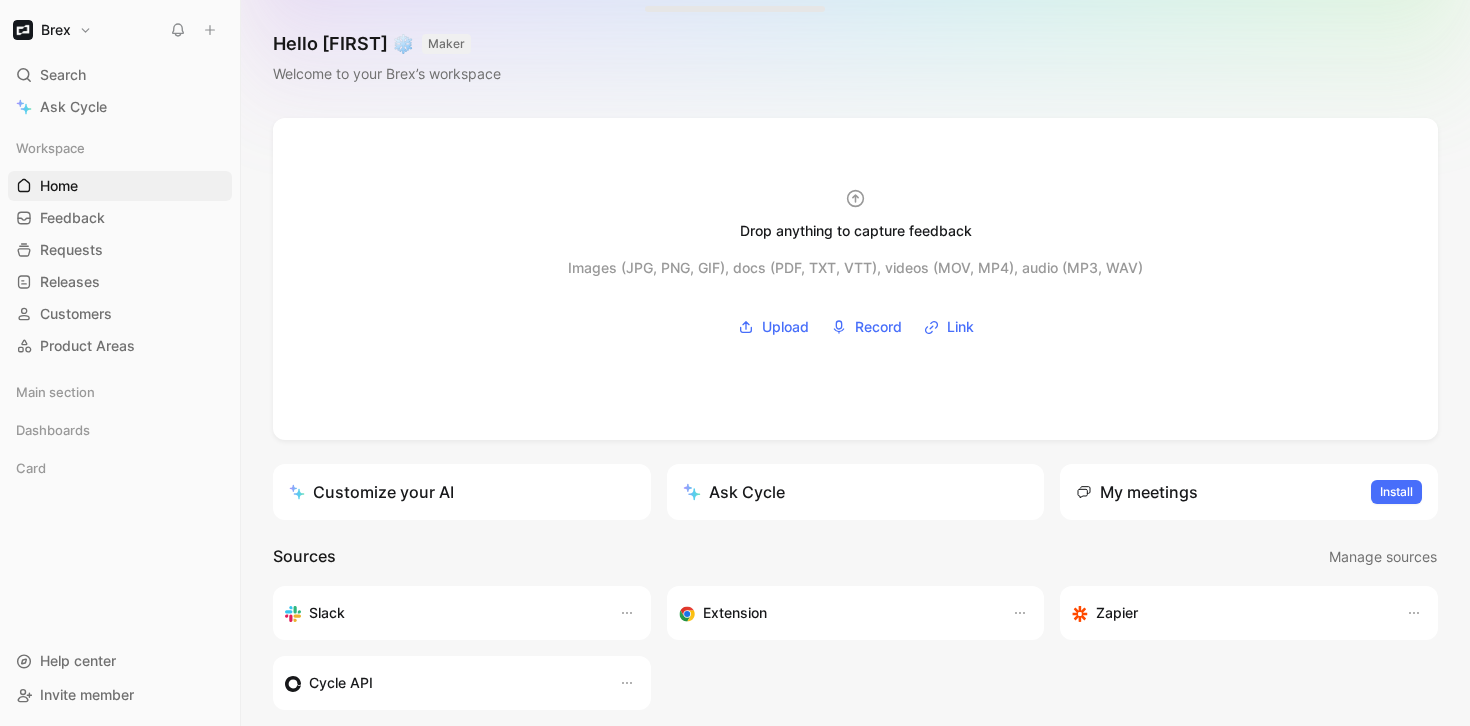 scroll, scrollTop: 0, scrollLeft: 0, axis: both 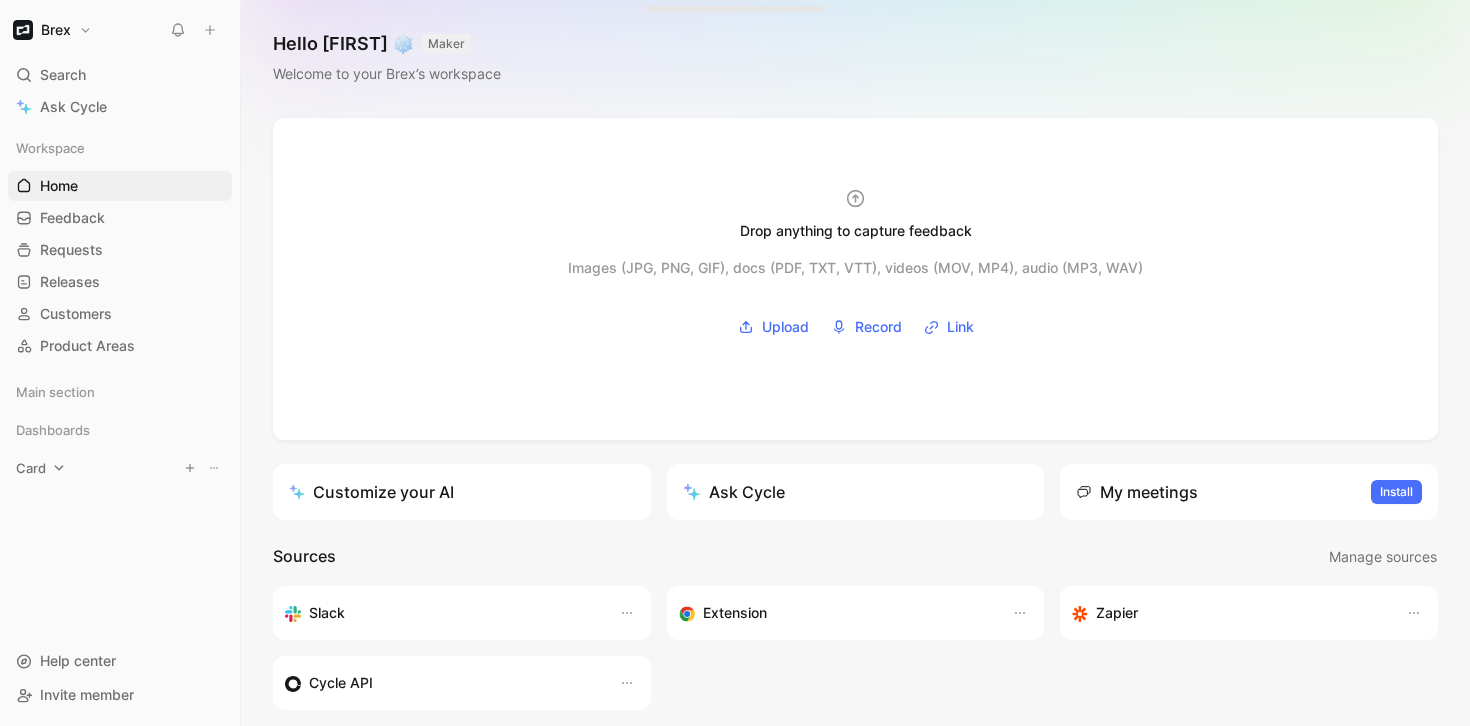 click on "Card" at bounding box center [31, 468] 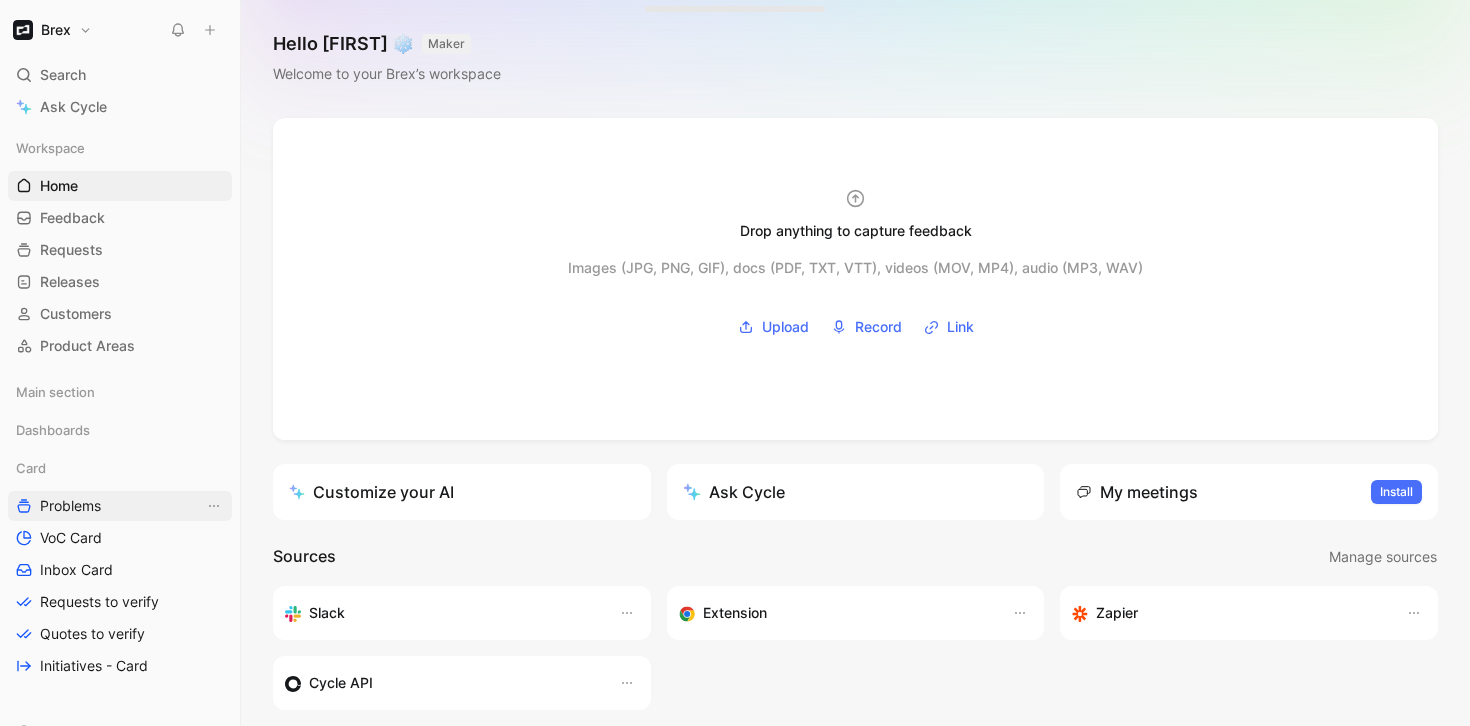 click on "Problems" at bounding box center [70, 506] 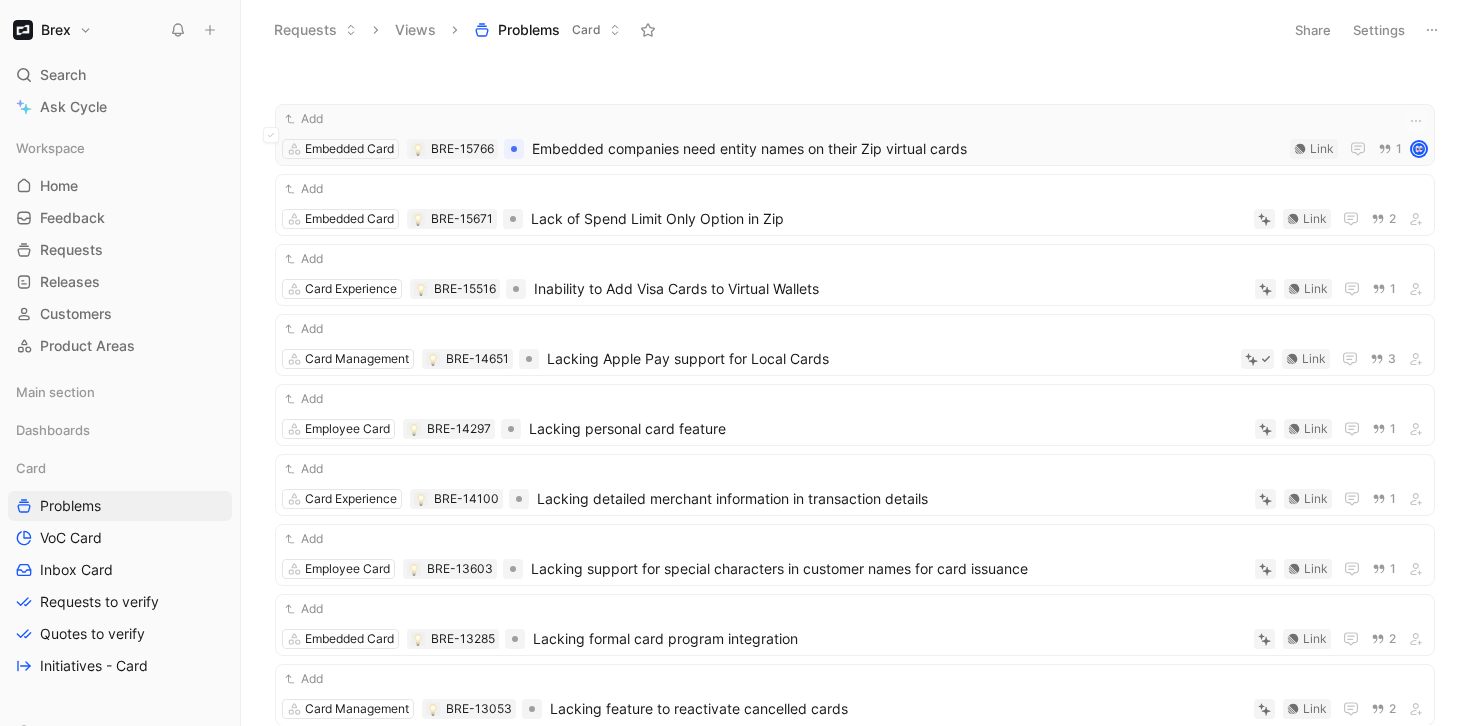 click on "Embedded companies need entity names on their Zip virtual cards" at bounding box center [907, 149] 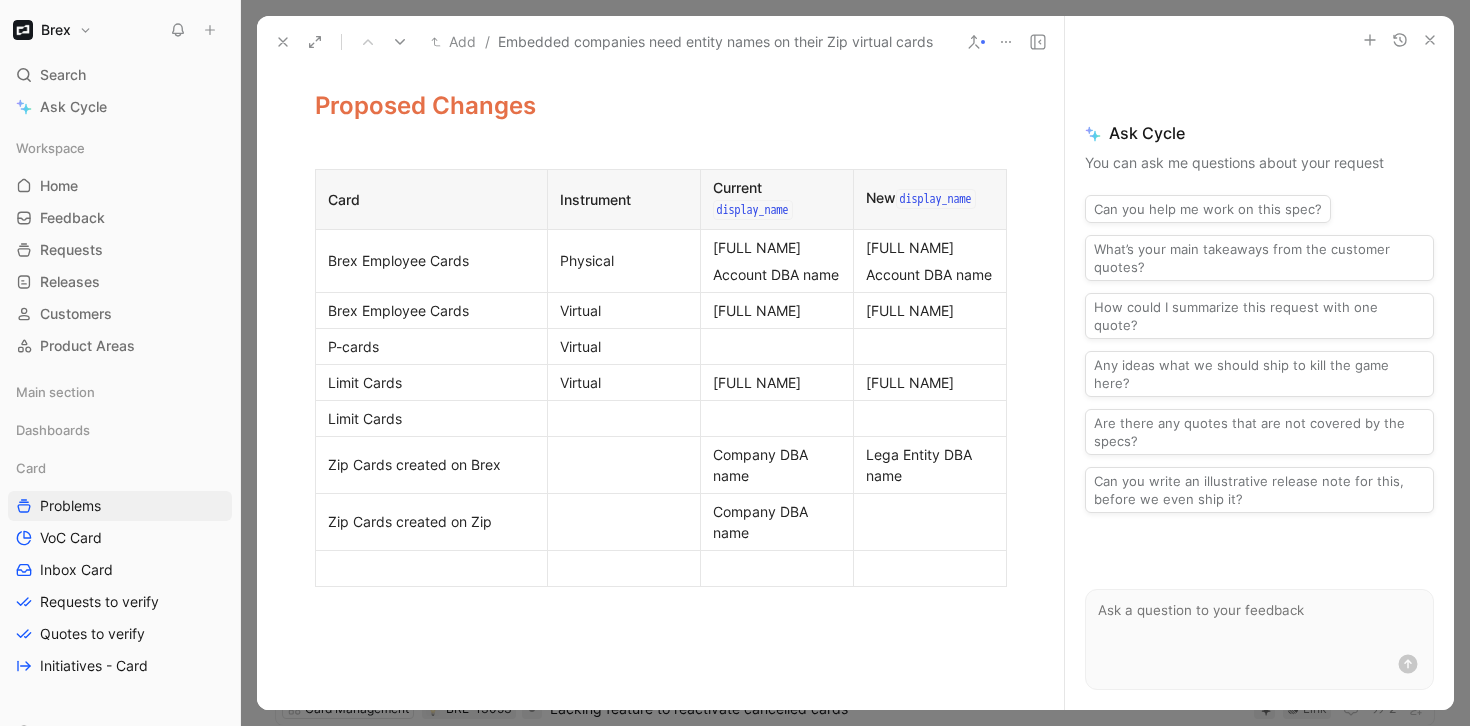 scroll, scrollTop: 1028, scrollLeft: 0, axis: vertical 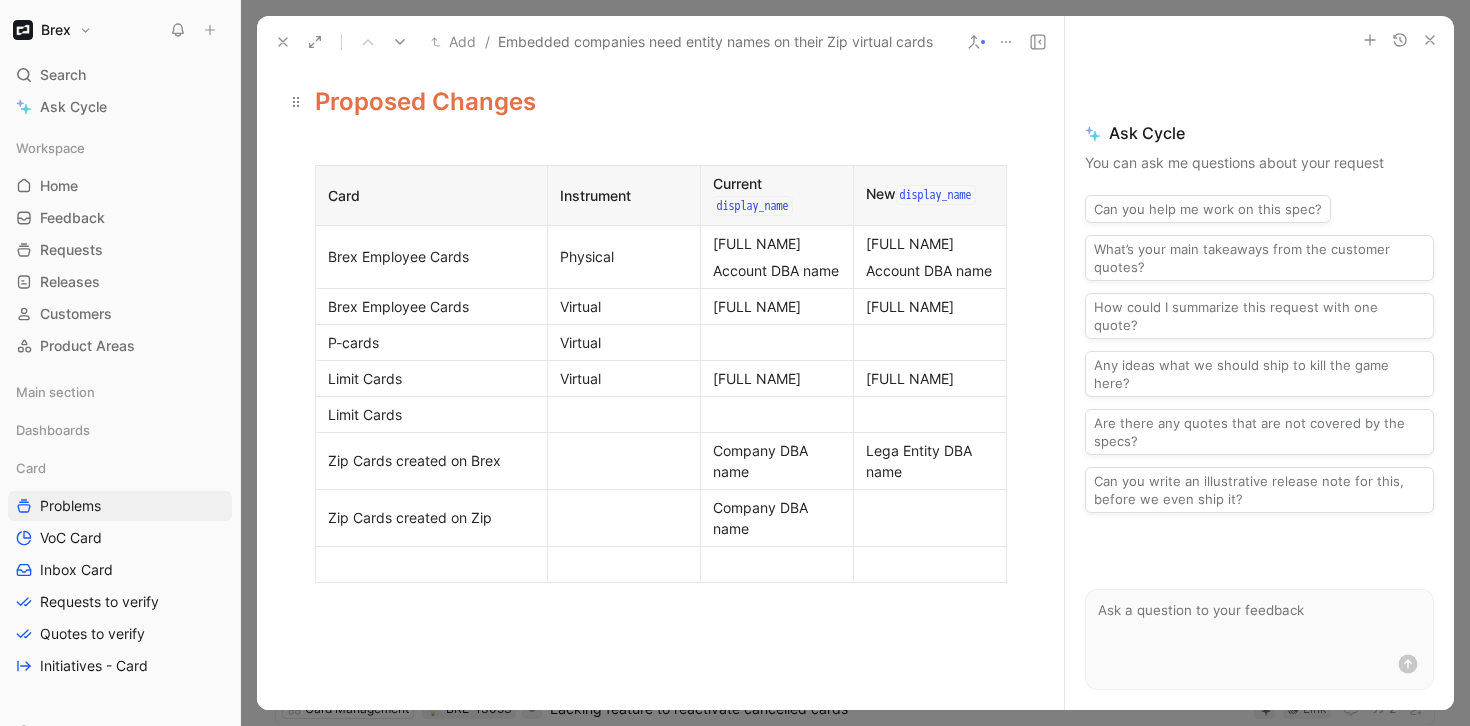 click on "Proposed Changes" at bounding box center [661, 93] 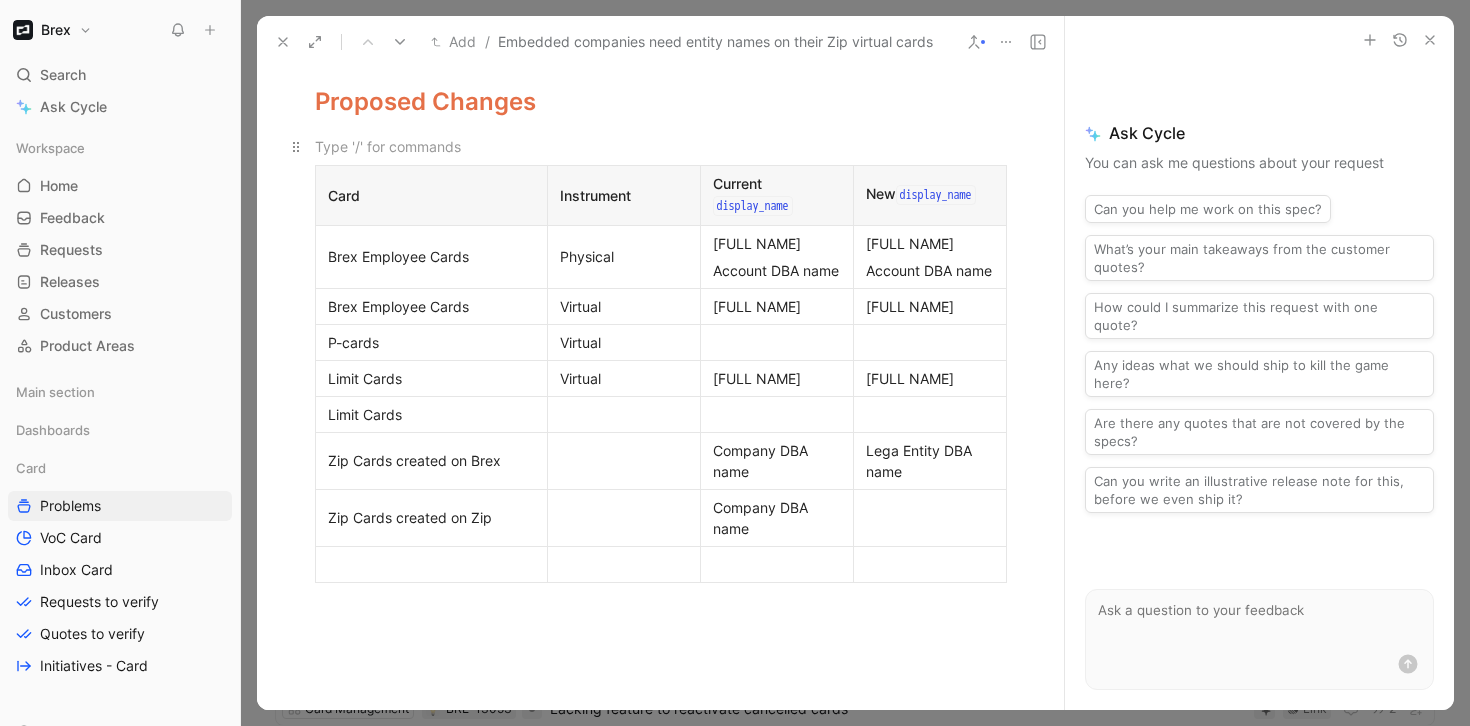 click at bounding box center (661, 146) 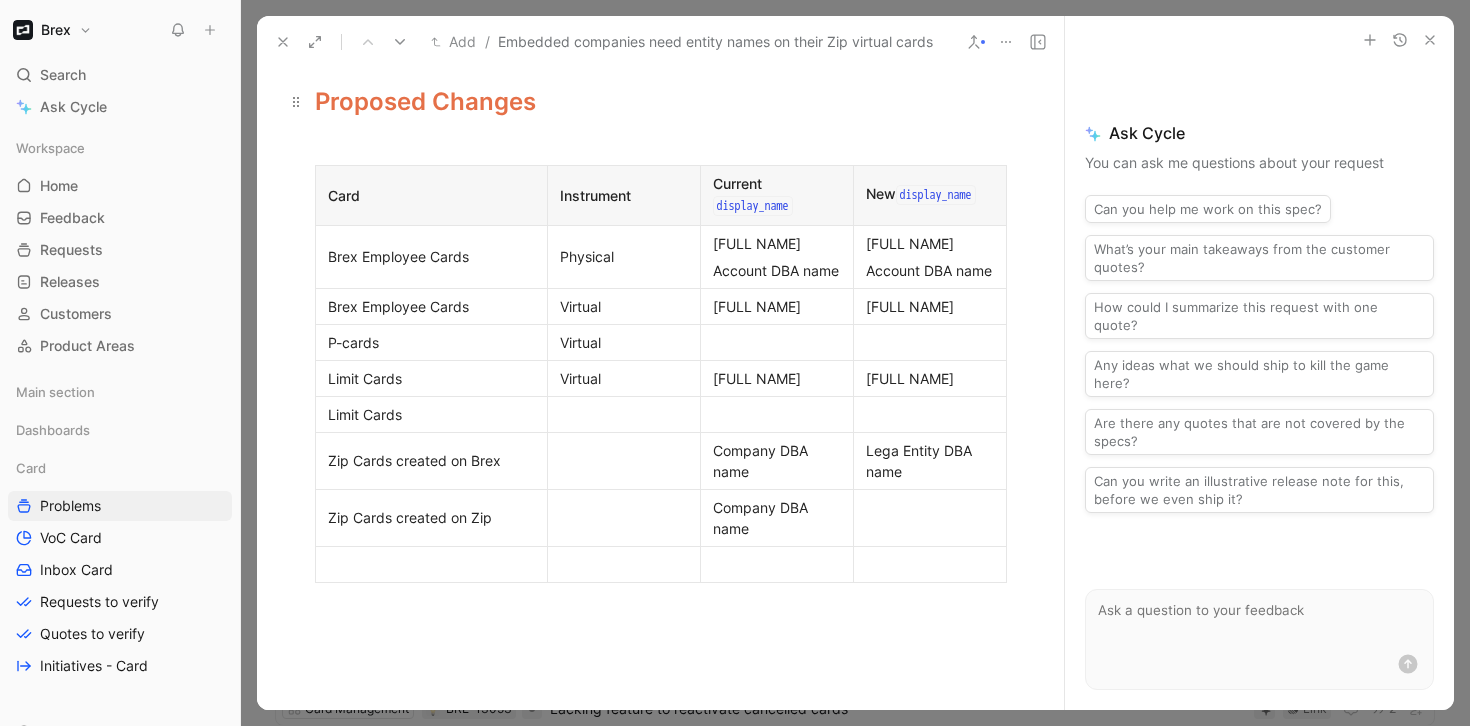 click on "Proposed Changes" at bounding box center [425, 101] 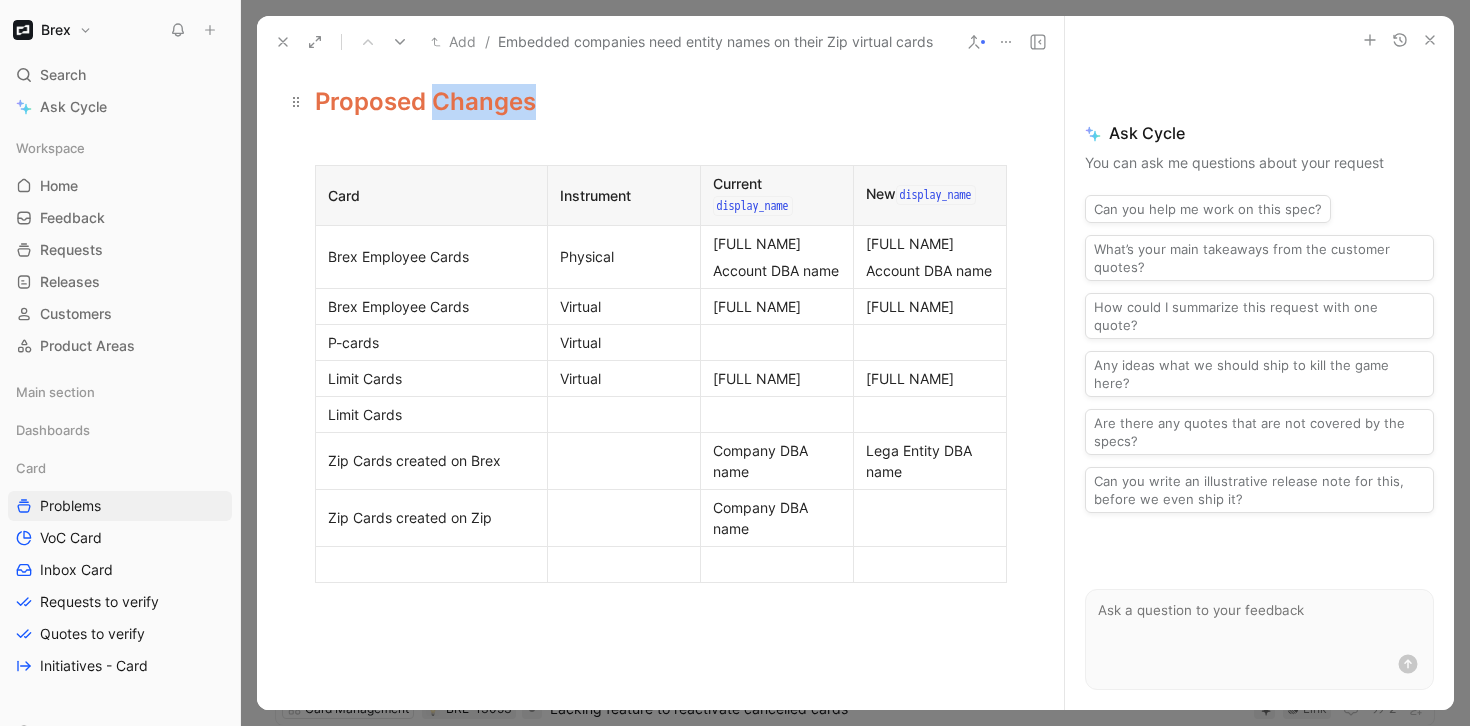 click on "Proposed Changes" at bounding box center (425, 101) 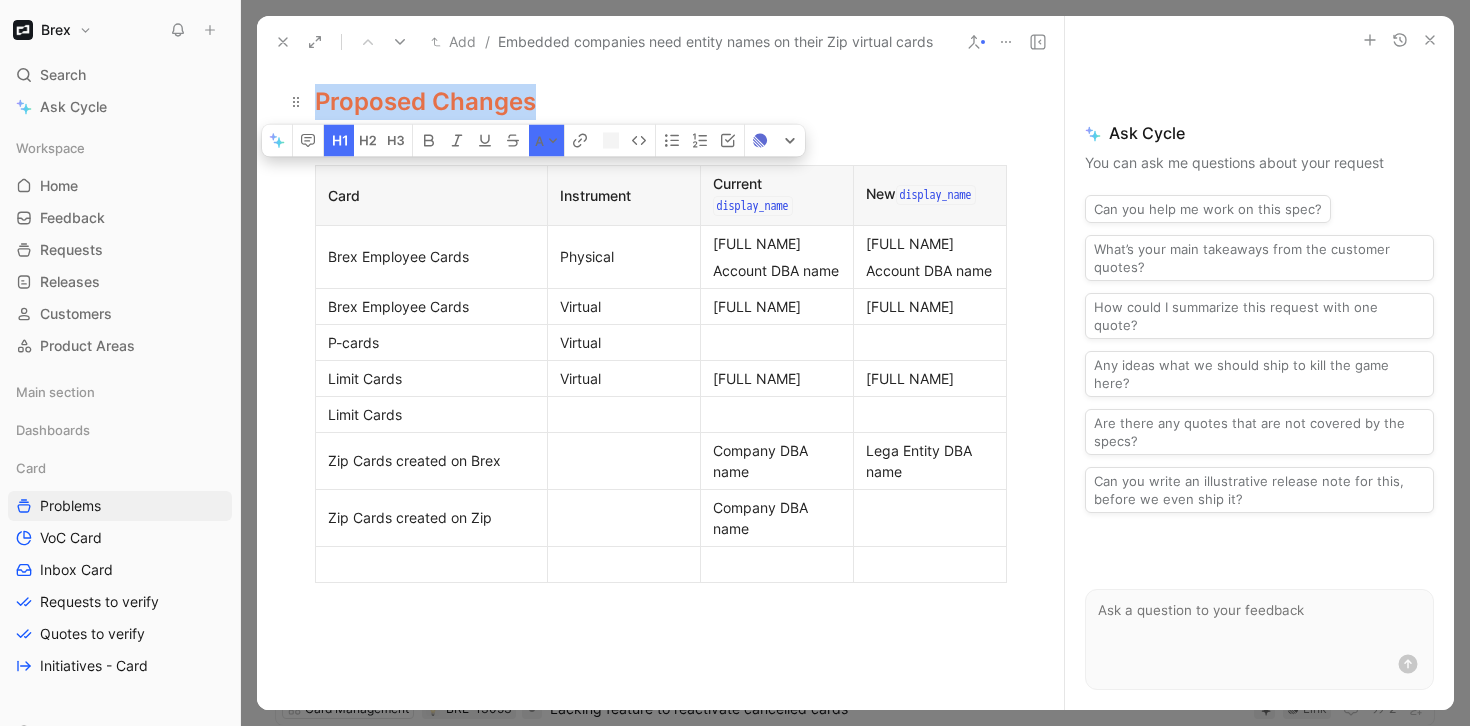 click on "Proposed Changes" at bounding box center (425, 101) 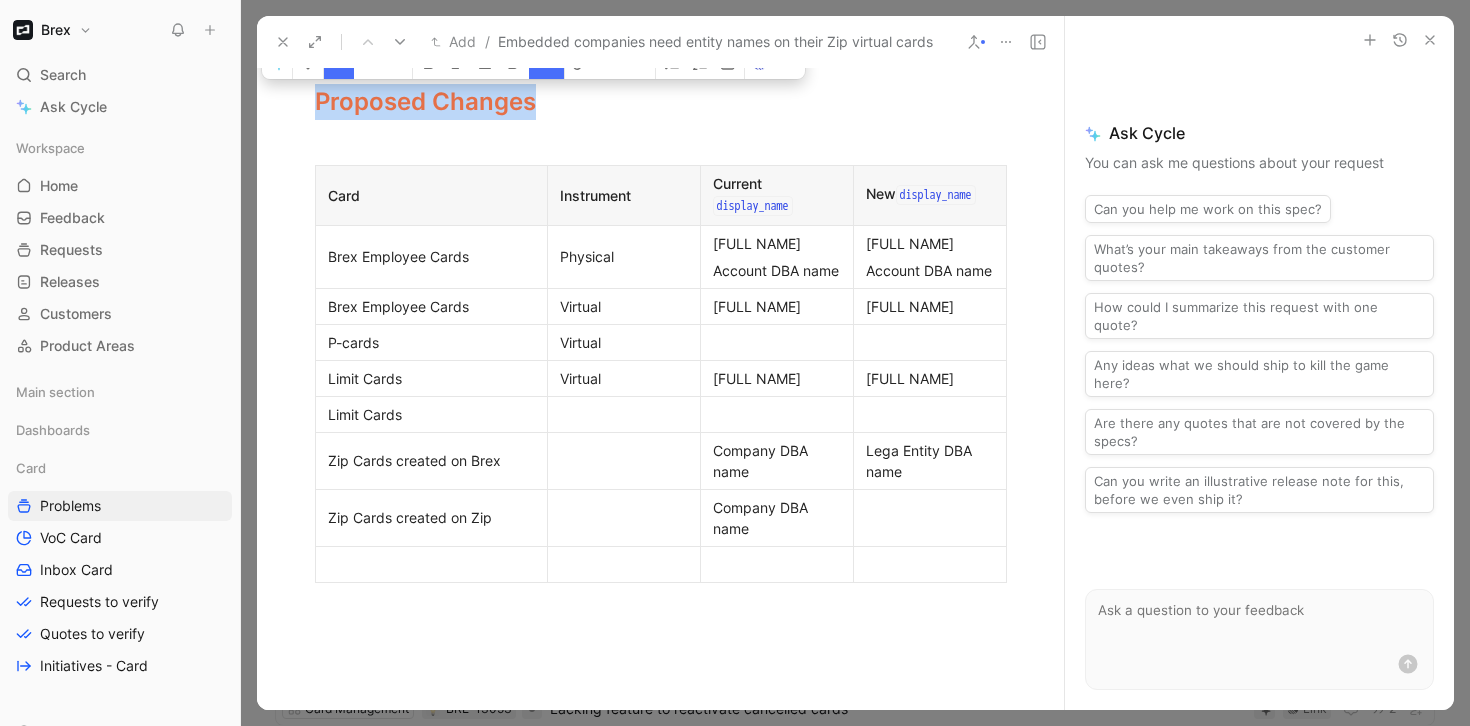 scroll, scrollTop: 0, scrollLeft: 0, axis: both 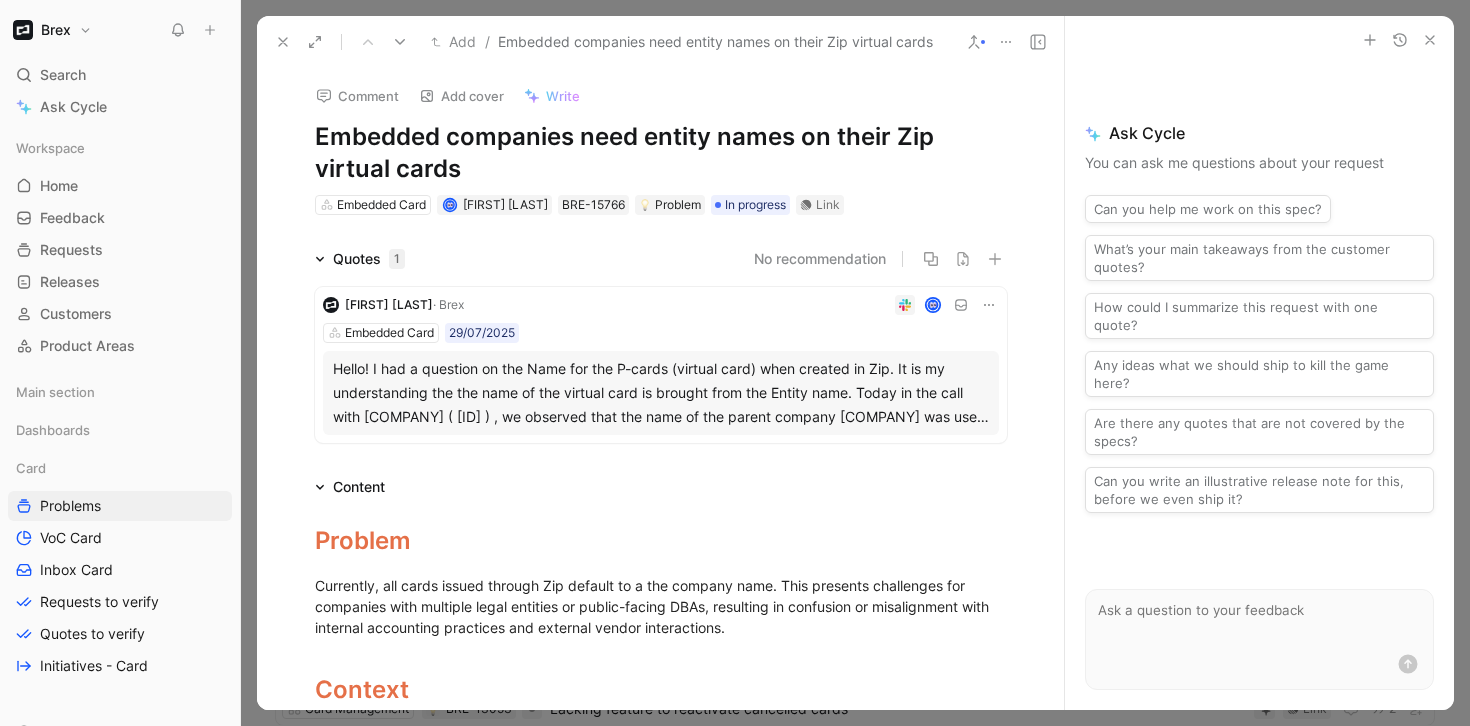 click on "Add" at bounding box center [453, 42] 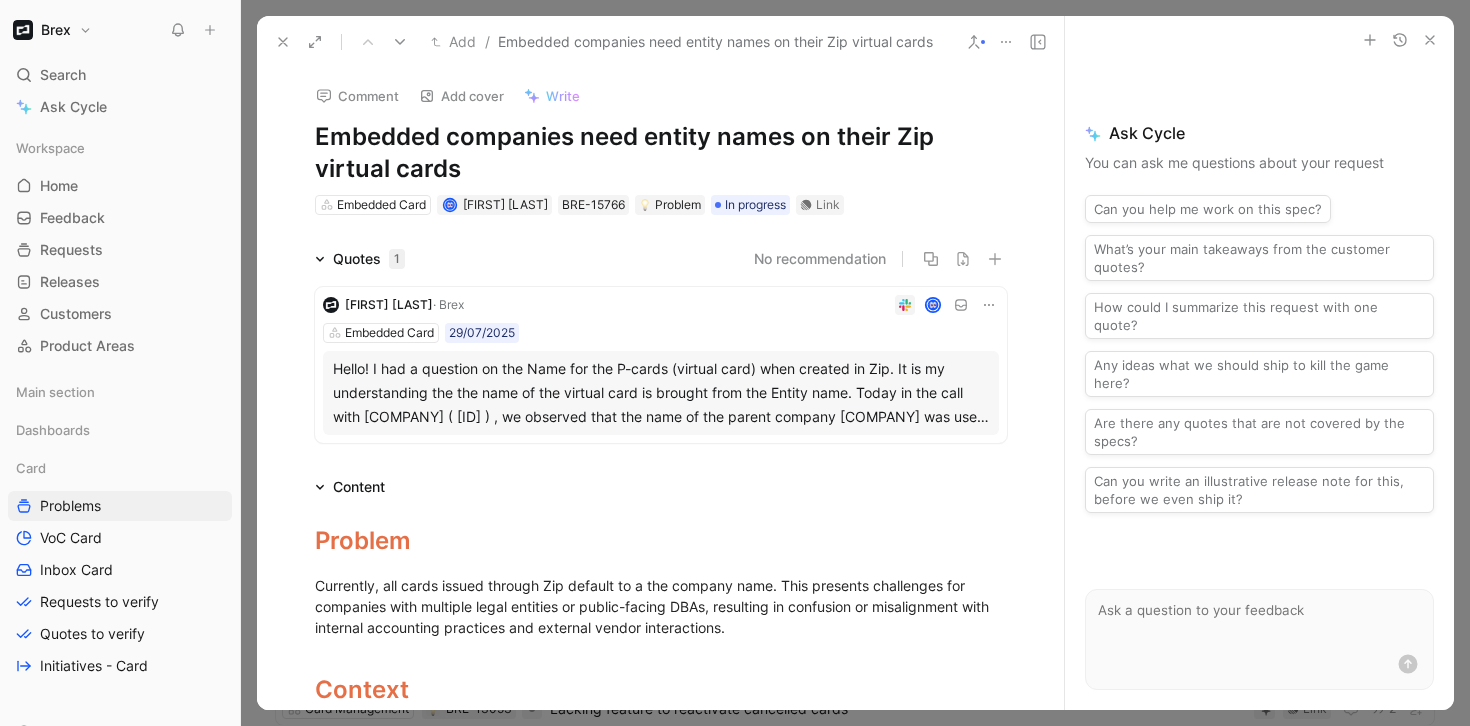 click 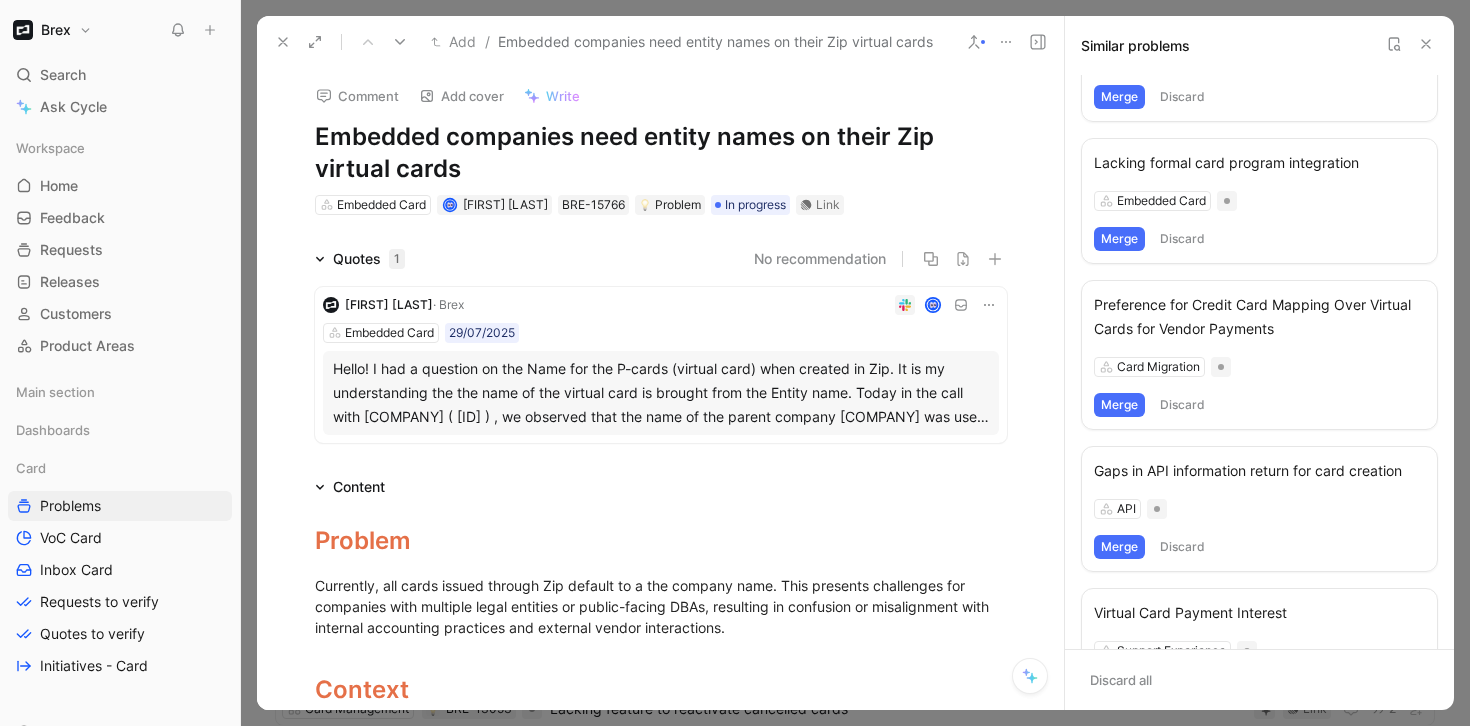 scroll, scrollTop: 942, scrollLeft: 0, axis: vertical 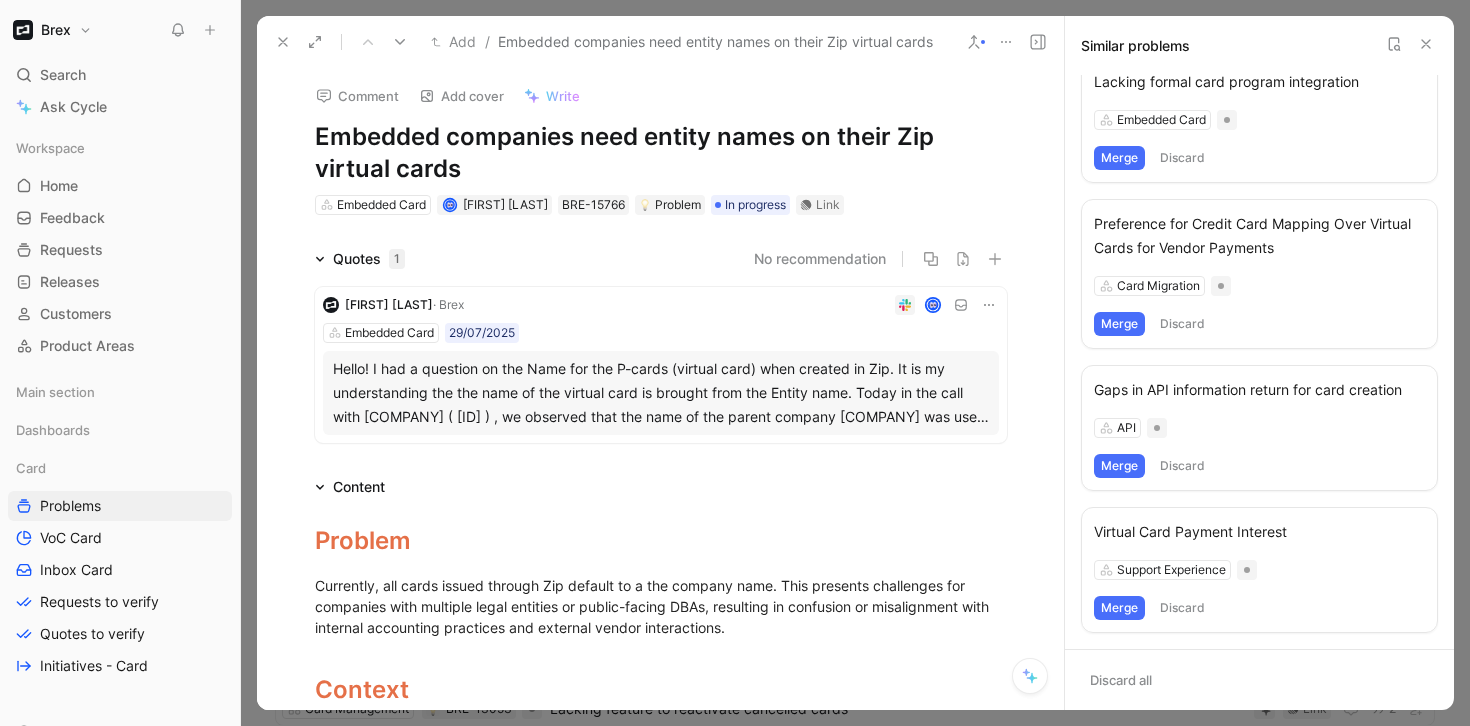 click at bounding box center [283, 42] 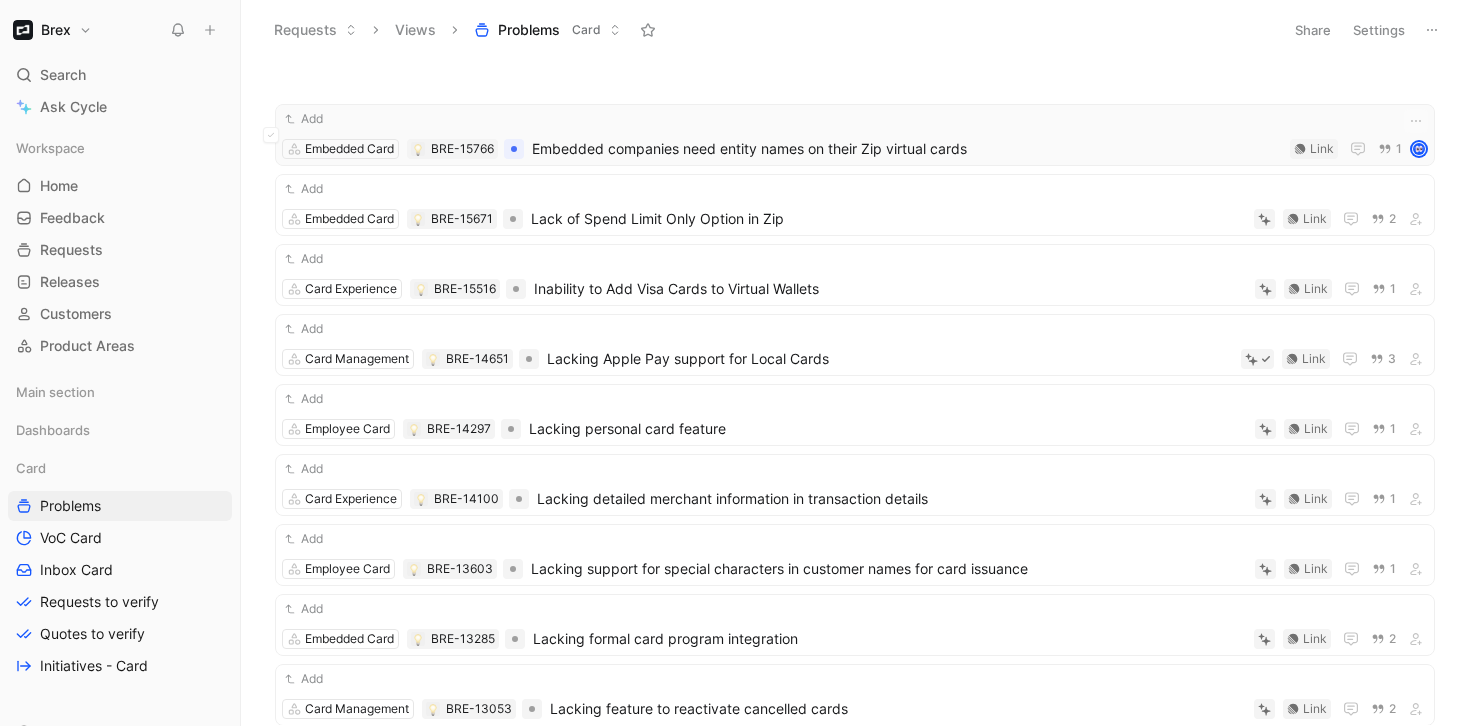 click on "Embedded companies need entity names on their Zip virtual cards" at bounding box center (907, 149) 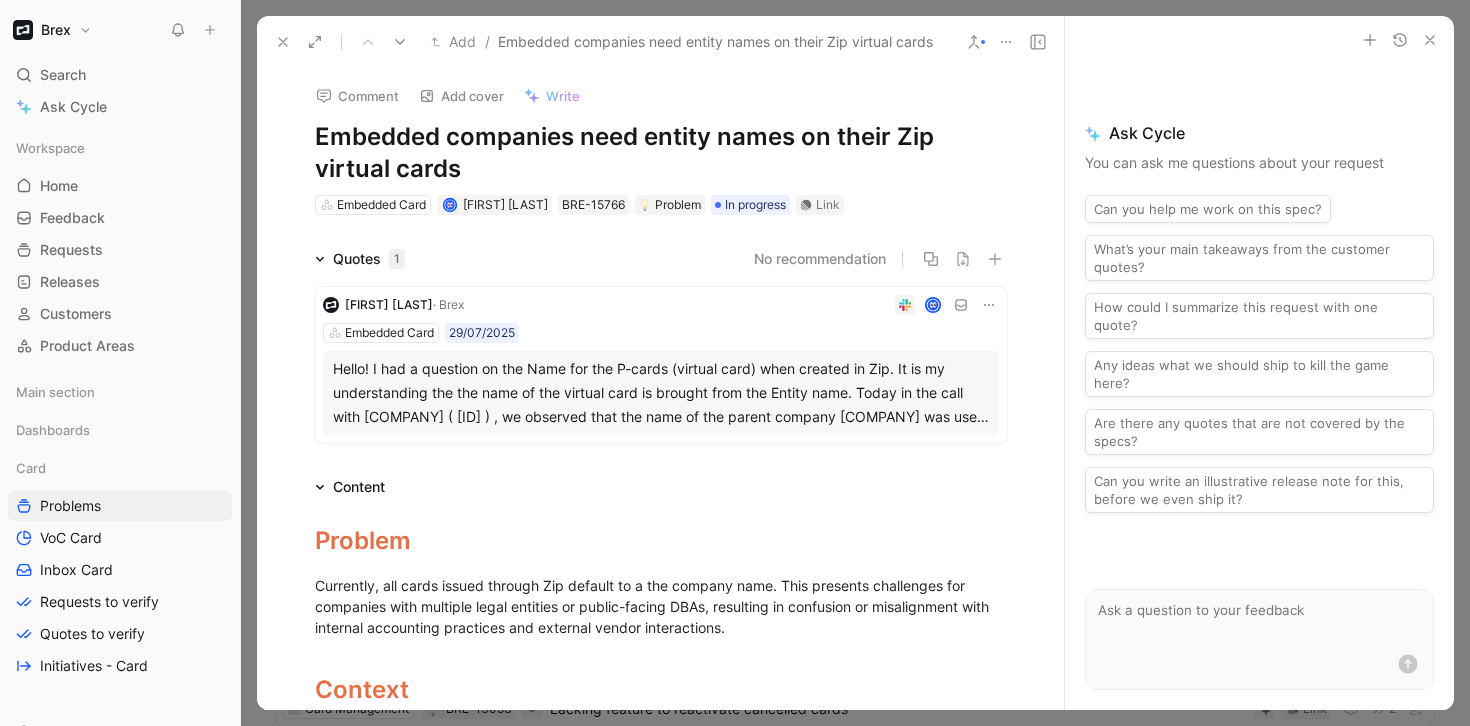 click at bounding box center [283, 42] 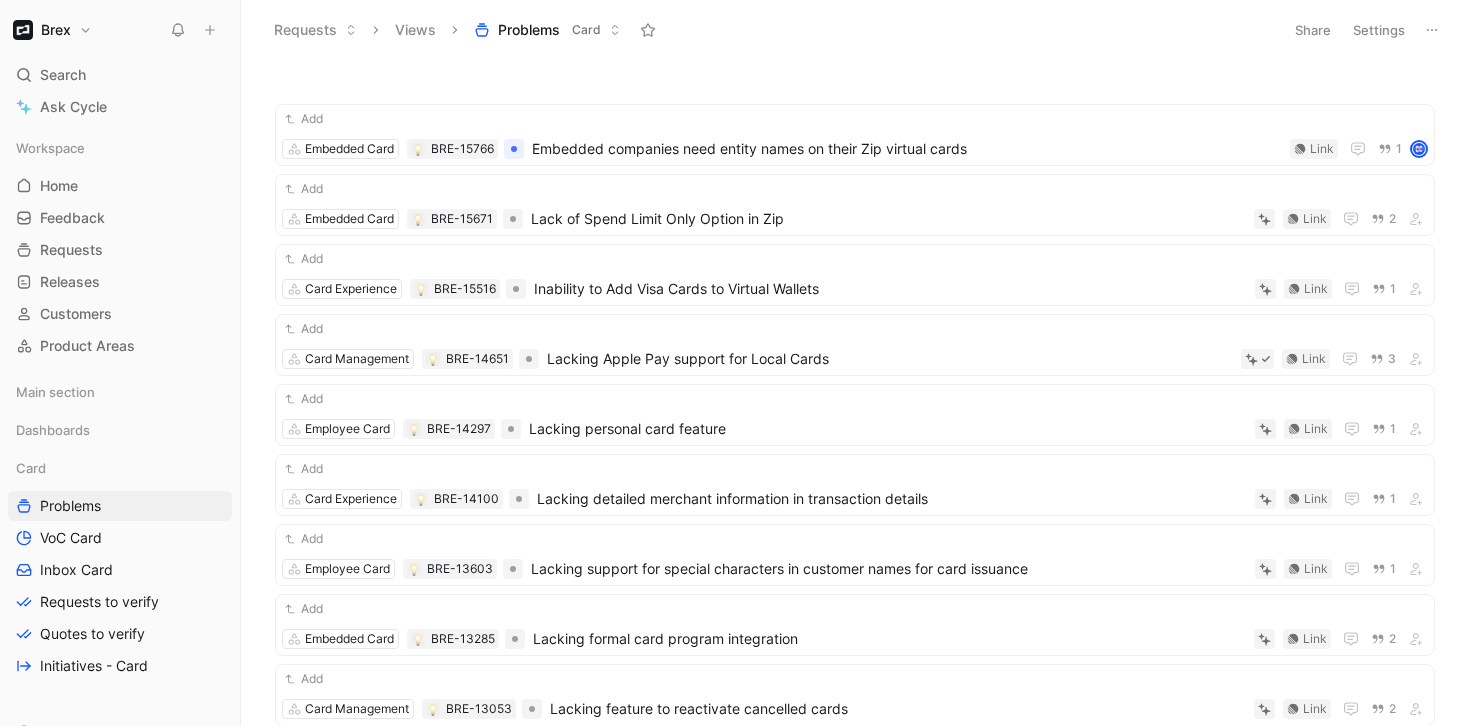 click at bounding box center [210, 30] 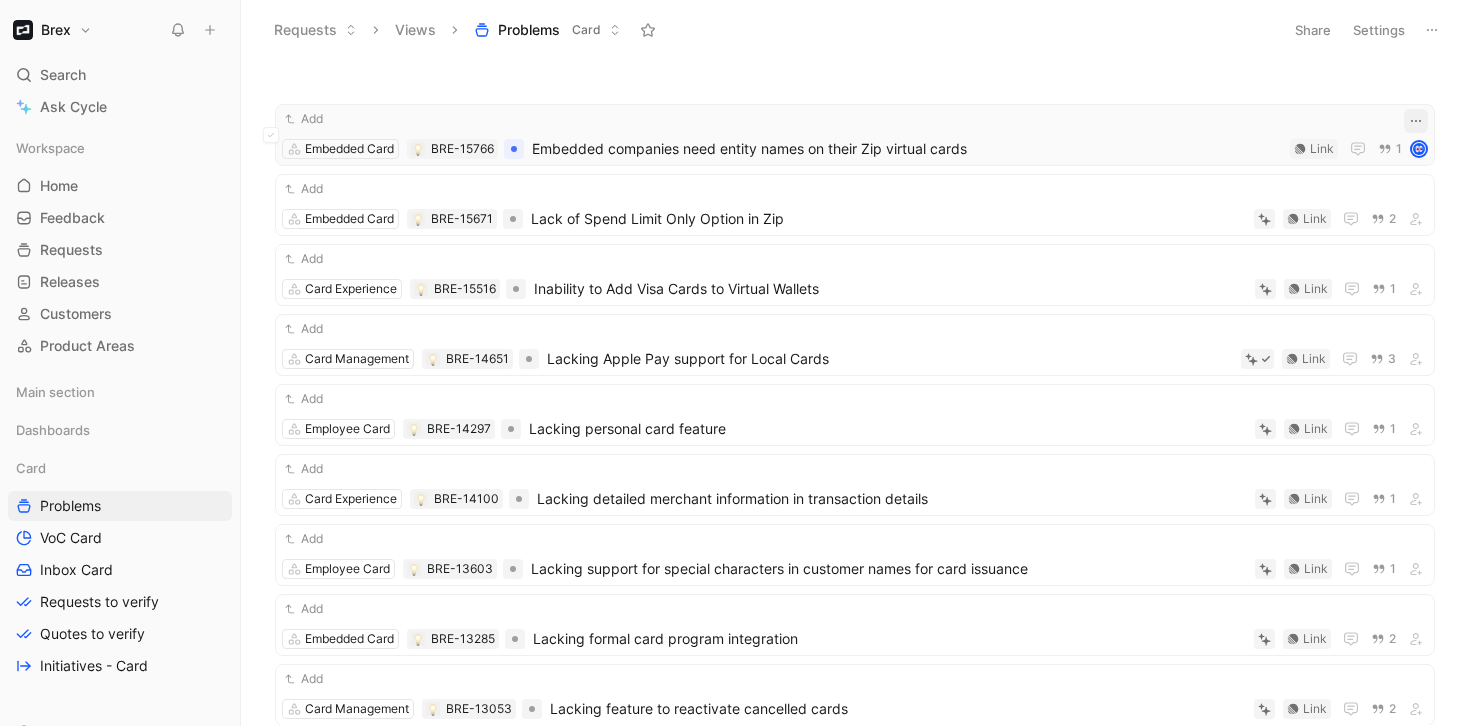 click 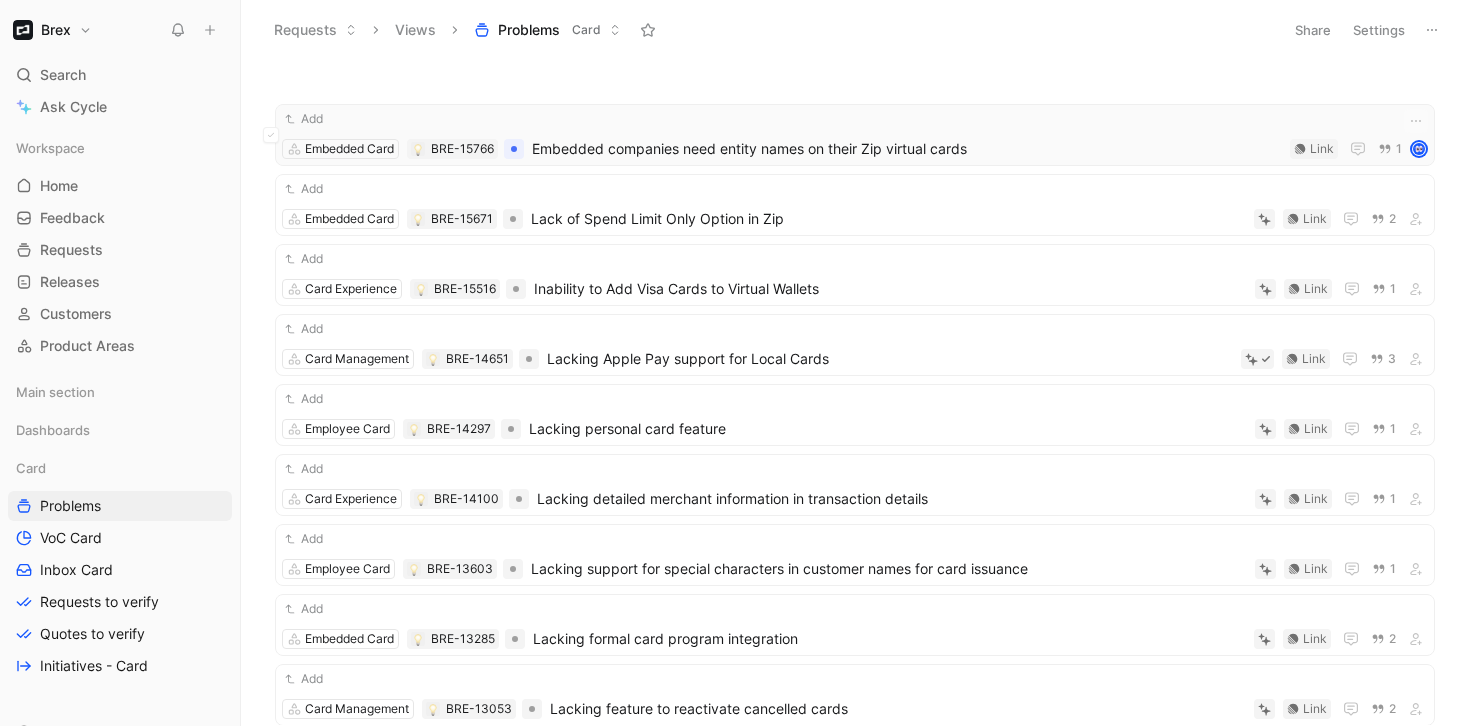 click 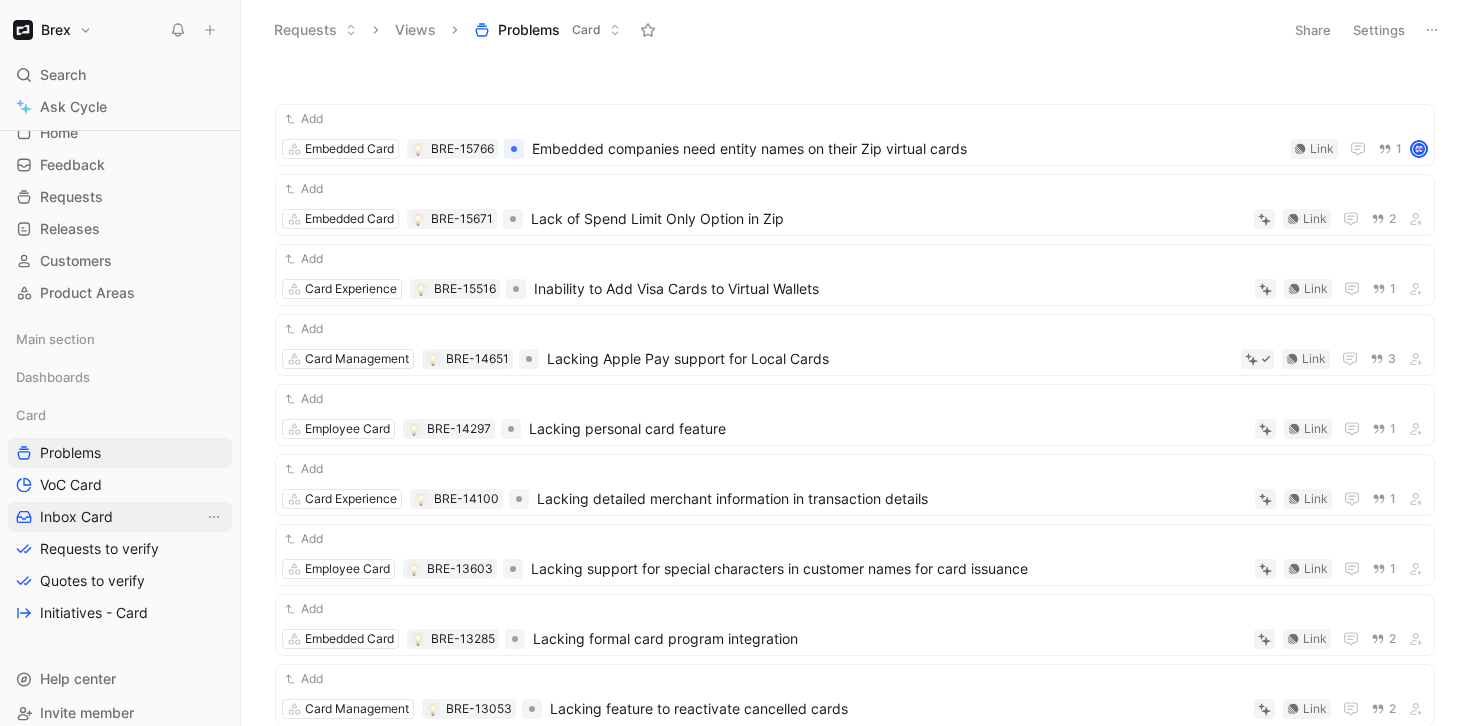 scroll, scrollTop: 71, scrollLeft: 0, axis: vertical 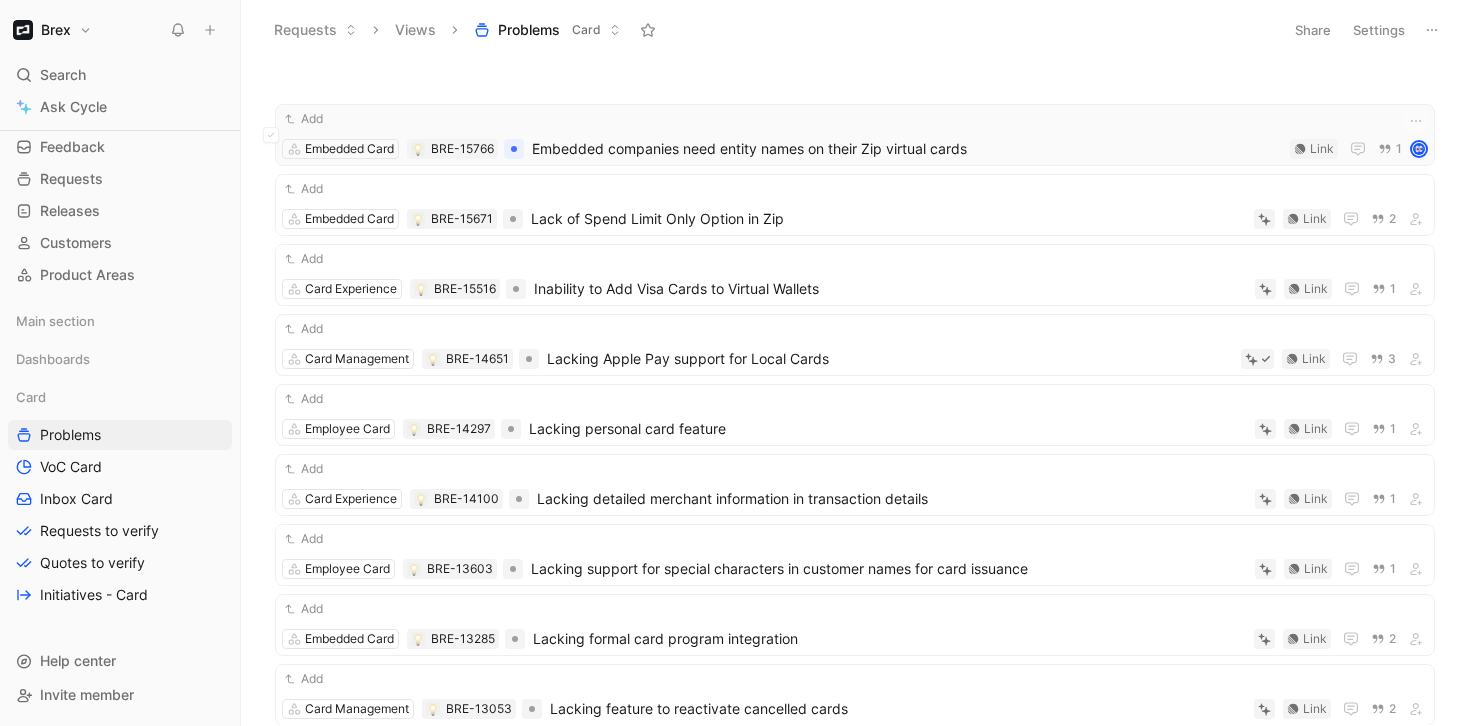 click on "Add" at bounding box center [855, 119] 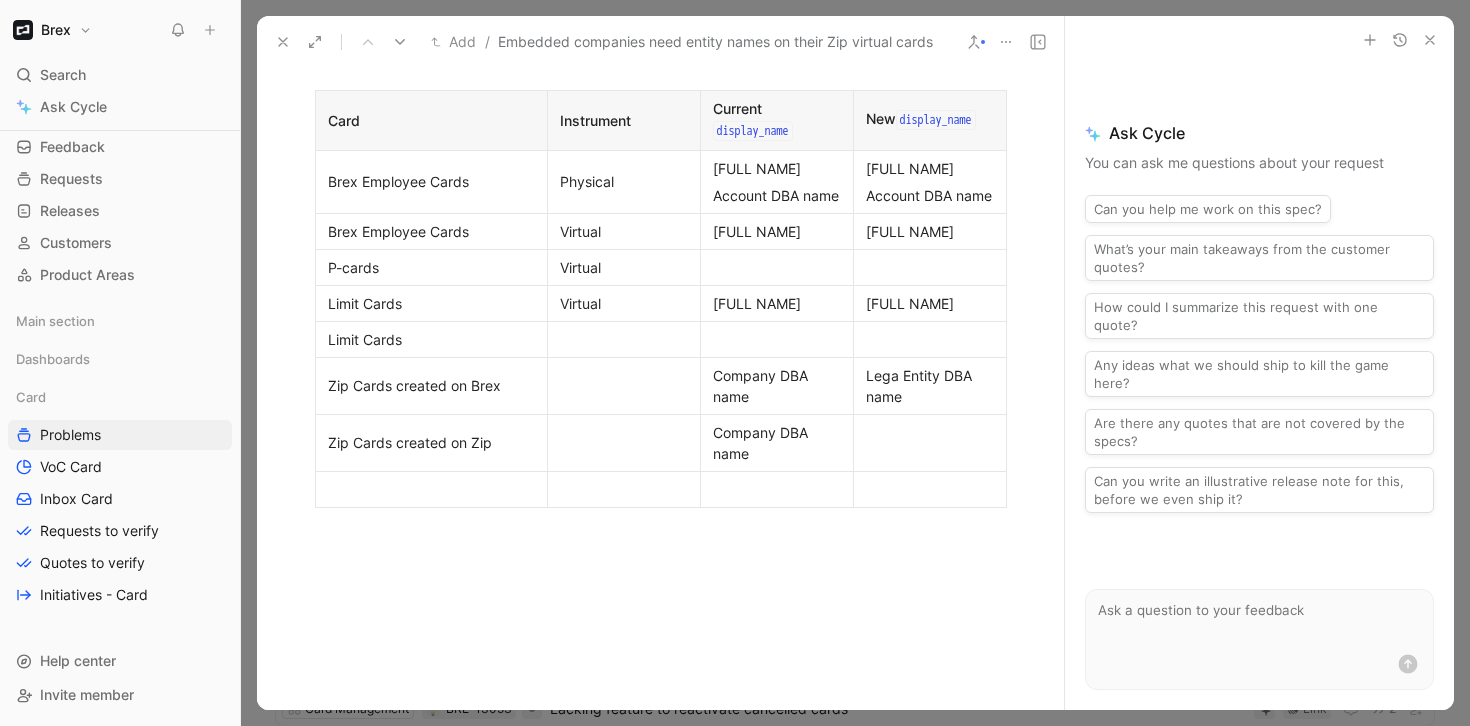 scroll, scrollTop: 0, scrollLeft: 0, axis: both 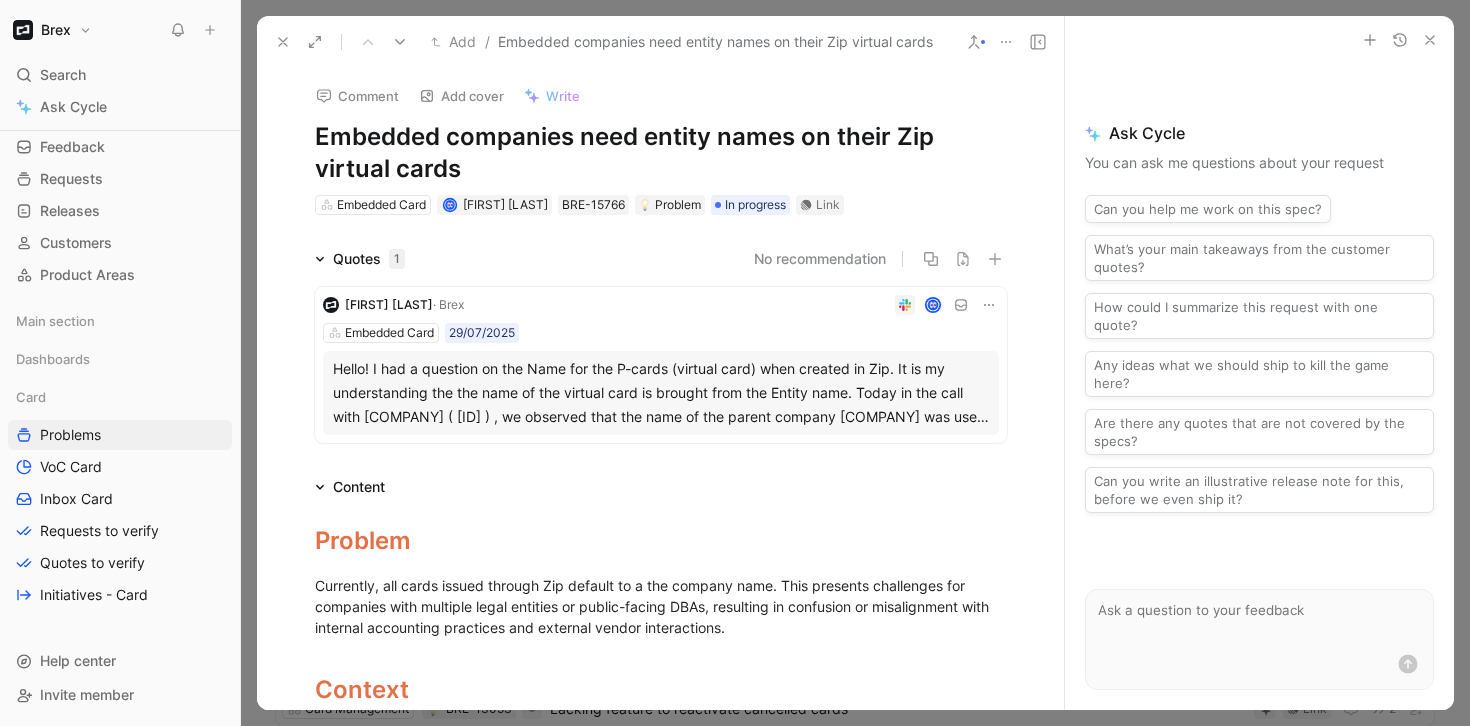 click 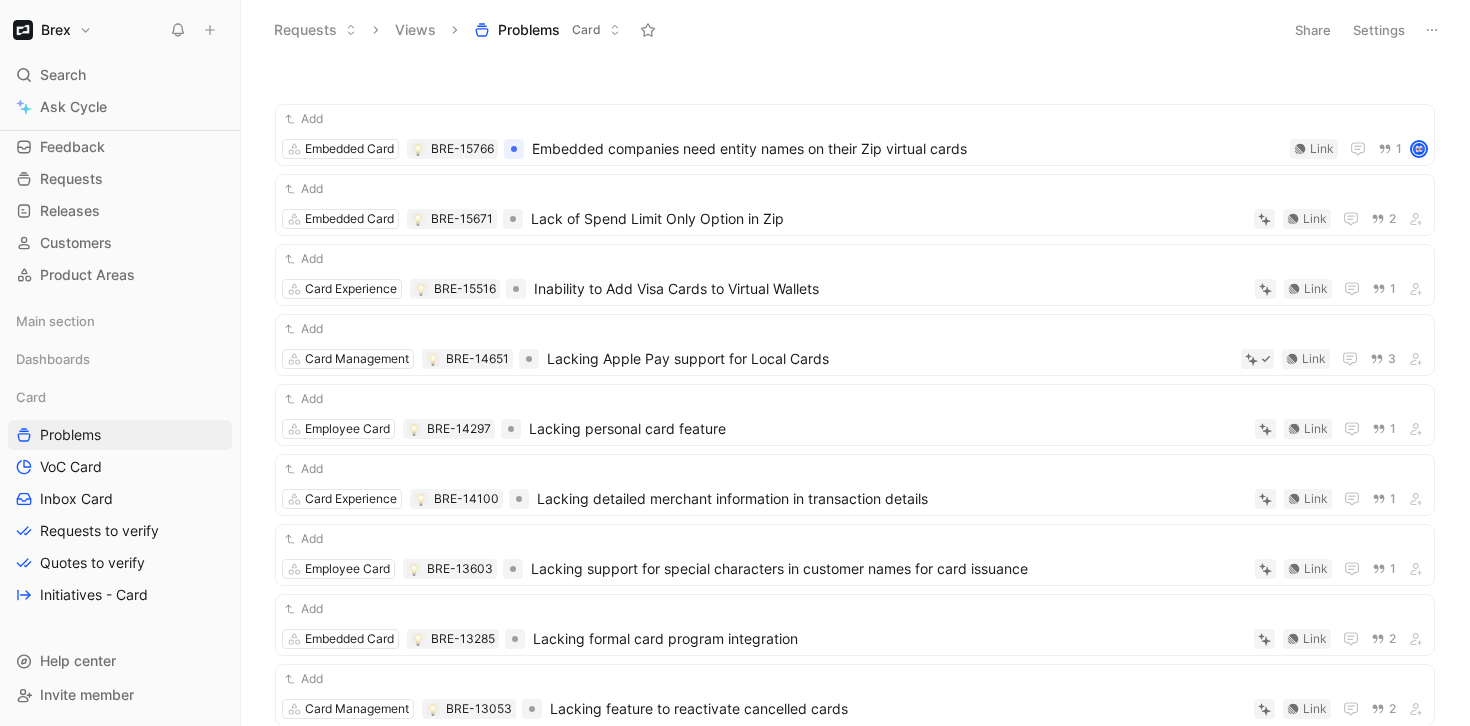 click at bounding box center [210, 30] 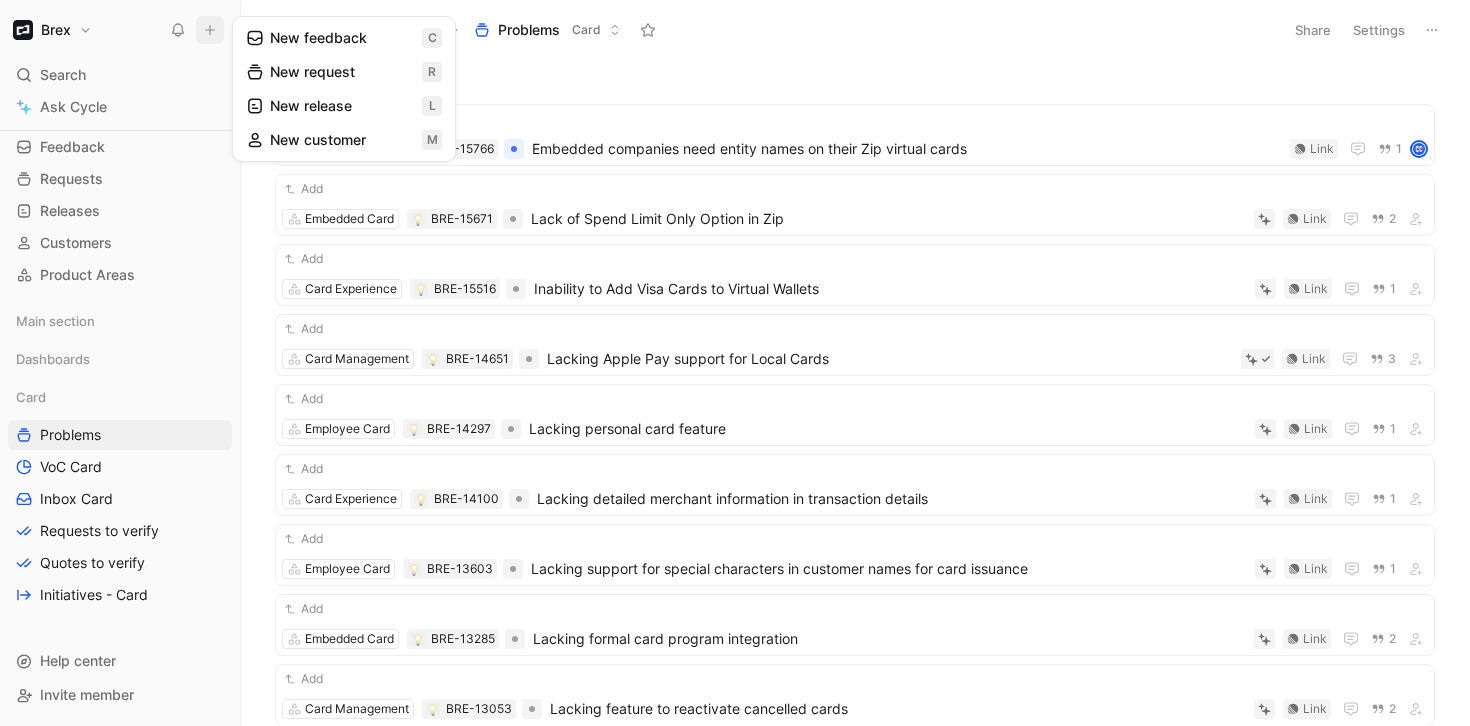 click on "New request r" at bounding box center (344, 72) 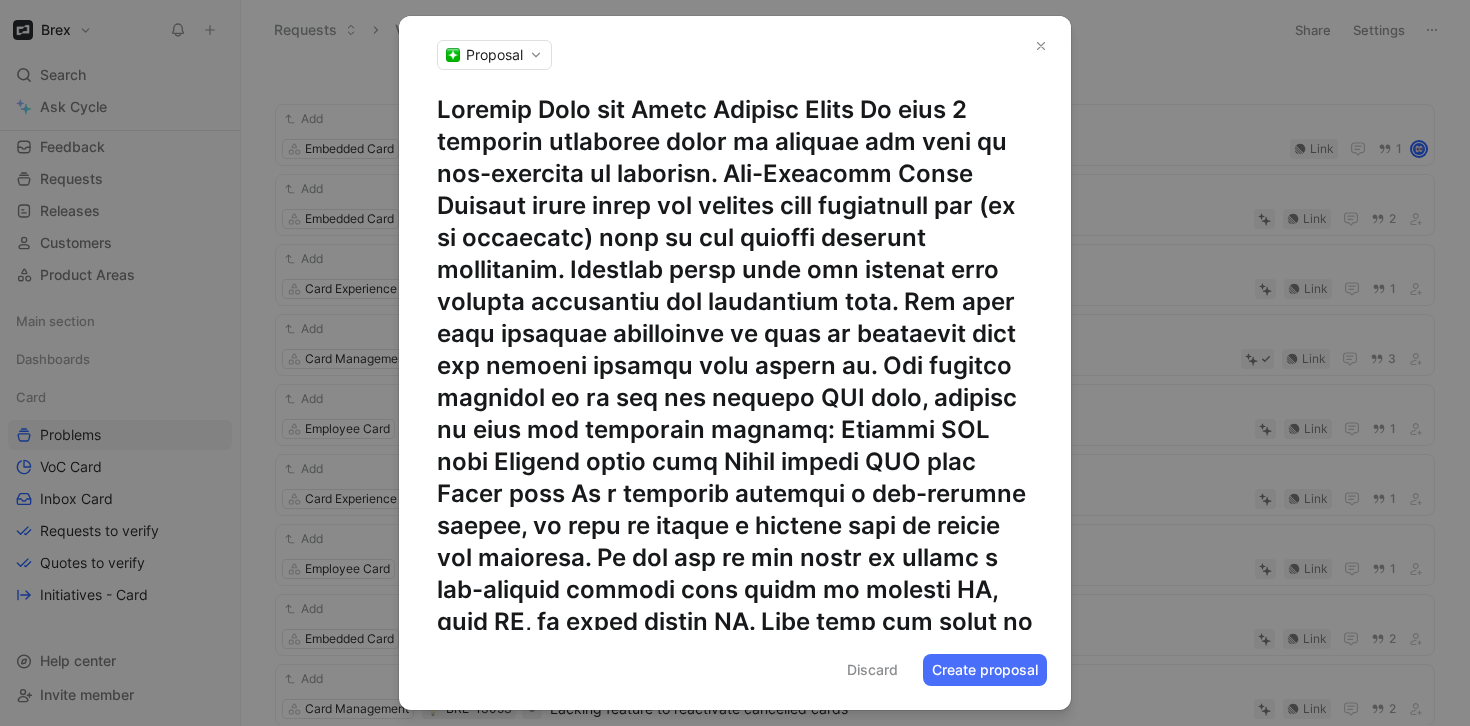 click on "Discard" at bounding box center (872, 670) 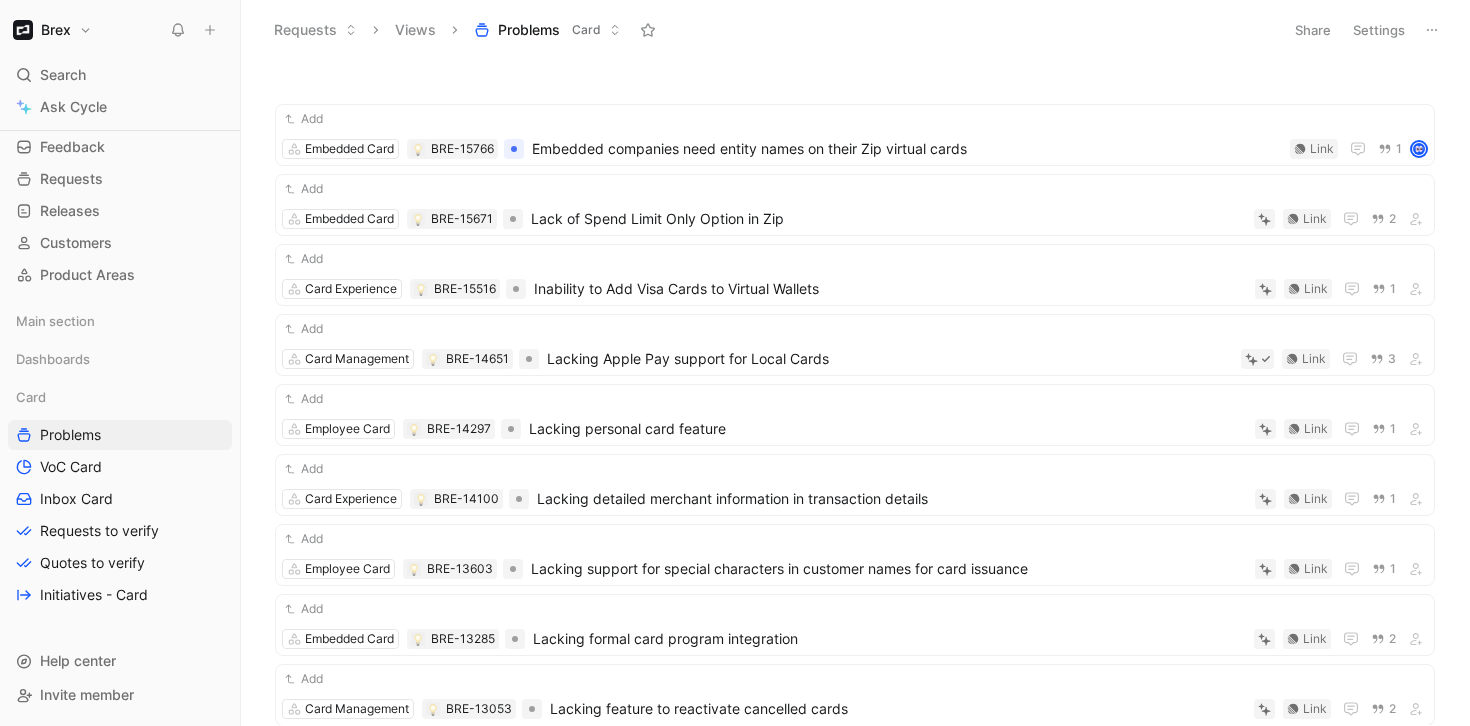 click 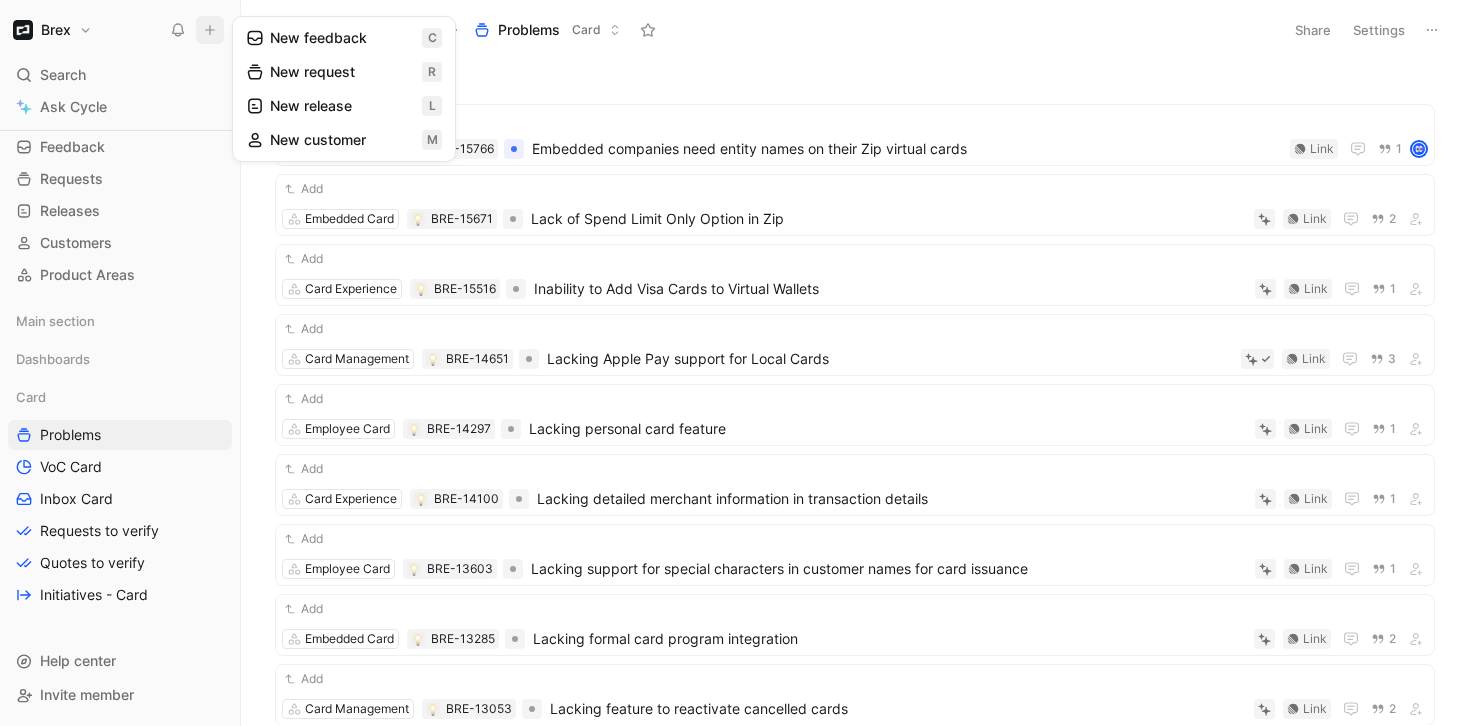 click on "New request r" at bounding box center [344, 72] 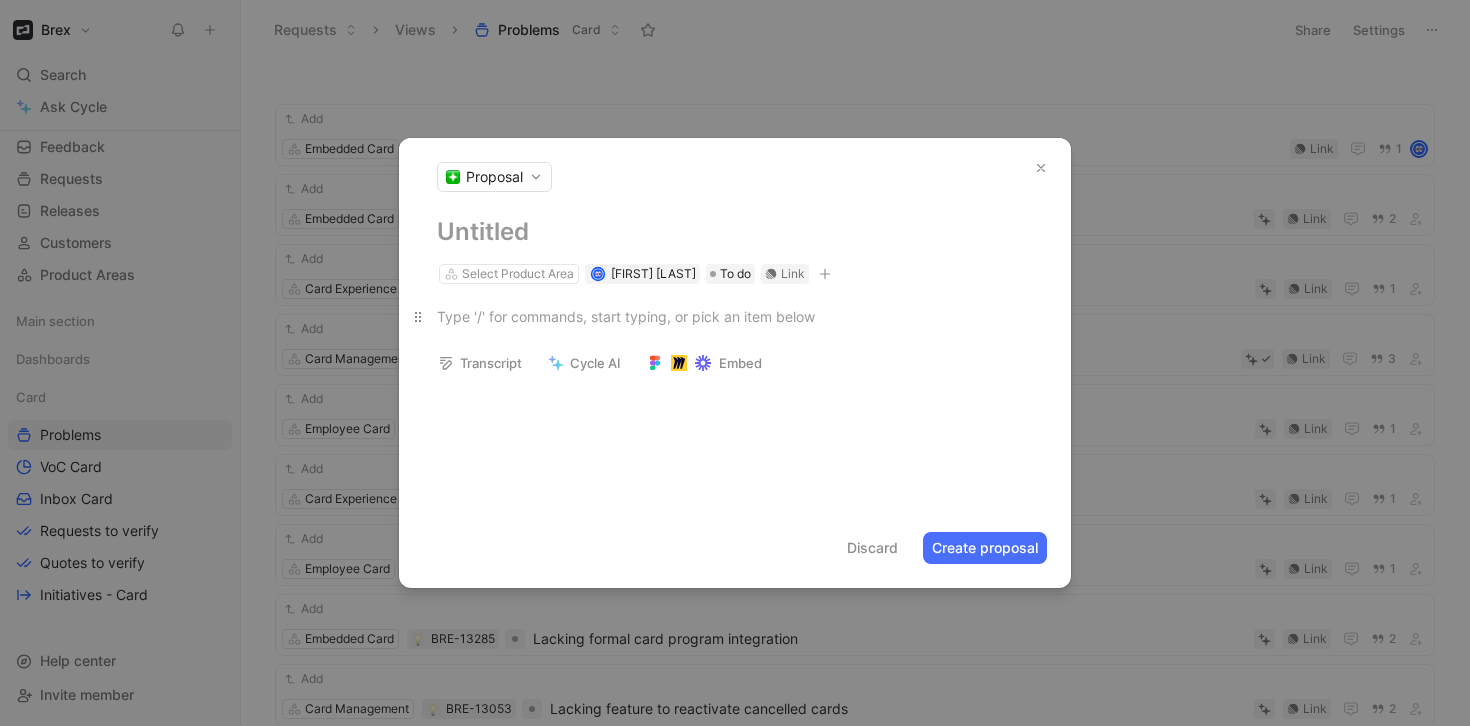 click at bounding box center (735, 316) 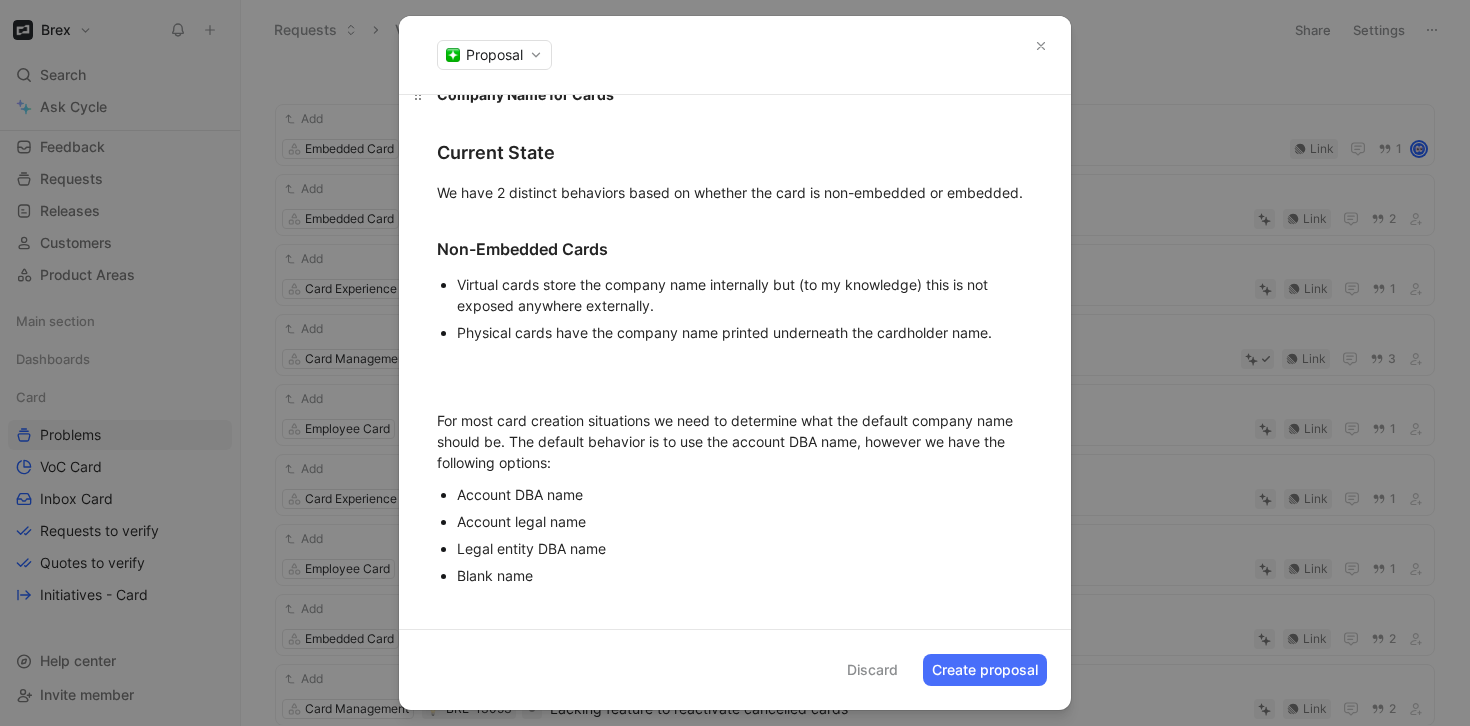 scroll, scrollTop: 0, scrollLeft: 0, axis: both 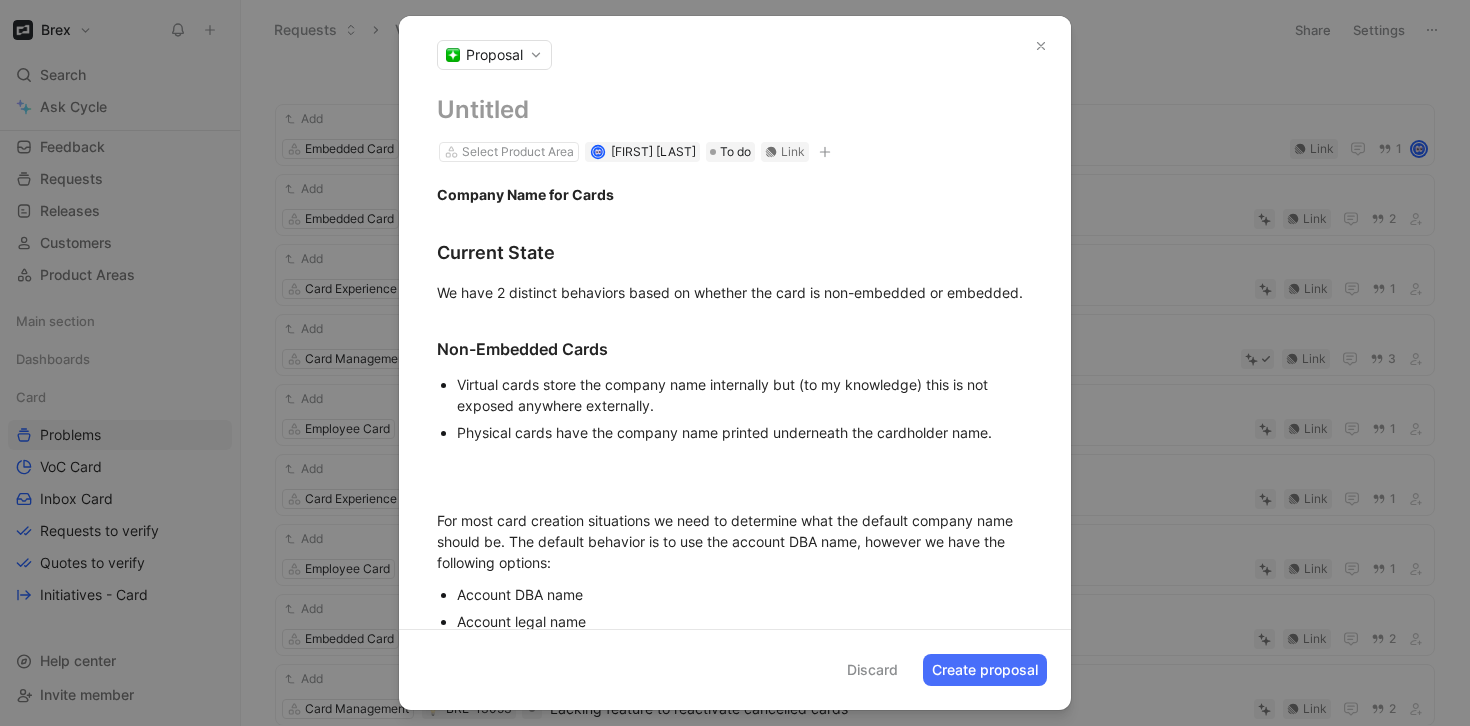 click at bounding box center [735, 110] 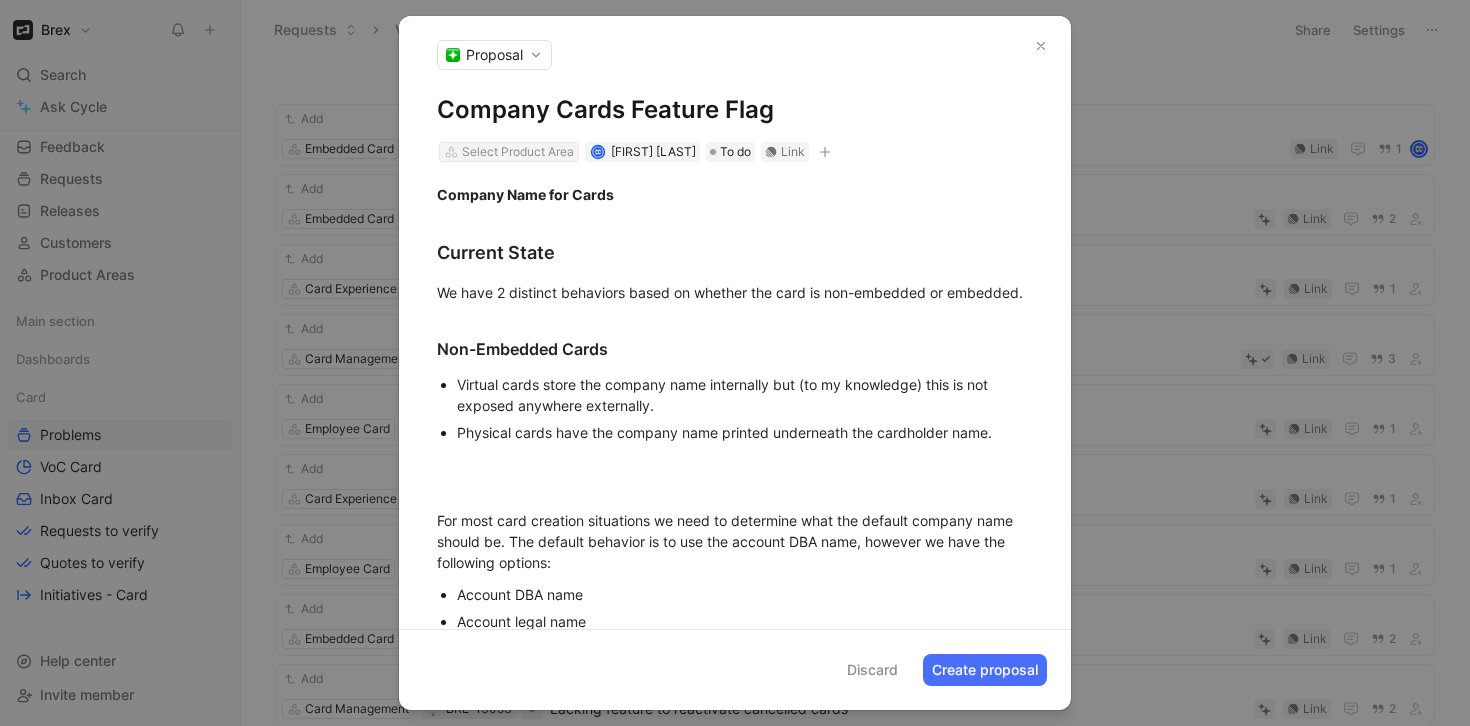click on "Select Product Area" at bounding box center (518, 152) 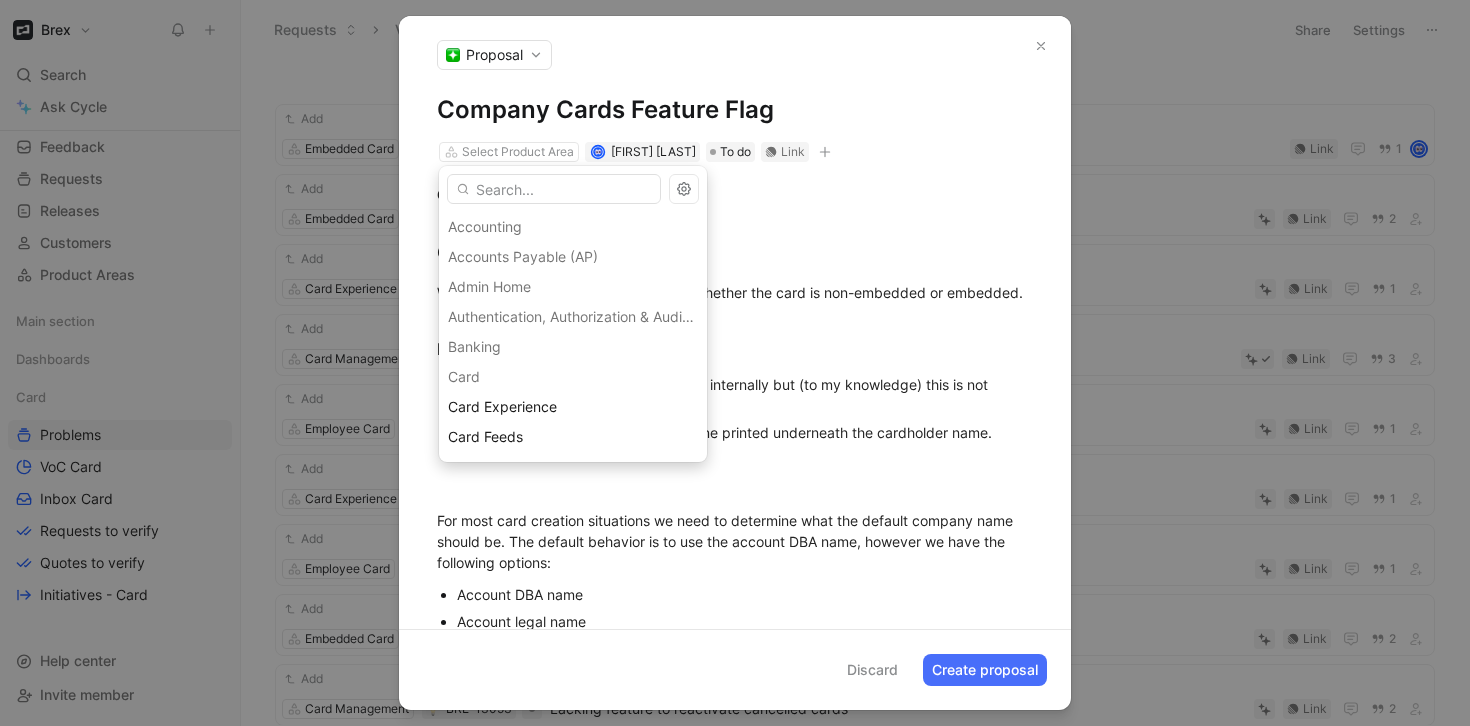click on "Card" at bounding box center [573, 377] 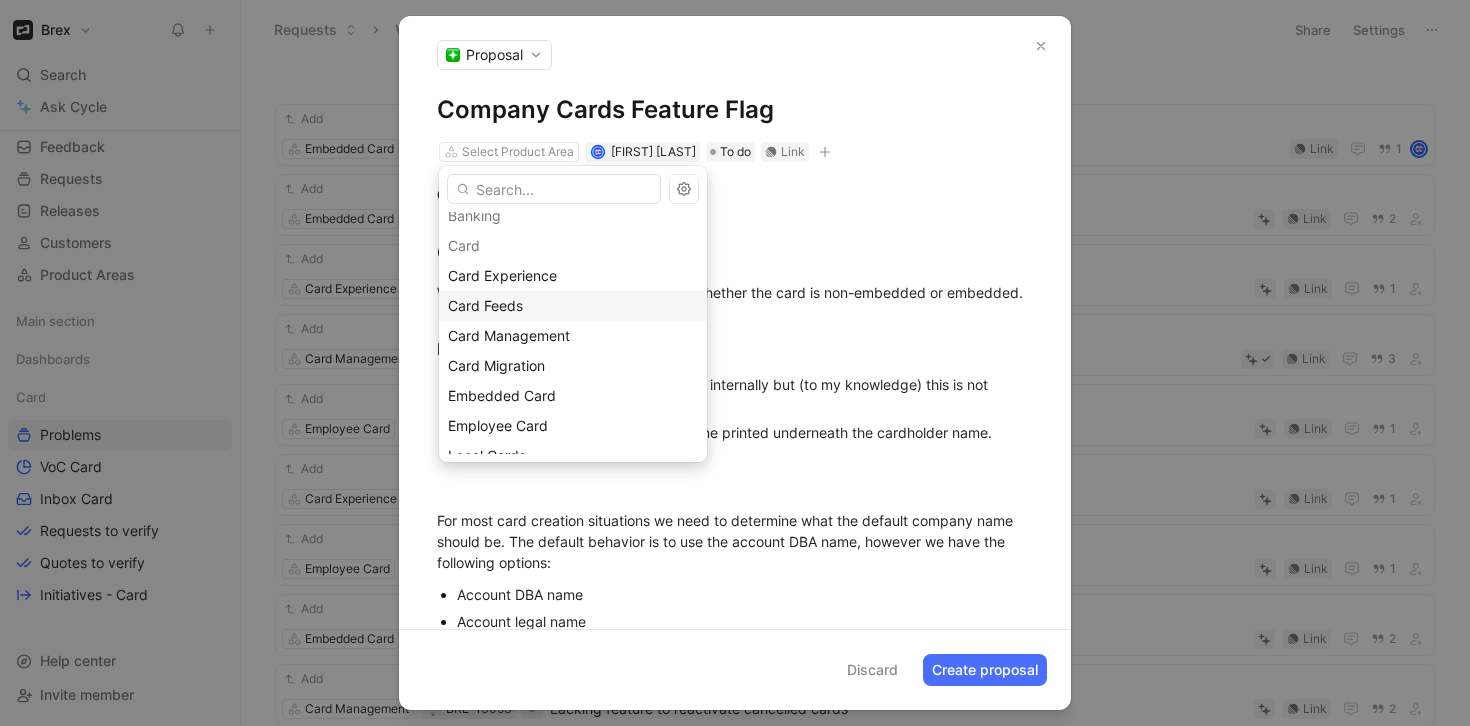 scroll, scrollTop: 205, scrollLeft: 0, axis: vertical 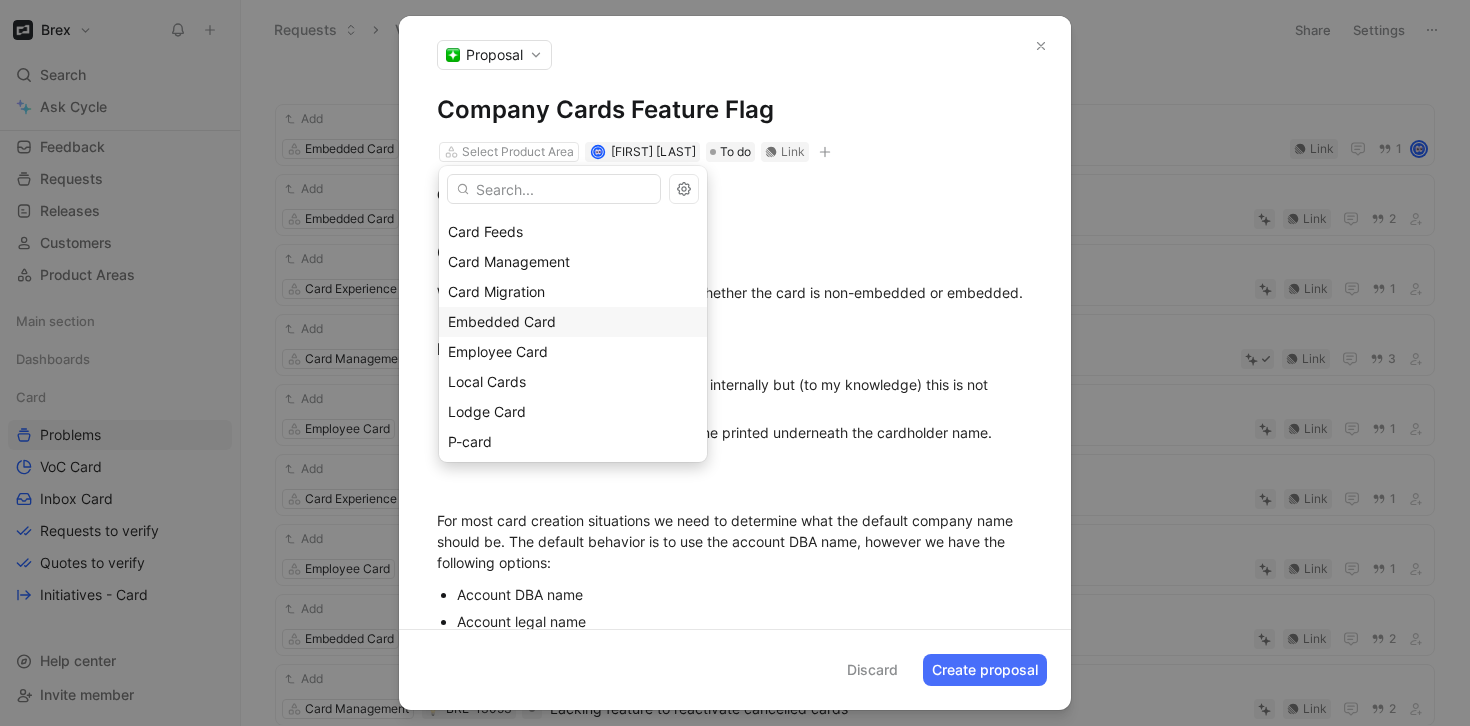 click on "Embedded Card" at bounding box center (573, 322) 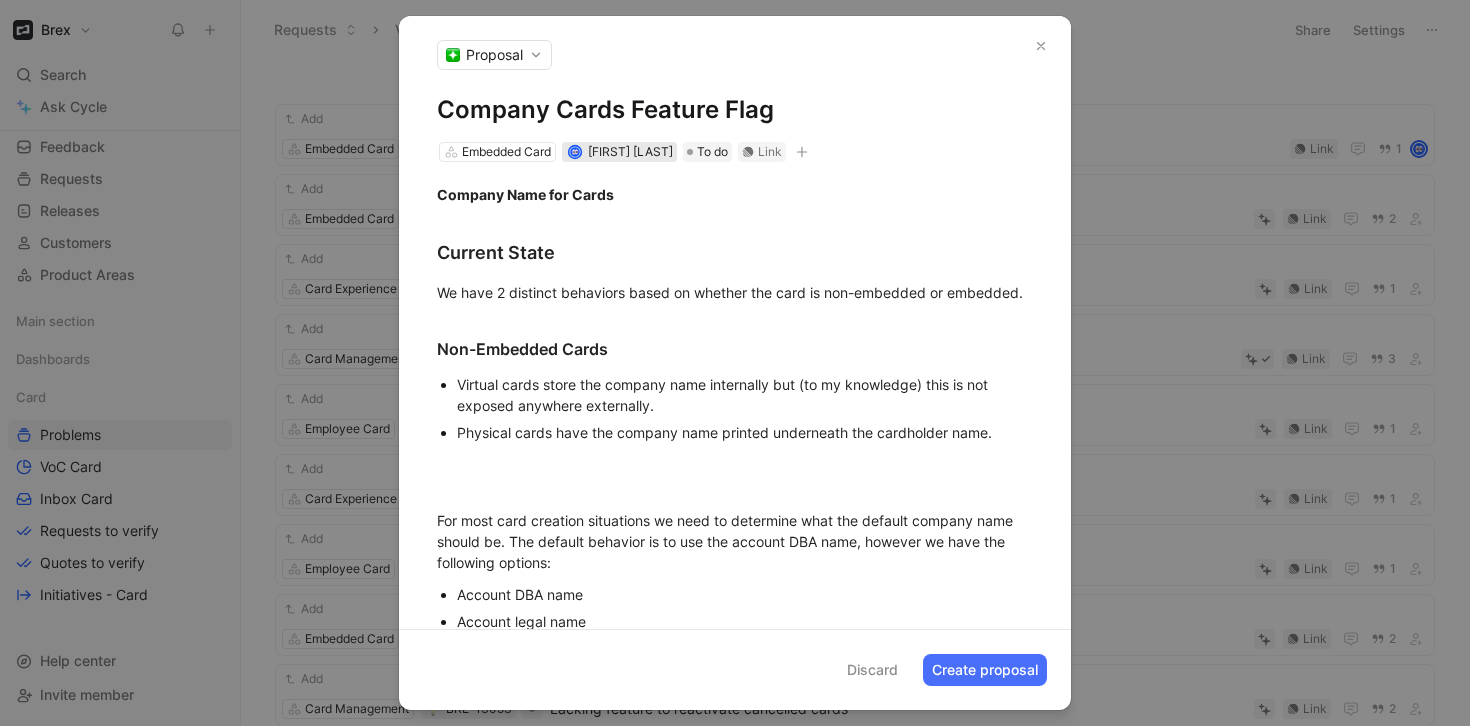 click on "[FIRST] [LAST]" at bounding box center (630, 151) 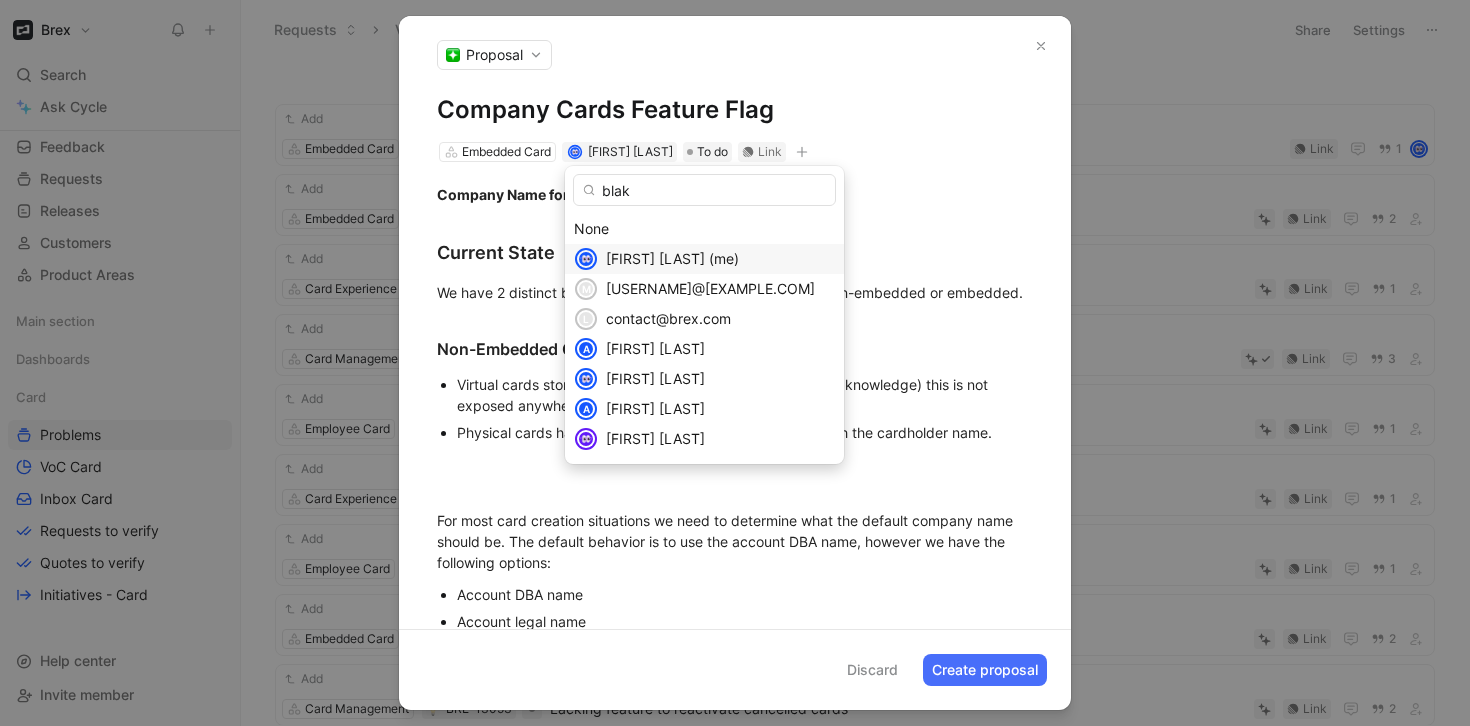 type on "[PERSON]" 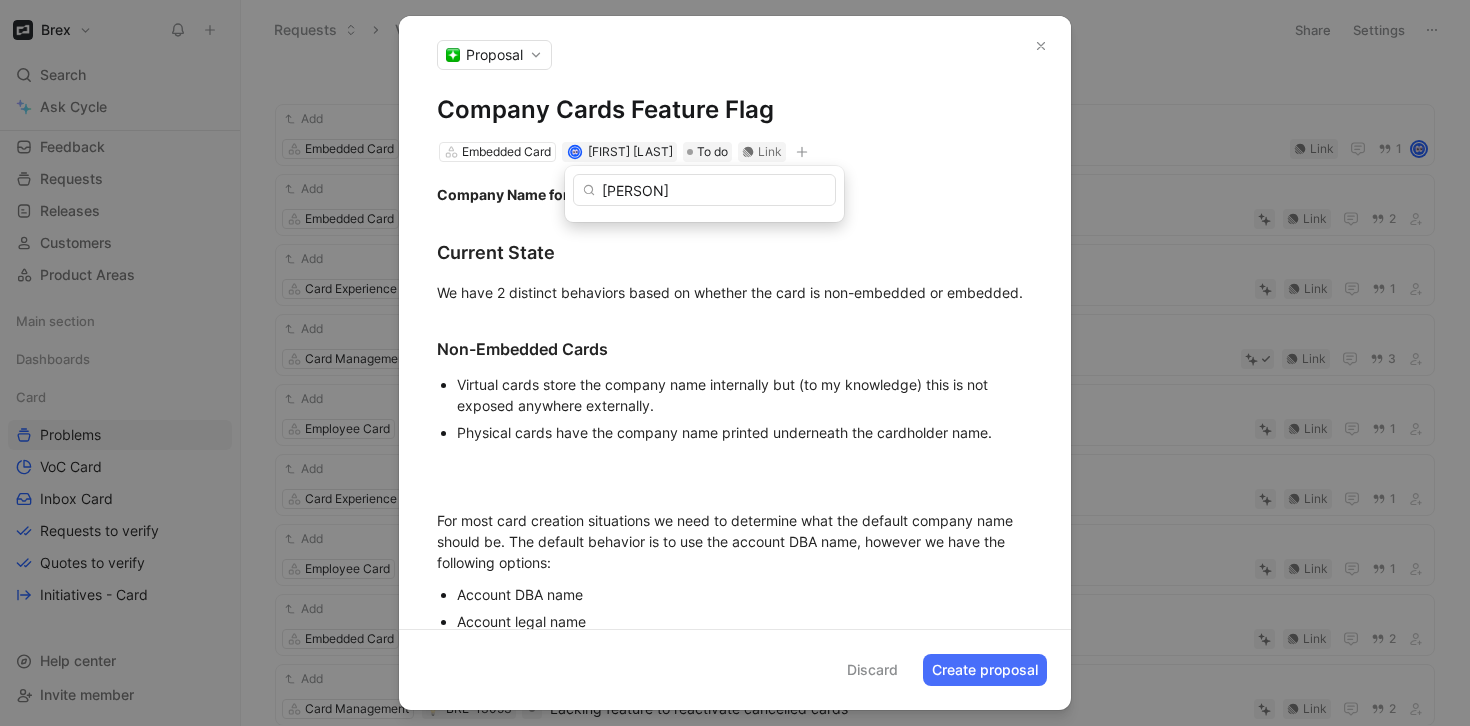click on "[PERSON]" at bounding box center (704, 190) 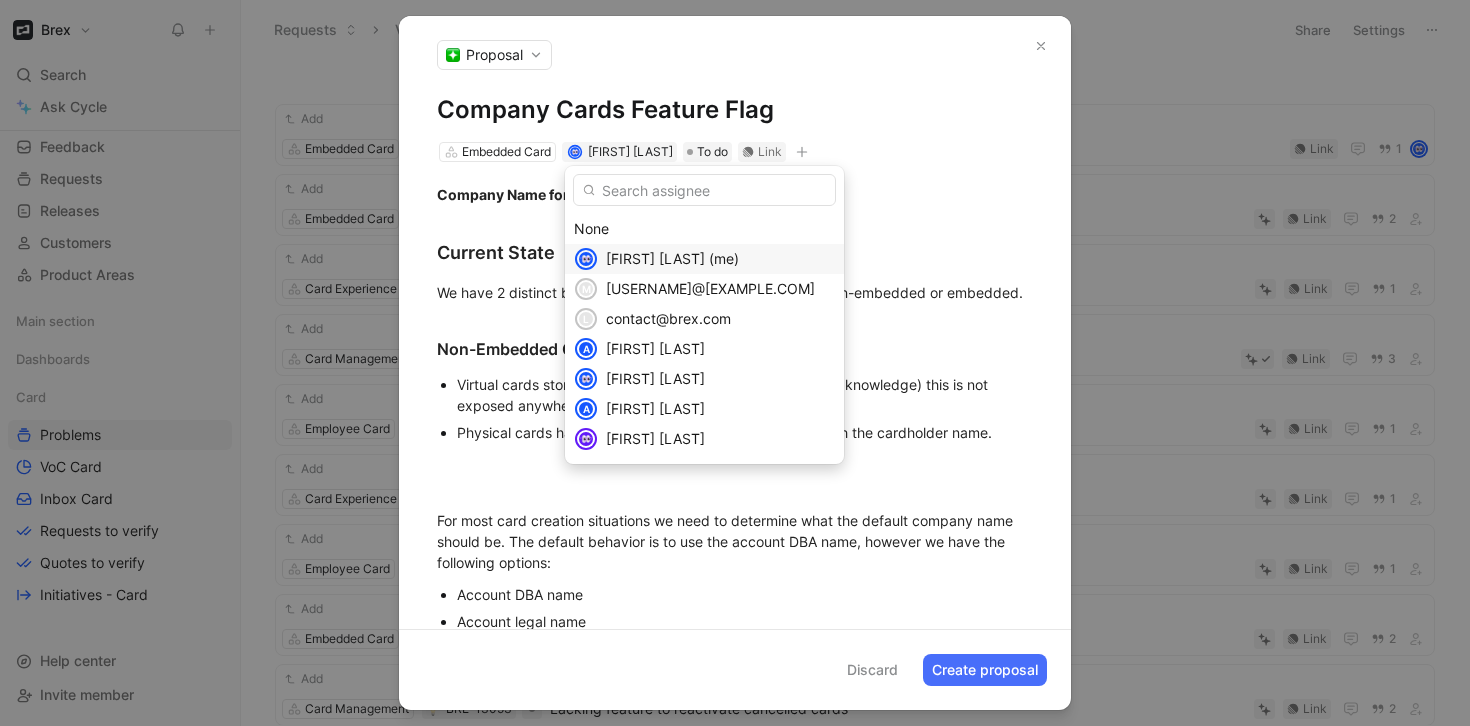 click on "[FIRST] [LAST] (me)" at bounding box center [672, 258] 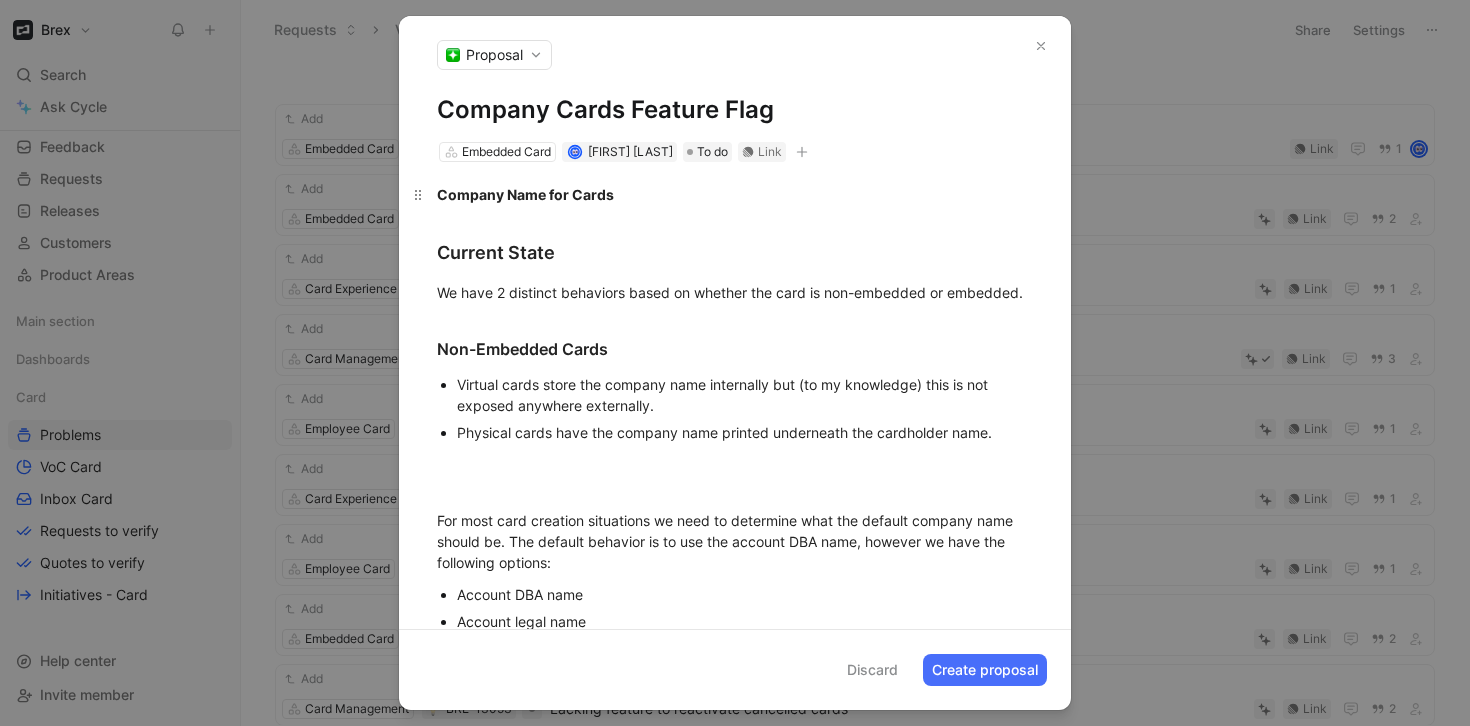 click on "Company Name for Cards" at bounding box center (735, 194) 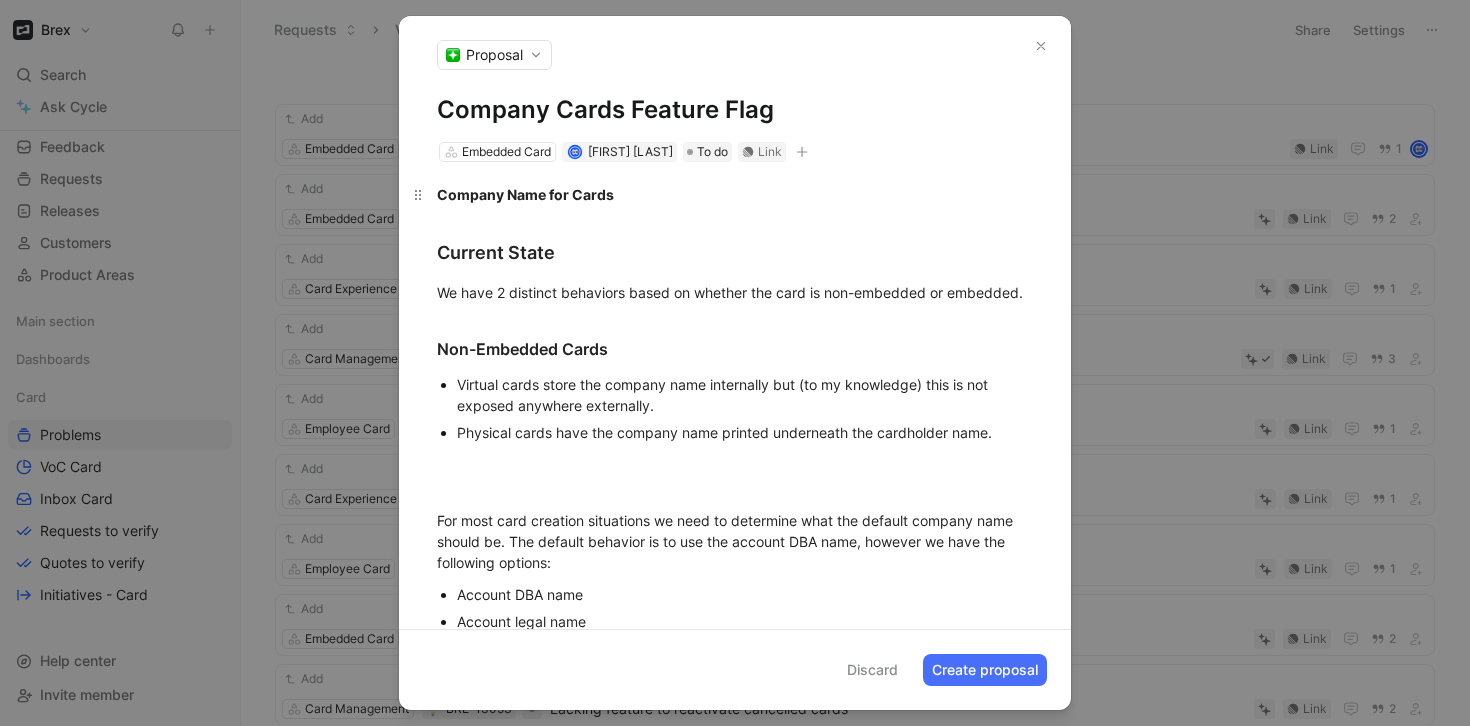 click on "Company Name for Cards" at bounding box center [525, 194] 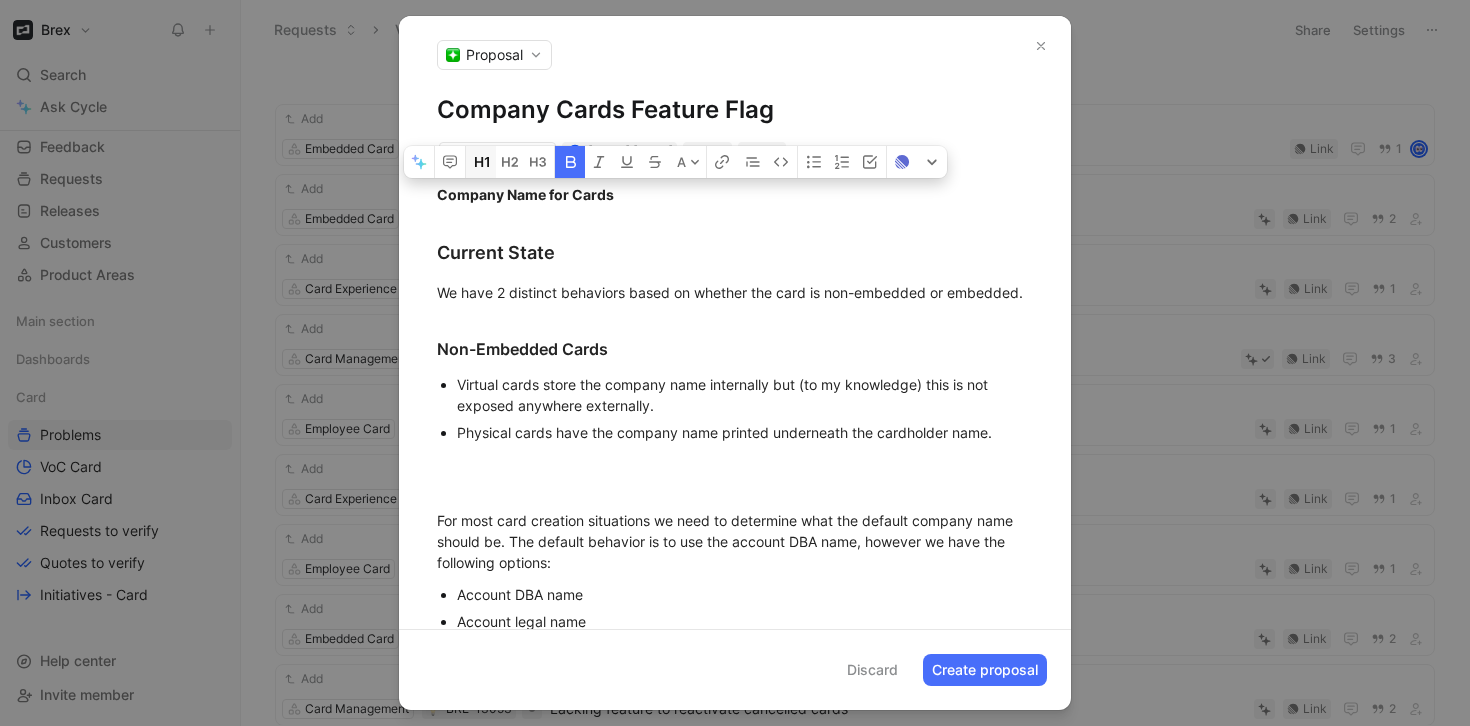 click 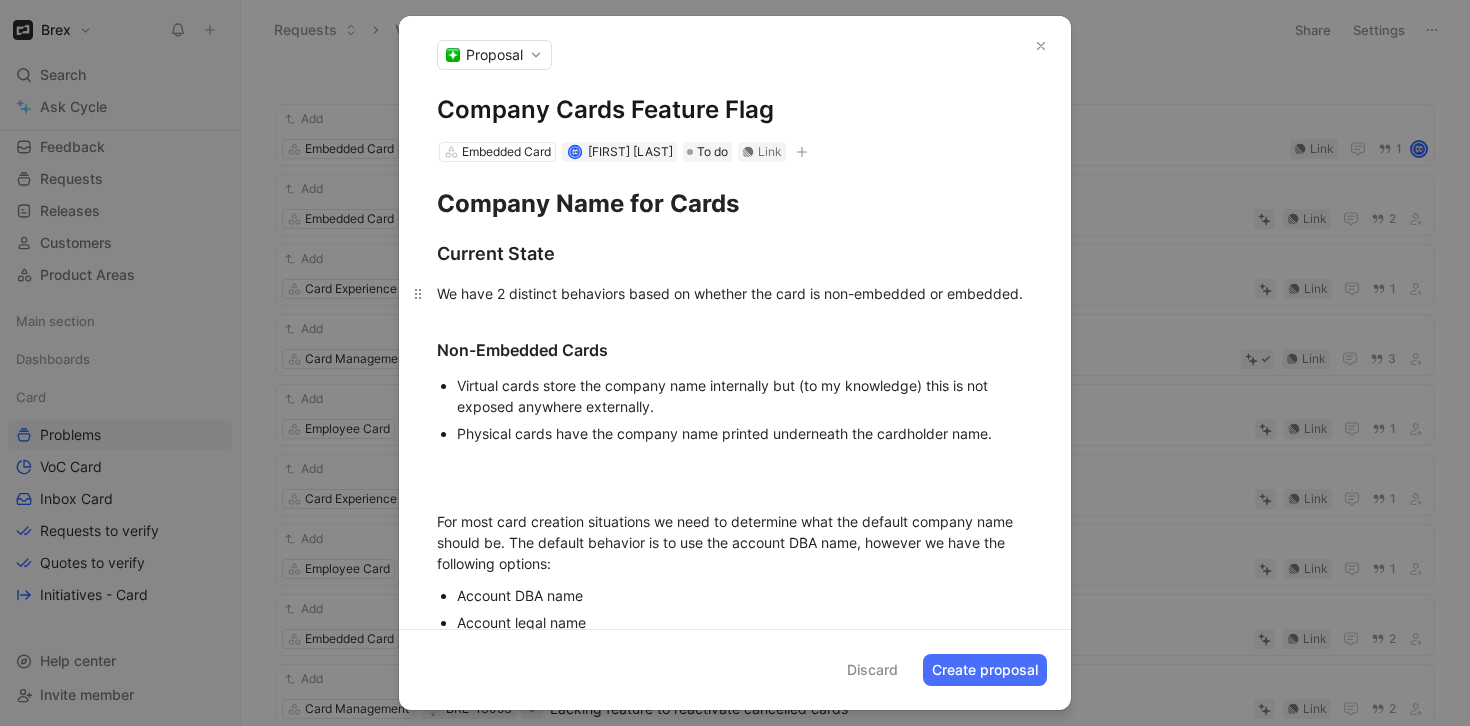 click on "We have 2 distinct behaviors based on whether the card is non-embedded or embedded." at bounding box center (730, 293) 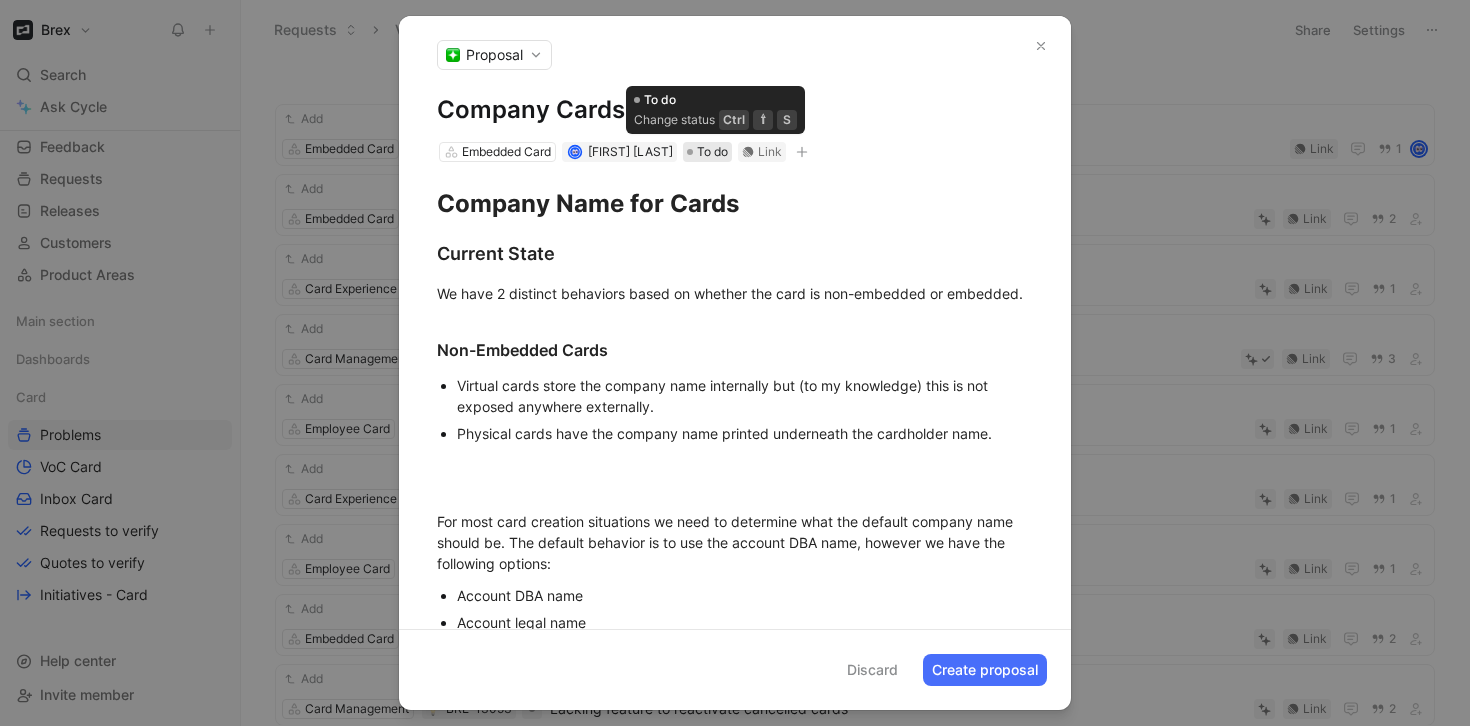 click on "To do" at bounding box center [712, 152] 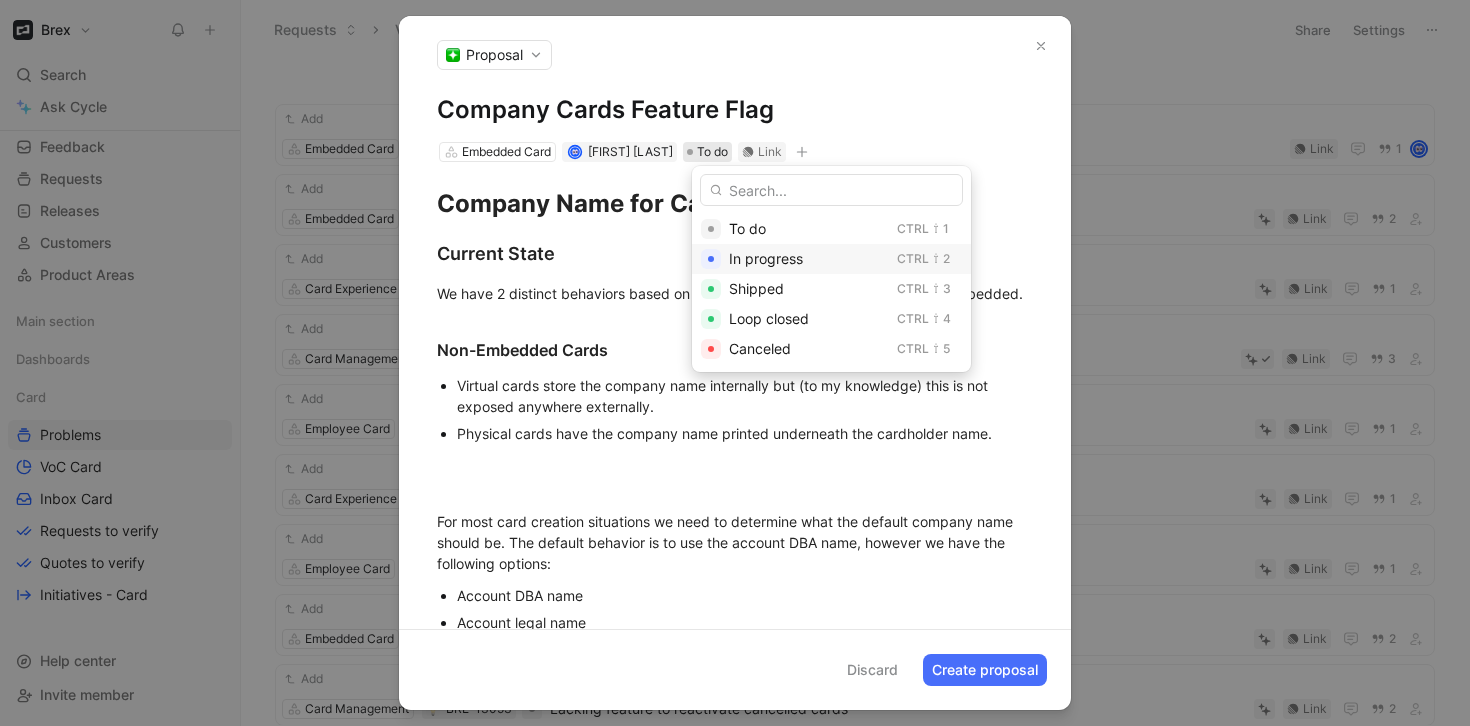 click on "In progress" at bounding box center [809, 259] 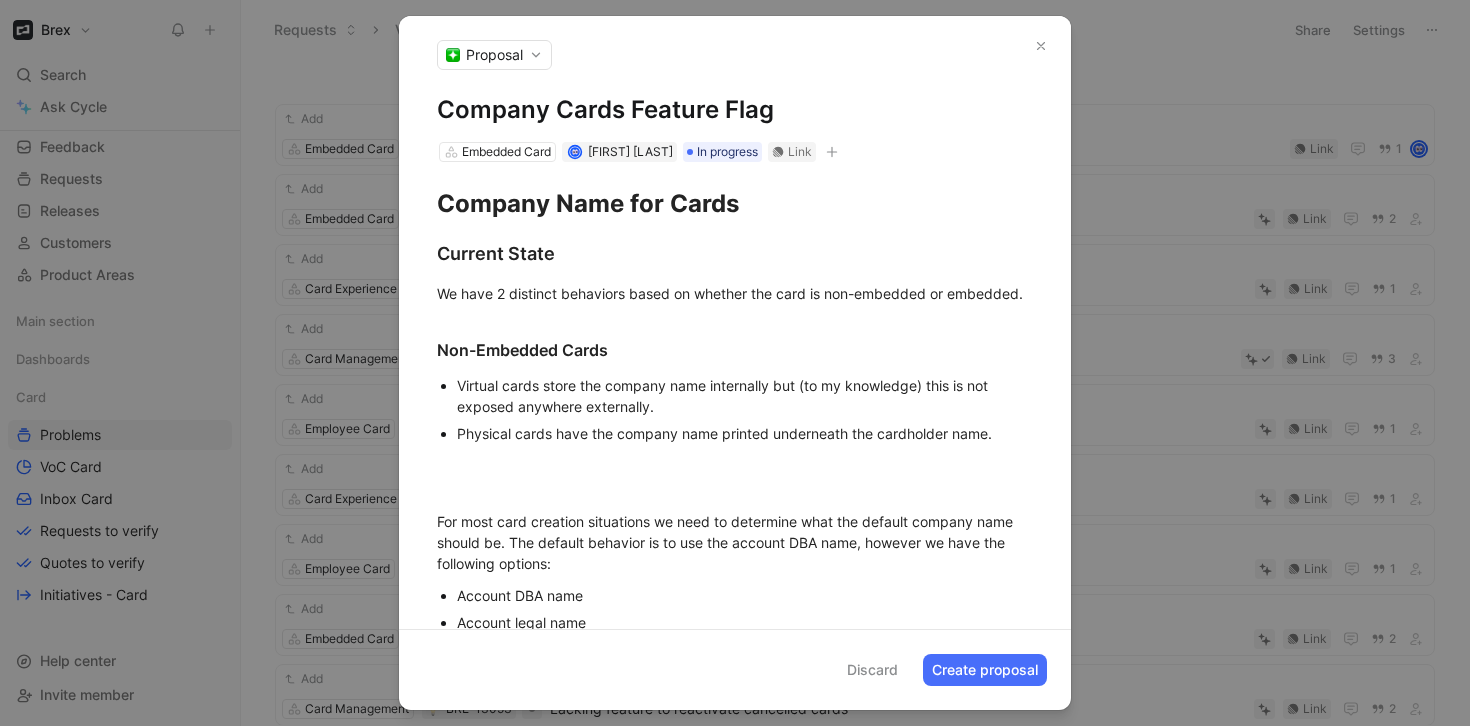 click at bounding box center [832, 152] 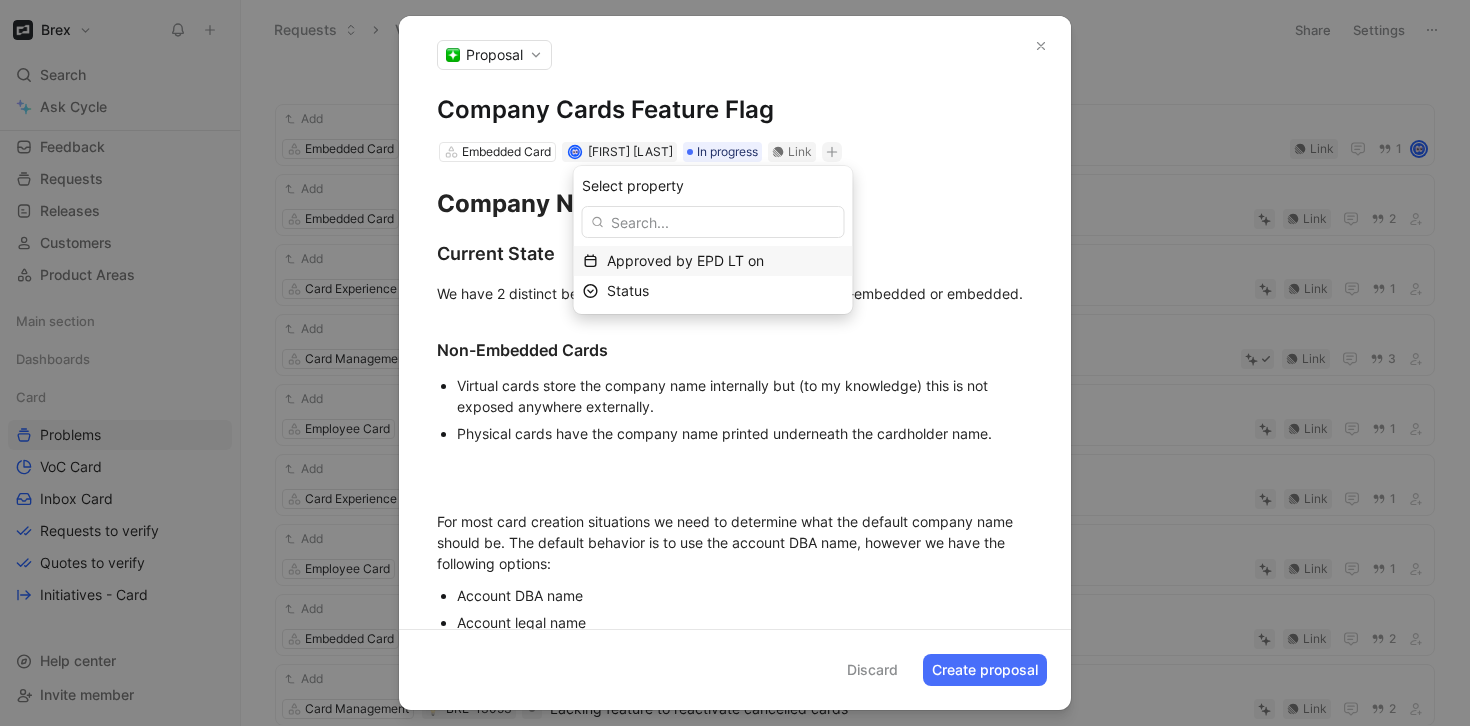 click on "Select property Approved by EPD LT on Status" at bounding box center [713, 240] 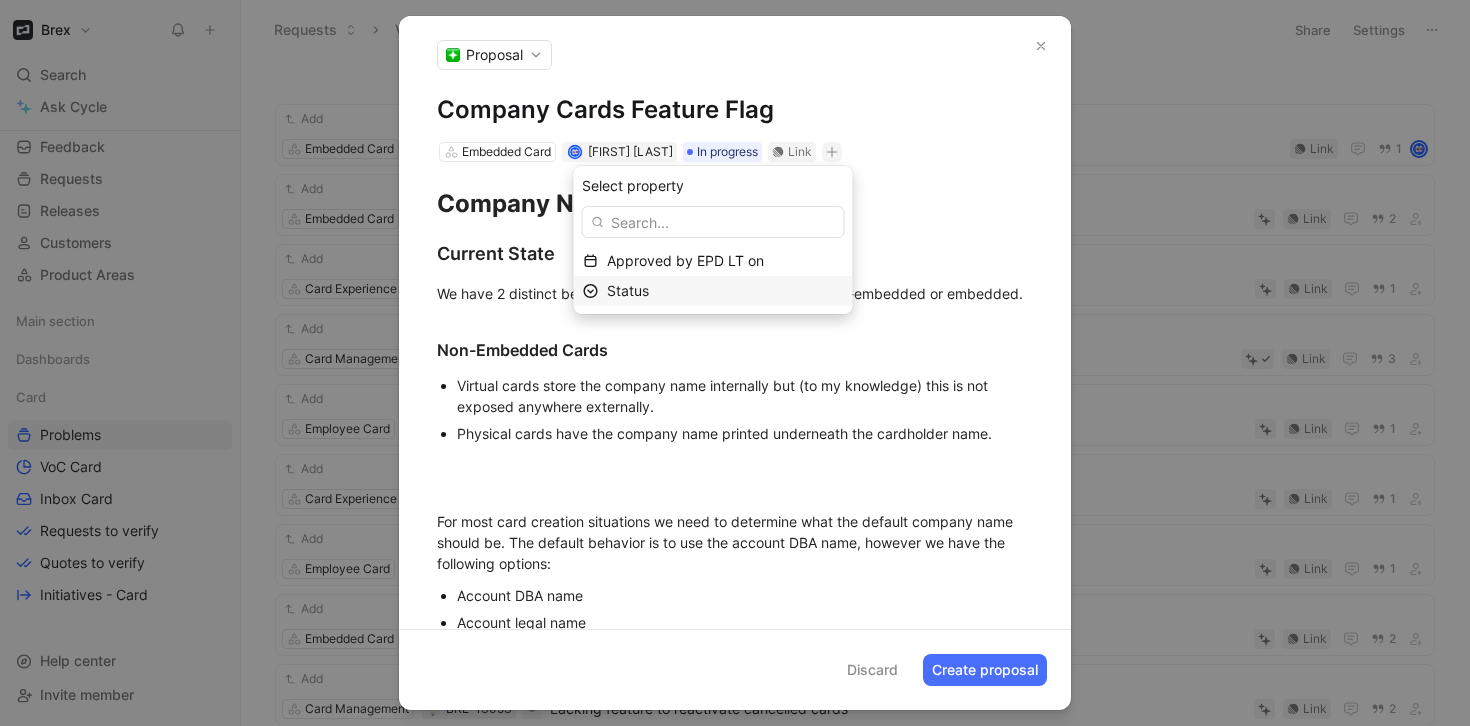 click on "Status" at bounding box center [628, 290] 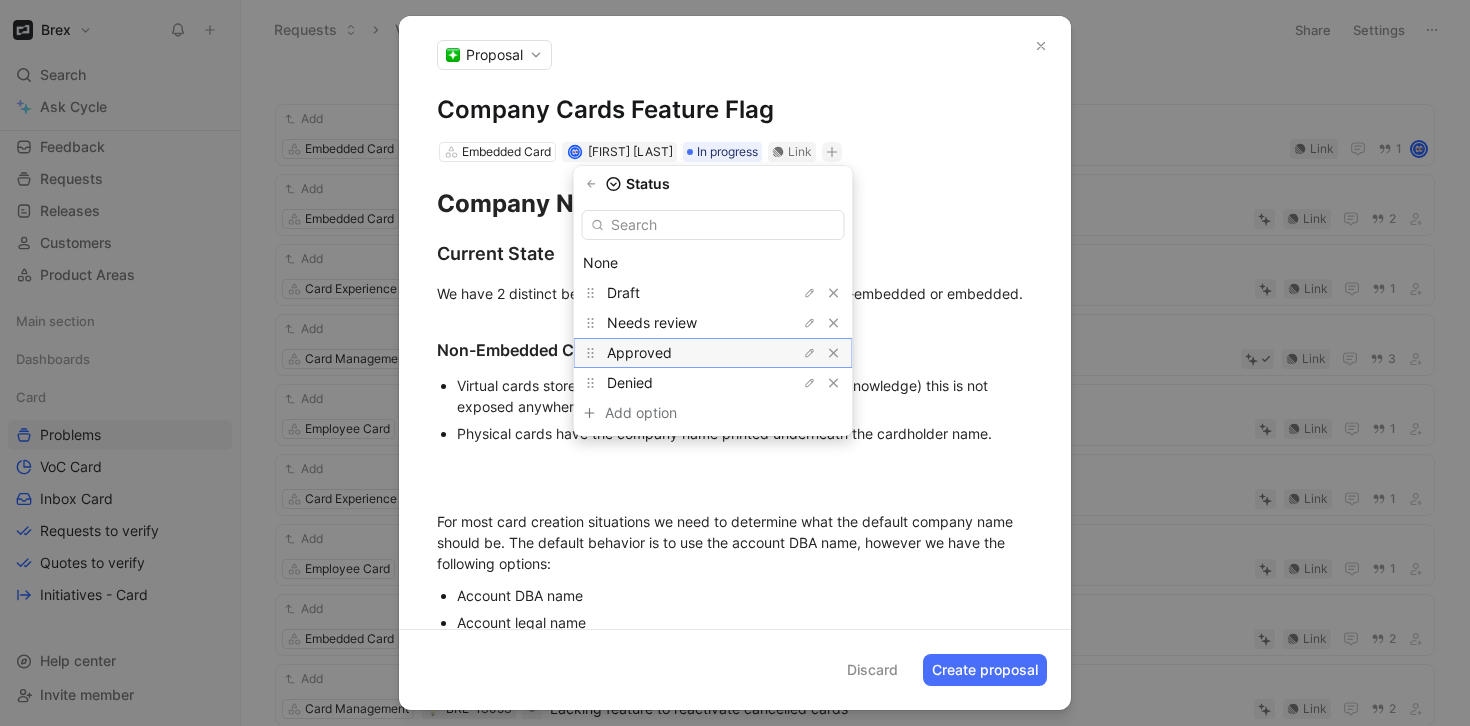 click on "Approved" at bounding box center [639, 352] 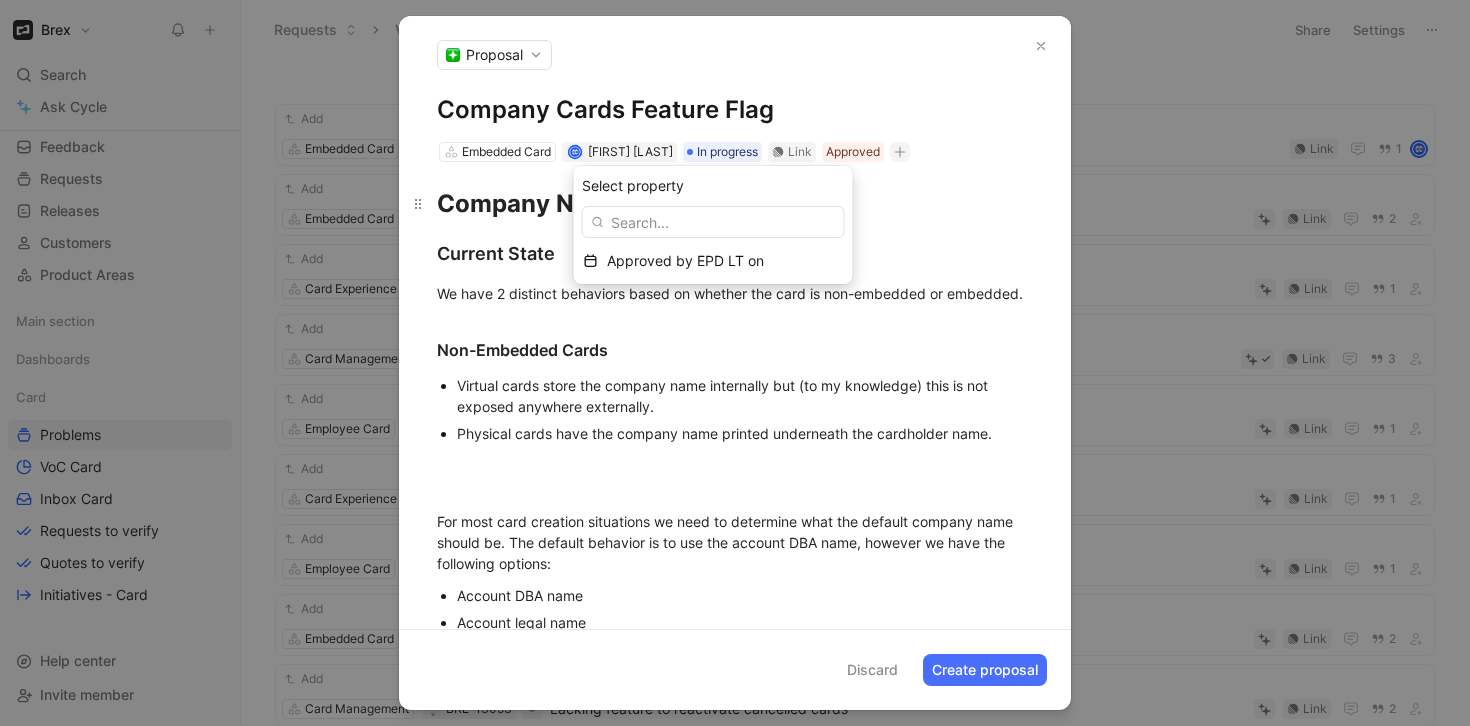 click on "Company Name for Cards" at bounding box center (735, 204) 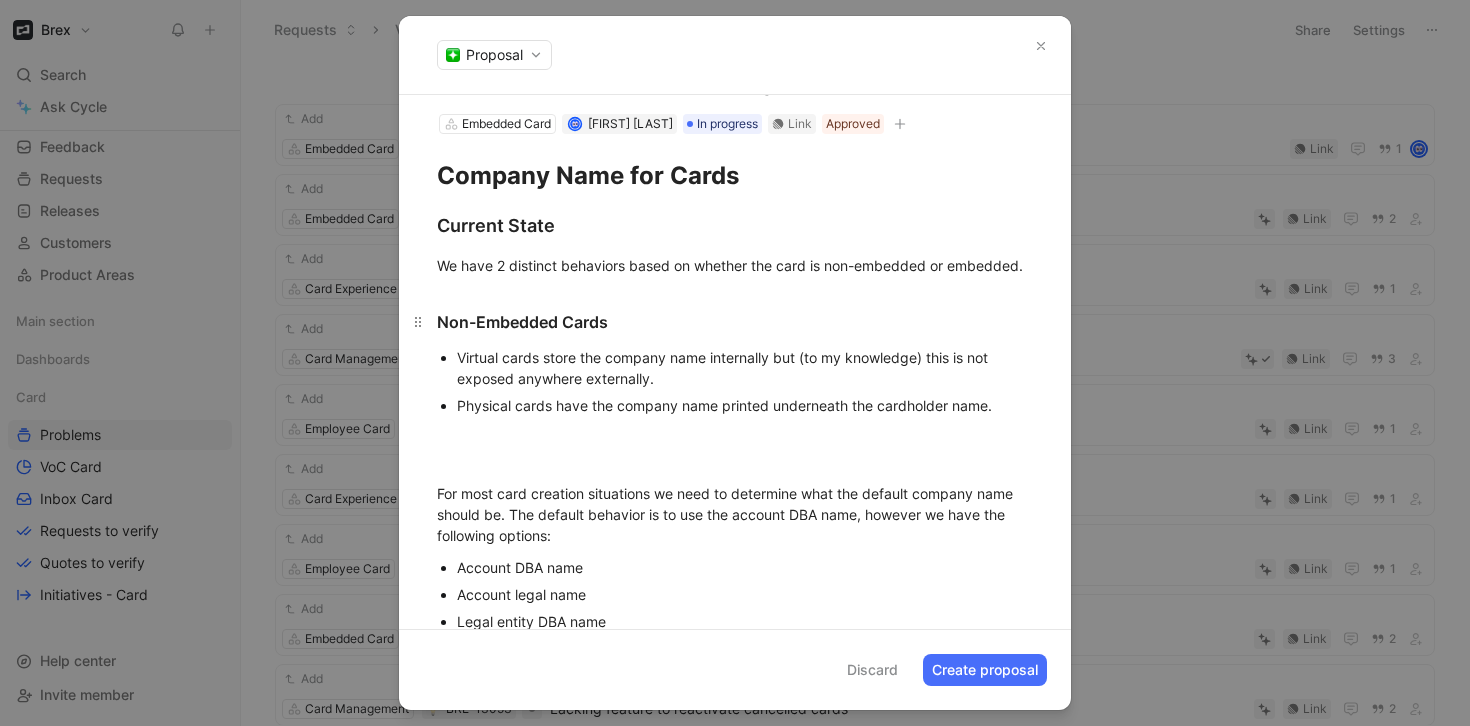 scroll, scrollTop: 0, scrollLeft: 0, axis: both 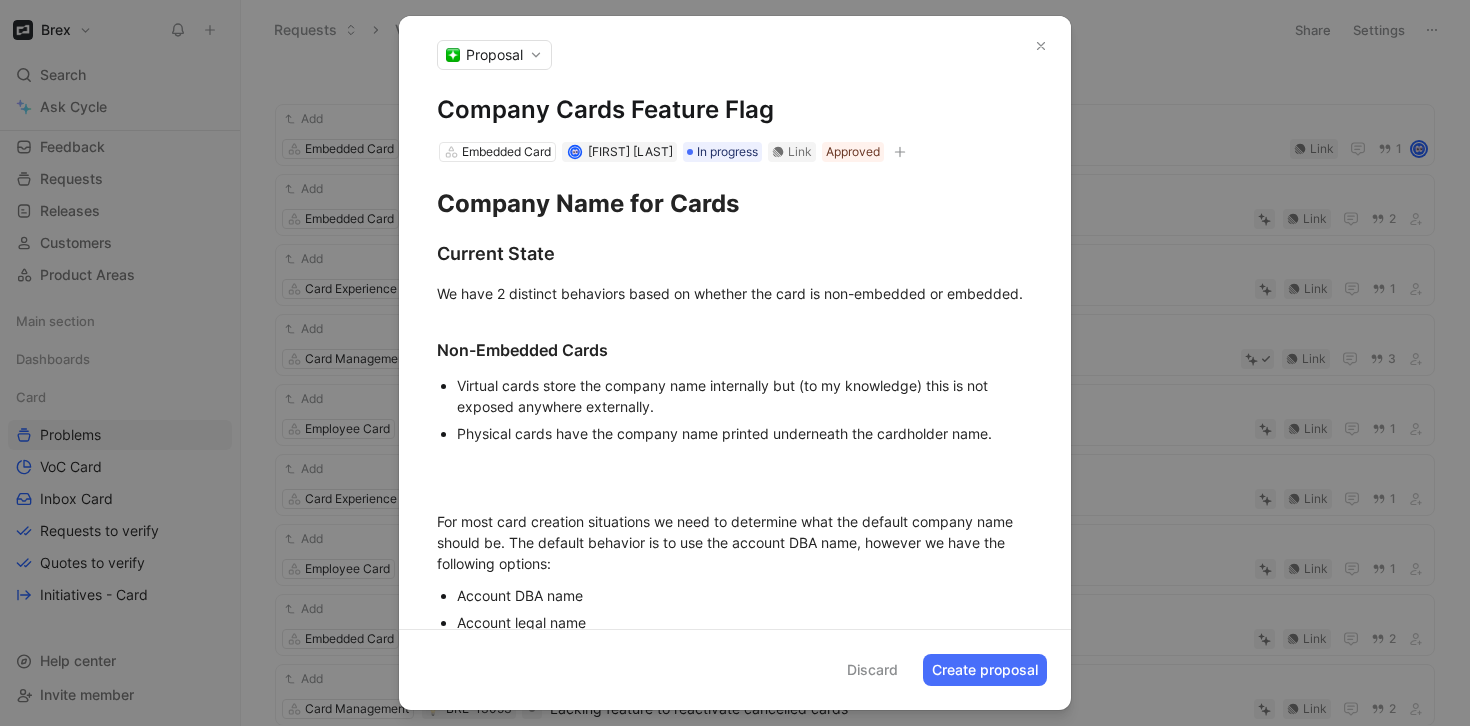 click on "Company Cards Feature Flag" at bounding box center [735, 110] 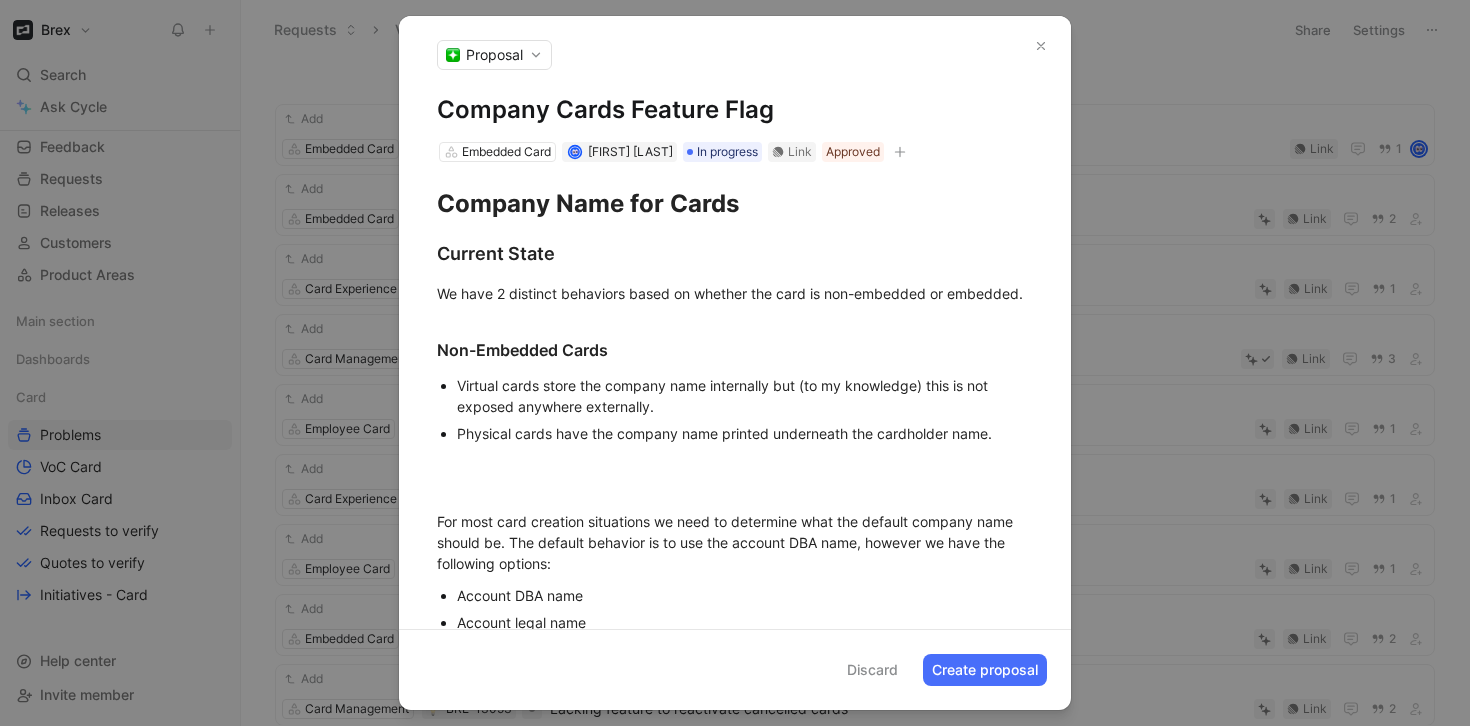 drag, startPoint x: 629, startPoint y: 108, endPoint x: 420, endPoint y: 119, distance: 209.28928 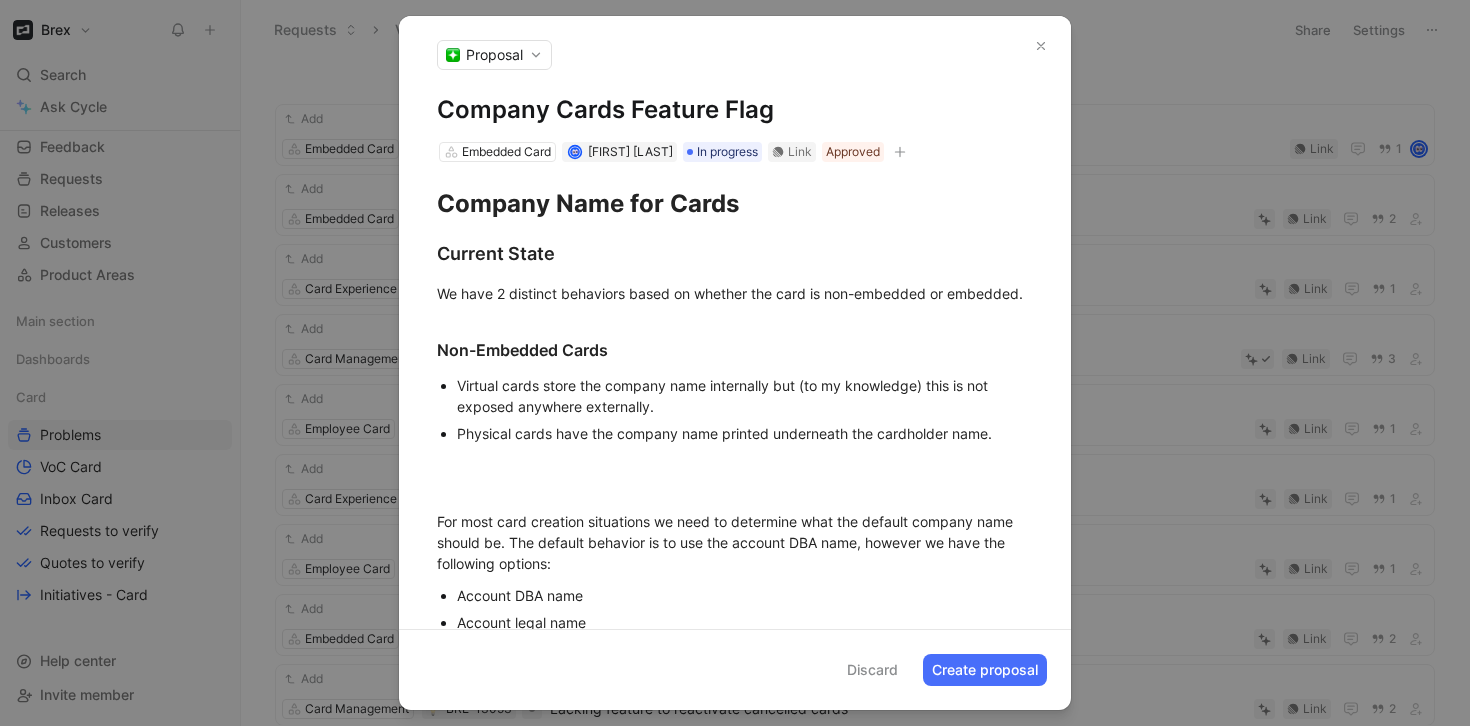 click on "Company Cards Feature Flag Embedded Card [FIRST] [LAST] In progress Link Approved" at bounding box center (735, 129) 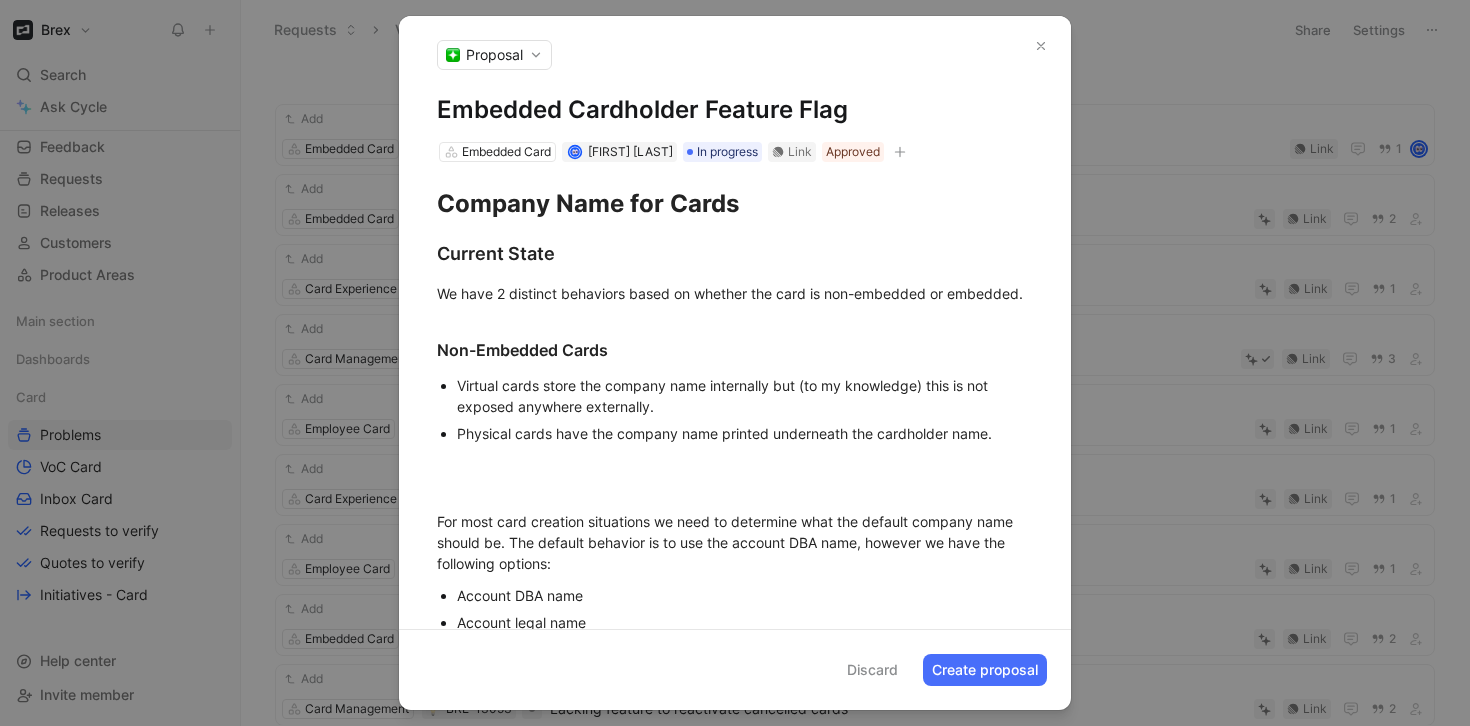 click on "Embedded Cardholder Feature Flag" at bounding box center (735, 110) 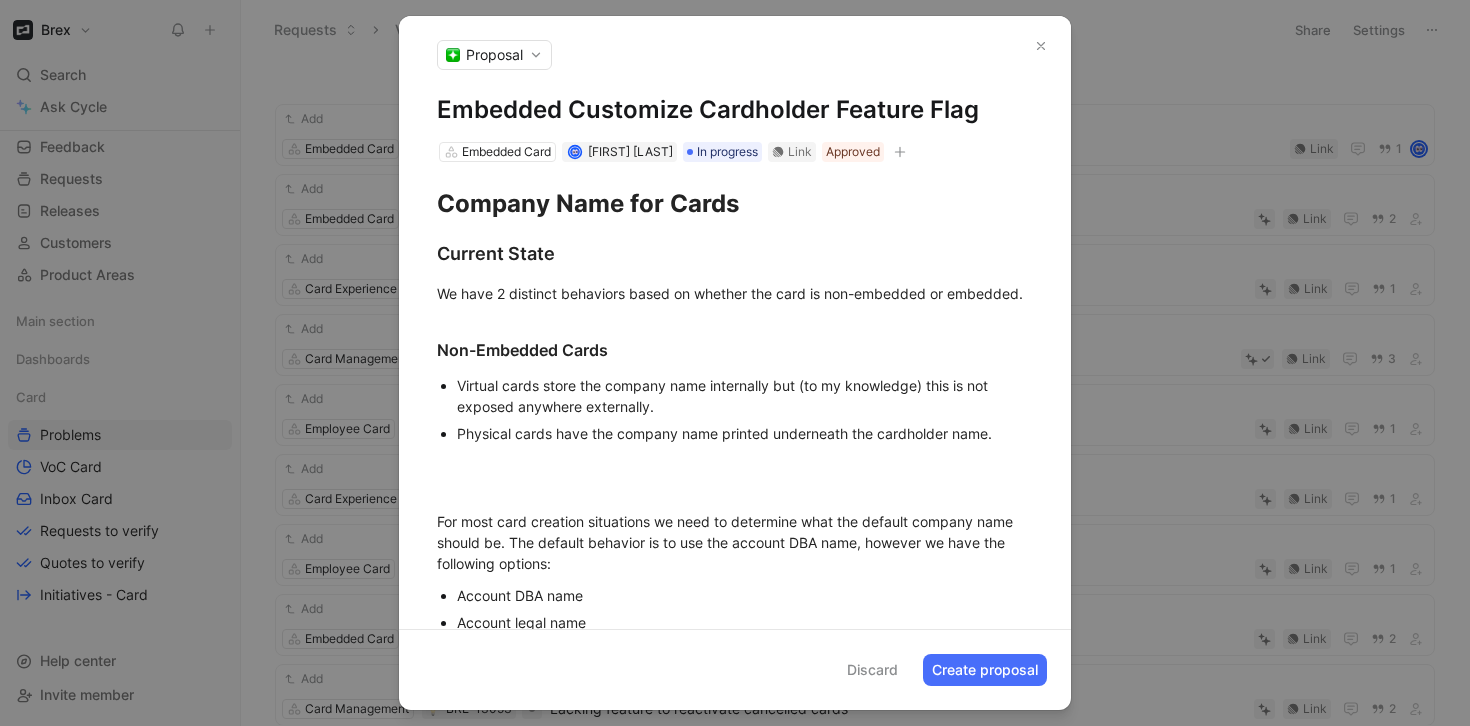 click on "Embedded Customize Cardholder Feature Flag" at bounding box center (735, 110) 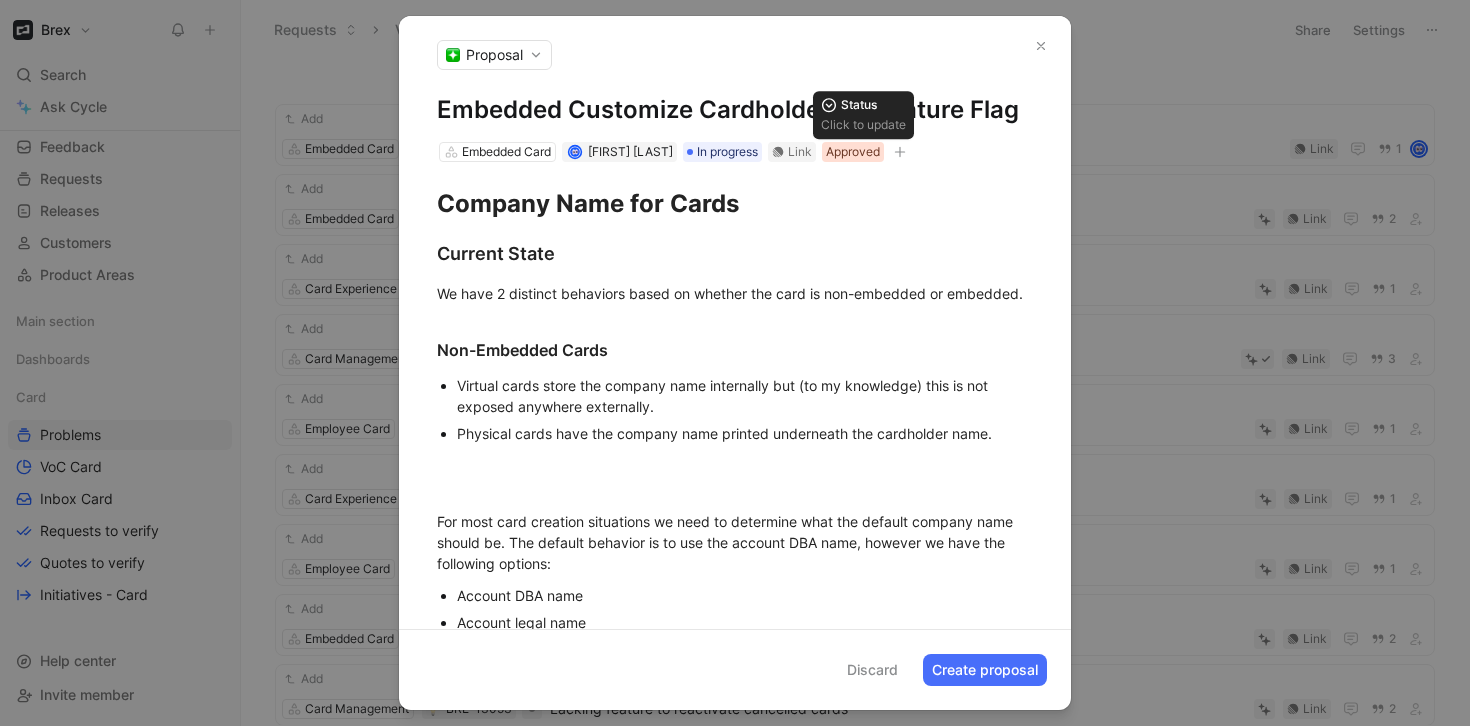 click on "Approved" at bounding box center [853, 152] 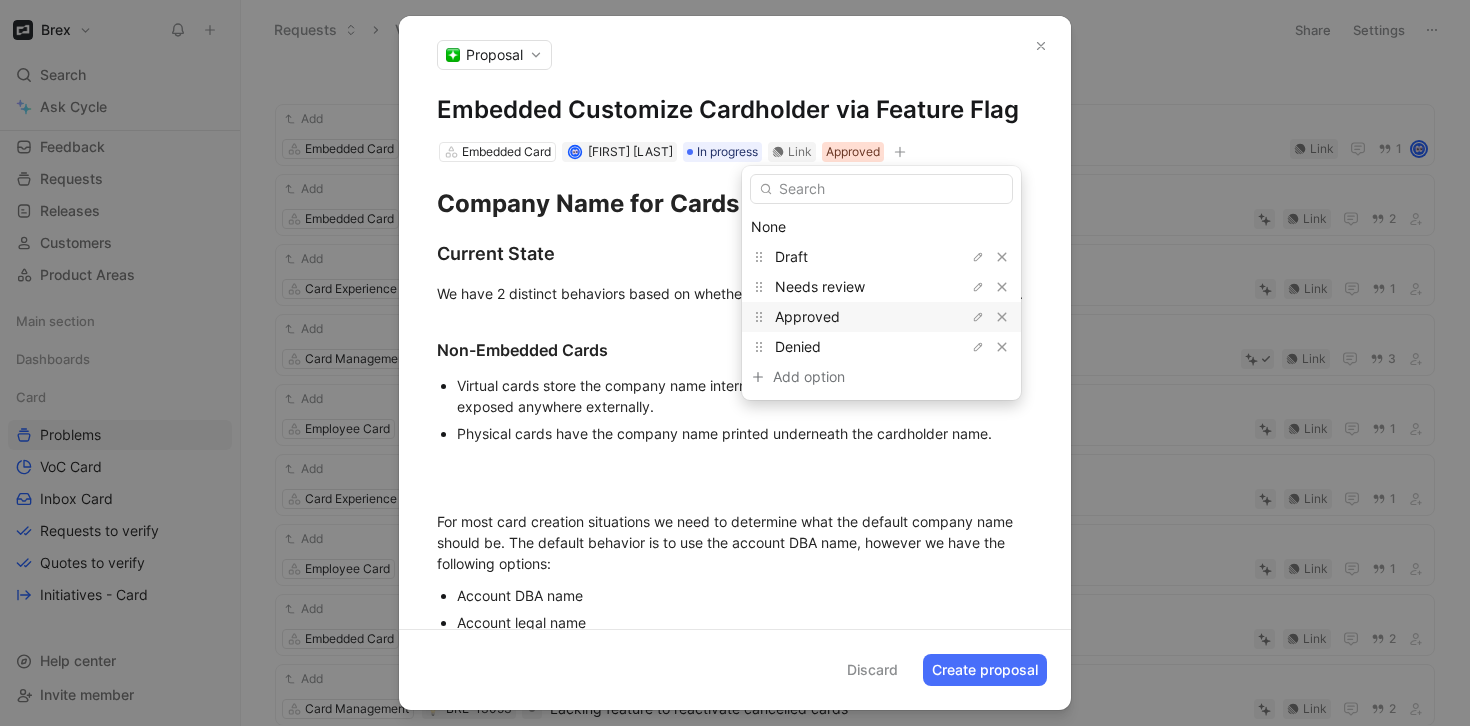 click on "Approved" at bounding box center [853, 152] 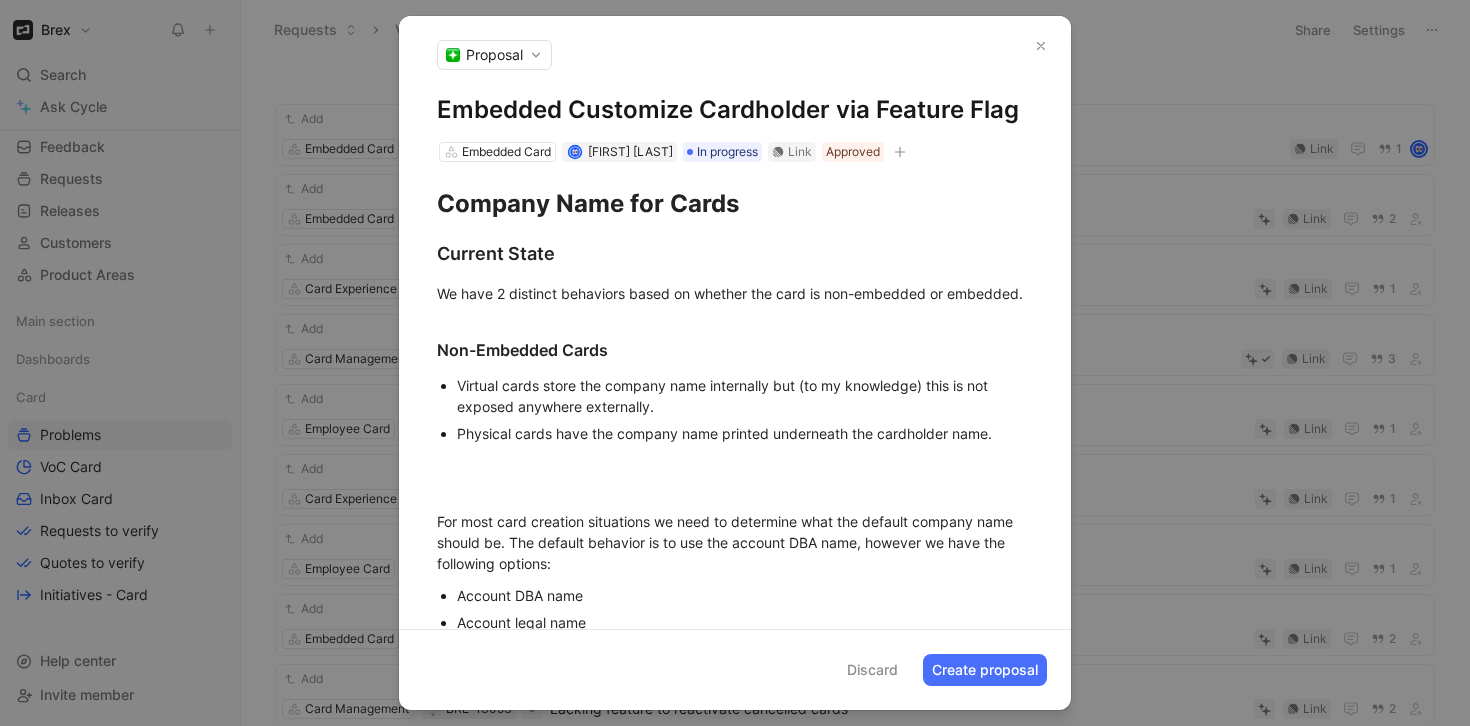 click on "Company Name for Cards Current State We have 2 distinct behaviors based on whether the card is non-embedded or embedded. Non-Embedded Cards Virtual cards store the company name internally but (to my knowledge) this is not exposed anywhere externally.  Physical cards have the company name printed underneath the cardholder name. For most card creation situations we need to determine what the default company name should be. The default behavior is to use the account DBA name, however we have the following options: Account DBA name Account legal name Legal entity DBA name Blank name If a customer requests a non-default option, we need to update a feature flag to change the behavior. We can set up the logic to choose a non-default company name based on account ID, user ID, or legal entity ID. This does not apply to P-cards, which always use the account DBA name as the cardholder name and company name. Embedded Cards In these situations the cardholder name is always the account DBA name. Summary Cardholder Name" at bounding box center [735, 1239] 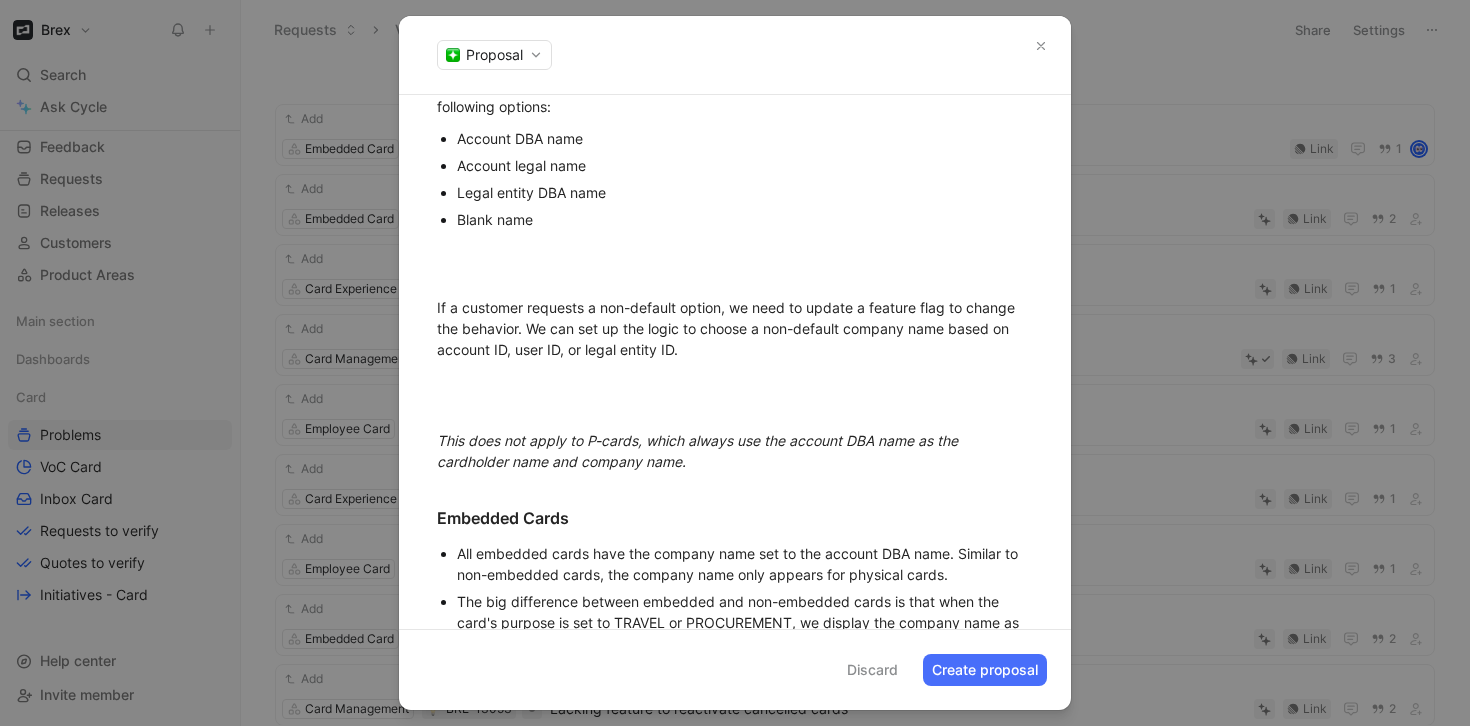 scroll, scrollTop: 461, scrollLeft: 0, axis: vertical 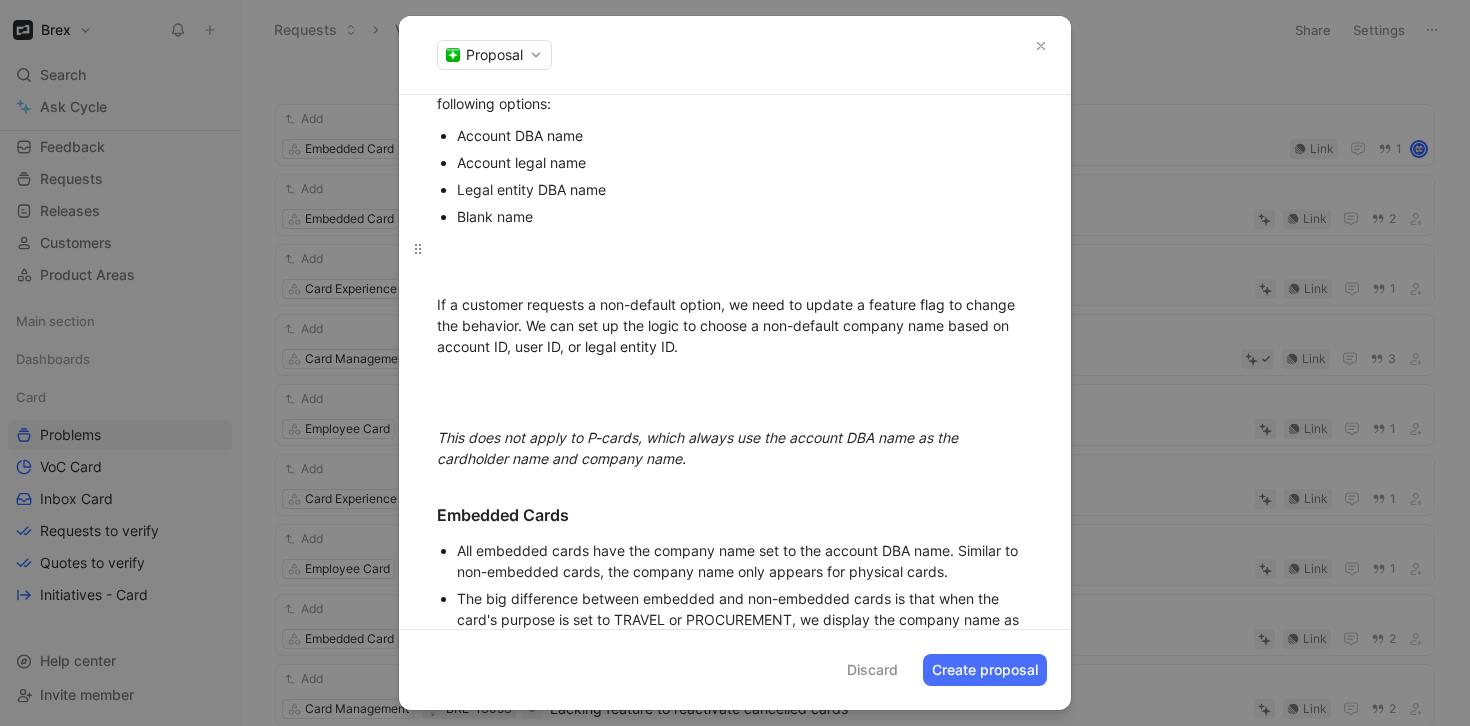 click at bounding box center (735, 259) 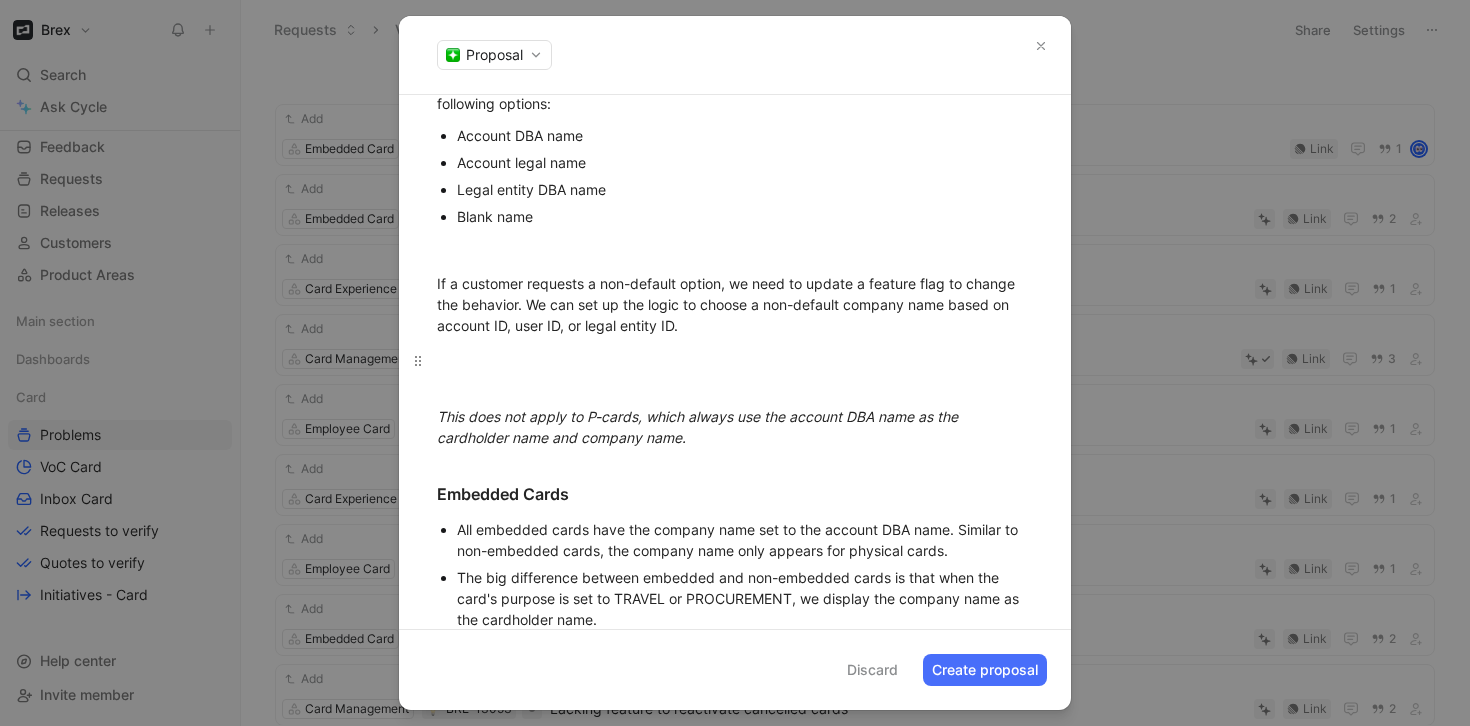 click at bounding box center (735, 371) 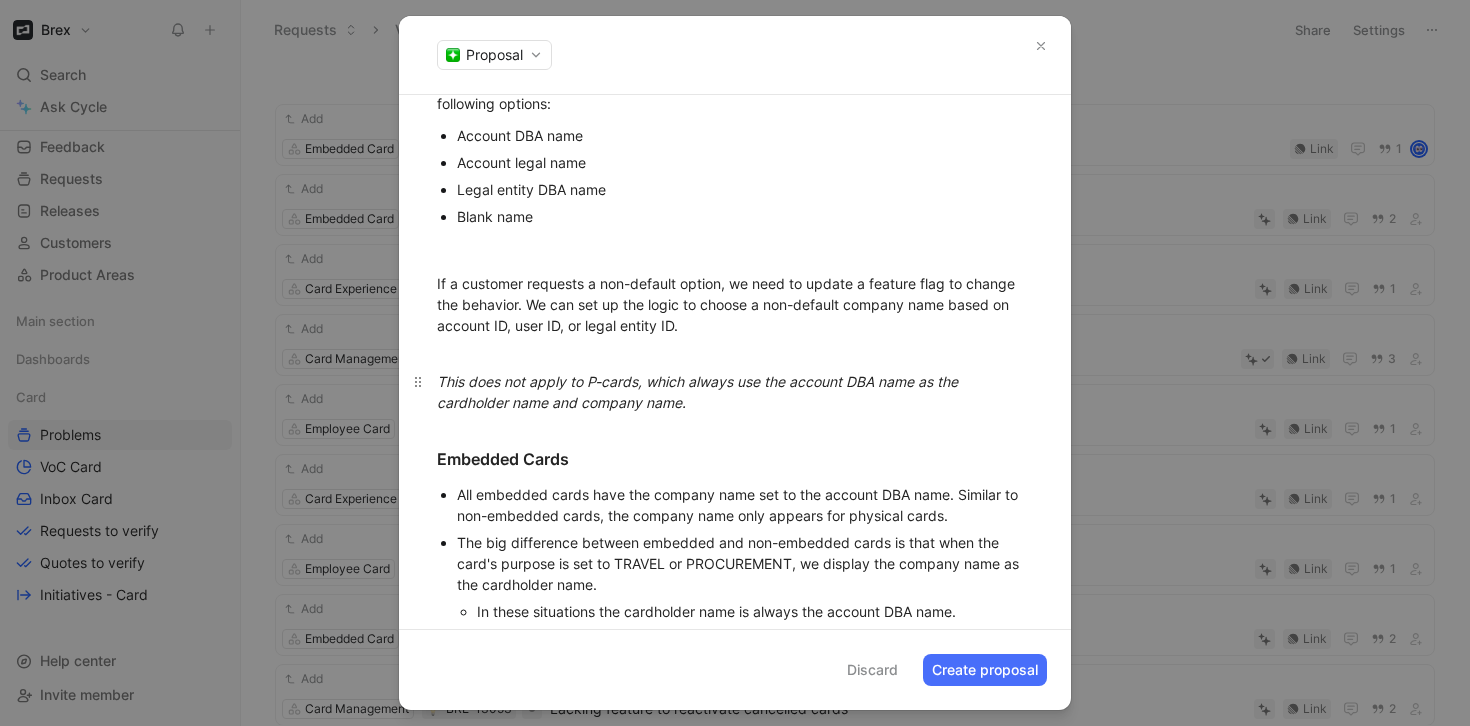 click on "This does not apply to P-cards, which always use the account DBA name as the cardholder name and company name." at bounding box center [735, 392] 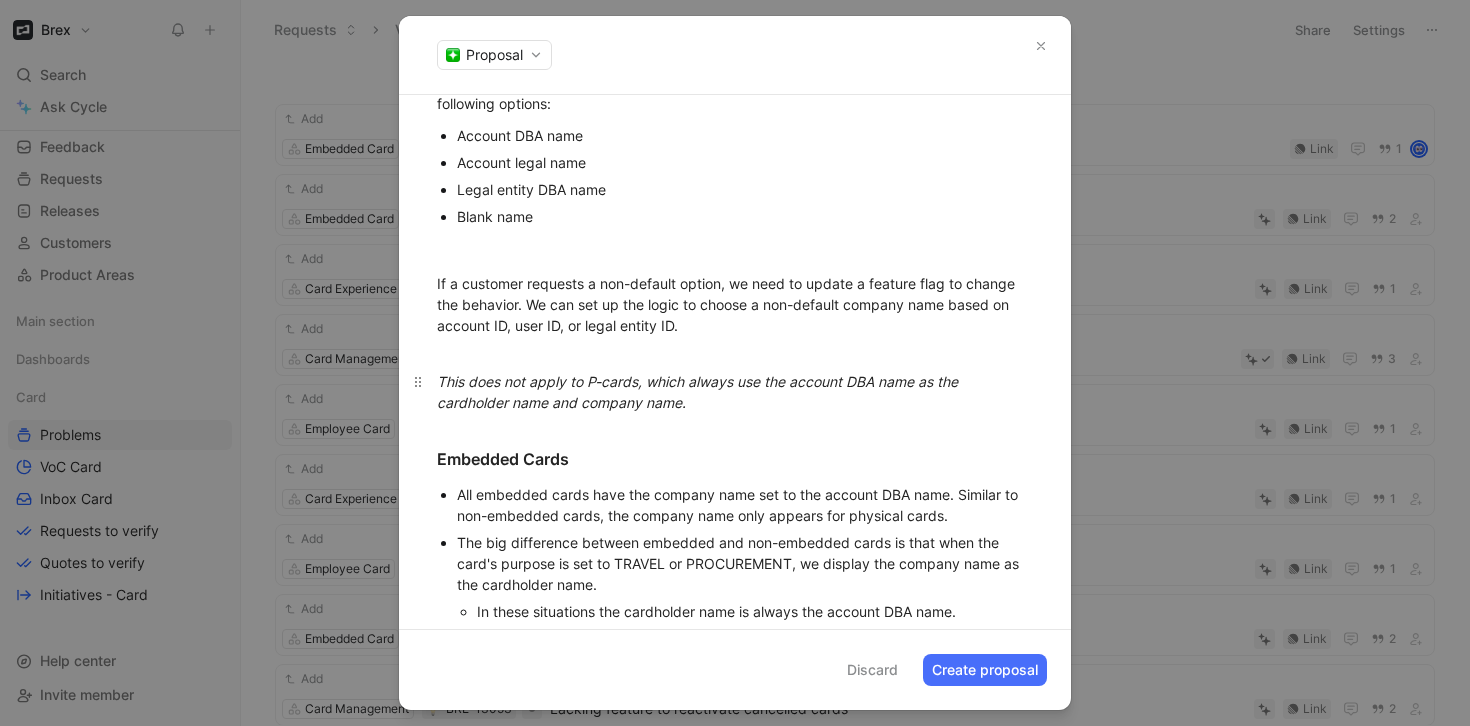click on "This does not apply to P-cards, which always use the account DBA name as the cardholder name and company name." at bounding box center [699, 392] 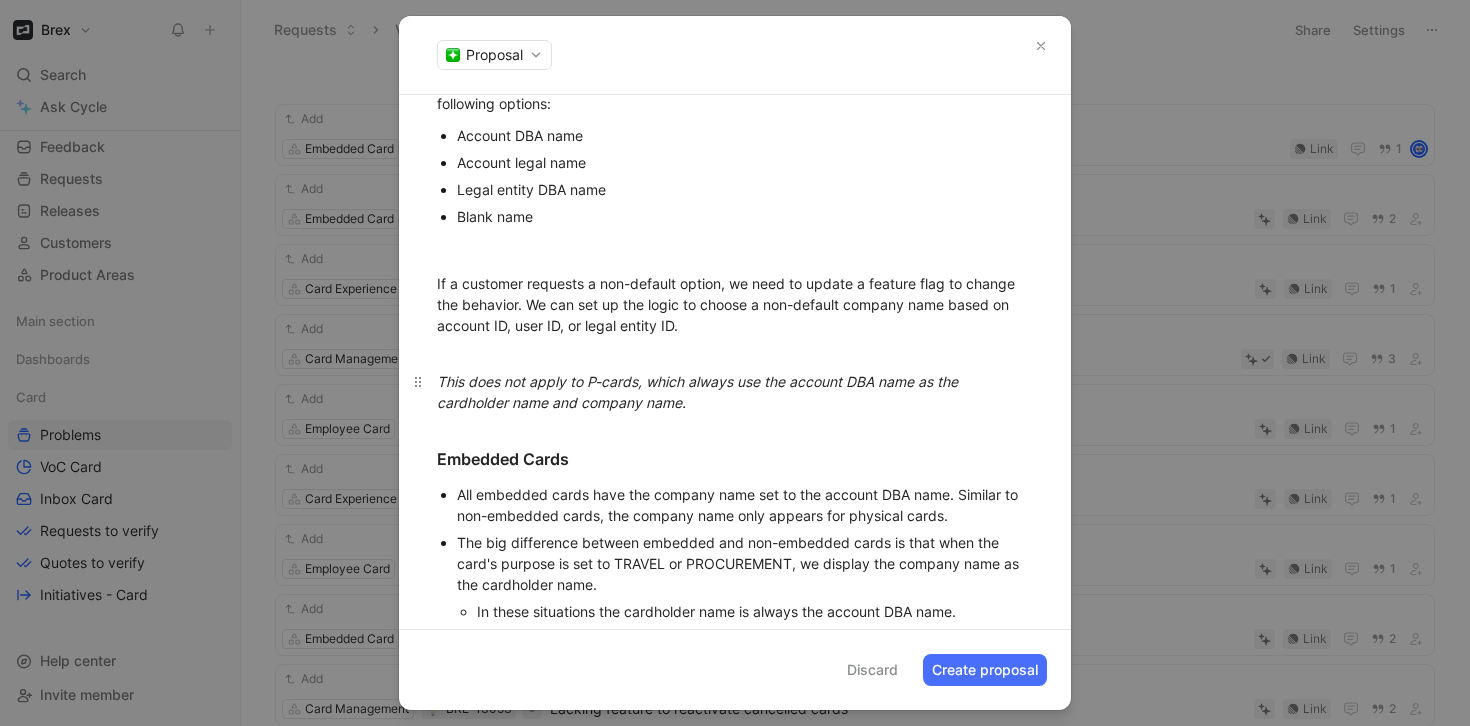 click on "This does not apply to P-cards, which always use the account DBA name as the cardholder name and company name." at bounding box center [699, 392] 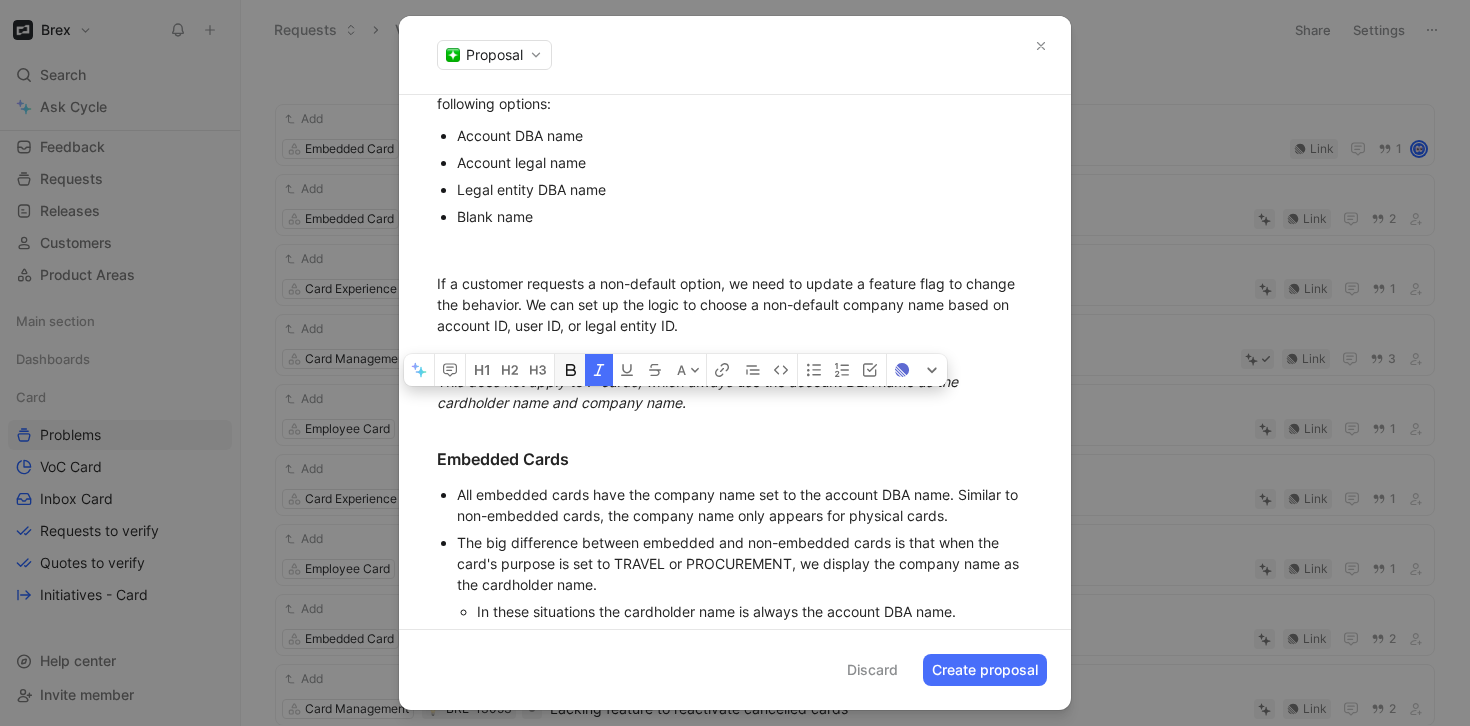 click 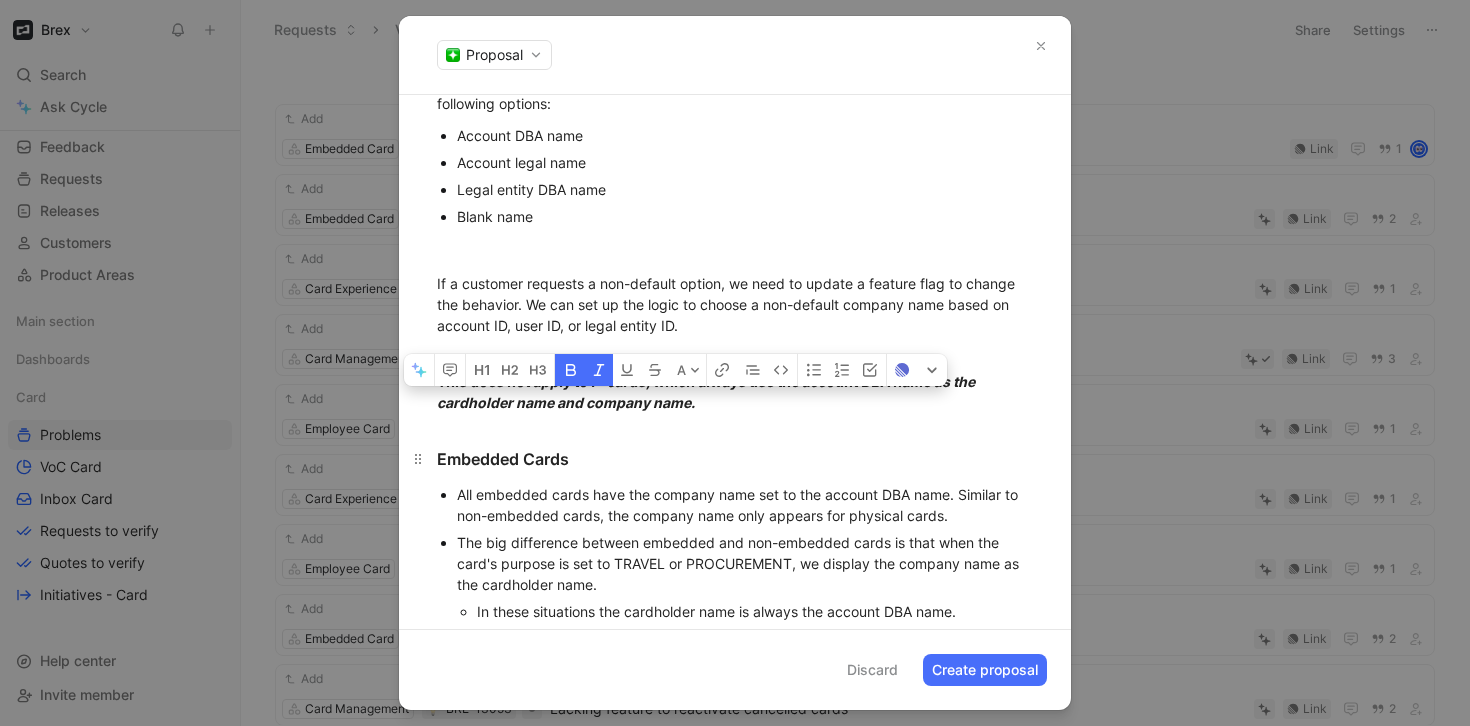 click on "Embedded Cards" at bounding box center (735, 459) 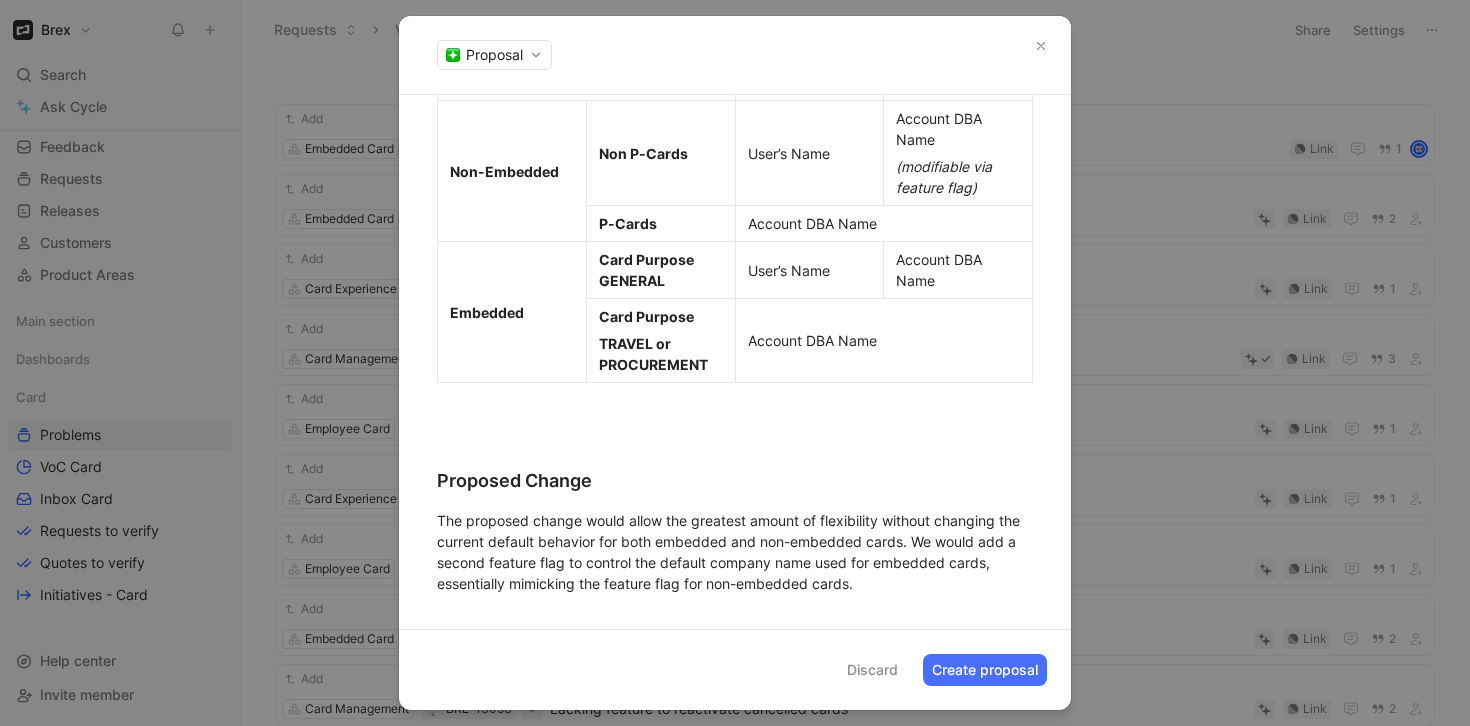 scroll, scrollTop: 1107, scrollLeft: 0, axis: vertical 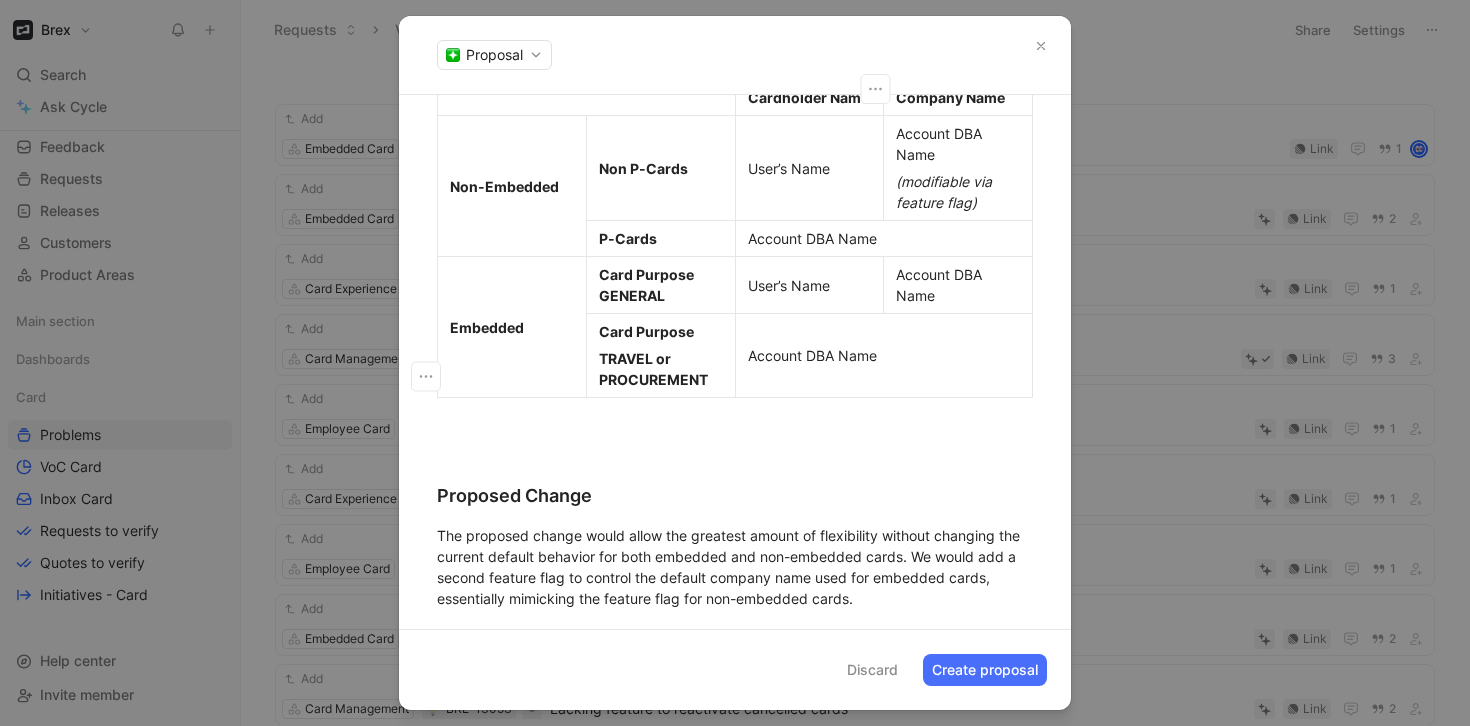 click on "Account DBA Name" at bounding box center (884, 356) 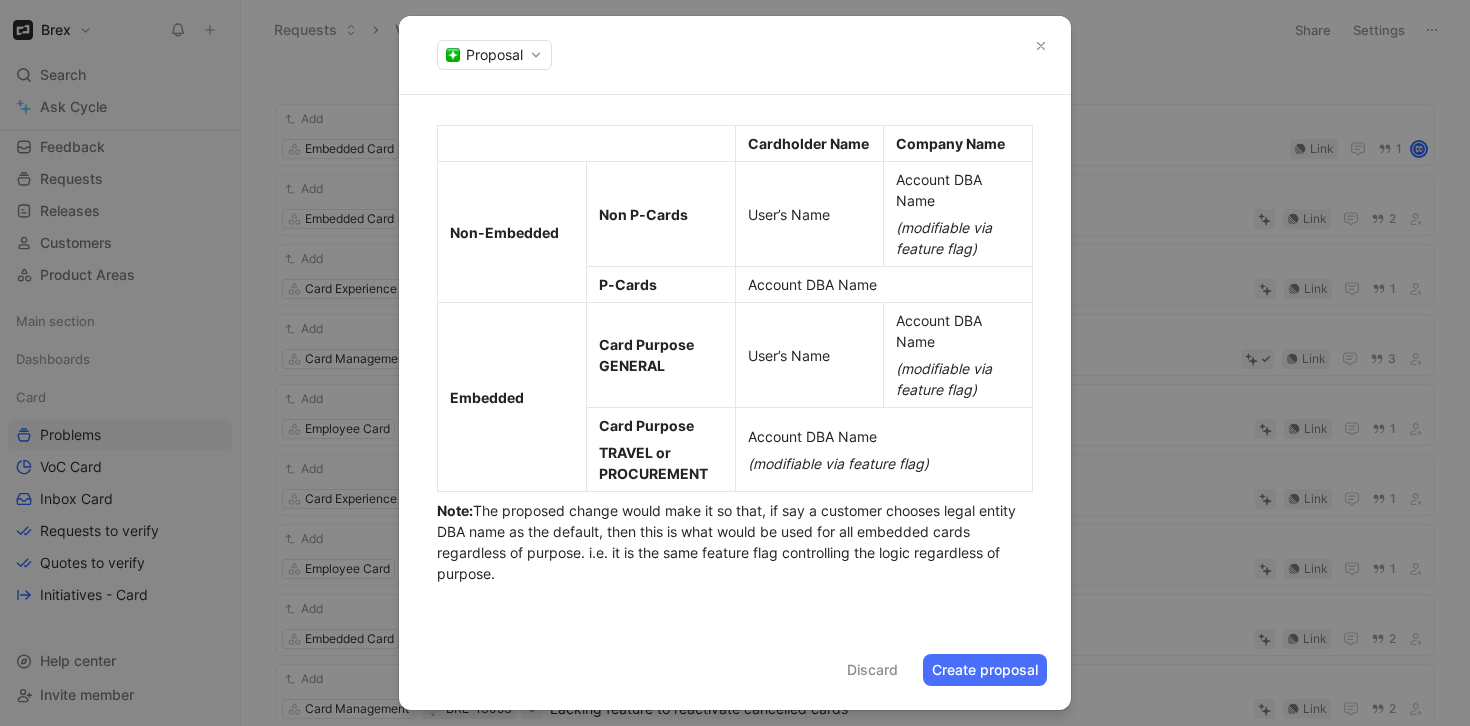 scroll, scrollTop: 1676, scrollLeft: 0, axis: vertical 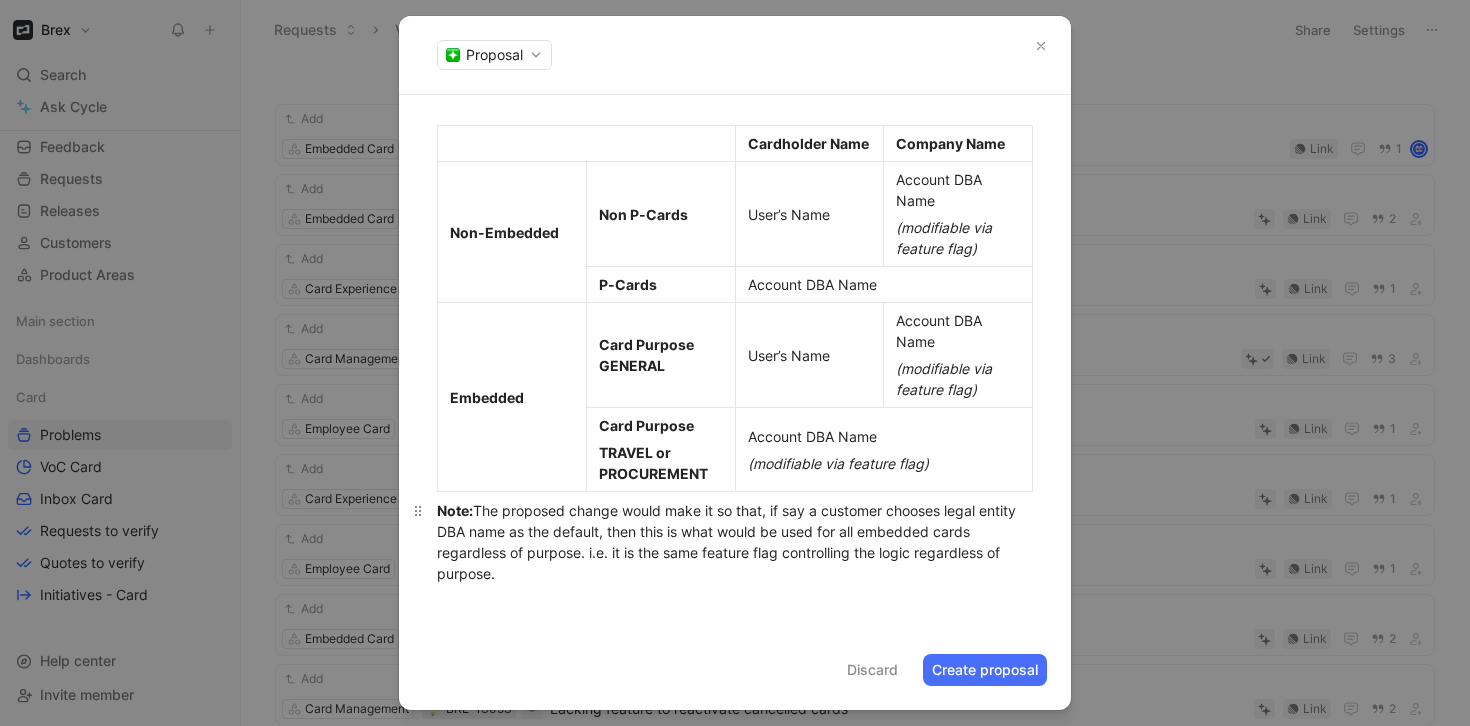 click on "Note:  The proposed change would make it so that, if say a customer chooses legal entity DBA name as the default, then this is what would be used for all embedded cards regardless of purpose. i.e. it is the same feature flag controlling the logic regardless of purpose." at bounding box center (735, 542) 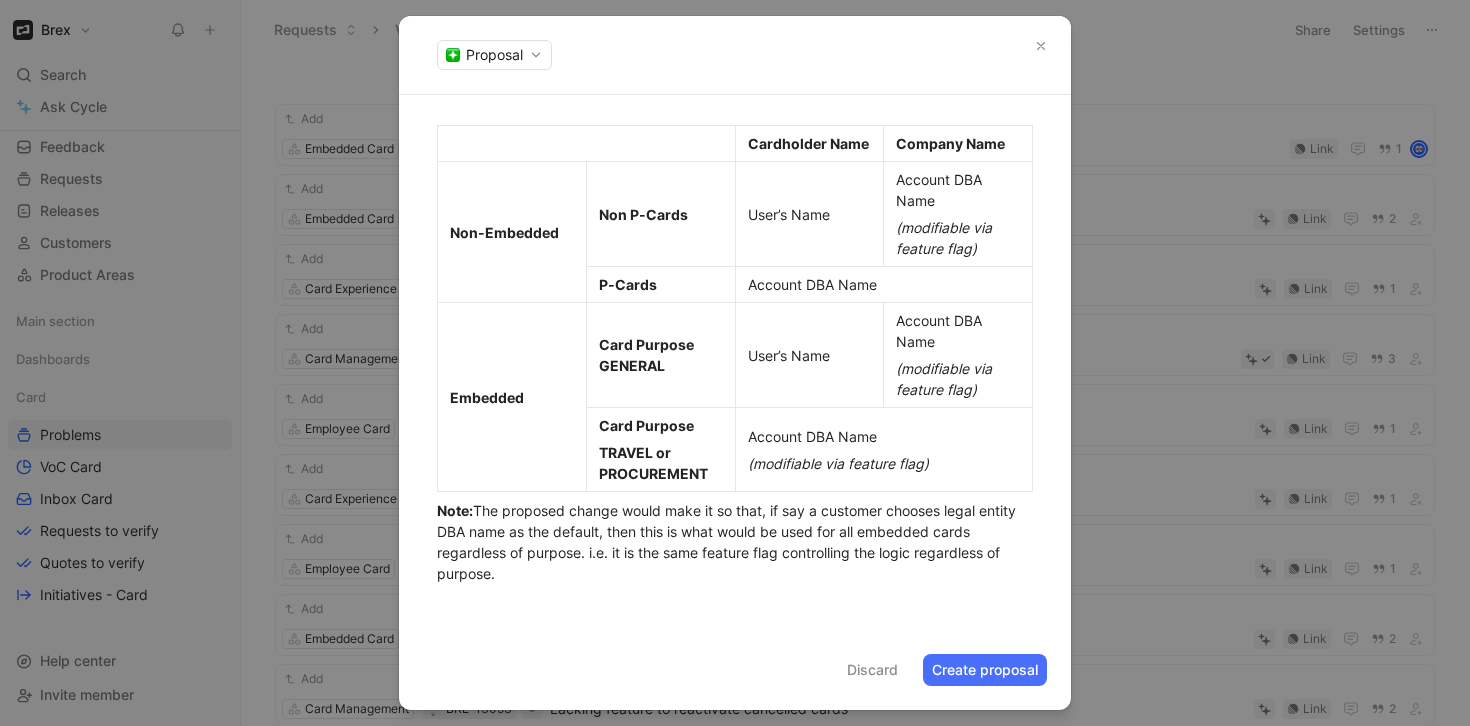 click on "Company Name for Cards Current State We have 2 distinct behaviors based on whether the card is non-embedded or embedded. Non-Embedded Cards Virtual cards store the company name internally but (to my knowledge) this is not exposed anywhere externally.  Physical cards have the company name printed underneath the cardholder name. For most card creation situations we need to determine what the default company name should be. The default behavior is to use the account DBA name, however we have the following options: Account DBA name Account legal name Legal entity DBA name Blank name If a customer requests a non-default option, we need to update a feature flag to change the behavior. We can set up the logic to choose a non-default company name based on account ID, user ID, or legal entity ID. This does not apply to P-cards, which always use the account DBA name as the cardholder name and company name. Embedded Cards In these situations the cardholder name is always the account DBA name. Summary Cardholder Name" at bounding box center (735, -443) 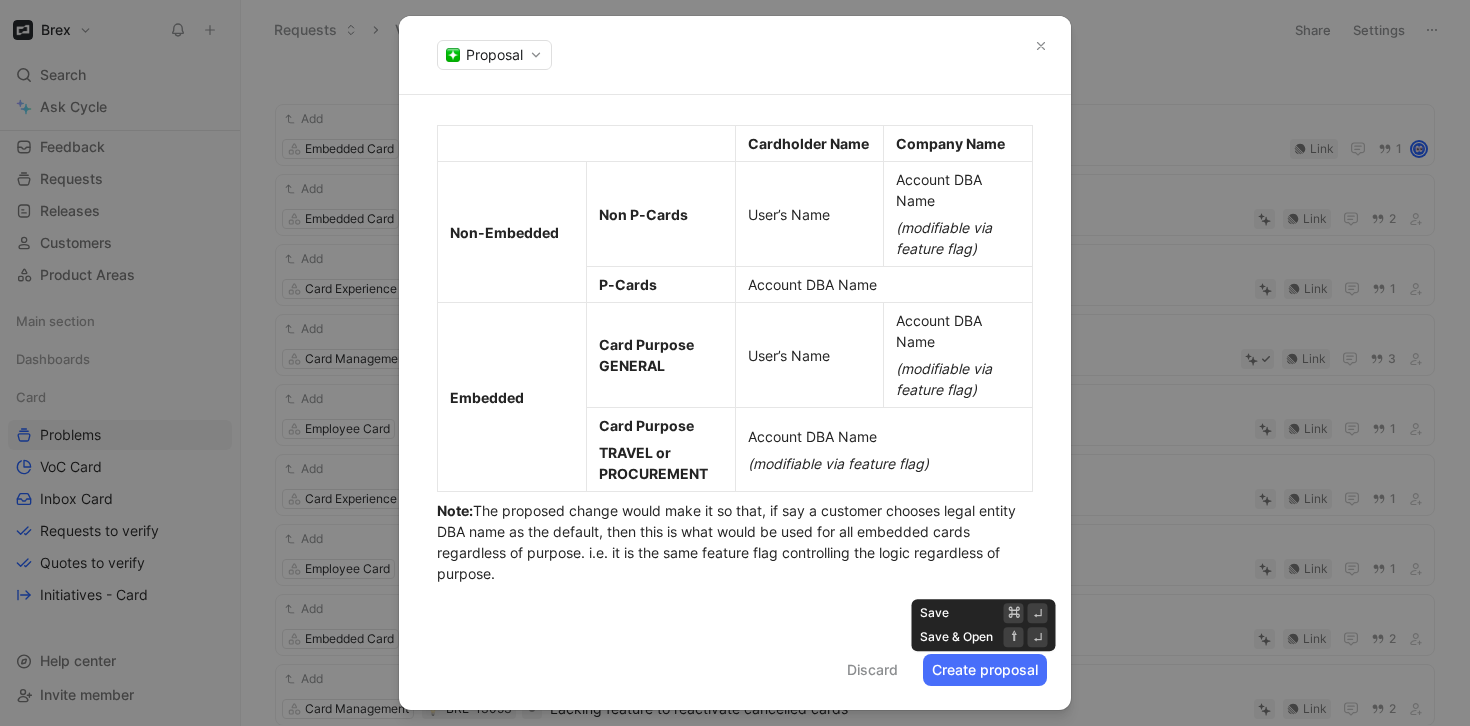 click on "Create proposal" at bounding box center [985, 670] 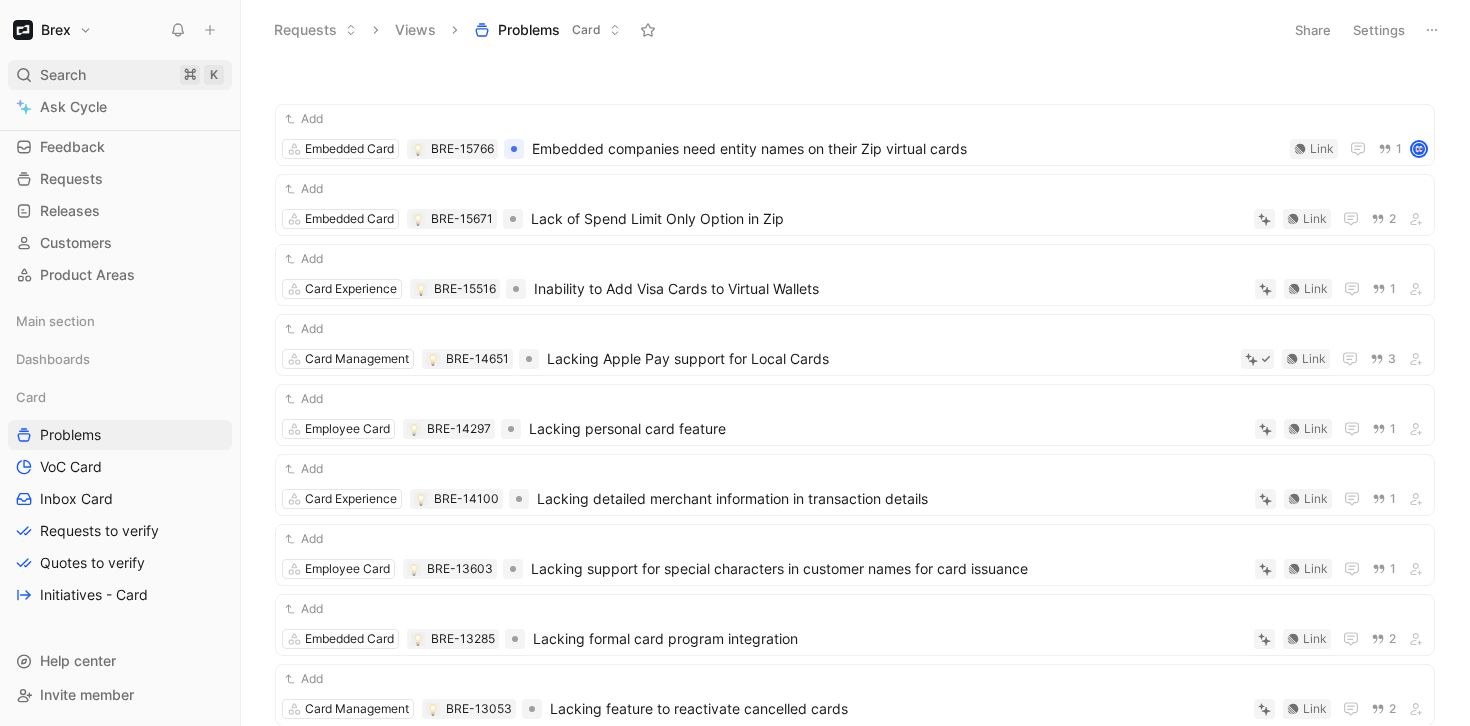 click on "Search ⌘ K" at bounding box center (120, 75) 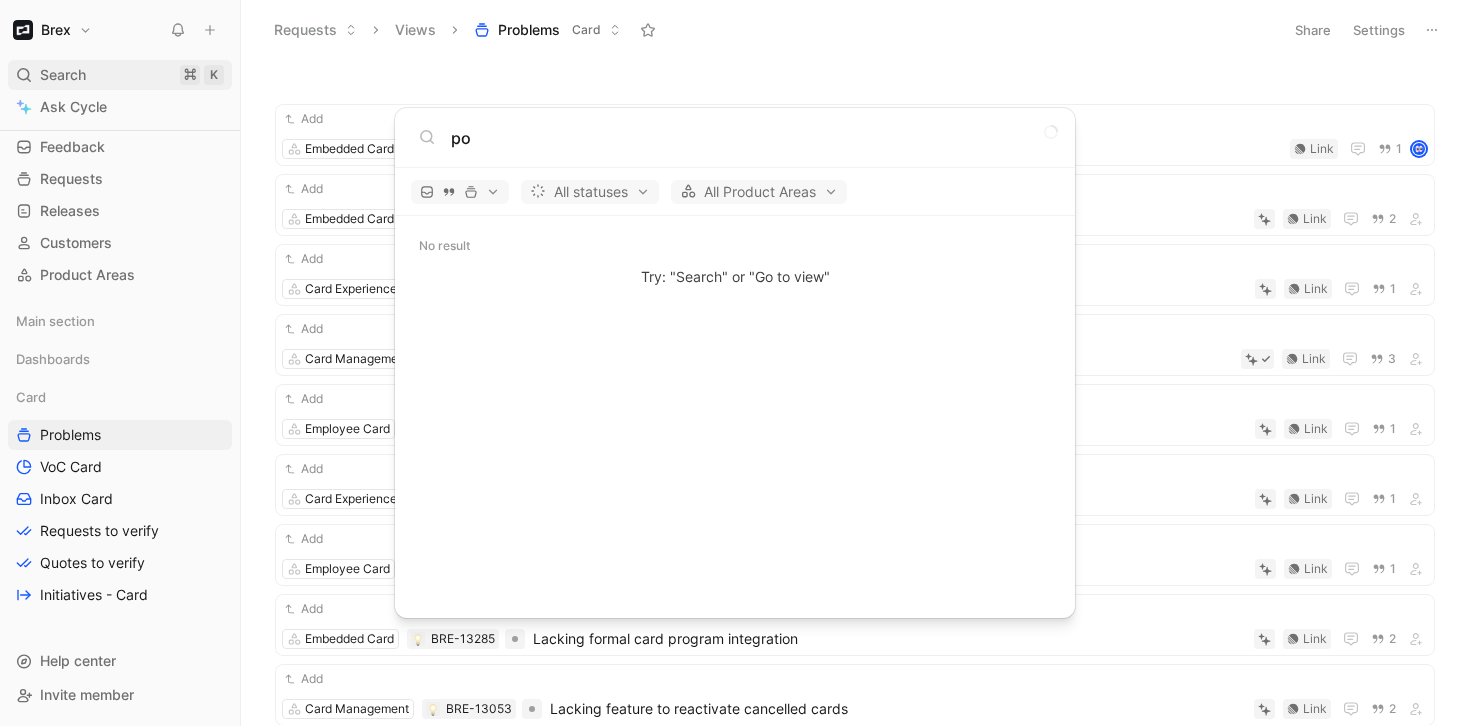 type on "p" 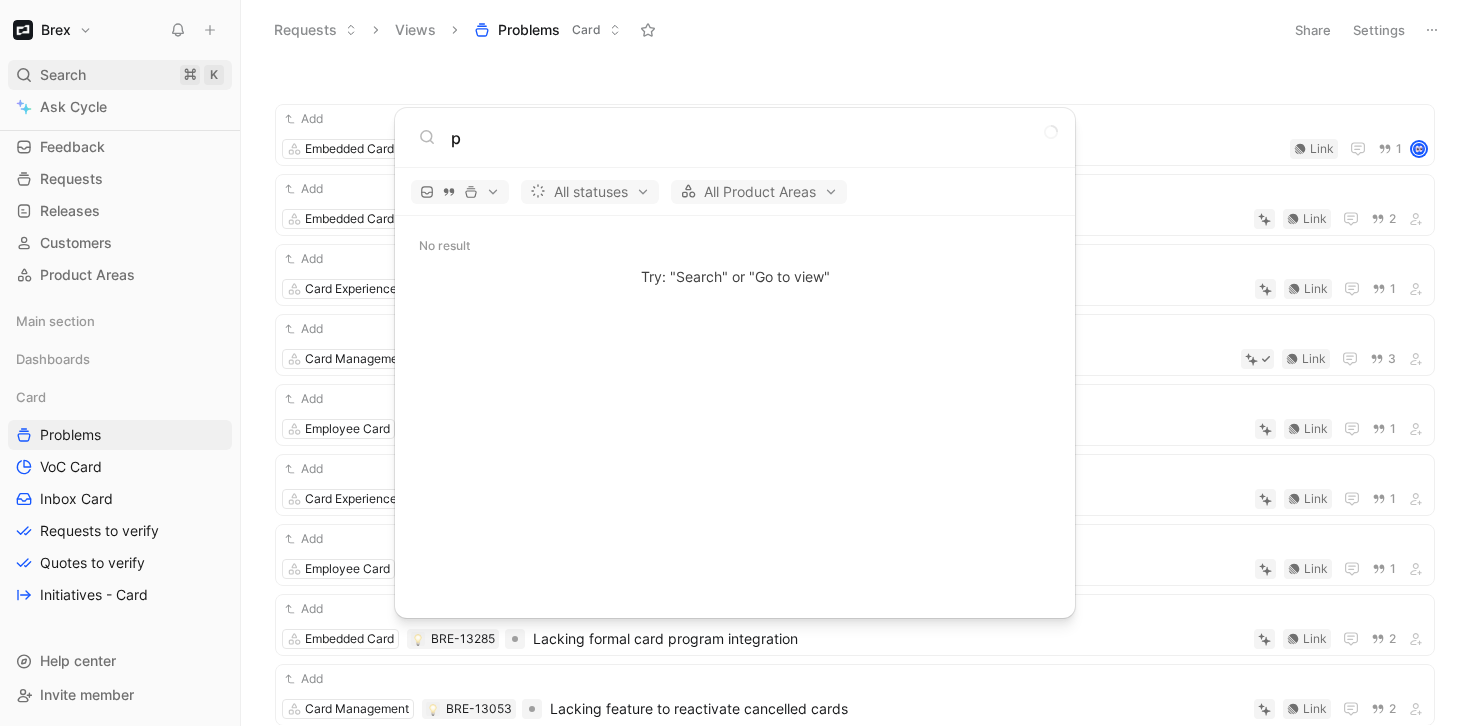 type 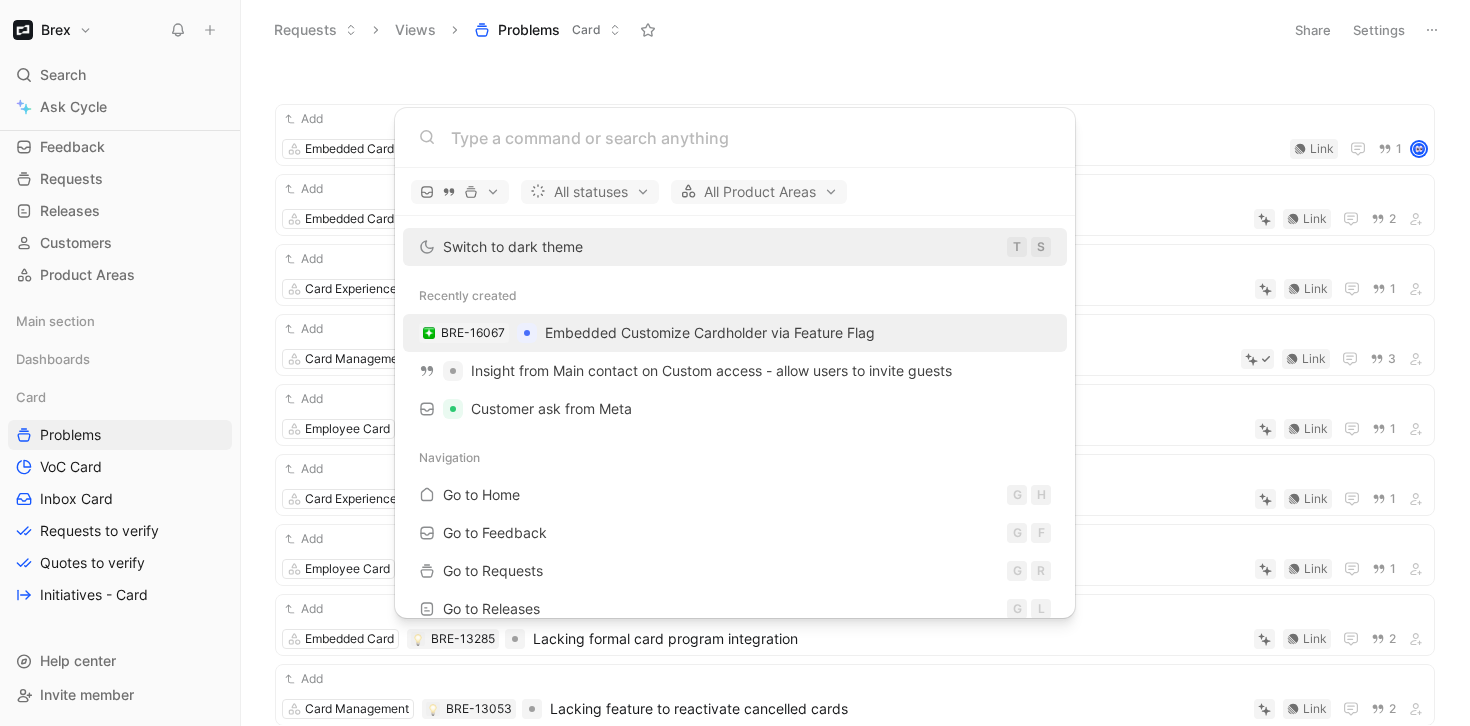 click on "Embedded Customize Cardholder via Feature Flag" at bounding box center (710, 332) 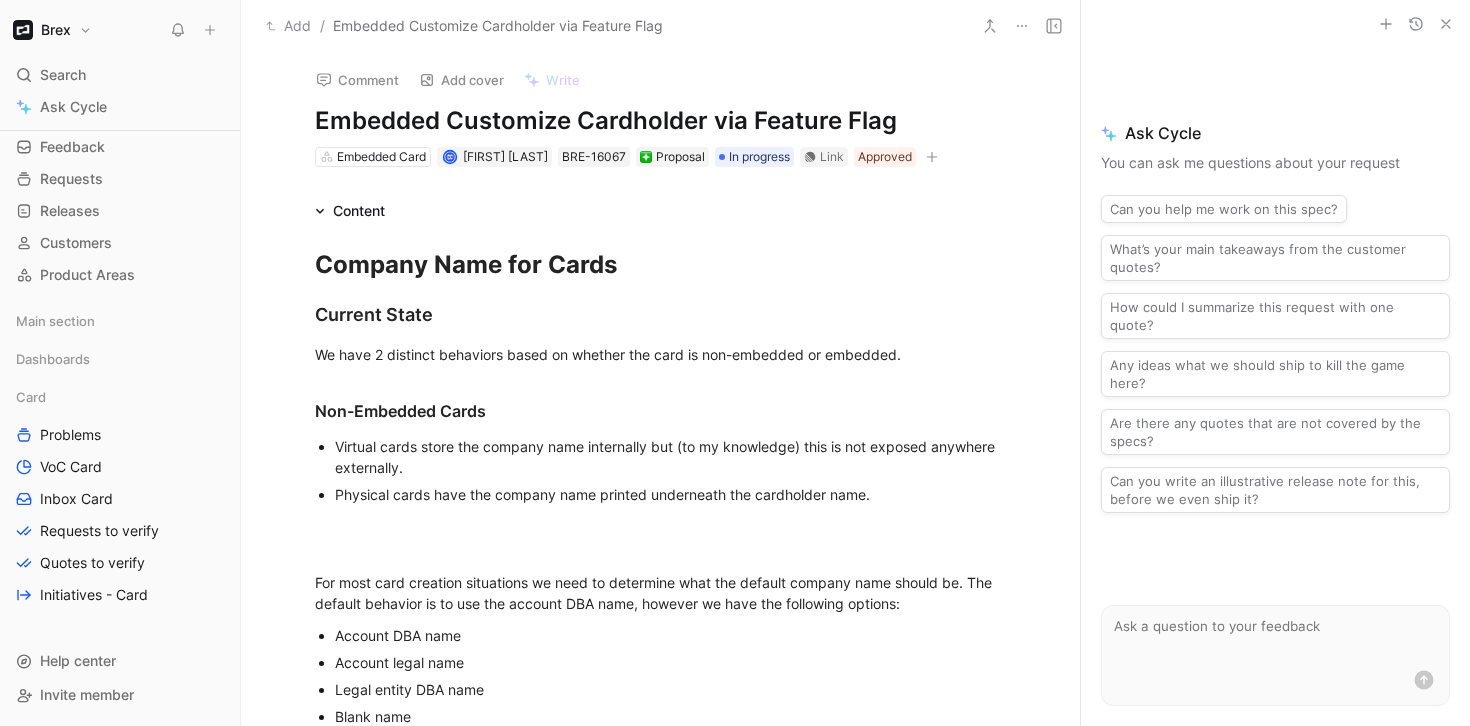 click on "Embedded Customize Cardholder via Feature Flag" at bounding box center (661, 121) 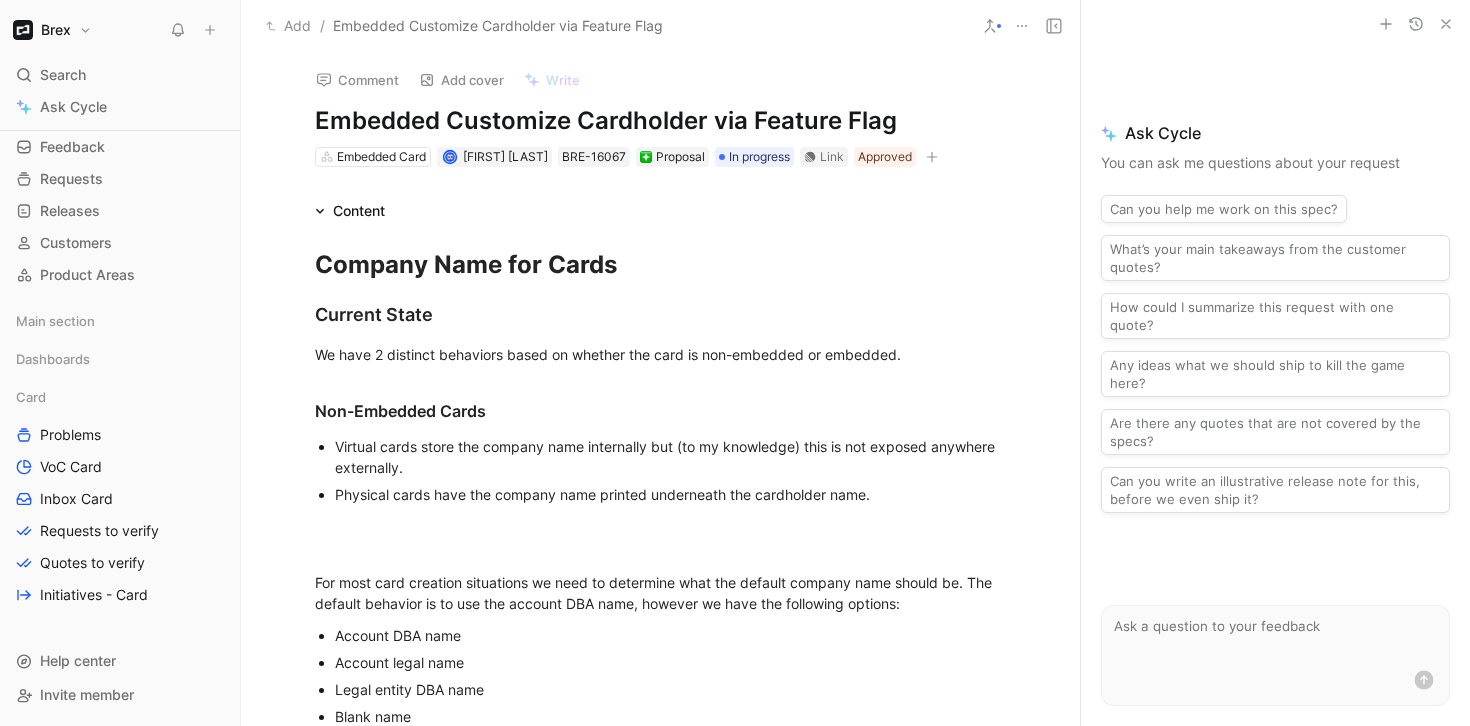 drag, startPoint x: 444, startPoint y: 120, endPoint x: 319, endPoint y: 117, distance: 125.035995 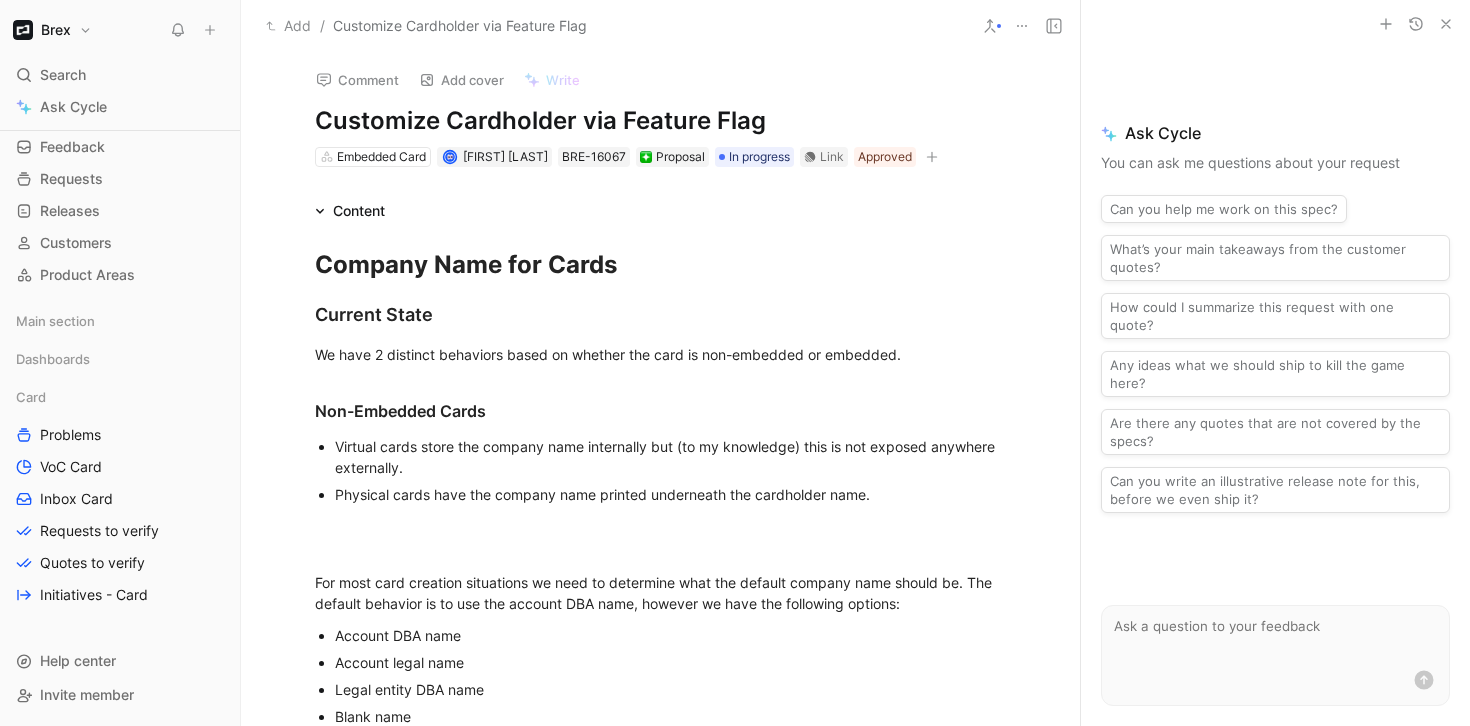 click on "Customize Cardholder via Feature Flag" at bounding box center [661, 121] 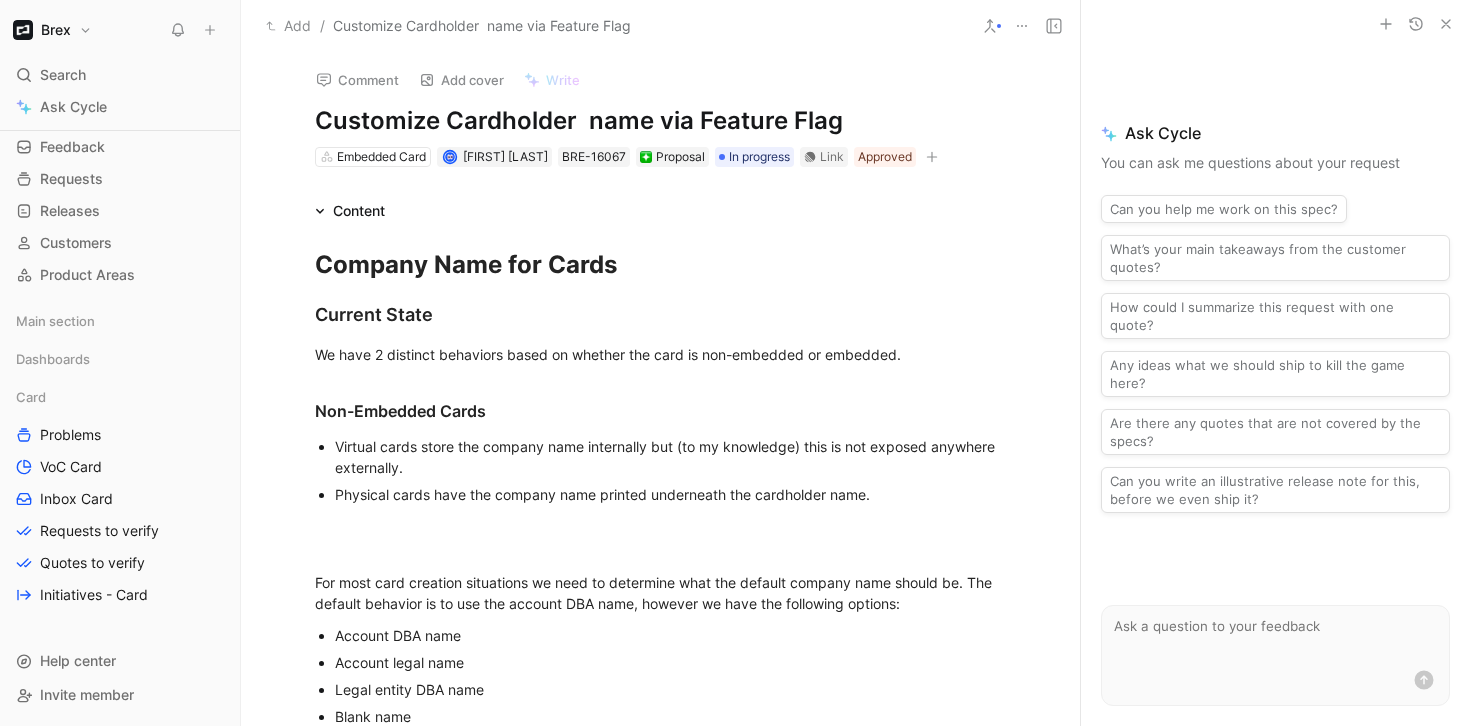 click on "Customize Cardholder  name via Feature Flag" at bounding box center (661, 121) 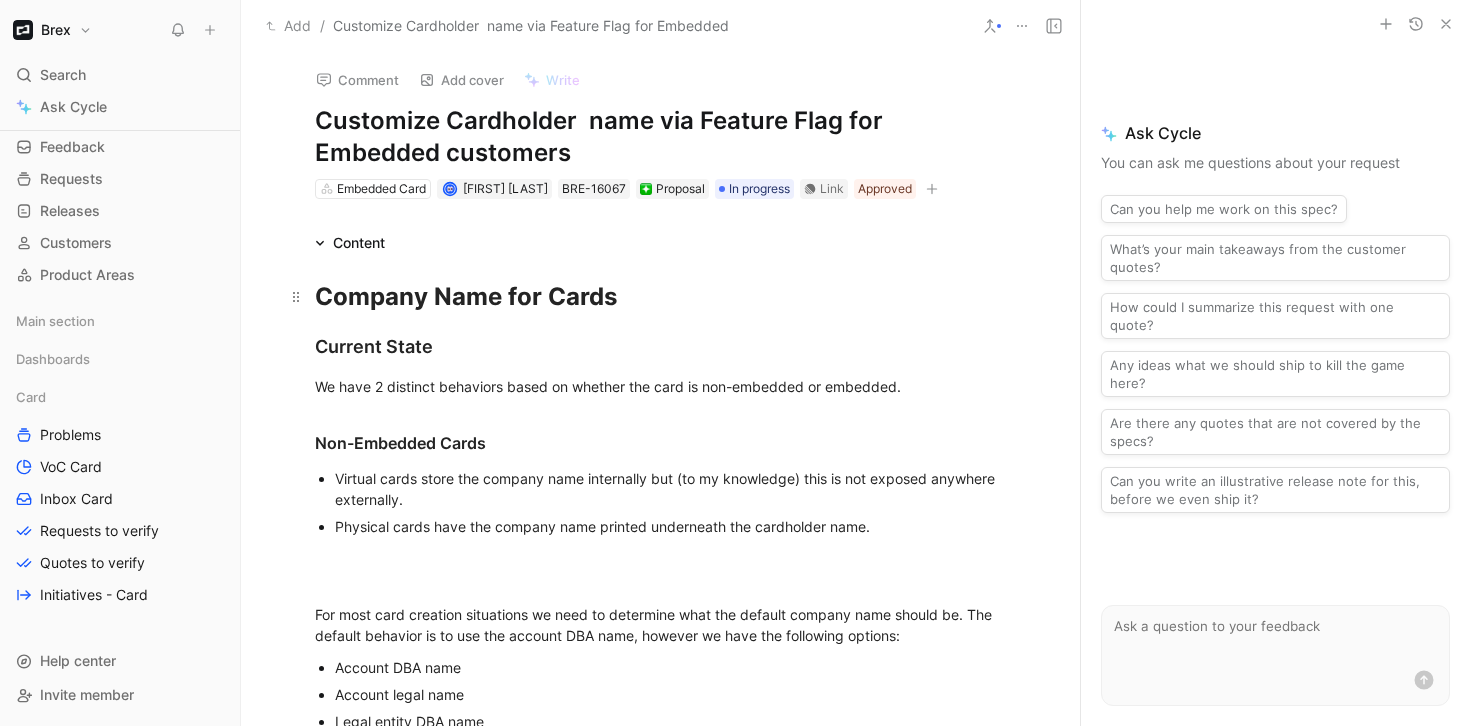 click on "Company Name for Cards" at bounding box center (661, 297) 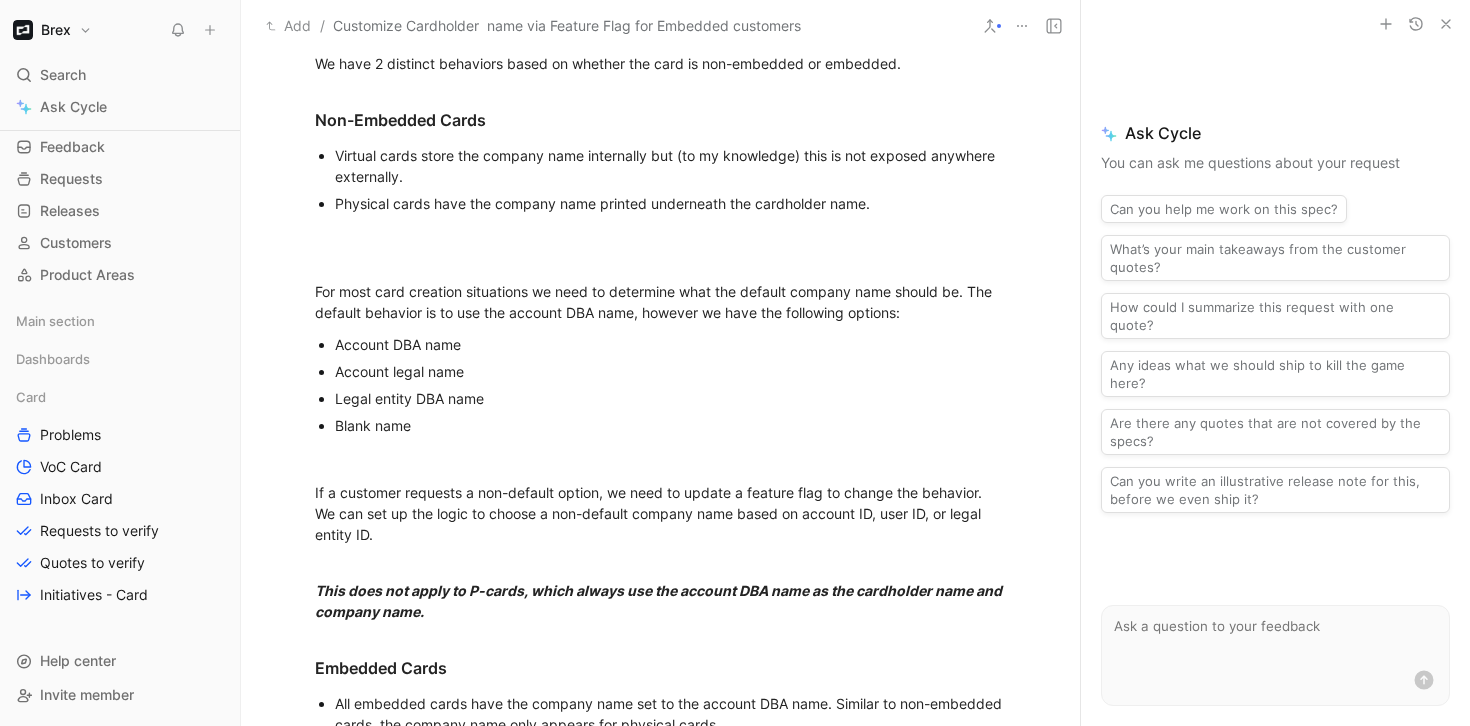 scroll, scrollTop: 0, scrollLeft: 0, axis: both 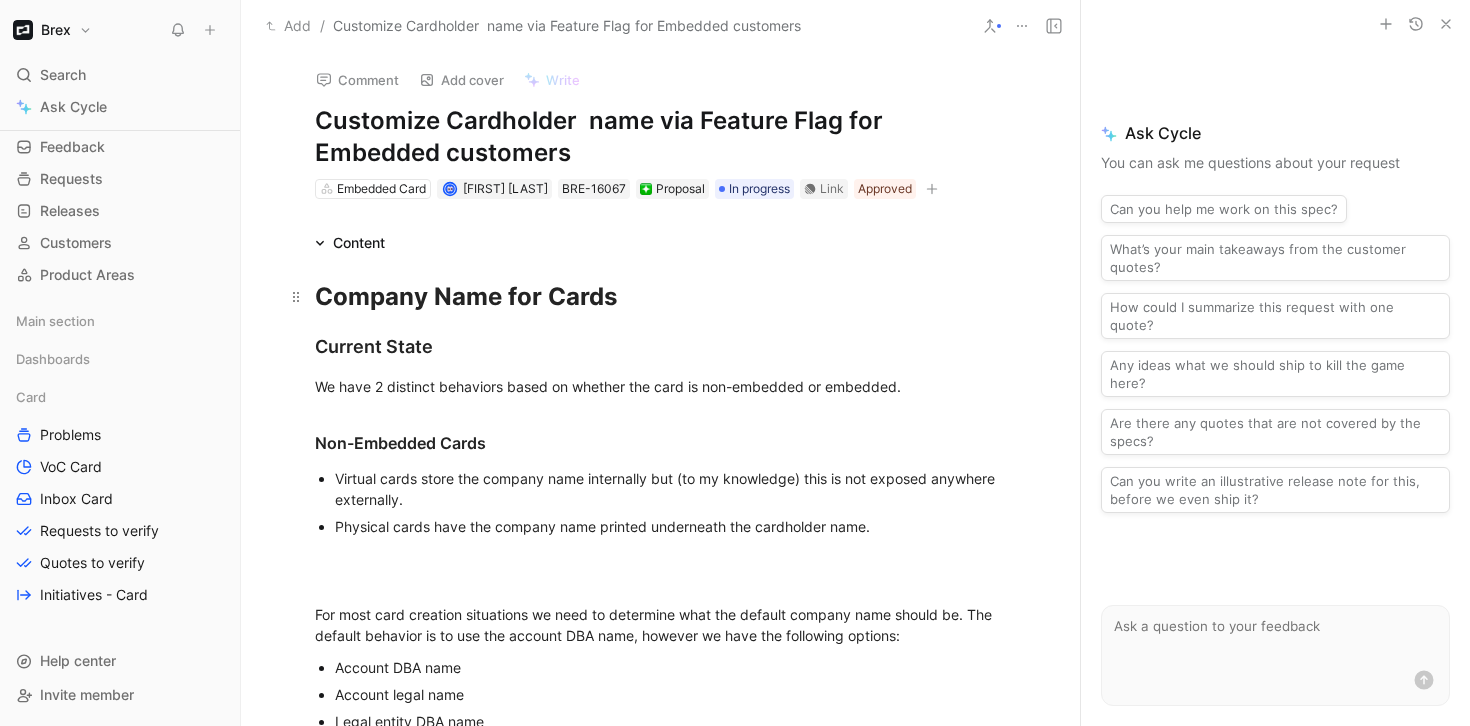 click on "Company Name for Cards" at bounding box center [661, 297] 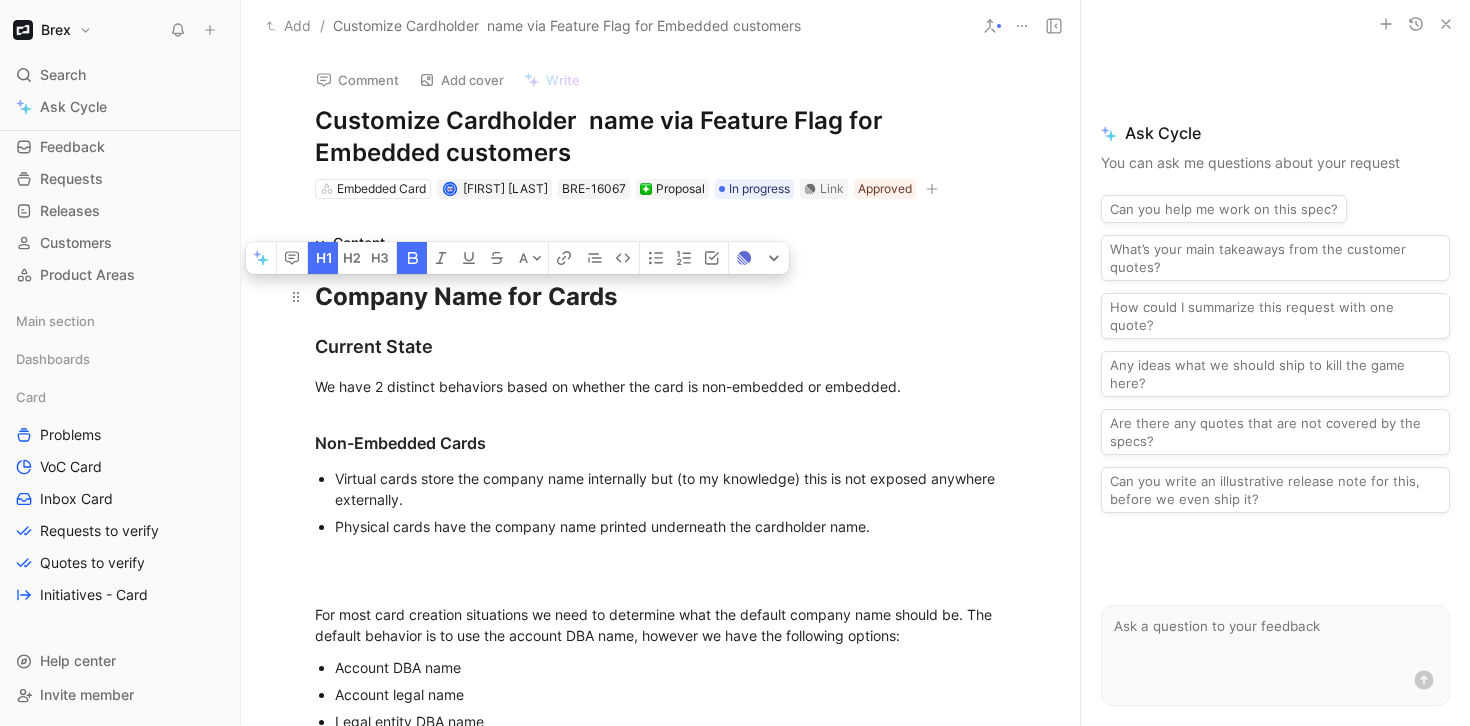 click on "Company Name for Cards" at bounding box center [466, 296] 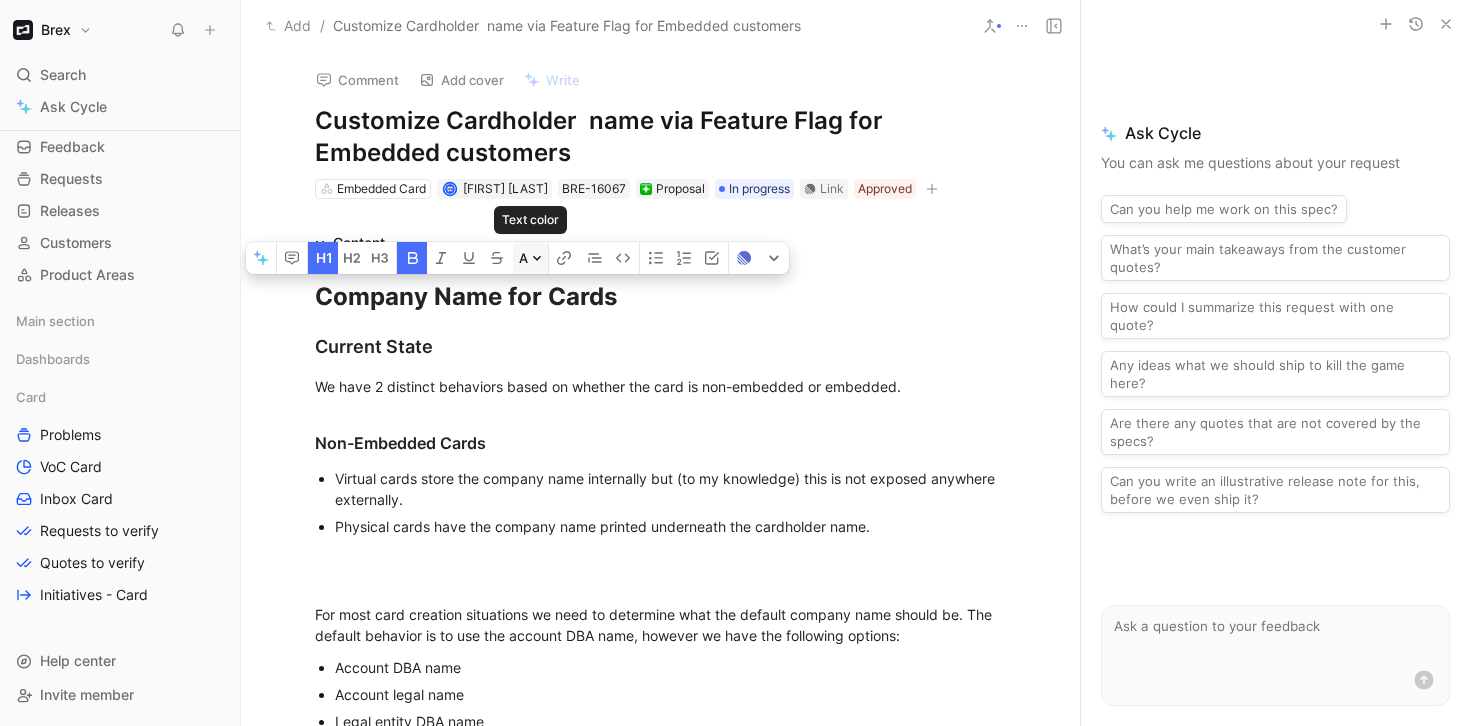 click on "A" at bounding box center (530, 258) 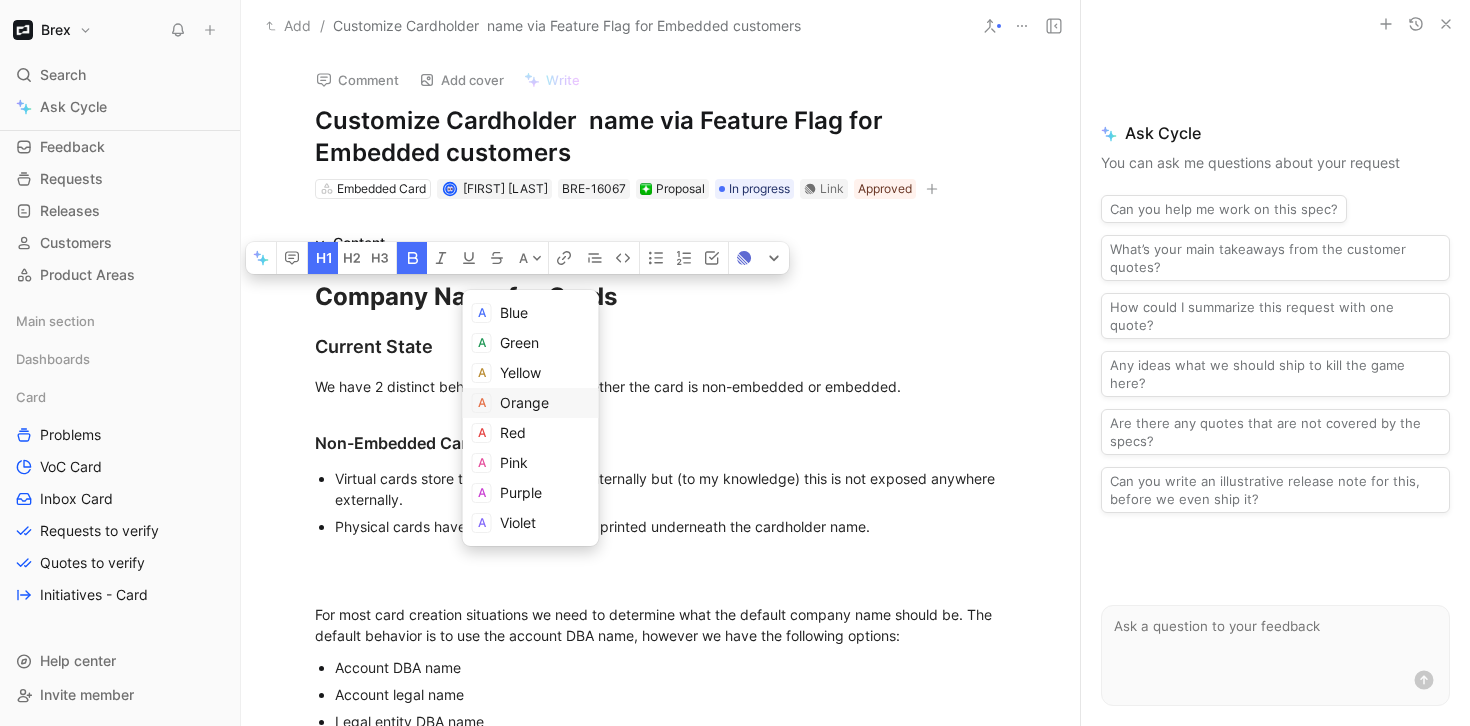 click on "Orange" at bounding box center [524, 402] 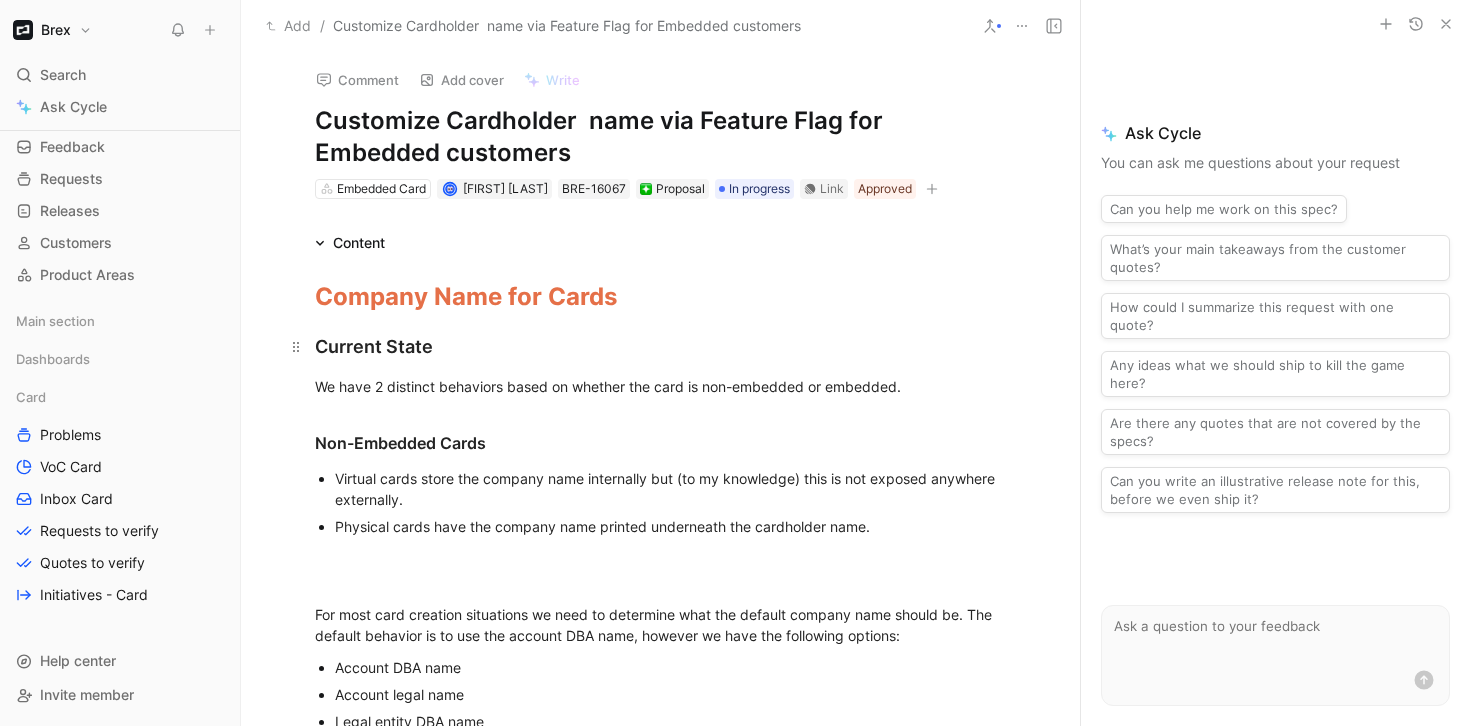 click on "Current State" at bounding box center [374, 346] 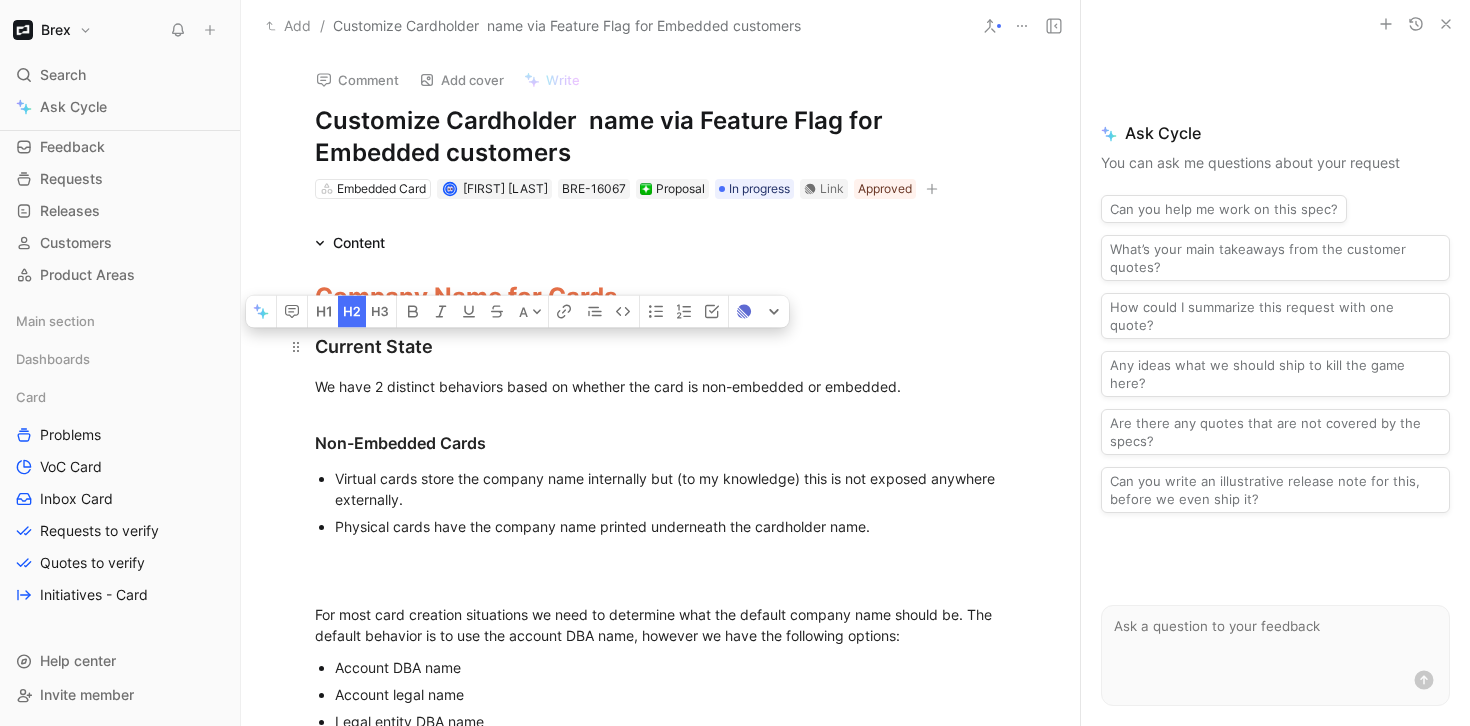 click on "Current State" at bounding box center (374, 346) 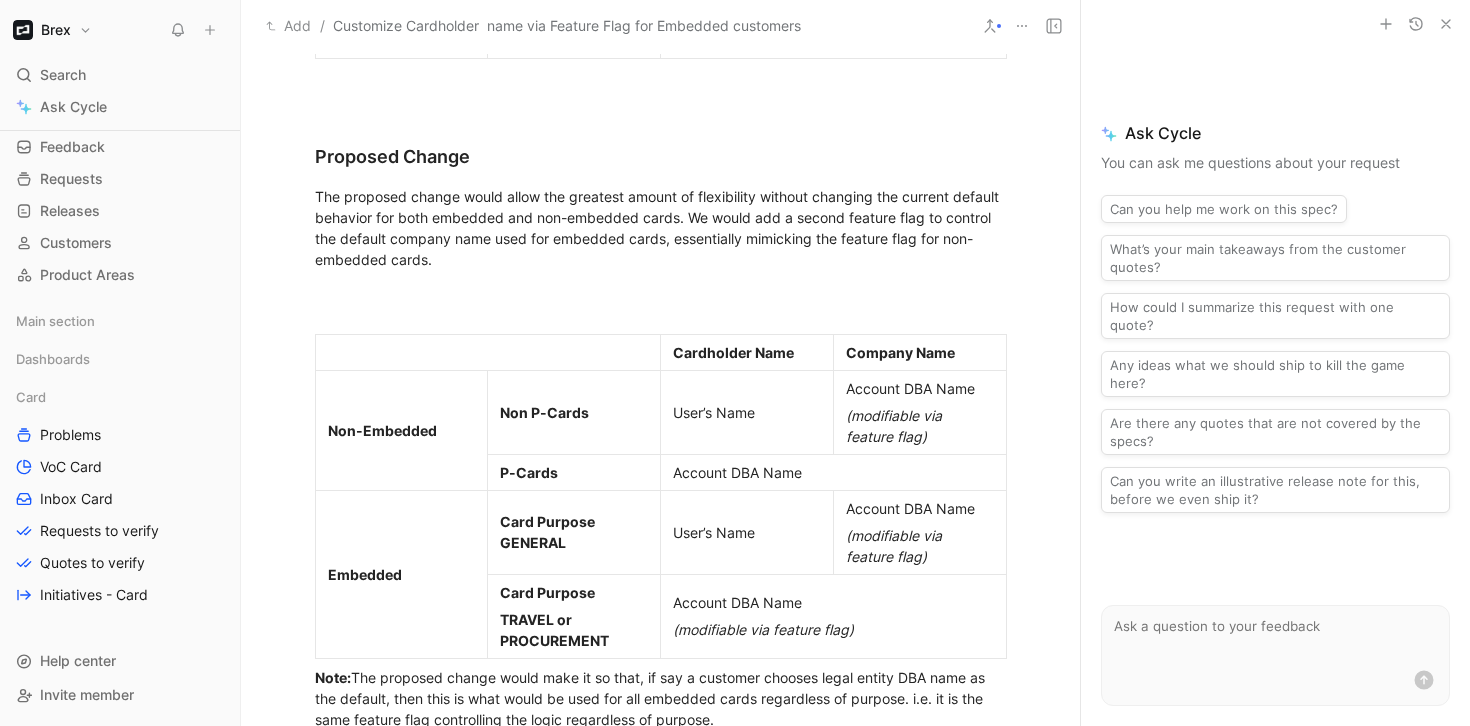 scroll, scrollTop: 1480, scrollLeft: 0, axis: vertical 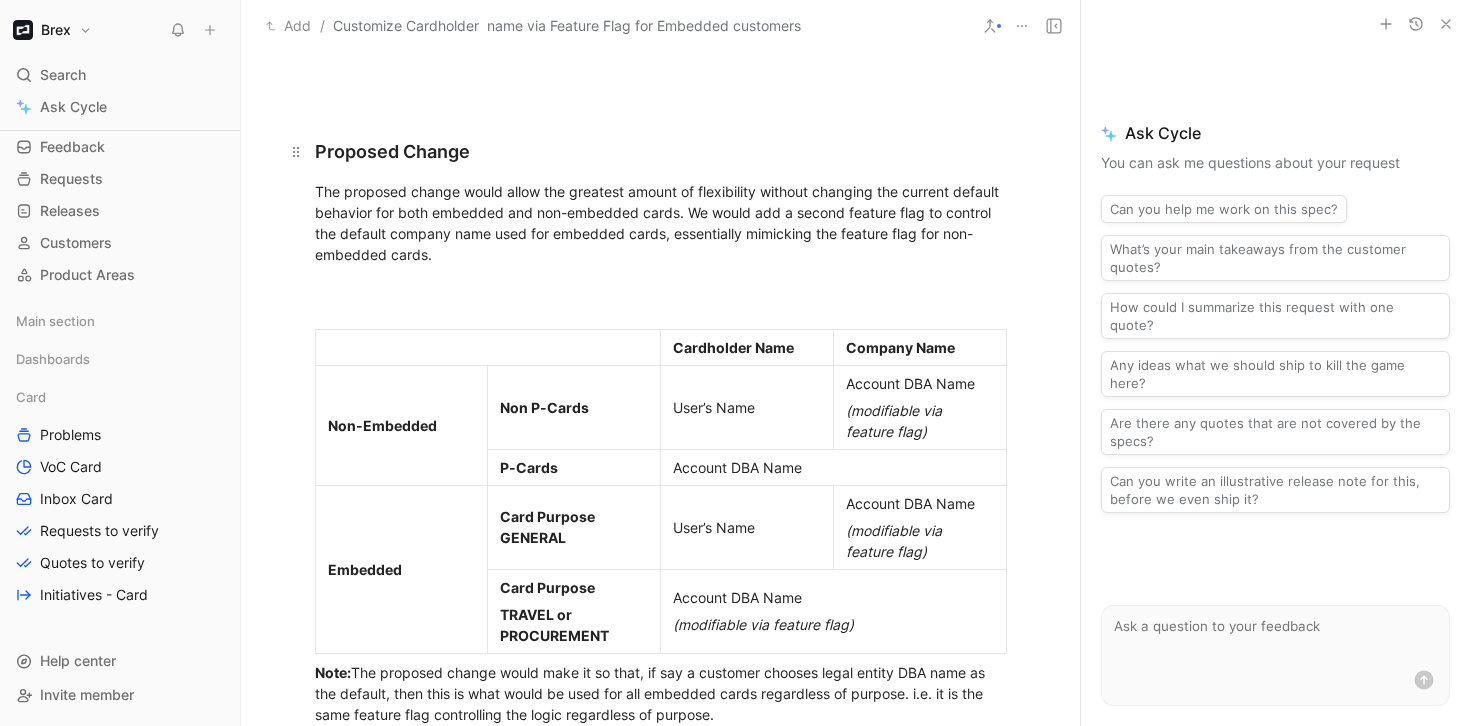 click on "Proposed Change" at bounding box center (661, 142) 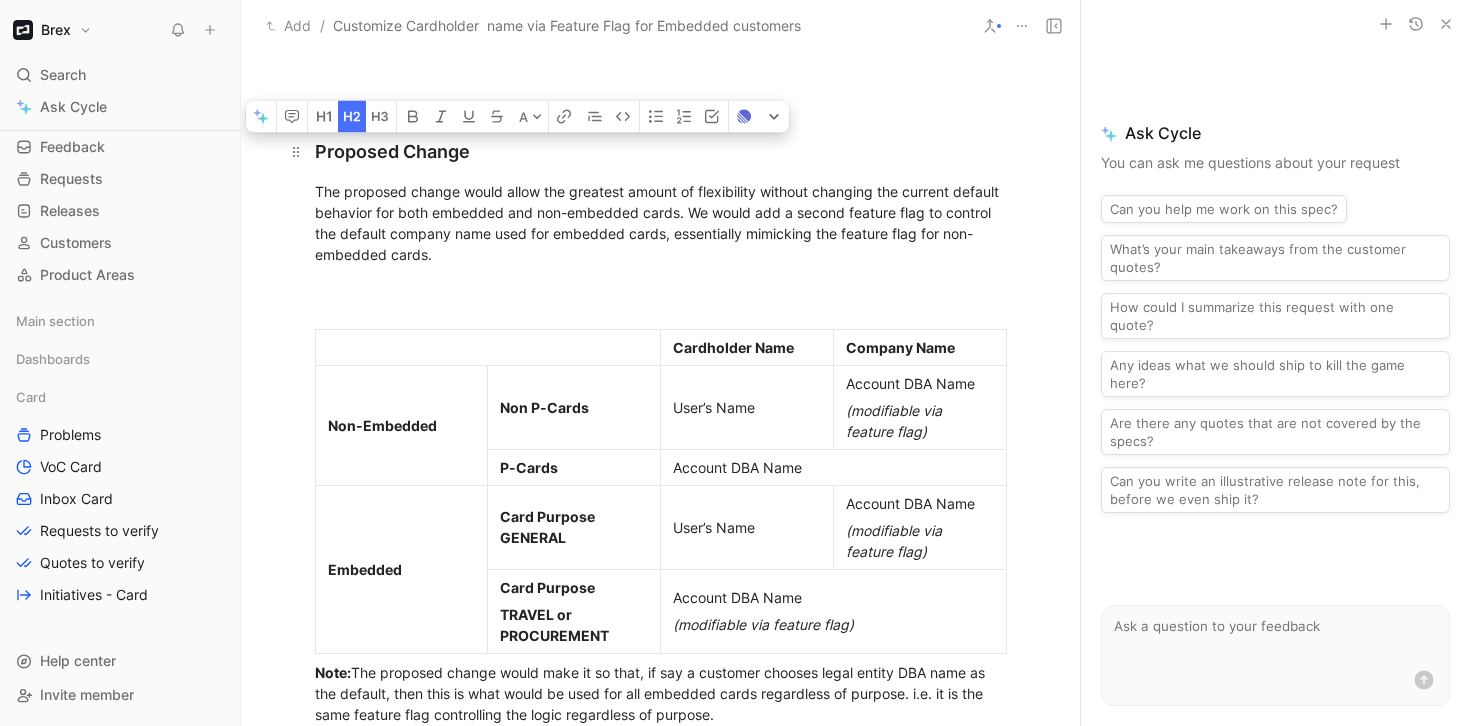 click on "Proposed Change" at bounding box center [661, 142] 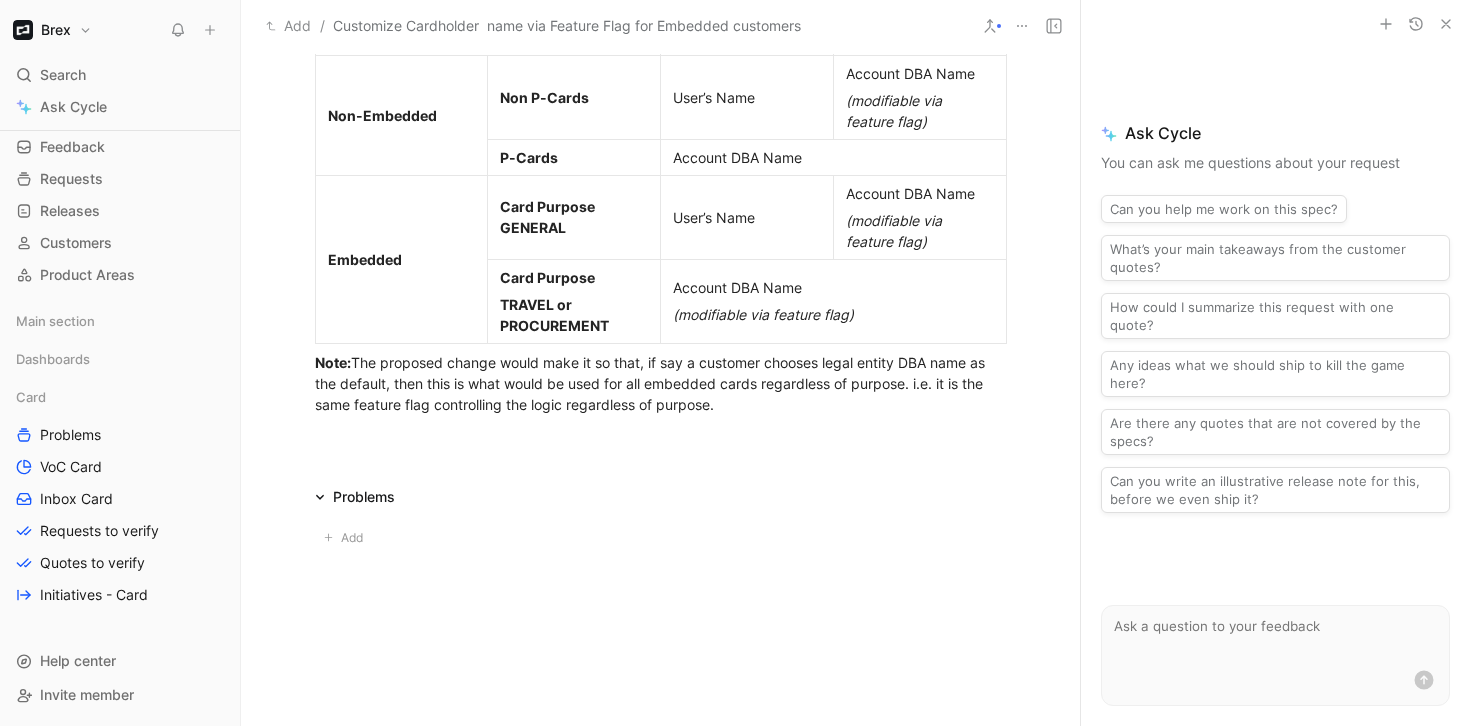 scroll, scrollTop: 1815, scrollLeft: 0, axis: vertical 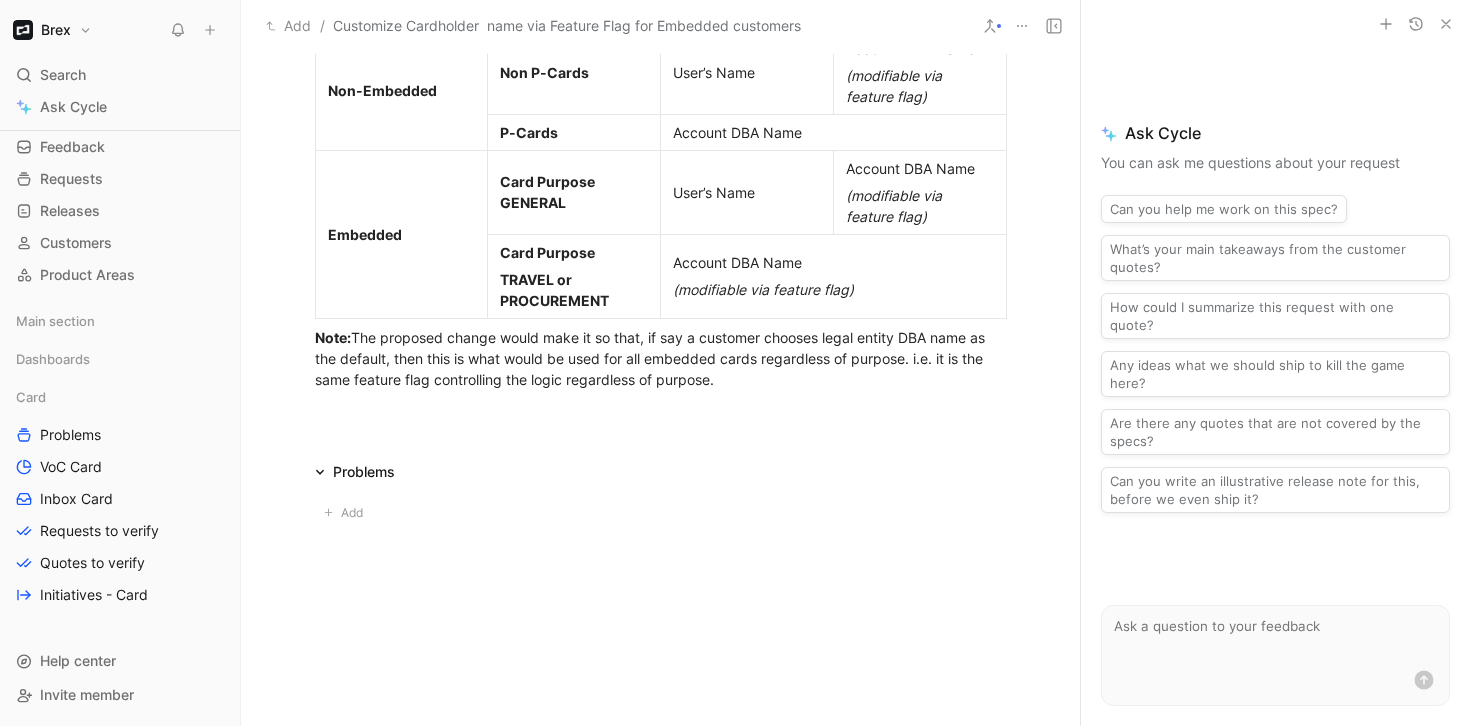 click 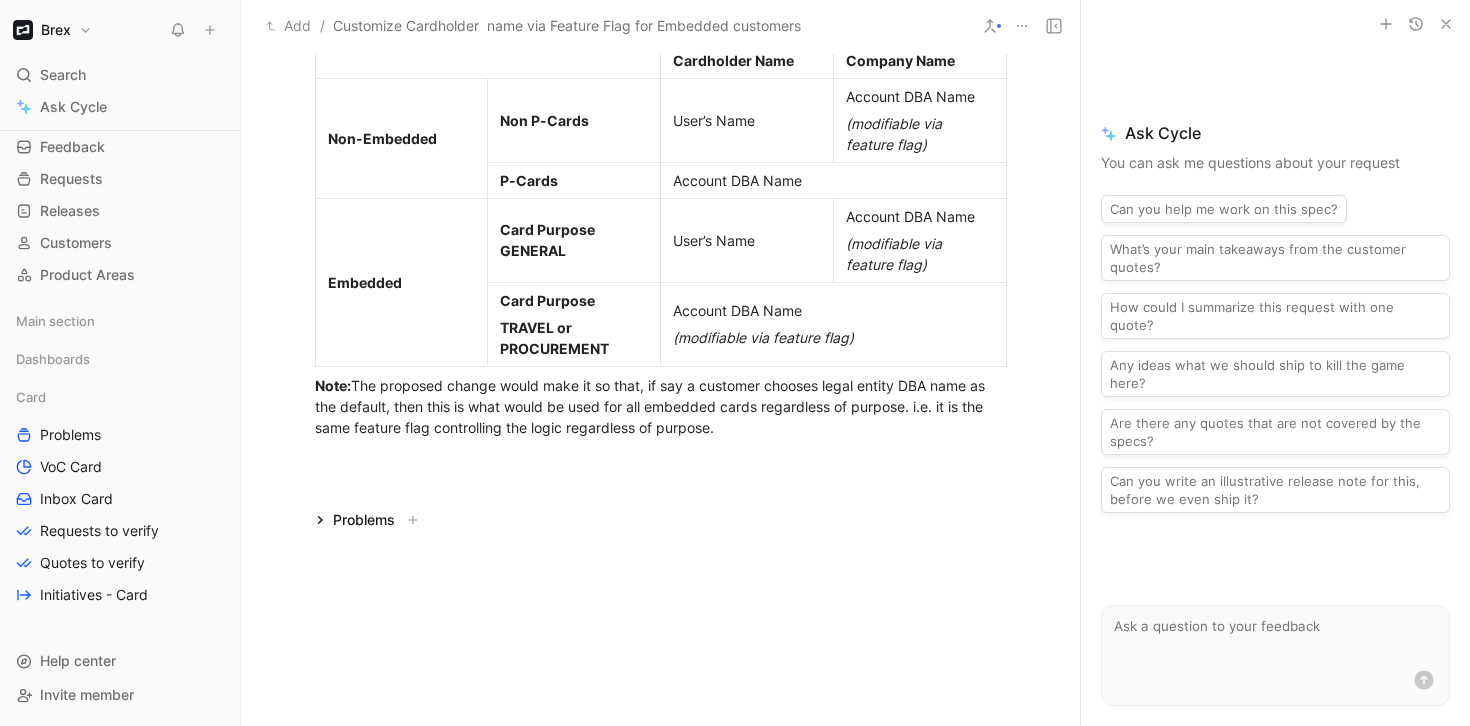 scroll, scrollTop: 1765, scrollLeft: 0, axis: vertical 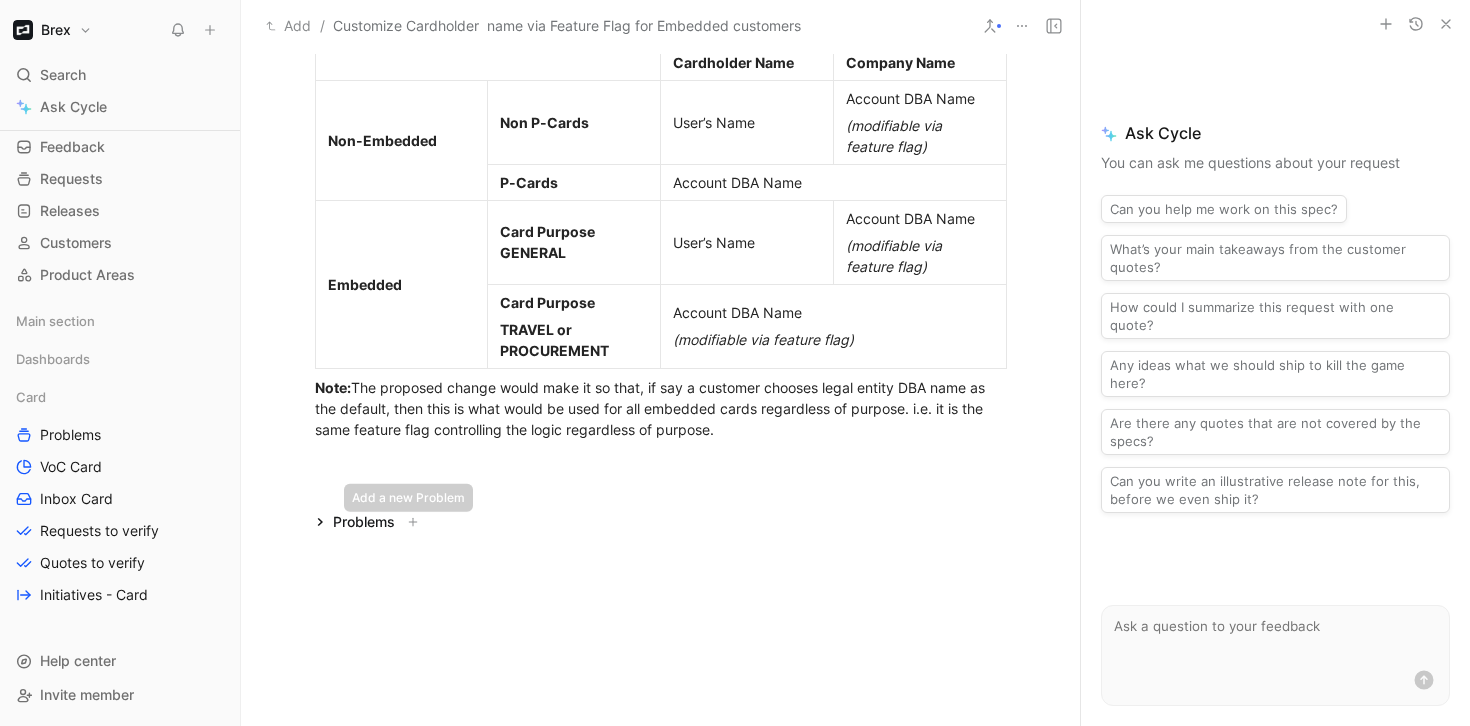 click 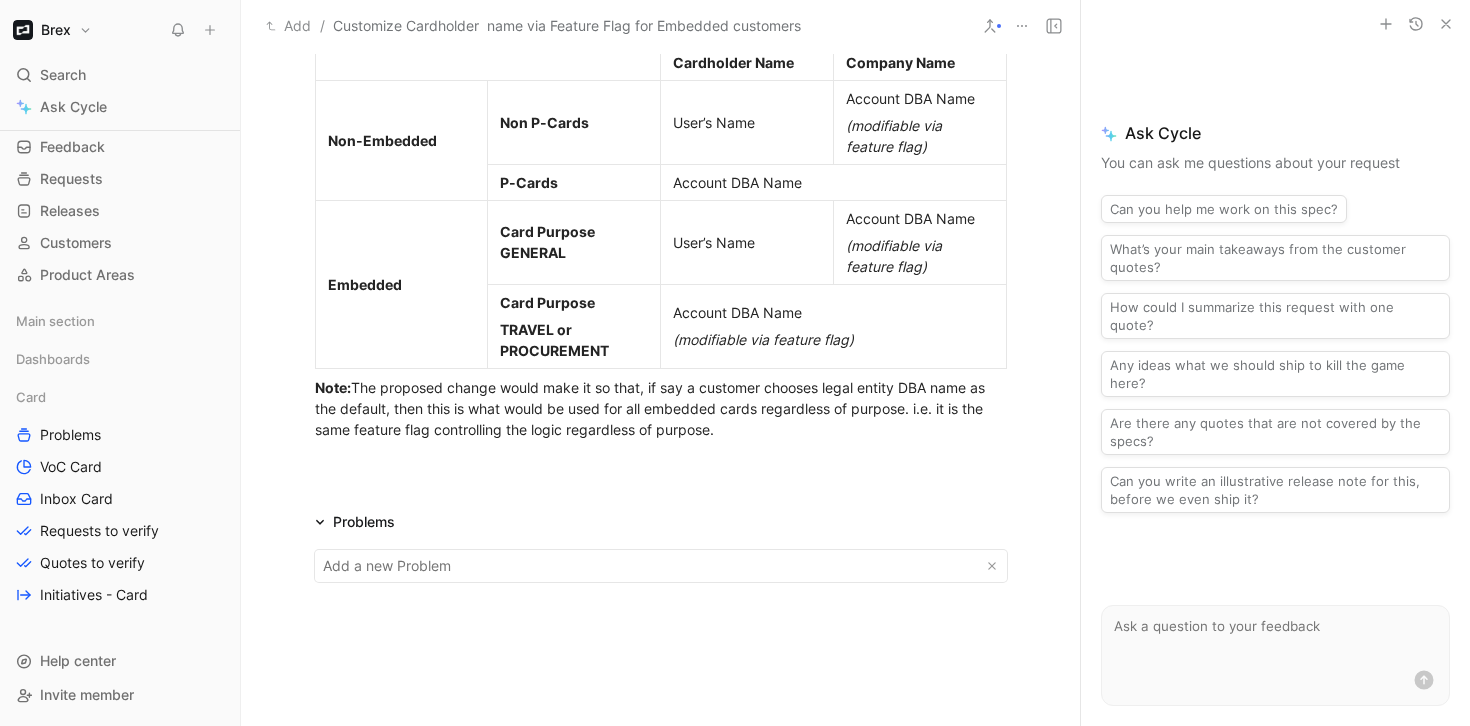 scroll, scrollTop: 1821, scrollLeft: 0, axis: vertical 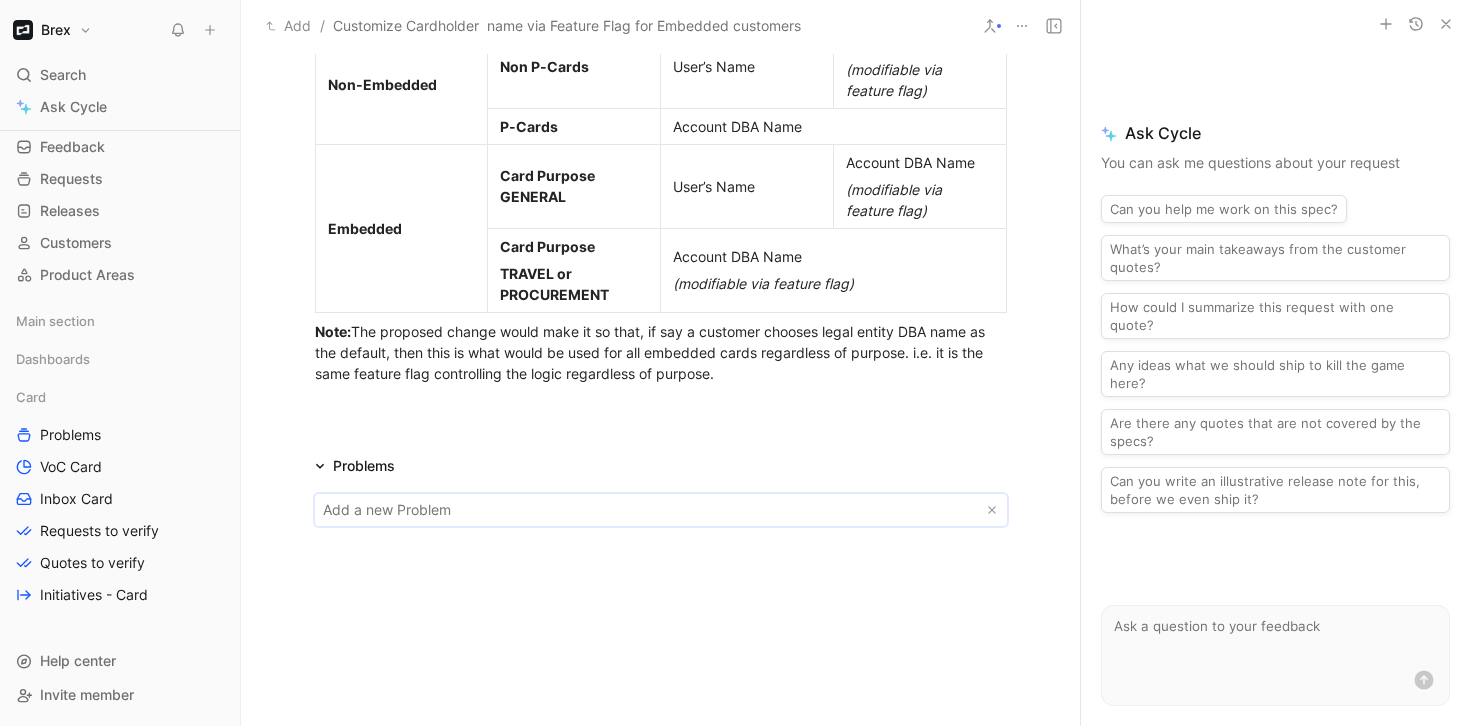 click on "Brex Search ⌘ K Ask Cycle Workspace Home G then H Feedback G then F Requests G then R Releases G then L Customers Product Areas Main section Dashboards Card Problems VoC Card Inbox Card Requests to verify Quotes to verify Initiatives - Card
To pick up a draggable item, press the space bar.
While dragging, use the arrow keys to move the item.
Press space again to drop the item in its new position, or press escape to cancel.
Help center Invite member Add / Customize Cardholder  name via Feature Flag for Embedded customers Comment Add cover Write Customize Cardholder  name via Feature Flag for Embedded customers Embedded Card [PERSON] BRE-16067 Proposal In progress Link Approved Content Company Name for Cards Current State We have 2 distinct behaviors based on whether the card is non-embedded or embedded. Non-Embedded Cards Virtual cards store the company name internally but (to my knowledge) this is not exposed anywhere externally.  Account DBA name Account legal name" at bounding box center [735, 363] 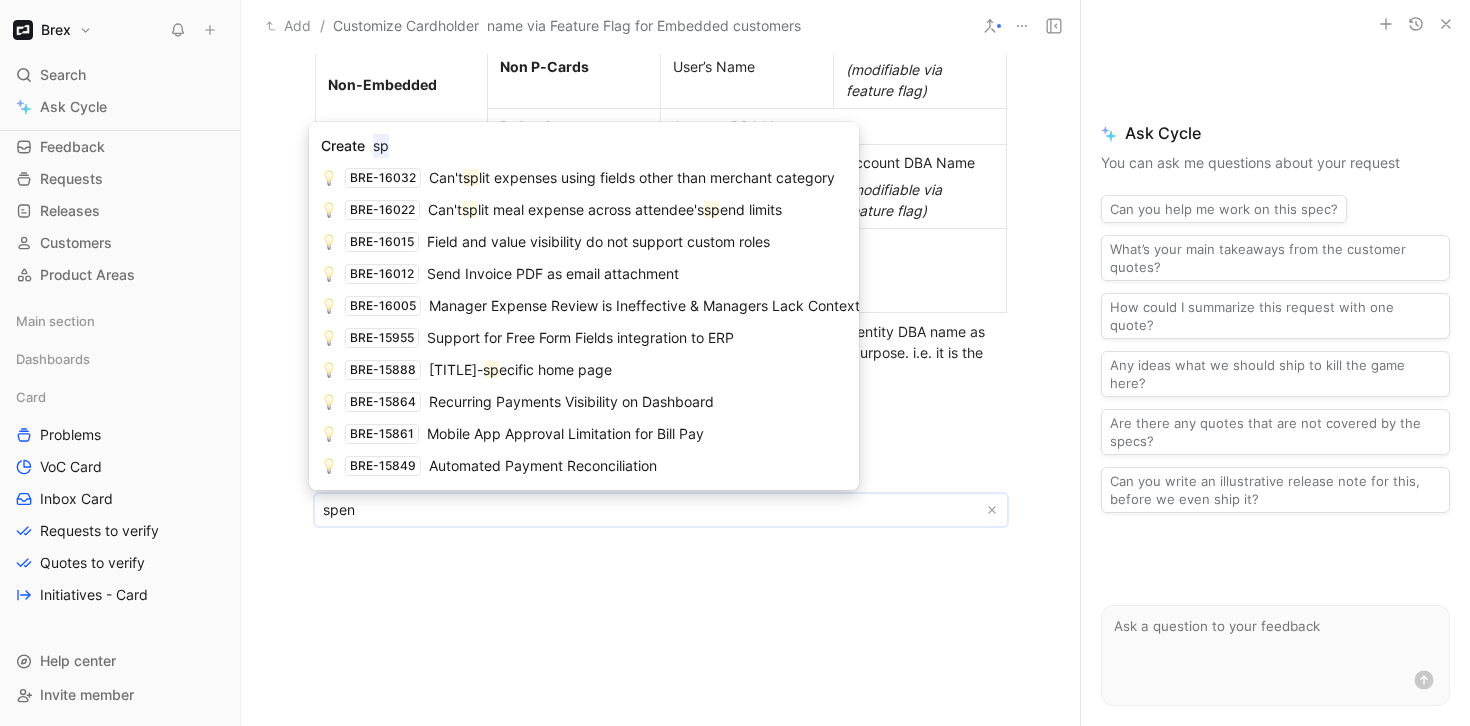 type on "spend" 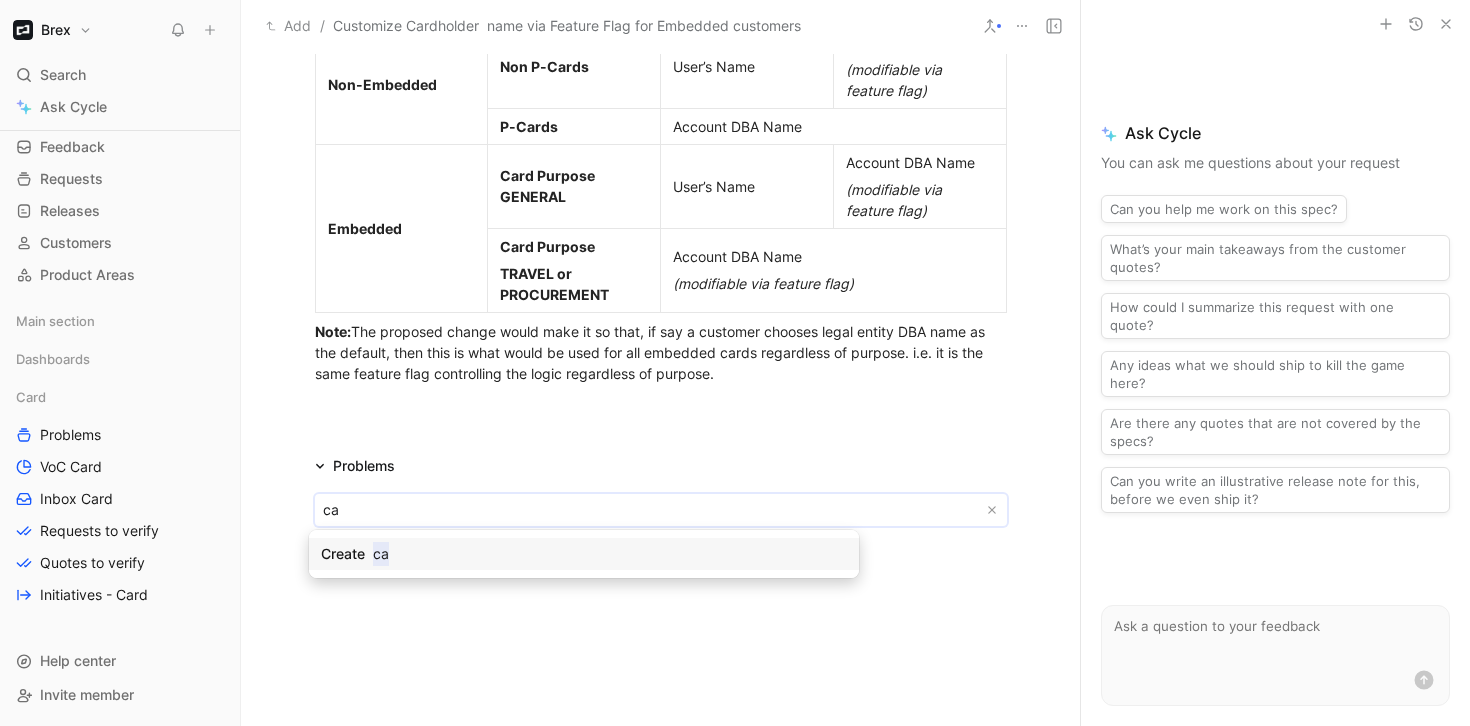 type on "car" 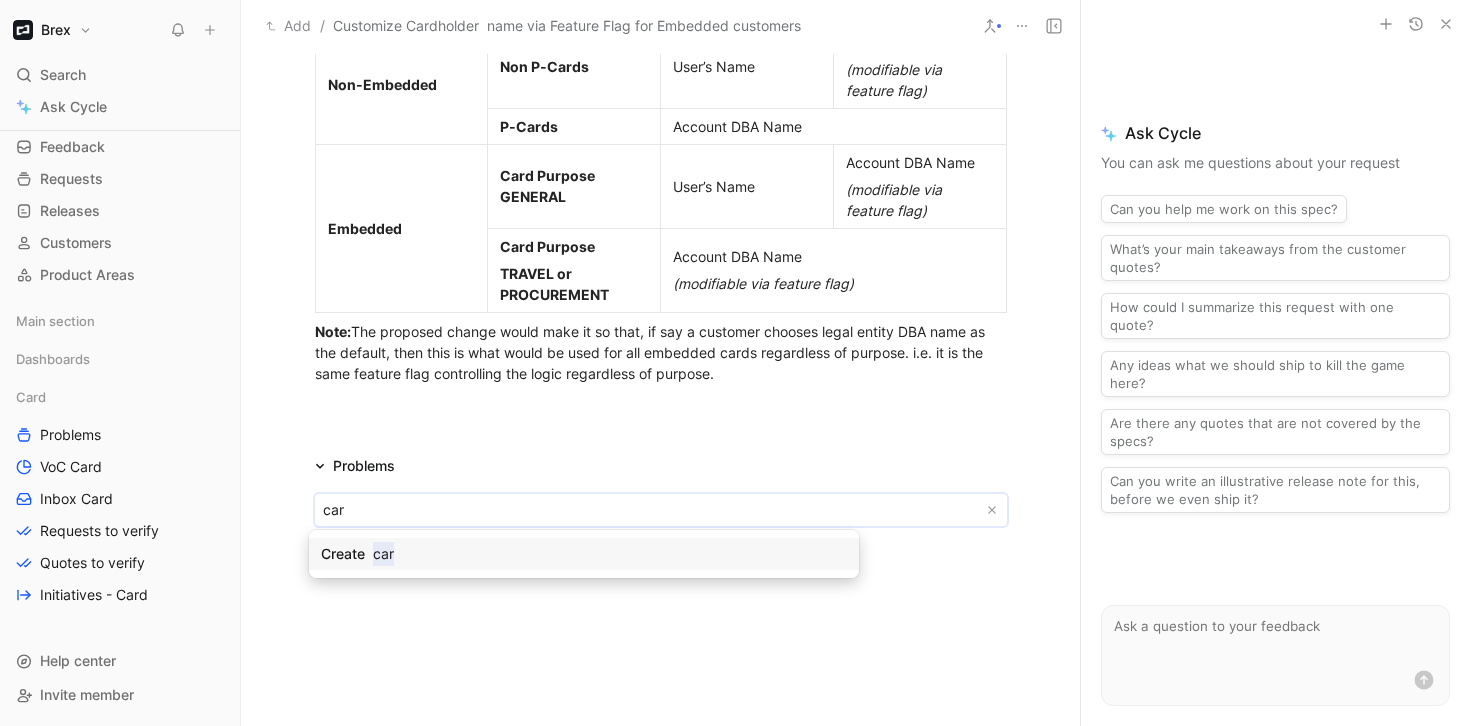 type 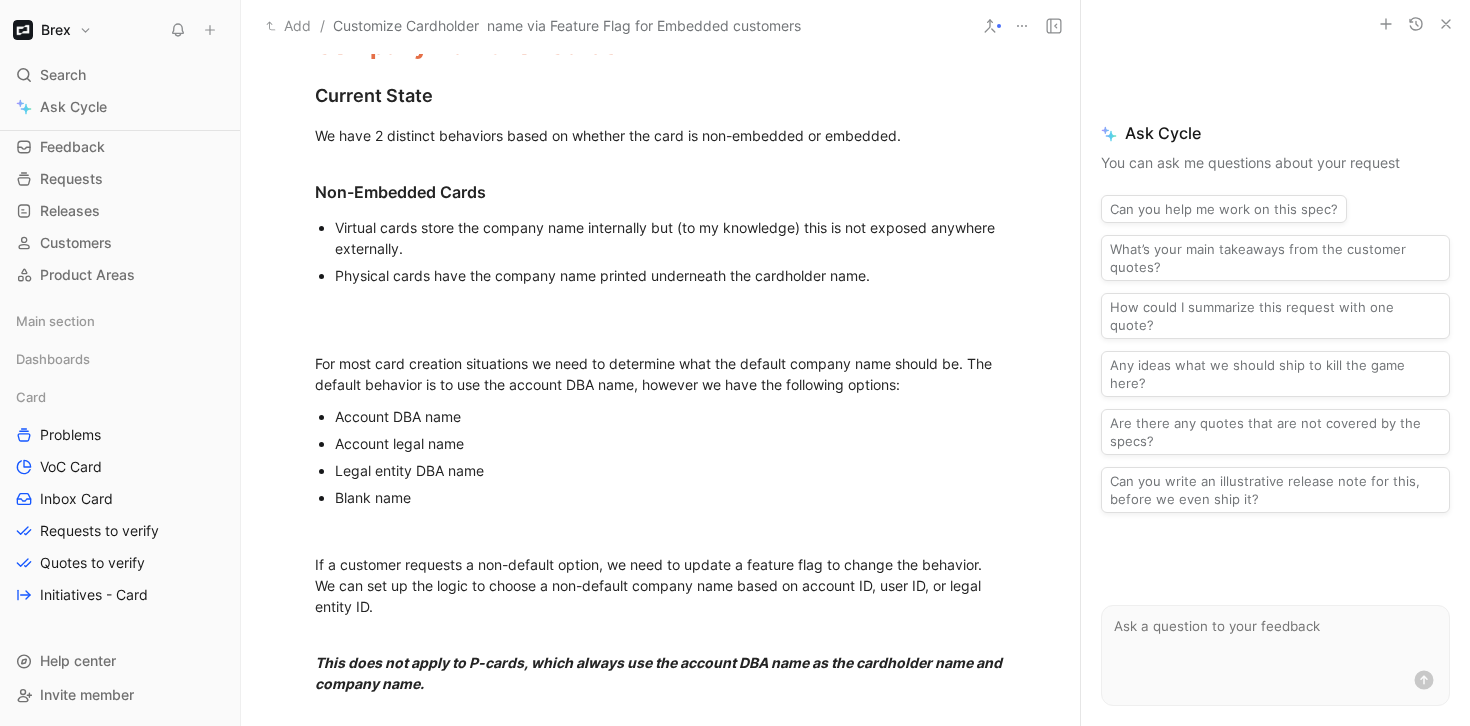 scroll, scrollTop: 0, scrollLeft: 0, axis: both 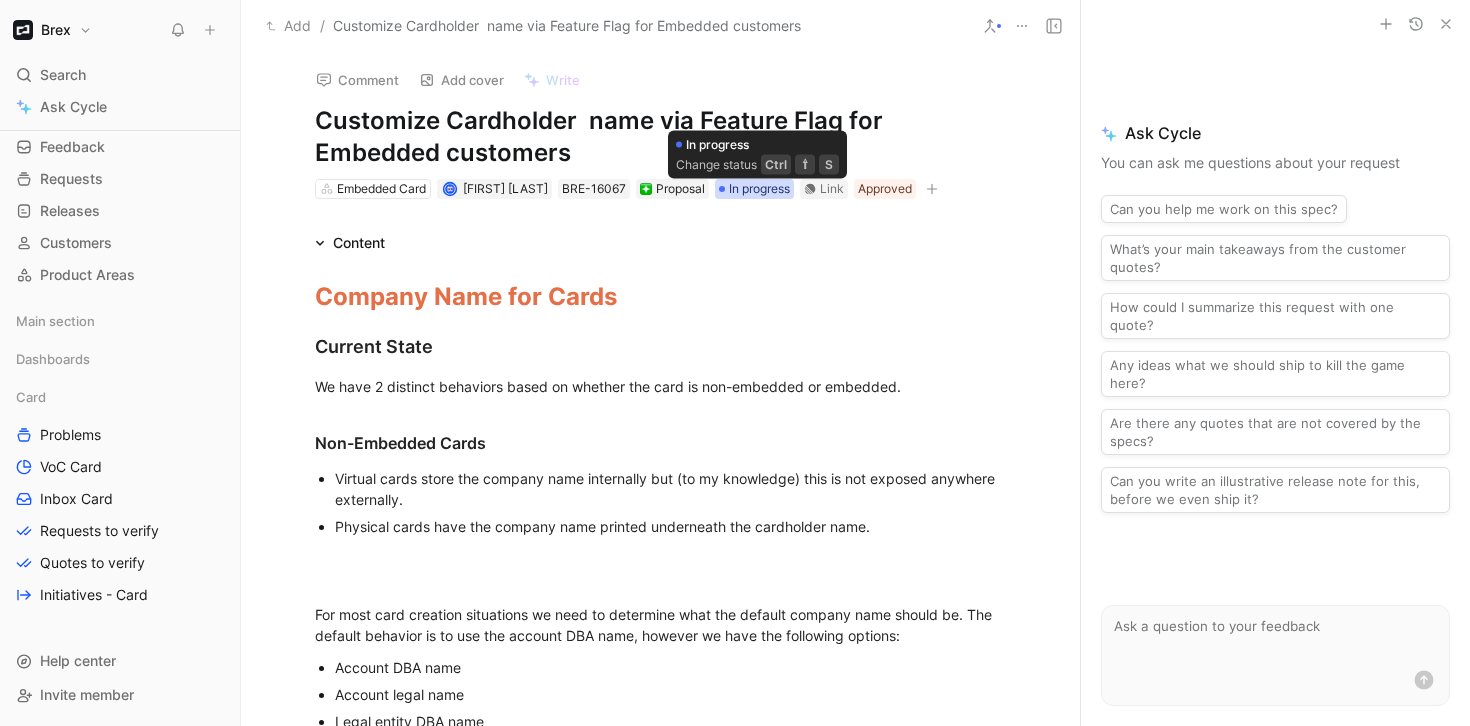 click on "In progress" at bounding box center (759, 189) 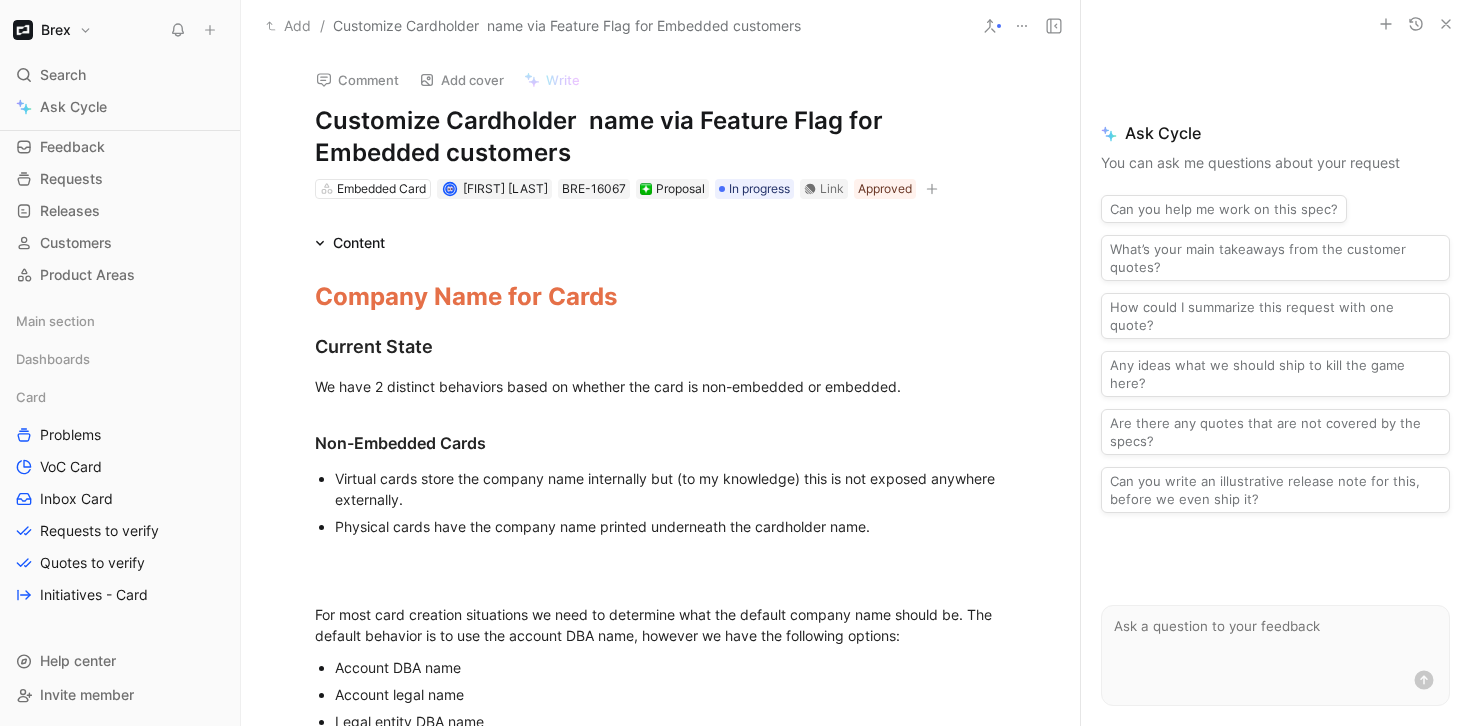 click on "Content" at bounding box center (350, 243) 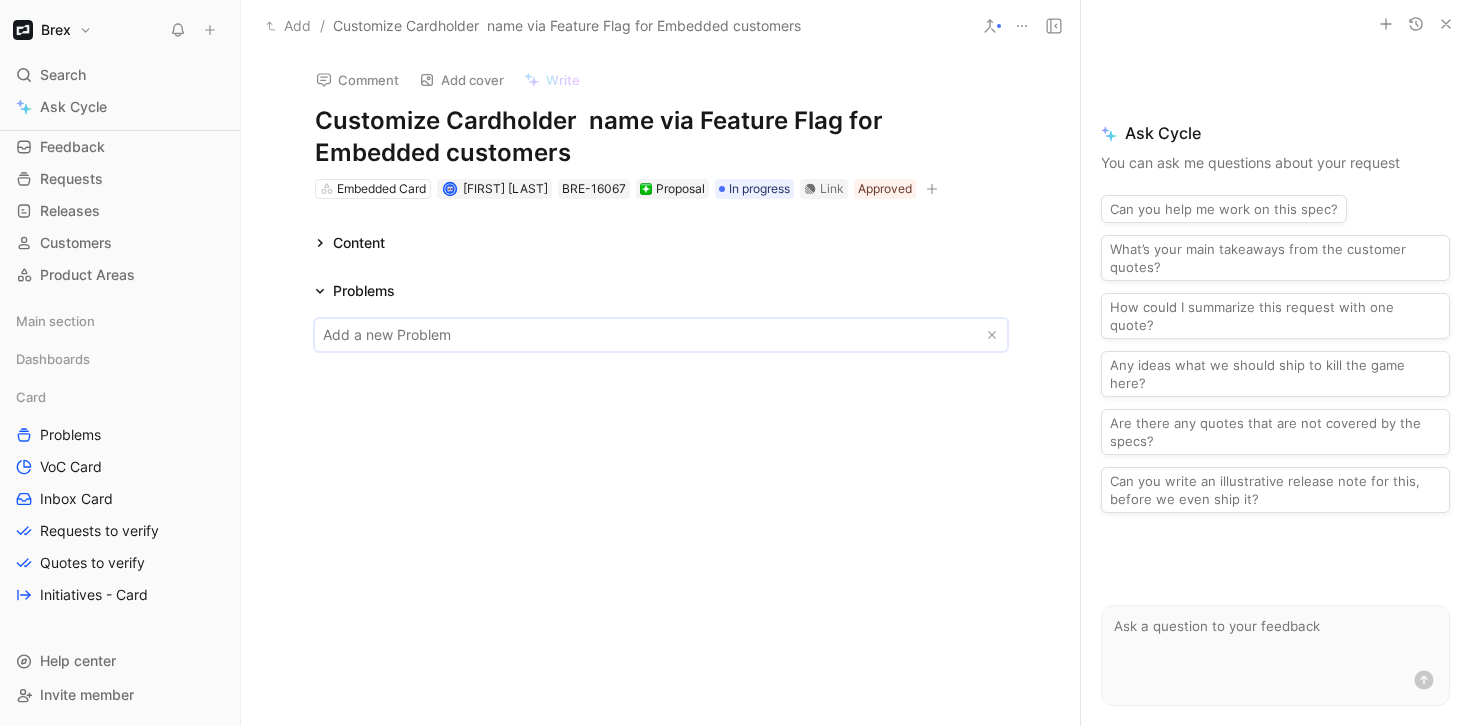 click on "Brex Search ⌘ K Ask Cycle Workspace Home G then H Feedback G then F Requests G then R Releases G then L Customers Product Areas Main section Dashboards Card Problems VoC Card Inbox Card Requests to verify Quotes to verify Initiatives - Card
To pick up a draggable item, press the space bar.
While dragging, use the arrow keys to move the item.
Press space again to drop the item in its new position, or press escape to cancel.
Help center Invite member Add / Customize Cardholder  name via Feature Flag for Embedded customers Comment Add cover Write Customize Cardholder  name via Feature Flag for Embedded customers Embedded Card [FIRST] [LAST] BRE-16067 Proposal In progress Link Approved Content Problems Ask Cycle You can ask me questions about your request Can you help me work on this spec? What’s your main takeaways from the customer quotes? How could I summarize this request with one quote? Any ideas what we should ship to kill the game here?" at bounding box center [735, 363] 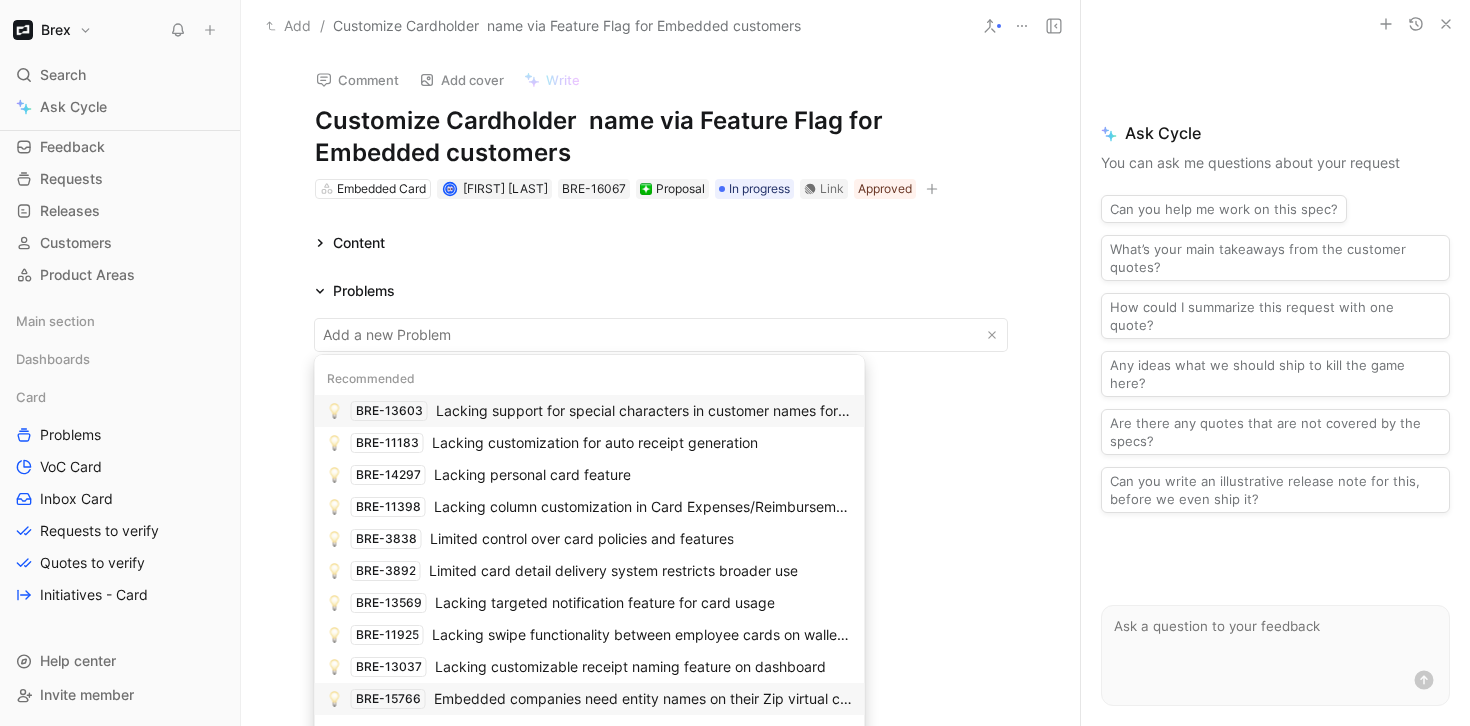 click on "Embedded companies need entity names on their Zip virtual cards" at bounding box center [643, 699] 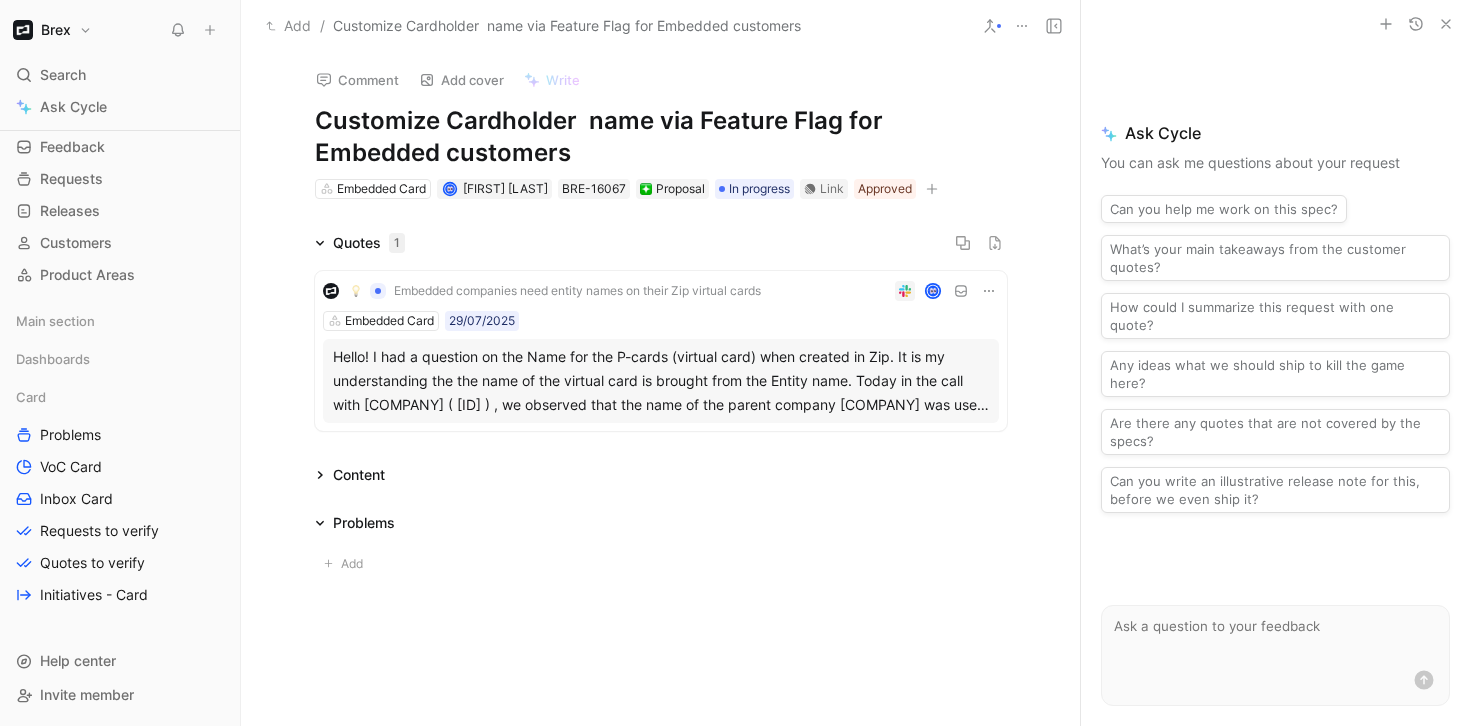 click 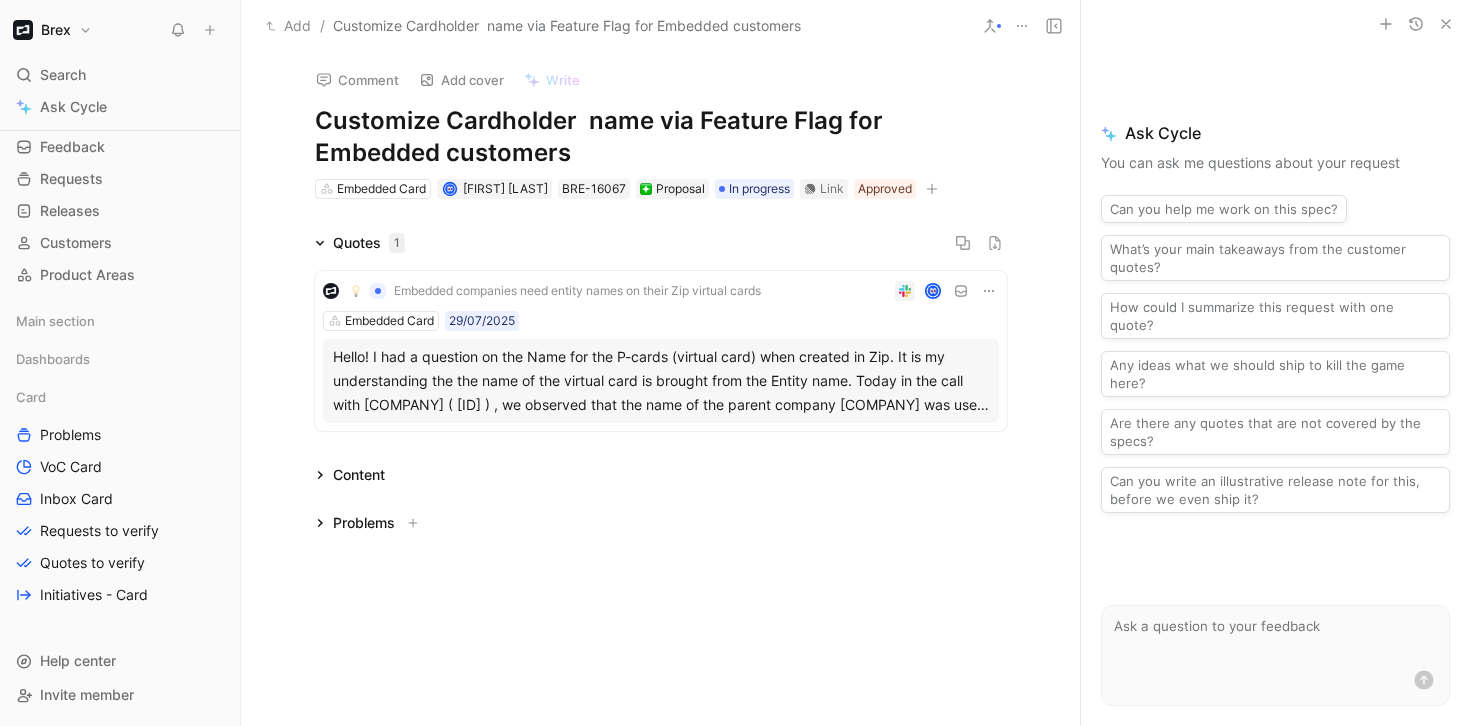 click 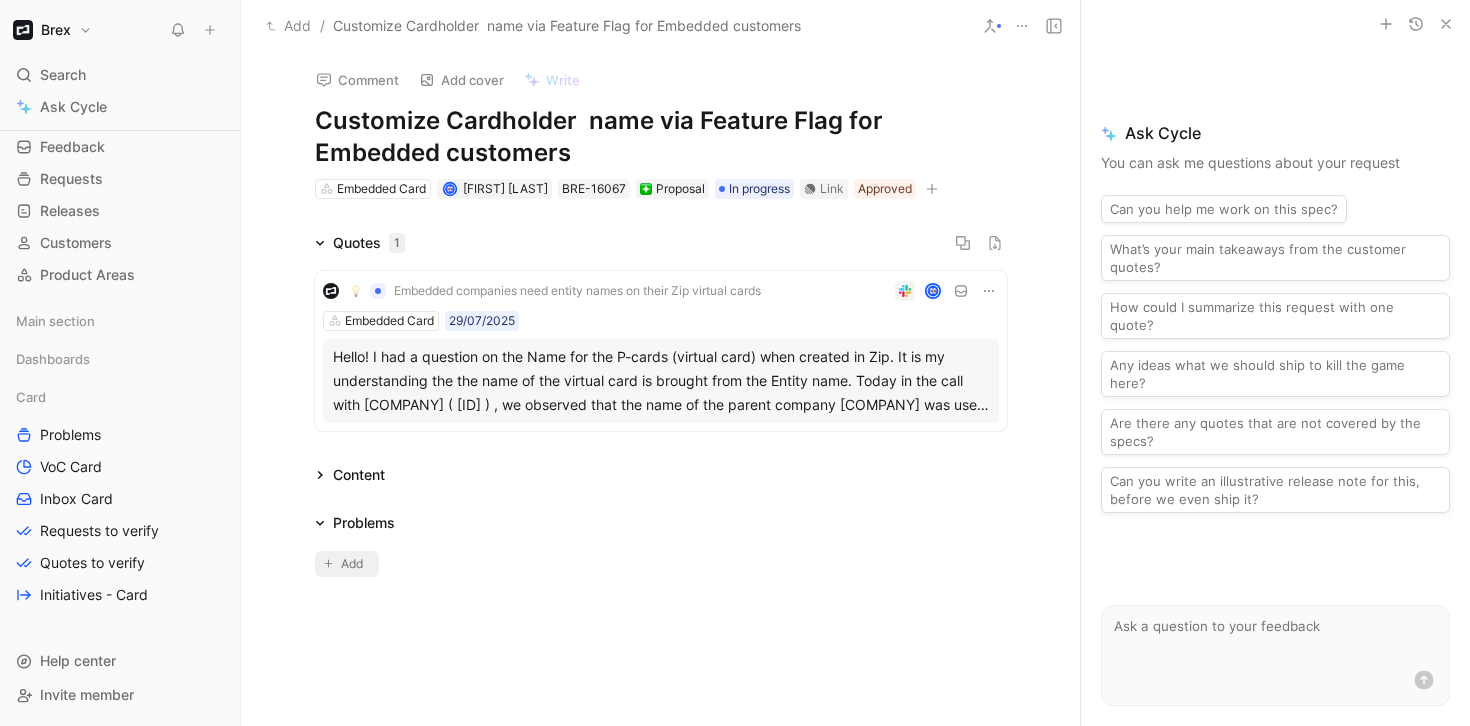 click on "Add" at bounding box center (355, 564) 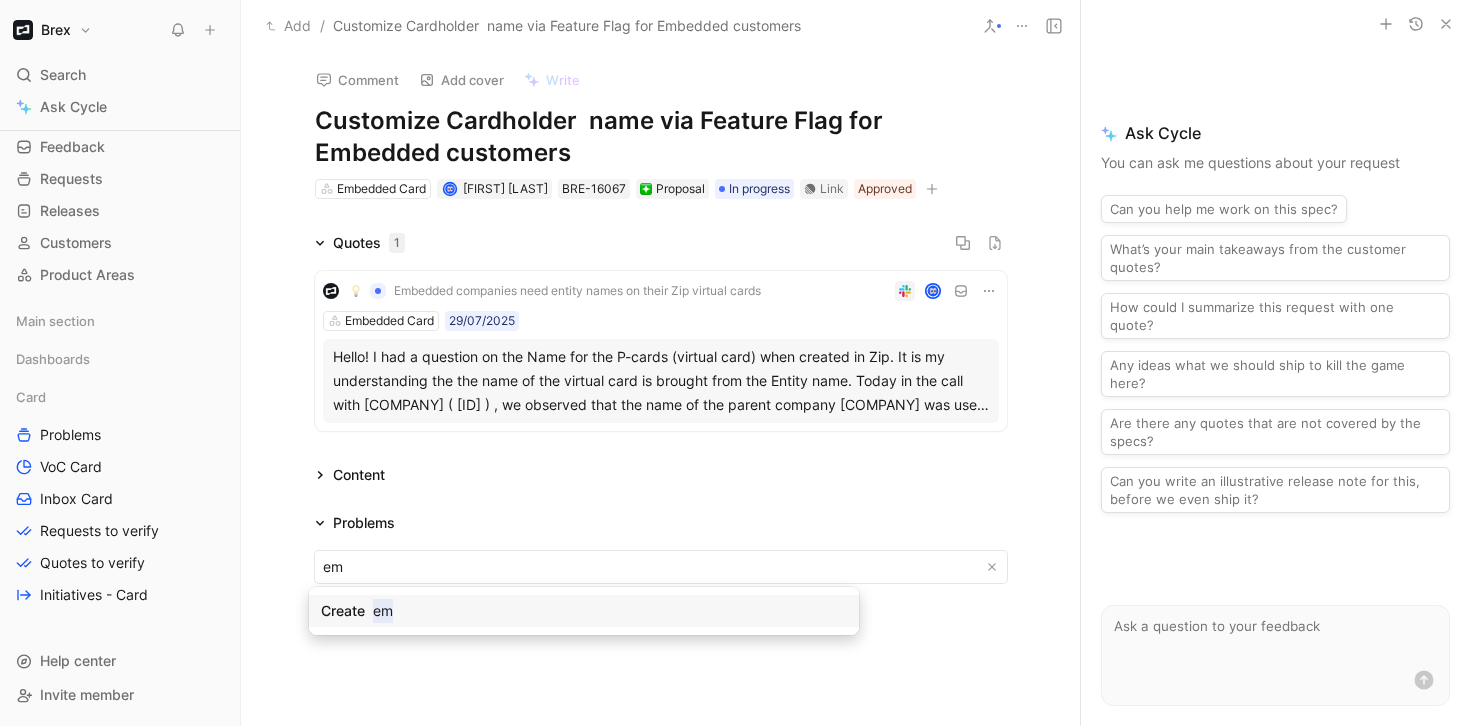 type on "e" 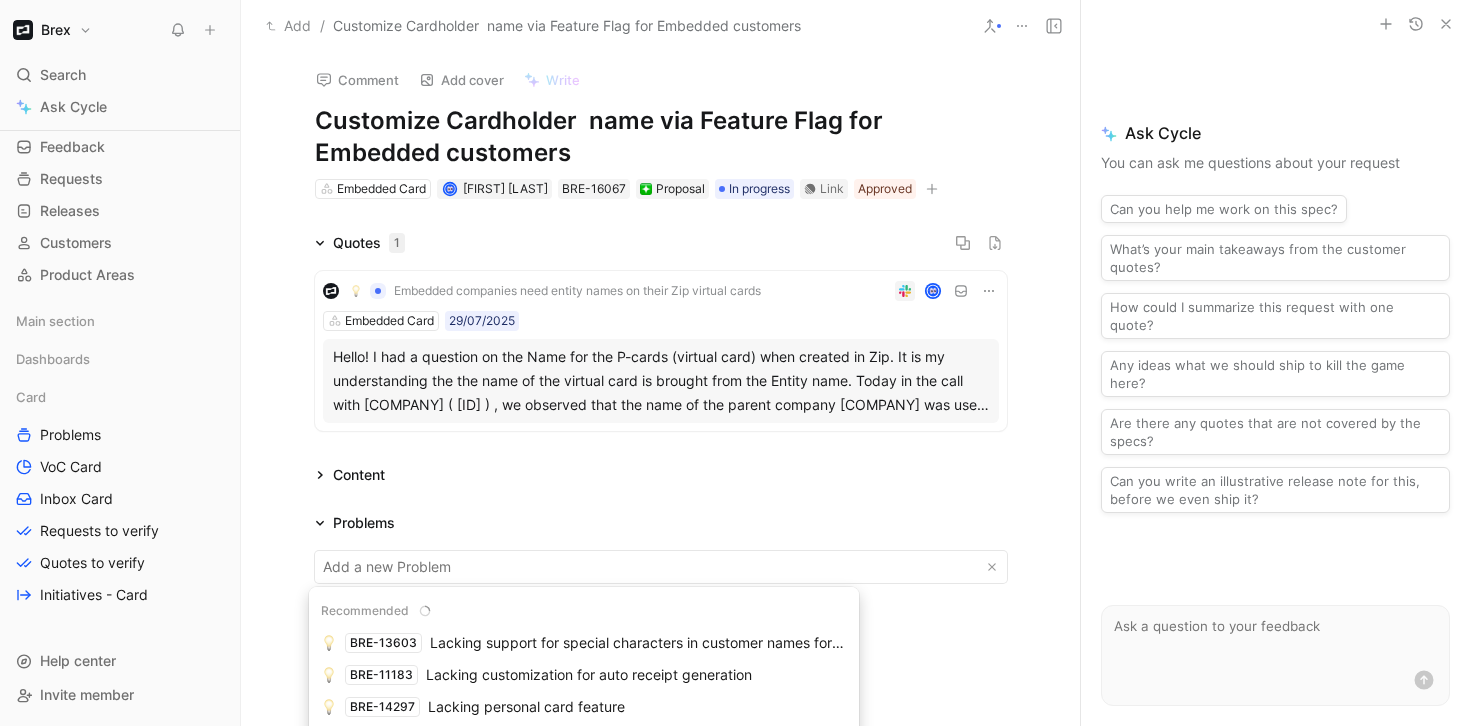 type on "c" 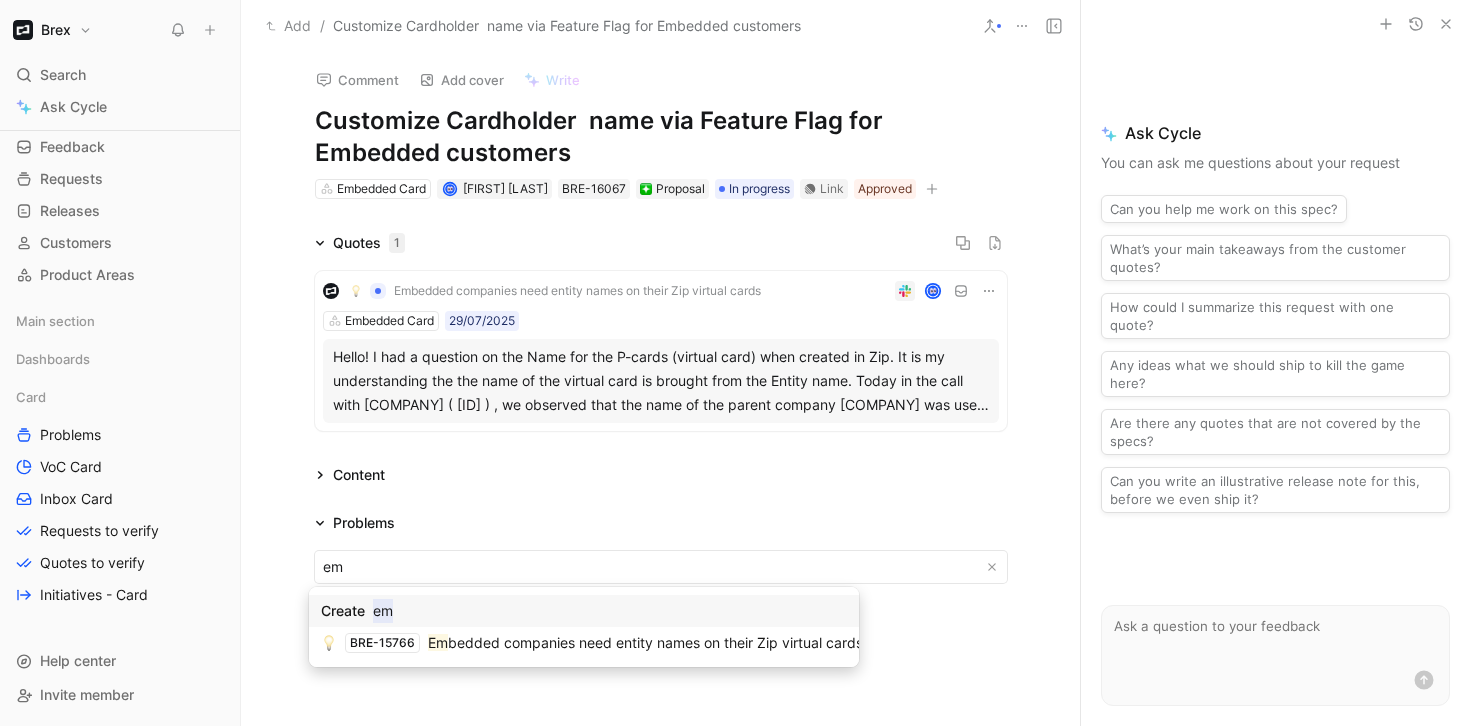 type on "e" 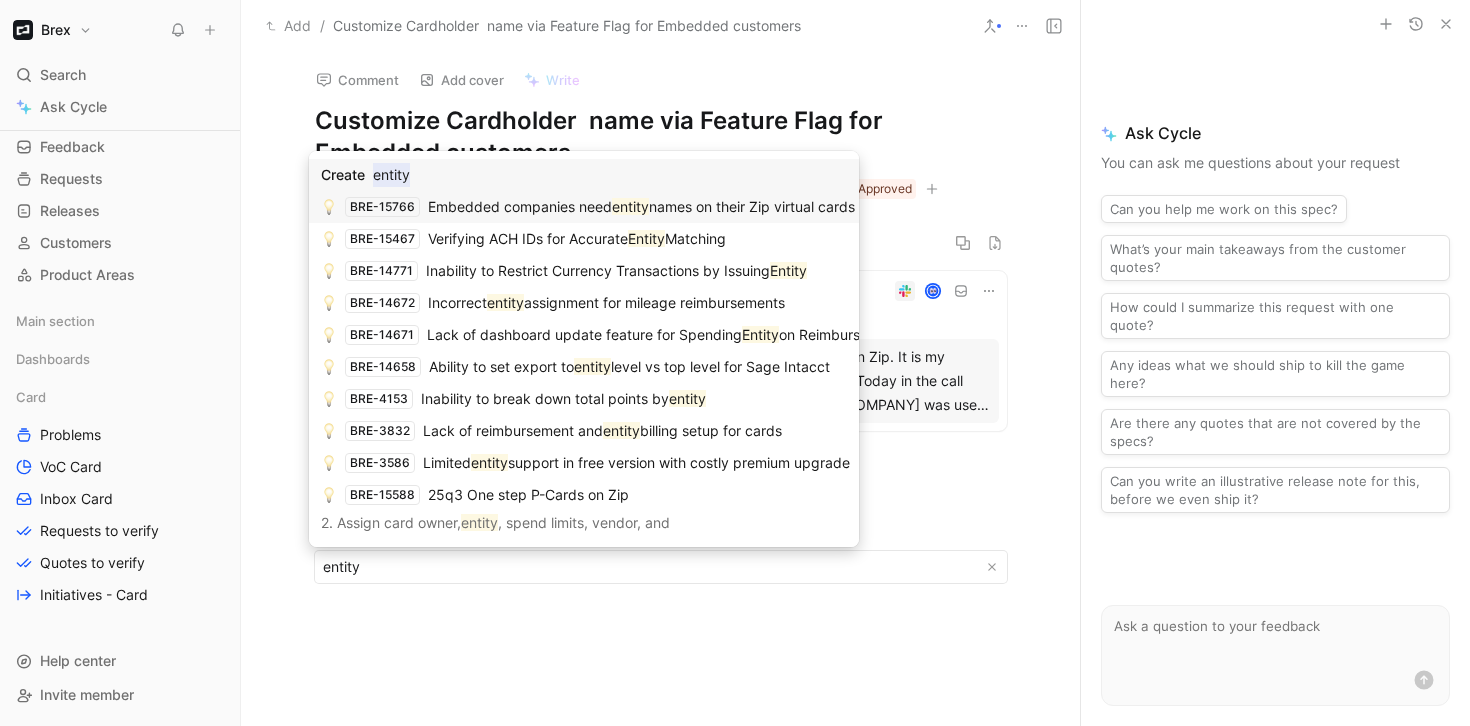 type on "entity" 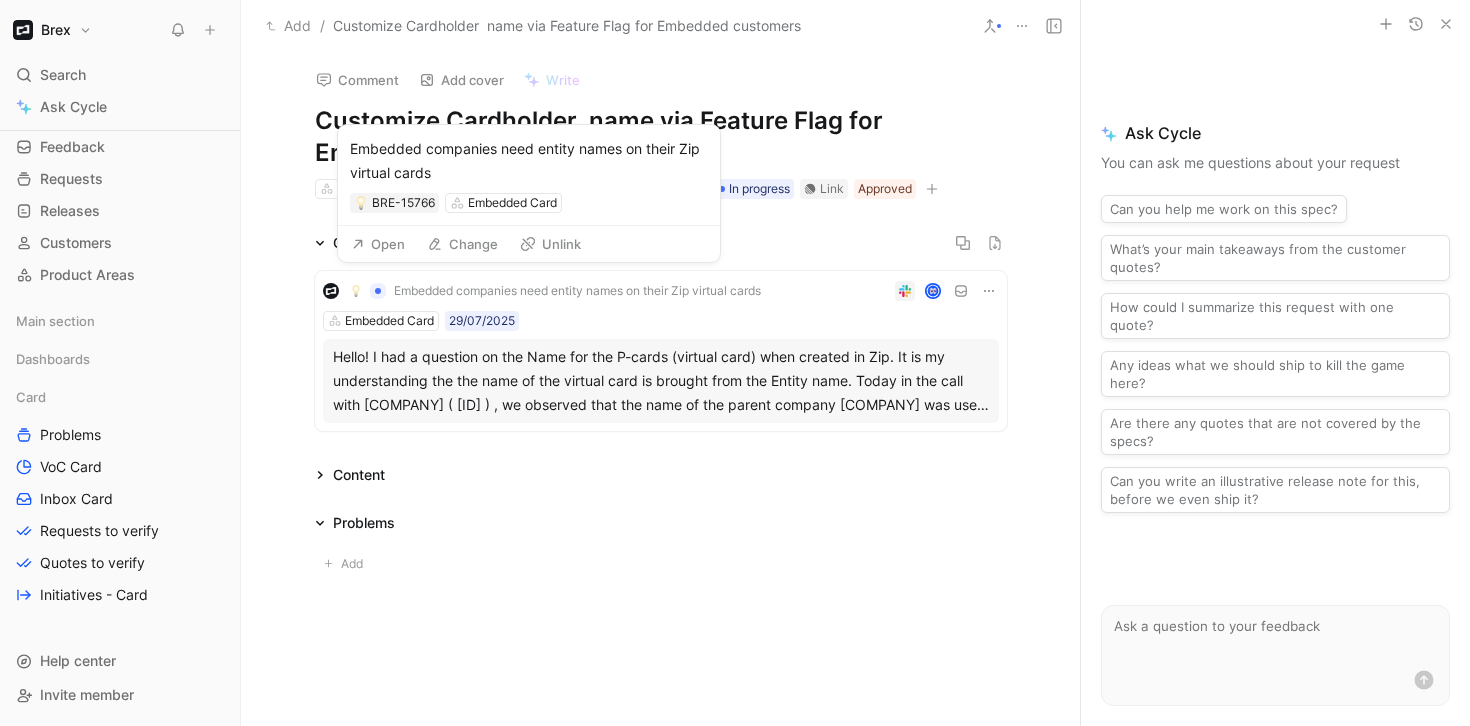 click on "Open" at bounding box center (378, 244) 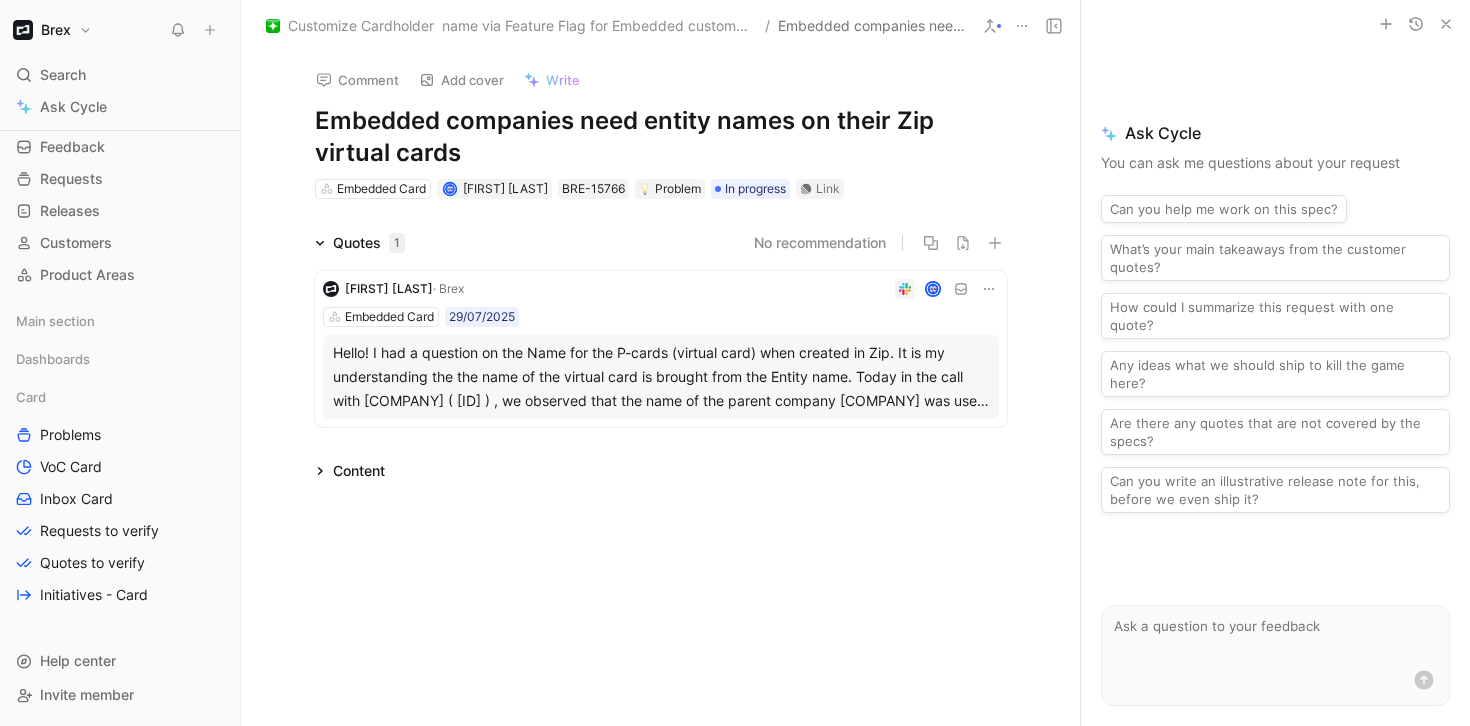 click 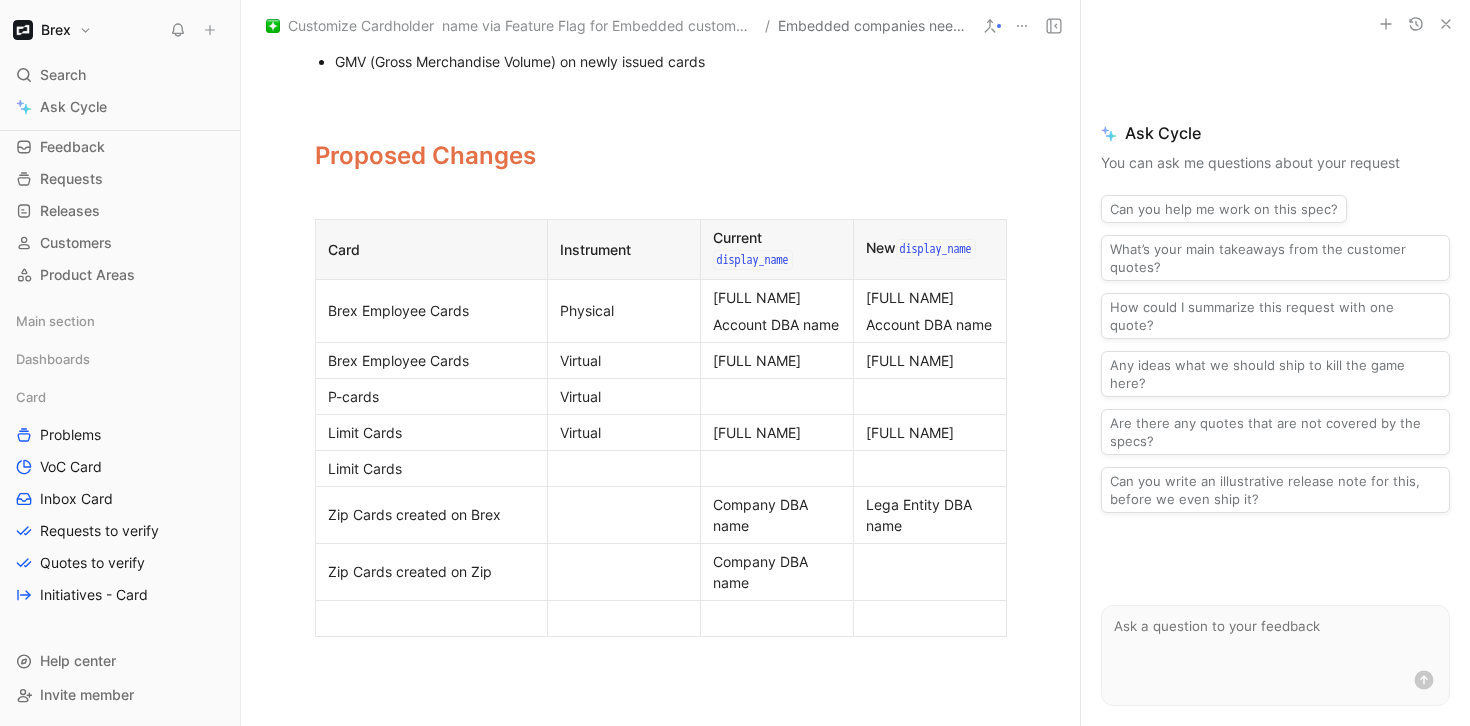 scroll, scrollTop: 962, scrollLeft: 0, axis: vertical 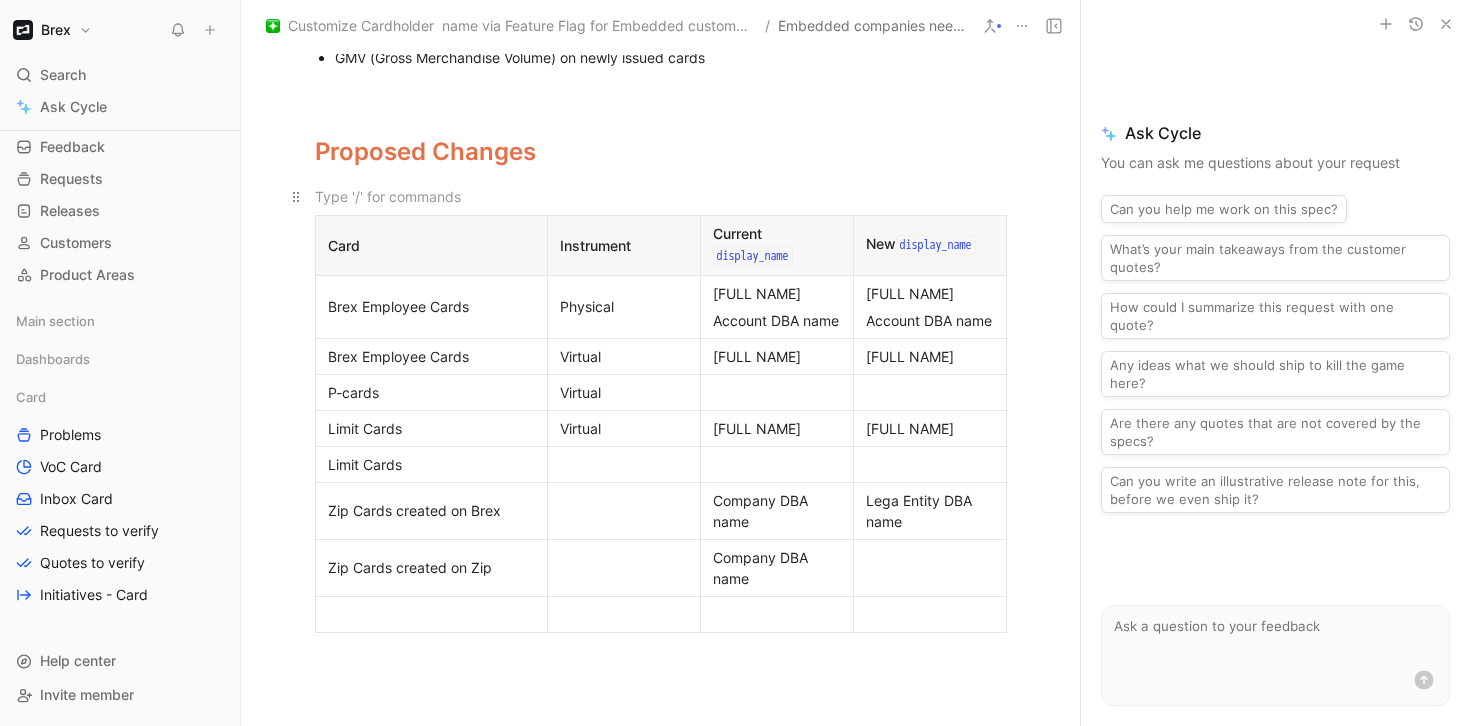 click at bounding box center [661, 196] 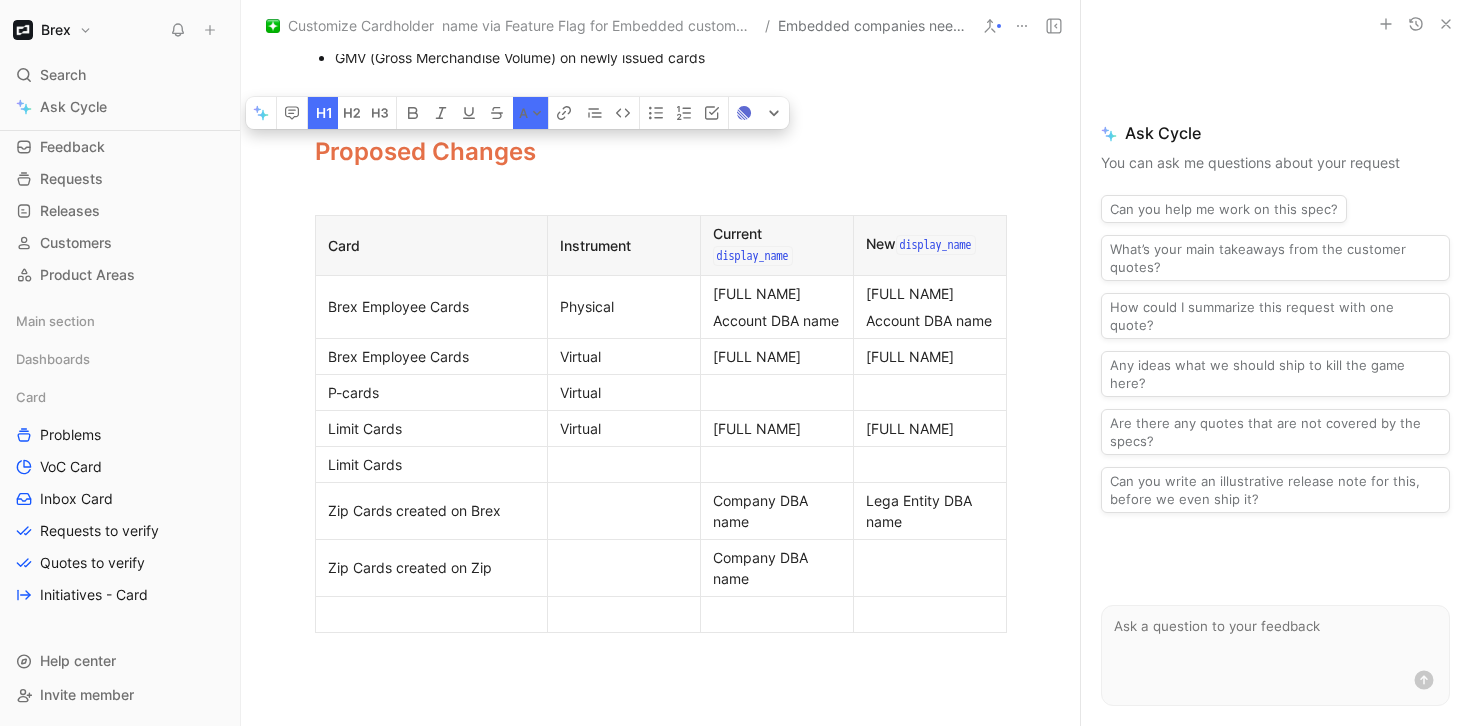drag, startPoint x: 367, startPoint y: 116, endPoint x: 763, endPoint y: 626, distance: 645.6903 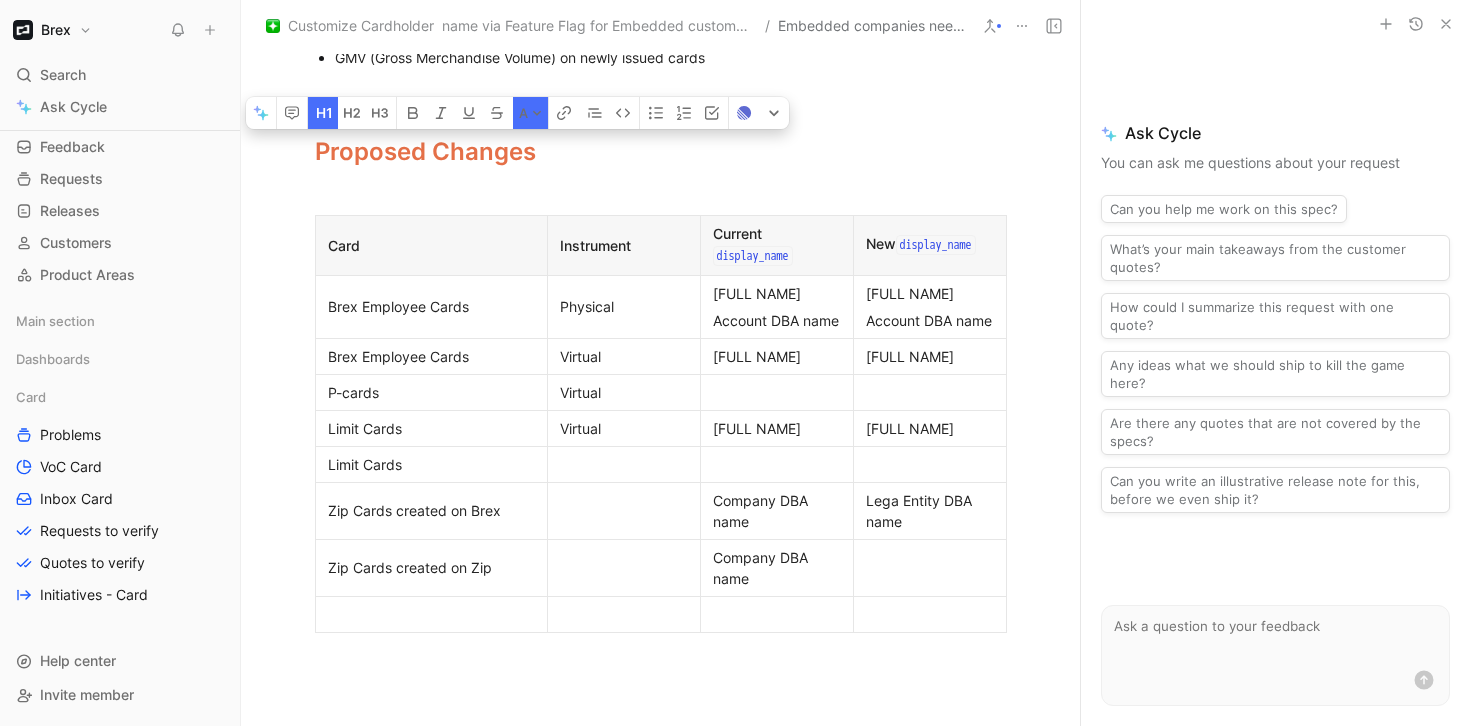 click on "Problem Currently, all cards issued through Zip default to a the company name. This presents challenges for companies with multiple legal entities or public-facing DBAs, resulting in confusion or misalignment with internal accounting practices and external vendor interactions. Context   Default companies to and apply a entity name Zip-issued cards and add options that are configurable at the company, entity, or user level. Ensure this name is accurately displayed on newly issued cards and manageable through a simple admin workflow. Value Proposition  Reducing confusion, increasing trust, and improving accounting clarity. This streamlines procurement workflows and accelerates card acceptance across departments and external partners. Metrics   Card Issuance Volume GMV (Gross Merchandise Volume) on newly issued cards Proposed Changes Card Instrument Current  display_name New  display_name Brex Employee Cards  Physical User’s Full Name  Account DBA name User’s Full Name  Account DBA name Brex Employee Cards" at bounding box center (660, 102) 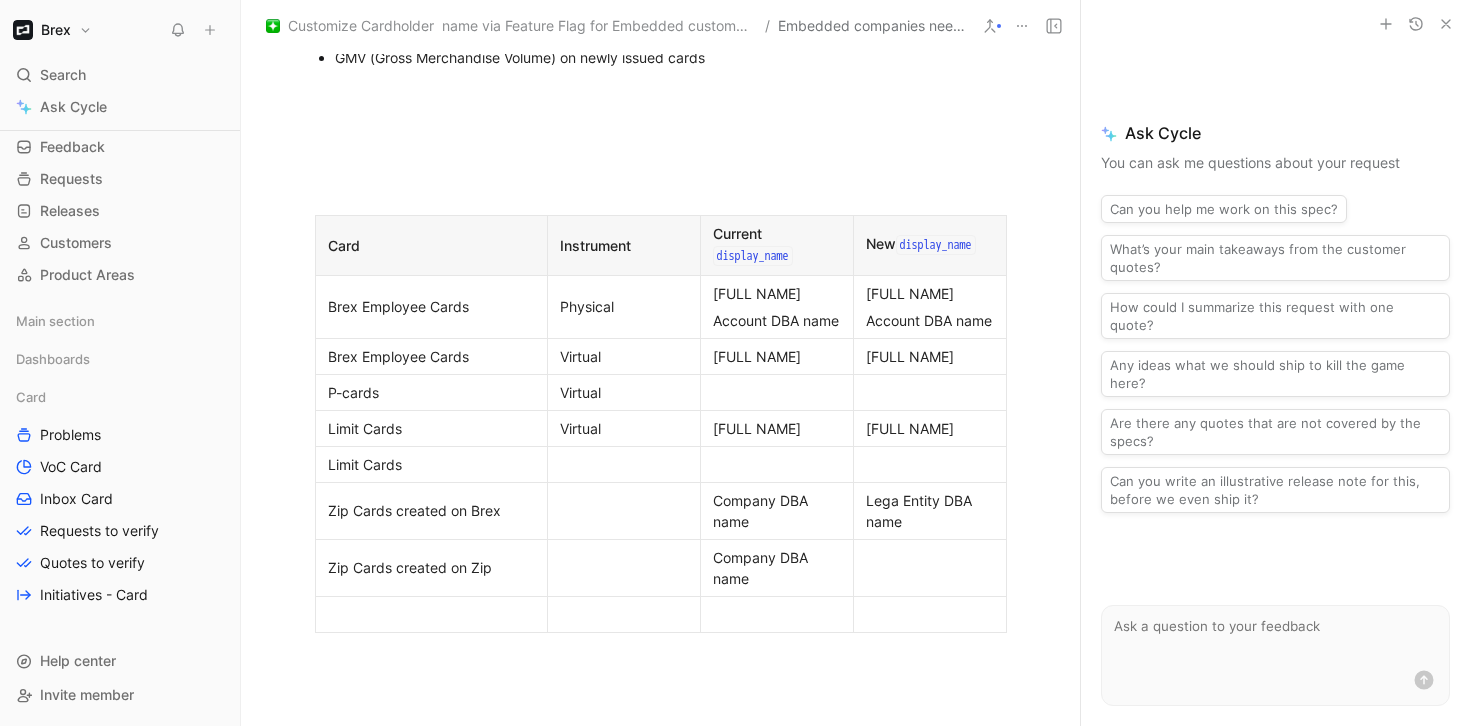 click on "Card Instrument Current  display_name New  display_name Brex Employee Cards  Physical User’s Full Name  Account DBA name User’s Full Name  Account DBA name Brex Employee Cards  Virtual User’s Full Name  User’s Full Name  P-cards Virtual Limit Cards Virtual User’s Full Name  User’s Full Name  Limit Cards Zip Cards created on Brex  Company DBA name Lega Entity DBA name Zip Cards created on Zip Company DBA name" at bounding box center [661, 424] 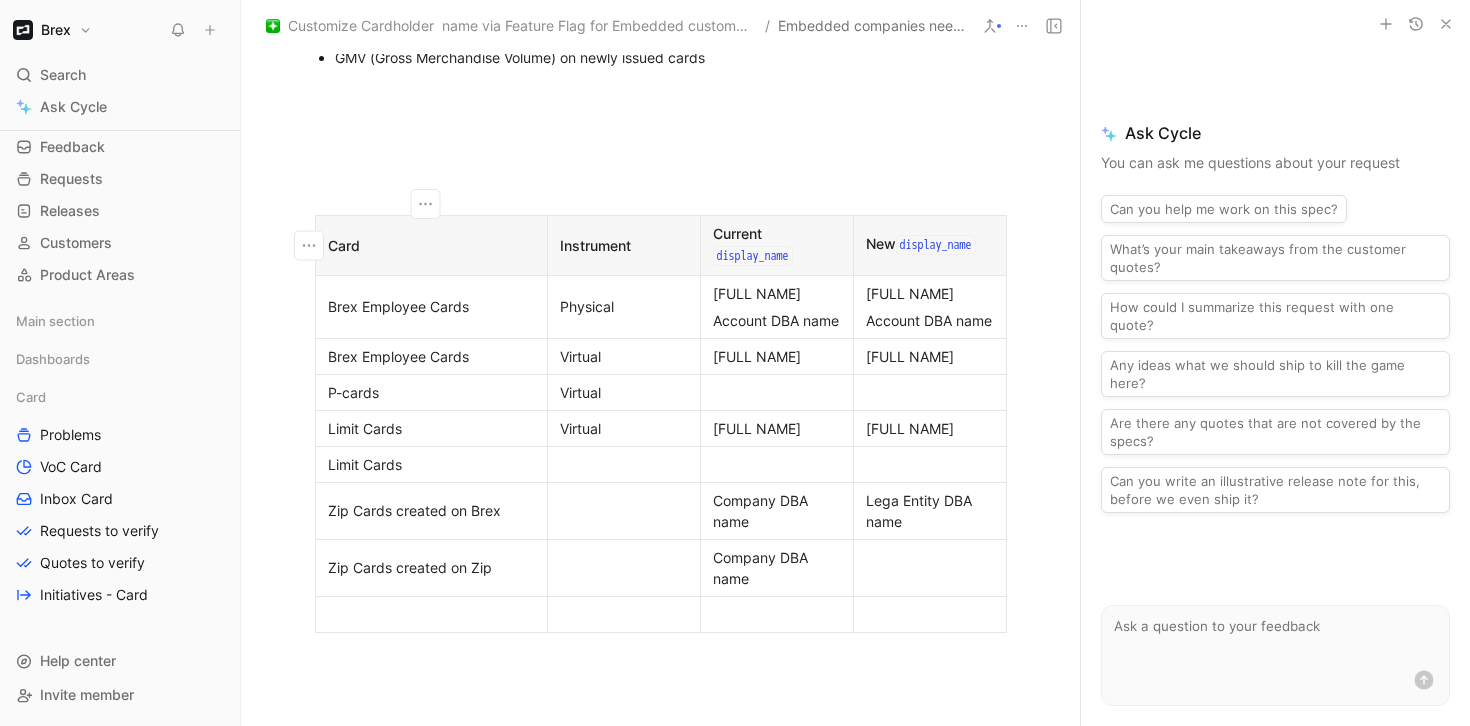 click on "Card Instrument Current  display_name New  display_name Brex Employee Cards  Physical User’s Full Name  Account DBA name User’s Full Name  Account DBA name Brex Employee Cards  Virtual User’s Full Name  User’s Full Name  P-cards Virtual Limit Cards Virtual User’s Full Name  User’s Full Name  Limit Cards Zip Cards created on Brex  Company DBA name Lega Entity DBA name Zip Cards created on Zip Company DBA name" at bounding box center (661, 424) 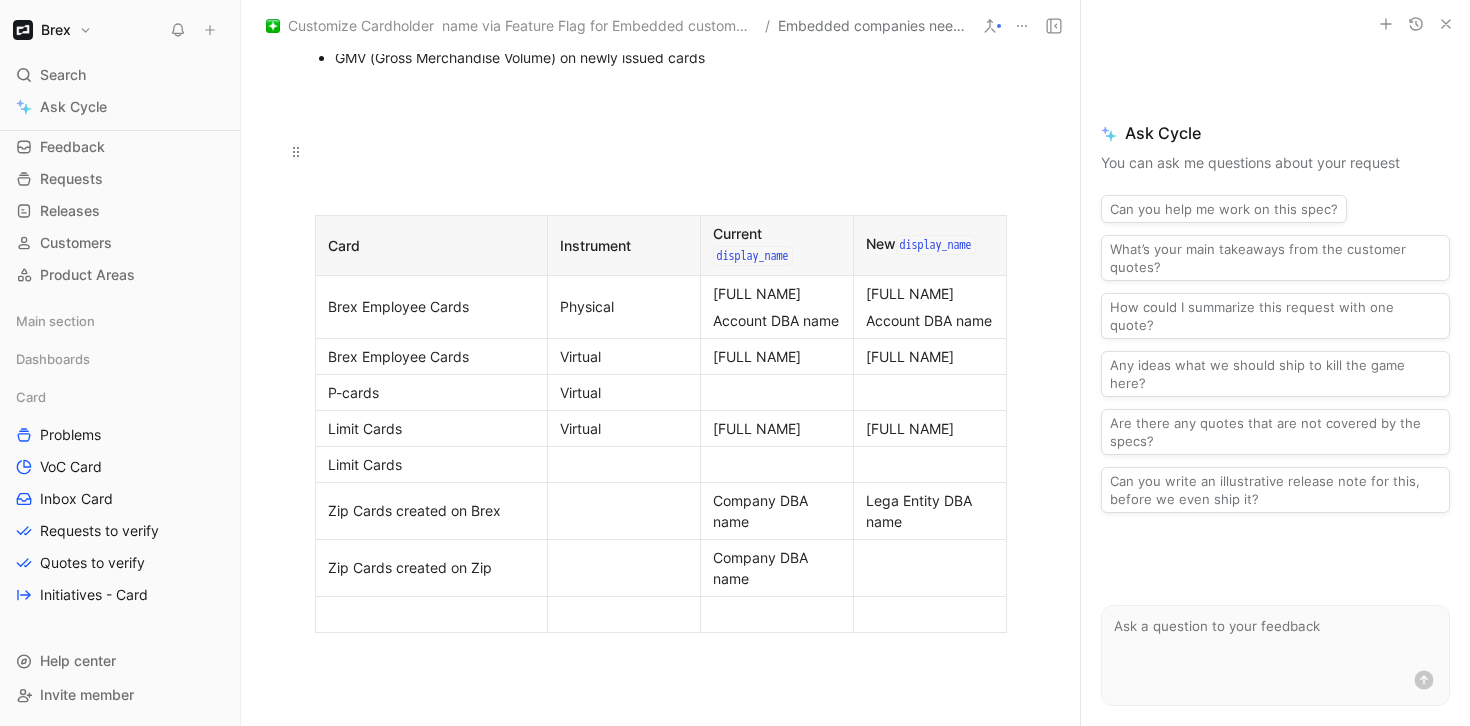 click at bounding box center (661, 152) 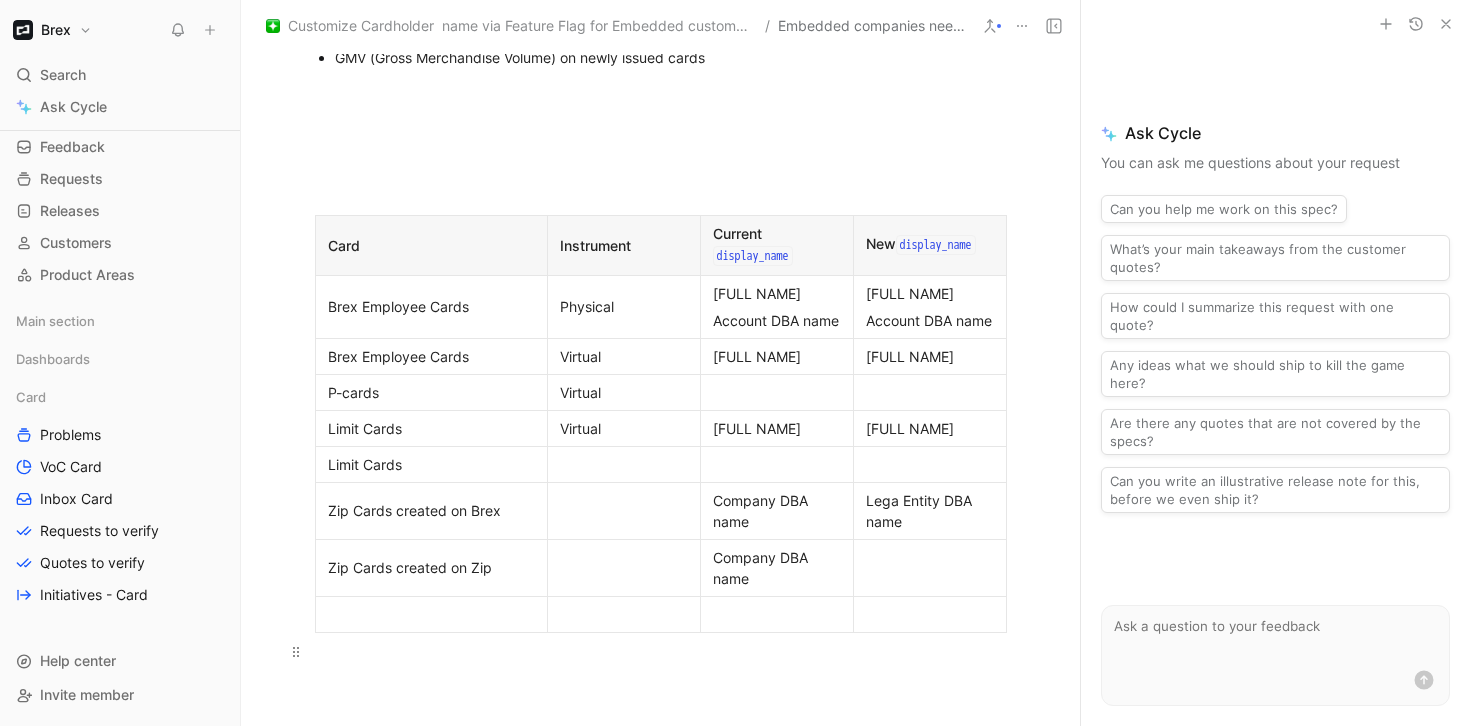 drag, startPoint x: 580, startPoint y: 155, endPoint x: 855, endPoint y: 639, distance: 556.66956 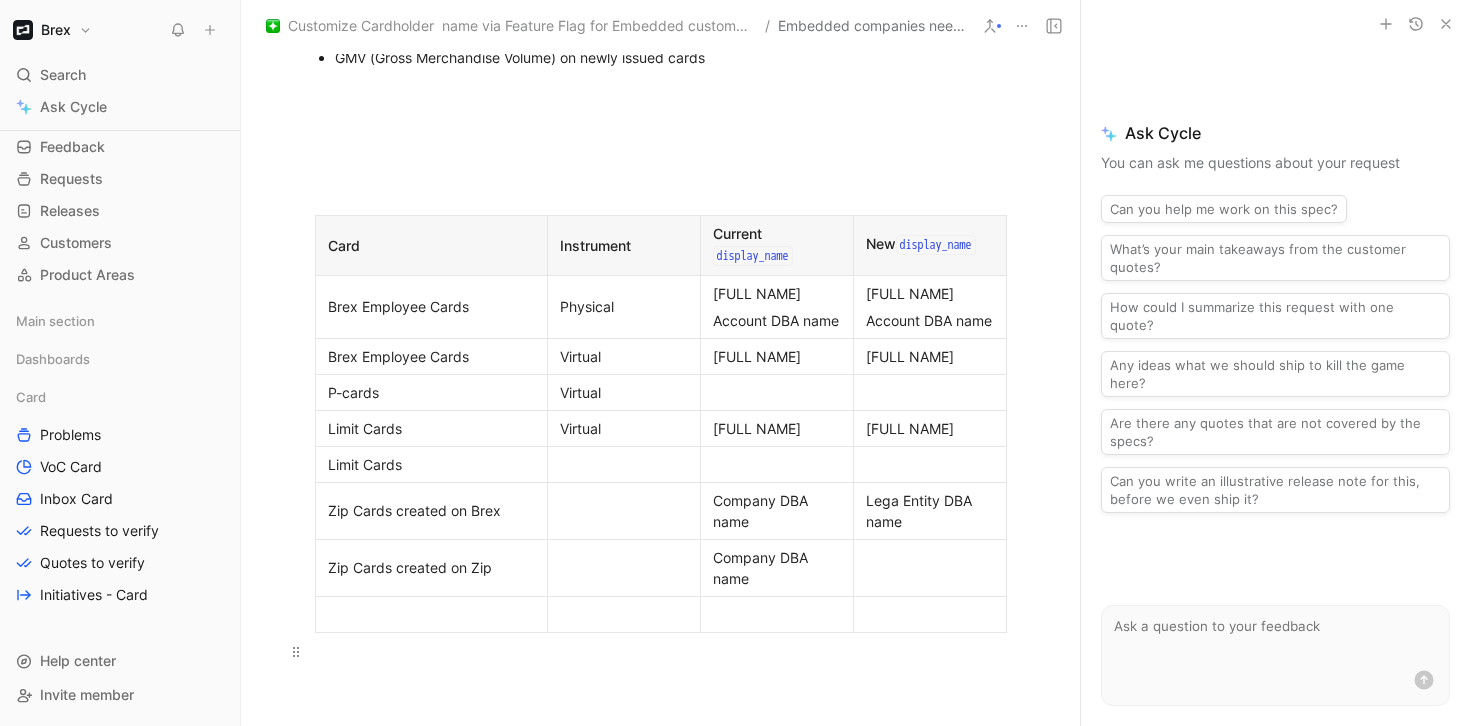 click on "Problem Currently, all cards issued through Zip default to a the company name. This presents challenges for companies with multiple legal entities or public-facing DBAs, resulting in confusion or misalignment with internal accounting practices and external vendor interactions. Context Default companies to and apply a entity name Zip-issued cards and add options that are configurable at the company, entity, or user level. Ensure this name is accurately displayed on newly issued cards and manageable through a simple admin workflow. Value Proposition Reducing confusion, increasing trust, and improving accounting clarity. This streamlines procurement workflows and accelerates card acceptance across departments and external partners. Metrics Card Issuance Volume GMV (Gross Merchandise Volume) on newly issued cards Card Instrument Current display_name New display_name Brex Employee Cards Physical User’s Full Name Account DBA name User’s Full Name Account DBA name Brex Employee Cards Virtual P-cards" at bounding box center (660, 102) 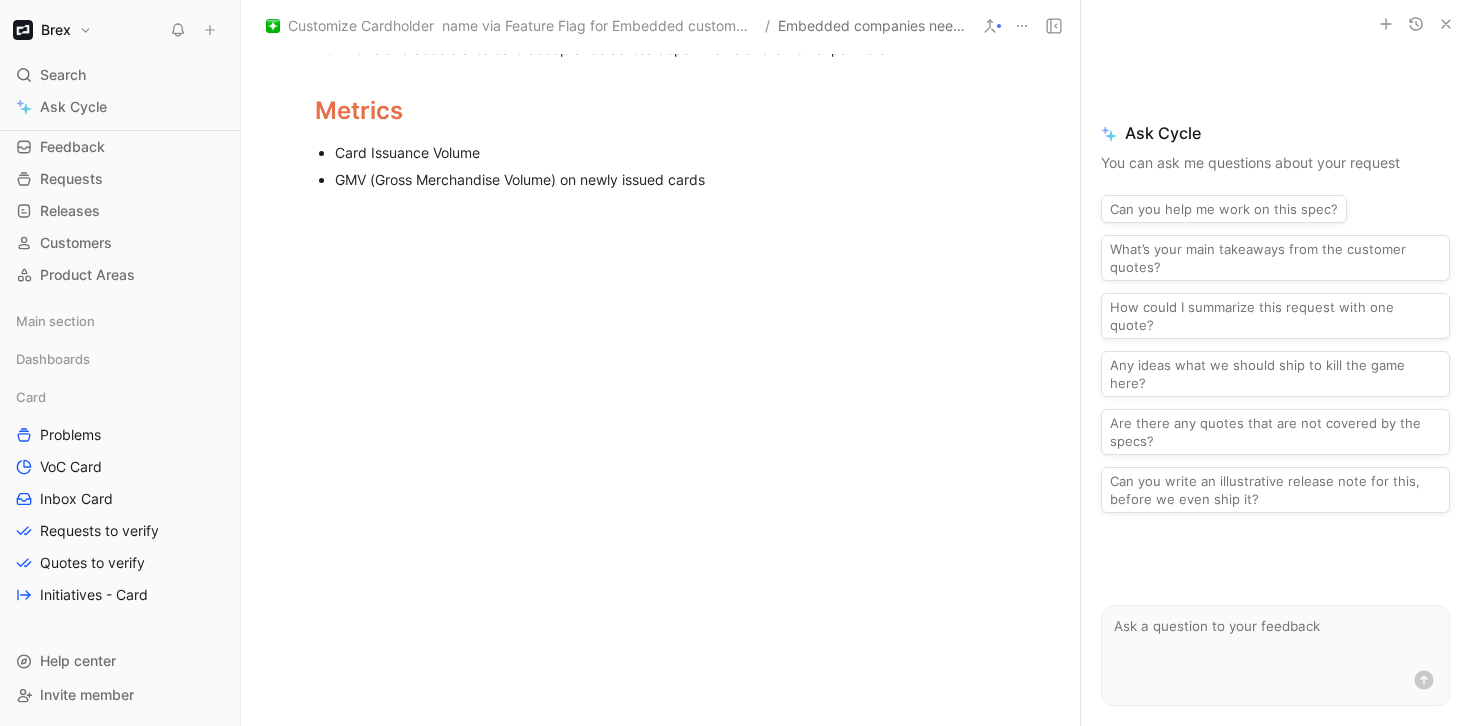 scroll, scrollTop: 0, scrollLeft: 0, axis: both 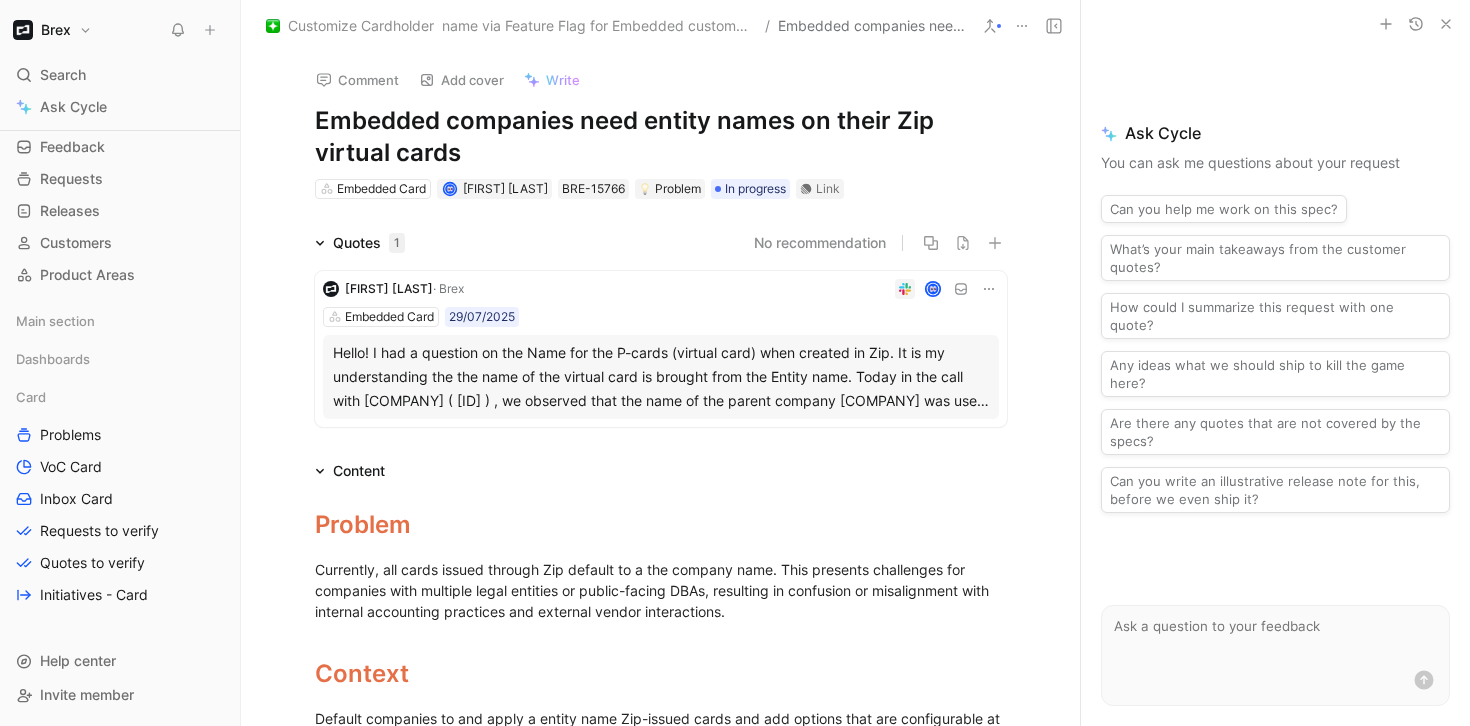 click on "Customize Cardholder  name via Feature Flag for Embedded customers" at bounding box center (522, 26) 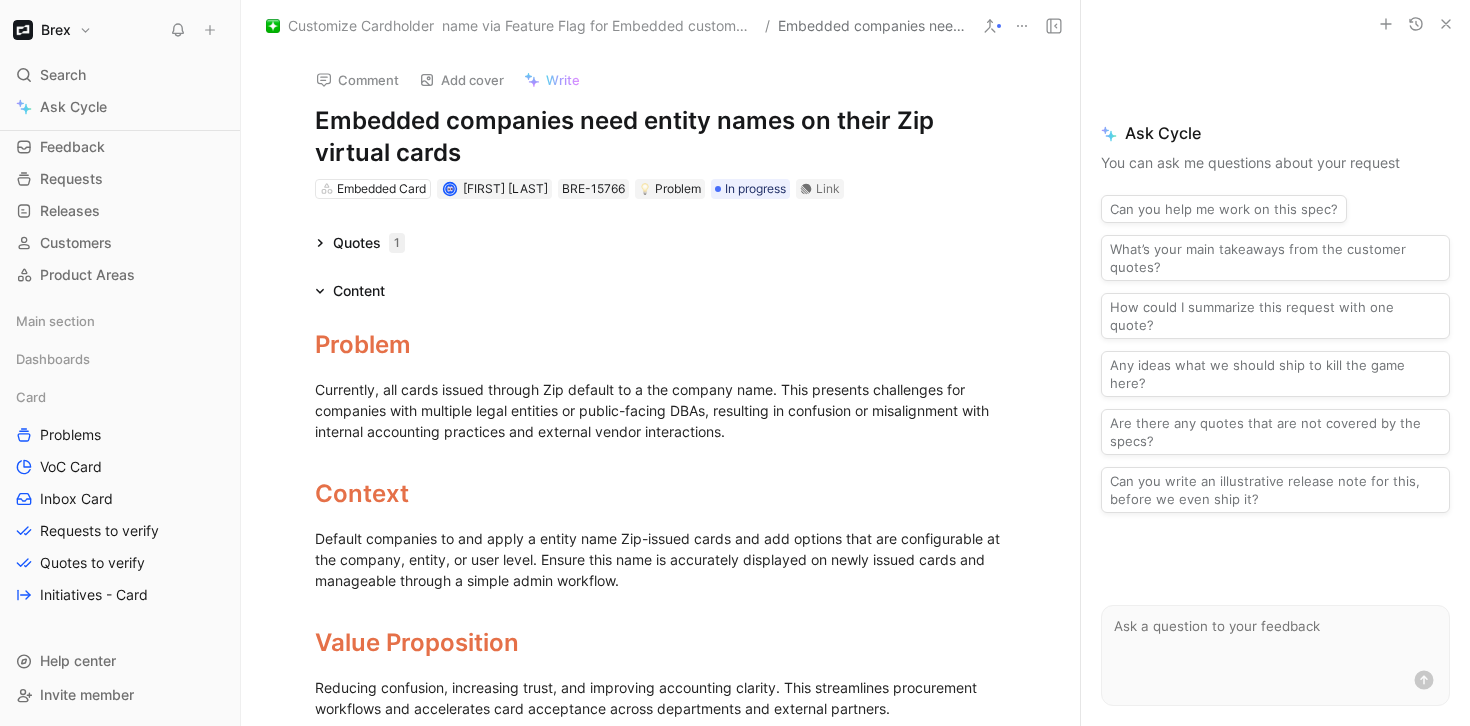 click 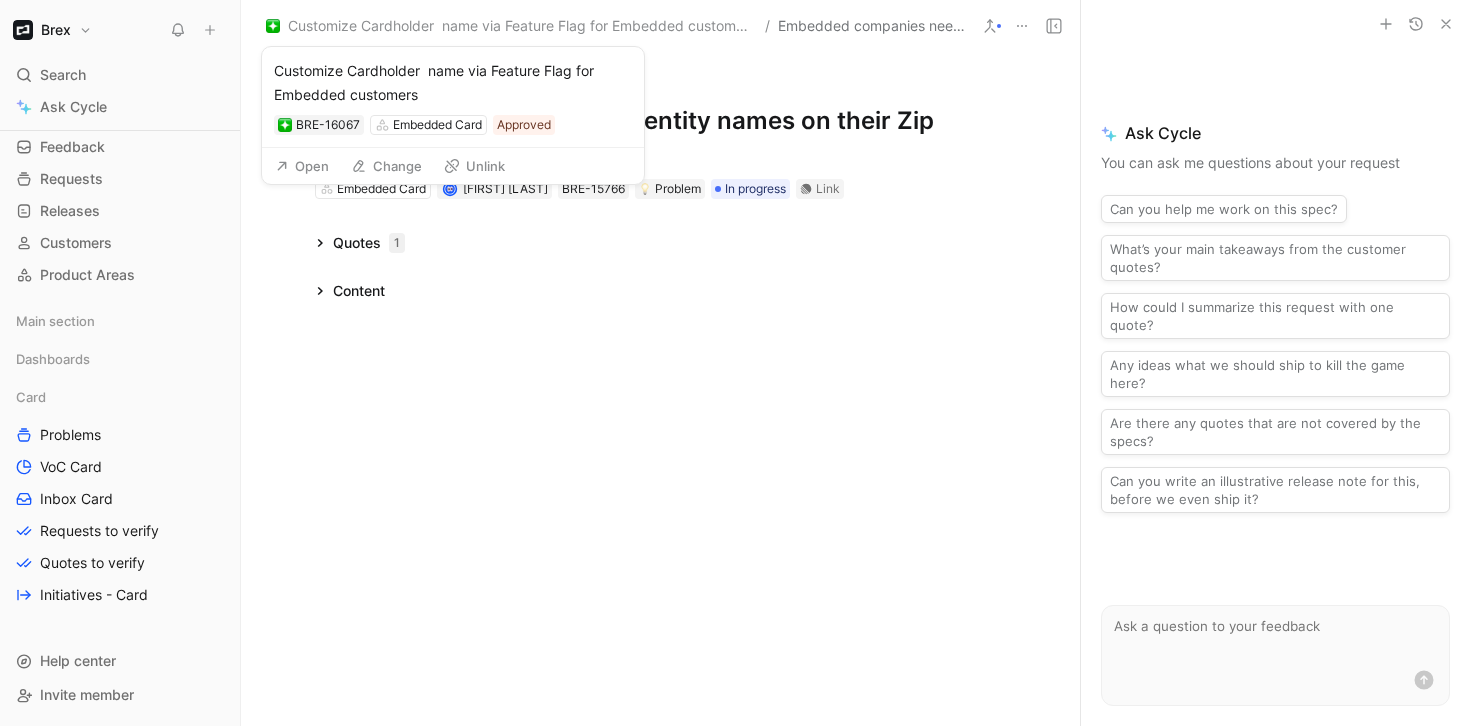 click on "Customize Cardholder  name via Feature Flag for Embedded customers" at bounding box center (522, 26) 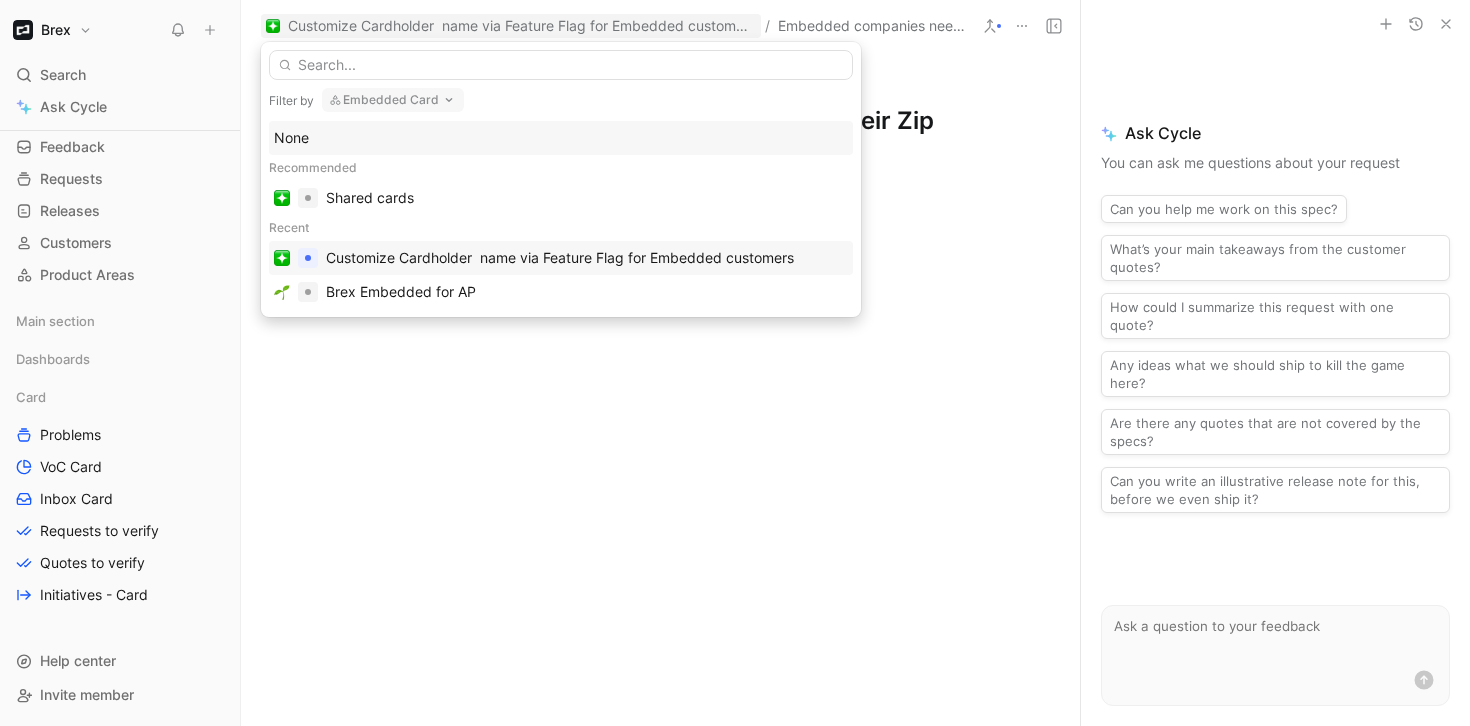 click on "Customize Cardholder  name via Feature Flag for Embedded customers" at bounding box center (560, 258) 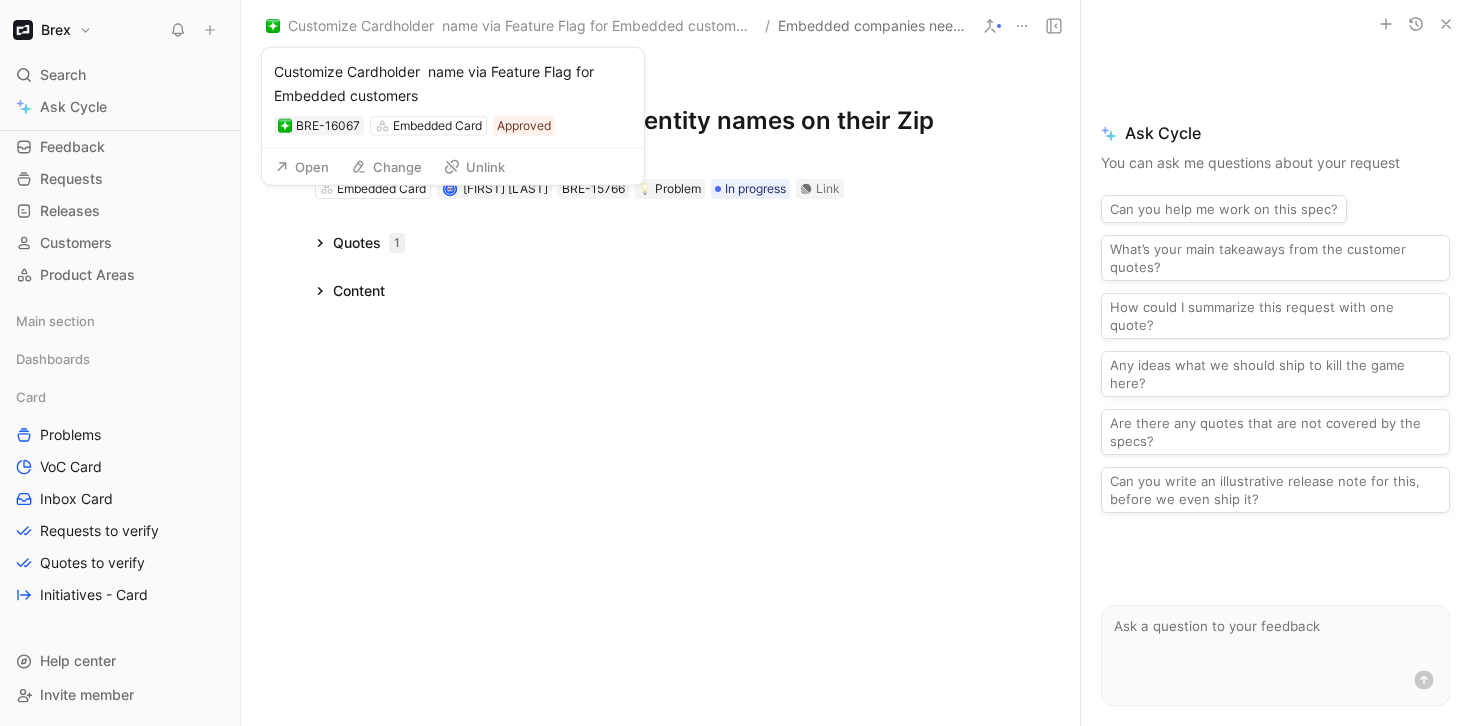 click on "Customize Cardholder  name via Feature Flag for Embedded customers" at bounding box center (522, 26) 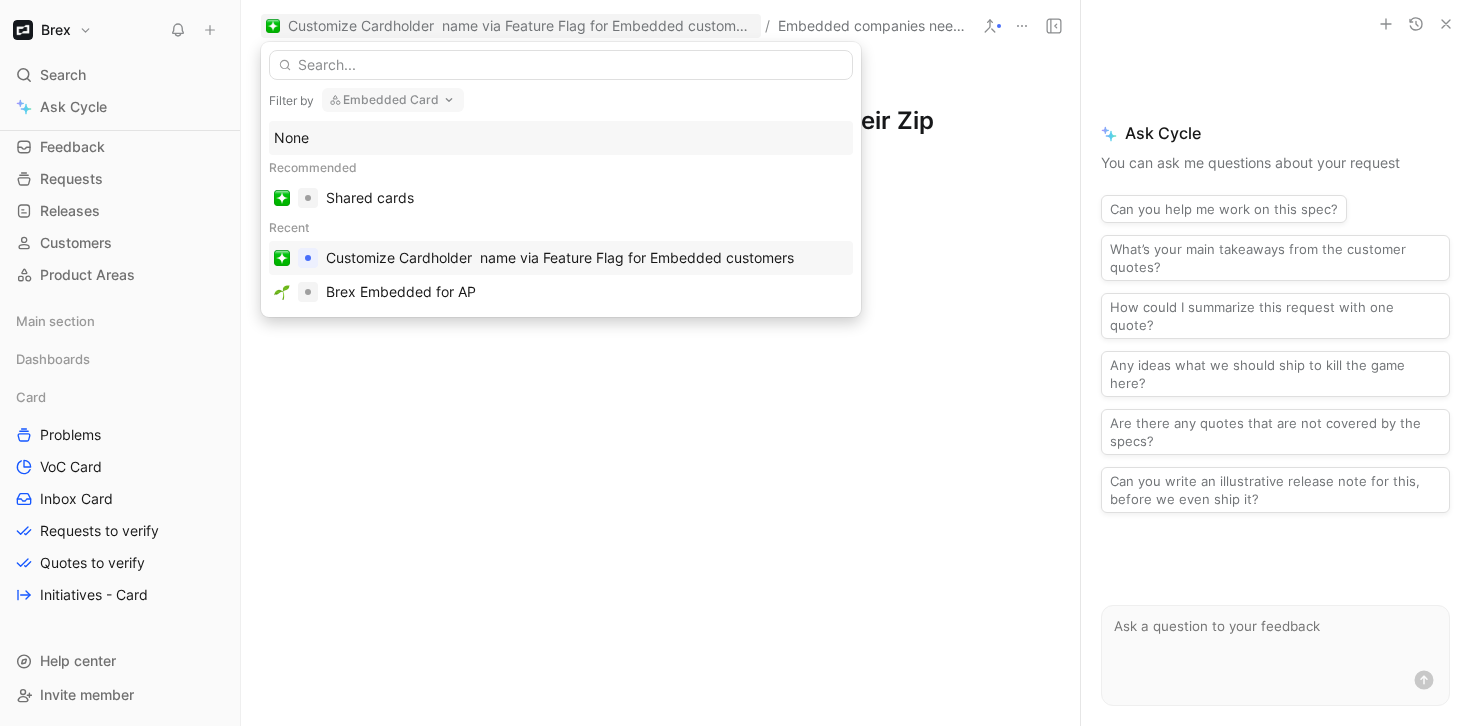 click on "Customize Cardholder  name via Feature Flag for Embedded customers" at bounding box center (560, 258) 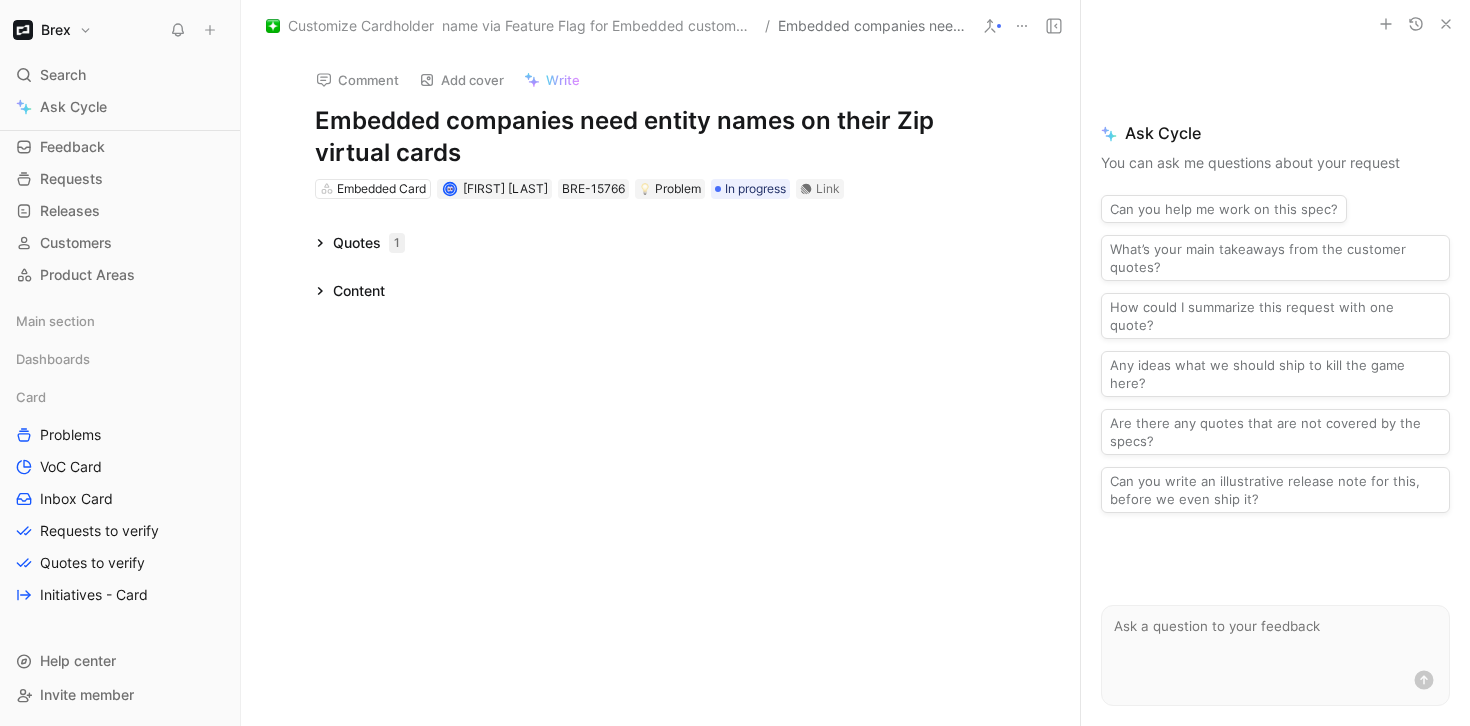 click on "Customize Cardholder  name via Feature Flag for Embedded customers" at bounding box center [522, 26] 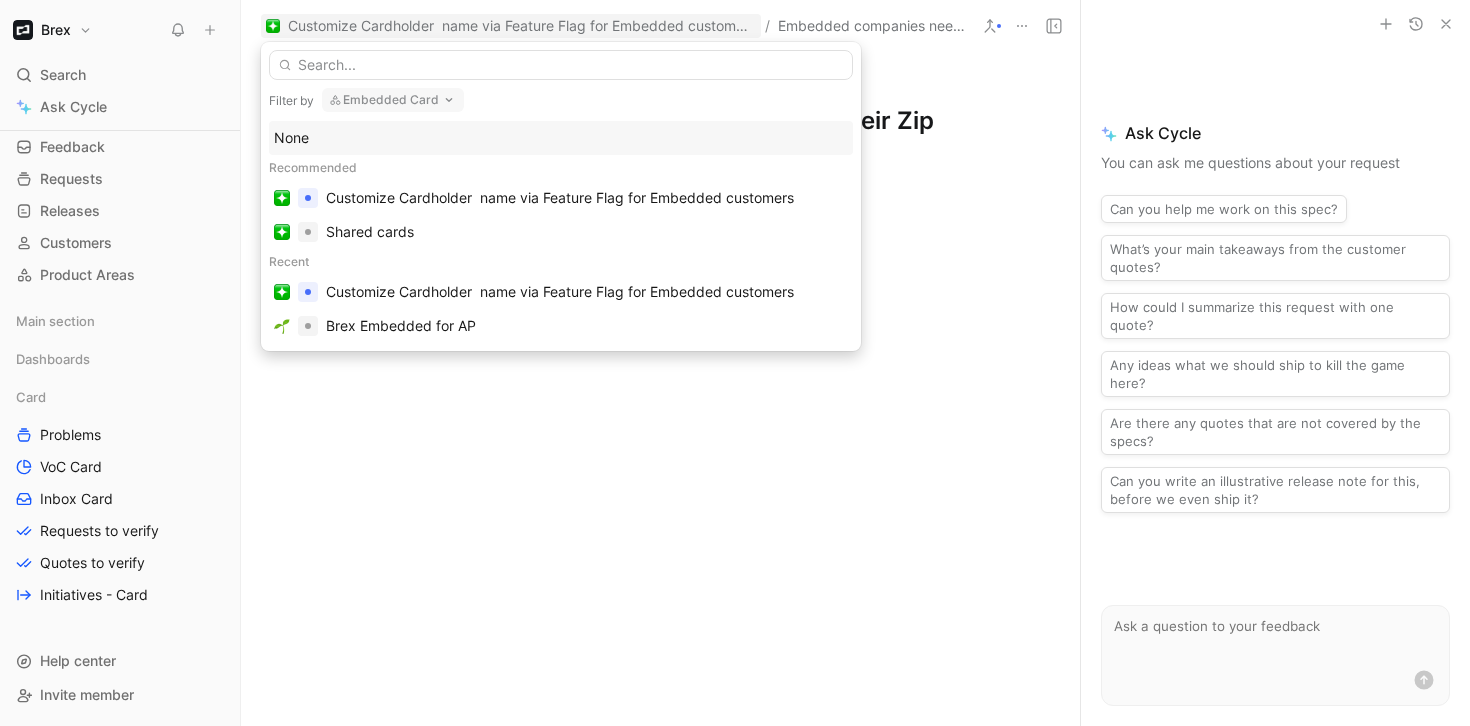 click on "Recent" at bounding box center [561, 262] 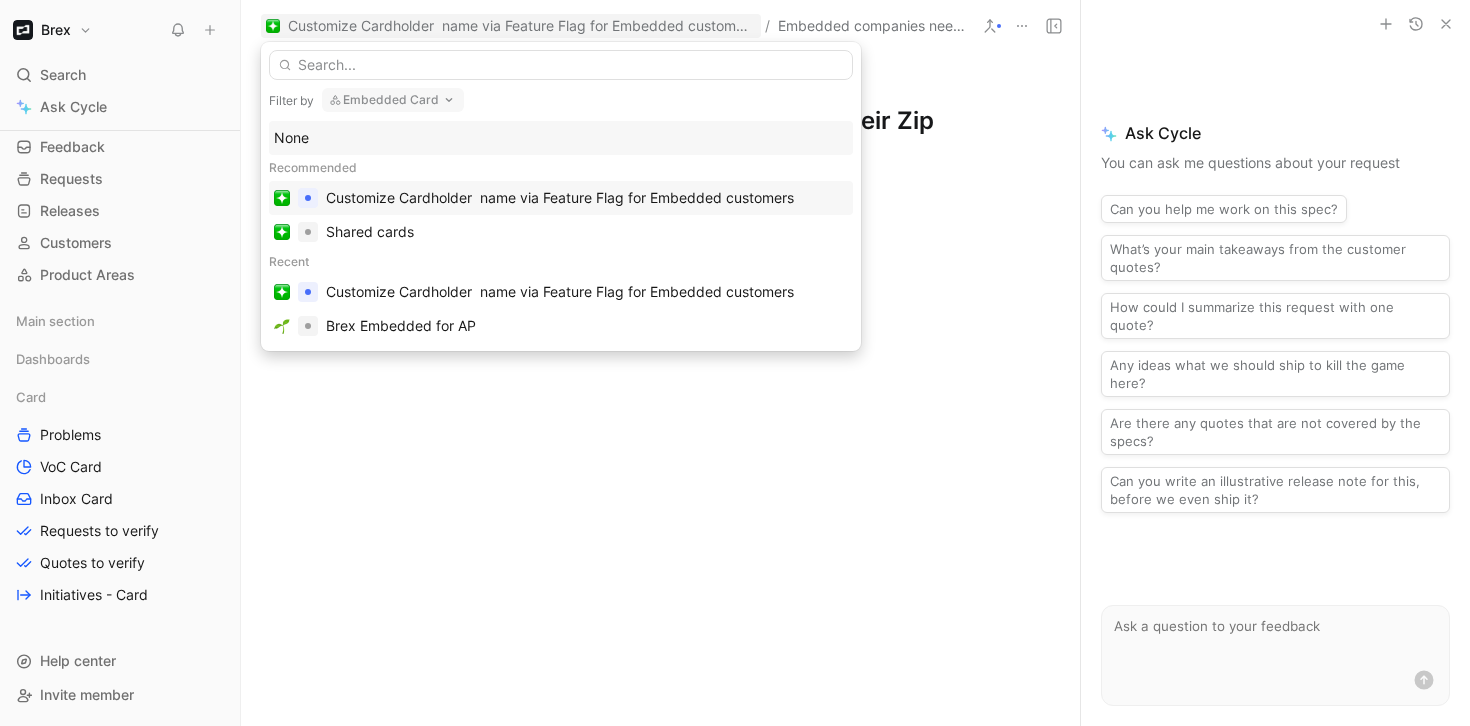 click on "Customize Cardholder  name via Feature Flag for Embedded customers" at bounding box center [560, 198] 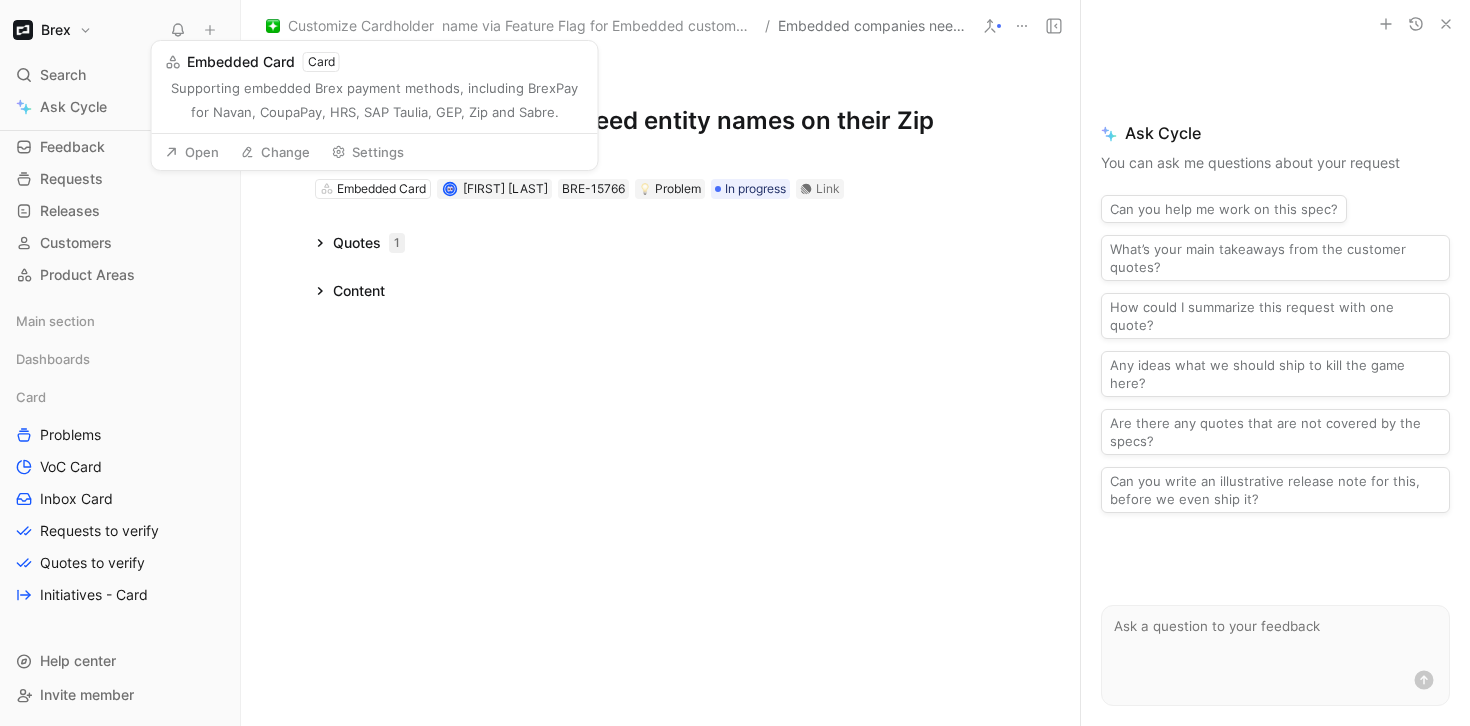 click on "Customize Cardholder  name via Feature Flag for Embedded customers" at bounding box center (522, 26) 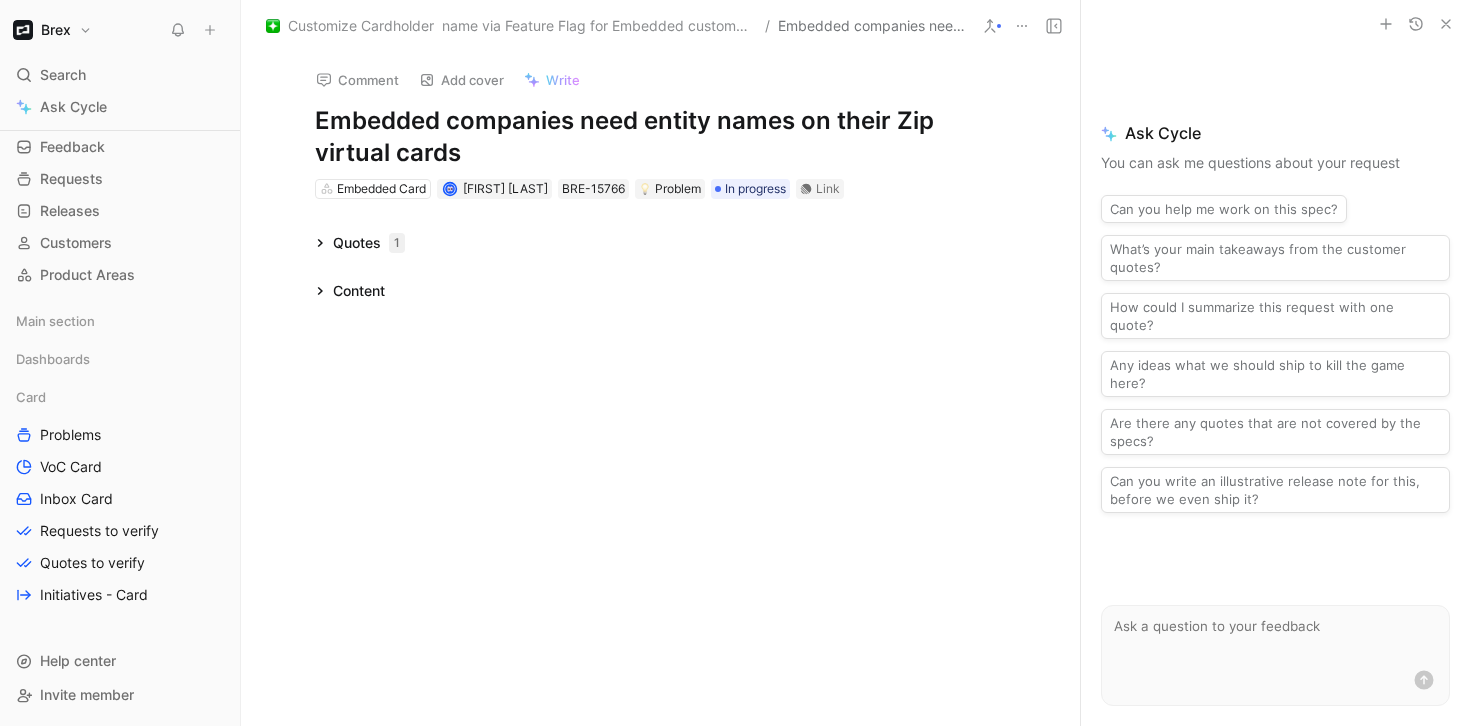 click on "Embedded companies need entity names on their Zip virtual cards" at bounding box center [873, 26] 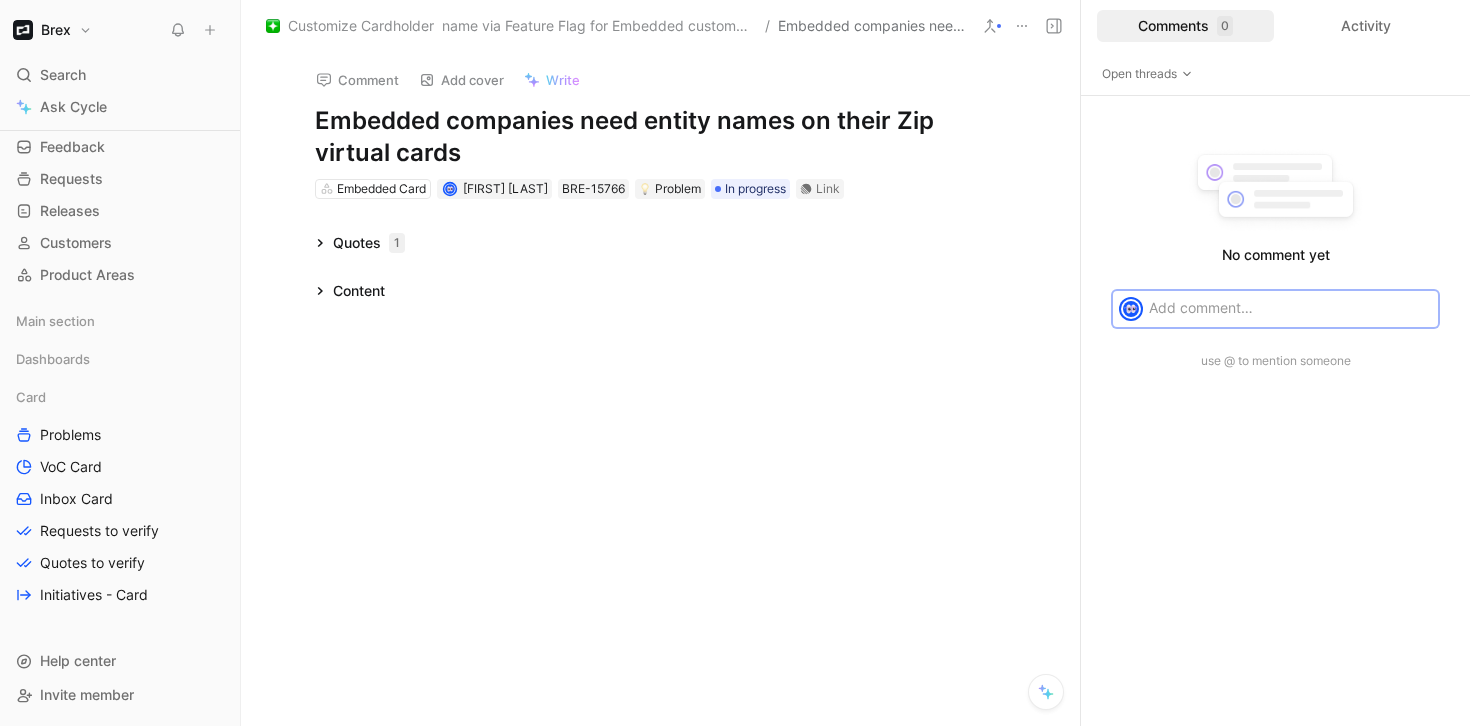 click 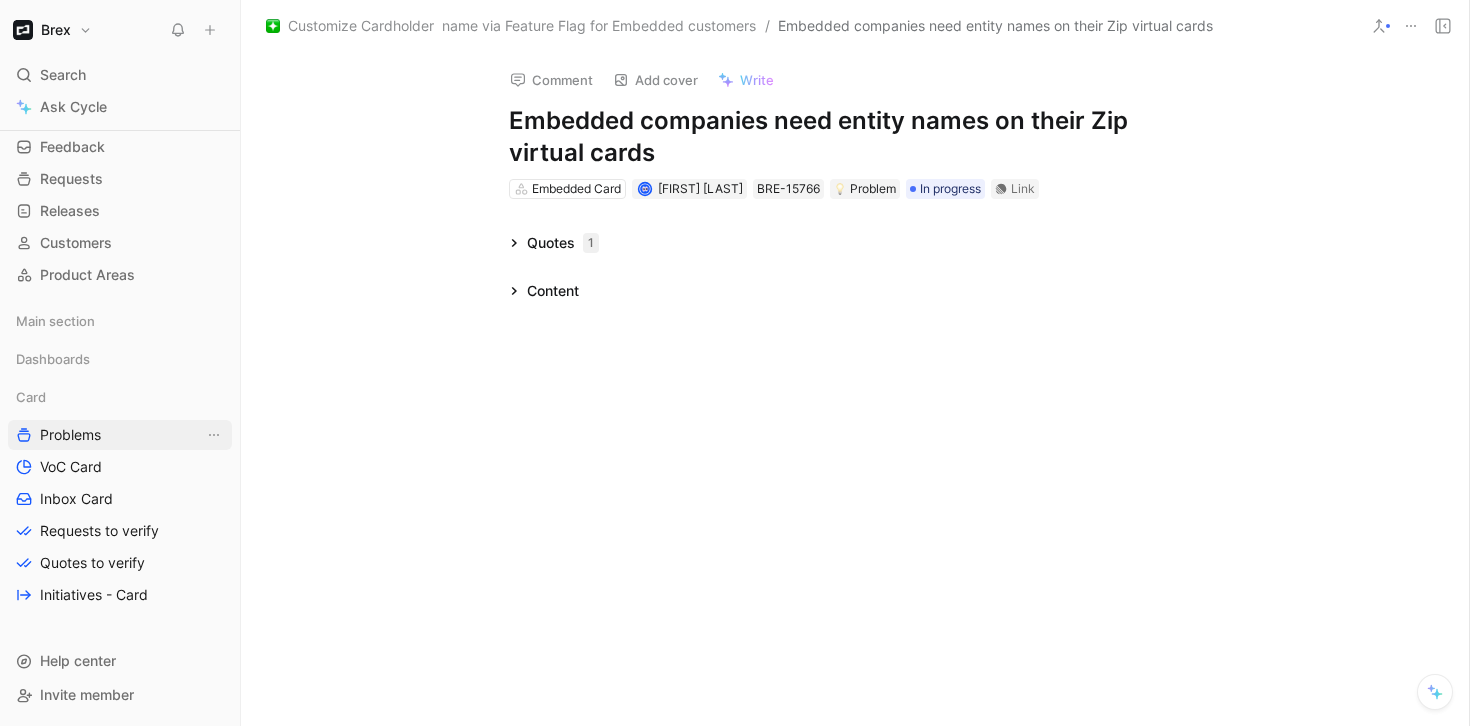 click on "Problems" at bounding box center (70, 435) 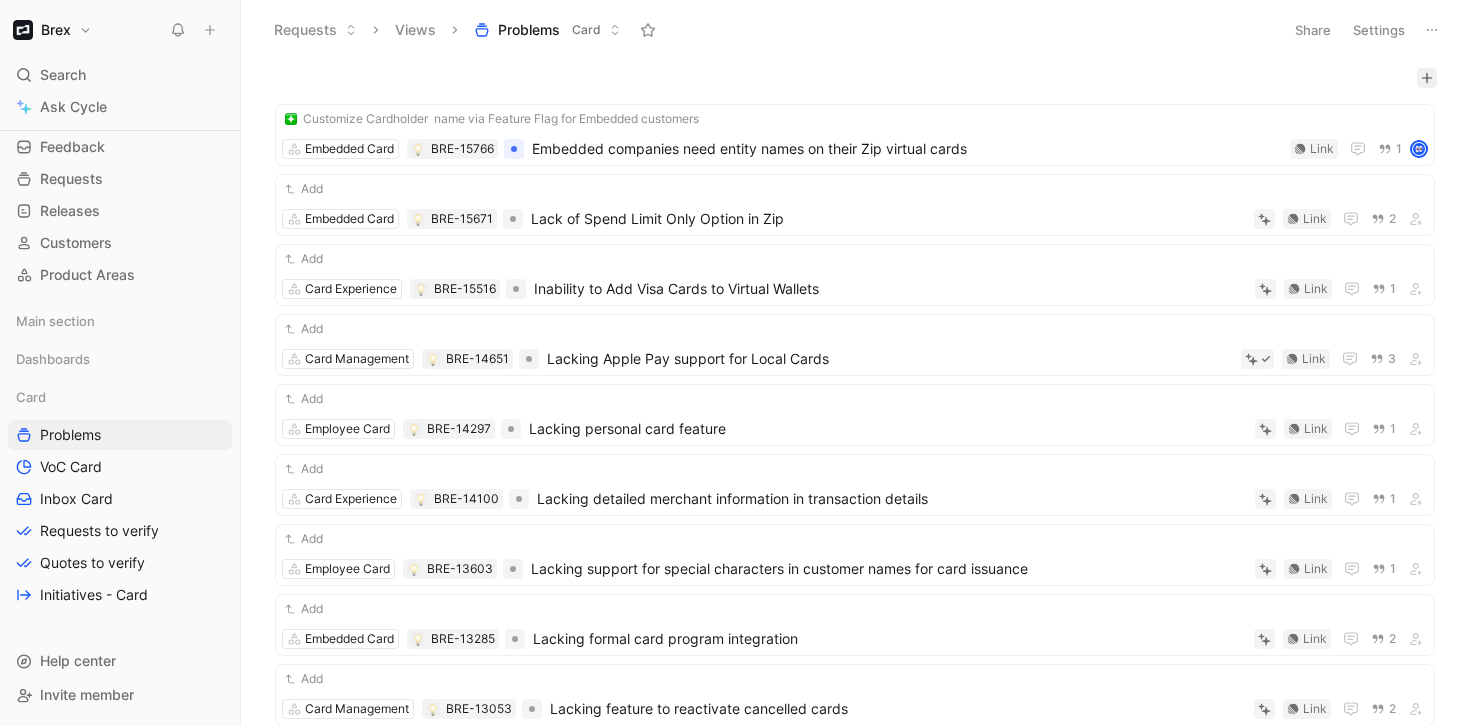 click 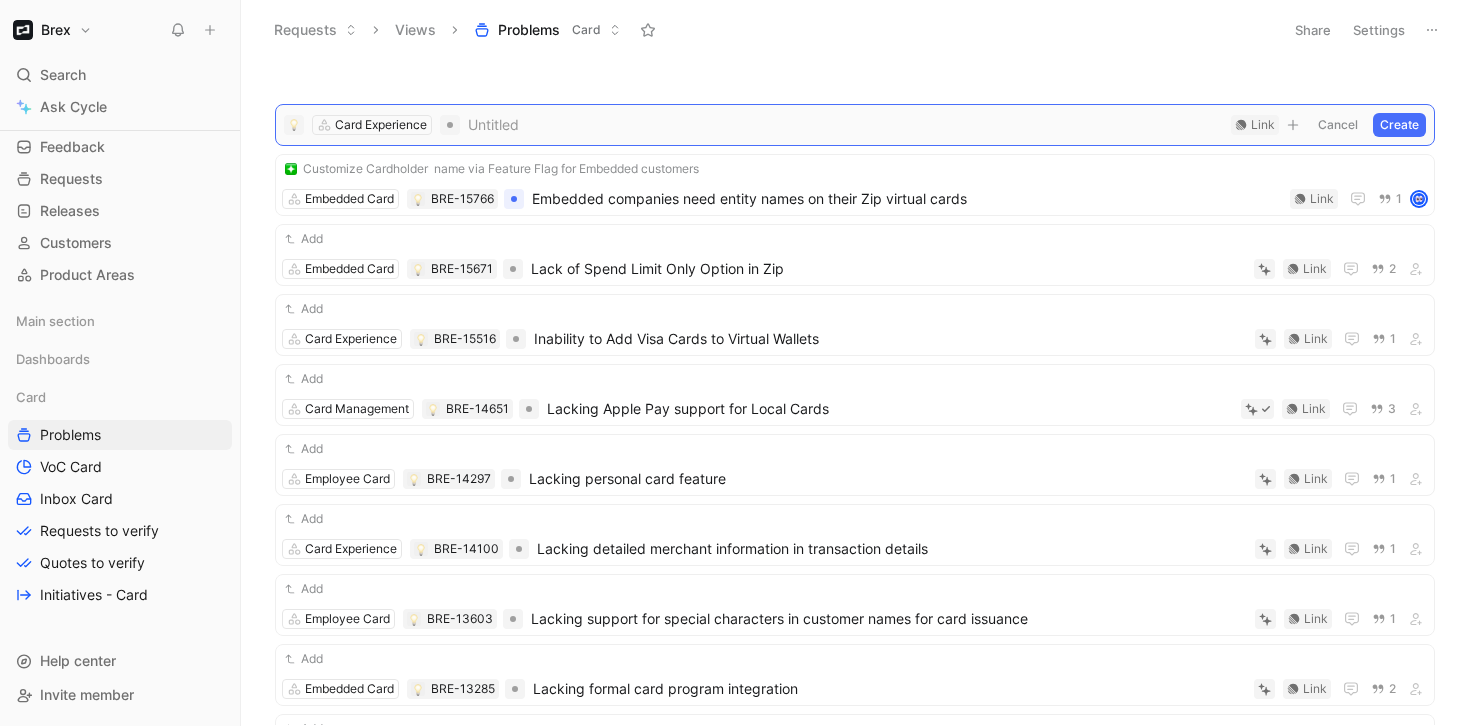click on "Card Experience Untitled Link Cancel Create" at bounding box center [855, 125] 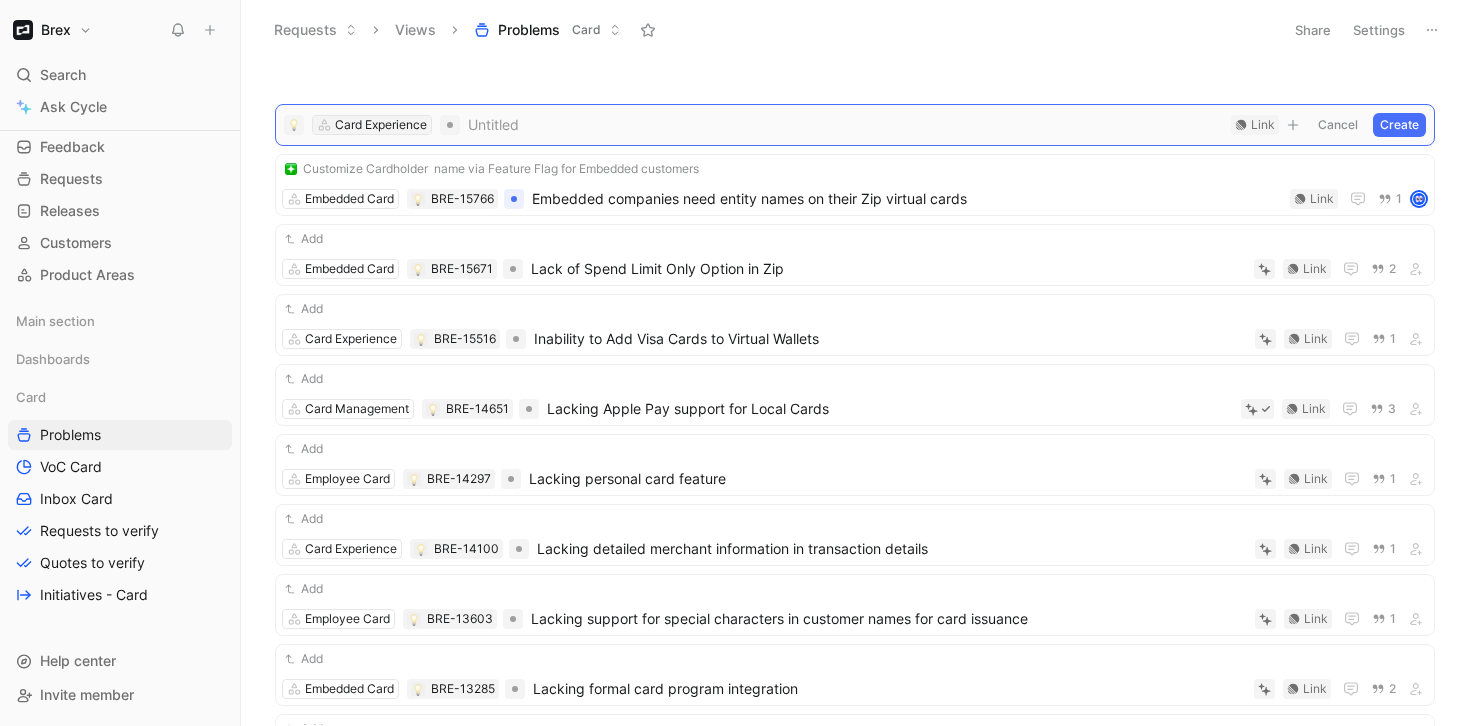 click on "Card Experience" at bounding box center (381, 125) 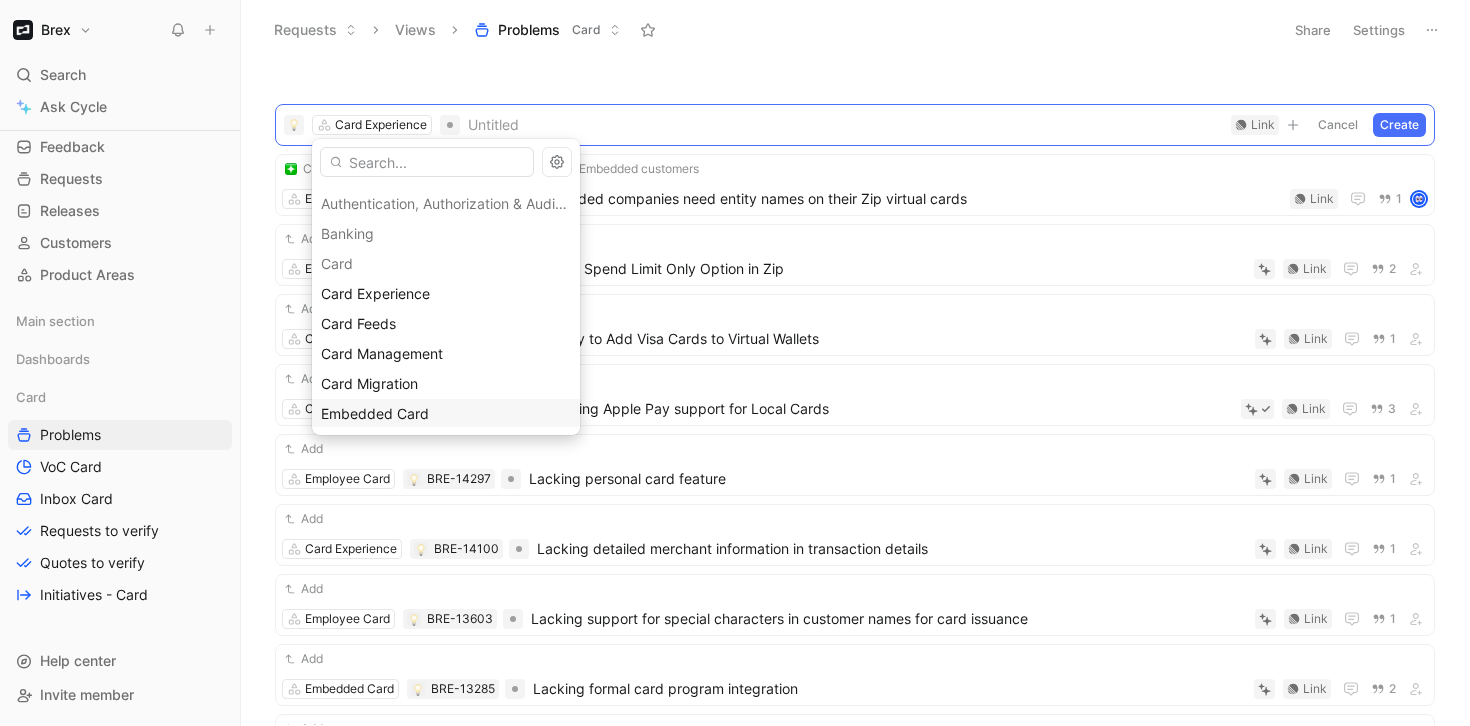 scroll, scrollTop: 146, scrollLeft: 0, axis: vertical 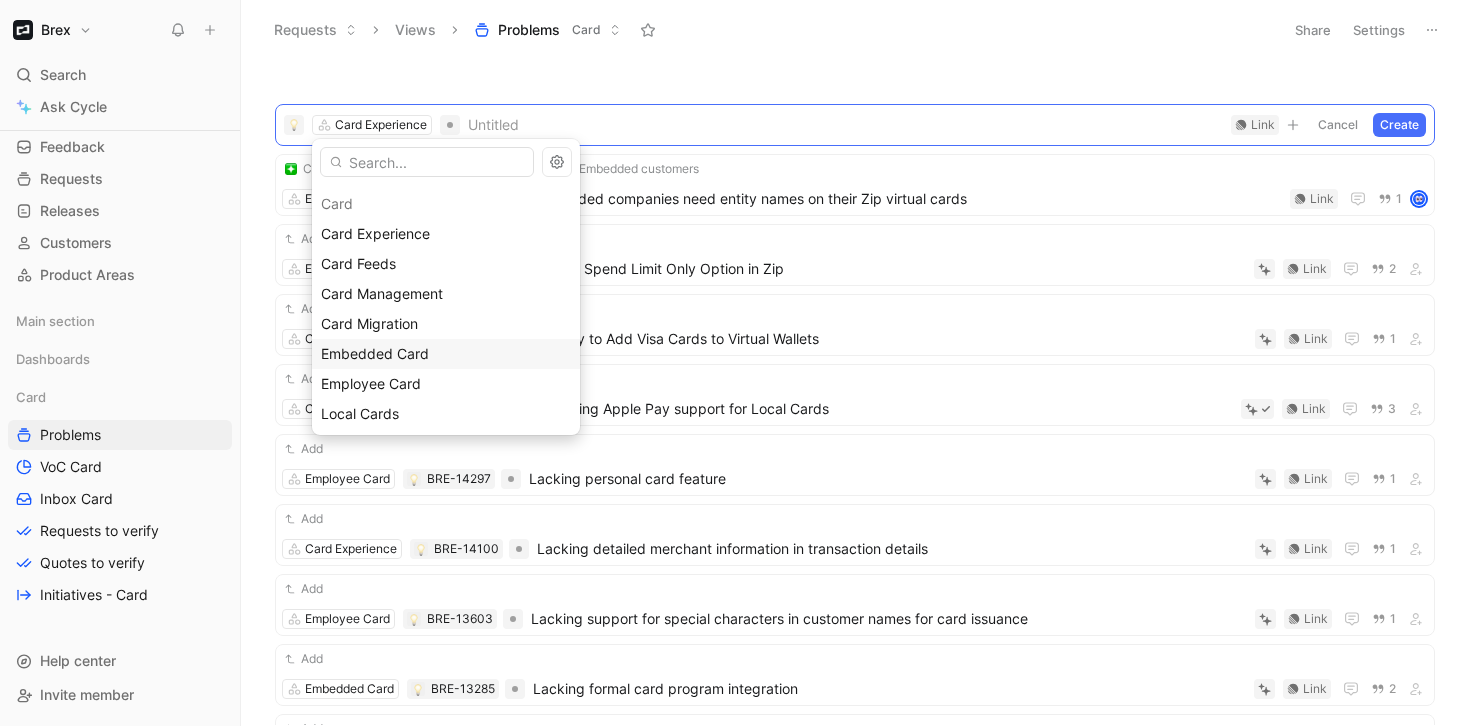 click on "Embedded Card" at bounding box center (375, 353) 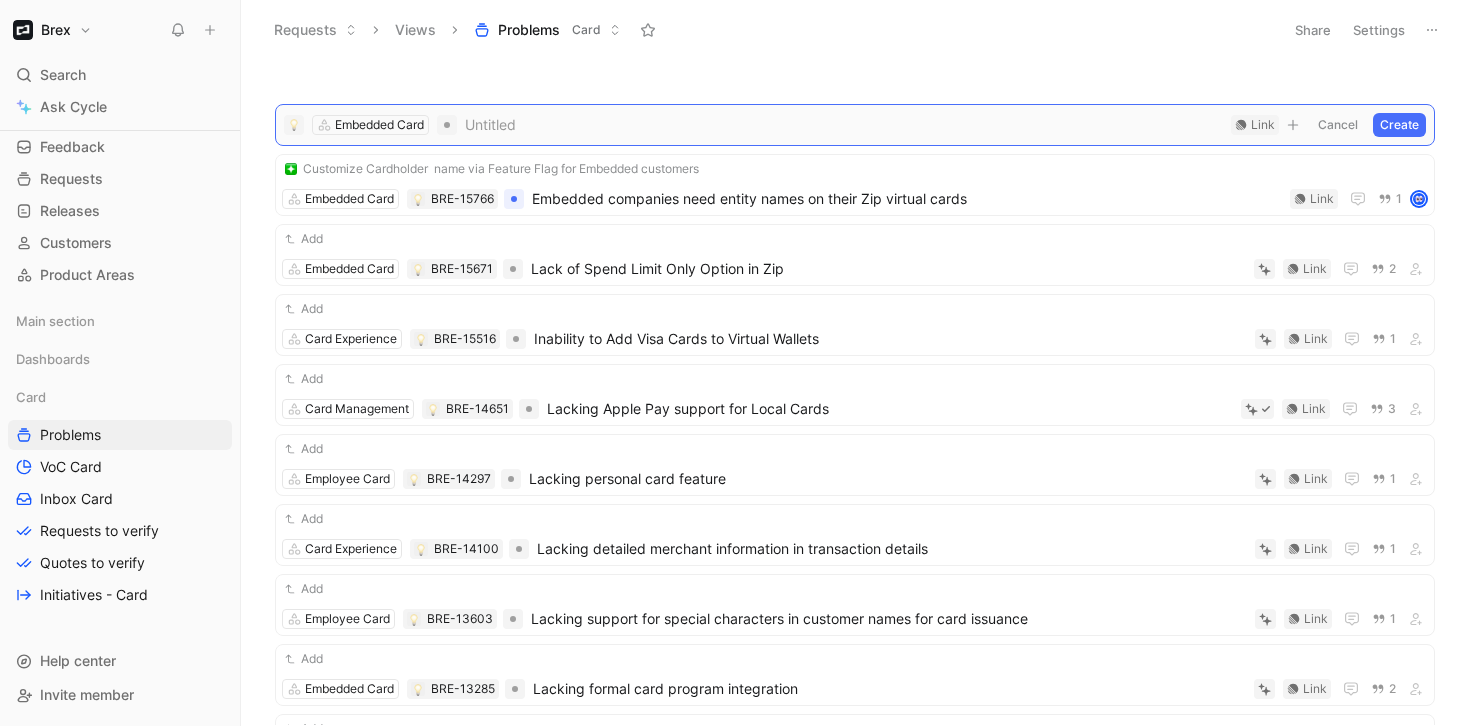 click at bounding box center [844, 125] 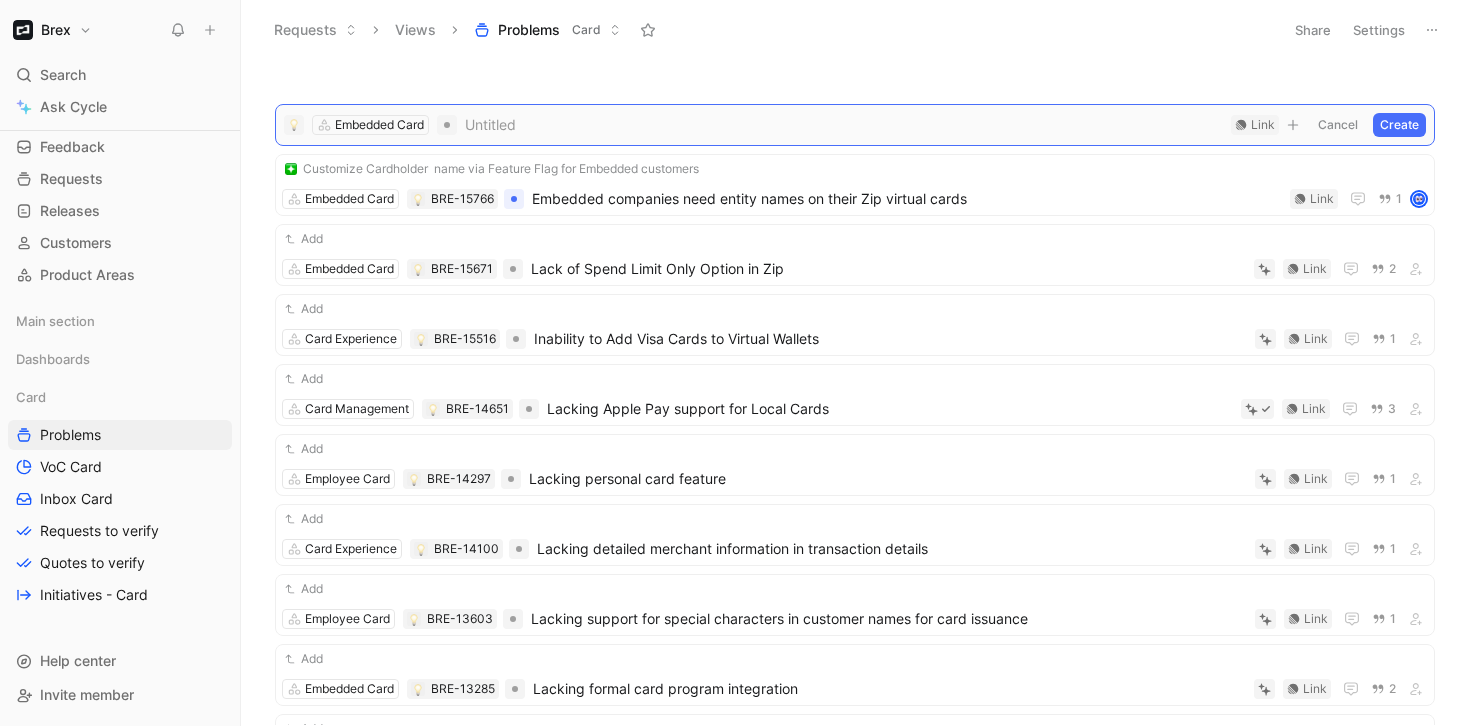 type 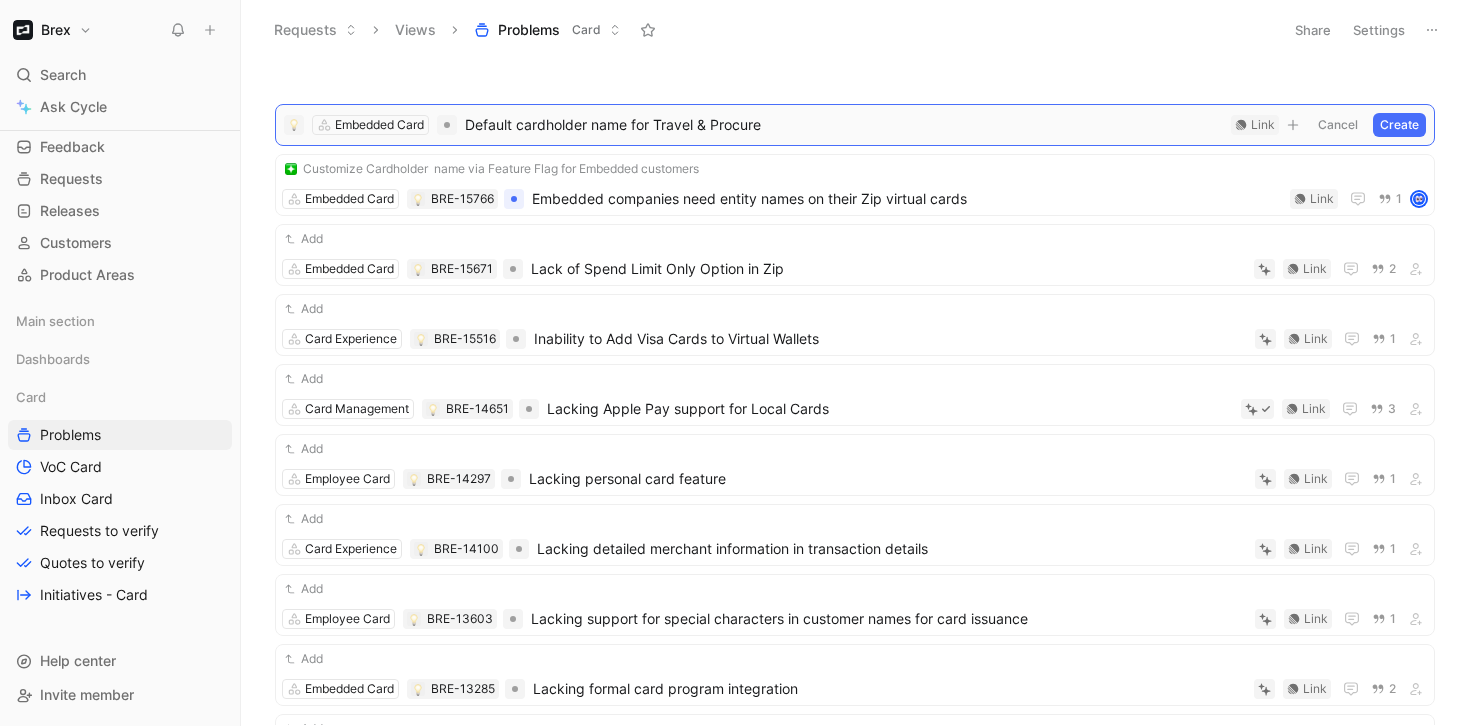 drag, startPoint x: 661, startPoint y: 122, endPoint x: 817, endPoint y: 122, distance: 156 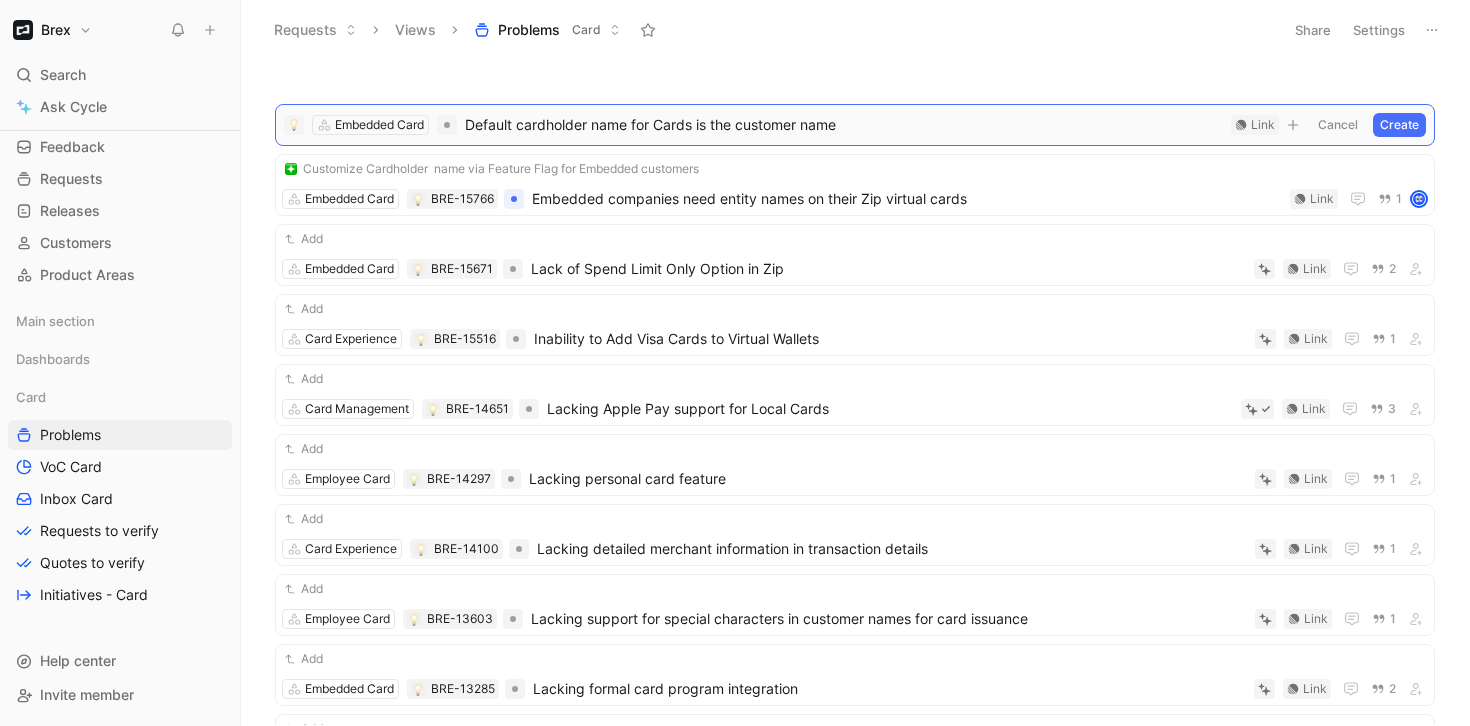 click on "Default cardholder name for Cards is the customer name" at bounding box center (844, 125) 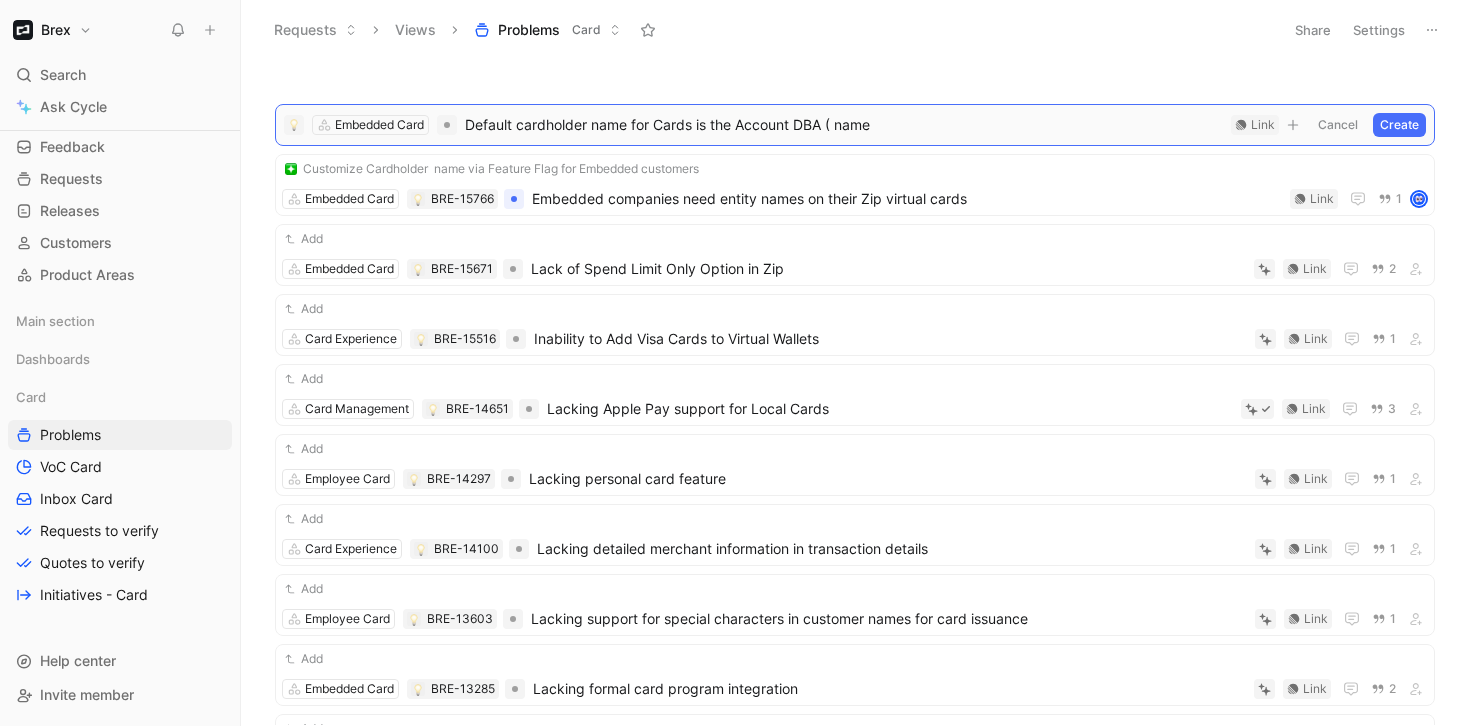 drag, startPoint x: 910, startPoint y: 127, endPoint x: 822, endPoint y: 129, distance: 88.02273 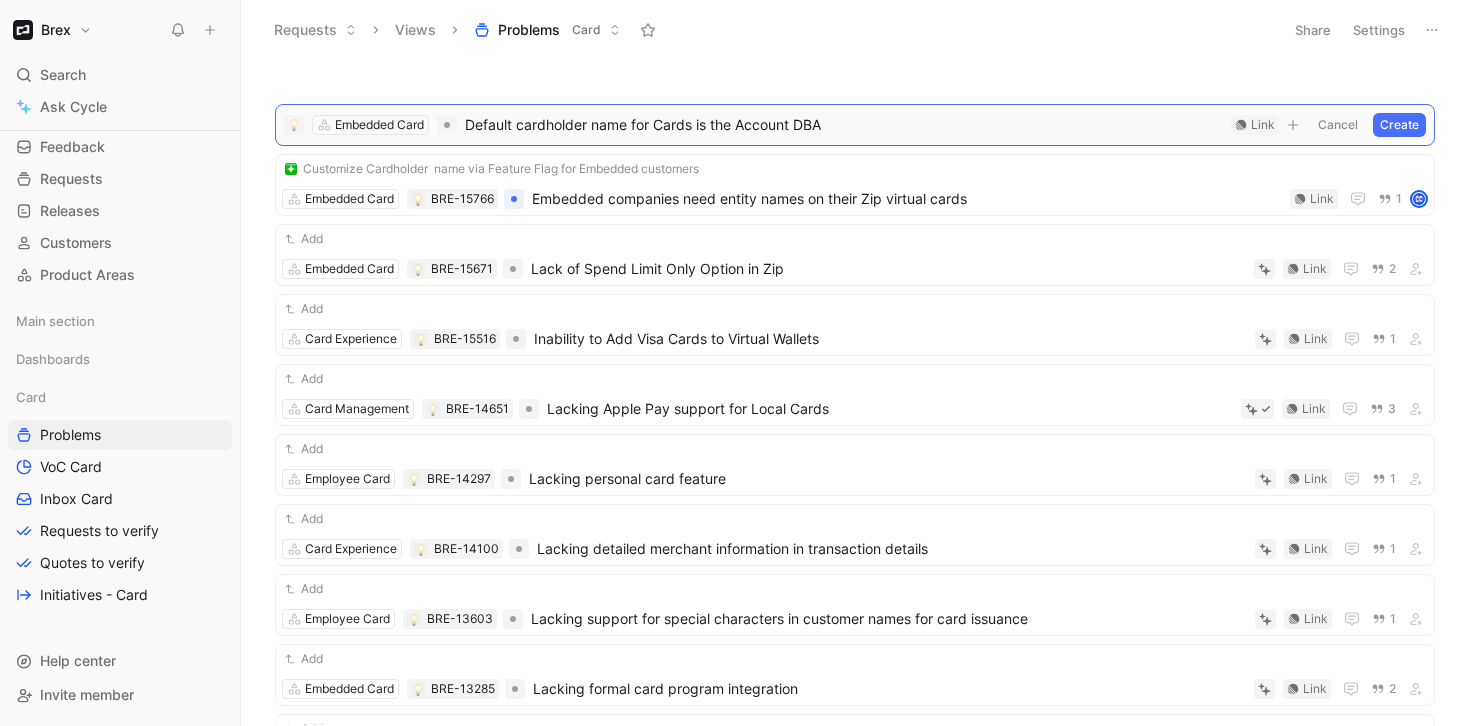 click on "Create" at bounding box center (1399, 125) 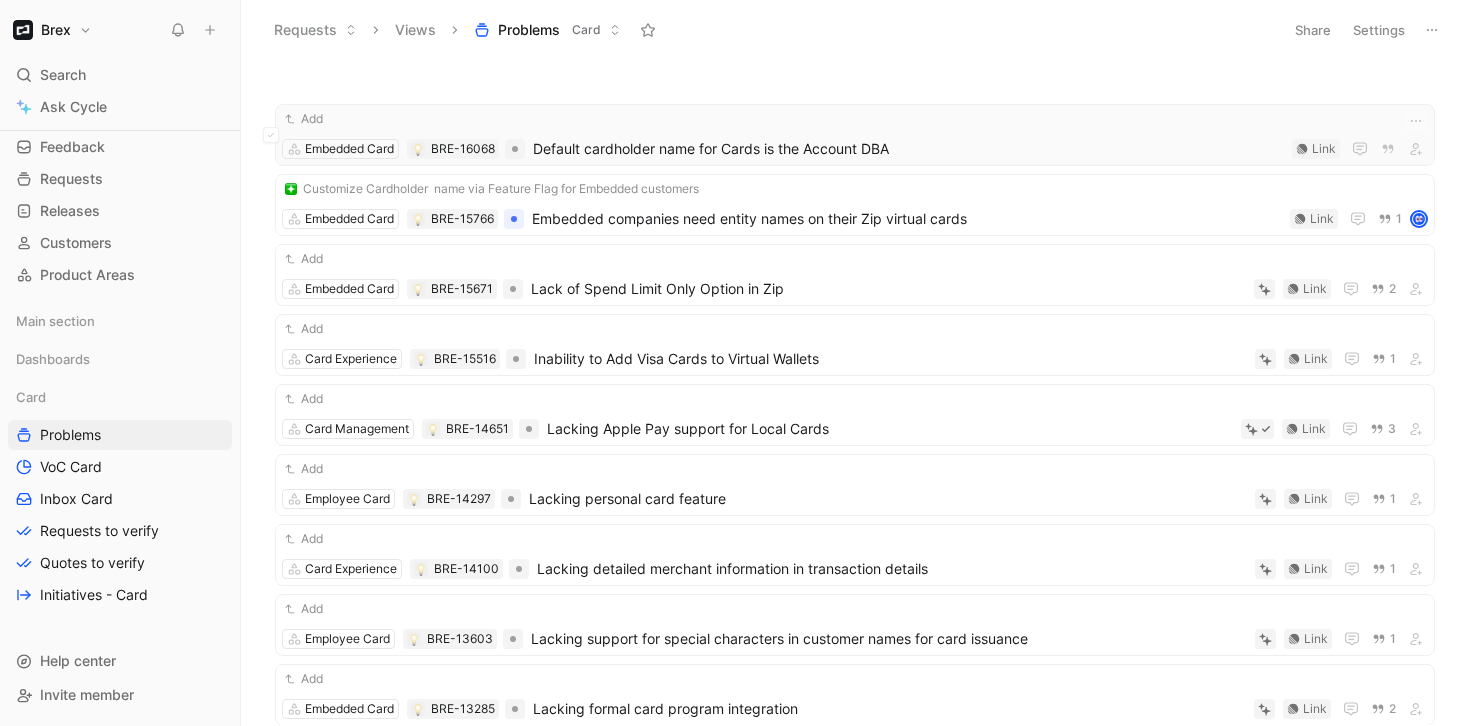 click on "Default cardholder name for Cards is the Account DBA" at bounding box center (908, 149) 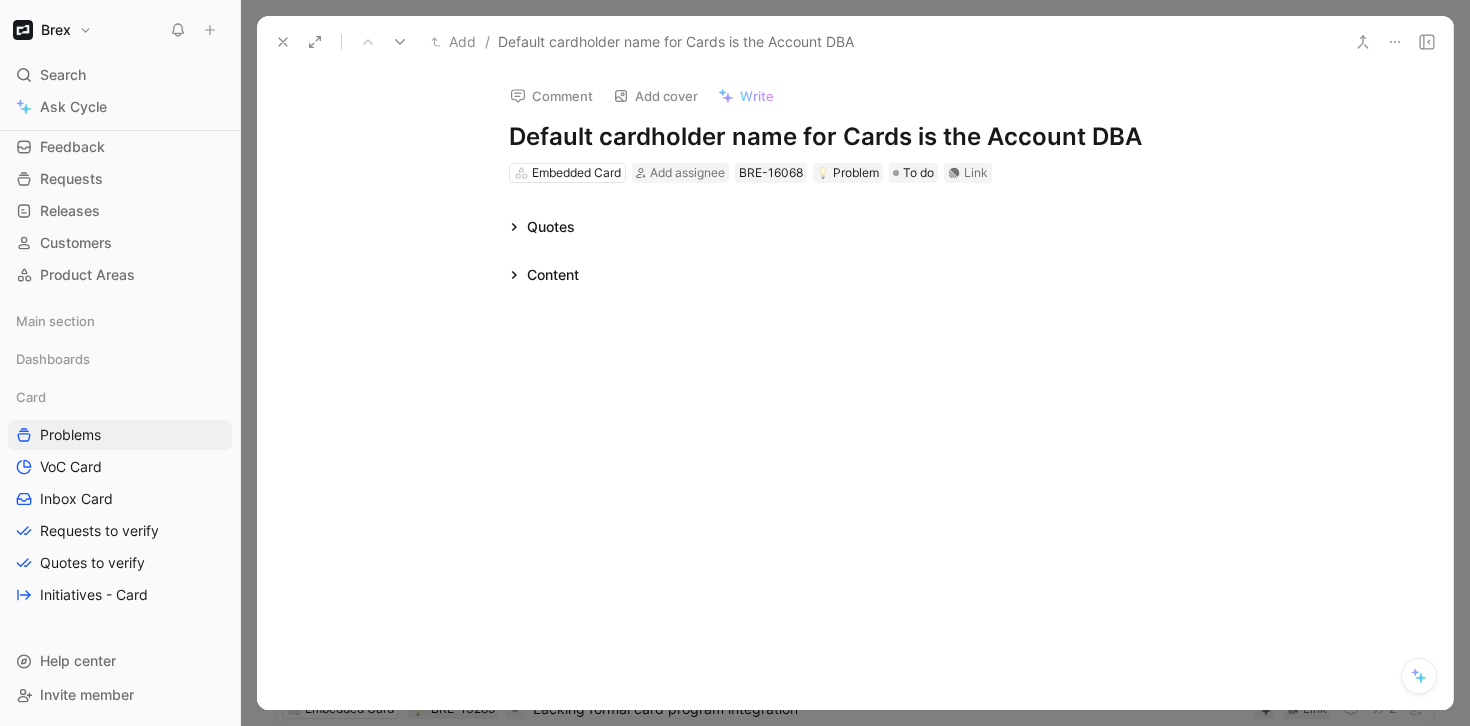 click on "Default cardholder name for Cards is the Account DBA" at bounding box center (855, 137) 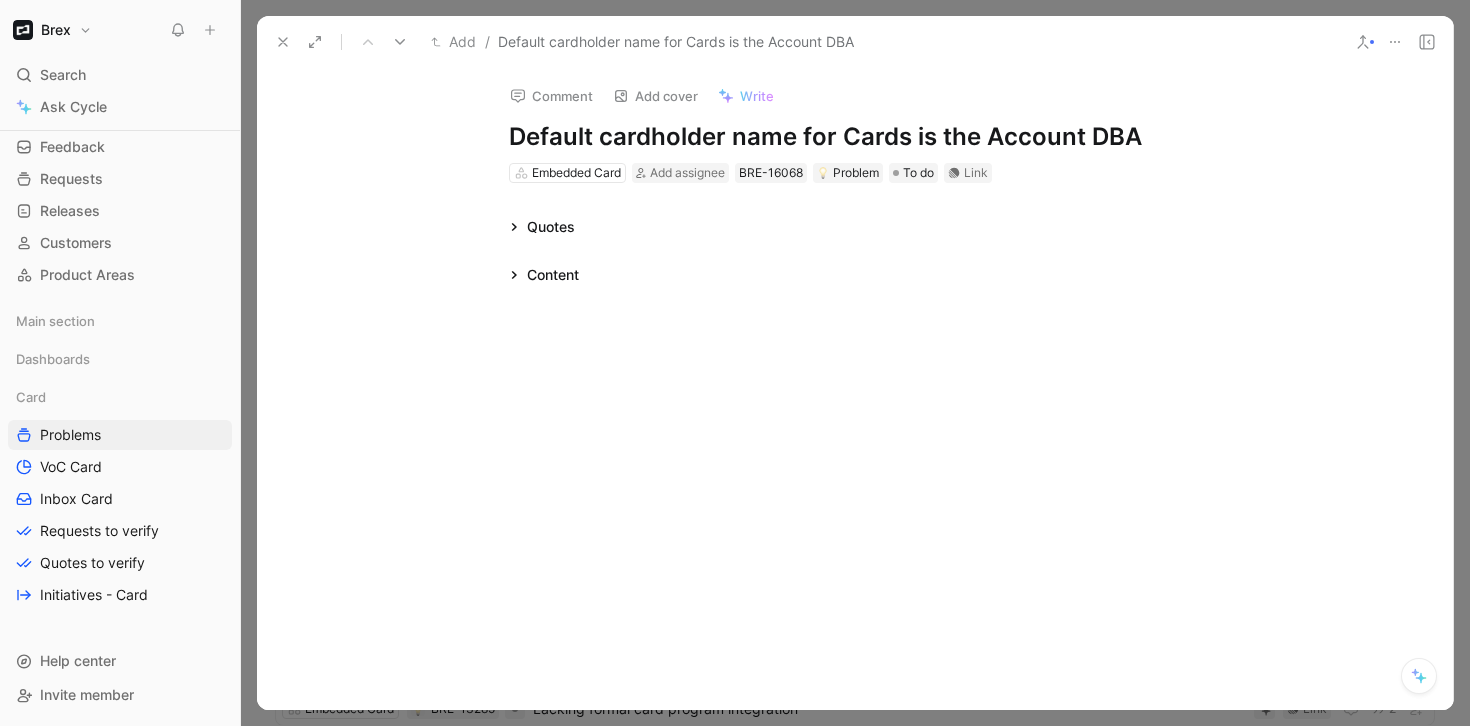 click on "Default cardholder name for Cards is the Account DBA" at bounding box center (855, 137) 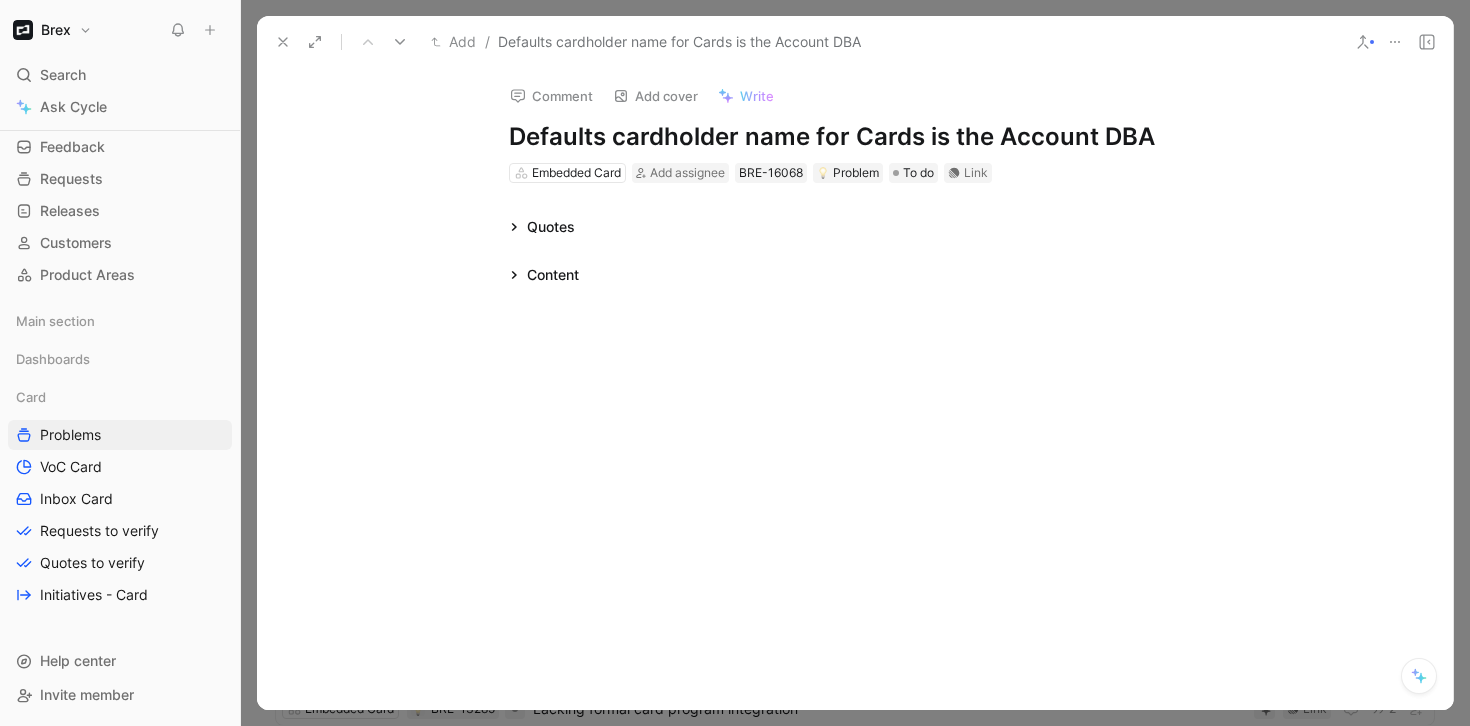 click on "Defaults cardholder name for Cards is the Account DBA" at bounding box center [855, 137] 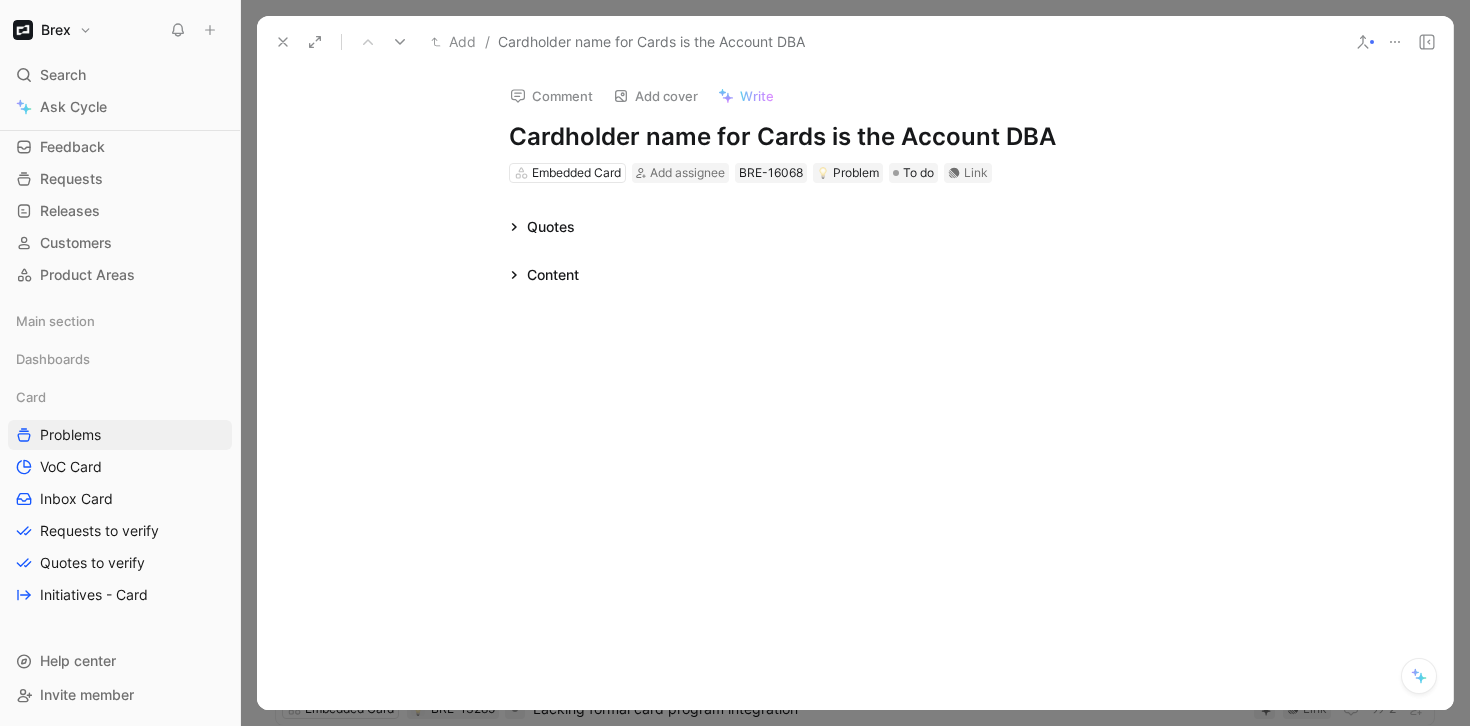 click on "Cardholder name for Cards is the Account DBA" at bounding box center (855, 137) 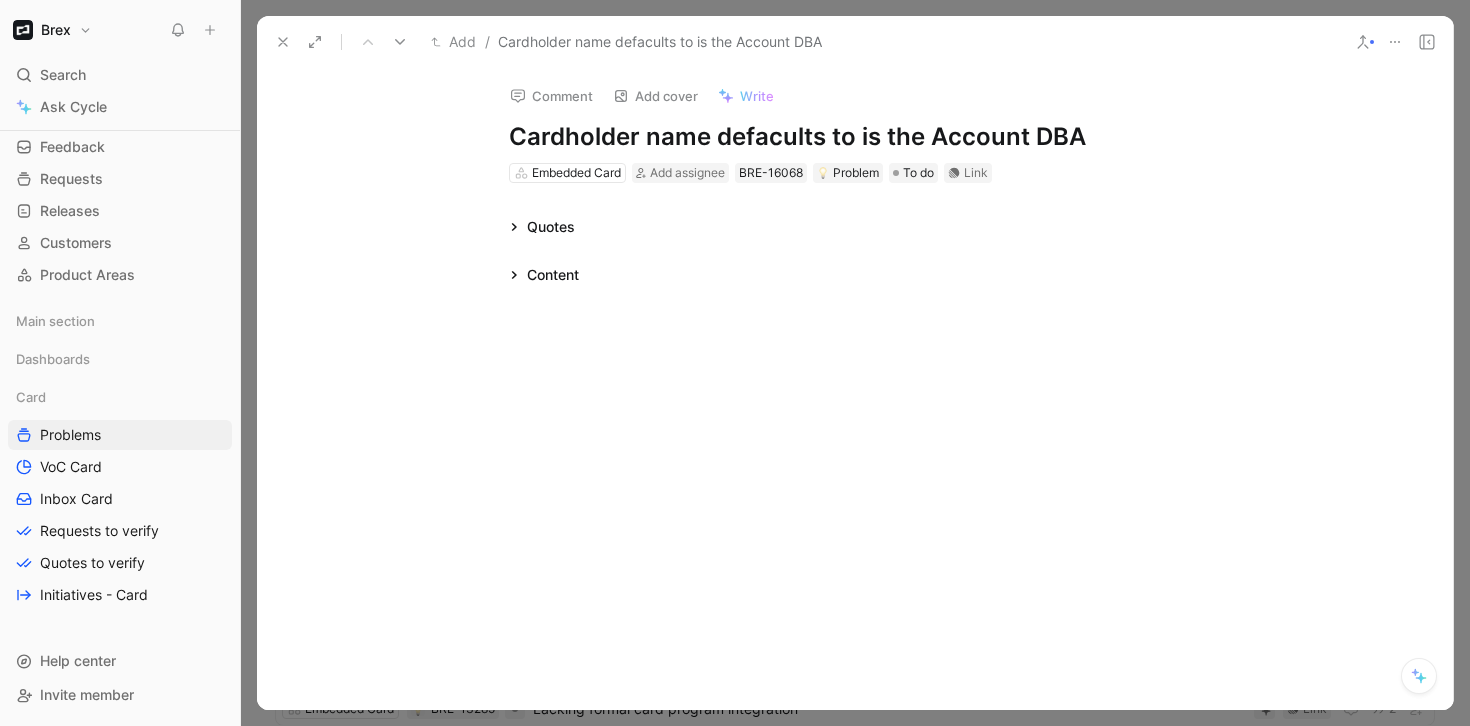 drag, startPoint x: 857, startPoint y: 135, endPoint x: 922, endPoint y: 137, distance: 65.03076 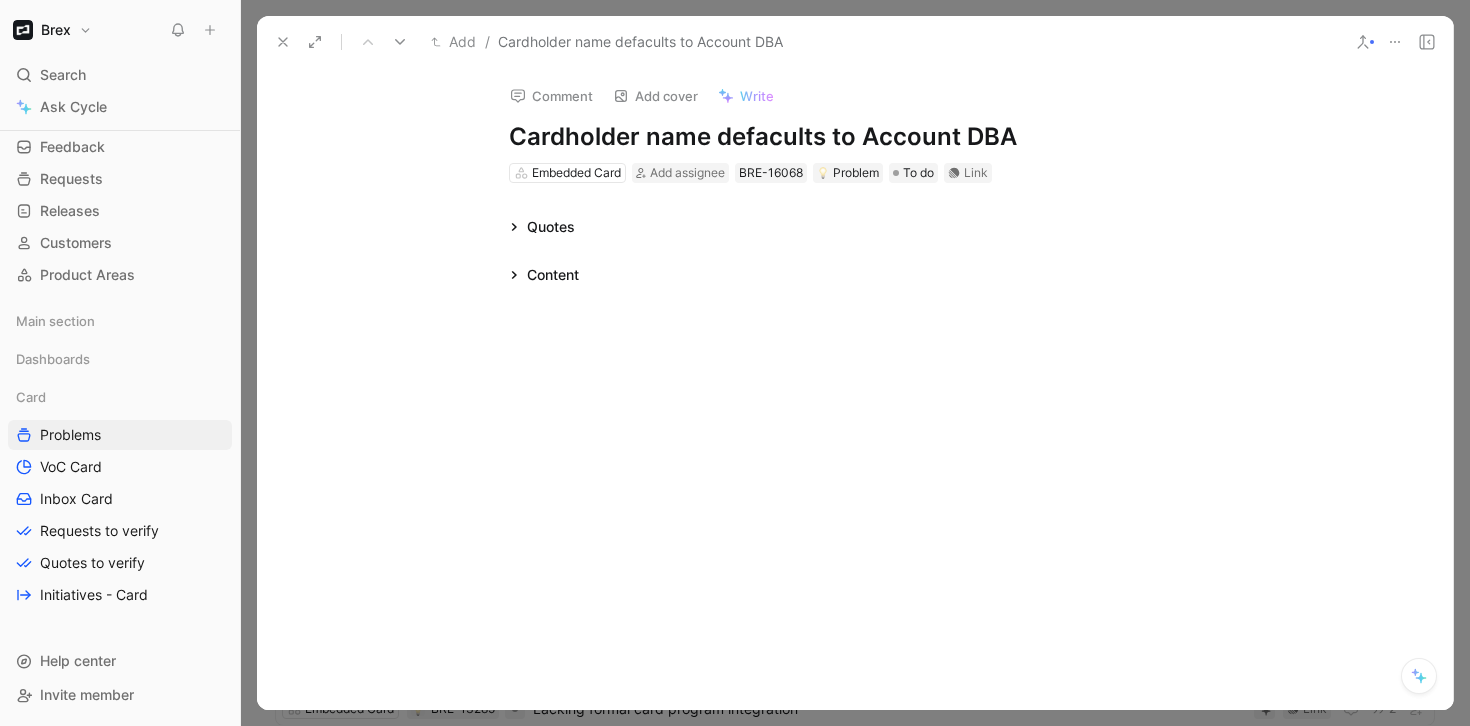 click on "Cardholder name defacults to Account DBA" at bounding box center [855, 137] 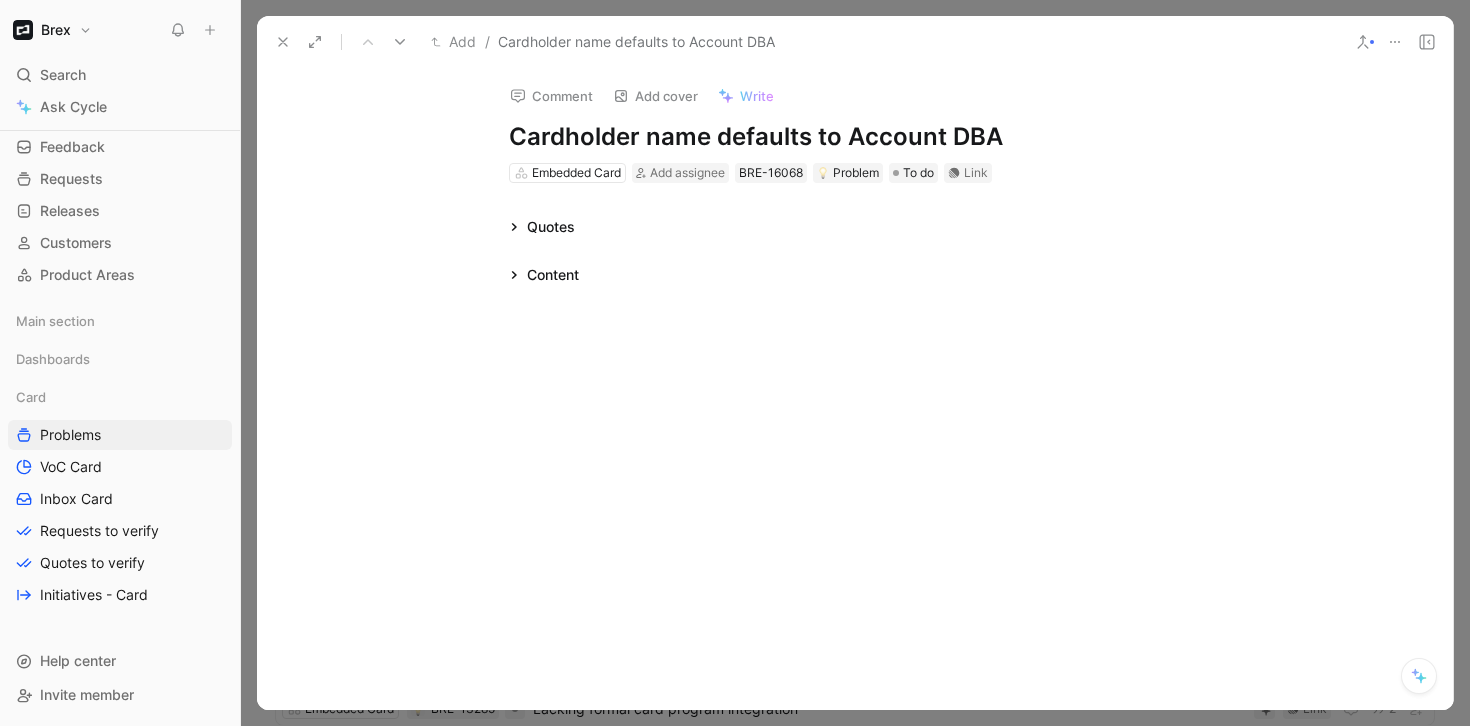 click on "Cardholder name defaults to Account DBA" at bounding box center (855, 137) 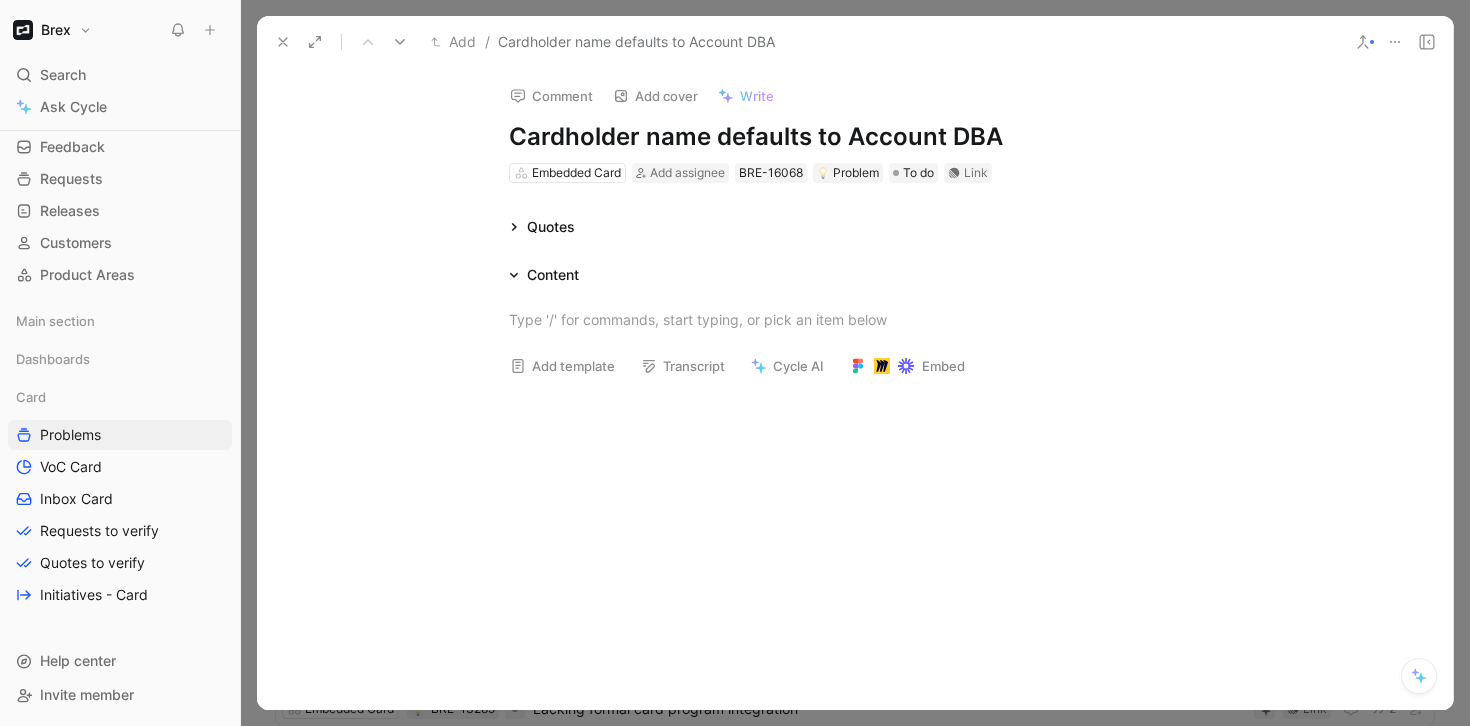 click on "Quotes" at bounding box center [542, 227] 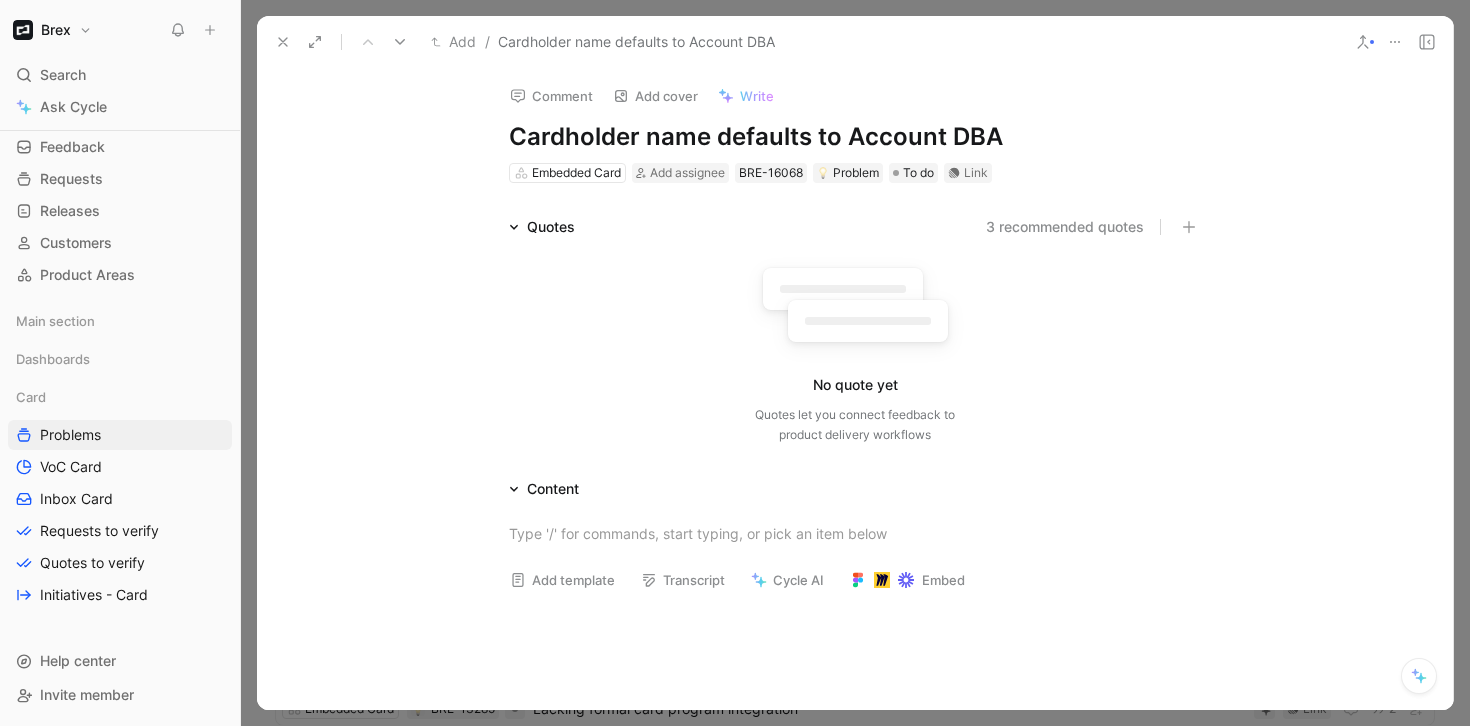 click on "3 recommended quotes" at bounding box center [1065, 227] 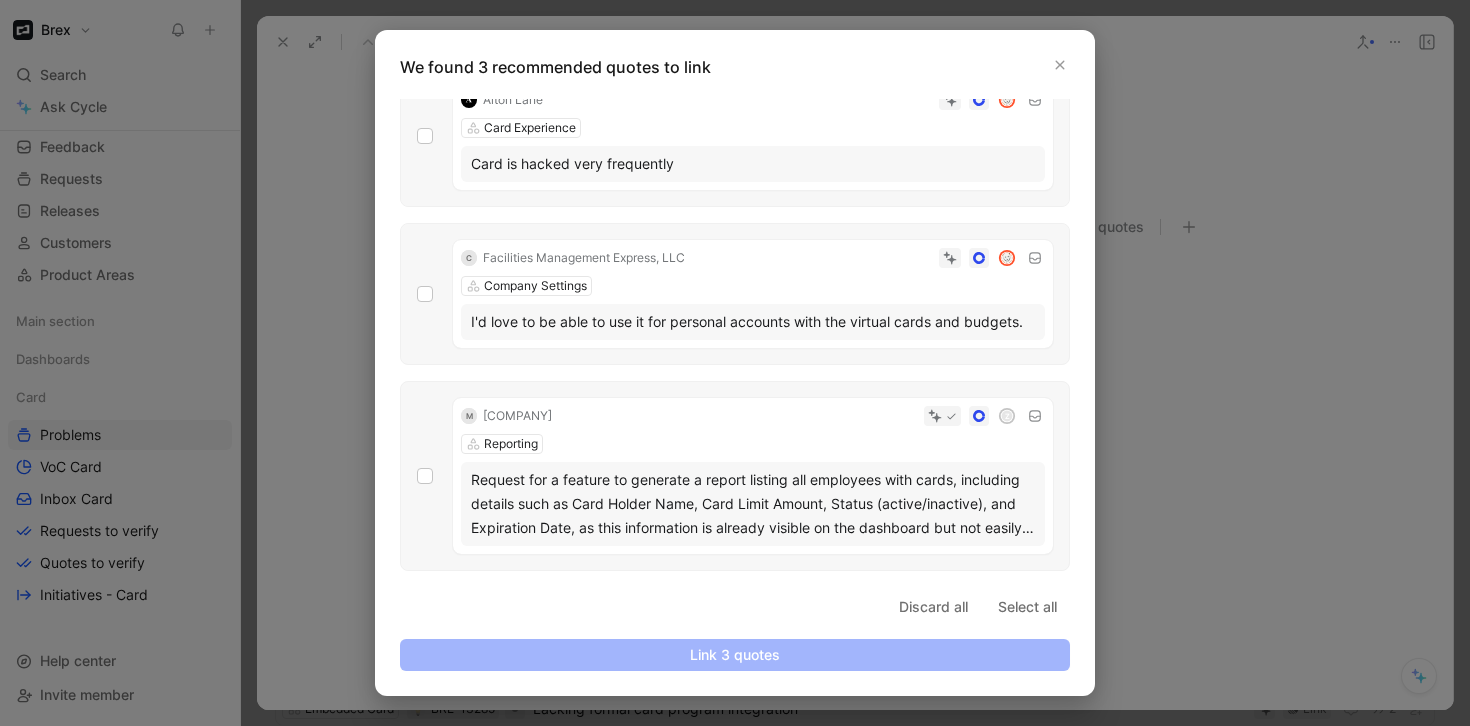 scroll, scrollTop: 58, scrollLeft: 0, axis: vertical 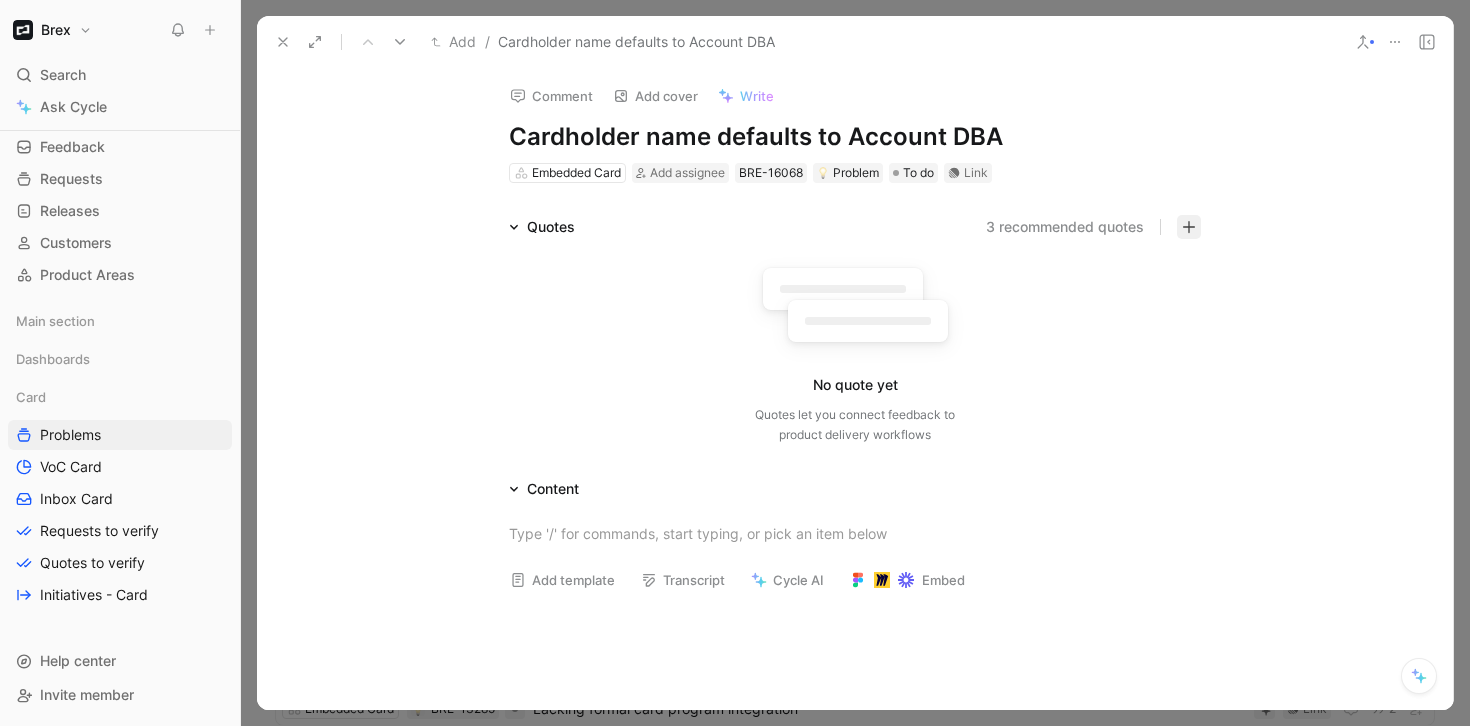 click 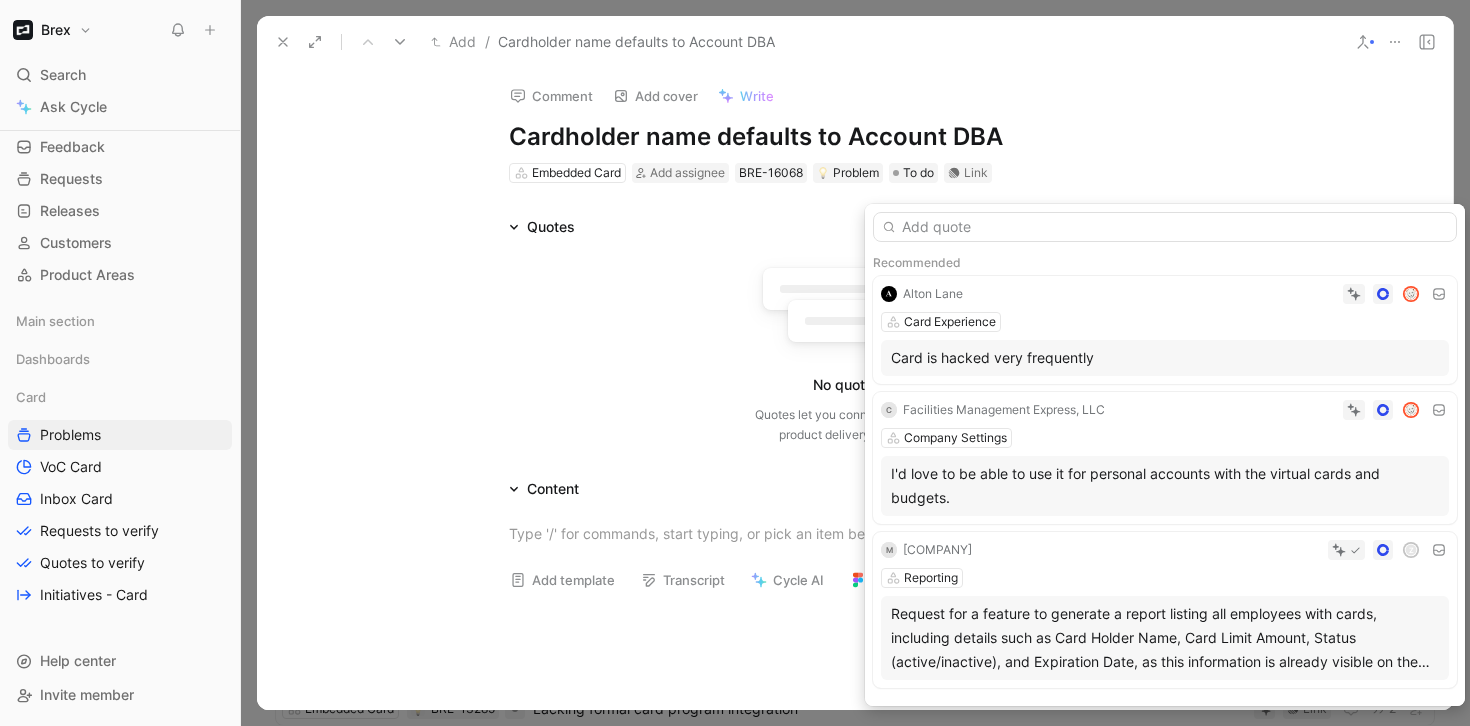 type on "c" 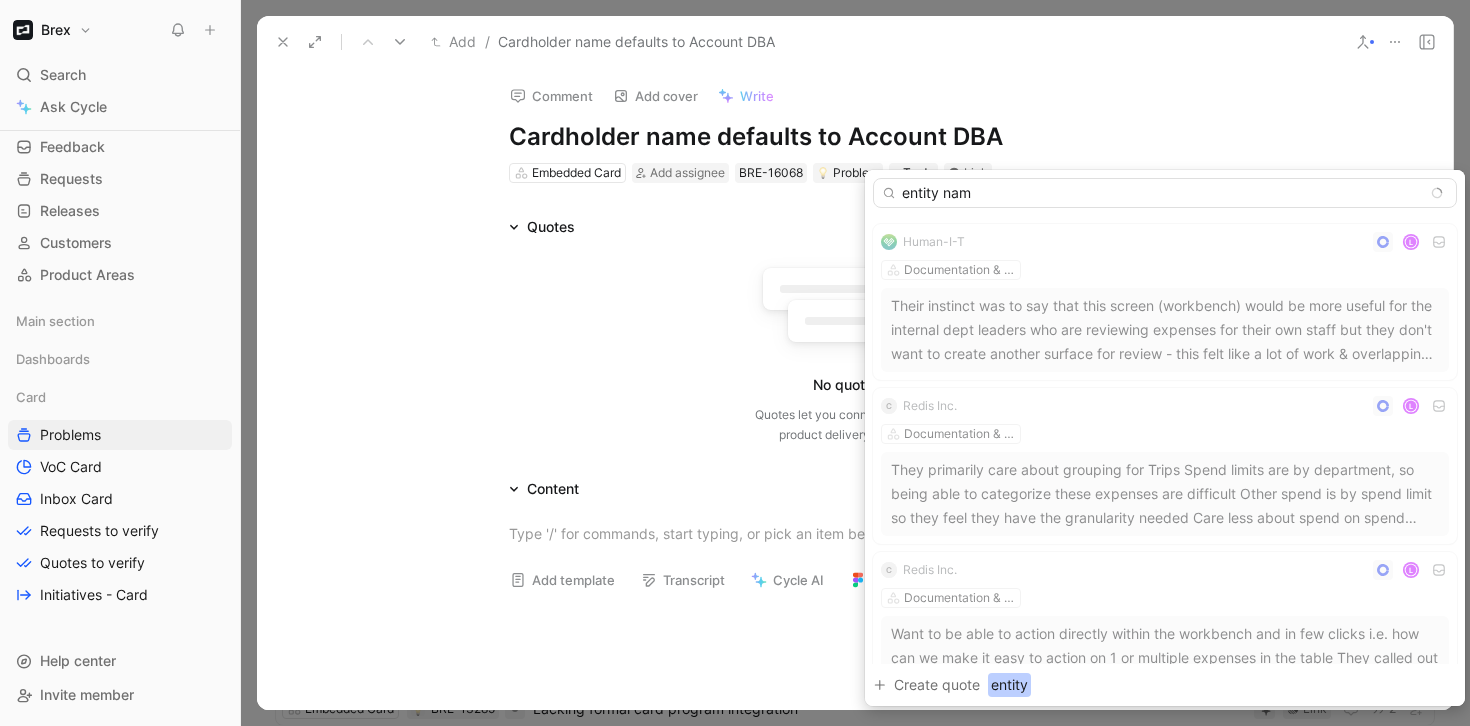 type on "entity name" 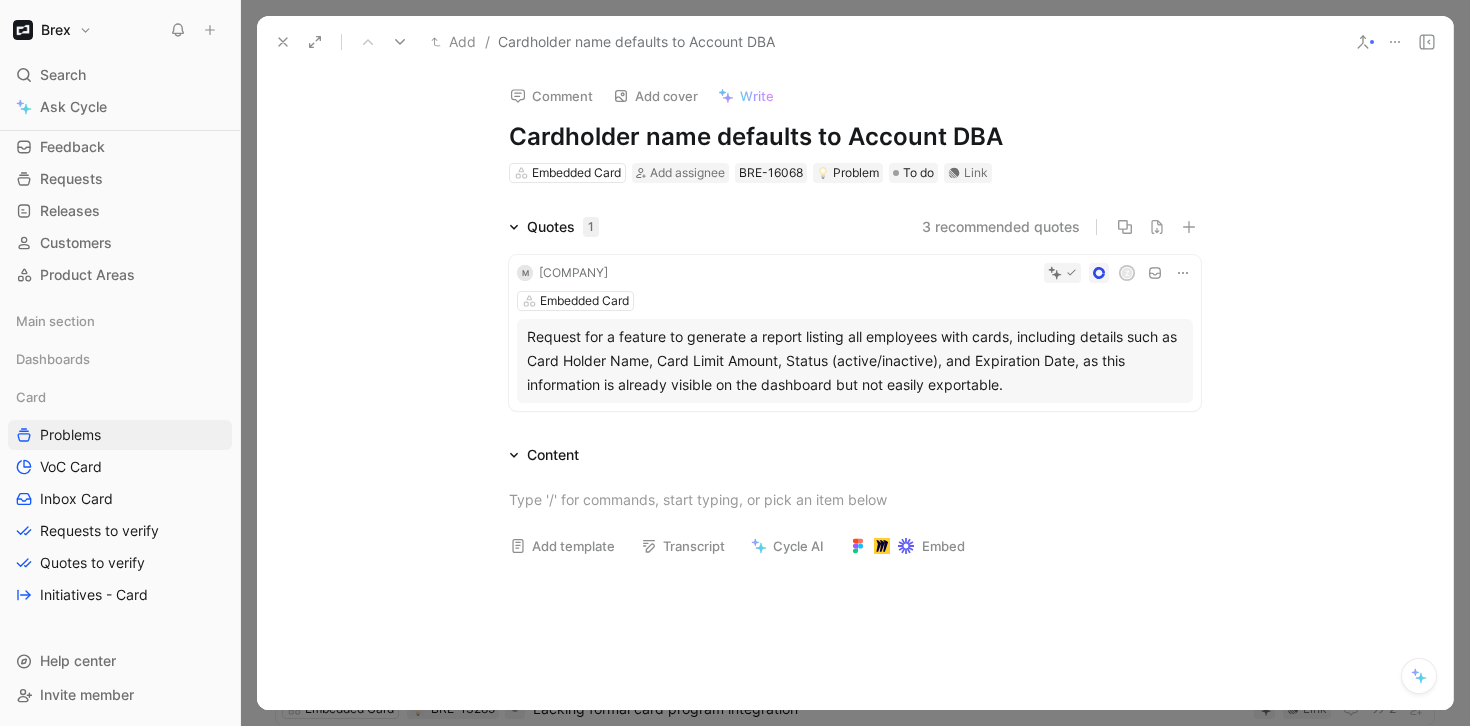 click 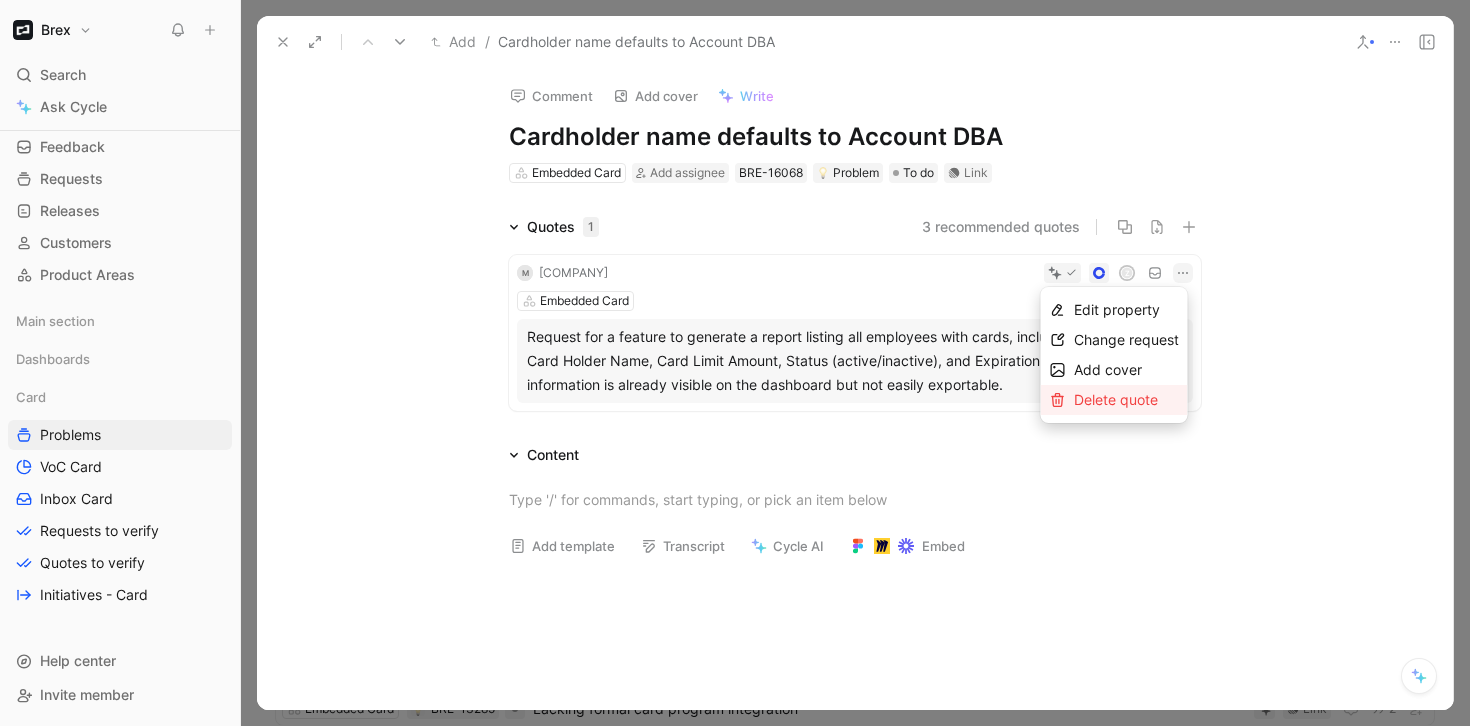 click on "Delete quote" at bounding box center (1116, 399) 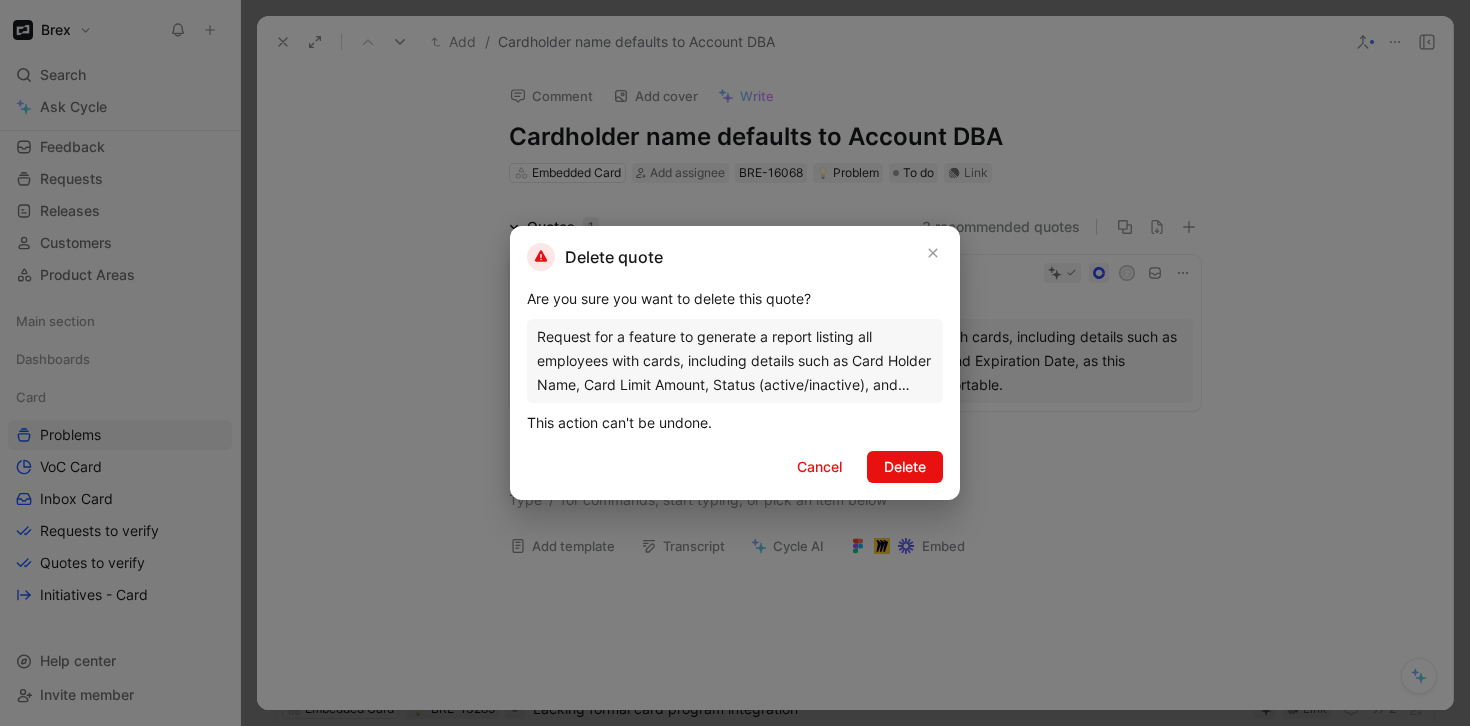click on "Delete quote Are you sure you want to delete this quote? Request for a feature to generate a report listing all employees with cards, including details such as Card Holder Name, Card Limit Amount, Status (active/inactive), and Expiration Date, as this information is already visible on the dashboard but not easily exportable. This action can't be undone. Cancel Delete" at bounding box center (735, 363) 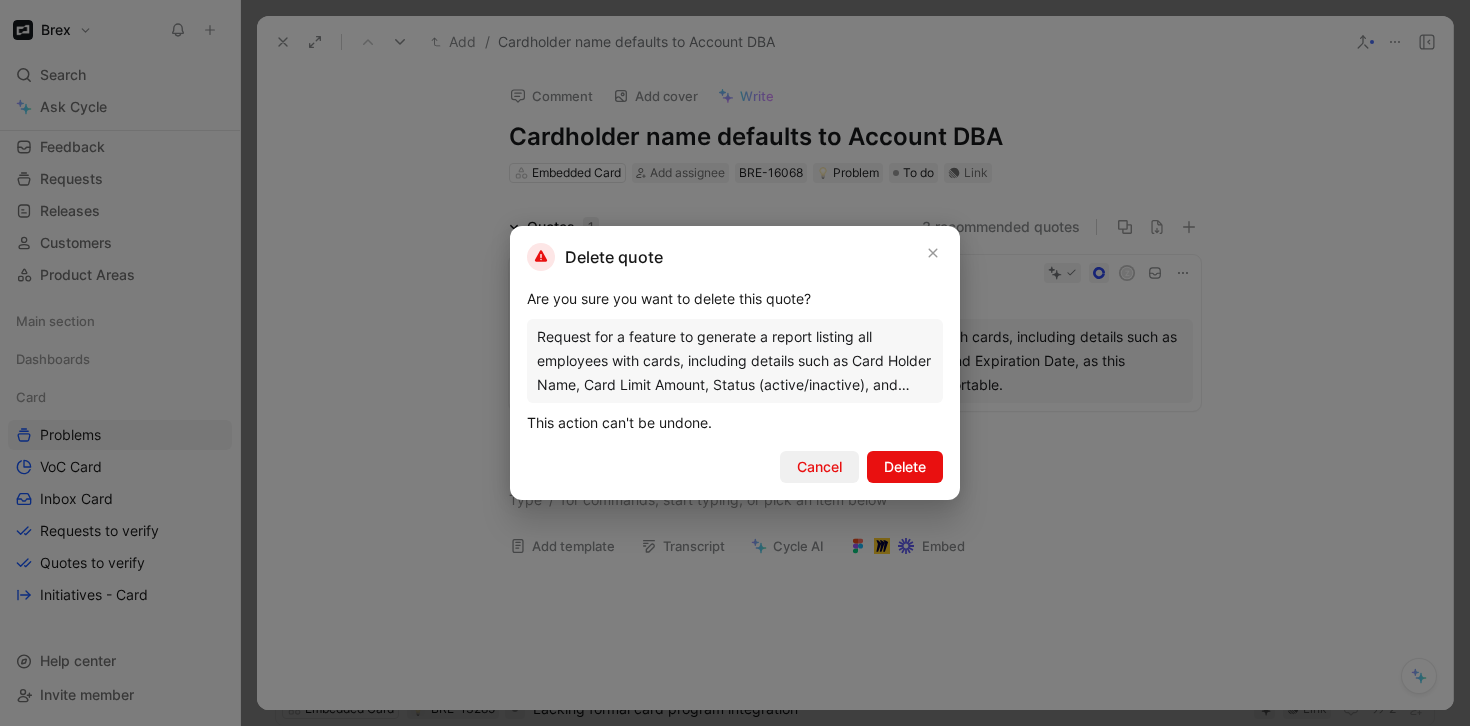 click on "Cancel" at bounding box center (819, 467) 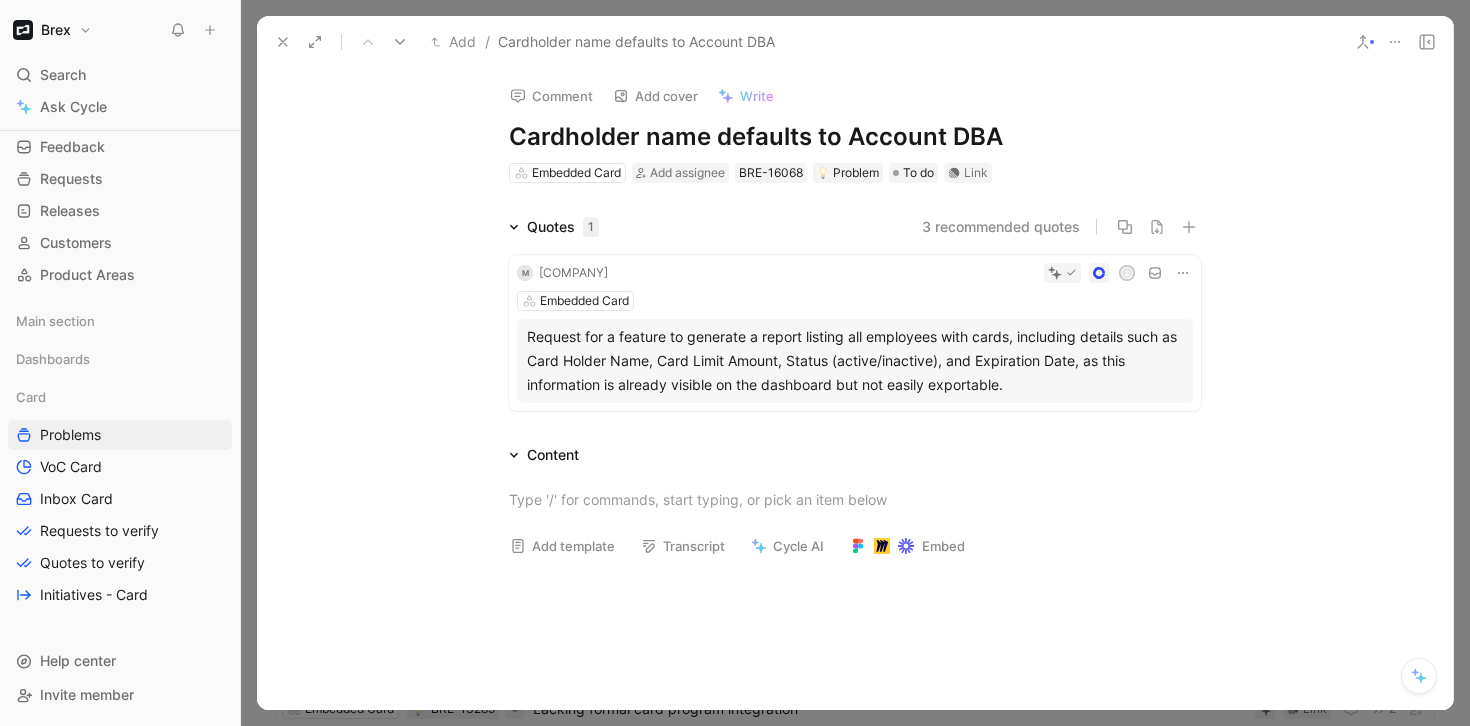 click 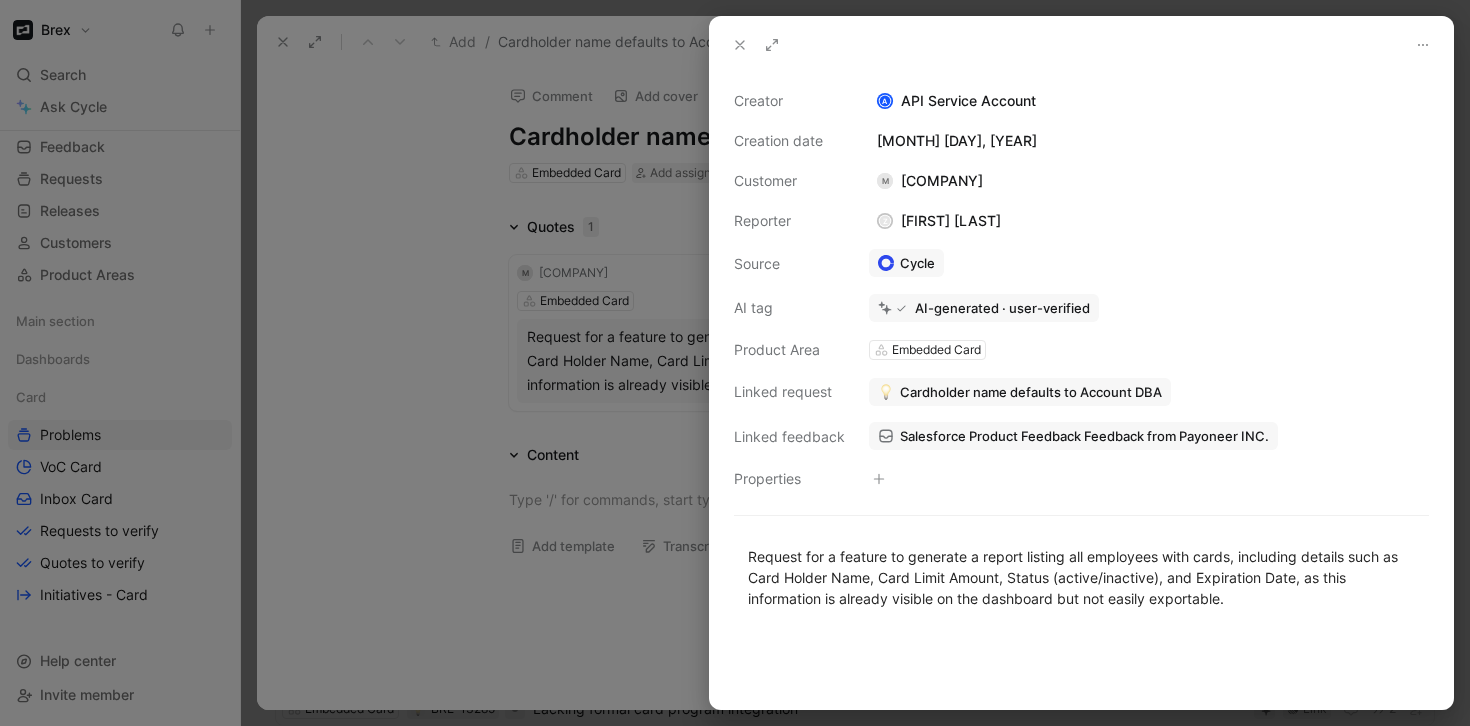 click 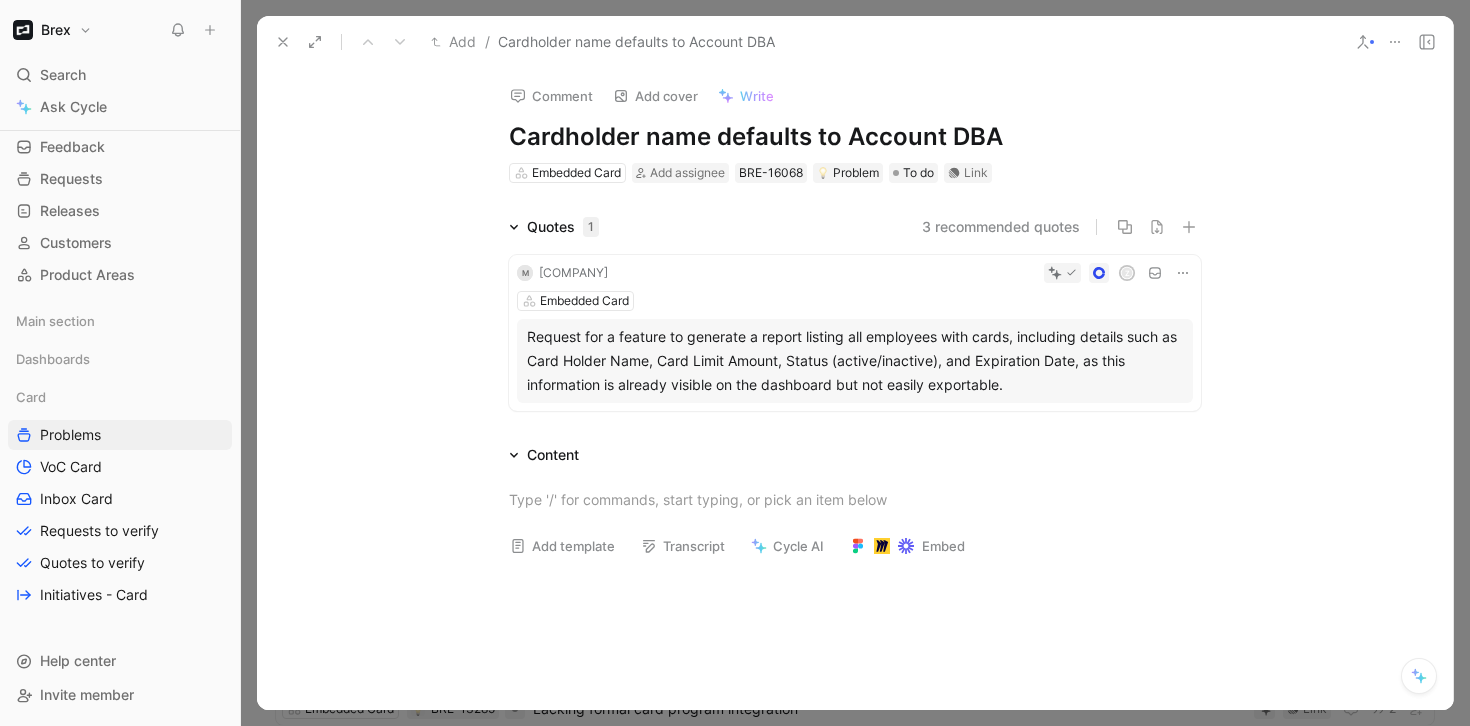 click on "Embedded Card" at bounding box center (855, 301) 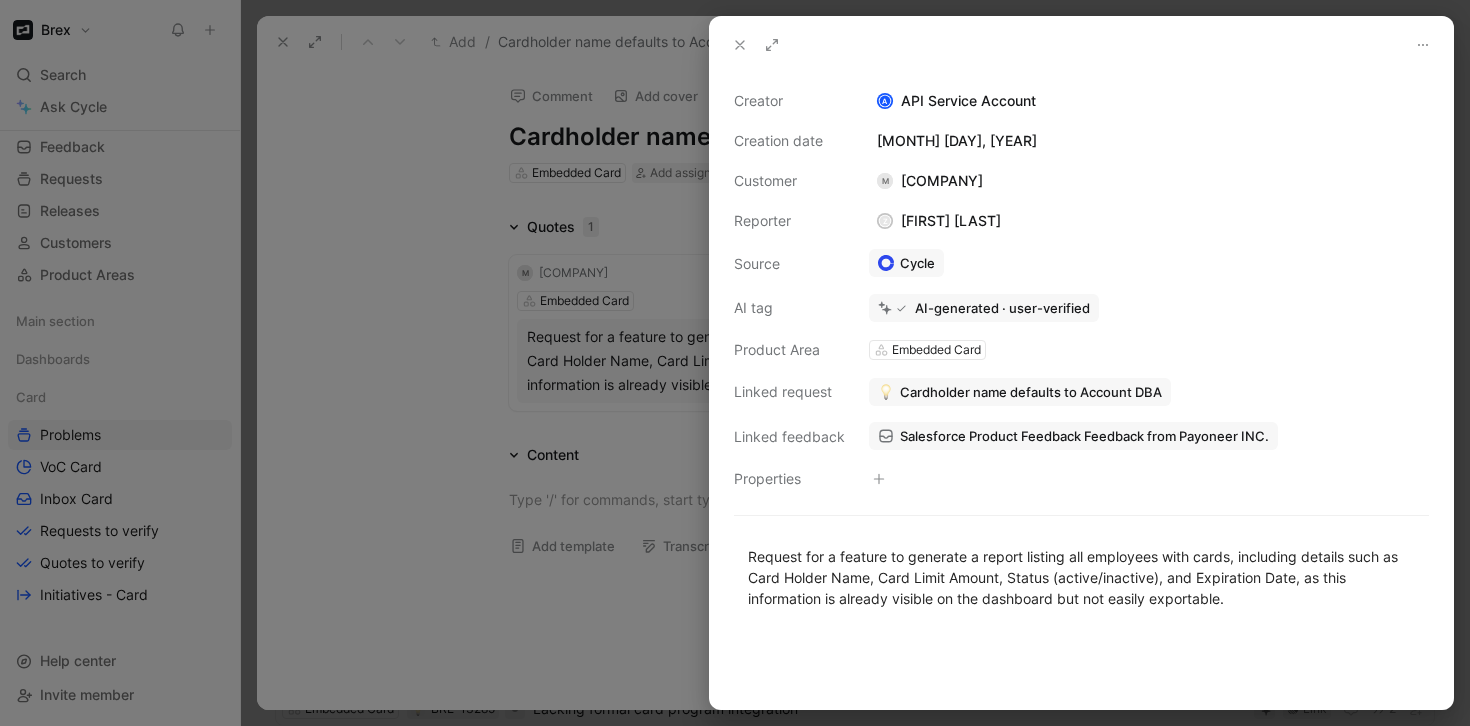 scroll, scrollTop: 50, scrollLeft: 0, axis: vertical 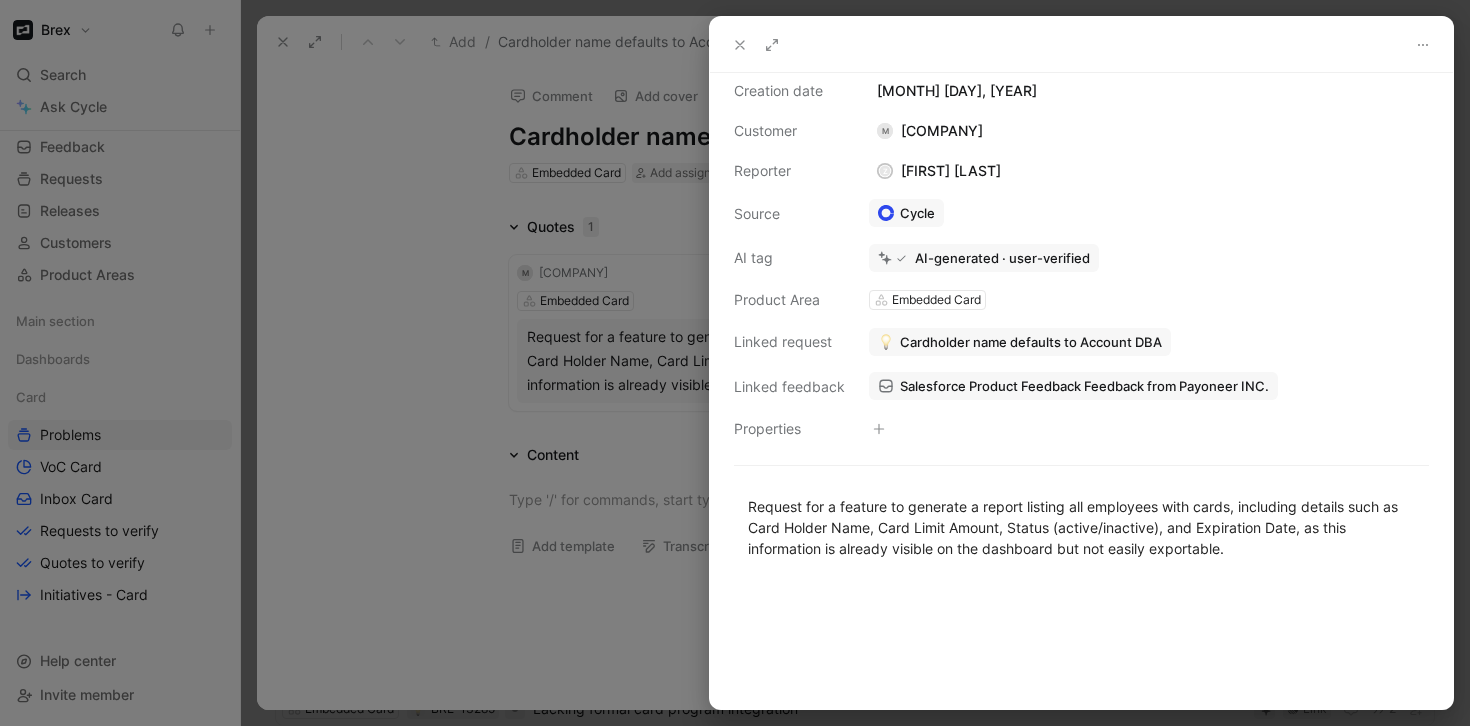 click 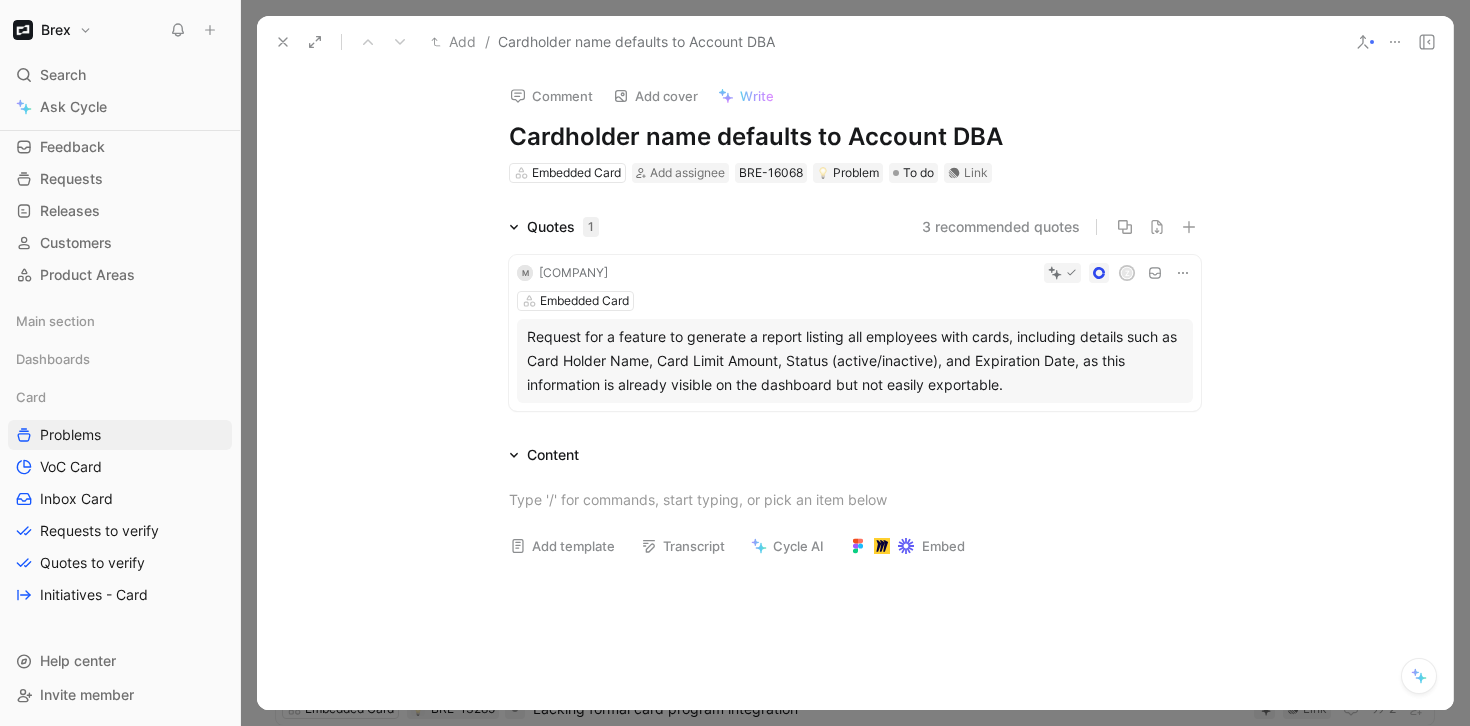 click on "Z" at bounding box center [904, 273] 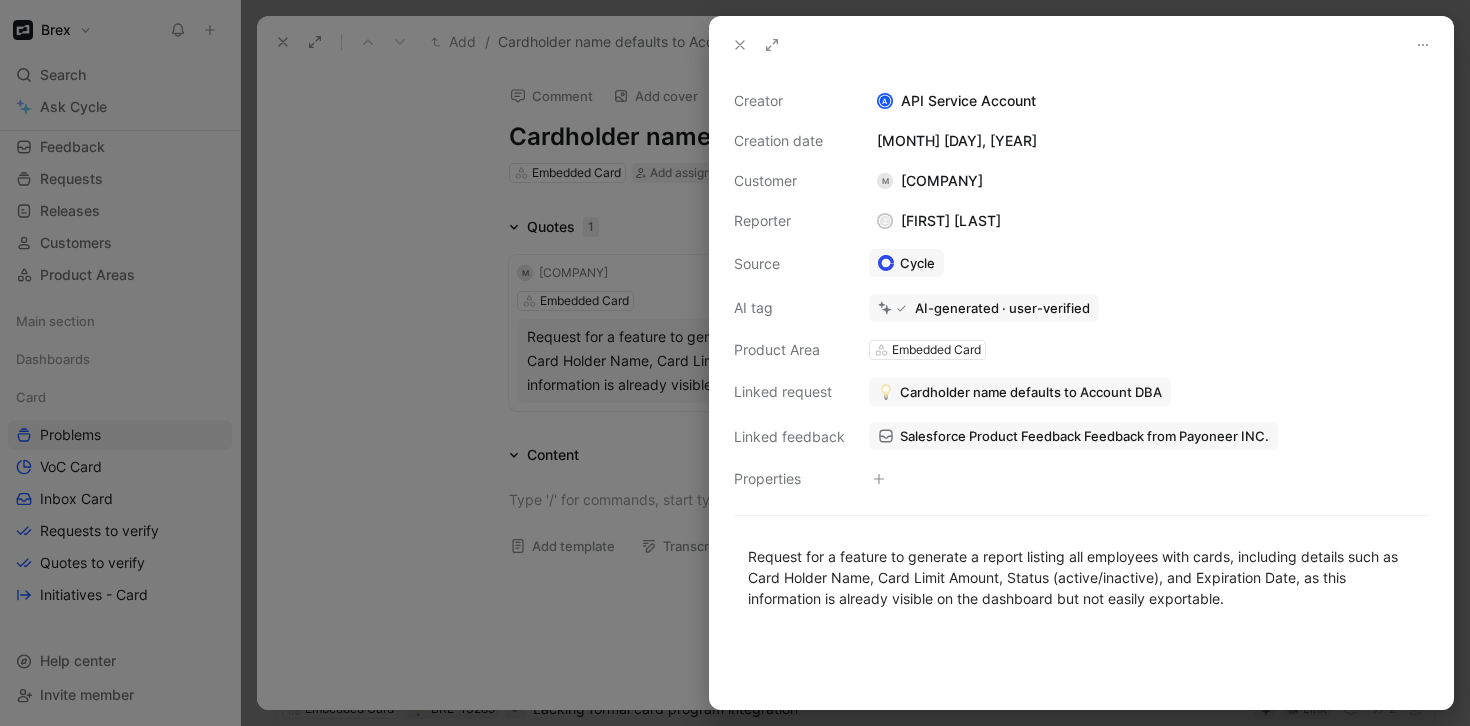 click at bounding box center (735, 363) 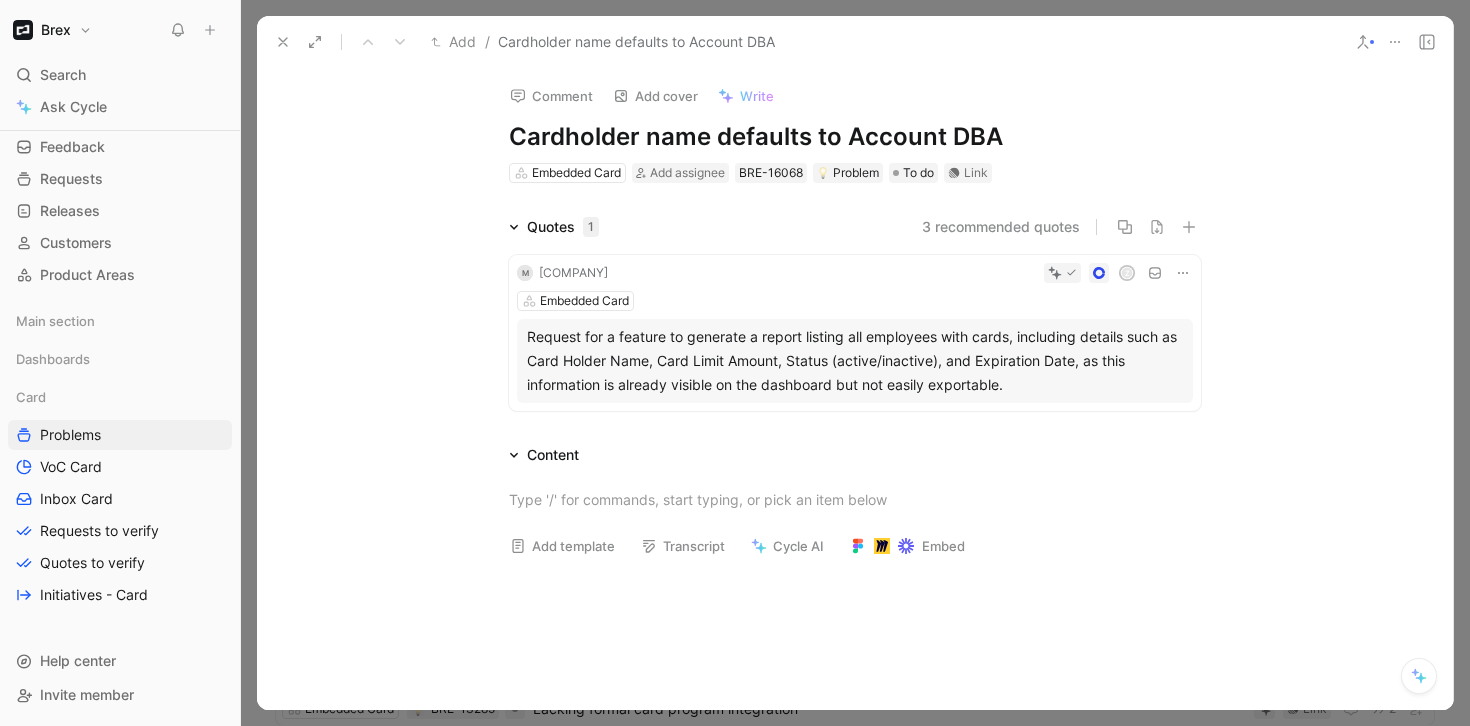 click 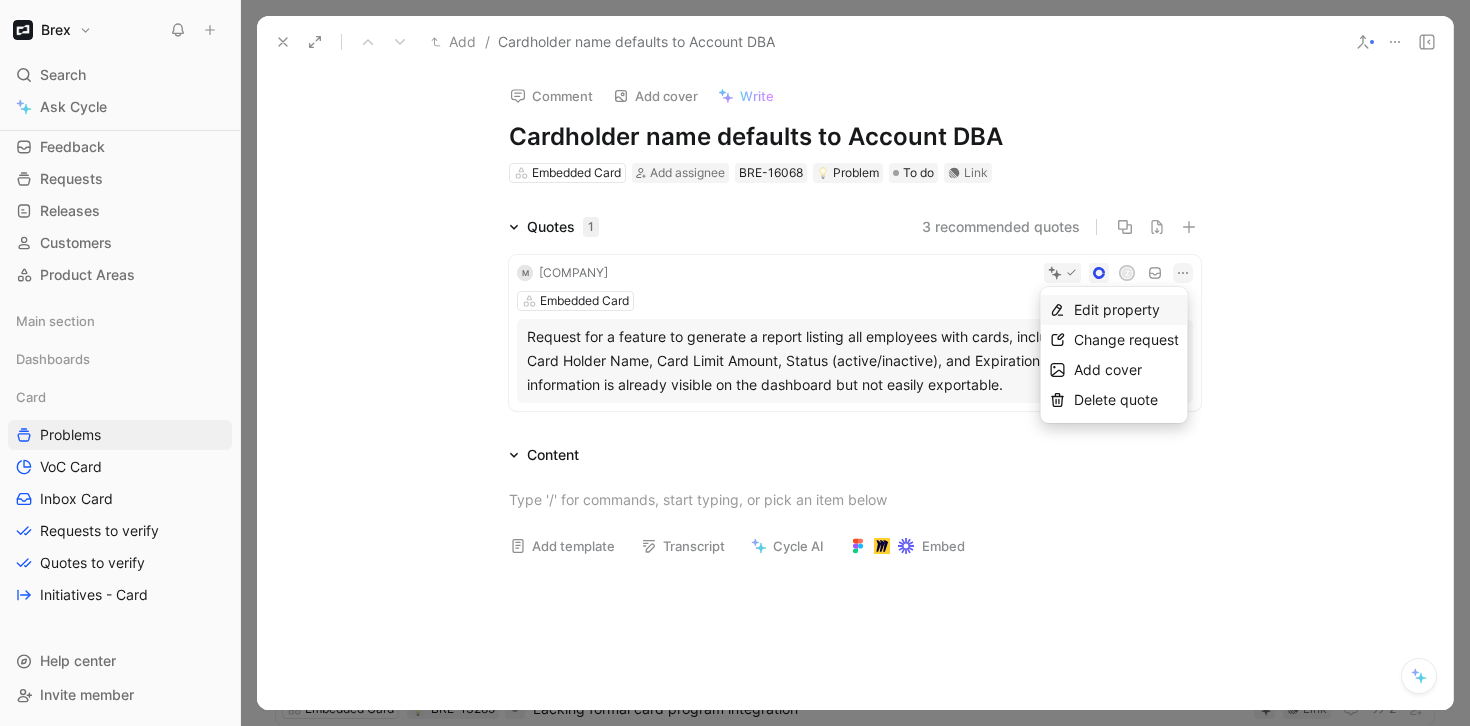 click on "Edit property" at bounding box center (1117, 309) 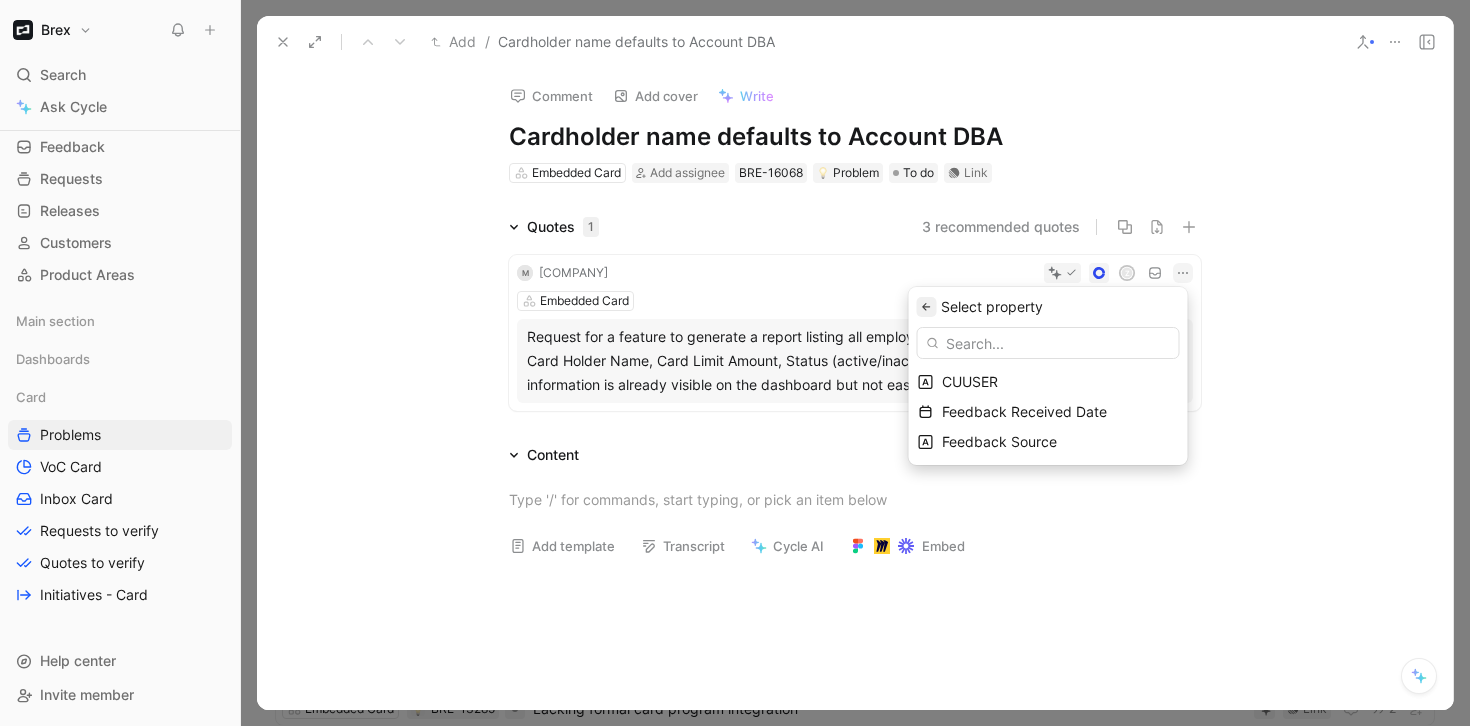 click 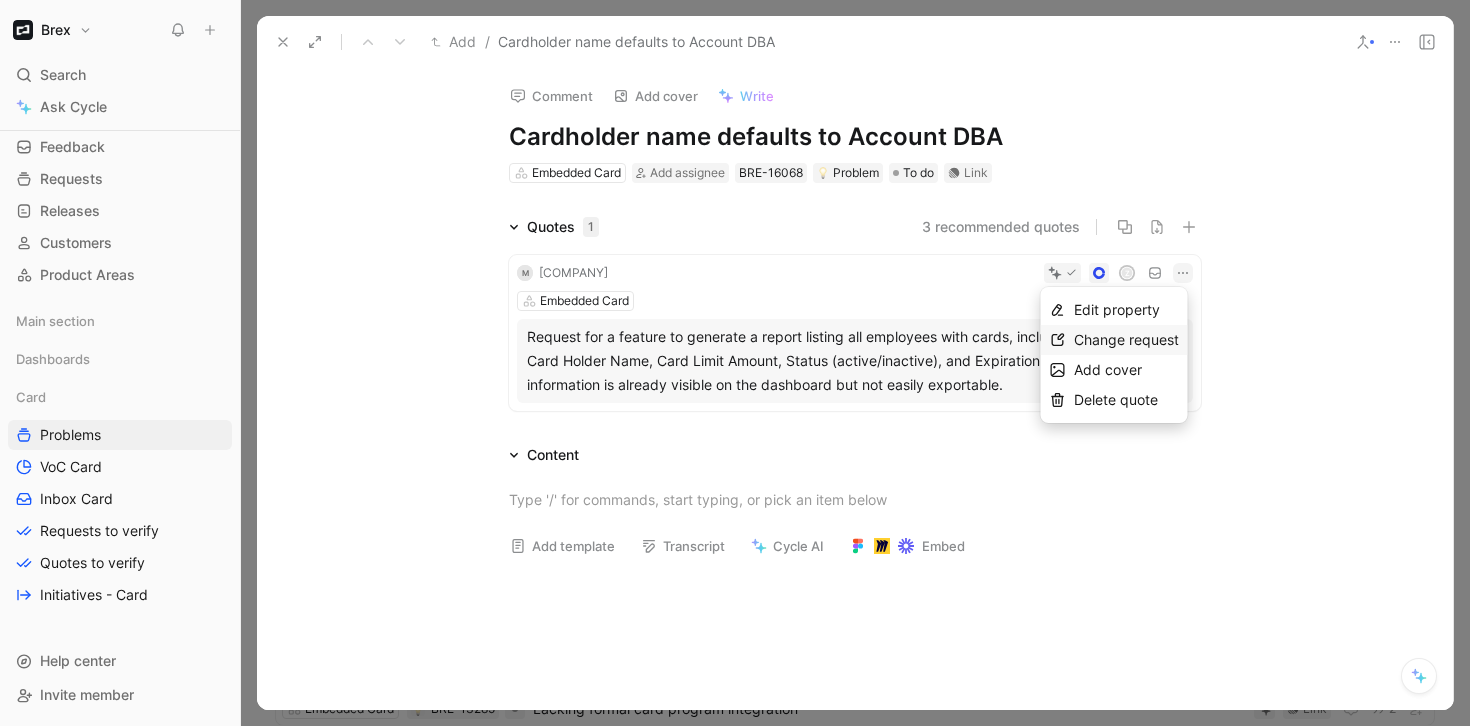 click on "Change request" at bounding box center (1126, 339) 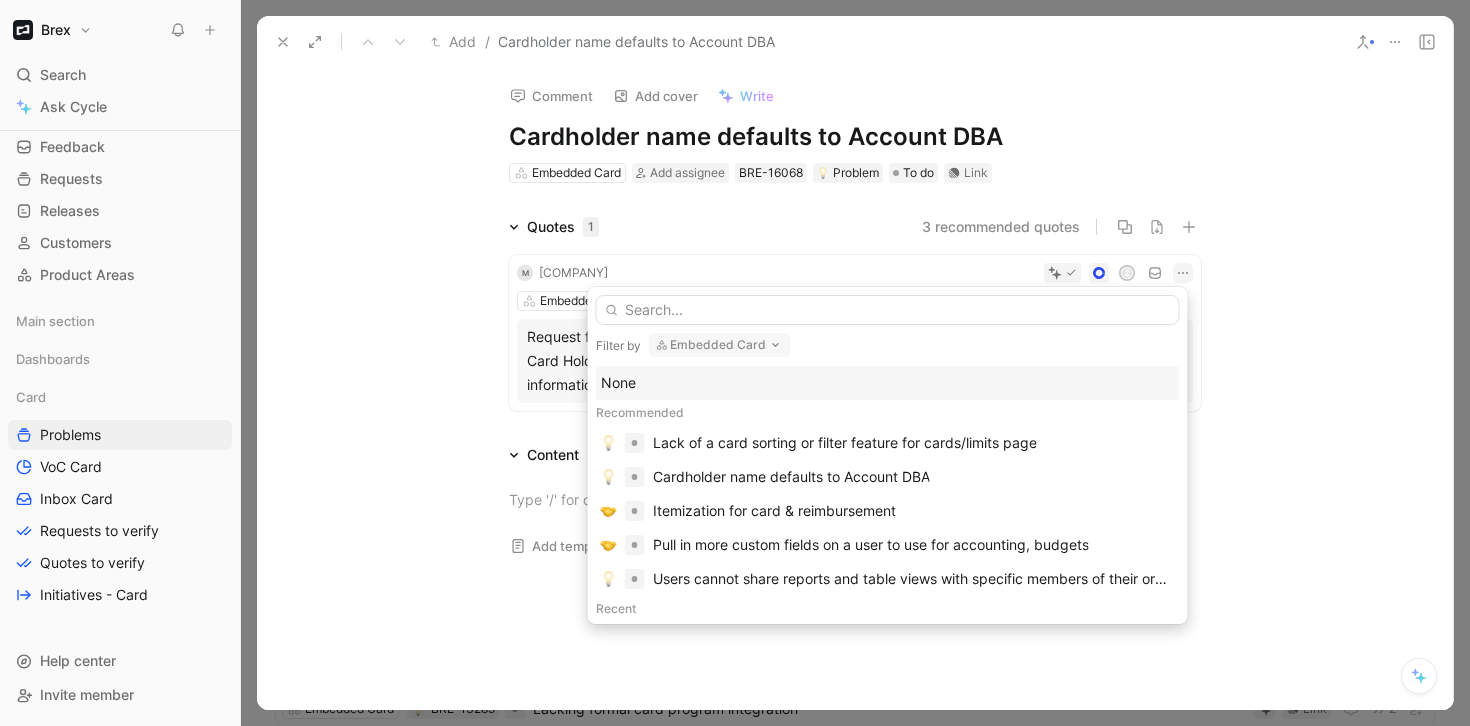 click on "None" at bounding box center (888, 383) 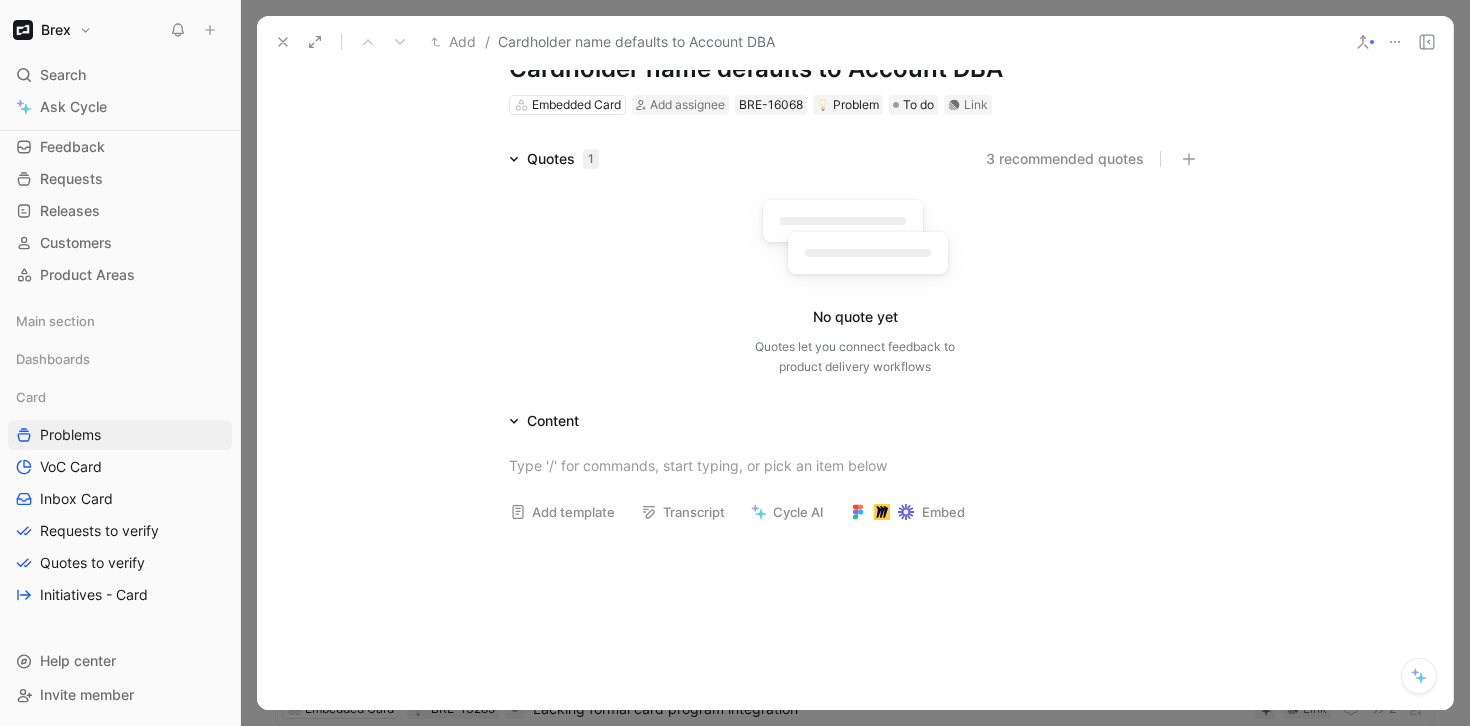 scroll, scrollTop: 83, scrollLeft: 0, axis: vertical 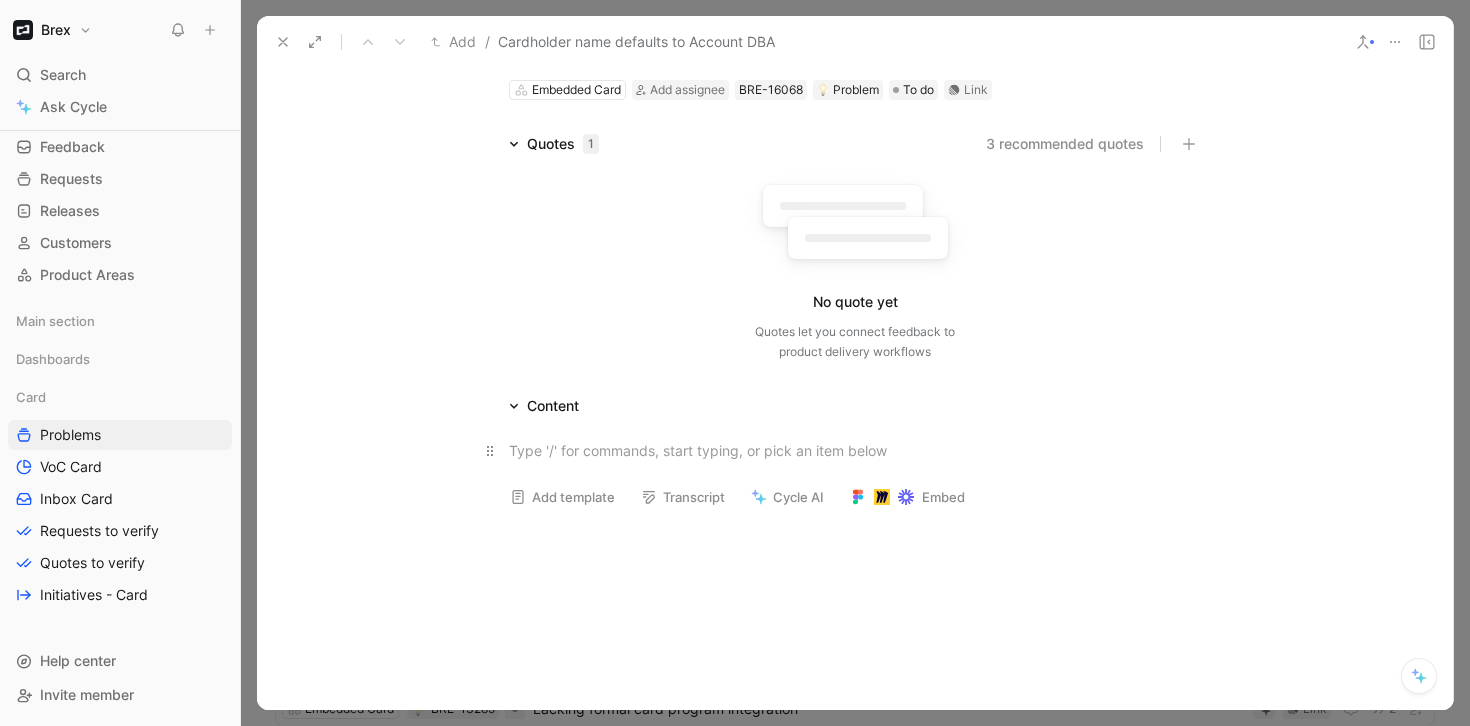 click at bounding box center [855, 450] 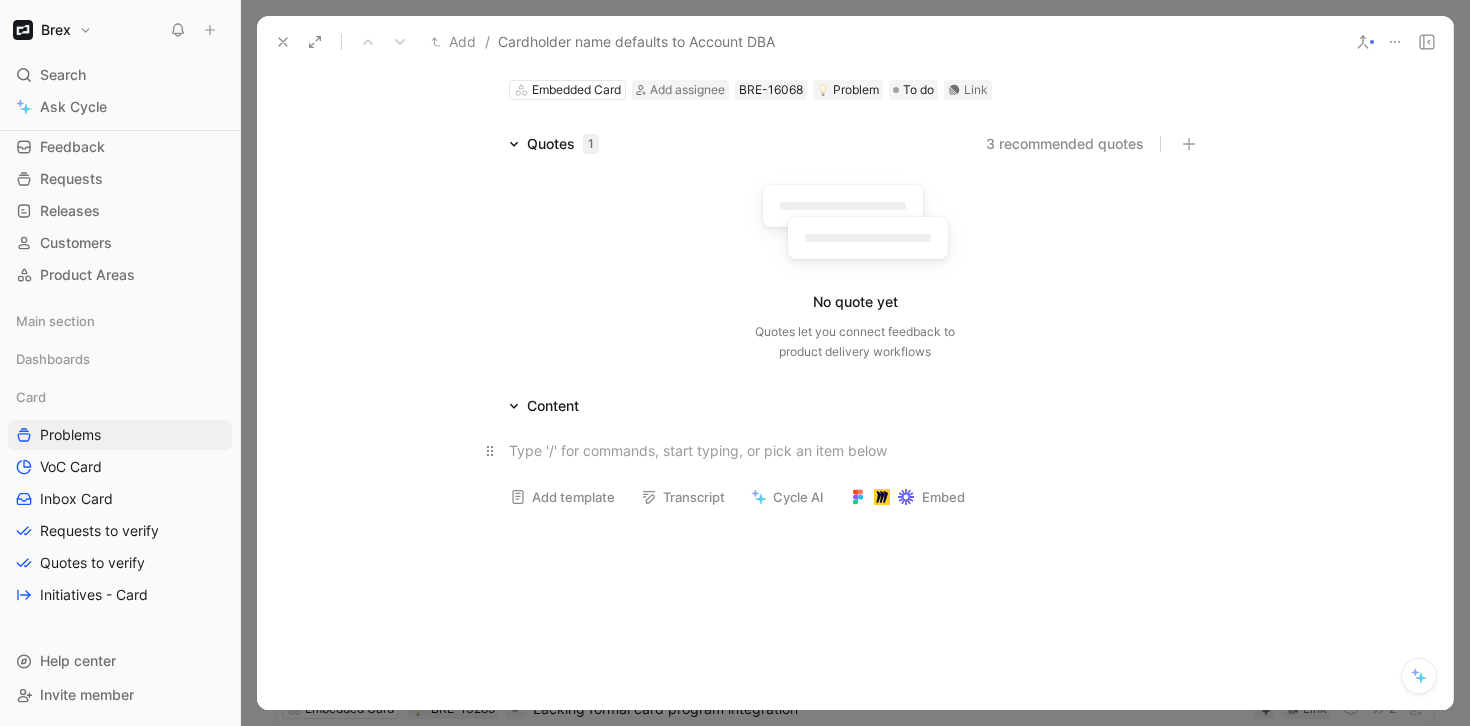 scroll, scrollTop: 0, scrollLeft: 0, axis: both 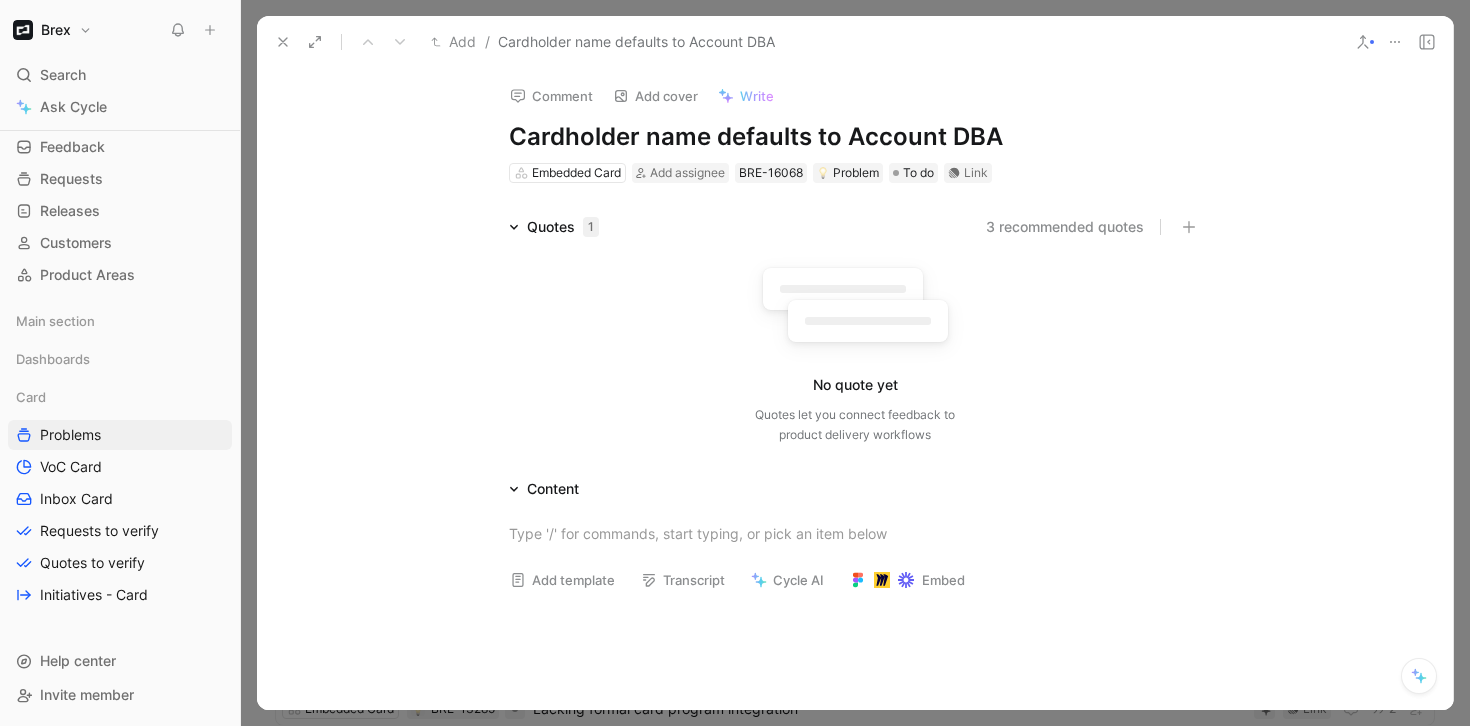 click on "Cardholder name defaults to Account DBA" at bounding box center (855, 137) 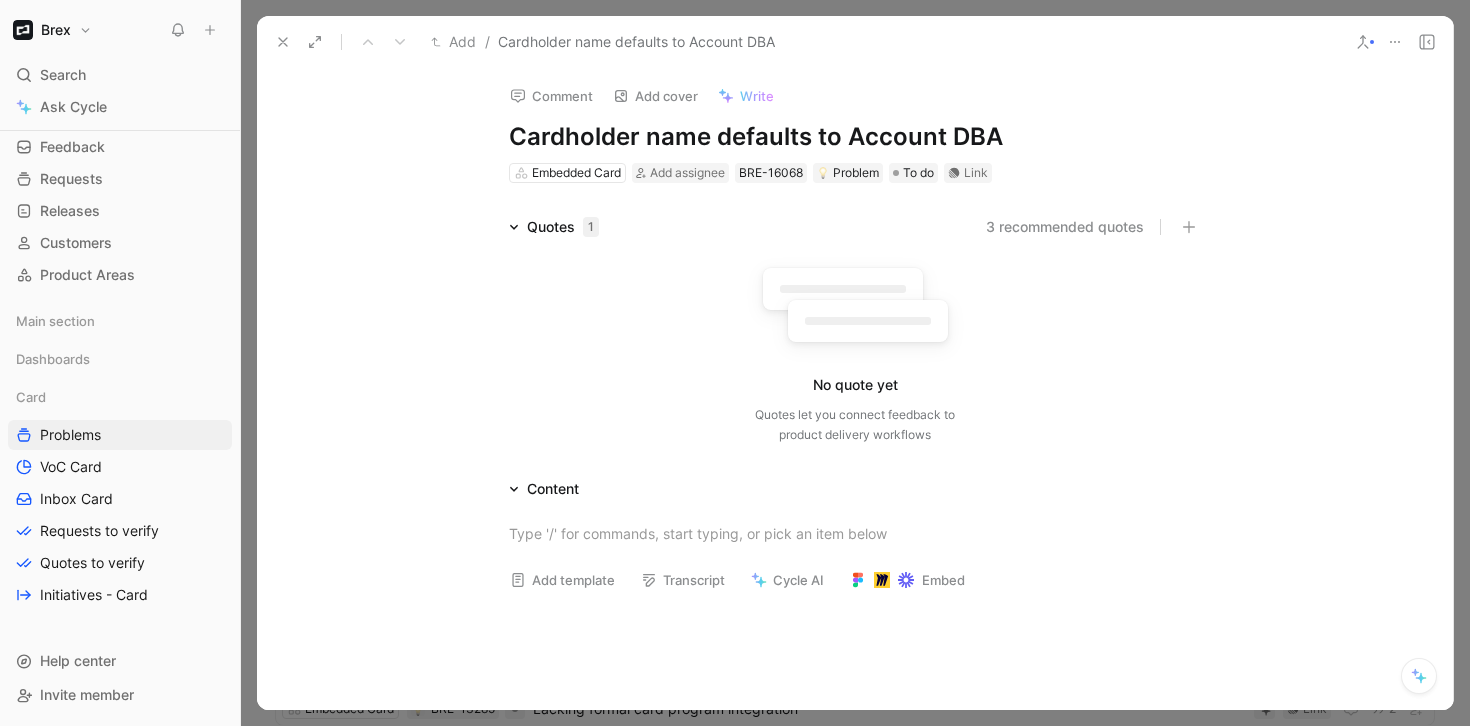 click 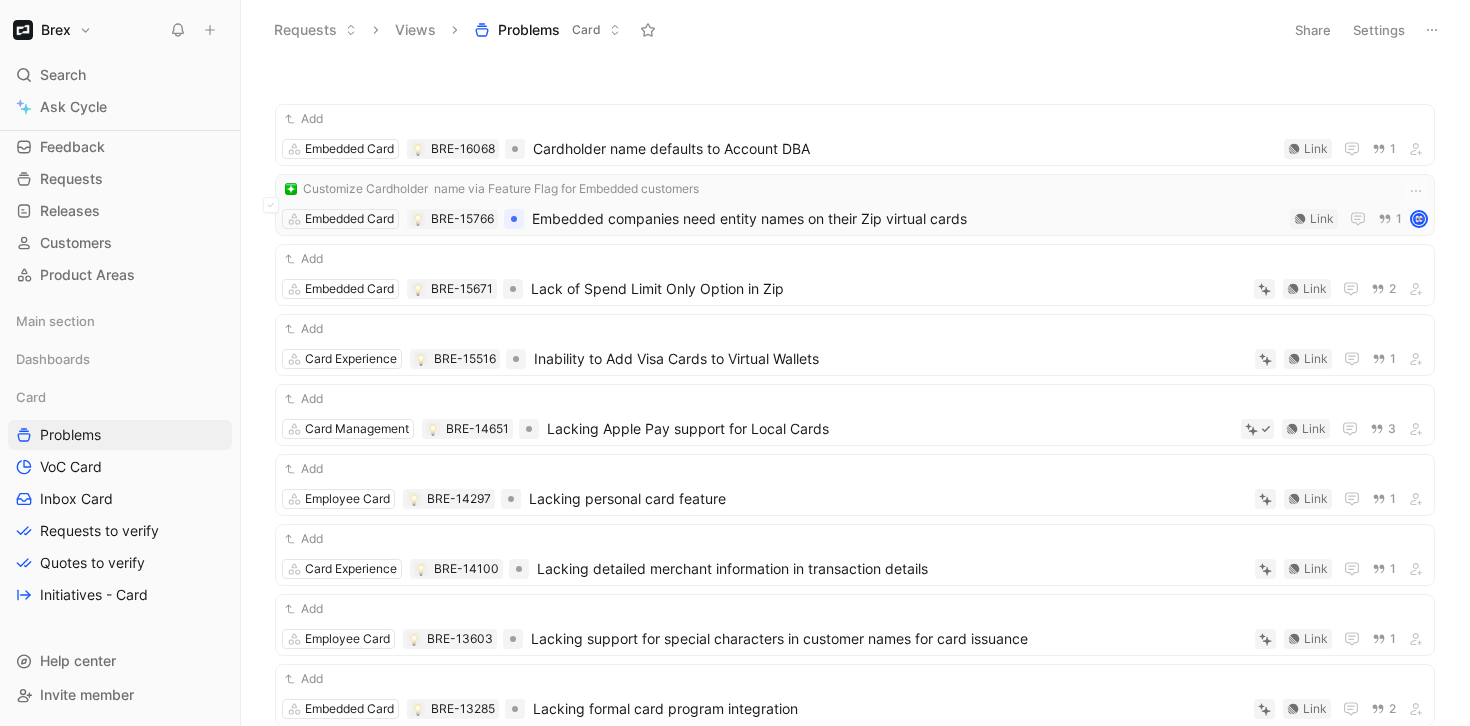 click on "Embedded companies need entity names on their Zip virtual cards" at bounding box center [907, 219] 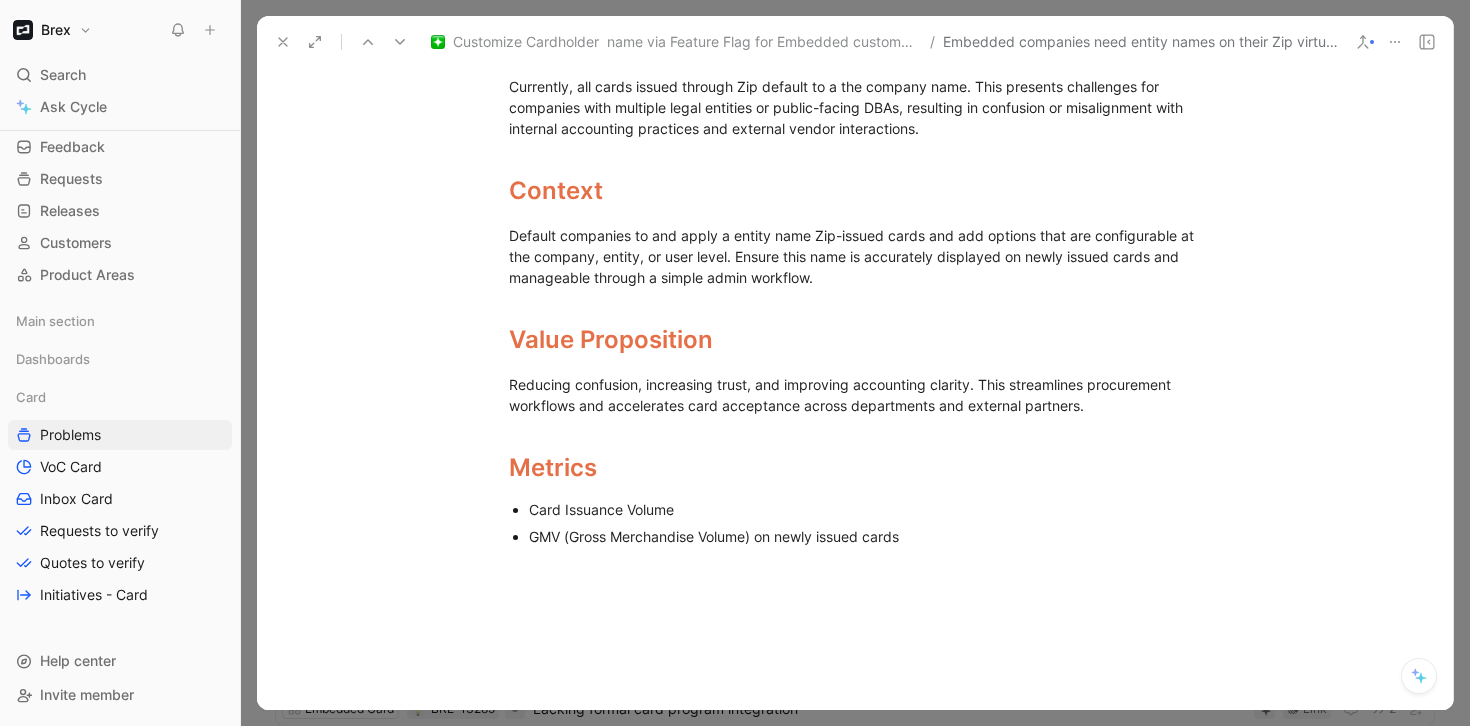 scroll, scrollTop: 475, scrollLeft: 0, axis: vertical 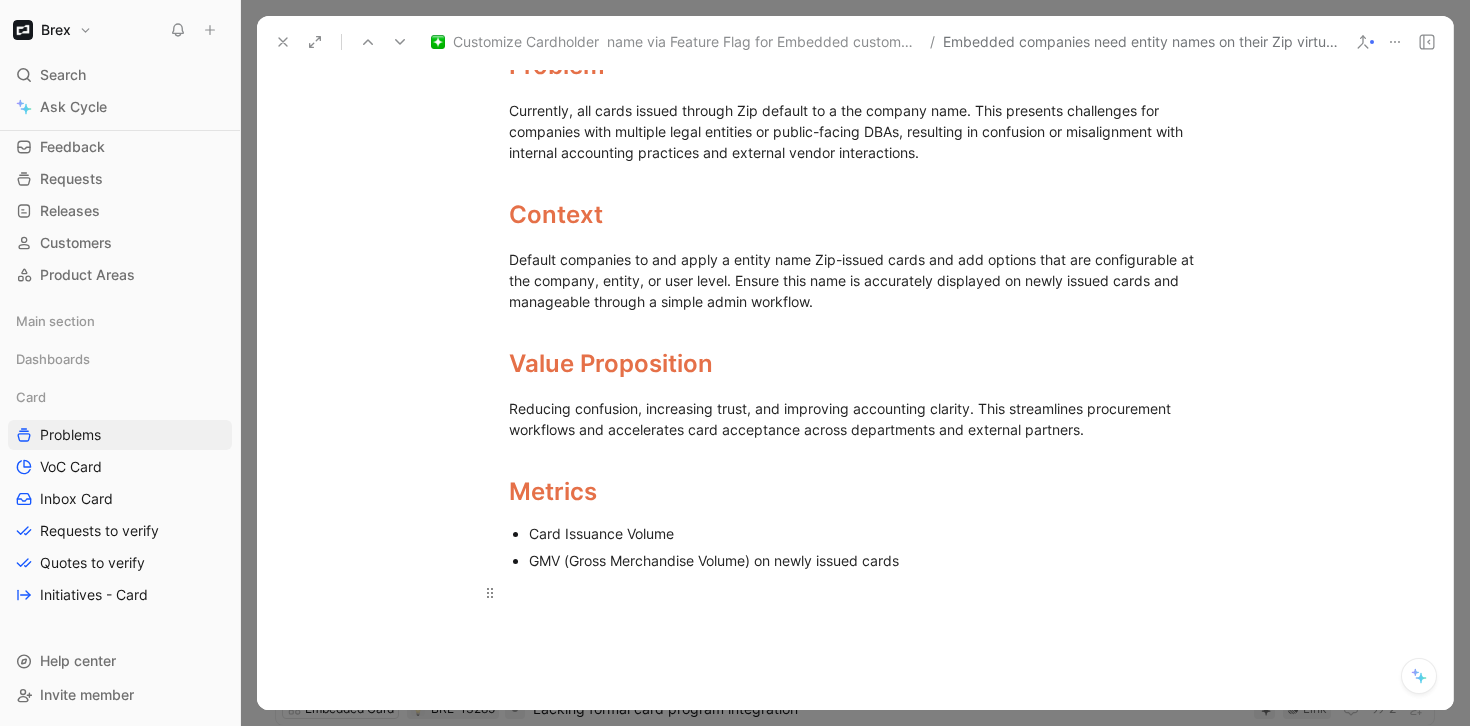 click at bounding box center [855, 592] 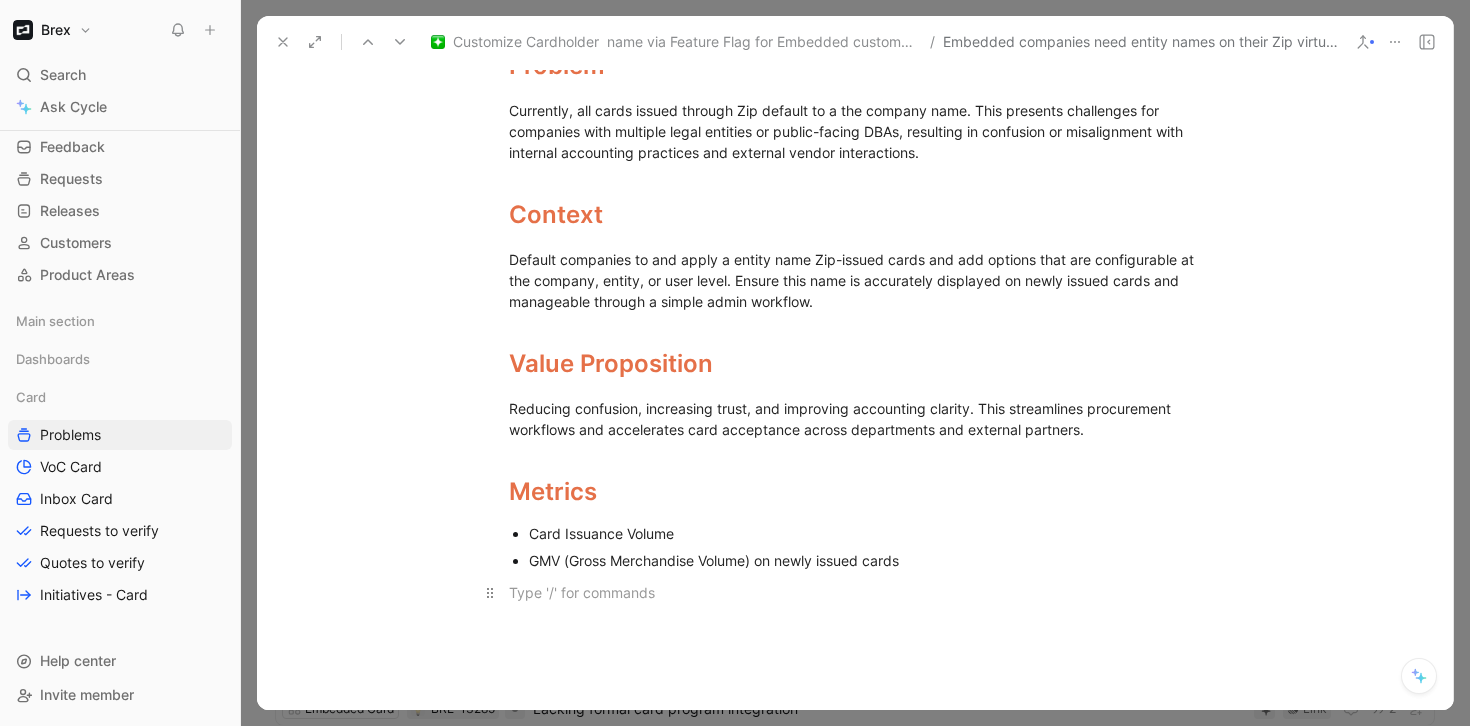 type 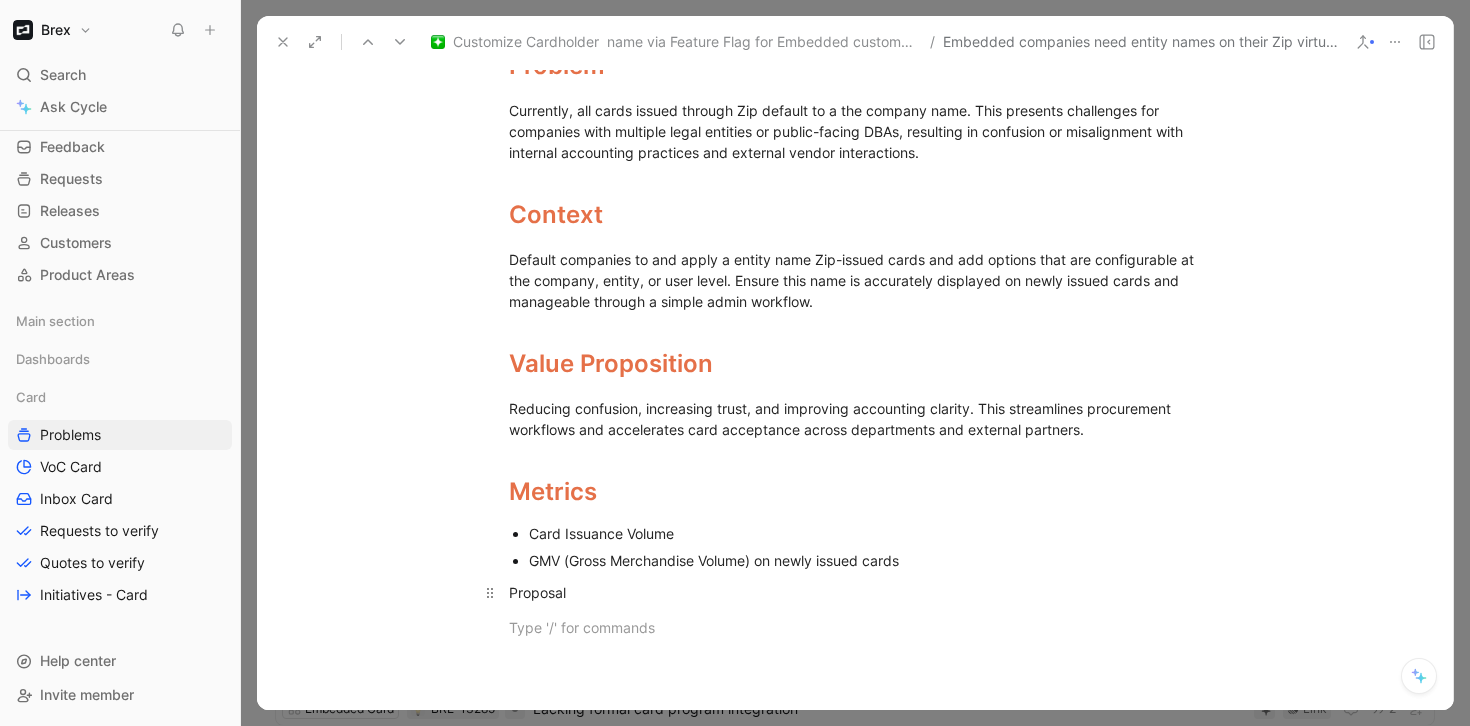 click on "Proposal" at bounding box center [855, 592] 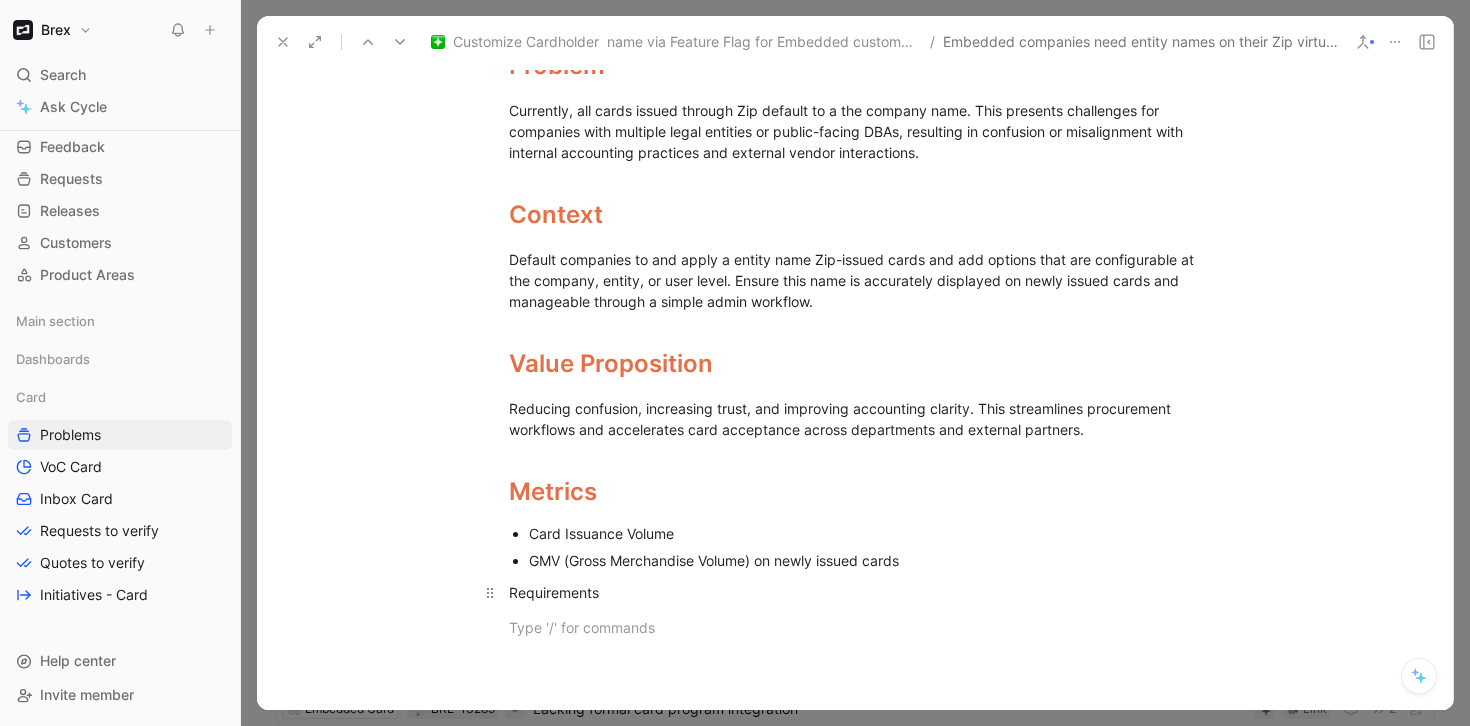 click on "Requirements" at bounding box center (855, 592) 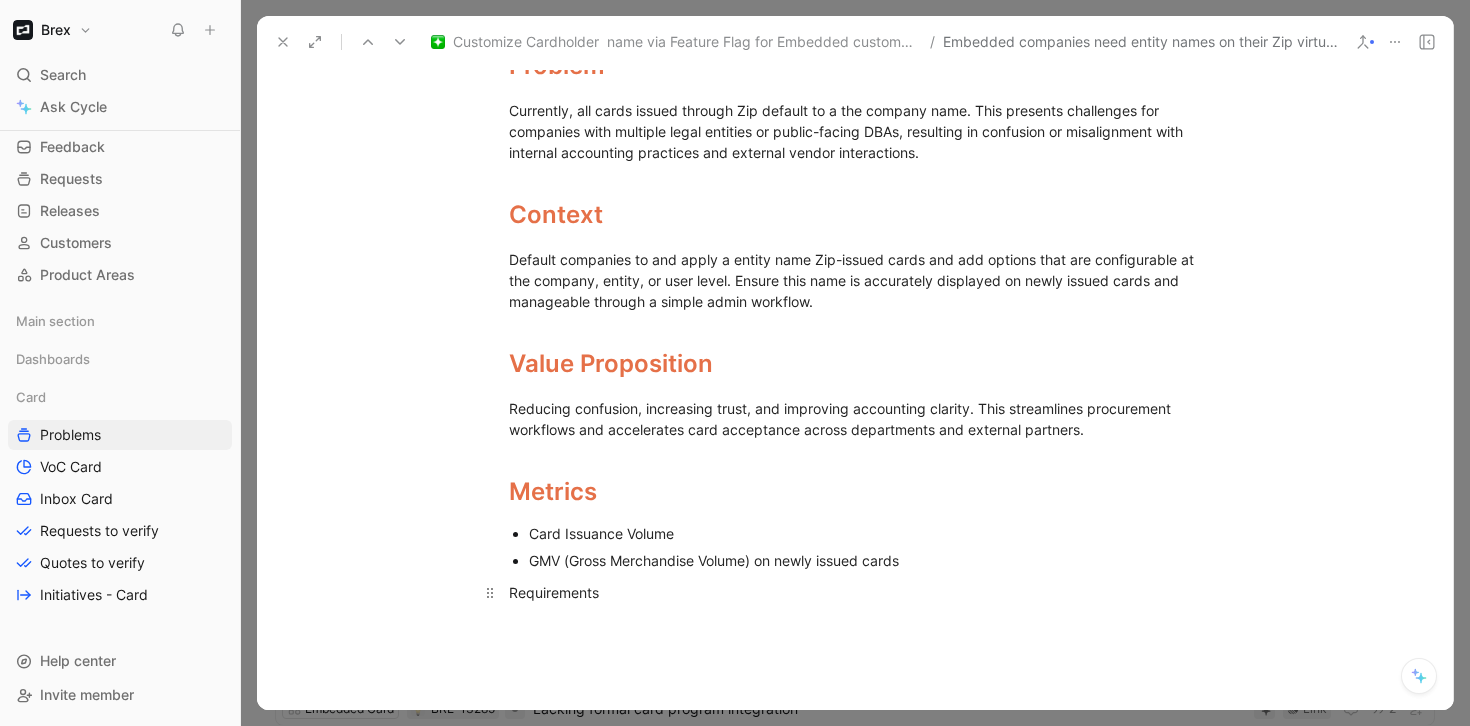click on "Requirements" at bounding box center [855, 592] 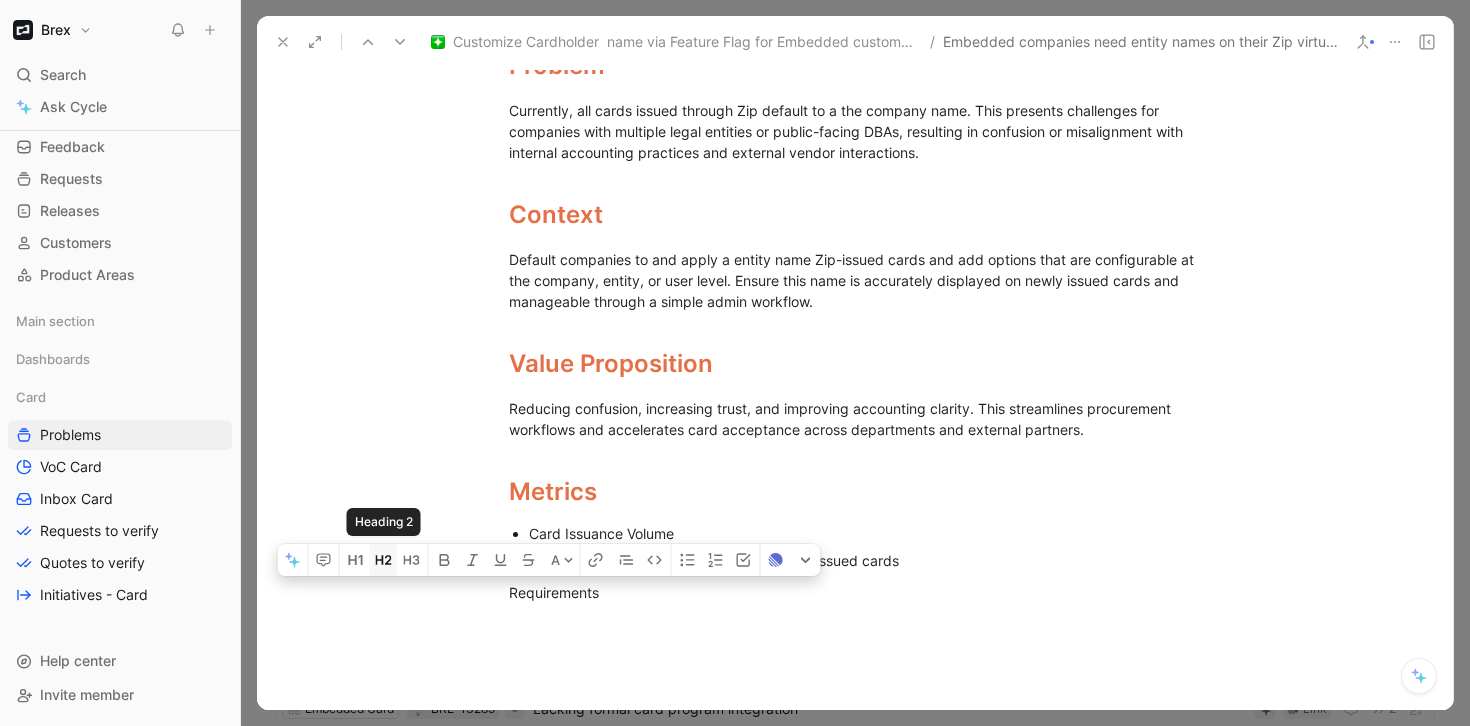click 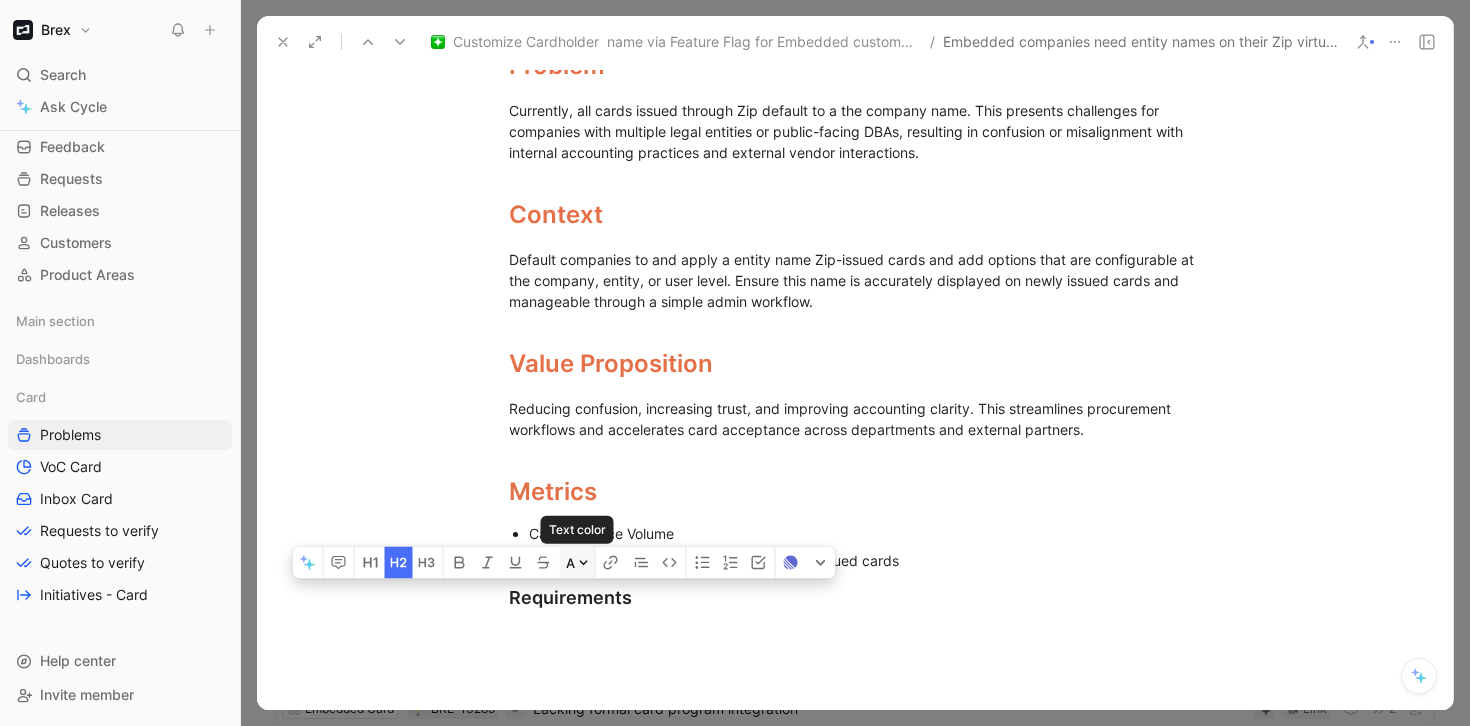 click 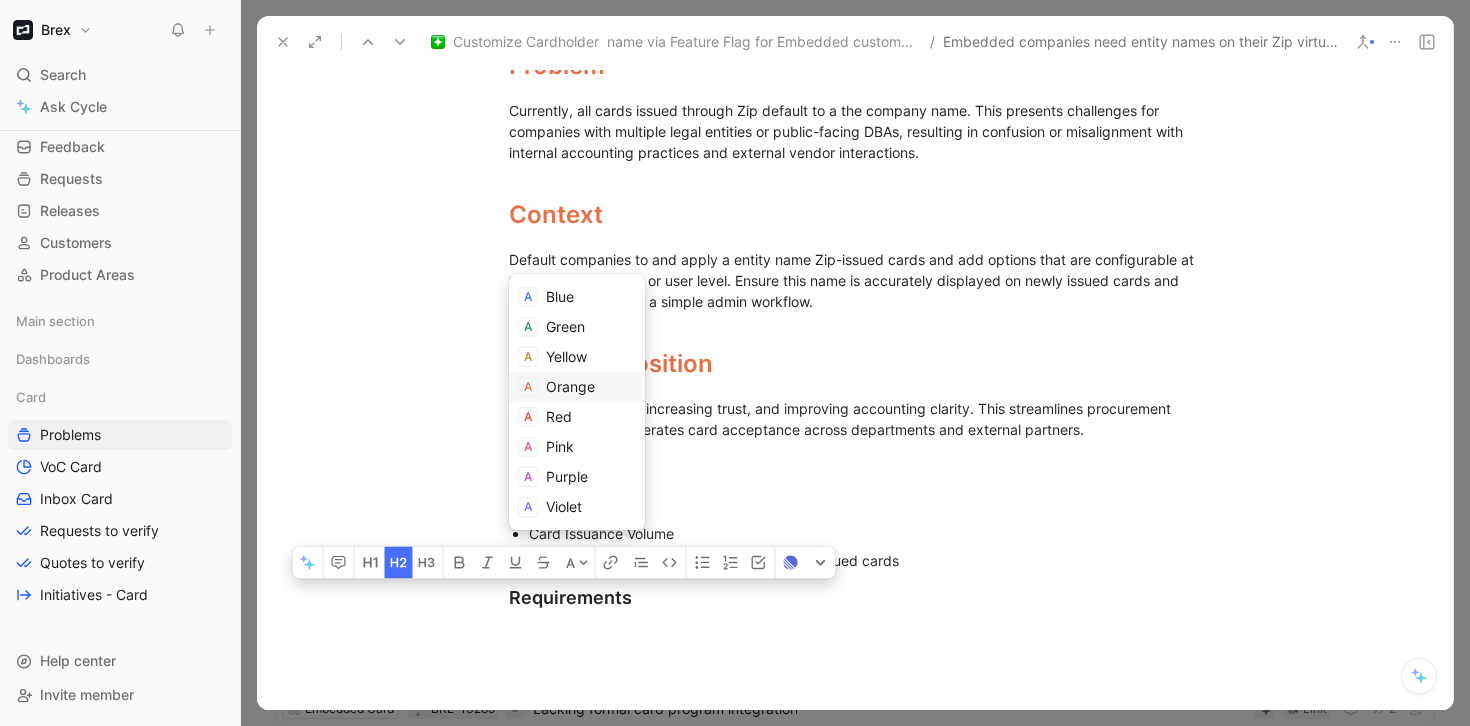 click on "Orange" at bounding box center (570, 386) 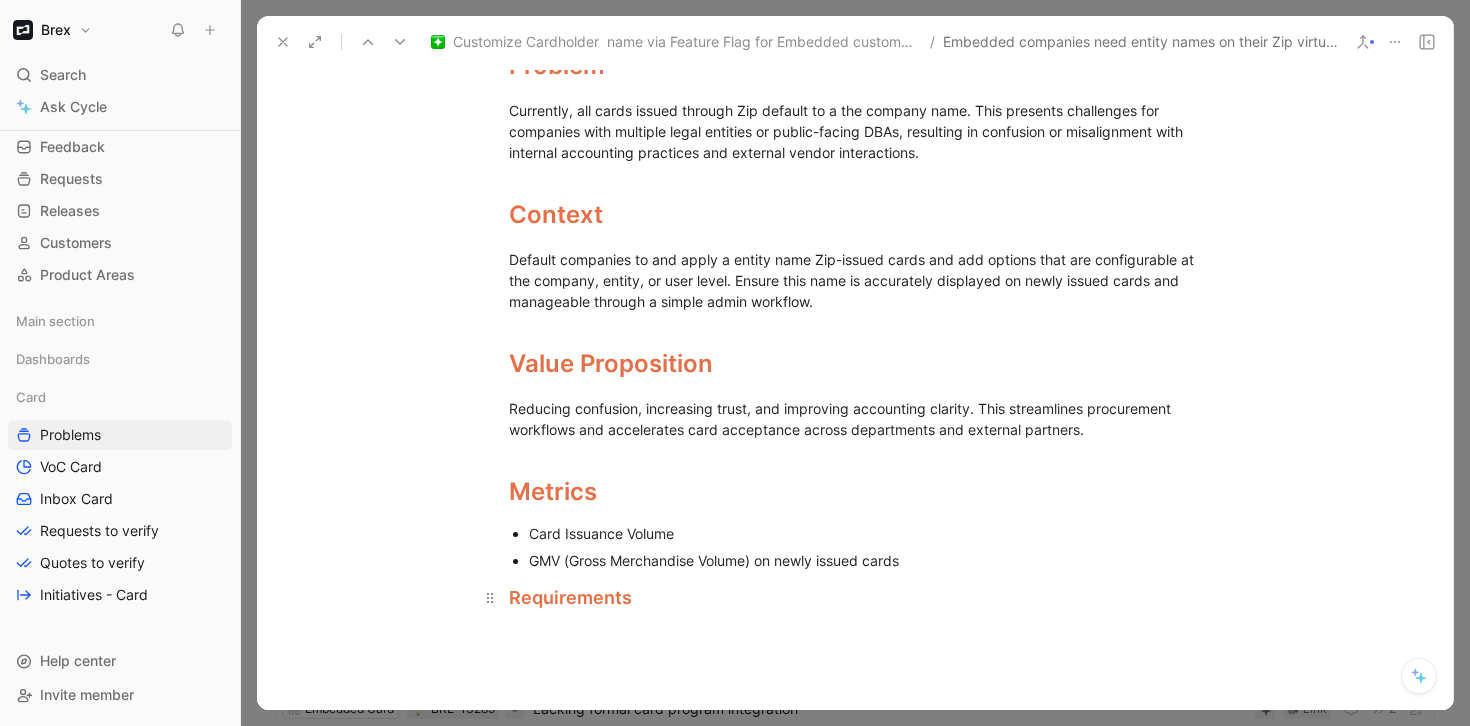 click on "Requirements" at bounding box center [570, 597] 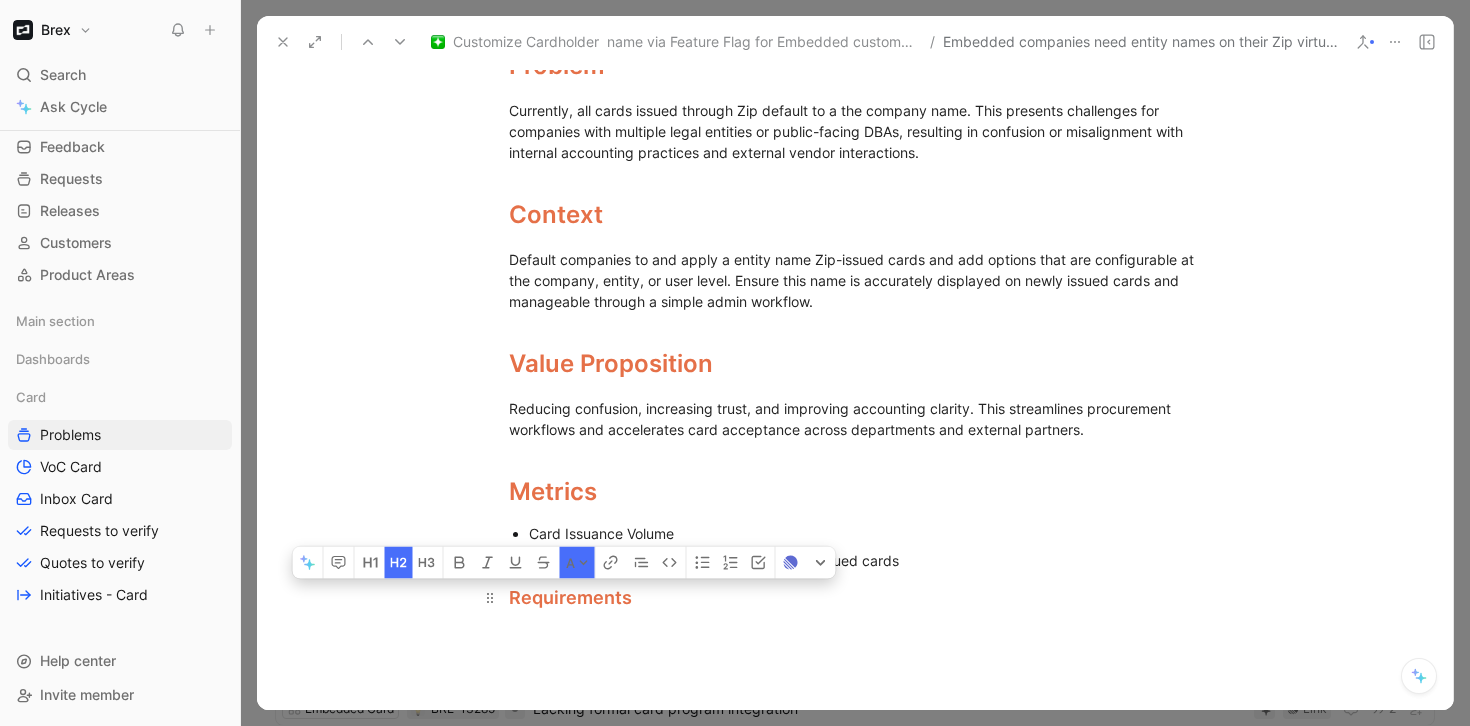 click on "Requirements" at bounding box center [570, 597] 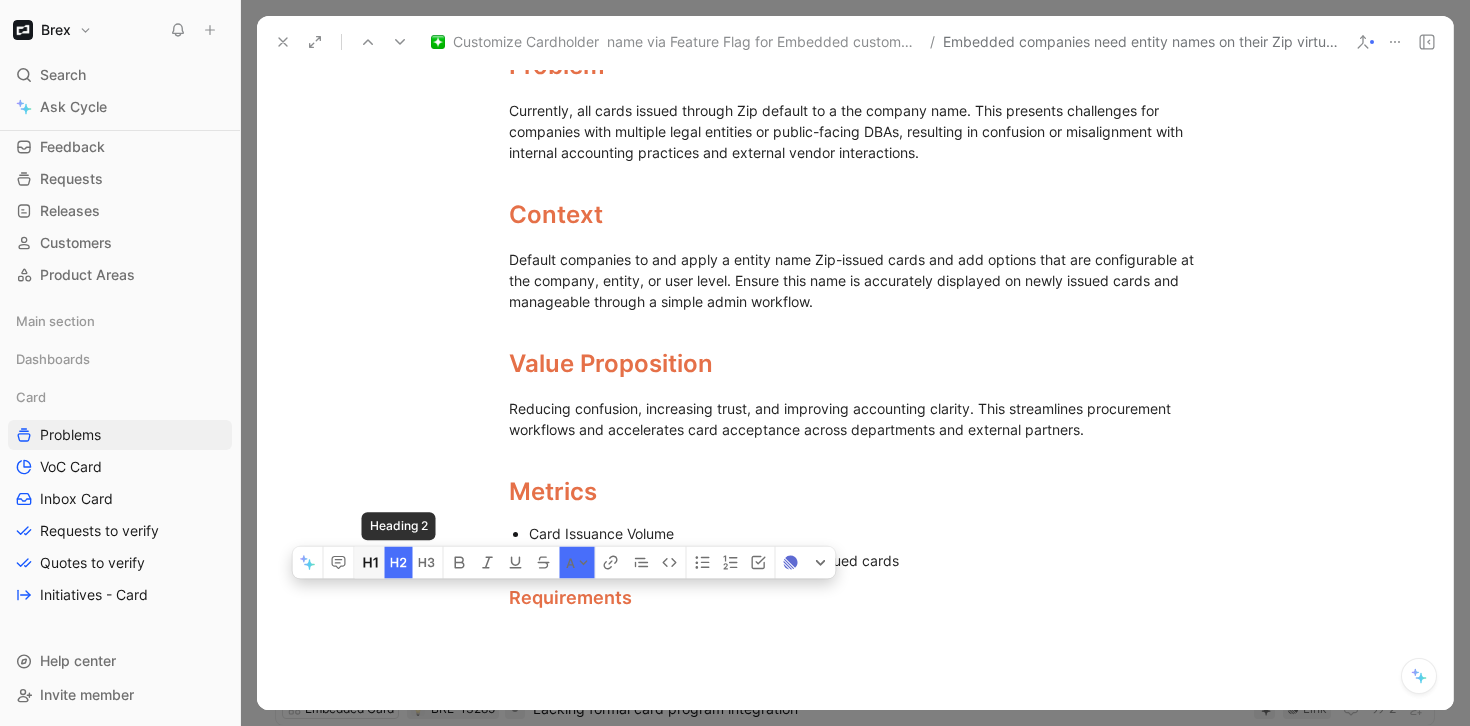 click 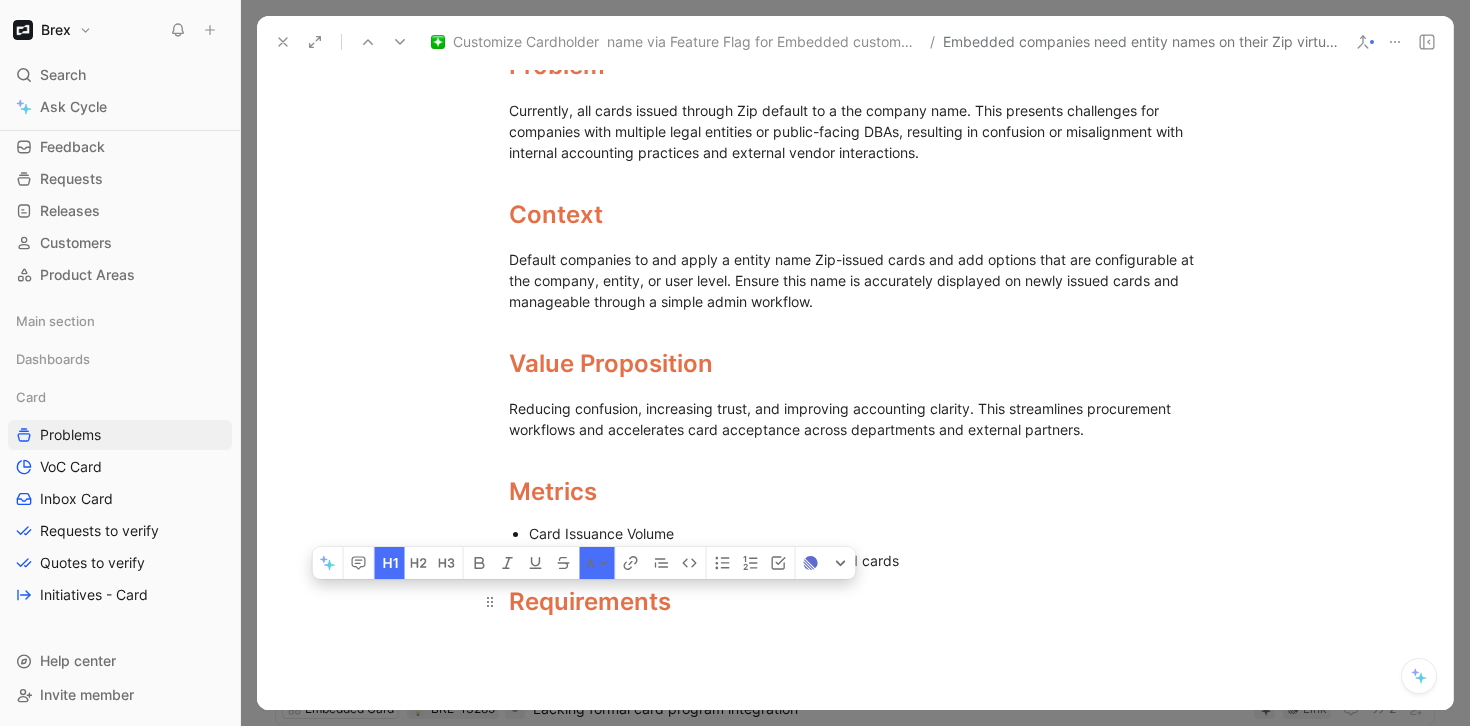 click on "Requirements" at bounding box center [855, 602] 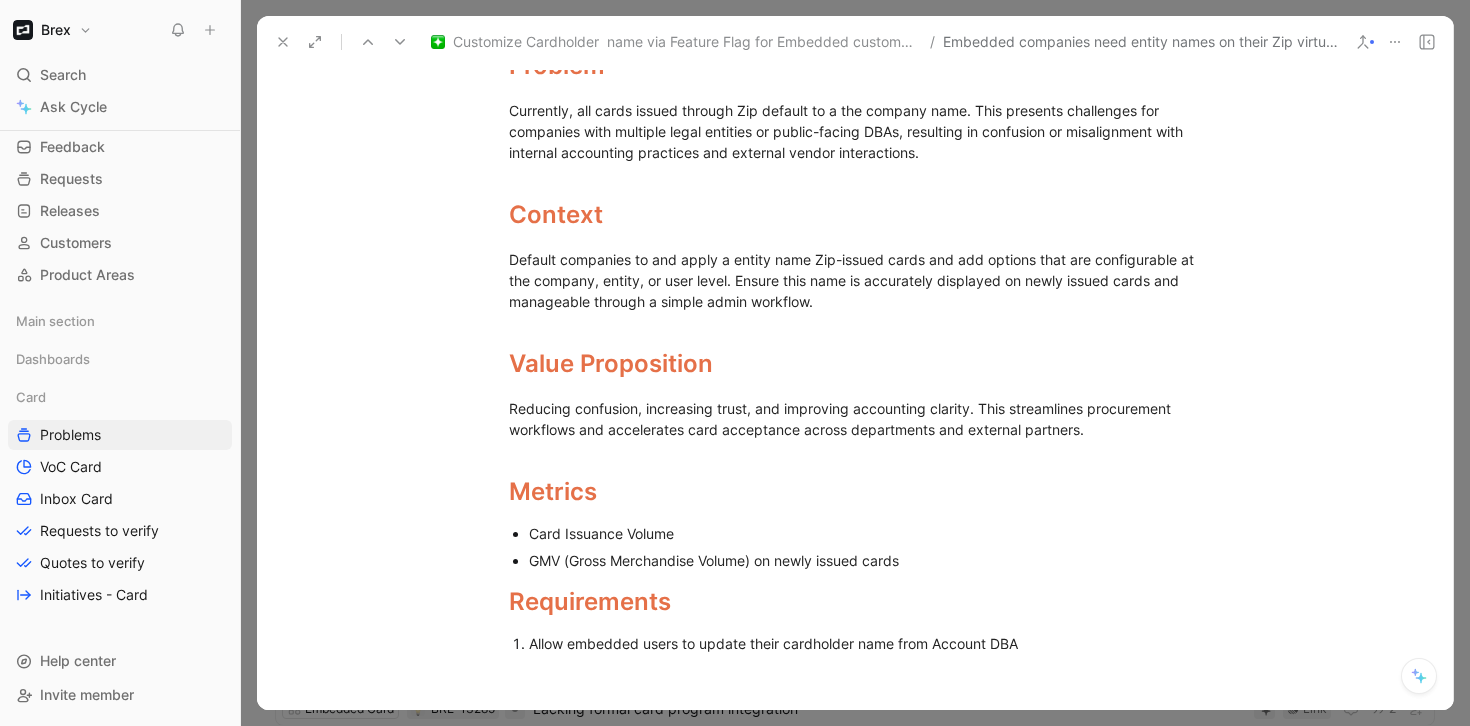 click on "Allow embedded users to update their cardholder name from Account DBA" at bounding box center [865, 643] 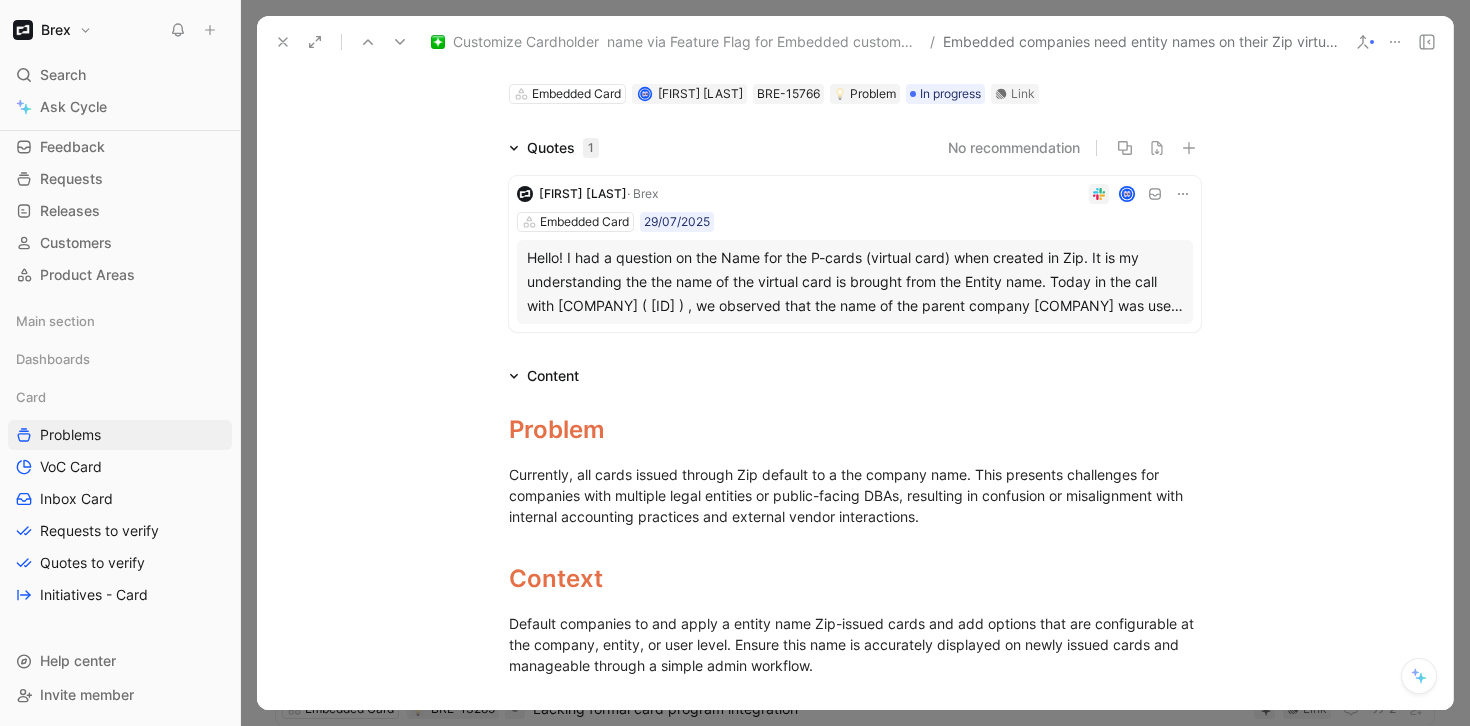 scroll, scrollTop: 0, scrollLeft: 0, axis: both 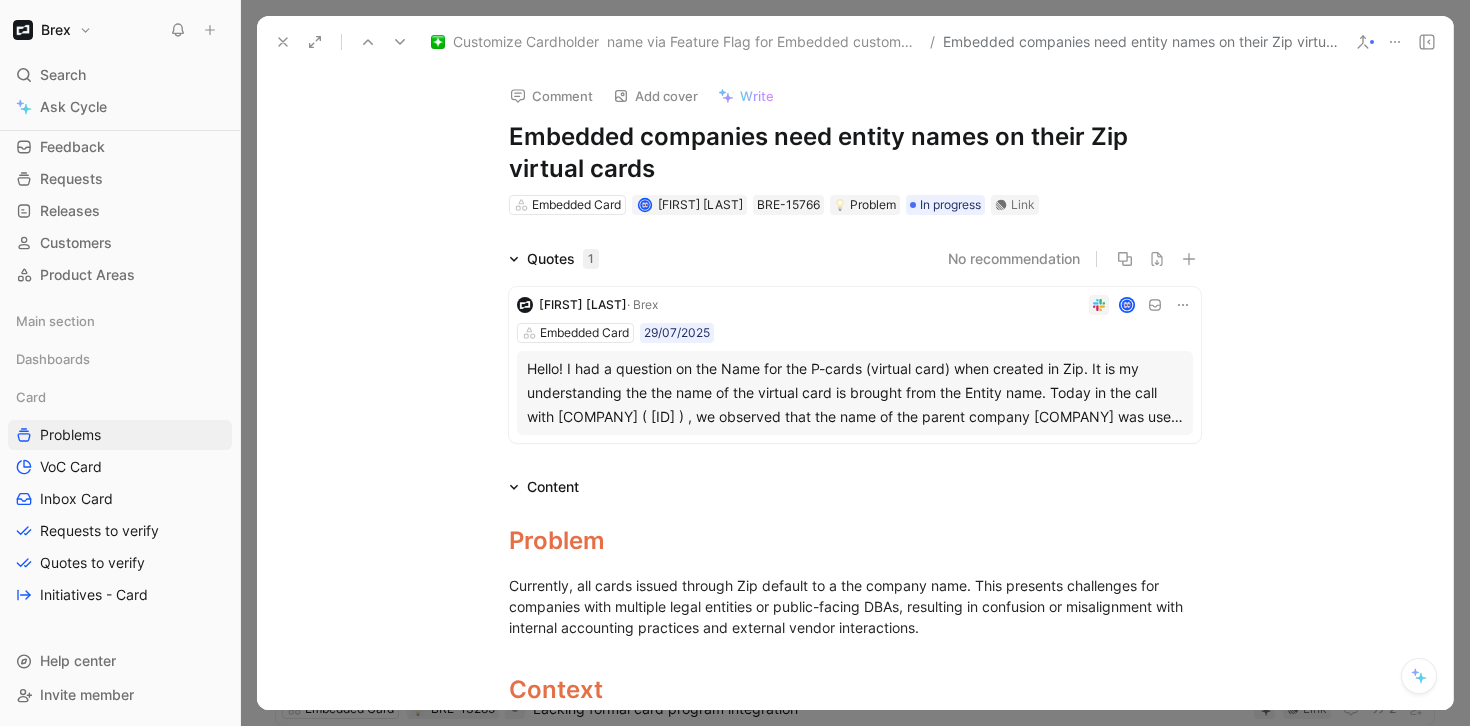click 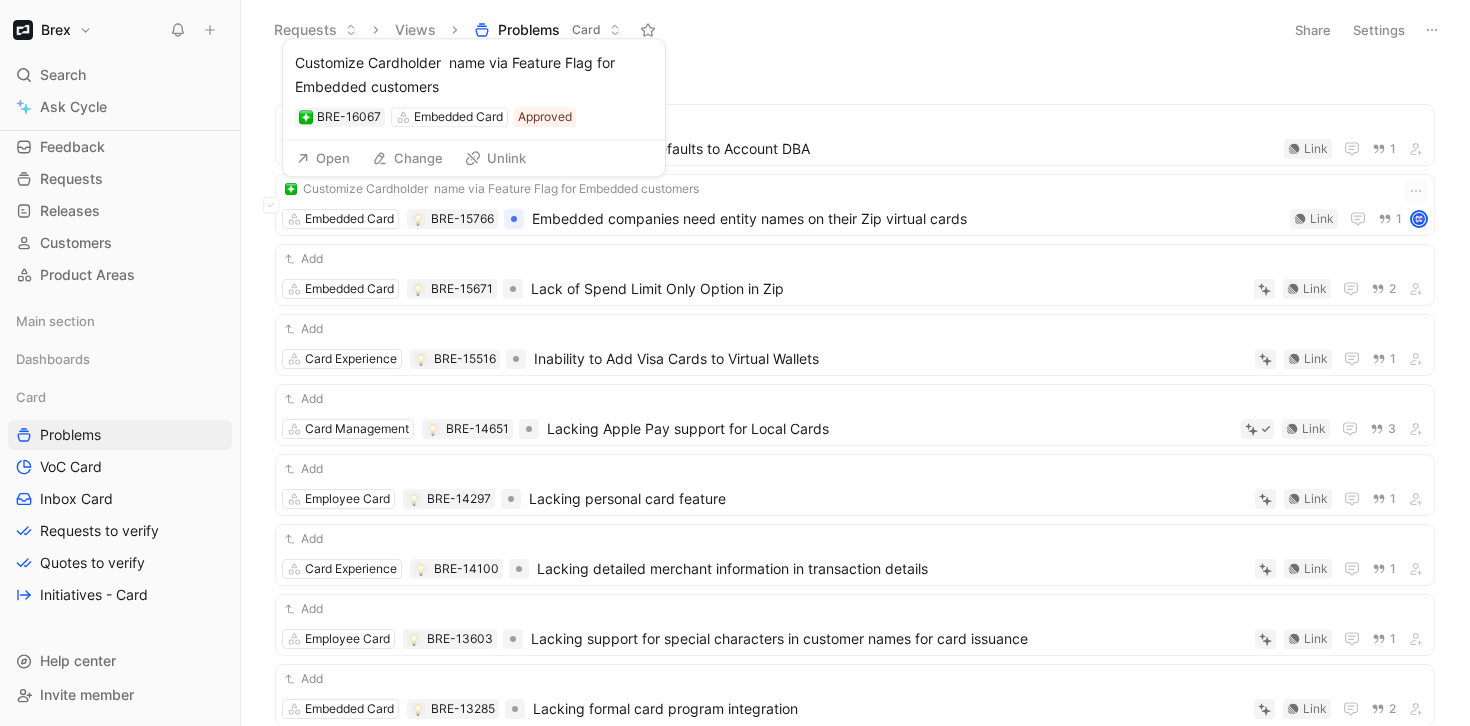 click on "Brex Search ⌘ K Ask Cycle Workspace Home G then H Feedback G then F Requests G then R Releases G then L Customers Product Areas Main section Dashboards Card Problems VoC Card Inbox Card Requests to verify Quotes to verify Initiatives - Card
To pick up a draggable item, press the space bar.
While dragging, use the arrow keys to move the item.
Press space again to drop the item in its new position, or press escape to cancel.
Help center Invite member Requests Views Problems Card Share Settings Add Embedded Card BRE-16068 Cardholder name defaults to Account DBA Link 1 Customize Cardholder name via Feature Flag for Embedded customers Embedded Card BRE-15766 Embedded companies need entity names on their Zip virtual cards Link 1 Add Embedded Card BRE-15671 Lack of Spend Limit Only Option in Zip Link 2 Add Card Experience BRE-15516 Inability to Add Visa Cards to Virtual Wallets Link 1 Add Card Management BRE-14651 Lacking Apple Pay support for Local Cards Link 3 Add Employee Card Link" at bounding box center (735, 363) 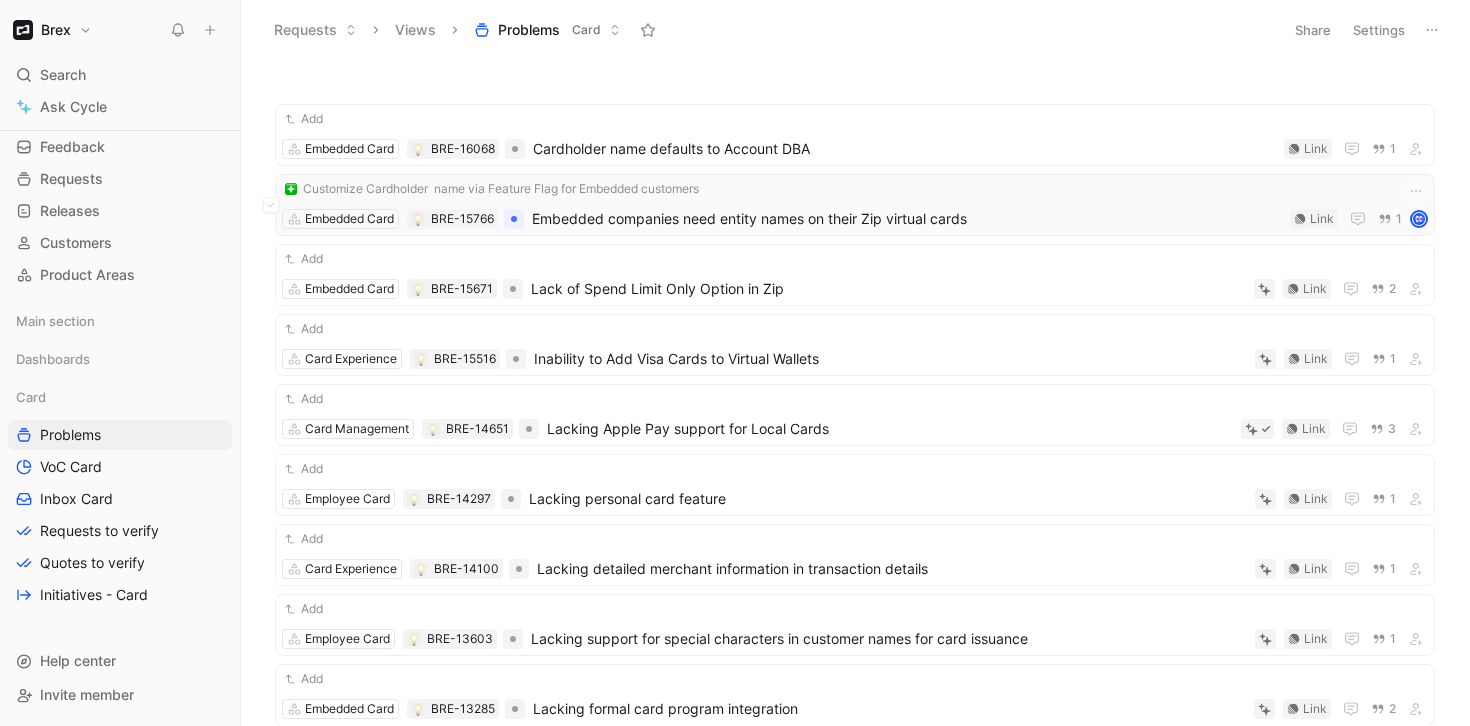 click on "[BRE_CODE] Embedded companies need entity names on their Zip virtual cards Link 1" at bounding box center [855, 205] 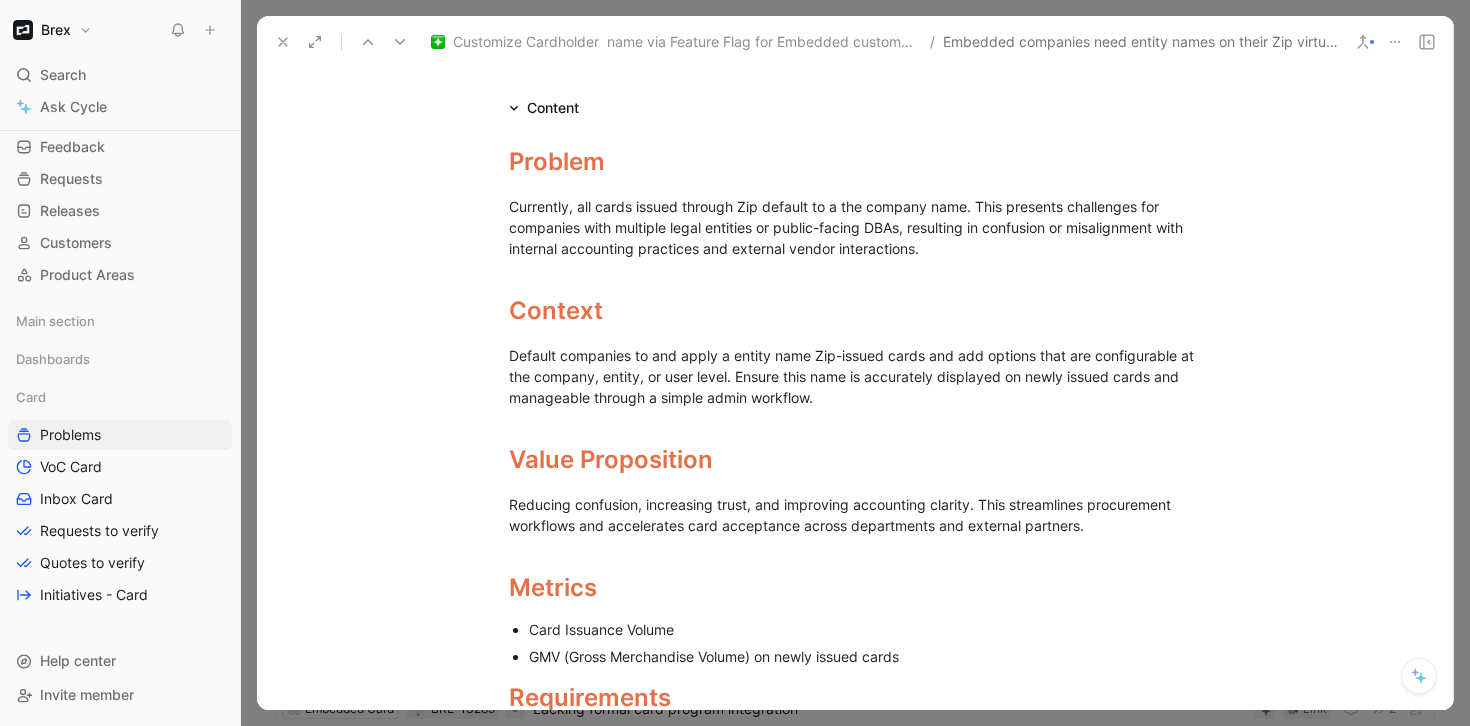 scroll, scrollTop: 0, scrollLeft: 0, axis: both 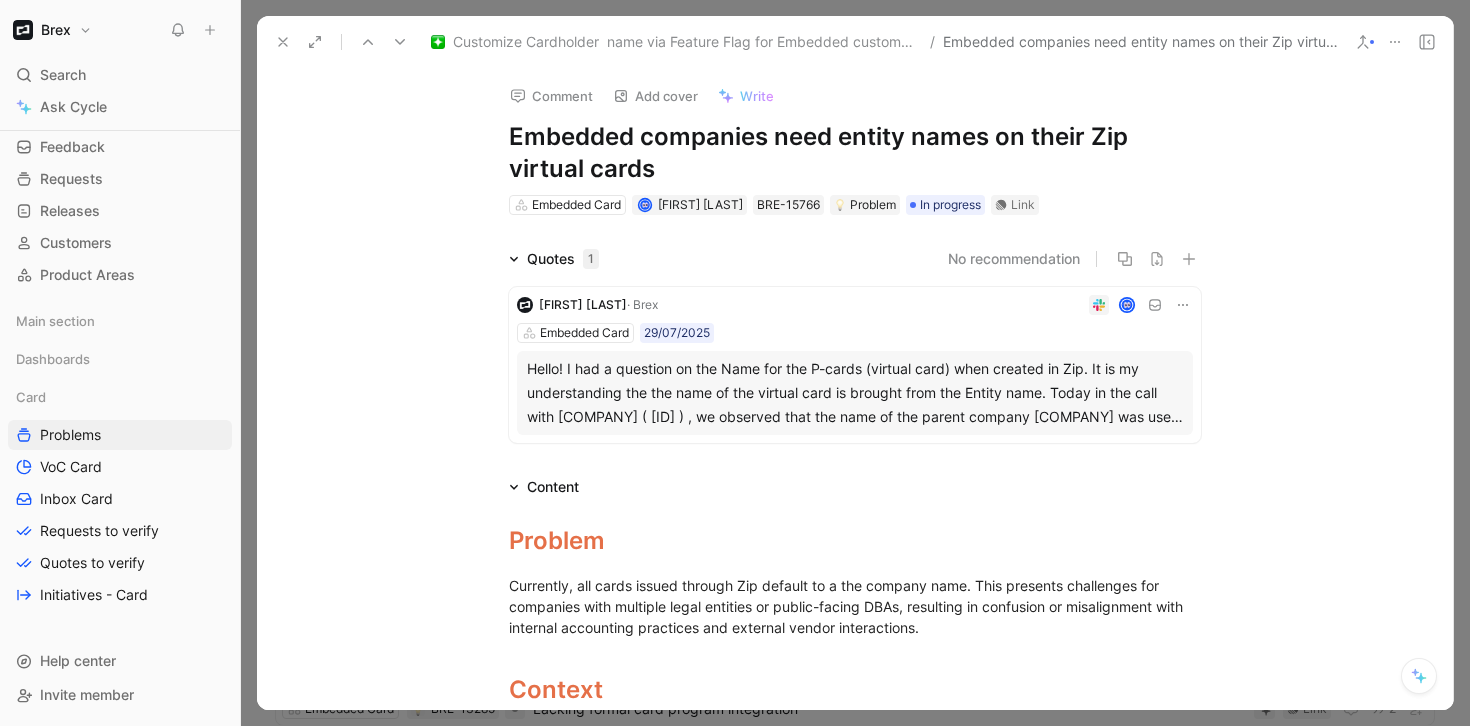 click 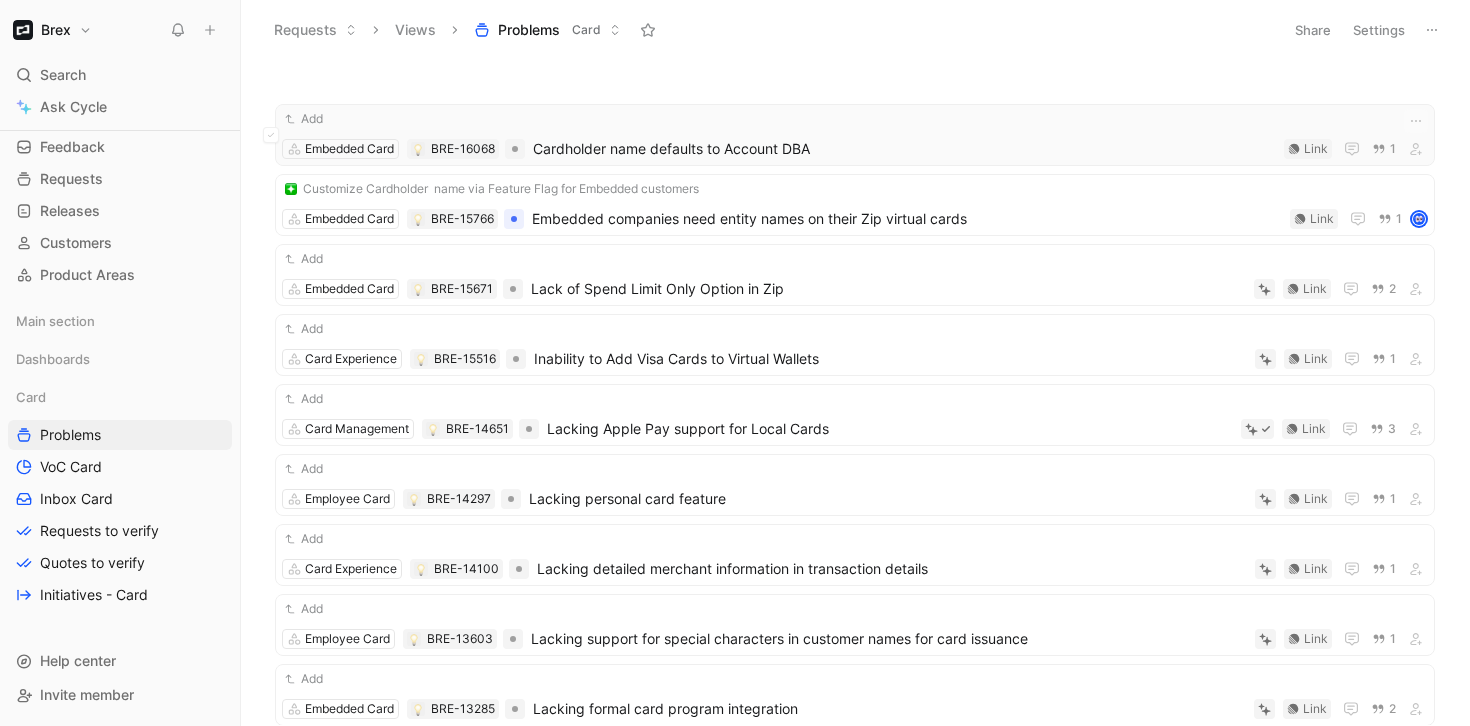 click on "Add Embedded Card BRE-16068 Cardholder name defaults to Account DBA Link 1" at bounding box center [855, 135] 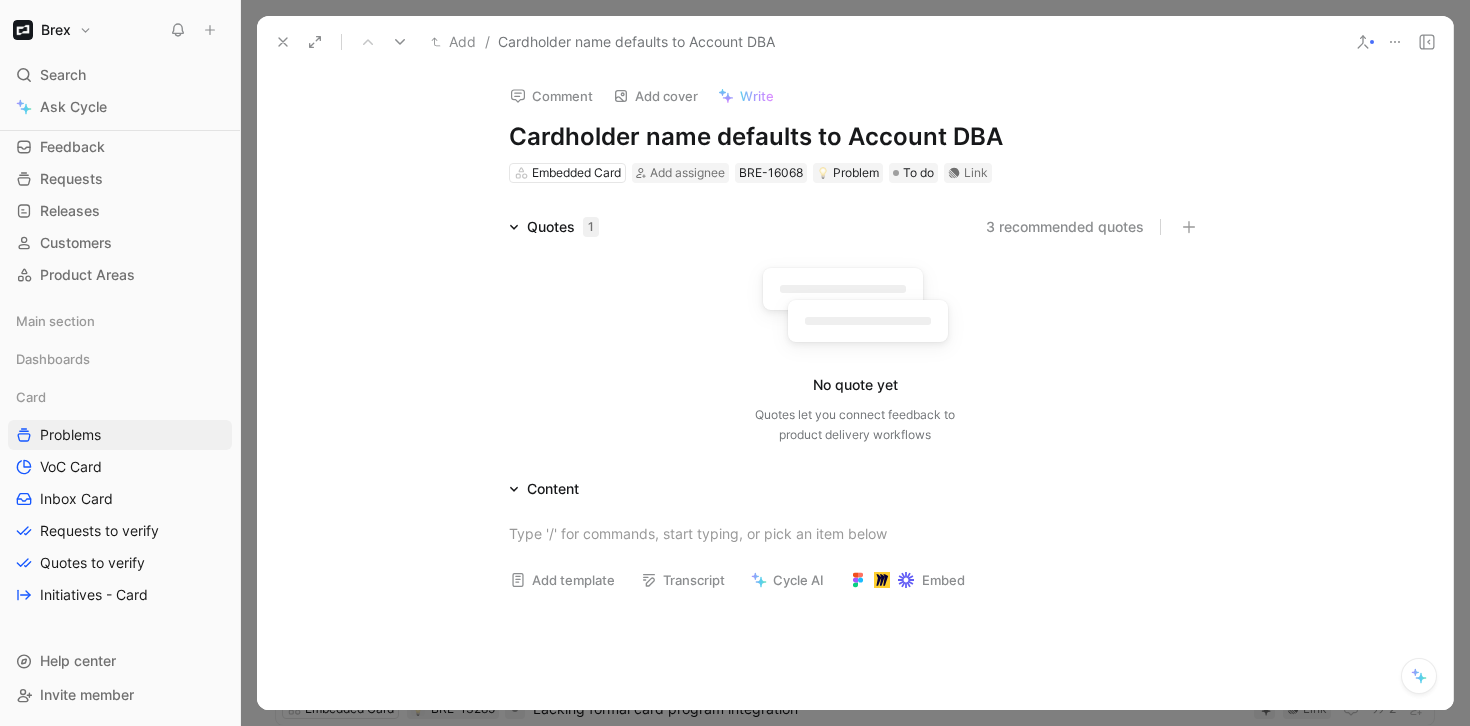 click 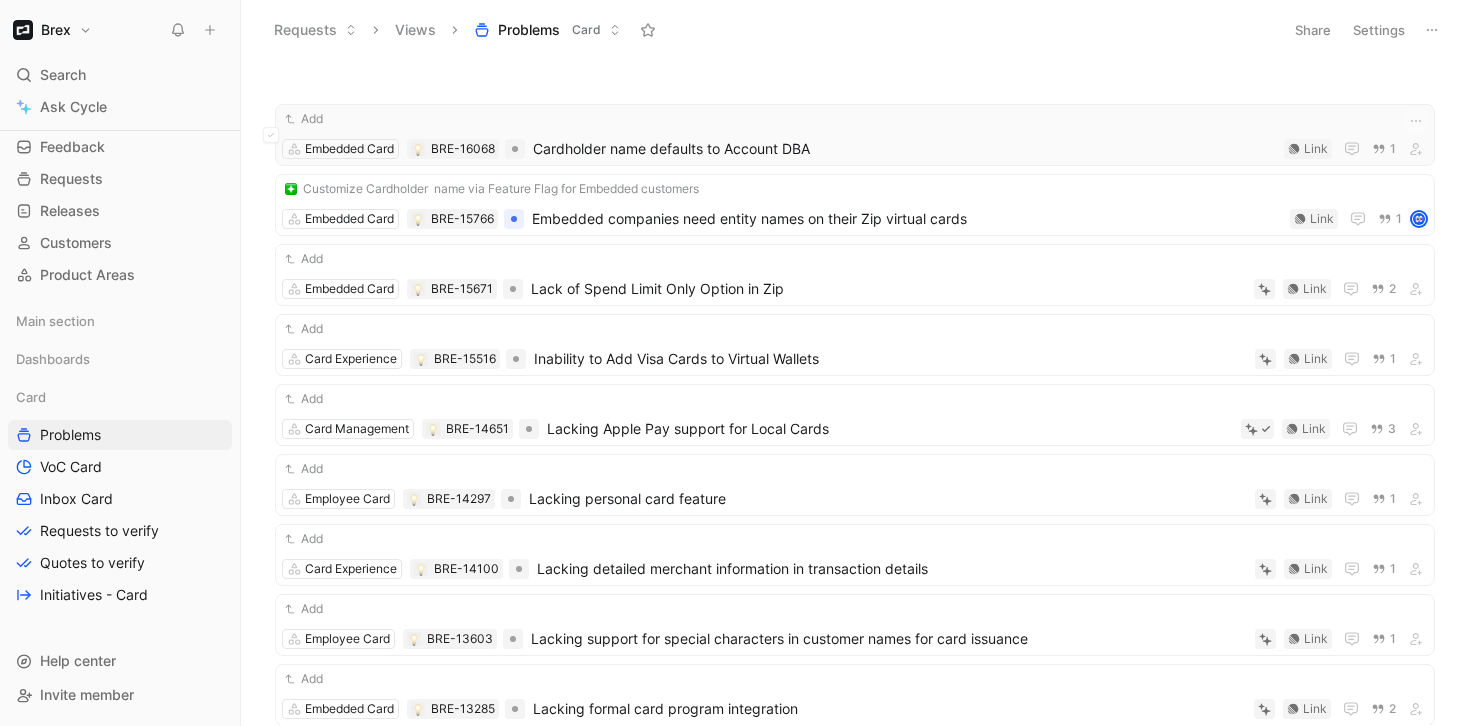 click on "Cardholder name defaults to Account DBA" at bounding box center [904, 149] 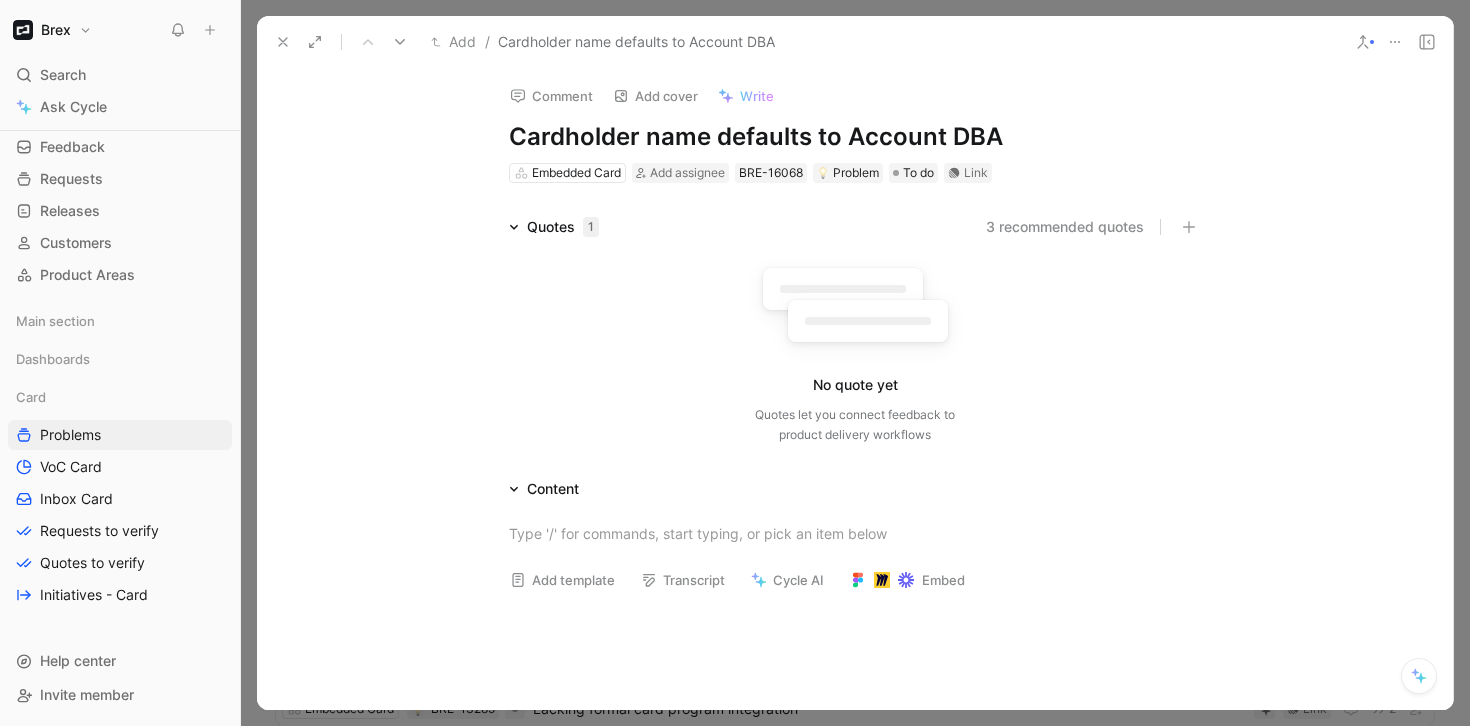 click on "Cardholder name defaults to Account DBA" at bounding box center [855, 137] 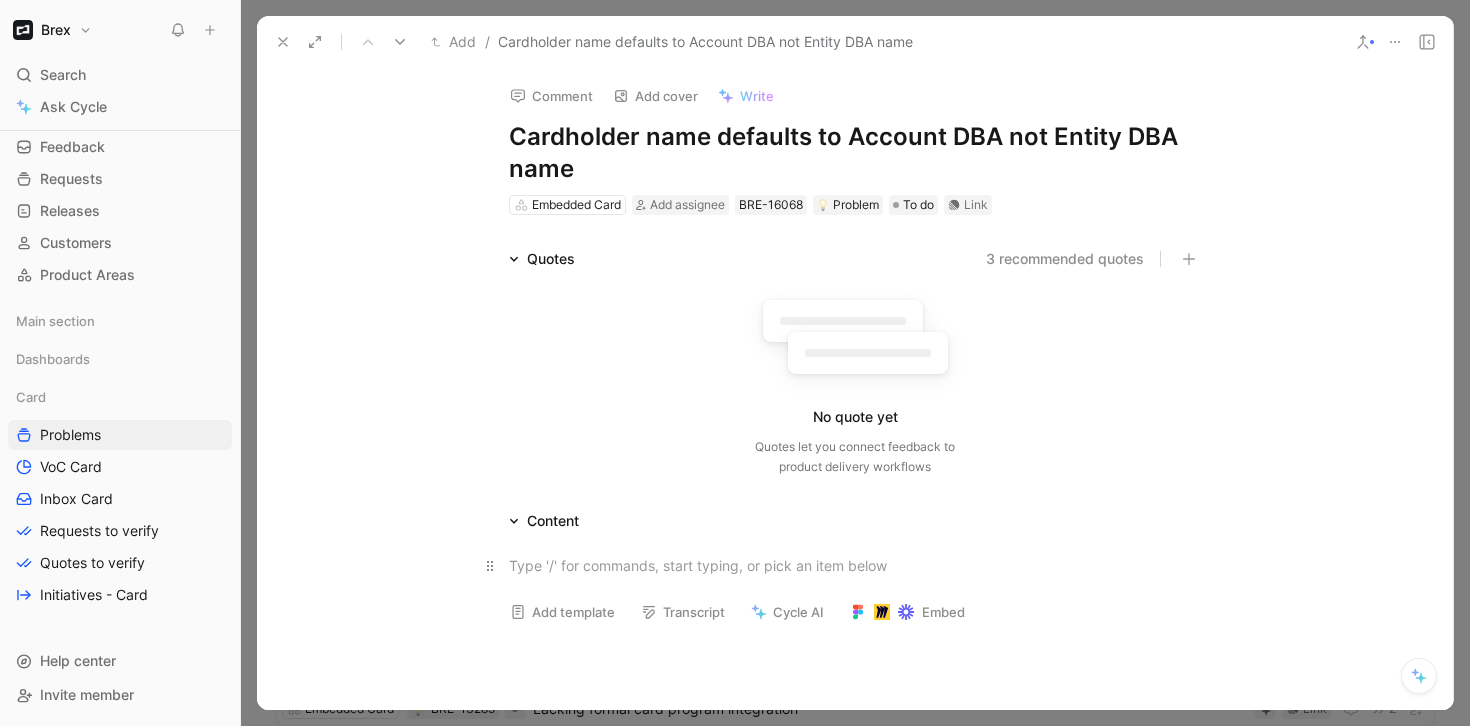 click at bounding box center [855, 565] 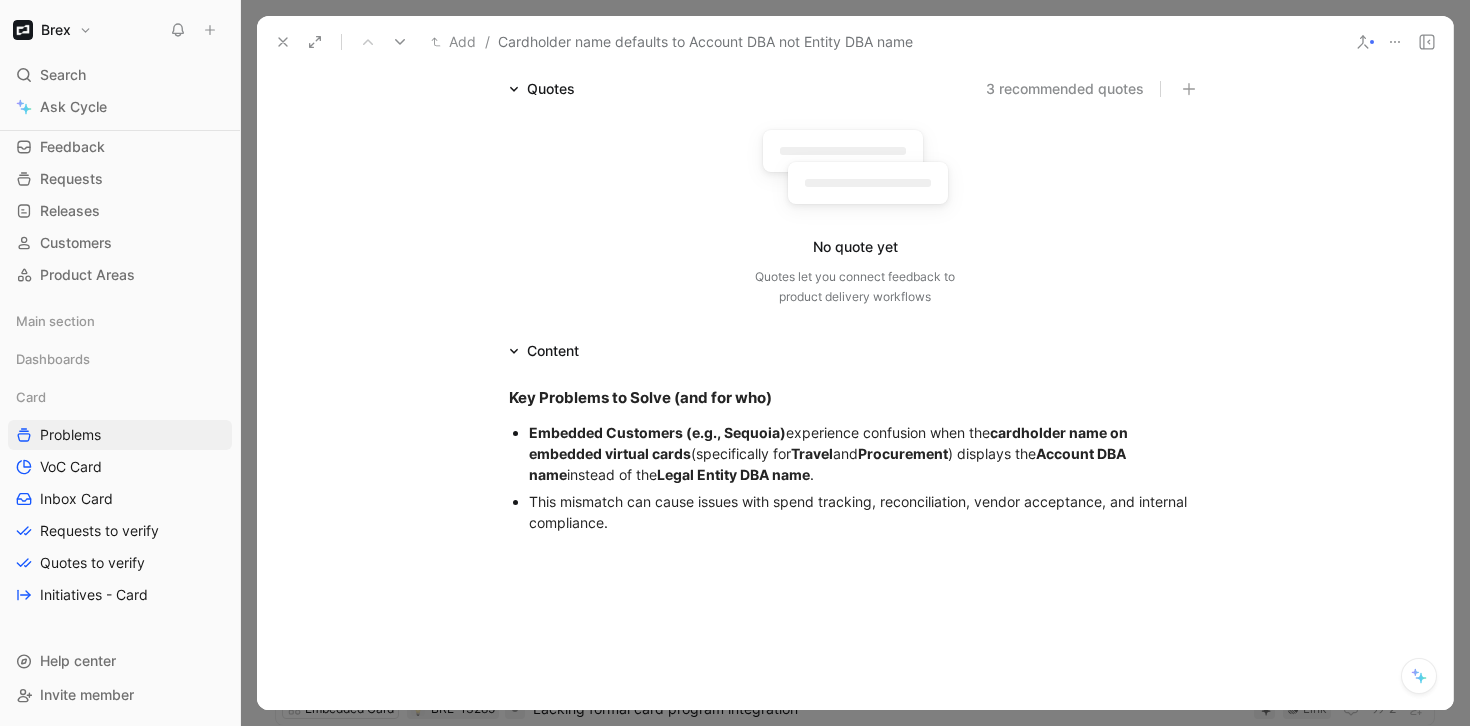 scroll, scrollTop: 201, scrollLeft: 0, axis: vertical 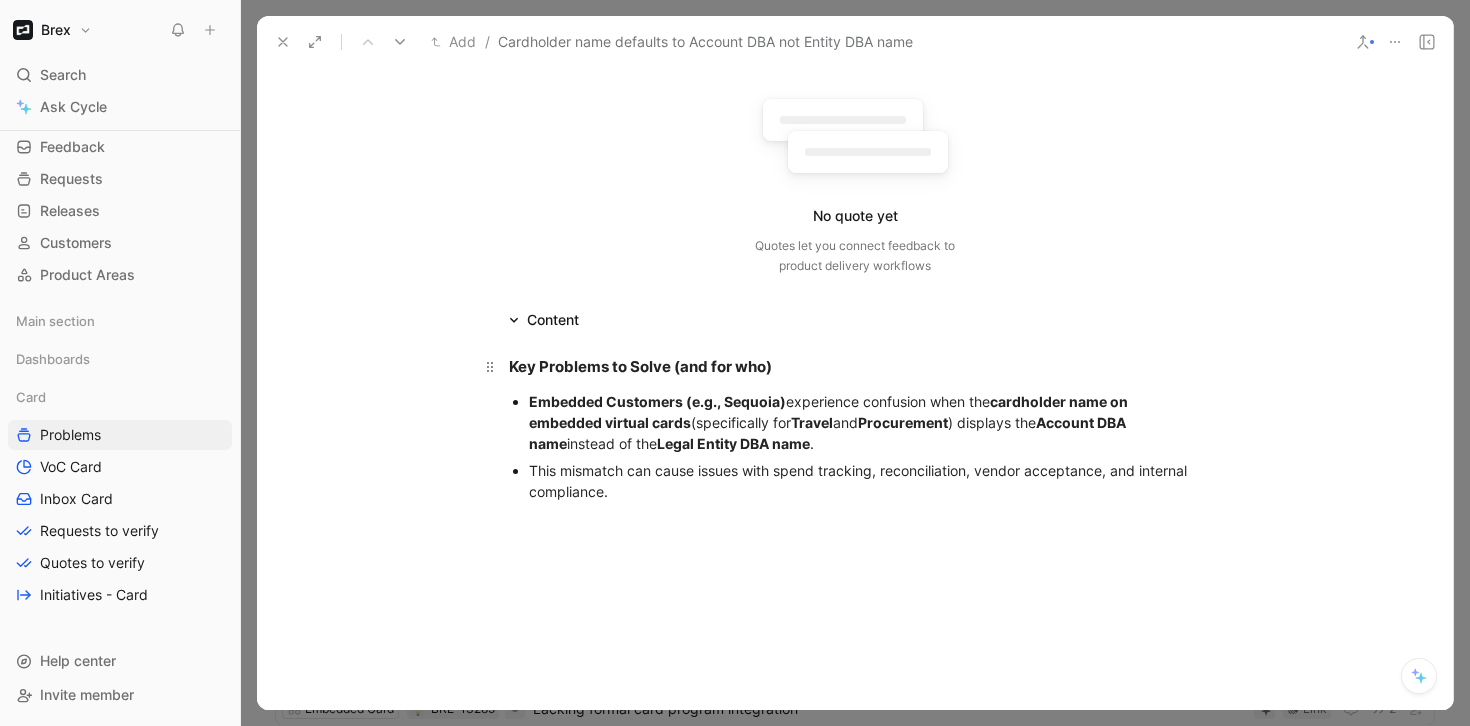 click on "Key Problems to Solve (and for who)" at bounding box center [640, 366] 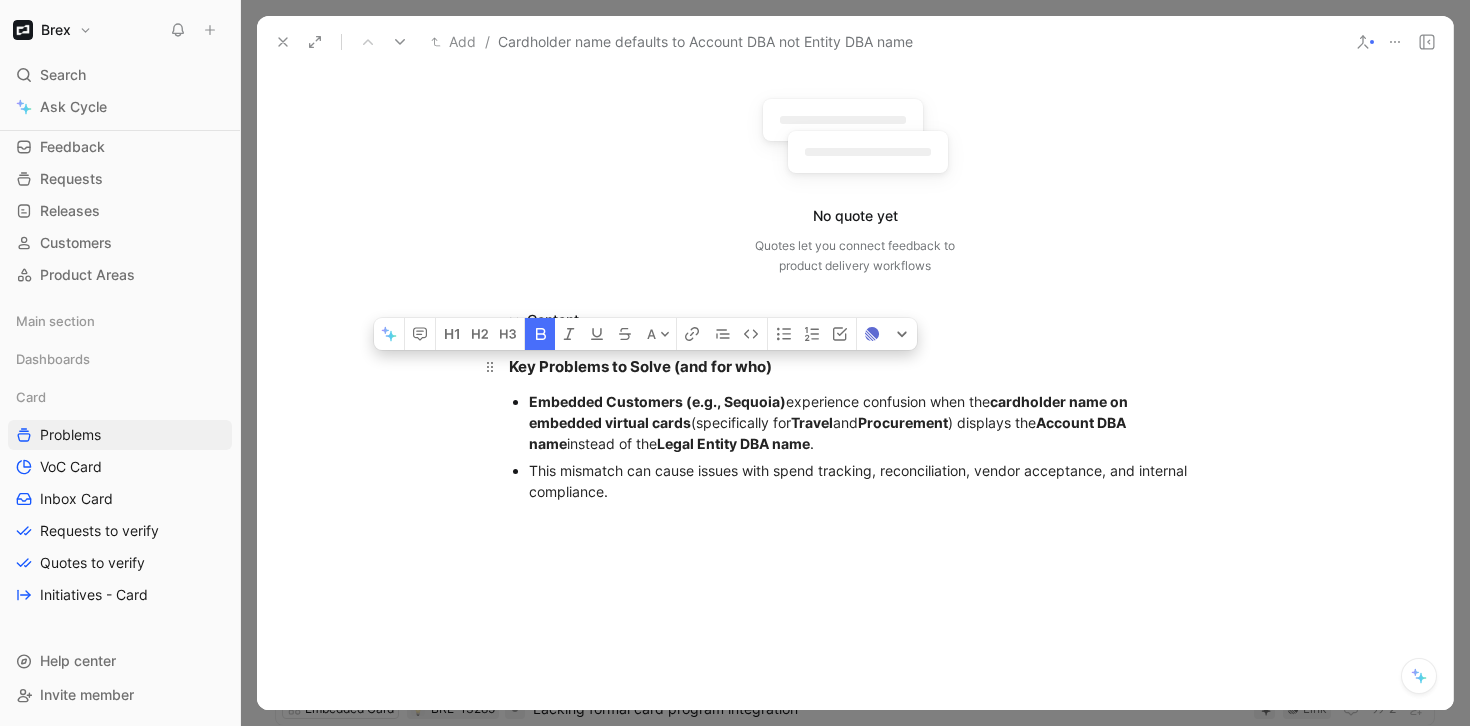 click on "Key Problems to Solve (and for who)" at bounding box center (640, 366) 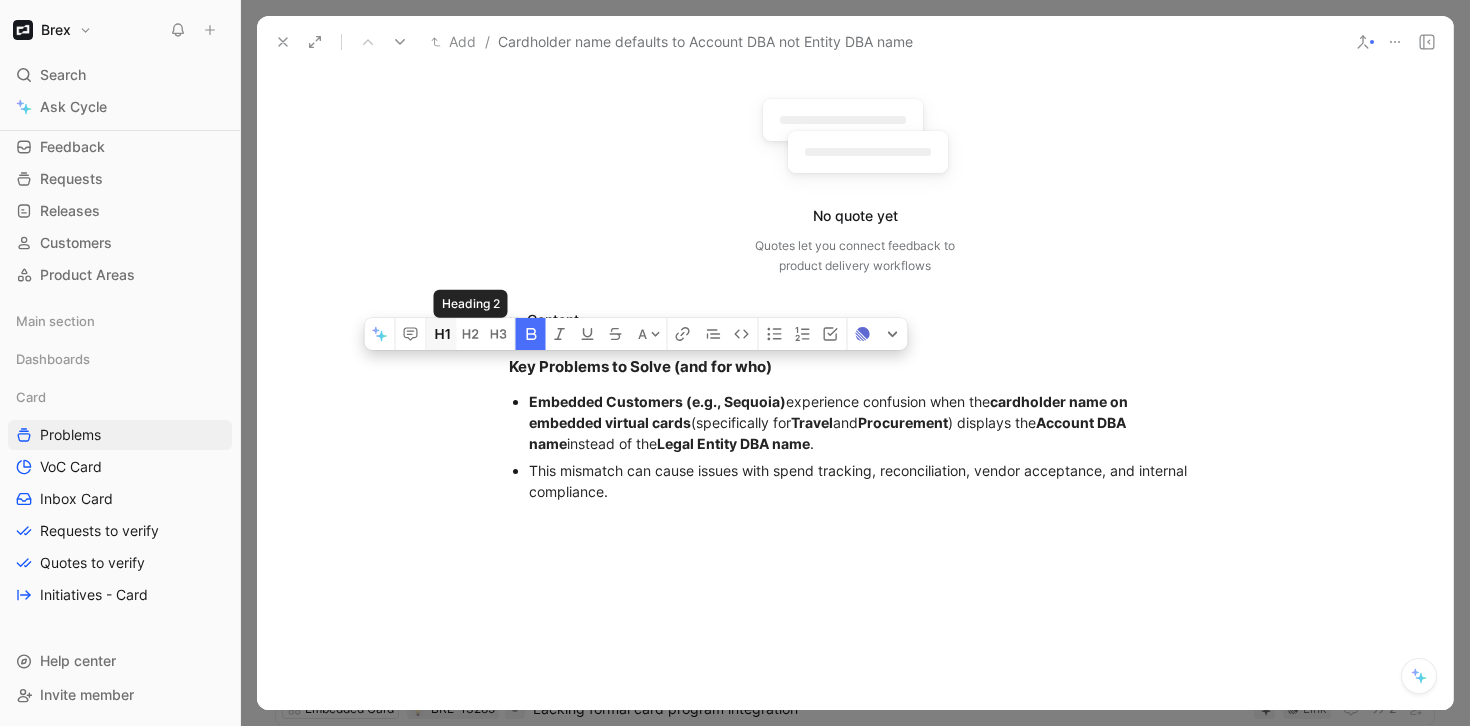 click 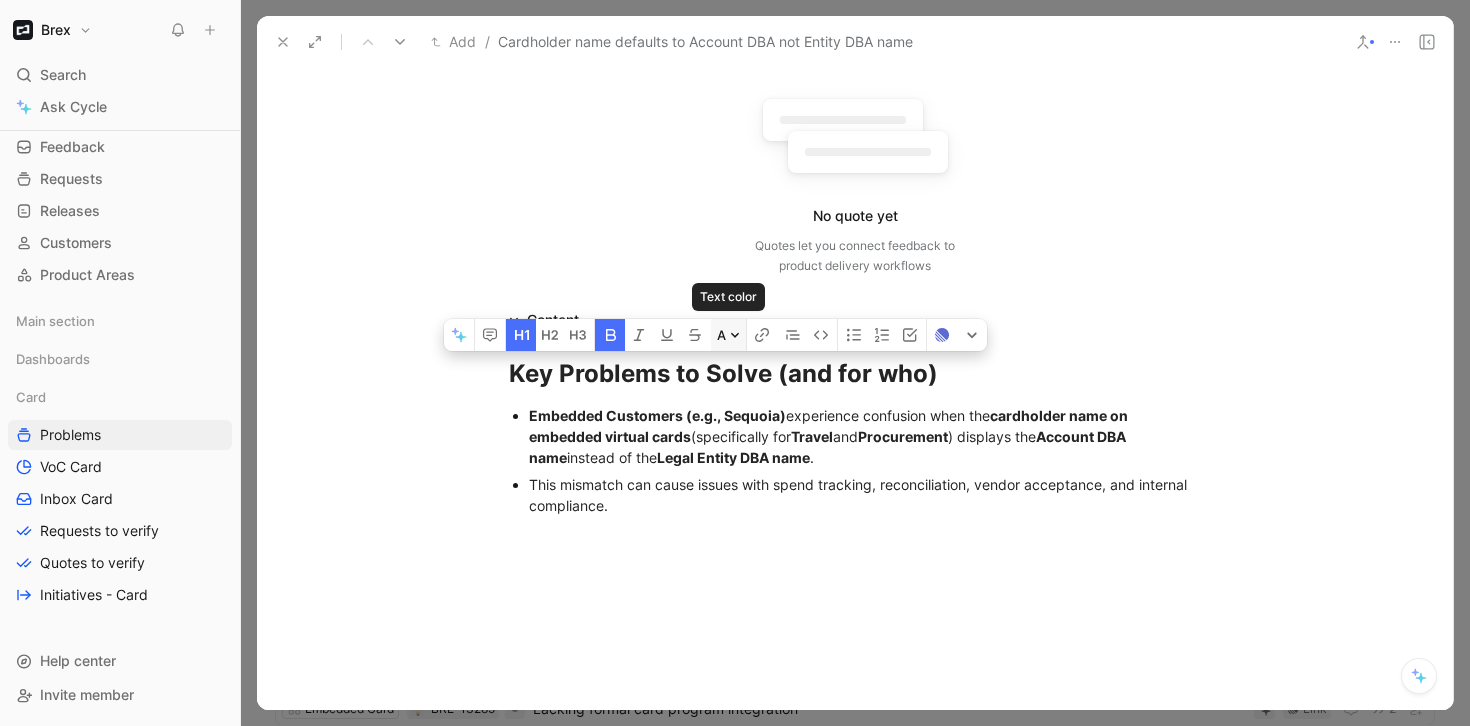 click 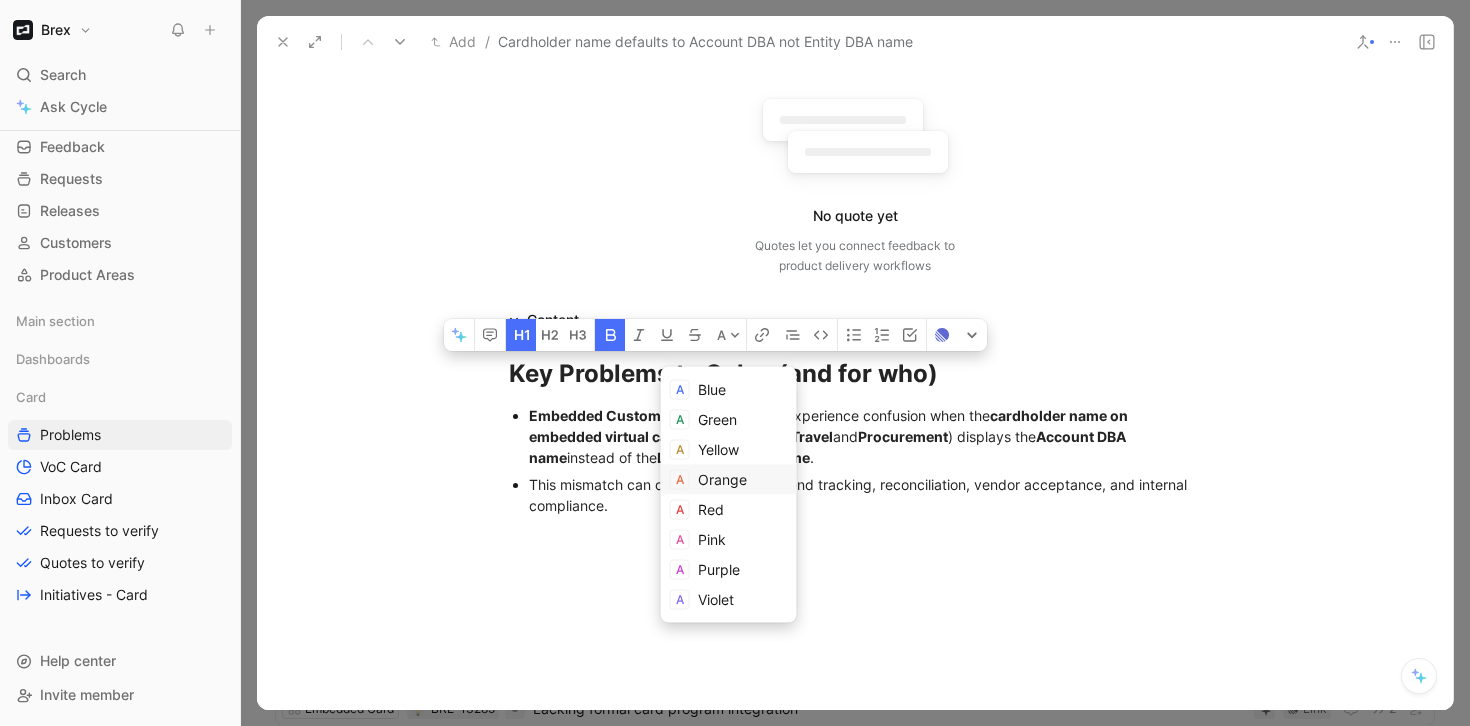 click on "Orange" at bounding box center (729, 480) 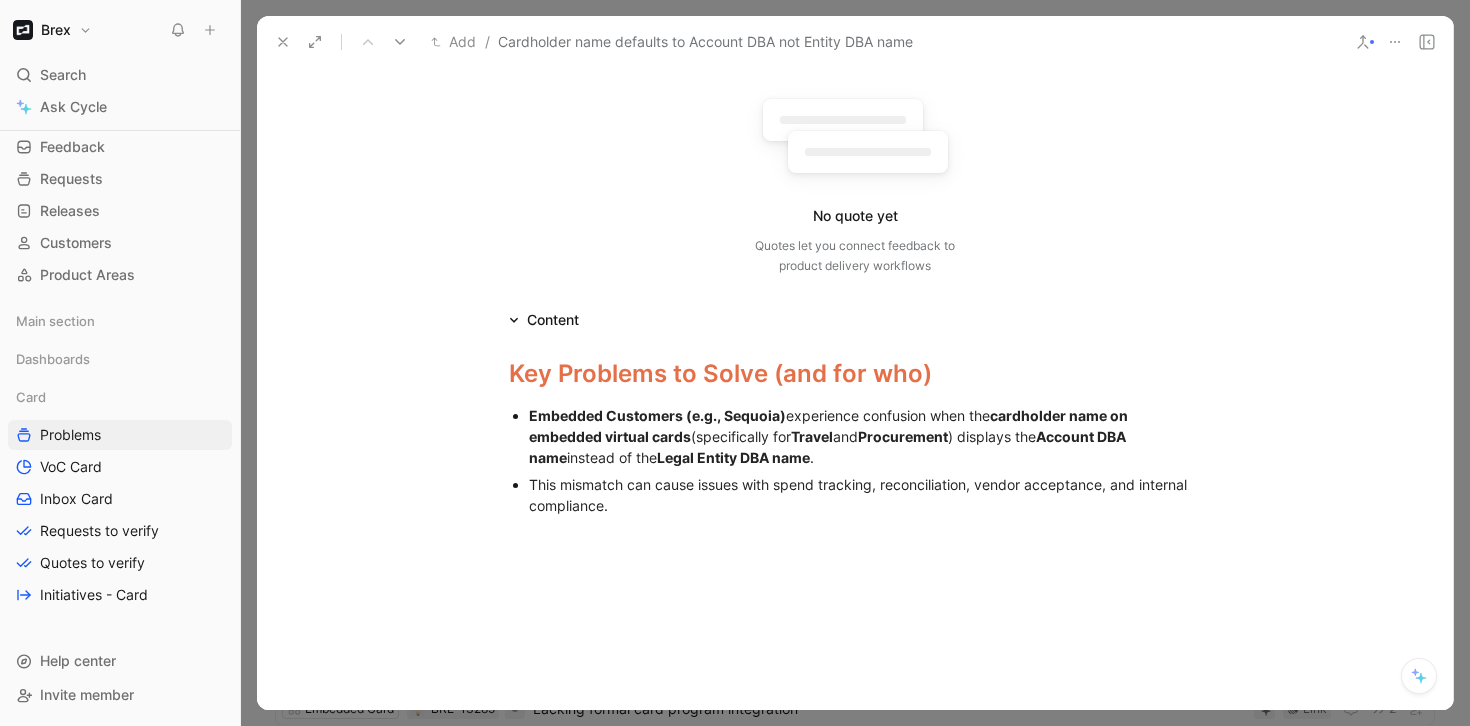 click at bounding box center [855, 644] 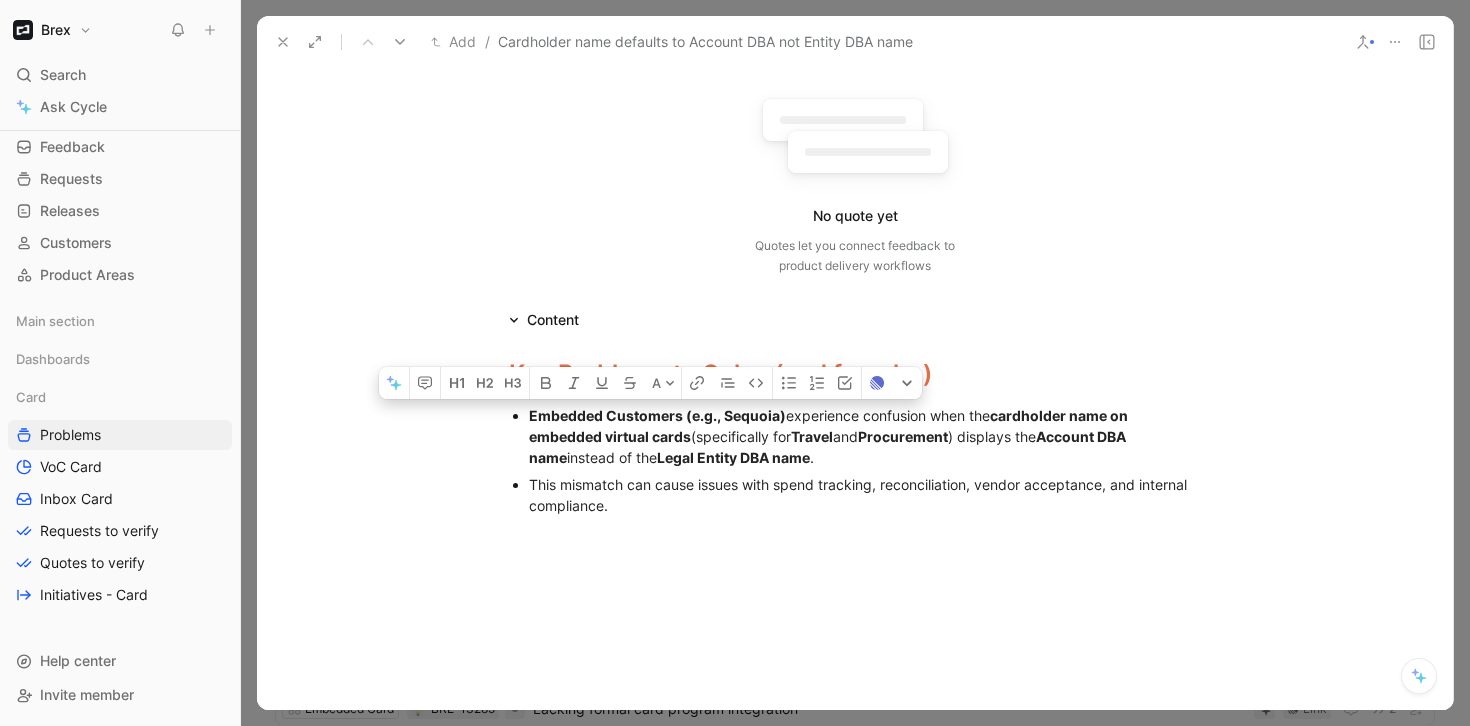 drag, startPoint x: 523, startPoint y: 416, endPoint x: 848, endPoint y: 463, distance: 328.3809 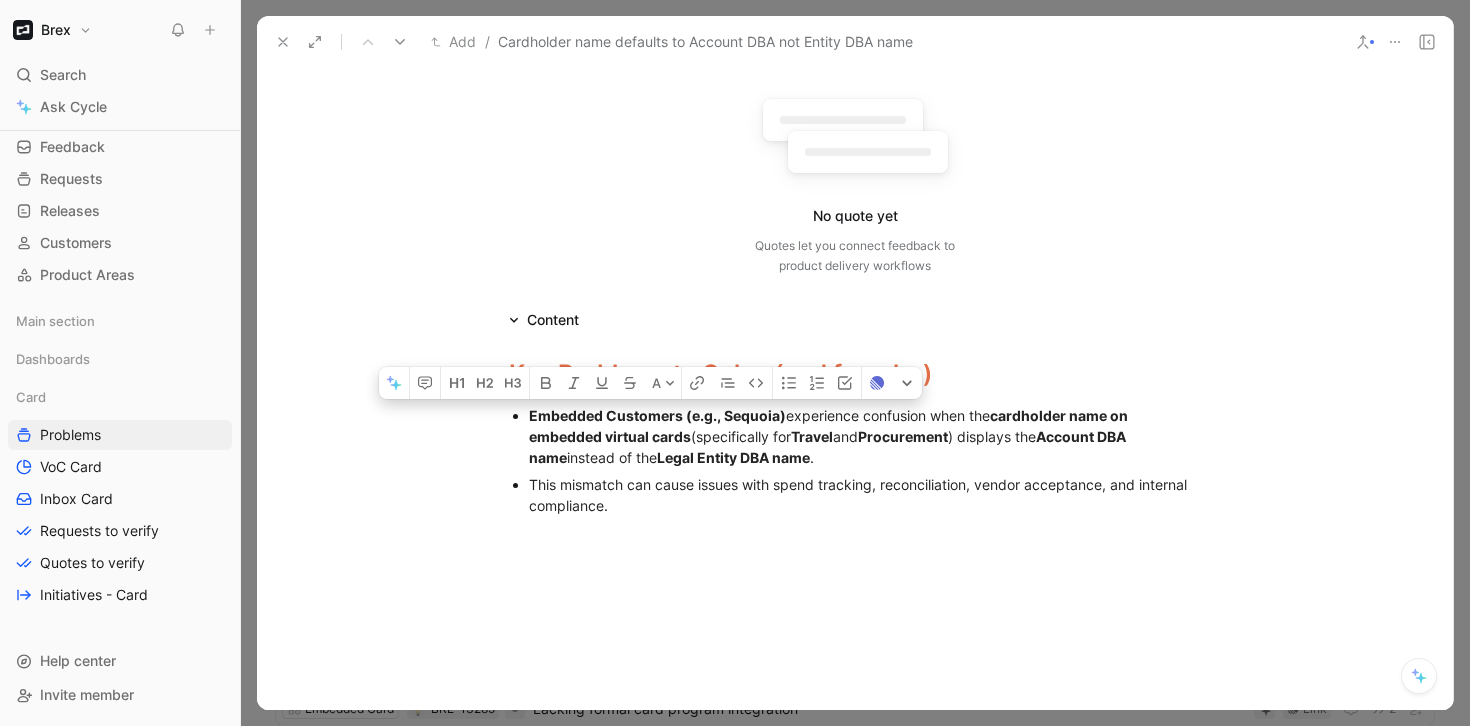 click on "Embedded Customers (e.g., [CUSTOMER]) experience confusion when the cardholder name on embedded virtual cards (specifically for Travel and Procurement) displays the Account DBA name instead of the Legal Entity DBA name." at bounding box center [865, 436] 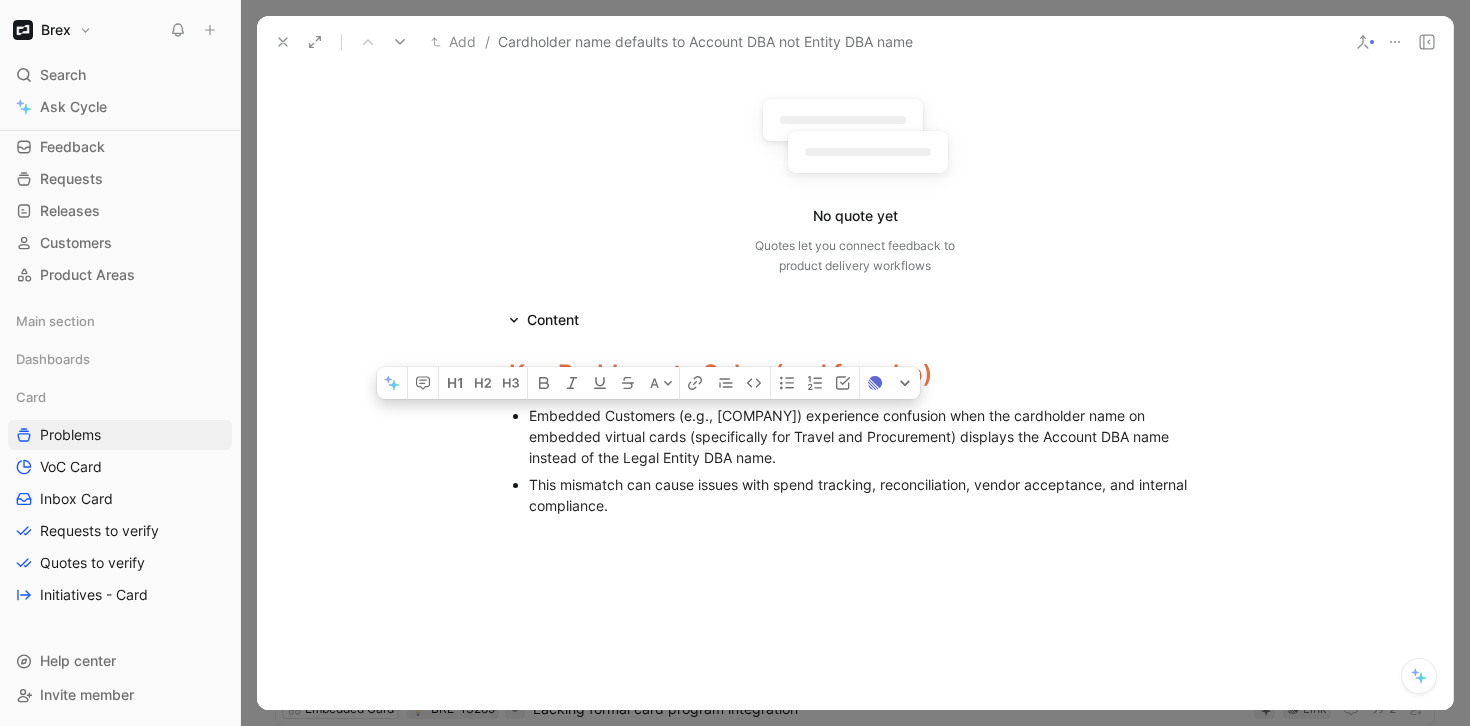 click on "This mismatch can cause issues with spend tracking, reconciliation, vendor acceptance, and internal compliance." at bounding box center [865, 495] 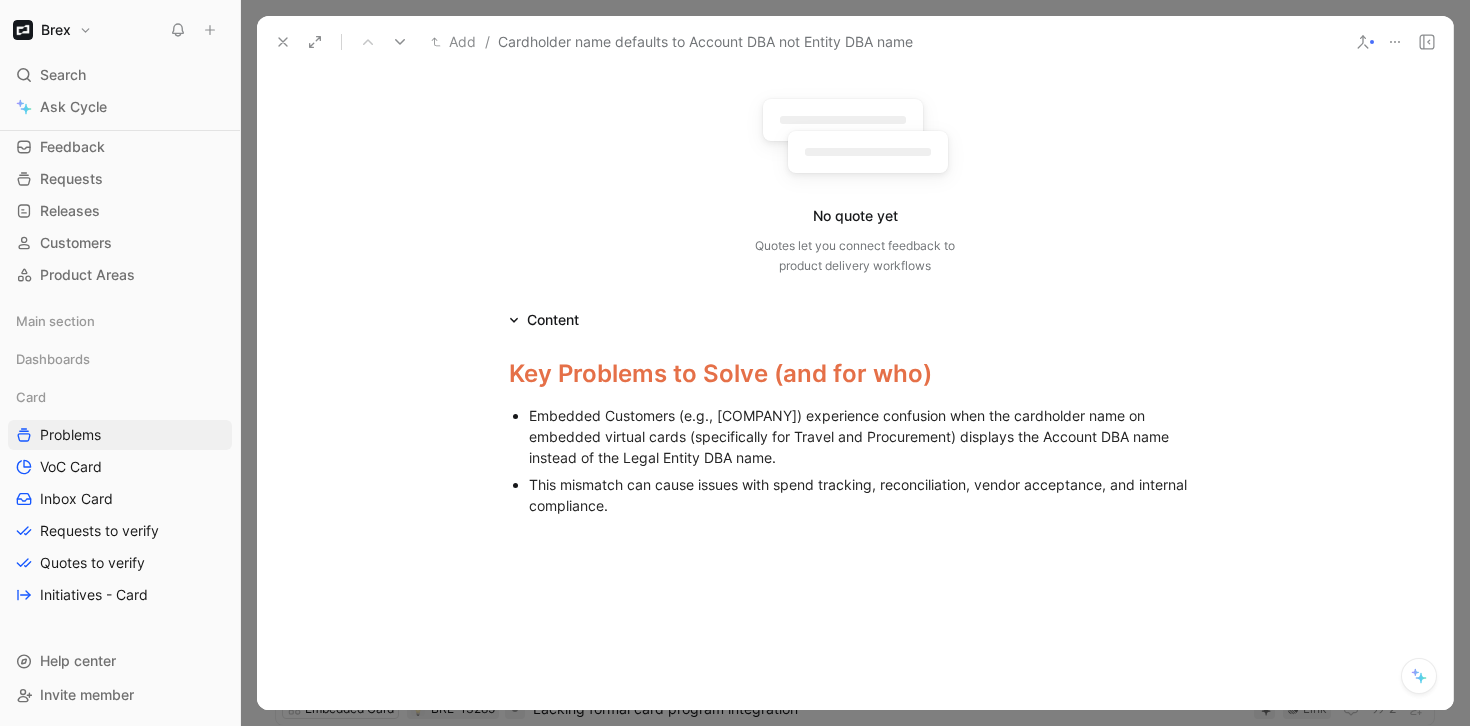 click on "This mismatch can cause issues with spend tracking, reconciliation, vendor acceptance, and internal compliance." at bounding box center (865, 495) 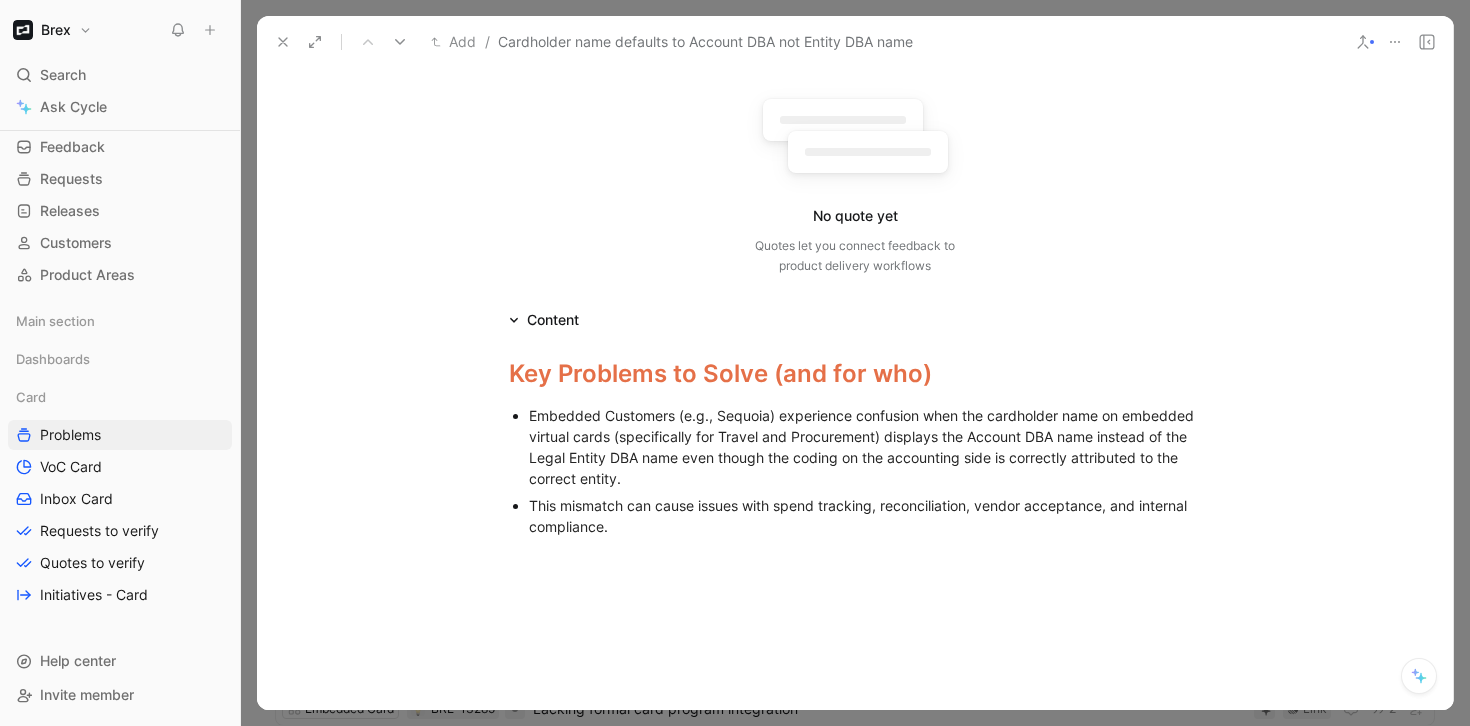 click on "This mismatch can cause issues with spend tracking, reconciliation, vendor acceptance, and internal compliance." at bounding box center (865, 516) 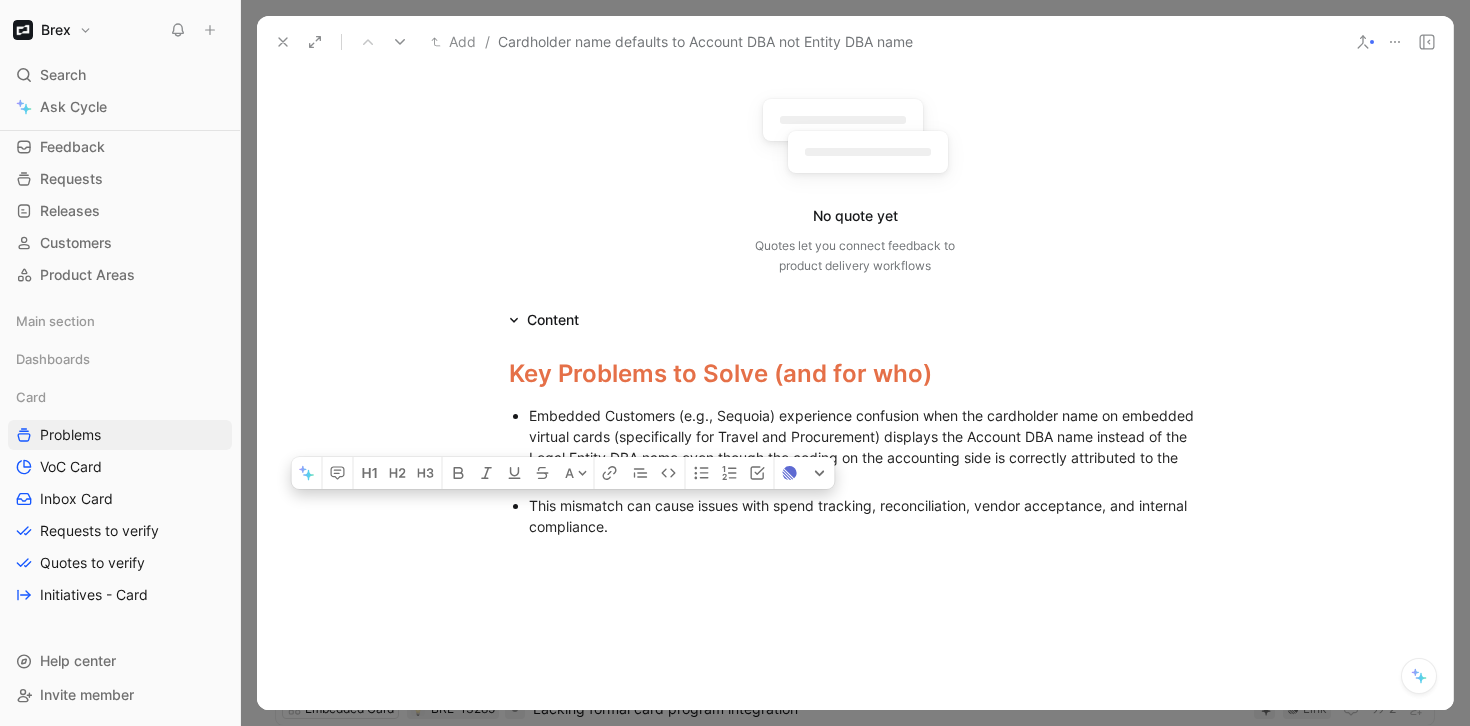click on "This mismatch can cause issues with spend tracking, reconciliation, vendor acceptance, and internal compliance." at bounding box center (865, 516) 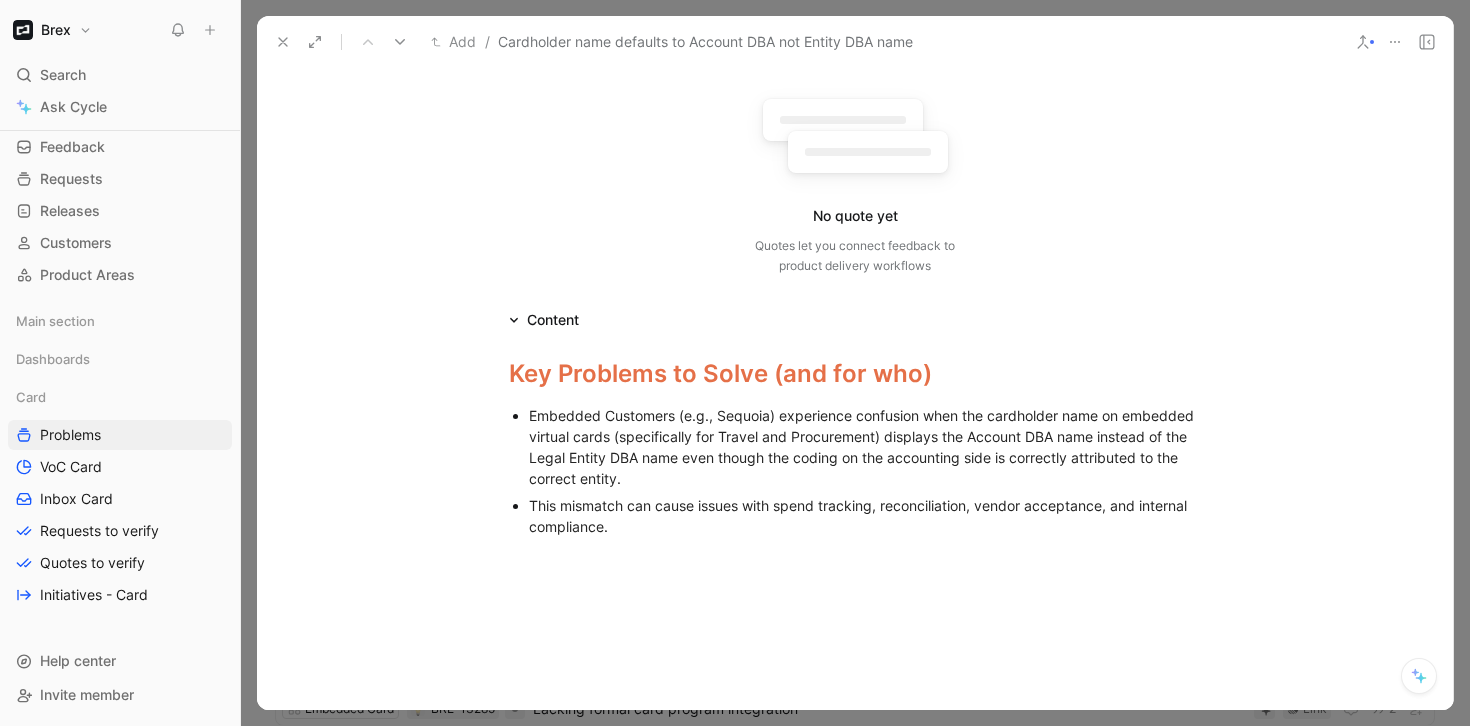 click on "This mismatch can cause issues with spend tracking, reconciliation, vendor acceptance, and internal compliance." at bounding box center (865, 516) 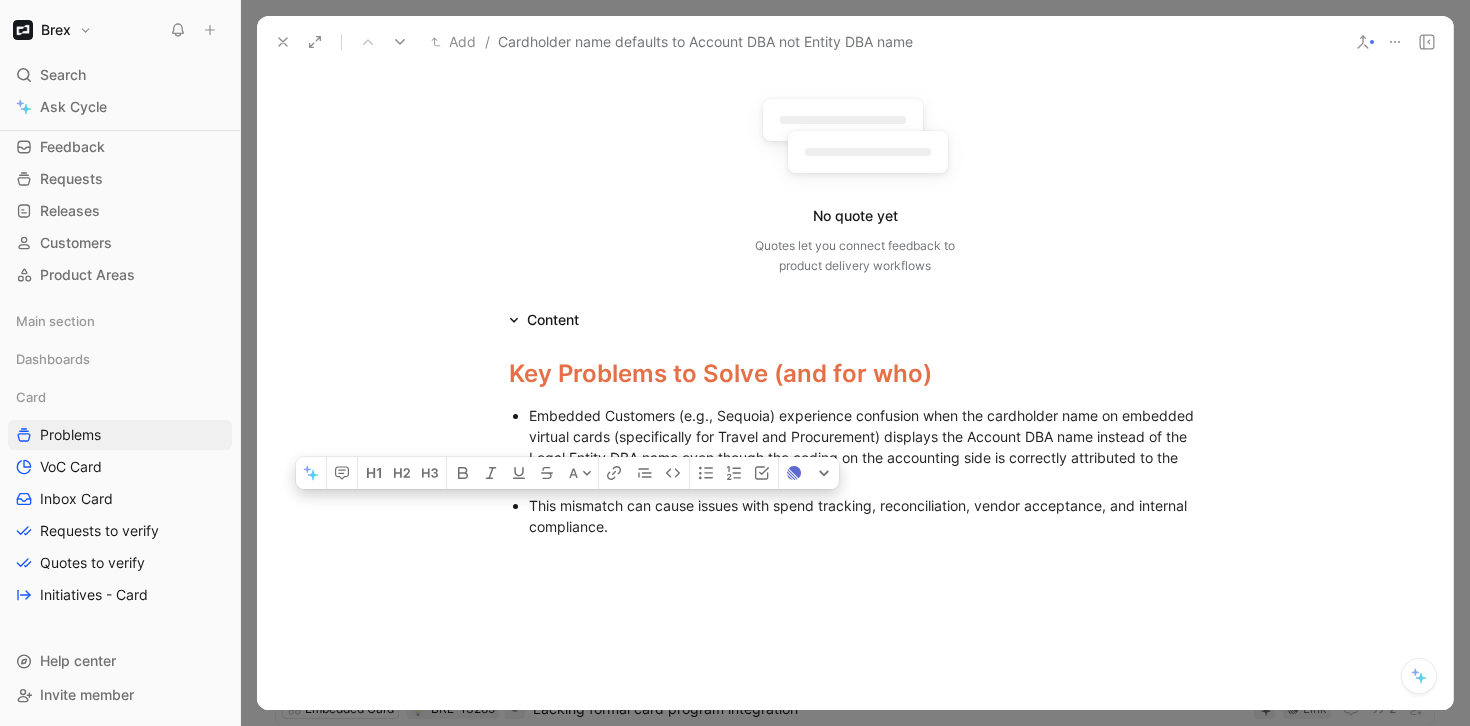 drag, startPoint x: 622, startPoint y: 529, endPoint x: 532, endPoint y: 502, distance: 93.96276 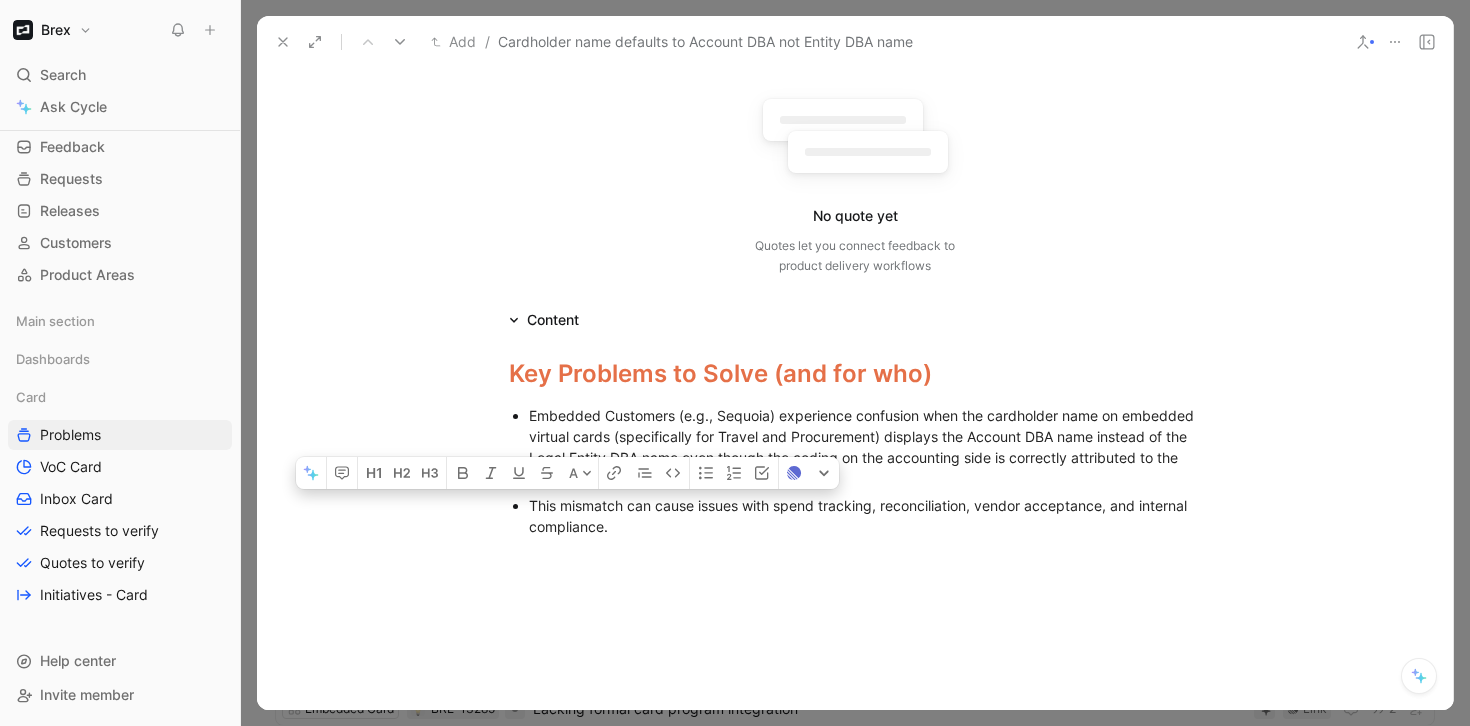 click on "This mismatch can cause issues with spend tracking, reconciliation, vendor acceptance, and internal compliance." at bounding box center [865, 516] 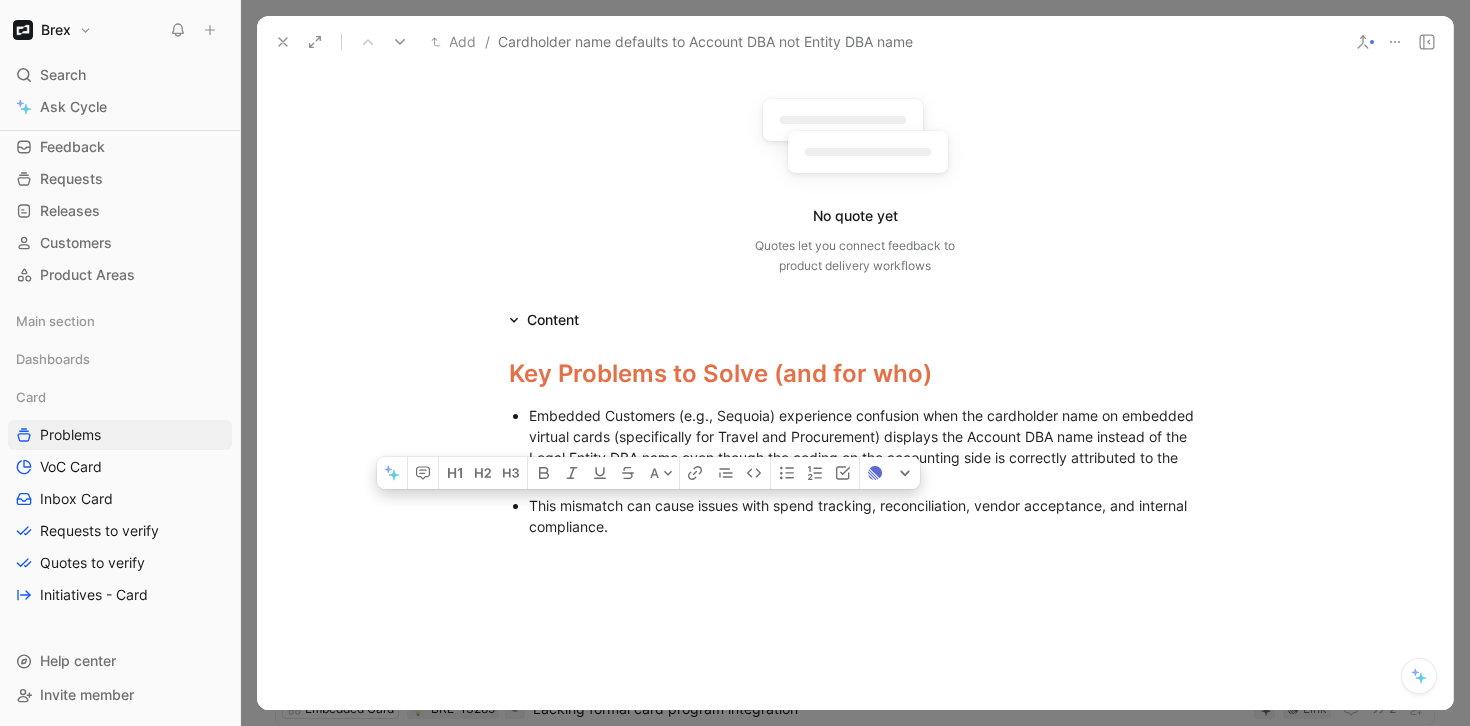 drag, startPoint x: 629, startPoint y: 529, endPoint x: 695, endPoint y: 504, distance: 70.5762 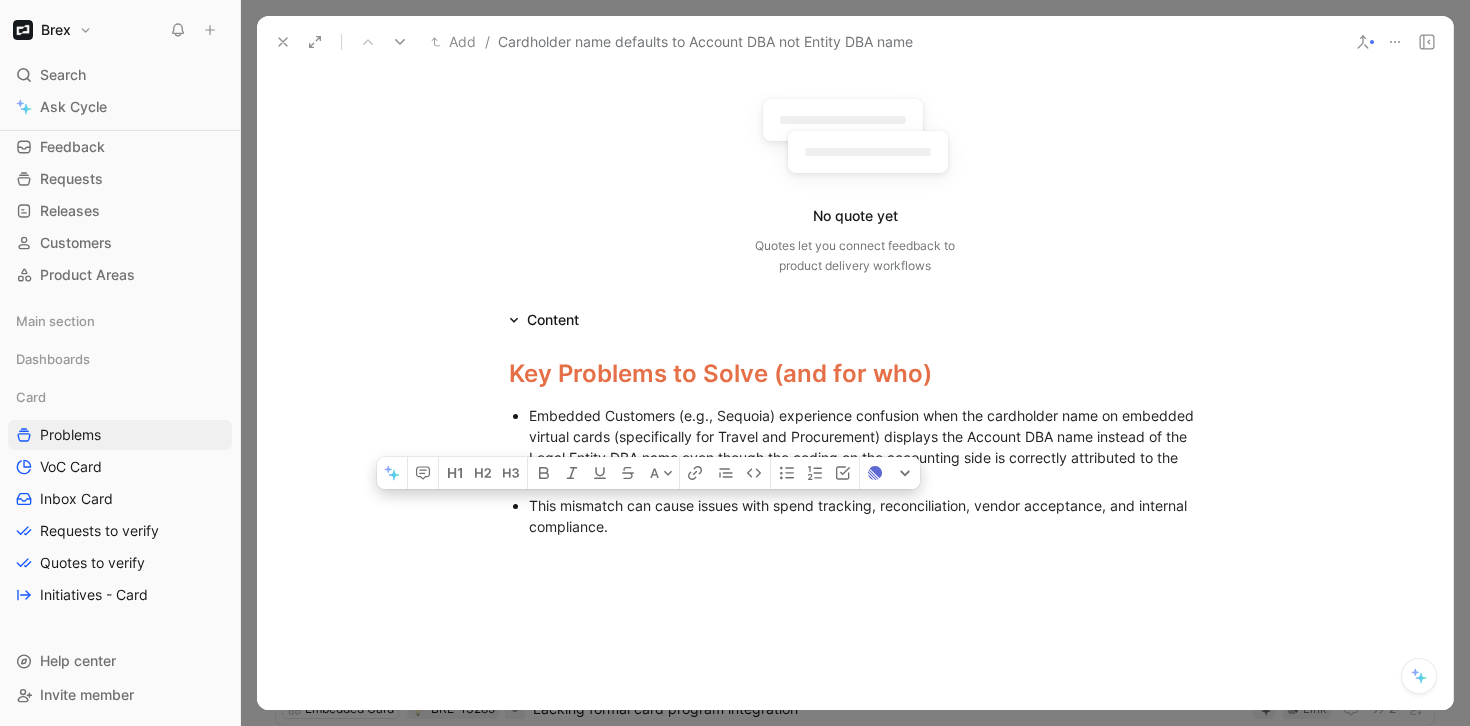 click on "This mismatch can cause issues with spend tracking, reconciliation, vendor acceptance, and internal compliance." at bounding box center (865, 516) 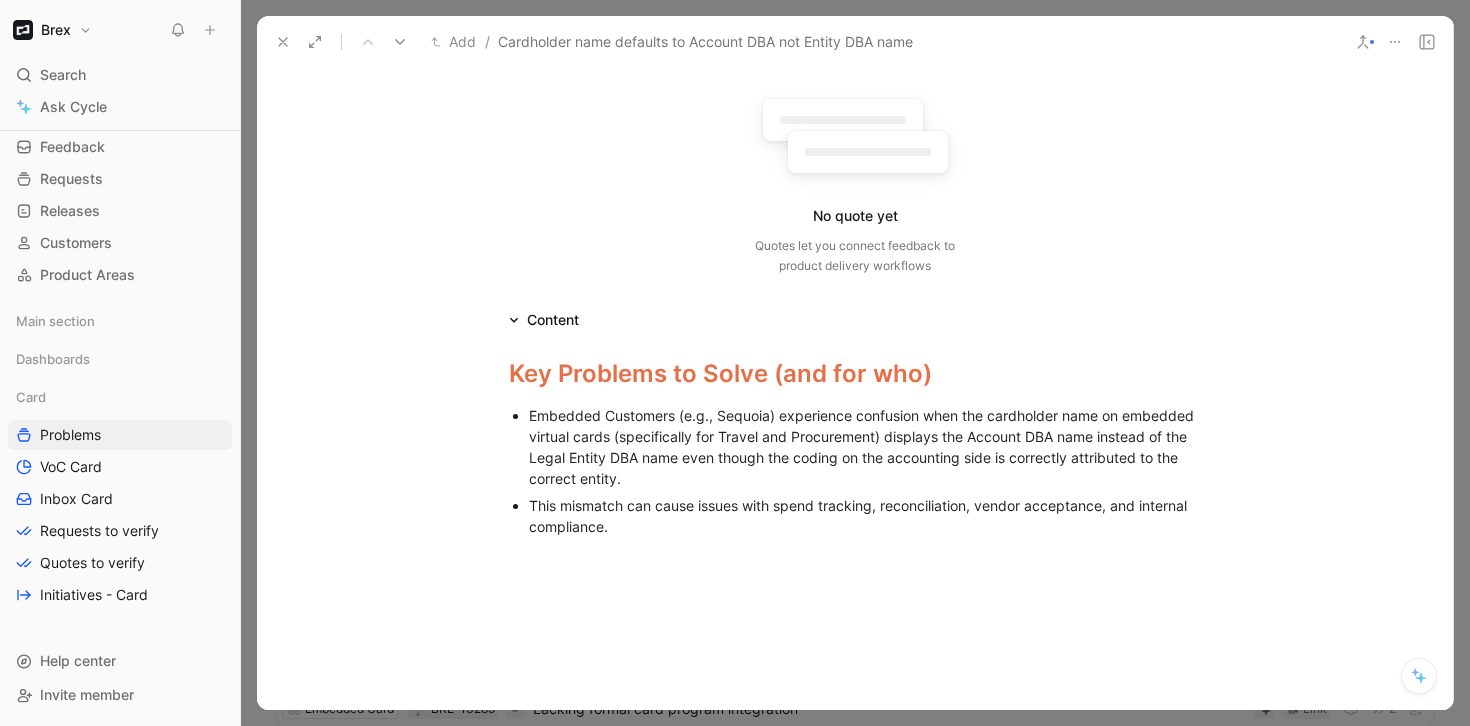 click on "This mismatch can cause issues with spend tracking, reconciliation, vendor acceptance, and internal compliance." at bounding box center (865, 516) 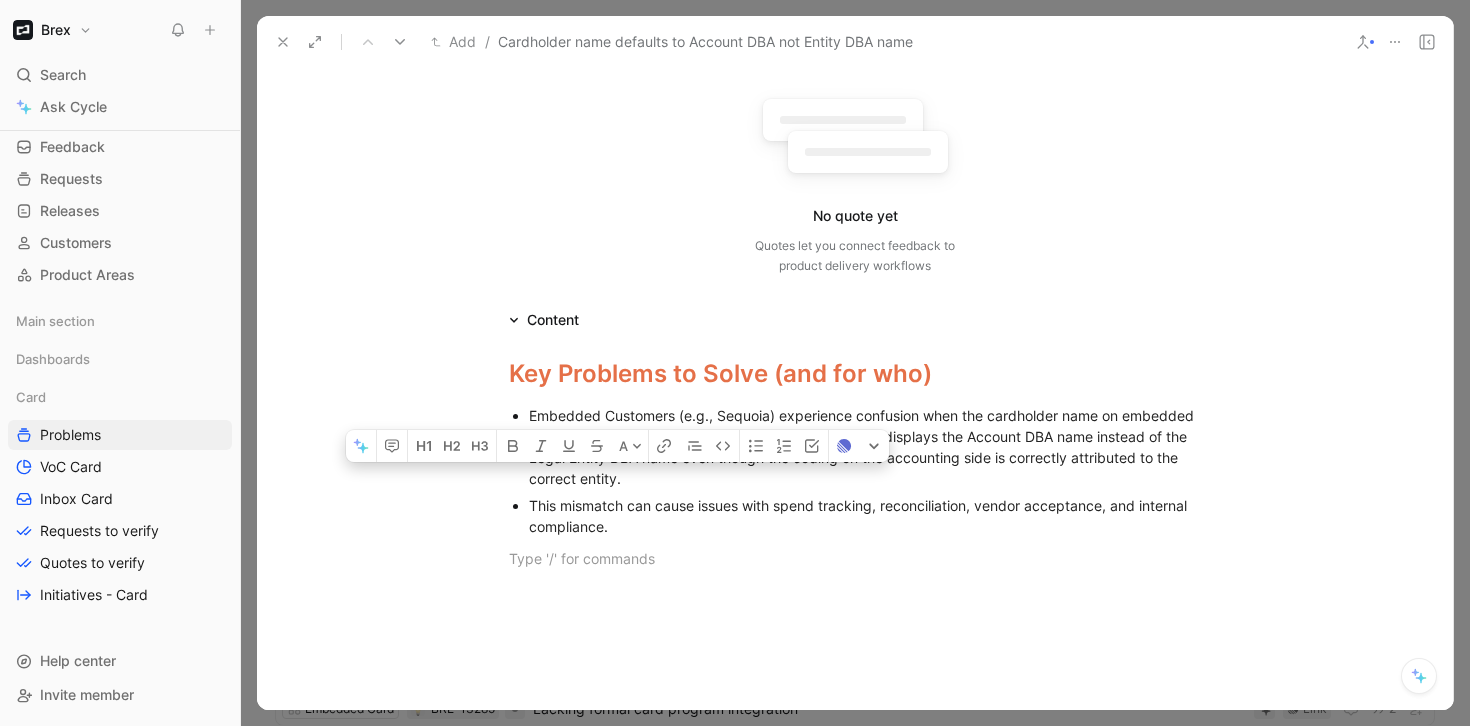 drag, startPoint x: 672, startPoint y: 535, endPoint x: 505, endPoint y: 490, distance: 172.95663 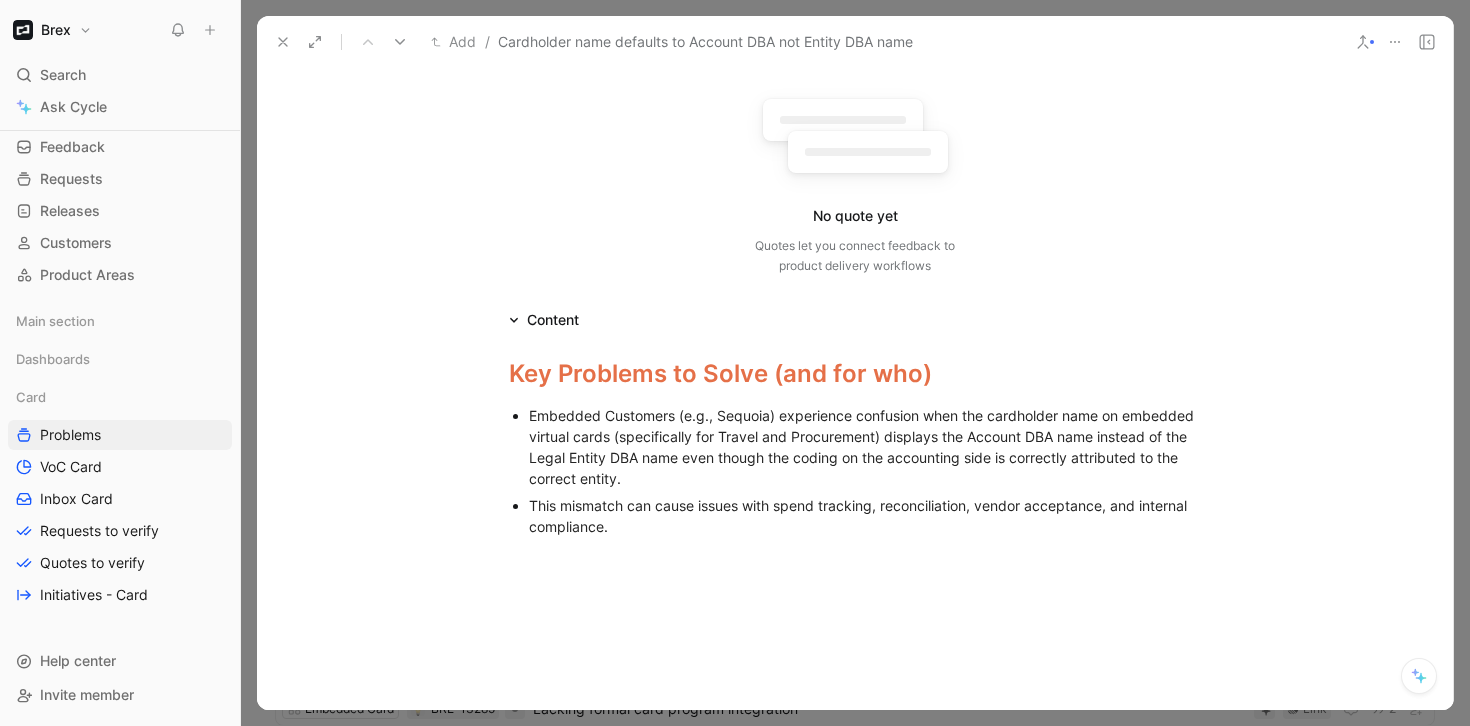 click on "This mismatch can cause issues with spend tracking, reconciliation, vendor acceptance, and internal compliance." at bounding box center (865, 516) 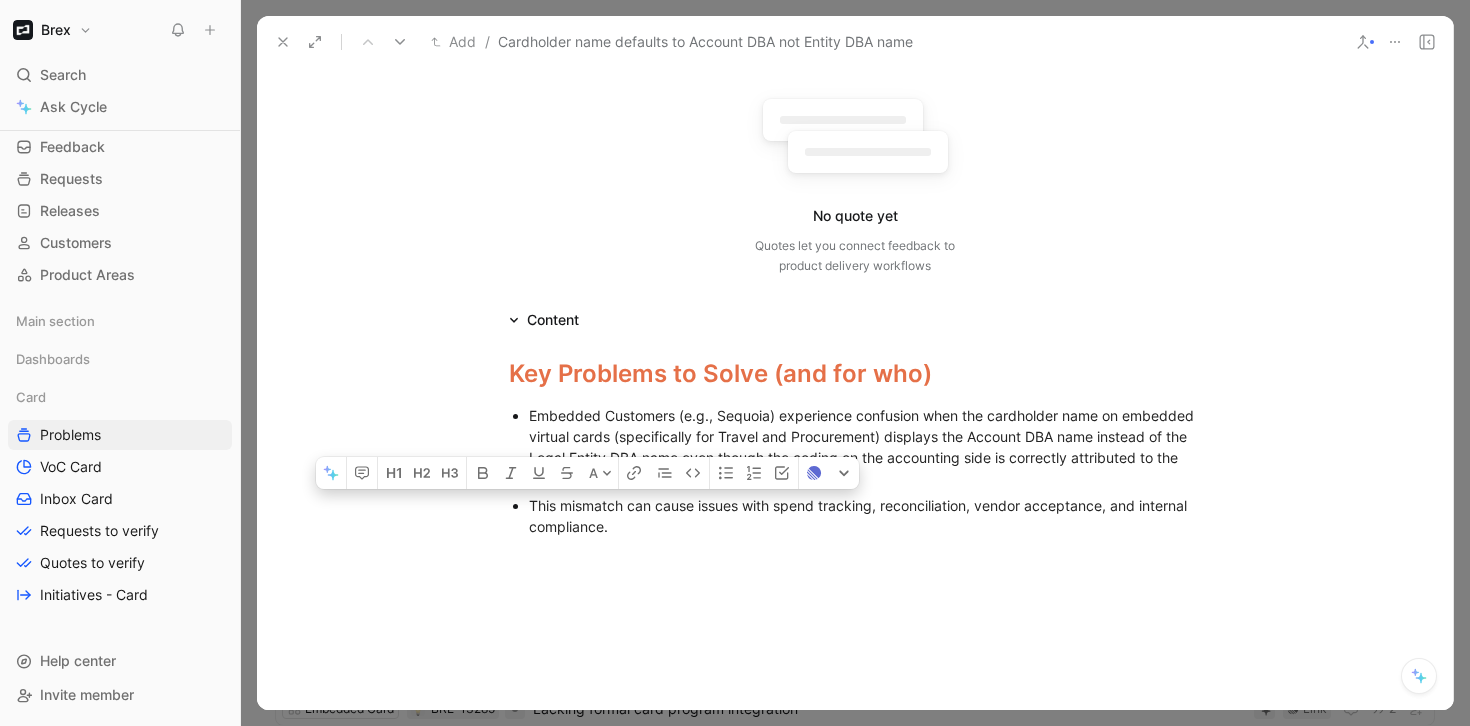 click on "This mismatch can cause issues with spend tracking, reconciliation, vendor acceptance, and internal compliance." at bounding box center (865, 516) 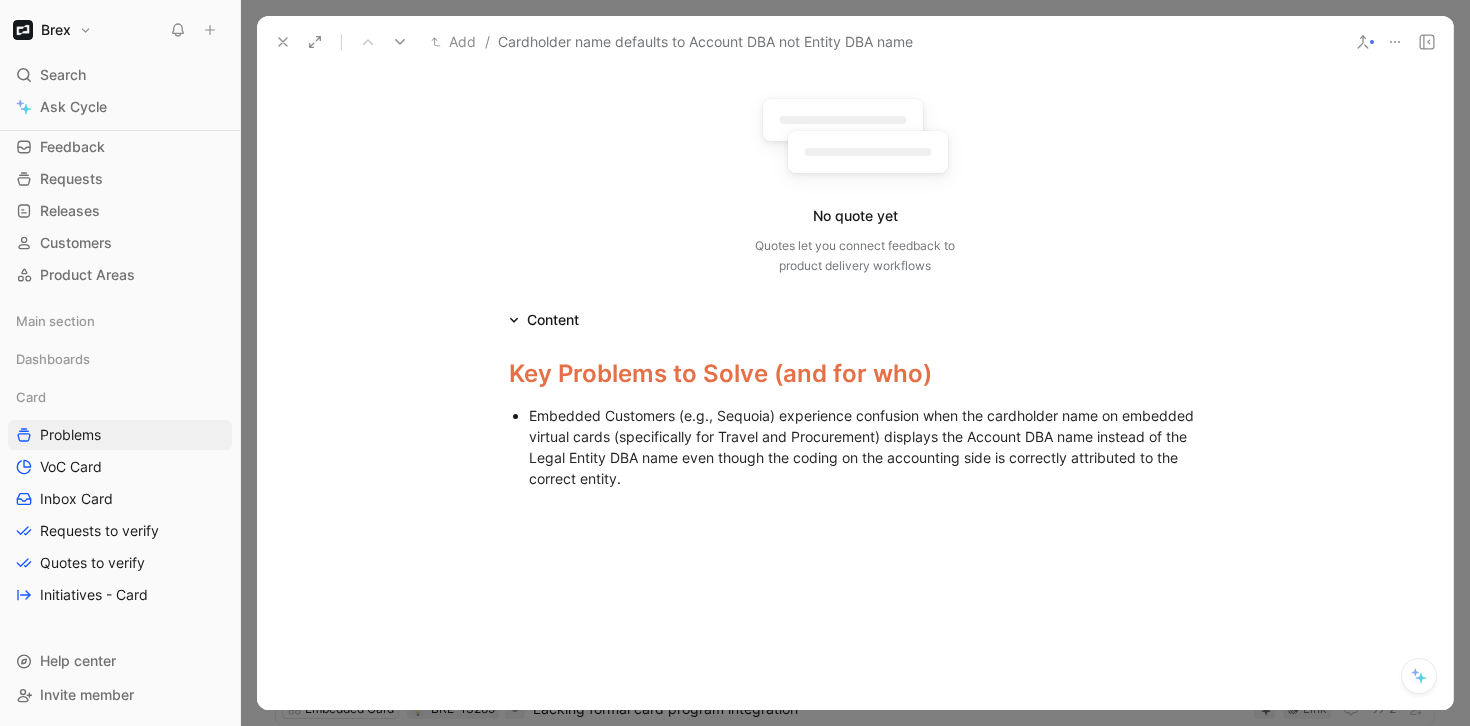 click on "Embedded Customers (e.g., Sequoia) experience confusion when the cardholder name on embedded virtual cards (specifically for Travel and Procurement) displays the Account DBA name instead of the Legal Entity DBA name even though the coding on the accounting side is correctly attributed to the correct entity." at bounding box center (865, 447) 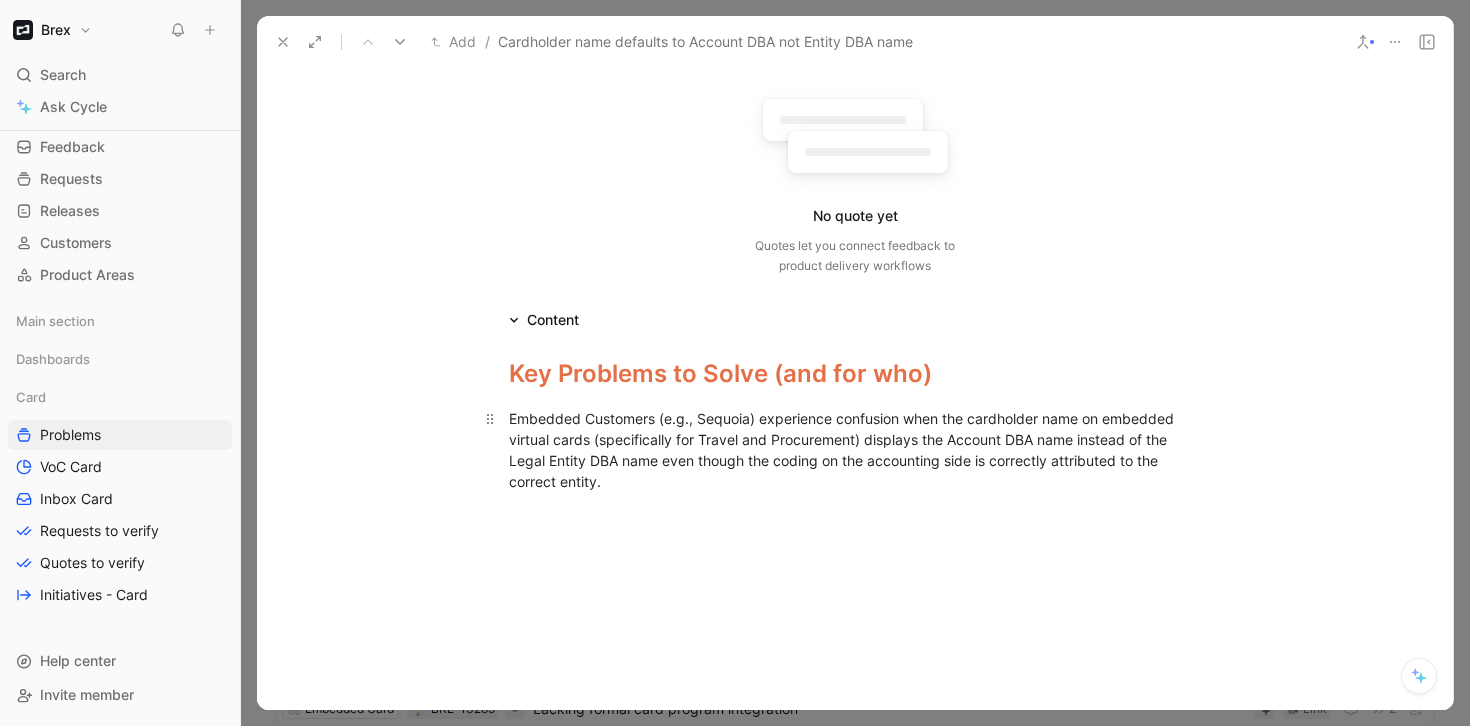 click on "Embedded Customers (e.g., Sequoia) experience confusion when the cardholder name on embedded virtual cards (specifically for Travel and Procurement) displays the Account DBA name instead of the Legal Entity DBA name even though the coding on the accounting side is correctly attributed to the correct entity." at bounding box center (855, 450) 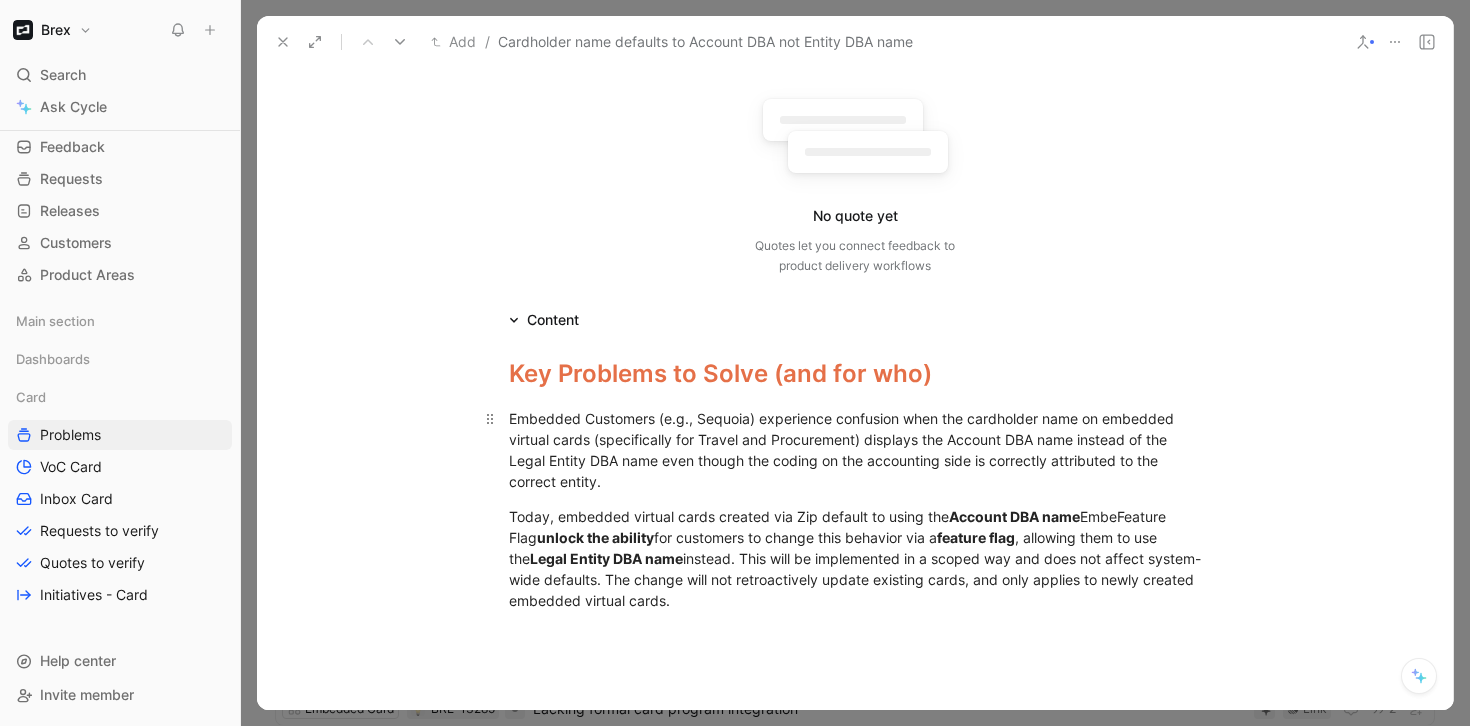 click on "Embedded Customers (e.g., Sequoia) experience confusion when the cardholder name on embedded virtual cards (specifically for Travel and Procurement) displays the Account DBA name instead of the Legal Entity DBA name even though the coding on the accounting side is correctly attributed to the correct entity." at bounding box center (855, 450) 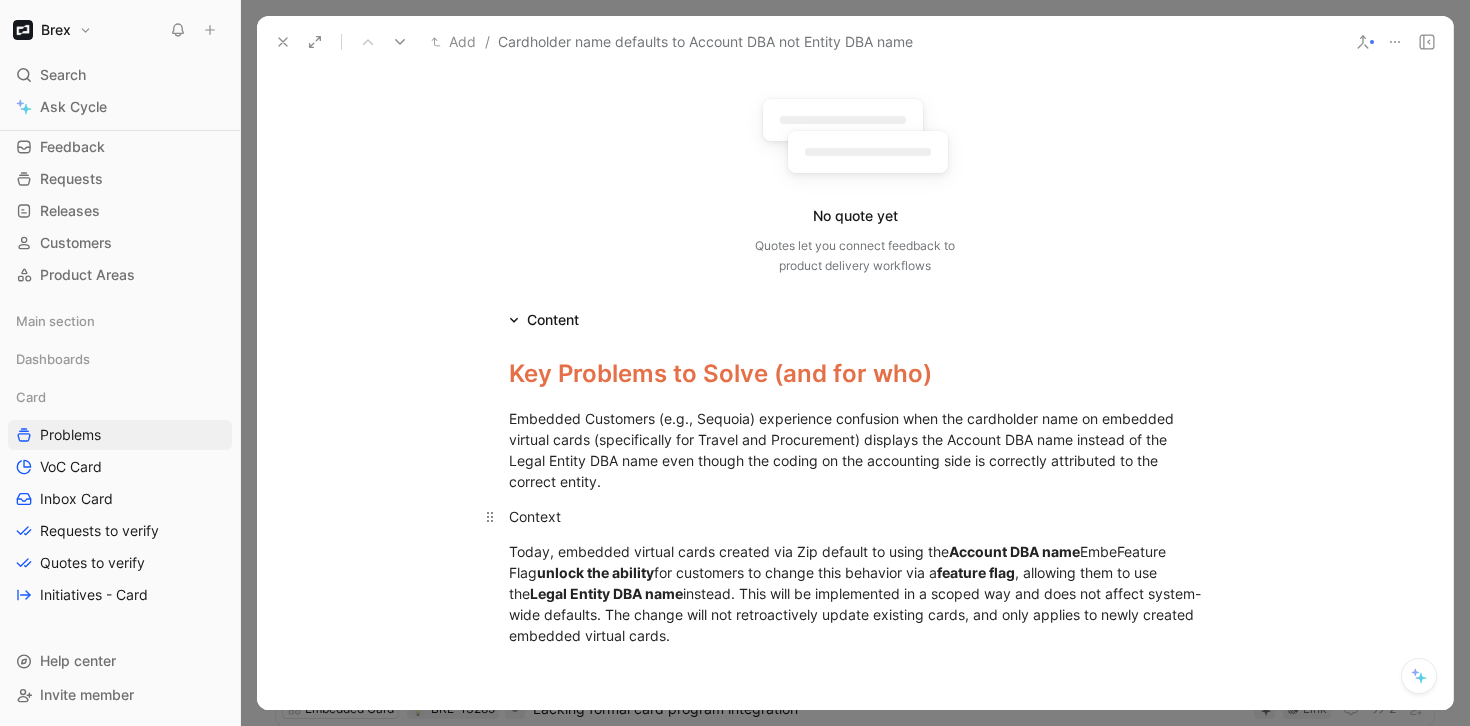 click on "Context" at bounding box center (855, 516) 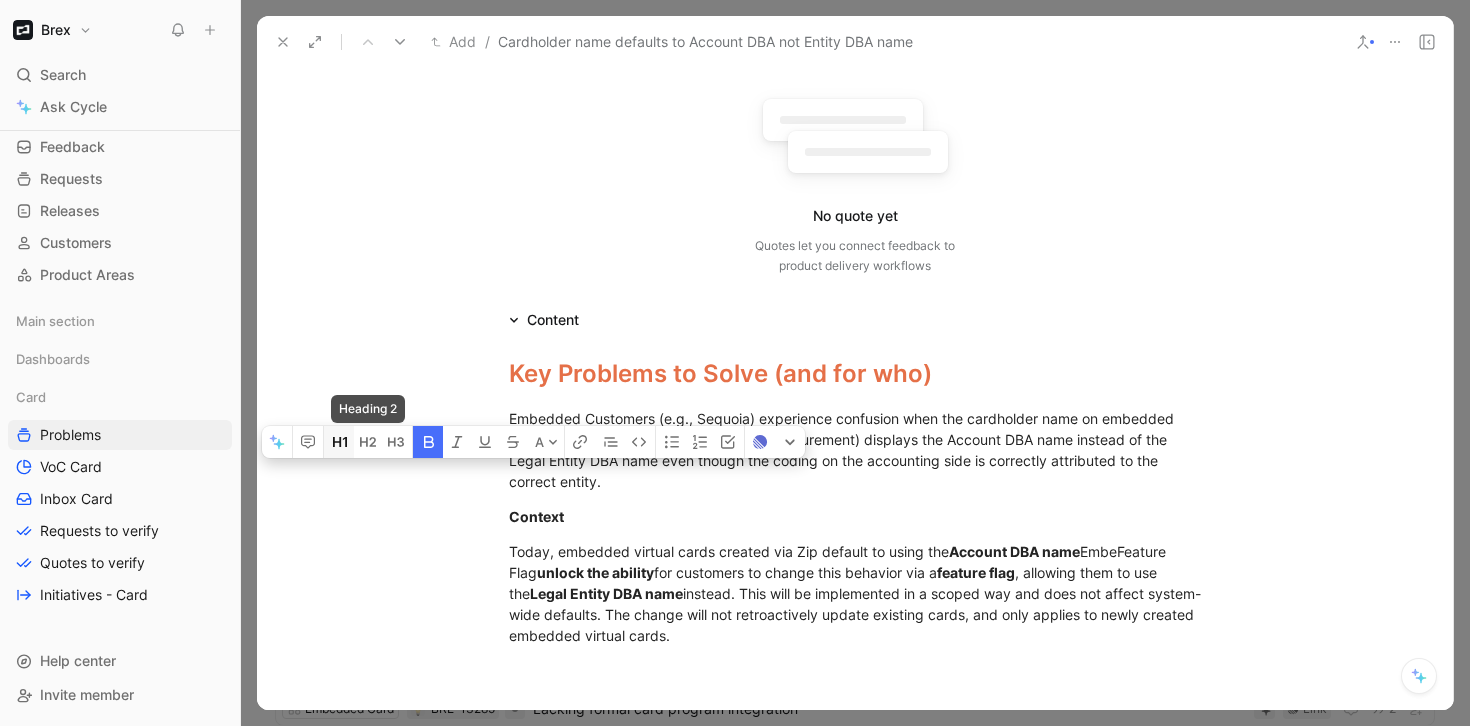 click 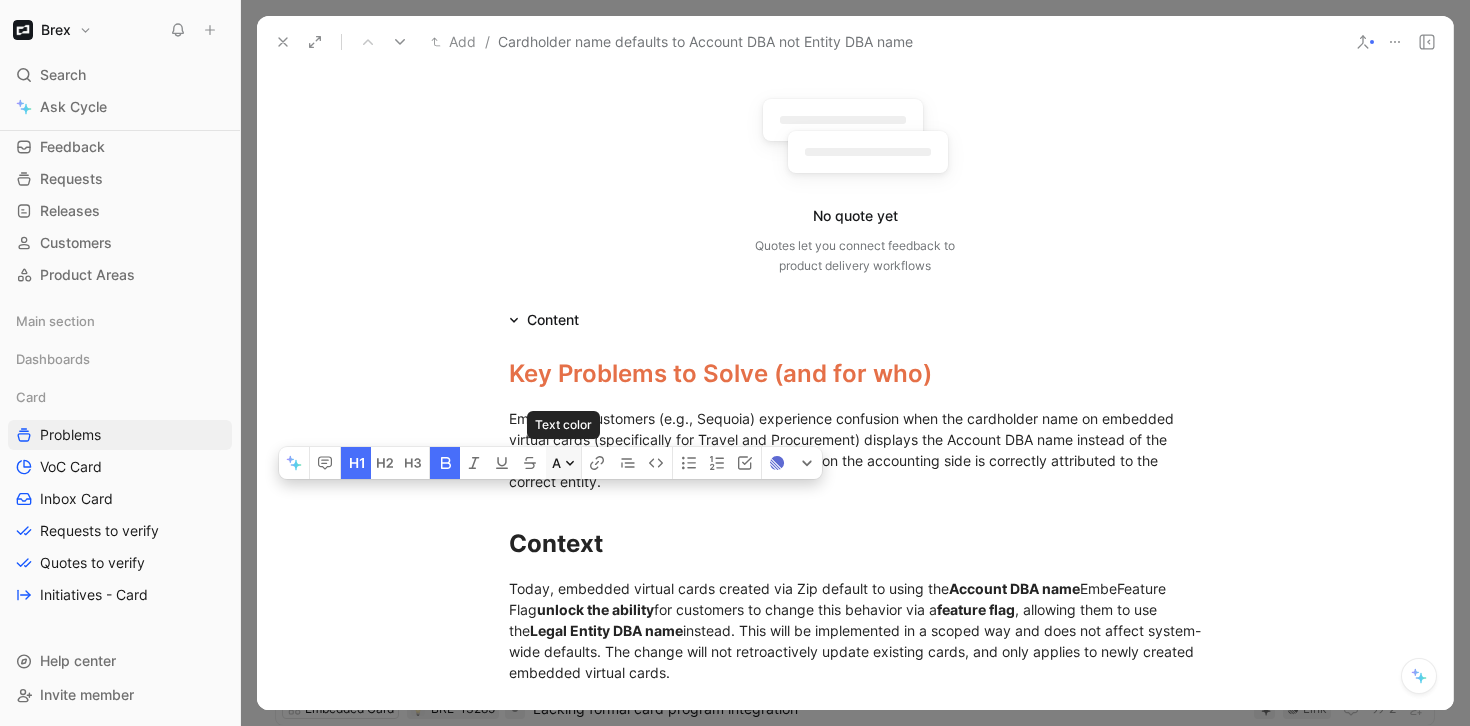 click 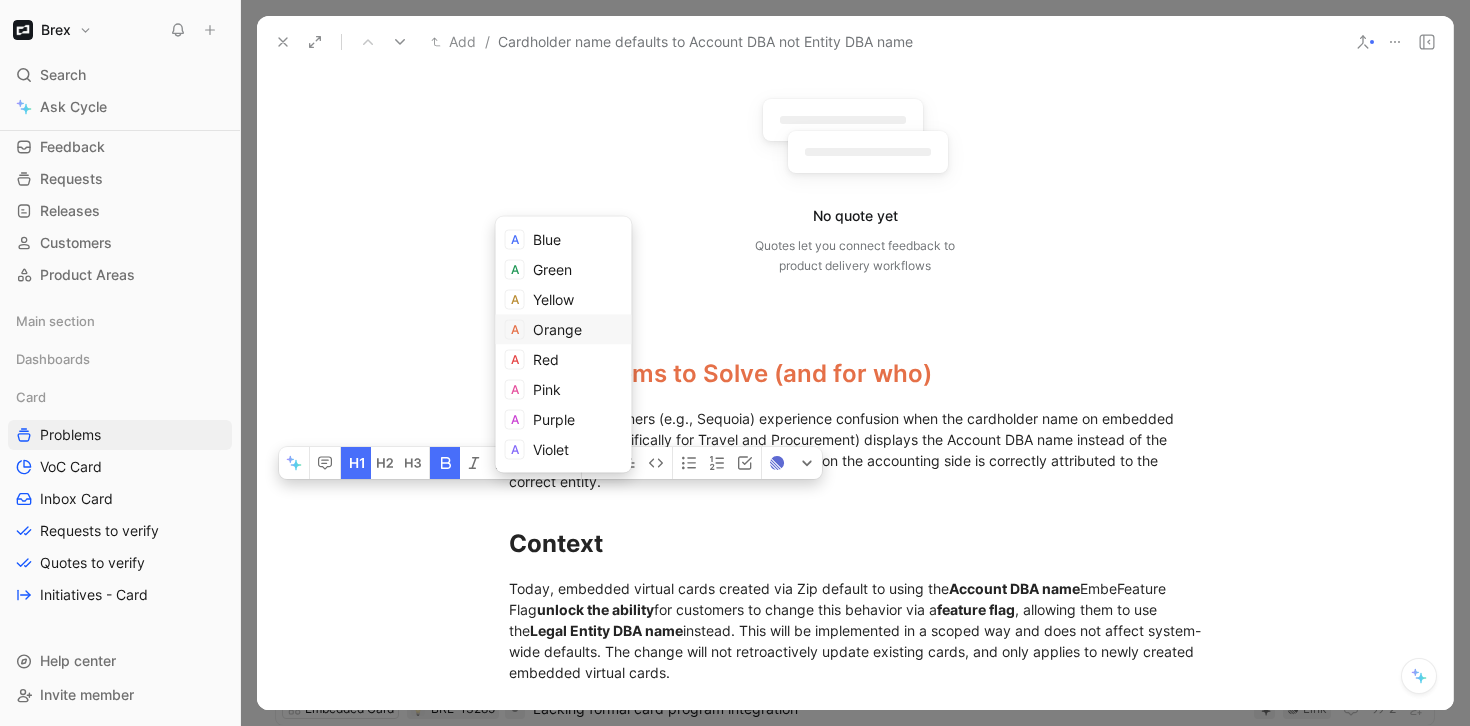 click on "Orange" at bounding box center [557, 329] 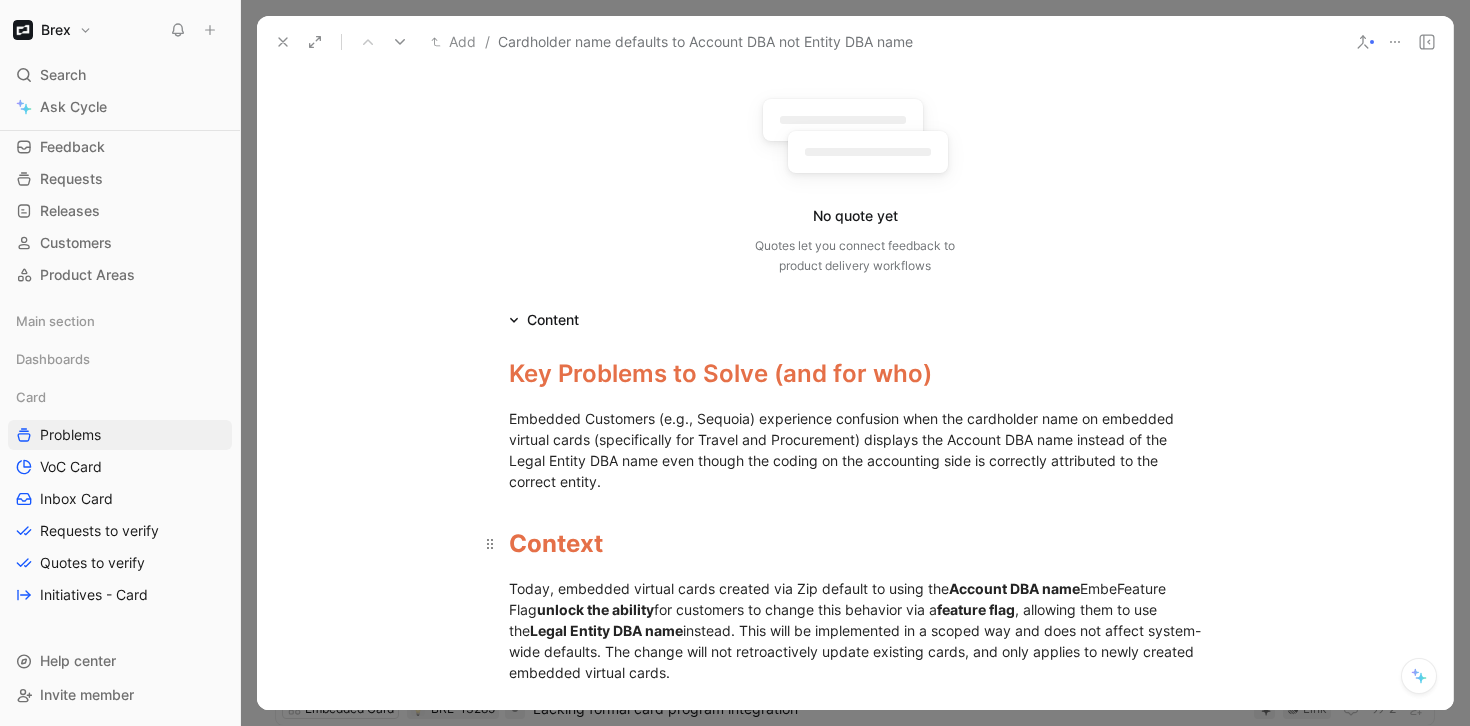 click on "Context" at bounding box center [855, 544] 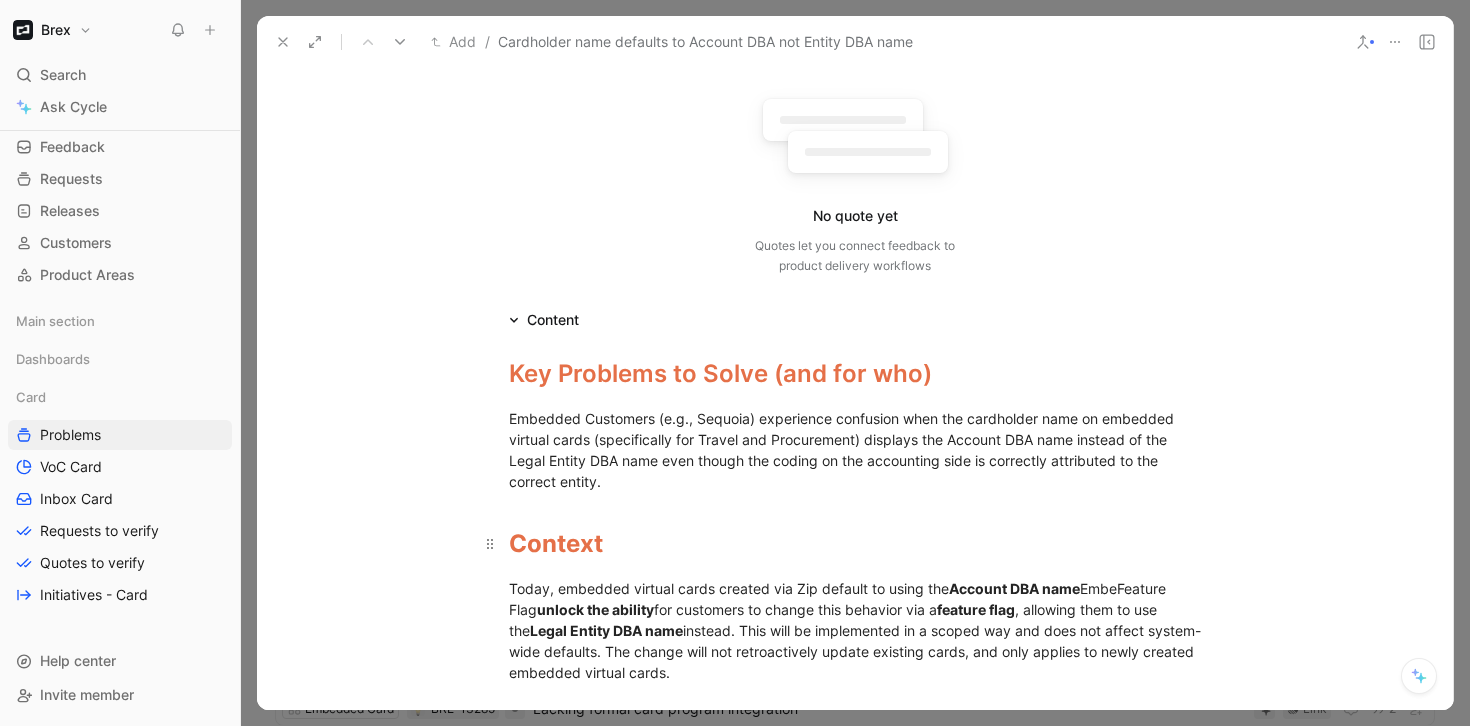 click on "Context" at bounding box center (556, 543) 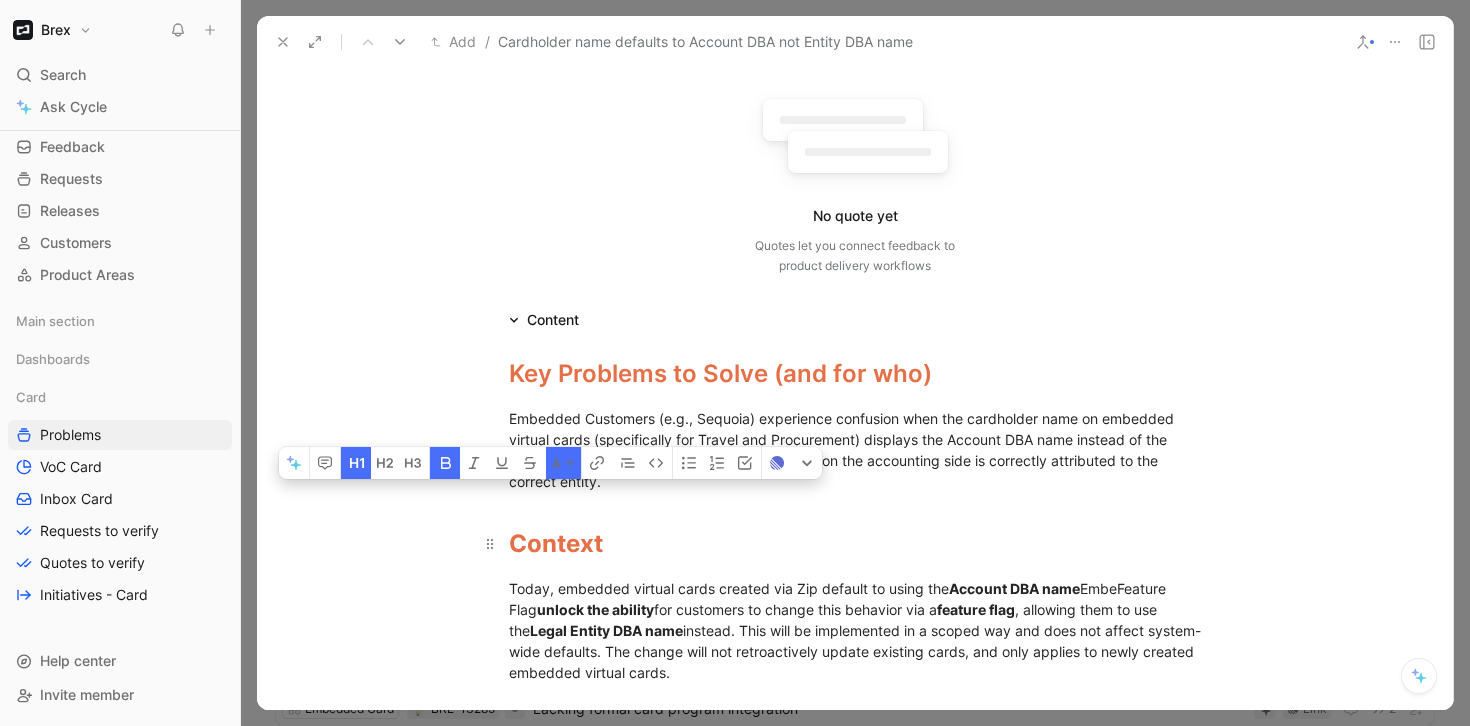 click on "Context" at bounding box center [556, 543] 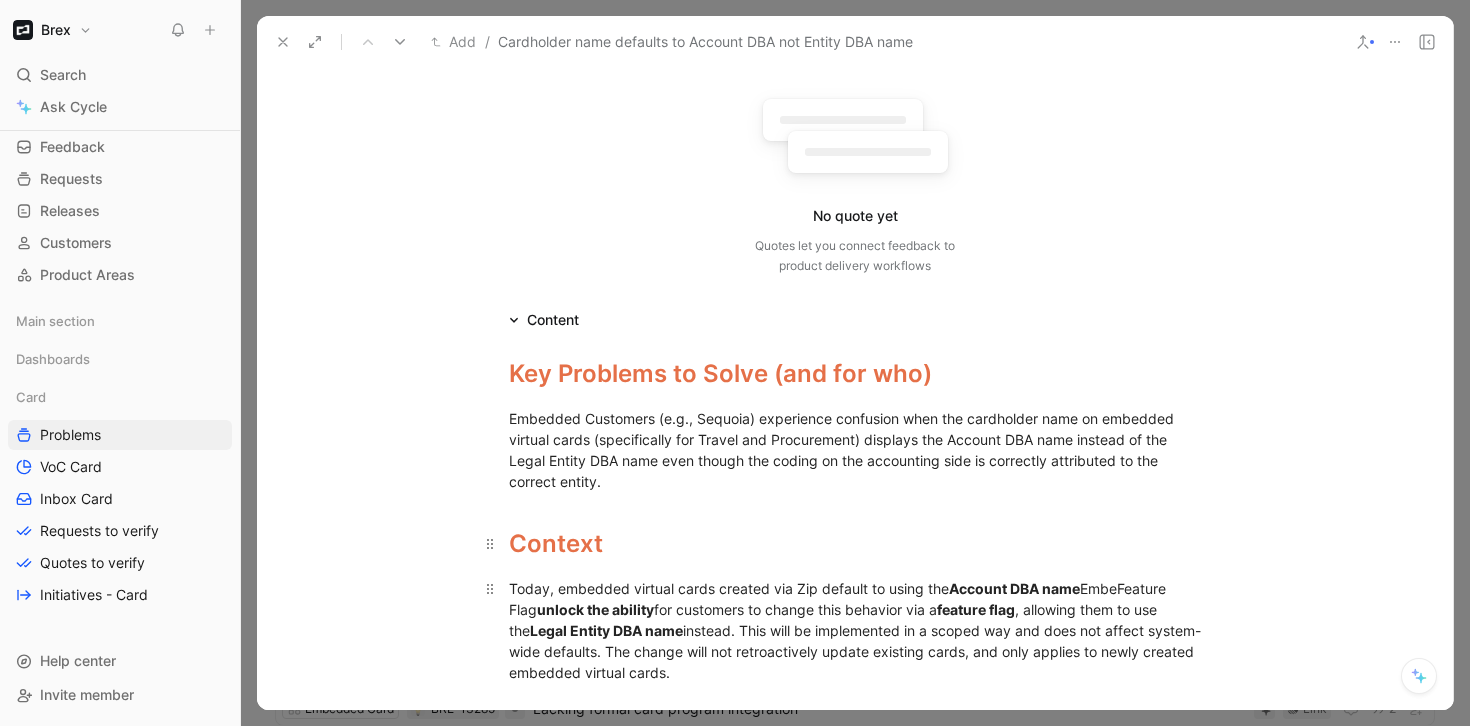 click on "Today, embedded virtual cards created via Zip default to using the  Account DBA name  as the cardholder name for cards with purposes set to Travel or Procurement. While this behavior was initially intended to provide a consistent naming convention, it doesn’t align well for customers managing spend across multiple legal entities. We have now decided to  unlock the ability  for customers to change this behavior via a  feature flag , allowing them to use the  Legal Entity DBA name  instead. This will be implemented in a scoped way and does not affect system-wide defaults. The change will not retroactively update existing cards, and only applies to newly created embedded virtual cards." at bounding box center [855, 630] 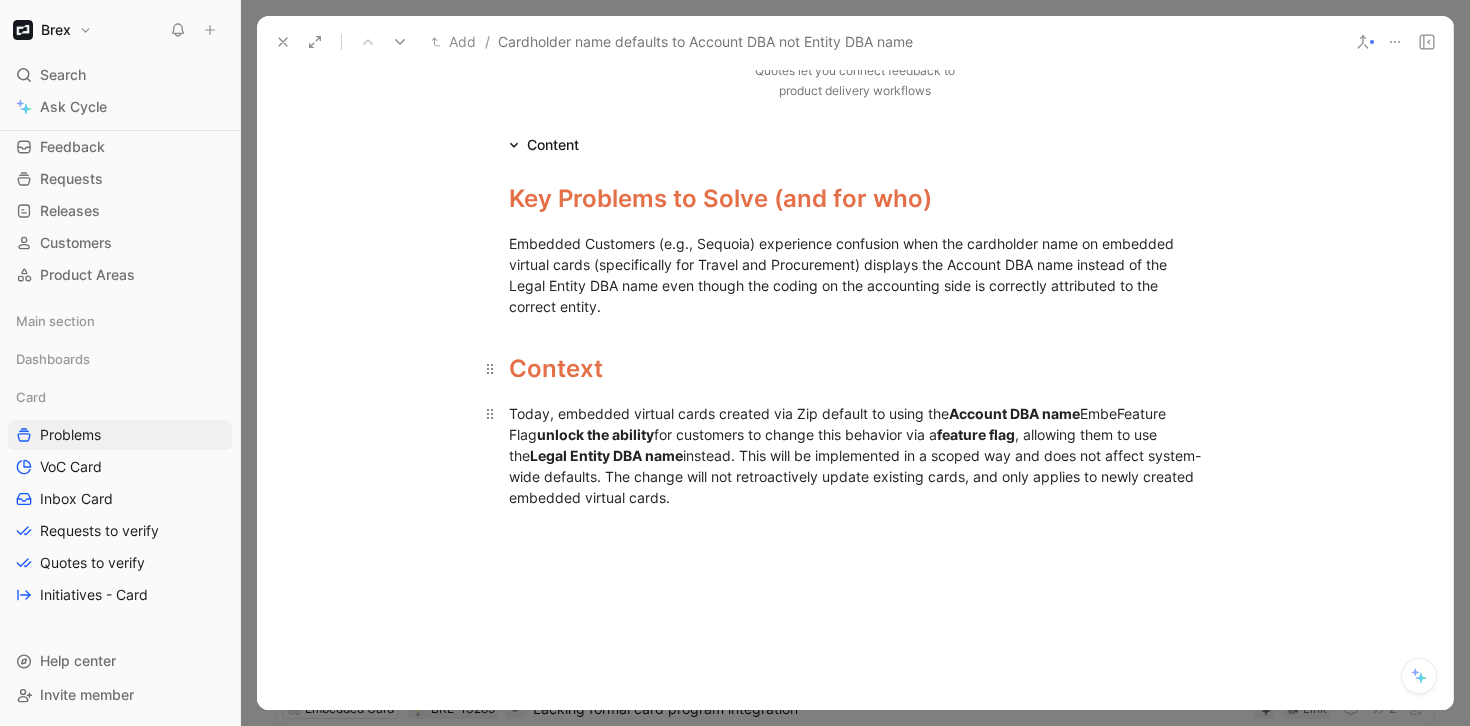scroll, scrollTop: 383, scrollLeft: 0, axis: vertical 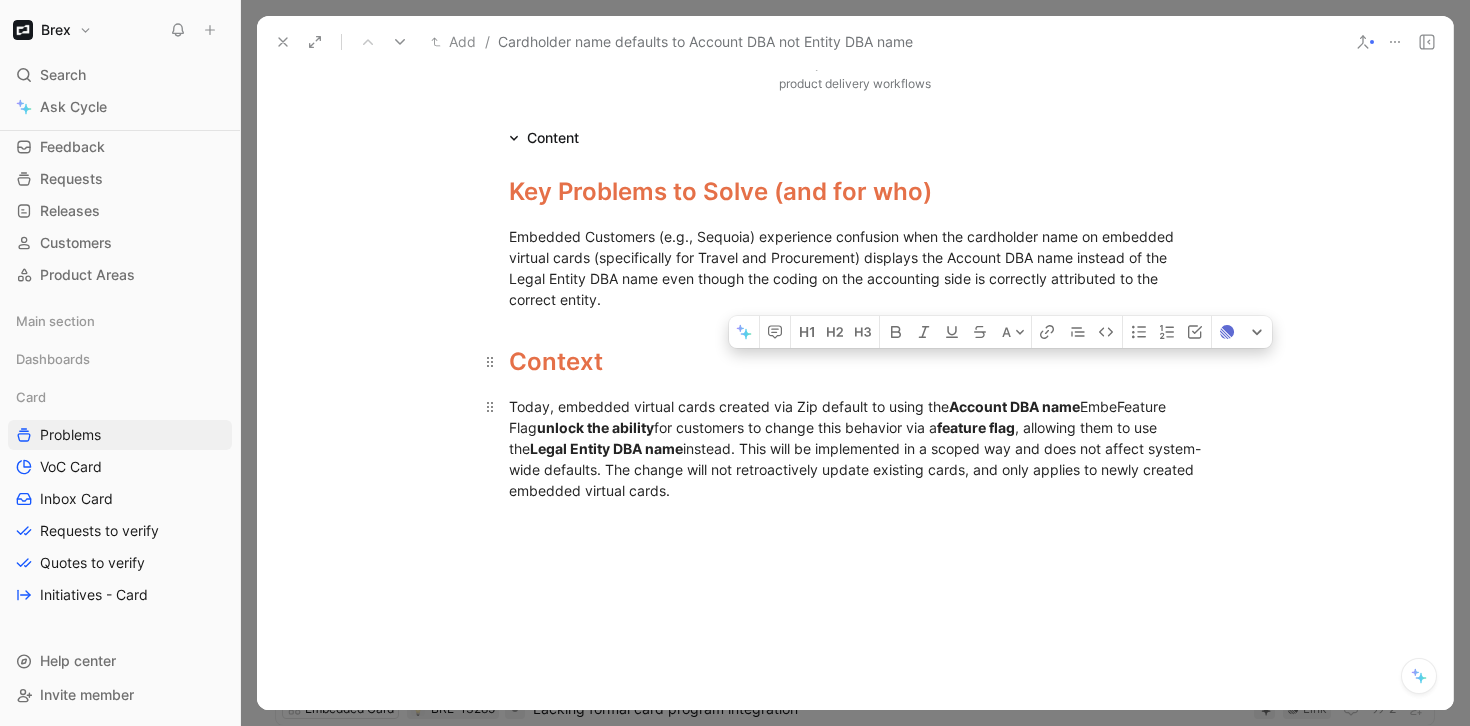 drag, startPoint x: 941, startPoint y: 409, endPoint x: 1060, endPoint y: 511, distance: 156.73225 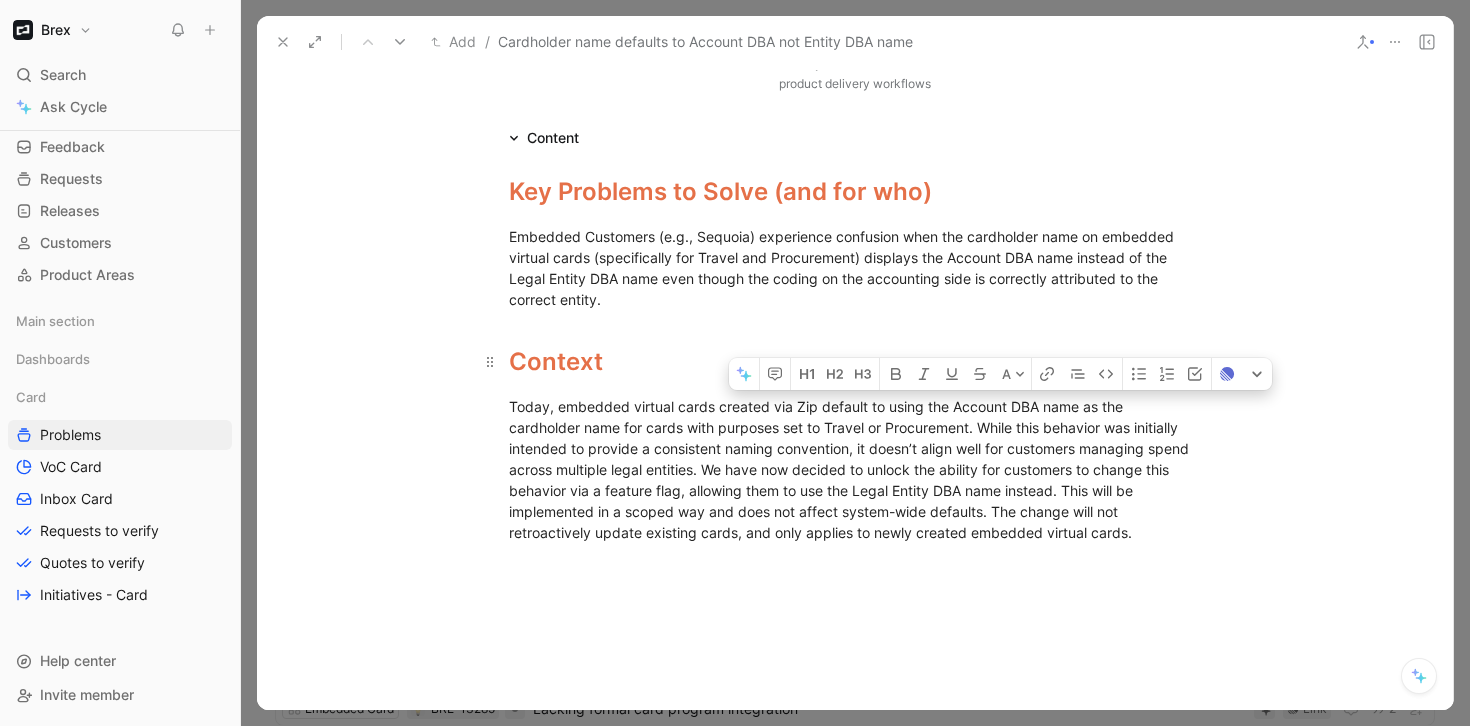 click on "Key Problems to Solve (and for who) Embedded Customers (e.g., Sequoia) experience confusion when the cardholder name on embedded virtual cards (specifically for Travel and Procurement) displays the Account DBA name instead of the Legal Entity DBA name even though the coding on the accounting side is correctly attributed to the correct entity. Context" at bounding box center (855, 357) 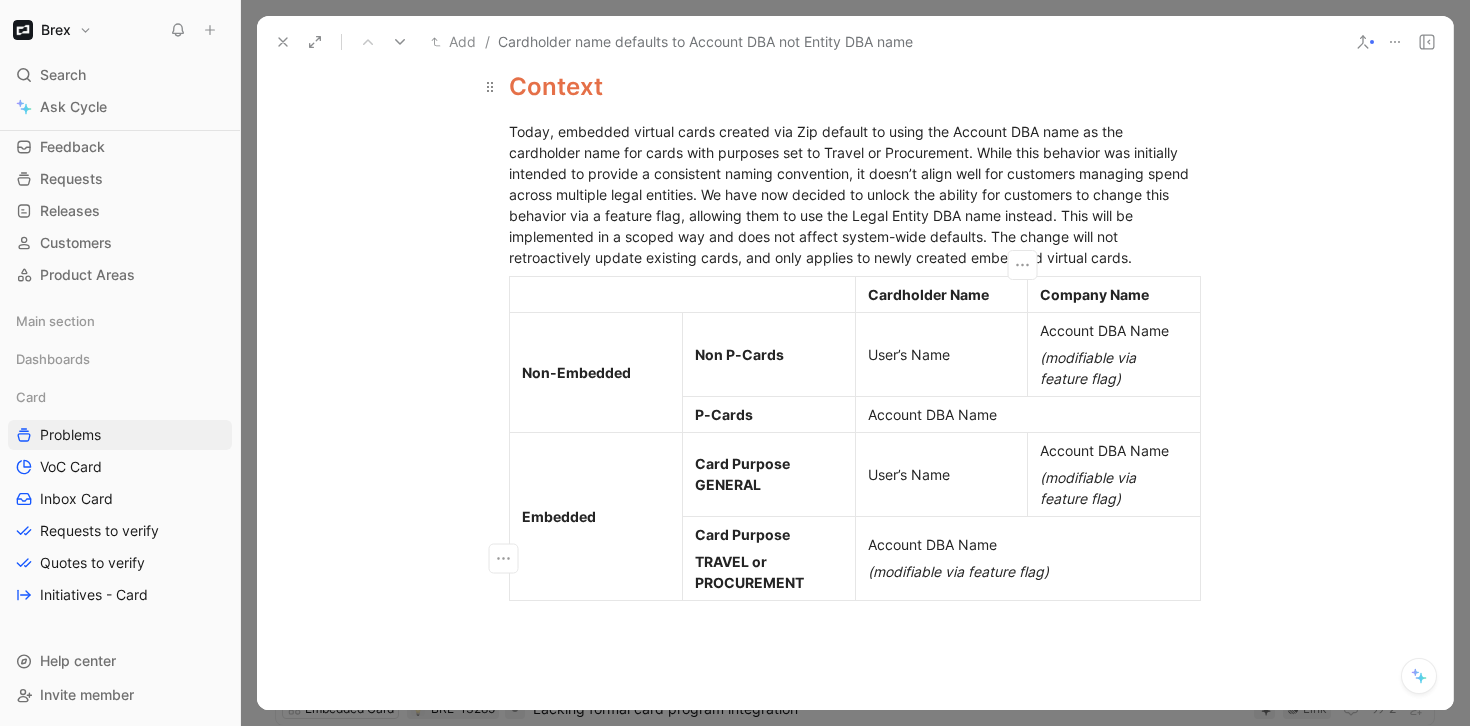 scroll, scrollTop: 662, scrollLeft: 0, axis: vertical 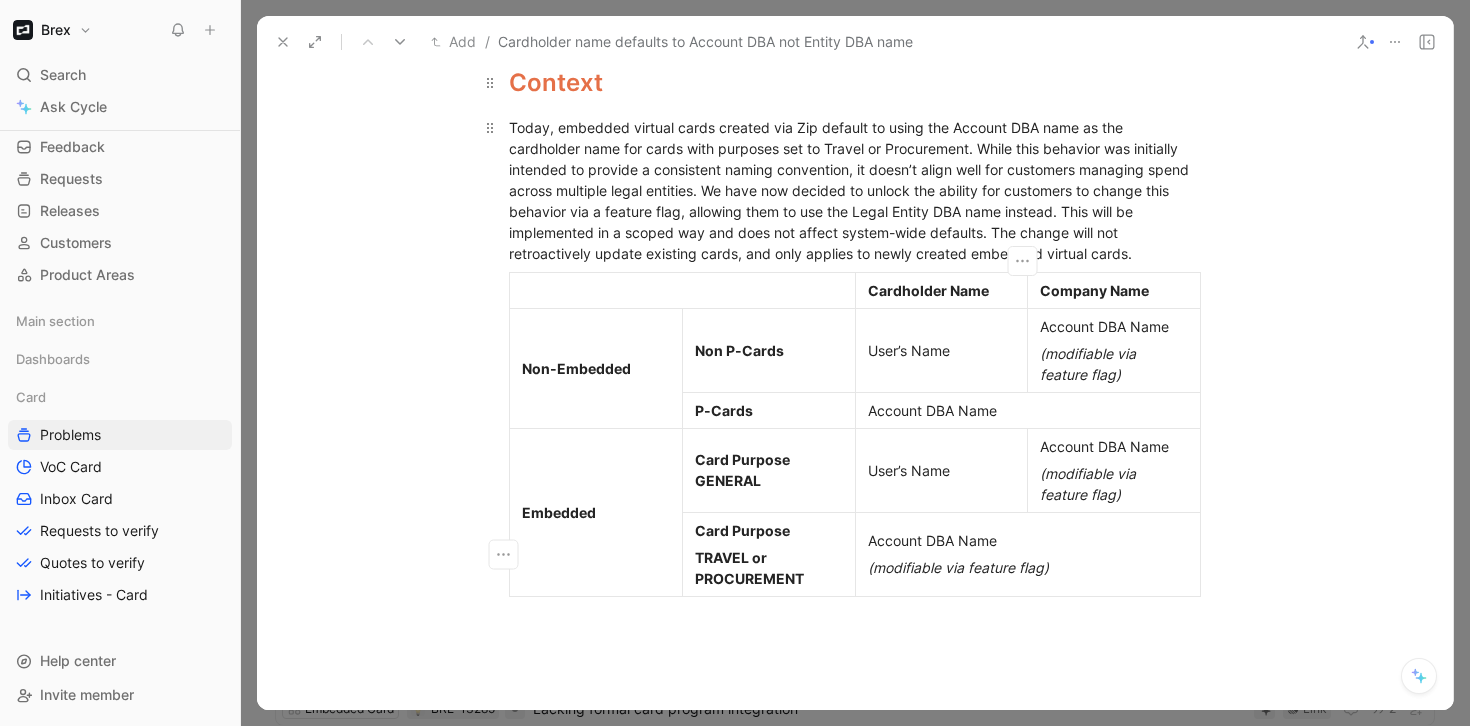 click on "Today, embedded virtual cards created via Zip default to using the Account DBA name as the cardholder name for cards with purposes set to Travel or Procurement. While this behavior was initially intended to provide a consistent naming convention, it doesn’t align well for customers managing spend across multiple legal entities. We have now decided to unlock the ability for customers to change this behavior via a feature flag, allowing them to use the Legal Entity DBA name instead. This will be implemented in a scoped way and does not affect system-wide defaults. The change will not retroactively update existing cards, and only applies to newly created embedded virtual cards." at bounding box center (855, 190) 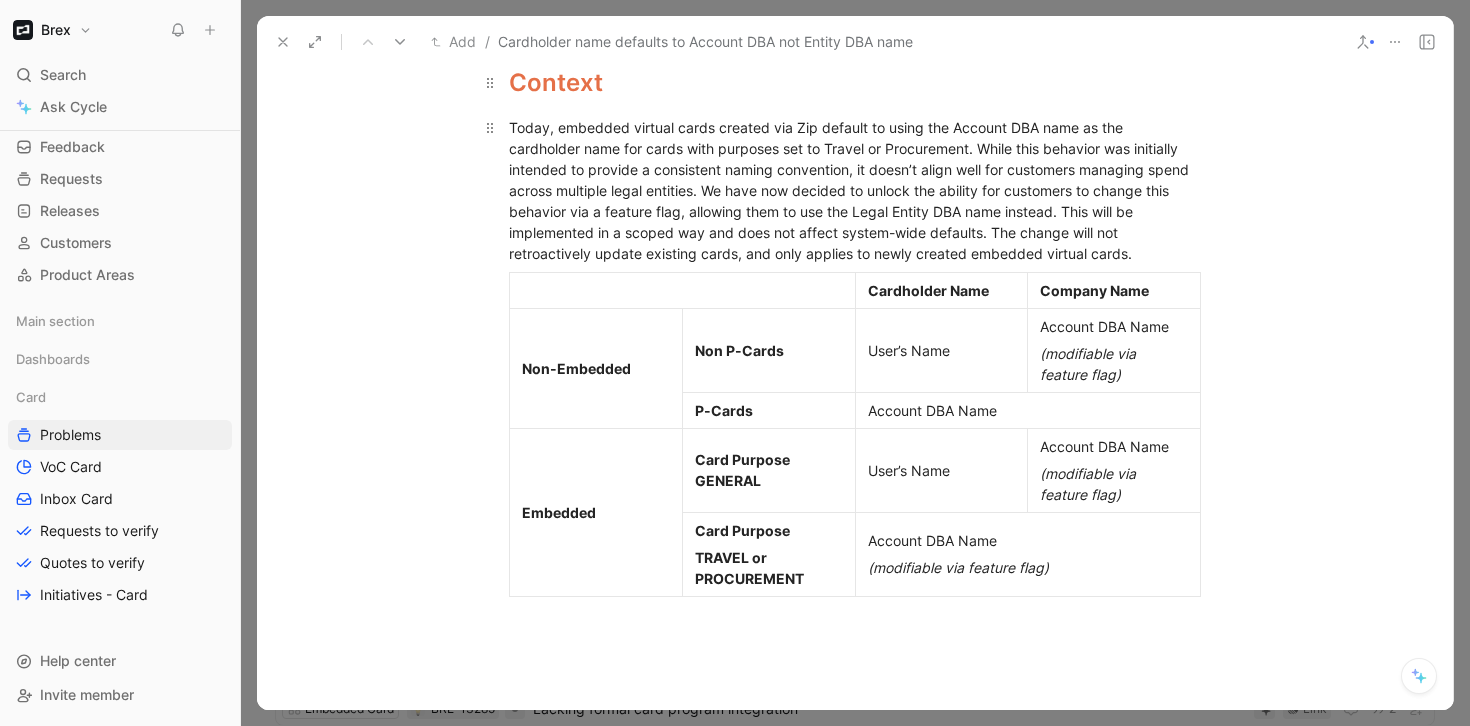 click on "Today, embedded virtual cards created via Zip default to using the Account DBA name as the cardholder name for cards with purposes set to Travel or Procurement. While this behavior was initially intended to provide a consistent naming convention, it doesn’t align well for customers managing spend across multiple legal entities. We have now decided to unlock the ability for customers to change this behavior via a feature flag, allowing them to use the Legal Entity DBA name instead. This will be implemented in a scoped way and does not affect system-wide defaults. The change will not retroactively update existing cards, and only applies to newly created embedded virtual cards." at bounding box center (855, 190) 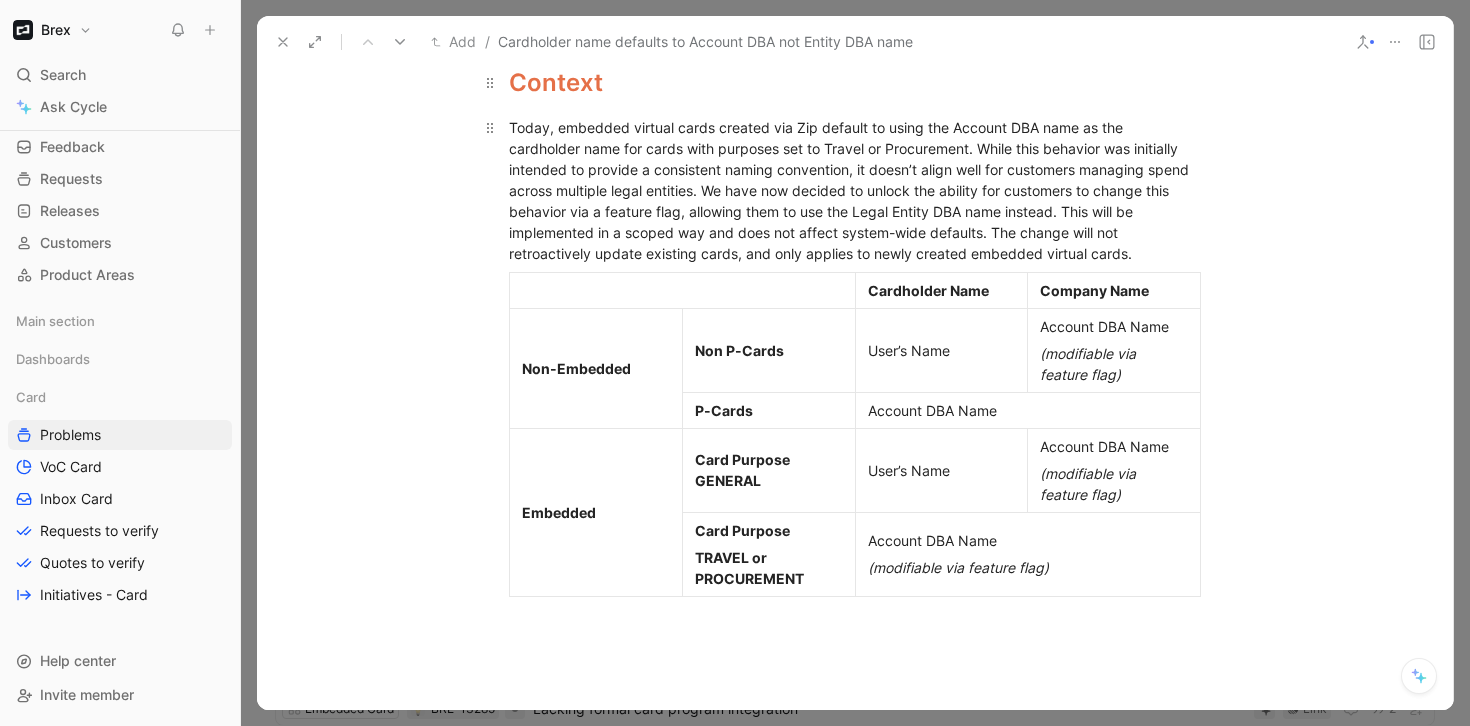 click on "Today, embedded virtual cards created via Zip default to using the Account DBA name as the cardholder name for cards with purposes set to Travel or Procurement. While this behavior was initially intended to provide a consistent naming convention, it doesn’t align well for customers managing spend across multiple legal entities. We have now decided to unlock the ability for customers to change this behavior via a feature flag, allowing them to use the Legal Entity DBA name instead. This will be implemented in a scoped way and does not affect system-wide defaults. The change will not retroactively update existing cards, and only applies to newly created embedded virtual cards." at bounding box center [855, 190] 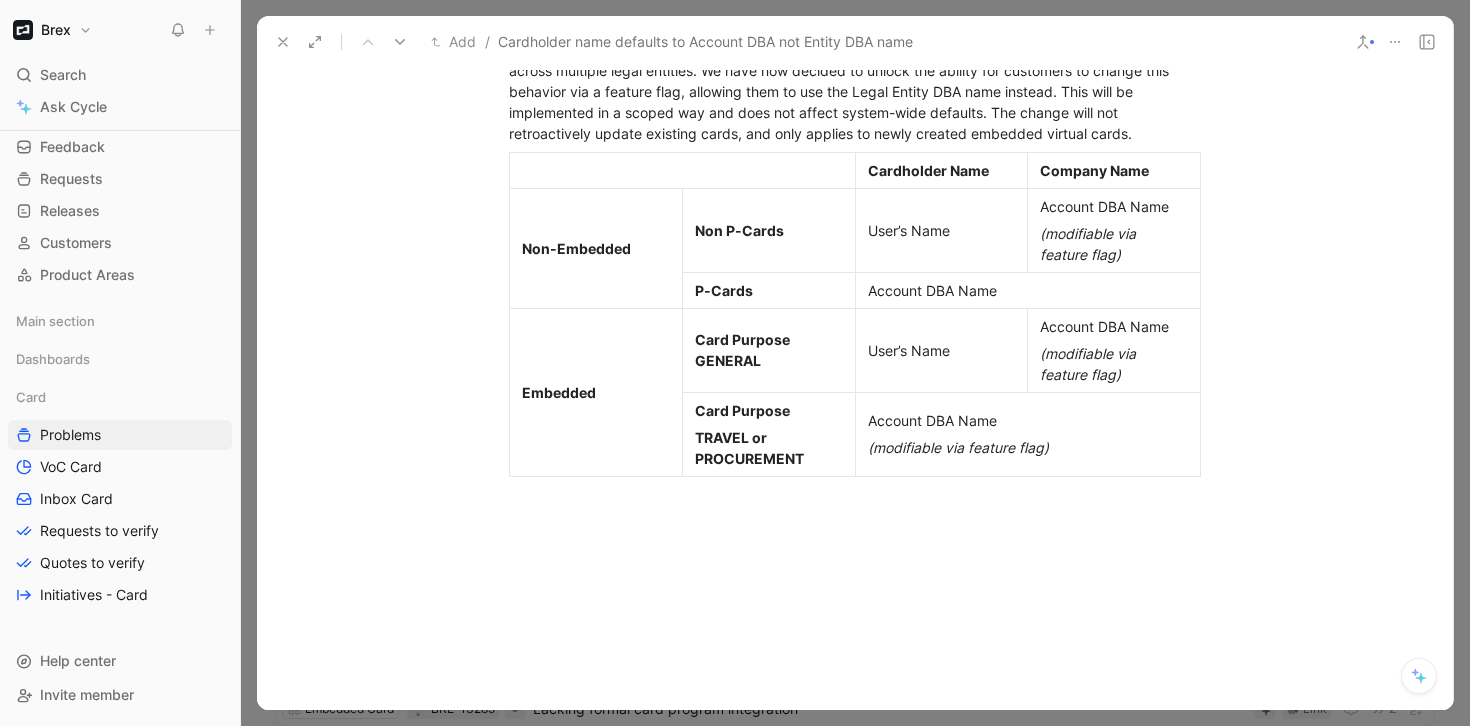 scroll, scrollTop: 822, scrollLeft: 0, axis: vertical 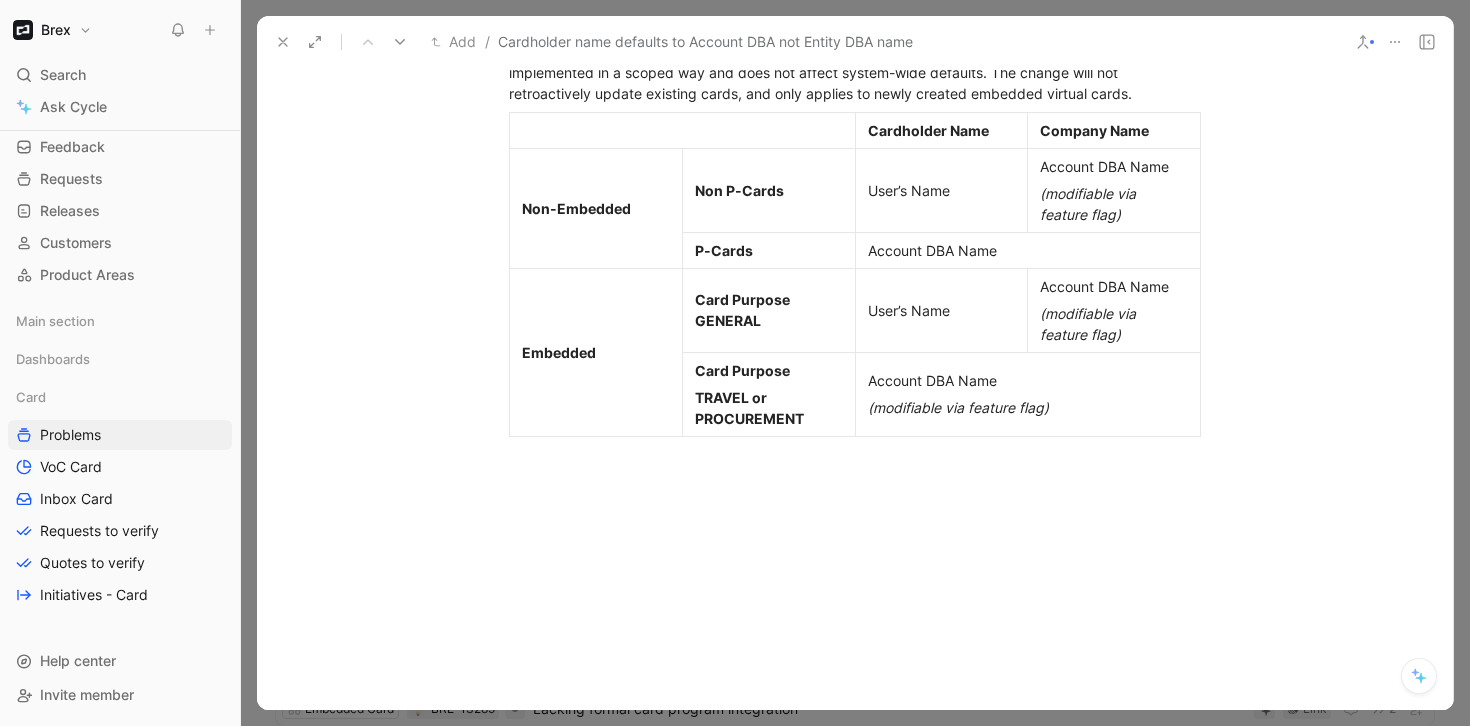 click on "Key Problems to Solve (and for who) Embedded Customers (e.g., Sequoia) experience confusion when the cardholder name on embedded virtual cards (specifically for Travel and Procurement) displays the Account DBA name instead of the Legal Entity DBA name even though the coding on the accounting side is correctly attributed to the correct entity. Context Cardholder Name Company Name Non-Embedded Non P-Cards User’s Name Account DBA Name (modifiable via feature flag) P-Cards Account DBA Name Embedded Card Purpose GENERAL User’s Name Account DBA Name (modifiable via feature flag) Card Purpose TRAVEL or Procurement Account DBA Name (modifiable via feature flag)" at bounding box center (855, 82) 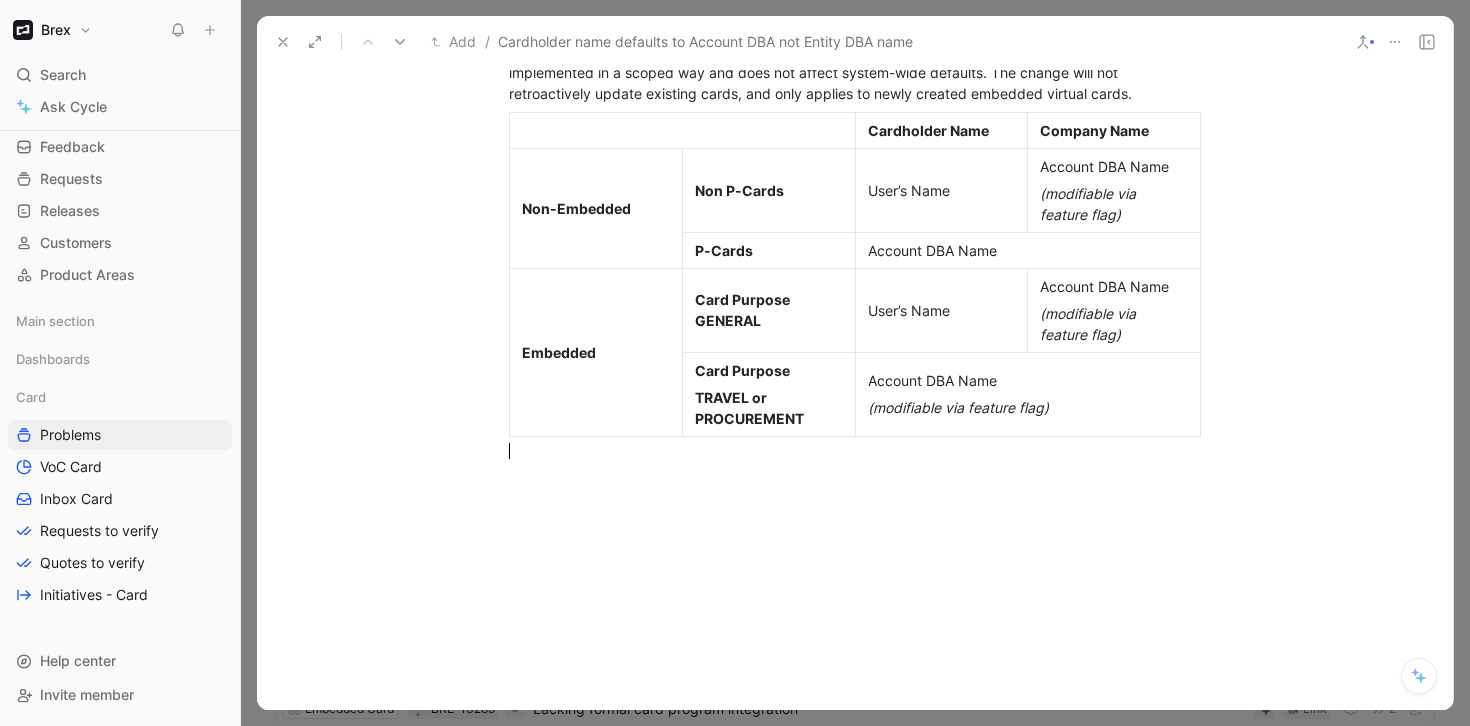 click at bounding box center (855, 588) 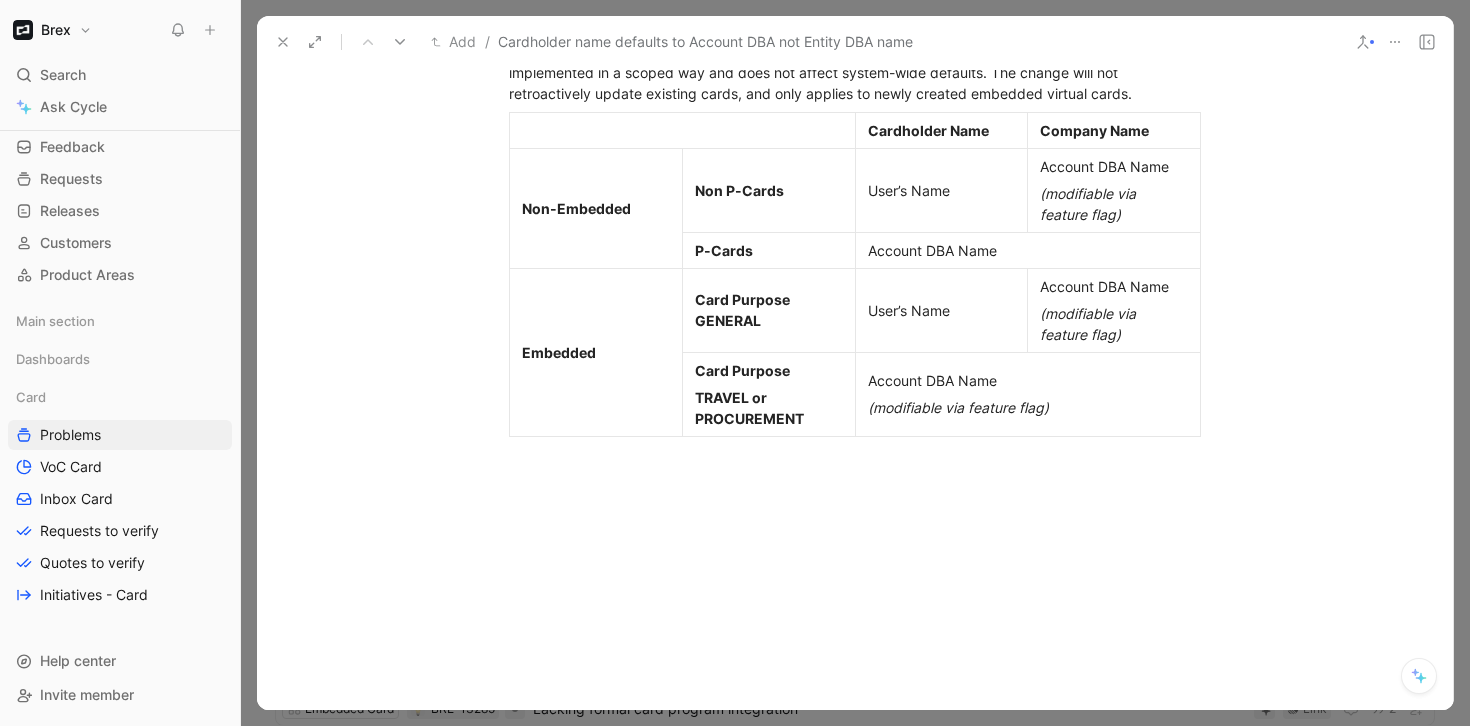click at bounding box center (855, 562) 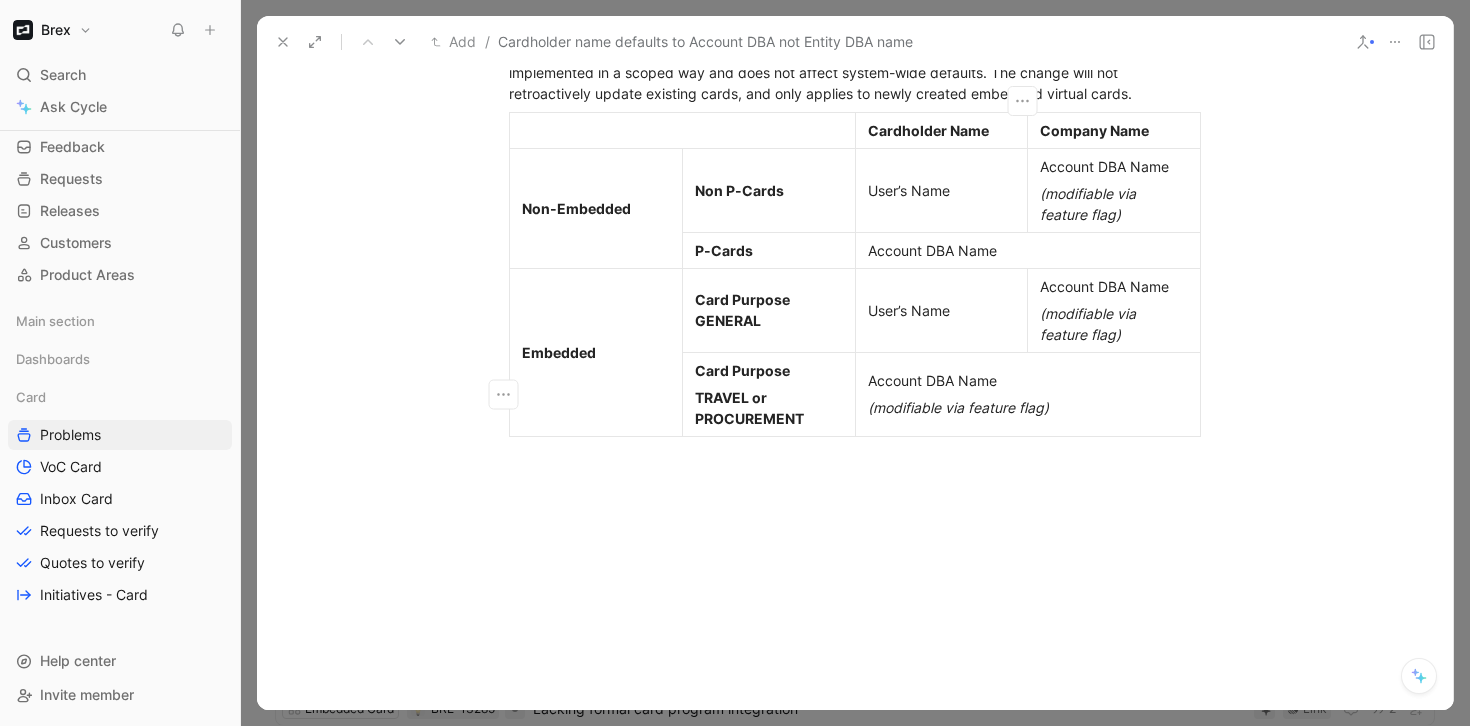 click on "Cardholder Name Company Name Non-Embedded Non P-Cards User’s Name Account DBA Name (modifiable via feature flag) P-Cards Account DBA Name Embedded Card Purpose GENERAL User’s Name Account DBA Name (modifiable via feature flag) Card Purpose  TRAVEL or PROCUREMENT Account DBA Name (modifiable via feature flag)" at bounding box center [855, 274] 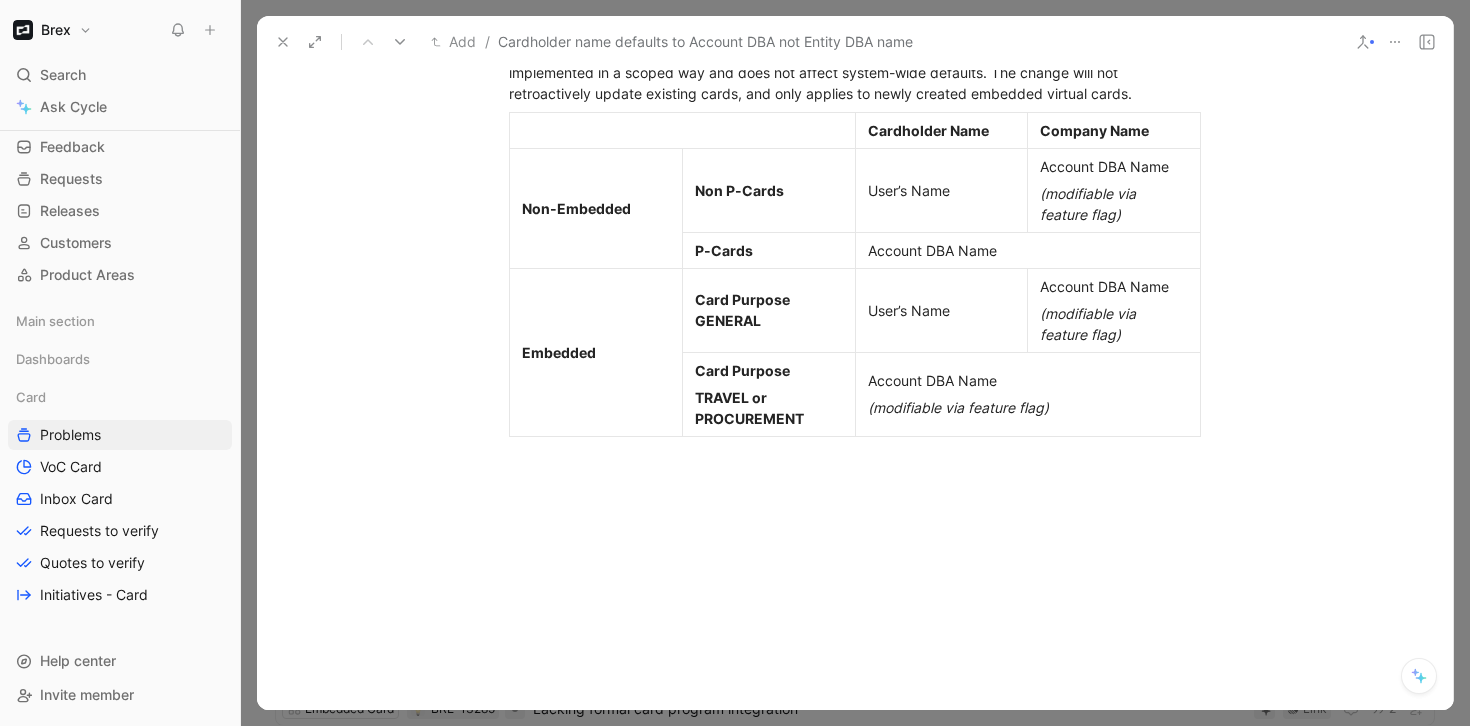 click at bounding box center (855, 363) 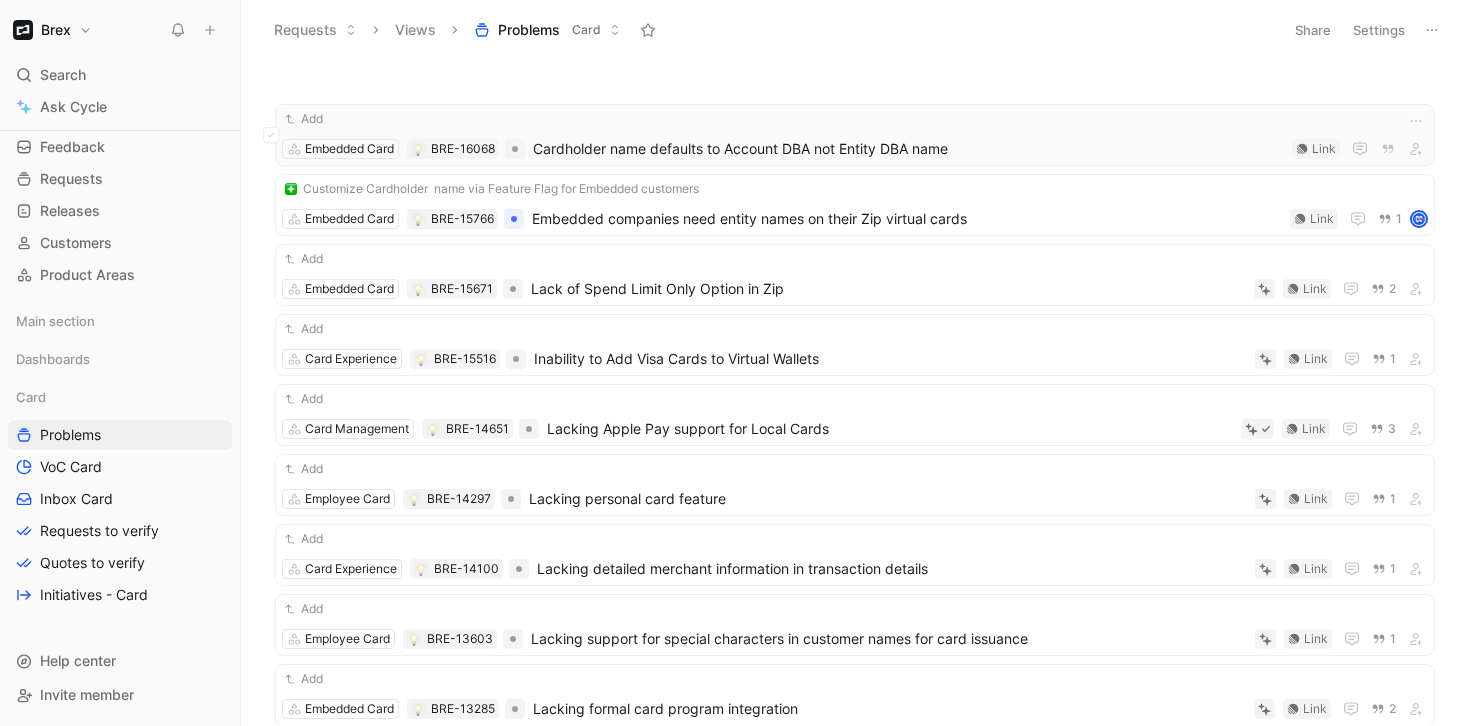click on "Cardholder name defaults to Account DBA not Entity DBA name" at bounding box center [908, 149] 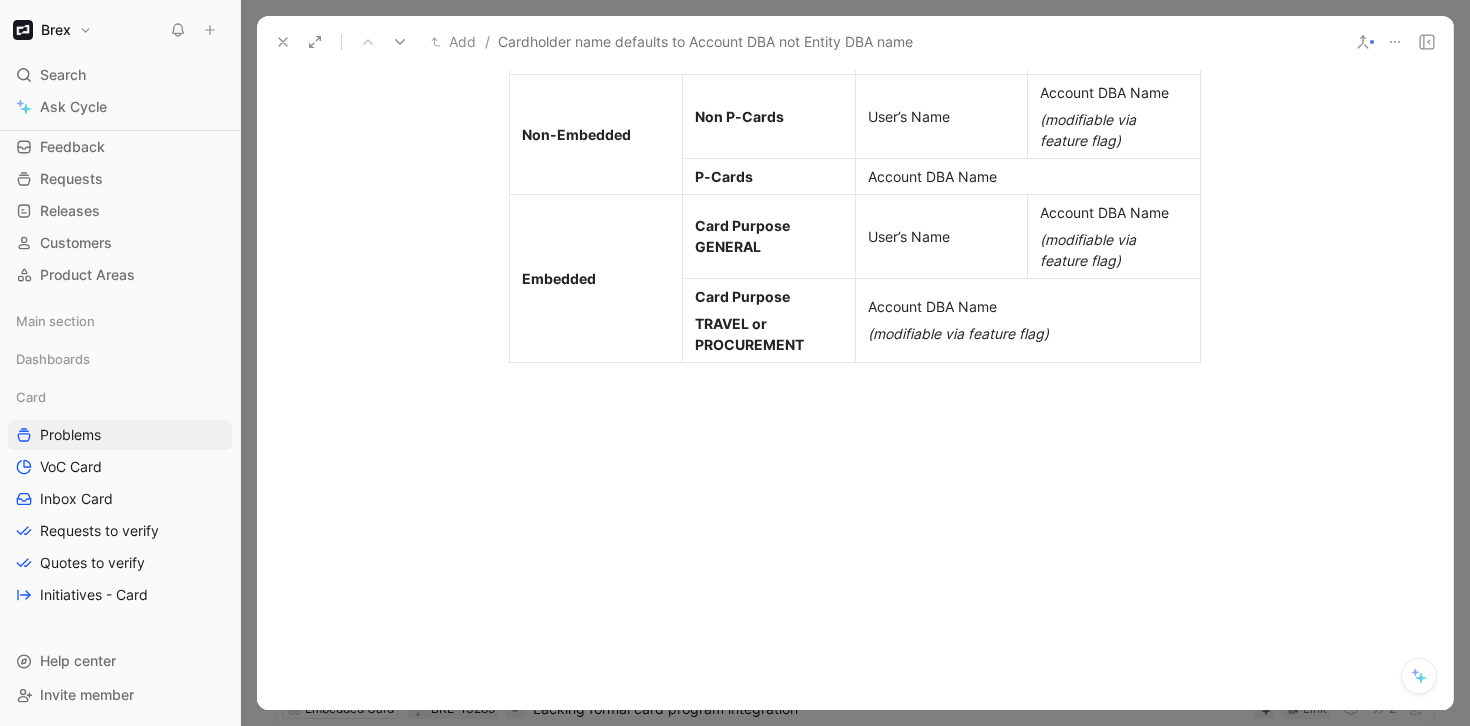 scroll, scrollTop: 901, scrollLeft: 0, axis: vertical 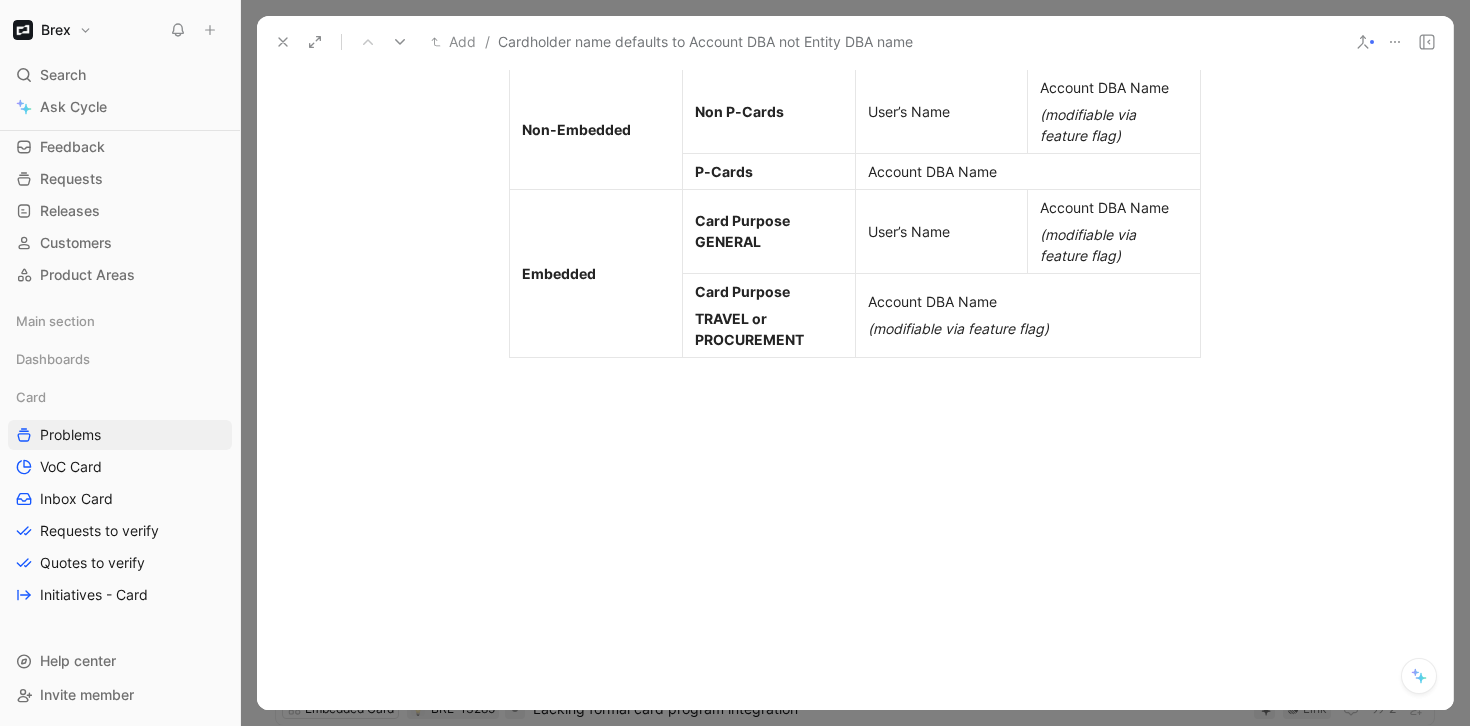 click at bounding box center [855, 483] 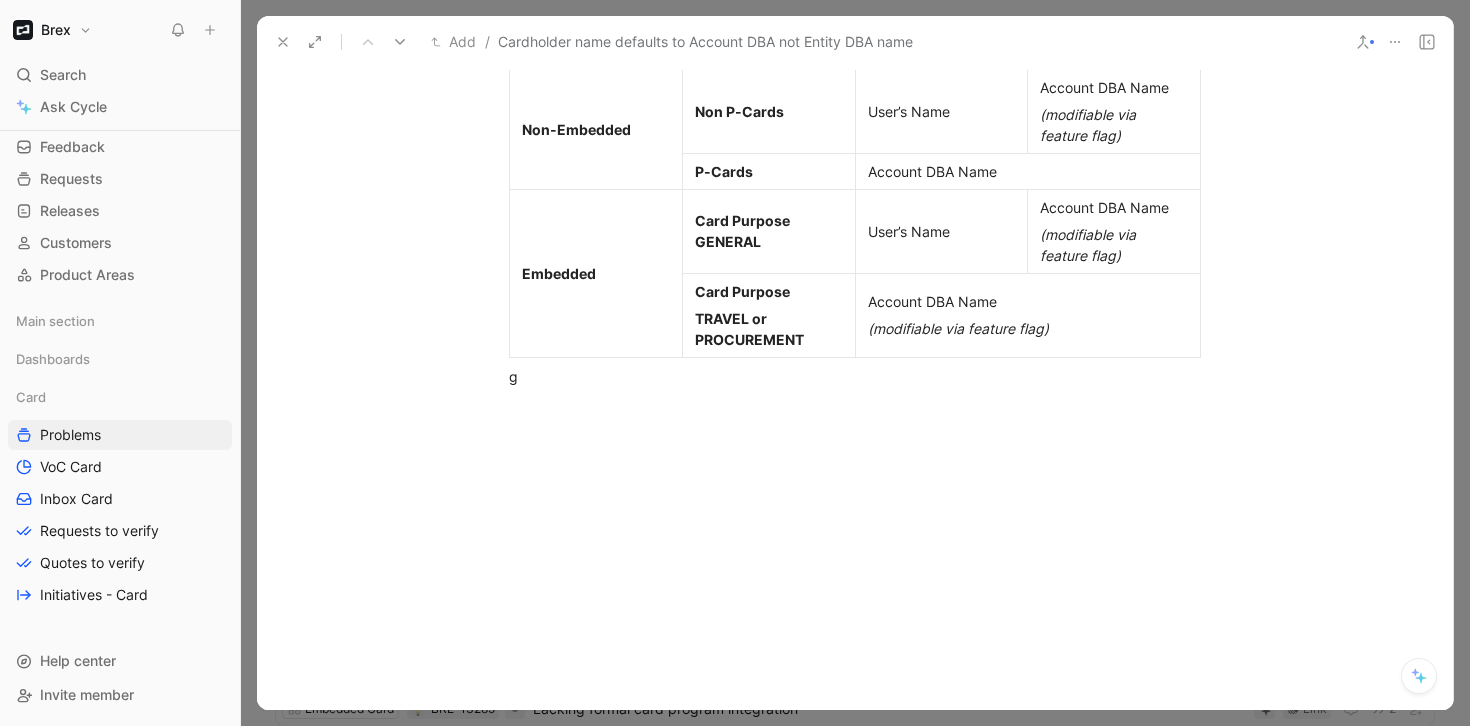 type 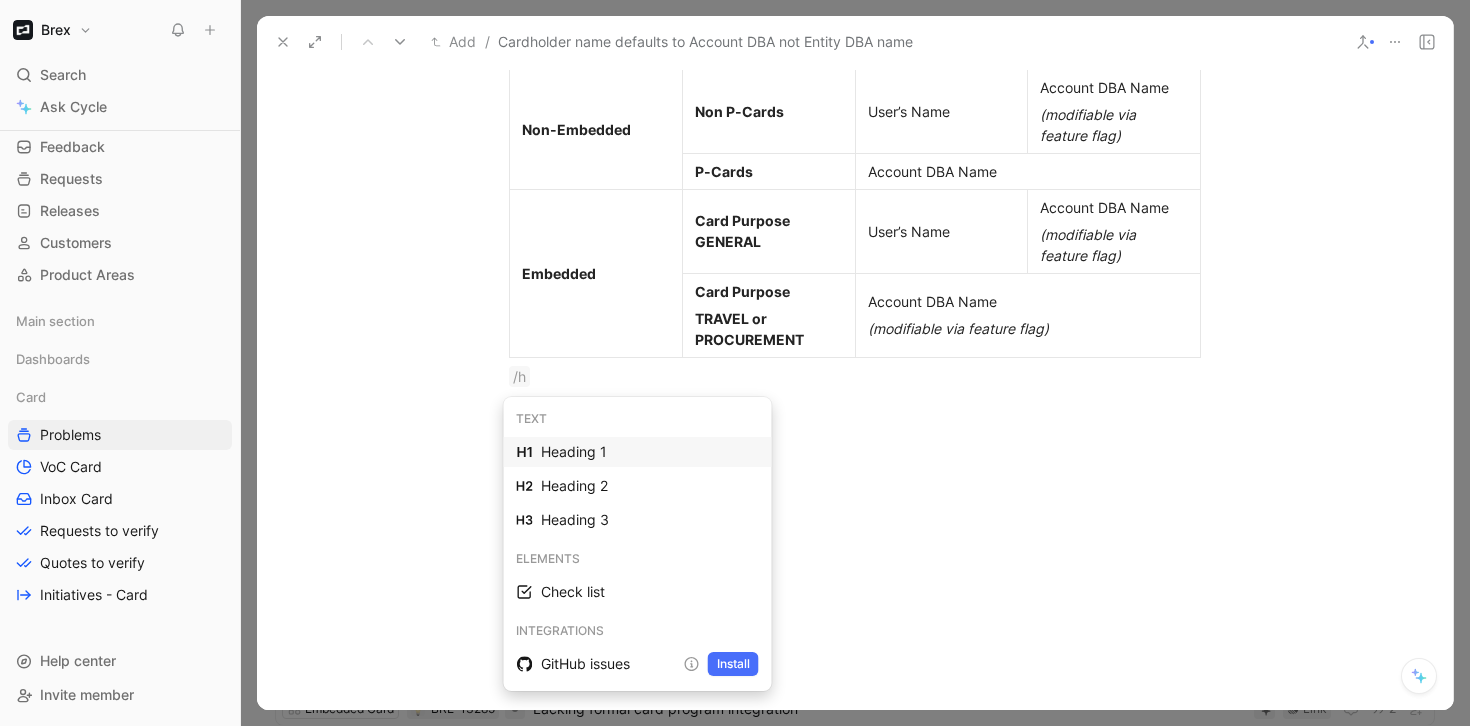 click on "Heading 1" at bounding box center [650, 452] 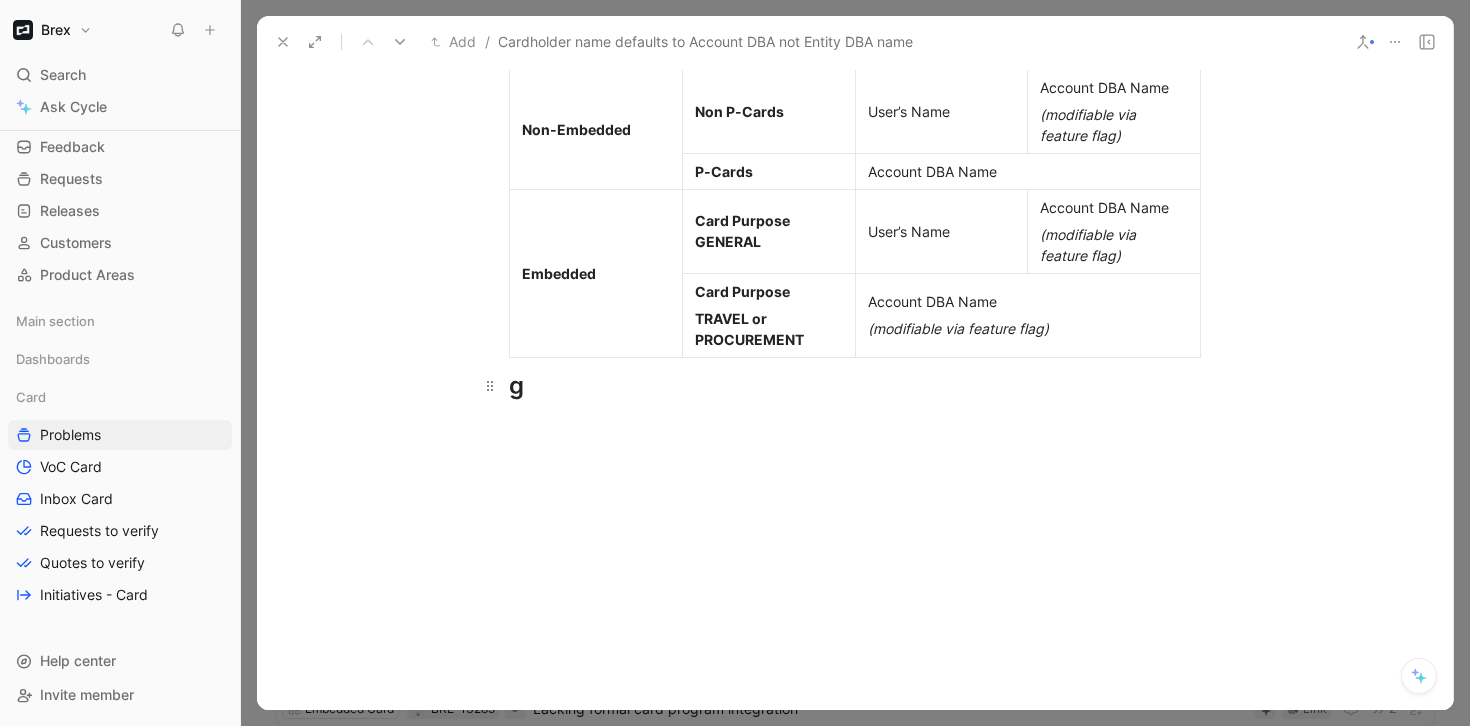 click on "g" at bounding box center (855, 386) 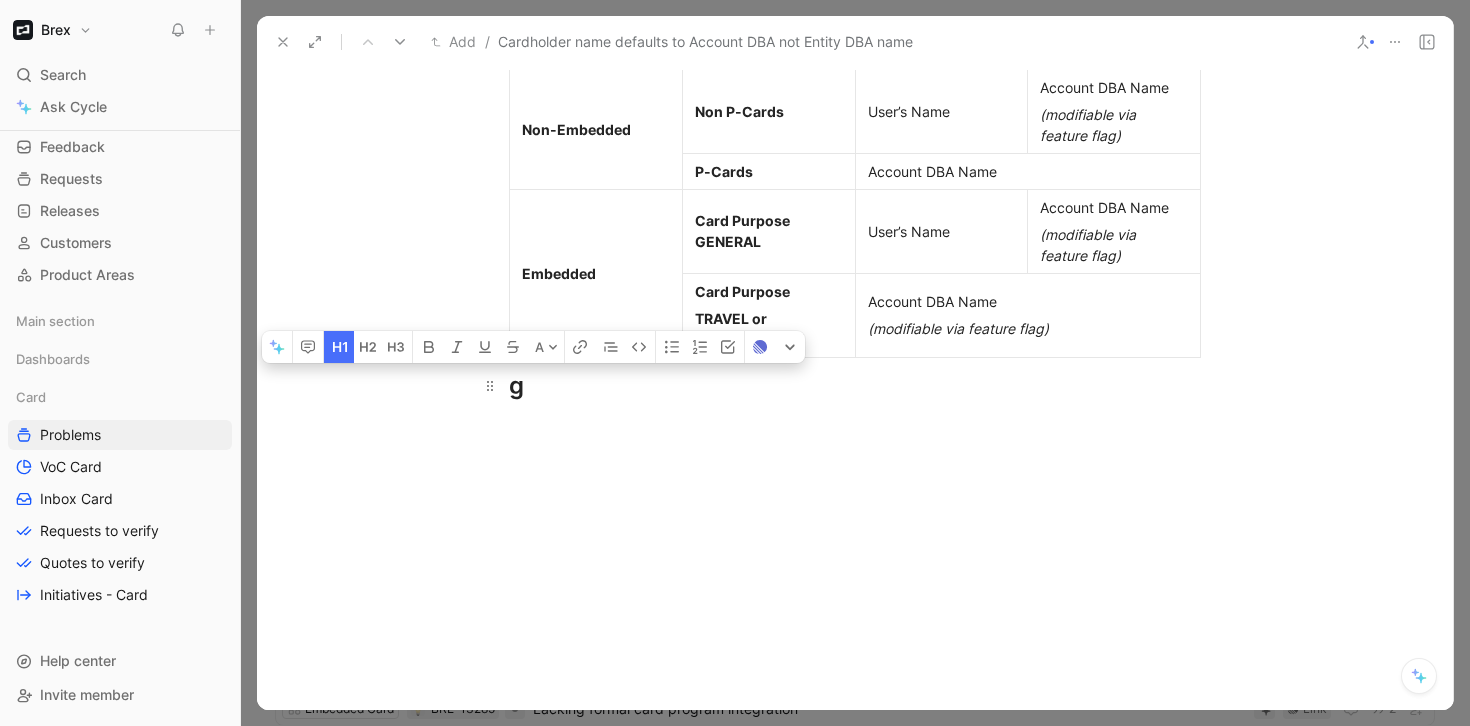 click on "g" at bounding box center [855, 386] 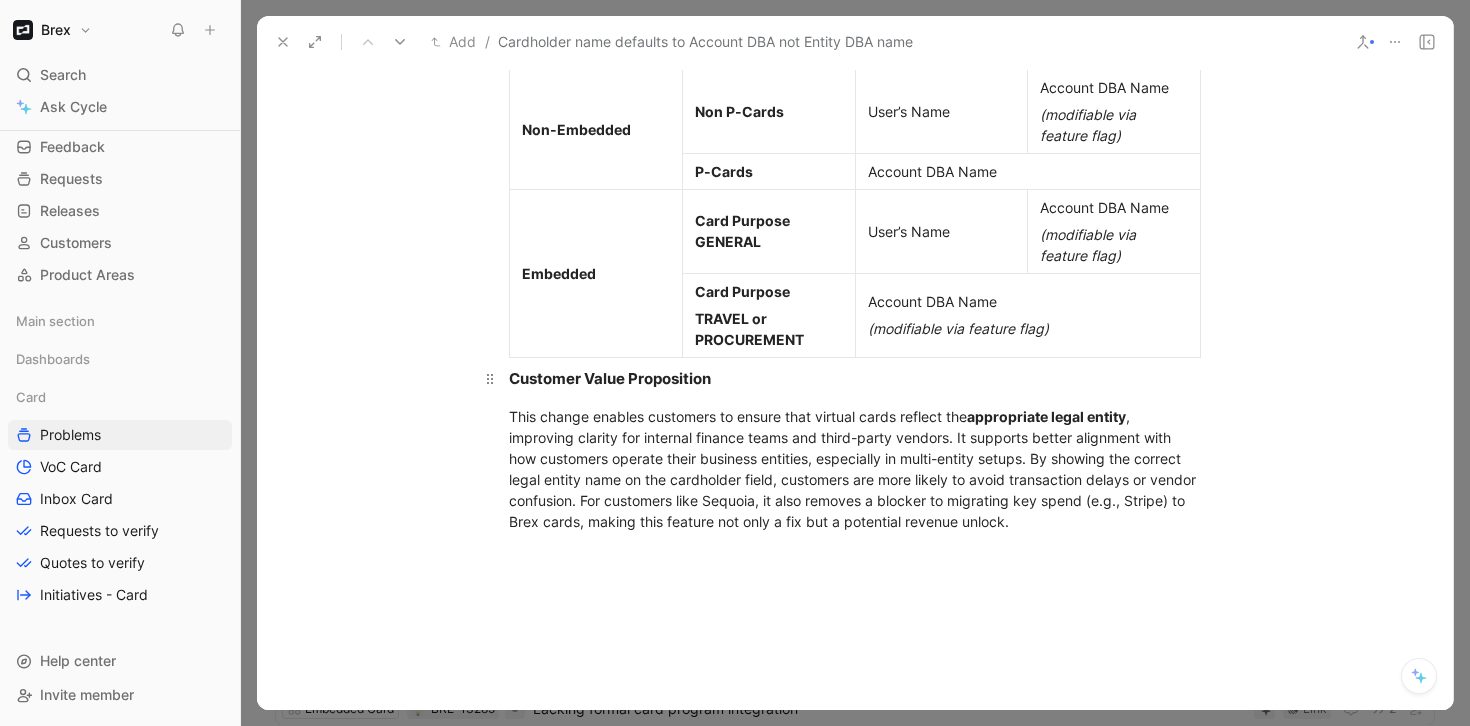 click on "Customer Value Proposition" at bounding box center [610, 378] 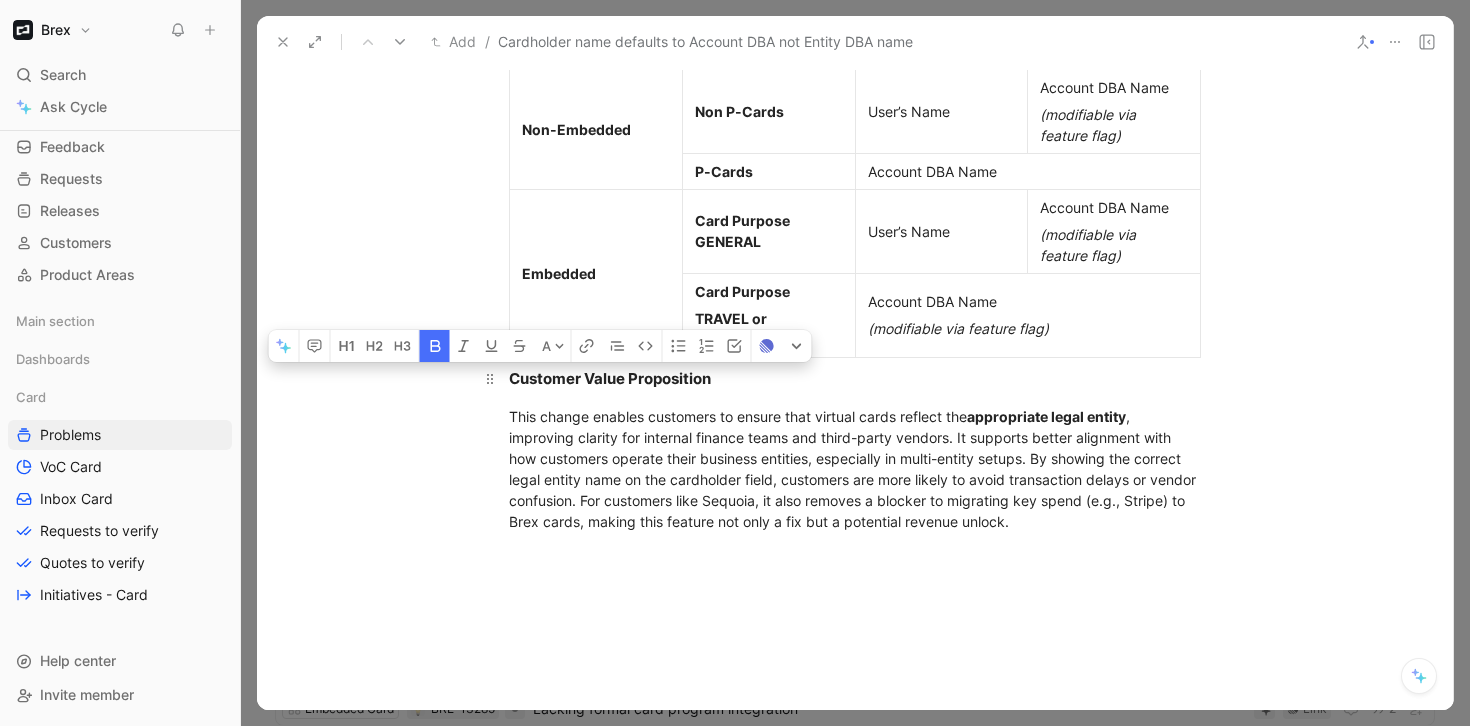 click on "Customer Value Proposition" at bounding box center [610, 378] 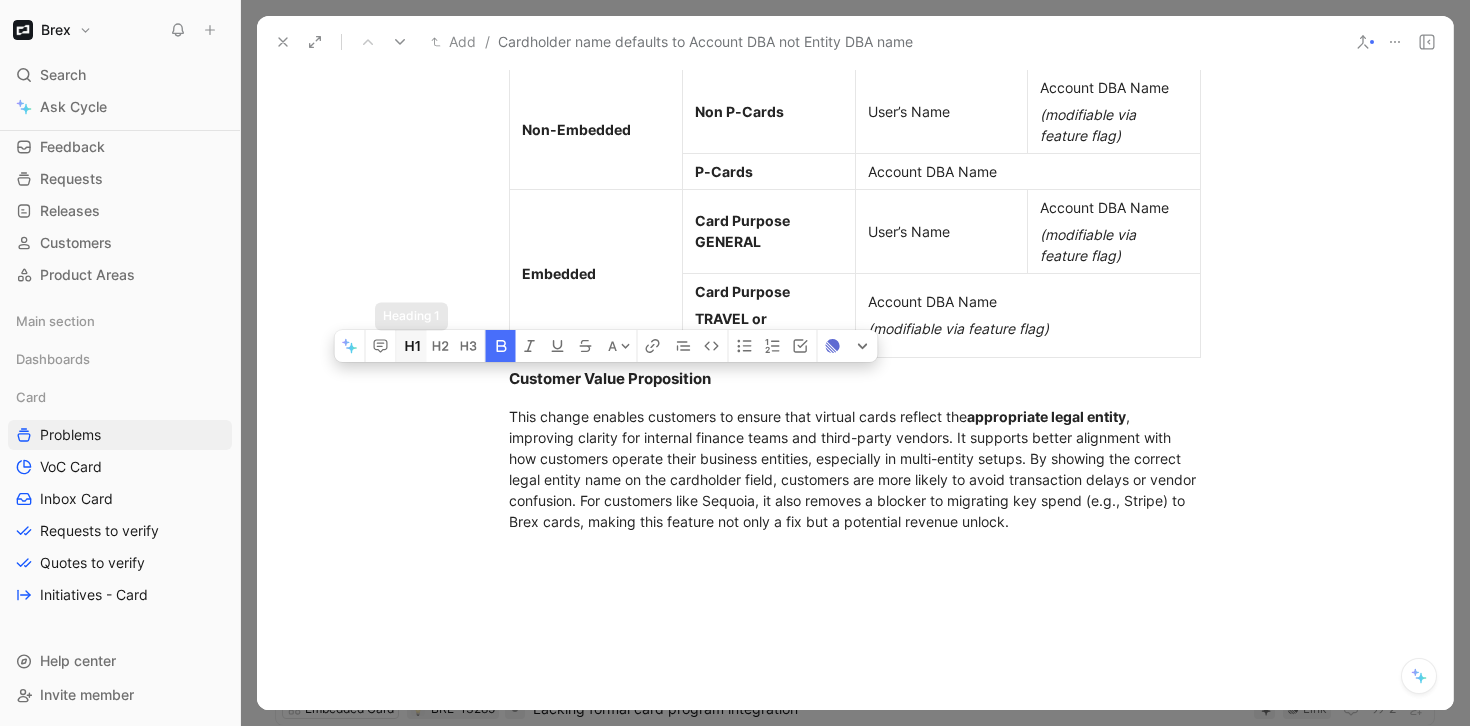 click 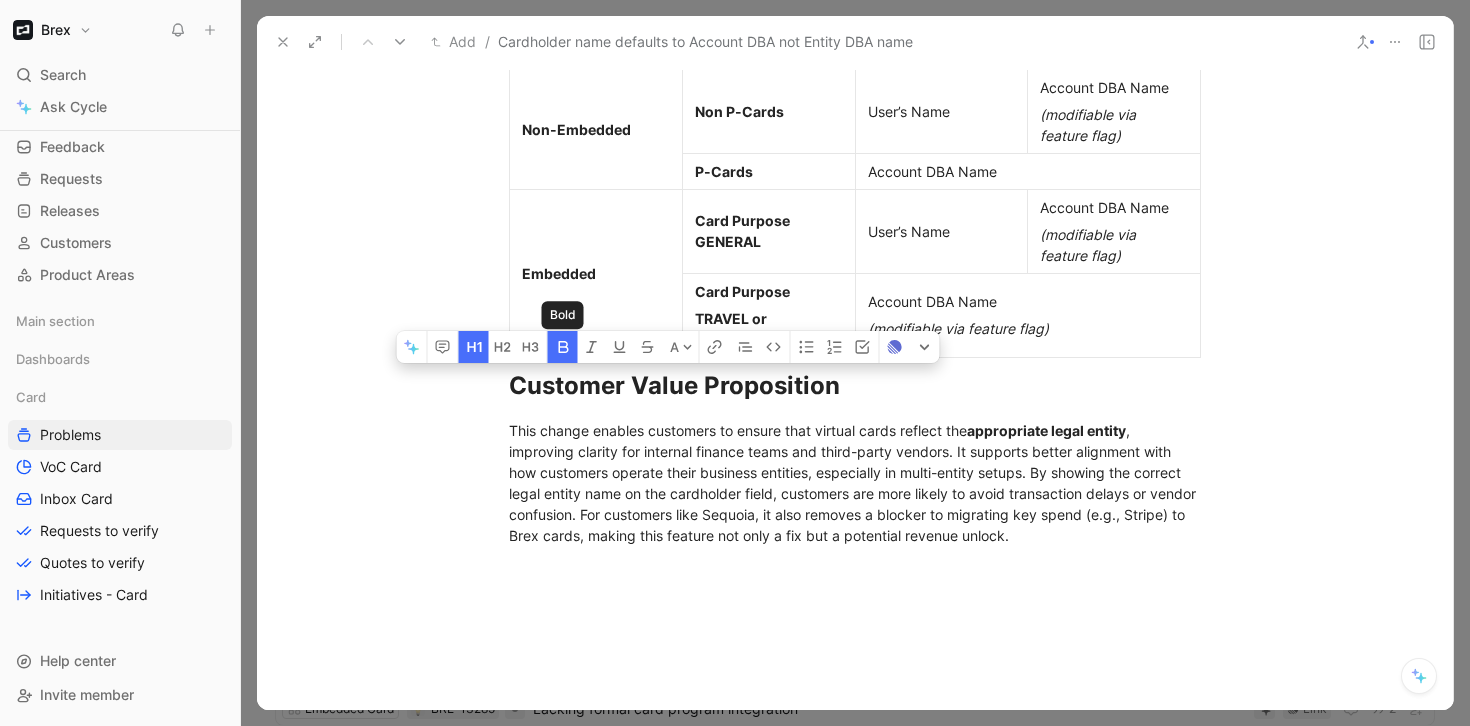 click 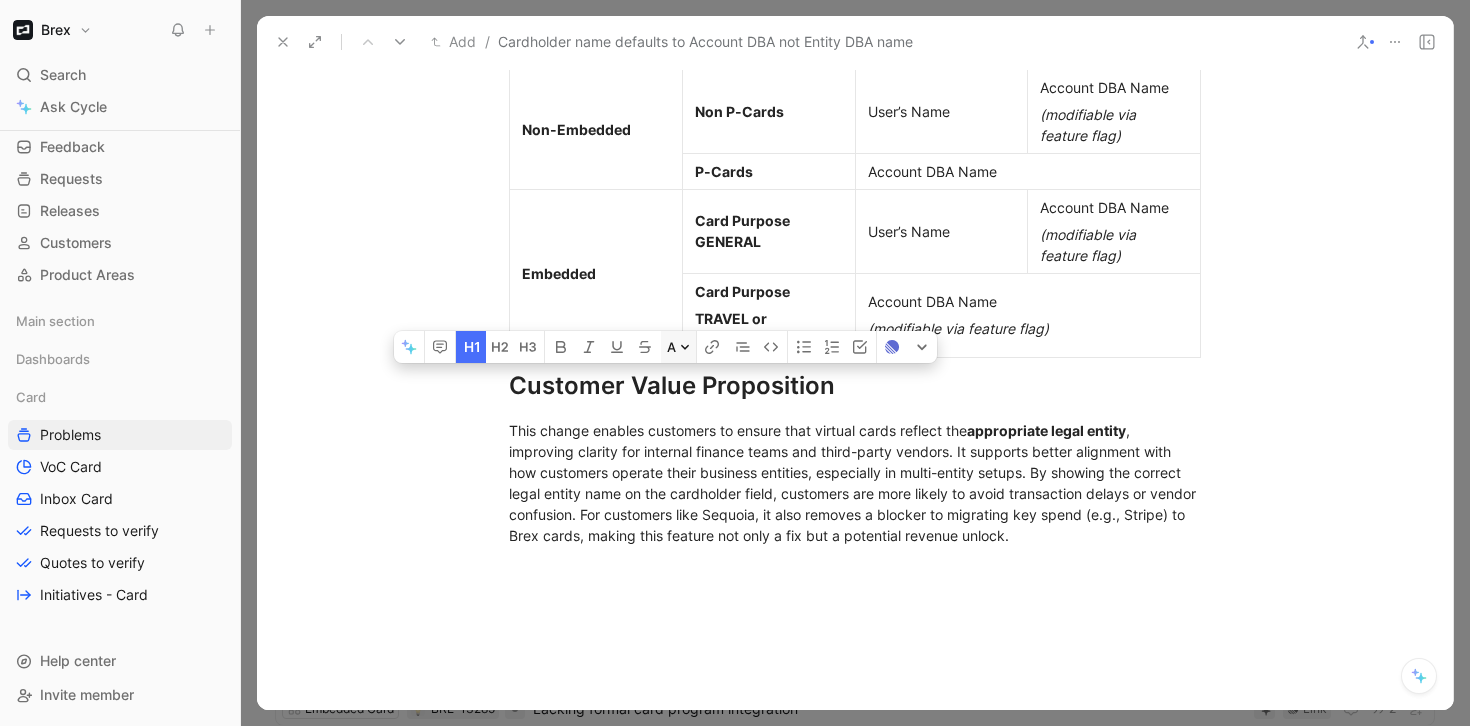 click on "A" at bounding box center (678, 347) 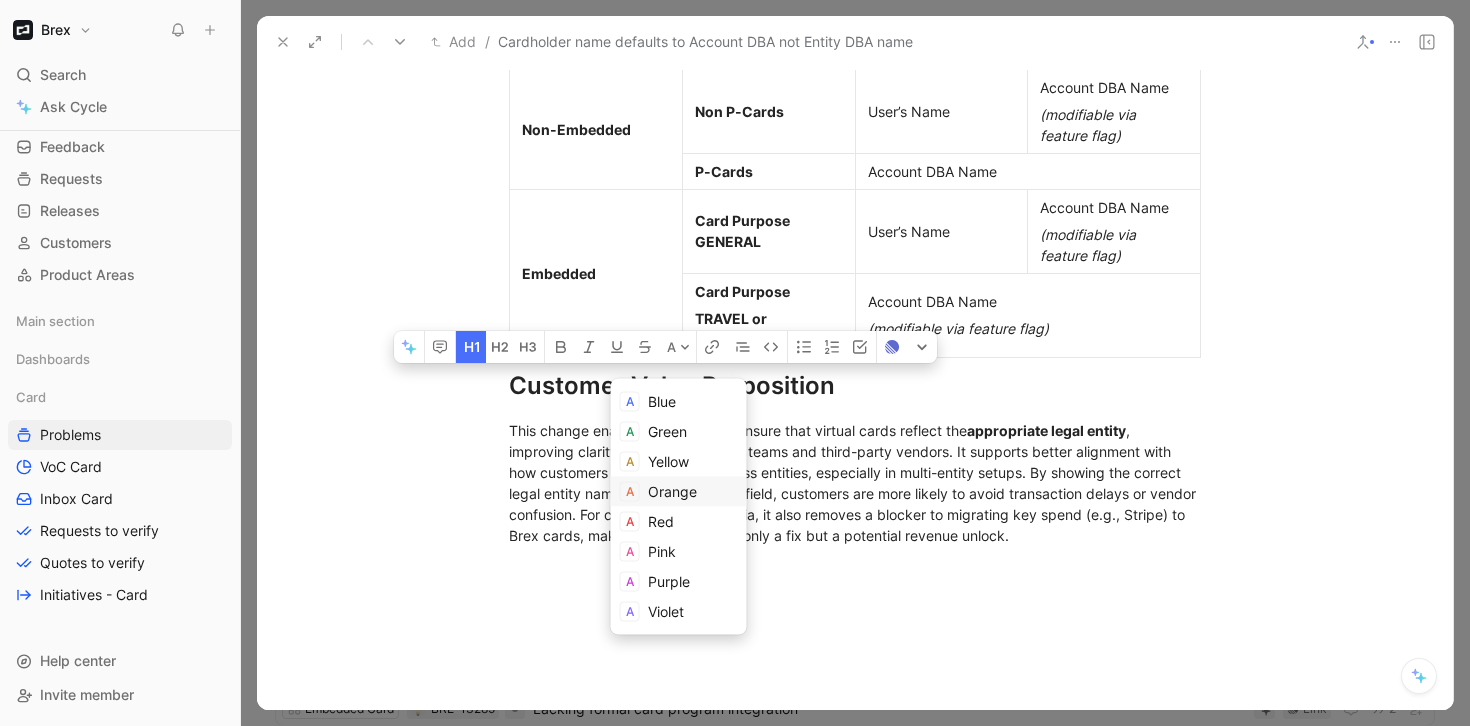 click on "Orange" at bounding box center [672, 491] 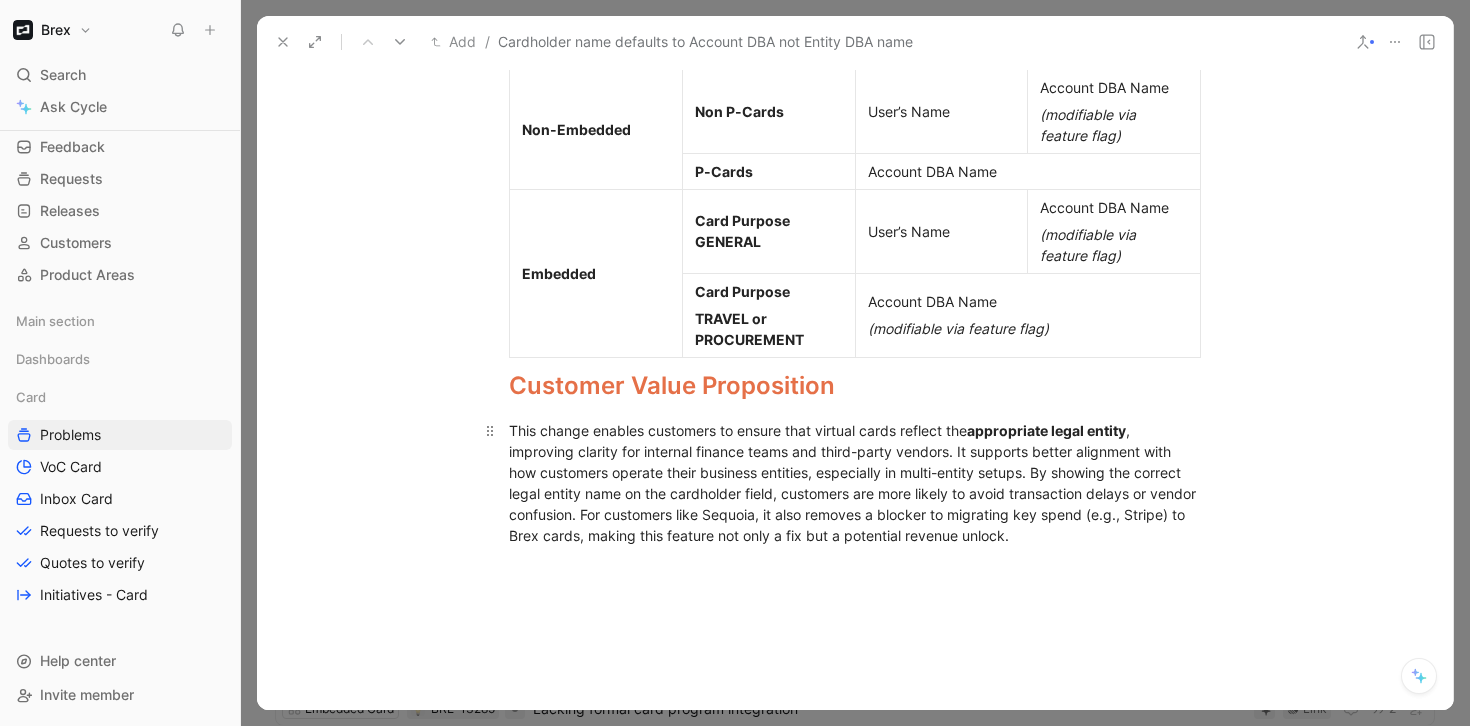 click on "This change enables customers to ensure that virtual cards reflect the appropriate legal entity, improving clarity for internal finance teams and third-party vendors. It supports better alignment with how customers operate their business entities, especially in multi-entity setups. By showing the correct legal entity name on the cardholder field, customers are more likely to avoid transaction delays or vendor confusion. For customers like Sequoia, it also removes a blocker to migrating key spend (e.g., Stripe) to Brex cards, making this feature not only a fix but a potential revenue unlock." at bounding box center [855, 483] 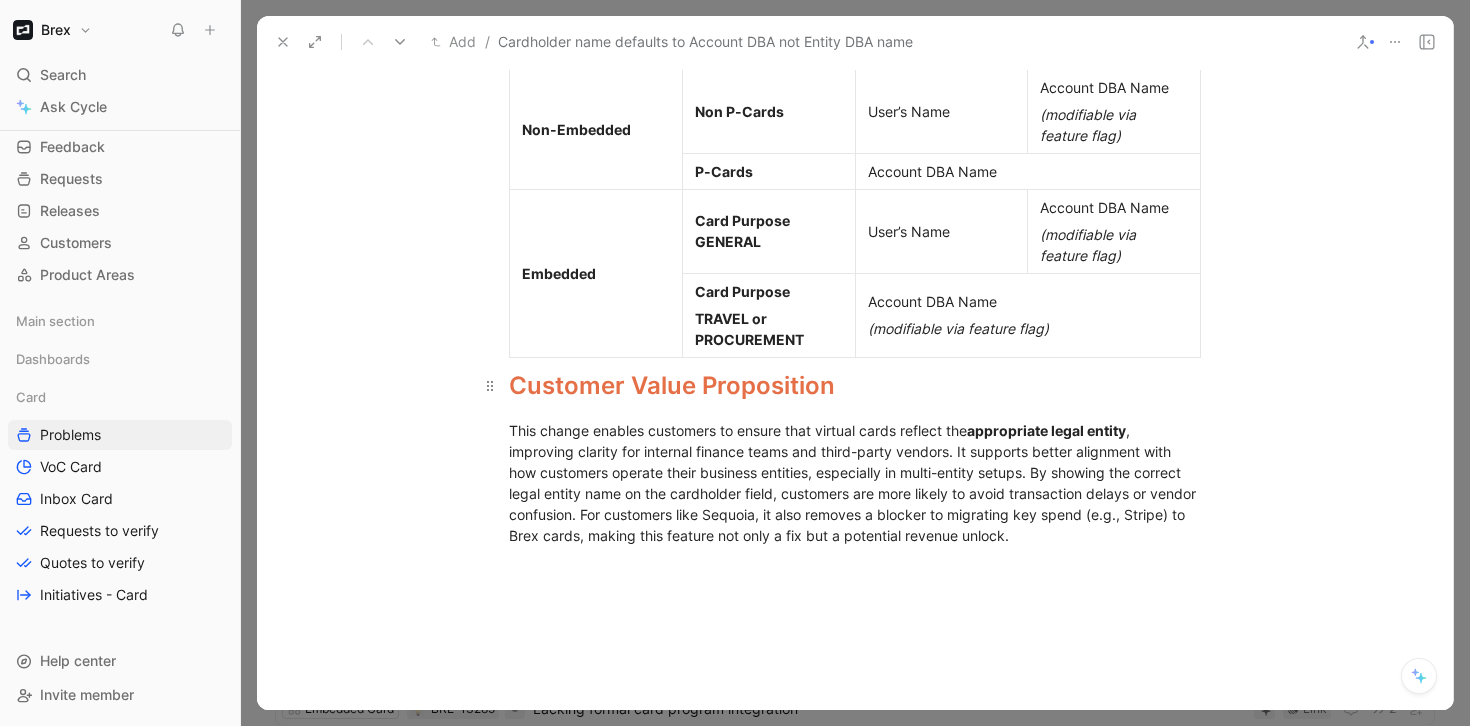 click on "Customer Value Proposition" at bounding box center [855, 386] 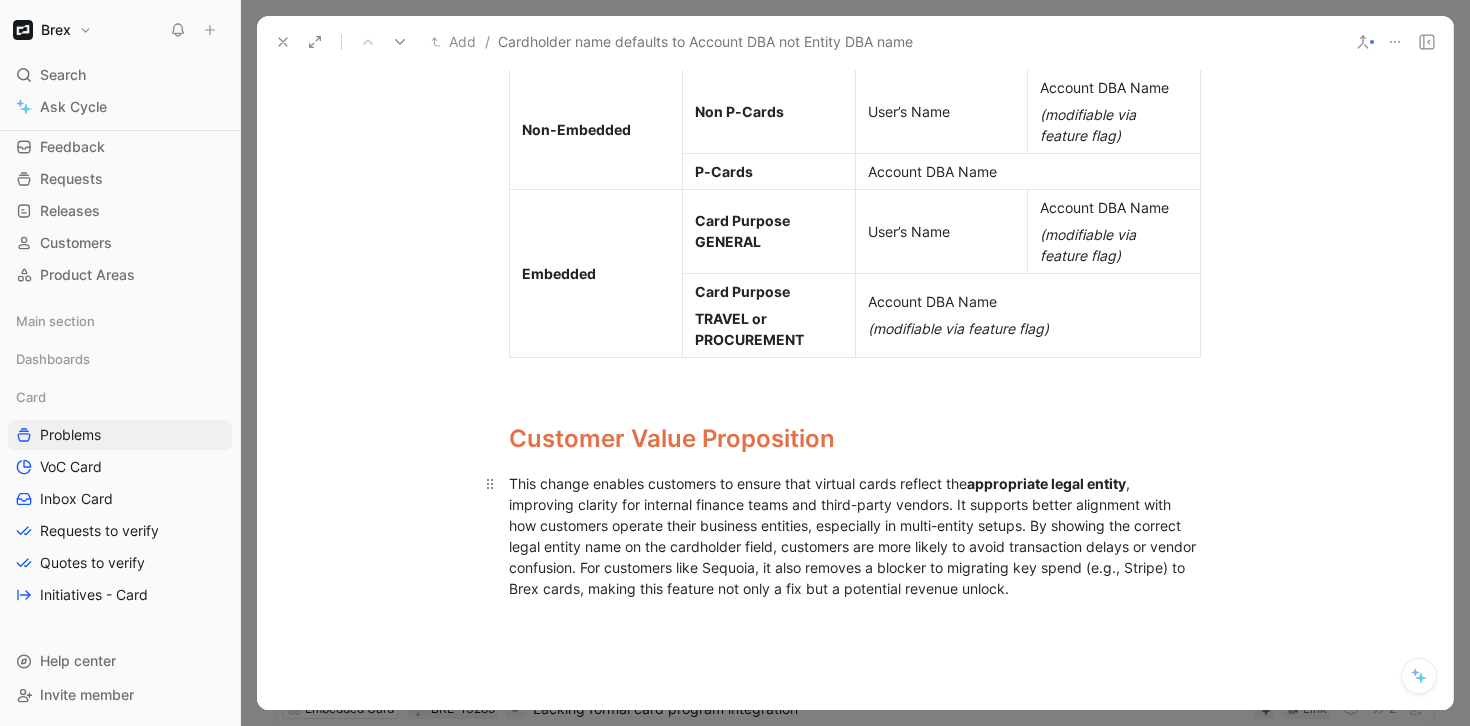 click on "This change enables customers to ensure that virtual cards reflect the appropriate legal entity, improving clarity for internal finance teams and third-party vendors. It supports better alignment with how customers operate their business entities, especially in multi-entity setups. By showing the correct legal entity name on the cardholder field, customers are more likely to avoid transaction delays or vendor confusion. For customers like Sequoia, it also removes a blocker to migrating key spend (e.g., Stripe) to Brex cards, making this feature not only a fix but a potential revenue unlock." at bounding box center (855, 536) 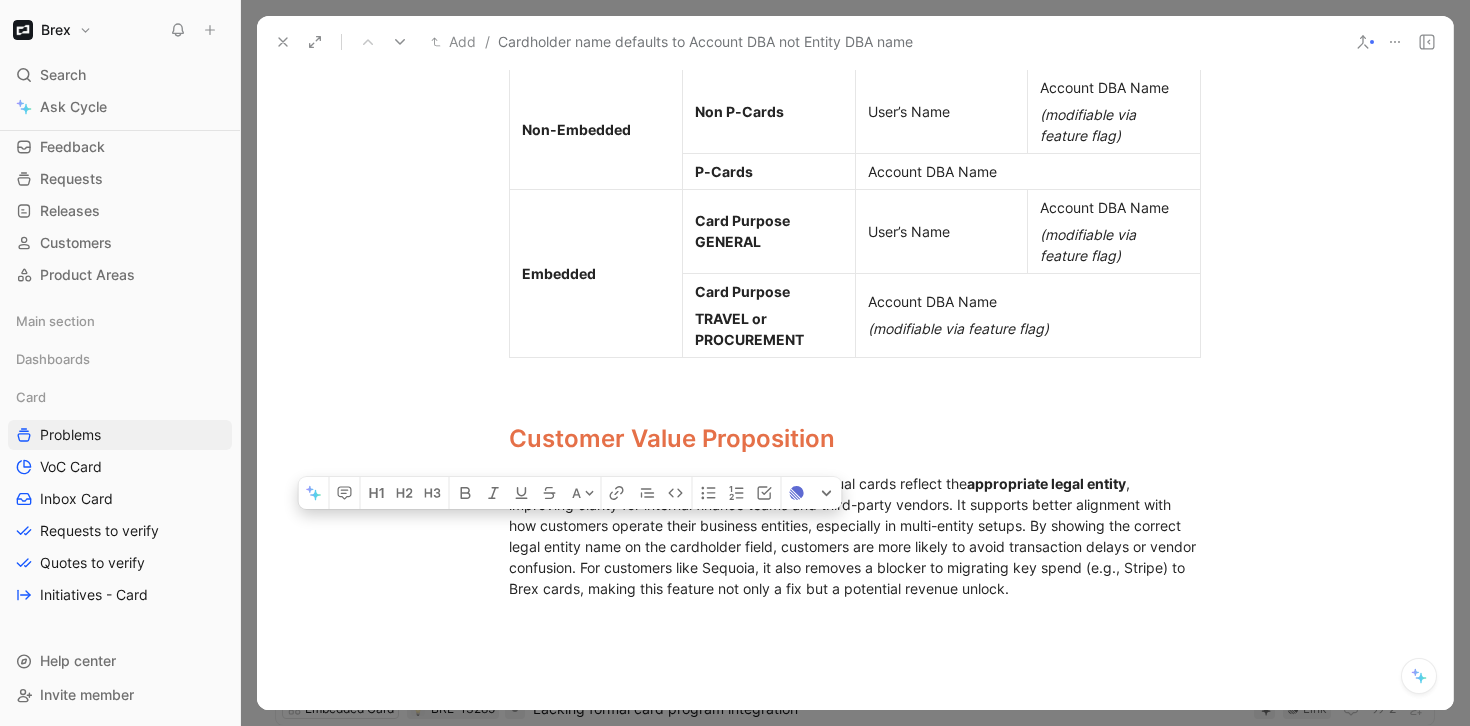 click on "This change enables customers to ensure that virtual cards reflect the appropriate legal entity, improving clarity for internal finance teams and third-party vendors. It supports better alignment with how customers operate their business entities, especially in multi-entity setups. By showing the correct legal entity name on the cardholder field, customers are more likely to avoid transaction delays or vendor confusion. For customers like Sequoia, it also removes a blocker to migrating key spend (e.g., Stripe) to Brex cards, making this feature not only a fix but a potential revenue unlock." at bounding box center (855, 536) 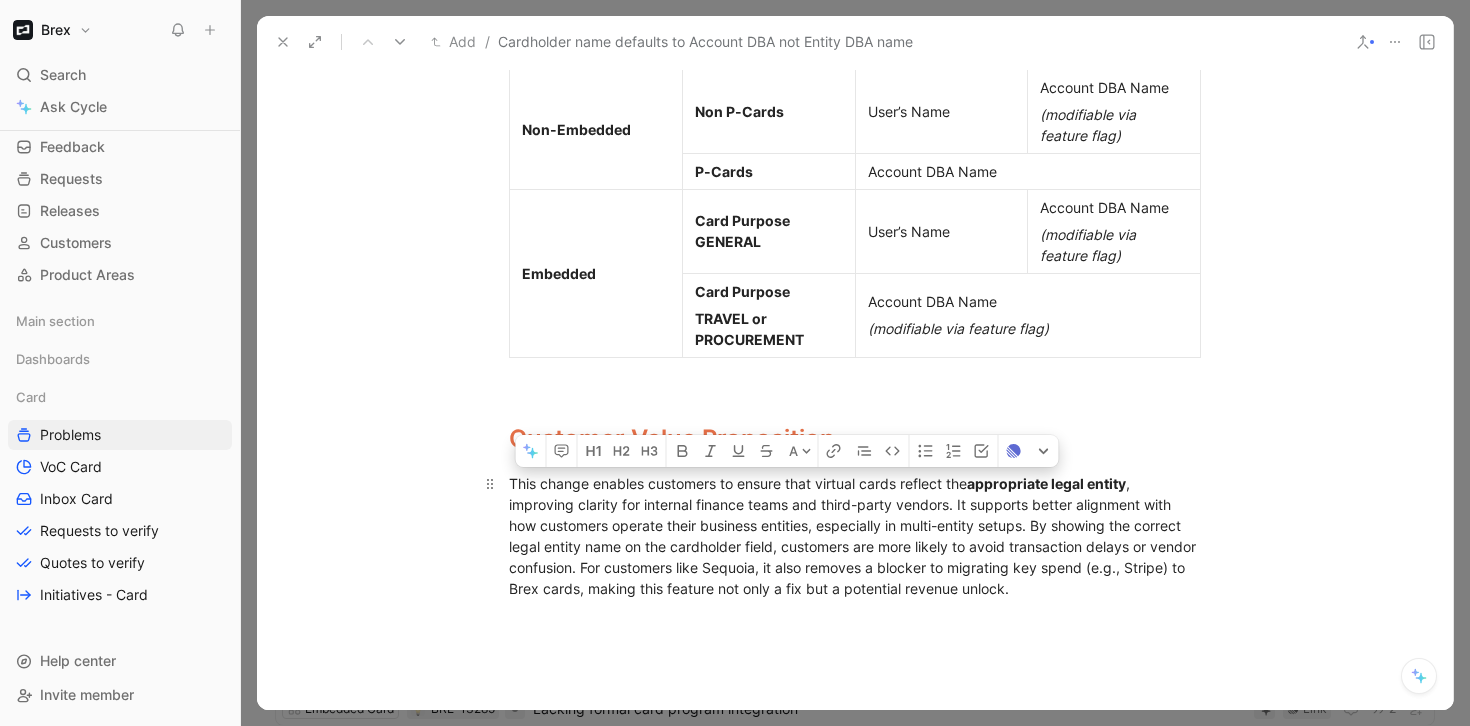 click on "This change enables customers to ensure that virtual cards reflect the appropriate legal entity, improving clarity for internal finance teams and third-party vendors. It supports better alignment with how customers operate their business entities, especially in multi-entity setups. By showing the correct legal entity name on the cardholder field, customers are more likely to avoid transaction delays or vendor confusion. For customers like Sequoia, it also removes a blocker to migrating key spend (e.g., Stripe) to Brex cards, making this feature not only a fix but a potential revenue unlock." at bounding box center [855, 536] 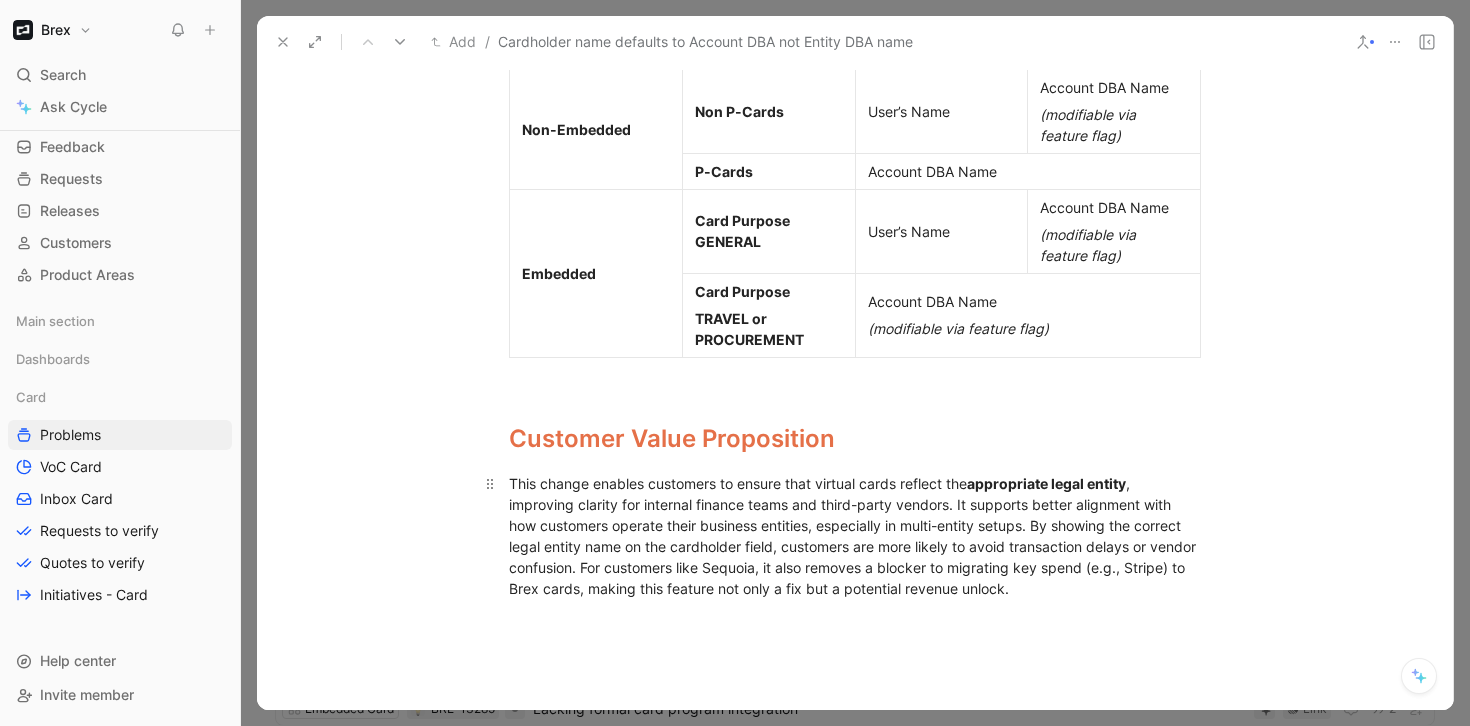 click on "This change enables customers to ensure that virtual cards reflect the appropriate legal entity, improving clarity for internal finance teams and third-party vendors. It supports better alignment with how customers operate their business entities, especially in multi-entity setups. By showing the correct legal entity name on the cardholder field, customers are more likely to avoid transaction delays or vendor confusion. For customers like Sequoia, it also removes a blocker to migrating key spend (e.g., Stripe) to Brex cards, making this feature not only a fix but a potential revenue unlock." at bounding box center (855, 536) 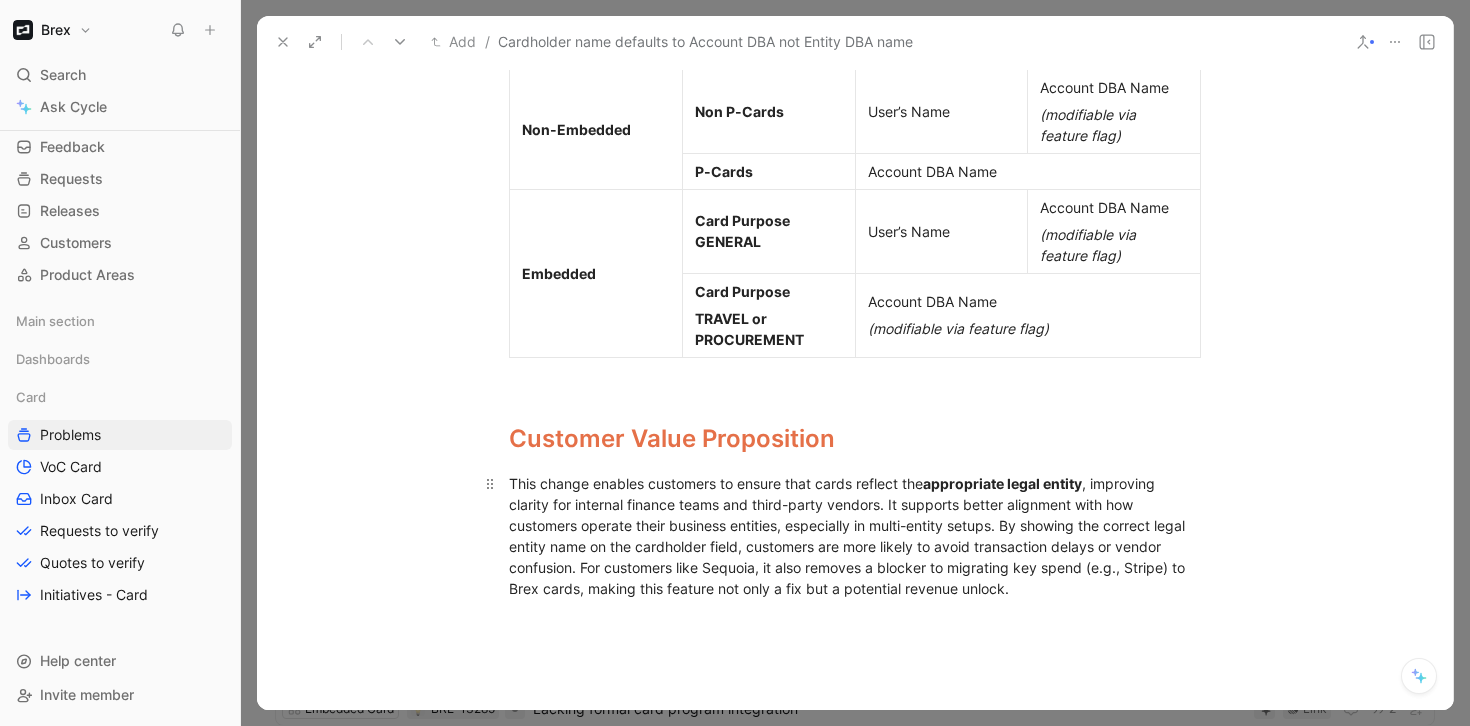 click on "appropriate legal entity" at bounding box center (1002, 483) 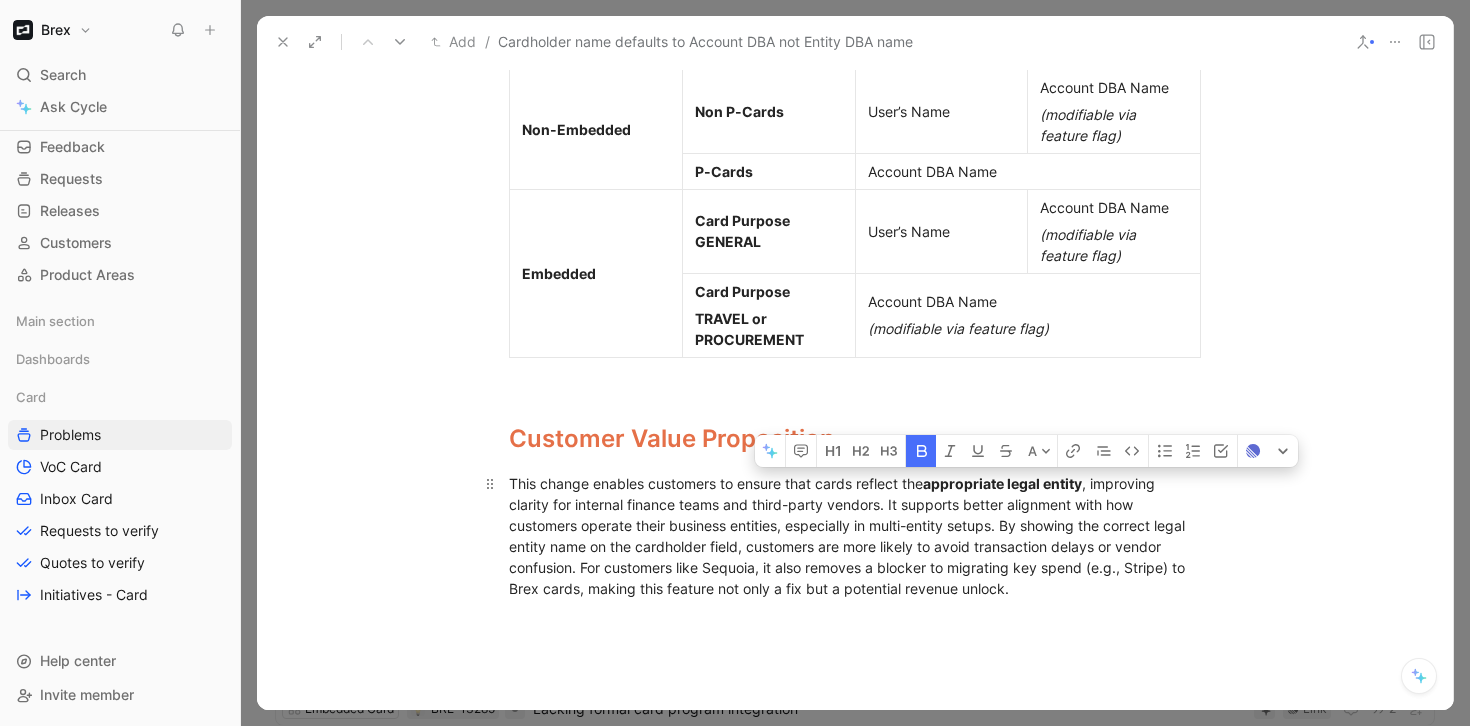 click on "appropriate legal entity" at bounding box center [1002, 483] 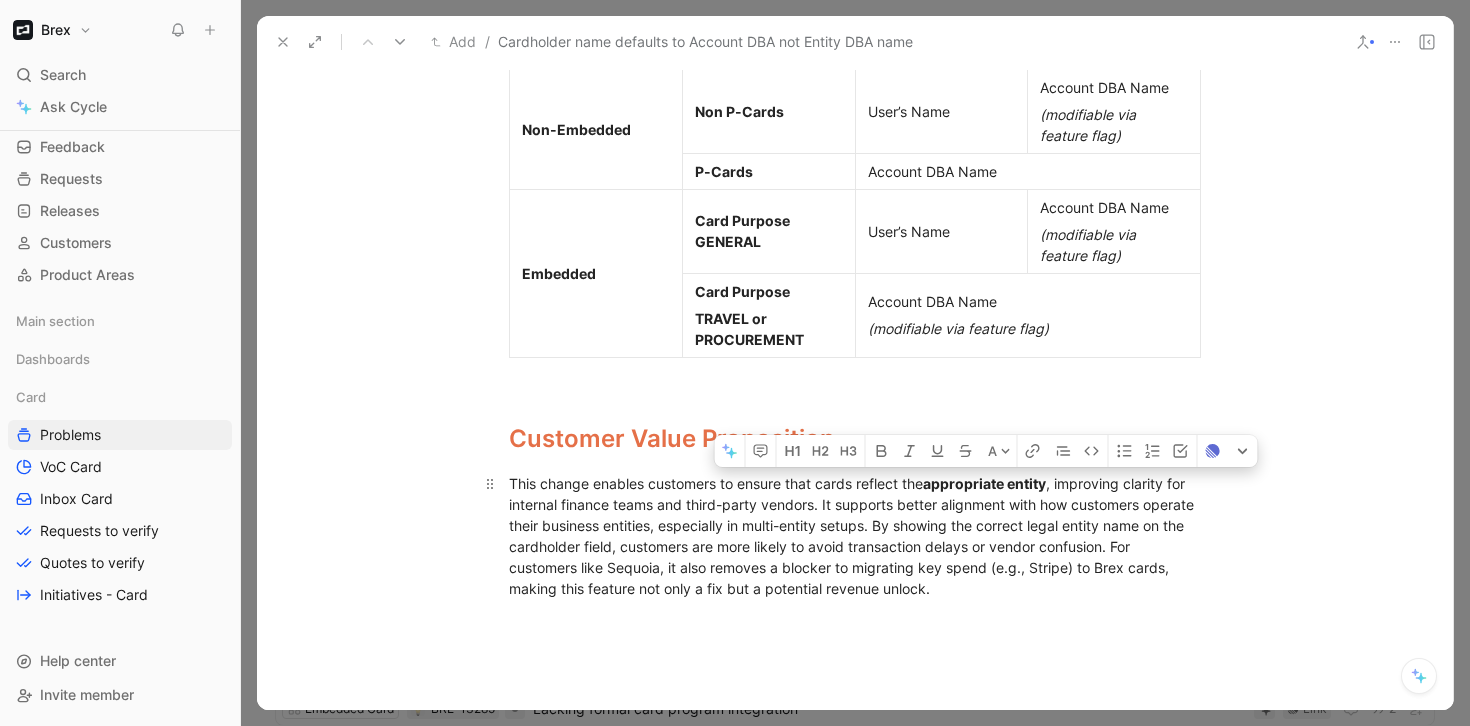 drag, startPoint x: 1048, startPoint y: 485, endPoint x: 923, endPoint y: 483, distance: 125.016 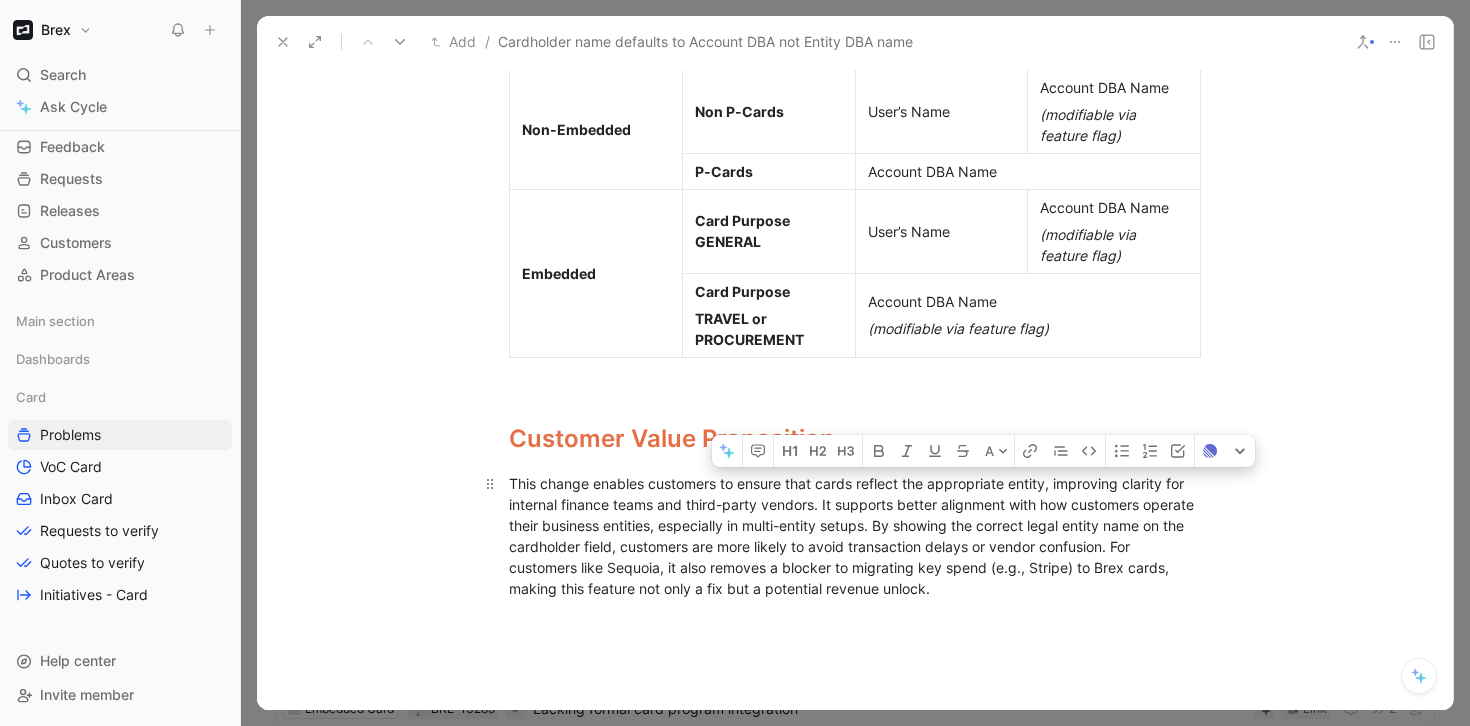 click on "This change enables customers to ensure that cards reflect the appropriate entity, improving clarity for internal finance teams and third-party vendors. It supports better alignment with how customers operate their business entities, especially in multi-entity setups. By showing the correct legal entity name on the cardholder field, customers are more likely to avoid transaction delays or vendor confusion. For customers like Sequoia, it also removes a blocker to migrating key spend (e.g., Stripe) to Brex cards, making this feature not only a fix but a potential revenue unlock." at bounding box center (855, 536) 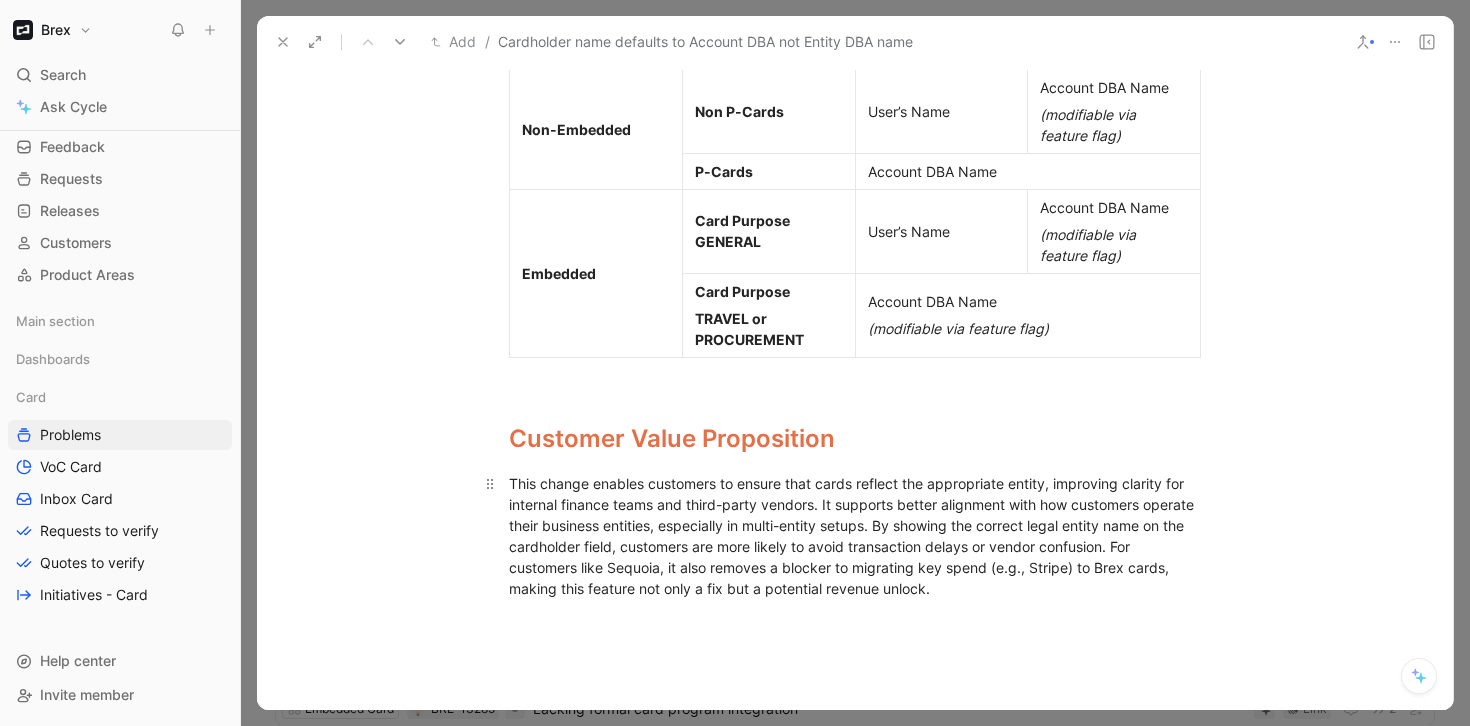 click on "This change enables customers to ensure that cards reflect the appropriate entity, improving clarity for internal finance teams and third-party vendors. It supports better alignment with how customers operate their business entities, especially in multi-entity setups. By showing the correct legal entity name on the cardholder field, customers are more likely to avoid transaction delays or vendor confusion. For customers like Sequoia, it also removes a blocker to migrating key spend (e.g., Stripe) to Brex cards, making this feature not only a fix but a potential revenue unlock." at bounding box center (855, 536) 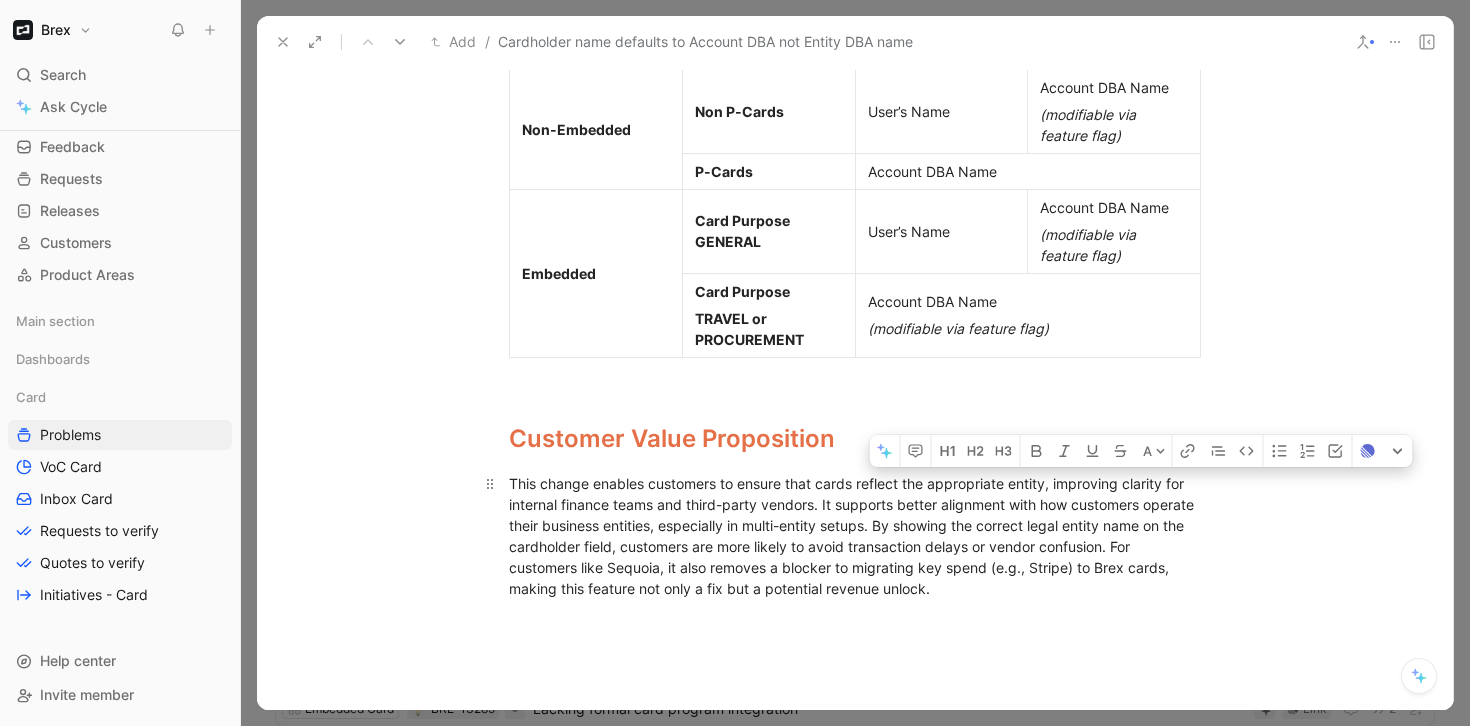 click on "This change enables customers to ensure that cards reflect the appropriate entity, improving clarity for internal finance teams and third-party vendors. It supports better alignment with how customers operate their business entities, especially in multi-entity setups. By showing the correct legal entity name on the cardholder field, customers are more likely to avoid transaction delays or vendor confusion. For customers like Sequoia, it also removes a blocker to migrating key spend (e.g., Stripe) to Brex cards, making this feature not only a fix but a potential revenue unlock." at bounding box center [855, 536] 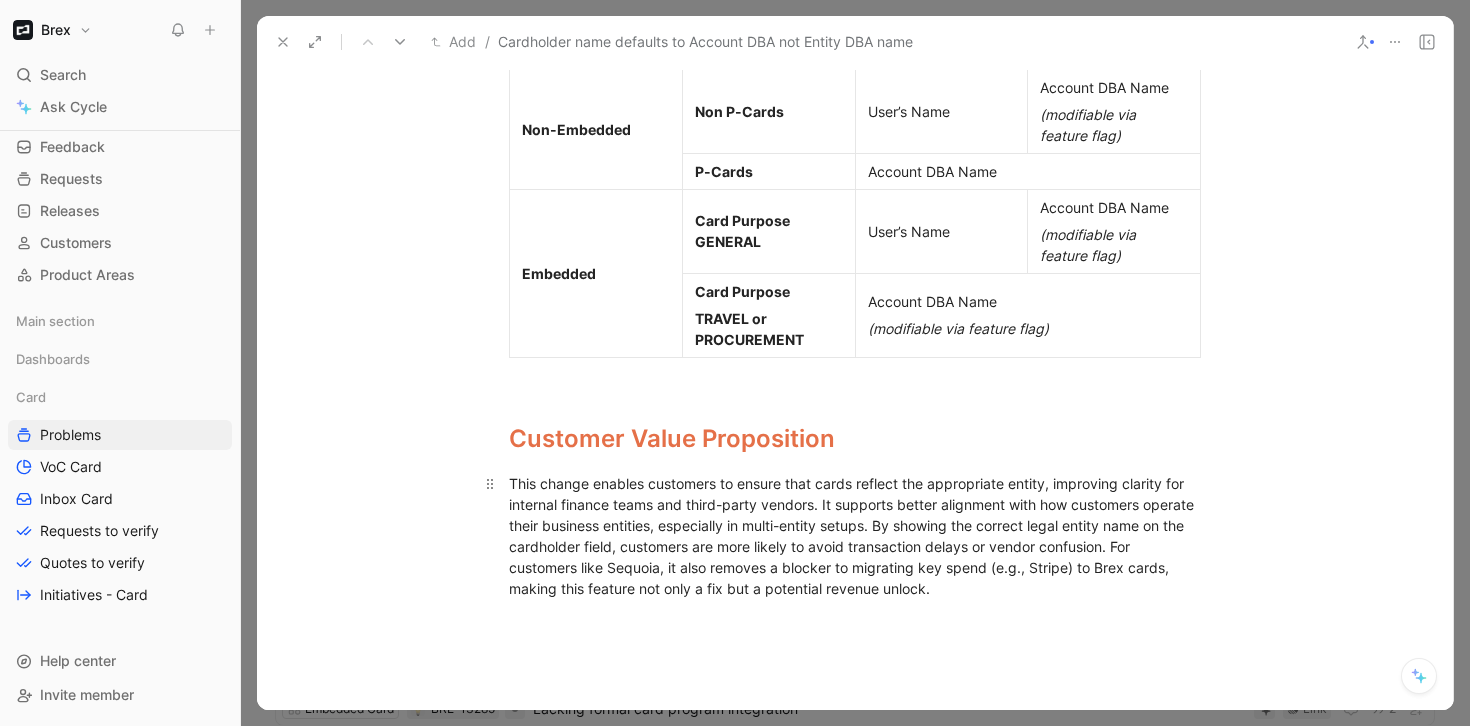 click on "This change enables customers to ensure that cards reflect the appropriate entity, improving clarity for internal finance teams and third-party vendors. It supports better alignment with how customers operate their business entities, especially in multi-entity setups. By showing the correct legal entity name on the cardholder field, customers are more likely to avoid transaction delays or vendor confusion. For customers like Sequoia, it also removes a blocker to migrating key spend (e.g., Stripe) to Brex cards, making this feature not only a fix but a potential revenue unlock." at bounding box center [855, 536] 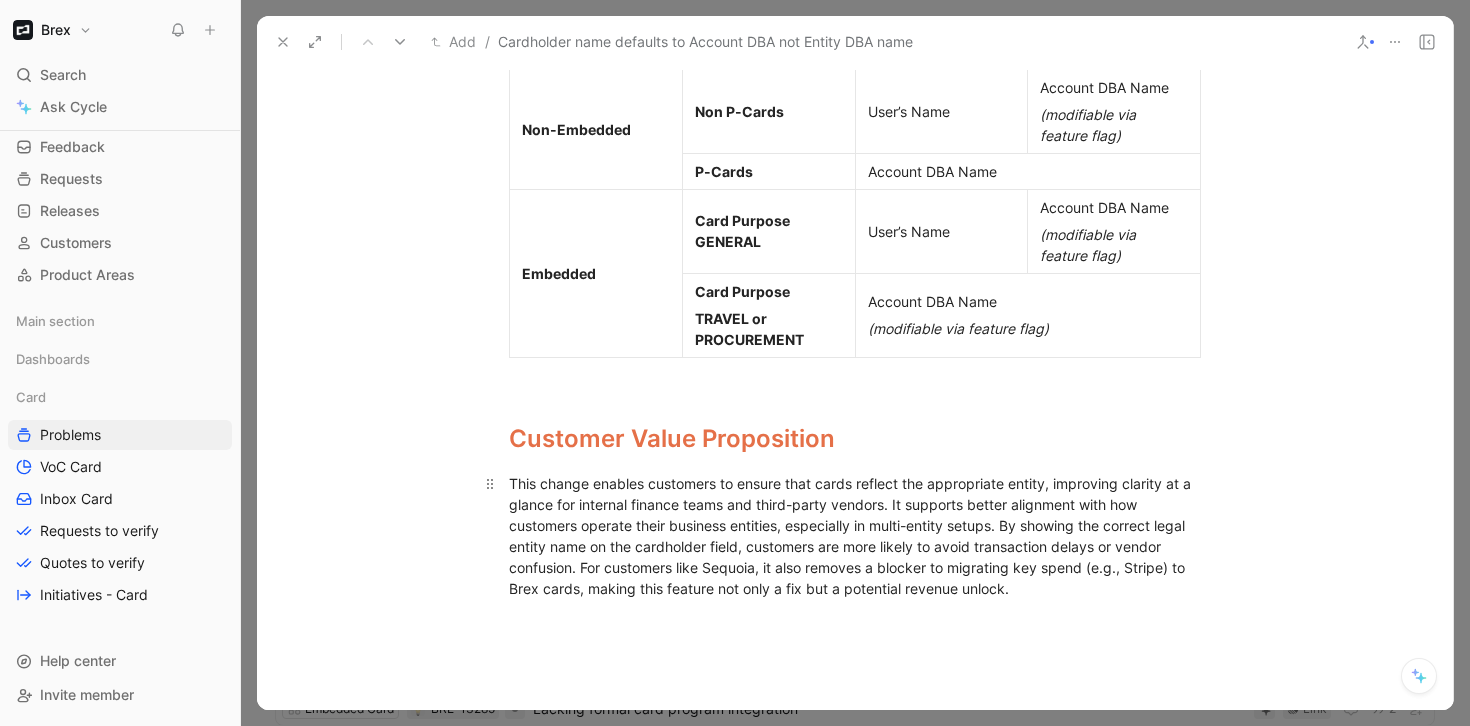click on "This change enables customers to ensure that cards reflect the appropriate entity, improving clarity at a glance for internal finance teams and third-party vendors. It supports better alignment with how customers operate their business entities, especially in multi-entity setups. By showing the correct legal entity name on the cardholder field, customers are more likely to avoid transaction delays or vendor confusion. For customers like Sequoia, it also removes a blocker to migrating key spend (e.g., Stripe) to Brex cards, making this feature not only a fix but a potential revenue unlock." at bounding box center [855, 536] 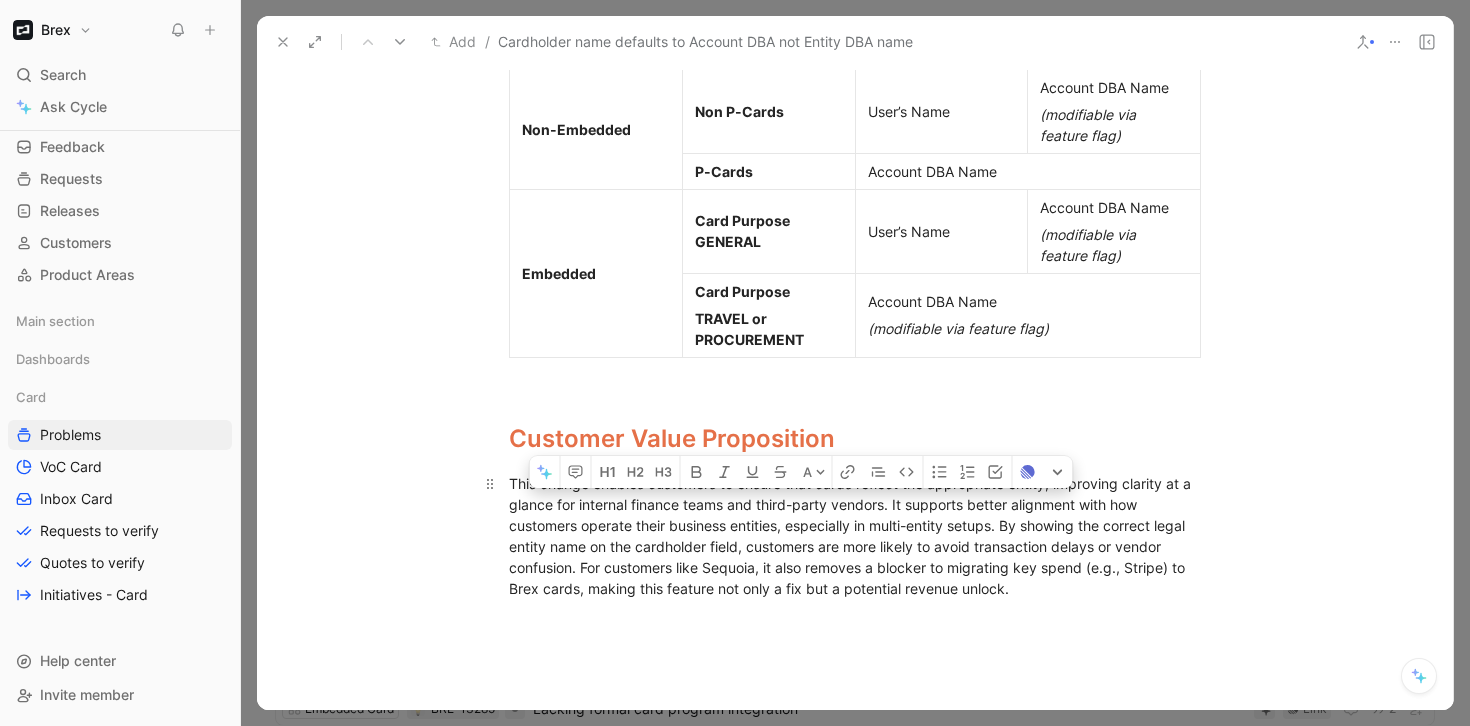 drag, startPoint x: 719, startPoint y: 505, endPoint x: 881, endPoint y: 510, distance: 162.07715 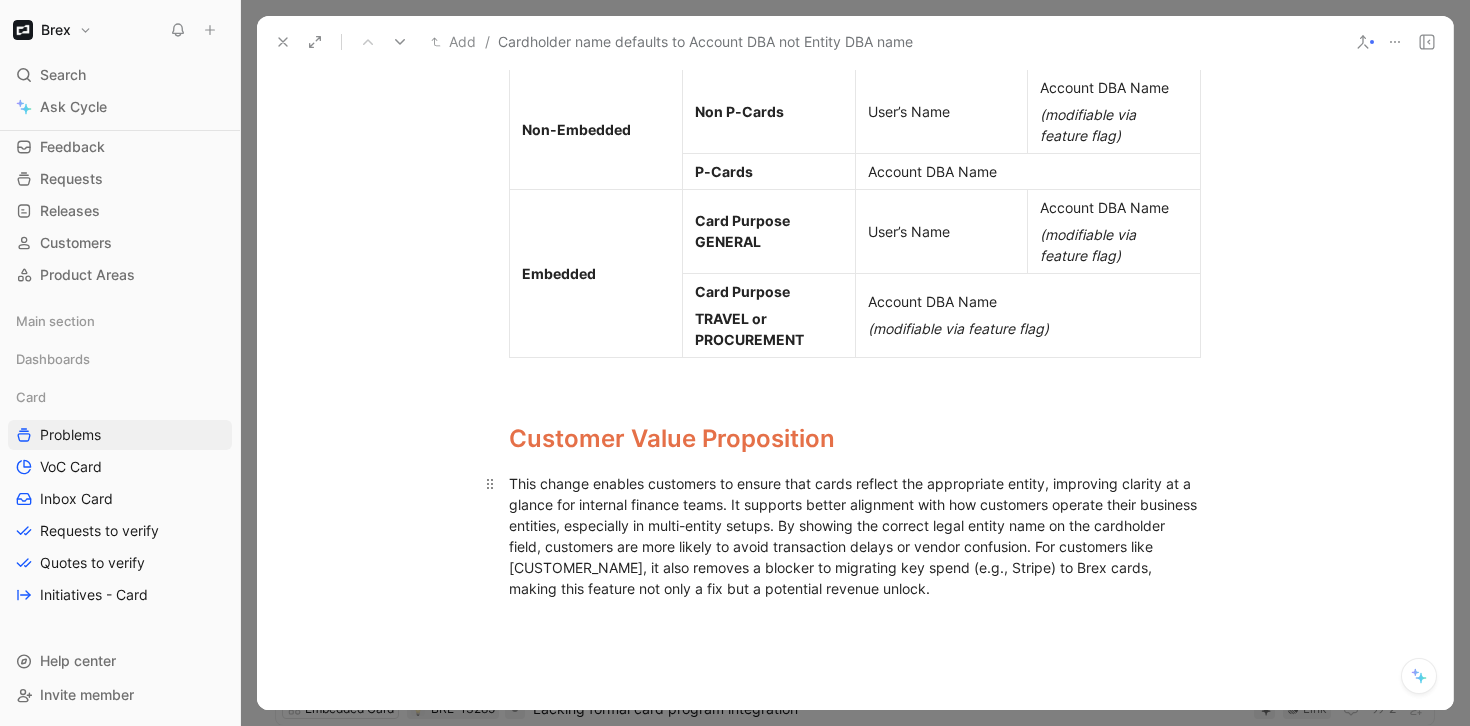 click on "This change enables customers to ensure that cards reflect the appropriate entity, improving clarity at a glance for internal finance teams. It supports better alignment with how customers operate their business entities, especially in multi-entity setups. By showing the correct legal entity name on the cardholder field, customers are more likely to avoid transaction delays or vendor confusion. For customers like [CUSTOMER_NAME], it also removes a blocker to migrating key spend (e.g., Stripe) to Brex cards, making this feature not only a fix but a potential revenue unlock." at bounding box center [855, 536] 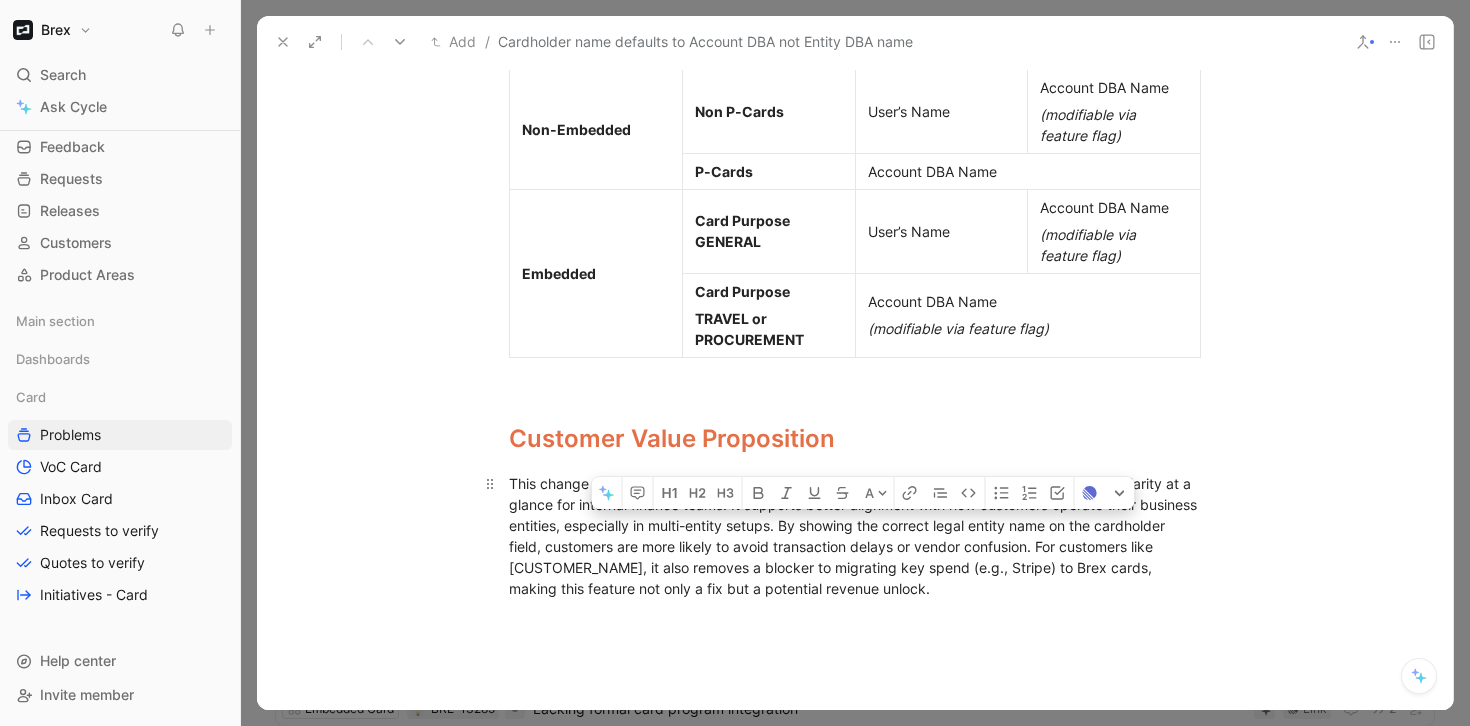 drag, startPoint x: 840, startPoint y: 523, endPoint x: 886, endPoint y: 537, distance: 48.08326 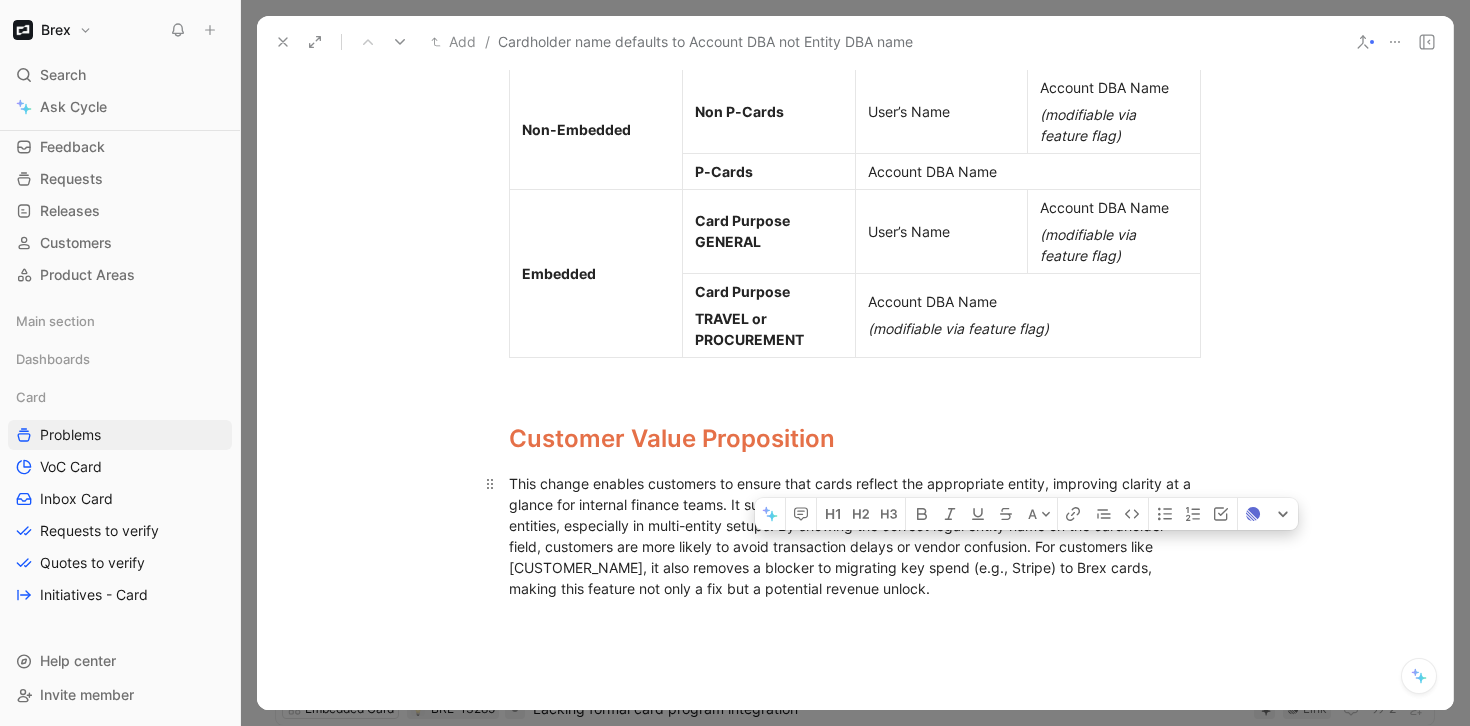 drag, startPoint x: 1128, startPoint y: 547, endPoint x: 1128, endPoint y: 580, distance: 33 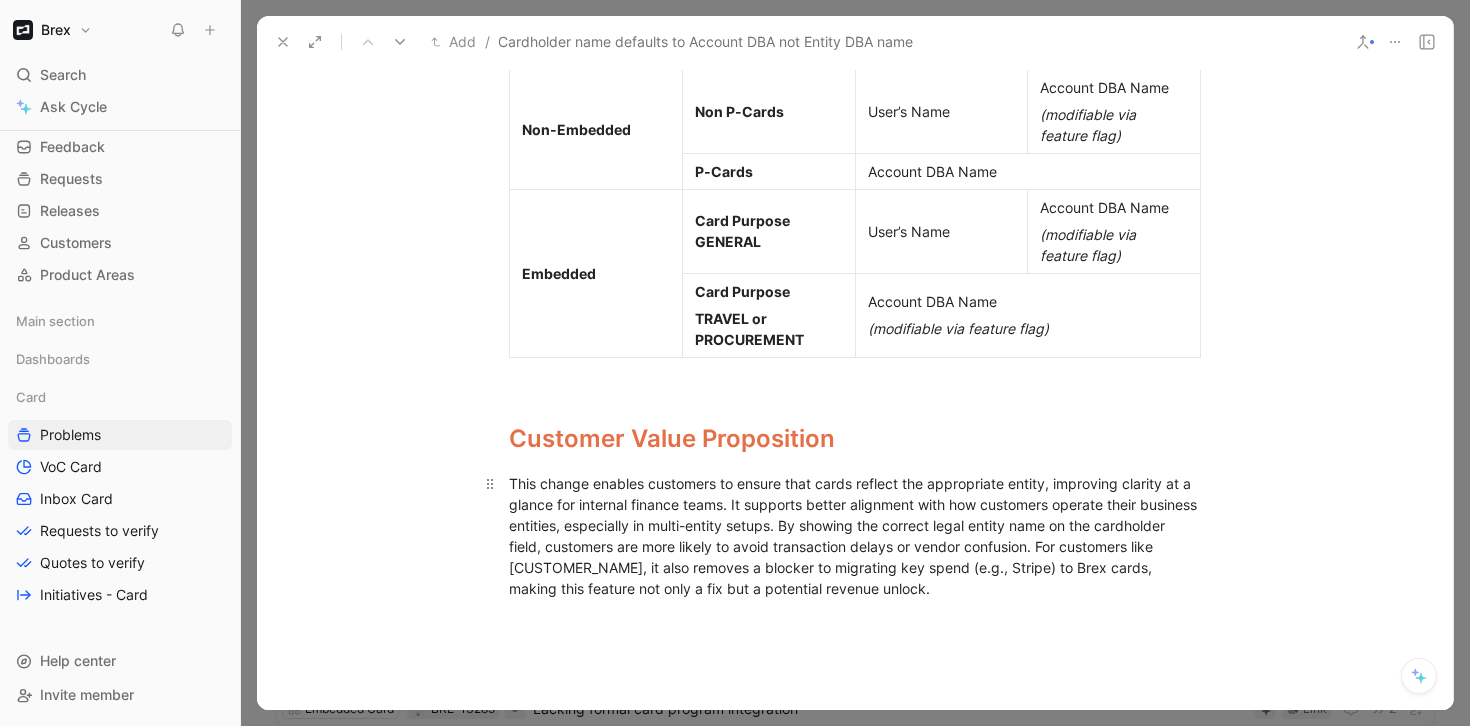 click on "This change enables customers to ensure that cards reflect the appropriate entity, improving clarity at a glance for internal finance teams. It supports better alignment with how customers operate their business entities, especially in multi-entity setups. By showing the correct legal entity name on the cardholder field, customers are more likely to avoid transaction delays or vendor confusion. For customers like [CUSTOMER_NAME], it also removes a blocker to migrating key spend (e.g., Stripe) to Brex cards, making this feature not only a fix but a potential revenue unlock." at bounding box center (855, 536) 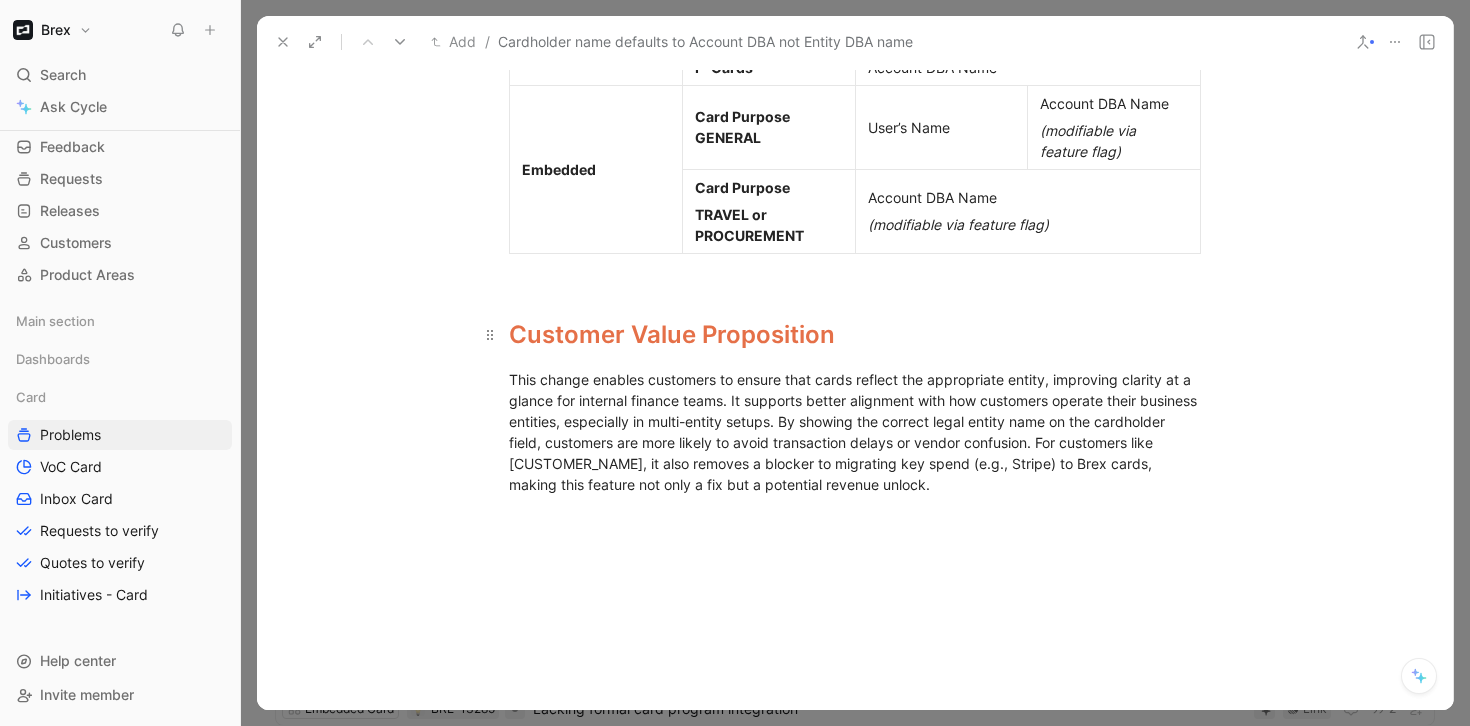 scroll, scrollTop: 1021, scrollLeft: 0, axis: vertical 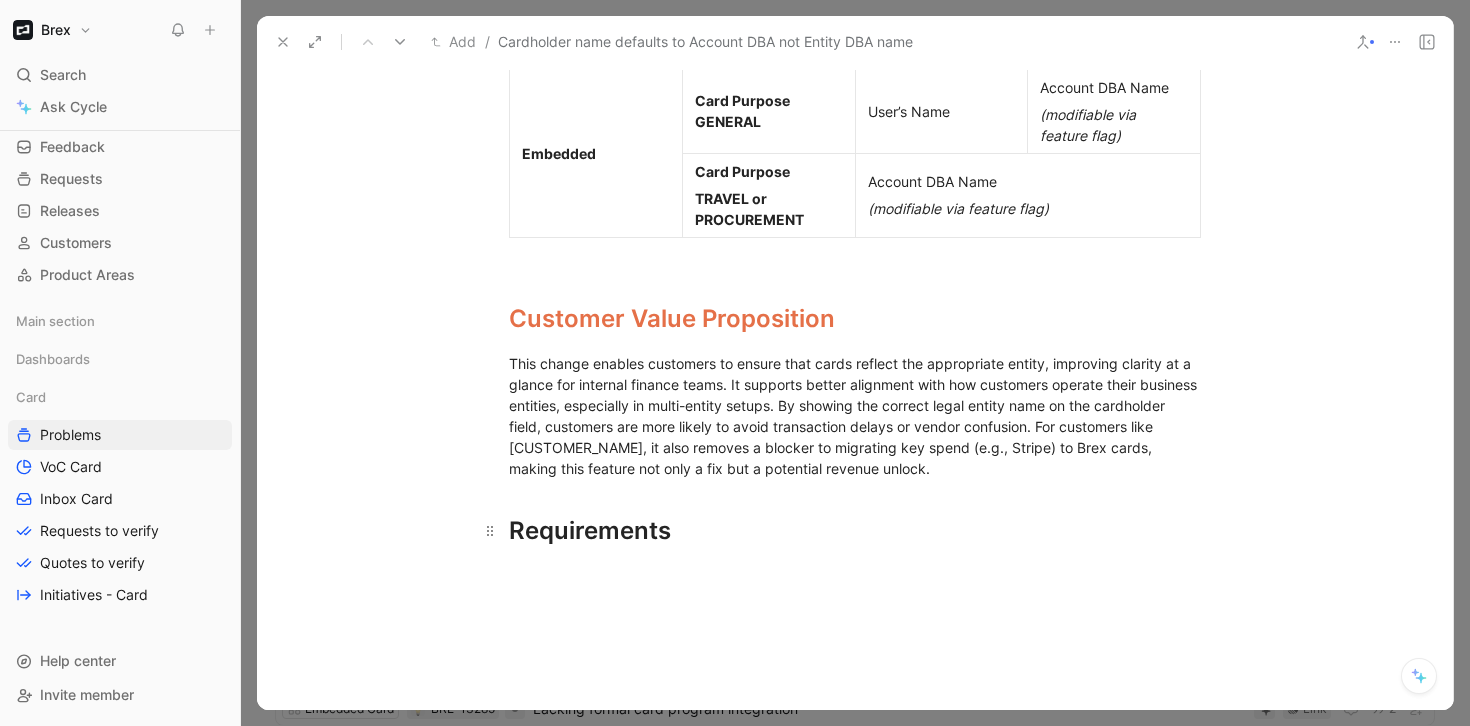 click on "Requirements" at bounding box center [855, 531] 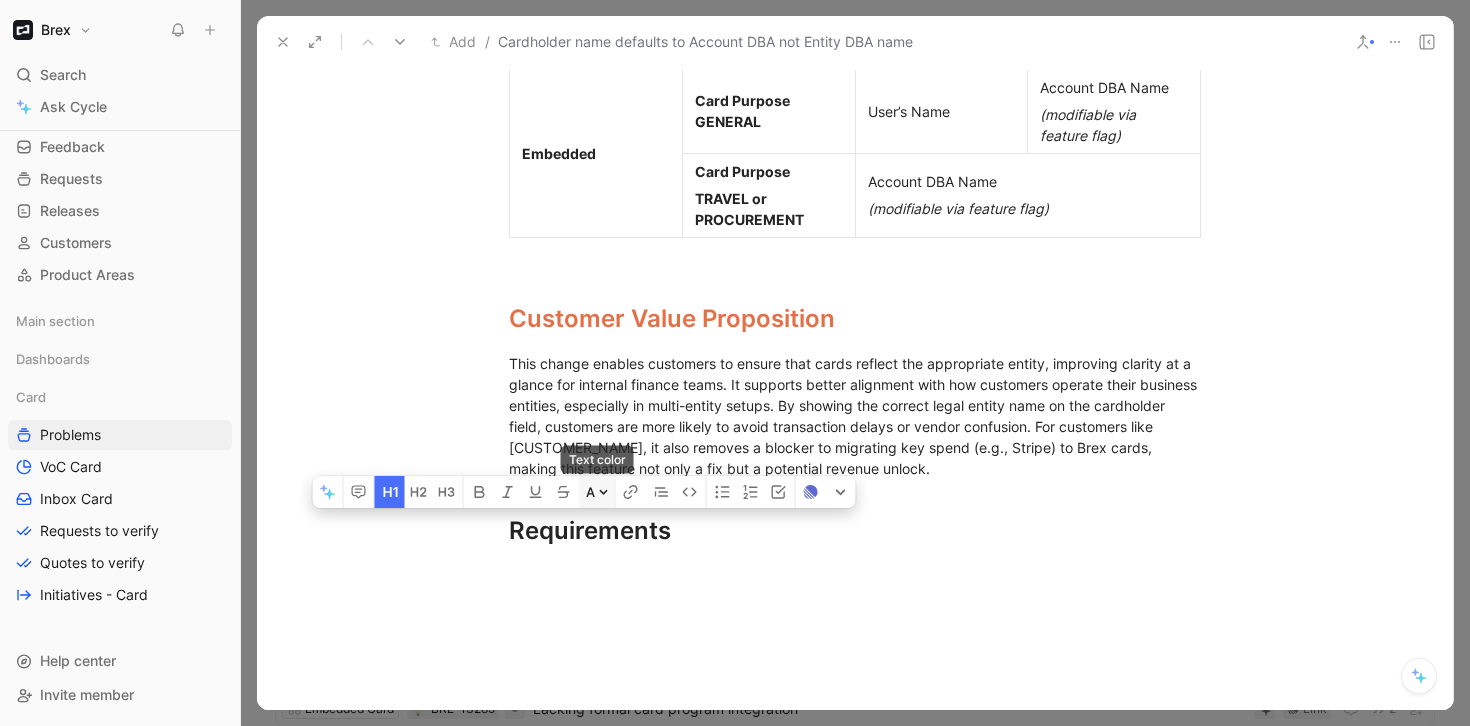 click on "A" at bounding box center [597, 492] 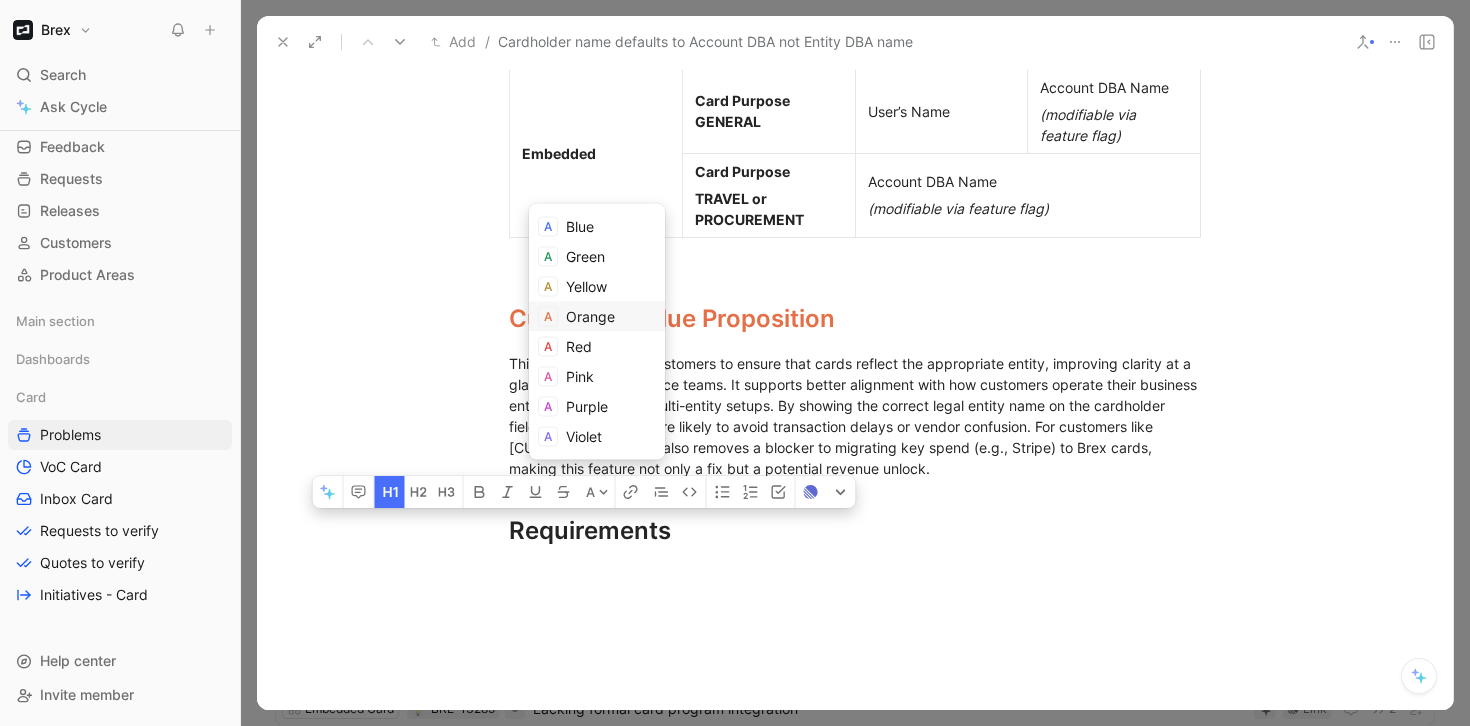 click on "Orange" at bounding box center [590, 316] 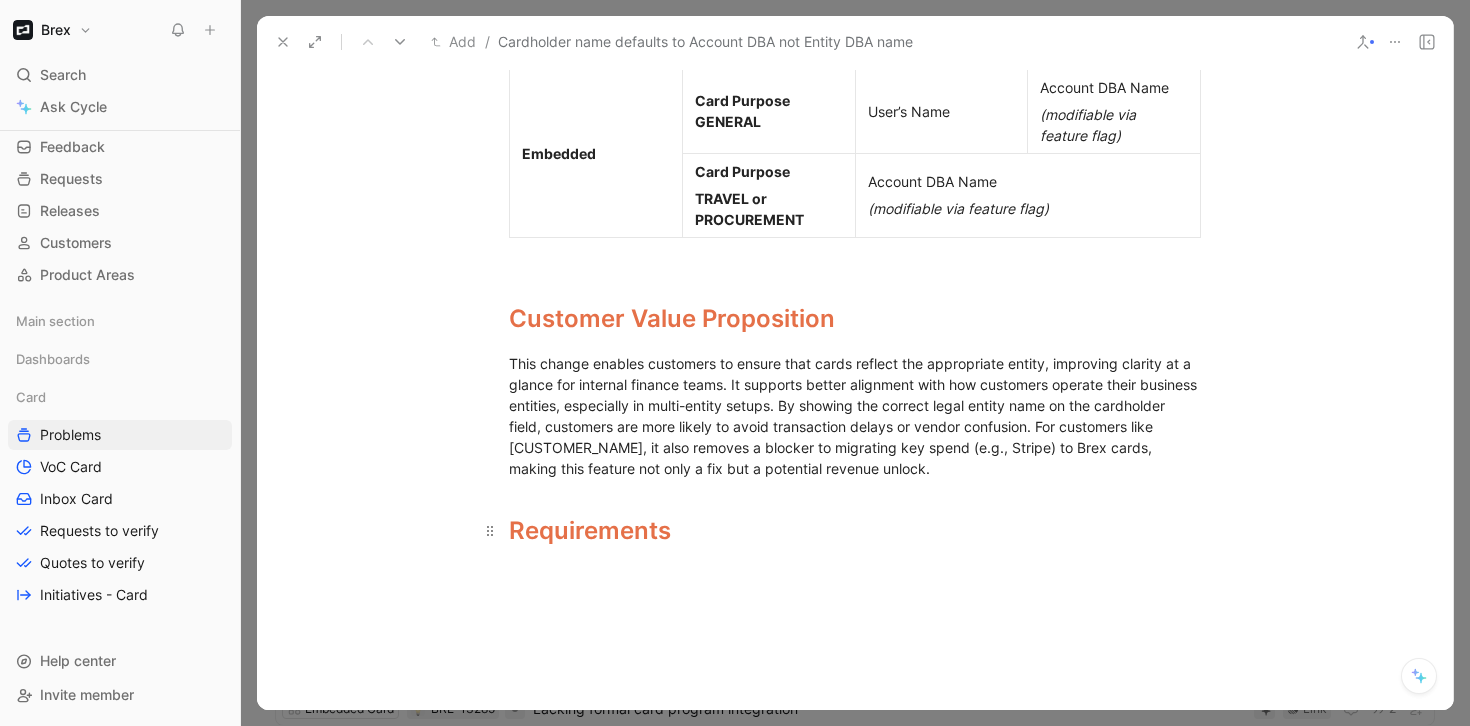 click on "Requirements" at bounding box center (855, 531) 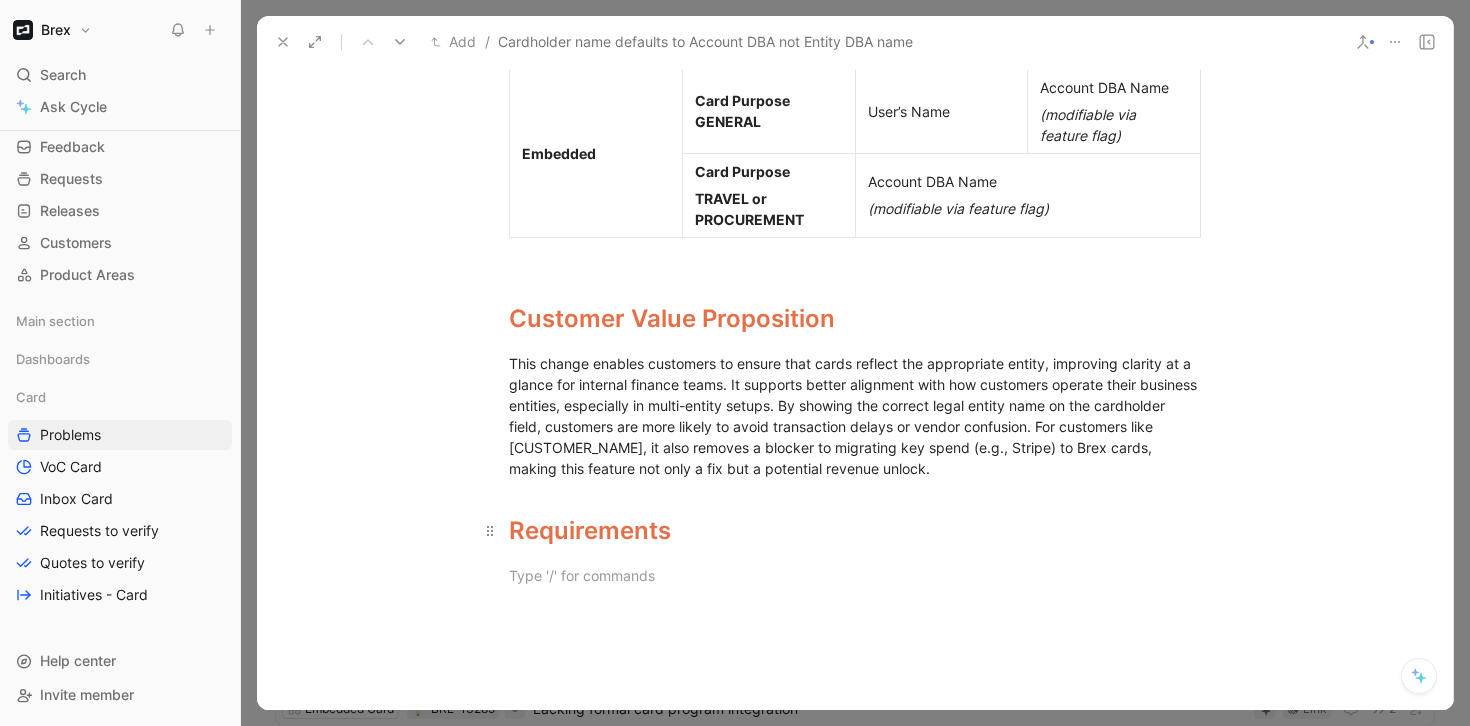 click on "Requirements" at bounding box center [590, 530] 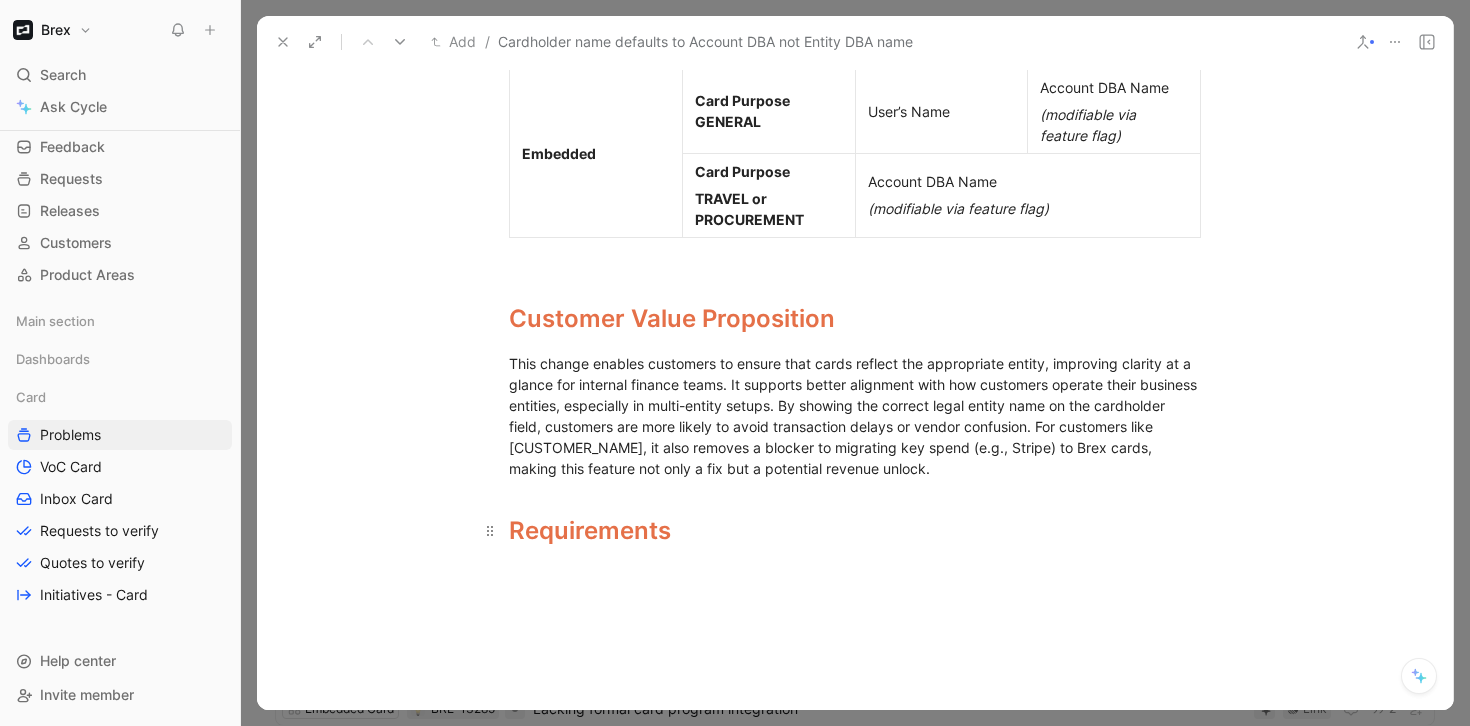 click on "Requirements" at bounding box center [590, 530] 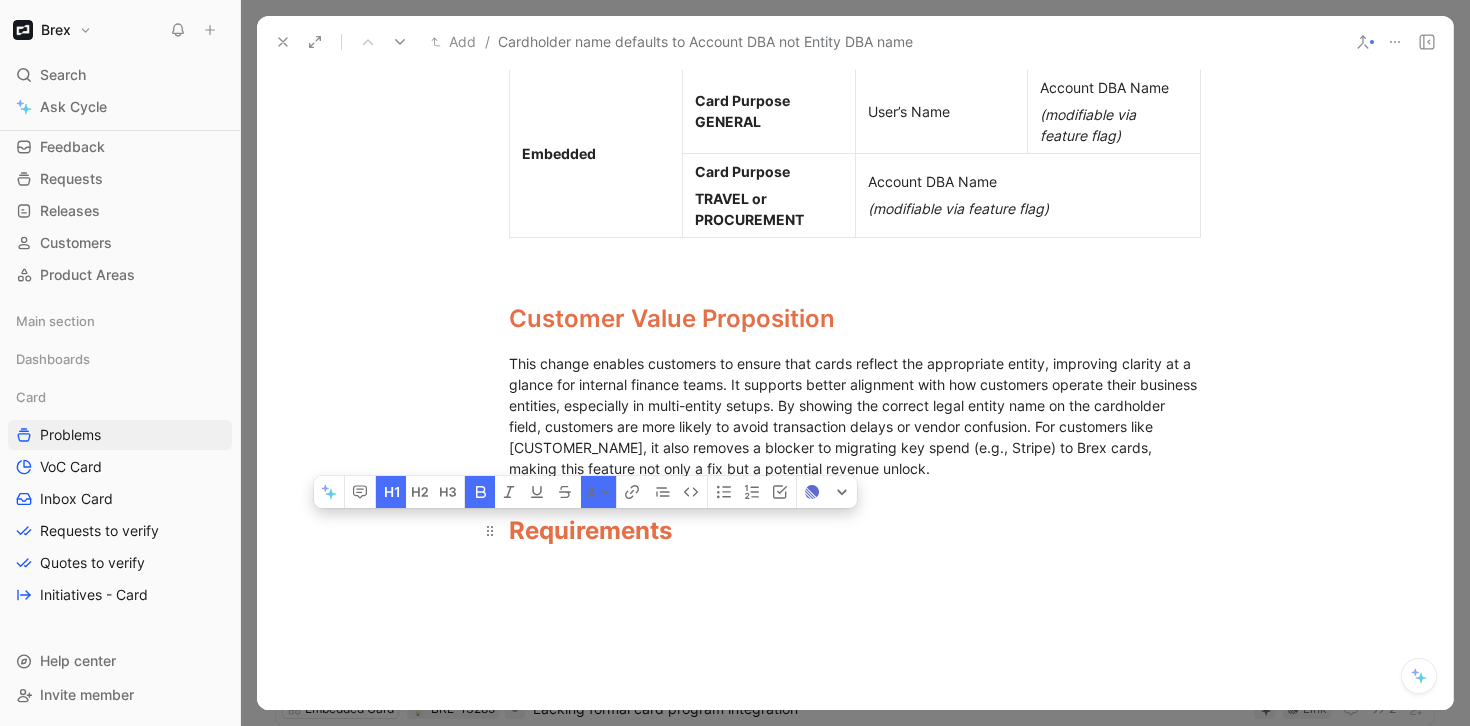 click on "Key Problems to Solve (and for who) Embedded Customers (e.g., Sequoia) experience confusion when the cardholder name on embedded virtual cards (specifically for Travel and Procurement) displays the Account DBA name instead of the Legal Entity DBA name even though the coding on the accounting side is correctly attributed to the correct entity. Context Cardholder Name Company Name Non-Embedded Non P-Cards User’s Name Account DBA Name (modifiable via feature flag) P-Cards Account DBA Name Embedded Card Purpose GENERAL User’s Name Account DBA Name (modifiable via feature flag) Card Purpose	TRAVEL or PROCUREMENT Account DBA Name (modifiable via feature flag) Customer Value Proposition Requirements" at bounding box center (855, 60) 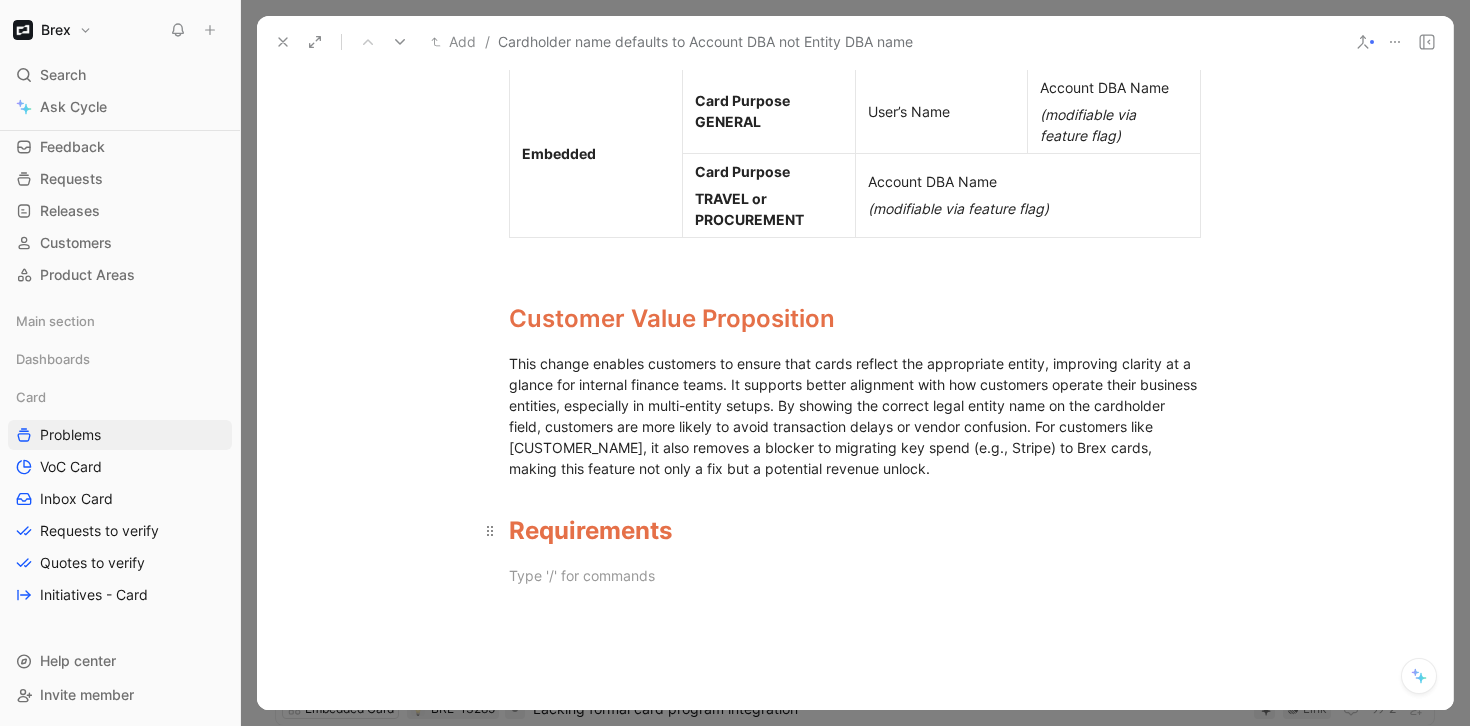 click on "Requirements" at bounding box center (590, 530) 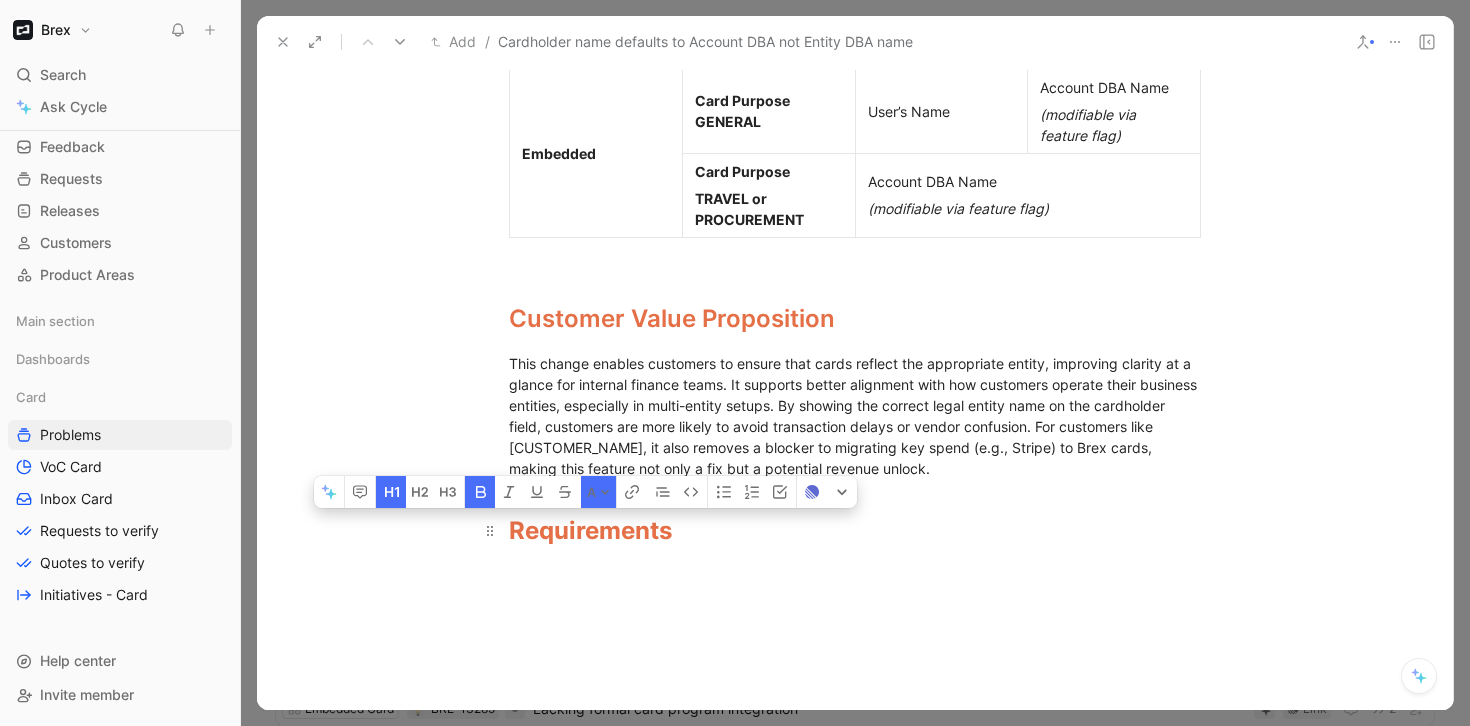 click on "Requirements" at bounding box center (590, 530) 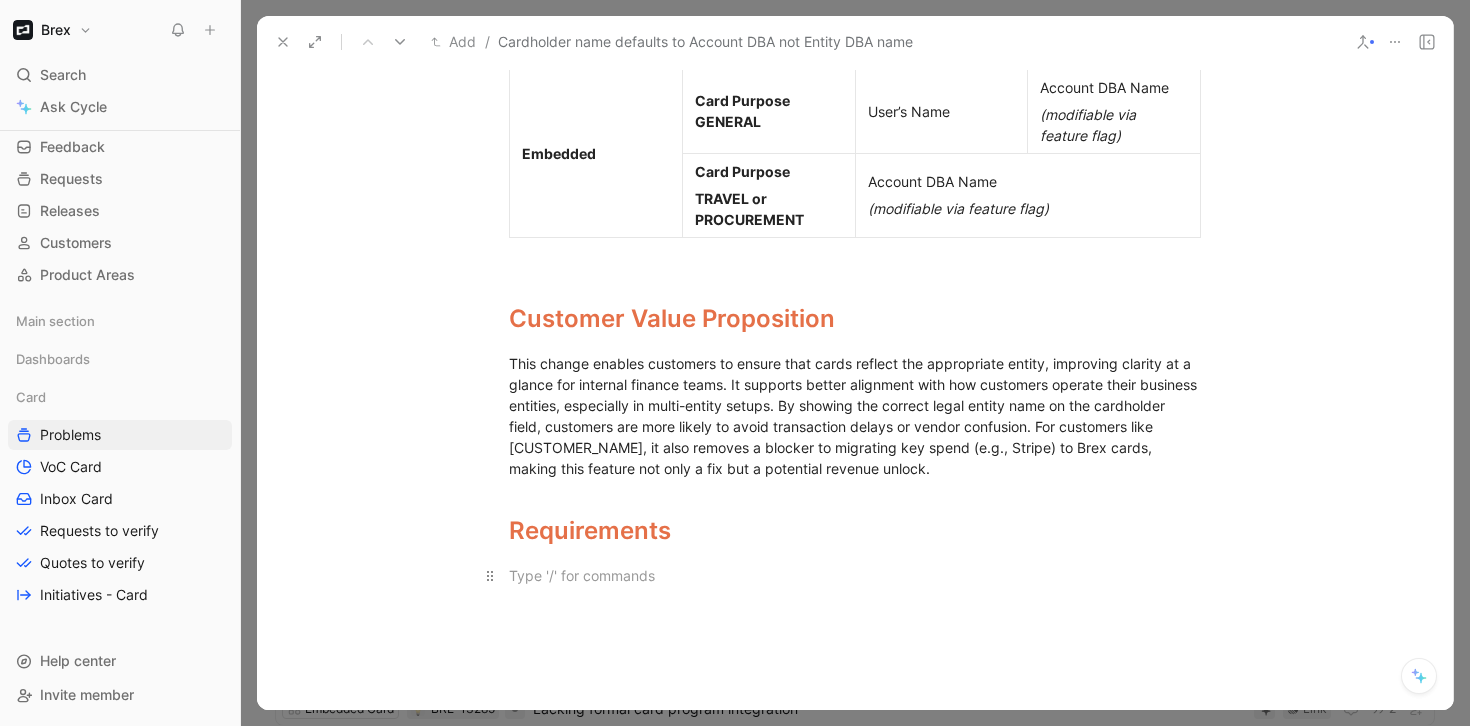 click at bounding box center (855, 575) 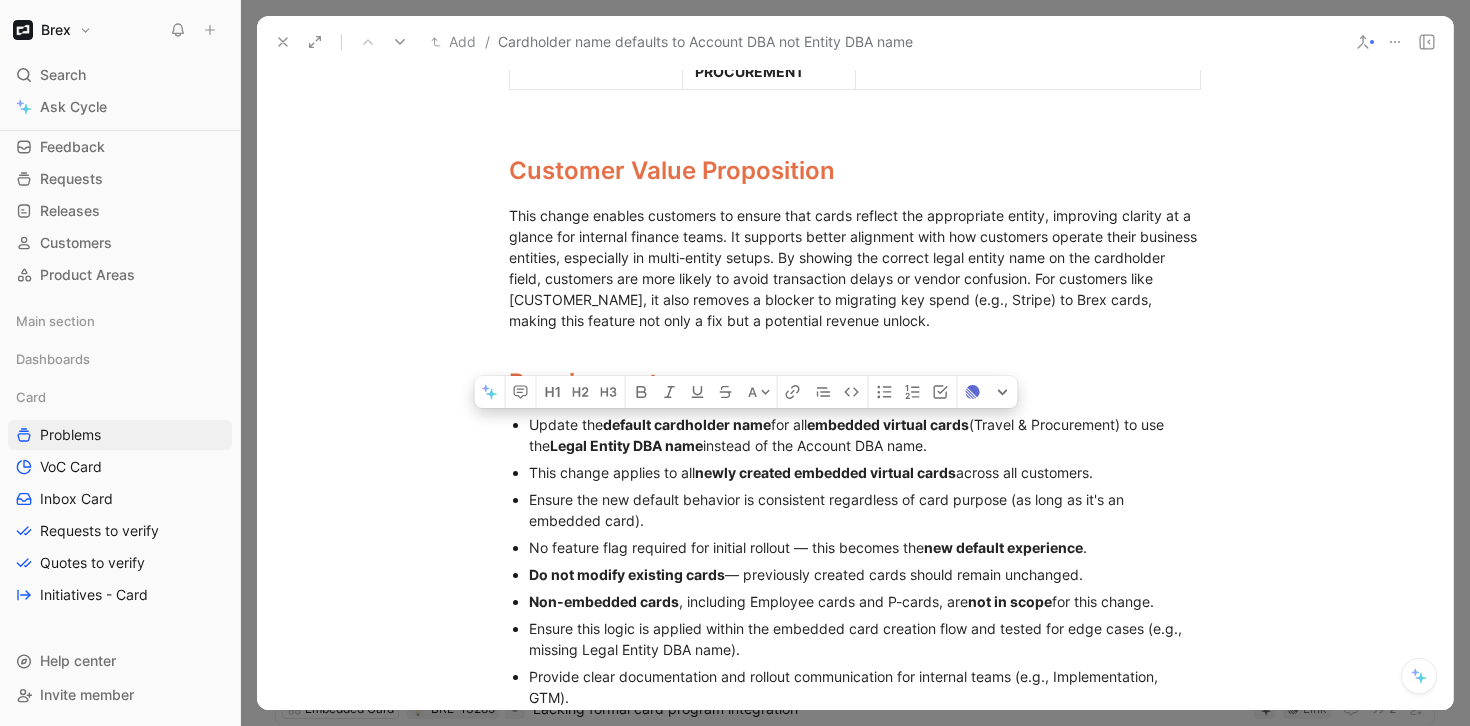 drag, startPoint x: 602, startPoint y: 422, endPoint x: 890, endPoint y: 418, distance: 288.02777 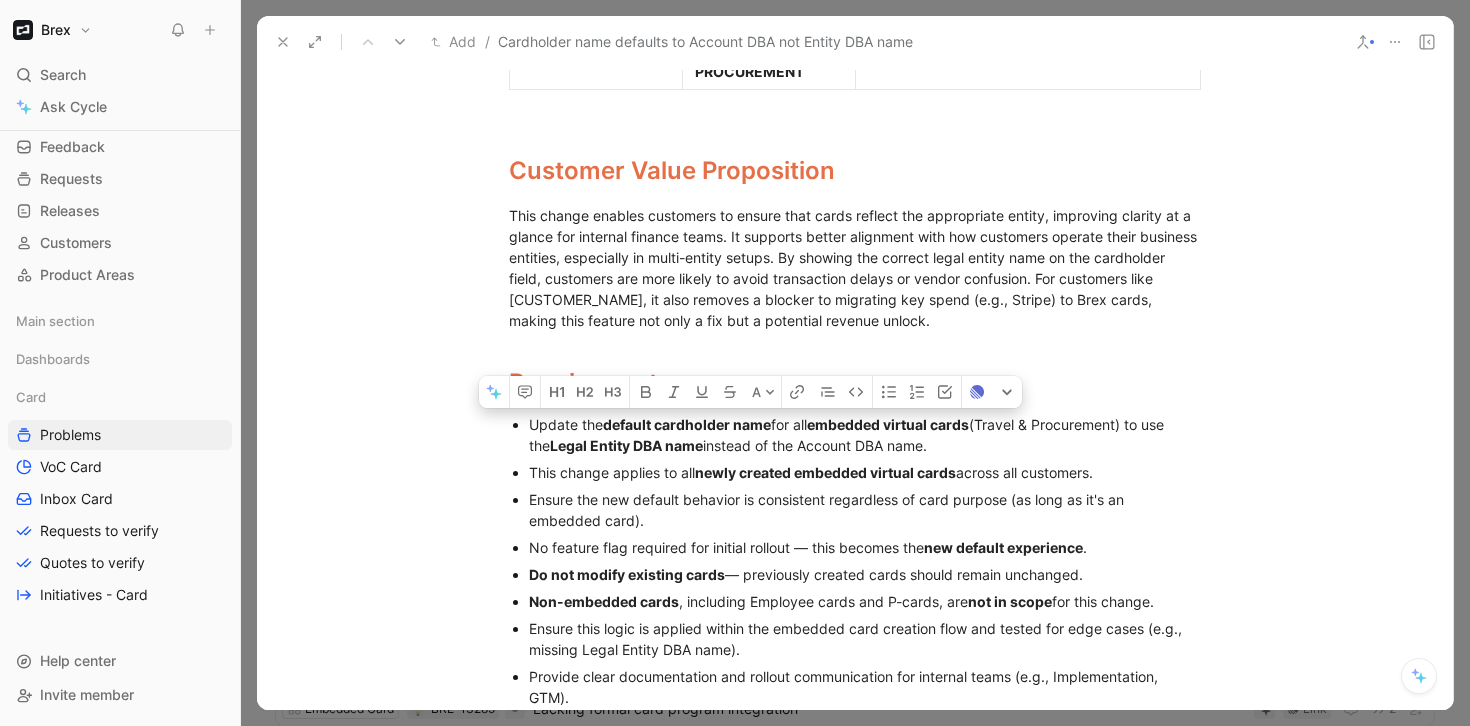 click on "embedded virtual cards" at bounding box center [888, 424] 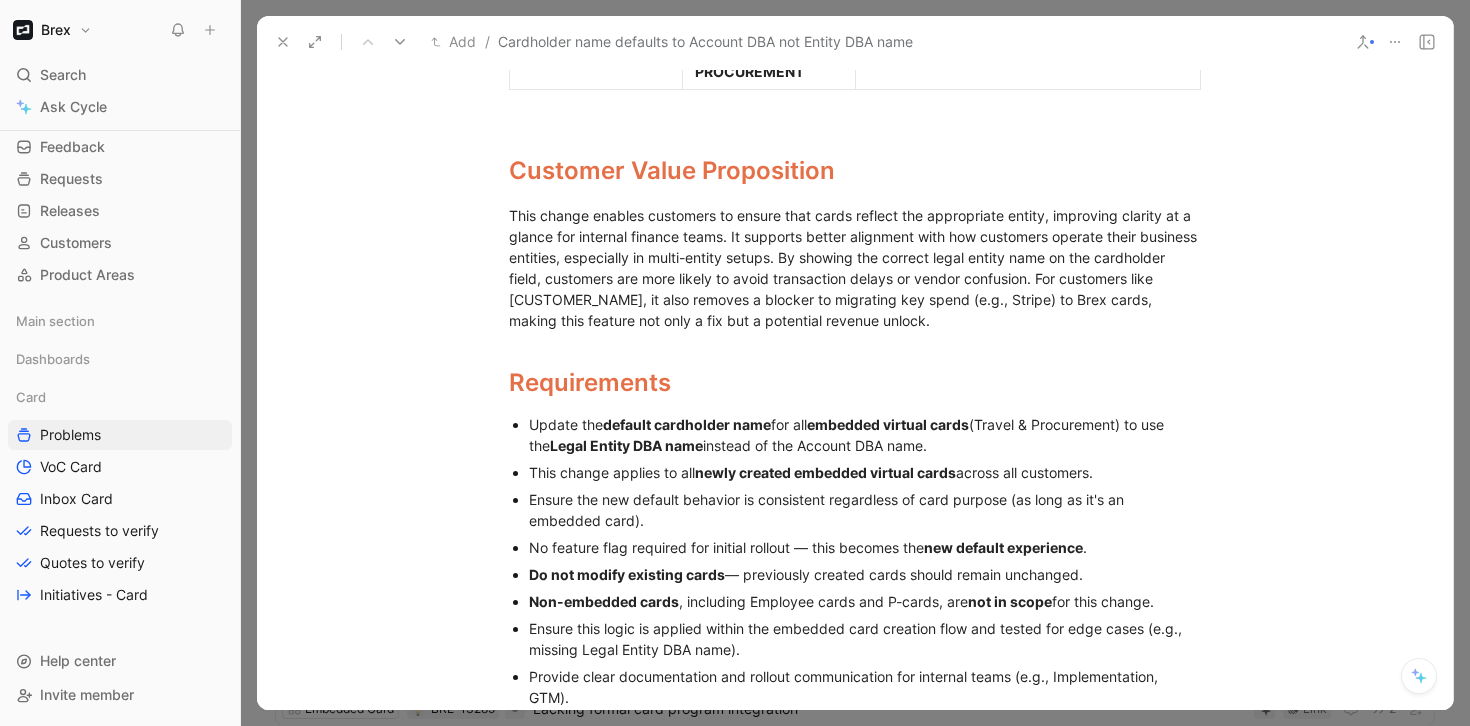 click on "embedded virtual cards" at bounding box center [888, 424] 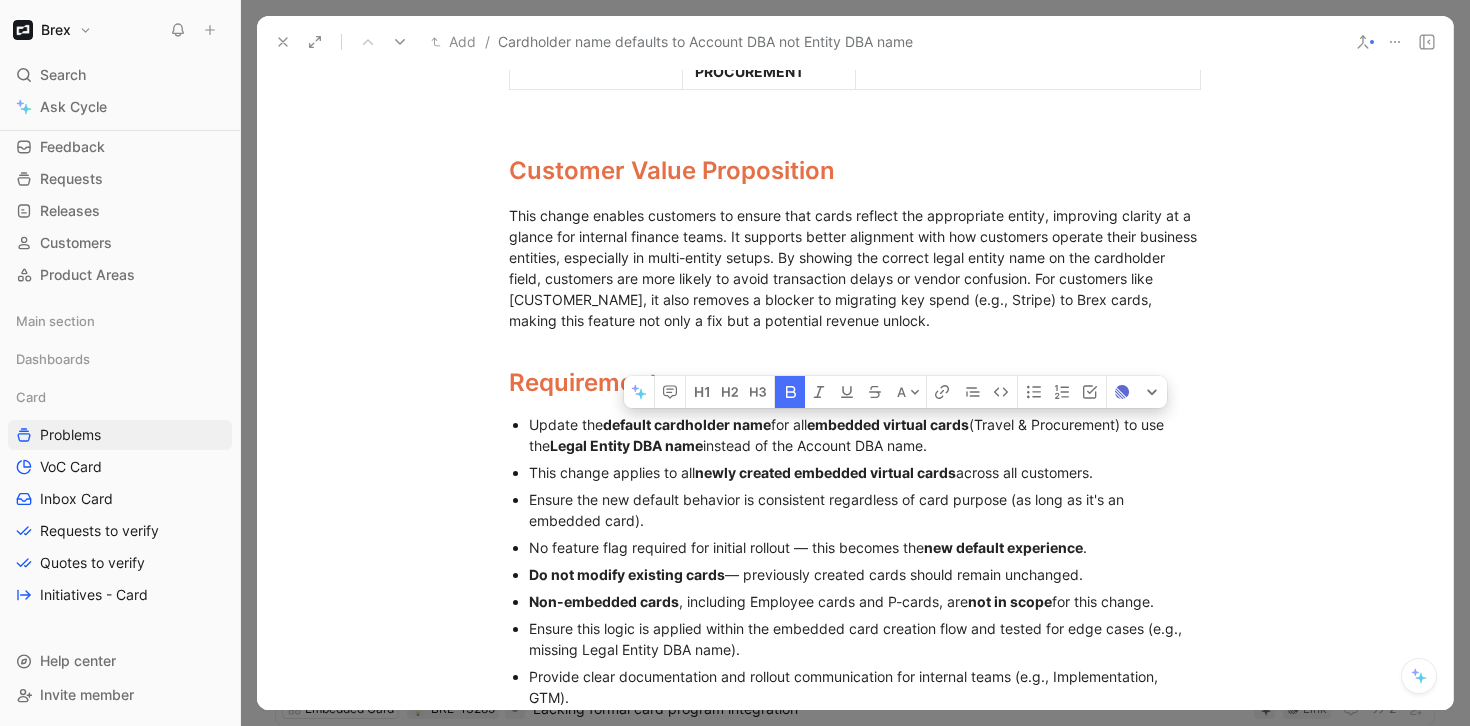 drag, startPoint x: 817, startPoint y: 423, endPoint x: 975, endPoint y: 421, distance: 158.01266 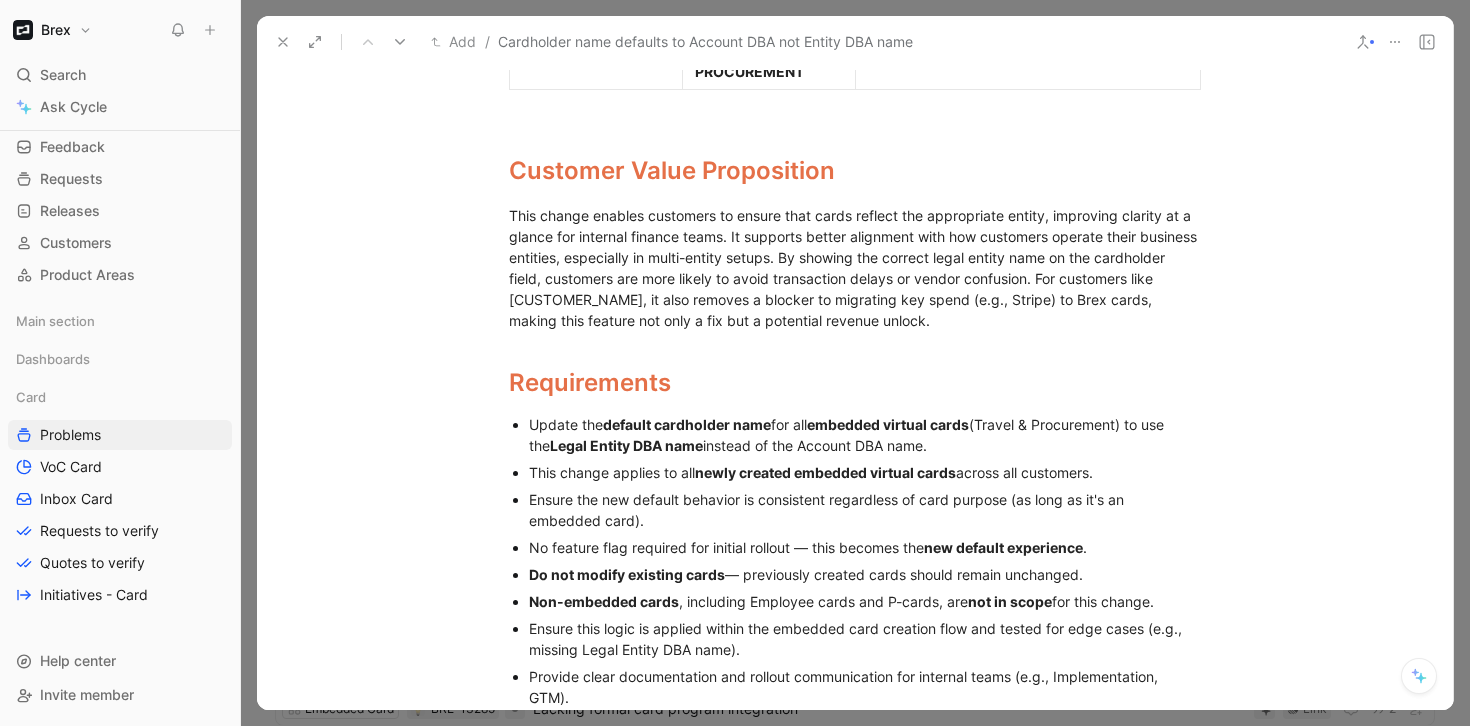 click on "Update the default cardholder name for all embedded virtual cards (Travel & Procurement) to use the Legal Entity DBA name instead of the Account DBA name." at bounding box center [865, 435] 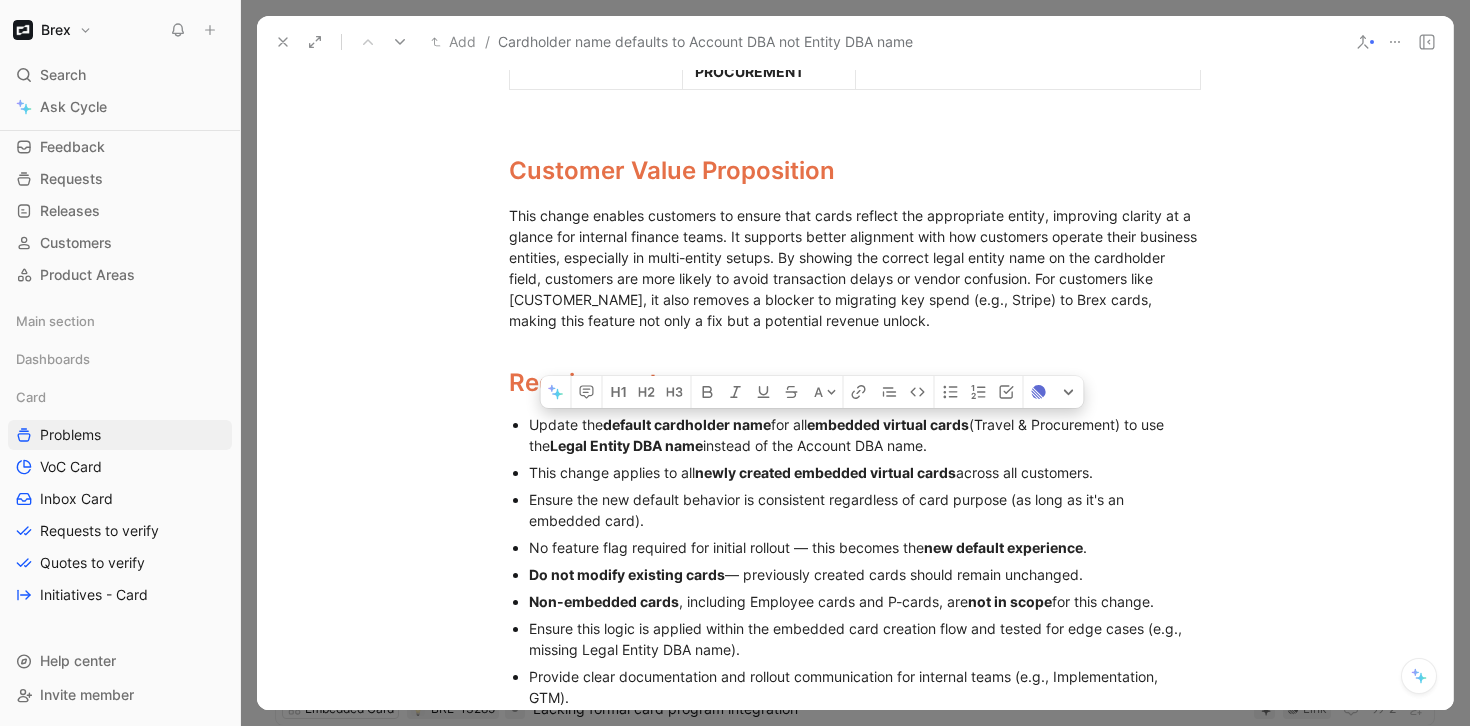 click on "Update the default cardholder name for all embedded virtual cards (Travel & Procurement) to use the Legal Entity DBA name instead of the Account DBA name." at bounding box center (865, 435) 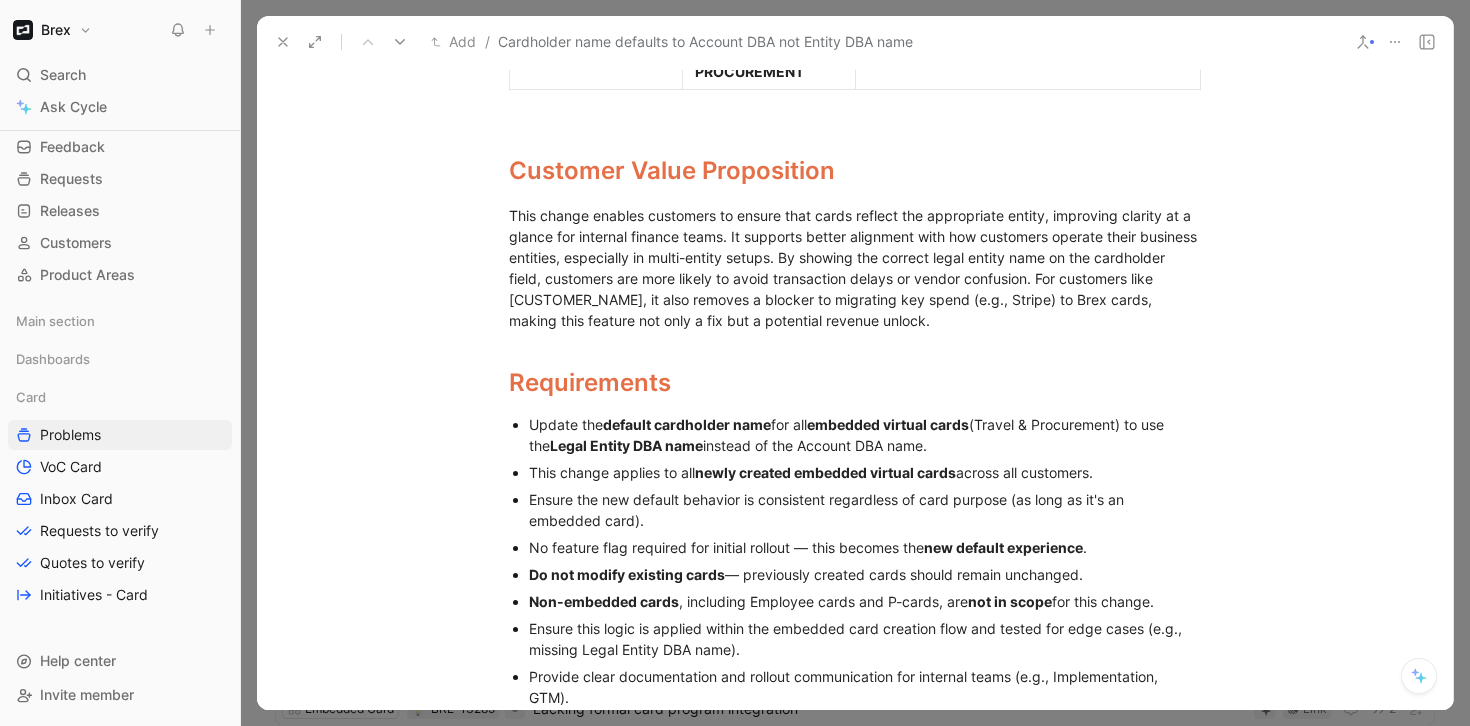click on "embedded virtual cards" at bounding box center [888, 424] 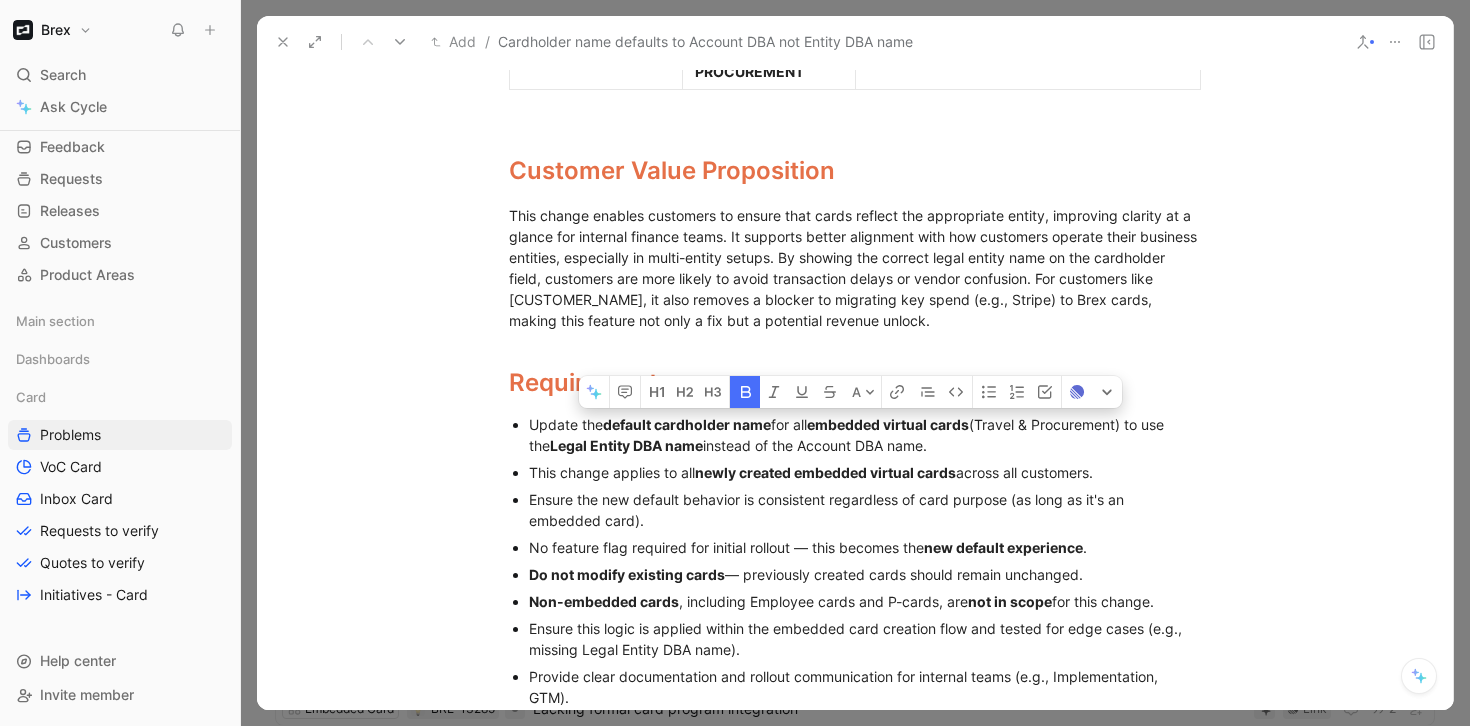 click on "embedded virtual cards" at bounding box center [888, 424] 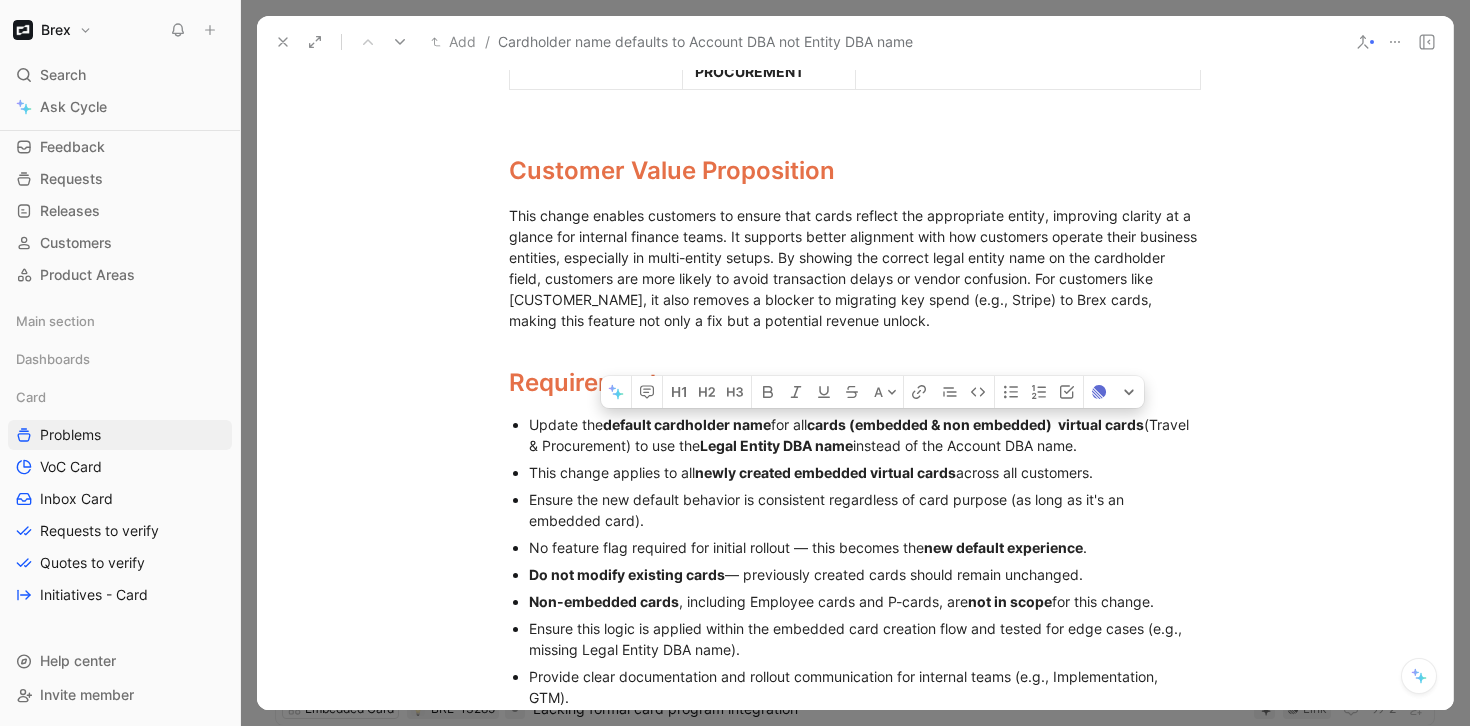 drag, startPoint x: 1068, startPoint y: 422, endPoint x: 677, endPoint y: 447, distance: 391.79843 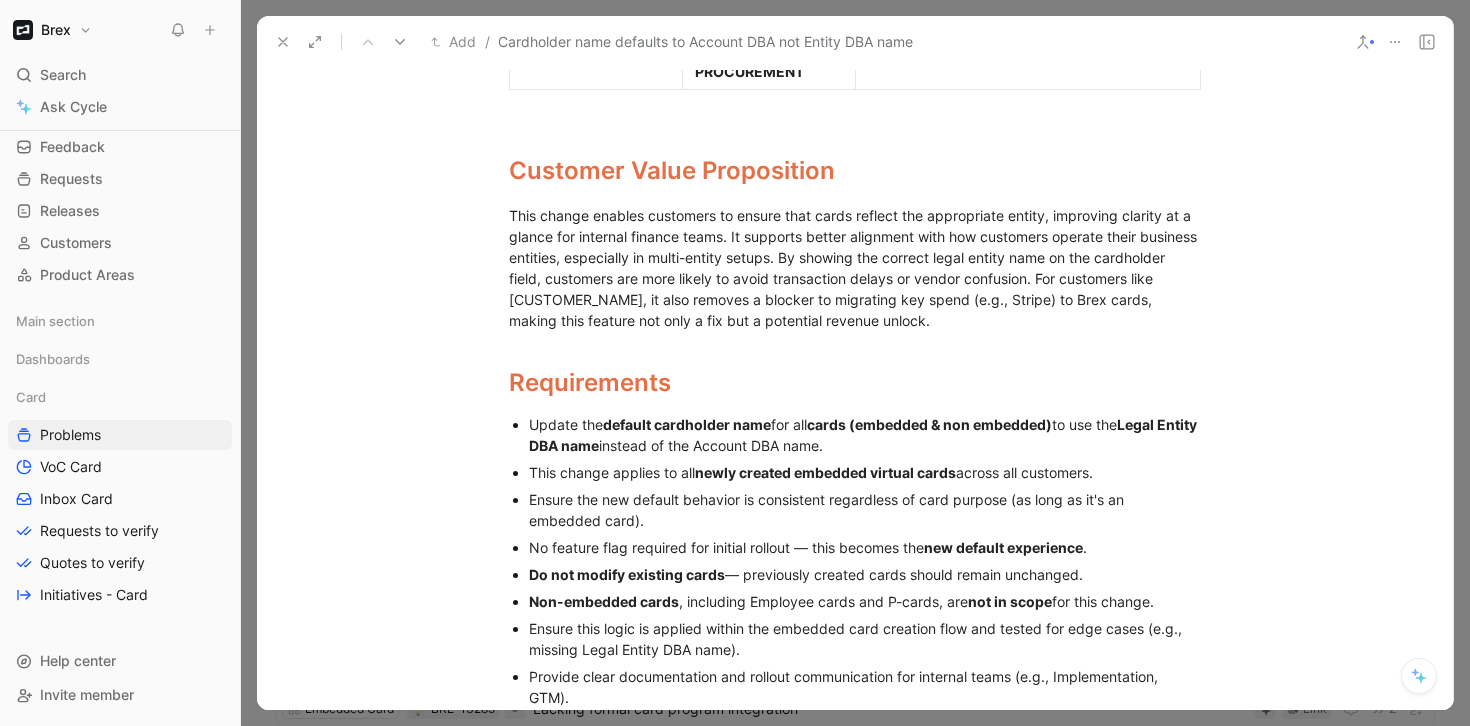 click on "Update the default cardholder name for all cards (embedded & non embedded) to use the Legal Entity DBA name instead of the Account DBA name." at bounding box center (865, 435) 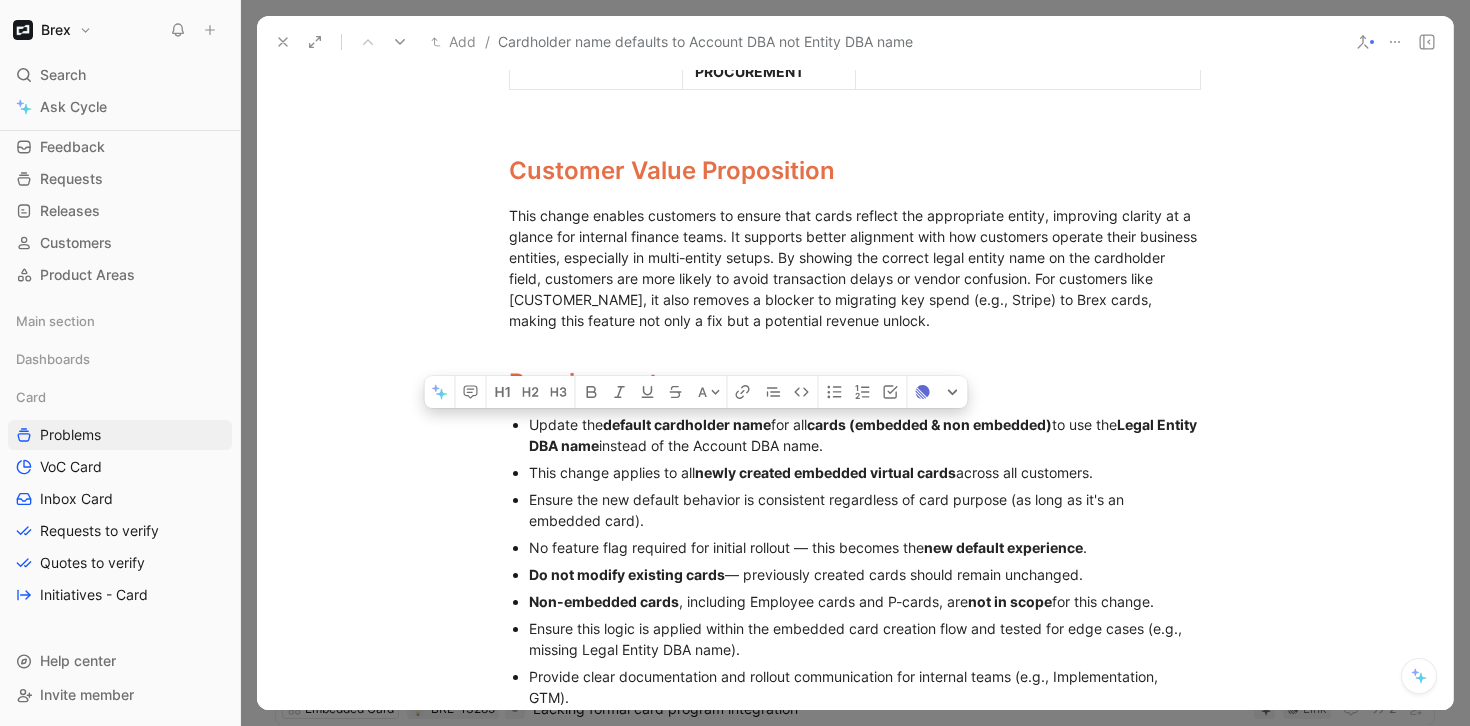 drag, startPoint x: 931, startPoint y: 446, endPoint x: 522, endPoint y: 431, distance: 409.27496 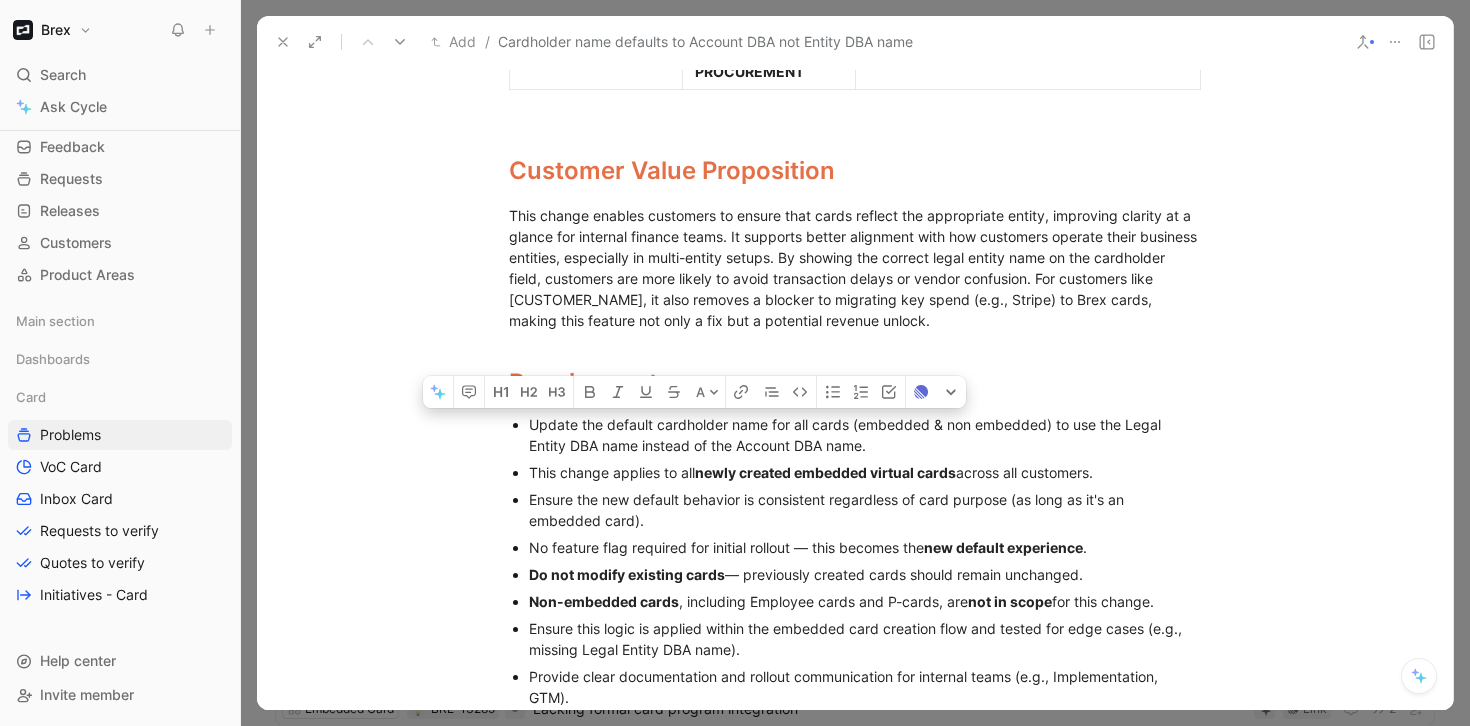 click on "This change applies to all  newly created embedded virtual cards  across all customers." at bounding box center [865, 472] 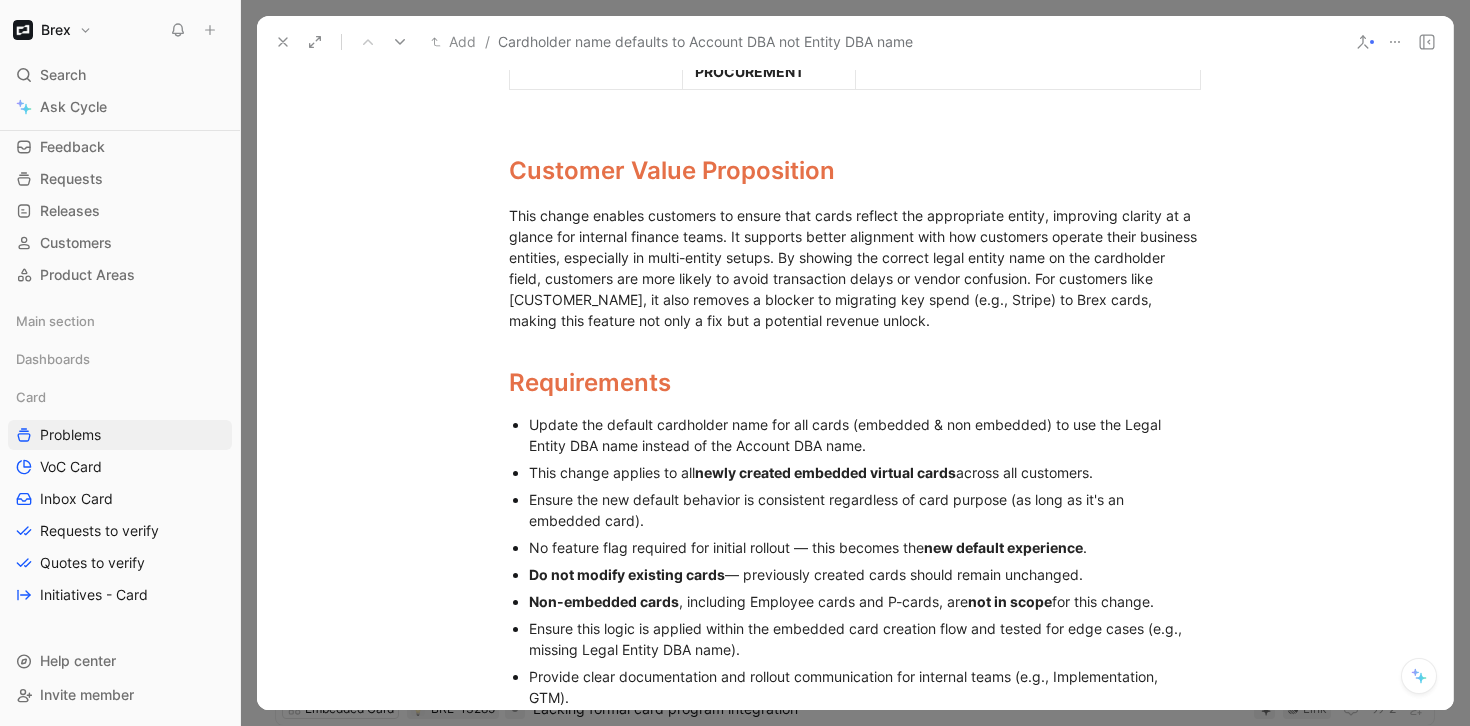 click on "Update the default cardholder name for all cards (embedded & non embedded) to use the Legal Entity DBA name instead of the Account DBA name. This change applies to all newly created embedded virtual cards across all customers. Ensure the new default behavior is consistent regardless of card purpose (as long as it's an embedded card). No feature flag required for initial rollout — this becomes the new default experience. Do not modify existing cards — previously created cards should remain unchanged. Non-embedded cards , including Employee cards and P-cards, are not in scope for this change. Ensure this logic is applied within the embedded card creation flow and tested for edge cases (e.g., missing Legal Entity DBA name). Provide clear documentation and rollout communication for internal teams (e.g., Implementation, GTM)." at bounding box center (855, 561) 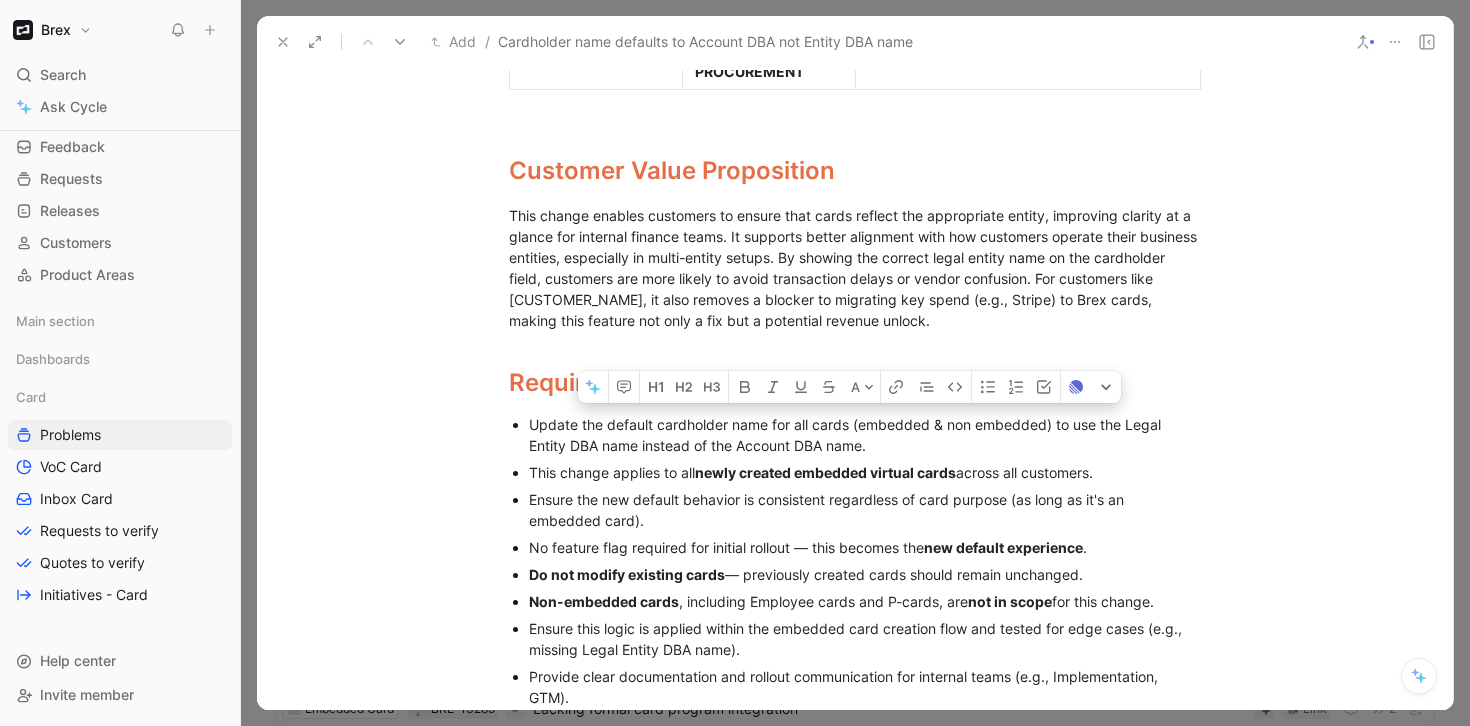 click on "Update the default cardholder name for all cards (embedded & non embedded) to use the Legal Entity DBA name instead of the Account DBA name. This change applies to all newly created embedded virtual cards across all customers. Ensure the new default behavior is consistent regardless of card purpose (as long as it's an embedded card). No feature flag required for initial rollout — this becomes the new default experience. Do not modify existing cards — previously created cards should remain unchanged. Non-embedded cards , including Employee cards and P-cards, are not in scope for this change. Ensure this logic is applied within the embedded card creation flow and tested for edge cases (e.g., missing Legal Entity DBA name). Provide clear documentation and rollout communication for internal teams (e.g., Implementation, GTM)." at bounding box center [855, 561] 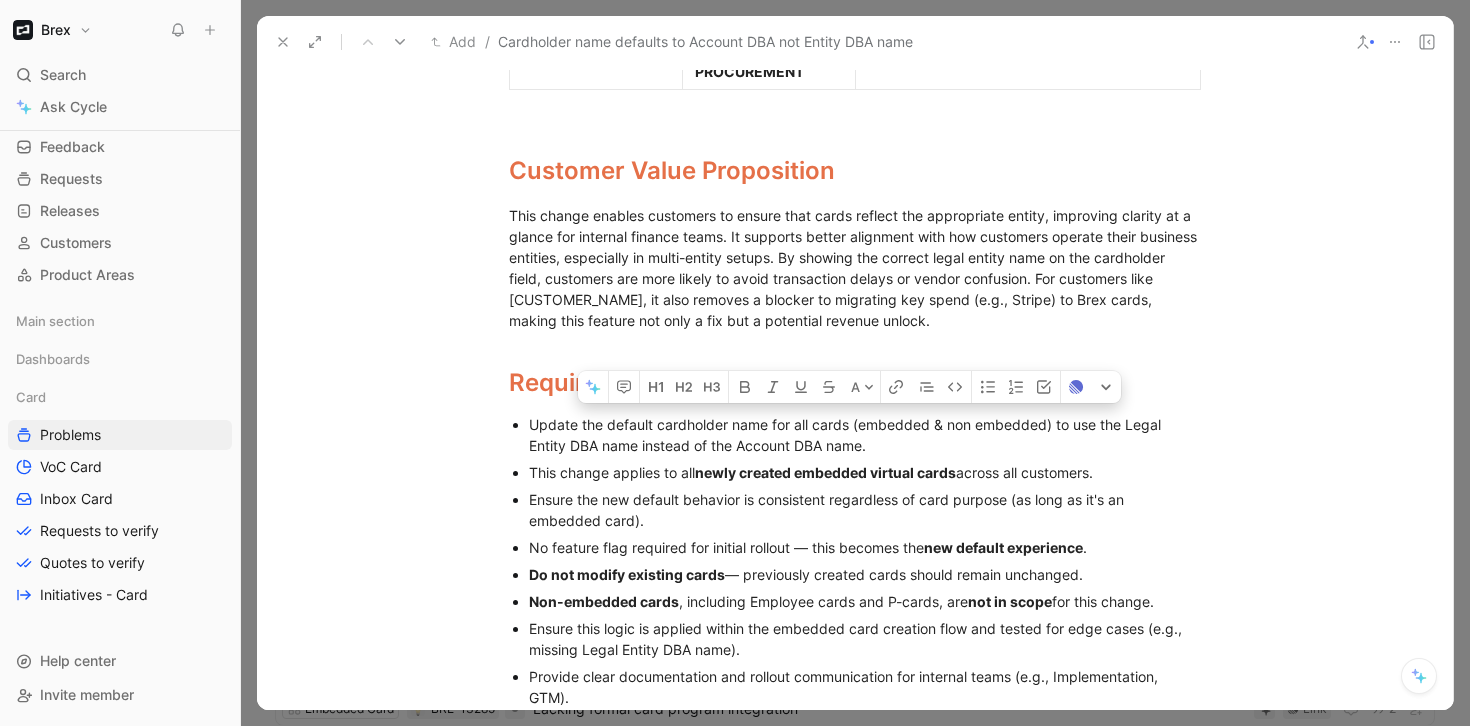 click on "This change applies to all  newly created embedded virtual cards  across all customers." at bounding box center (865, 472) 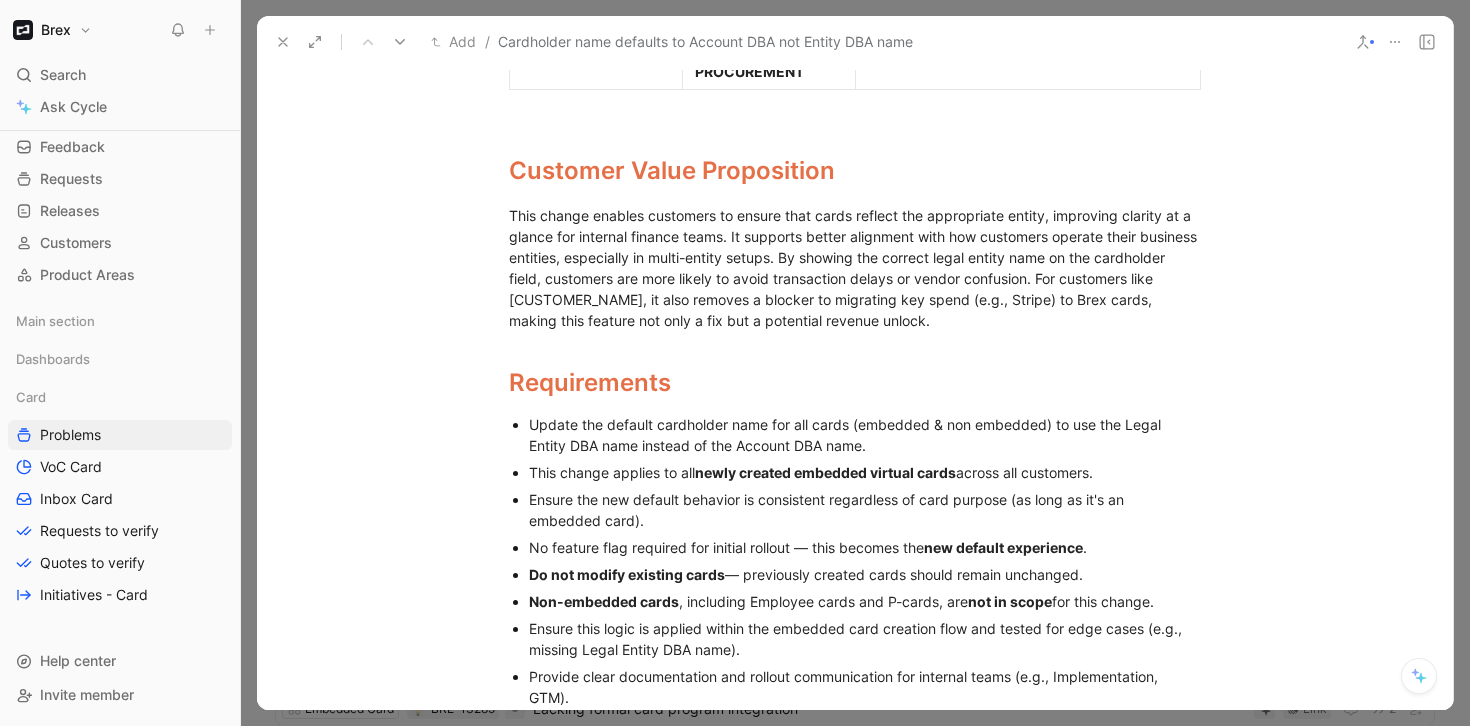 click on "This change applies to all  newly created embedded virtual cards  across all customers." at bounding box center (865, 472) 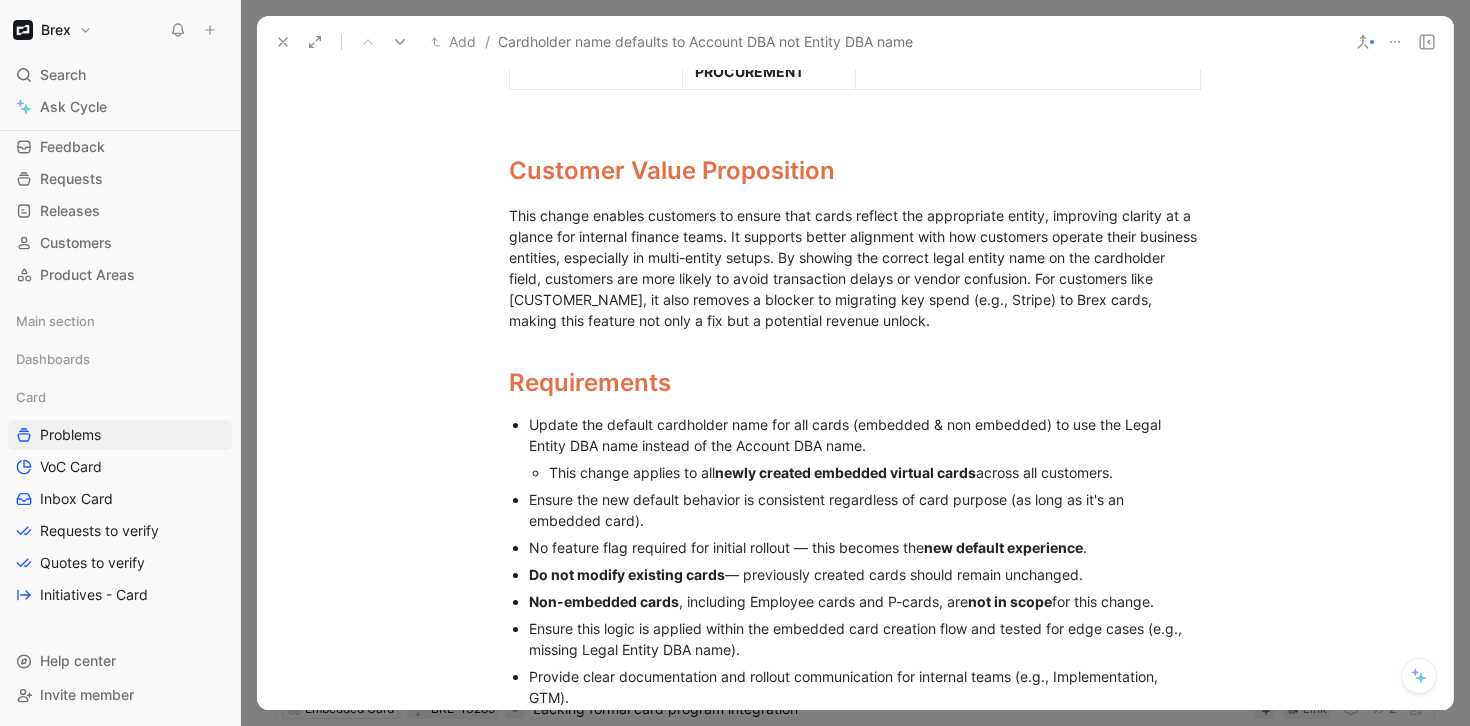click on "This change applies to all  newly created embedded virtual cards  across all customers." at bounding box center [875, 472] 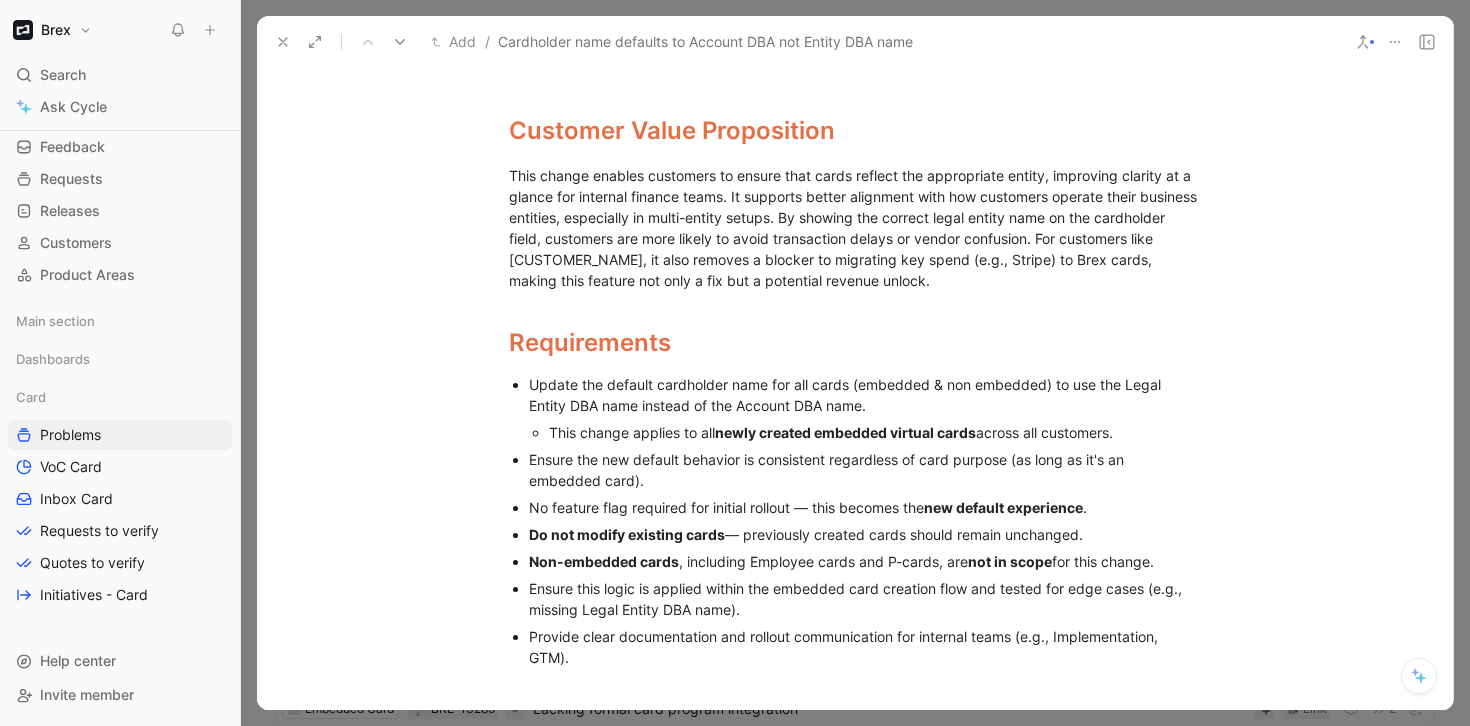scroll, scrollTop: 1211, scrollLeft: 0, axis: vertical 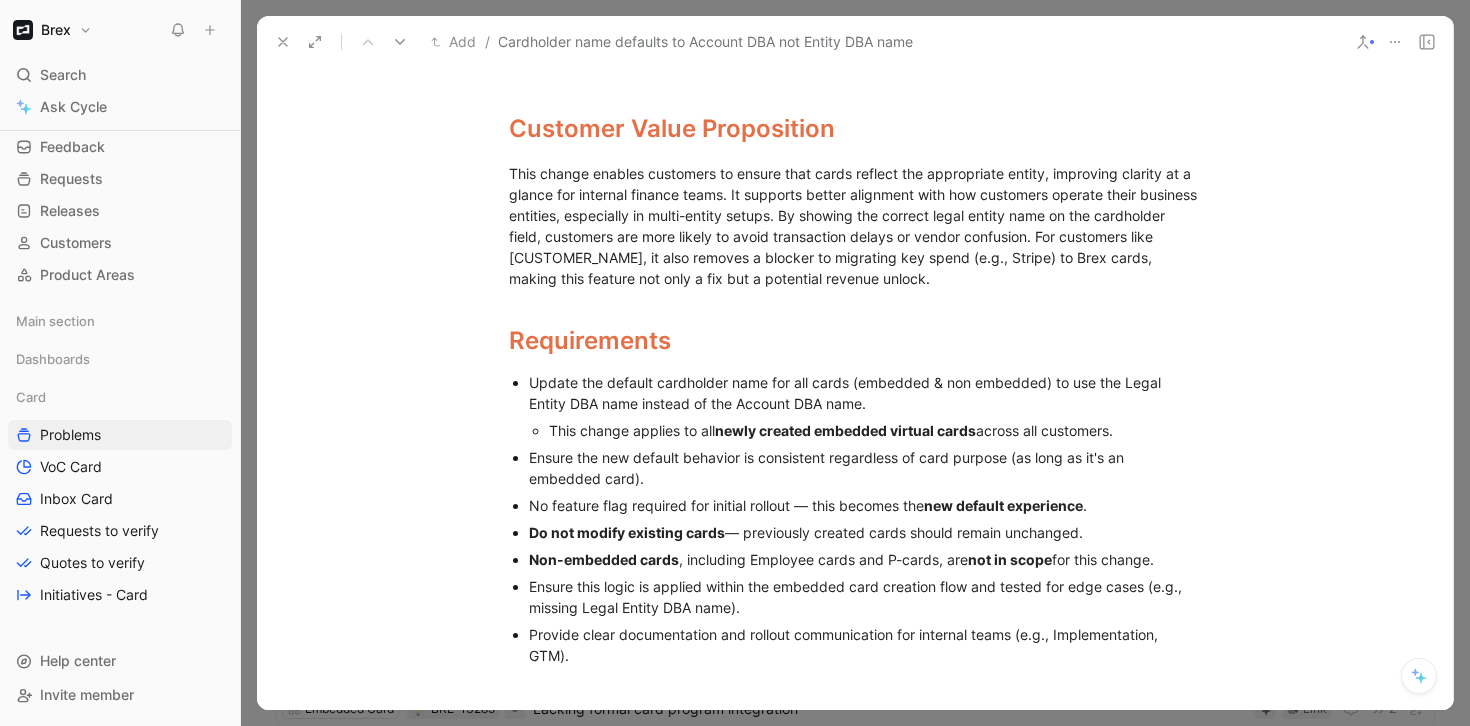 click on "Update the default cardholder name for all cards (embedded & non embedded) to use the Legal Entity DBA name instead of the Account DBA name." at bounding box center (865, 393) 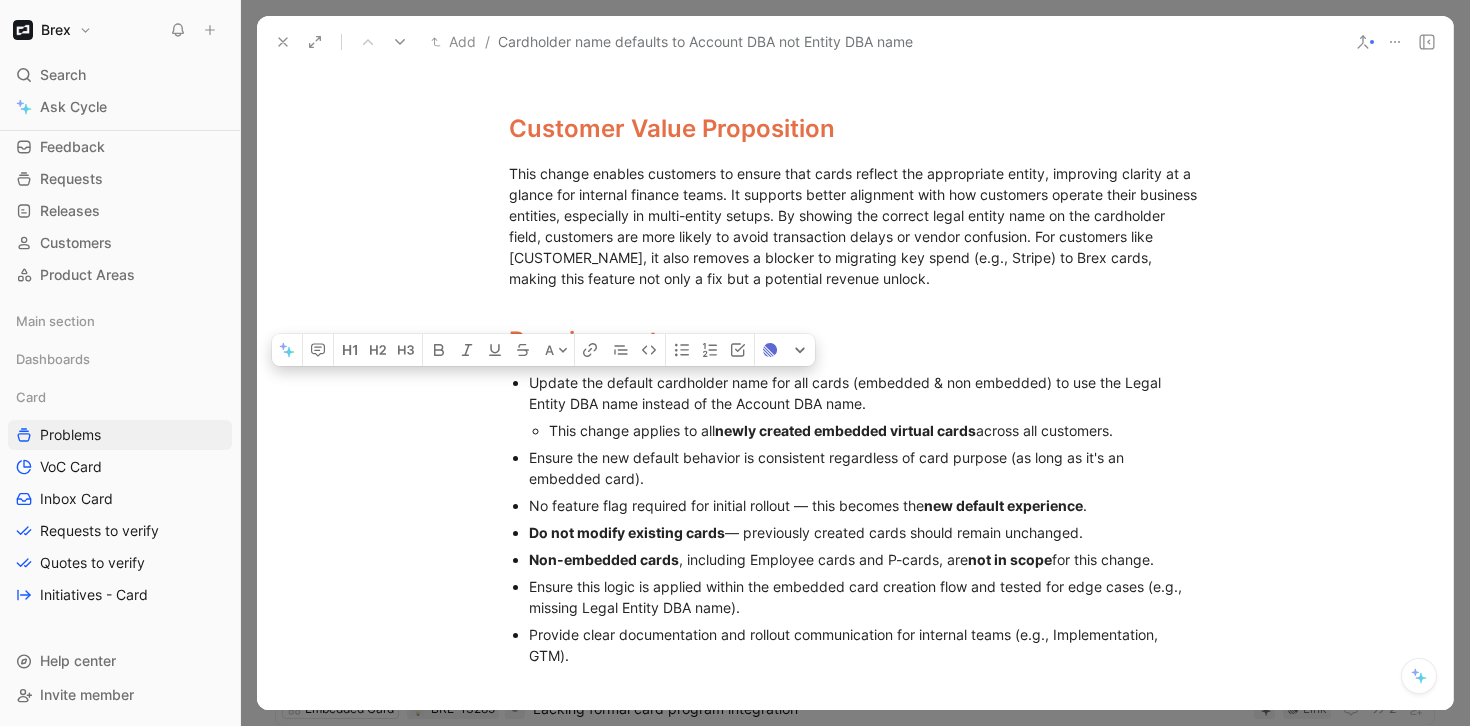 drag, startPoint x: 527, startPoint y: 383, endPoint x: 573, endPoint y: 654, distance: 274.87634 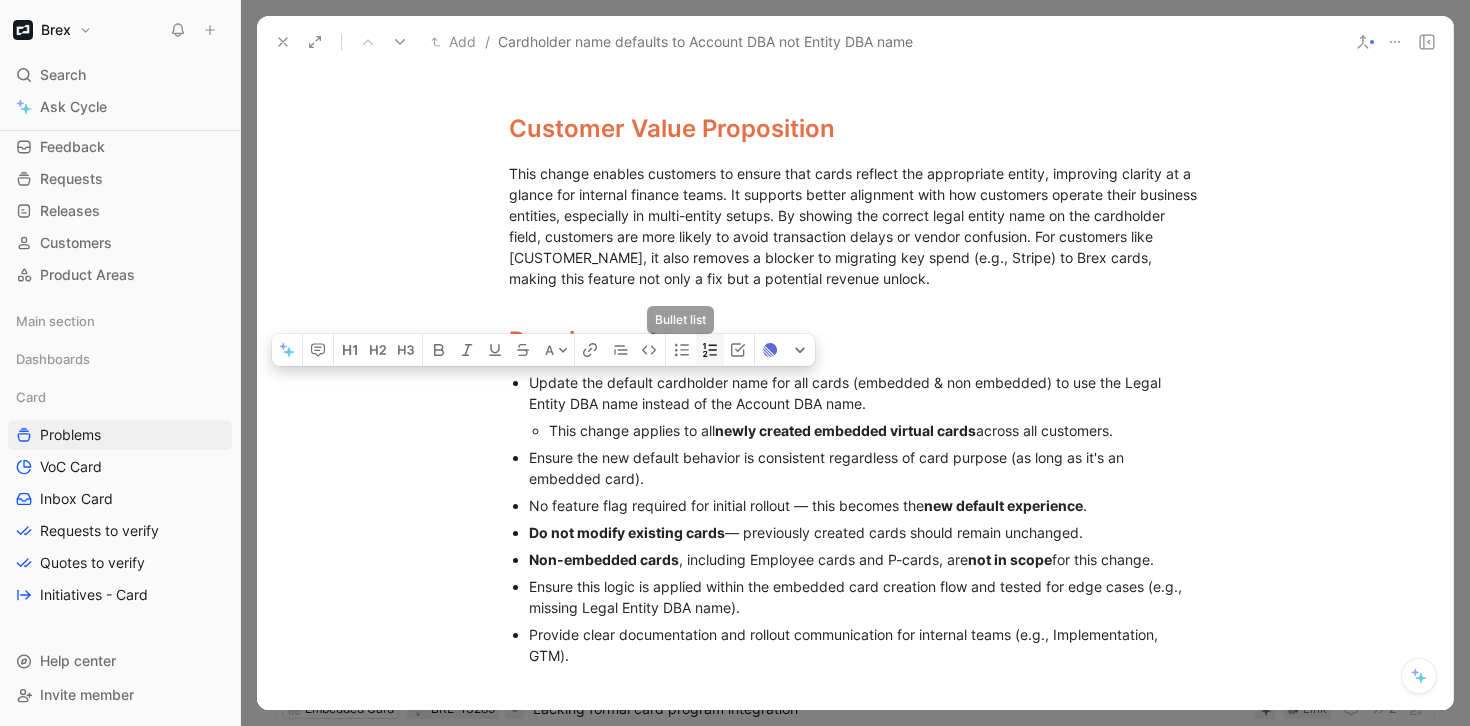 click 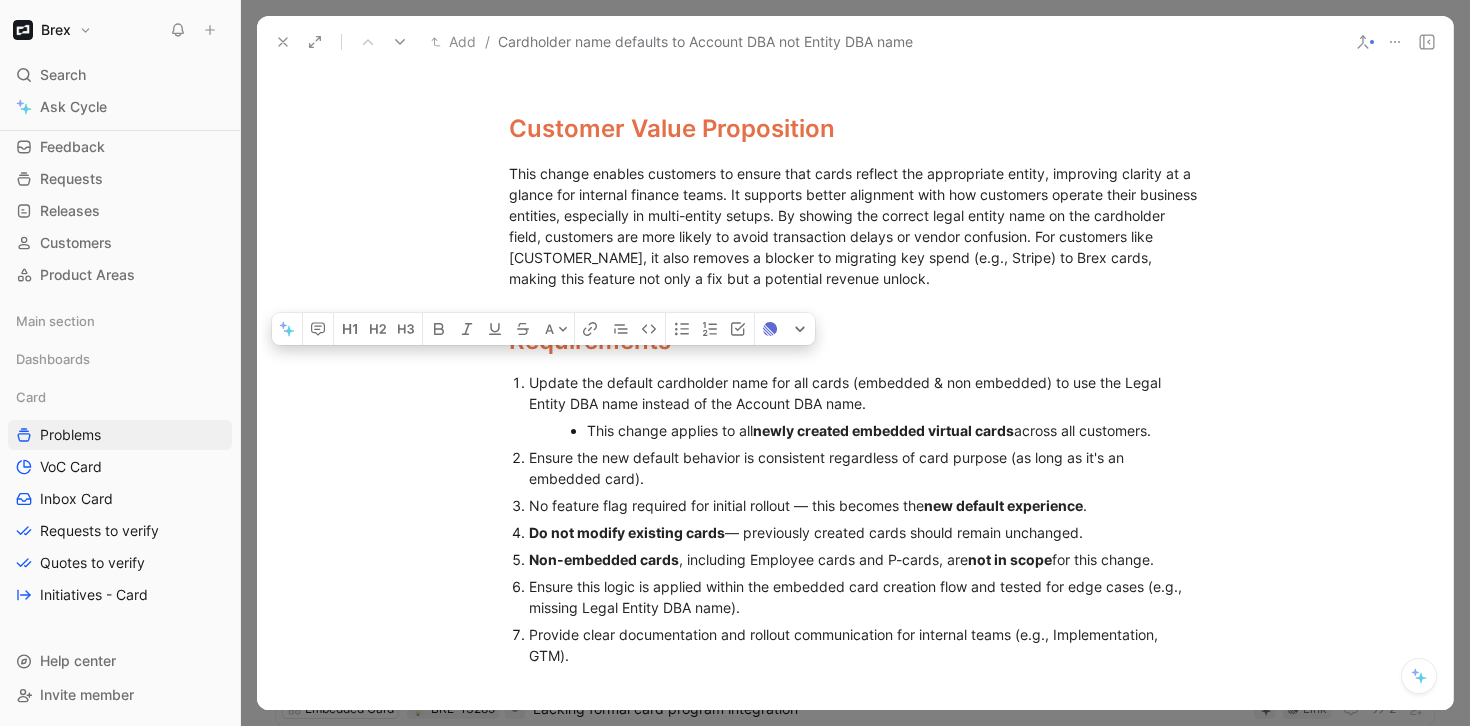 click on "Ensure the new default behavior is consistent regardless of card purpose (as long as it's an embedded card)." at bounding box center [865, 468] 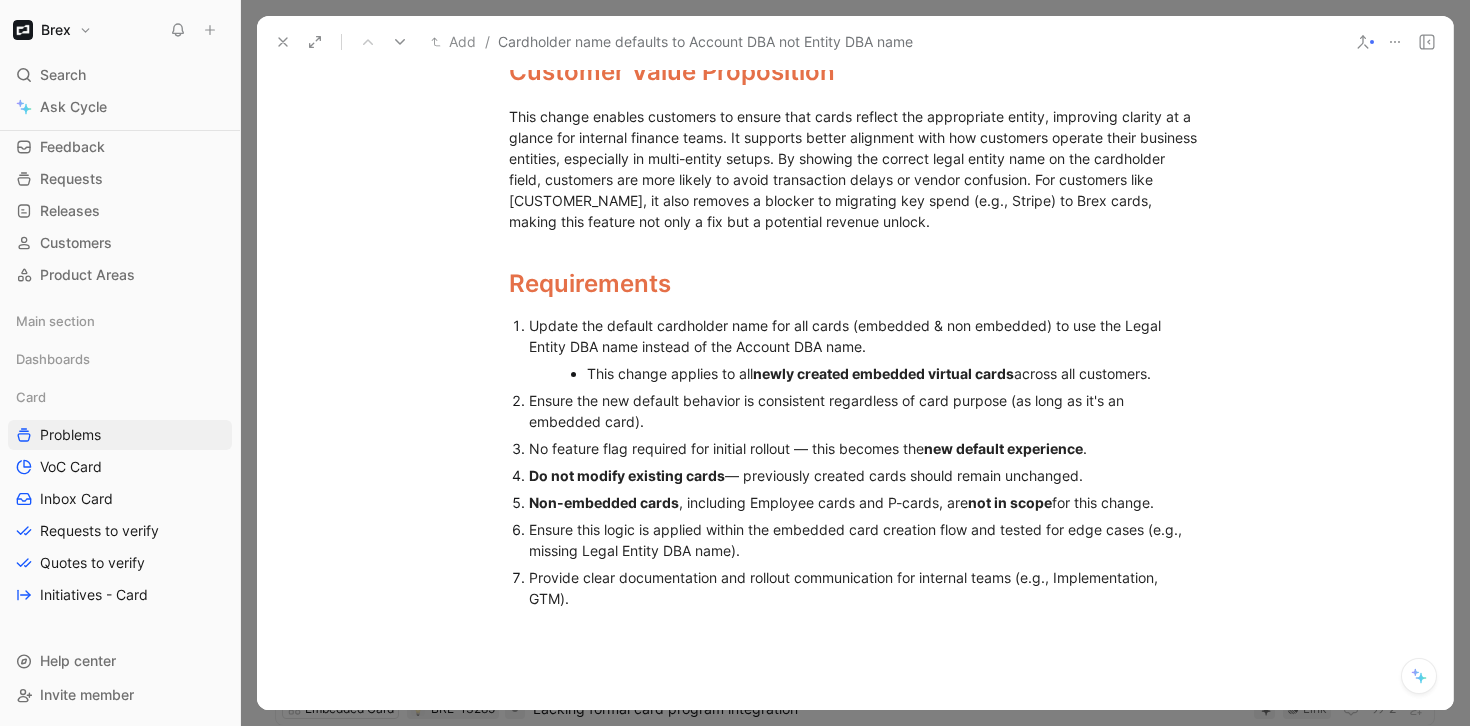 scroll, scrollTop: 1299, scrollLeft: 0, axis: vertical 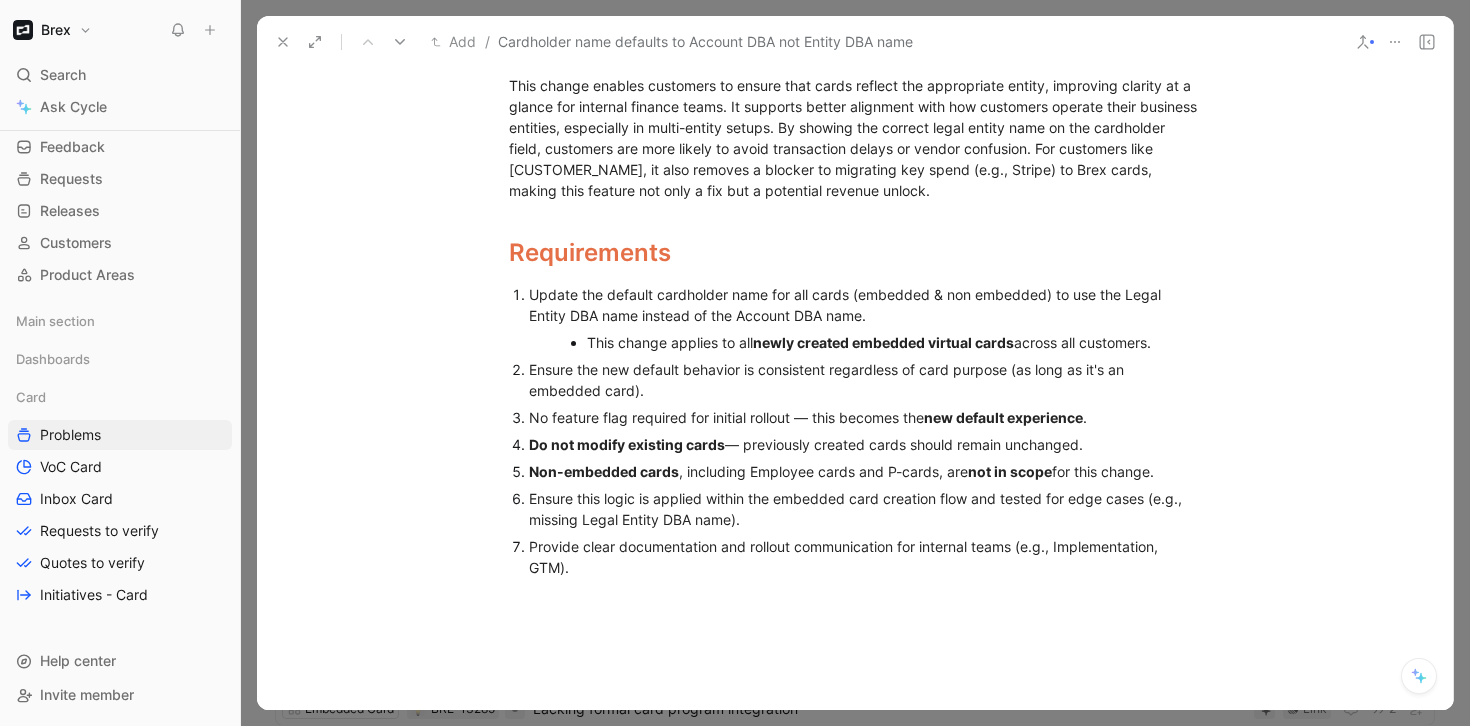 click on "Ensure the new default behavior is consistent regardless of card purpose (as long as it's an embedded card)." at bounding box center (865, 380) 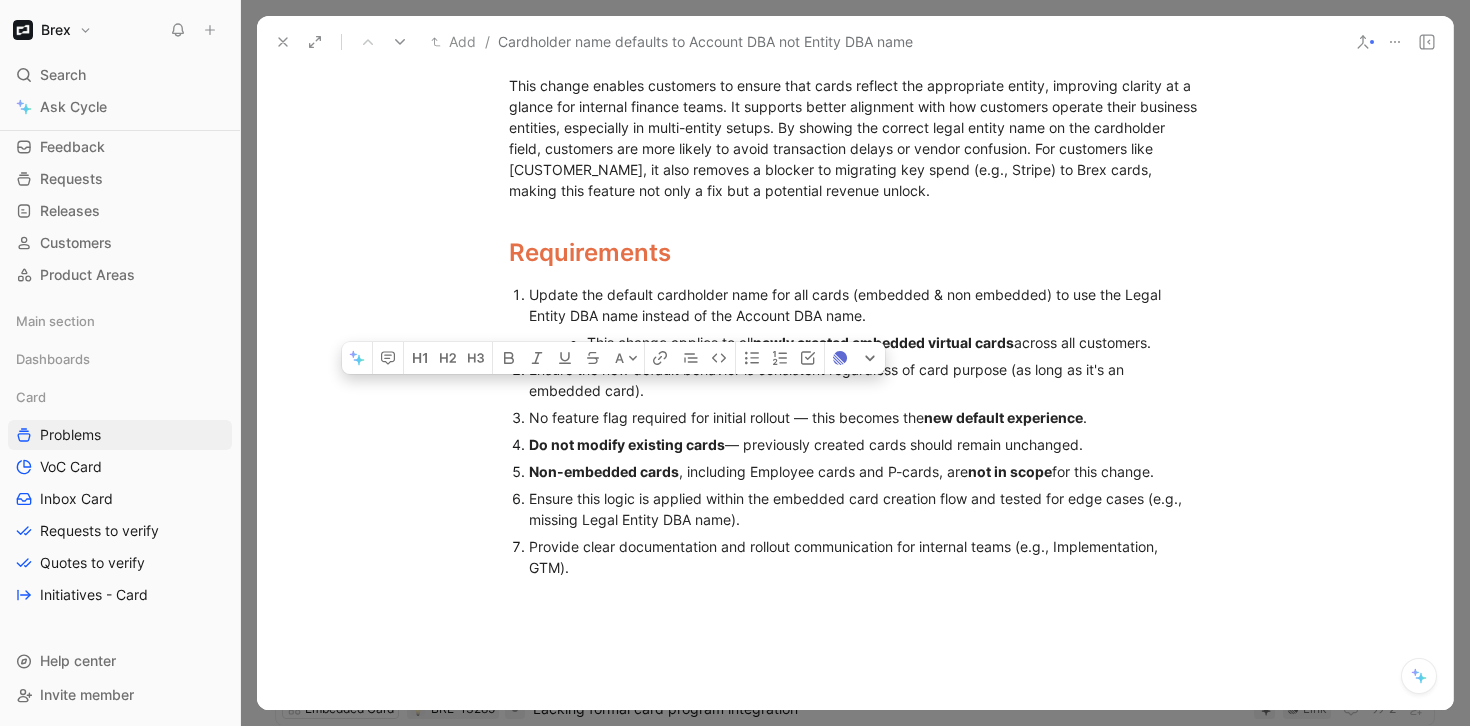 click on "Ensure the new default behavior is consistent regardless of card purpose (as long as it's an embedded card)." at bounding box center [865, 380] 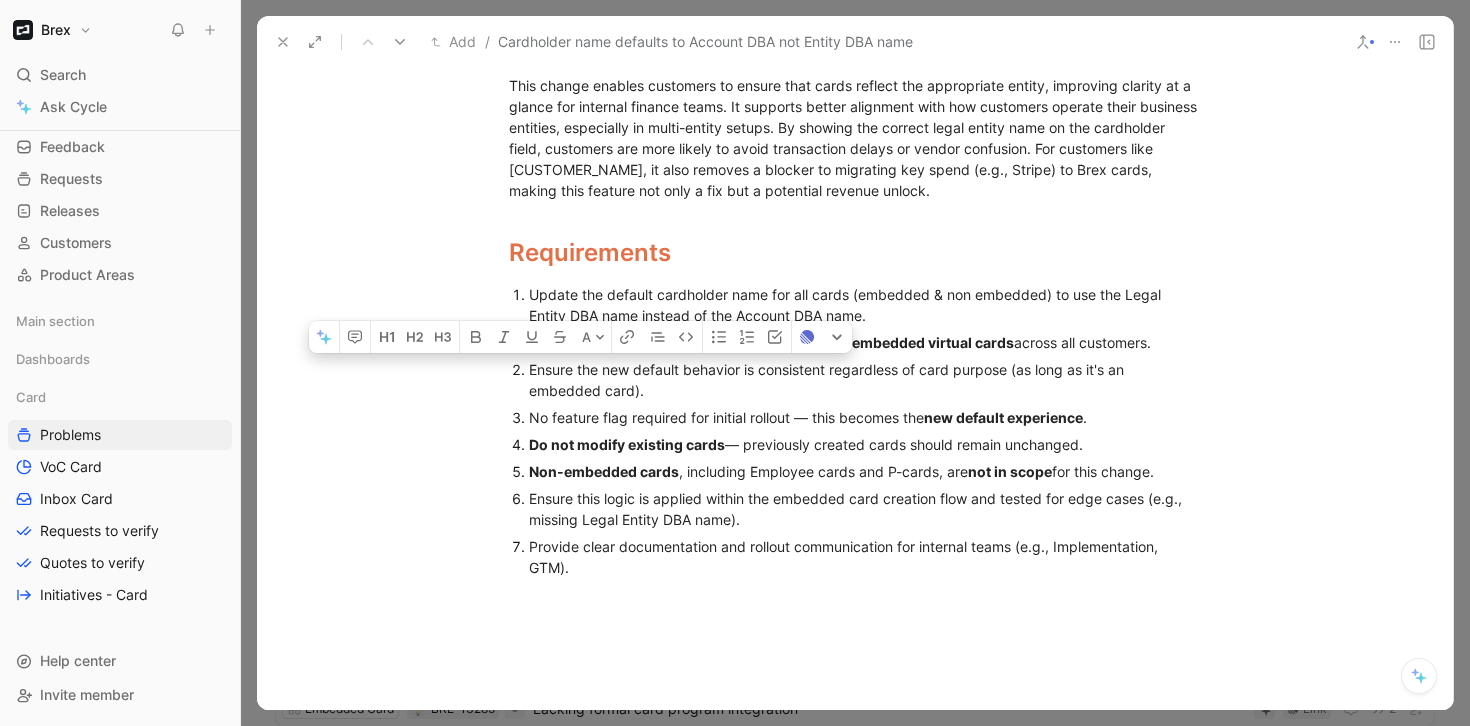 click on "Ensure the new default behavior is consistent regardless of card purpose (as long as it's an embedded card)." at bounding box center (865, 380) 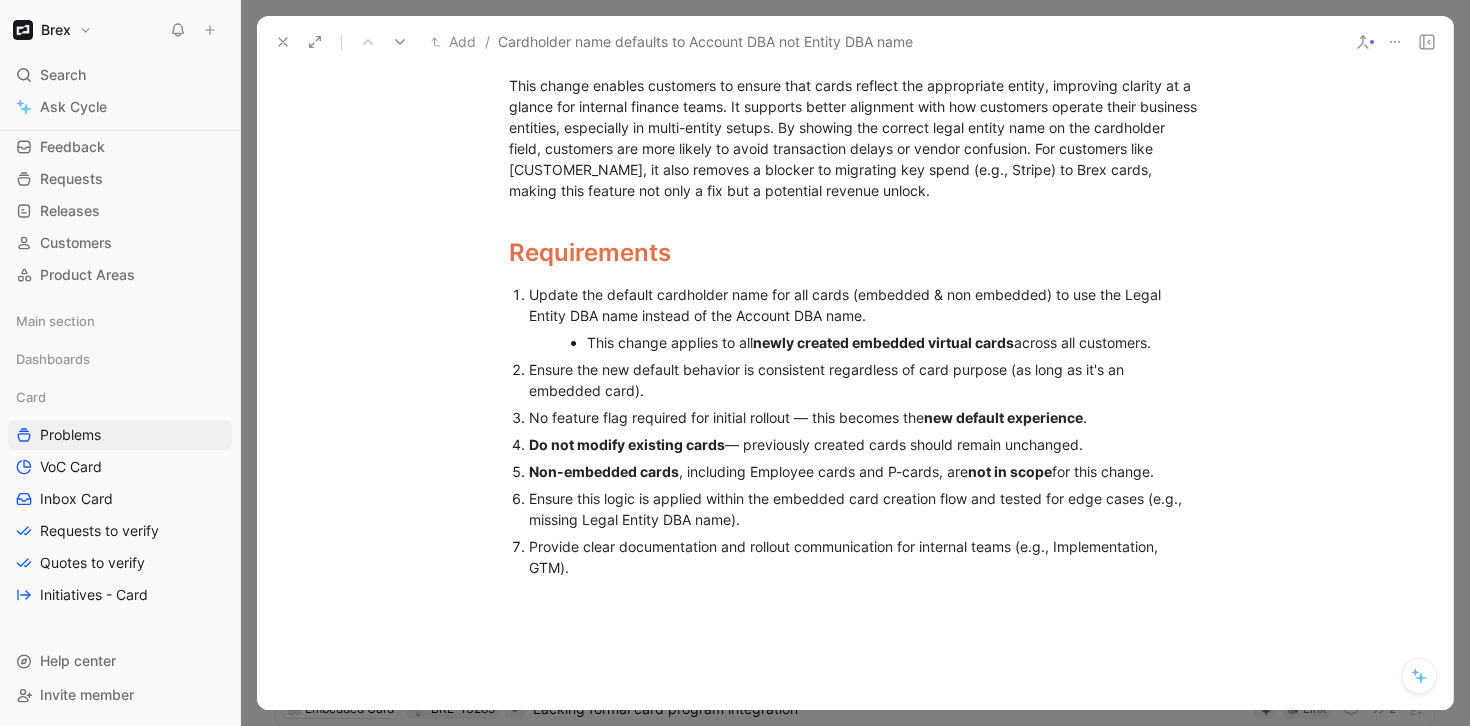 click on "Ensure the new default behavior is consistent regardless of card purpose (as long as it's an embedded card)." at bounding box center (865, 380) 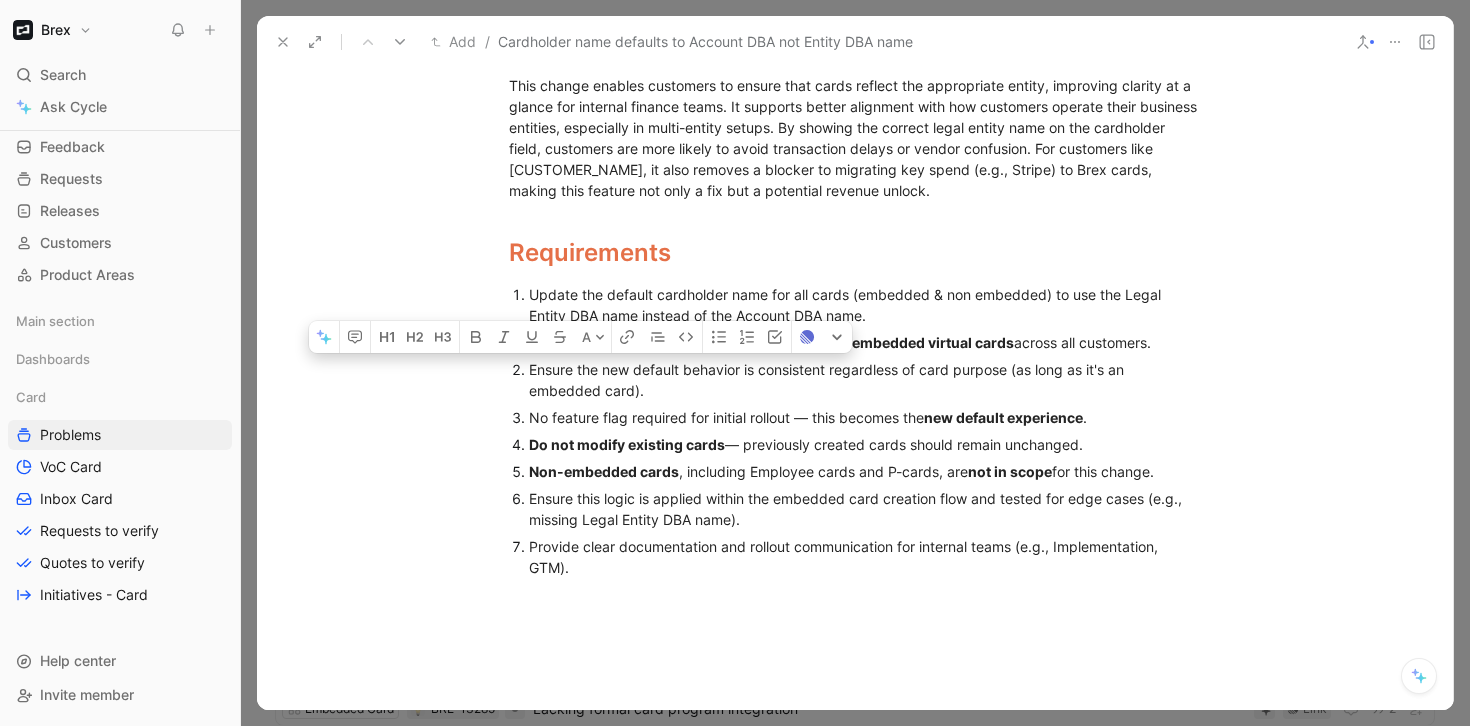 drag, startPoint x: 656, startPoint y: 409, endPoint x: 523, endPoint y: 391, distance: 134.21252 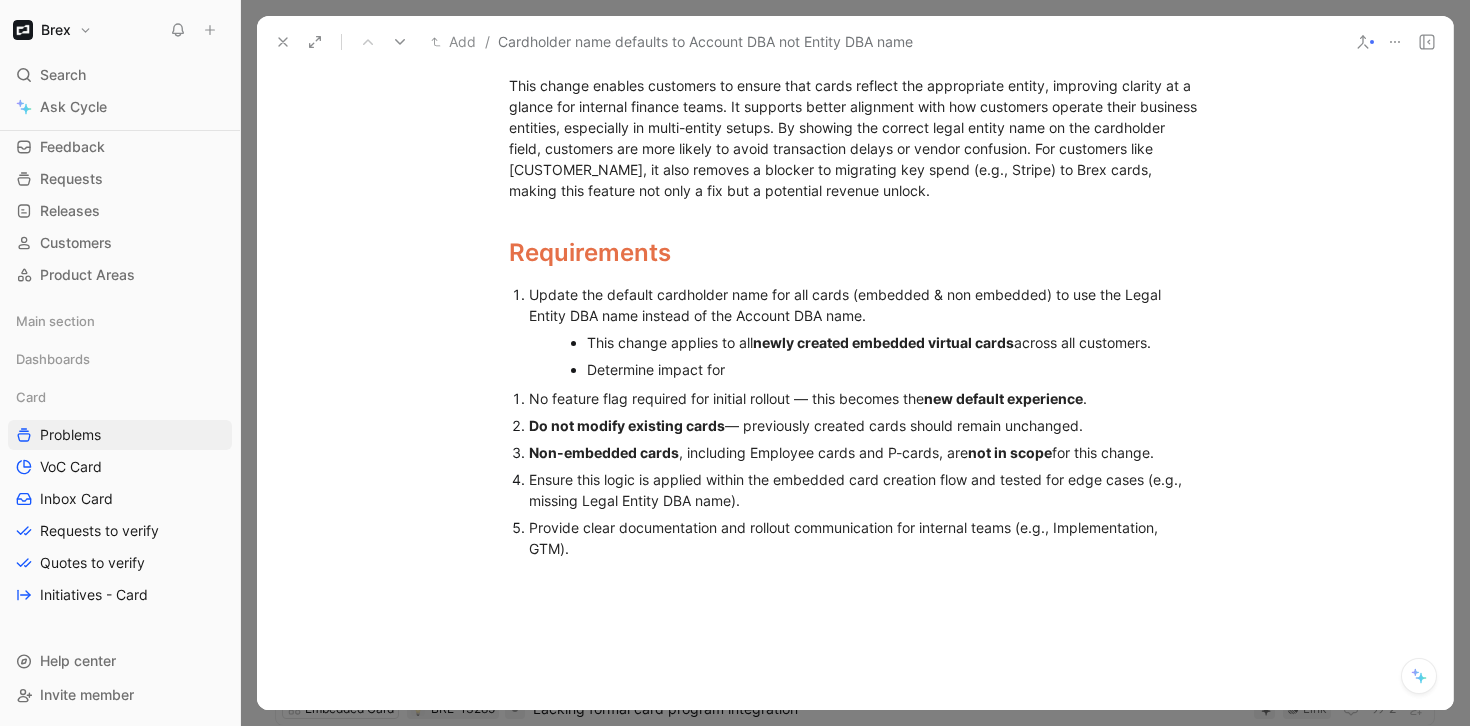 click on "Determine impact for" at bounding box center (875, 369) 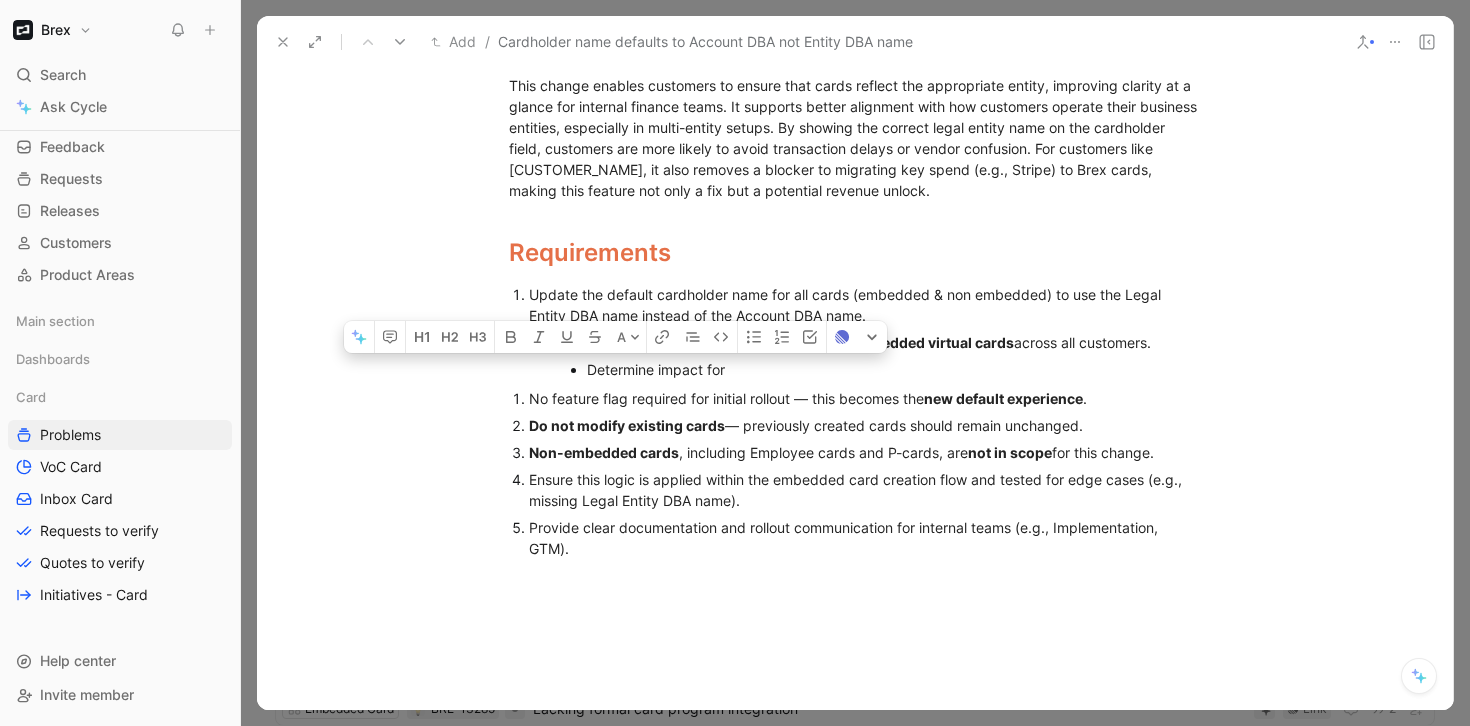 click on "Determine impact for" at bounding box center [875, 369] 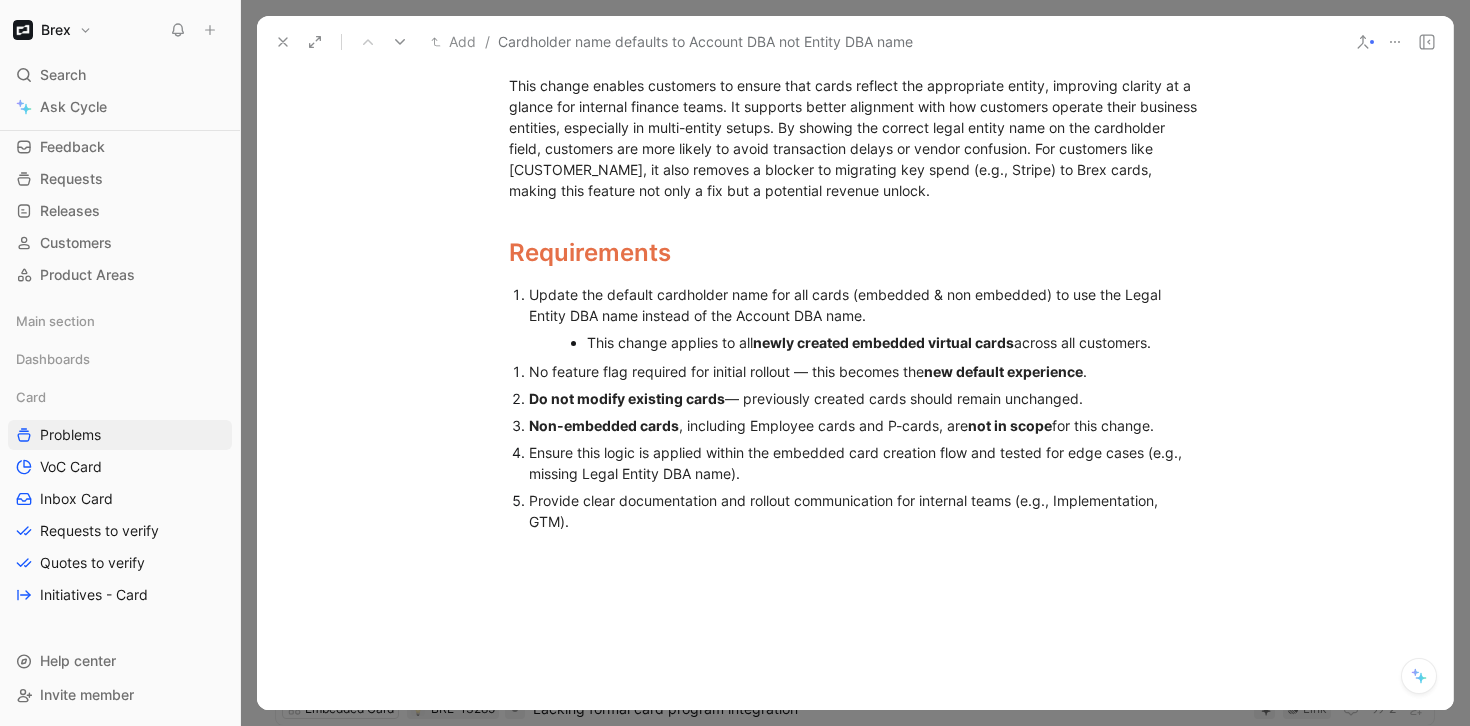 click on "No feature flag required for initial rollout — this becomes the  new default experience ." at bounding box center [865, 371] 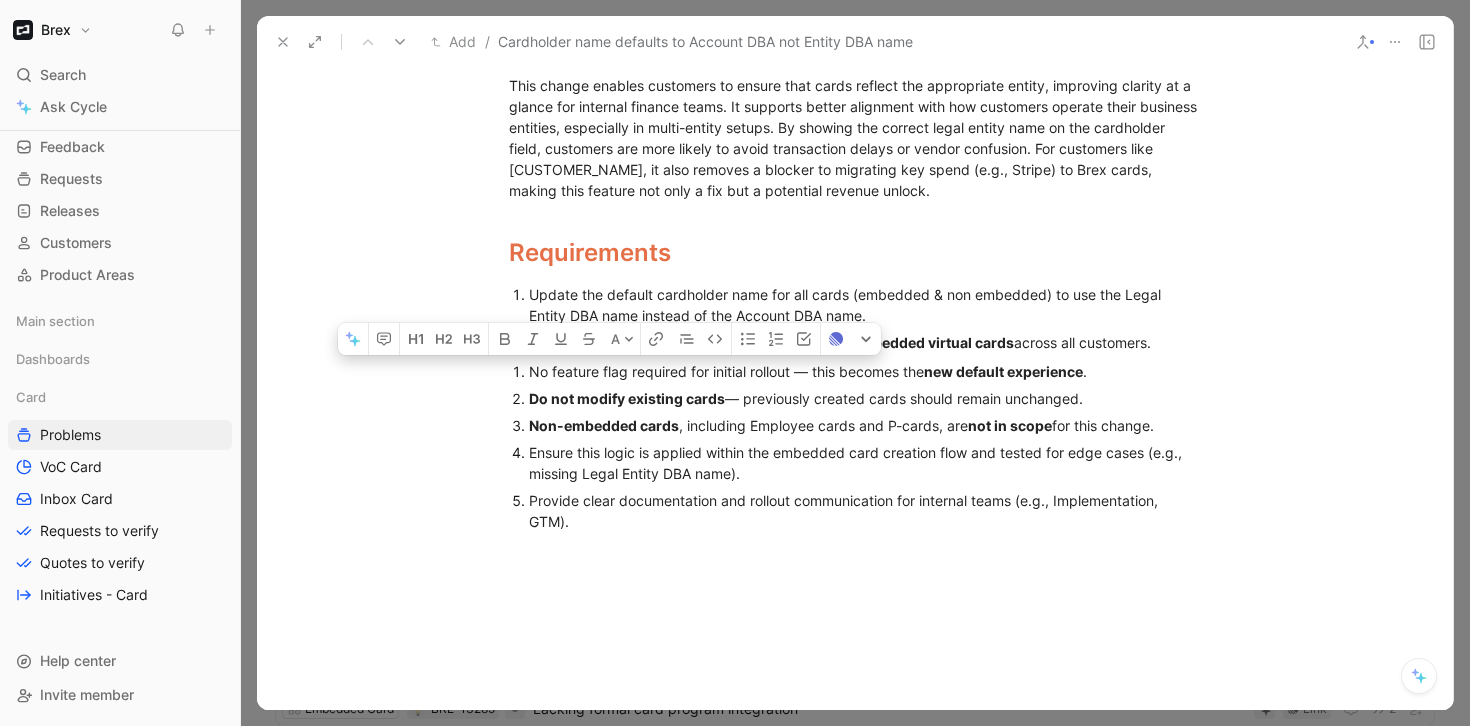 click on "No feature flag required for initial rollout — this becomes the  new default experience ." at bounding box center [865, 371] 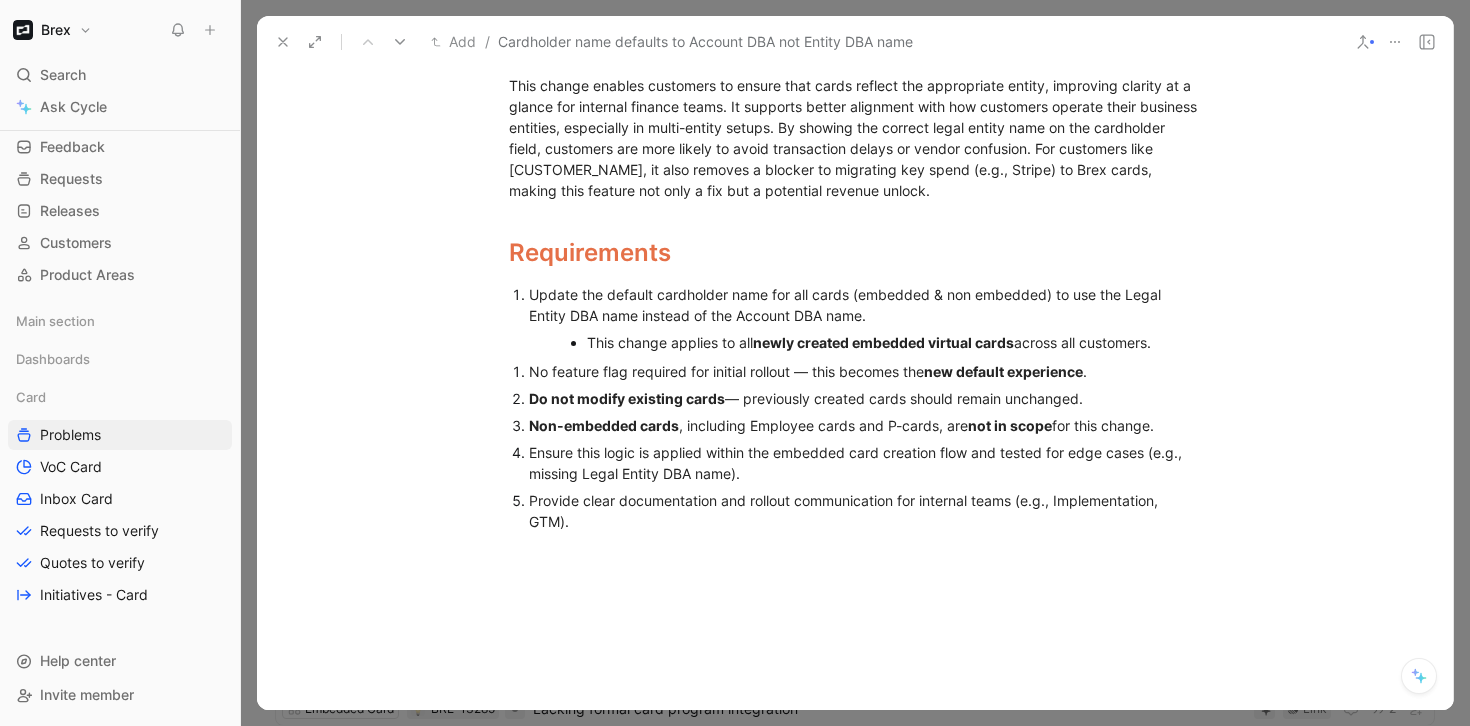 click on "No feature flag required for initial rollout — this becomes the  new default experience ." at bounding box center [865, 371] 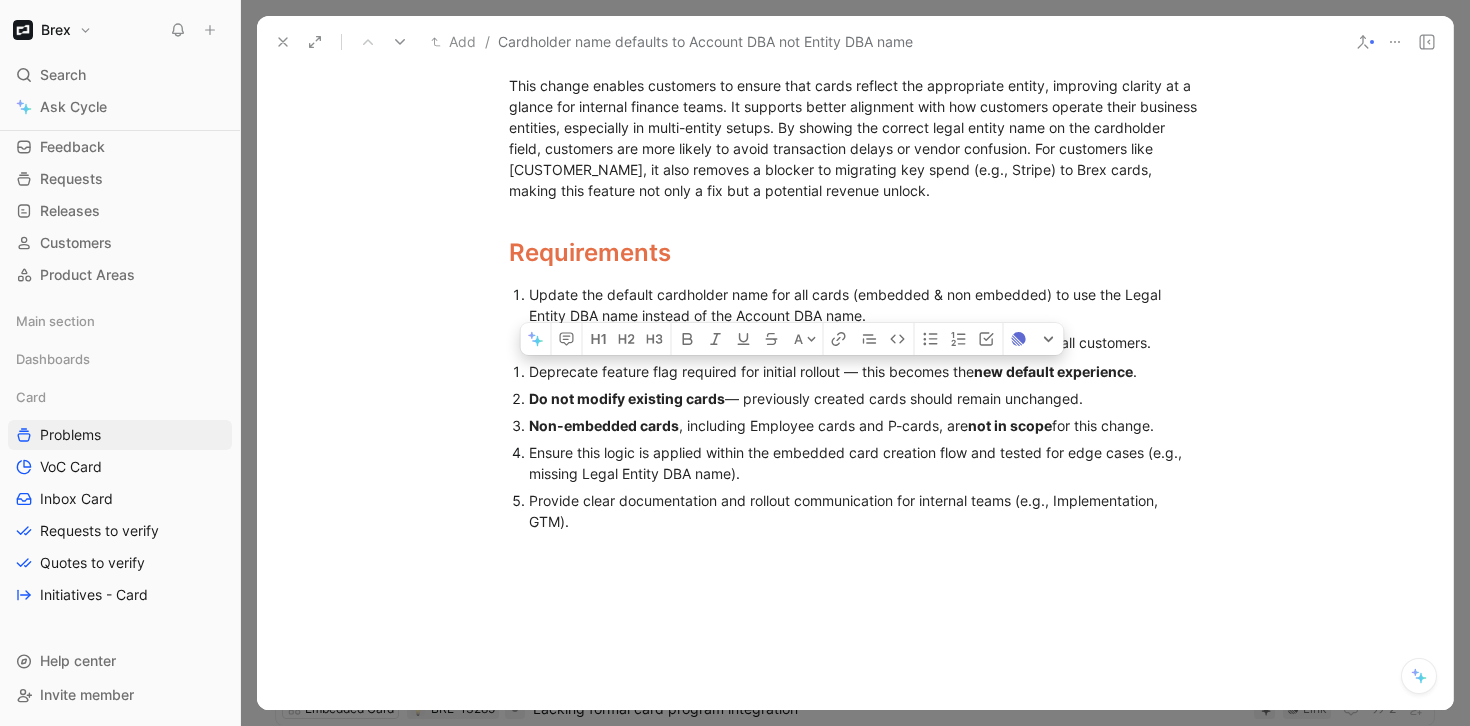 drag, startPoint x: 673, startPoint y: 397, endPoint x: 938, endPoint y: 385, distance: 265.27155 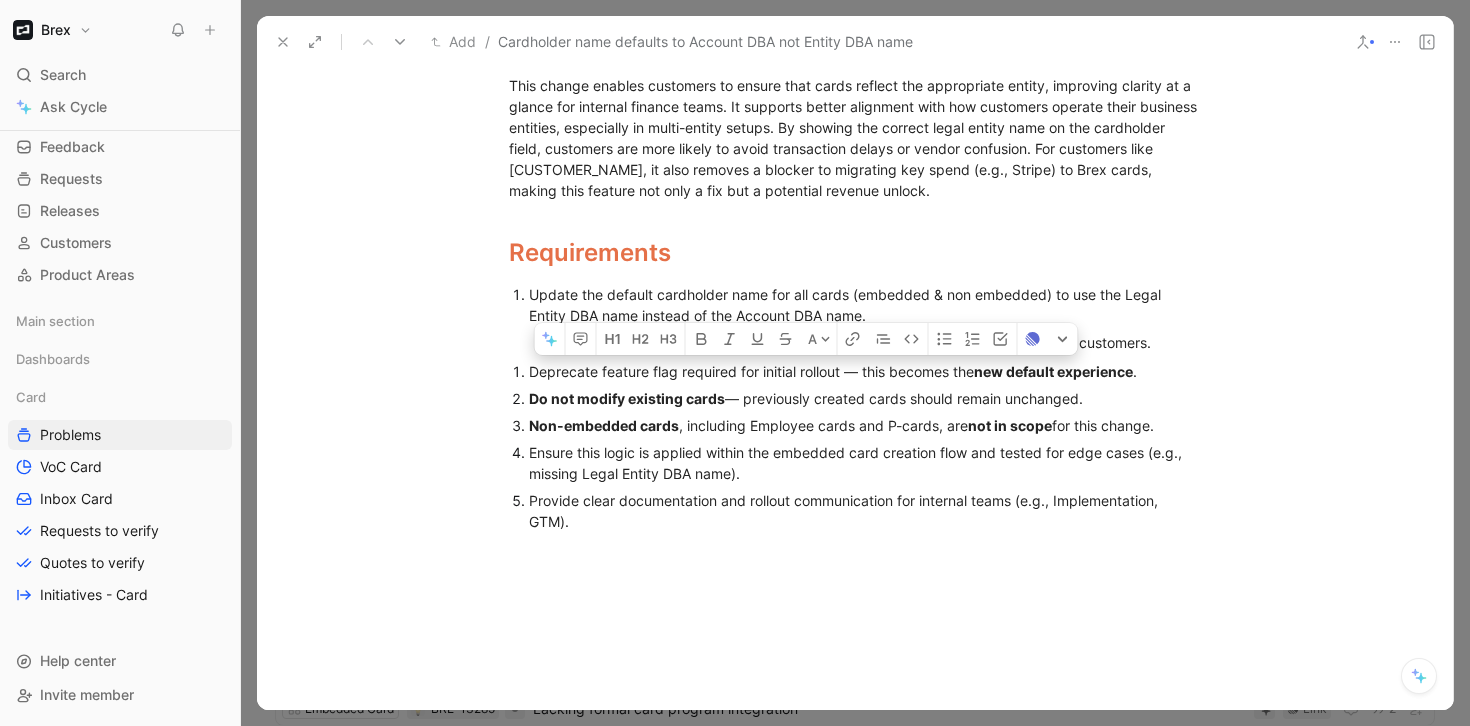 click on "Deprecate feature flag required for initial rollout — this becomes the  new default experience ." at bounding box center (865, 371) 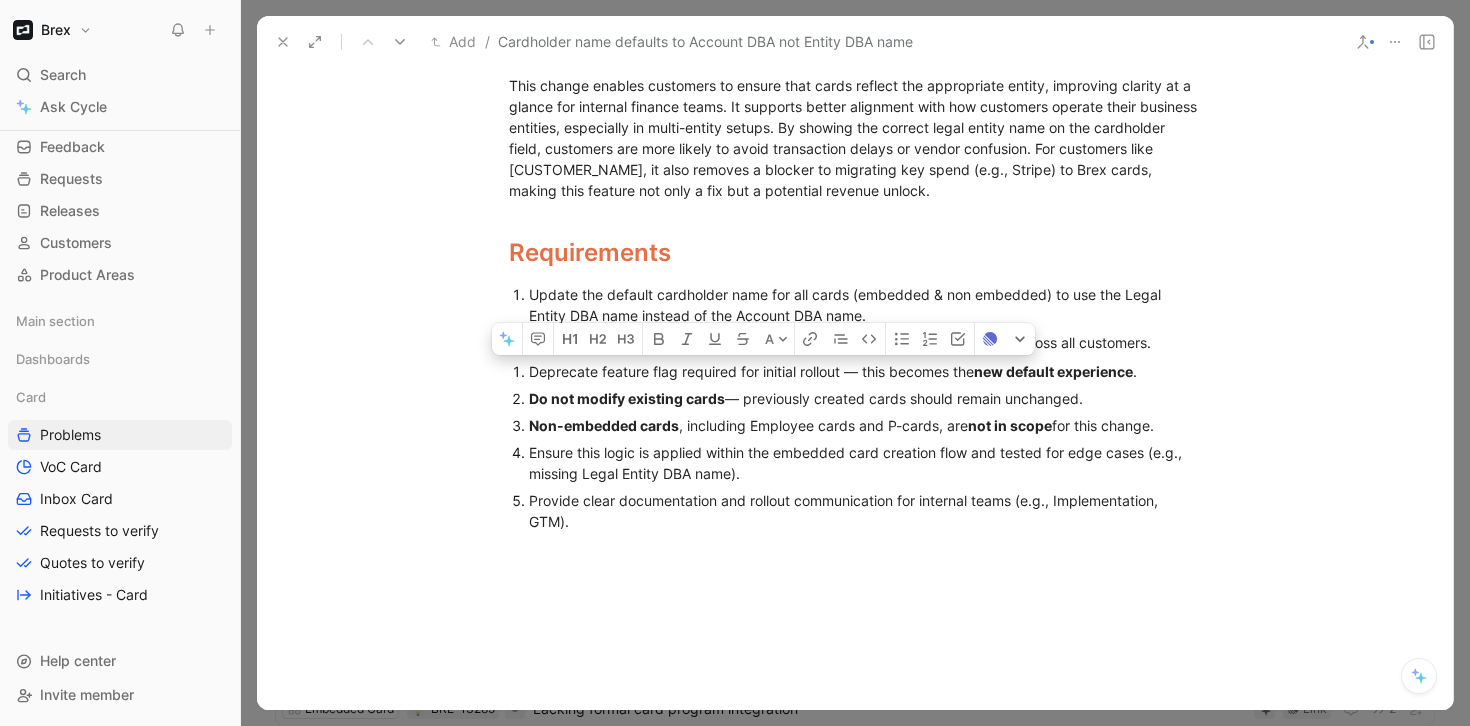 drag, startPoint x: 854, startPoint y: 395, endPoint x: 675, endPoint y: 398, distance: 179.02513 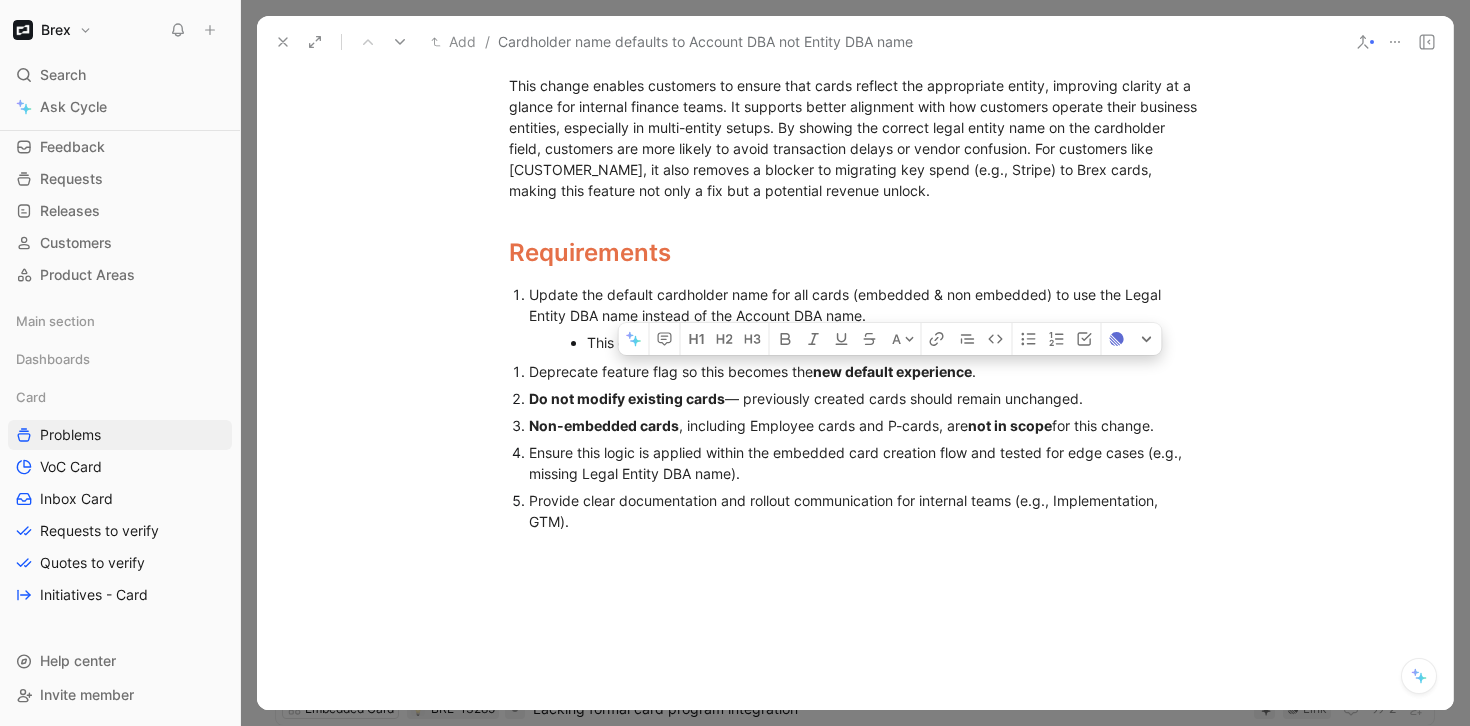 drag, startPoint x: 798, startPoint y: 395, endPoint x: 1032, endPoint y: 395, distance: 234 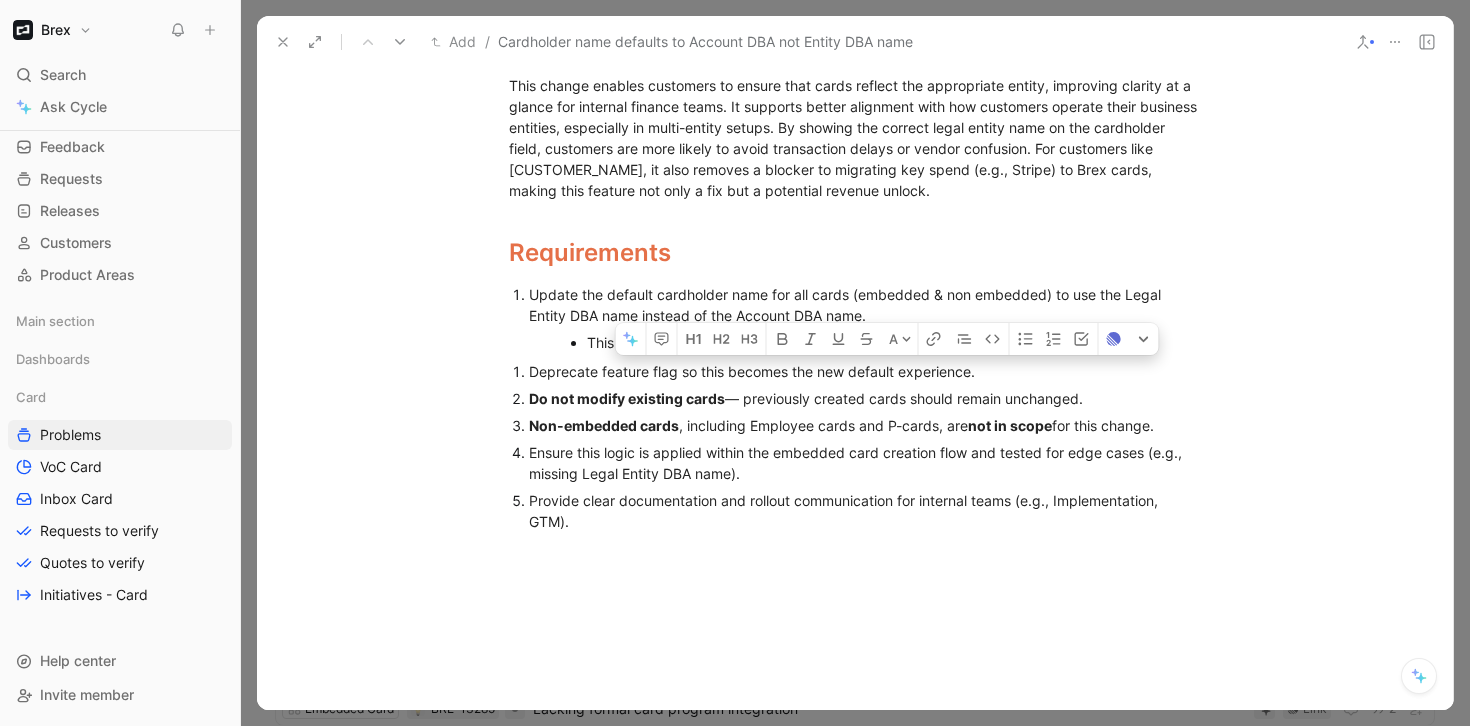 click on "Non-embedded cards , including Employee cards and P-cards, are  not in scope  for this change." at bounding box center (865, 425) 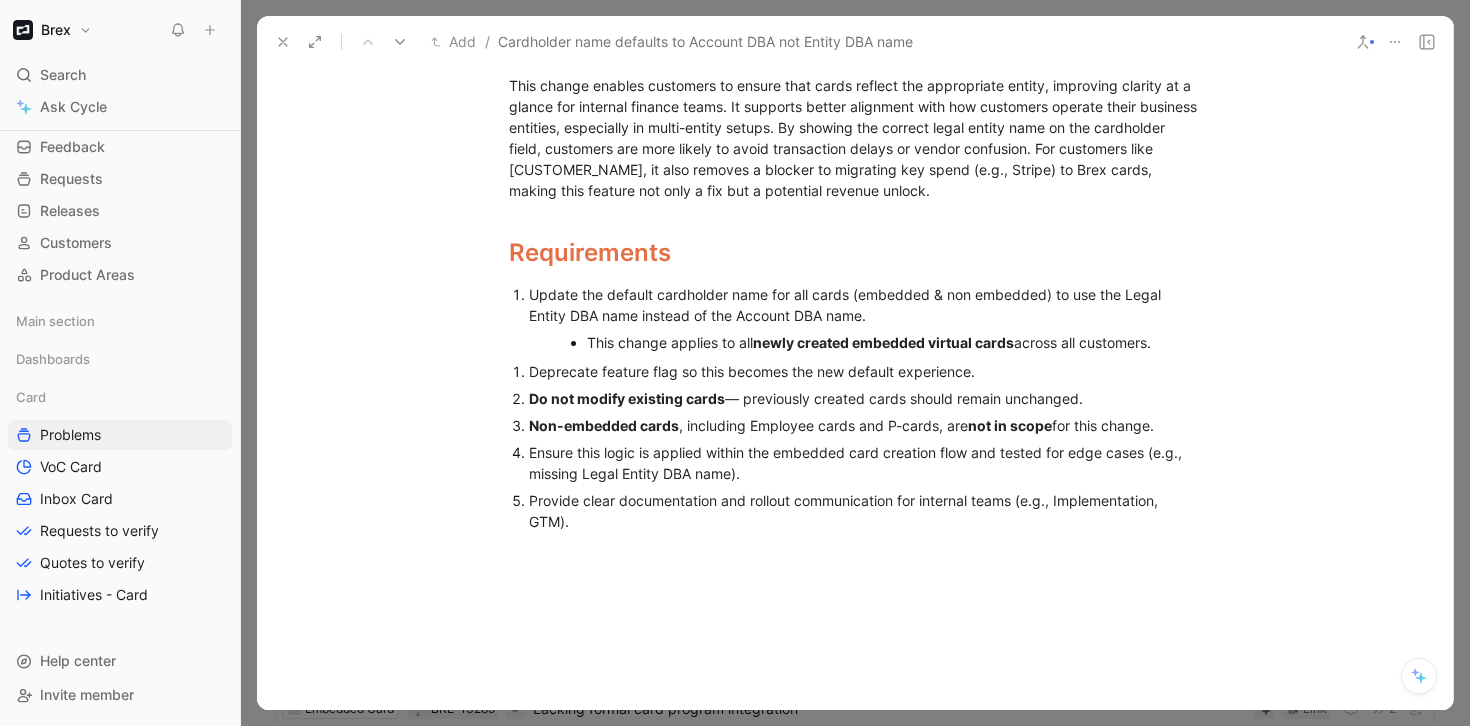 click on "Do not modify existing cards  — previously created cards should remain unchanged." at bounding box center [865, 398] 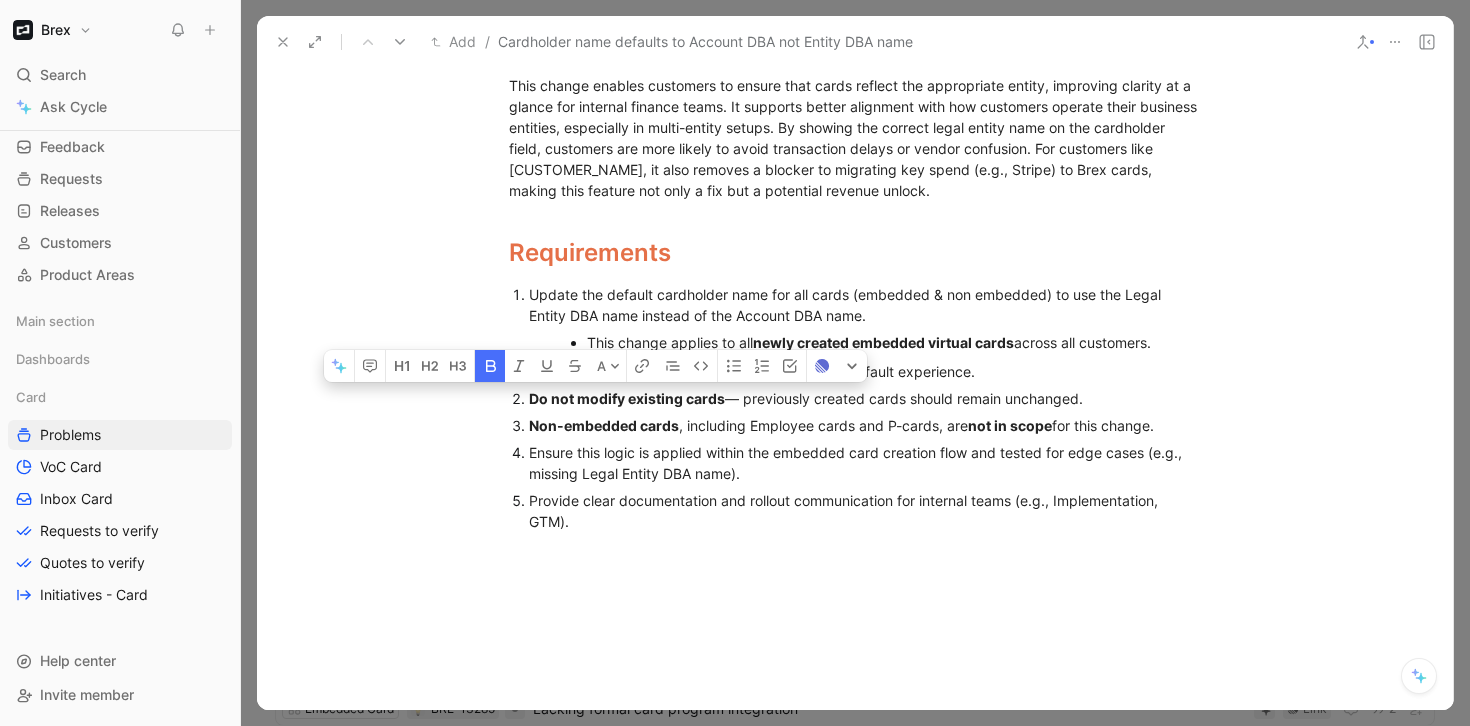 click on "Do not modify existing cards  — previously created cards should remain unchanged." at bounding box center (865, 398) 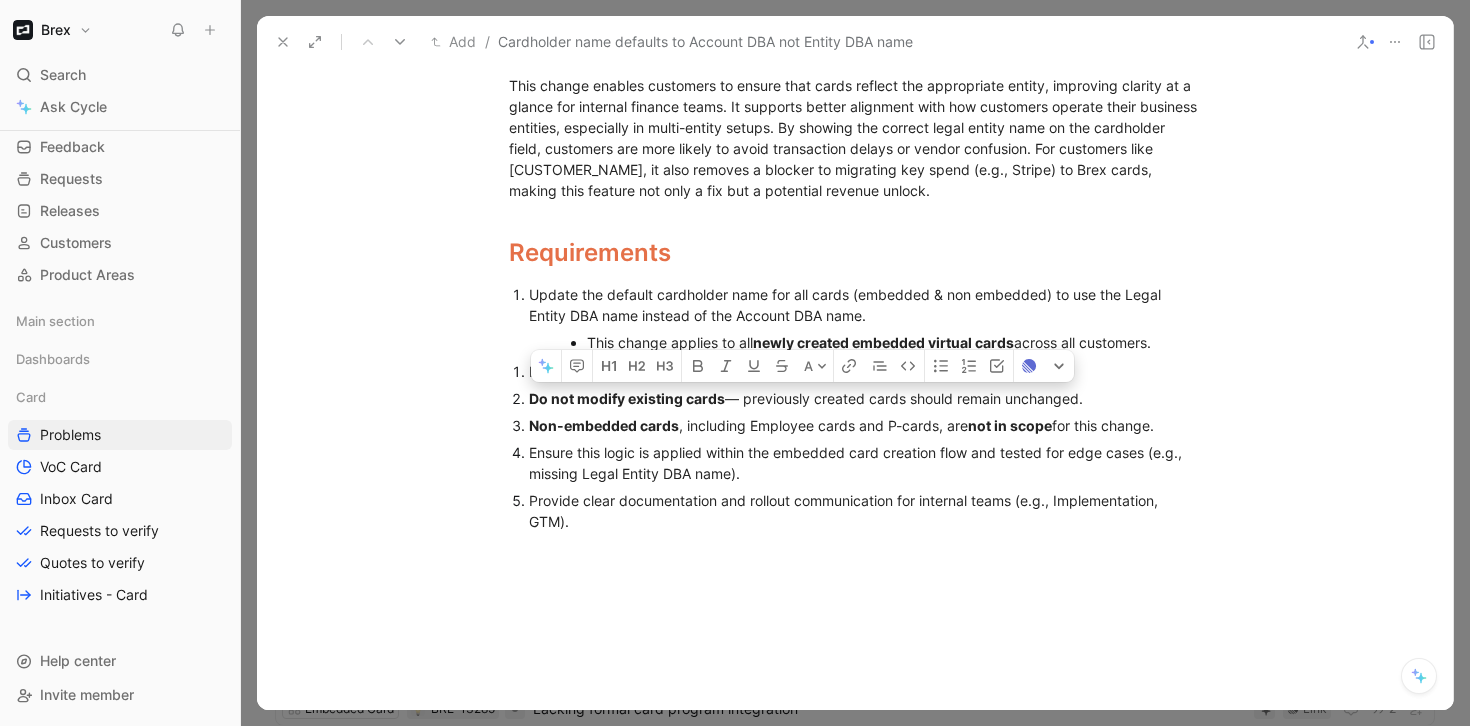 click on "Do not modify existing cards  — previously created cards should remain unchanged." at bounding box center [865, 398] 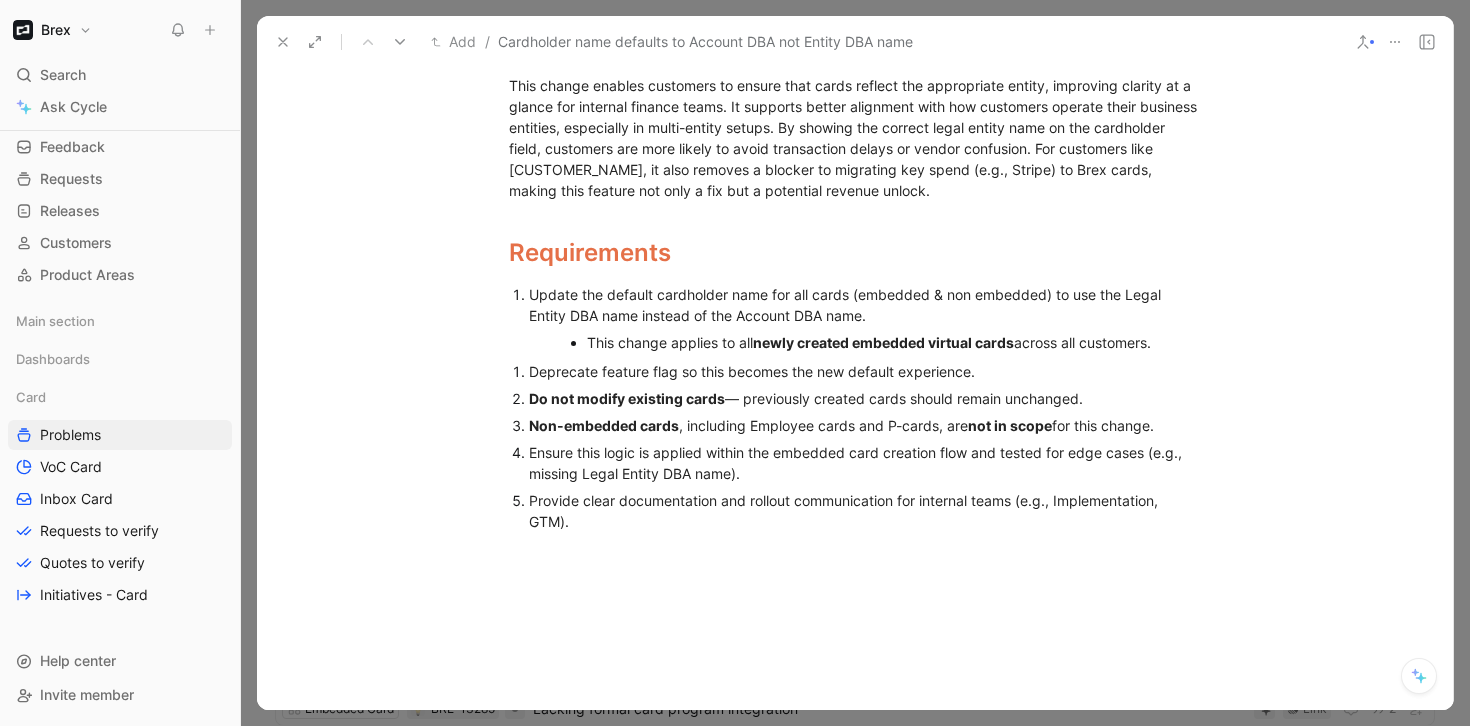 click on "Do not modify existing cards  — previously created cards should remain unchanged." at bounding box center [865, 398] 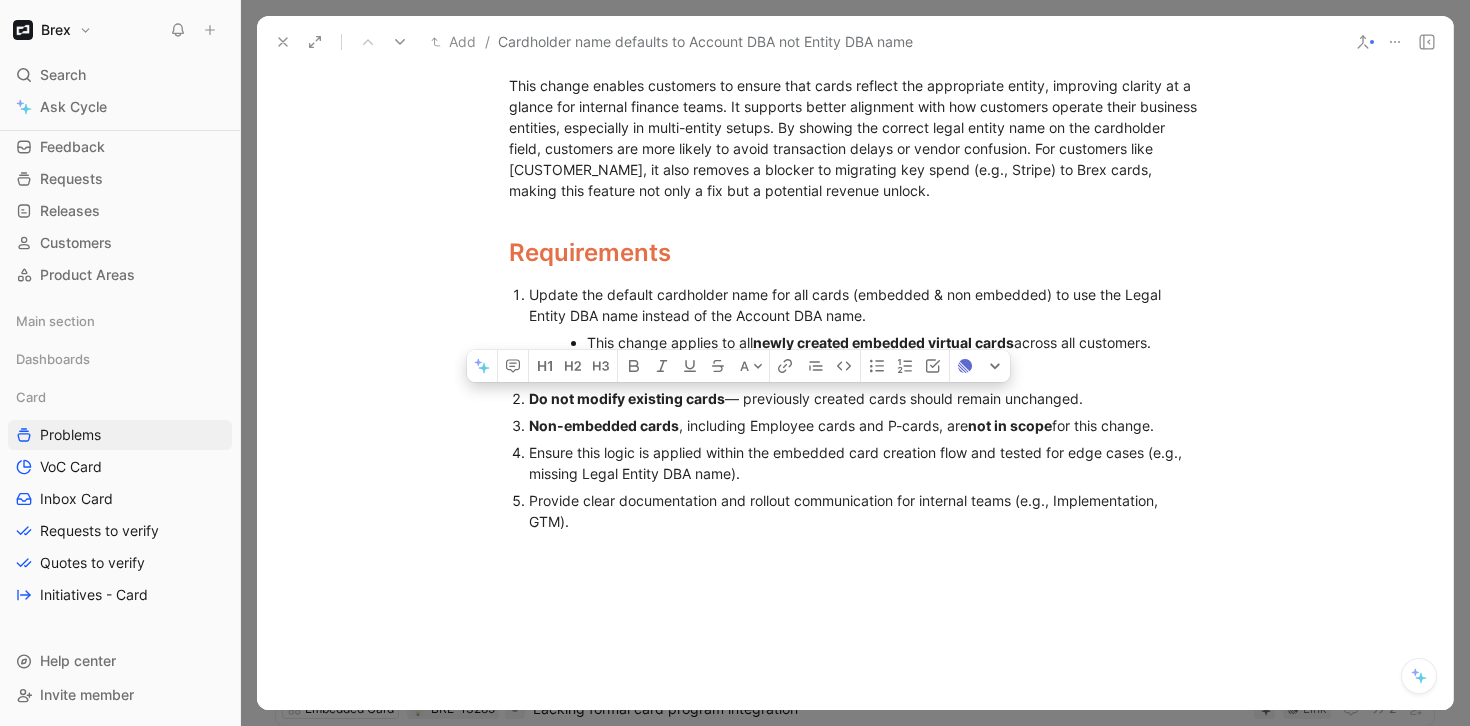 click on "Do not modify existing cards  — previously created cards should remain unchanged." at bounding box center [865, 398] 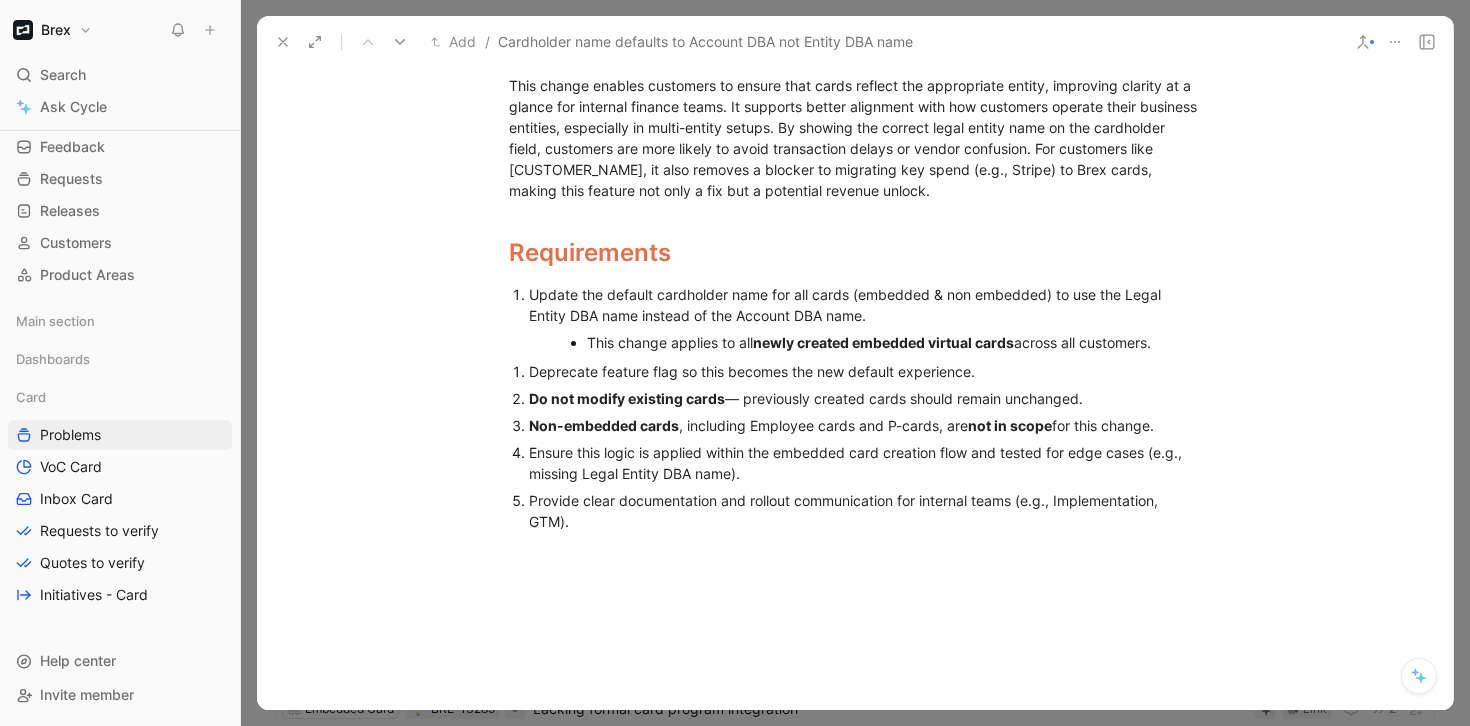 click on "Ensure this logic is applied within the embedded card creation flow and tested for edge cases (e.g., missing Legal Entity DBA name)." at bounding box center (865, 463) 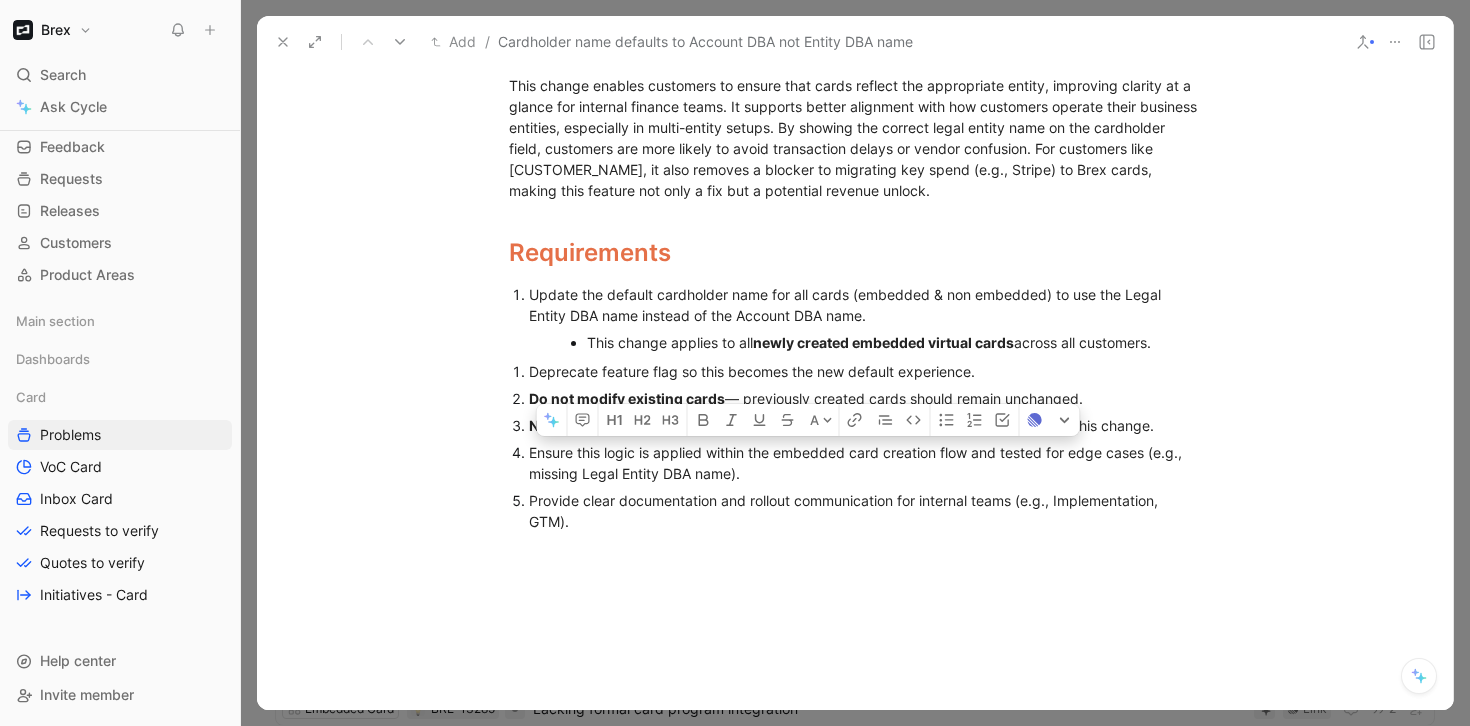 click on "Ensure this logic is applied within the embedded card creation flow and tested for edge cases (e.g., missing Legal Entity DBA name)." at bounding box center [865, 463] 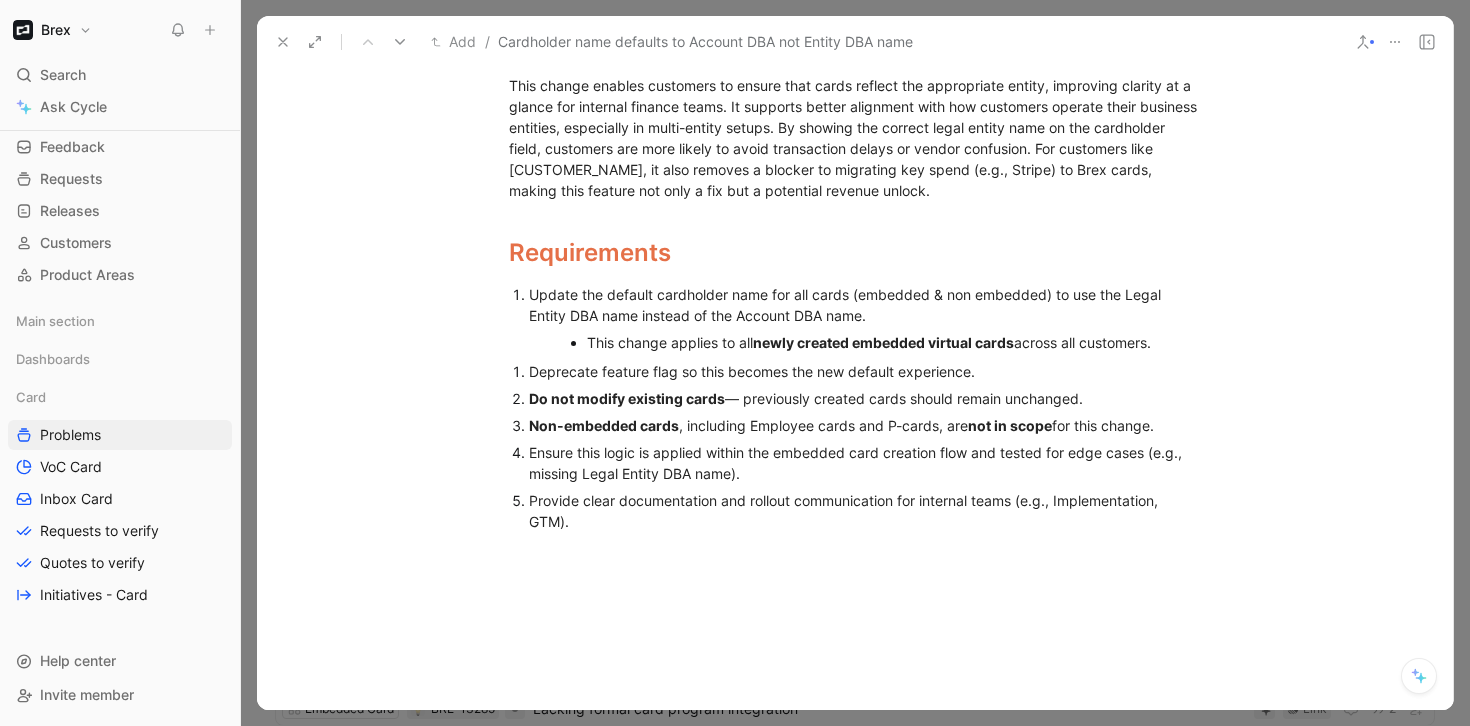 click on "Ensure this logic is applied within the embedded card creation flow and tested for edge cases (e.g., missing Legal Entity DBA name)." at bounding box center (865, 463) 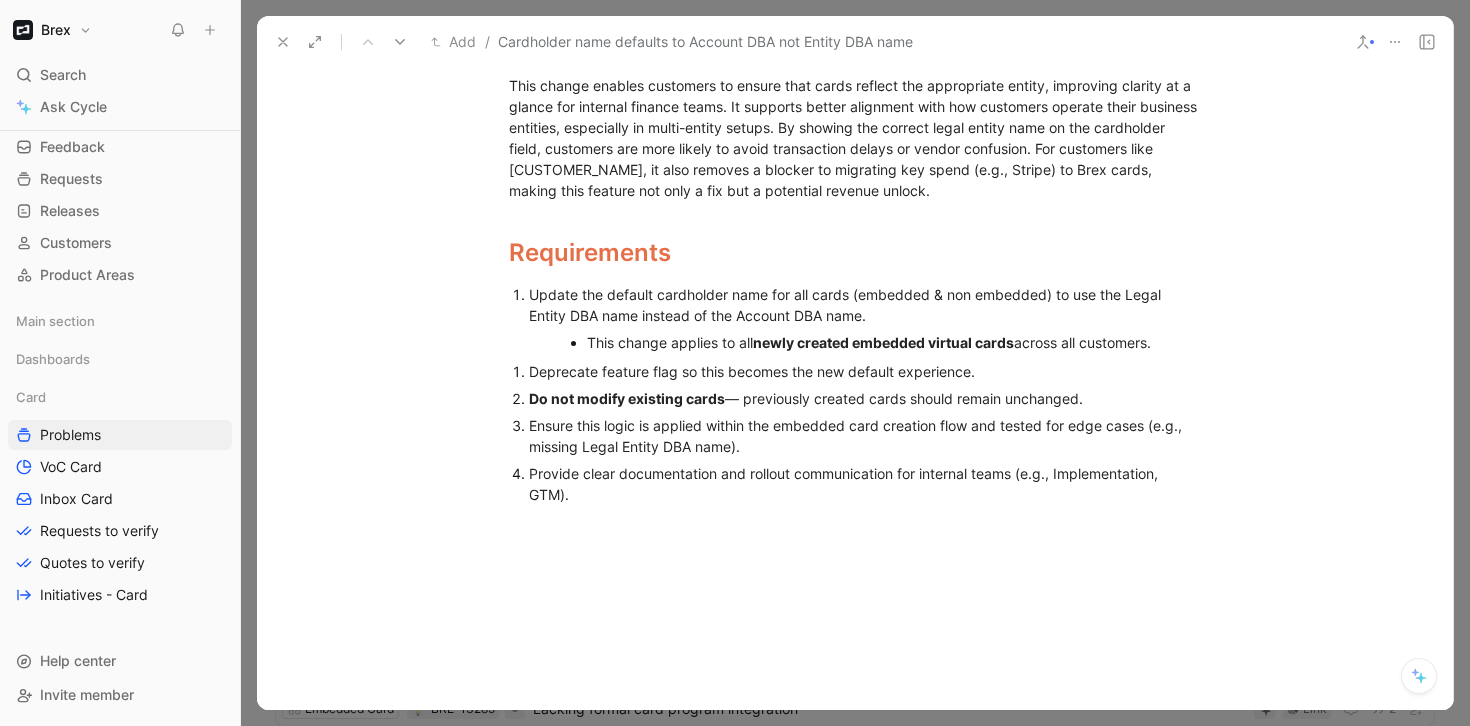 click on "Ensure this logic is applied within the embedded card creation flow and tested for edge cases (e.g., missing Legal Entity DBA name)." at bounding box center (865, 436) 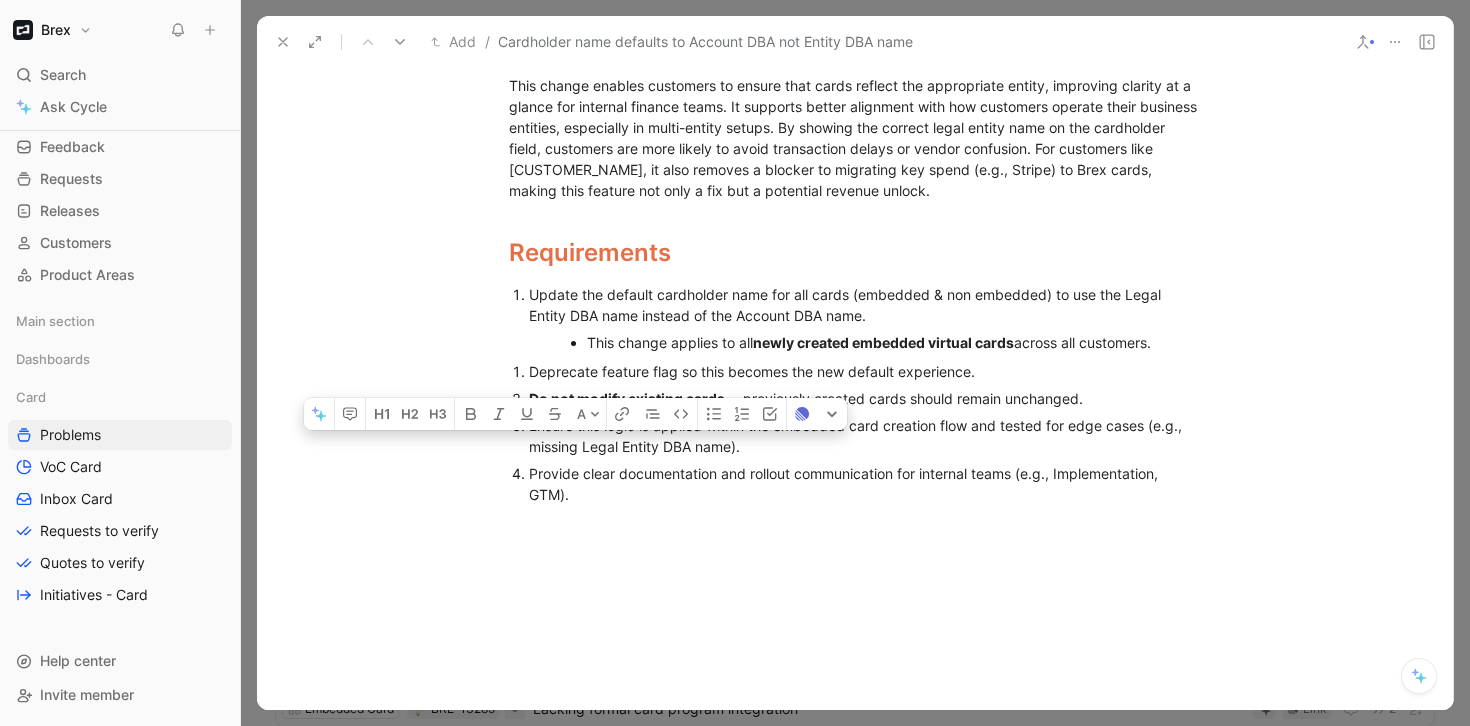 click on "Ensure this logic is applied within the embedded card creation flow and tested for edge cases (e.g., missing Legal Entity DBA name)." at bounding box center (865, 436) 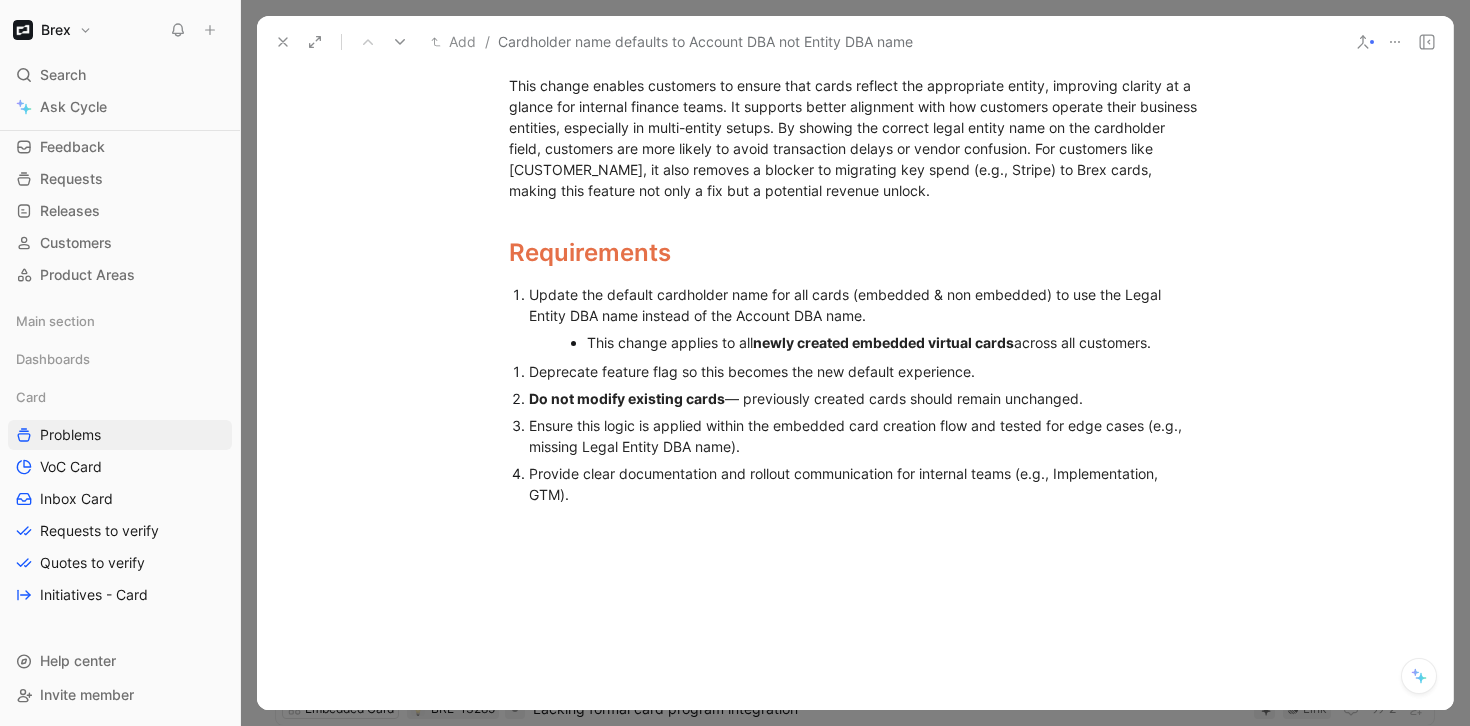 click on "Provide clear documentation and rollout communication for internal teams (e.g., Implementation, GTM)." at bounding box center [865, 484] 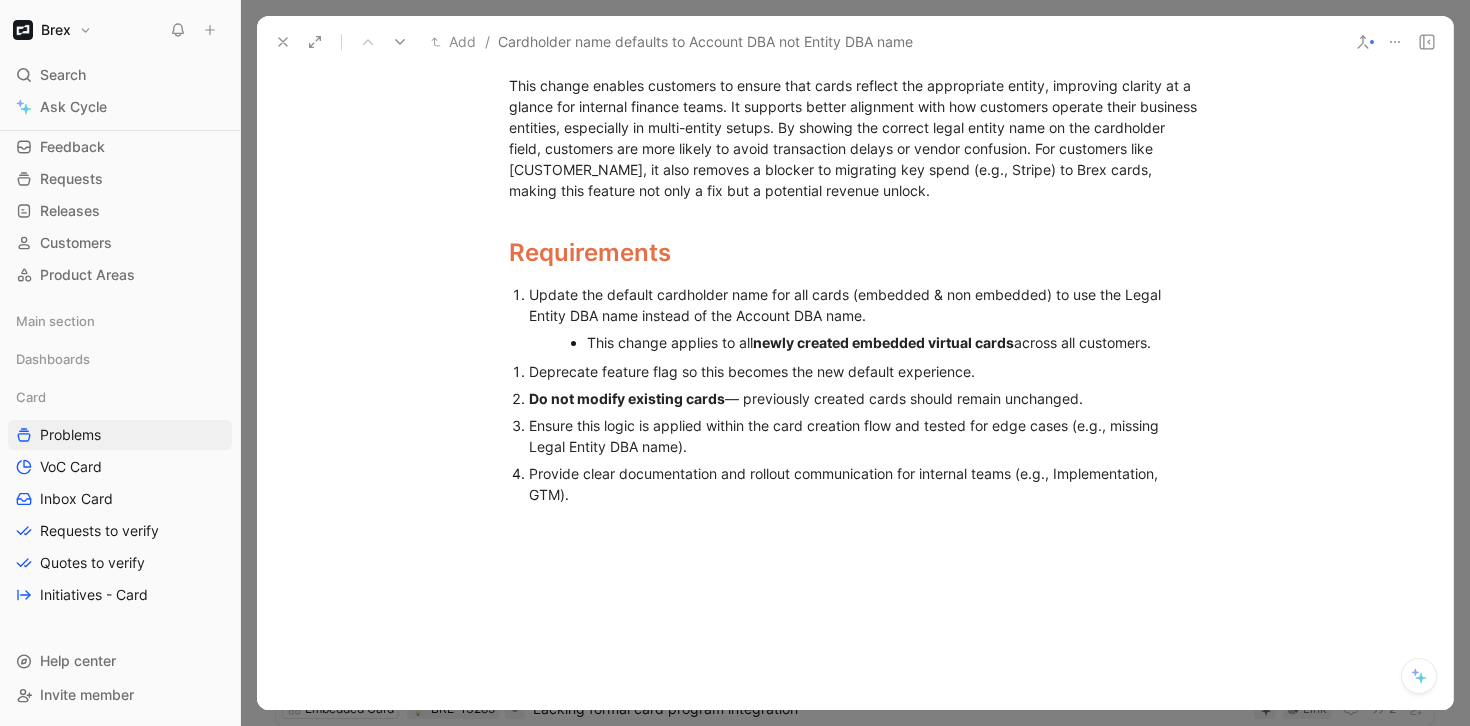 click on "Ensure this logic is applied within the card creation flow and tested for edge cases (e.g., missing Legal Entity DBA name)." at bounding box center (865, 436) 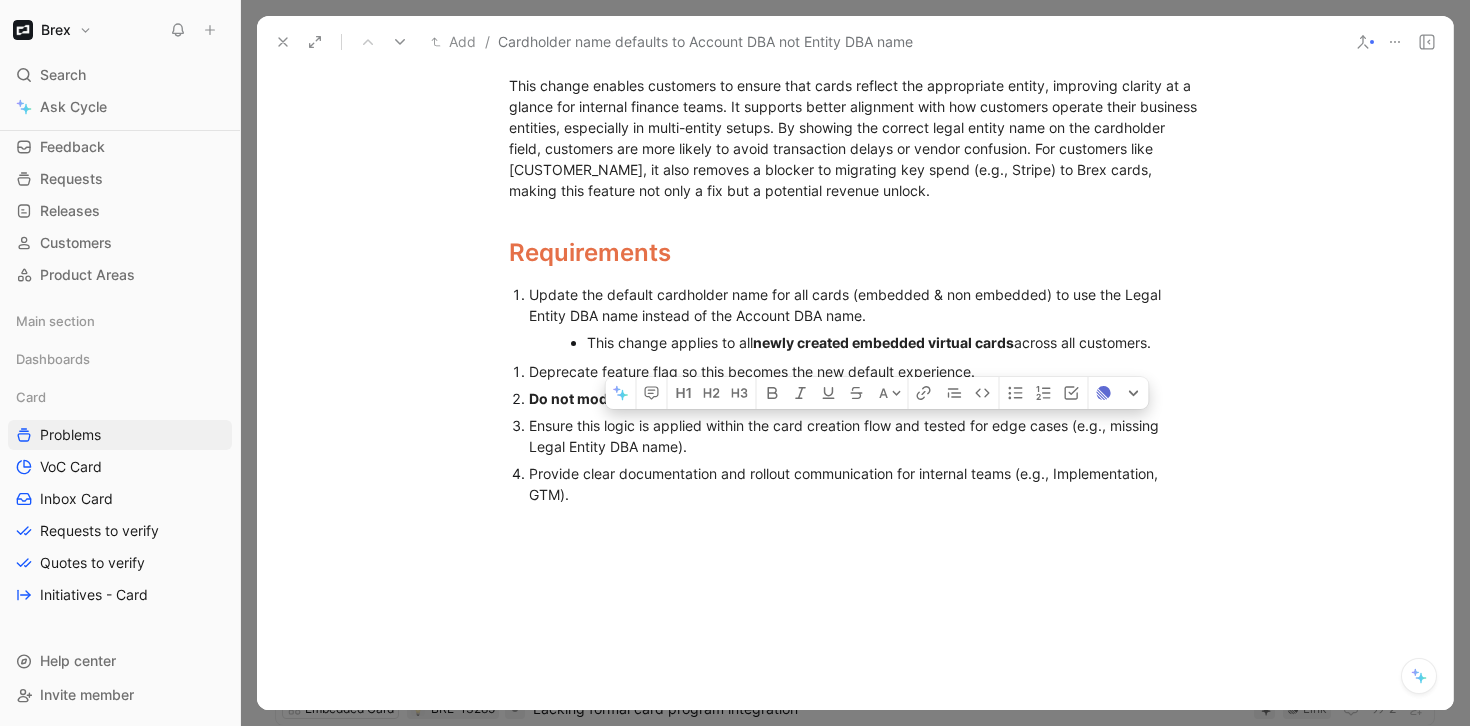 click on "Ensure this logic is applied within the card creation flow and tested for edge cases (e.g., missing Legal Entity DBA name)." at bounding box center [865, 436] 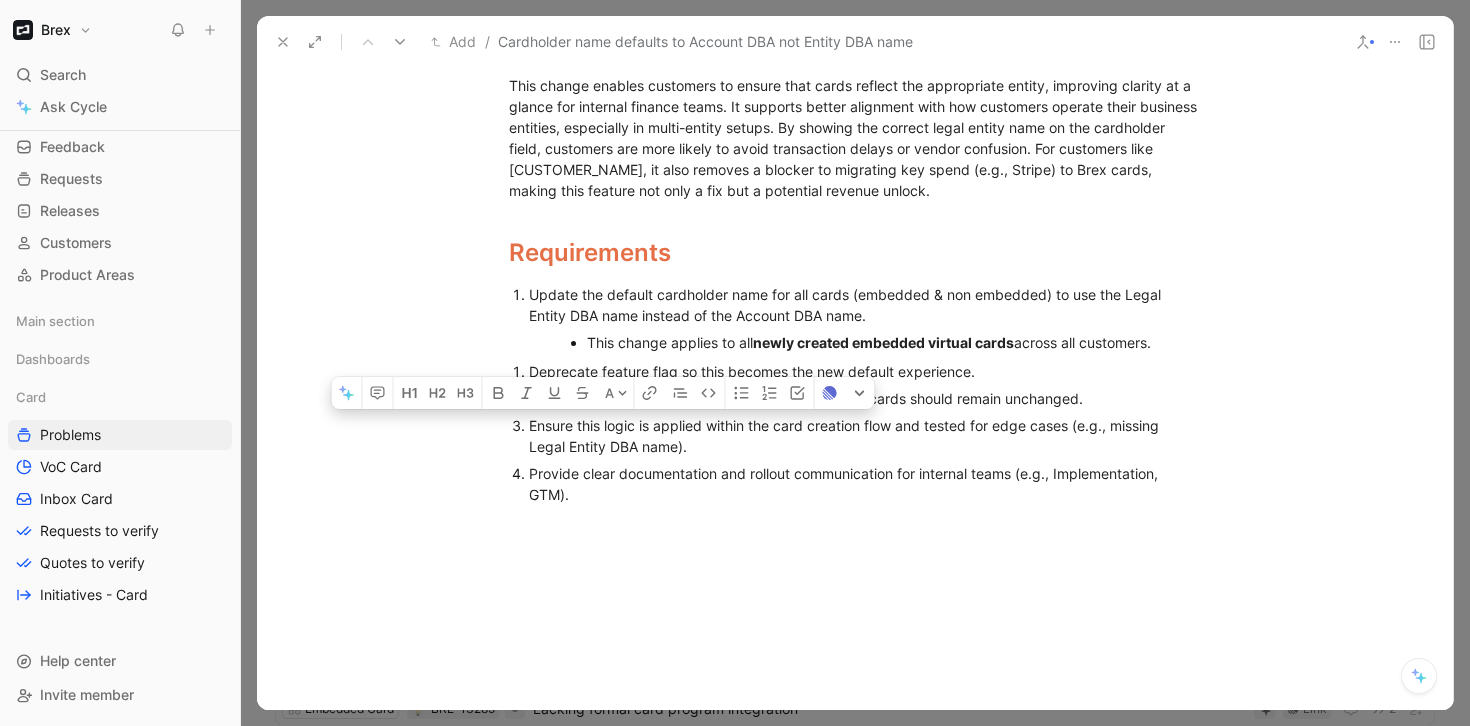 click on "Ensure this logic is applied within the card creation flow and tested for edge cases (e.g., missing Legal Entity DBA name)." at bounding box center [865, 436] 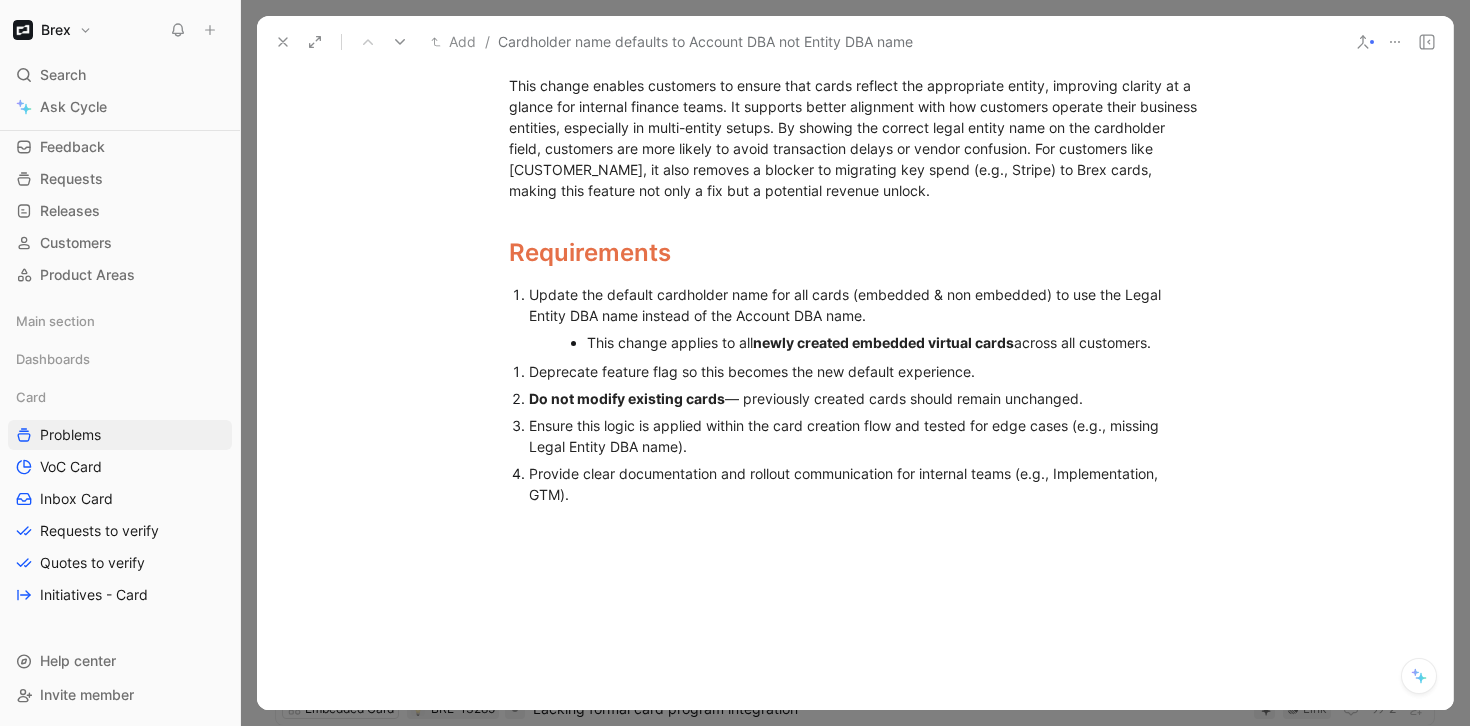 click on "Do not modify existing cards  — previously created cards should remain unchanged." at bounding box center (865, 398) 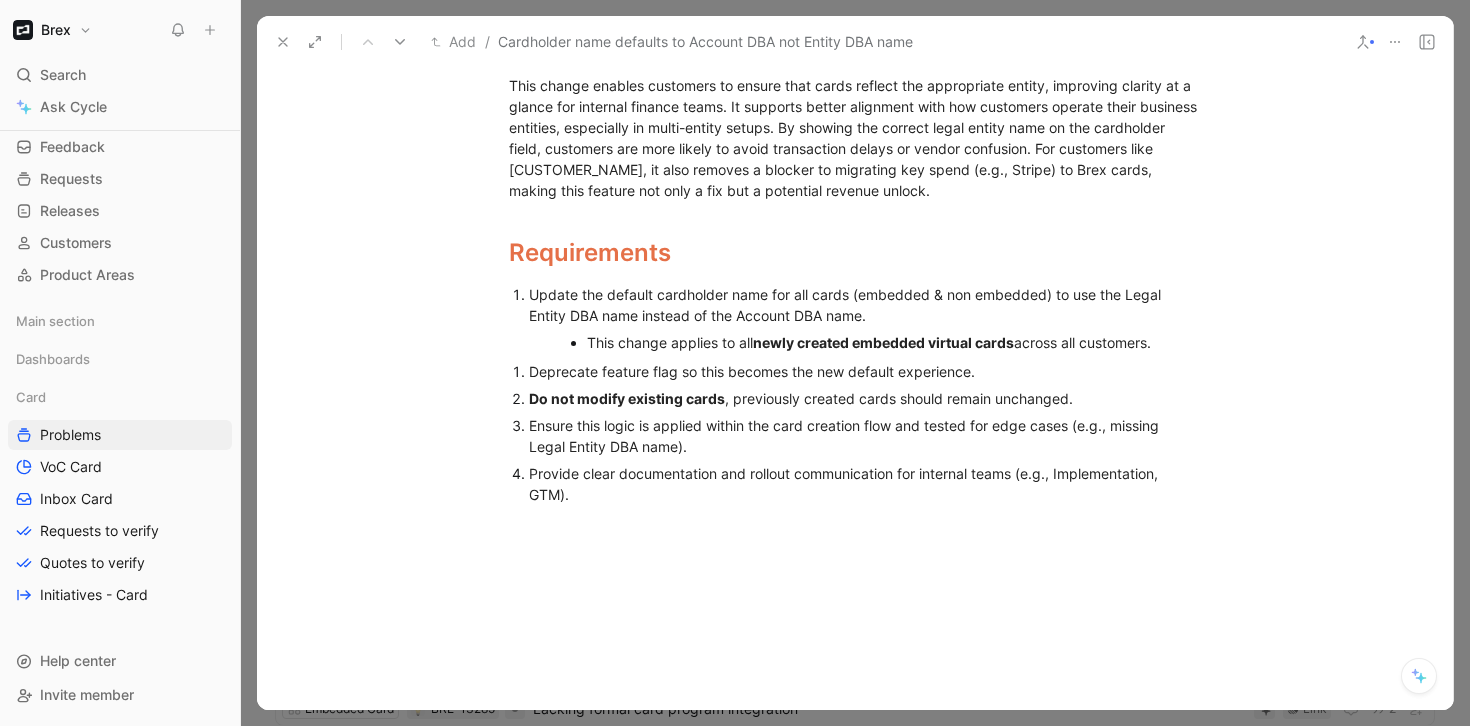 click on "Provide clear documentation and rollout communication for internal teams (e.g., Implementation, GTM)." at bounding box center (865, 484) 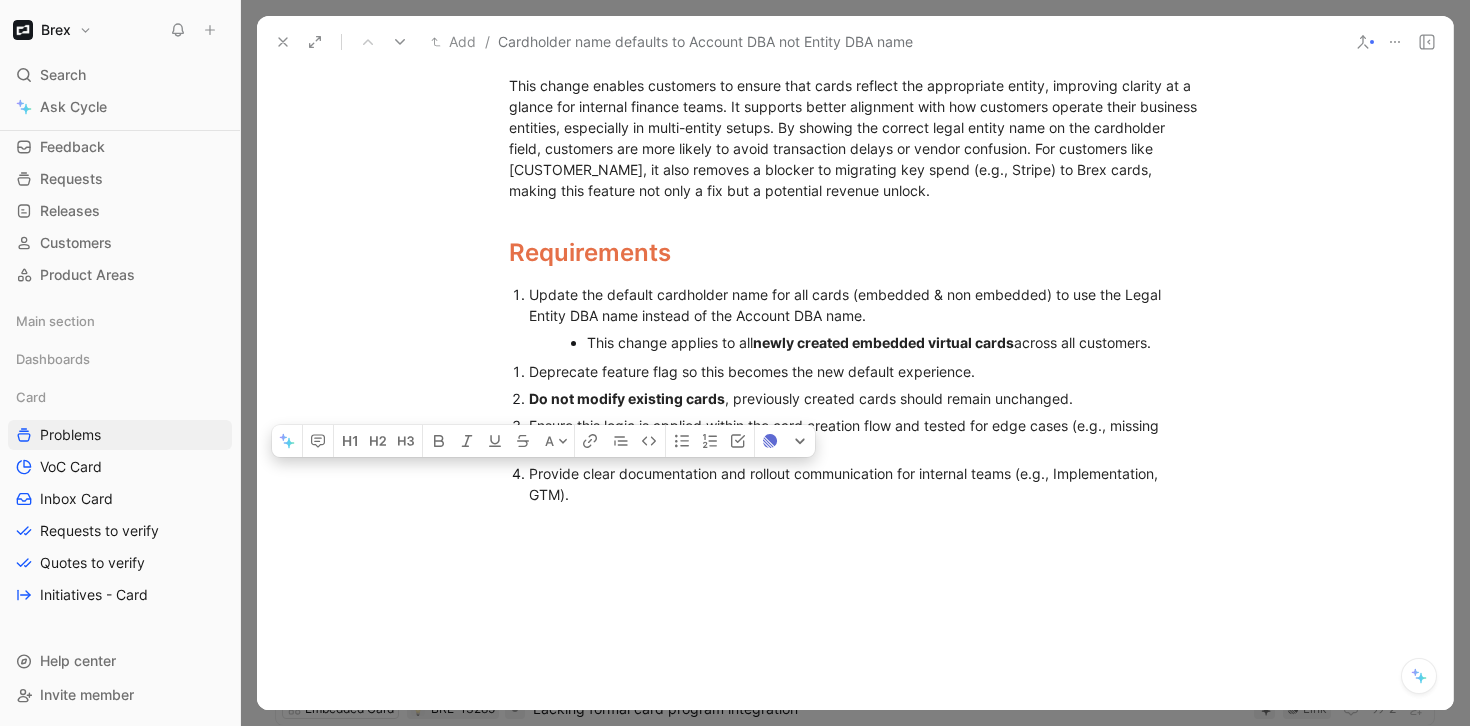 click on "Provide clear documentation and rollout communication for internal teams (e.g., Implementation, GTM)." at bounding box center (865, 484) 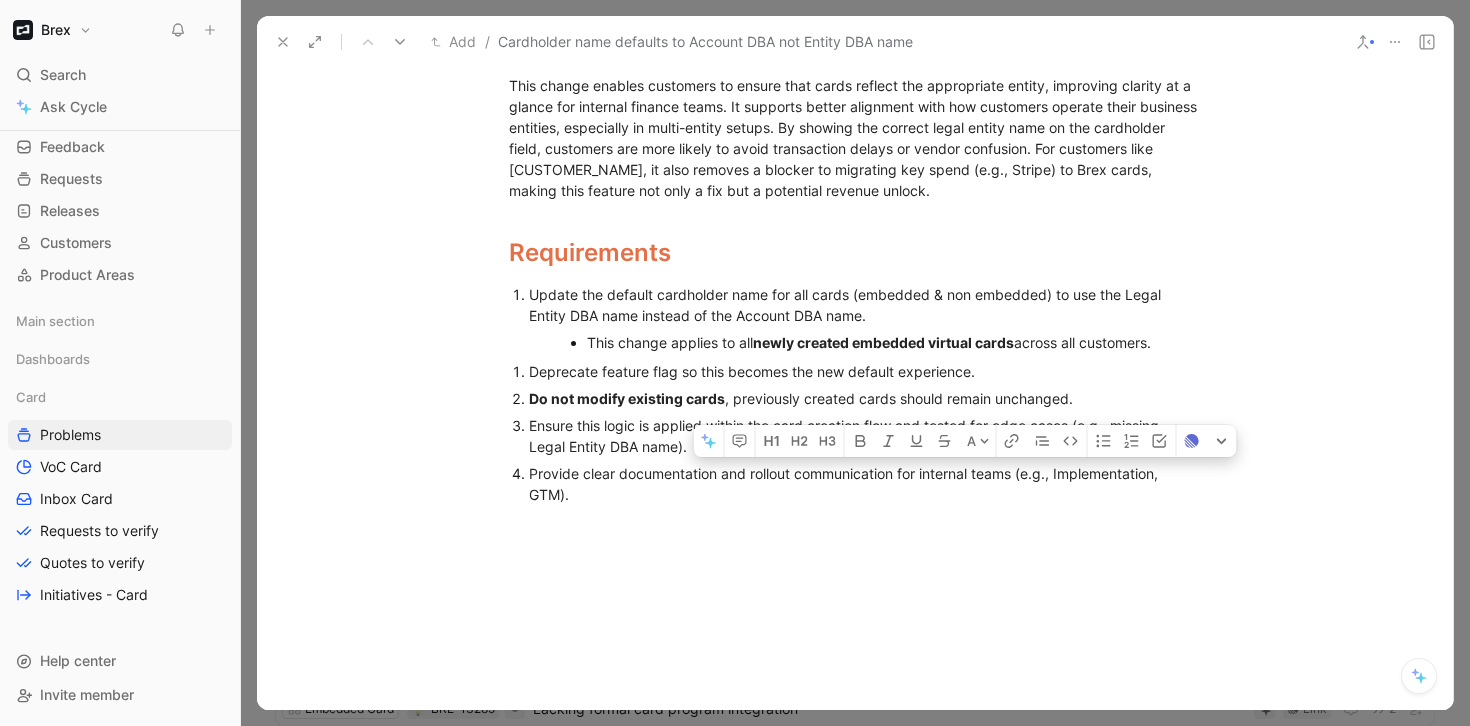 drag, startPoint x: 917, startPoint y: 495, endPoint x: 1010, endPoint y: 498, distance: 93.04838 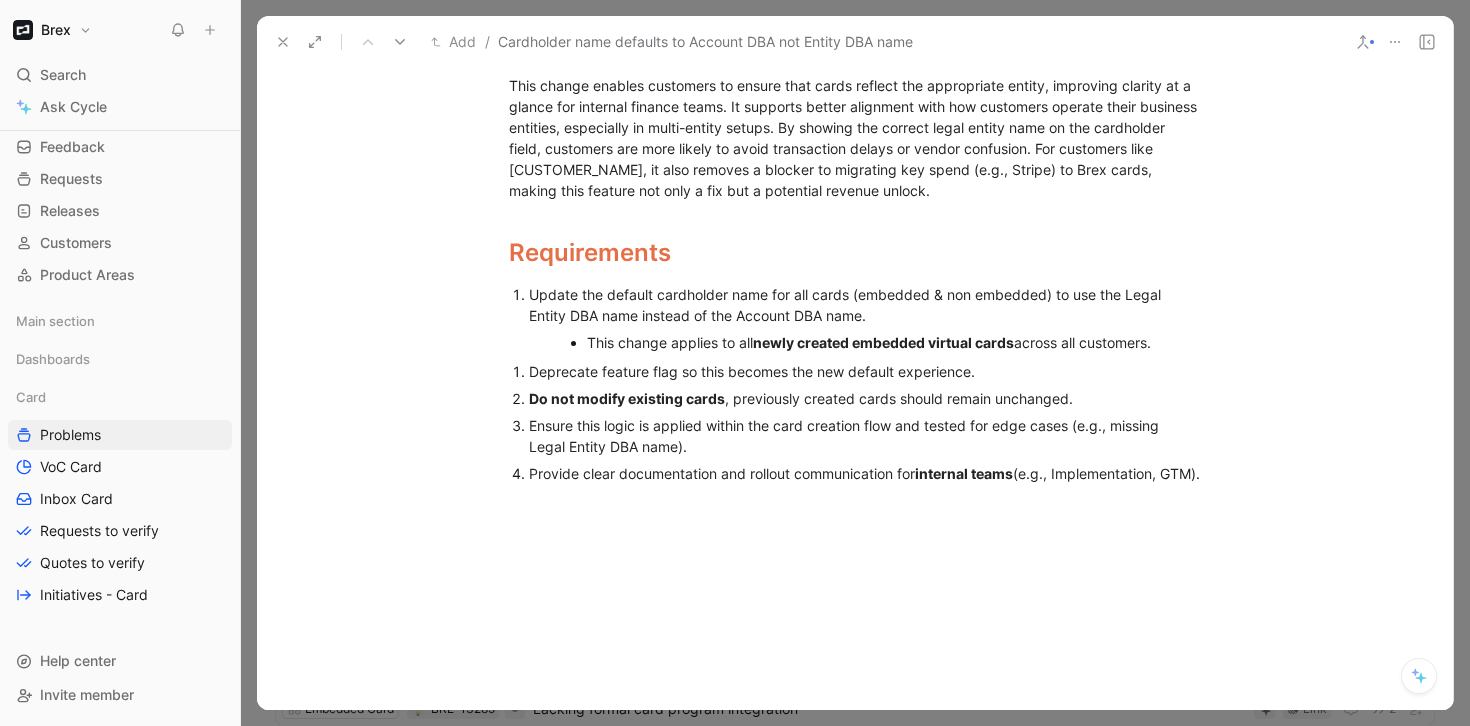 click on "Key Problems to Solve (and for who) Embedded Customers (e.g., [COMPANY]) experience confusion when the cardholder name on embedded virtual cards (specifically for Travel and Procurement) displays the Account DBA name instead of the Legal Entity DBA name even though the coding on the accounting side is correctly attributed to the correct entity. Context Cardholder Name Company Name Non-Embedded Non P-Cards User’s Name Account DBA Name (modifiable via feature flag) P-Cards Account DBA Name Embedded Card Purpose GENERAL User’s Name Account DBA Name (modifiable via feature flag) Card Purpose TRAVEL or PROCUREMENT Account DBA Name (modifiable via feature flag) Customer Value Proposition Requirements Update the default cardholder name for all cards (embedded & non embedded) to use the Legal Entity DBA name instead of the Account DBA name. This change applies to all newly created embedded virtual cards across all customers. Deprecate feature flag so this becomes the new default experience. internal teams" at bounding box center [855, -132] 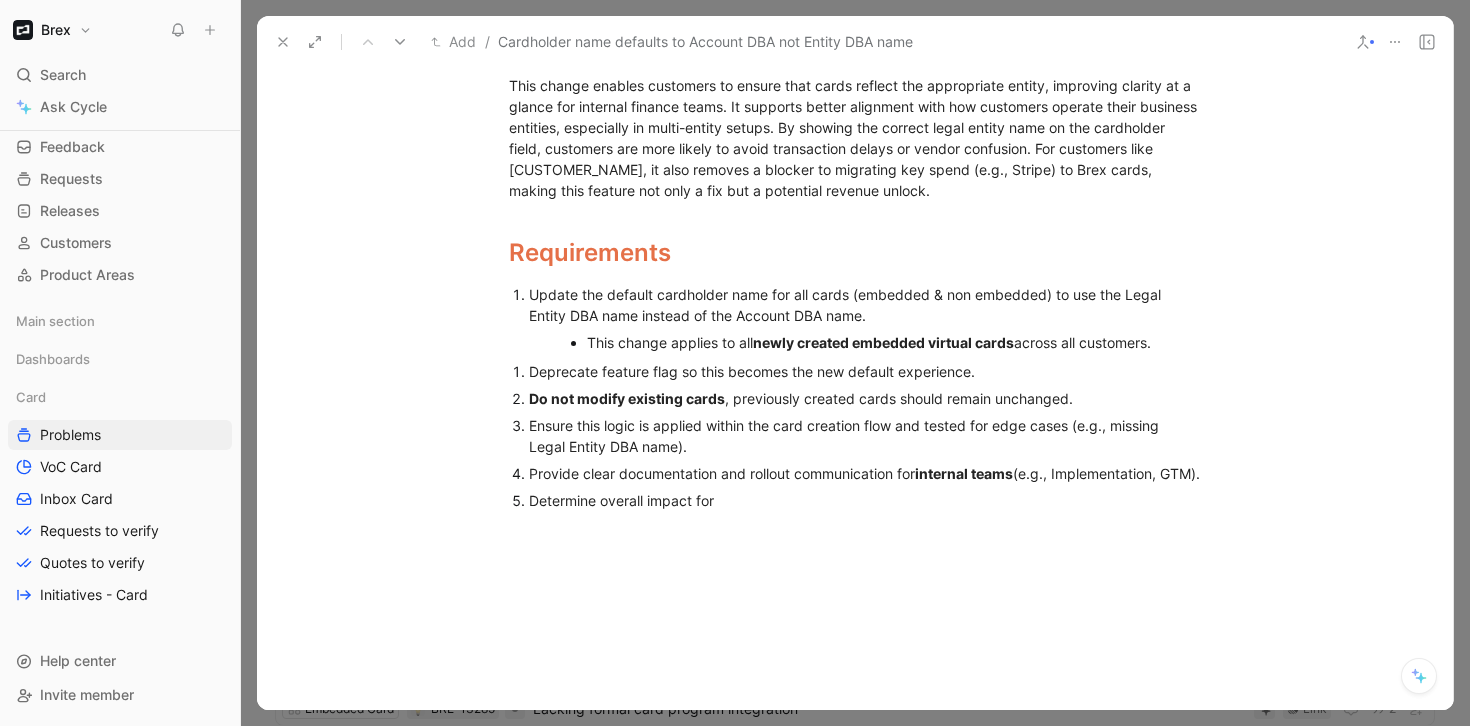 click on "Deprecate feature flag so this becomes the new default experience." at bounding box center (865, 371) 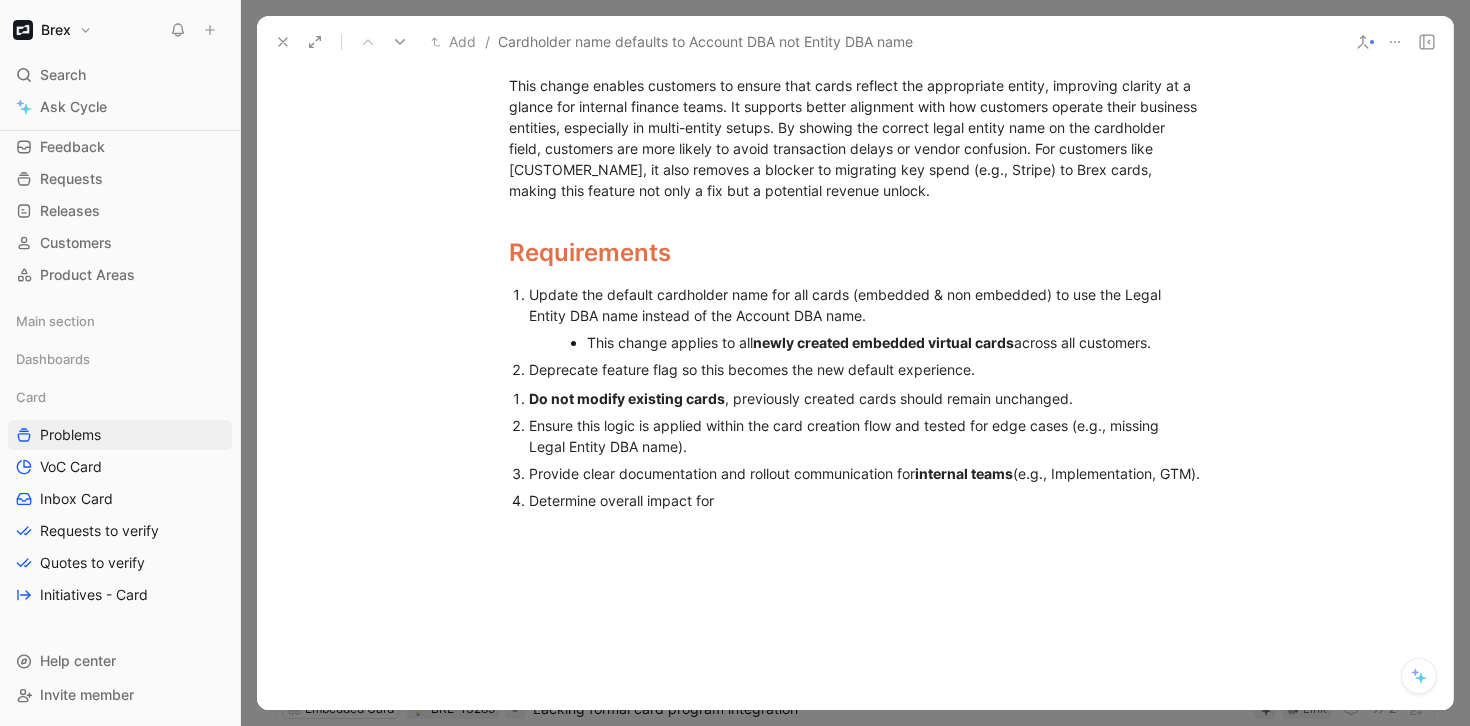 click on "Do not modify existing cards , previously created cards should remain unchanged." at bounding box center (865, 398) 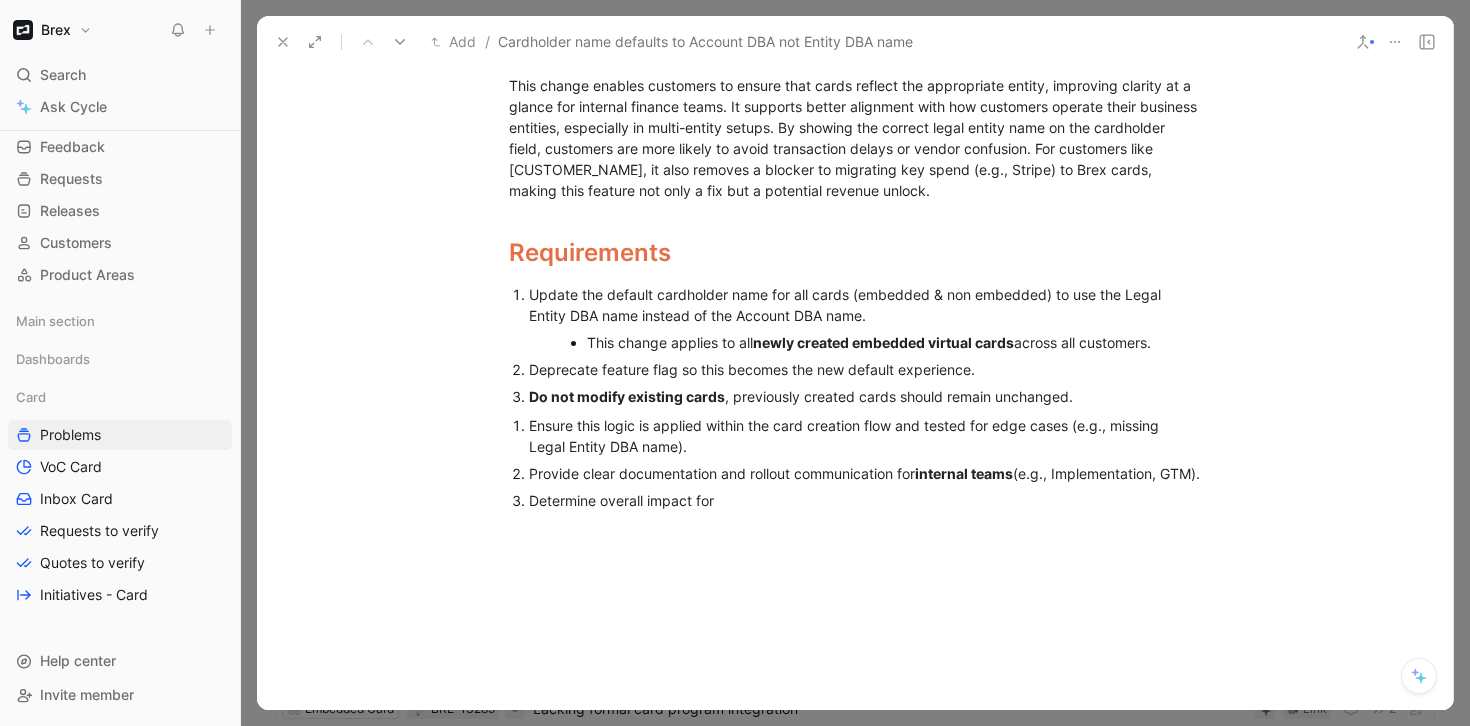 click on "Ensure this logic is applied within the card creation flow and tested for edge cases (e.g., missing Legal Entity DBA name)." at bounding box center (865, 436) 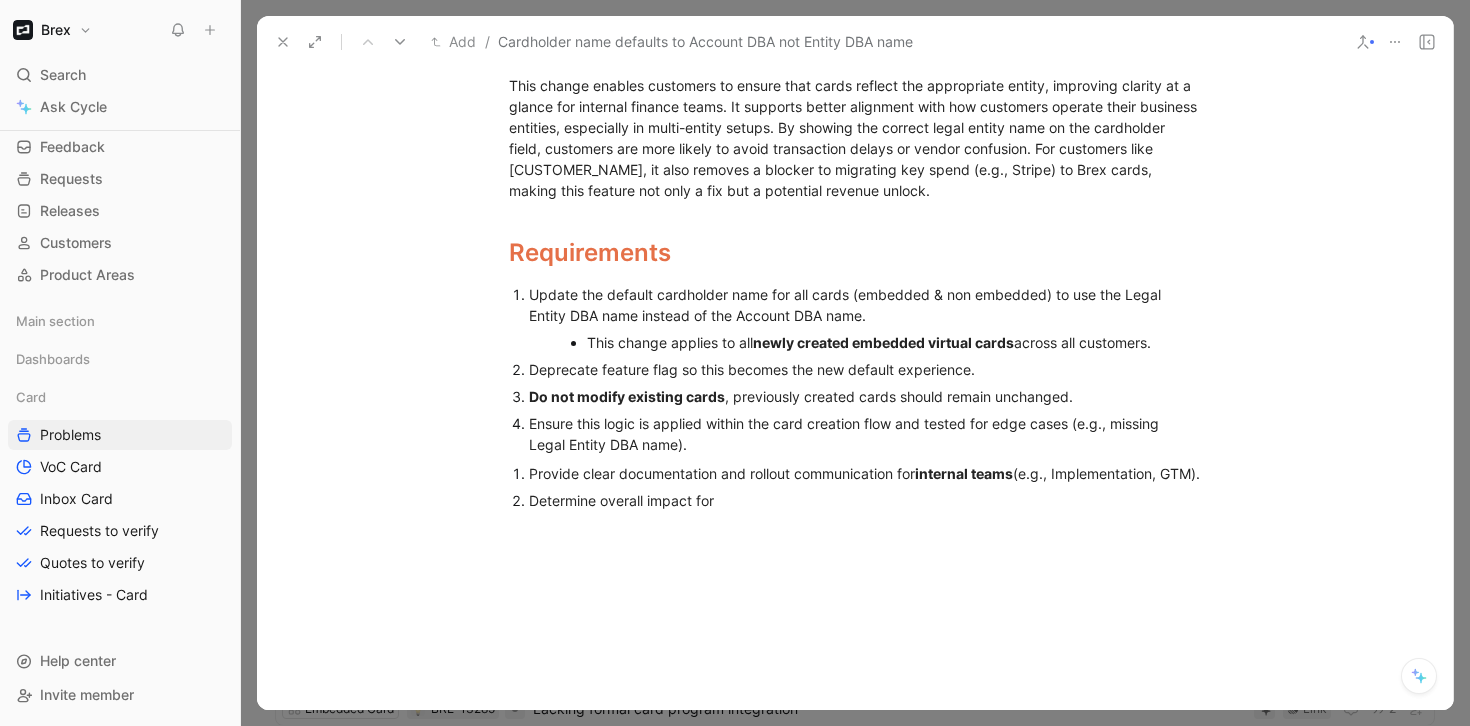 click on "Provide clear documentation and rollout communication for internal teams (e.g., Implementation, GTM)." at bounding box center [865, 473] 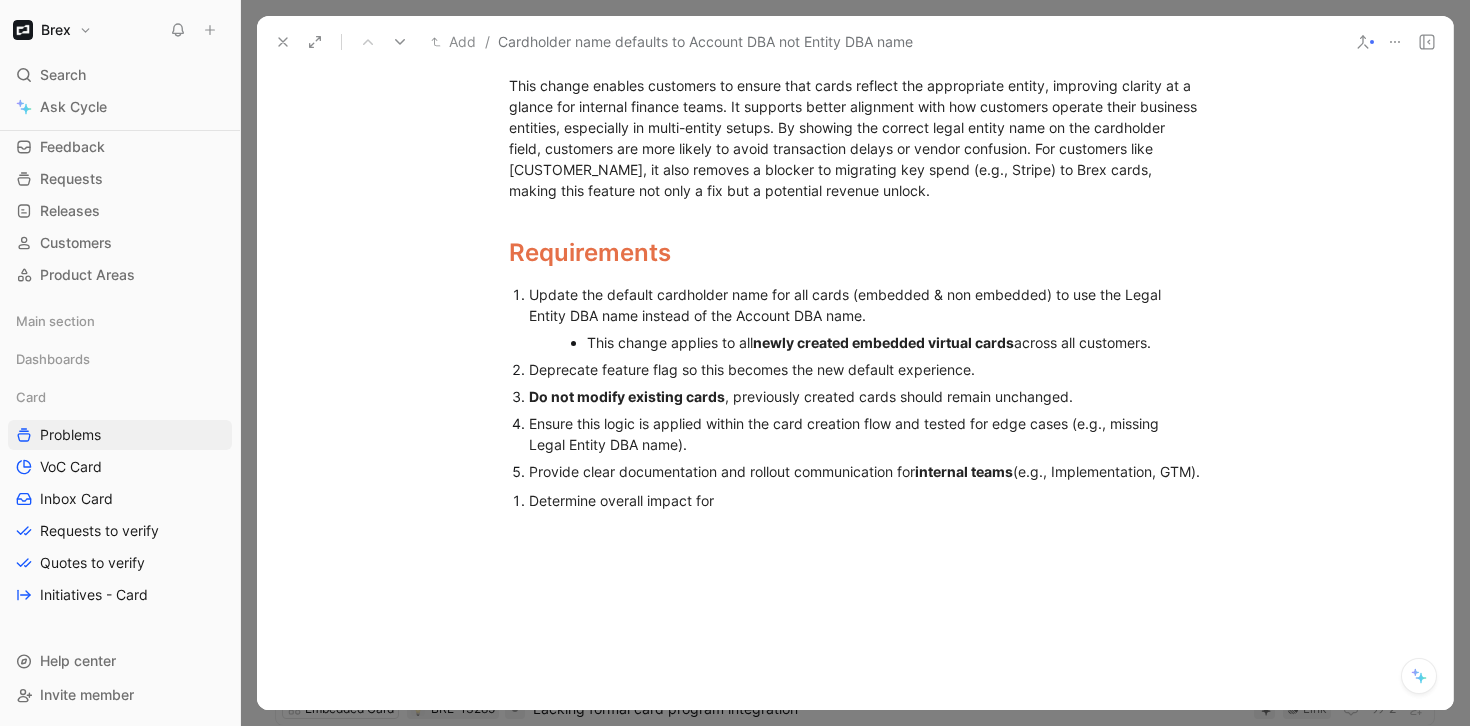click on "Determine overall impact for" at bounding box center [865, 500] 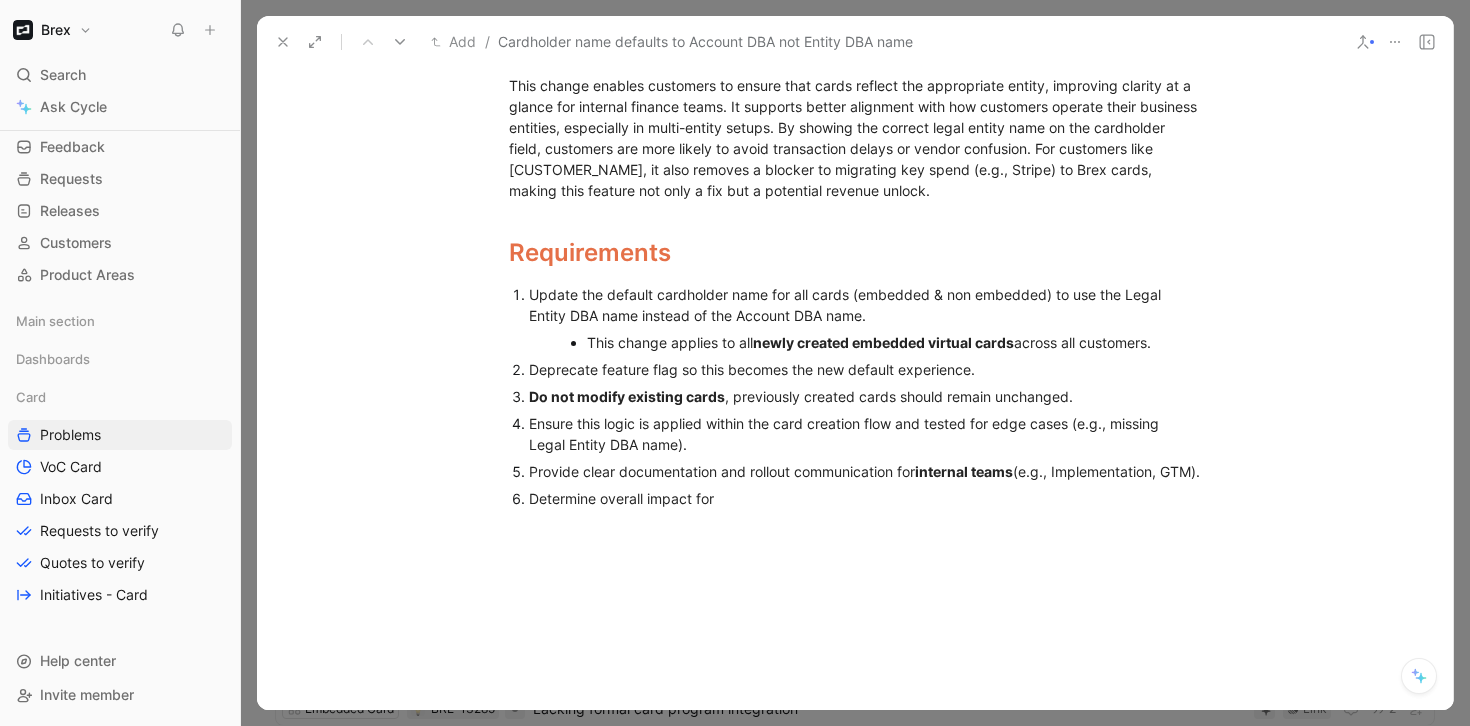 click on "Ensure this logic is applied within the card creation flow and tested for edge cases (e.g., missing Legal Entity DBA name)." at bounding box center (865, 434) 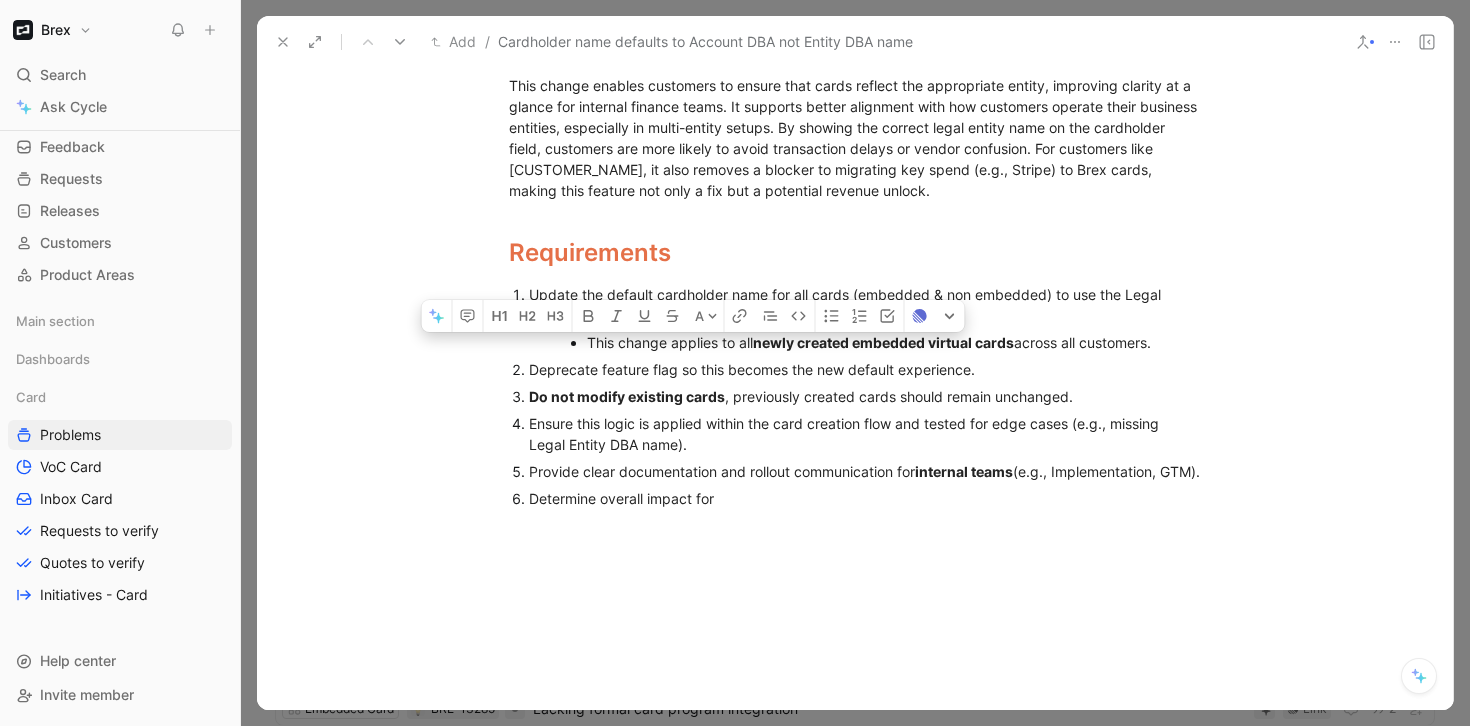 drag, startPoint x: 516, startPoint y: 393, endPoint x: 779, endPoint y: 396, distance: 263.01712 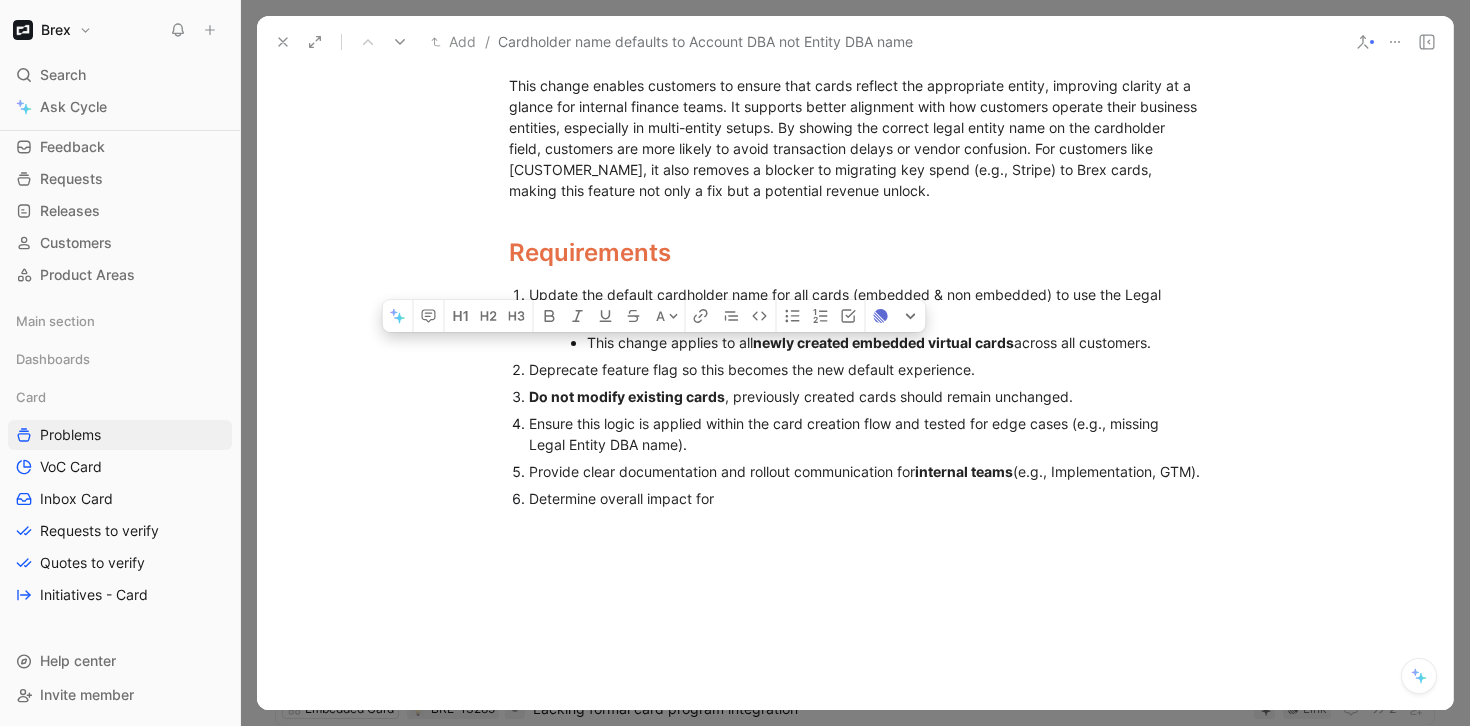 click on "Deprecate feature flag so this becomes the new default experience." at bounding box center (865, 369) 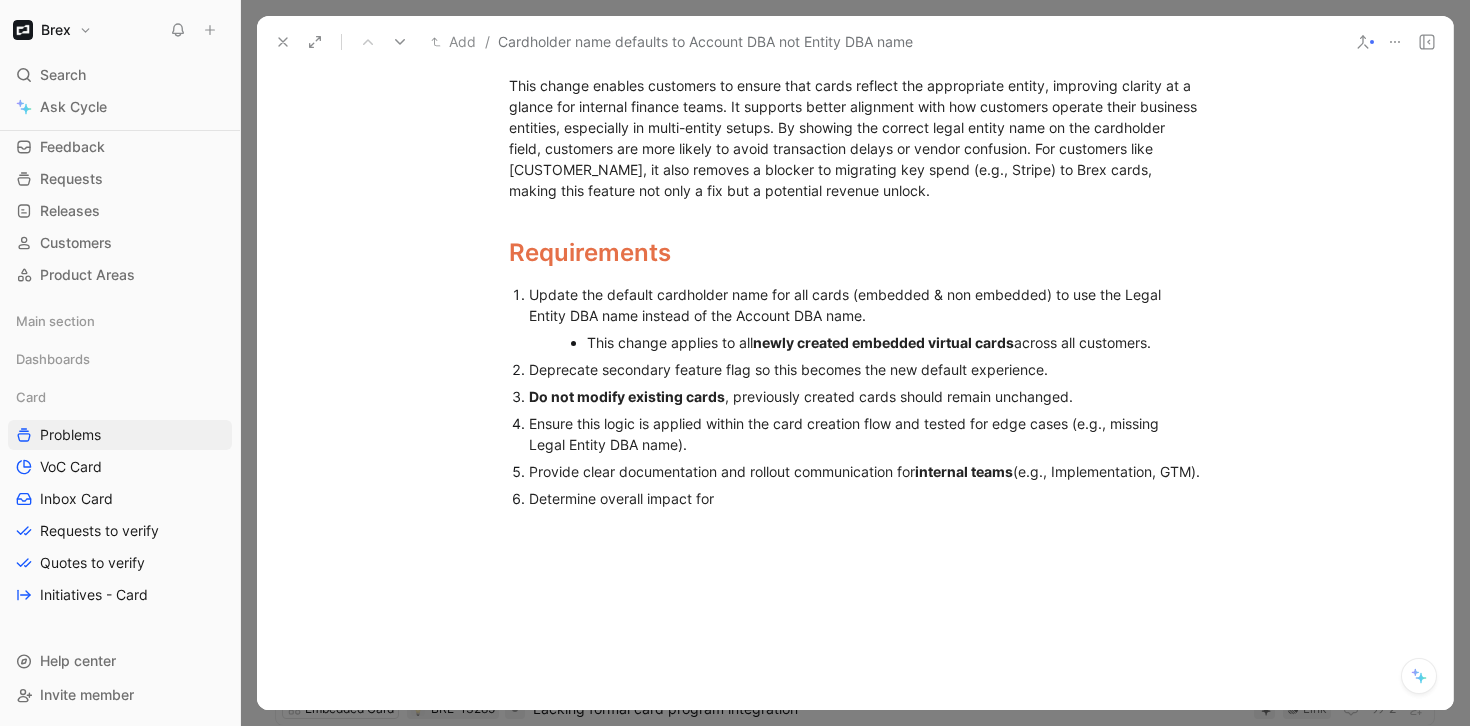 click on "Deprecate secondary feature flag so this becomes the new default experience." at bounding box center [865, 369] 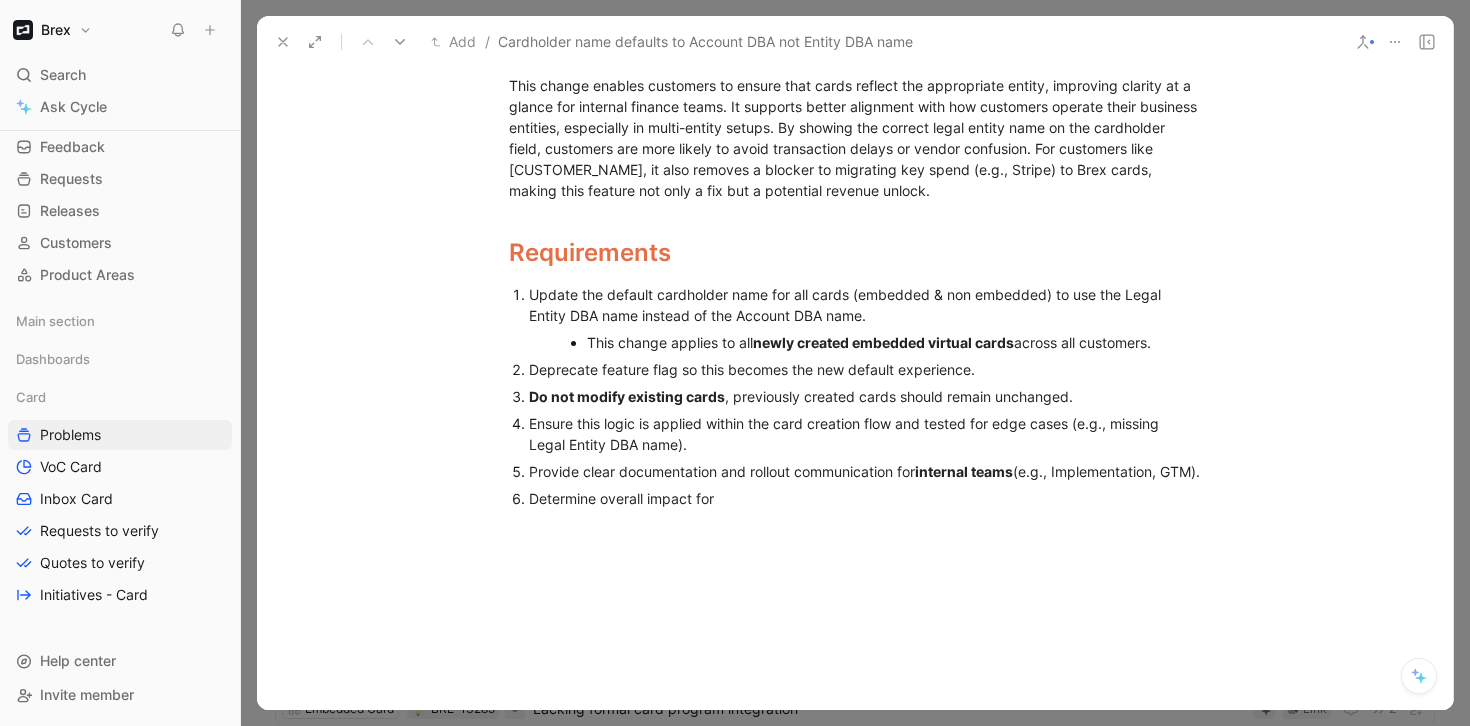 click on "Deprecate feature flag so this becomes the new default experience." at bounding box center (865, 369) 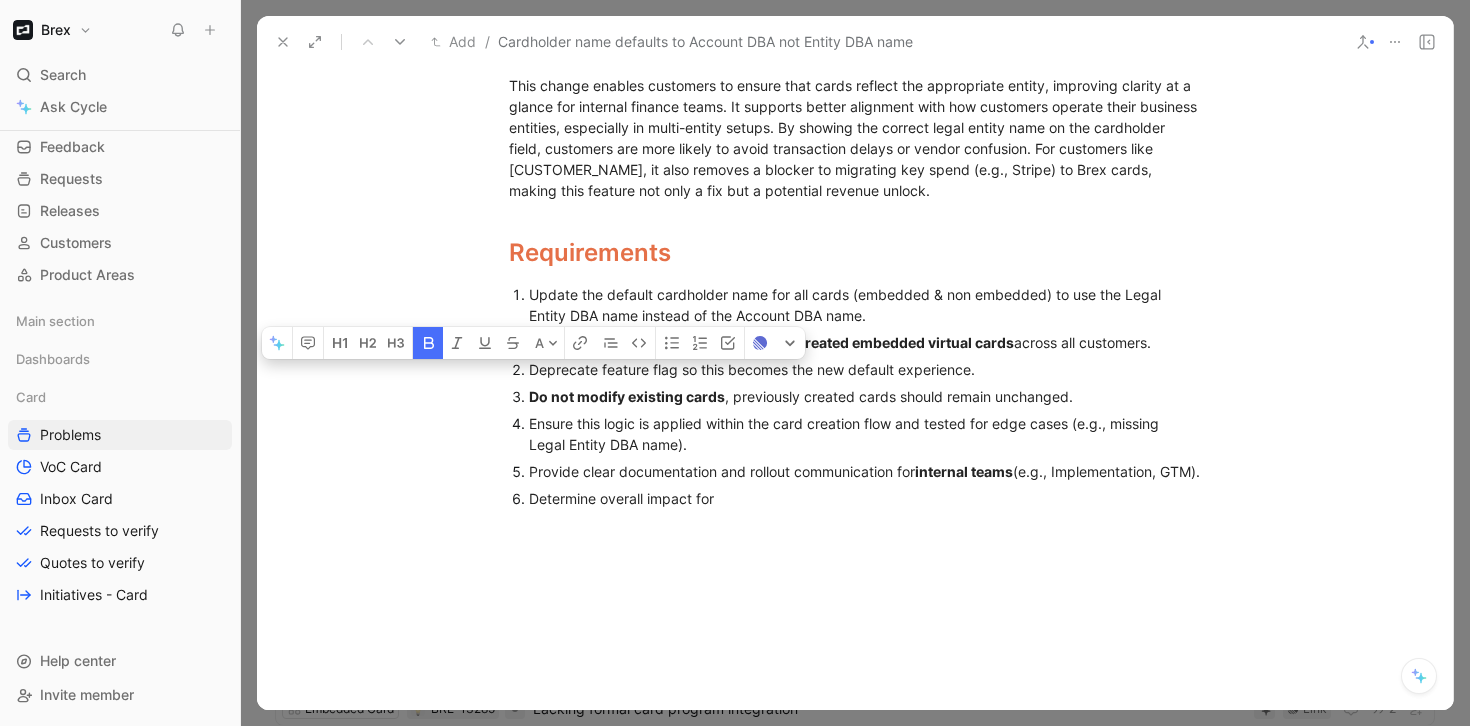 click on "Do not modify existing cards , previously created cards should remain unchanged." at bounding box center [865, 396] 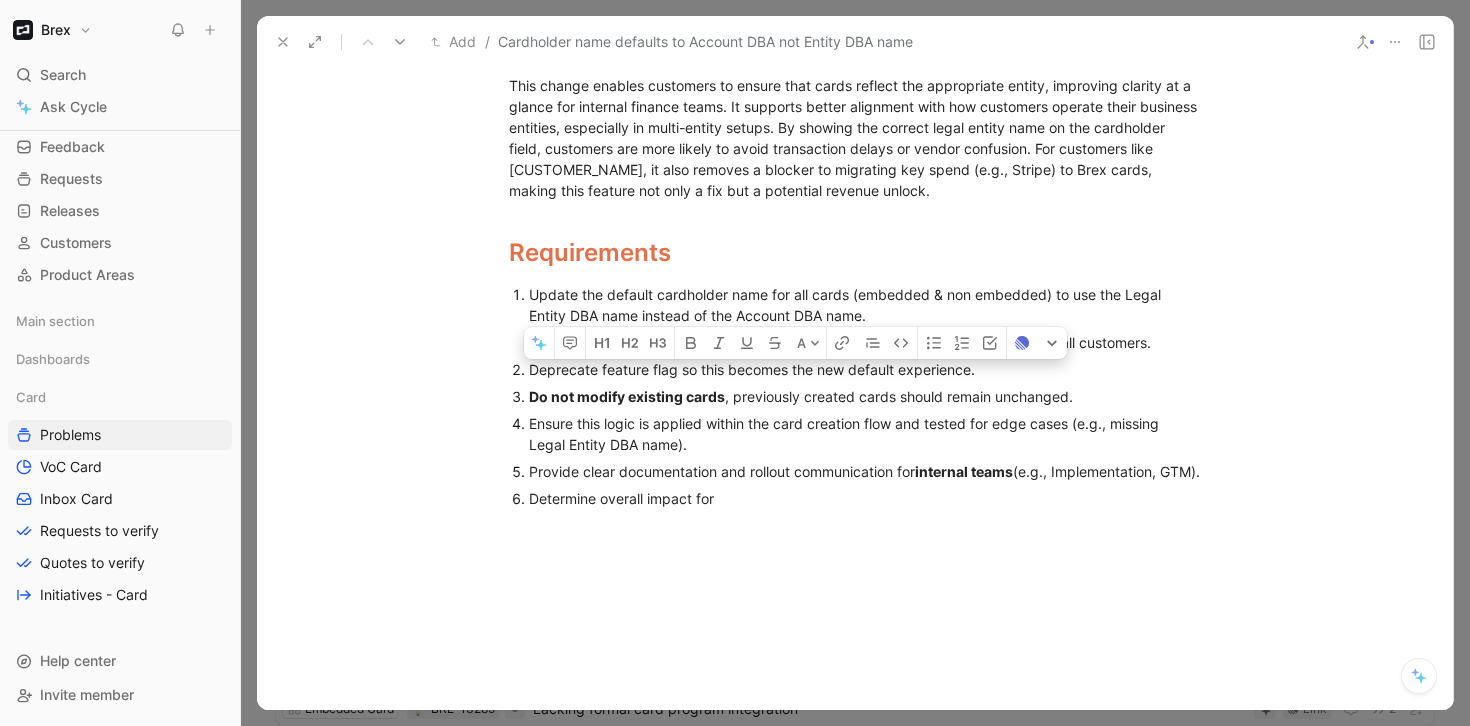 click on "Ensure this logic is applied within the card creation flow and tested for edge cases (e.g., missing Legal Entity DBA name)." at bounding box center [865, 434] 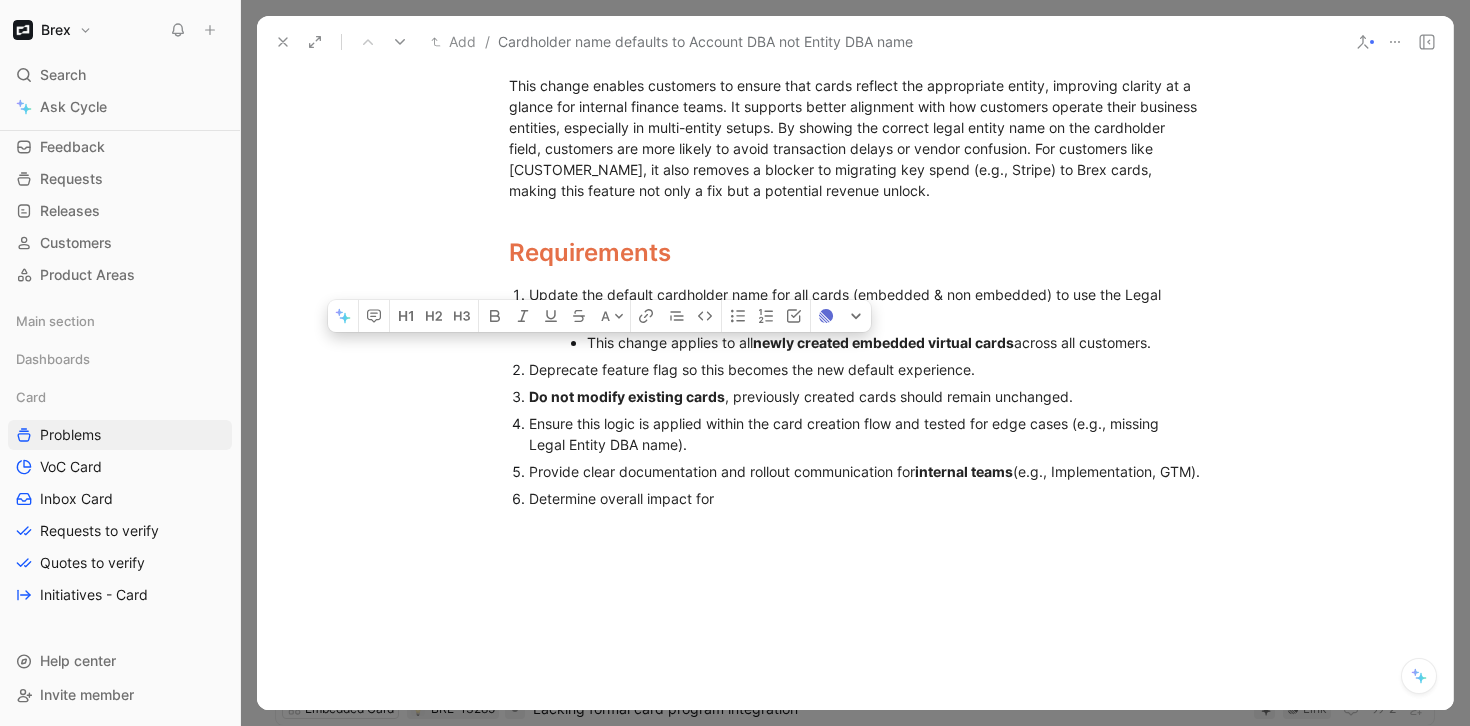drag, startPoint x: 678, startPoint y: 386, endPoint x: 493, endPoint y: 386, distance: 185 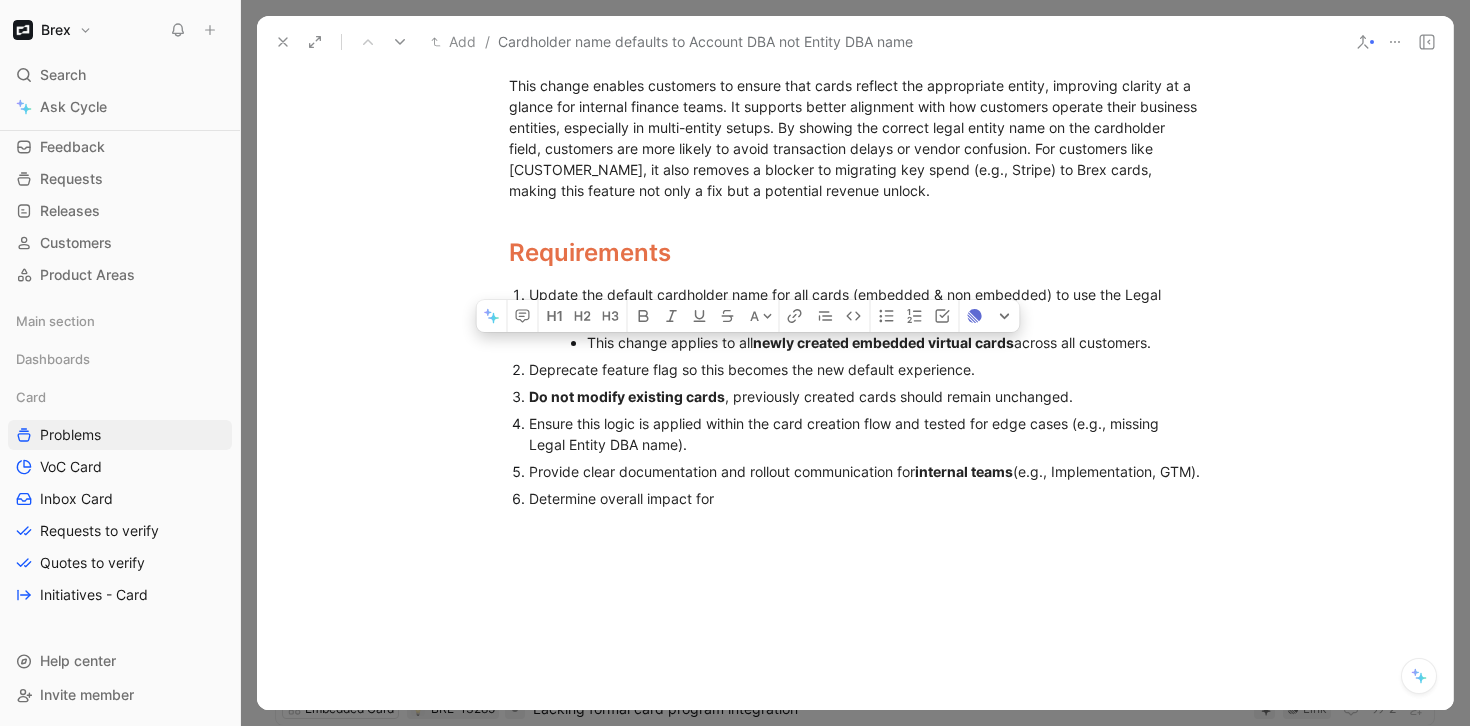 drag, startPoint x: 1008, startPoint y: 387, endPoint x: 517, endPoint y: 387, distance: 491 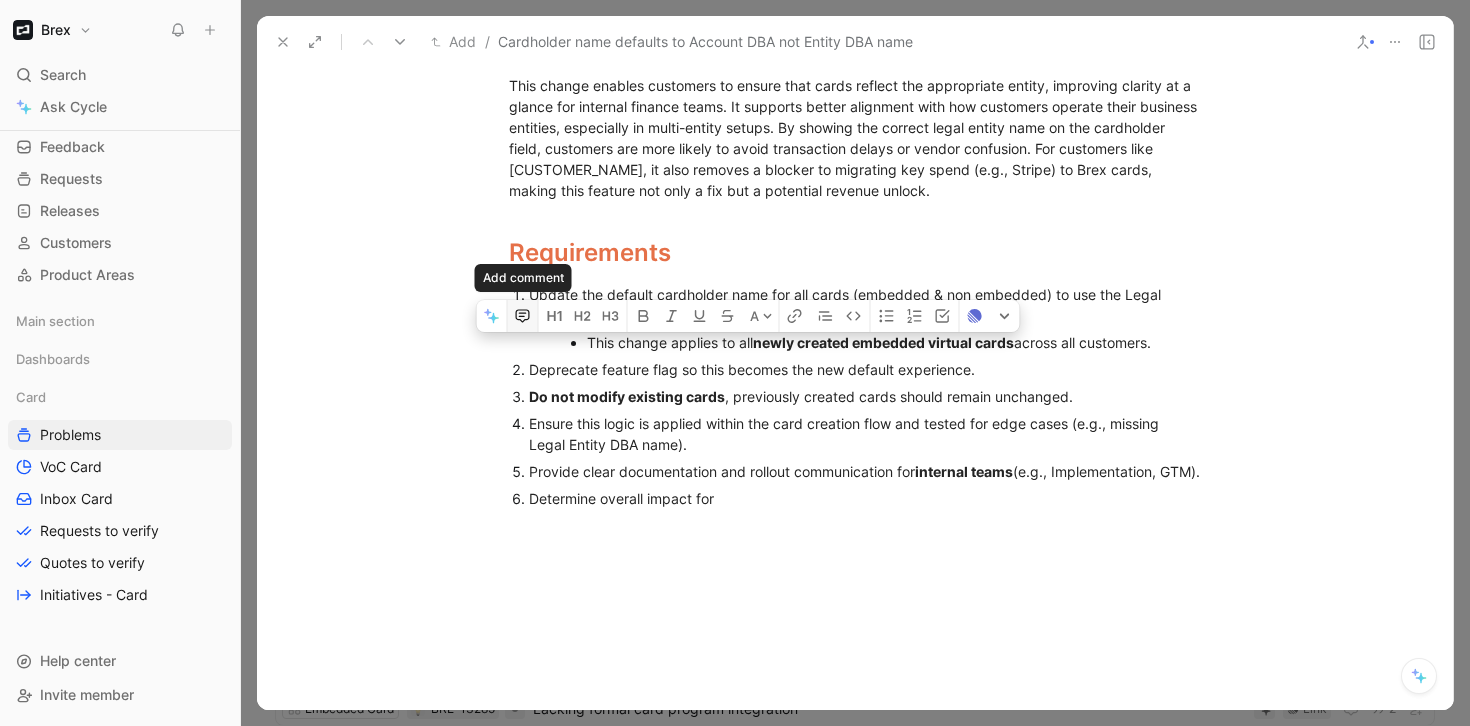 click 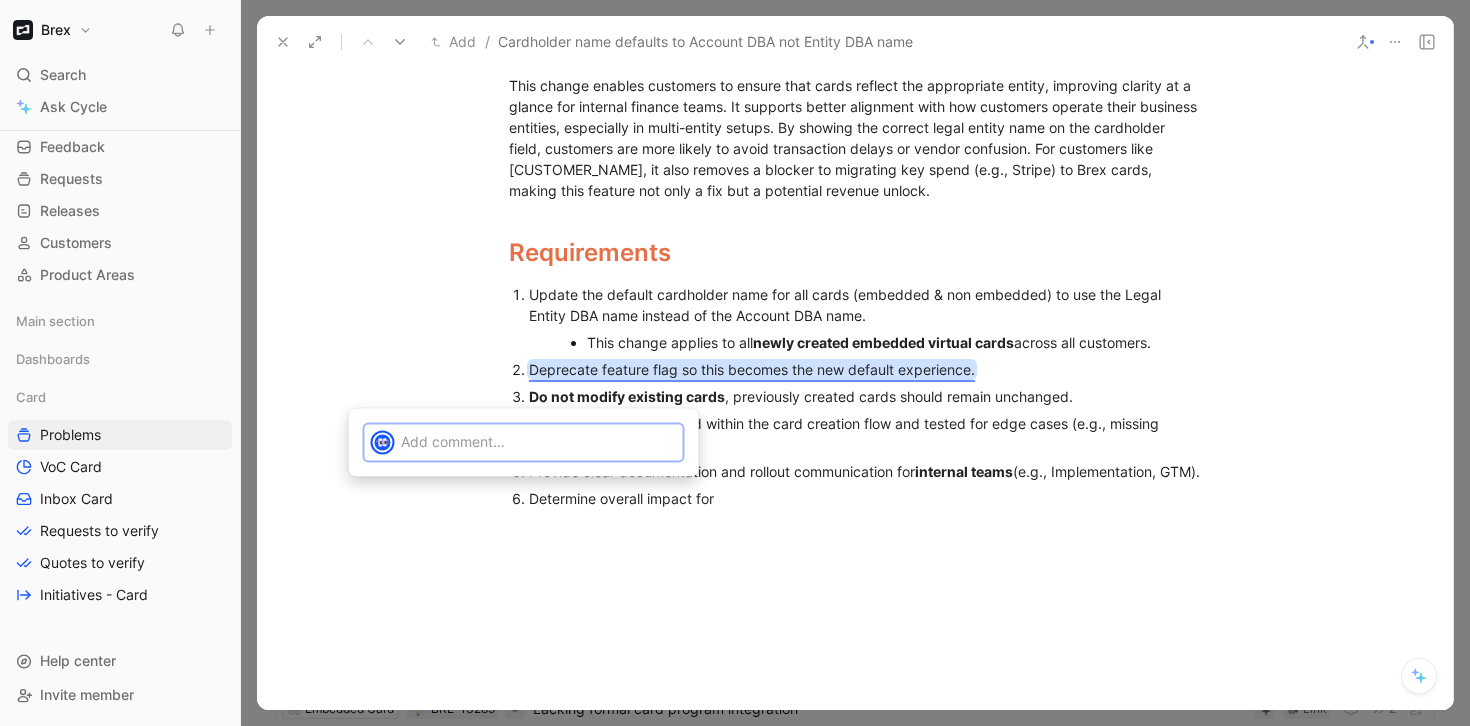 type 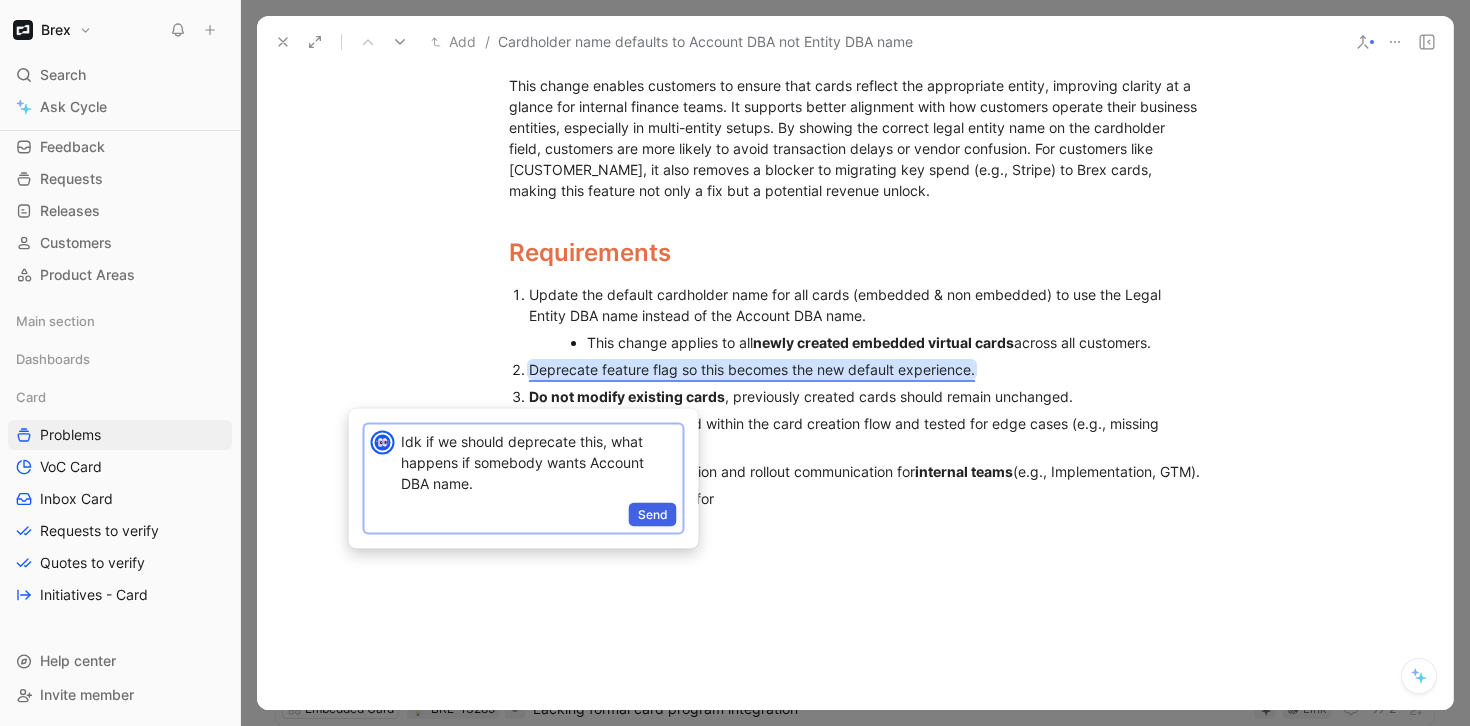 click on "Send" at bounding box center [653, 515] 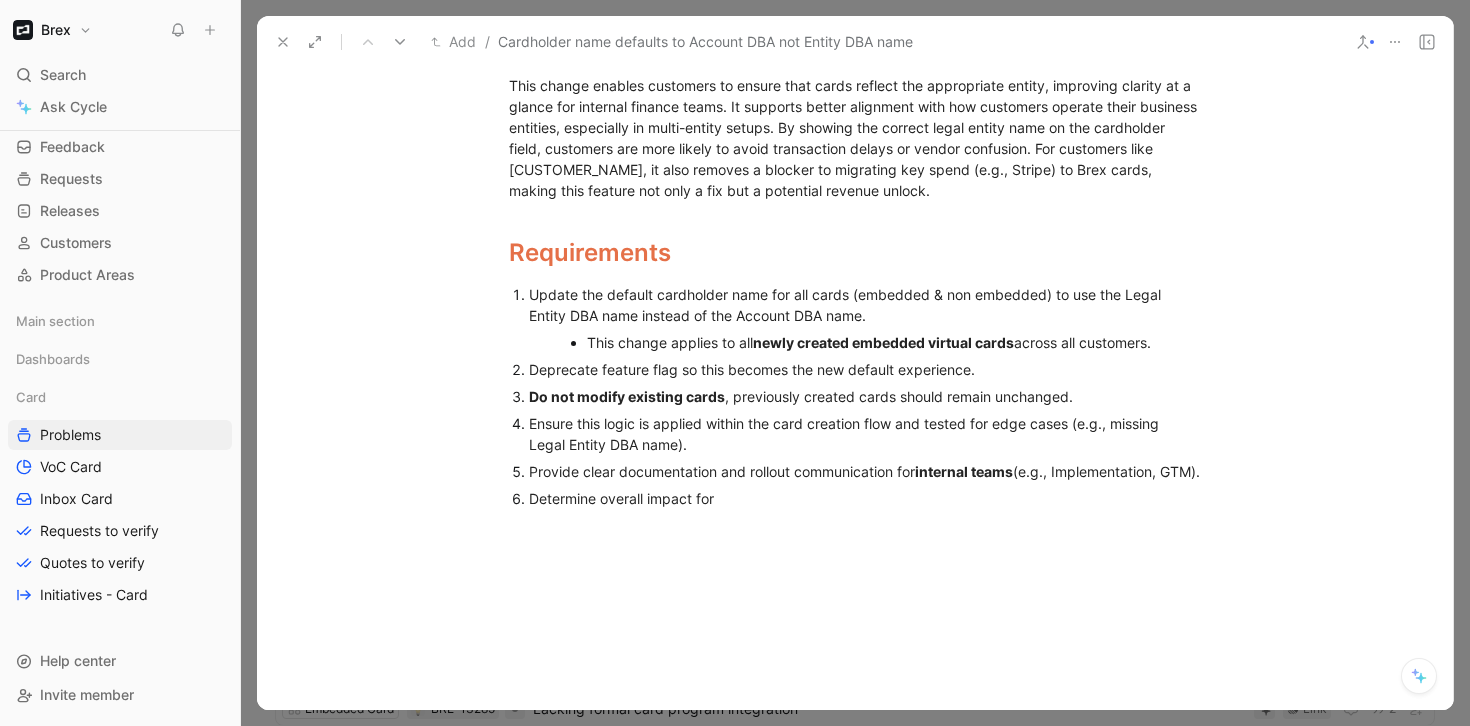 click on "Deprecate feature flag so this becomes the new default experience." at bounding box center (865, 369) 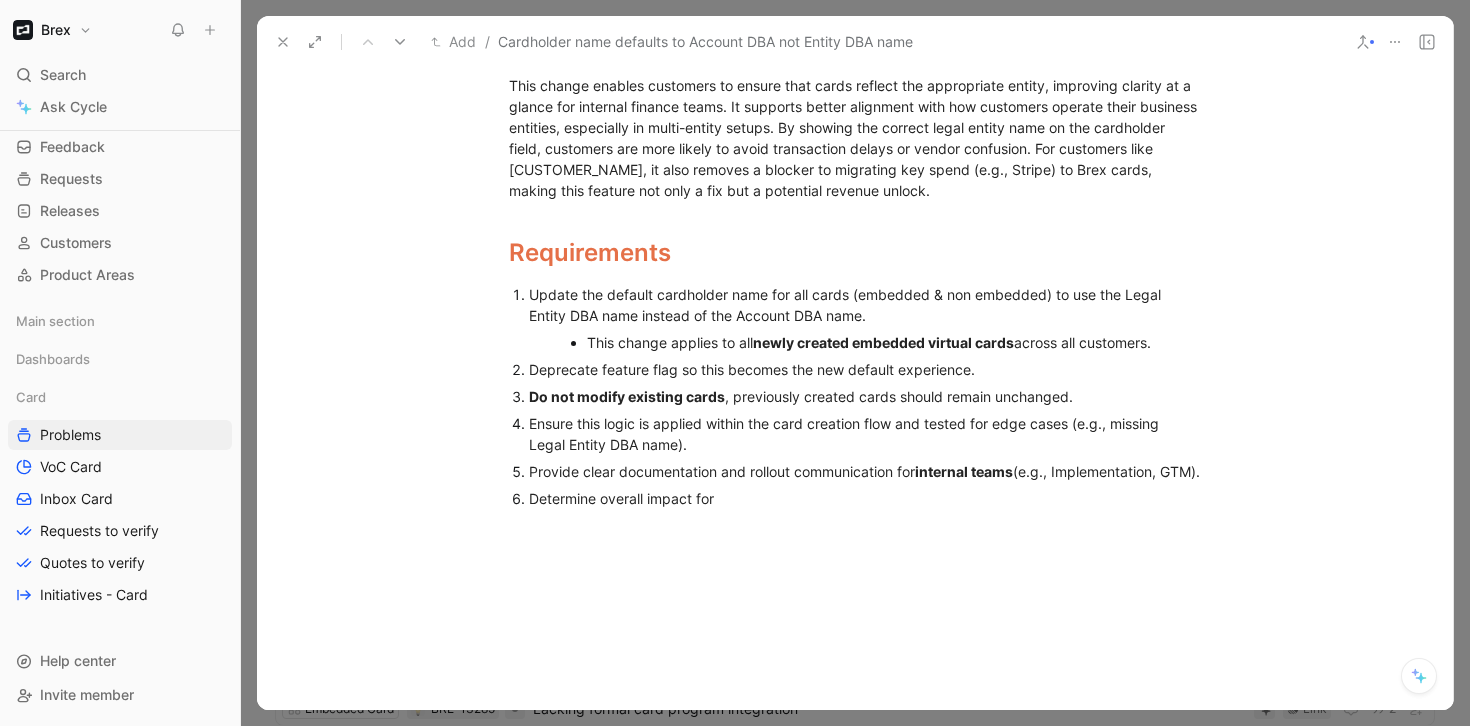 click on "Deprecate feature flag so this becomes the new default experience." at bounding box center [865, 369] 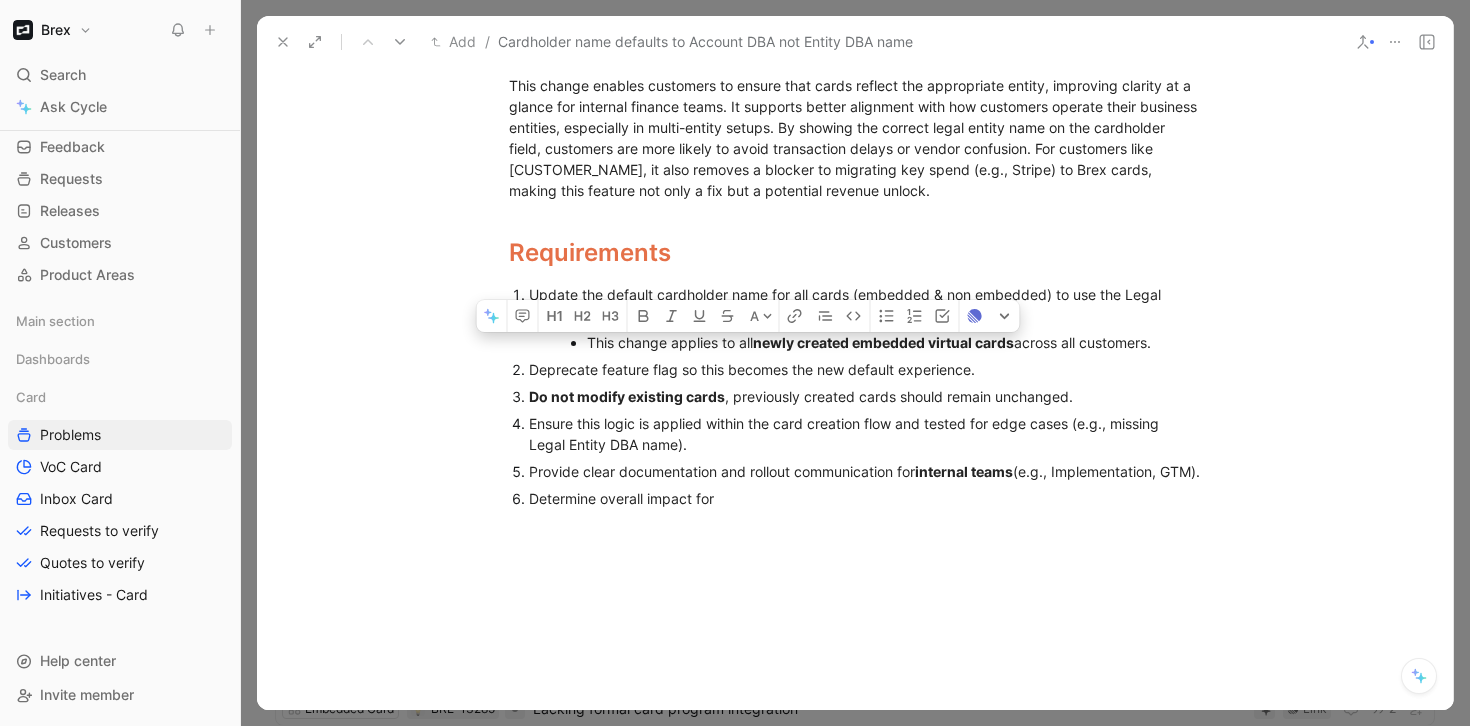 click at bounding box center (855, 637) 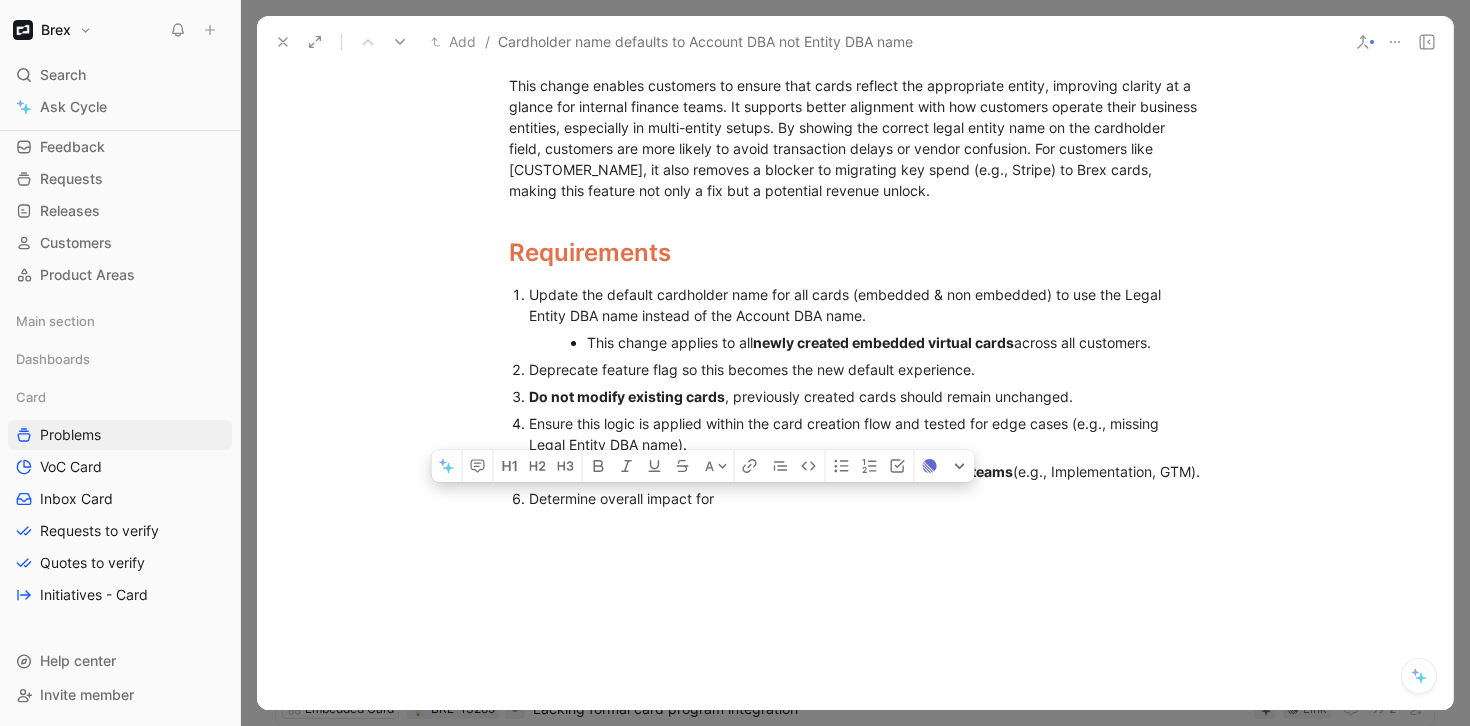 drag, startPoint x: 721, startPoint y: 542, endPoint x: 506, endPoint y: 542, distance: 215 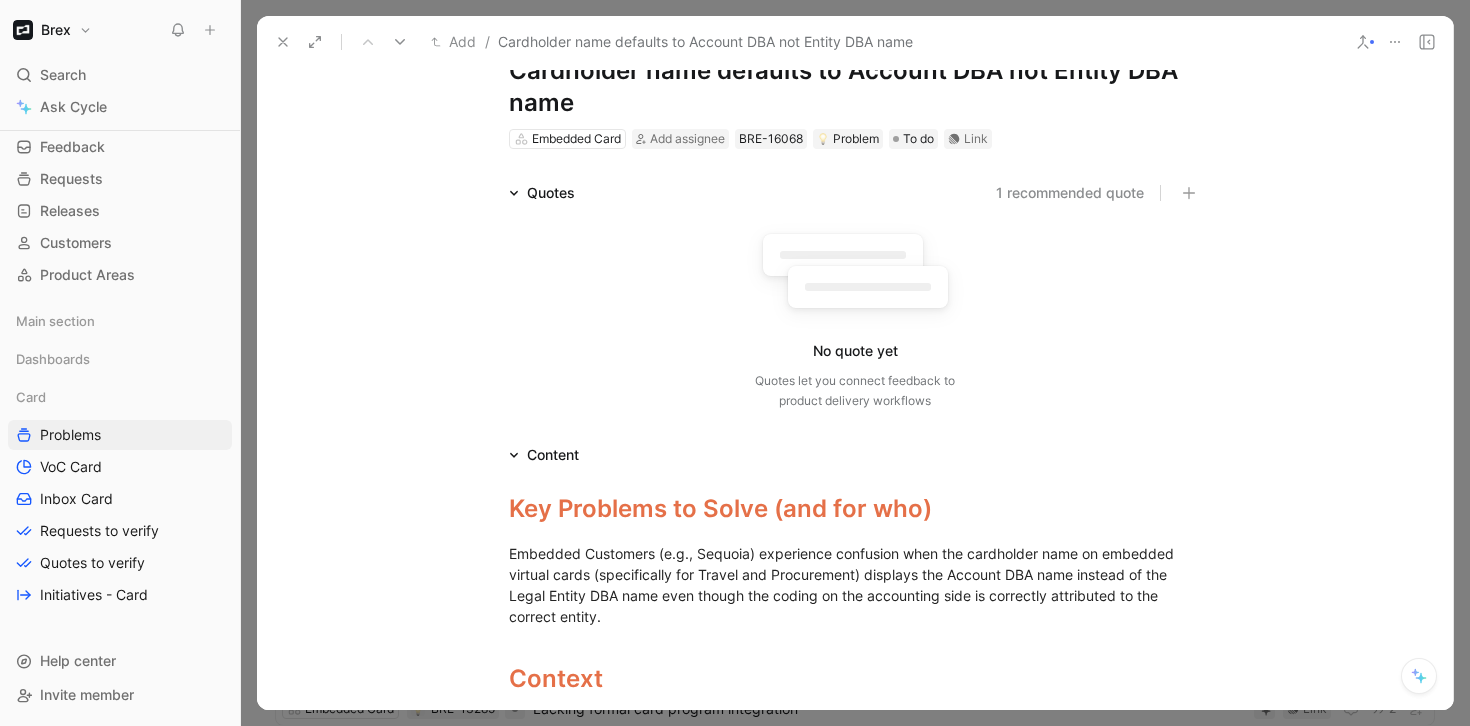 scroll, scrollTop: 0, scrollLeft: 0, axis: both 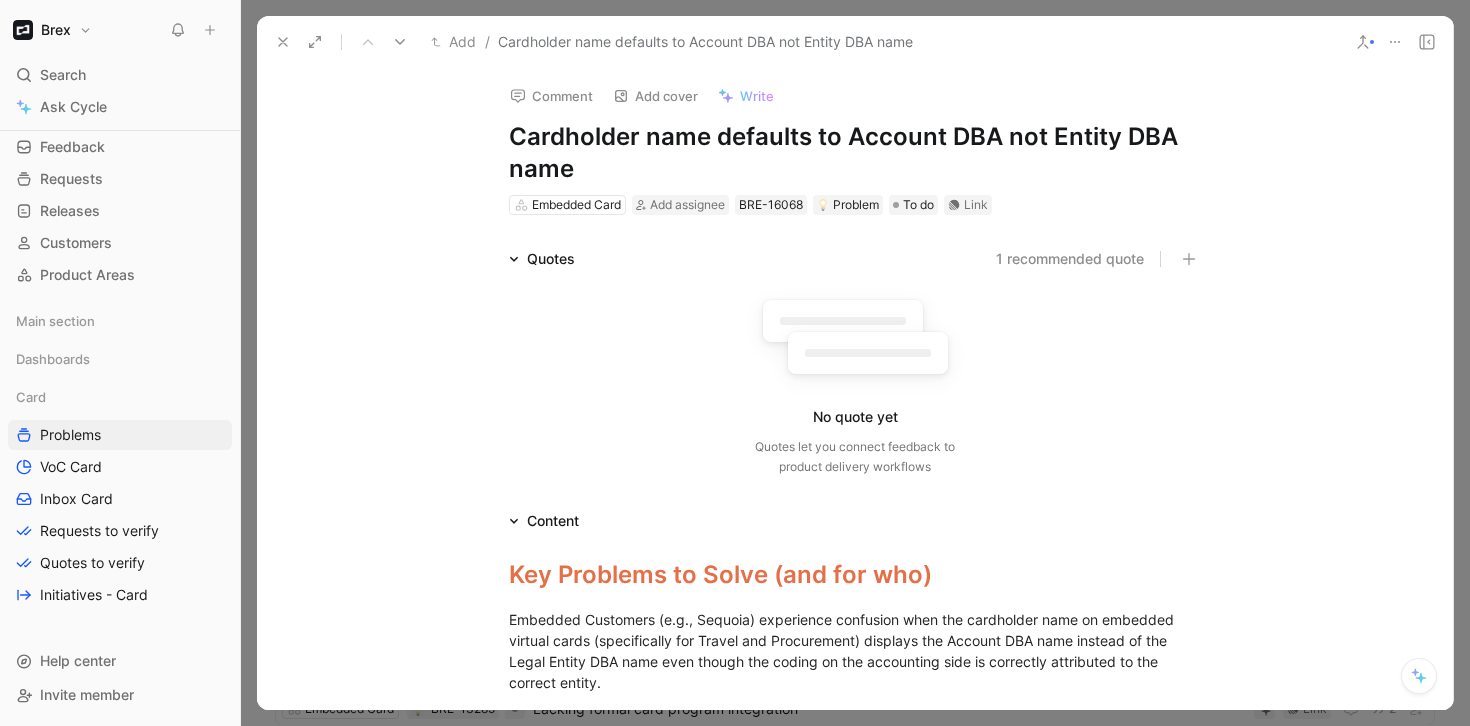 click 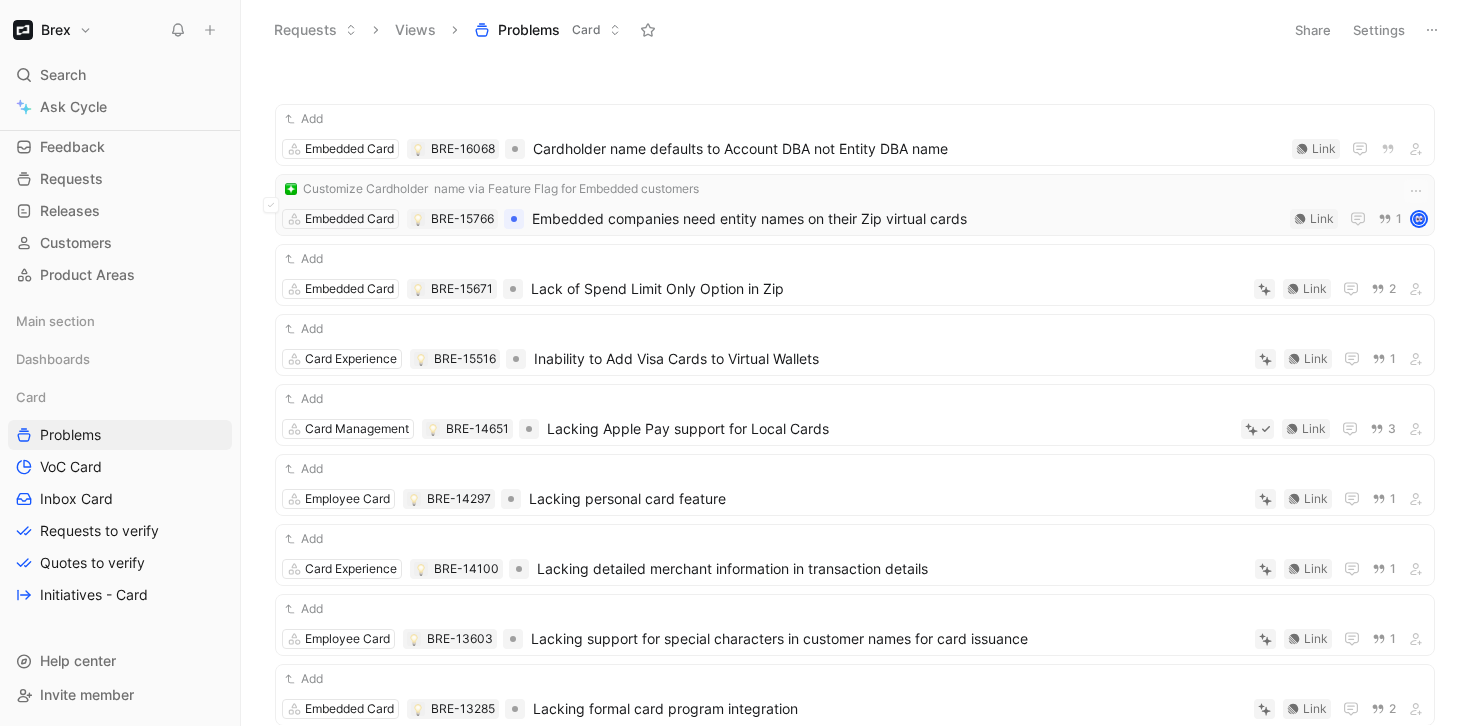 click on "[BRE_CODE] Embedded companies need entity names on their Zip virtual cards Link 1" at bounding box center [855, 205] 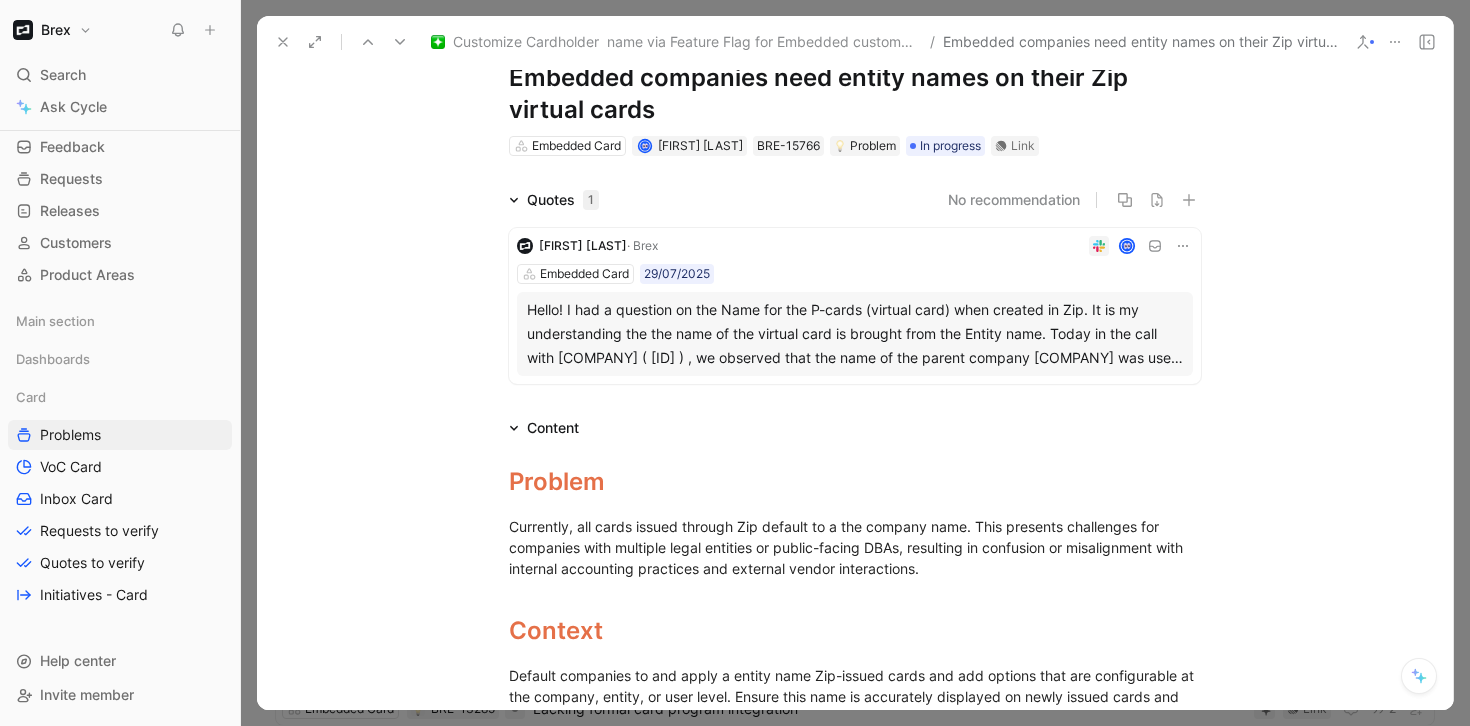 scroll, scrollTop: 0, scrollLeft: 0, axis: both 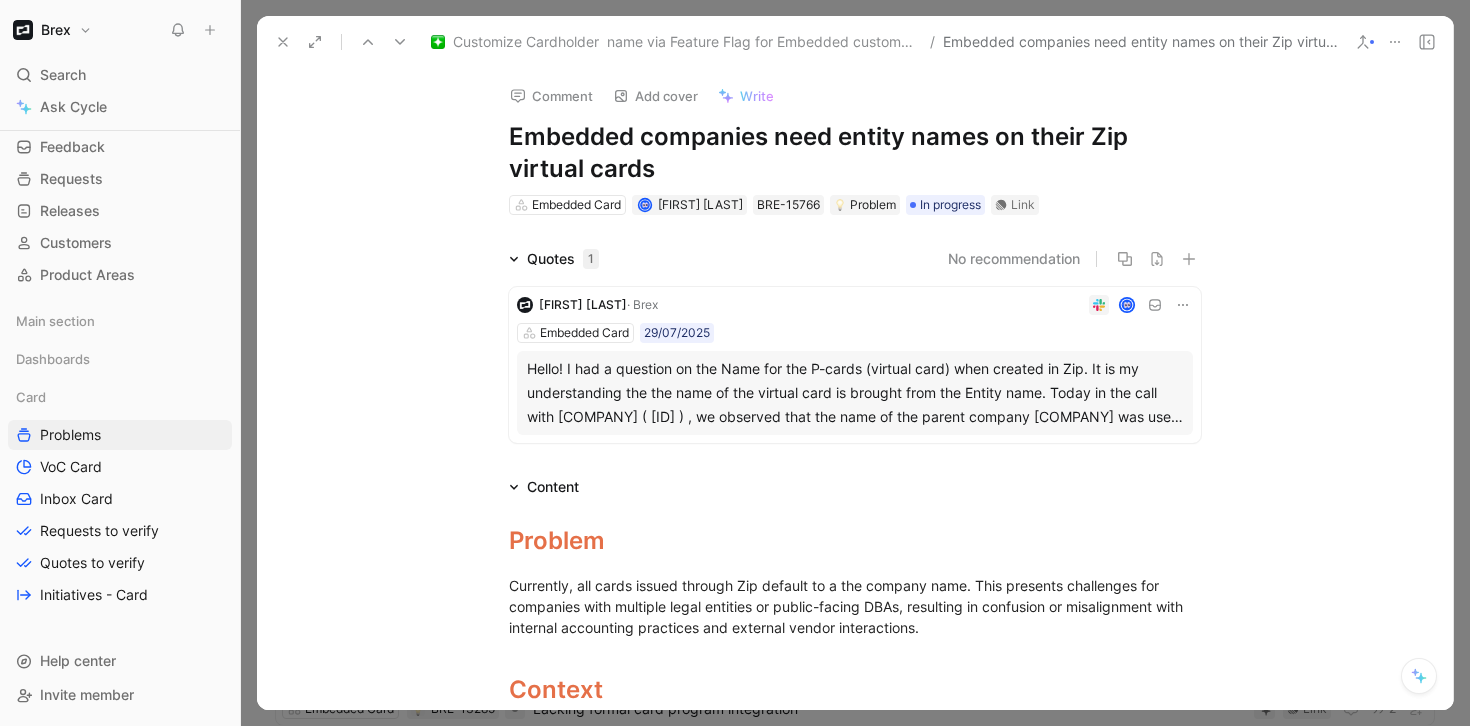 click 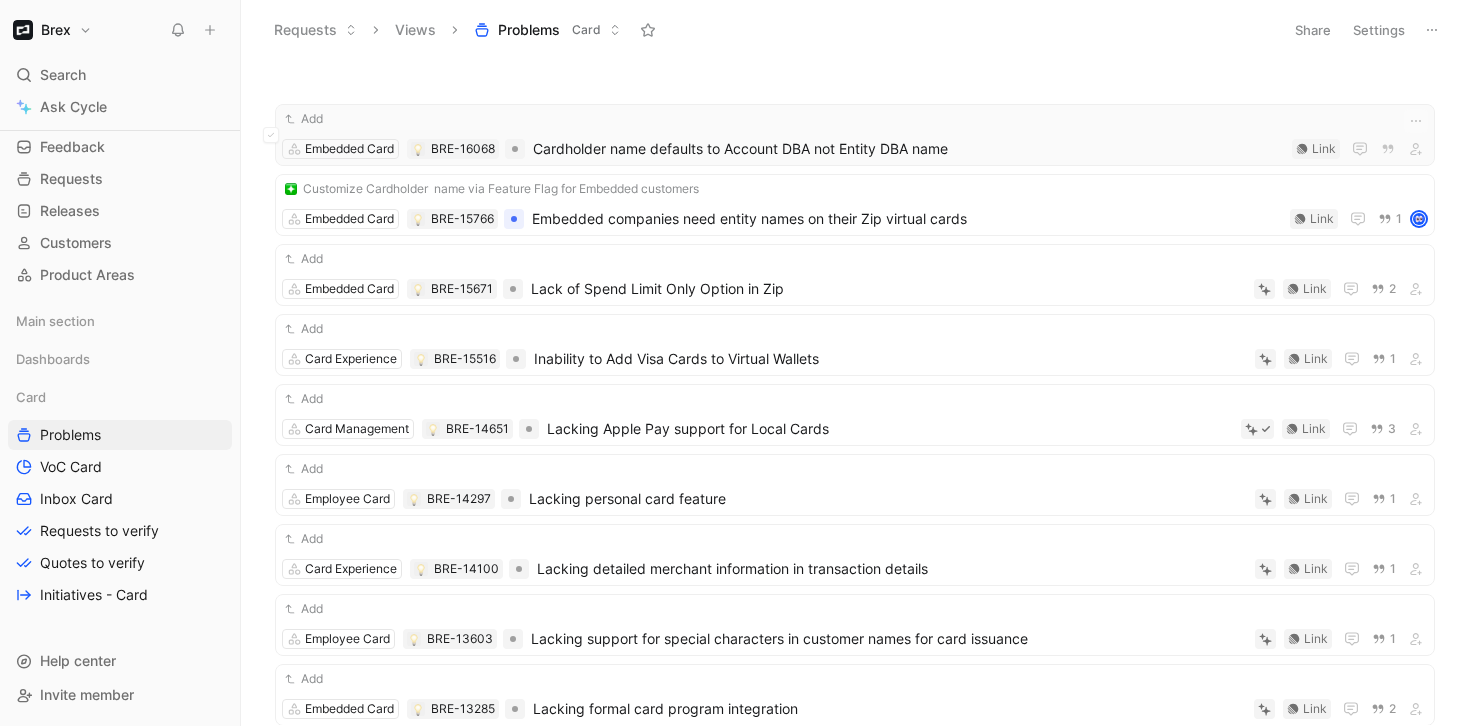 click on "Cardholder name defaults to Account DBA not Entity DBA name" at bounding box center [908, 149] 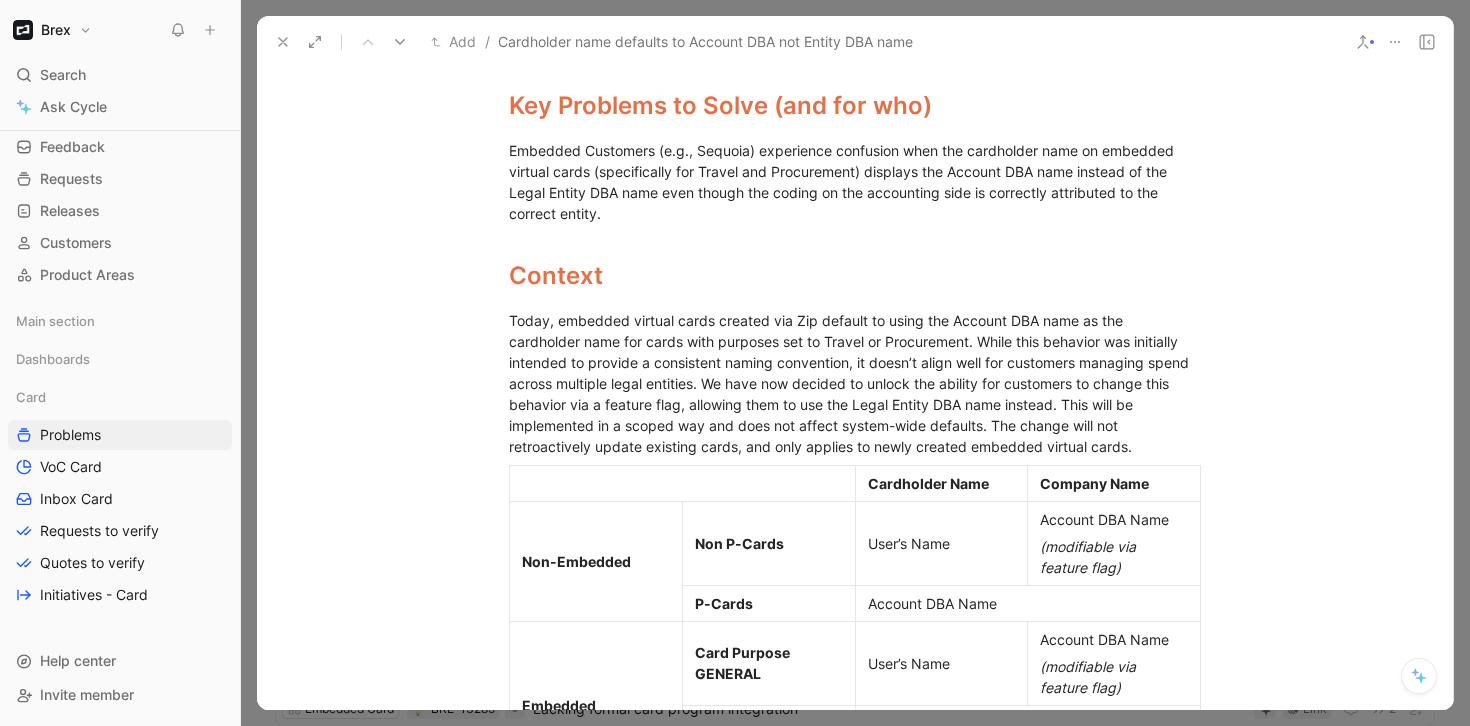 scroll, scrollTop: 1165, scrollLeft: 0, axis: vertical 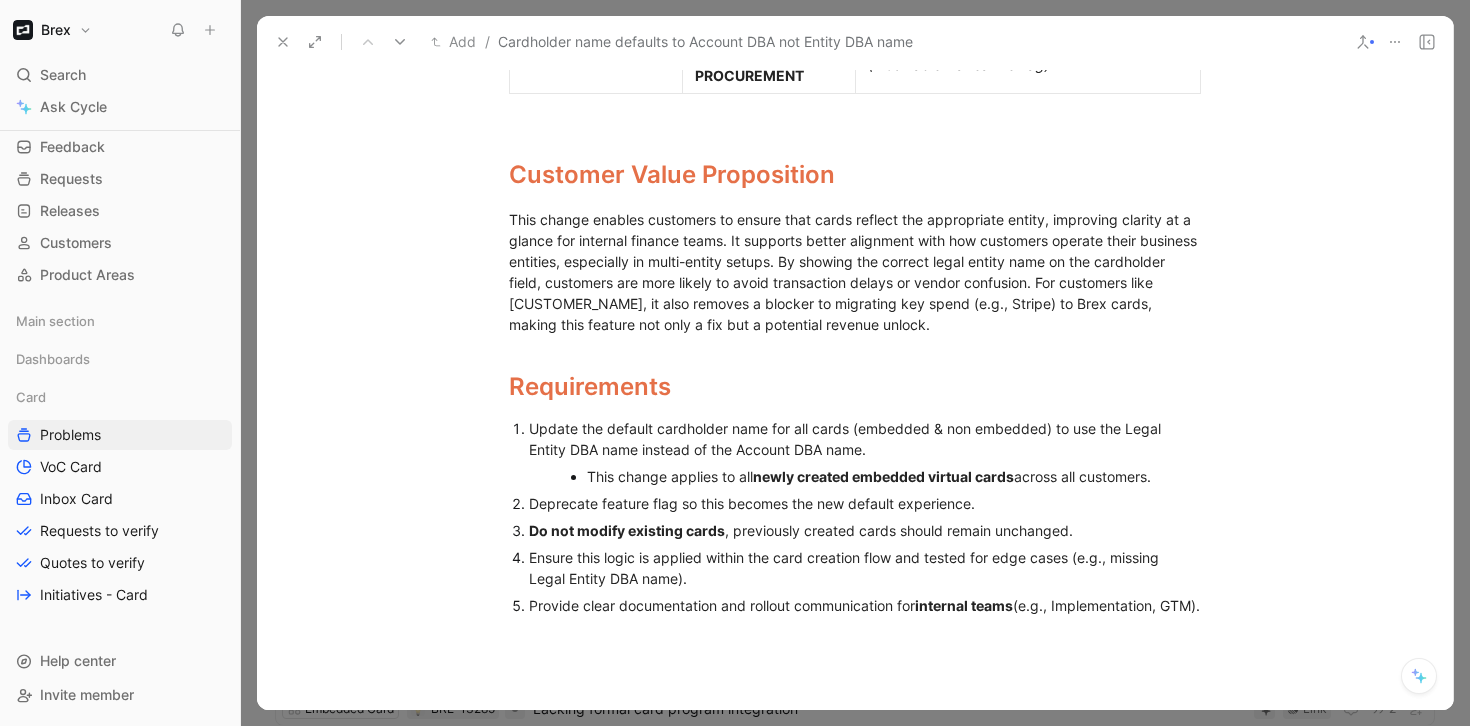 click at bounding box center (283, 42) 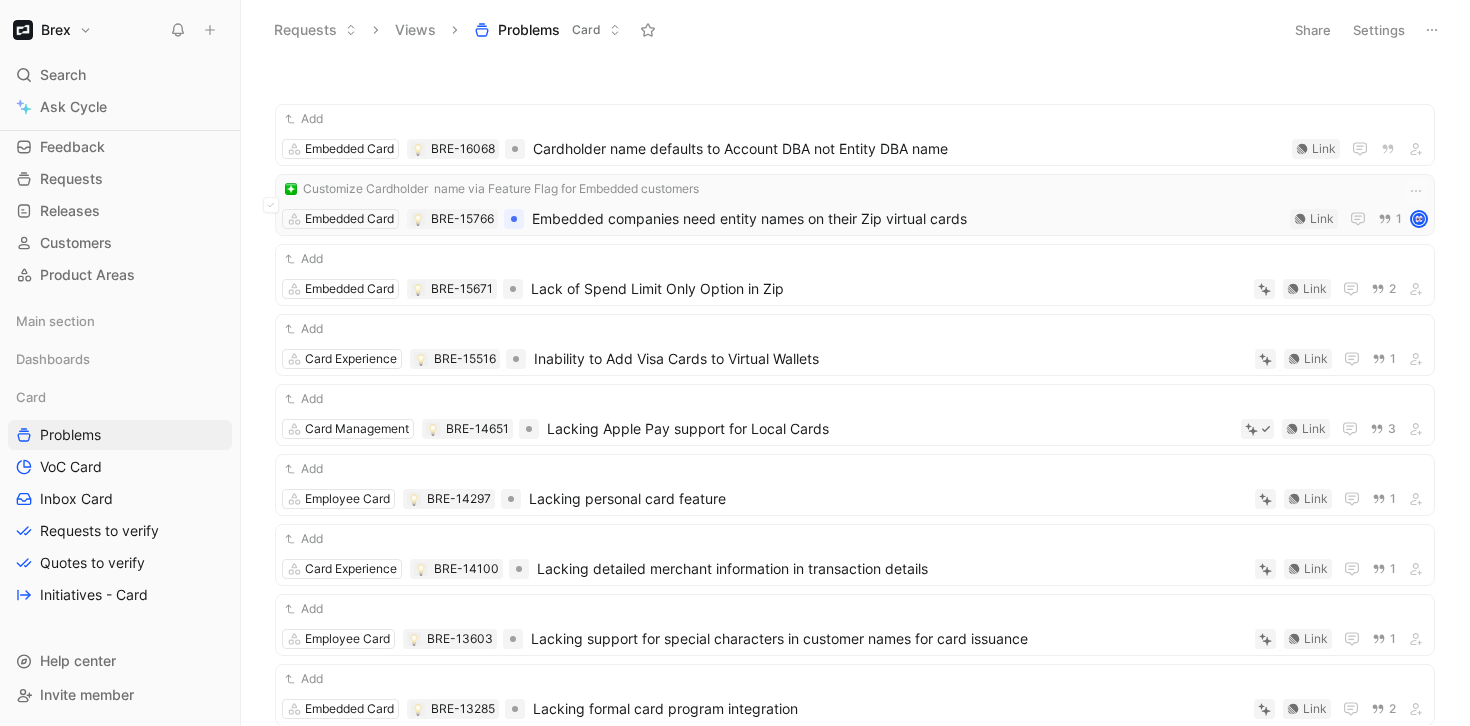 click on "Embedded companies need entity names on their Zip virtual cards" at bounding box center [907, 219] 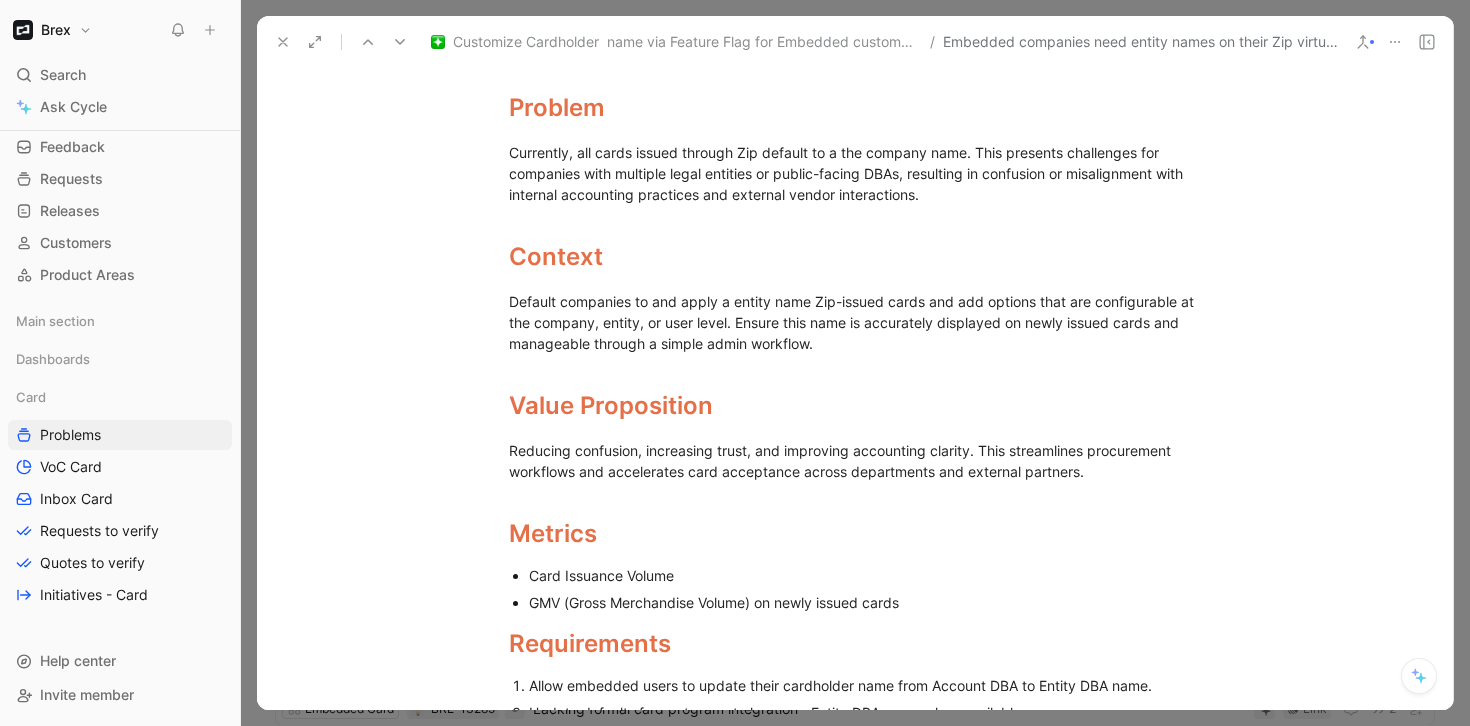 scroll, scrollTop: 780, scrollLeft: 0, axis: vertical 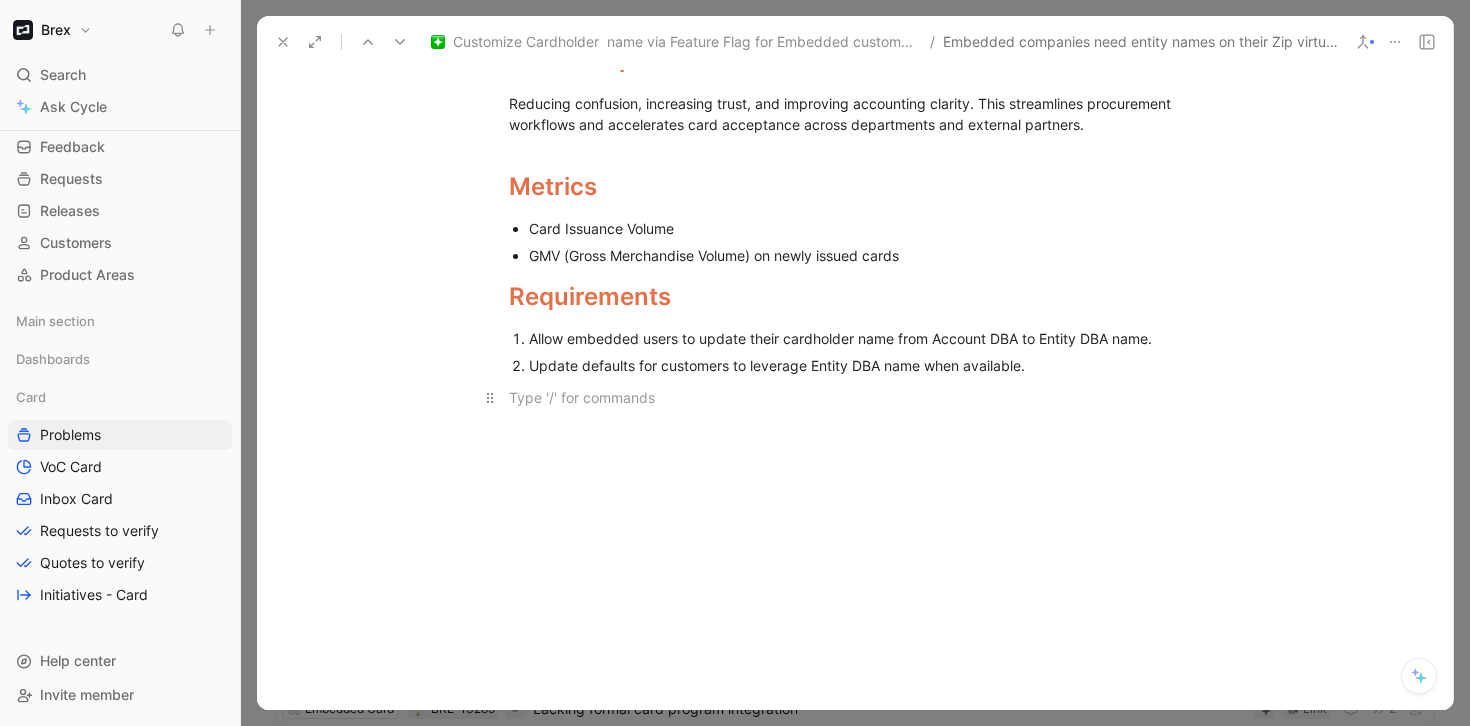 click at bounding box center (855, 397) 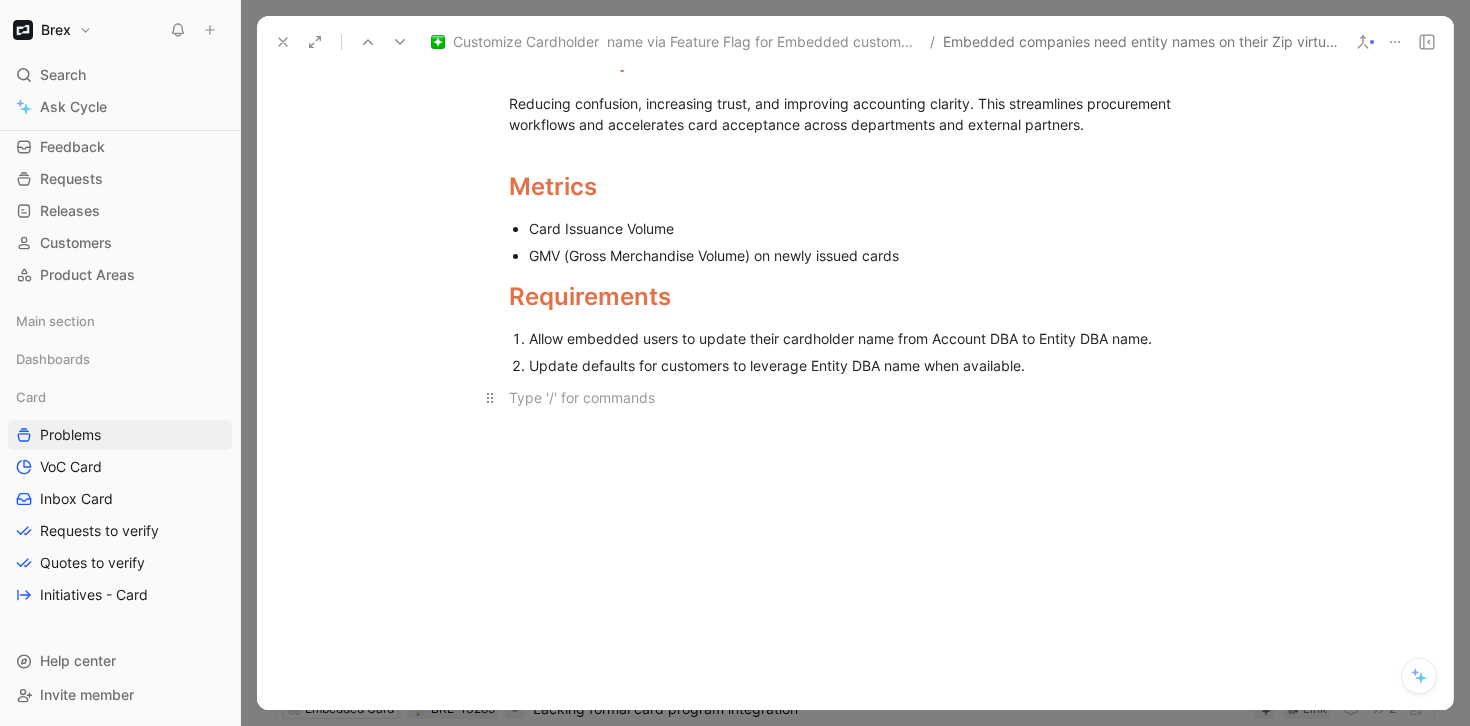 type 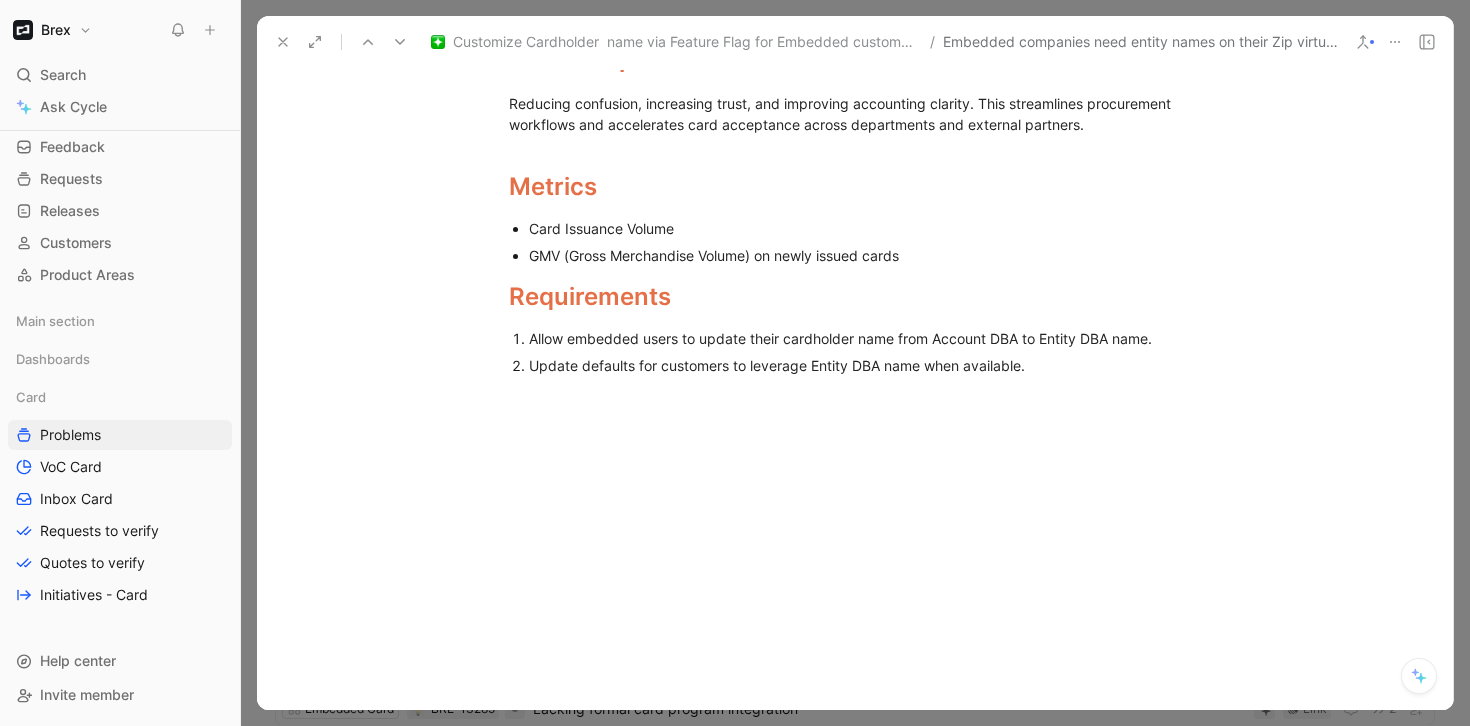 click 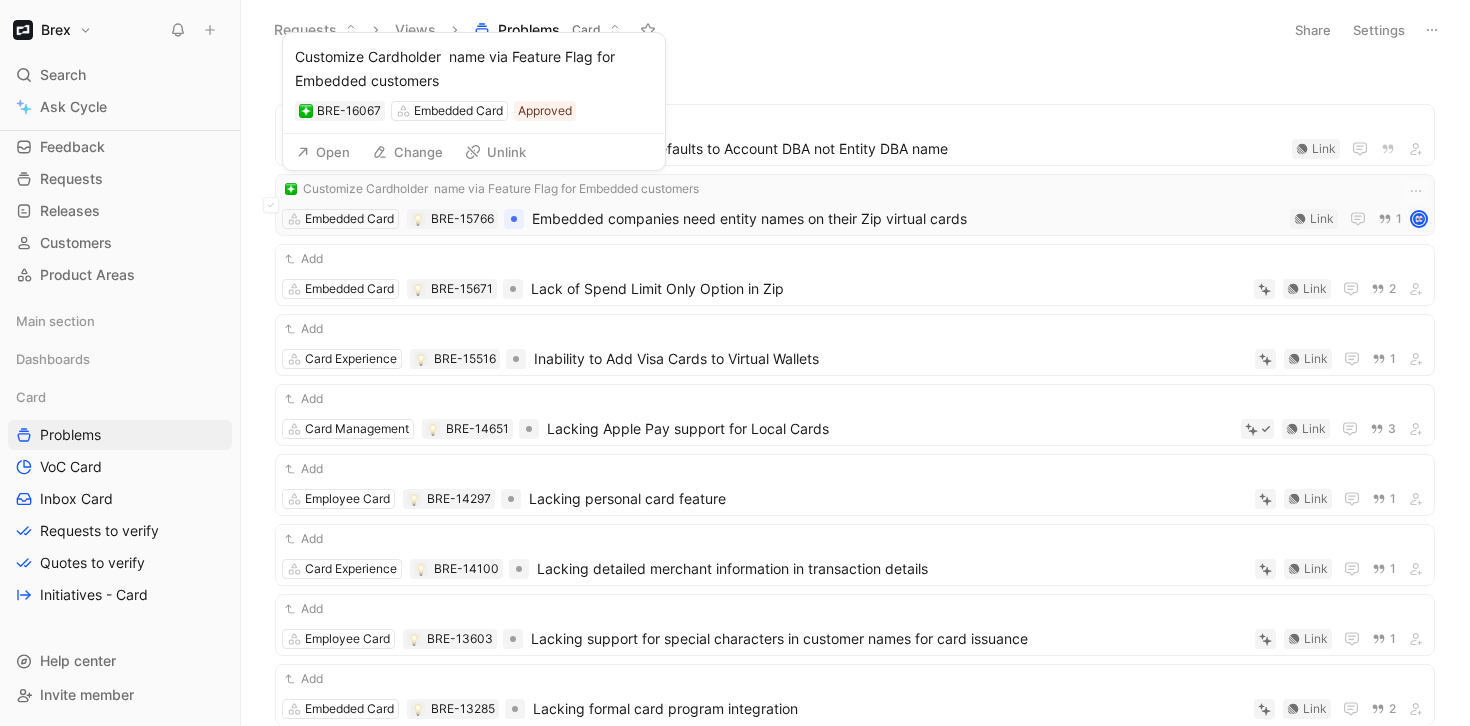 click on "Customize Cardholder  name via Feature Flag for Embedded customers" at bounding box center (501, 189) 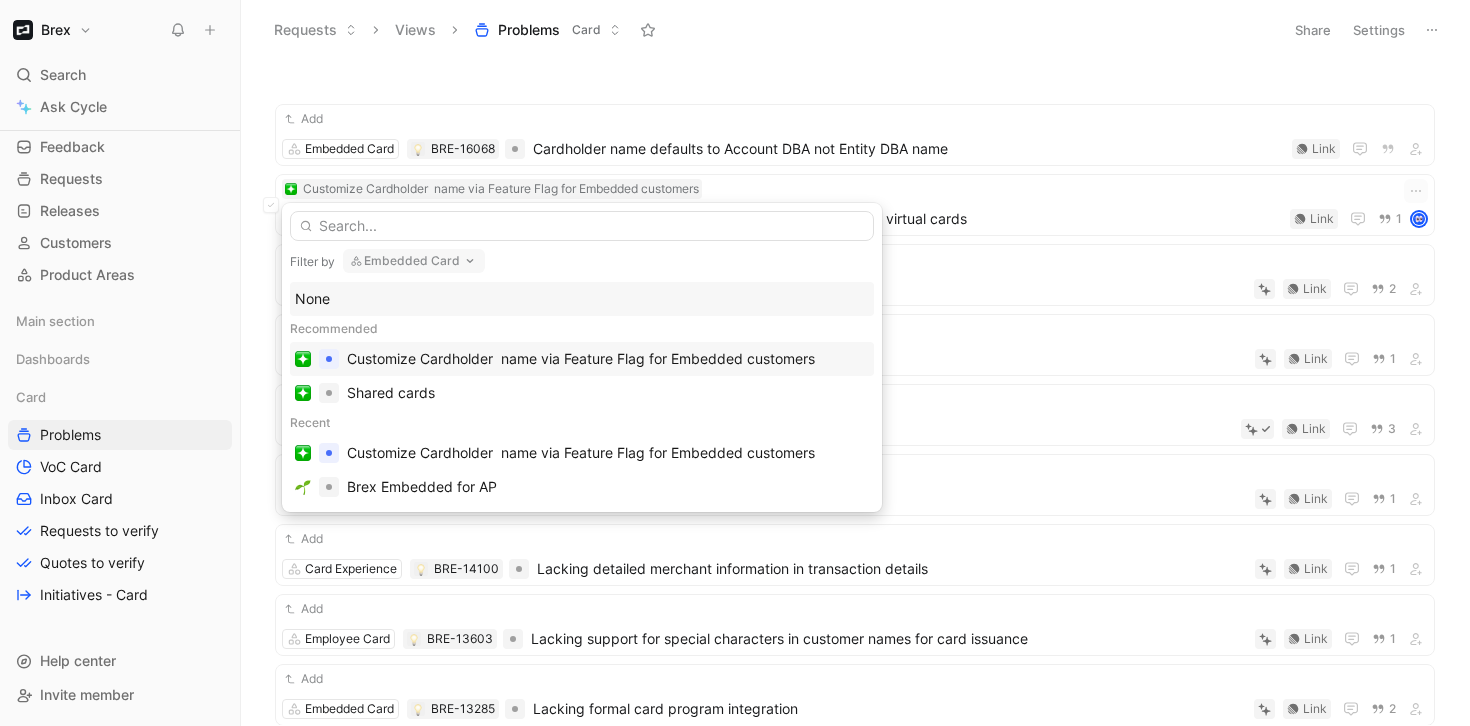 click on "Customize Cardholder  name via Feature Flag for Embedded customers" at bounding box center [581, 359] 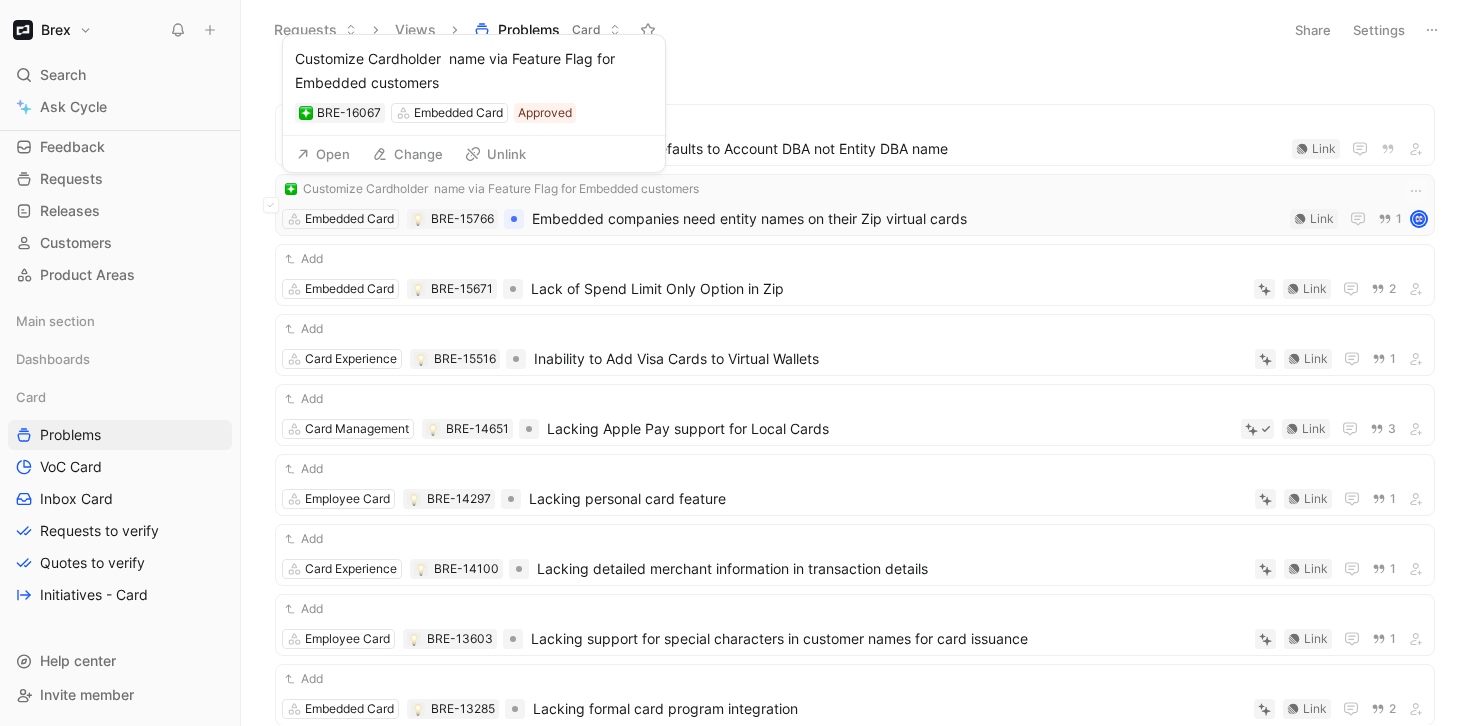 click at bounding box center [291, 189] 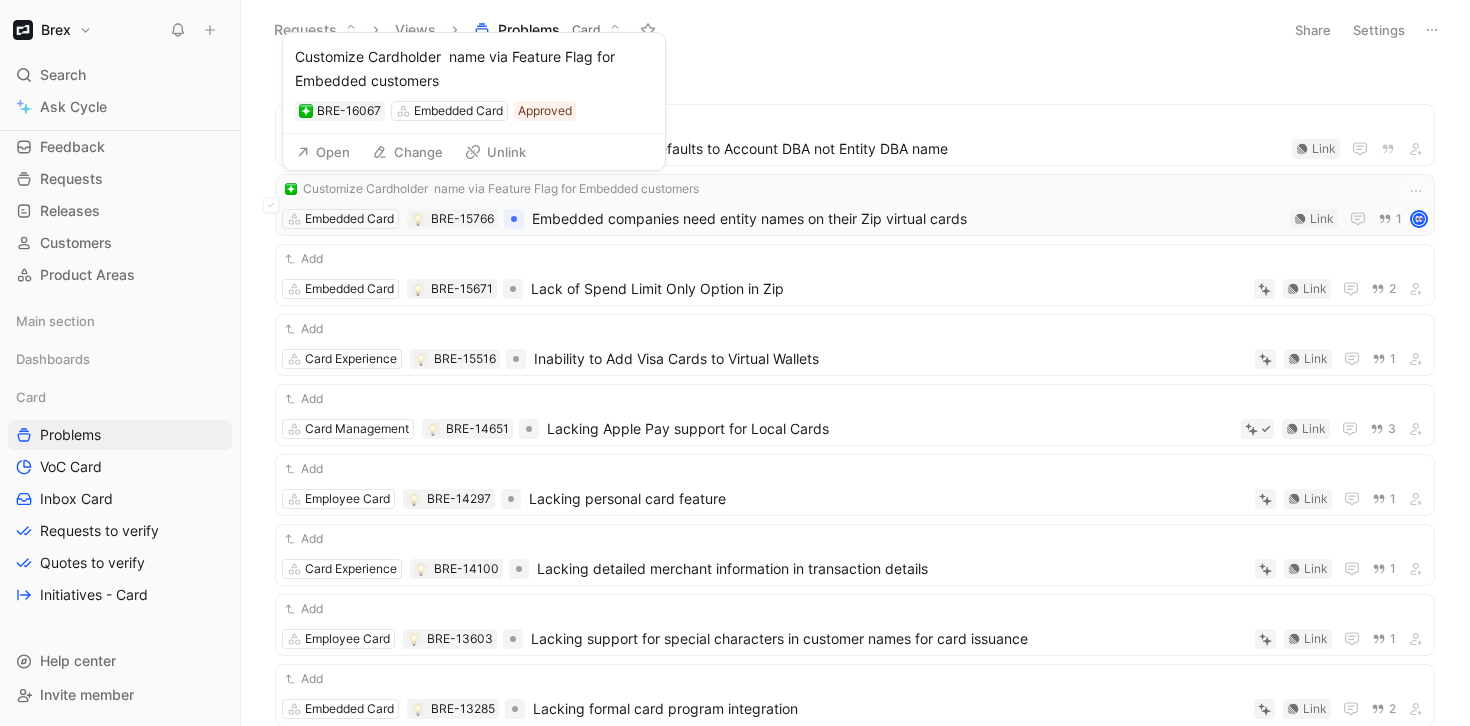 click on "Brex Search � K Ask Cycle Workspace Home G then H Feedback G then F Requests G then R Releases G then L Customers Product Areas Main section Dashboards Card Problems VoC Card Inbox Card Requests to verify Quotes to verify Initiatives - Card
To pick up a draggable item, press the space bar.
While dragging, use the arrow keys to move the item.
Press space again to drop the item in its new position, or press escape to cancel.
Help center Invite member Requests Views Problems Card Share Settings Add Embedded Card BRE-16068 Cardholder name defaults to Account DBA not Entity DBA name Link Customize Cardholder  name via Feature Flag for Embedded customers Embedded Card BRE-15766 Embedded companies need entity names on their Zip virtual cards Link 1 Add Embedded Card BRE-15671 Lack of Spend Limit Only Option in Zip Link 2 Add Card Experience BRE-15516 Inability to Add Visa Cards to Virtual Wallets Link 1 Add Card Management BRE-14651 Lacking Apple Pay support for Local Cards Link 3 Add" at bounding box center [735, 363] 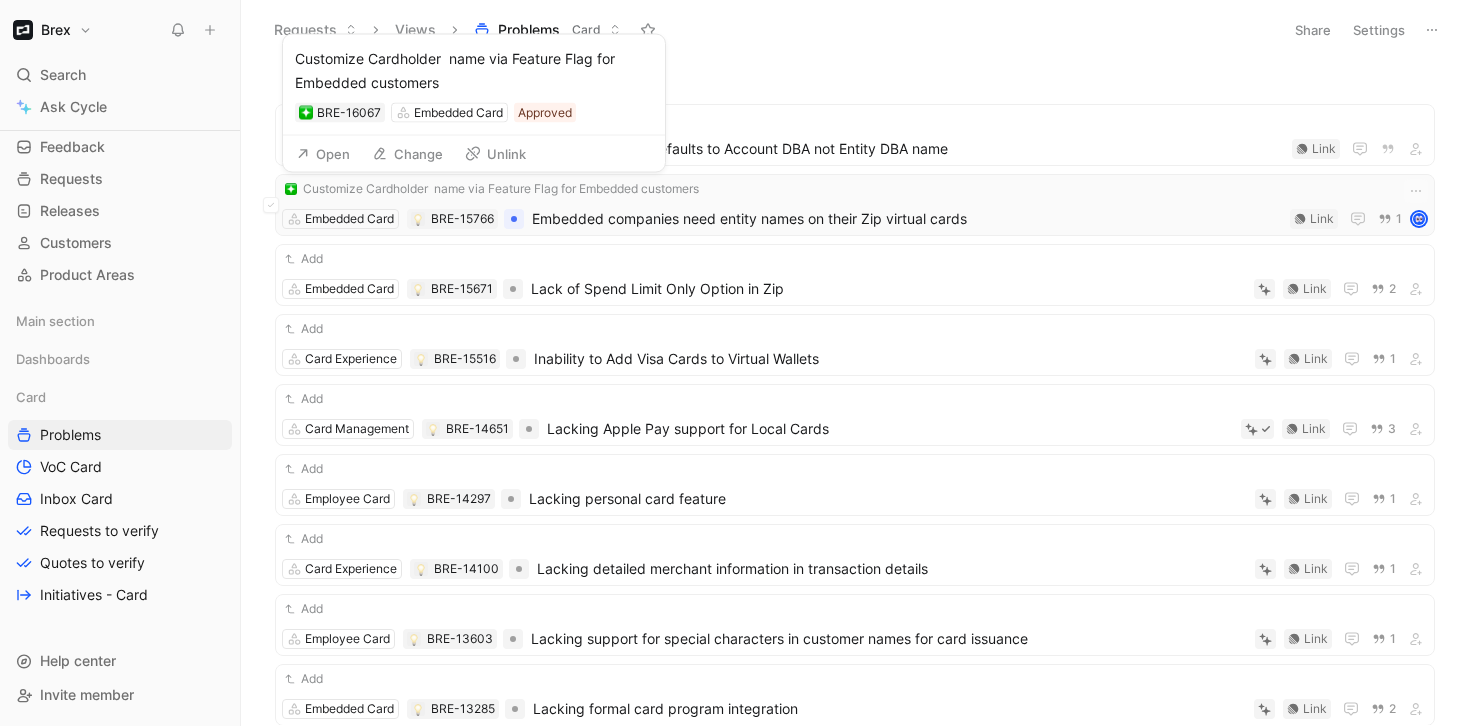 click on "Customize Cardholder  name via Feature Flag for Embedded customers" at bounding box center [501, 189] 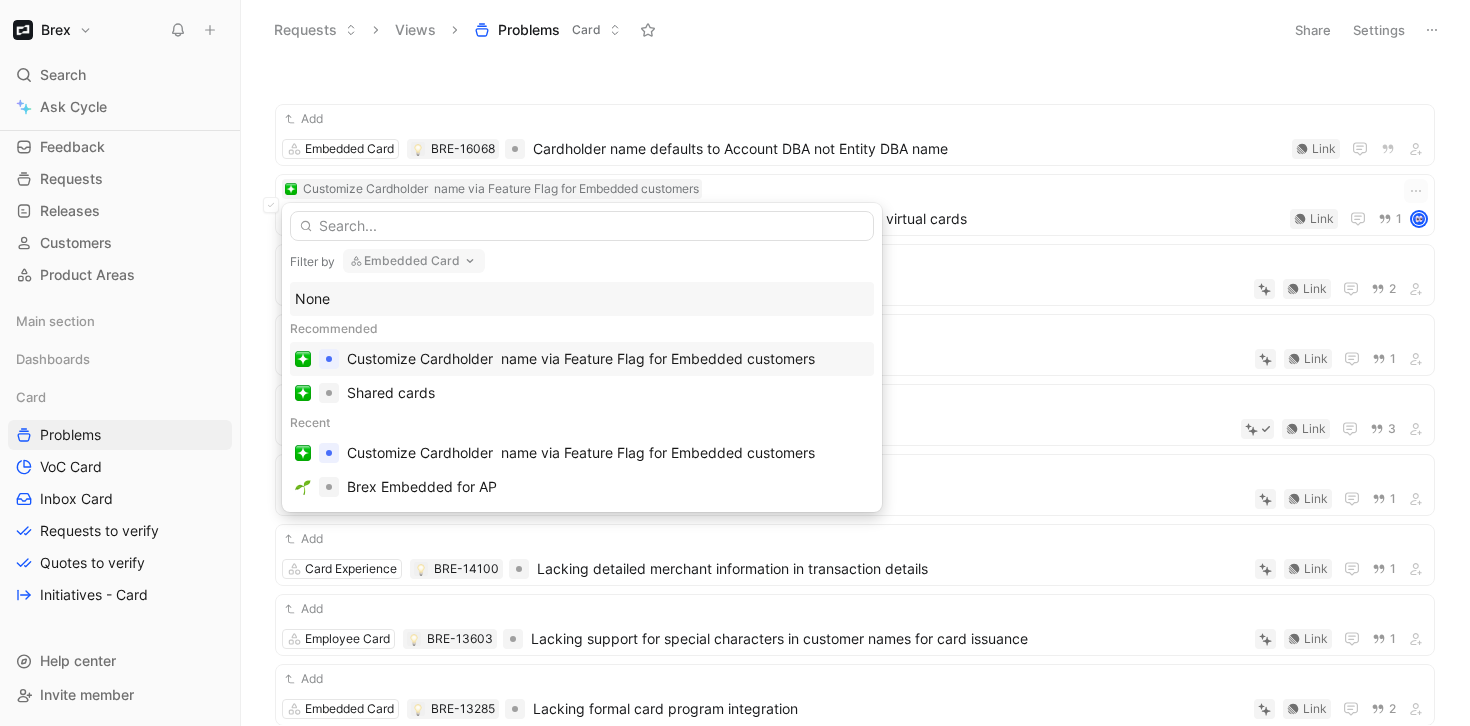 click on "Customize Cardholder  name via Feature Flag for Embedded customers" at bounding box center [582, 359] 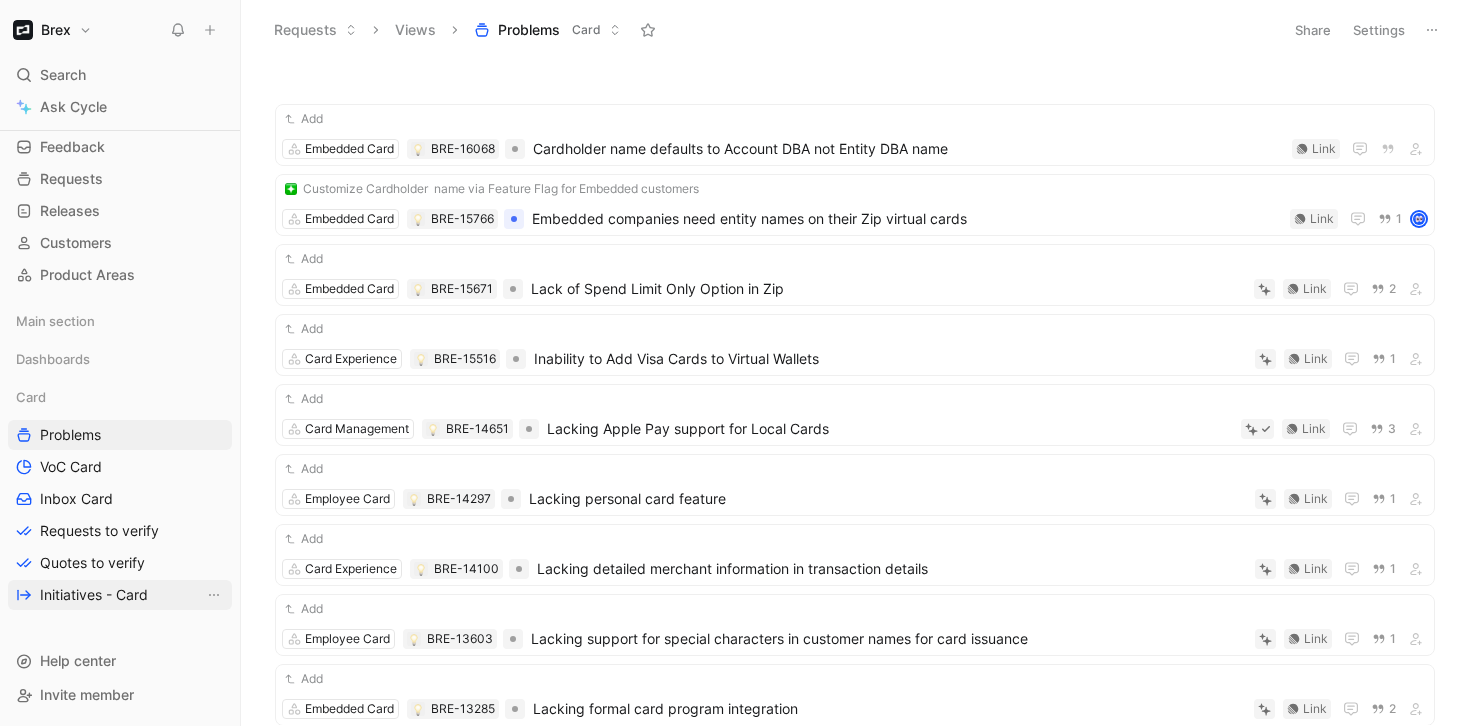 click on "Initiatives - Card" at bounding box center (94, 595) 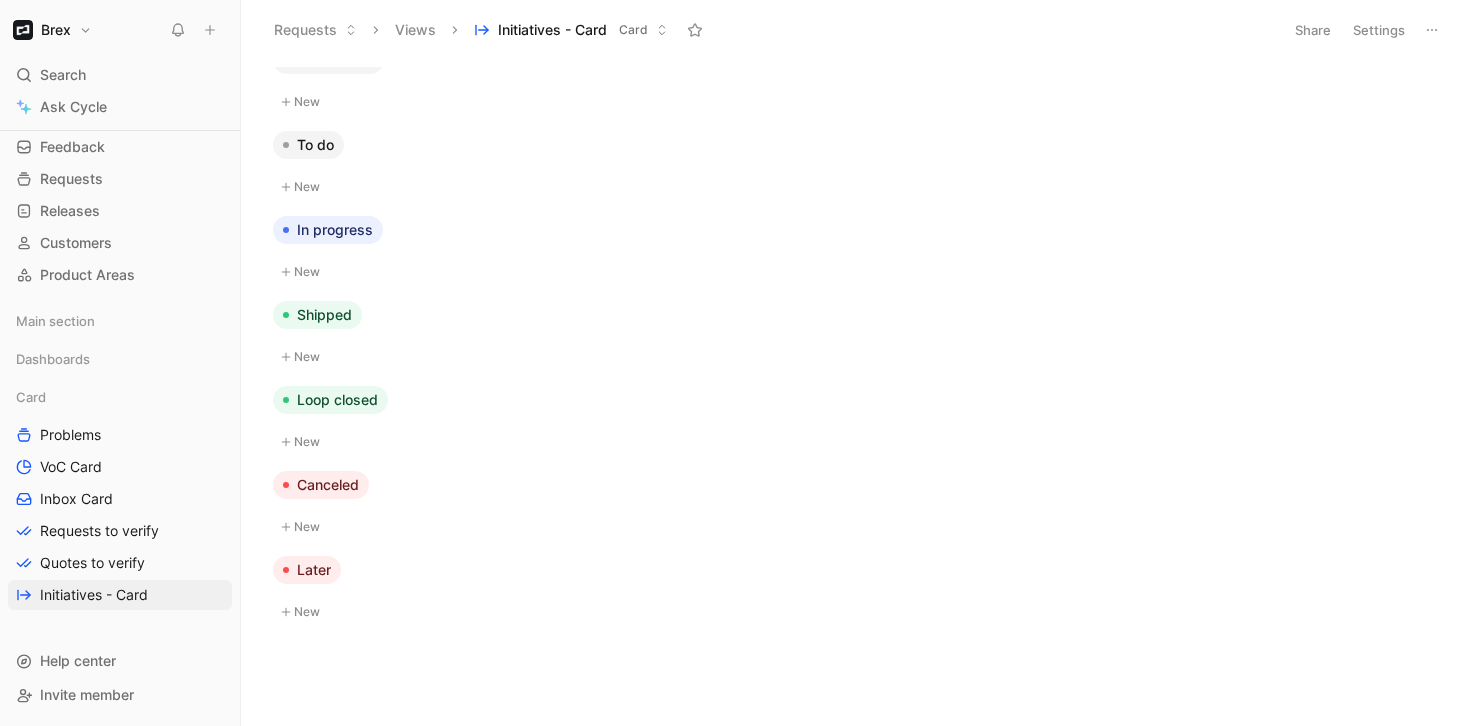 scroll, scrollTop: 0, scrollLeft: 0, axis: both 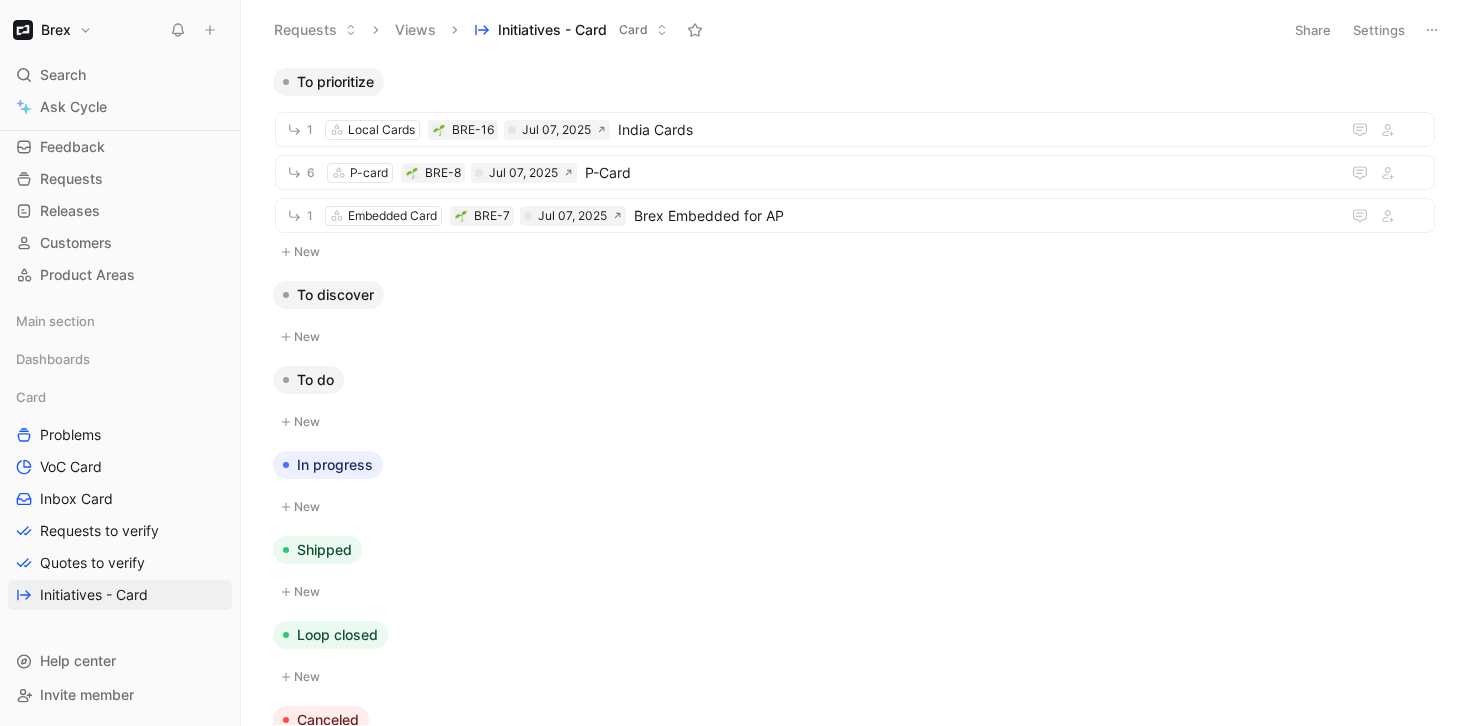 click on "Settings" at bounding box center (1379, 30) 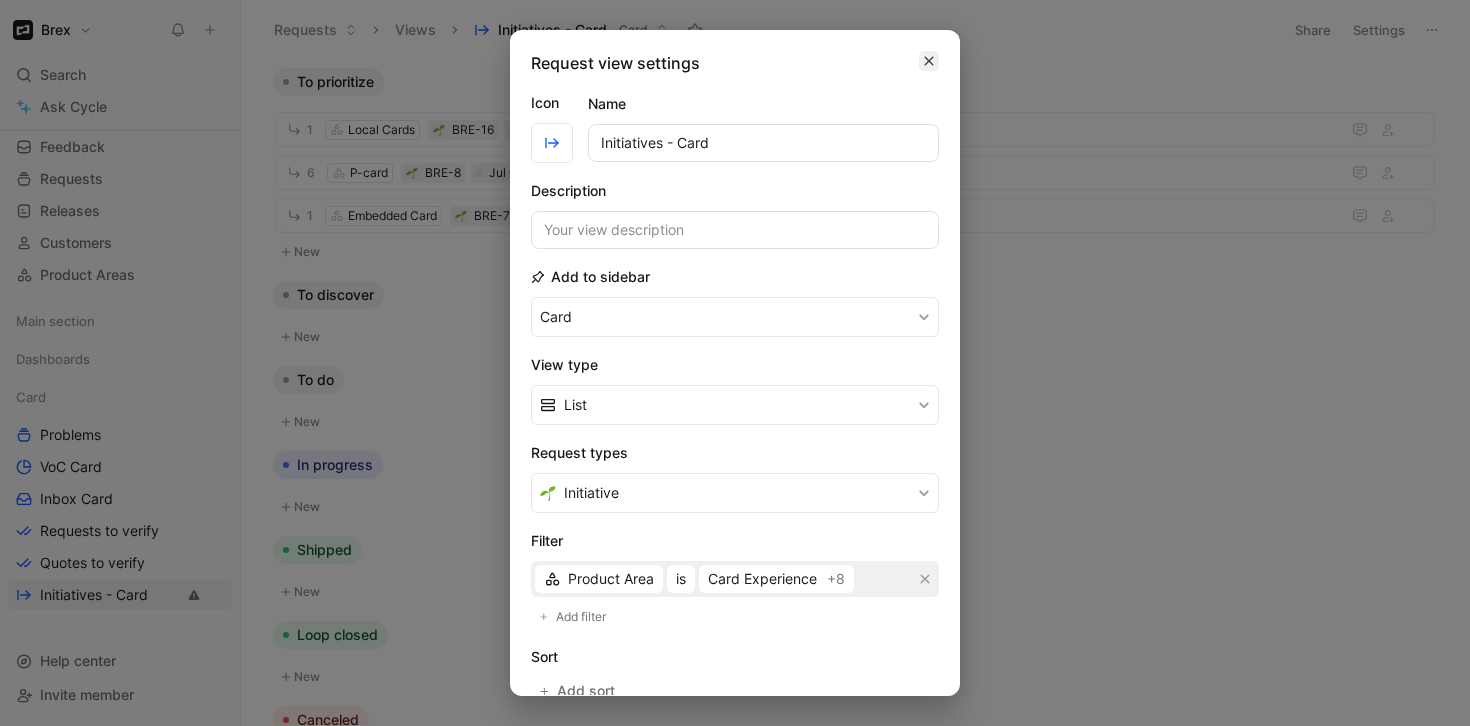 click at bounding box center (929, 61) 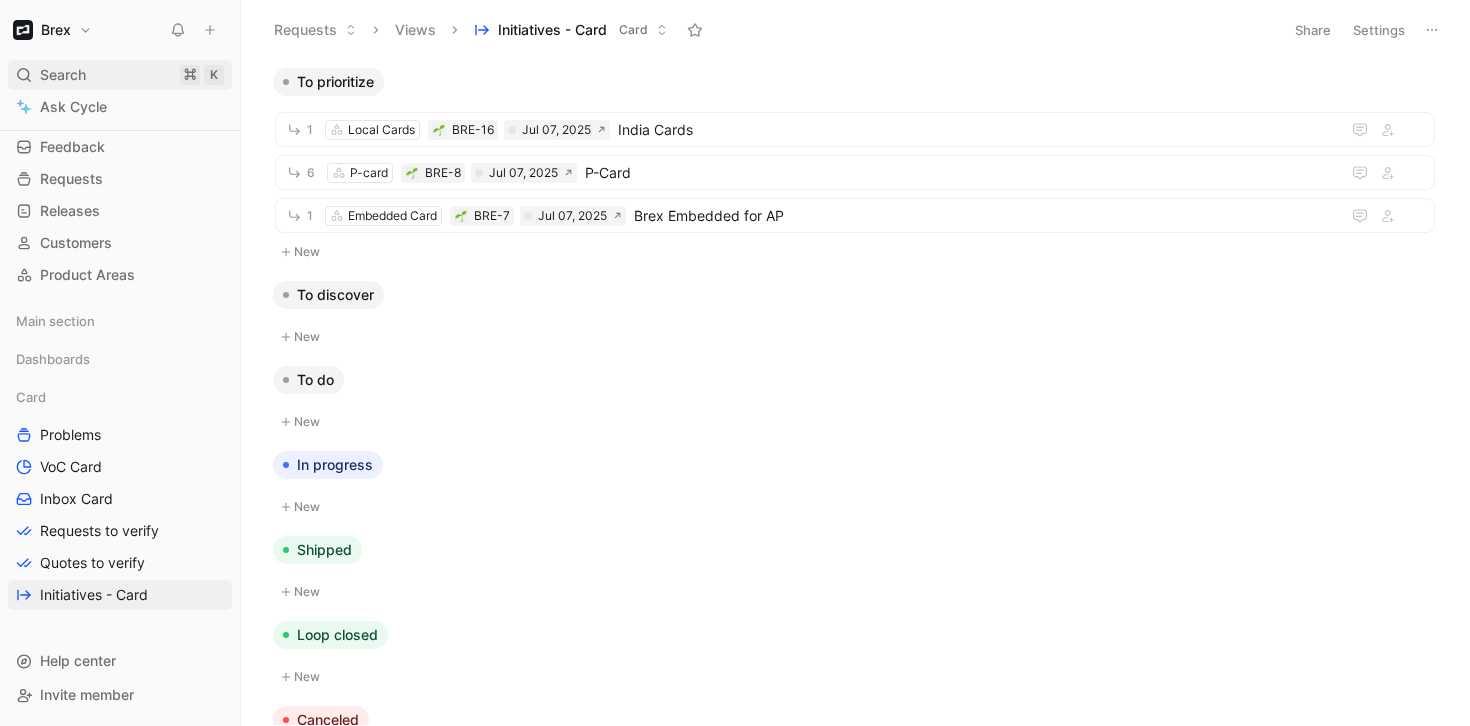 click on "Search ⌘ K" at bounding box center (120, 75) 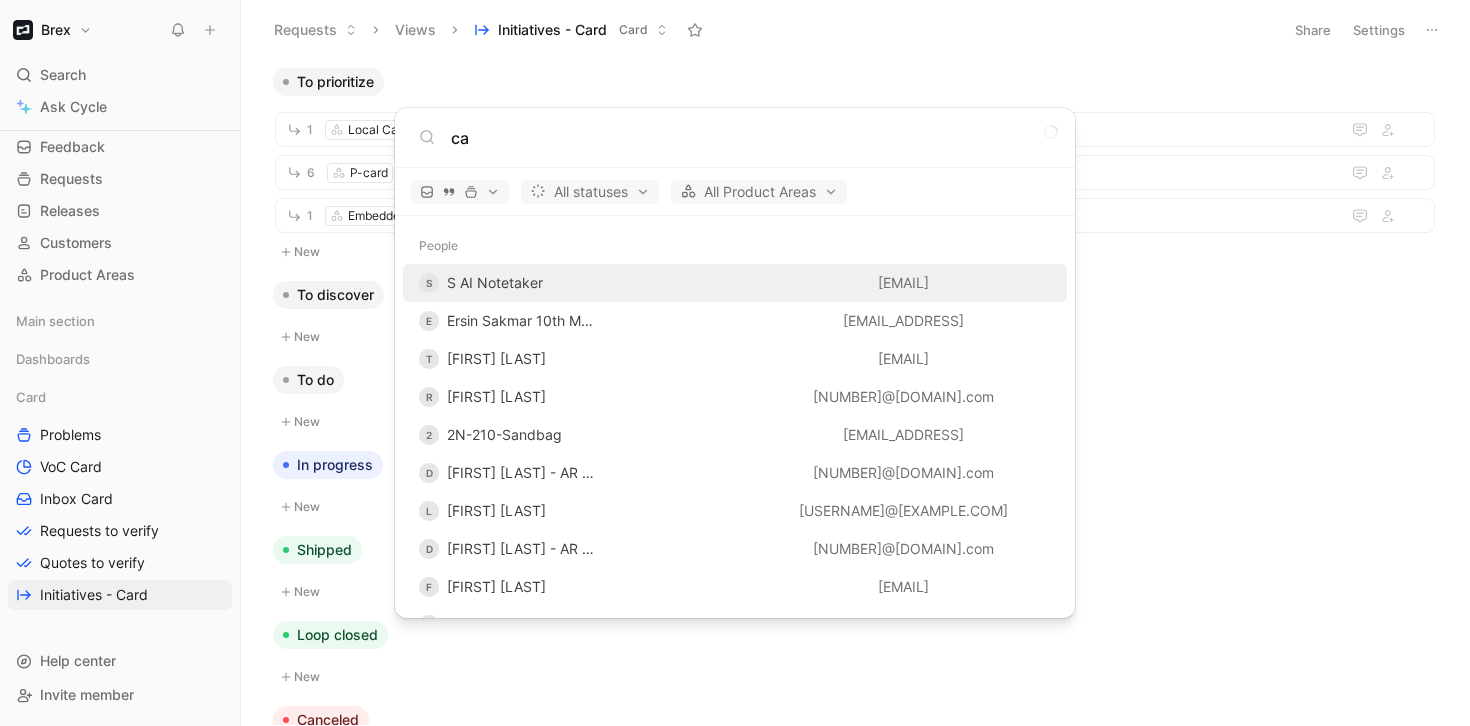 type on "c" 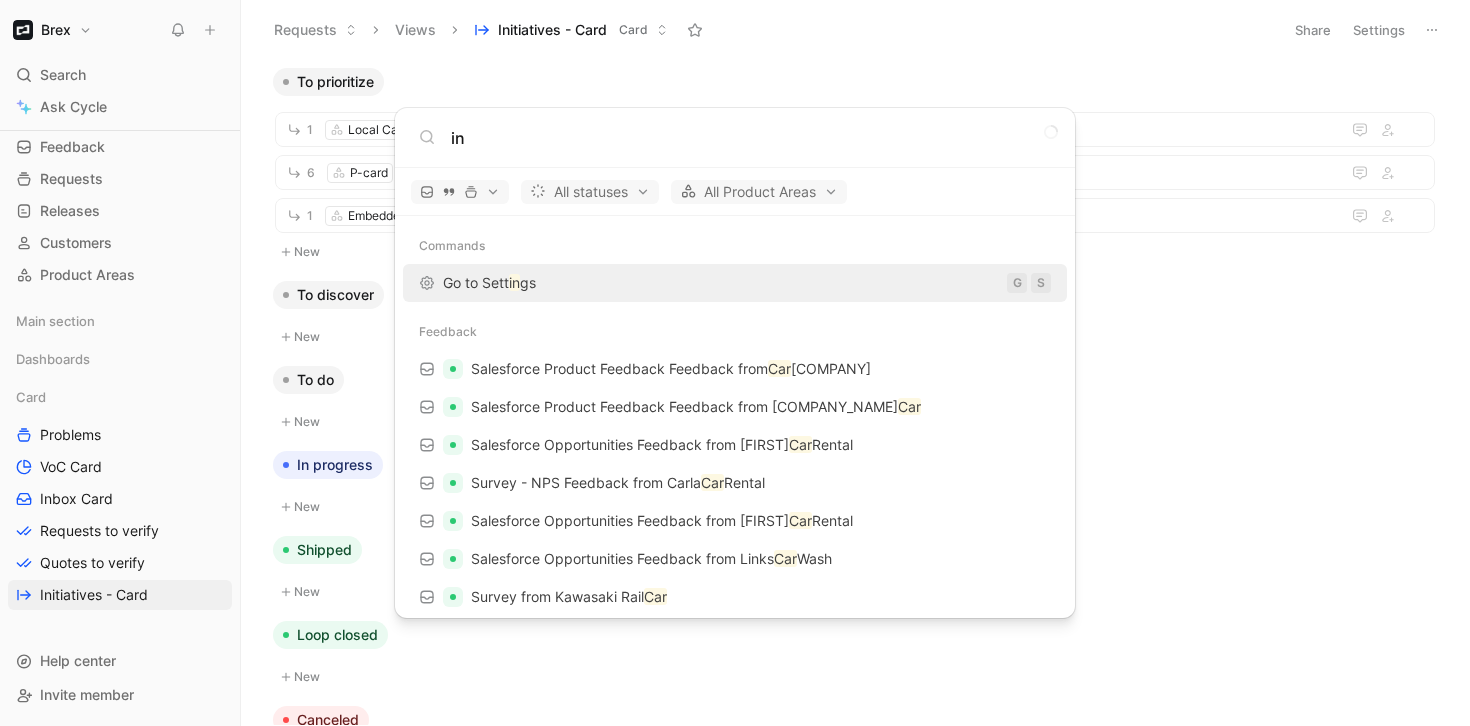 type on "i" 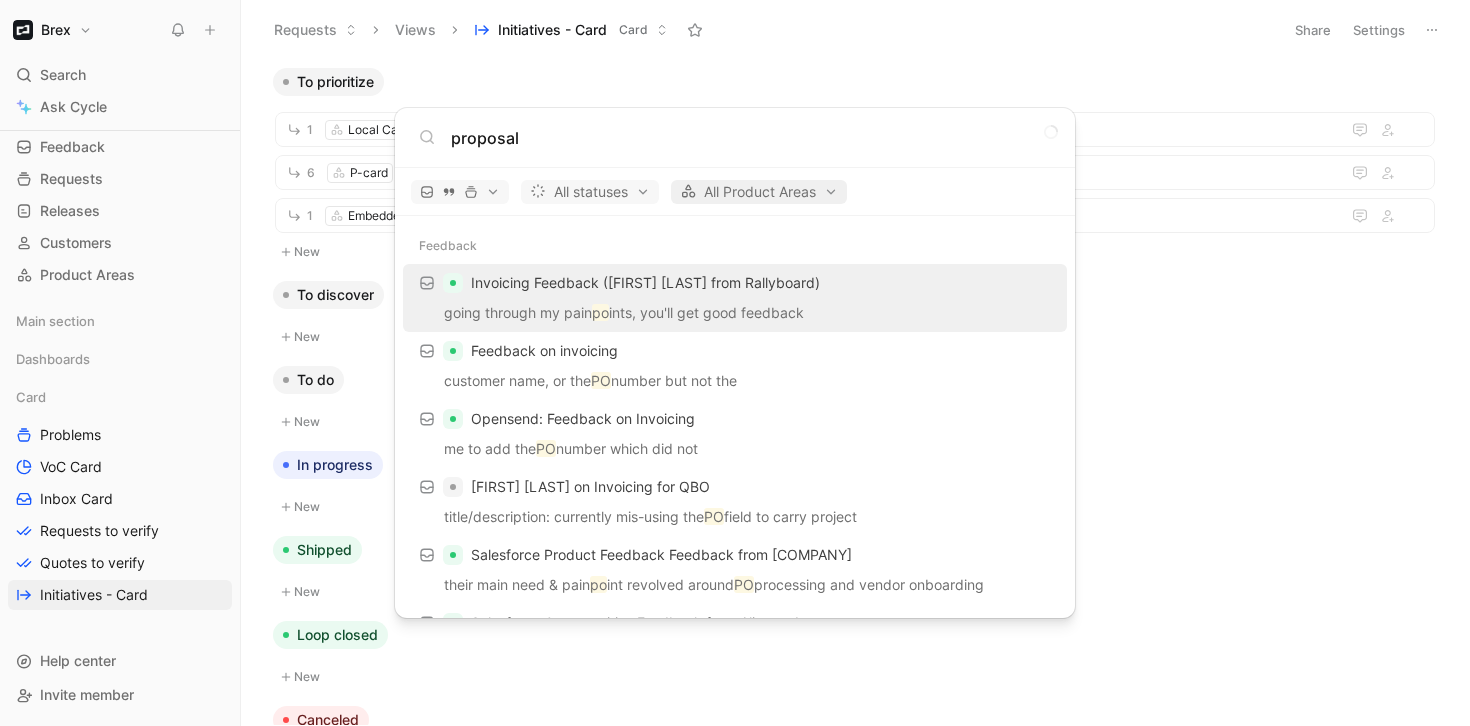 type on "proposal" 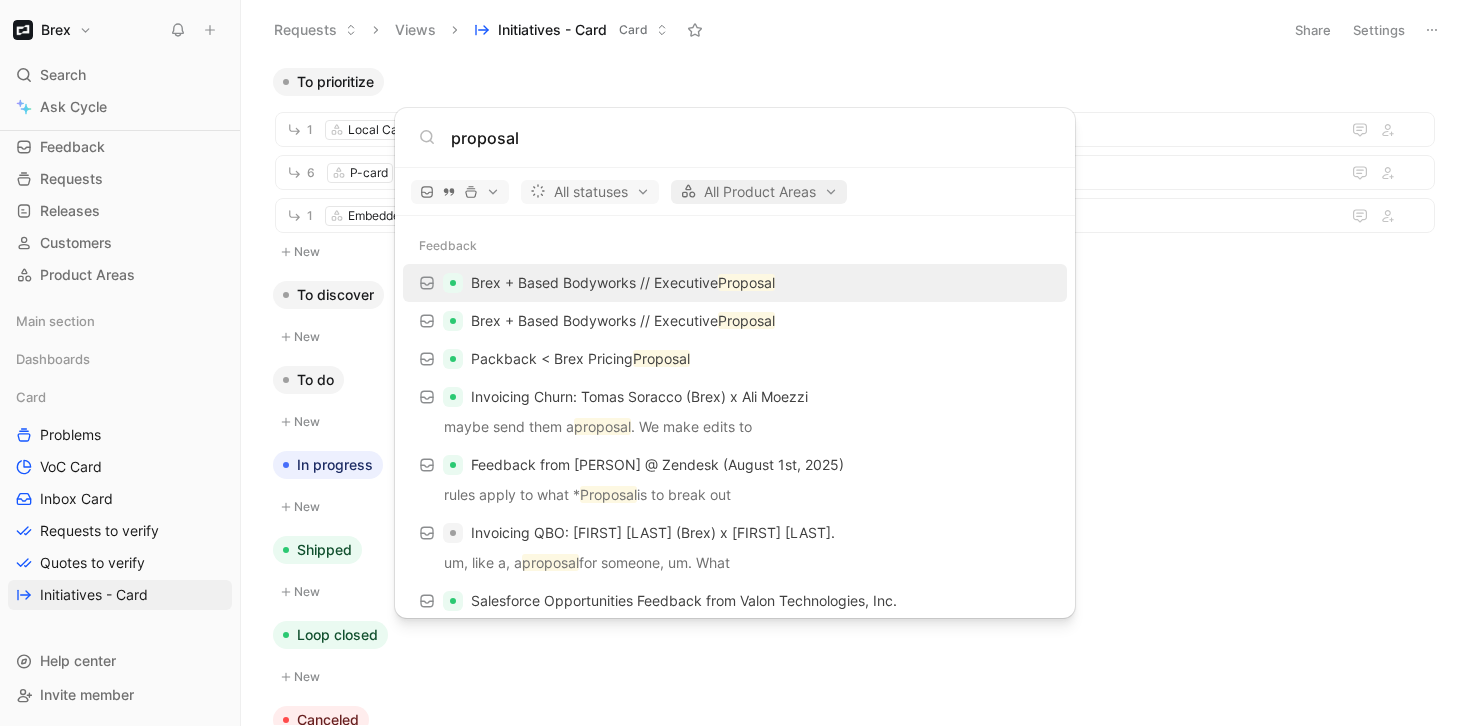 click on "All   Product Areas" at bounding box center (759, 192) 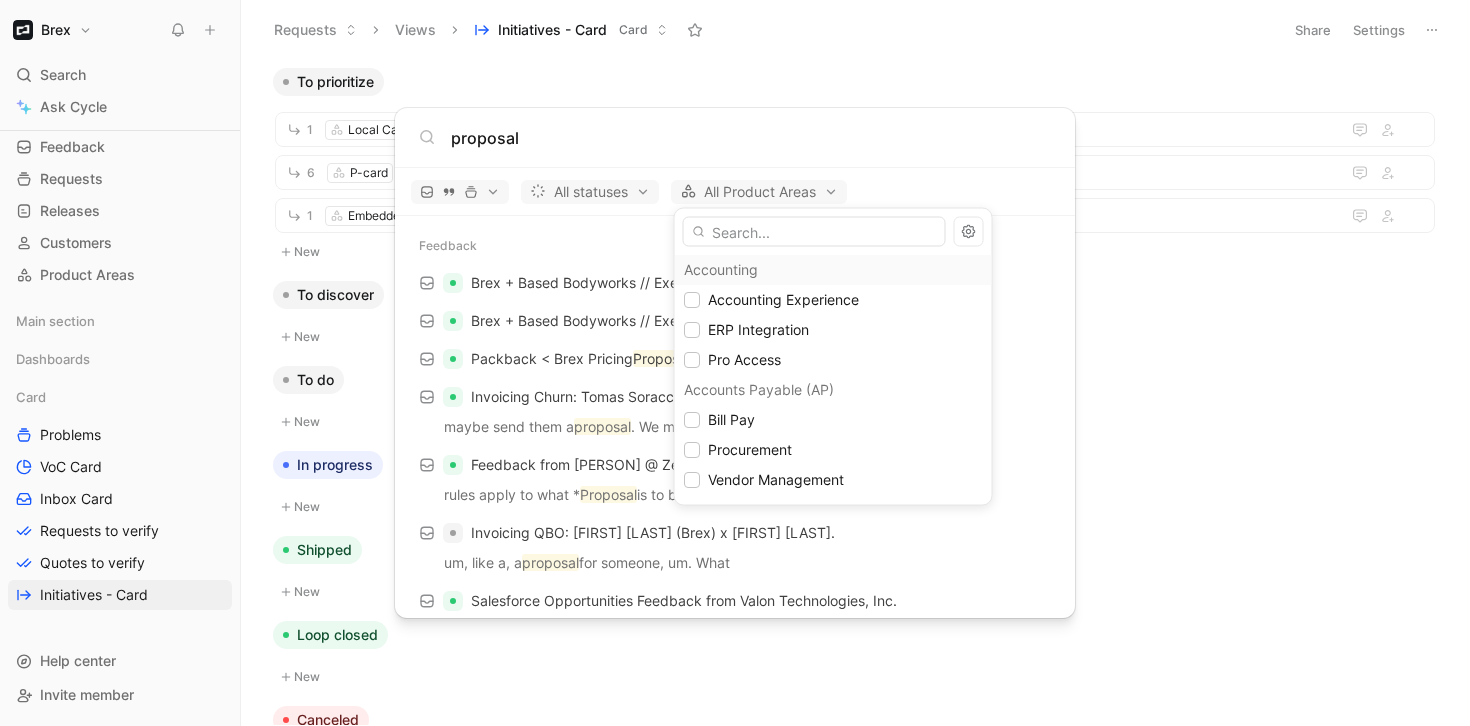 click at bounding box center [735, 363] 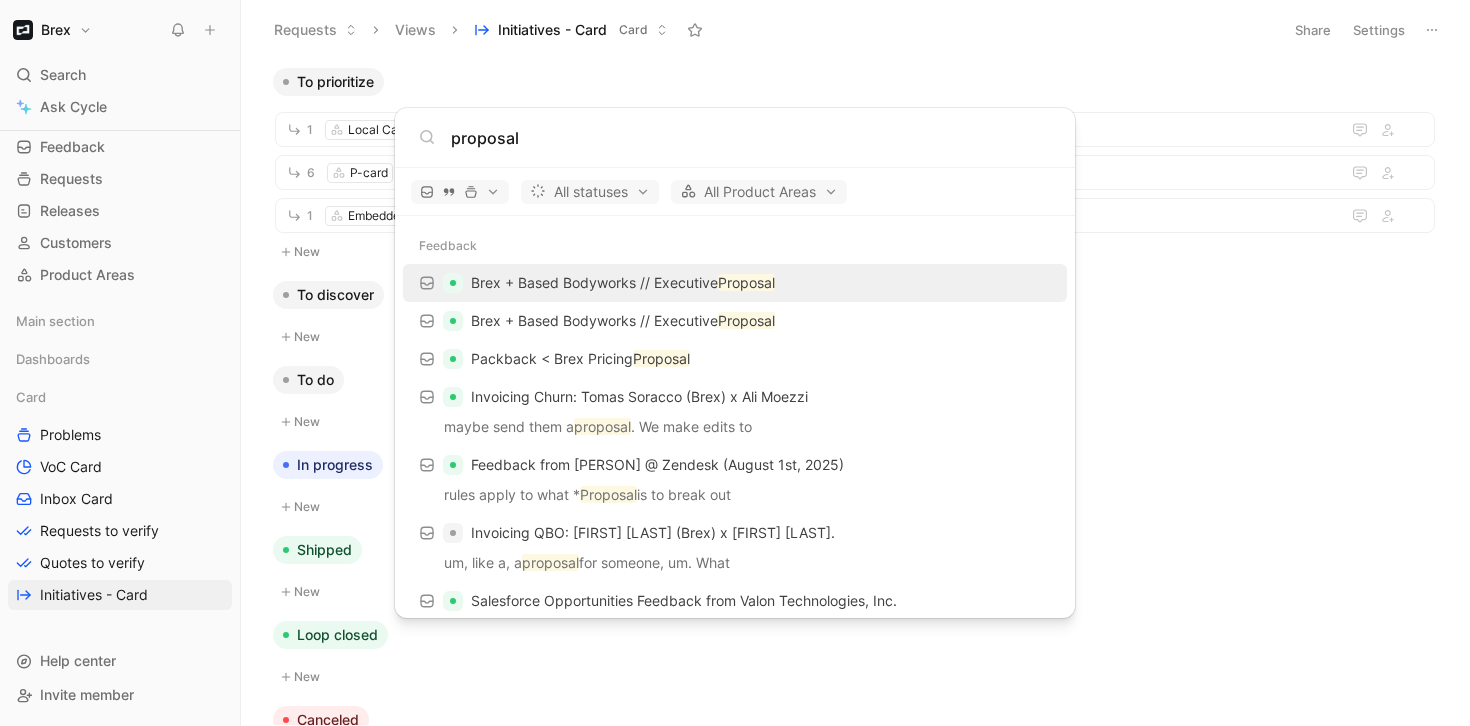 click on "proposal" at bounding box center (751, 138) 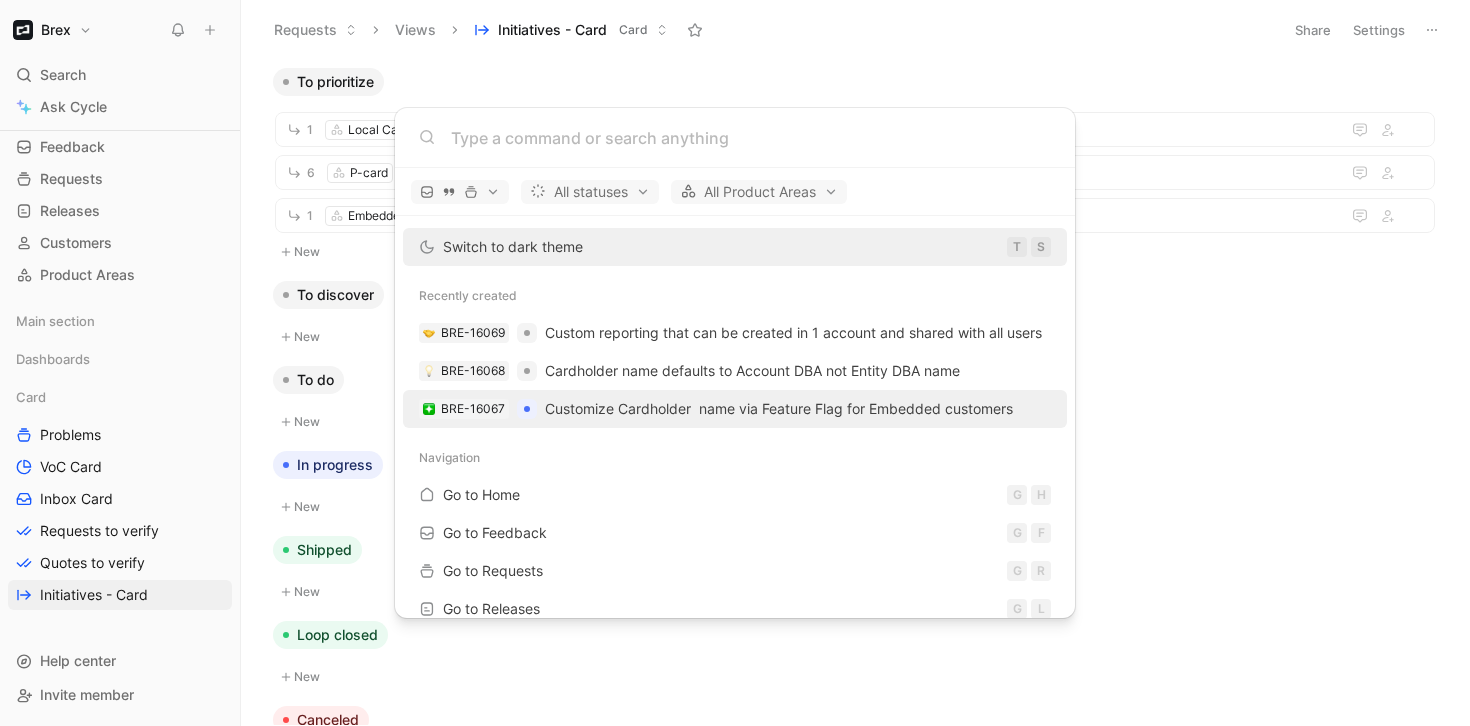 type 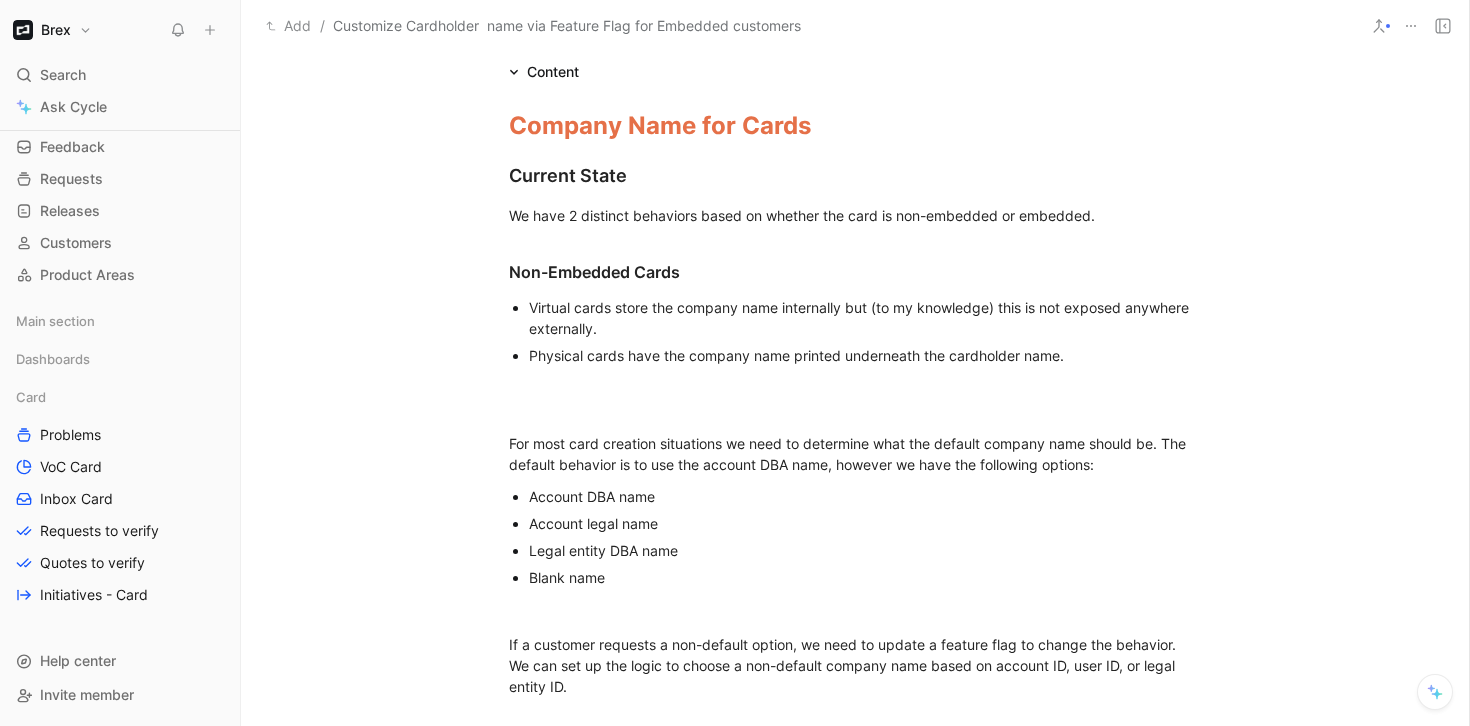 scroll, scrollTop: 592, scrollLeft: 0, axis: vertical 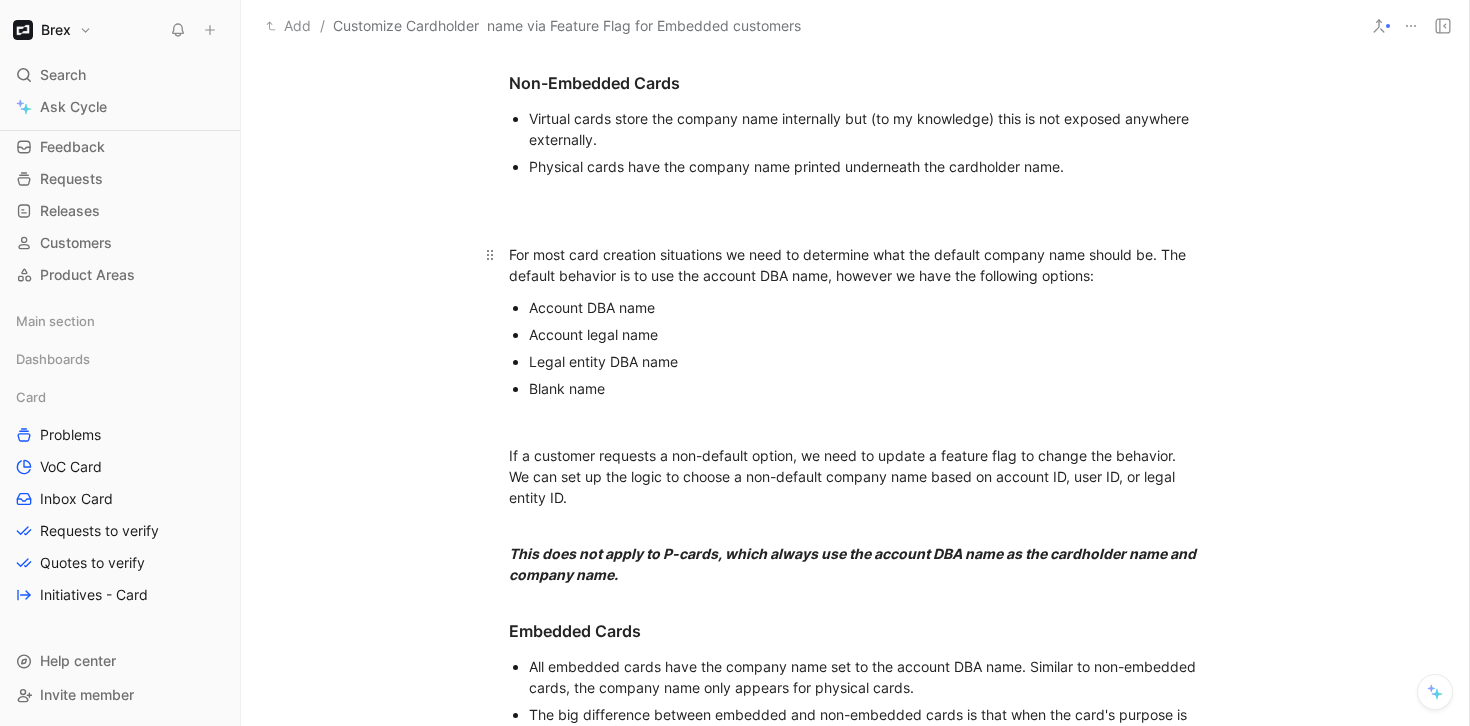 click on "For most card creation situations we need to determine what the default company name should be. The default behavior is to use the account DBA name, however we have the following options:" at bounding box center [855, 265] 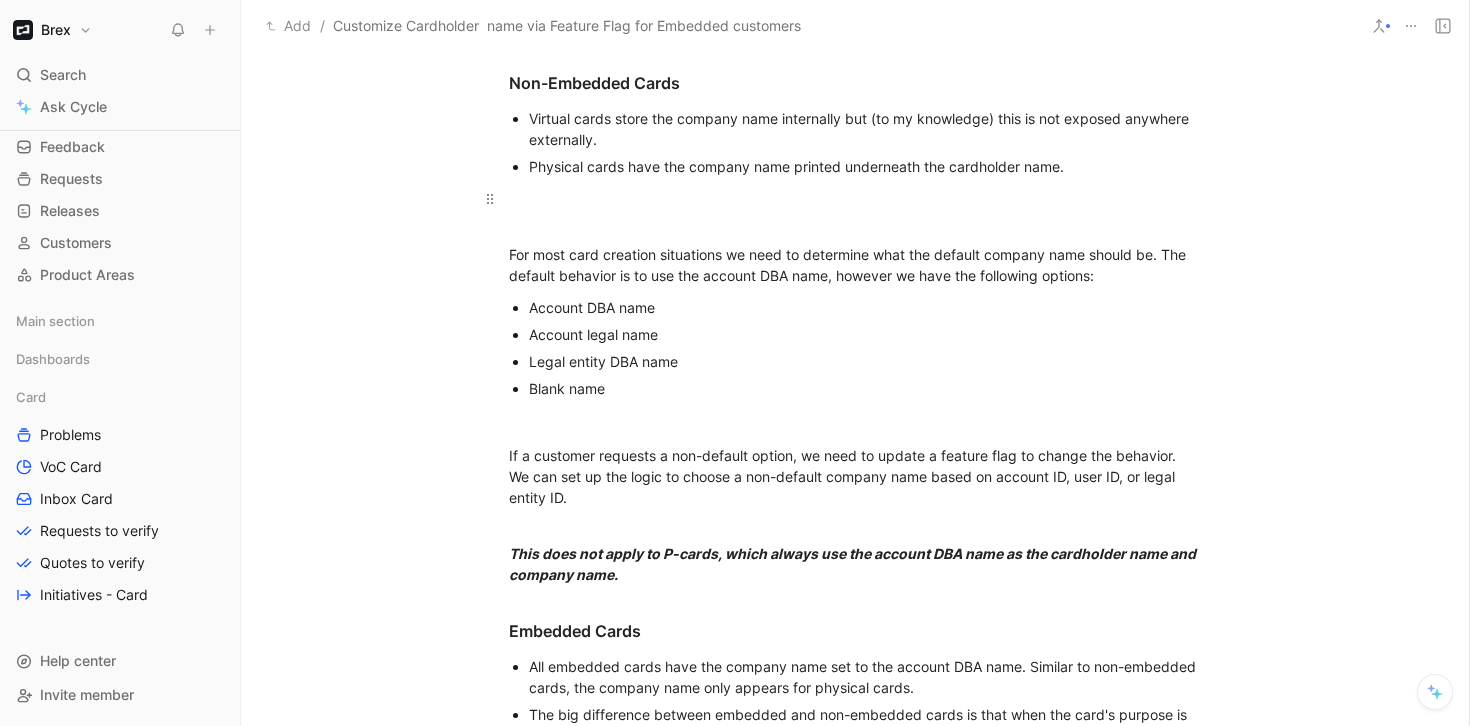click at bounding box center (855, 209) 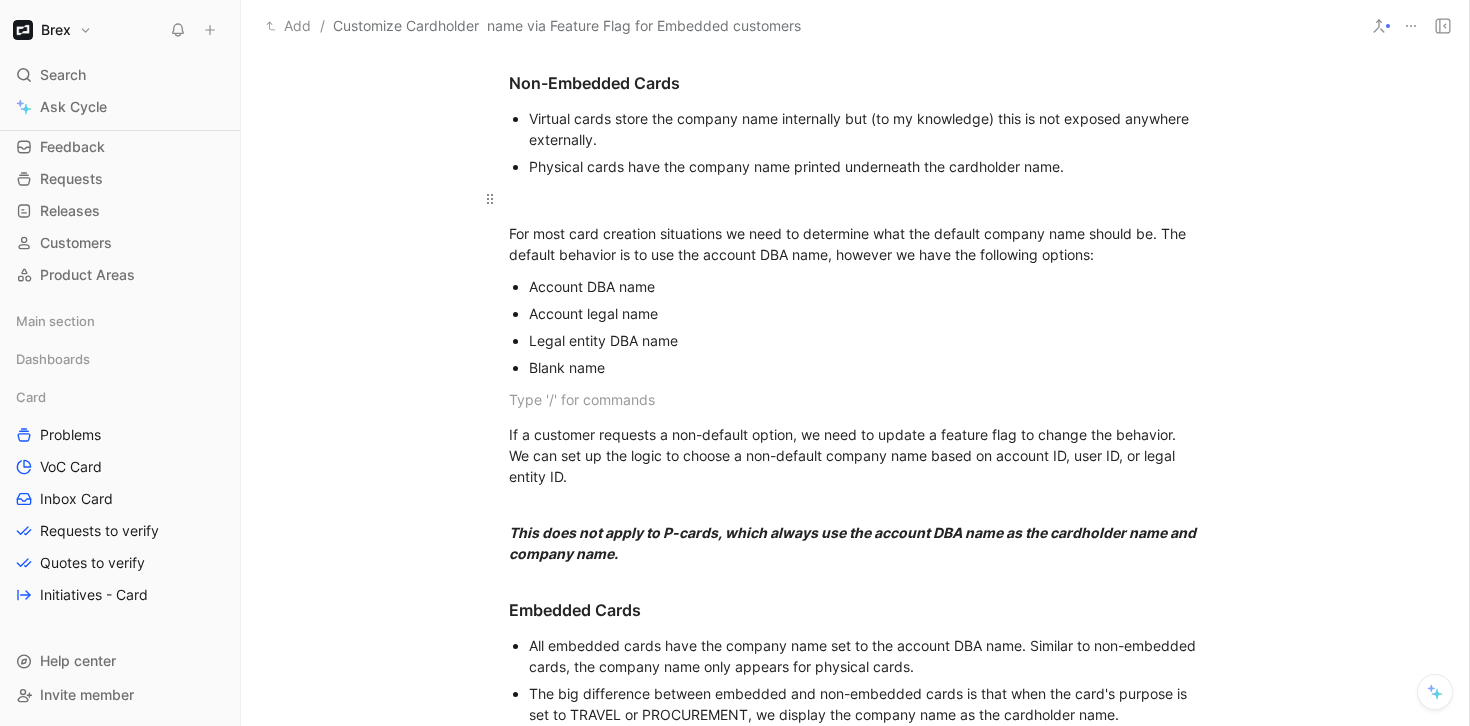 click on "Company Name for Cards Current State We have 2 distinct behaviors based on whether the card is non-embedded or embedded. Non-Embedded Cards Virtual cards store the company name internally but (to my knowledge) this is not exposed anywhere externally.  Physical cards have the company name printed underneath the cardholder name. For most card creation situations we need to determine what the default company name should be. The default behavior is to use the account DBA name, however we have the following options: Account DBA name Account legal name Legal entity DBA name Blank name If a customer requests a non-default option, we need to update a feature flag to change the behavior. We can set up the logic to choose a non-default company name based on account ID, user ID, or legal entity ID. This does not apply to P-cards, which always use the account DBA name as the cardholder name and company name. Embedded Cards In these situations the cardholder name is always the account DBA name. Summary Cardholder Name" at bounding box center (855, 870) 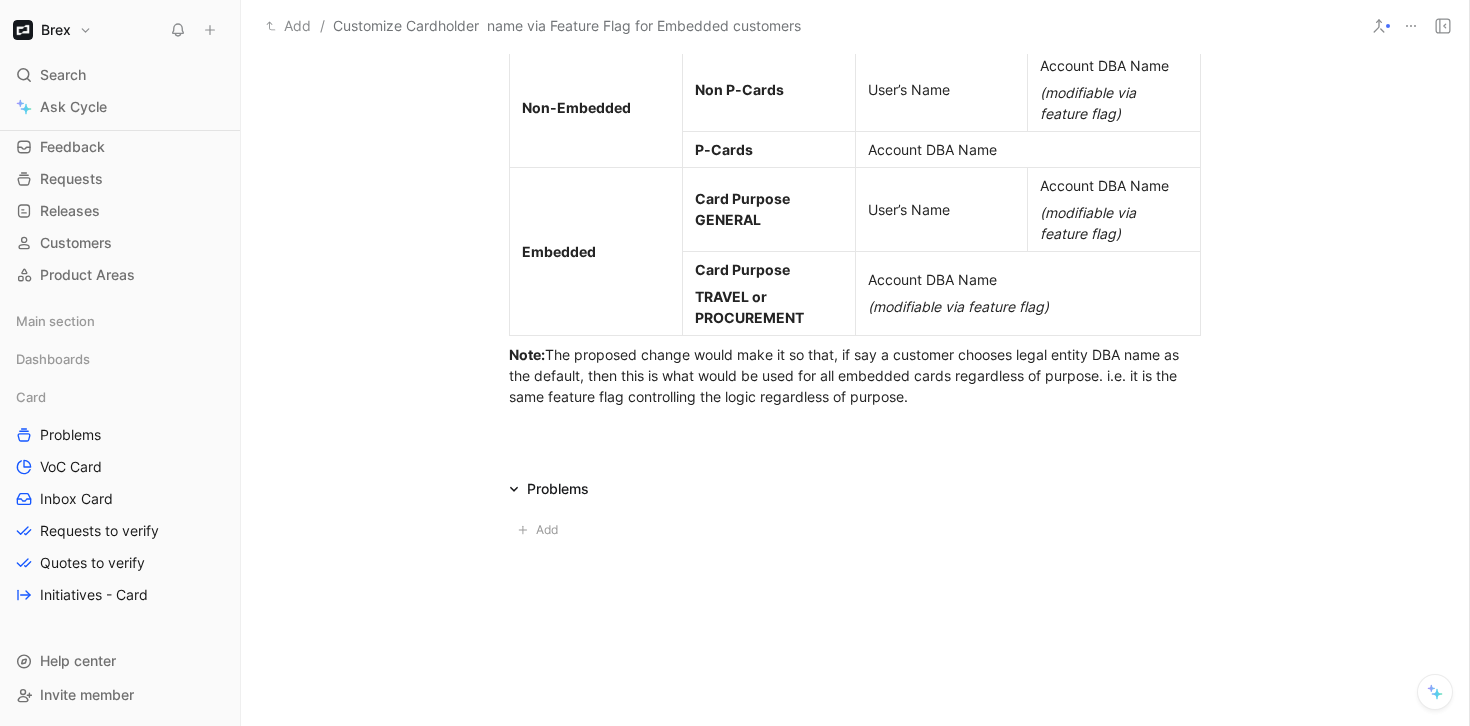 scroll, scrollTop: 1991, scrollLeft: 0, axis: vertical 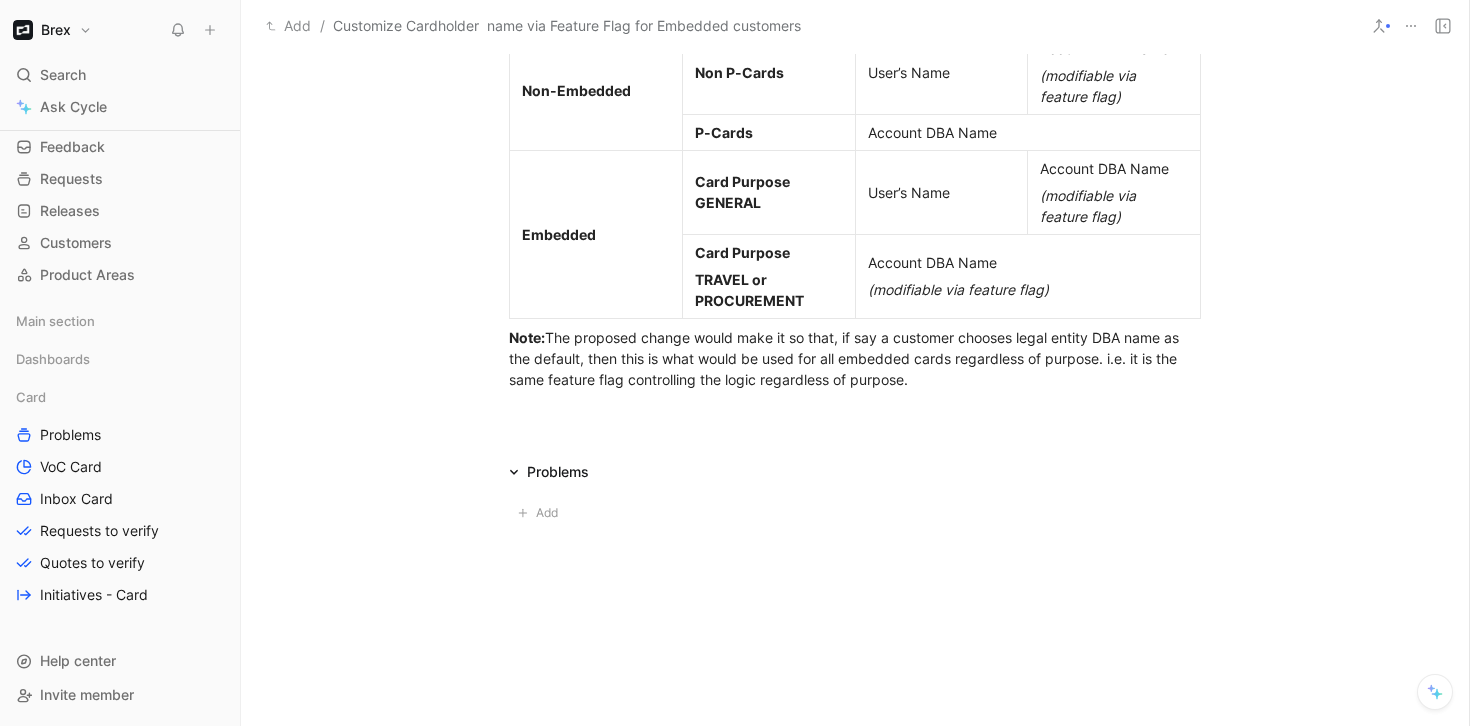 click on "Problems" at bounding box center (855, 472) 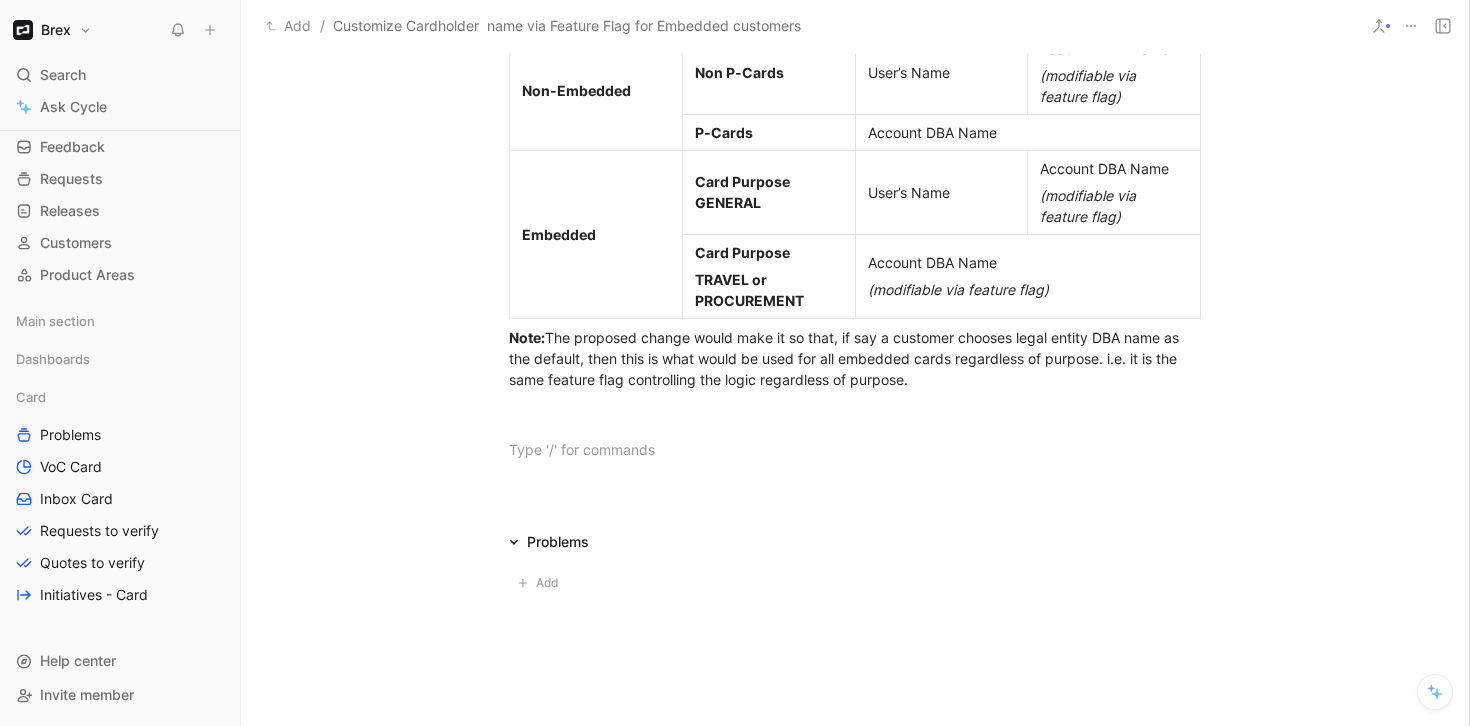 click on "Problems" at bounding box center [549, 542] 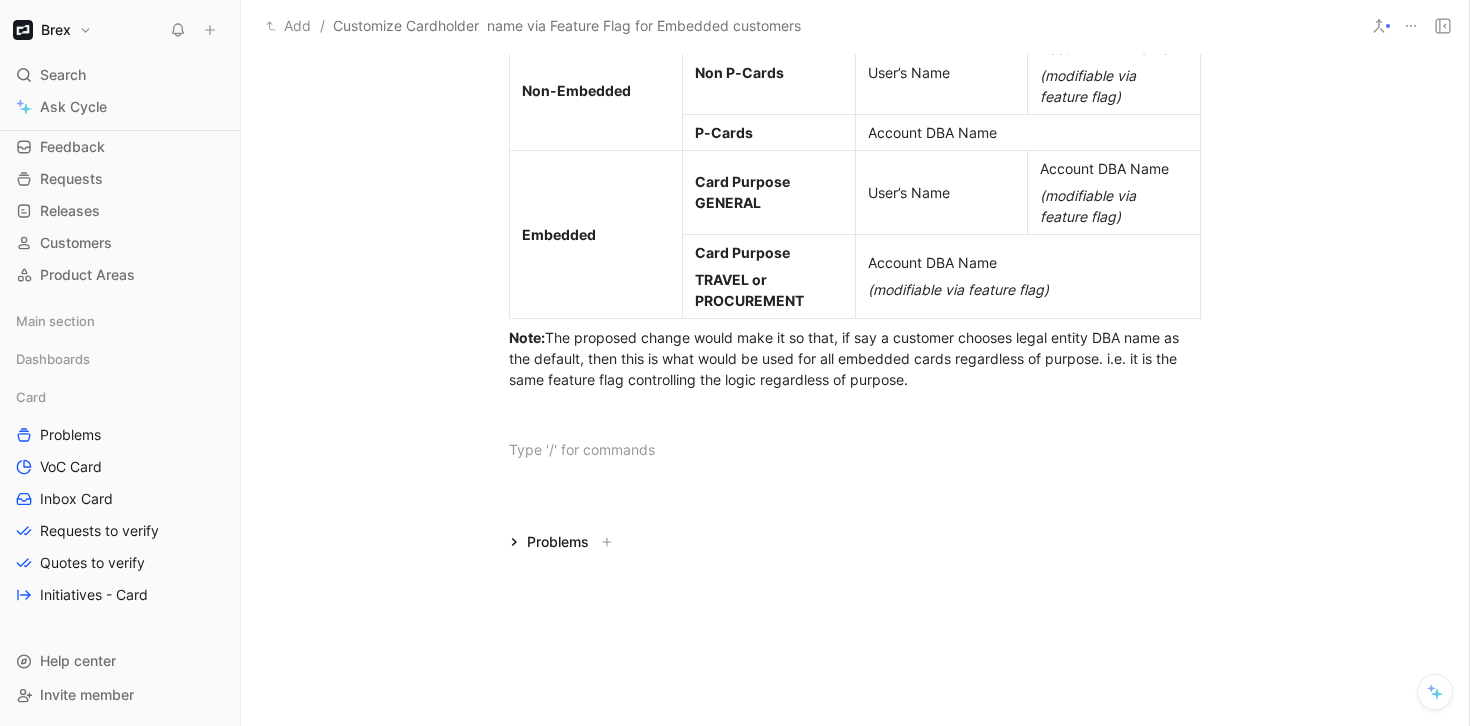 scroll, scrollTop: 2011, scrollLeft: 0, axis: vertical 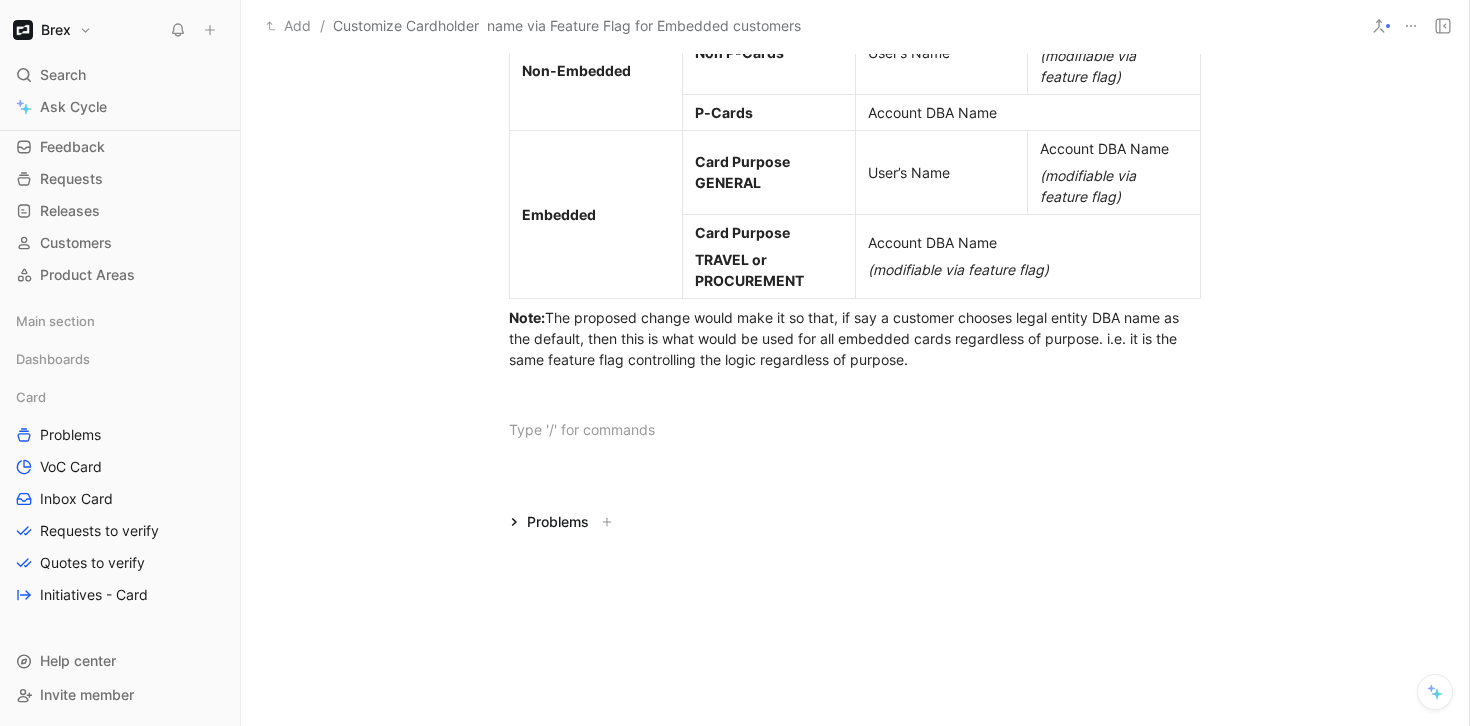 click at bounding box center (607, 522) 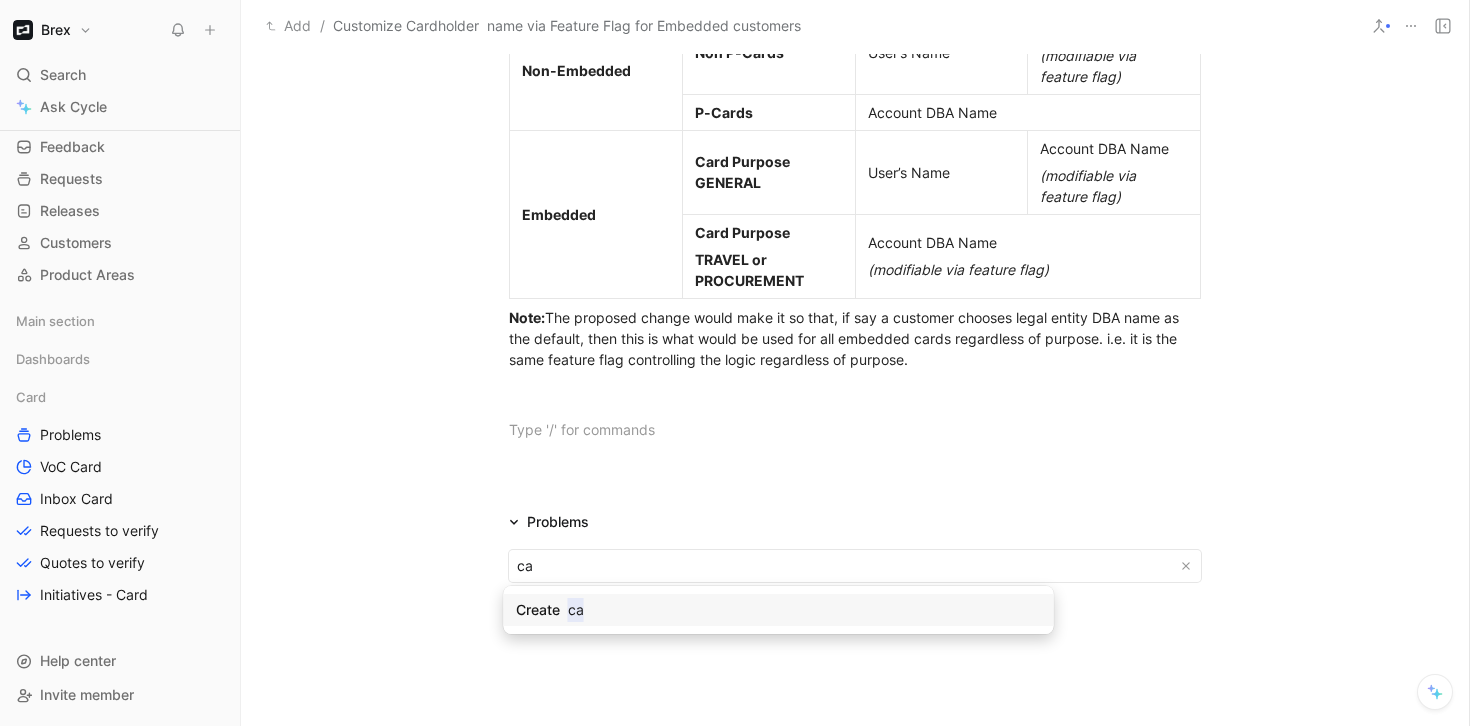type on "c" 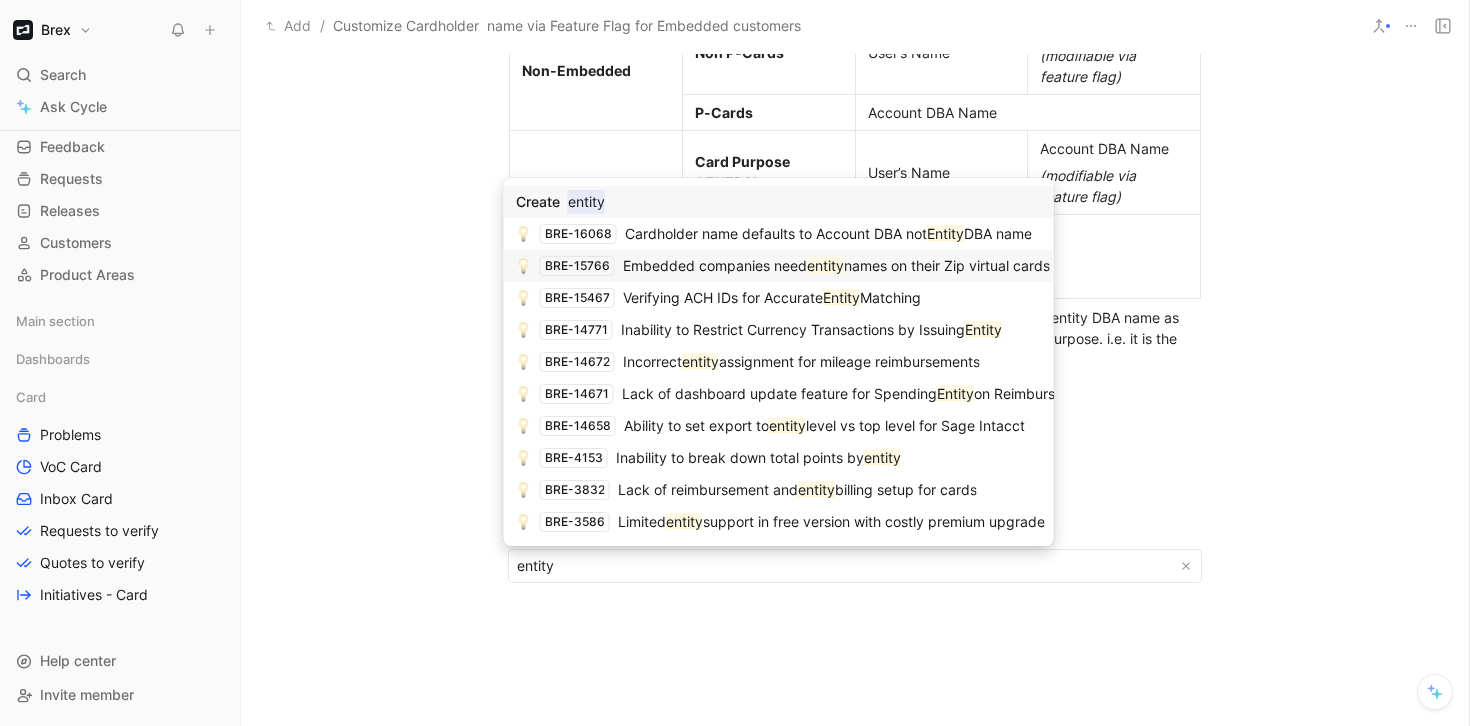 type on "entity" 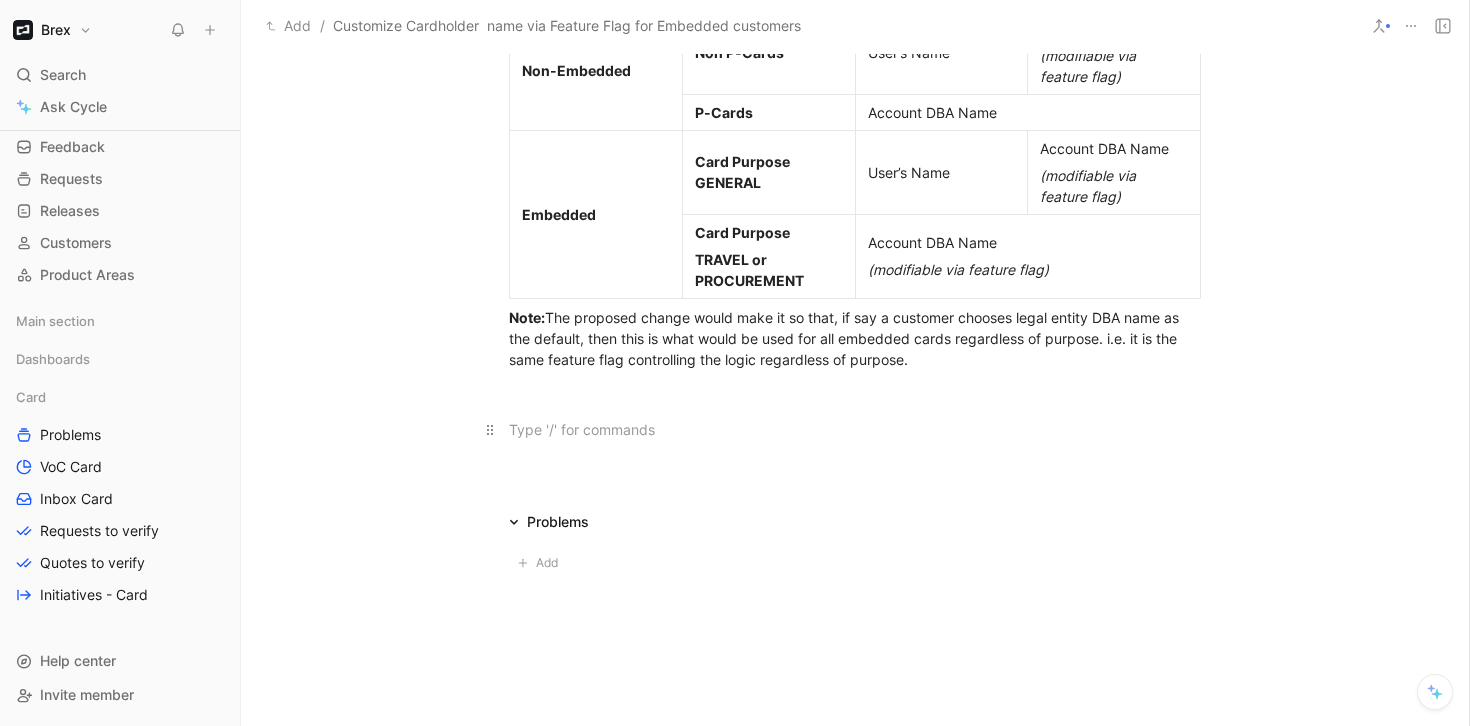 click at bounding box center (855, 429) 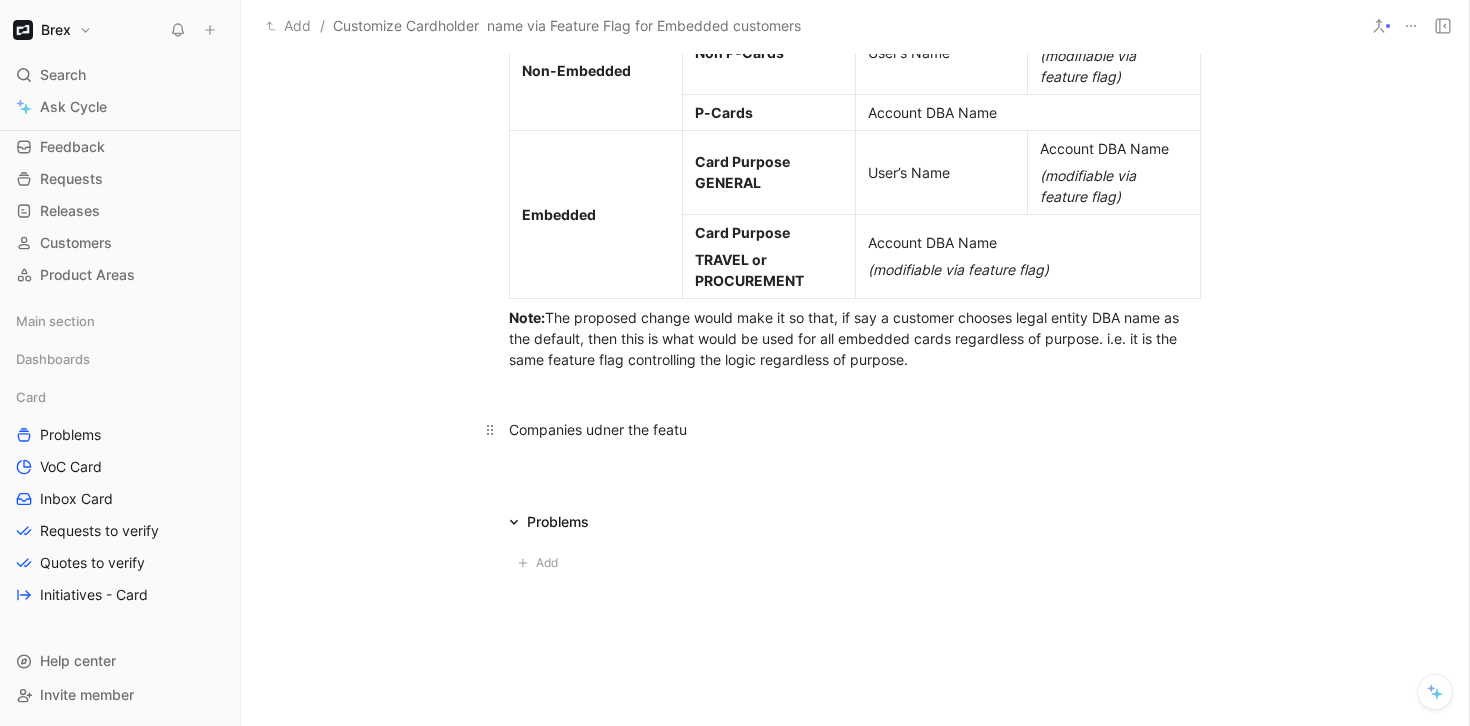 click on "Companies udner the featu" at bounding box center [598, 429] 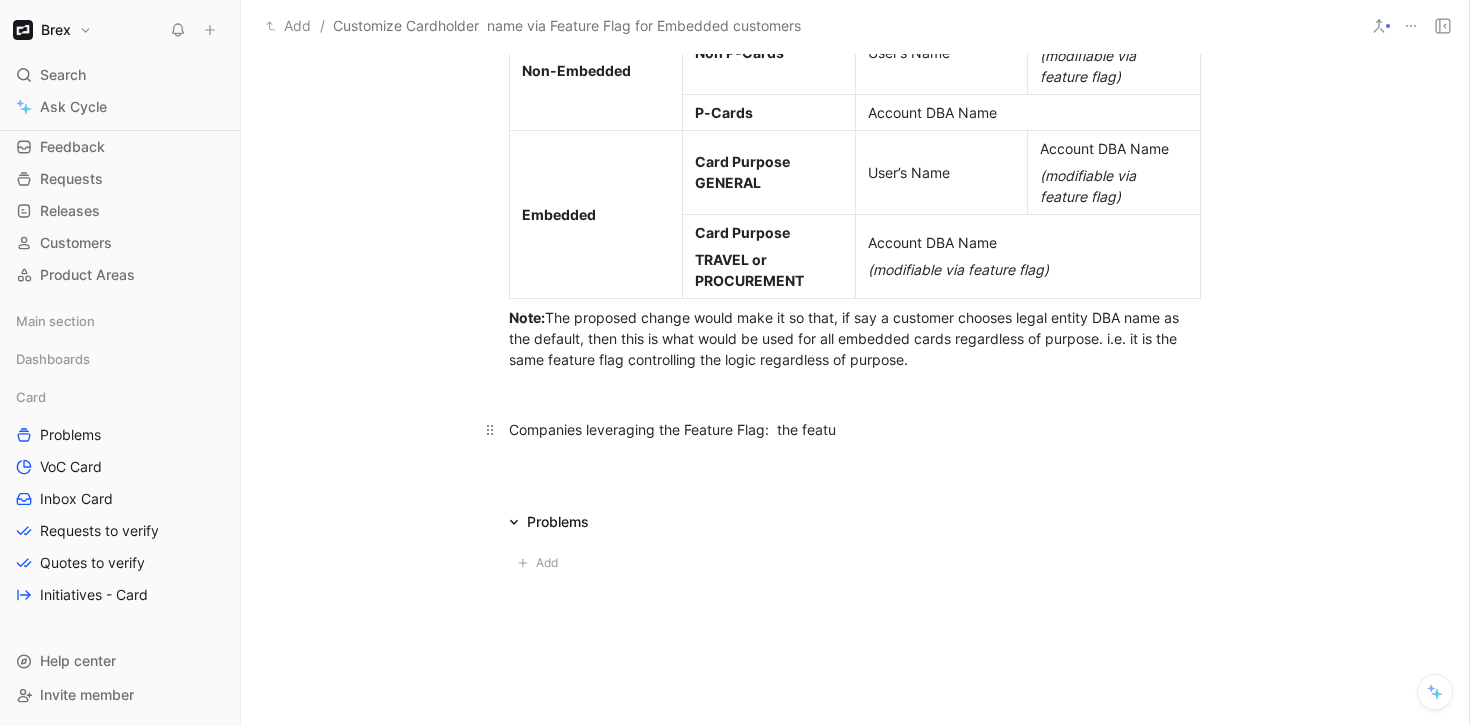 drag, startPoint x: 774, startPoint y: 426, endPoint x: 879, endPoint y: 426, distance: 105 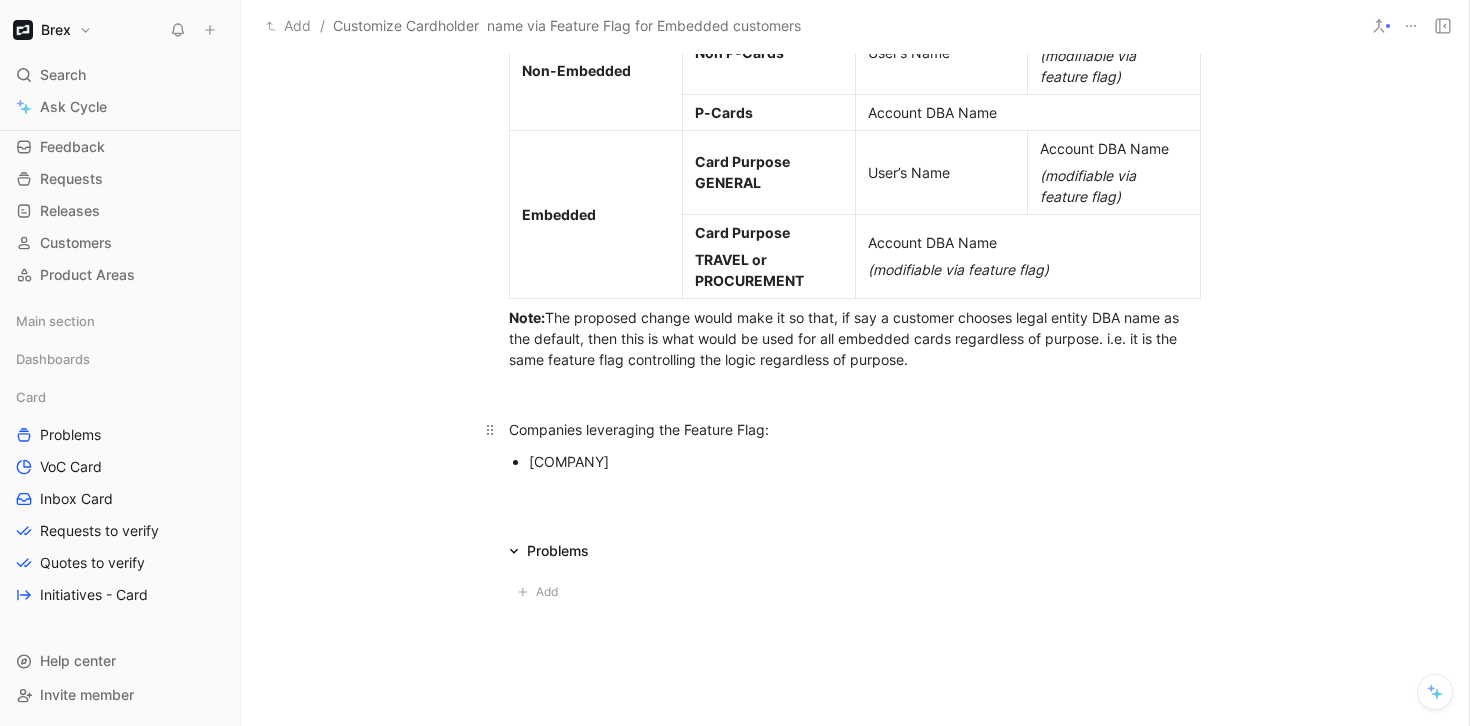click on "Companies leveraging the Feature Flag:" at bounding box center (855, 429) 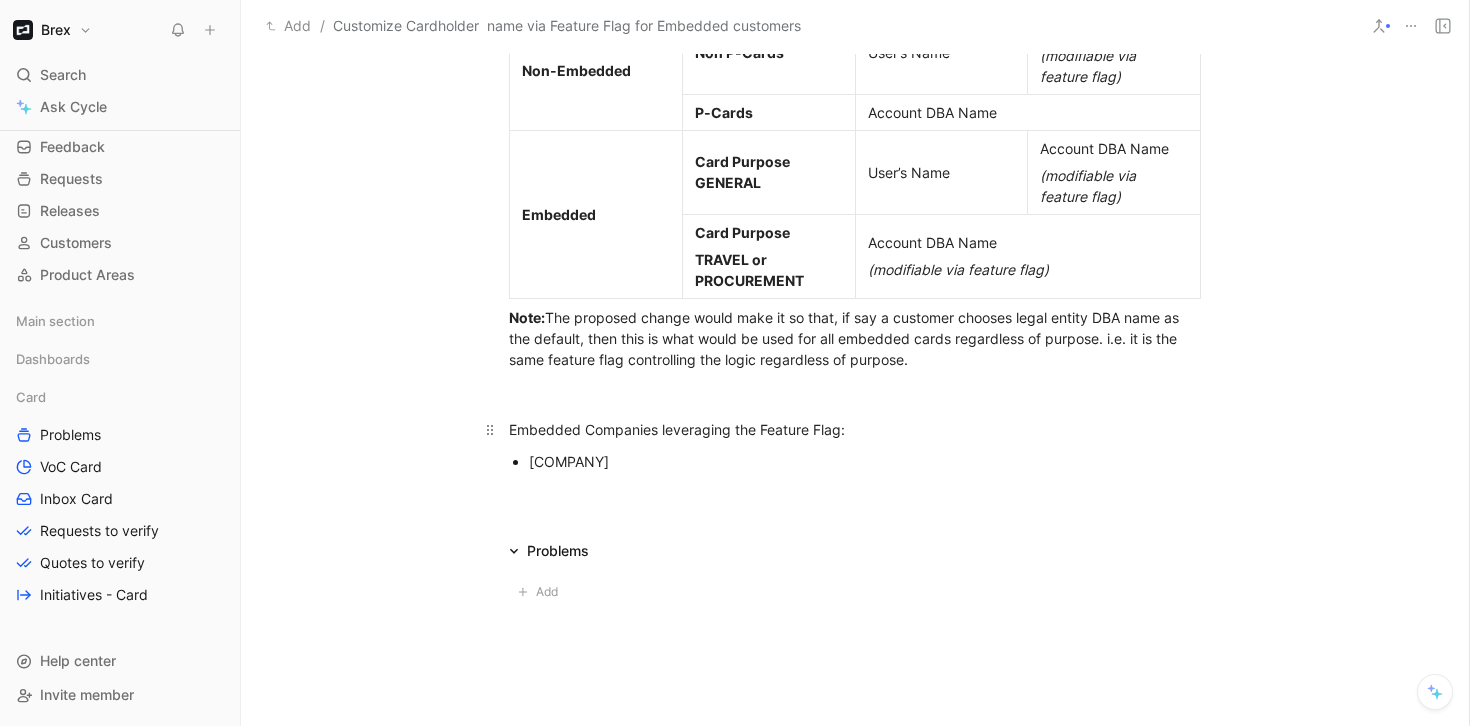 click on "Embedded Companies leveraging the Feature Flag:" at bounding box center [677, 429] 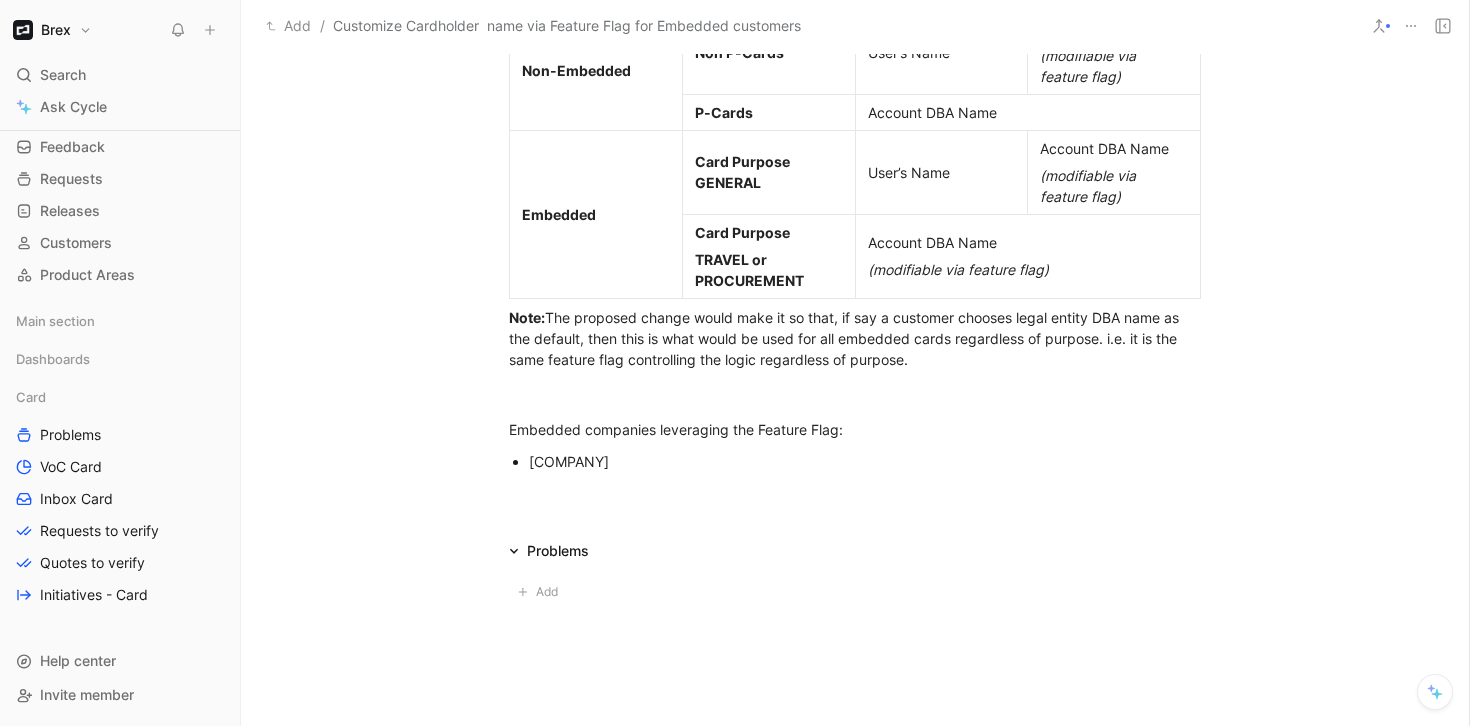 click on "[COMPANY]" at bounding box center [865, 461] 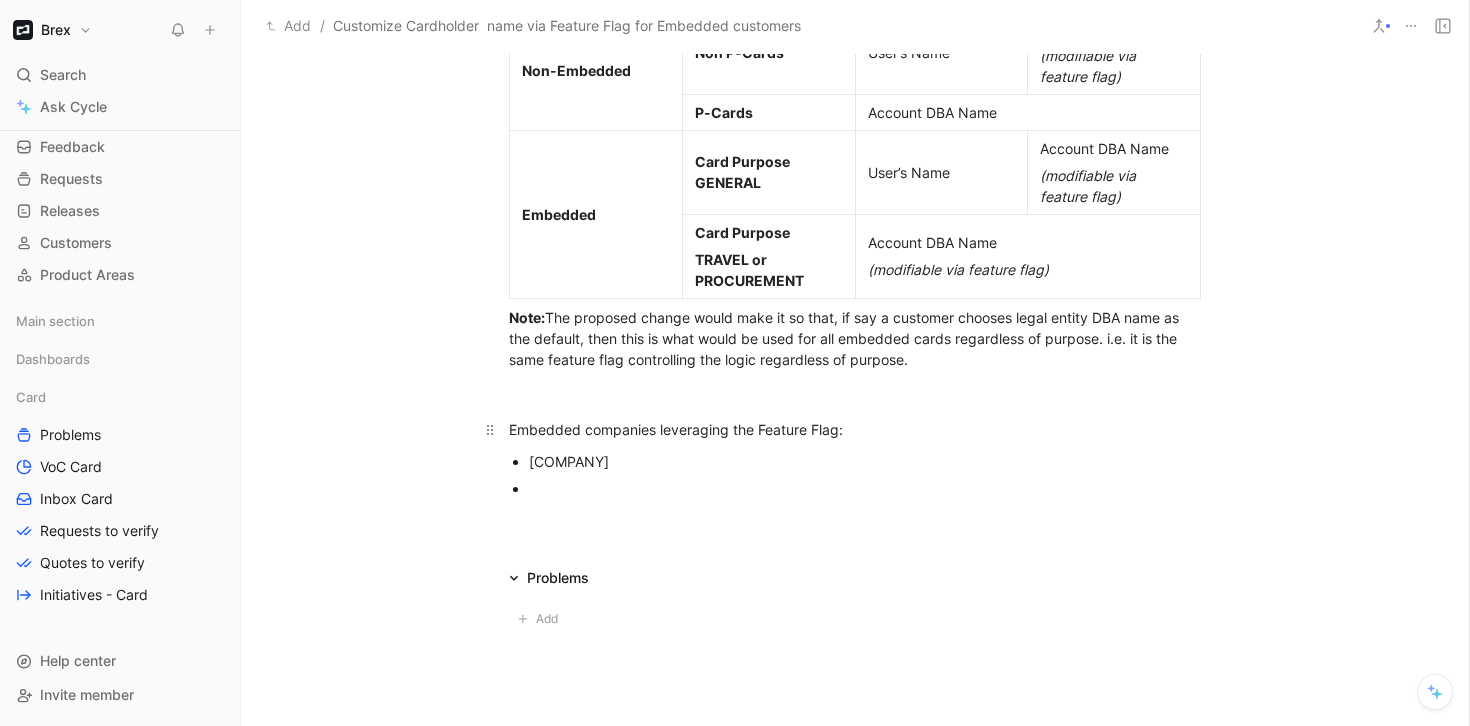 click on "Embedded companies leveraging the Feature Flag:" at bounding box center [855, 429] 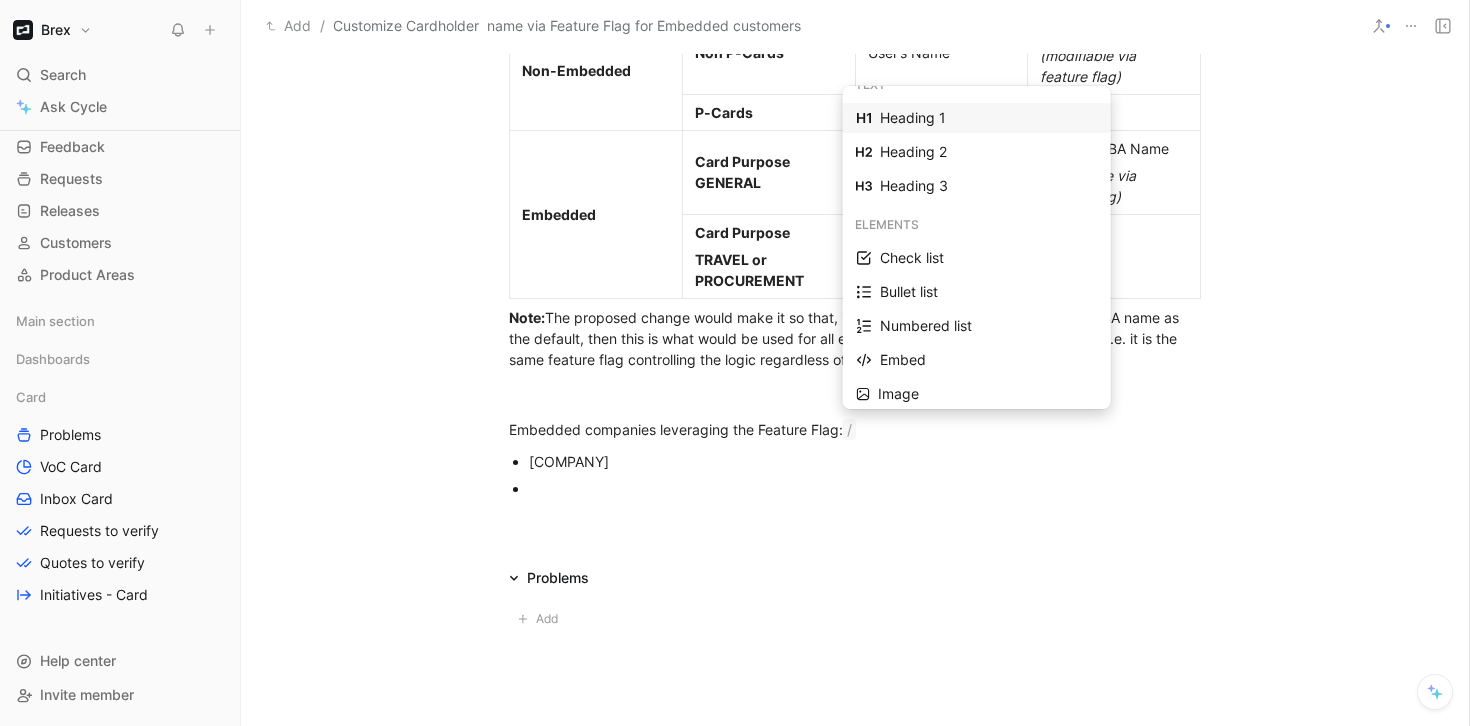 scroll, scrollTop: 0, scrollLeft: 0, axis: both 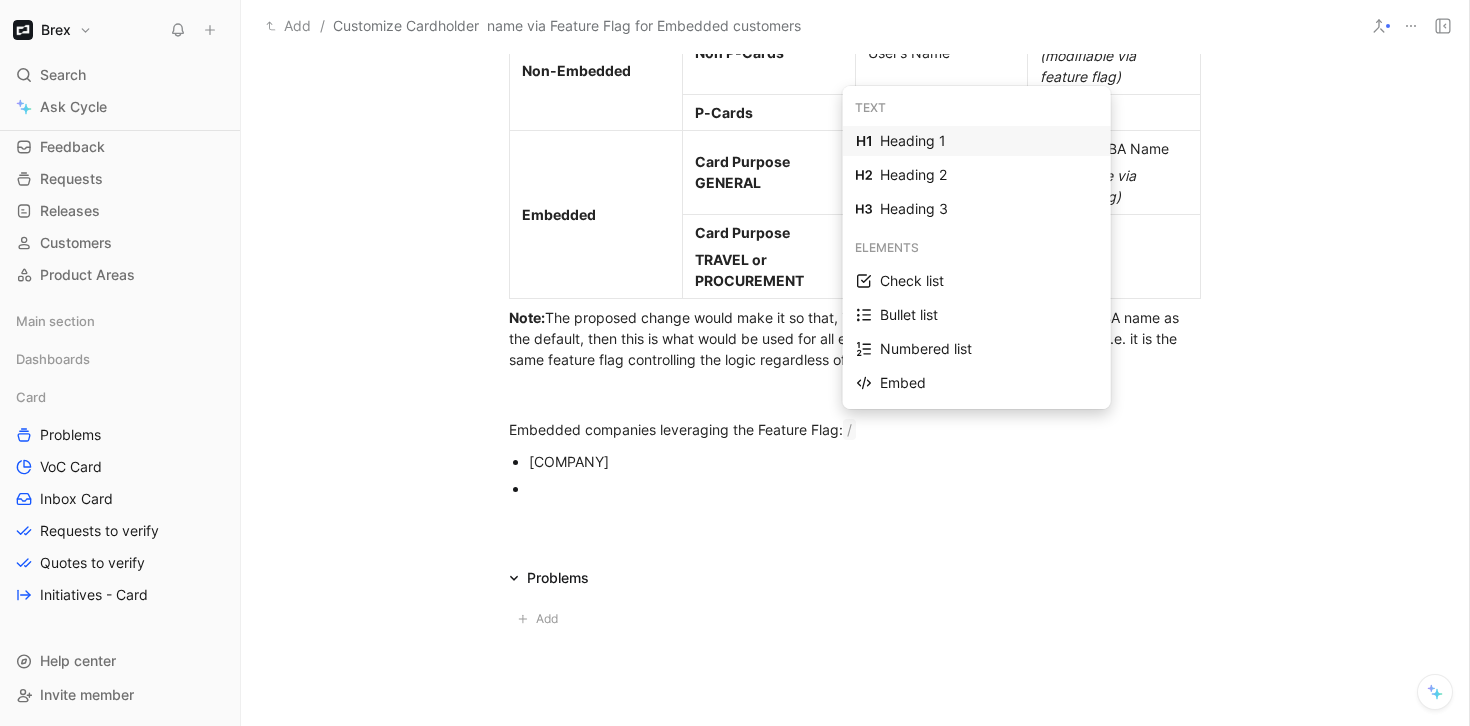 click on "[COMPANY]" at bounding box center [865, 461] 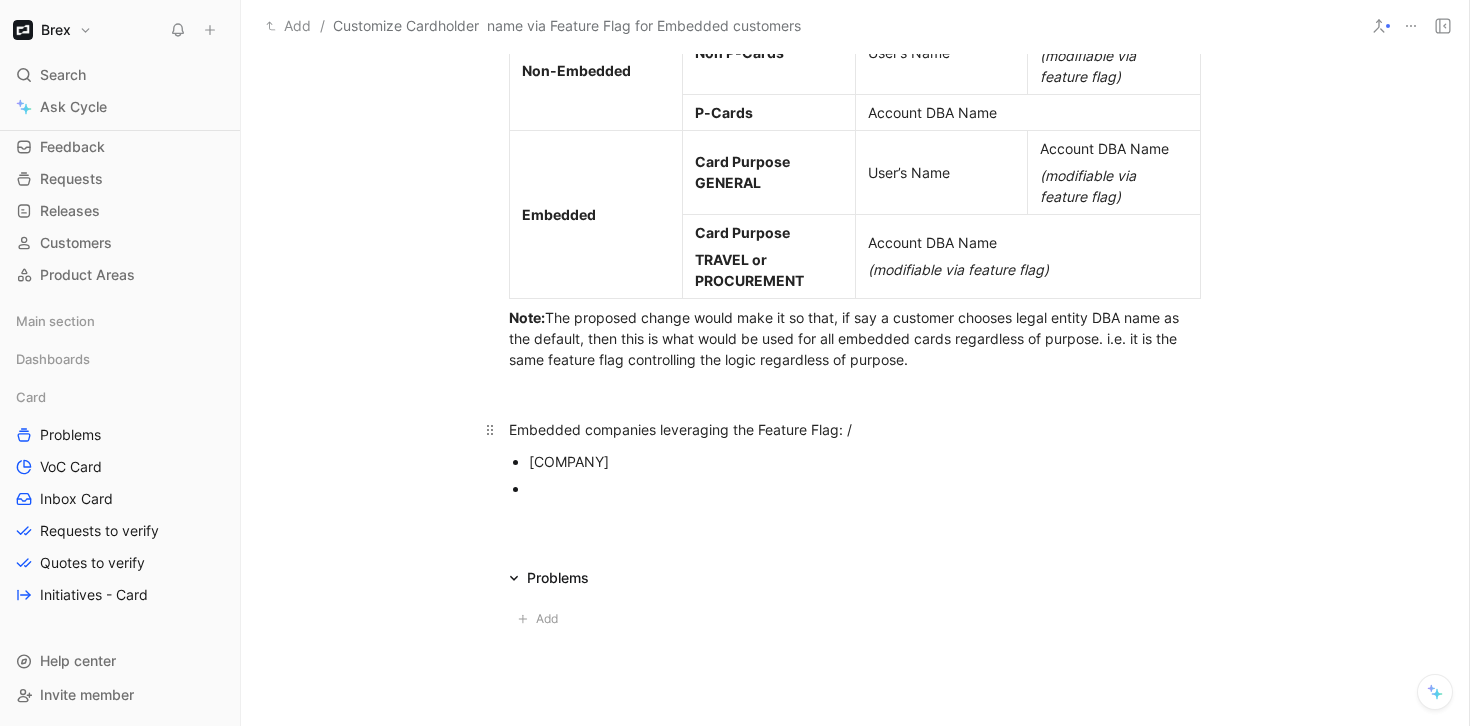 click on "Embedded companies leveraging the Feature Flag: /" at bounding box center [855, 429] 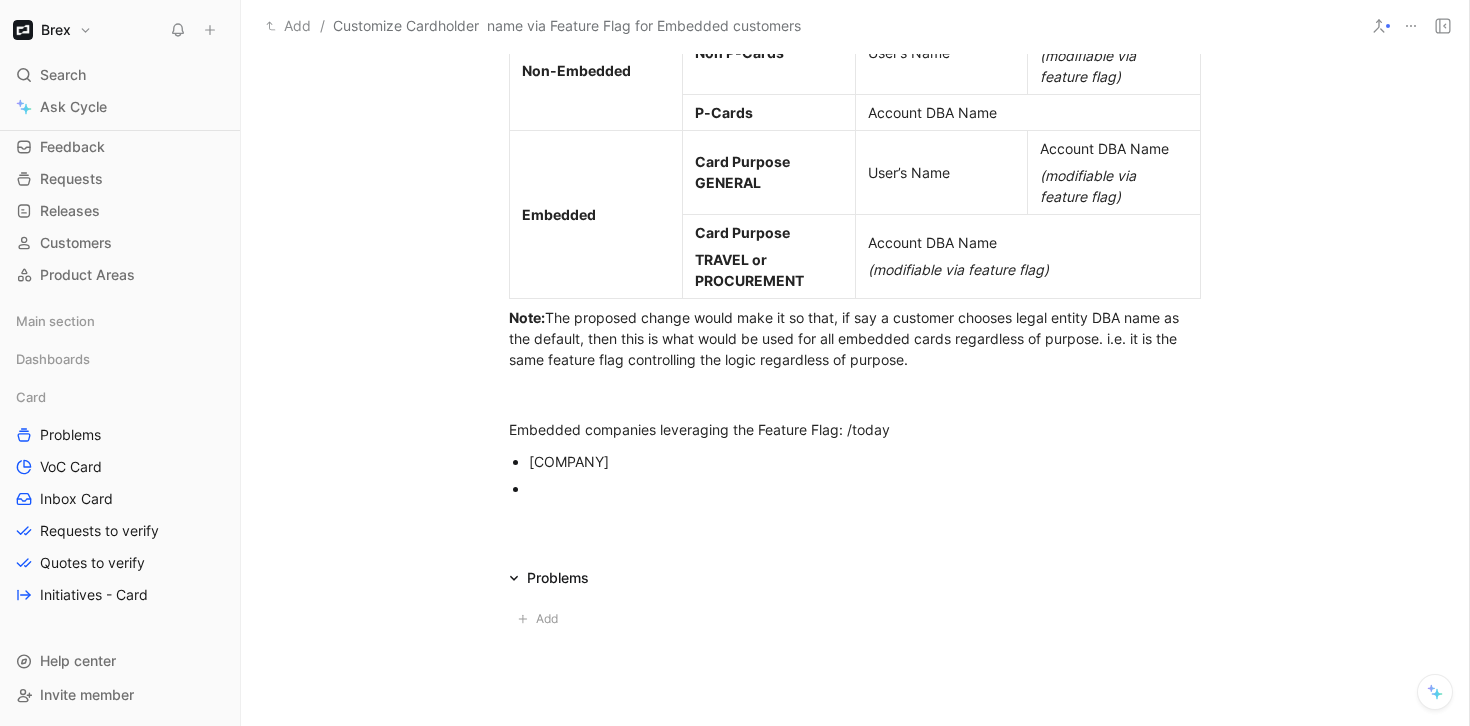click on "[COMPANY]" at bounding box center [865, 461] 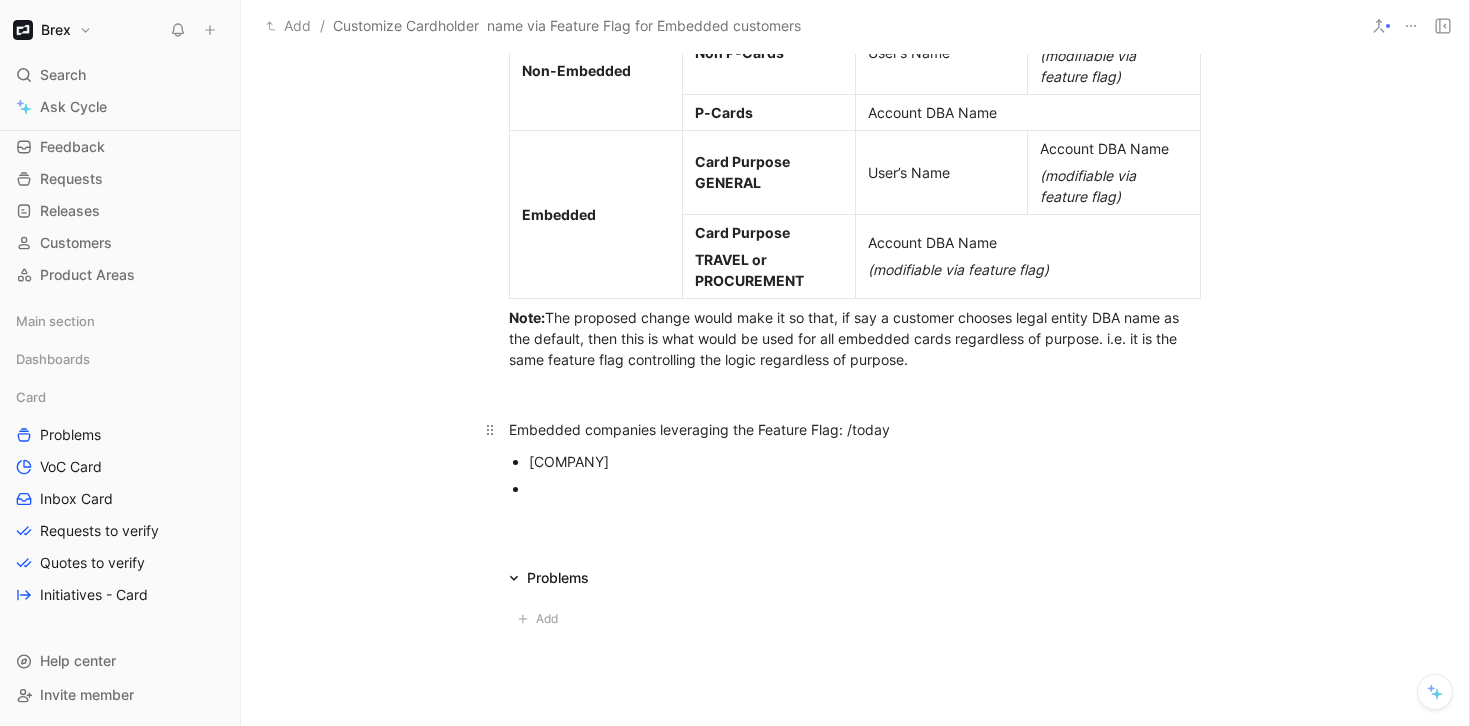 click on "Embedded companies leveraging the Feature Flag: /today" at bounding box center (855, 429) 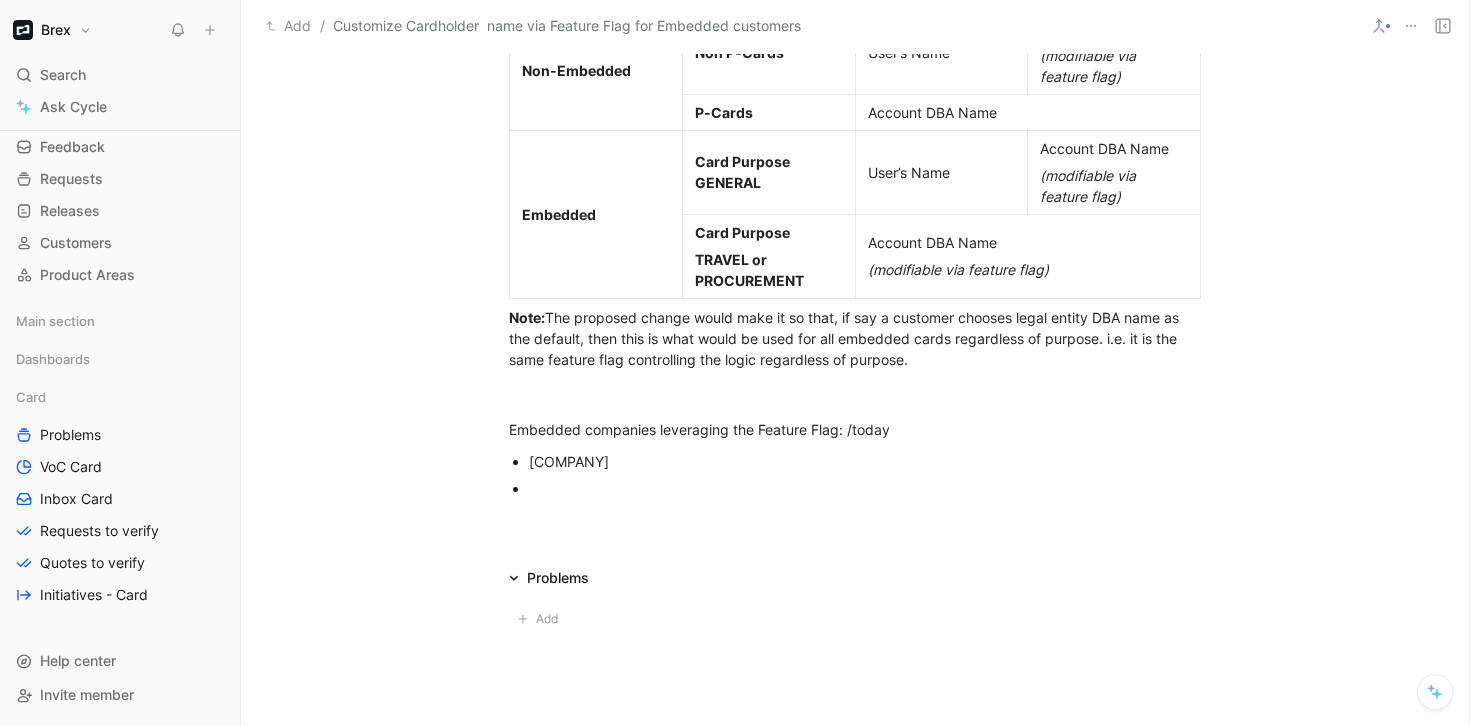 click on "Company Name for Cards Current State We have 2 distinct behaviors based on whether the card is non-embedded or embedded. Non-Embedded Cards Virtual cards store the company name internally but (to my knowledge) this is not exposed anywhere externally.  Physical cards have the company name printed underneath the cardholder name. For most card creation situations we need to determine what the default company name should be. The default behavior is to use the account DBA name, however we have the following options: Account DBA name Account legal name Legal entity DBA name Blank name If a customer requests a non-default option, we need to update a feature flag to change the behavior. We can set up the logic to choose a non-default company name based on account ID, user ID, or legal entity ID. This does not apply to P-cards, which always use the account DBA name as the cardholder name and company name. Embedded Cards In these situations the cardholder name is always the account DBA name. Summary Cardholder Name" at bounding box center [855, -503] 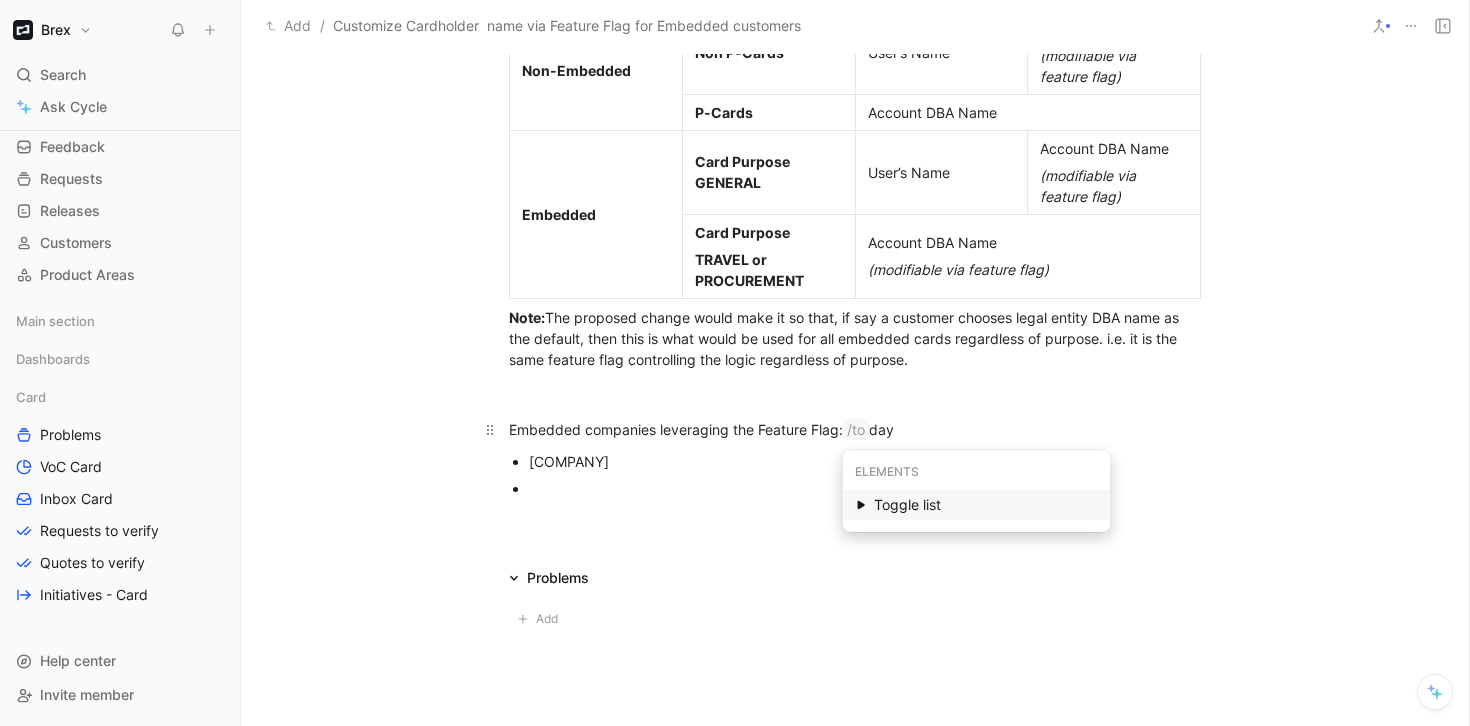click on "Embedded companies leveraging the Feature Flag:  /to day" at bounding box center [701, 429] 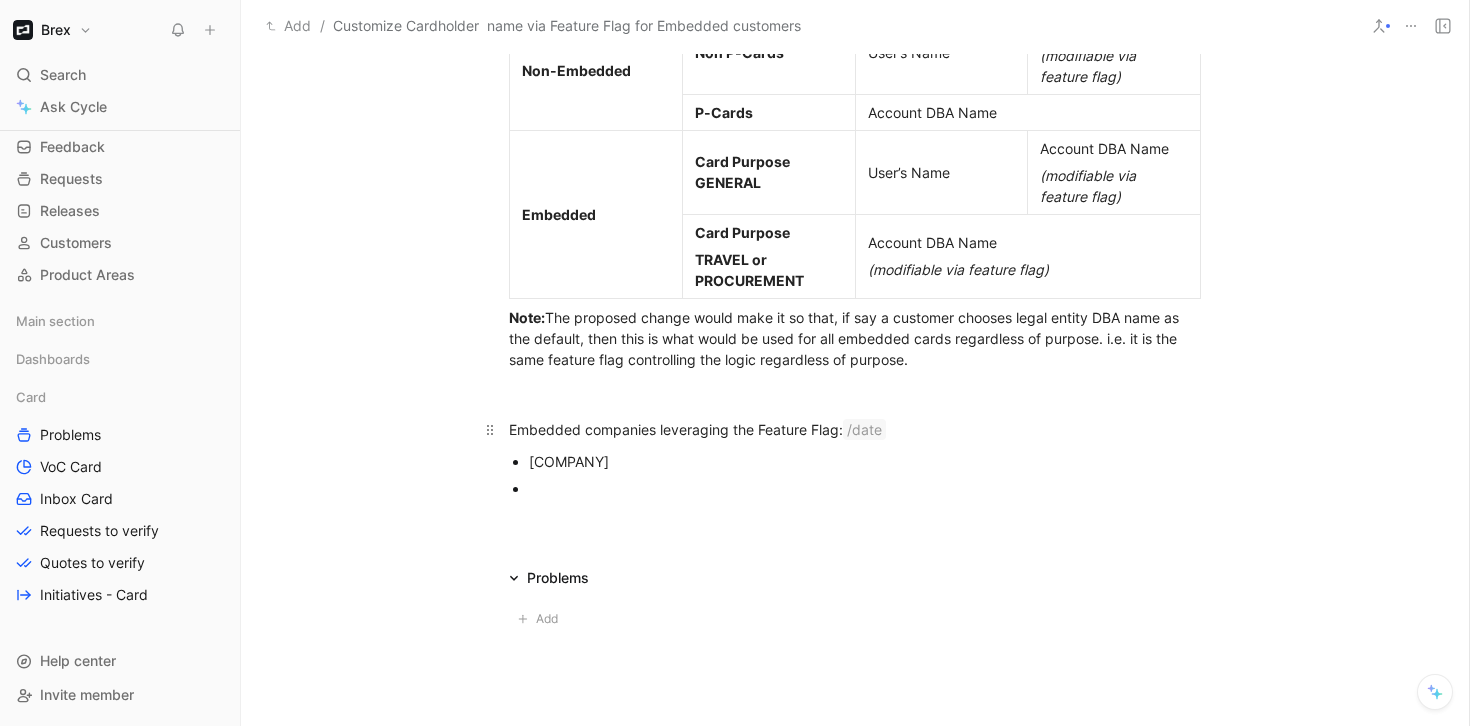 click on "Embedded companies leveraging the Feature Flag:  /date" at bounding box center (855, 429) 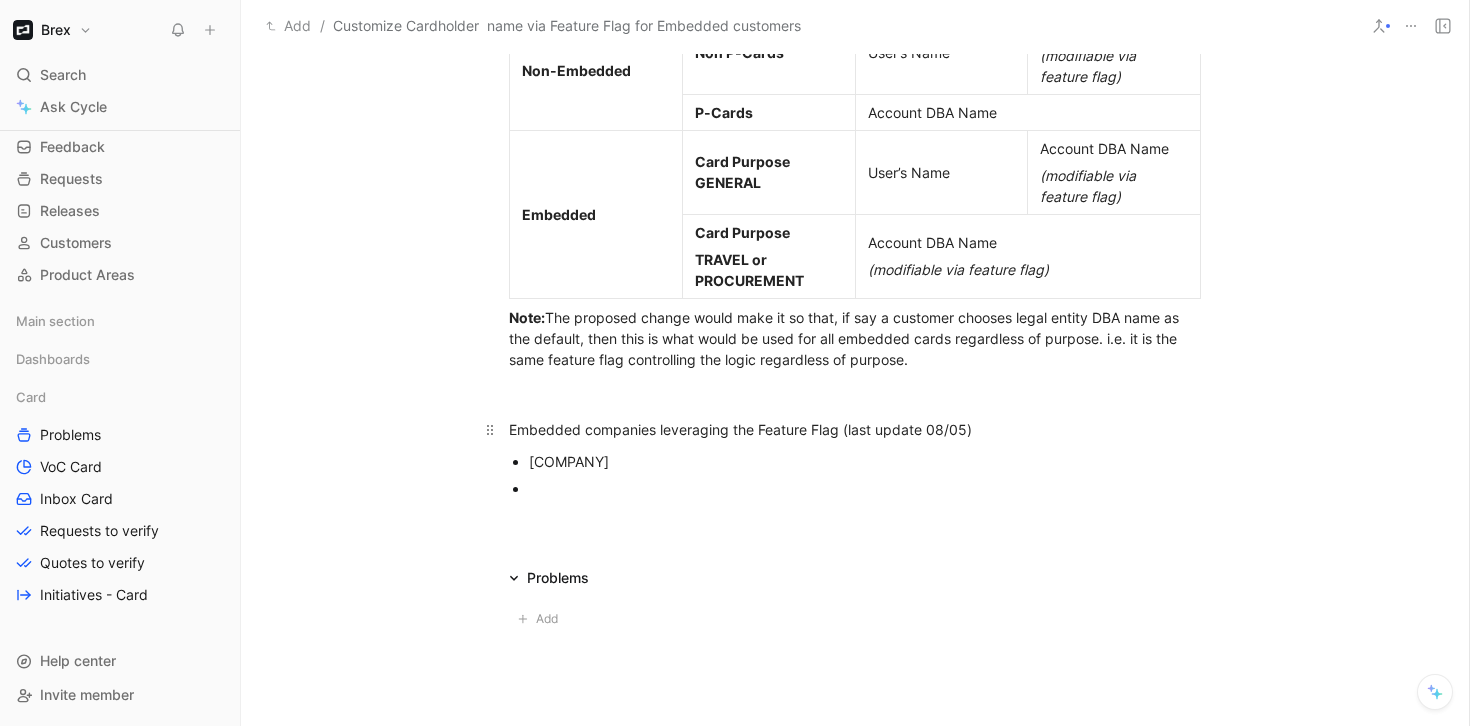 click on "Embedded companies leveraging the Feature Flag (last update 08/05)" at bounding box center (740, 429) 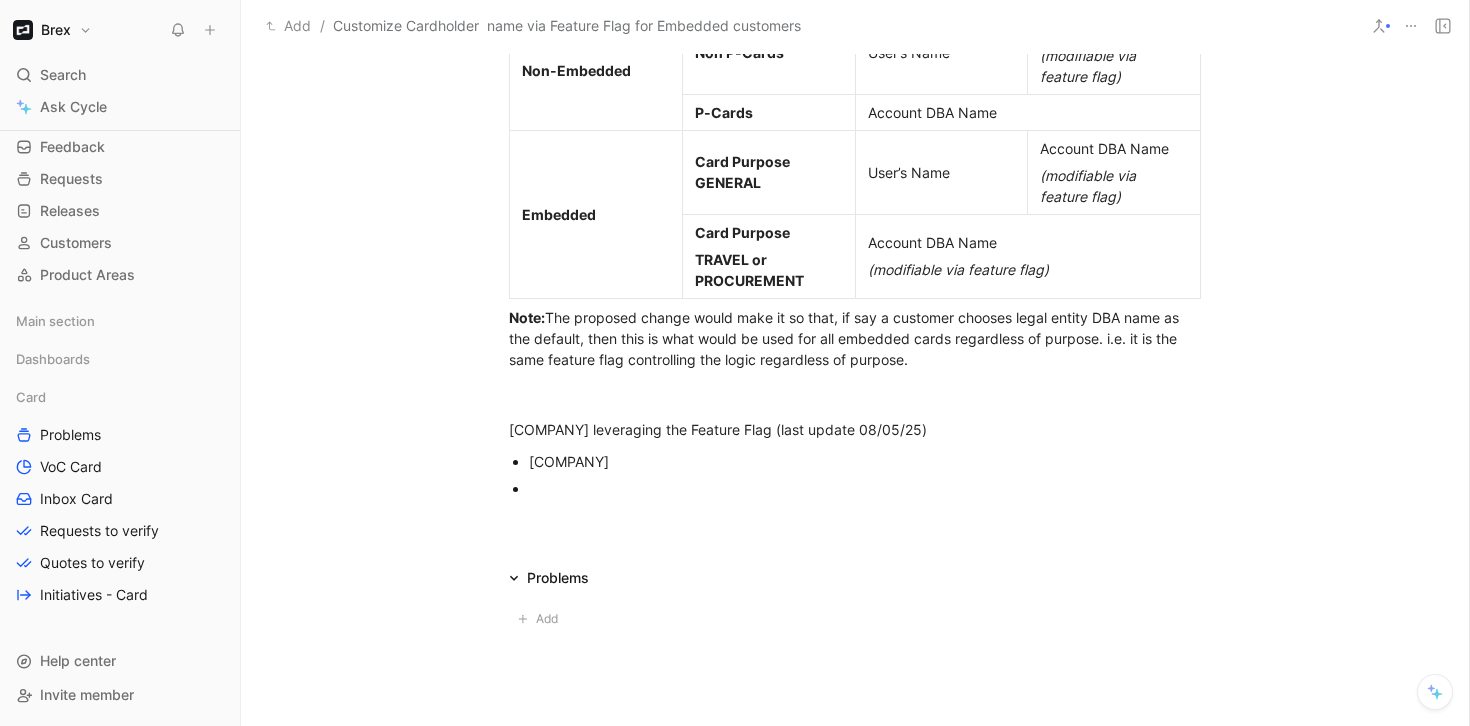 click at bounding box center (865, 488) 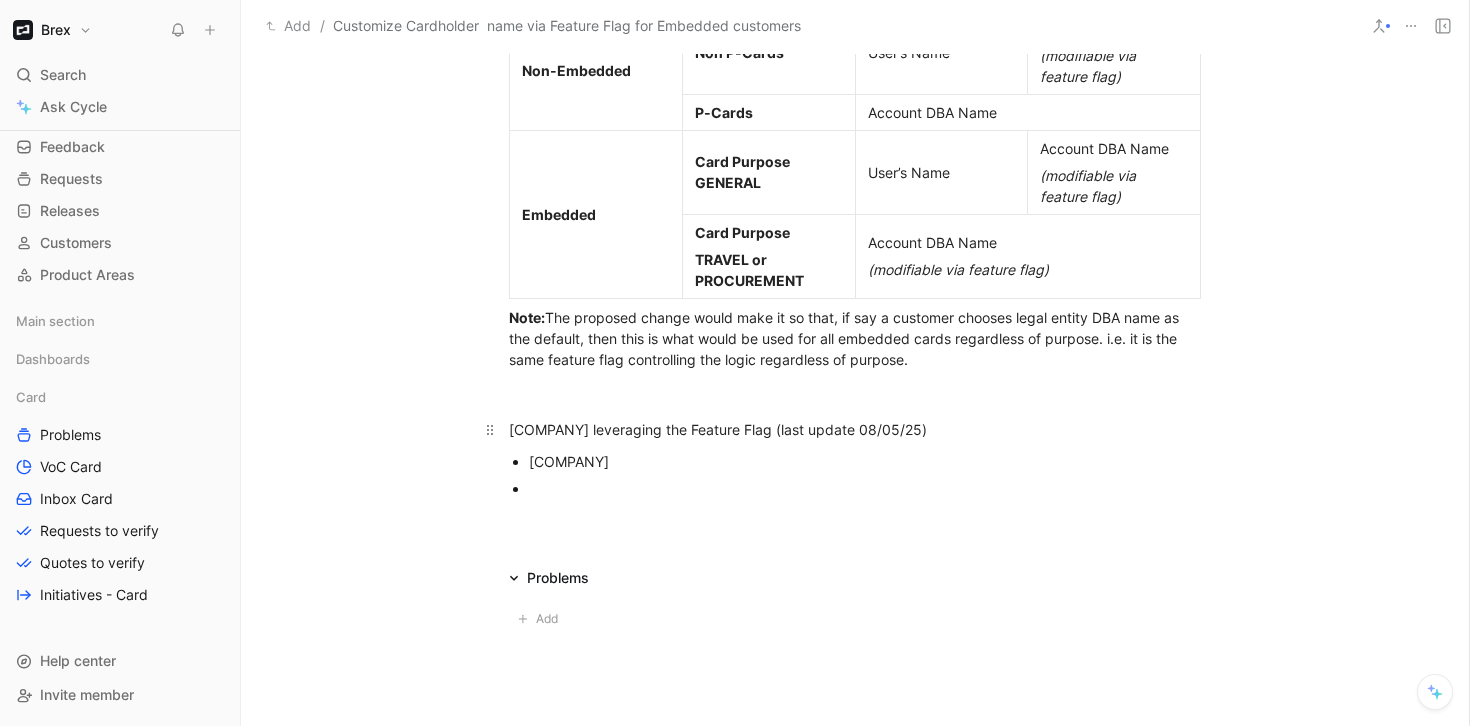 click on "[COMPANY] leveraging the Feature Flag (last update 08/05/25)" at bounding box center [718, 429] 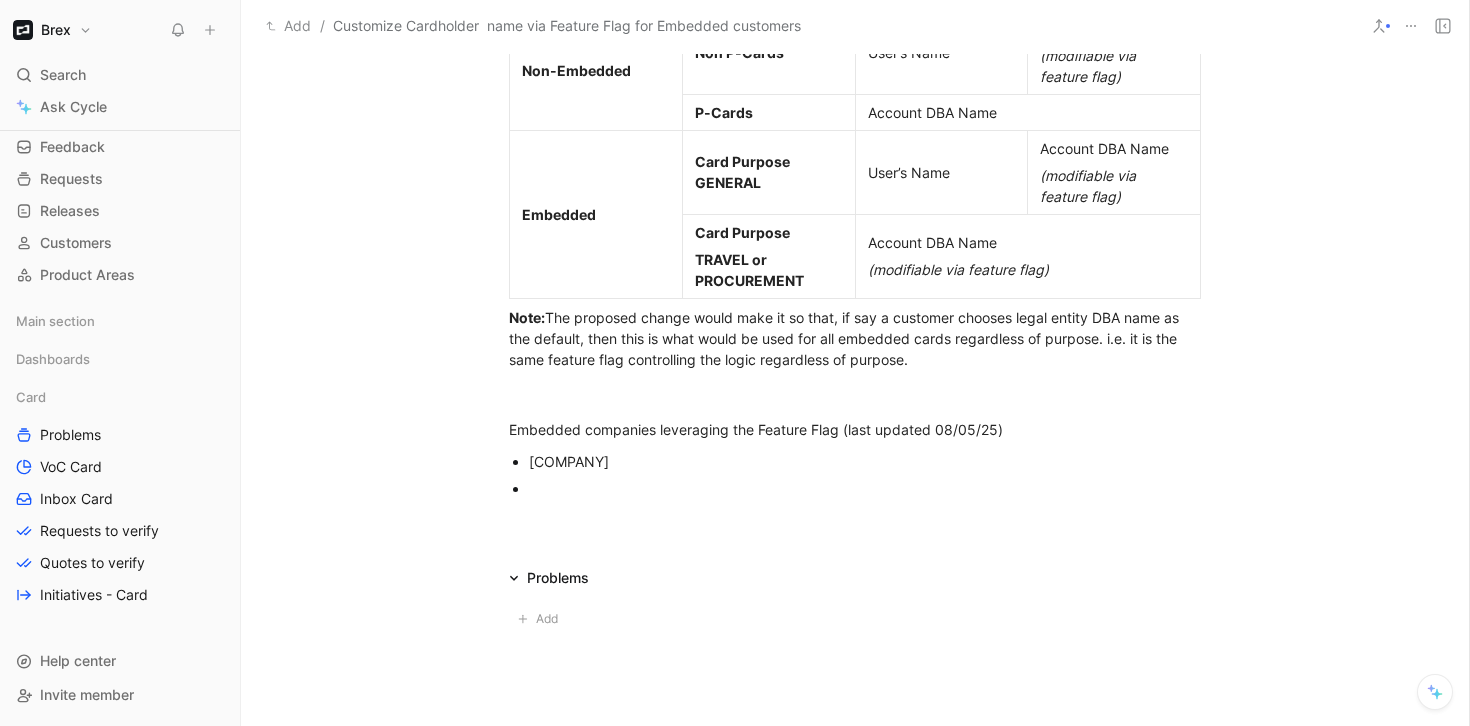 click at bounding box center [855, 530] 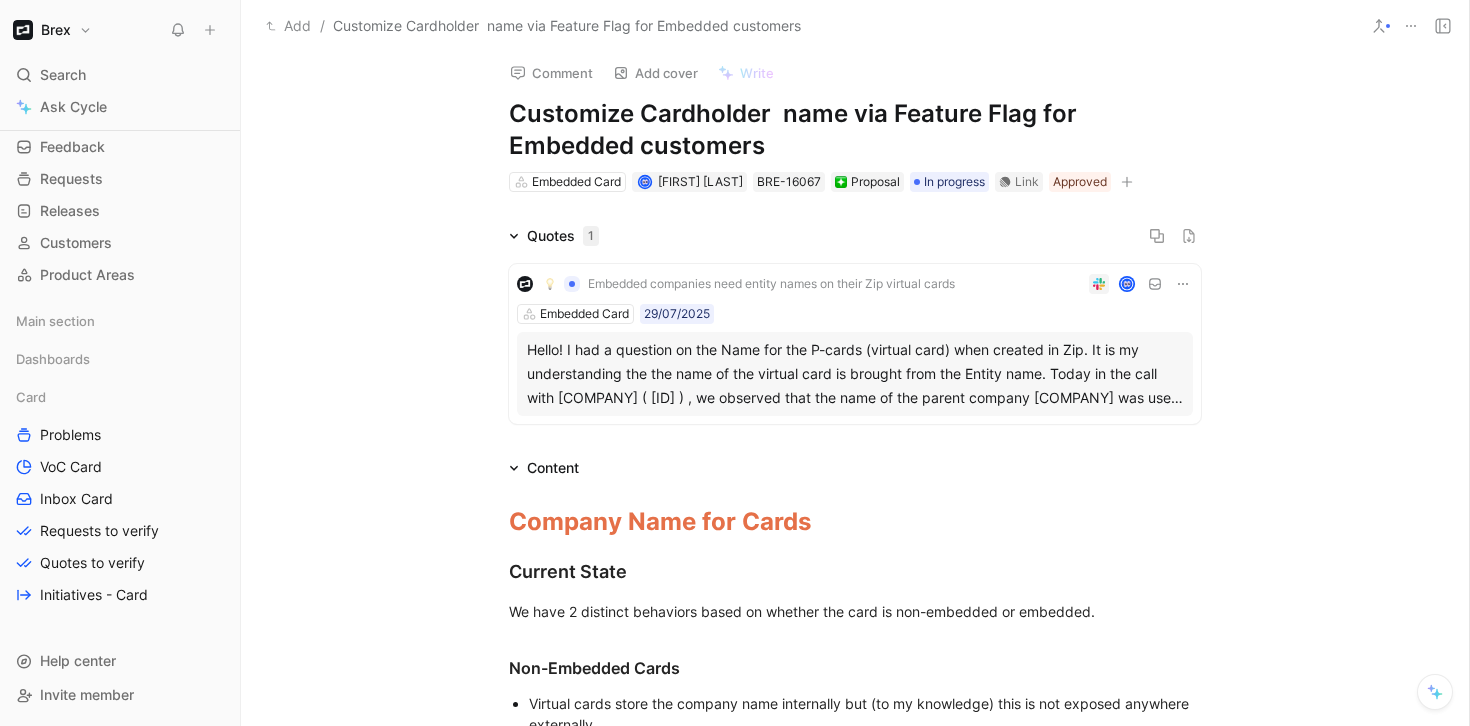 scroll, scrollTop: 0, scrollLeft: 0, axis: both 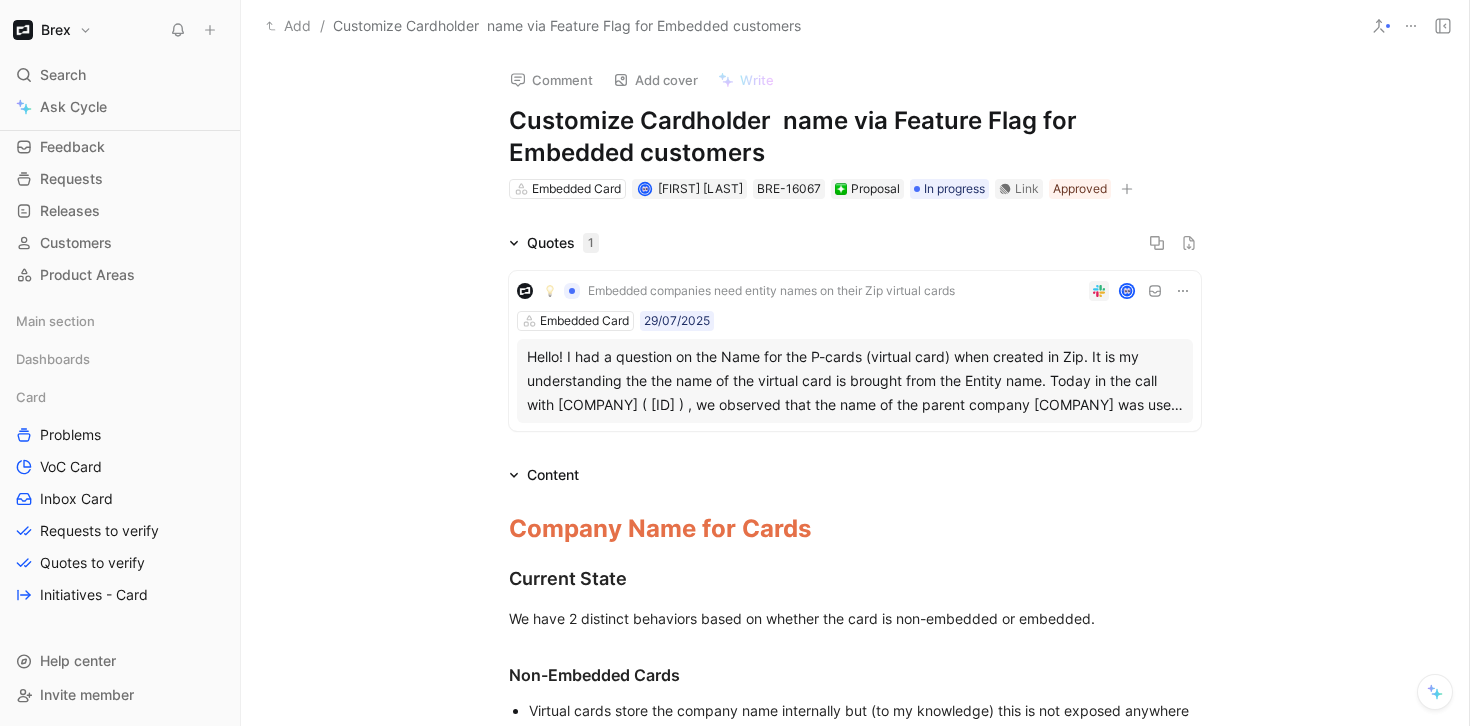 click on "Embedded Card 29/07/2025" at bounding box center (855, 321) 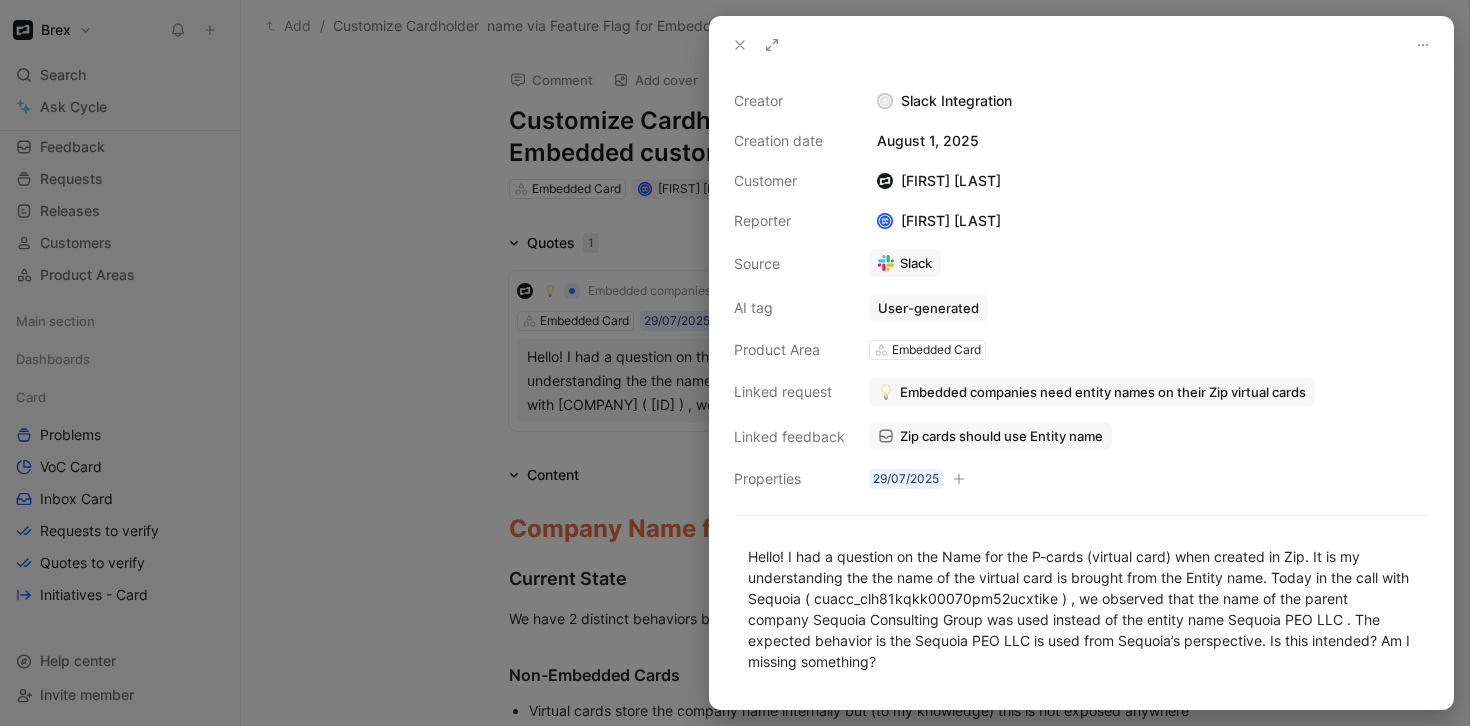 click at bounding box center (735, 363) 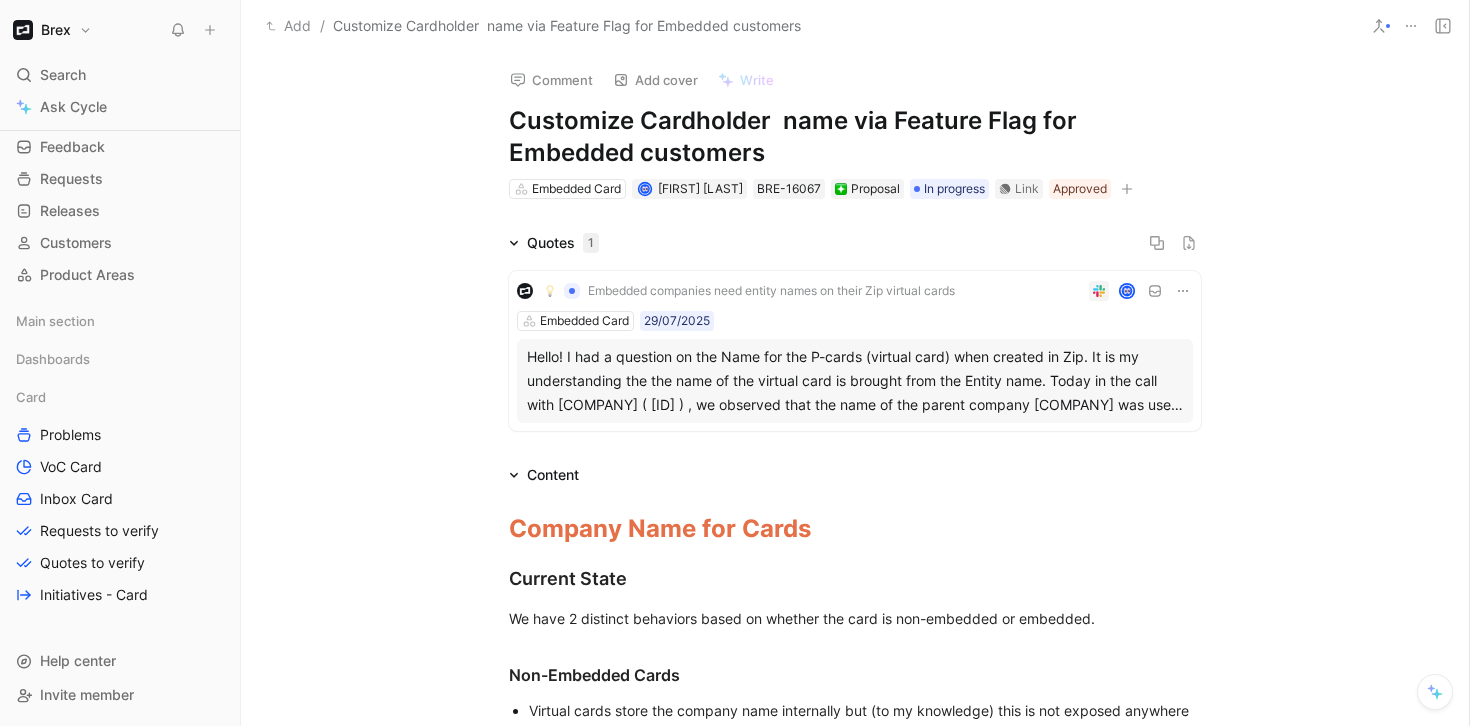 click on "Add cover" at bounding box center [655, 80] 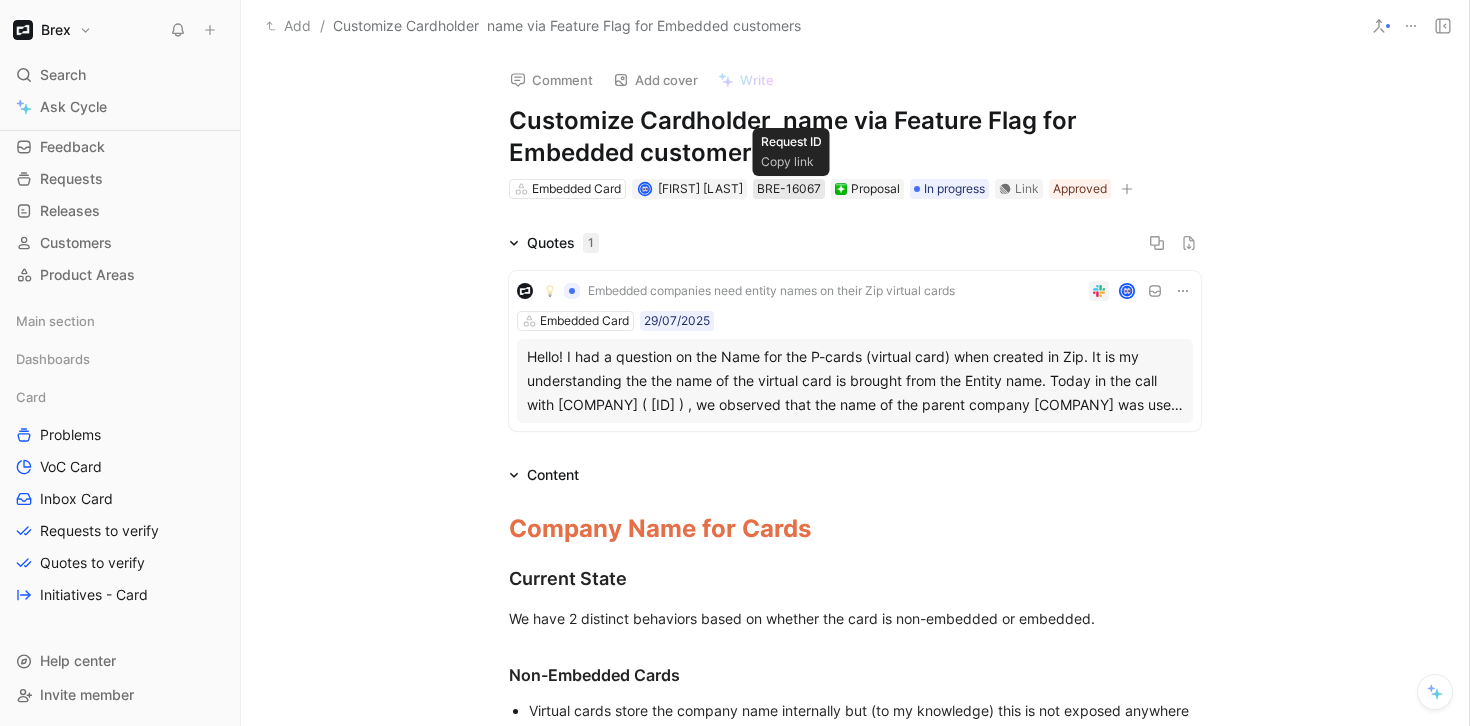 click on "BRE-16067" at bounding box center (789, 189) 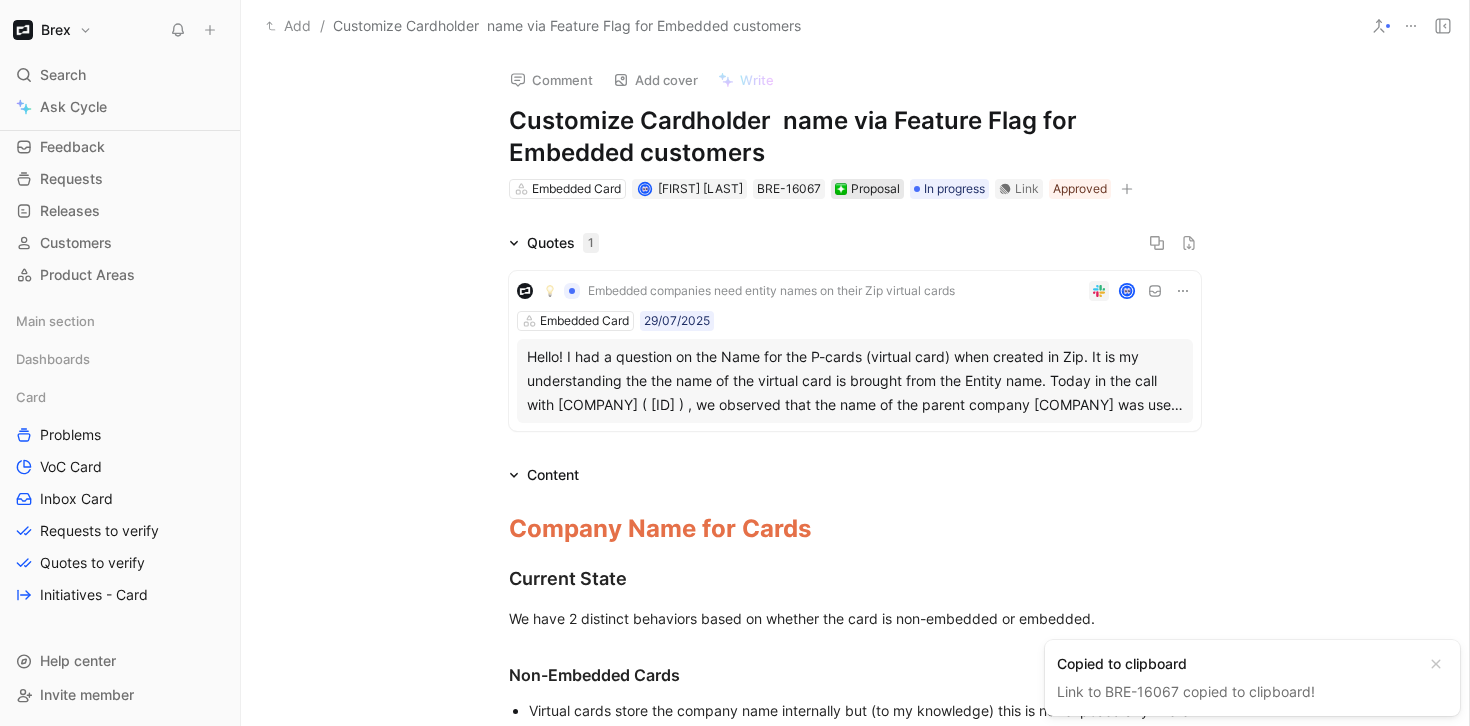 click on "Proposal" at bounding box center (867, 189) 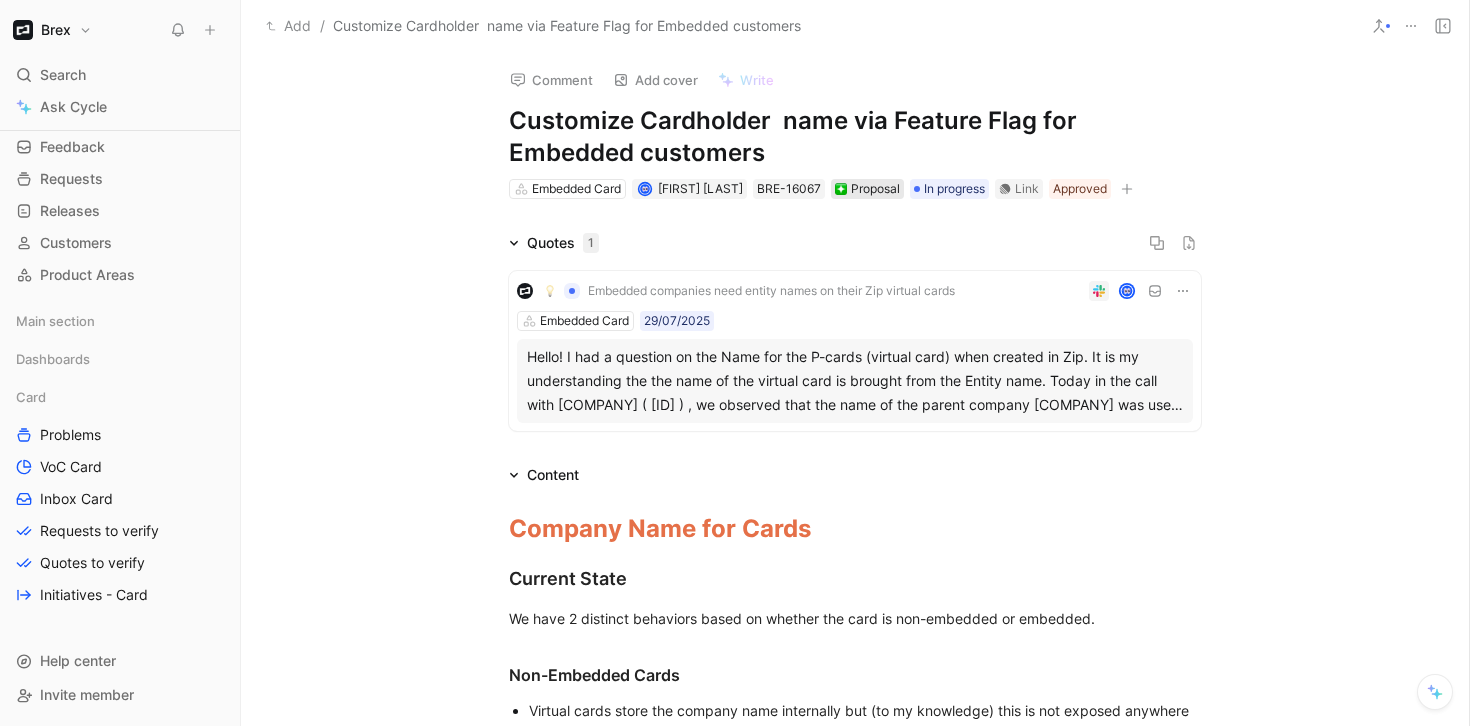 click on "Proposal" at bounding box center [867, 189] 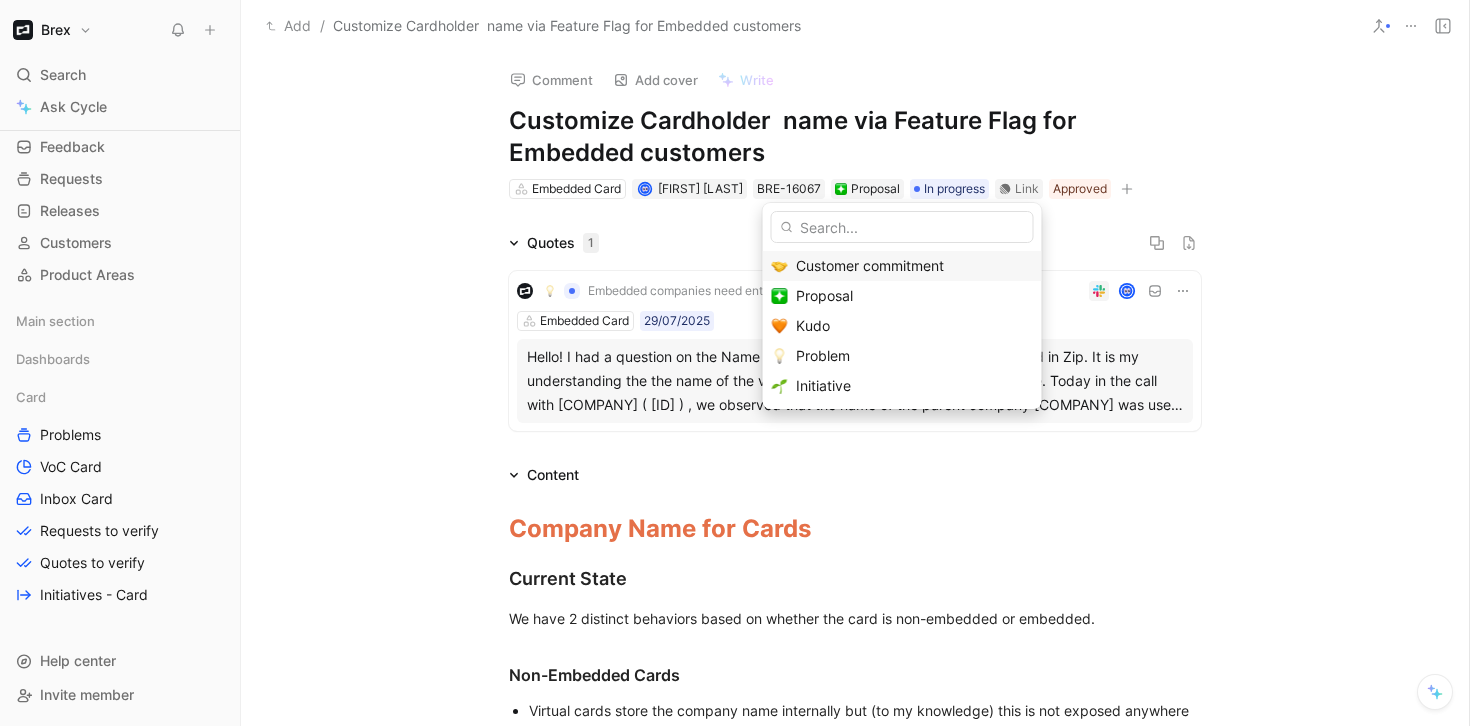 click on "Customer commitment" at bounding box center (914, 266) 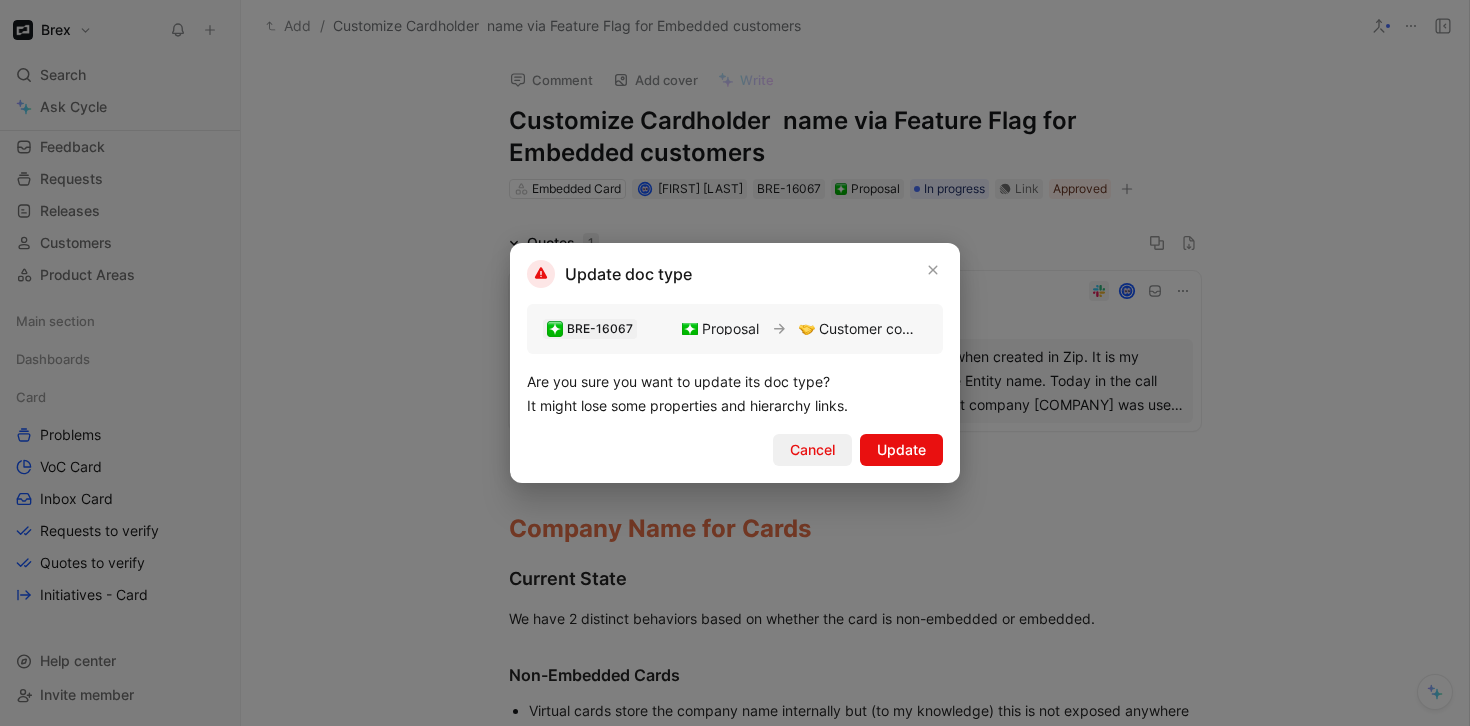 click on "Cancel" at bounding box center [812, 450] 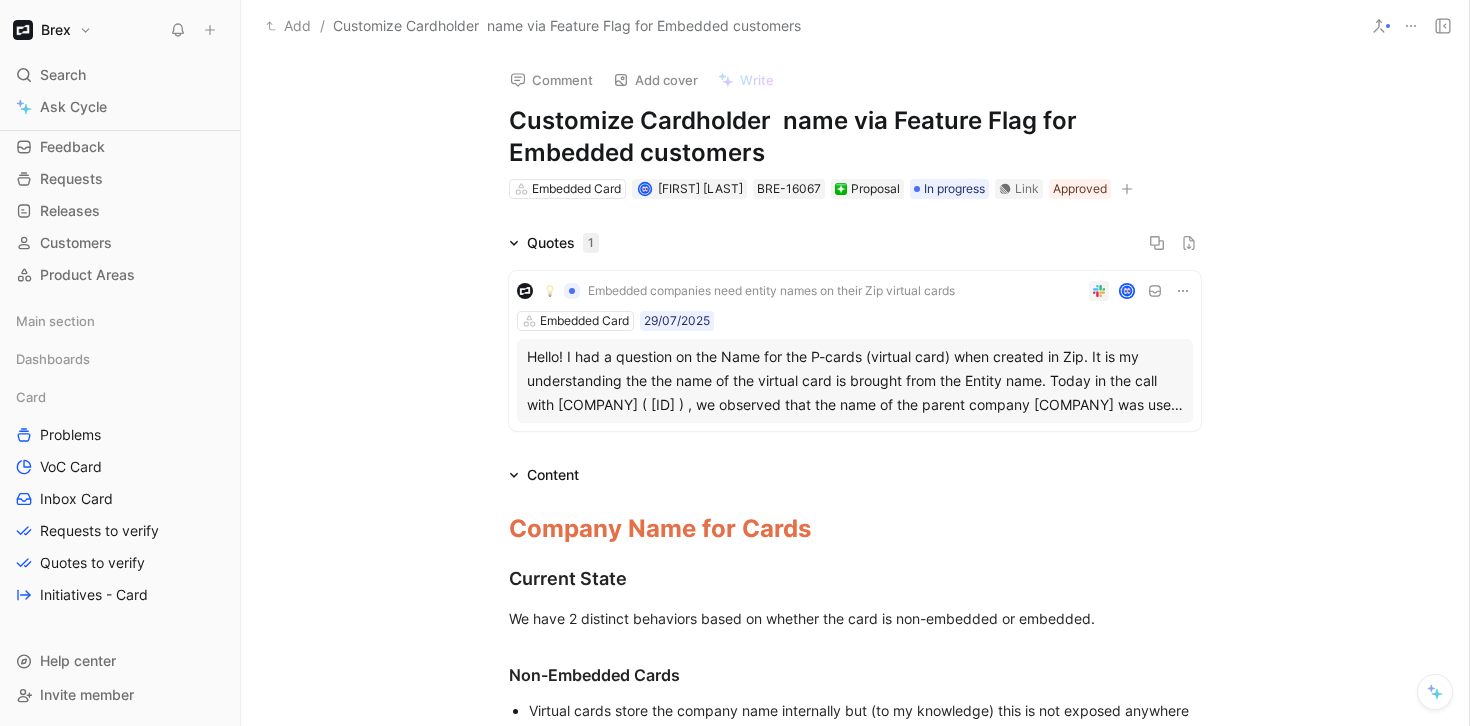 click on "Customize Cardholder  name via Feature Flag for Embedded customers" at bounding box center [567, 26] 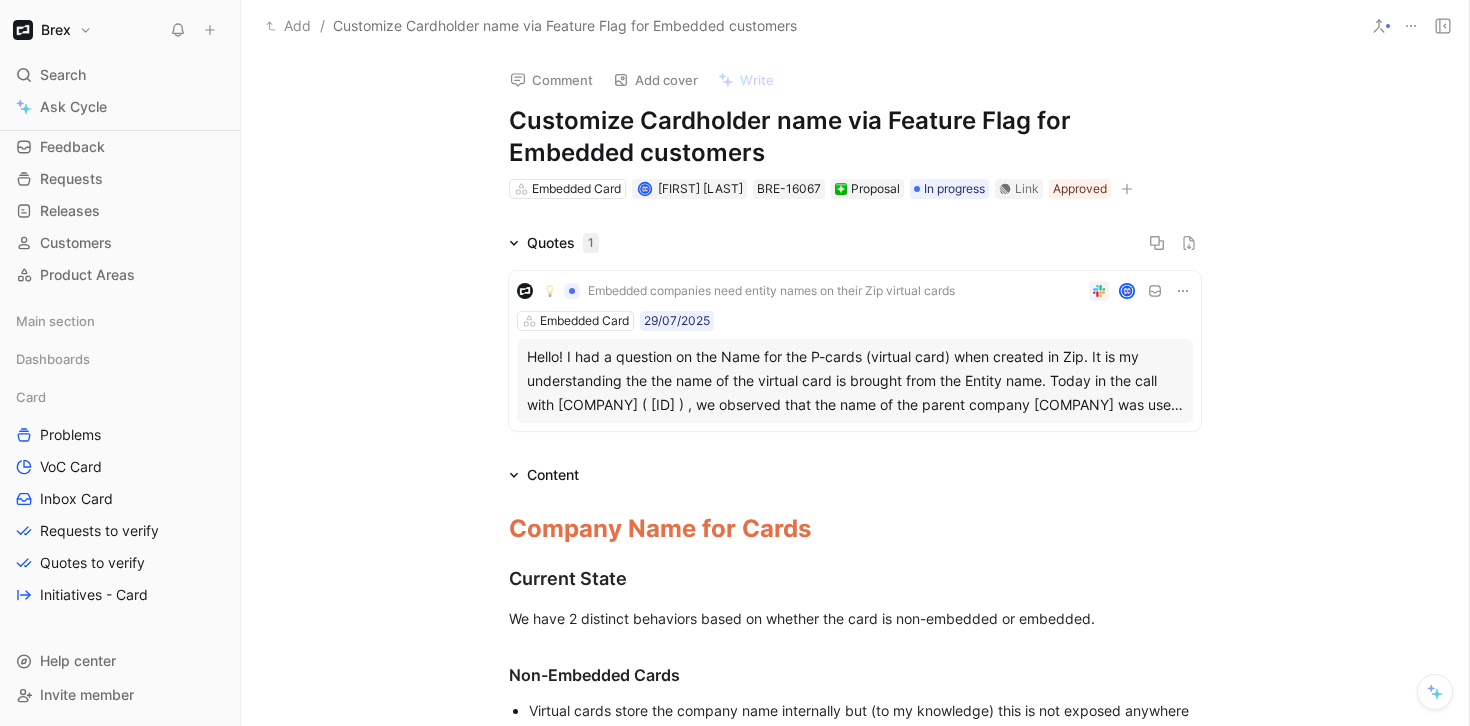 click on "Hello! I had a question on the
Name
for the P-cards (virtual card) when created in Zip. It is my understanding the the name of the virtual card is brought from the Entity name. Today in the call with
[COMPANY]
(
[ID]
) , we observed that the name of the parent company
[COMPANY]
was used instead of the entity name
[COMPANY]
. The expected behavior is the [COMPANY] is used from [COMPANY]'s perspective. Is this intended? Am I missing something?" at bounding box center (855, 381) 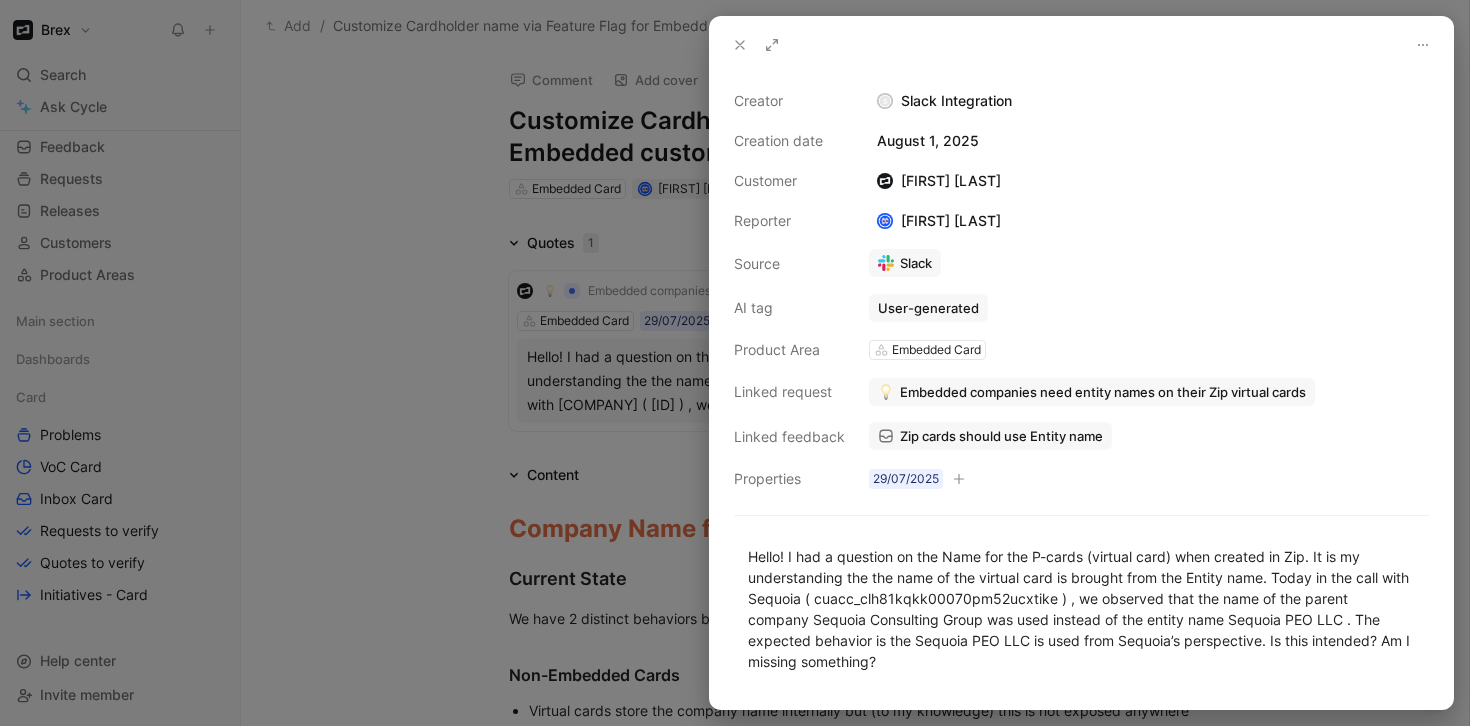 click at bounding box center (735, 363) 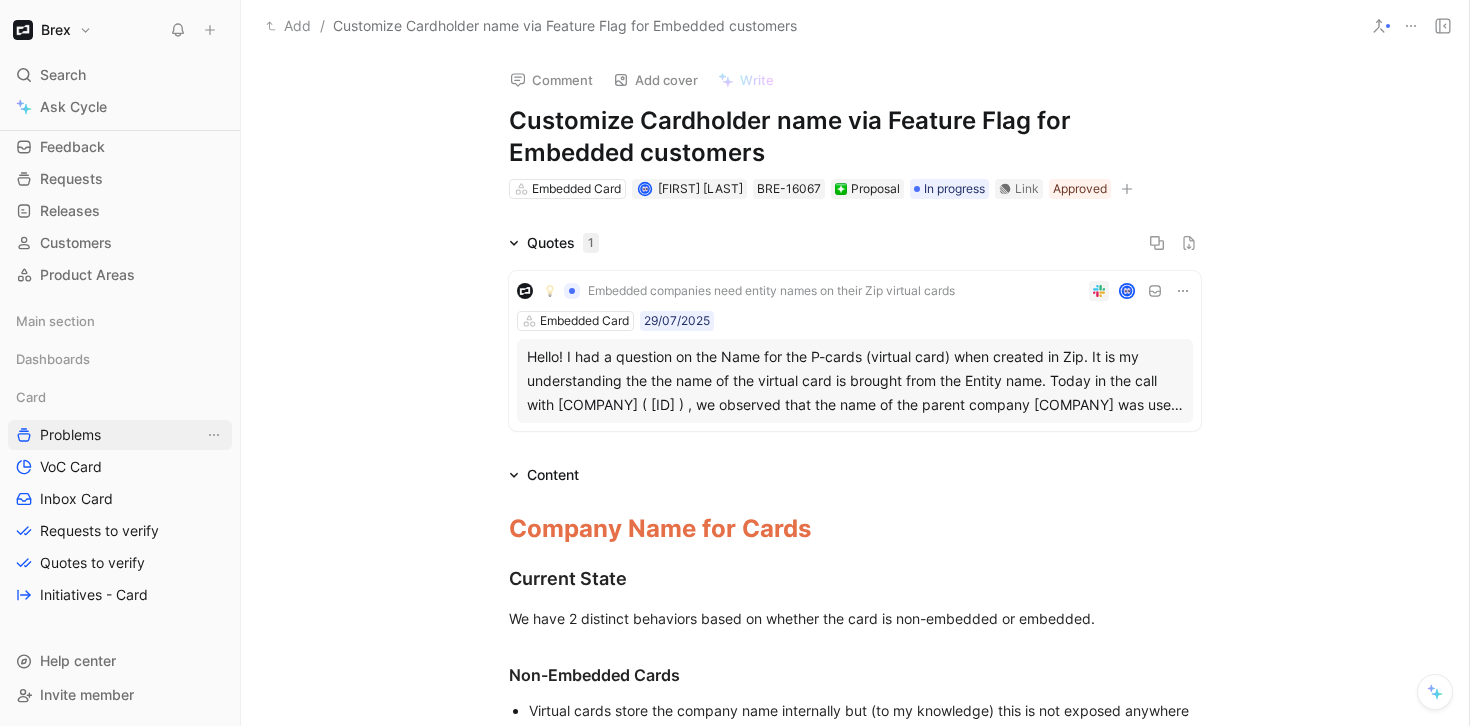 click on "Problems" at bounding box center (70, 435) 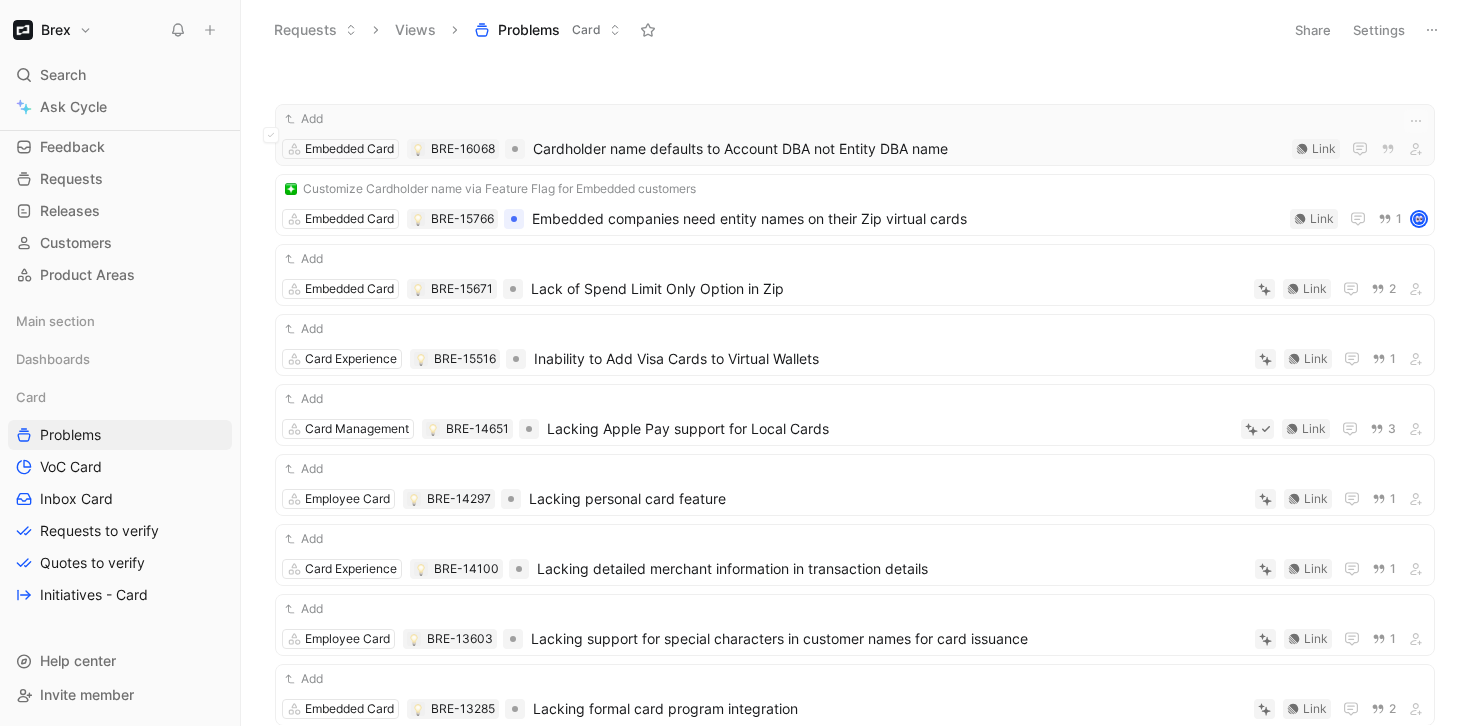 click on "Add" at bounding box center (855, 119) 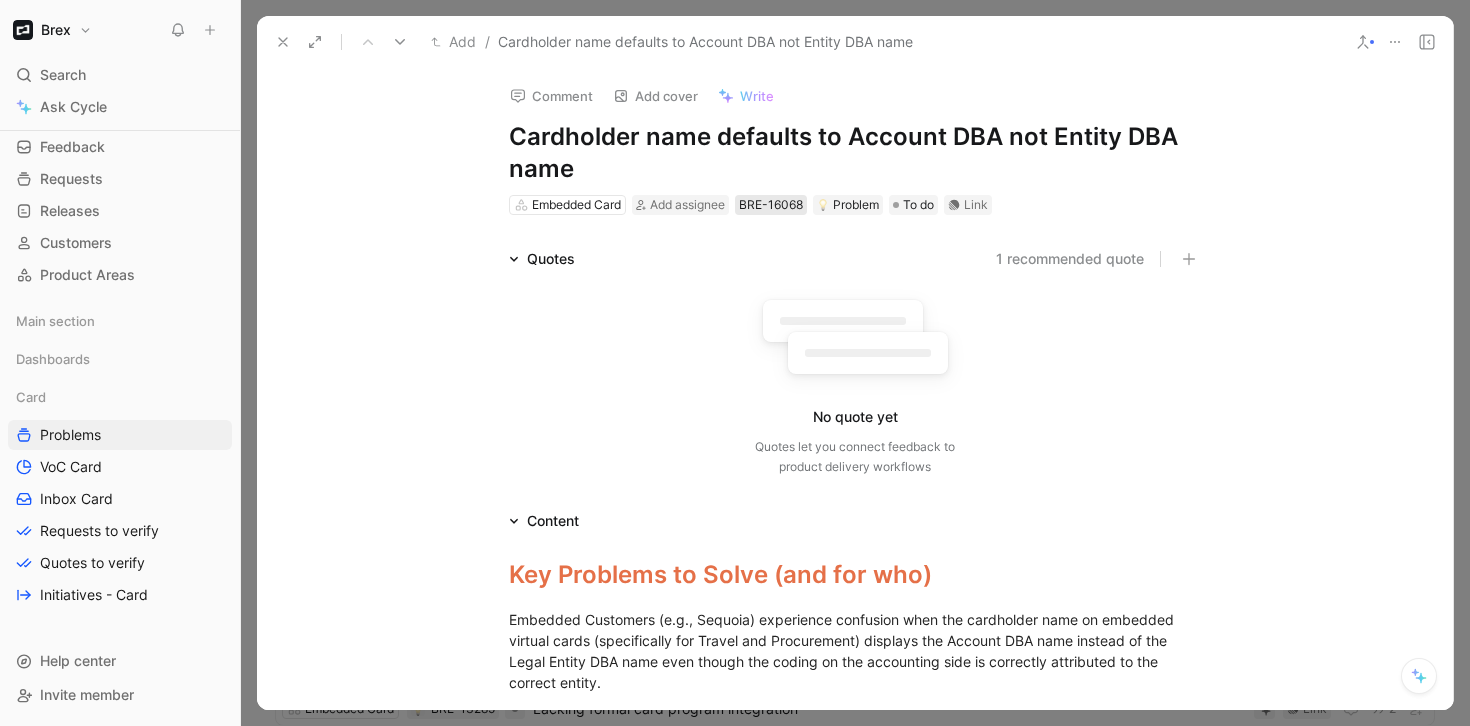 click on "BRE-16068" at bounding box center (771, 205) 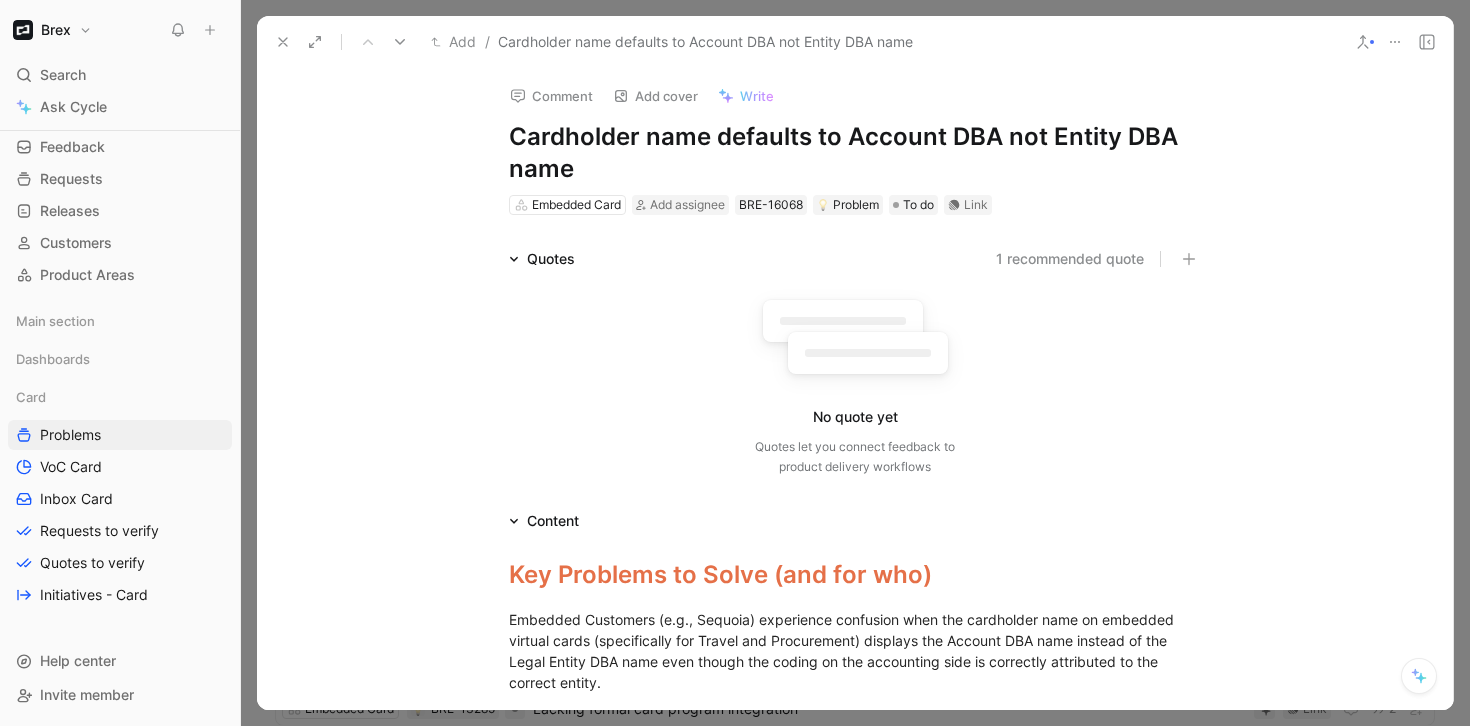 click at bounding box center [855, 363] 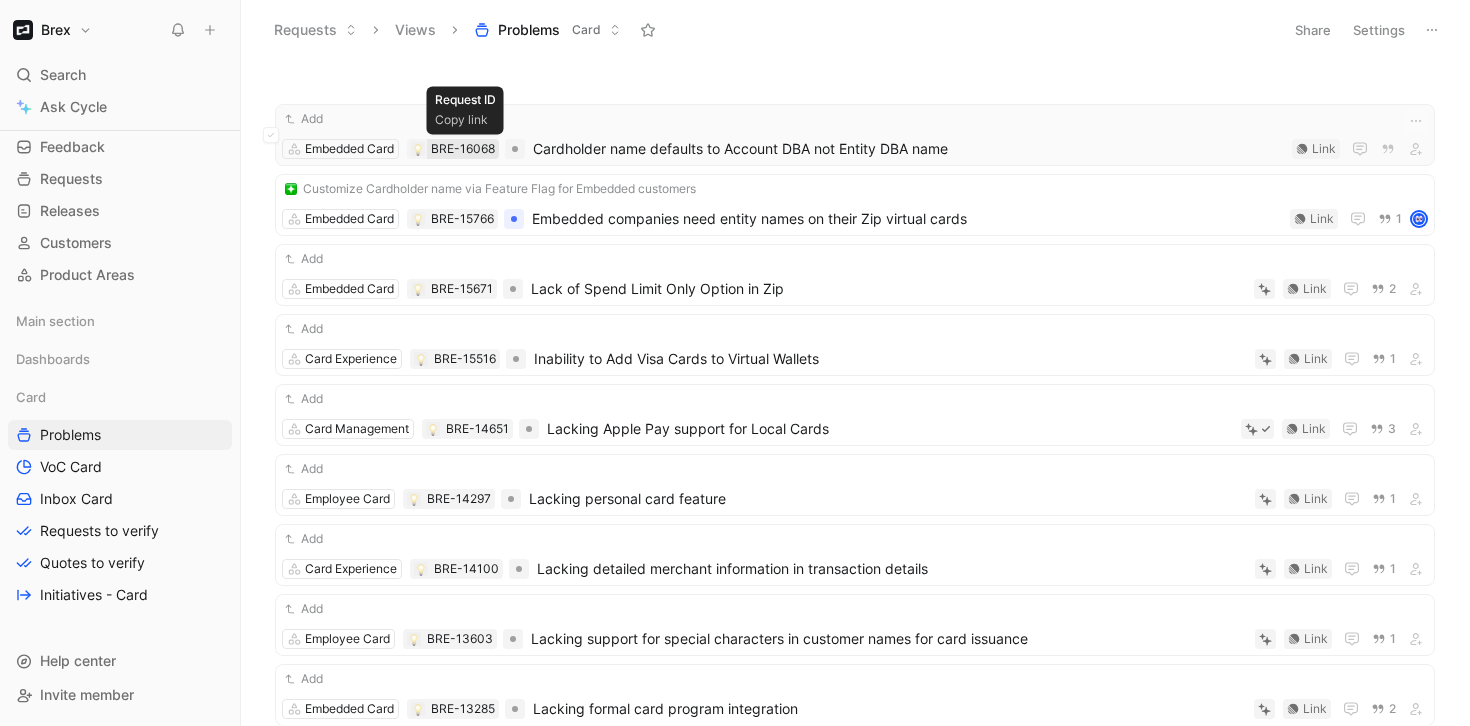 click on "BRE-16068" at bounding box center [463, 149] 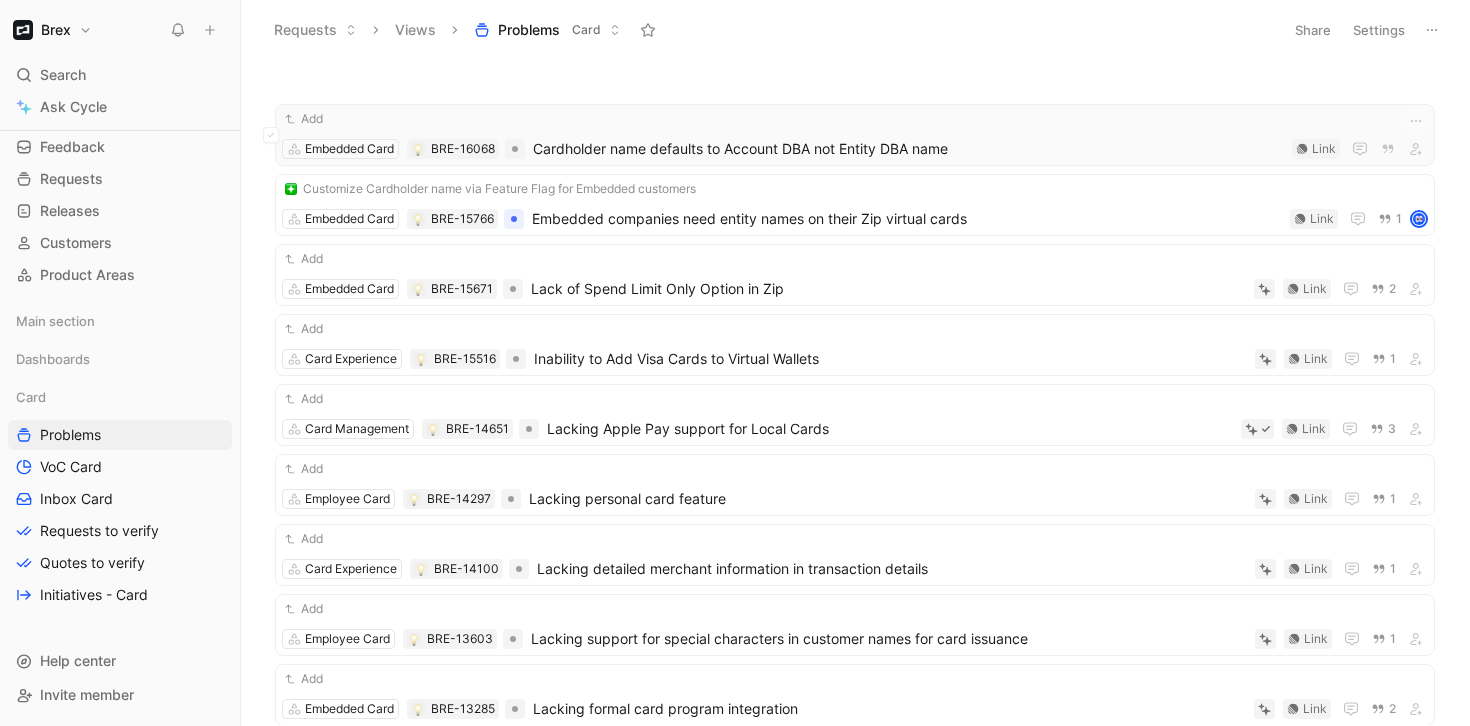 click on "Cardholder name defaults to Account DBA not Entity DBA name" at bounding box center [908, 149] 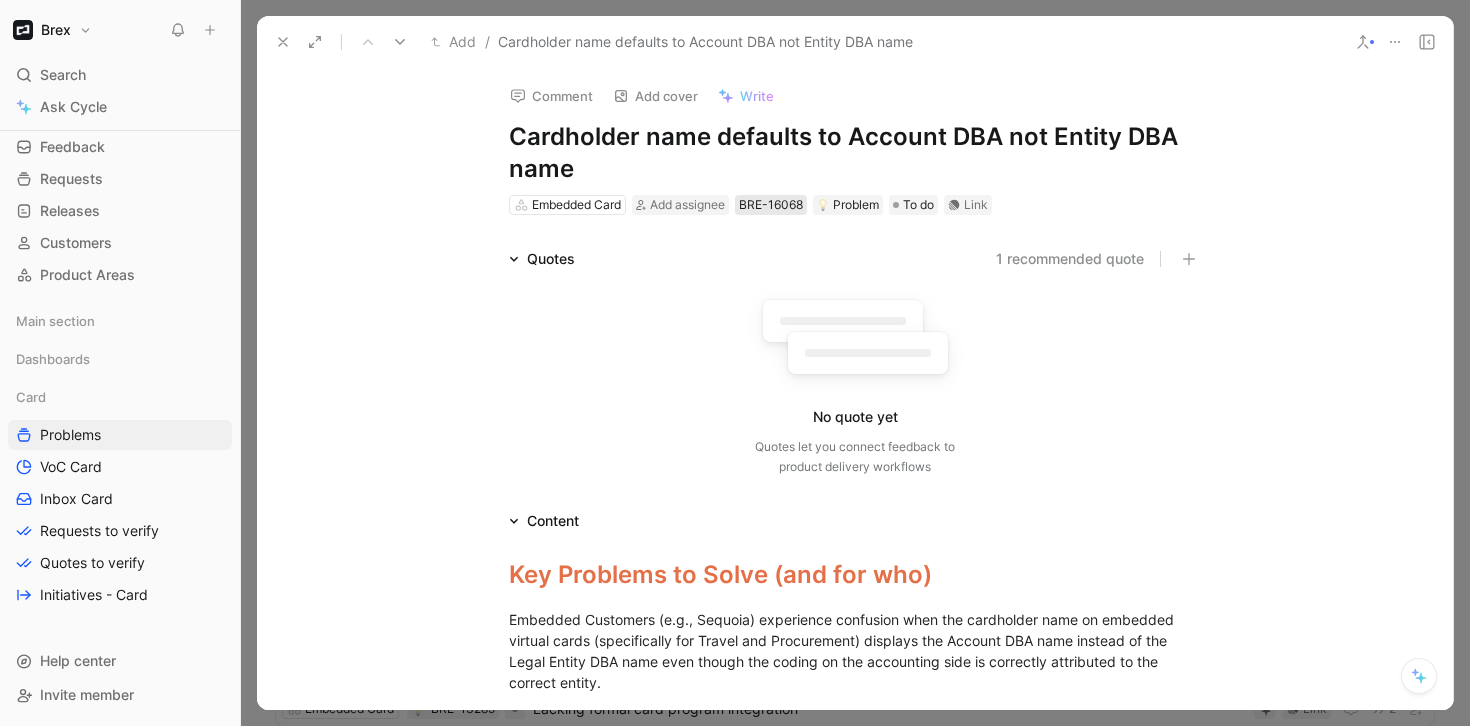 click on "BRE-16068" at bounding box center (771, 205) 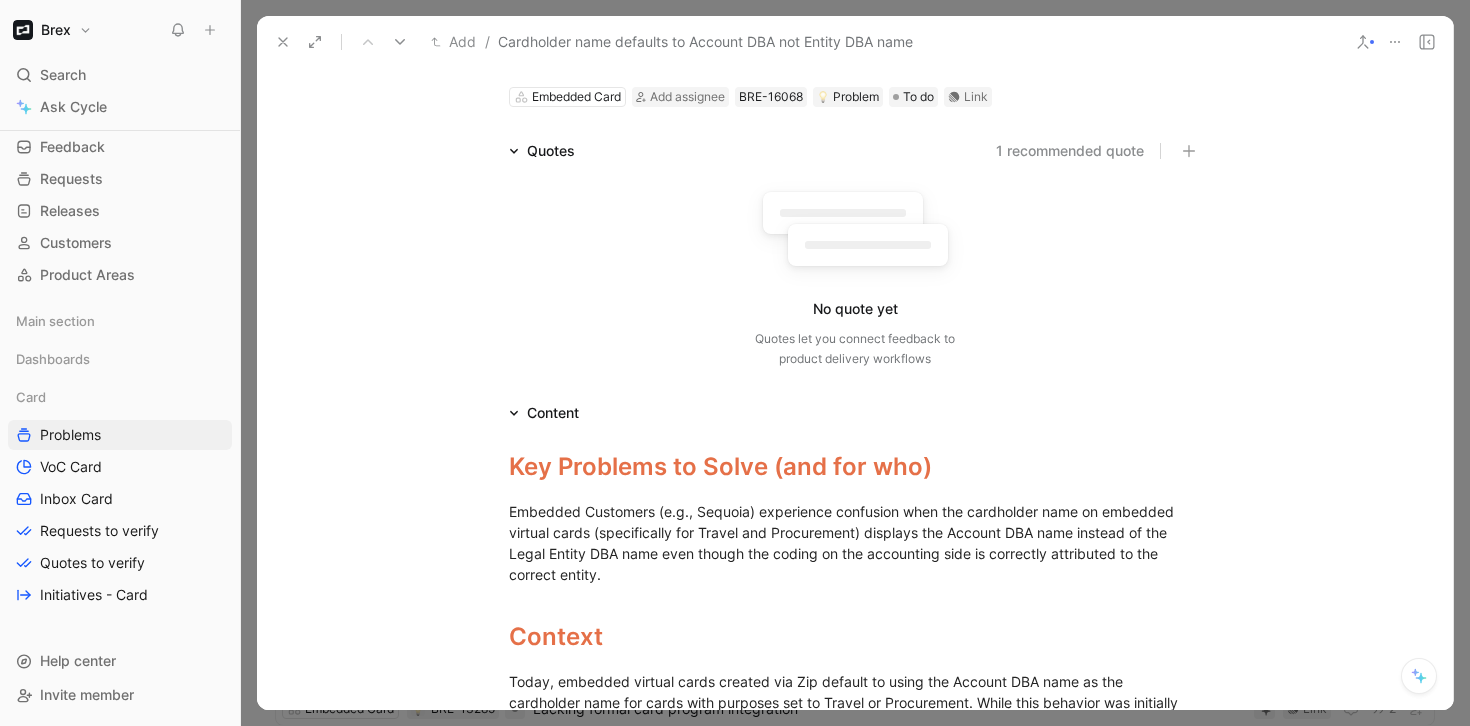 scroll, scrollTop: 0, scrollLeft: 0, axis: both 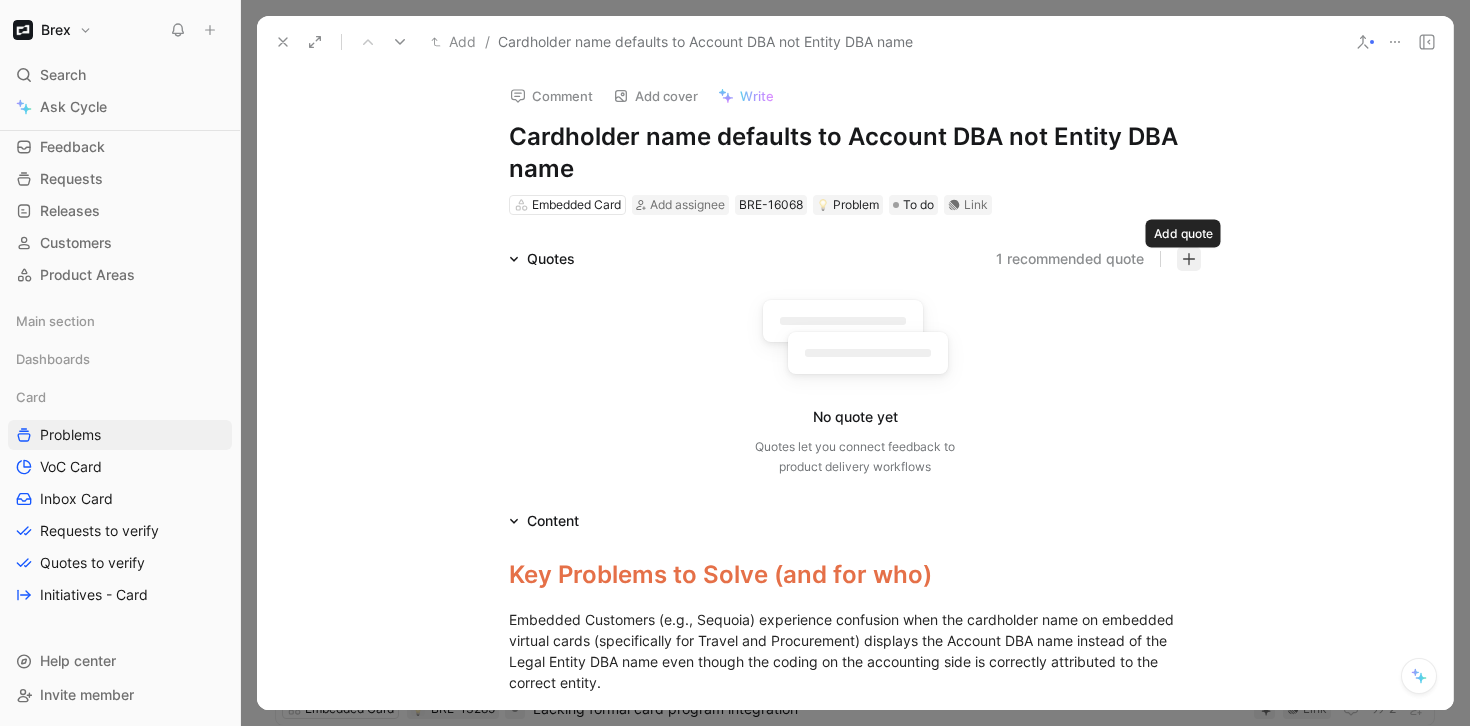 click 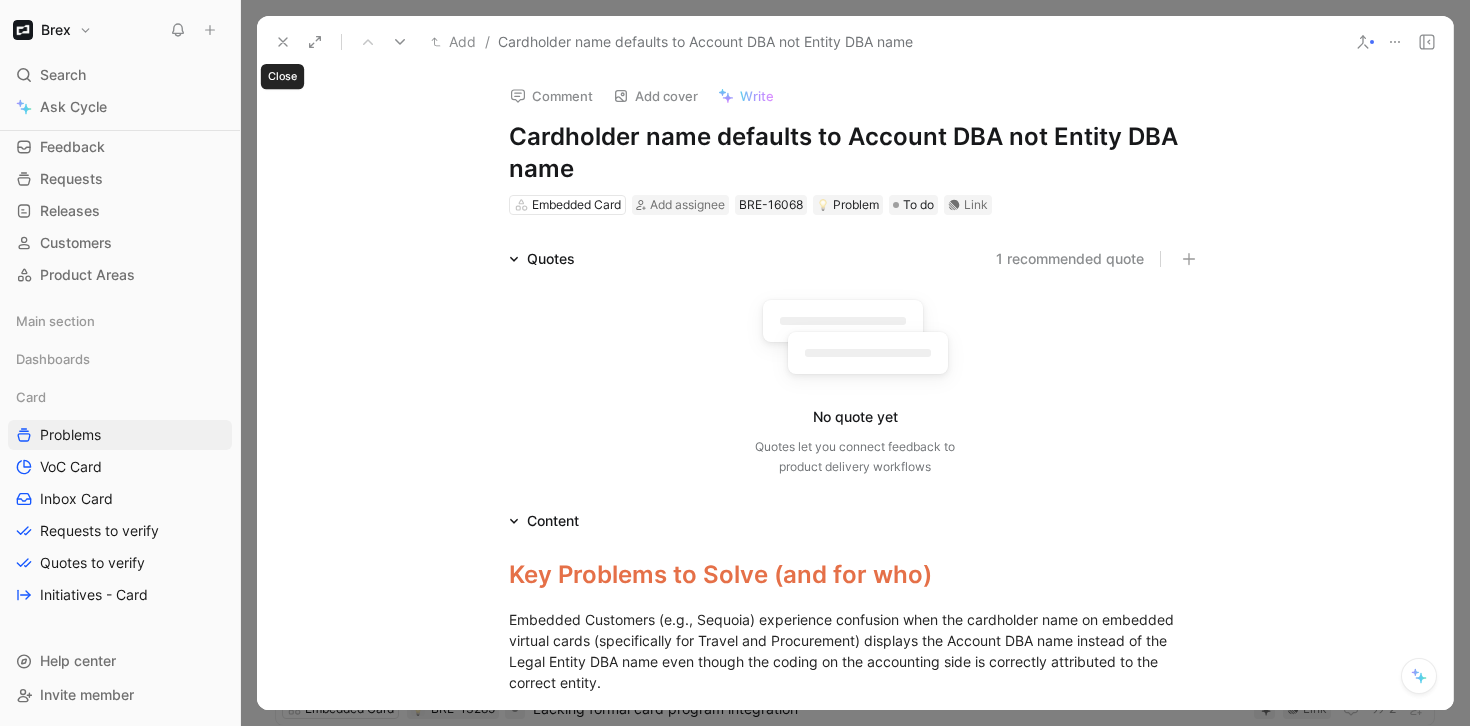 click 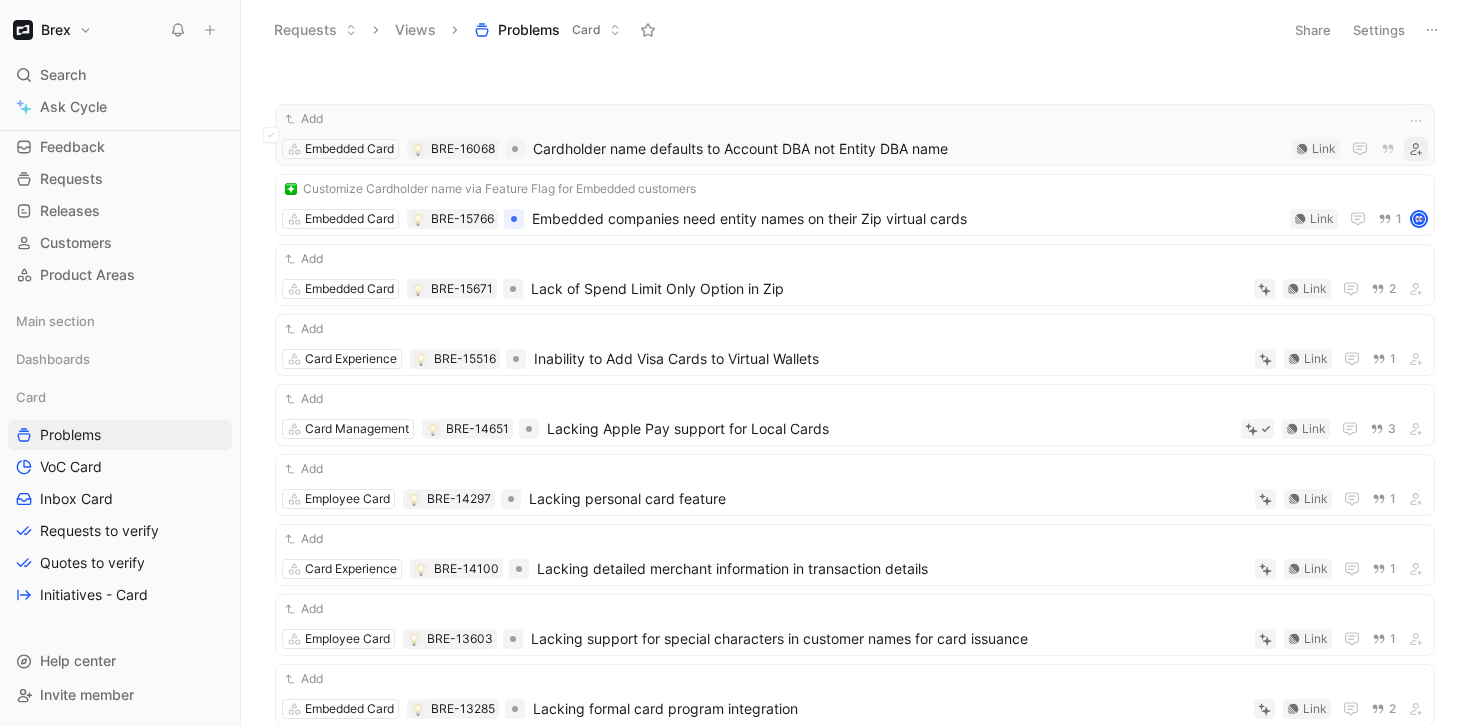 click 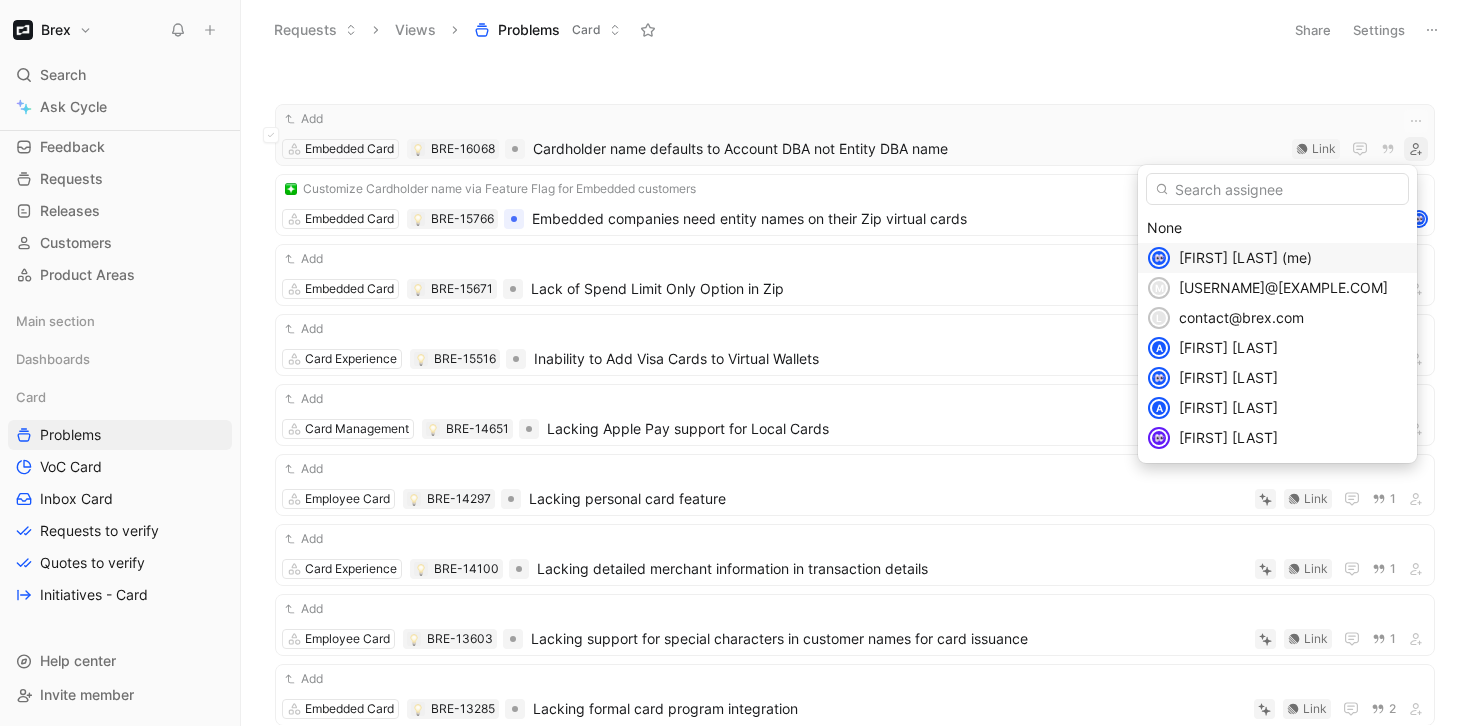 click on "[FIRST] [LAST] (me)" at bounding box center (1245, 257) 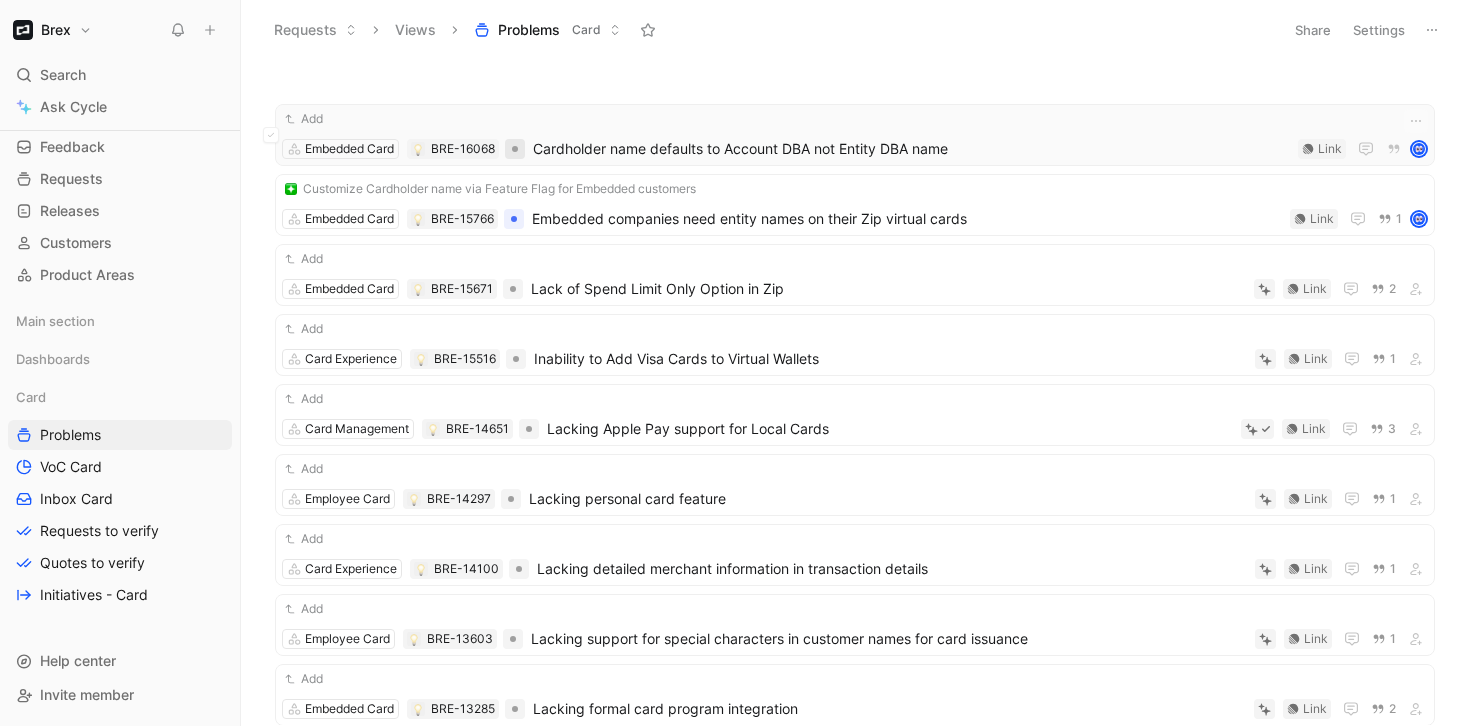 click at bounding box center [515, 149] 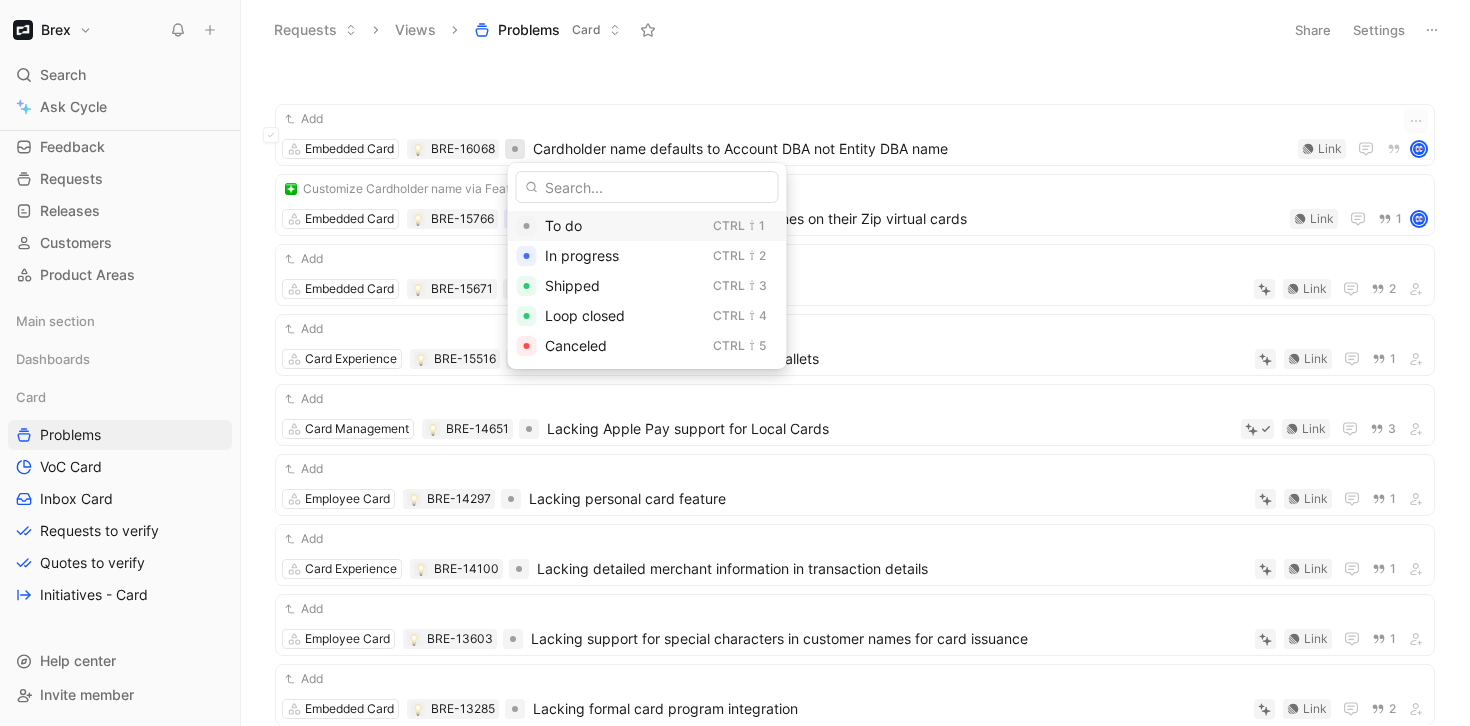 click on "To do" at bounding box center (625, 226) 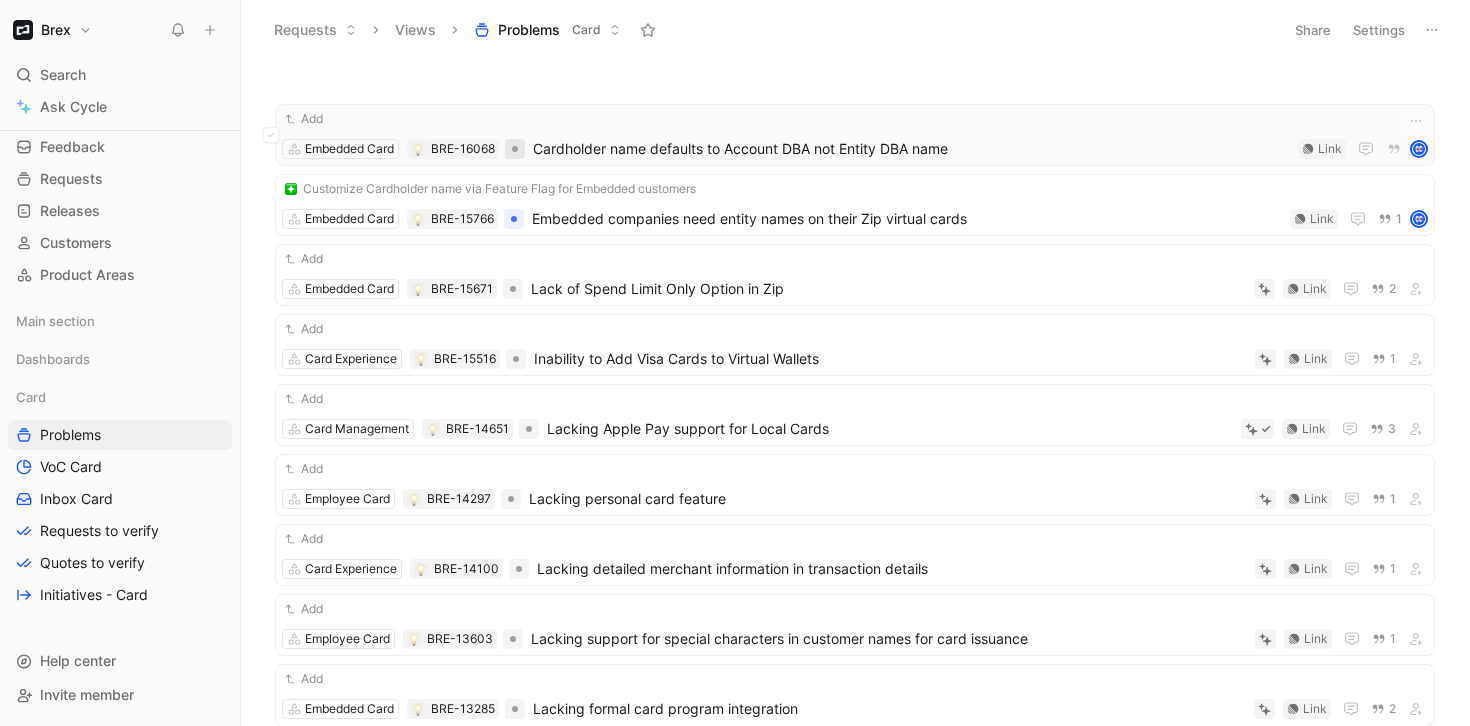 click at bounding box center (515, 149) 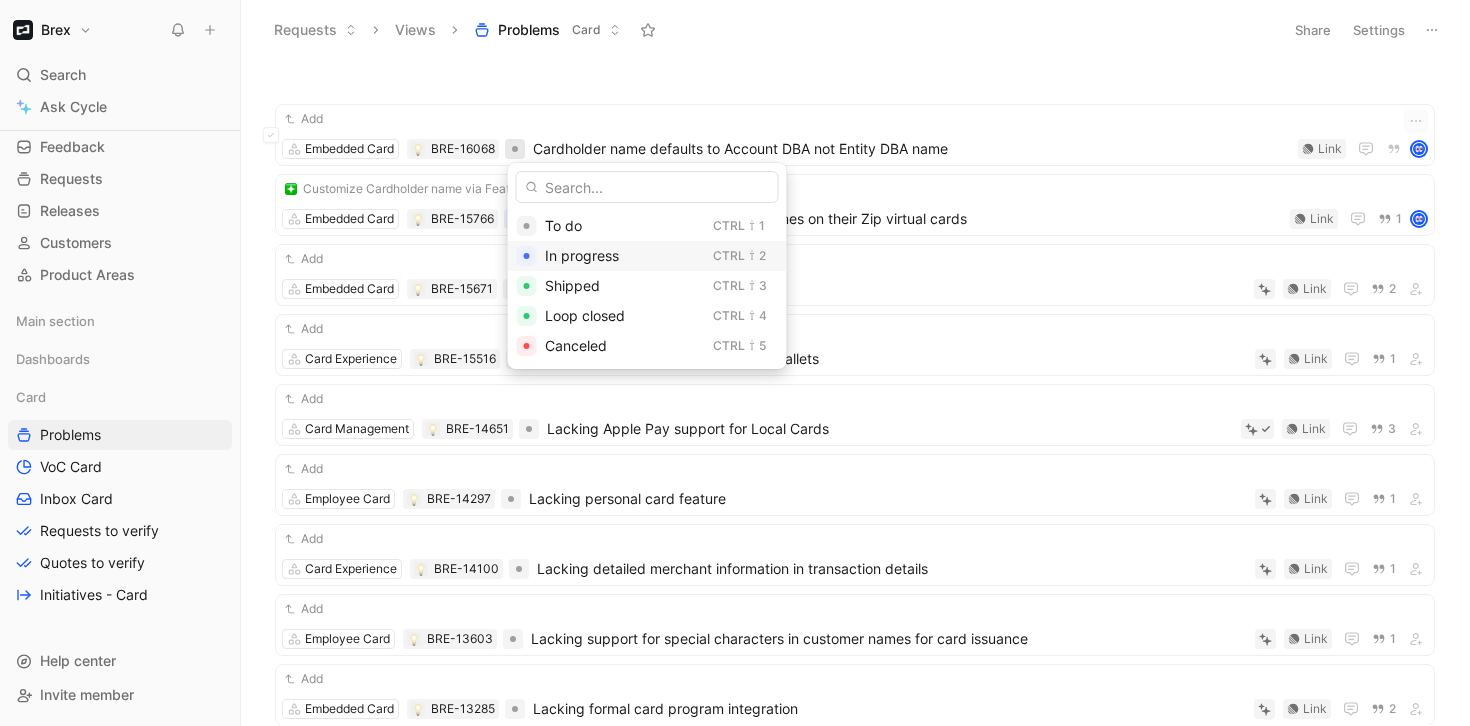click on "In progress Ctrl ⇧ 2" at bounding box center (647, 256) 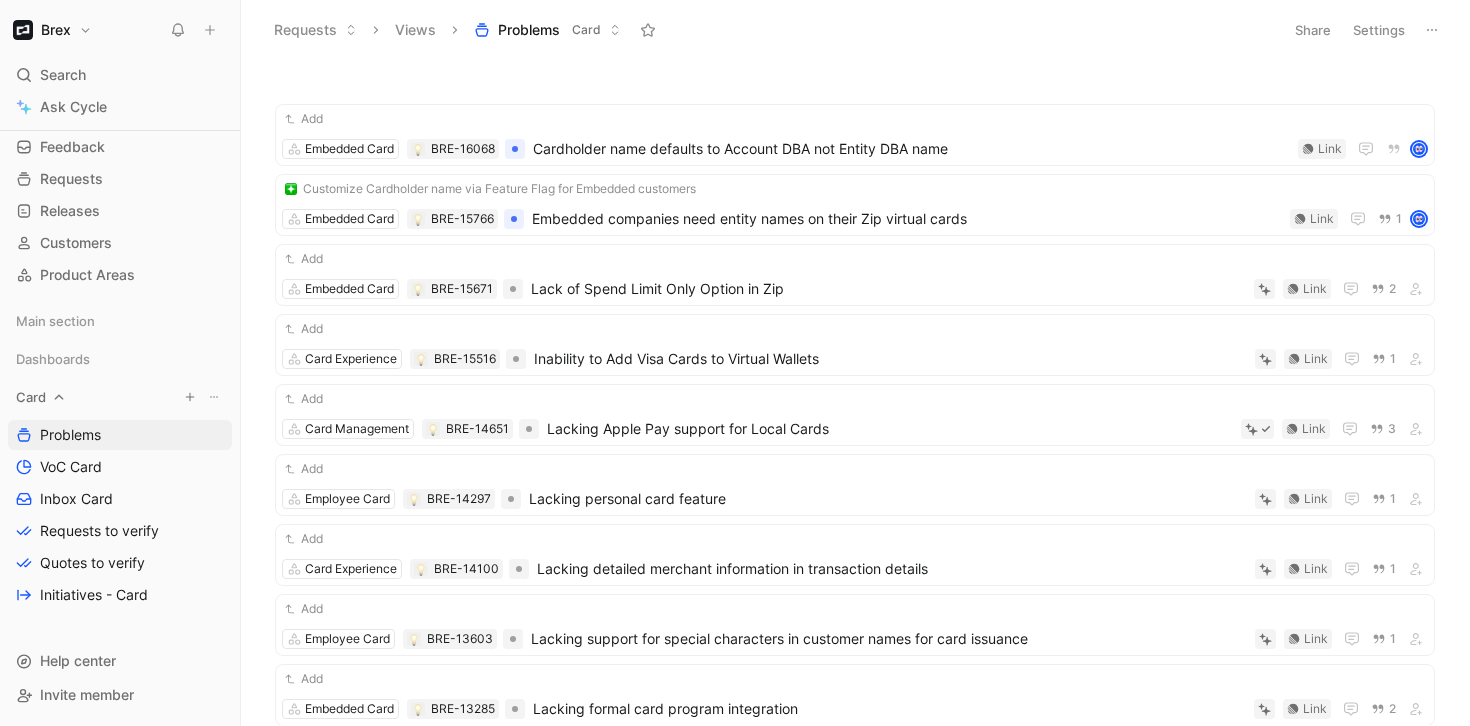 click on "Card" at bounding box center (120, 397) 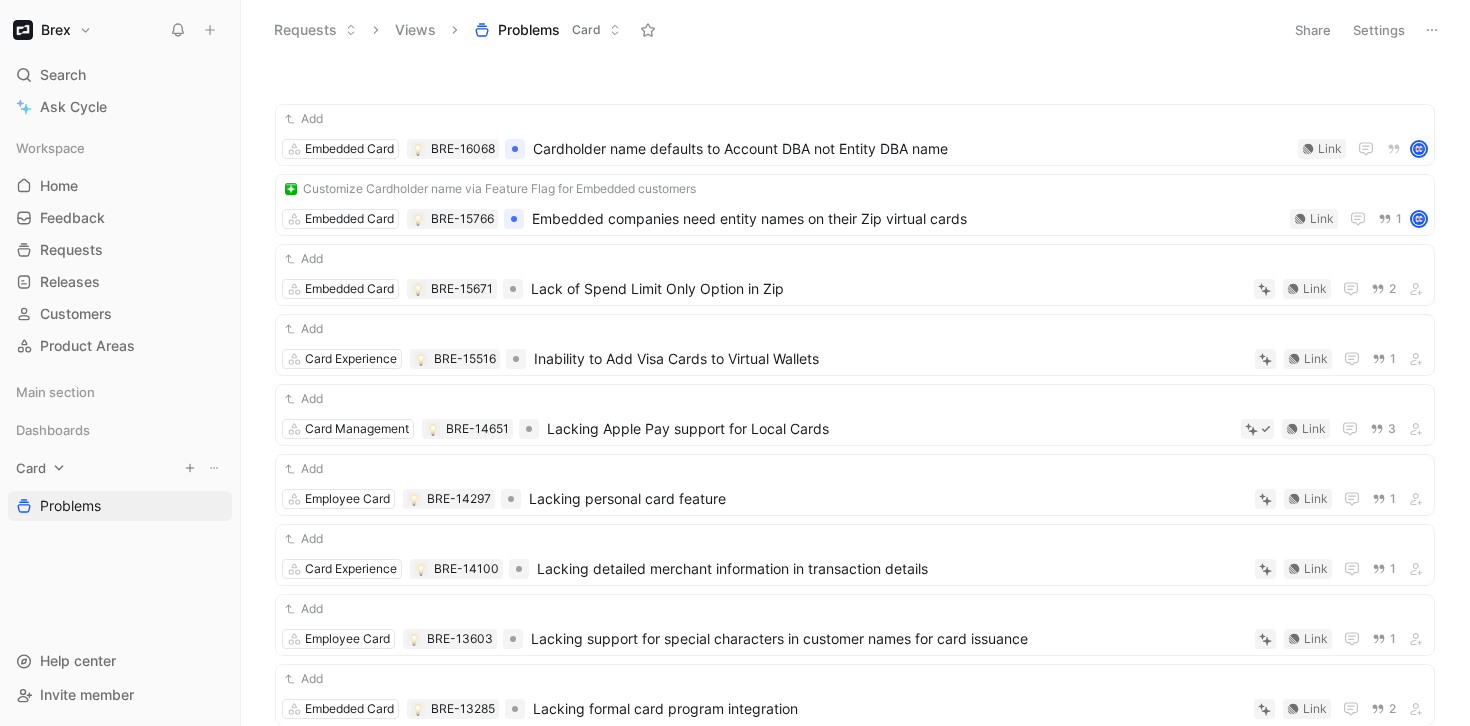 scroll, scrollTop: 0, scrollLeft: 0, axis: both 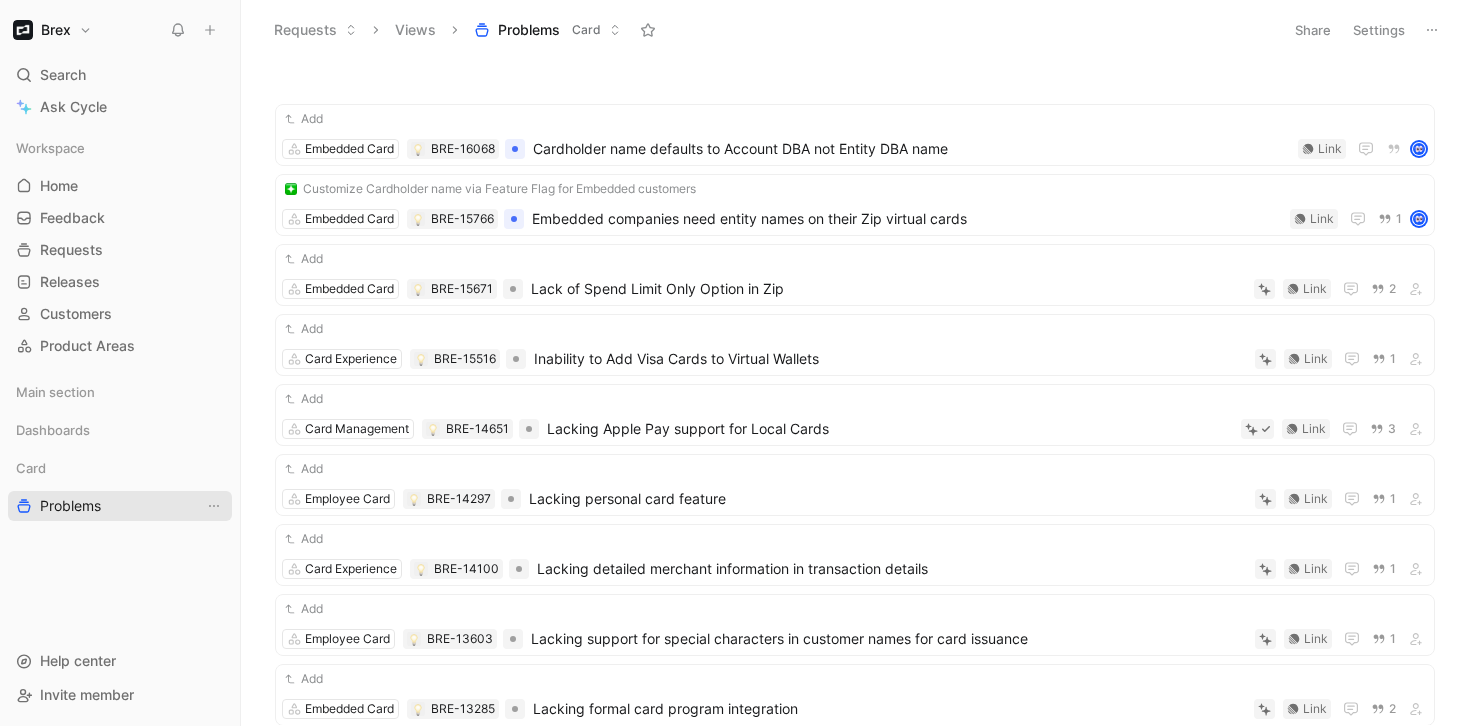 click on "Problems" at bounding box center (70, 506) 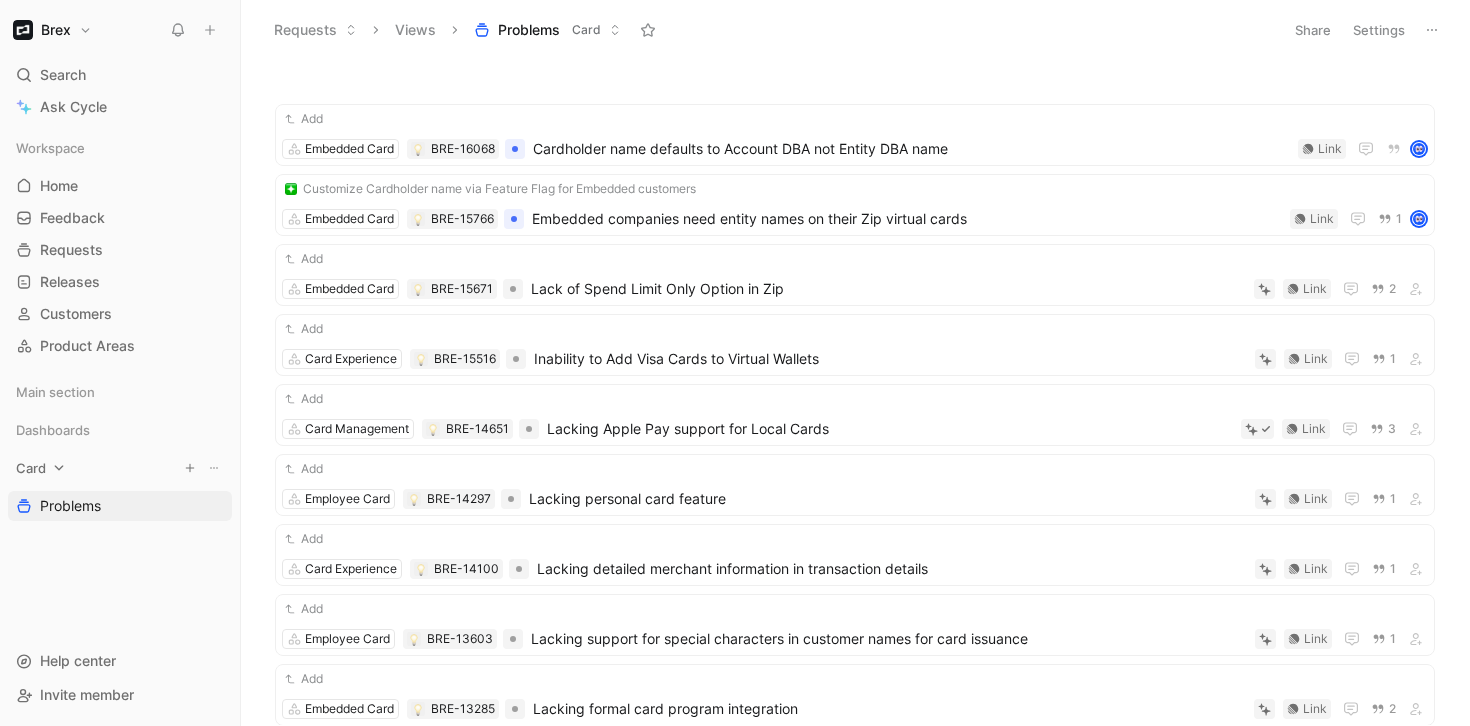 click 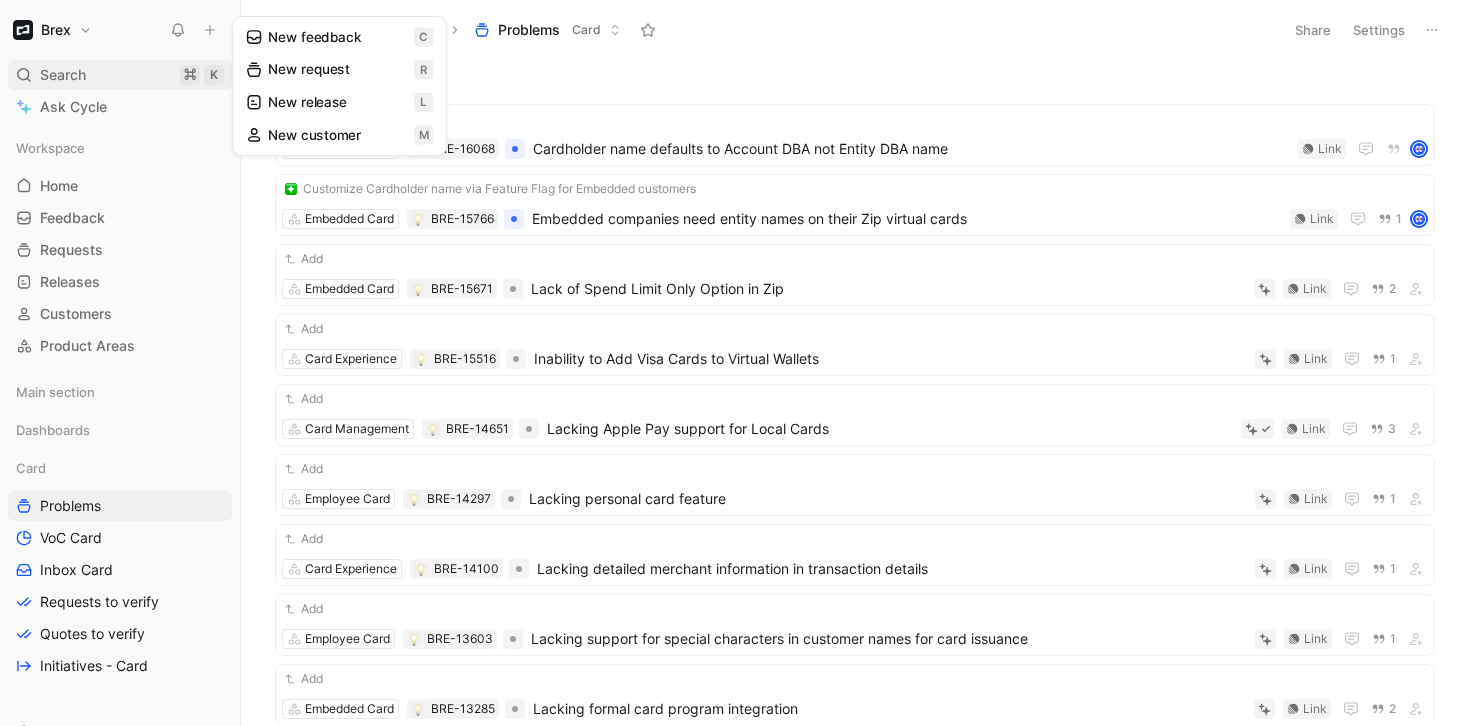 click on "Search" at bounding box center [63, 75] 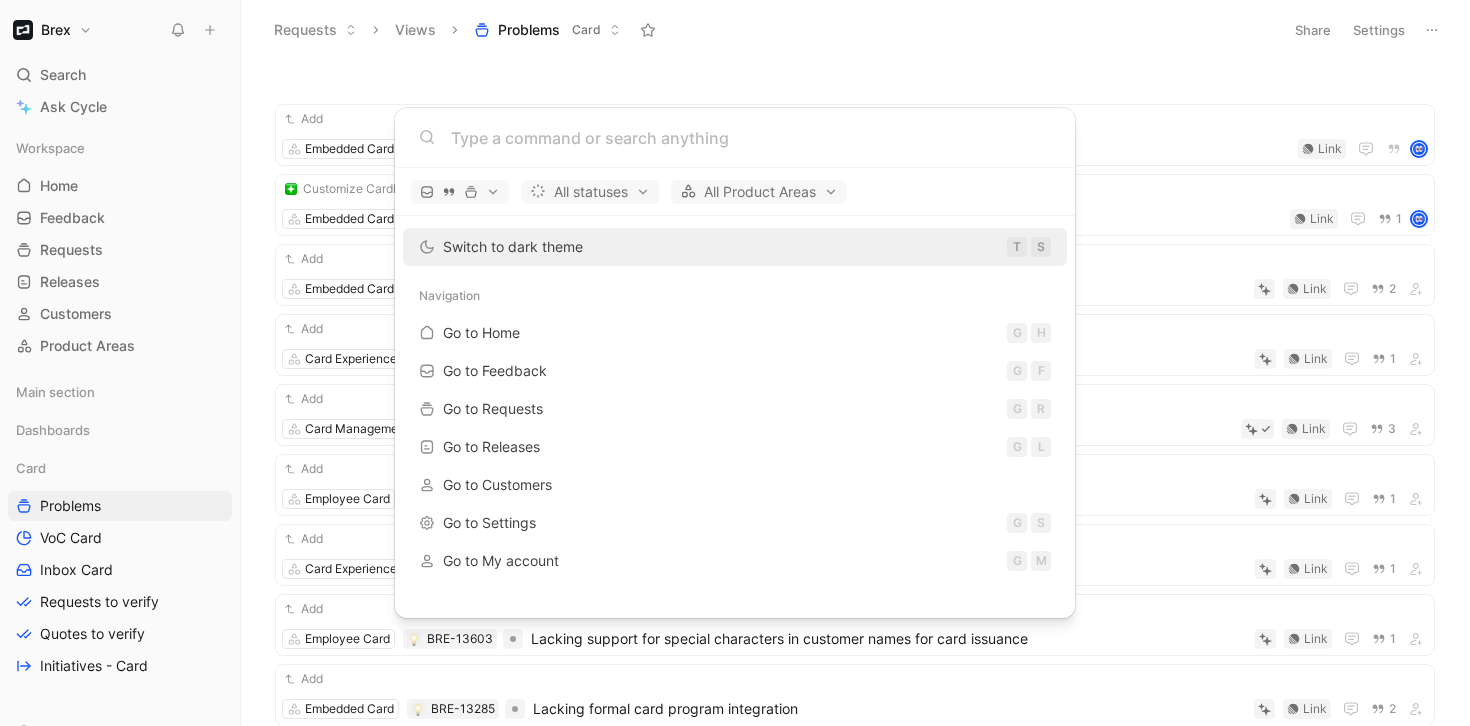 click on "Brex Search ⌘ K Ask Cycle Workspace Home G then H Feedback G then F Requests G then R Releases G then L Customers Product Areas Main section Dashboards Card Problems VoC Card Inbox Card Requests to verify Quotes to verify Initiatives - Card To pick up a draggable item, press the space bar. While dragging, use the arrow keys to move the item. Press space again to drop the item in its new position, or press escape to cancel. Help center Invite member Requests Views Problems Card Share Settings Add Embedded Card BRE-16068 Cardholder name defaults to Account DBA not Entity DBA name Link Customize Cardholder name via Feature Flag for Embedded customers Embedded Card BRE-15766 Embedded companies need entity names on their Zip virtual cards Link 1 Add Embedded Card BRE-15671 Lack of Spend Limit Only Option in Zip Link 2 Add Card Experience BRE-15516 Inability to Add Visa Cards to Virtual Wallets Link 1 Add Card Management BRE-14651 Lacking Apple Pay support for Local Cards Link 3 Add 1" at bounding box center [735, 363] 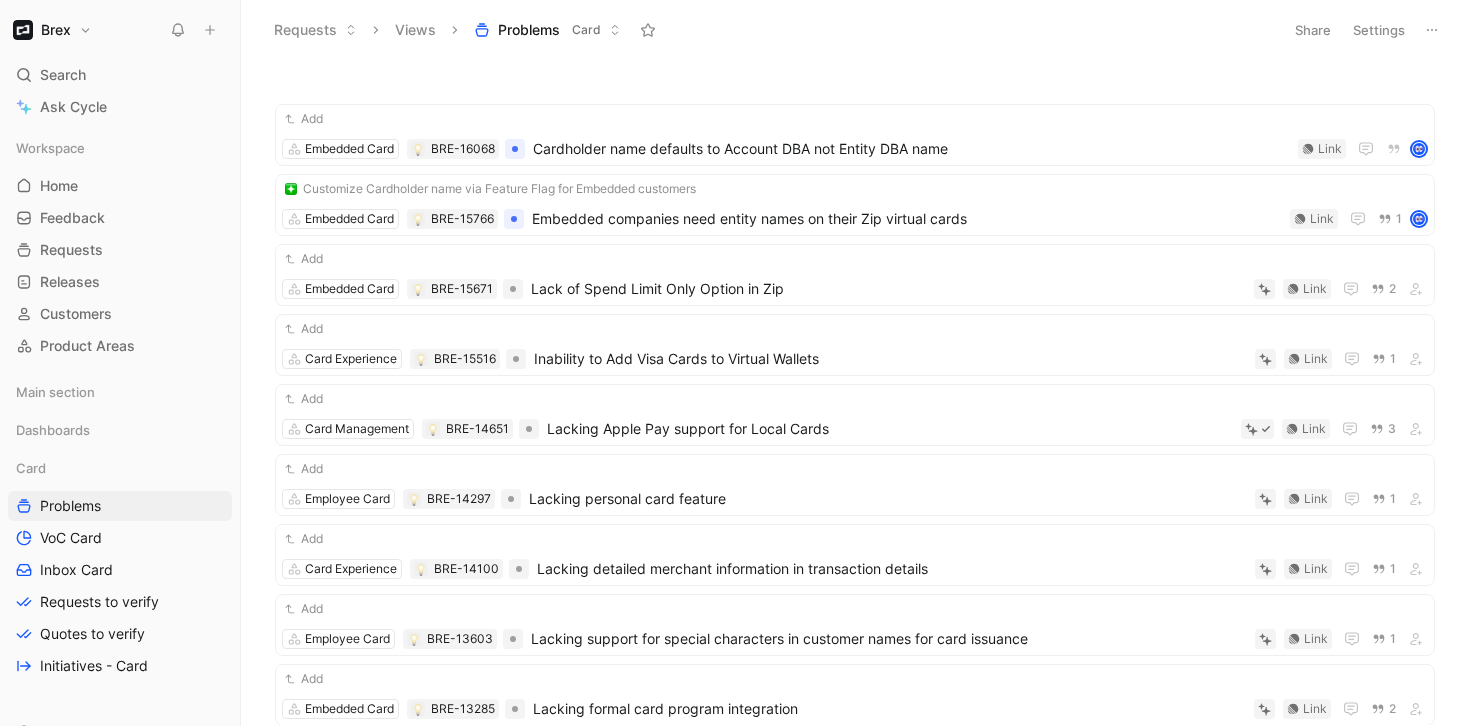 click on "Views" at bounding box center (415, 30) 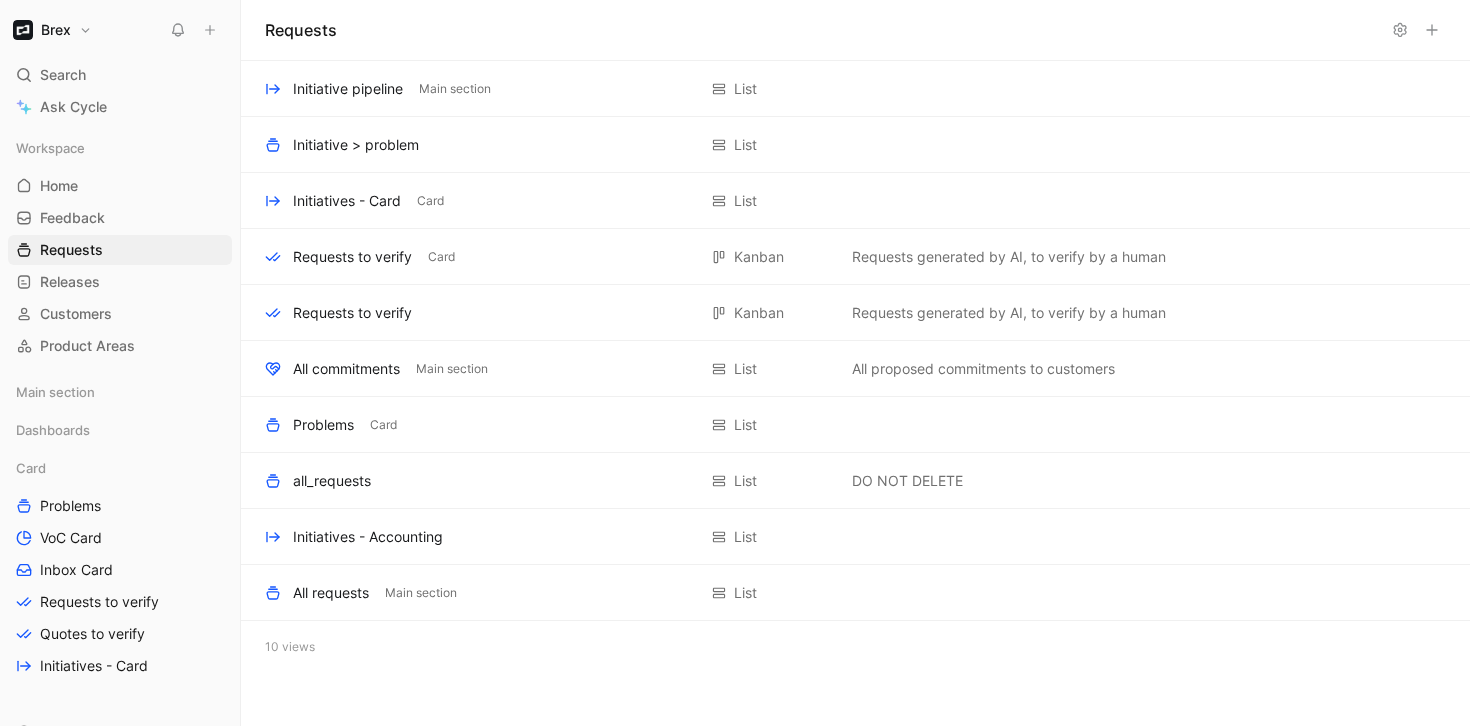 click at bounding box center (194, 30) 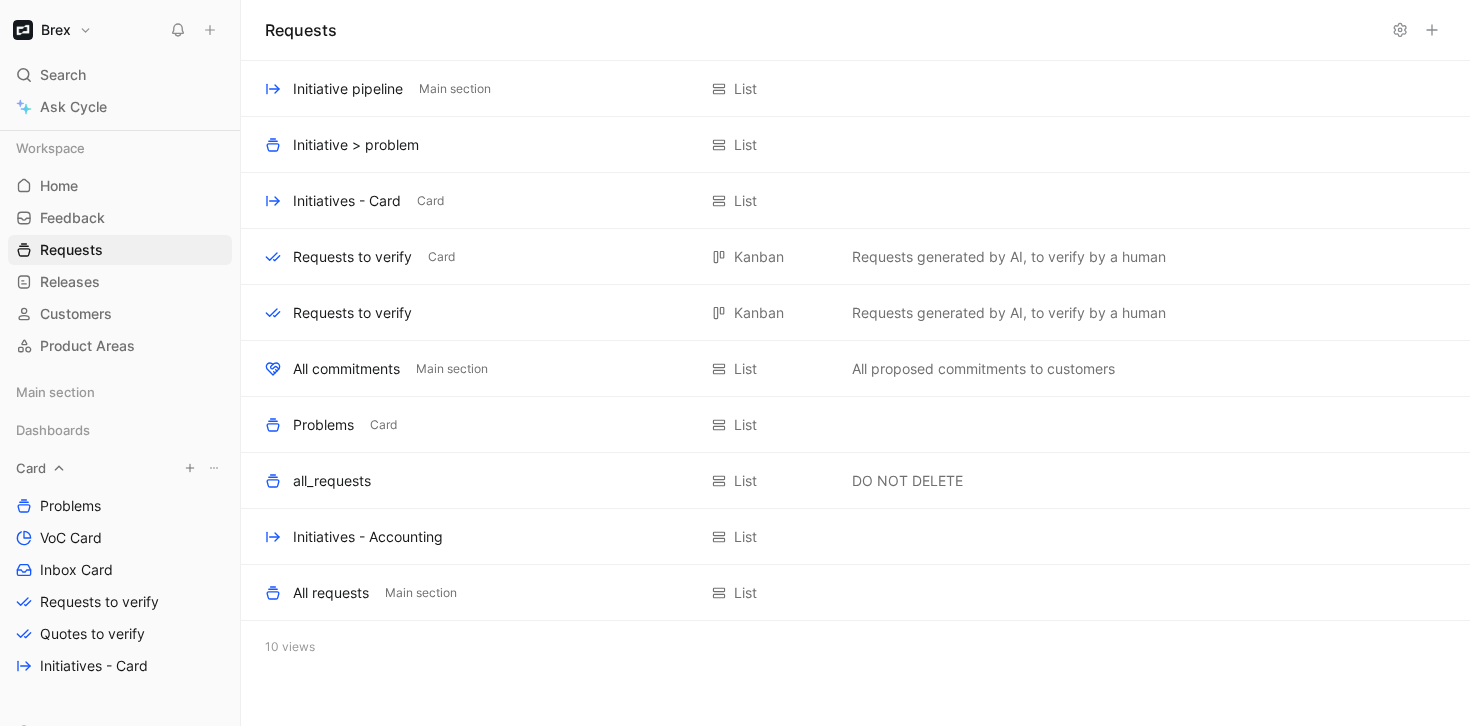 scroll, scrollTop: 71, scrollLeft: 0, axis: vertical 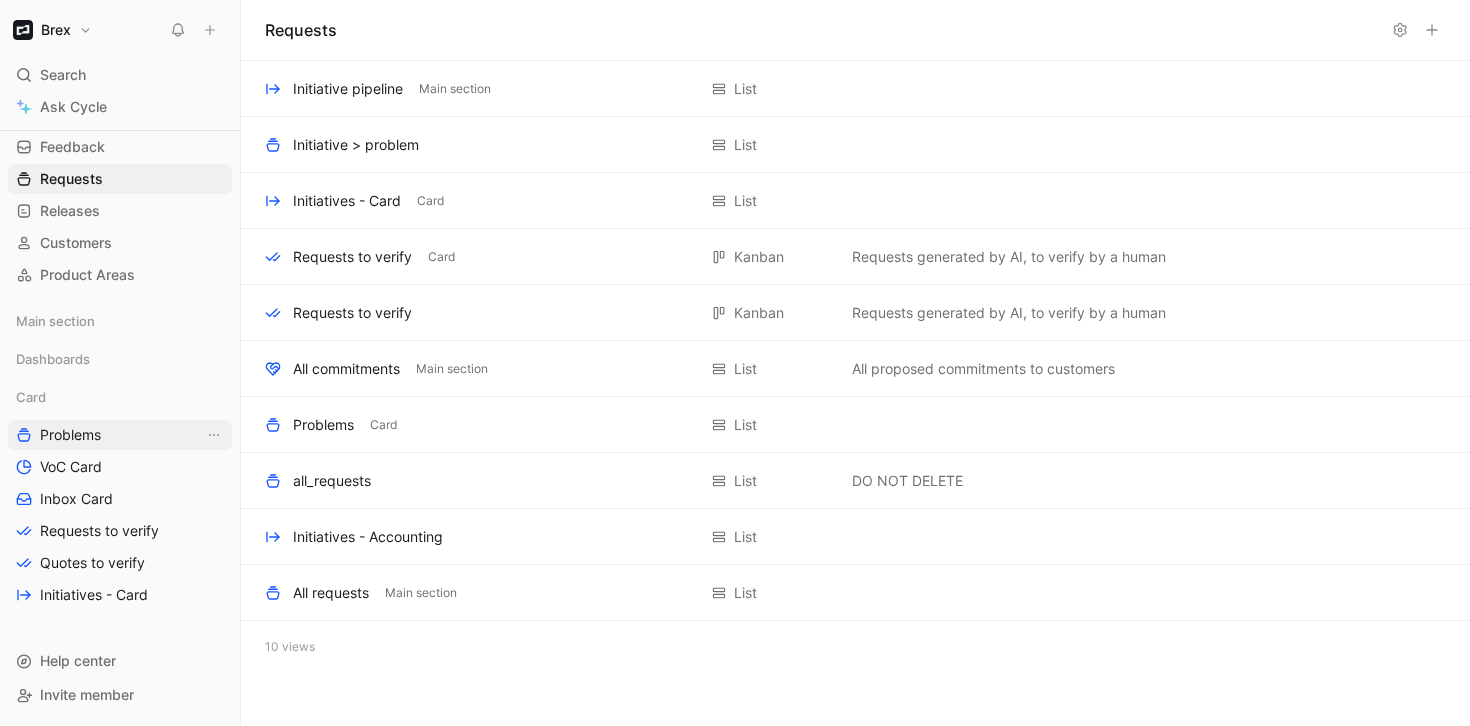 click on "Problems" at bounding box center (70, 435) 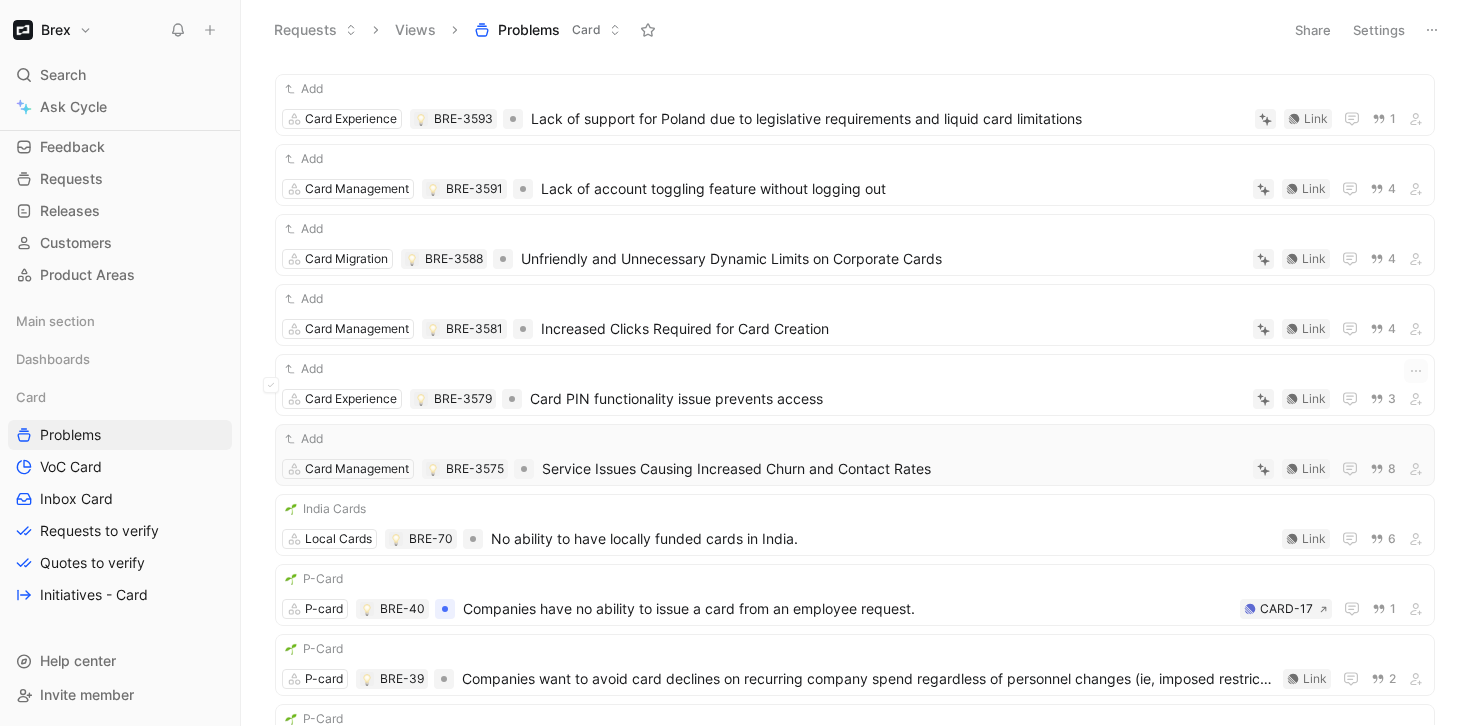 scroll, scrollTop: 7808, scrollLeft: 0, axis: vertical 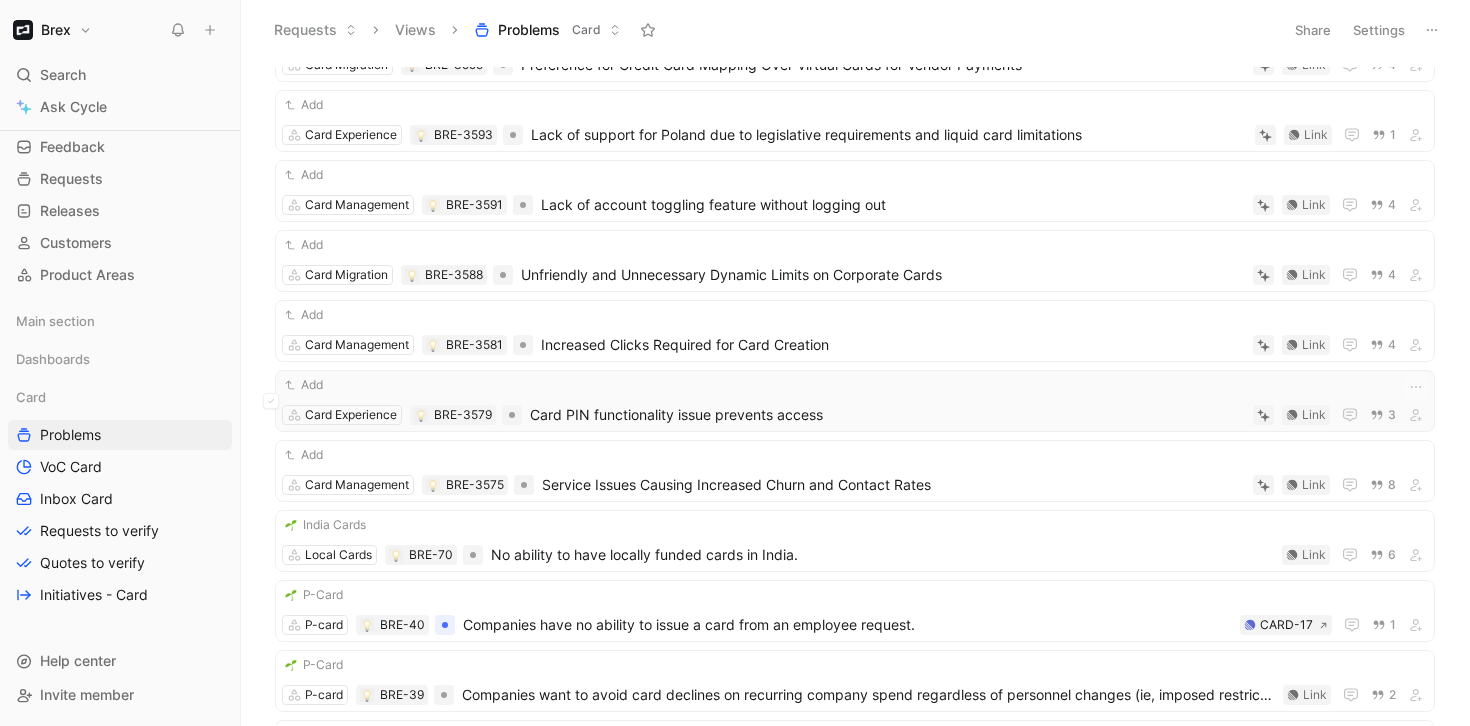 click on "Add Card Experience BRE-3579 Card PIN functionality issue prevents access Link 3" at bounding box center (855, 401) 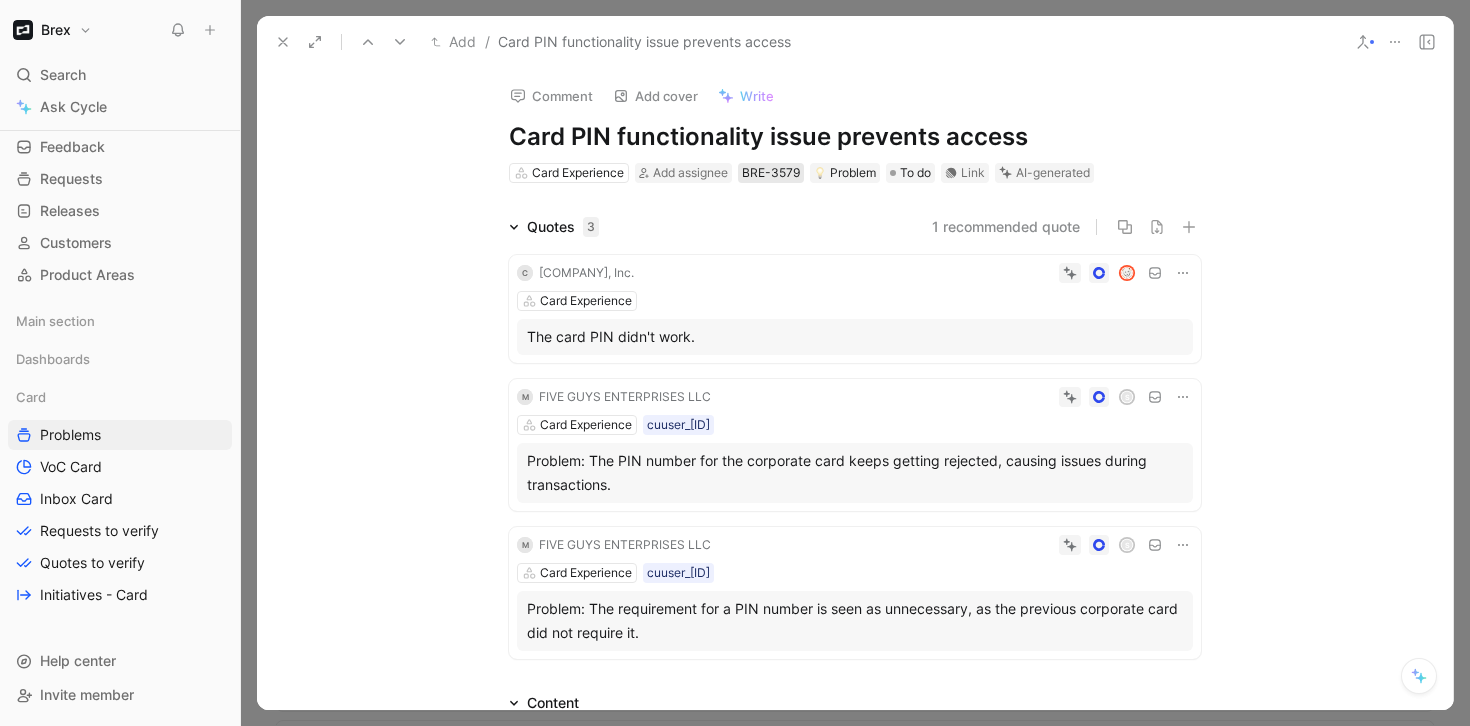 click on "BRE-3579" at bounding box center (771, 173) 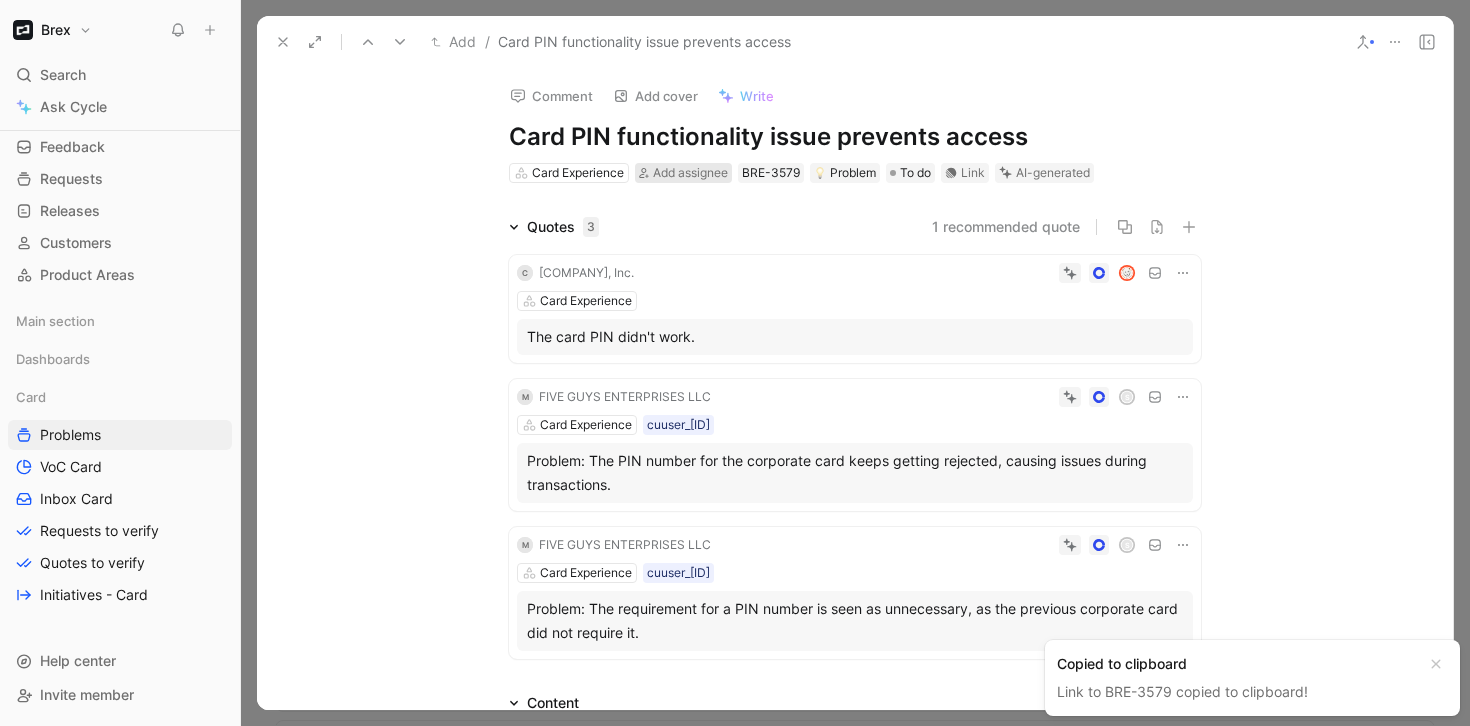 click on "Add assignee" at bounding box center [690, 172] 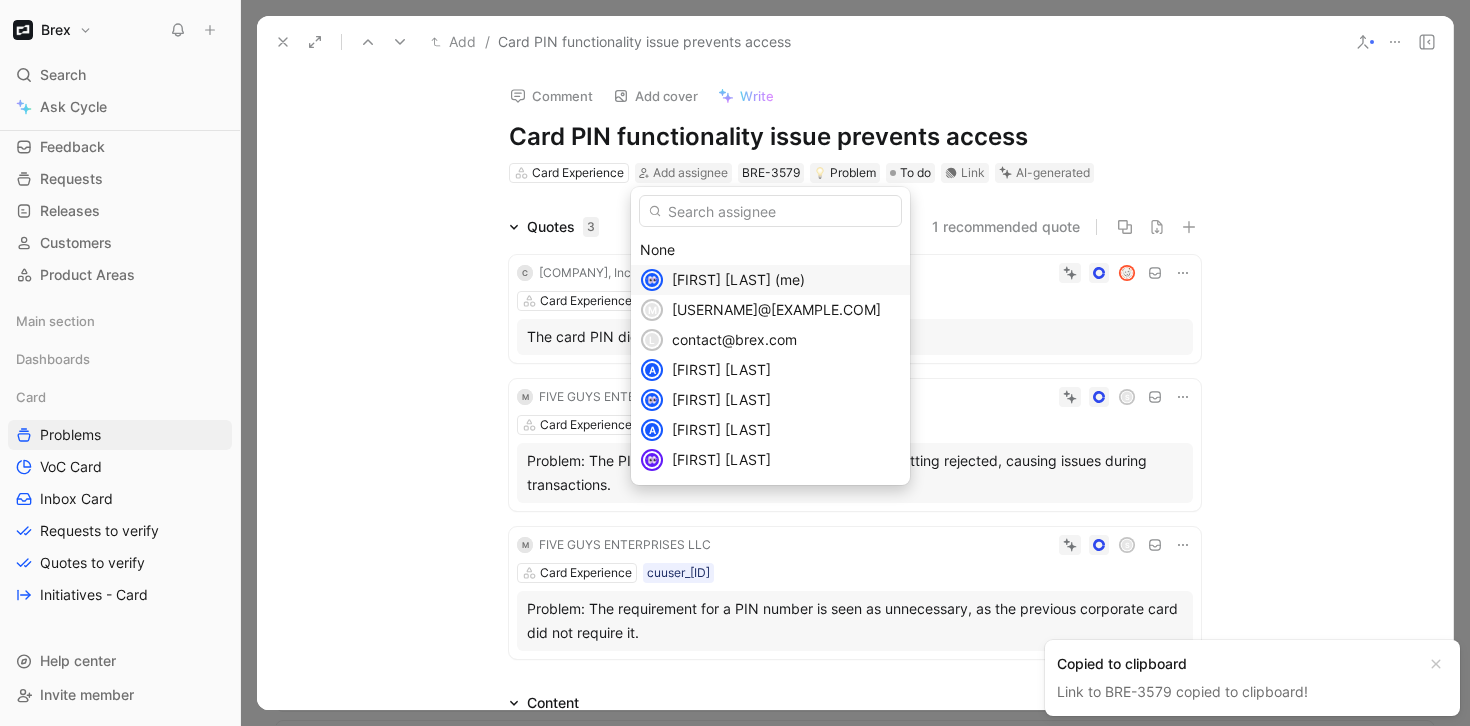click on "[FIRST] [LAST] (me)" at bounding box center [786, 280] 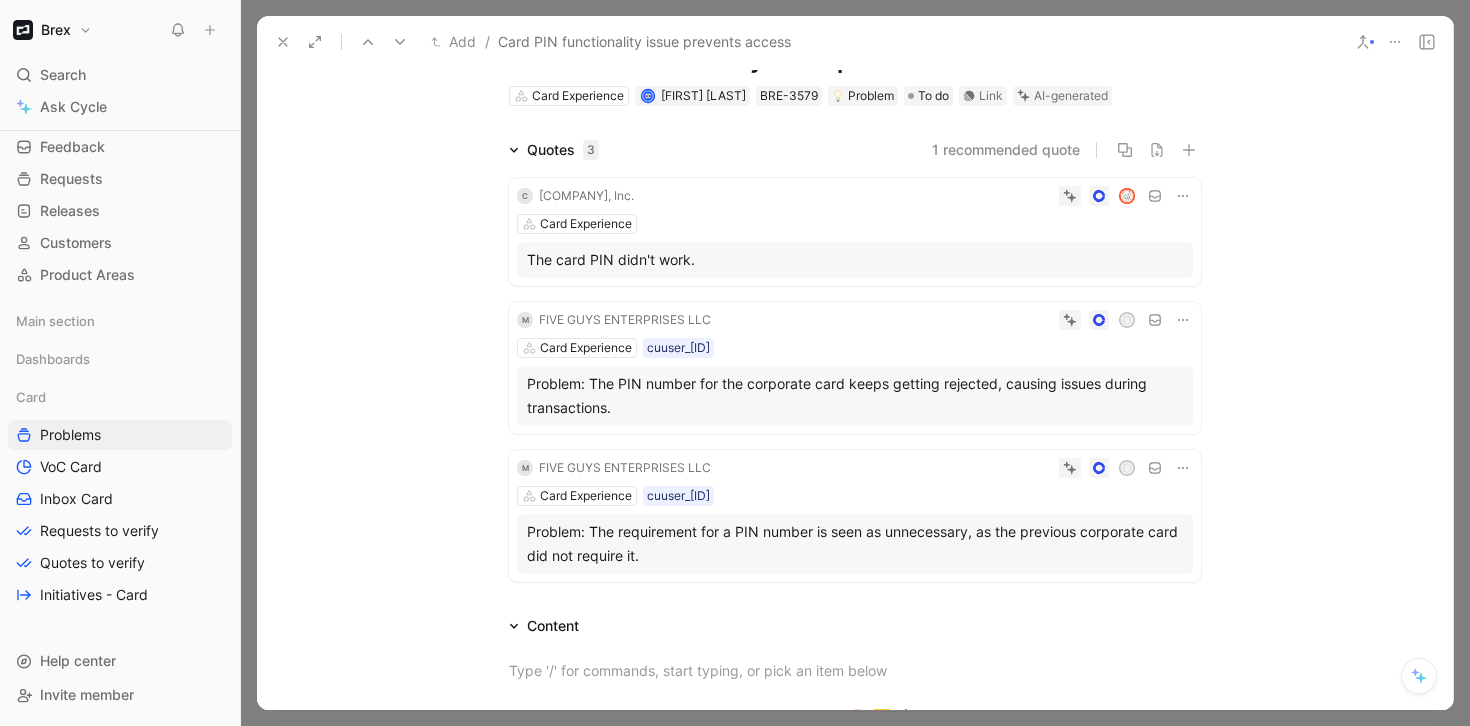 scroll, scrollTop: 0, scrollLeft: 0, axis: both 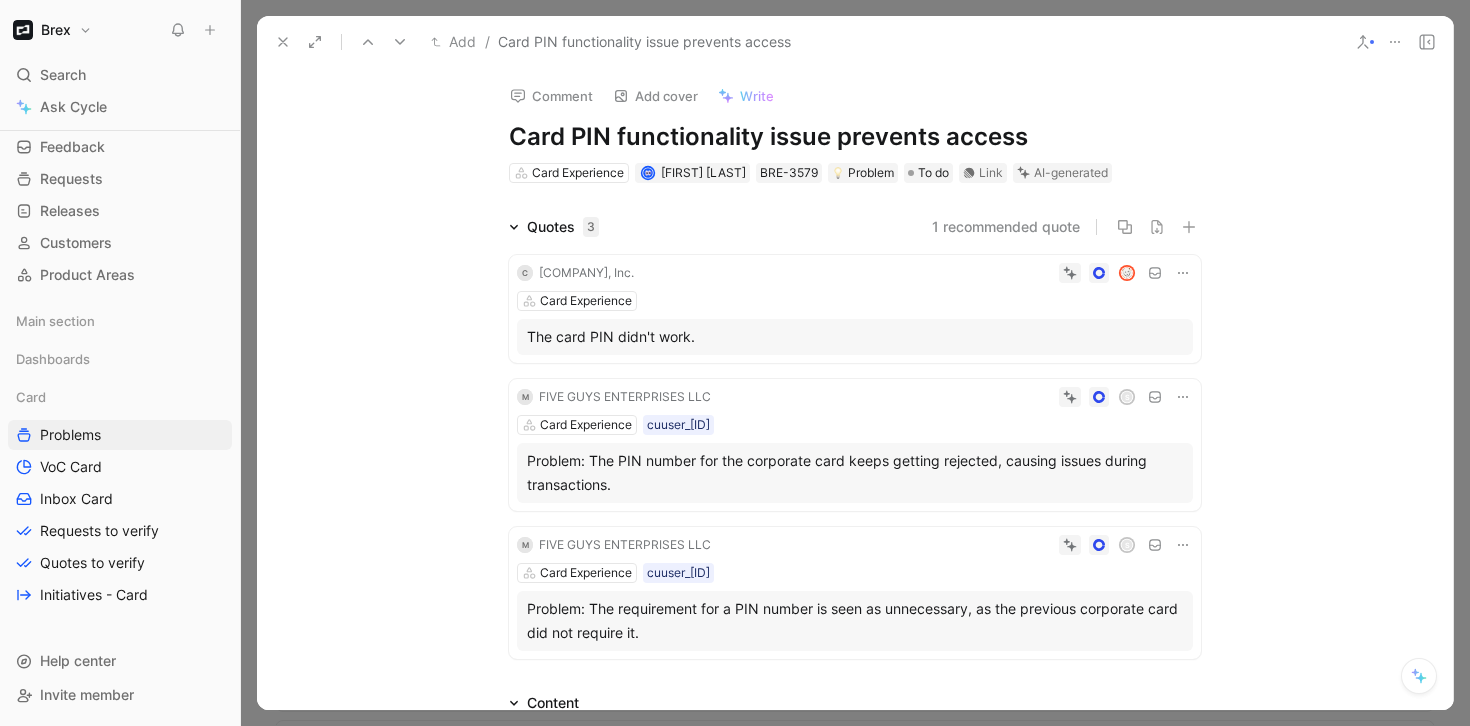 click 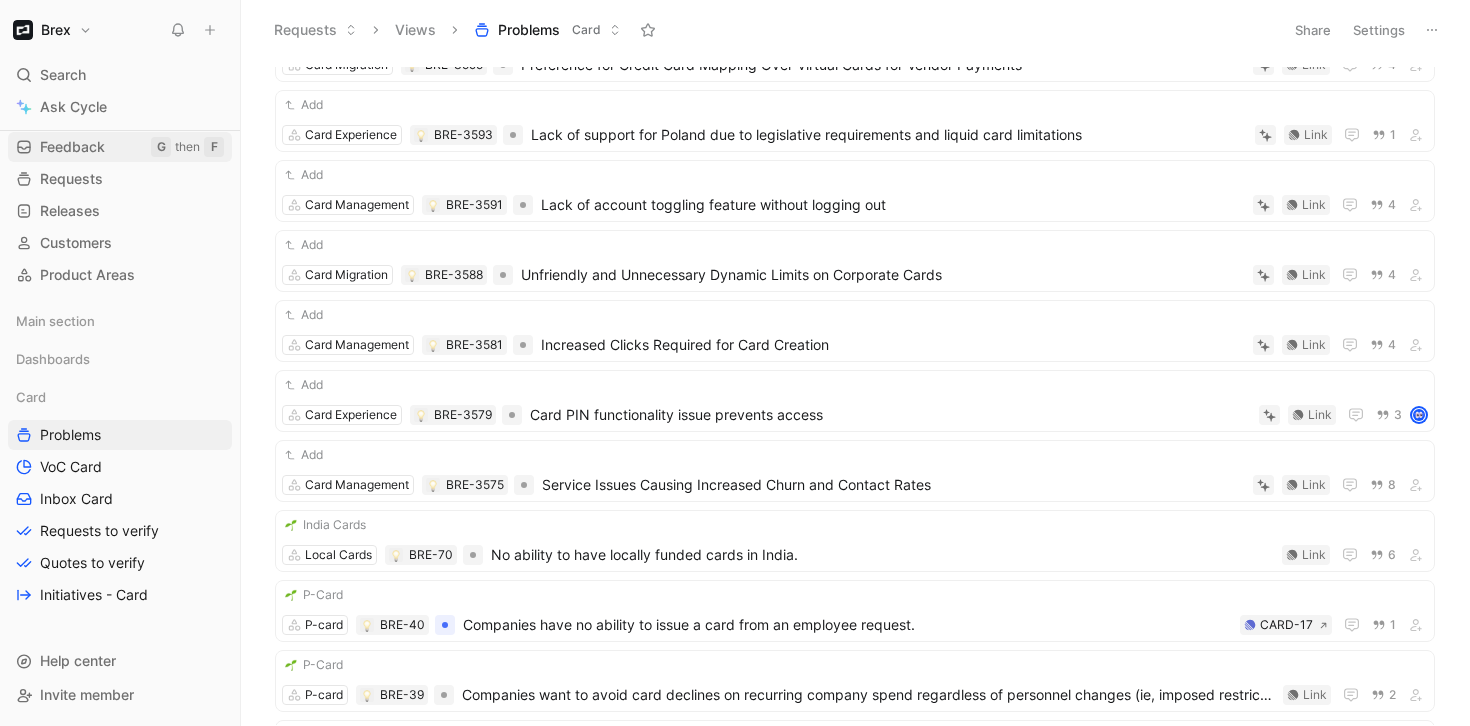 click on "Feedback" at bounding box center (72, 147) 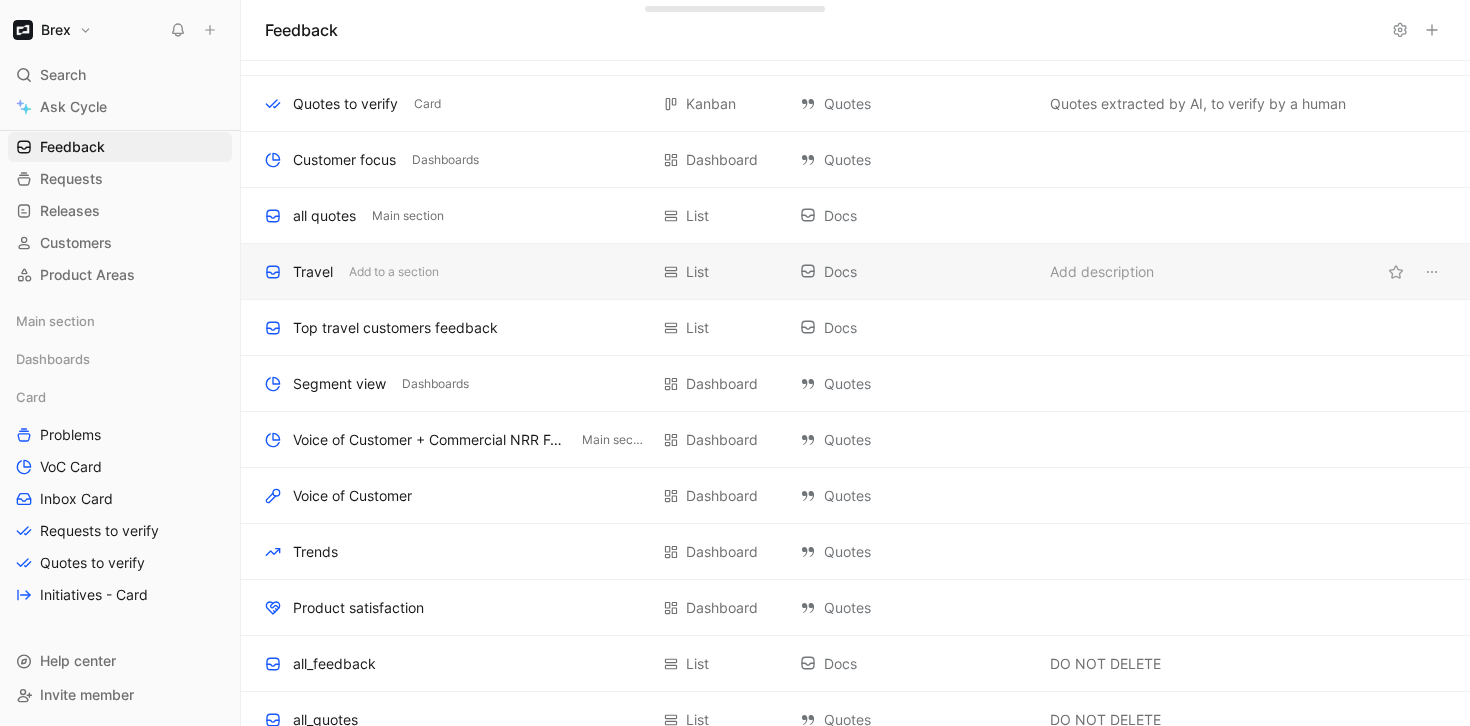 scroll, scrollTop: 787, scrollLeft: 0, axis: vertical 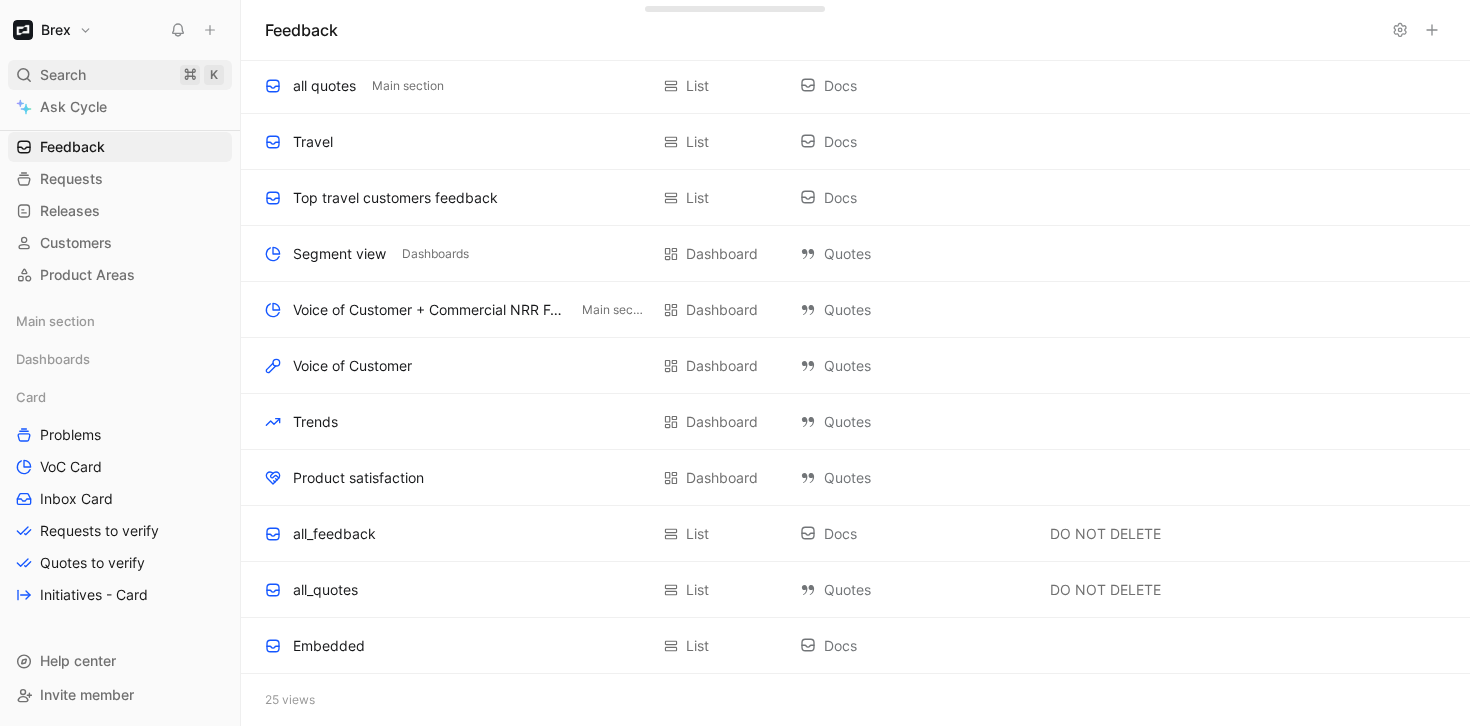 click on "Search" at bounding box center (63, 75) 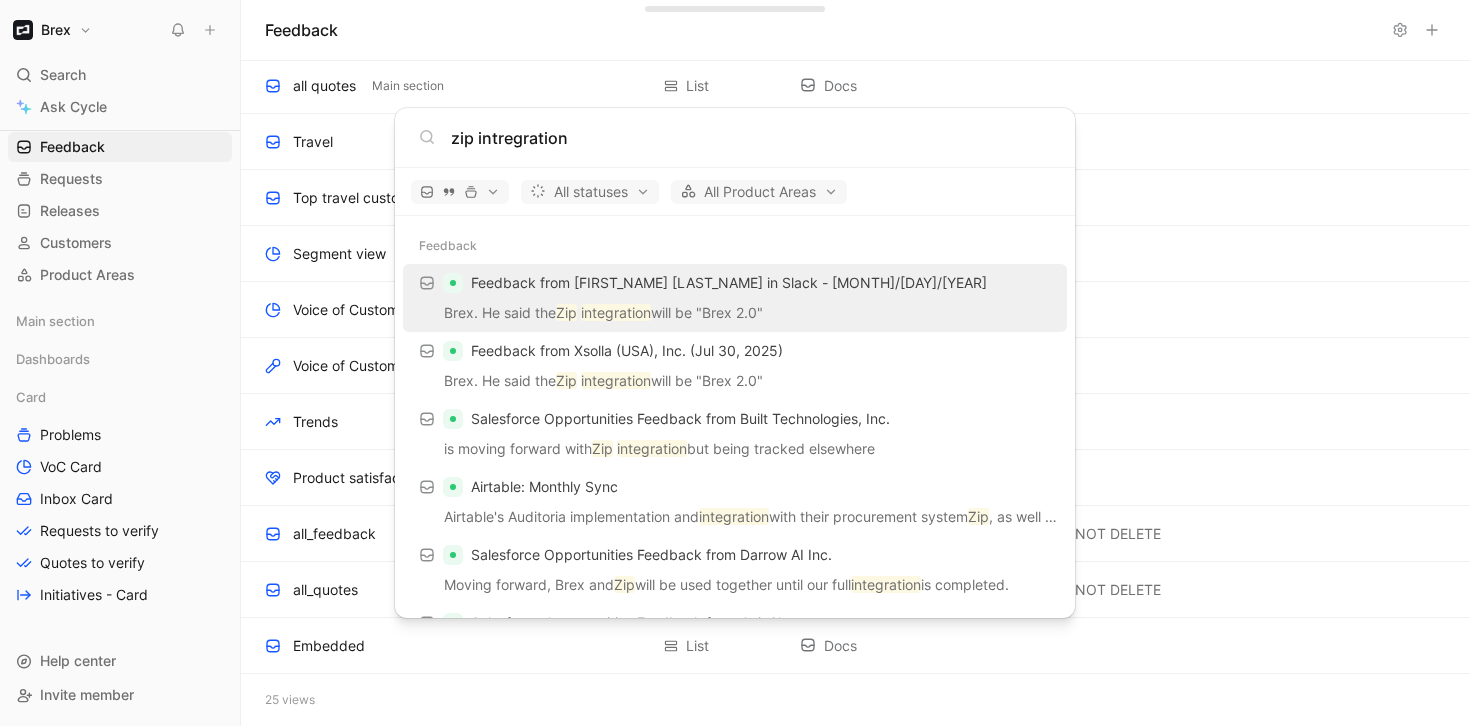 click on "zip intregration" at bounding box center [751, 138] 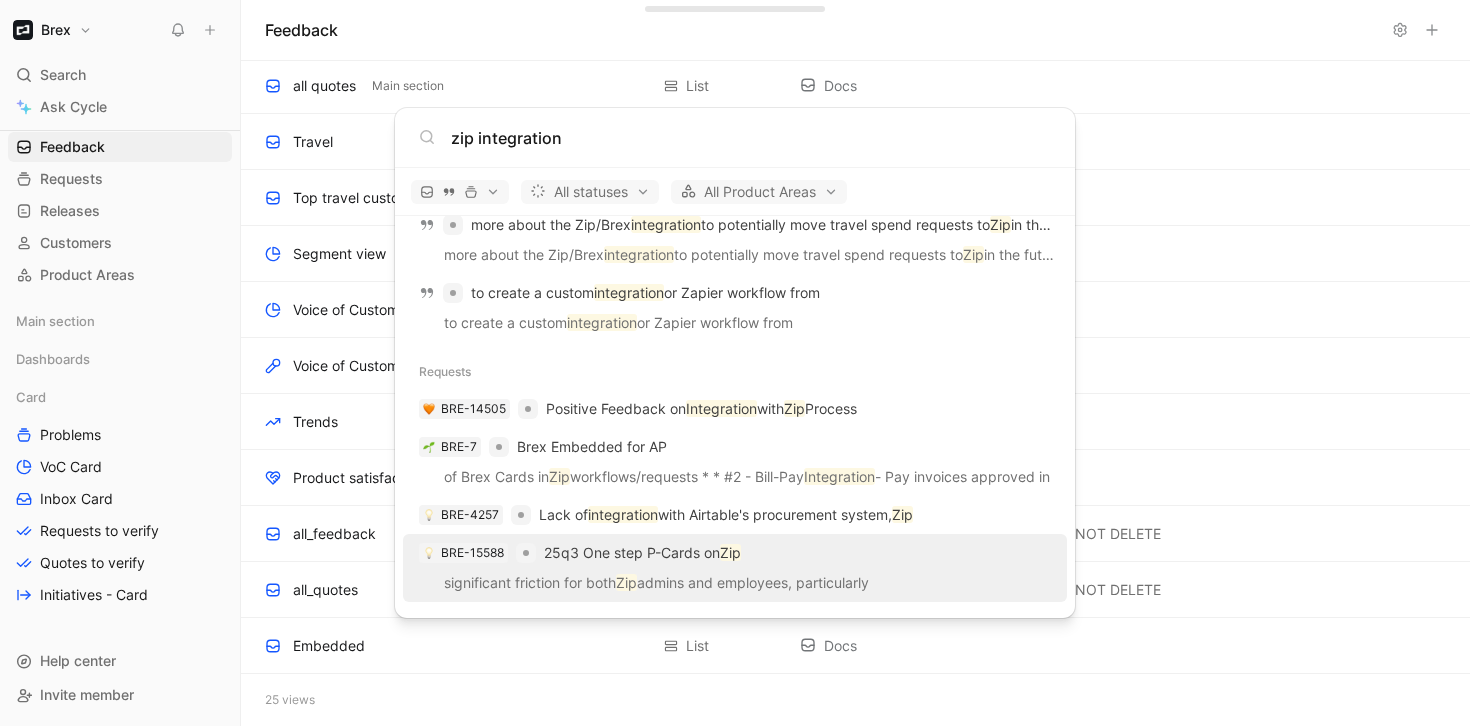 scroll, scrollTop: 0, scrollLeft: 0, axis: both 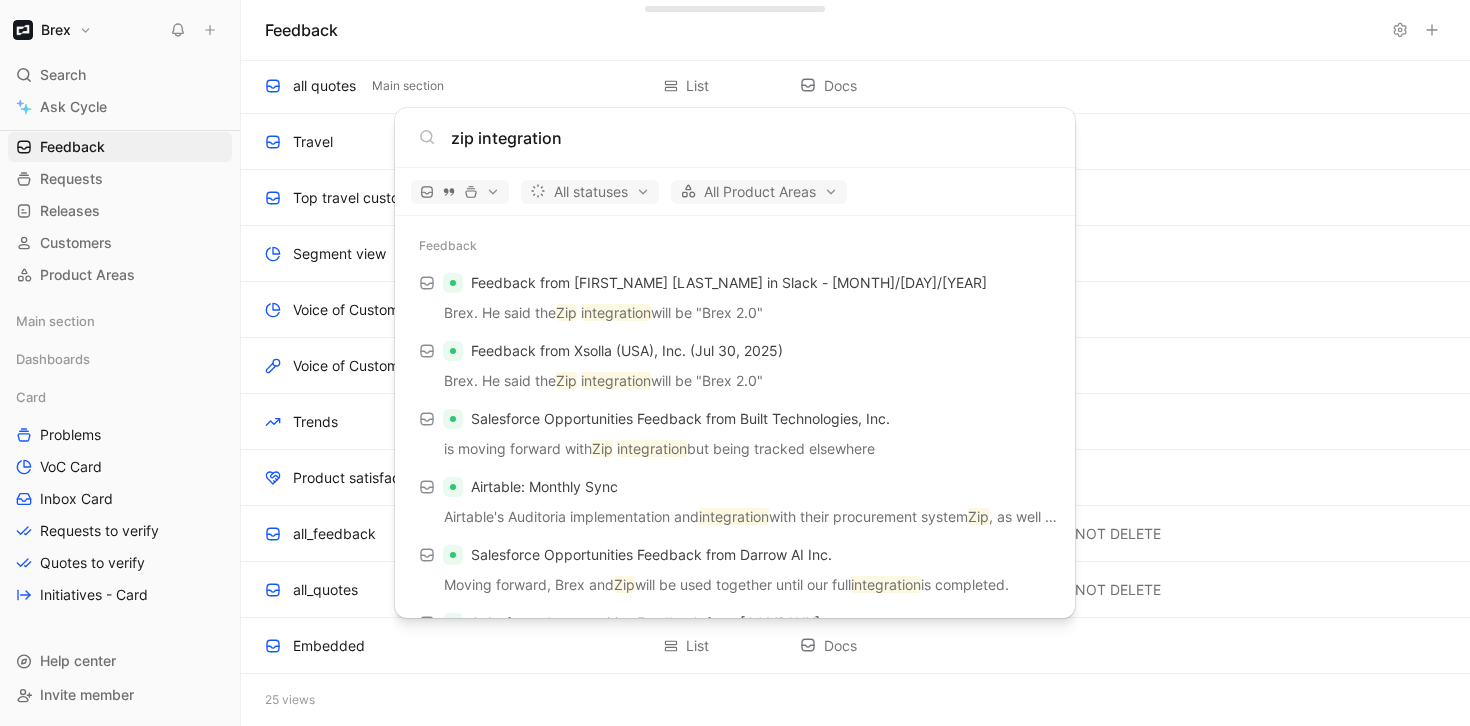 click on "zip integration" at bounding box center (751, 138) 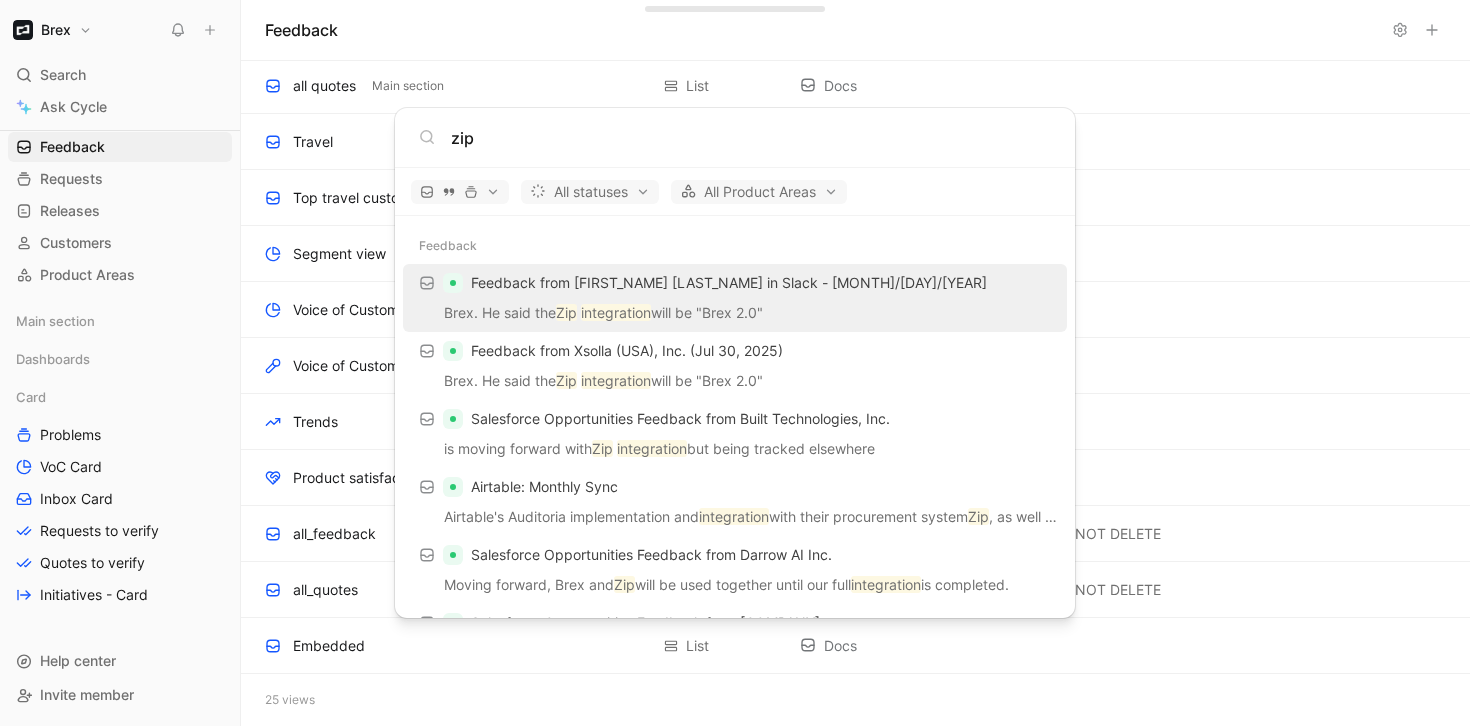type on "zip" 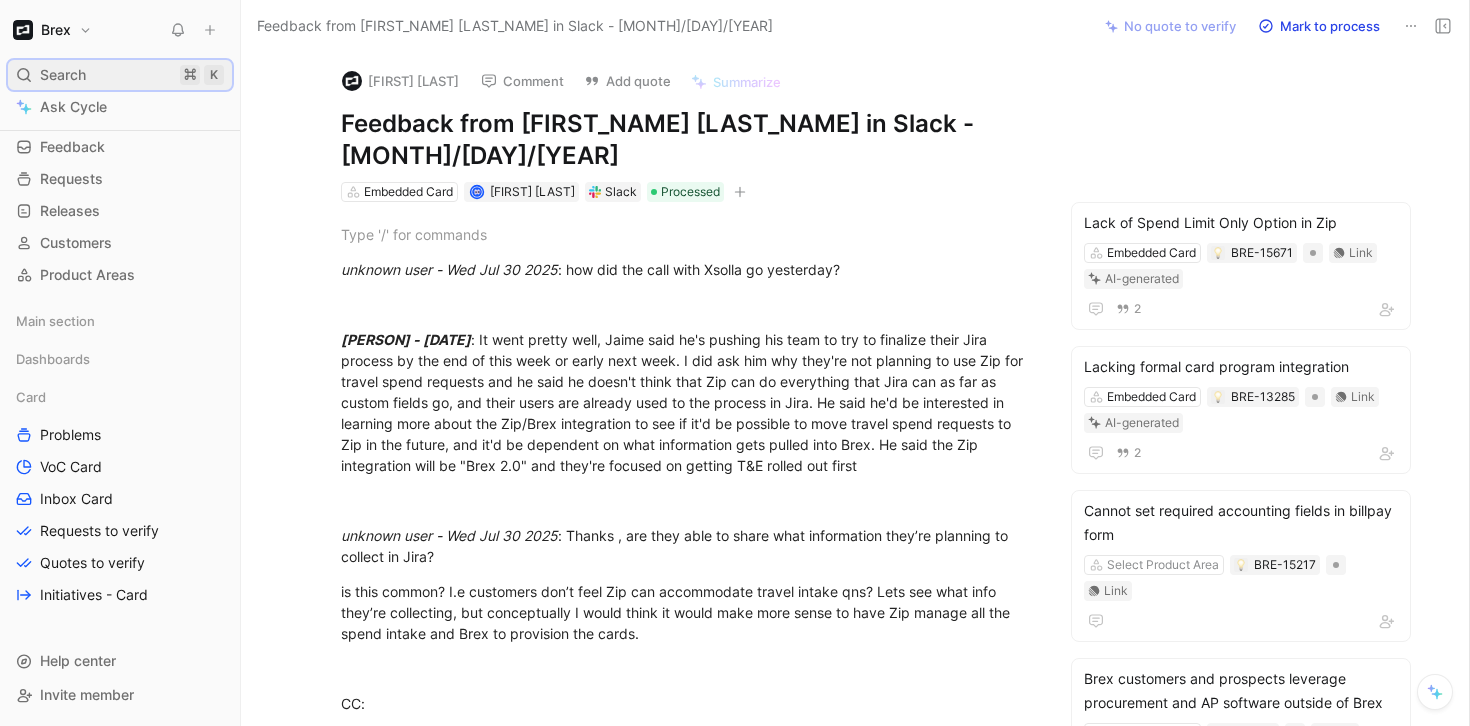 click on "Search ⌘ K" at bounding box center (120, 75) 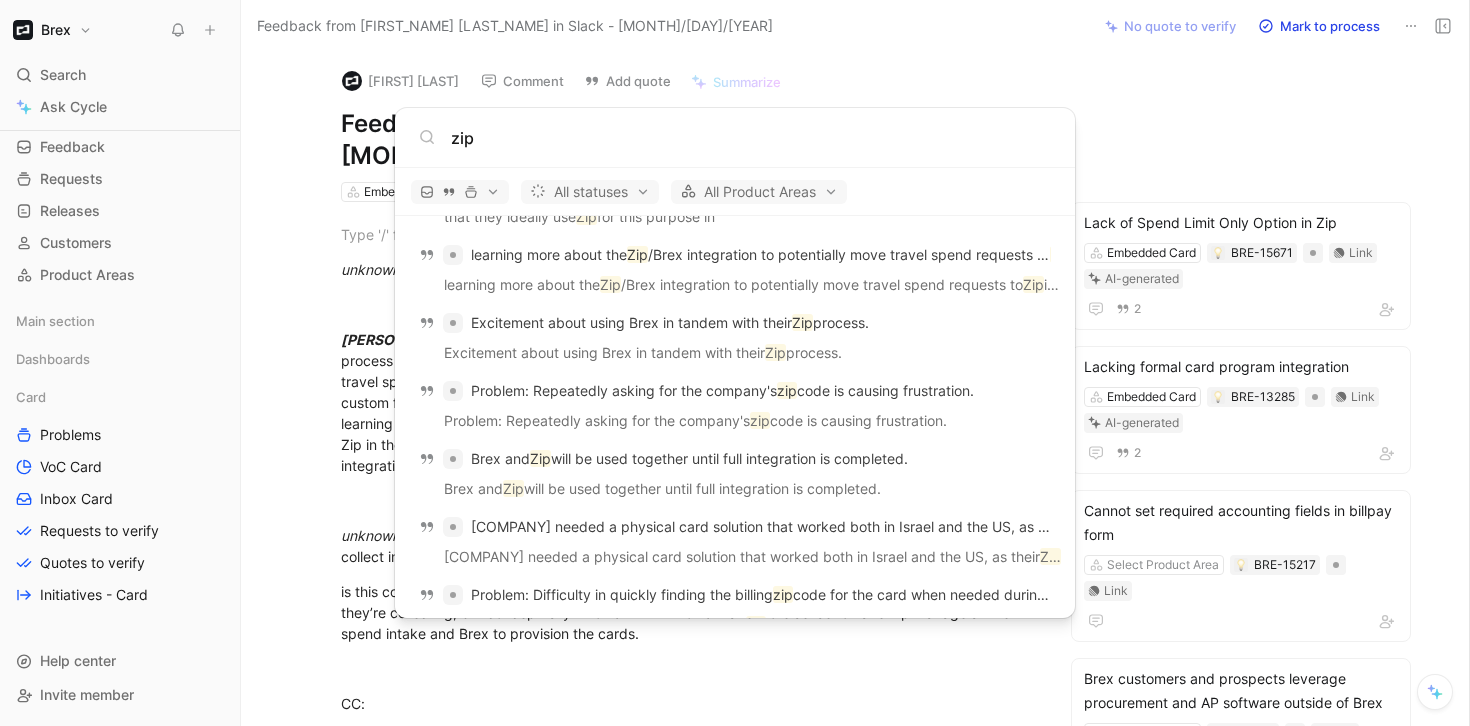 scroll, scrollTop: 1873, scrollLeft: 0, axis: vertical 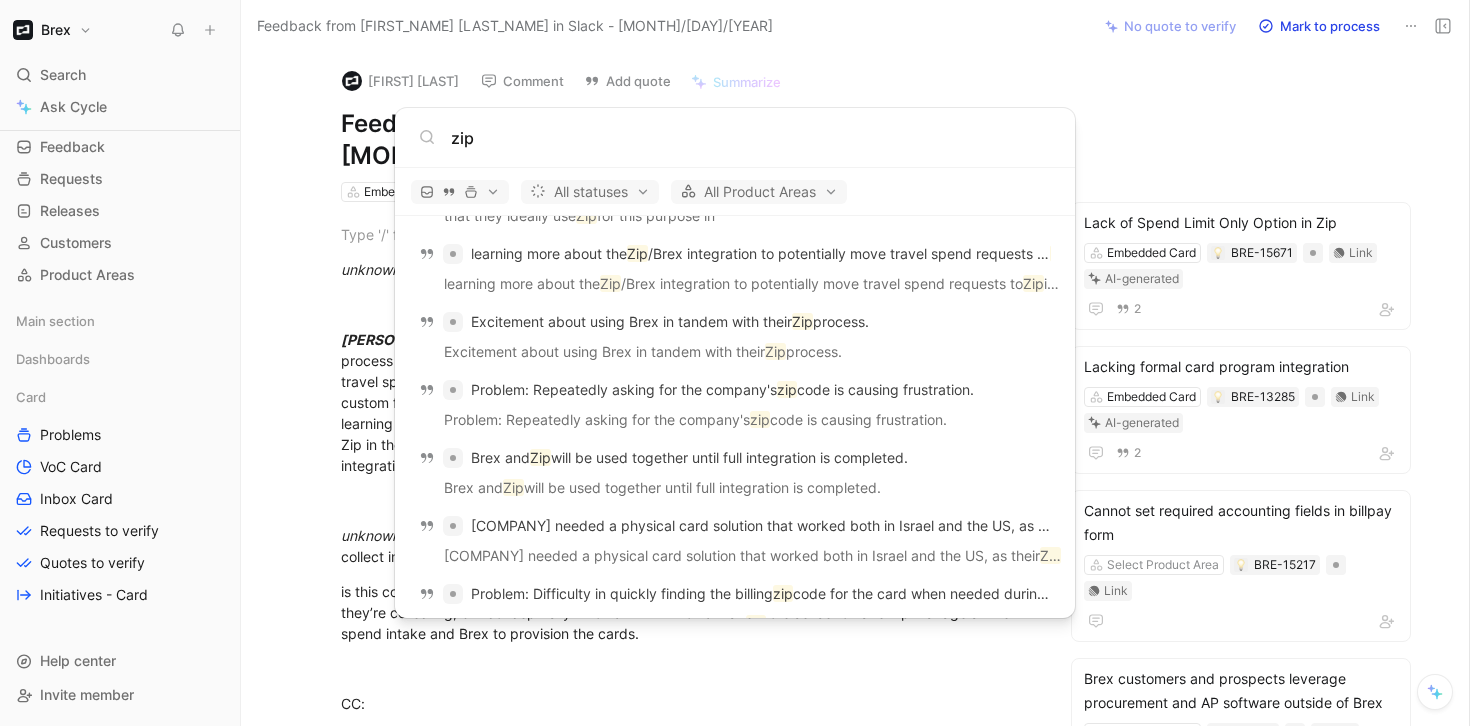 type on "zip" 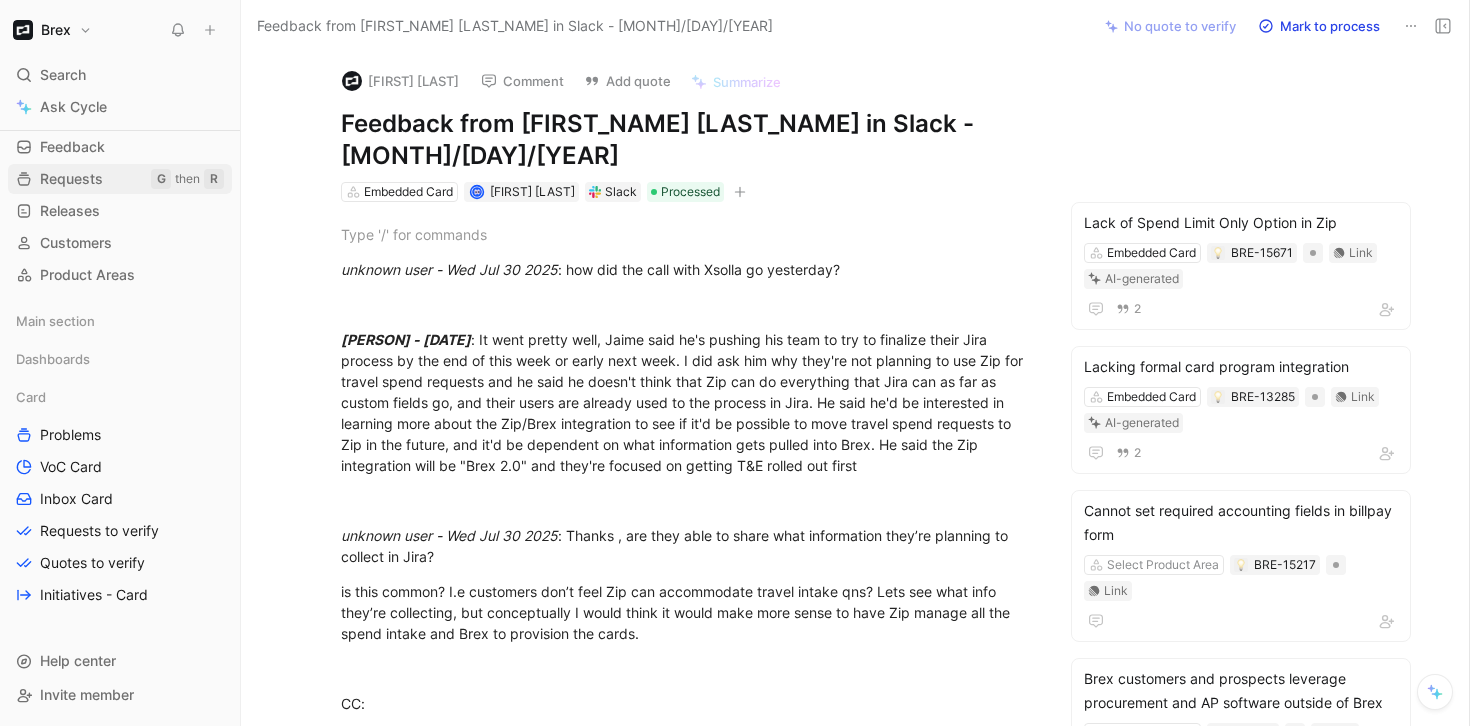 click on "Requests" at bounding box center [71, 179] 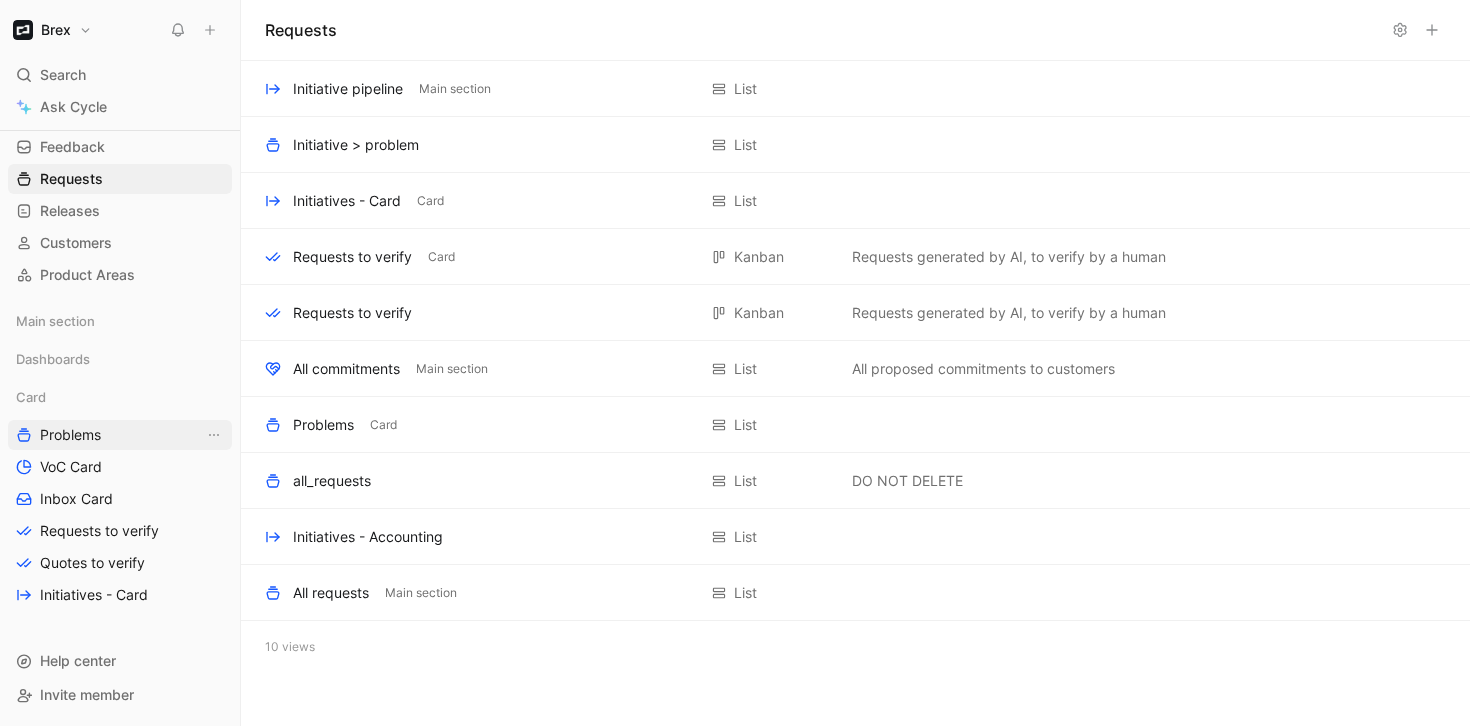 click on "Problems" at bounding box center (120, 435) 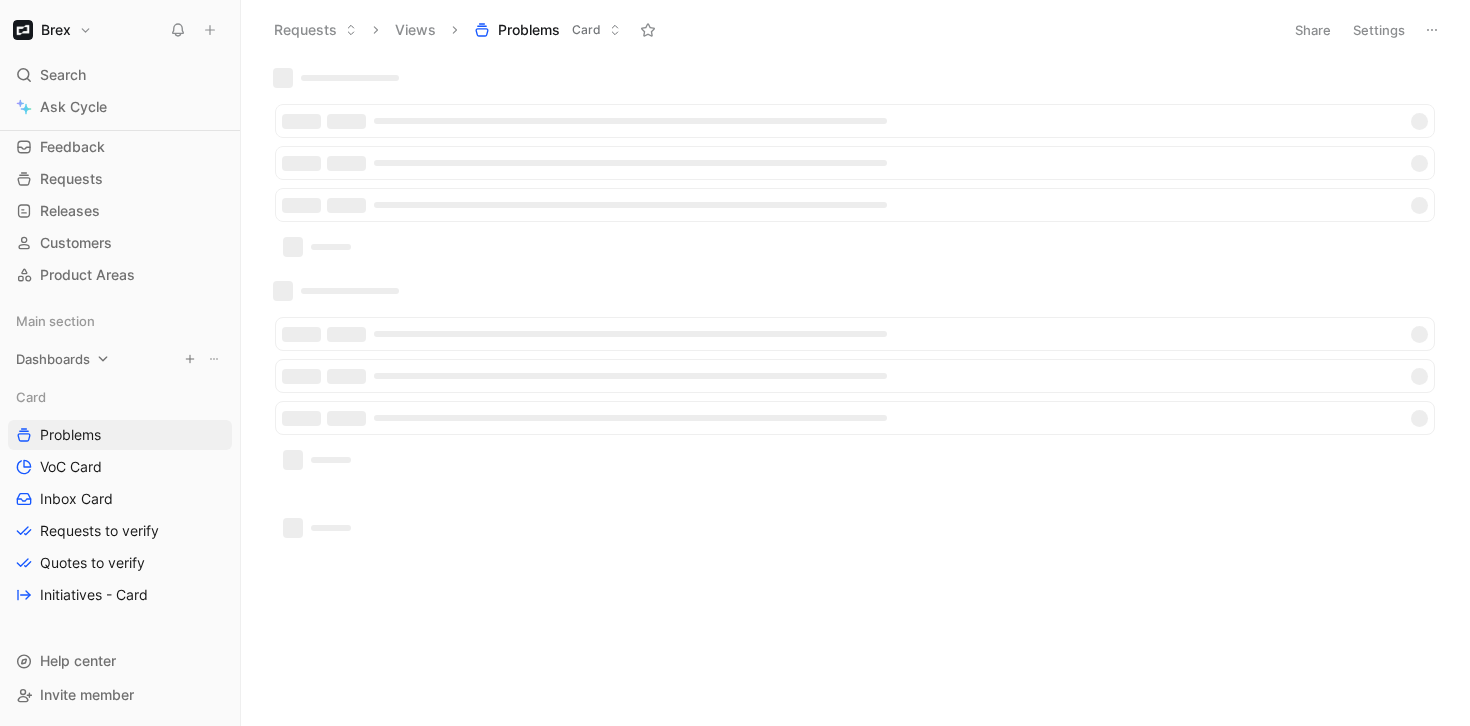 click on "Dashboards" at bounding box center (53, 359) 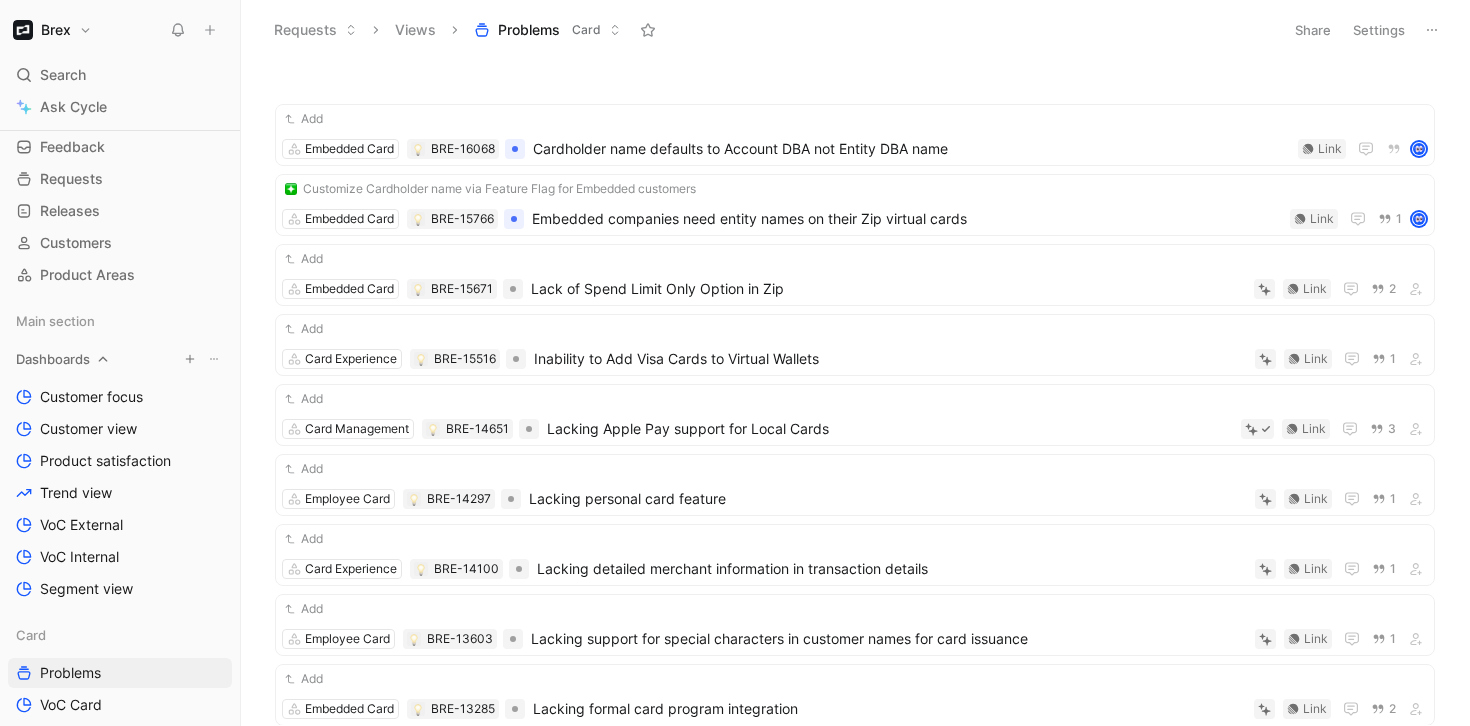 click on "Dashboards" at bounding box center [120, 359] 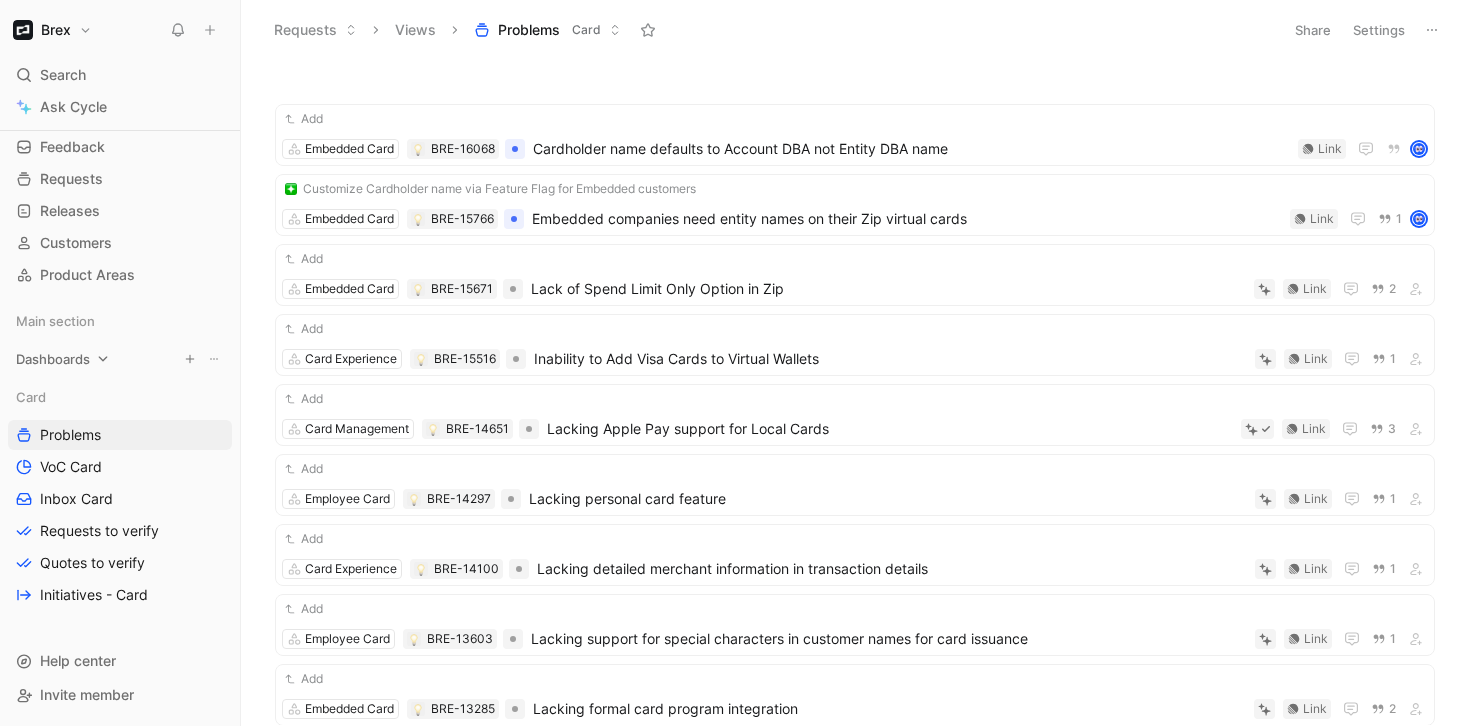 click on "Dashboards" at bounding box center [120, 359] 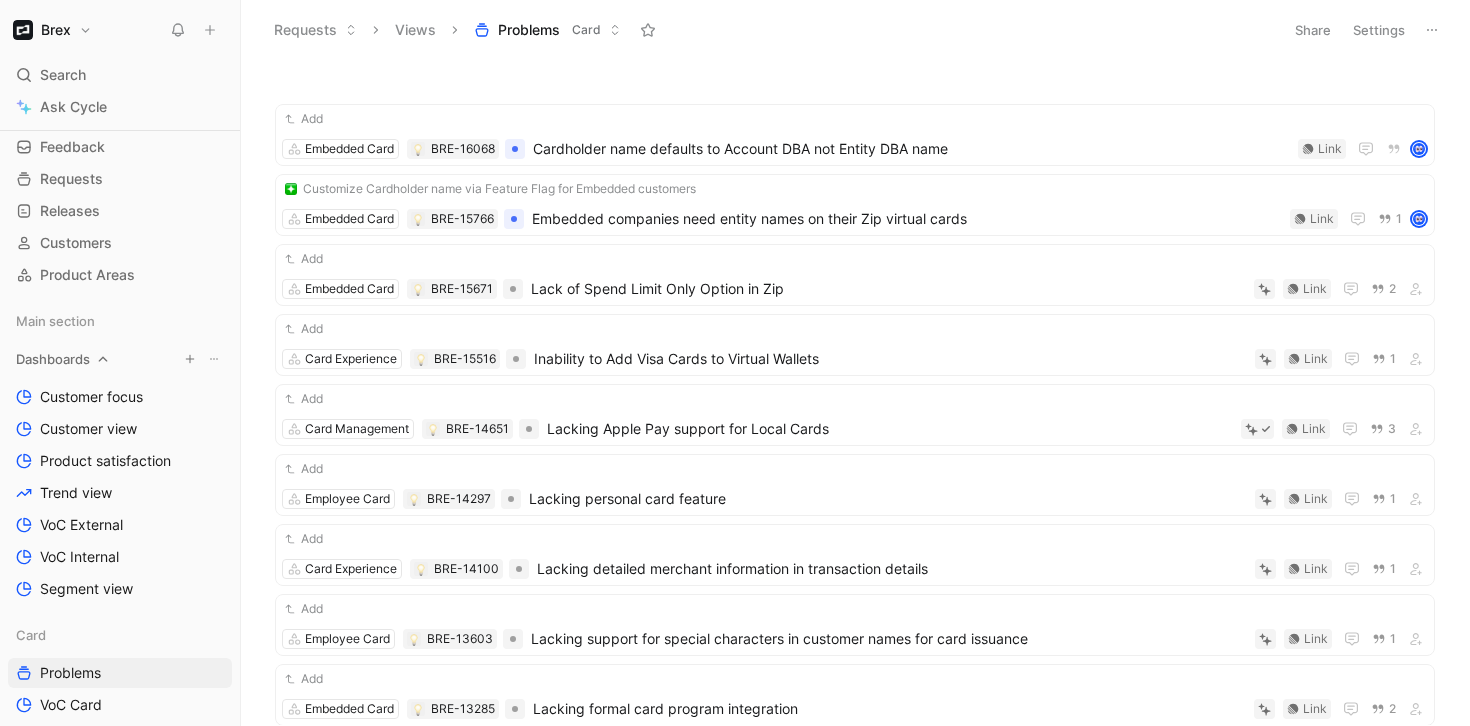 click on "Dashboards" at bounding box center (120, 359) 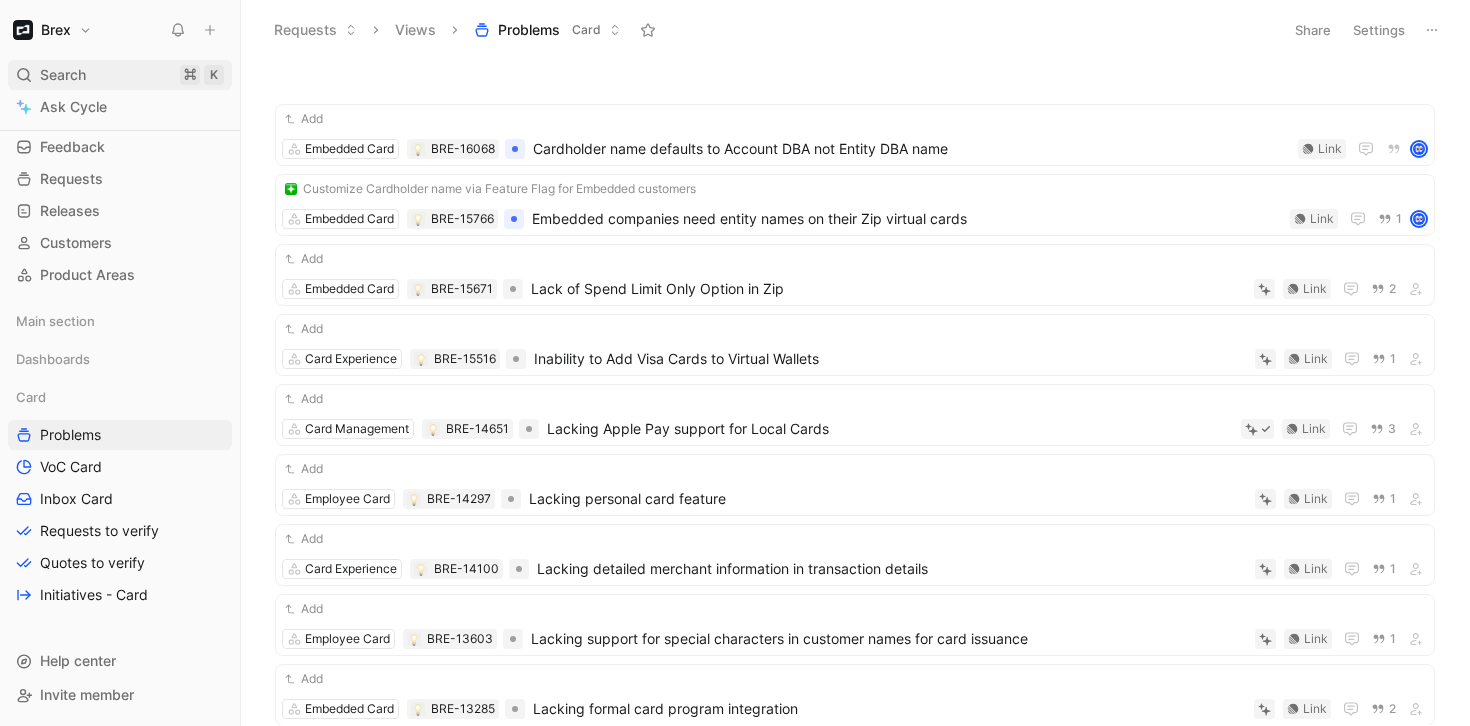 click on "Search ⌘ K" at bounding box center (120, 75) 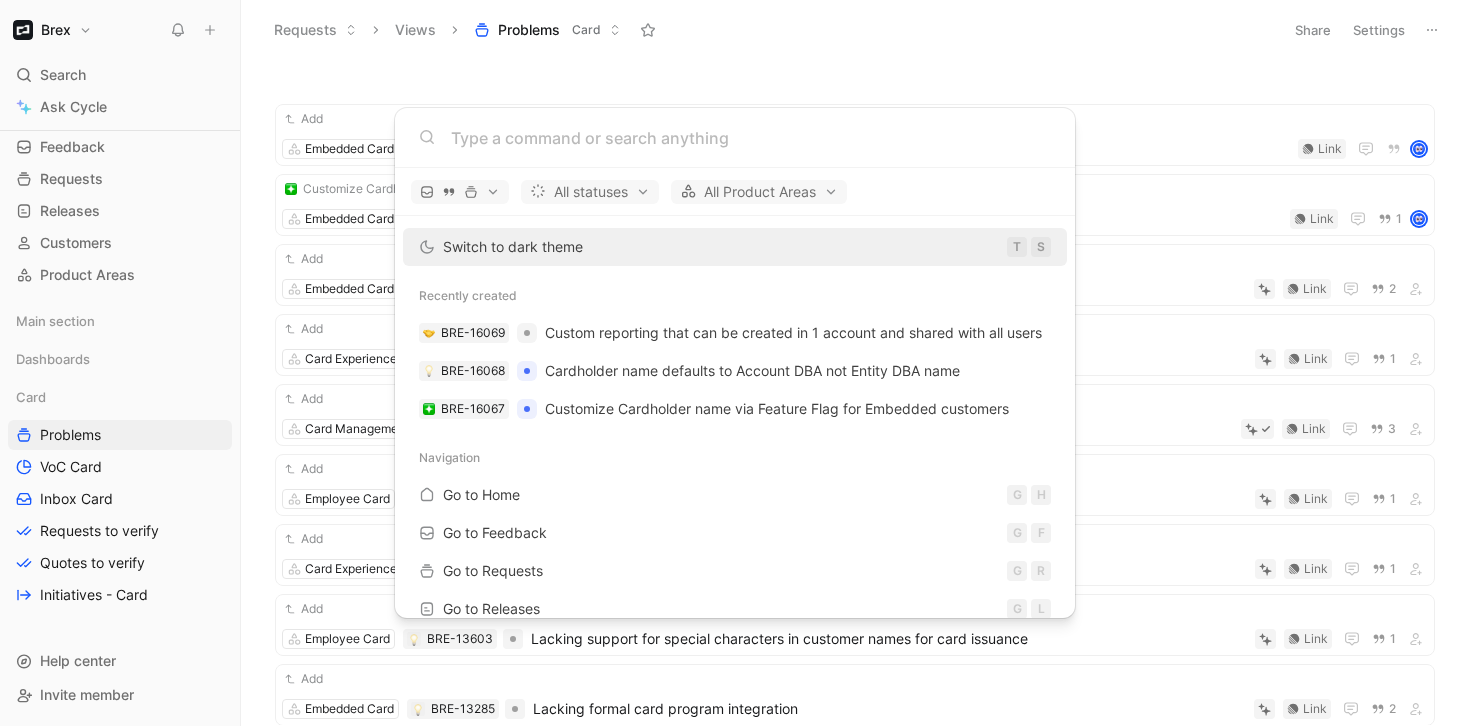 click on "Brex Search ⌘ K Ask Cycle Workspace Home G then H Feedback G then F Requests G then R Releases G then L Customers Product Areas Main section Dashboards Card Problems VoC Card Inbox Card Requests to verify Quotes to verify Initiatives - Card To pick up a draggable item, press the space bar. While dragging, use the arrow keys to move the item. Press space again to drop the item in its new position, or press escape to cancel. Help center Invite member Requests Views Problems Card Share Settings Add Embedded Card BRE-16068 Cardholder name defaults to Account DBA not Entity DBA name Link Customize Cardholder name via Feature Flag for Embedded customers Embedded Card BRE-15766 Embedded companies need entity names on their Zip virtual cards Link 1 Add Embedded Card BRE-15671 Lack of Spend Limit Only Option in Zip Link 2 Add Card Experience BRE-15516 Inability to Add Visa Cards to Virtual Wallets Link 1 Add Card Management BRE-14651 Lacking Apple Pay support for Local Cards Link 3 Add 1" at bounding box center [735, 363] 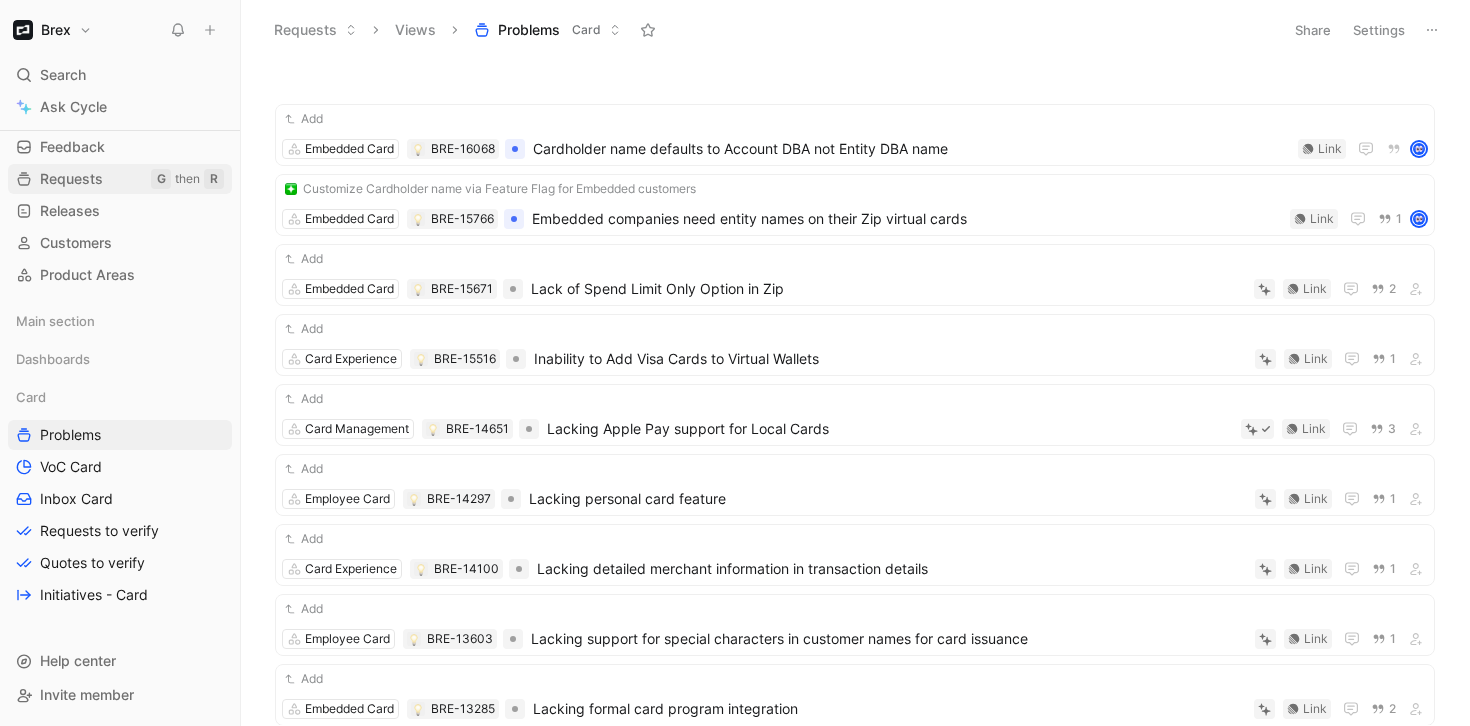 click on "Requests" at bounding box center [71, 179] 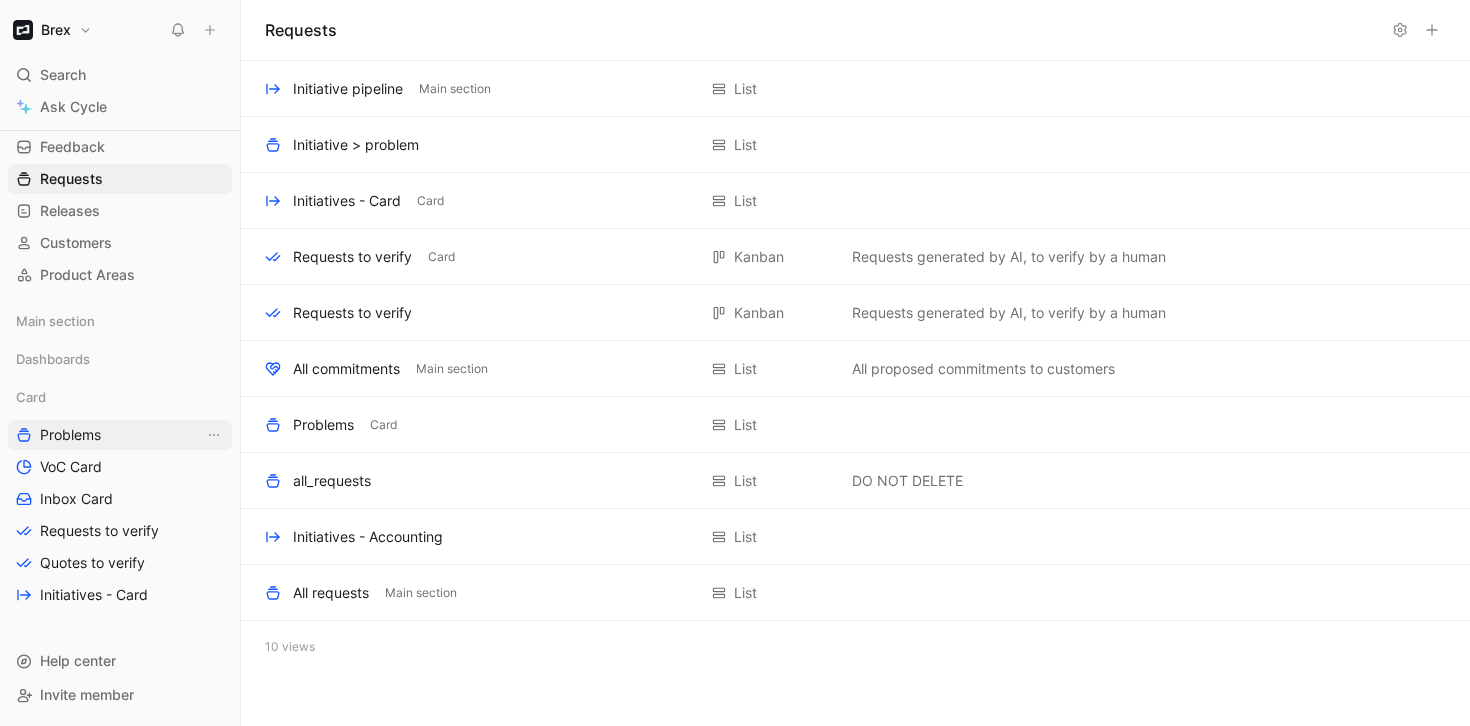 click on "Problems" at bounding box center (120, 435) 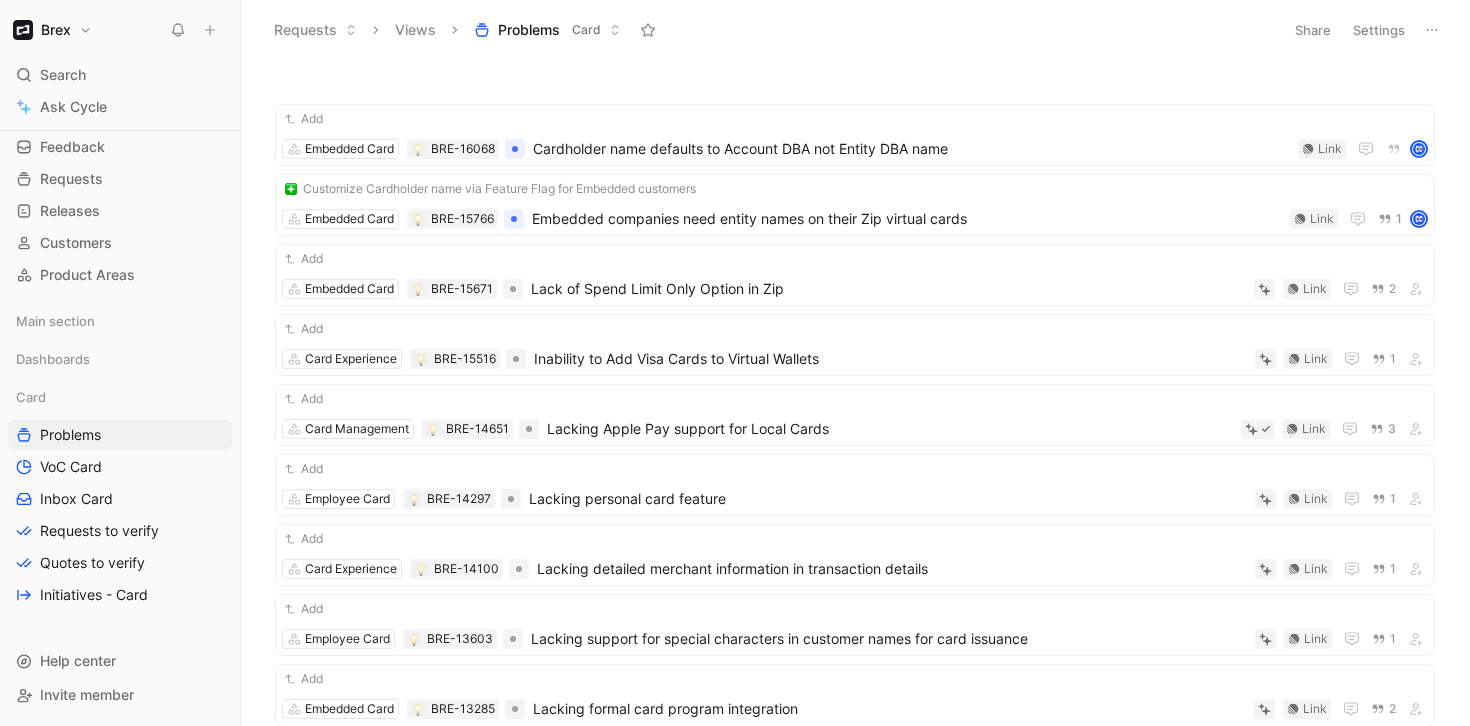 click 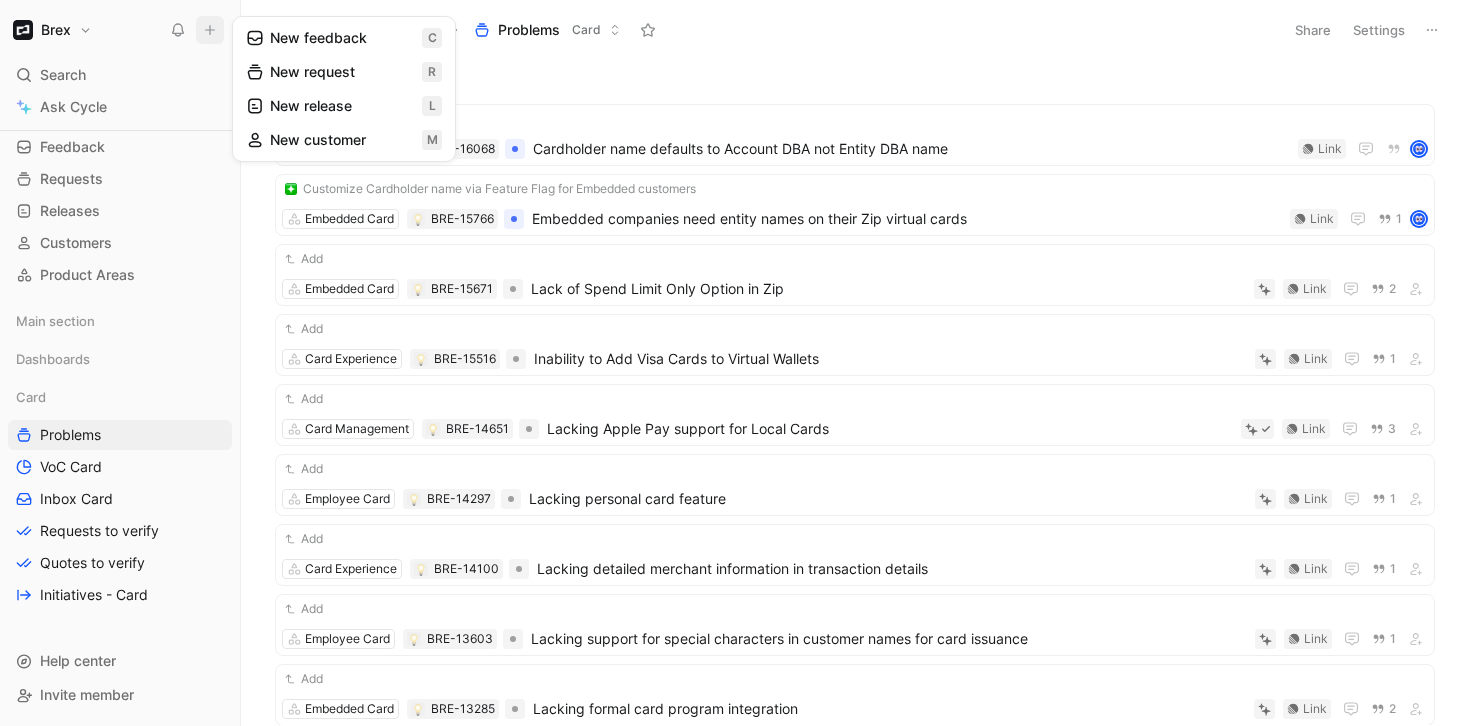click on "New feedback c" at bounding box center (344, 38) 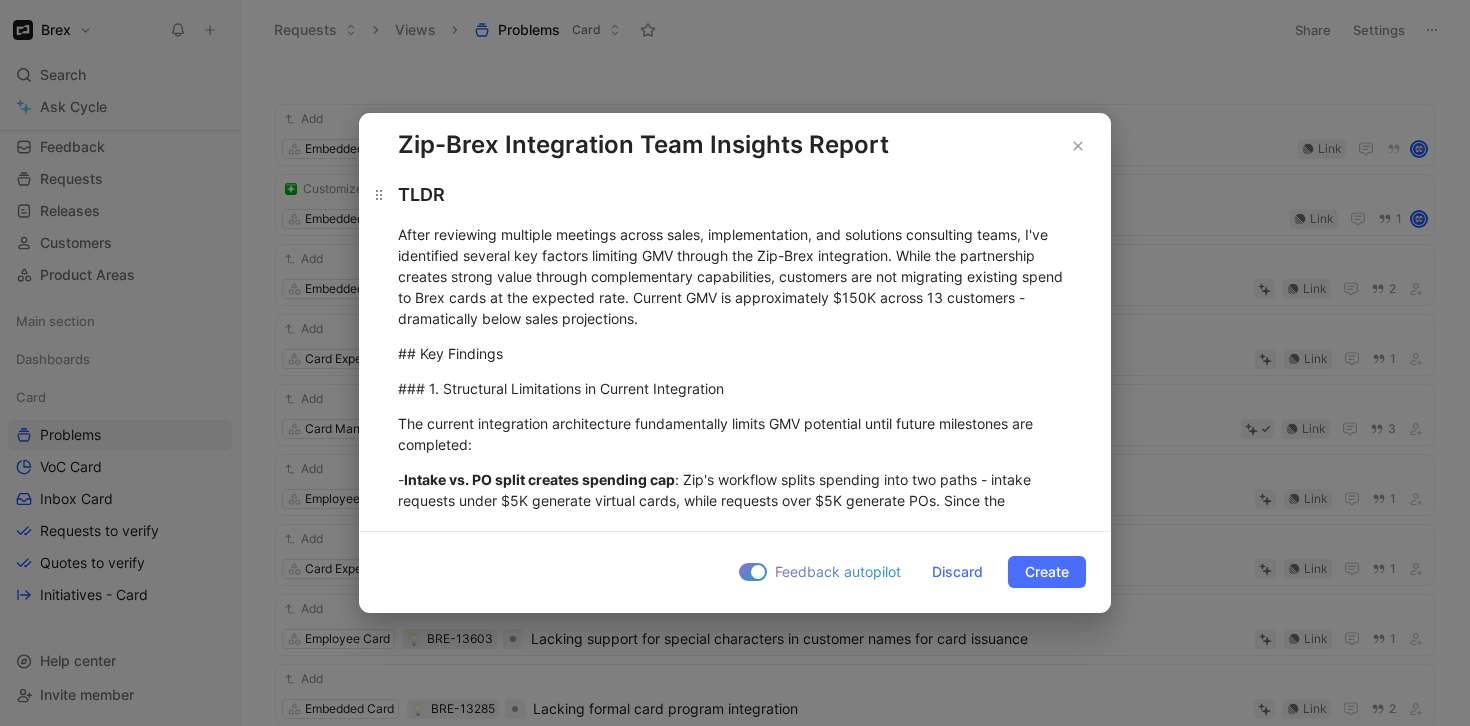scroll, scrollTop: 148, scrollLeft: 0, axis: vertical 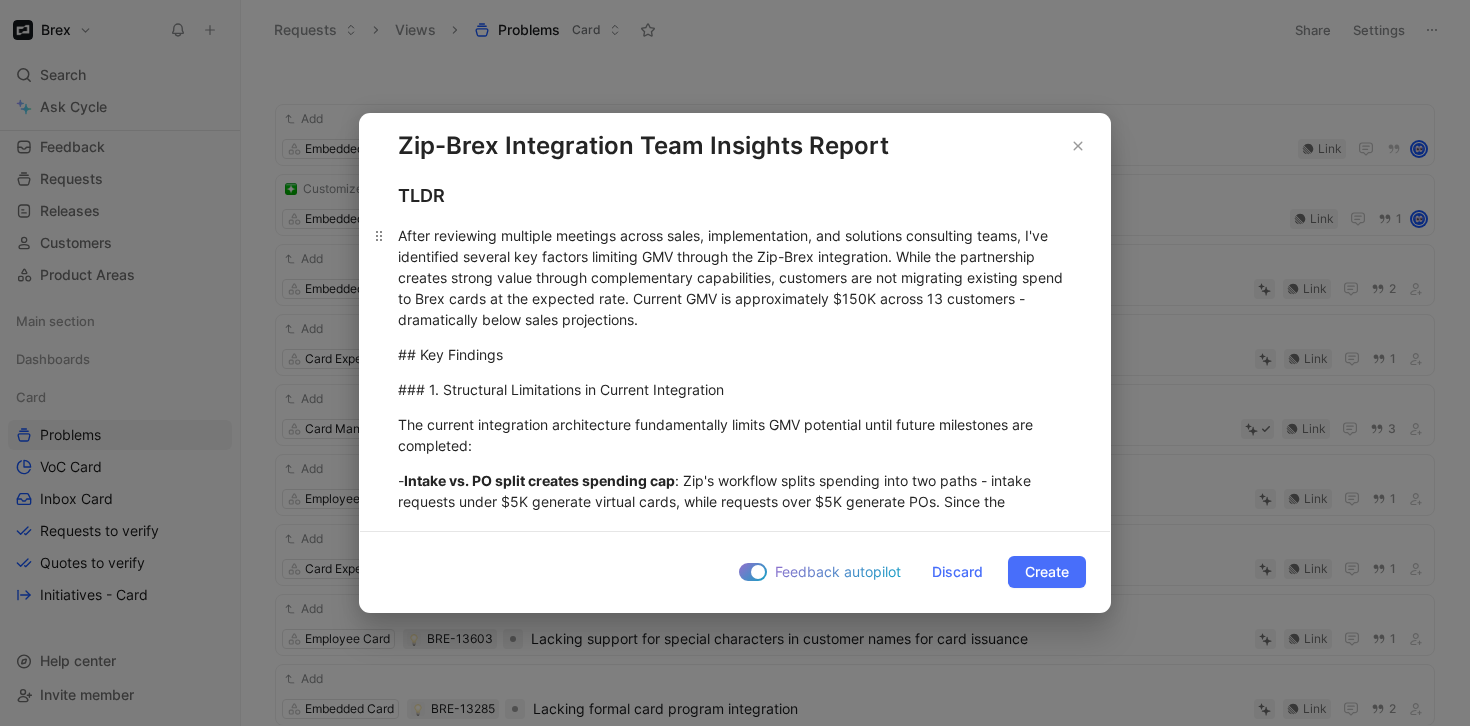 click on "After reviewing multiple meetings across sales, implementation, and solutions consulting teams, I've identified several key factors limiting GMV through the Zip-Brex integration. While the partnership creates strong value through complementary capabilities, customers are not migrating existing spend to Brex cards at the expected rate. Current GMV is approximately $150K across 13 customers - dramatically below sales projections." at bounding box center [735, 277] 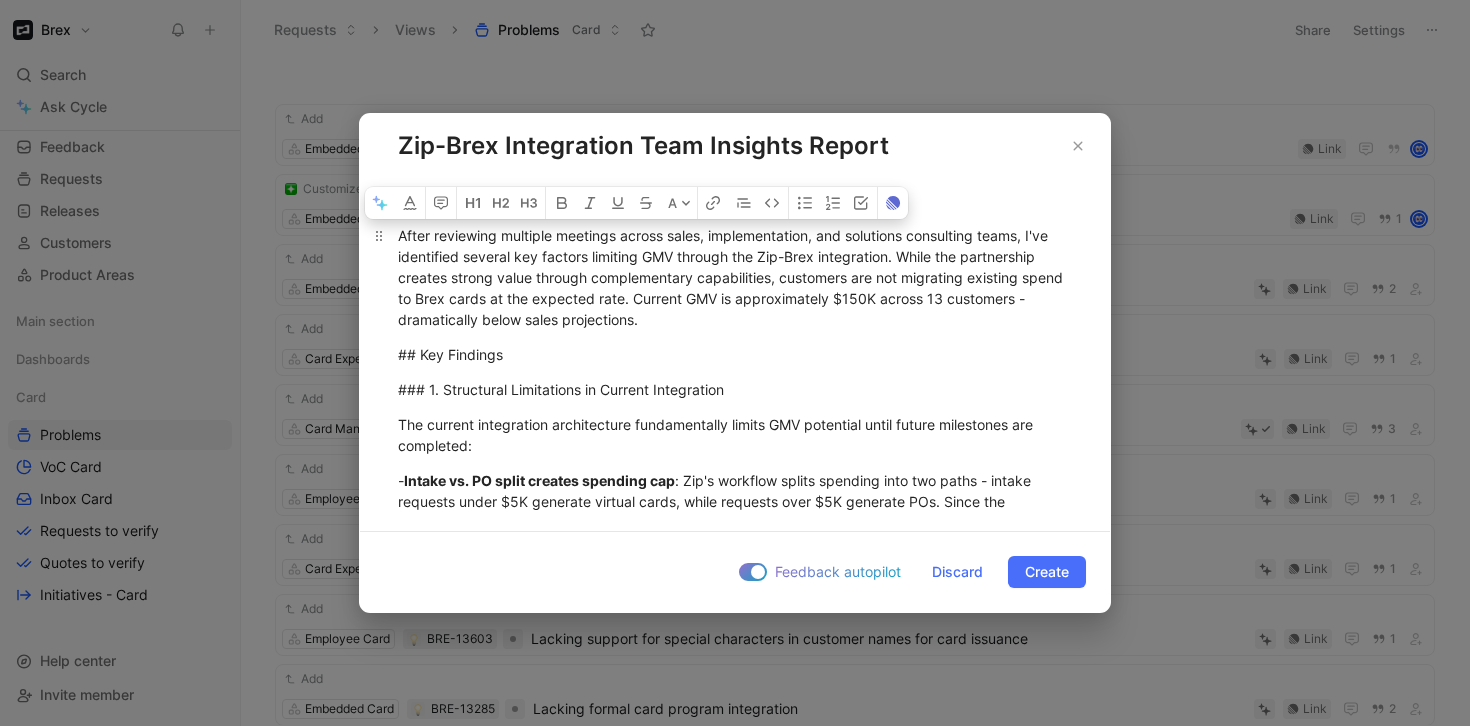 click on "After reviewing multiple meetings across sales, implementation, and solutions consulting teams, I've identified several key factors limiting GMV through the Zip-Brex integration. While the partnership creates strong value through complementary capabilities, customers are not migrating existing spend to Brex cards at the expected rate. Current GMV is approximately $150K across 13 customers - dramatically below sales projections." at bounding box center [735, 277] 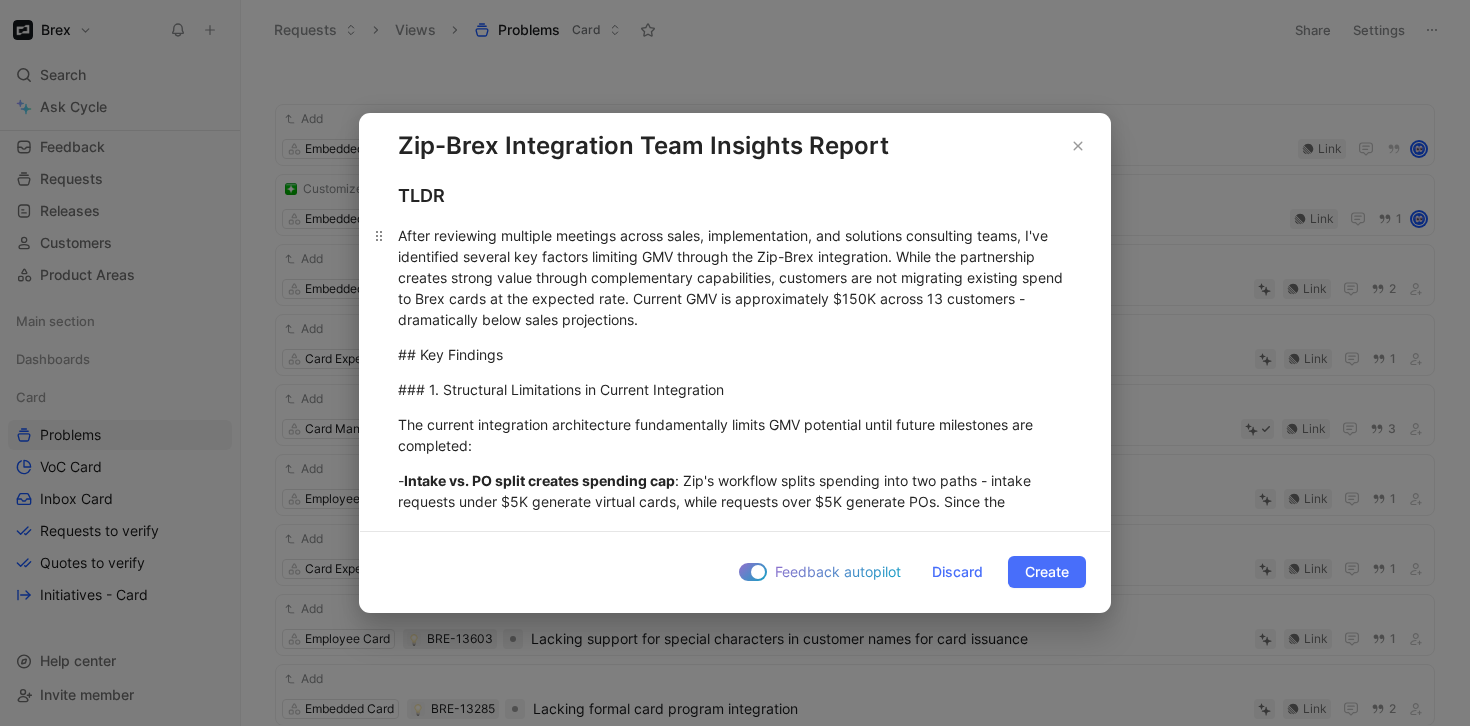 click on "After reviewing multiple meetings across sales, implementation, and solutions consulting teams, I've identified several key factors limiting GMV through the Zip-Brex integration. While the partnership creates strong value through complementary capabilities, customers are not migrating existing spend to Brex cards at the expected rate. Current GMV is approximately $150K across 13 customers - dramatically below sales projections." at bounding box center [735, 277] 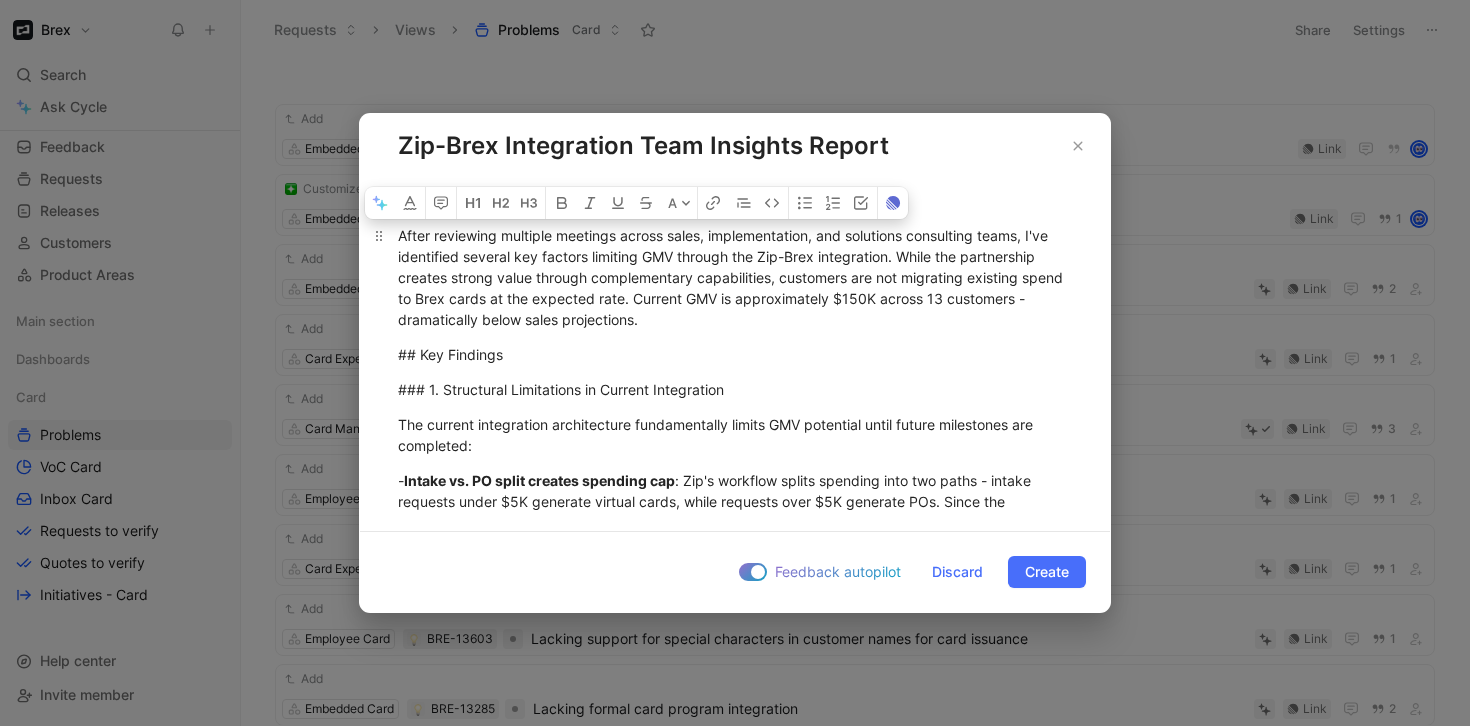 click on "After reviewing multiple meetings across sales, implementation, and solutions consulting teams, I've identified several key factors limiting GMV through the Zip-Brex integration. While the partnership creates strong value through complementary capabilities, customers are not migrating existing spend to Brex cards at the expected rate. Current GMV is approximately $150K across 13 customers - dramatically below sales projections." at bounding box center [735, 277] 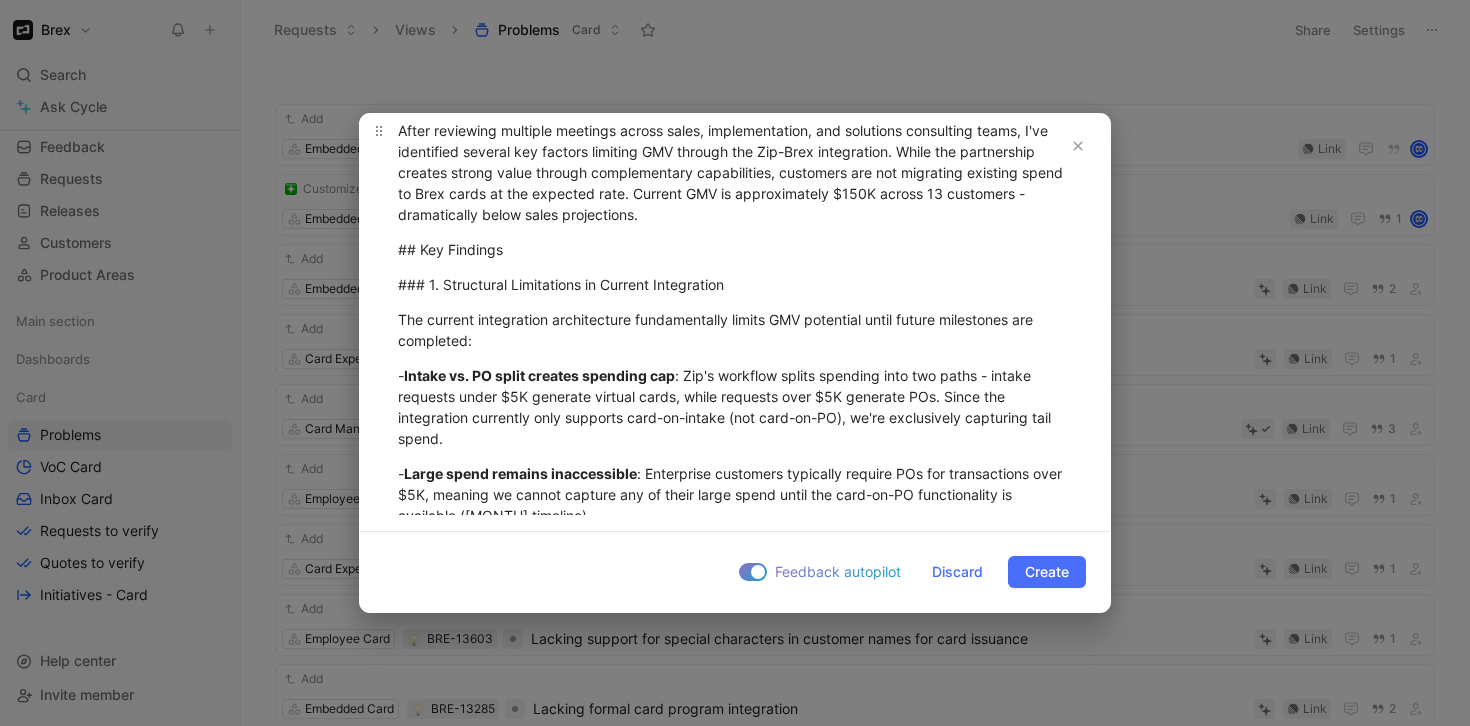 scroll, scrollTop: 254, scrollLeft: 0, axis: vertical 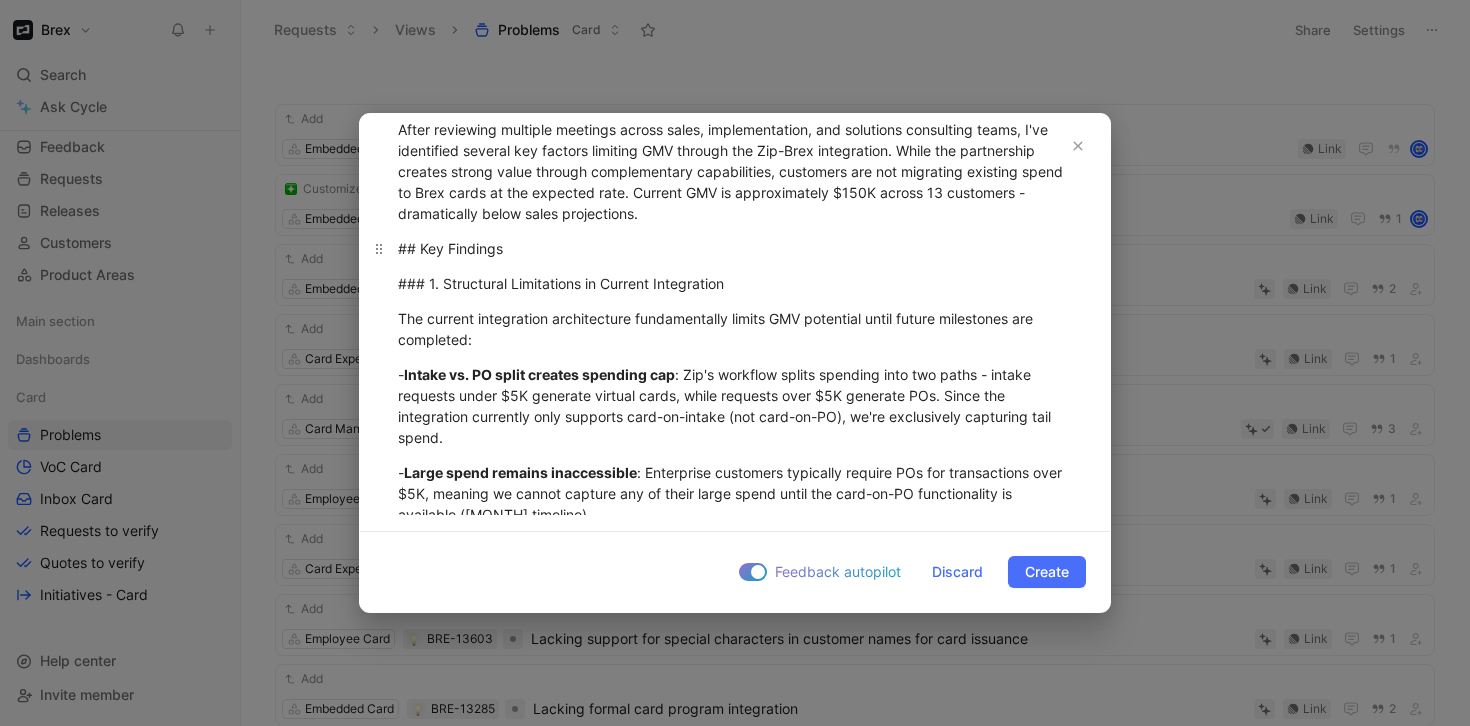 click on "## Key Findings" at bounding box center (735, 248) 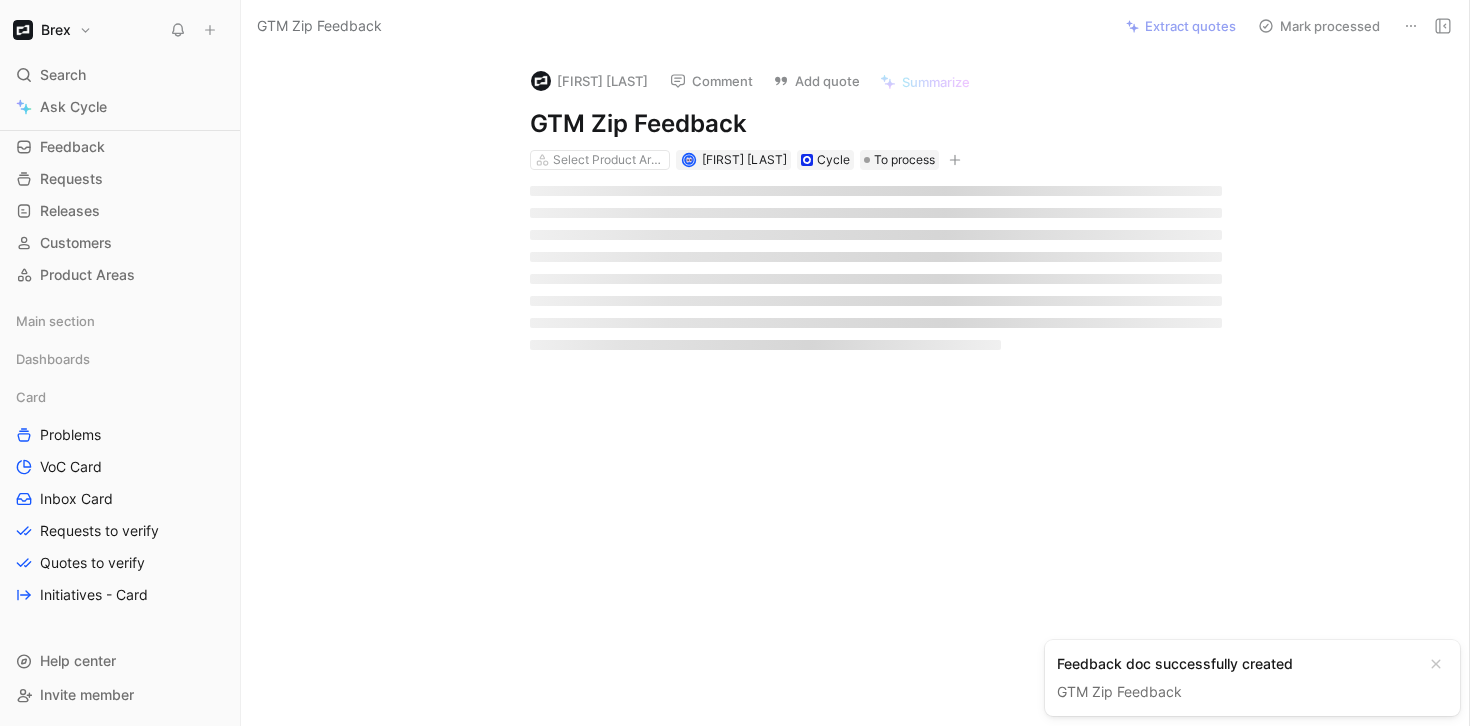 click 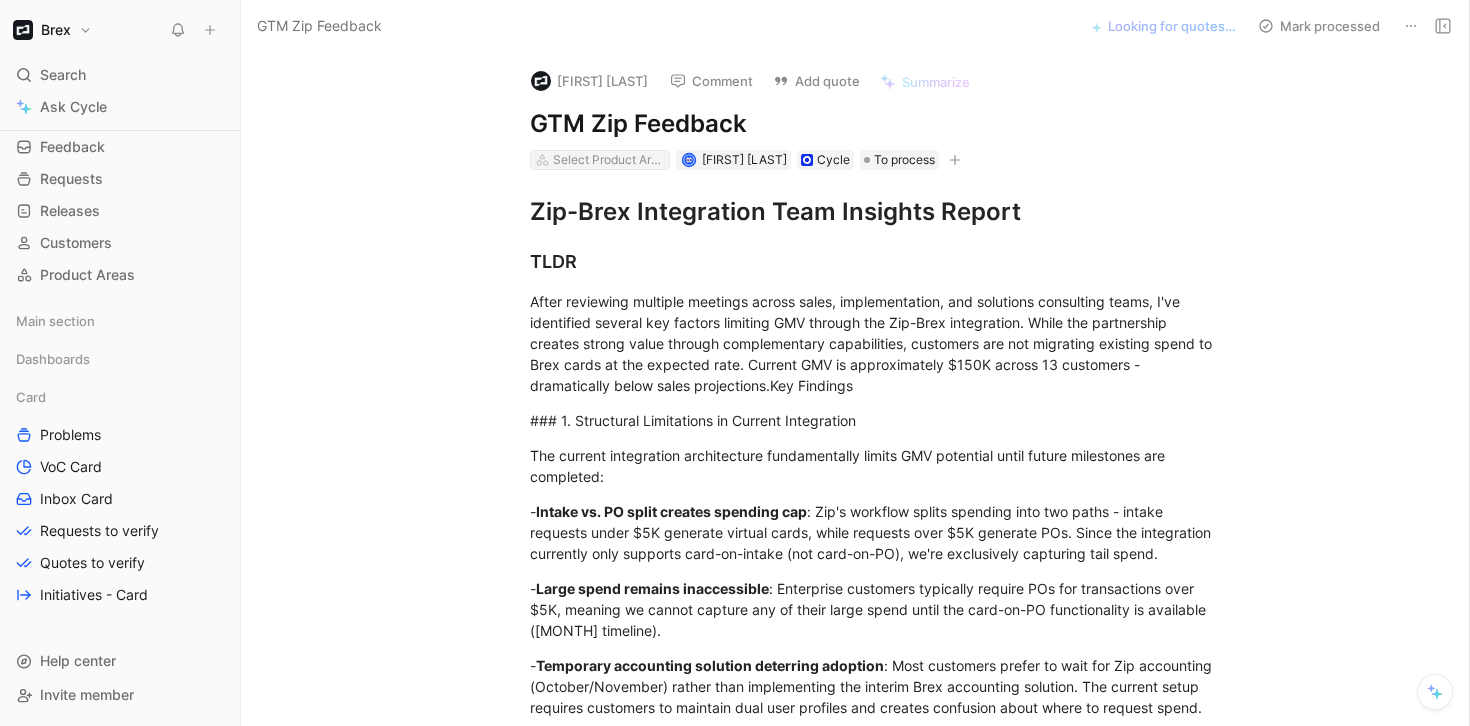 click on "Select Product Areas" at bounding box center (609, 160) 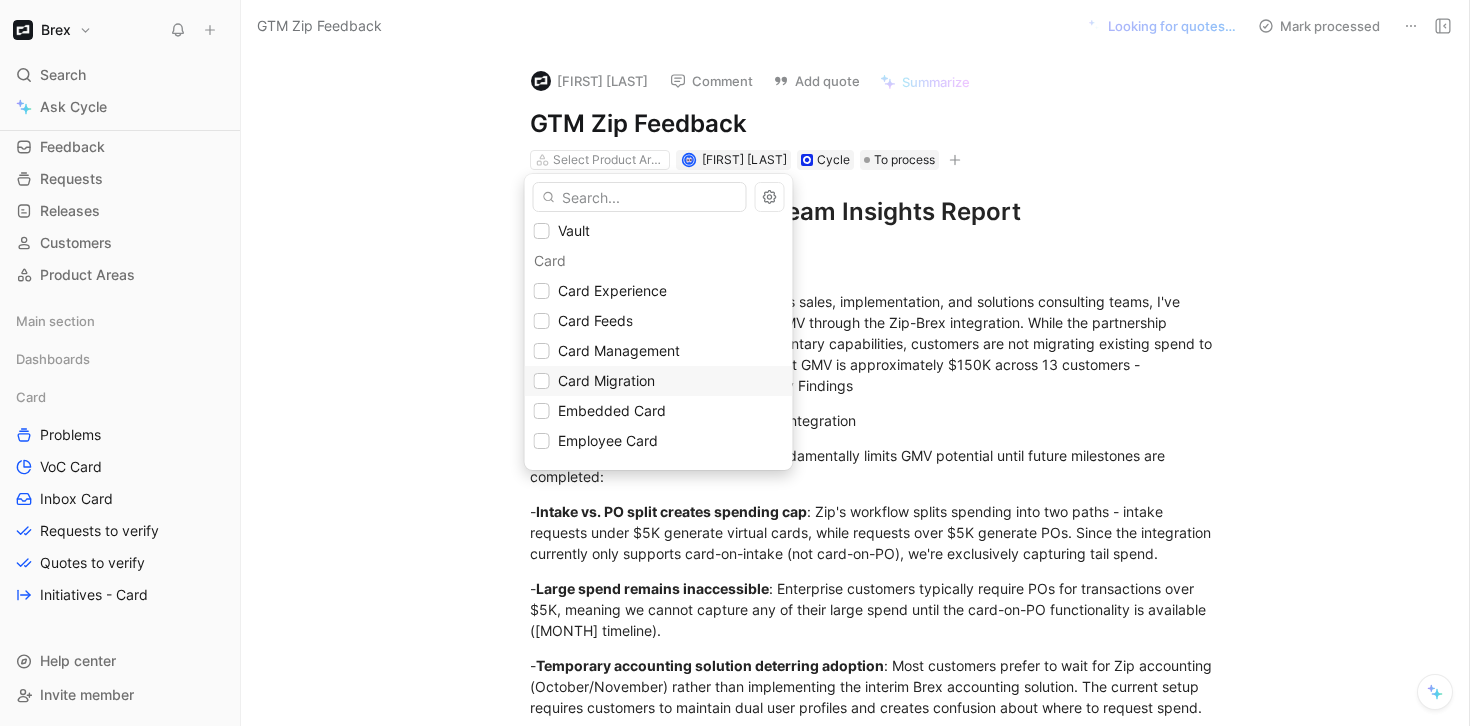 scroll, scrollTop: 858, scrollLeft: 0, axis: vertical 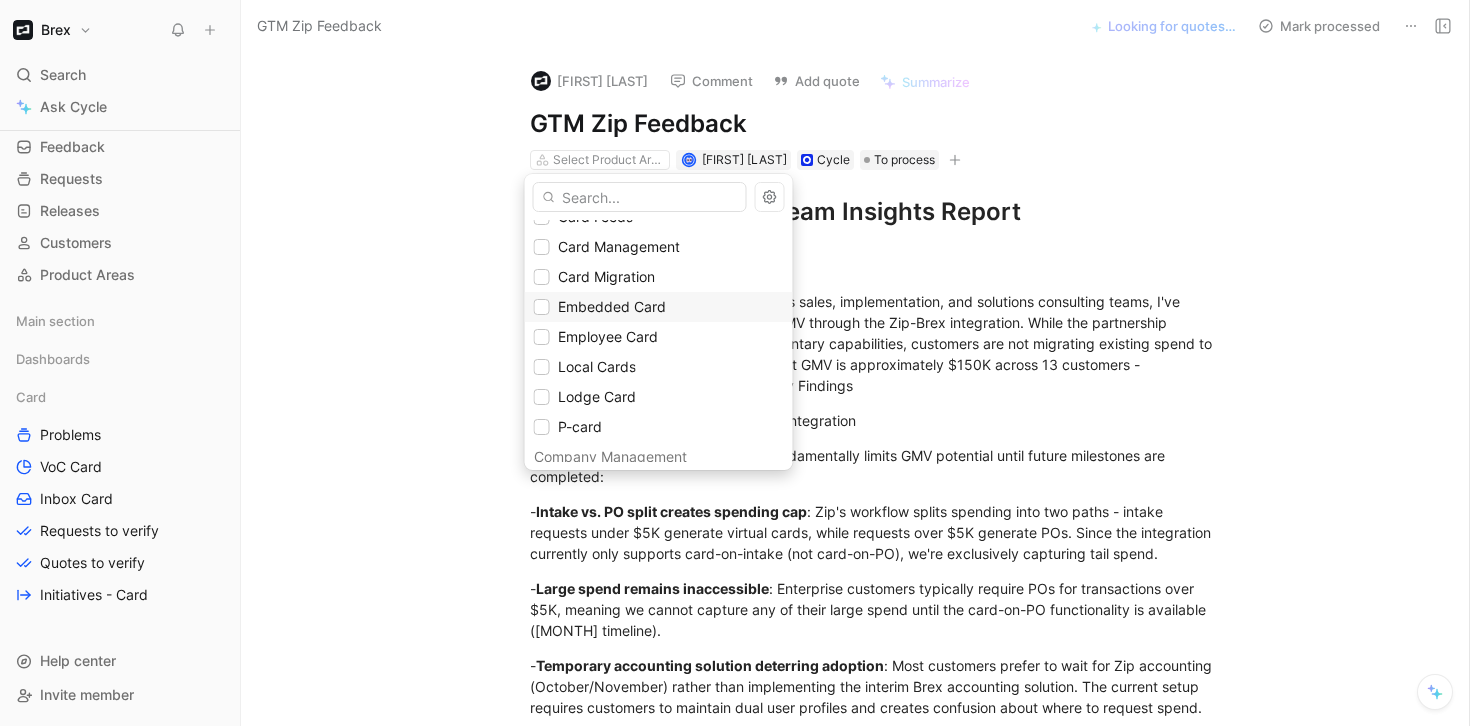 click on "Embedded Card" at bounding box center (612, 306) 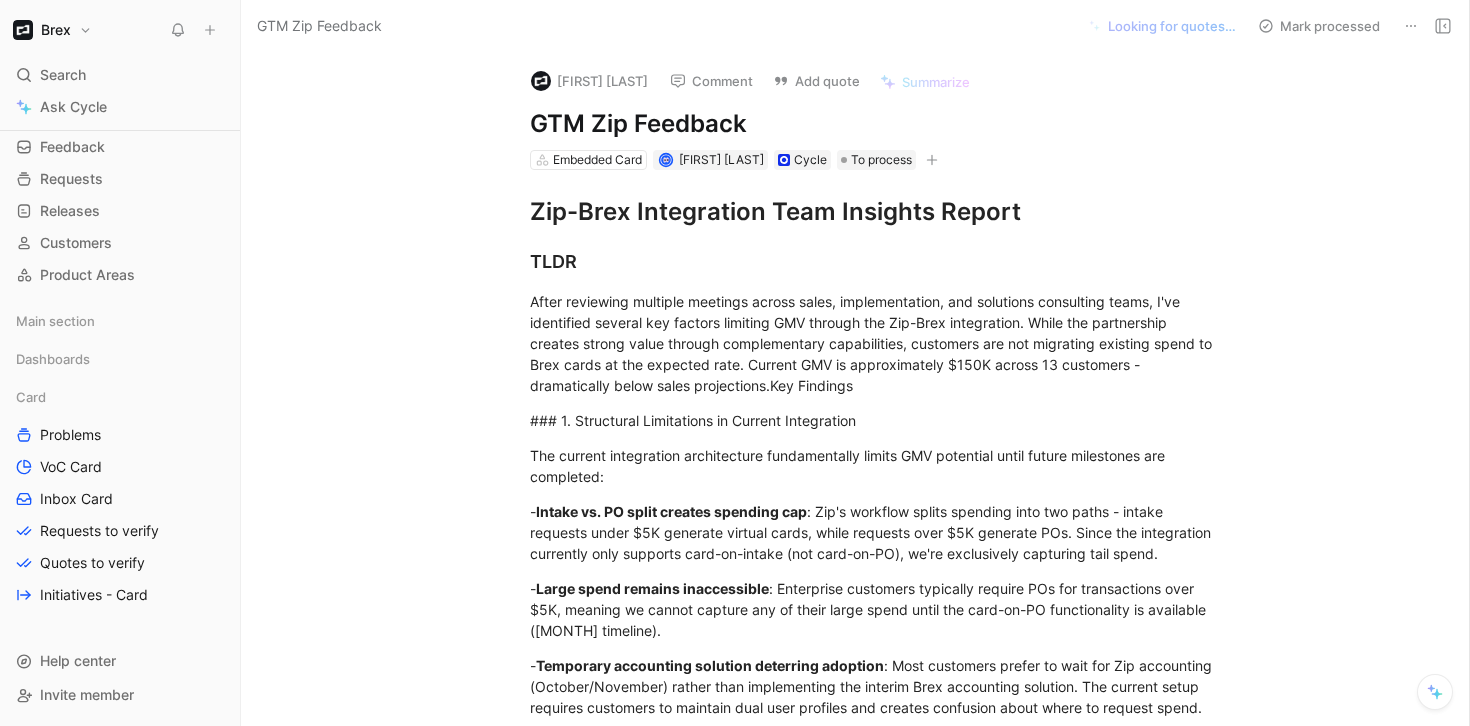 scroll, scrollTop: 99, scrollLeft: 0, axis: vertical 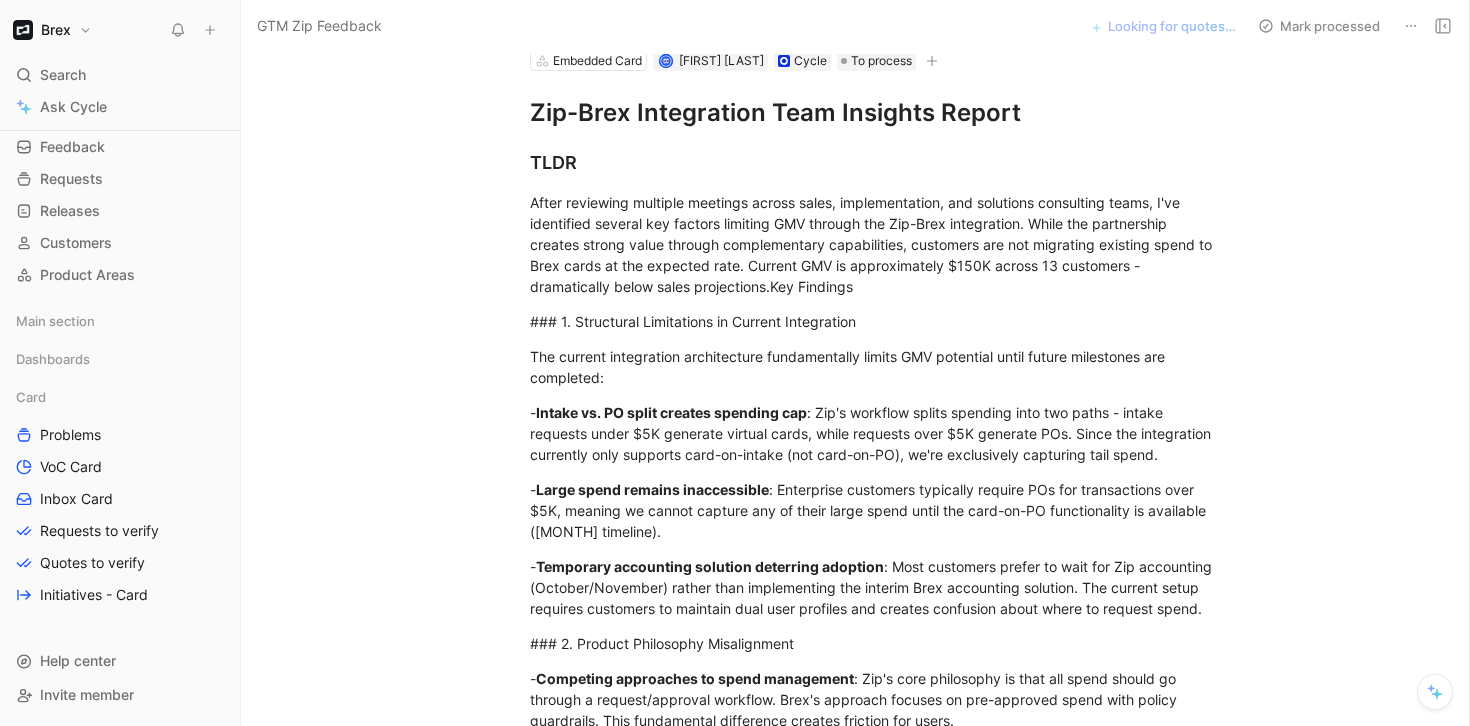 click on "### 1. Structural Limitations in Current Integration" at bounding box center (876, 321) 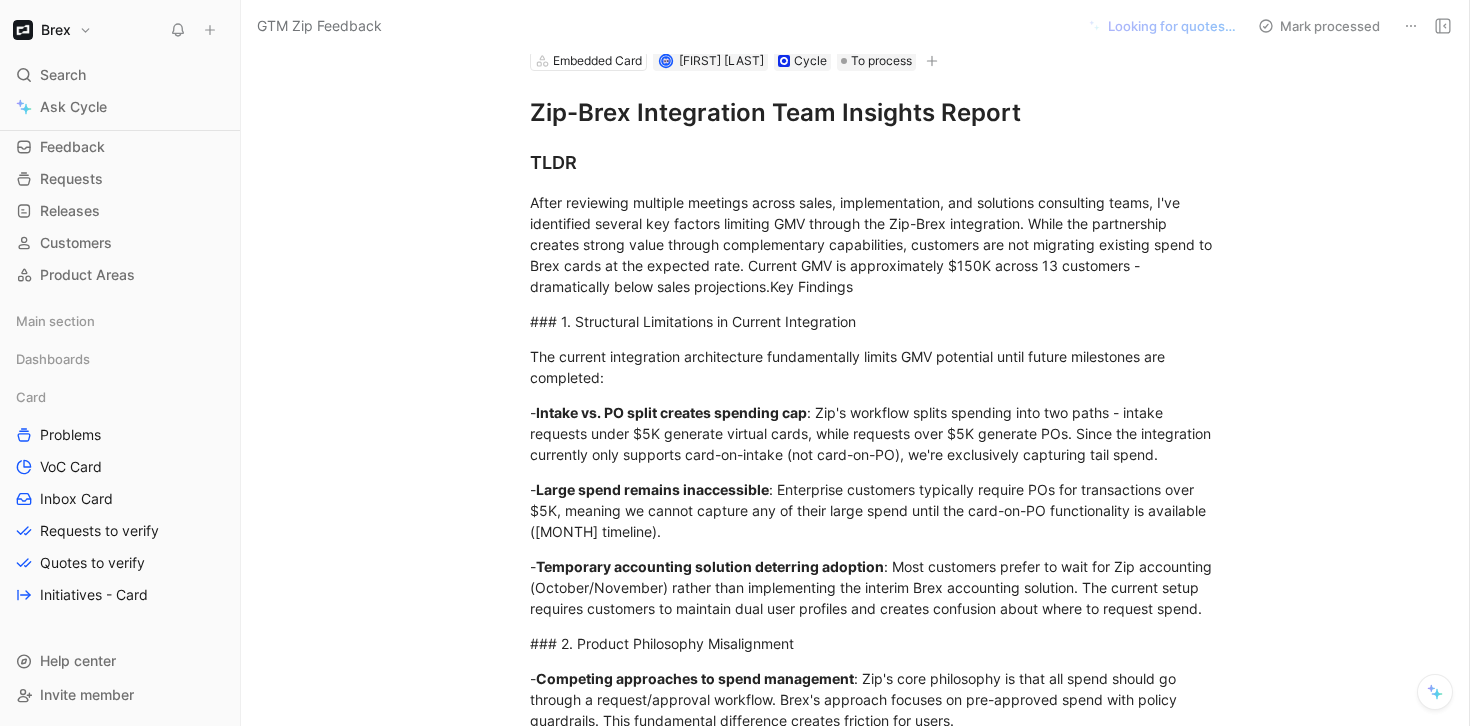 click on "### 1. Structural Limitations in Current Integration" at bounding box center [876, 321] 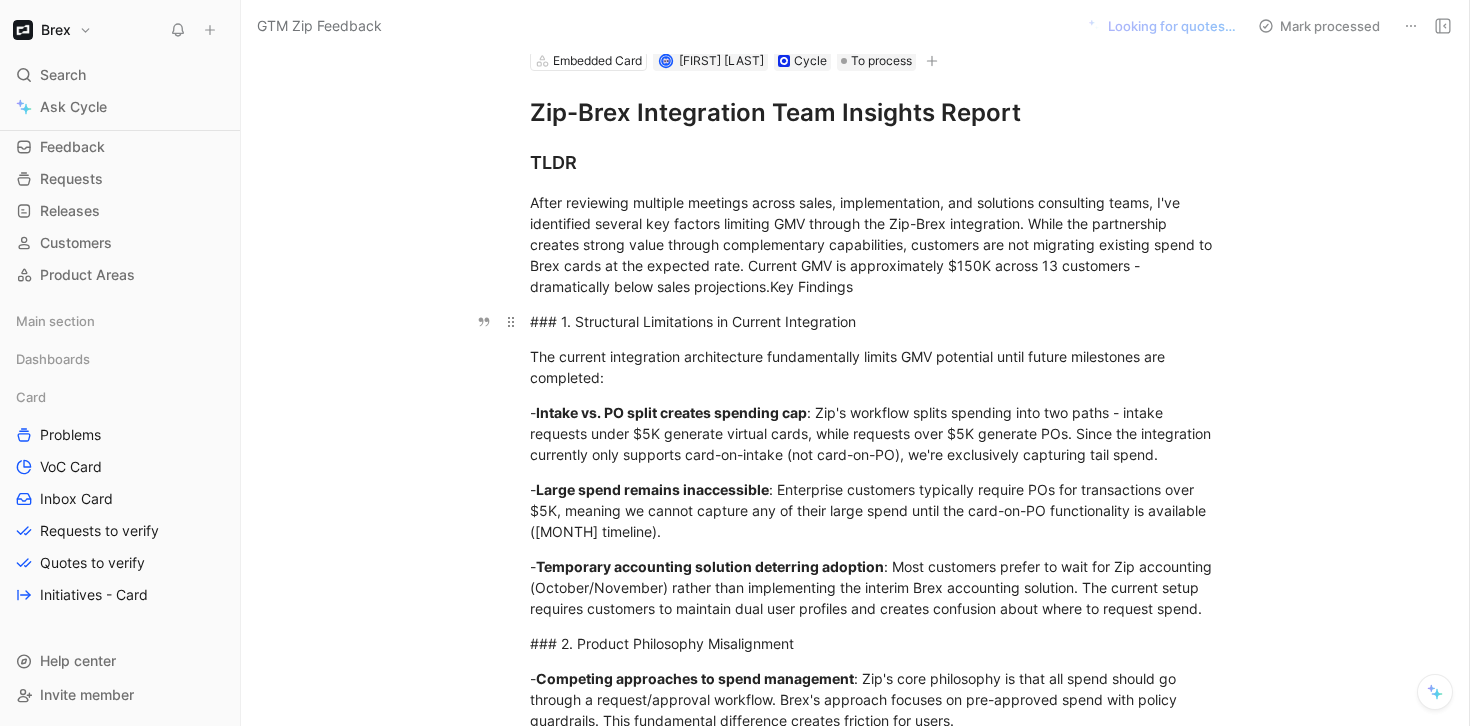 click on "### 1. Structural Limitations in Current Integration" at bounding box center [876, 321] 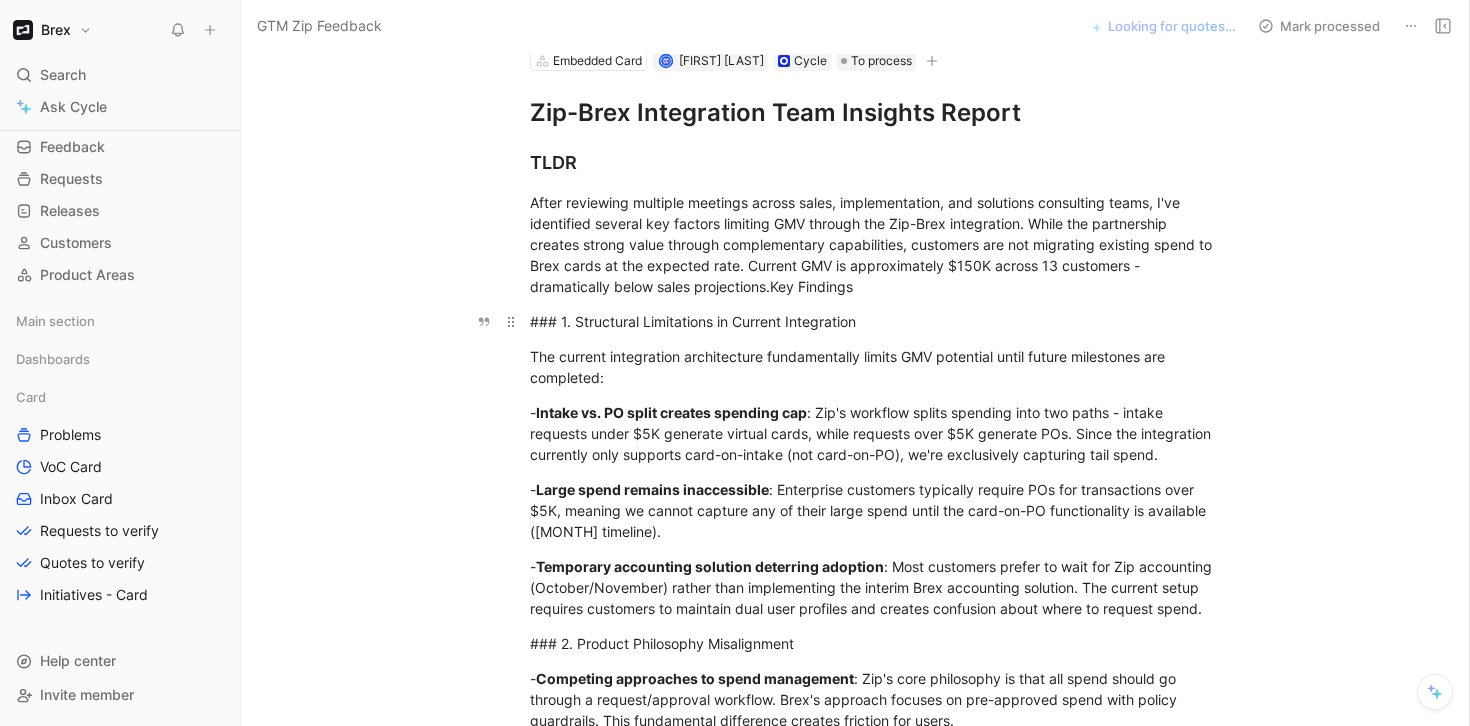 type 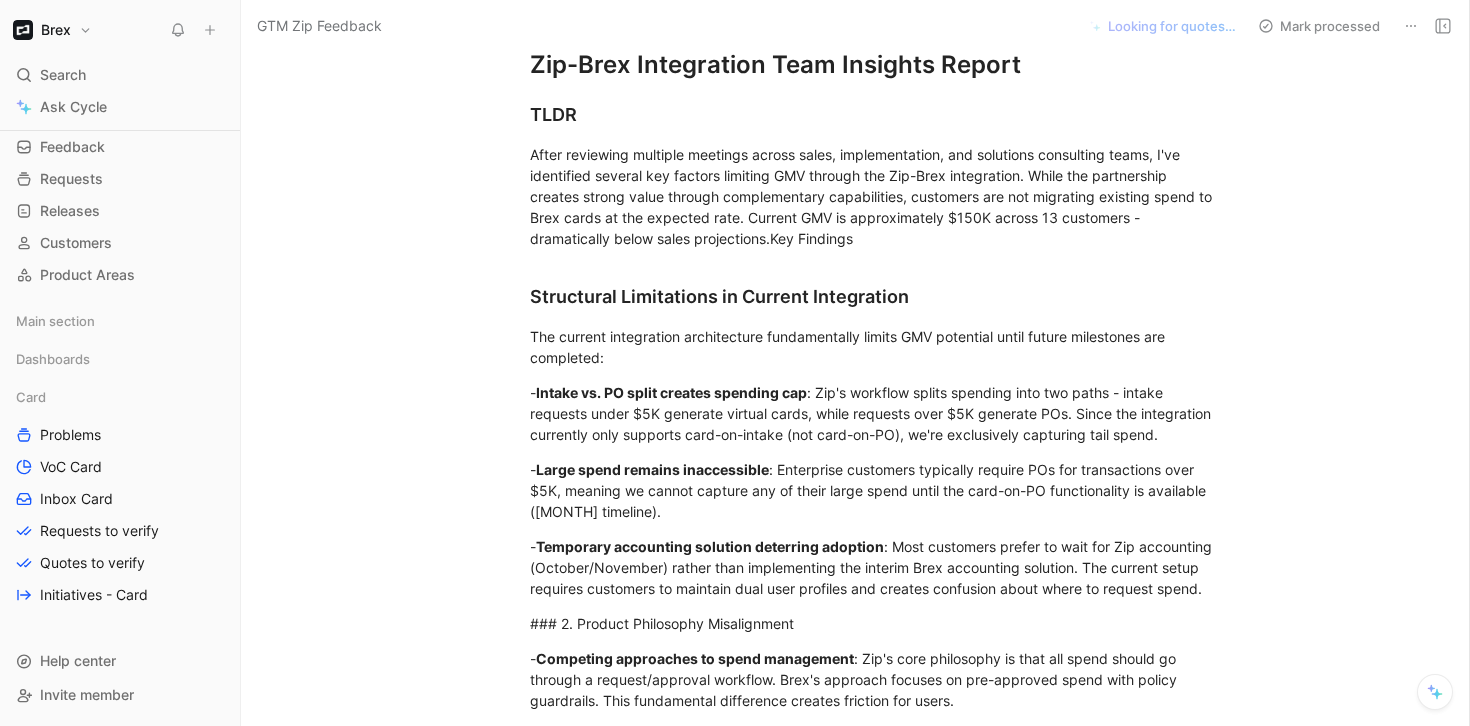scroll, scrollTop: 152, scrollLeft: 0, axis: vertical 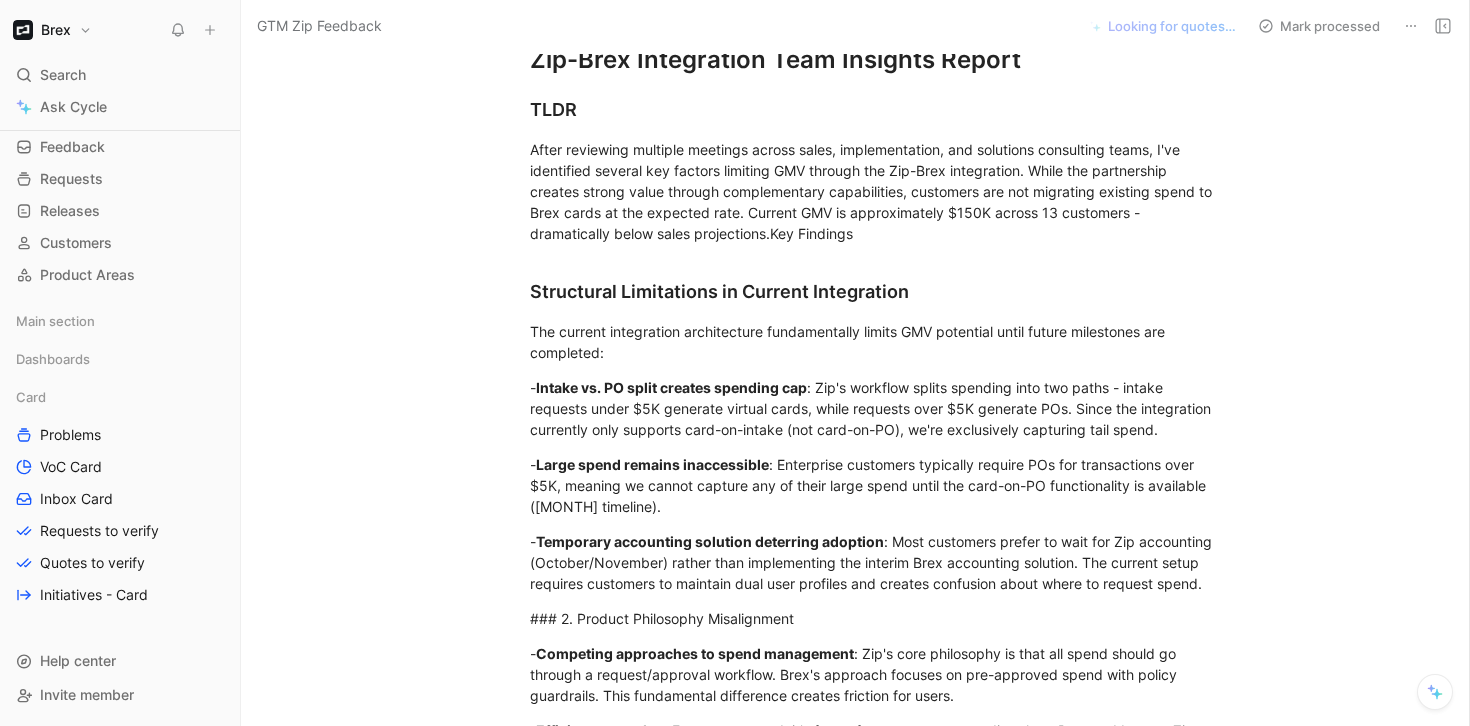click on "The current integration architecture fundamentally limits GMV potential until future milestones are completed:" at bounding box center (876, 342) 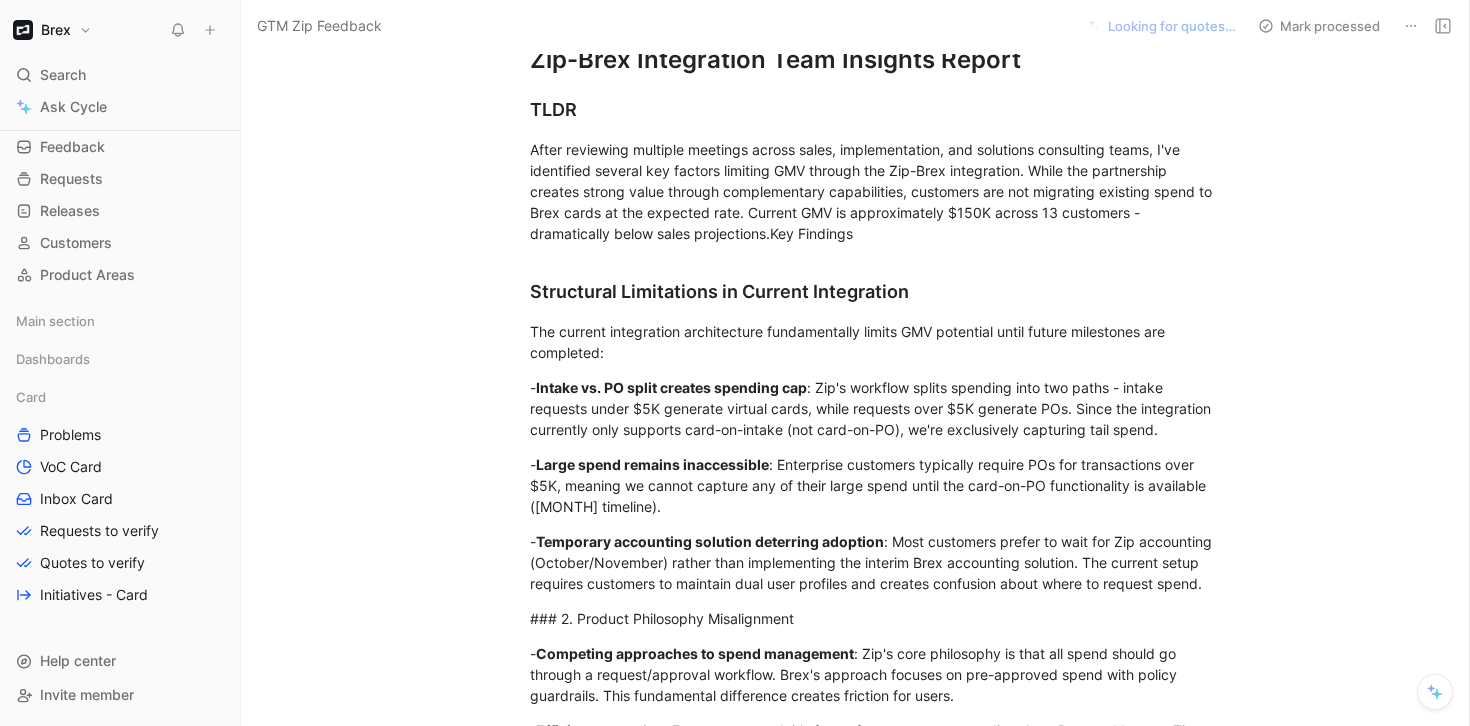 click on "The current integration architecture fundamentally limits GMV potential until future milestones are completed:" at bounding box center [876, 342] 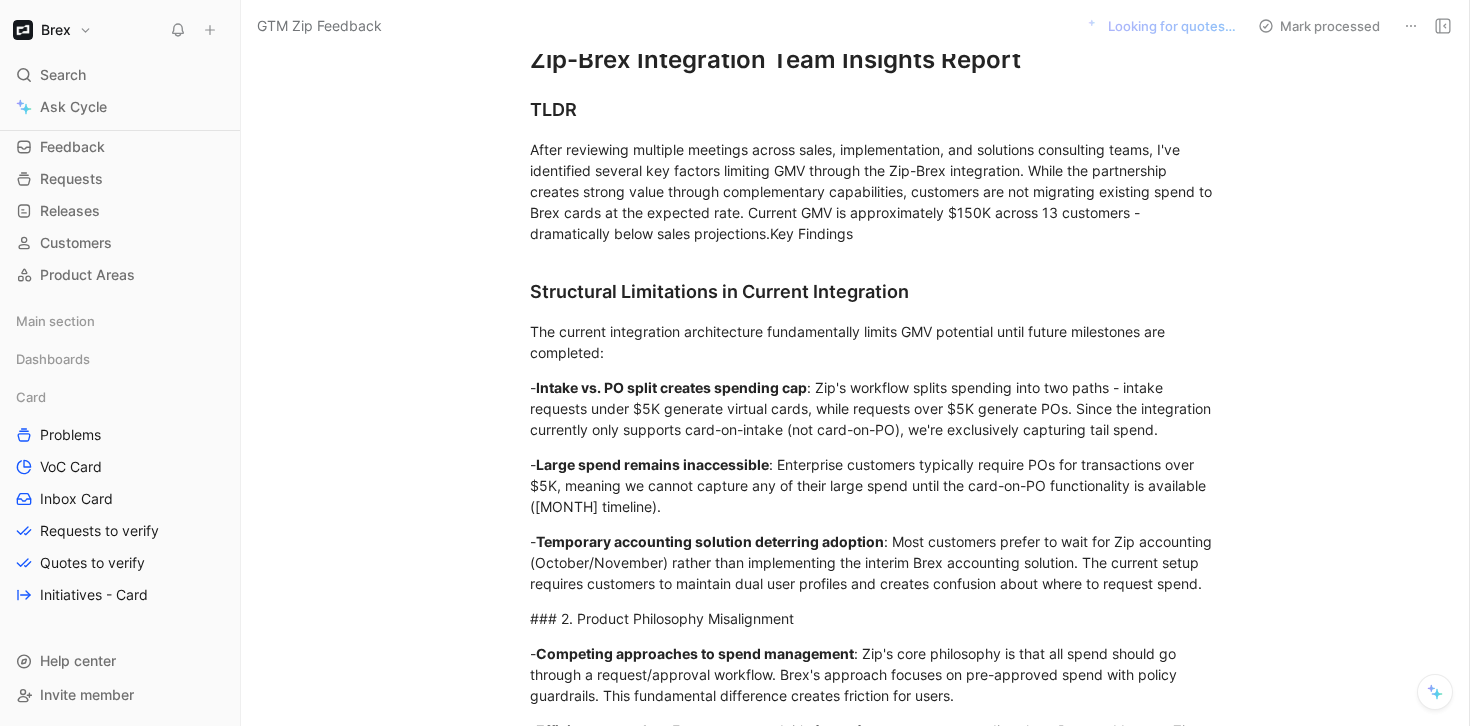 click on "The current integration architecture fundamentally limits GMV potential until future milestones are completed:" at bounding box center (876, 342) 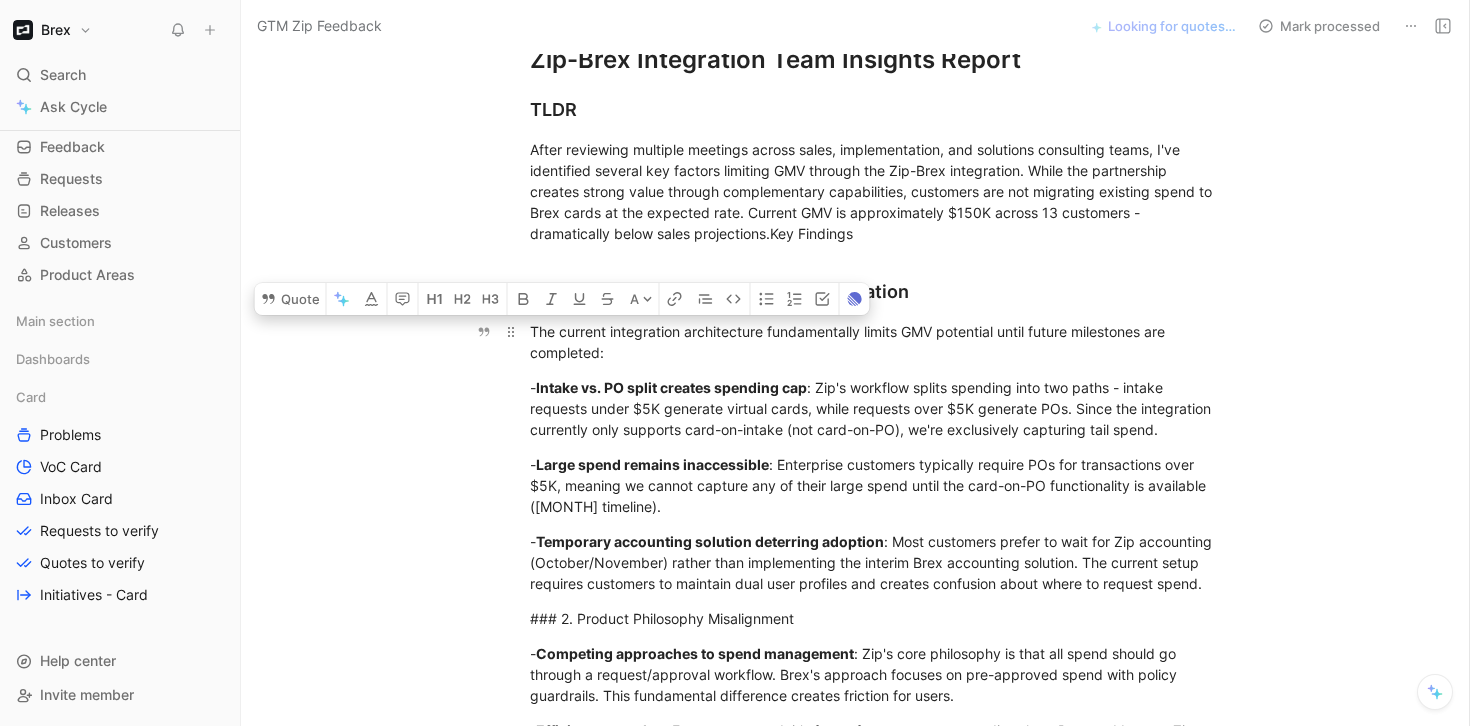 click on "The current integration architecture fundamentally limits GMV potential until future milestones are completed:" at bounding box center (876, 342) 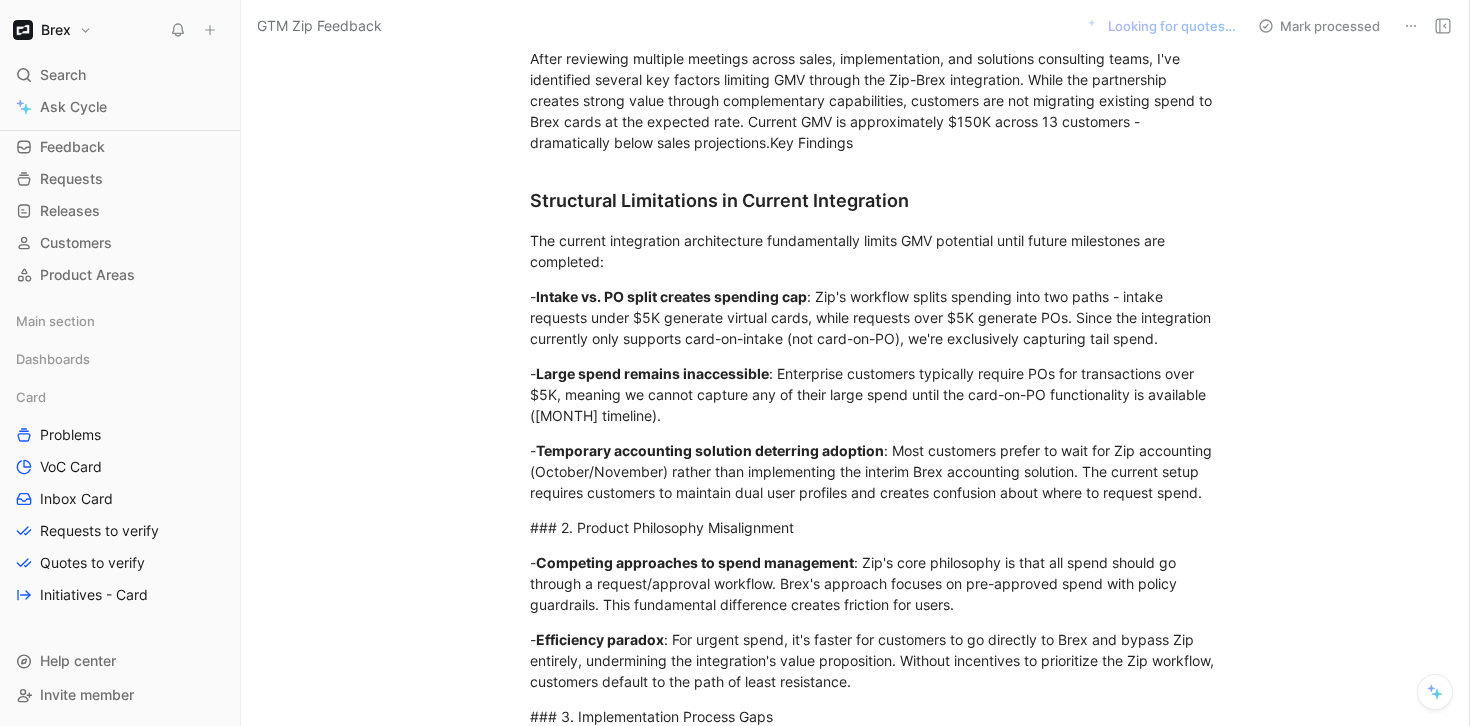 scroll, scrollTop: 246, scrollLeft: 0, axis: vertical 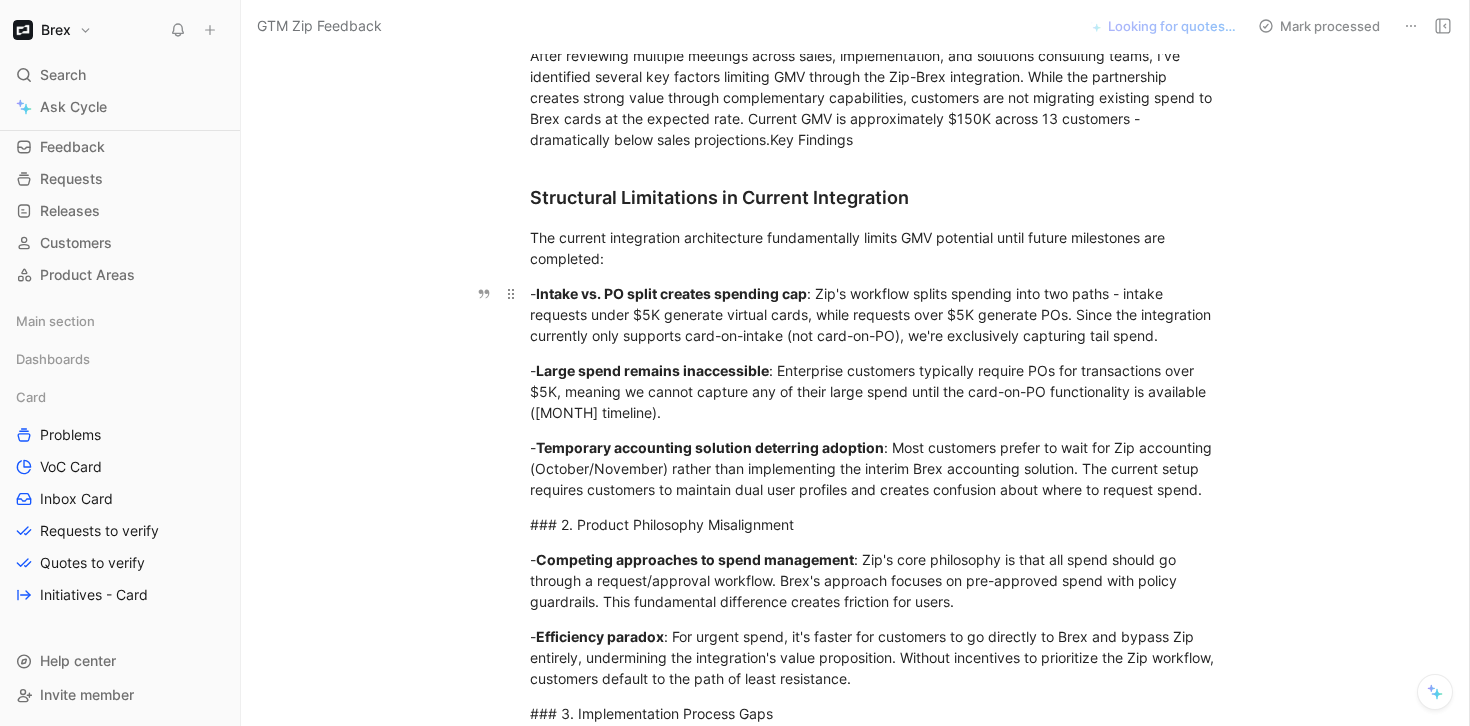 click on "Intake vs. PO split creates spending cap" at bounding box center [671, 293] 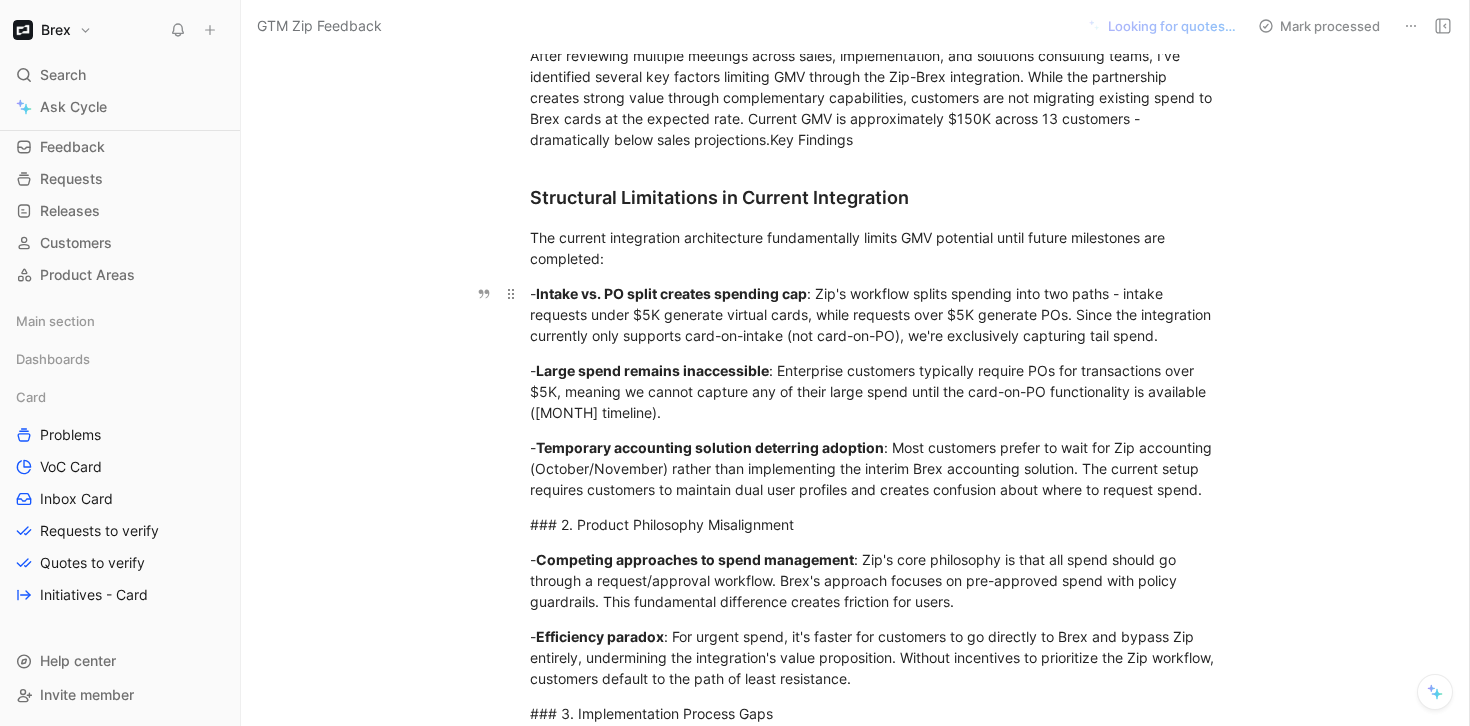 click on "Intake vs. PO split creates spending cap" at bounding box center (671, 293) 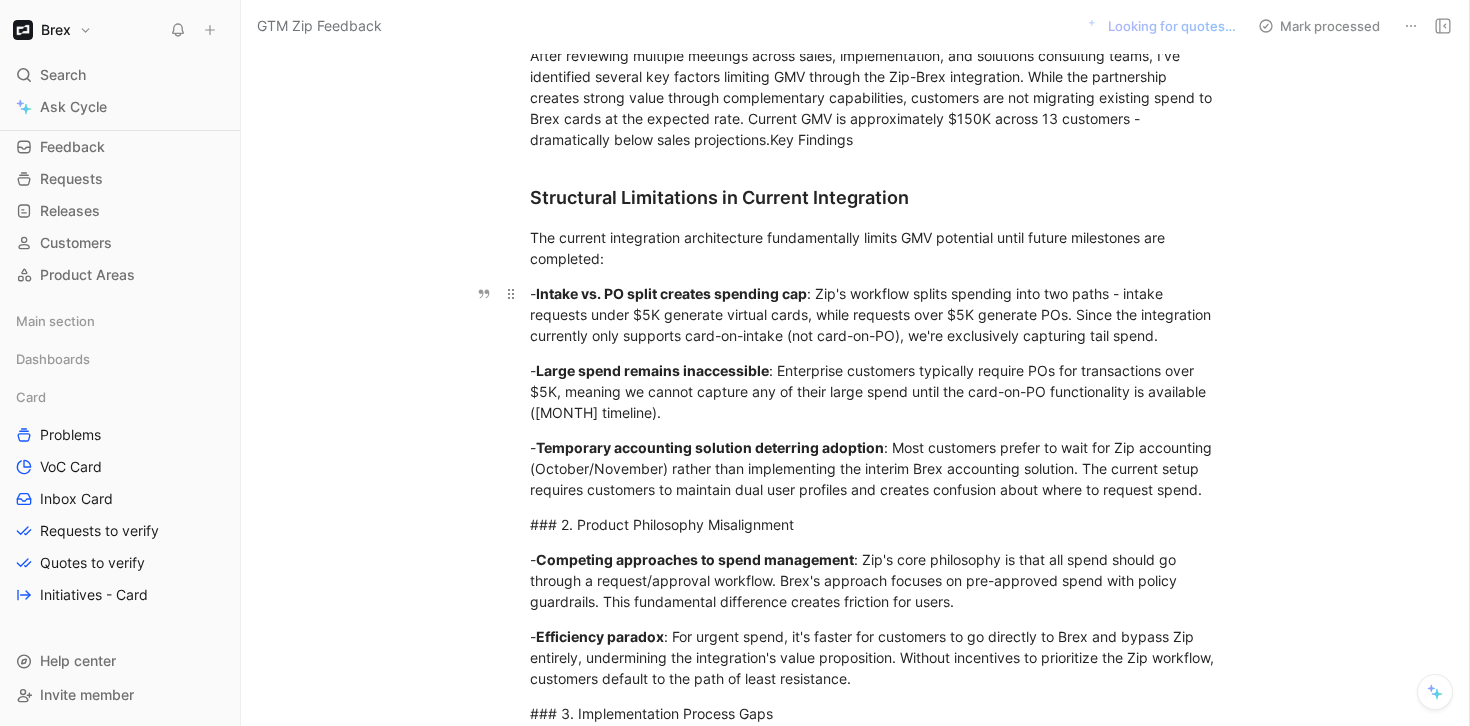 click on "Intake vs. PO split creates spending cap" at bounding box center [671, 293] 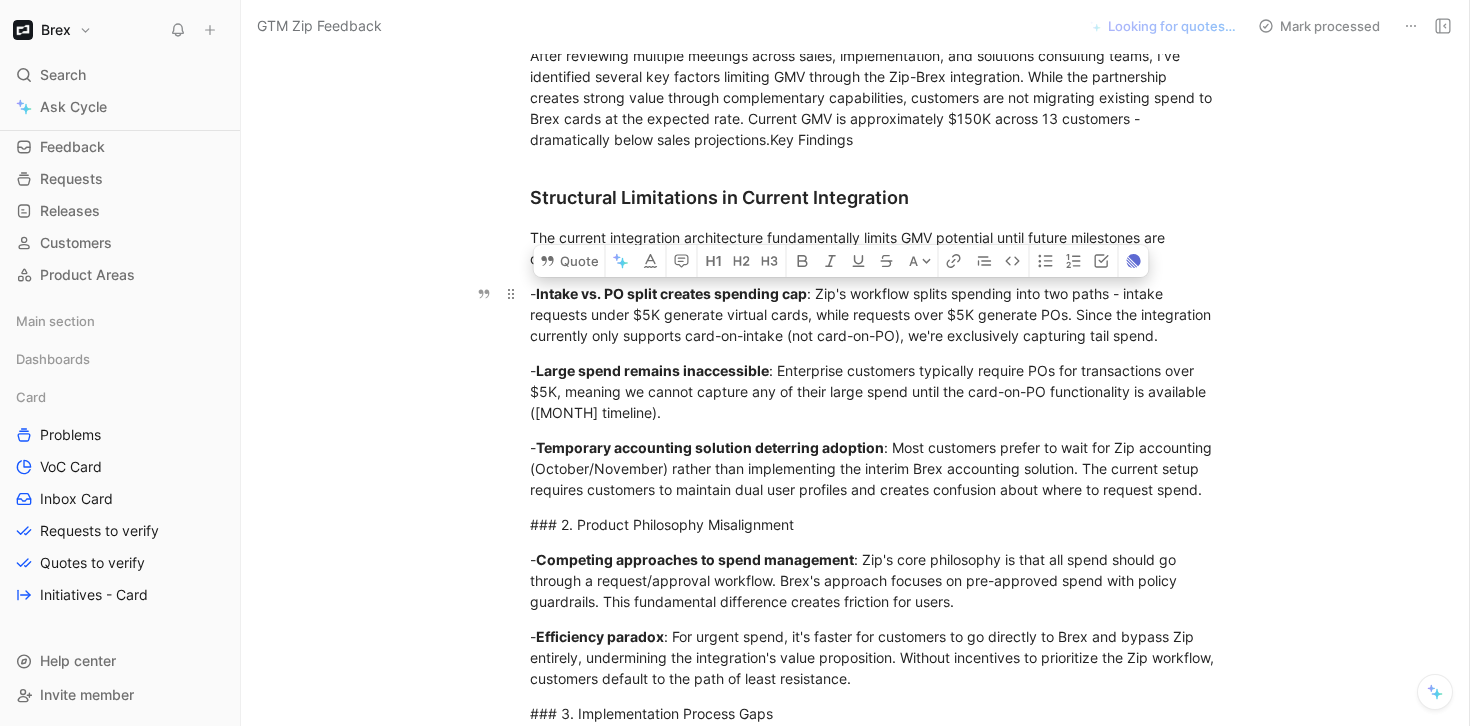 click on "Intake vs. PO split creates spending cap" at bounding box center [671, 293] 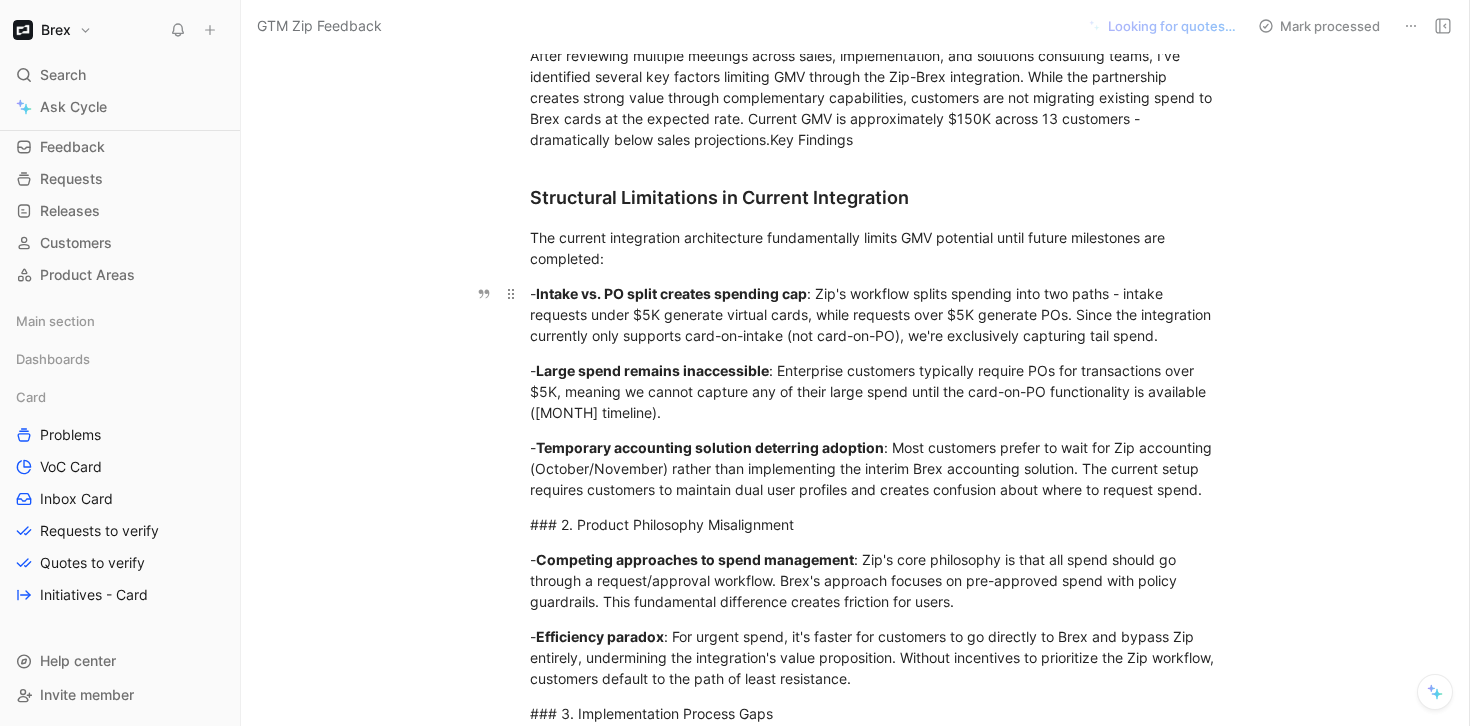 click on "-  Intake vs. PO split creates spending cap : Zip's workflow splits spending into two paths - intake requests under $5K generate virtual cards, while requests over $5K generate POs. Since the integration currently only supports card-on-intake (not card-on-PO), we're exclusively capturing tail spend." at bounding box center (876, 314) 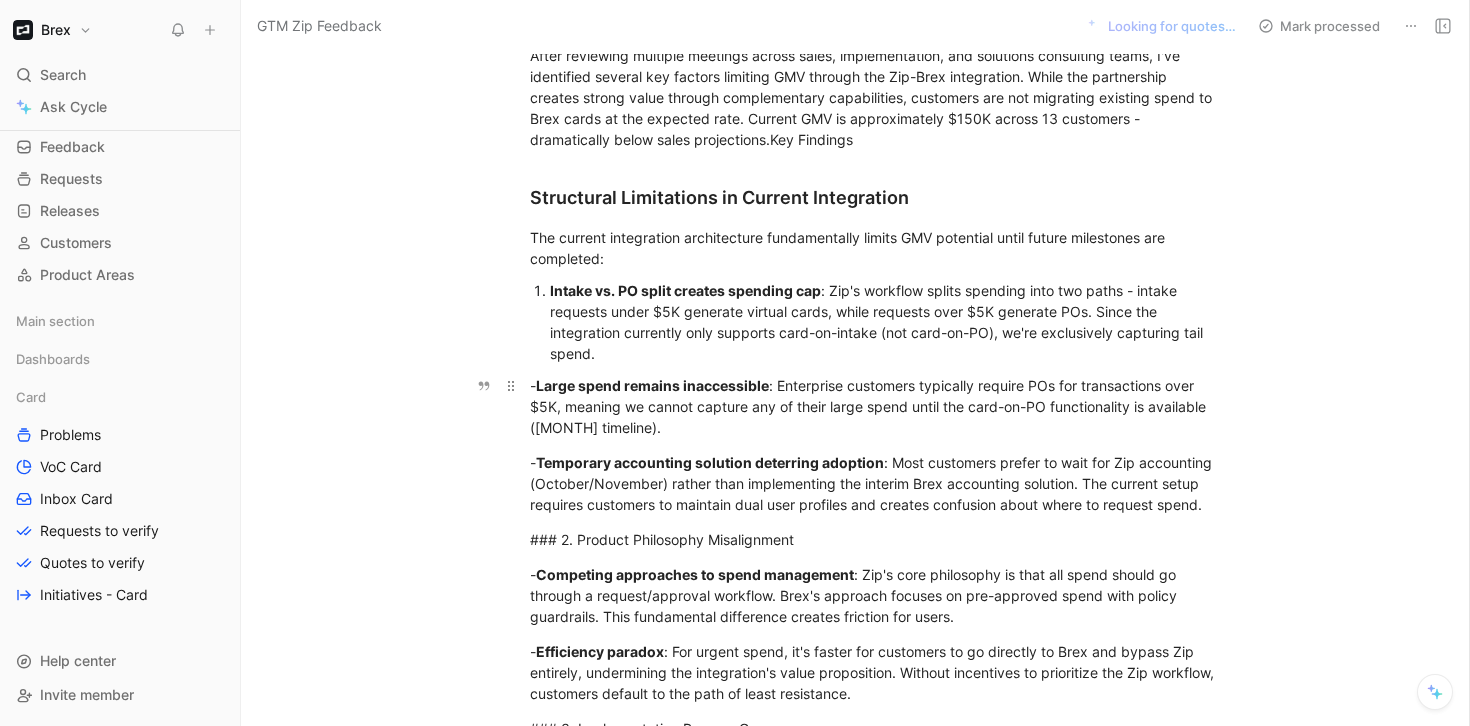 click on "-  Large spend remains inaccessible : Enterprise customers typically require POs for transactions over $5K, meaning we cannot capture any of their large spend until the card-on-PO functionality is available (January timeline)." at bounding box center [876, 406] 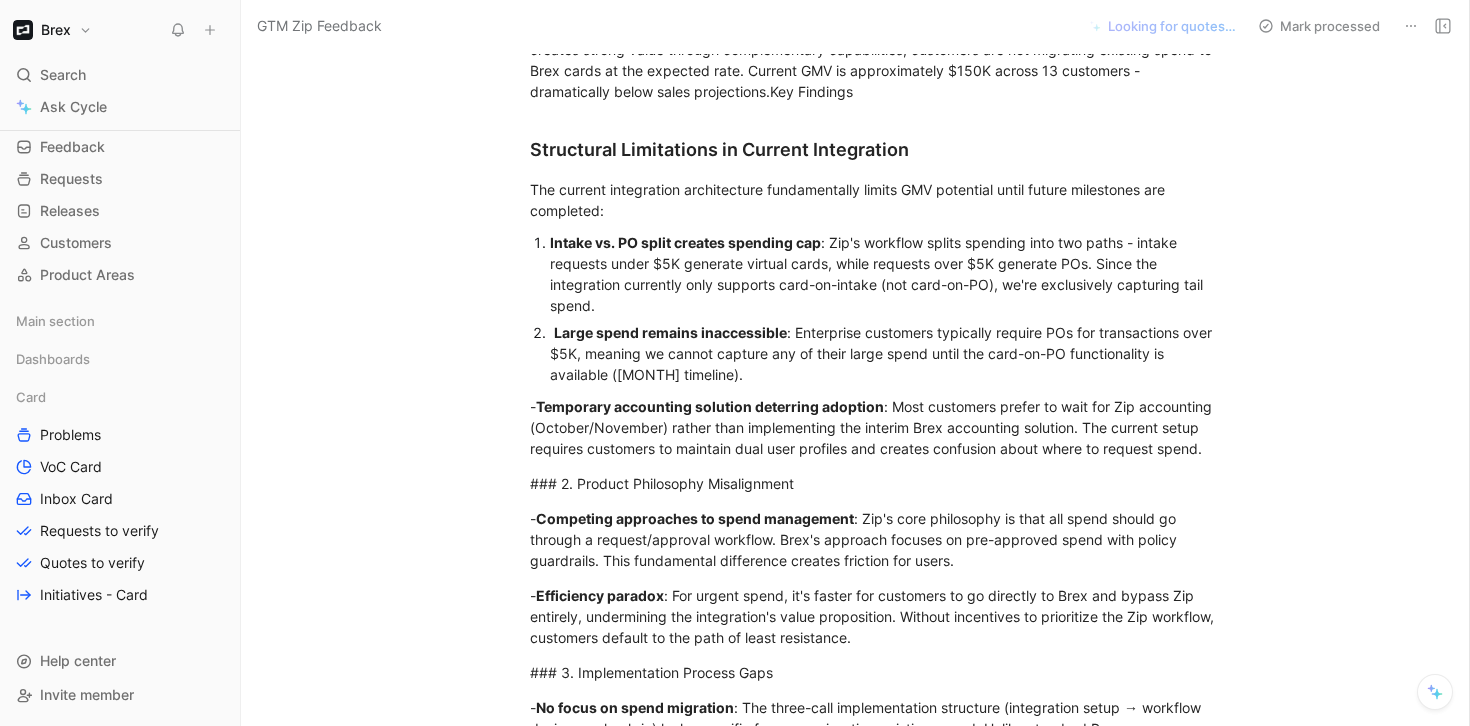 scroll, scrollTop: 299, scrollLeft: 0, axis: vertical 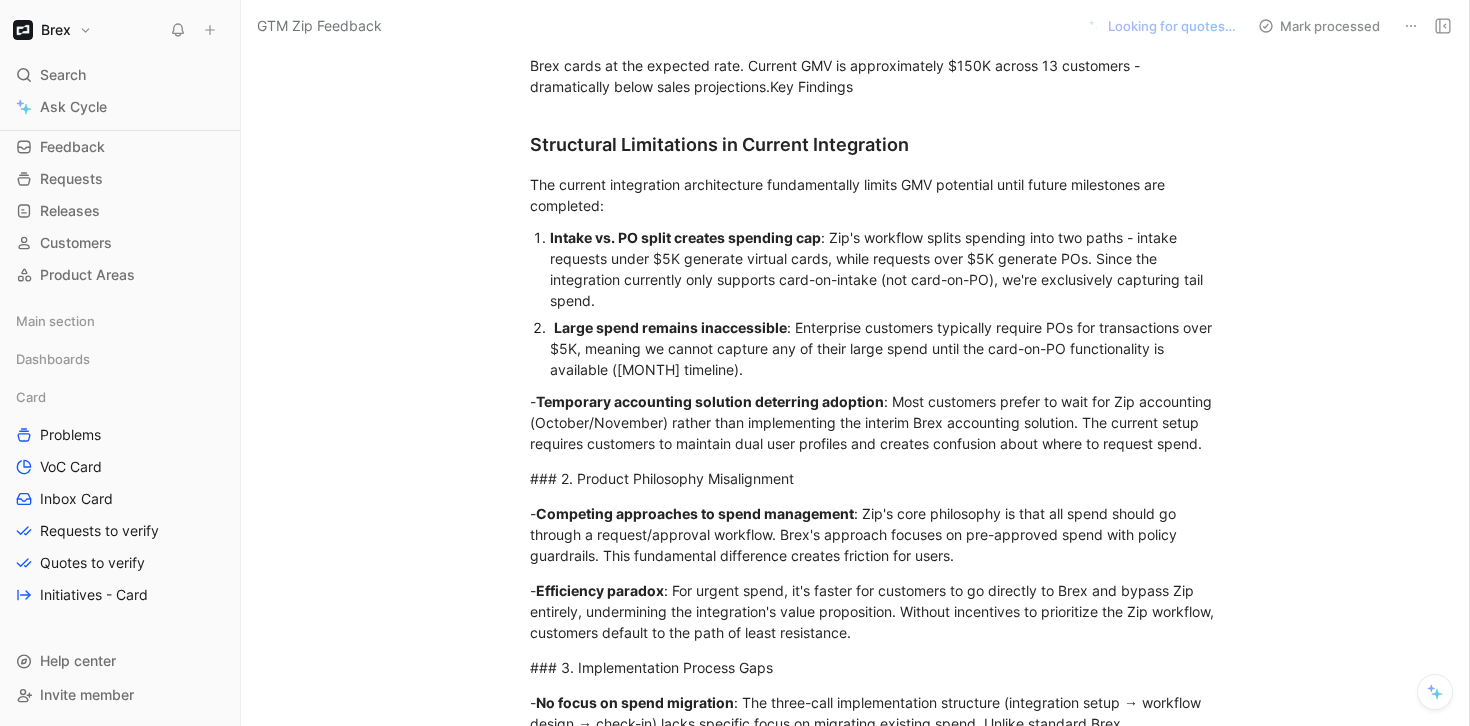 click on "Temporary accounting solution deterring adoption" at bounding box center [710, 401] 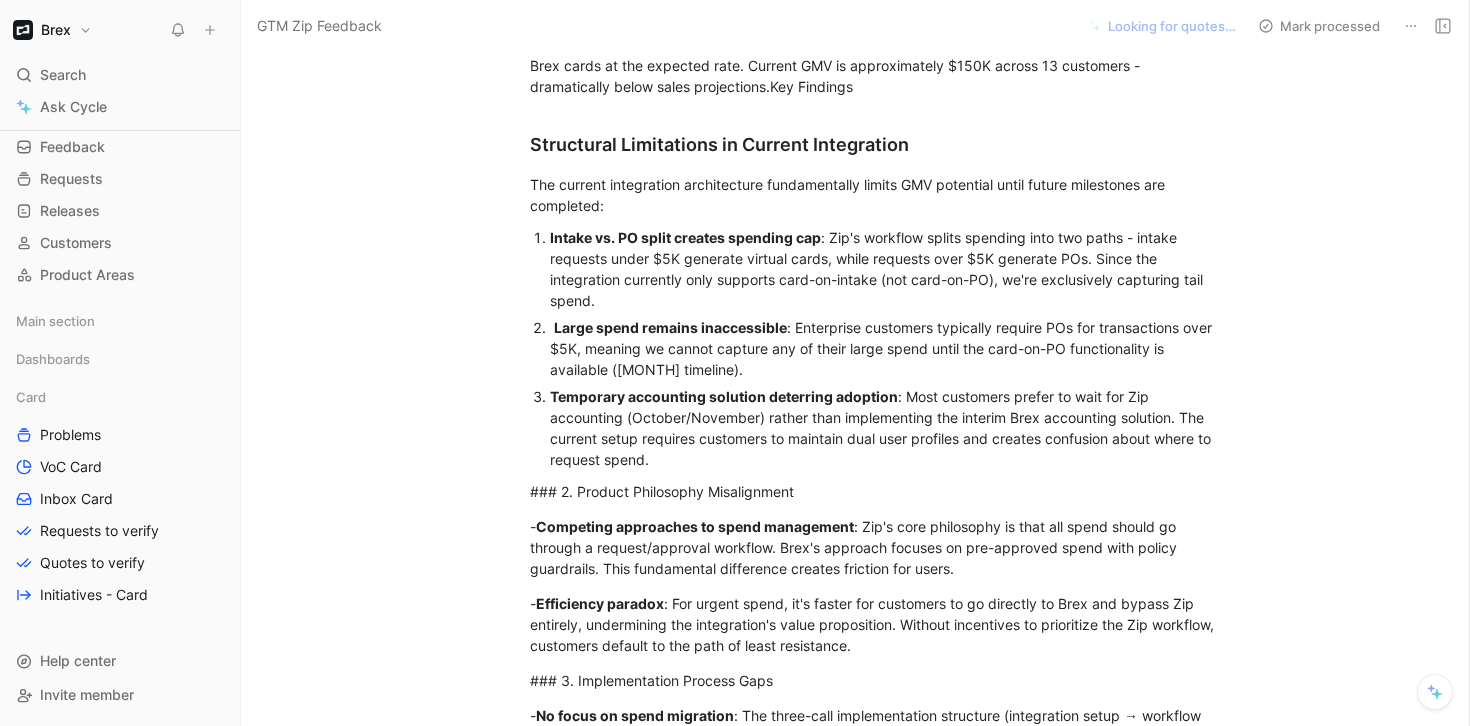 scroll, scrollTop: 383, scrollLeft: 0, axis: vertical 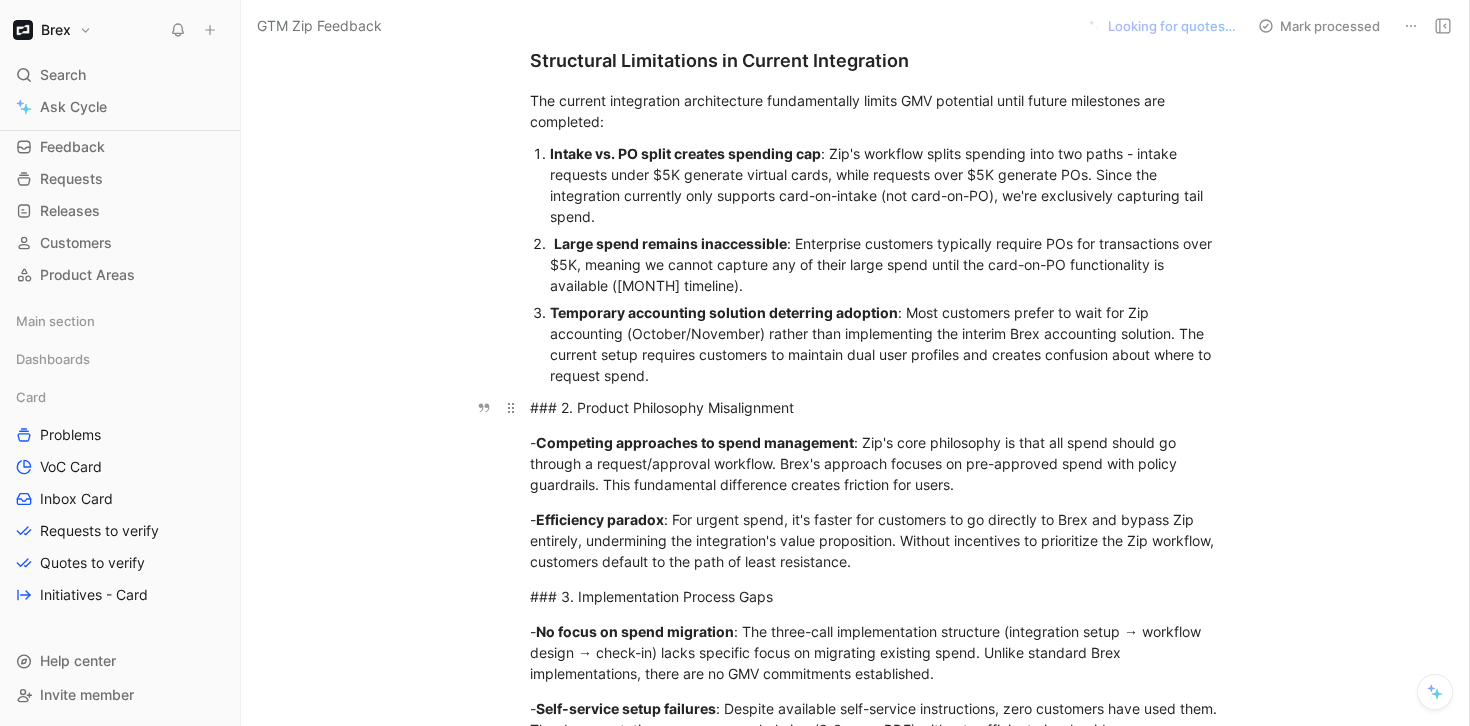 click on "### 2. Product Philosophy Misalignment" at bounding box center [876, 407] 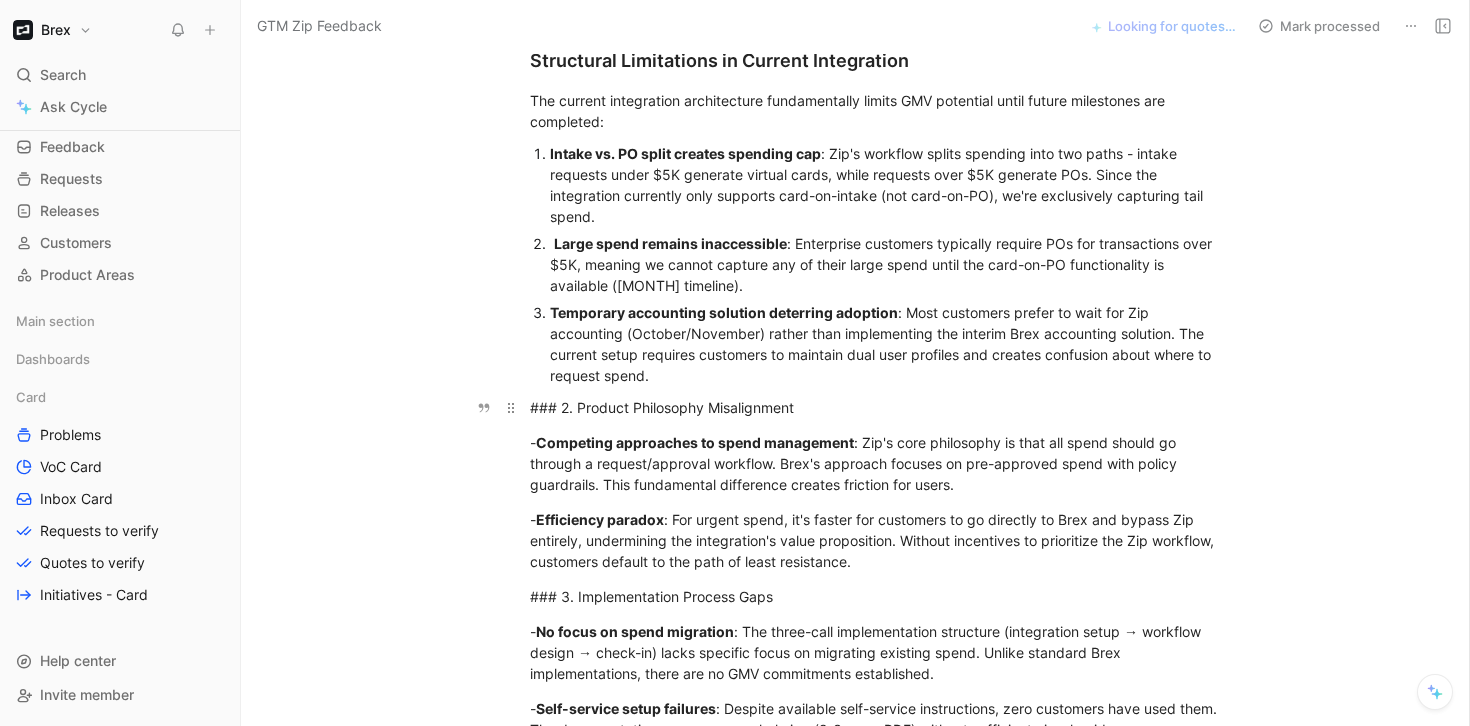 click on "### 2. Product Philosophy Misalignment" at bounding box center (876, 407) 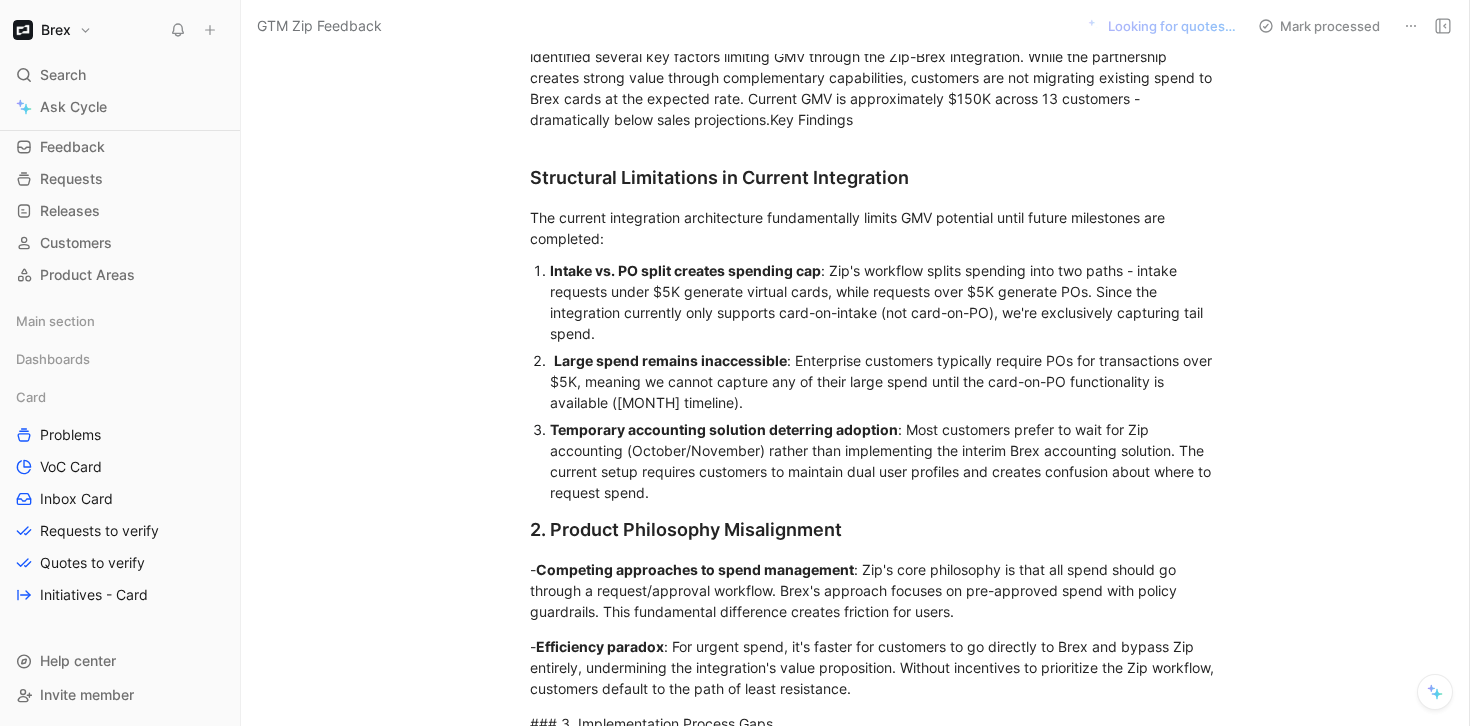 scroll, scrollTop: 264, scrollLeft: 0, axis: vertical 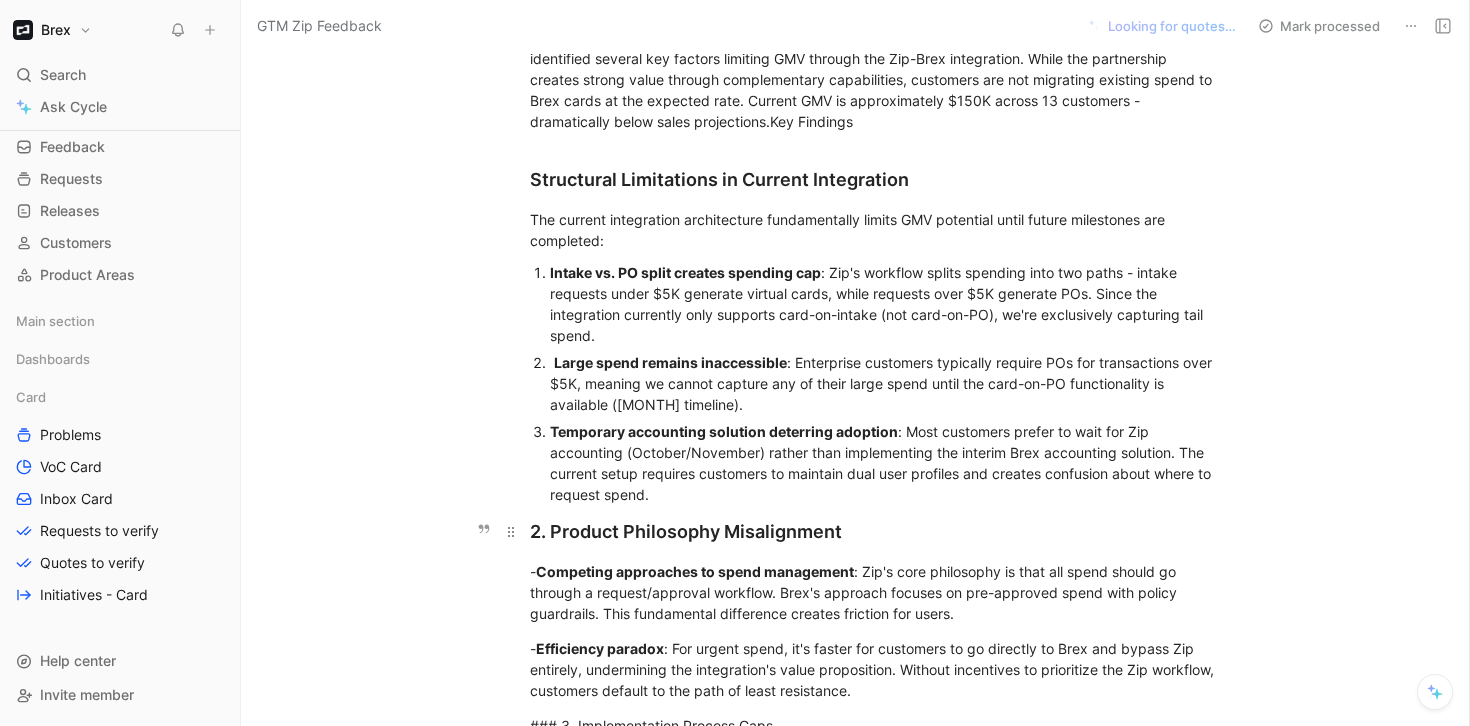 click on "2. Product Philosophy Misalignment" at bounding box center (876, 531) 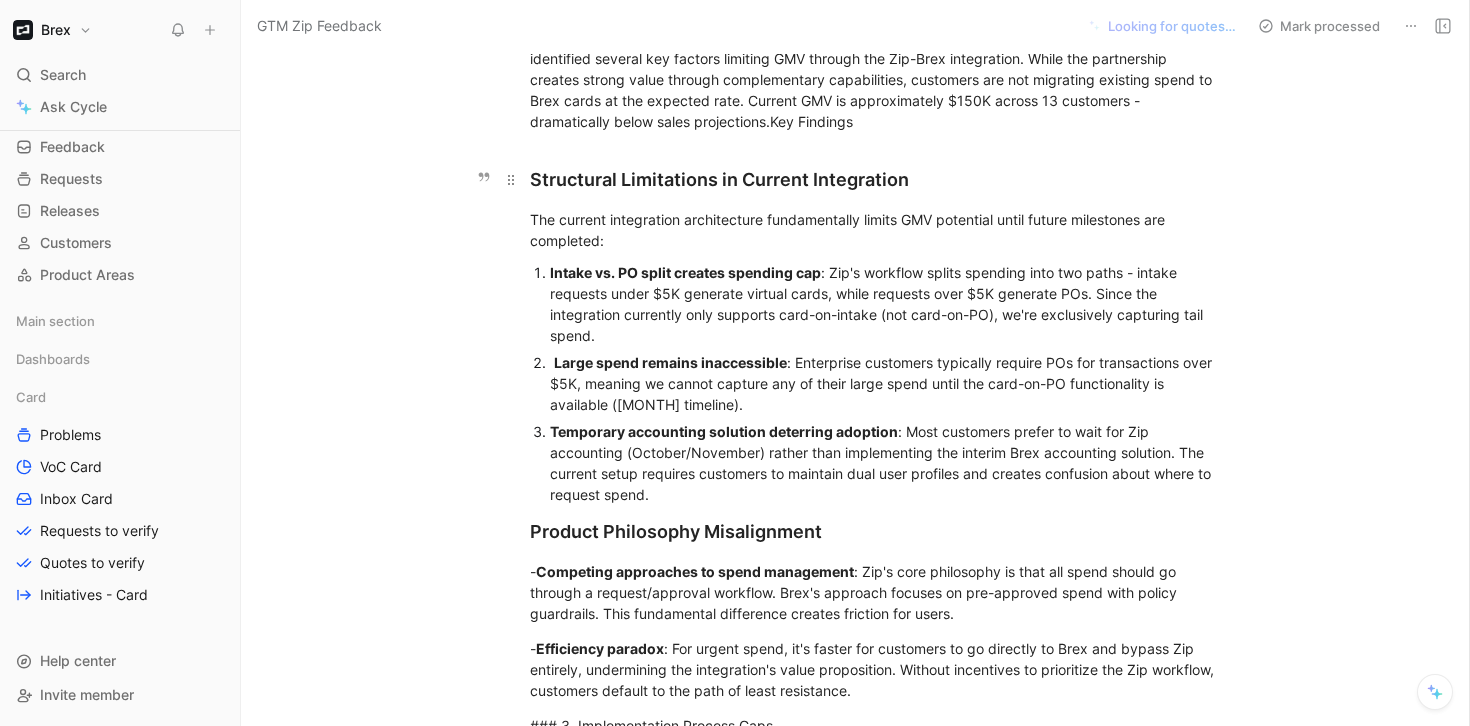 click on "Structural Limitations in Current Integration" at bounding box center (876, 179) 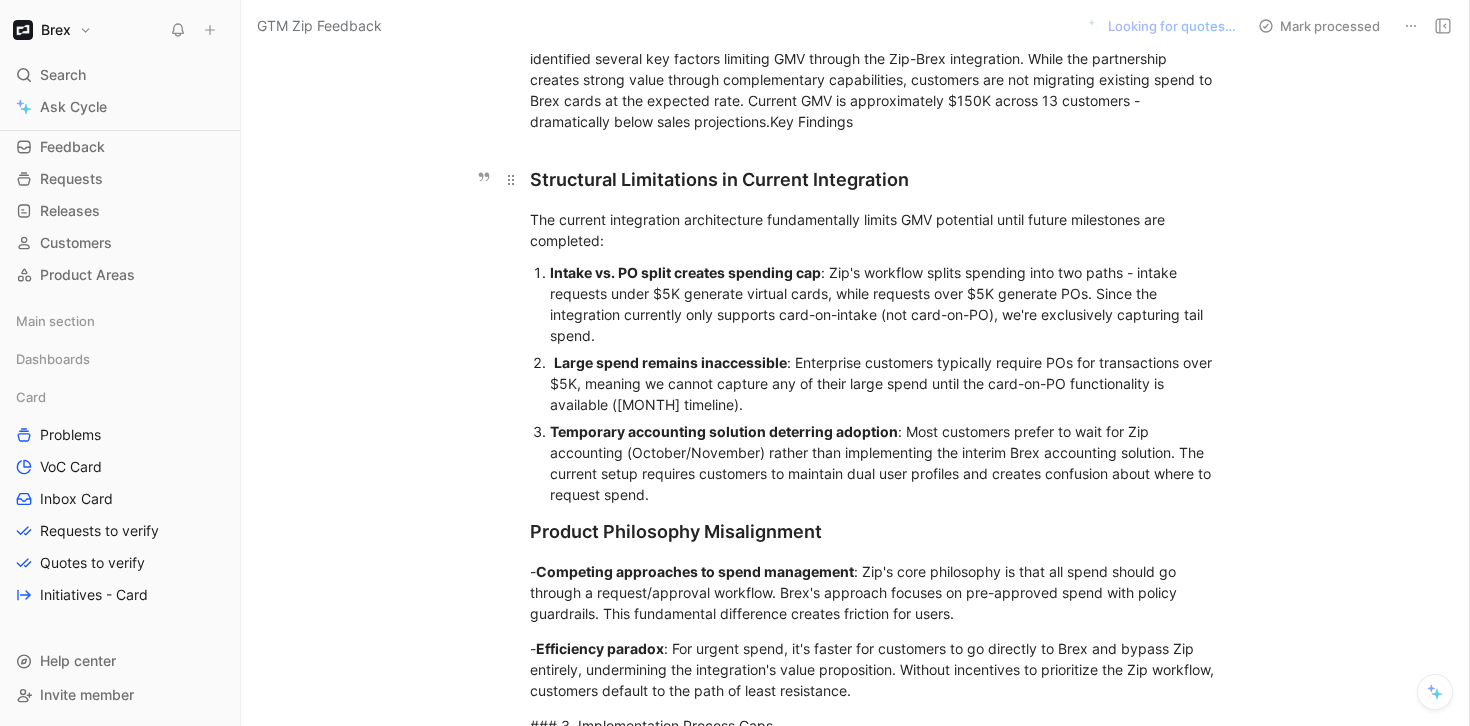click on "Structural Limitations in Current Integration" at bounding box center [876, 179] 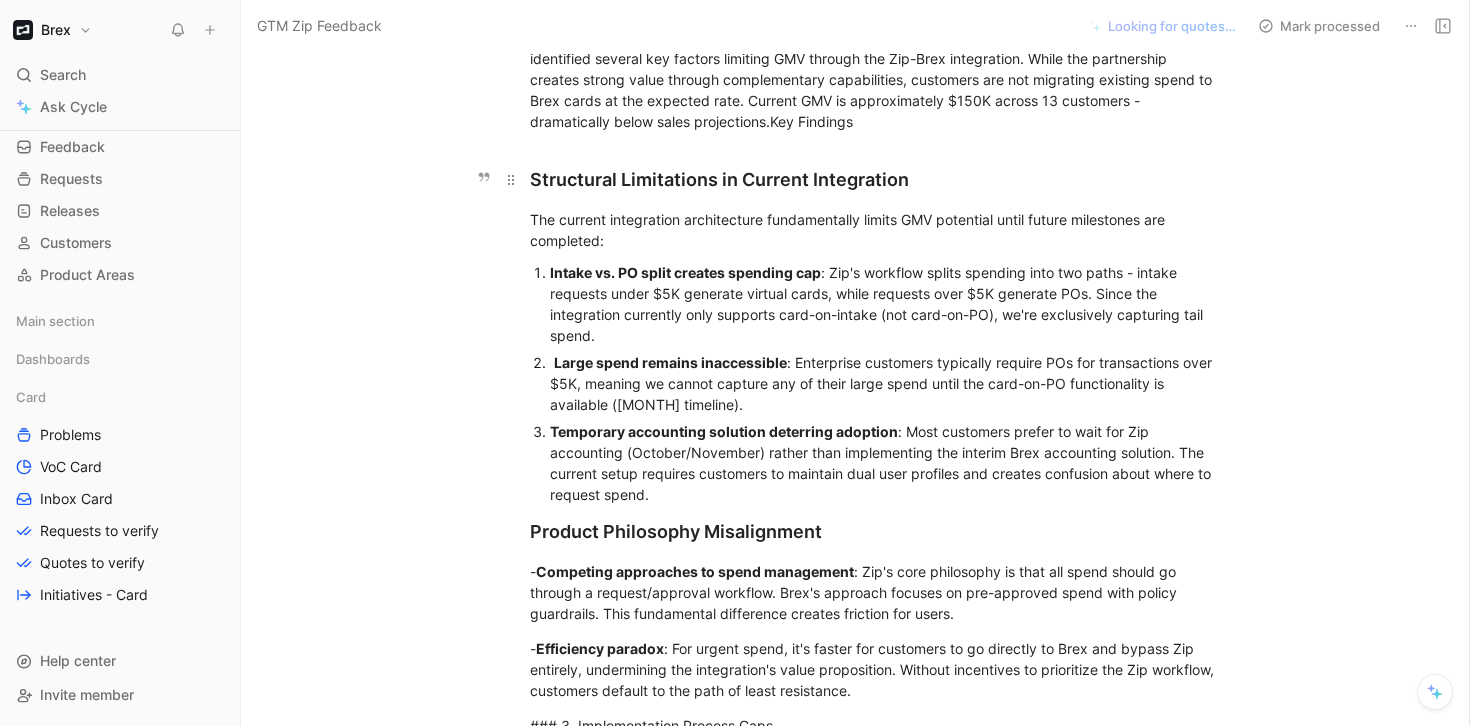 click on "Structural Limitations in Current Integration" at bounding box center [876, 179] 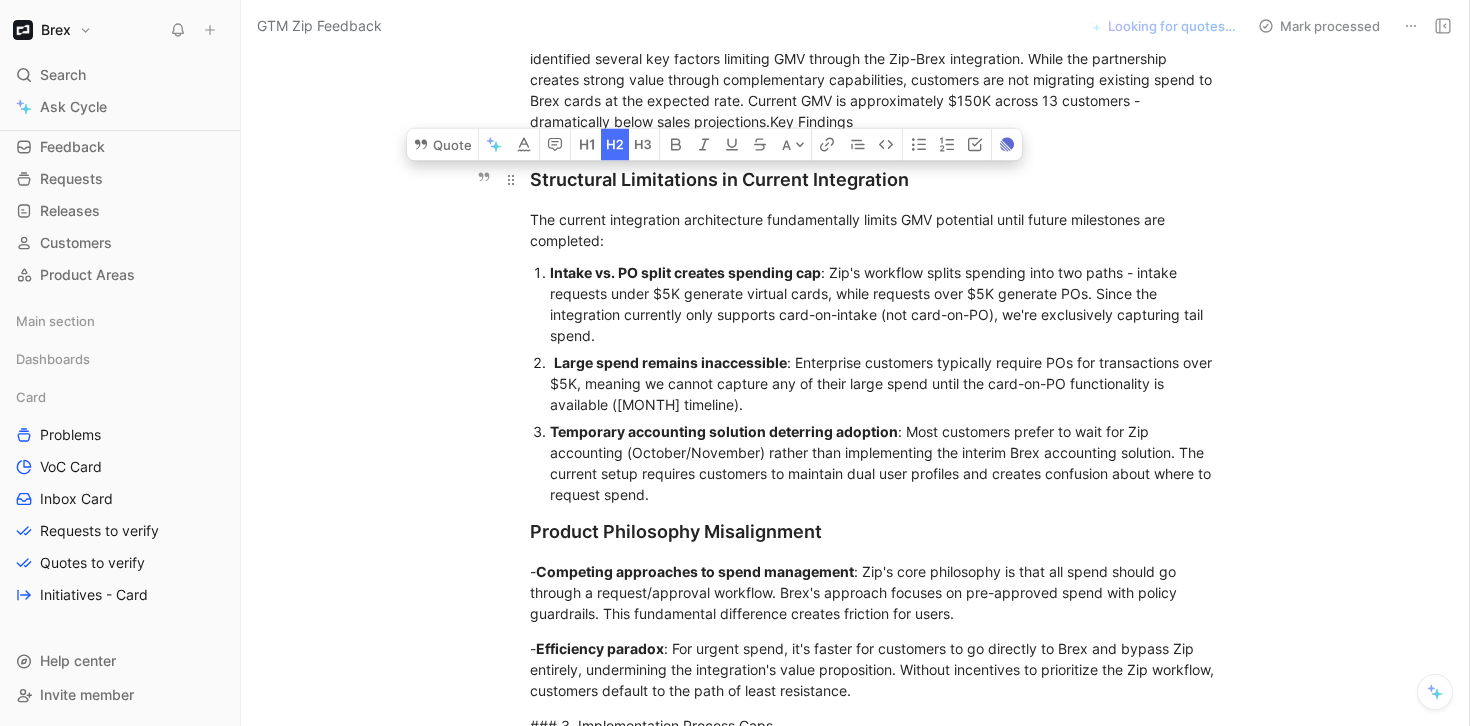 click on "Structural Limitations in Current Integration" at bounding box center (876, 179) 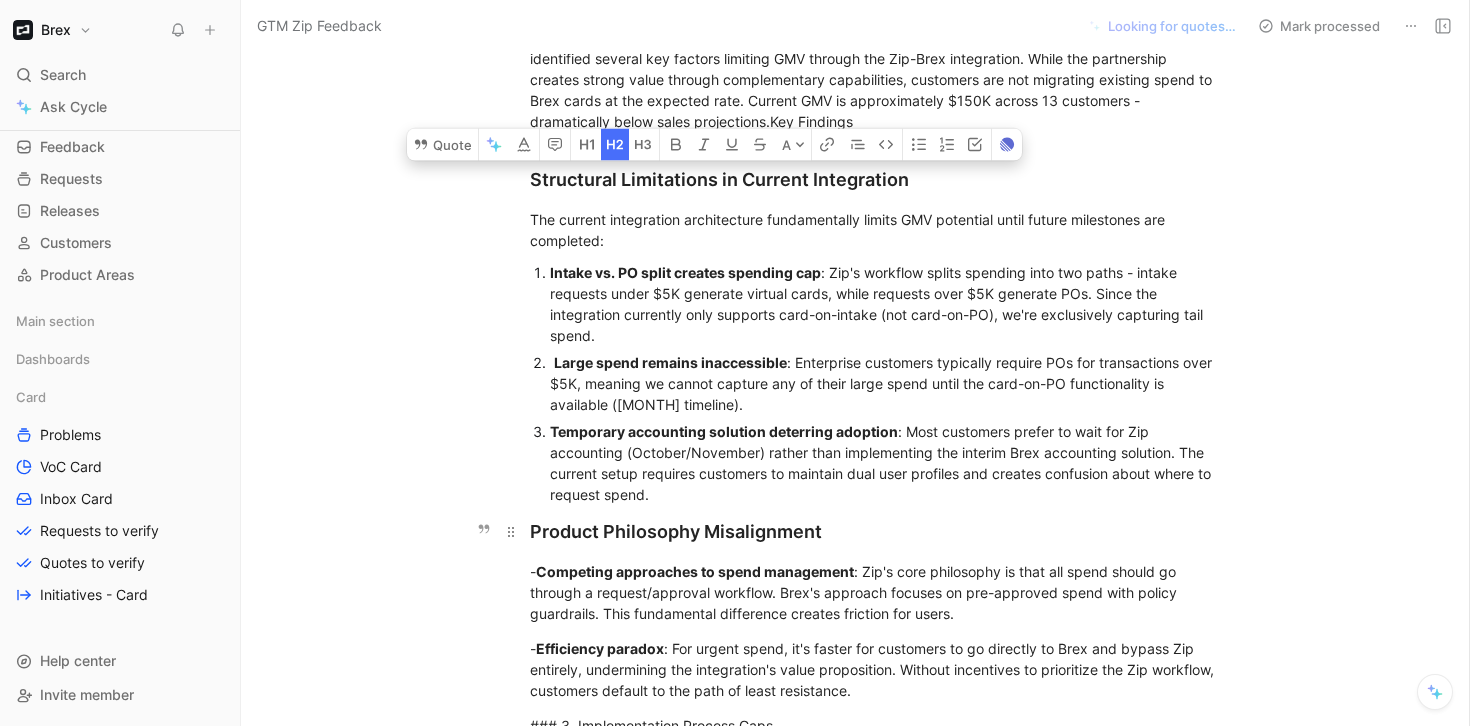 click on "Product Philosophy Misalignment" at bounding box center [876, 531] 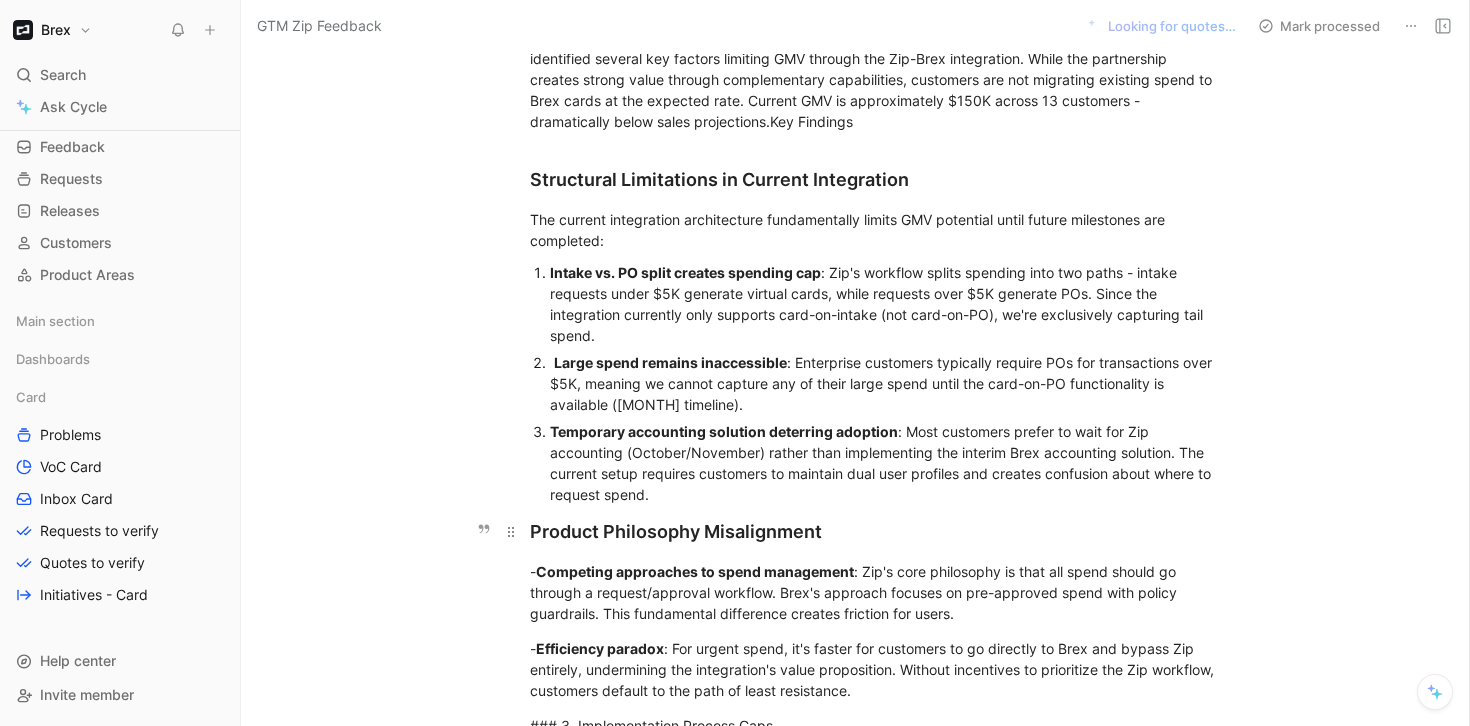 click on "Product Philosophy Misalignment" at bounding box center (876, 531) 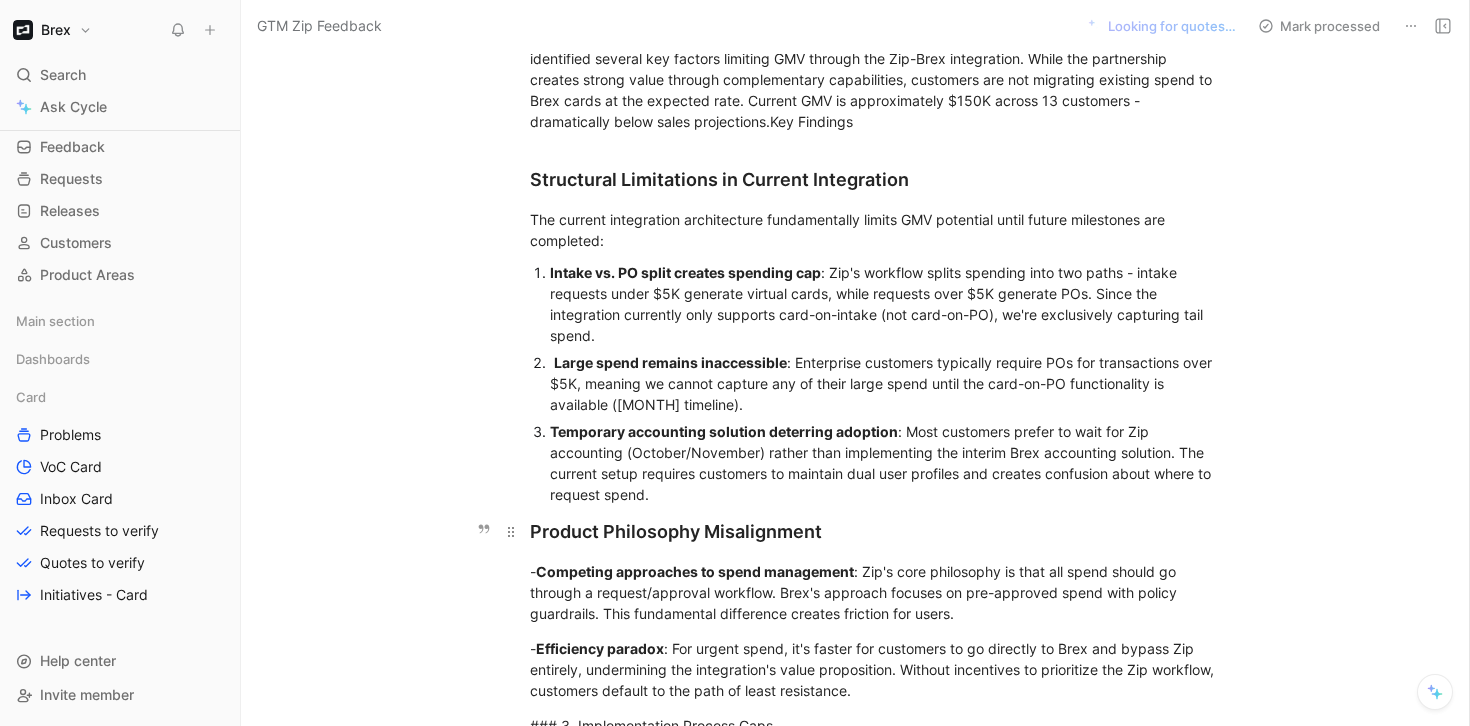 click on "Product Philosophy Misalignment" at bounding box center [876, 531] 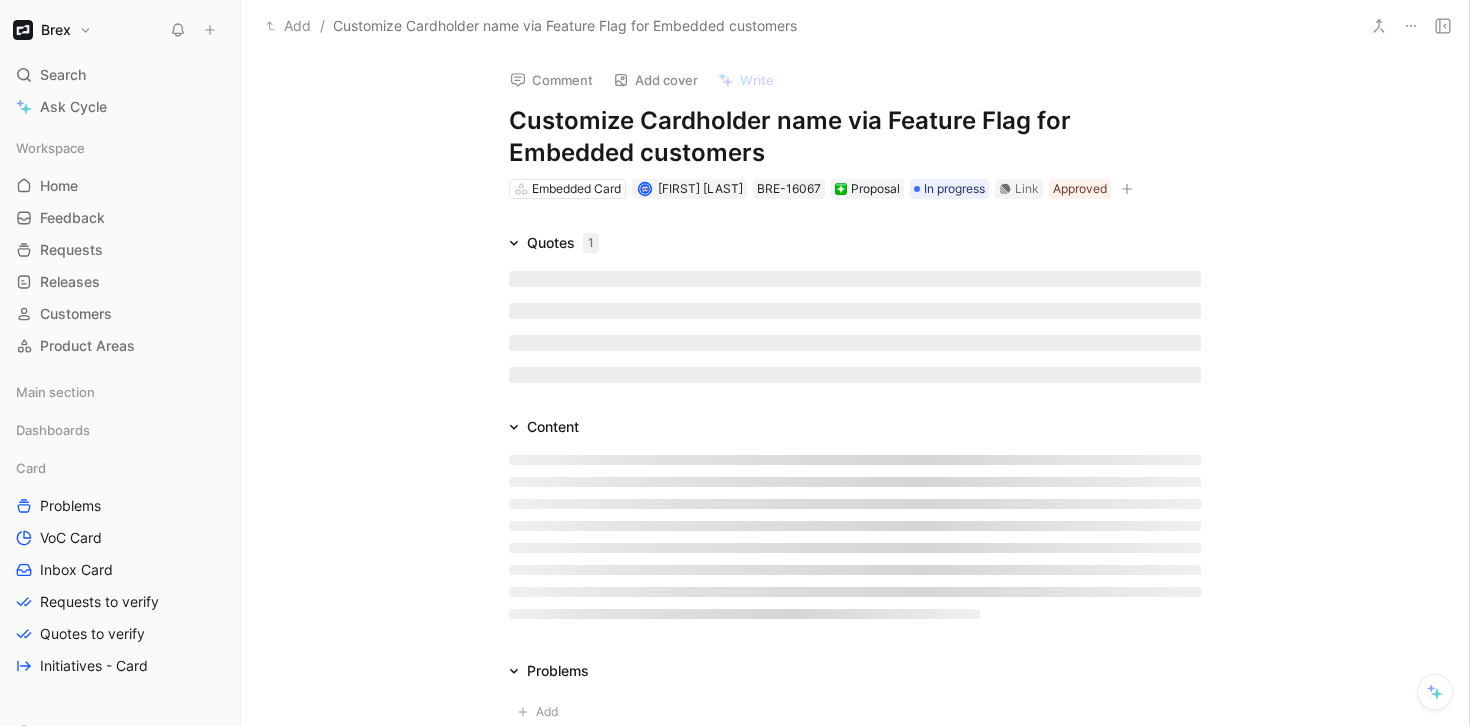 scroll, scrollTop: 0, scrollLeft: 0, axis: both 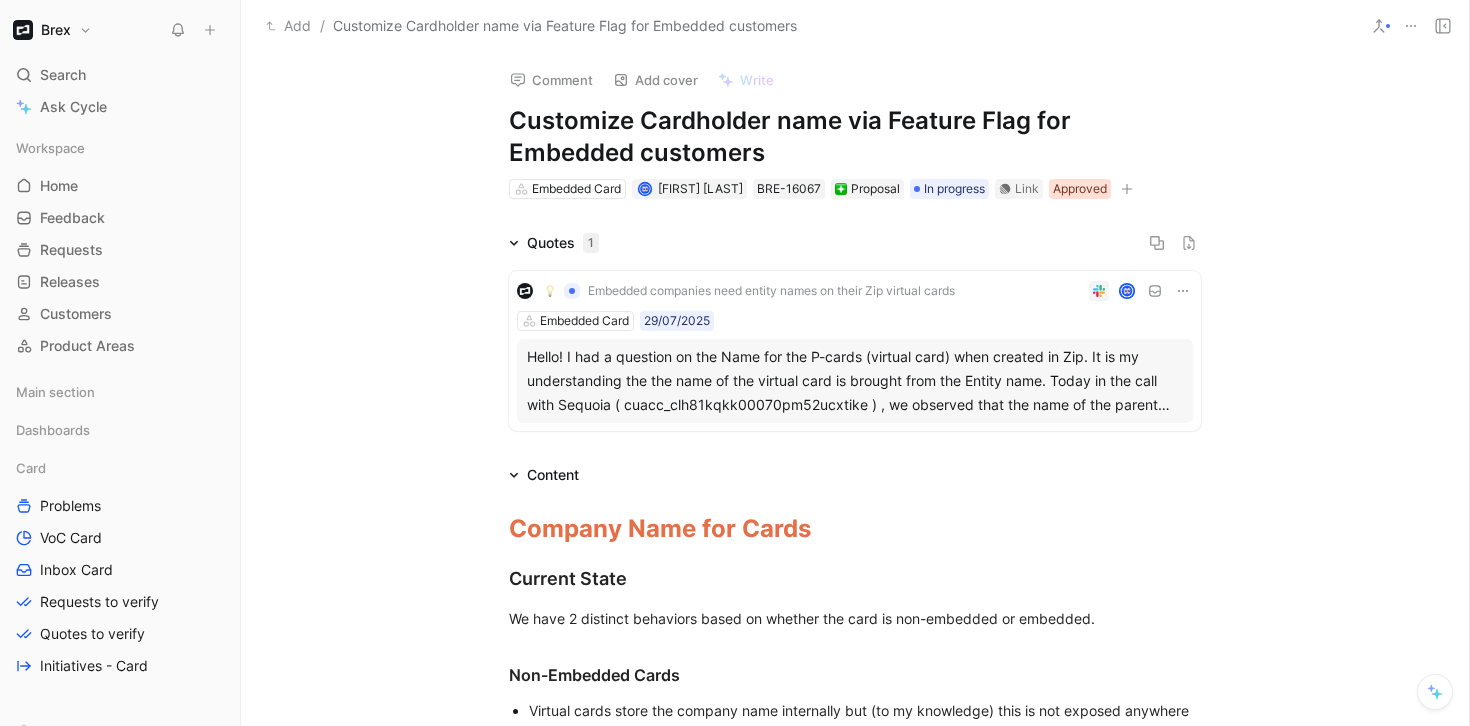 click on "Approved" at bounding box center (1080, 189) 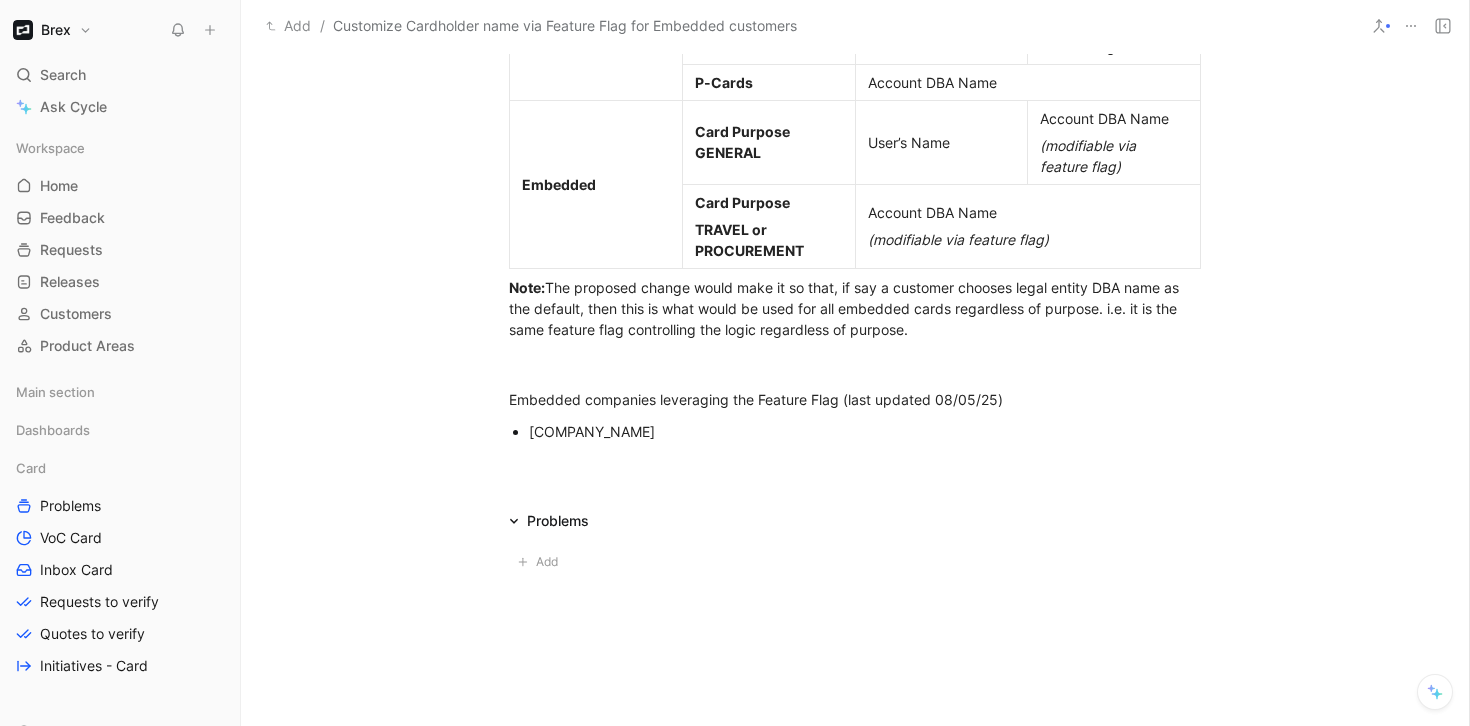 scroll, scrollTop: 2090, scrollLeft: 0, axis: vertical 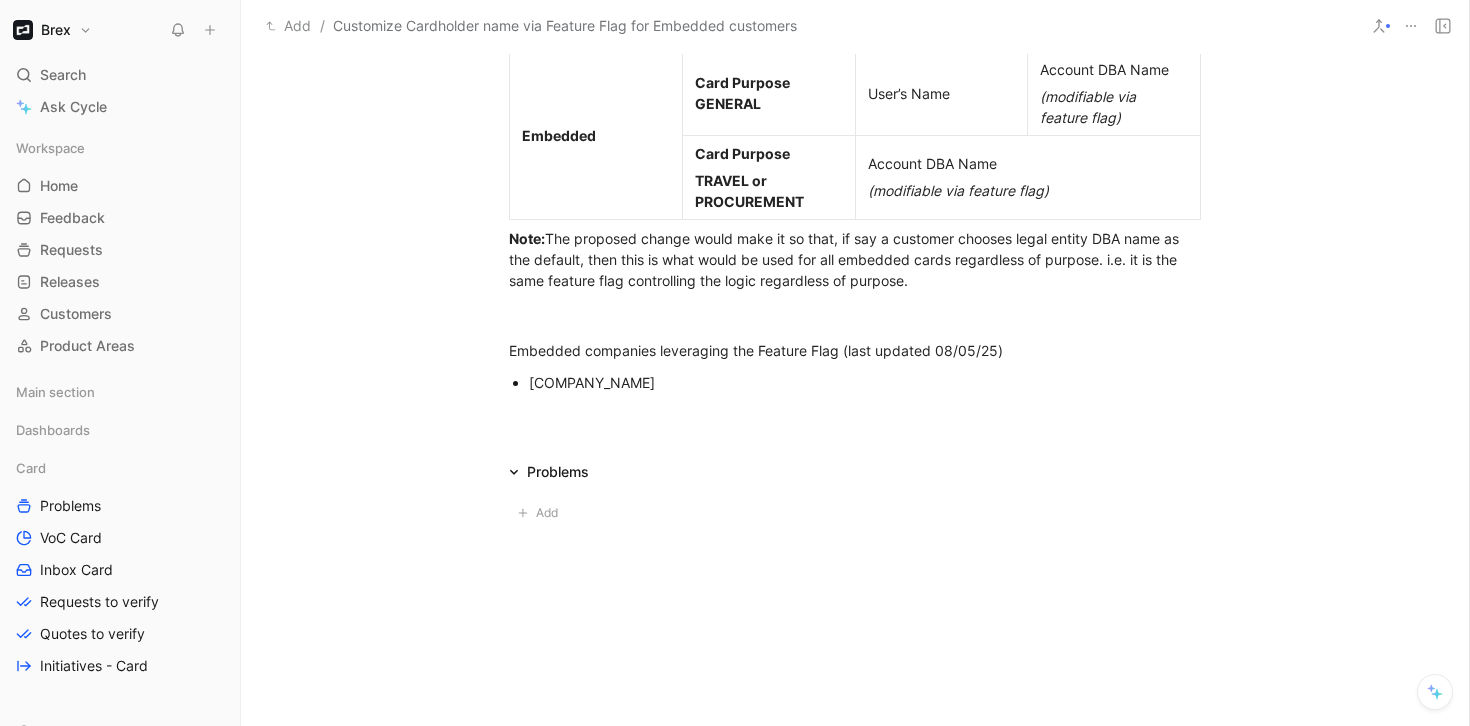 click on "[COMPANY_NAME]" at bounding box center (865, 382) 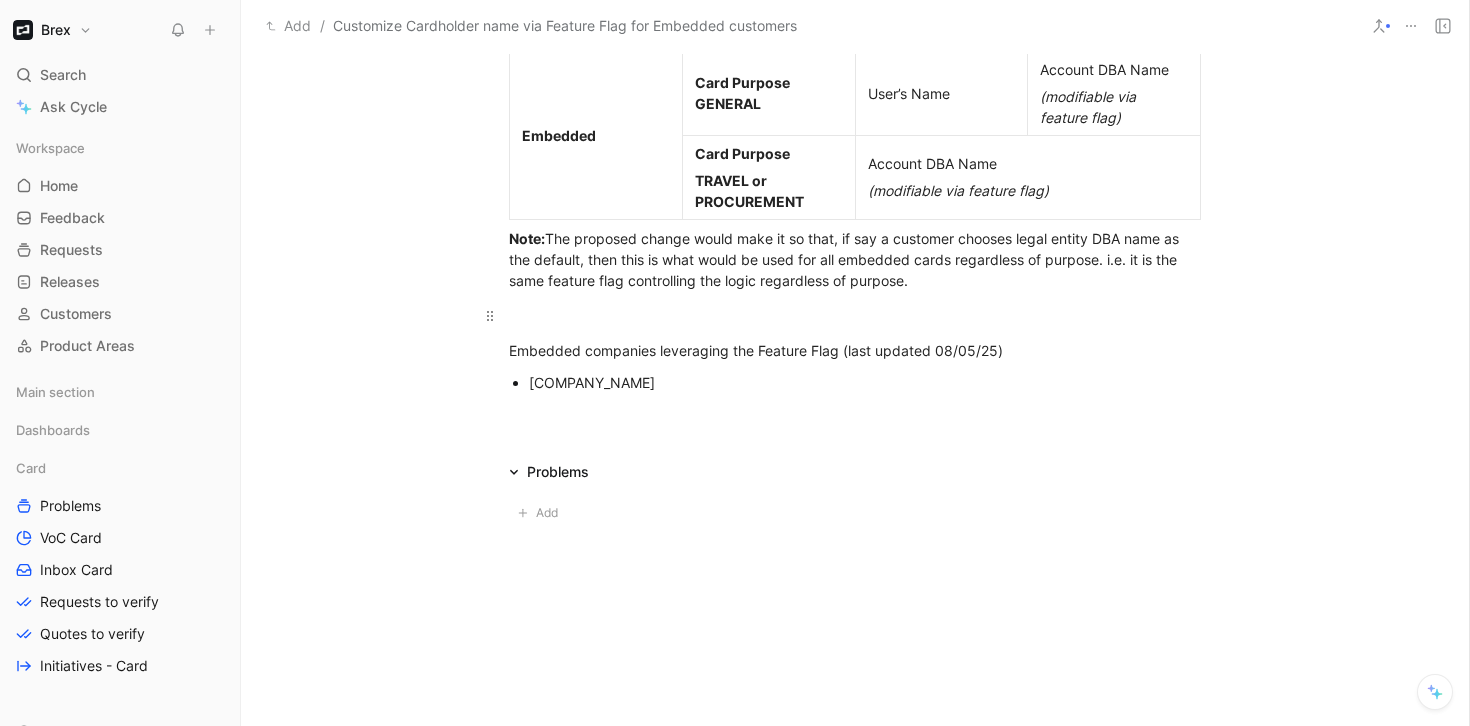 click at bounding box center [855, 315] 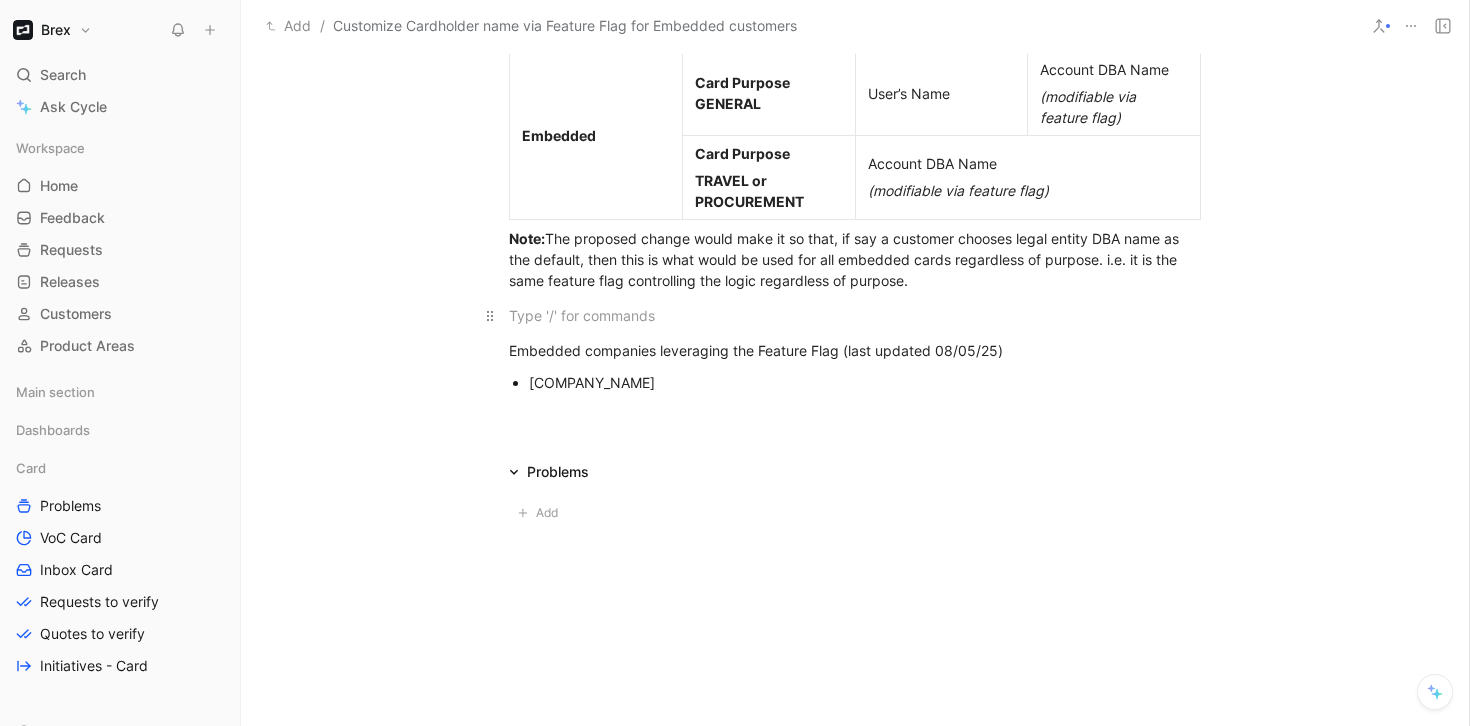 type 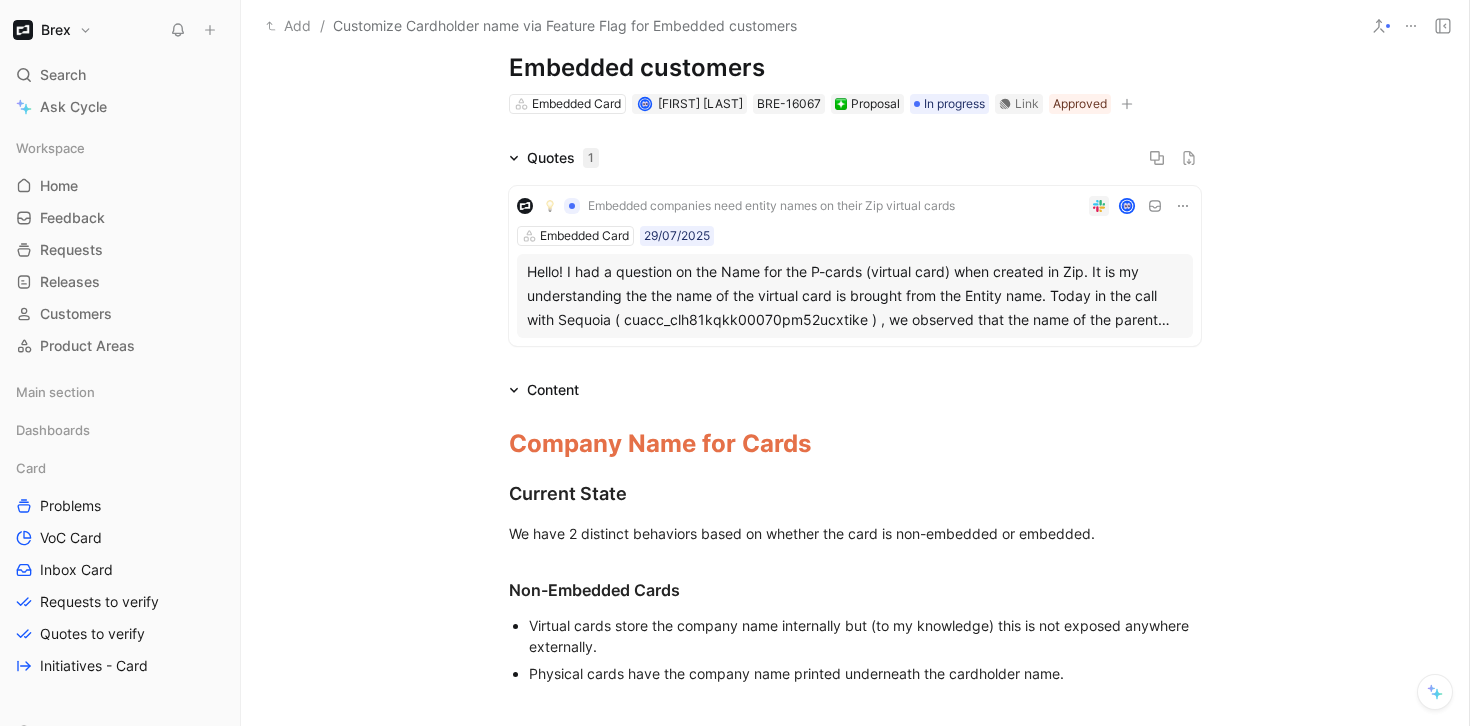 scroll, scrollTop: 83, scrollLeft: 0, axis: vertical 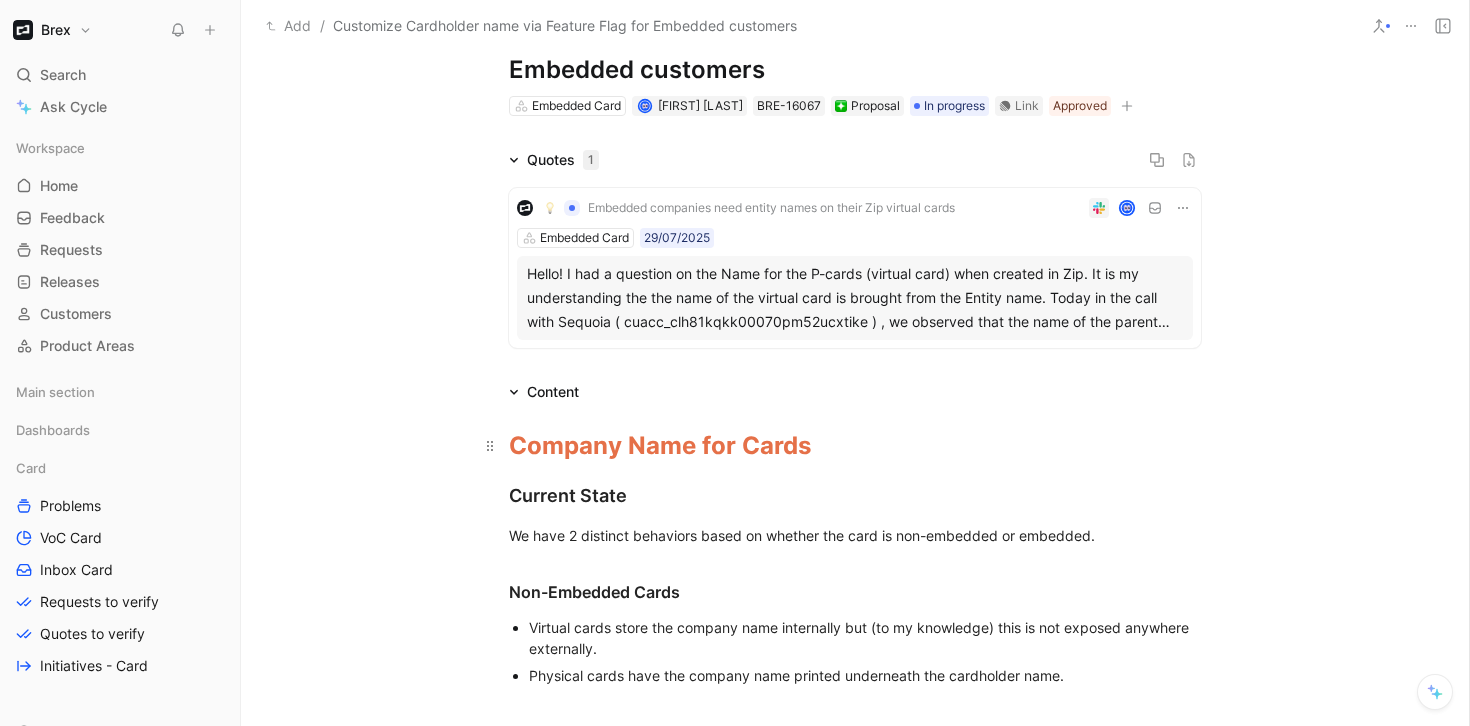 click on "Company Name for Cards" at bounding box center (855, 446) 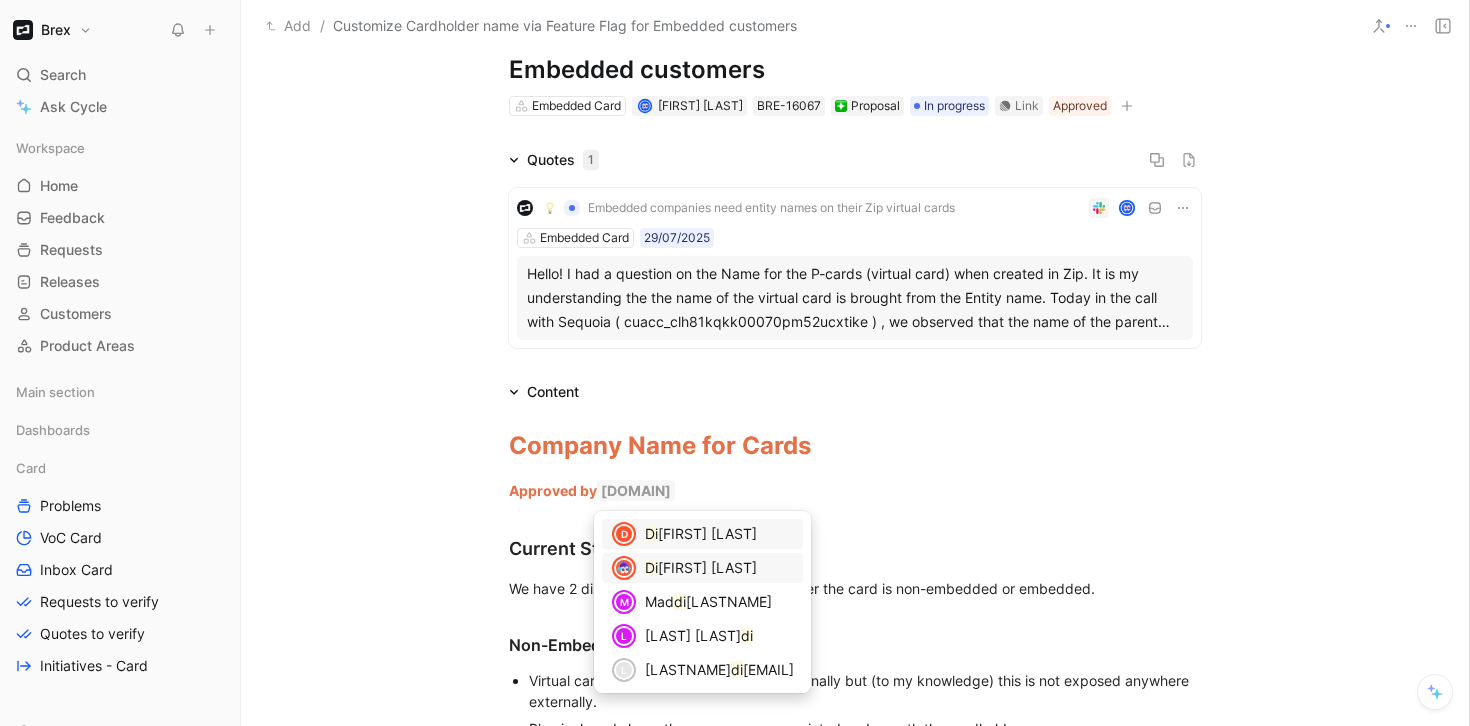 click on "[FIRST] [LAST]" at bounding box center [707, 567] 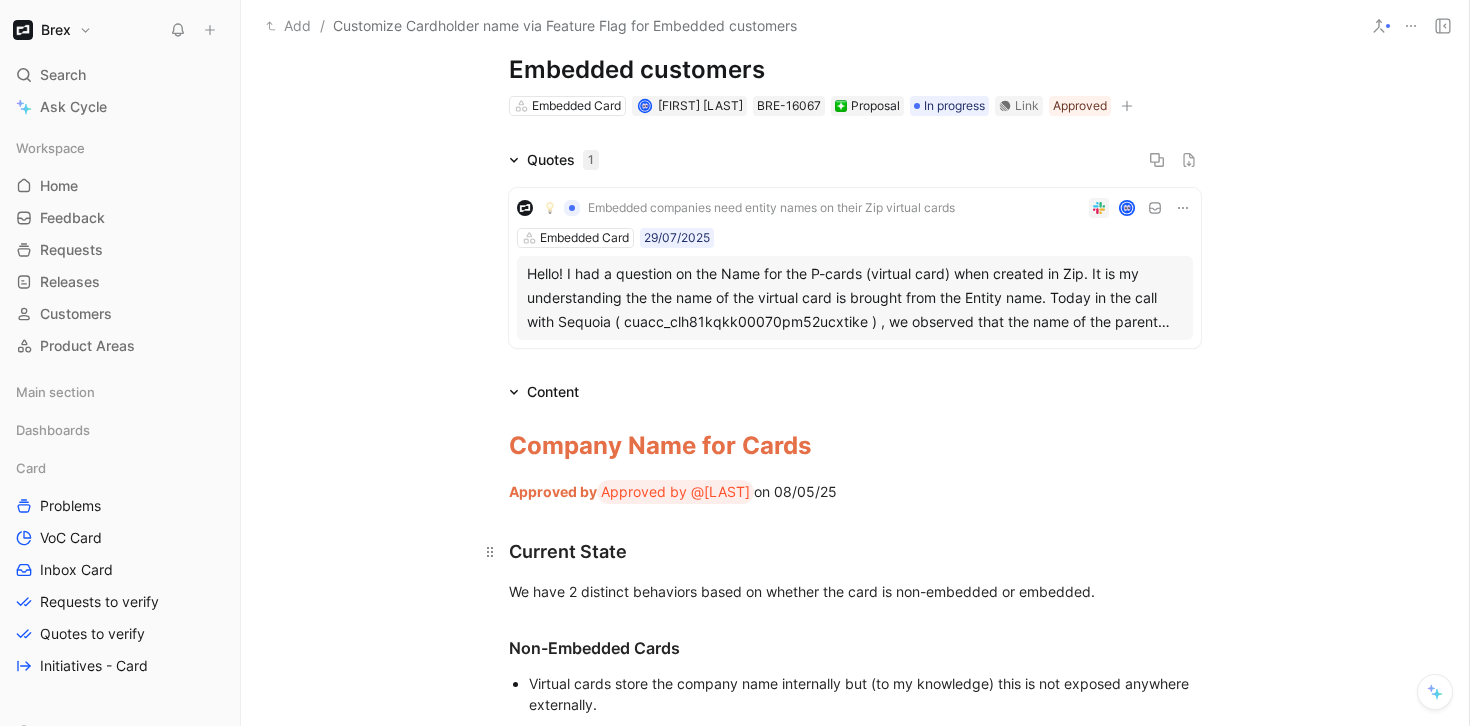 click on "Current State" at bounding box center [855, 542] 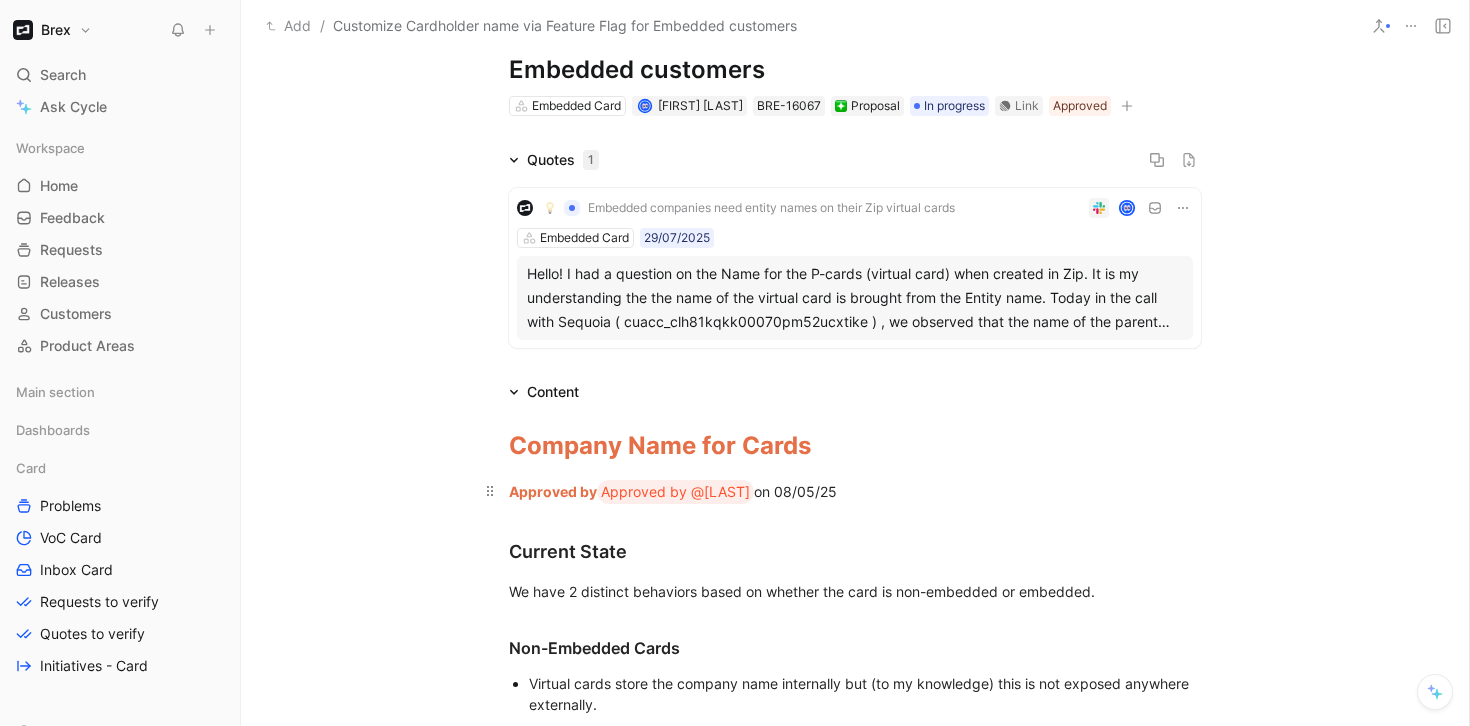 drag, startPoint x: 594, startPoint y: 499, endPoint x: 506, endPoint y: 496, distance: 88.051125 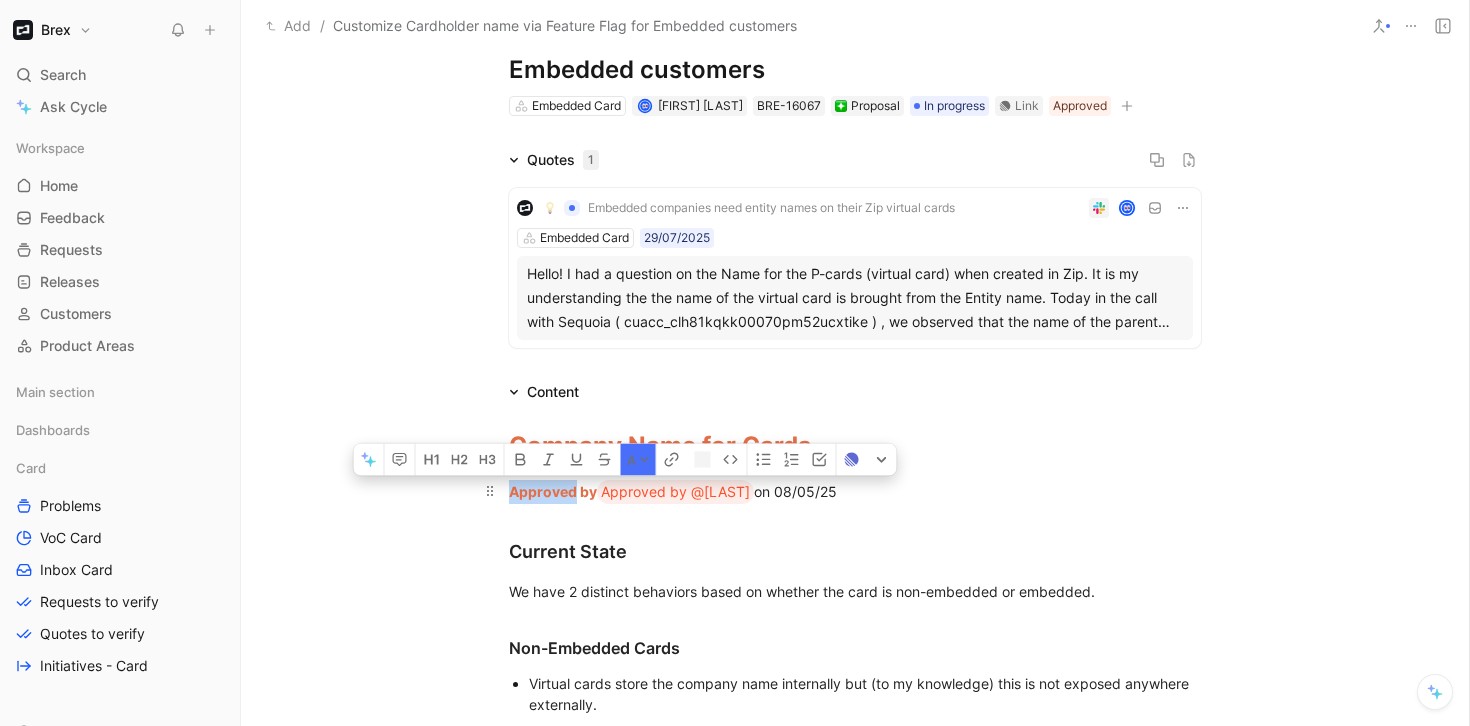 click on "Approved by" at bounding box center [553, 491] 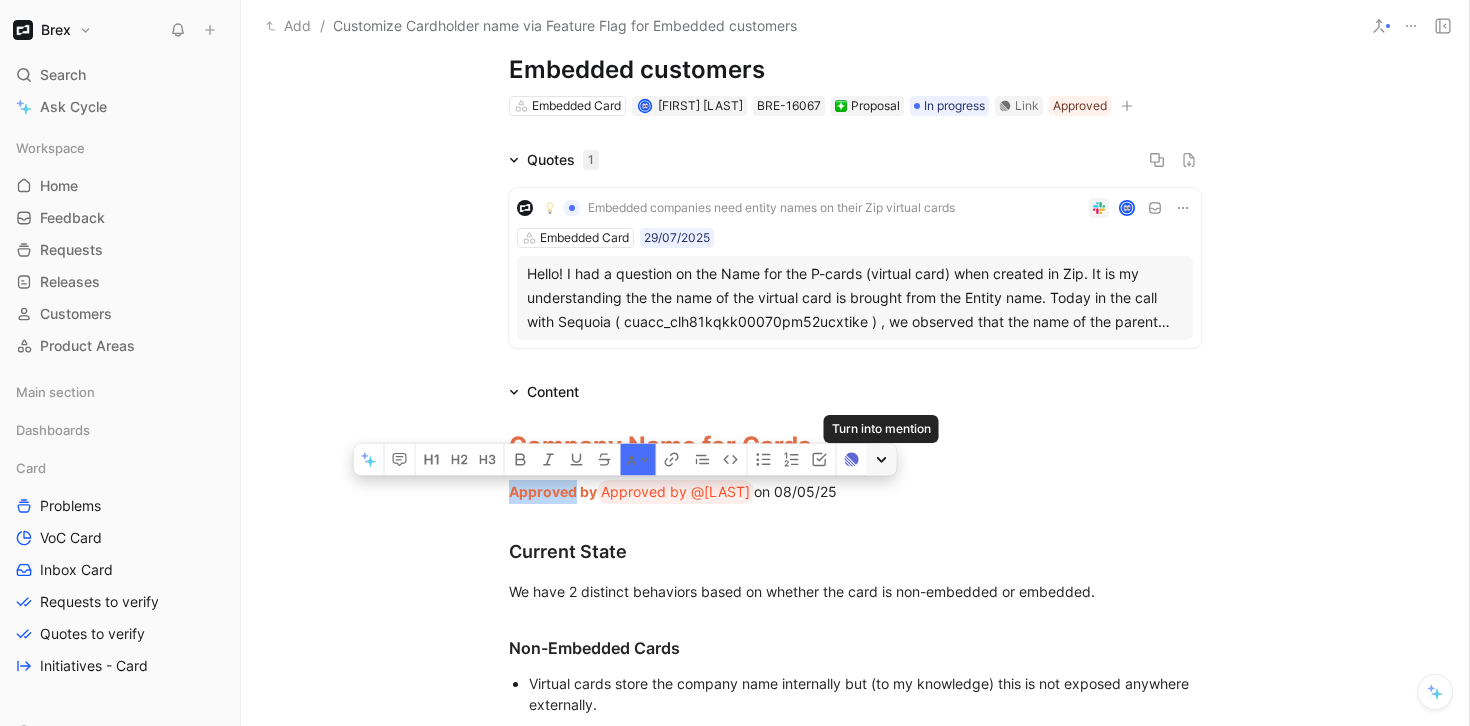 click 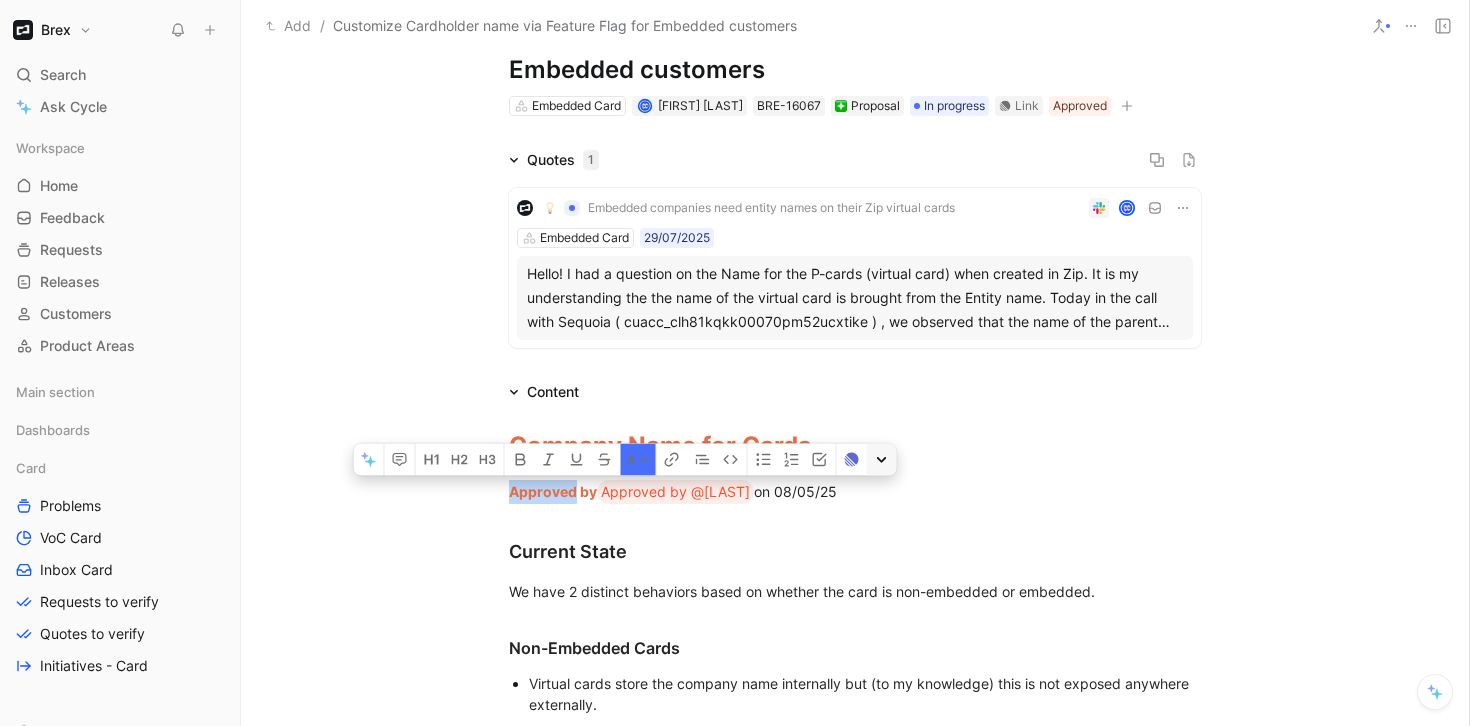 click at bounding box center [882, 459] 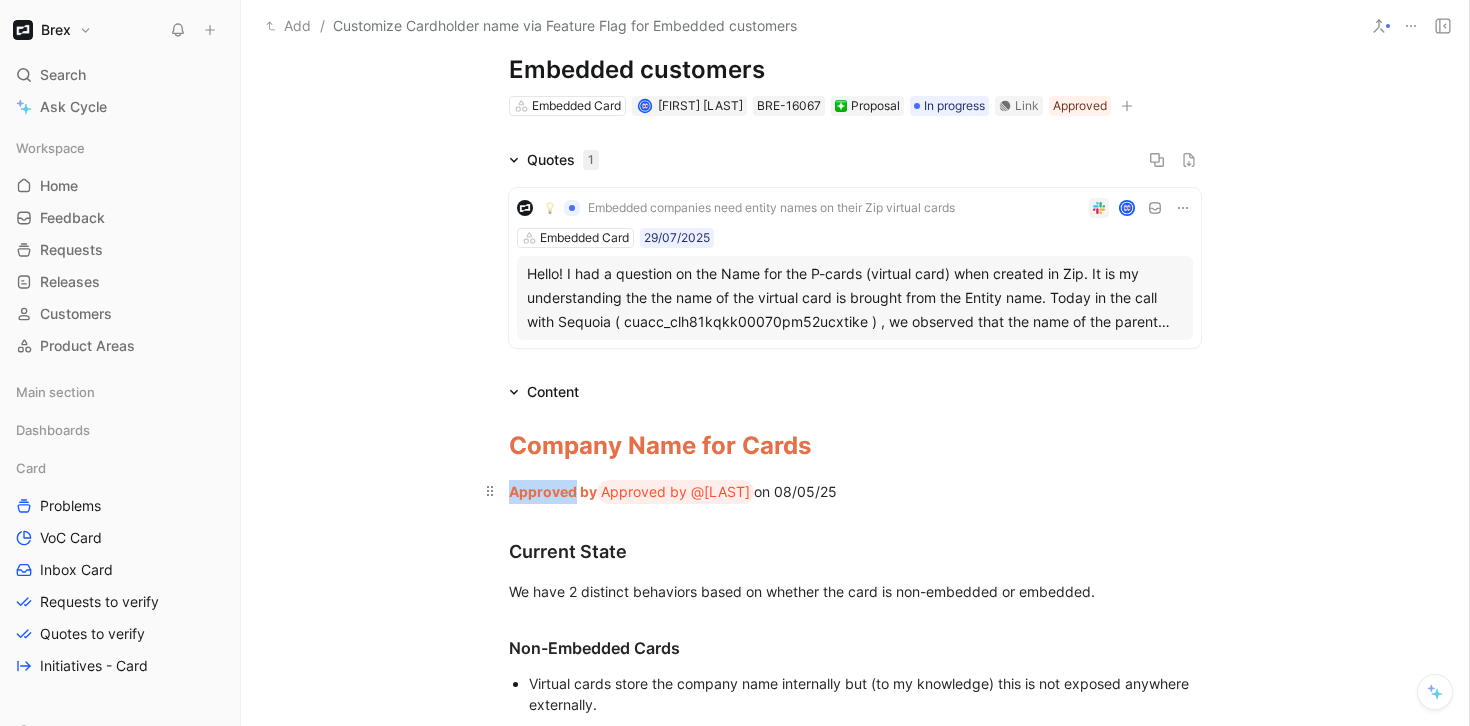click on "Approved by" at bounding box center [553, 491] 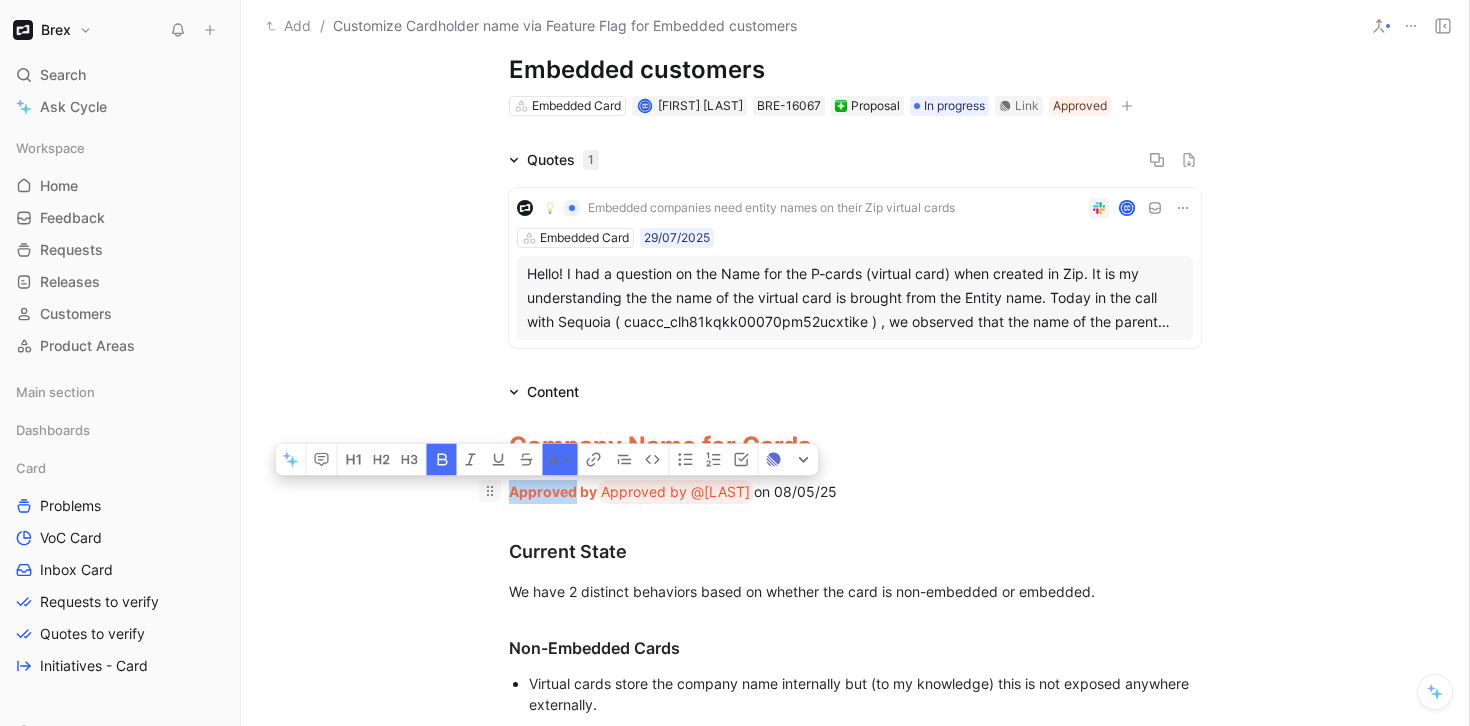 drag, startPoint x: 589, startPoint y: 493, endPoint x: 481, endPoint y: 493, distance: 108 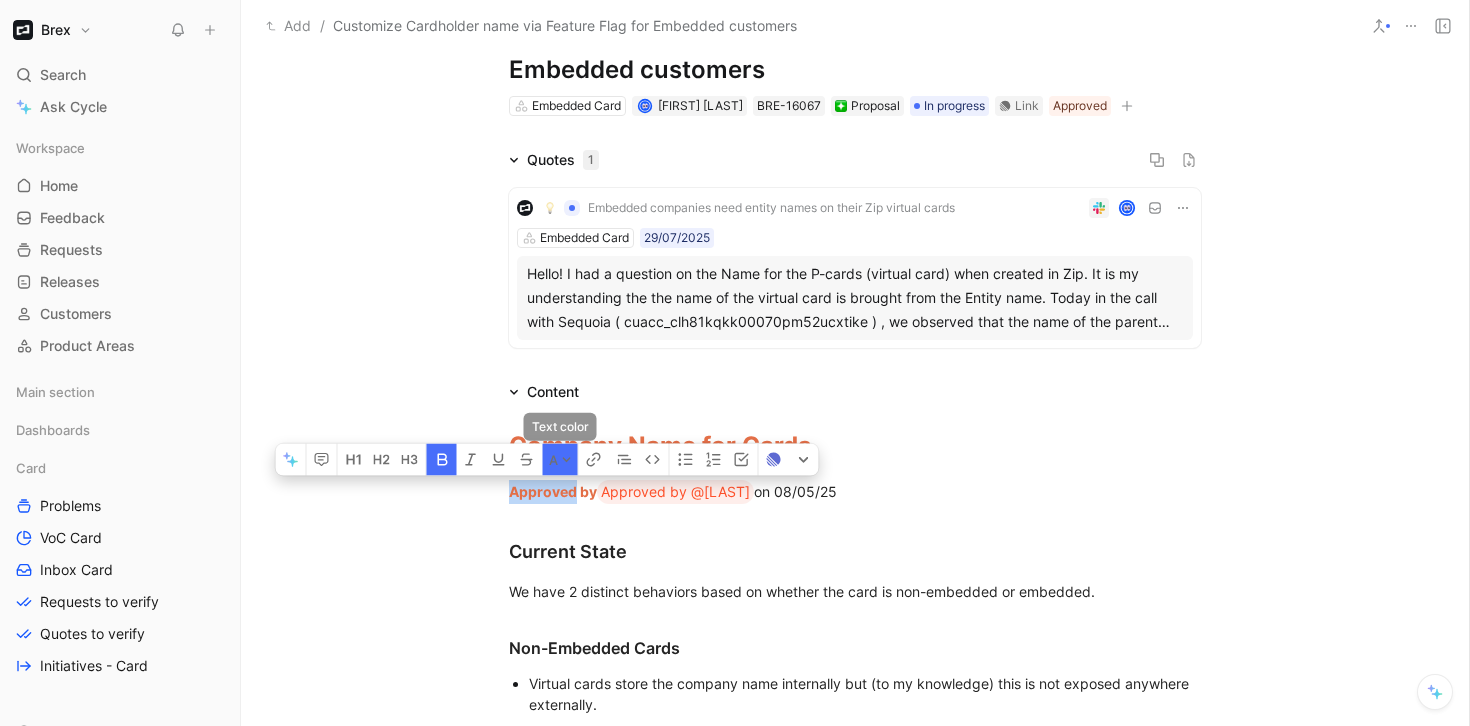 click on "A" at bounding box center [560, 459] 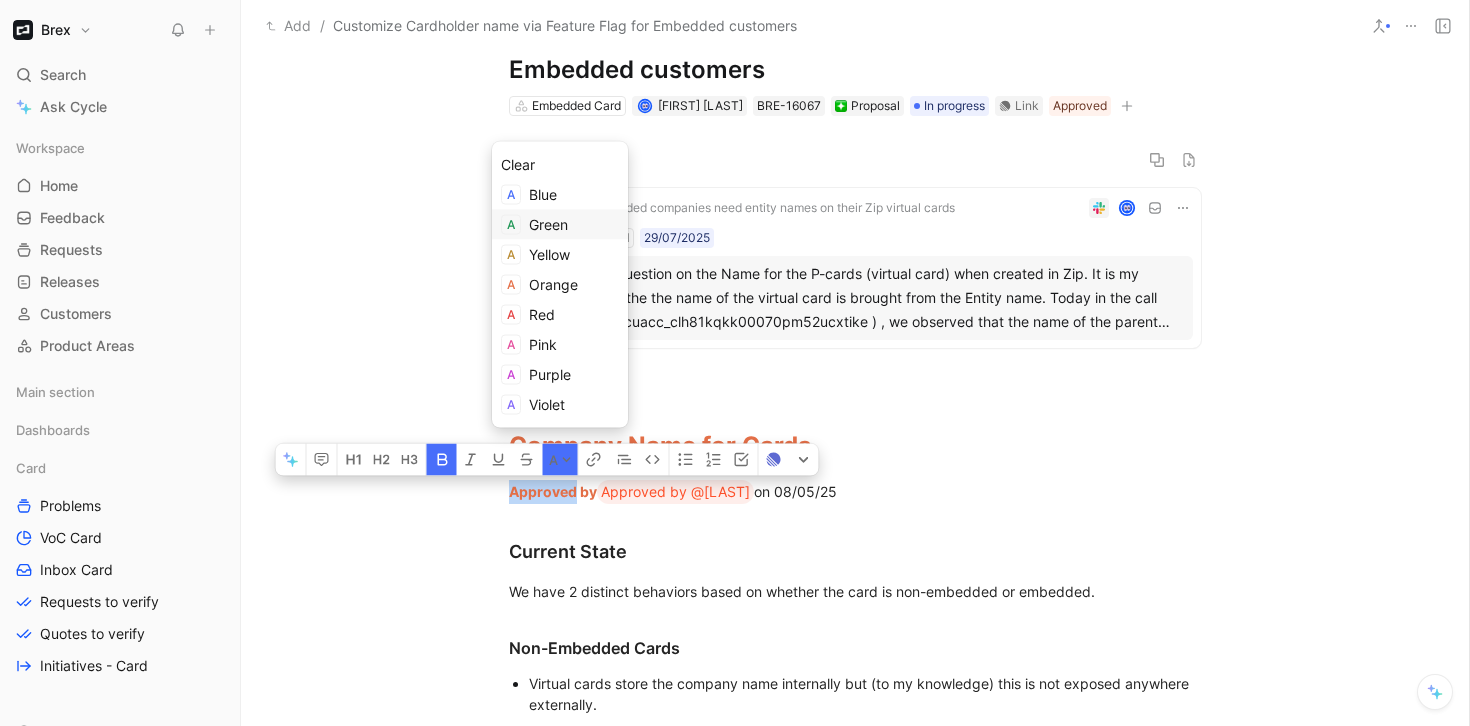 click on "Green" at bounding box center (548, 224) 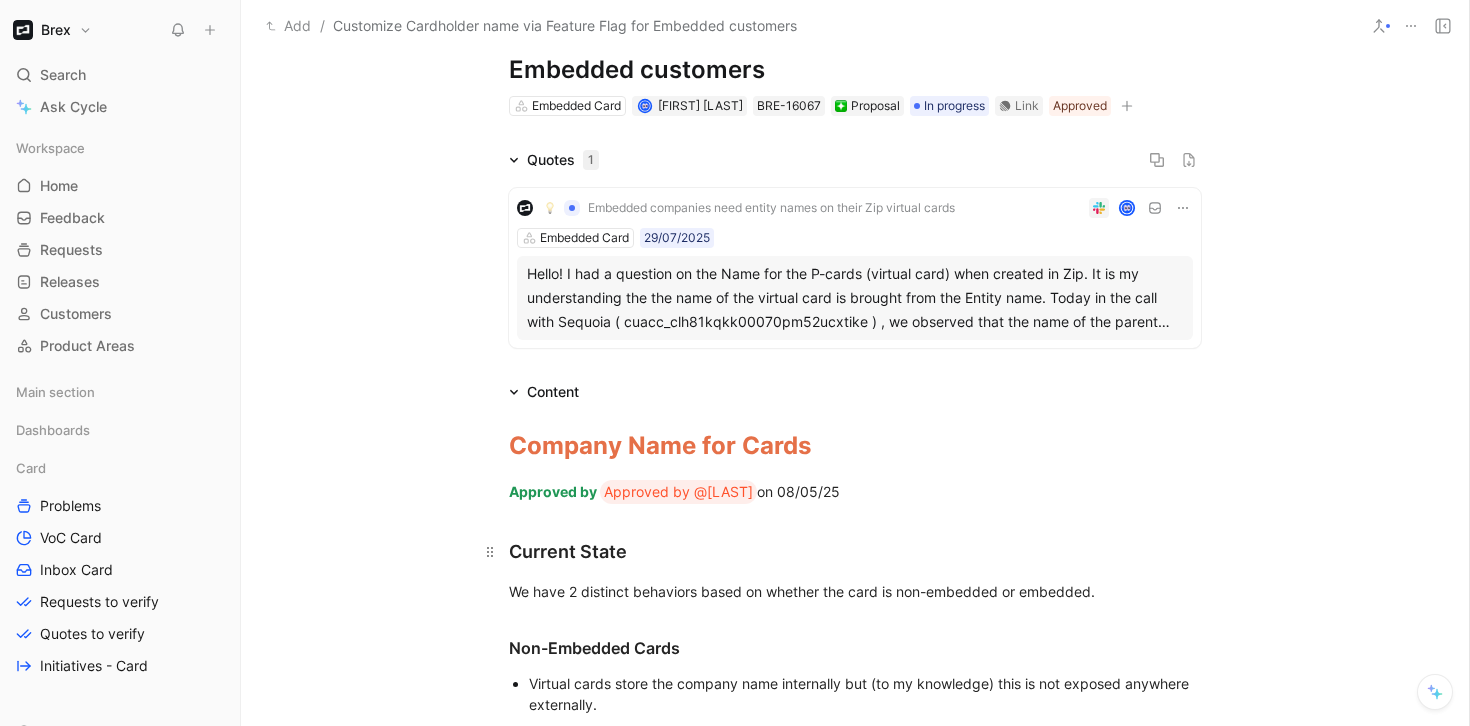 click on "Current State" at bounding box center [855, 542] 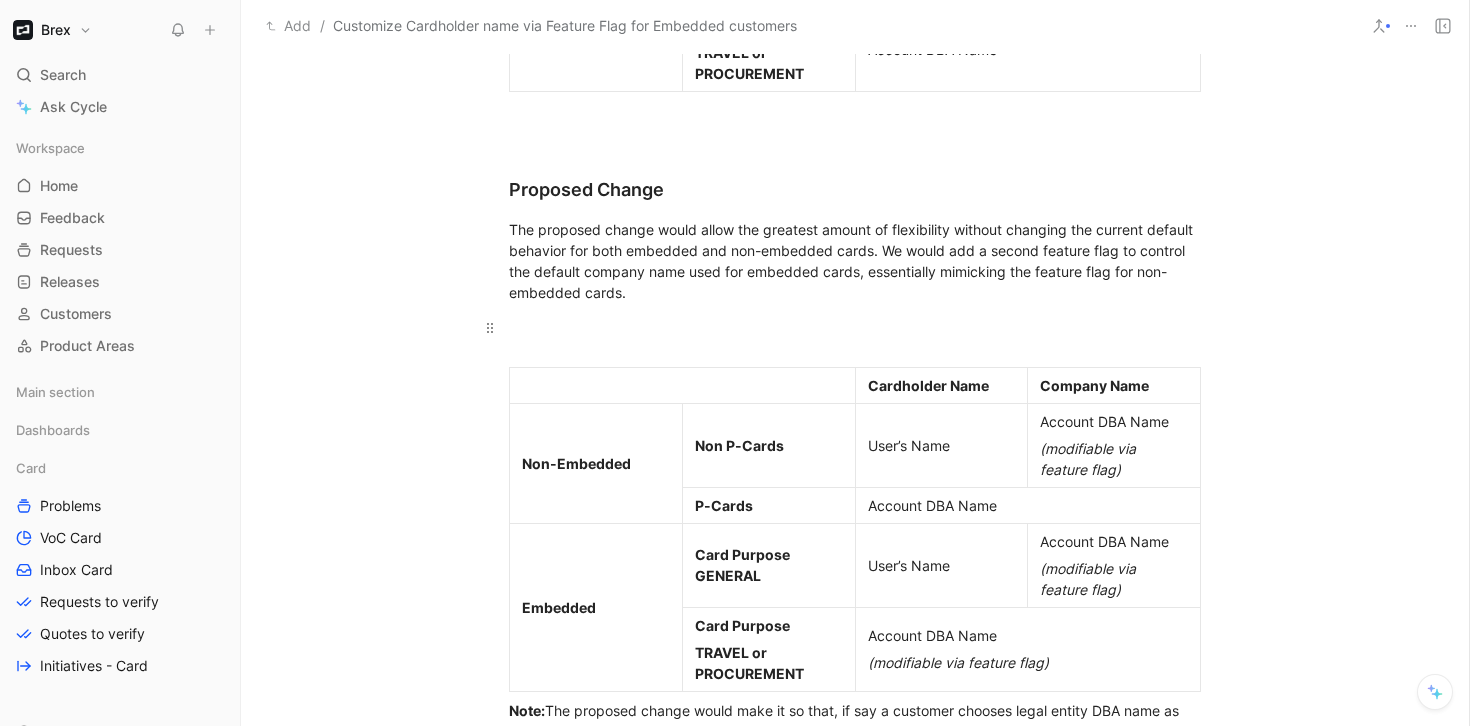 scroll, scrollTop: 2146, scrollLeft: 0, axis: vertical 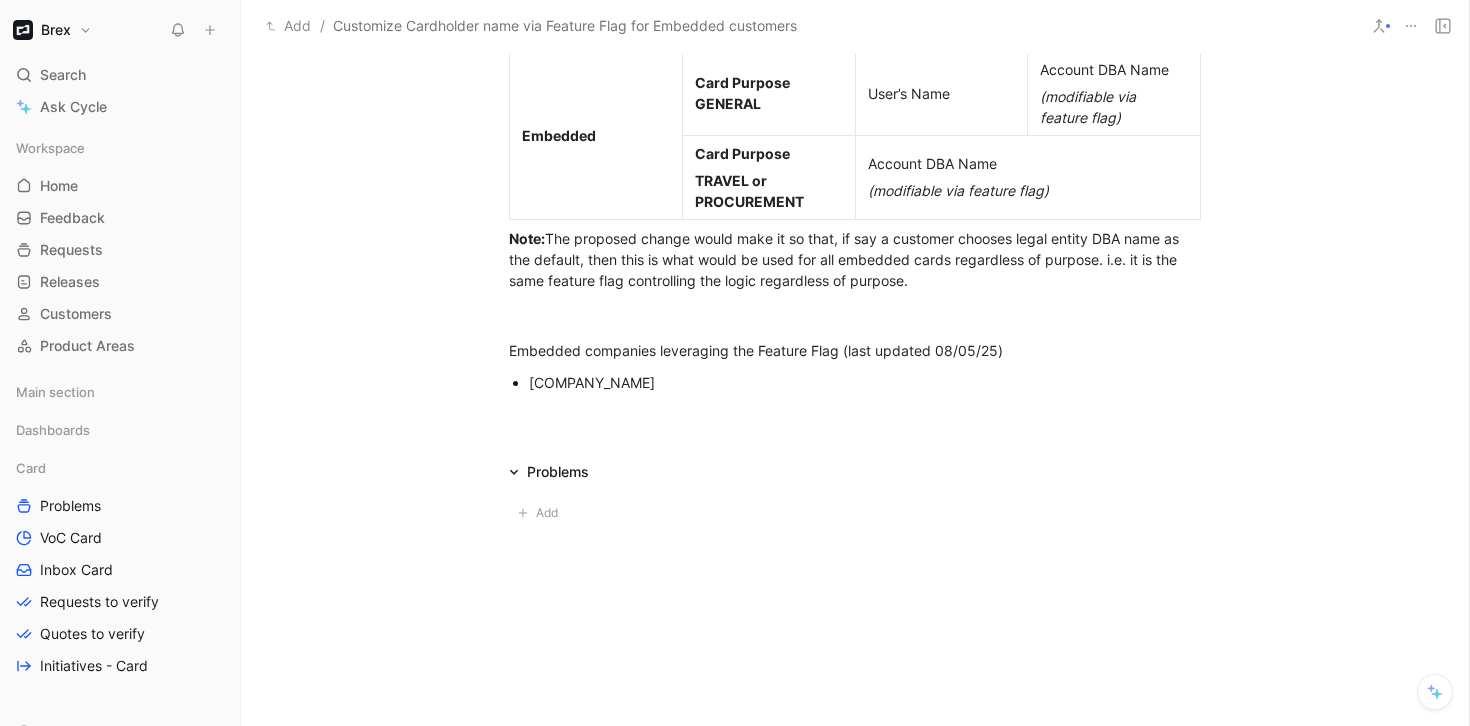 click on "Company Name for Cards Approved by @[LAST] on 08/05/25 Current State We have 2 distinct behaviors based on whether the card is non-embedded or embedded. Non-Embedded Cards Virtual cards store the company name internally but (to my knowledge) this is not exposed anywhere externally. Physical cards have the company name printed underneath the cardholder name. Account DBA name Account legal name" at bounding box center [855, -691] 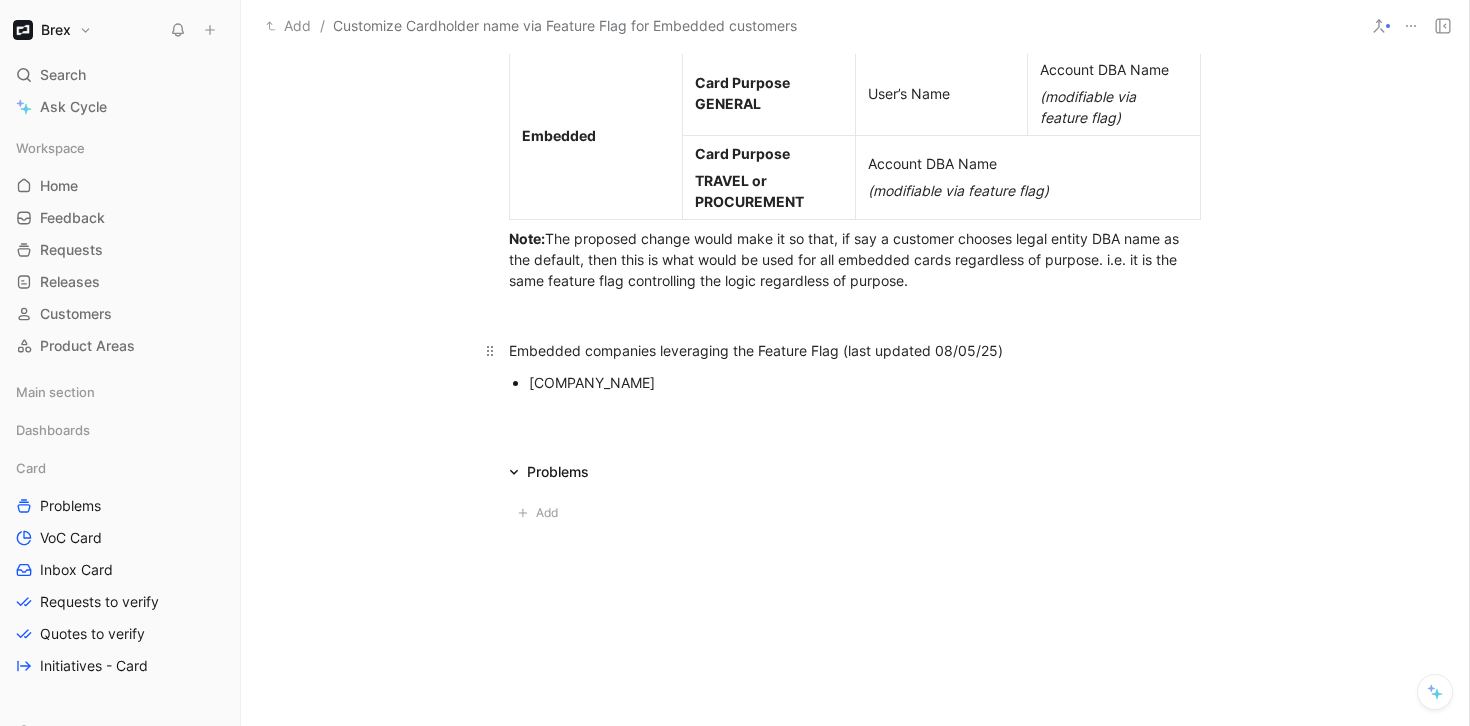 click on "Embedded companies leveraging the Feature Flag (last updated 08/05/25)" at bounding box center [756, 350] 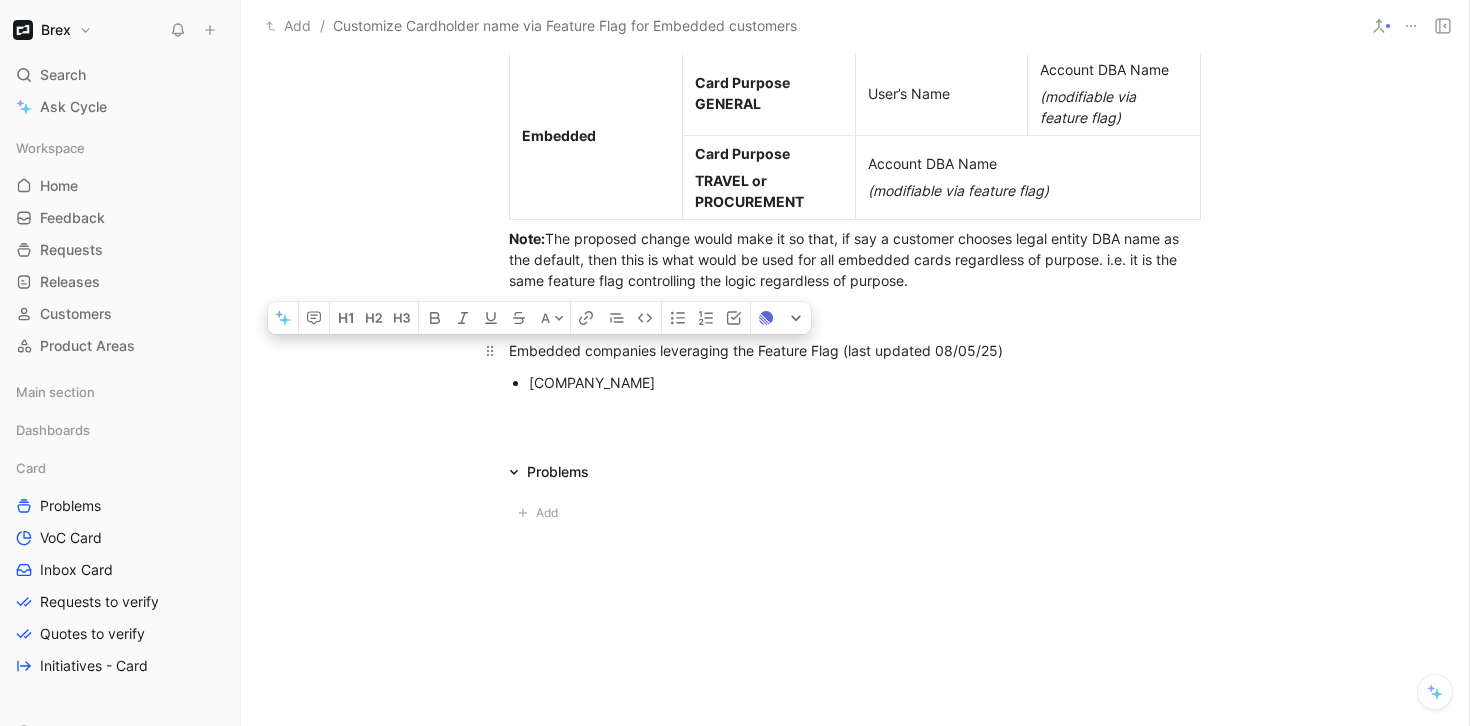 click on "Embedded companies leveraging the Feature Flag (last updated 08/05/25)" at bounding box center [756, 350] 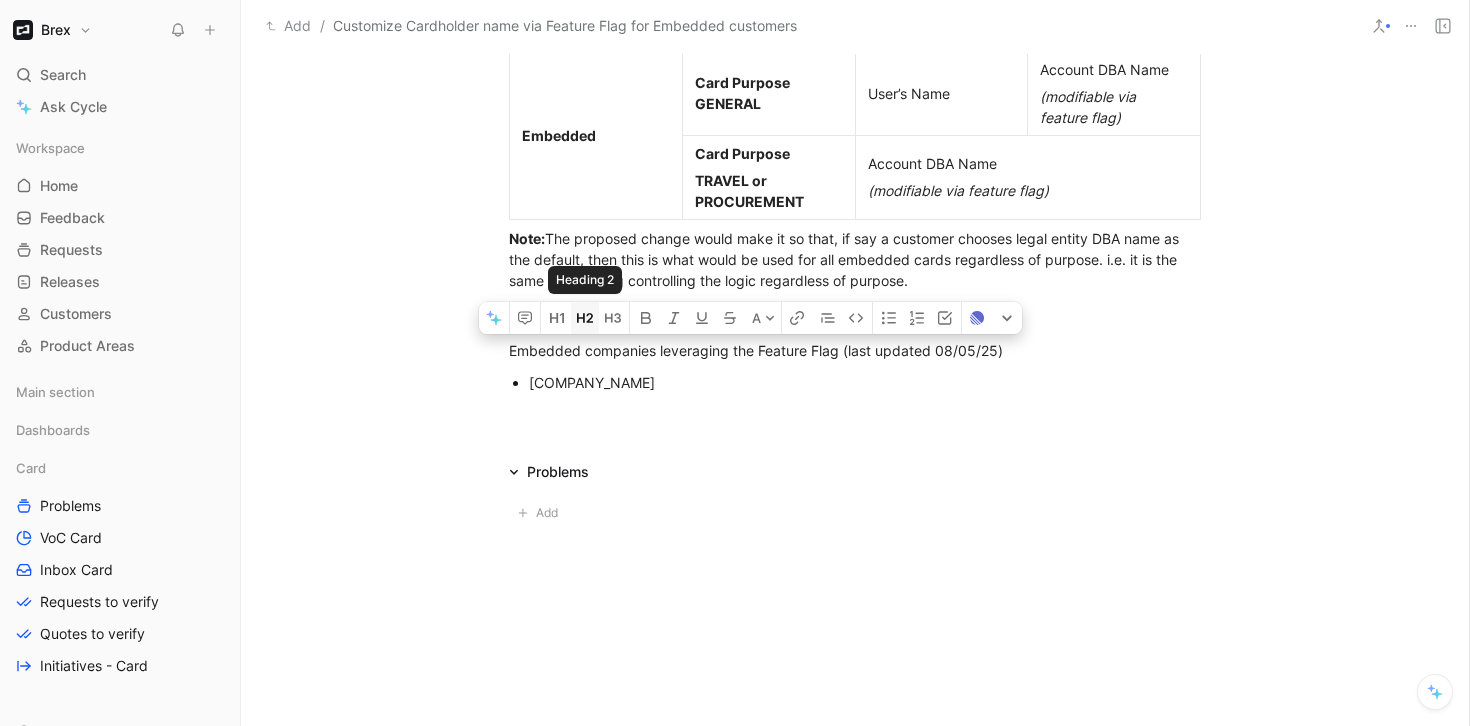 click 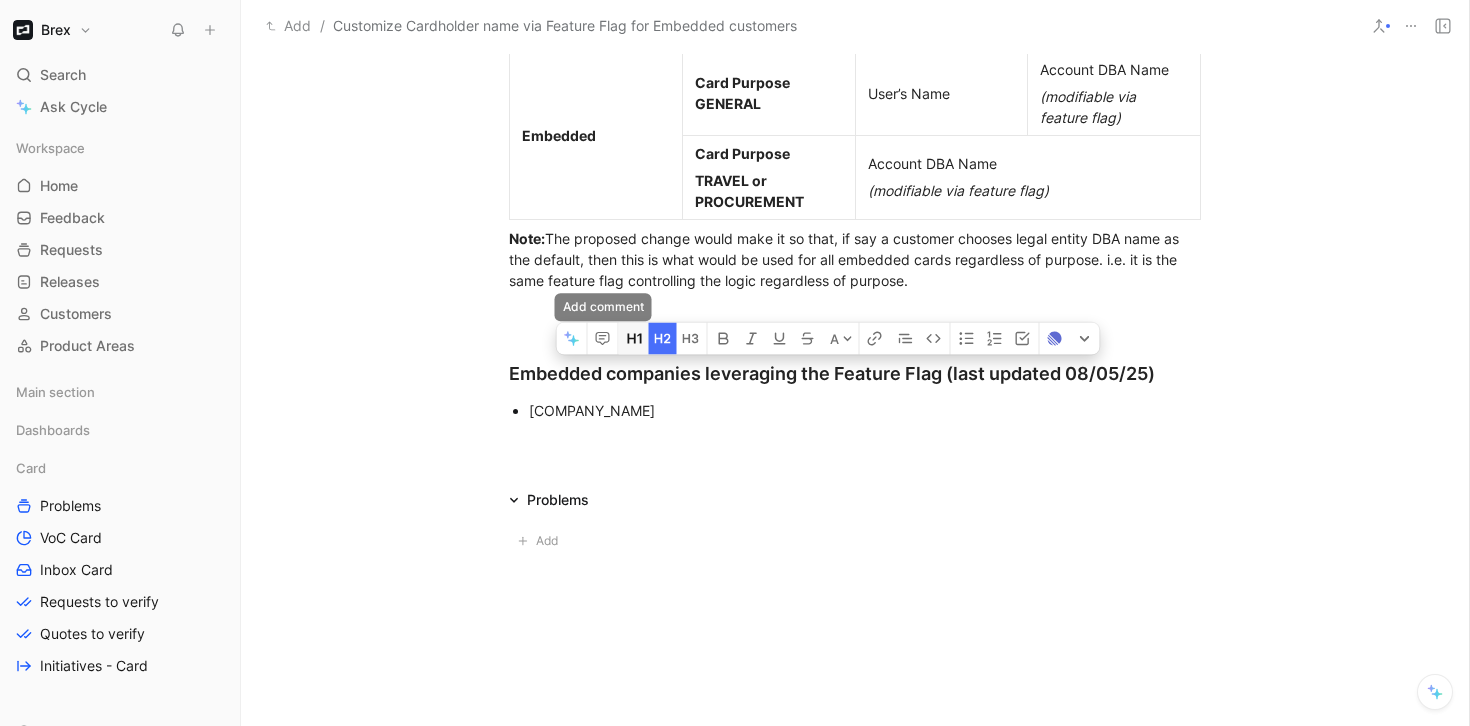 click 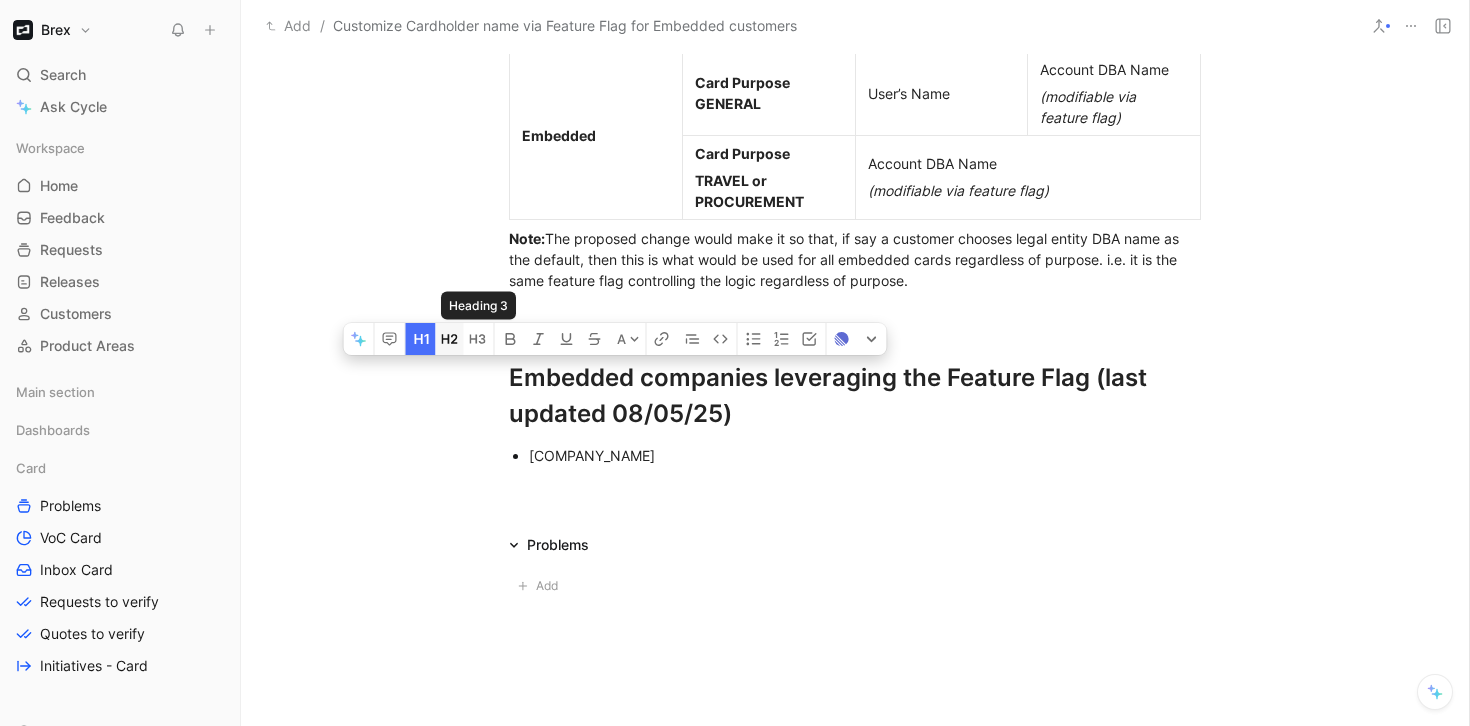 click 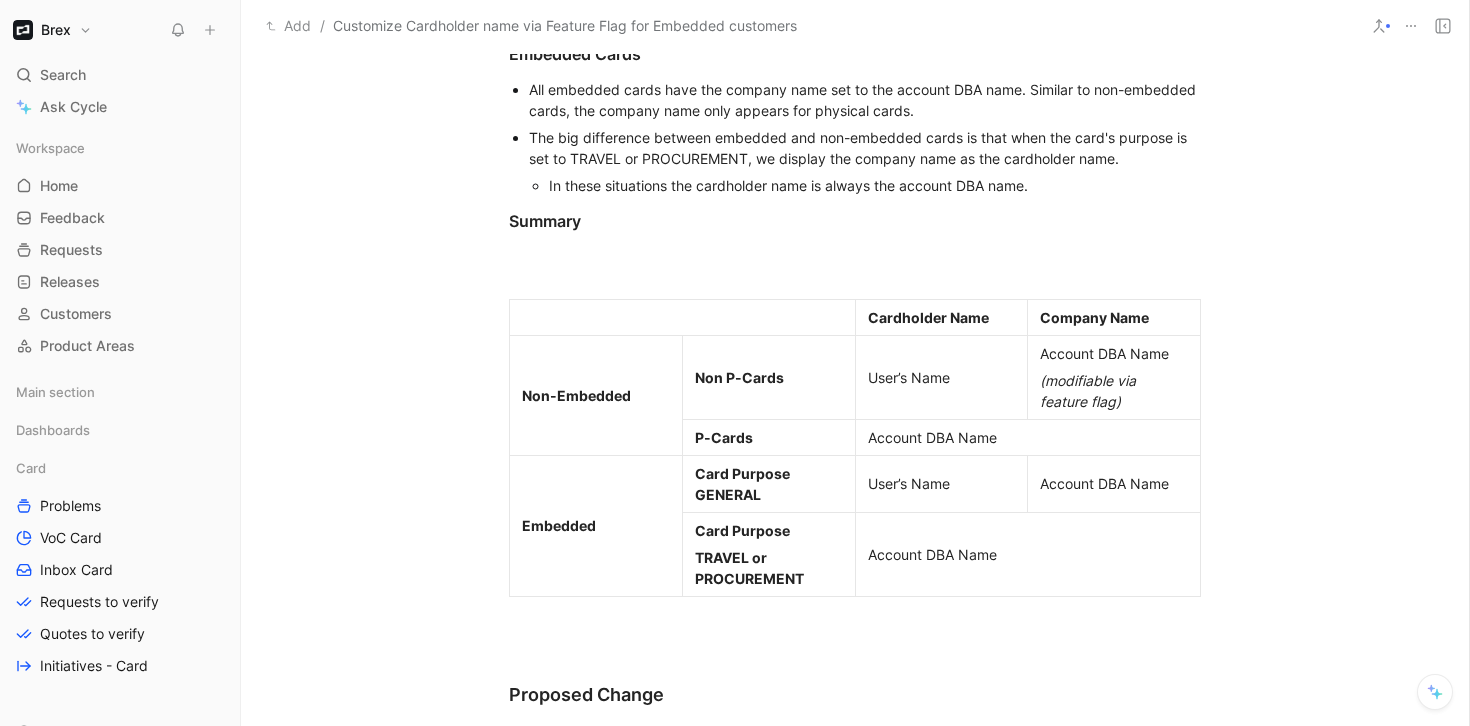 scroll, scrollTop: 1429, scrollLeft: 0, axis: vertical 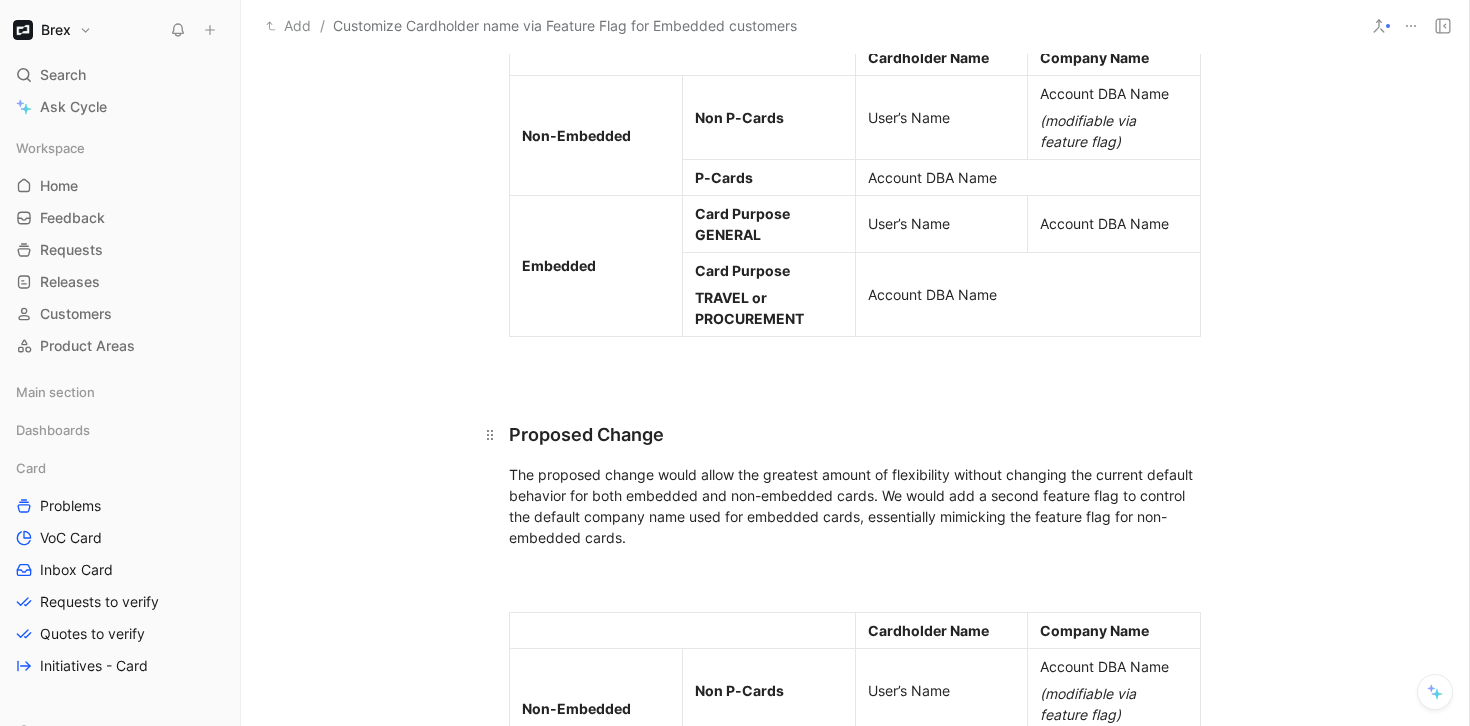 click on "Proposed Change" at bounding box center [855, 434] 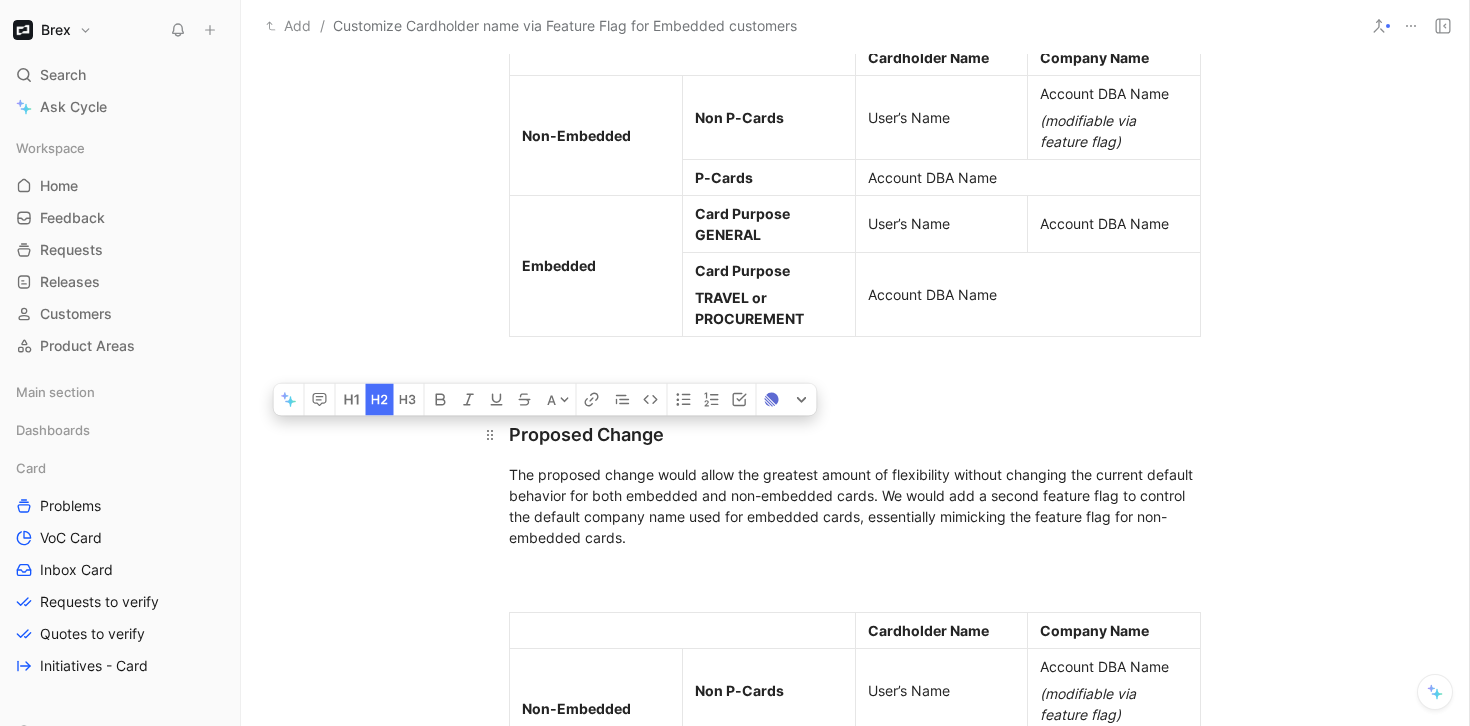 click on "Proposed Change" at bounding box center [855, 434] 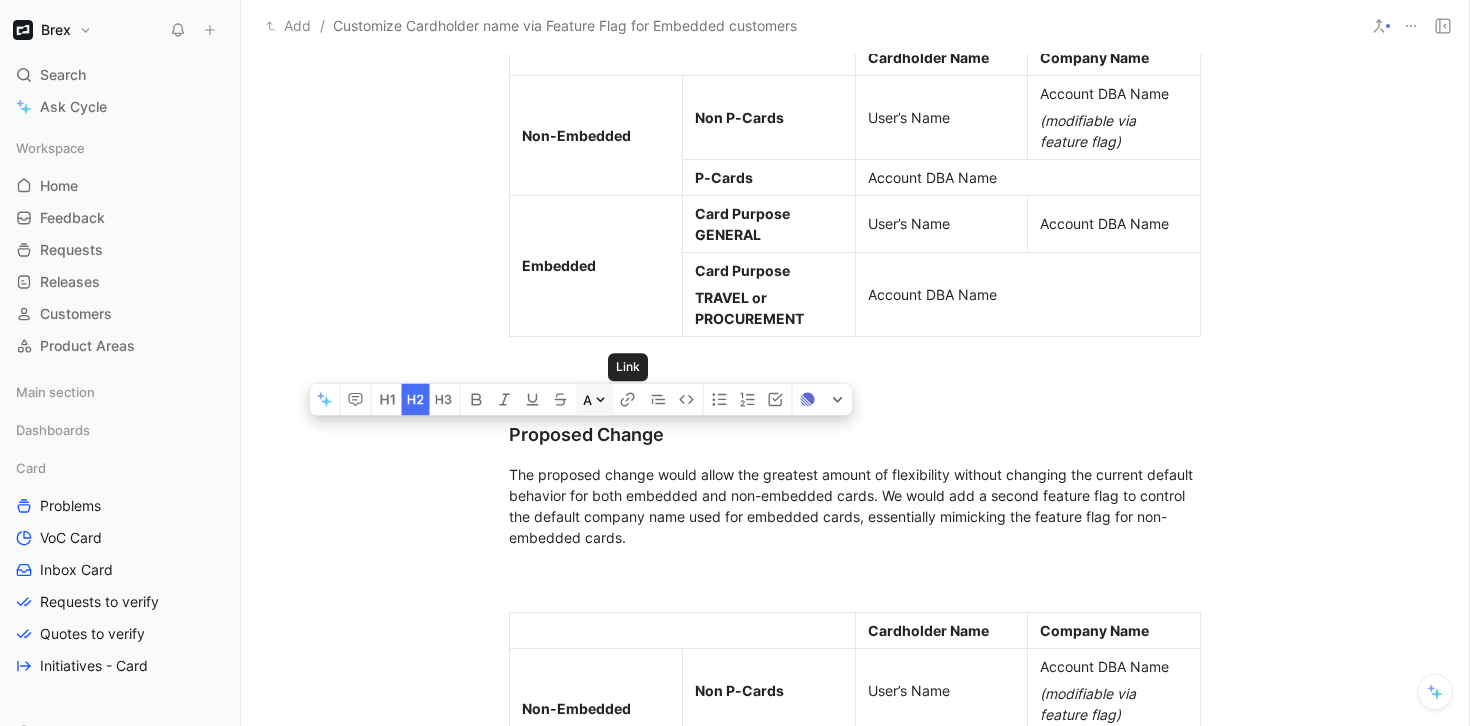 click on "A" at bounding box center (594, 399) 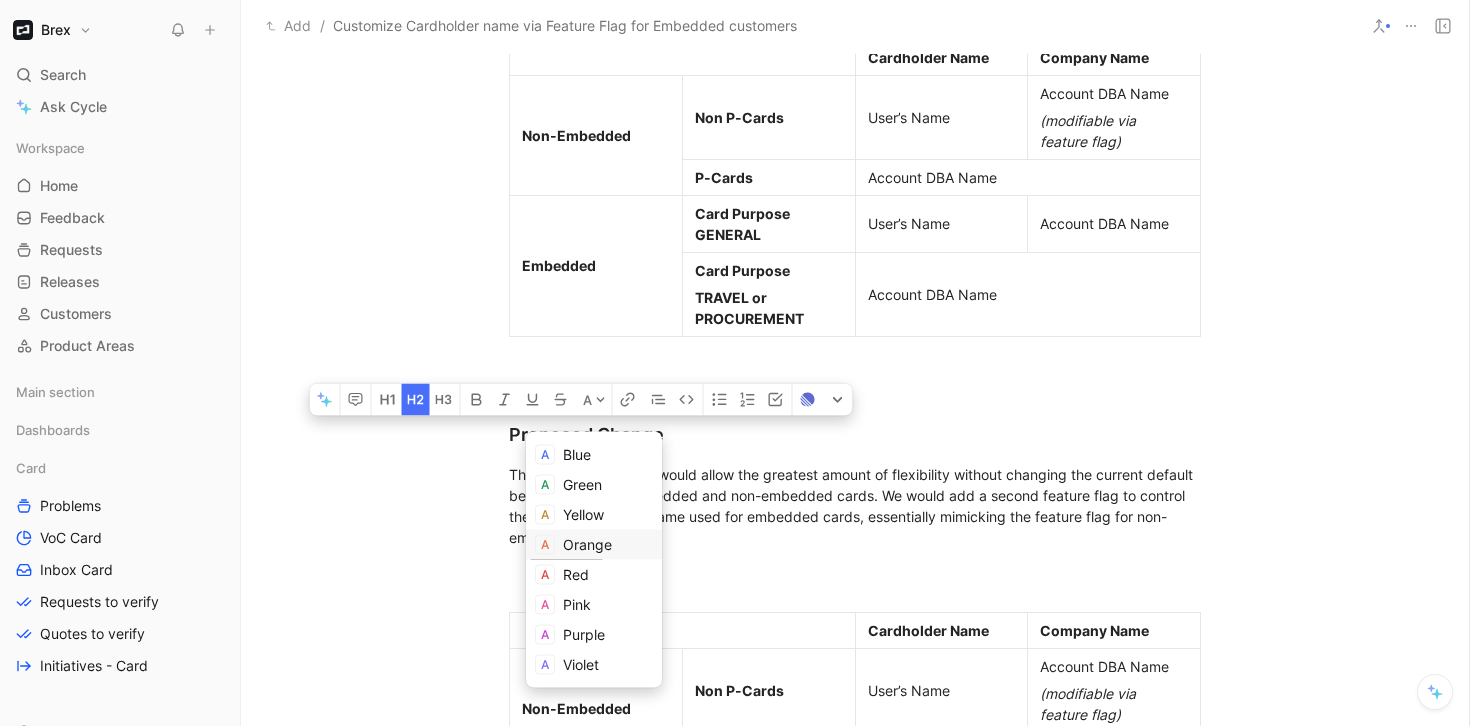 click on "Orange" at bounding box center [587, 544] 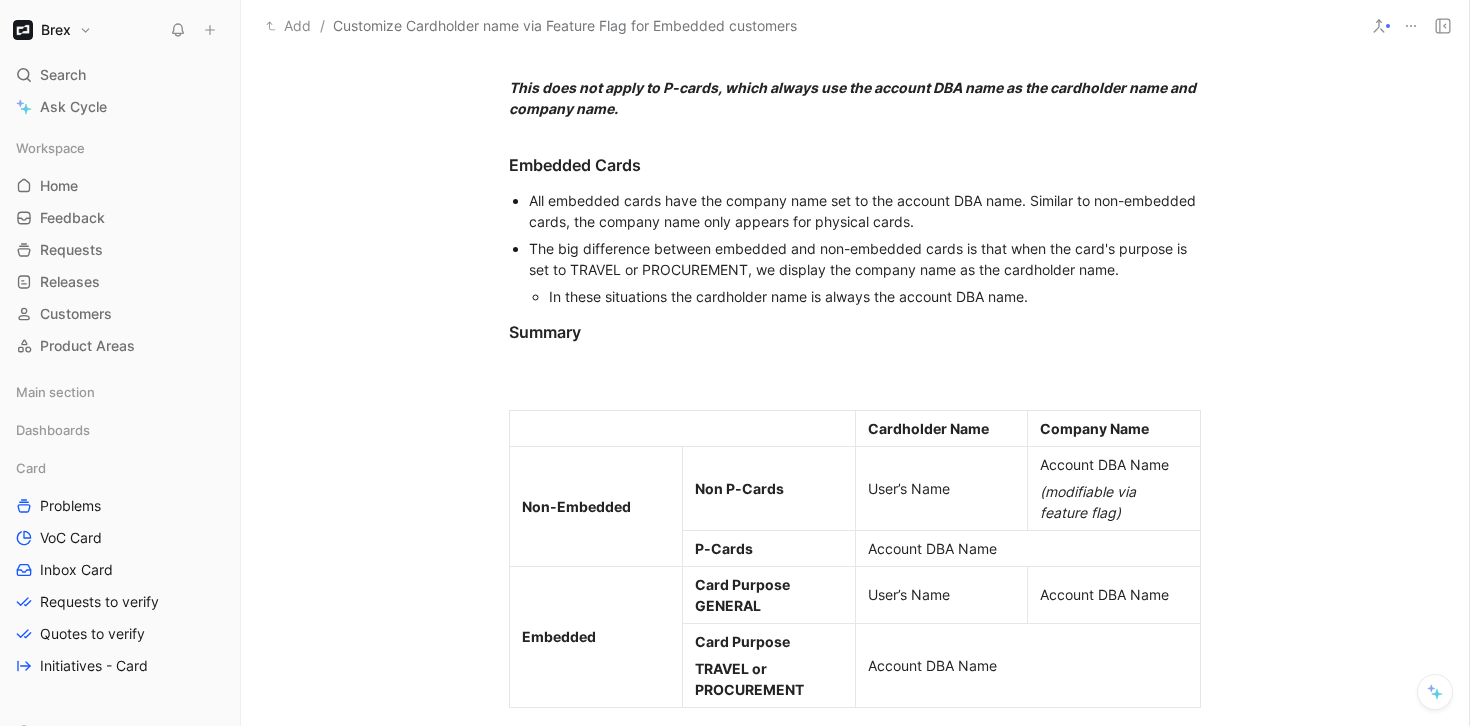 scroll, scrollTop: 820, scrollLeft: 0, axis: vertical 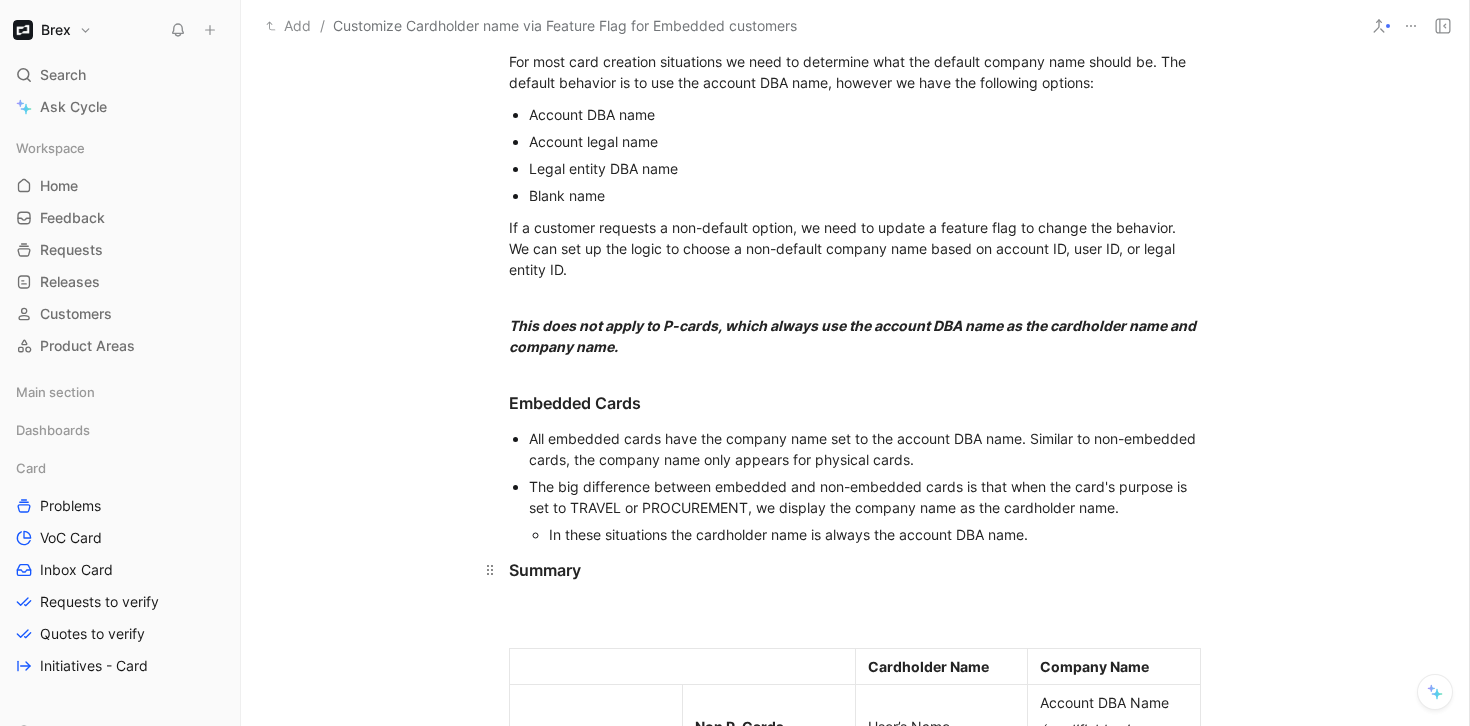 click on "Summary" at bounding box center [545, 570] 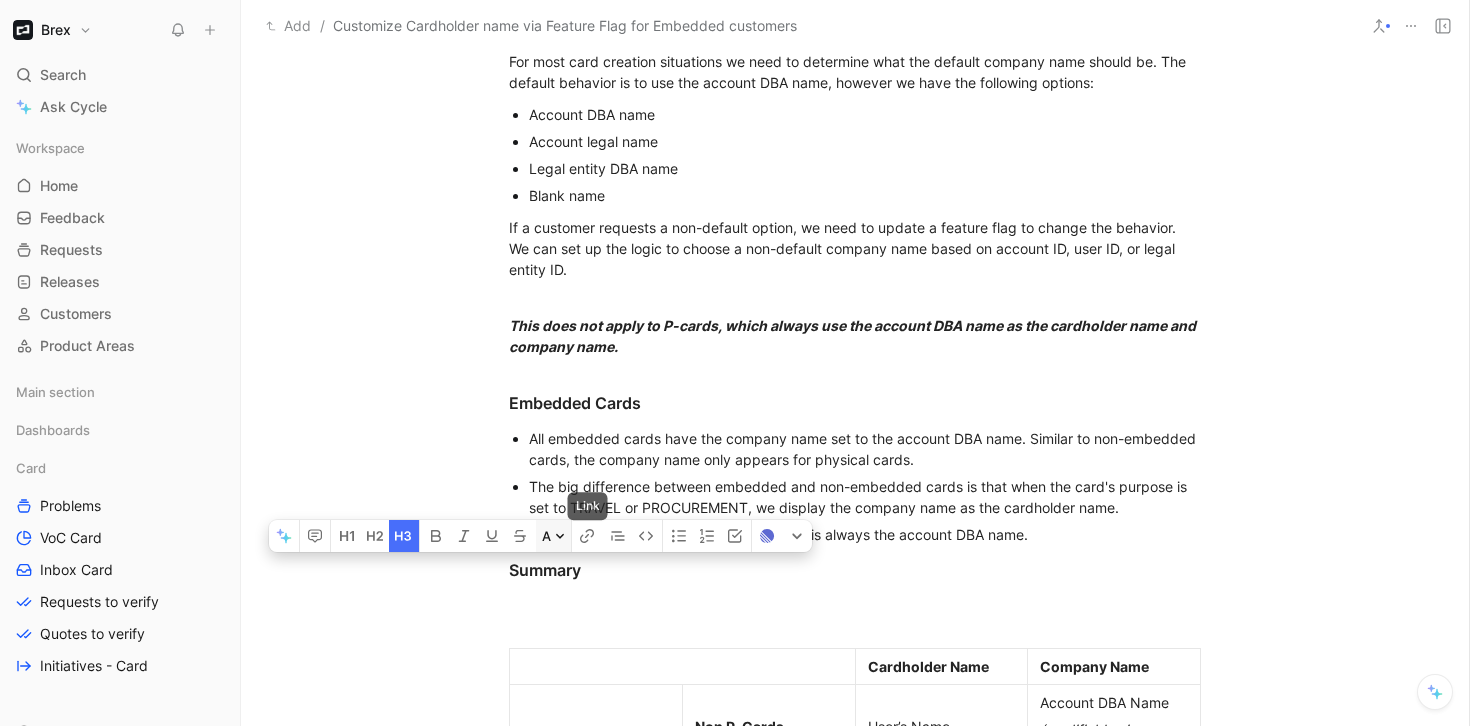click 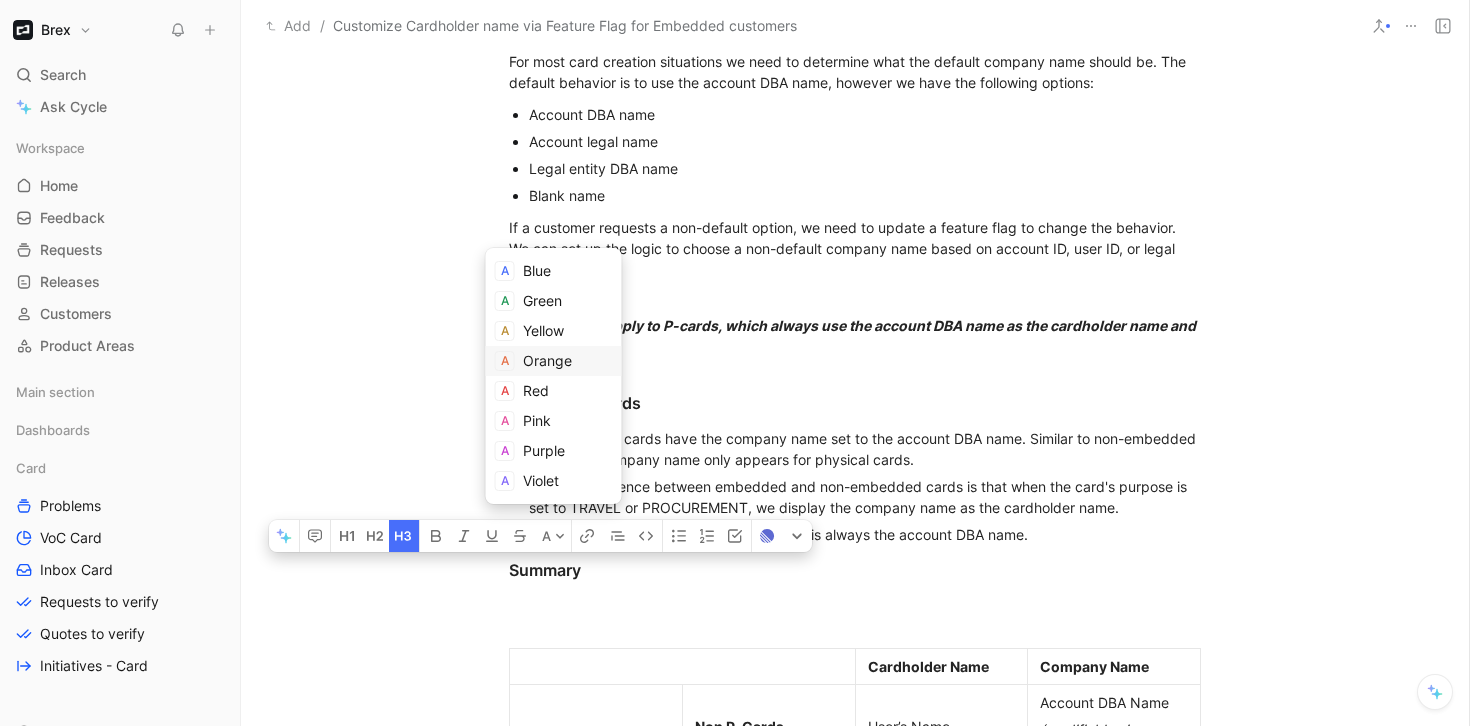 click on "Orange" at bounding box center [547, 360] 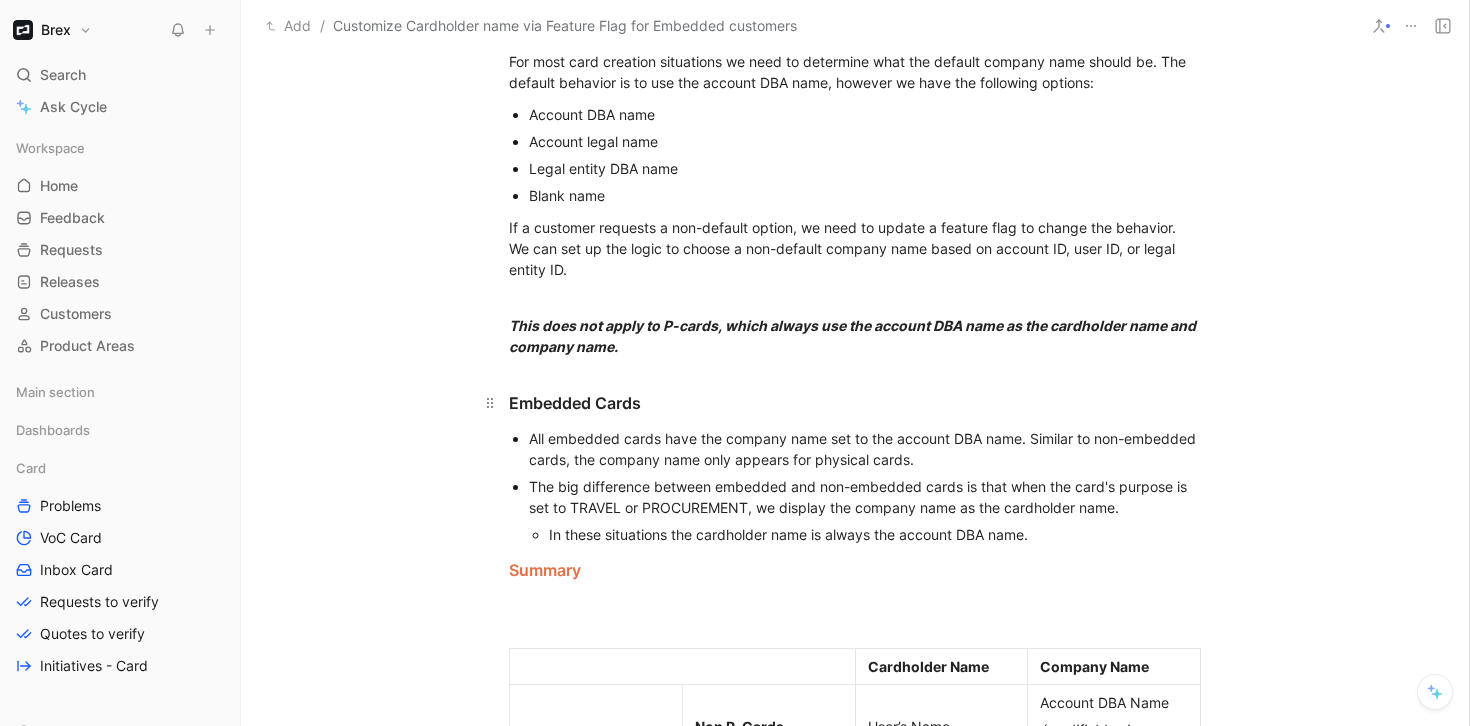 click on "Embedded Cards" at bounding box center (855, 403) 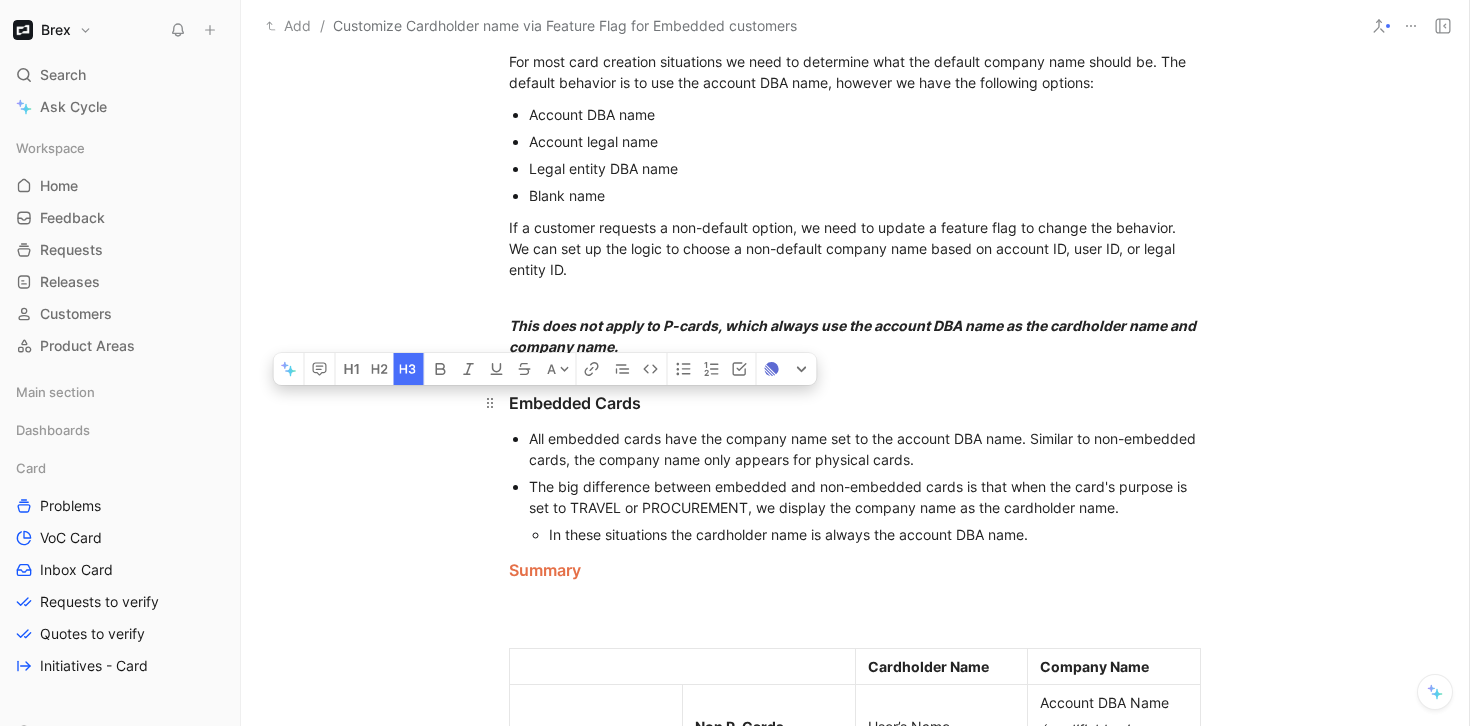 click on "Embedded Cards" at bounding box center [855, 403] 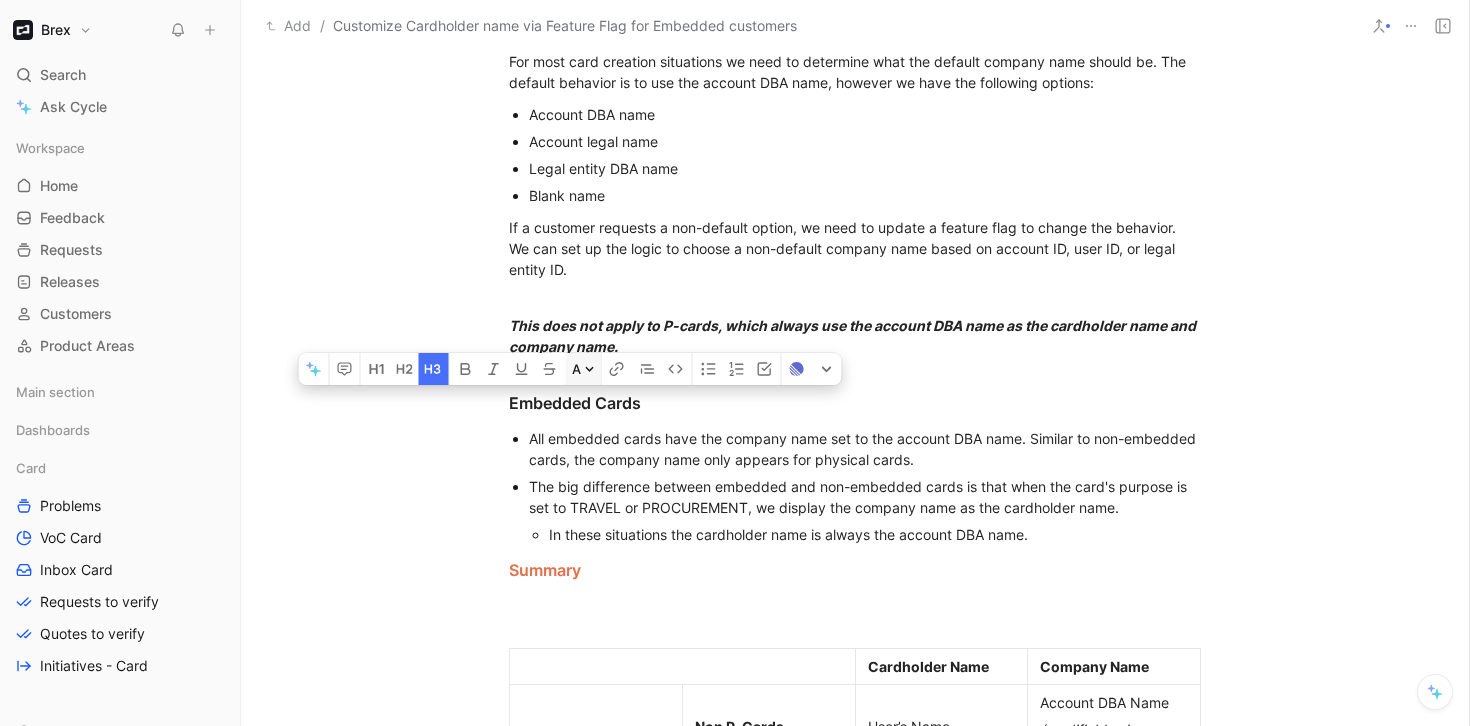 click 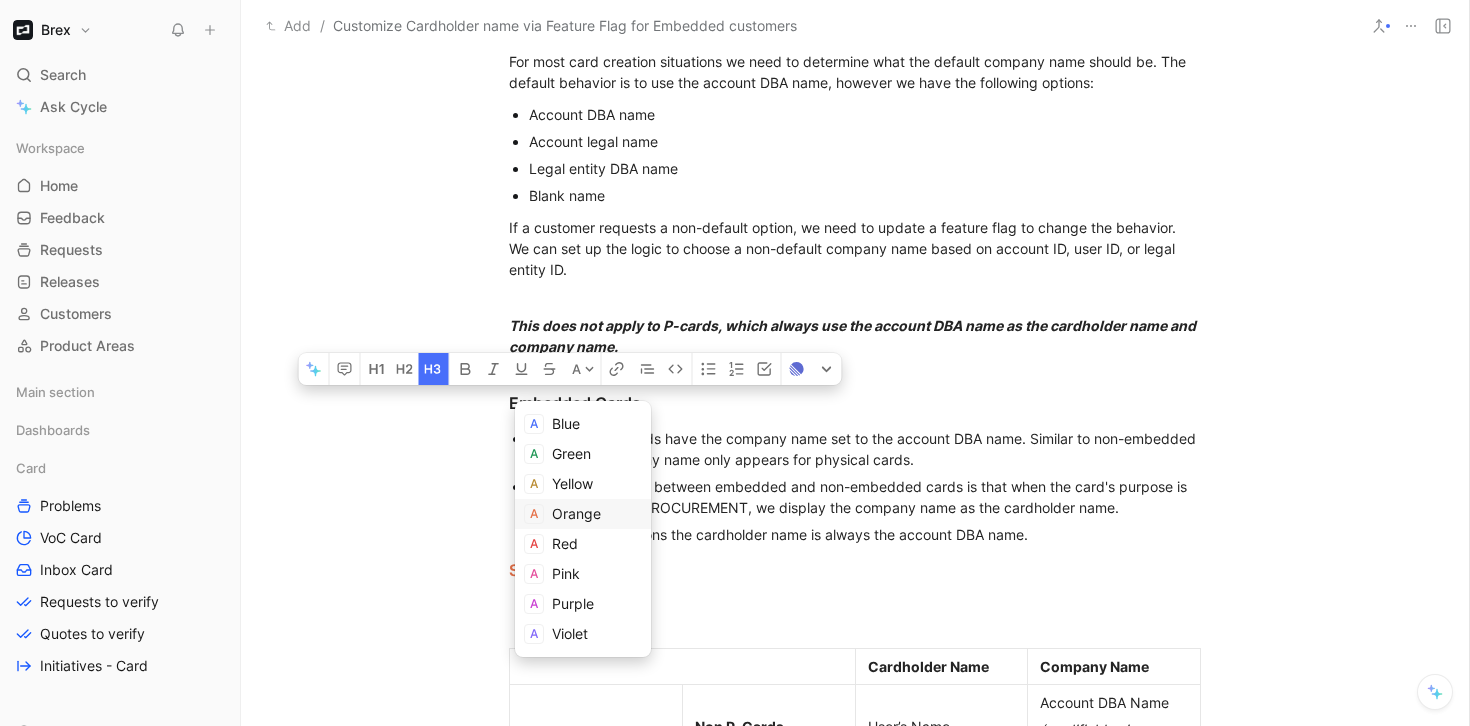 click on "Orange" at bounding box center [576, 513] 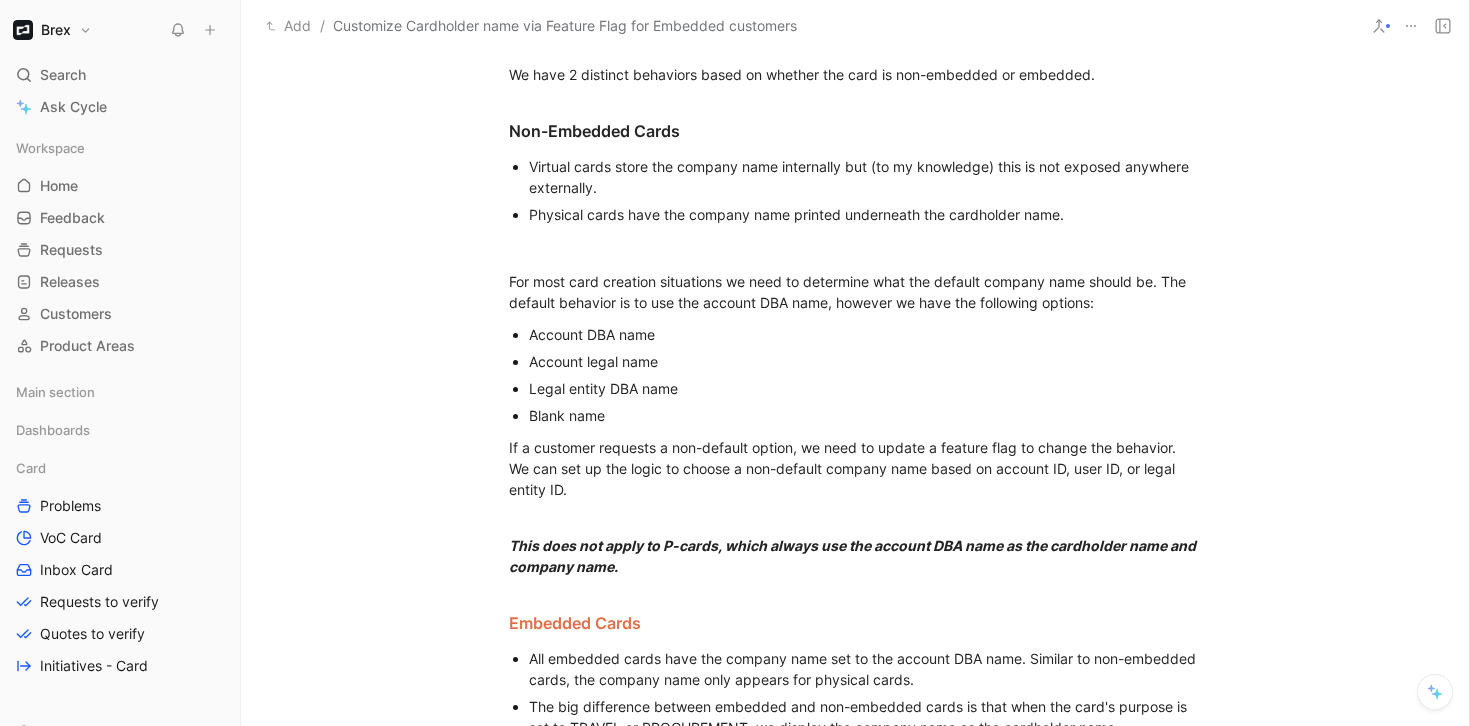 scroll, scrollTop: 517, scrollLeft: 0, axis: vertical 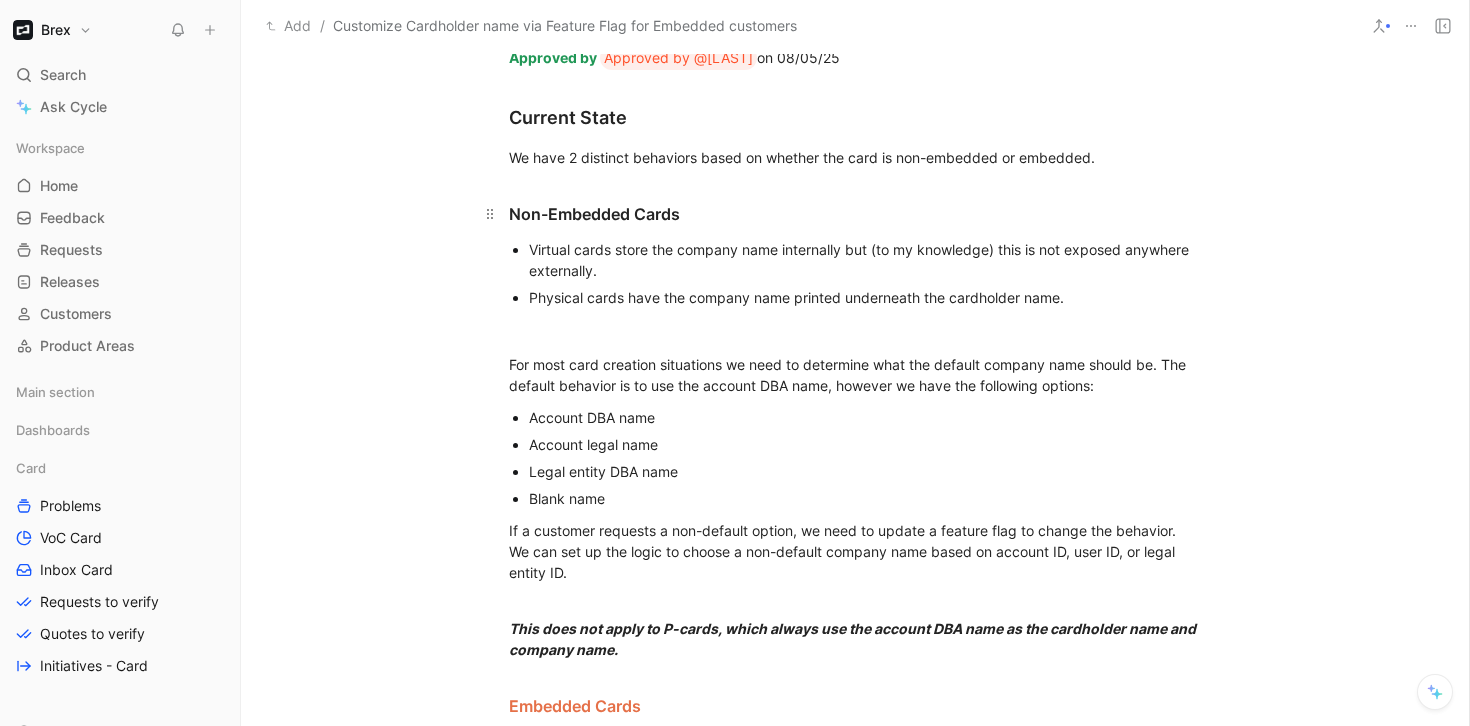 click on "Non-Embedded Cards" at bounding box center (855, 205) 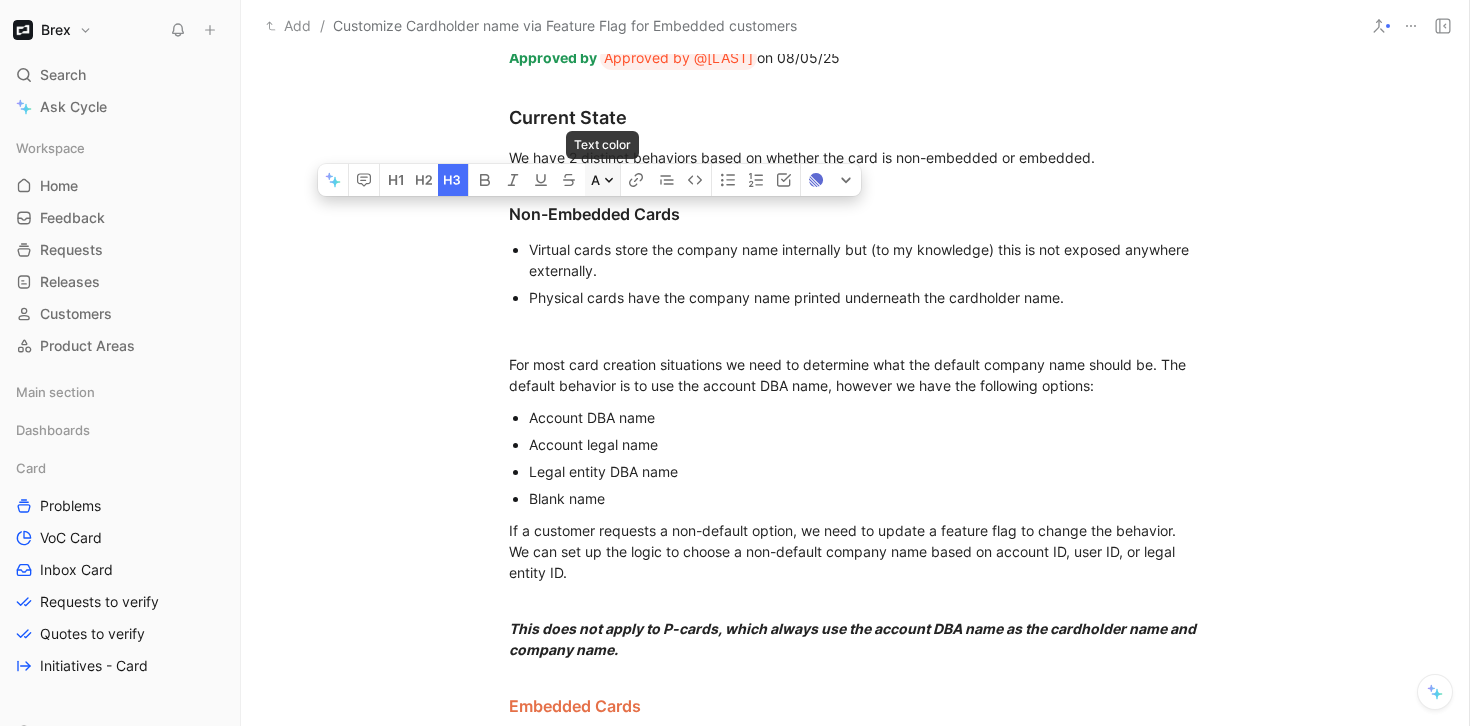 click on "A" at bounding box center (602, 180) 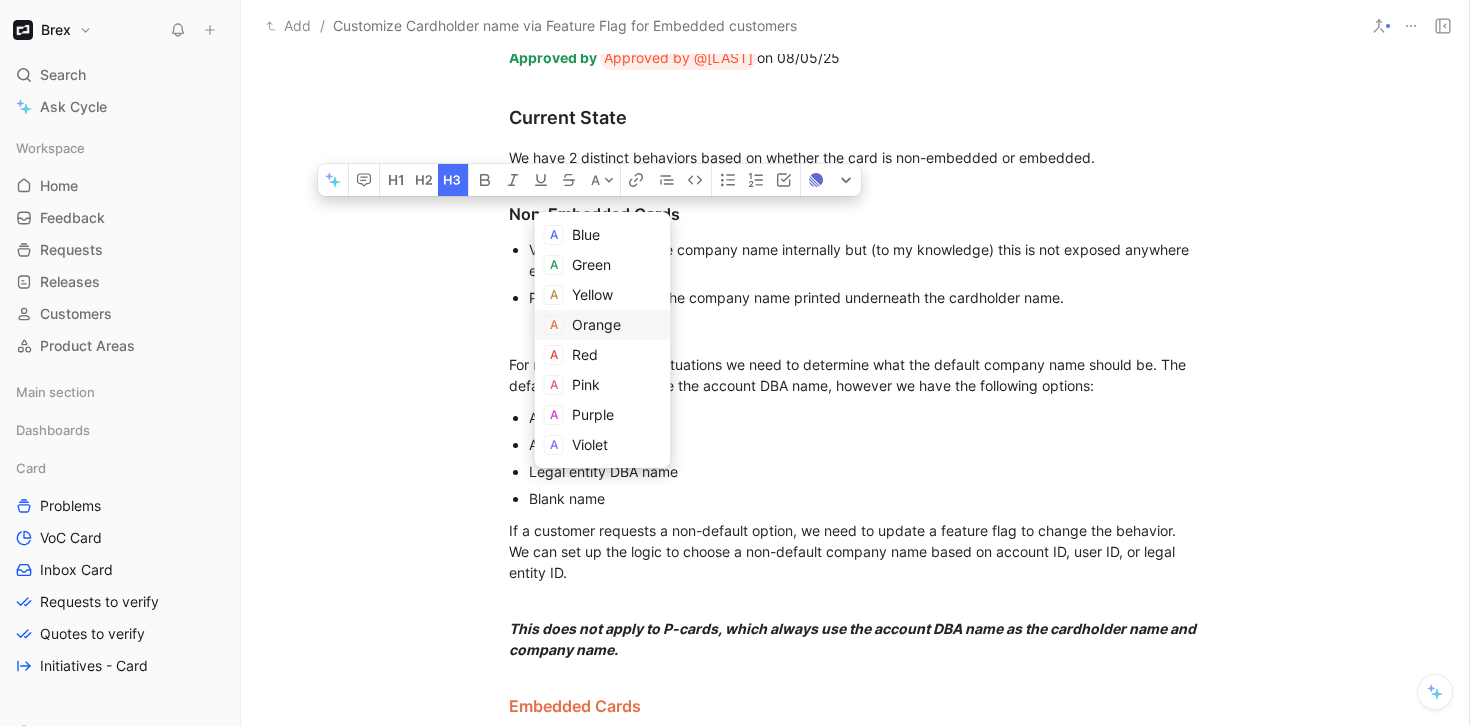 click on "Orange" at bounding box center [596, 324] 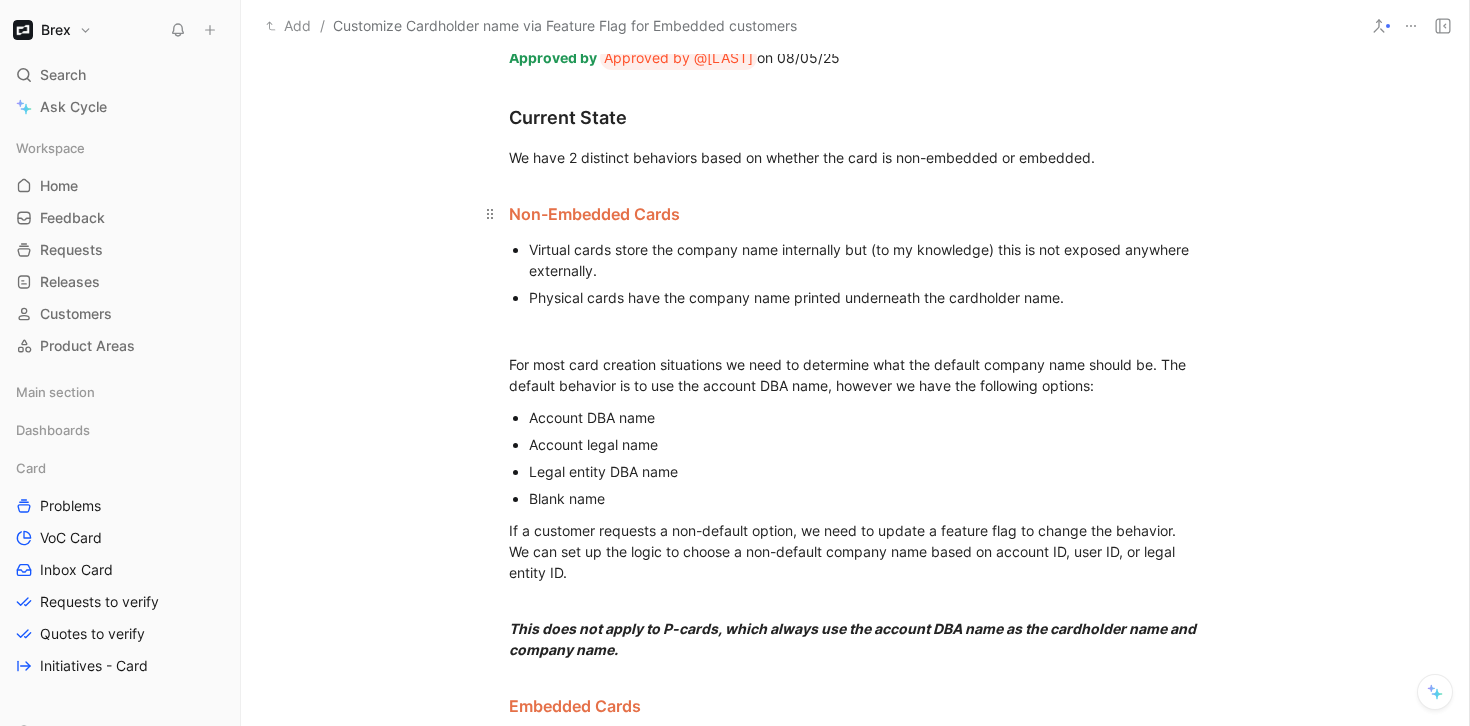 scroll, scrollTop: 426, scrollLeft: 0, axis: vertical 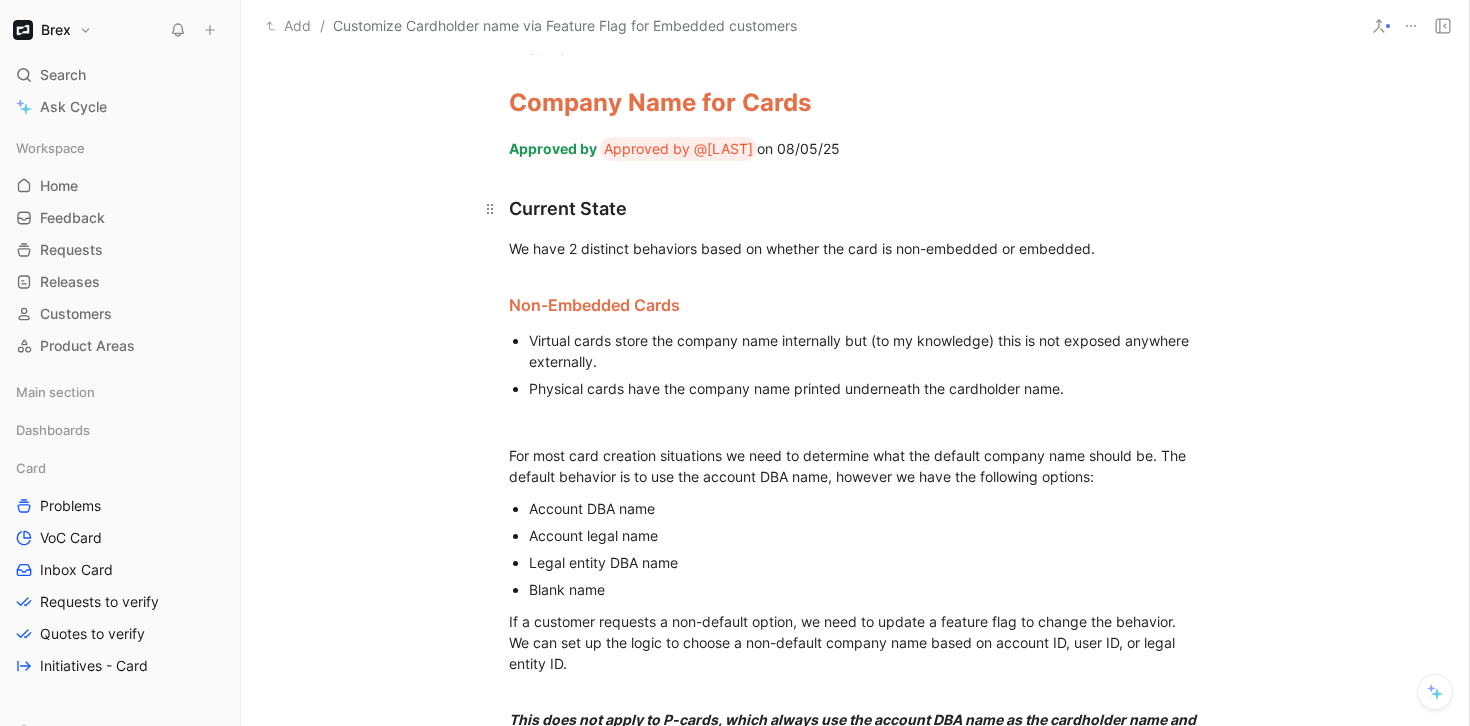 click on "Current State" at bounding box center (855, 208) 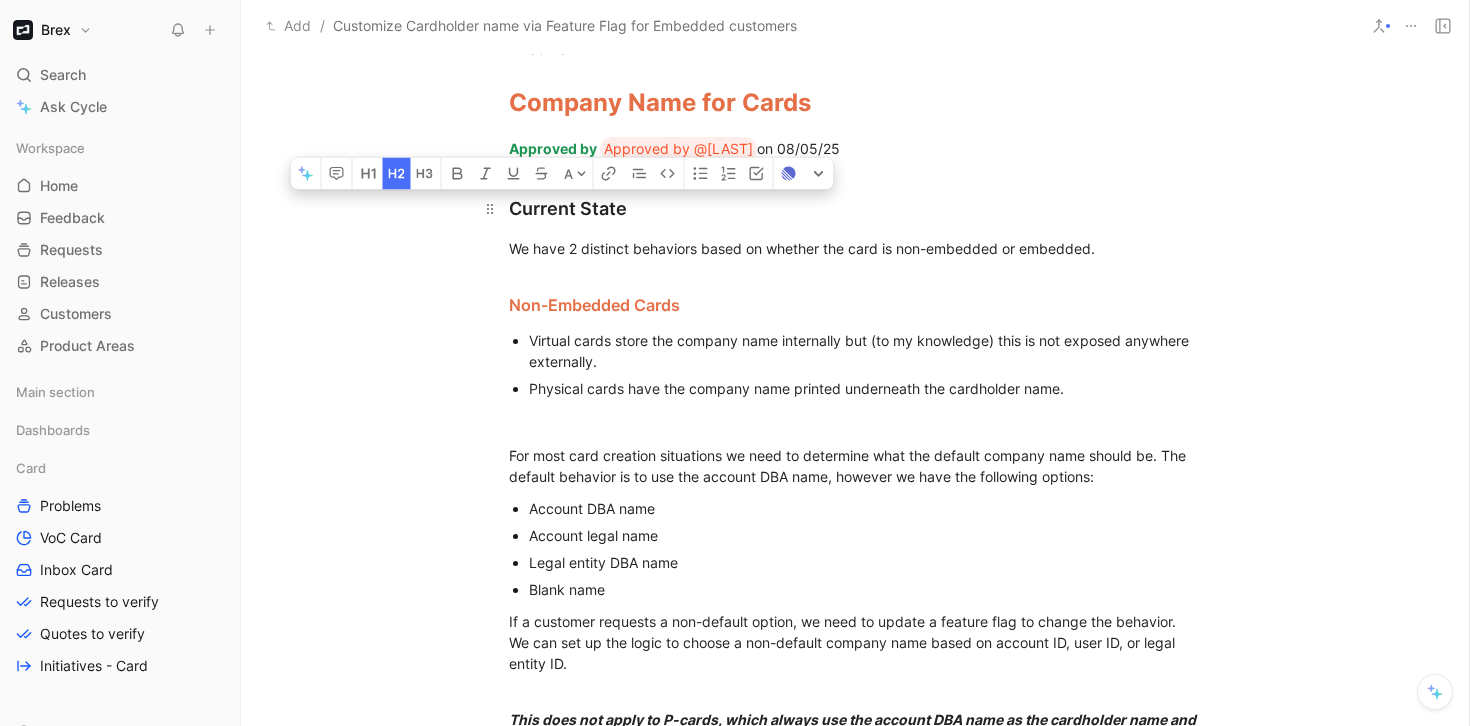 click on "Current State" at bounding box center (855, 208) 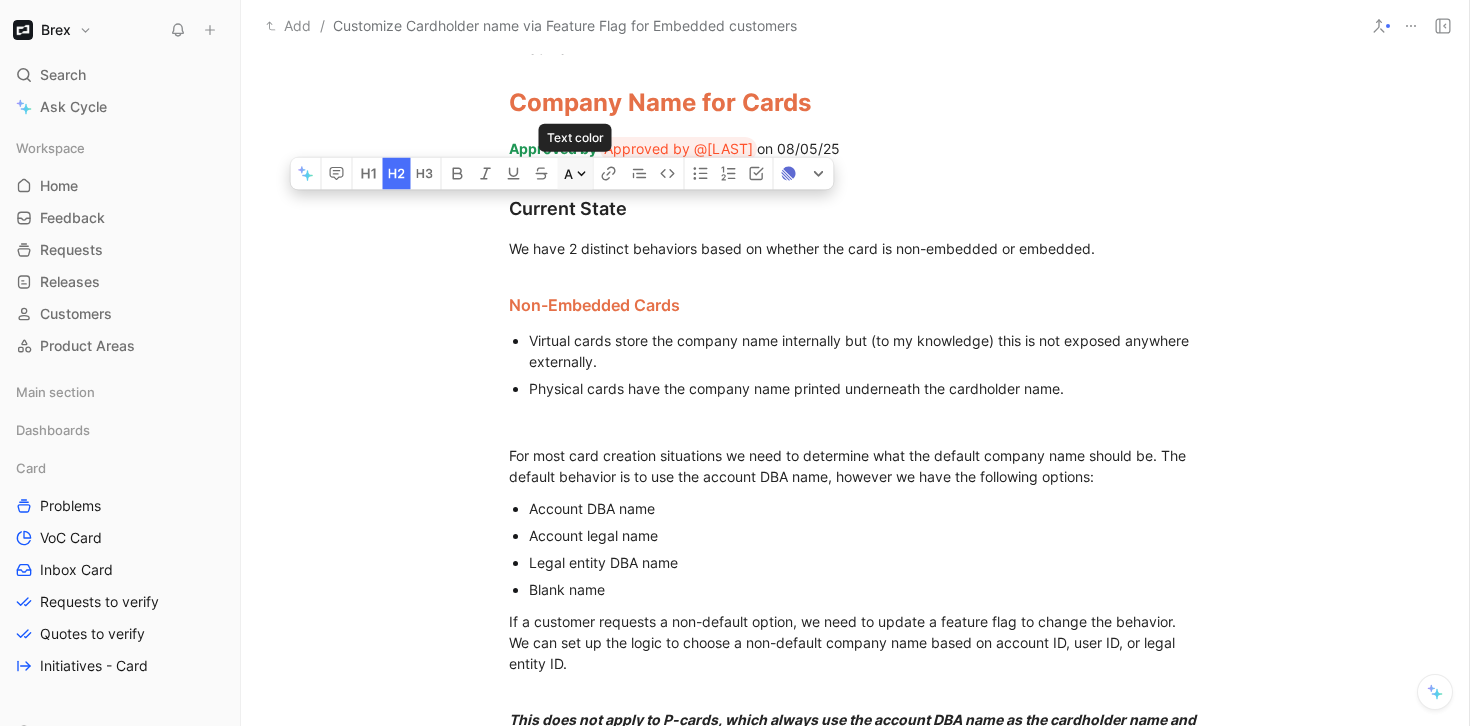 click on "A" at bounding box center [575, 173] 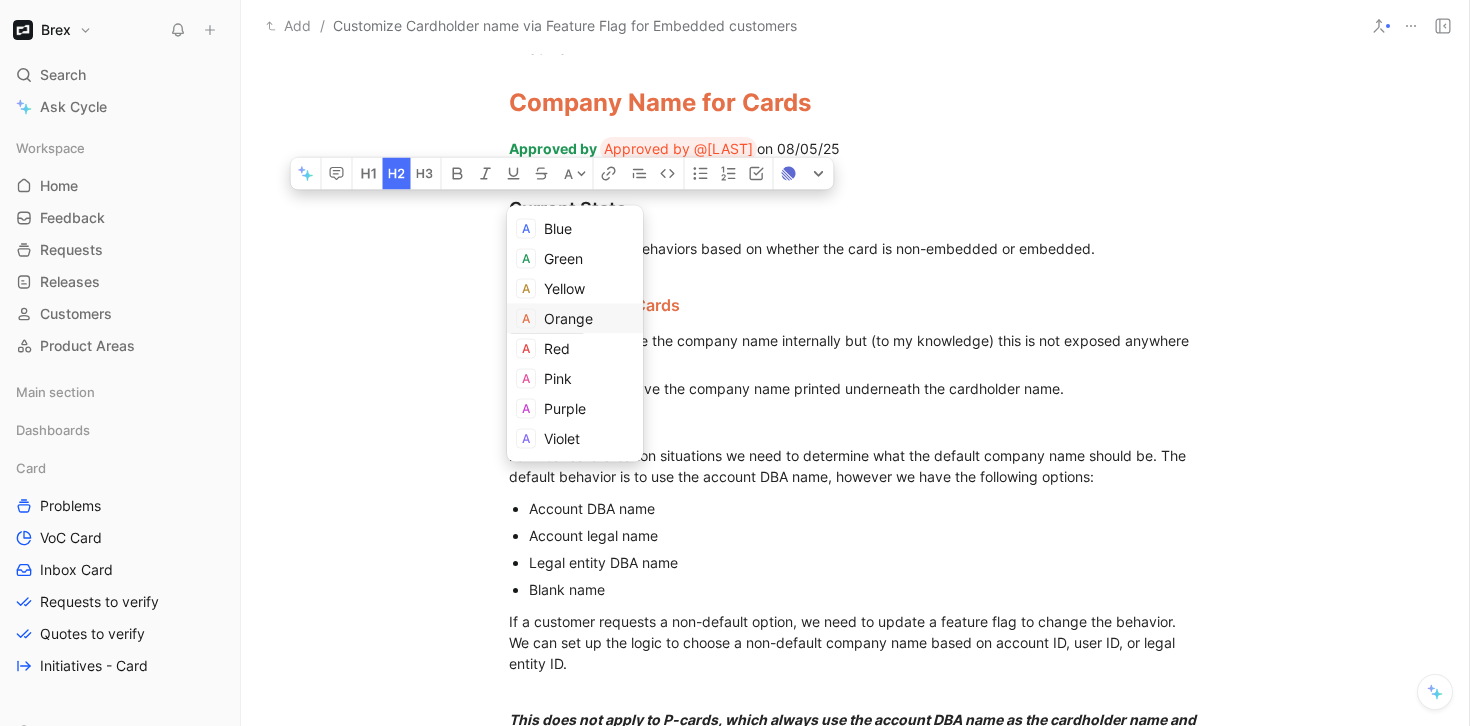 click on "Orange" at bounding box center (568, 318) 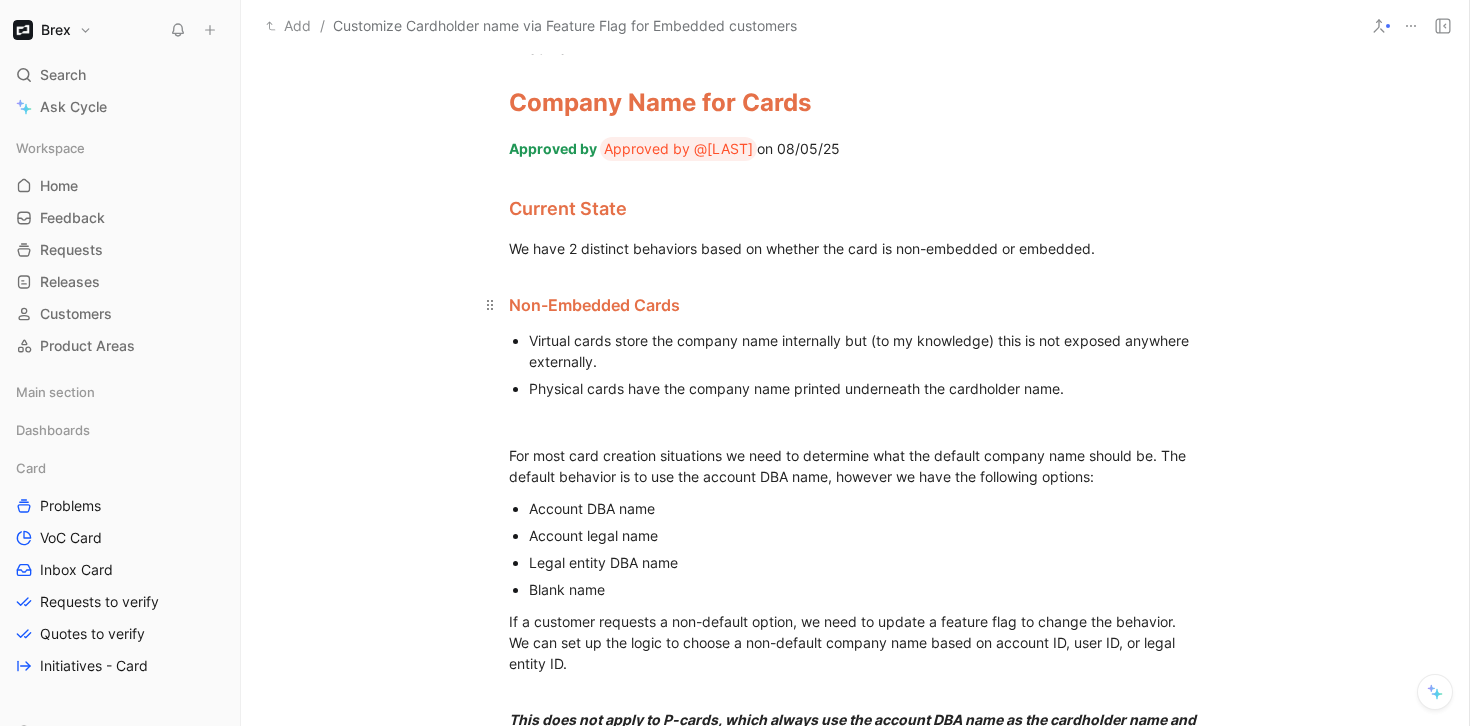 click on "Non-Embedded Cards" at bounding box center (855, 296) 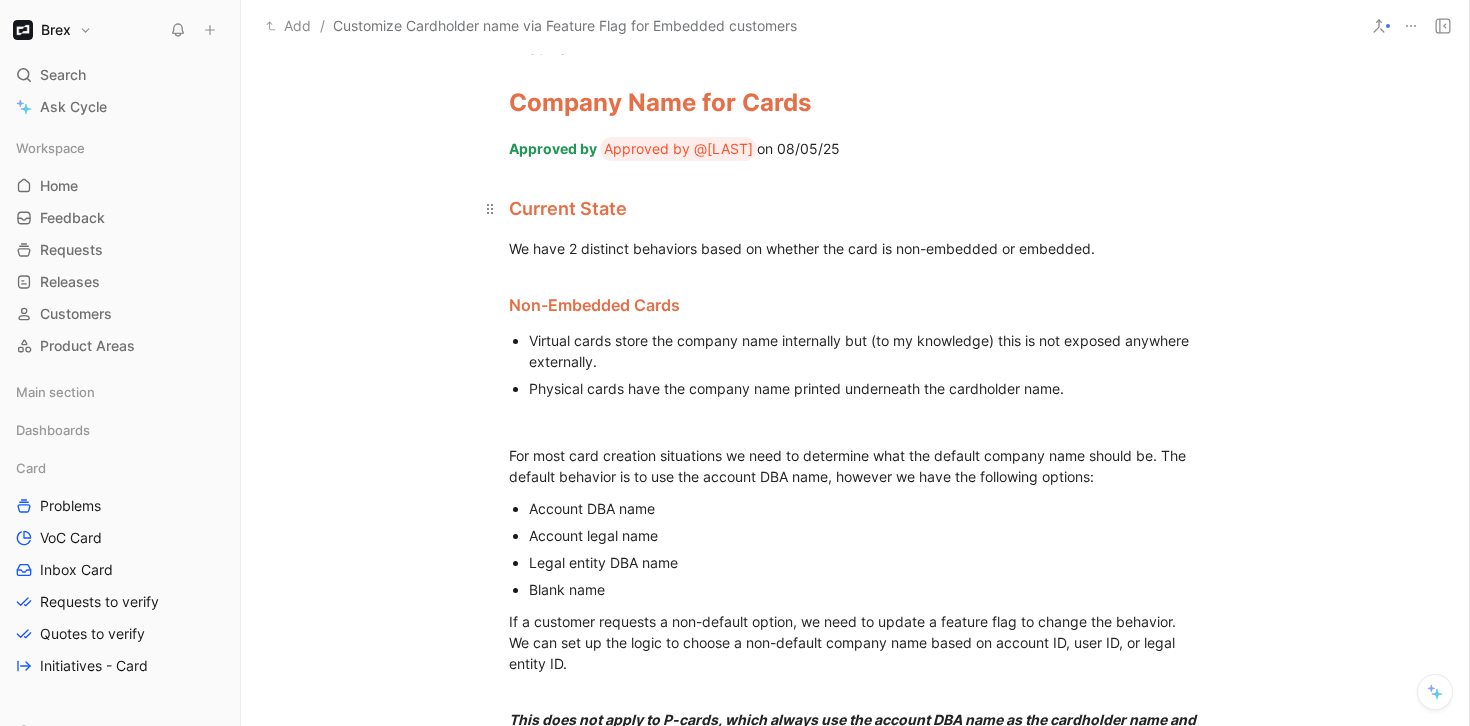 click on "Current State" at bounding box center (568, 208) 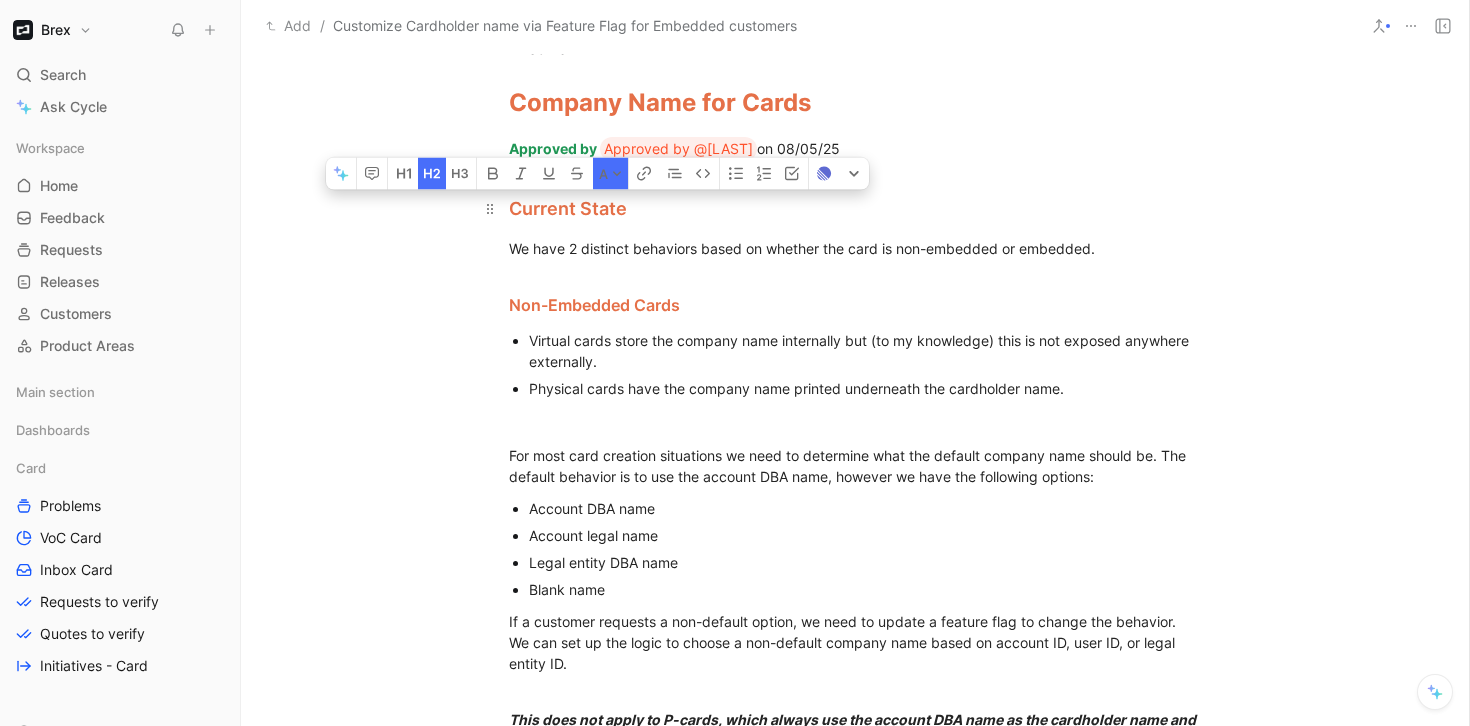 click on "Current State" at bounding box center (568, 208) 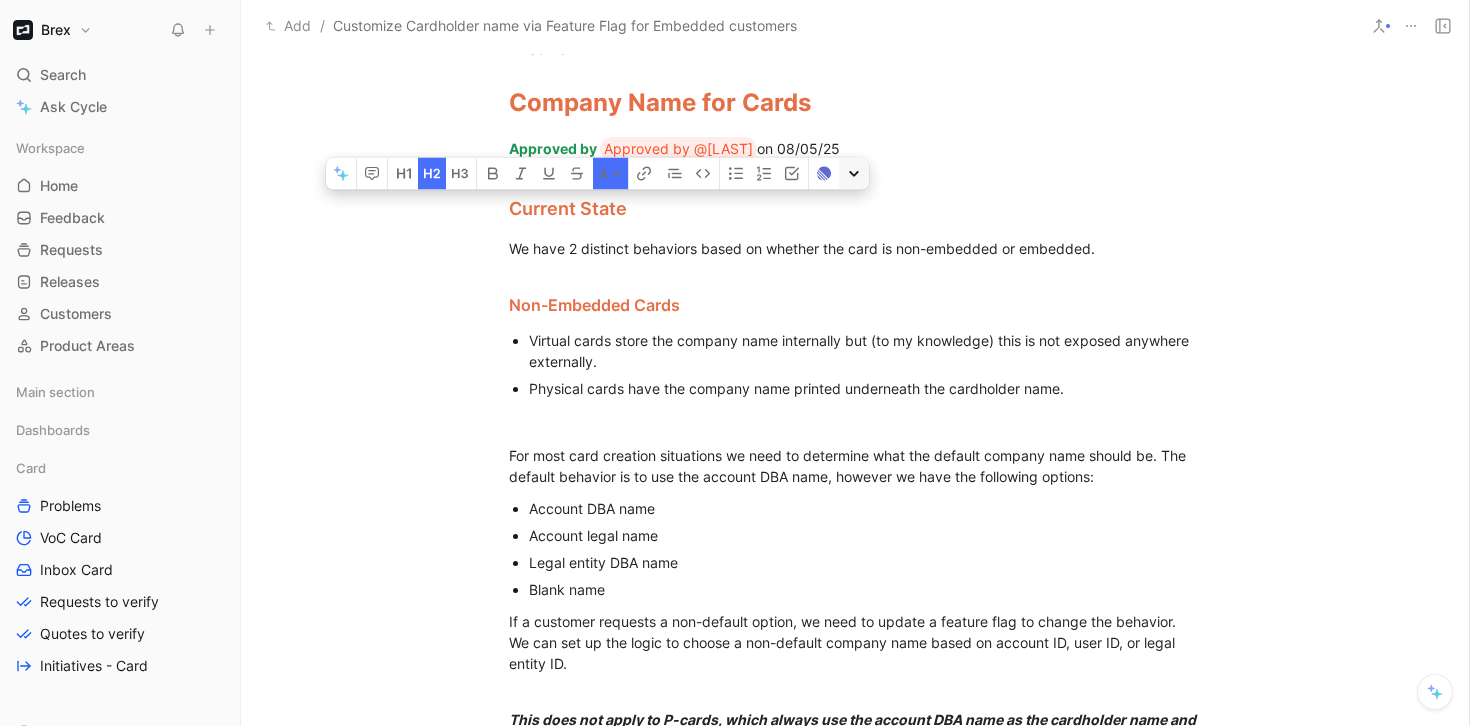 click 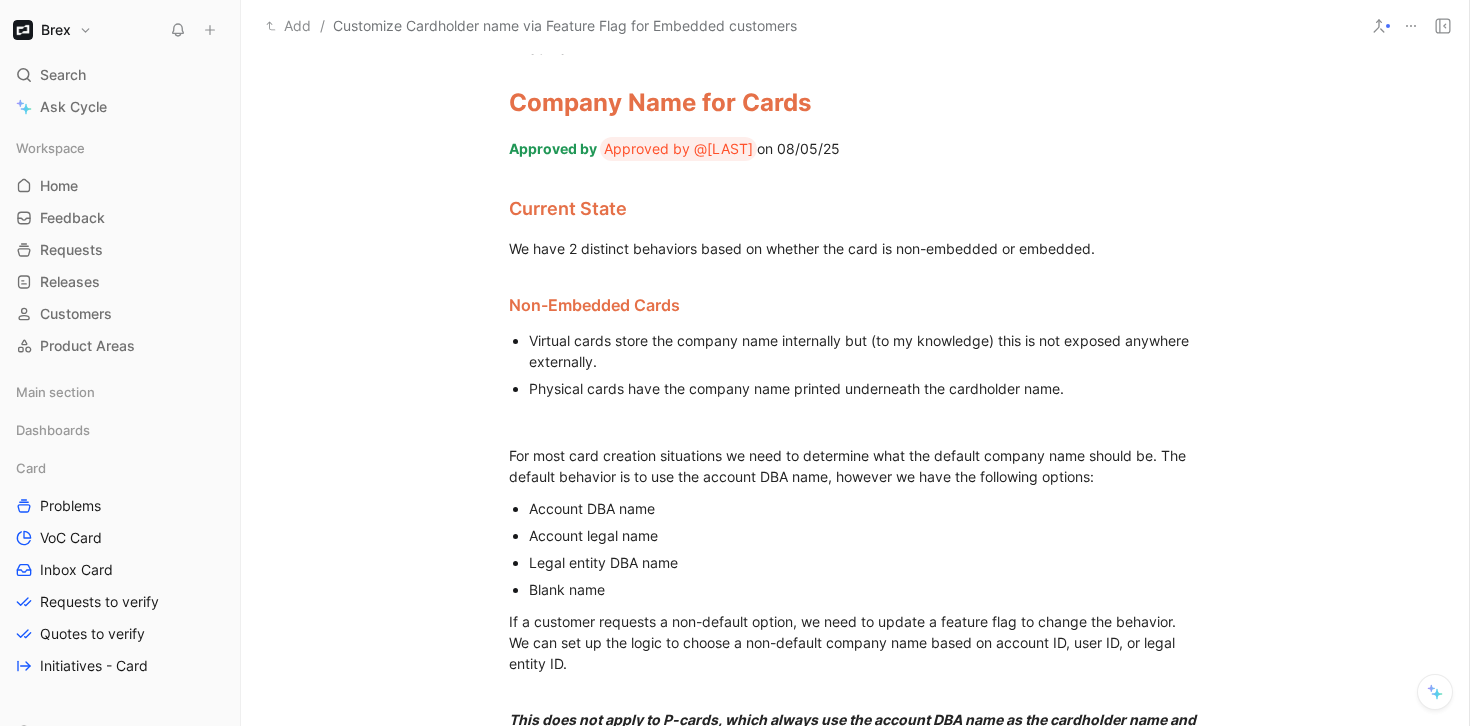 click on "Physical cards have the company name printed underneath the cardholder name." at bounding box center (796, 388) 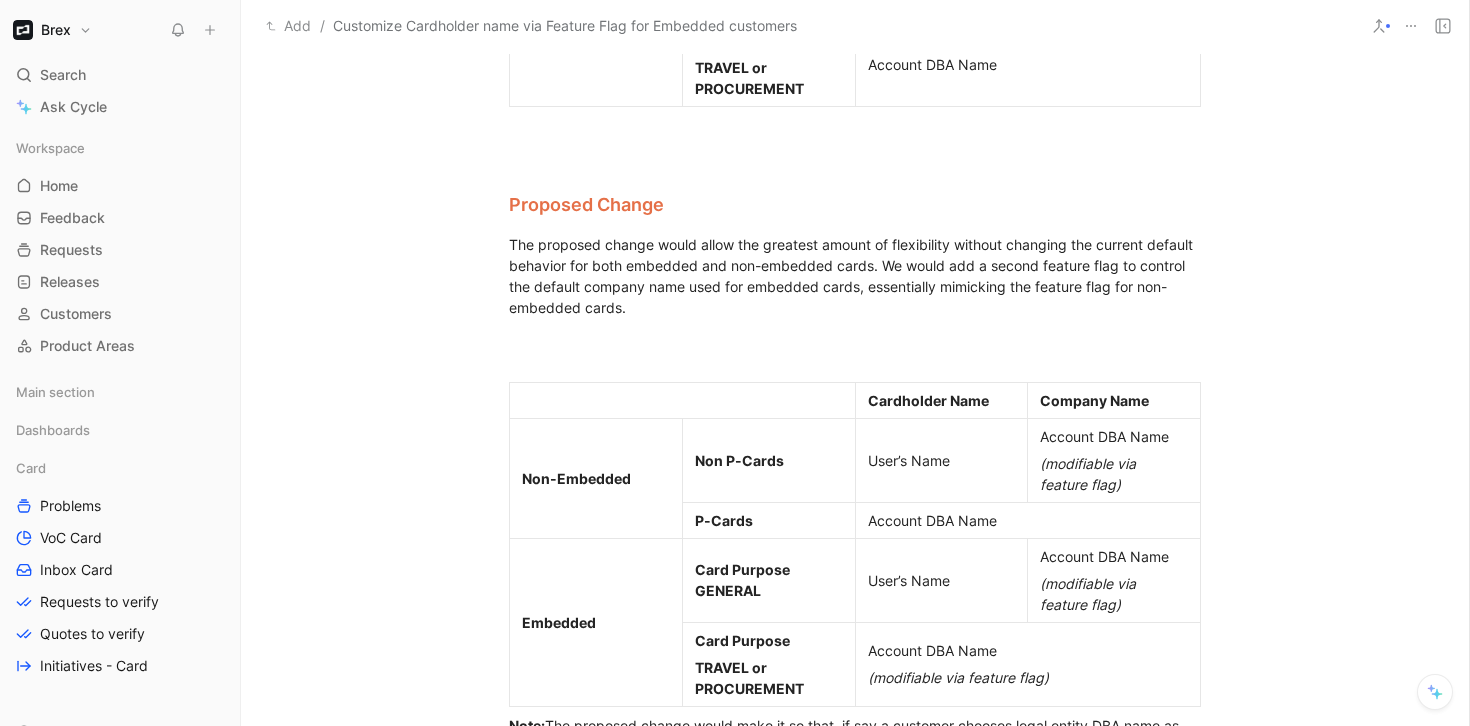 scroll, scrollTop: 1922, scrollLeft: 0, axis: vertical 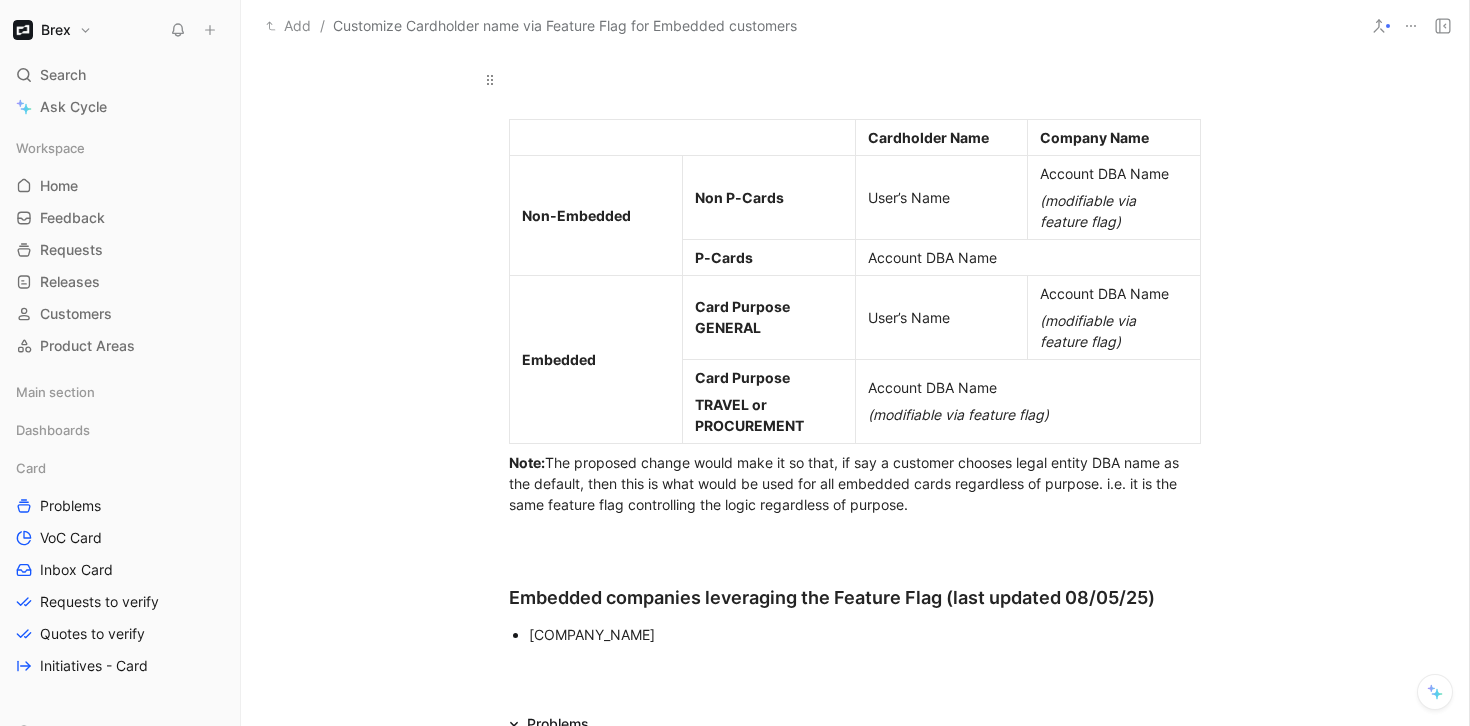 click at bounding box center (855, 90) 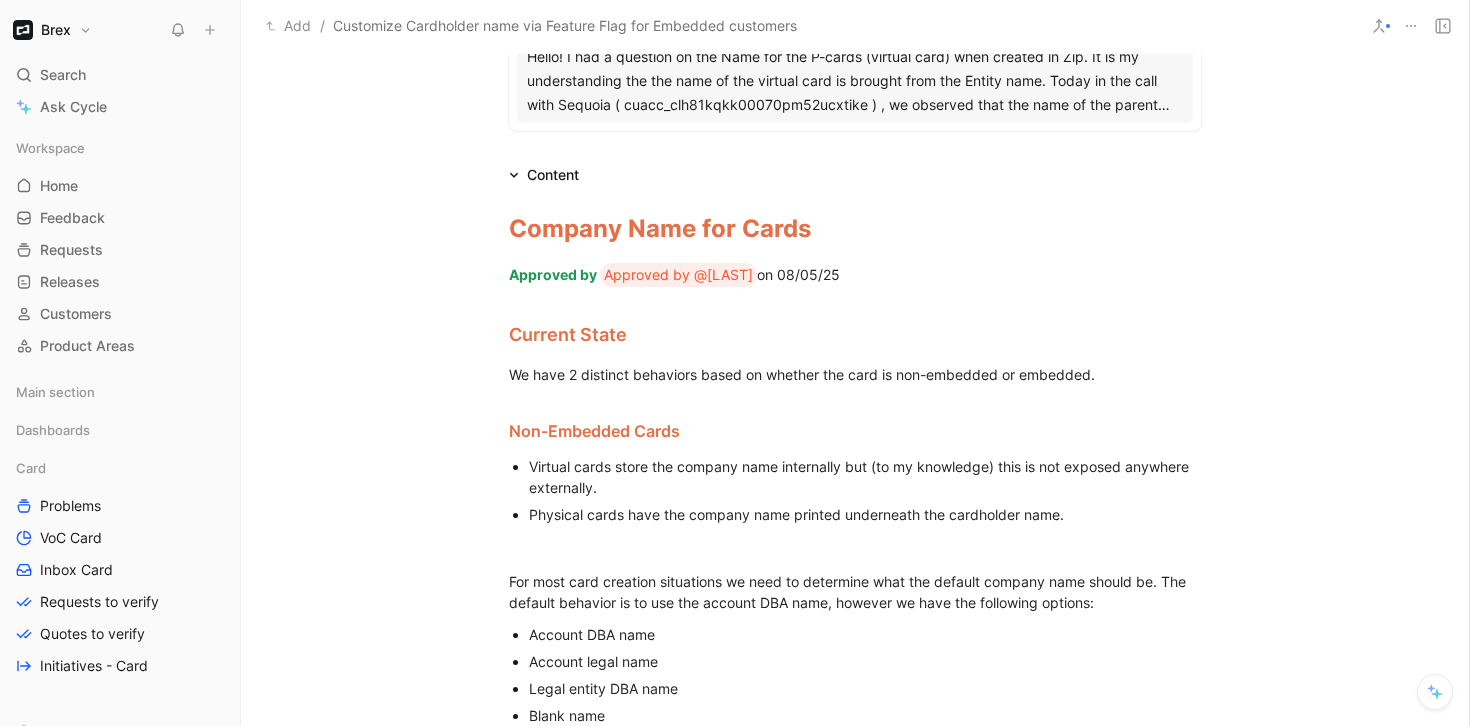 scroll, scrollTop: 0, scrollLeft: 0, axis: both 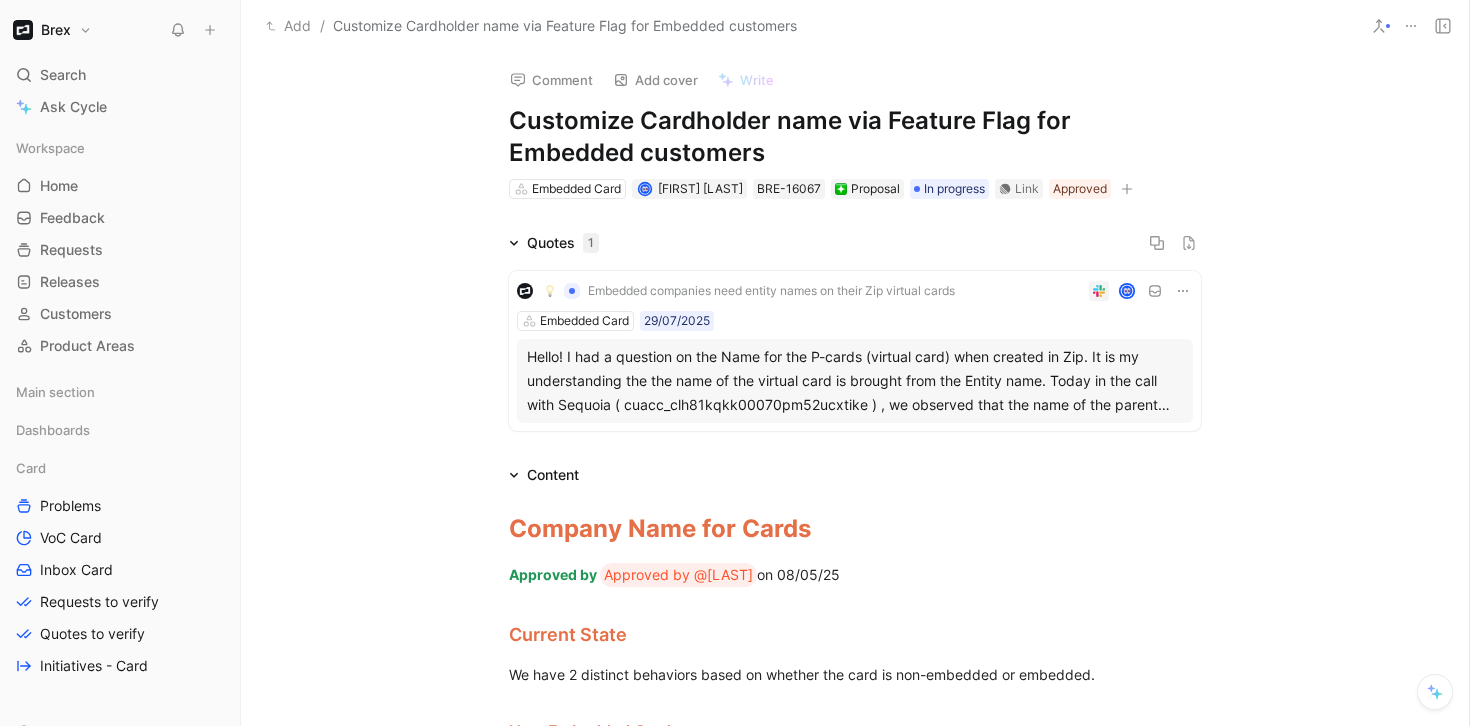 click on "Quotes 1 Embedded companies need entity names on their Zip virtual cards Embedded Card 29/07/2025 Hello! I had a question on the
Name
for the P-cards (virtual card) when created in Zip. It is my understanding the the name of the virtual card is brought from the Entity name. Today in the call with
Sequoia
(
cuacc_clh81kqkk00070pm52ucxtike
) , we observed that the name of the parent company
Sequoia Consulting Group
was used instead of the entity name
Sequoia PEO LLC
. The expected behavior is the Sequoia PEO LLC  is used from Sequoia’s perspective. Is this intended? Am I missing something?" at bounding box center (855, 335) 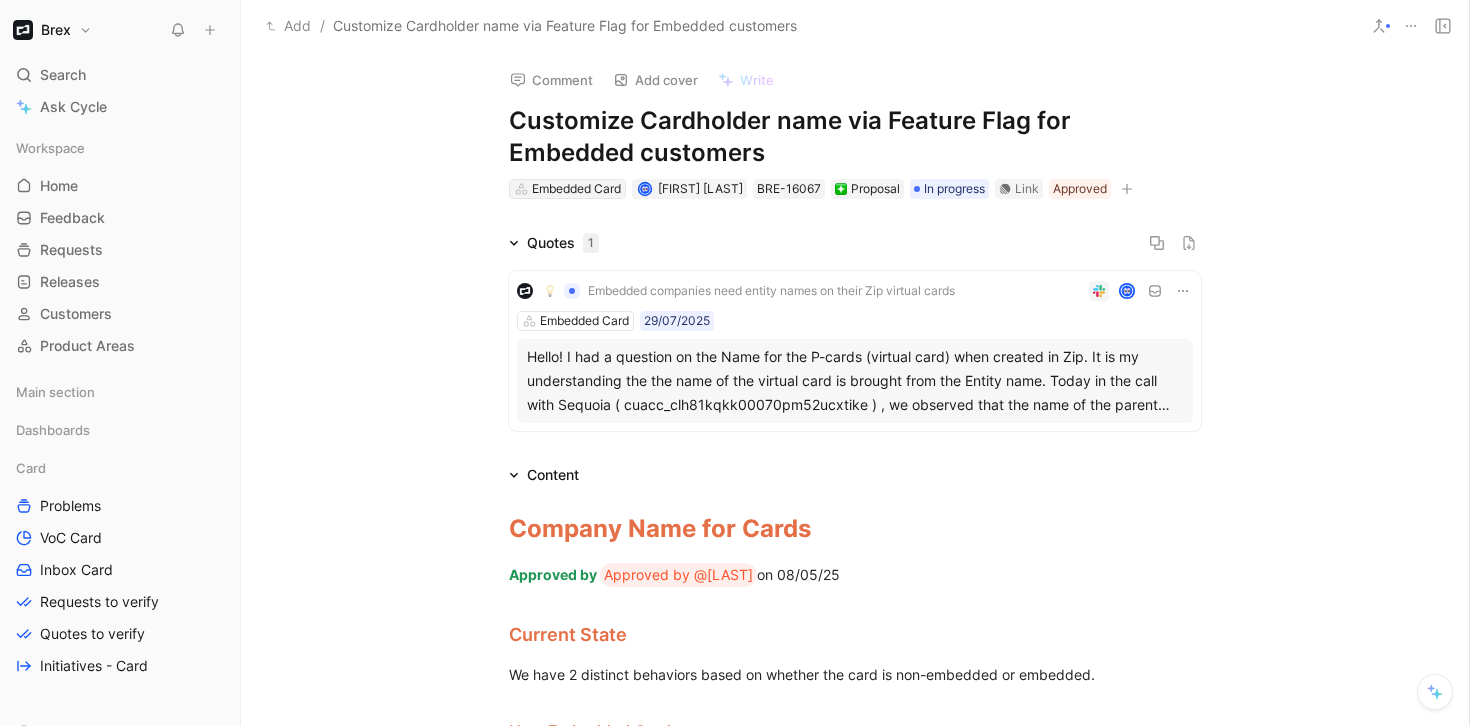 click on "Embedded Card" at bounding box center (576, 189) 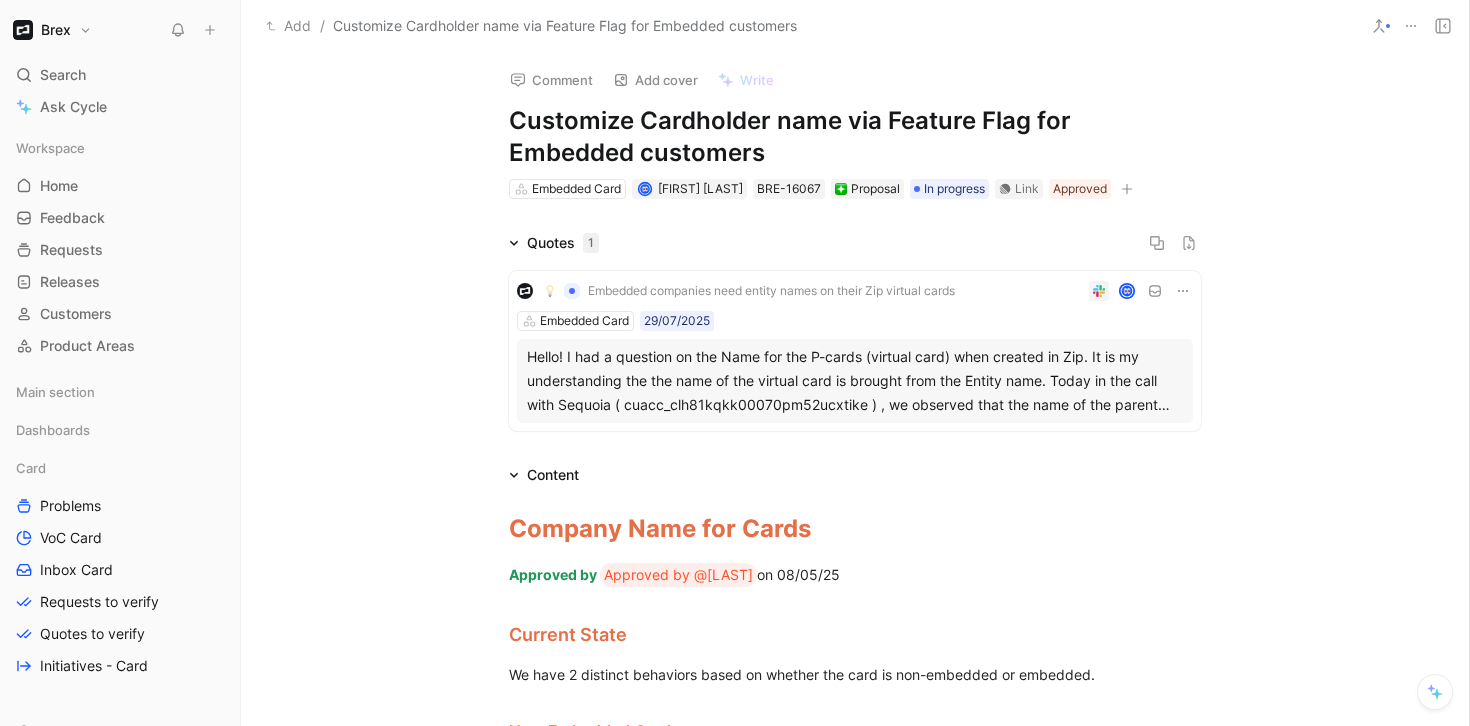 click 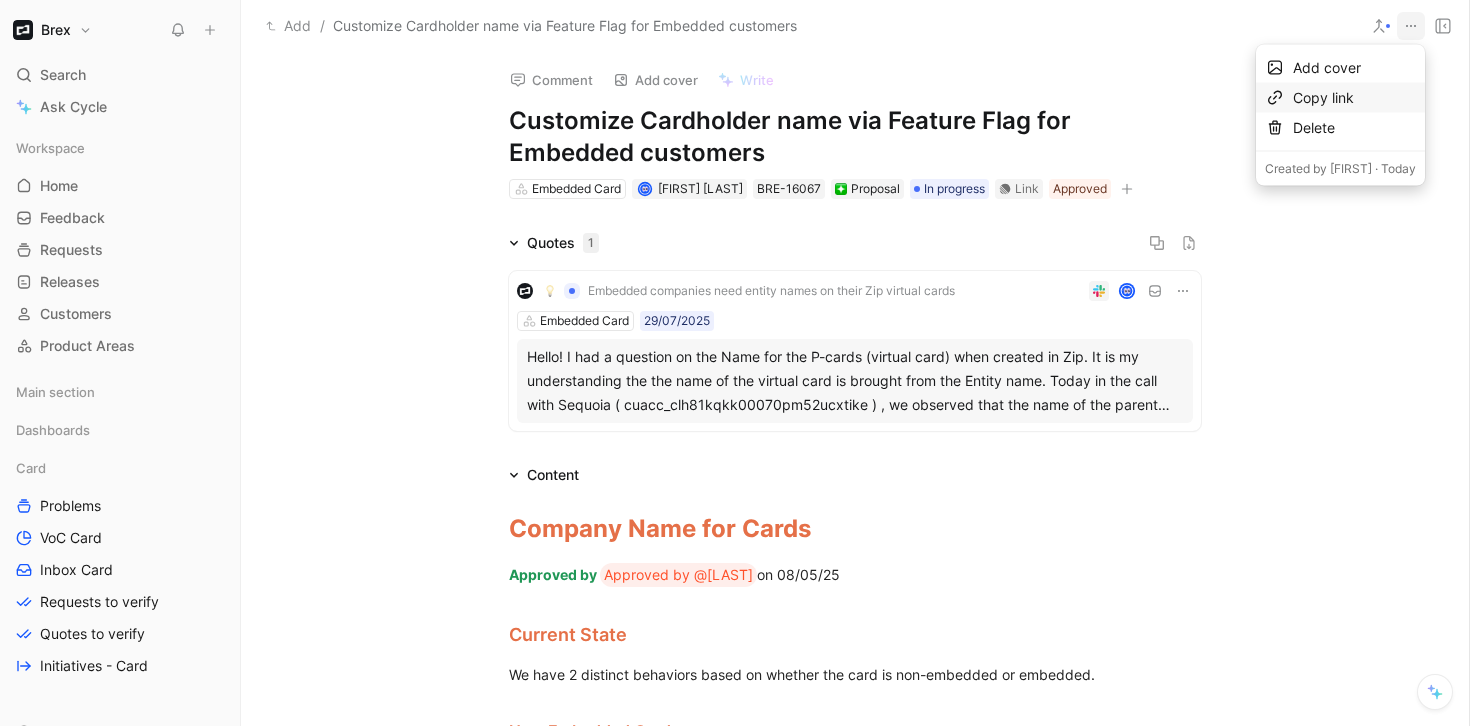 click on "Copy link" at bounding box center [1354, 98] 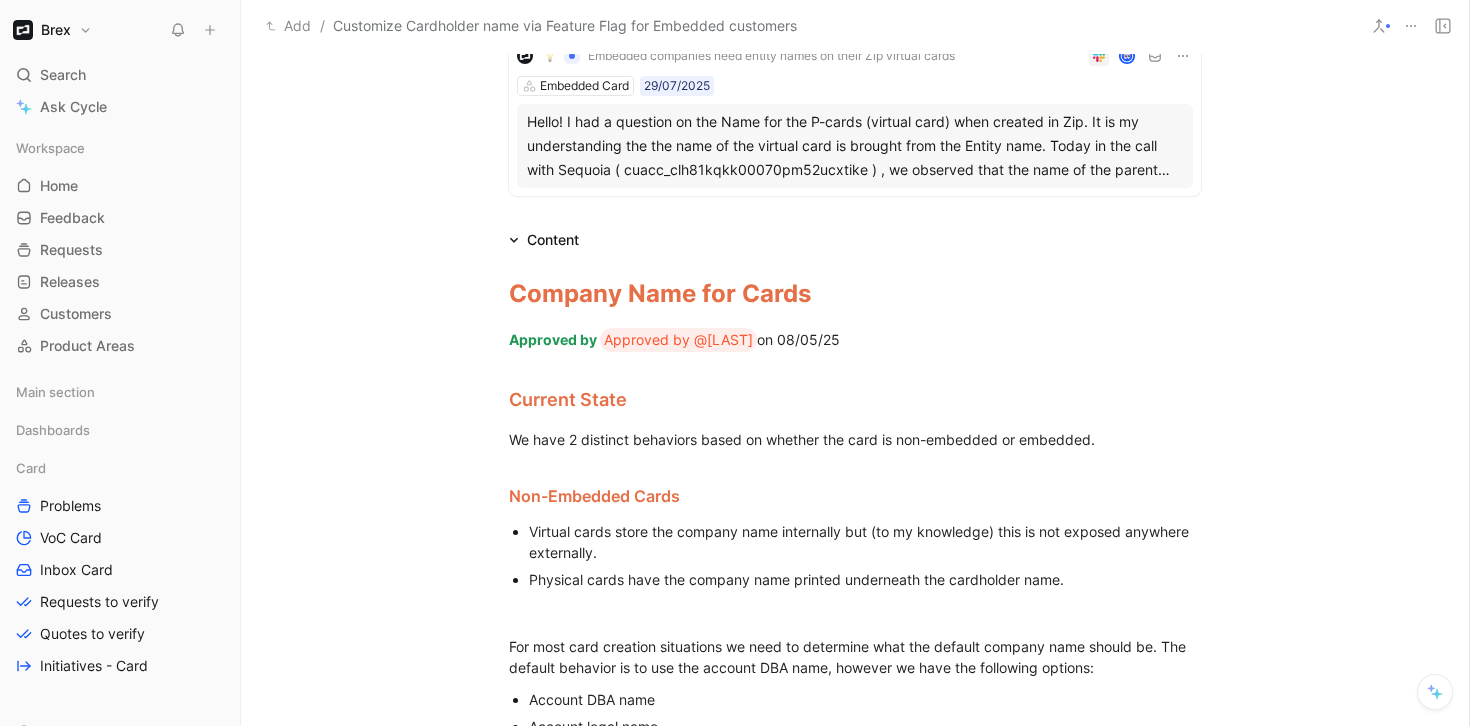 scroll, scrollTop: 598, scrollLeft: 0, axis: vertical 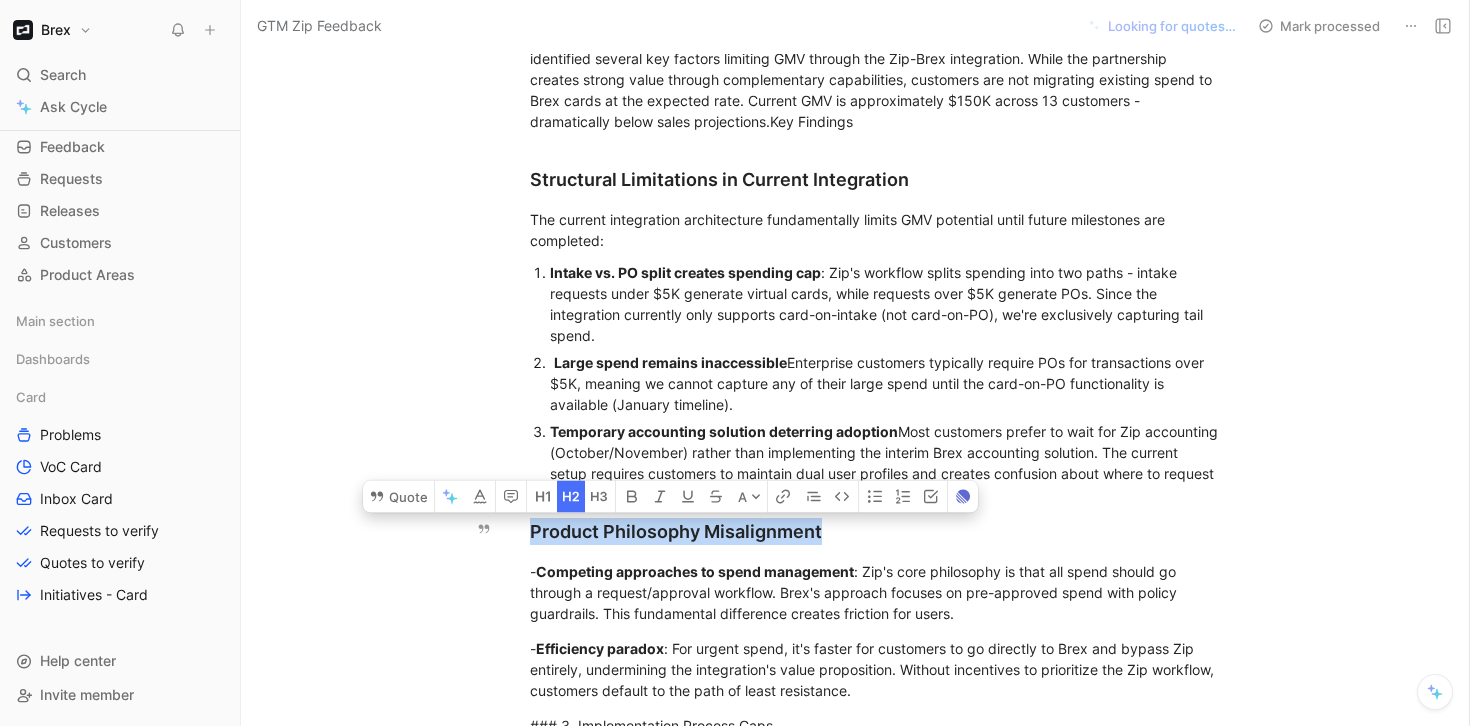 click on "Product Philosophy Misalignment" at bounding box center (876, 531) 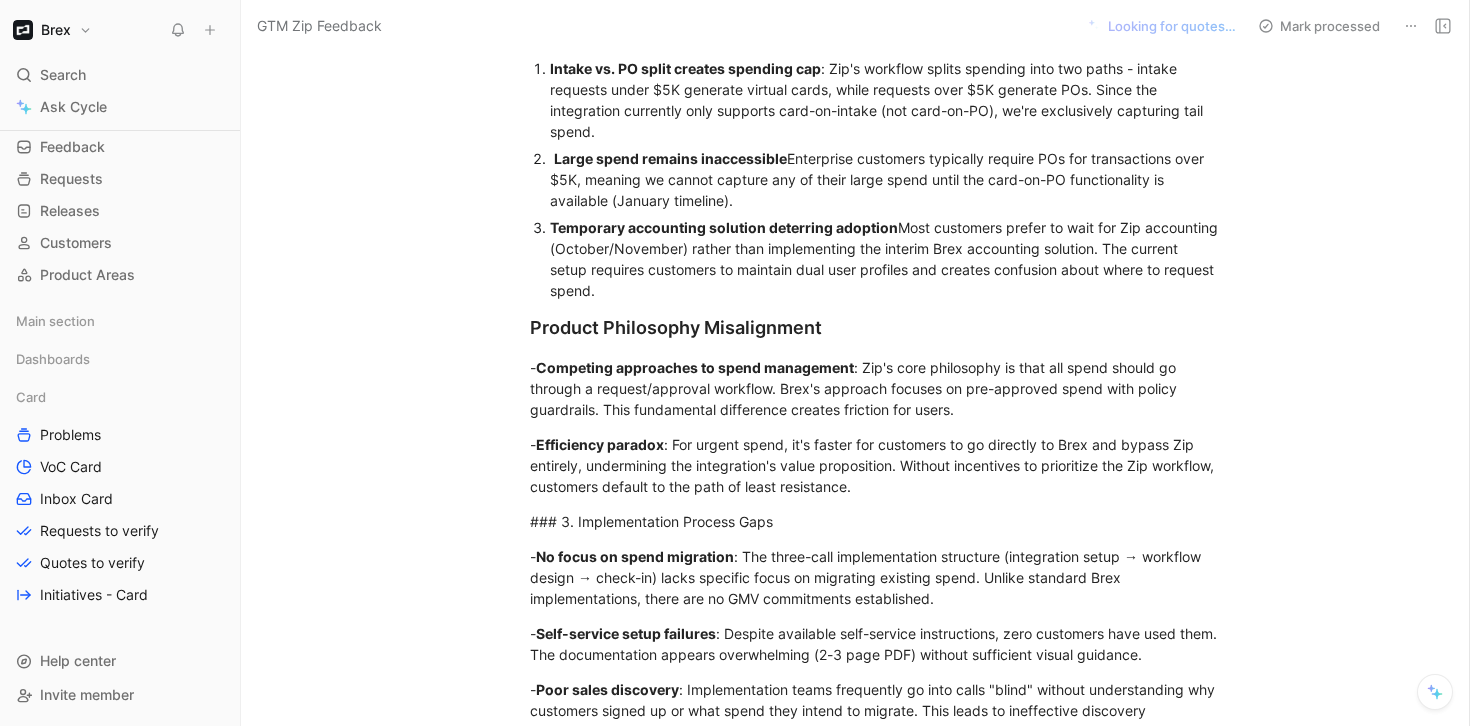 scroll, scrollTop: 502, scrollLeft: 0, axis: vertical 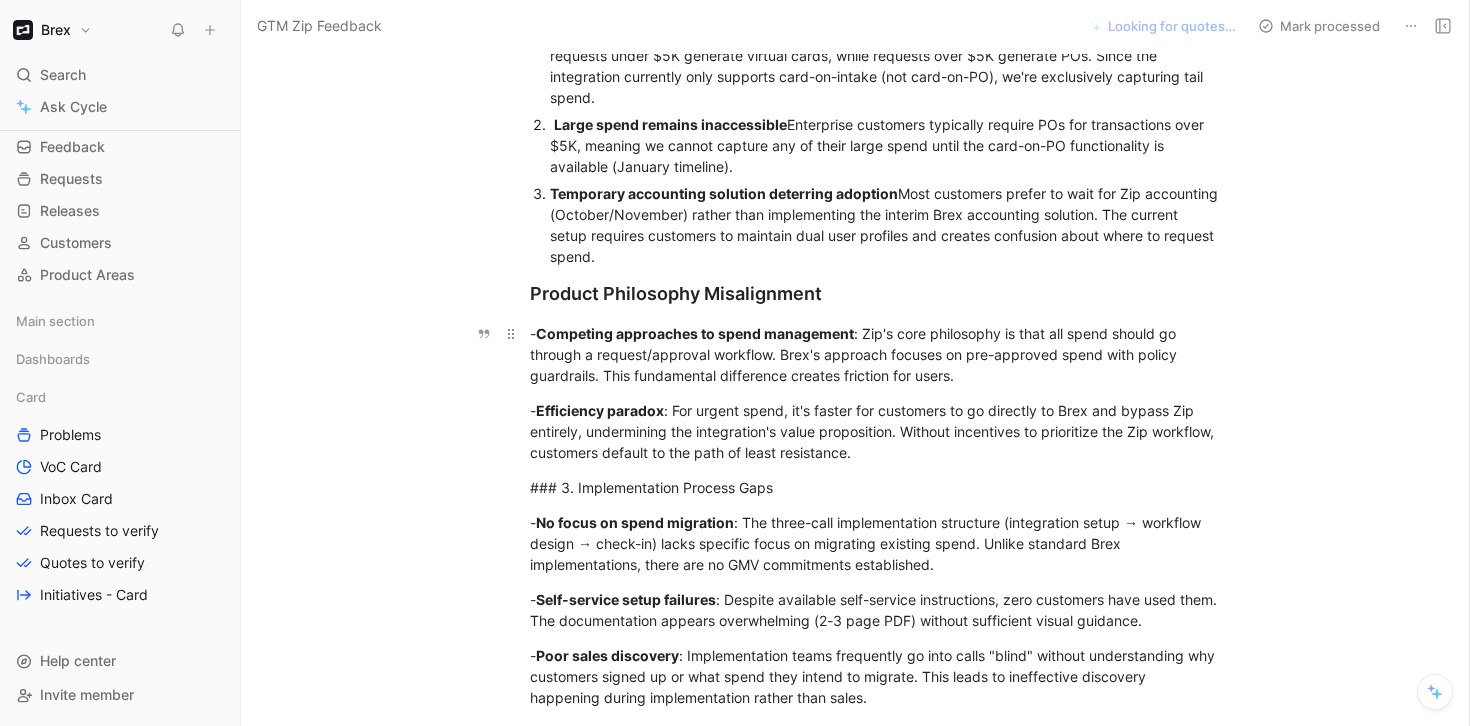 click on "Competing approaches to spend management" at bounding box center (695, 333) 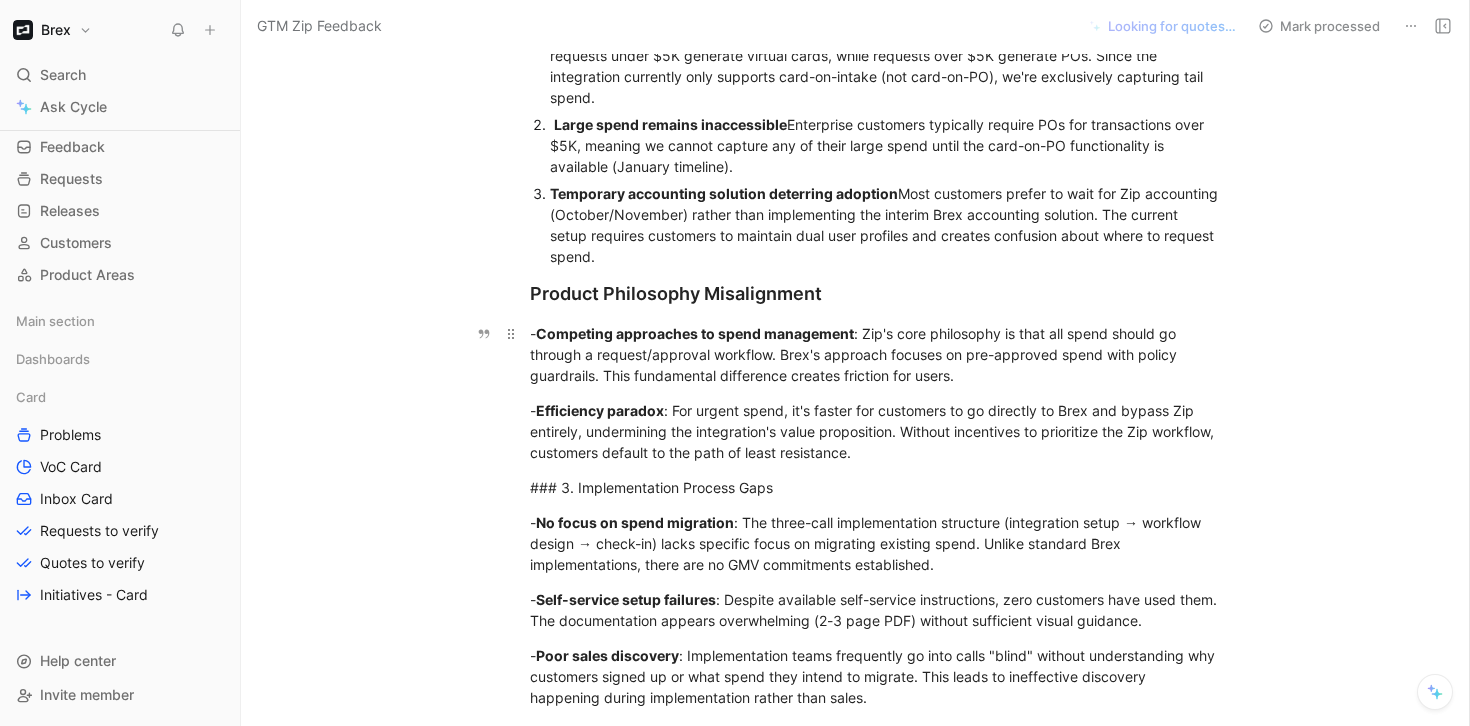 type 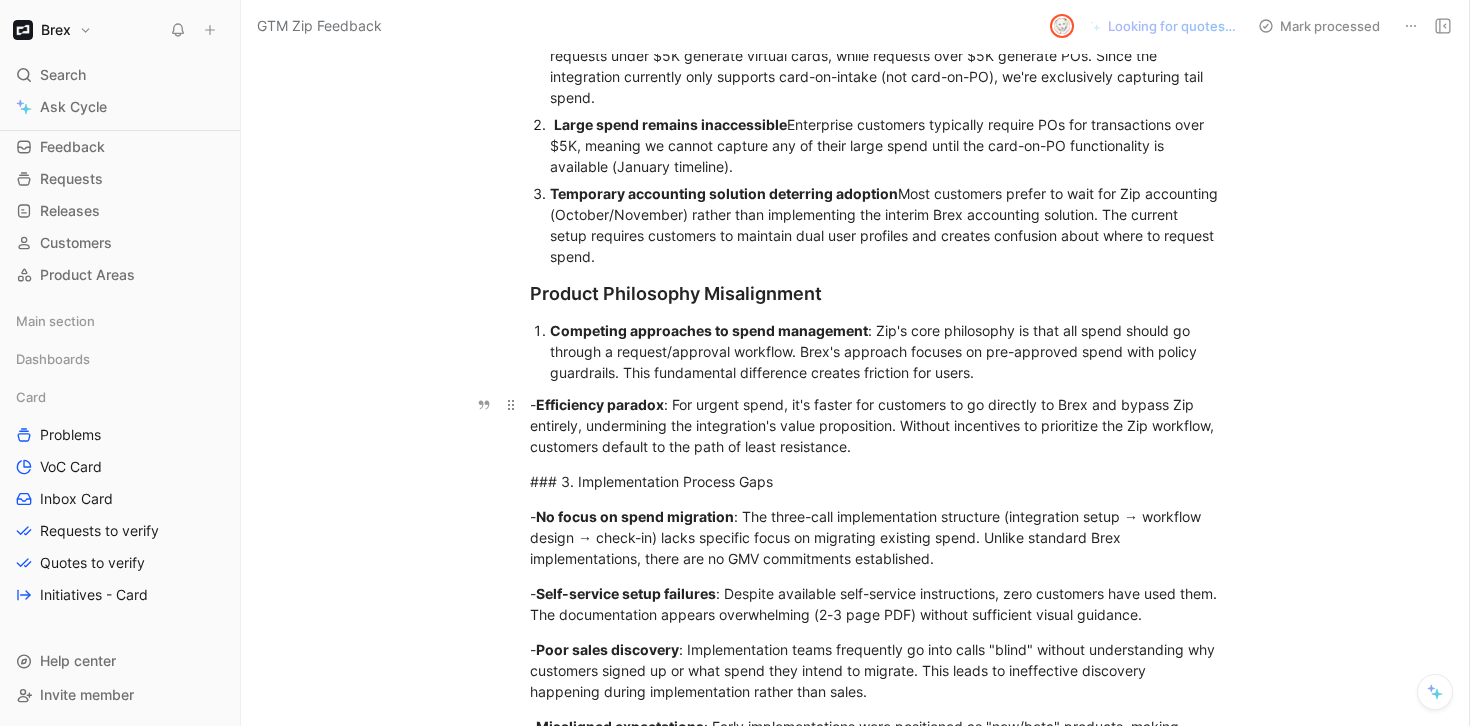 click on "-  Efficiency paradox : For urgent spend, it's faster for customers to go directly to Brex and bypass Zip entirely, undermining the integration's value proposition. Without incentives to prioritize the Zip workflow, customers default to the path of least resistance." at bounding box center [876, 425] 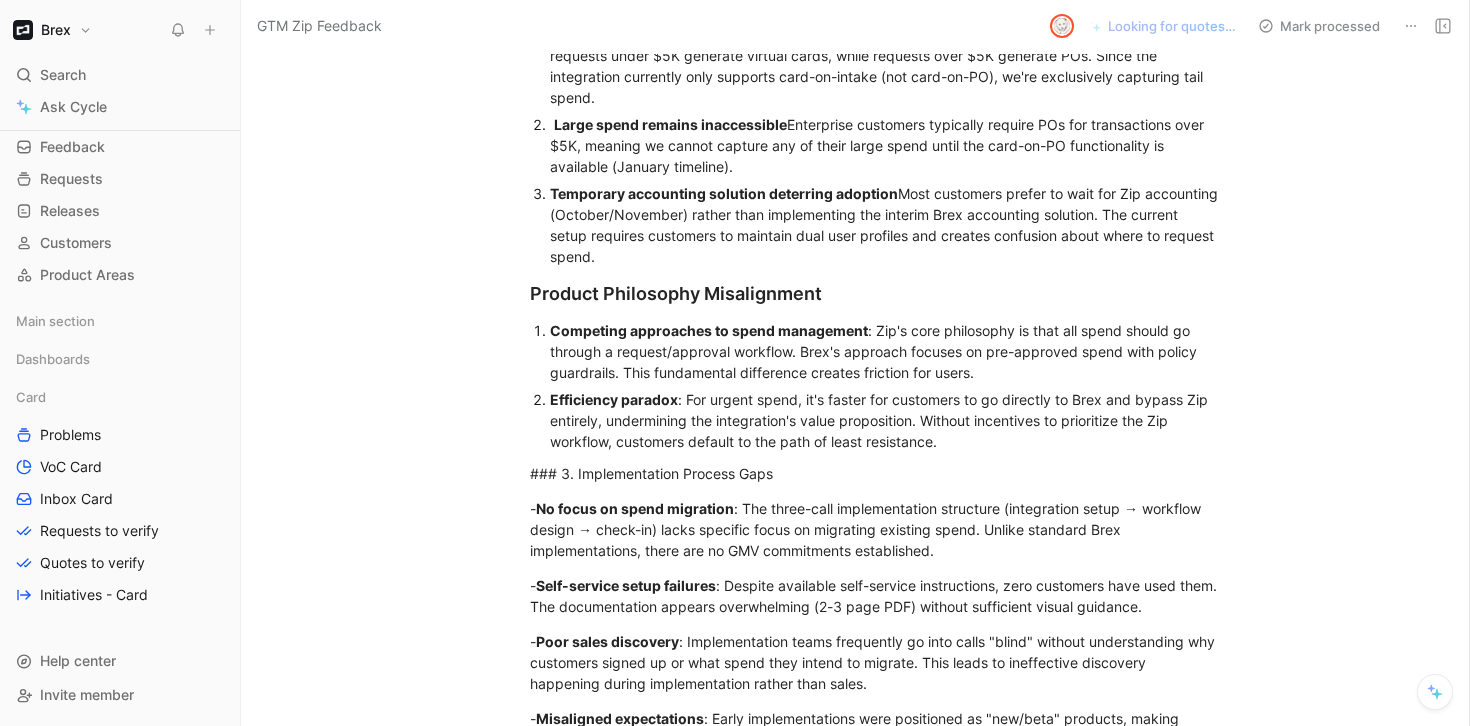 scroll, scrollTop: 564, scrollLeft: 0, axis: vertical 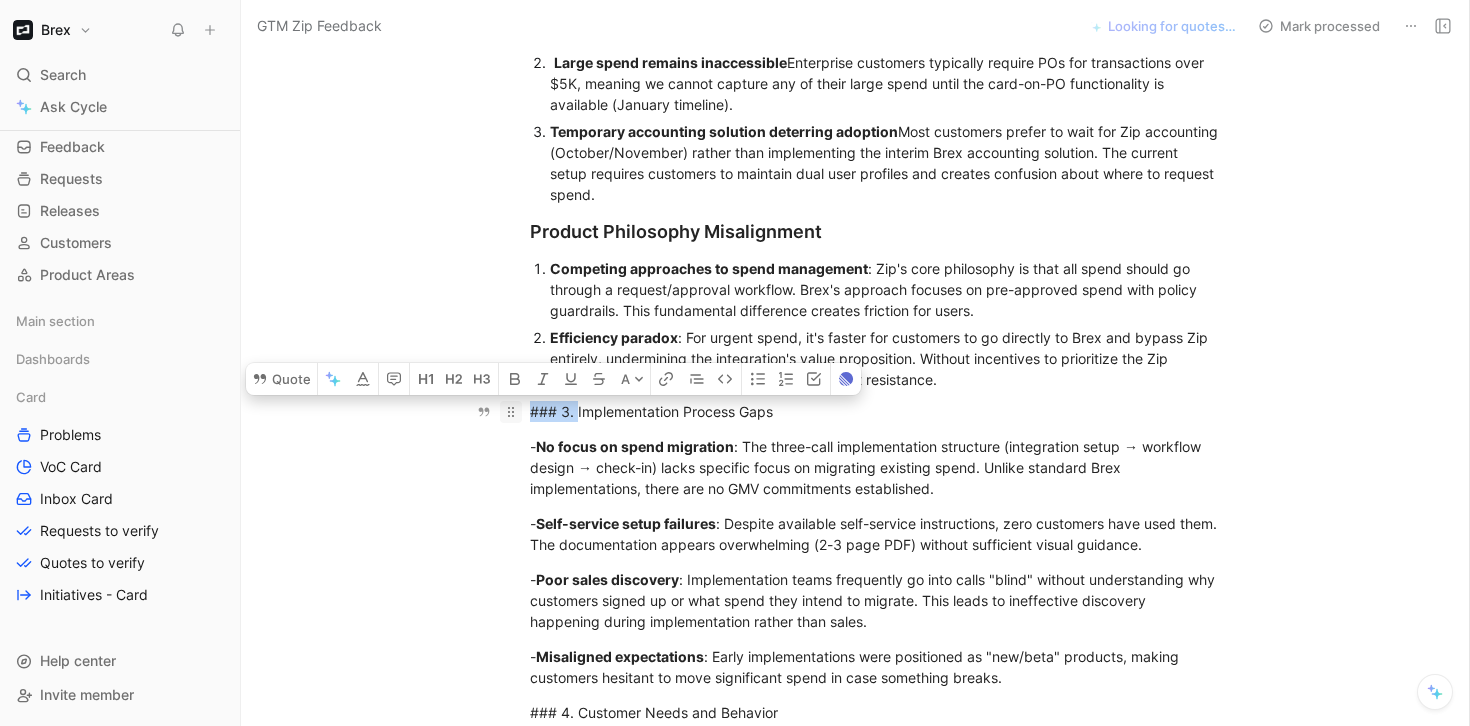 drag, startPoint x: 571, startPoint y: 412, endPoint x: 513, endPoint y: 411, distance: 58.00862 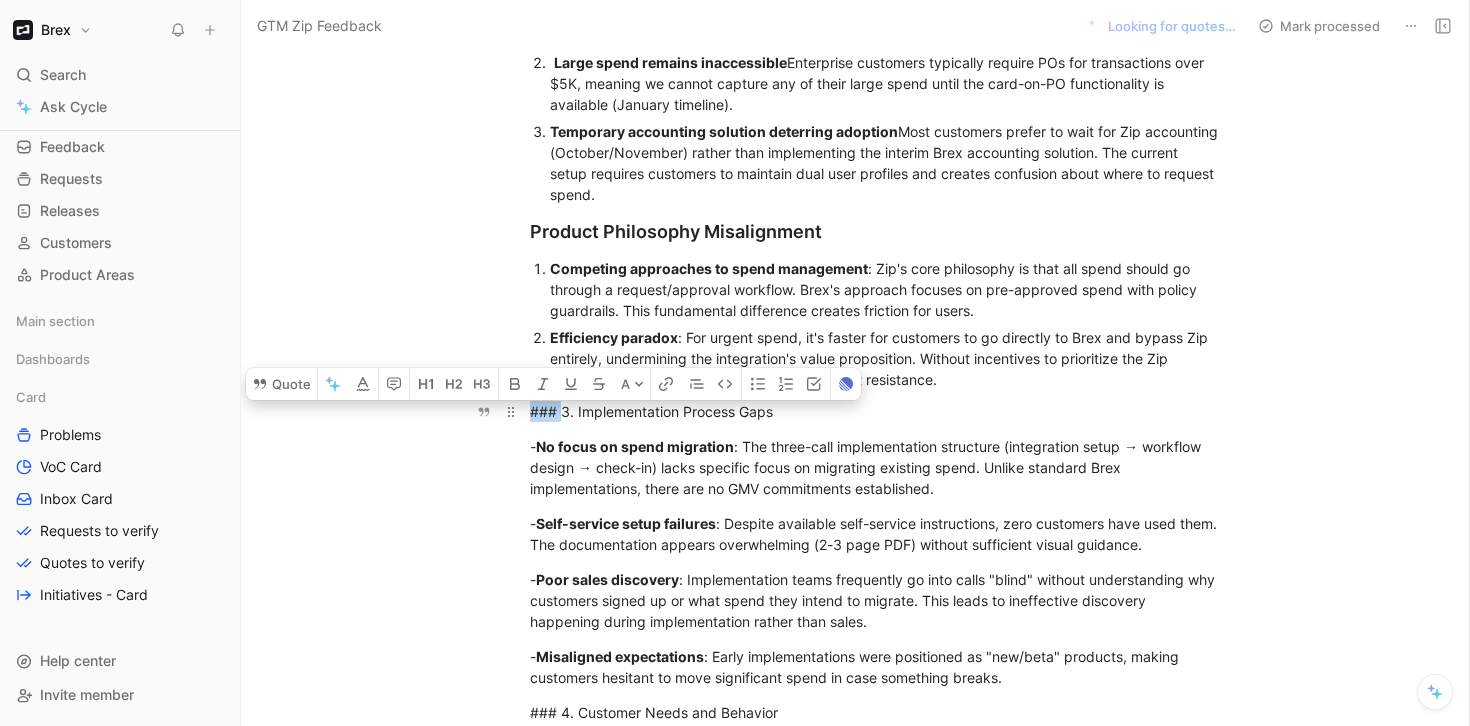 drag, startPoint x: 556, startPoint y: 418, endPoint x: 519, endPoint y: 417, distance: 37.01351 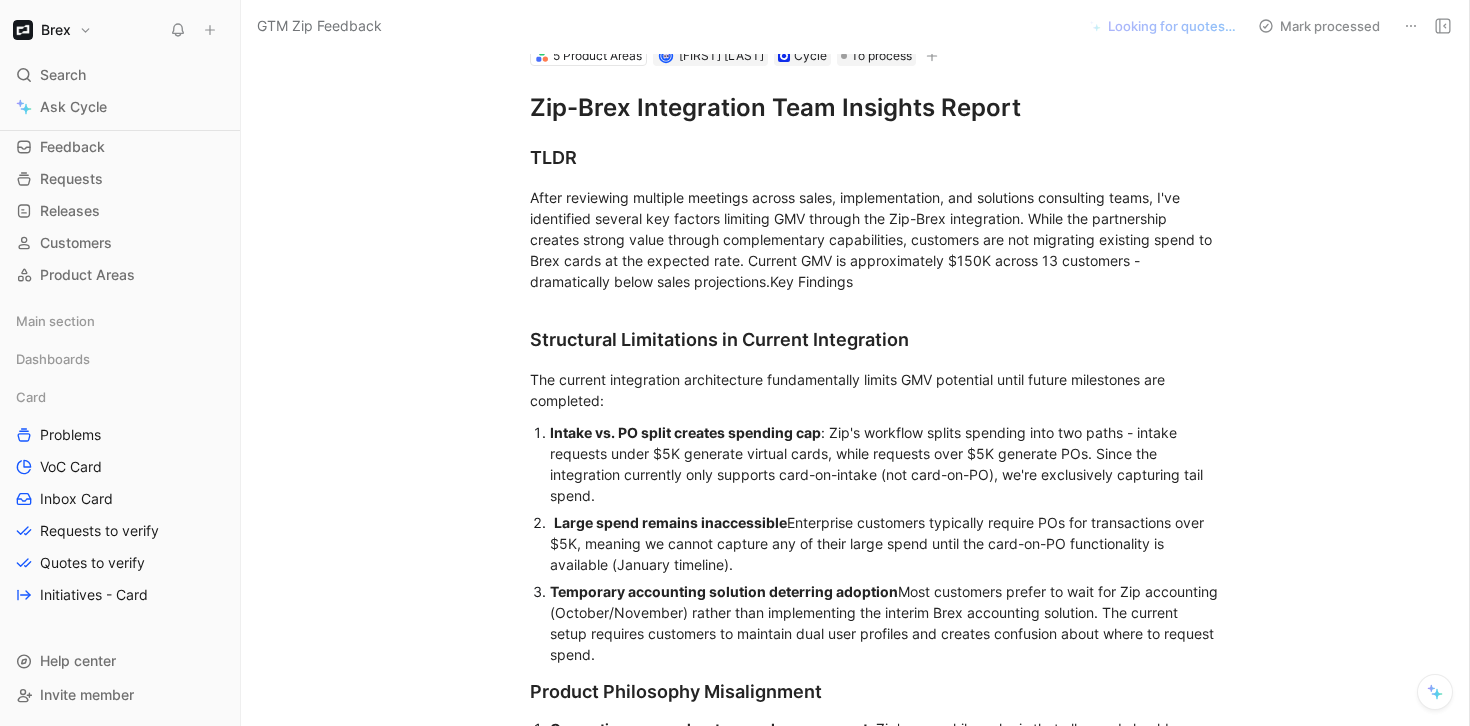 scroll, scrollTop: 0, scrollLeft: 0, axis: both 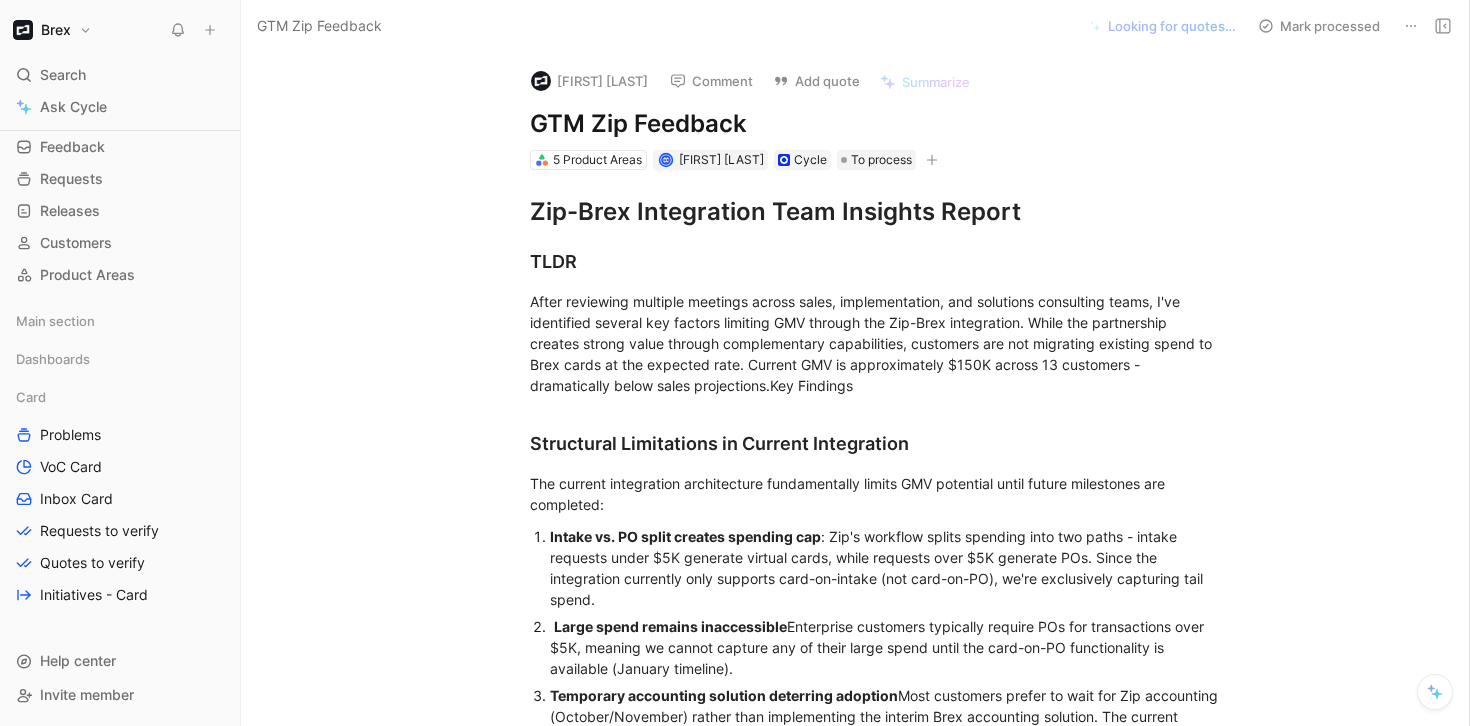 click on "GTM Zip Feedback" at bounding box center (876, 124) 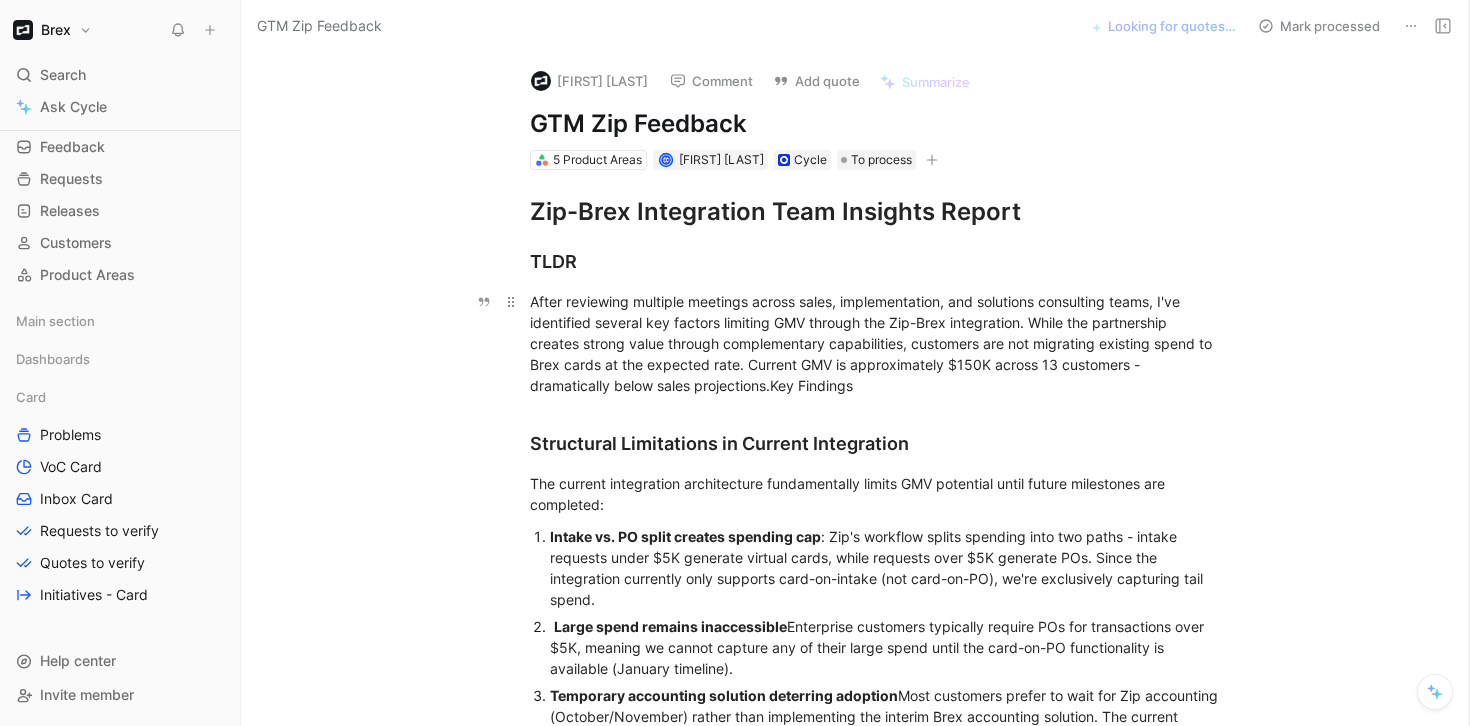 click on "After reviewing multiple meetings across sales, implementation, and solutions consulting teams, I've identified several key factors limiting GMV through the Zip-Brex integration. While the partnership creates strong value through complementary capabilities, customers are not migrating existing spend to Brex cards at the expected rate. Current GMV is approximately $150K across 13 customers - dramatically below sales projections.Key Findings" at bounding box center (876, 343) 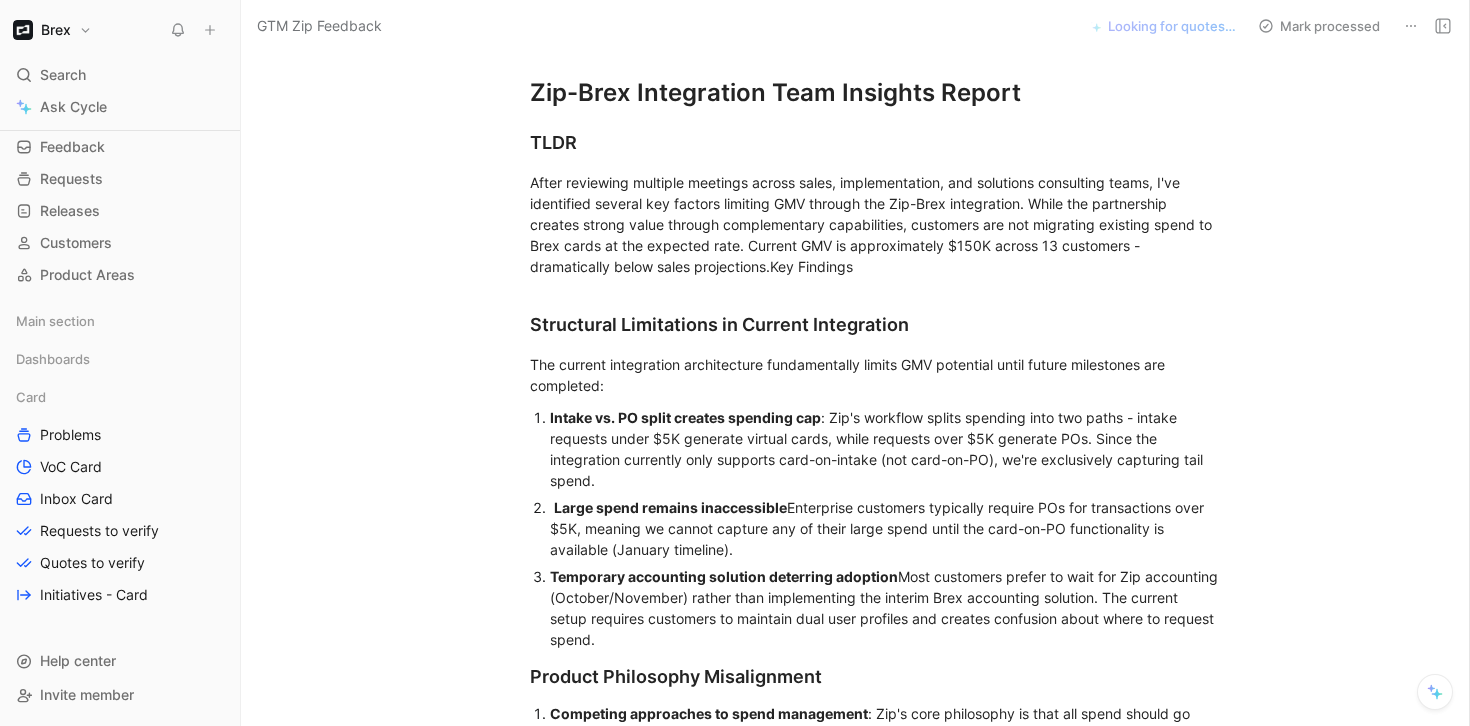 scroll, scrollTop: 123, scrollLeft: 0, axis: vertical 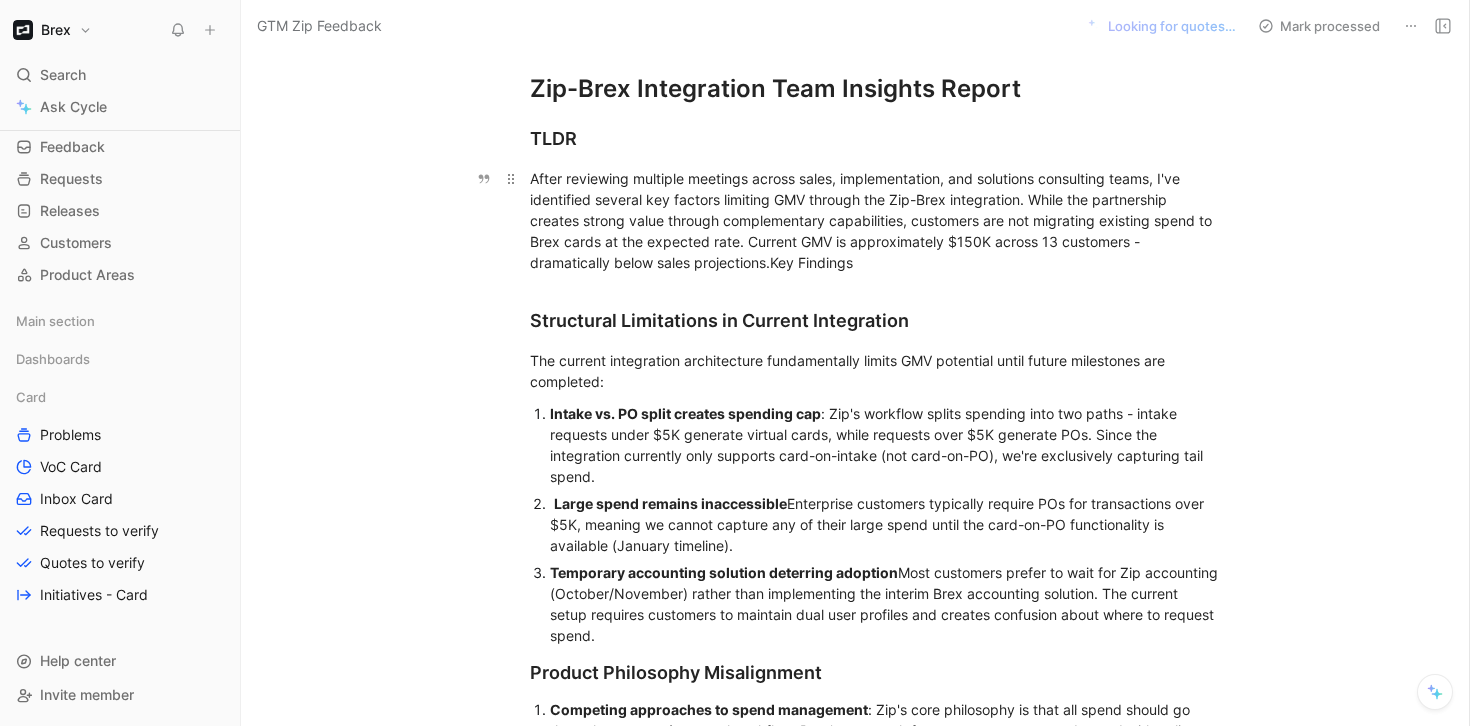 click on "After reviewing multiple meetings across sales, implementation, and solutions consulting teams, I've identified several key factors limiting GMV through the Zip-Brex integration. While the partnership creates strong value through complementary capabilities, customers are not migrating existing spend to Brex cards at the expected rate. Current GMV is approximately $150K across 13 customers - dramatically below sales projections.Key Findings" at bounding box center [876, 220] 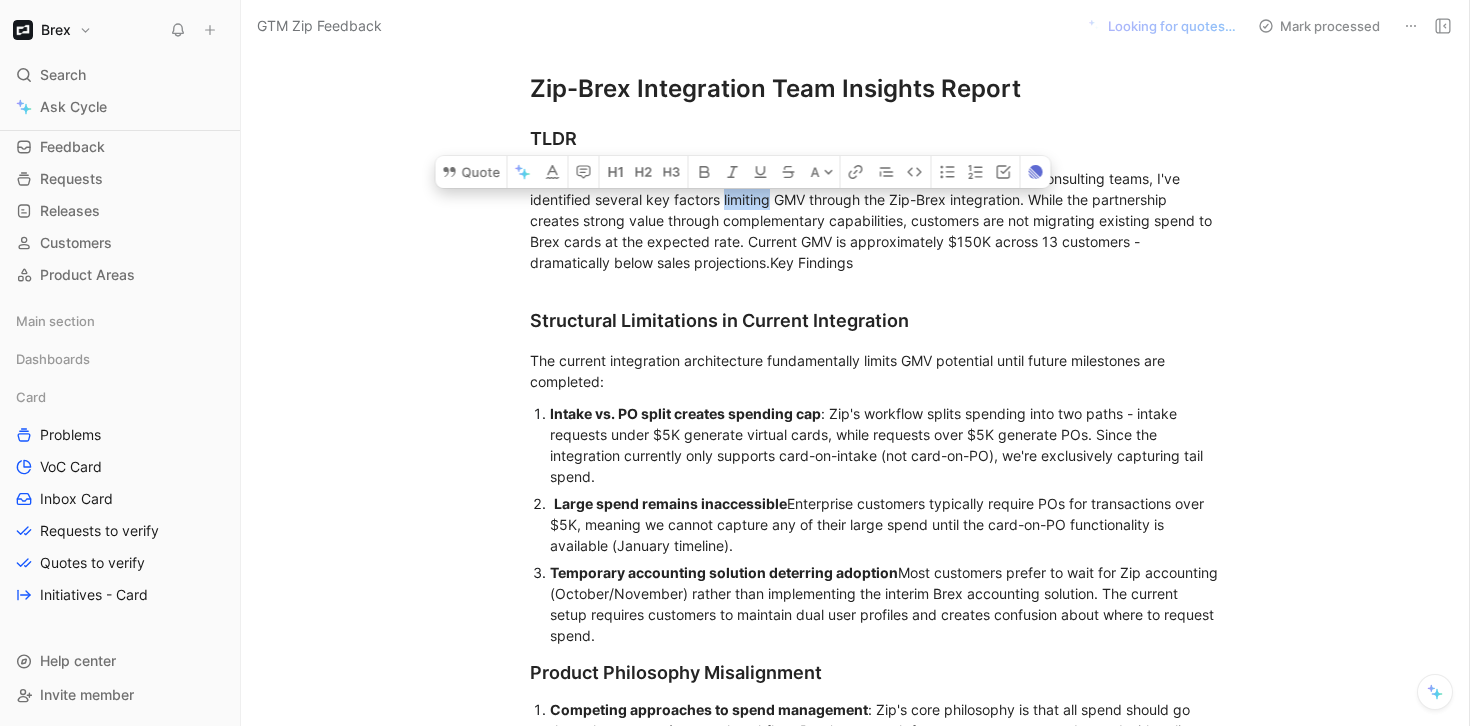 click on "After reviewing multiple meetings across sales, implementation, and solutions consulting teams, I've identified several key factors limiting GMV through the Zip-Brex integration. While the partnership creates strong value through complementary capabilities, customers are not migrating existing spend to Brex cards at the expected rate. Current GMV is approximately $150K across 13 customers - dramatically below sales projections.Key Findings" at bounding box center [876, 220] 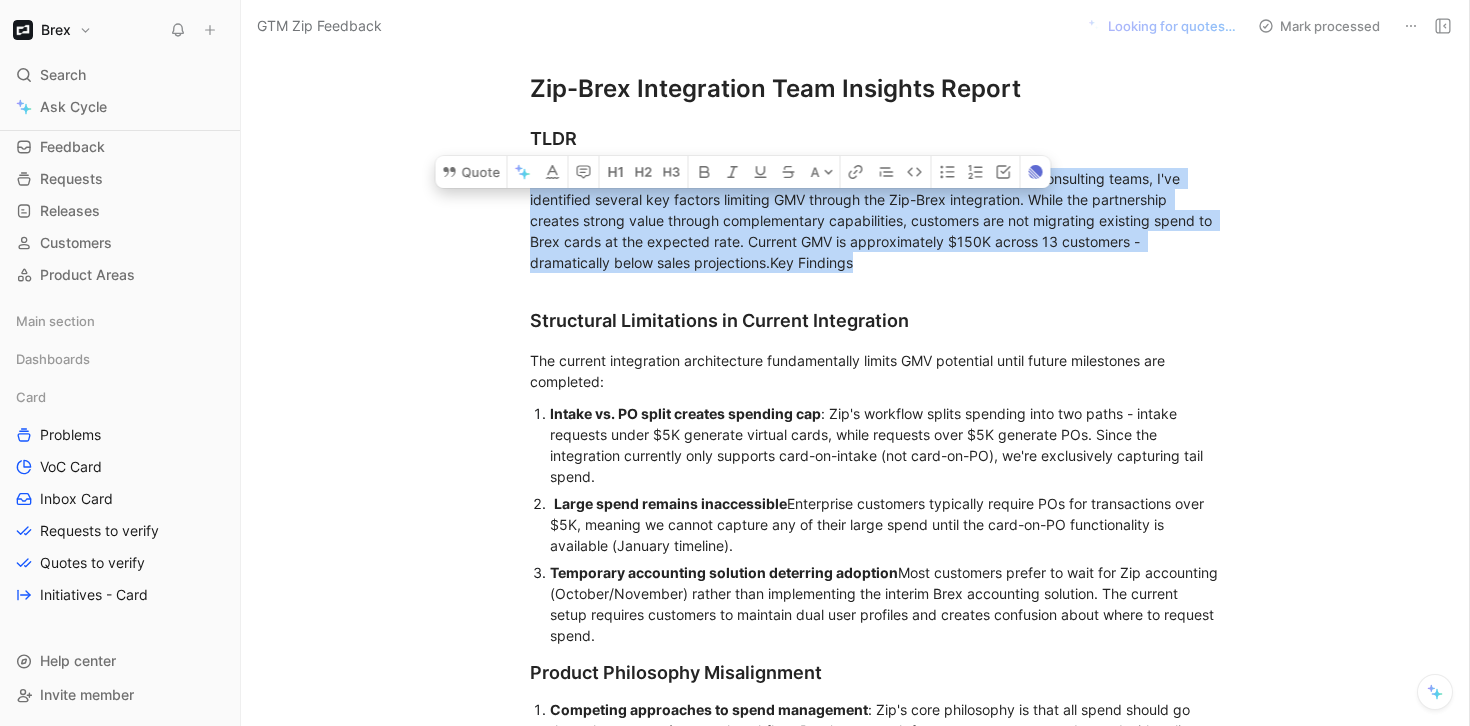 click on "After reviewing multiple meetings across sales, implementation, and solutions consulting teams, I've identified several key factors limiting GMV through the Zip-Brex integration. While the partnership creates strong value through complementary capabilities, customers are not migrating existing spend to Brex cards at the expected rate. Current GMV is approximately $150K across 13 customers - dramatically below sales projections.Key Findings" at bounding box center [876, 220] 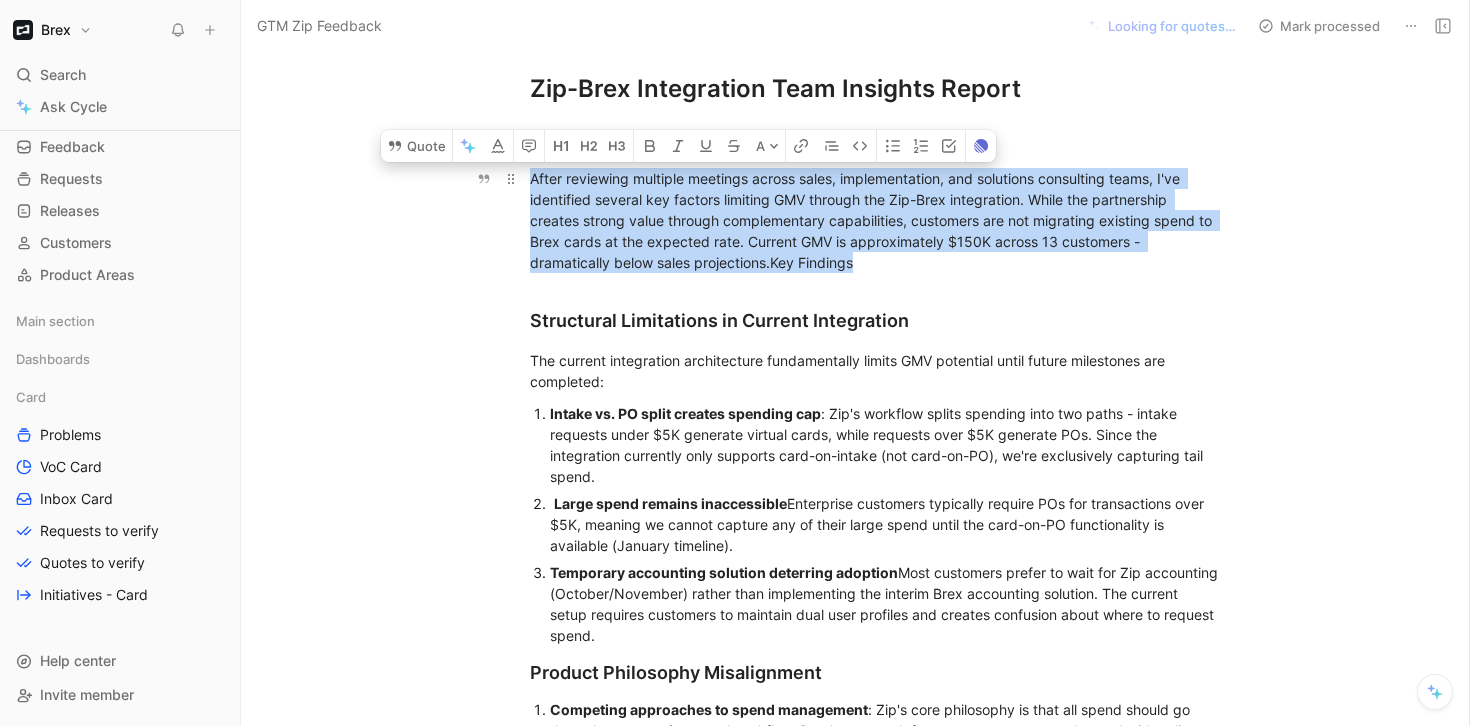 click on "After reviewing multiple meetings across sales, implementation, and solutions consulting teams, I've identified several key factors limiting GMV through the Zip-Brex integration. While the partnership creates strong value through complementary capabilities, customers are not migrating existing spend to Brex cards at the expected rate. Current GMV is approximately $150K across 13 customers - dramatically below sales projections.Key Findings" at bounding box center (876, 220) 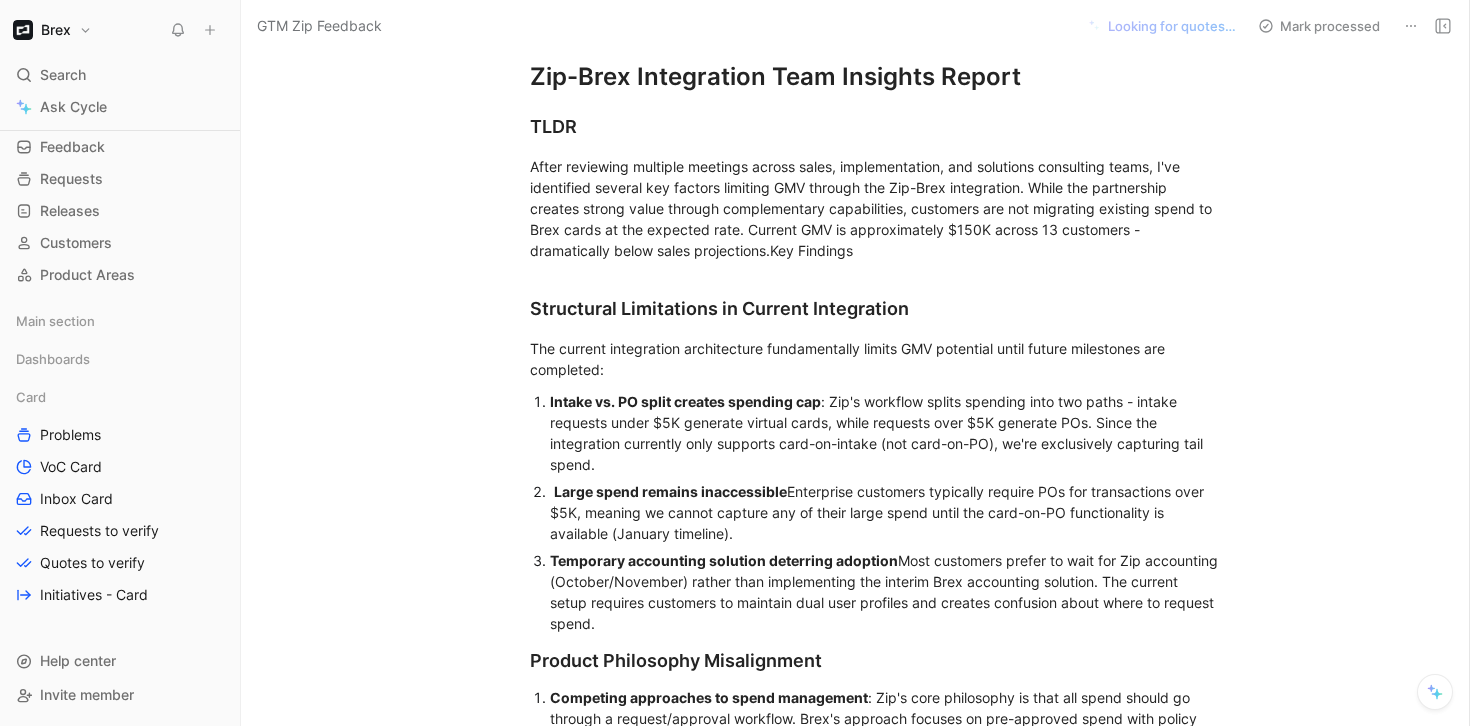 scroll, scrollTop: 136, scrollLeft: 0, axis: vertical 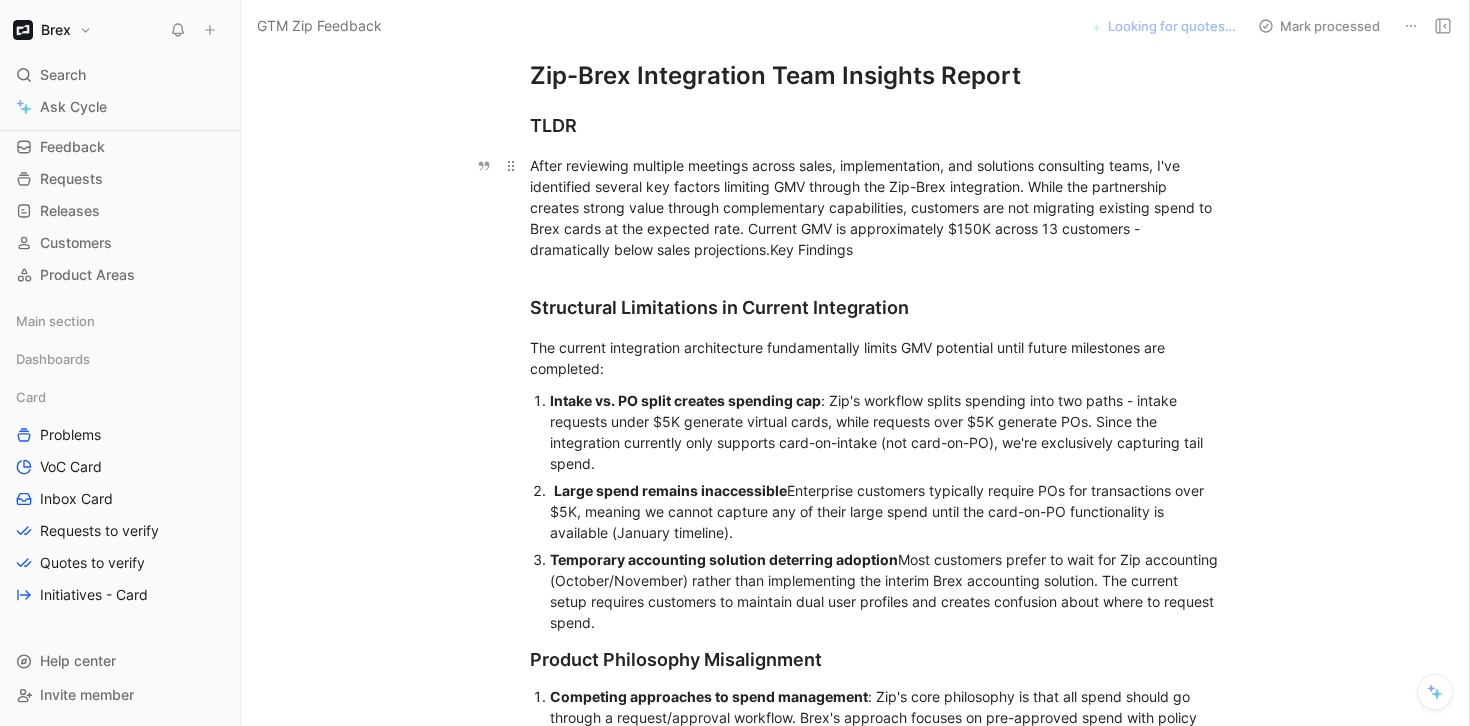 click on "After reviewing multiple meetings across sales, implementation, and solutions consulting teams, I've identified several key factors limiting GMV through the Zip-Brex integration. While the partnership creates strong value through complementary capabilities, customers are not migrating existing spend to Brex cards at the expected rate. Current GMV is approximately $150K across 13 customers - dramatically below sales projections.Key Findings" at bounding box center (876, 207) 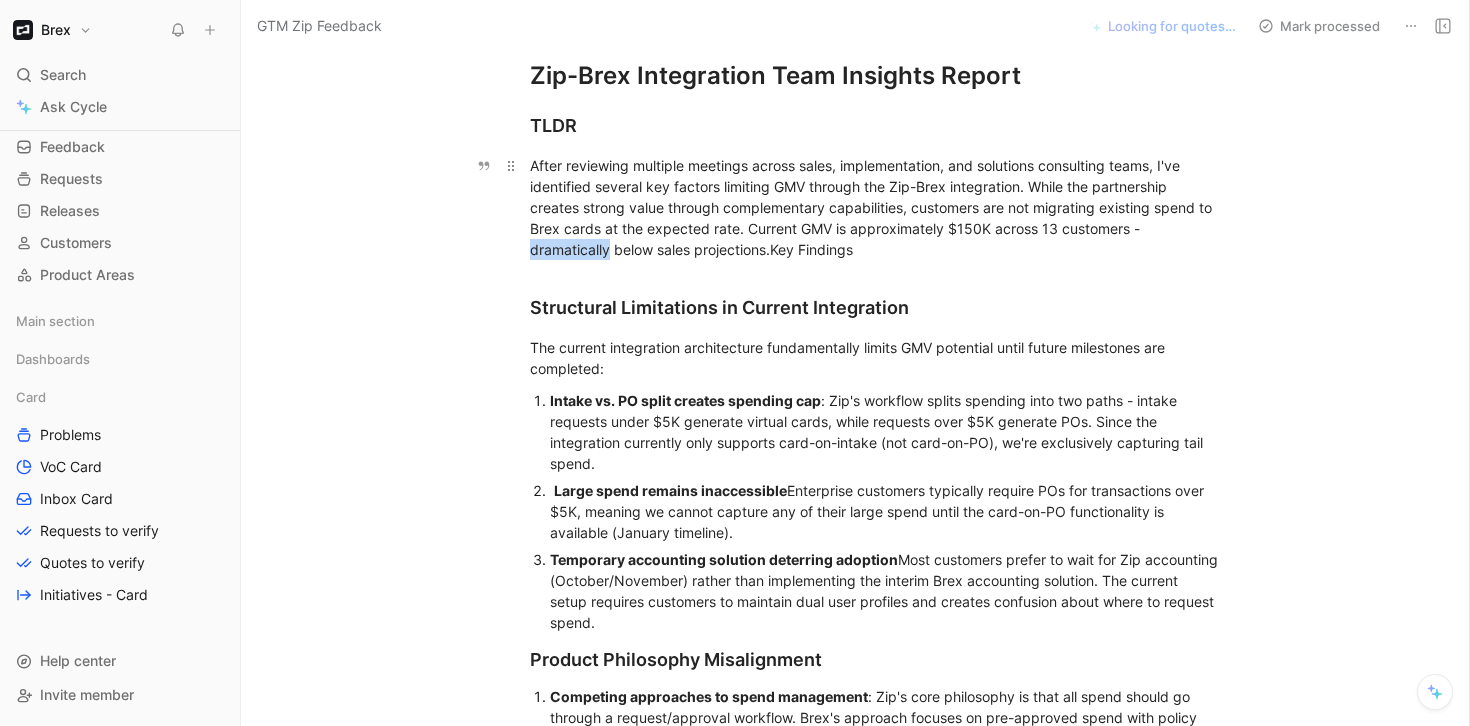 click on "After reviewing multiple meetings across sales, implementation, and solutions consulting teams, I've identified several key factors limiting GMV through the Zip-Brex integration. While the partnership creates strong value through complementary capabilities, customers are not migrating existing spend to Brex cards at the expected rate. Current GMV is approximately $150K across 13 customers - dramatically below sales projections.Key Findings" at bounding box center (876, 207) 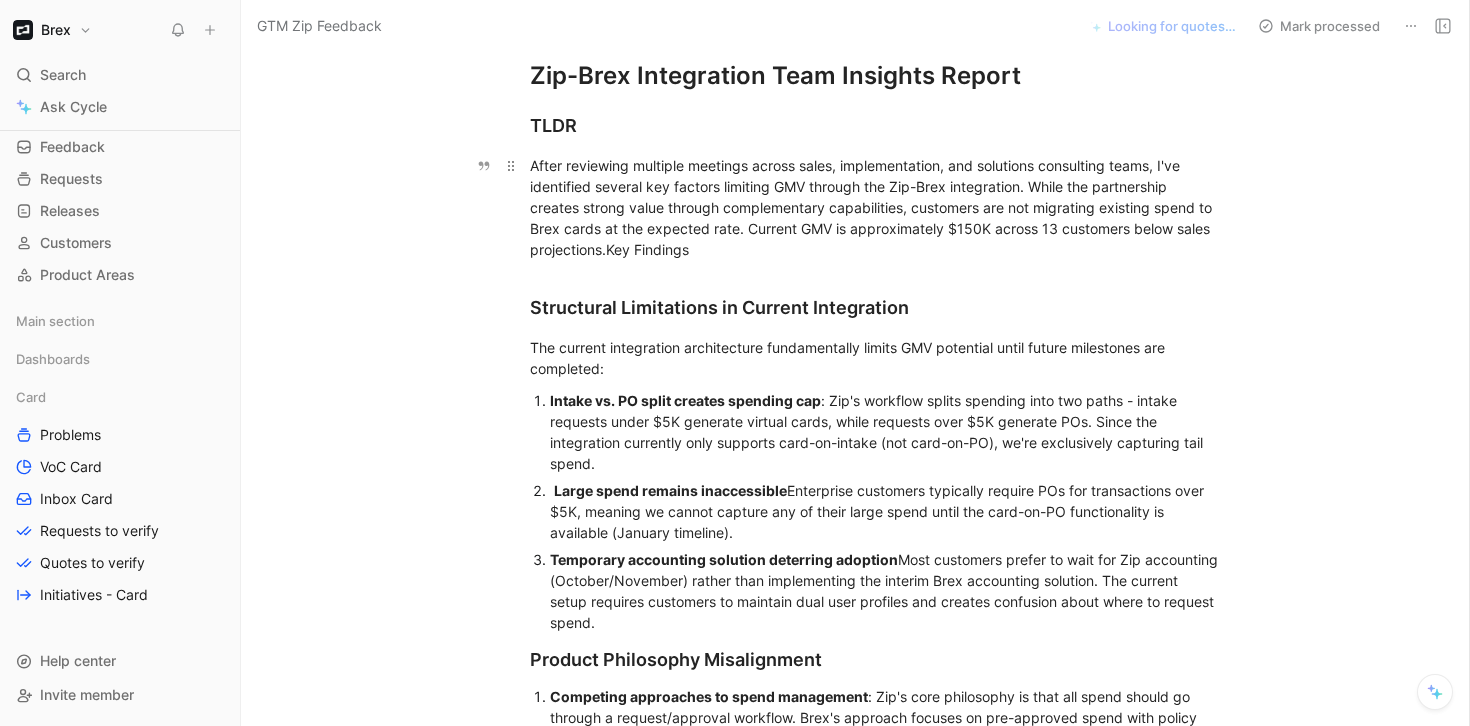 click on "After reviewing multiple meetings across sales, implementation, and solutions consulting teams, I've identified several key factors limiting GMV through the Zip-Brex integration. While the partnership creates strong value through complementary capabilities, customers are not migrating existing spend to Brex cards at the expected rate. Current GMV is approximately $150K across 13 customers below sales projections.Key Findings" at bounding box center (876, 207) 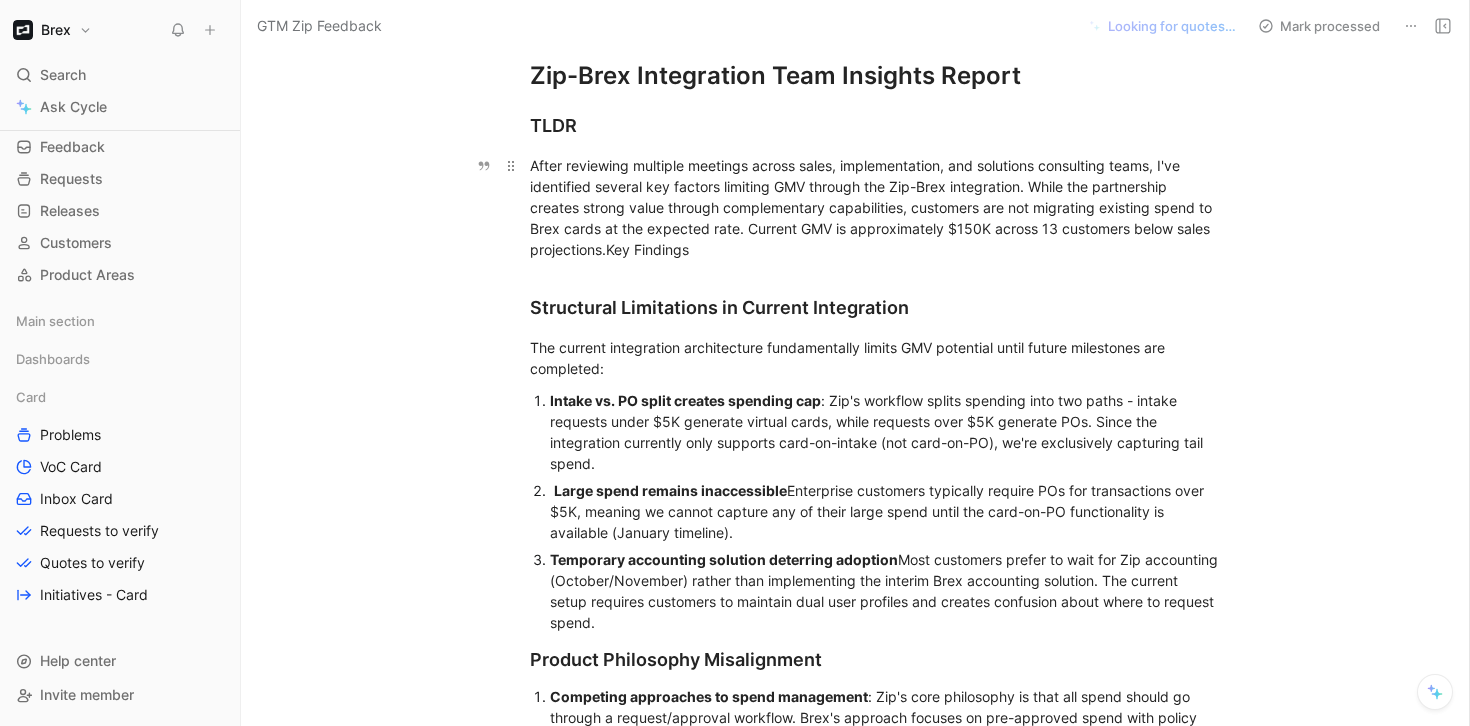 click on "After reviewing multiple meetings across sales, implementation, and solutions consulting teams, I've identified several key factors limiting GMV through the Zip-Brex integration. While the partnership creates strong value through complementary capabilities, customers are not migrating existing spend to Brex cards at the expected rate. Current GMV is approximately $150K across 13 customers below sales projections.Key Findings" at bounding box center (876, 207) 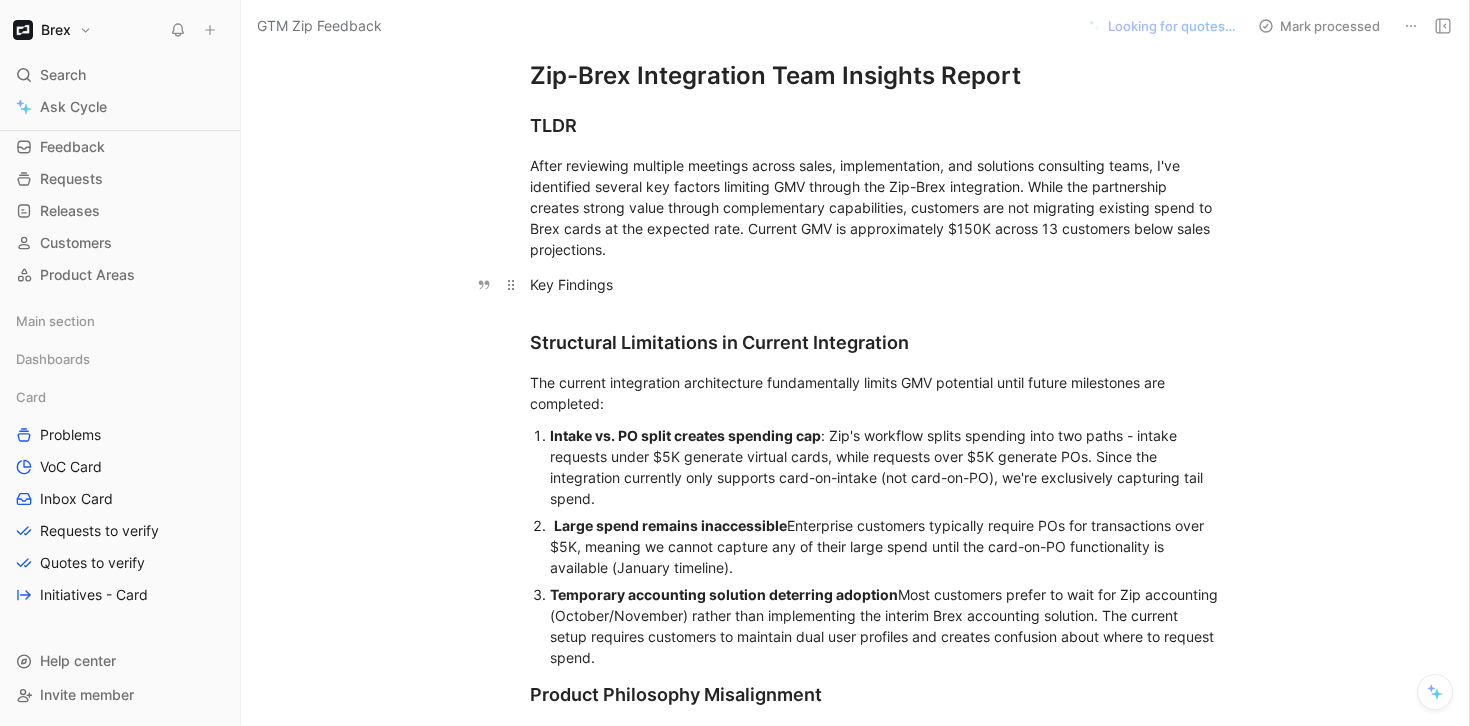 click on "Key Findings" at bounding box center [876, 284] 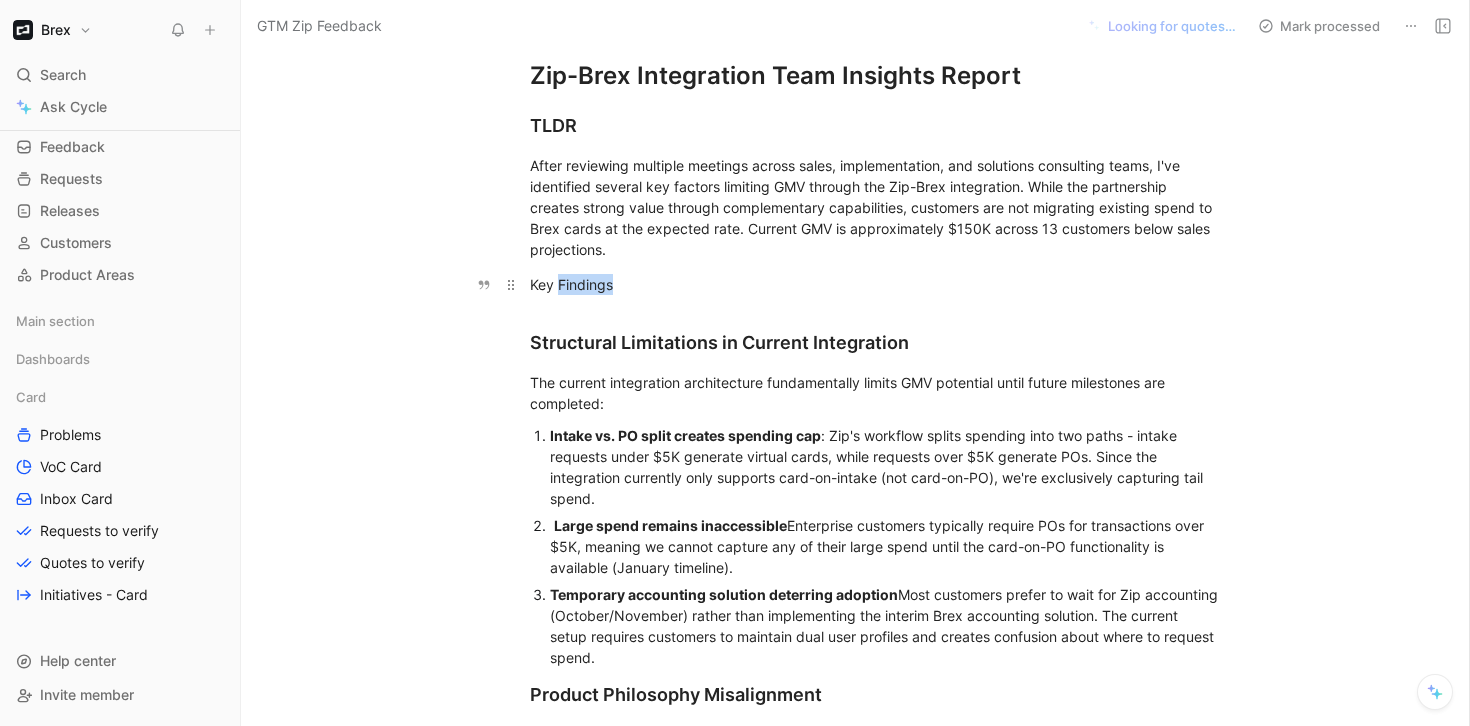 click on "Key Findings" at bounding box center (876, 284) 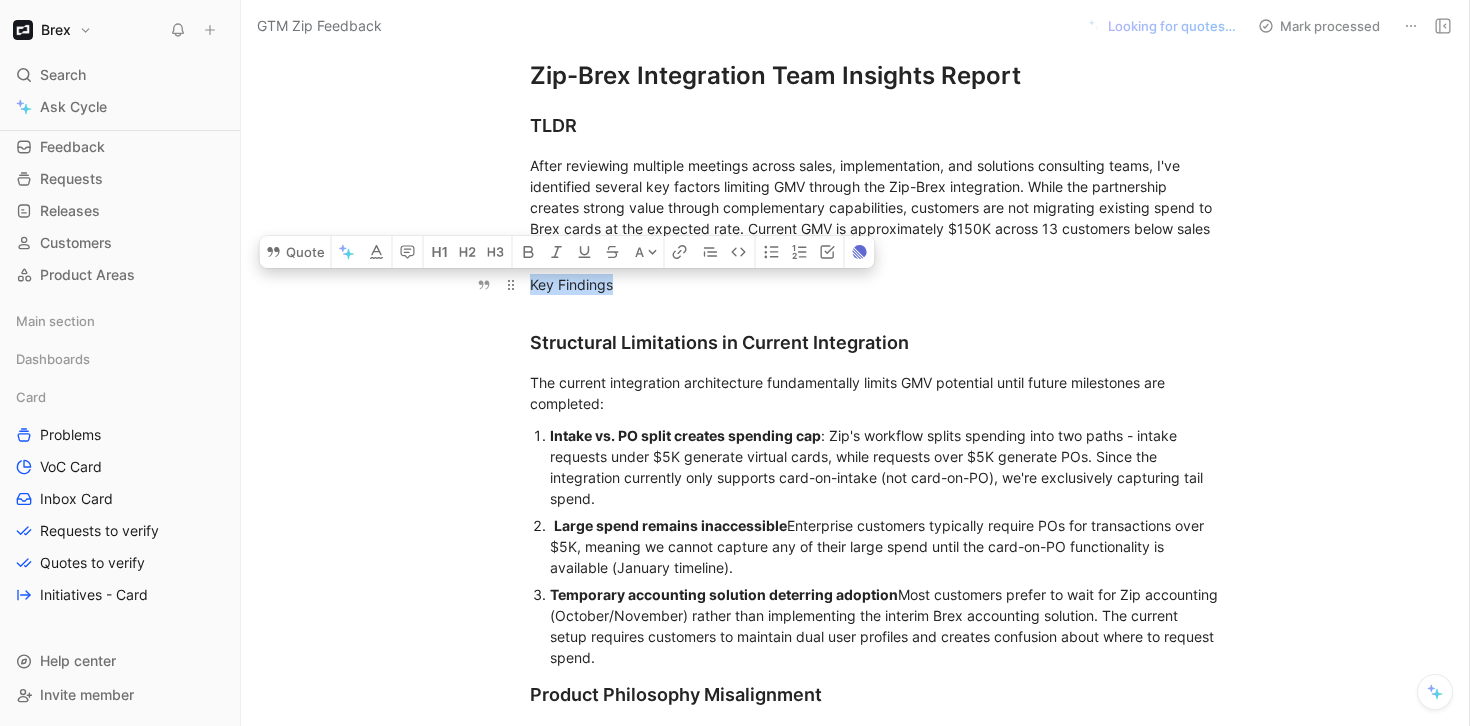 click on "Key Findings" at bounding box center (876, 284) 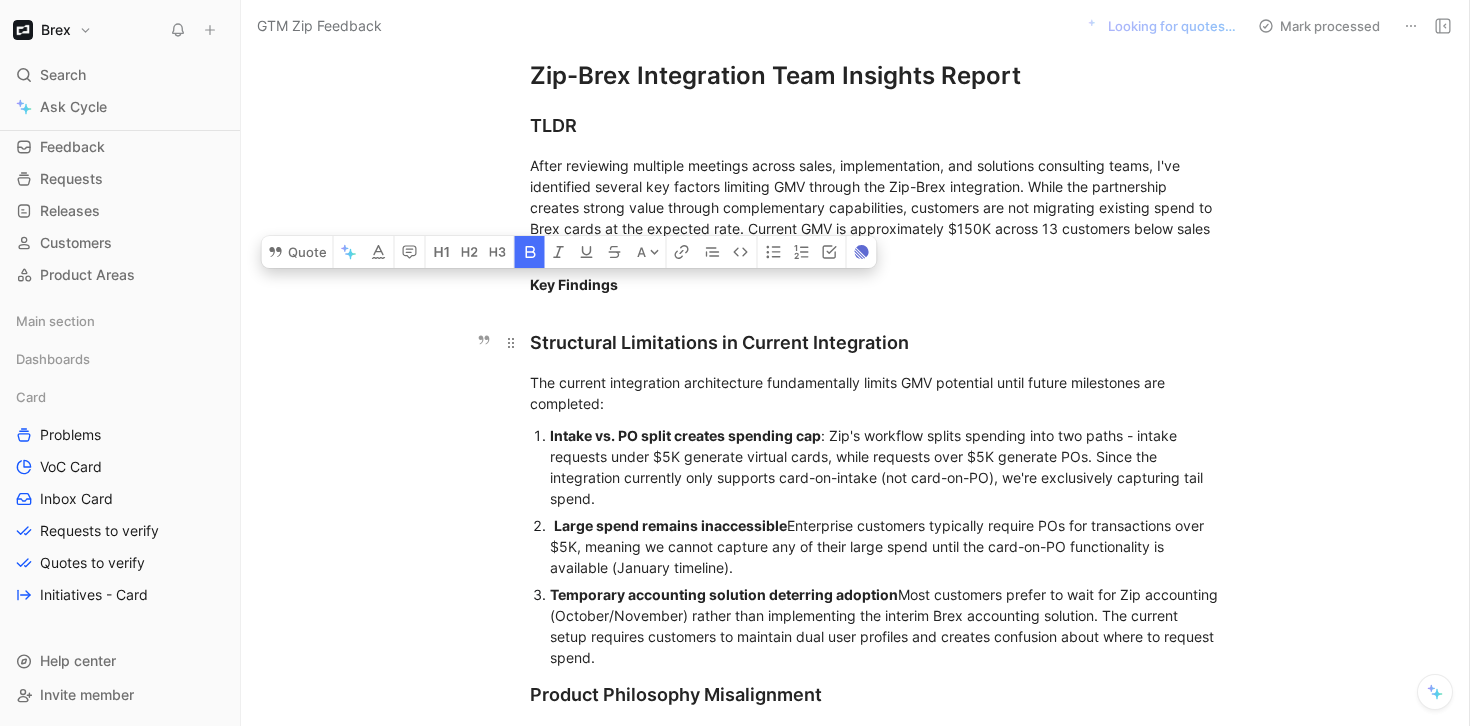 click on "Structural Limitations in Current Integration" at bounding box center (876, 333) 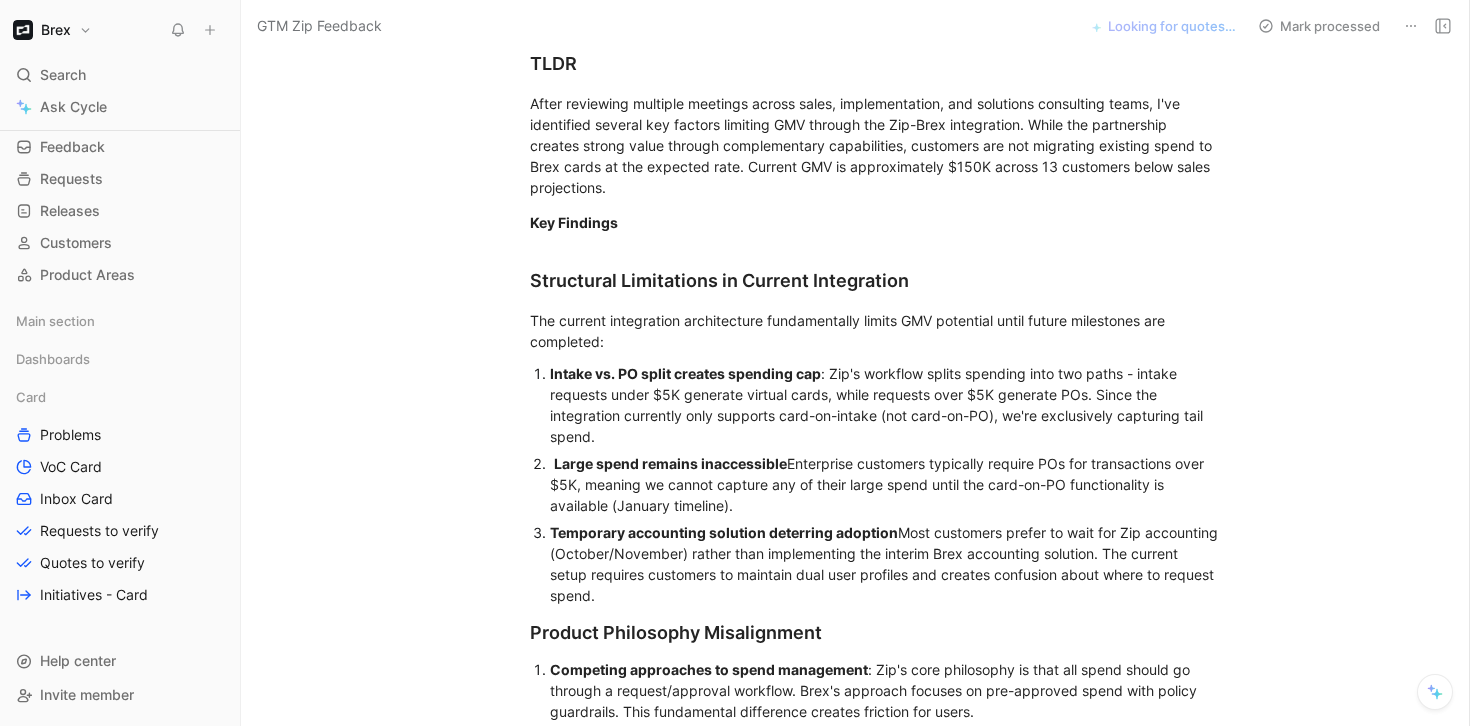 scroll, scrollTop: 202, scrollLeft: 0, axis: vertical 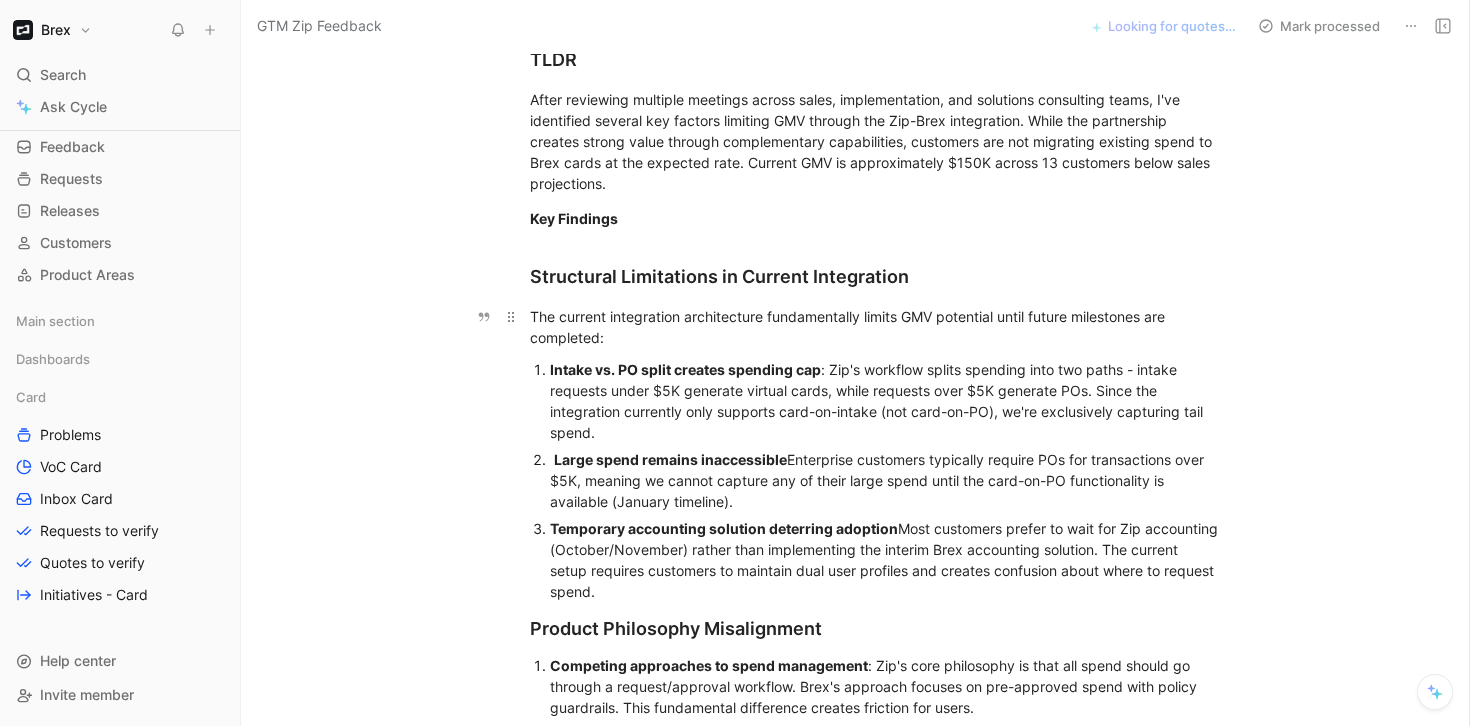 click on "The current integration architecture fundamentally limits GMV potential until future milestones are completed:" at bounding box center [876, 327] 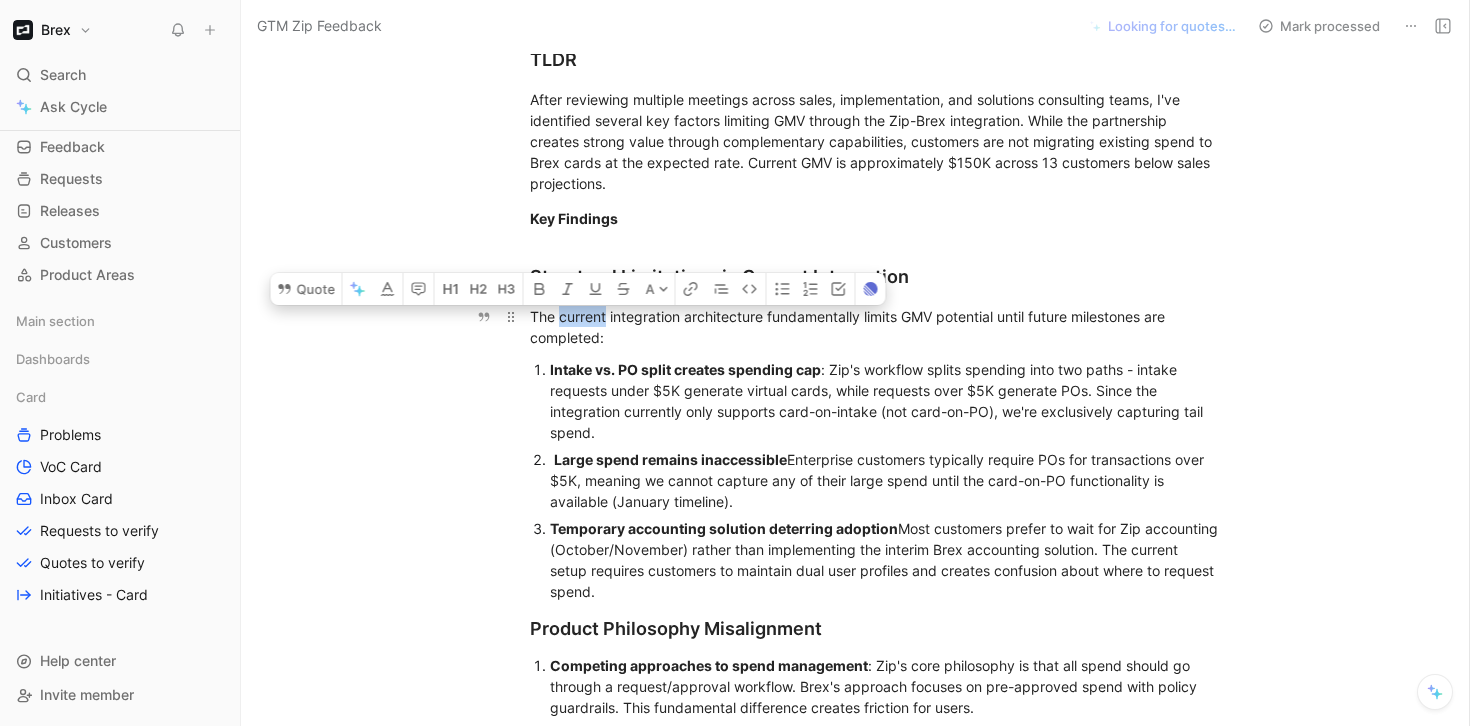 click on "The current integration architecture fundamentally limits GMV potential until future milestones are completed:" at bounding box center [876, 327] 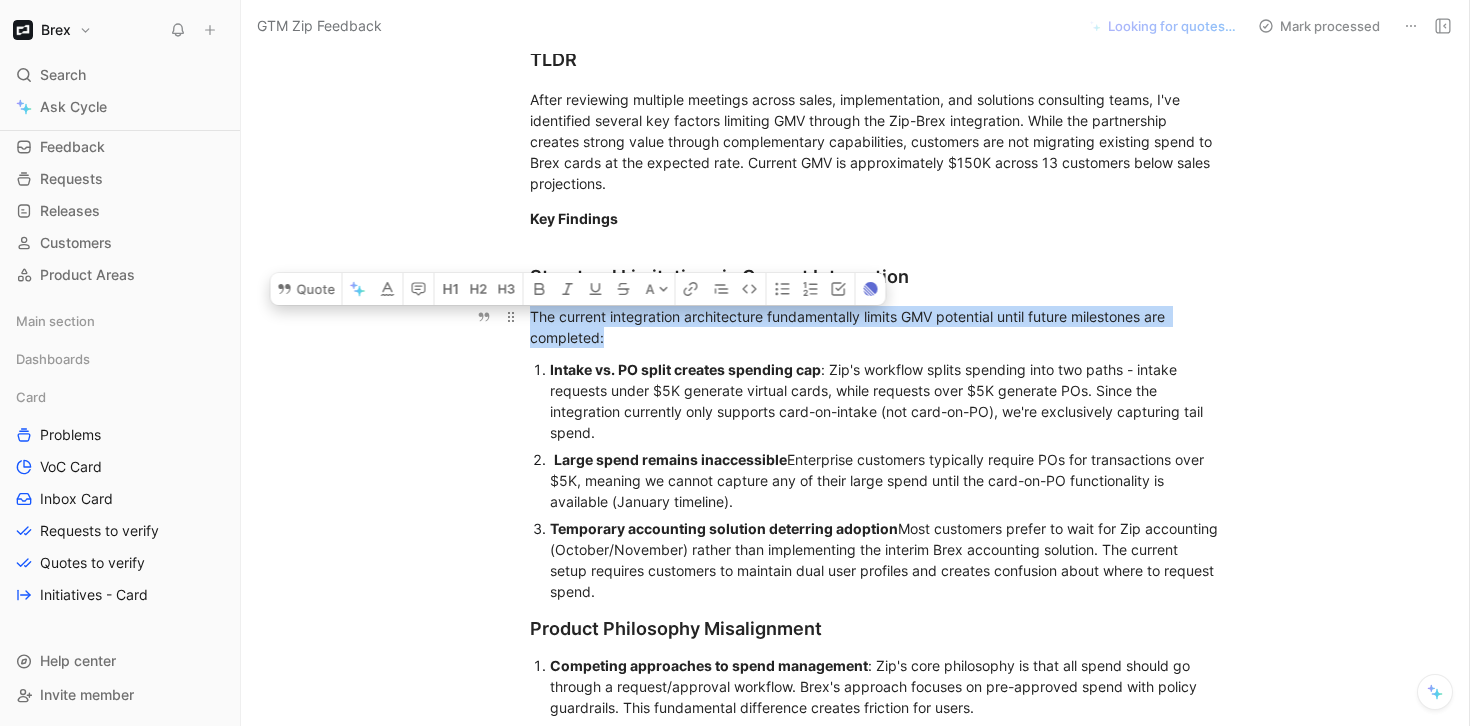 click on "The current integration architecture fundamentally limits GMV potential until future milestones are completed:" at bounding box center [876, 327] 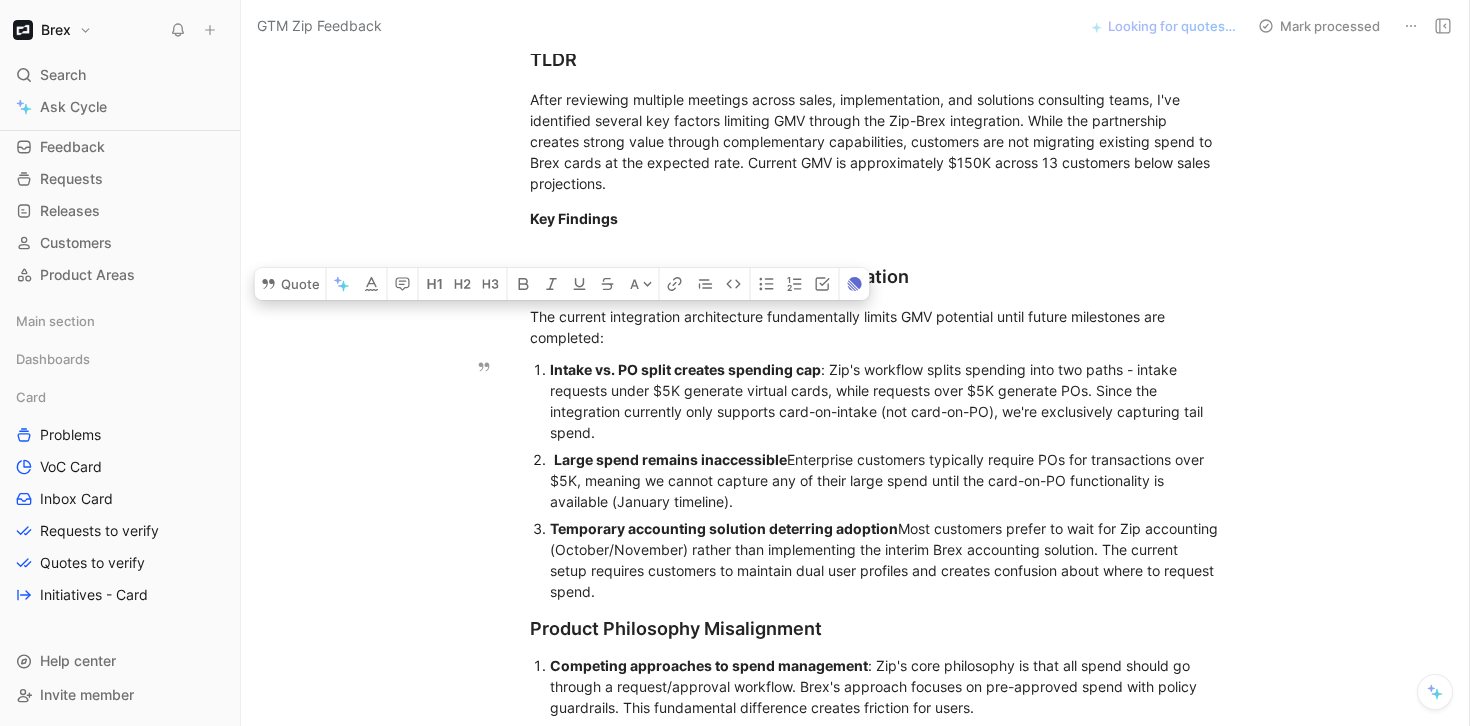 click on "Large spend remains inaccessible : Enterprise customers typically require POs for transactions over $5K, meaning we cannot capture any of their large spend until the card-on-PO functionality is available (January timeline)." at bounding box center (886, 480) 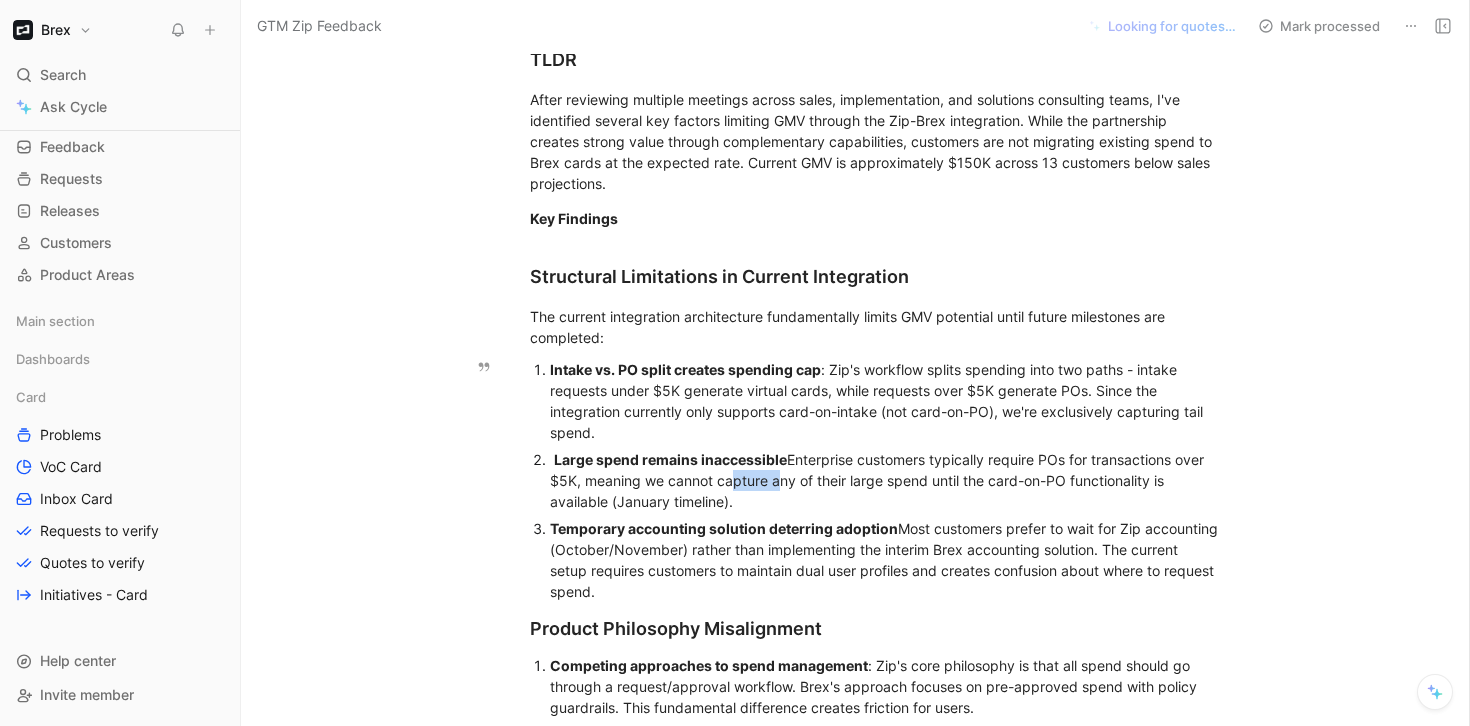 click on "Large spend remains inaccessible : Enterprise customers typically require POs for transactions over $5K, meaning we cannot capture any of their large spend until the card-on-PO functionality is available (January timeline)." at bounding box center (886, 480) 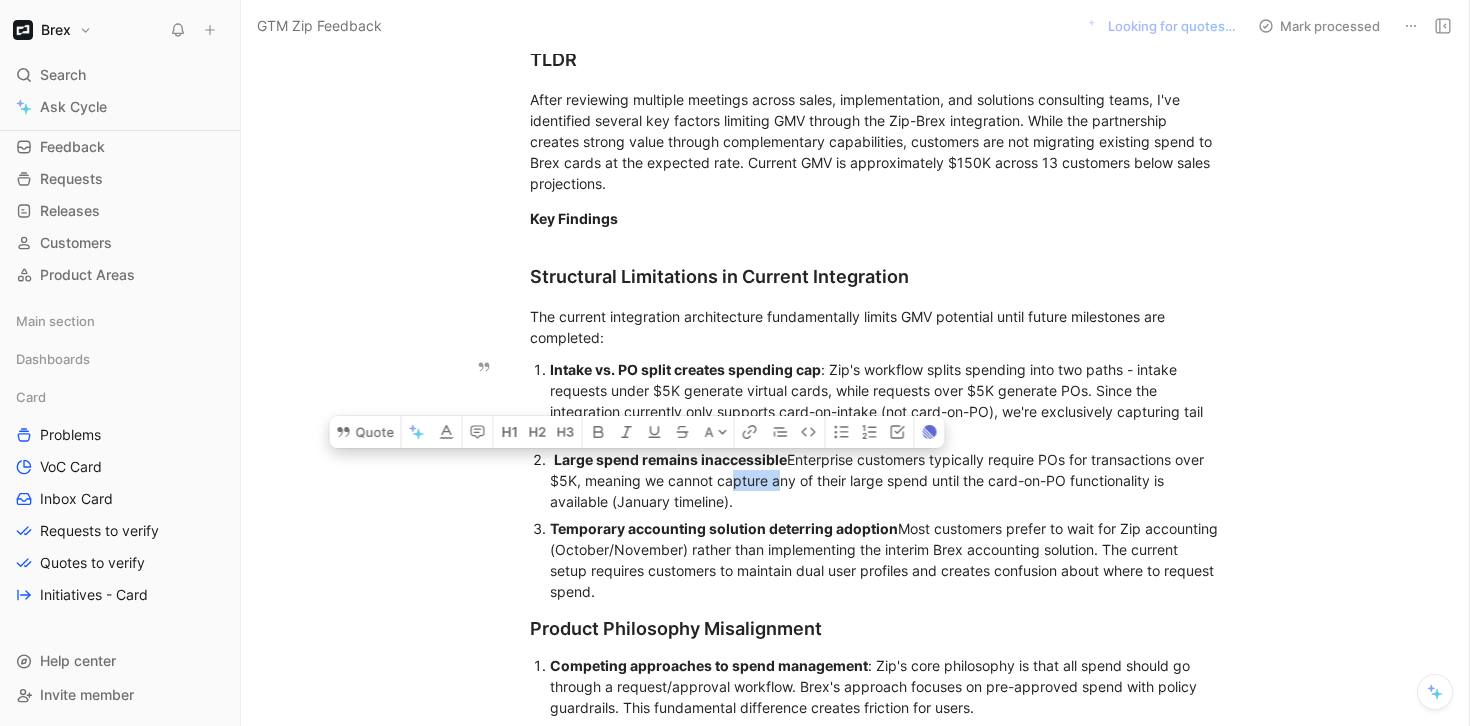 click on "Large spend remains inaccessible : Enterprise customers typically require POs for transactions over $5K, meaning we cannot capture any of their large spend until the card-on-PO functionality is available (January timeline)." at bounding box center (886, 480) 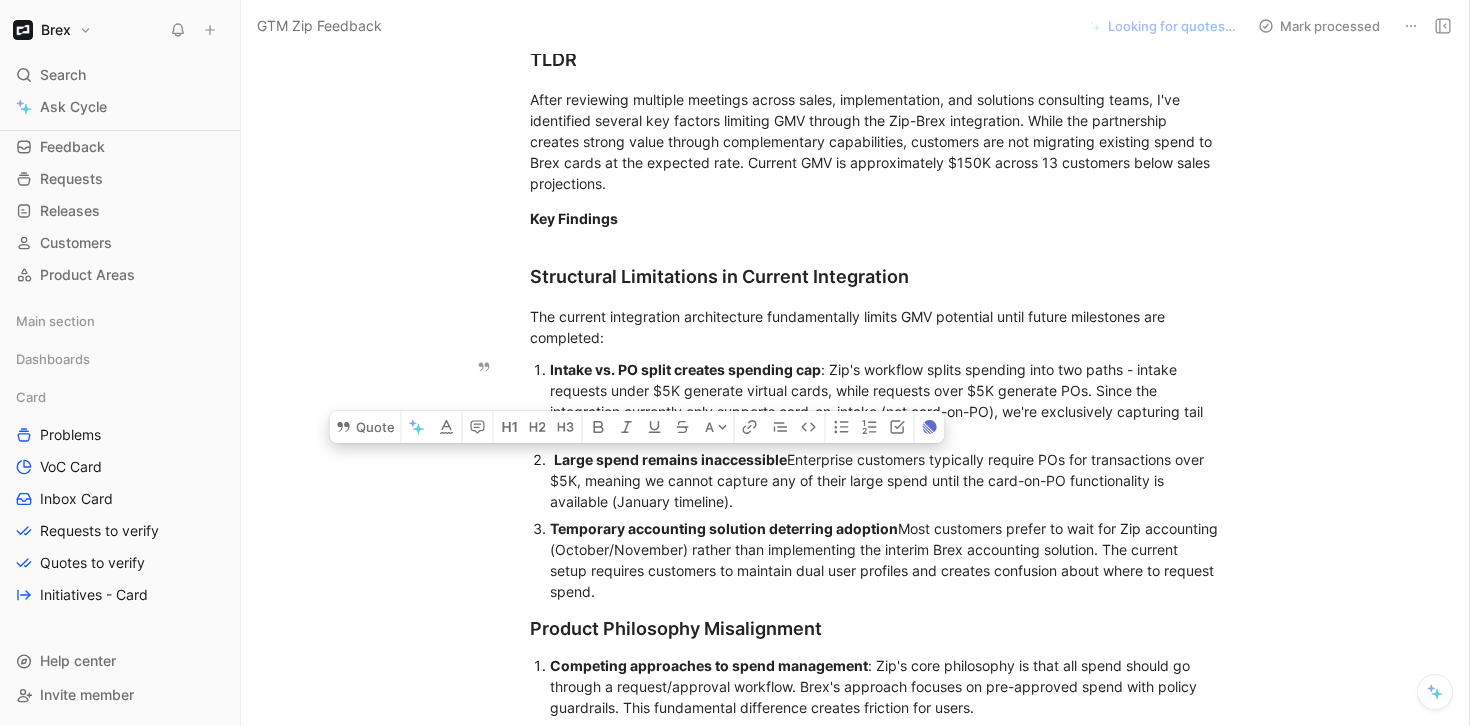 click on "Large spend remains inaccessible : Enterprise customers typically require POs for transactions over $5K, meaning we cannot capture any of their large spend until the card-on-PO functionality is available (January timeline)." at bounding box center (886, 480) 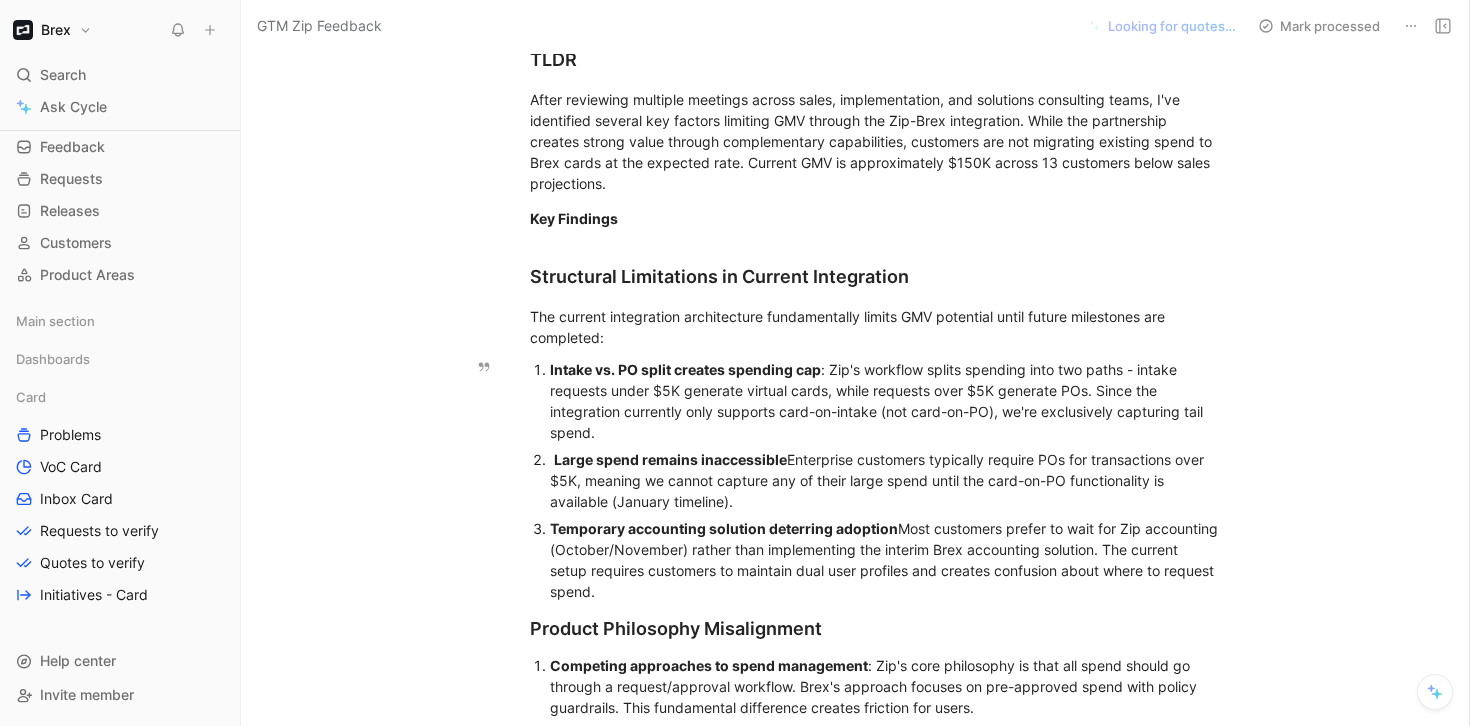 click on "Large spend remains inaccessible : Enterprise customers typically require POs for transactions over $5K, meaning we cannot capture any of their large spend until the card-on-PO functionality is available (January timeline)." at bounding box center (886, 480) 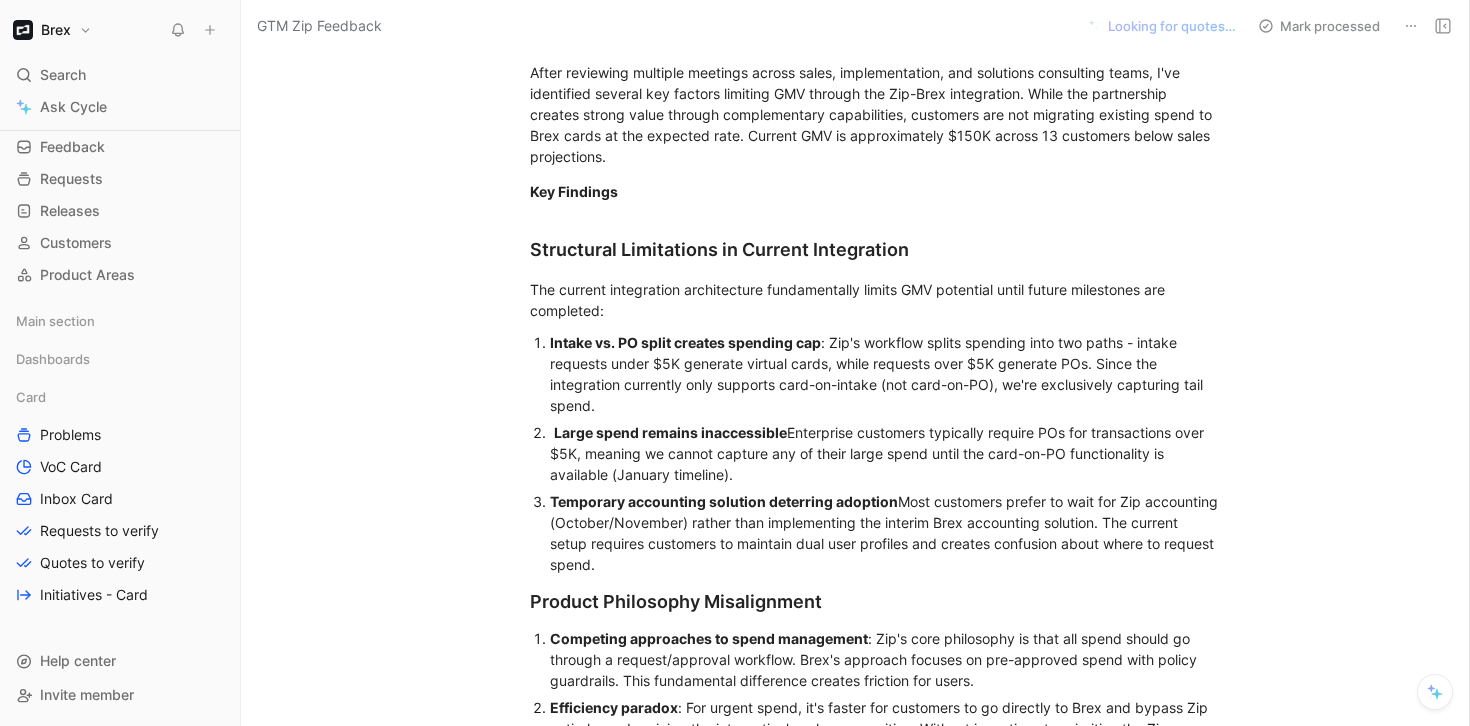 scroll, scrollTop: 244, scrollLeft: 0, axis: vertical 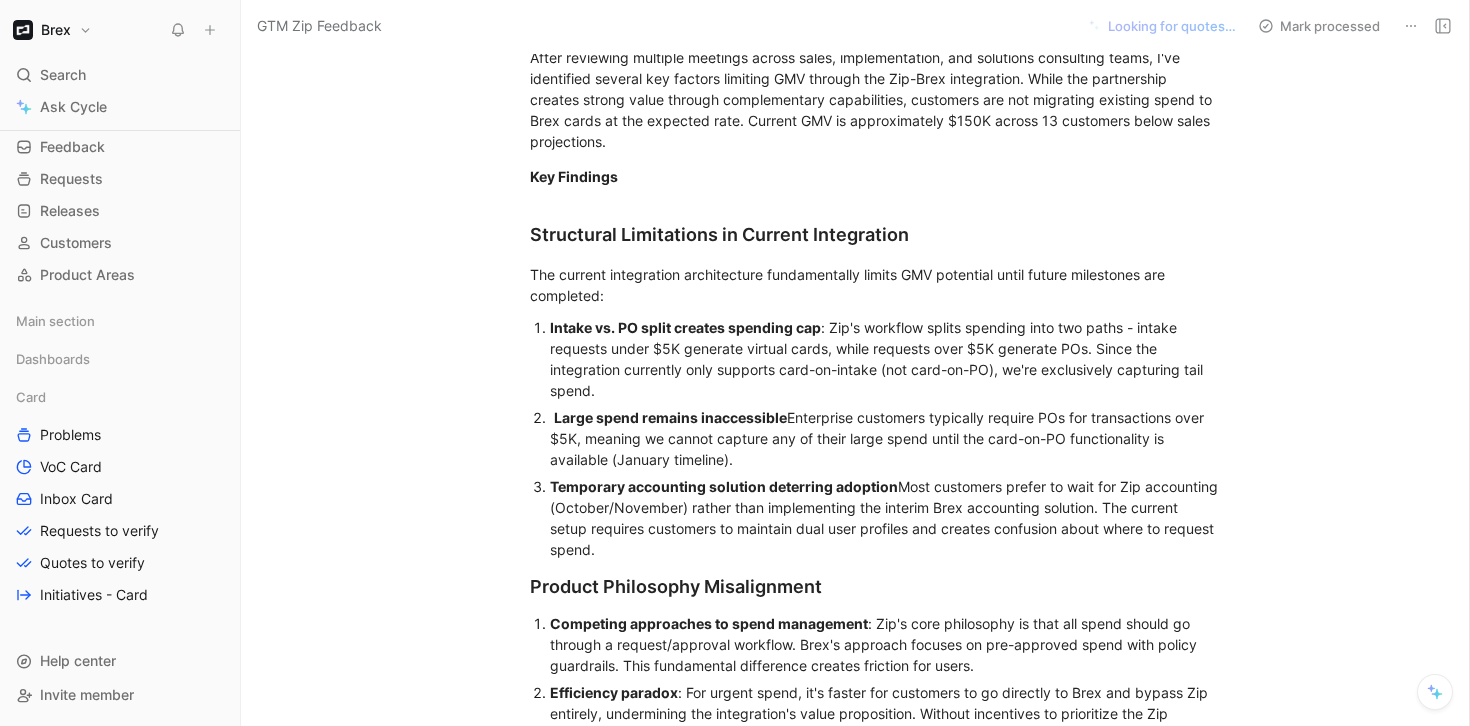 click on "Large spend remains inaccessible : Enterprise customers typically require POs for transactions over $5K, meaning we cannot capture any of their large spend until the card-on-PO functionality is available (January timeline)." at bounding box center [886, 438] 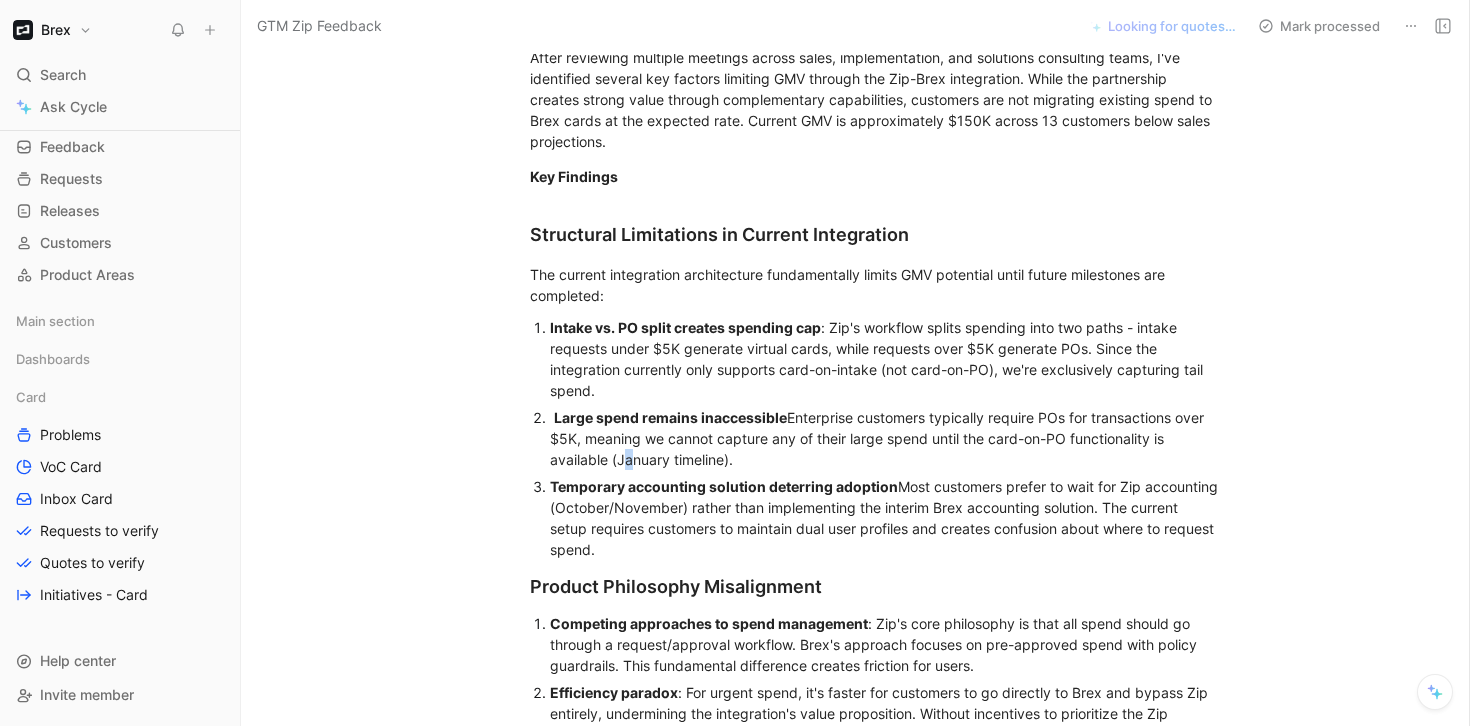 click on "Large spend remains inaccessible : Enterprise customers typically require POs for transactions over $5K, meaning we cannot capture any of their large spend until the card-on-PO functionality is available (January timeline)." at bounding box center (886, 438) 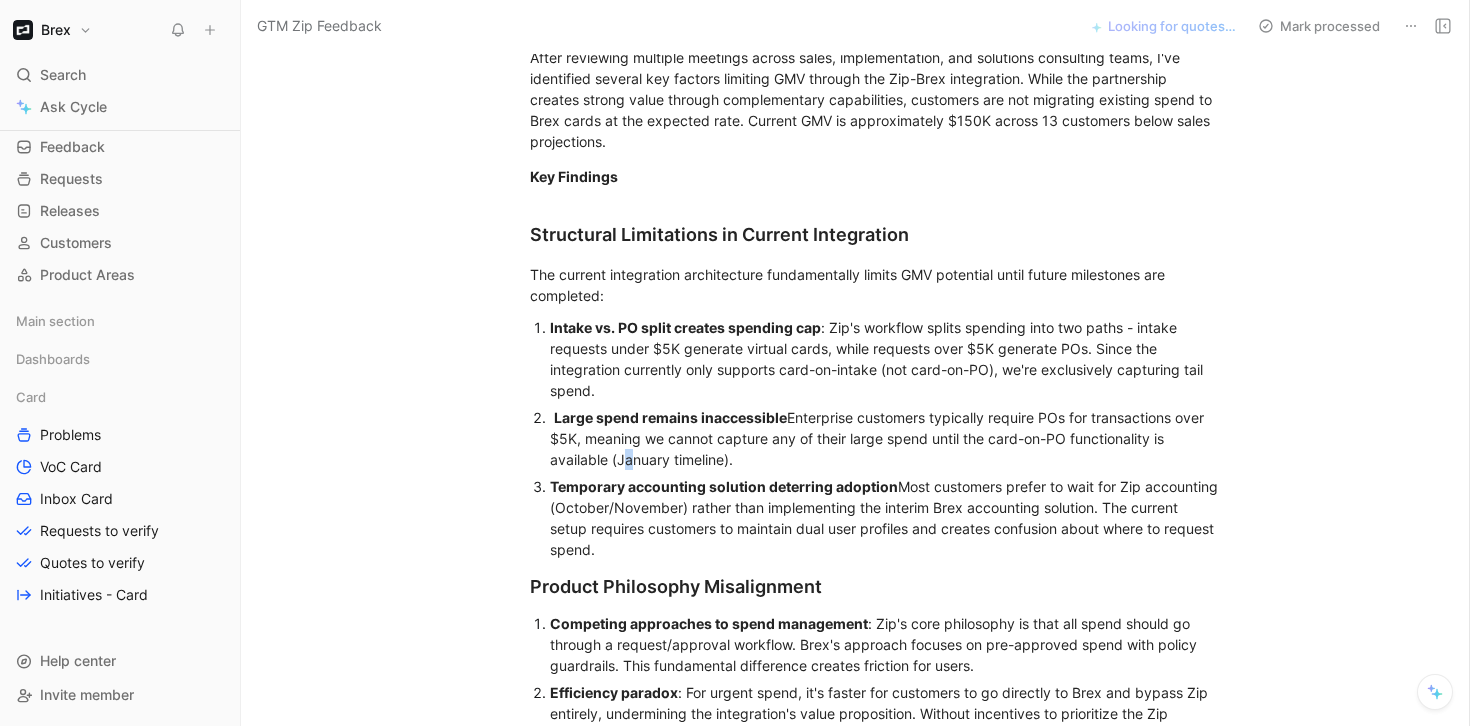 click on "Large spend remains inaccessible : Enterprise customers typically require POs for transactions over $5K, meaning we cannot capture any of their large spend until the card-on-PO functionality is available (January timeline)." at bounding box center (886, 438) 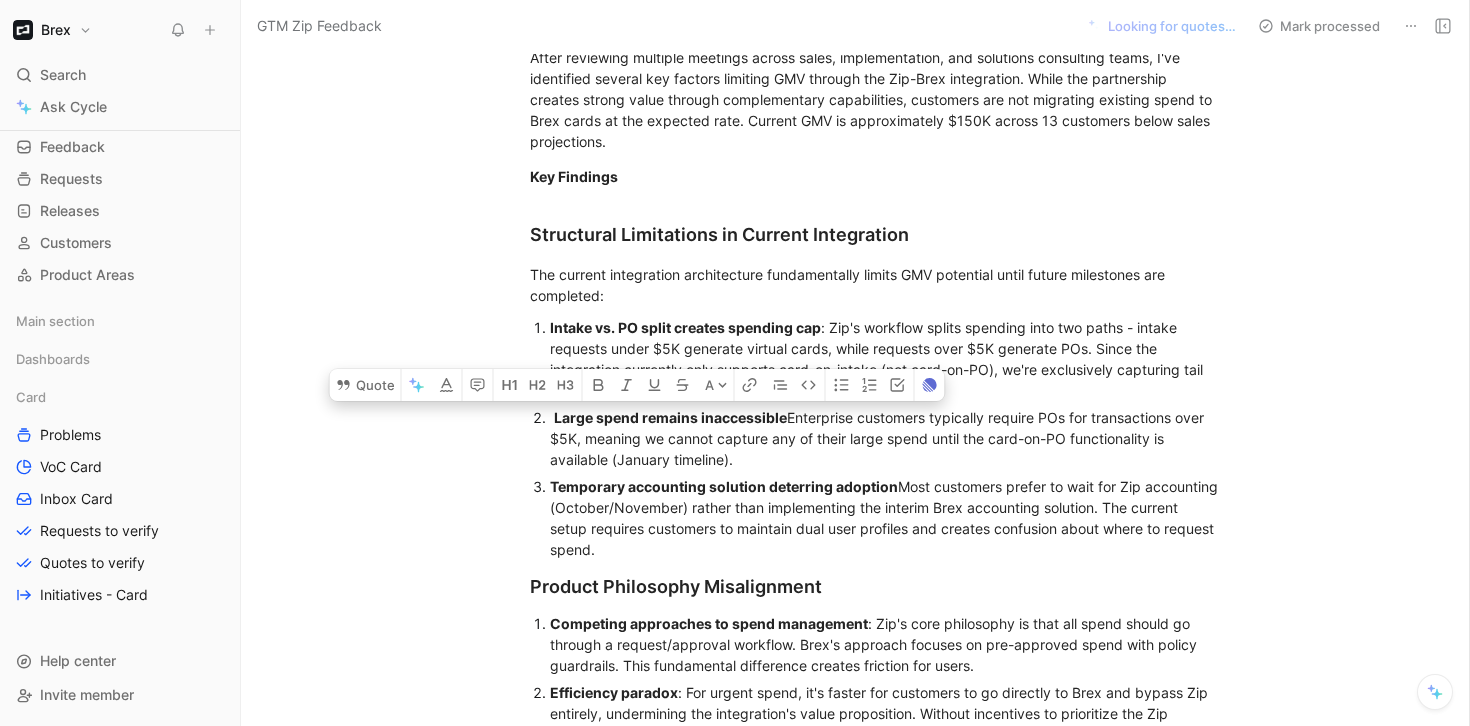 click on "Large spend remains inaccessible : Enterprise customers typically require POs for transactions over $5K, meaning we cannot capture any of their large spend until the card-on-PO functionality is available (January timeline)." at bounding box center [886, 438] 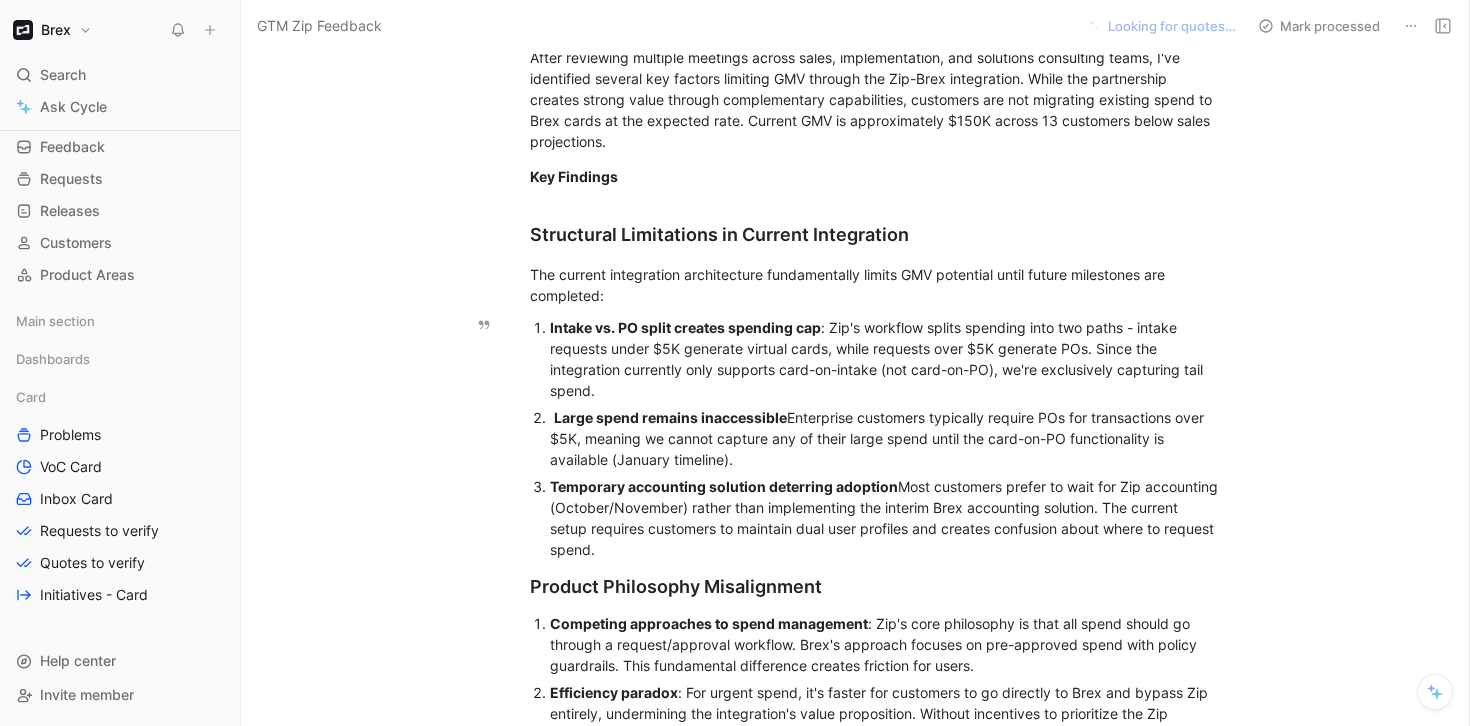 click on "Large spend remains inaccessible : Enterprise customers typically require POs for transactions over $5K, meaning we cannot capture any of their large spend until the card-on-PO functionality is available (January timeline)." at bounding box center [886, 438] 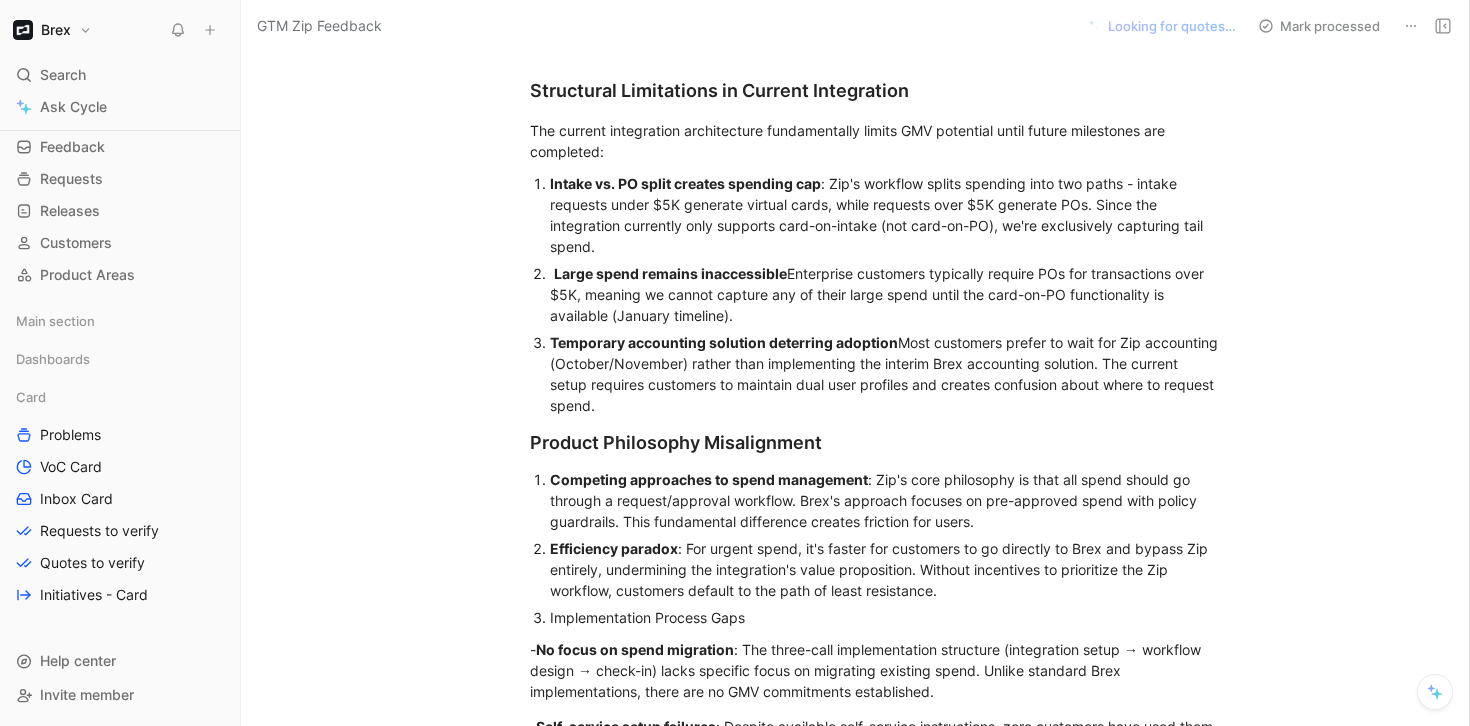 scroll, scrollTop: 389, scrollLeft: 0, axis: vertical 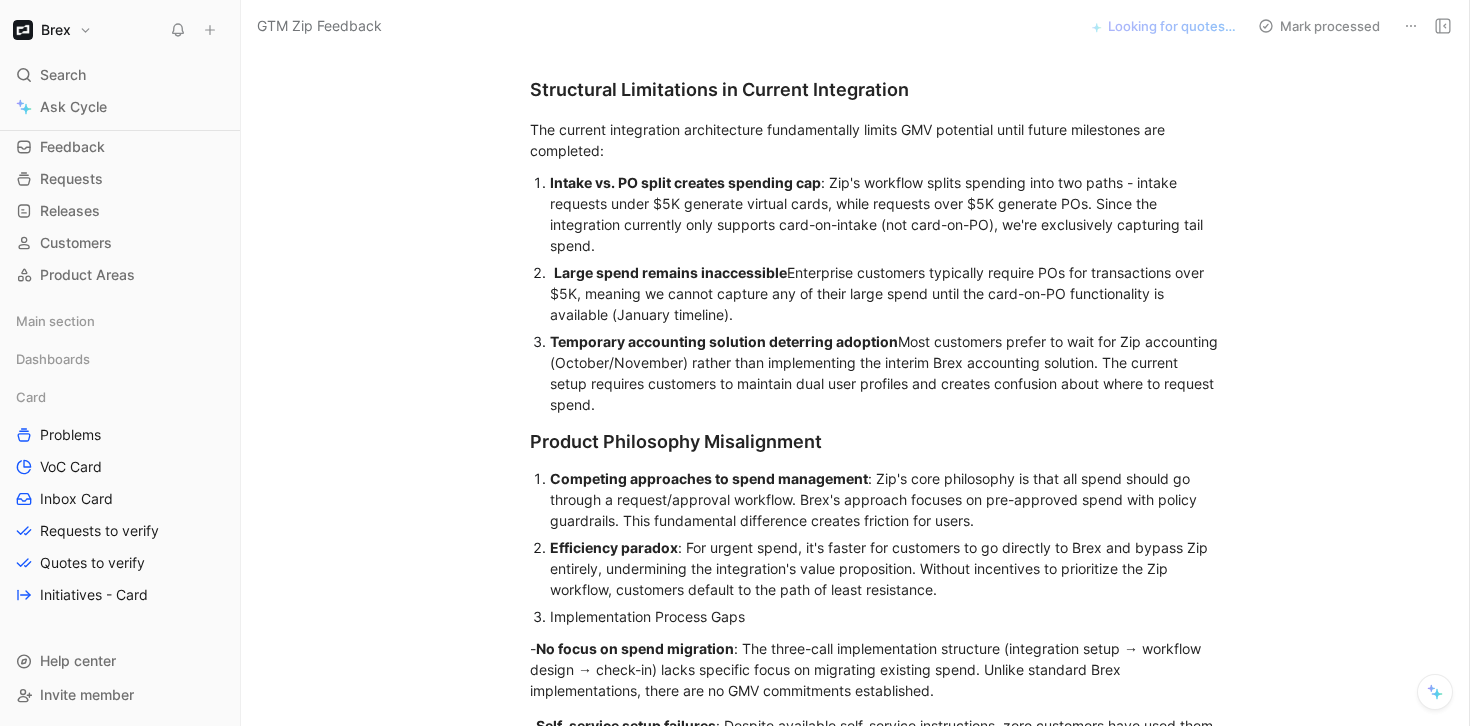 click on "Temporary accounting solution deterring adoption : Most customers prefer to wait for Zip accounting (October/November) rather than implementing the interim Brex accounting solution. The current setup requires customers to maintain dual user profiles and creates confusion about where to request spend." at bounding box center [886, 373] 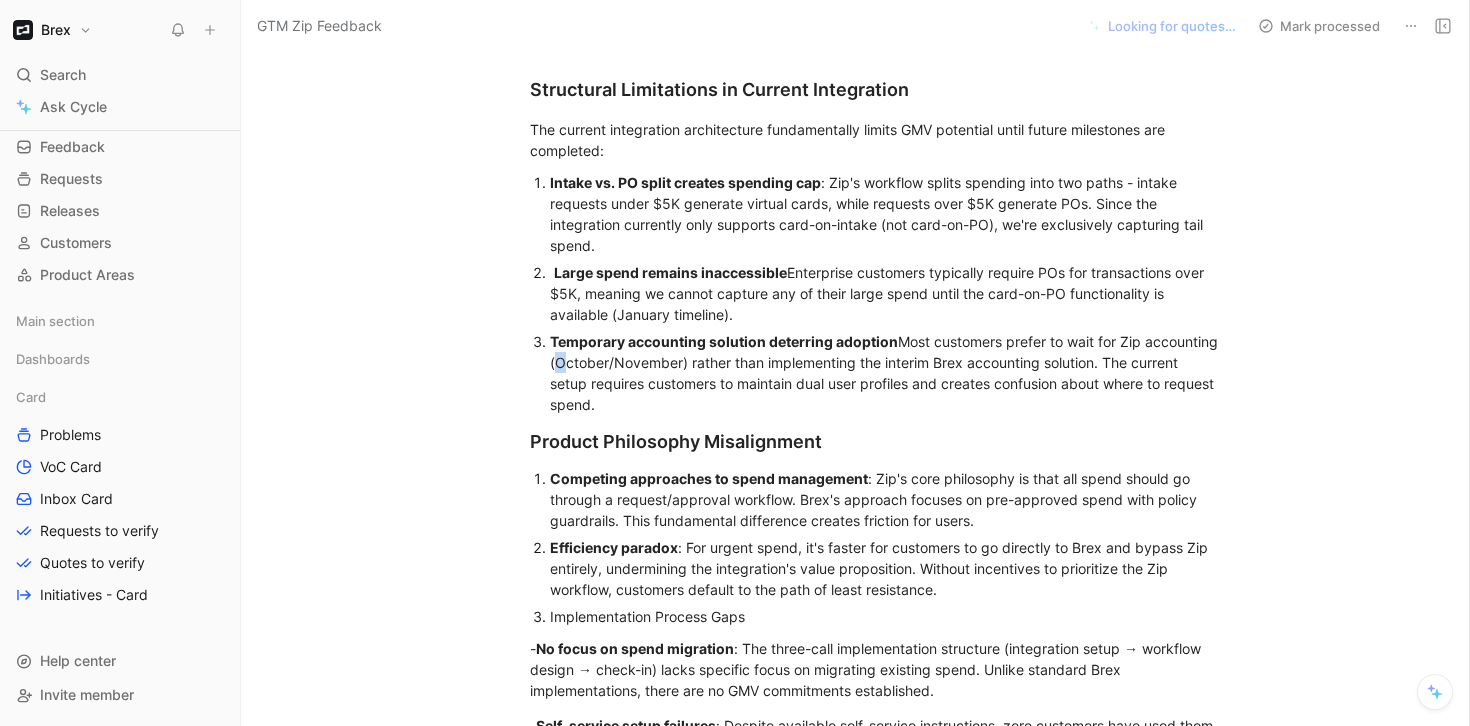 click on "Temporary accounting solution deterring adoption : Most customers prefer to wait for Zip accounting (October/November) rather than implementing the interim Brex accounting solution. The current setup requires customers to maintain dual user profiles and creates confusion about where to request spend." at bounding box center (886, 373) 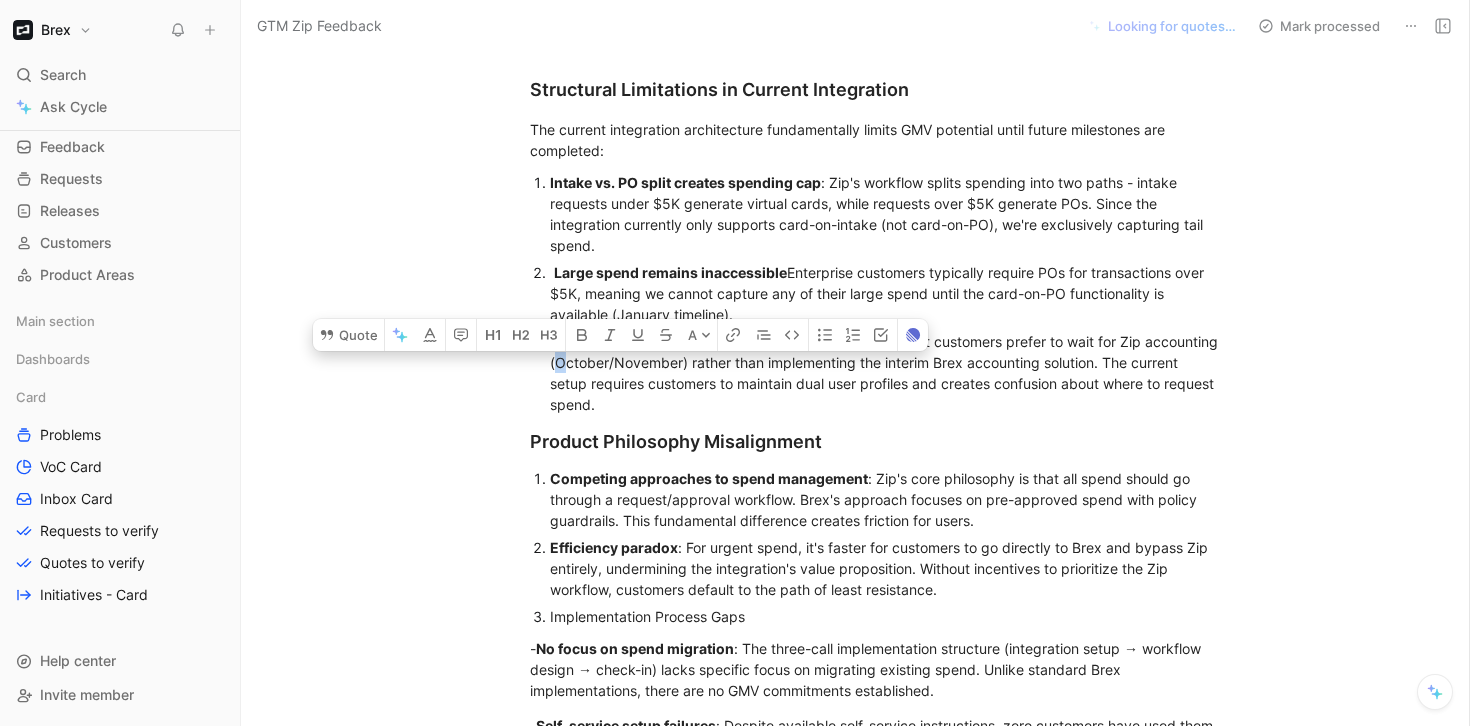 click on "Temporary accounting solution deterring adoption : Most customers prefer to wait for Zip accounting (October/November) rather than implementing the interim Brex accounting solution. The current setup requires customers to maintain dual user profiles and creates confusion about where to request spend." at bounding box center (886, 373) 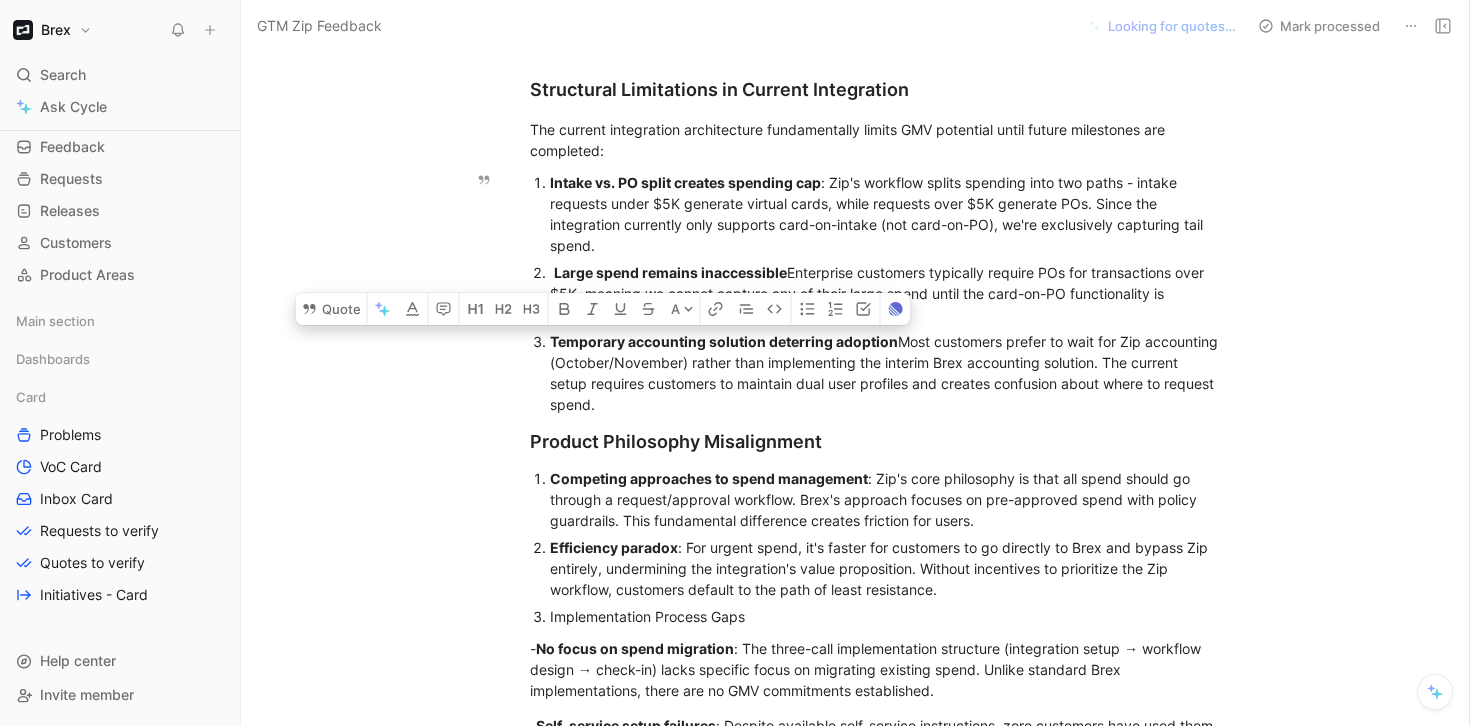 click on "Temporary accounting solution deterring adoption : Most customers prefer to wait for Zip accounting (October/November) rather than implementing the interim Brex accounting solution. The current setup requires customers to maintain dual user profiles and creates confusion about where to request spend." at bounding box center [886, 373] 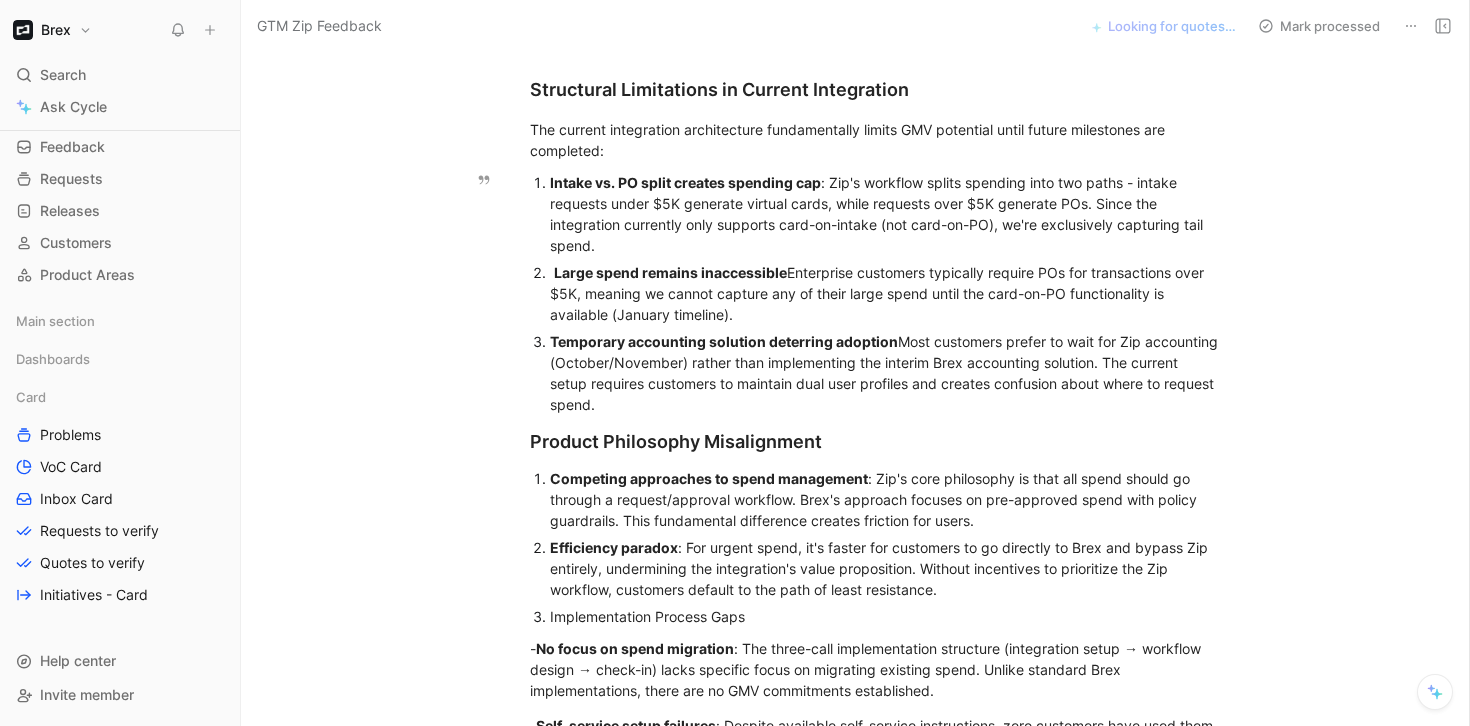 click on "Temporary accounting solution deterring adoption : Most customers prefer to wait for Zip accounting (October/November) rather than implementing the interim Brex accounting solution. The current setup requires customers to maintain dual user profiles and creates confusion about where to request spend." at bounding box center [886, 373] 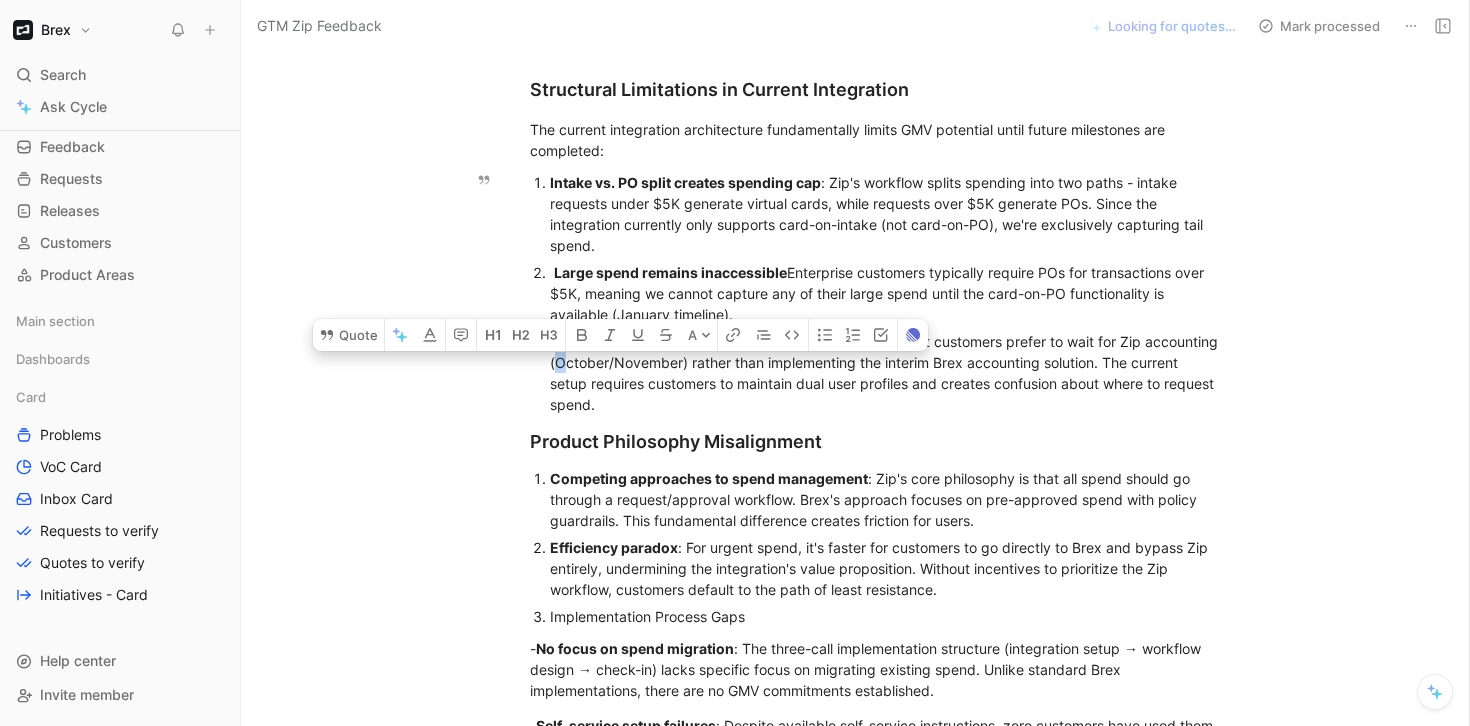 click on "Temporary accounting solution deterring adoption : Most customers prefer to wait for Zip accounting (October/November) rather than implementing the interim Brex accounting solution. The current setup requires customers to maintain dual user profiles and creates confusion about where to request spend." at bounding box center [886, 373] 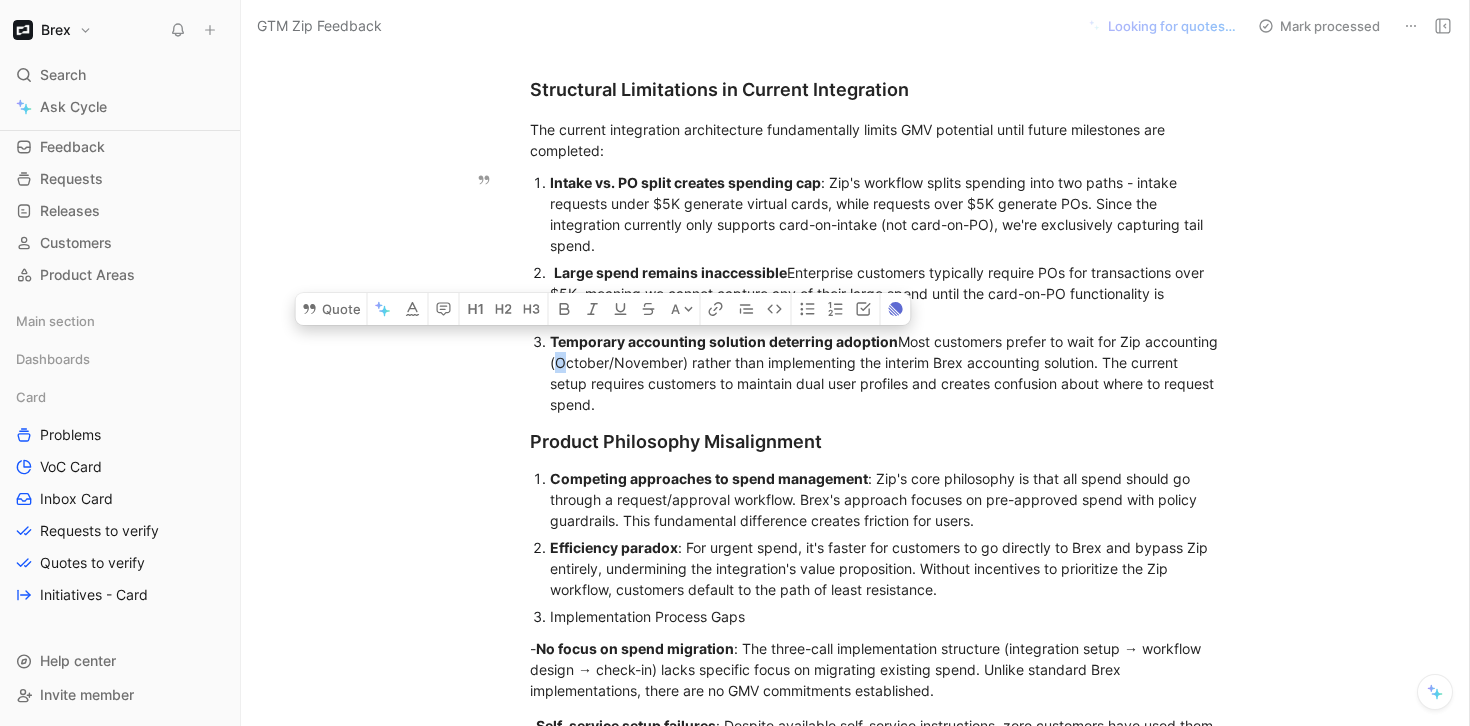 click on "Temporary accounting solution deterring adoption : Most customers prefer to wait for Zip accounting (October/November) rather than implementing the interim Brex accounting solution. The current setup requires customers to maintain dual user profiles and creates confusion about where to request spend." at bounding box center (886, 373) 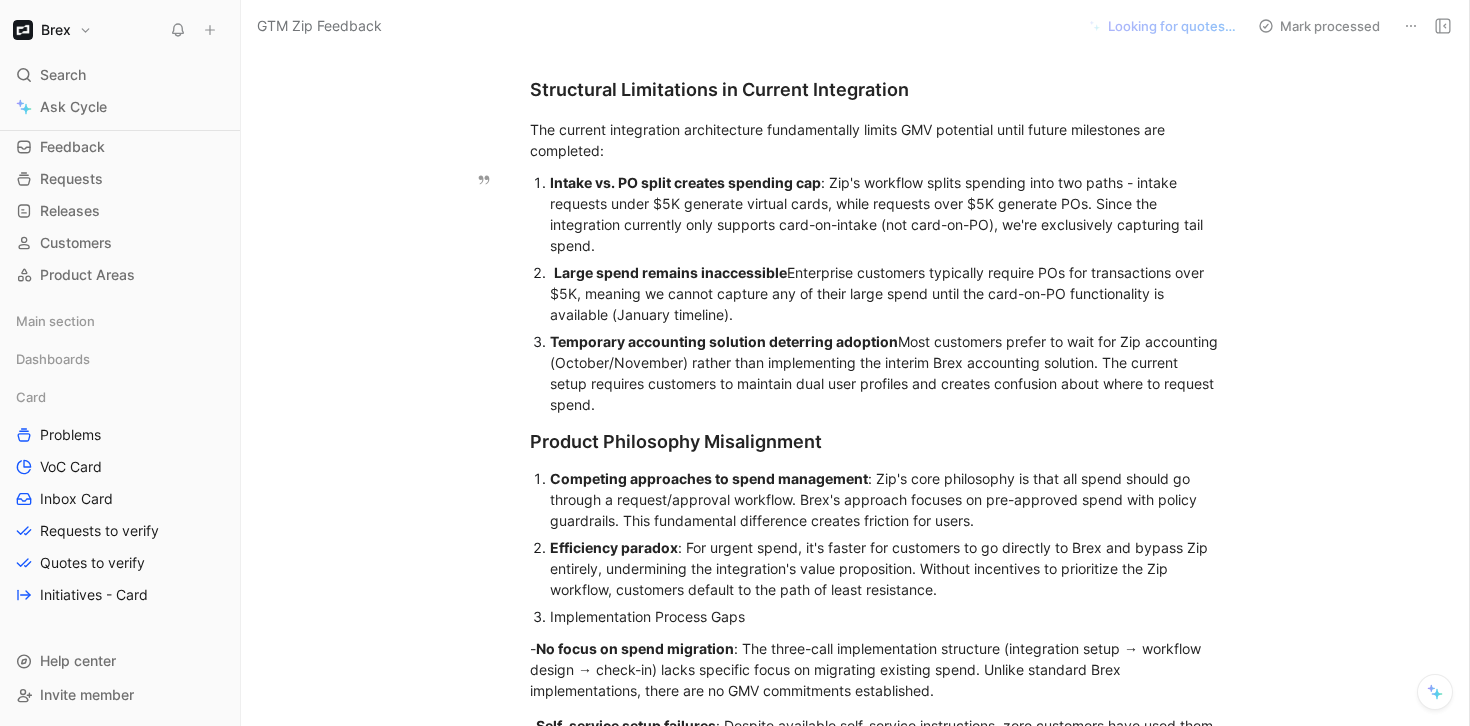 click on "Temporary accounting solution deterring adoption : Most customers prefer to wait for Zip accounting (October/November) rather than implementing the interim Brex accounting solution. The current setup requires customers to maintain dual user profiles and creates confusion about where to request spend." at bounding box center (886, 373) 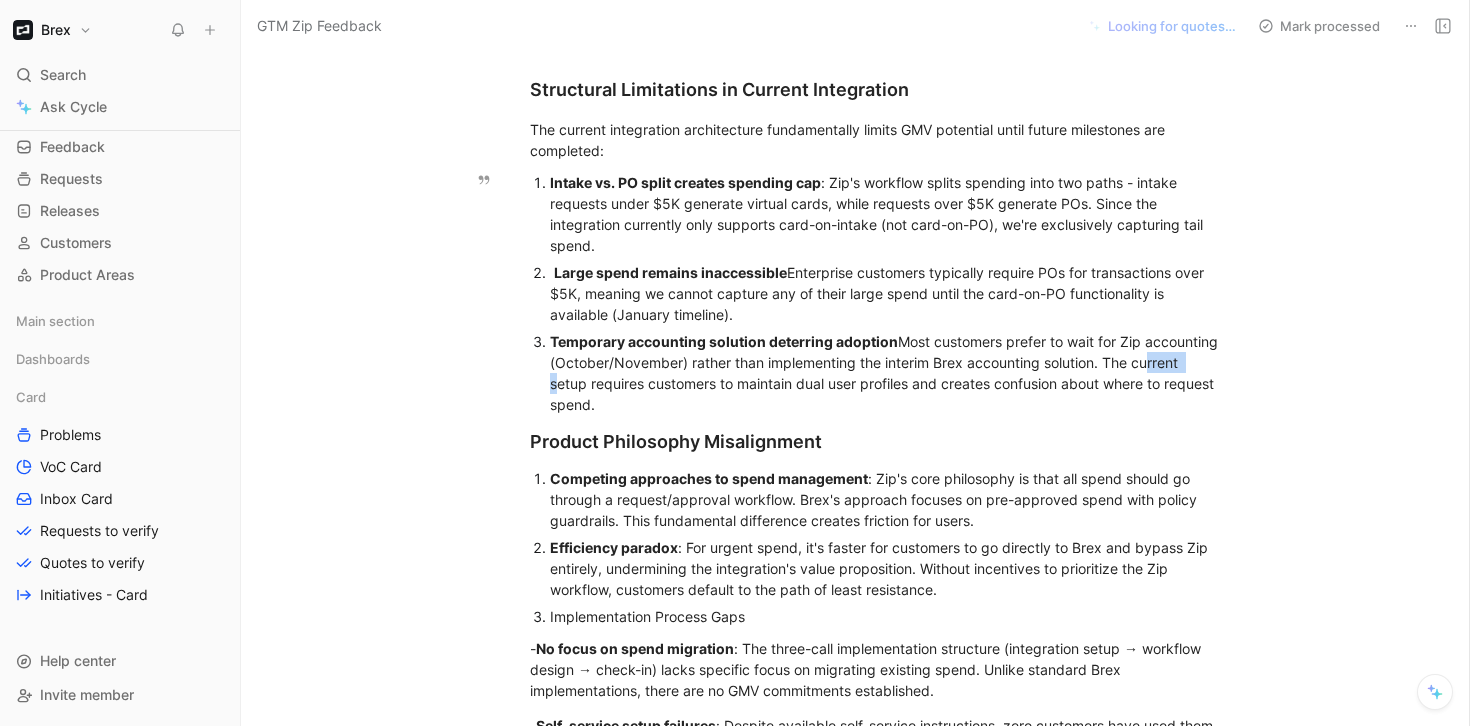 click on "Temporary accounting solution deterring adoption : Most customers prefer to wait for Zip accounting (October/November) rather than implementing the interim Brex accounting solution. The current setup requires customers to maintain dual user profiles and creates confusion about where to request spend." at bounding box center (886, 373) 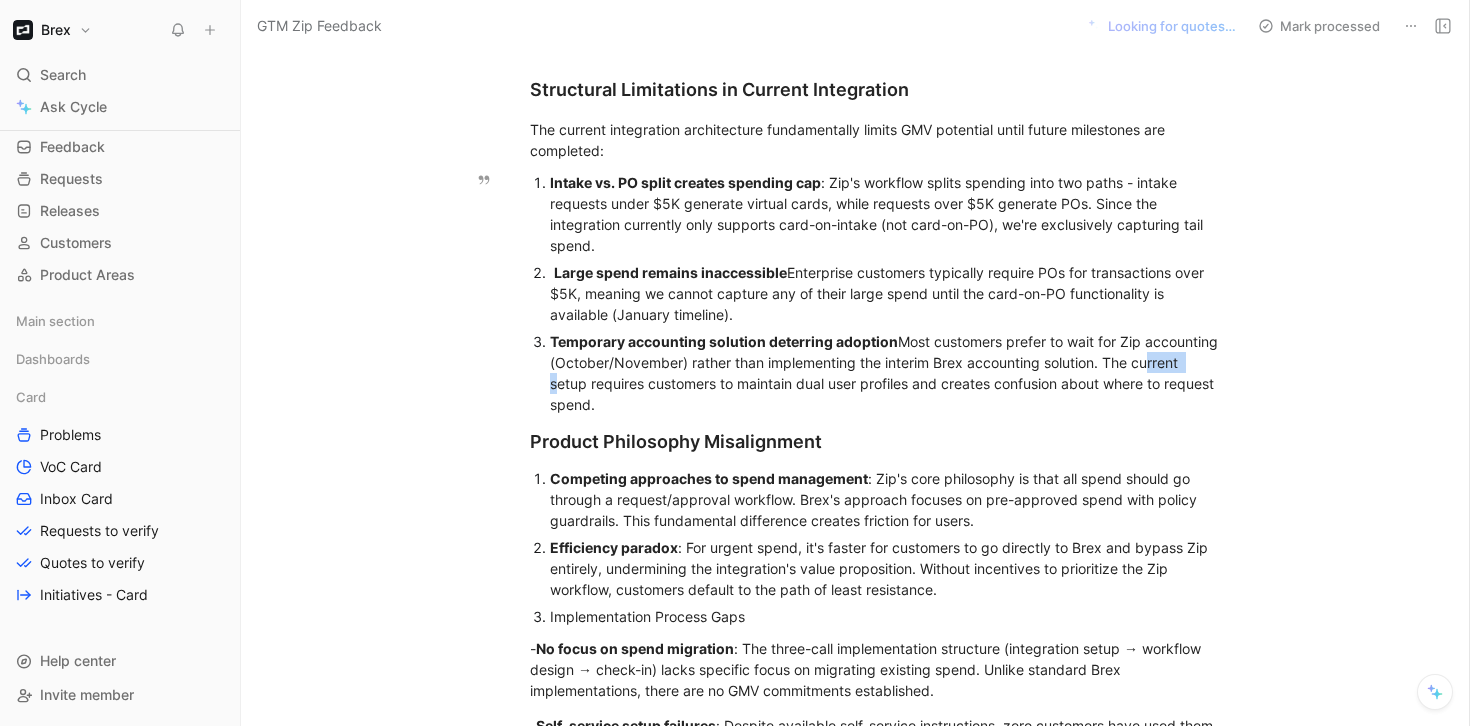 click on "Temporary accounting solution deterring adoption : Most customers prefer to wait for Zip accounting (October/November) rather than implementing the interim Brex accounting solution. The current setup requires customers to maintain dual user profiles and creates confusion about where to request spend." at bounding box center (886, 373) 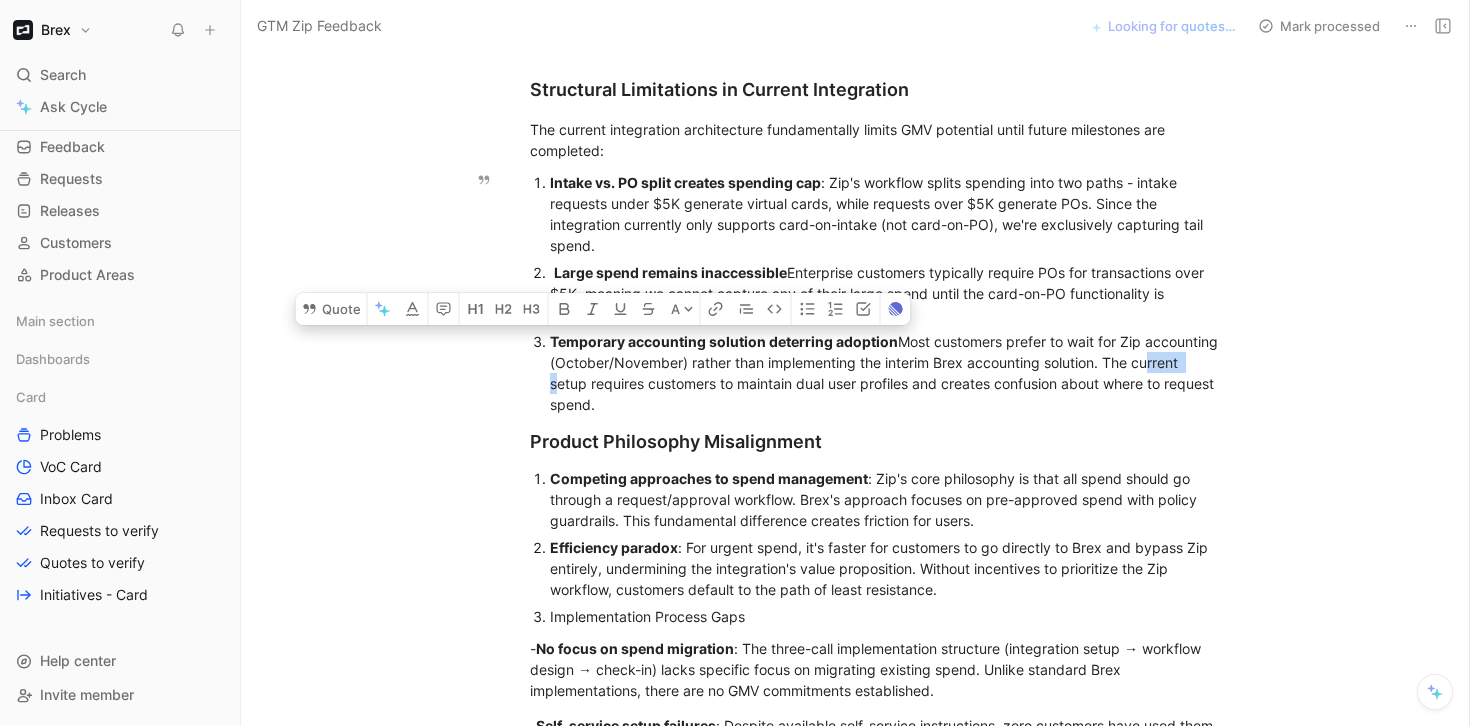 click on "Temporary accounting solution deterring adoption : Most customers prefer to wait for Zip accounting (October/November) rather than implementing the interim Brex accounting solution. The current setup requires customers to maintain dual user profiles and creates confusion about where to request spend." at bounding box center [886, 373] 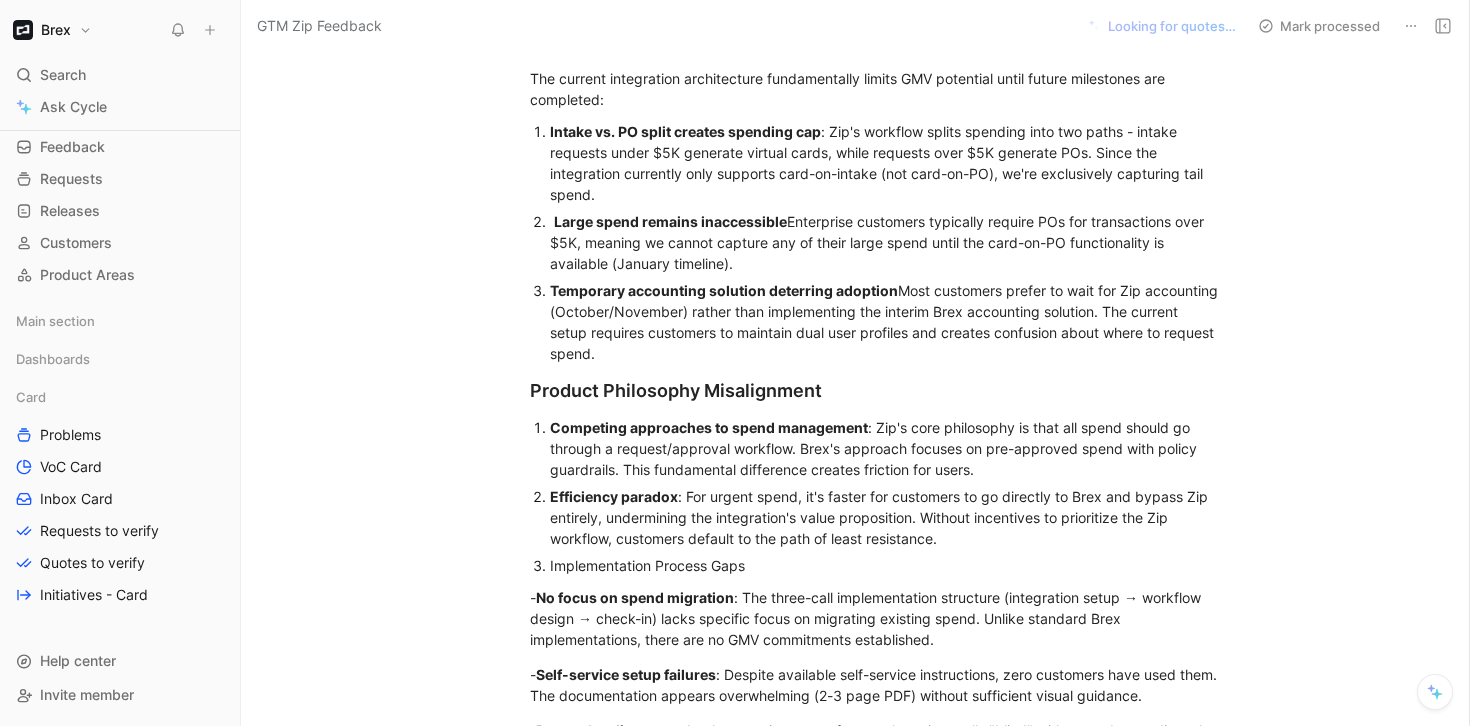 click on "Temporary accounting solution deterring adoption : Most customers prefer to wait for Zip accounting (October/November) rather than implementing the interim Brex accounting solution. The current setup requires customers to maintain dual user profiles and creates confusion about where to request spend." at bounding box center [886, 322] 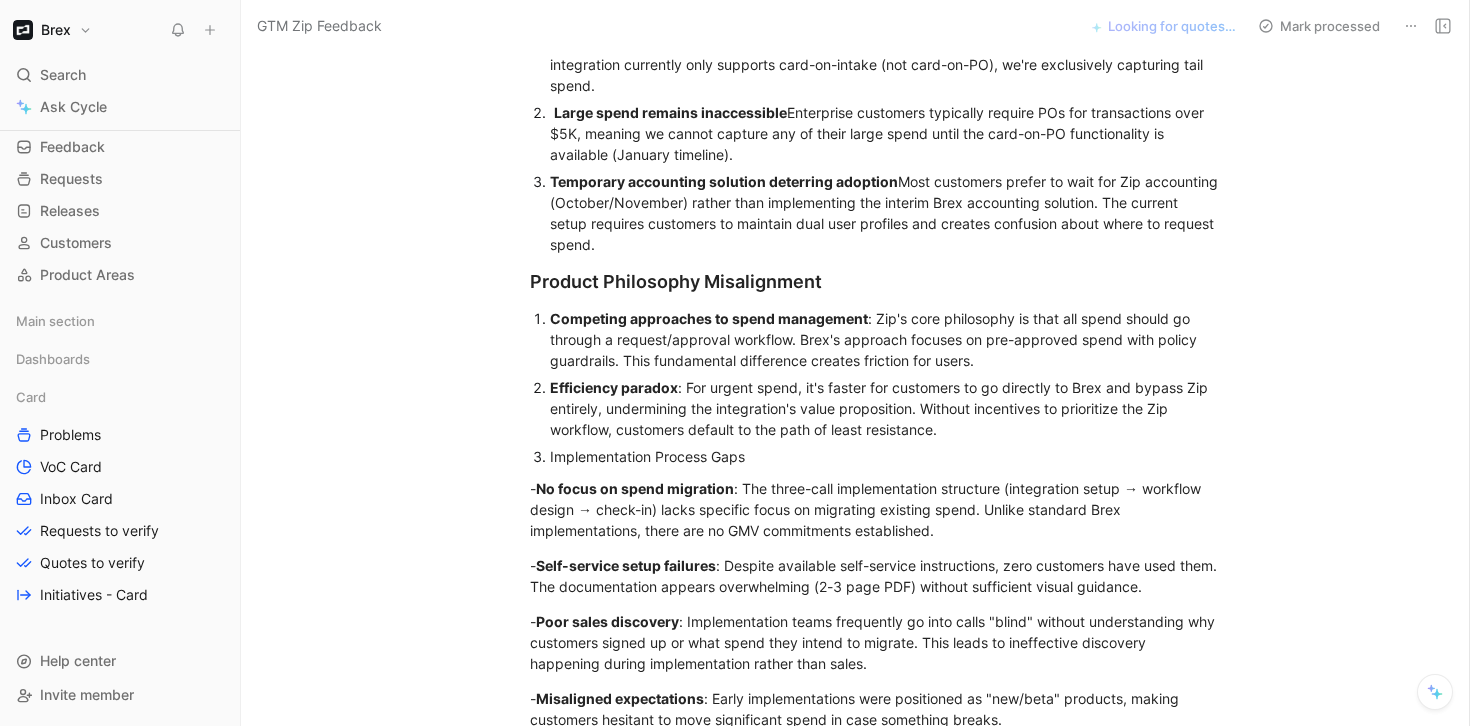 scroll, scrollTop: 565, scrollLeft: 0, axis: vertical 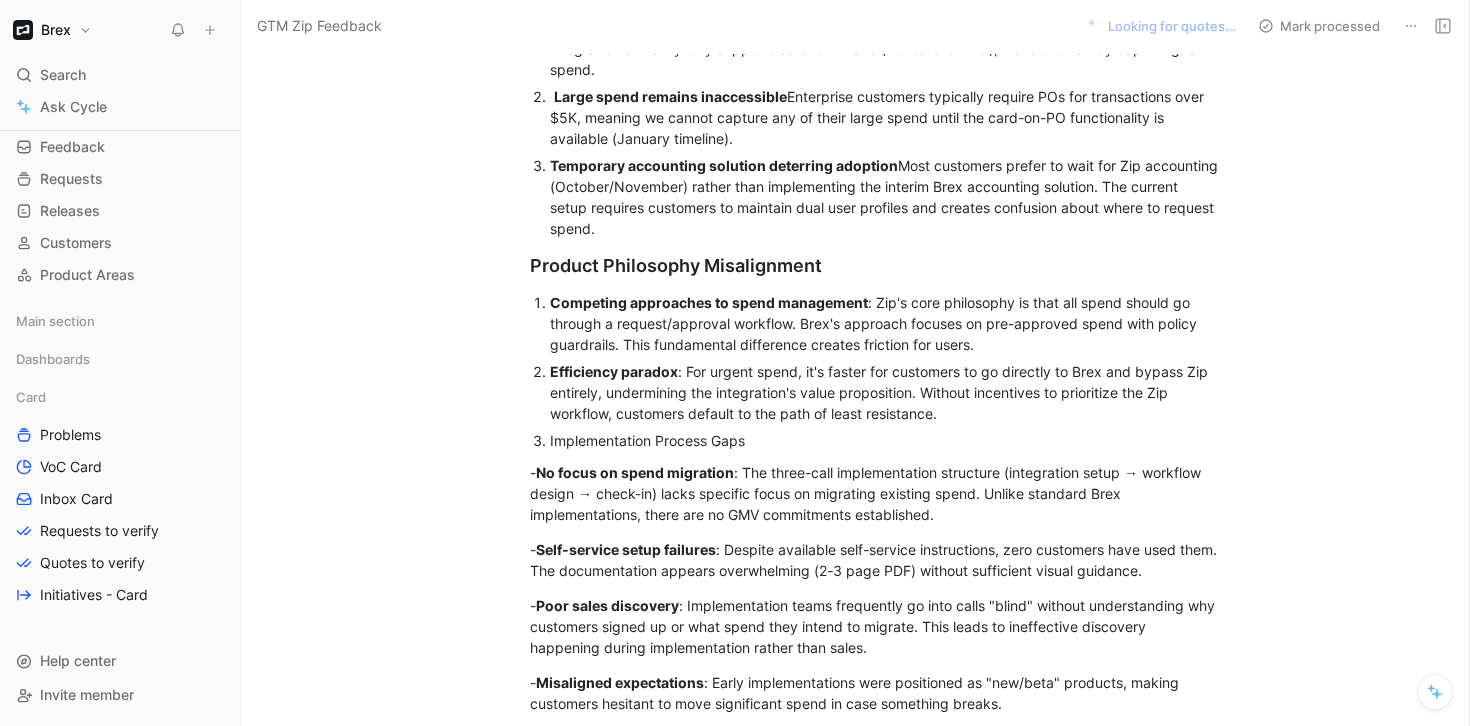 click on "Temporary accounting solution deterring adoption : Most customers prefer to wait for Zip accounting (October/November) rather than implementing the interim Brex accounting solution. The current setup requires customers to maintain dual user profiles and creates confusion about where to request spend." at bounding box center (886, 197) 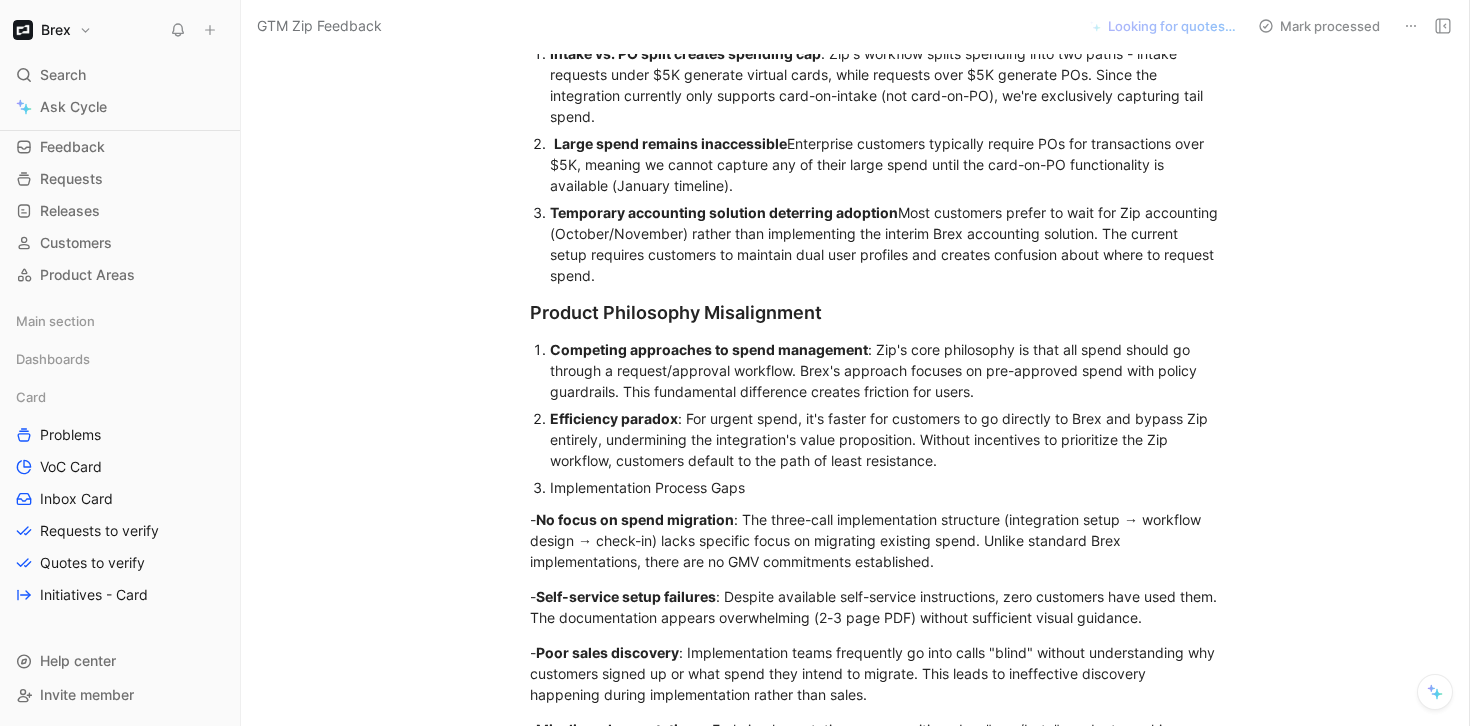 scroll, scrollTop: 509, scrollLeft: 0, axis: vertical 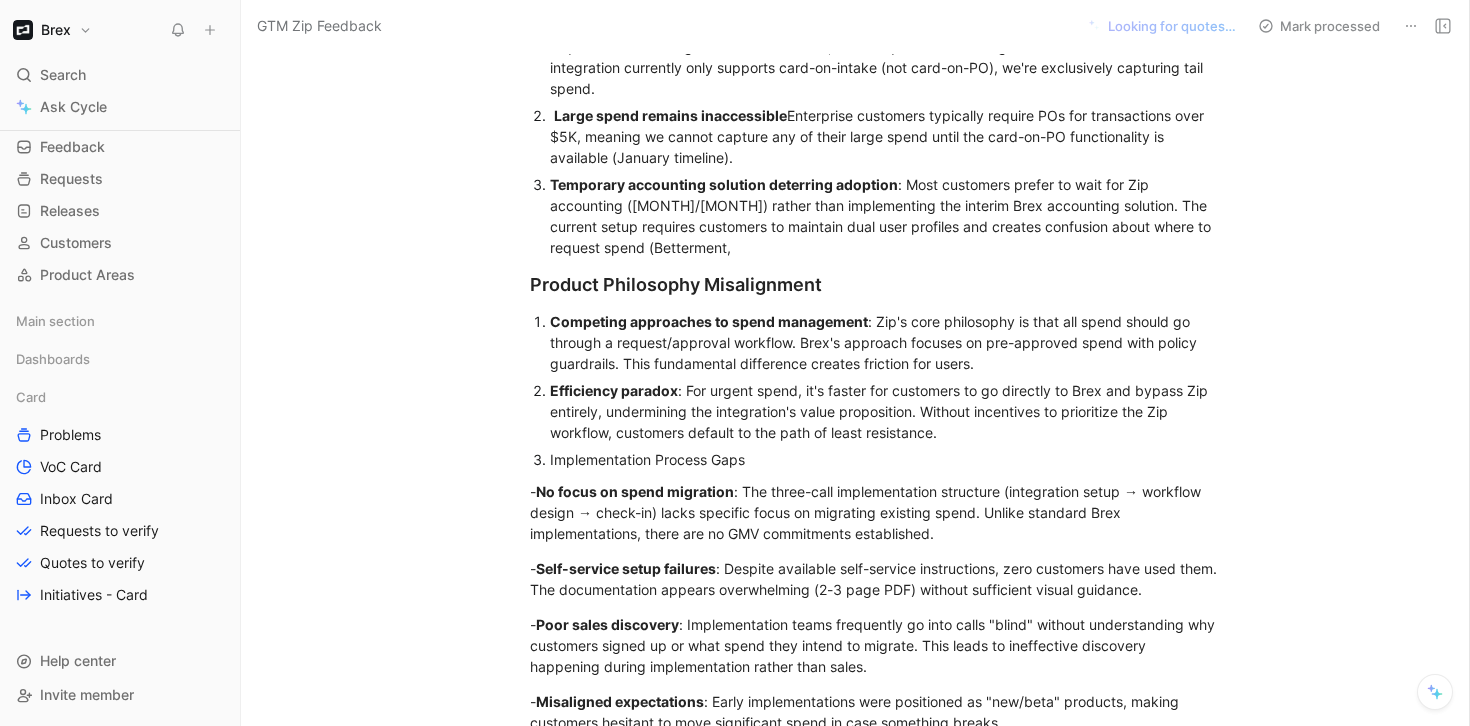 click on "Implementation Process Gaps" at bounding box center (886, 459) 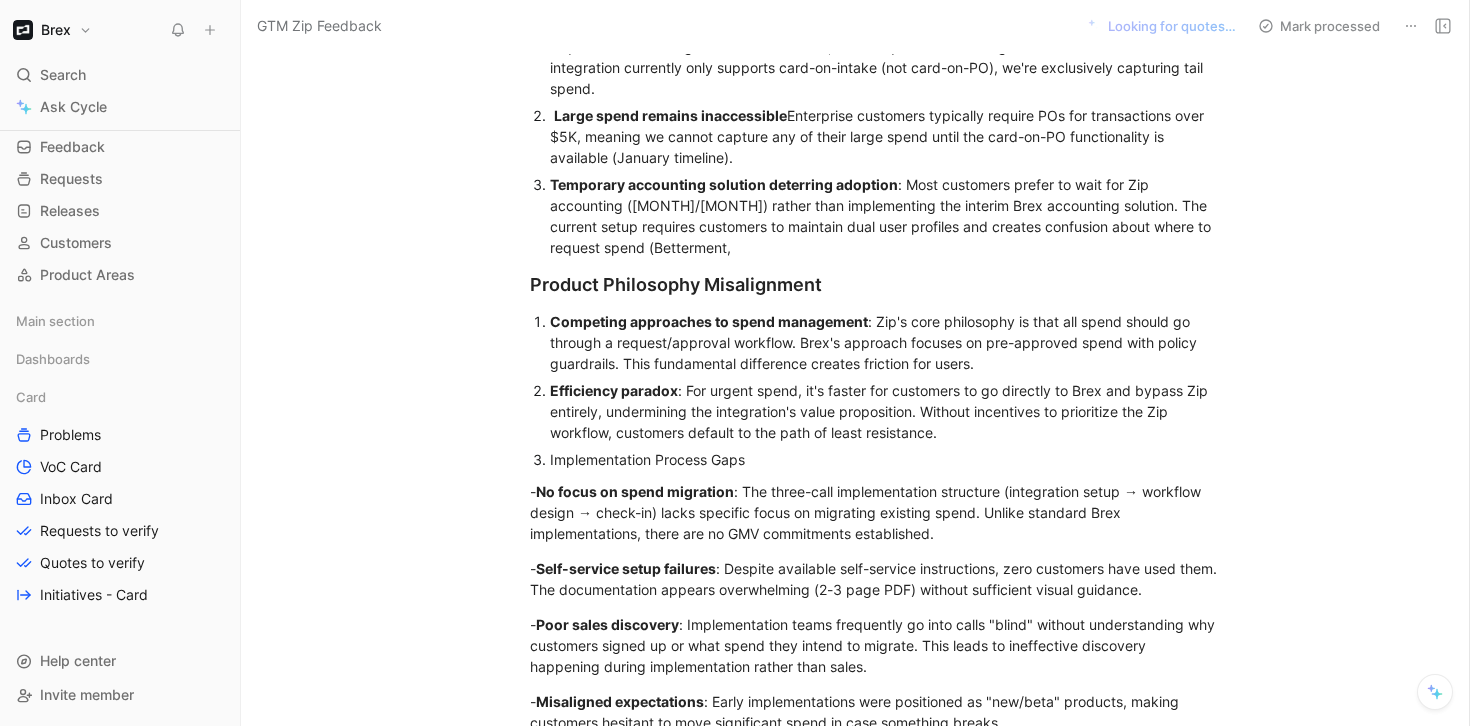 scroll, scrollTop: 597, scrollLeft: 0, axis: vertical 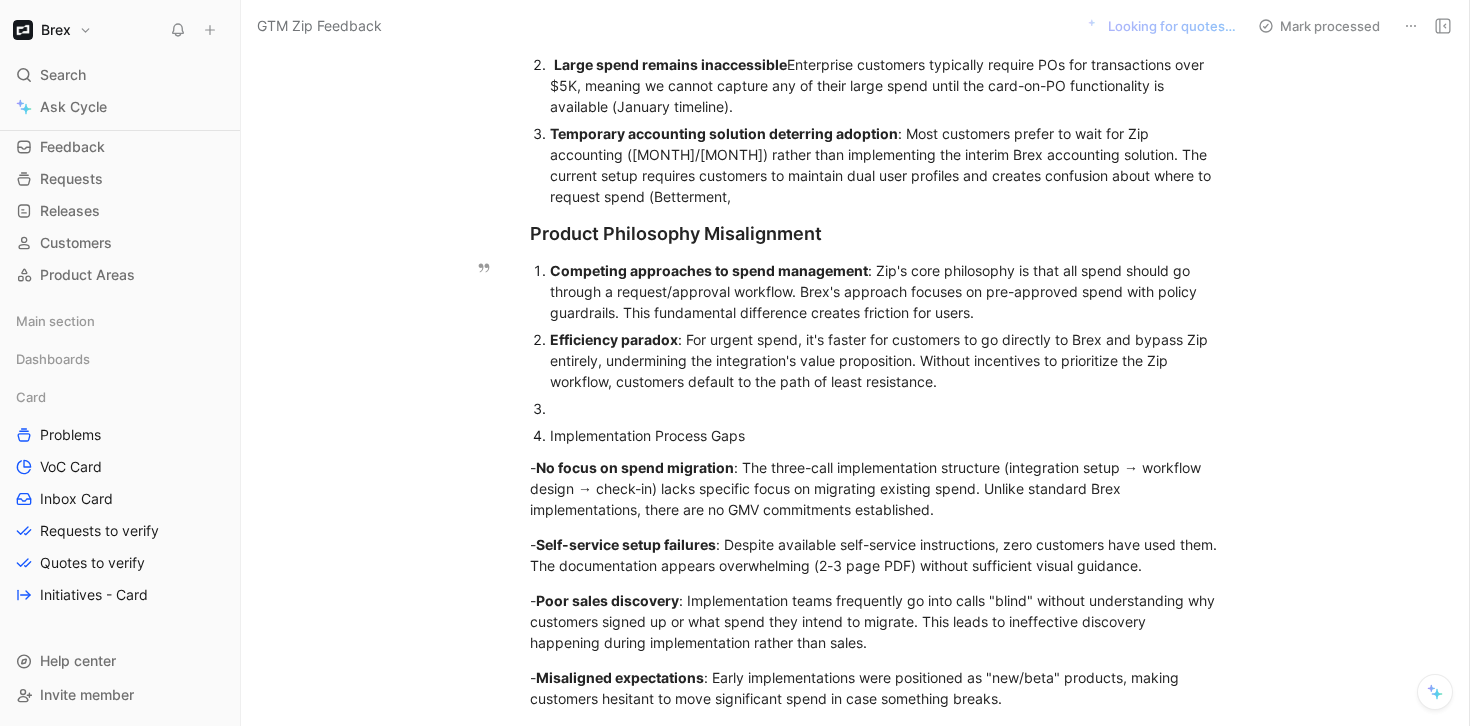 click on "Implementation Process Gaps" at bounding box center (886, 435) 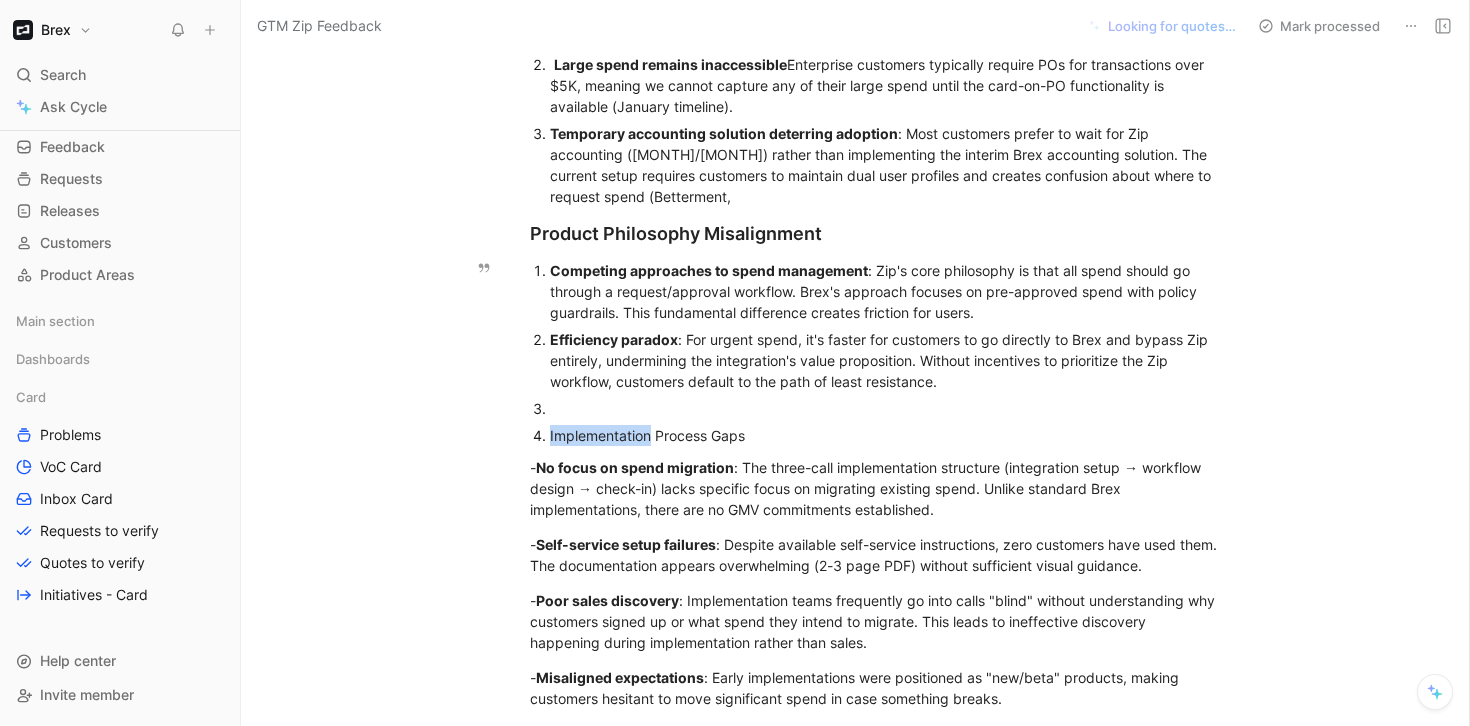 click on "Implementation Process Gaps" at bounding box center (886, 435) 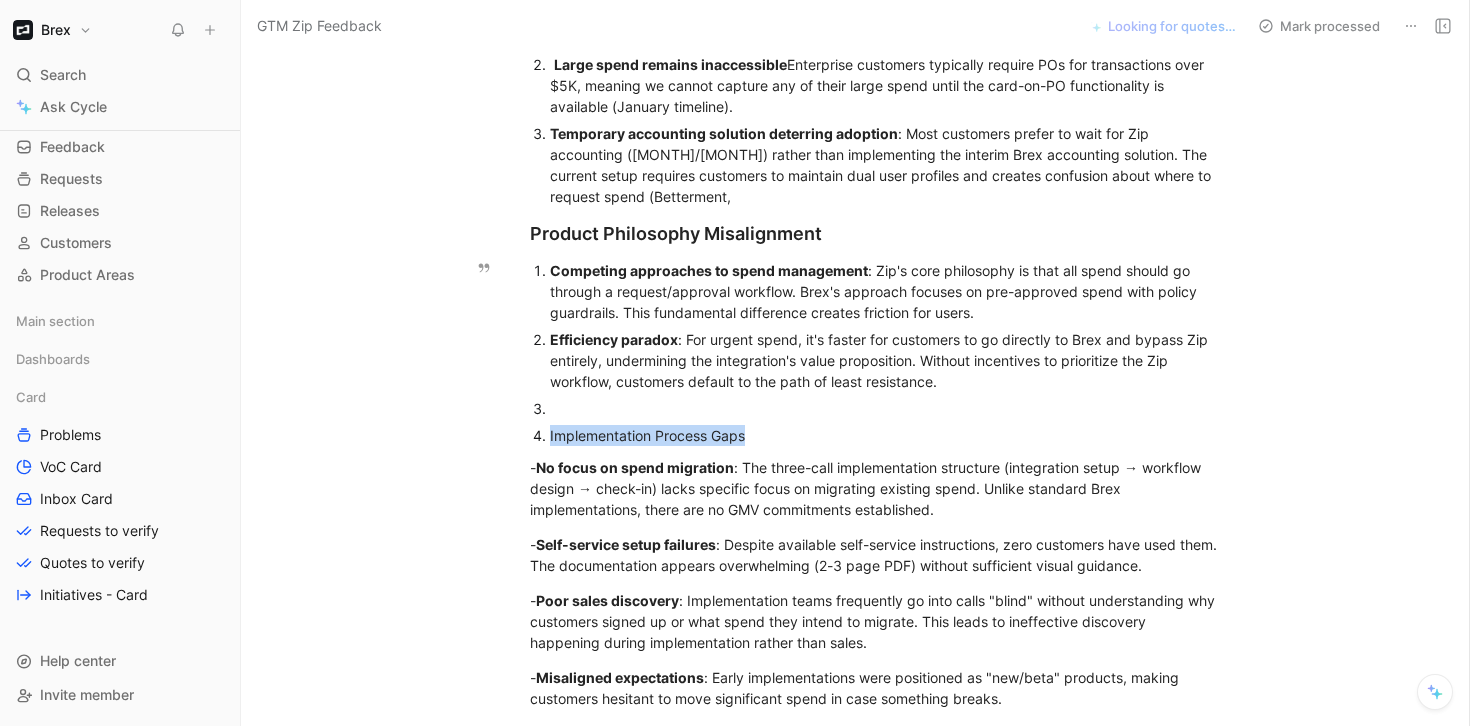 click on "Implementation Process Gaps" at bounding box center [886, 435] 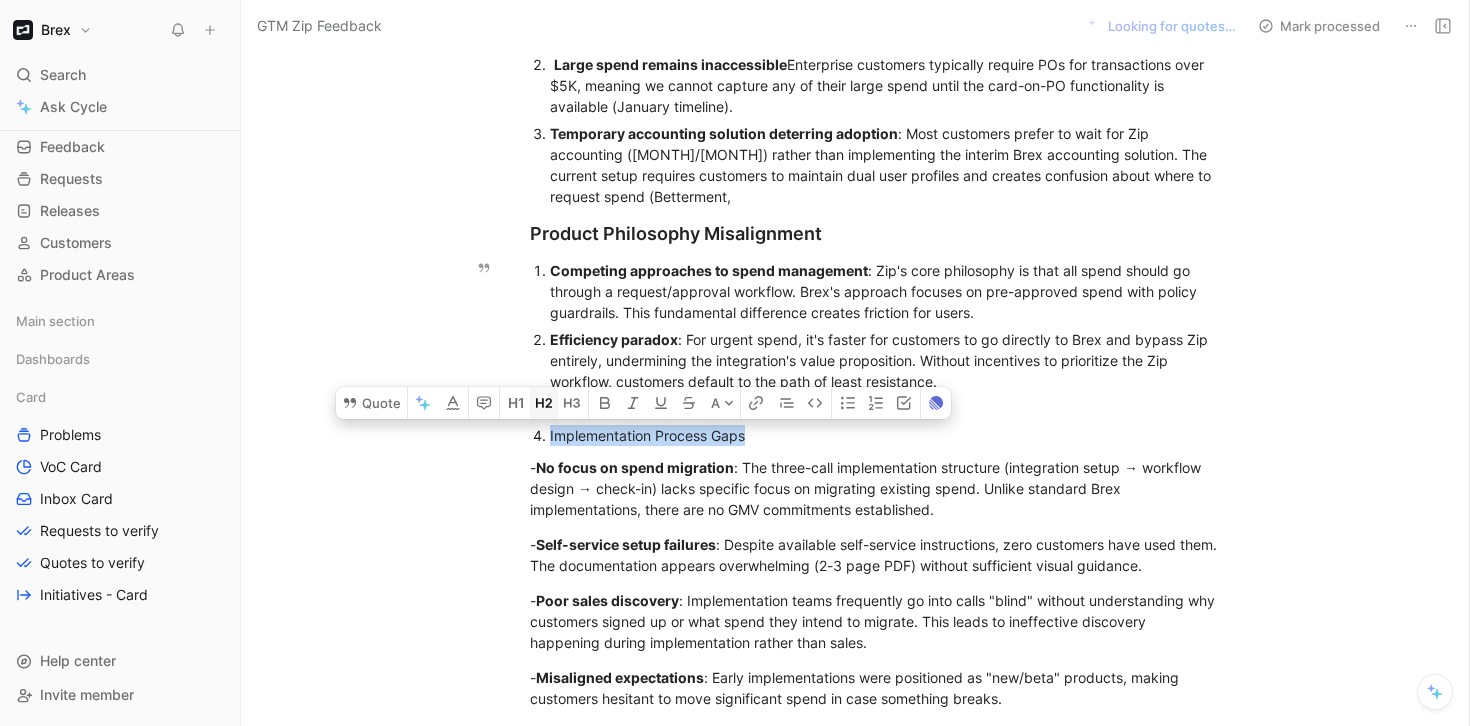 click 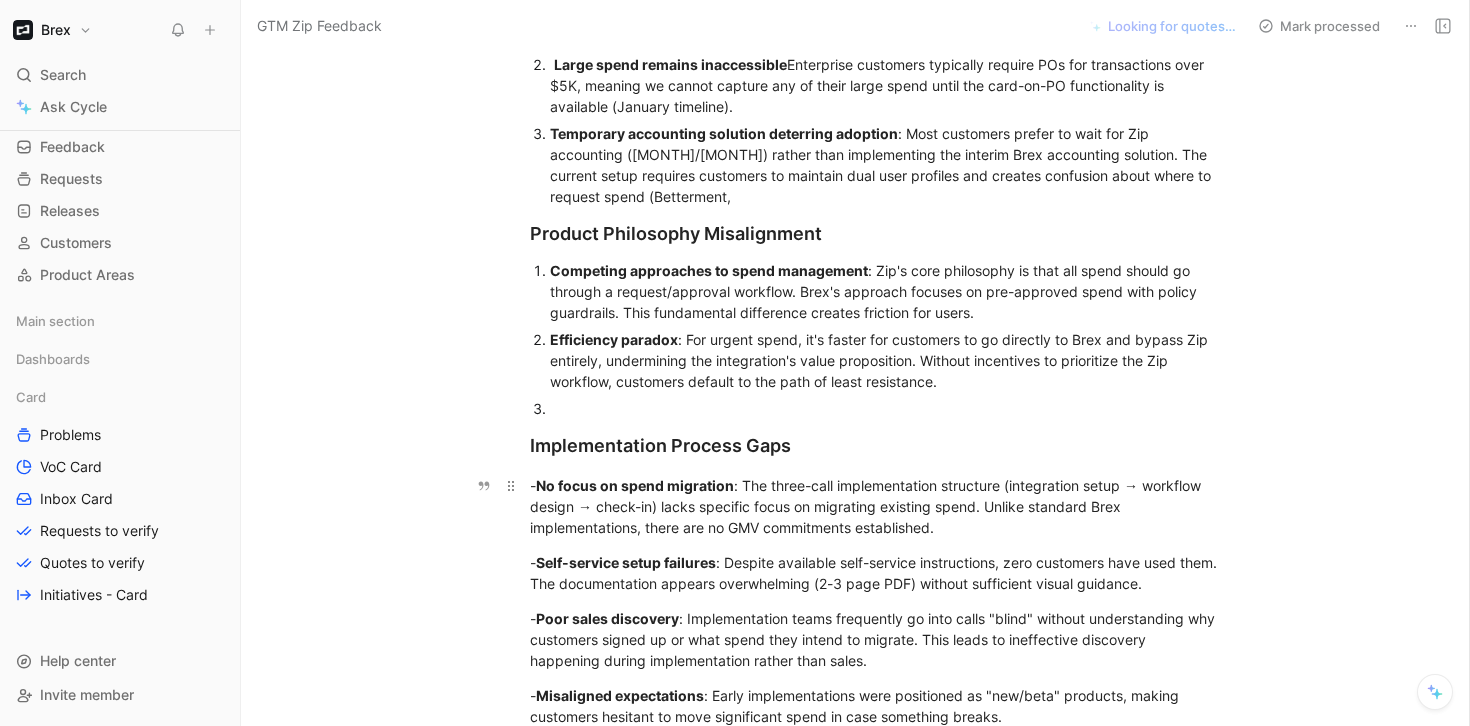 click on "-  No focus on spend migration : The three-call implementation structure (integration setup → workflow design → check-in) lacks specific focus on migrating existing spend. Unlike standard Brex implementations, there are no GMV commitments established." at bounding box center [876, 506] 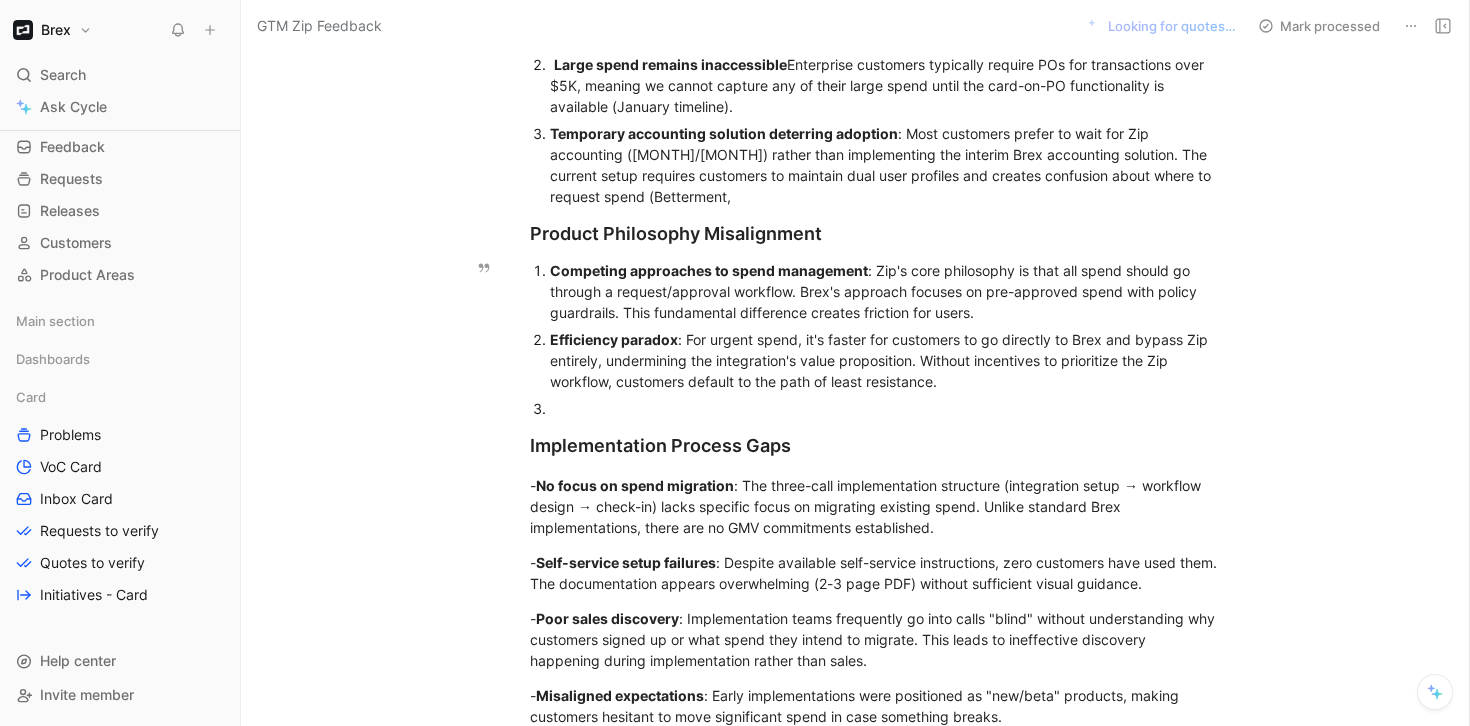 click at bounding box center (886, 408) 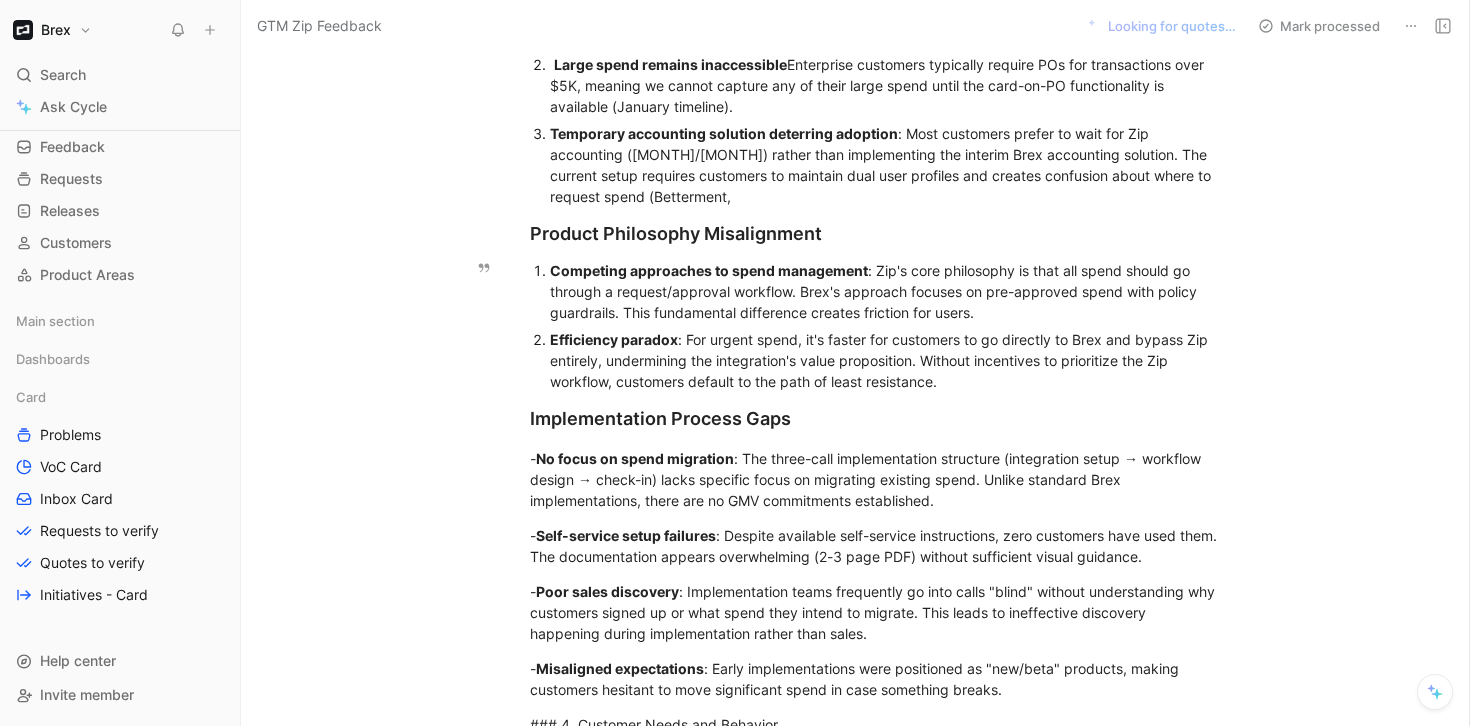 click on "Competing approaches to spend management : Zip's core philosophy is that all spend should go through a request/approval workflow. Brex's approach focuses on pre-approved spend with policy guardrails. This fundamental difference creates friction for users." at bounding box center [886, 291] 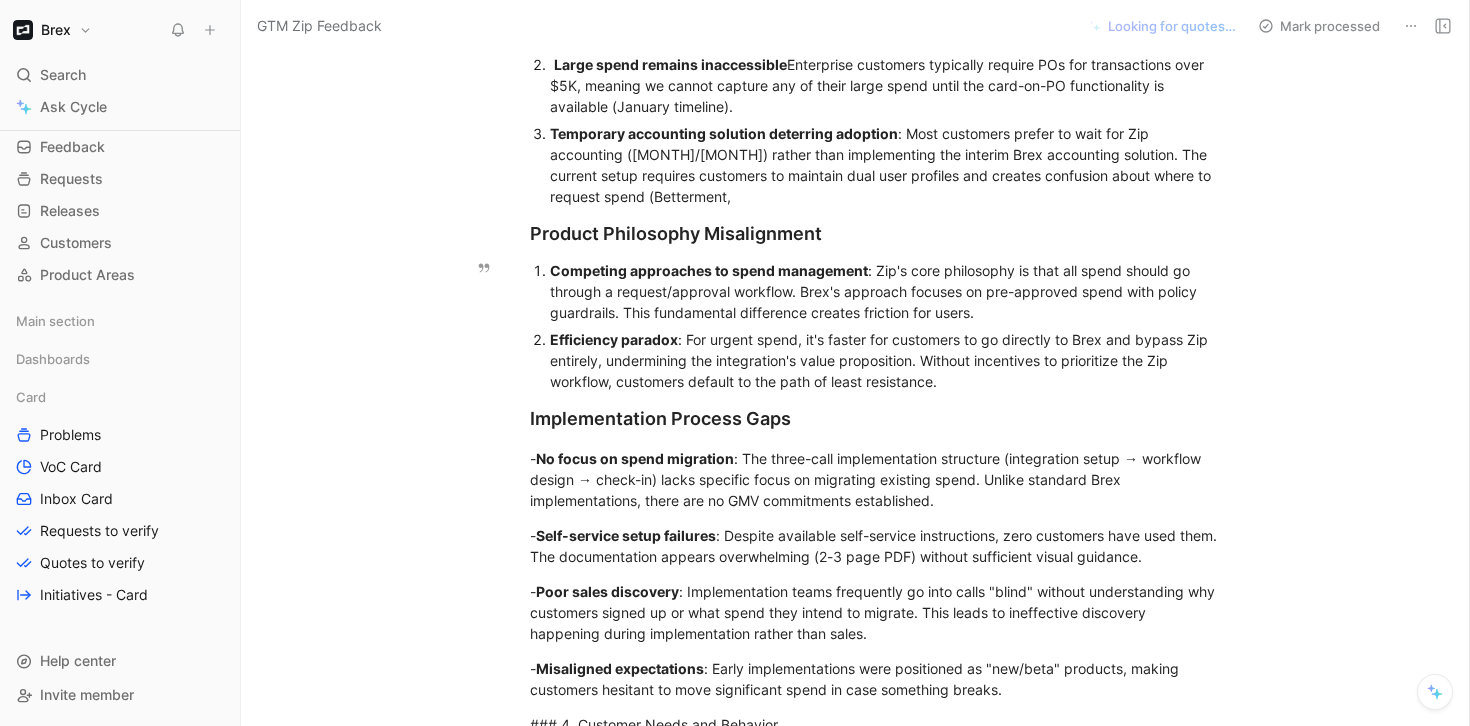 click on "Competing approaches to spend management : Zip's core philosophy is that all spend should go through a request/approval workflow. Brex's approach focuses on pre-approved spend with policy guardrails. This fundamental difference creates friction for users." at bounding box center [886, 291] 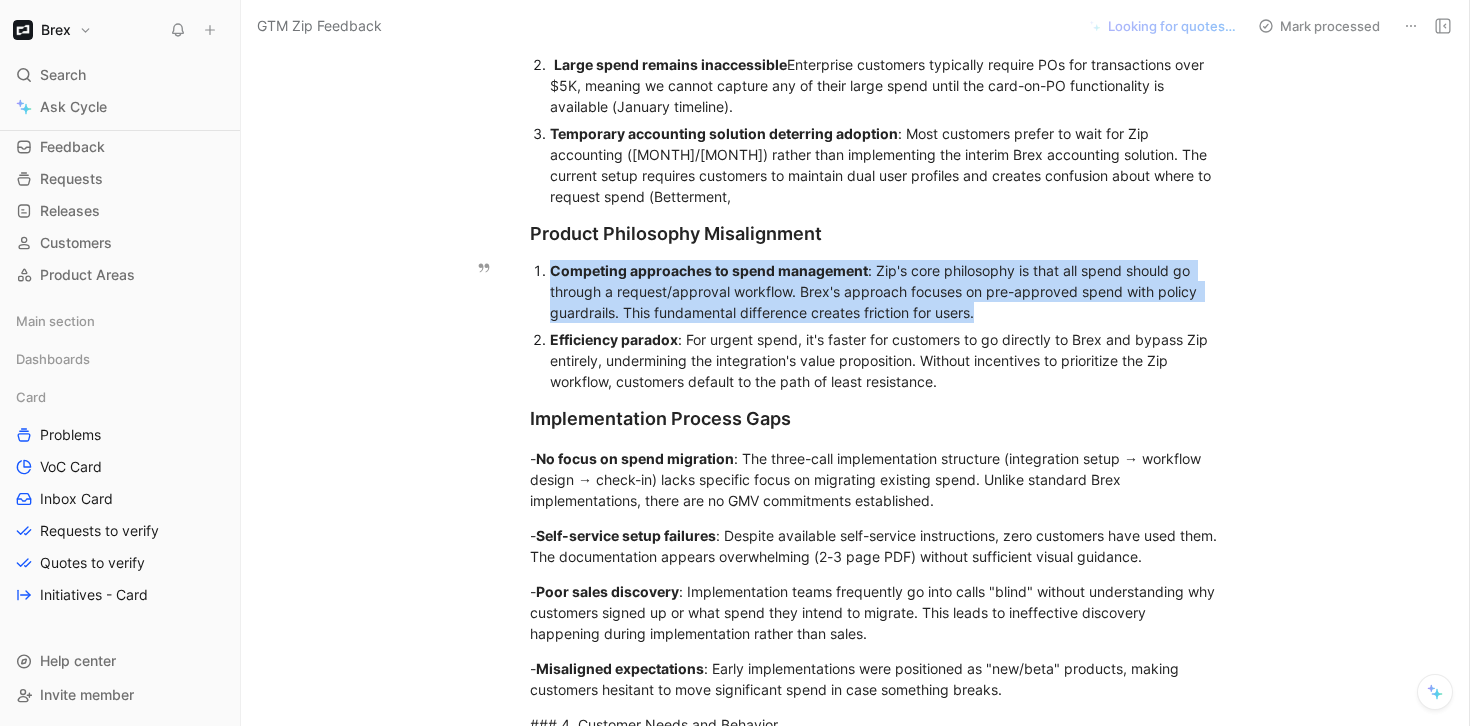 click on "Competing approaches to spend management : Zip's core philosophy is that all spend should go through a request/approval workflow. Brex's approach focuses on pre-approved spend with policy guardrails. This fundamental difference creates friction for users." at bounding box center (886, 291) 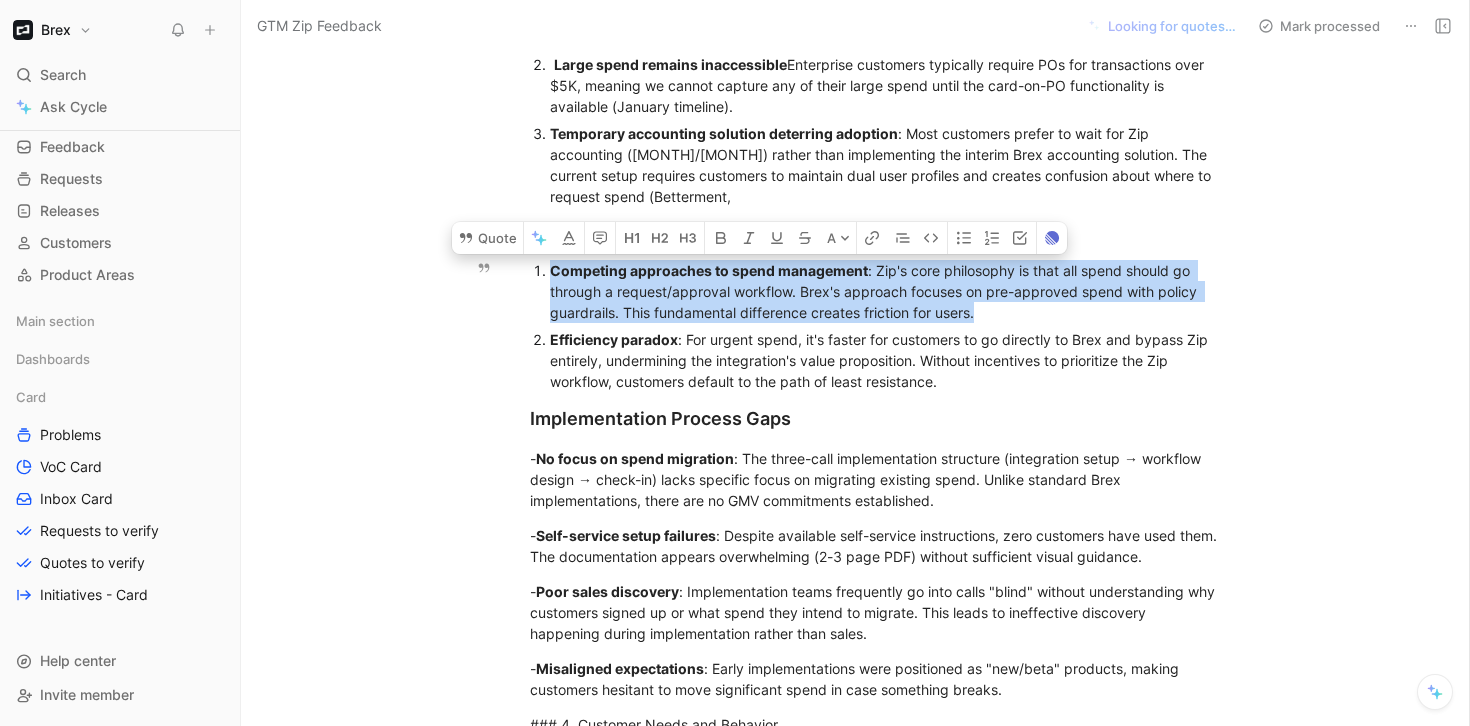 click on "Competing approaches to spend management : Zip's core philosophy is that all spend should go through a request/approval workflow. Brex's approach focuses on pre-approved spend with policy guardrails. This fundamental difference creates friction for users." at bounding box center (886, 291) 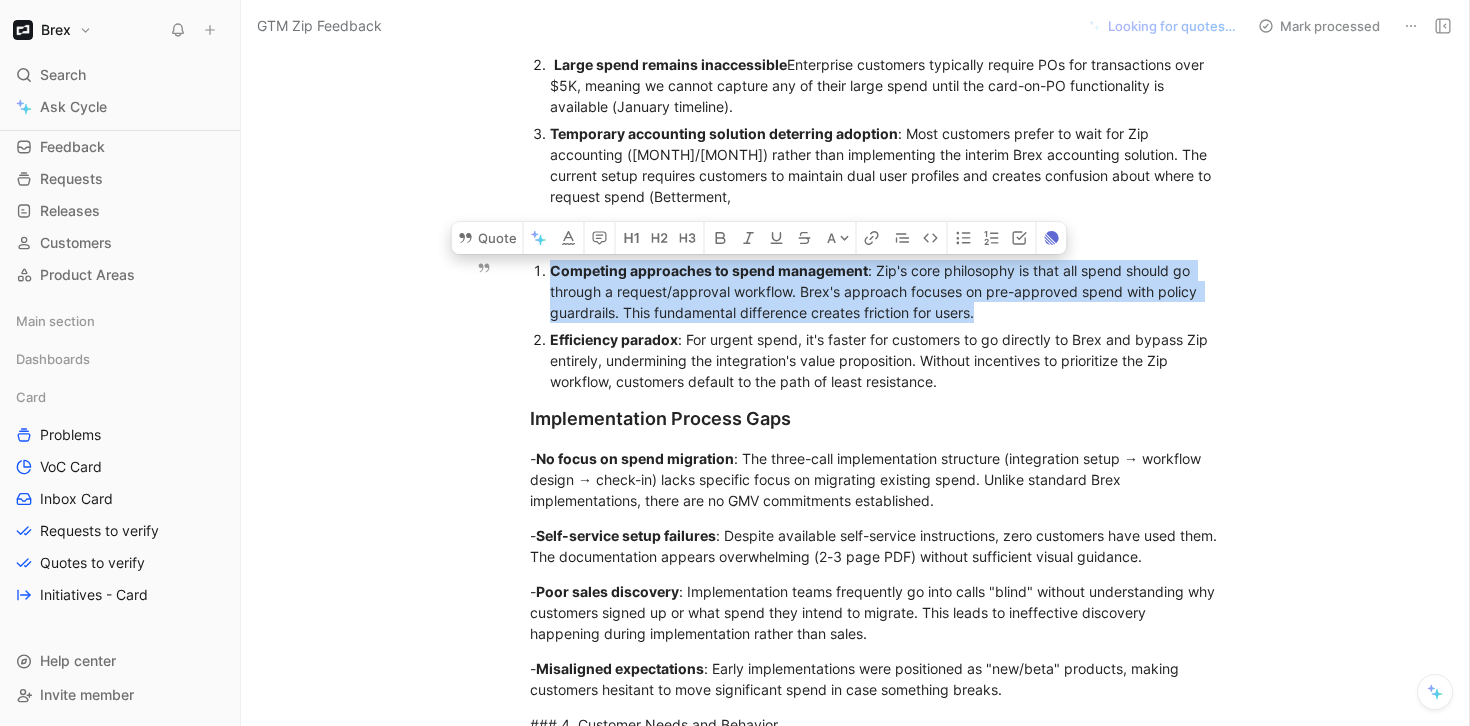 drag, startPoint x: 552, startPoint y: 271, endPoint x: 965, endPoint y: 316, distance: 415.44434 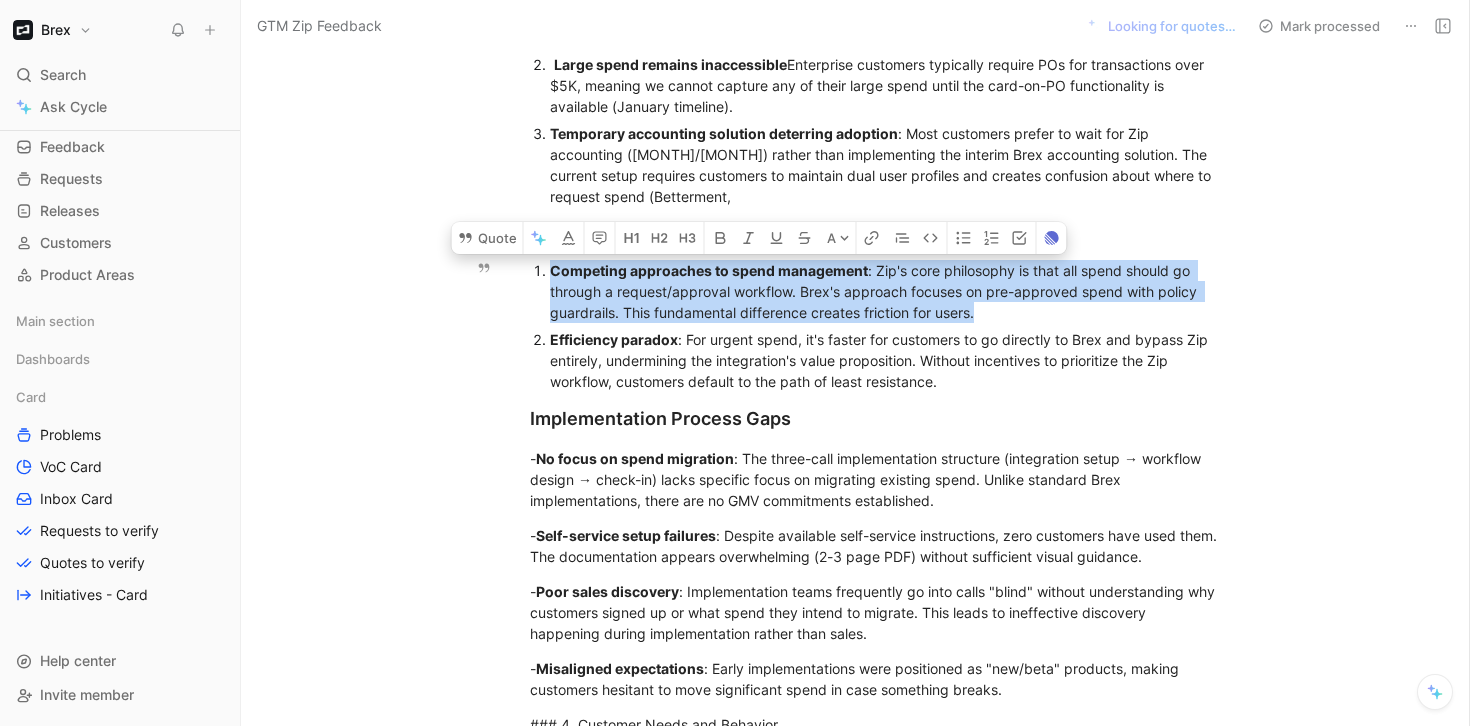 click on "Competing approaches to spend management : Zip's core philosophy is that all spend should go through a request/approval workflow. Brex's approach focuses on pre-approved spend with policy guardrails. This fundamental difference creates friction for users." at bounding box center [886, 291] 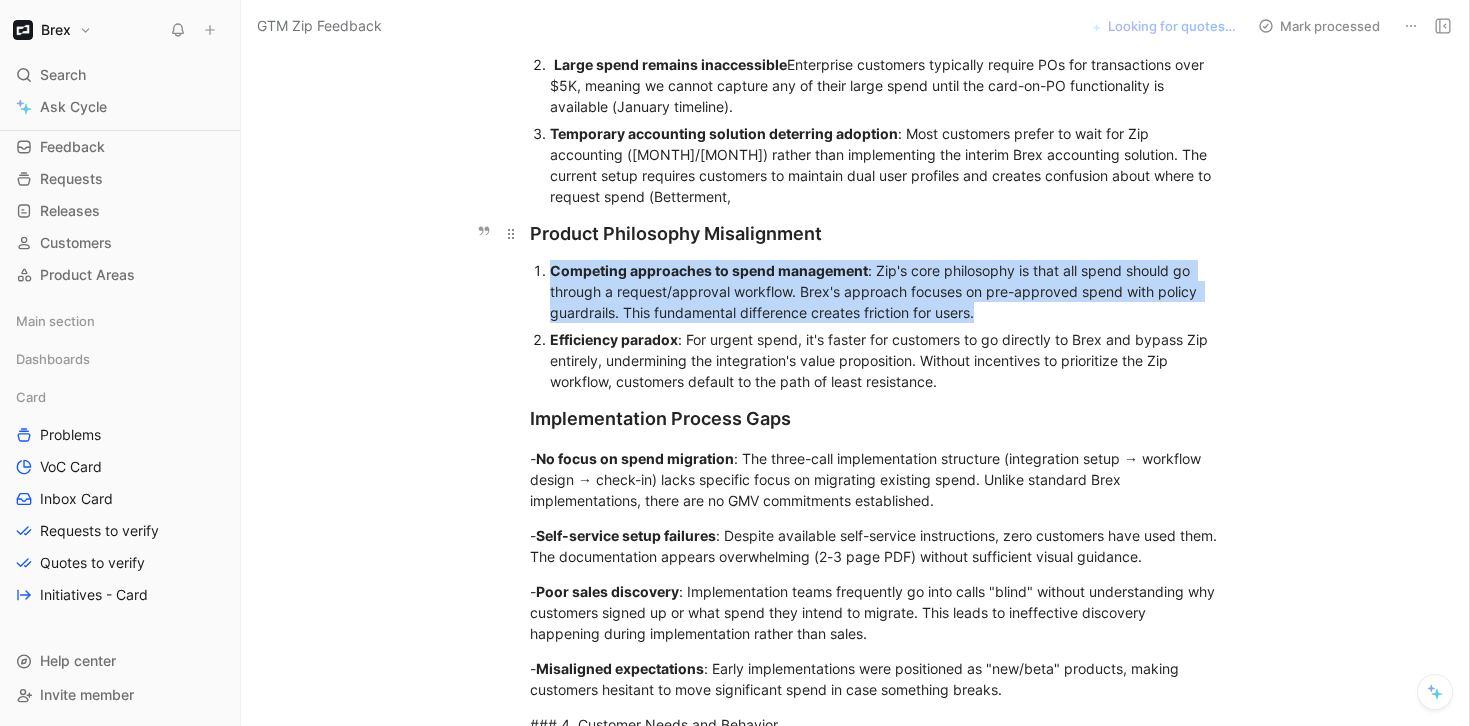 click on "Product Philosophy Misalignment" at bounding box center (876, 233) 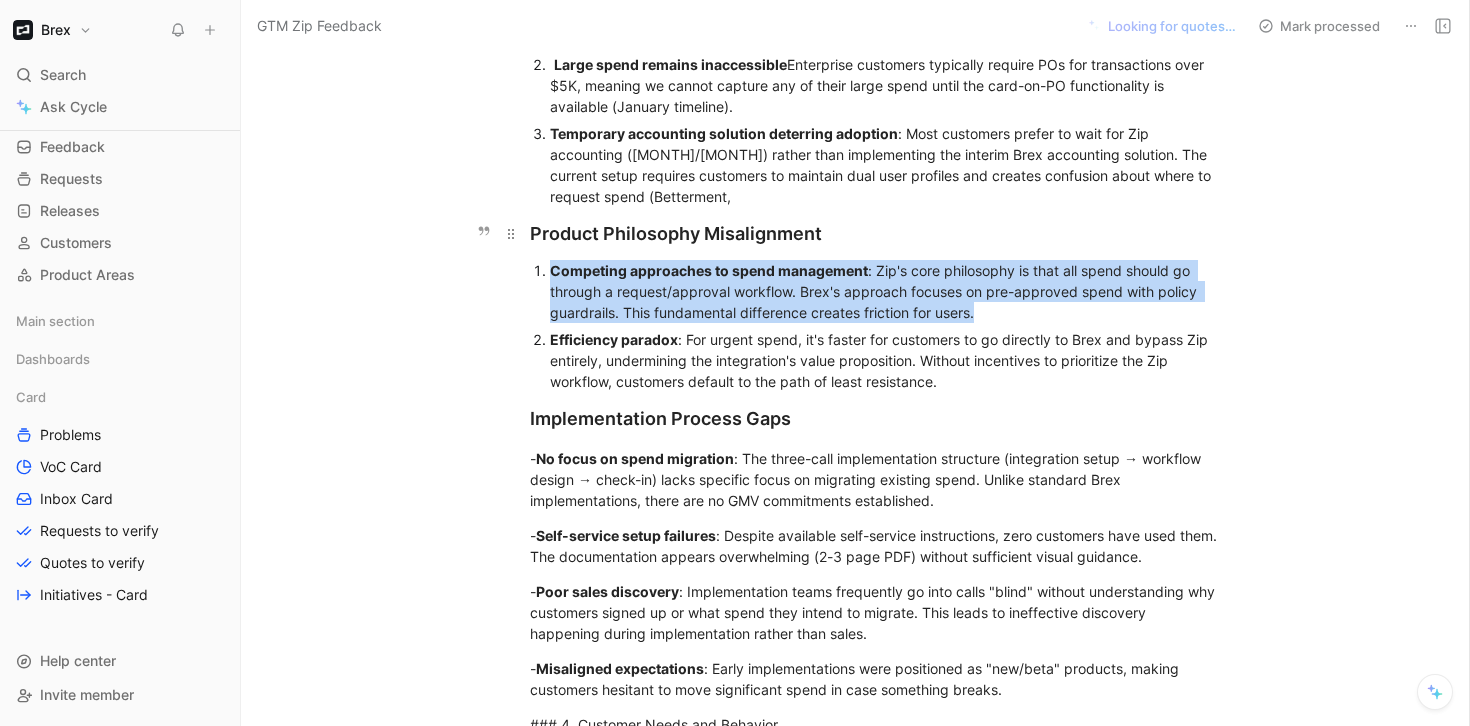 click on "Product Philosophy Misalignment" at bounding box center (876, 233) 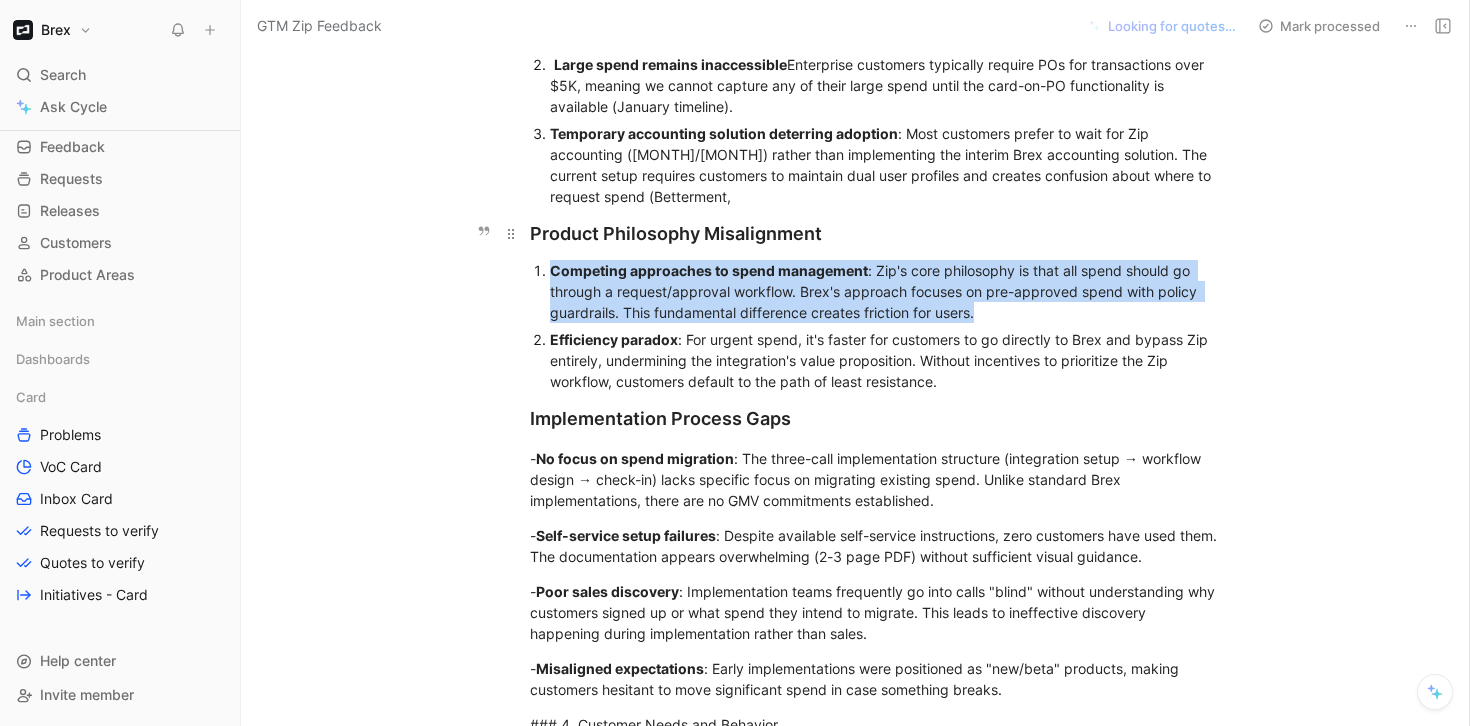 click on "Product Philosophy Misalignment" at bounding box center (876, 233) 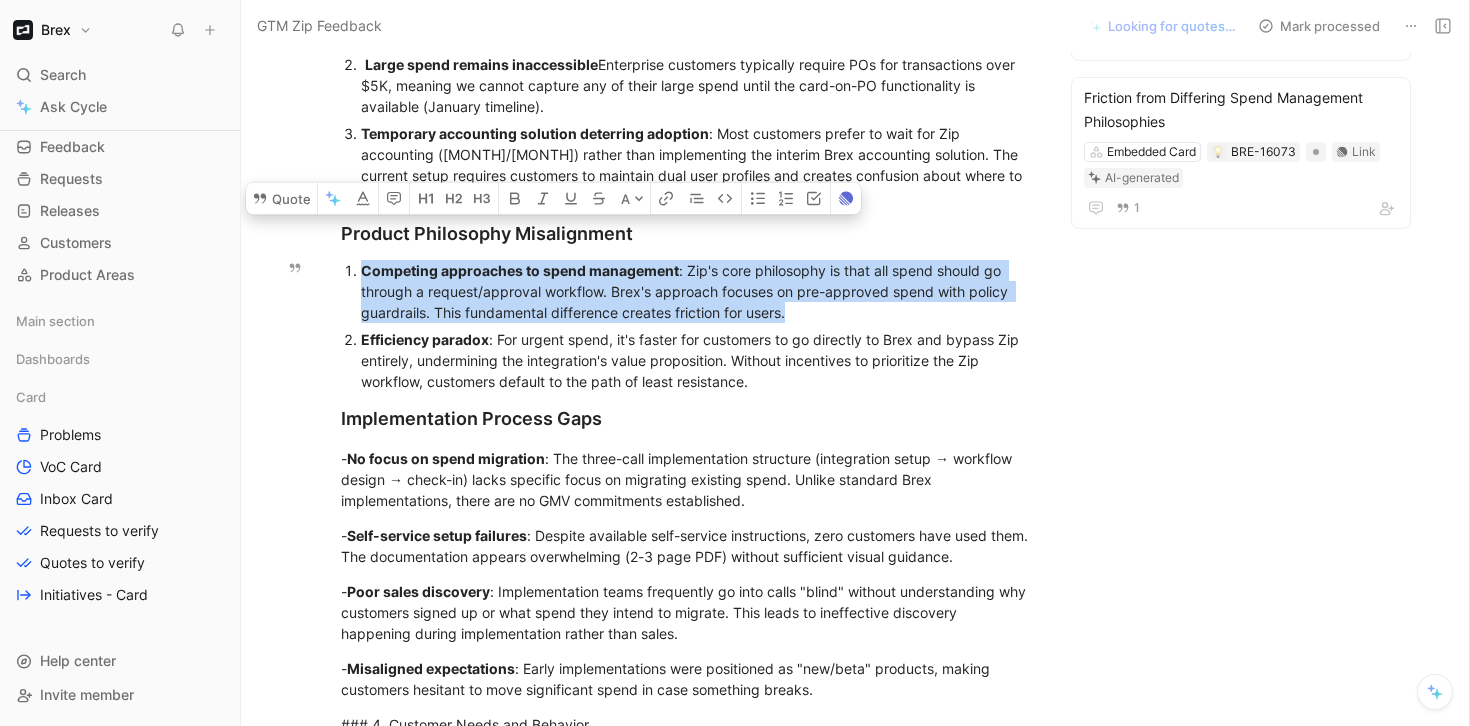 drag, startPoint x: 334, startPoint y: 231, endPoint x: 804, endPoint y: 383, distance: 493.96762 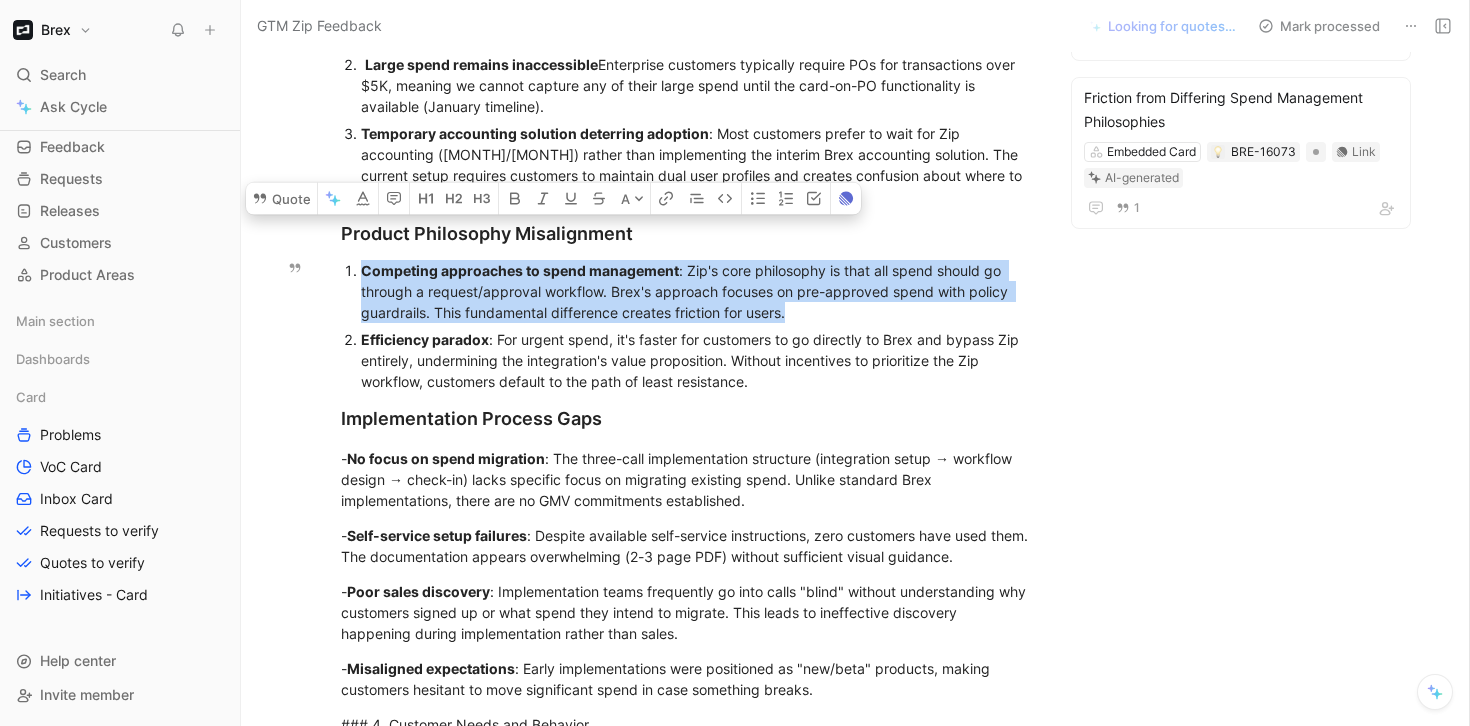 click on "Zip-Brex Integration Team Insights Report TLDR After reviewing multiple meetings across sales, implementation, and solutions consulting teams, I've identified several key factors limiting GMV through the Zip-Brex integration. While the partnership creates strong value through complementary capabilities, customers are not migrating existing spend to Brex cards at the expected rate. Current GMV is approximately $150K across 13 customers below sales projections. Key Findings Structural Limitations in Current Integration The current integration architecture fundamentally limits GMV potential until future milestones are completed: Intake vs. PO split creates spending cap : Zip's workflow splits spending into two paths - intake requests under $5K generate virtual cards, while requests over $5K generate POs. Since the integration currently only supports card-on-intake (not card-on-PO), we're exclusively capturing tail spend.   Large spend remains inaccessible Temporary accounting solution deterring adoption -  -  -" at bounding box center (687, 1085) 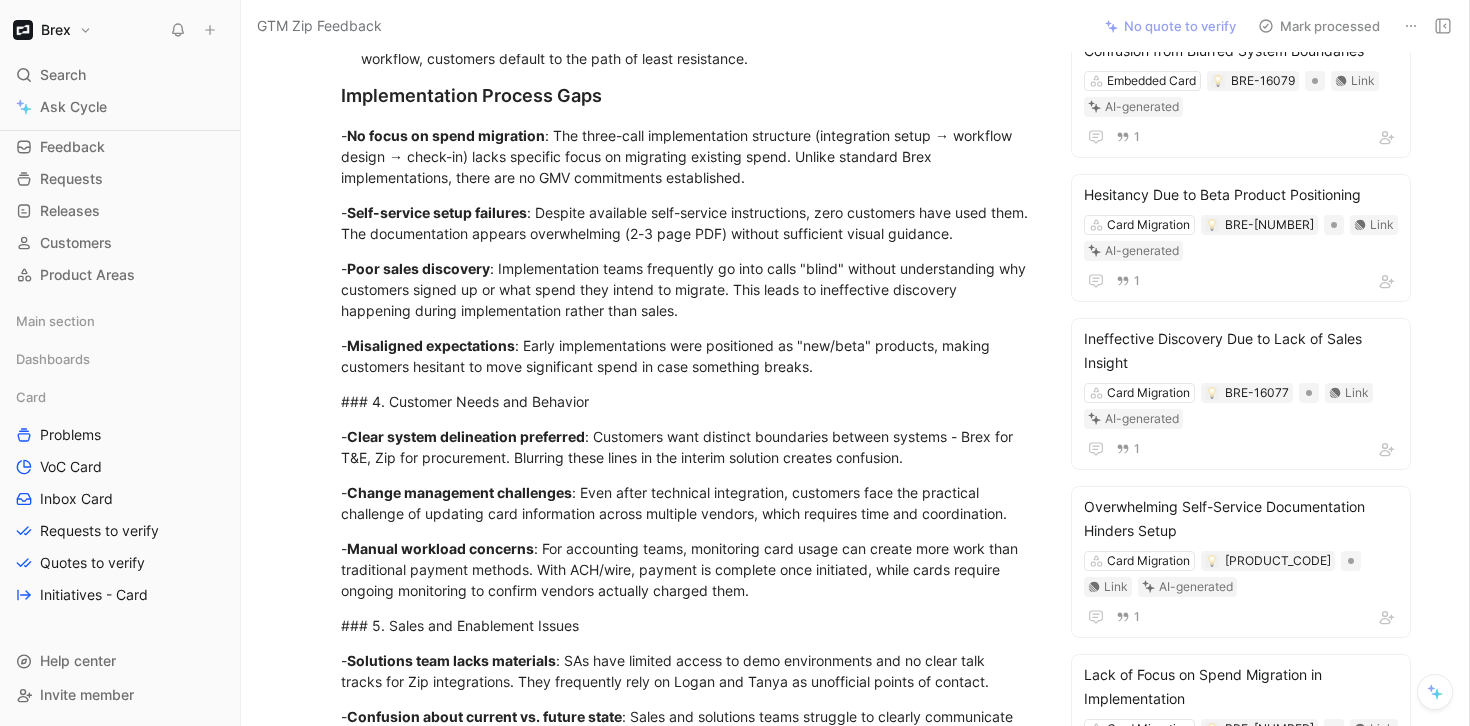 scroll, scrollTop: 816, scrollLeft: 0, axis: vertical 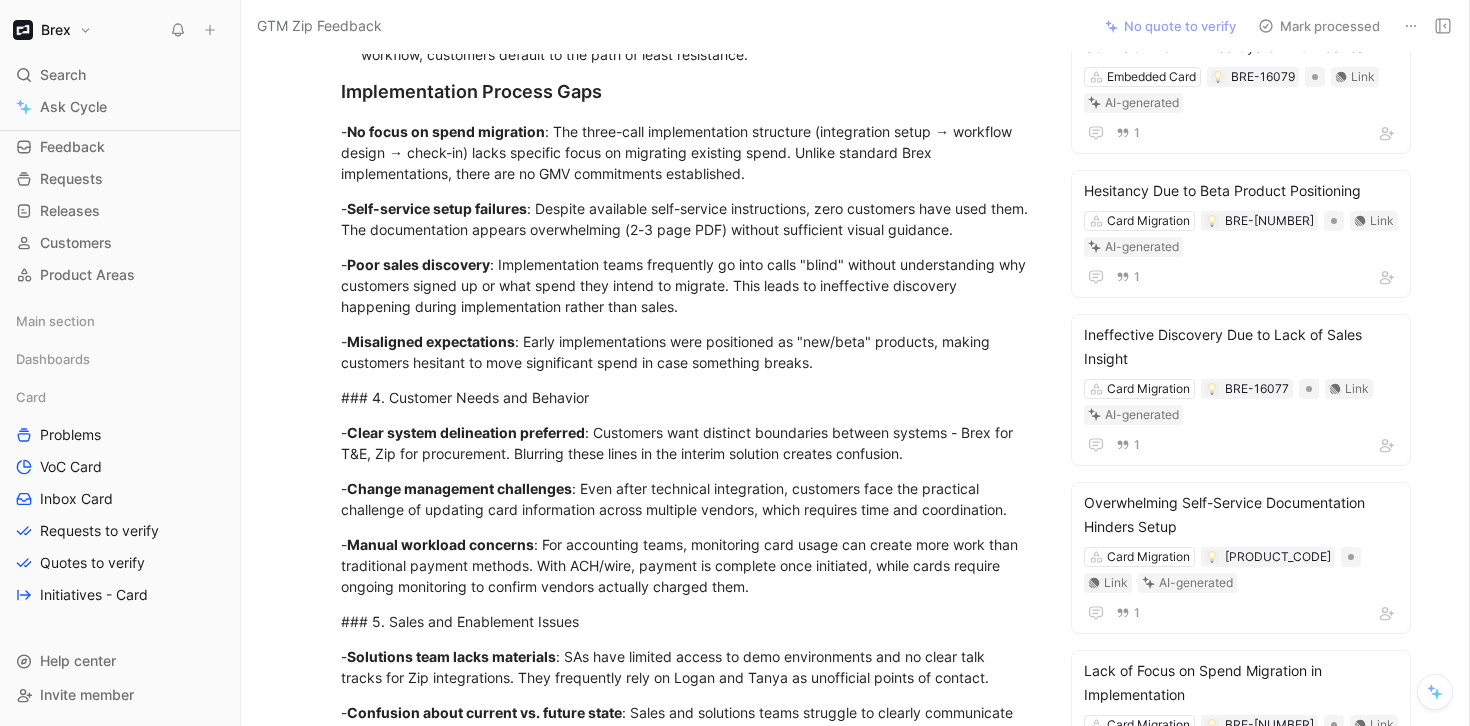 click on "-  No focus on spend migration : The three-call implementation structure (integration setup → workflow design → check-in) lacks specific focus on migrating existing spend. Unlike standard Brex implementations, there are no GMV commitments established." at bounding box center (687, 152) 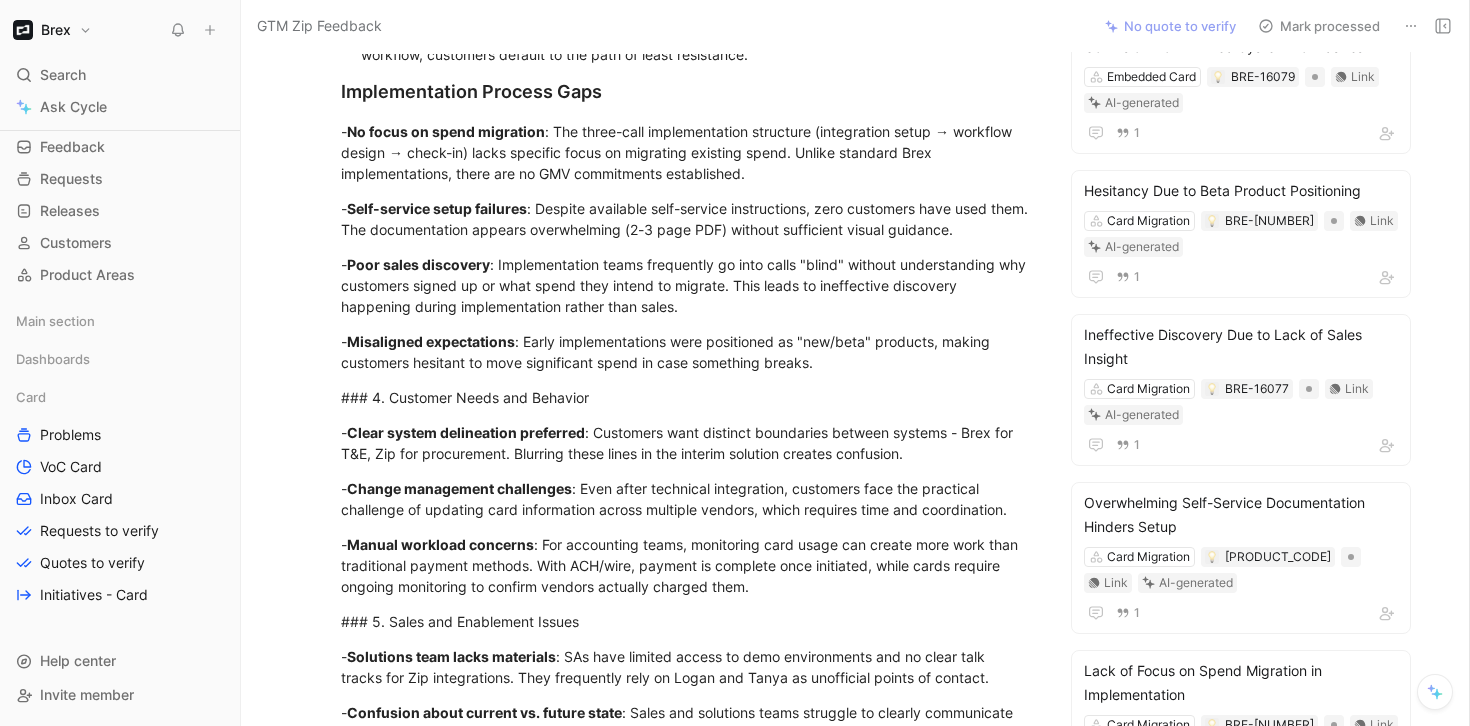 click on "-  No focus on spend migration : The three-call implementation structure (integration setup → workflow design → check-in) lacks specific focus on migrating existing spend. Unlike standard Brex implementations, there are no GMV commitments established." at bounding box center [687, 152] 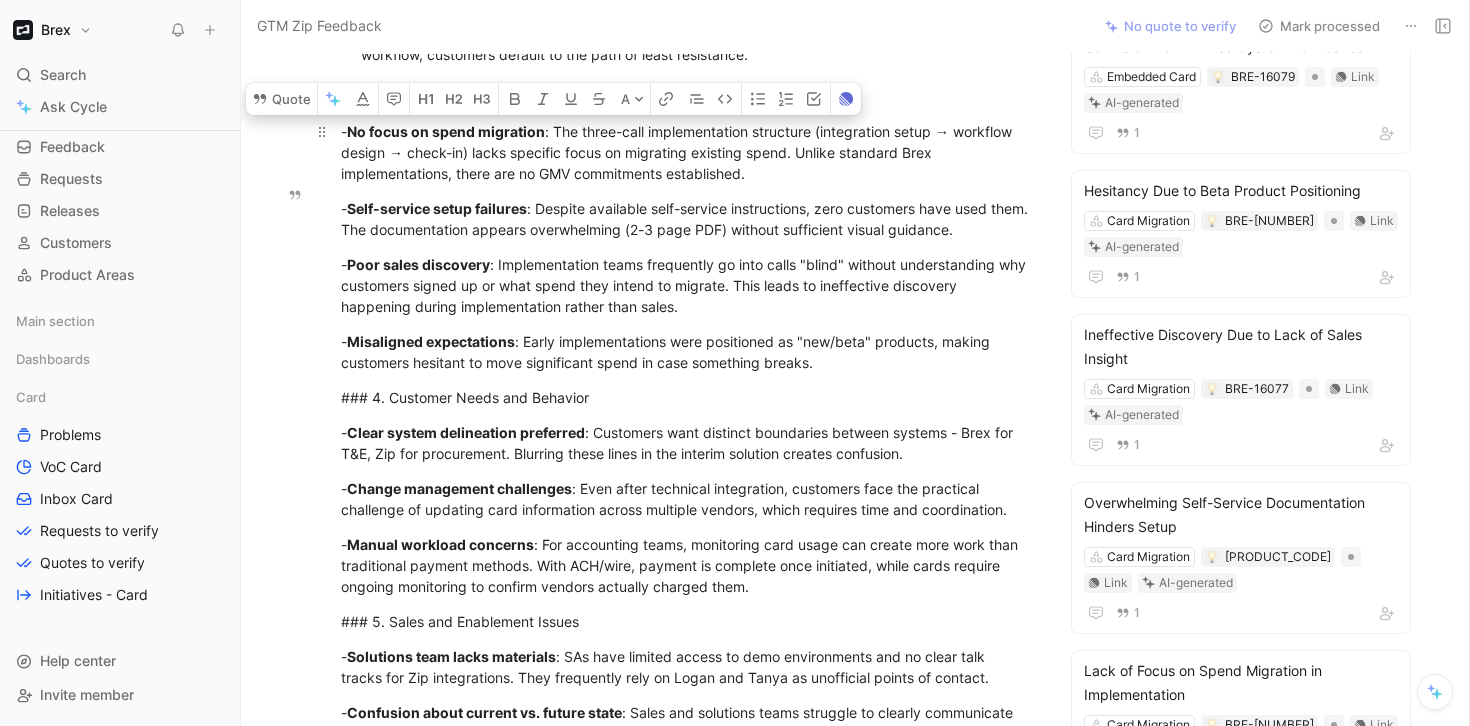click on "-  No focus on spend migration : The three-call implementation structure (integration setup → workflow design → check-in) lacks specific focus on migrating existing spend. Unlike standard Brex implementations, there are no GMV commitments established." at bounding box center [687, 152] 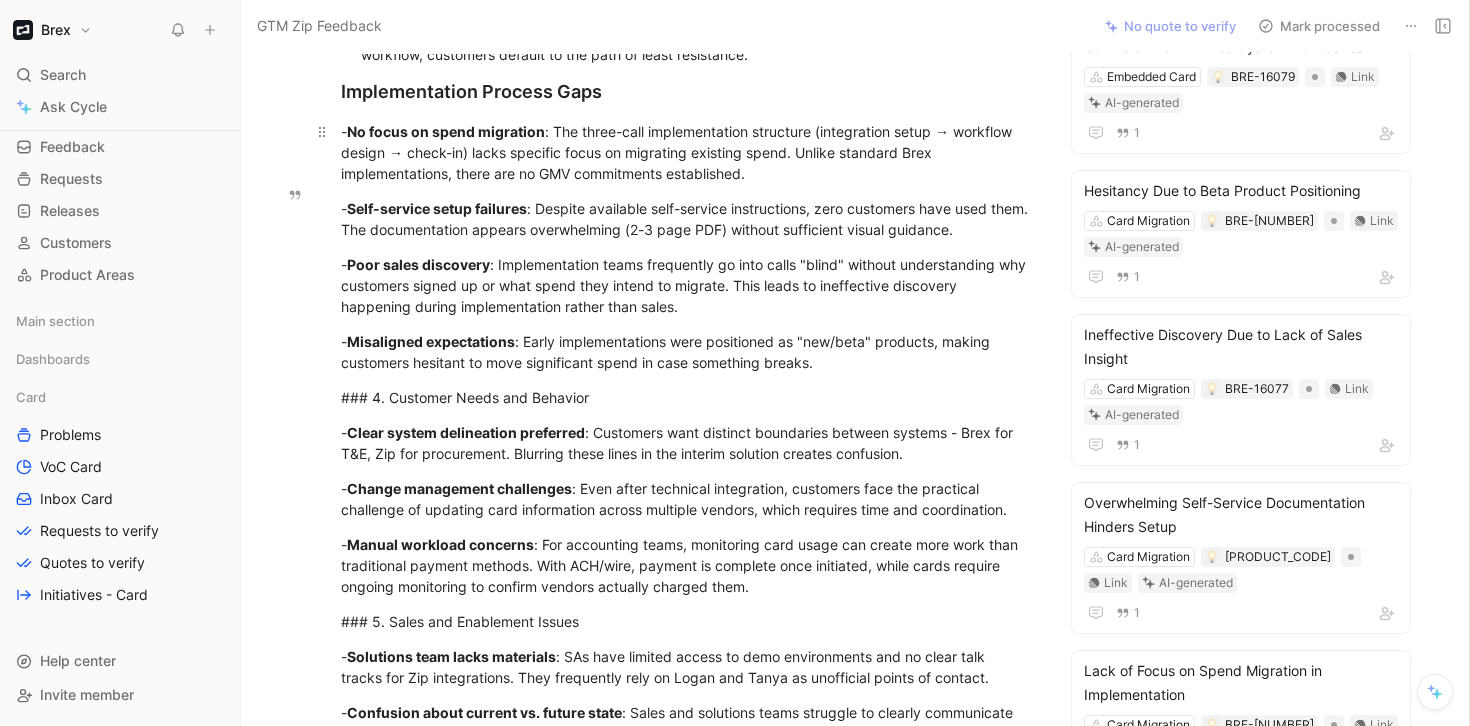 click on "-  No focus on spend migration : The three-call implementation structure (integration setup → workflow design → check-in) lacks specific focus on migrating existing spend. Unlike standard Brex implementations, there are no GMV commitments established." at bounding box center (687, 152) 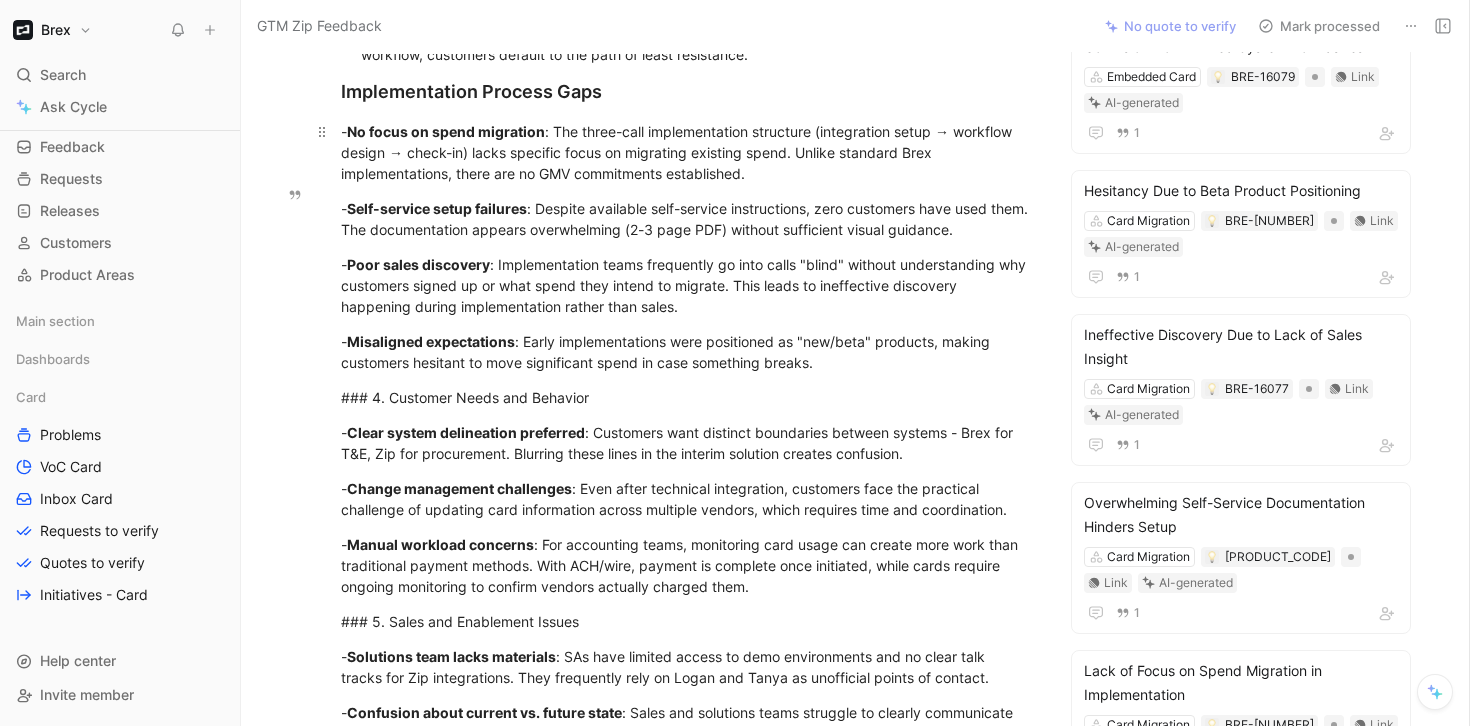 click on "-  No focus on spend migration : The three-call implementation structure (integration setup → workflow design → check-in) lacks specific focus on migrating existing spend. Unlike standard Brex implementations, there are no GMV commitments established." at bounding box center (687, 152) 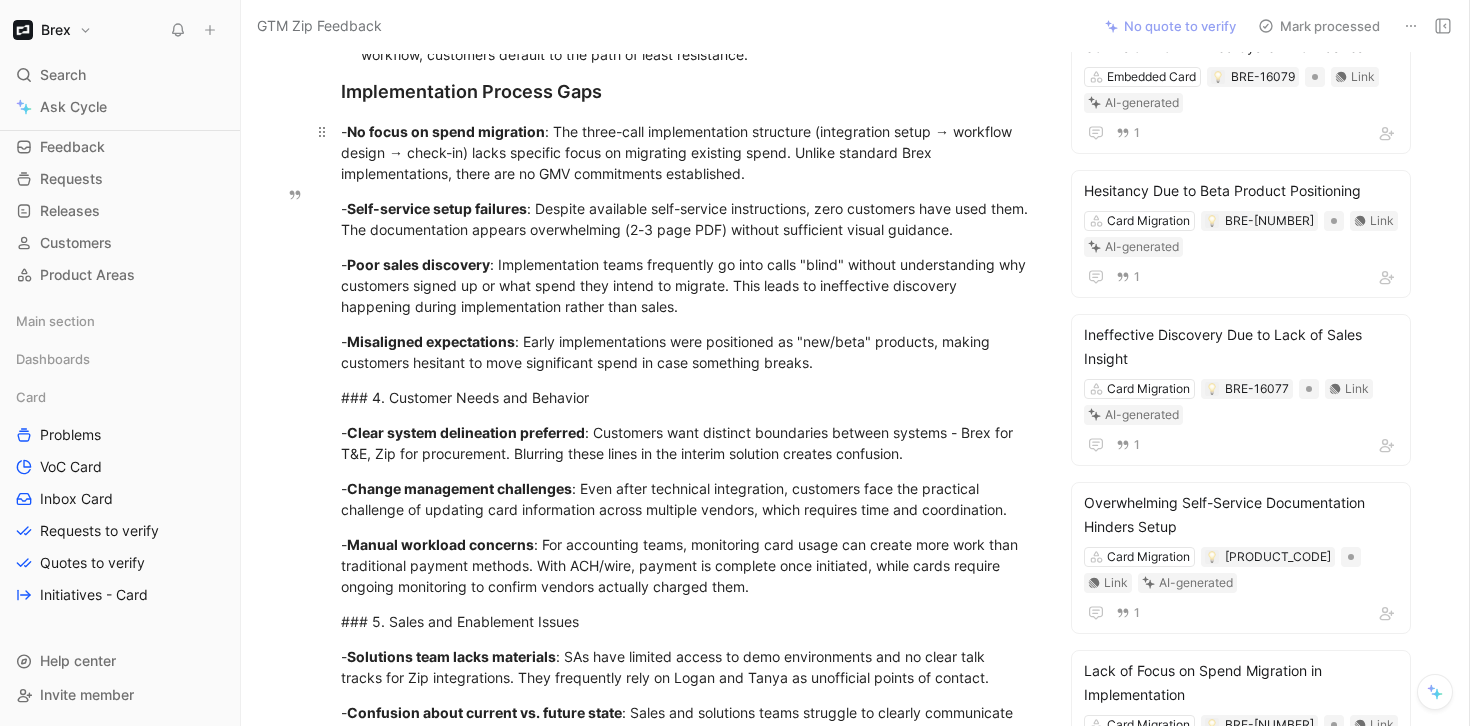 click on "-  No focus on spend migration : The three-call implementation structure (integration setup → workflow design → check-in) lacks specific focus on migrating existing spend. Unlike standard Brex implementations, there are no GMV commitments established." at bounding box center [687, 152] 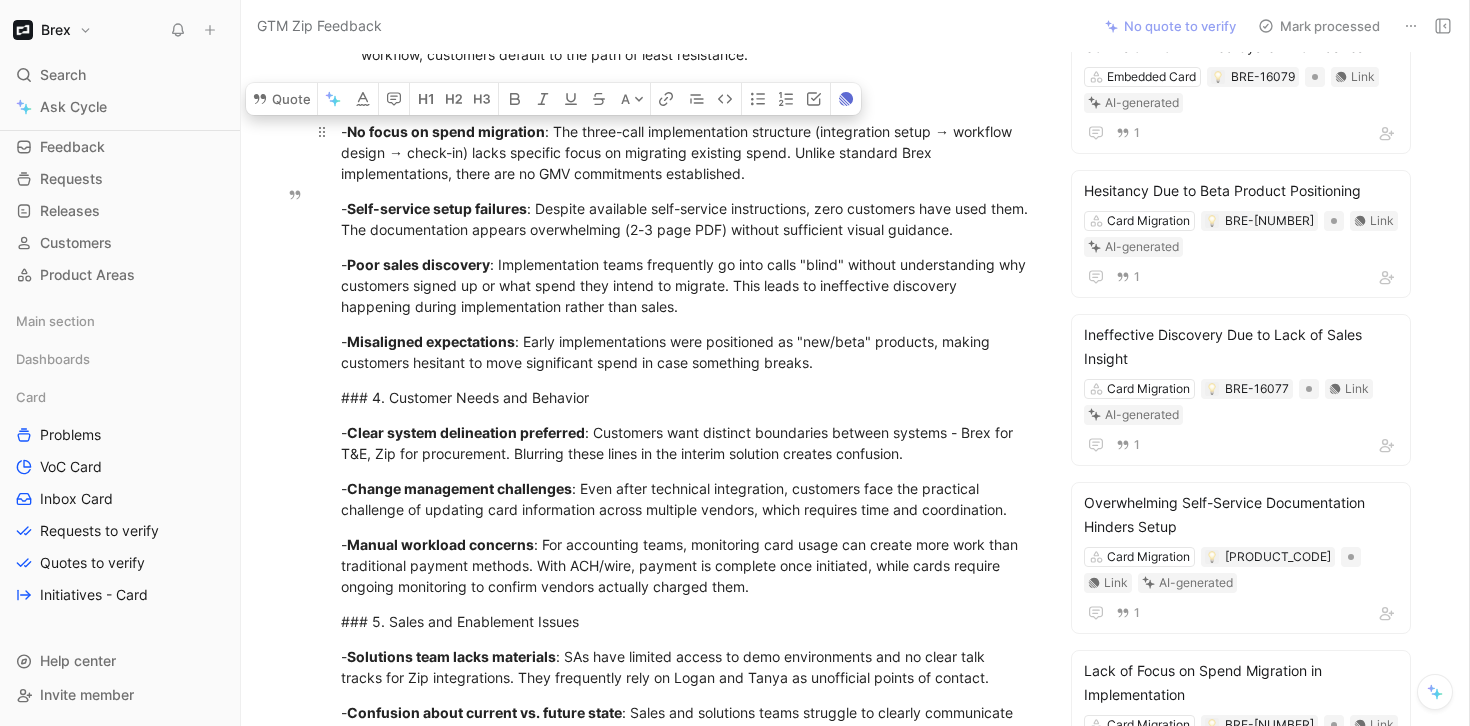 click on "-  No focus on spend migration : The three-call implementation structure (integration setup → workflow design → check-in) lacks specific focus on migrating existing spend. Unlike standard Brex implementations, there are no GMV commitments established." at bounding box center [687, 152] 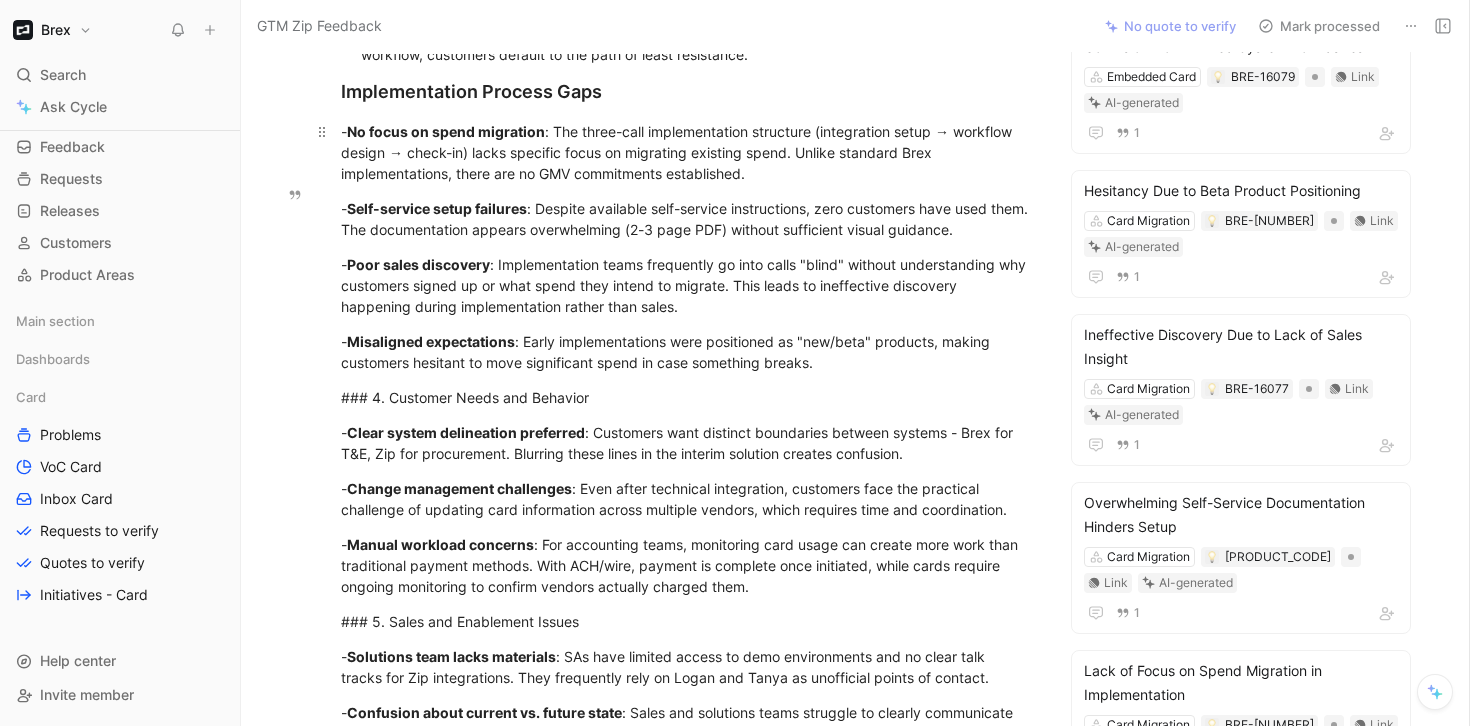 click on "-  No focus on spend migration : The three-call implementation structure (integration setup → workflow design → check-in) lacks specific focus on migrating existing spend. Unlike standard Brex implementations, there are no GMV commitments established." at bounding box center [687, 152] 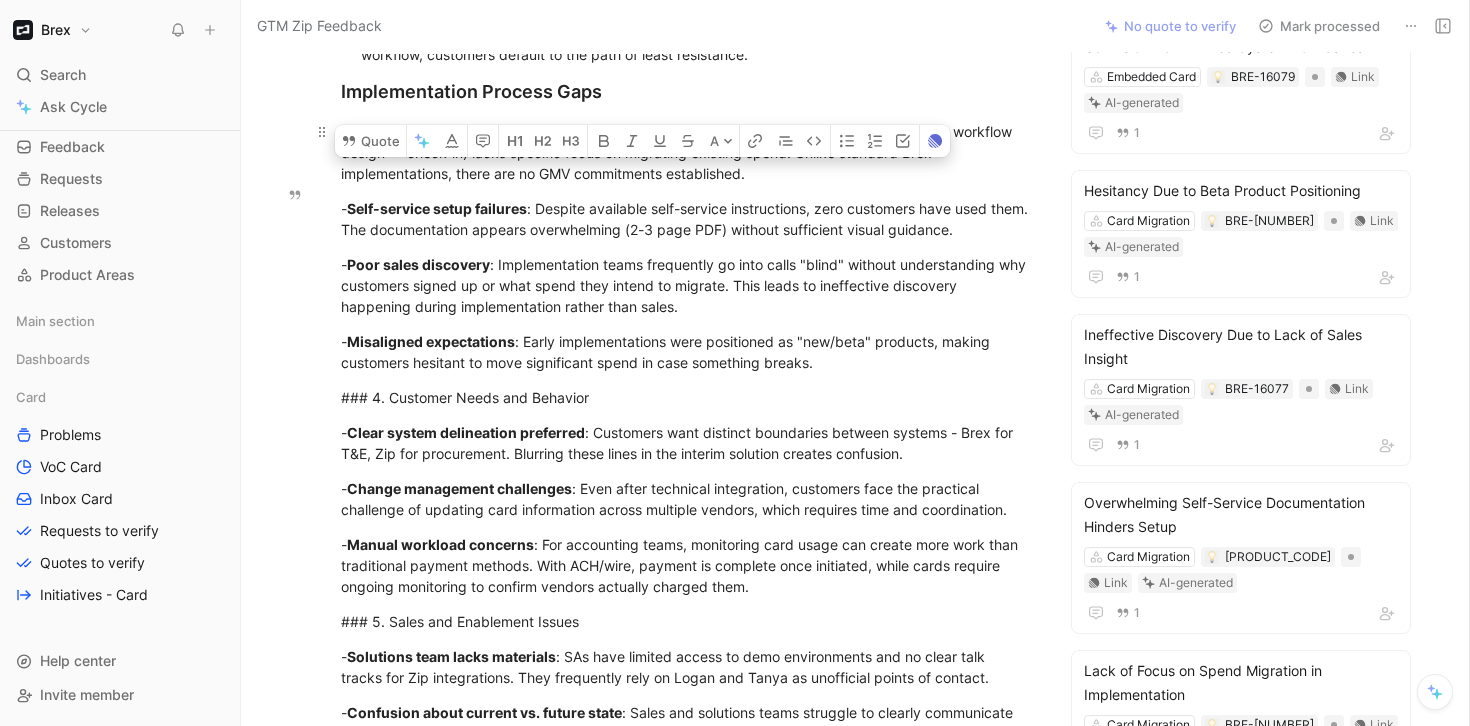 drag, startPoint x: 755, startPoint y: 233, endPoint x: 541, endPoint y: 236, distance: 214.02103 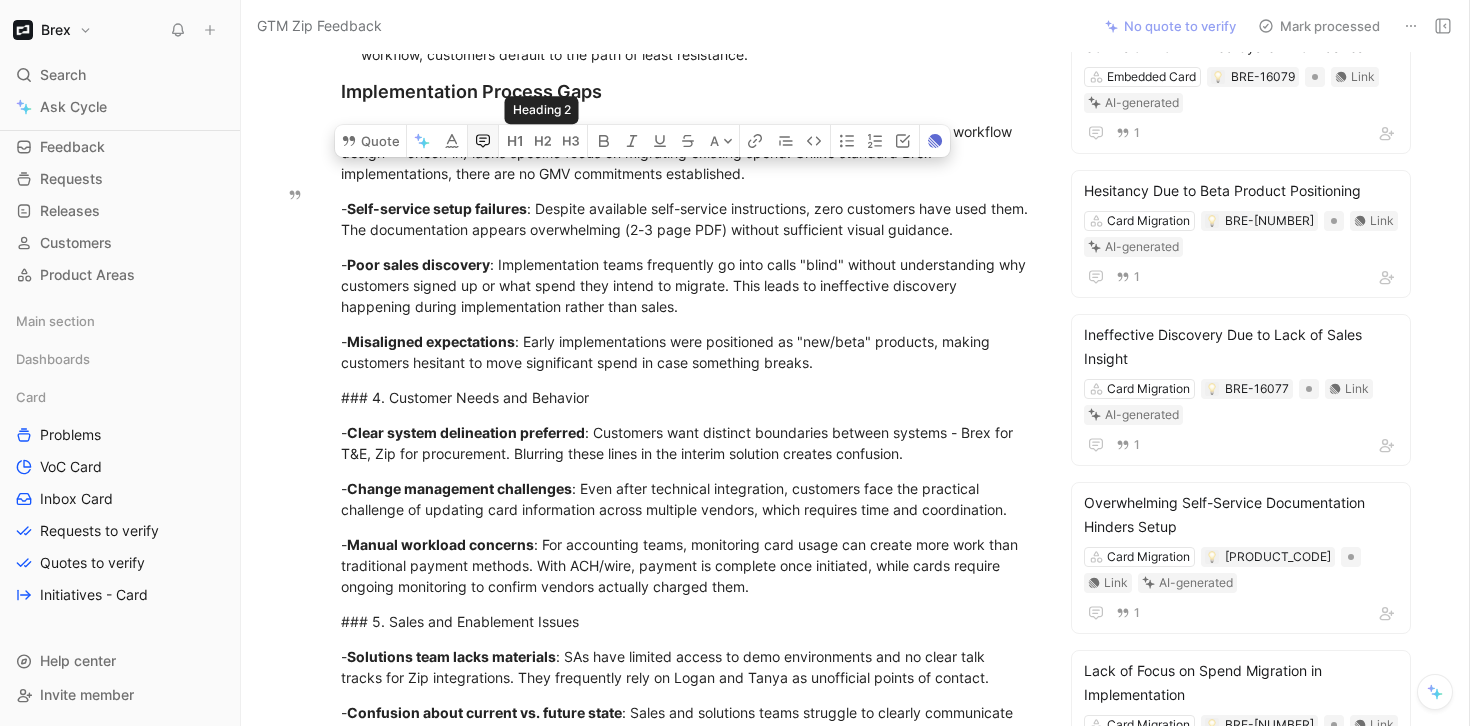 click 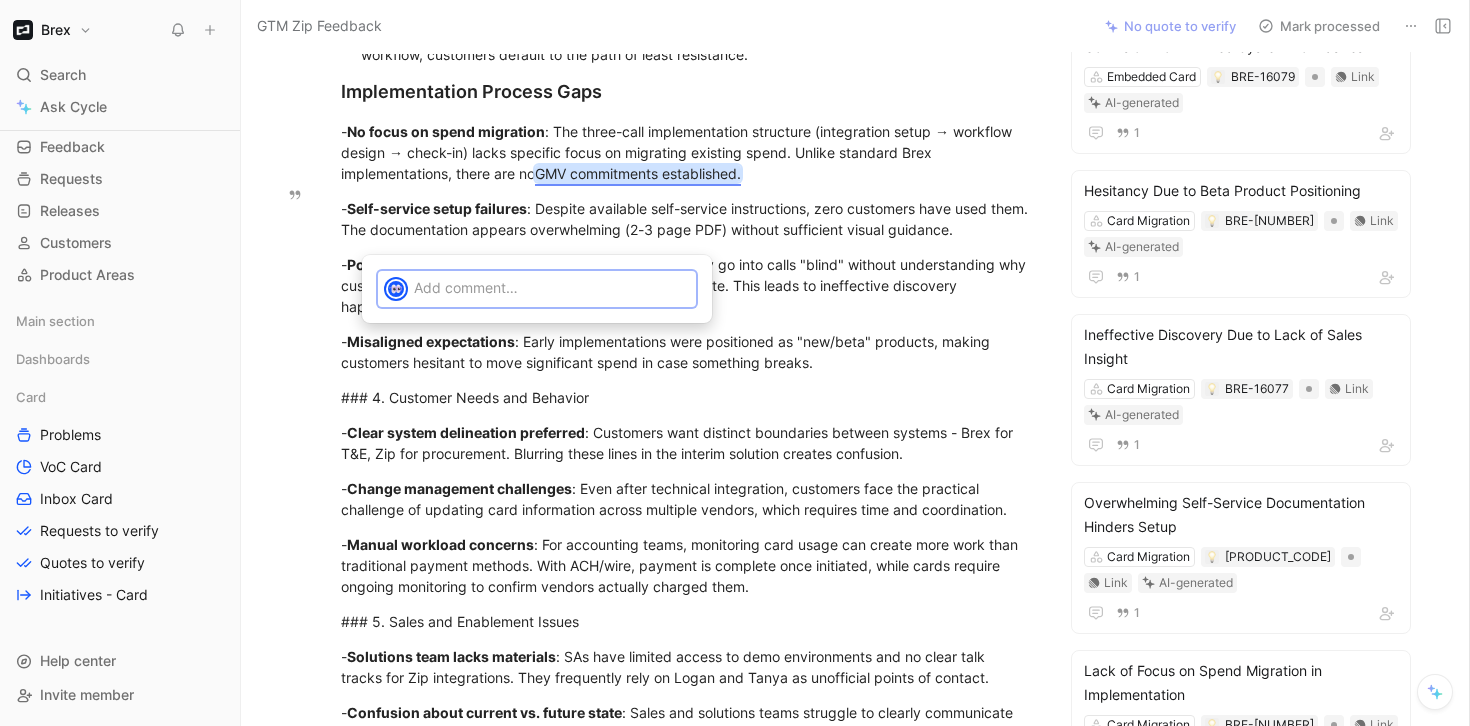 type 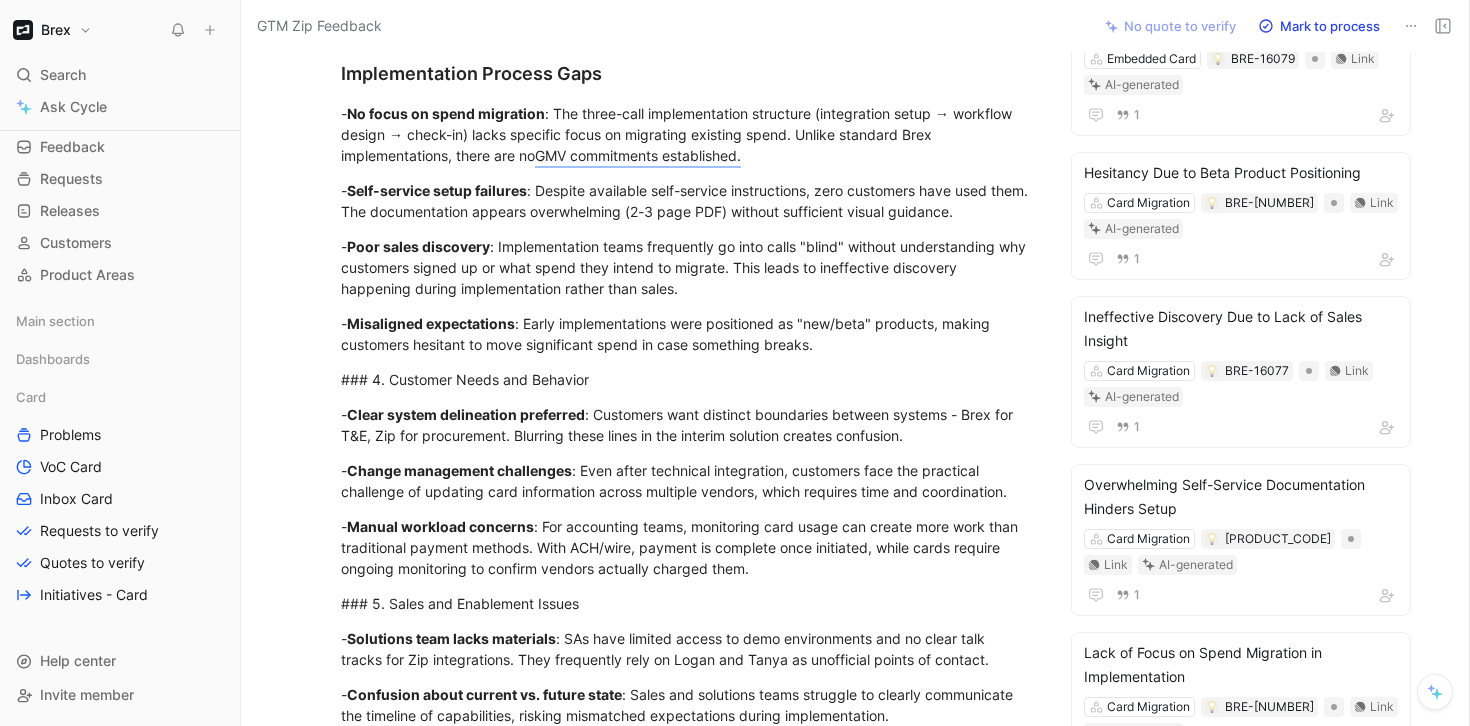 scroll, scrollTop: 843, scrollLeft: 0, axis: vertical 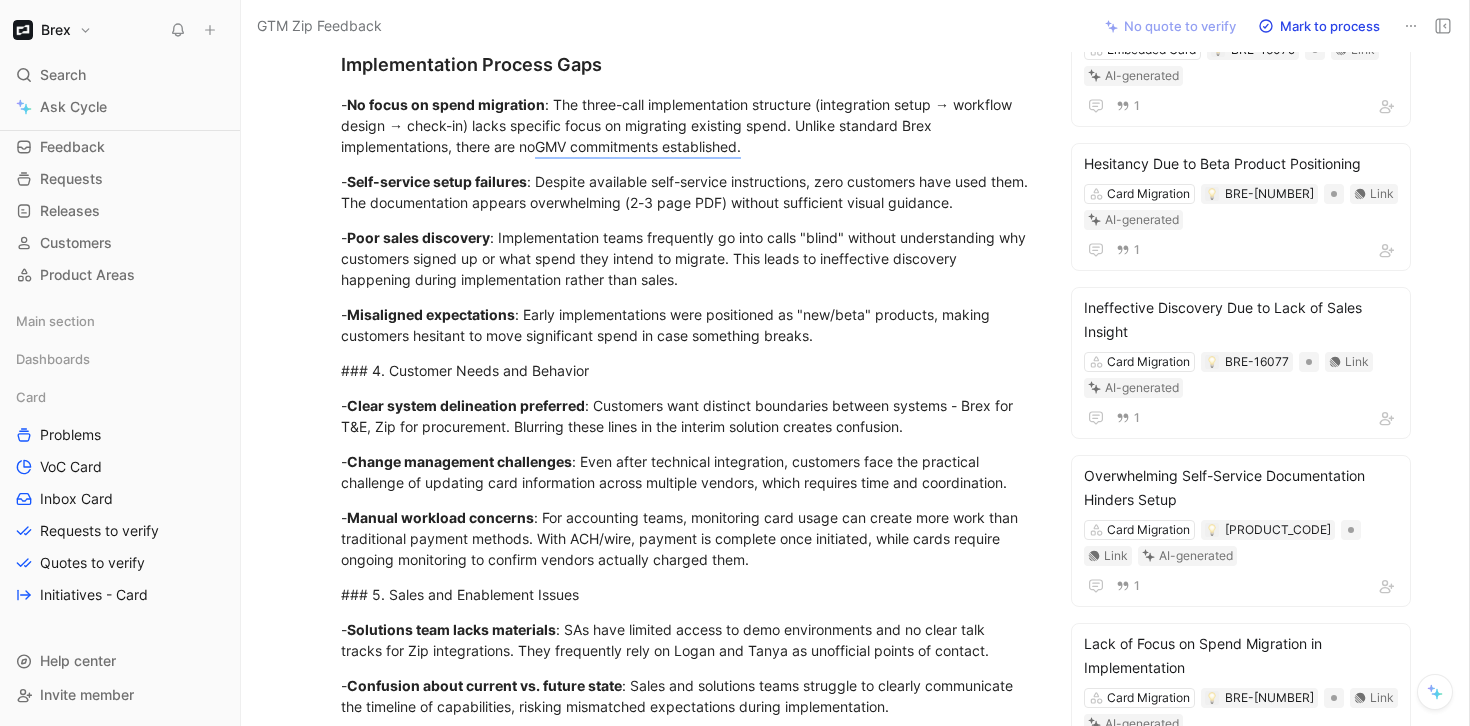 click on "-  Self-service setup failures : Despite available self-service instructions, zero customers have used them. The documentation appears overwhelming (2-3 page PDF) without sufficient visual guidance." at bounding box center (687, 192) 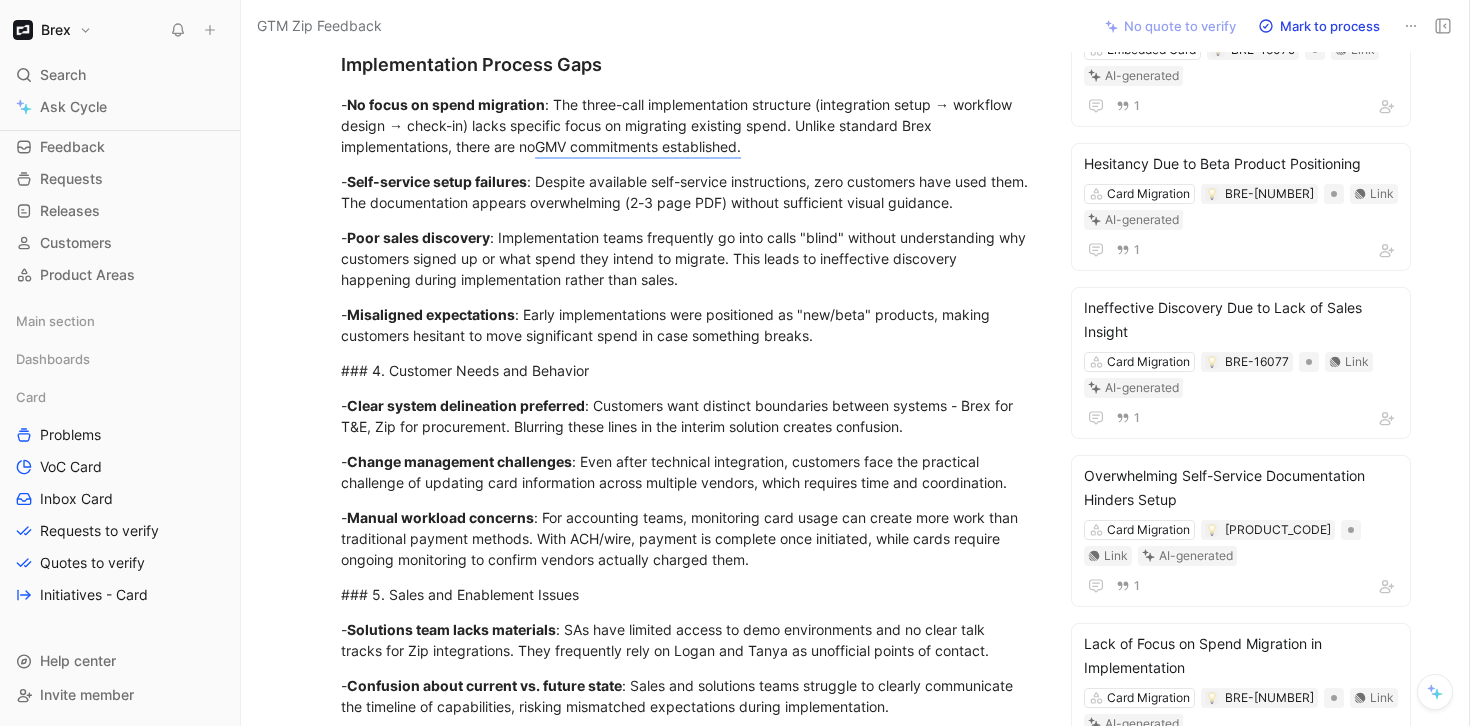 click on "-  Self-service setup failures : Despite available self-service instructions, zero customers have used them. The documentation appears overwhelming (2-3 page PDF) without sufficient visual guidance." at bounding box center [687, 192] 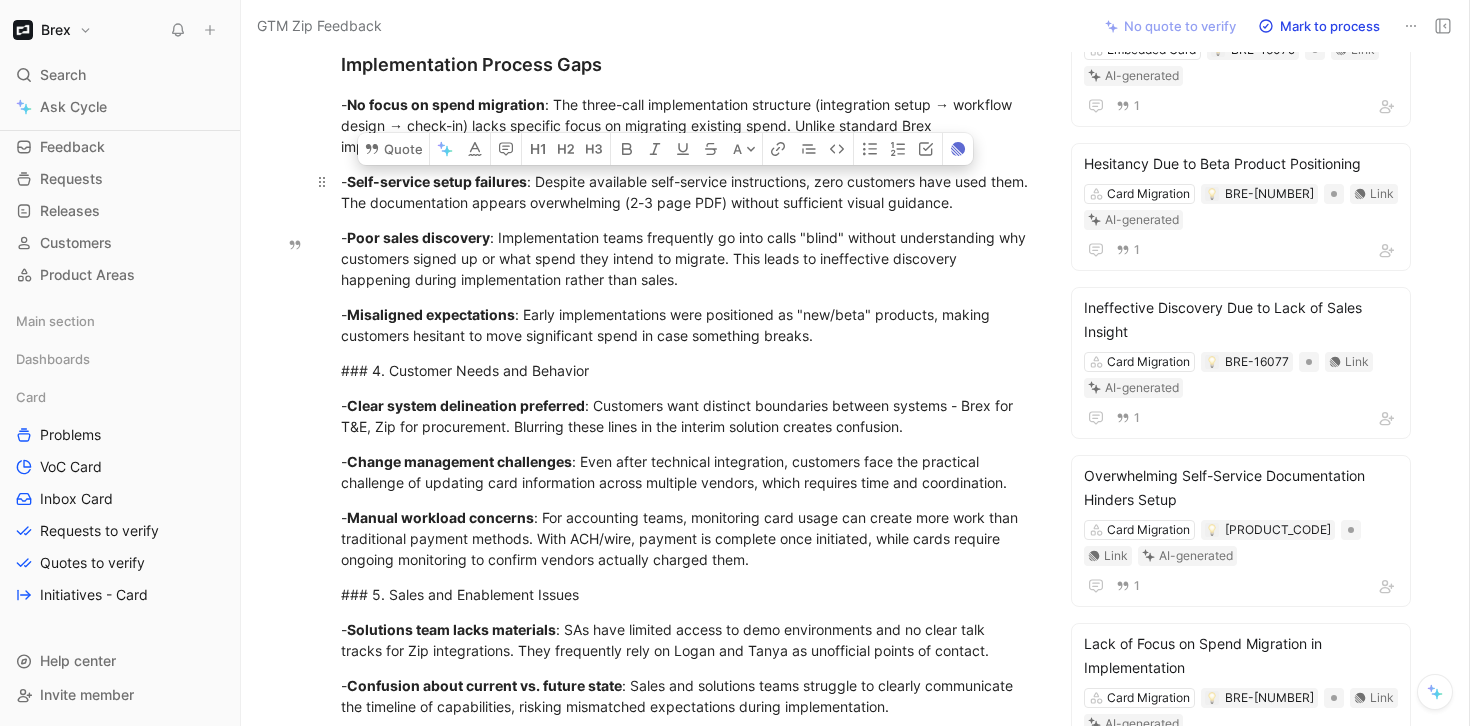 click on "-  Self-service setup failures : Despite available self-service instructions, zero customers have used them. The documentation appears overwhelming (2-3 page PDF) without sufficient visual guidance." at bounding box center [687, 192] 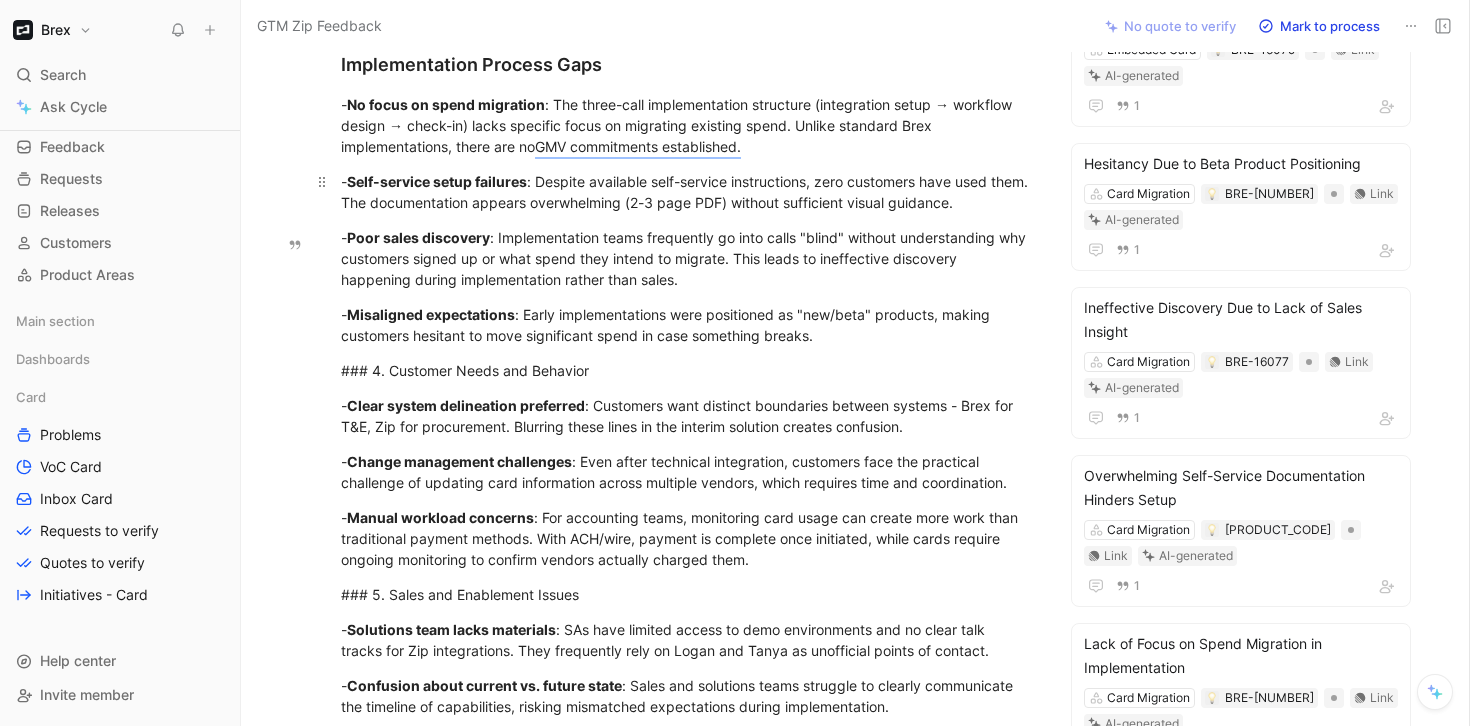 click on "-  Self-service setup failures : Despite available self-service instructions, zero customers have used them. The documentation appears overwhelming (2-3 page PDF) without sufficient visual guidance." at bounding box center [687, 192] 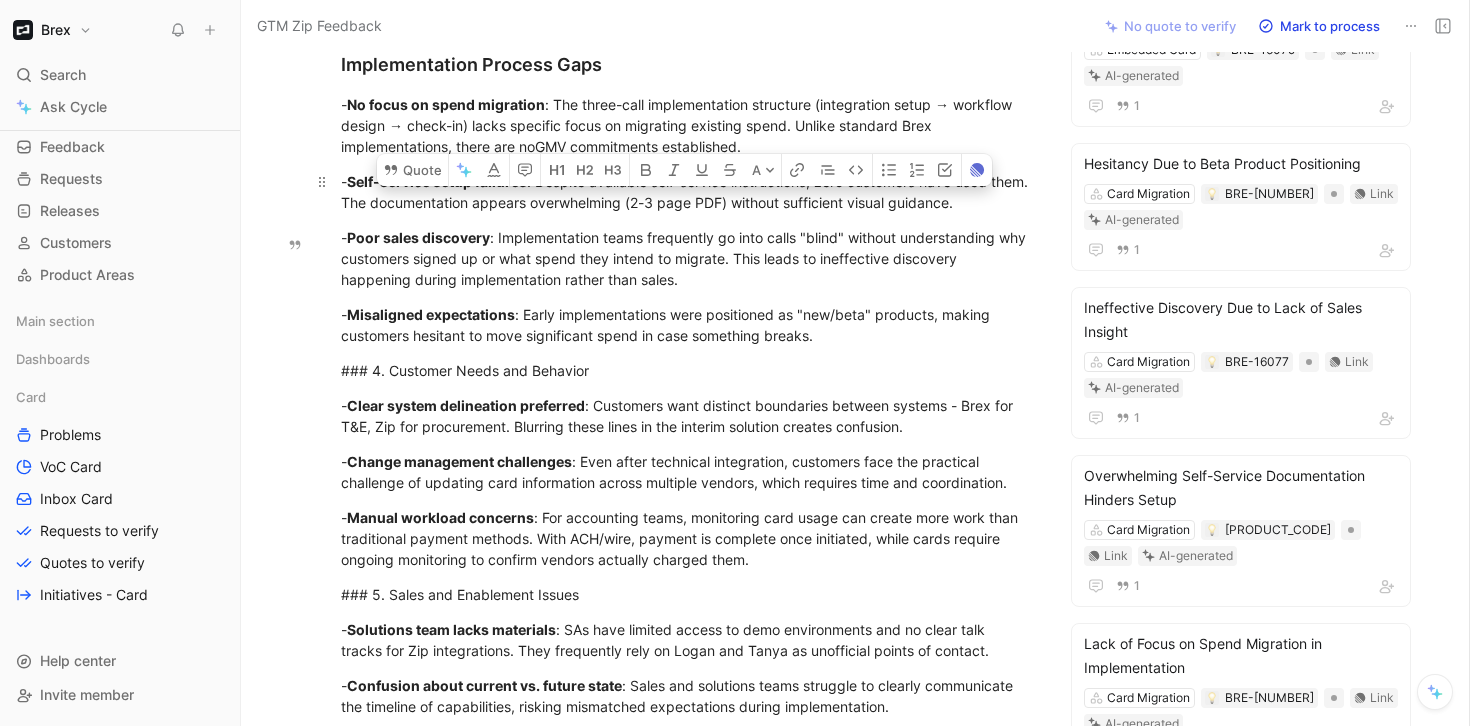 drag, startPoint x: 379, startPoint y: 265, endPoint x: 991, endPoint y: 271, distance: 612.0294 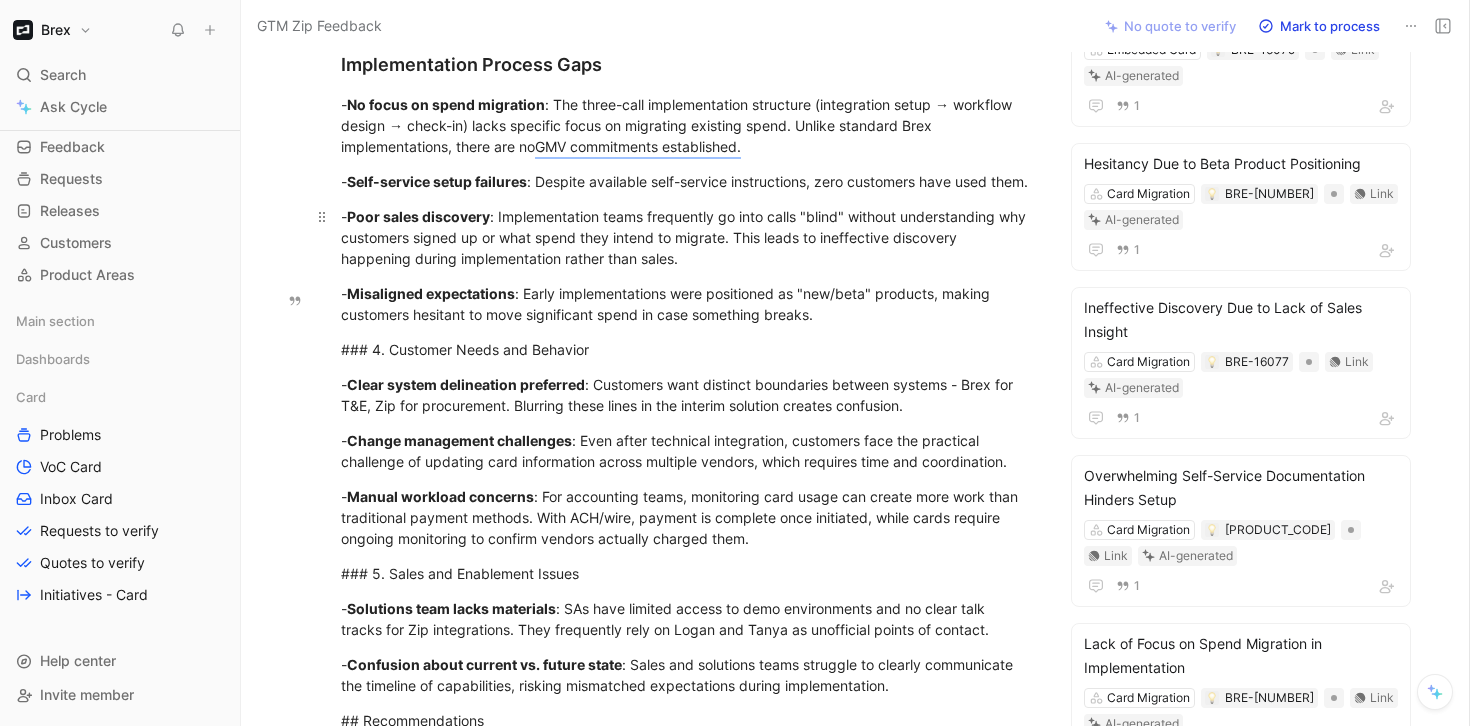 click on "-  Poor sales discovery : Implementation teams frequently go into calls "blind" without understanding why customers signed up or what spend they intend to migrate. This leads to ineffective discovery happening during implementation rather than sales." at bounding box center [687, 237] 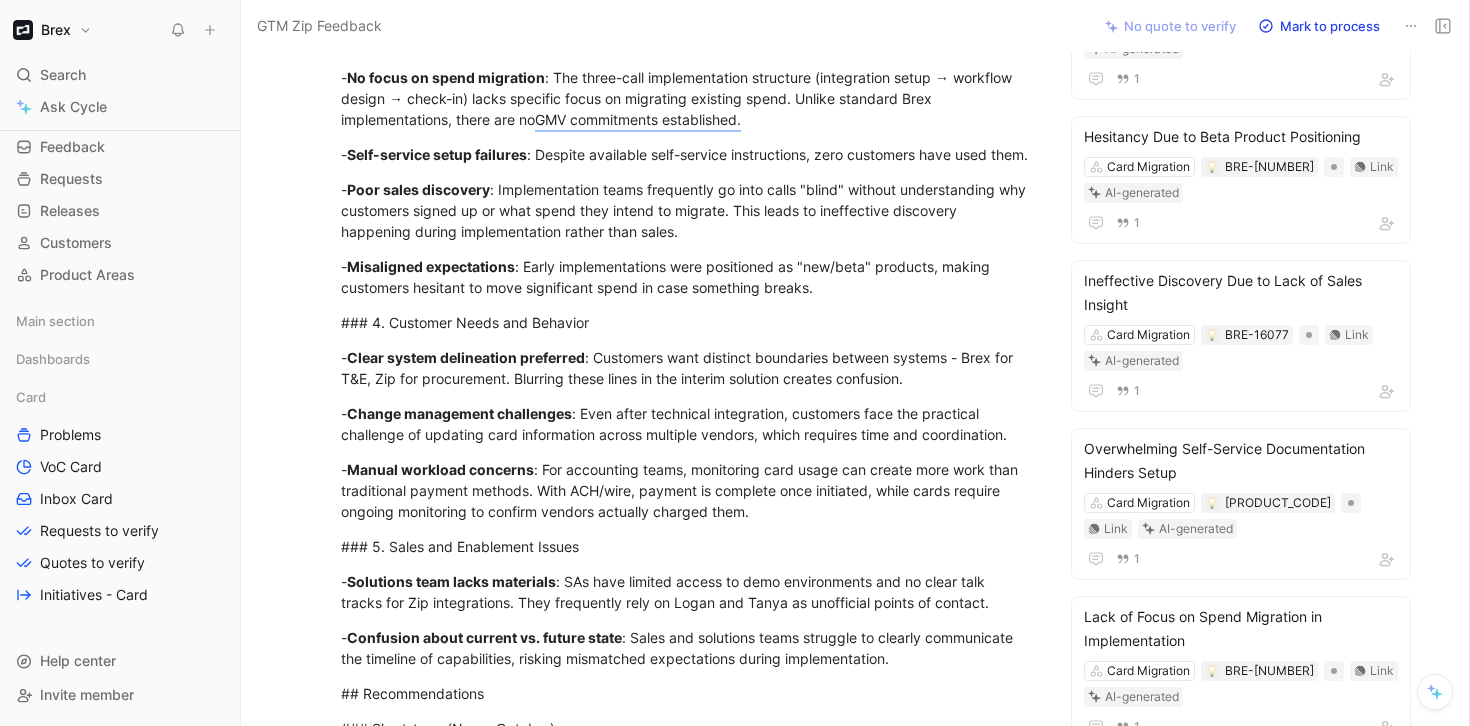 scroll, scrollTop: 875, scrollLeft: 0, axis: vertical 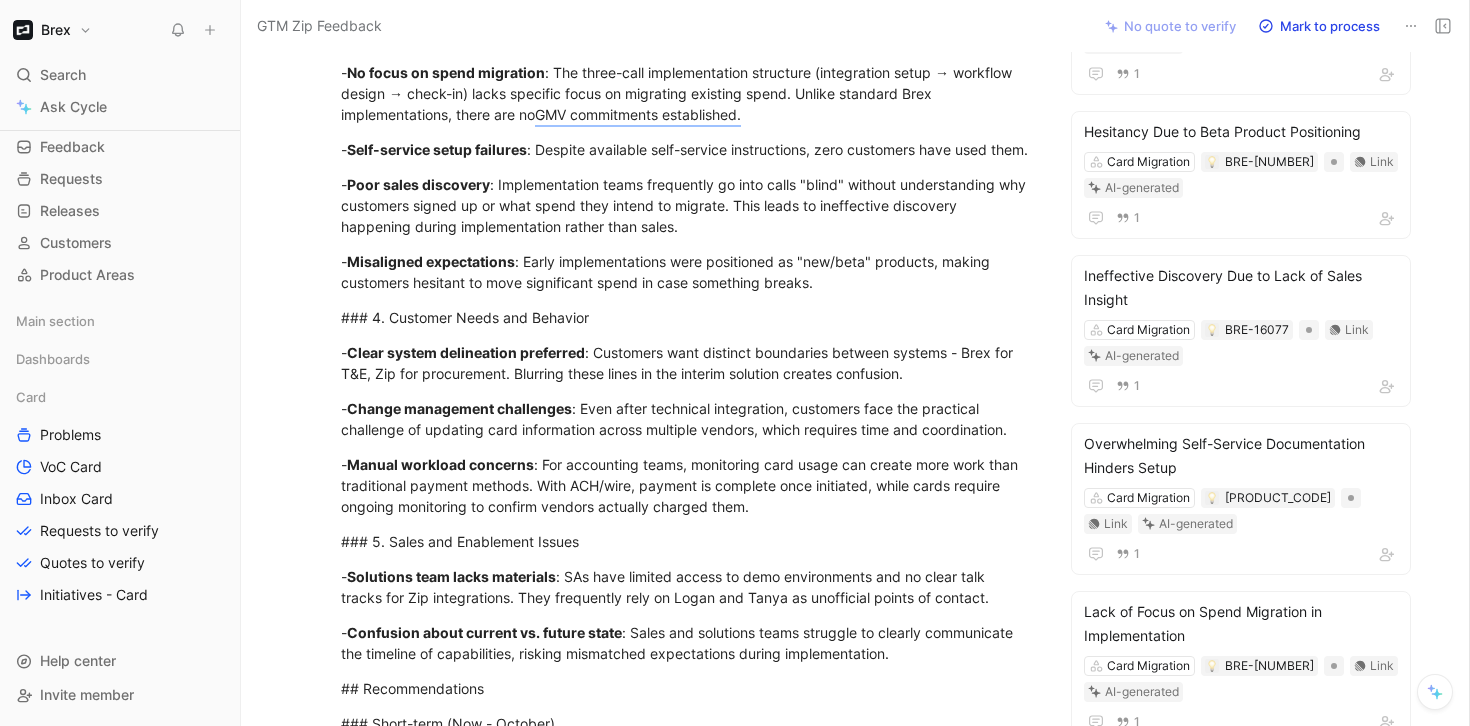 click on "-  Poor sales discovery : Implementation teams frequently go into calls "blind" without understanding why customers signed up or what spend they intend to migrate. This leads to ineffective discovery happening during implementation rather than sales." at bounding box center [687, 205] 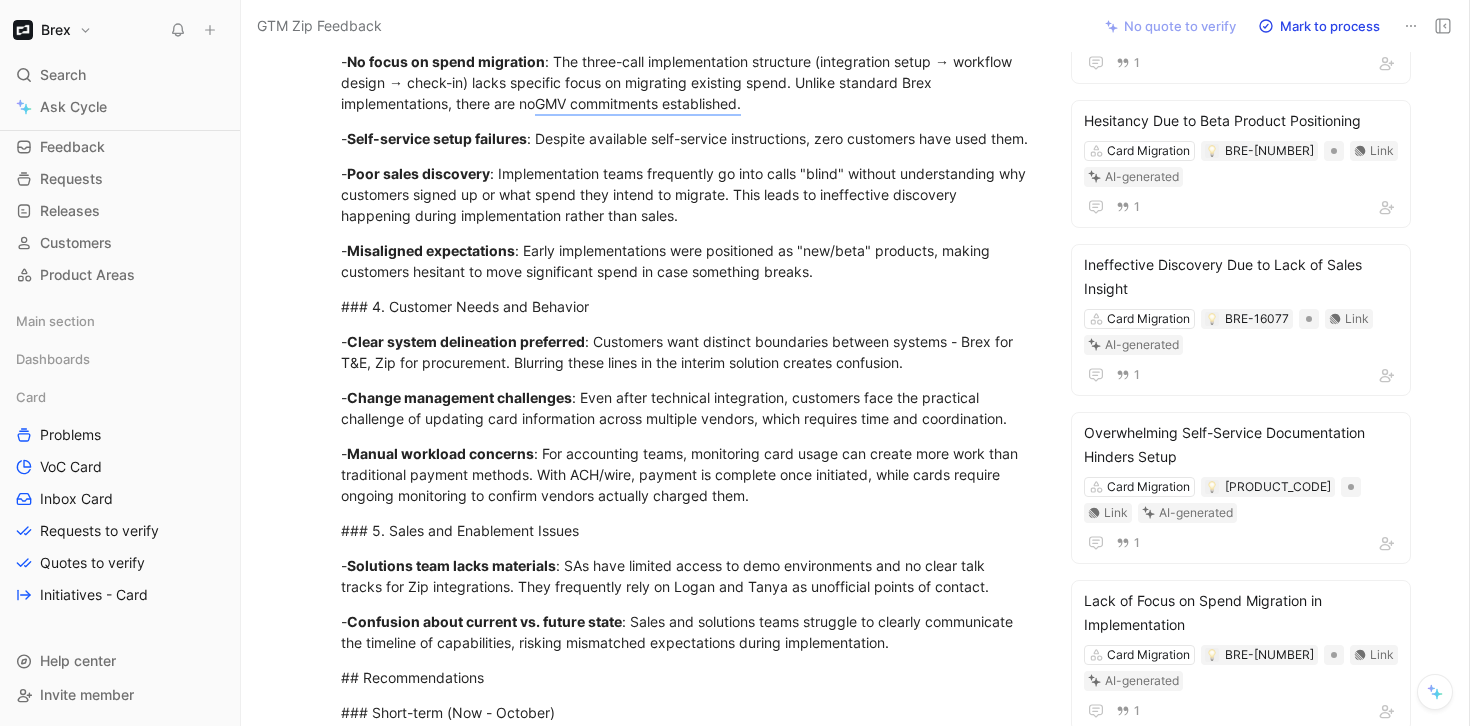 scroll, scrollTop: 892, scrollLeft: 0, axis: vertical 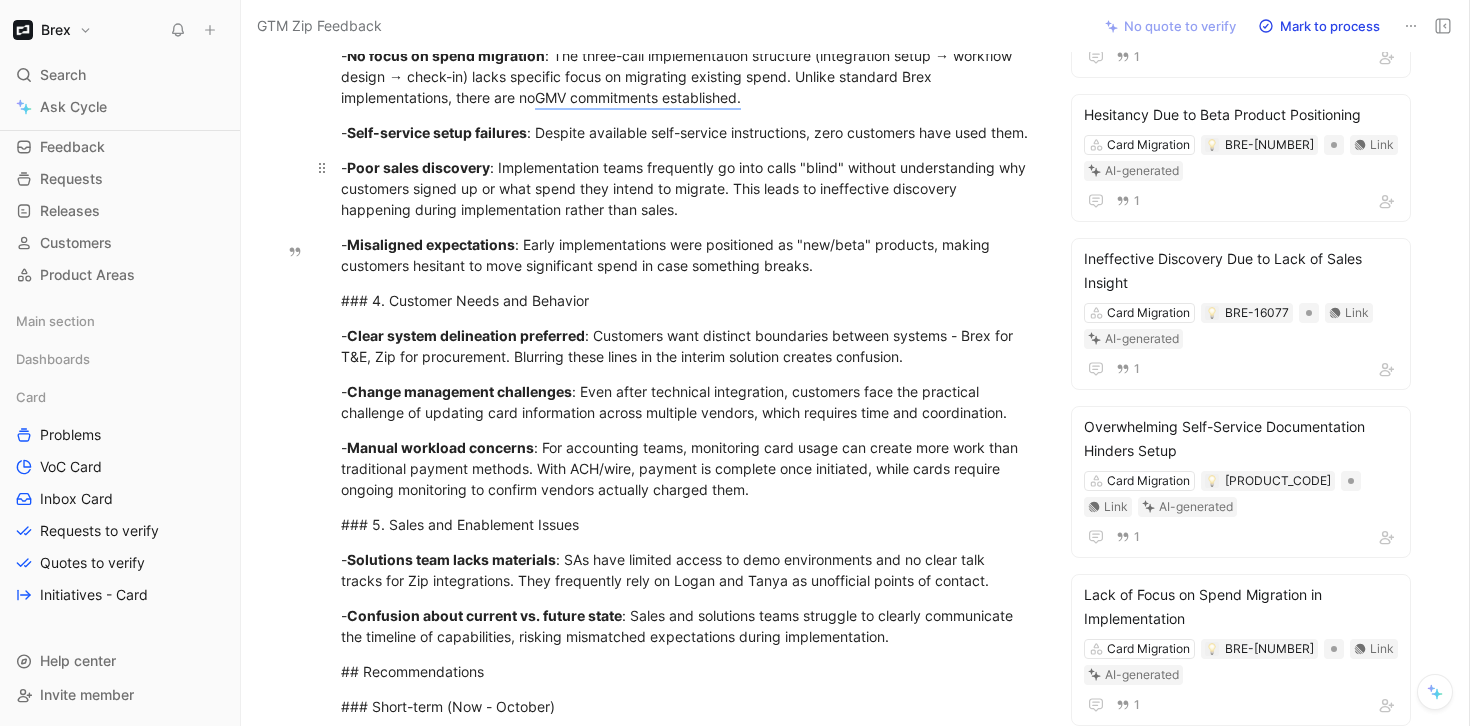 click on "-  Poor sales discovery : Implementation teams frequently go into calls "blind" without understanding why customers signed up or what spend they intend to migrate. This leads to ineffective discovery happening during implementation rather than sales." at bounding box center (687, 188) 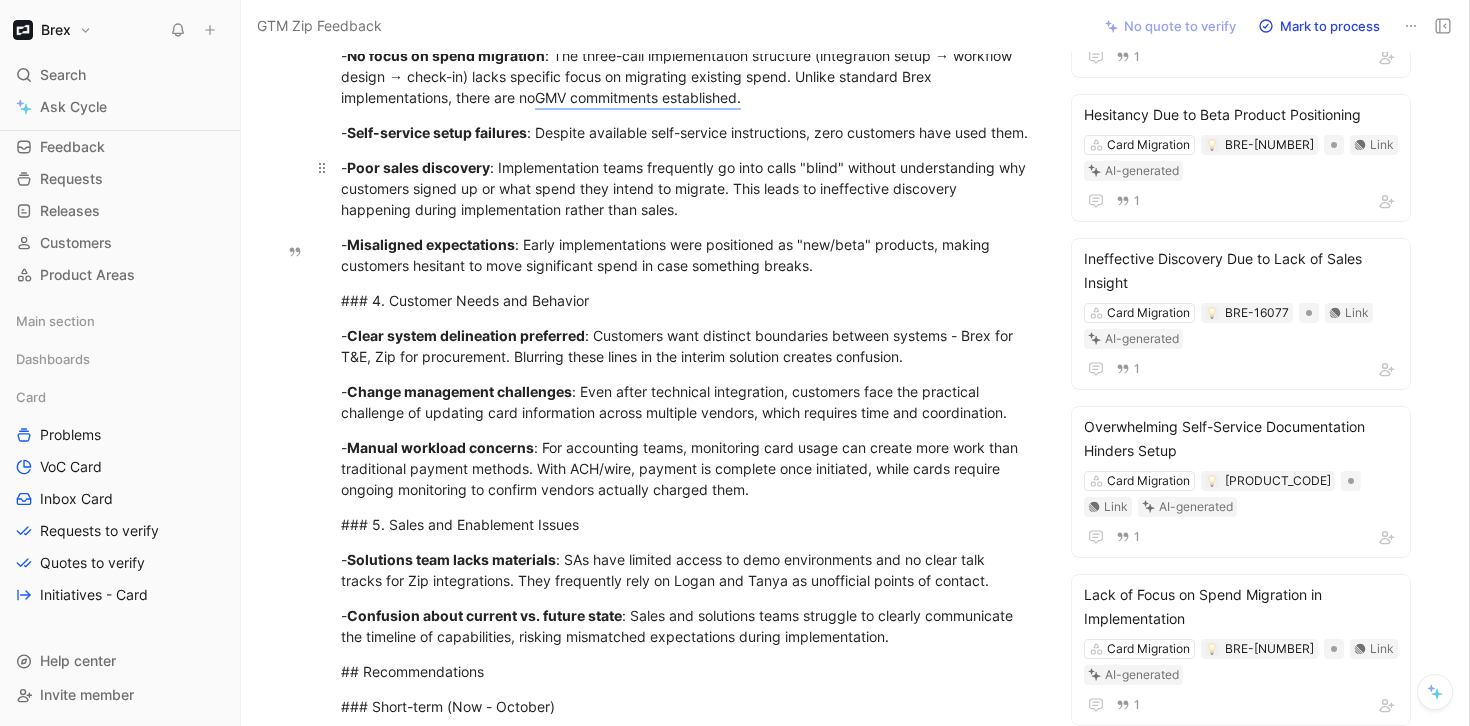 click on "-  Poor sales discovery : Implementation teams frequently go into calls "blind" without understanding why customers signed up or what spend they intend to migrate. This leads to ineffective discovery happening during implementation rather than sales." at bounding box center (687, 188) 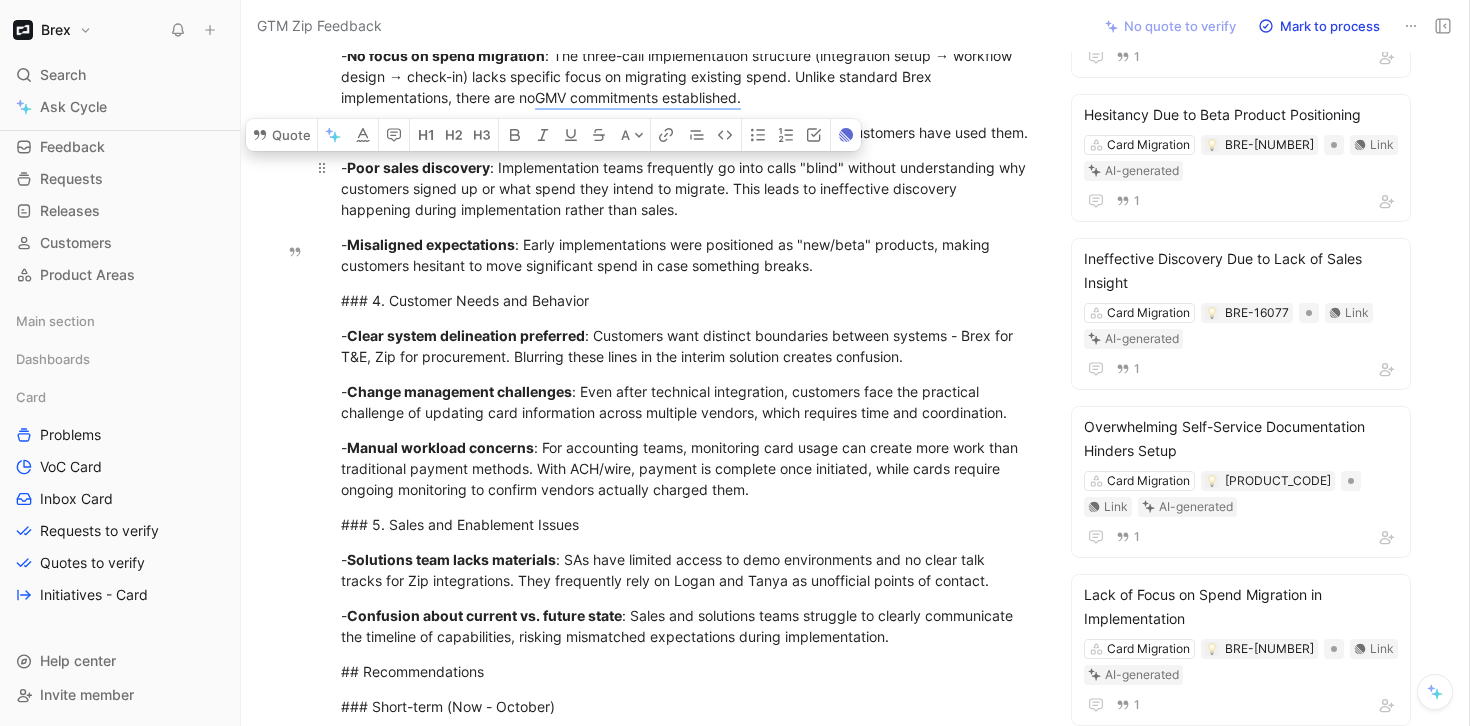 click on "-  Poor sales discovery : Implementation teams frequently go into calls "blind" without understanding why customers signed up or what spend they intend to migrate. This leads to ineffective discovery happening during implementation rather than sales." at bounding box center (687, 188) 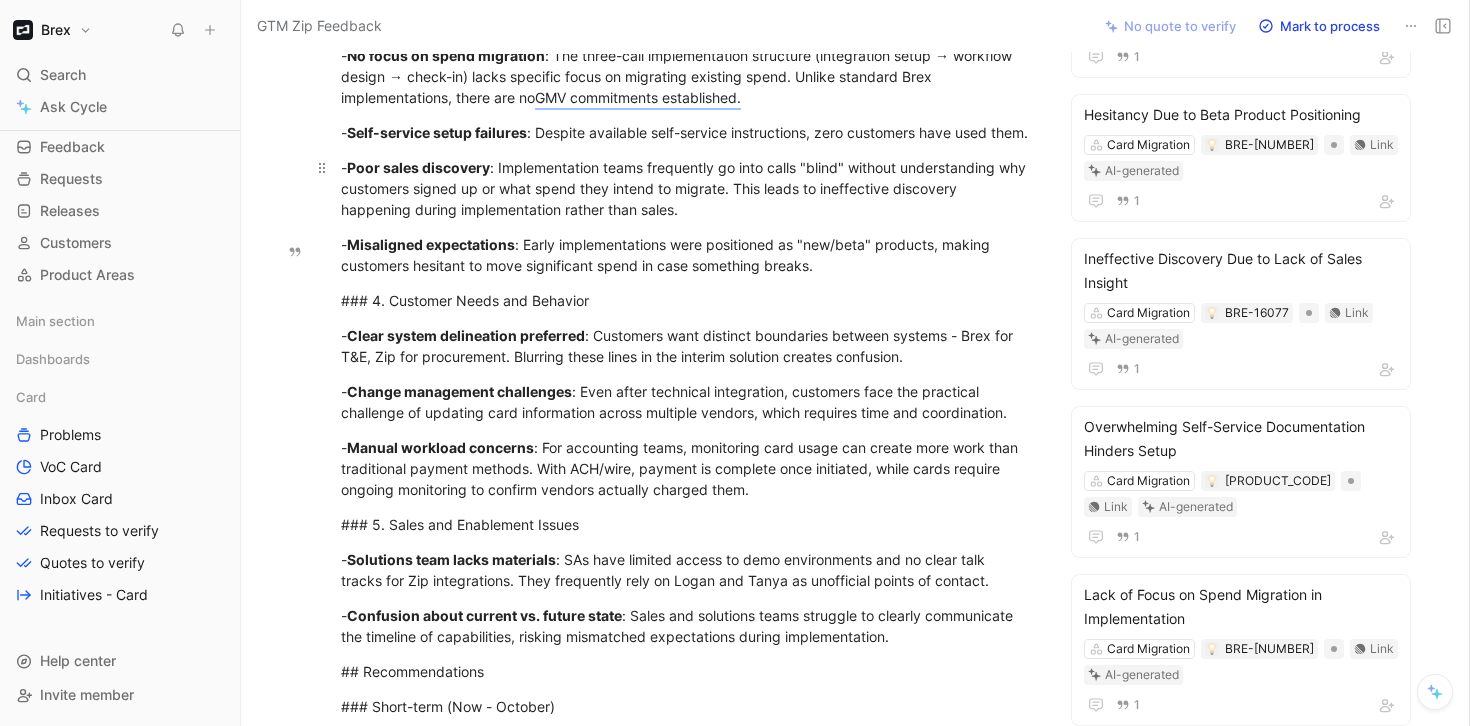 click on "-  Poor sales discovery : Implementation teams frequently go into calls "blind" without understanding why customers signed up or what spend they intend to migrate. This leads to ineffective discovery happening during implementation rather than sales." at bounding box center [687, 188] 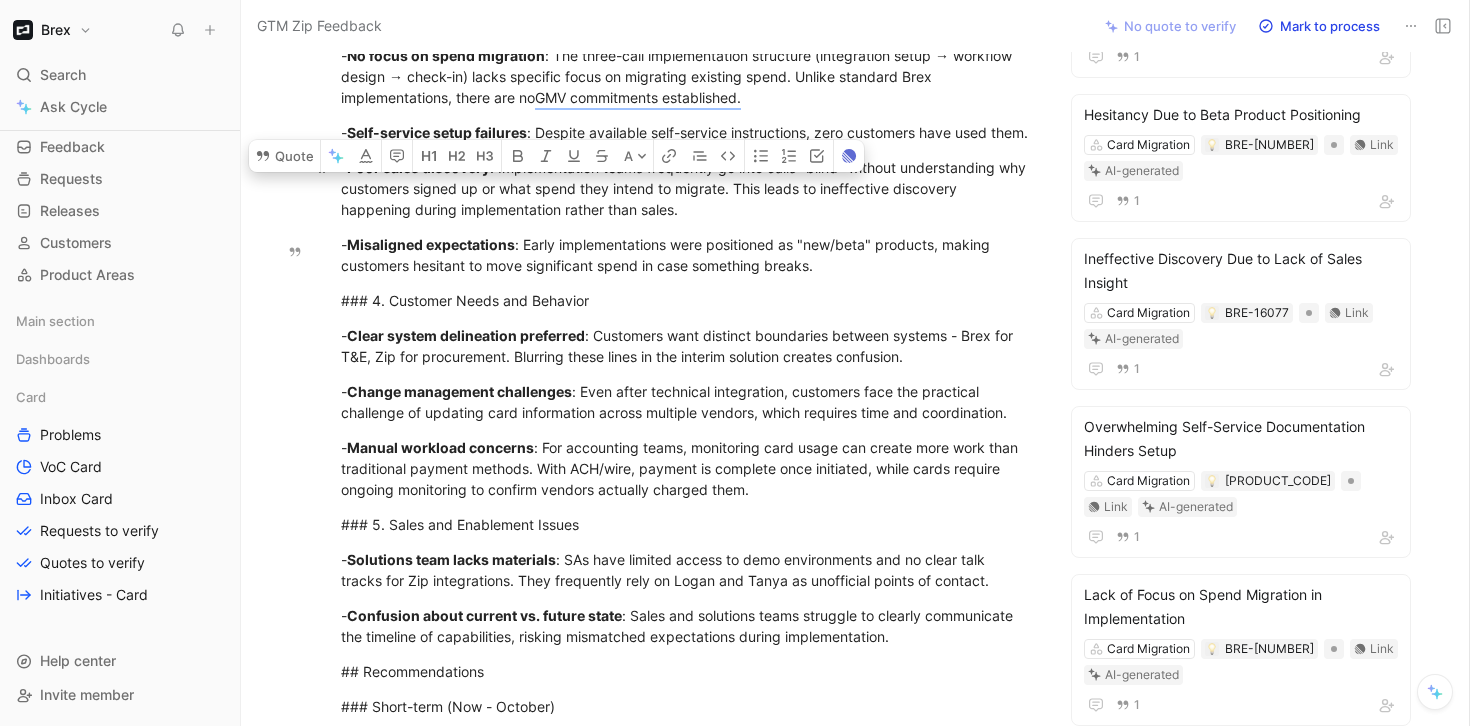 drag, startPoint x: 756, startPoint y: 299, endPoint x: 482, endPoint y: 274, distance: 275.13815 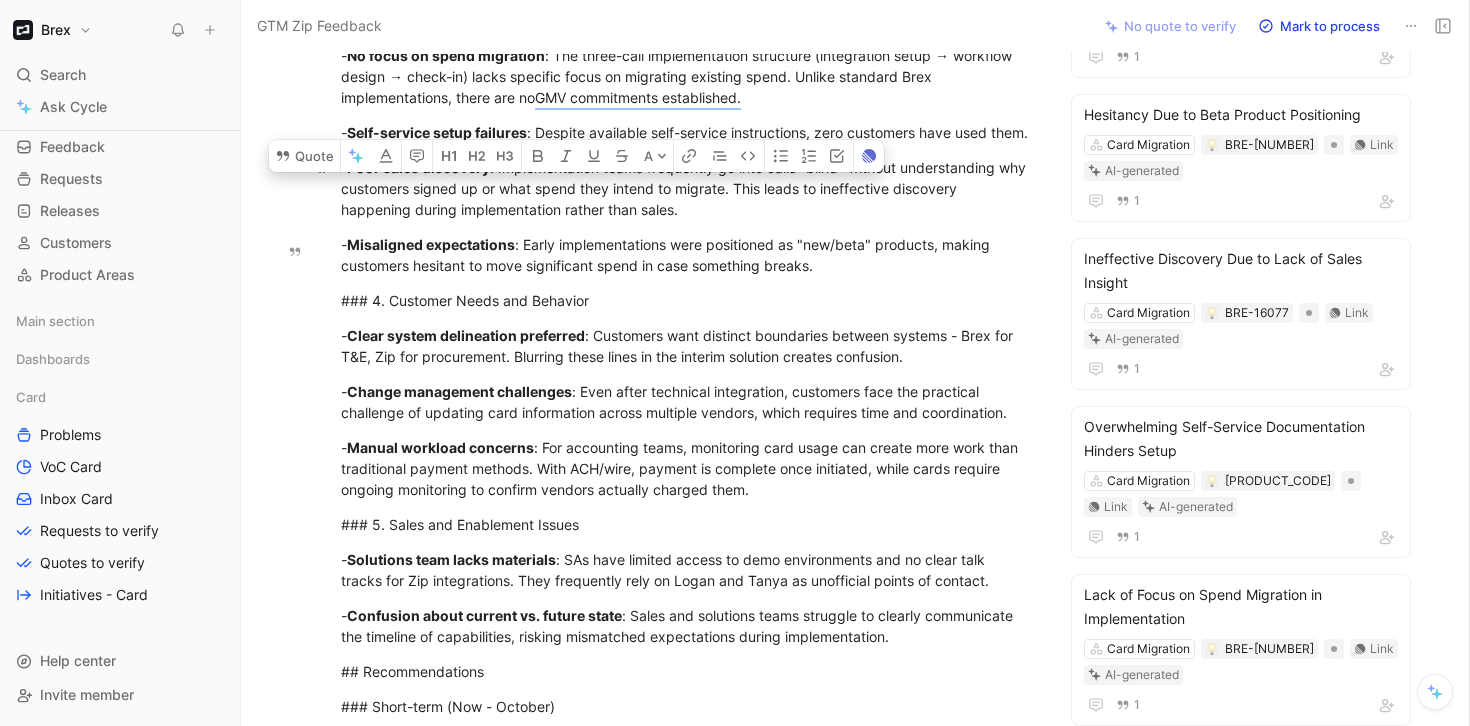 click on "-  Poor sales discovery : Implementation teams frequently go into calls "blind" without understanding why customers signed up or what spend they intend to migrate. This leads to ineffective discovery happening during implementation rather than sales." at bounding box center [687, 188] 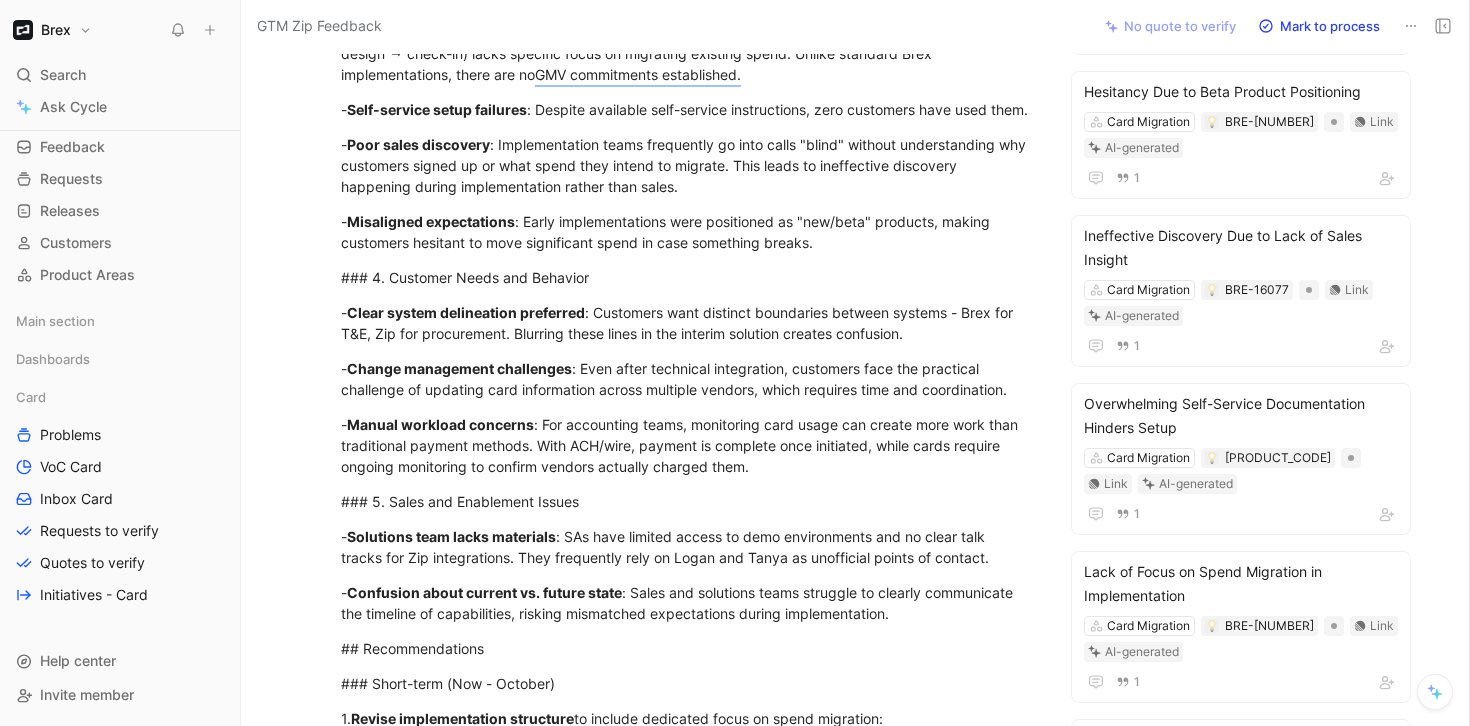 scroll, scrollTop: 918, scrollLeft: 0, axis: vertical 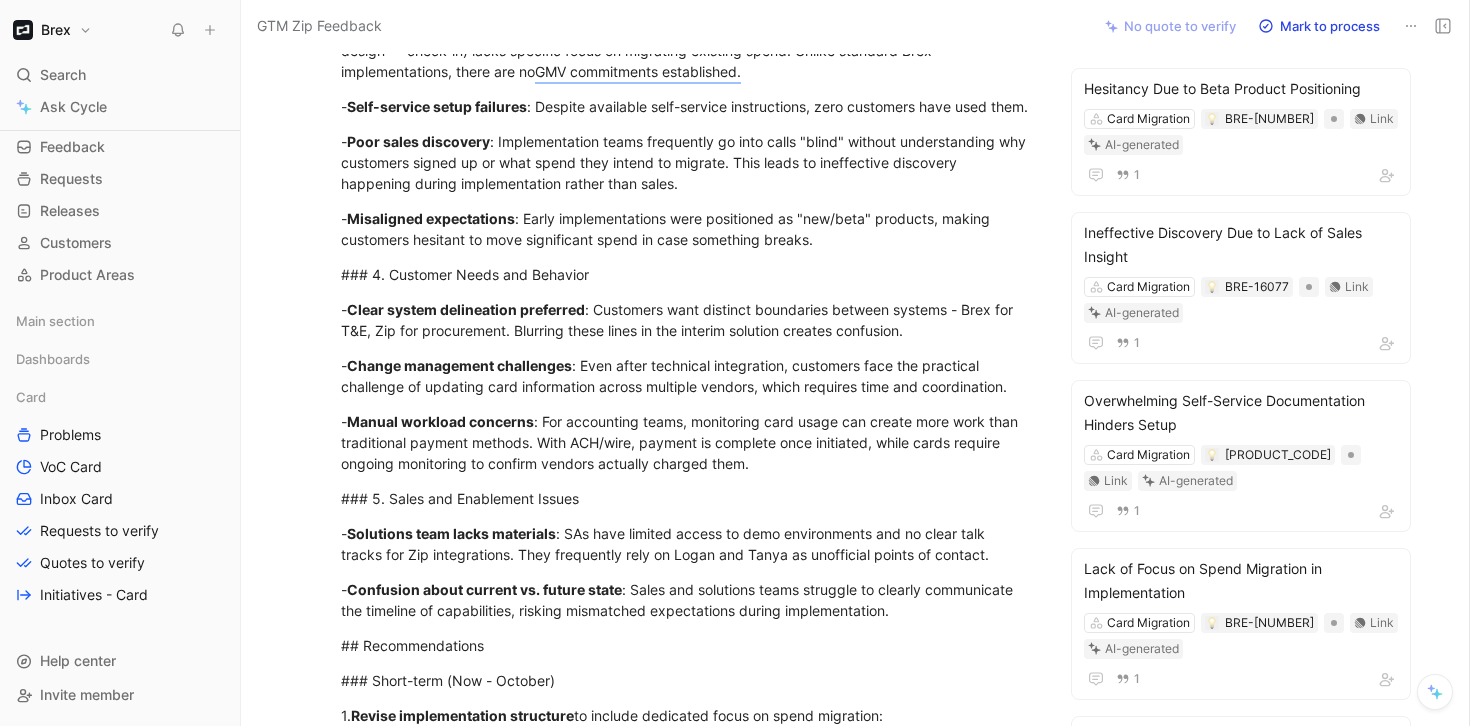 click on "-  Poor sales discovery : Implementation teams frequently go into calls "blind" without understanding why customers signed up or what spend they intend to migrate. This leads to ineffective discovery happening during implementation rather than sales." at bounding box center [687, 162] 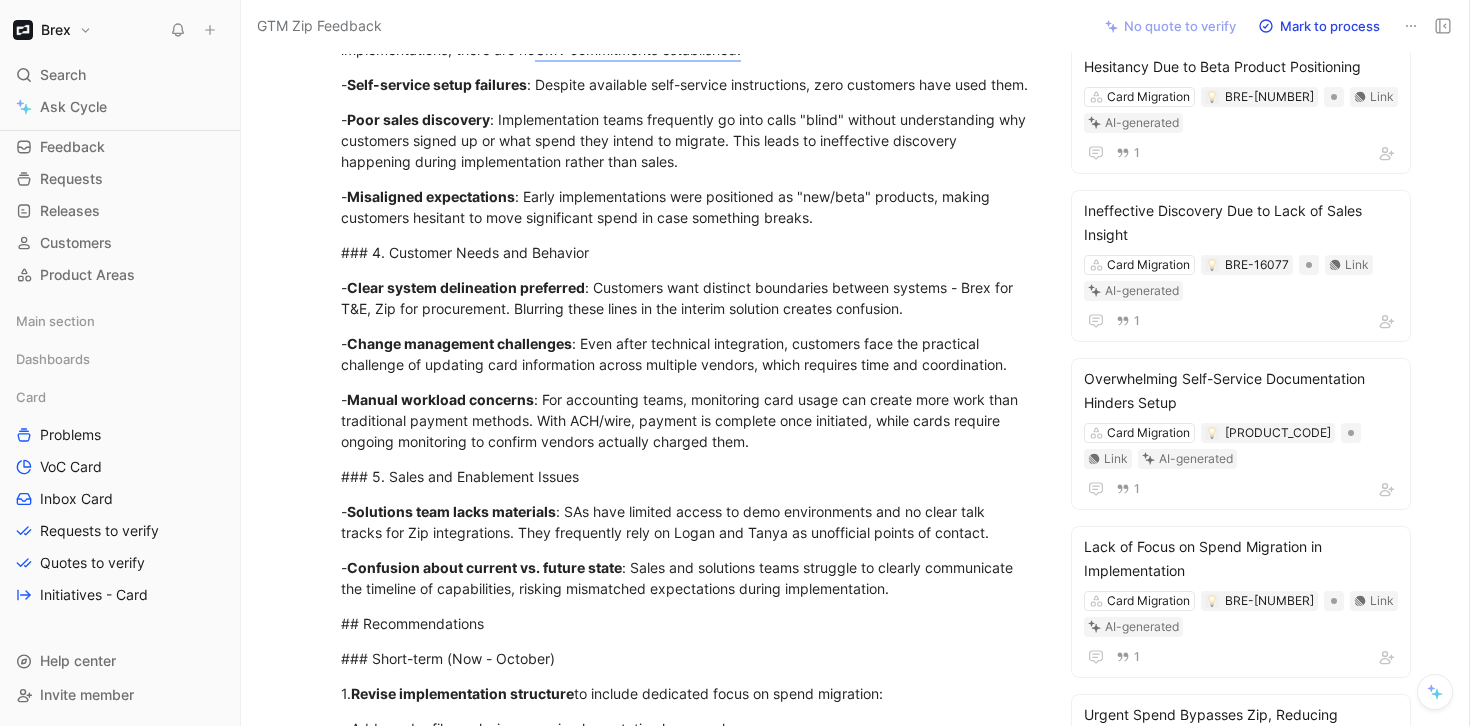 scroll, scrollTop: 947, scrollLeft: 0, axis: vertical 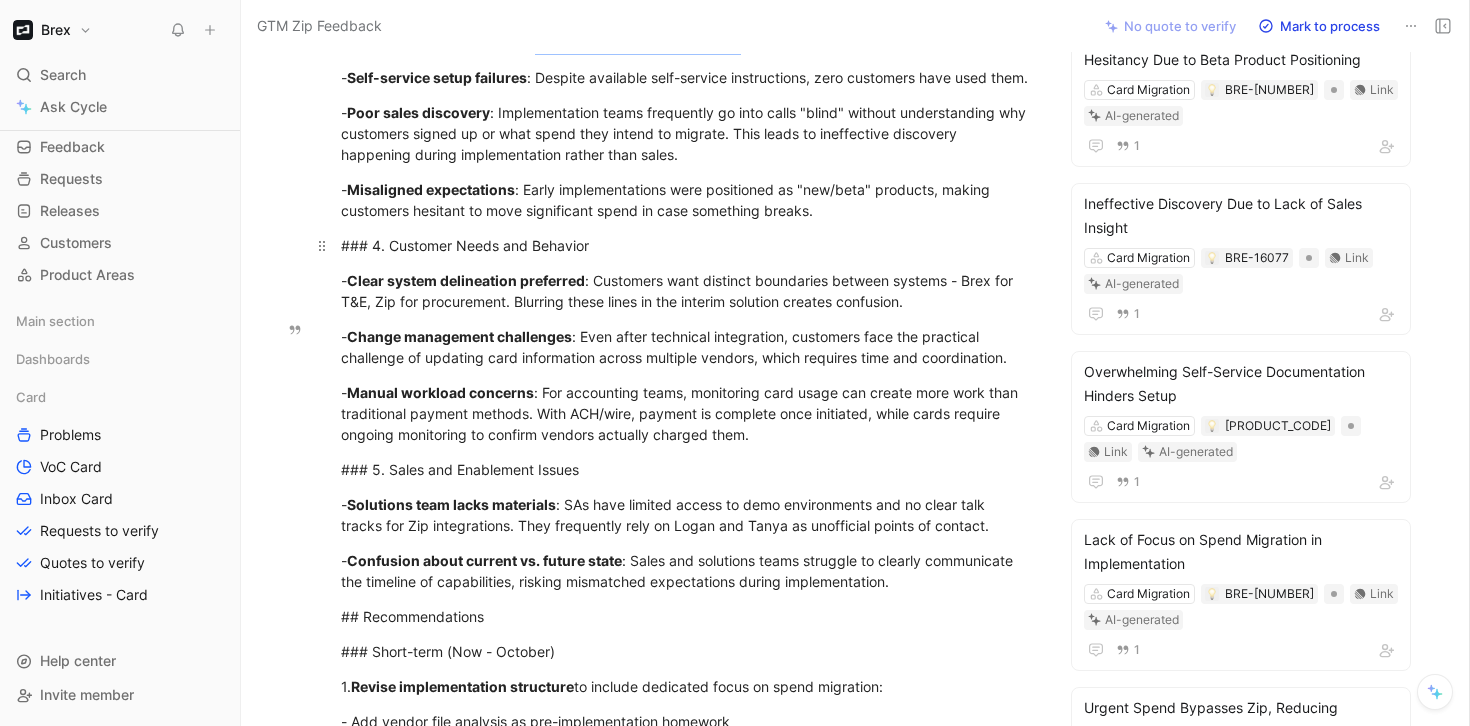 click on "### 4. Customer Needs and Behavior" at bounding box center [687, 245] 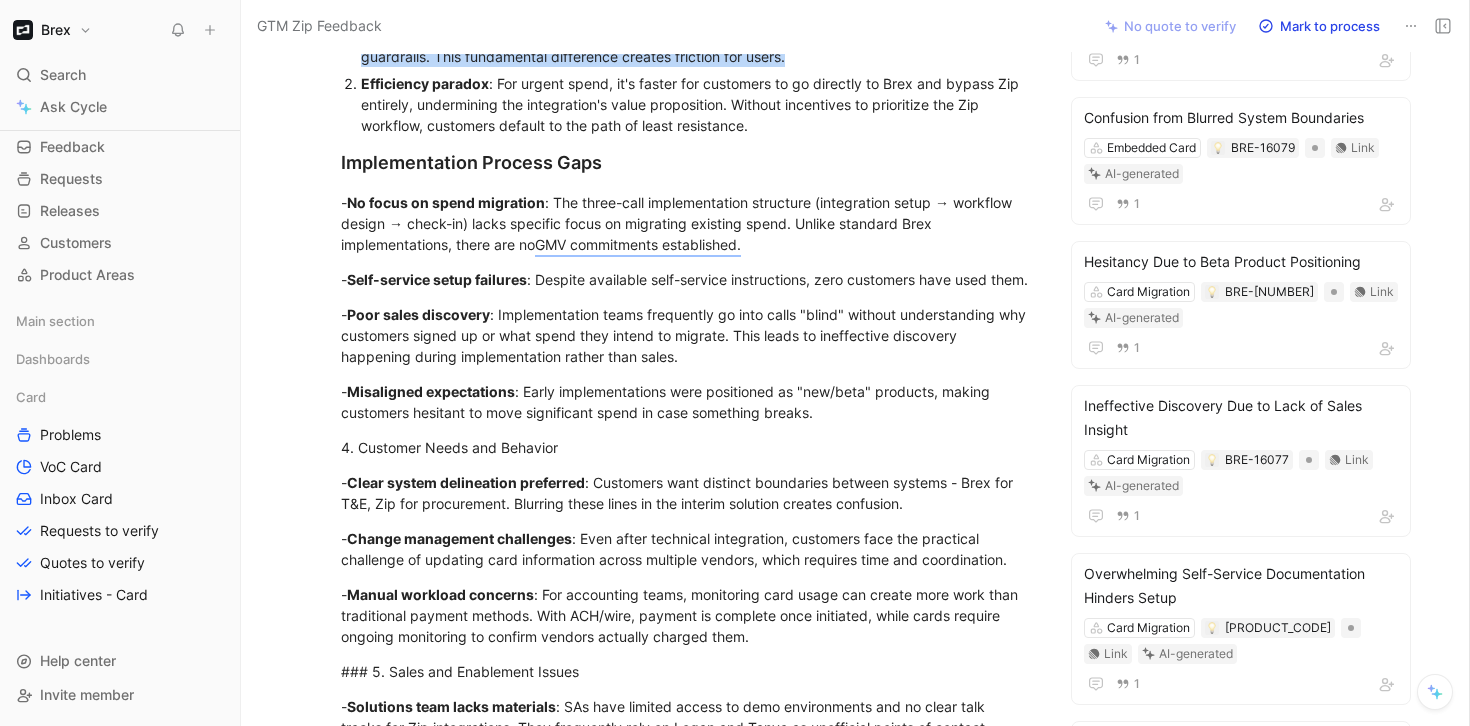 scroll, scrollTop: 742, scrollLeft: 0, axis: vertical 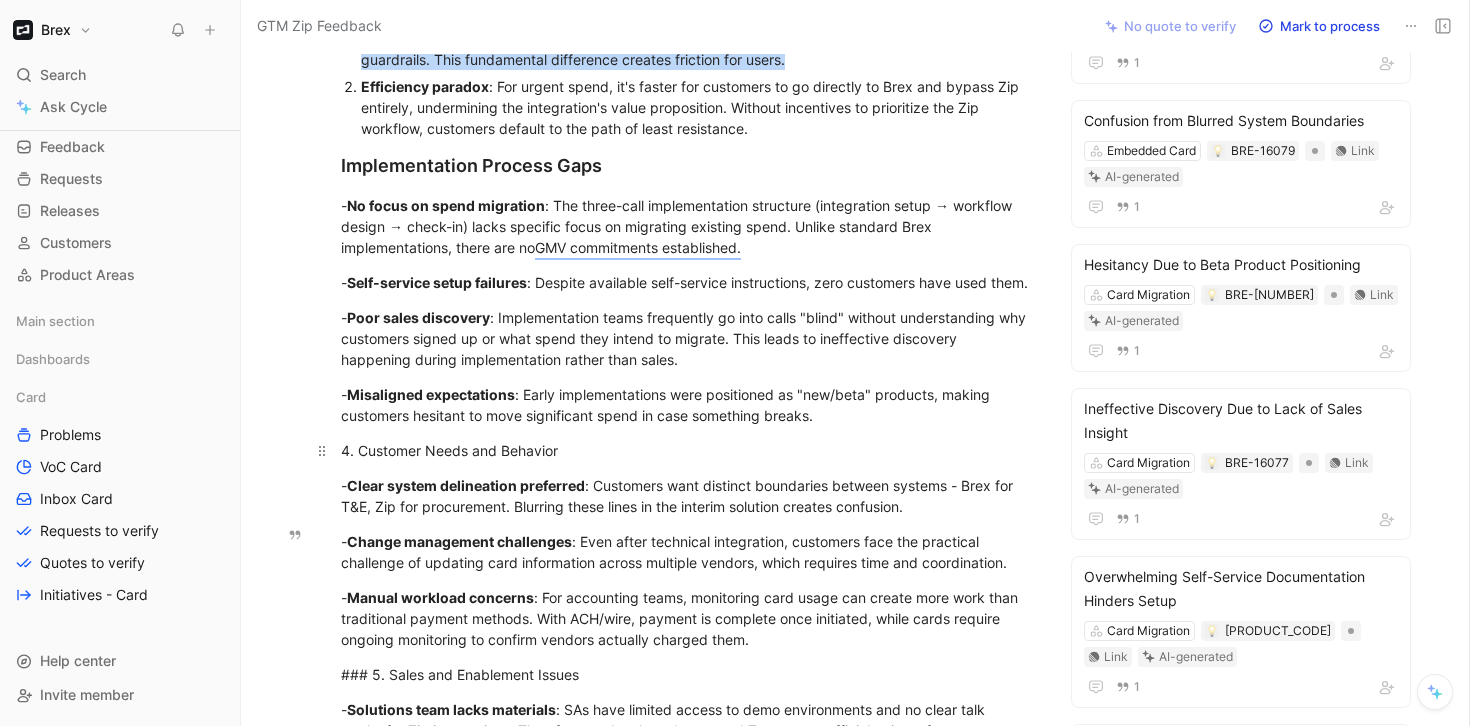 click on "4. Customer Needs and Behavior" at bounding box center (687, 450) 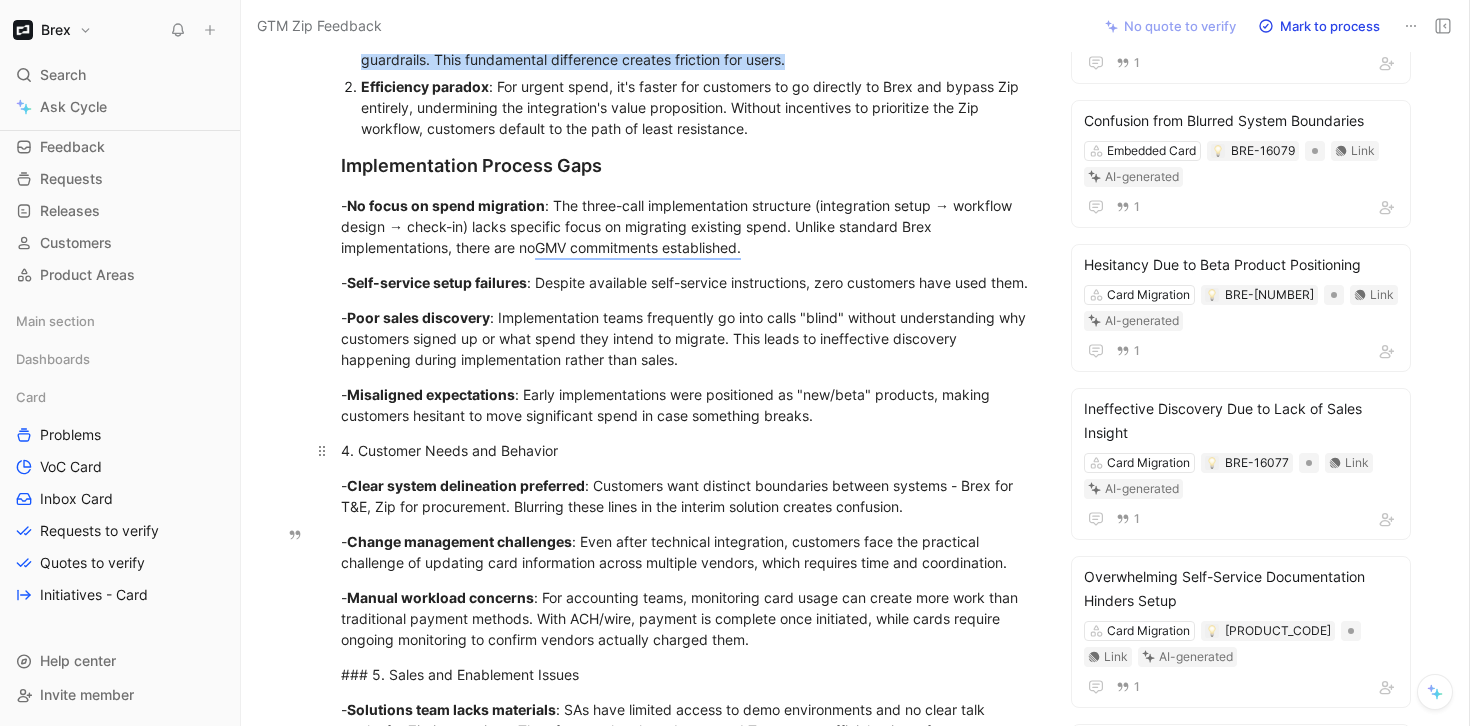 click on "4. Customer Needs and Behavior" at bounding box center (687, 450) 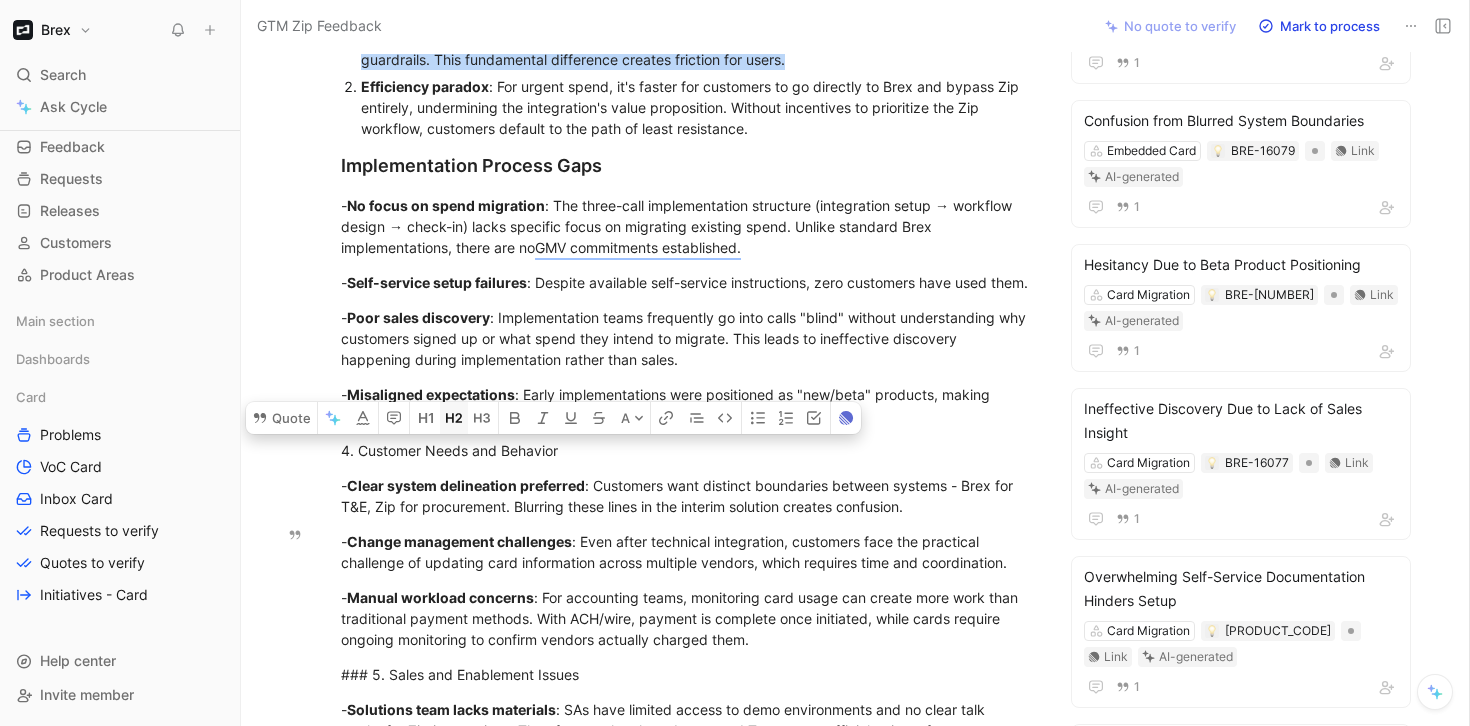 click 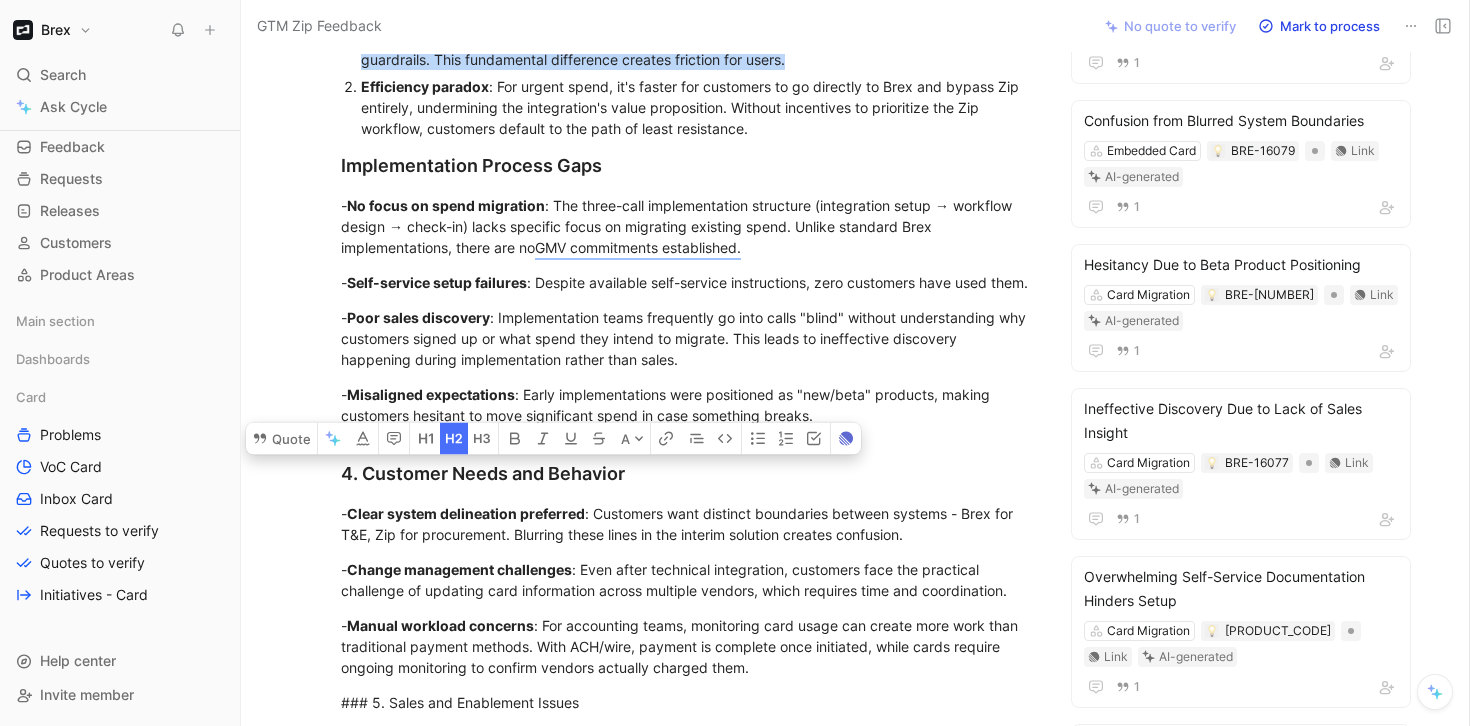 scroll, scrollTop: 816, scrollLeft: 0, axis: vertical 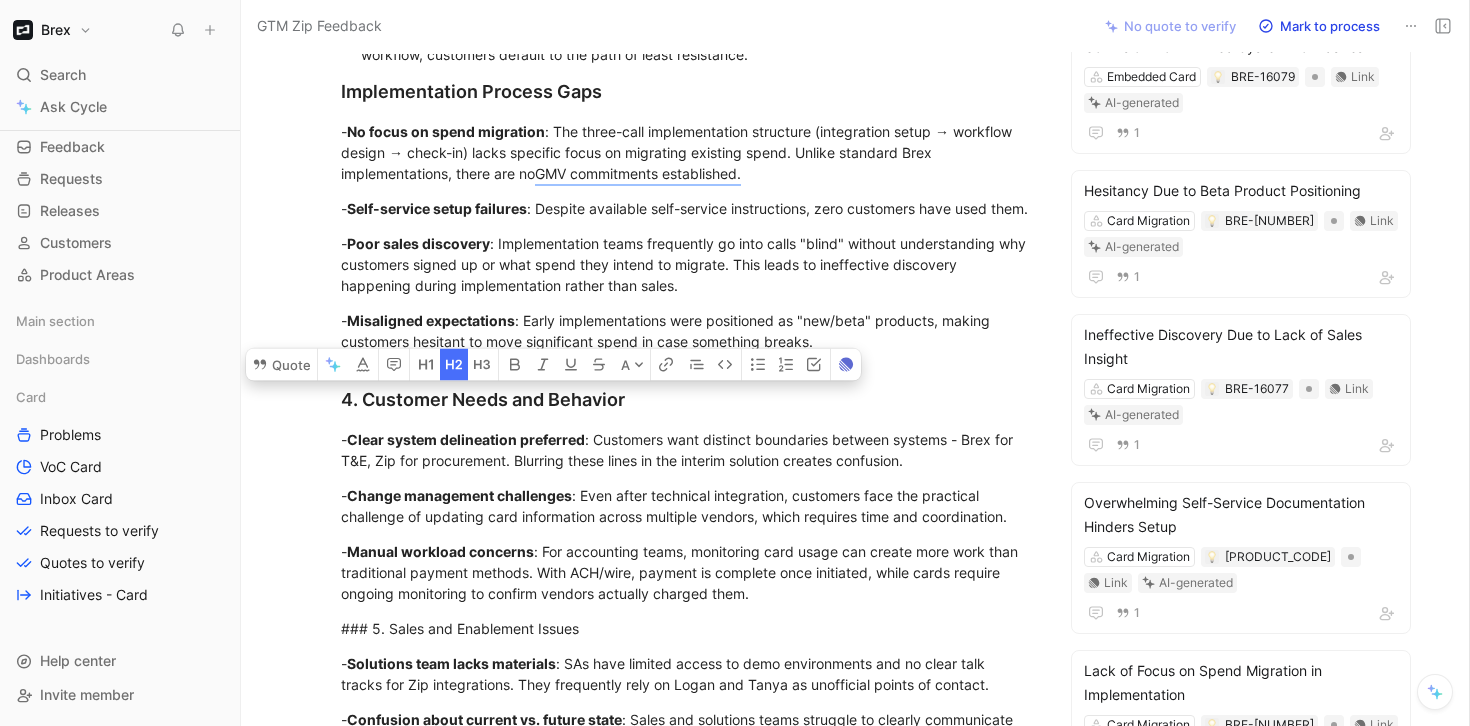 click on "4. Customer Needs and Behavior" at bounding box center [687, 399] 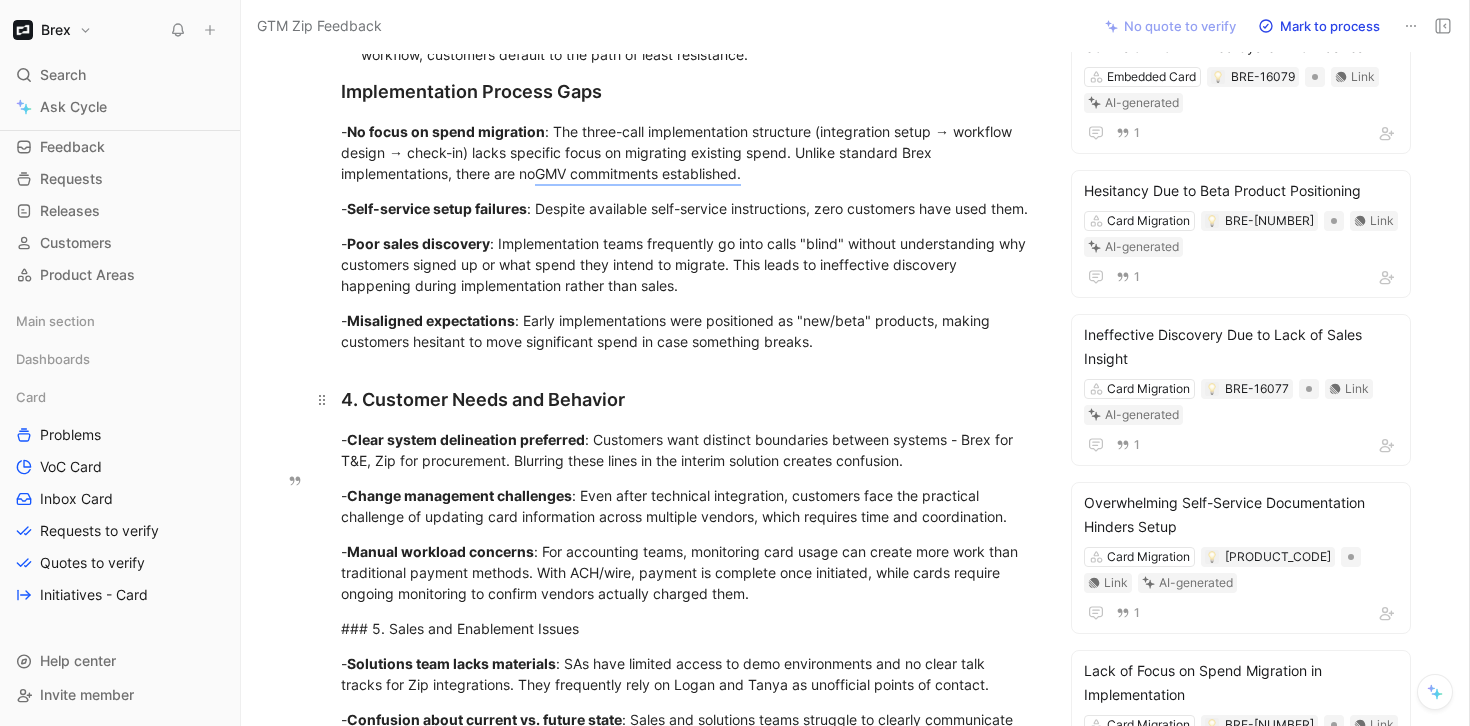 click on "4. Customer Needs and Behavior" at bounding box center (687, 399) 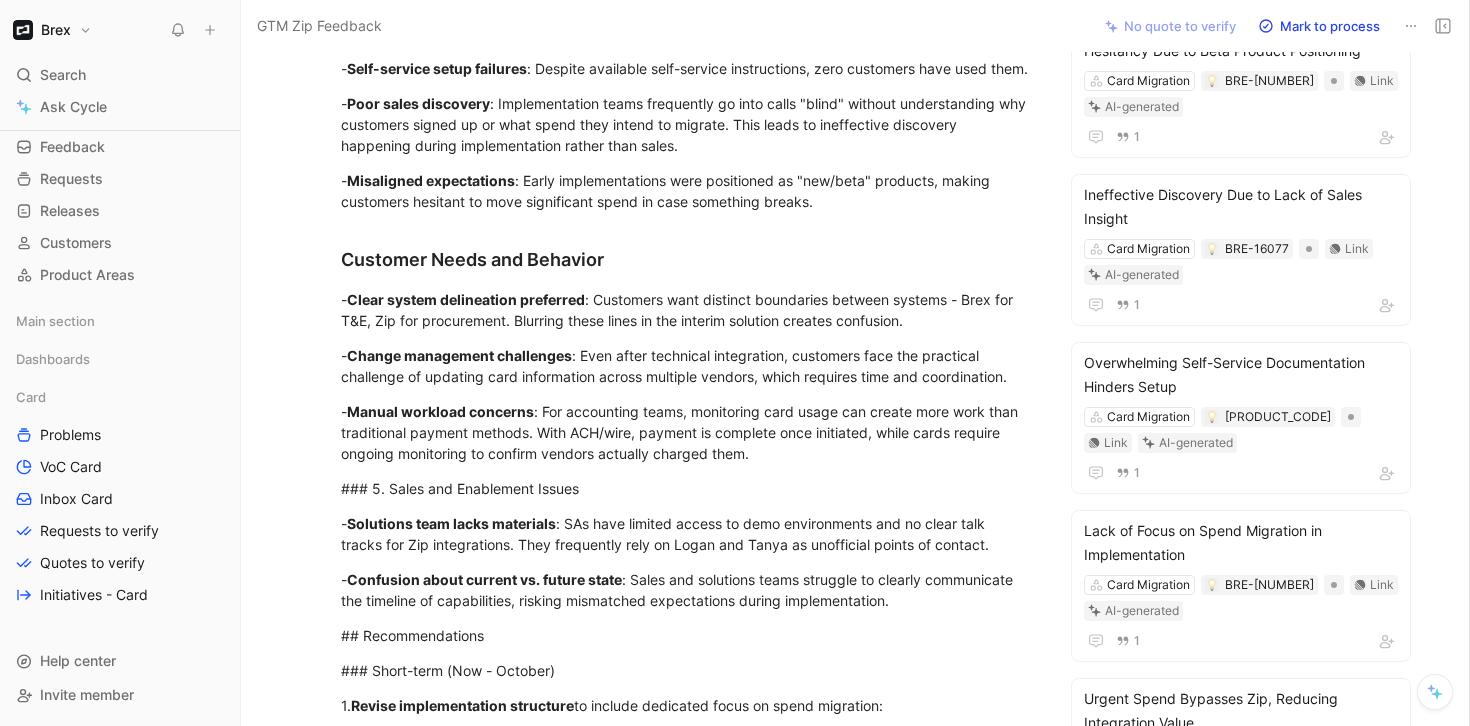 scroll, scrollTop: 957, scrollLeft: 0, axis: vertical 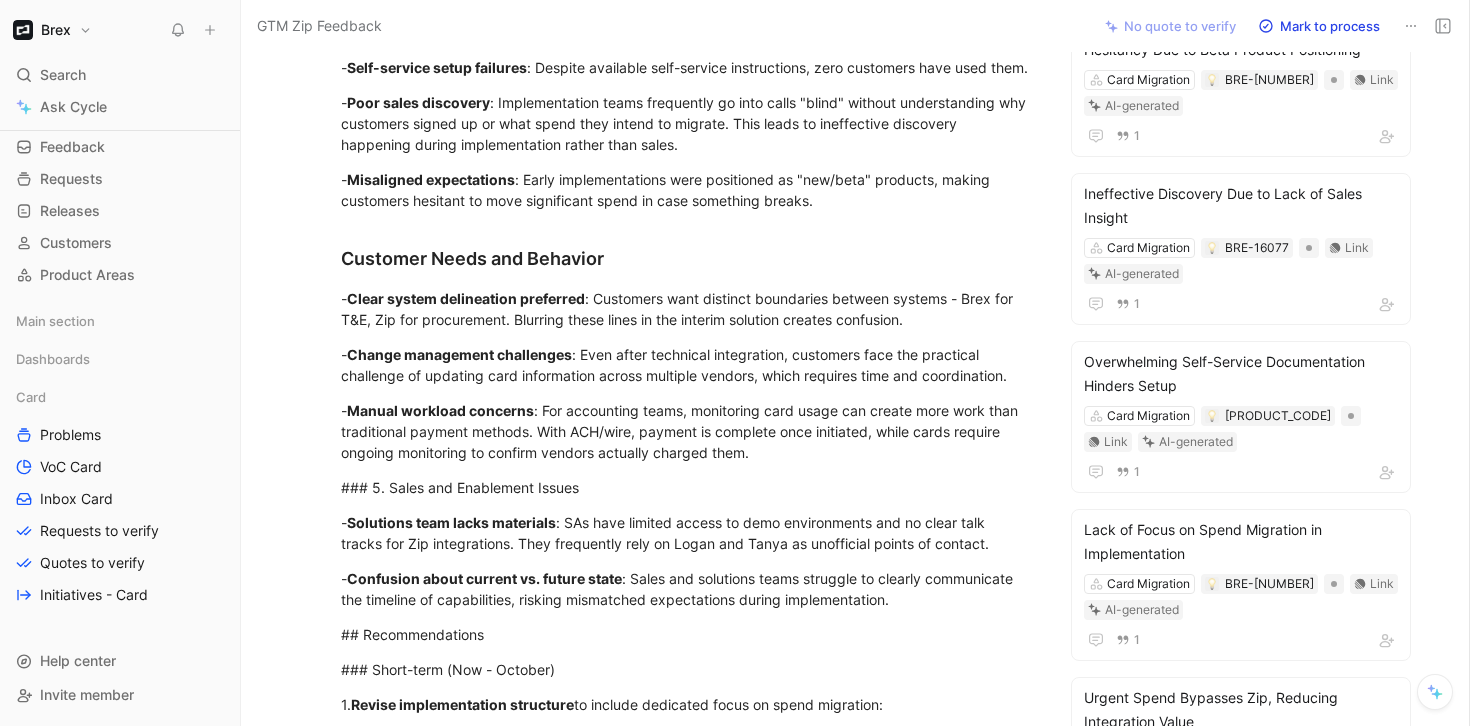 click on "Clear system delineation preferred" at bounding box center (466, 298) 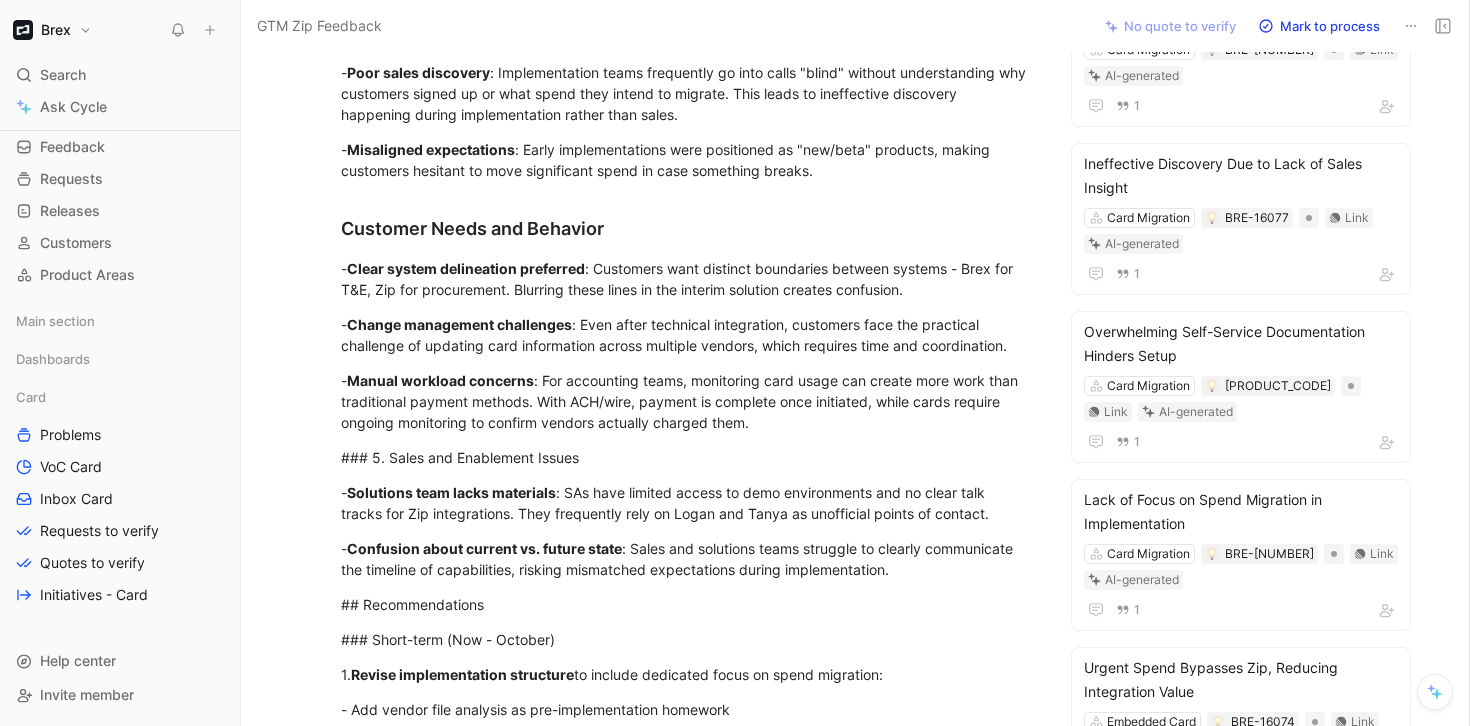 scroll, scrollTop: 988, scrollLeft: 0, axis: vertical 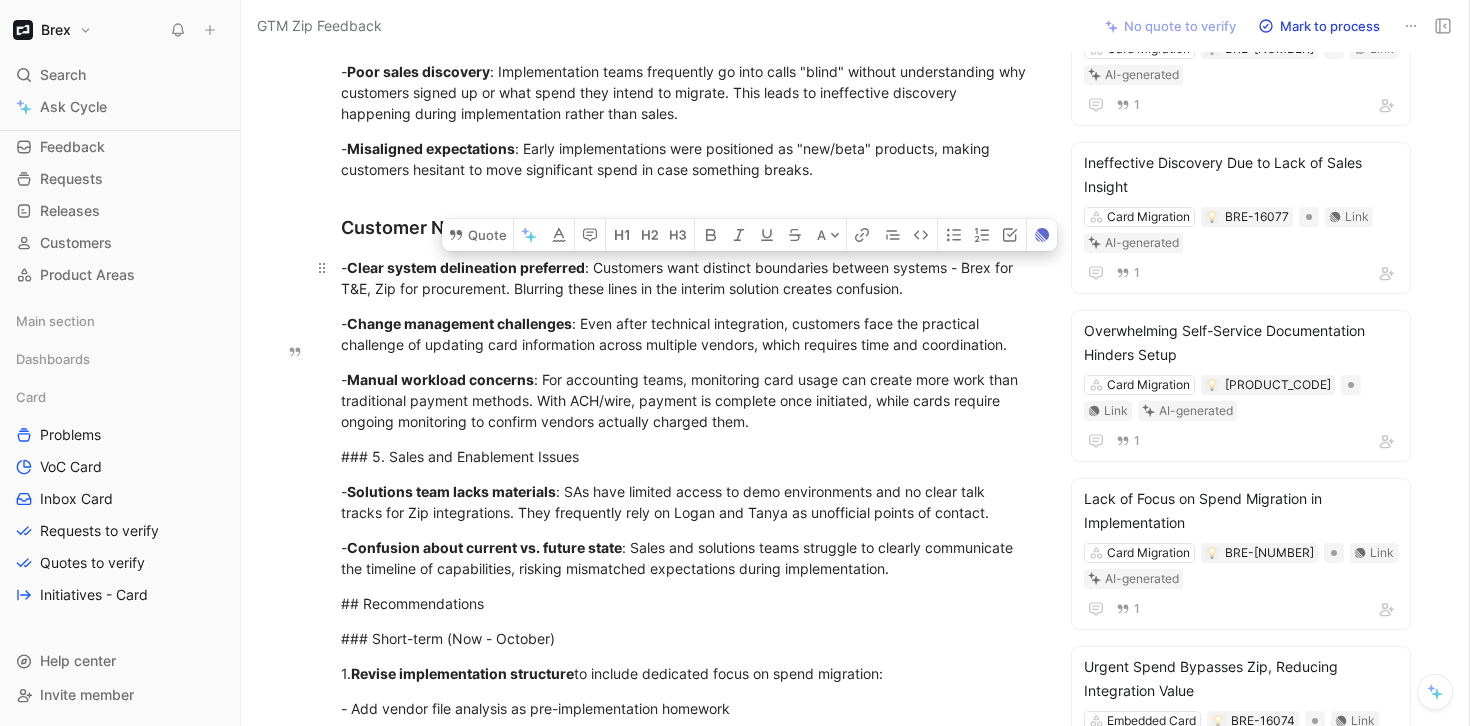 drag, startPoint x: 593, startPoint y: 351, endPoint x: 917, endPoint y: 365, distance: 324.30234 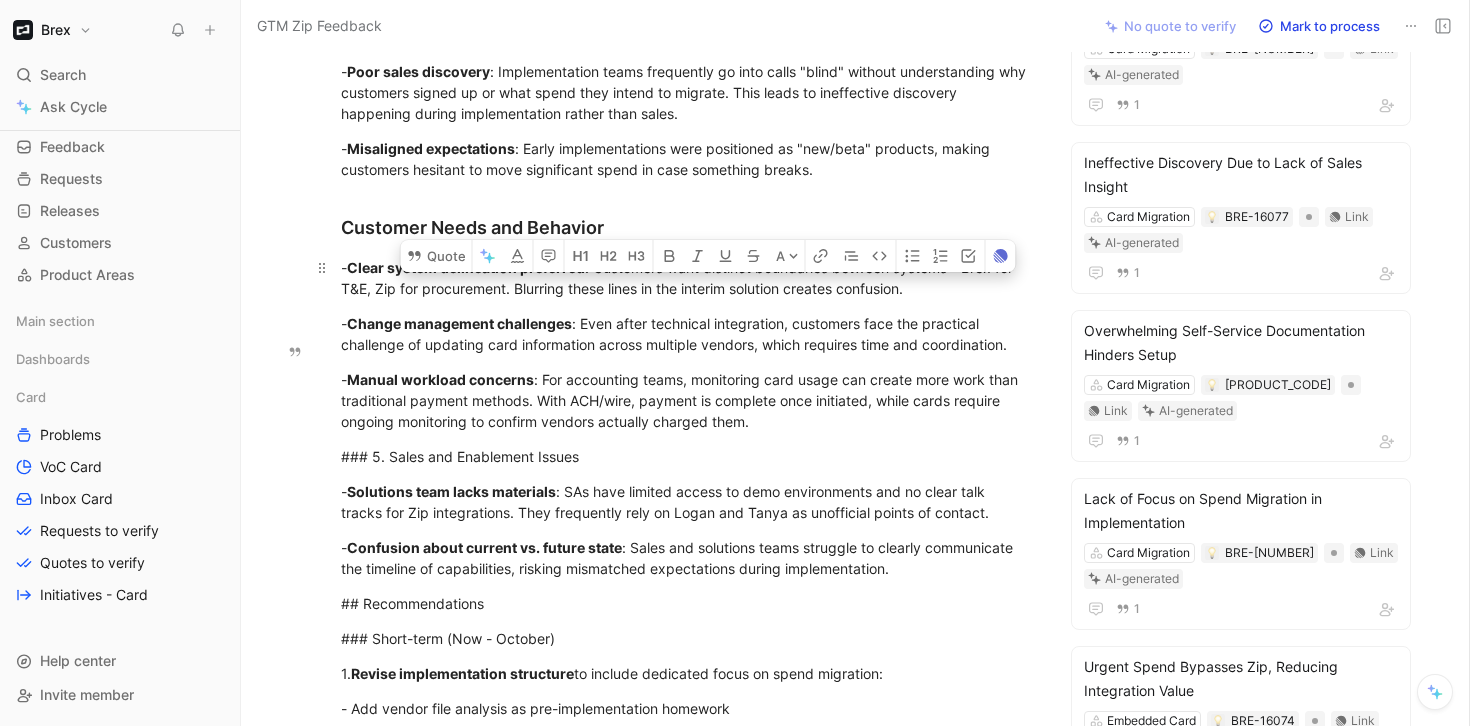 drag, startPoint x: 512, startPoint y: 367, endPoint x: 909, endPoint y: 377, distance: 397.12592 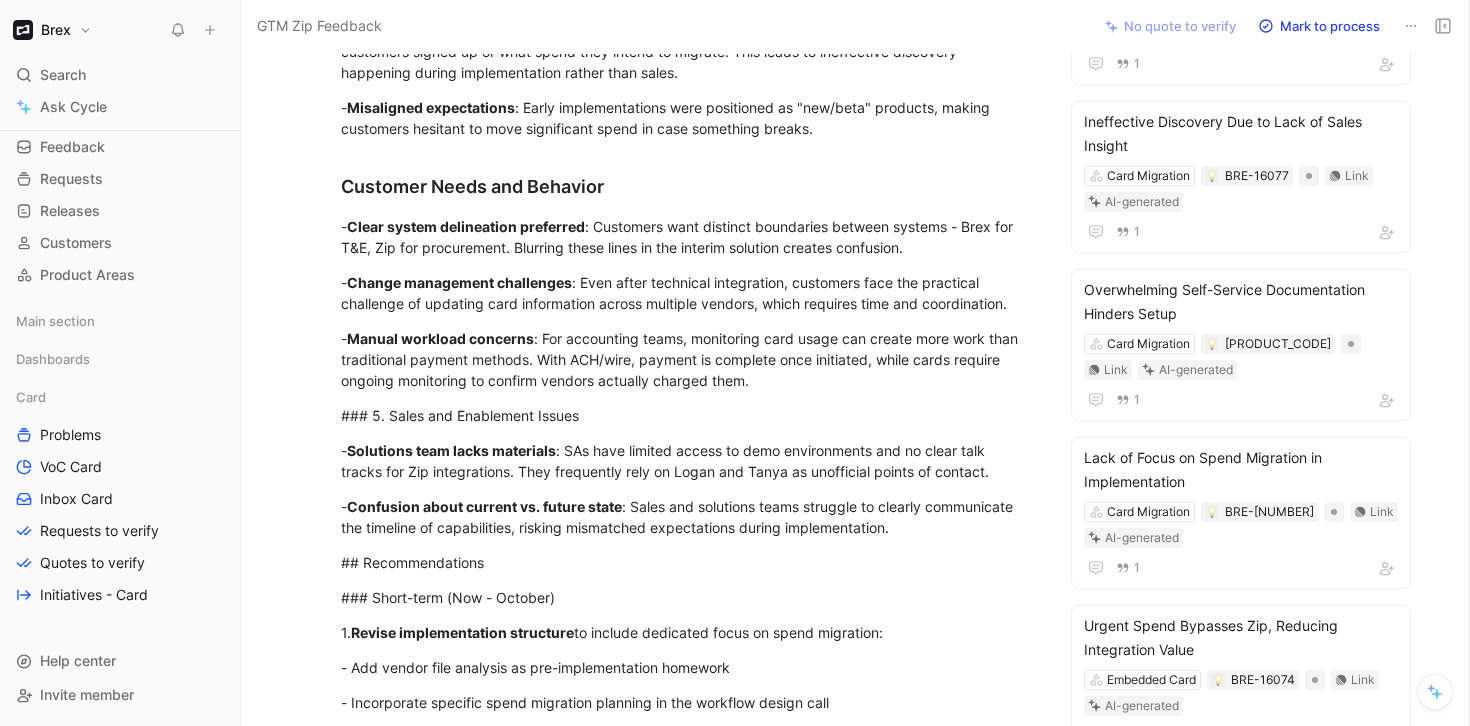 scroll, scrollTop: 1032, scrollLeft: 0, axis: vertical 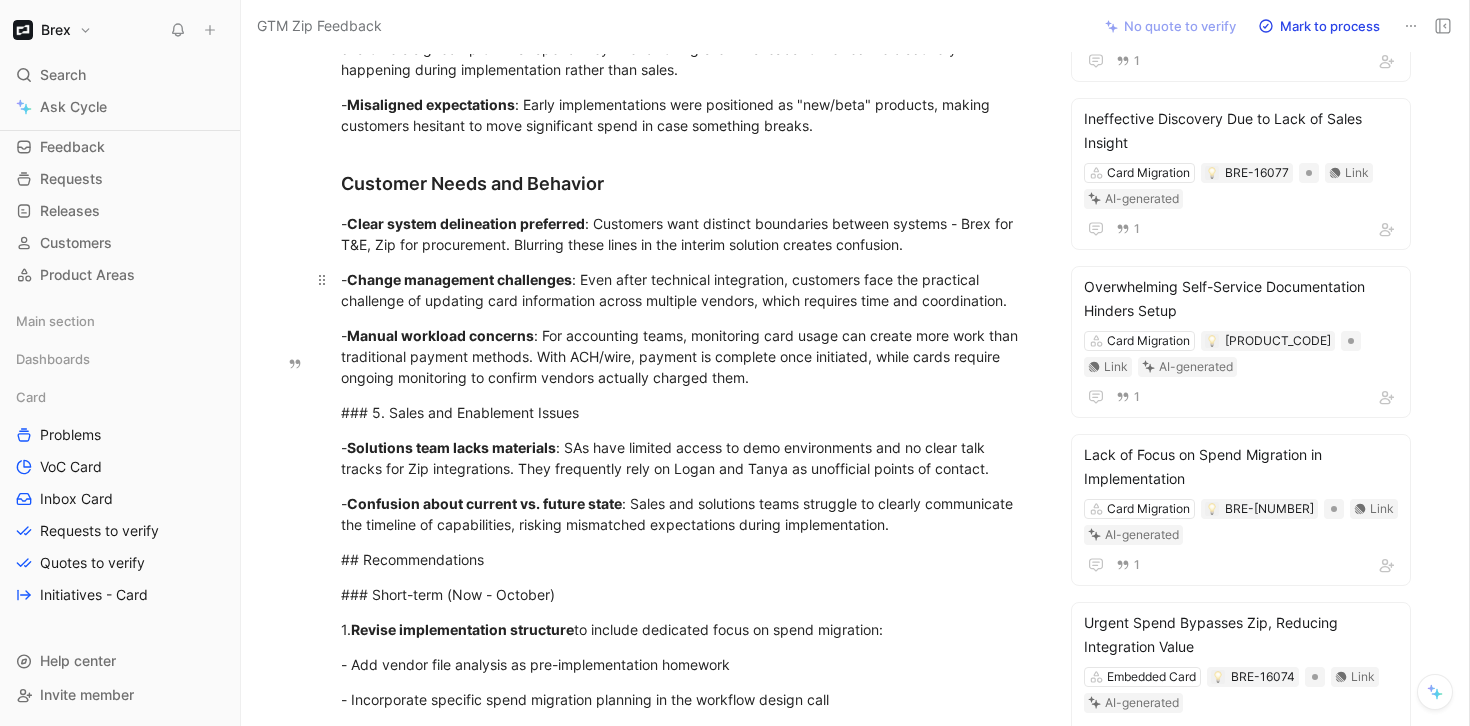 click on "-  Change management challenges : Even after technical integration, customers face the practical challenge of updating card information across multiple vendors, which requires time and coordination." at bounding box center (687, 290) 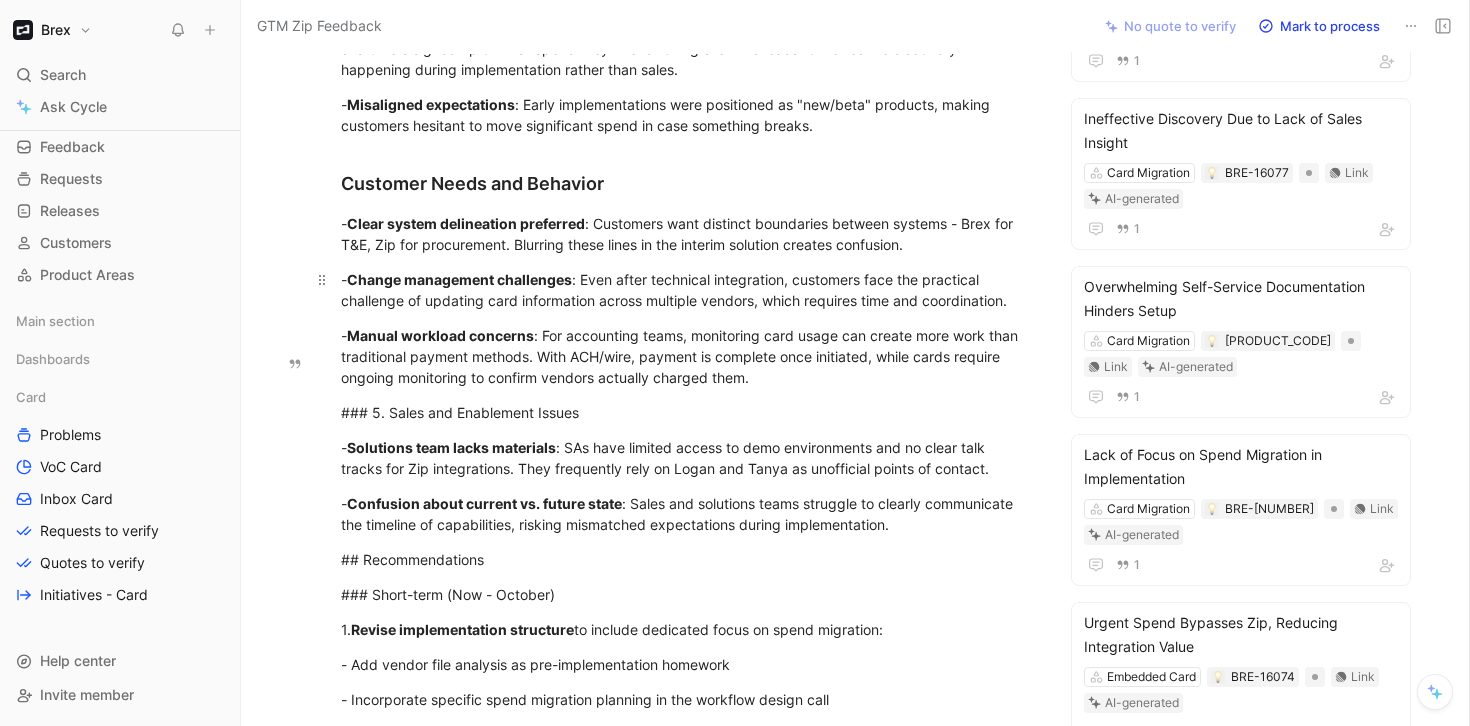 click on "-  Change management challenges : Even after technical integration, customers face the practical challenge of updating card information across multiple vendors, which requires time and coordination." at bounding box center [687, 290] 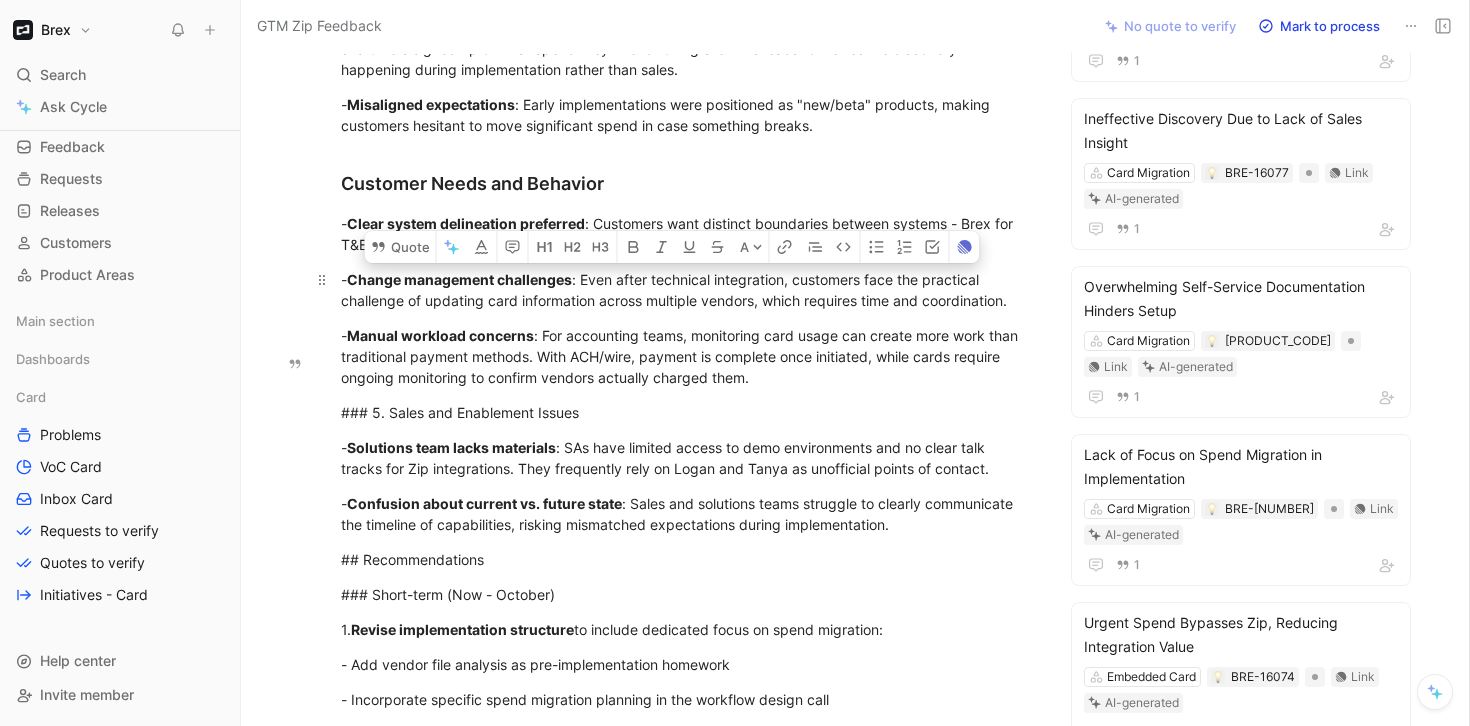 click on "-  Change management challenges : Even after technical integration, customers face the practical challenge of updating card information across multiple vendors, which requires time and coordination." at bounding box center (687, 290) 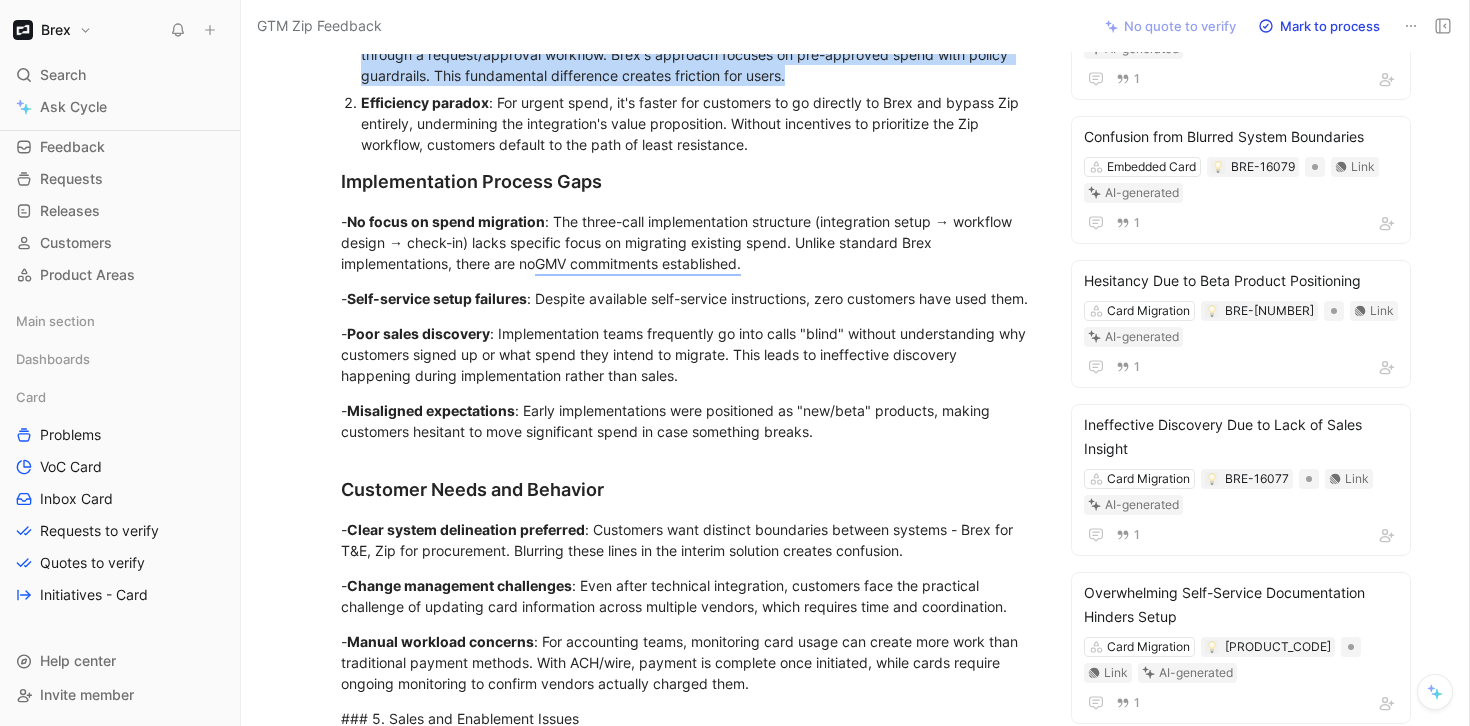 scroll, scrollTop: 732, scrollLeft: 0, axis: vertical 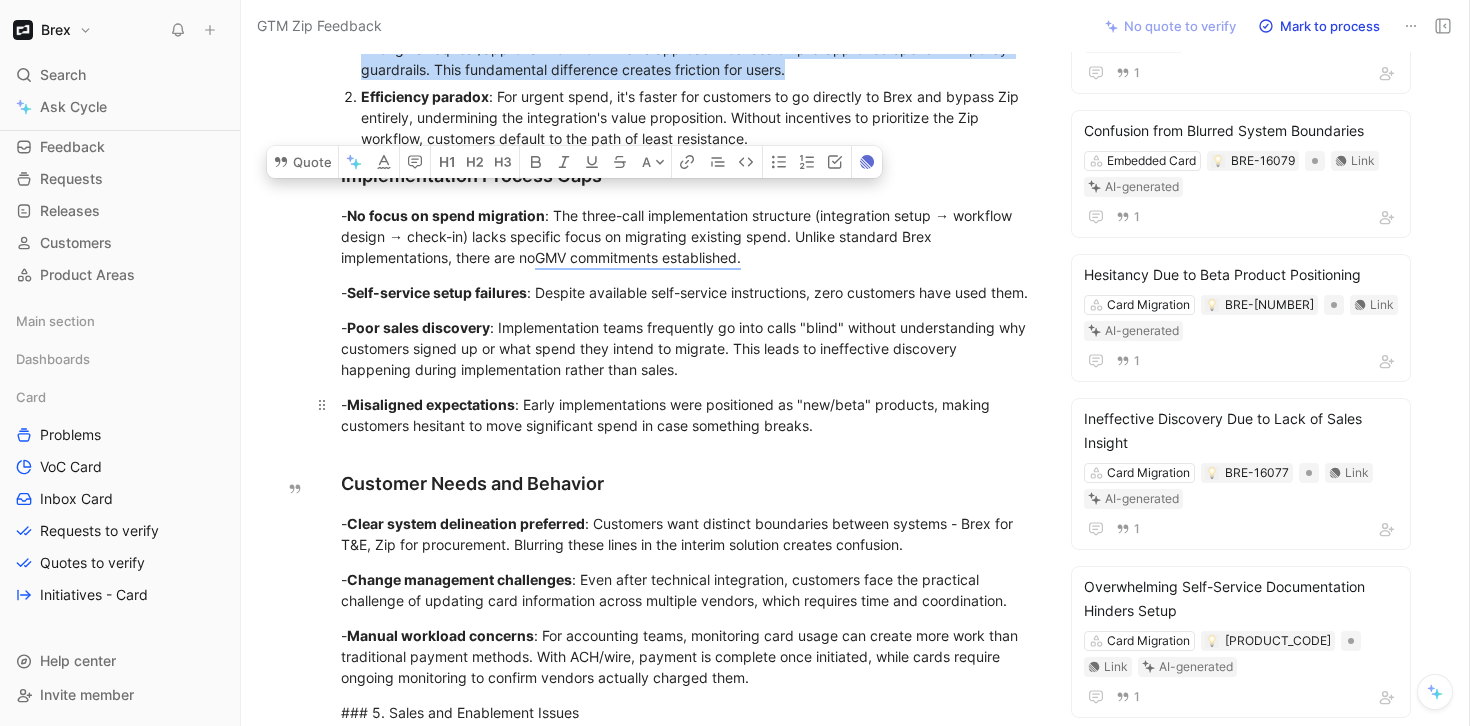 drag, startPoint x: 332, startPoint y: 277, endPoint x: 941, endPoint y: 516, distance: 654.2186 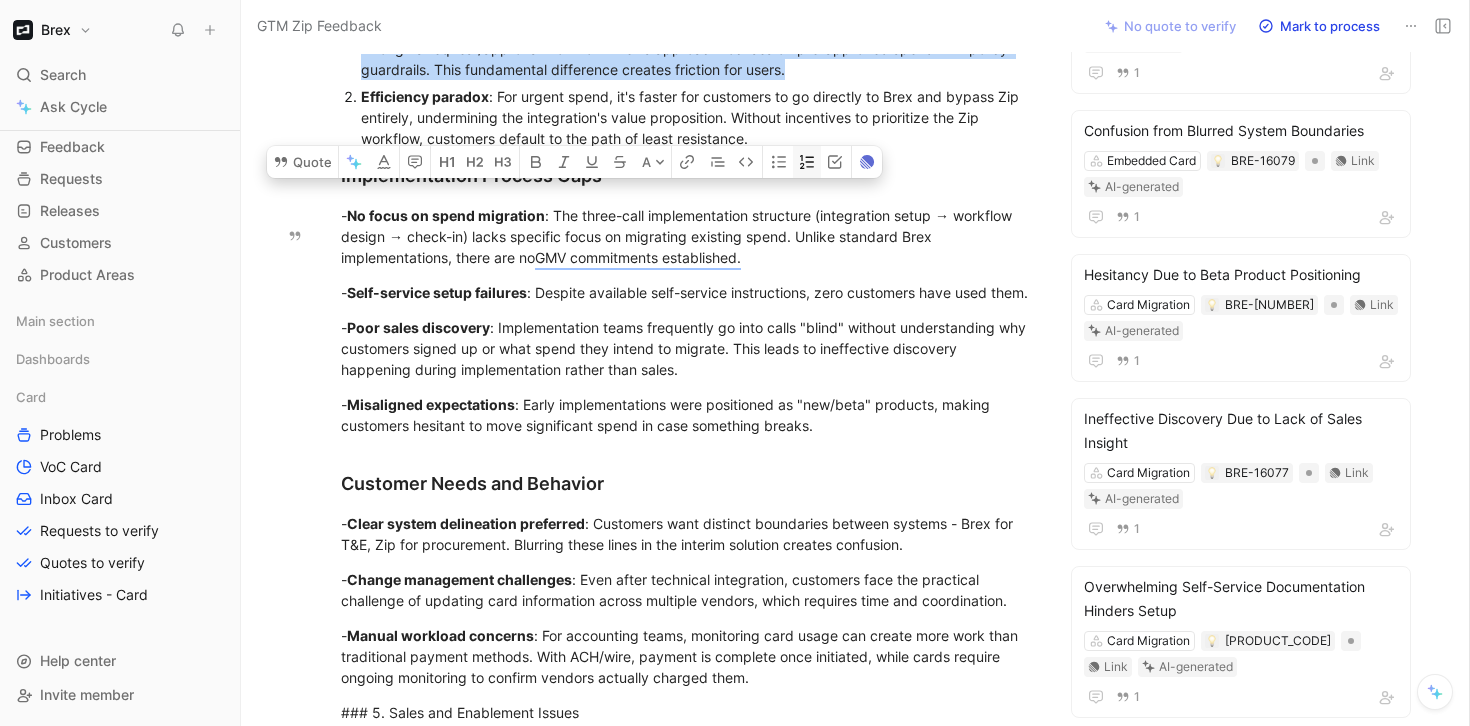 click 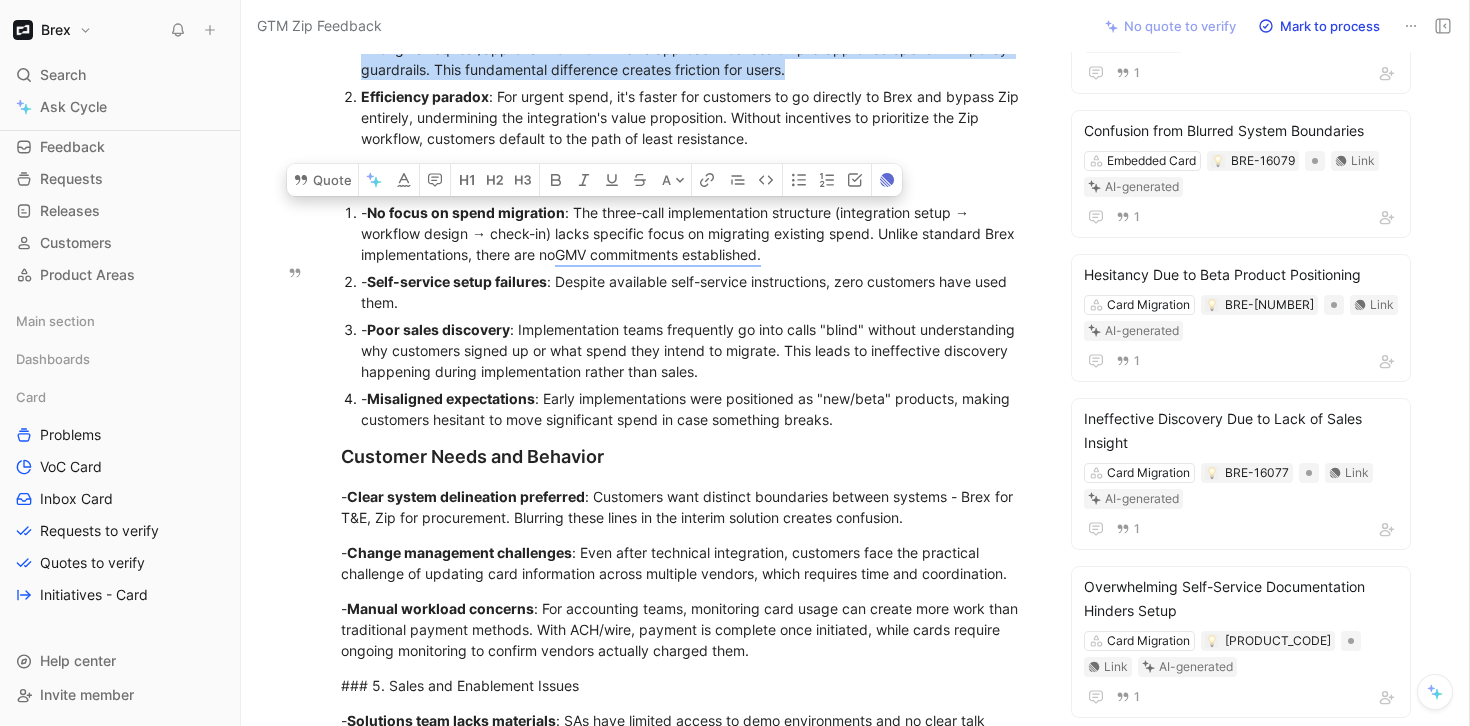 click on "-  No focus on spend migration : The three-call implementation structure (integration setup → workflow design → check-in) lacks specific focus on migrating existing spend. Unlike standard Brex implementations, there are no  GMV commitments established." at bounding box center (697, 233) 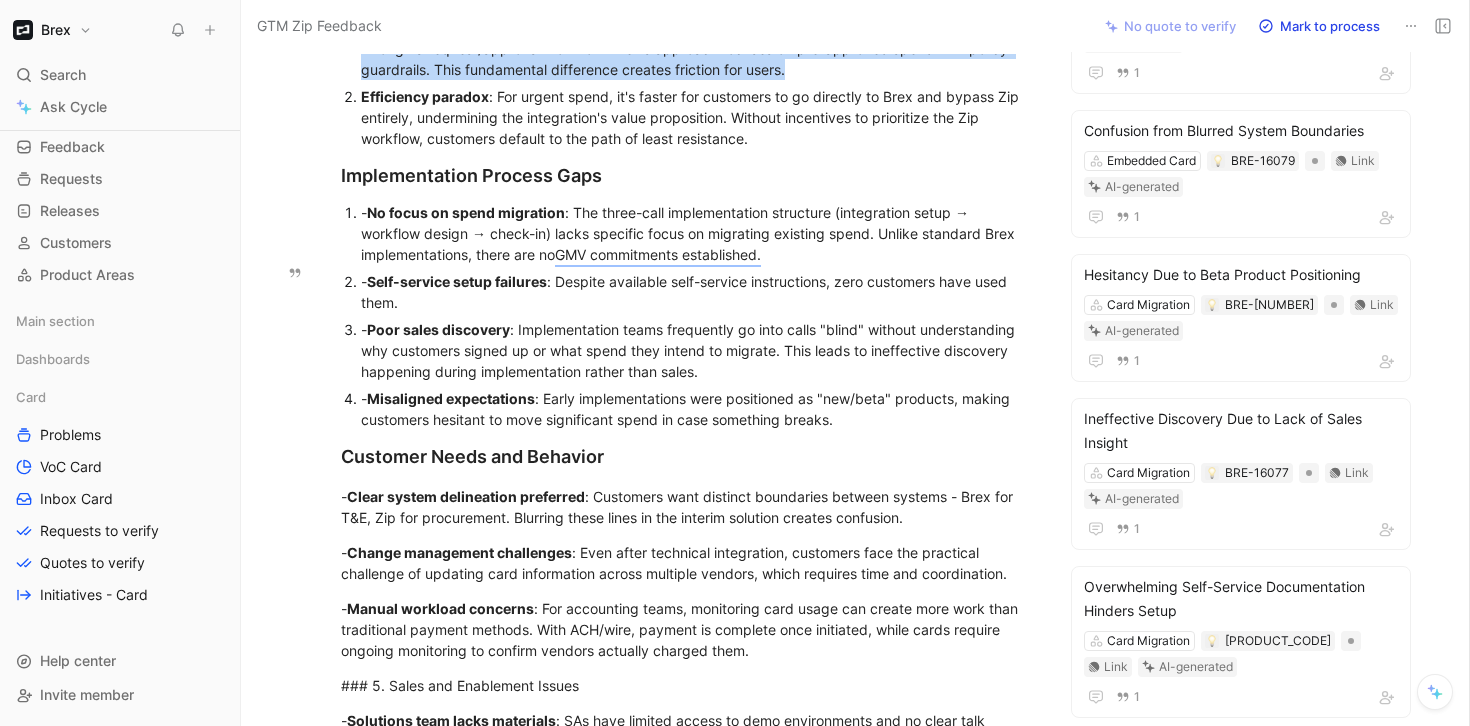 click on "-  No focus on spend migration : The three-call implementation structure (integration setup → workflow design → check-in) lacks specific focus on migrating existing spend. Unlike standard Brex implementations, there are no  GMV commitments established." at bounding box center (697, 233) 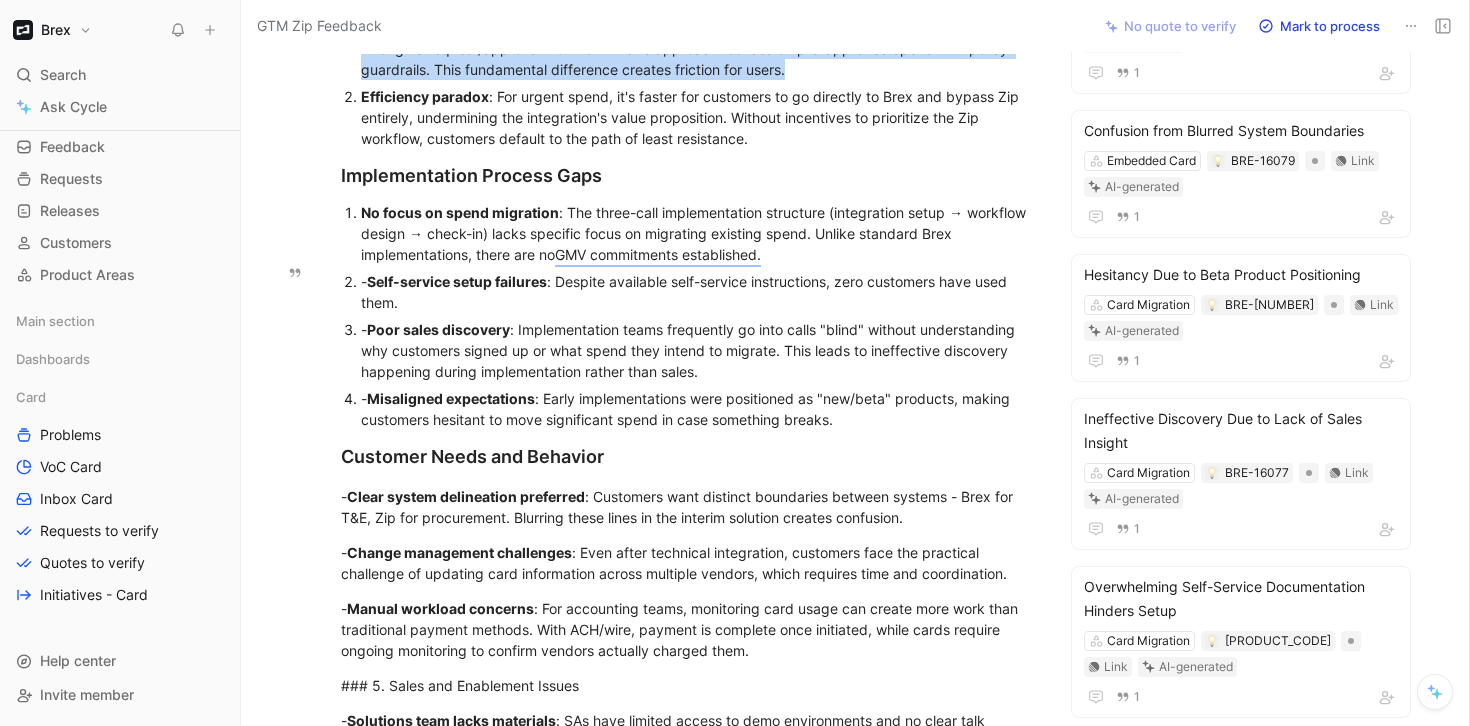 click on "Self-service setup failures" at bounding box center [457, 281] 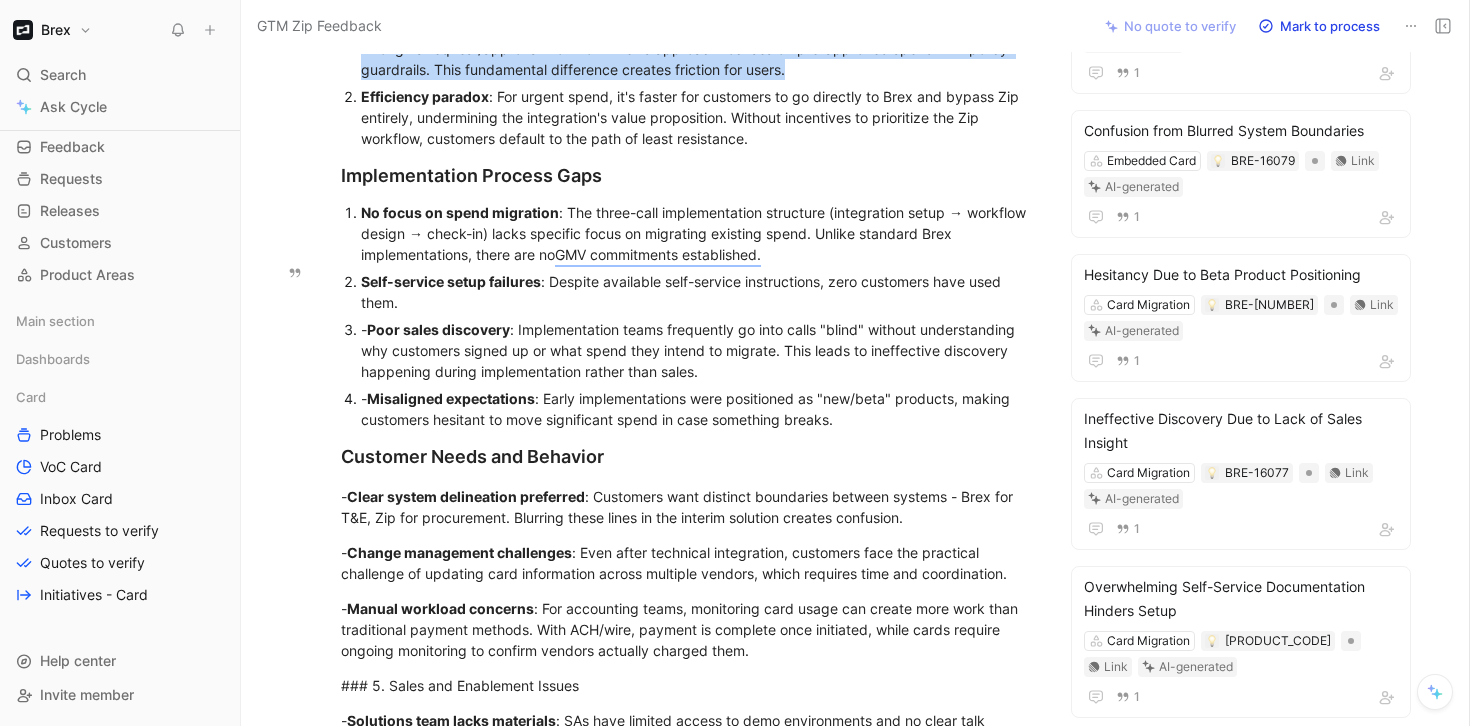 click on "Poor sales discovery" at bounding box center (438, 329) 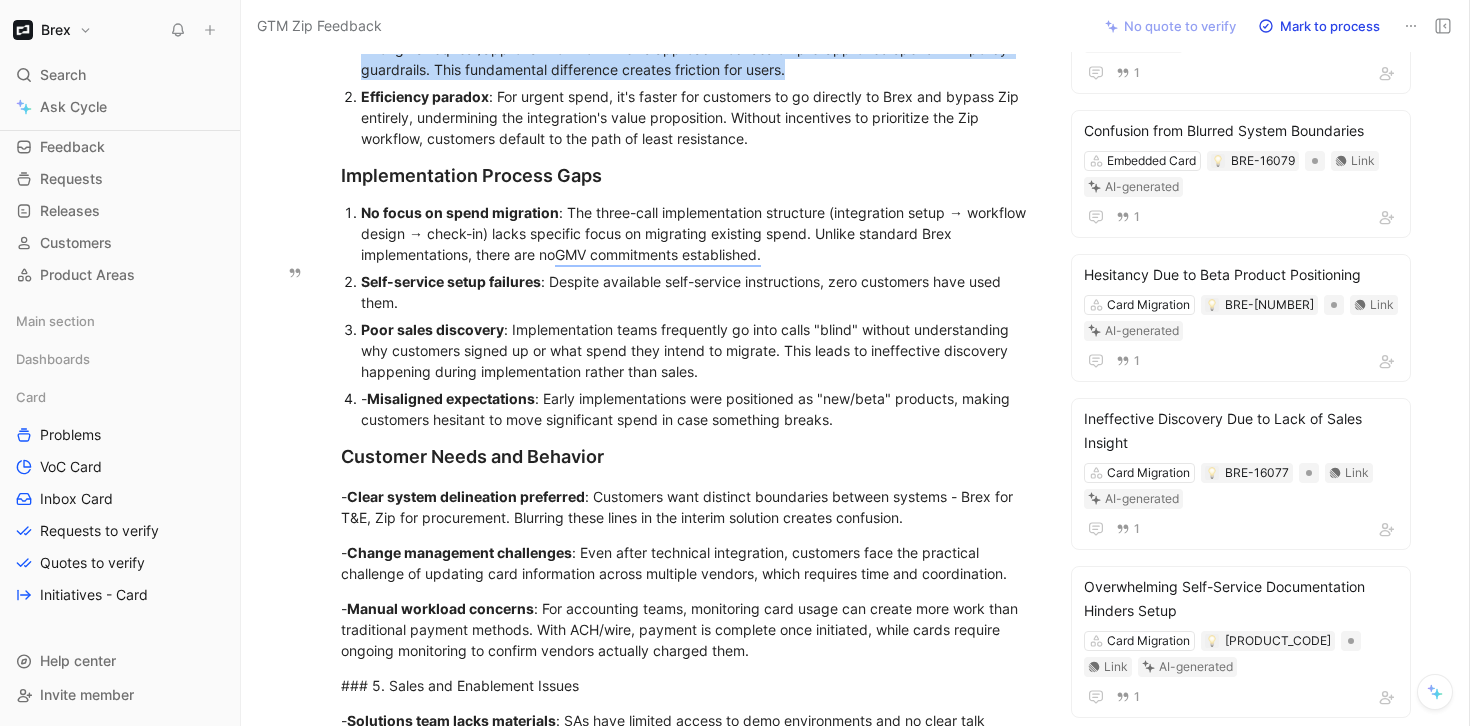 click on "Misaligned expectations" at bounding box center (451, 398) 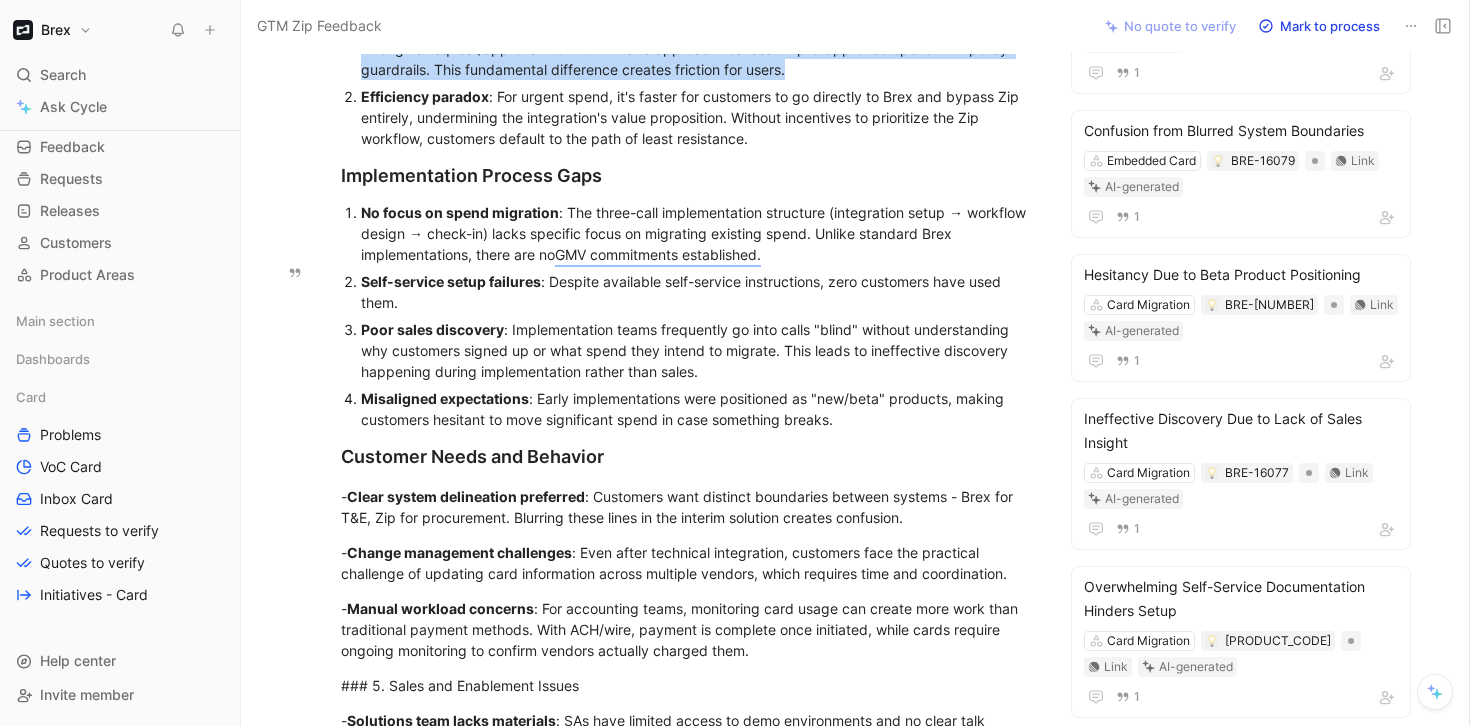 click on "Poor sales discovery : Implementation teams frequently go into calls "blind" without understanding why customers signed up or what spend they intend to migrate. This leads to ineffective discovery happening during implementation rather than sales." at bounding box center (697, 350) 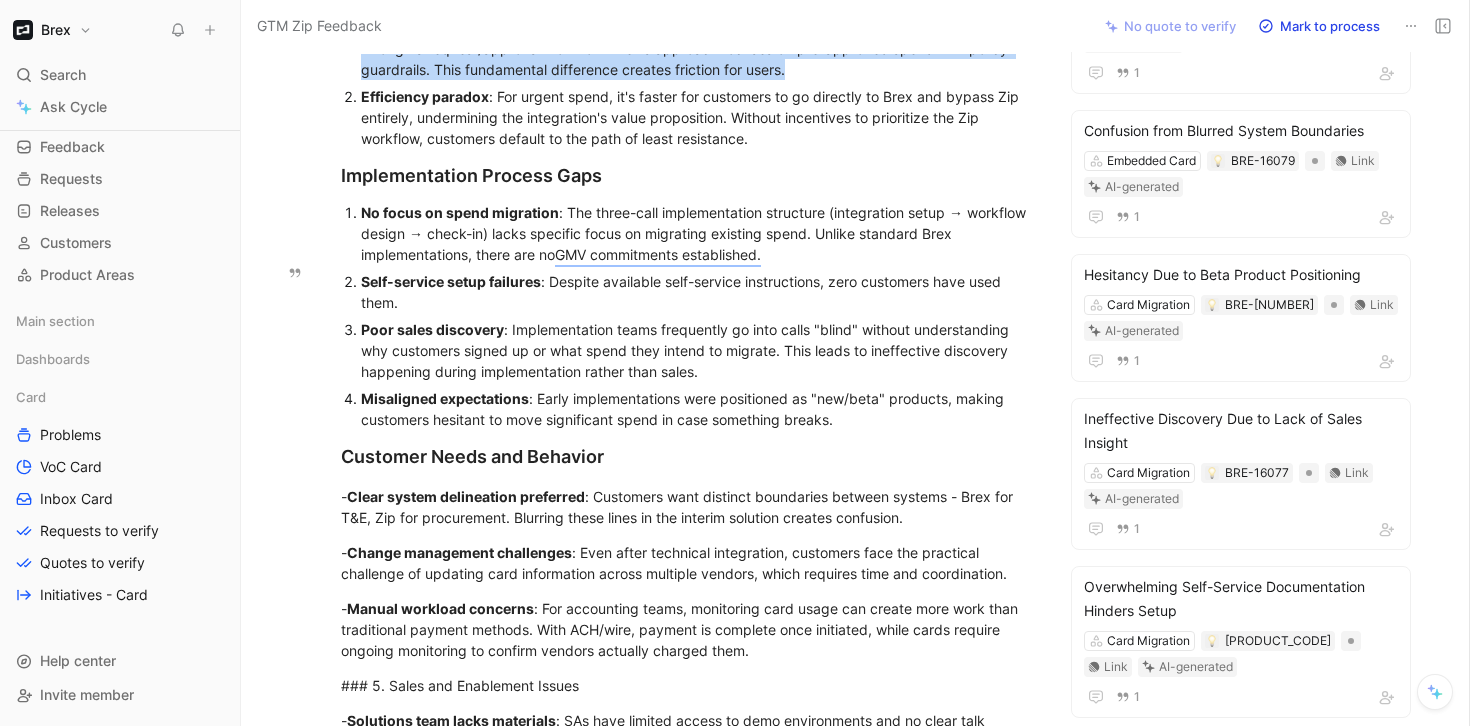 click on "Poor sales discovery : Implementation teams frequently go into calls "blind" without understanding why customers signed up or what spend they intend to migrate. This leads to ineffective discovery happening during implementation rather than sales." at bounding box center (697, 350) 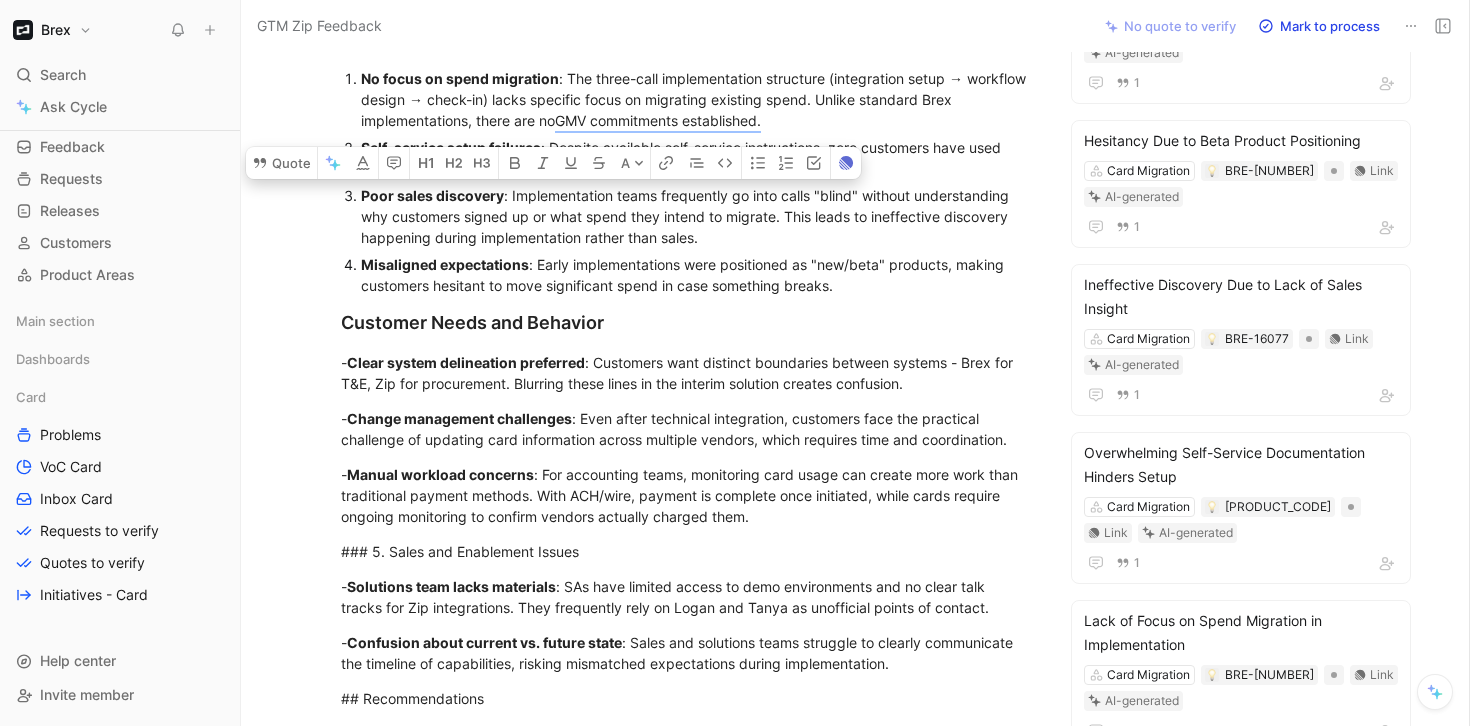 scroll, scrollTop: 867, scrollLeft: 0, axis: vertical 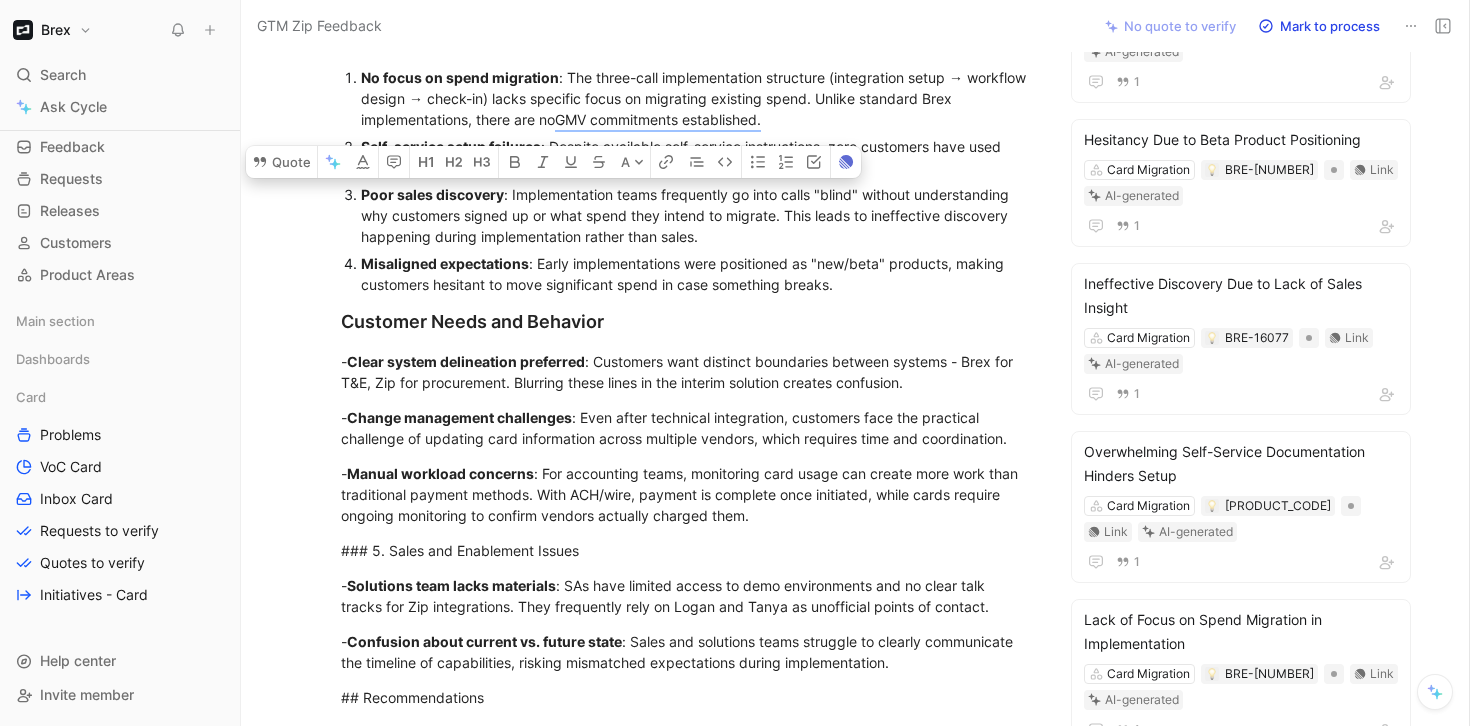 click on "-  Clear system delineation preferred : Customers want distinct boundaries between systems - Brex for T&E, Zip for procurement. Blurring these lines in the interim solution creates confusion." at bounding box center (687, 372) 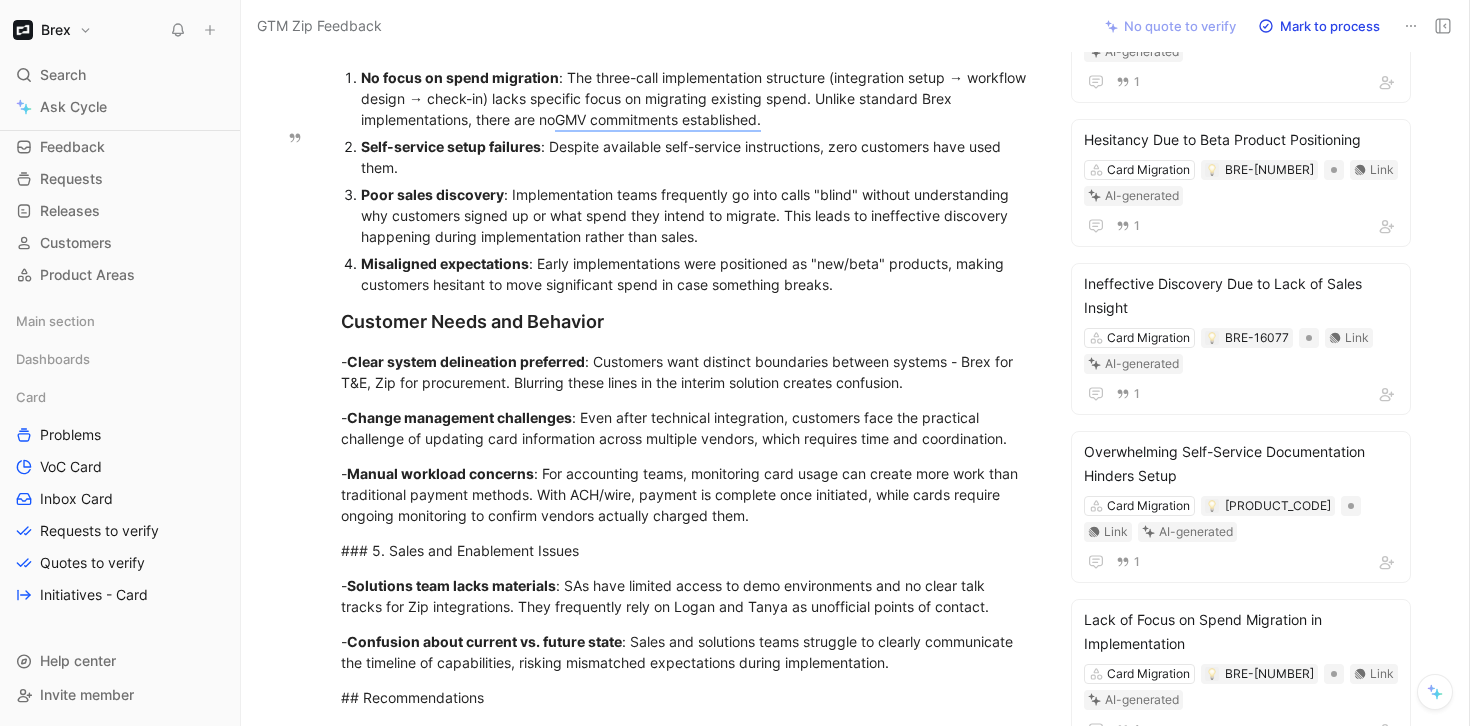 click on "Poor sales discovery" at bounding box center (432, 194) 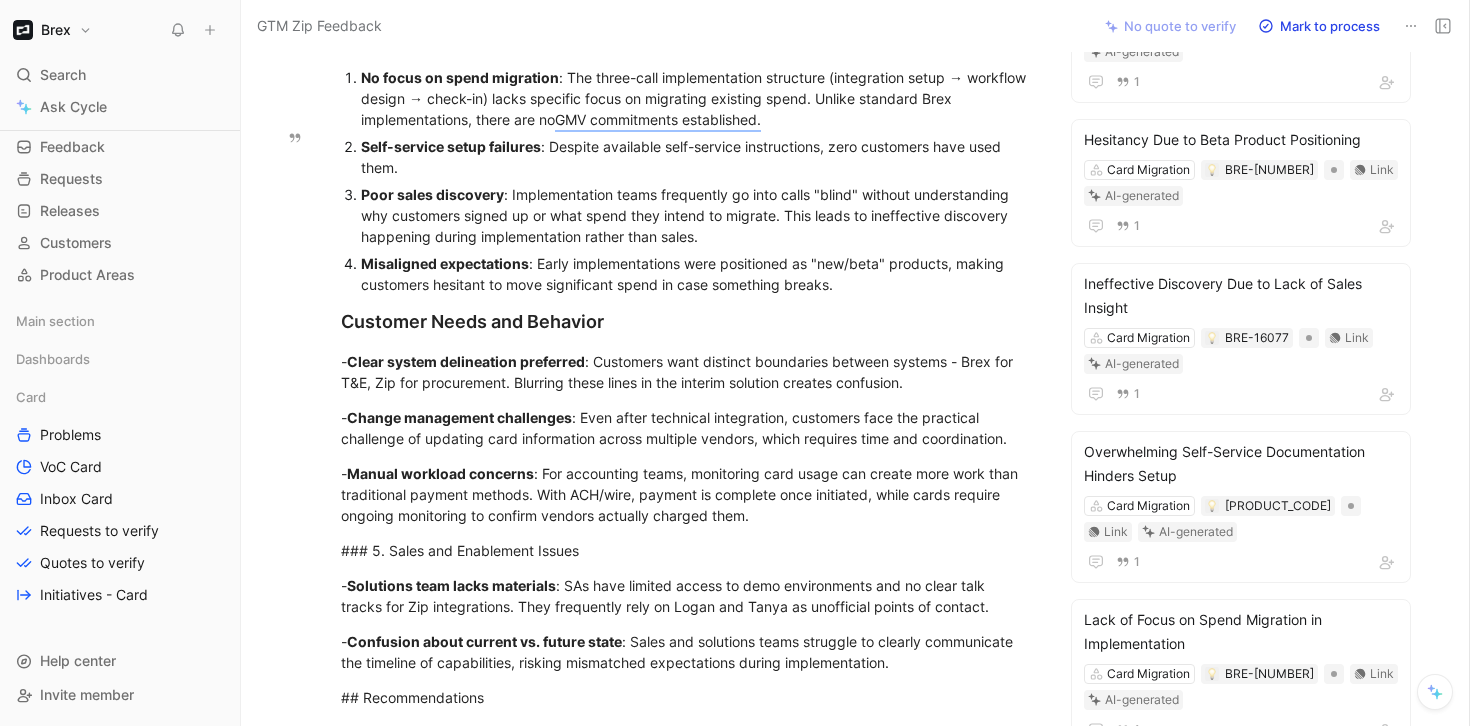 click on "Poor sales discovery" at bounding box center (432, 194) 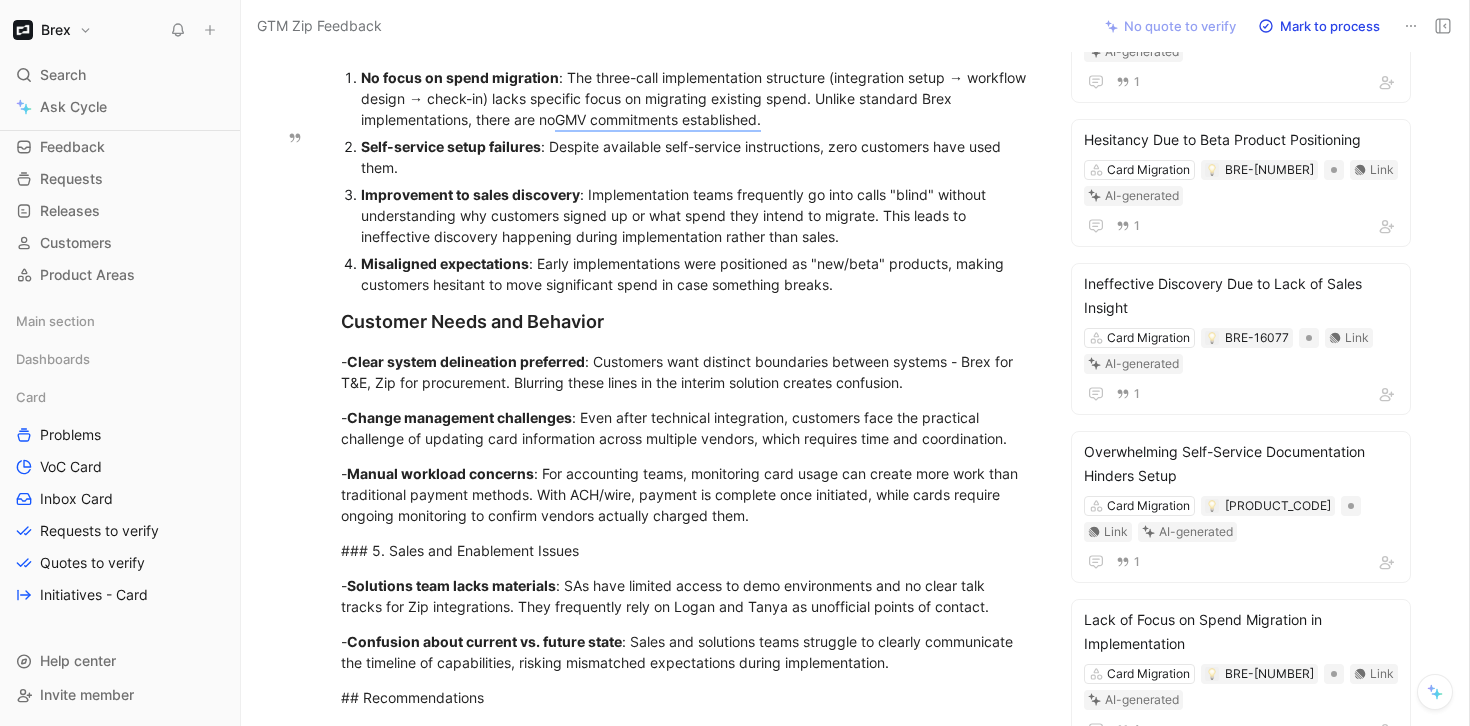 click on "Improvement to sales discovery : Implementation teams frequently go into calls "blind" without understanding why customers signed up or what spend they intend to migrate. This leads to ineffective discovery happening during implementation rather than sales." at bounding box center (697, 215) 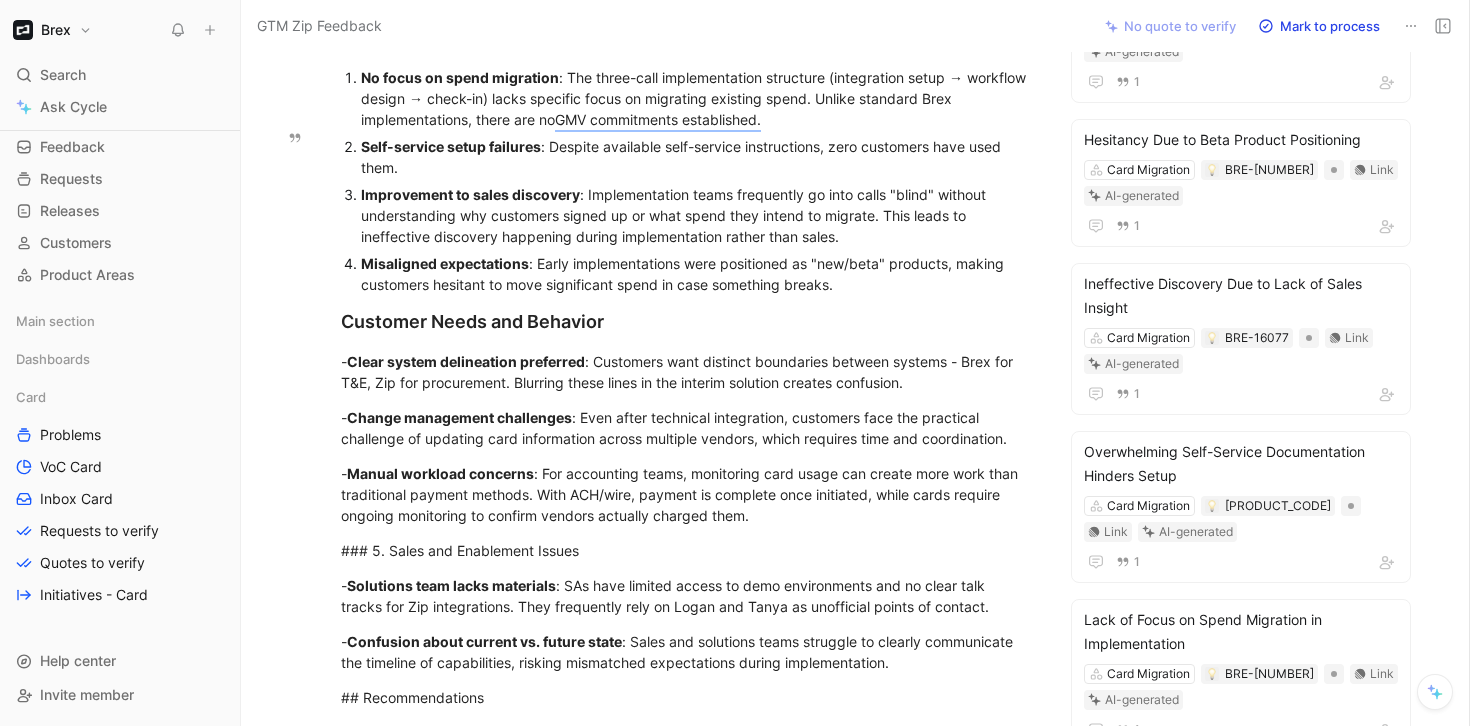 click on "Improvement to sales discovery : Implementation teams frequently go into calls "blind" without understanding why customers signed up or what spend they intend to migrate. This leads to ineffective discovery happening during implementation rather than sales." at bounding box center (697, 215) 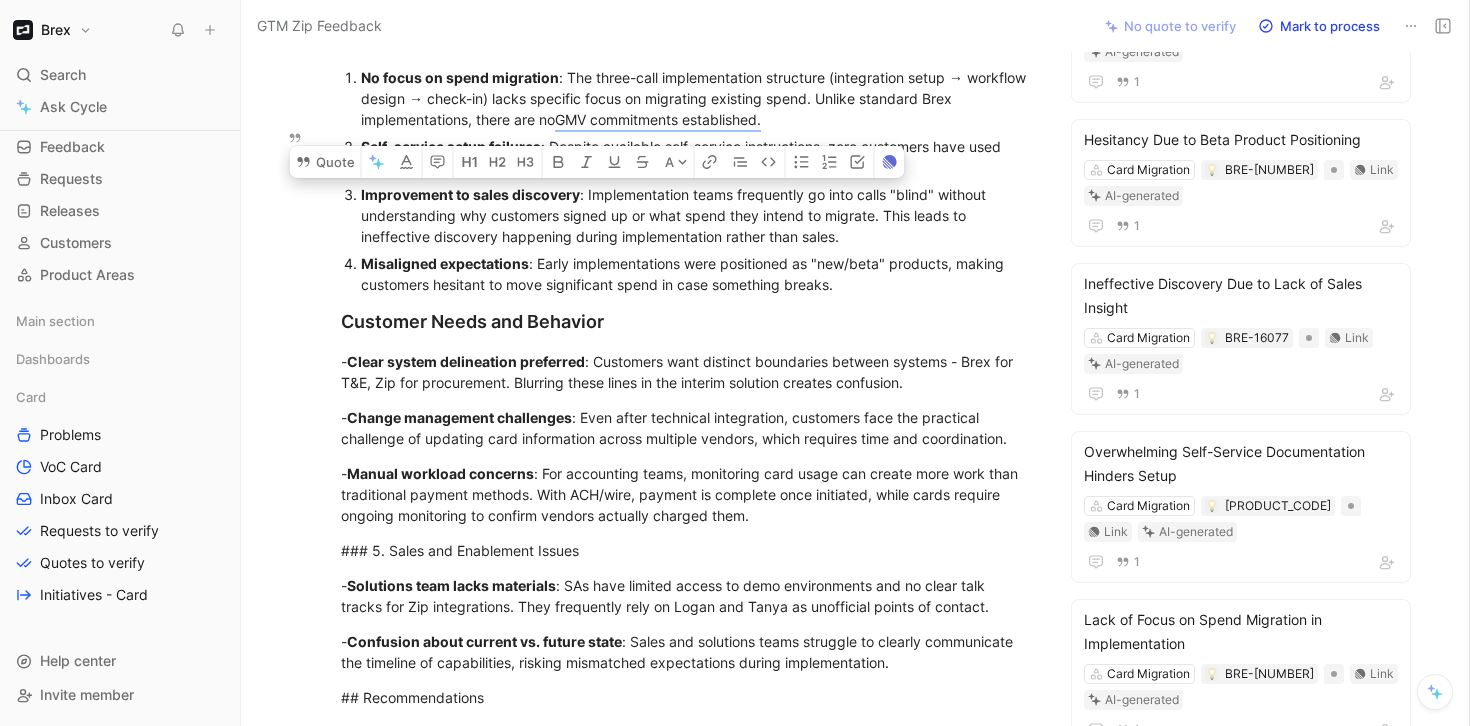 click on "Improvement to sales discovery : Implementation teams frequently go into calls "blind" without understanding why customers signed up or what spend they intend to migrate. This leads to ineffective discovery happening during implementation rather than sales." at bounding box center (697, 215) 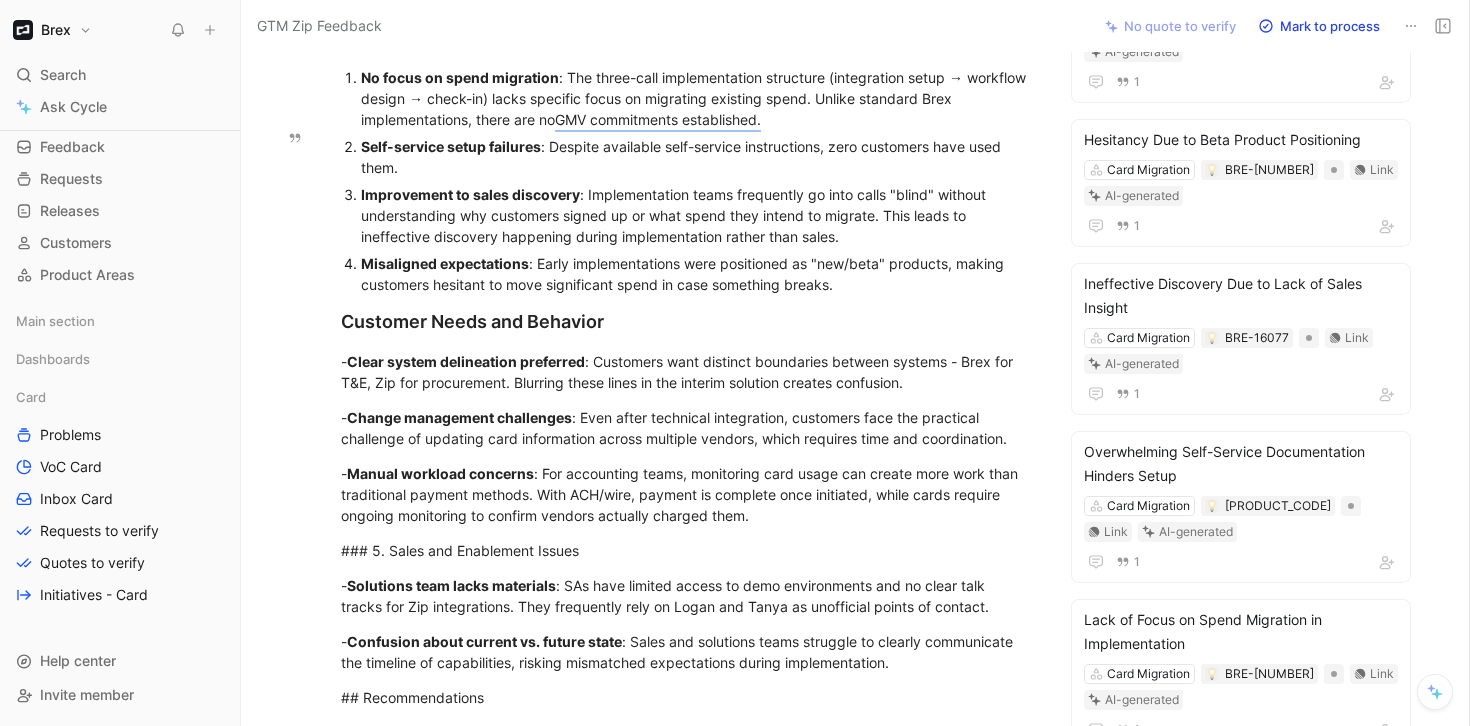 click on "Misaligned expectations" at bounding box center (445, 263) 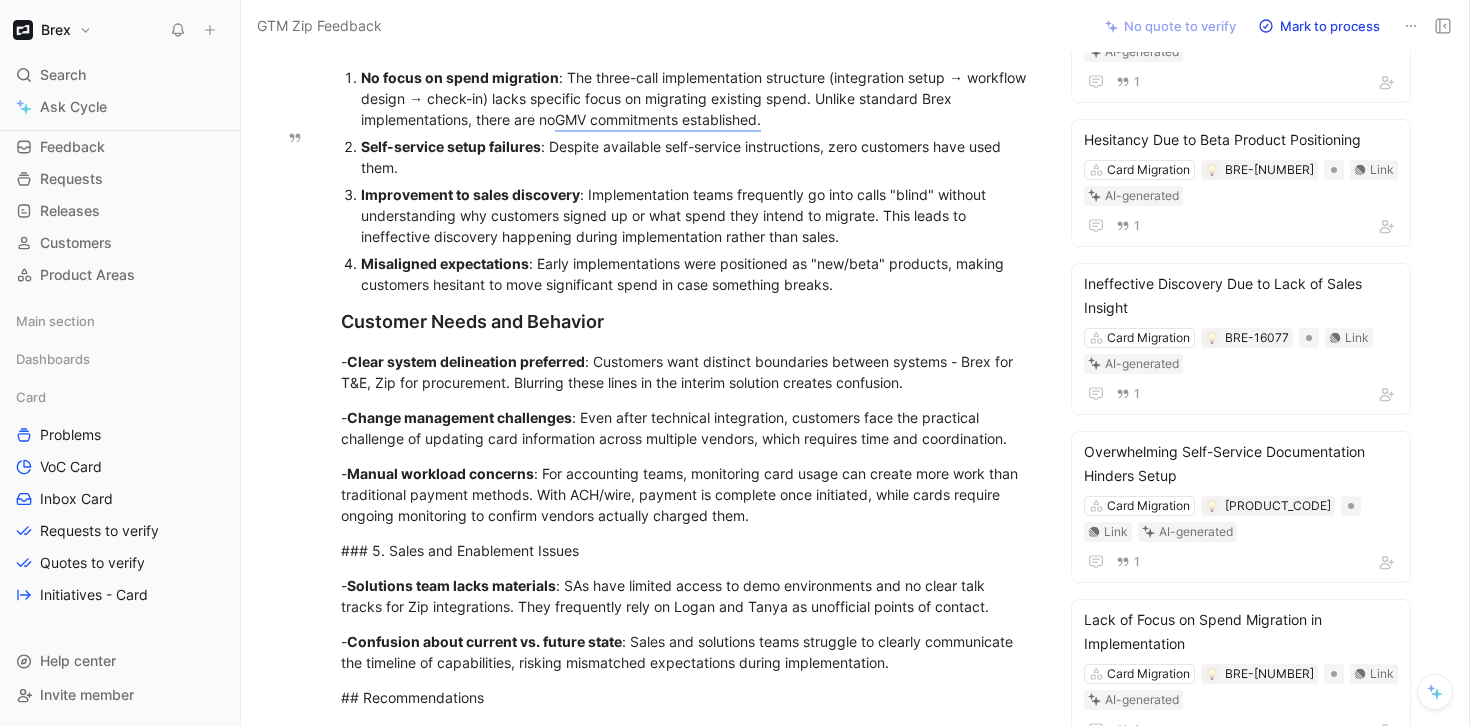 click on "Misaligned expectations" at bounding box center (445, 263) 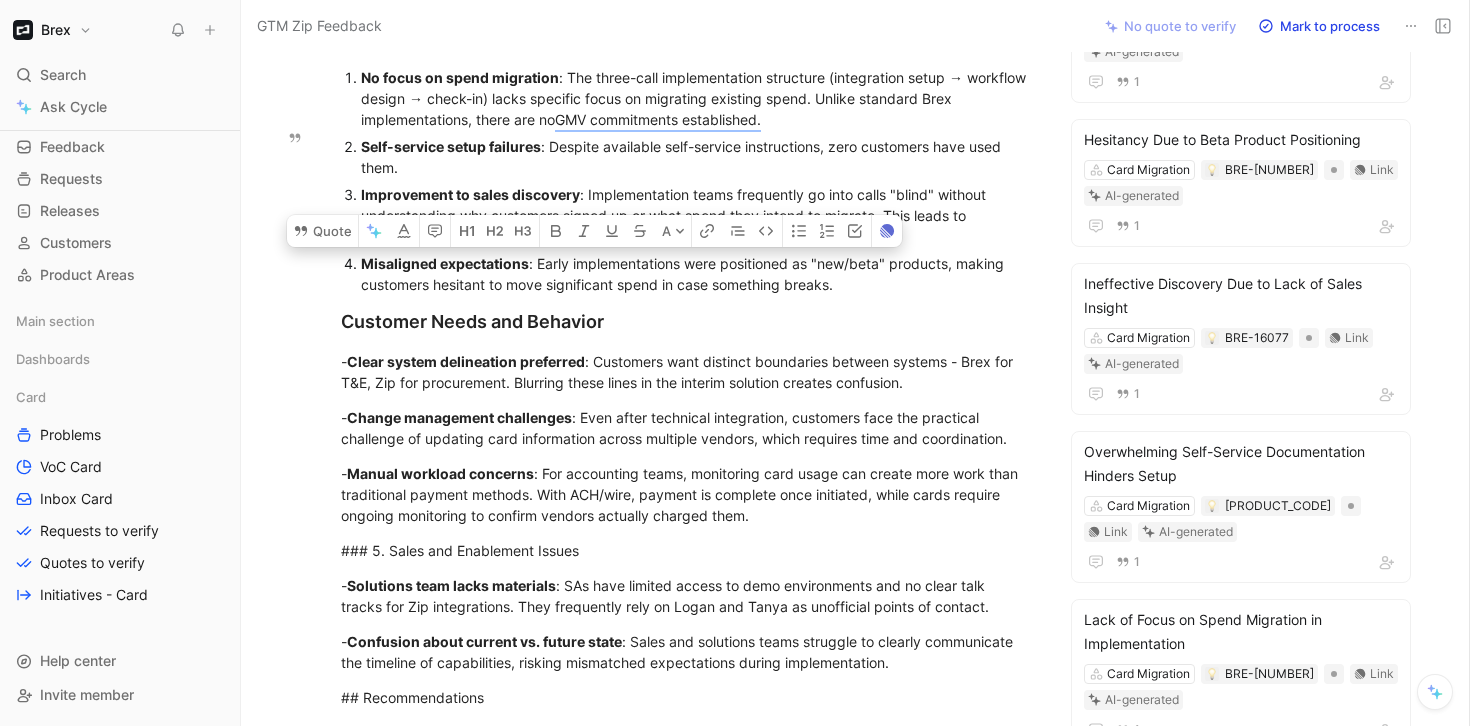 click on "Misaligned expectations : Early implementations were positioned as "new/beta" products, making customers hesitant to move significant spend in case something breaks." at bounding box center (697, 274) 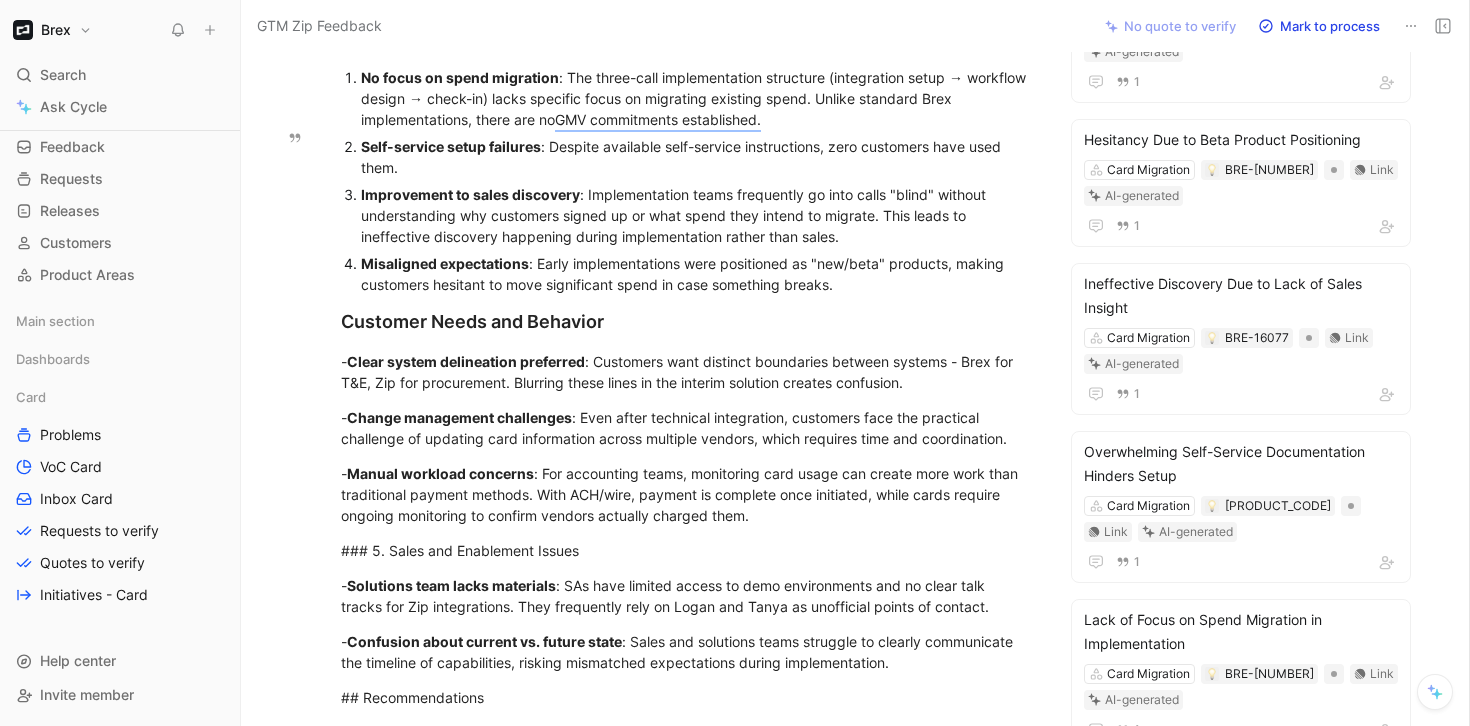 click on "Misaligned expectations : Early implementations were positioned as "new/beta" products, making customers hesitant to move significant spend in case something breaks." at bounding box center [697, 274] 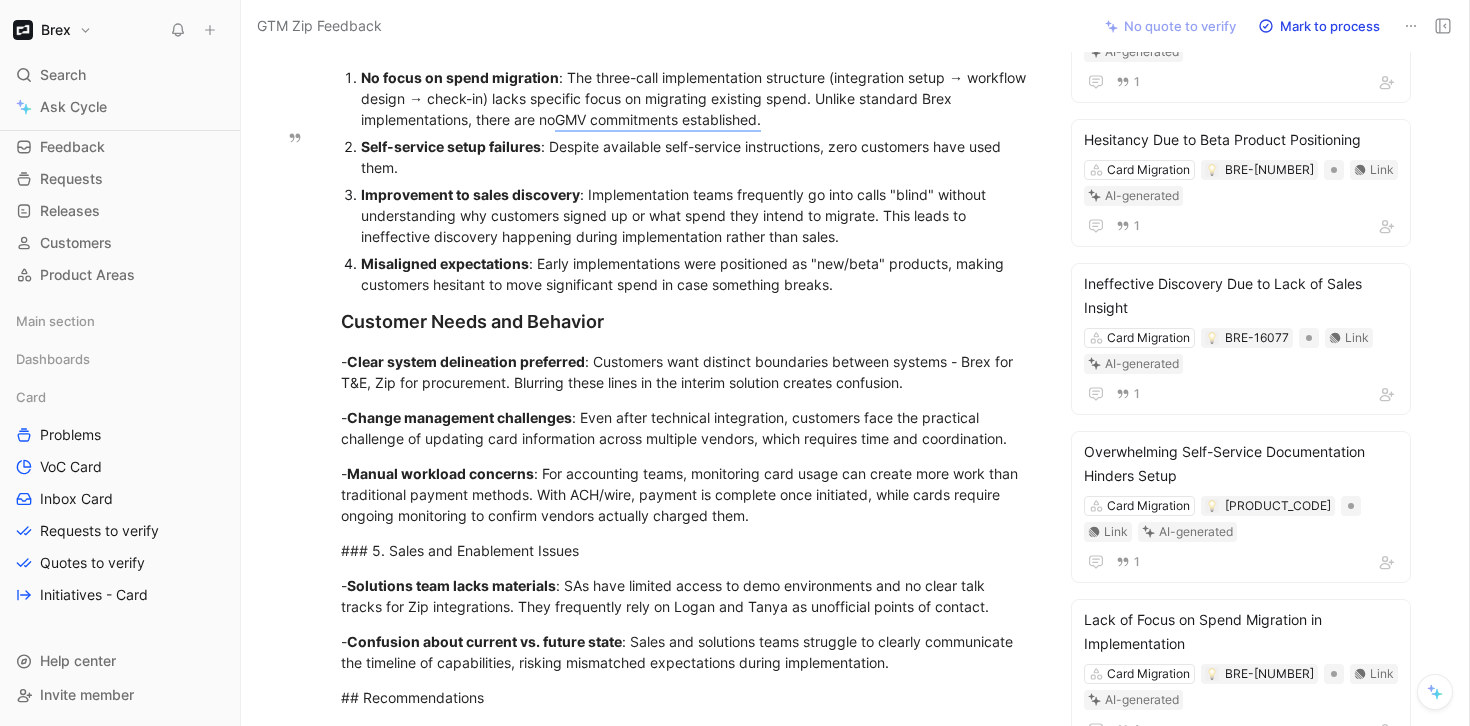click on "Misaligned expectations : Early implementations were positioned as "new/beta" products, making customers hesitant to move significant spend in case something breaks." at bounding box center (697, 274) 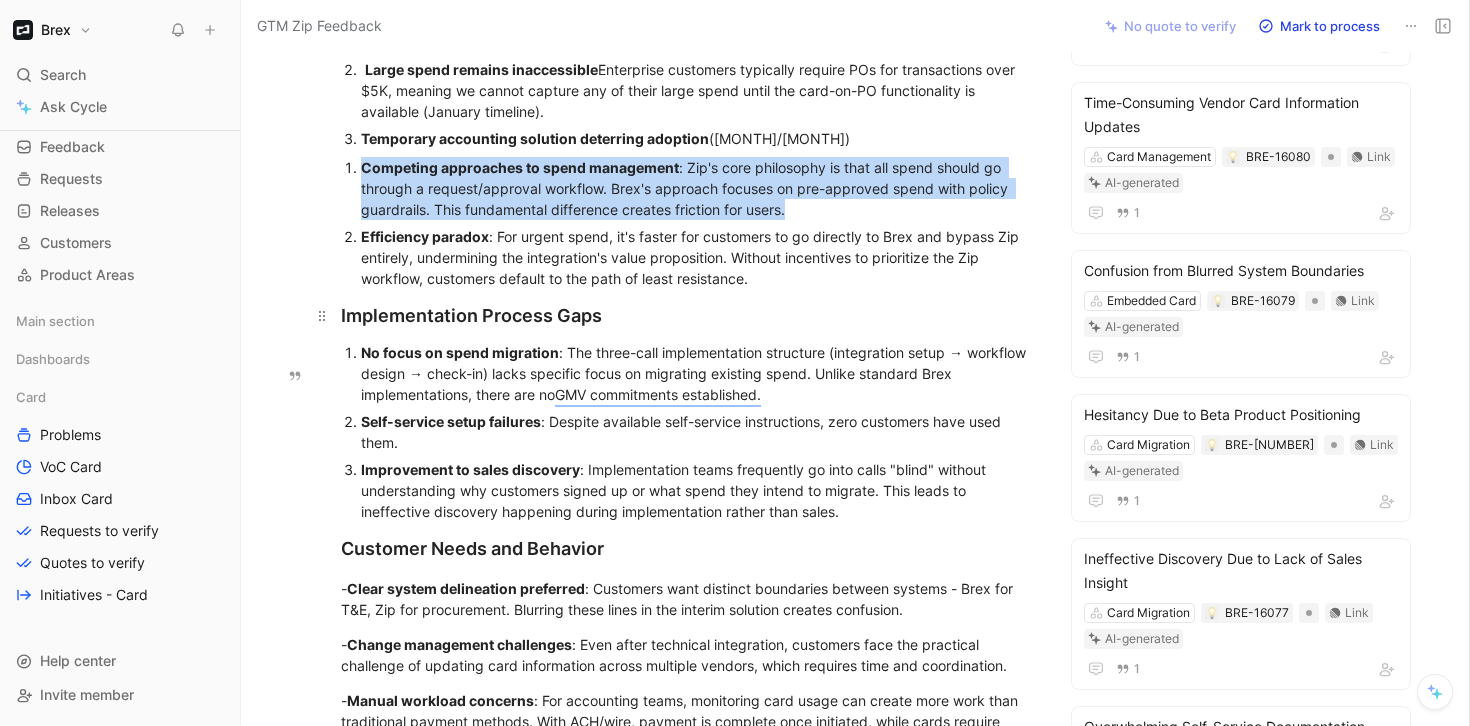click on "Implementation Process Gaps" at bounding box center [687, 315] 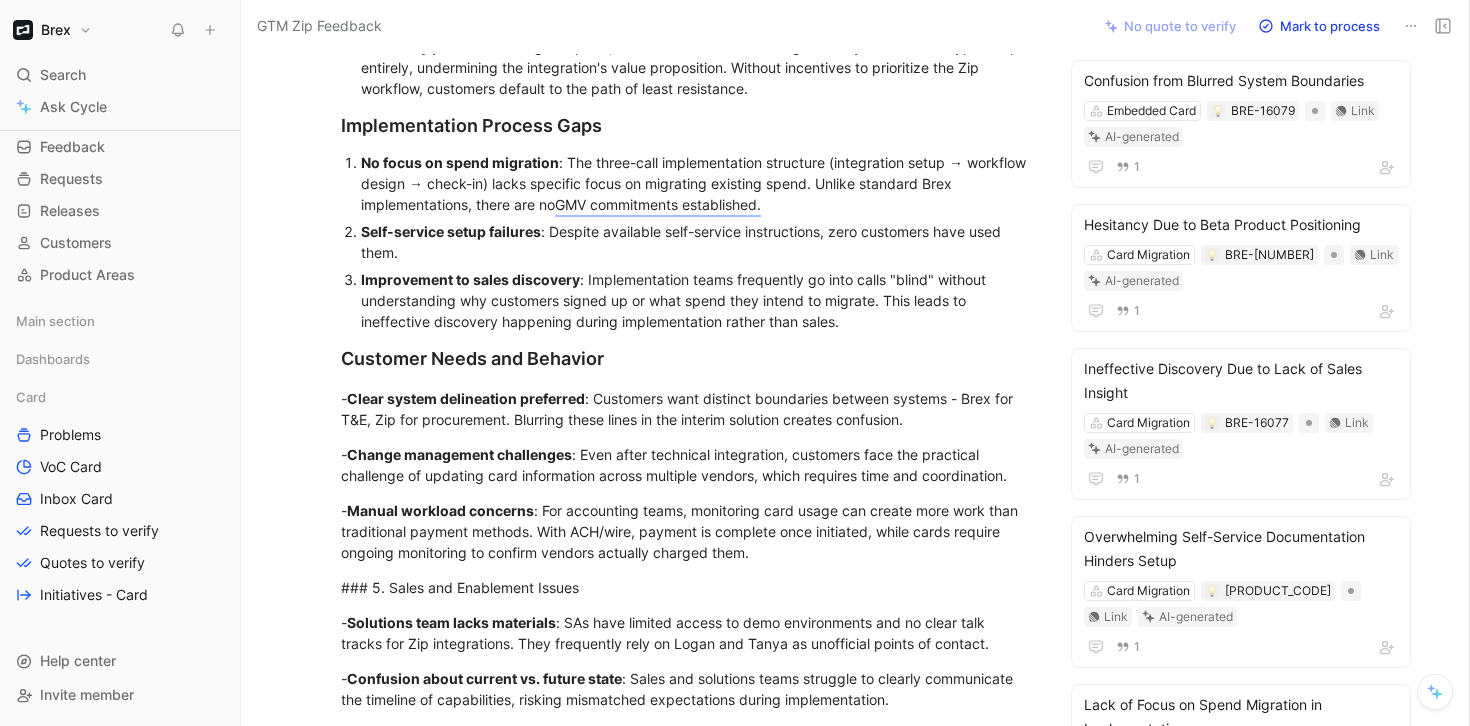 scroll, scrollTop: 913, scrollLeft: 0, axis: vertical 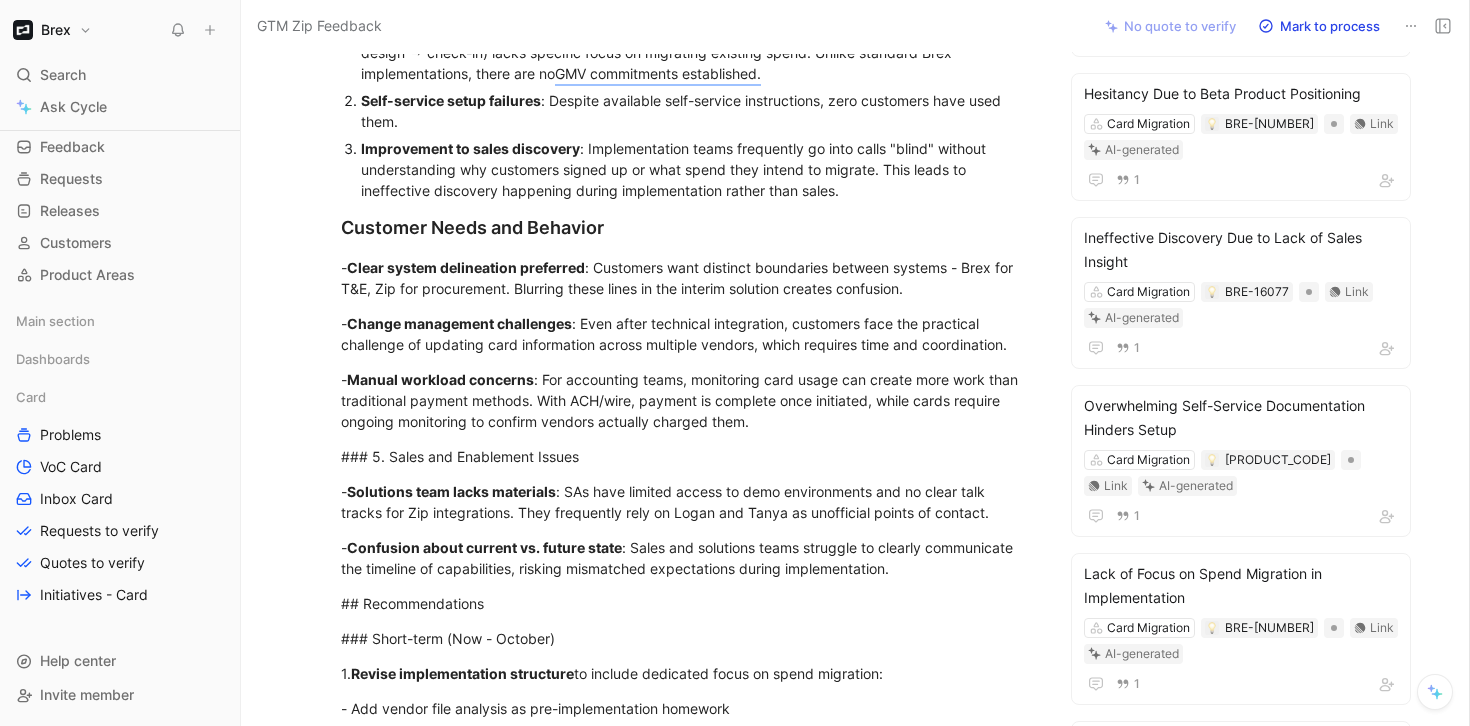 click on "Customer Needs and Behavior" at bounding box center (687, 227) 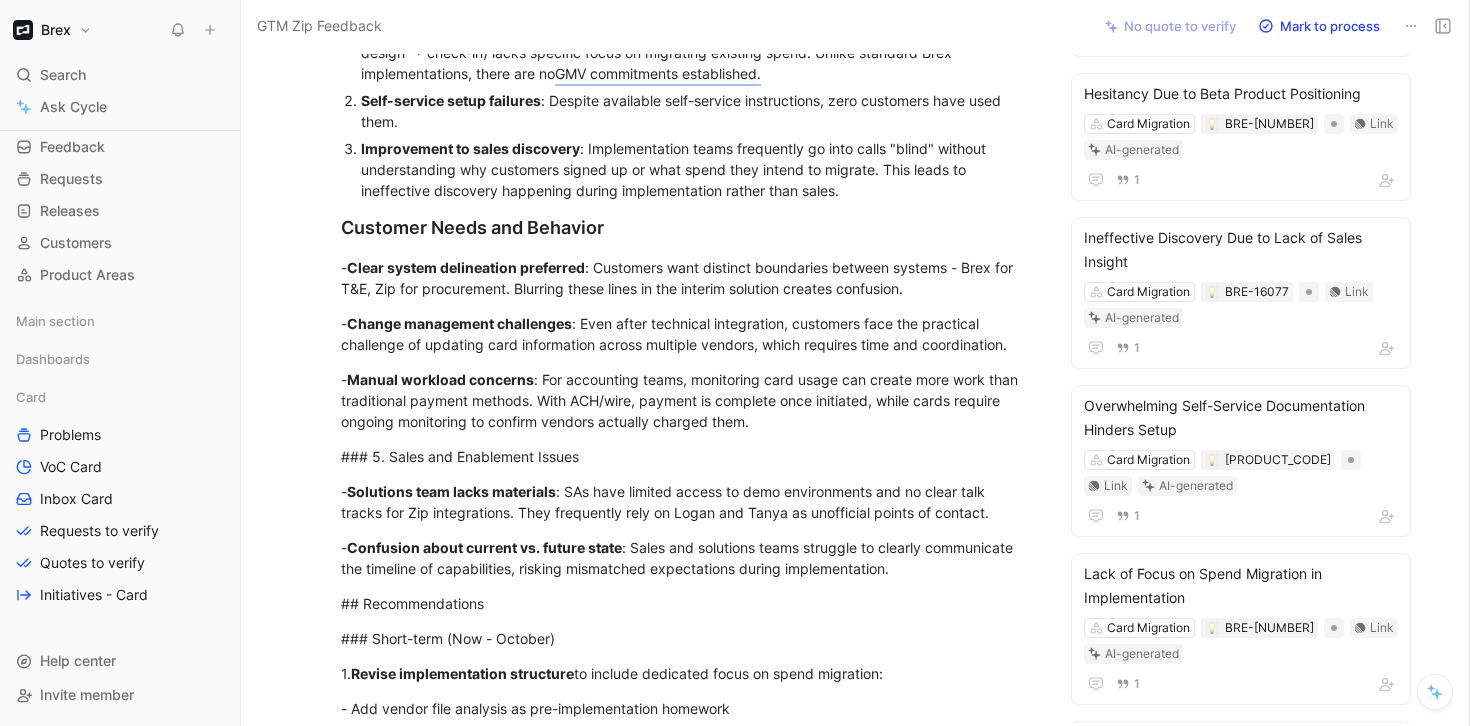 click on "Customer Needs and Behavior" at bounding box center (687, 227) 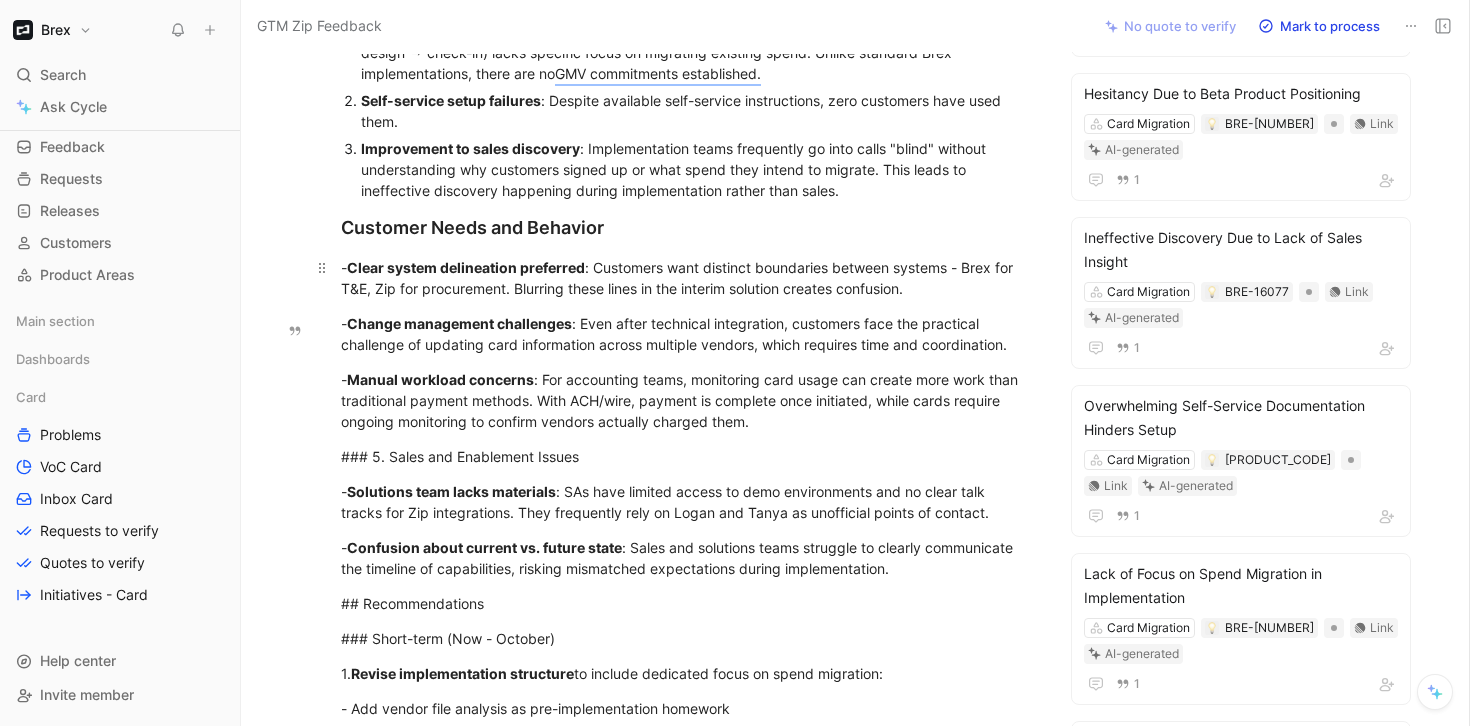 click on "Clear system delineation preferred" at bounding box center [466, 267] 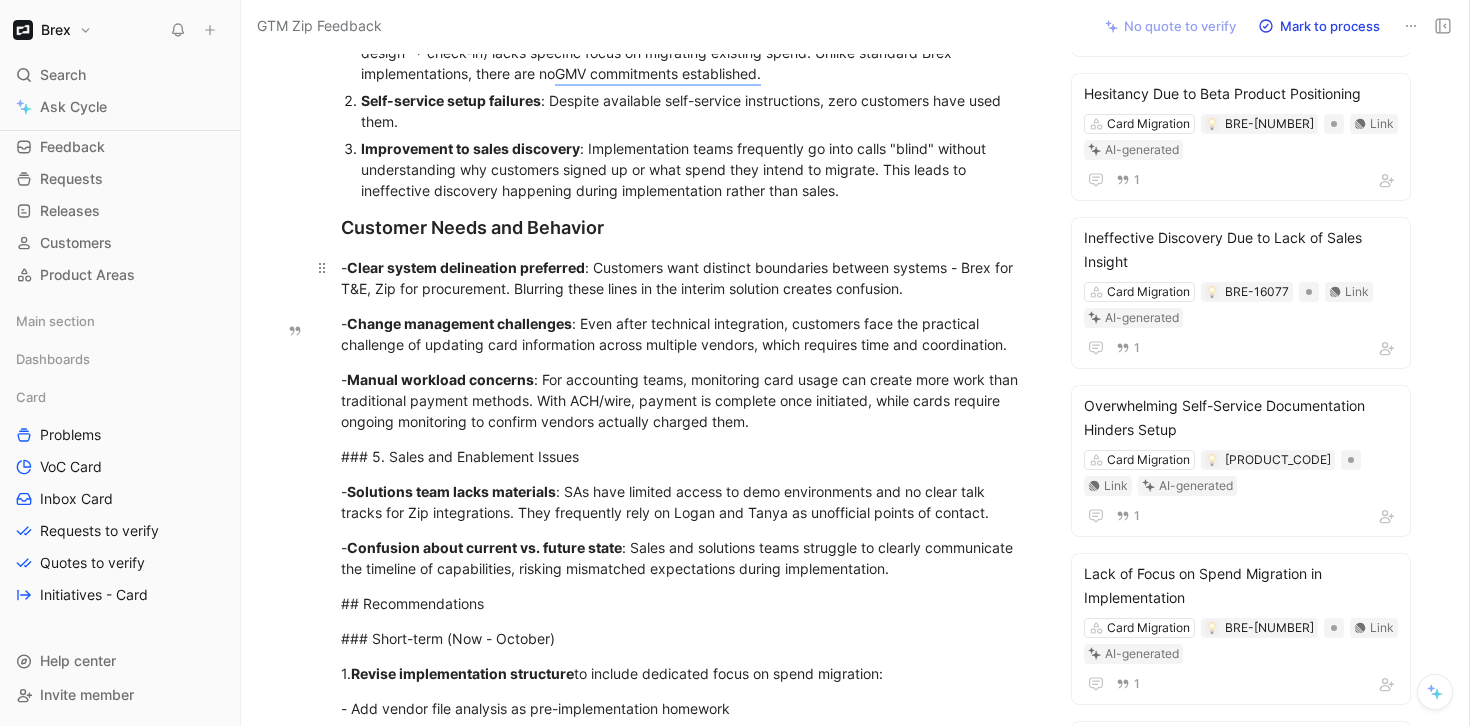 click on "Clear system delineation preferred" at bounding box center [466, 267] 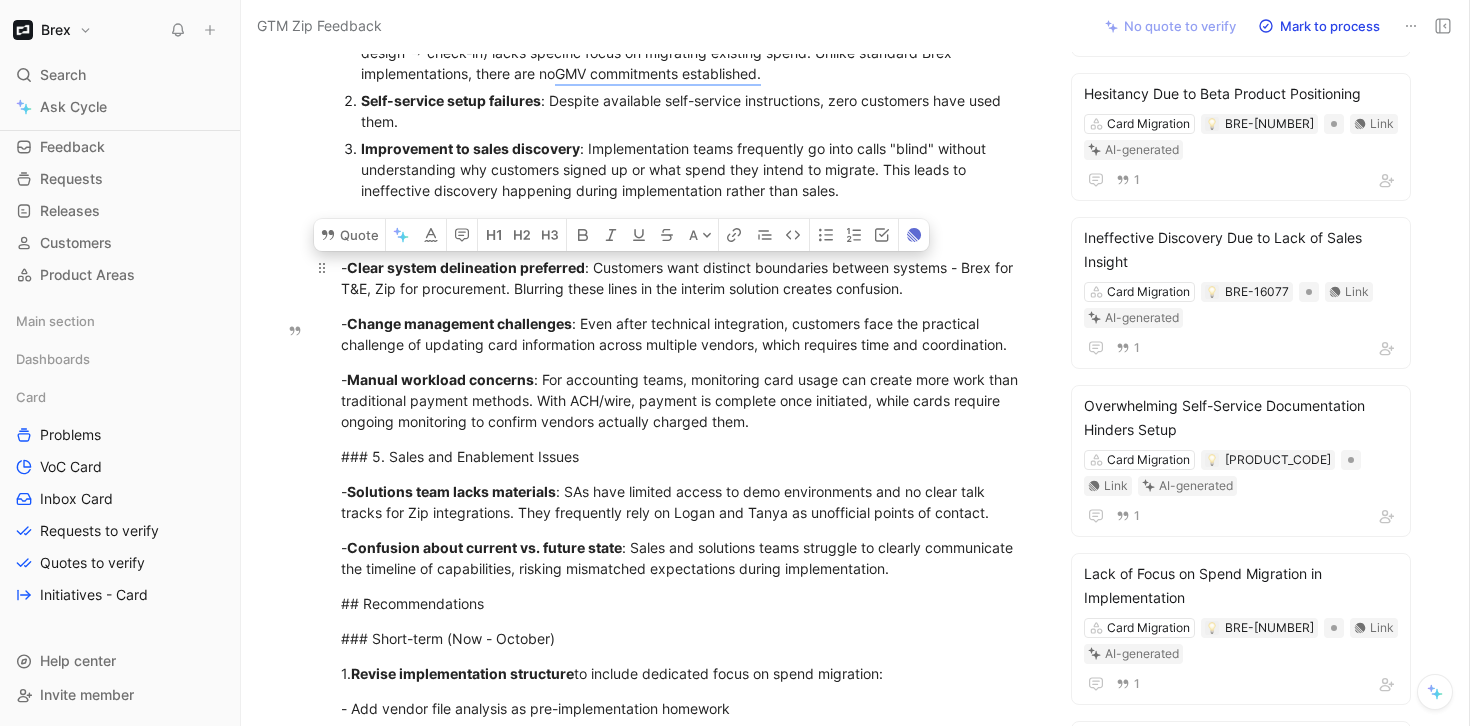 click on "Clear system delineation preferred" at bounding box center [466, 267] 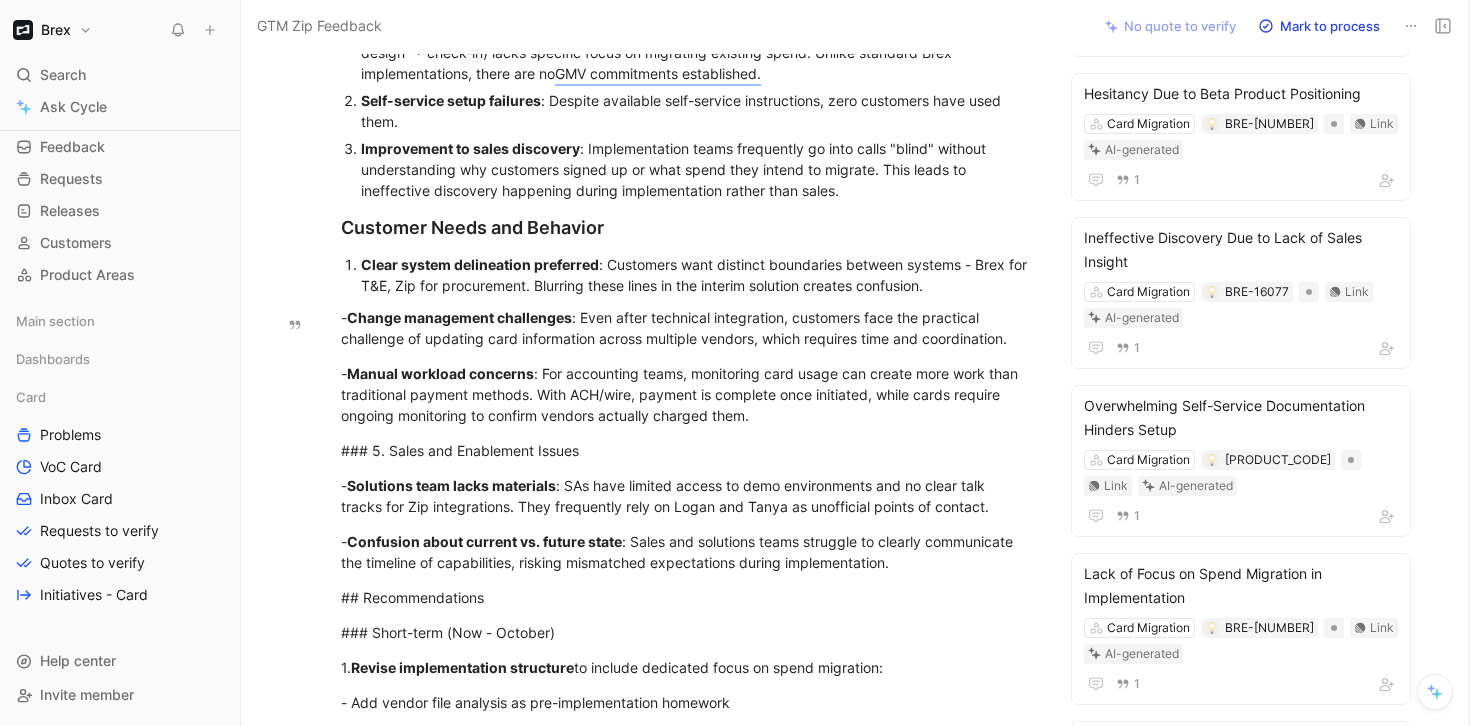 click on "Clear system delineation preferred" at bounding box center (480, 264) 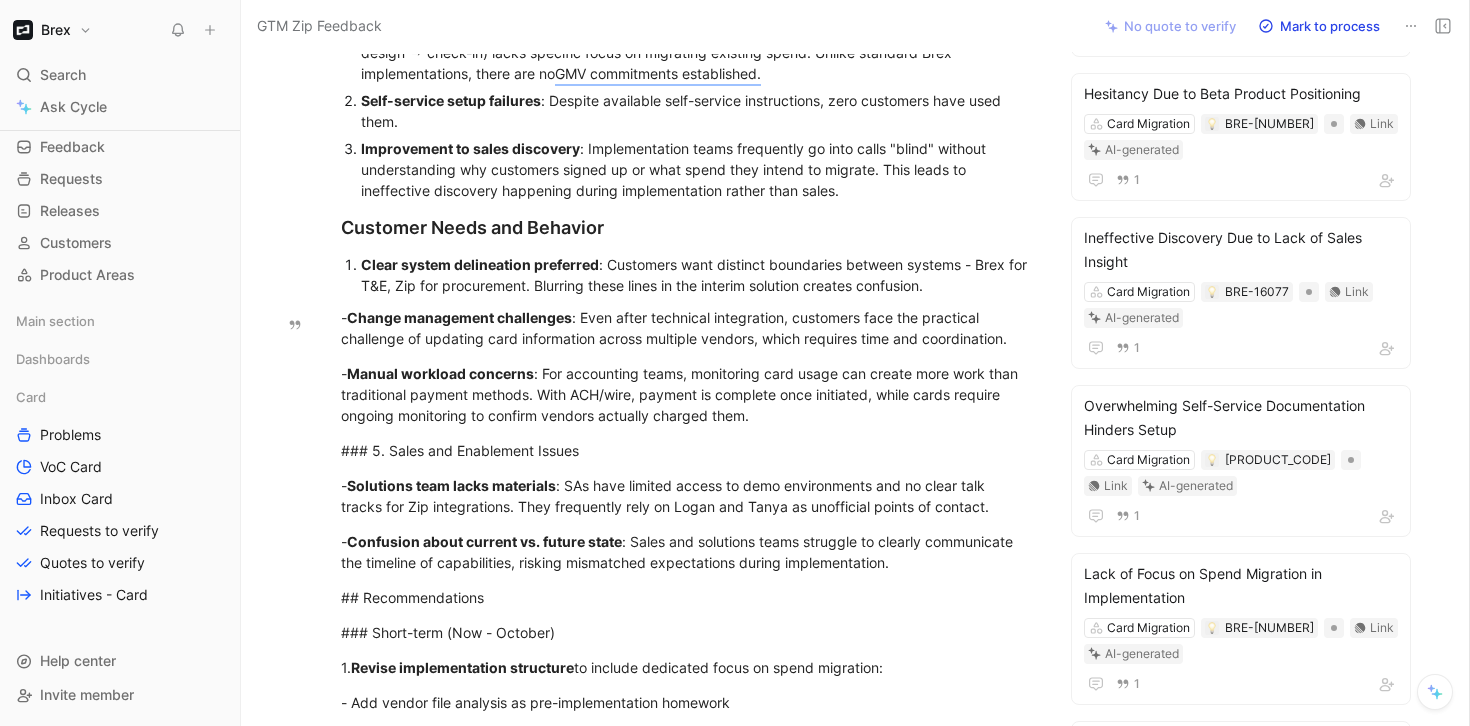 click on "Clear system delineation preferred" at bounding box center [480, 264] 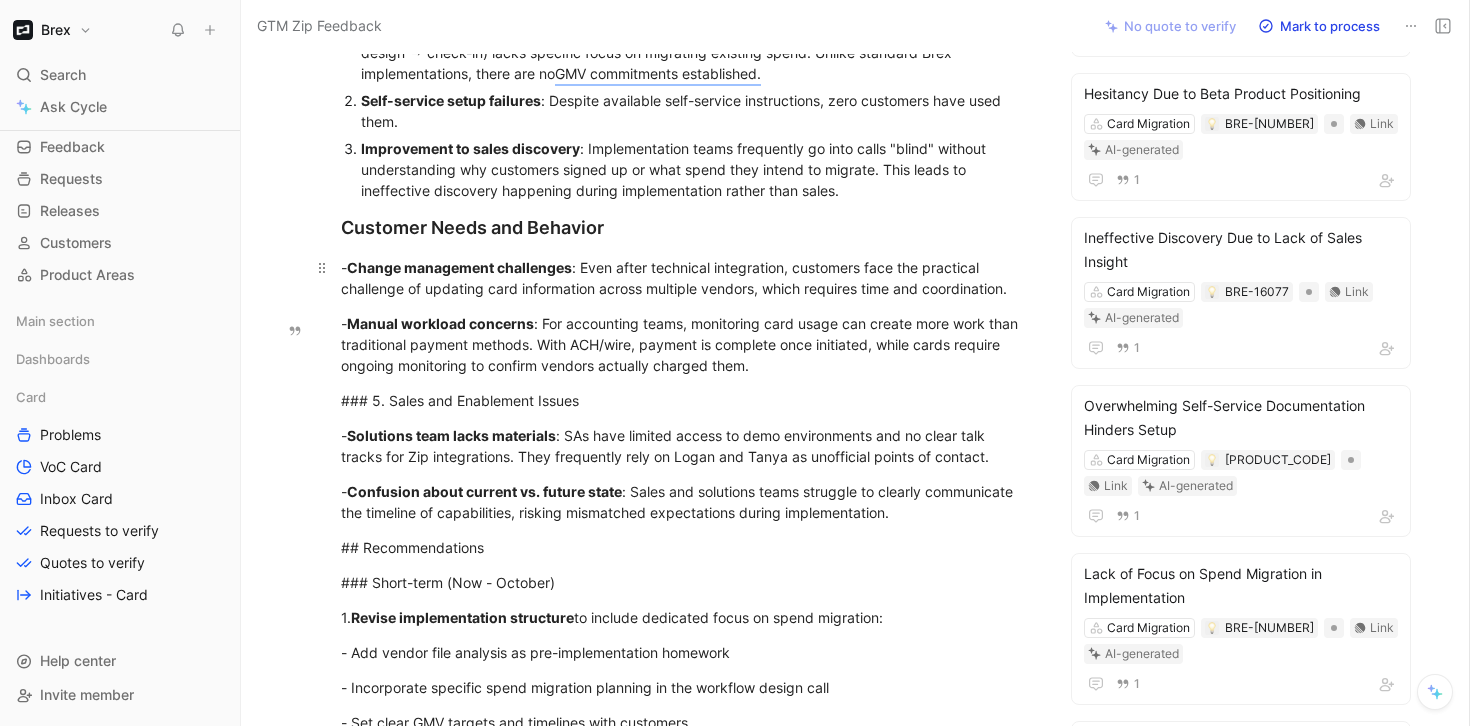 click on "-  Change management challenges : Even after technical integration, customers face the practical challenge of updating card information across multiple vendors, which requires time and coordination." at bounding box center (687, 278) 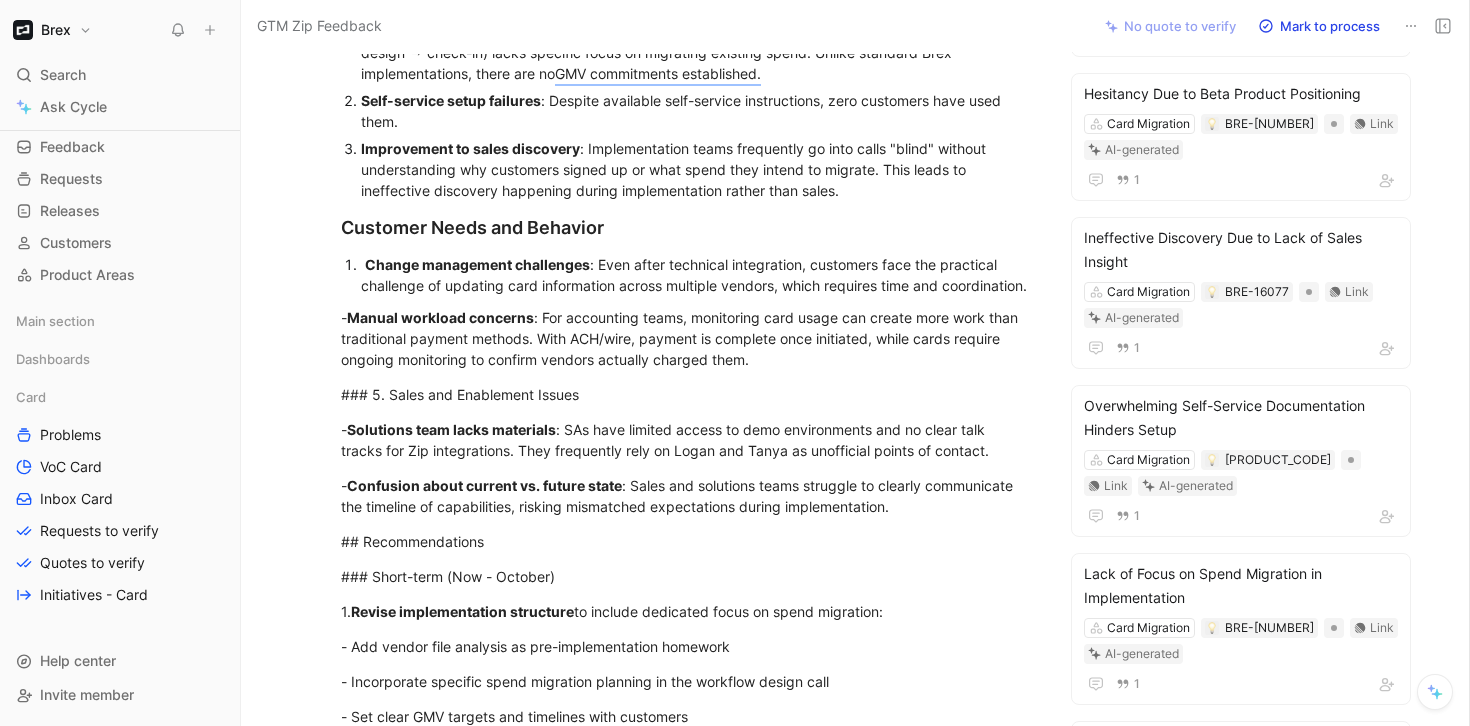 scroll, scrollTop: 939, scrollLeft: 0, axis: vertical 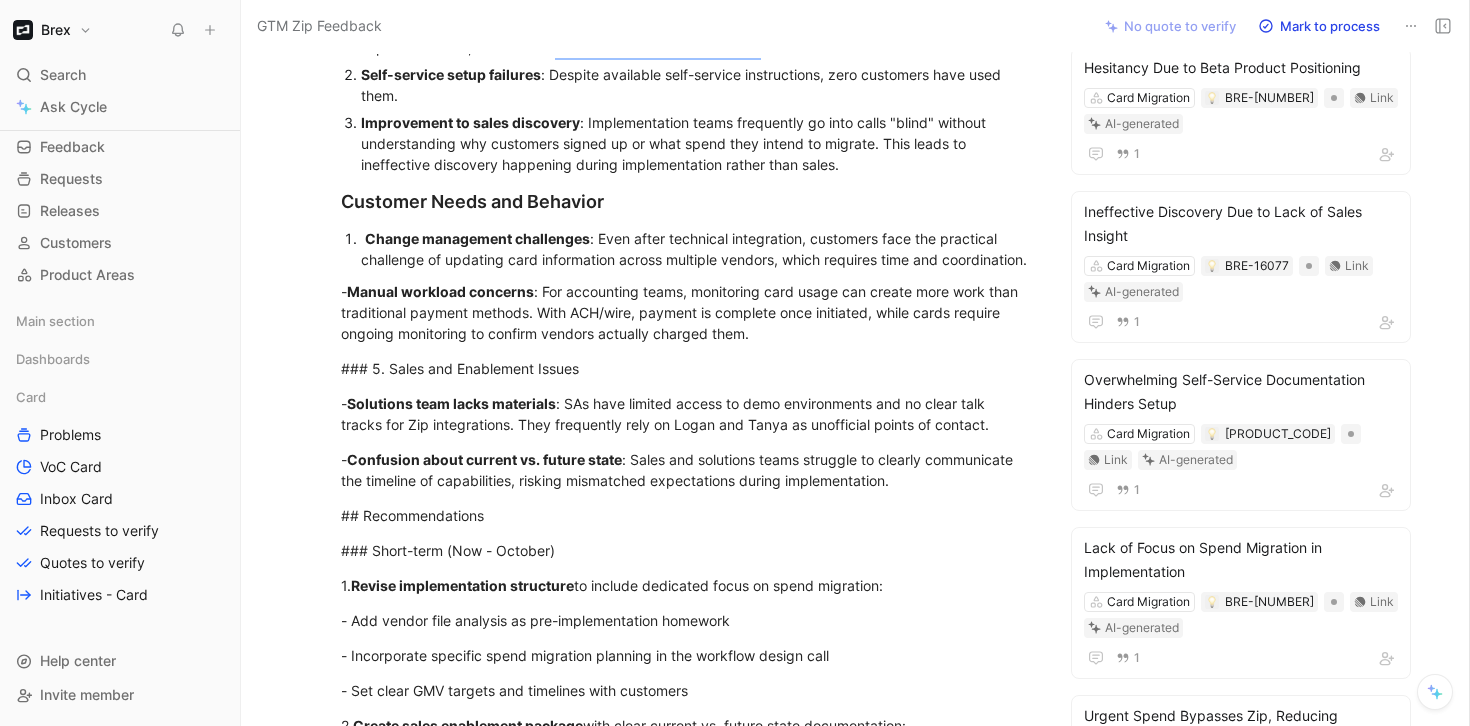 click on "Manual workload concerns" at bounding box center (440, 291) 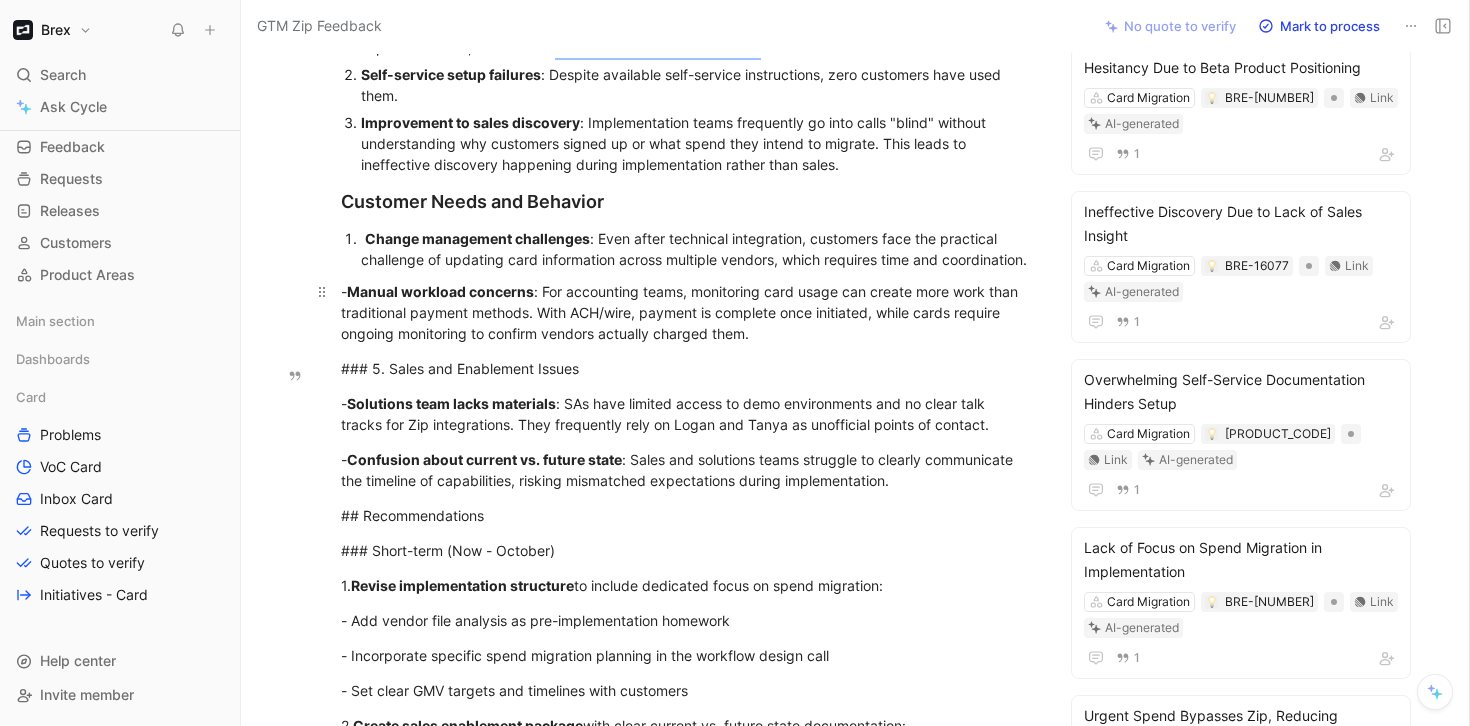 click on "-  Manual workload concerns : For accounting teams, monitoring card usage can create more work than traditional payment methods. With ACH/wire, payment is complete once initiated, while cards require ongoing monitoring to confirm vendors actually charged them." at bounding box center (687, 312) 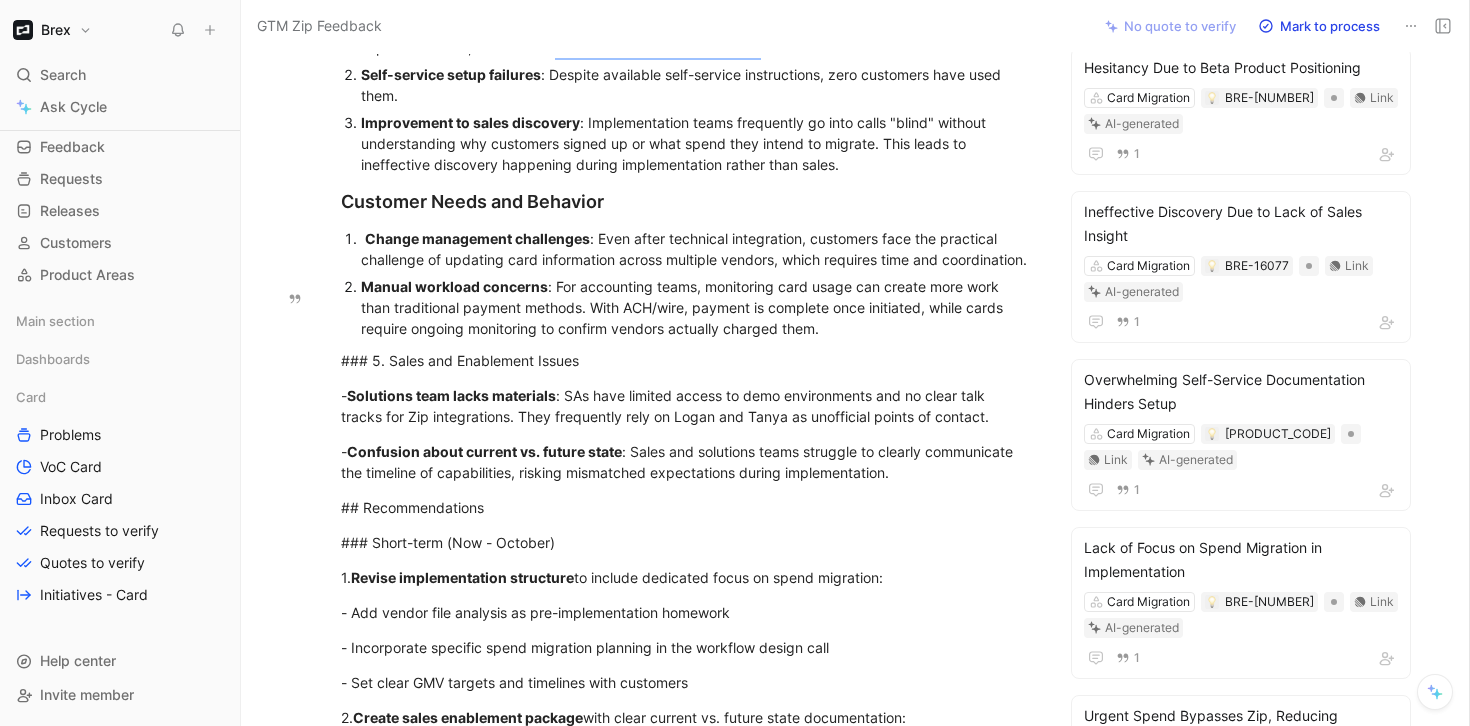 click on "Manual workload concerns : For accounting teams, monitoring card usage can create more work than traditional payment methods. With ACH/wire, payment is complete once initiated, while cards require ongoing monitoring to confirm vendors actually charged them." at bounding box center [697, 307] 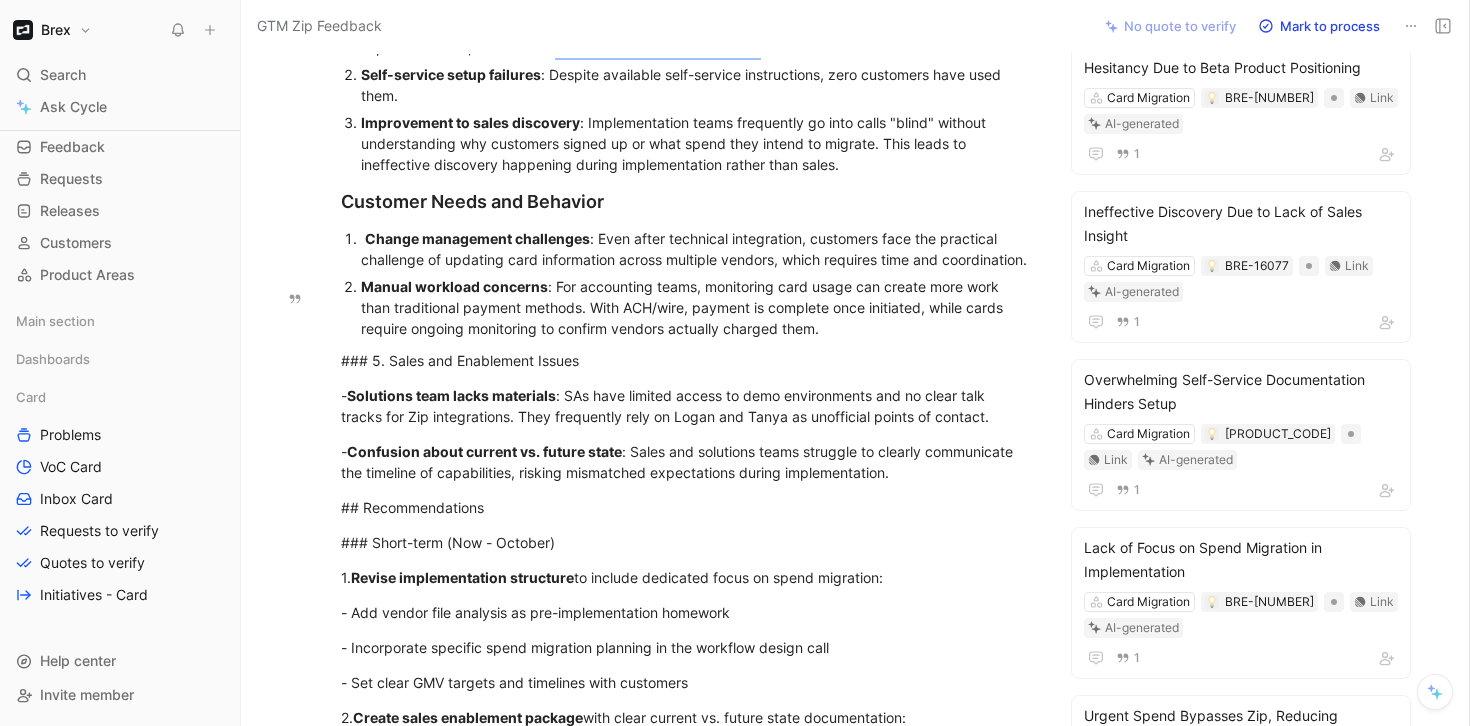 click on "Manual workload concerns : For accounting teams, monitoring card usage can create more work than traditional payment methods. With ACH/wire, payment is complete once initiated, while cards require ongoing monitoring to confirm vendors actually charged them." at bounding box center [697, 307] 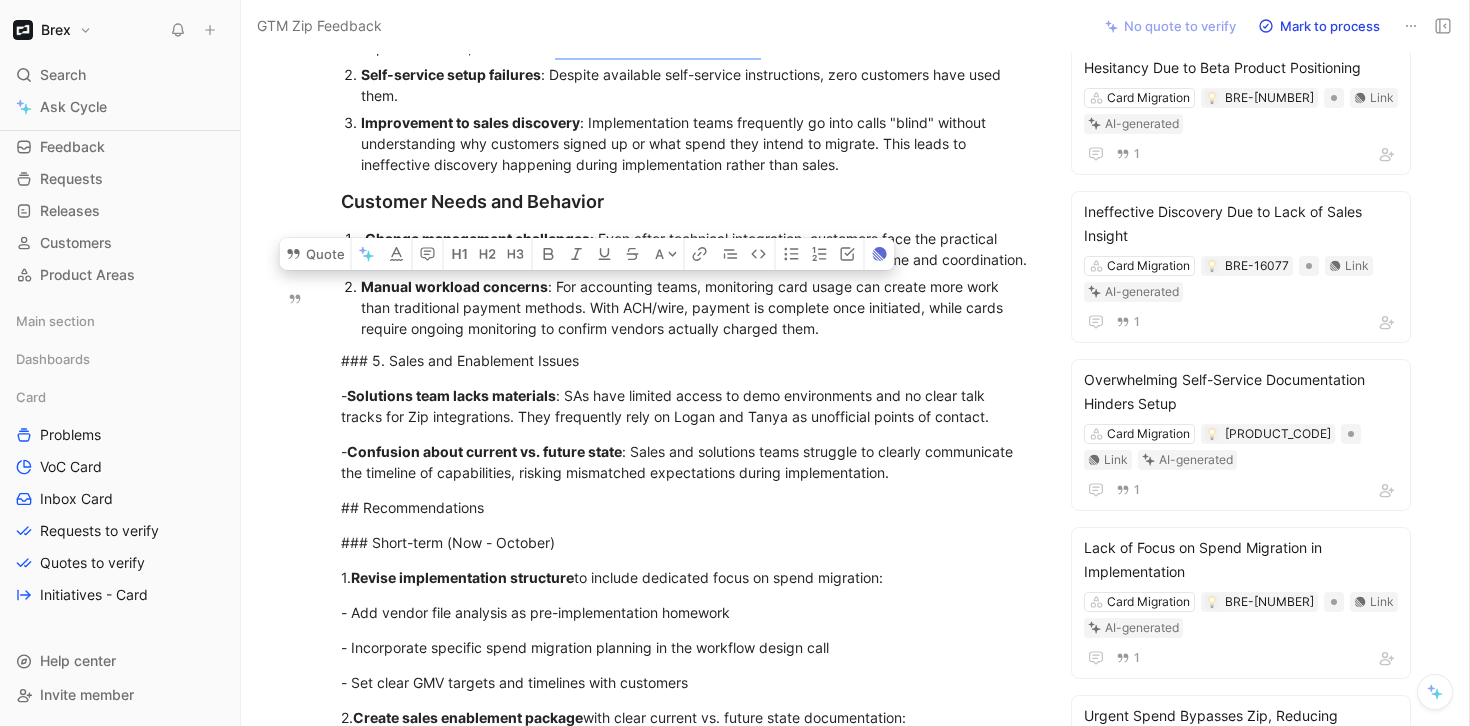 click on "Manual workload concerns : For accounting teams, monitoring card usage can create more work than traditional payment methods. With ACH/wire, payment is complete once initiated, while cards require ongoing monitoring to confirm vendors actually charged them." at bounding box center (697, 307) 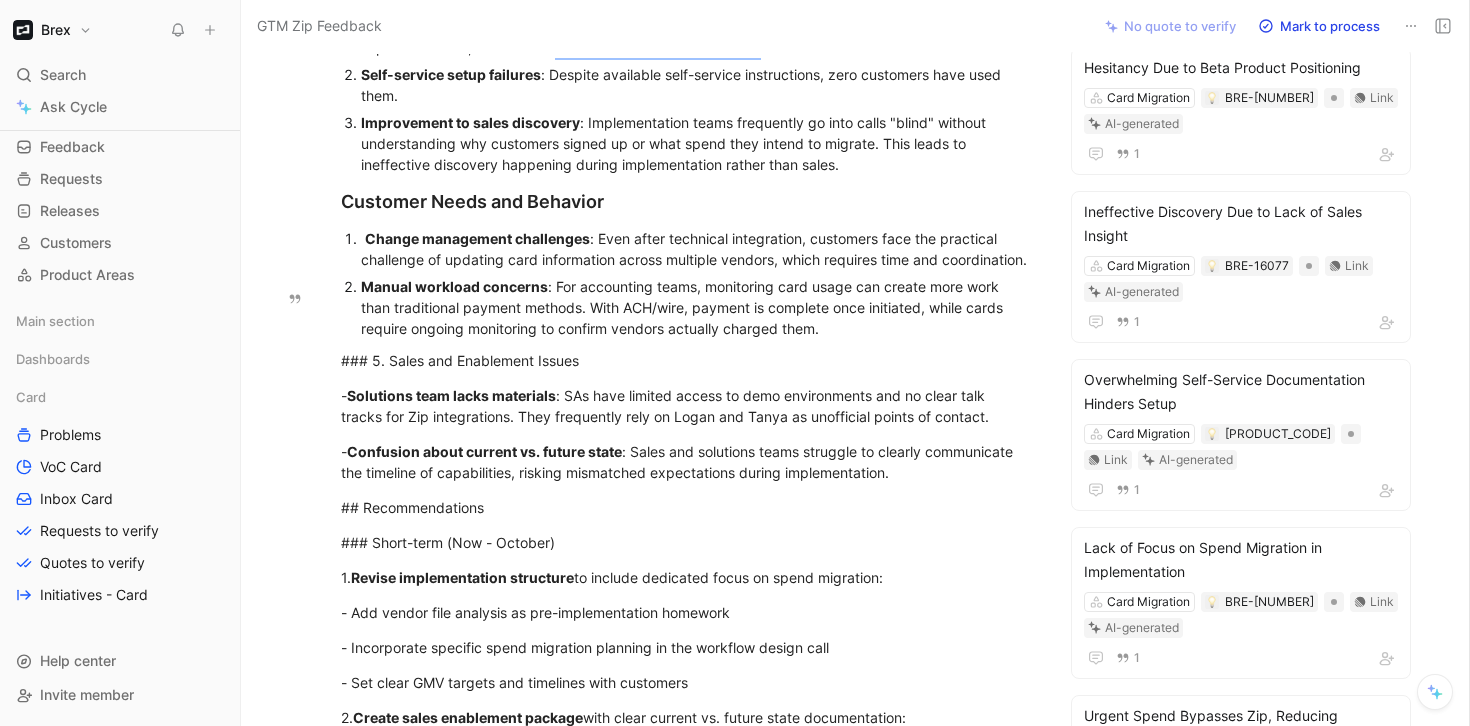 click on "Manual workload concerns : For accounting teams, monitoring card usage can create more work than traditional payment methods. With ACH/wire, payment is complete once initiated, while cards require ongoing monitoring to confirm vendors actually charged them." at bounding box center (697, 307) 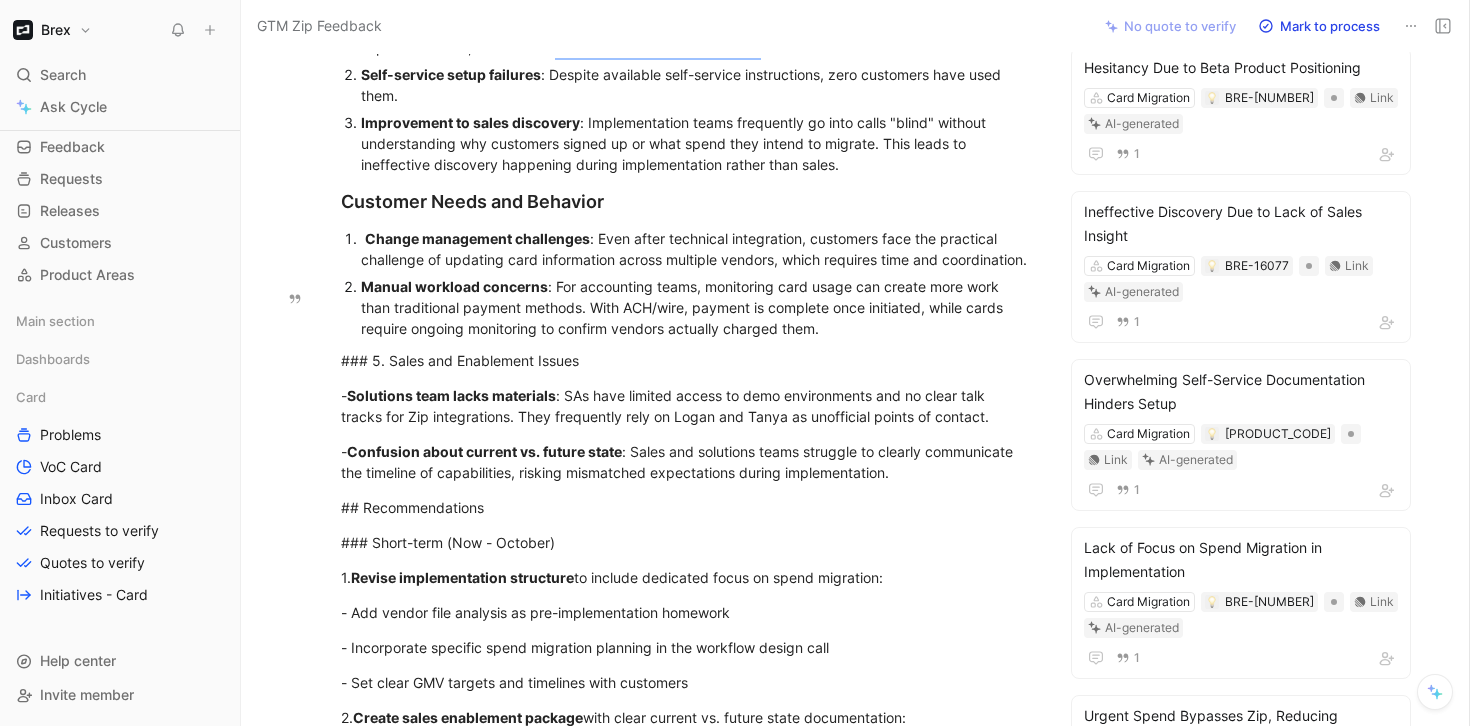 click on "Manual workload concerns : For accounting teams, monitoring card usage can create more work than traditional payment methods. With ACH/wire, payment is complete once initiated, while cards require ongoing monitoring to confirm vendors actually charged them." at bounding box center [697, 307] 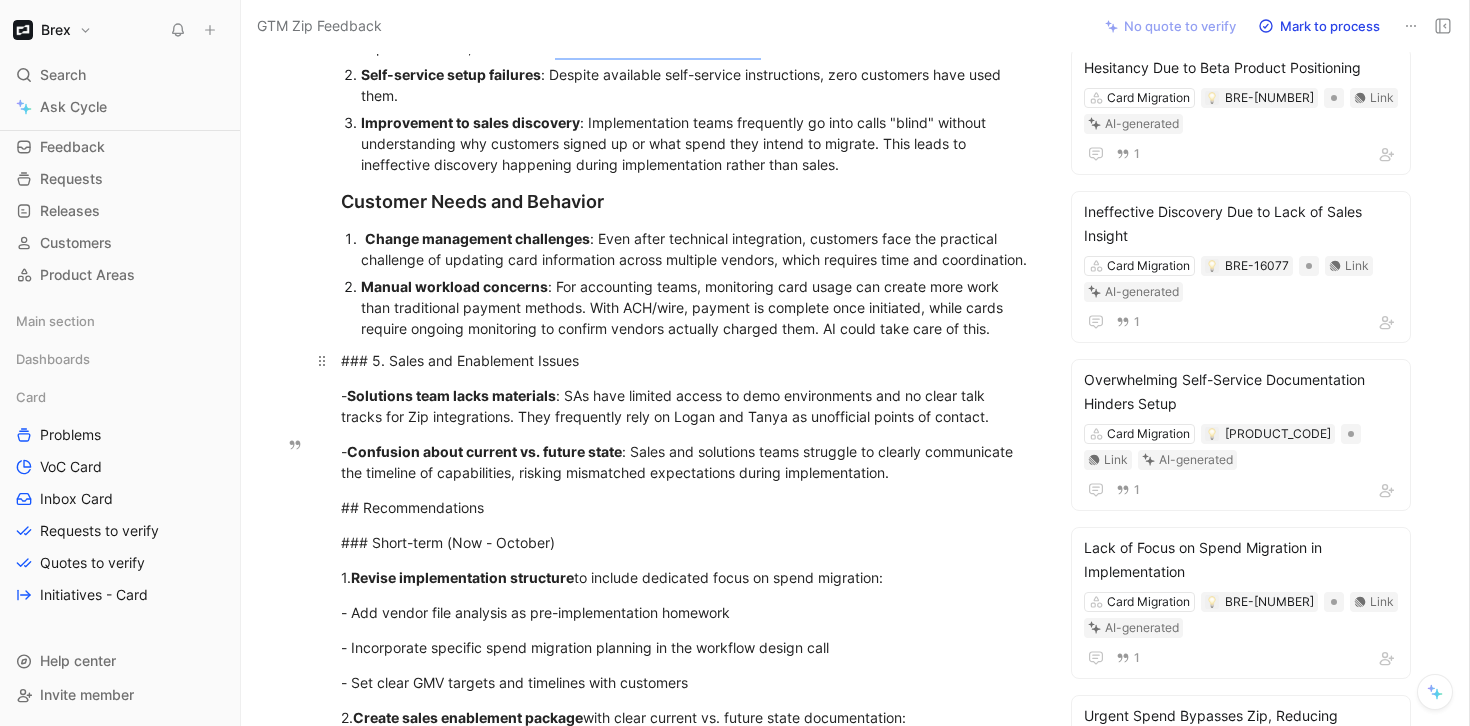 click on "### 5. Sales and Enablement Issues" at bounding box center [687, 360] 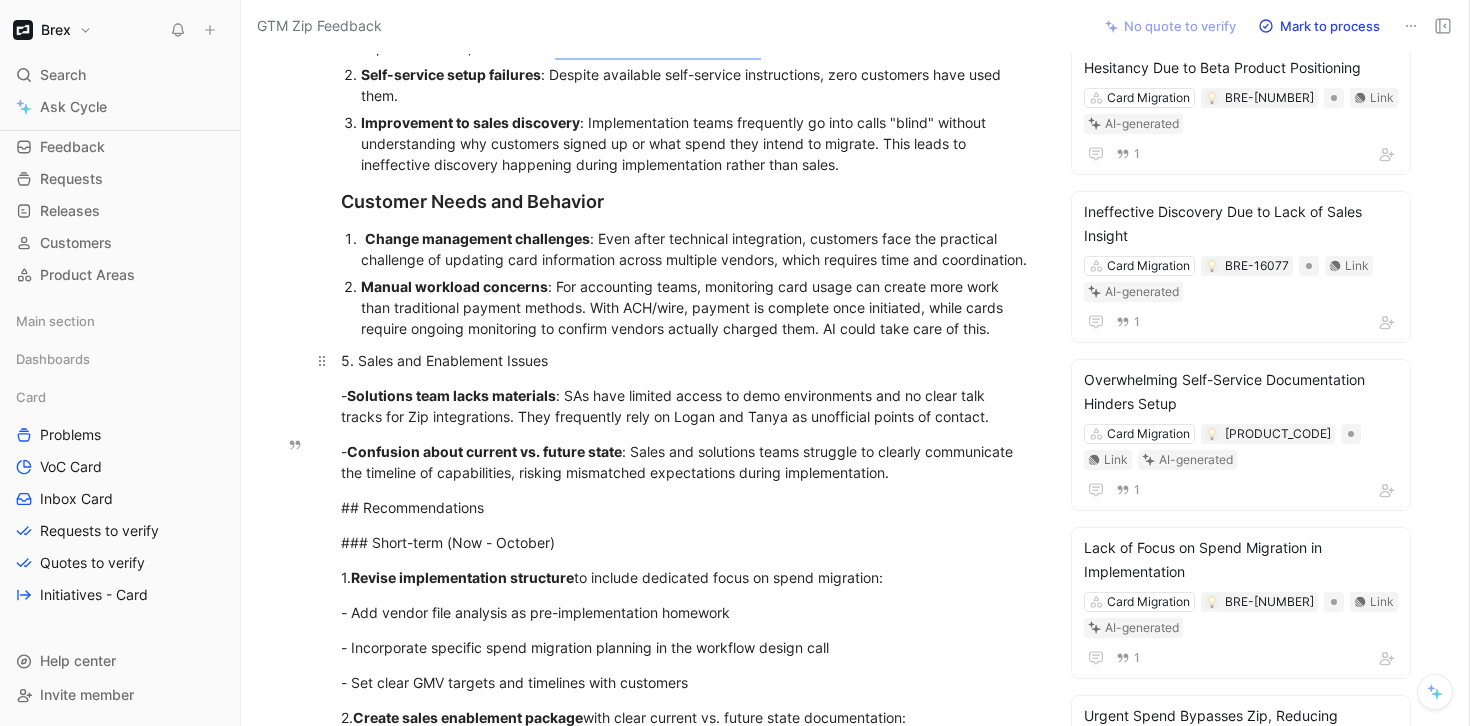 click on "5. Sales and Enablement Issues" at bounding box center (687, 360) 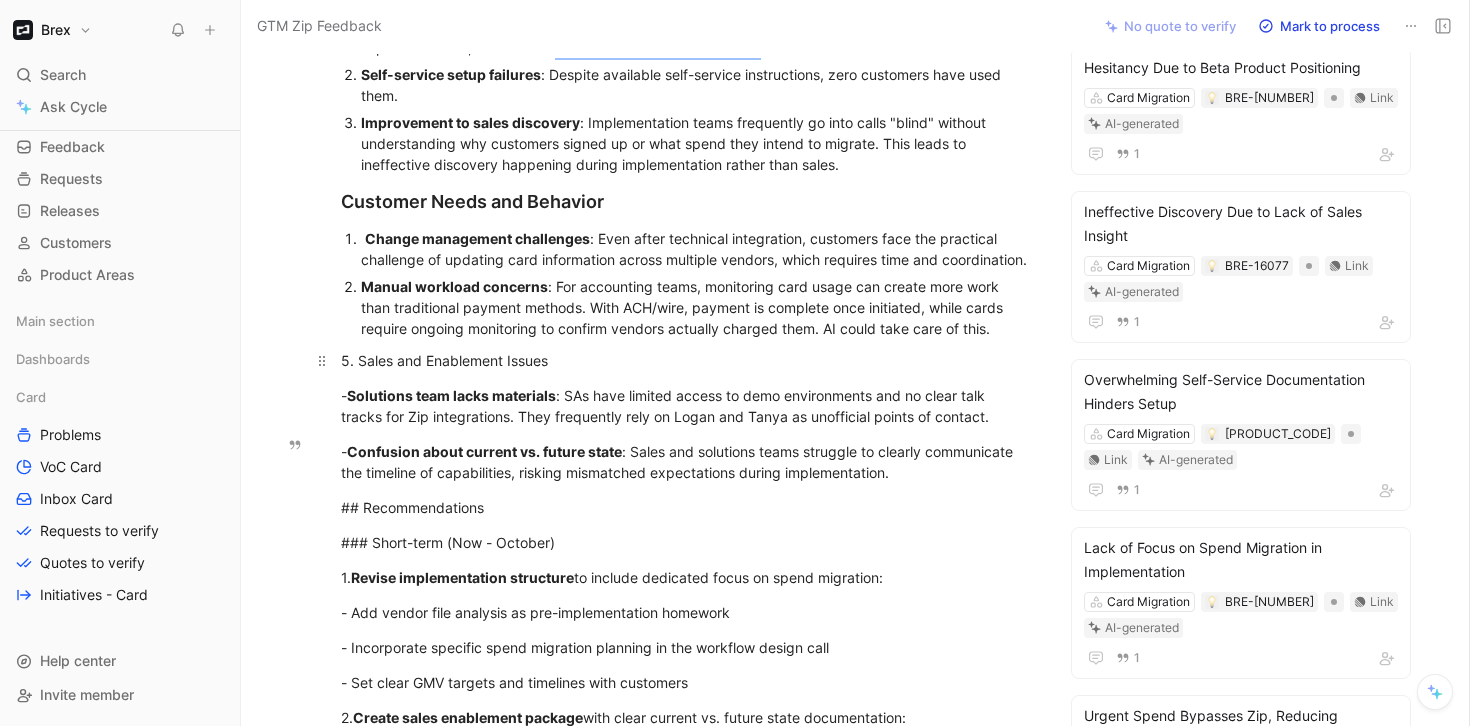 click on "5. Sales and Enablement Issues" at bounding box center [687, 360] 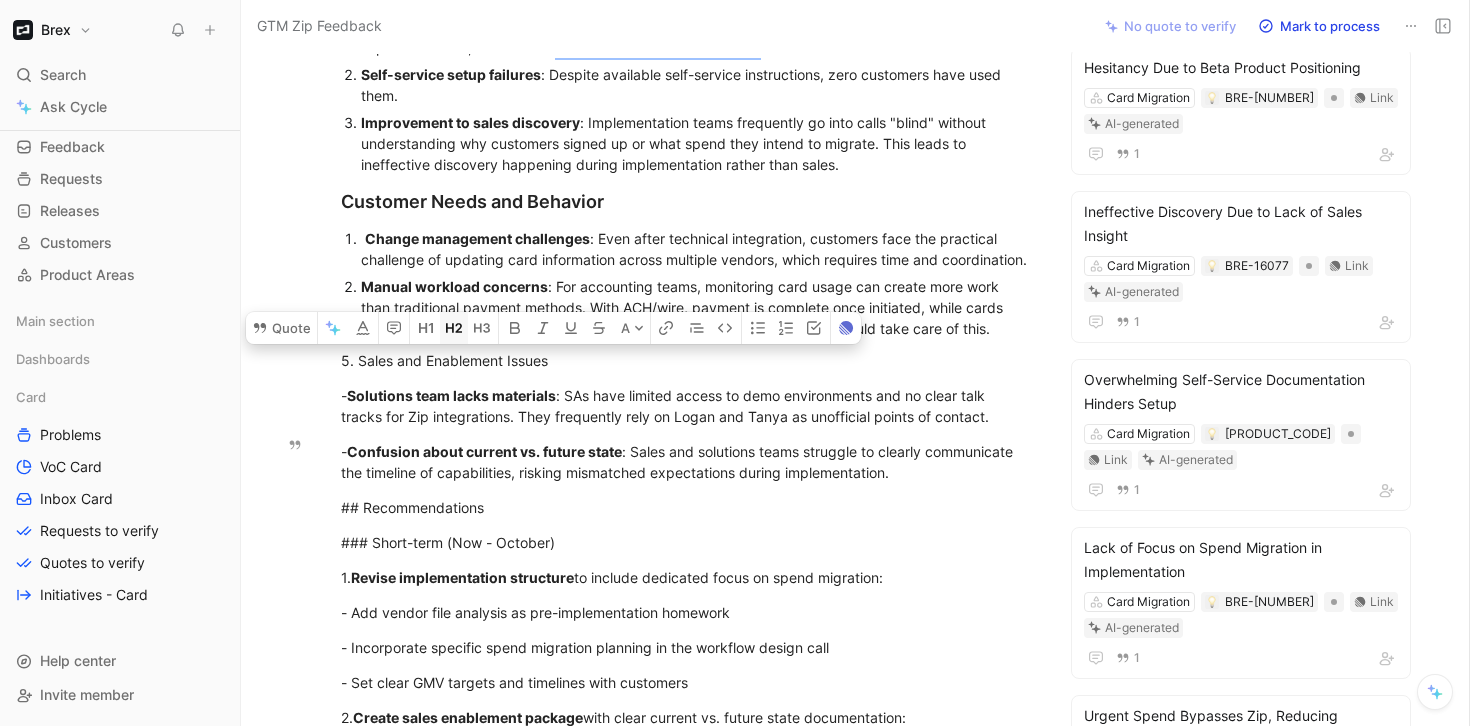 click 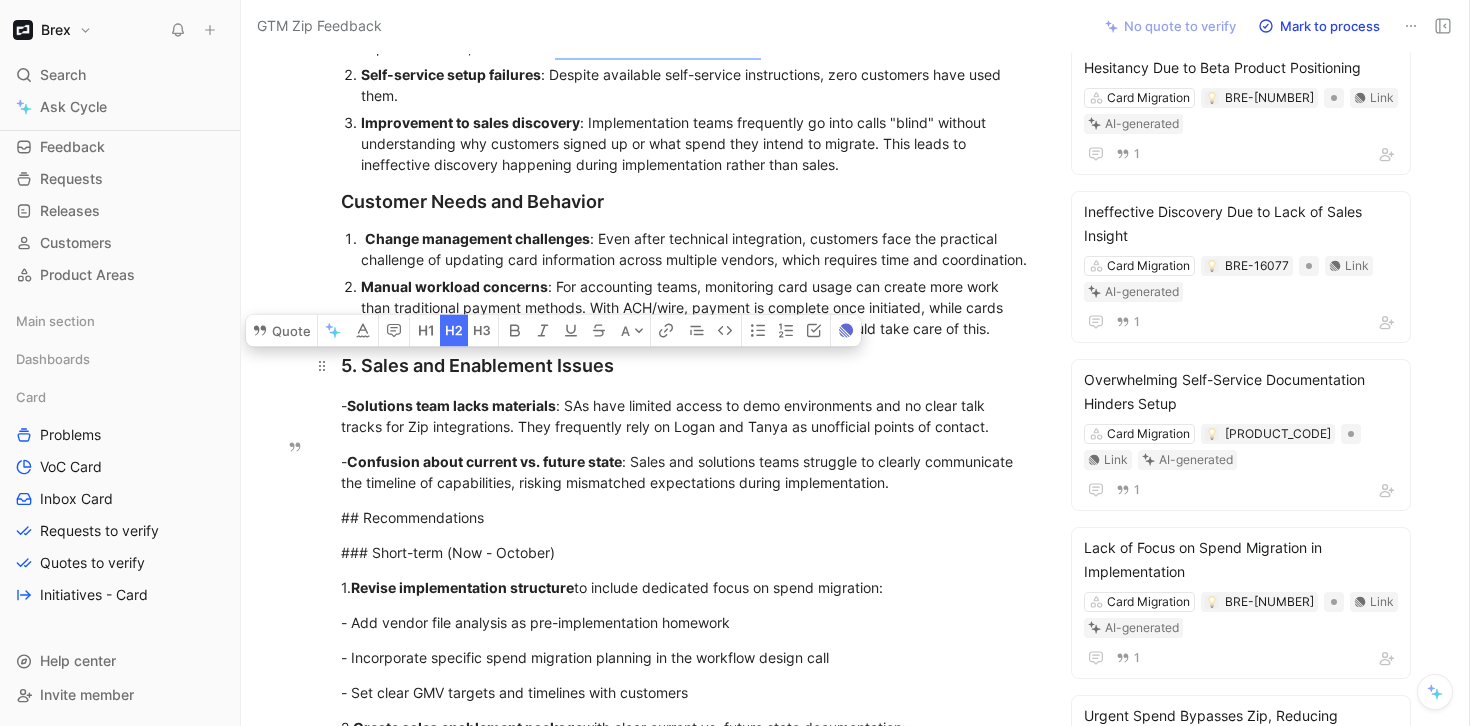 click on "5. Sales and Enablement Issues" at bounding box center (687, 365) 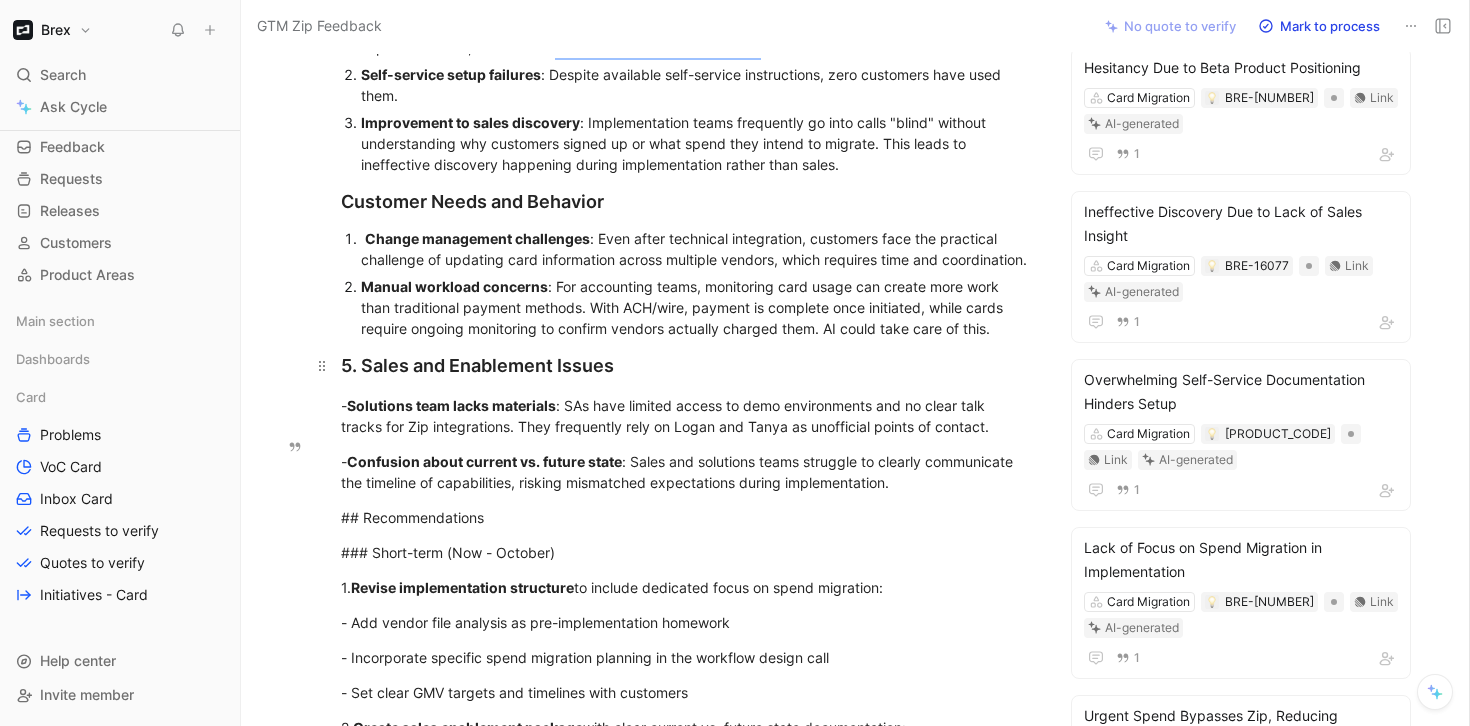 click on "5. Sales and Enablement Issues" at bounding box center (687, 365) 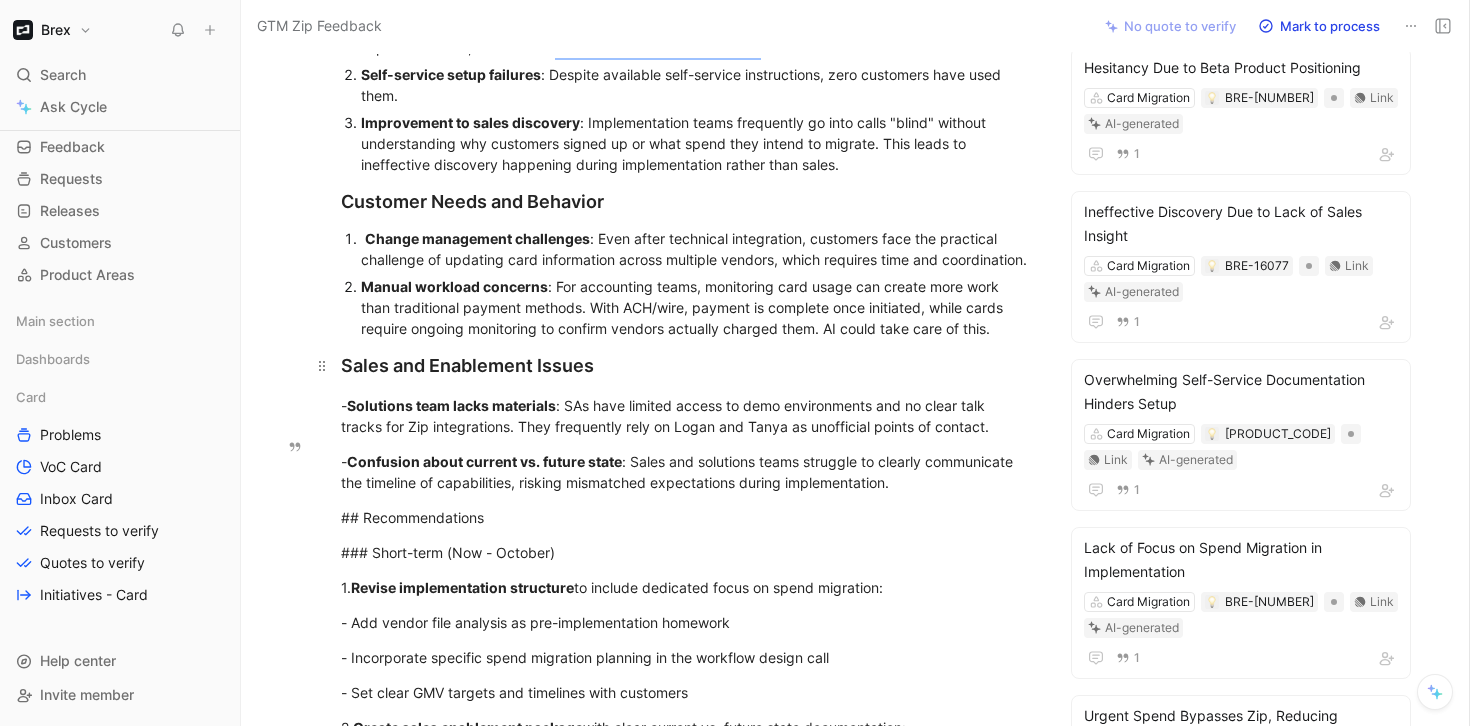 click on "Sales and Enablement Issues" at bounding box center (687, 365) 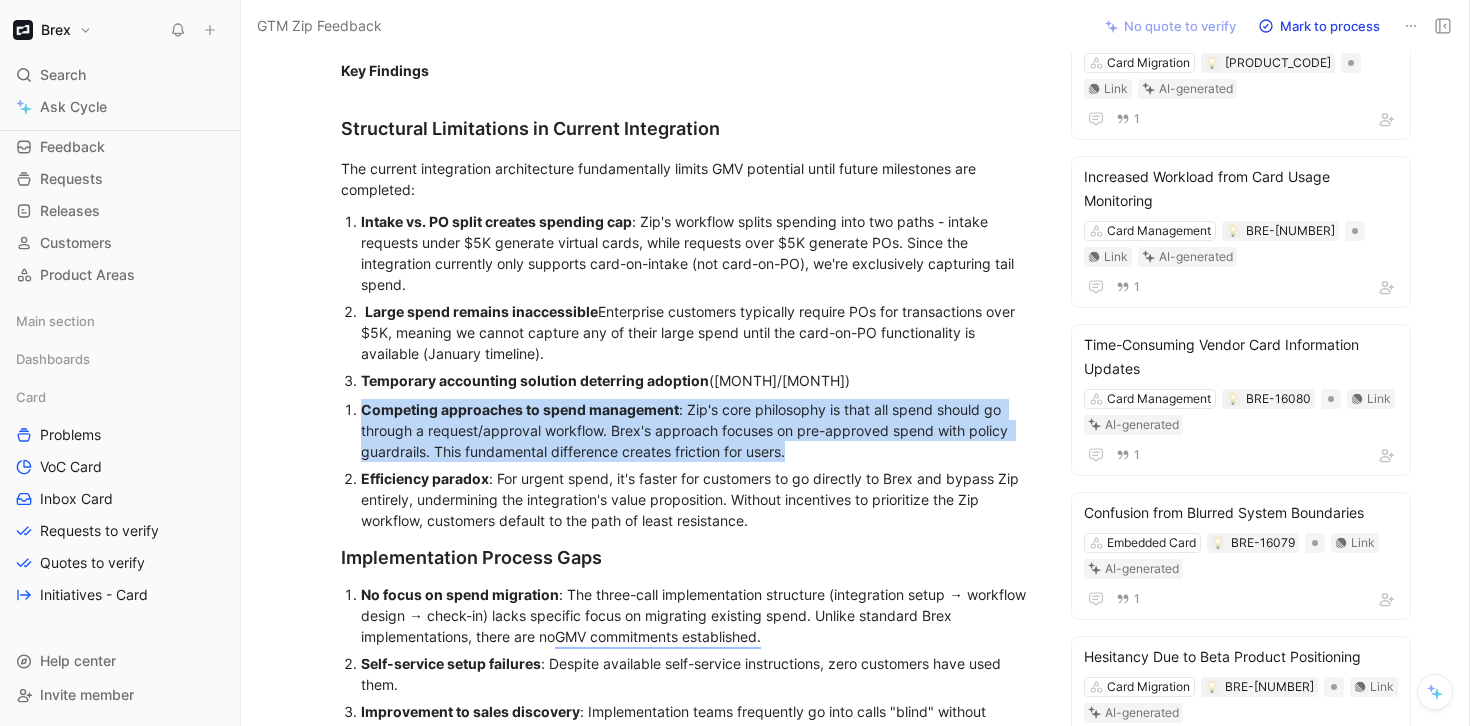 scroll, scrollTop: 243, scrollLeft: 0, axis: vertical 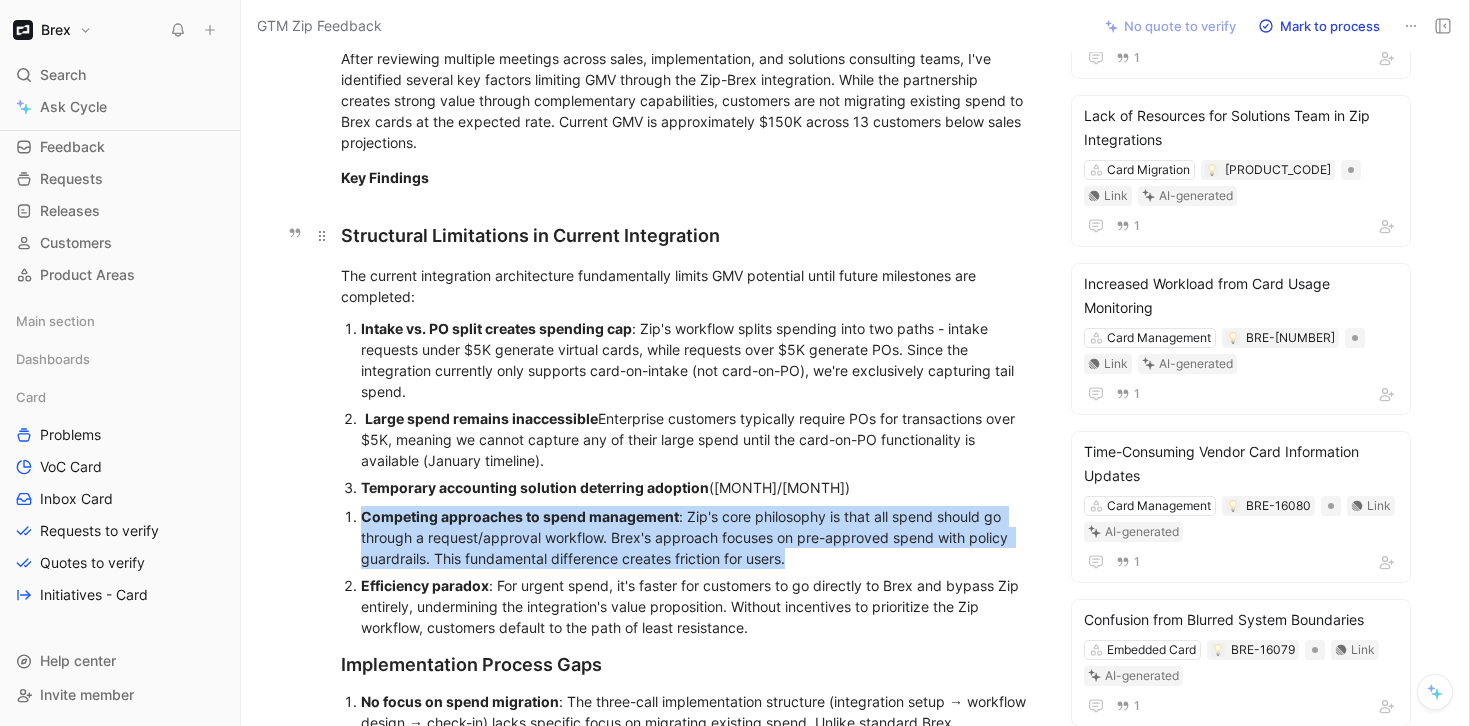 click on "Structural Limitations in Current Integration" at bounding box center [687, 235] 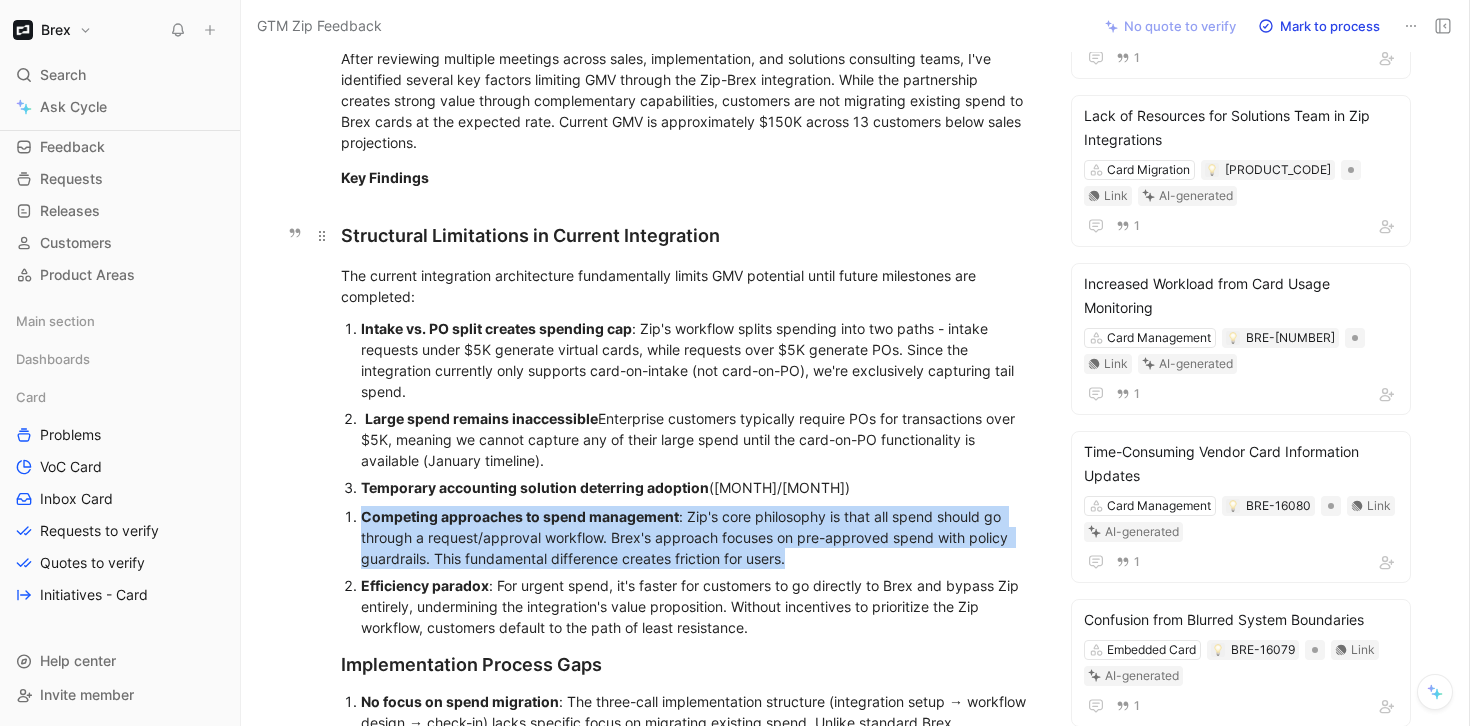 click on "Structural Limitations in Current Integration" at bounding box center [687, 235] 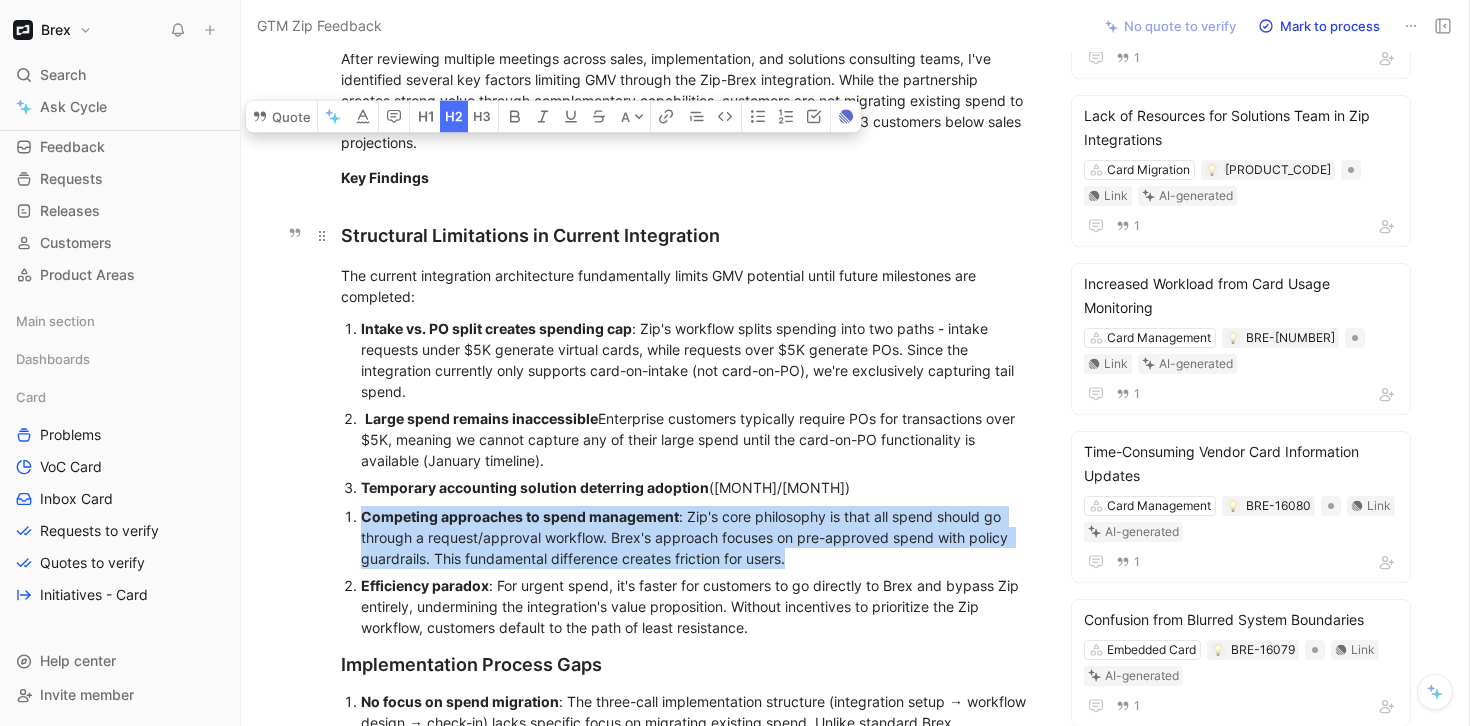 click on "Structural Limitations in Current Integration" at bounding box center [687, 235] 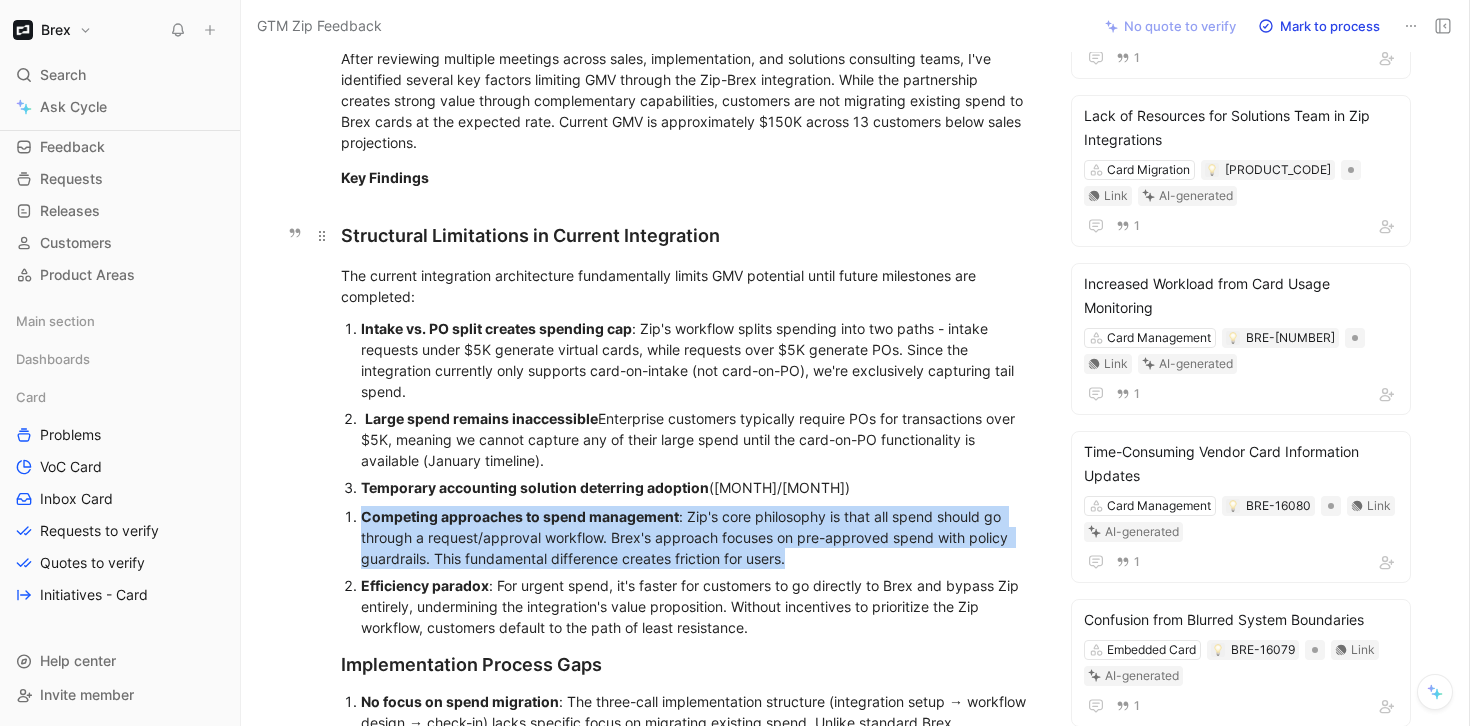 drag, startPoint x: 521, startPoint y: 234, endPoint x: 777, endPoint y: 234, distance: 256 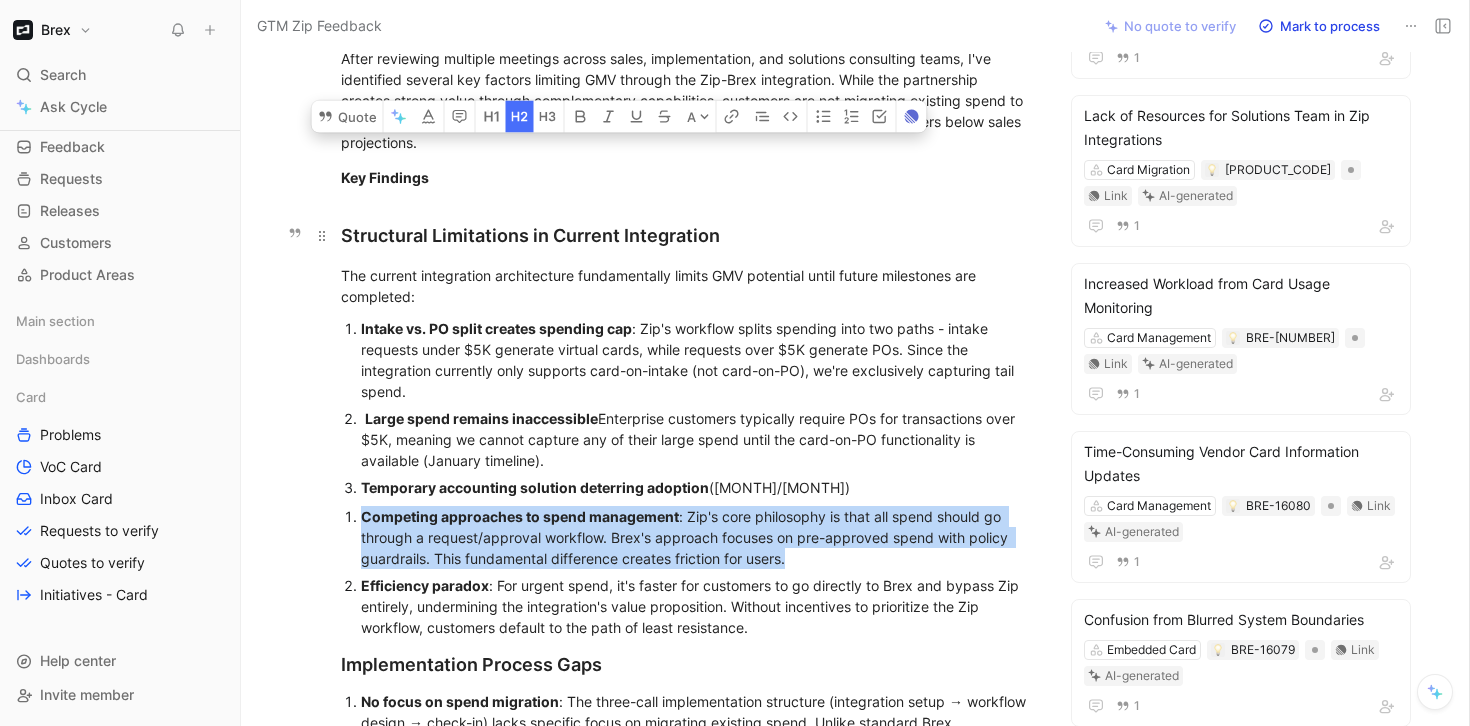 click on "Structural Limitations in Current Integration" at bounding box center (687, 235) 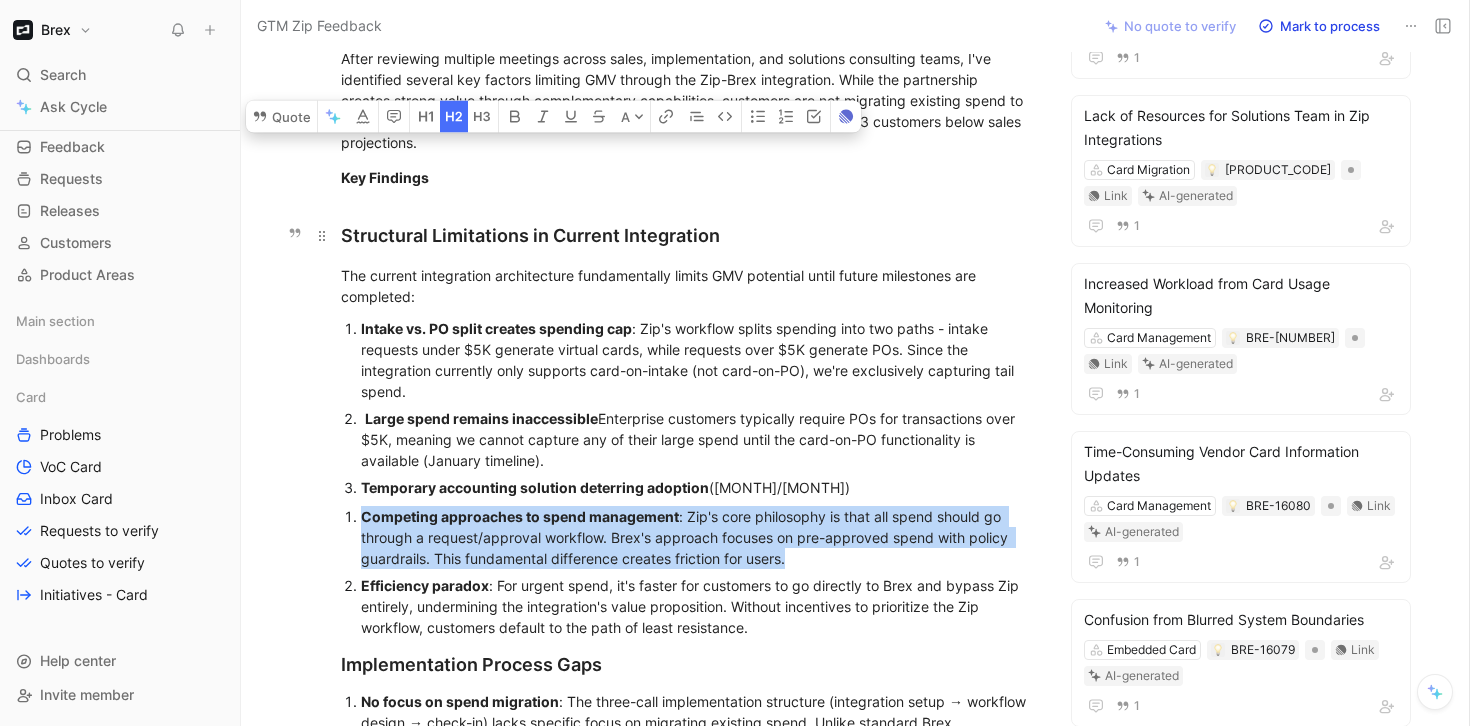 drag, startPoint x: 551, startPoint y: 238, endPoint x: 342, endPoint y: 232, distance: 209.0861 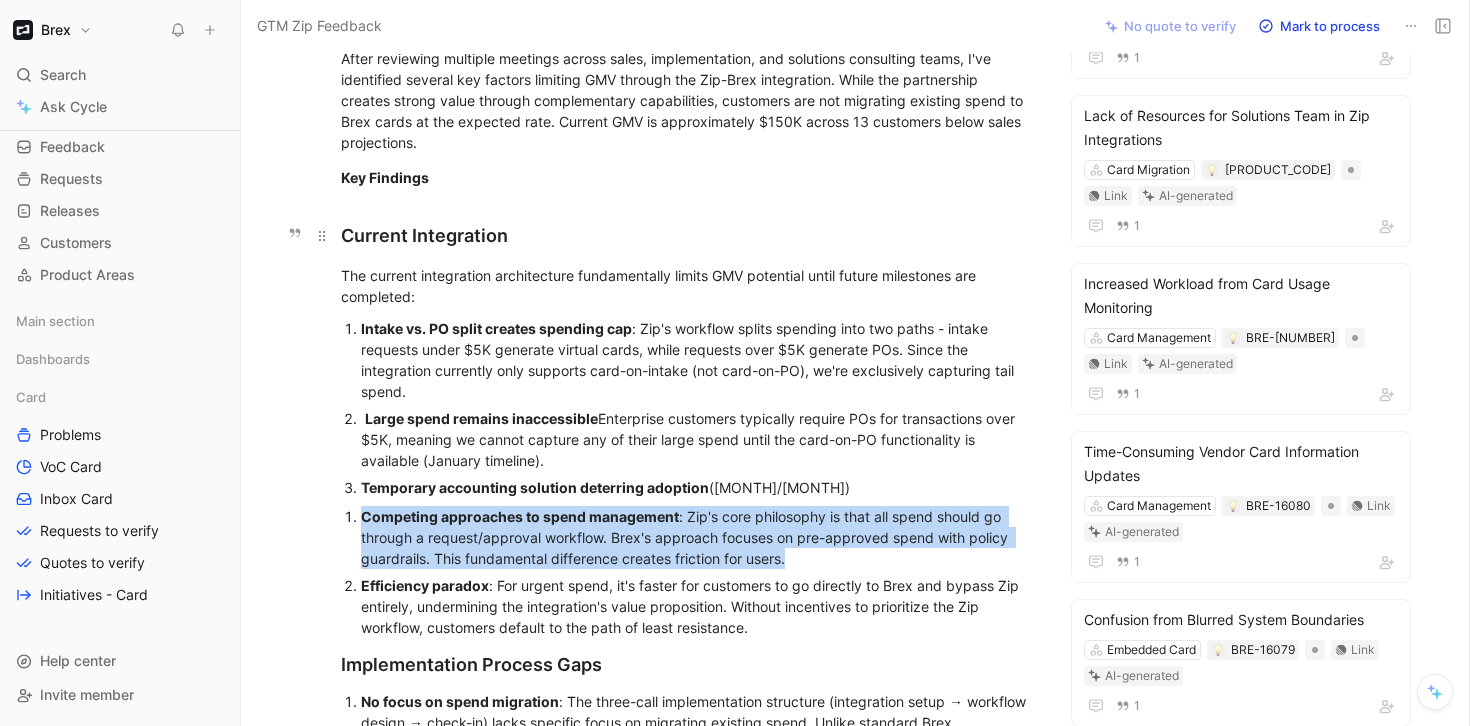 click on "Current Integration" at bounding box center [687, 235] 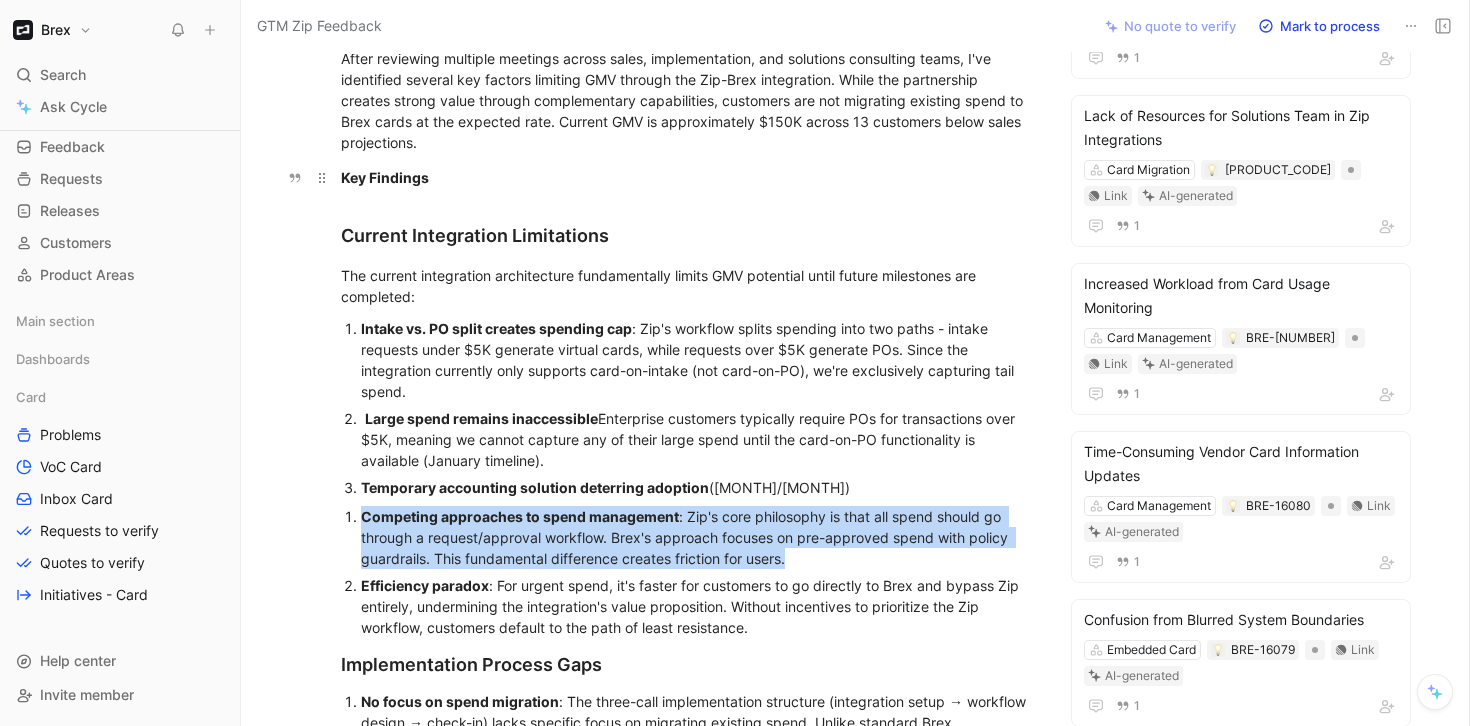 click on "Key Findings" at bounding box center [687, 177] 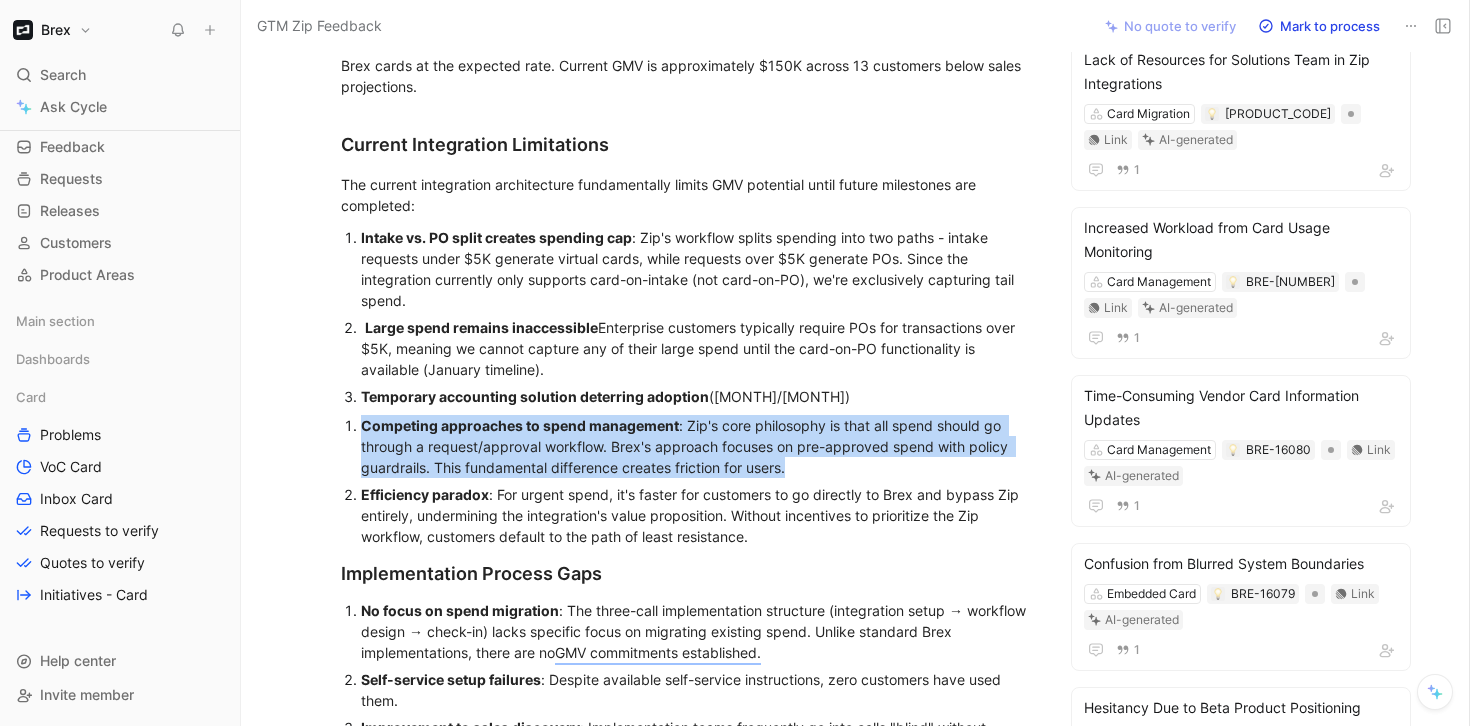 scroll, scrollTop: 308, scrollLeft: 0, axis: vertical 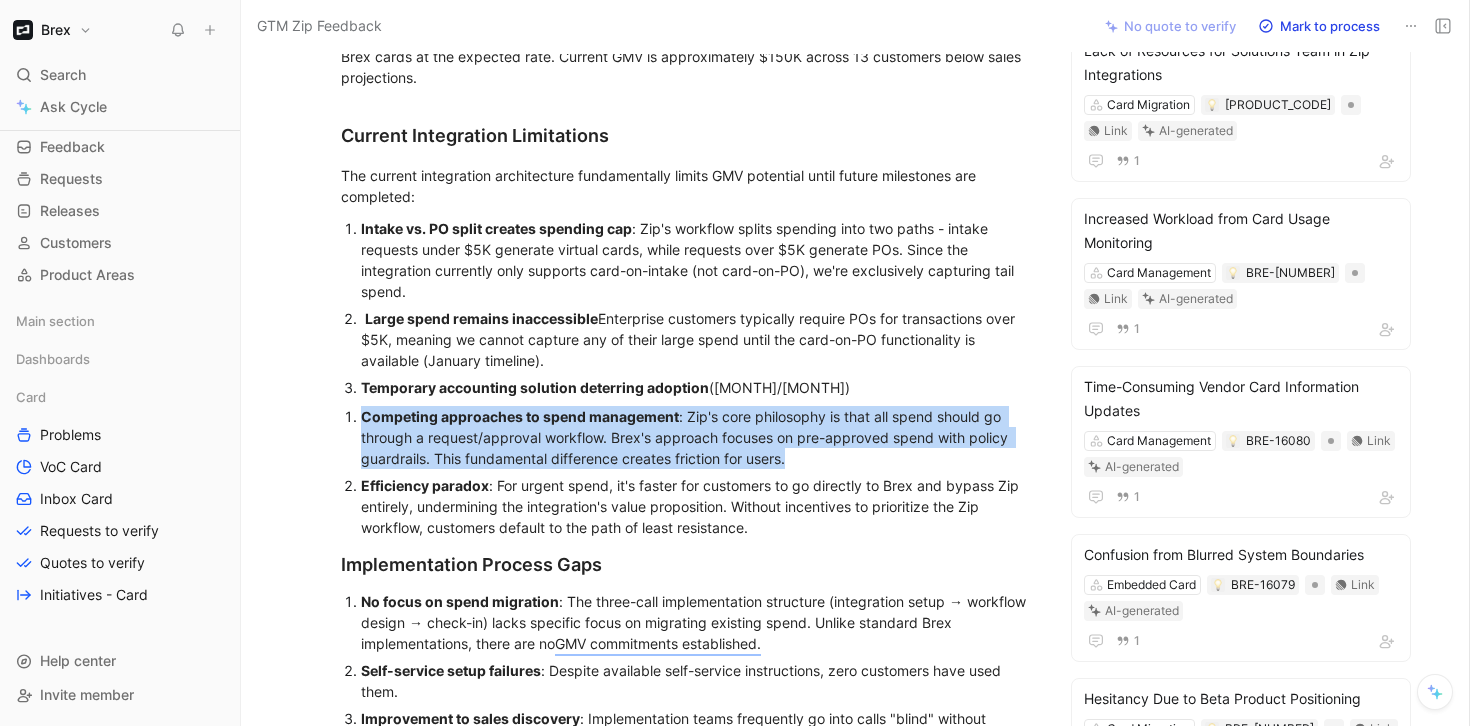 click on "The current integration architecture fundamentally limits GMV potential until future milestones are completed:" at bounding box center (687, 186) 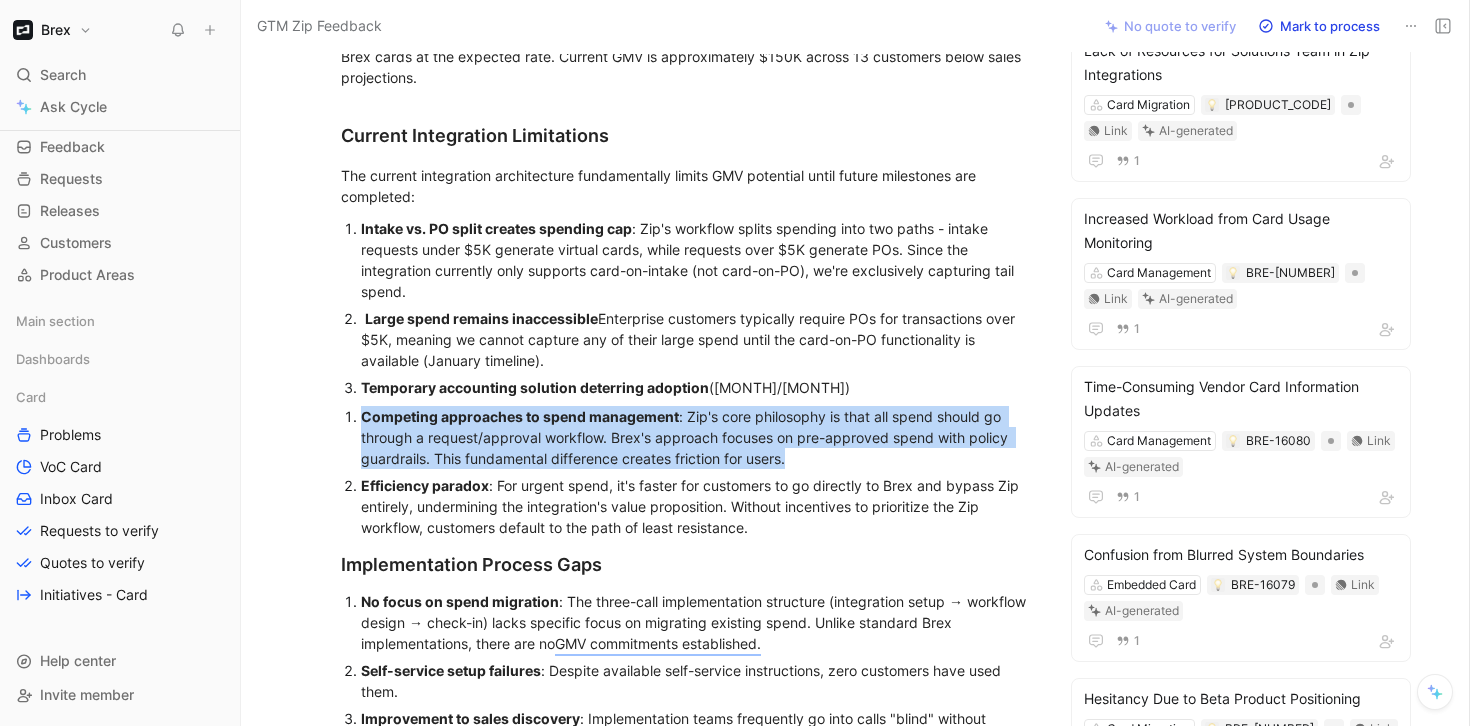 click on "The current integration architecture fundamentally limits GMV potential until future milestones are completed:" at bounding box center (687, 186) 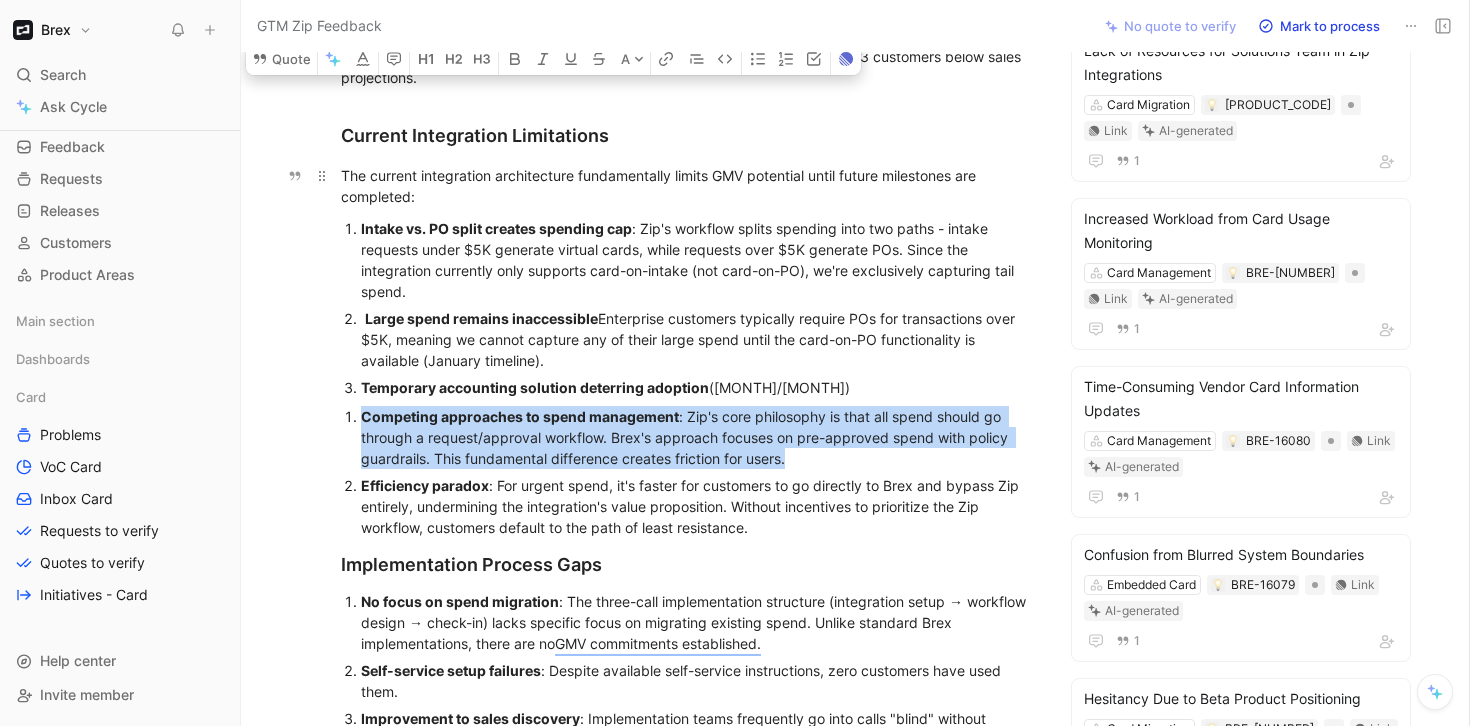 click on "The current integration architecture fundamentally limits GMV potential until future milestones are completed:" at bounding box center [687, 186] 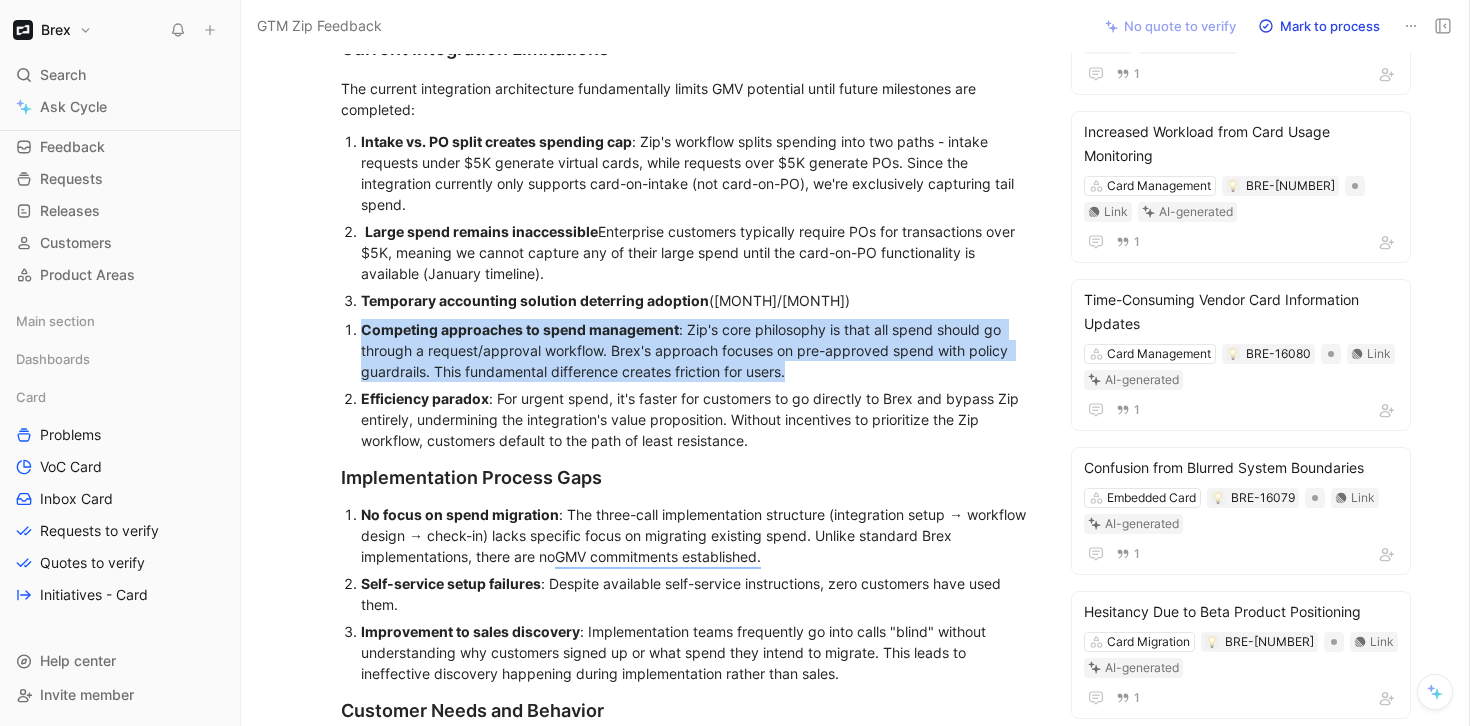 scroll, scrollTop: 396, scrollLeft: 0, axis: vertical 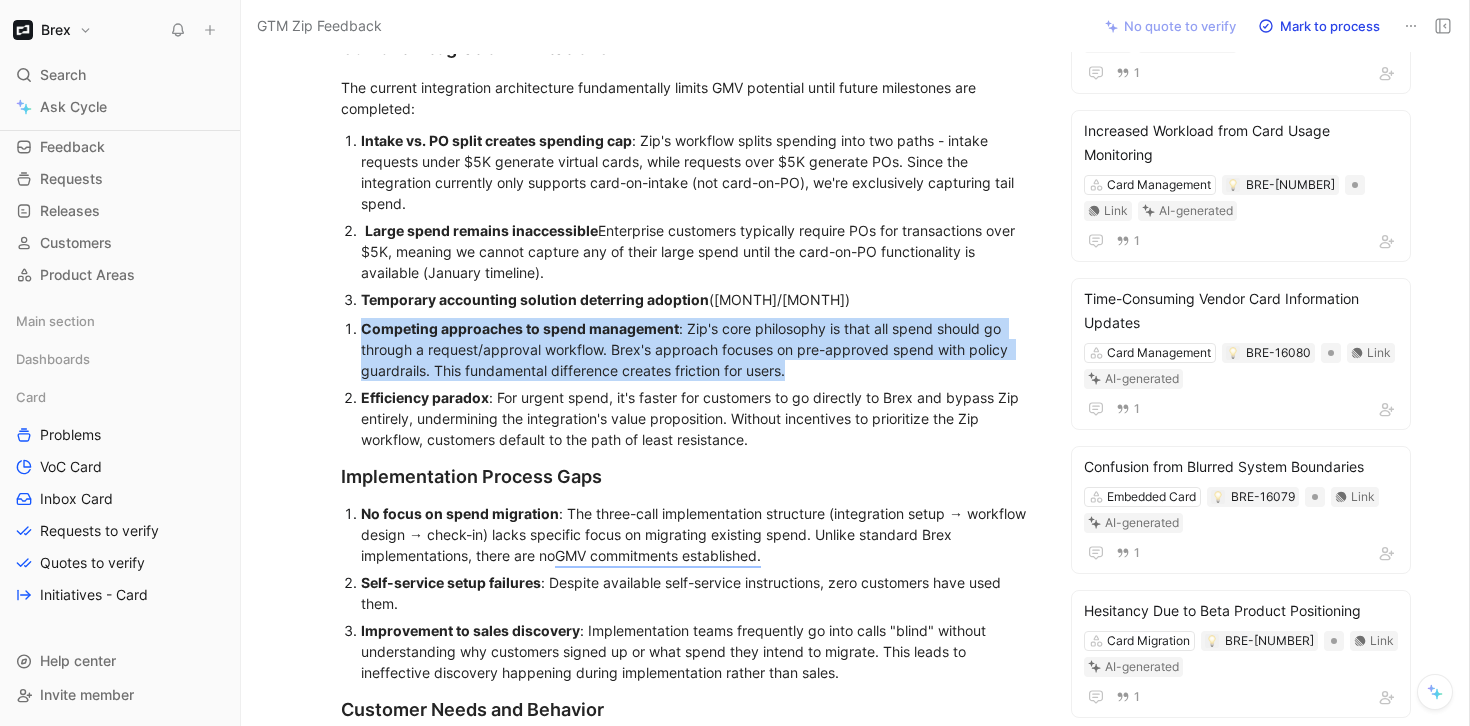 click on "Intake vs. PO split creates spending cap : Zip's workflow splits spending into two paths - intake requests under $5K generate virtual cards, while requests over $5K generate POs. Since the integration currently only supports card-on-intake (not card-on-PO), we're exclusively capturing tail spend." at bounding box center [697, 172] 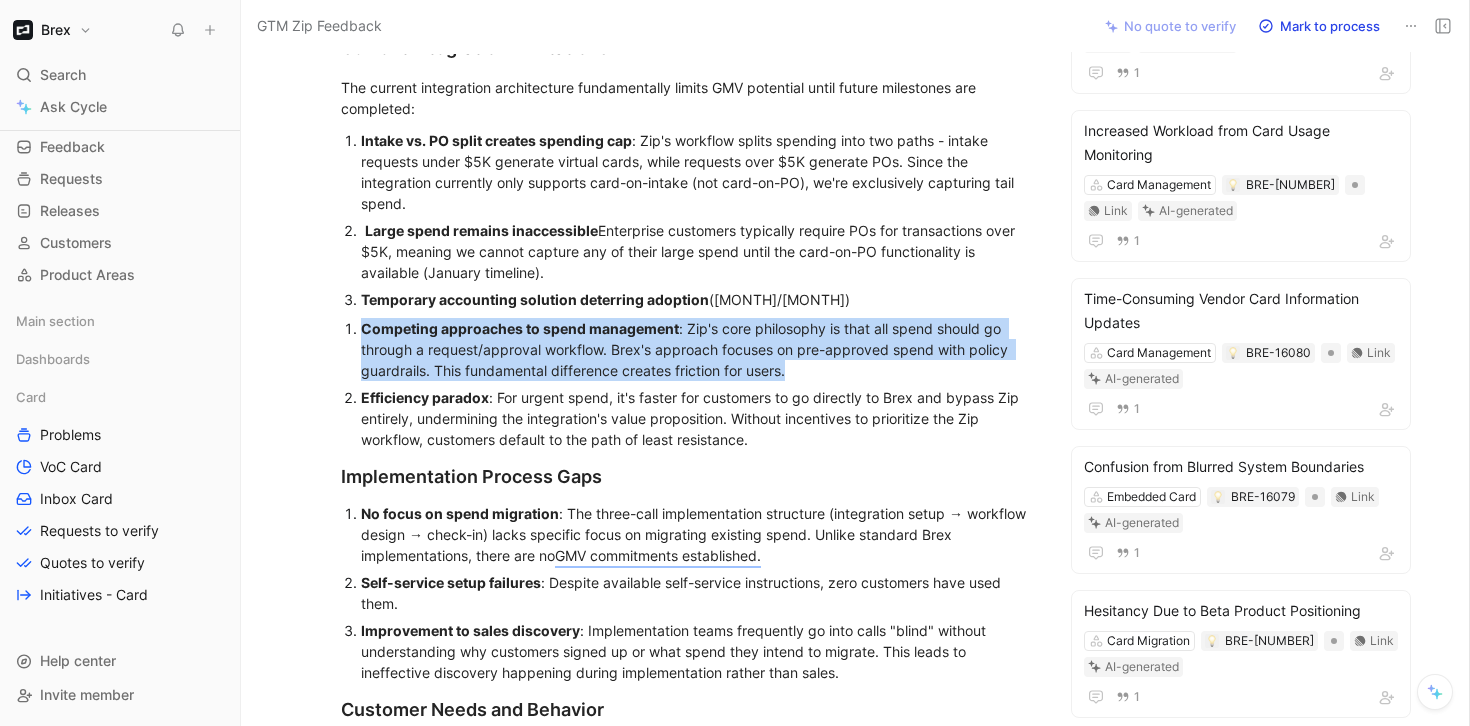 click on "Intake vs. PO split creates spending cap : Zip's workflow splits spending into two paths - intake requests under $5K generate virtual cards, while requests over $5K generate POs. Since the integration currently only supports card-on-intake (not card-on-PO), we're exclusively capturing tail spend." at bounding box center (697, 172) 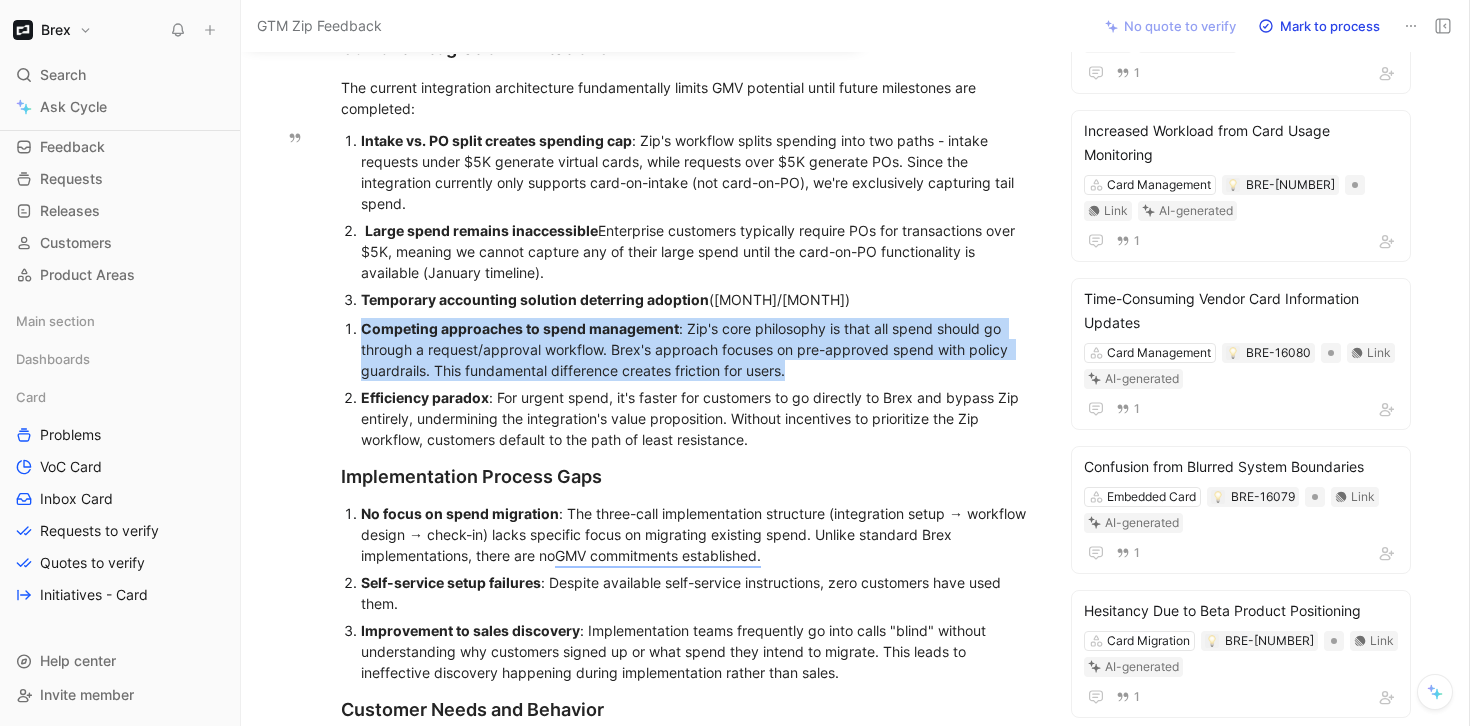 click on "Large spend remains inaccessible : Enterprise customers typically require POs for transactions over $5K, meaning we cannot capture any of their large spend until the card-on-PO functionality is available (January timeline)." at bounding box center (697, 251) 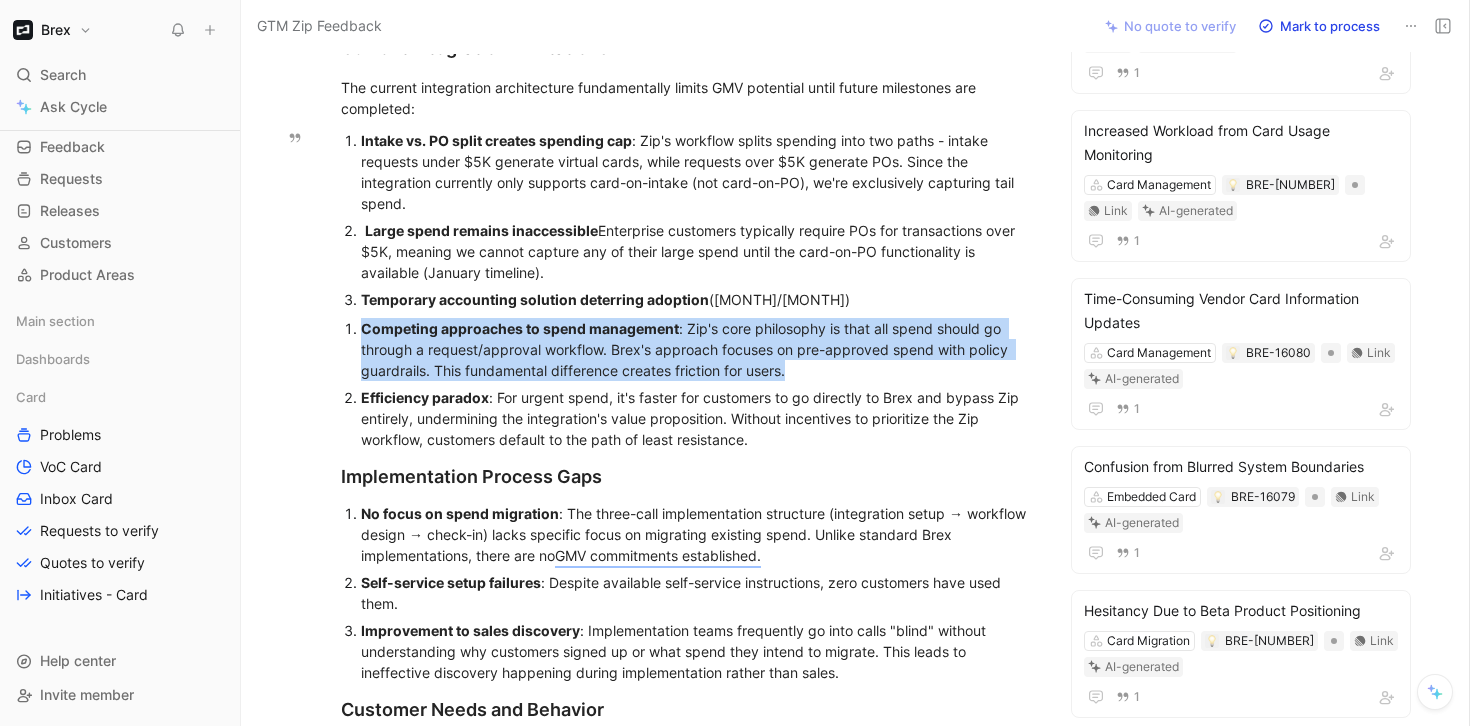 click on "Large spend remains inaccessible : Enterprise customers typically require POs for transactions over $5K, meaning we cannot capture any of their large spend until the card-on-PO functionality is available (January timeline)." at bounding box center [697, 251] 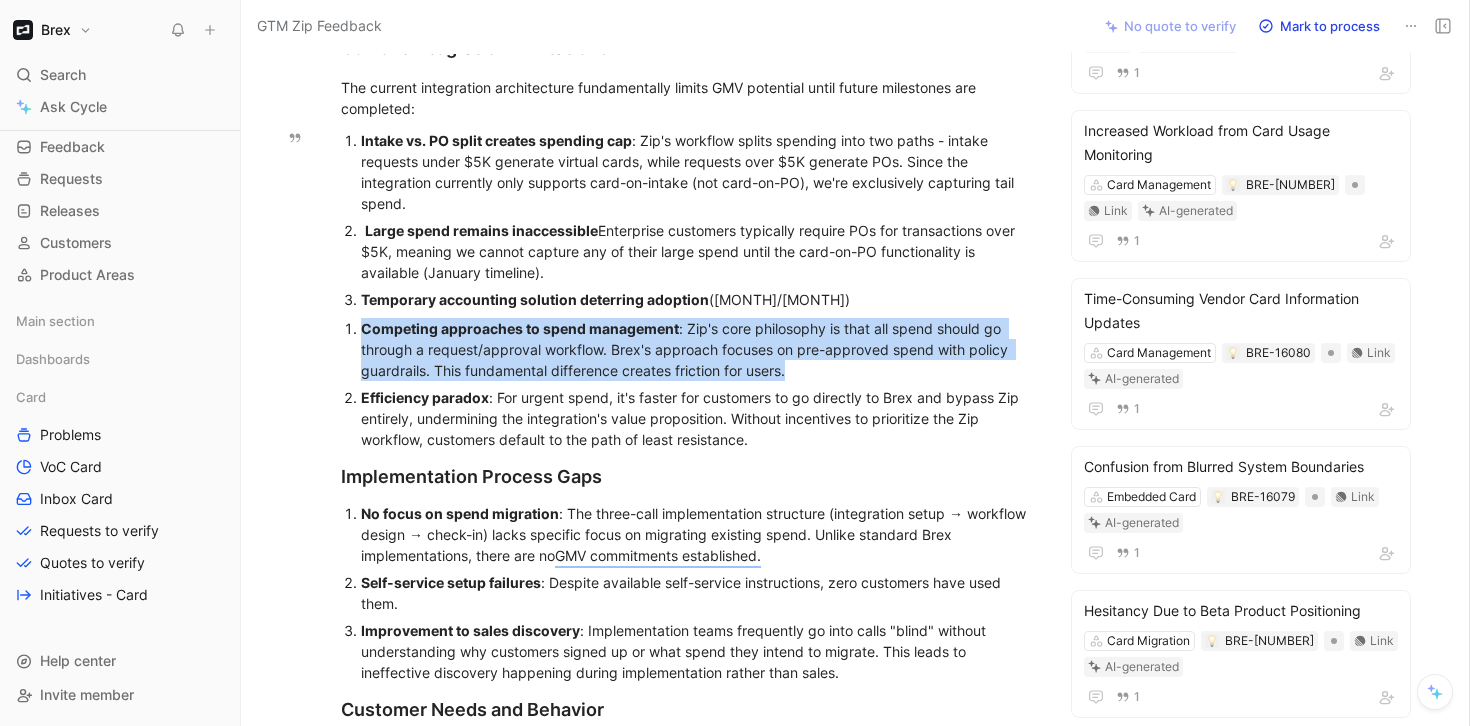 click on "Large spend remains inaccessible : Enterprise customers typically require POs for transactions over $5K, meaning we cannot capture any of their large spend until the card-on-PO functionality is available (January timeline)." at bounding box center (697, 251) 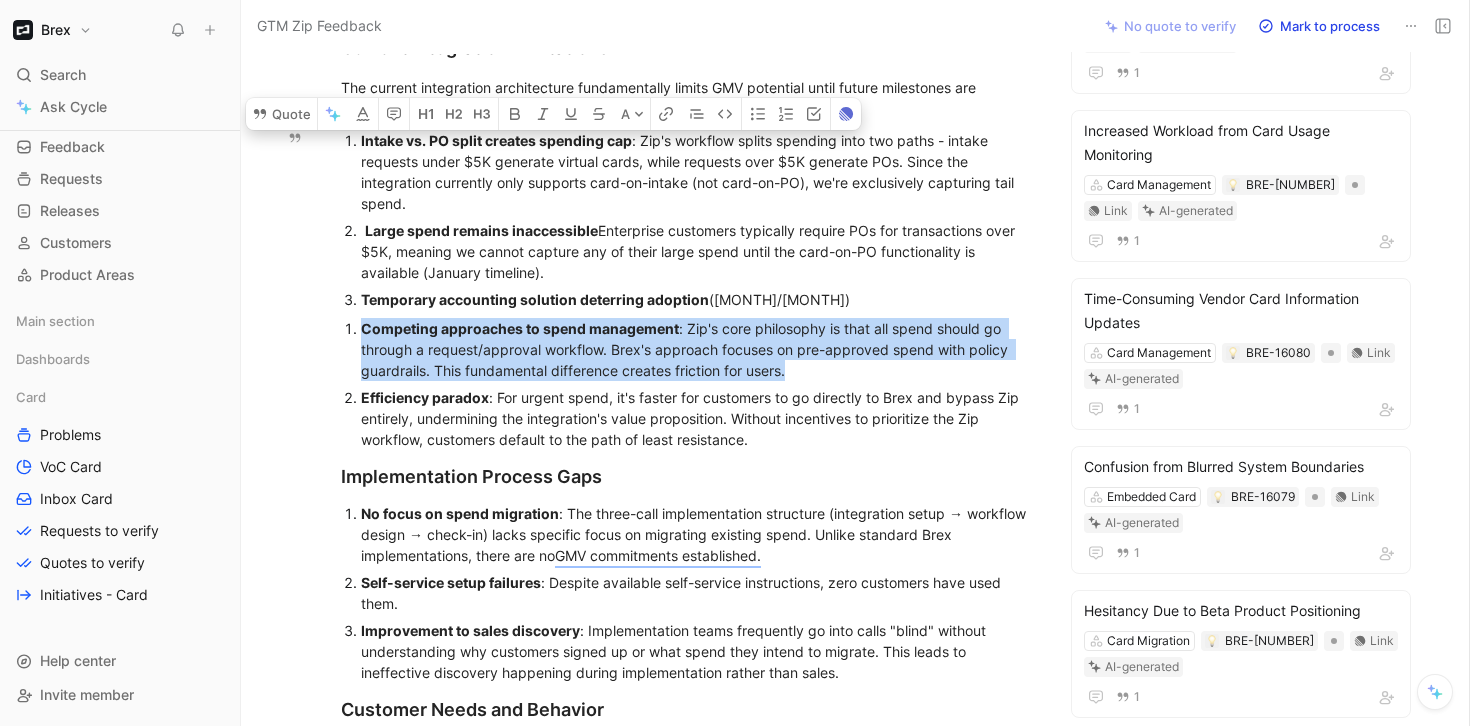 click on "Temporary accounting solution deterring adoption : Most customers prefer to wait for Zip accounting (October/November) rather than implementing the interim Brex accounting solution. The current setup requires customers to maintain dual user profiles and creates confusion about where to request spend (Betterment, Product Philosophy Misalignment" at bounding box center (697, 299) 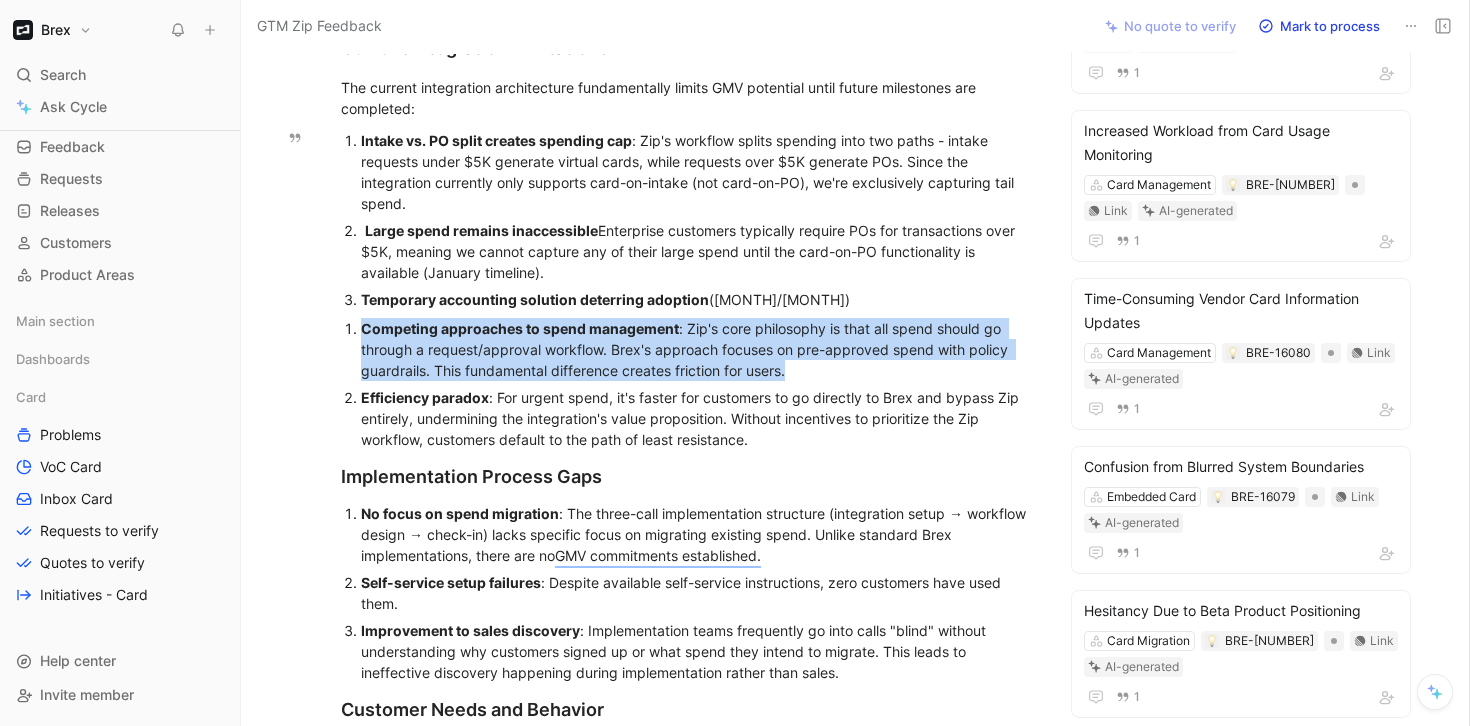 click on "Temporary accounting solution deterring adoption : Most customers prefer to wait for Zip accounting (October/November) rather than implementing the interim Brex accounting solution. The current setup requires customers to maintain dual user profiles and creates confusion about where to request spend (Betterment, Product Philosophy Misalignment" at bounding box center (697, 299) 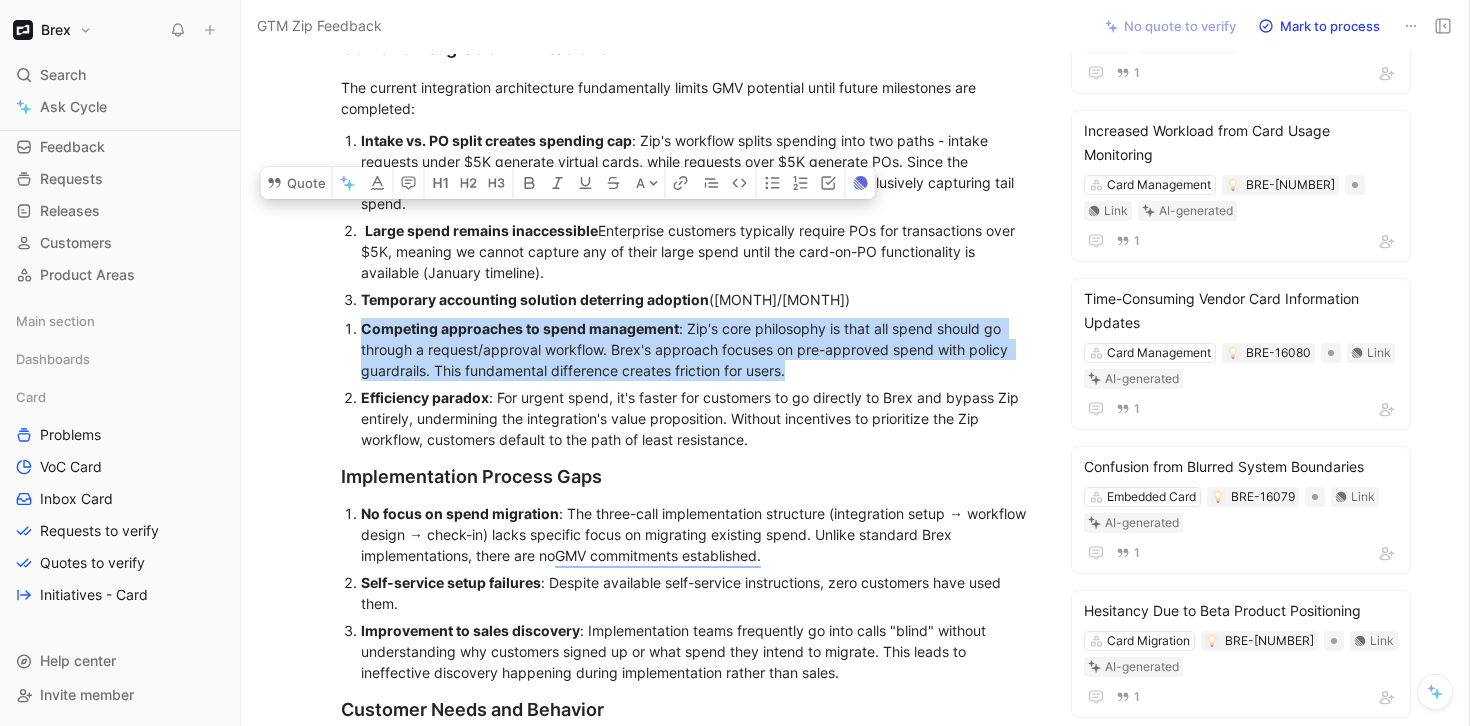 scroll, scrollTop: 460, scrollLeft: 0, axis: vertical 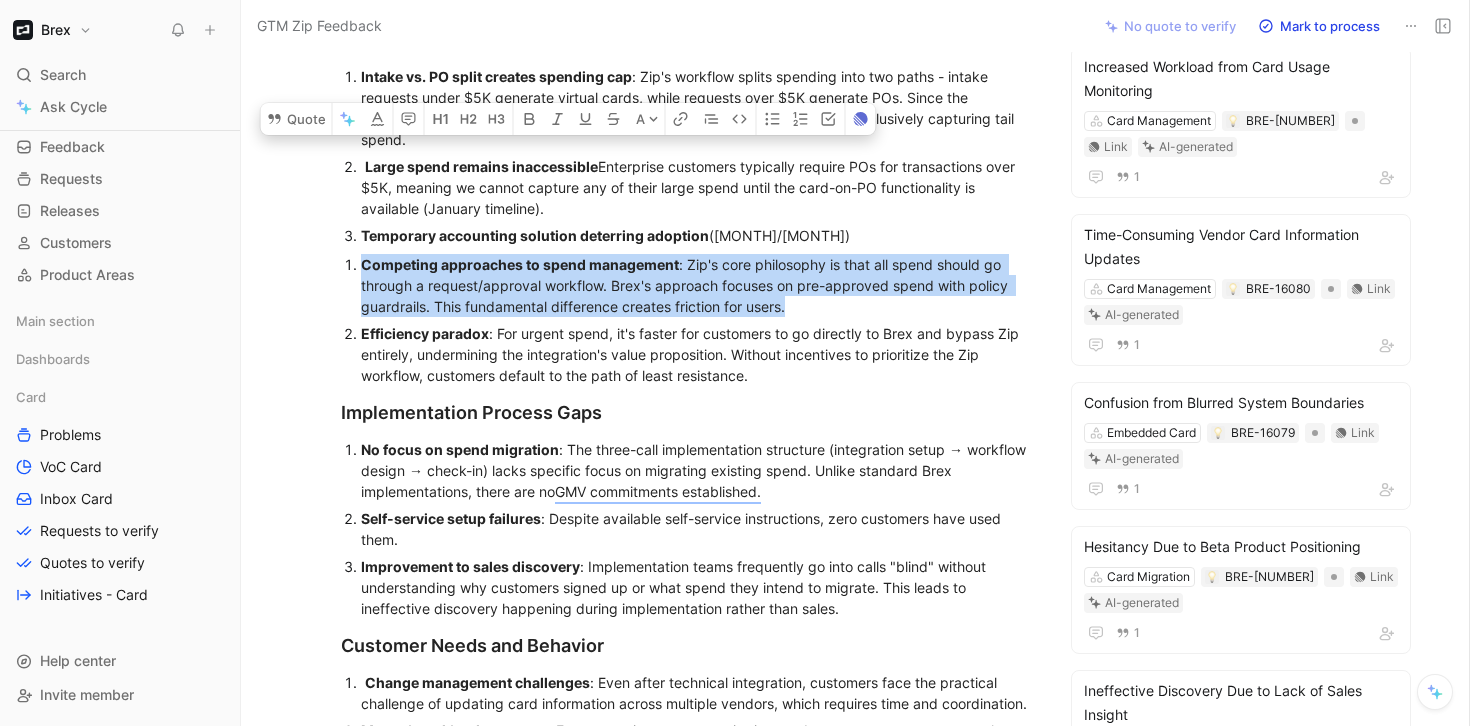 click on "Competing approaches to spend management : Zip's core philosophy is that all spend should go through a request/approval workflow. Brex's approach focuses on pre-approved spend with policy guardrails. This fundamental difference creates friction for users." at bounding box center [697, 285] 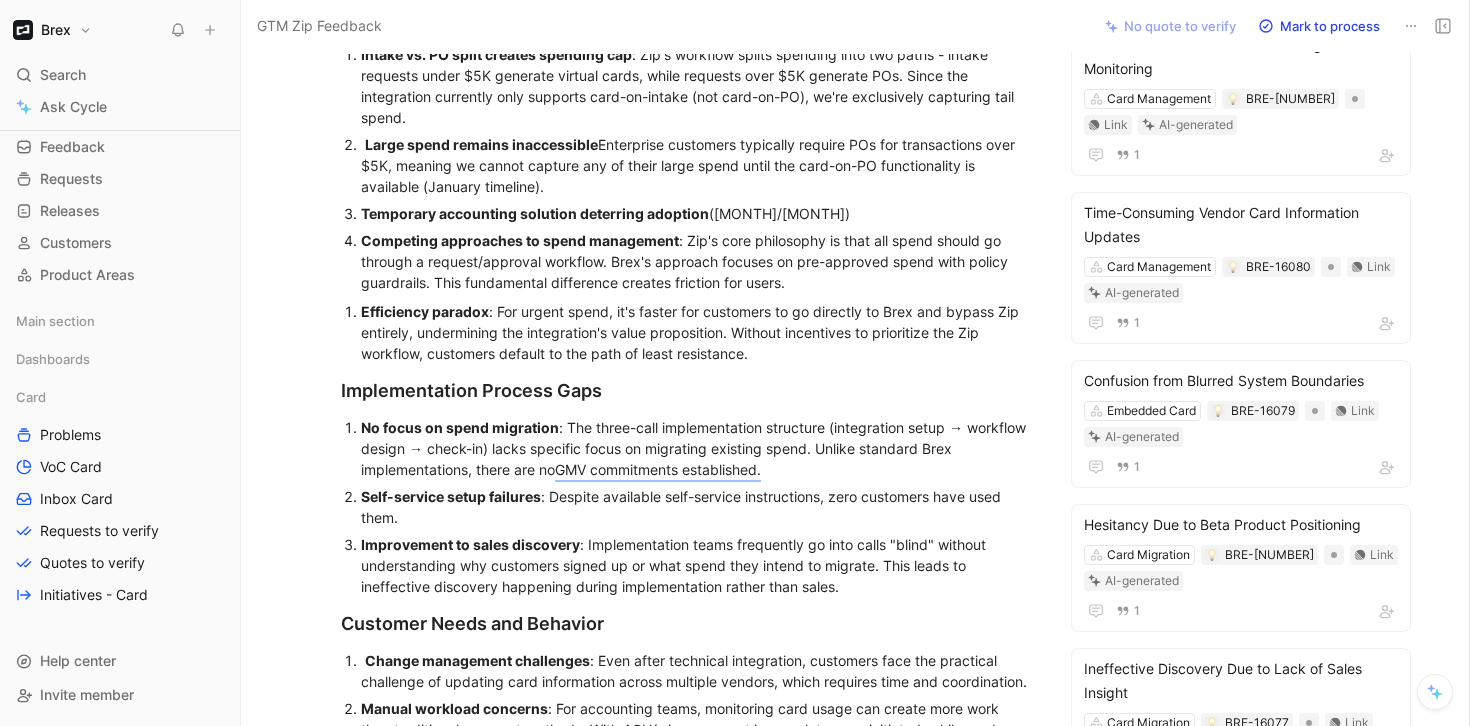 scroll, scrollTop: 485, scrollLeft: 0, axis: vertical 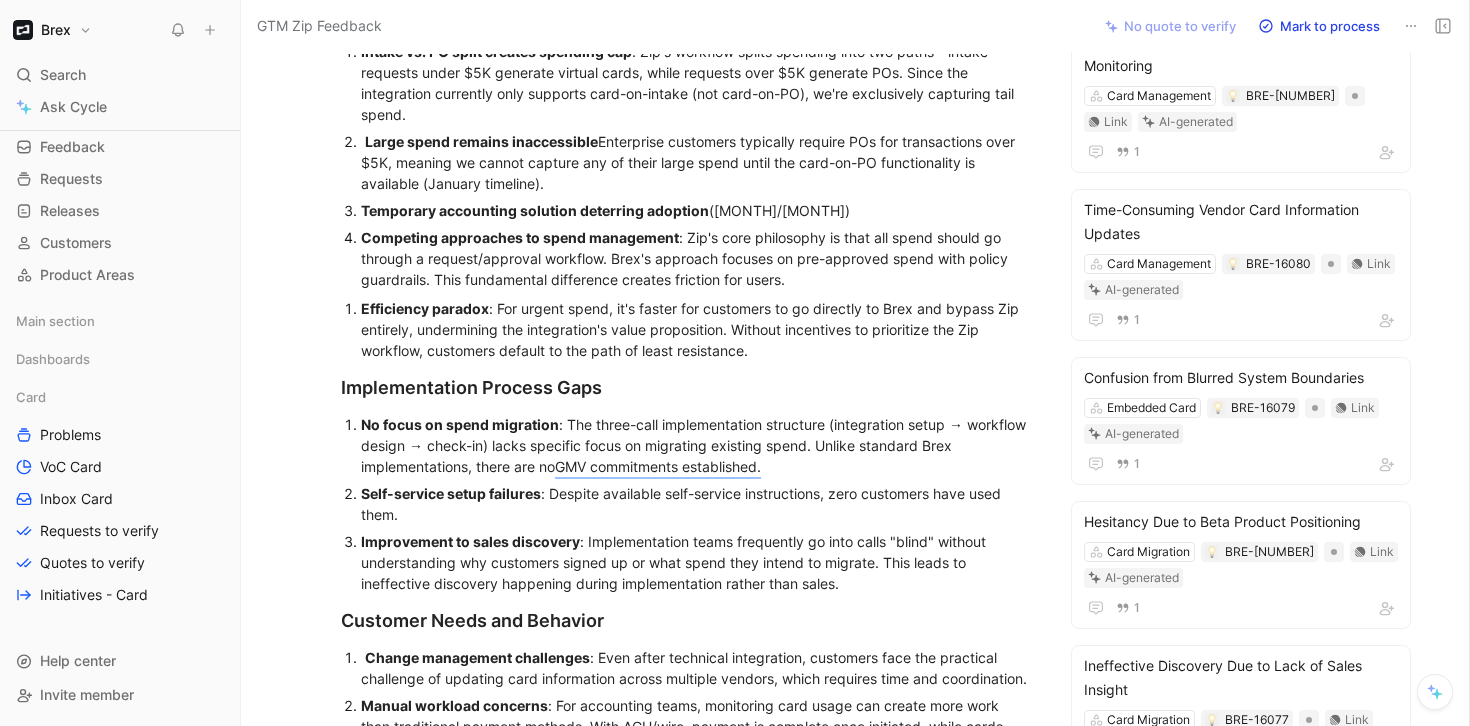 click on "Competing approaches to spend management" at bounding box center (520, 237) 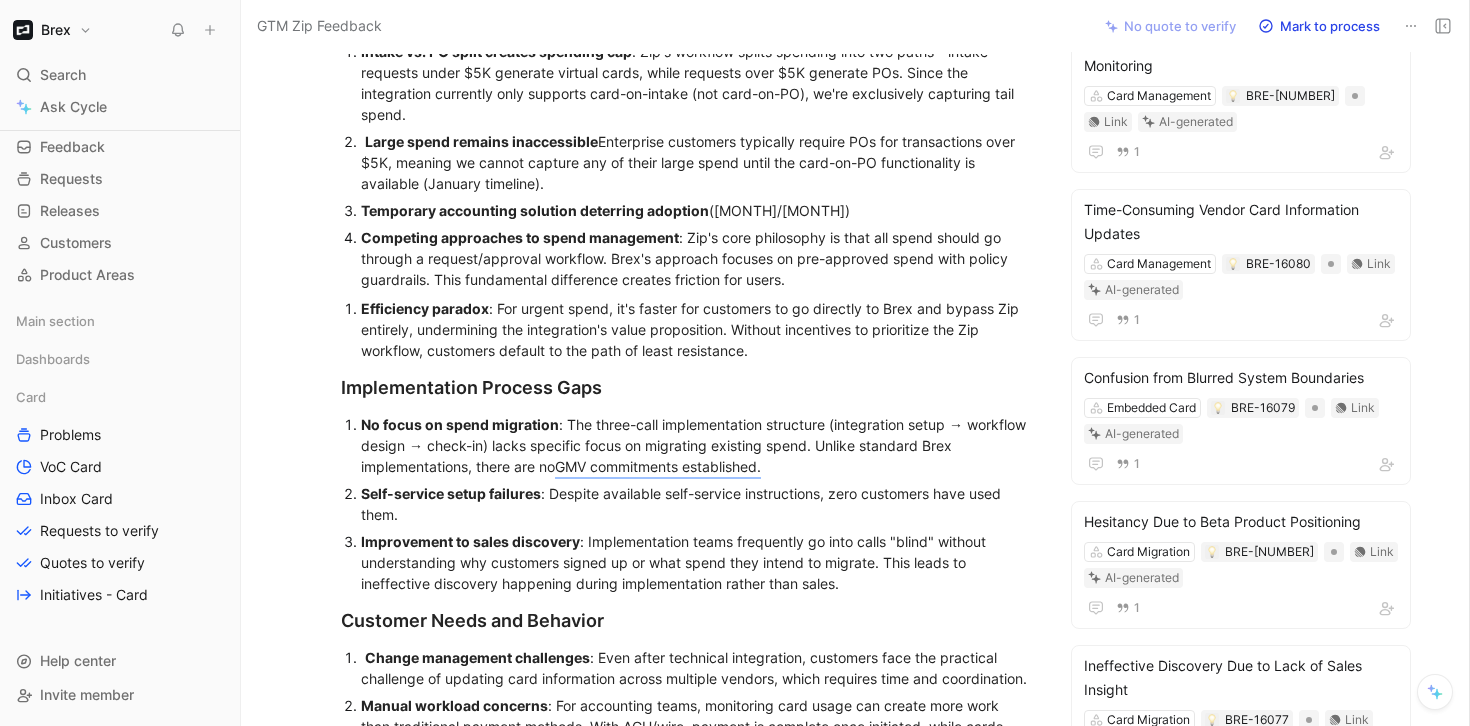 click on "Competing approaches to spend management" at bounding box center (520, 237) 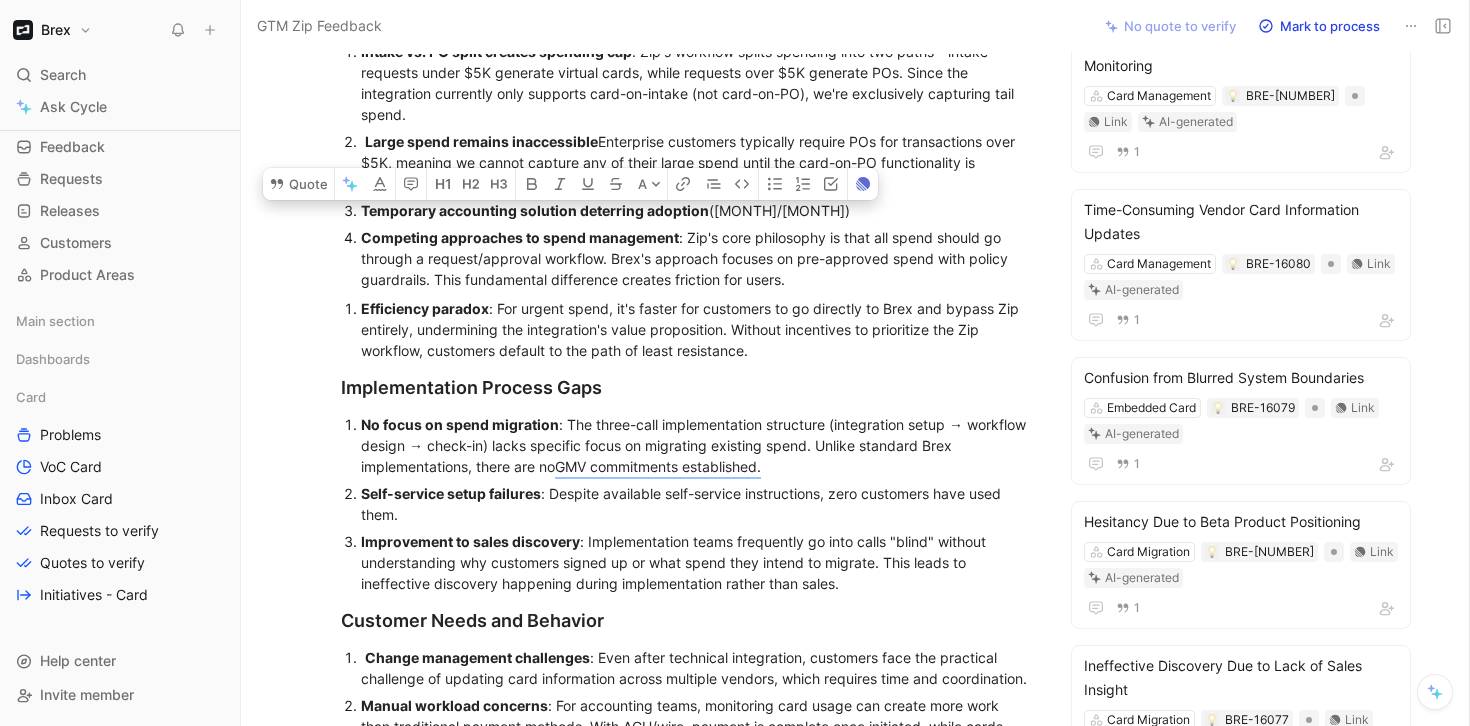 click on "Competing approaches to spend management : Zip's core philosophy is that all spend should go through a request/approval workflow. Brex's approach focuses on pre-approved spend with policy guardrails. This fundamental difference creates friction for users." at bounding box center (697, 258) 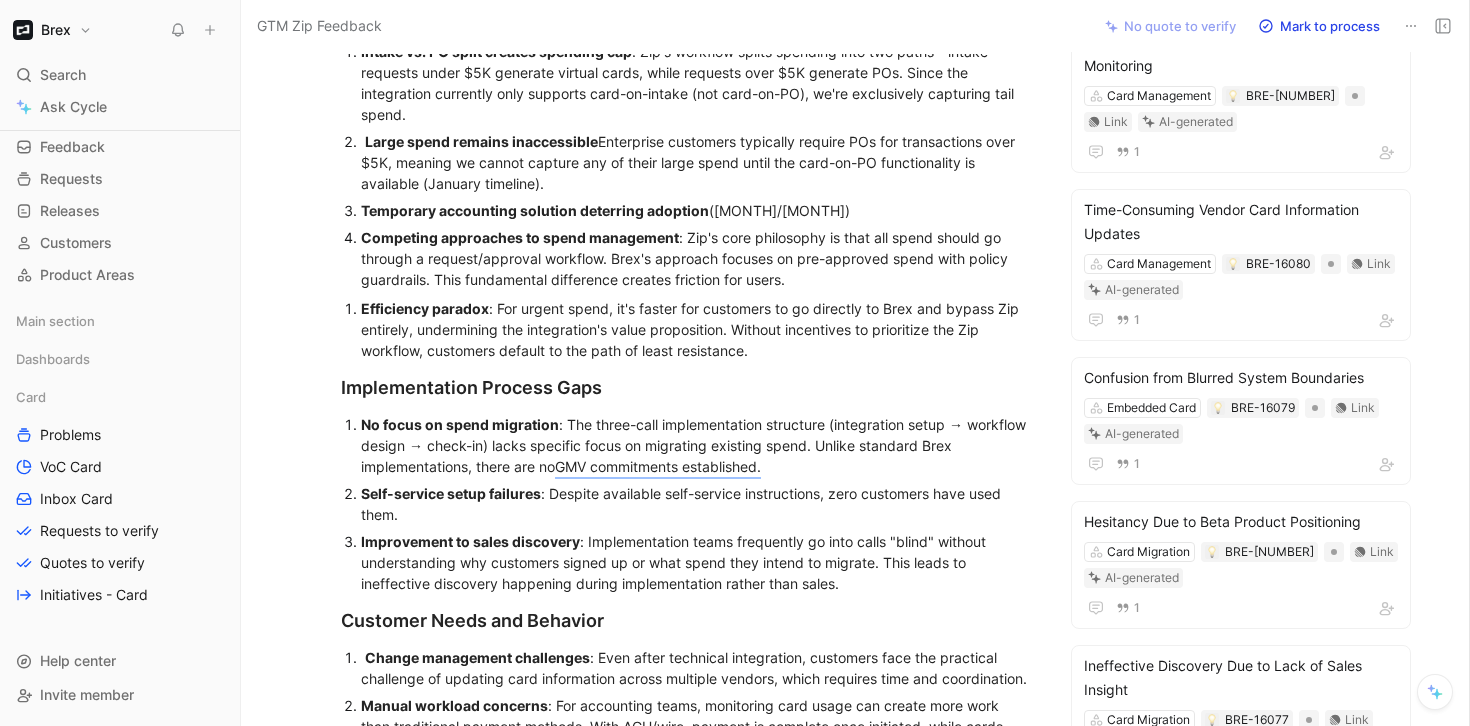 click on "Competing approaches to spend management : Zip's core philosophy is that all spend should go through a request/approval workflow. Brex's approach focuses on pre-approved spend with policy guardrails. This fundamental difference creates friction for users." at bounding box center [697, 258] 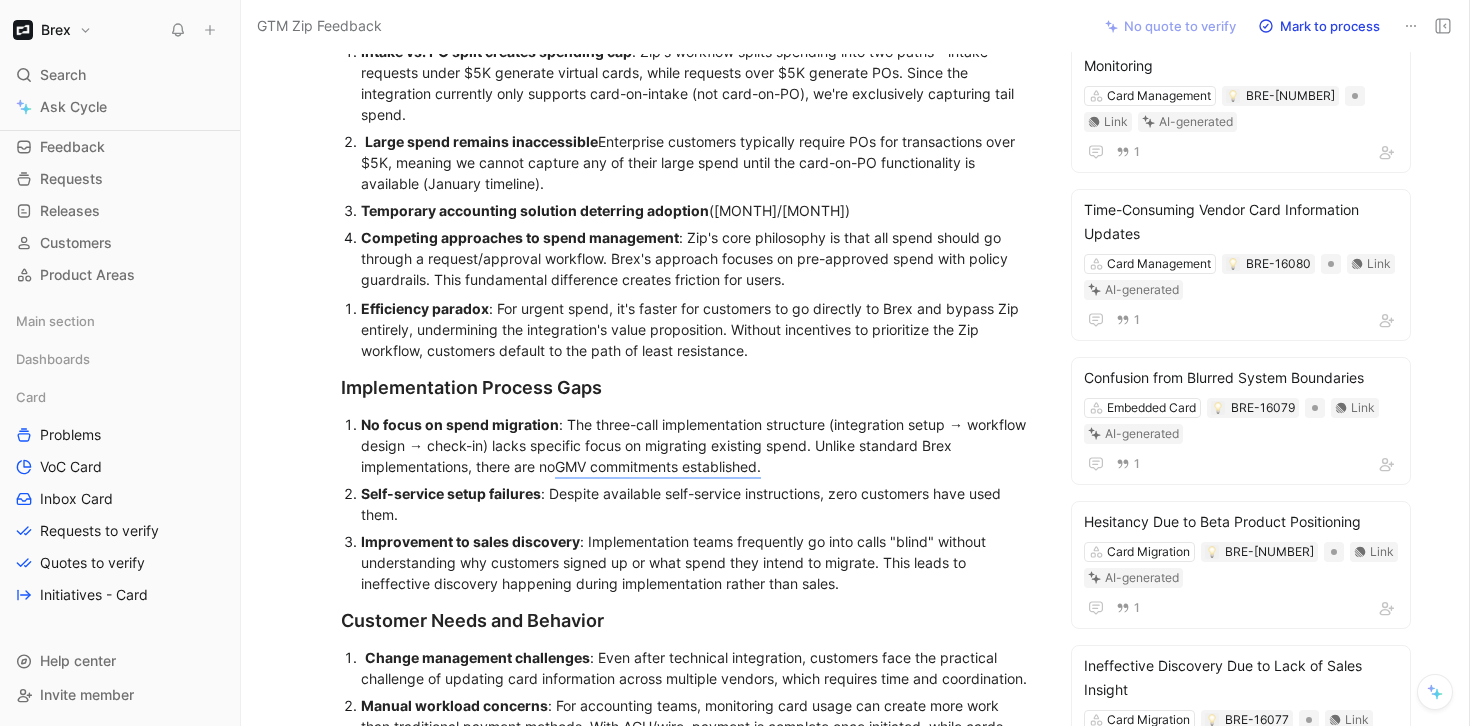 click on "Competing approaches to spend management : Zip's core philosophy is that all spend should go through a request/approval workflow. Brex's approach focuses on pre-approved spend with policy guardrails. This fundamental difference creates friction for users." at bounding box center (697, 258) 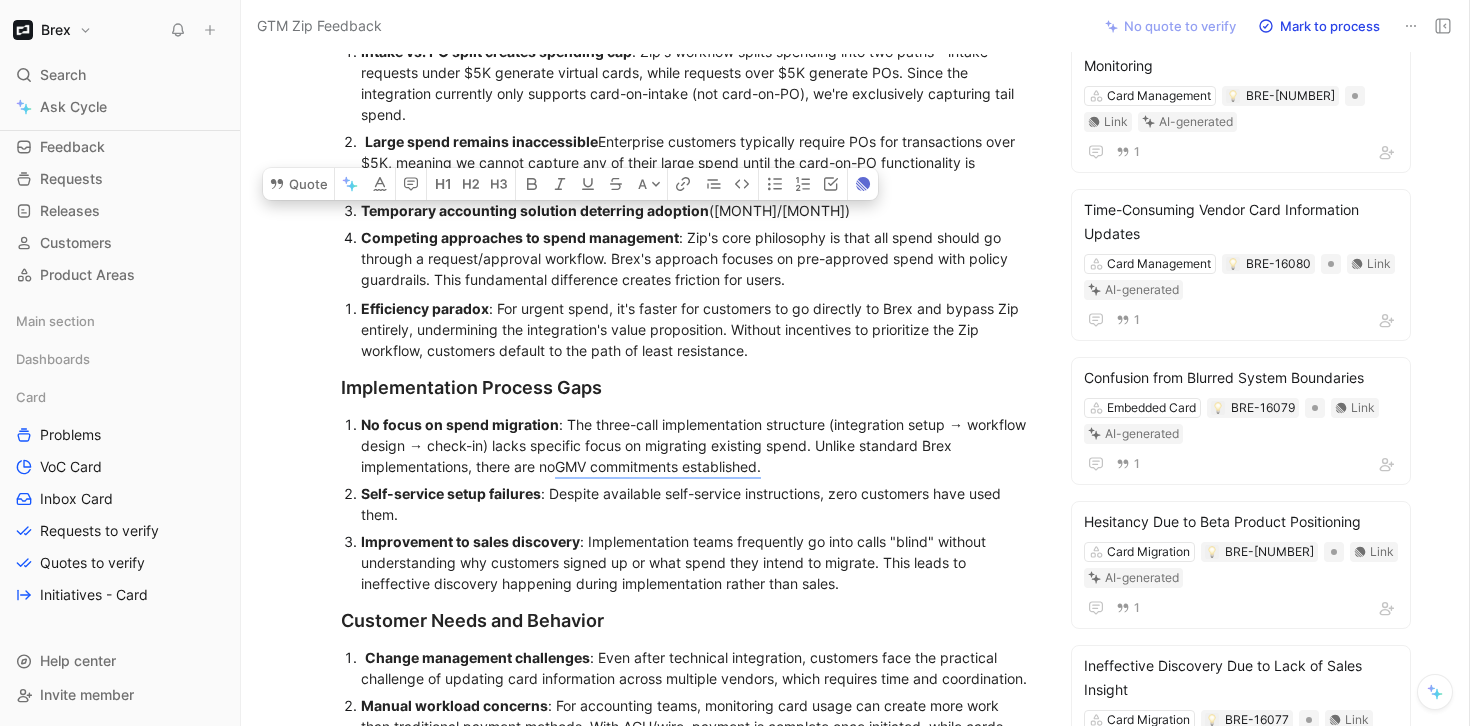 click on "Competing approaches to spend management : Zip's core philosophy is that all spend should go through a request/approval workflow. Brex's approach focuses on pre-approved spend with policy guardrails. This fundamental difference creates friction for users." at bounding box center (697, 258) 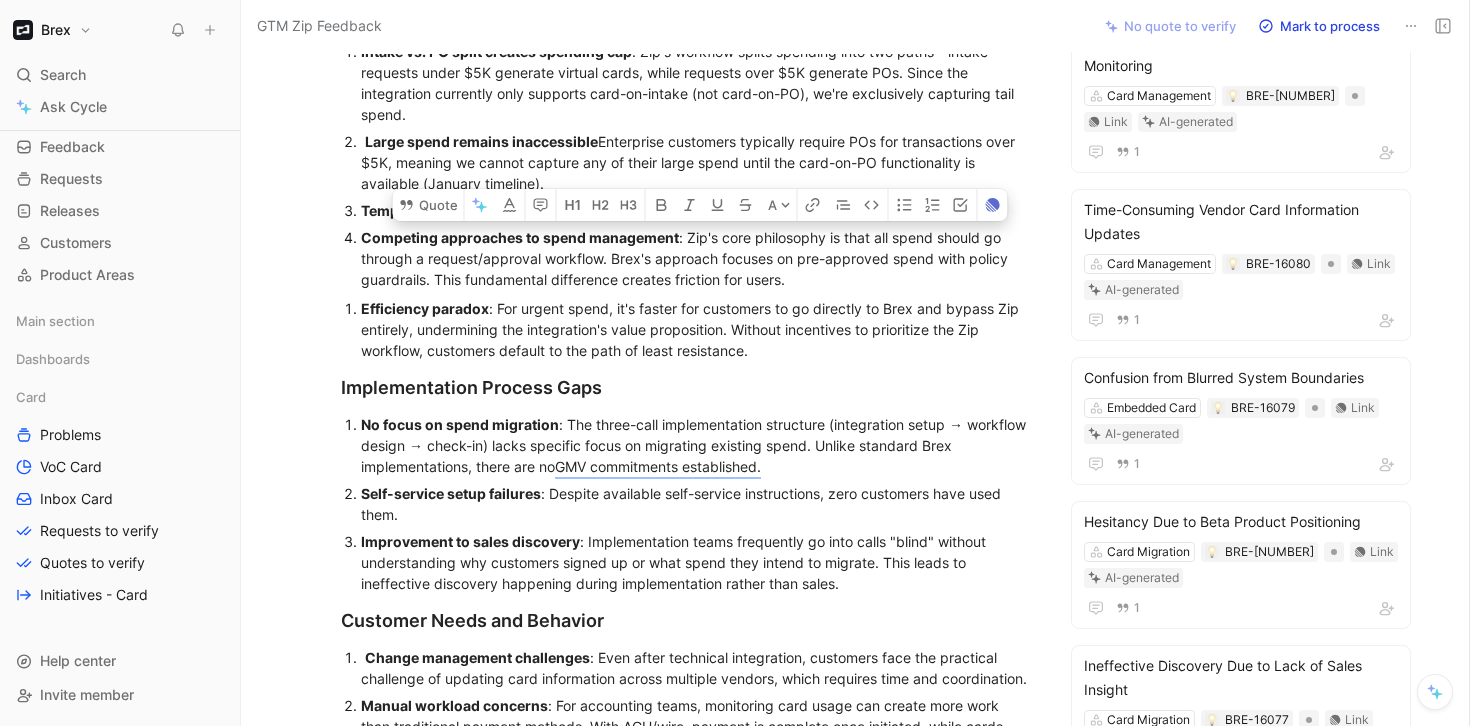 drag, startPoint x: 611, startPoint y: 322, endPoint x: 872, endPoint y: 344, distance: 261.92557 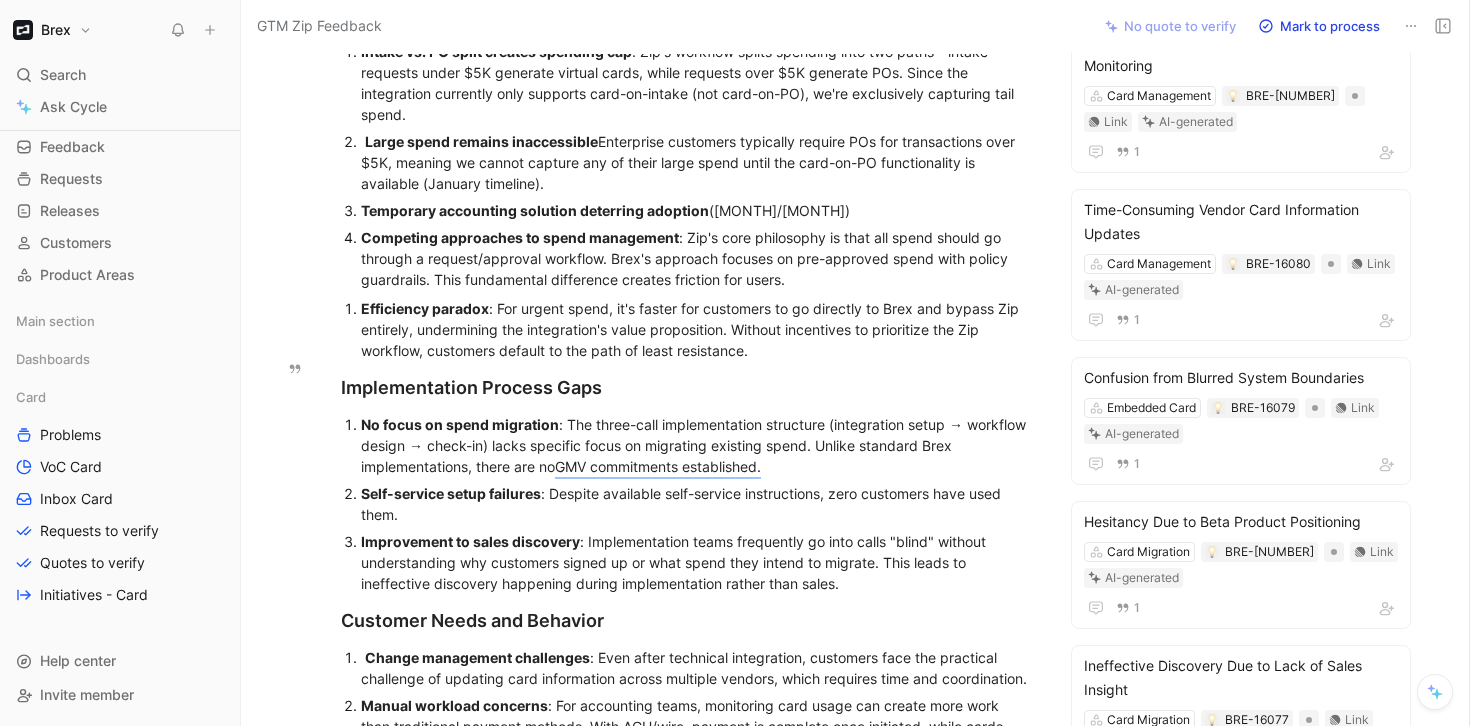 click on "Efficiency paradox" at bounding box center (425, 308) 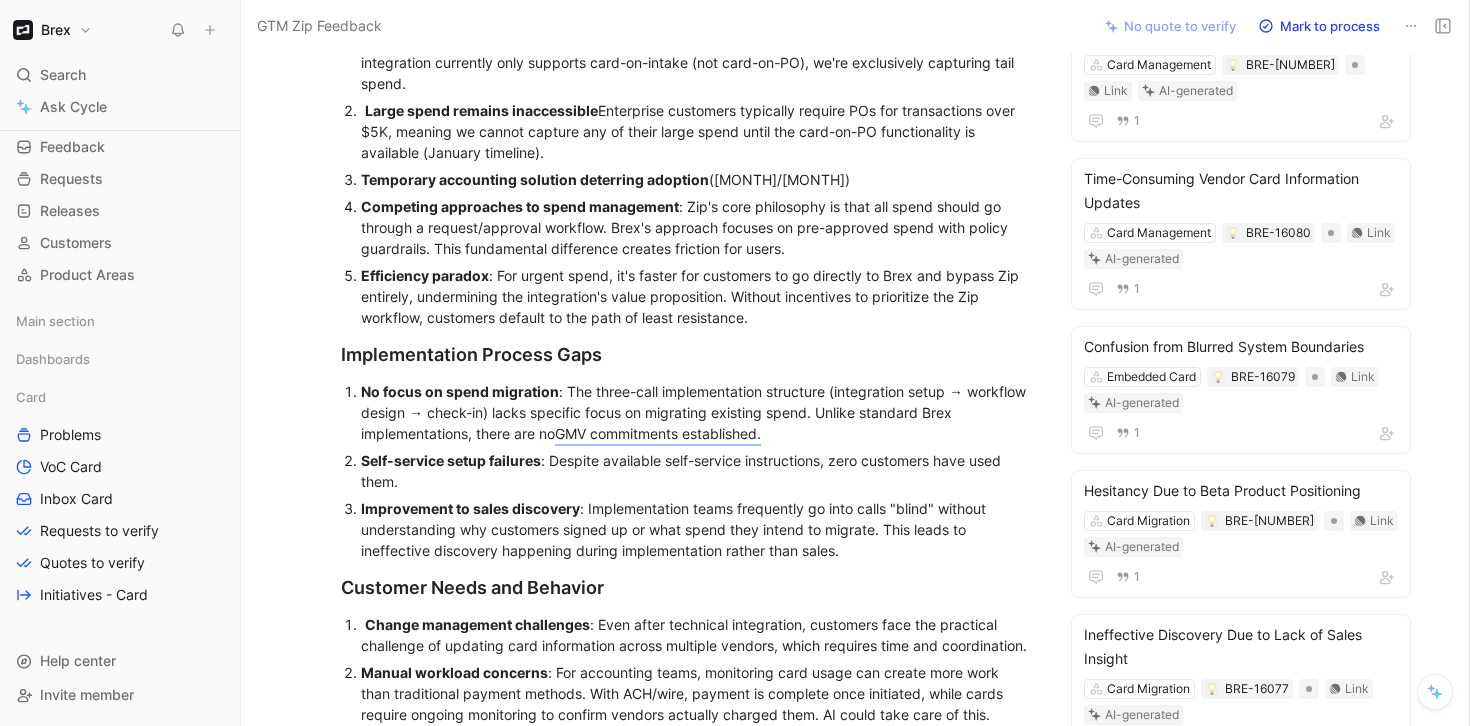 scroll, scrollTop: 518, scrollLeft: 0, axis: vertical 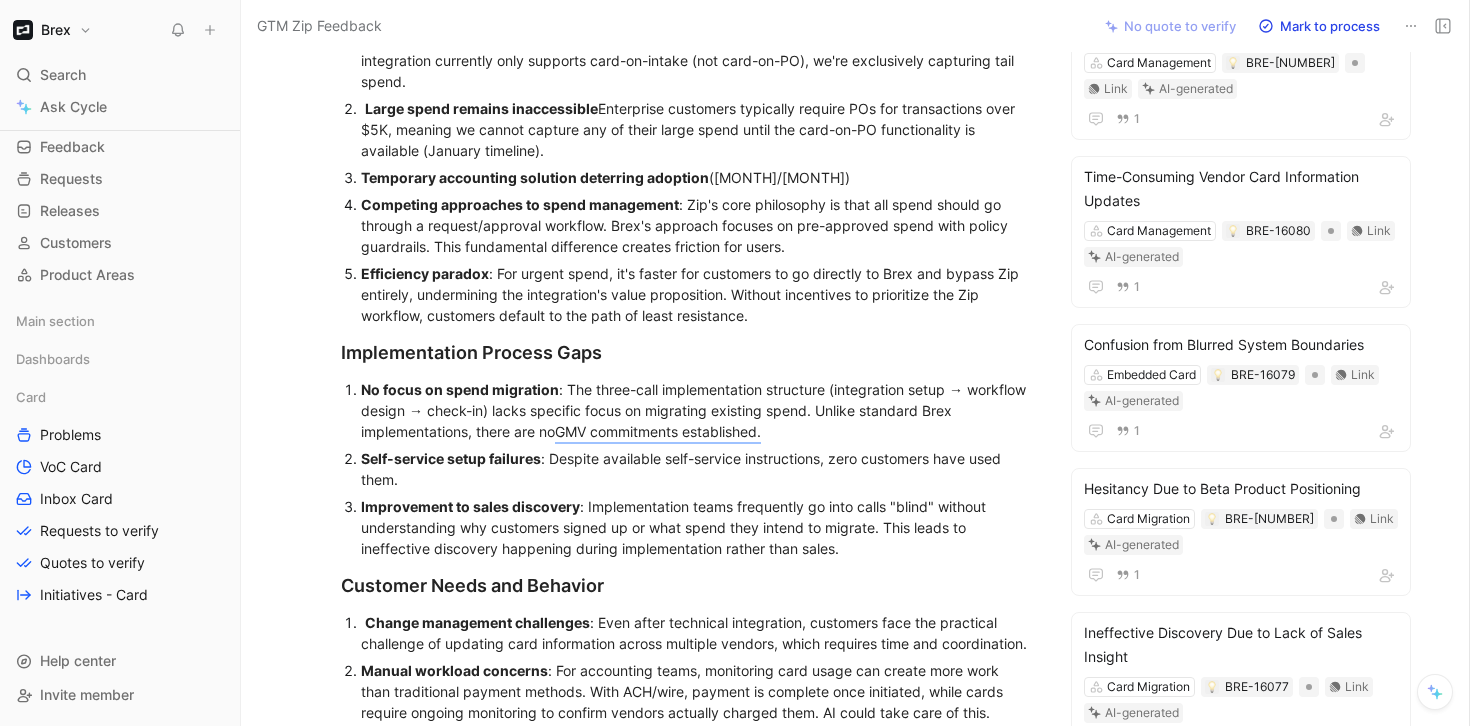 click on "Efficiency paradox : For urgent spend, it's faster for customers to go directly to Brex and bypass Zip entirely, undermining the integration's value proposition. Without incentives to prioritize the Zip workflow, customers default to the path of least resistance." at bounding box center [697, 294] 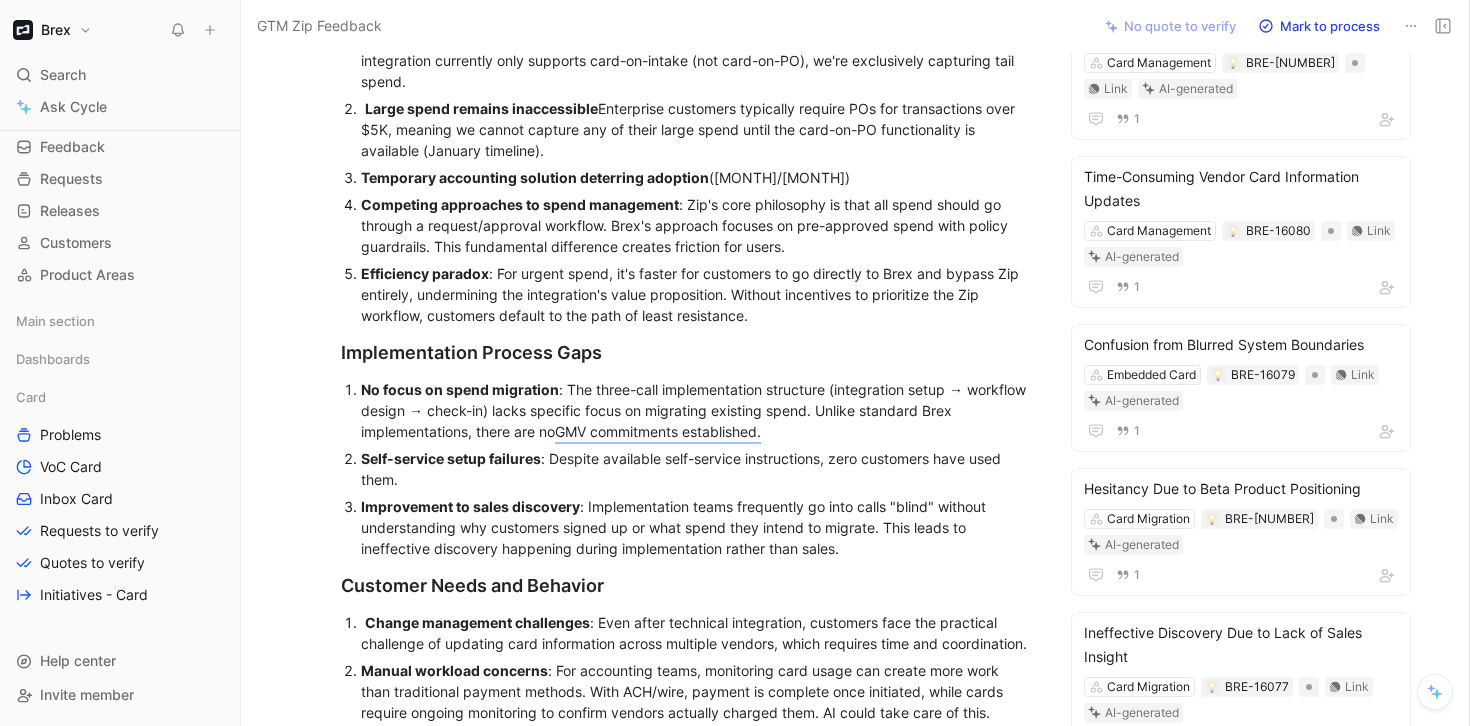 click on "Efficiency paradox : For urgent spend, it's faster for customers to go directly to Brex and bypass Zip entirely, undermining the integration's value proposition. Without incentives to prioritize the Zip workflow, customers default to the path of least resistance." at bounding box center (697, 294) 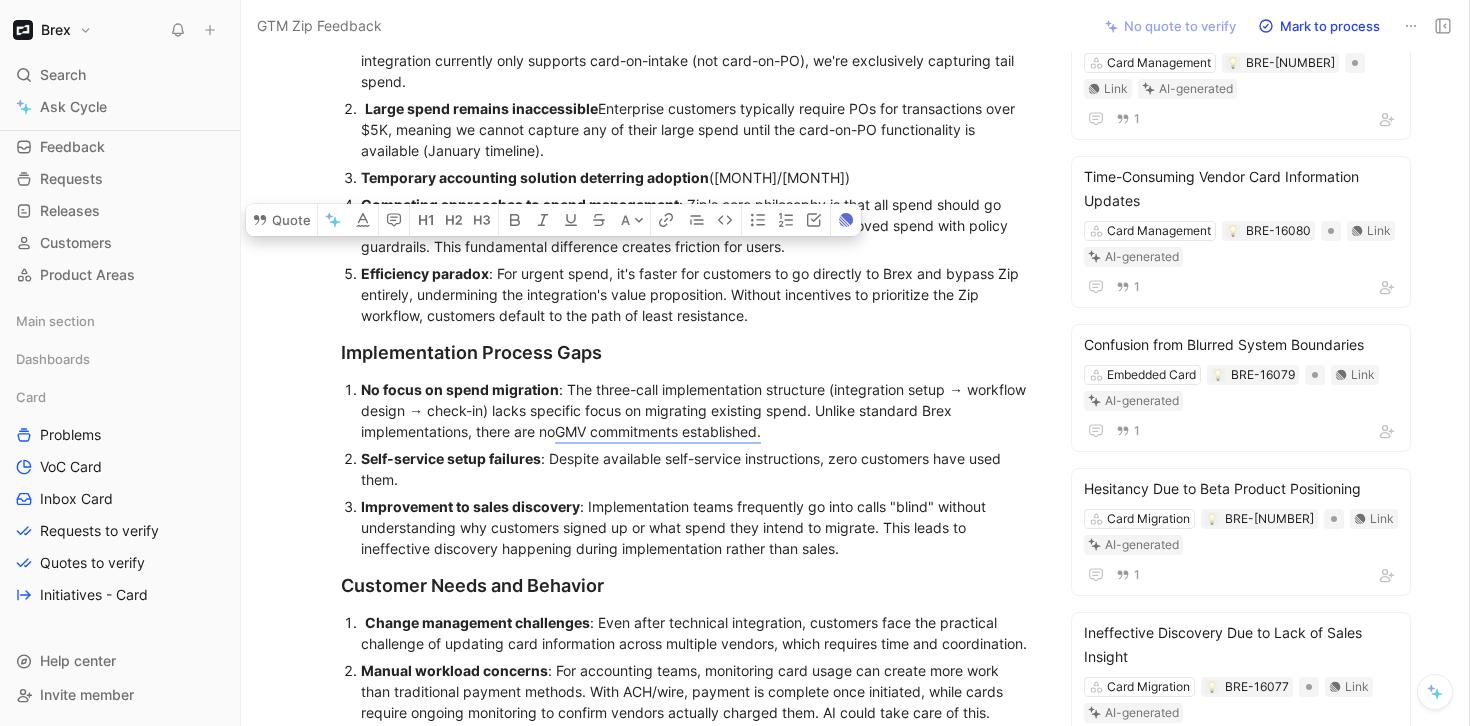 click on "Efficiency paradox : For urgent spend, it's faster for customers to go directly to Brex and bypass Zip entirely, undermining the integration's value proposition. Without incentives to prioritize the Zip workflow, customers default to the path of least resistance." at bounding box center [697, 294] 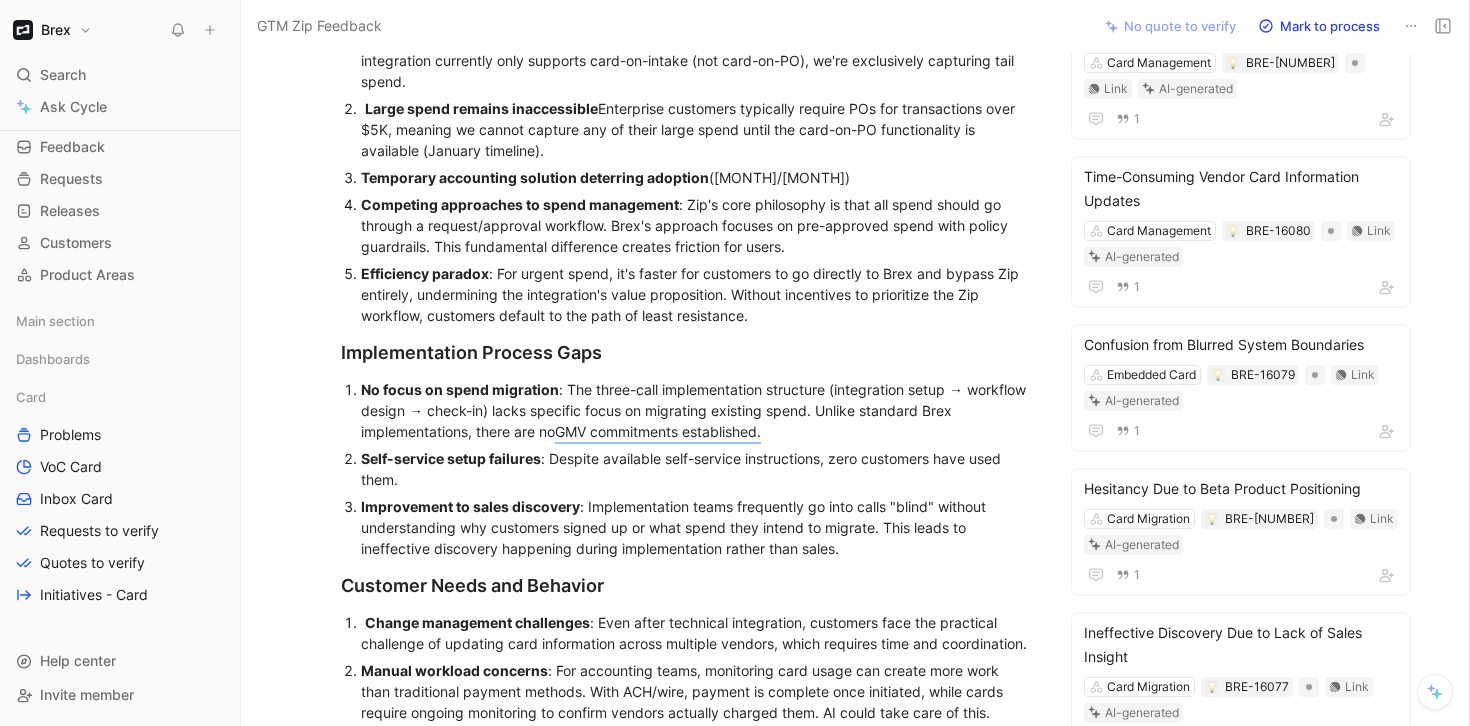 click on "Efficiency paradox : For urgent spend, it's faster for customers to go directly to Brex and bypass Zip entirely, undermining the integration's value proposition. Without incentives to prioritize the Zip workflow, customers default to the path of least resistance." at bounding box center [697, 294] 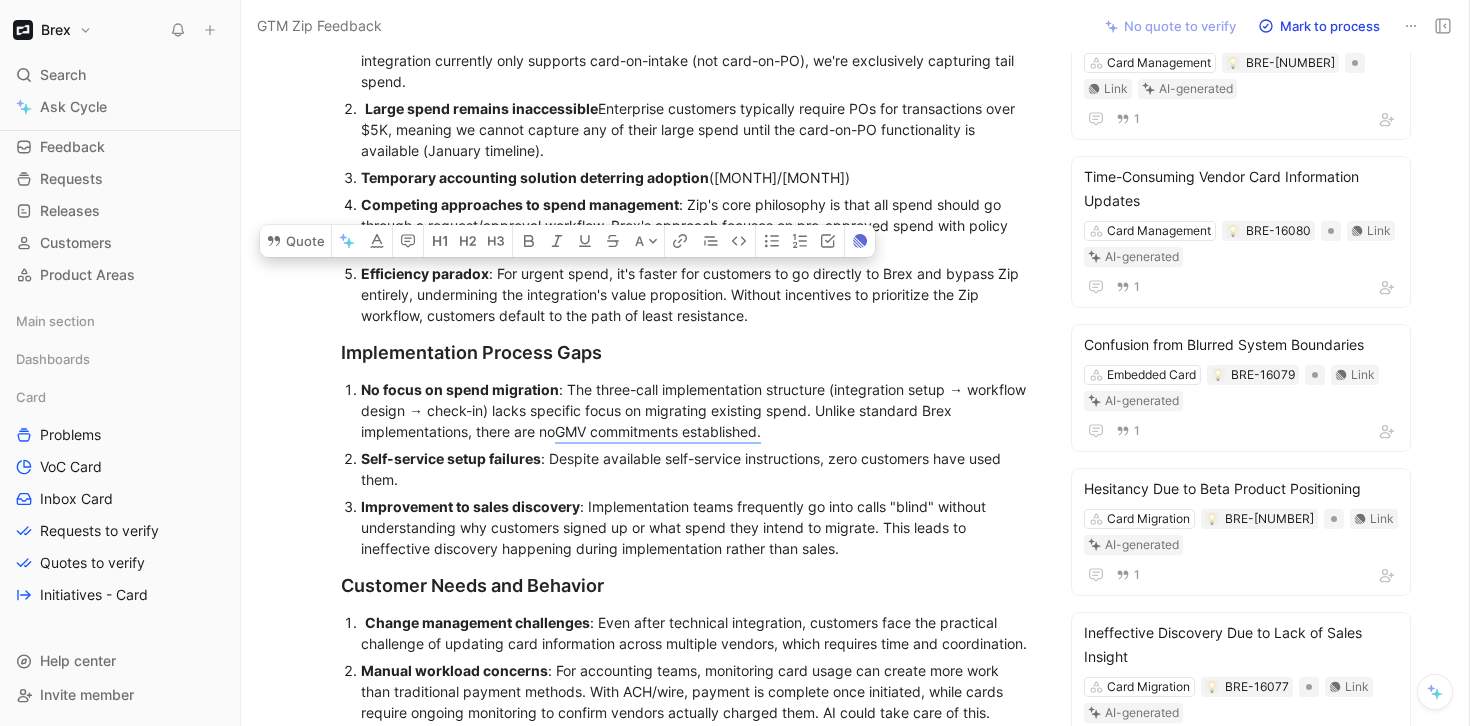 drag, startPoint x: 405, startPoint y: 361, endPoint x: 730, endPoint y: 360, distance: 325.00153 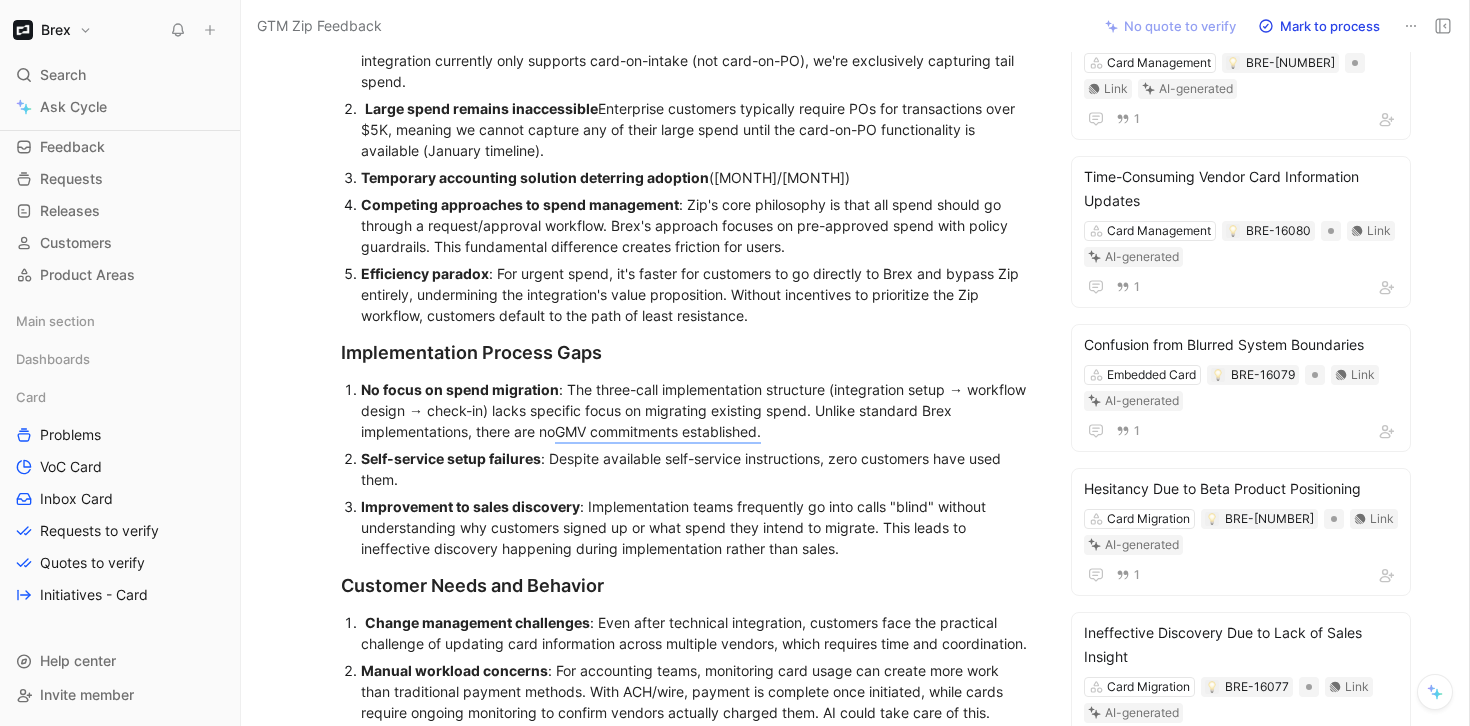 click on "Efficiency paradox : For urgent spend, it's faster for customers to go directly to Brex and bypass Zip entirely, undermining the integration's value proposition. Without incentives to prioritize the Zip workflow, customers default to the path of least resistance." at bounding box center [697, 294] 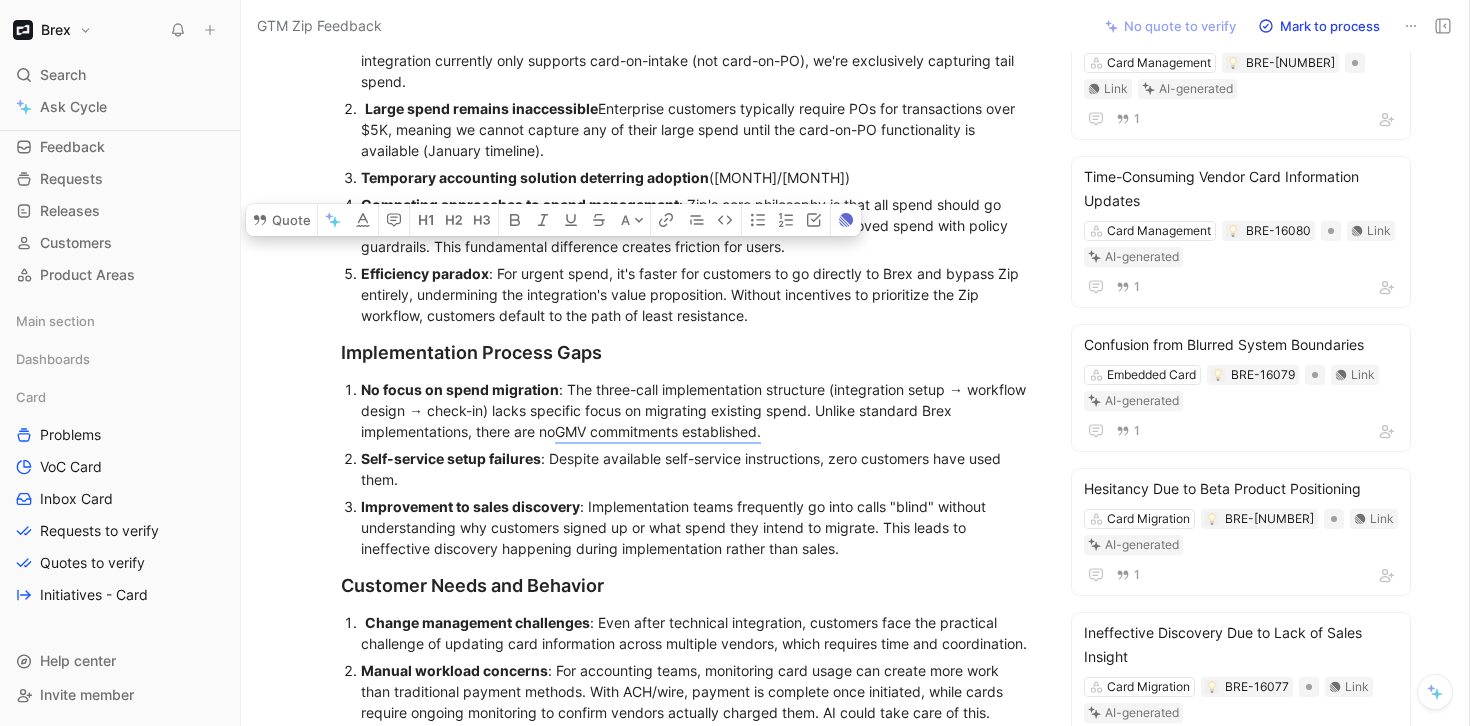 click on "Efficiency paradox : For urgent spend, it's faster for customers to go directly to Brex and bypass Zip entirely, undermining the integration's value proposition. Without incentives to prioritize the Zip workflow, customers default to the path of least resistance." at bounding box center [697, 294] 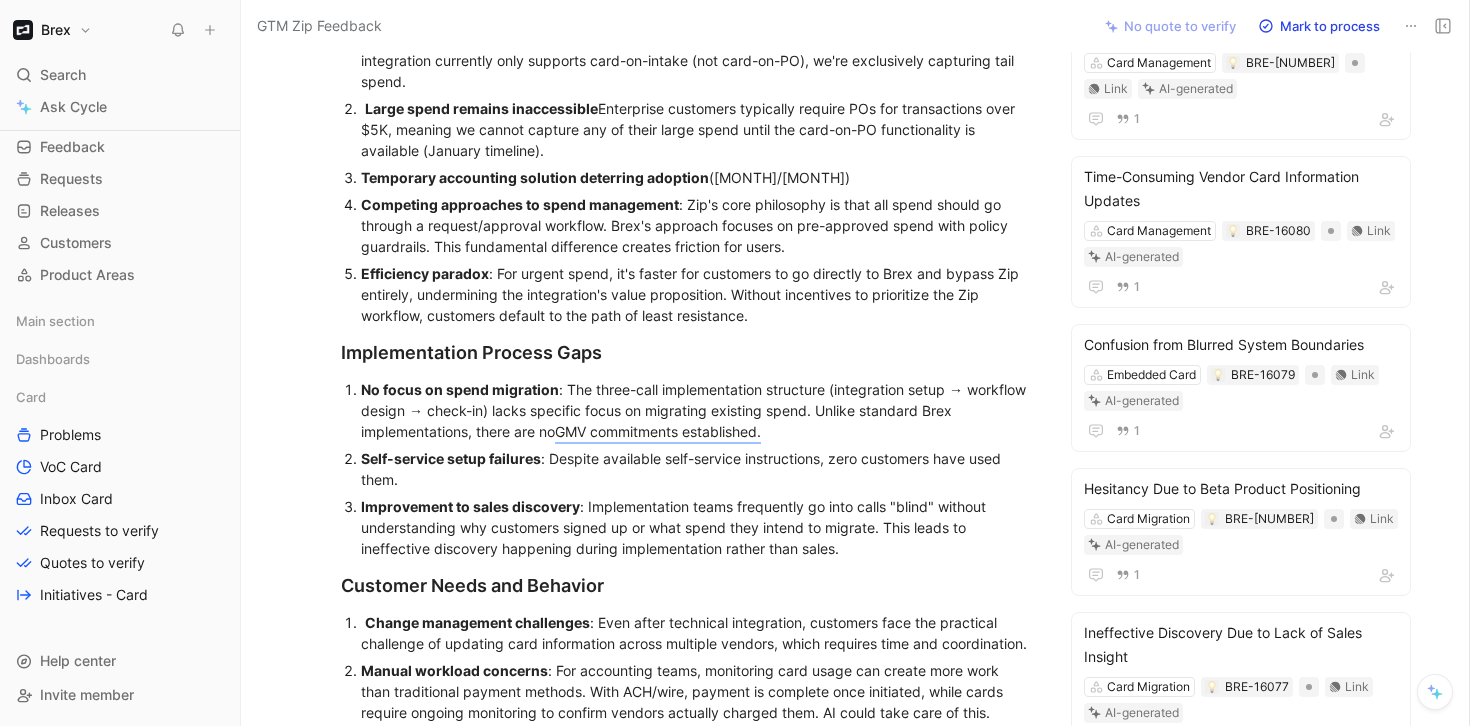 scroll, scrollTop: 490, scrollLeft: 0, axis: vertical 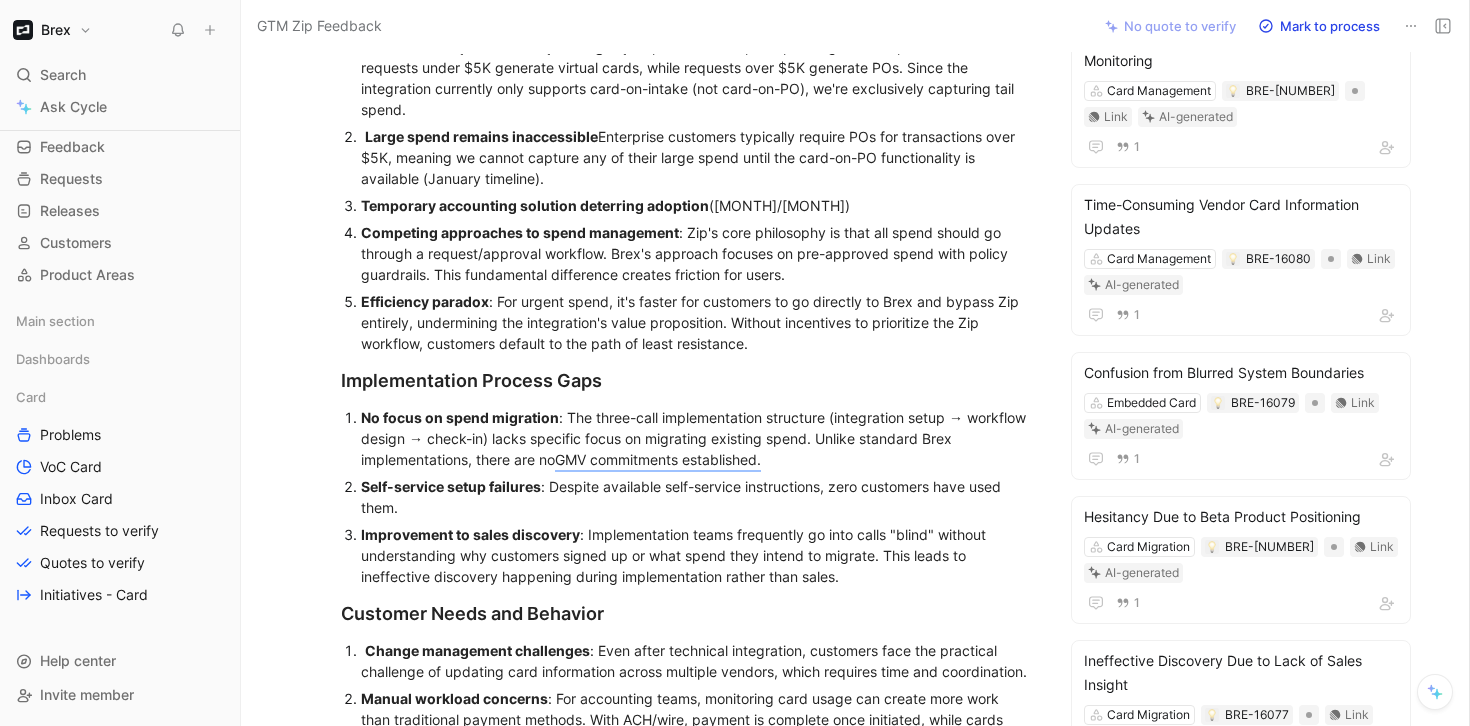 click on "Temporary accounting solution deterring adoption : Most customers prefer to wait for Zip accounting (October/November) rather than implementing the interim Brex accounting solution. The current setup requires customers to maintain dual user profiles and creates confusion about where to request spend (Betterment, Product Philosophy Misalignment" at bounding box center [697, 205] 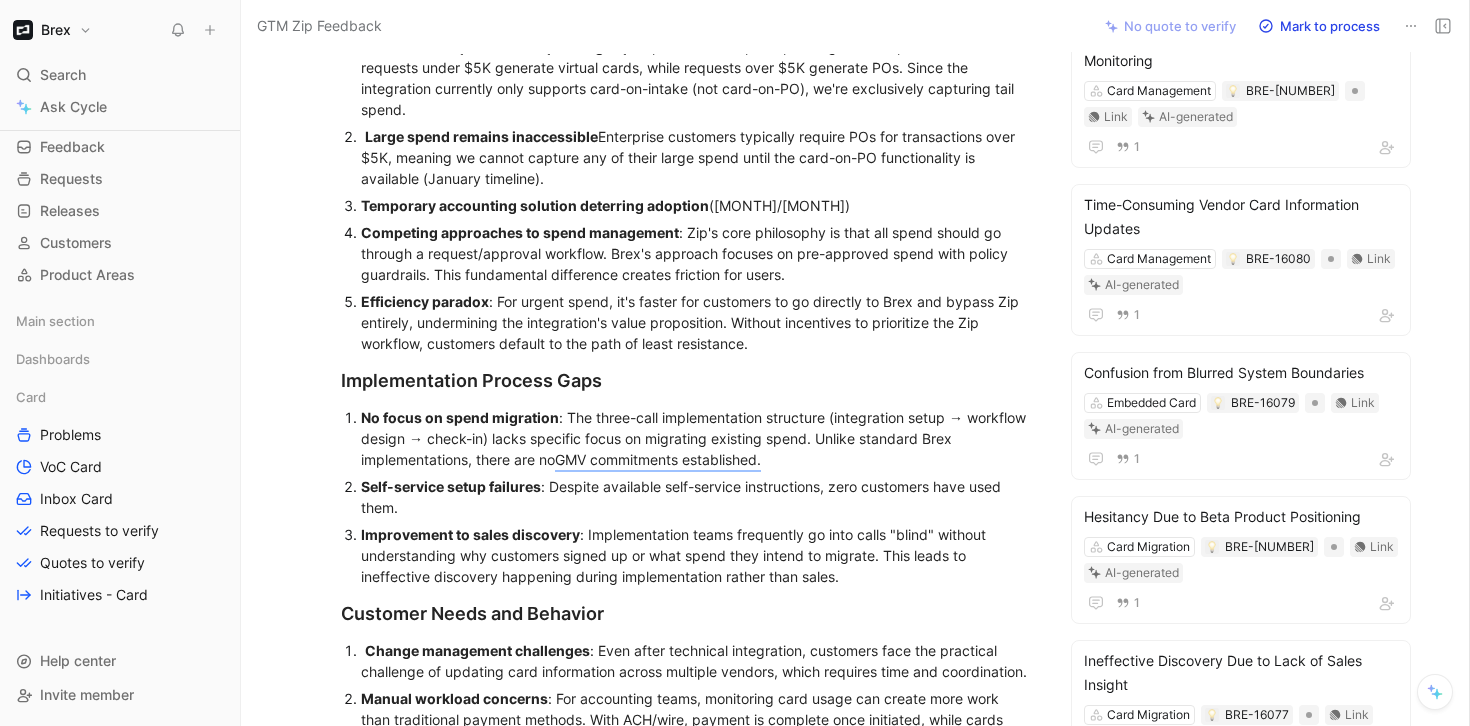 click on "Temporary accounting solution deterring adoption : Most customers prefer to wait for Zip accounting (October/November) rather than implementing the interim Brex accounting solution. The current setup requires customers to maintain dual user profiles and creates confusion about where to request spend (Betterment, Product Philosophy Misalignment" at bounding box center [697, 205] 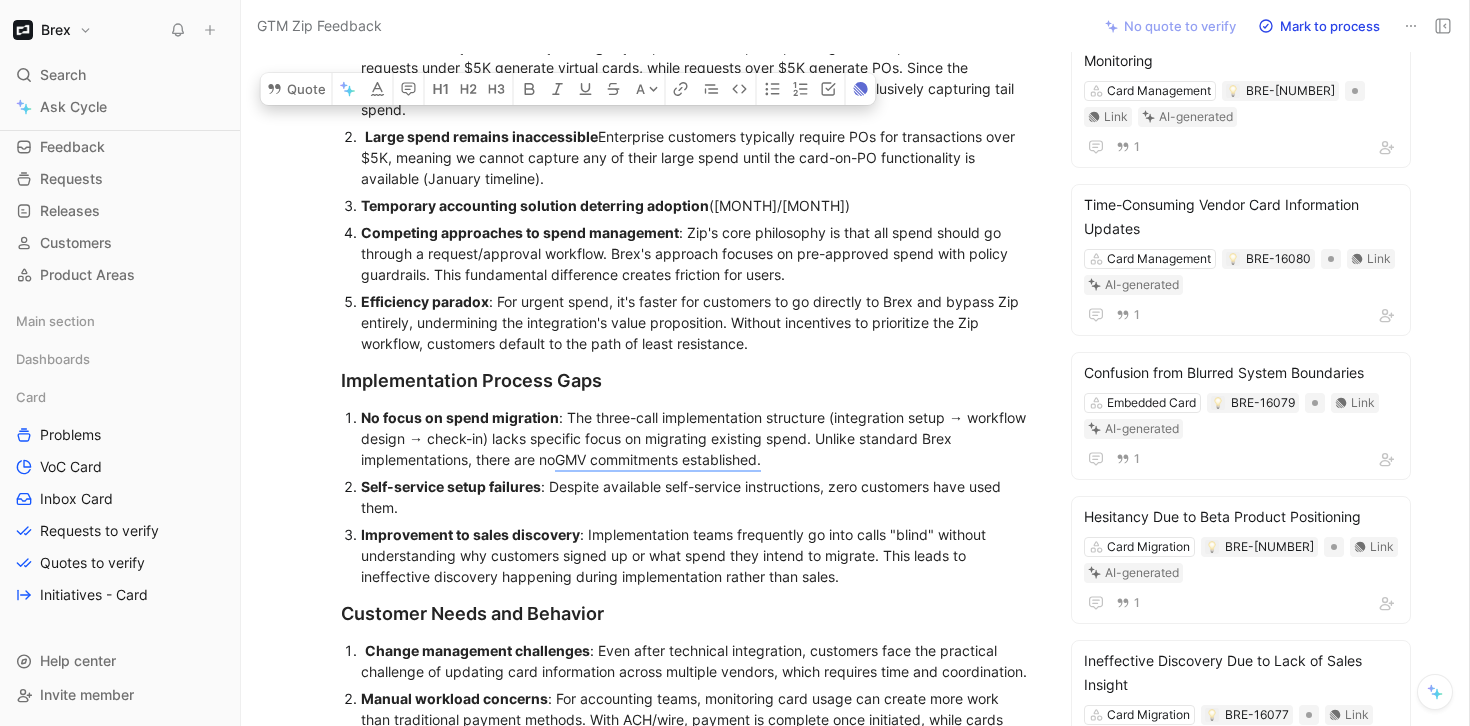 click on "Temporary accounting solution deterring adoption : Most customers prefer to wait for Zip accounting (October/November) rather than implementing the interim Brex accounting solution. The current setup requires customers to maintain dual user profiles and creates confusion about where to request spend (Betterment, Product Philosophy Misalignment" at bounding box center (697, 205) 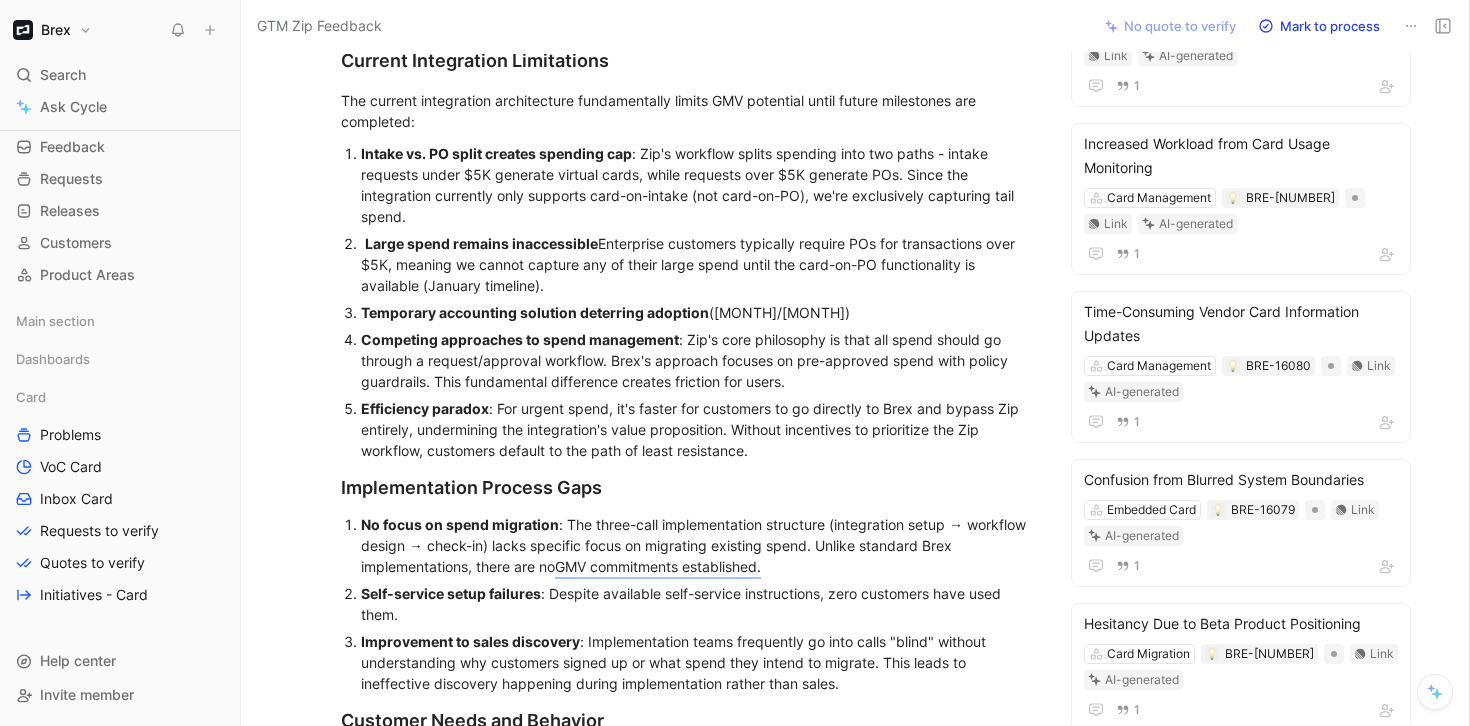 scroll, scrollTop: 382, scrollLeft: 0, axis: vertical 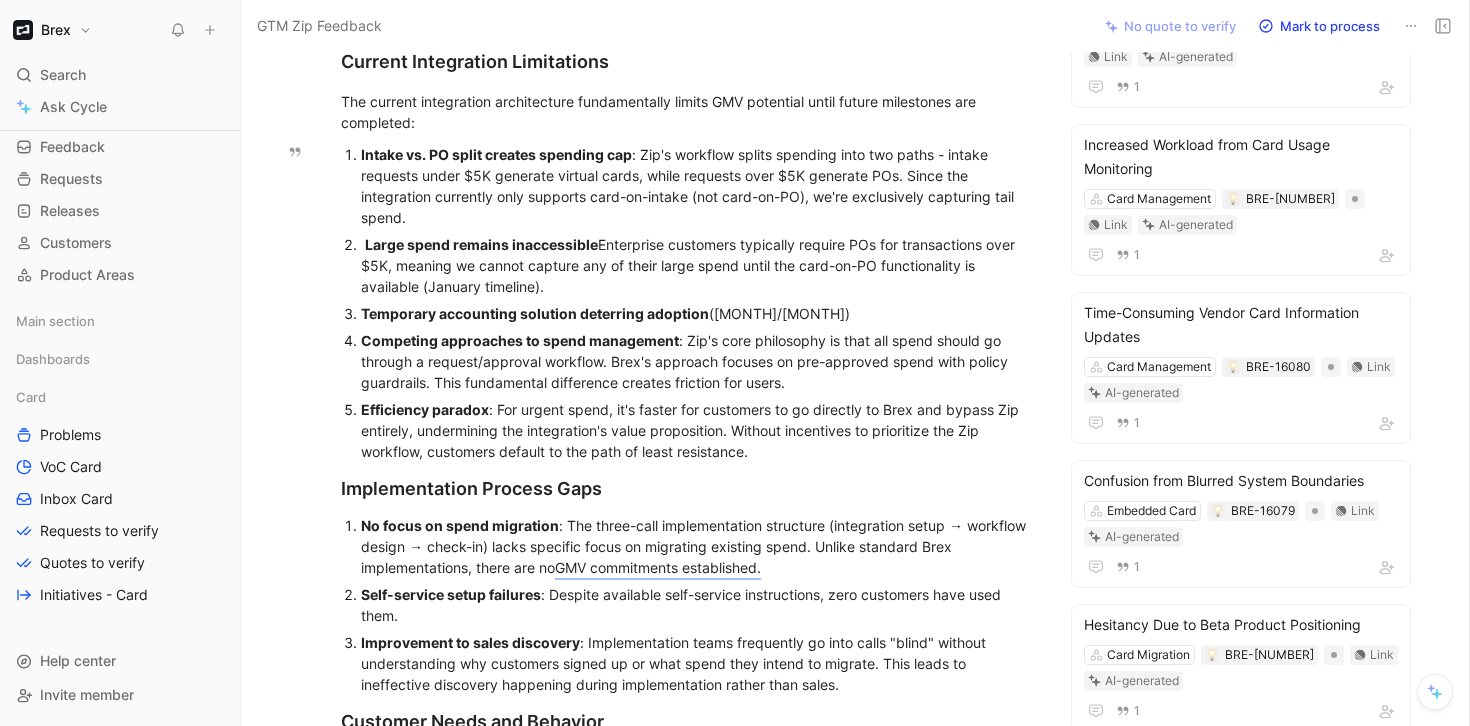 click on "Temporary accounting solution deterring adoption" at bounding box center [535, 313] 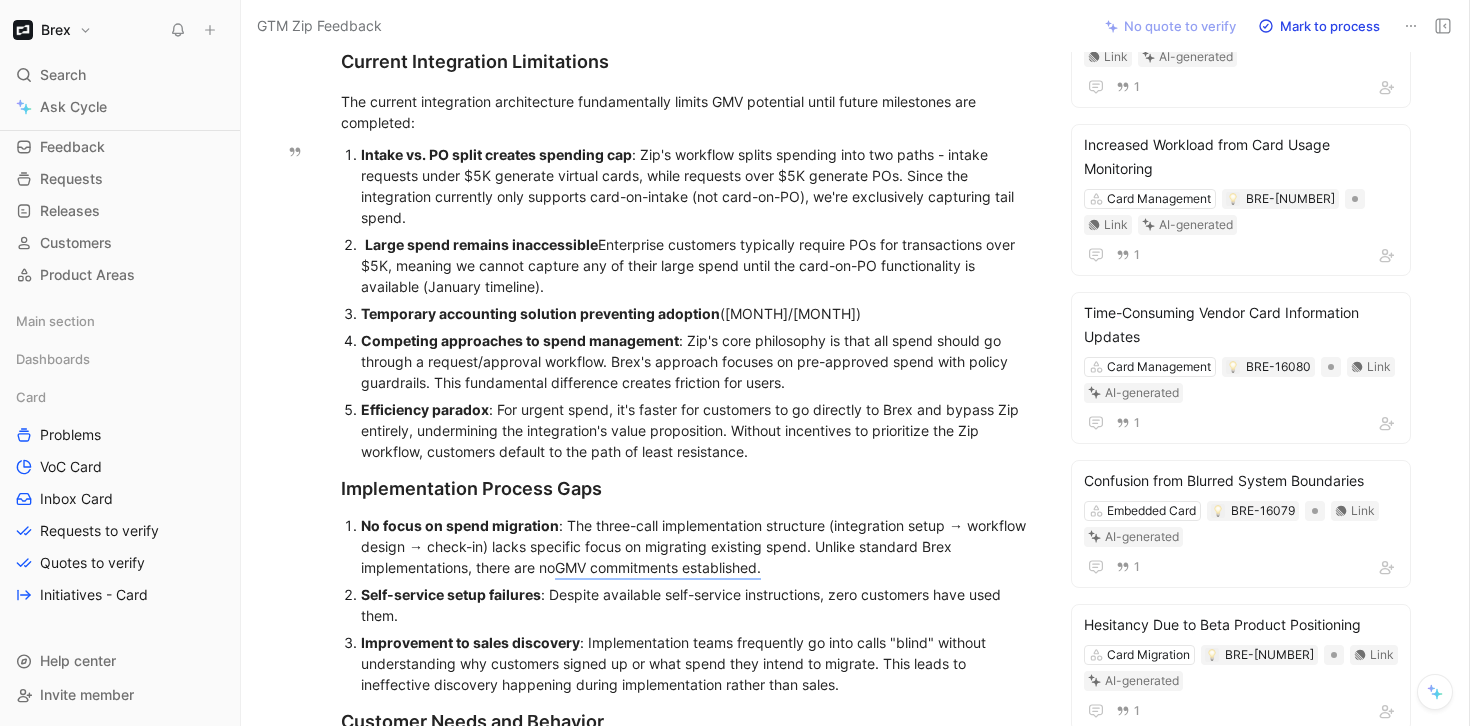click on "Temporary accounting solution preventing adoption : Most customers prefer to wait for Zip accounting (October/November) rather than implementing the interim Brex accounting solution. The current setup requires customers to maintain dual user profiles and creates confusion about where to request spend (Betterment, Product Philosophy Misalignment" at bounding box center [697, 313] 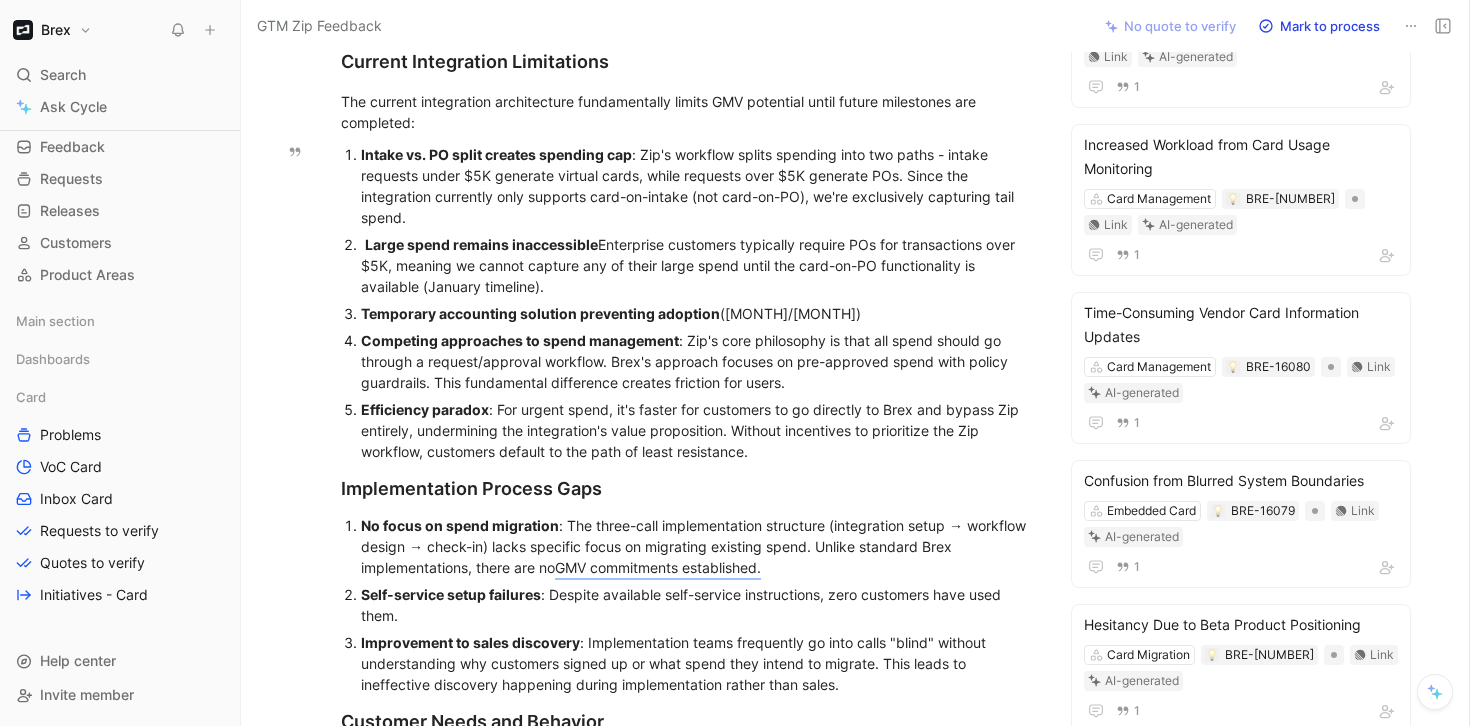 click on "Temporary accounting solution preventing adoption : Most customers prefer to wait for Zip accounting (October/November) rather than implementing the interim Brex accounting solution. The current setup requires customers to maintain dual user profiles and creates confusion about where to request spend (Betterment, Product Philosophy Misalignment" at bounding box center [697, 313] 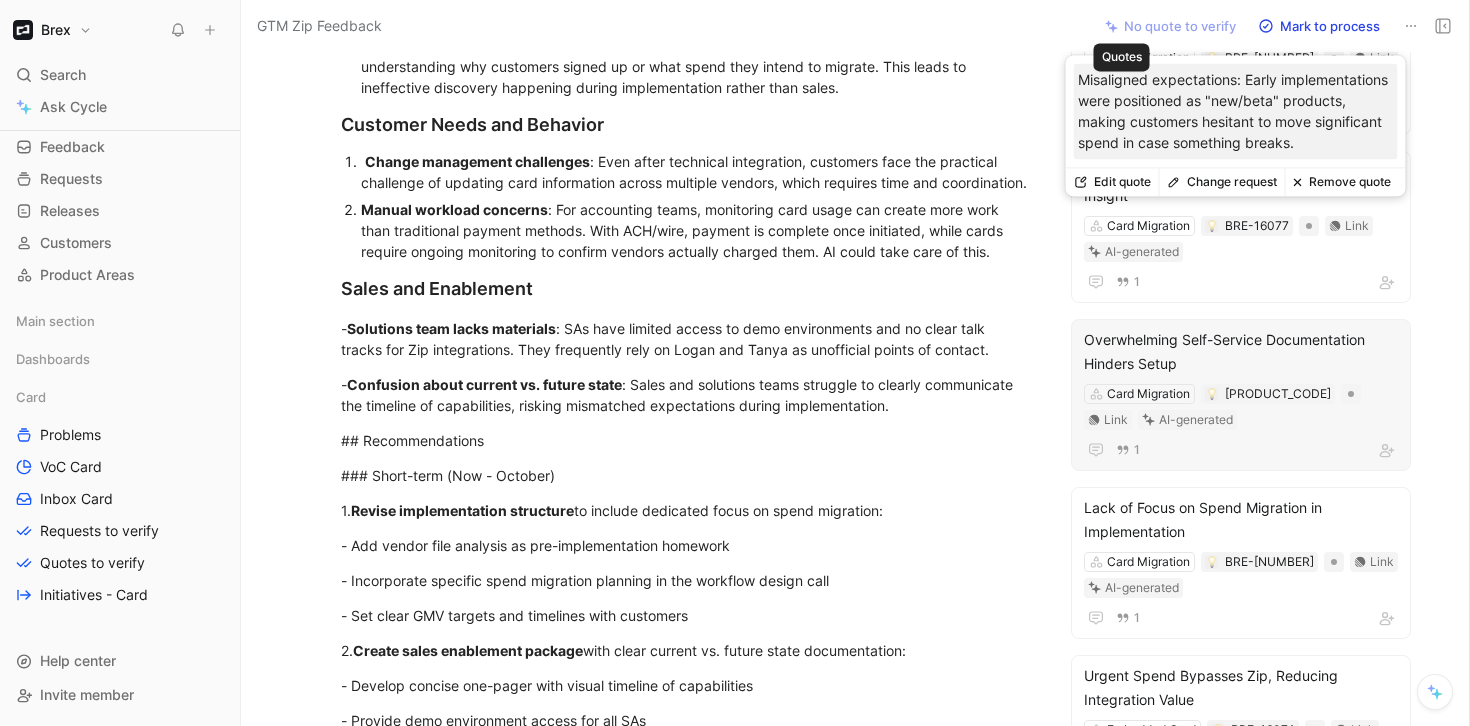 scroll, scrollTop: 1124, scrollLeft: 0, axis: vertical 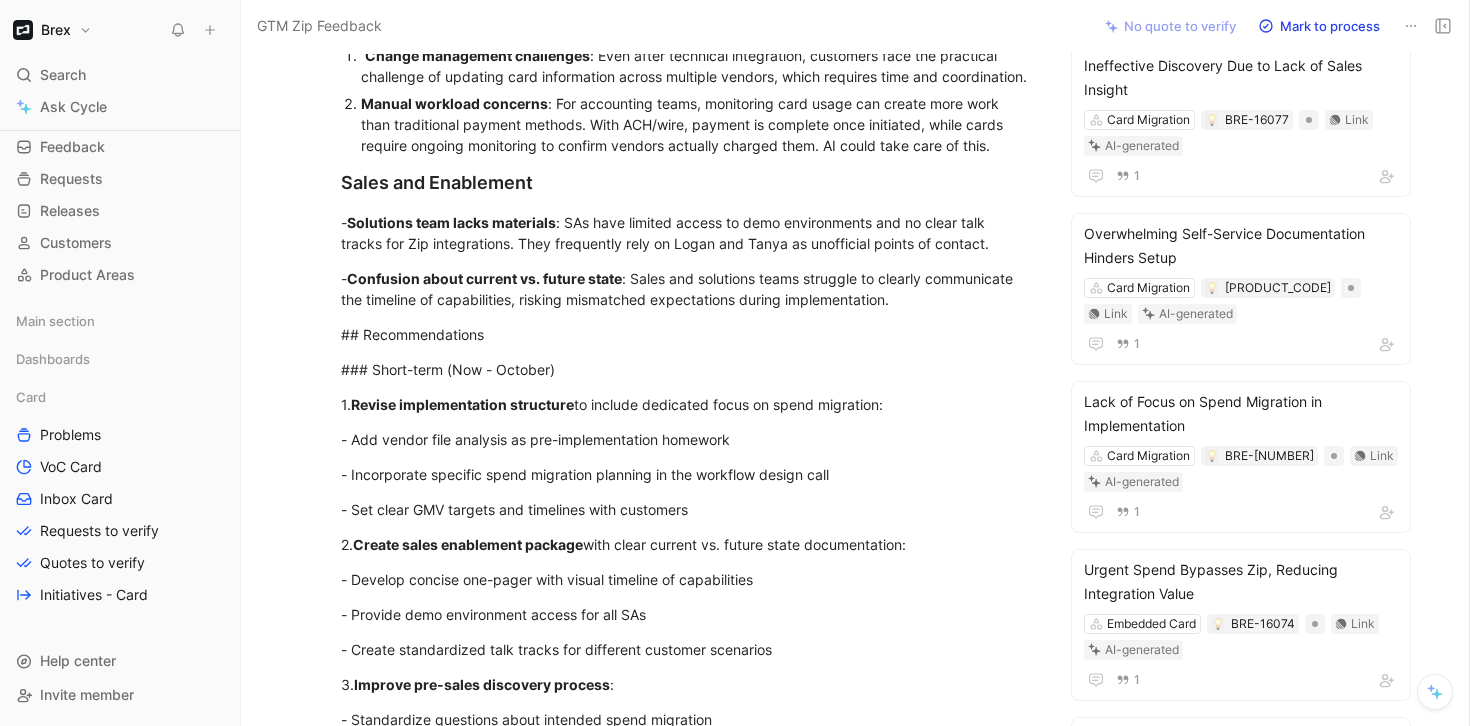 click on "Solutions team lacks materials" at bounding box center (451, 222) 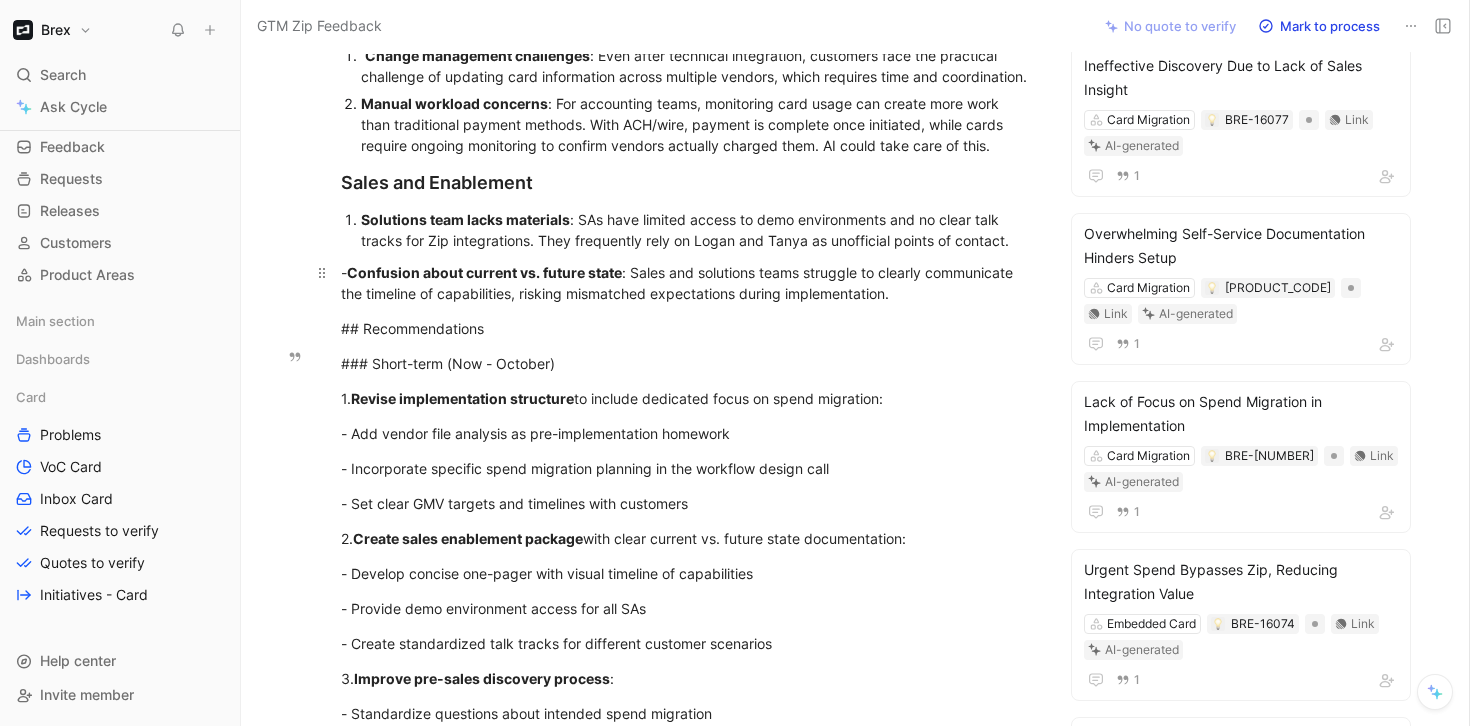 click on "Confusion about current vs. future state" at bounding box center [484, 272] 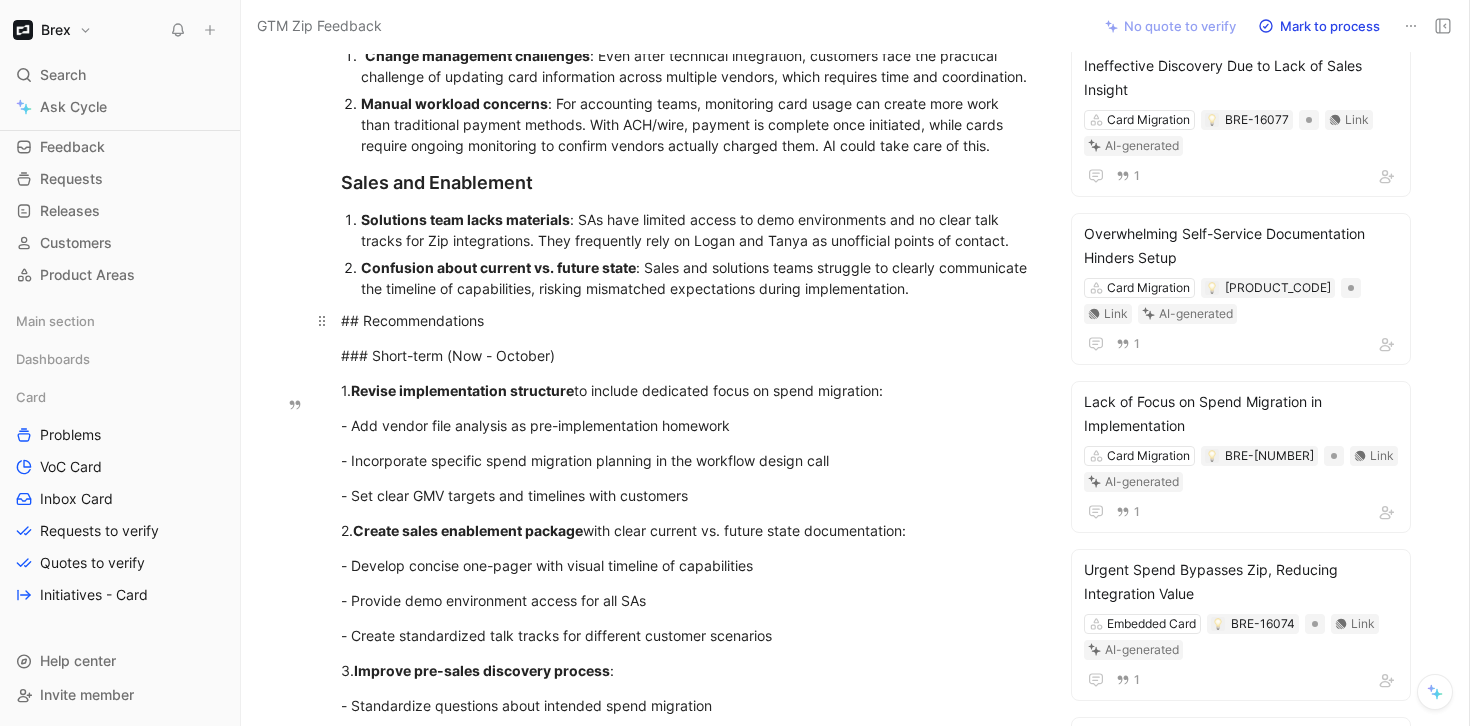 click on "## Recommendations" at bounding box center [687, 320] 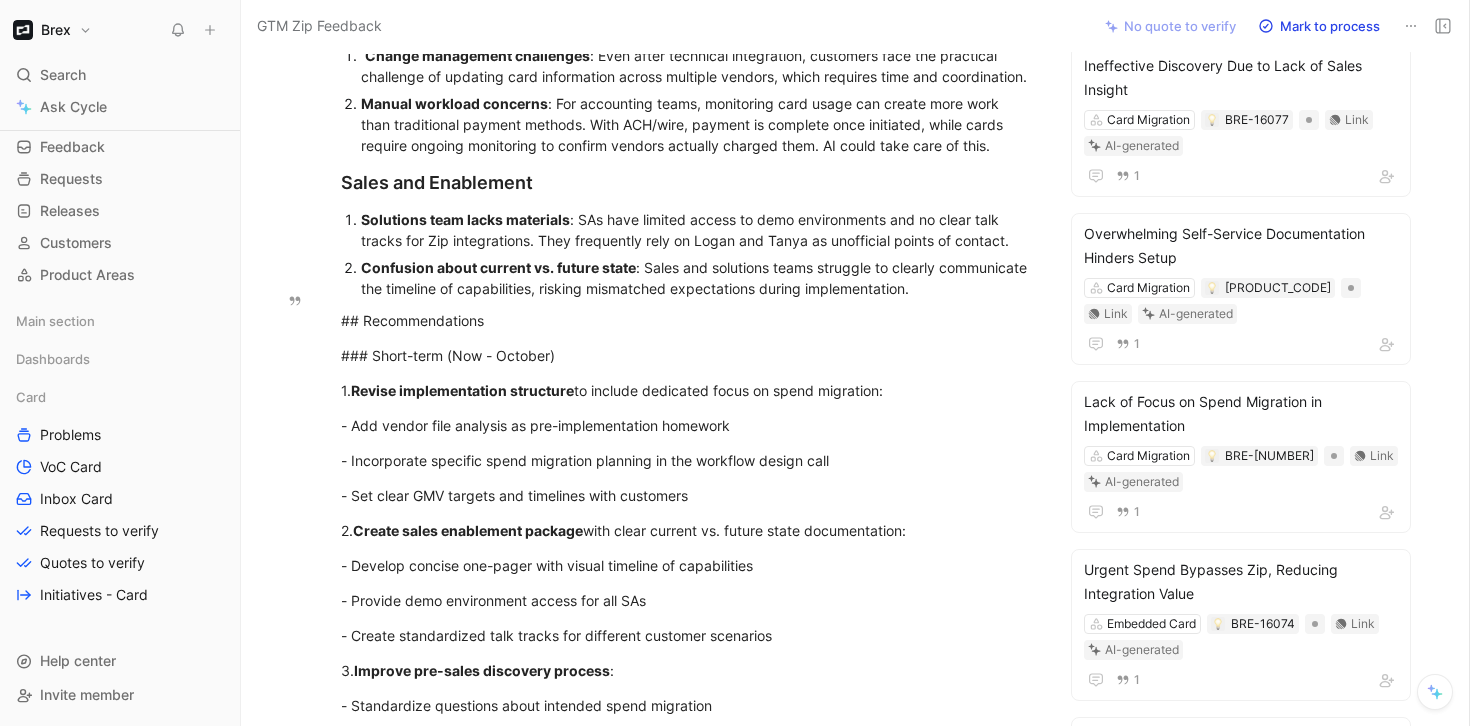 copy on "Zip-Brex Integration Team Insights Report TLDR After reviewing multiple meetings across sales, implementation, and solutions consulting teams, I've identified several key factors limiting GMV through the Zip-Brex integration. While the partnership creates strong value through complementary capabilities, customers are not migrating existing spend to Brex cards at the expected rate. Current GMV is approximately $150K across 13 customers below sales projections. Current Integration Limitations The current integration architecture fundamentally limits GMV potential until future milestones are completed: Intake vs. PO split creates spending cap : Zip's workflow splits spending into two paths - intake requests under $5K generate virtual cards, while requests over $5K generate POs. Since the integration currently only supports card-on-intake (not card-on-PO), we're exclusively capturing tail spend.   Large spend remains inaccessible : Enterprise customers typically require POs for transactions over $5K, meaning w..." 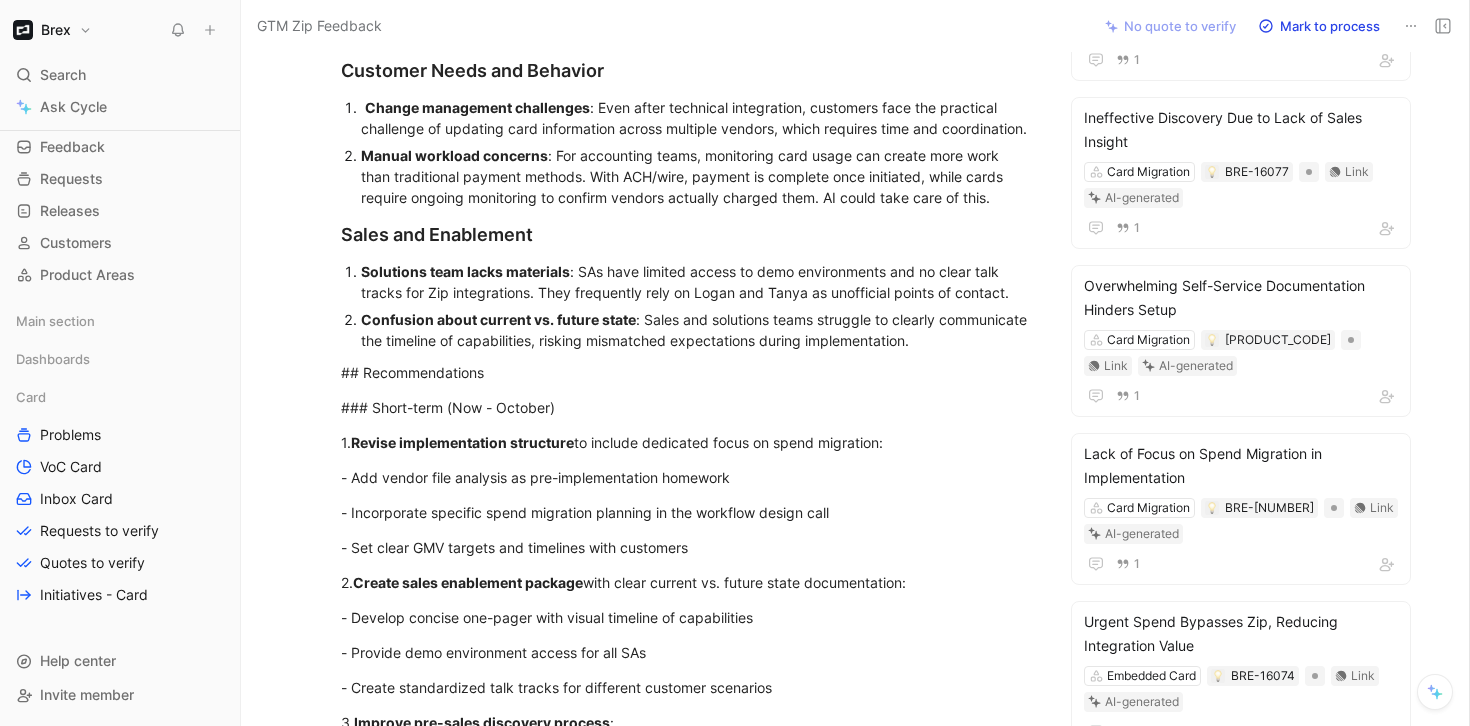 click on "Zip-Brex Integration Team Insights Report TLDR After reviewing multiple meetings across sales, implementation, and solutions consulting teams, I've identified several key factors limiting GMV through the Zip-Brex integration. While the partnership creates strong value through complementary capabilities, customers are not migrating existing spend to Brex cards at the expected rate. Current GMV is approximately $150K across 13 customers below sales projections. Current Integration Limitations The current integration architecture fundamentally limits GMV potential until future milestones are completed: Intake vs. PO split creates spending cap : Zip's workflow splits spending into two paths - intake requests under $5K generate virtual cards, while requests over $5K generate POs. Since the integration currently only supports card-on-intake (not card-on-PO), we're exclusively capturing tail spend.   Large spend remains inaccessible Temporary accounting solution preventing adoption Efficiency paradox   1.  2.  3.  :" at bounding box center [687, 506] 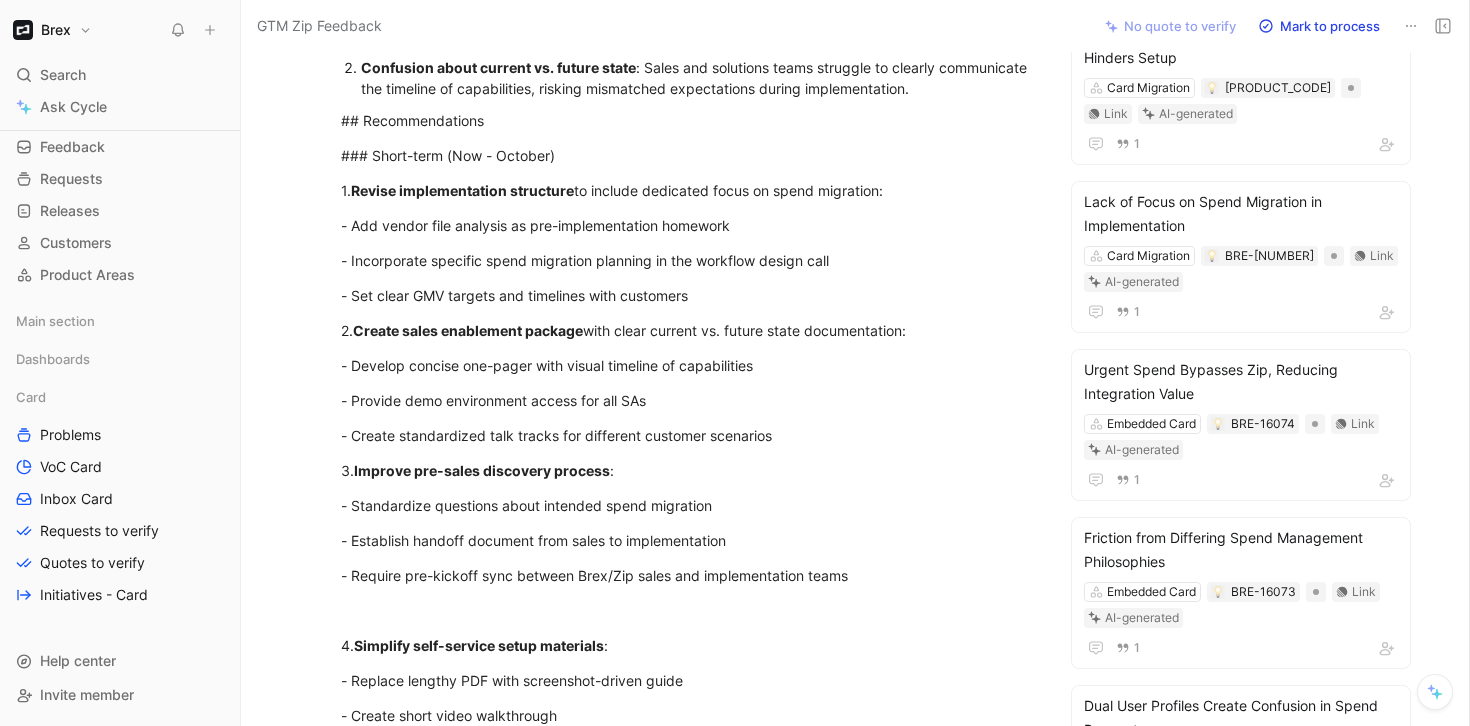 scroll, scrollTop: 1326, scrollLeft: 0, axis: vertical 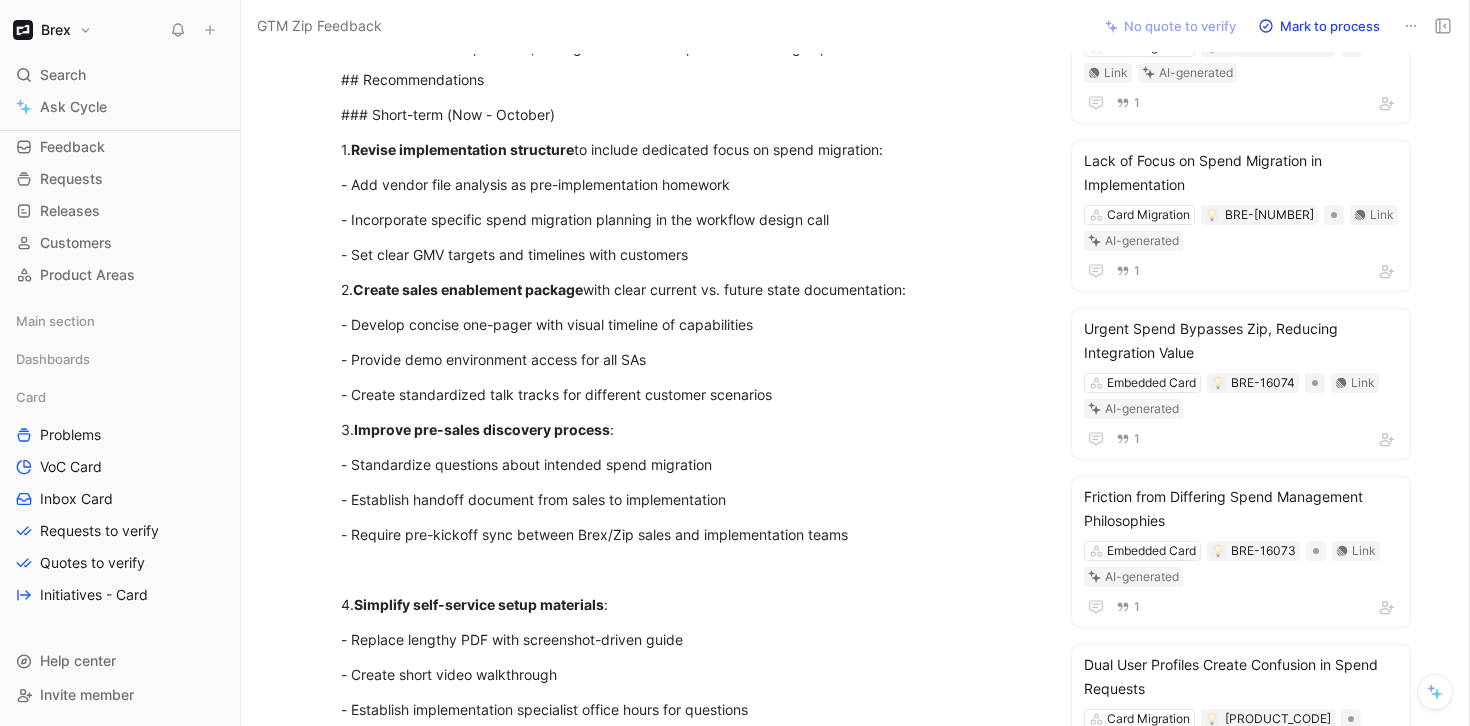 click on "## Recommendations" at bounding box center [687, 79] 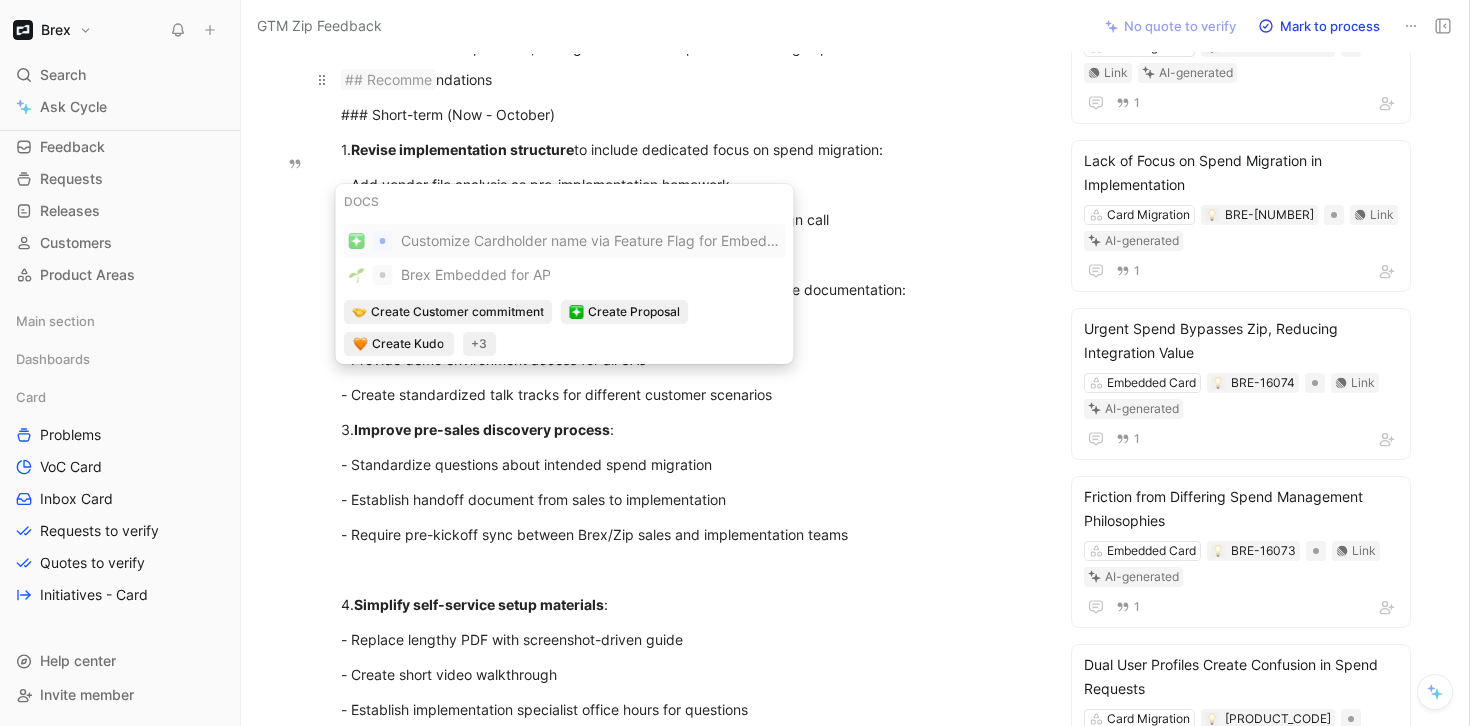 click on "## Recomme ndations" at bounding box center [687, 79] 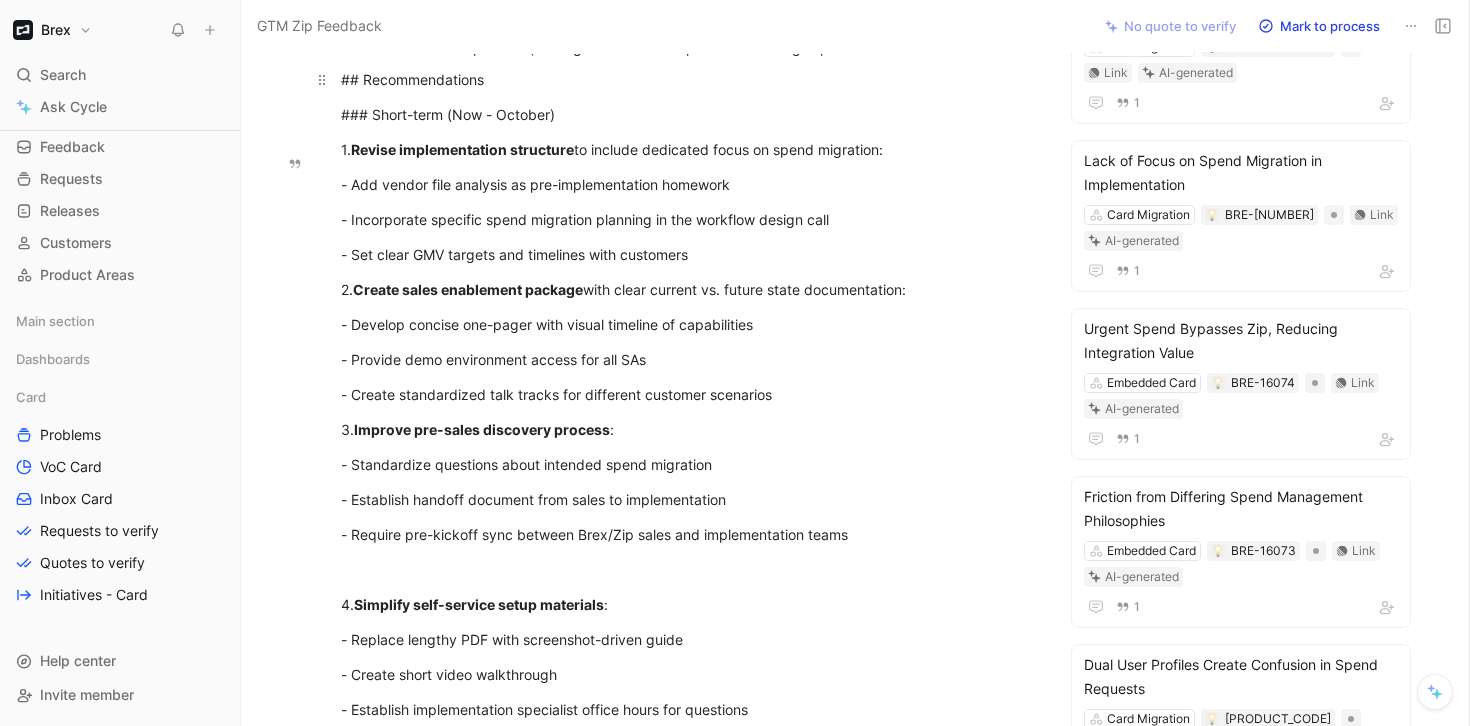 click on "## Recommendations" at bounding box center [687, 79] 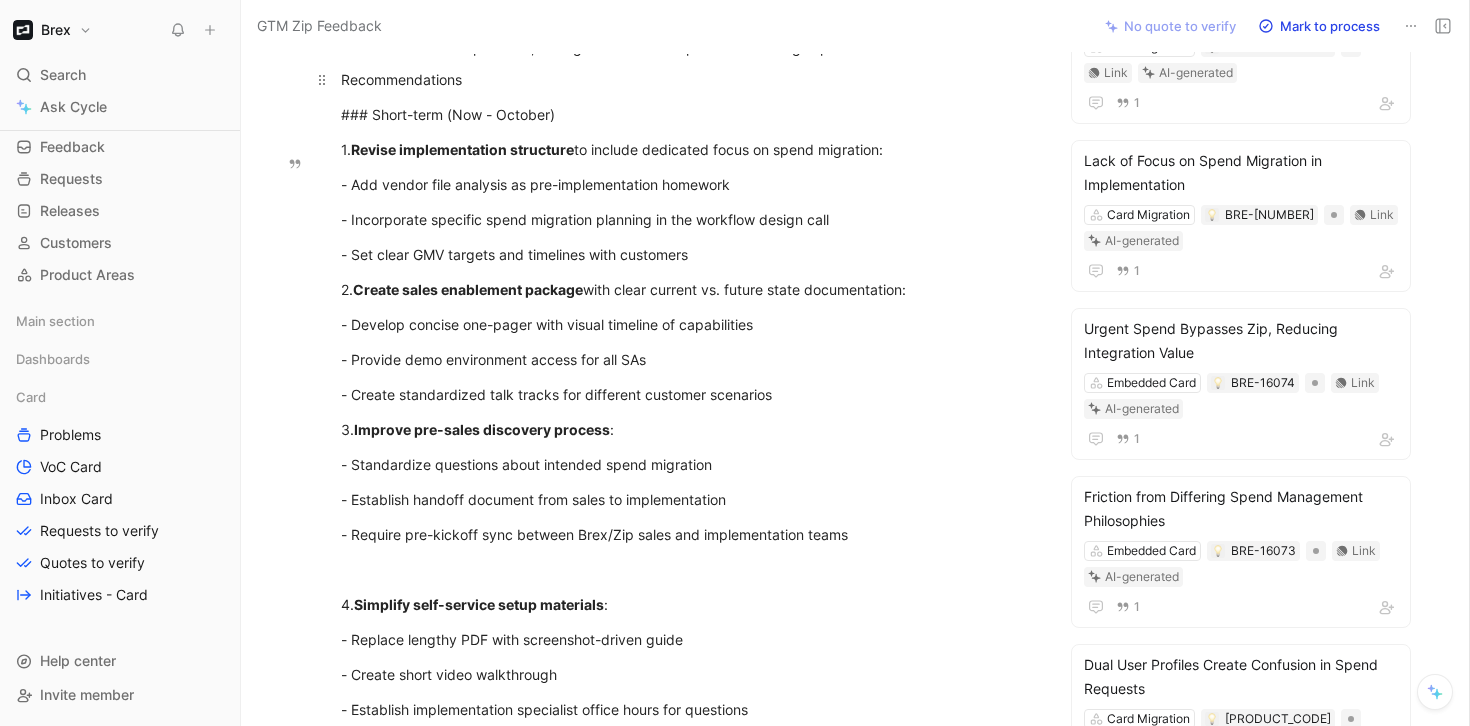 click on "Recommendations" at bounding box center (687, 79) 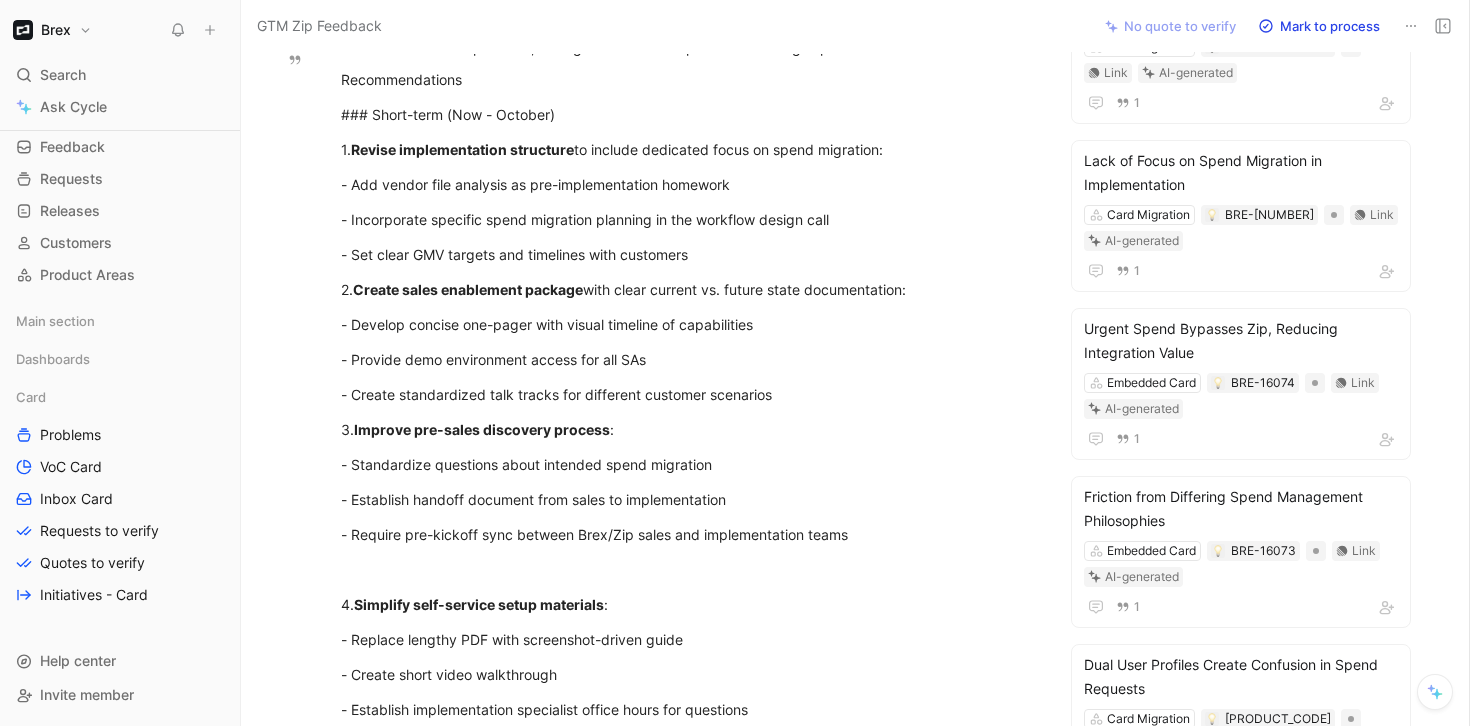 click on "Confusion about current vs. future state : Sales and solutions teams struggle to clearly communicate the timeline of capabilities, risking mismatched expectations during implementation." at bounding box center (697, 37) 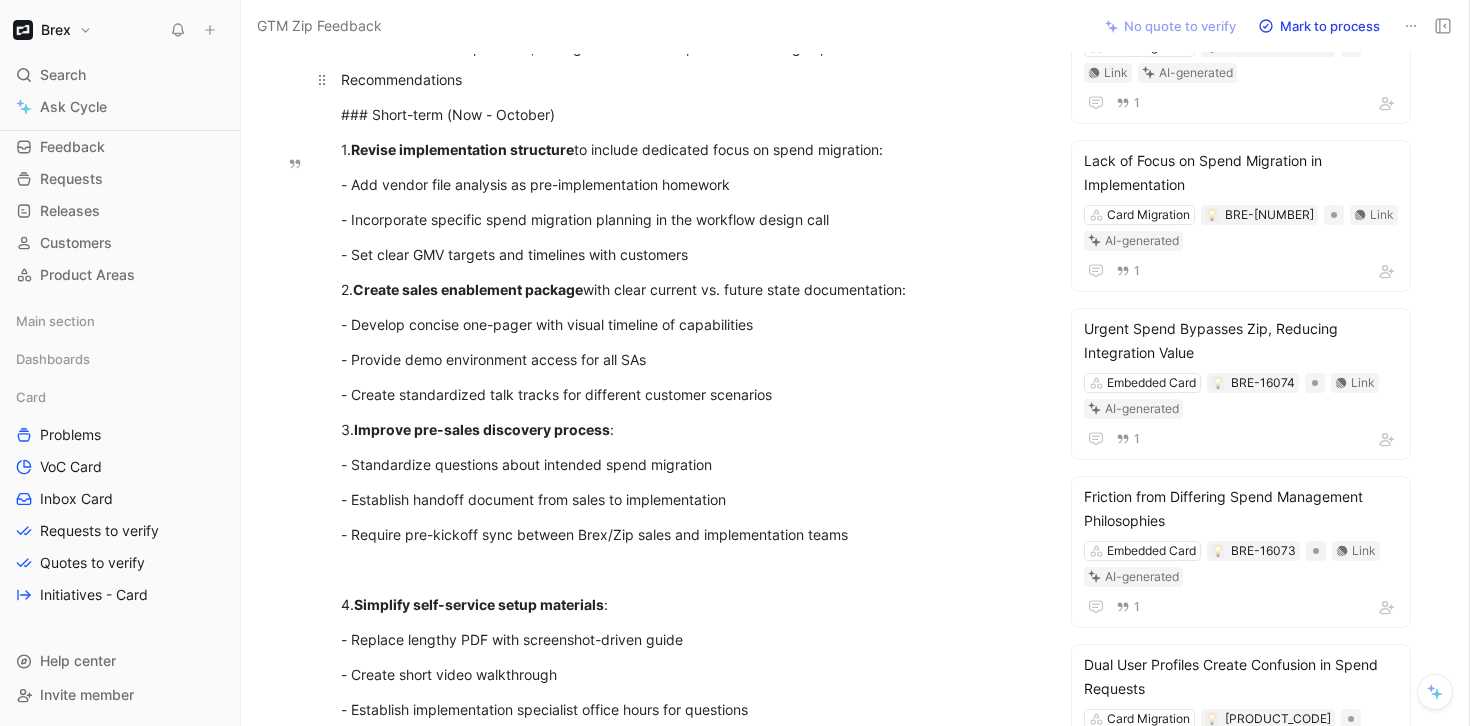 click on "Recommendations" at bounding box center [687, 79] 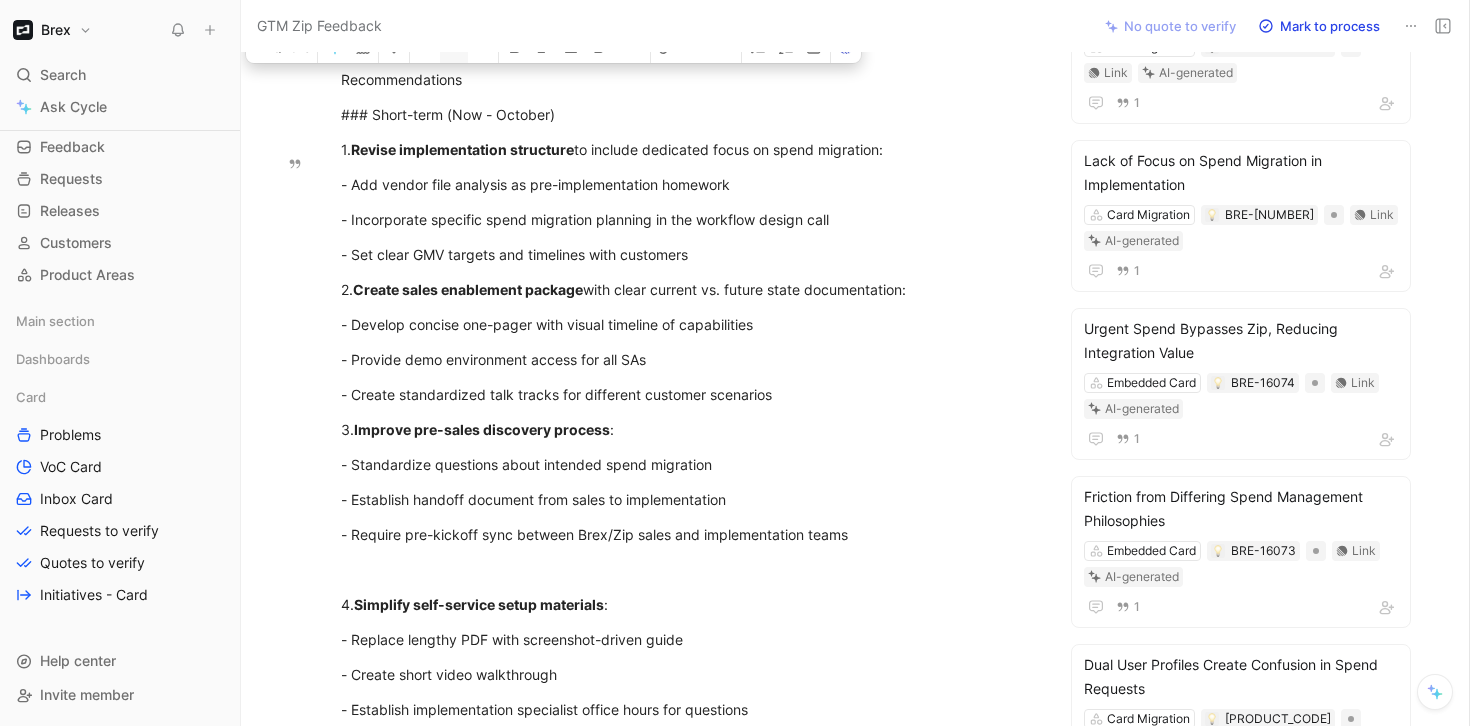 click 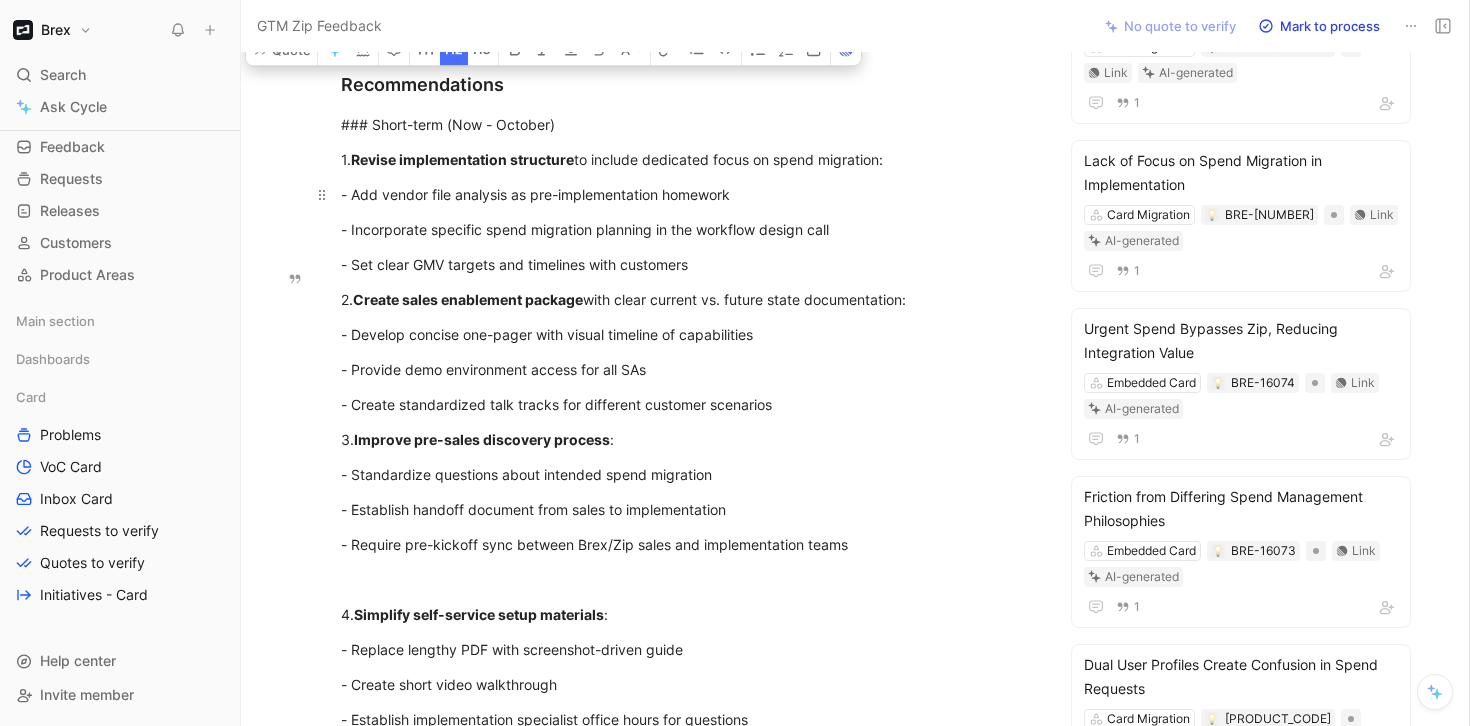 click on "- Add vendor file analysis as pre-implementation homework" at bounding box center [687, 194] 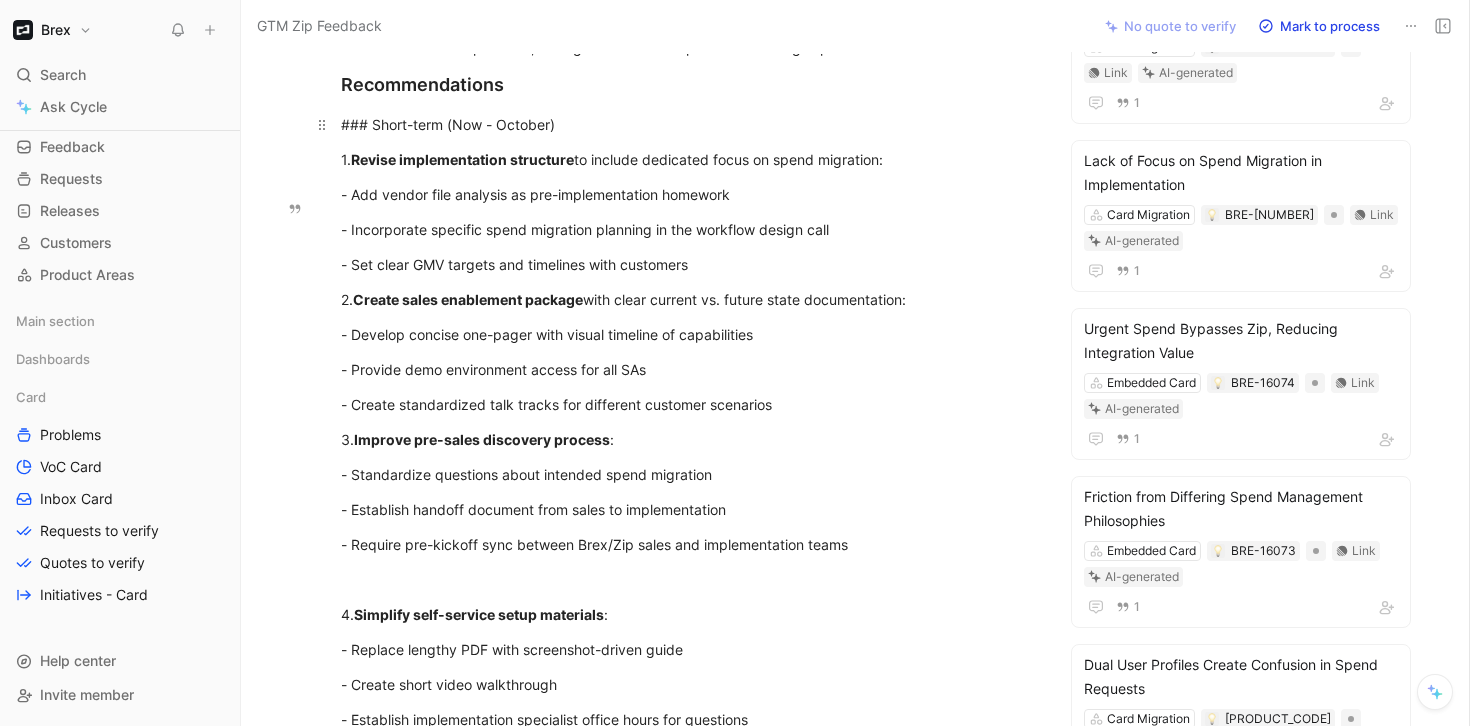 click on "### Short-term (Now - October)" at bounding box center [687, 124] 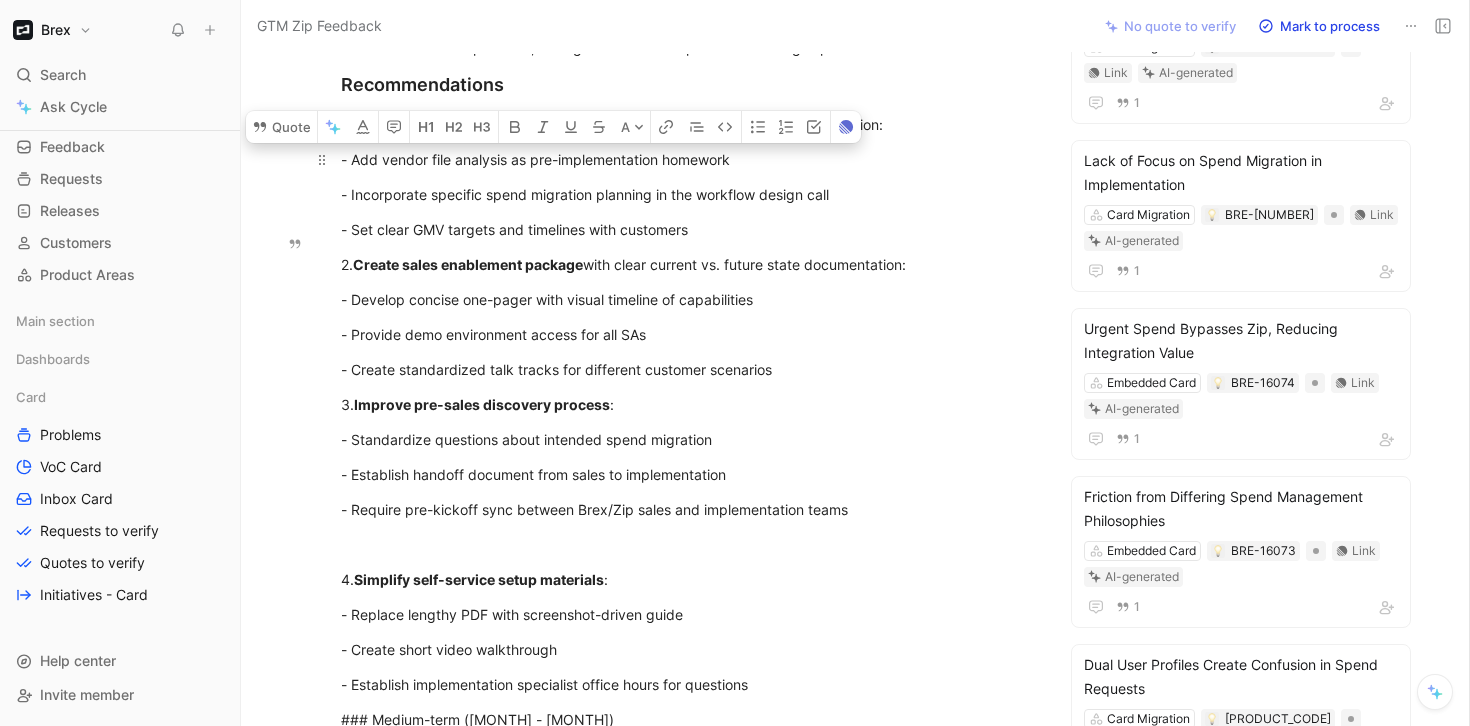 drag, startPoint x: 356, startPoint y: 241, endPoint x: 743, endPoint y: 241, distance: 387 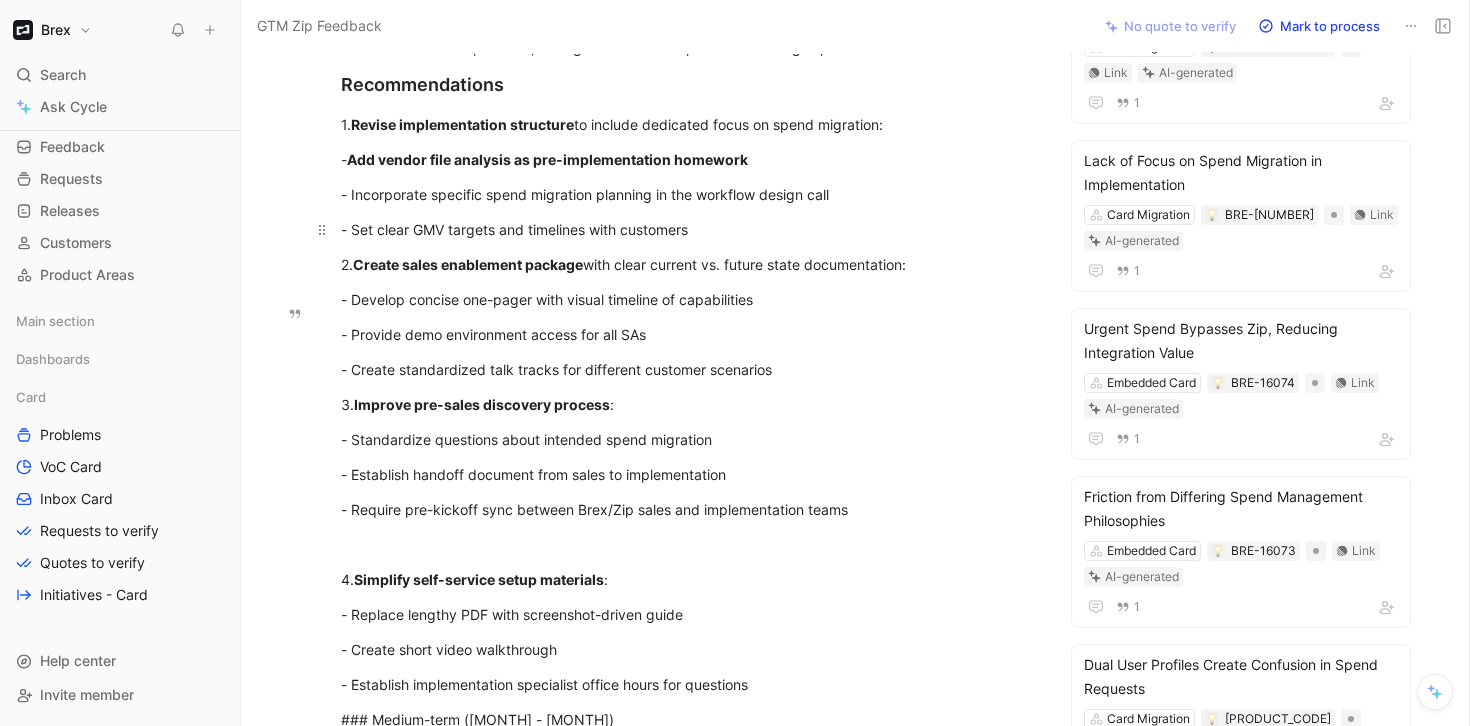 click on "- Set clear GMV targets and timelines with customers" at bounding box center [687, 229] 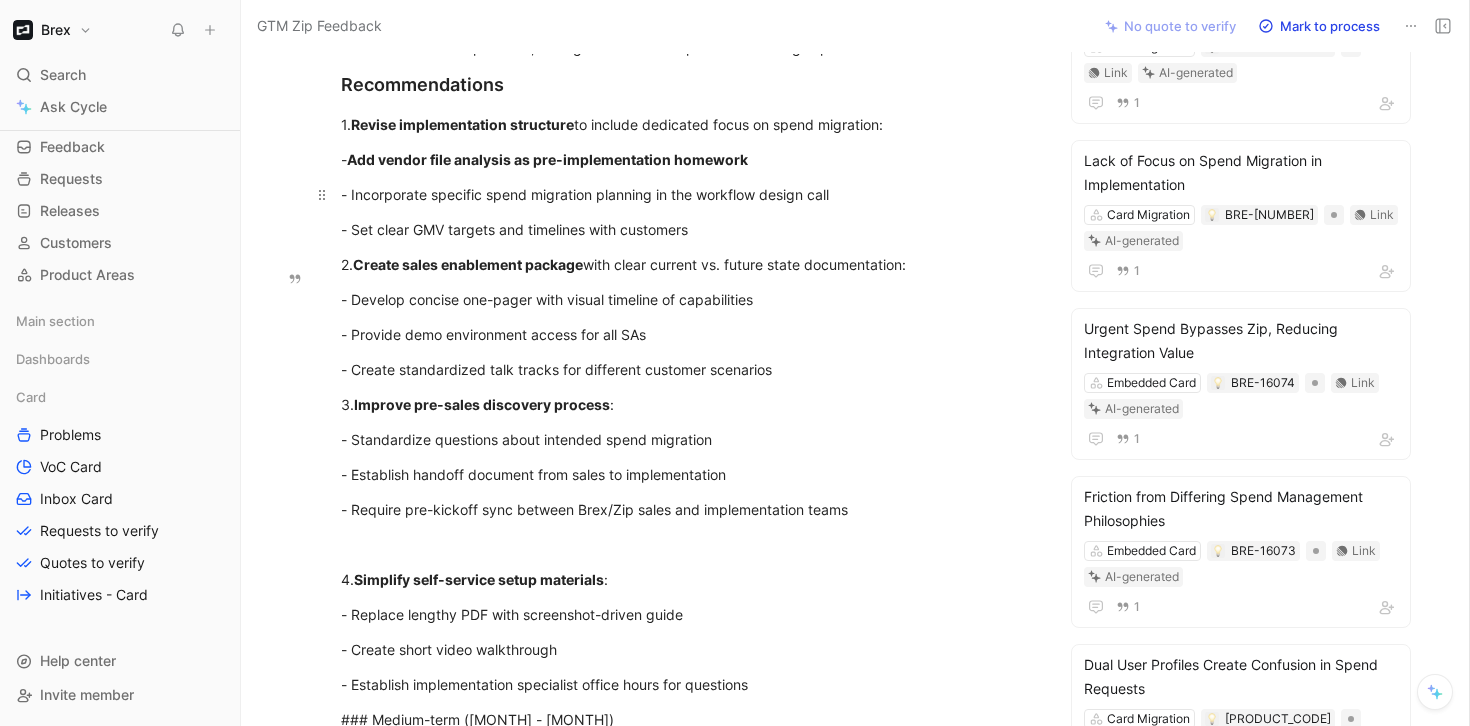click on "- Incorporate specific spend migration planning in the workflow design call" at bounding box center [687, 194] 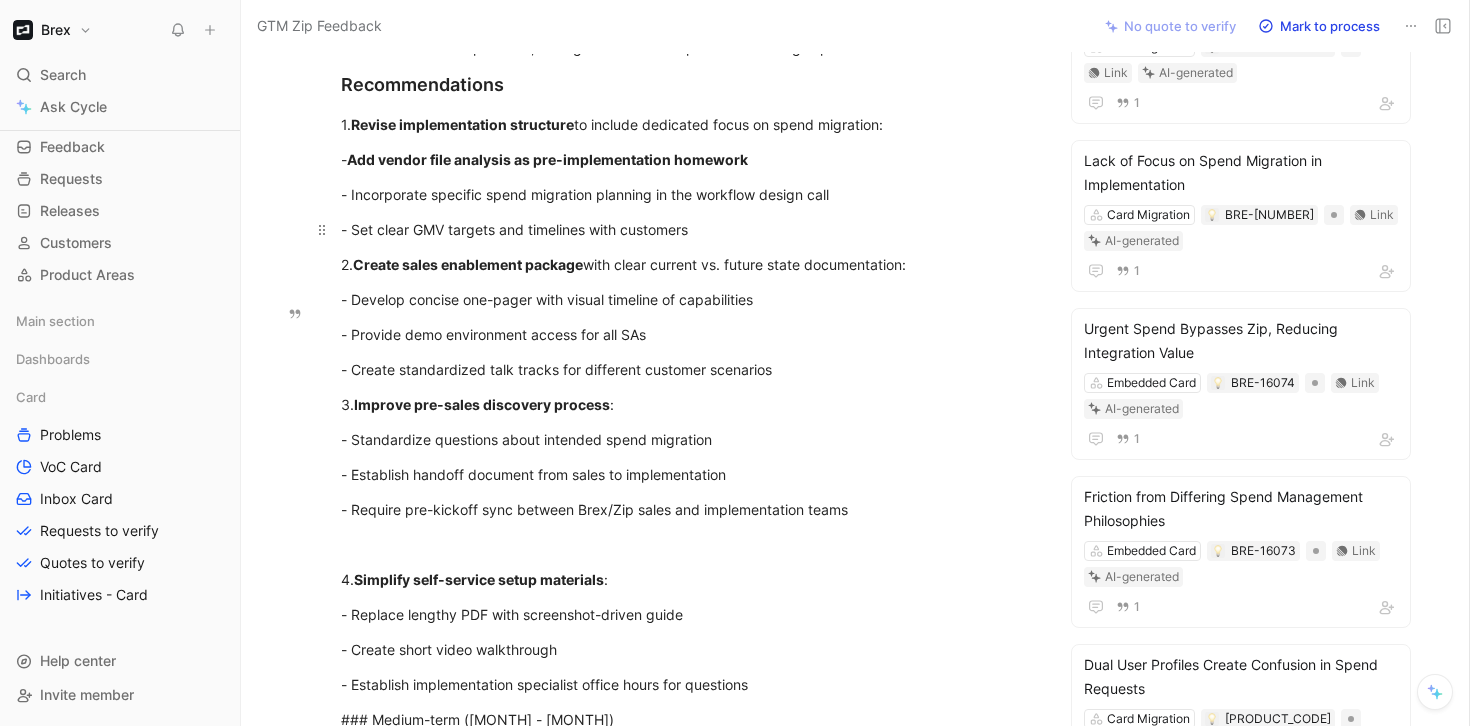 click on "- Set clear GMV targets and timelines with customers" at bounding box center (687, 229) 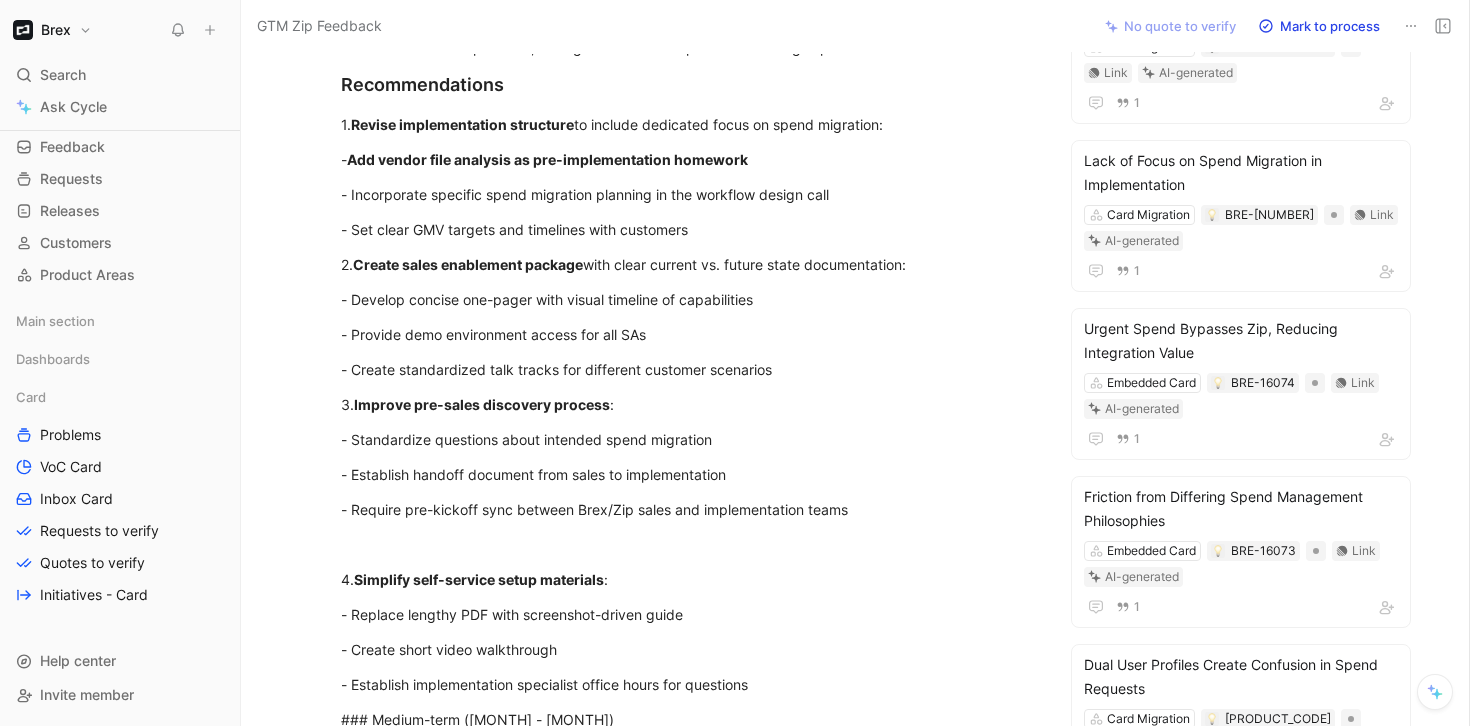 scroll, scrollTop: 1417, scrollLeft: 0, axis: vertical 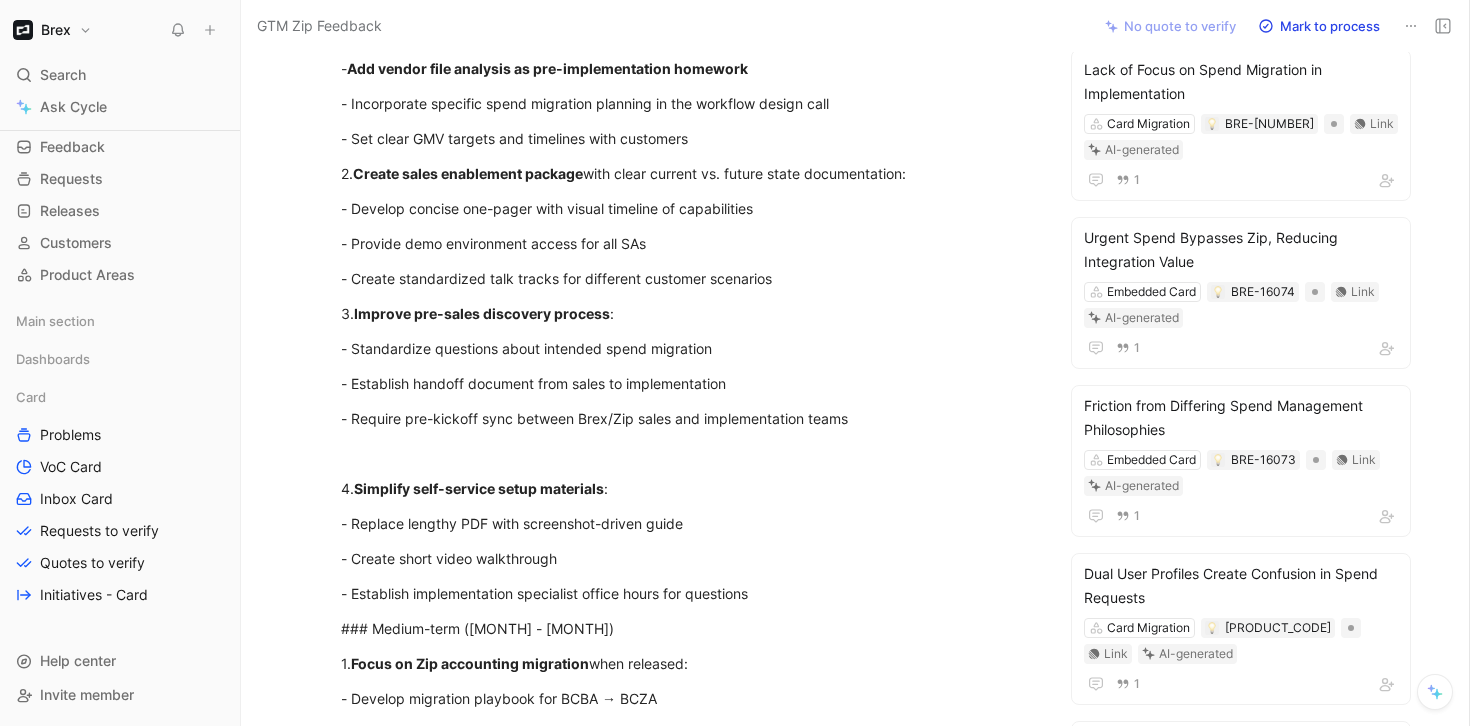 click on "Create sales enablement package" at bounding box center [468, 173] 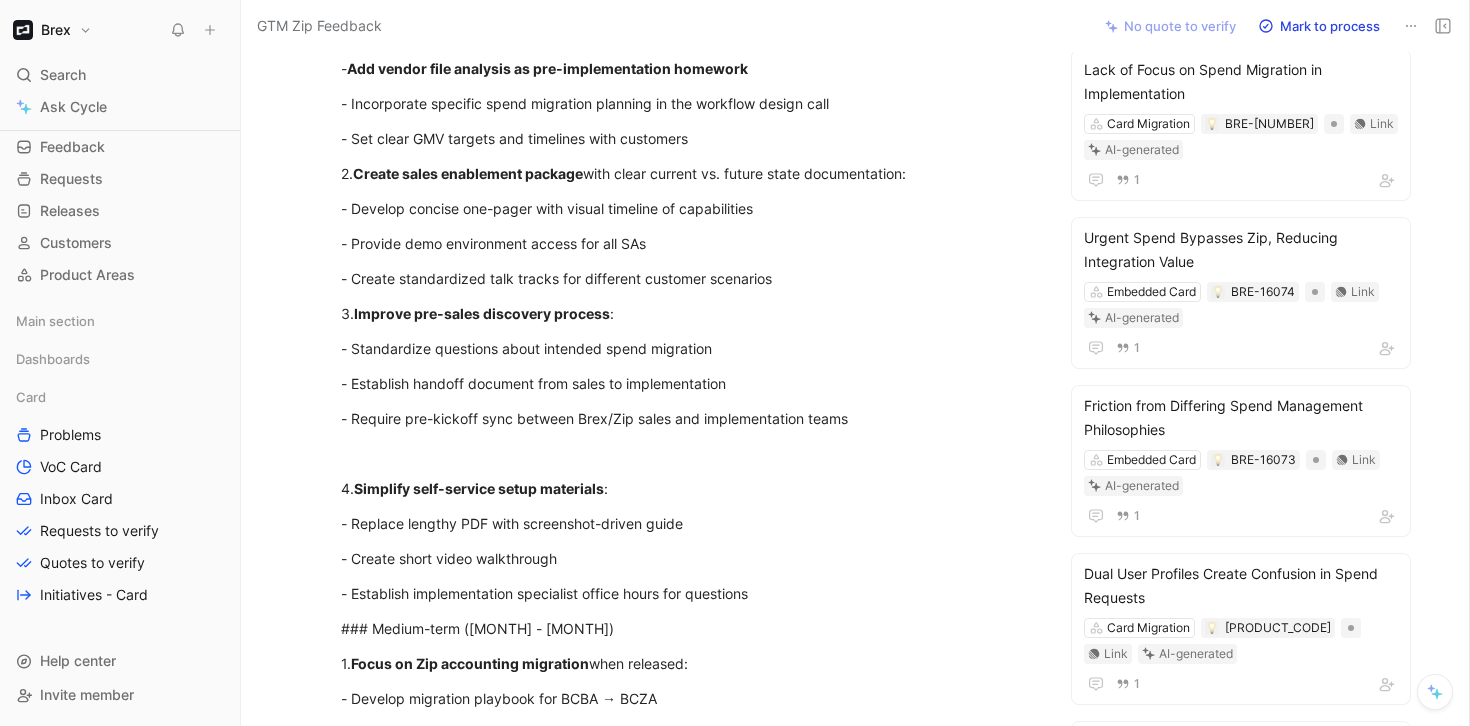click on "Create sales enablement package" at bounding box center [468, 173] 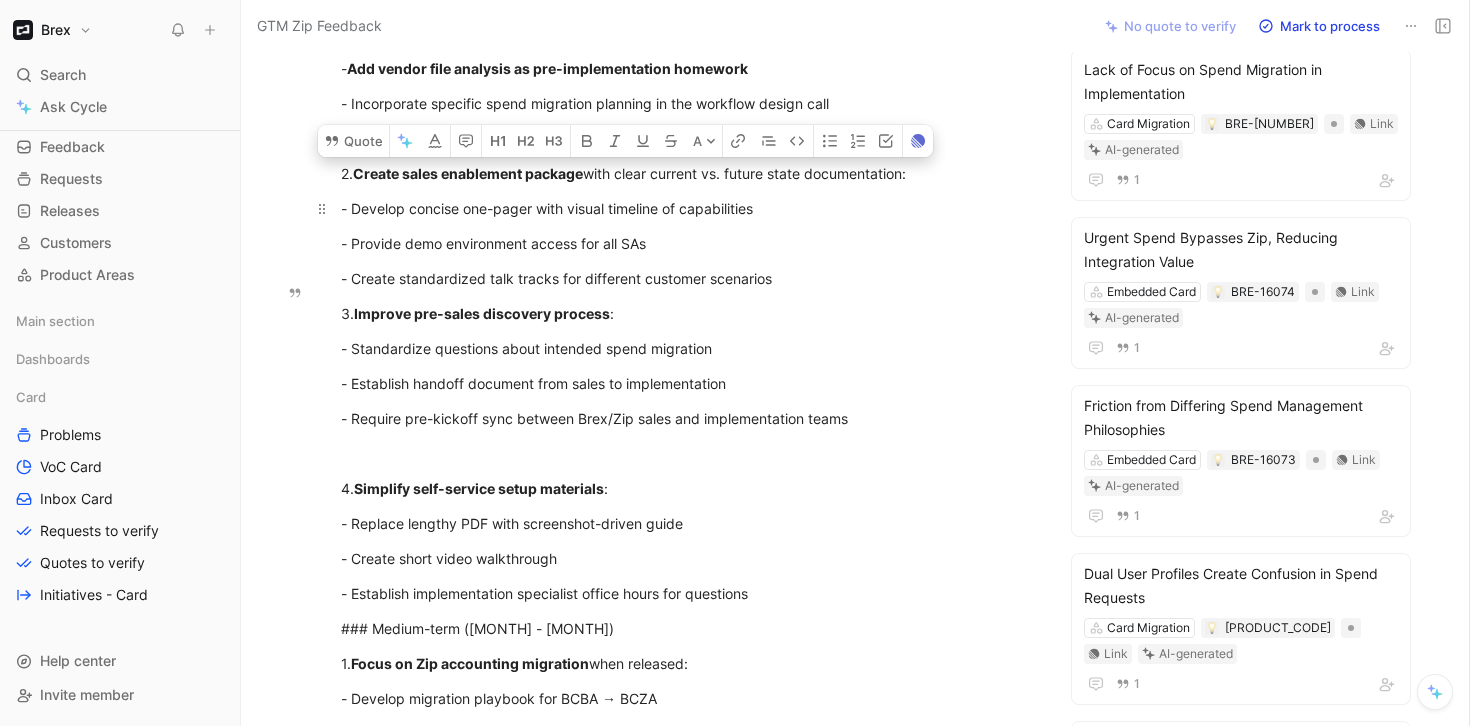 click on "- Develop concise one-pager with visual timeline of capabilities" at bounding box center [687, 208] 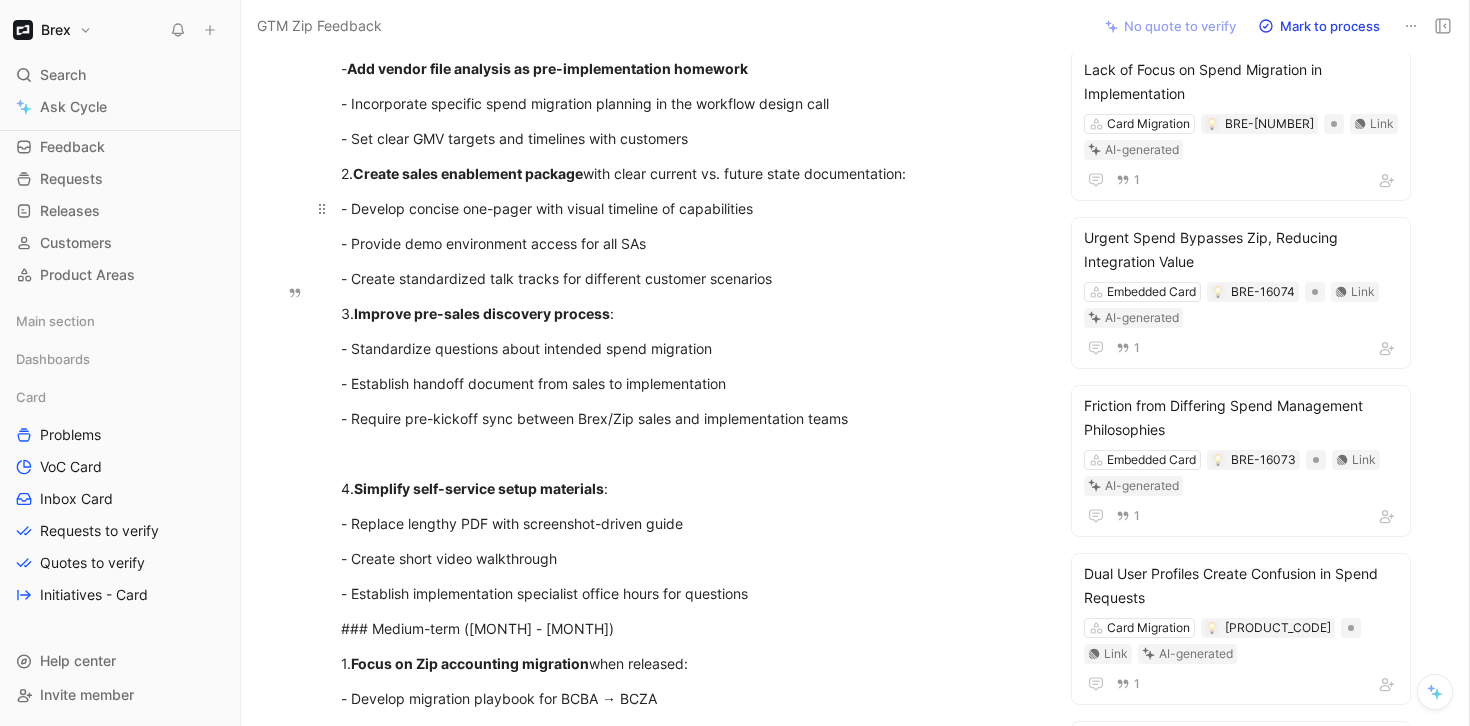 click on "- Develop concise one-pager with visual timeline of capabilities" at bounding box center [687, 208] 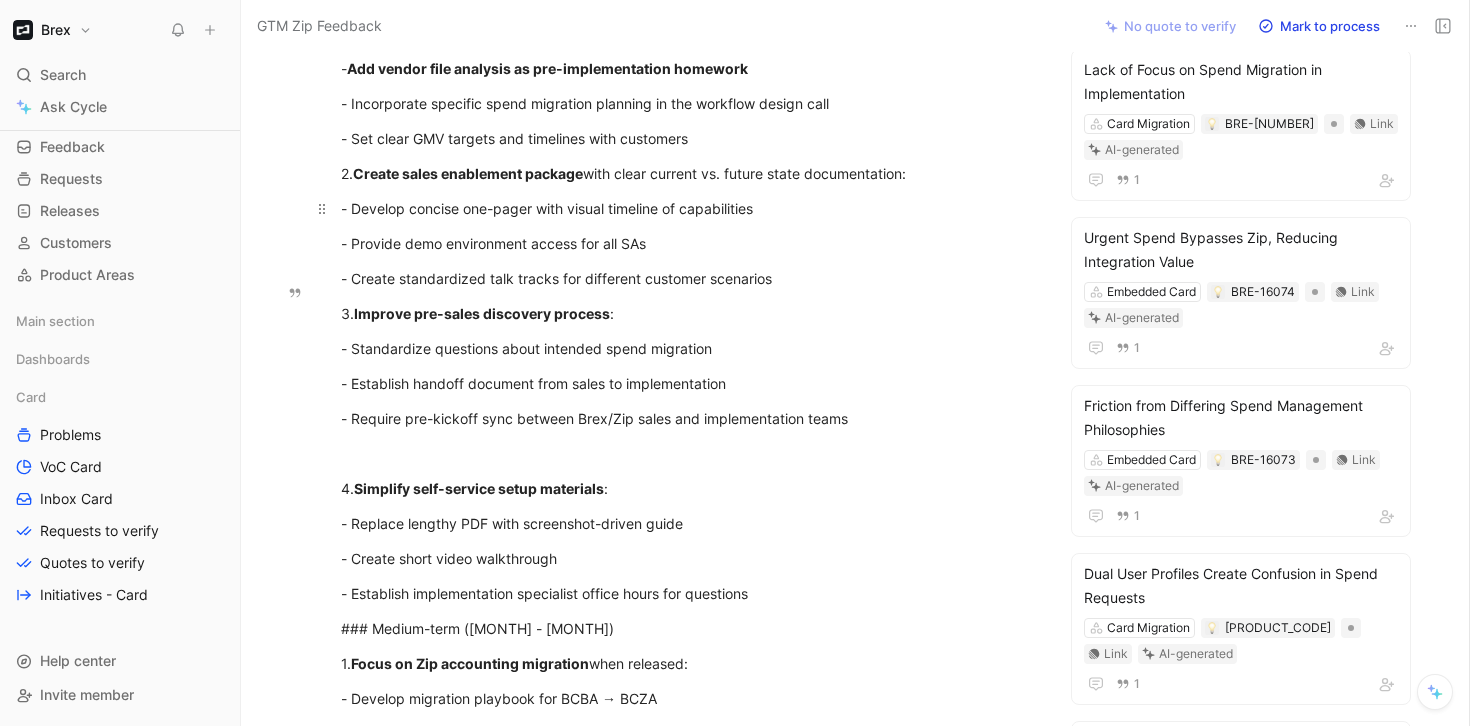 click on "- Develop concise one-pager with visual timeline of capabilities" at bounding box center (687, 208) 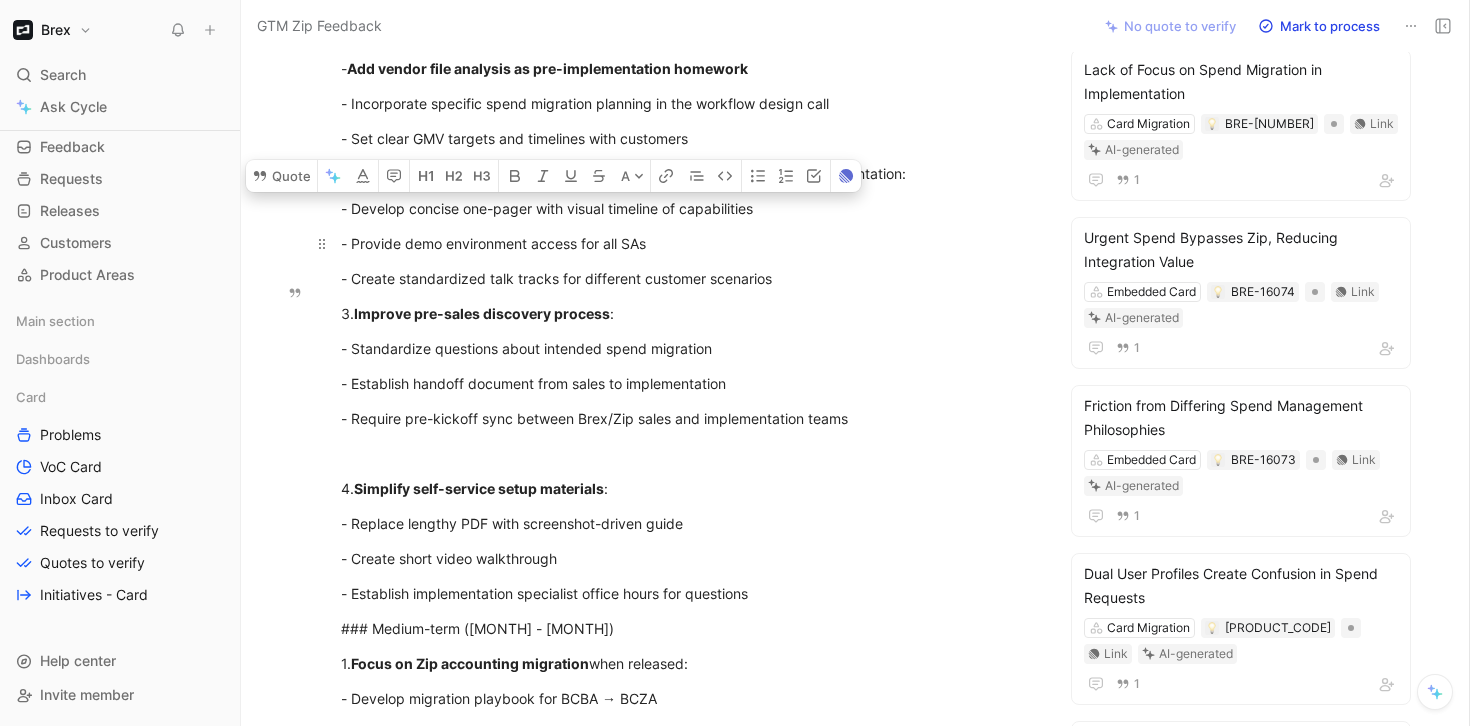 click on "- Provide demo environment access for all SAs" at bounding box center (687, 243) 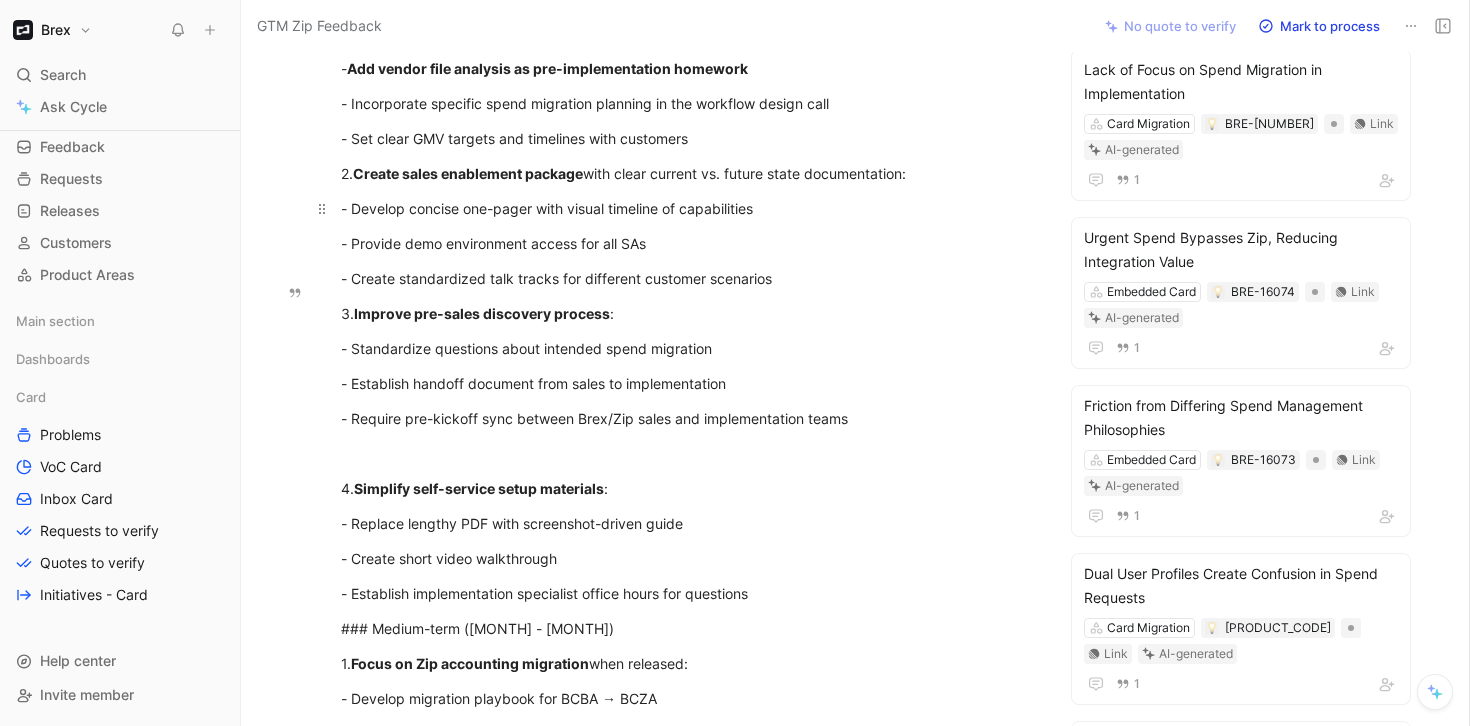 click on "- Develop concise one-pager with visual timeline of capabilities" at bounding box center (687, 208) 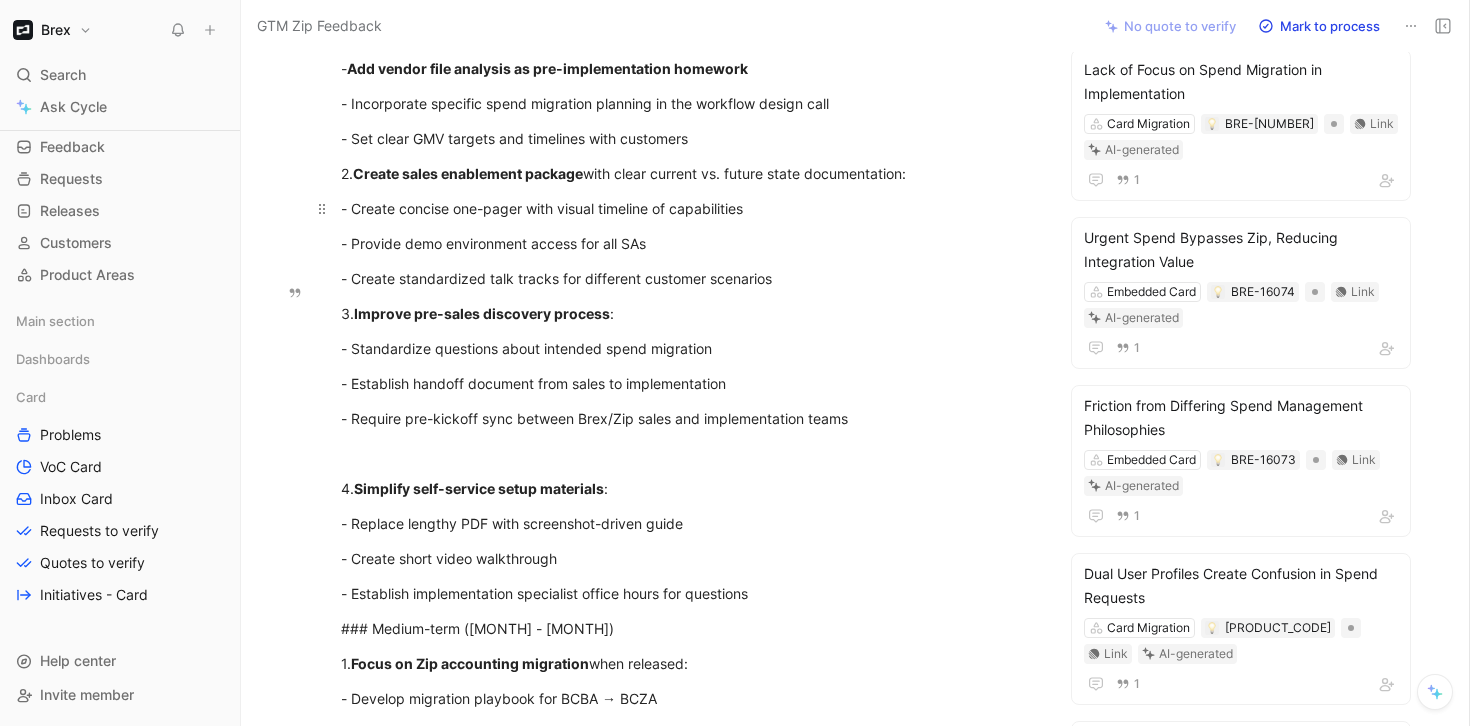 click on "- Create concise one-pager with visual timeline of capabilities" at bounding box center (687, 208) 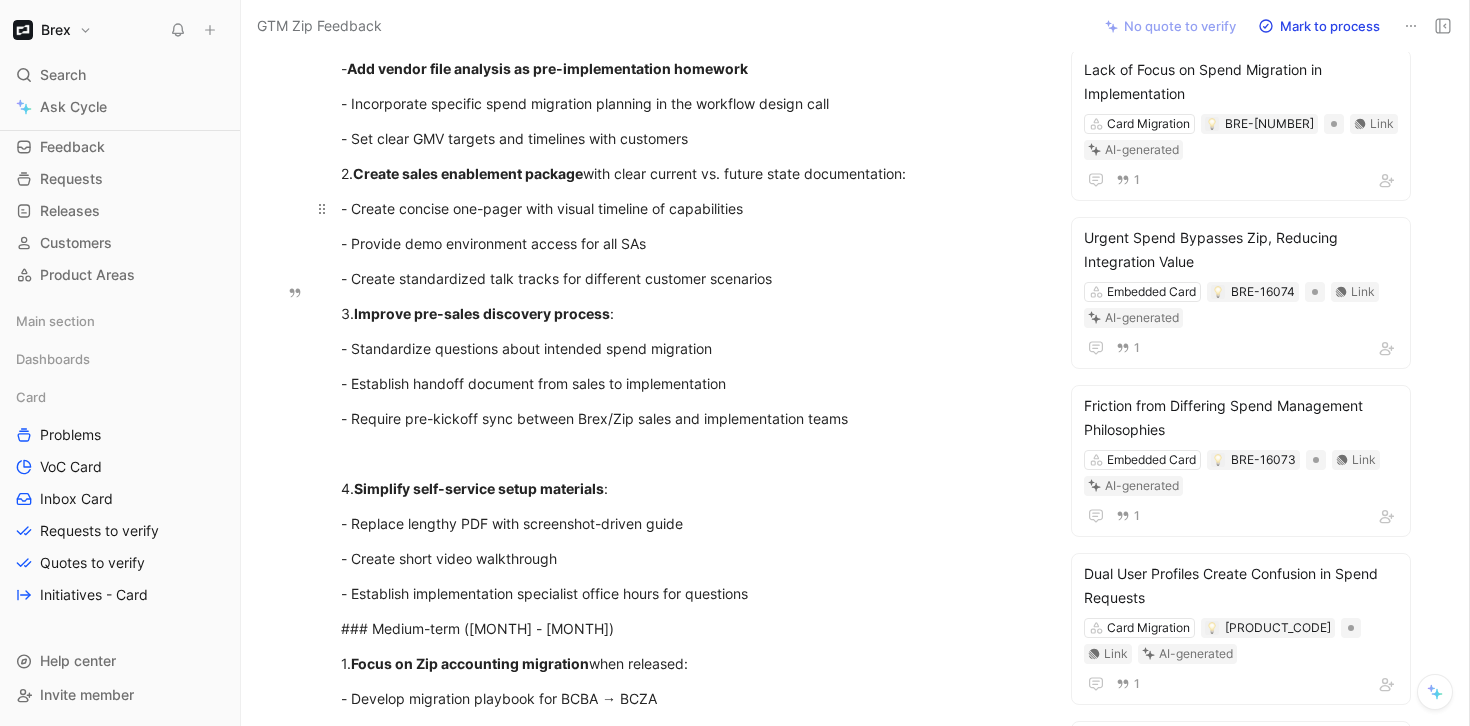 click on "- Create concise one-pager with visual timeline of capabilities" at bounding box center (687, 208) 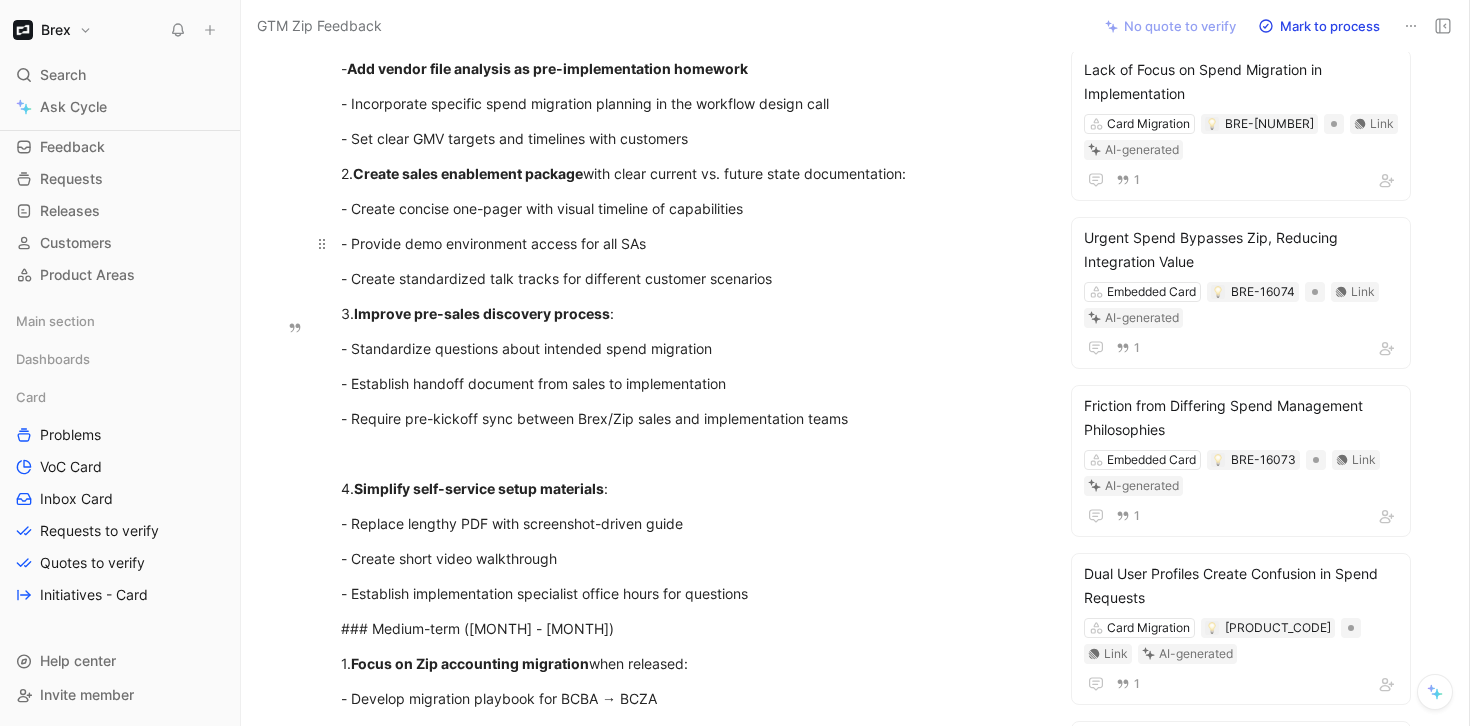 drag, startPoint x: 363, startPoint y: 335, endPoint x: 671, endPoint y: 335, distance: 308 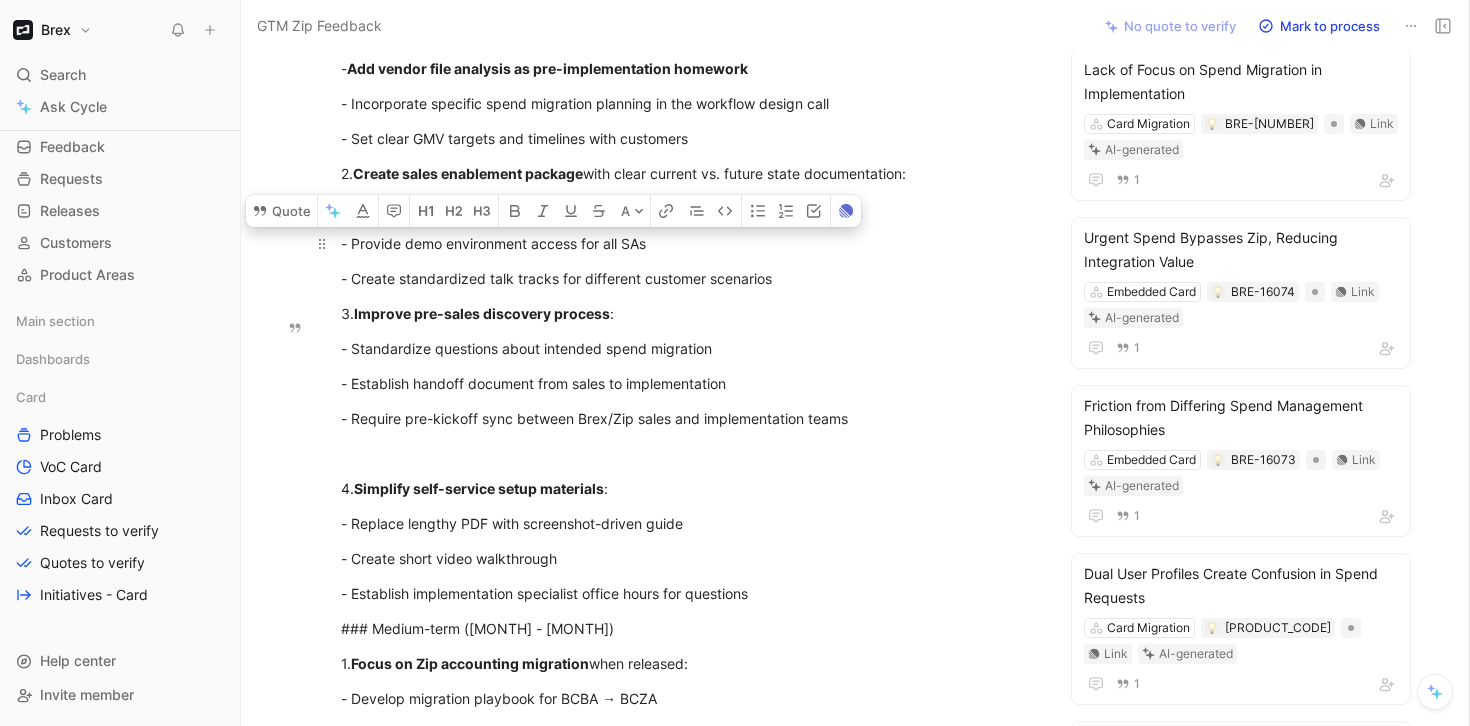 click on "- Provide demo environment access for all SAs" at bounding box center (687, 243) 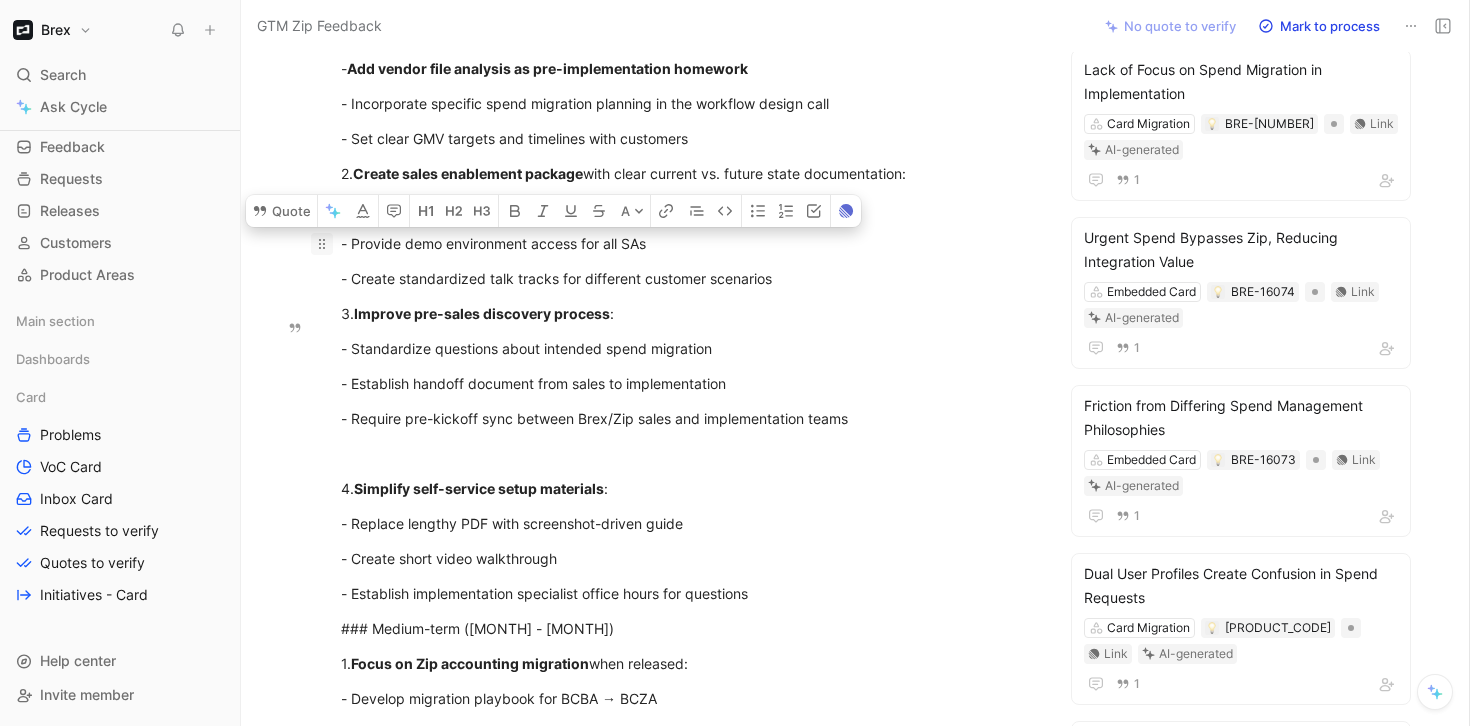 drag, startPoint x: 670, startPoint y: 336, endPoint x: 326, endPoint y: 336, distance: 344 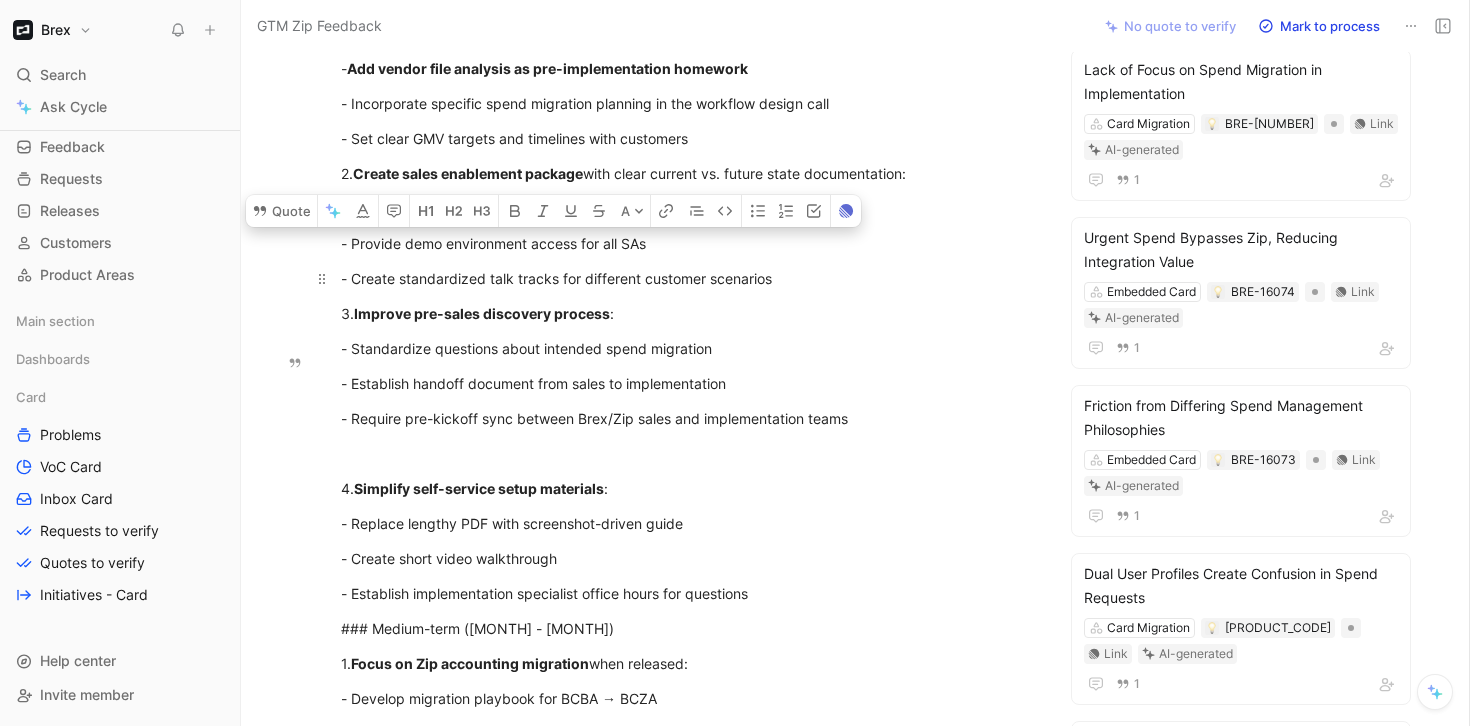 click on "- Create standardized talk tracks for different customer scenarios" at bounding box center [687, 278] 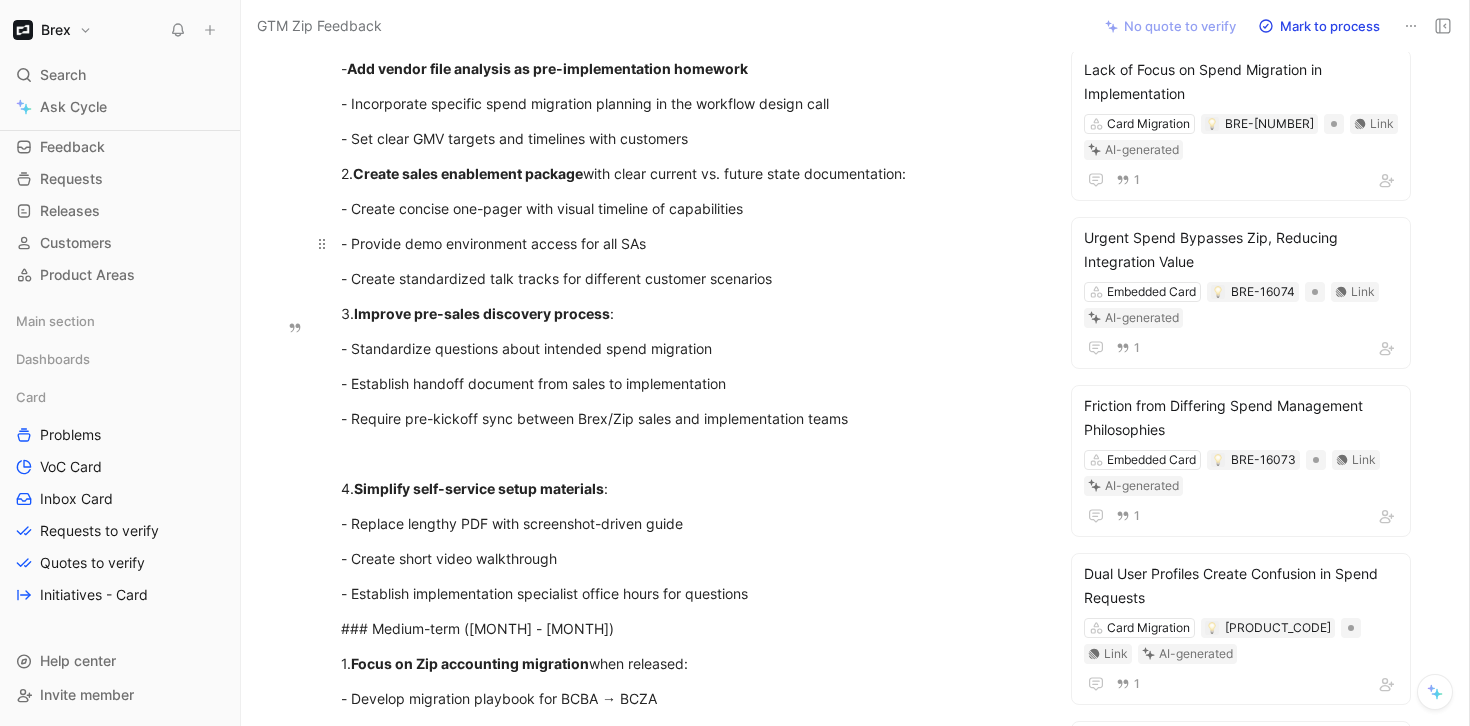 click on "- Provide demo environment access for all SAs" at bounding box center (687, 243) 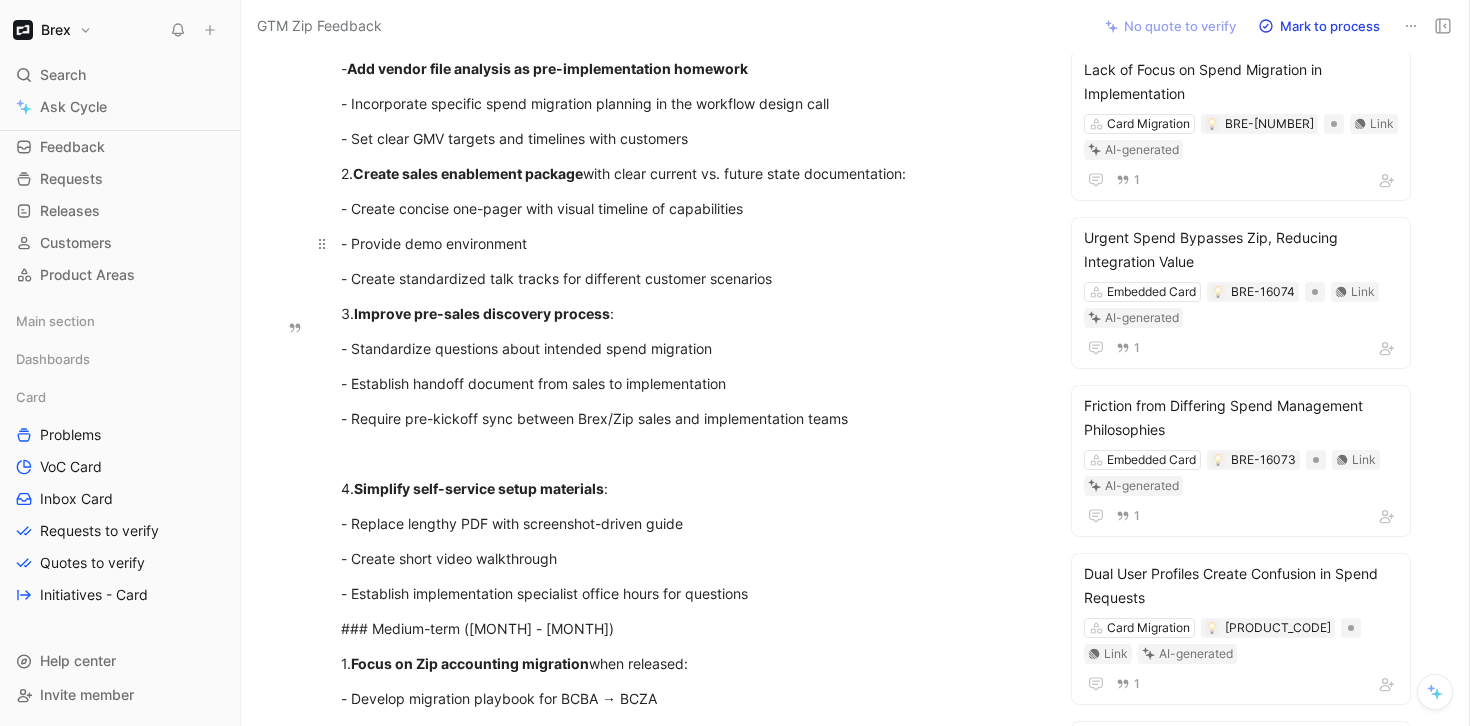 click on "- Provide demo environment" at bounding box center [687, 243] 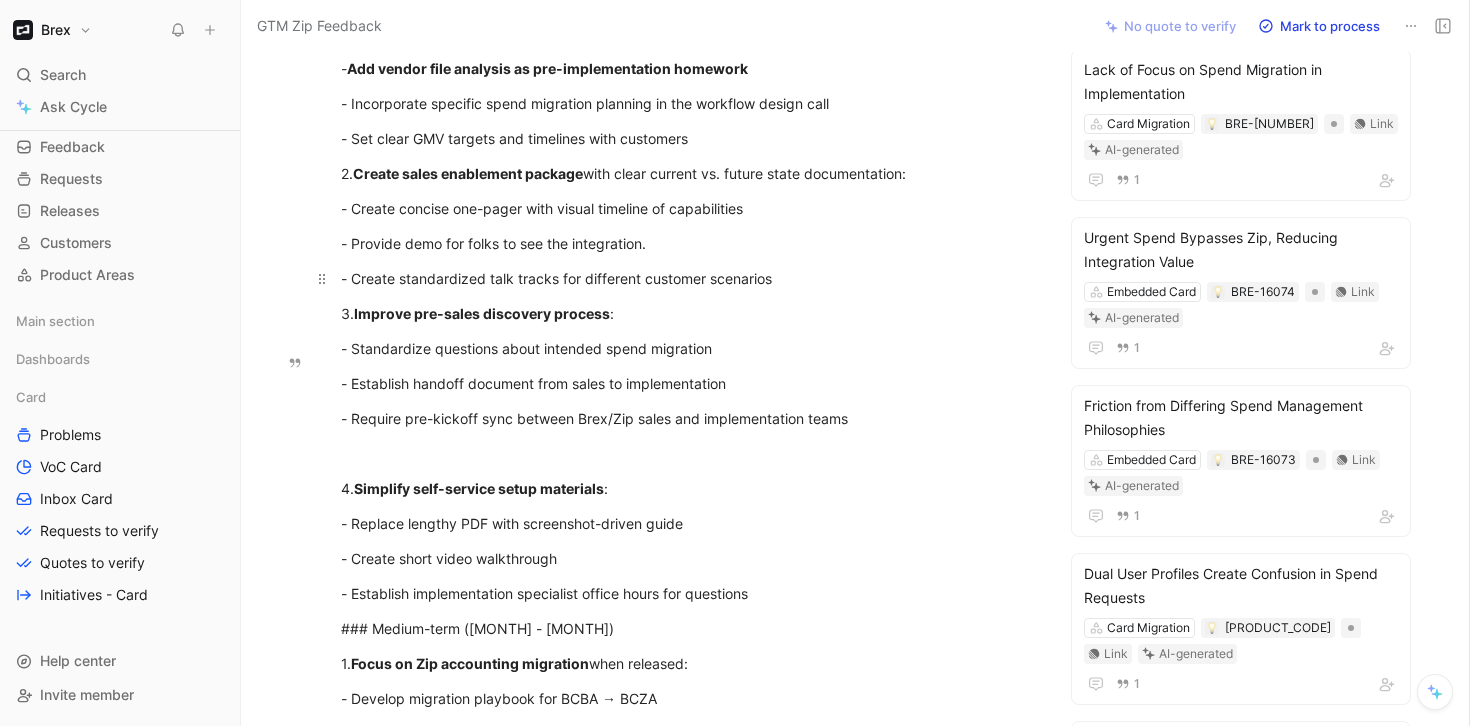 click on "- Create standardized talk tracks for different customer scenarios" at bounding box center (687, 278) 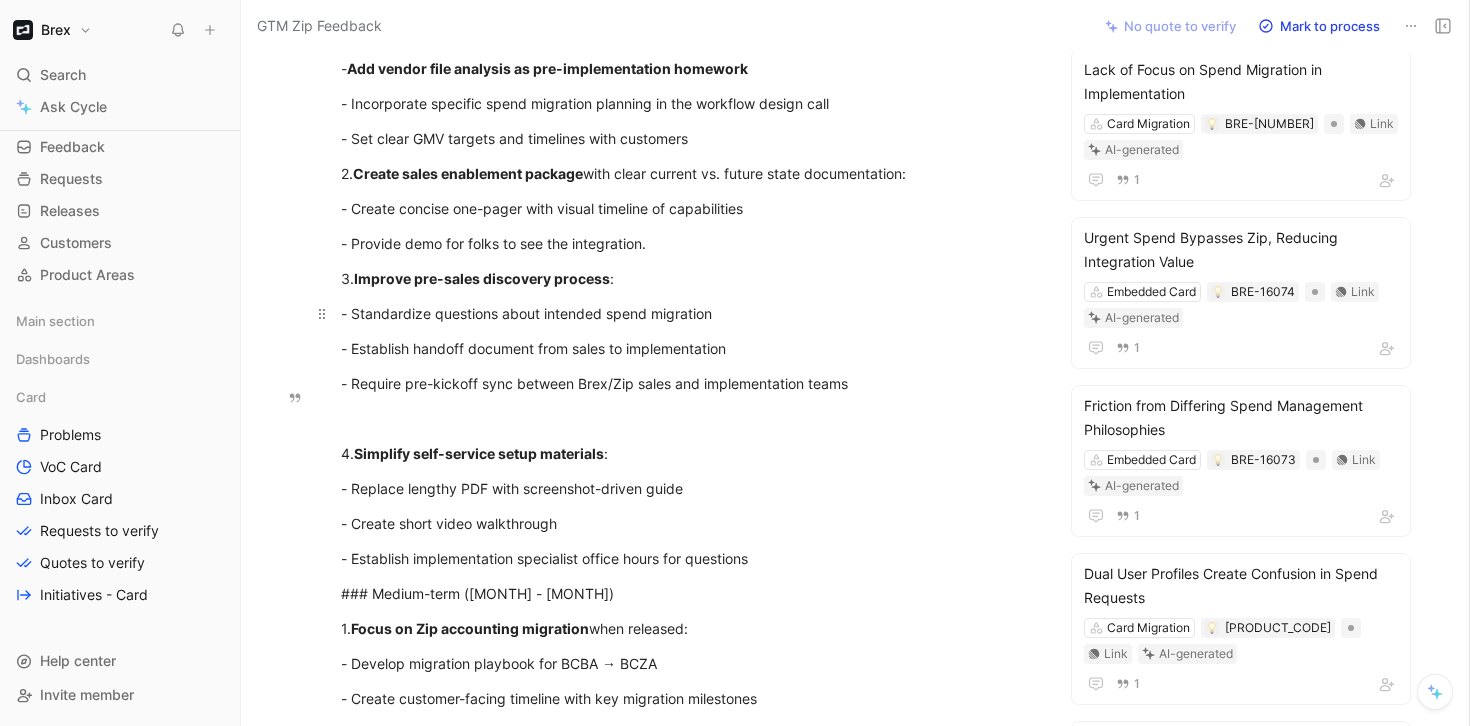 click on "- Standardize questions about intended spend migration" at bounding box center (687, 313) 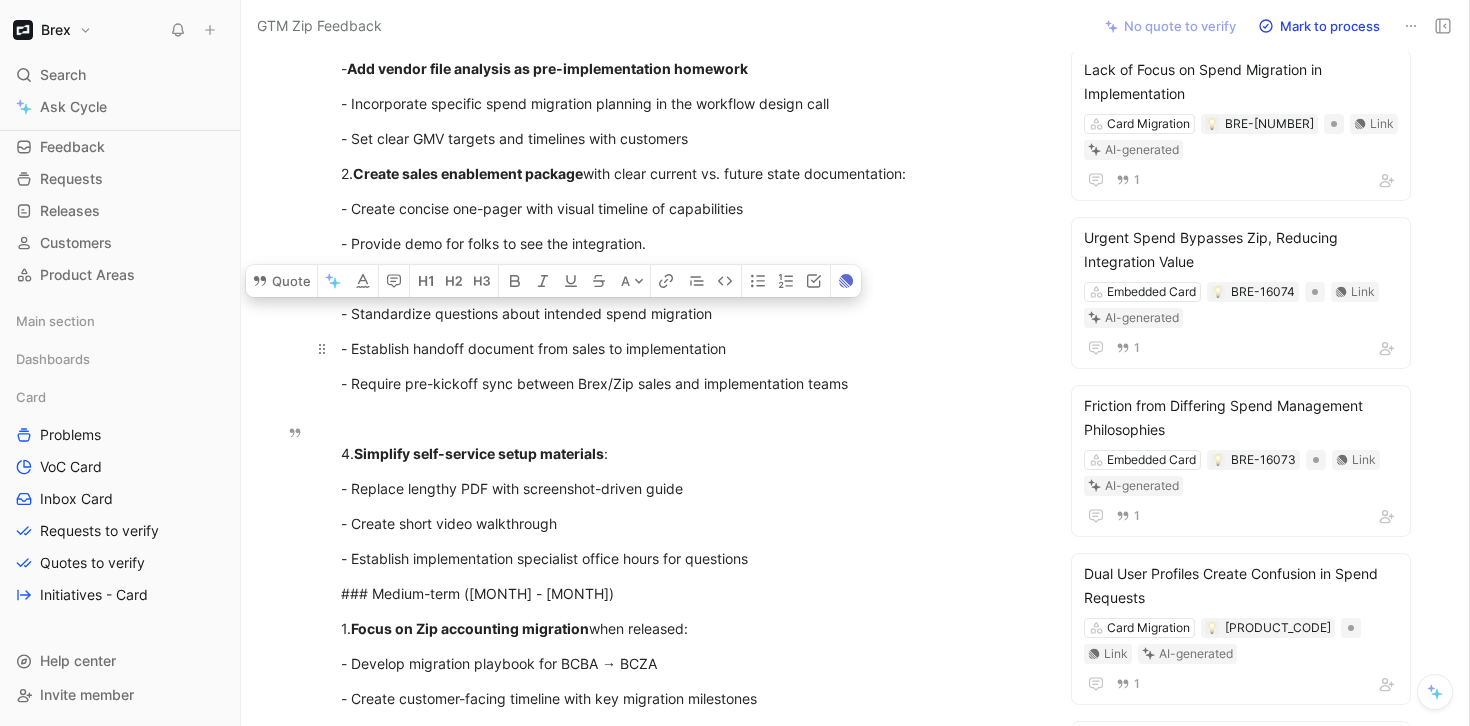click on "- Establish handoff document from sales to implementation" at bounding box center (687, 348) 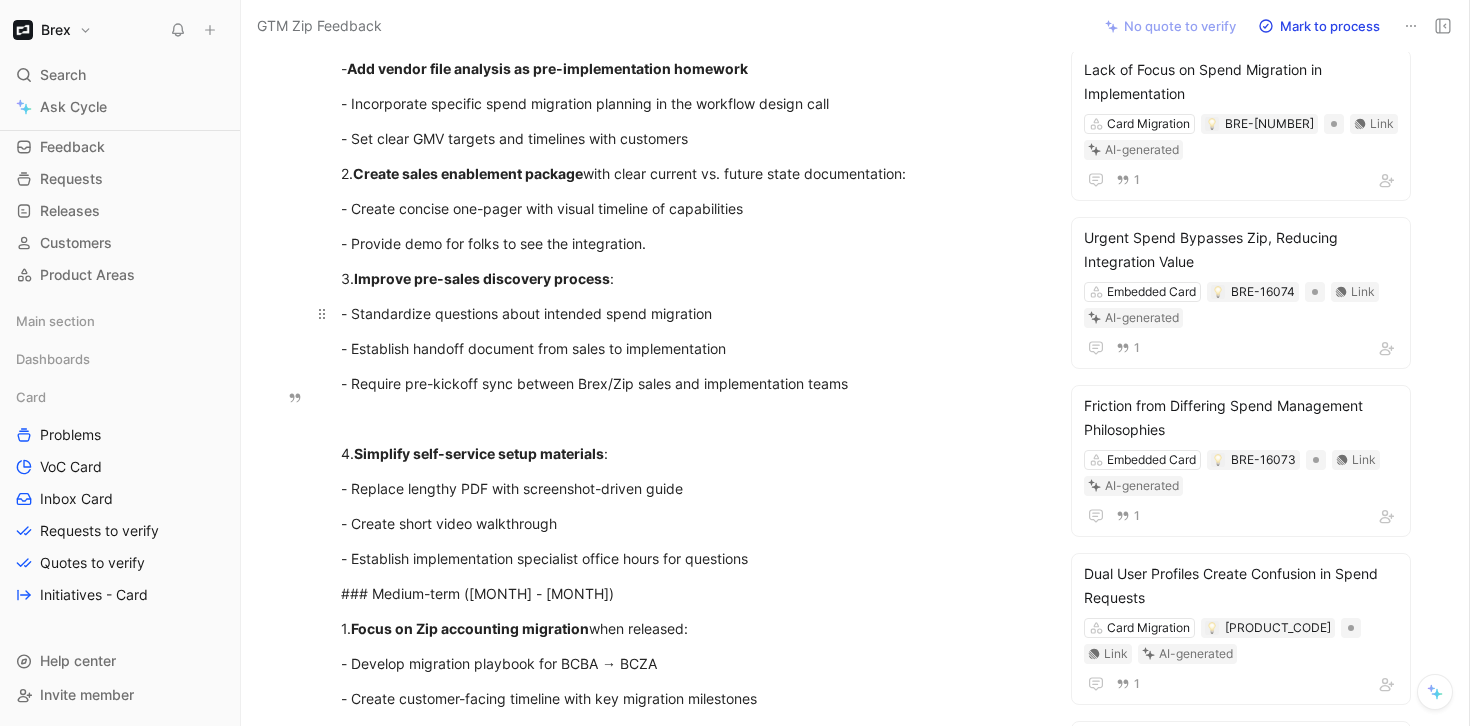 click on "- Standardize questions about intended spend migration" at bounding box center [687, 313] 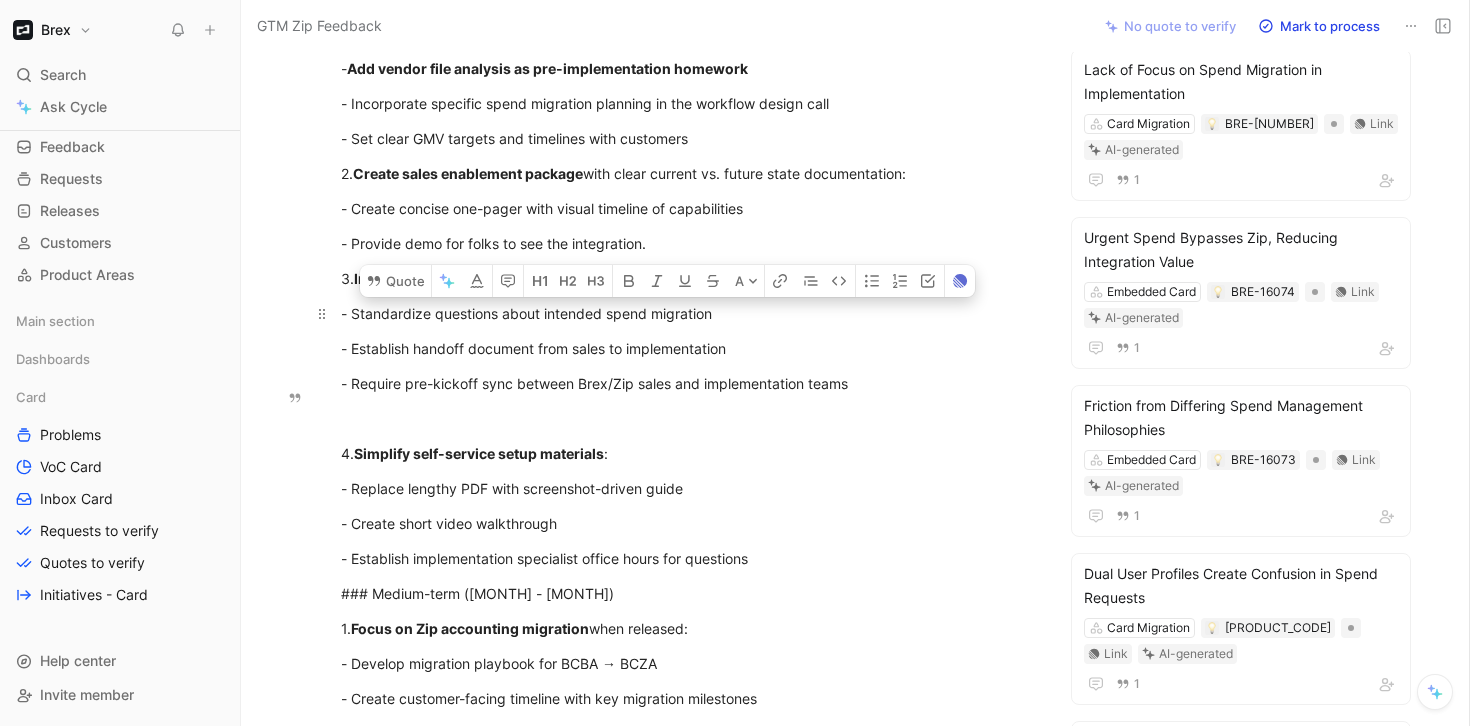 drag, startPoint x: 722, startPoint y: 395, endPoint x: 612, endPoint y: 398, distance: 110.0409 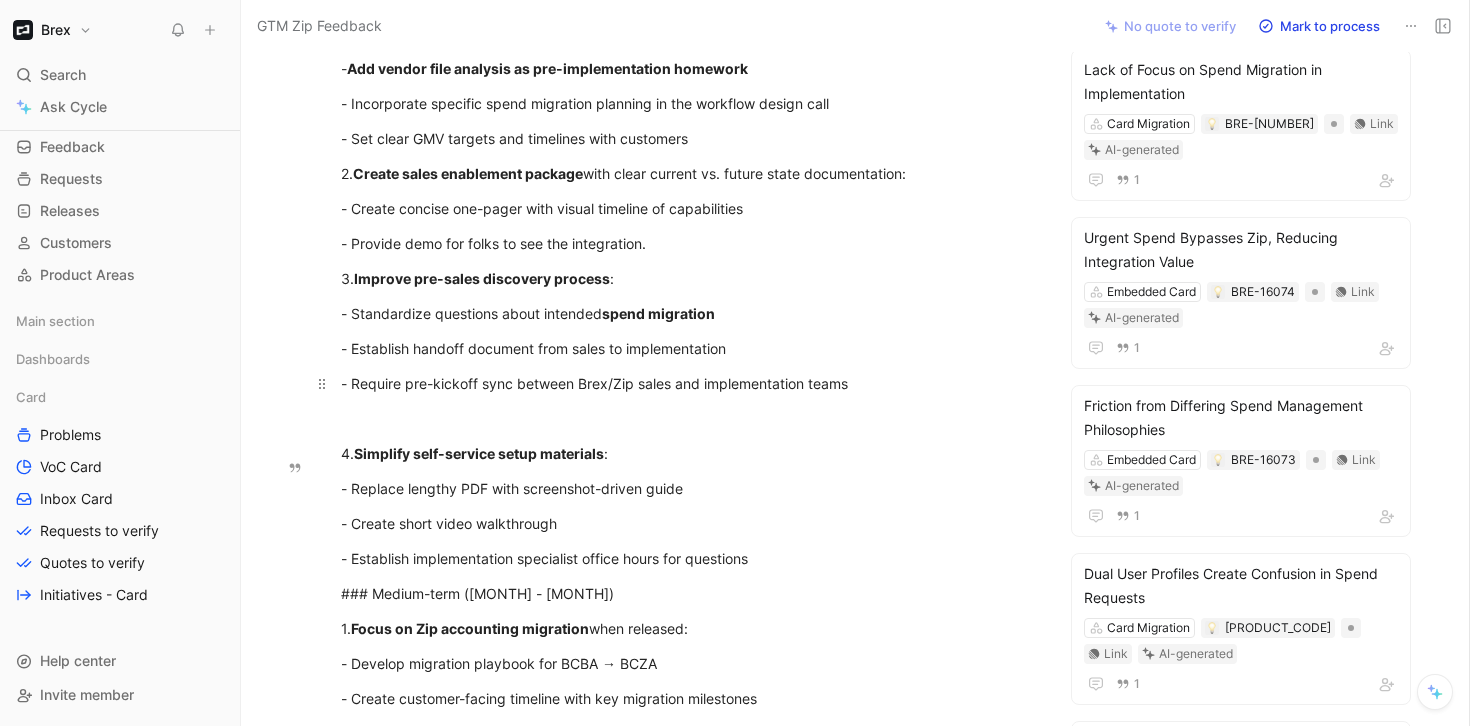 click on "- Require pre-kickoff sync between Brex/Zip sales and implementation teams" at bounding box center (687, 383) 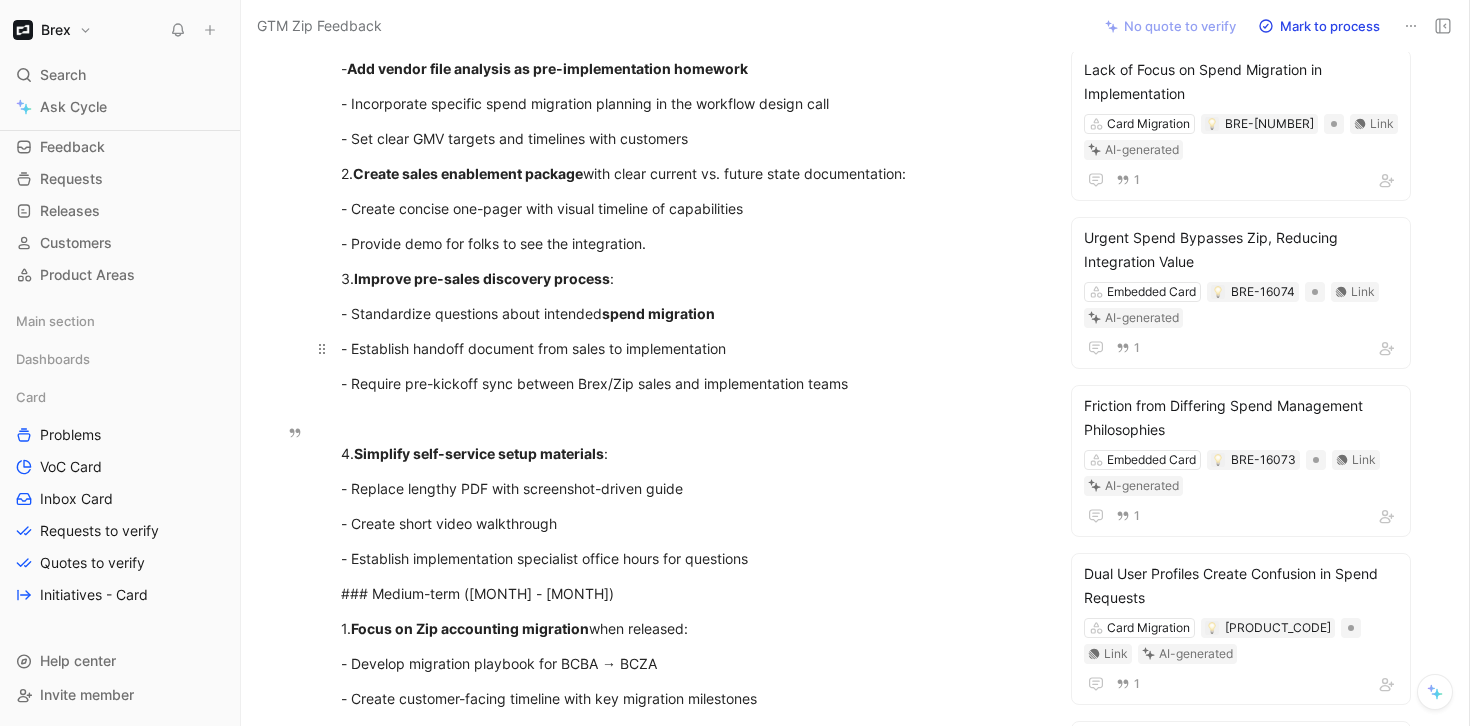 click on "- Establish handoff document from sales to implementation" at bounding box center [687, 348] 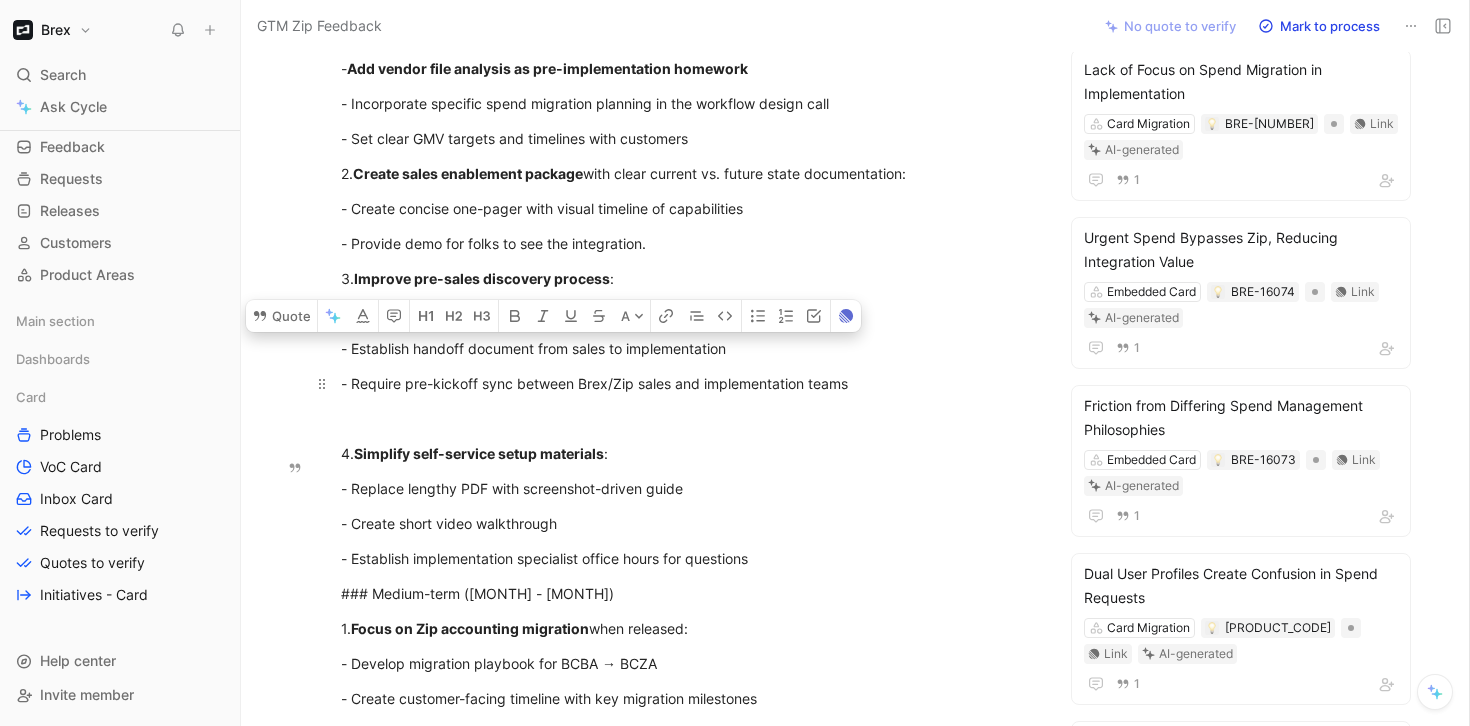 click on "- Require pre-kickoff sync between Brex/Zip sales and implementation teams" at bounding box center [687, 383] 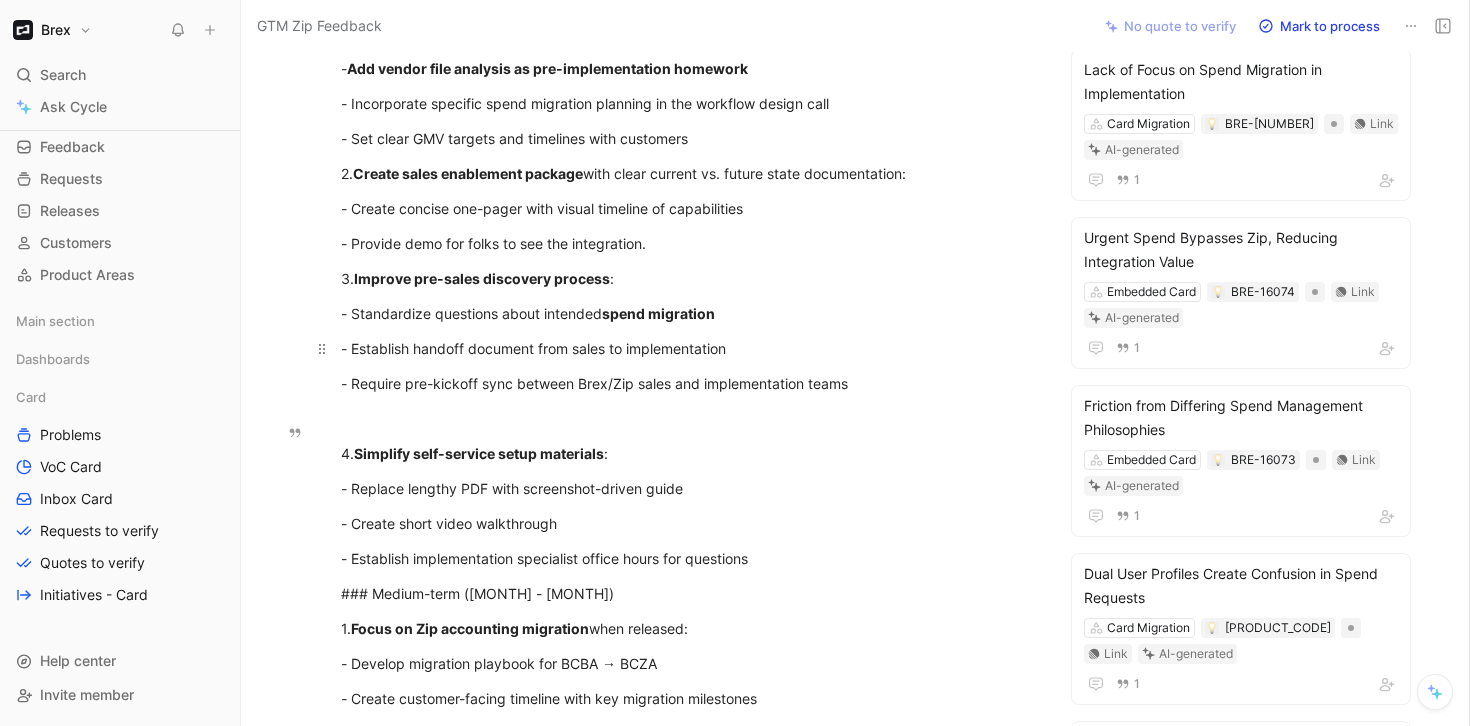 click on "- Establish handoff document from sales to implementation" at bounding box center [687, 348] 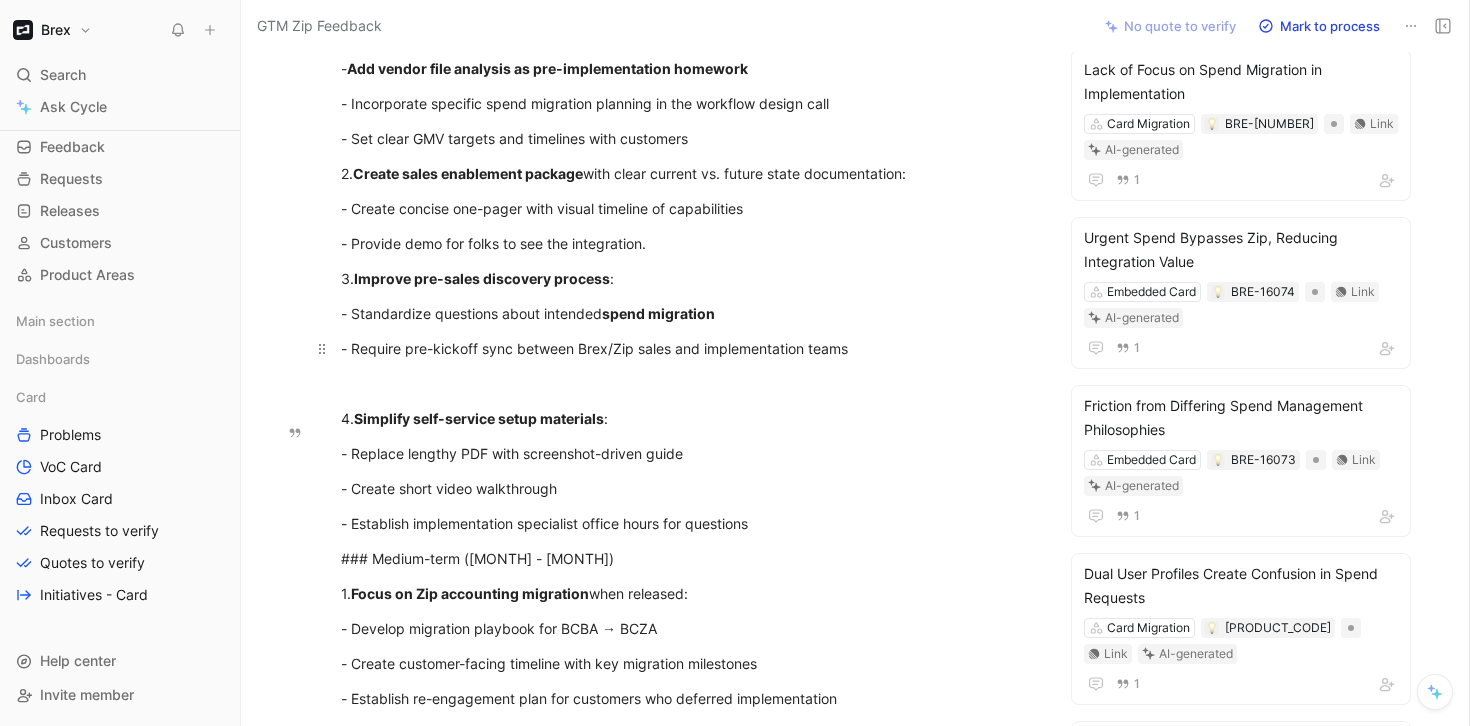 click on "- Require pre-kickoff sync between Brex/Zip sales and implementation teams" at bounding box center (687, 348) 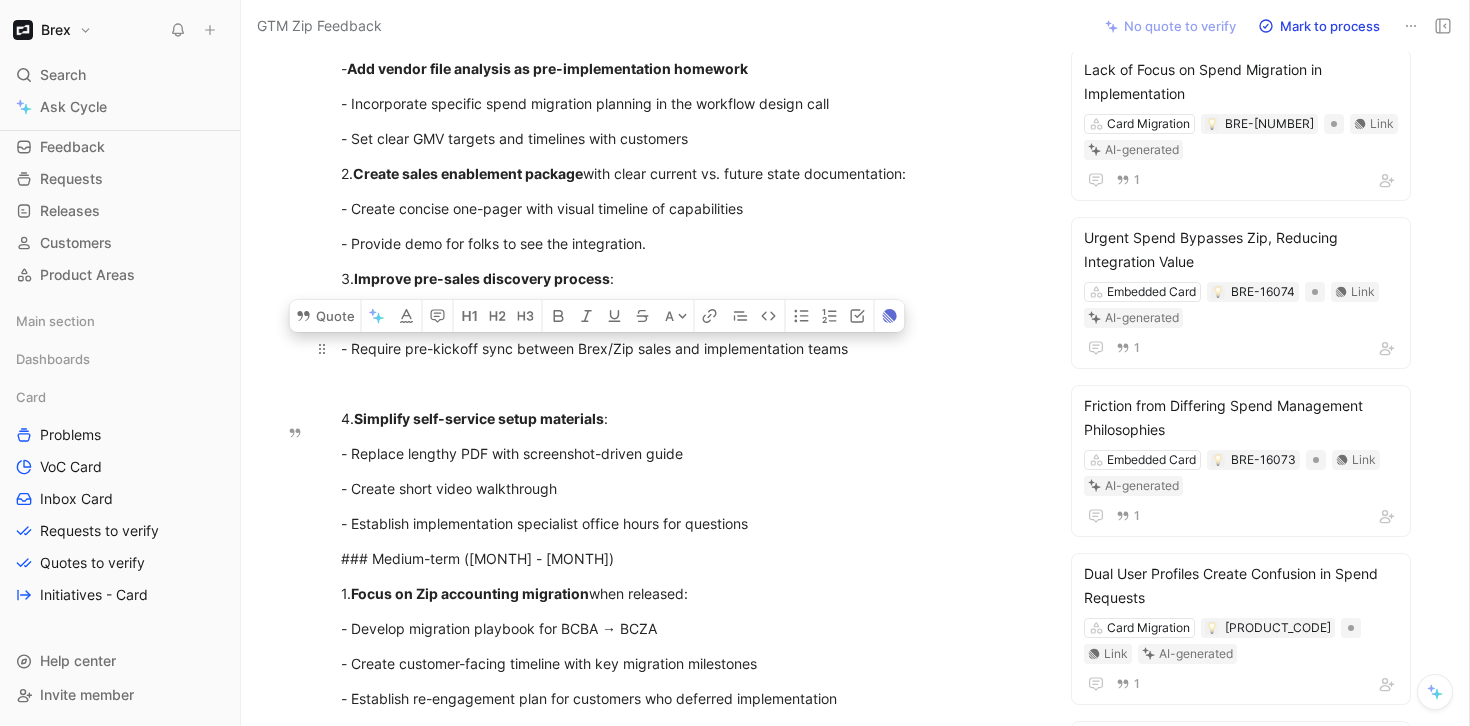 click on "- Require pre-kickoff sync between Brex/Zip sales and implementation teams" at bounding box center (687, 348) 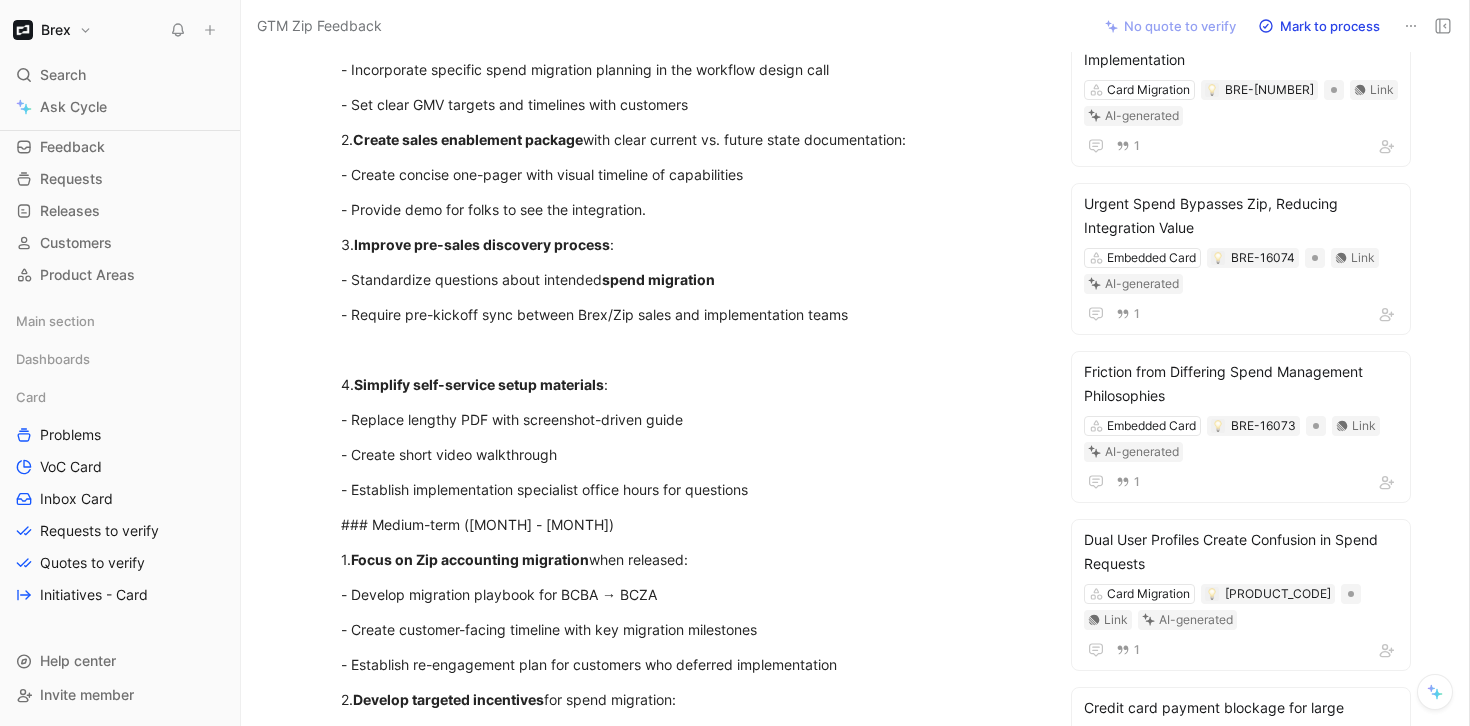 scroll, scrollTop: 1454, scrollLeft: 0, axis: vertical 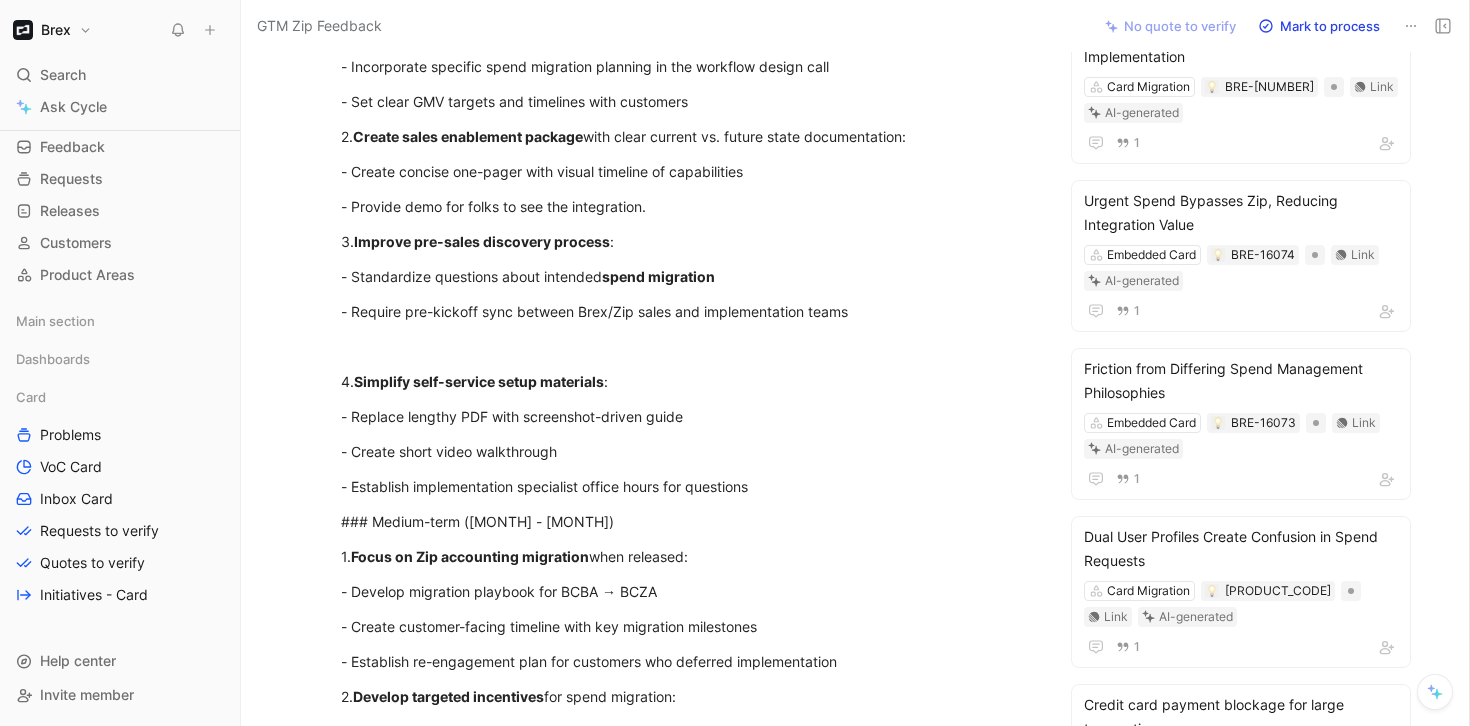 click on "- Require pre-kickoff sync between Brex/Zip sales and implementation teams" at bounding box center [687, 311] 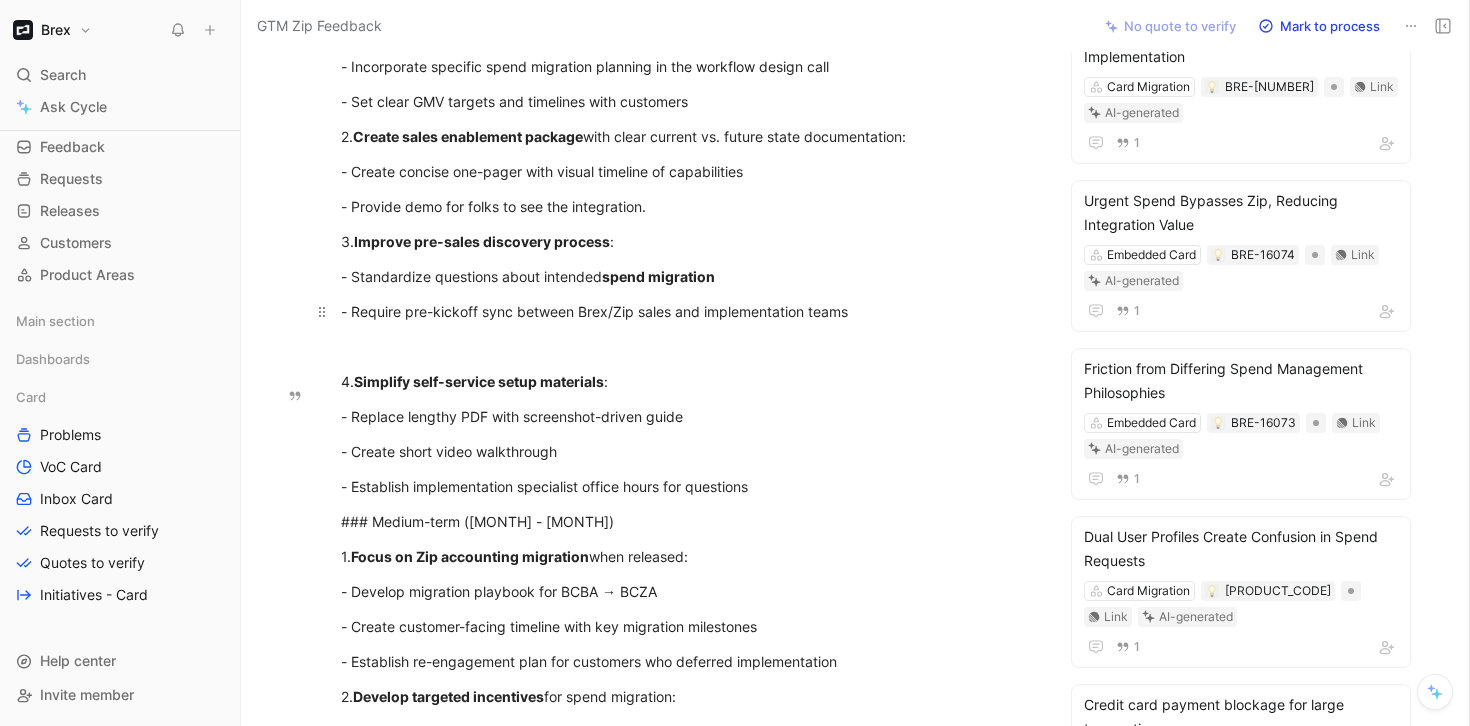 click on "- Require pre-kickoff sync between Brex/Zip sales and implementation teams" at bounding box center (687, 311) 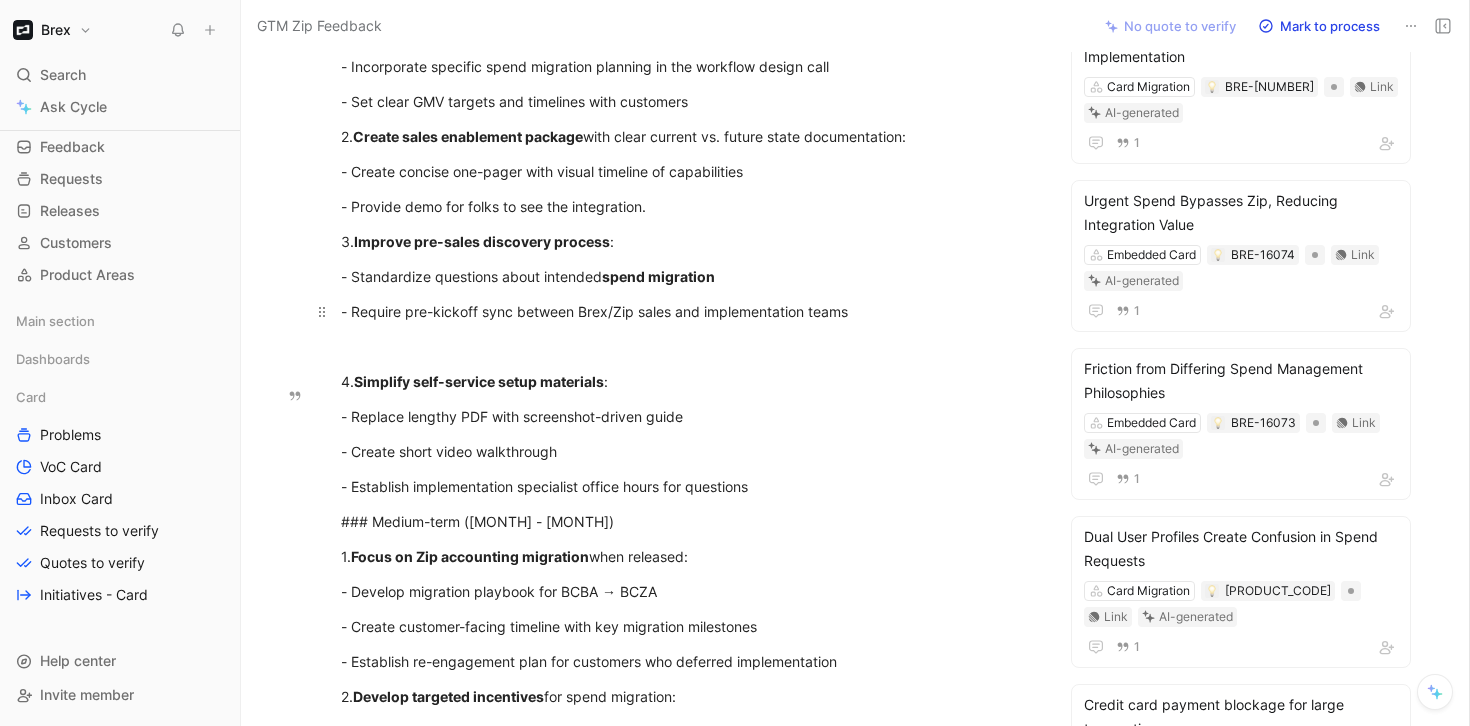 click on "- Require pre-kickoff sync between Brex/Zip sales and implementation teams" at bounding box center (687, 311) 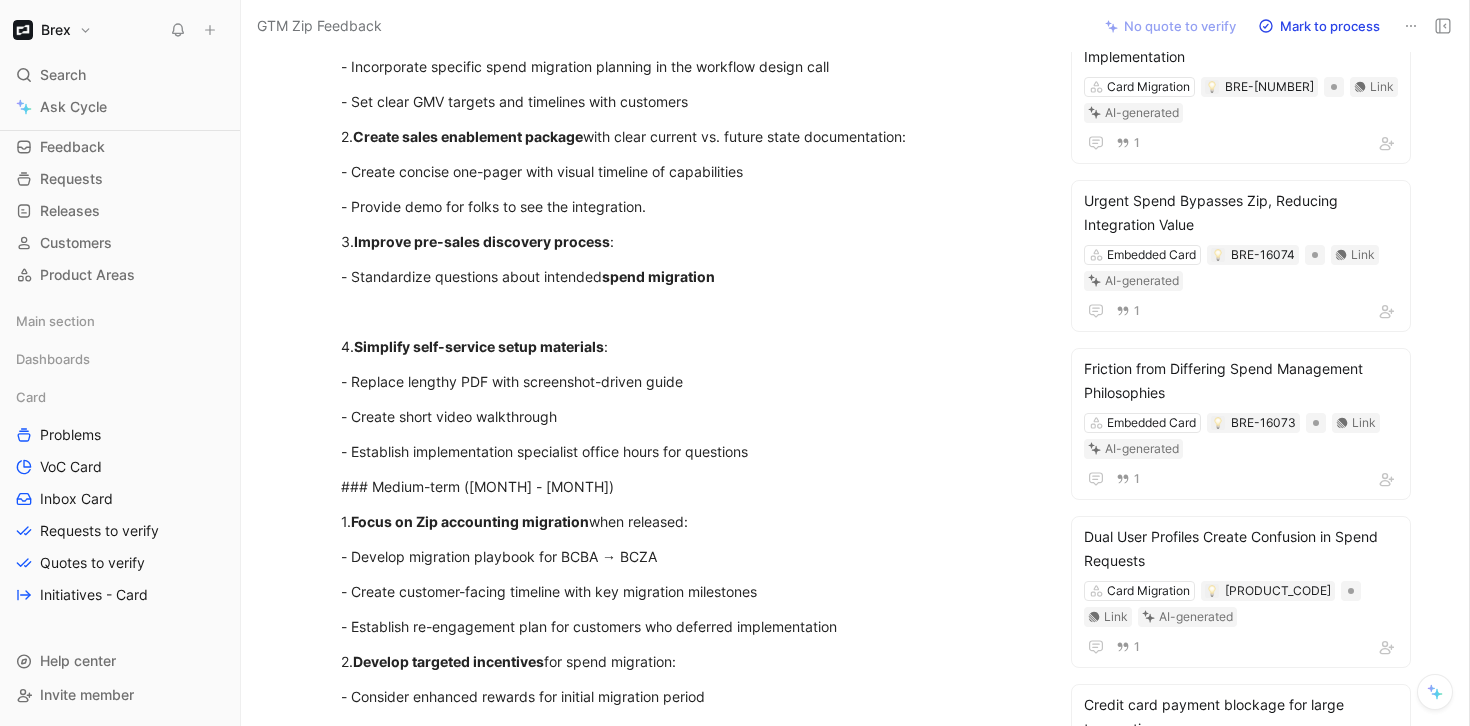 scroll, scrollTop: 1566, scrollLeft: 0, axis: vertical 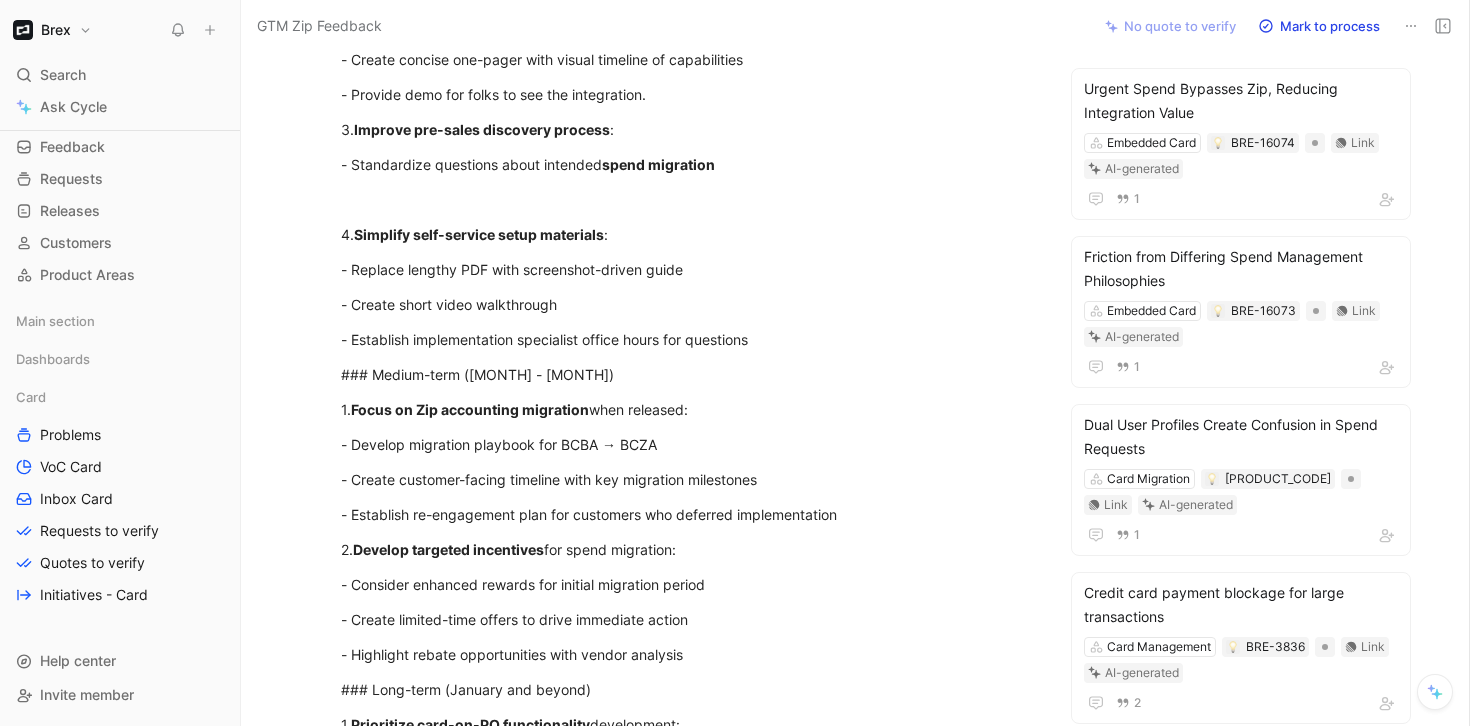 click on "Simplify self-service setup materials" at bounding box center [479, 234] 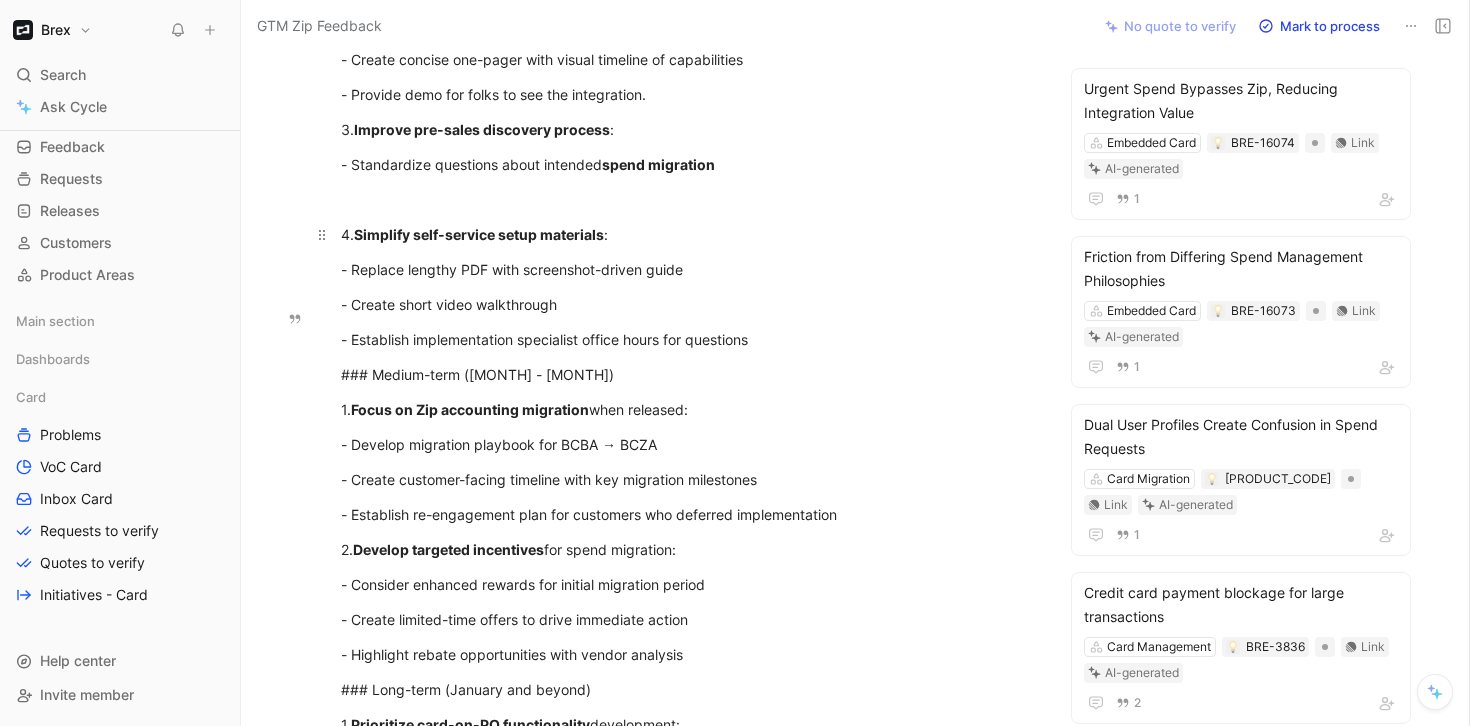 click on "Simplify self-service setup materials" at bounding box center (479, 234) 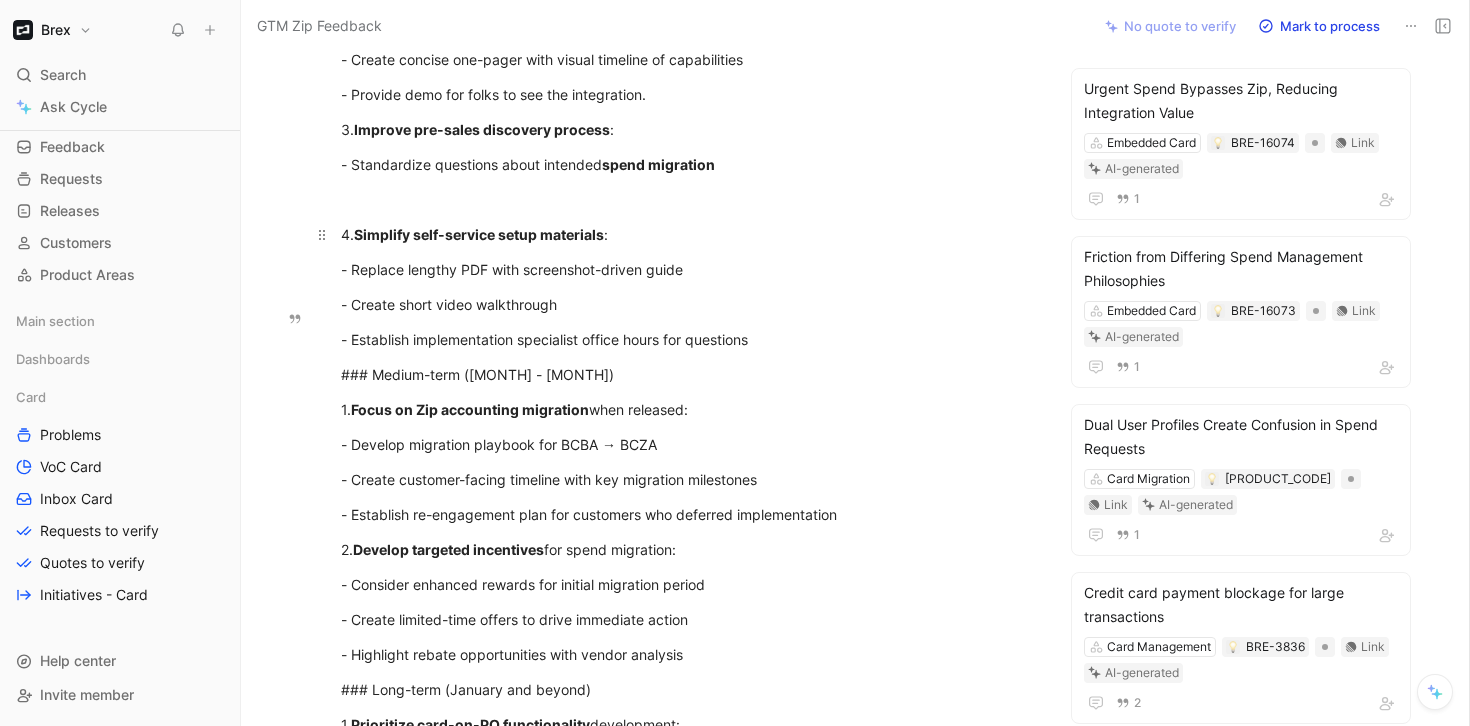 click on "Simplify self-service setup materials" at bounding box center [479, 234] 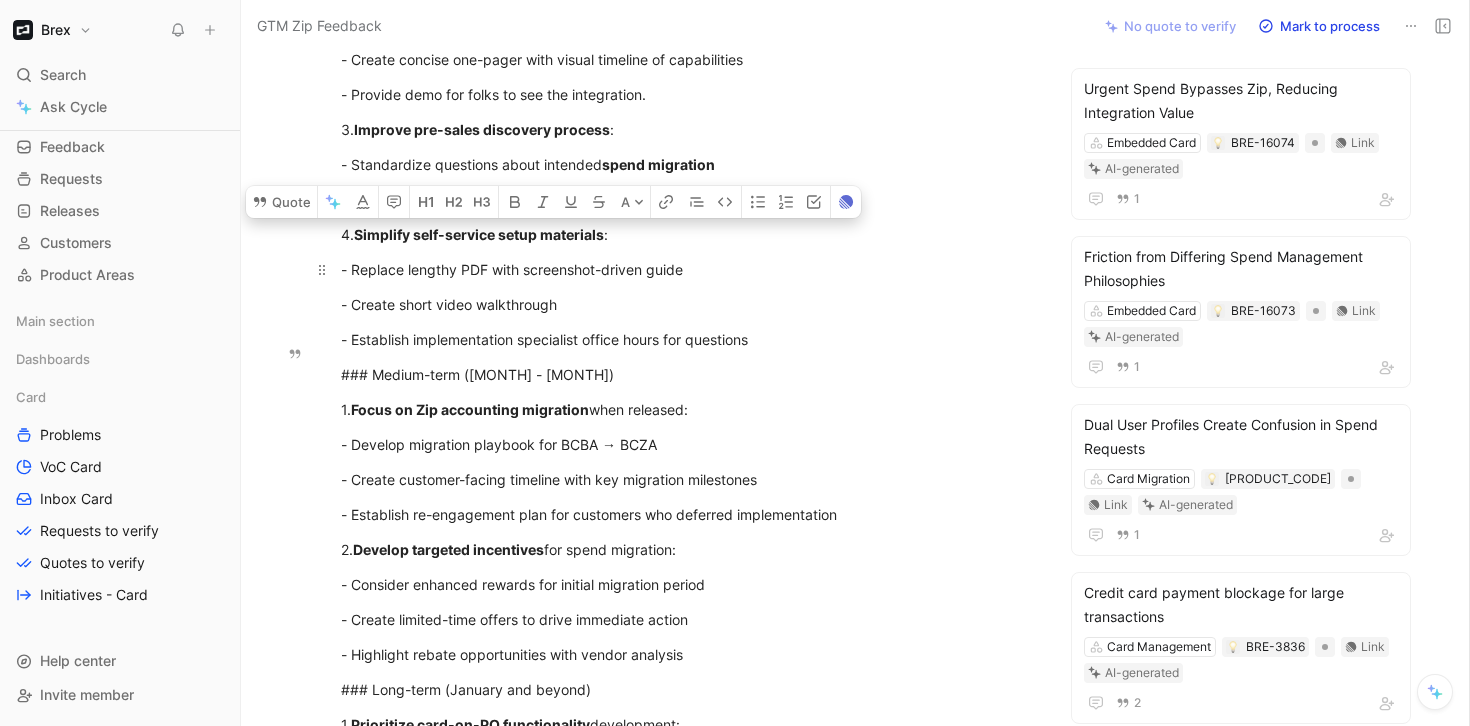 click on "- Replace lengthy PDF with screenshot-driven guide" at bounding box center (687, 269) 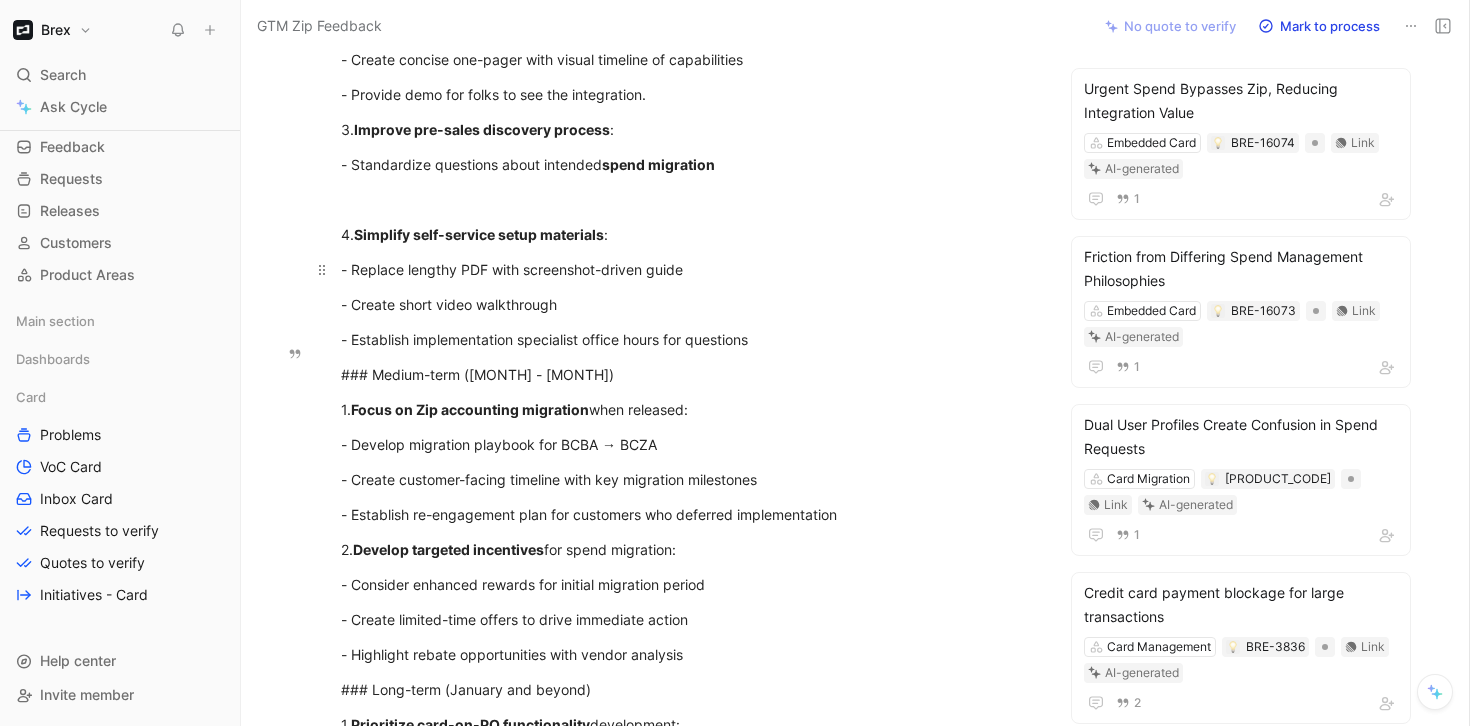 click on "- Replace lengthy PDF with screenshot-driven guide" at bounding box center [687, 269] 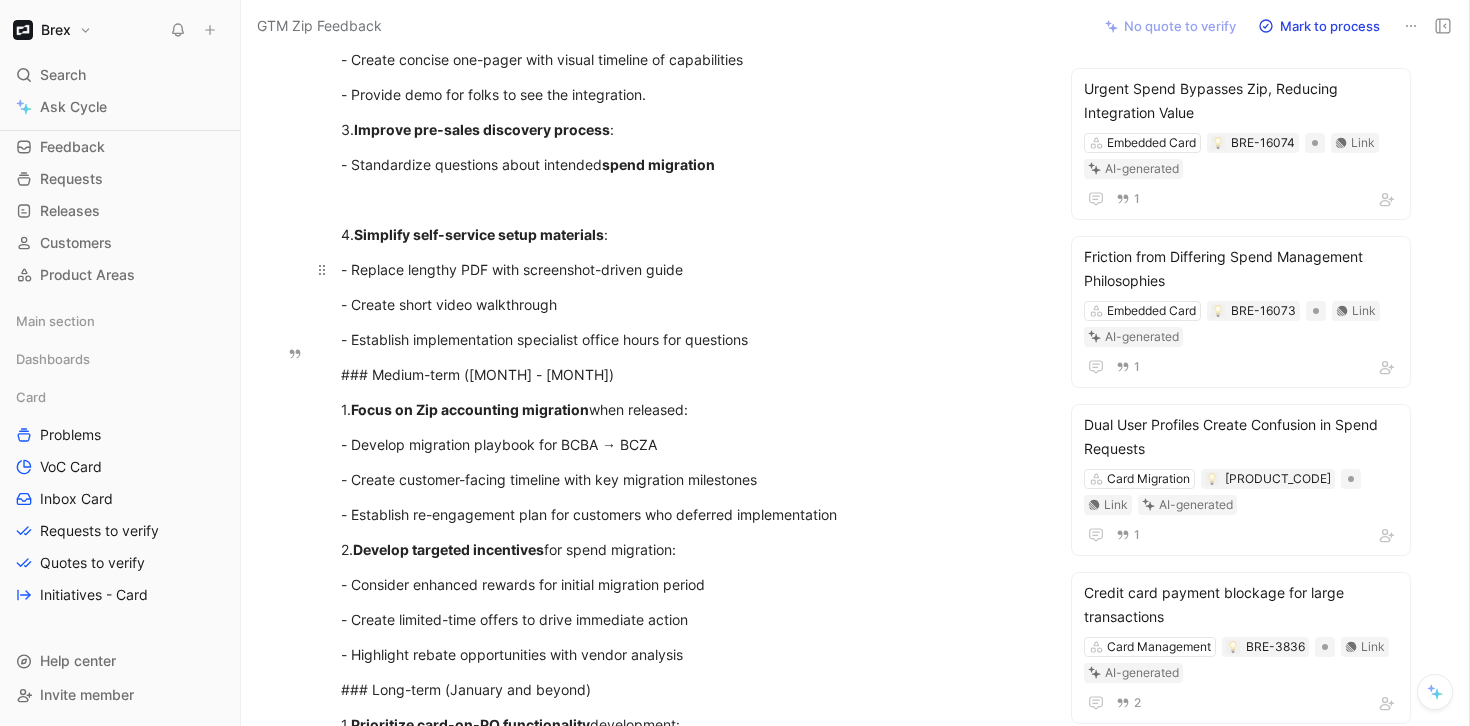 click on "- Replace lengthy PDF with screenshot-driven guide" at bounding box center (687, 269) 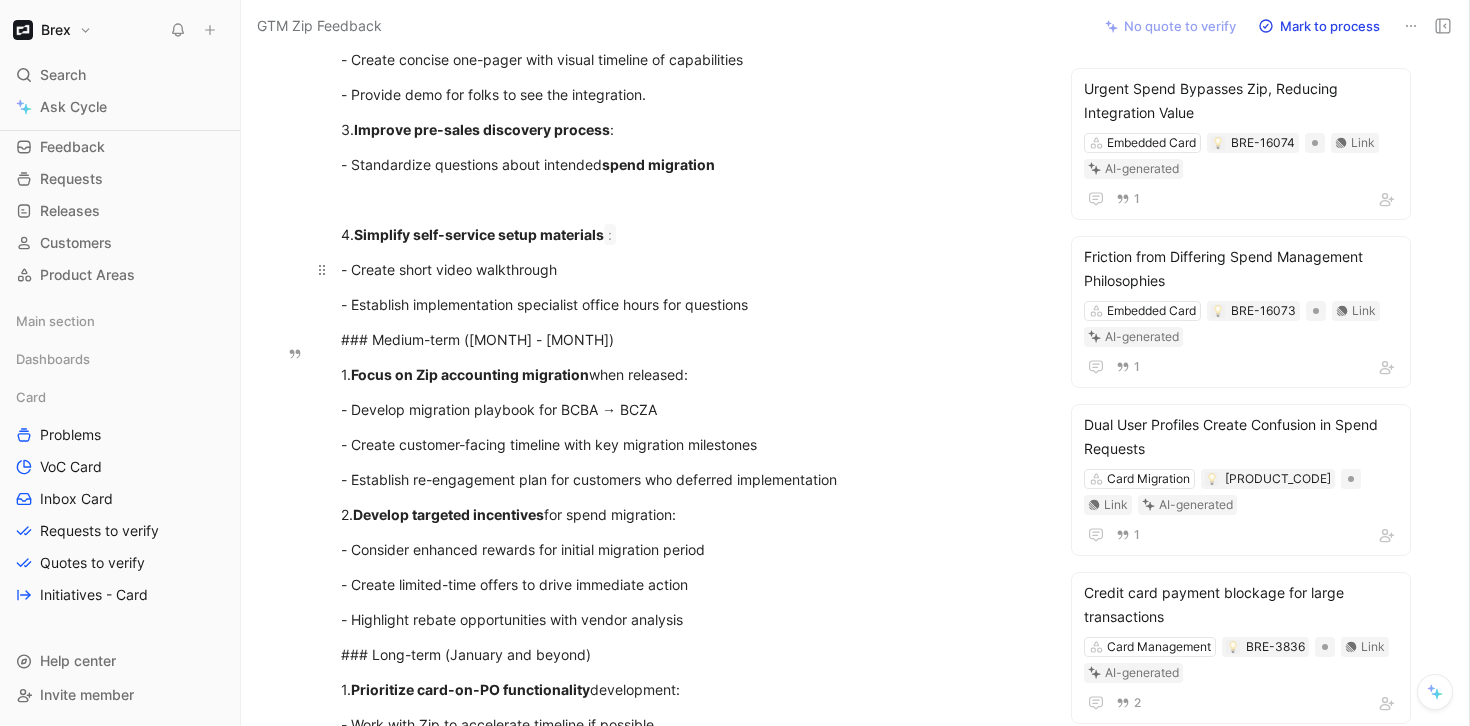 click on "- Create short video walkthrough" at bounding box center (687, 269) 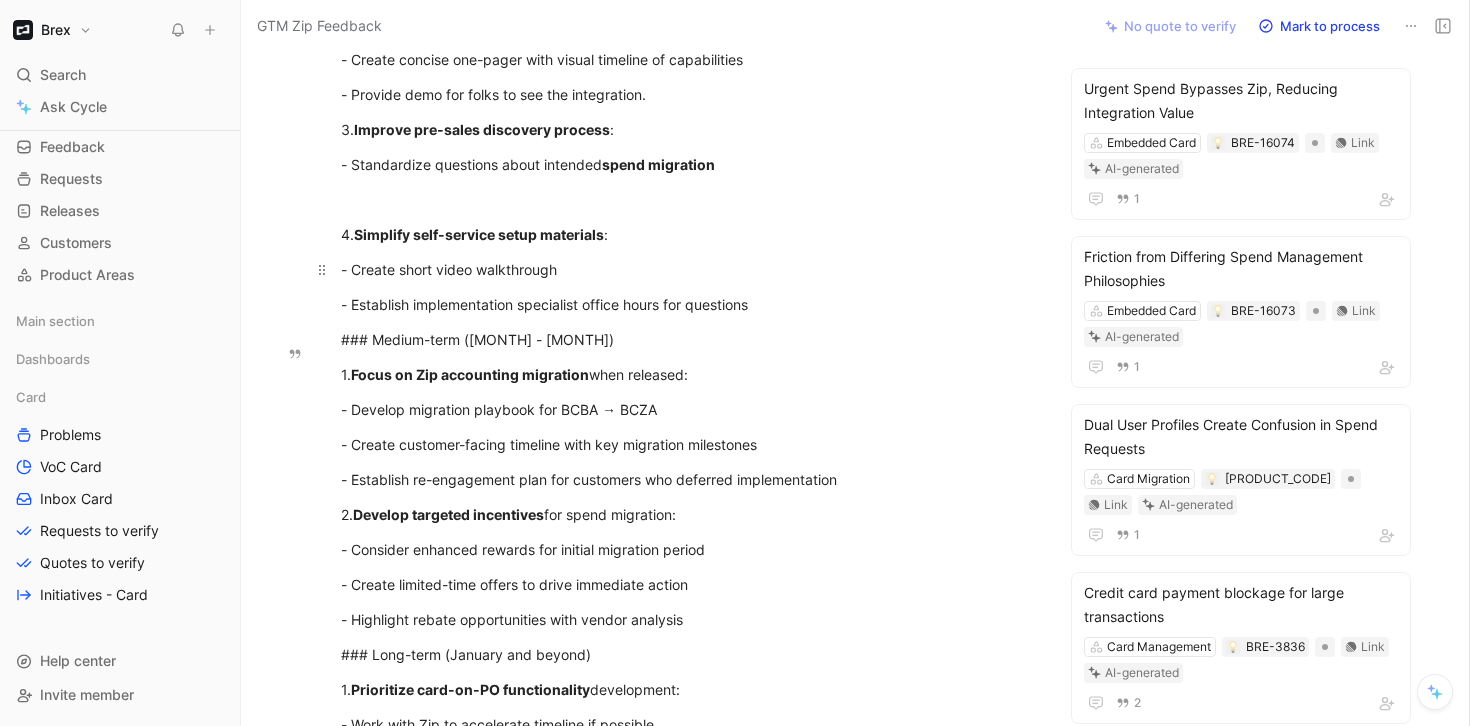 click on "- Create short video walkthrough" at bounding box center (687, 269) 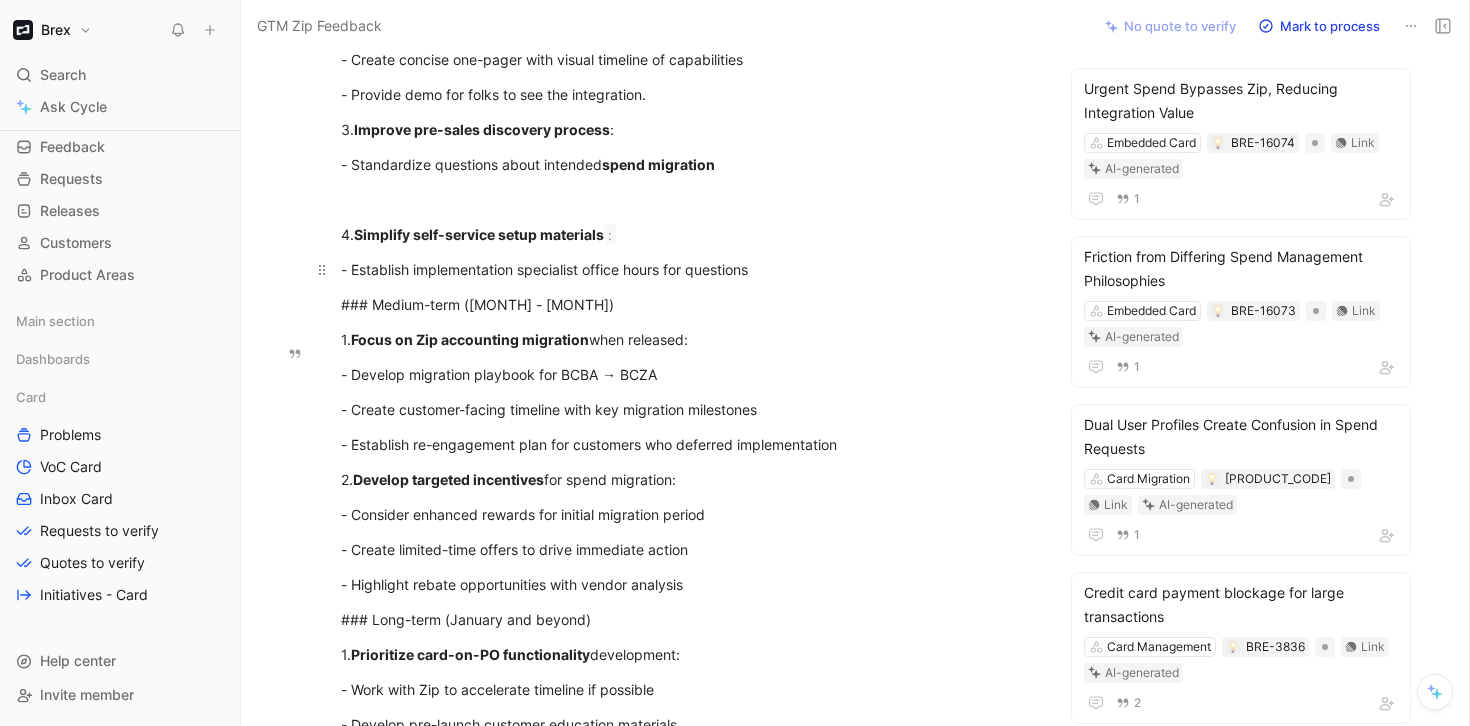 click on "- Establish implementation specialist office hours for questions" at bounding box center [687, 269] 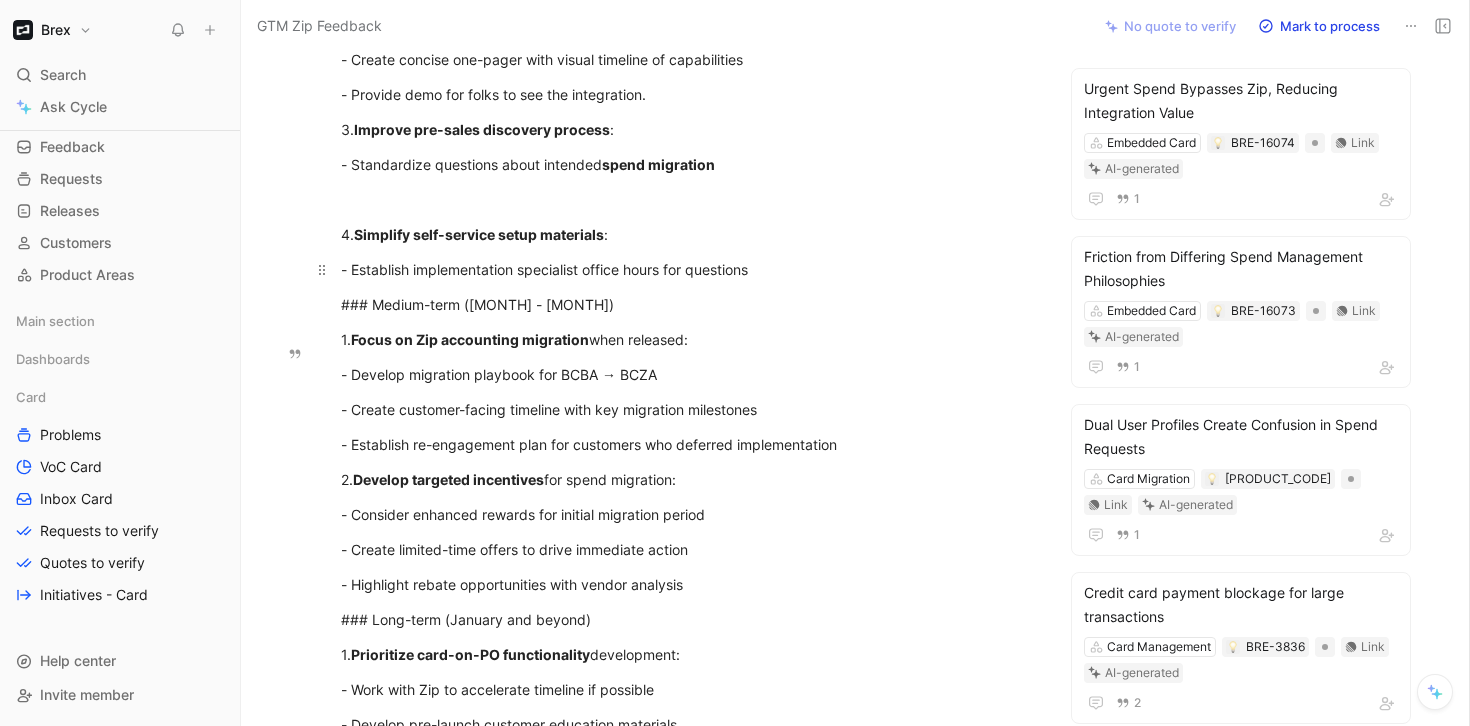 click on "- Establish implementation specialist office hours for questions" at bounding box center (687, 269) 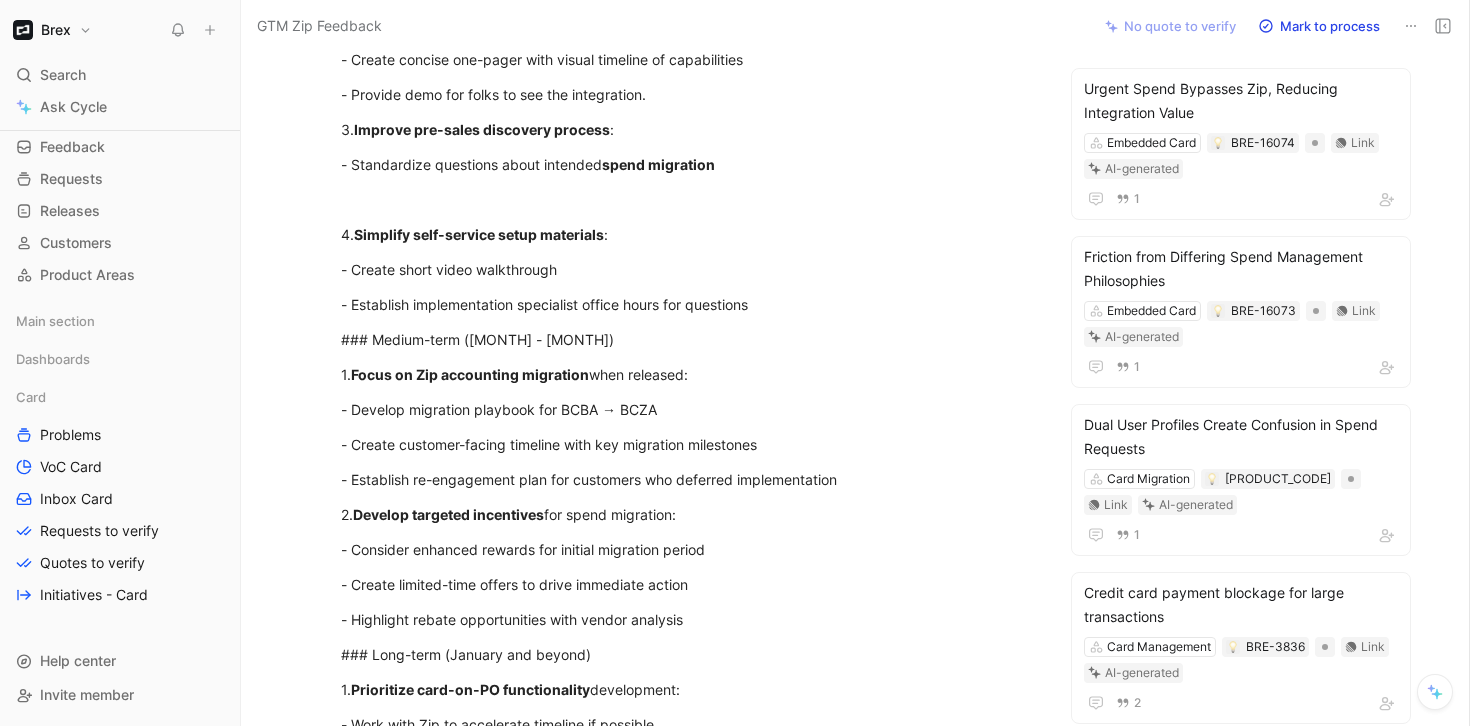 click on "Zip-Brex Integration Team Insights Report TLDR After reviewing multiple meetings across sales, implementation, and solutions consulting teams, I've identified several key factors limiting GMV through the Zip-Brex integration. While the partnership creates strong value through complementary capabilities, customers are not migrating existing spend to Brex cards at the expected rate. Current GMV is approximately $150K across 13 customers below sales projections. Current Integration Limitations The current integration architecture fundamentally limits GMV potential until future milestones are completed: Intake vs. PO split creates spending cap : Zip's workflow splits spending into two paths - intake requests under $5K generate virtual cards, while requests over $5K generate POs. Since the integration currently only supports card-on-intake (not card-on-PO), we're exclusively capturing tail spend.   Large spend remains inaccessible Temporary accounting solution preventing adoption Efficiency paradox   1.     -  2." at bounding box center (687, -110) 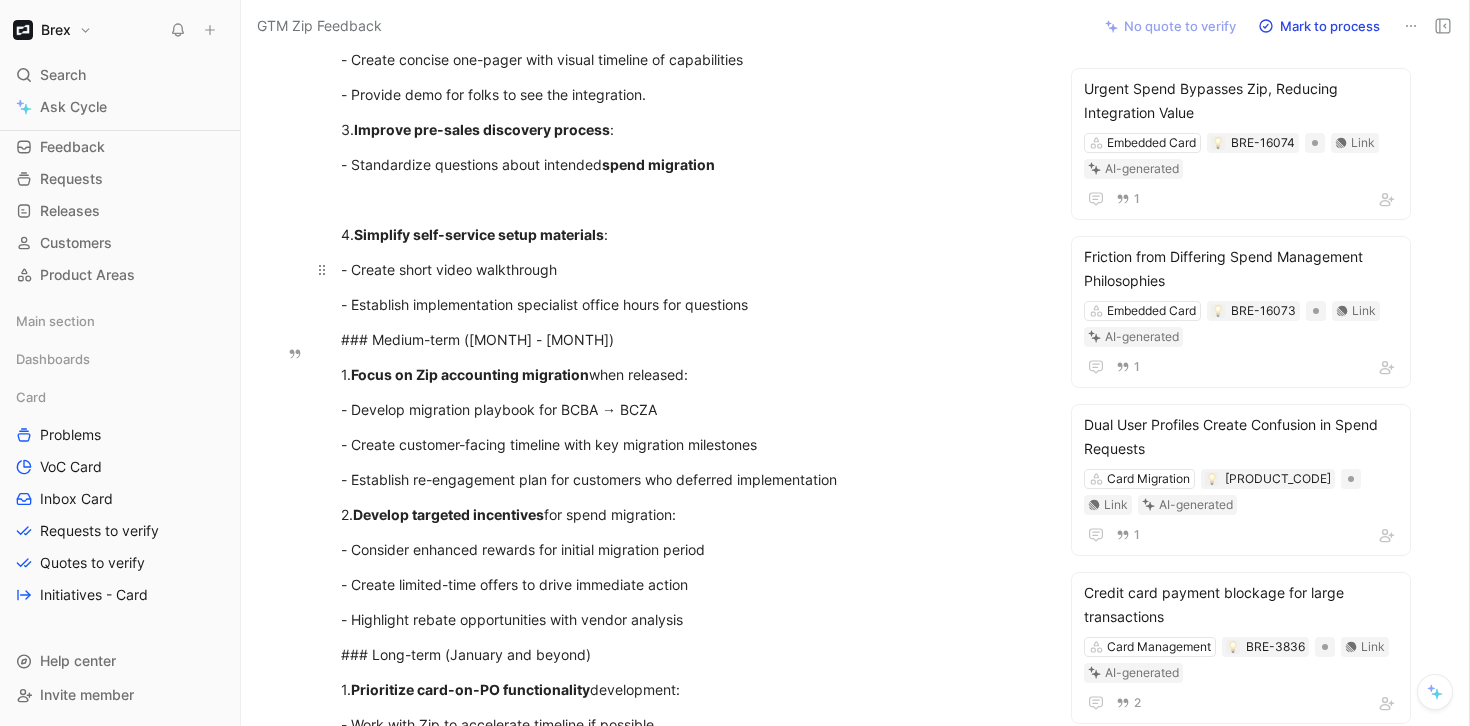 click on "- Create short video walkthrough" at bounding box center (687, 269) 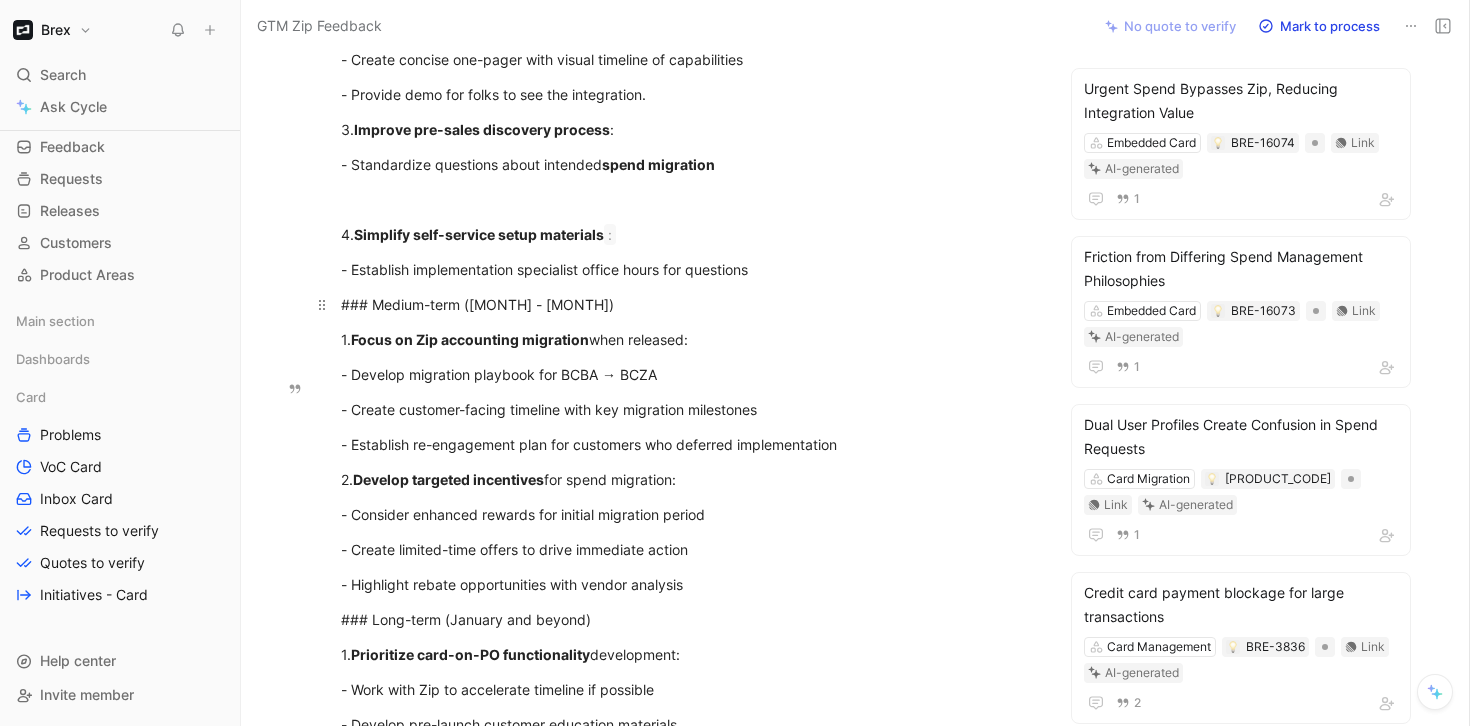 click on "### Medium-term (October - January)" at bounding box center [687, 304] 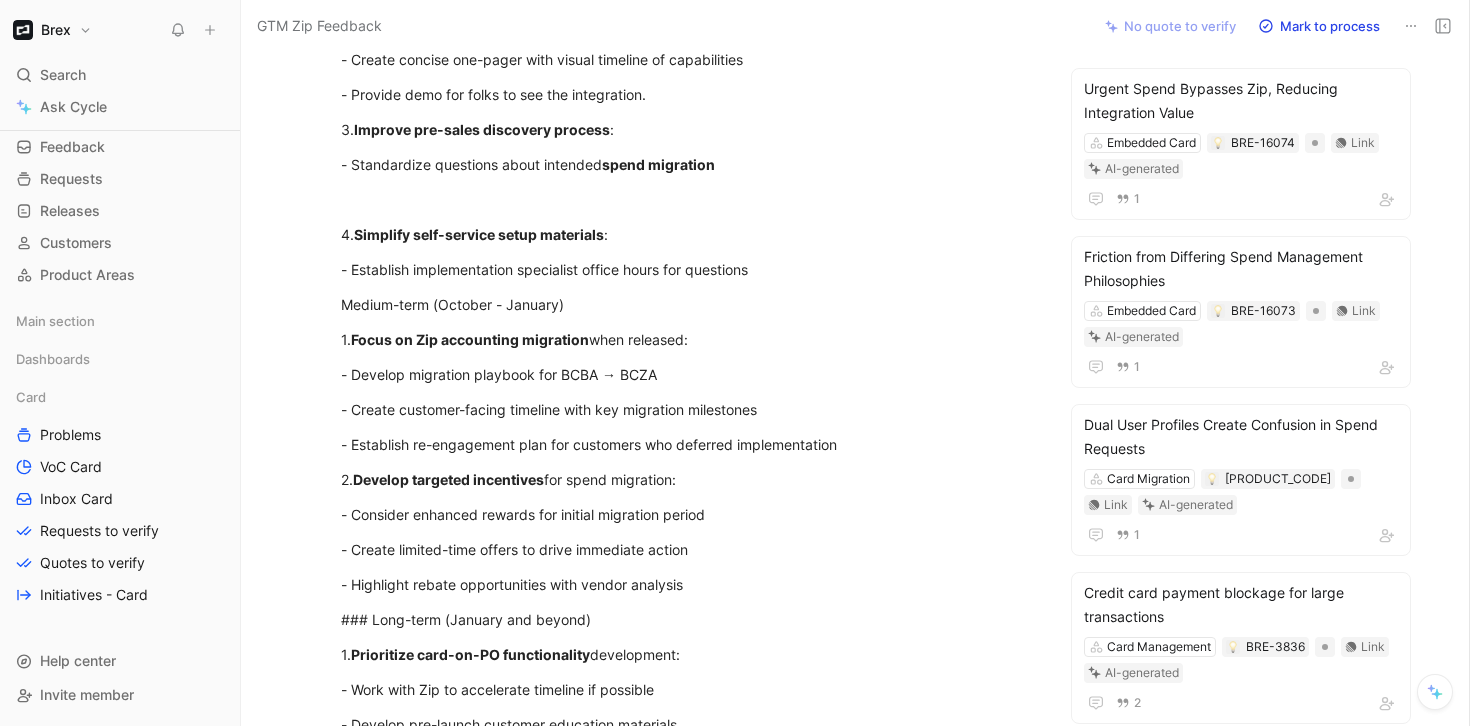 click on "Medium-term (October - January)" at bounding box center (687, 304) 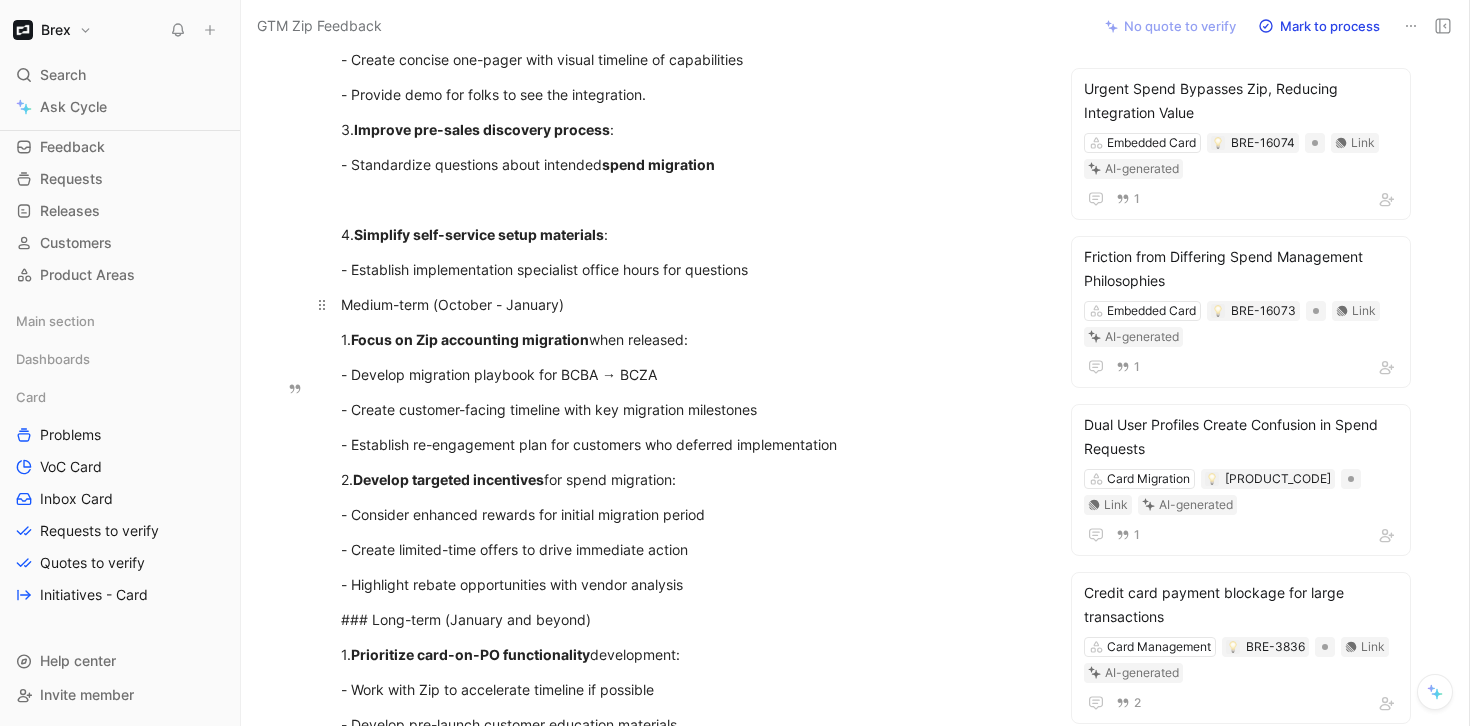 click on "Medium-term (October - January)" at bounding box center [687, 304] 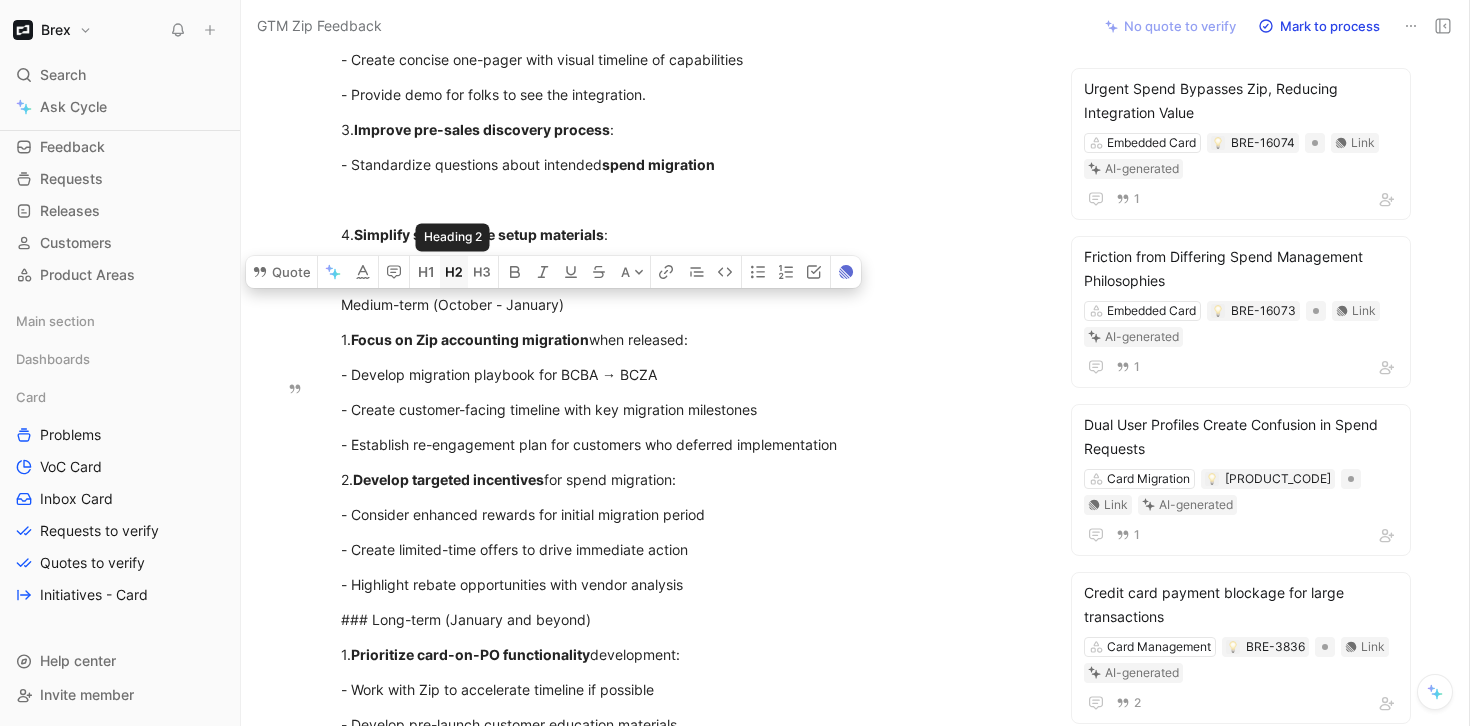 click 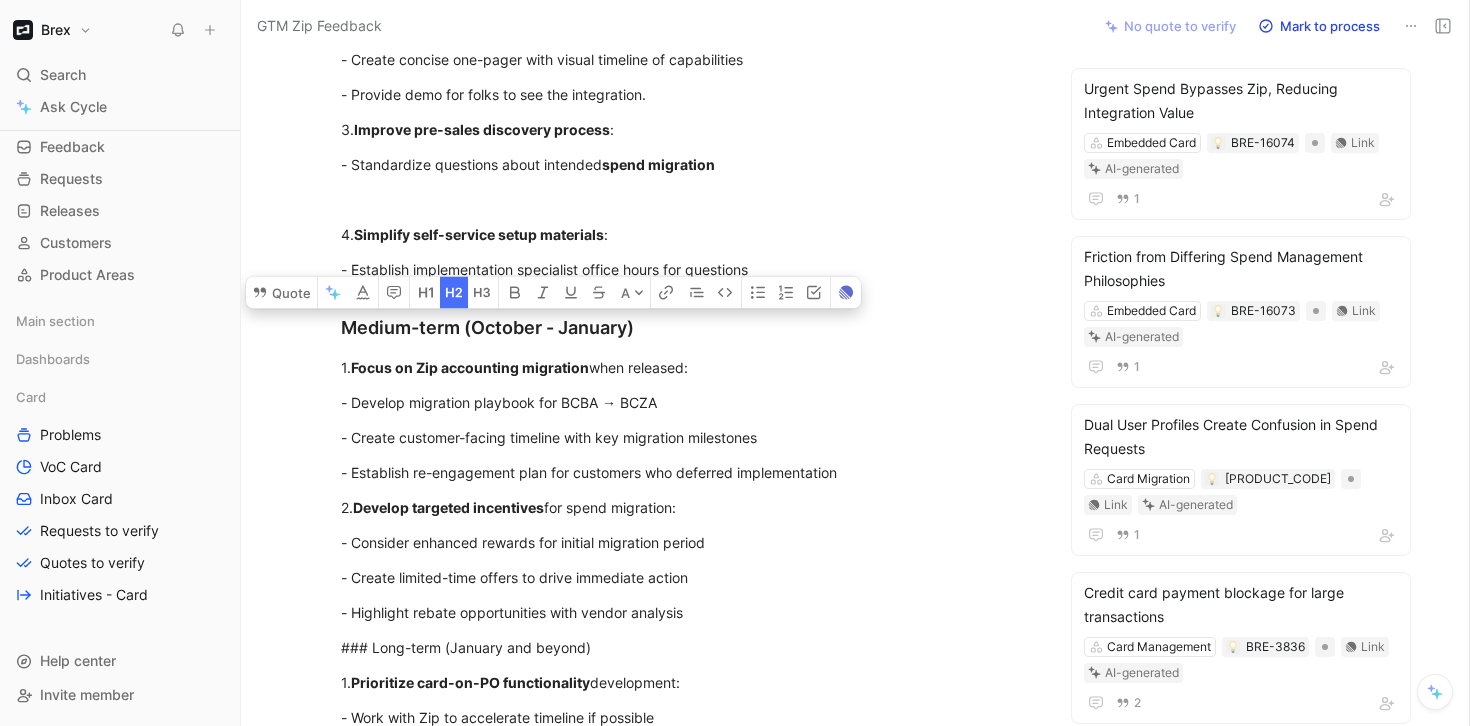 scroll, scrollTop: 1668, scrollLeft: 0, axis: vertical 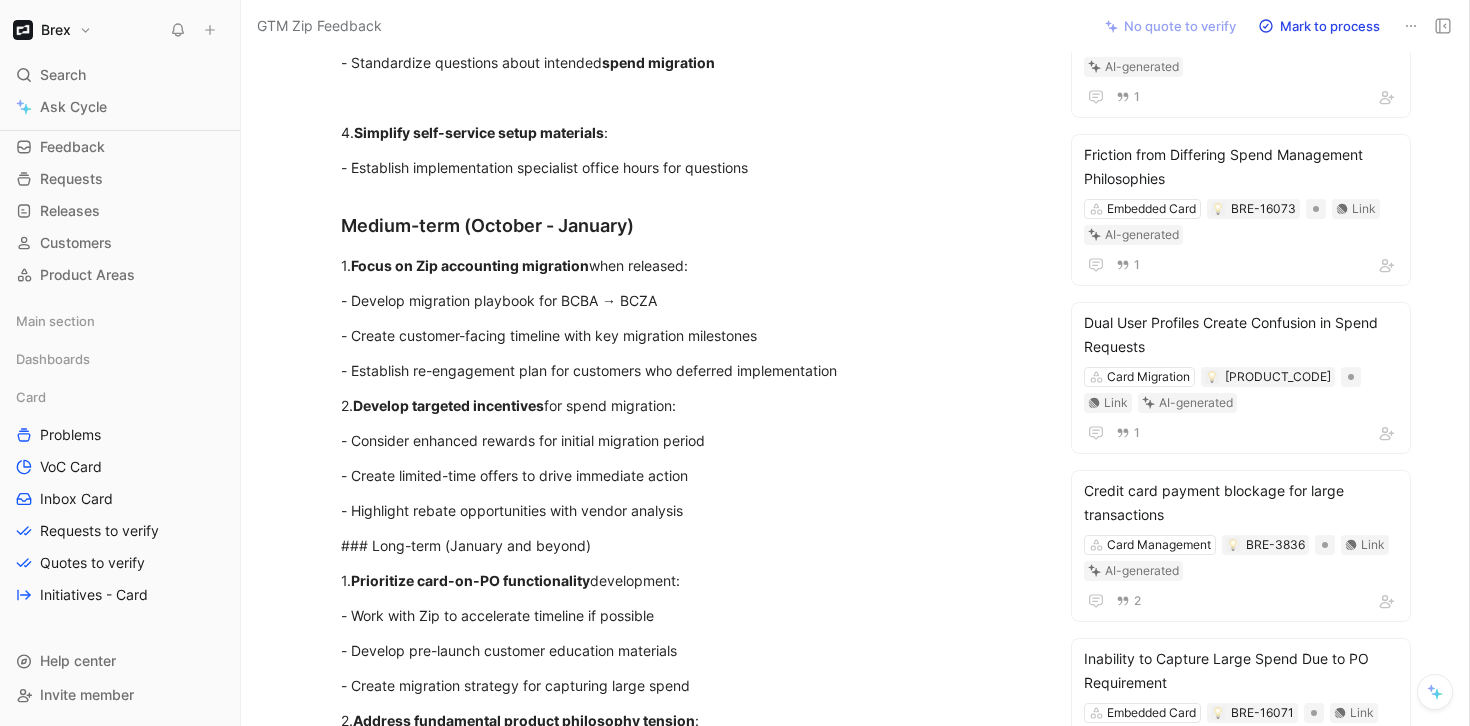 click on "- Create customer-facing timeline with key migration milestones" at bounding box center [687, 335] 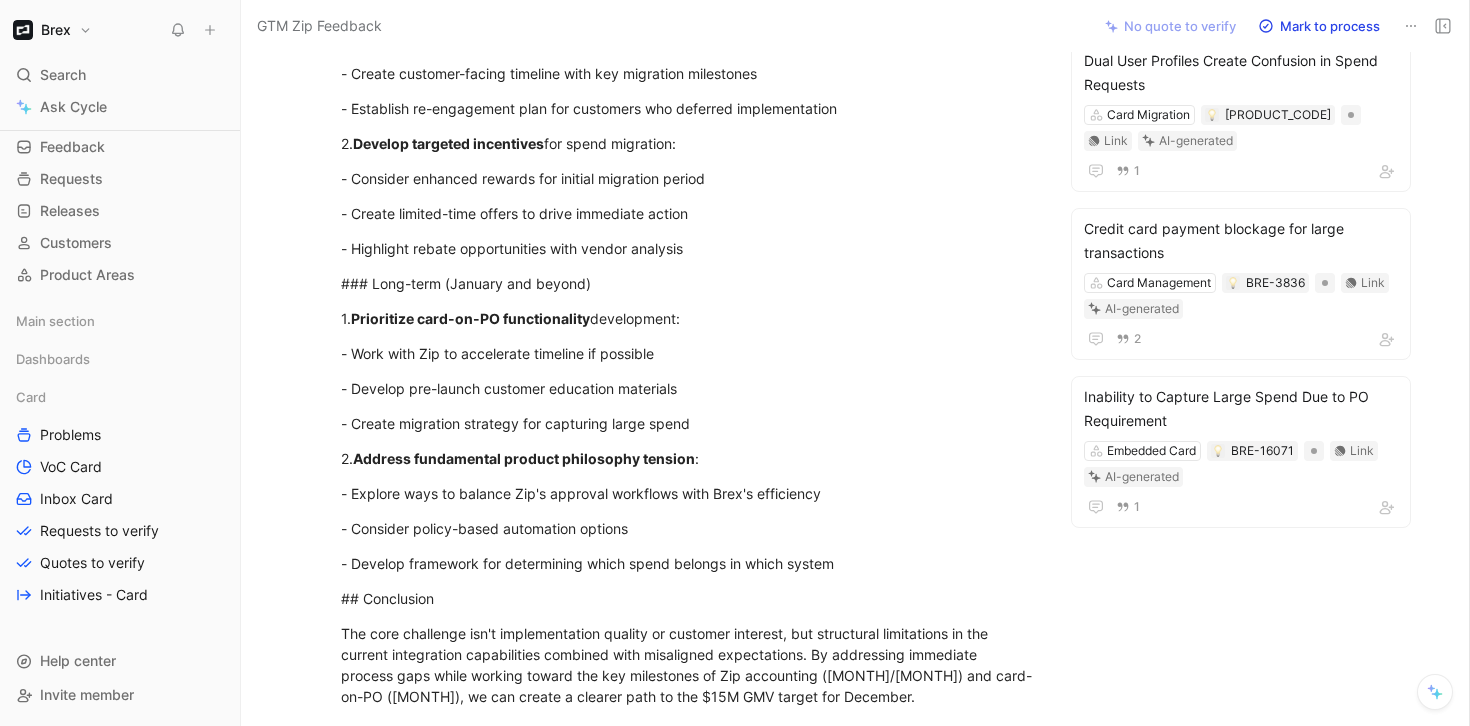scroll, scrollTop: 1771, scrollLeft: 0, axis: vertical 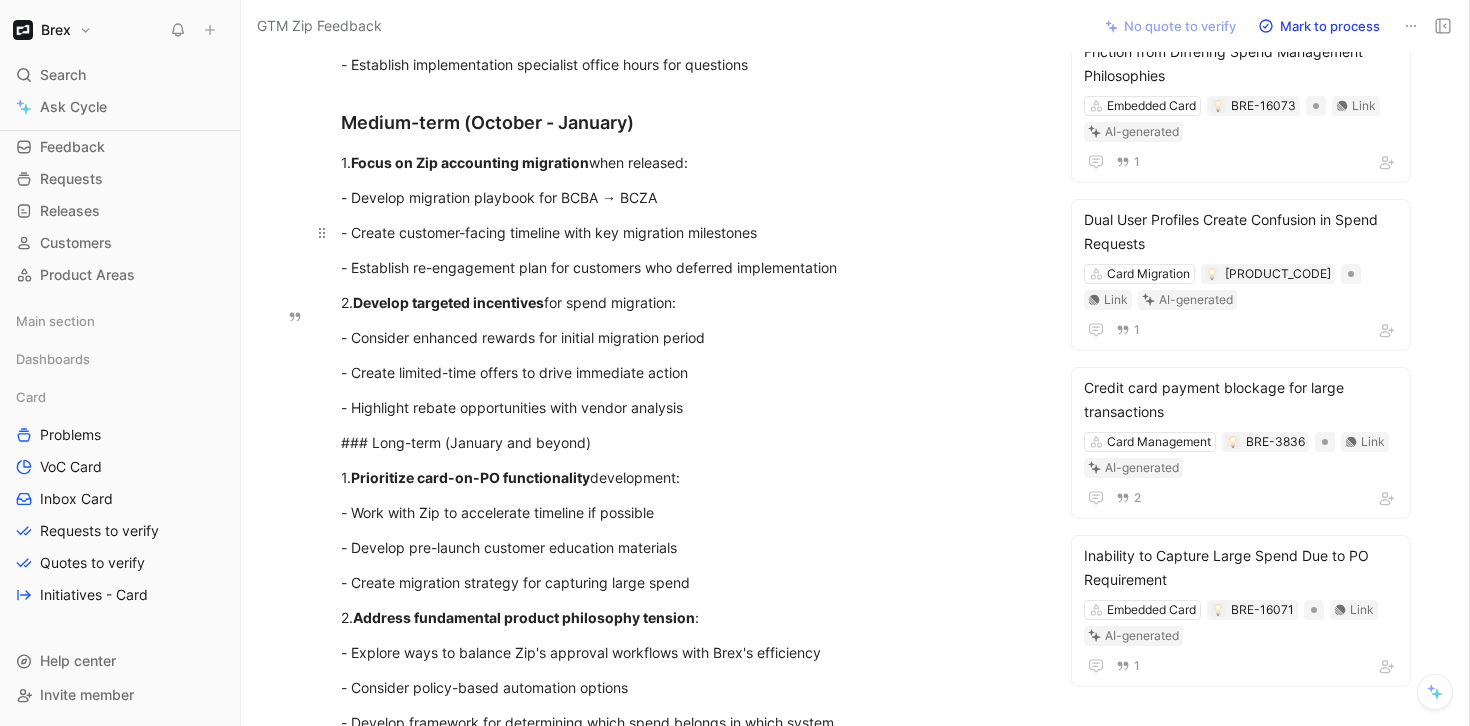 click on "- Create customer-facing timeline with key migration milestones" at bounding box center (687, 232) 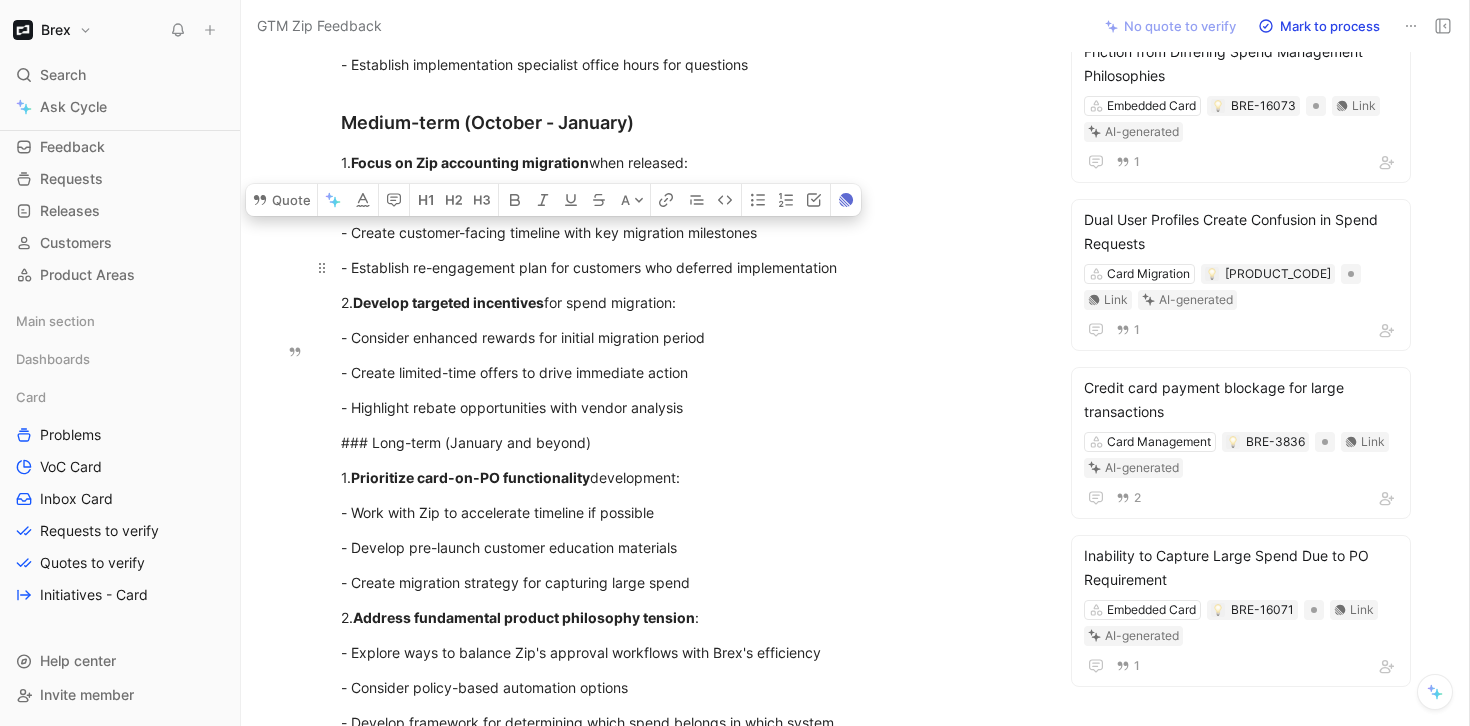 click on "- Establish re-engagement plan for customers who deferred implementation" at bounding box center (687, 267) 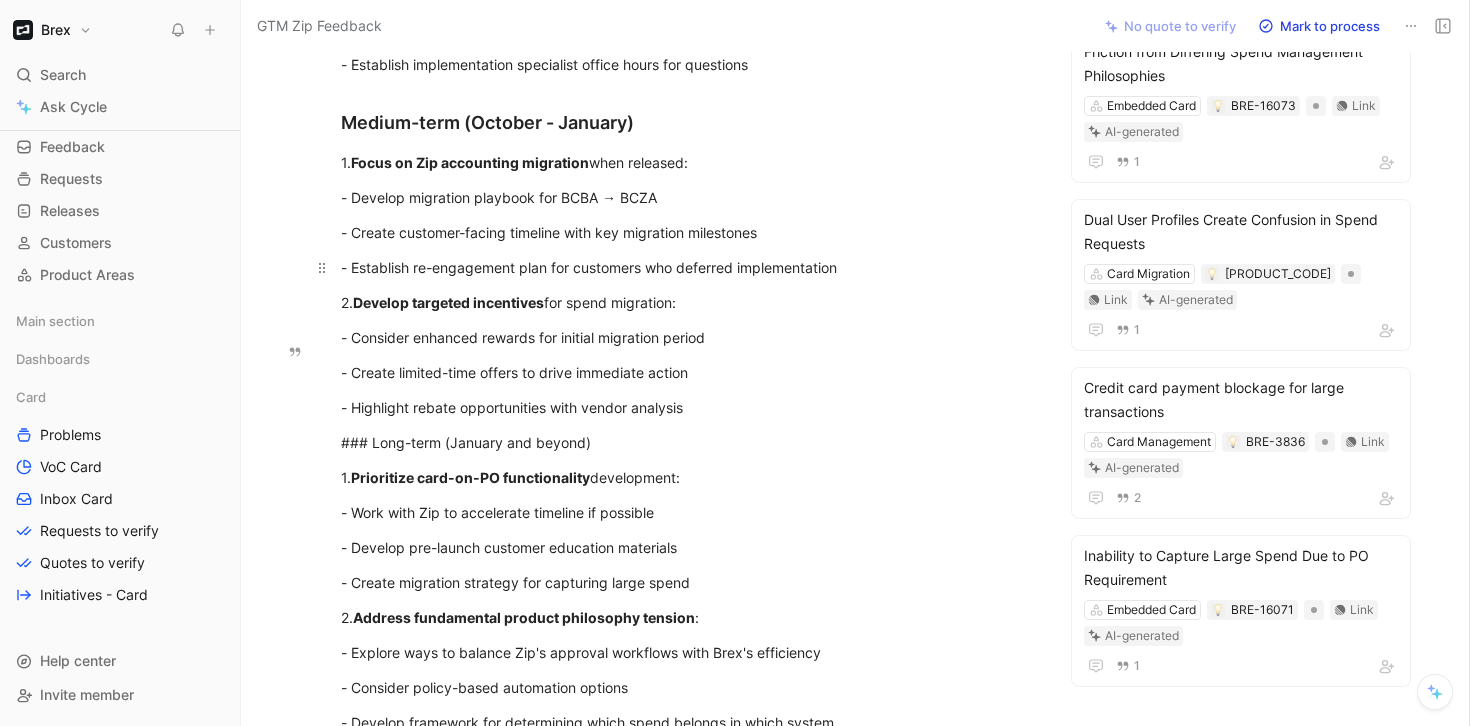 click on "- Establish re-engagement plan for customers who deferred implementation" at bounding box center (687, 267) 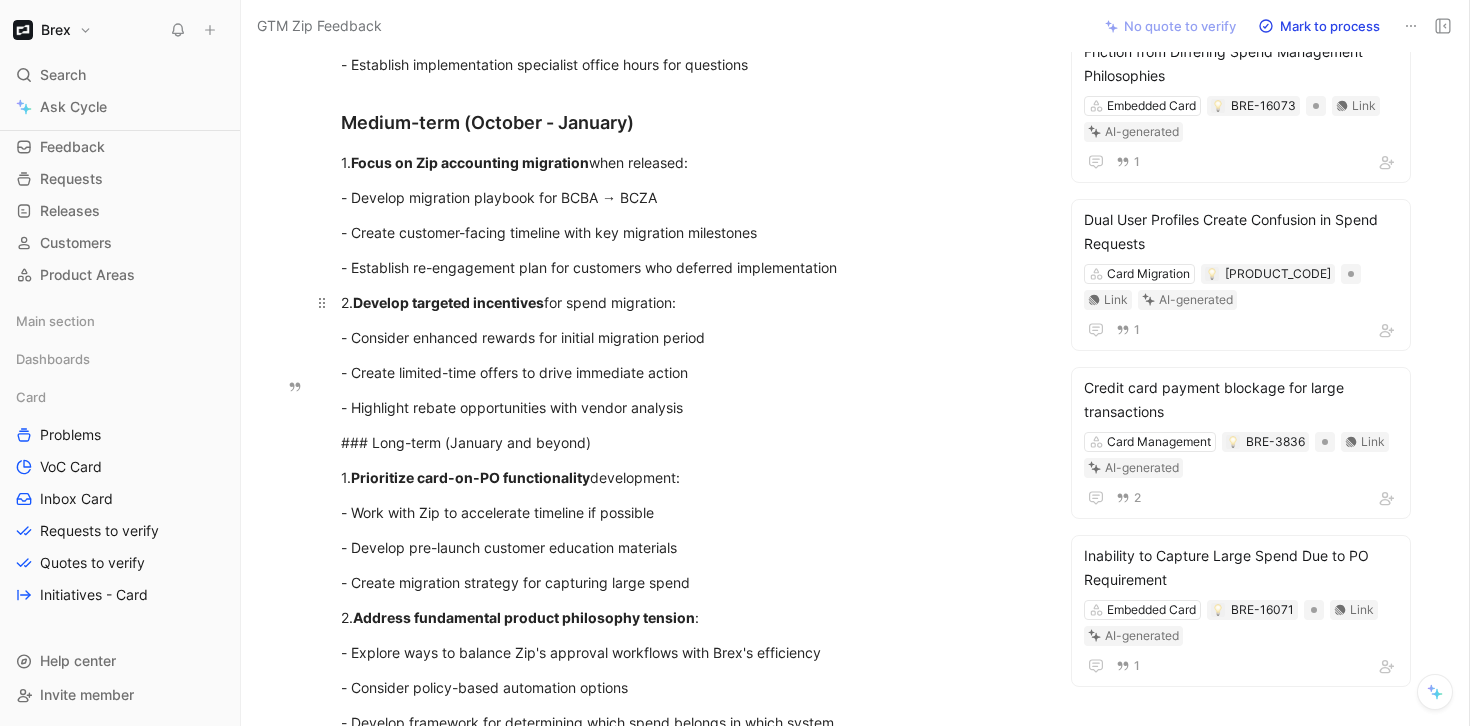 click on "Develop targeted incentives" at bounding box center [448, 302] 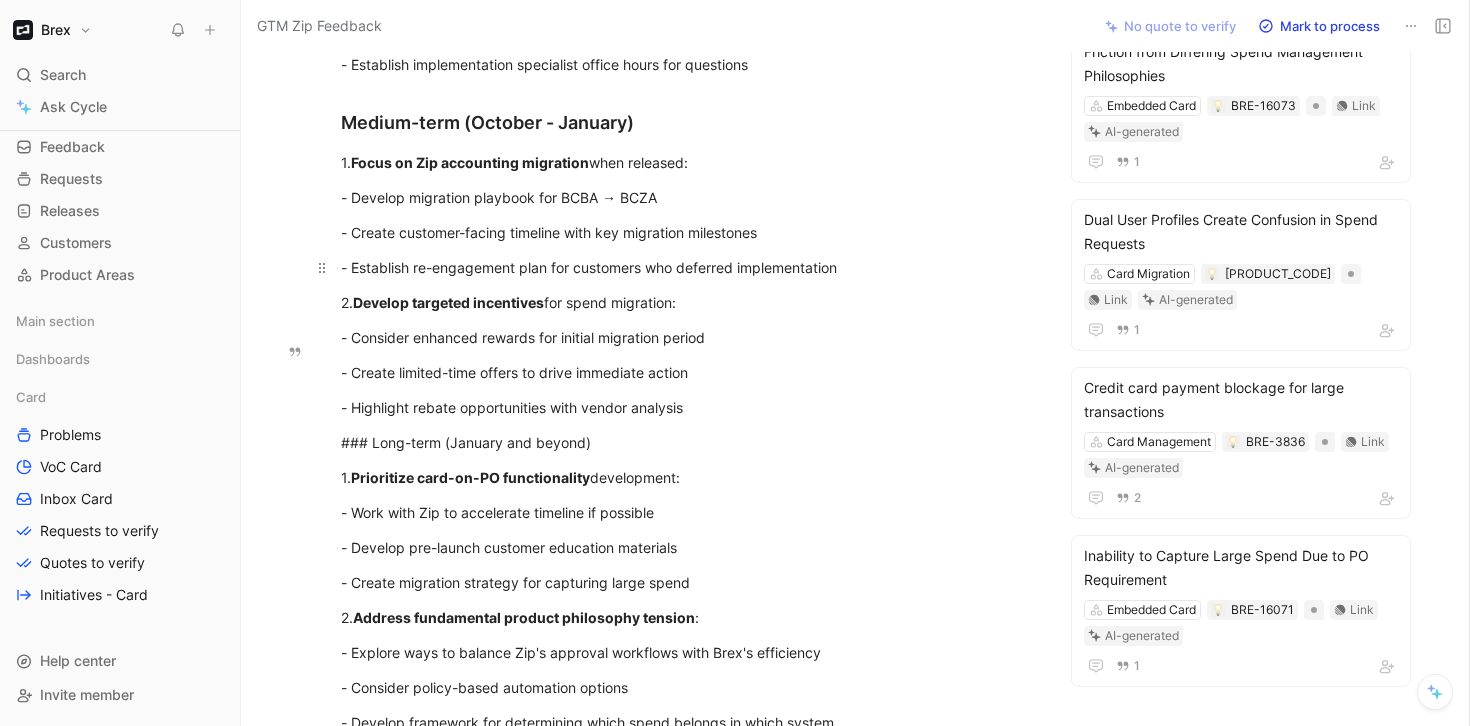 click on "- Establish re-engagement plan for customers who deferred implementation" at bounding box center (687, 267) 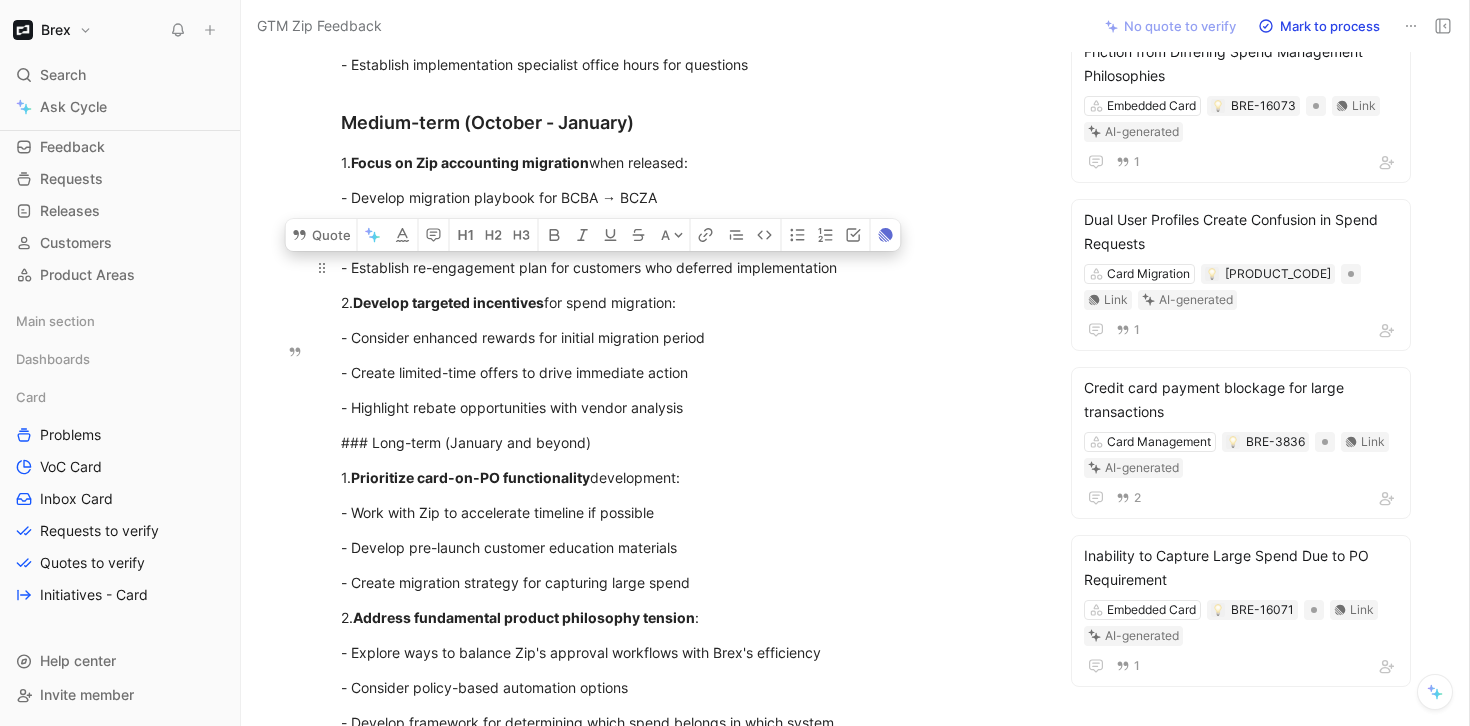 click on "- Establish re-engagement plan for customers who deferred implementation" at bounding box center (687, 267) 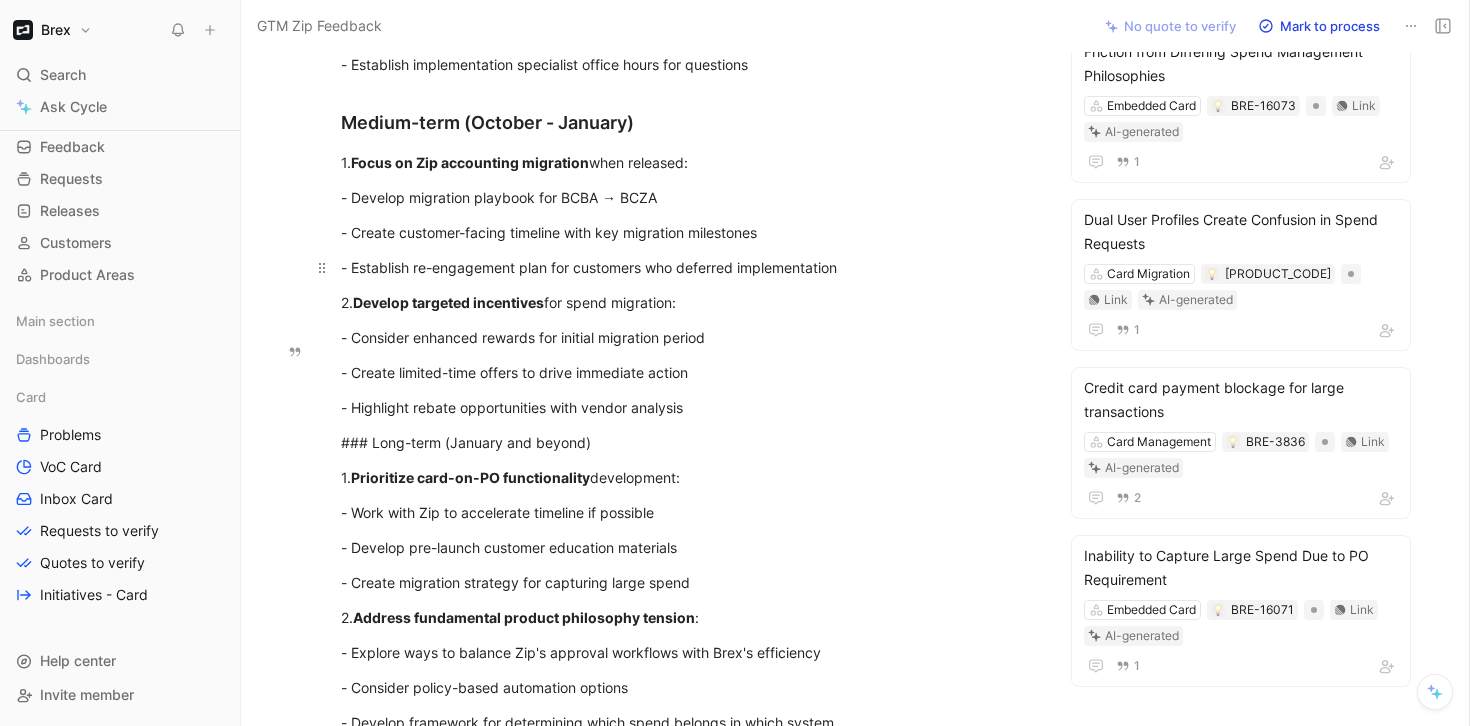 click on "- Establish re-engagement plan for customers who deferred implementation" at bounding box center [687, 267] 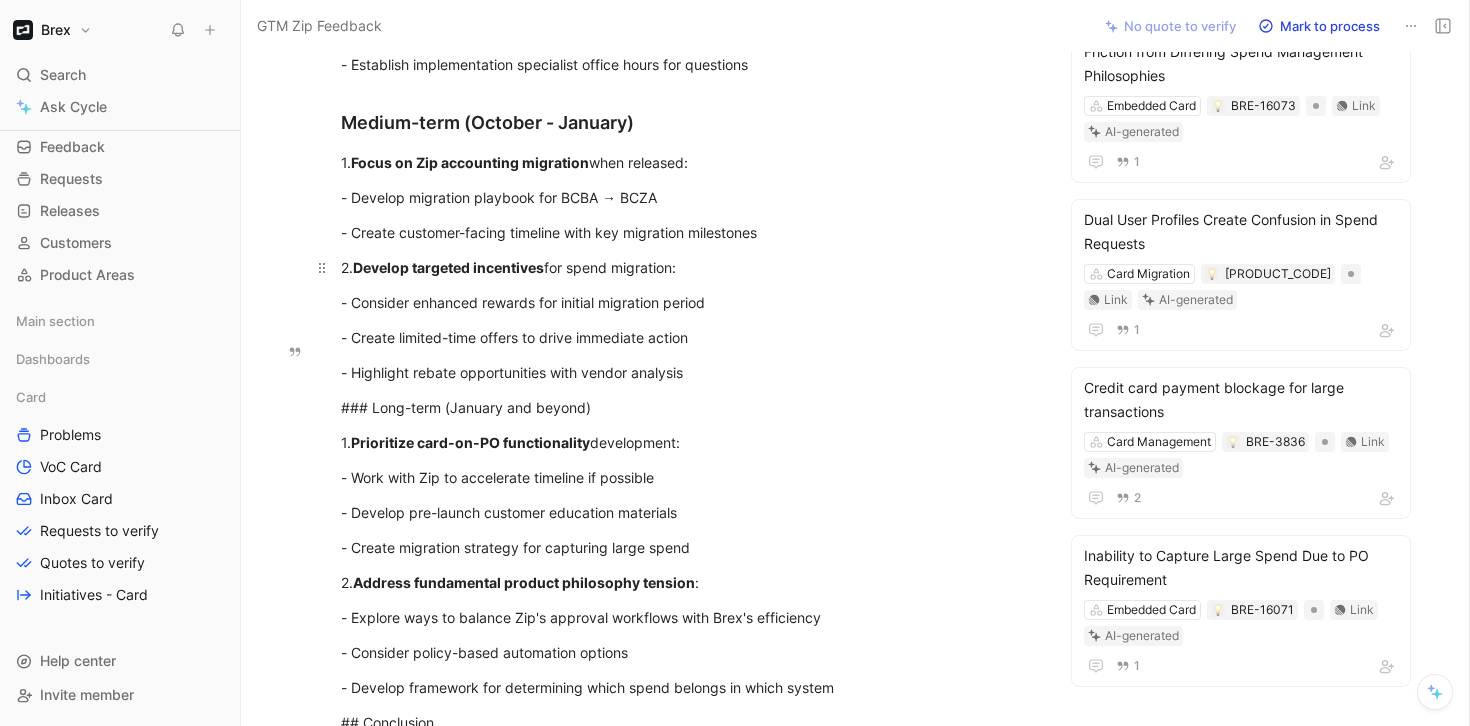 click on "Develop targeted incentives" at bounding box center (448, 267) 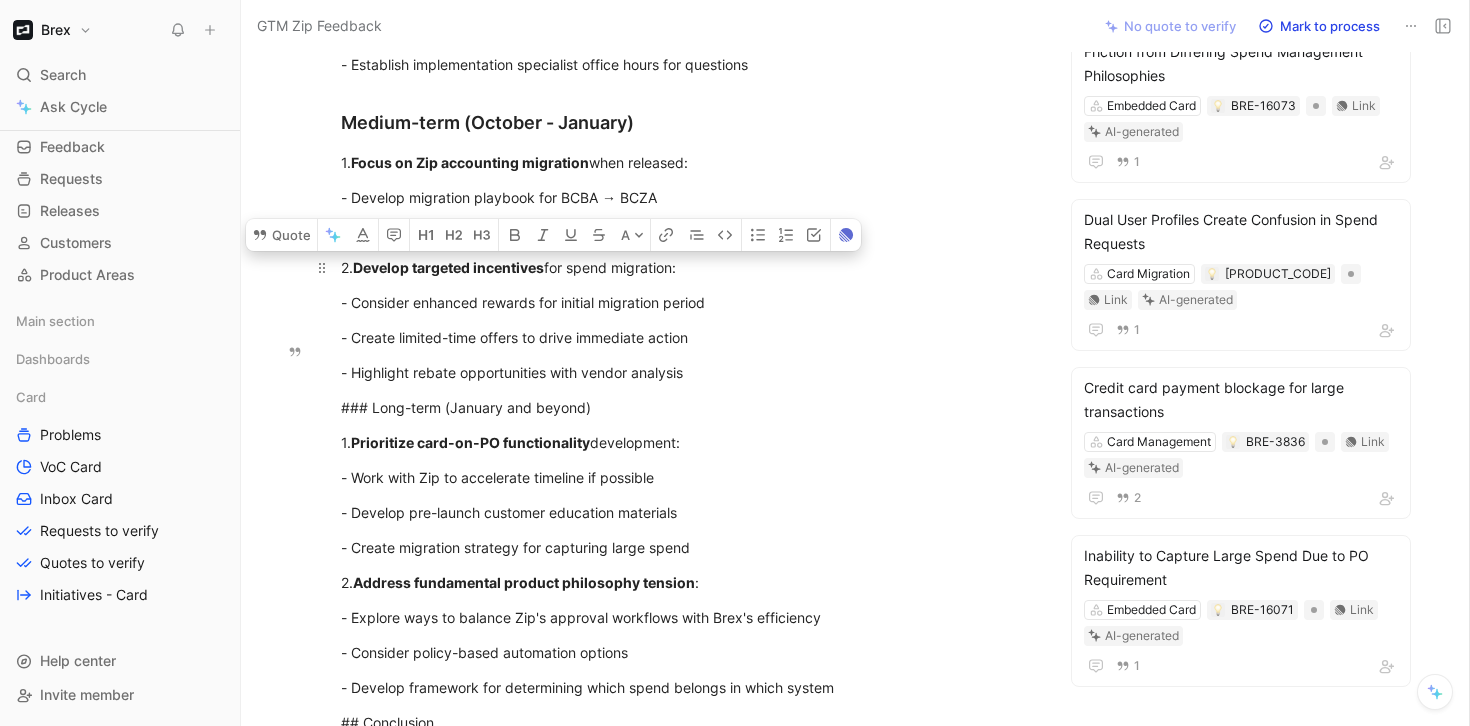 click on "Develop targeted incentives" at bounding box center (448, 267) 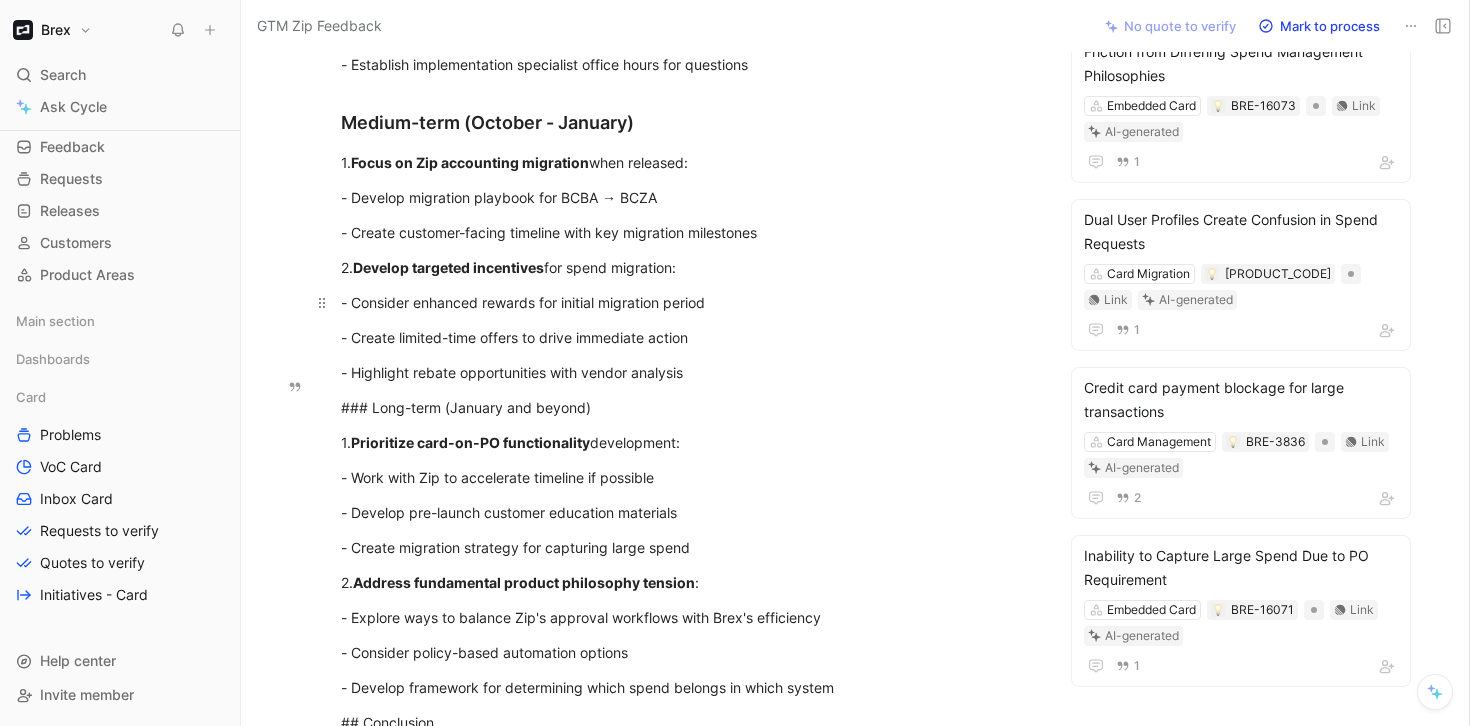 click on "- Consider enhanced rewards for initial migration period" at bounding box center [687, 302] 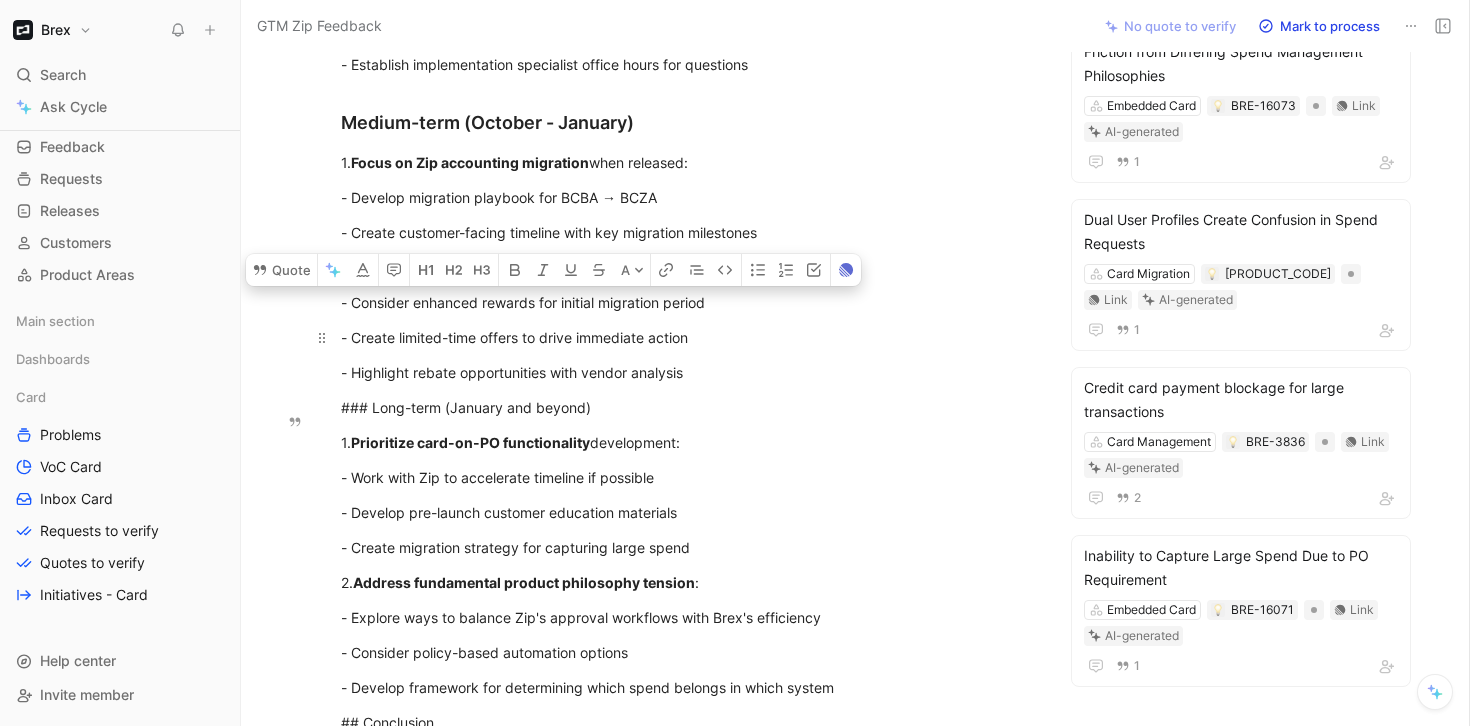 click on "- Create limited-time offers to drive immediate action" at bounding box center (687, 337) 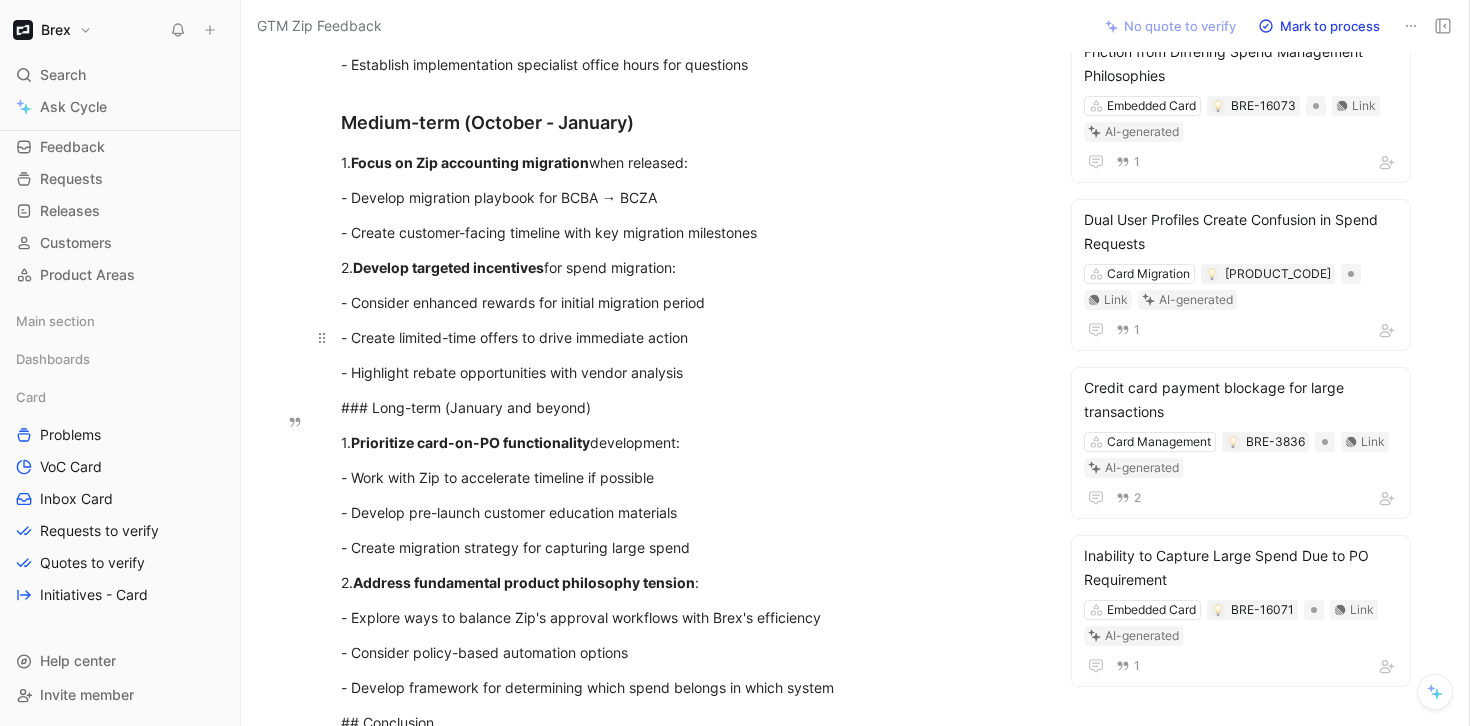 click on "- Create limited-time offers to drive immediate action" at bounding box center (687, 337) 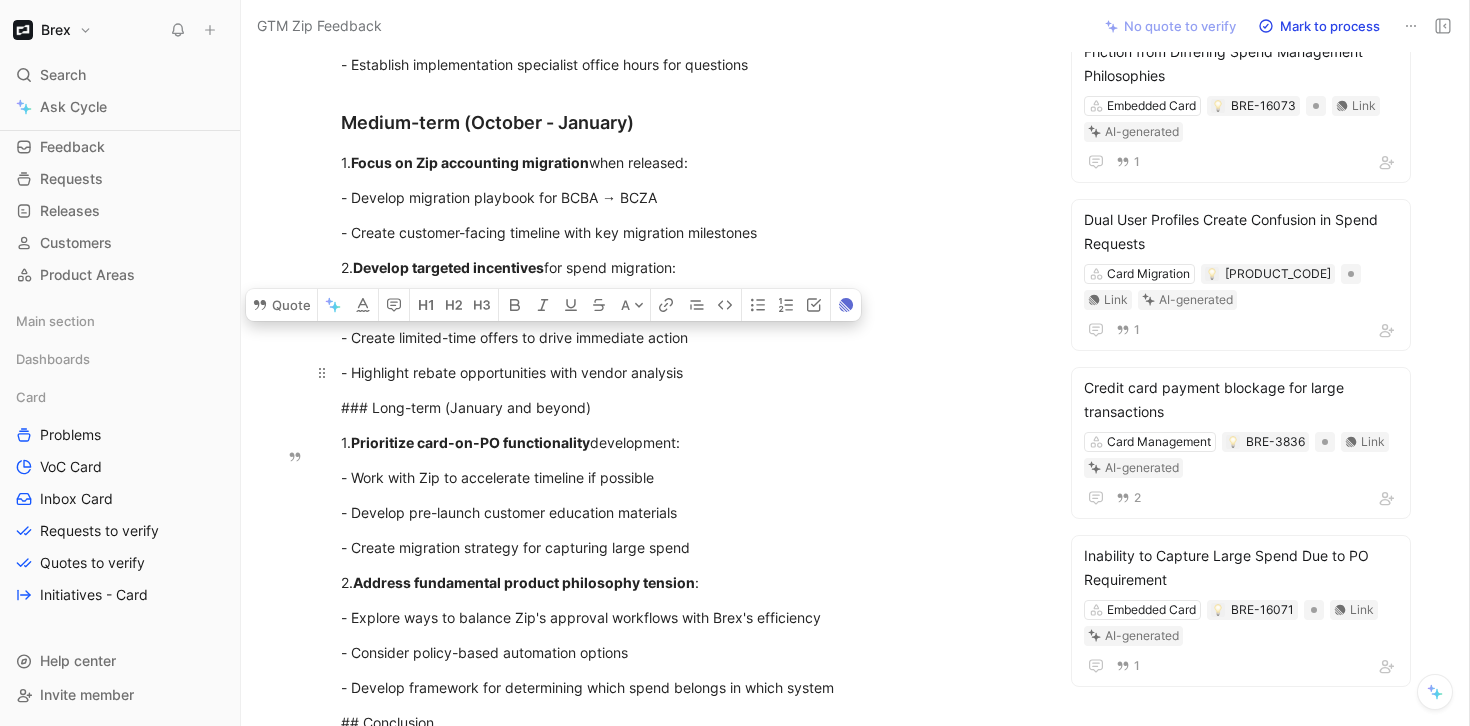 click on "- Highlight rebate opportunities with vendor analysis" at bounding box center [687, 372] 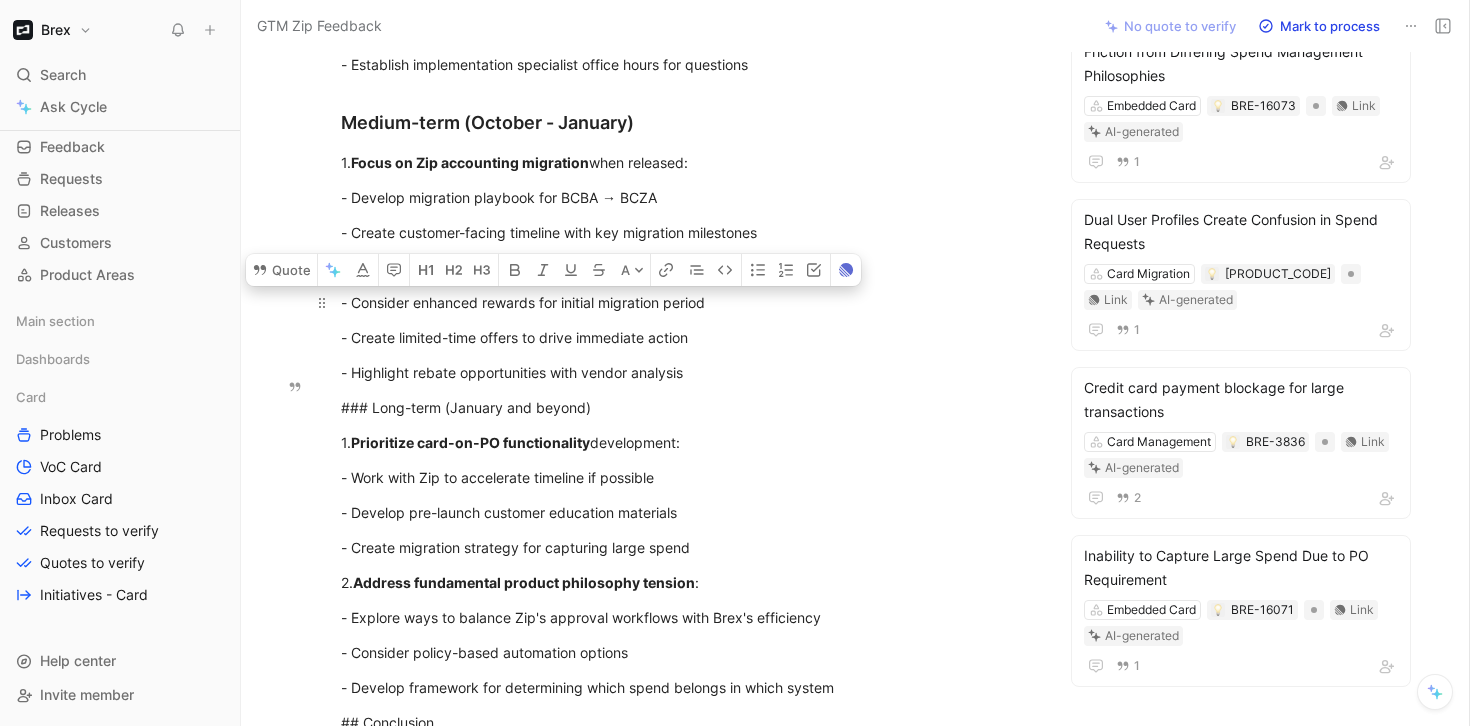 drag, startPoint x: 721, startPoint y: 467, endPoint x: 366, endPoint y: 372, distance: 367.4915 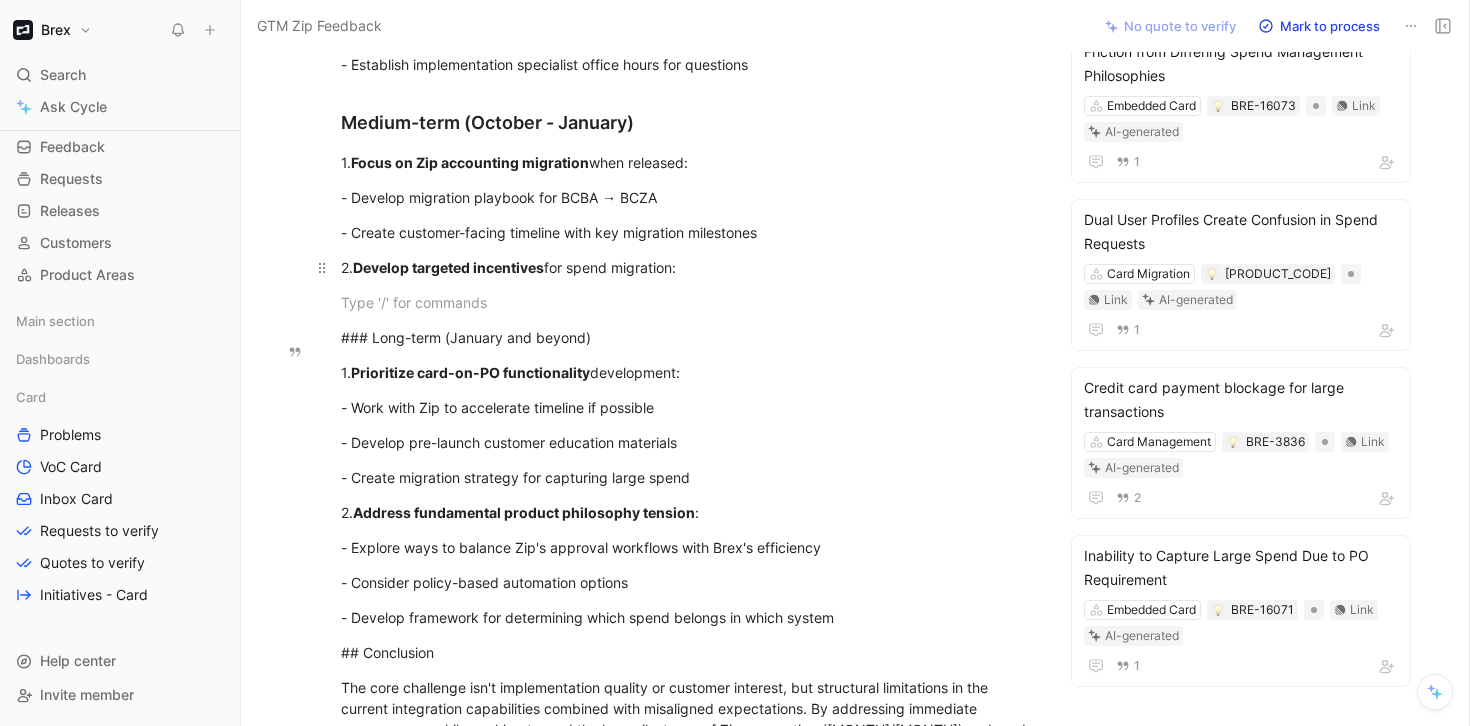 click on "2.  Develop targeted incentives  for spend migration:" at bounding box center [687, 267] 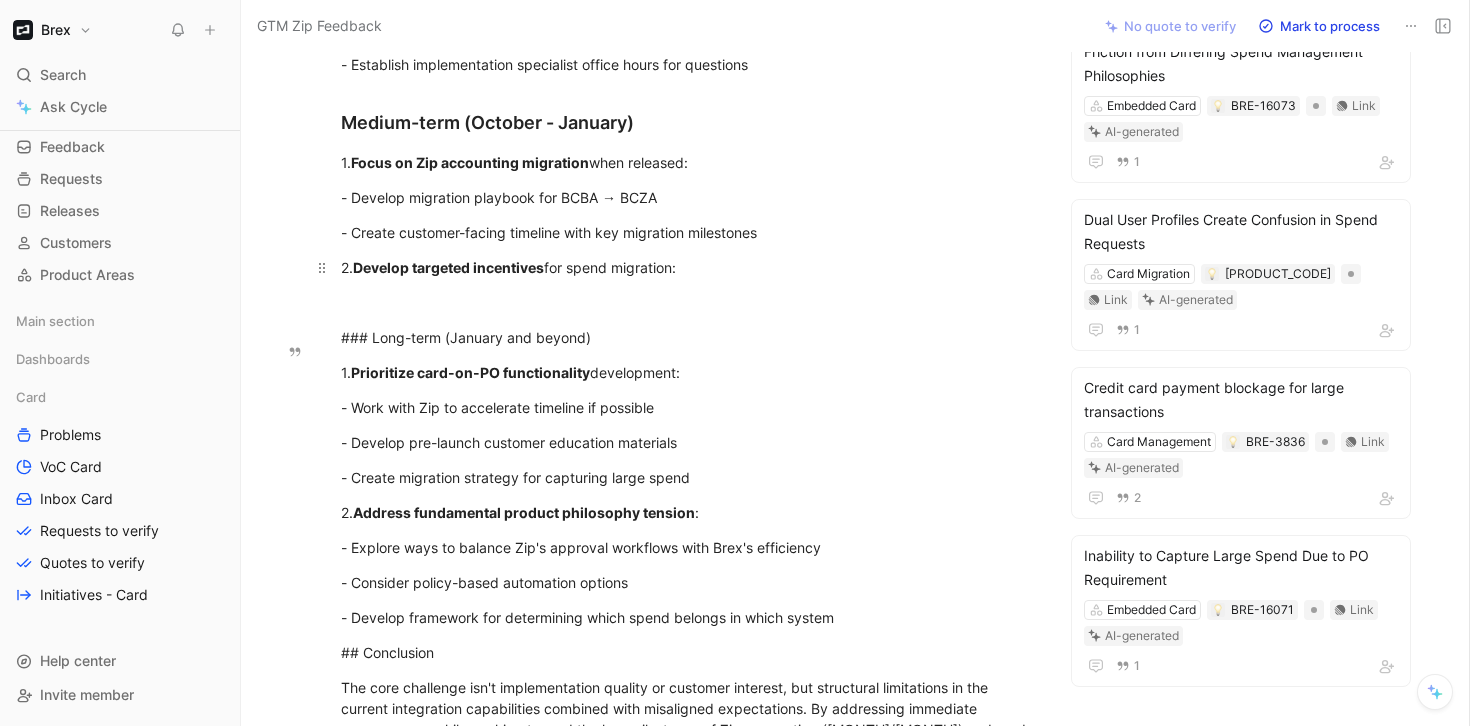 click on "2.  Develop targeted incentives  for spend migration:" at bounding box center [687, 267] 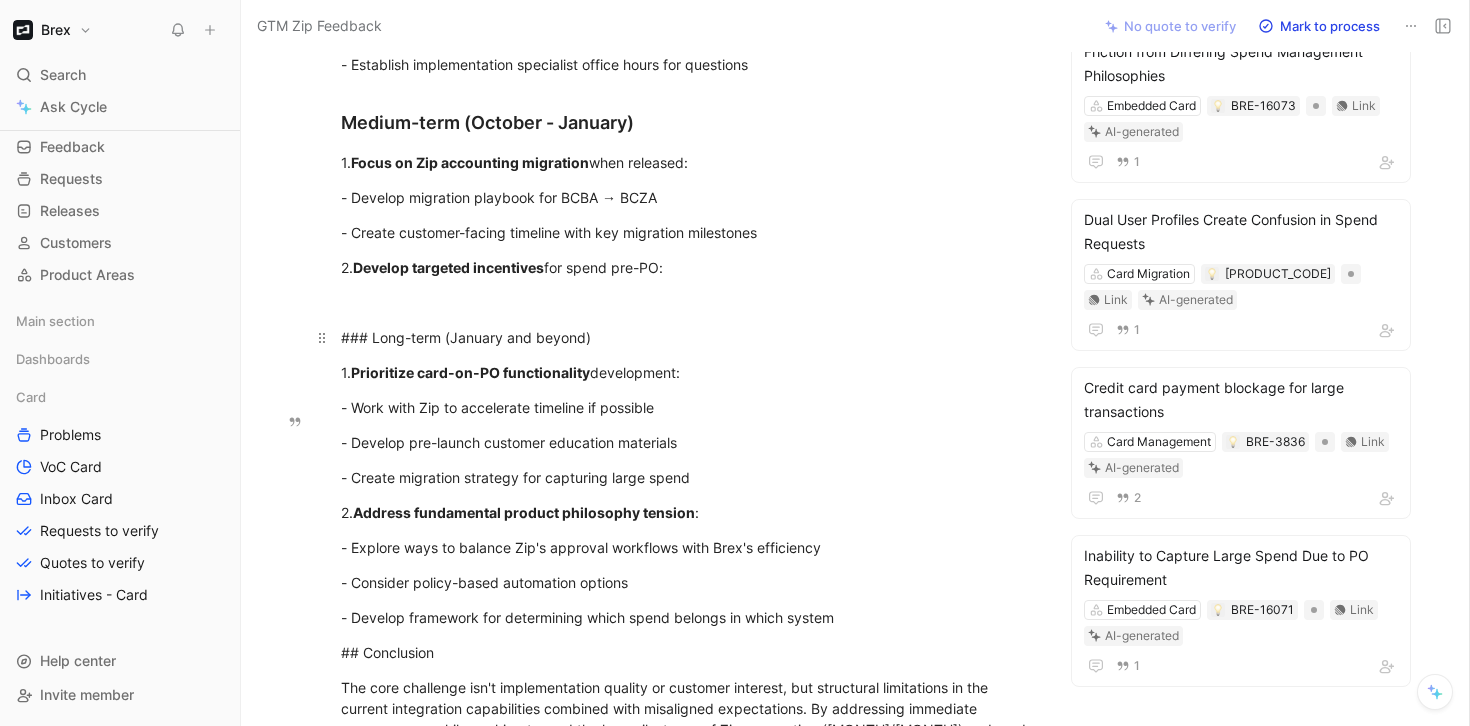 click on "### Long-term (January and beyond)" at bounding box center (687, 337) 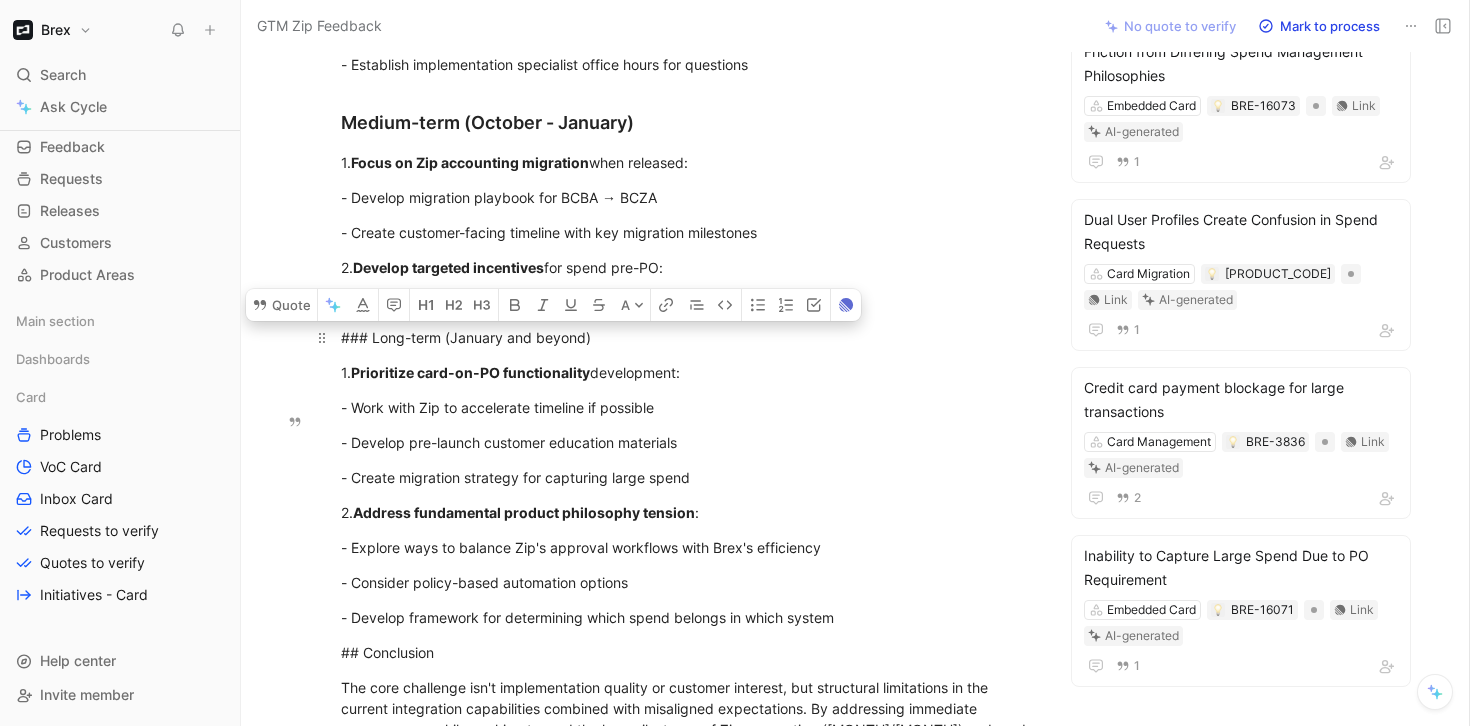 drag, startPoint x: 609, startPoint y: 422, endPoint x: 332, endPoint y: 429, distance: 277.08844 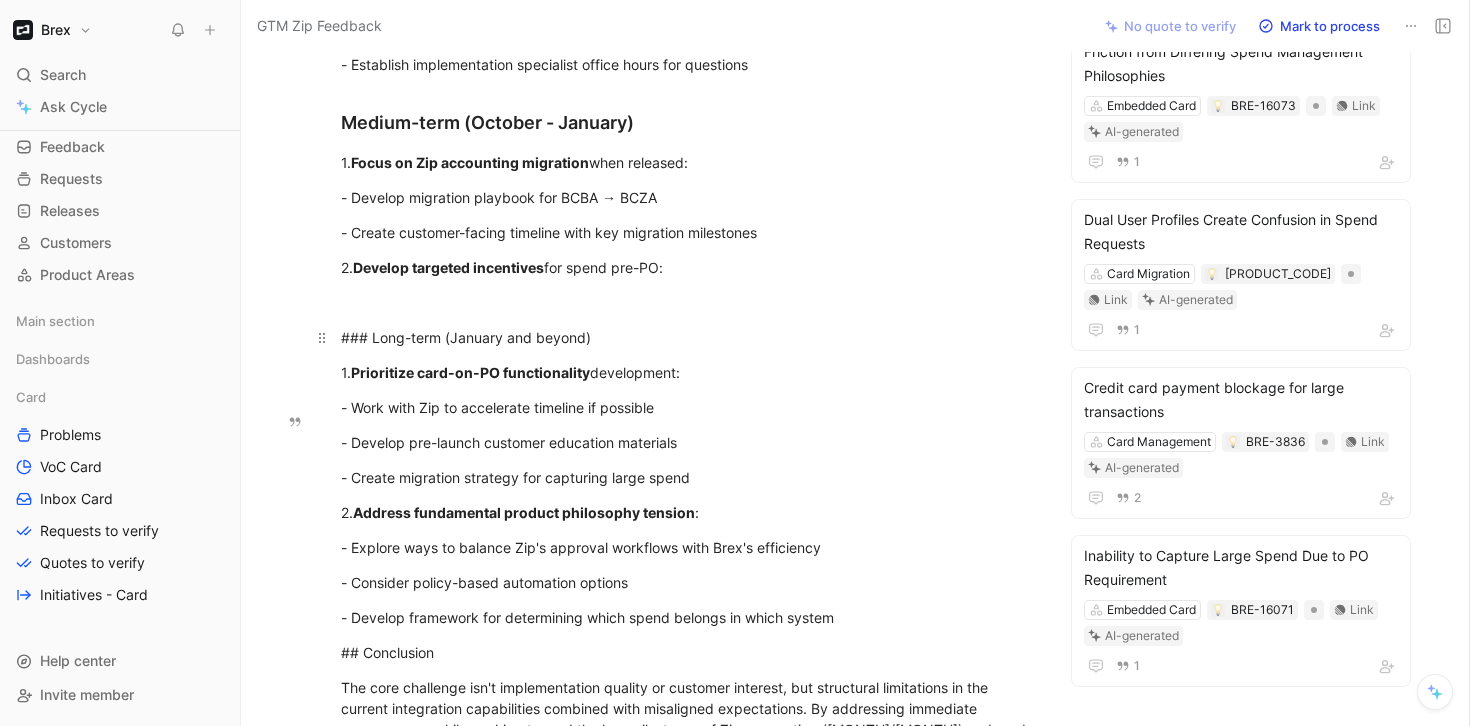 click on "### Long-term (January and beyond)" at bounding box center (687, 337) 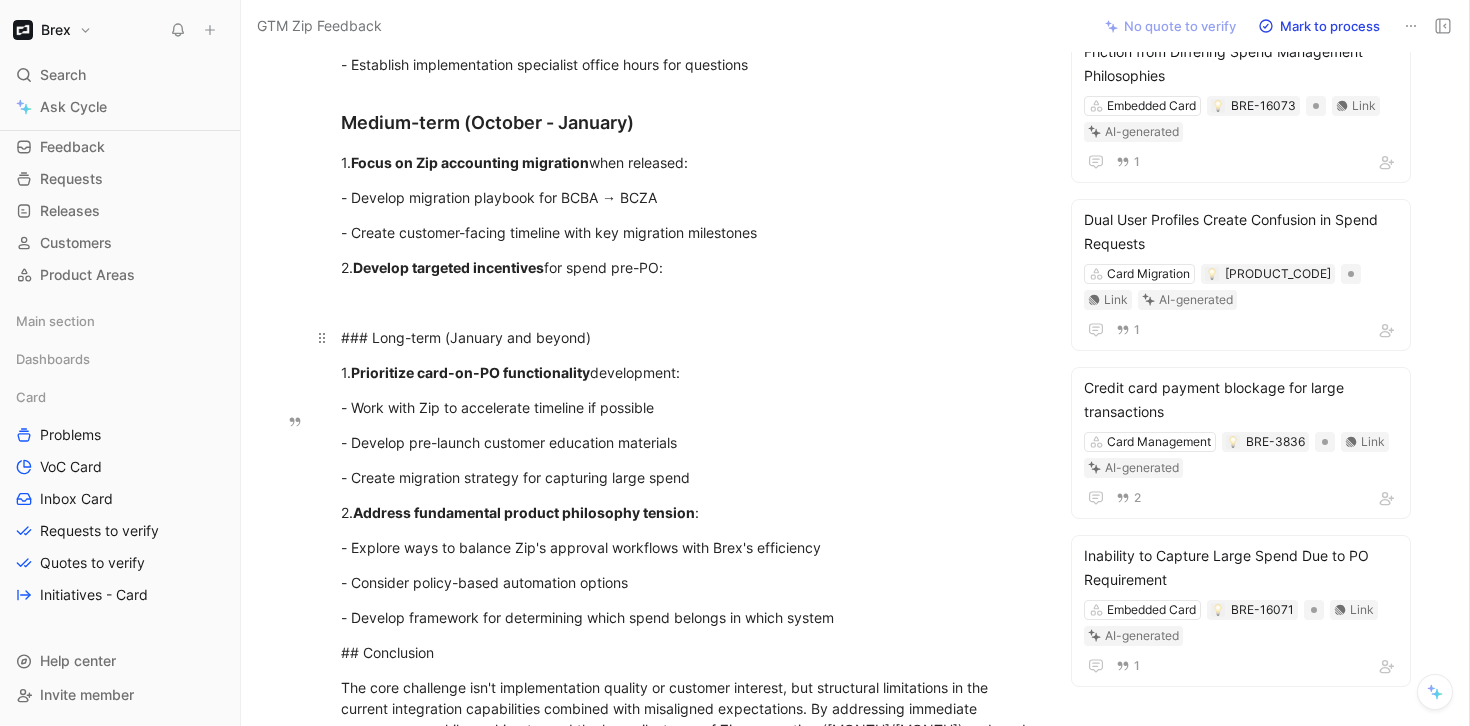 click on "### Long-term (January and beyond)" at bounding box center (687, 337) 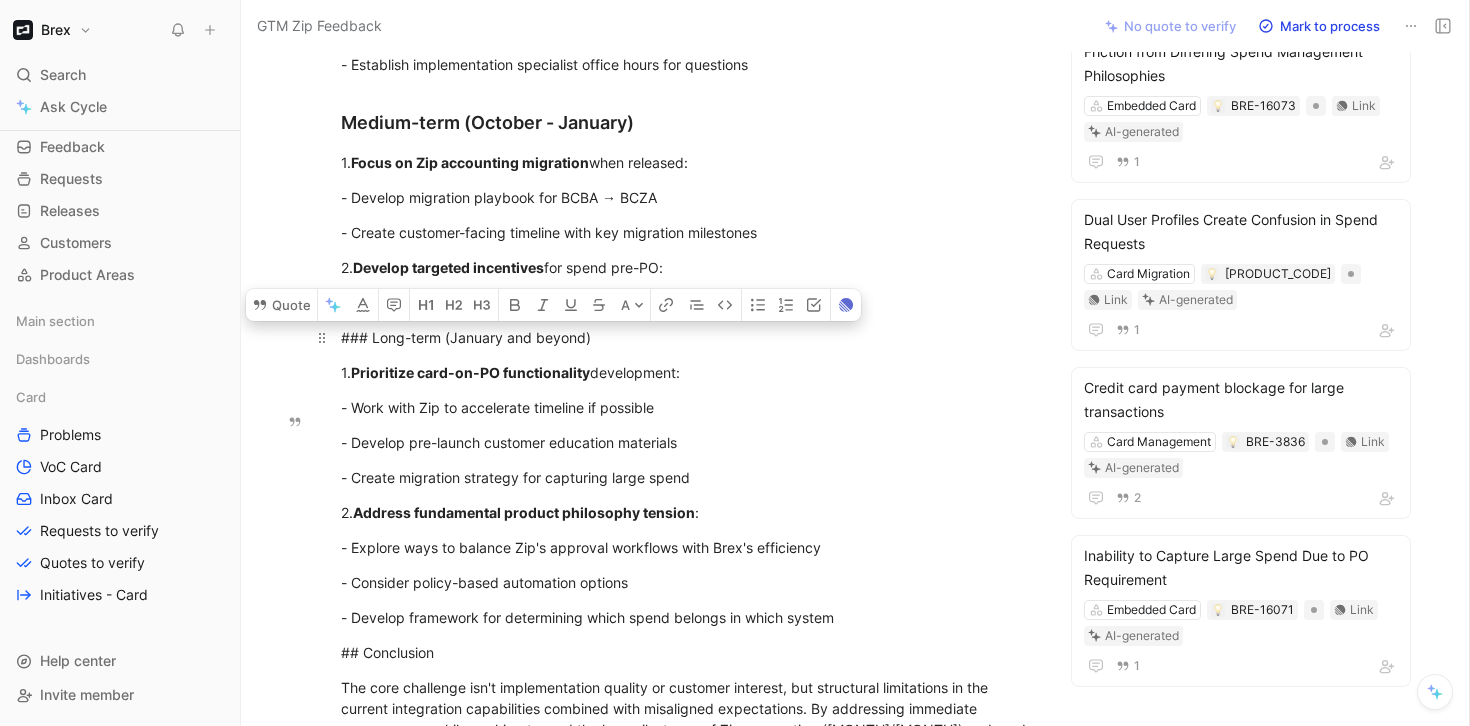 click on "### Long-term (January and beyond)" at bounding box center (687, 337) 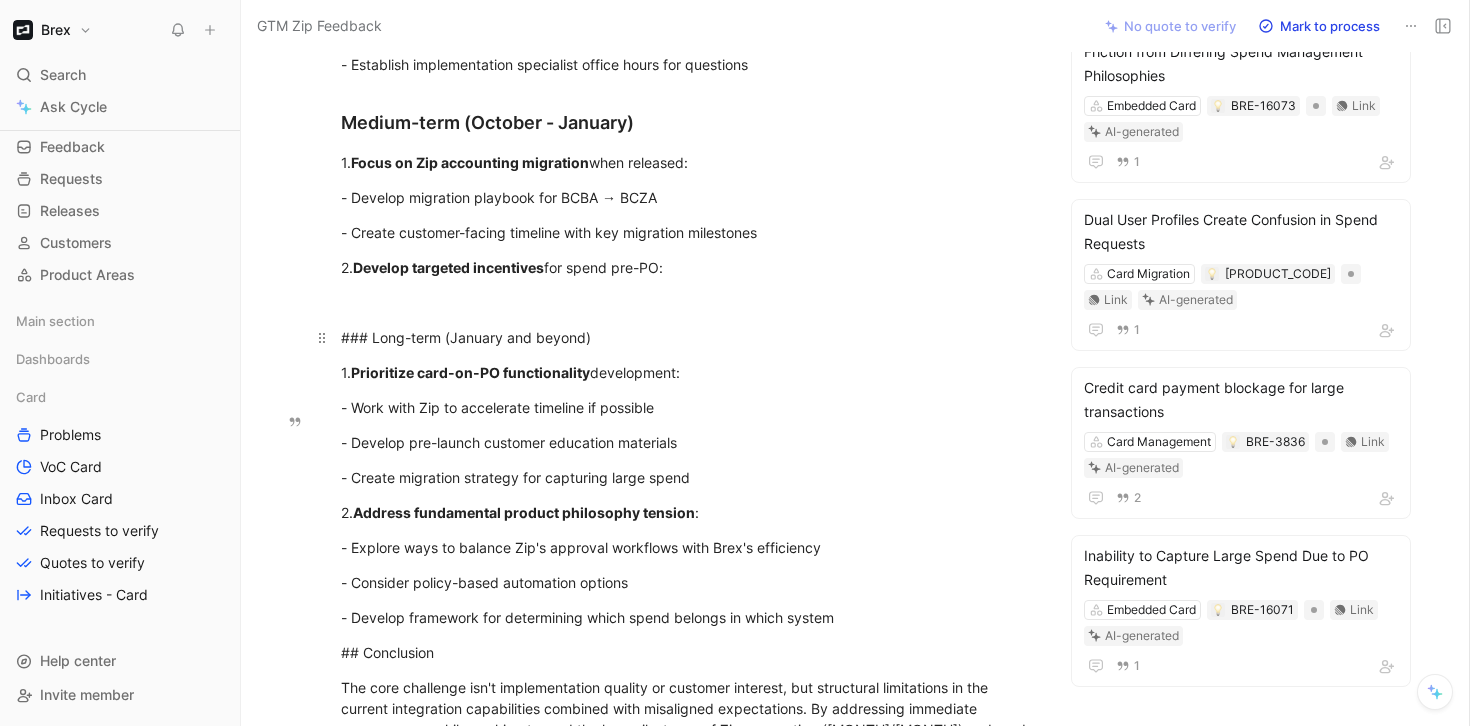 click on "### Long-term (January and beyond)" at bounding box center (687, 337) 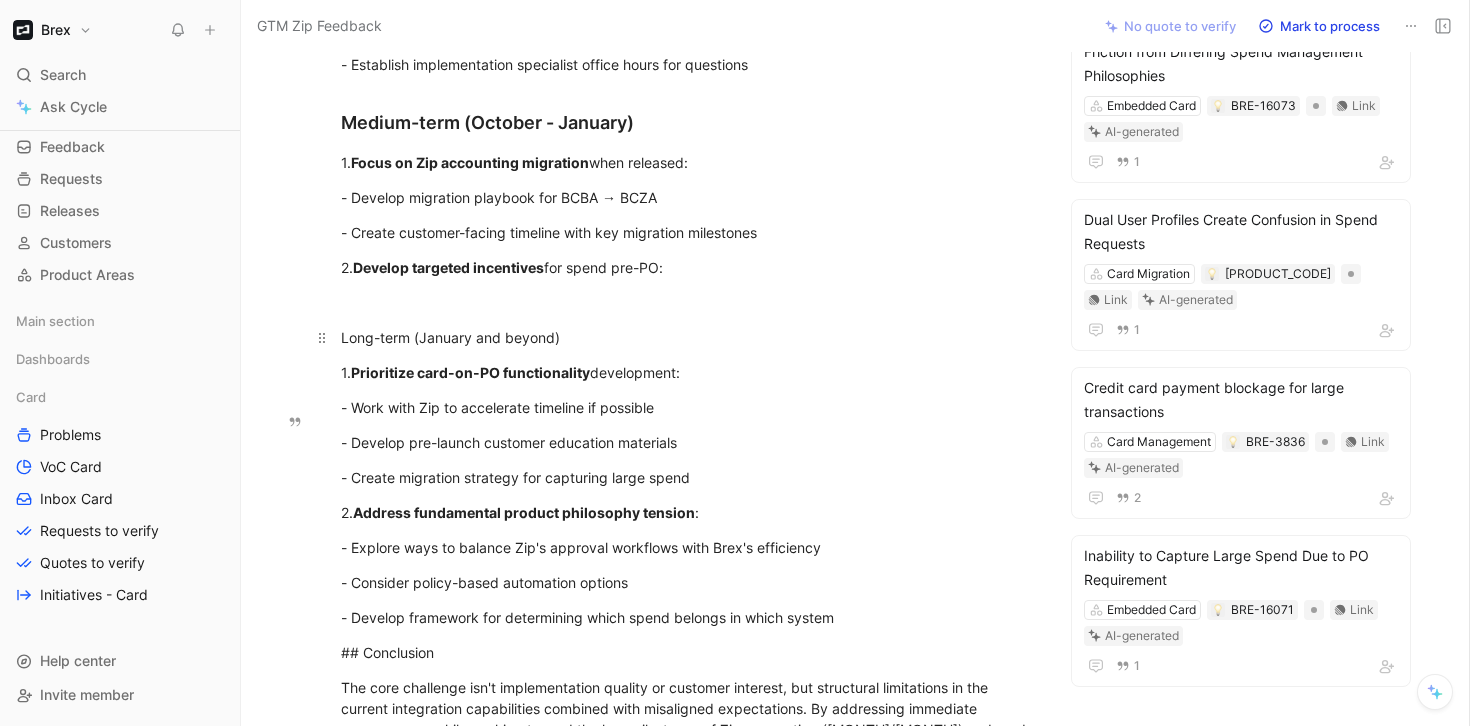 click on "Long-term (January and beyond)" at bounding box center (687, 337) 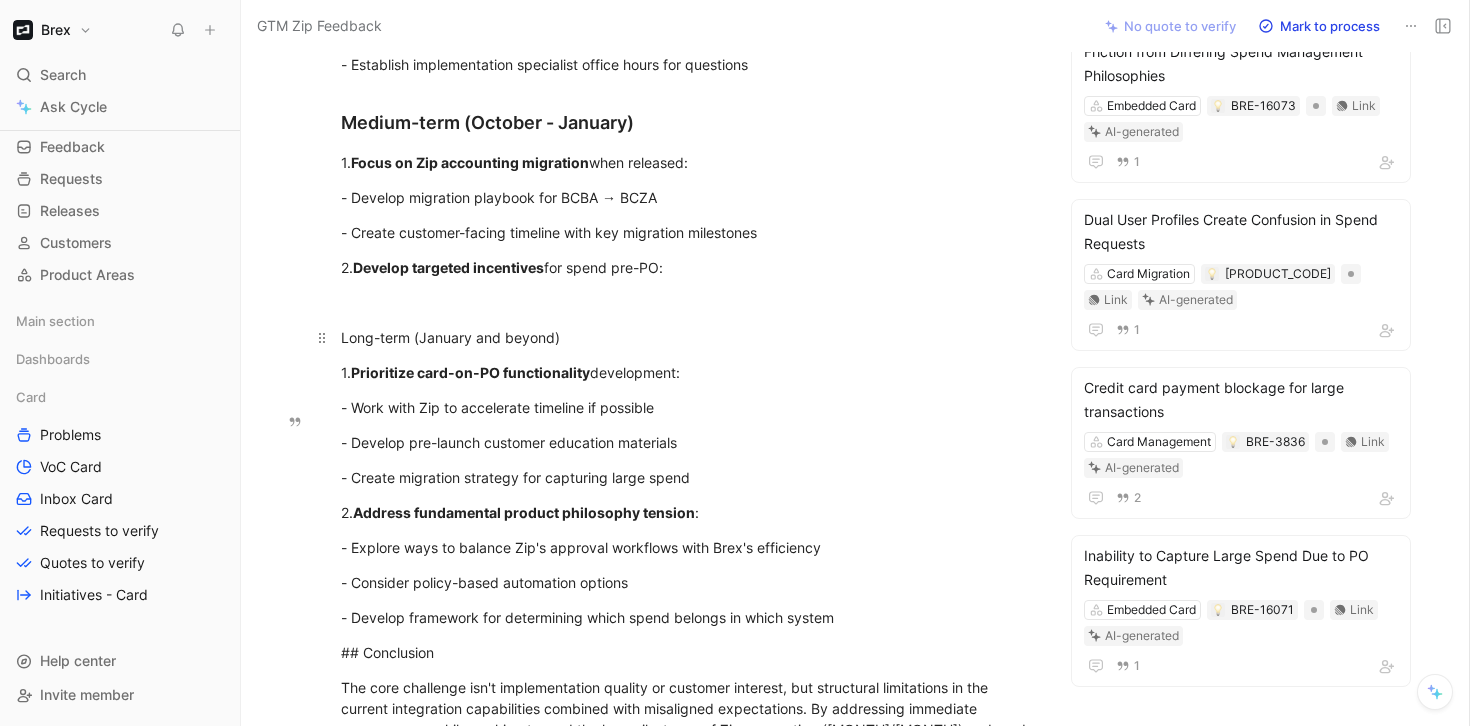 click on "Long-term (January and beyond)" at bounding box center [687, 337] 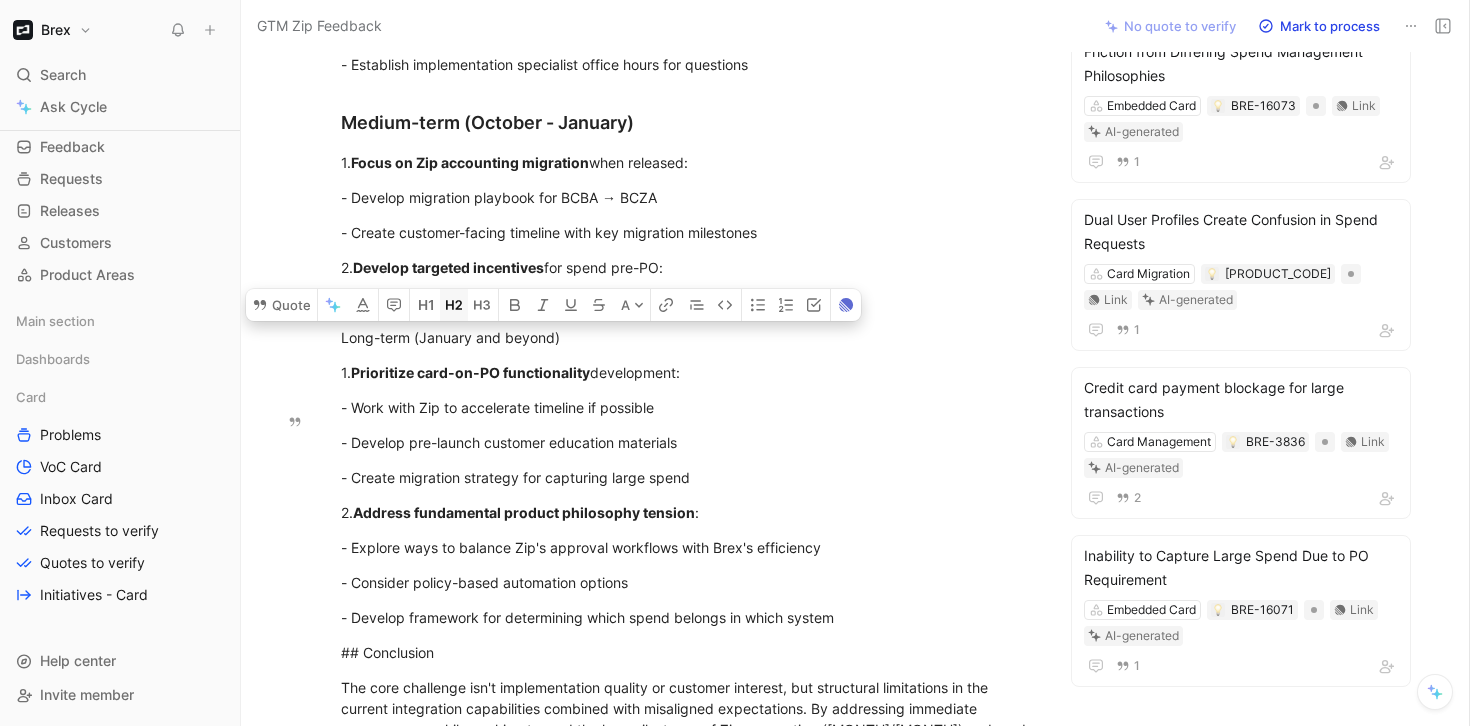 click 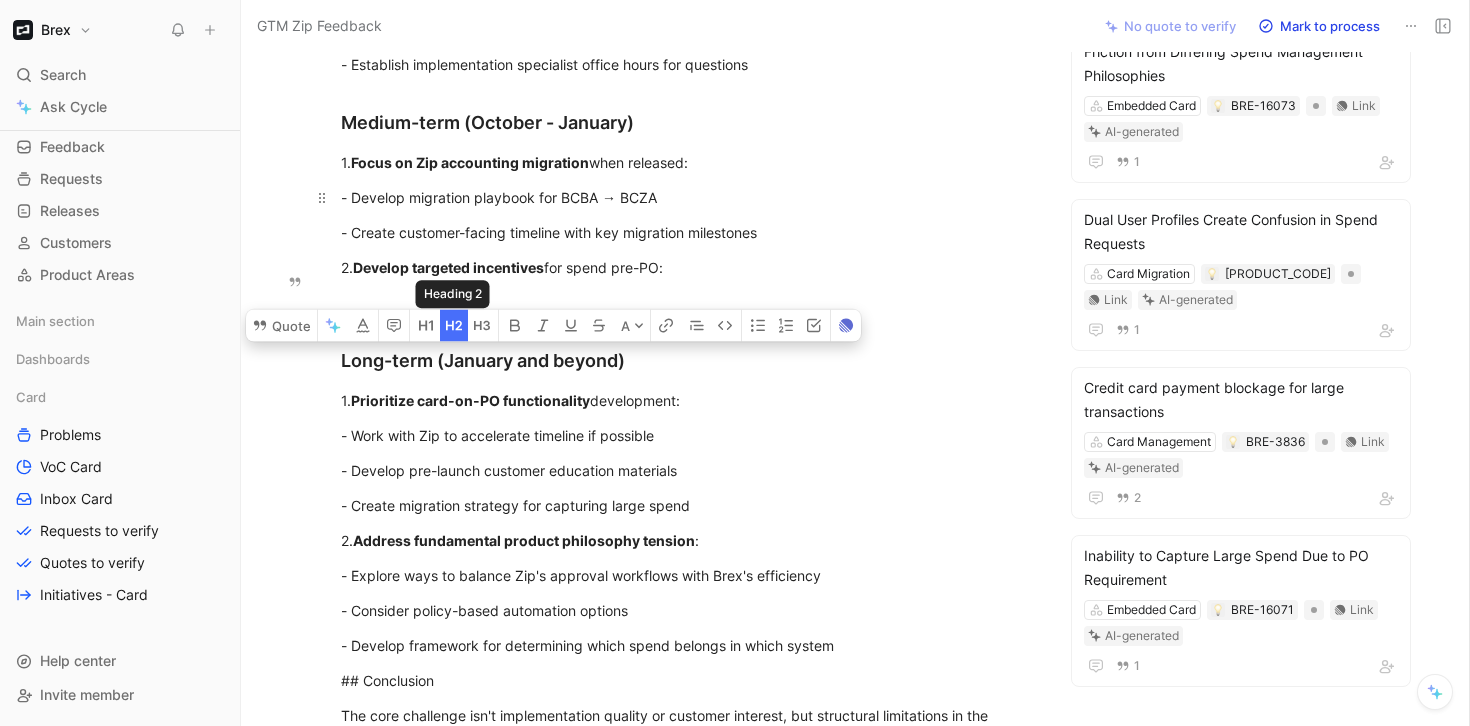 click on "- Develop migration playbook for BCBA → BCZA" at bounding box center (687, 197) 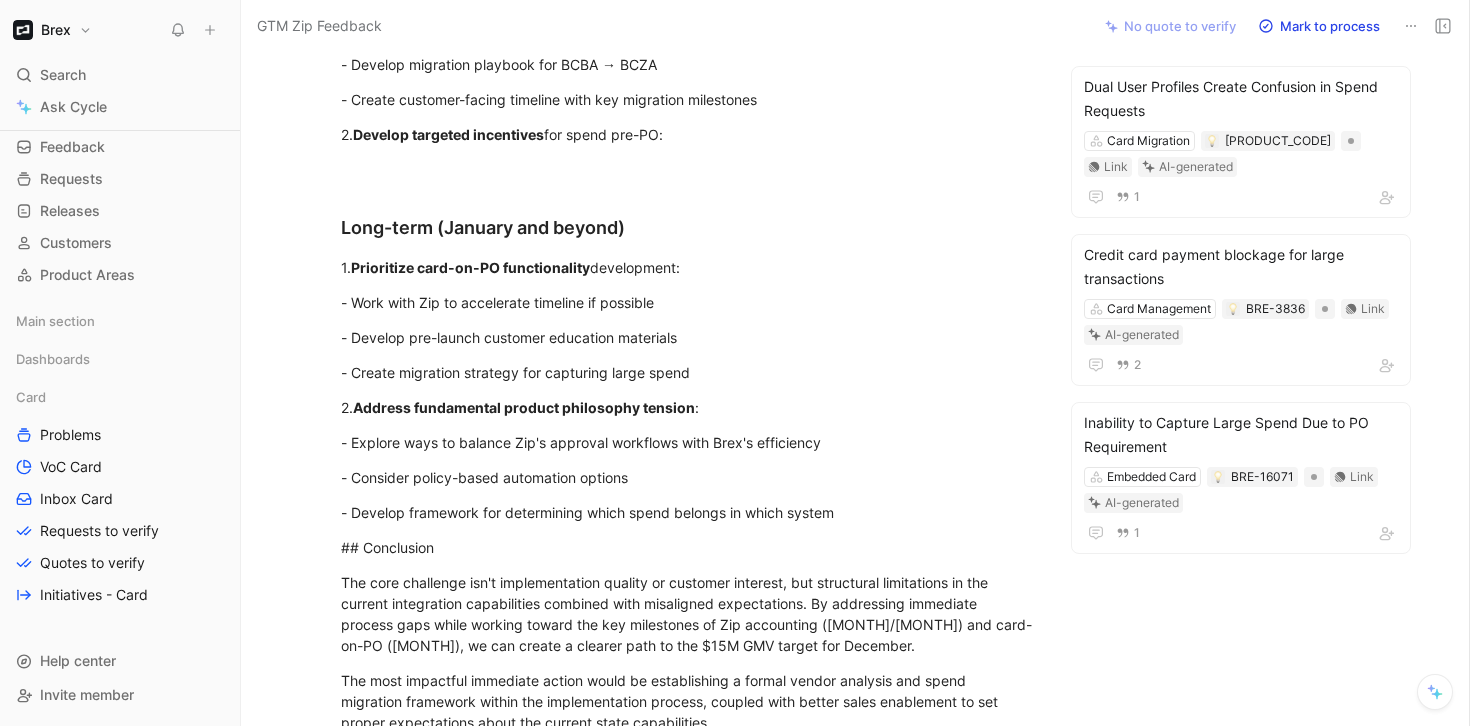 scroll, scrollTop: 1906, scrollLeft: 0, axis: vertical 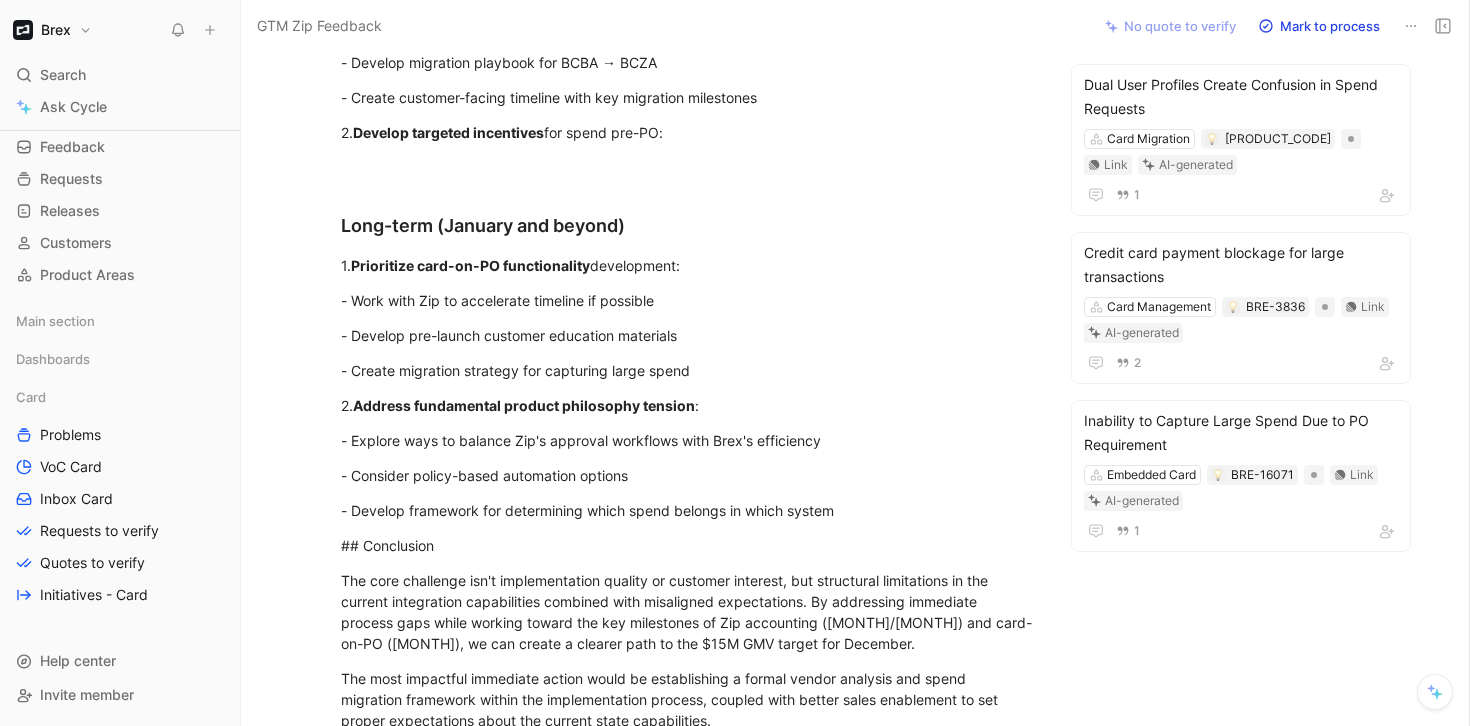 click on "Zip-Brex Integration Team Insights Report TLDR After reviewing multiple meetings across sales, implementation, and solutions consulting teams, I've identified several key factors limiting GMV through the Zip-Brex integration. While the partnership creates strong value through complementary capabilities, customers are not migrating existing spend to Brex cards at the expected rate. Current GMV is approximately $150K across 13 customers below sales projections. Current Integration Limitations The current integration architecture fundamentally limits GMV potential until future milestones are completed: Intake vs. PO split creates spending cap : Zip's workflow splits spending into two paths - intake requests under $5K generate virtual cards, while requests over $5K generate POs. Since the integration currently only supports card-on-intake (not card-on-PO), we're exclusively capturing tail spend.   Large spend remains inaccessible Temporary accounting solution preventing adoption Efficiency paradox   1.     -  2." at bounding box center (687, -492) 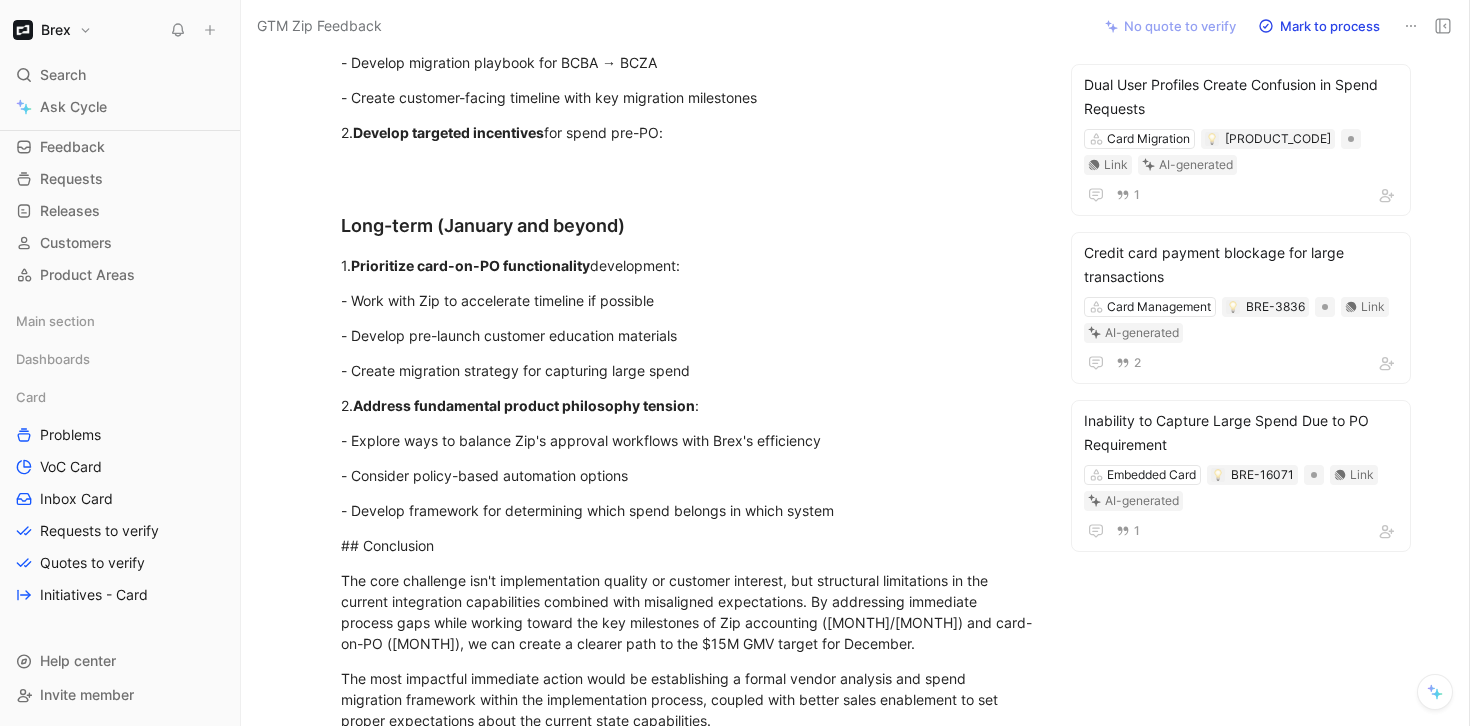 click on "Zip-Brex Integration Team Insights Report TLDR After reviewing multiple meetings across sales, implementation, and solutions consulting teams, I've identified several key factors limiting GMV through the Zip-Brex integration. While the partnership creates strong value through complementary capabilities, customers are not migrating existing spend to Brex cards at the expected rate. Current GMV is approximately $150K across 13 customers below sales projections. Current Integration Limitations The current integration architecture fundamentally limits GMV potential until future milestones are completed: Intake vs. PO split creates spending cap : Zip's workflow splits spending into two paths - intake requests under $5K generate virtual cards, while requests over $5K generate POs. Since the integration currently only supports card-on-intake (not card-on-PO), we're exclusively capturing tail spend.   Large spend remains inaccessible Temporary accounting solution preventing adoption Efficiency paradox   1.     -  2." at bounding box center (687, -492) 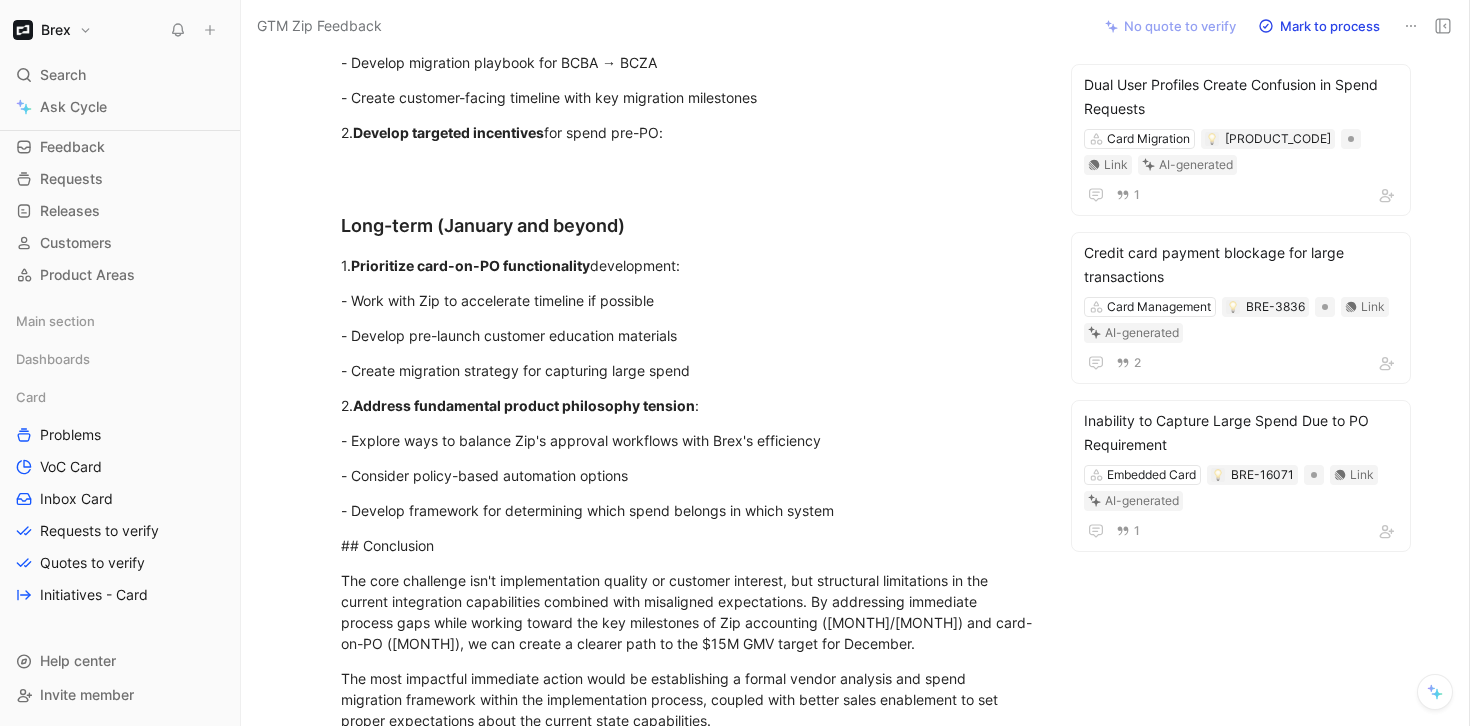 click at bounding box center [454, 273] 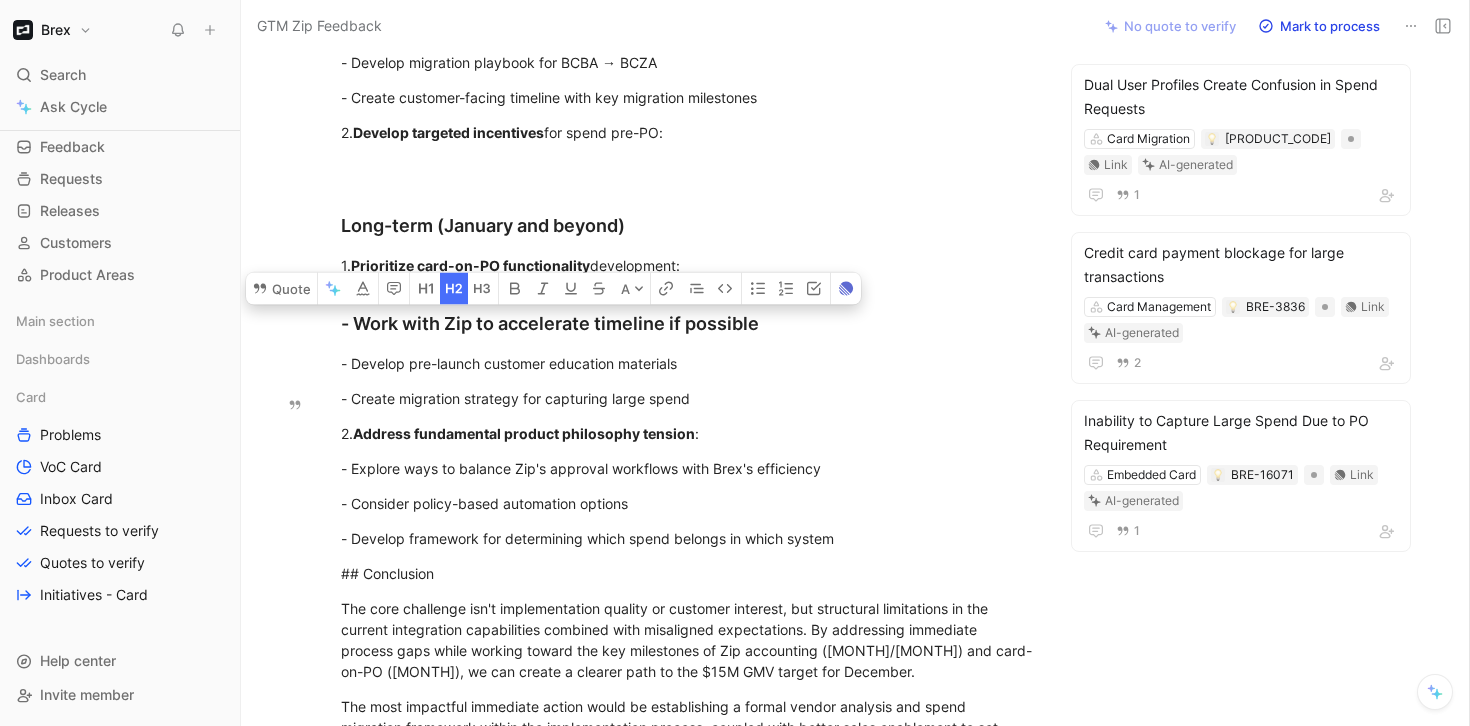 click at bounding box center [454, 288] 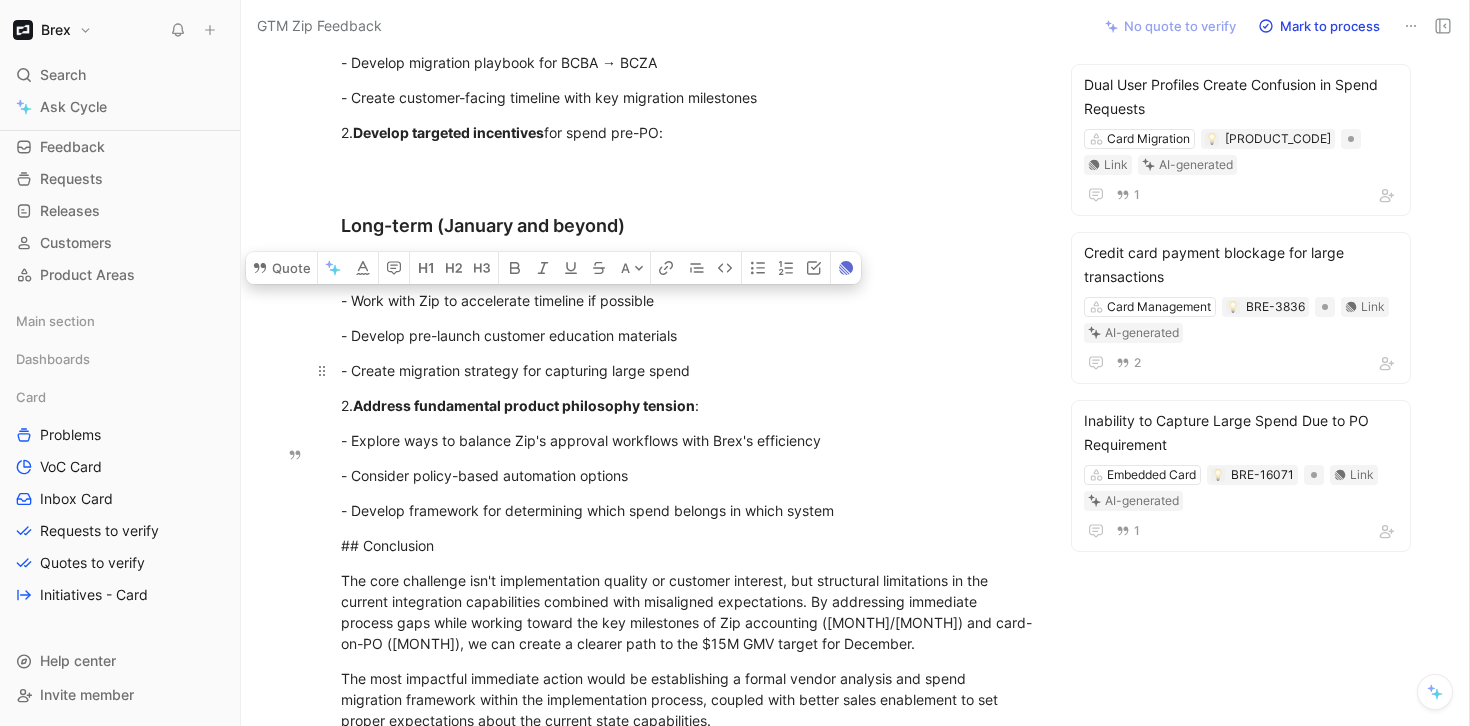 click on "- Create migration strategy for capturing large spend" at bounding box center (687, 370) 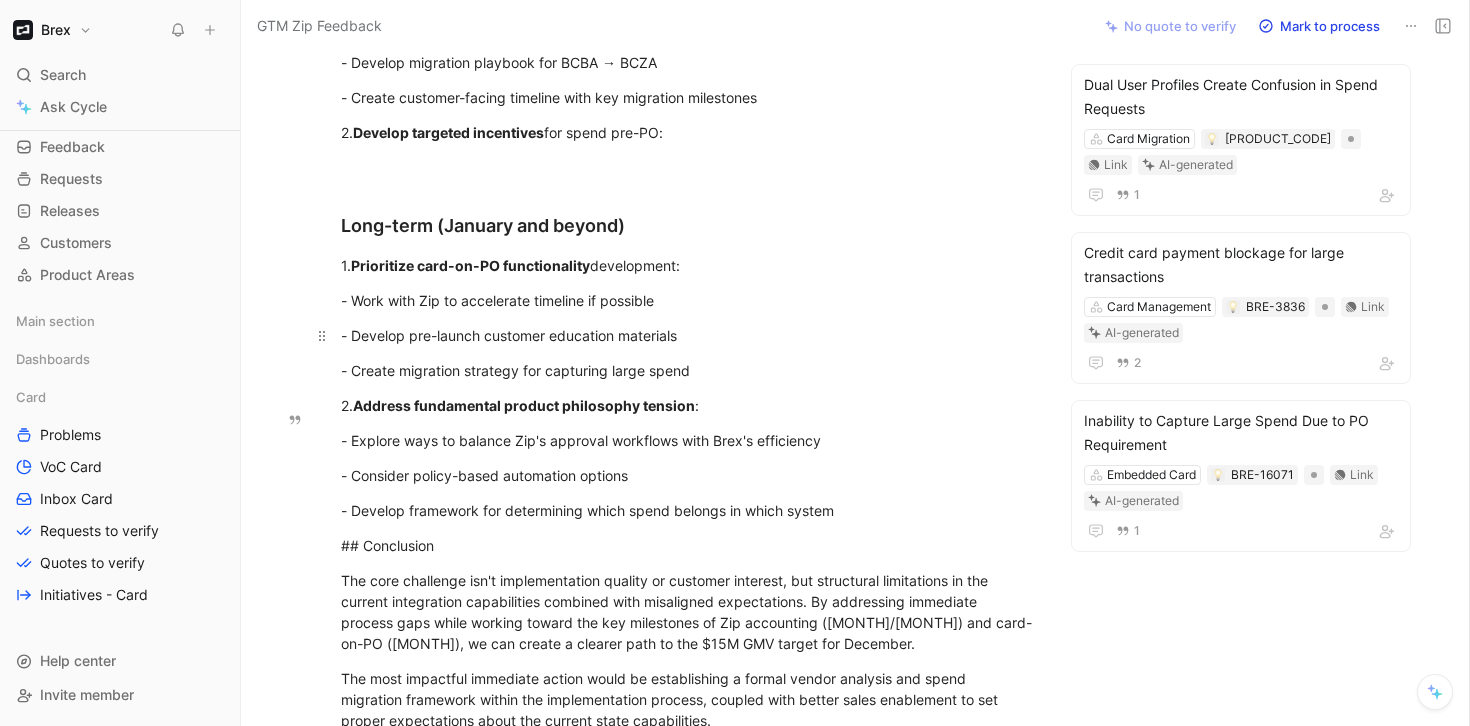 click on "- Develop pre-launch customer education materials" at bounding box center (687, 335) 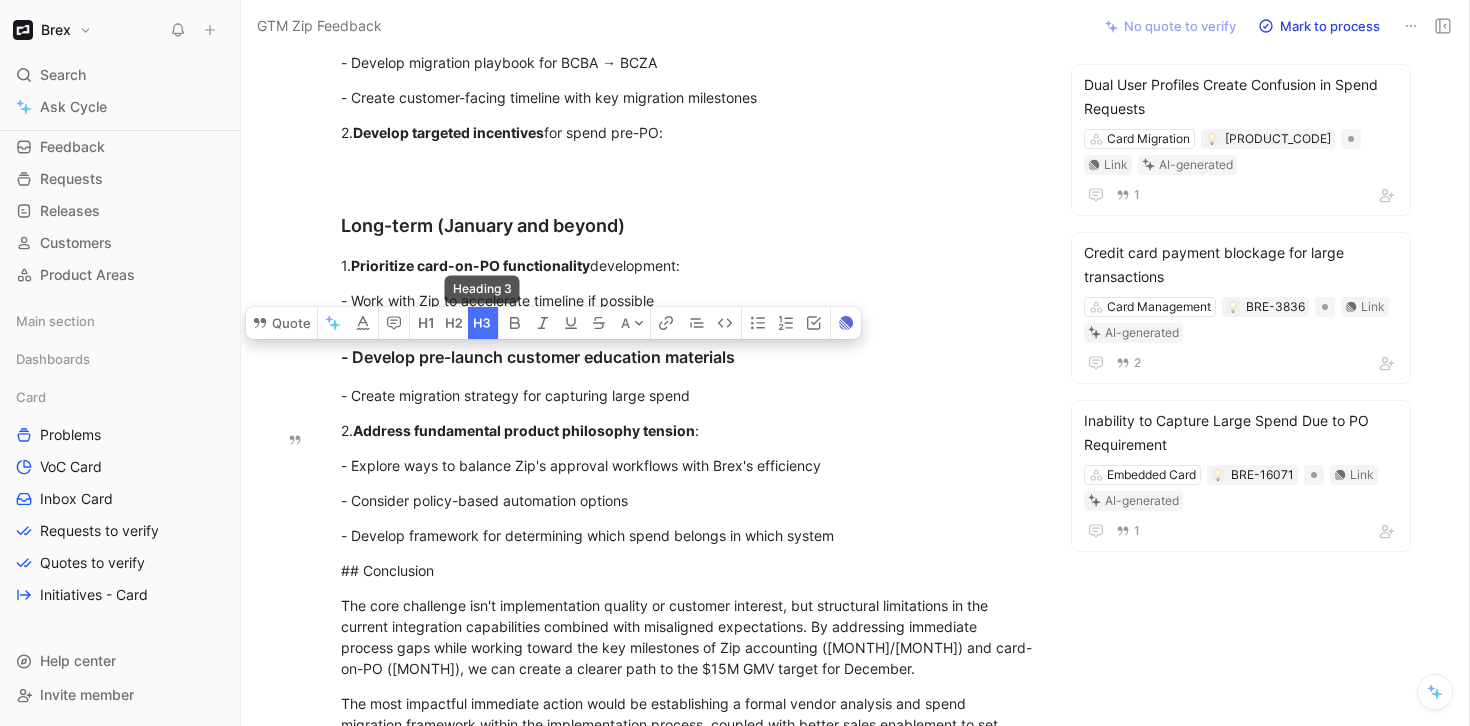 click 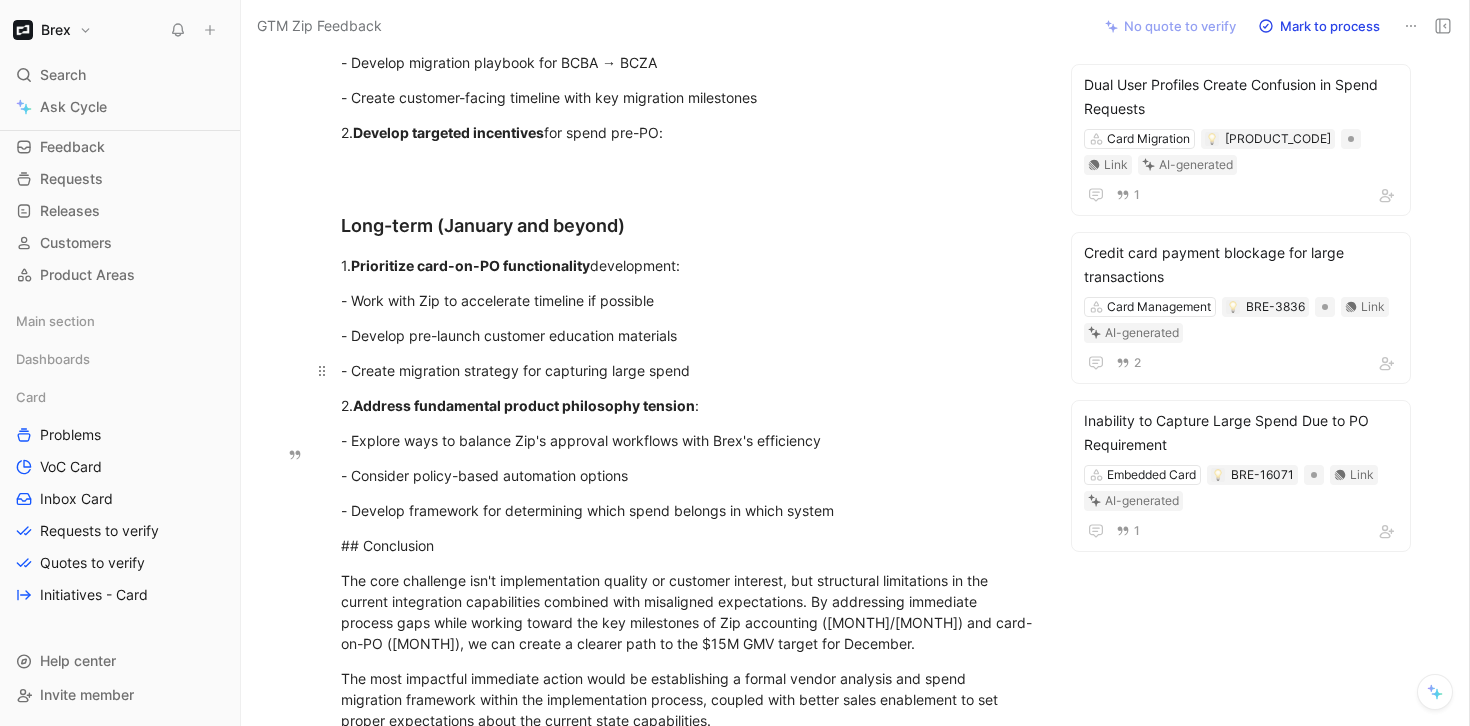 click on "- Create migration strategy for capturing large spend" at bounding box center [687, 370] 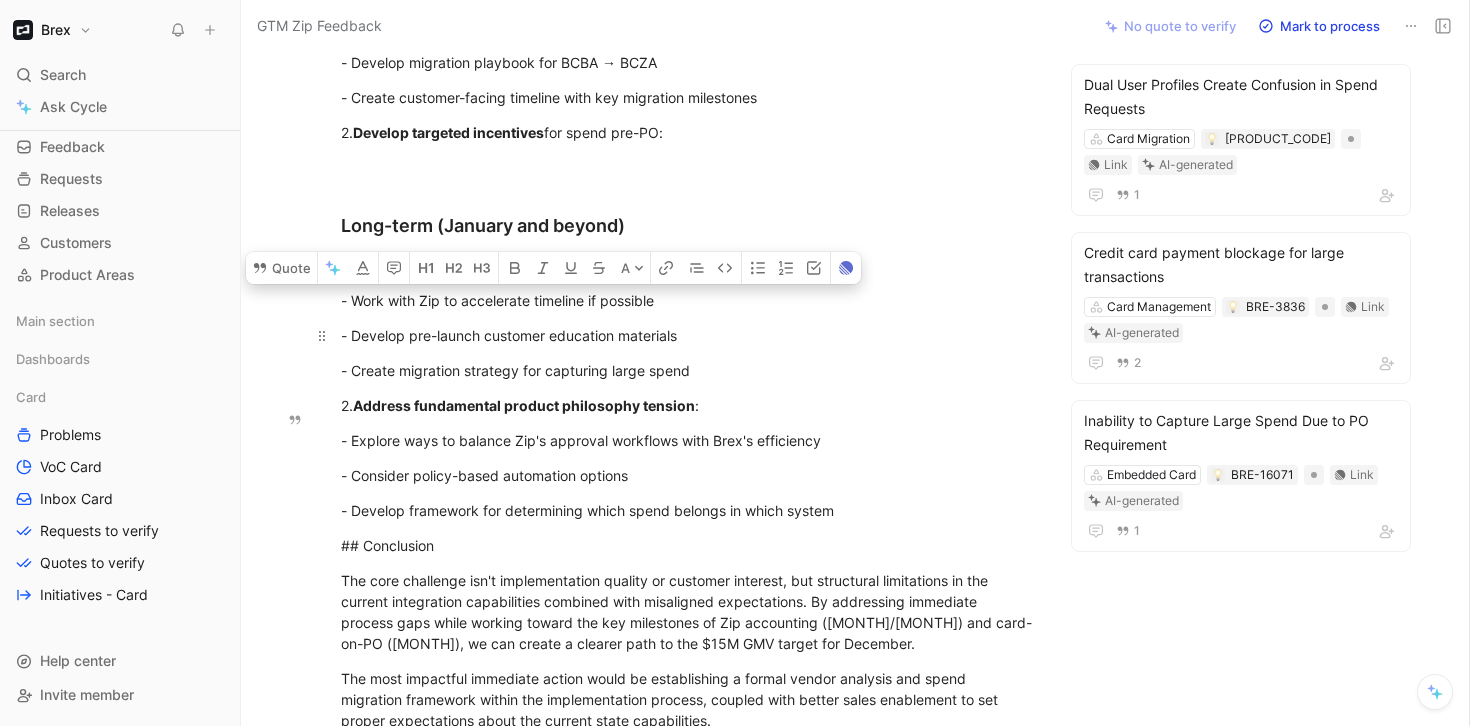 drag, startPoint x: 360, startPoint y: 379, endPoint x: 723, endPoint y: 431, distance: 366.7056 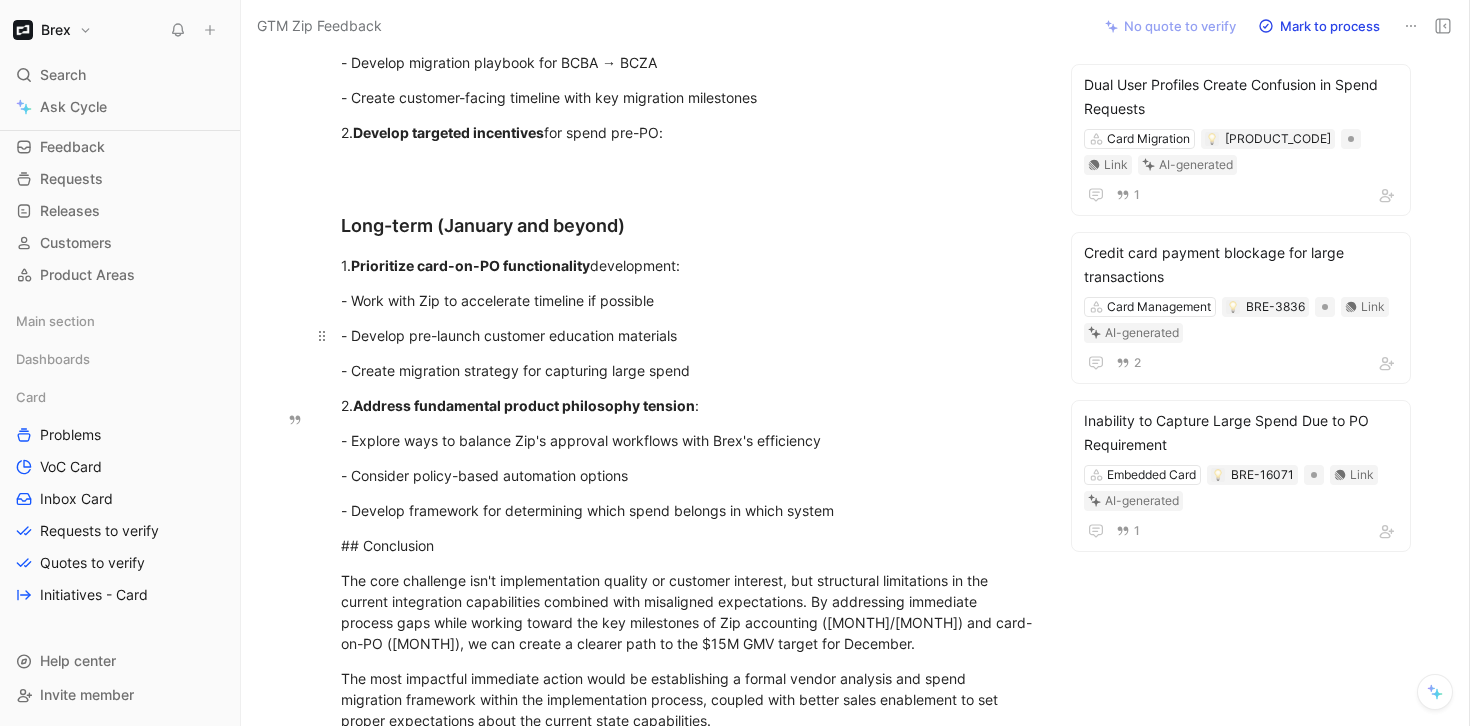 click on "- Develop pre-launch customer education materials" at bounding box center [687, 335] 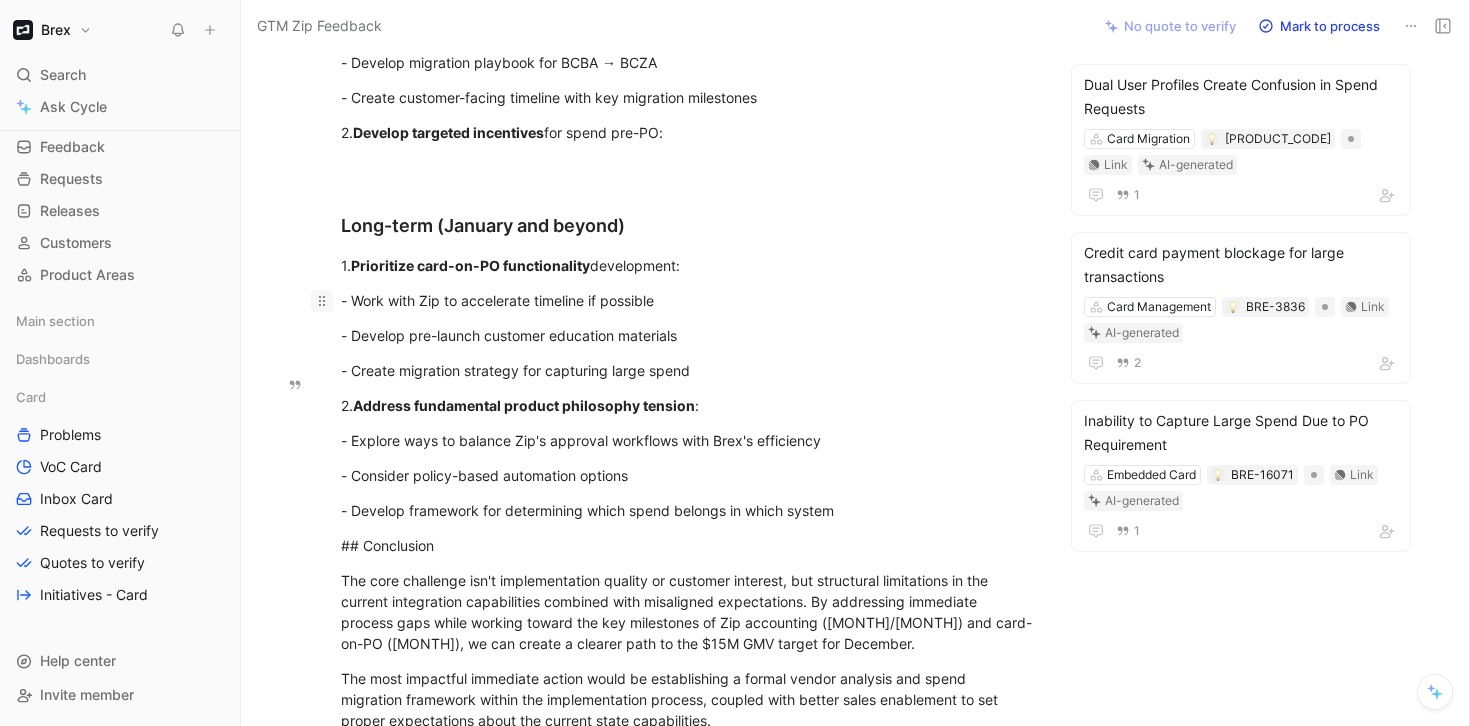 drag, startPoint x: 681, startPoint y: 388, endPoint x: 307, endPoint y: 388, distance: 374 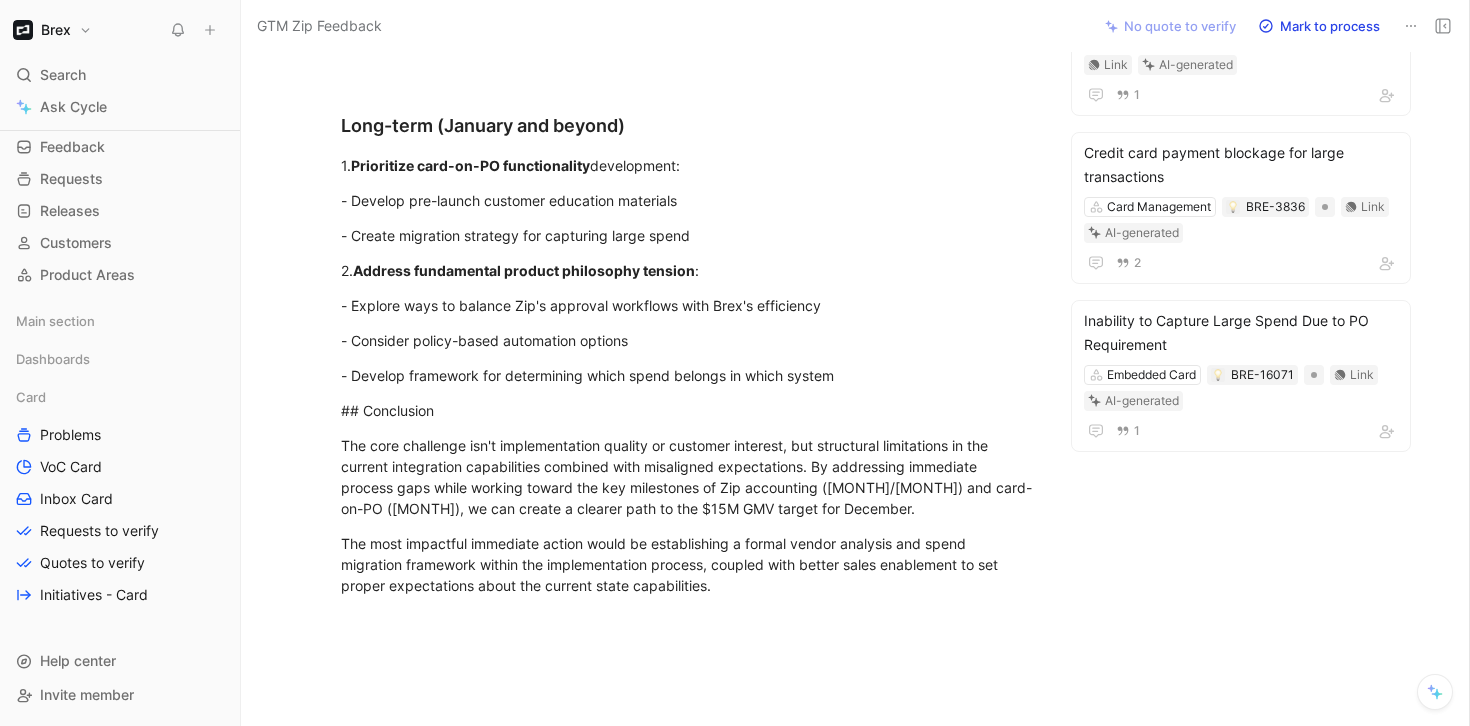 scroll, scrollTop: 2032, scrollLeft: 0, axis: vertical 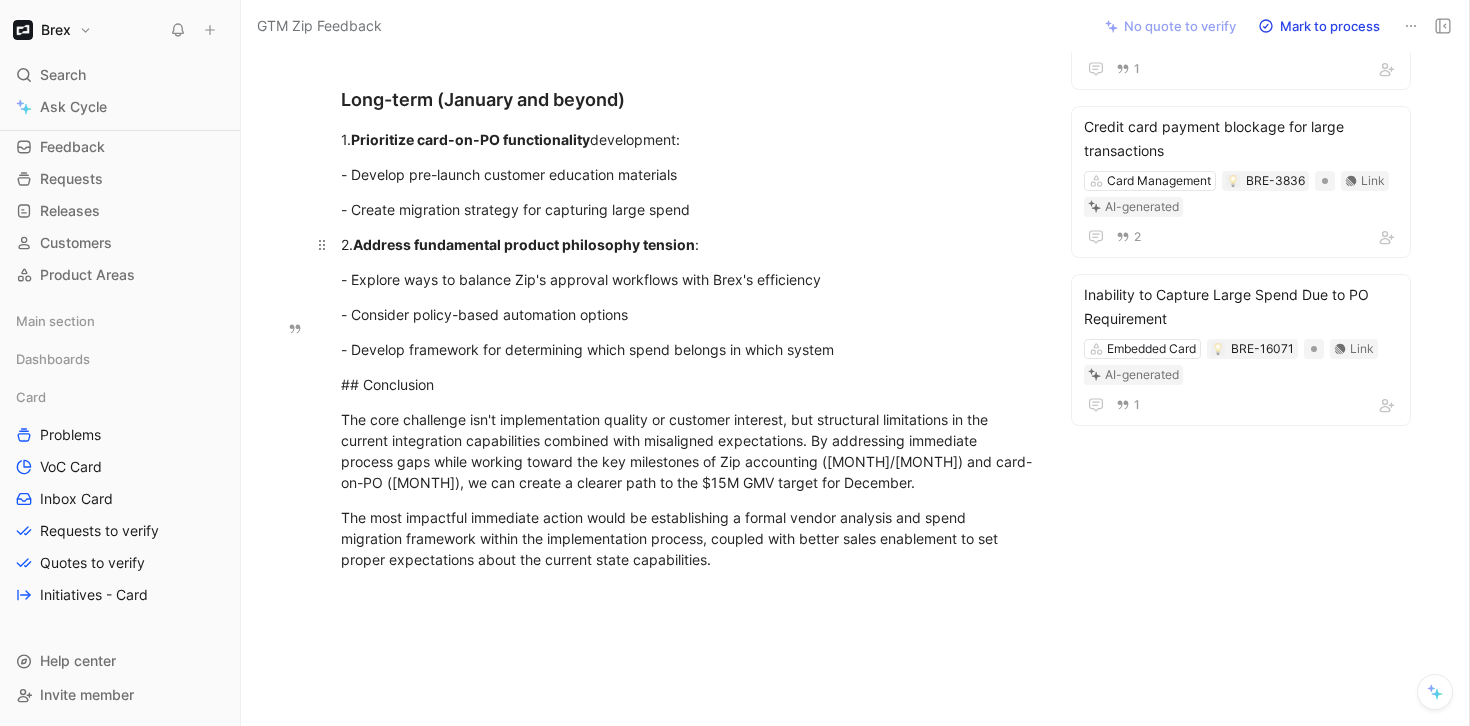 click on "2.  Address fundamental product philosophy tension :" at bounding box center [687, 244] 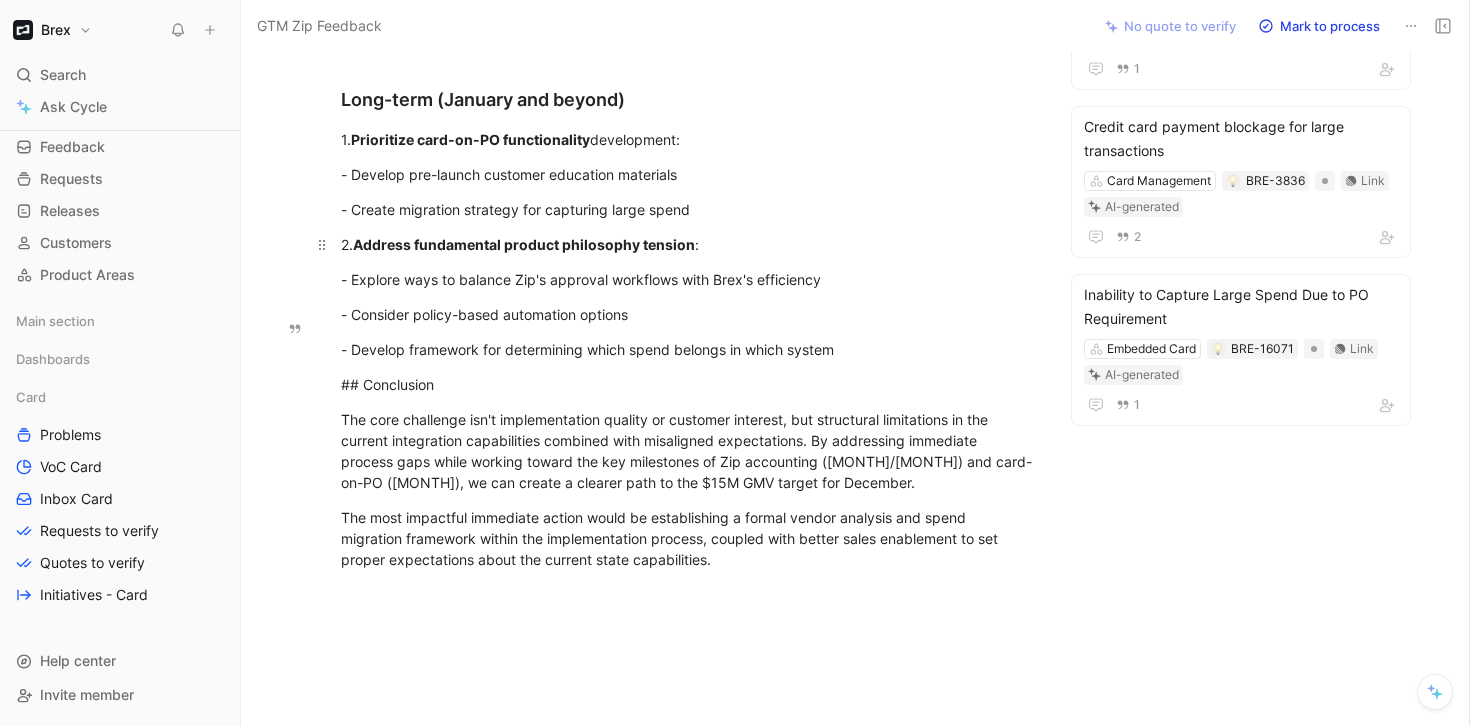 click on "2.  Address fundamental product philosophy tension :" at bounding box center (687, 244) 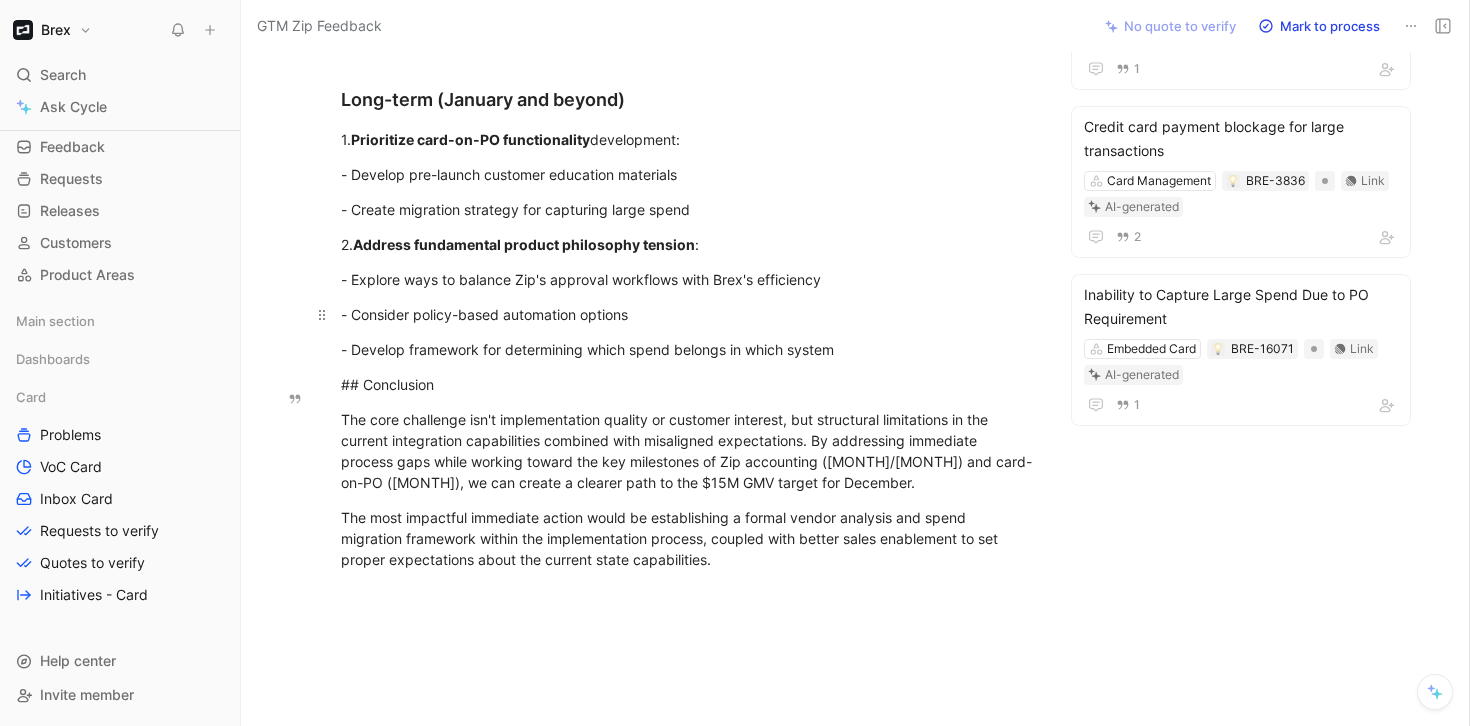 click on "- Consider policy-based automation options" at bounding box center [687, 314] 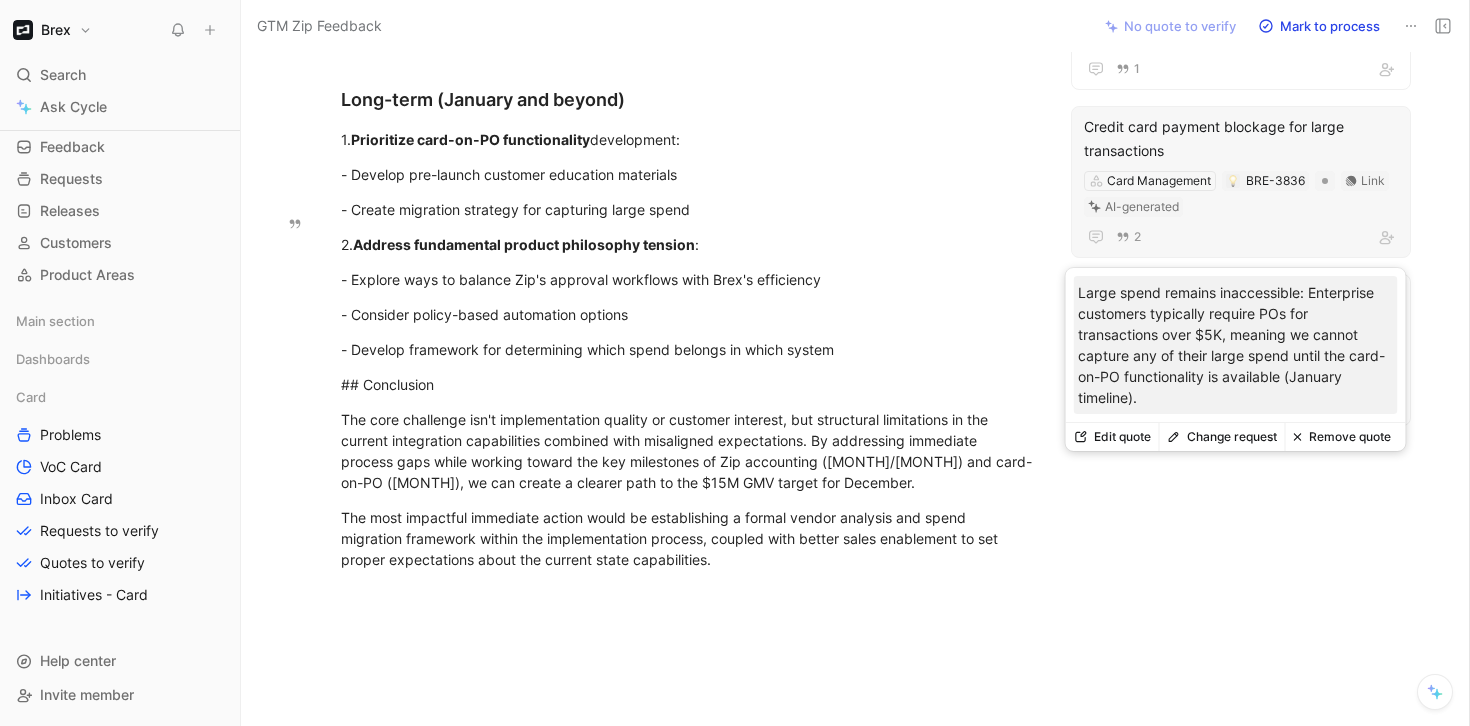 click on "Remove quote" at bounding box center (1342, 437) 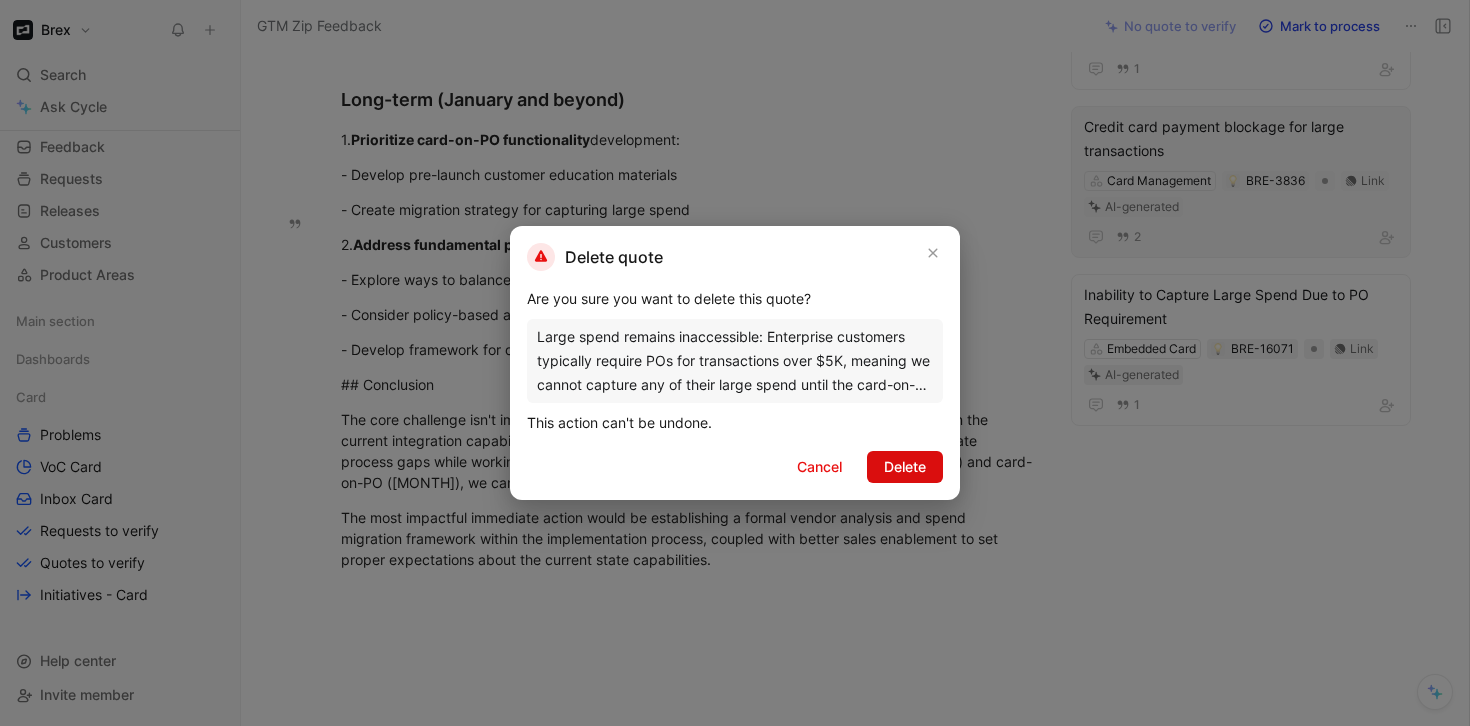 click on "Delete" at bounding box center [905, 467] 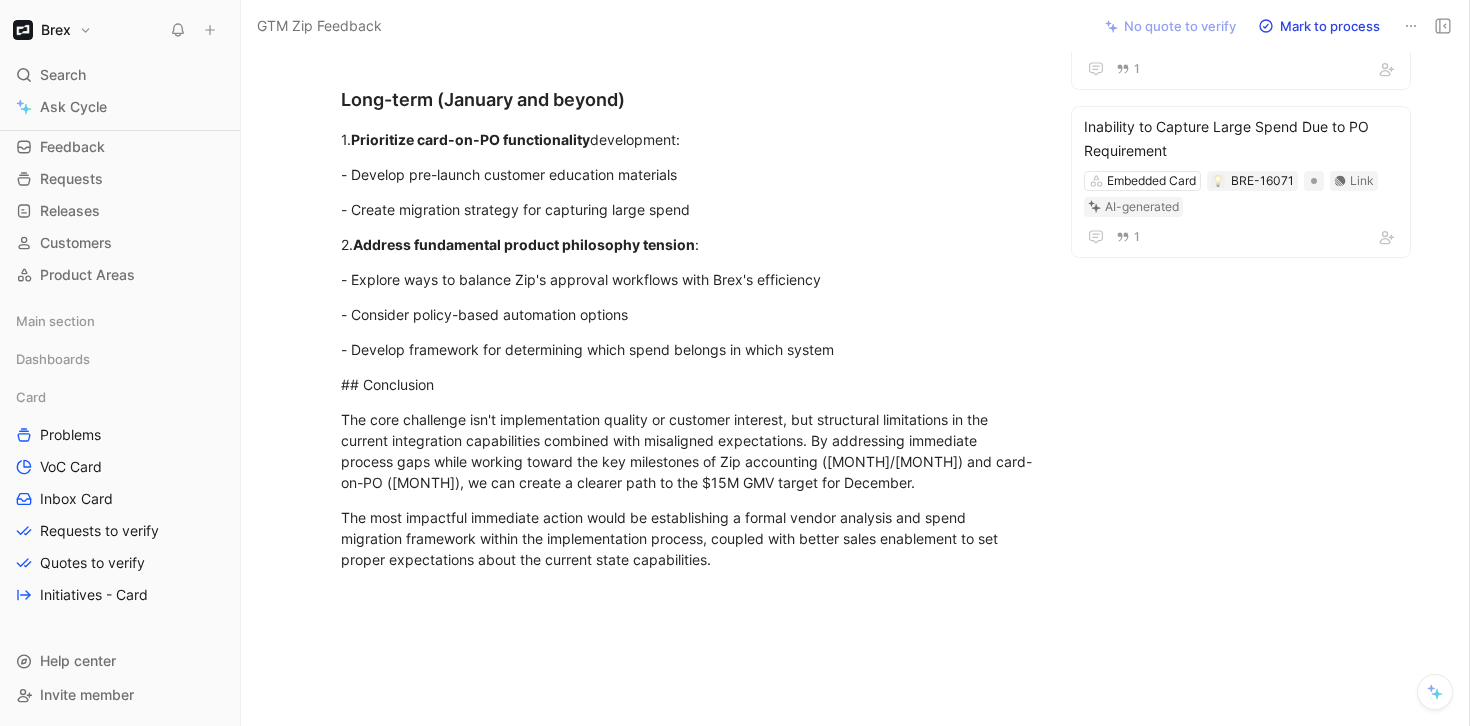scroll, scrollTop: 2199, scrollLeft: 0, axis: vertical 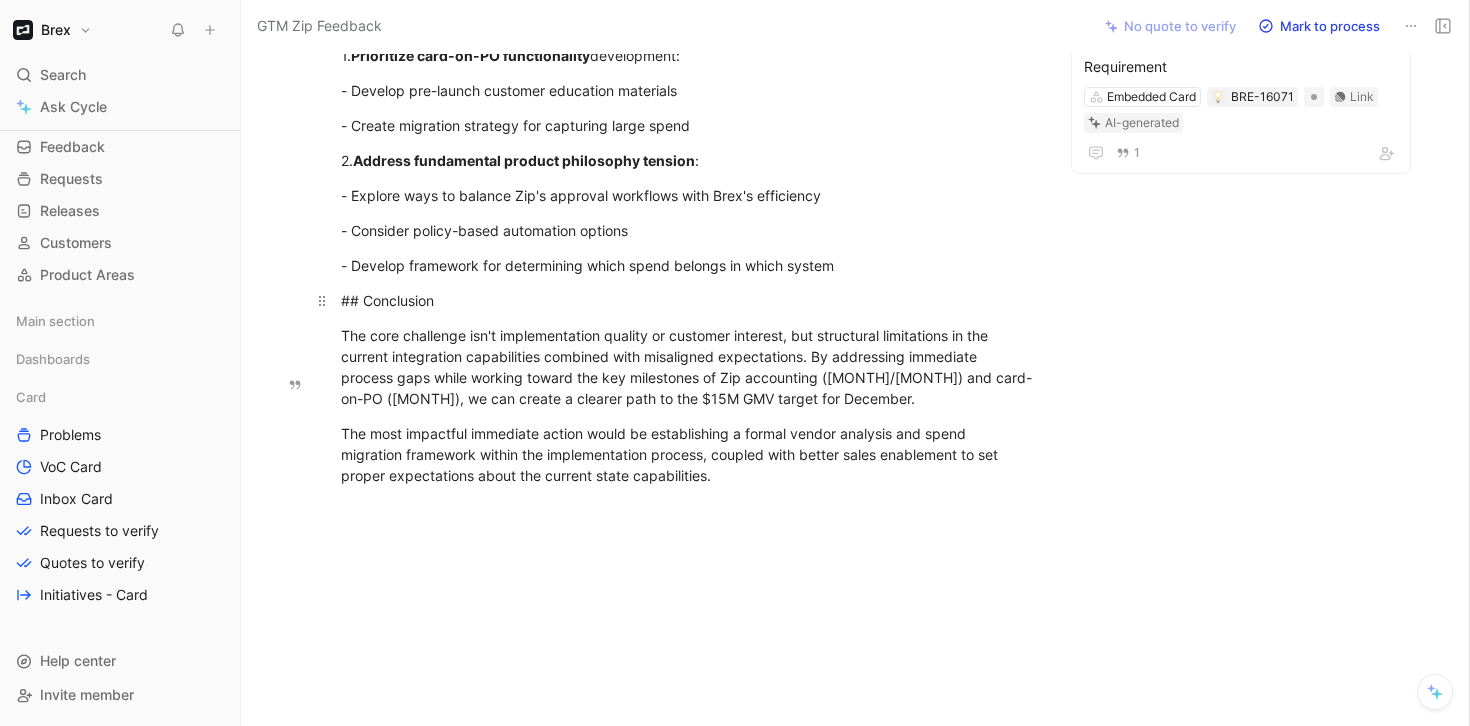 click on "## Conclusion" at bounding box center (687, 300) 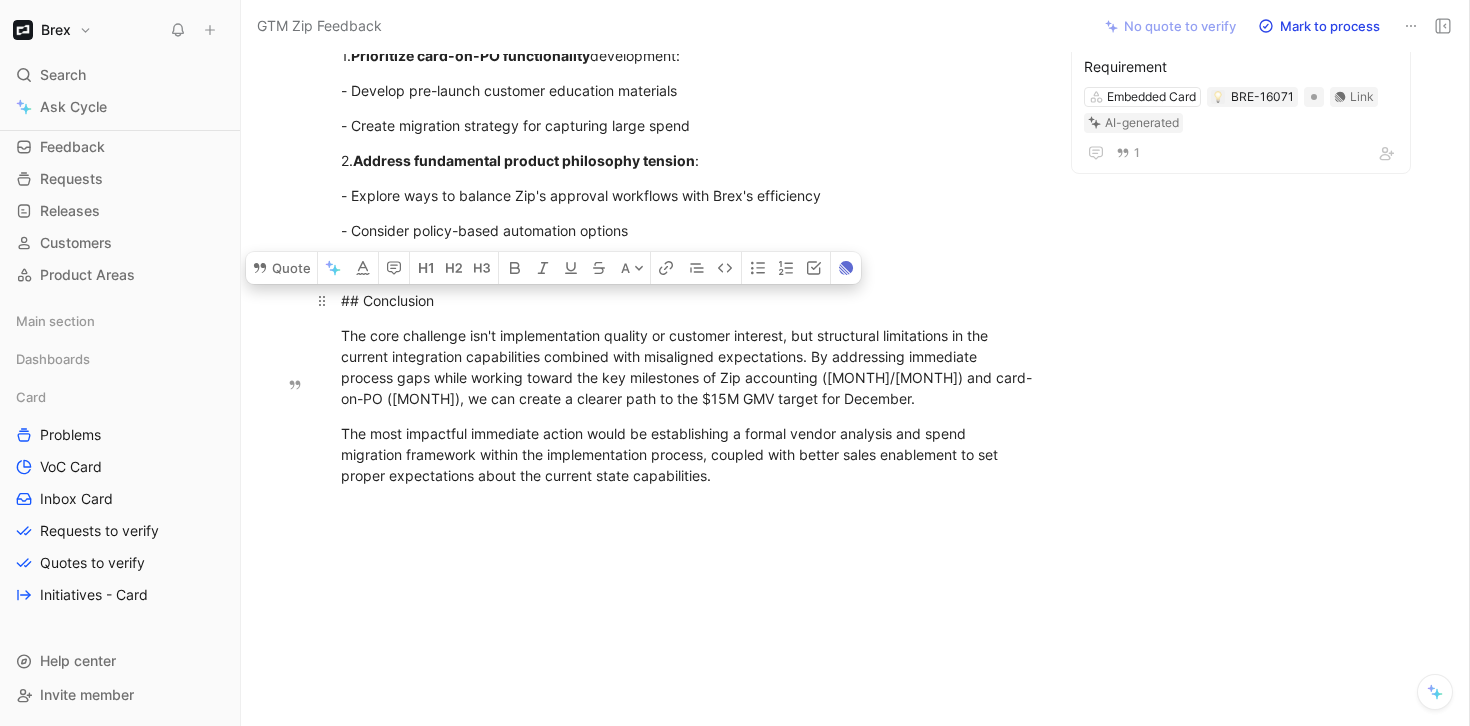 click on "## Conclusion" at bounding box center [687, 300] 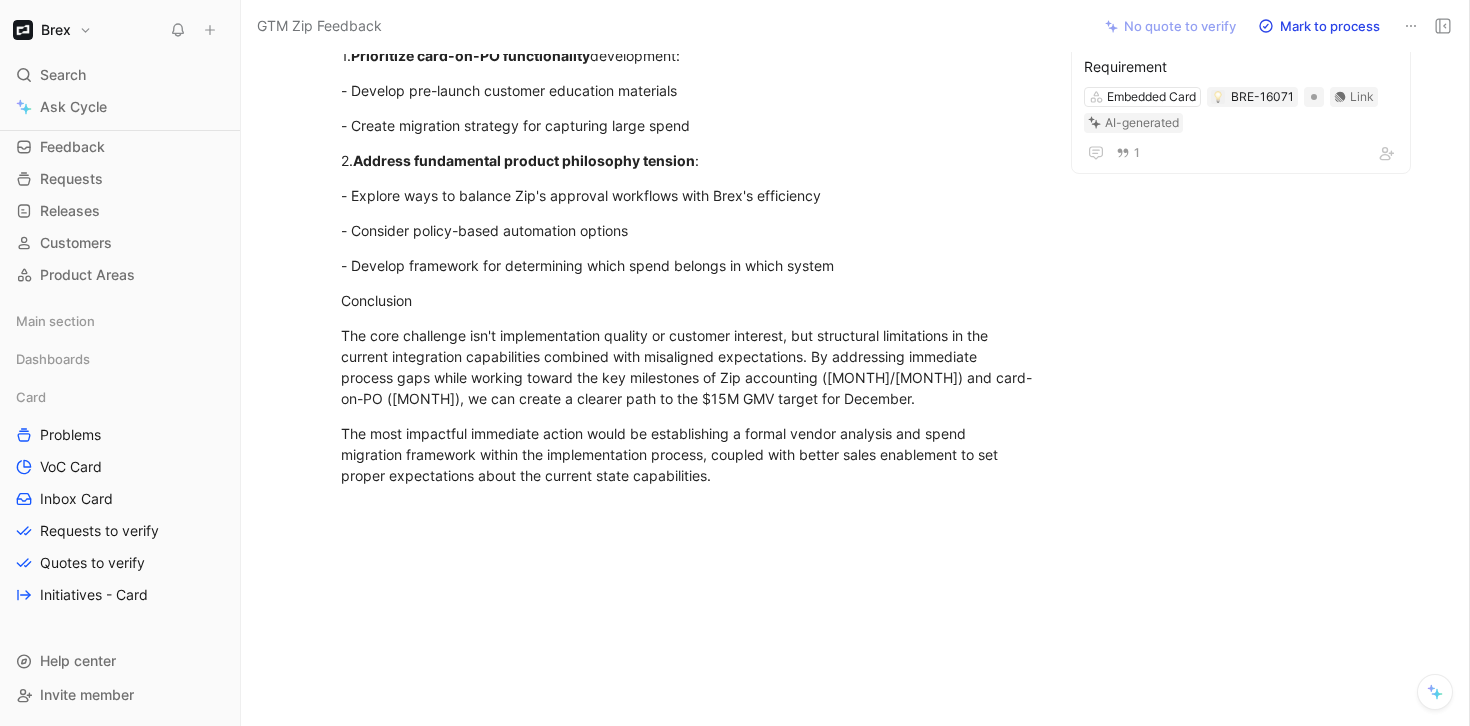 click on "Conclusion" at bounding box center [687, 300] 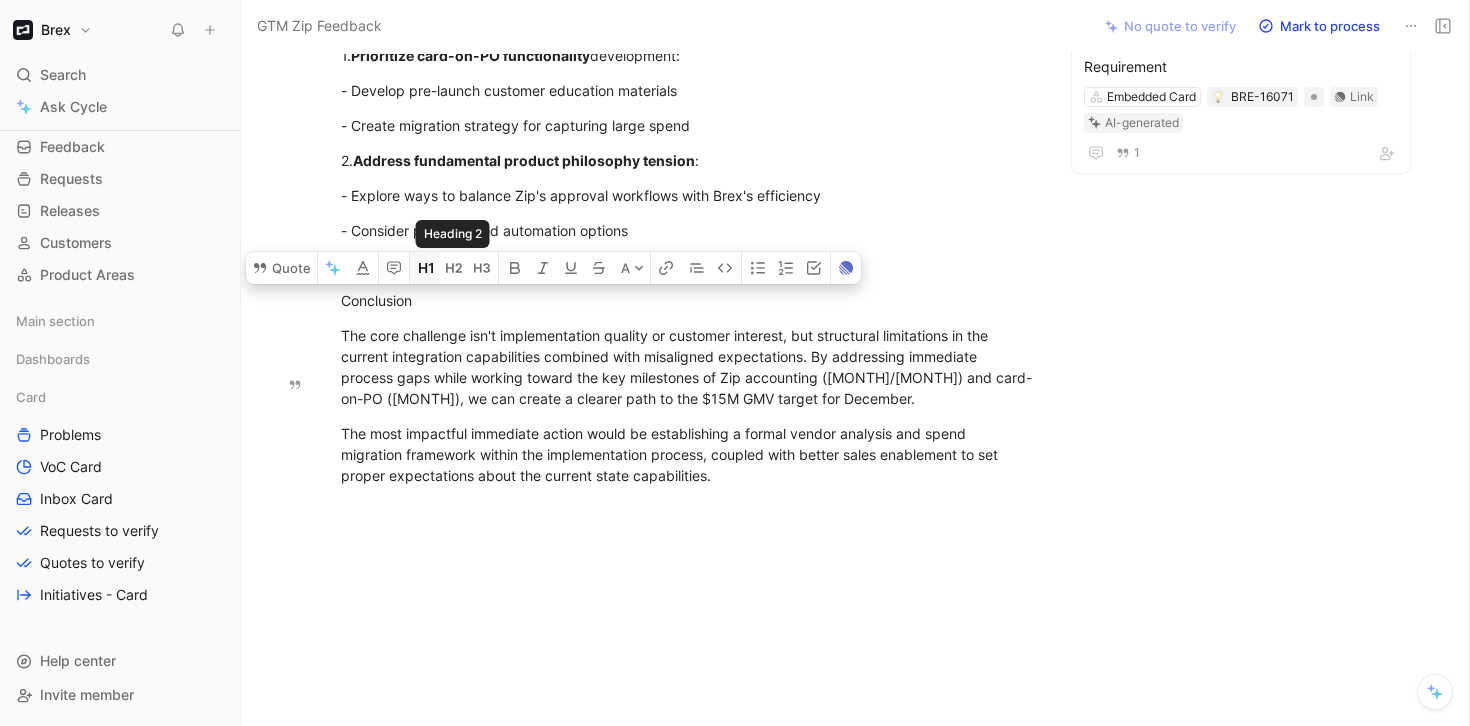 click 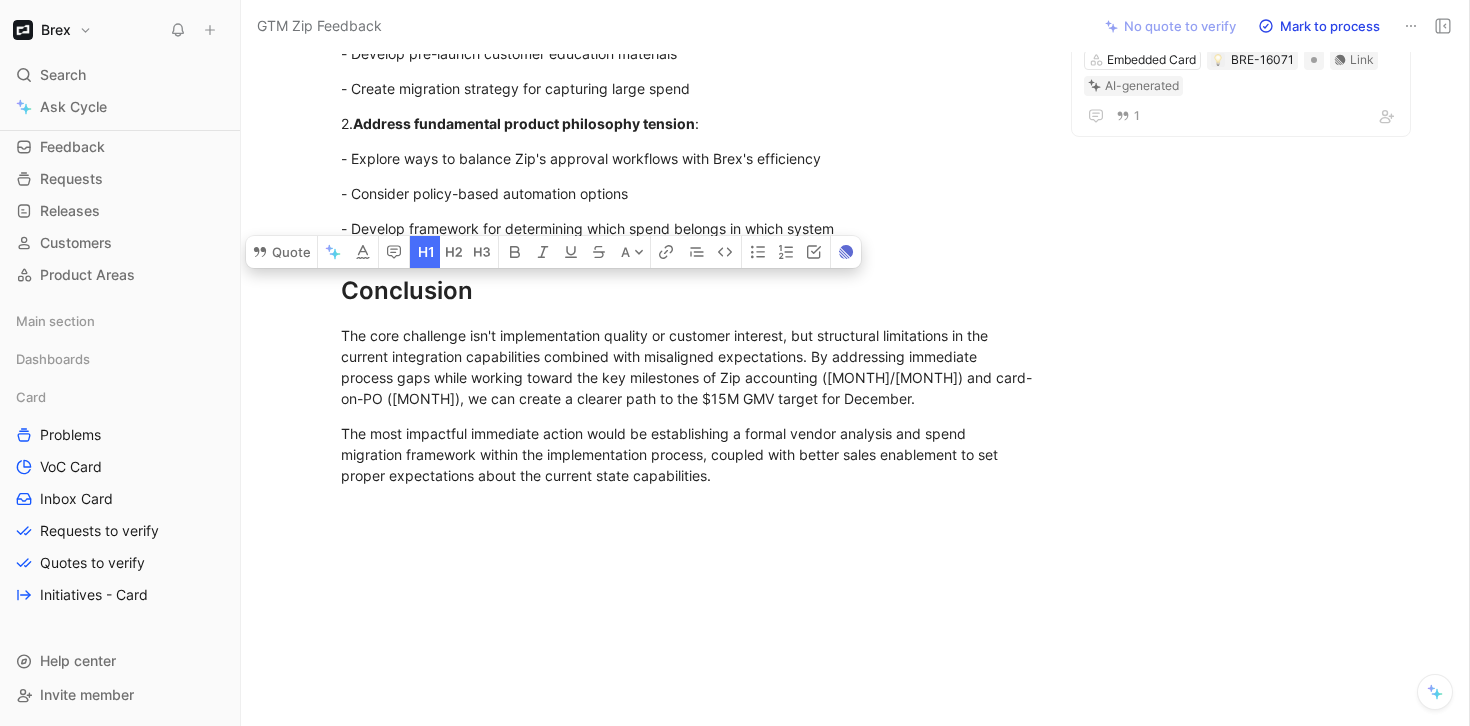 click on "Zip-Brex Integration Team Insights Report TLDR After reviewing multiple meetings across sales, implementation, and solutions consulting teams, I've identified several key factors limiting GMV through the Zip-Brex integration. While the partnership creates strong value through complementary capabilities, customers are not migrating existing spend to Brex cards at the expected rate. Current GMV is approximately $150K across 13 customers below sales projections. Current Integration Limitations The current integration architecture fundamentally limits GMV potential until future milestones are completed: Intake vs. PO split creates spending cap : Zip's workflow splits spending into two paths - intake requests under $5K generate virtual cards, while requests over $5K generate POs. Since the integration currently only supports card-on-intake (not card-on-PO), we're exclusively capturing tail spend.   Large spend remains inaccessible Temporary accounting solution preventing adoption Efficiency paradox   1.     -  2." at bounding box center (687, -738) 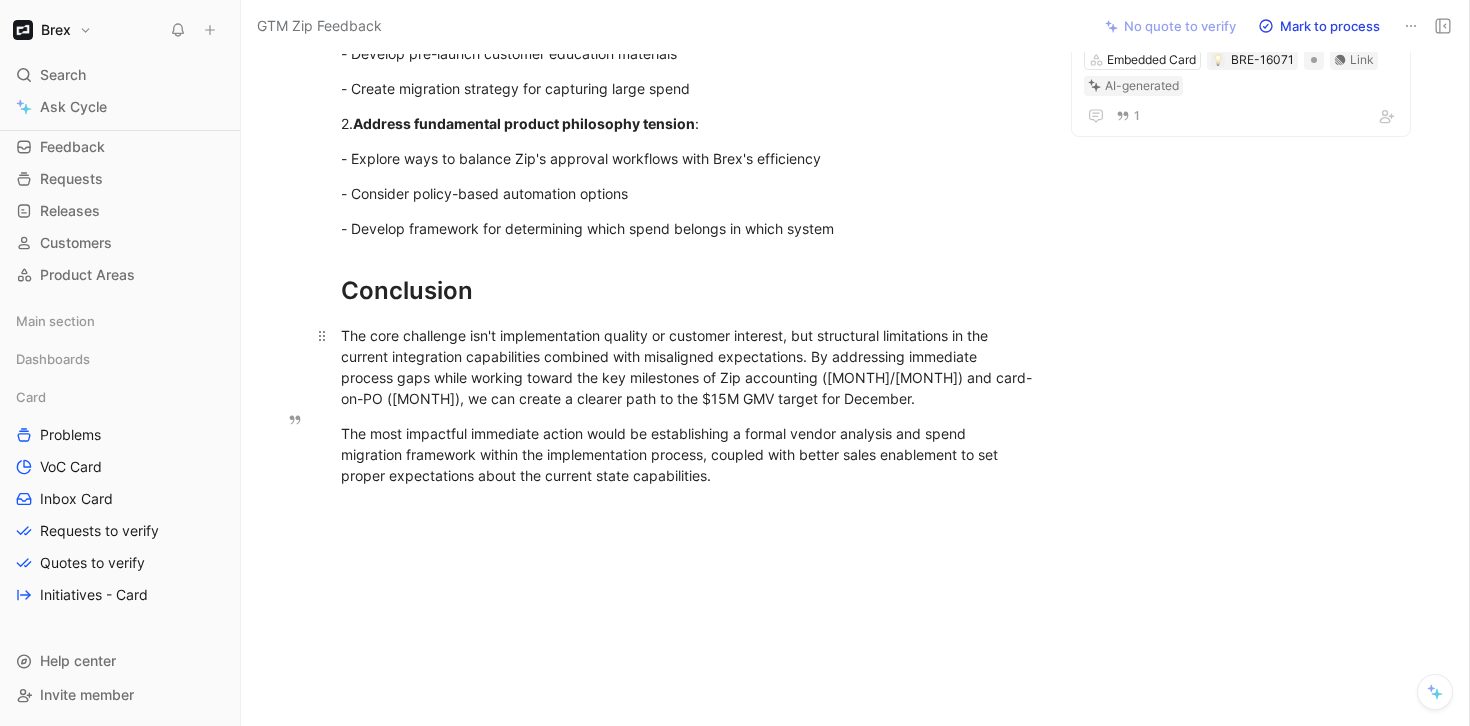 click on "The core challenge isn't implementation quality or customer interest, but structural limitations in the current integration capabilities combined with misaligned expectations. By addressing immediate process gaps while working toward the key milestones of Zip accounting ([MONTH]/[MONTH]) and card-on-PO ([MONTH]), we can create a clearer path to the $15M GMV target for [MONTH]." at bounding box center (687, 367) 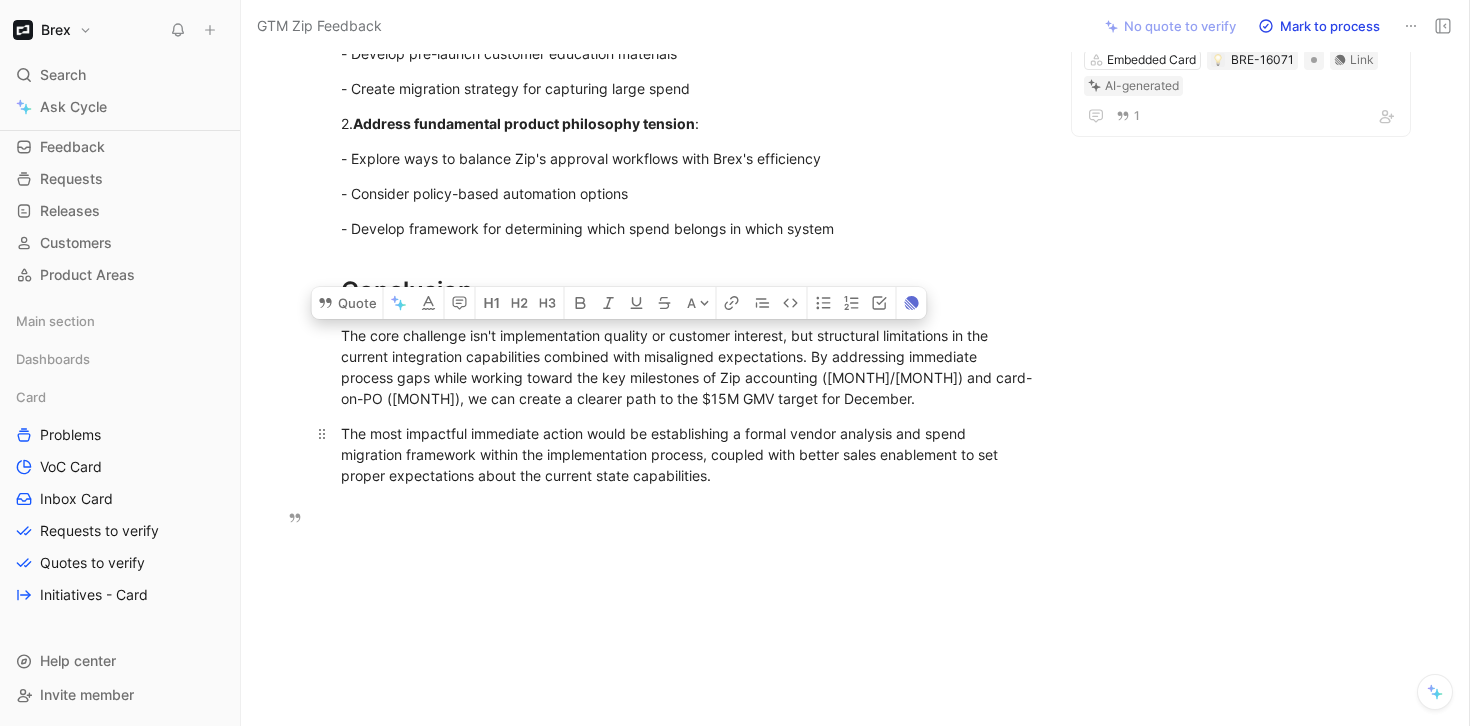 click on "The most impactful immediate action would be establishing a formal vendor analysis and spend migration framework within the implementation process, coupled with better sales enablement to set proper expectations about the current state capabilities." at bounding box center (687, 454) 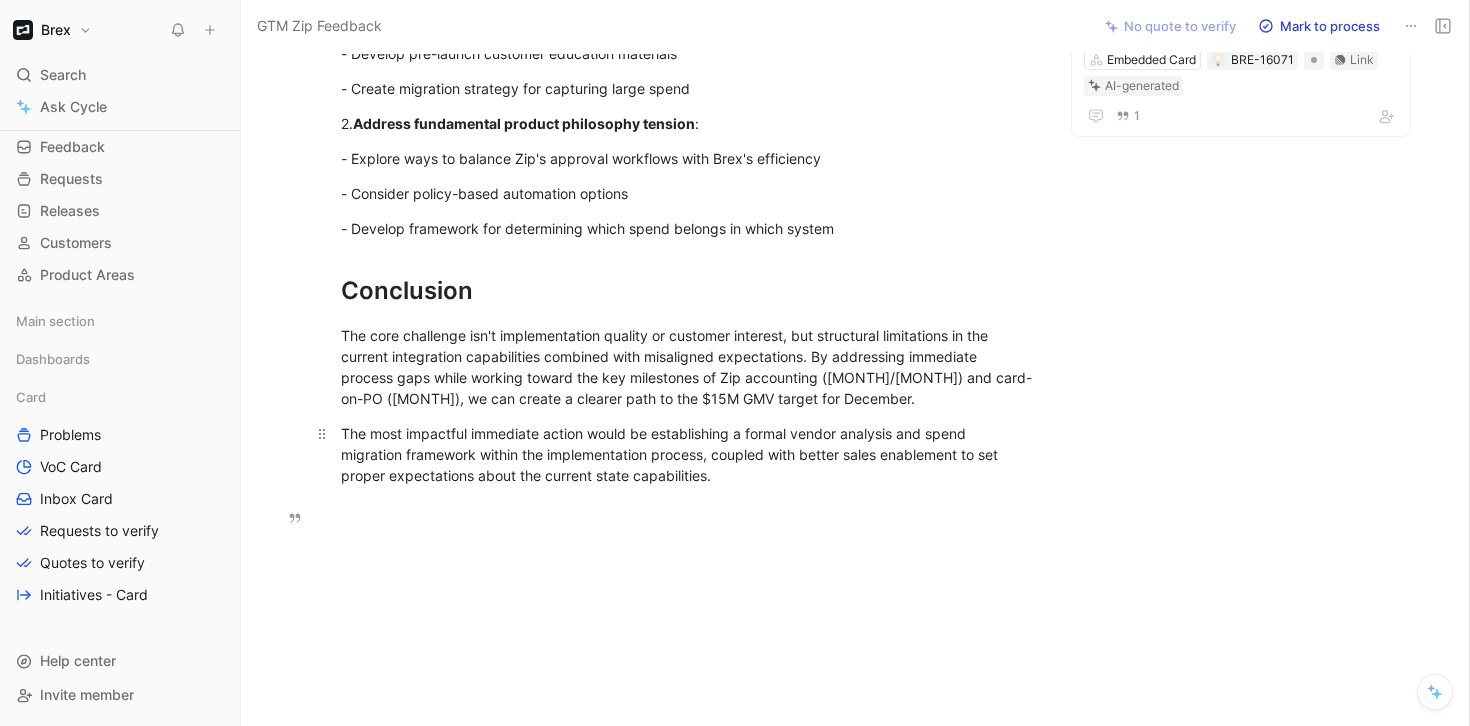 click on "The most impactful immediate action would be establishing a formal vendor analysis and spend migration framework within the implementation process, coupled with better sales enablement to set proper expectations about the current state capabilities." at bounding box center (687, 454) 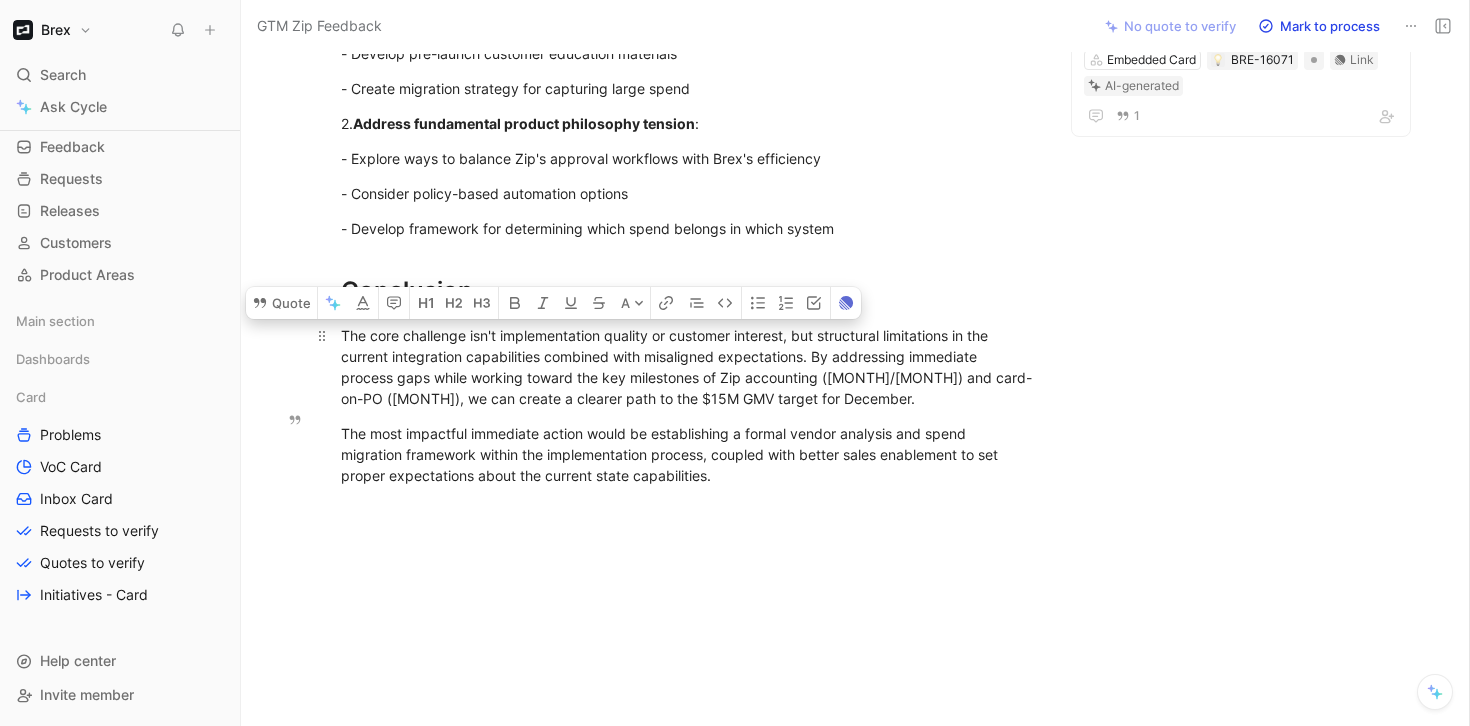 drag, startPoint x: 744, startPoint y: 524, endPoint x: 338, endPoint y: 376, distance: 432.13425 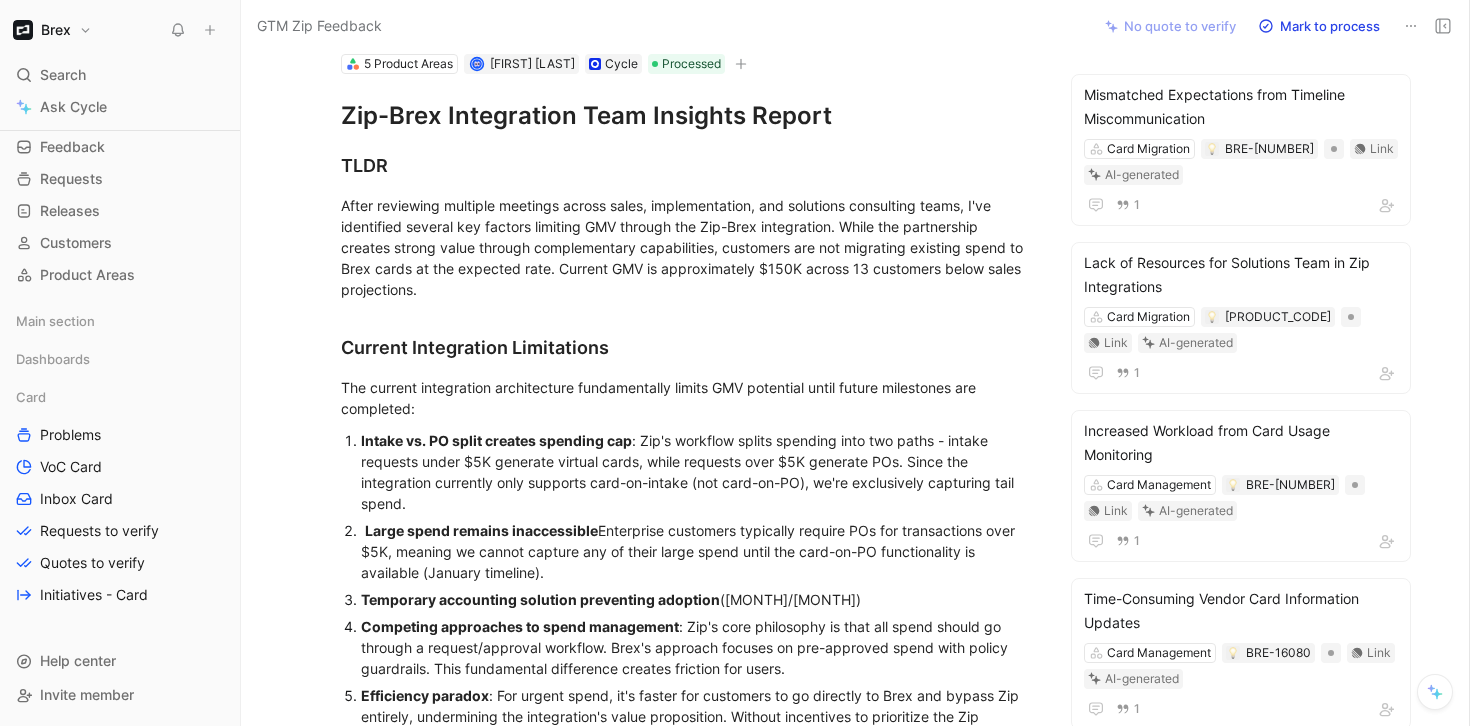 scroll, scrollTop: 0, scrollLeft: 0, axis: both 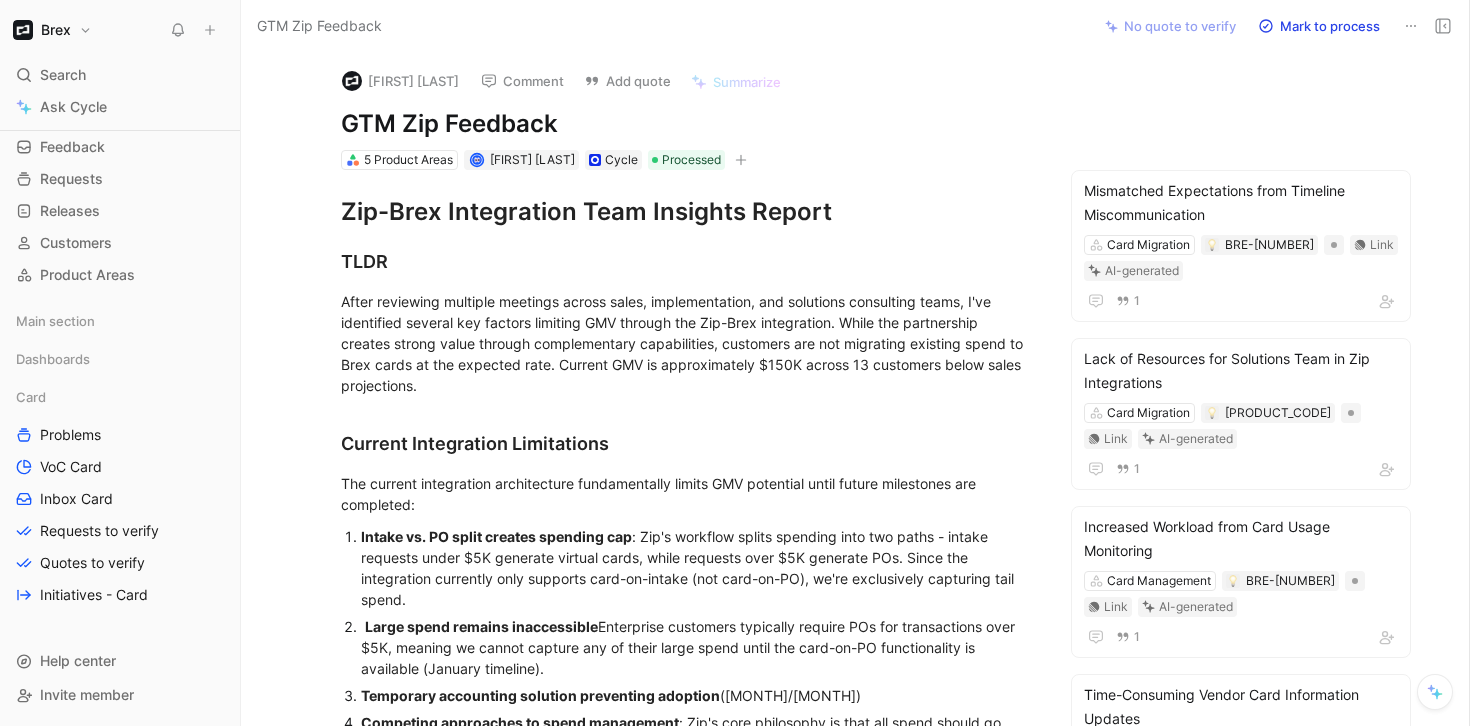 click on "After reviewing multiple meetings across sales, implementation, and solutions consulting teams, I've identified several key factors limiting GMV through the Zip-Brex integration. While the partnership creates strong value through complementary capabilities, customers are not migrating existing spend to Brex cards at the expected rate. Current GMV is approximately $150K across 13 customers below sales projections." at bounding box center (687, 343) 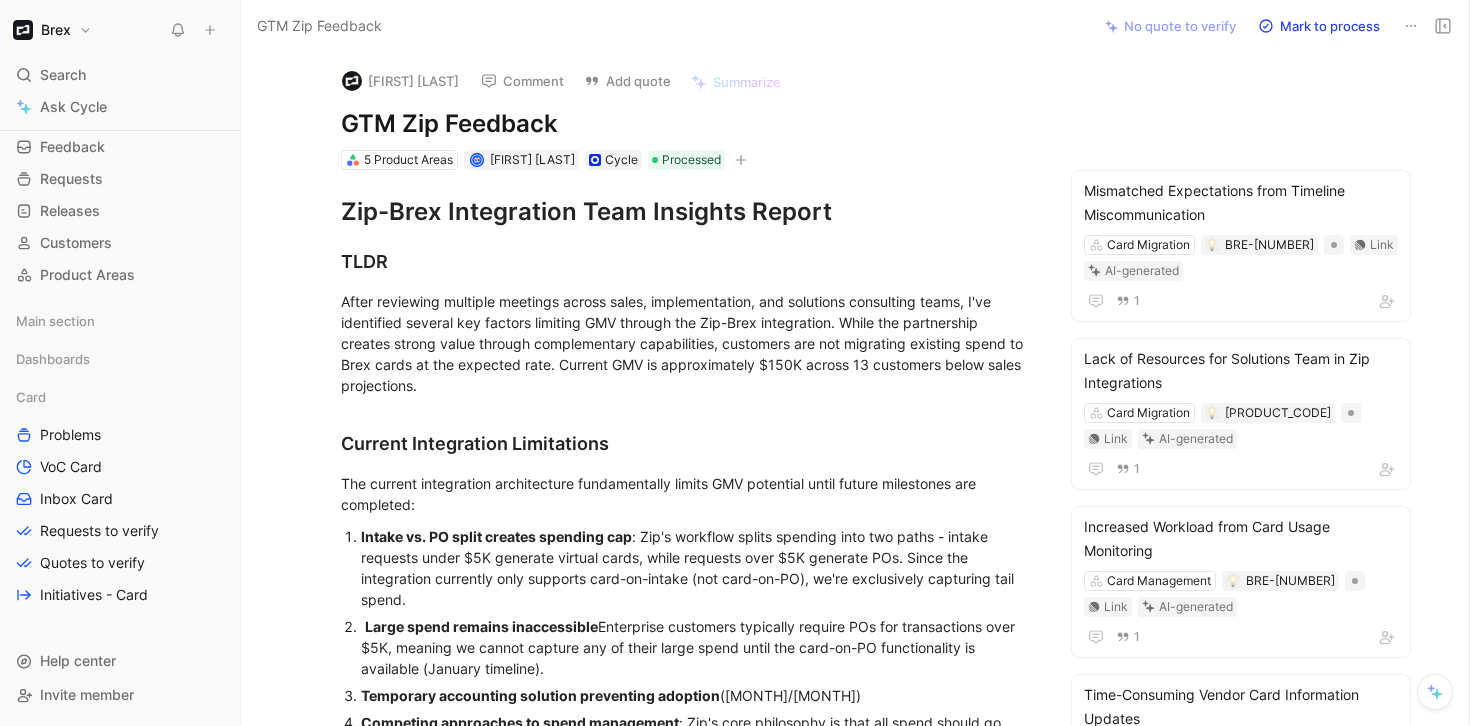 click on "After reviewing multiple meetings across sales, implementation, and solutions consulting teams, I've identified several key factors limiting GMV through the Zip-Brex integration. While the partnership creates strong value through complementary capabilities, customers are not migrating existing spend to Brex cards at the expected rate. Current GMV is approximately $150K across 13 customers below sales projections." at bounding box center [687, 343] 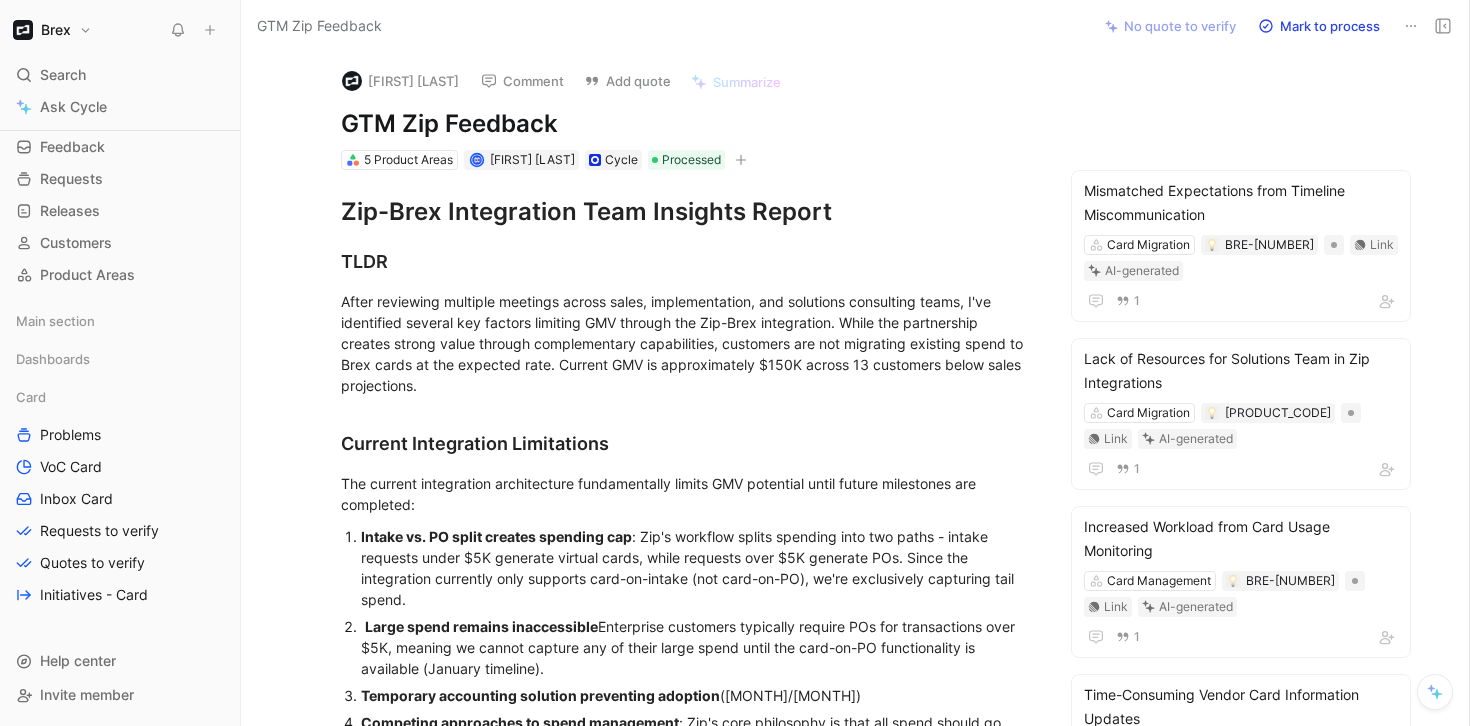 click on "After reviewing multiple meetings across sales, implementation, and solutions consulting teams, I've identified several key factors limiting GMV through the Zip-Brex integration. While the partnership creates strong value through complementary capabilities, customers are not migrating existing spend to Brex cards at the expected rate. Current GMV is approximately $150K across 13 customers below sales projections." at bounding box center (687, 343) 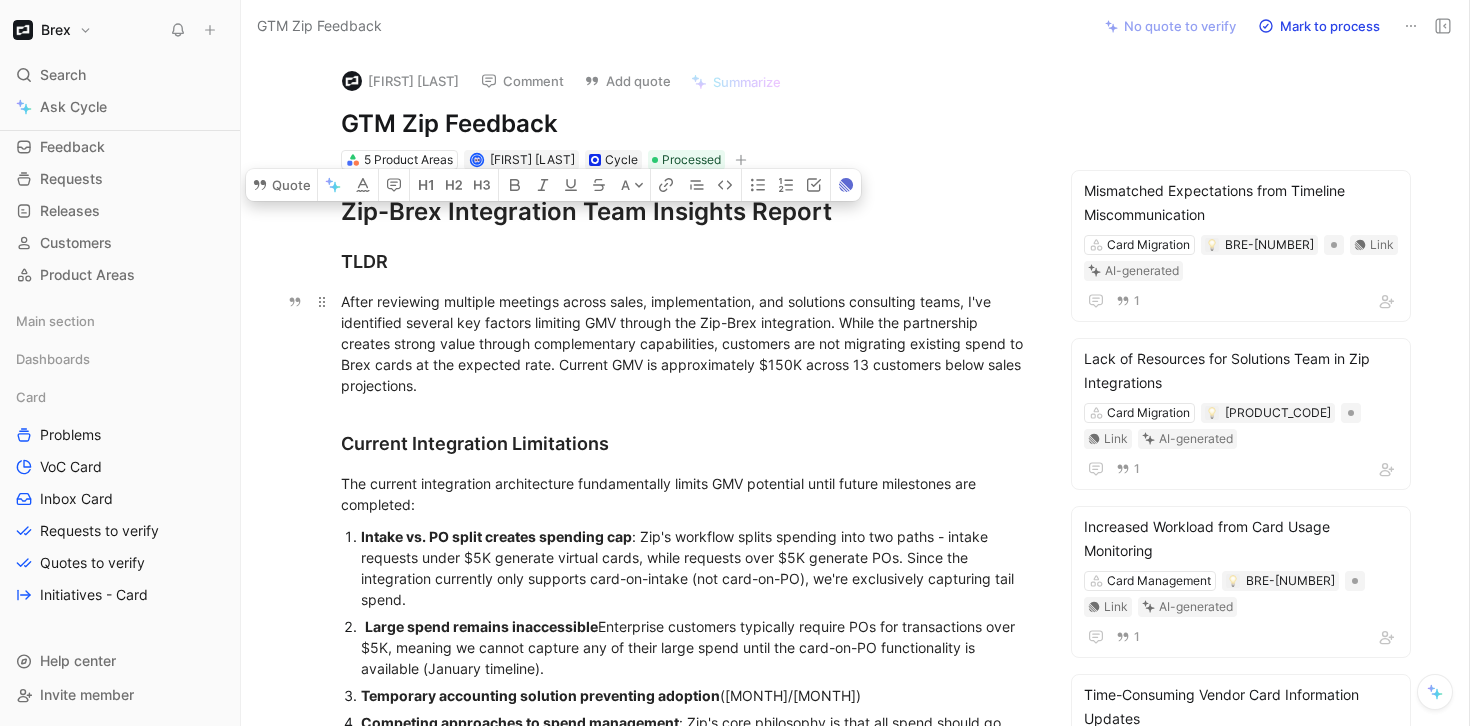 click on "After reviewing multiple meetings across sales, implementation, and solutions consulting teams, I've identified several key factors limiting GMV through the Zip-Brex integration. While the partnership creates strong value through complementary capabilities, customers are not migrating existing spend to Brex cards at the expected rate. Current GMV is approximately $150K across 13 customers below sales projections." at bounding box center [687, 343] 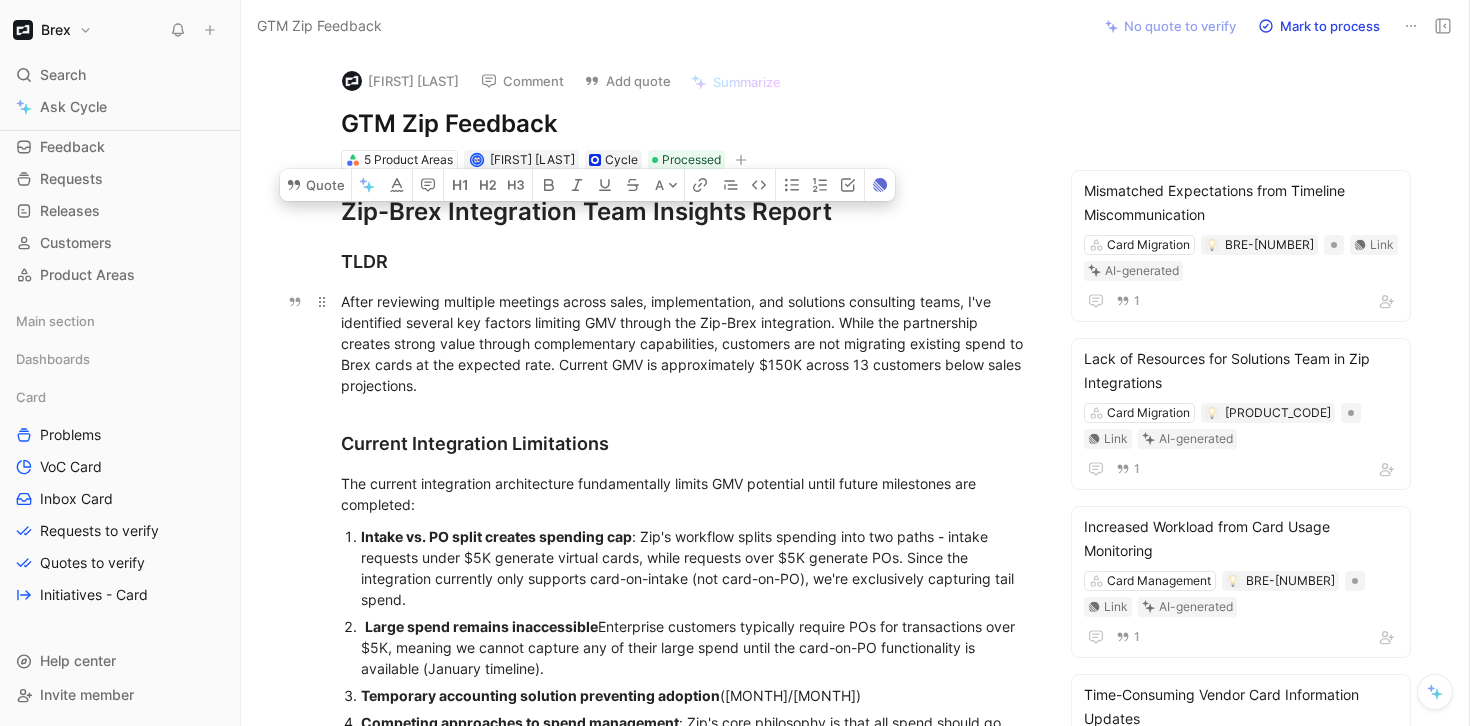 drag, startPoint x: 839, startPoint y: 323, endPoint x: 332, endPoint y: 304, distance: 507.3559 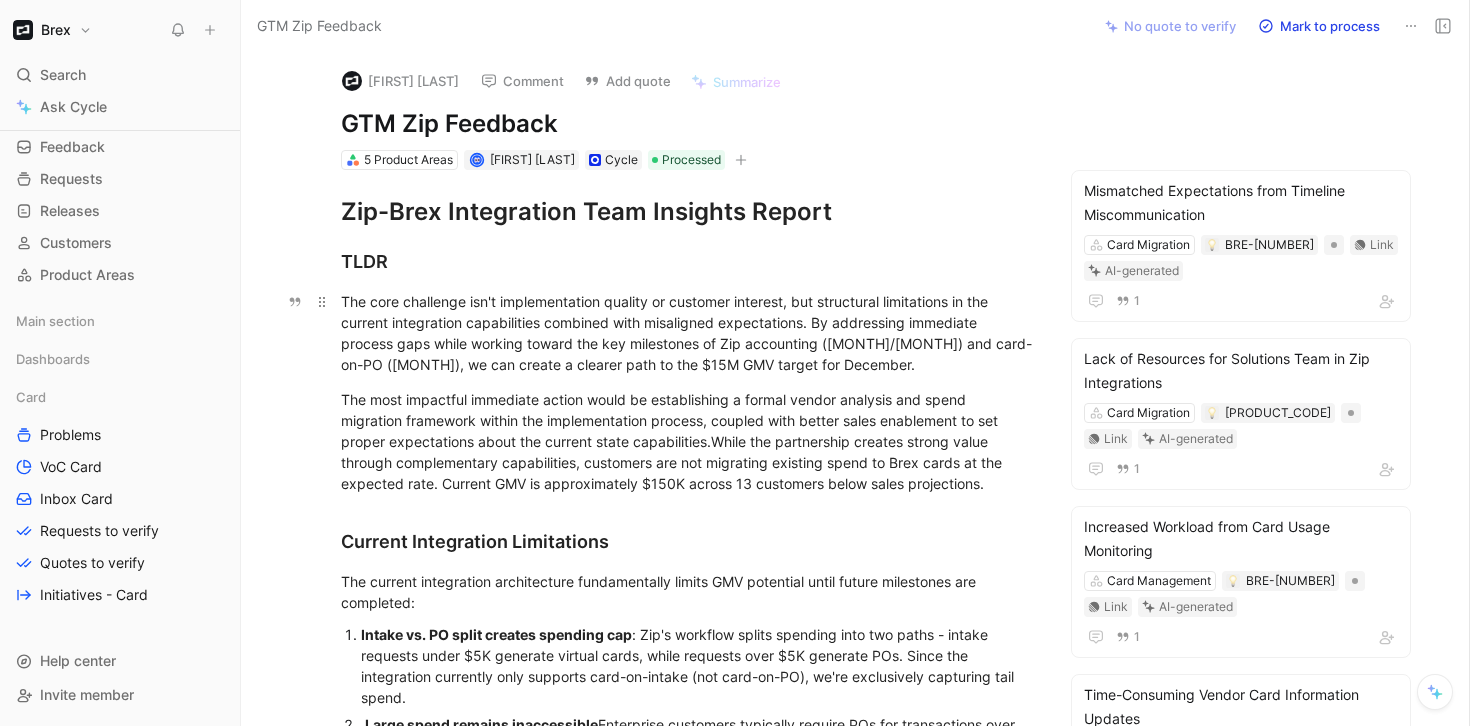 click on "The core challenge isn't implementation quality or customer interest, but structural limitations in the current integration capabilities combined with misaligned expectations. By addressing immediate process gaps while working toward the key milestones of Zip accounting ([MONTH]/[MONTH]) and card-on-PO ([MONTH]), we can create a clearer path to the $15M GMV target for [MONTH]." at bounding box center [687, 333] 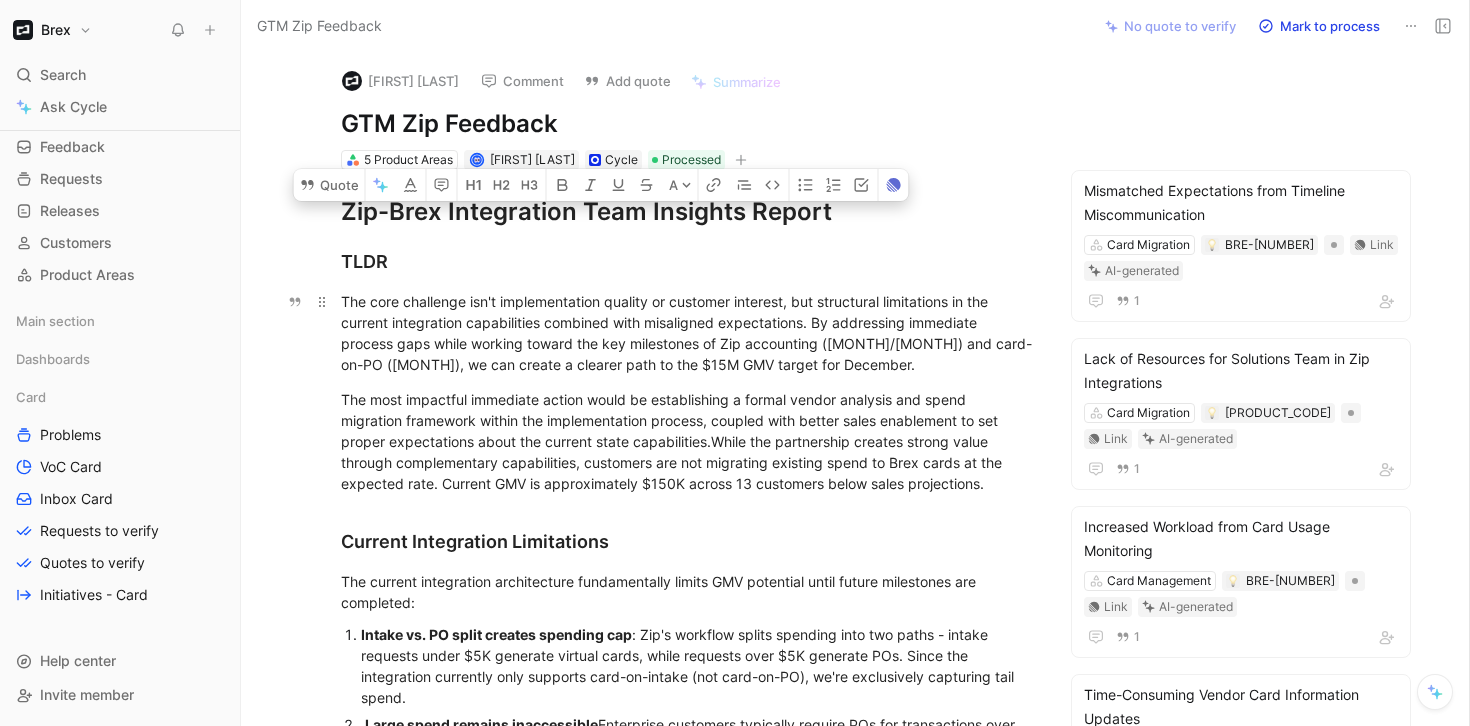 click on "The core challenge isn't implementation quality or customer interest, but structural limitations in the current integration capabilities combined with misaligned expectations. By addressing immediate process gaps while working toward the key milestones of Zip accounting ([MONTH]/[MONTH]) and card-on-PO ([MONTH]), we can create a clearer path to the $15M GMV target for [MONTH]." at bounding box center (687, 333) 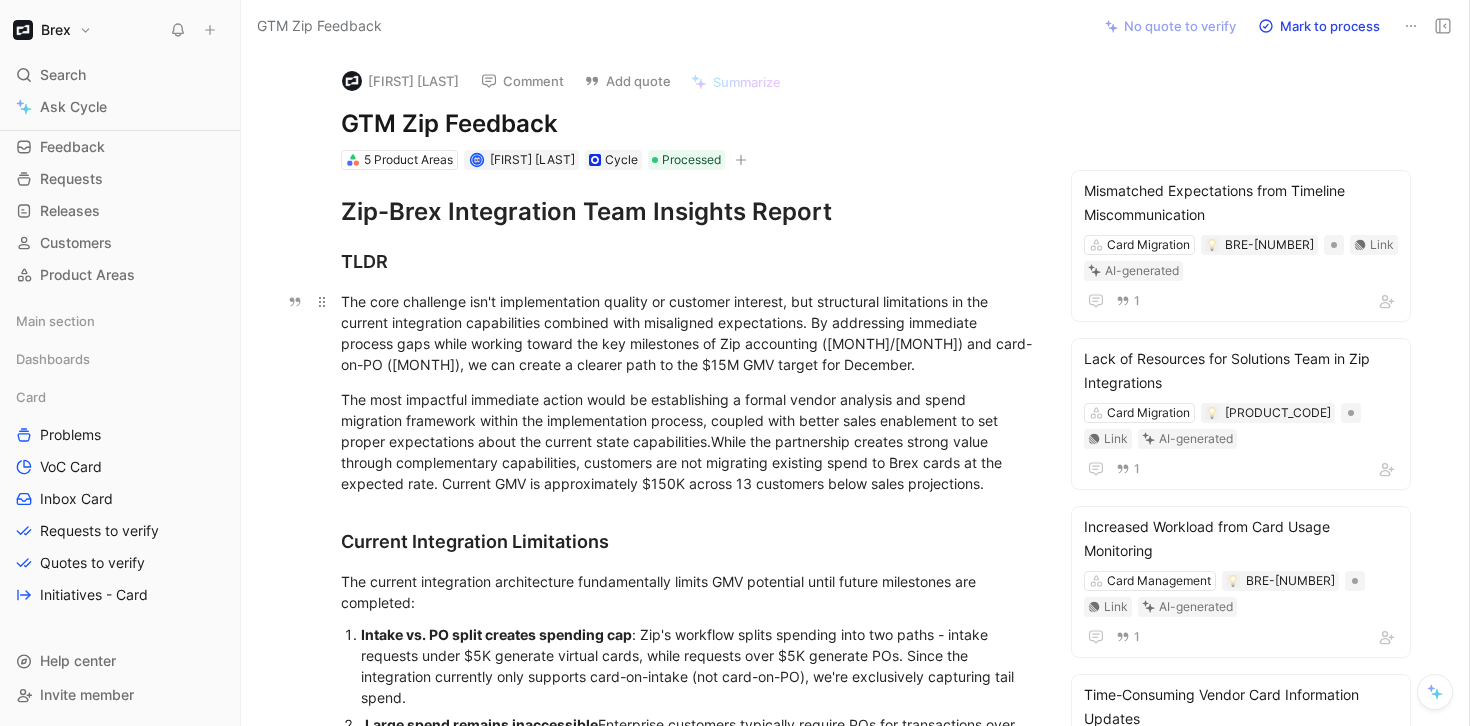 click on "The core challenge isn't implementation quality or customer interest, but structural limitations in the current integration capabilities combined with misaligned expectations. By addressing immediate process gaps while working toward the key milestones of Zip accounting ([MONTH]/[MONTH]) and card-on-PO ([MONTH]), we can create a clearer path to the $15M GMV target for [MONTH]." at bounding box center (687, 333) 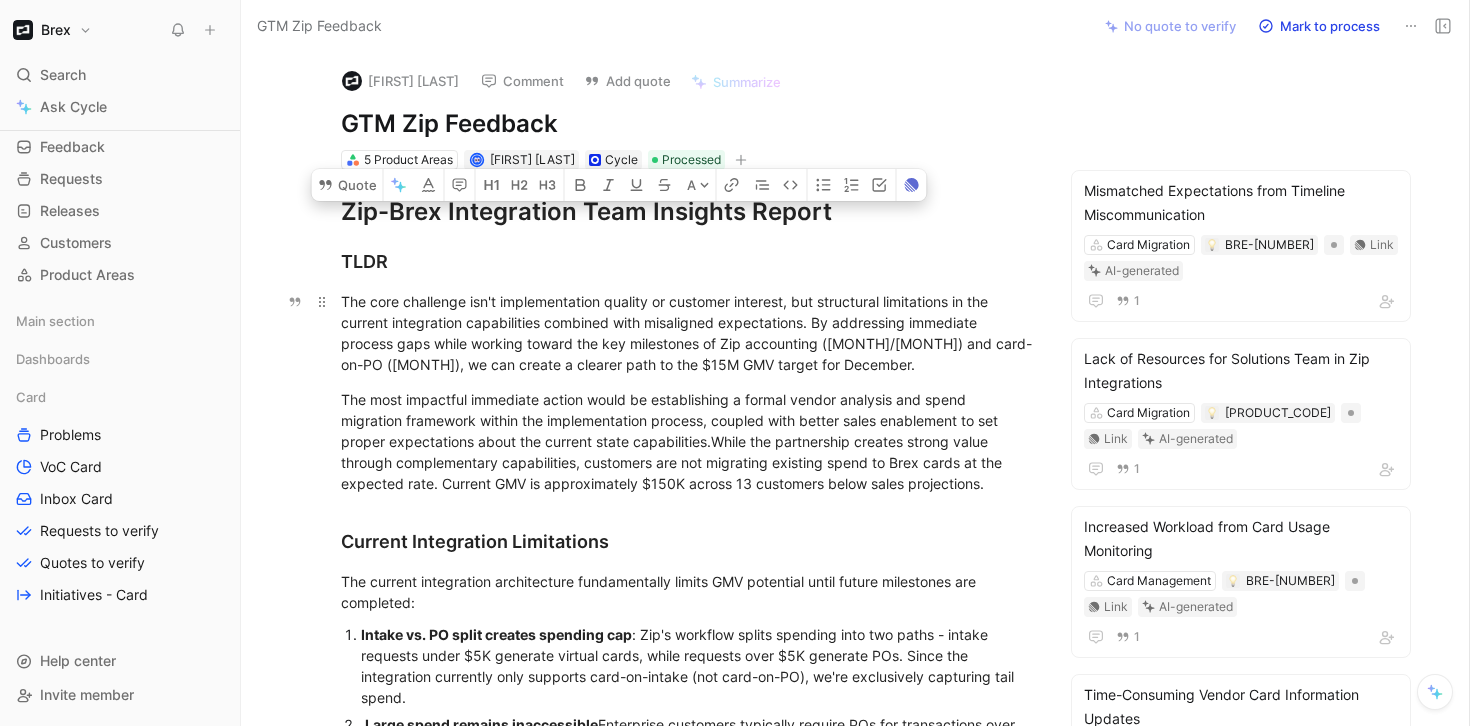 click on "The core challenge isn't implementation quality or customer interest, but structural limitations in the current integration capabilities combined with misaligned expectations. By addressing immediate process gaps while working toward the key milestones of Zip accounting ([MONTH]/[MONTH]) and card-on-PO ([MONTH]), we can create a clearer path to the $15M GMV target for [MONTH]." at bounding box center [687, 333] 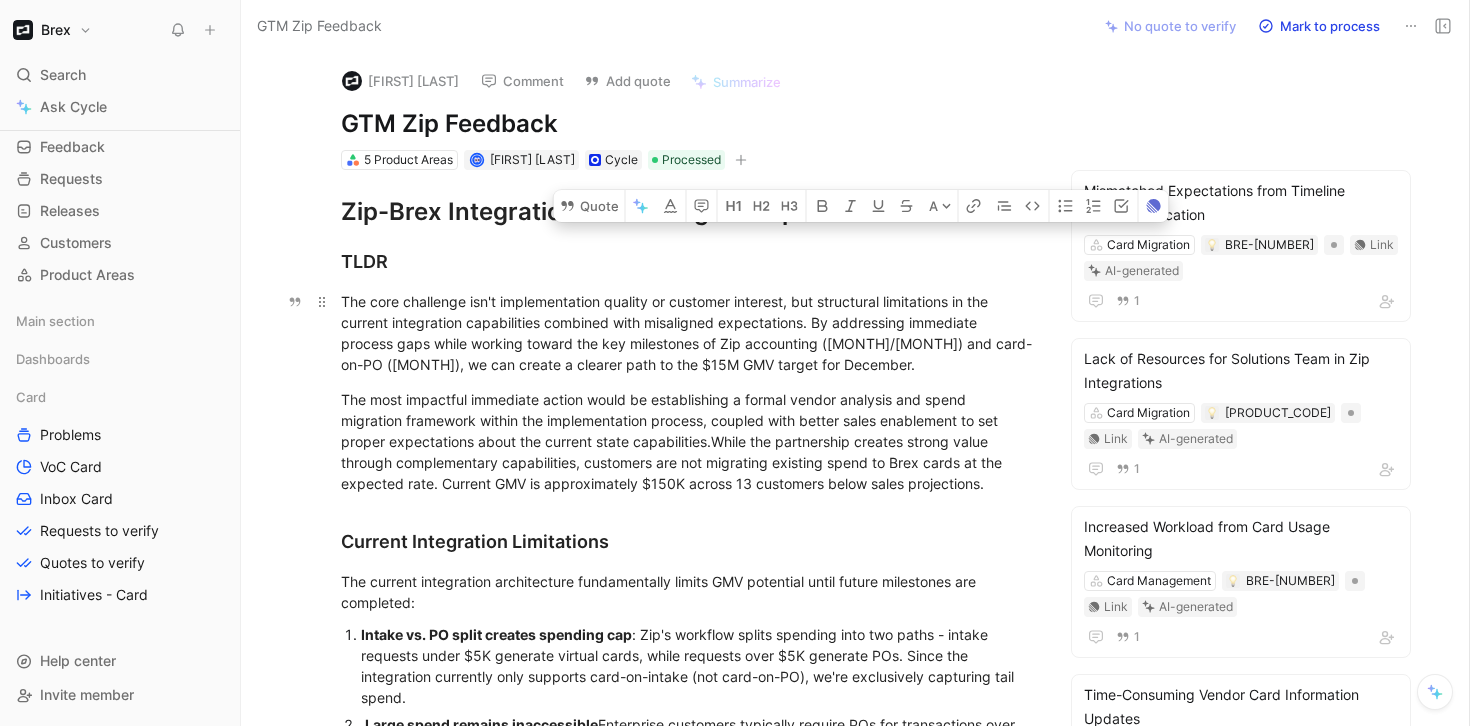 drag, startPoint x: 819, startPoint y: 319, endPoint x: 914, endPoint y: 368, distance: 106.89247 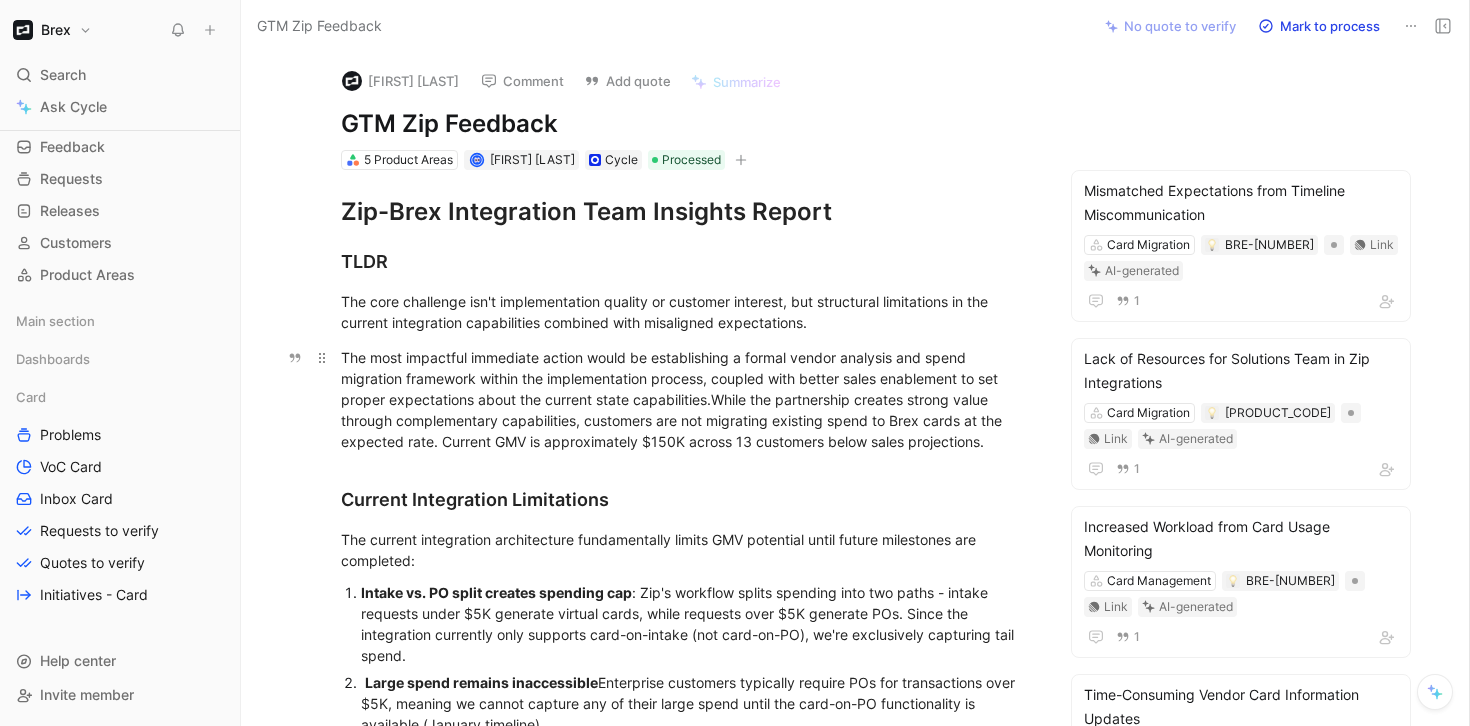 click on "The most impactful immediate action would be establishing a formal vendor analysis and spend migration framework within the implementation process, coupled with better sales enablement to set proper expectations about the current state capabilities.While the partnership creates strong value through complementary capabilities, customers are not migrating existing spend to Brex cards at the expected rate. Current GMV is approximately $150K across 13 customers below sales projections." at bounding box center [687, 399] 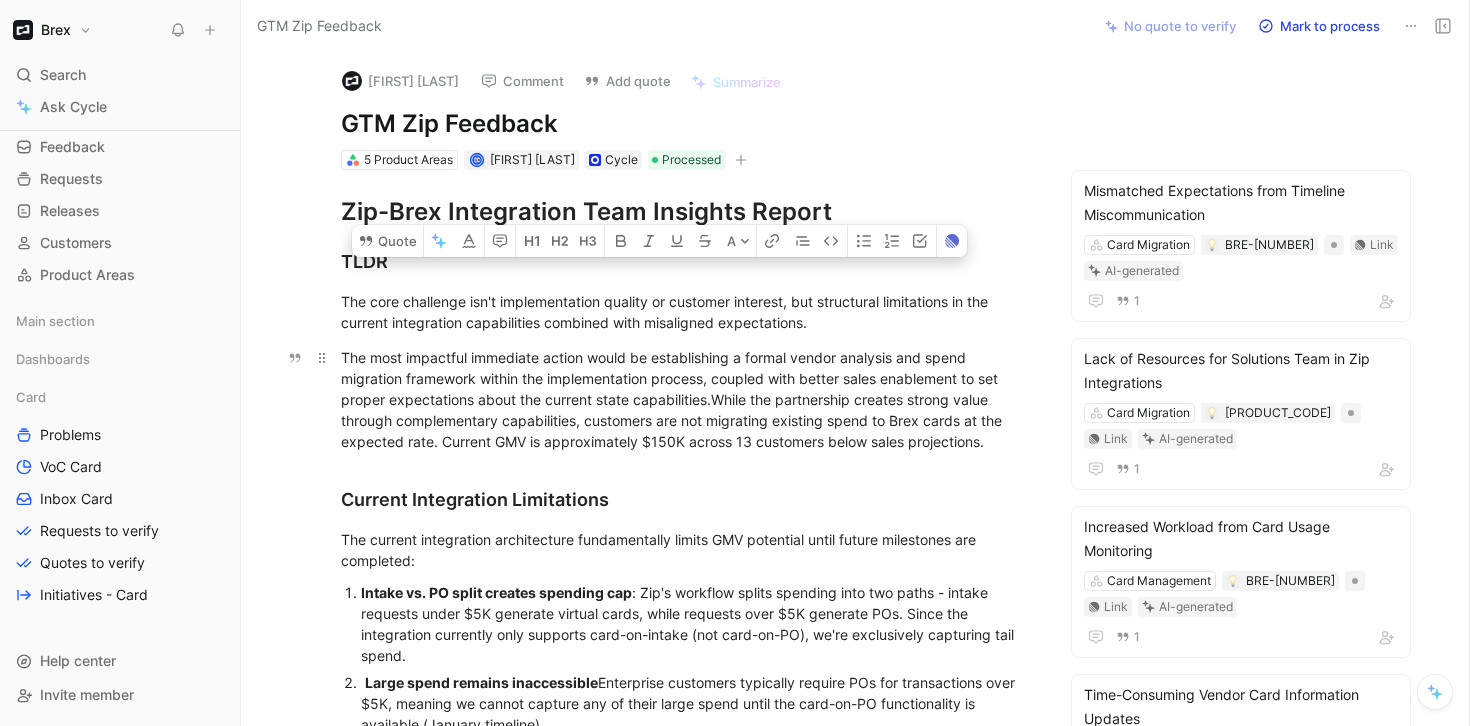 click on "The most impactful immediate action would be establishing a formal vendor analysis and spend migration framework within the implementation process, coupled with better sales enablement to set proper expectations about the current state capabilities.While the partnership creates strong value through complementary capabilities, customers are not migrating existing spend to Brex cards at the expected rate. Current GMV is approximately $150K across 13 customers below sales projections." at bounding box center [687, 399] 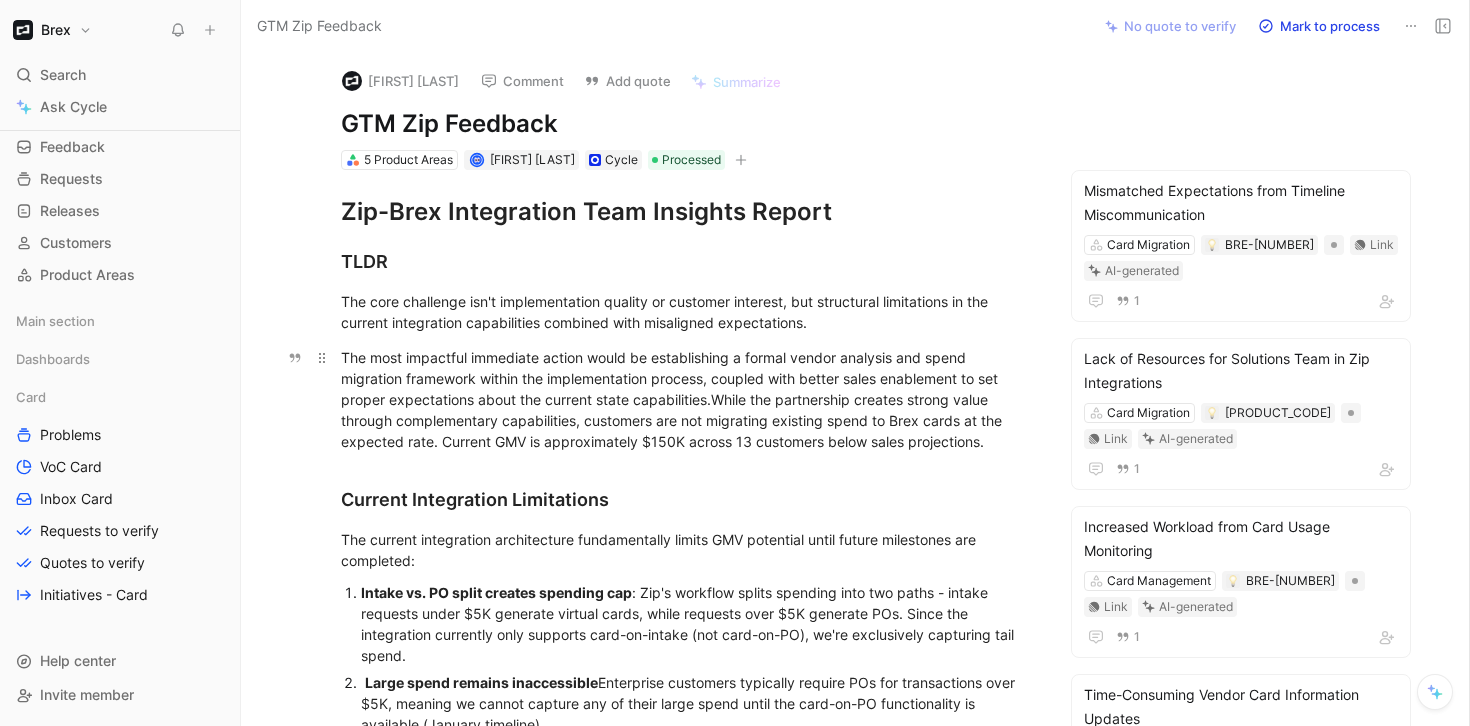 click on "The most impactful immediate action would be establishing a formal vendor analysis and spend migration framework within the implementation process, coupled with better sales enablement to set proper expectations about the current state capabilities.While the partnership creates strong value through complementary capabilities, customers are not migrating existing spend to Brex cards at the expected rate. Current GMV is approximately $150K across 13 customers below sales projections." at bounding box center (687, 399) 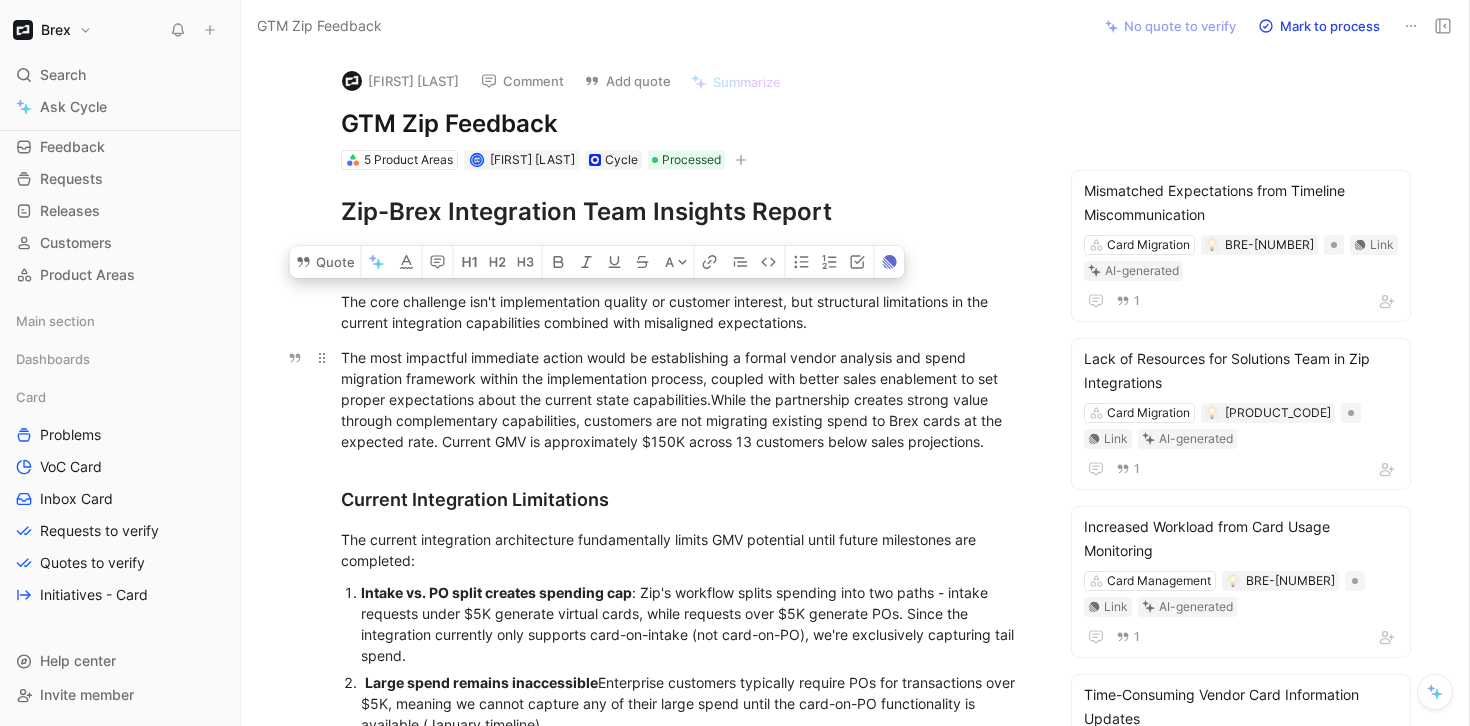 click on "The most impactful immediate action would be establishing a formal vendor analysis and spend migration framework within the implementation process, coupled with better sales enablement to set proper expectations about the current state capabilities.While the partnership creates strong value through complementary capabilities, customers are not migrating existing spend to Brex cards at the expected rate. Current GMV is approximately $150K across 13 customers below sales projections." at bounding box center (687, 399) 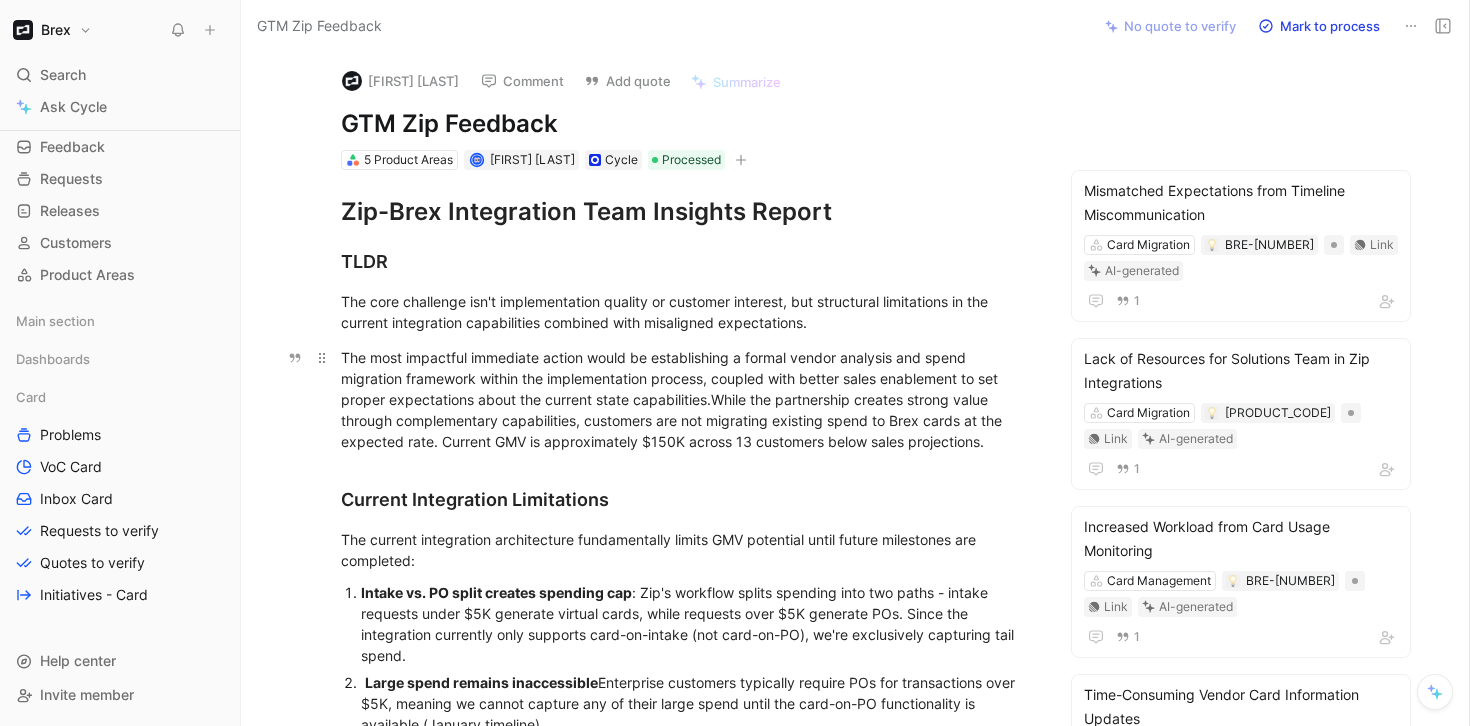 drag, startPoint x: 880, startPoint y: 376, endPoint x: 844, endPoint y: 376, distance: 36 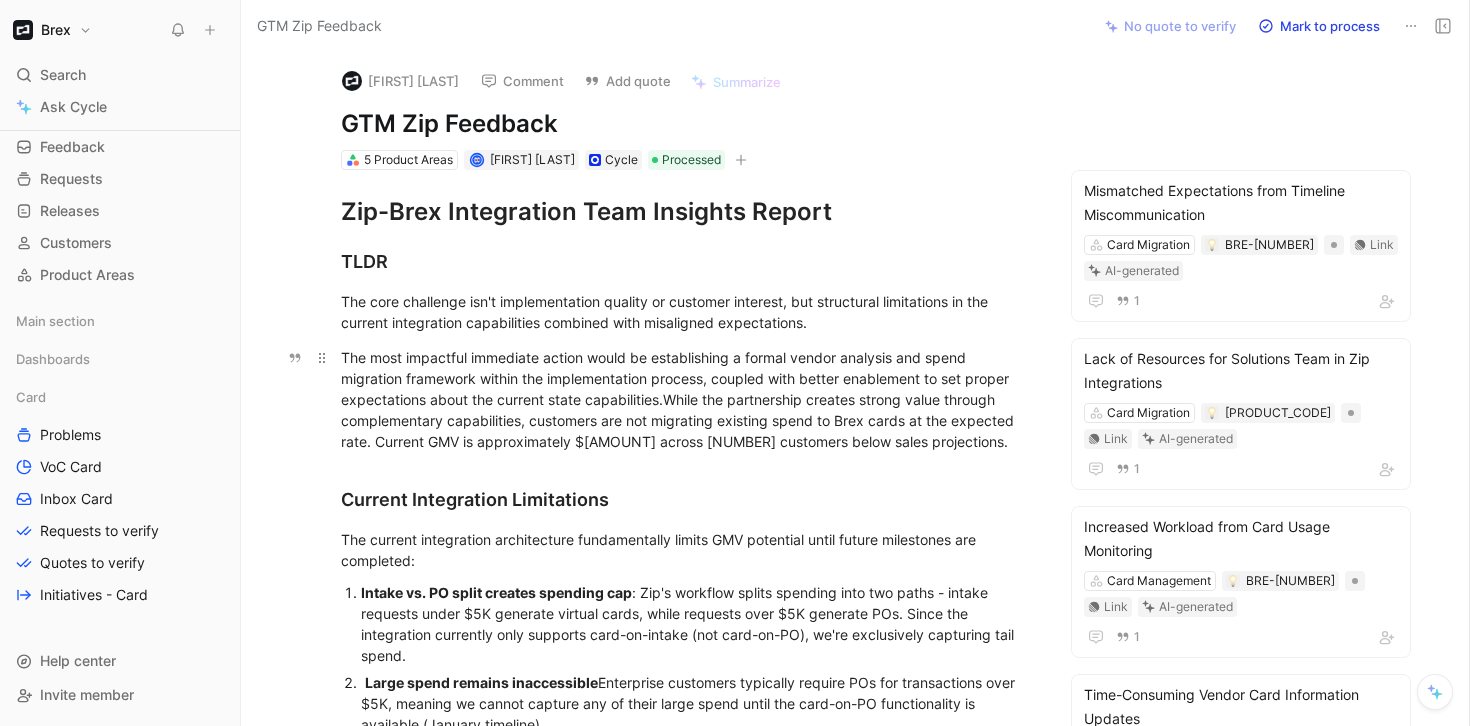 click on "The most impactful immediate action would be establishing a formal vendor analysis and spend migration framework within the implementation process, coupled with better enablement to set proper expectations about the current state capabilities.While the partnership creates strong value through complementary capabilities, customers are not migrating existing spend to Brex cards at the expected rate. Current GMV is approximately $150K across 13 customers below sales projections." at bounding box center [687, 399] 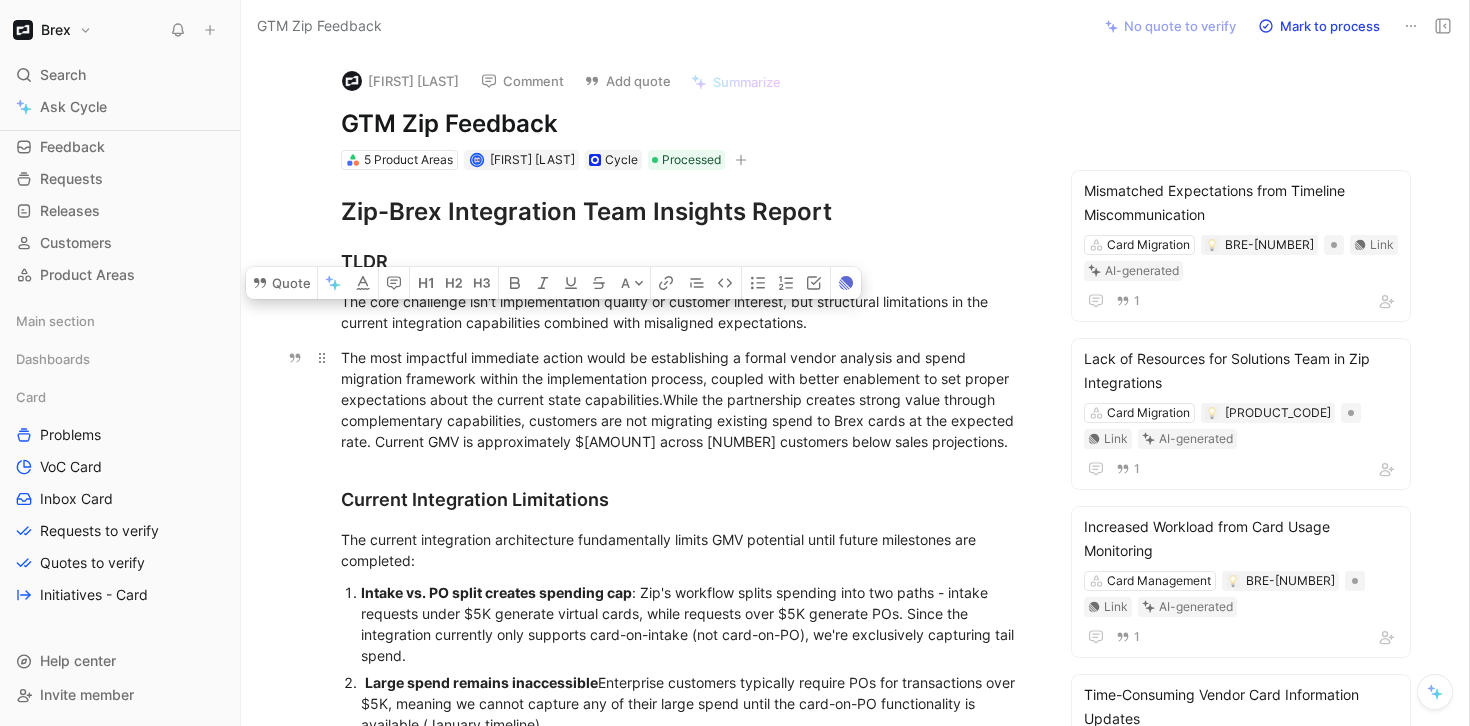 click on "The most impactful immediate action would be establishing a formal vendor analysis and spend migration framework within the implementation process, coupled with better enablement to set proper expectations about the current state capabilities.While the partnership creates strong value through complementary capabilities, customers are not migrating existing spend to Brex cards at the expected rate. Current GMV is approximately $150K across 13 customers below sales projections." at bounding box center [687, 399] 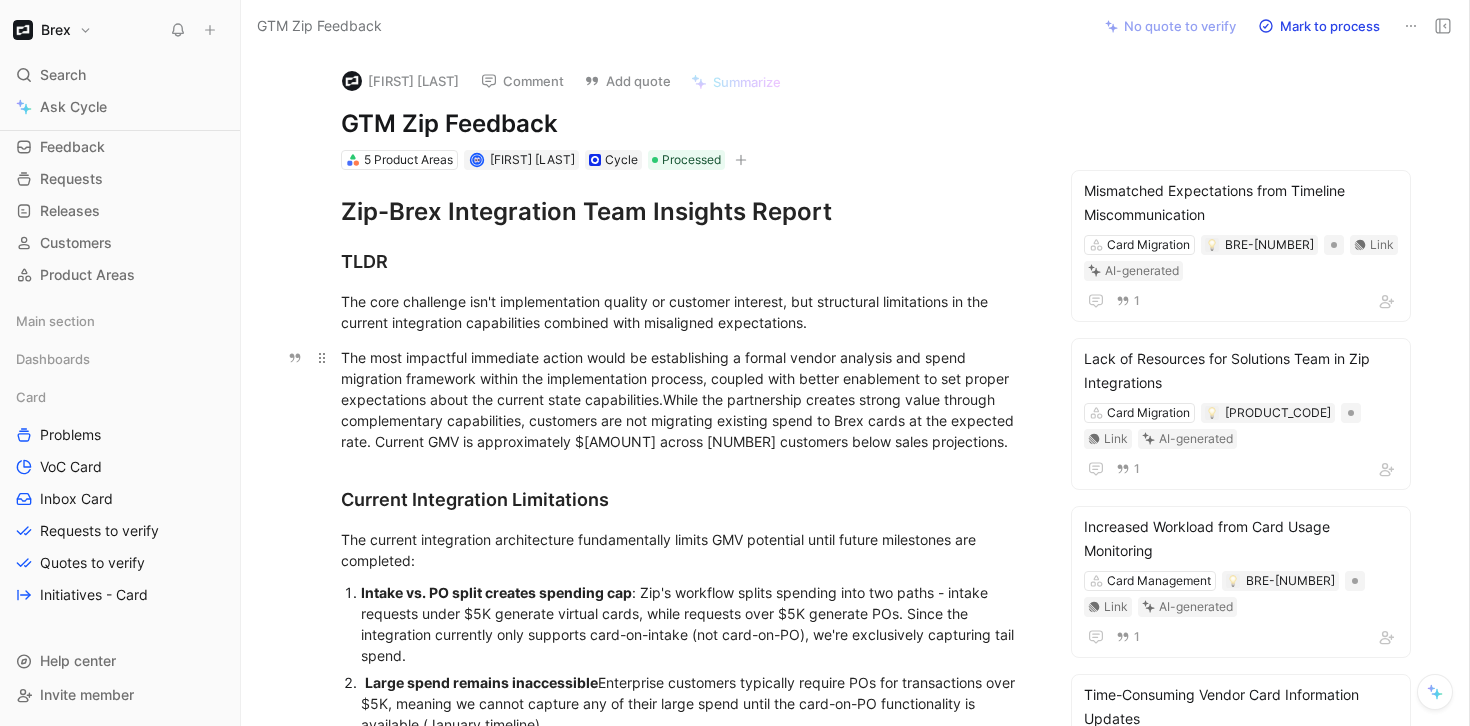 click on "The most impactful immediate action would be establishing a formal vendor analysis and spend migration framework within the implementation process, coupled with better enablement to set proper expectations about the current state capabilities.While the partnership creates strong value through complementary capabilities, customers are not migrating existing spend to Brex cards at the expected rate. Current GMV is approximately $150K across 13 customers below sales projections." at bounding box center (687, 399) 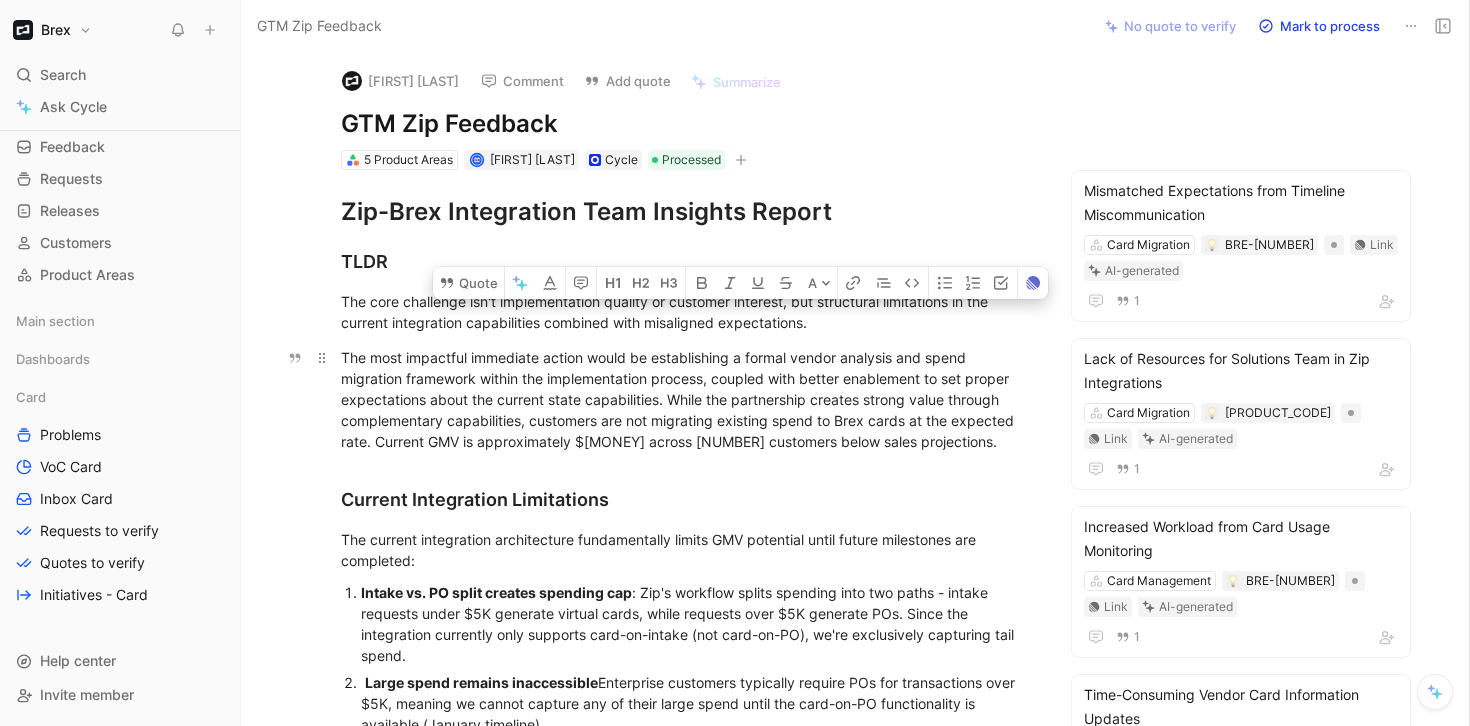 drag, startPoint x: 669, startPoint y: 399, endPoint x: 816, endPoint y: 441, distance: 152.88231 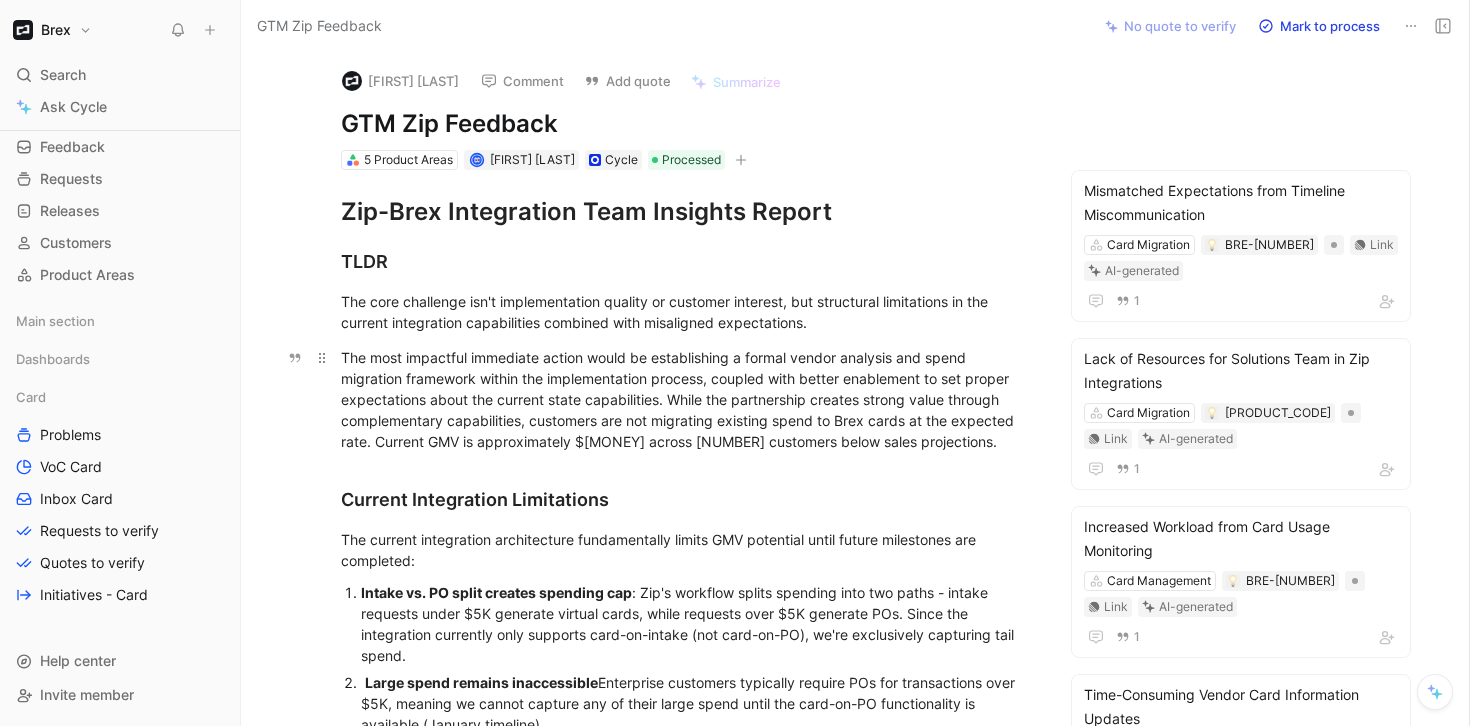 click on "The most impactful immediate action would be establishing a formal vendor analysis and spend migration framework within the implementation process, coupled with better enablement to set proper expectations about the current state capabilities. While the partnership creates strong value through complementary capabilities, customers are not migrating existing spend to Brex cards at the expected rate. Current GMV is approximately $150K across 13 customers below sales projections." at bounding box center (687, 399) 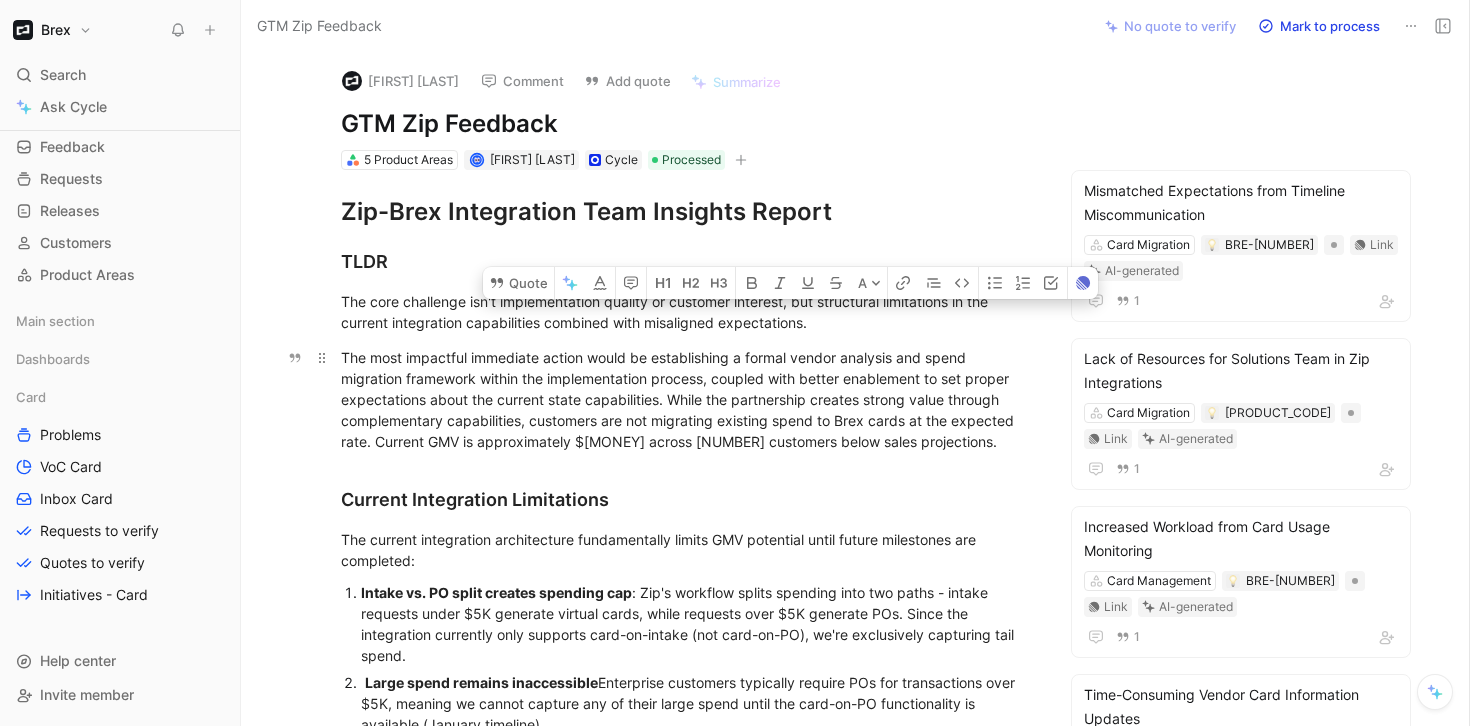 drag, startPoint x: 663, startPoint y: 396, endPoint x: 919, endPoint y: 437, distance: 259.26242 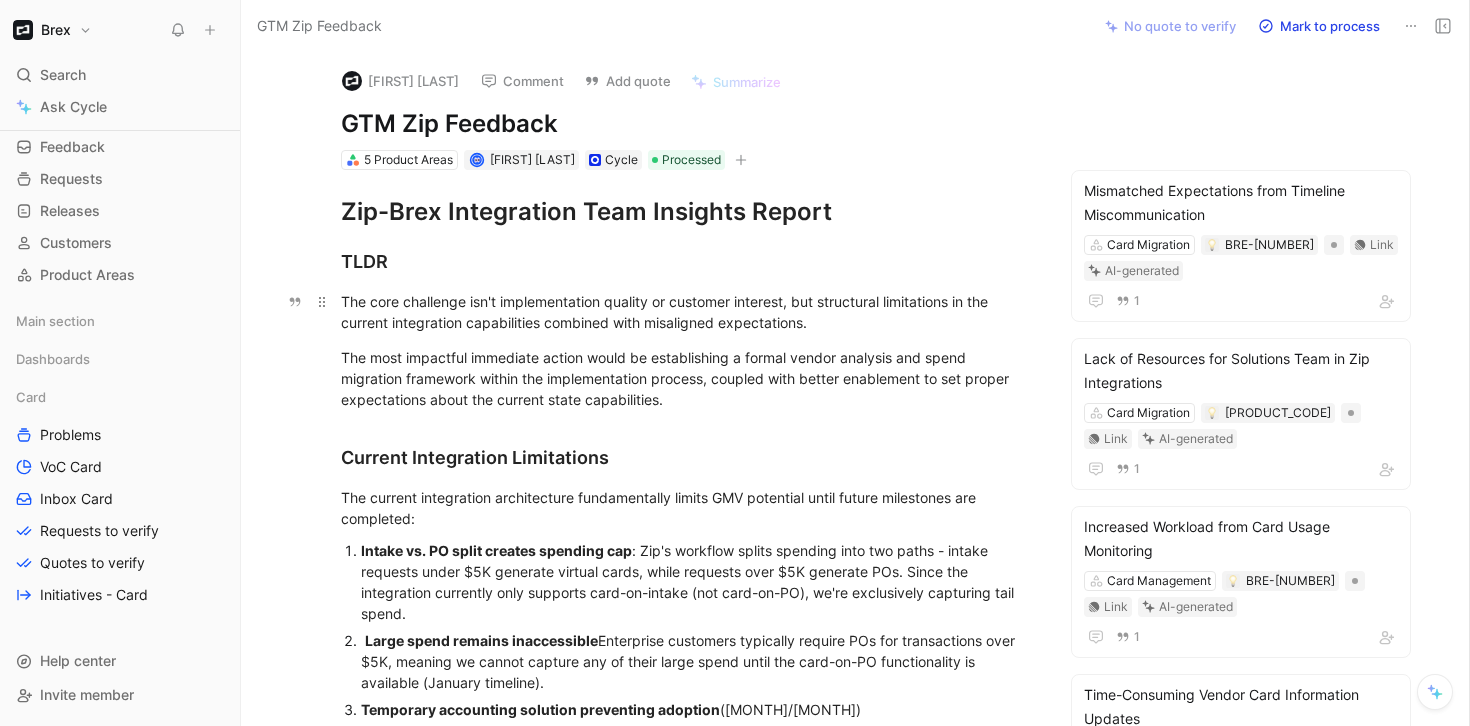 click on "The core challenge isn't implementation quality or customer interest, but structural limitations in the current integration capabilities combined with misaligned expectations." at bounding box center (687, 312) 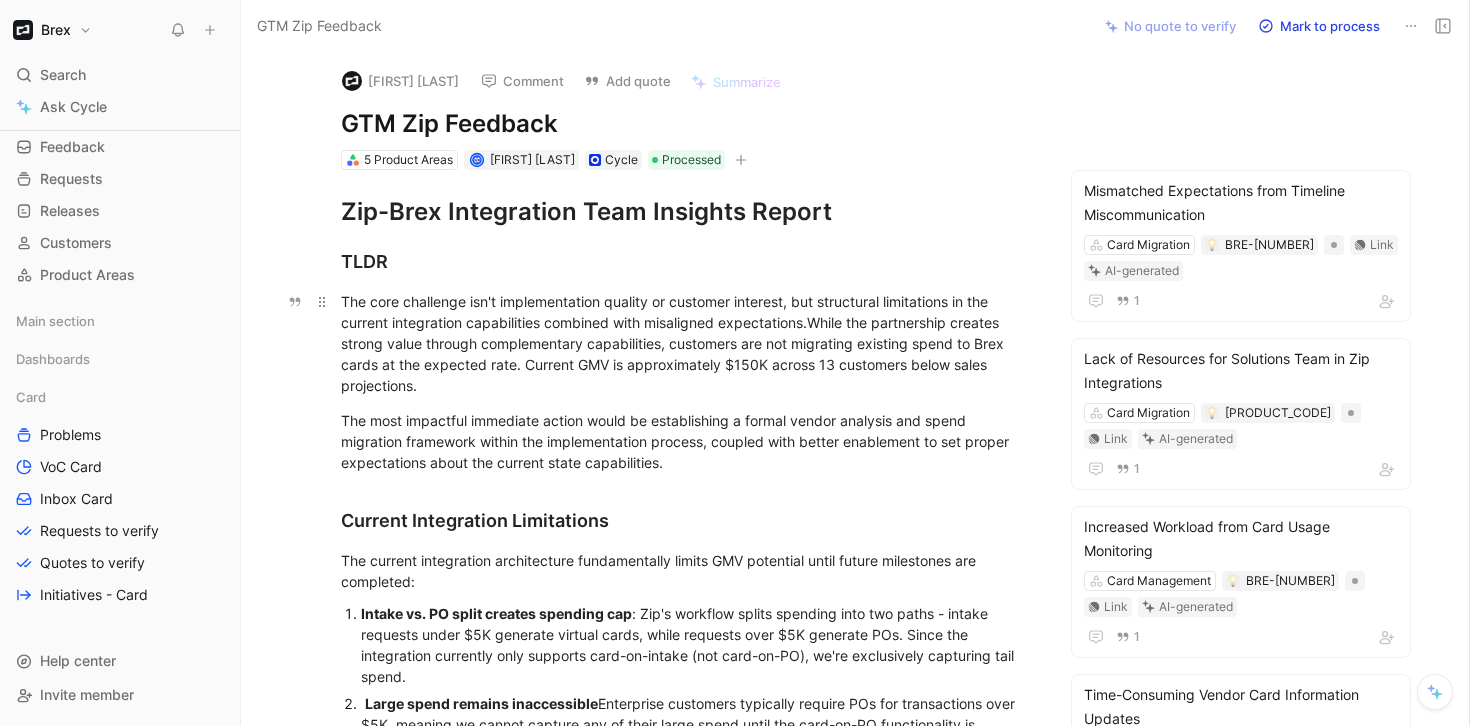 click on "The core challenge isn't implementation quality or customer interest, but structural limitations in the current integration capabilities combined with misaligned expectations.While the partnership creates strong value through complementary capabilities, customers are not migrating existing spend to Brex cards at the expected rate. Current GMV is approximately $150K across 13 customers below sales projections." at bounding box center [687, 343] 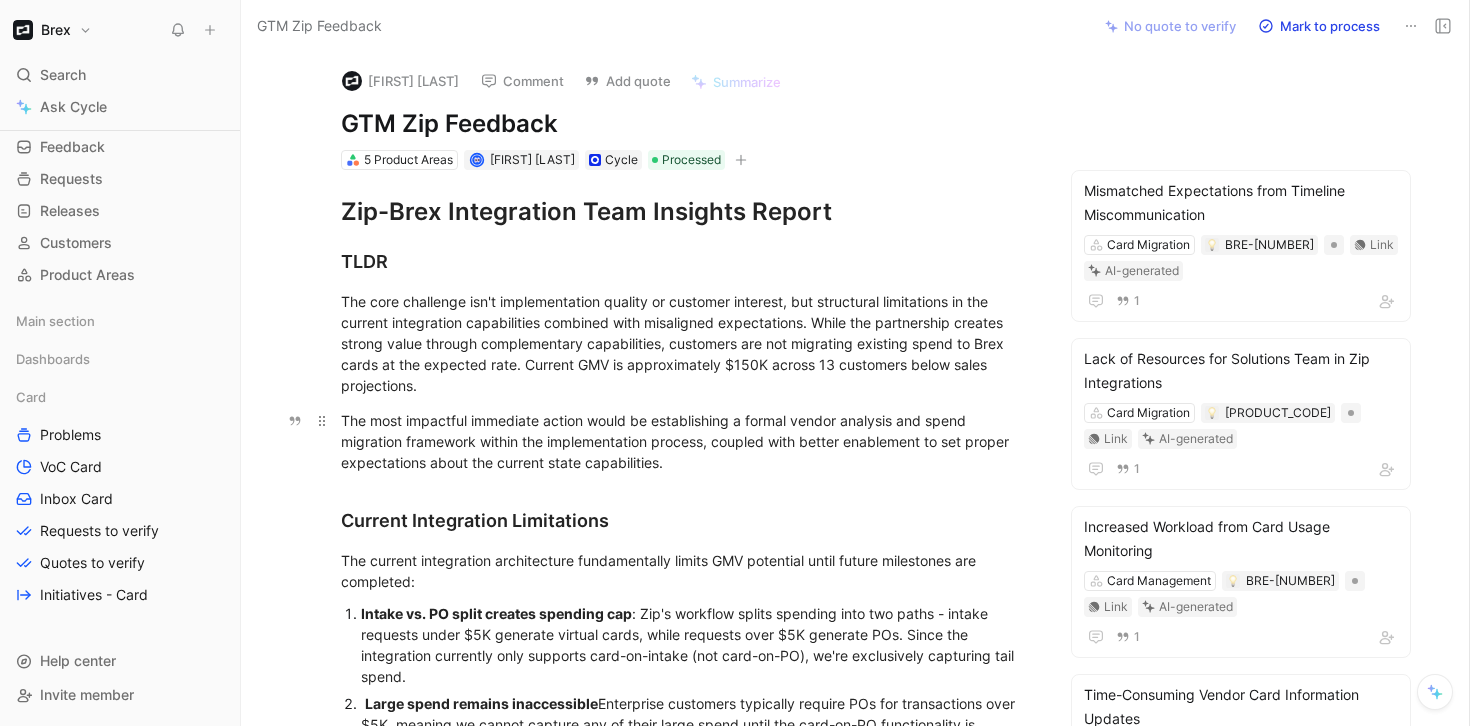 click on "The most impactful immediate action would be establishing a formal vendor analysis and spend migration framework within the implementation process, coupled with better enablement to set proper expectations about the current state capabilities." at bounding box center [687, 441] 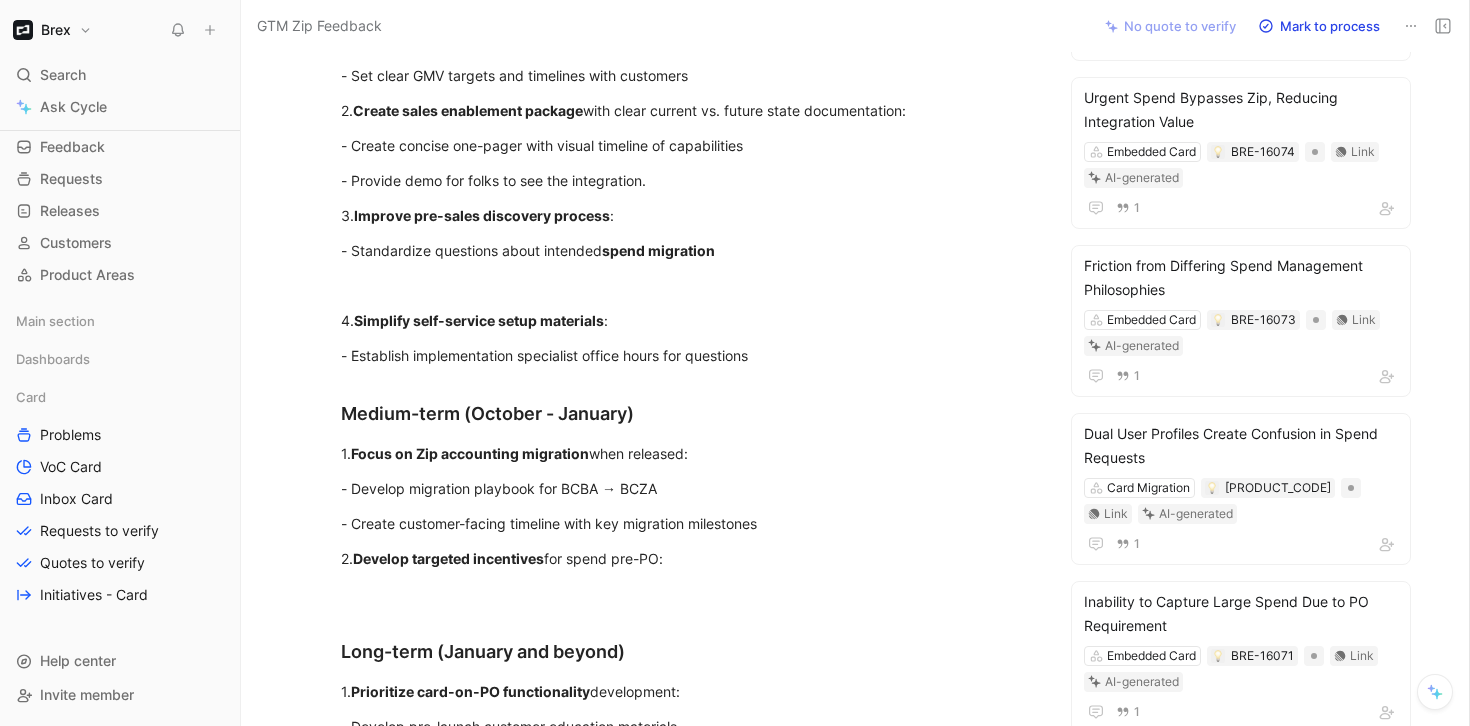 scroll, scrollTop: 1712, scrollLeft: 0, axis: vertical 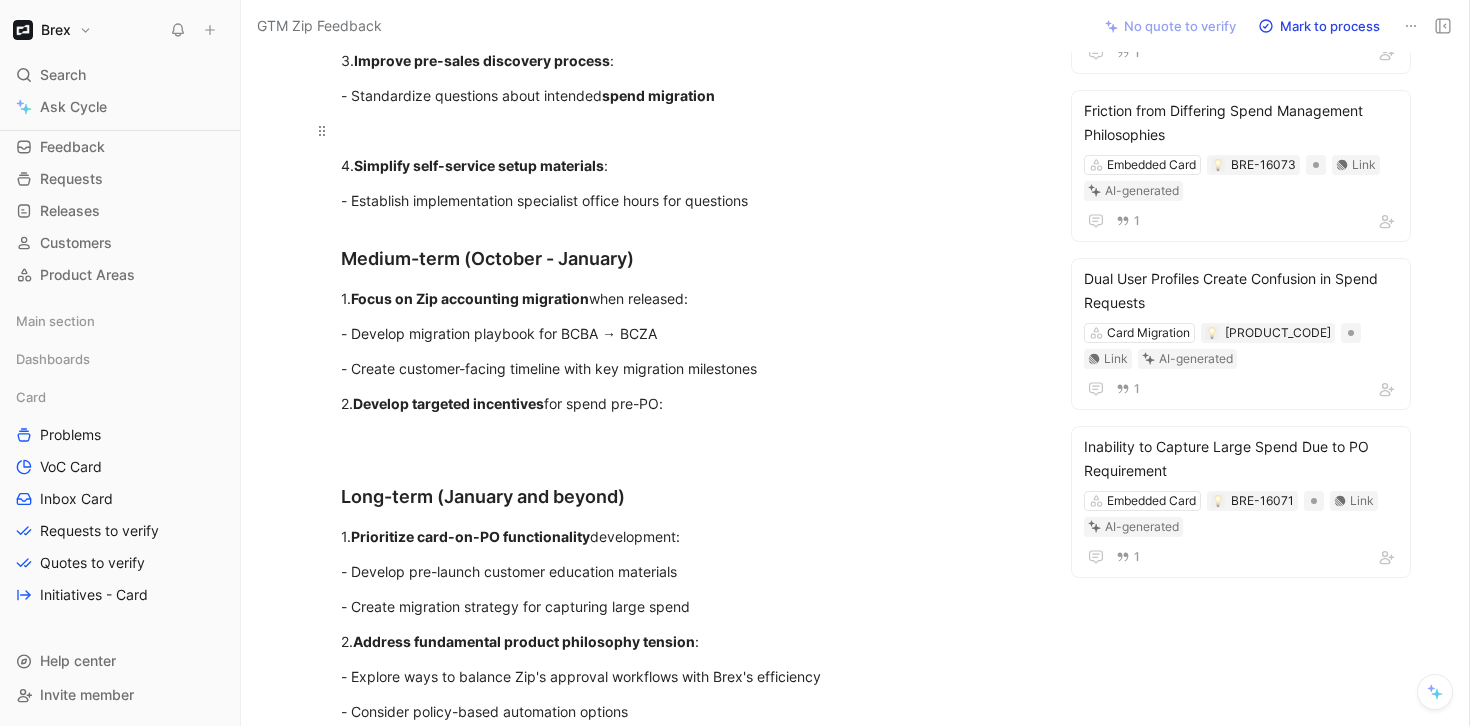 click at bounding box center [687, 130] 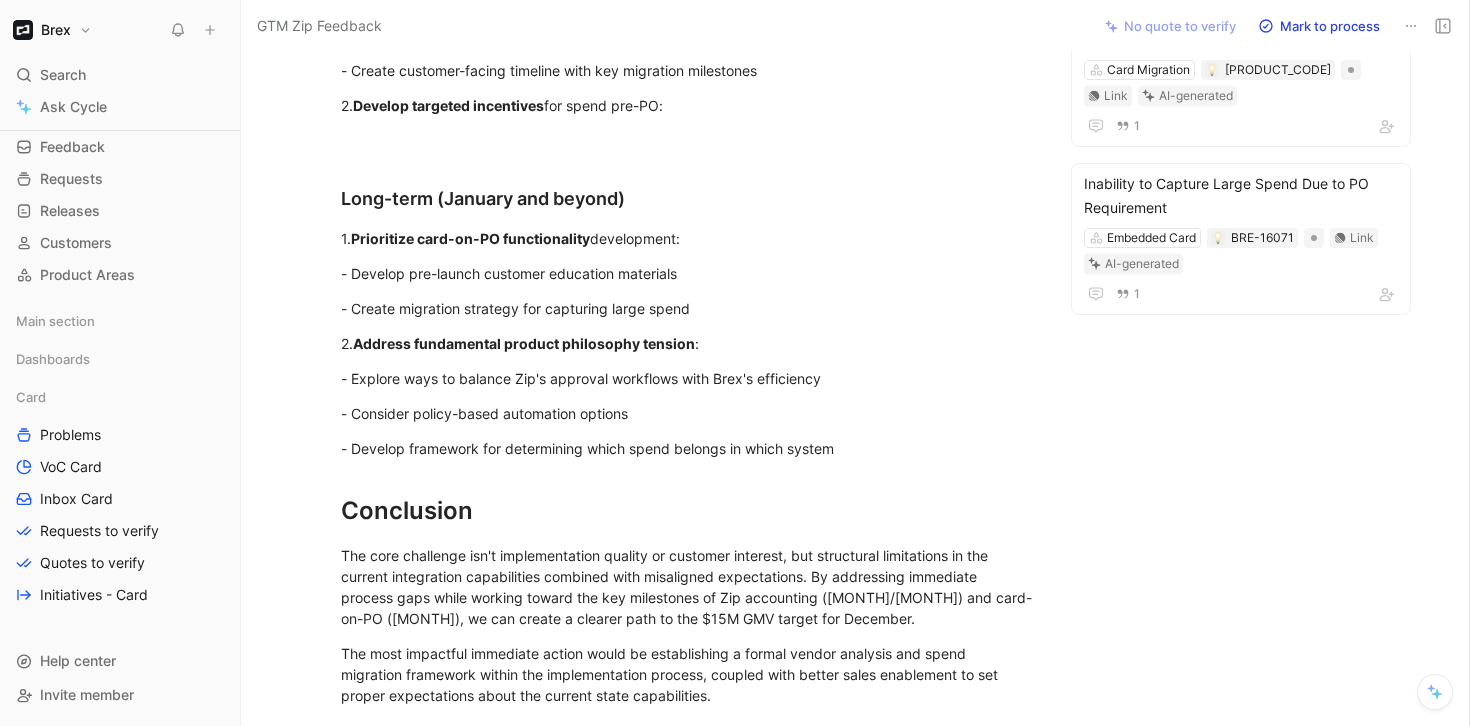 scroll, scrollTop: 2278, scrollLeft: 0, axis: vertical 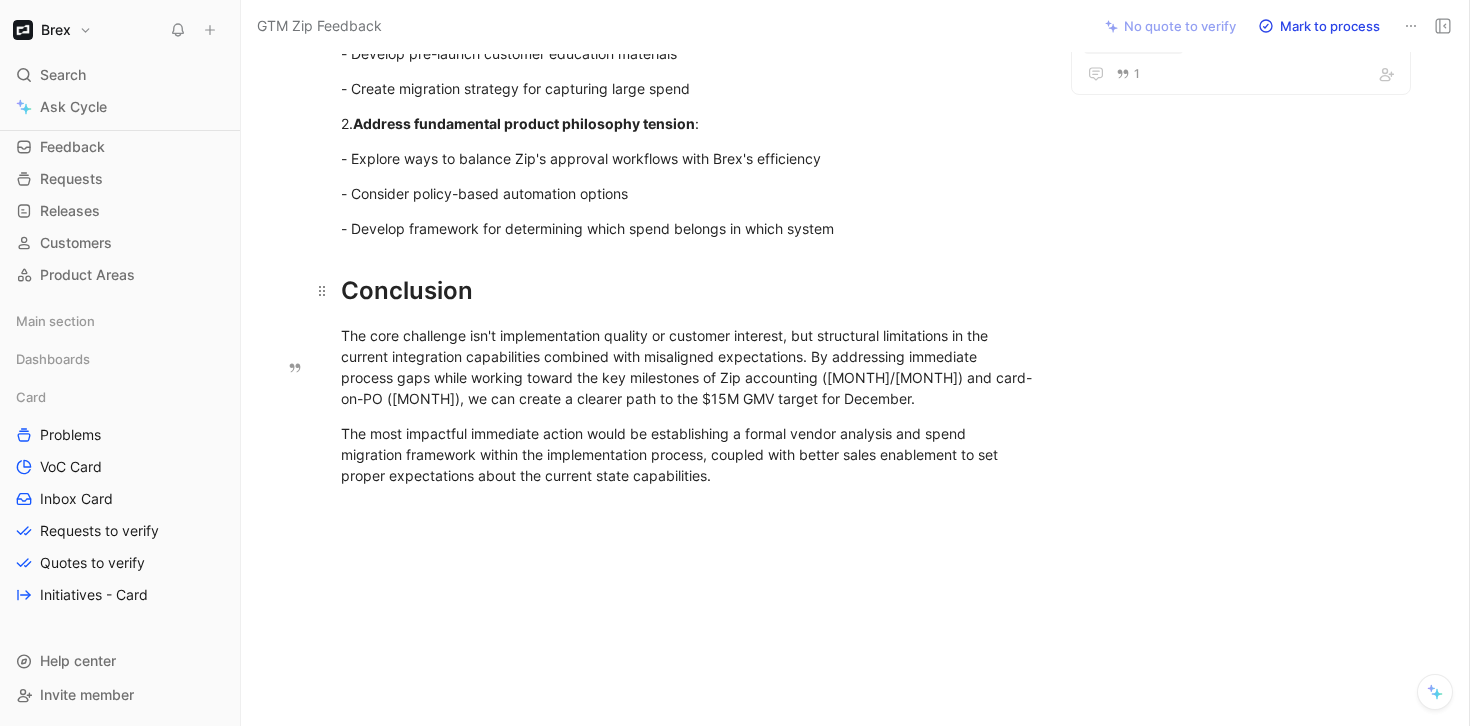 drag, startPoint x: 751, startPoint y: 496, endPoint x: 314, endPoint y: 275, distance: 489.70398 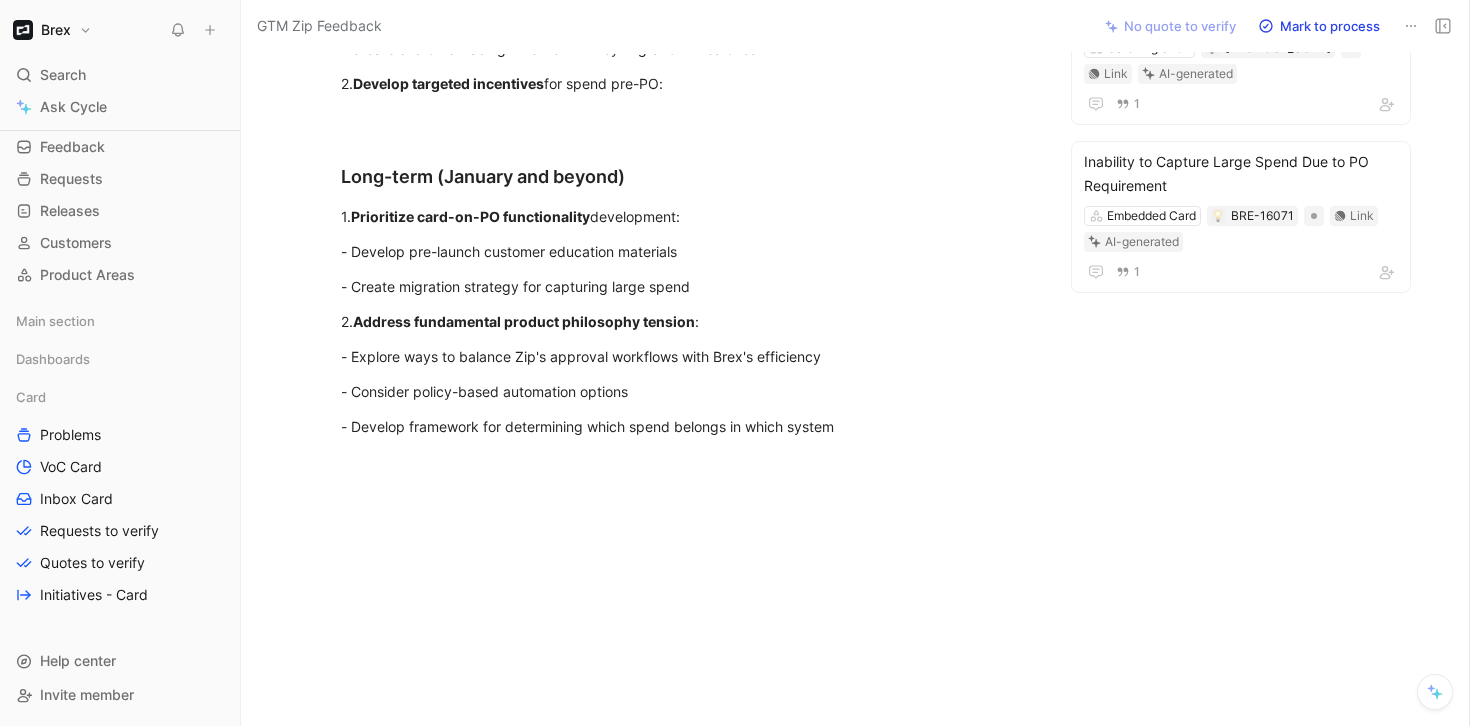 scroll, scrollTop: 1969, scrollLeft: 0, axis: vertical 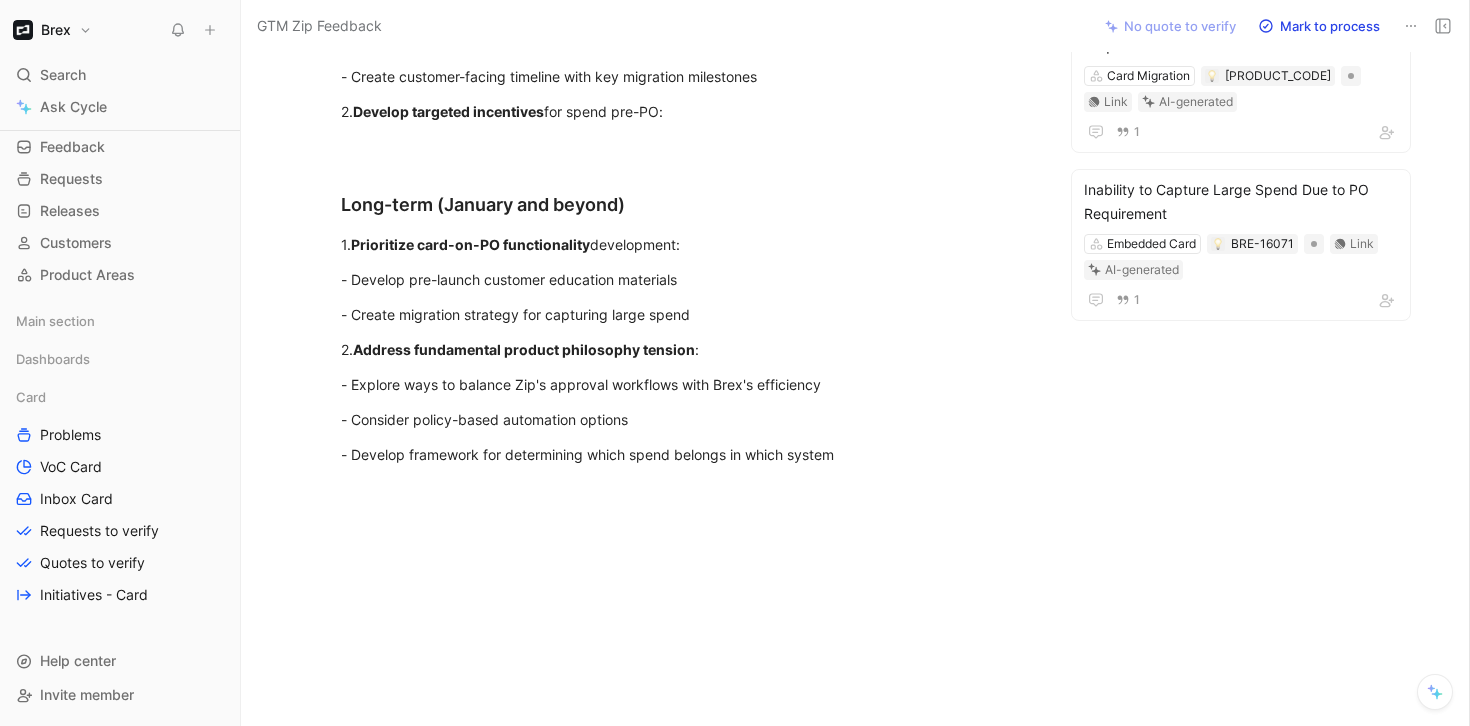 click at bounding box center [687, 146] 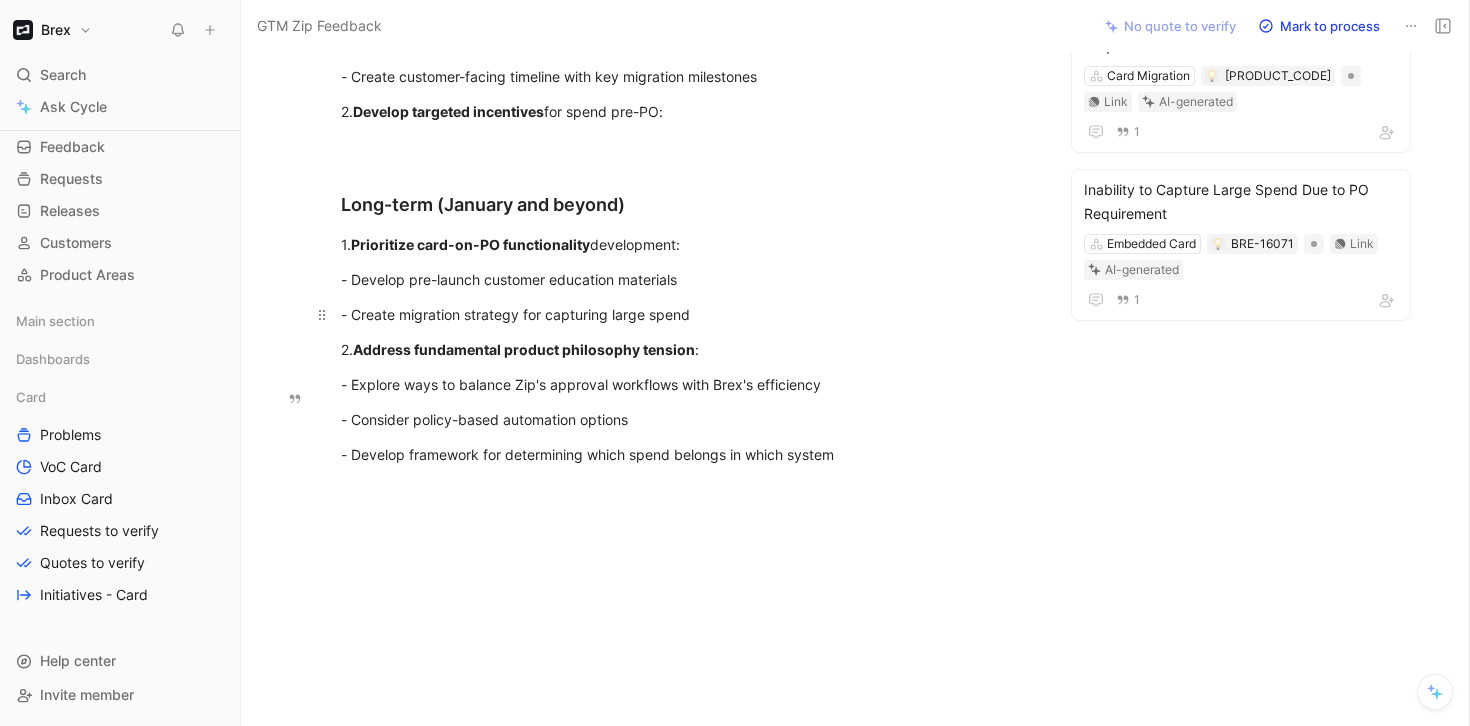 click on "- Create migration strategy for capturing large spend" at bounding box center [687, 314] 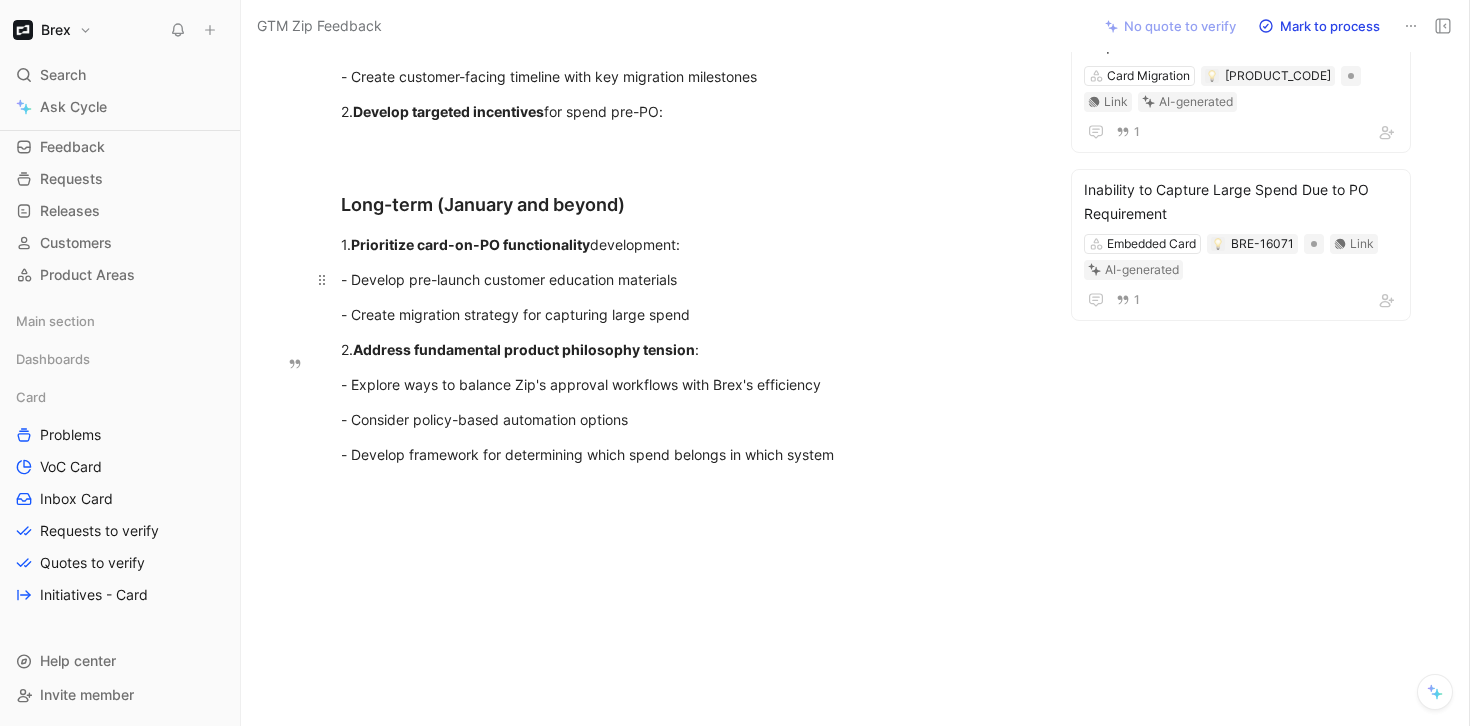 click on "- Develop pre-launch customer education materials" at bounding box center (687, 279) 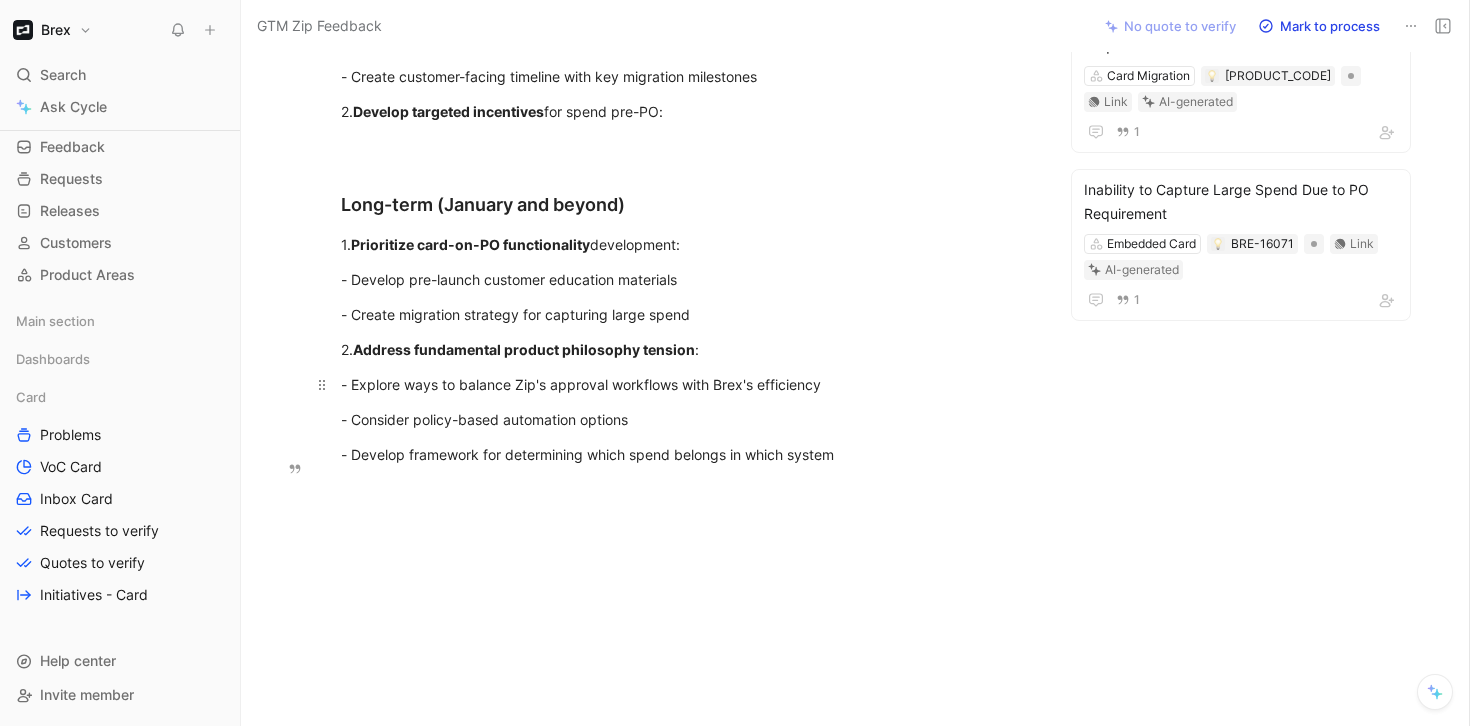 click on "- Explore ways to balance Zip's approval workflows with Brex's efficiency" at bounding box center (687, 384) 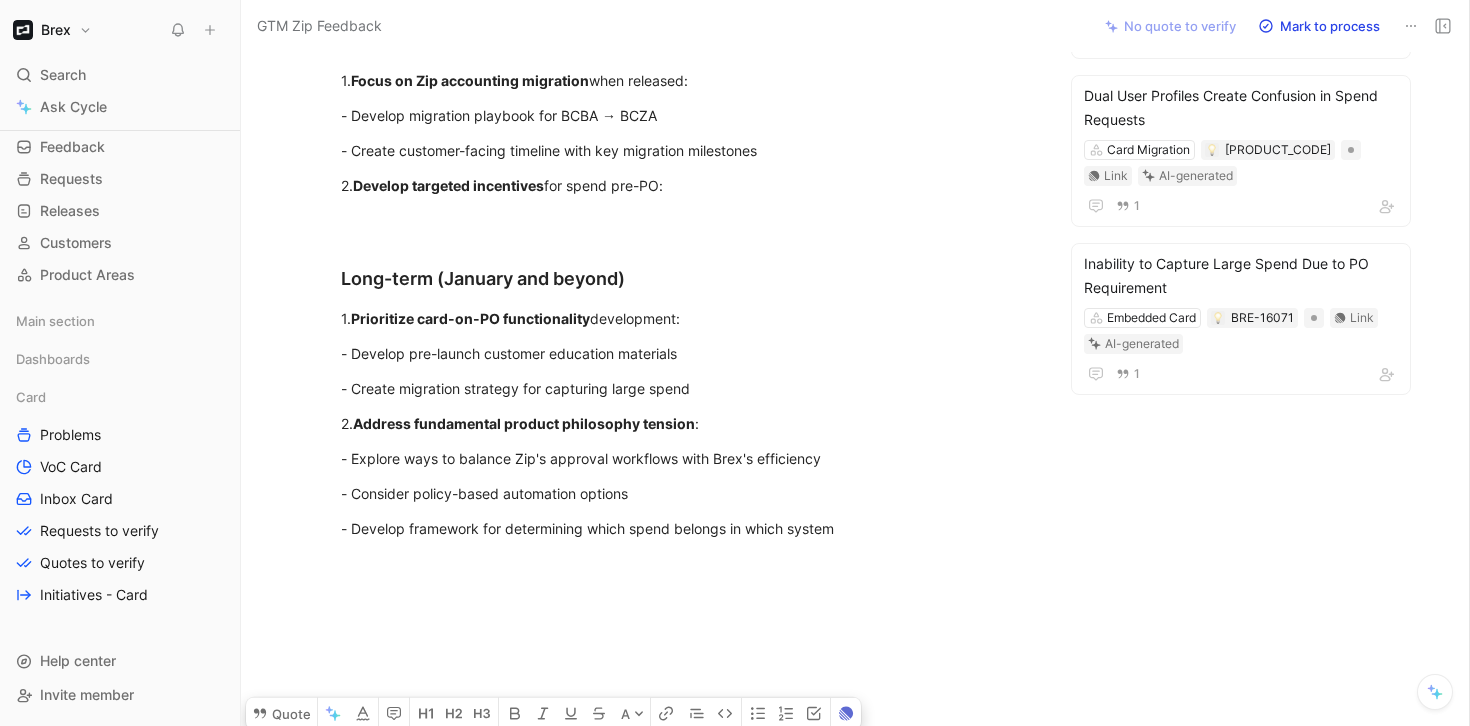 scroll, scrollTop: 1885, scrollLeft: 0, axis: vertical 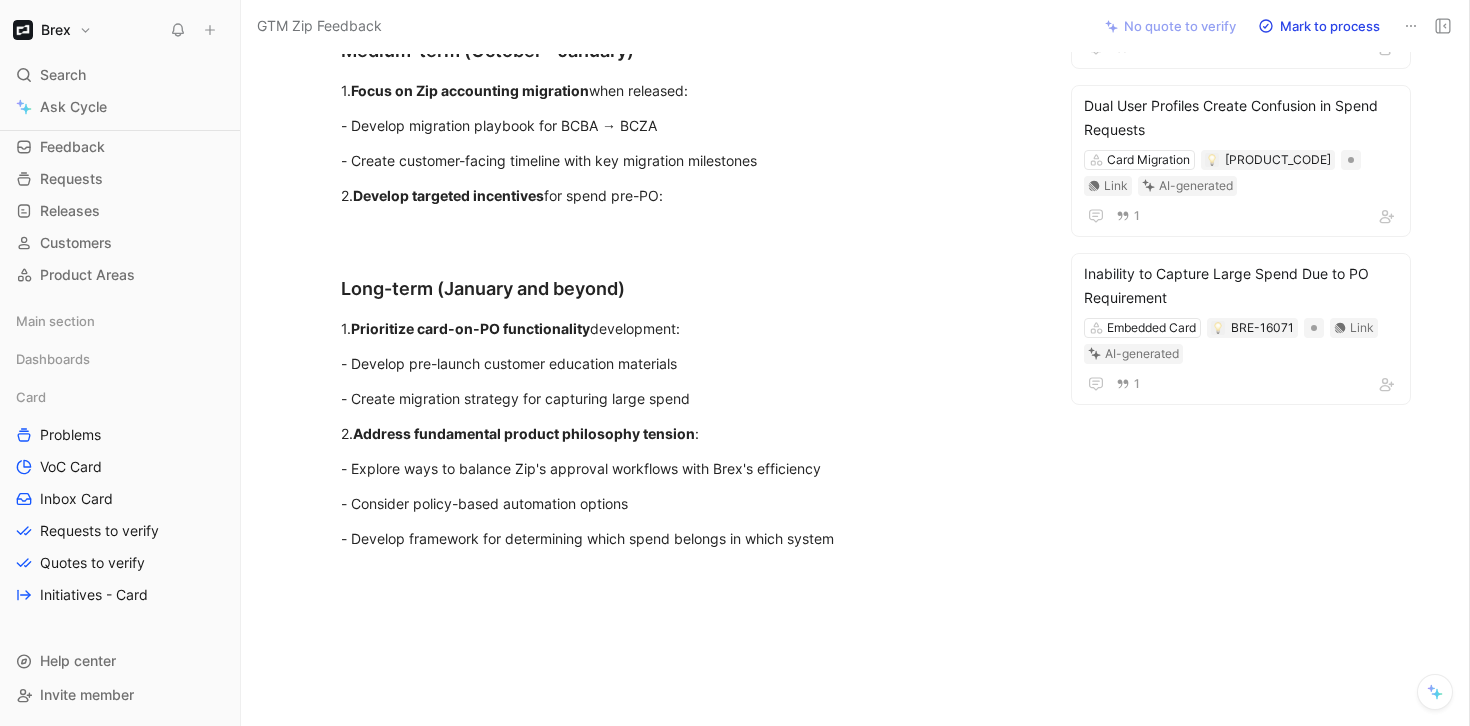 click at bounding box center [687, 592] 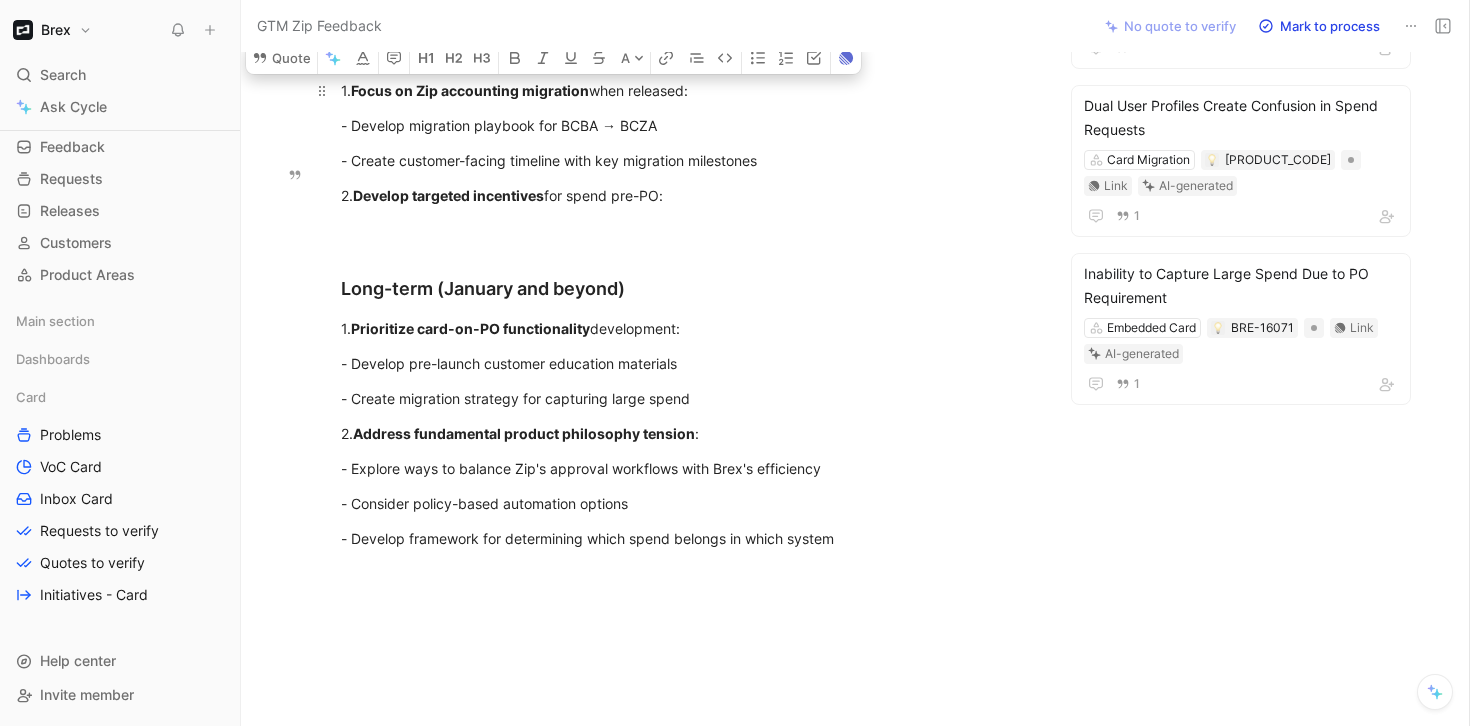 drag, startPoint x: 900, startPoint y: 641, endPoint x: 562, endPoint y: 177, distance: 574.0557 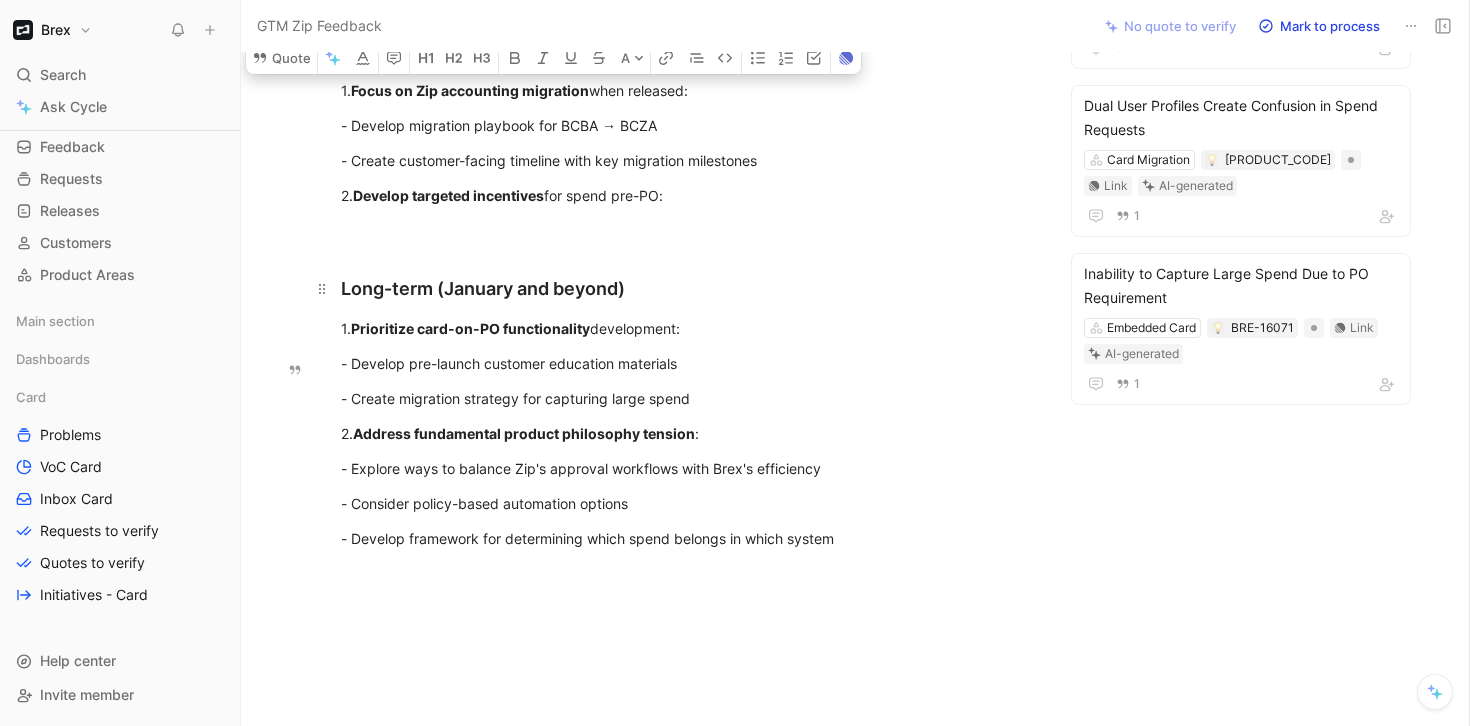 click on "Long-term (January and beyond)" at bounding box center [687, 288] 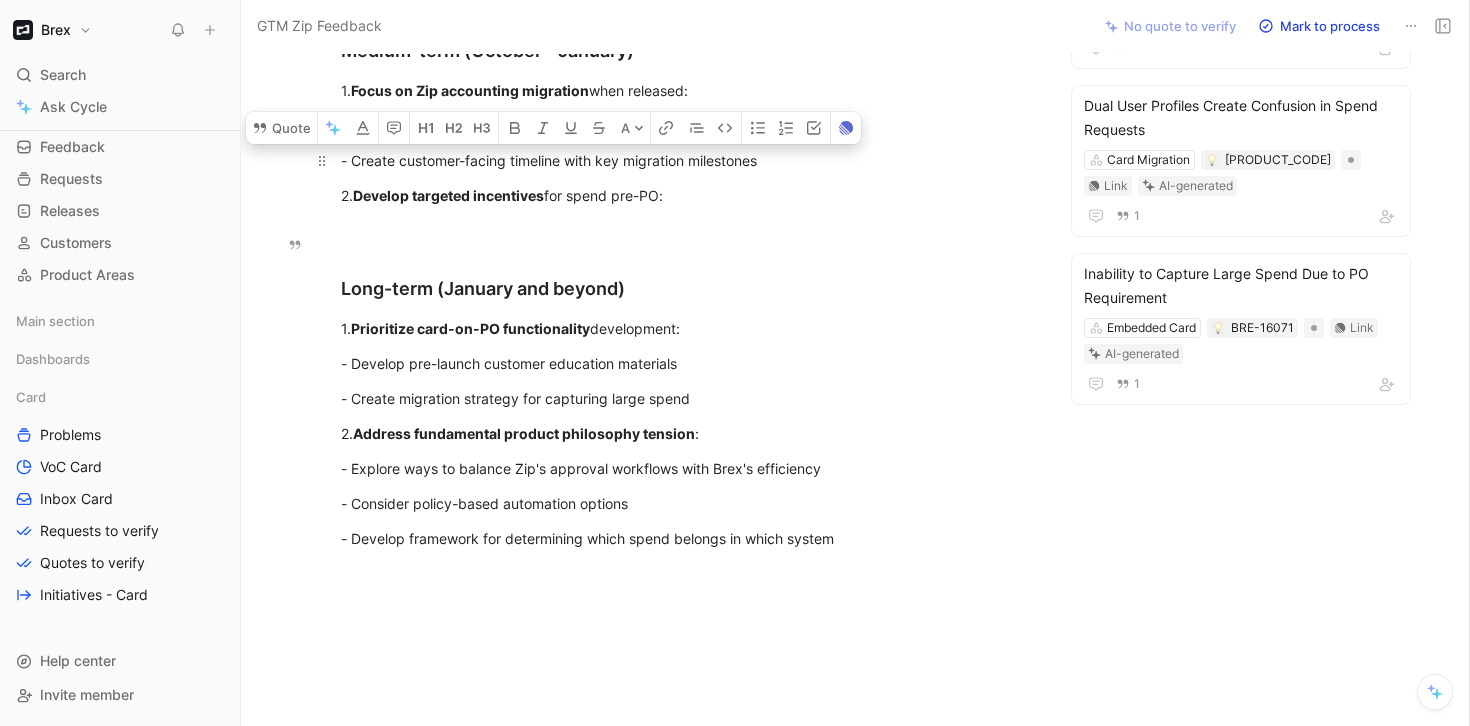 drag, startPoint x: 849, startPoint y: 642, endPoint x: 582, endPoint y: 258, distance: 467.70184 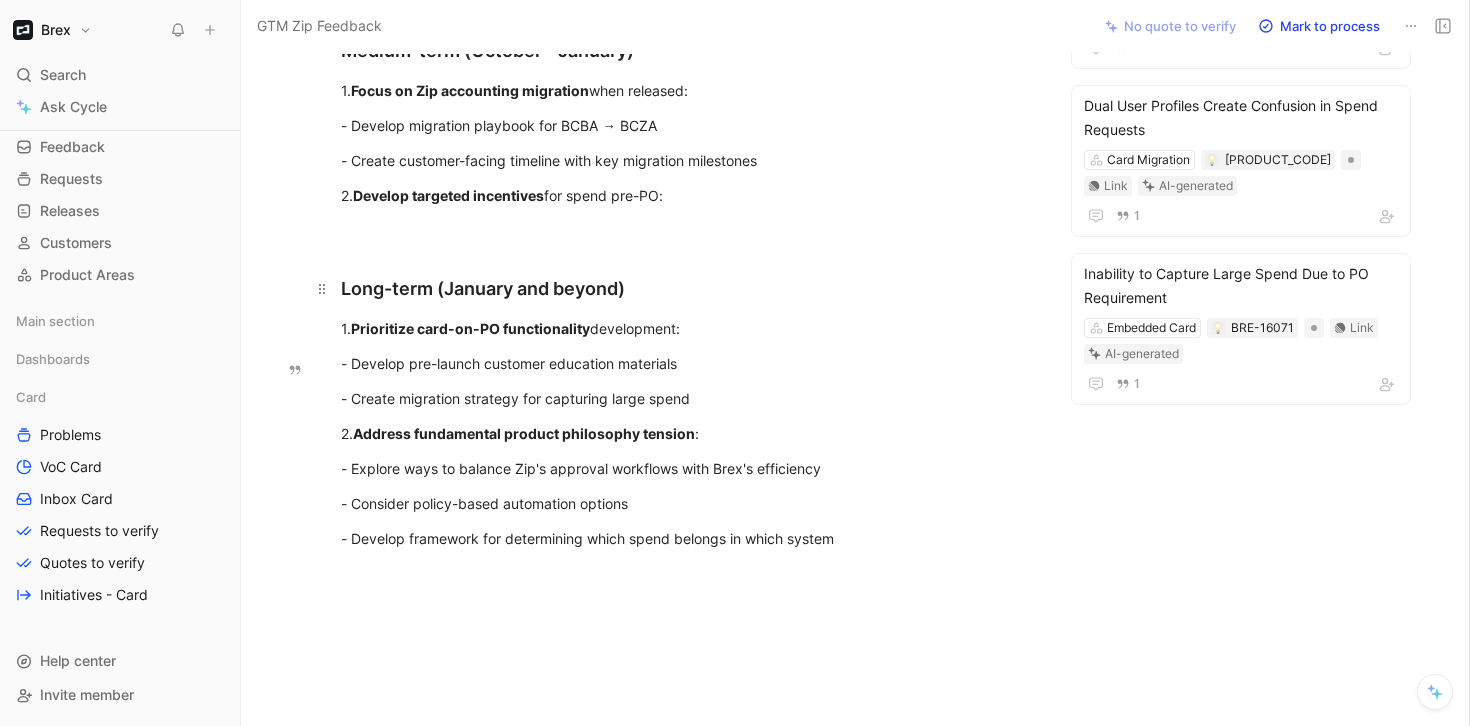 click on "Long-term (January and beyond)" at bounding box center [687, 288] 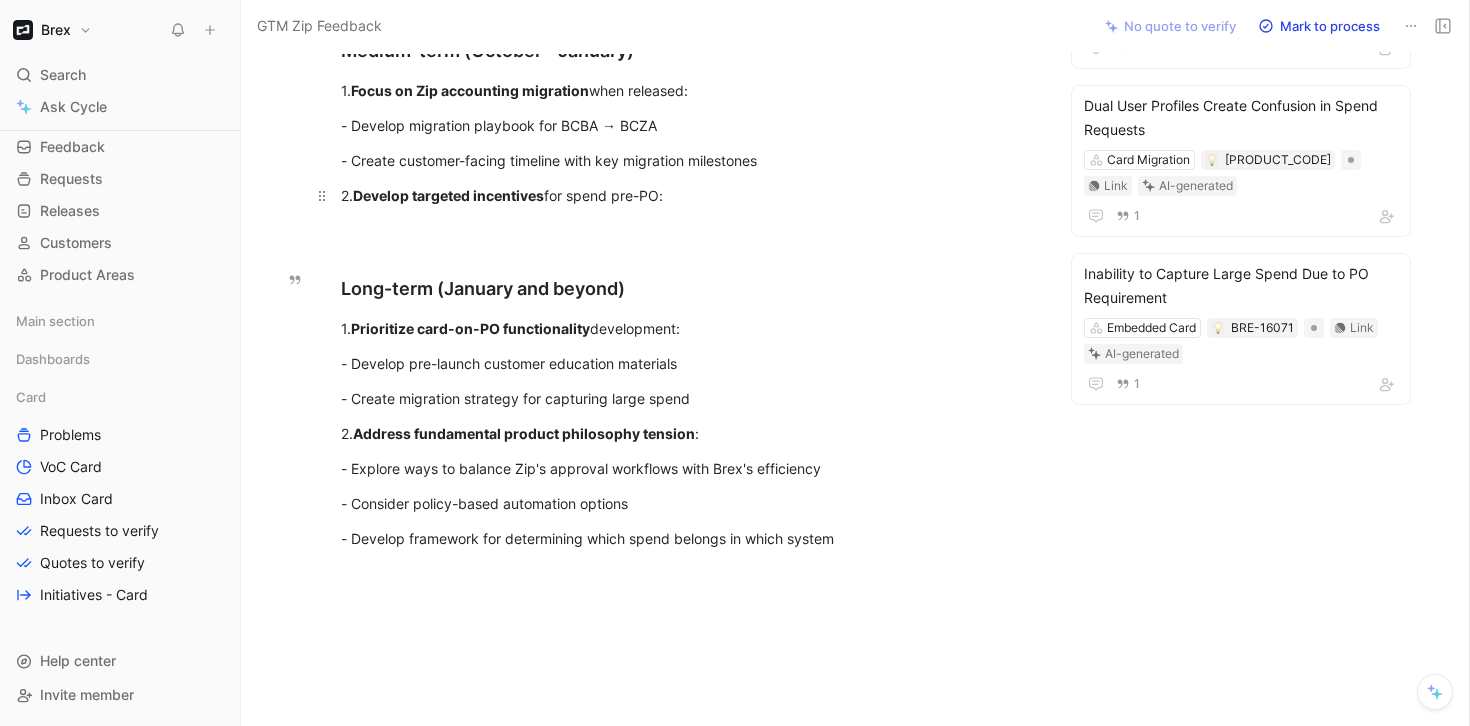 click on "Develop targeted incentives" at bounding box center [448, 195] 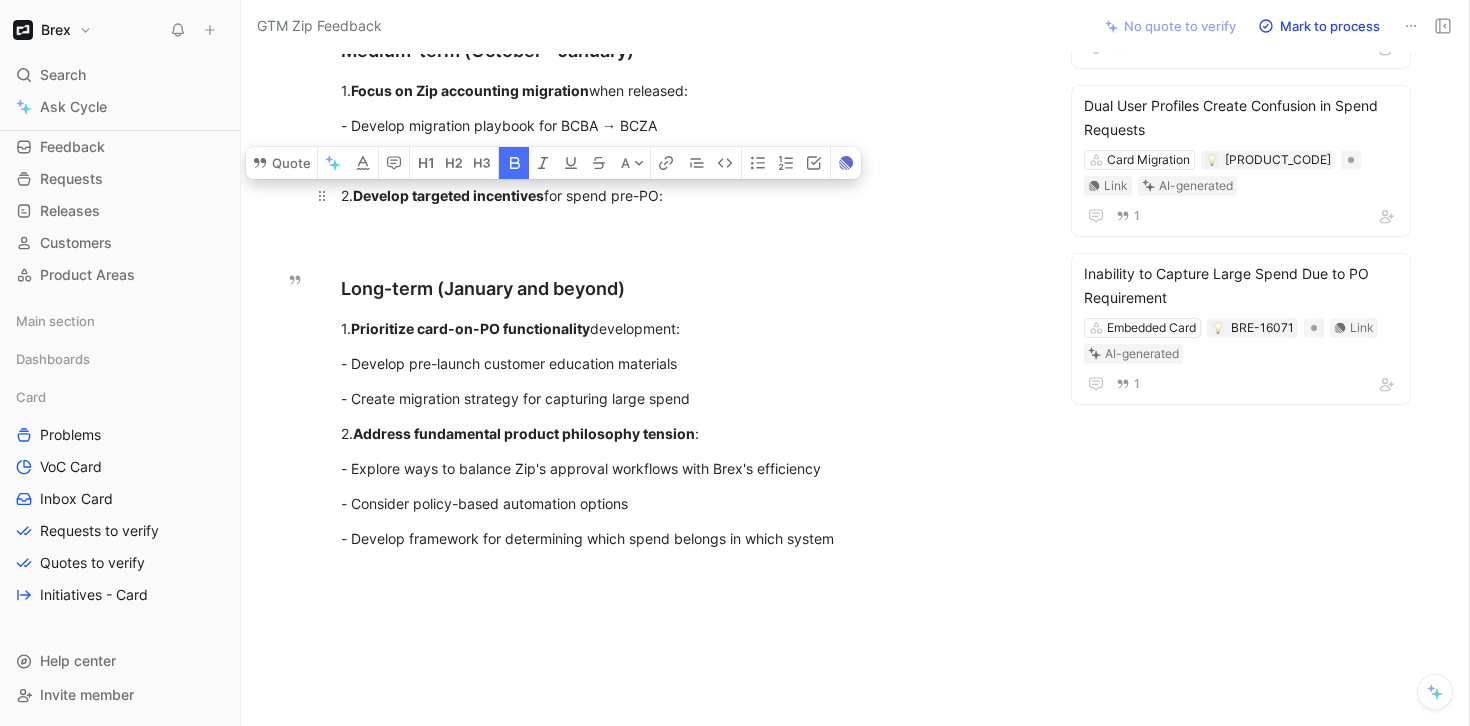 click on "Develop targeted incentives" at bounding box center (448, 195) 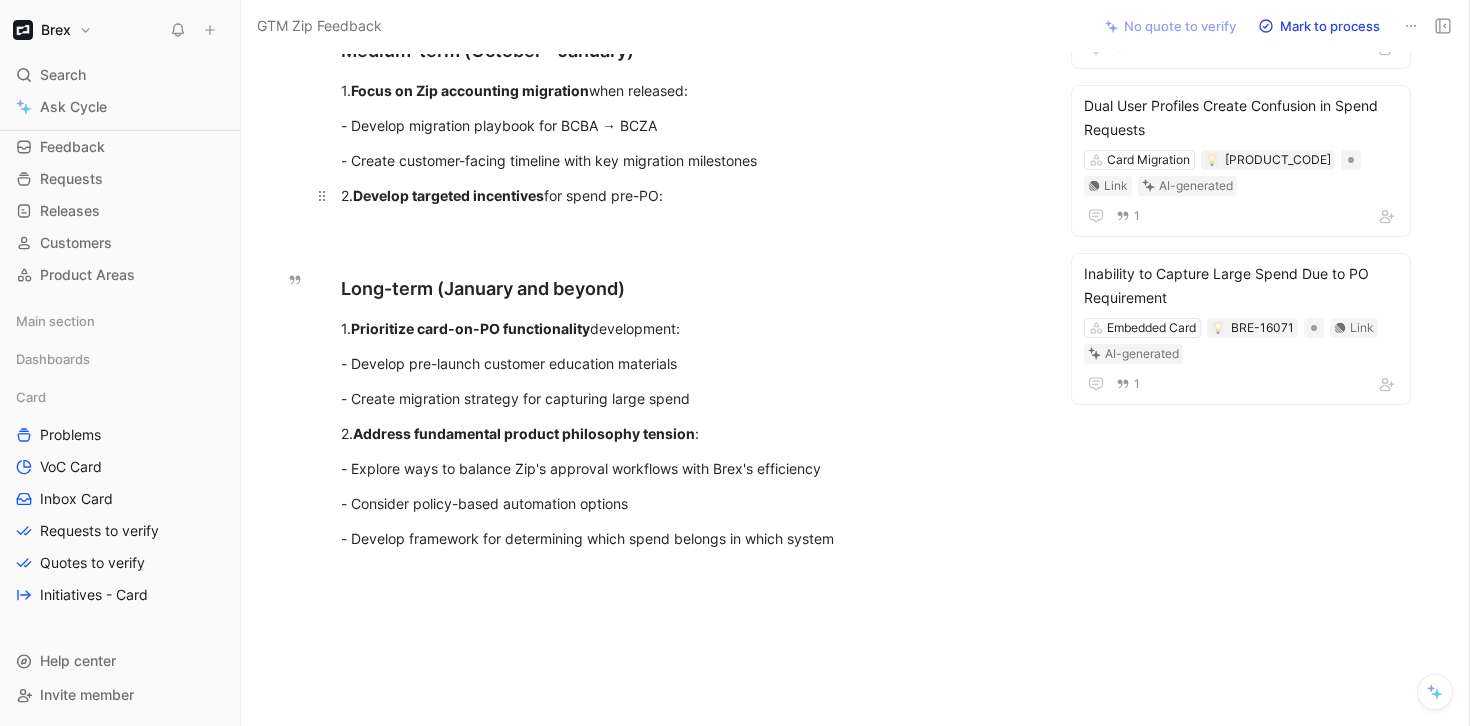 click on "Develop targeted incentives" at bounding box center (448, 195) 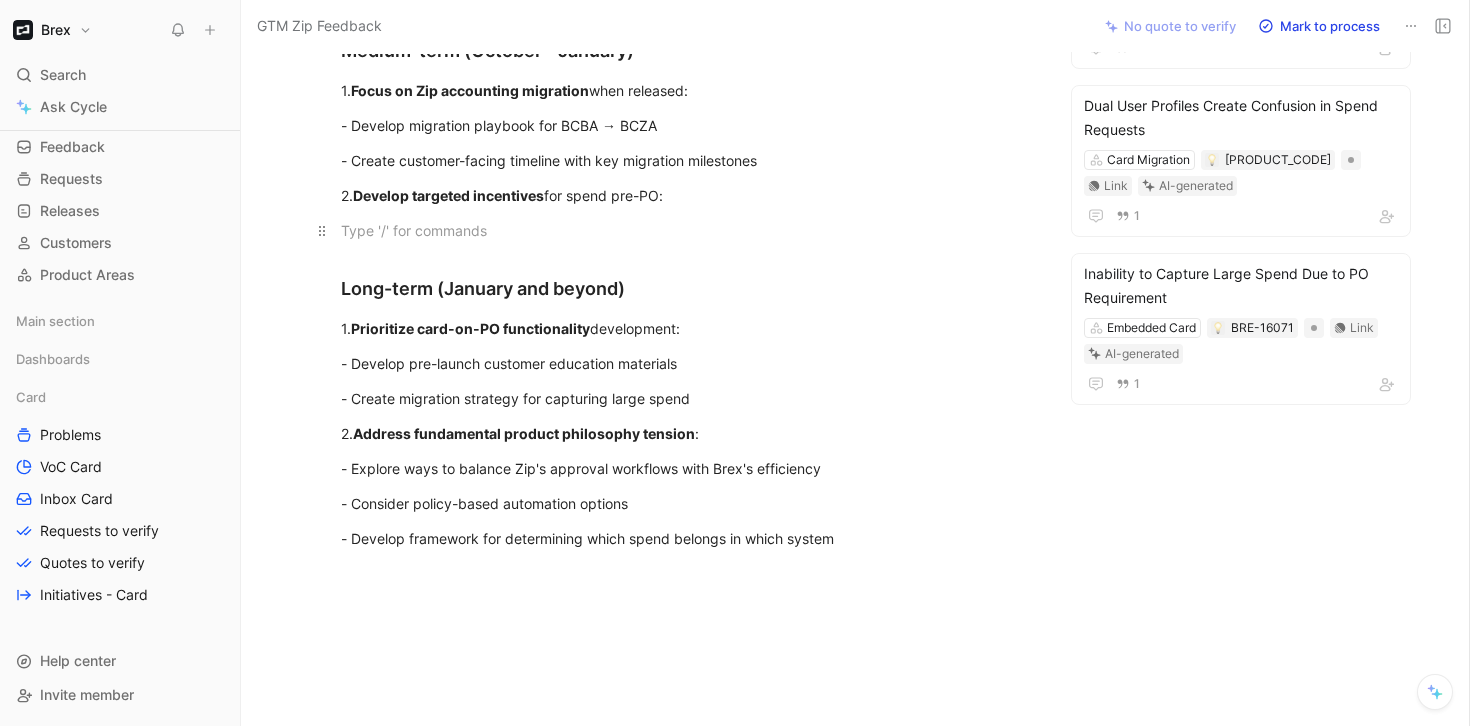click at bounding box center (687, 230) 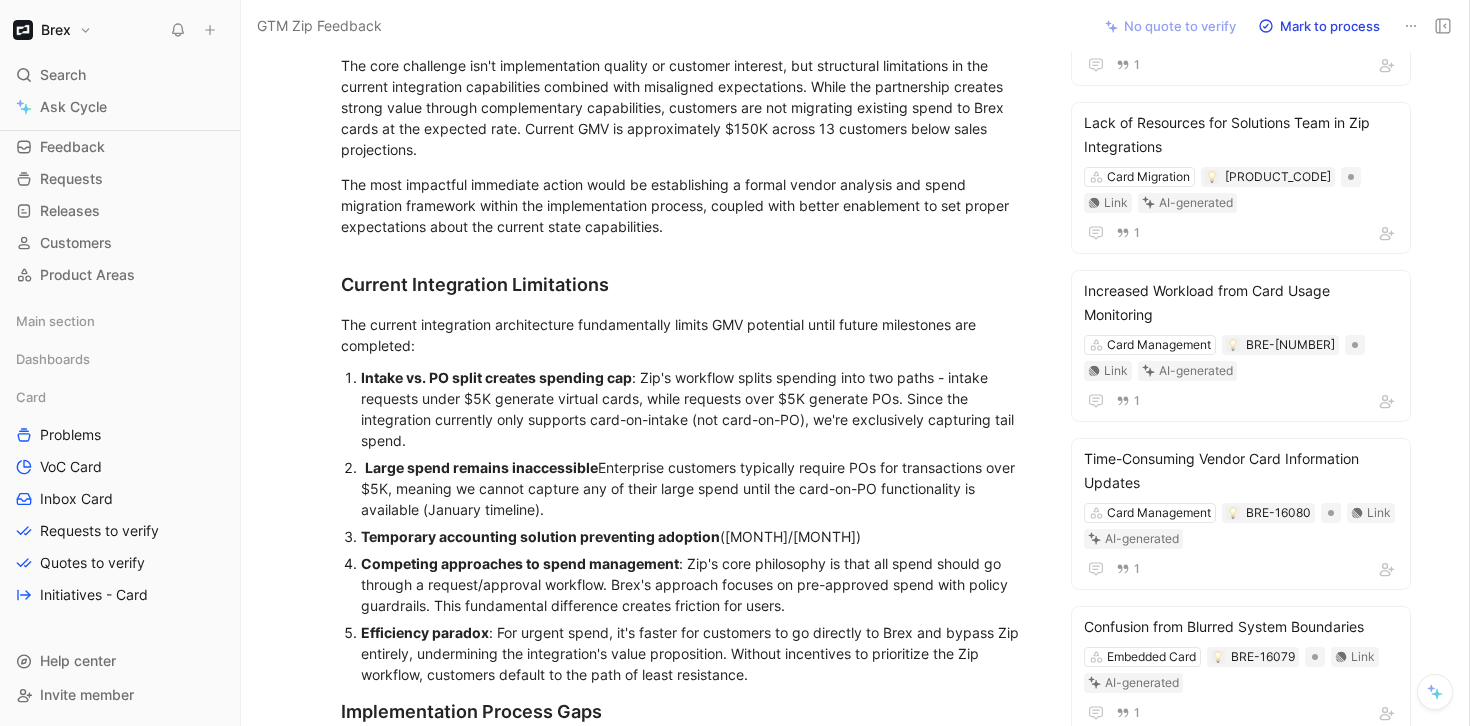 scroll, scrollTop: 0, scrollLeft: 0, axis: both 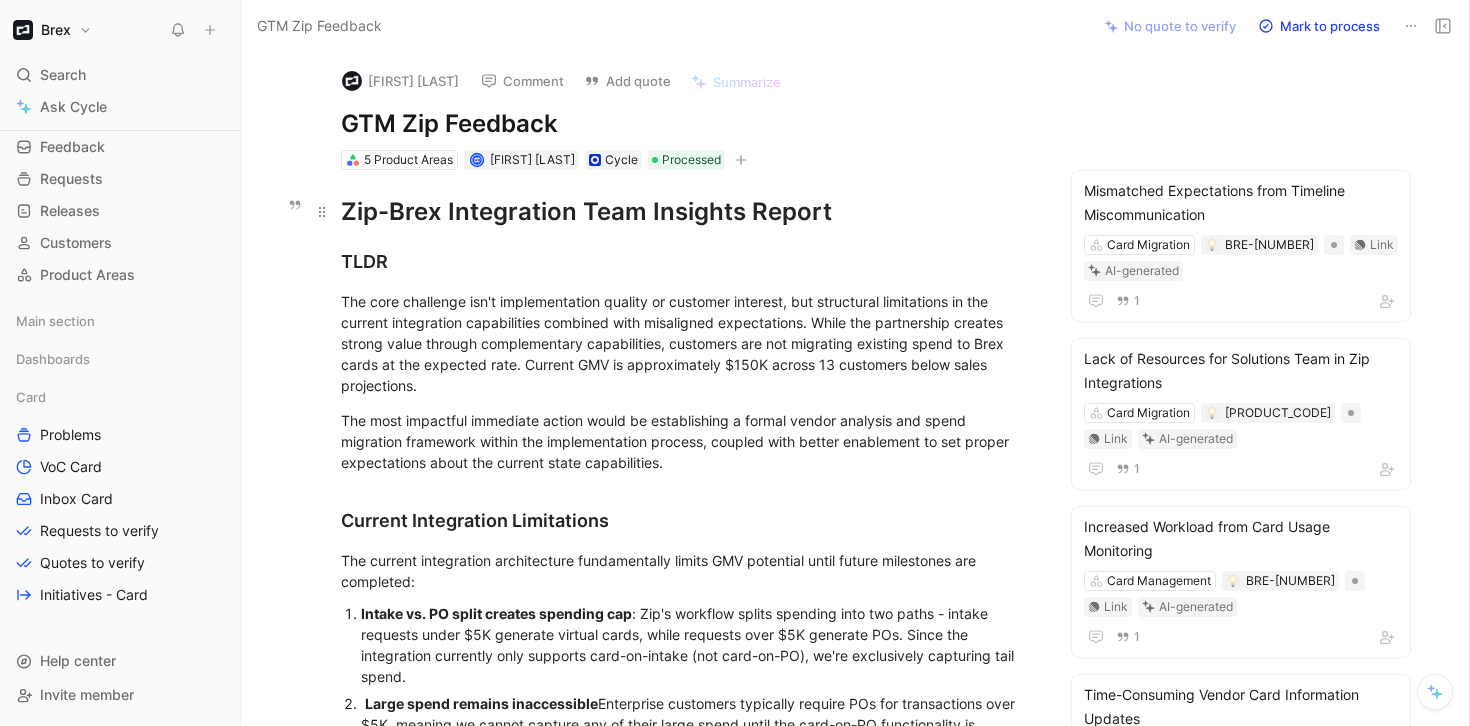 click on "Zip-Brex Integration Team Insights Report" at bounding box center (687, 212) 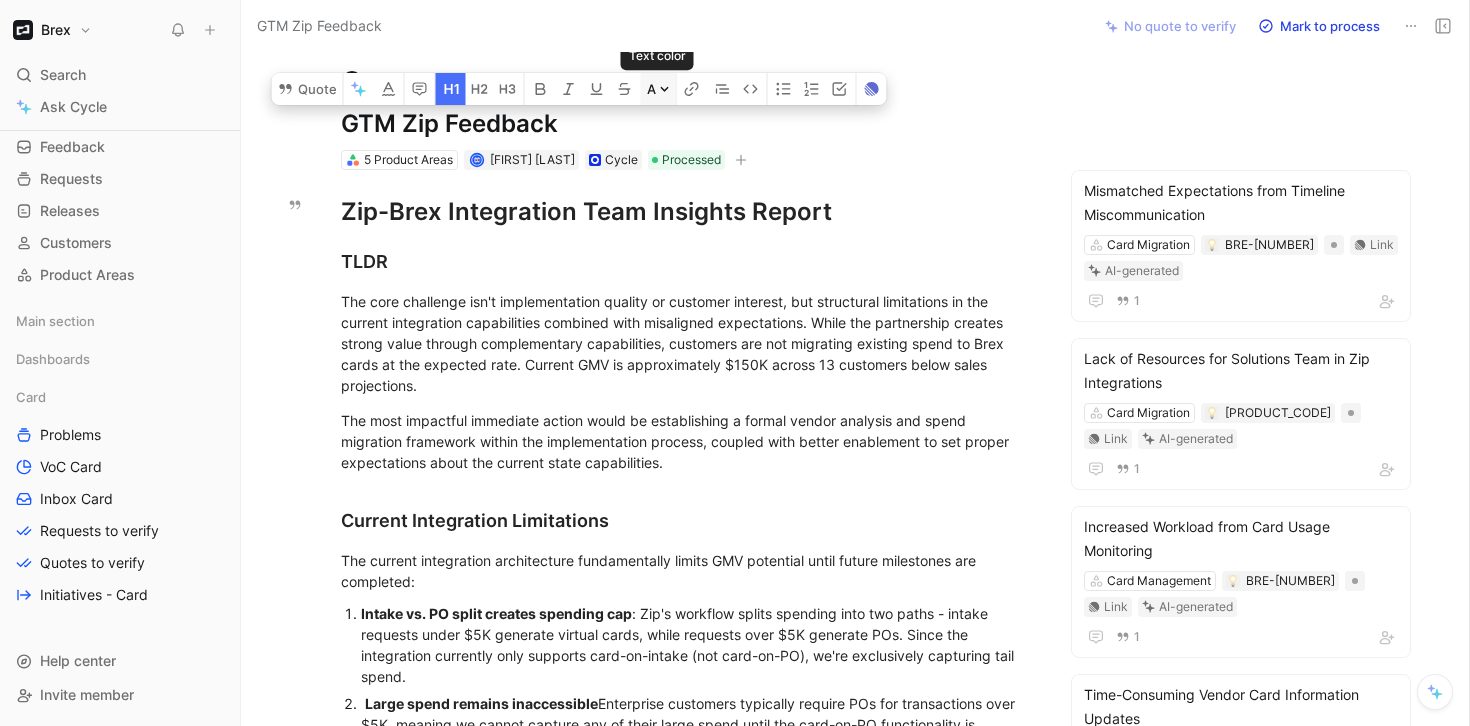 click on "A" at bounding box center [658, 89] 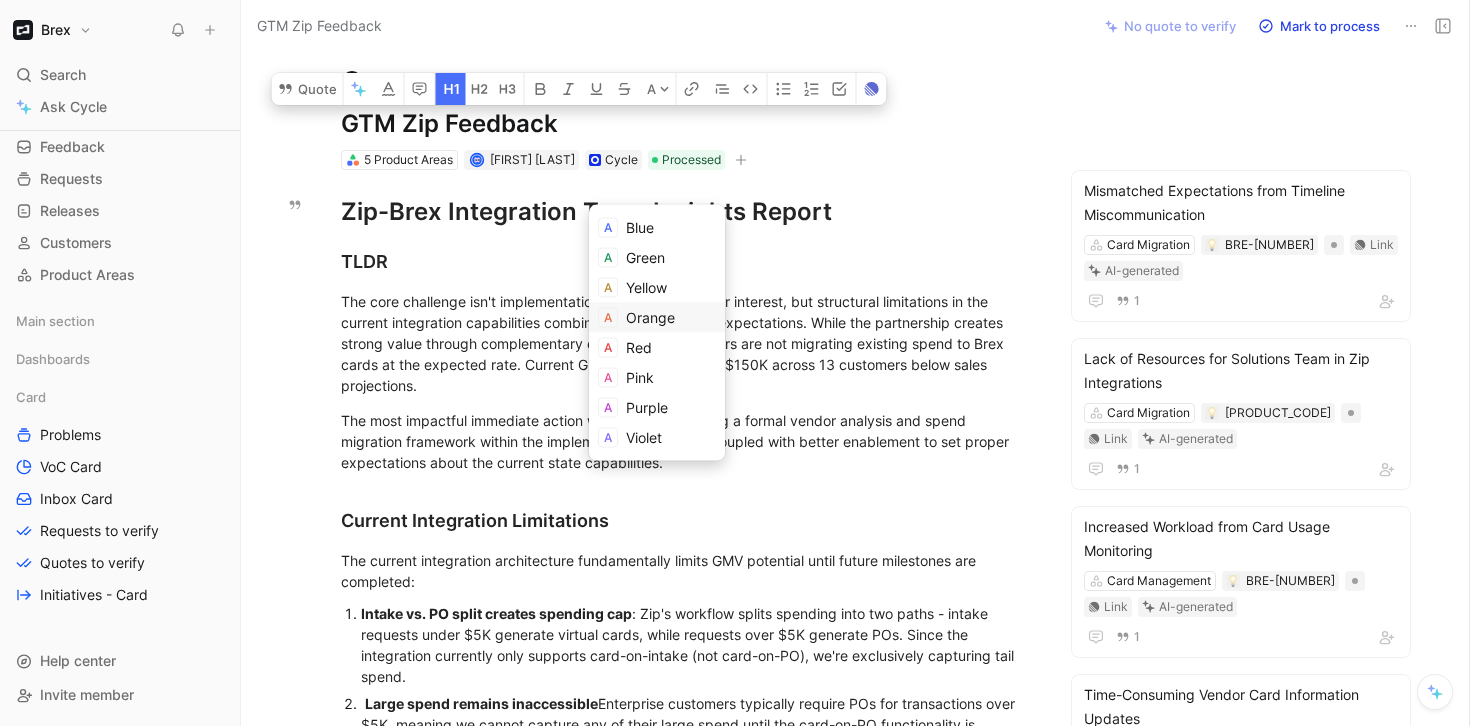 click on "Orange" at bounding box center (650, 317) 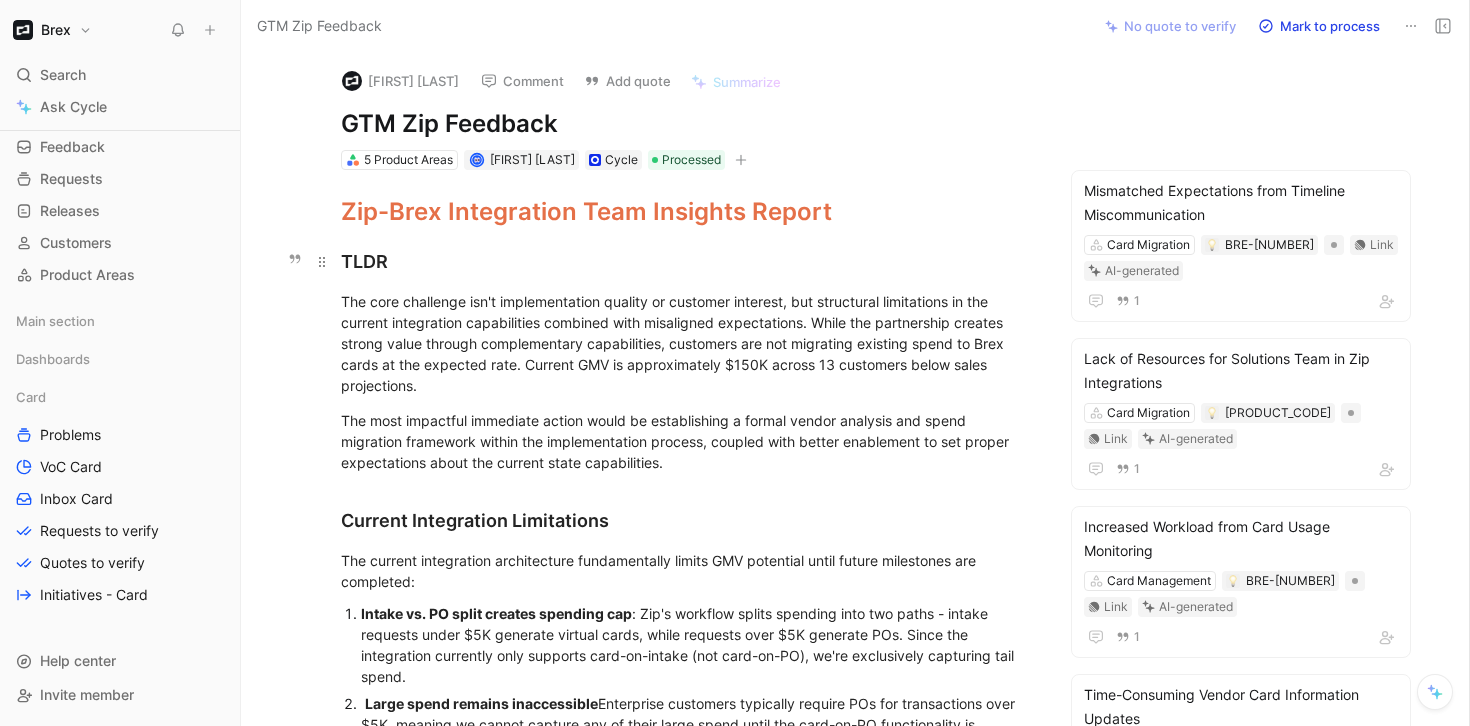 click on "TLDR" at bounding box center [687, 261] 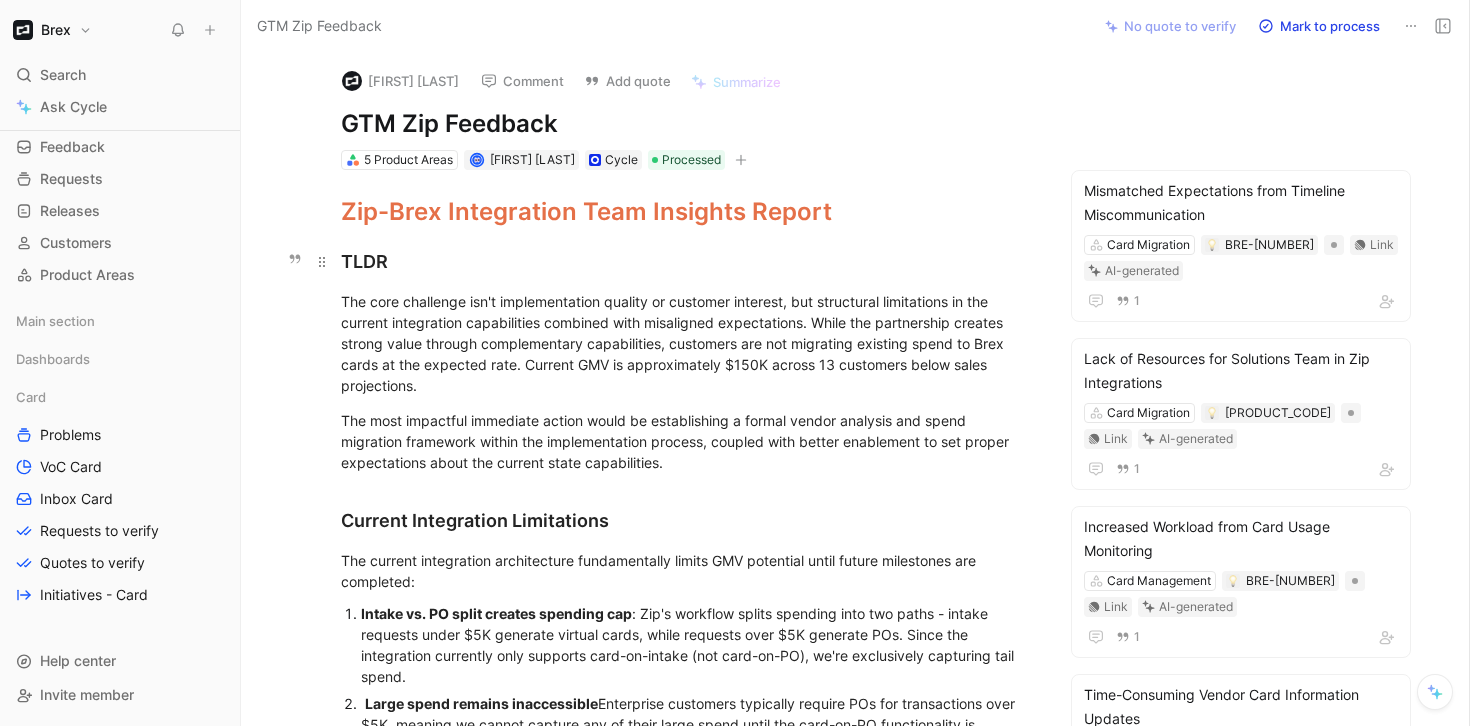 click on "TLDR" at bounding box center (687, 261) 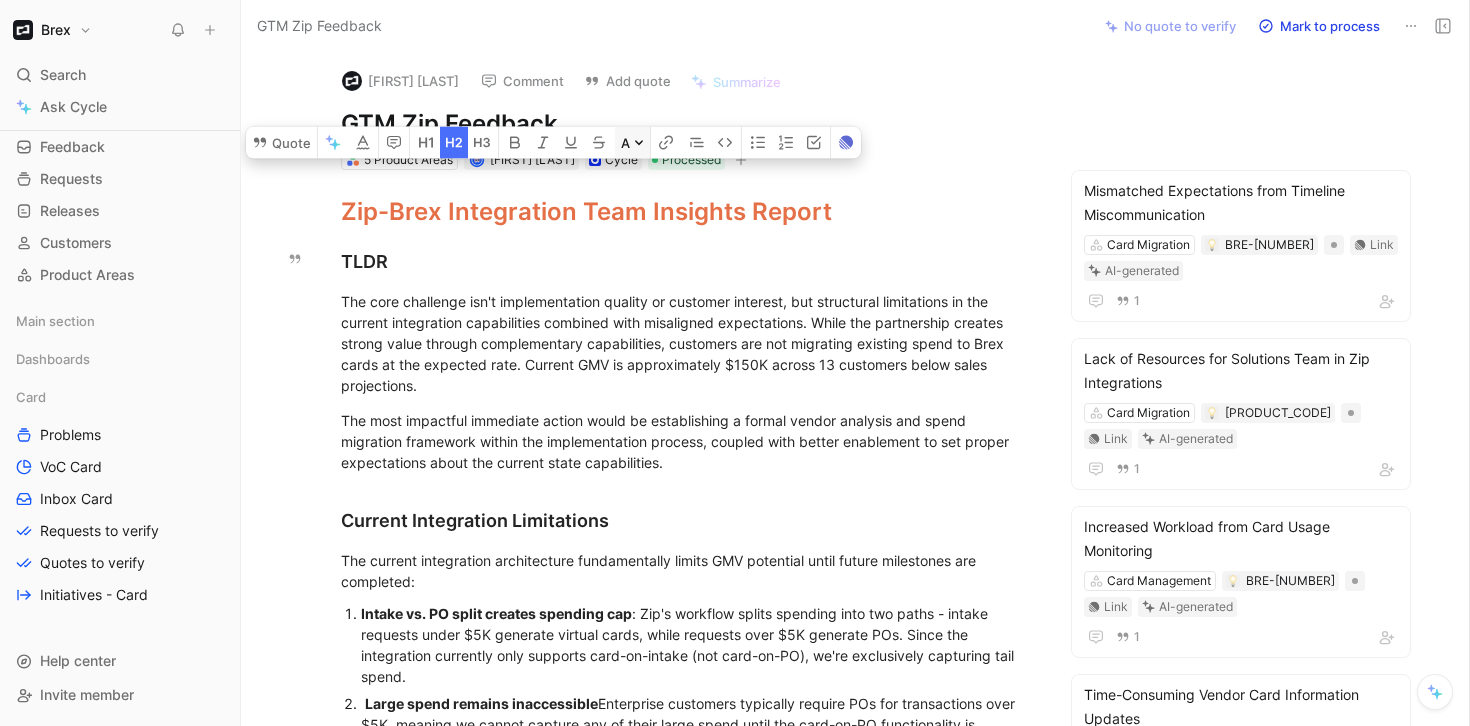 click 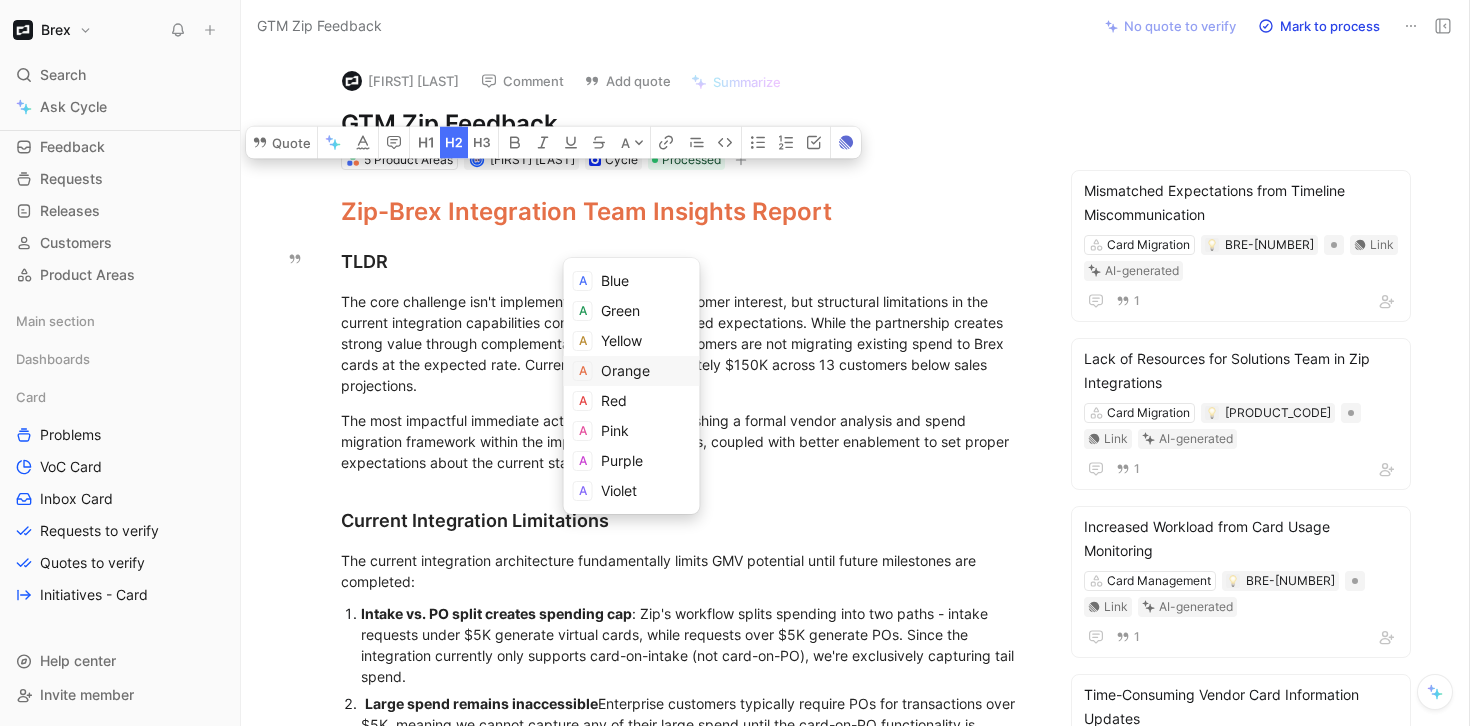 click on "Orange" at bounding box center (625, 370) 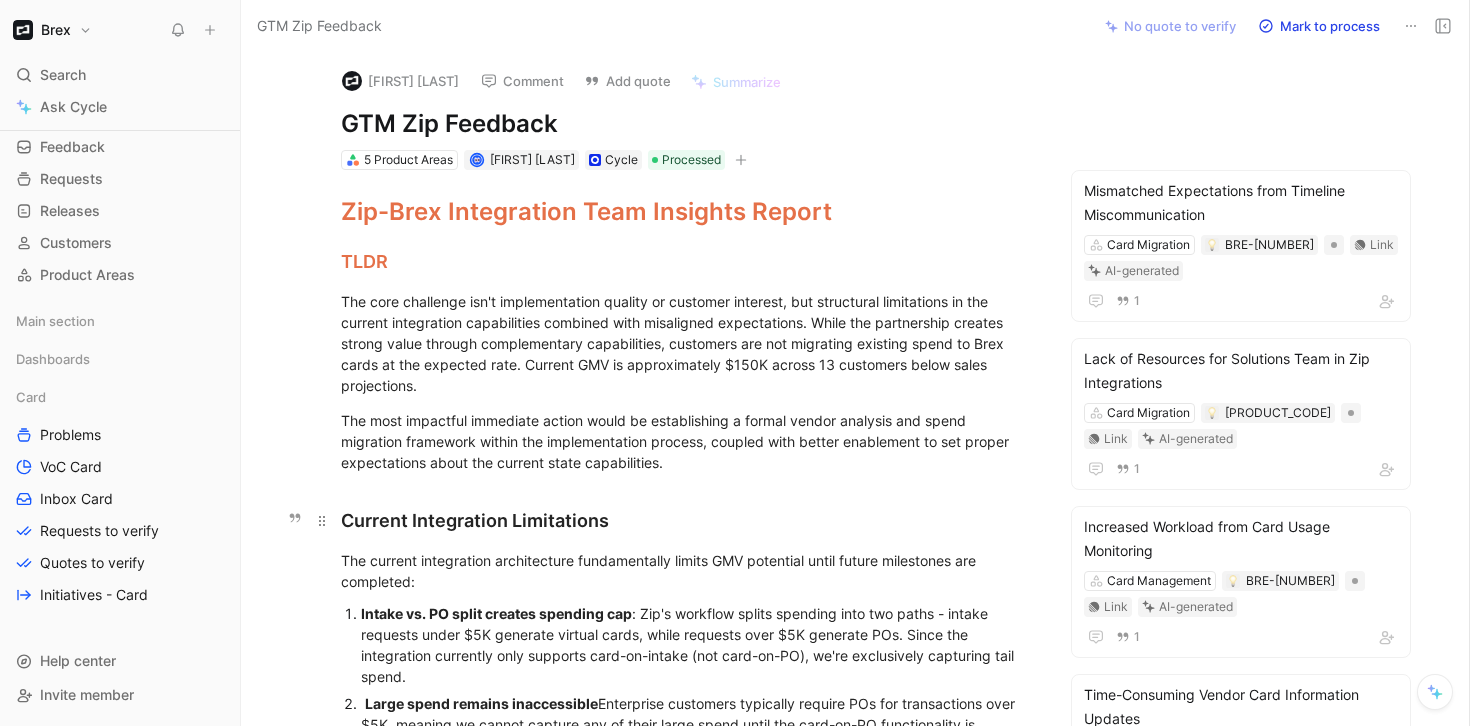 click on "Current Integration Limitations" at bounding box center (687, 520) 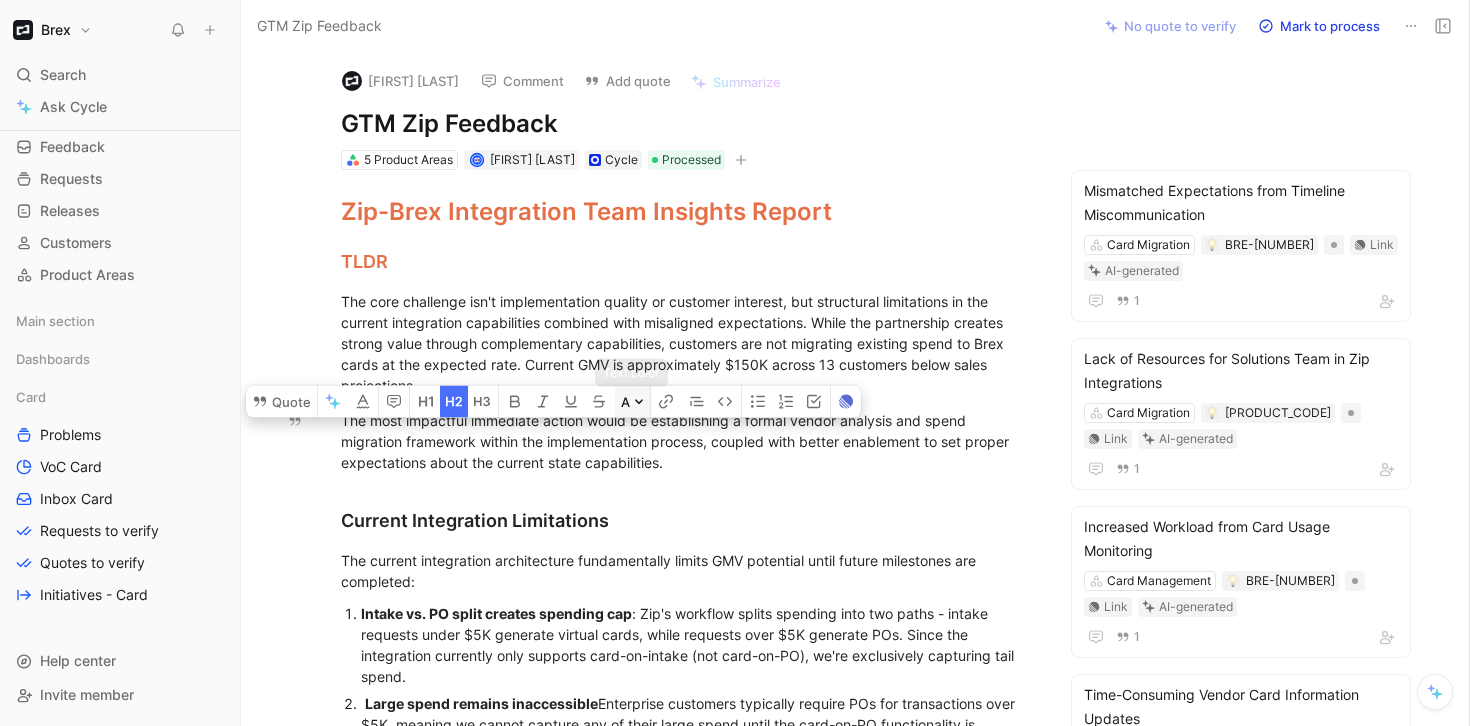 click 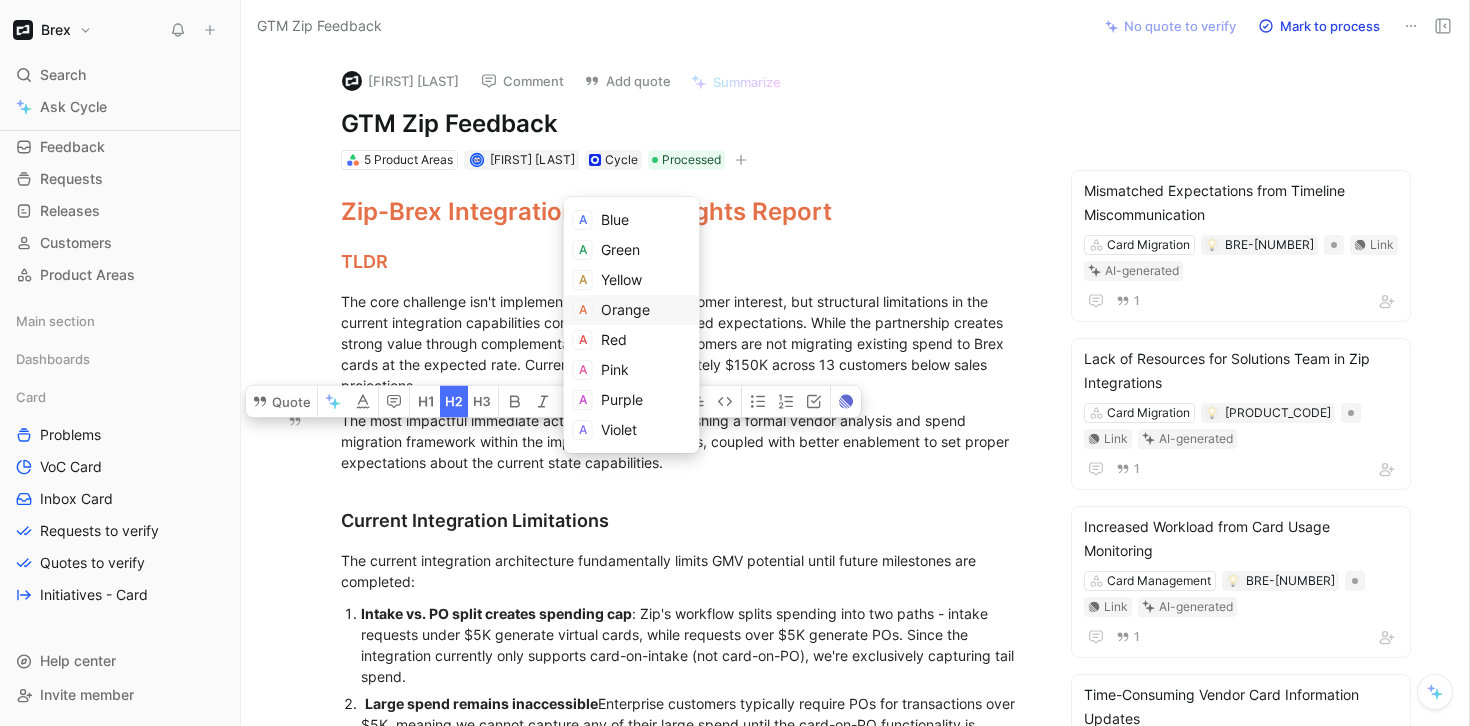click on "Orange" at bounding box center [625, 309] 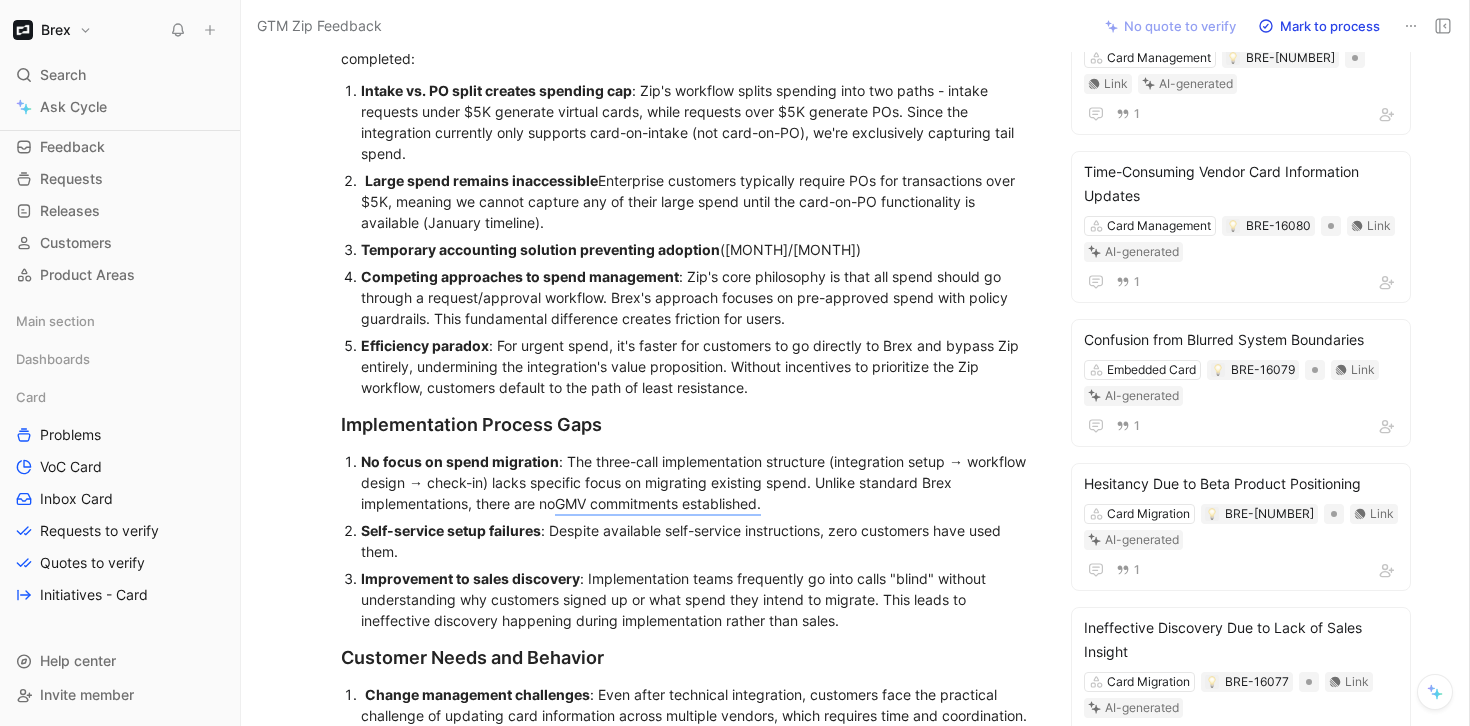 scroll, scrollTop: 568, scrollLeft: 0, axis: vertical 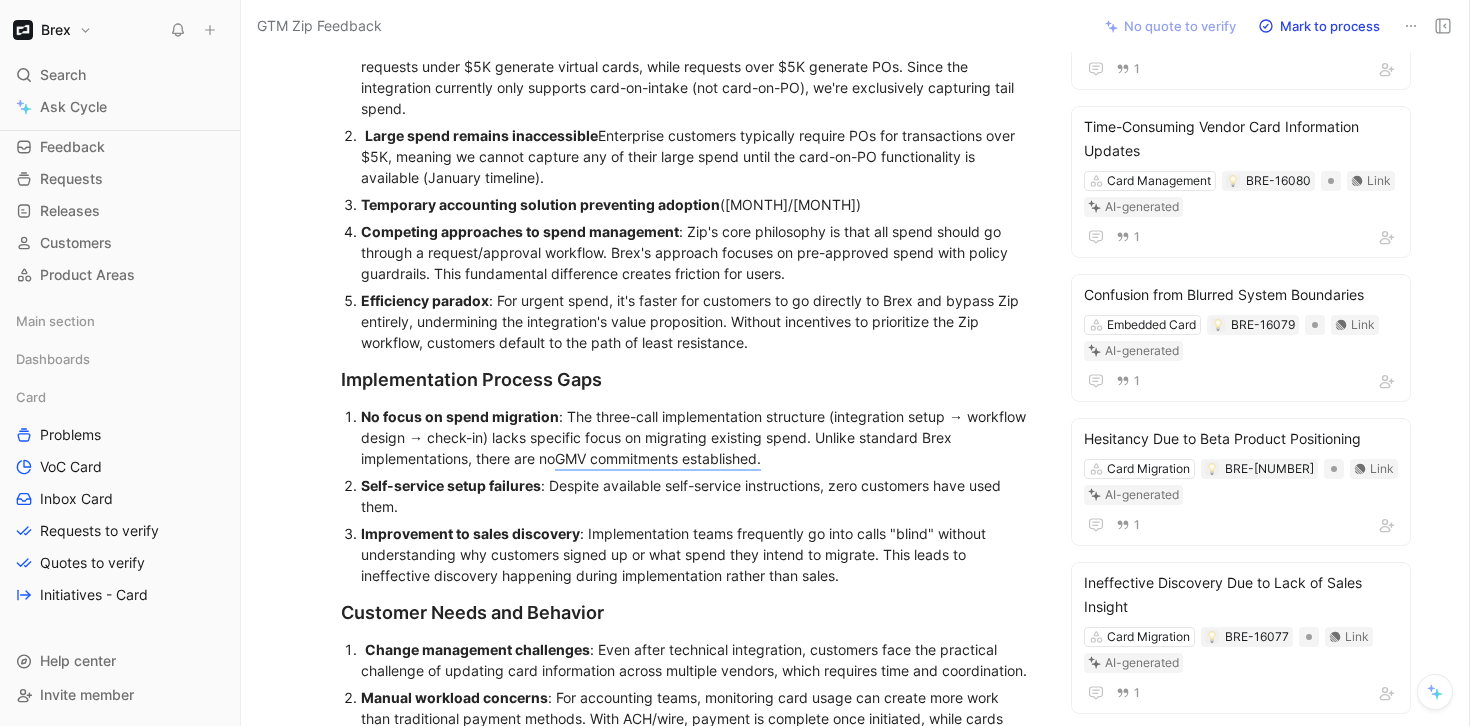 click on "Implementation Process Gaps" at bounding box center (687, 379) 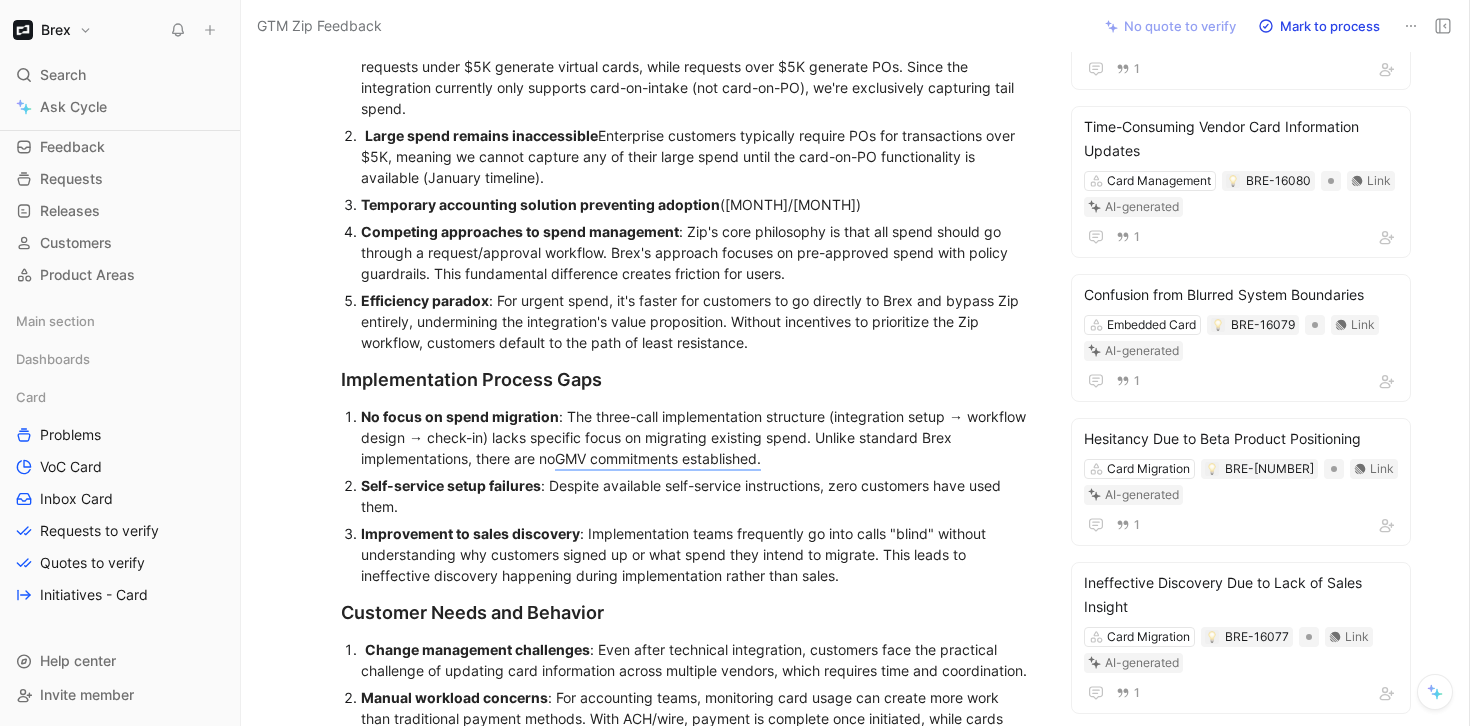 click on "Implementation Process Gaps" at bounding box center [687, 379] 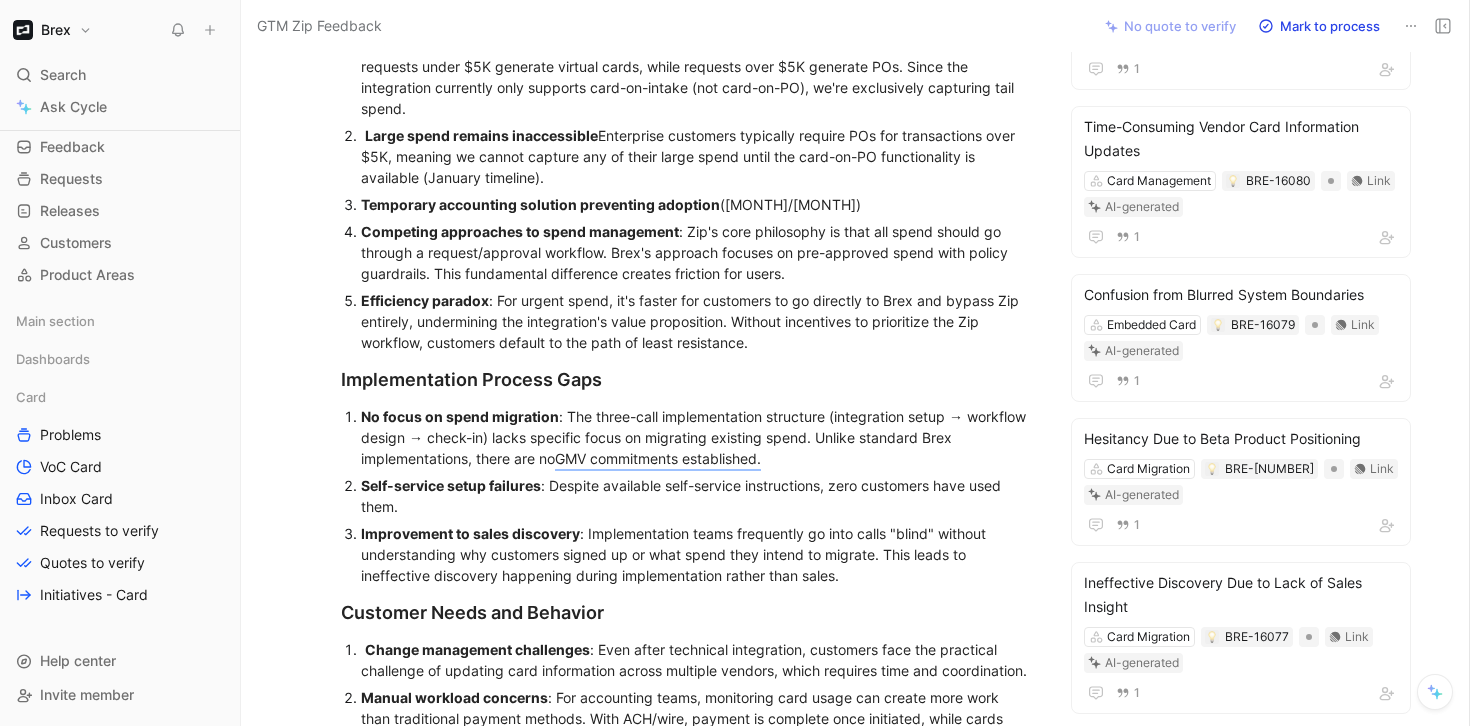 click on "Implementation Process Gaps" at bounding box center [687, 379] 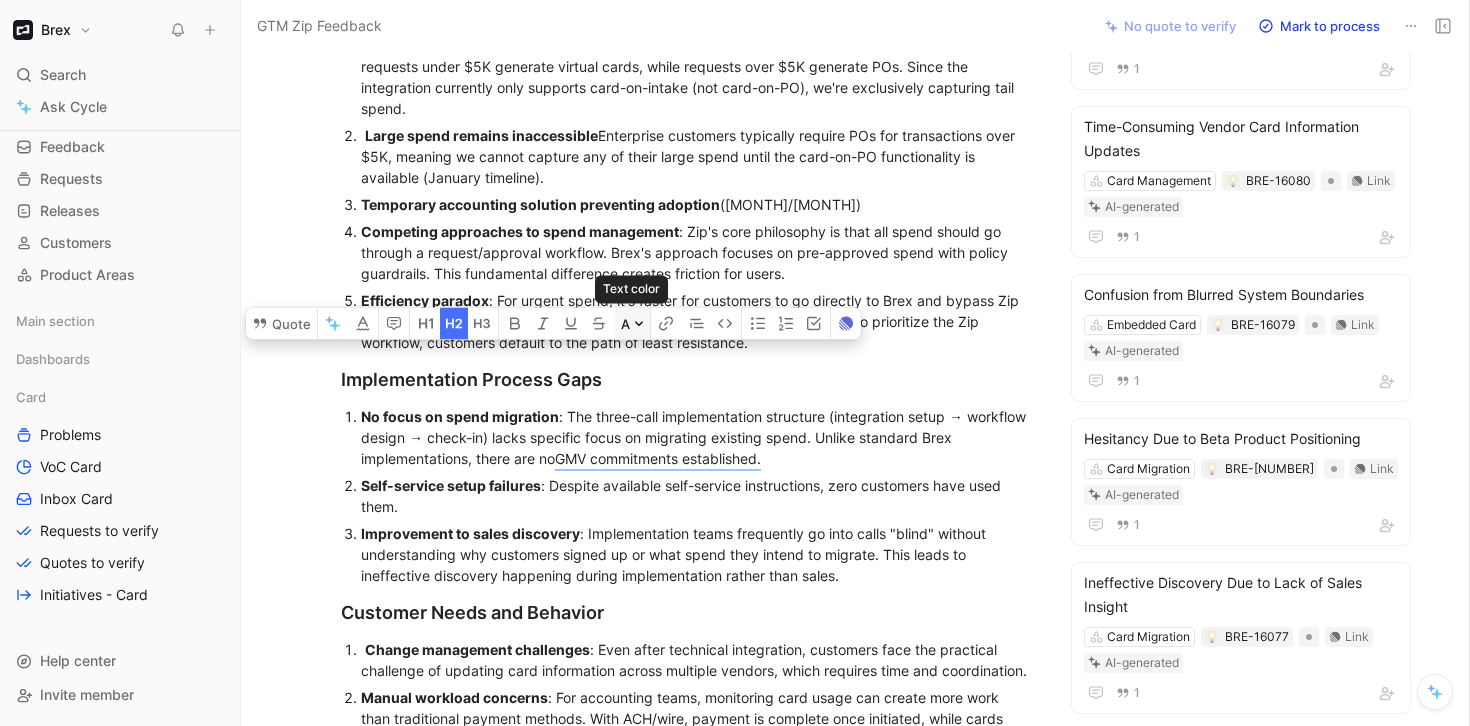 click on "A" at bounding box center (632, 323) 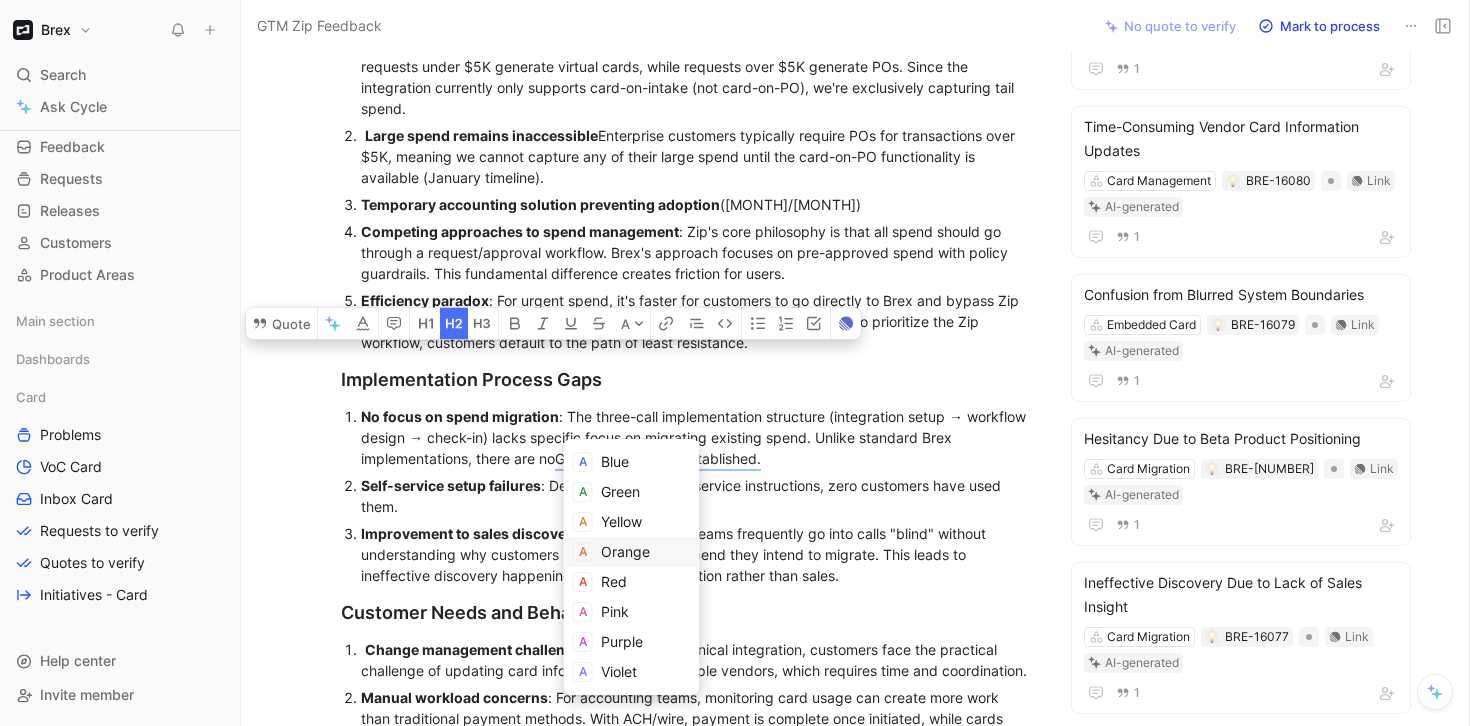 click on "Orange" at bounding box center [625, 551] 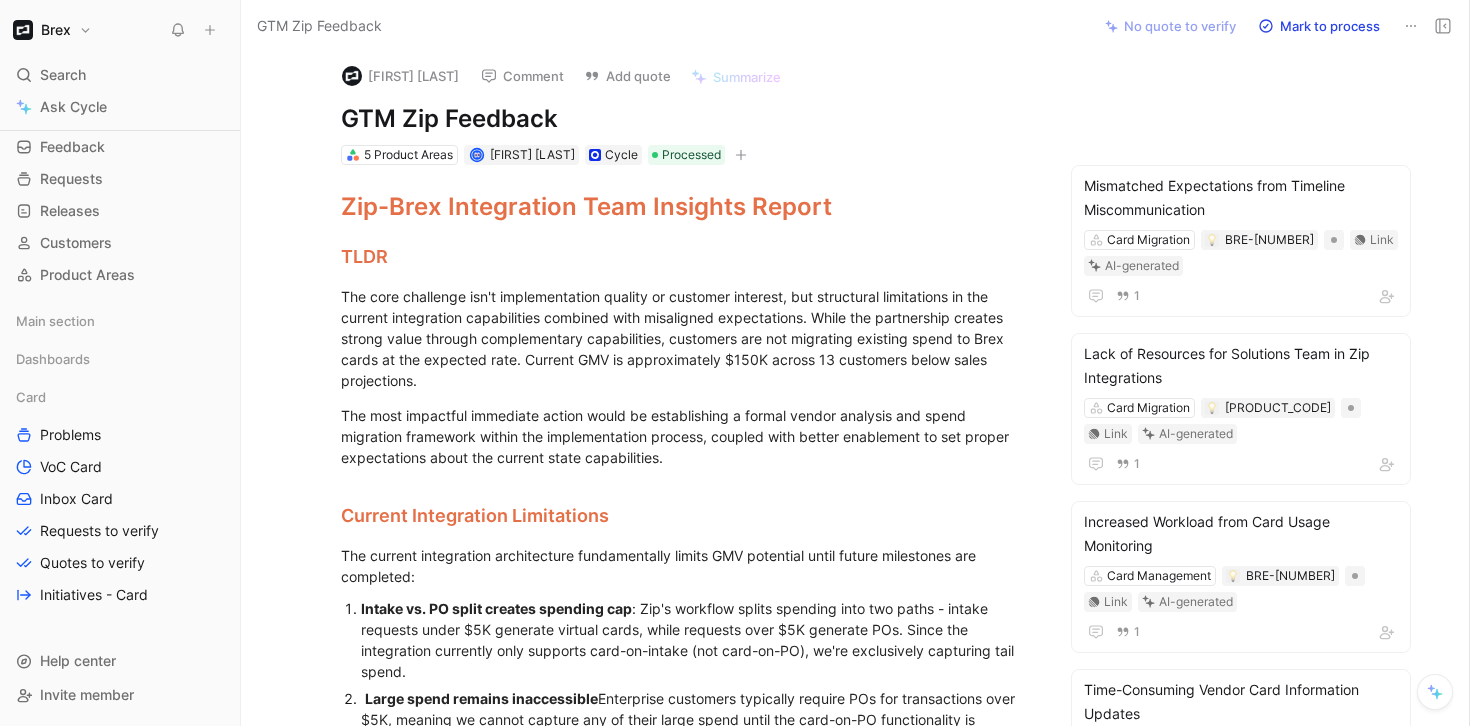 scroll, scrollTop: 0, scrollLeft: 0, axis: both 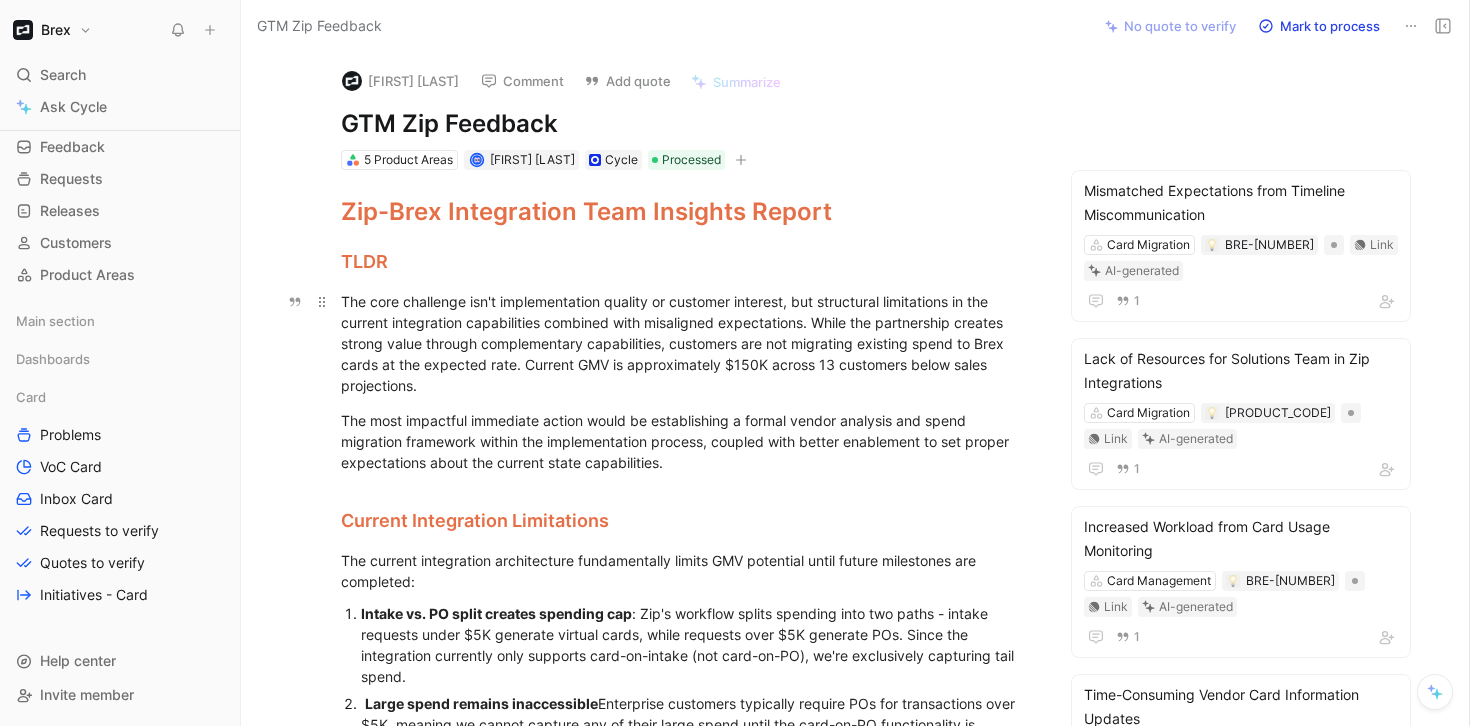 click on "The core challenge isn't implementation quality or customer interest, but structural limitations in the current integration capabilities combined with misaligned expectations. While the partnership creates strong value through complementary capabilities, customers are not migrating existing spend to Brex cards at the expected rate. Current GMV is approximately $150K across 13 customers below sales projections." at bounding box center (687, 343) 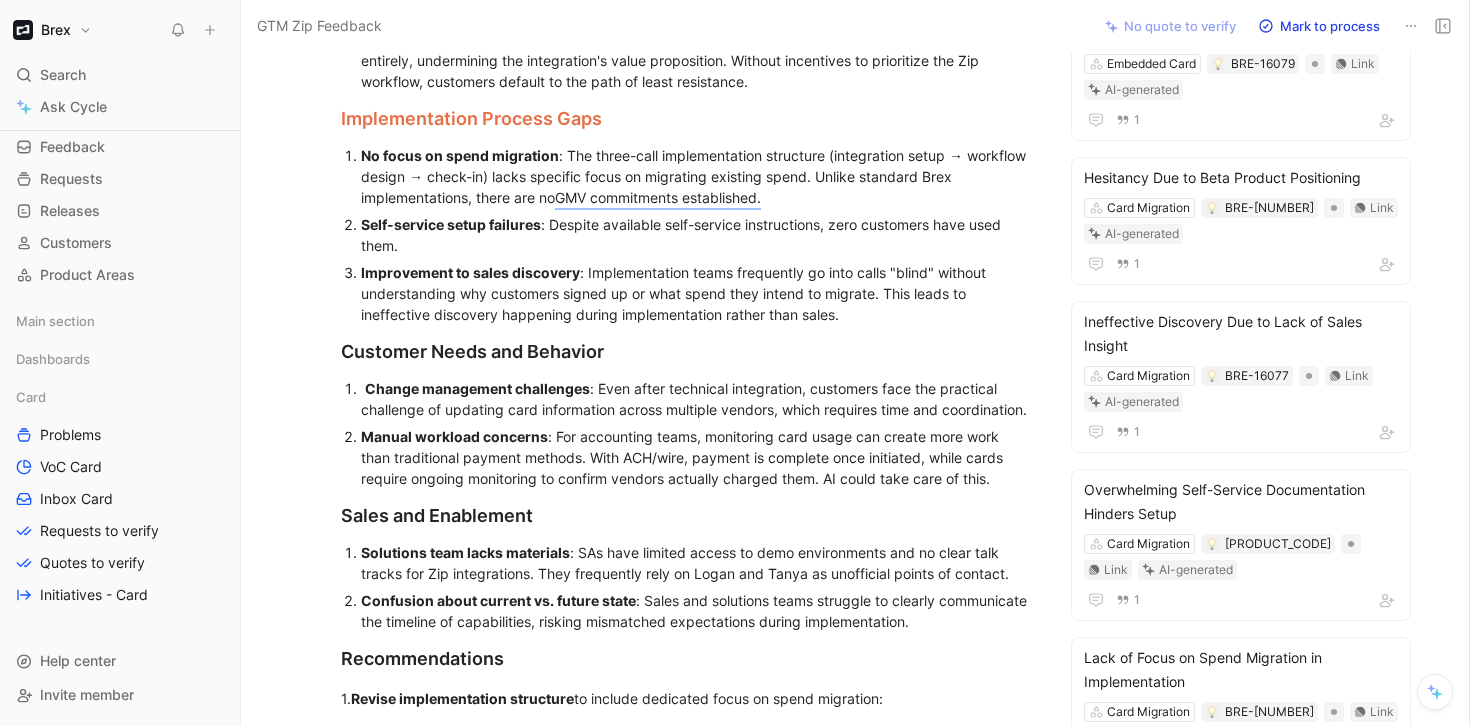 scroll, scrollTop: 885, scrollLeft: 0, axis: vertical 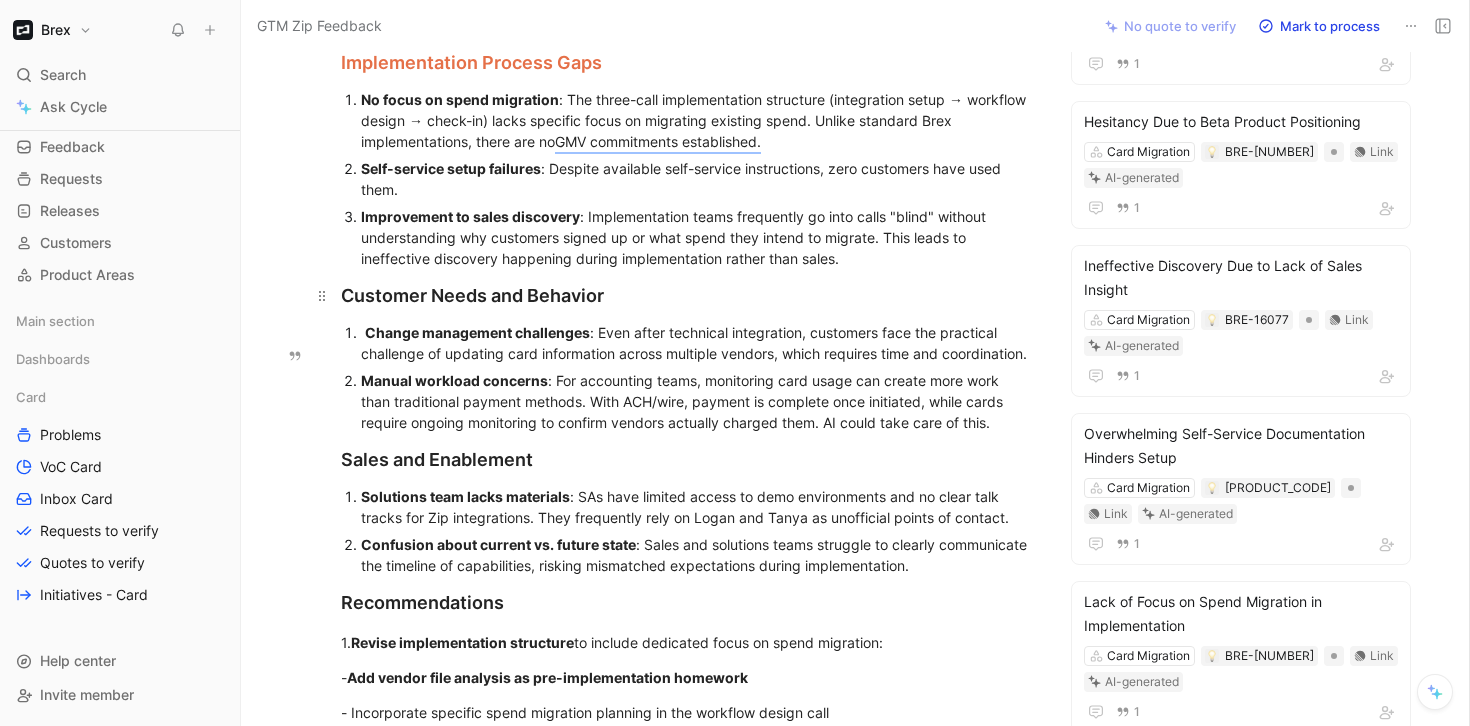 click on "Customer Needs and Behavior" at bounding box center (687, 295) 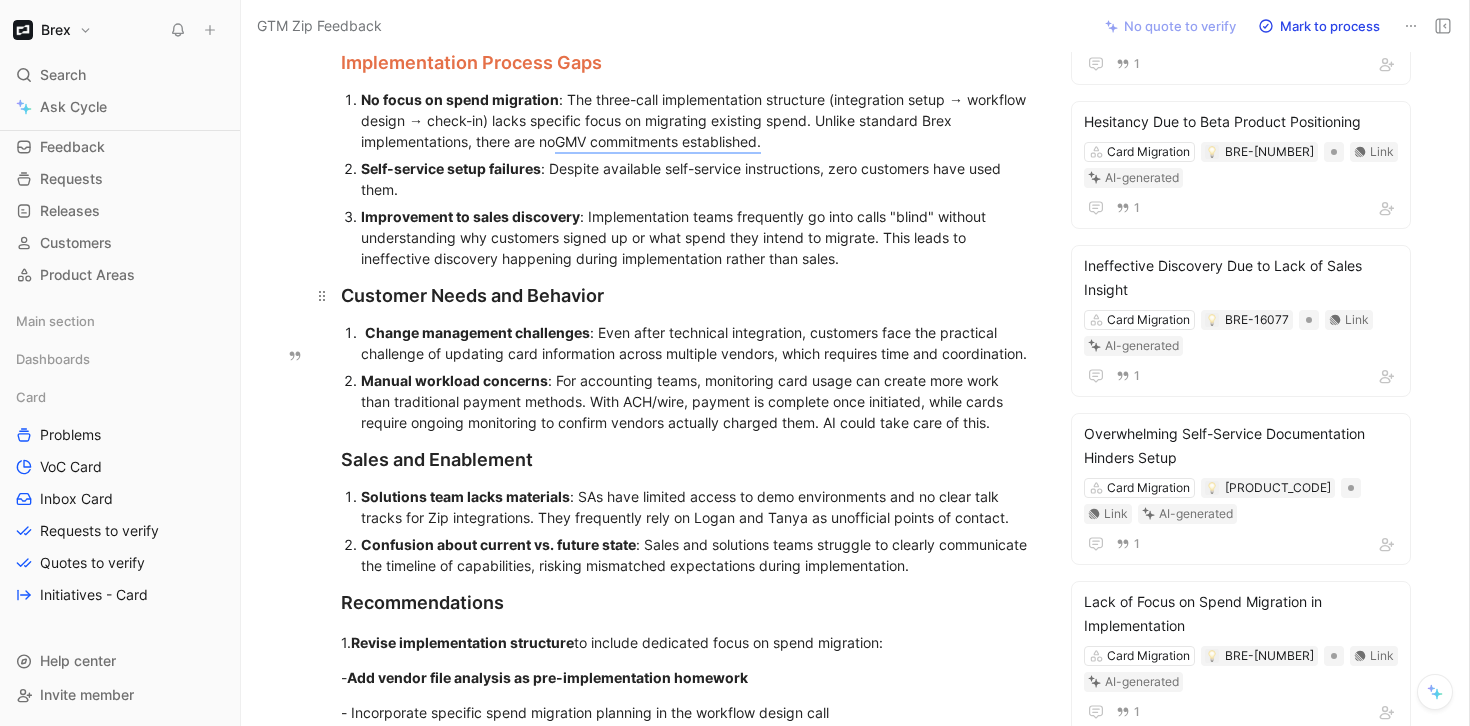 click on "Customer Needs and Behavior" at bounding box center (687, 295) 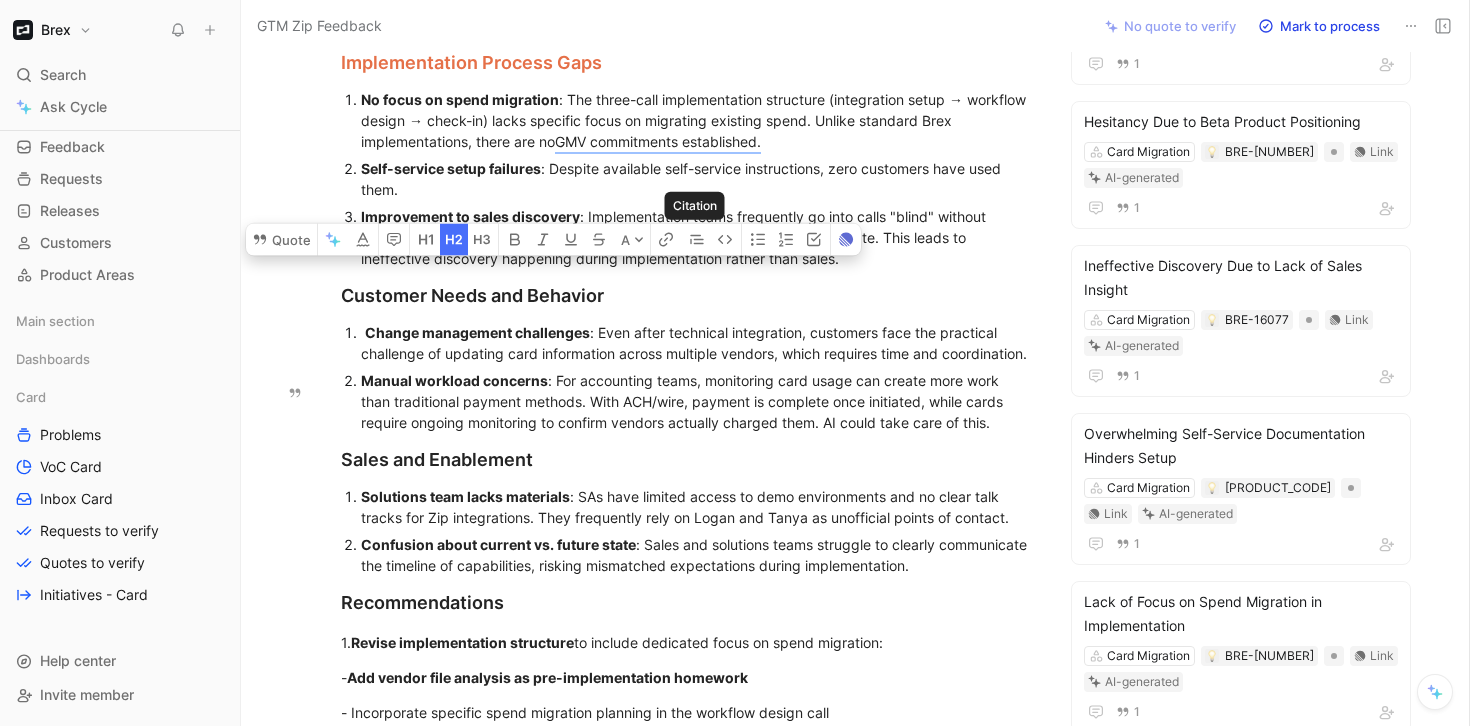 click on "Manual workload concerns : For accounting teams, monitoring card usage can create more work than traditional payment methods. With ACH/wire, payment is complete once initiated, while cards require ongoing monitoring to confirm vendors actually charged them. AI could take care of this." at bounding box center (697, 401) 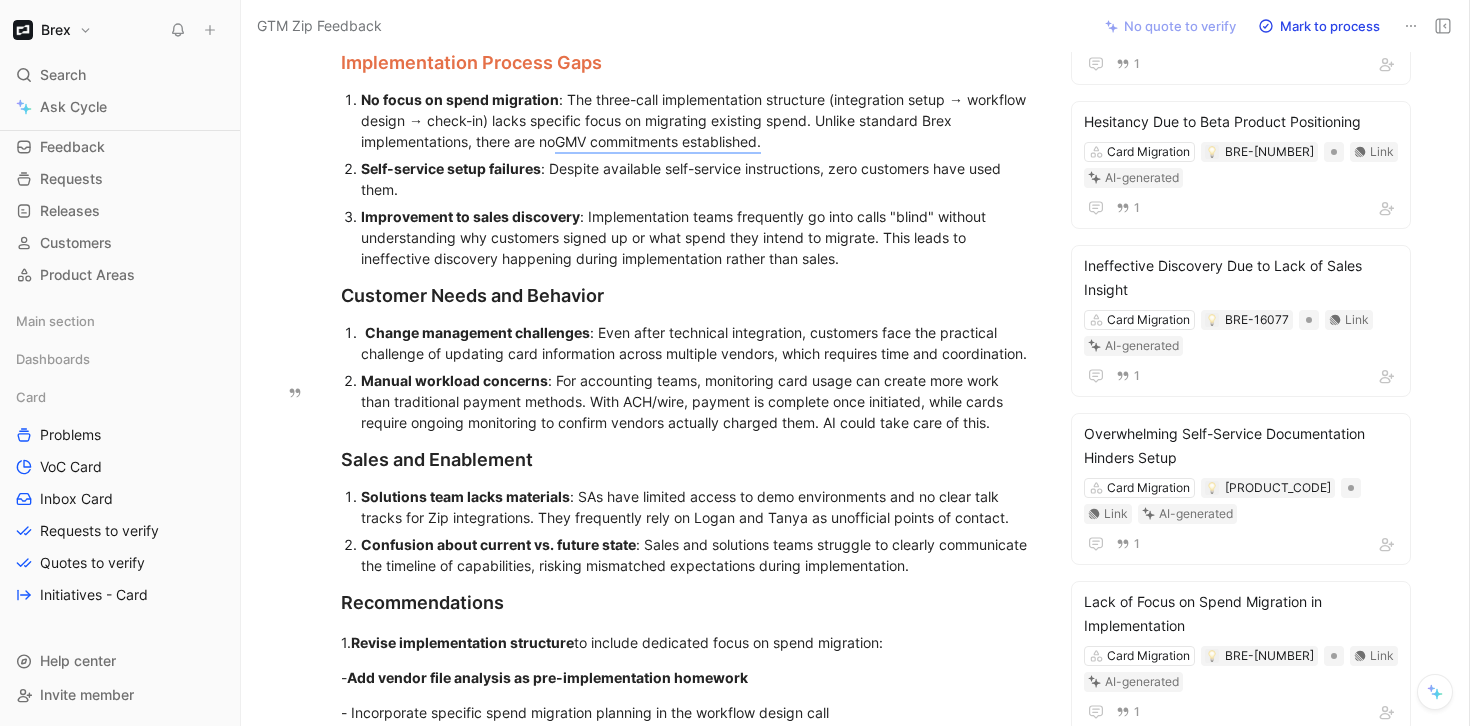 copy on "Zip-Brex Integration Team Insights Report TLDR The core challenge isn't implementation quality or customer interest, but structural limitations in the current integration capabilities combined with misaligned expectations. While the partnership creates strong value through complementary capabilities, customers are not migrating existing spend to Brex cards at the expected rate. Current GMV is approximately $150K across 13 customers below sales projections. The most impactful immediate action would be establishing a formal vendor analysis and spend migration framework within the implementation process, coupled with better enablement to set proper expectations about the current state capabilities.  Current Integration Limitations The current integration architecture fundamentally limits GMV potential until future milestones are completed: Intake vs. PO split creates spending cap : Zip's workflow splits spending into two paths - intake requests under $5K generate virtual cards, while requests over $5K generat..." 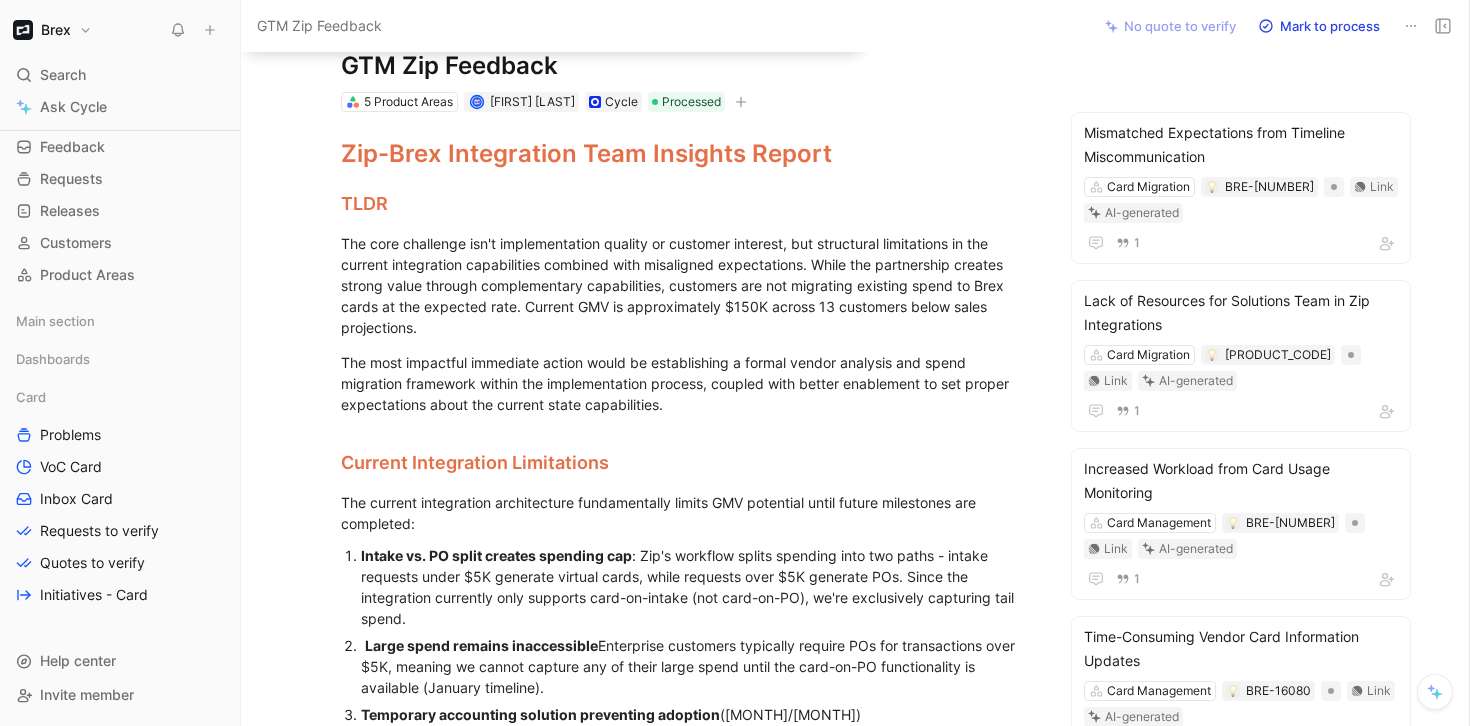 scroll, scrollTop: 0, scrollLeft: 0, axis: both 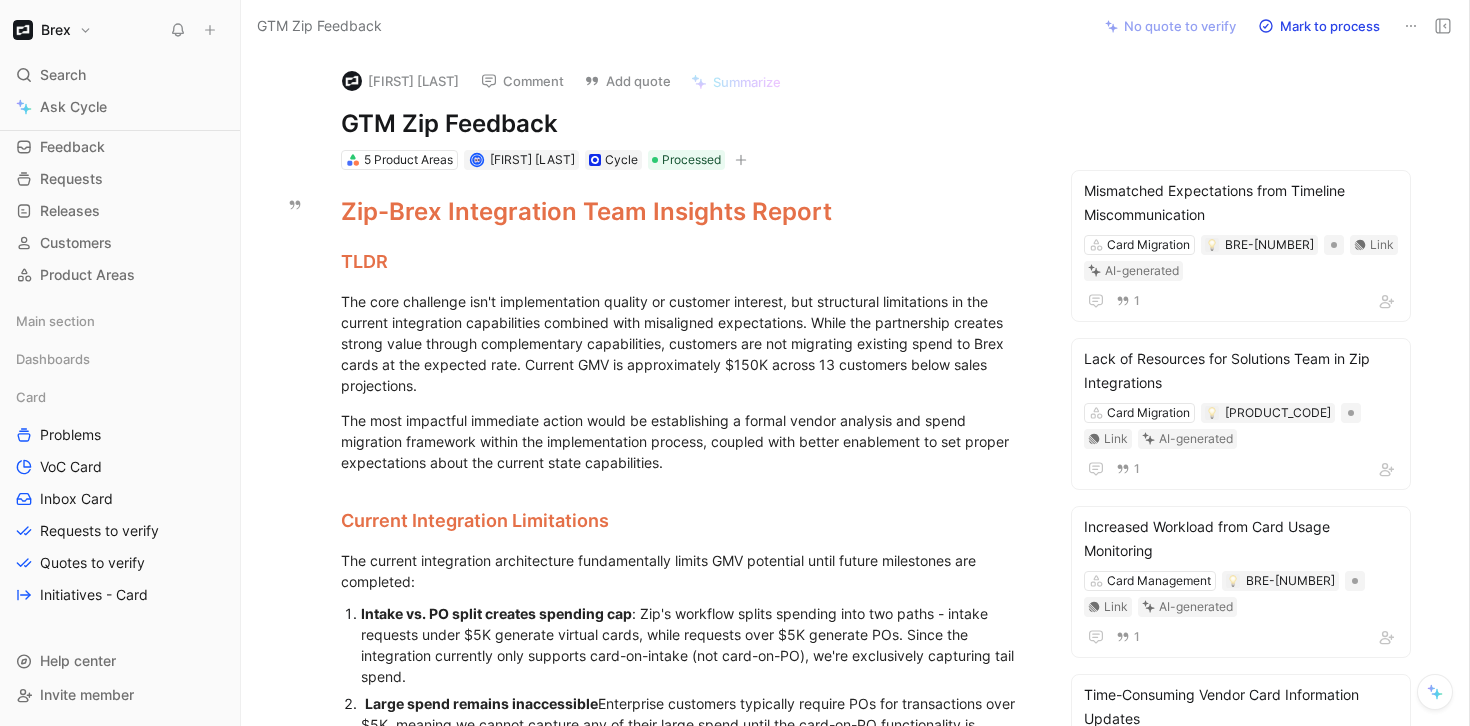 click on "Add quote" at bounding box center [627, 81] 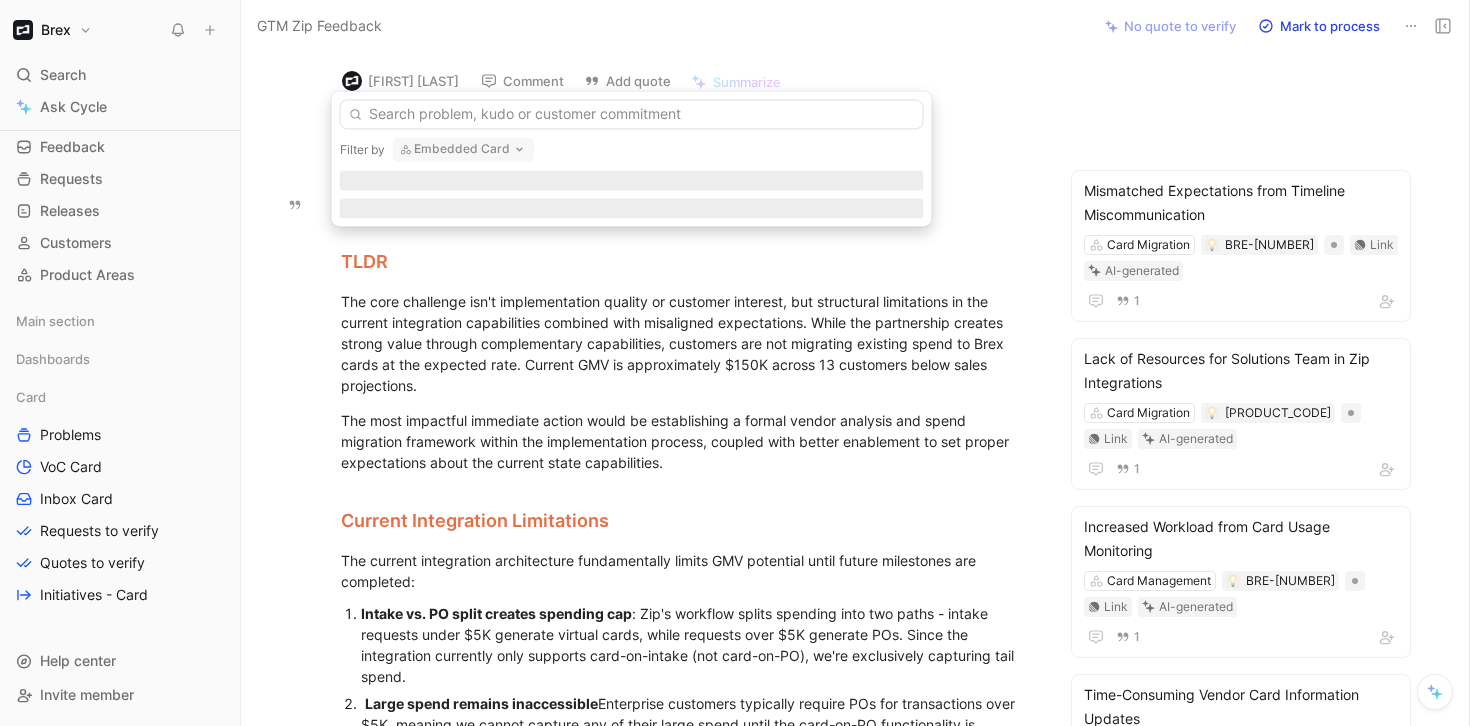 click on "Add quote" at bounding box center (627, 81) 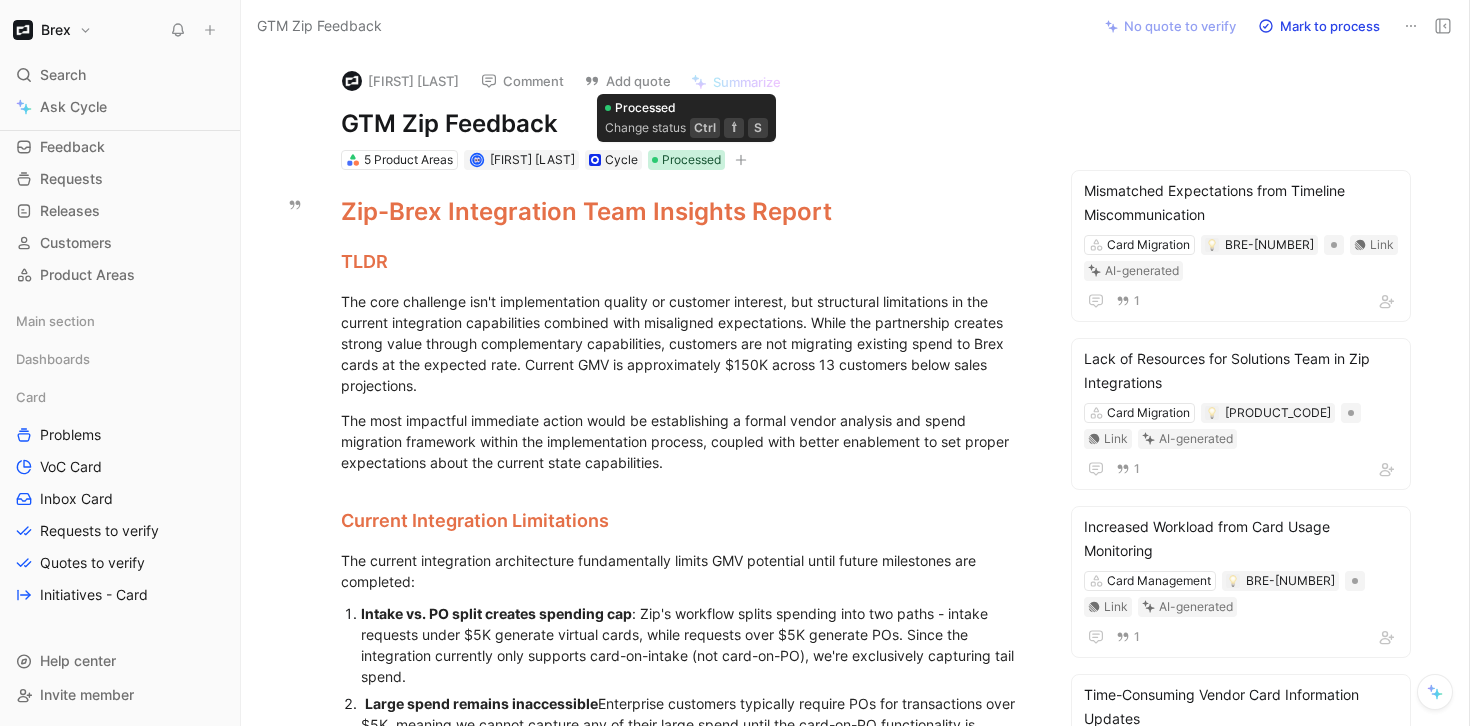 click on "Processed" at bounding box center (691, 160) 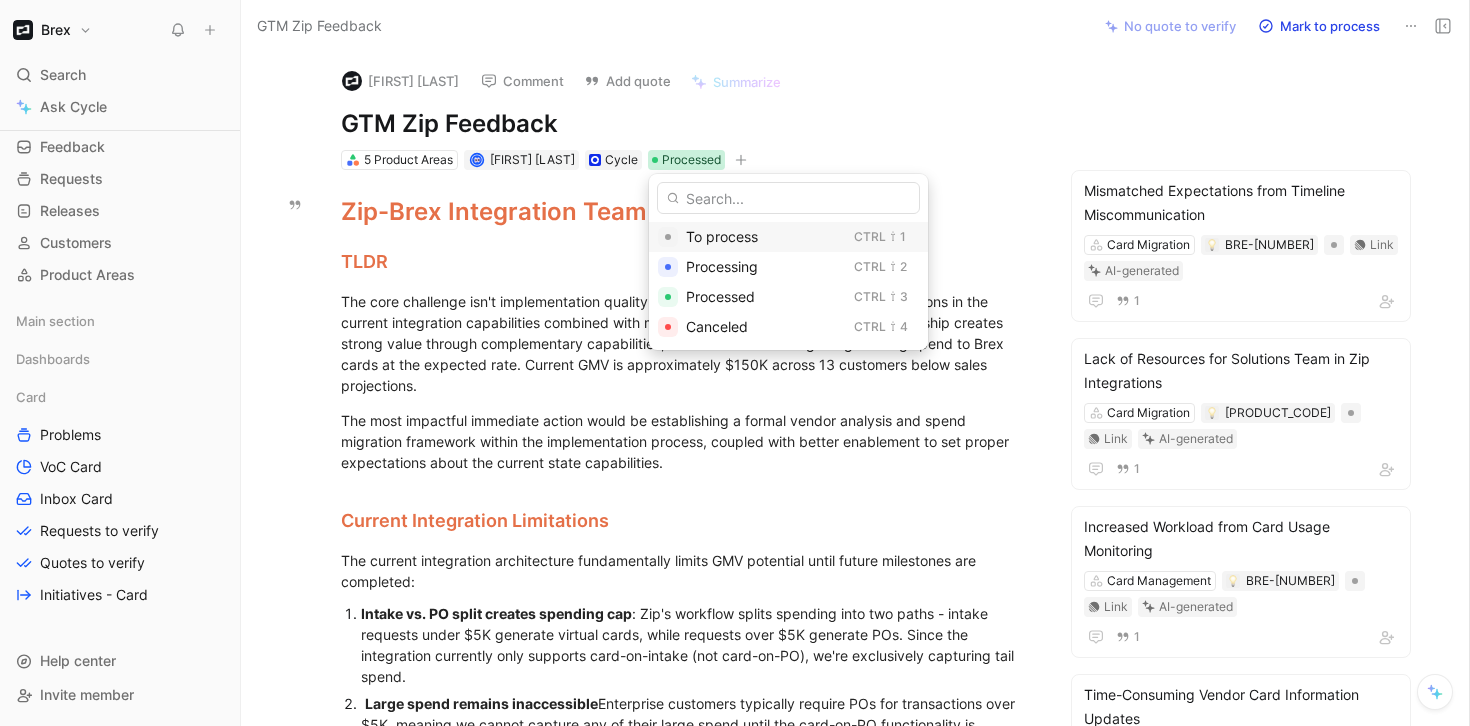 click on "To process" at bounding box center [722, 236] 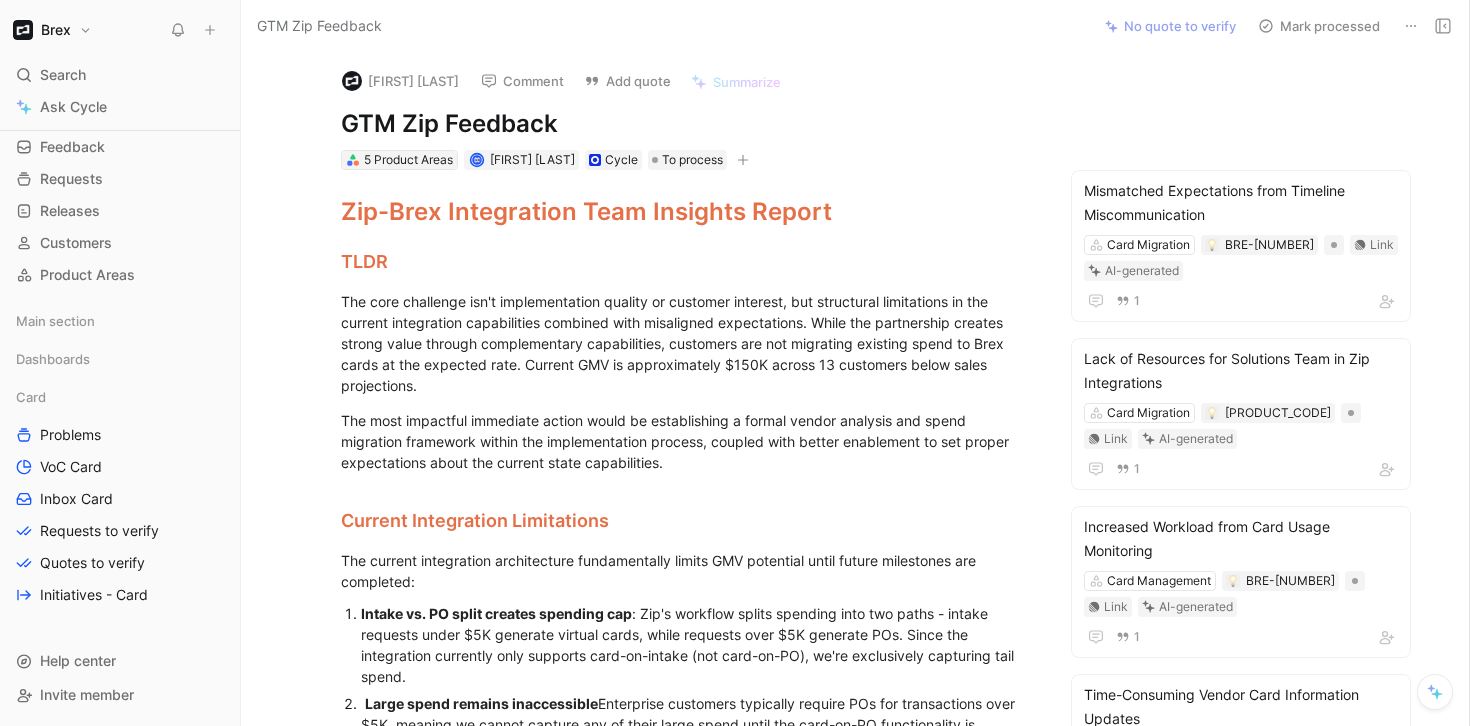 click on "5 Product Areas" at bounding box center [408, 160] 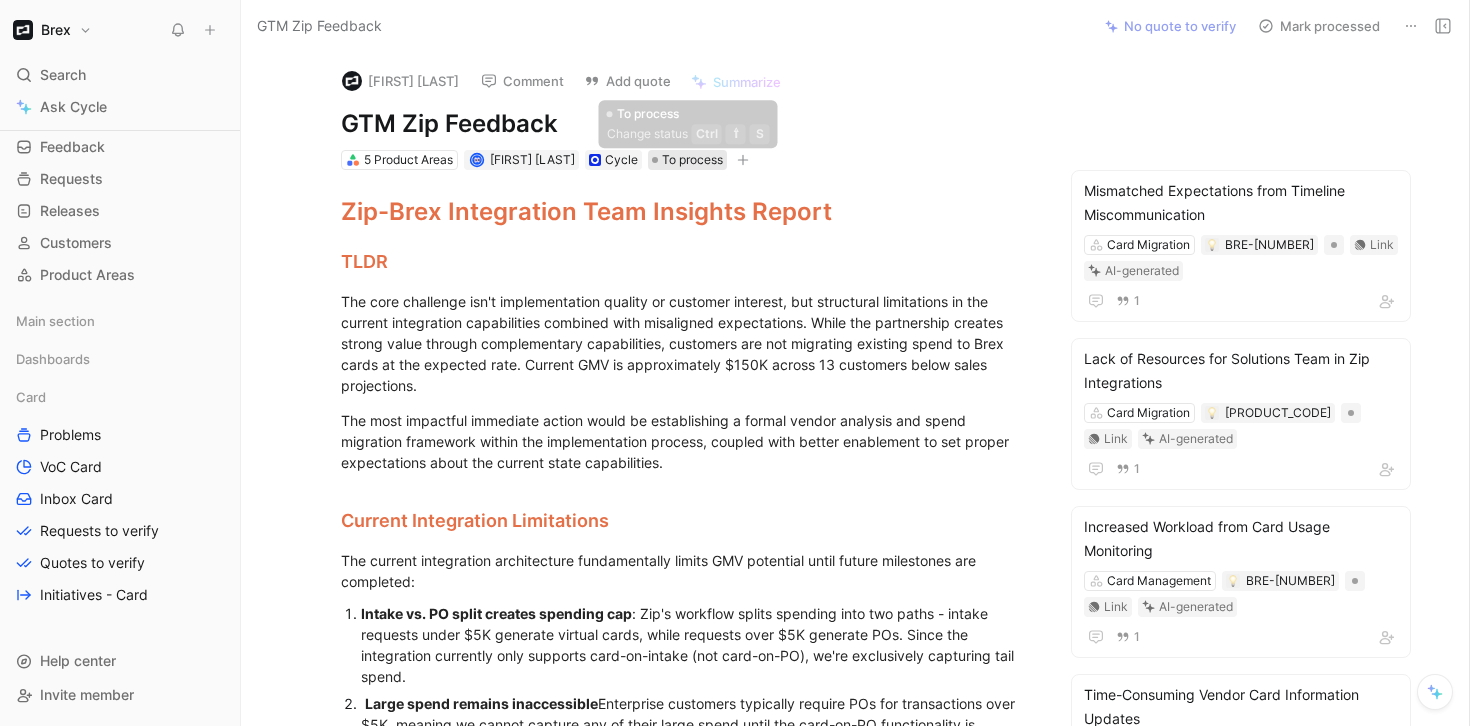 click on "To process" at bounding box center [692, 160] 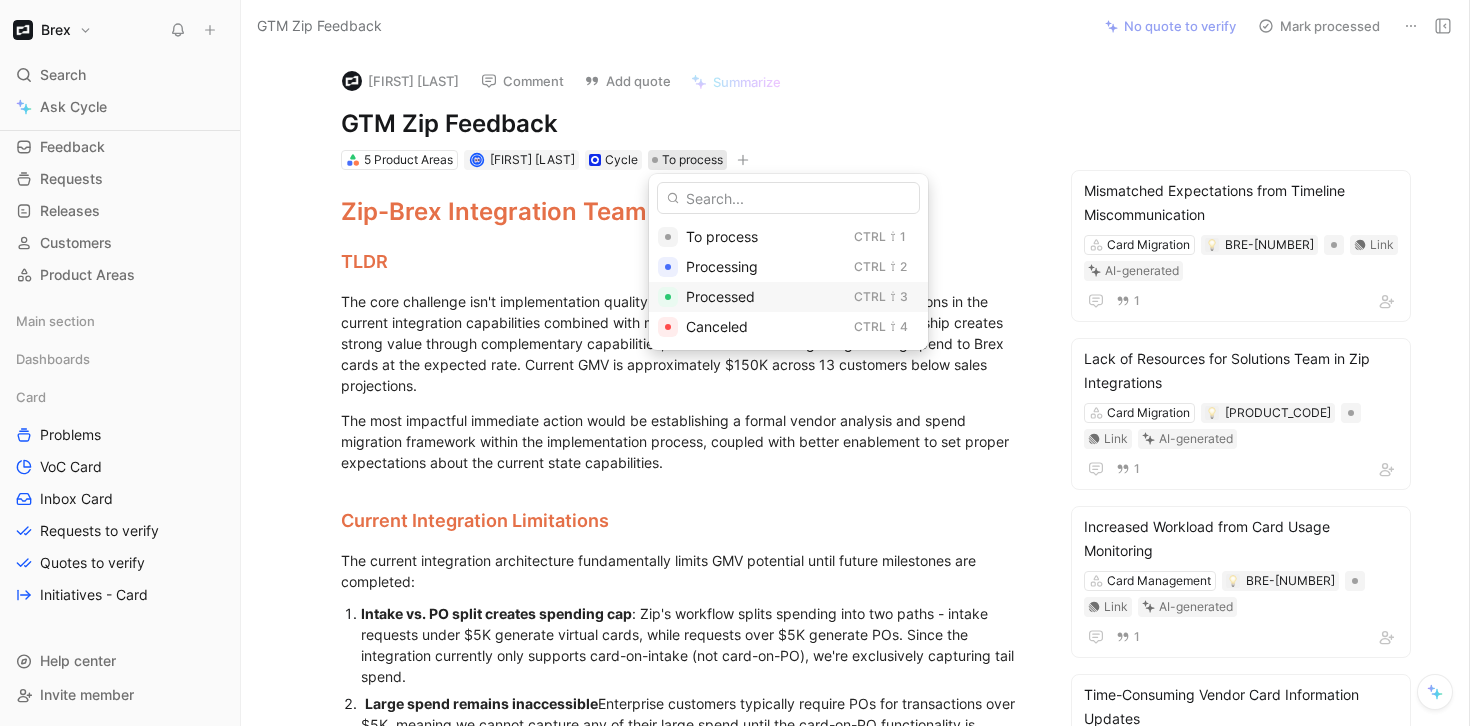 click on "Processed" at bounding box center (766, 297) 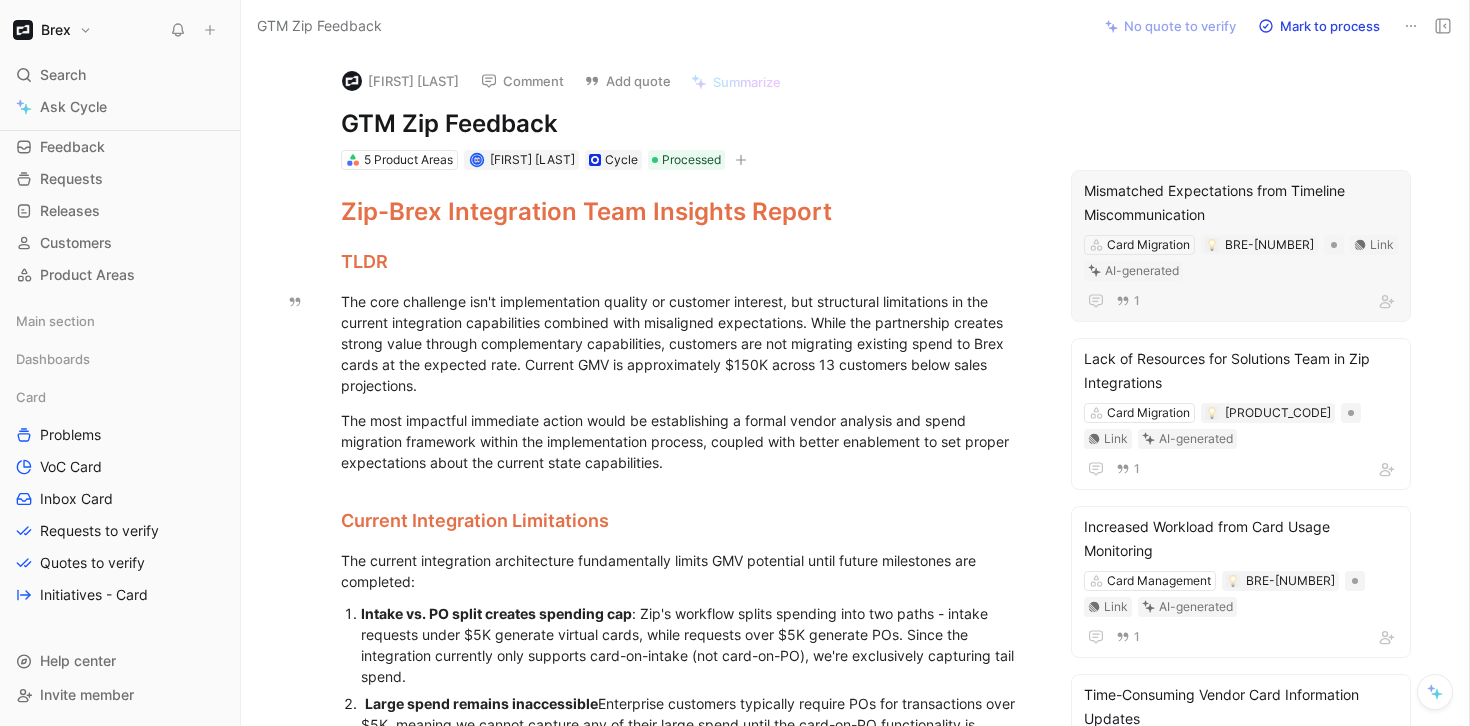 click on "Mismatched Expectations from Timeline Miscommunication Card Migration BRE-16083 Link AI-generated 1" at bounding box center (1241, 246) 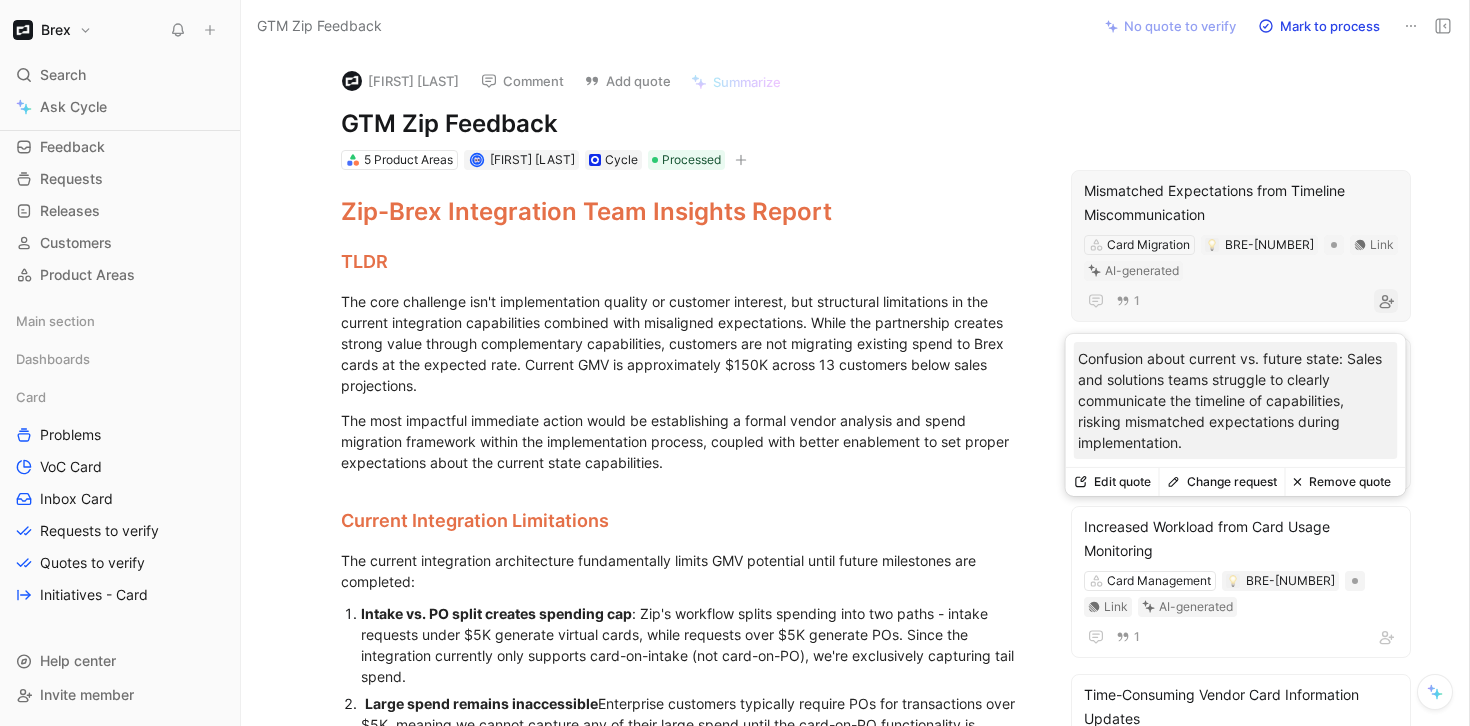 click 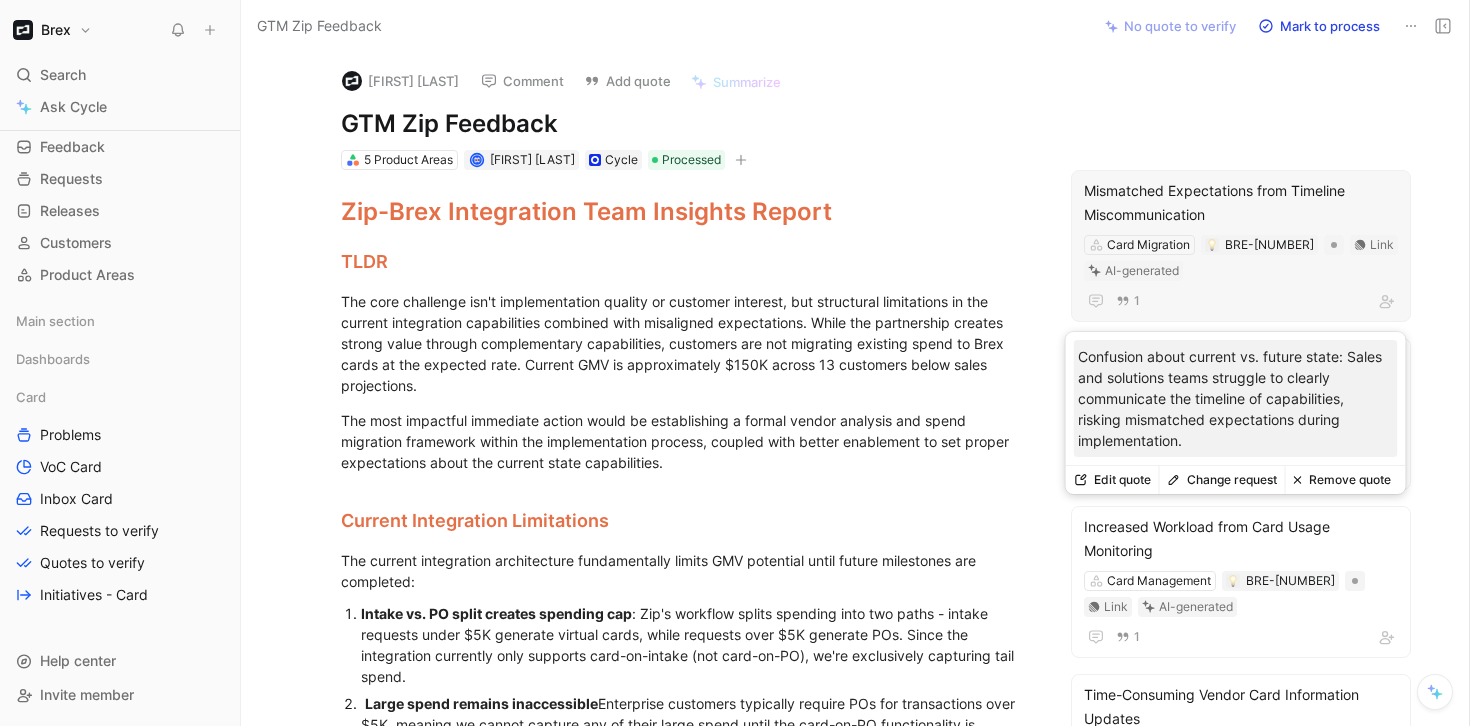 click on "Remove quote" at bounding box center (1342, 480) 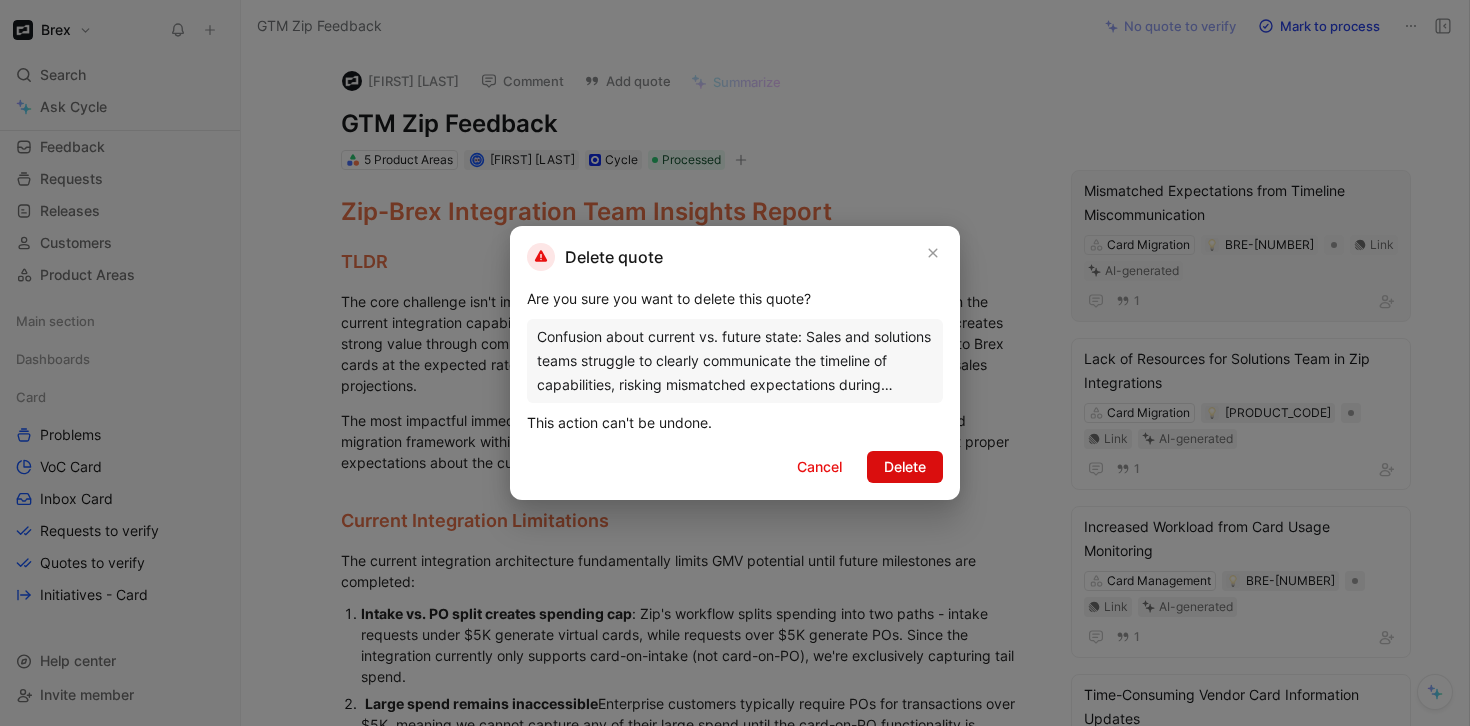 click on "Delete" at bounding box center (905, 467) 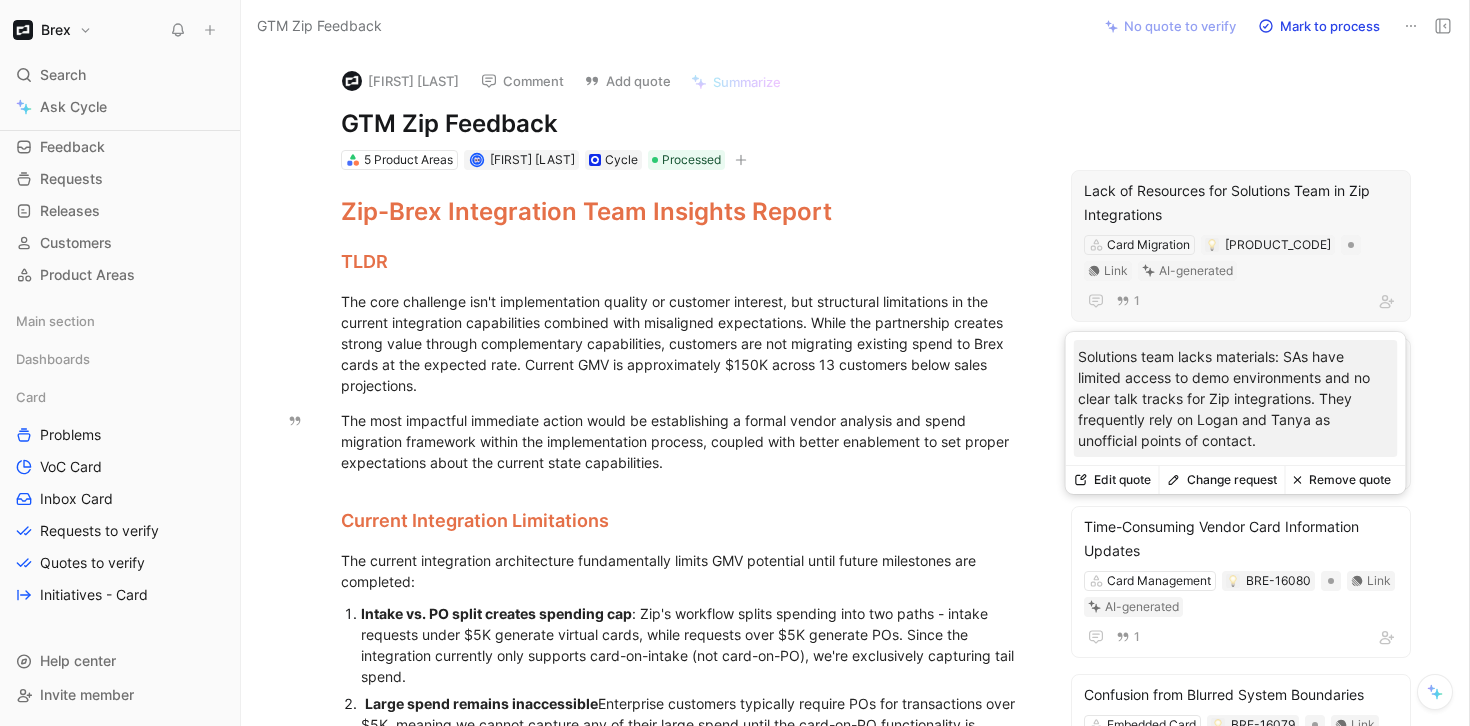 click on "Remove quote" at bounding box center (1342, 480) 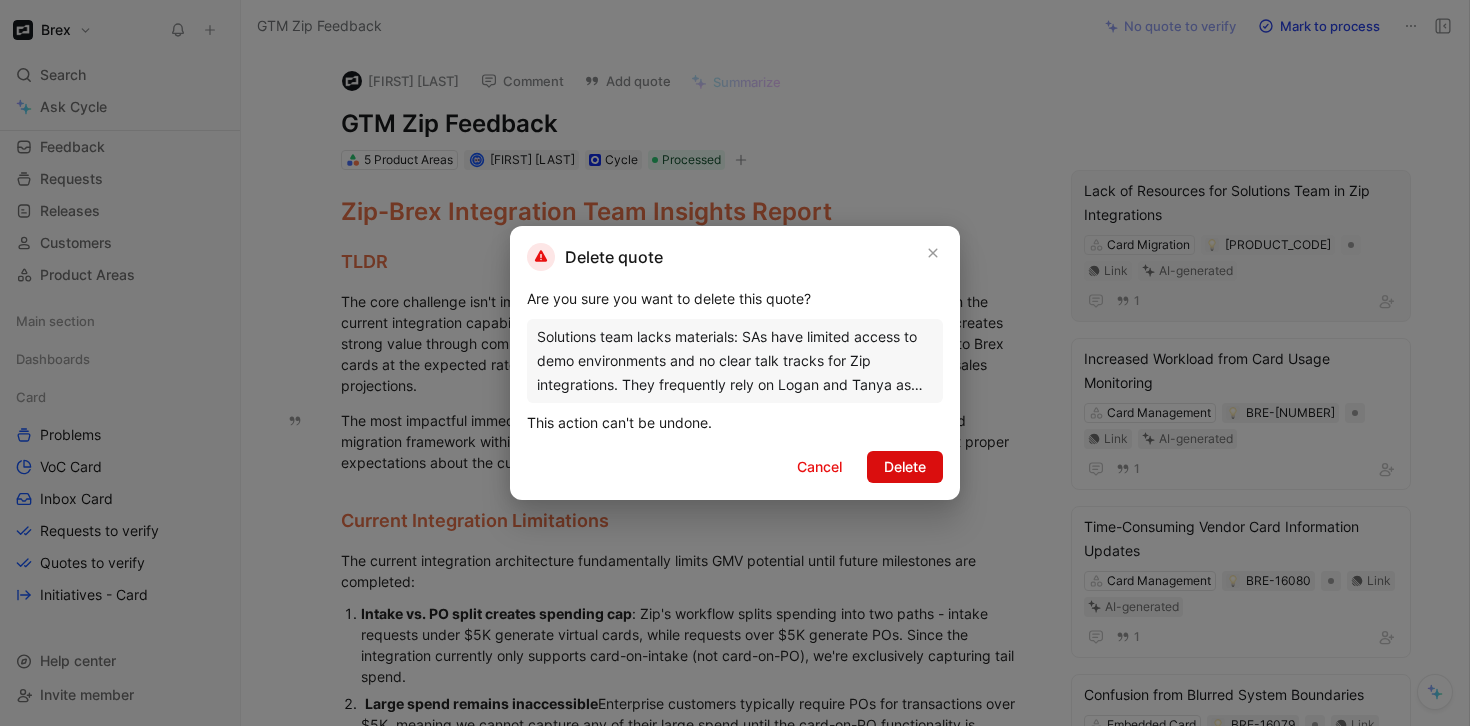 click on "Delete" at bounding box center [905, 467] 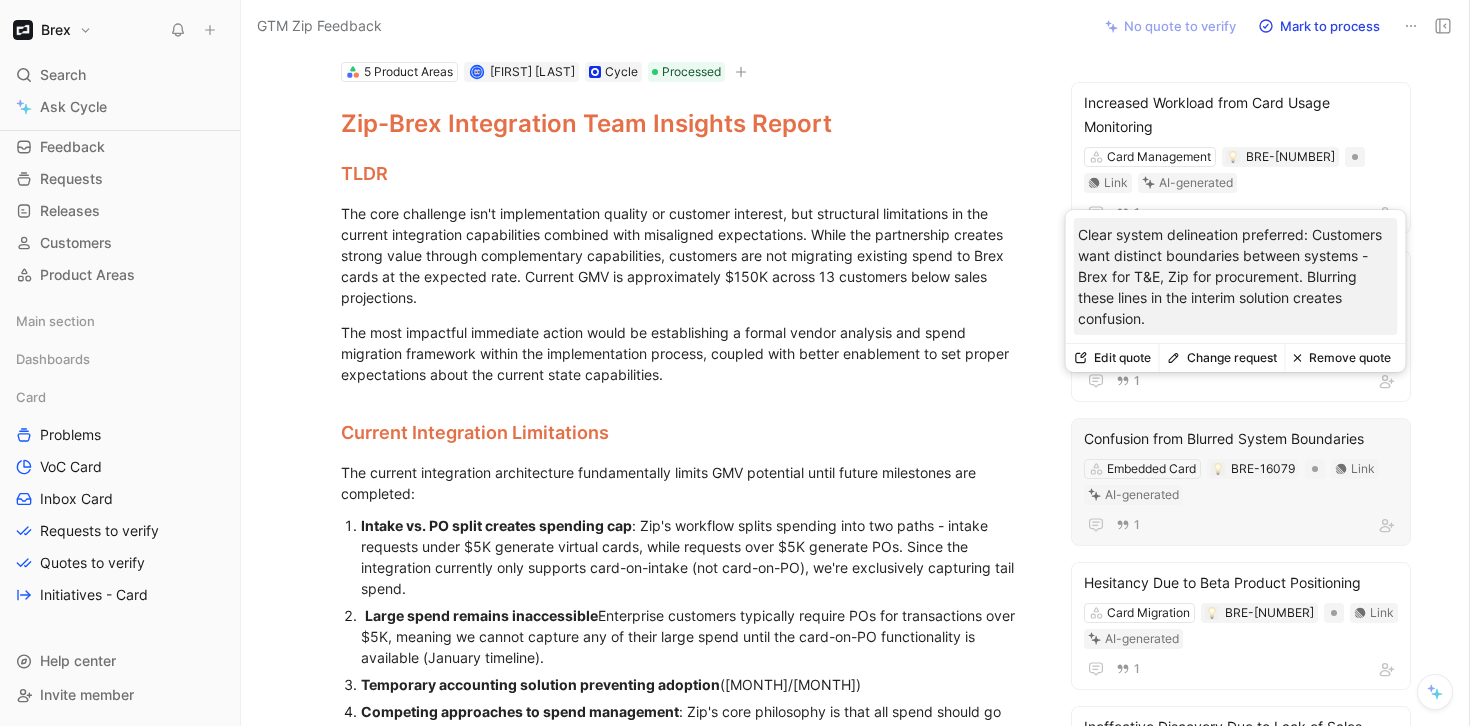 scroll, scrollTop: 239, scrollLeft: 0, axis: vertical 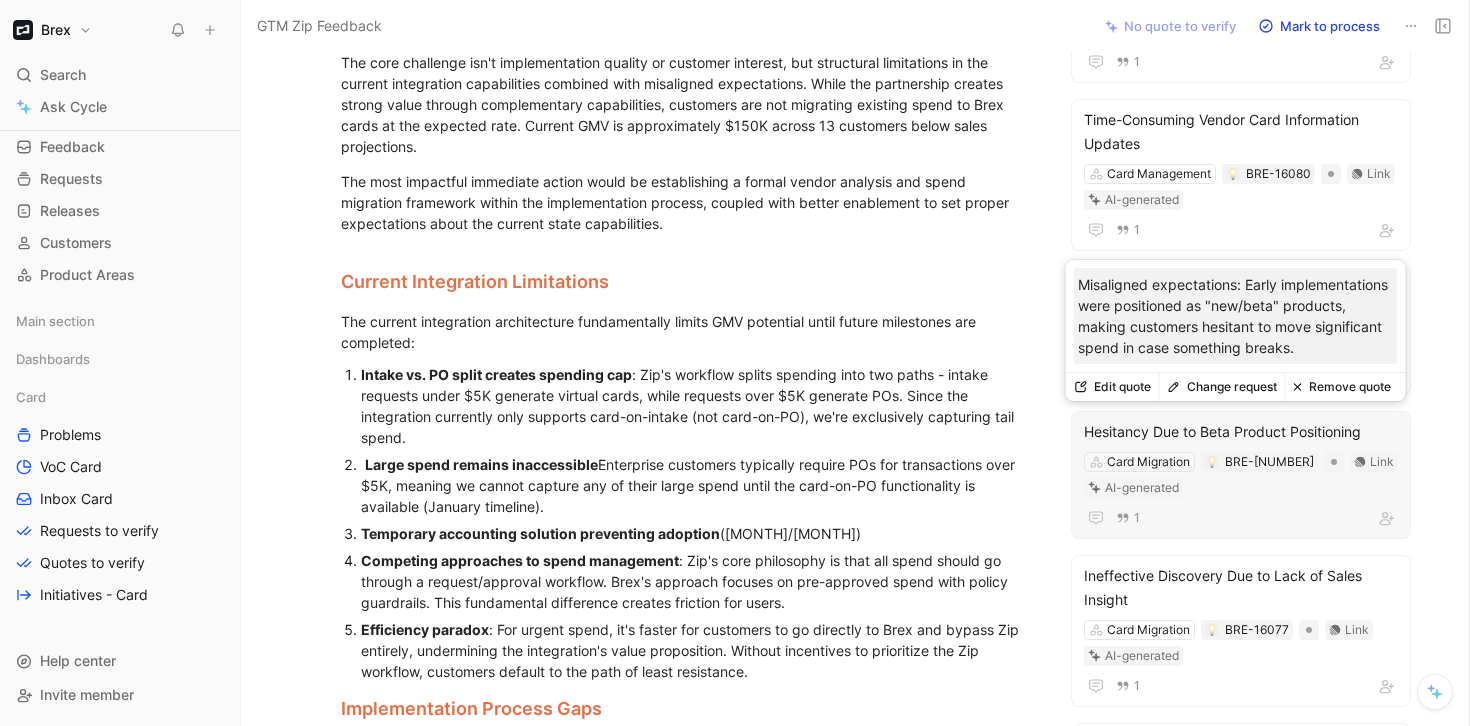 click on "Remove quote" at bounding box center [1342, 387] 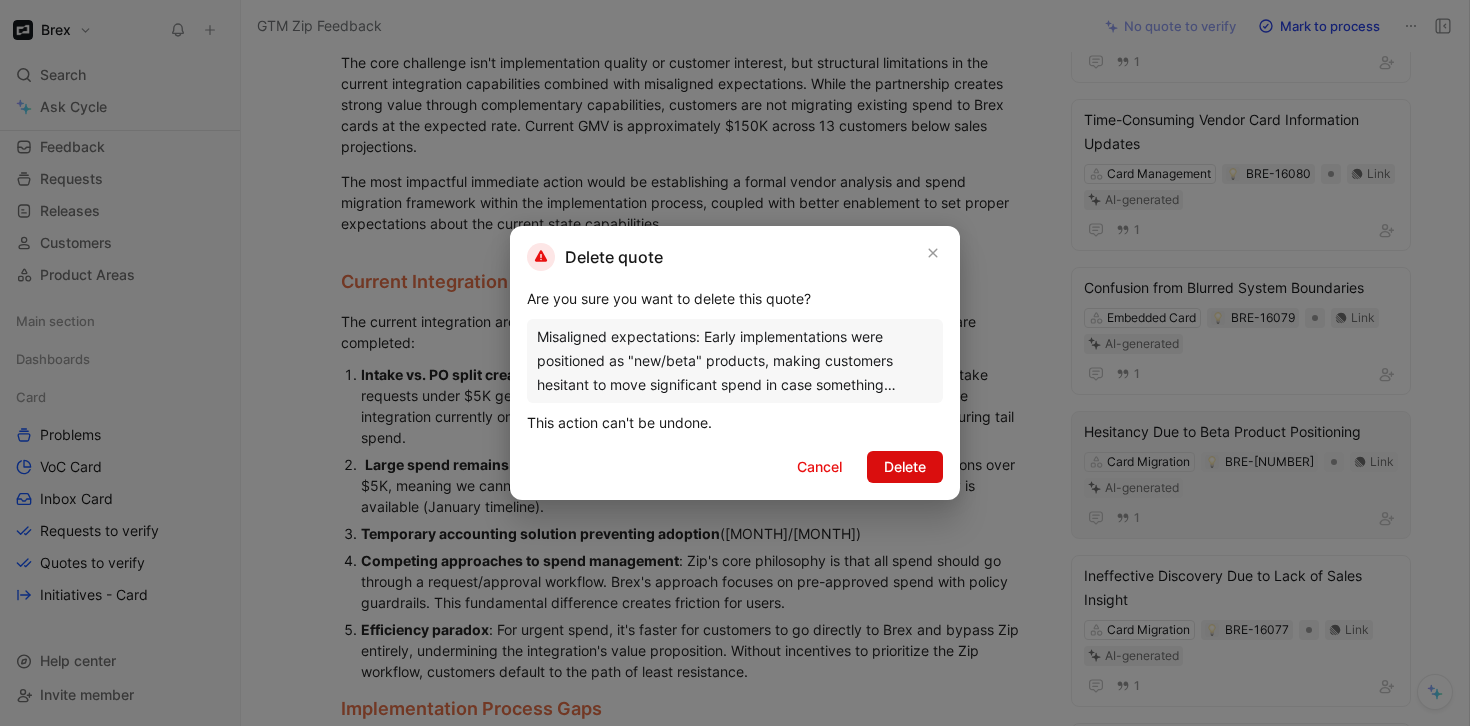 click on "Delete" at bounding box center (905, 467) 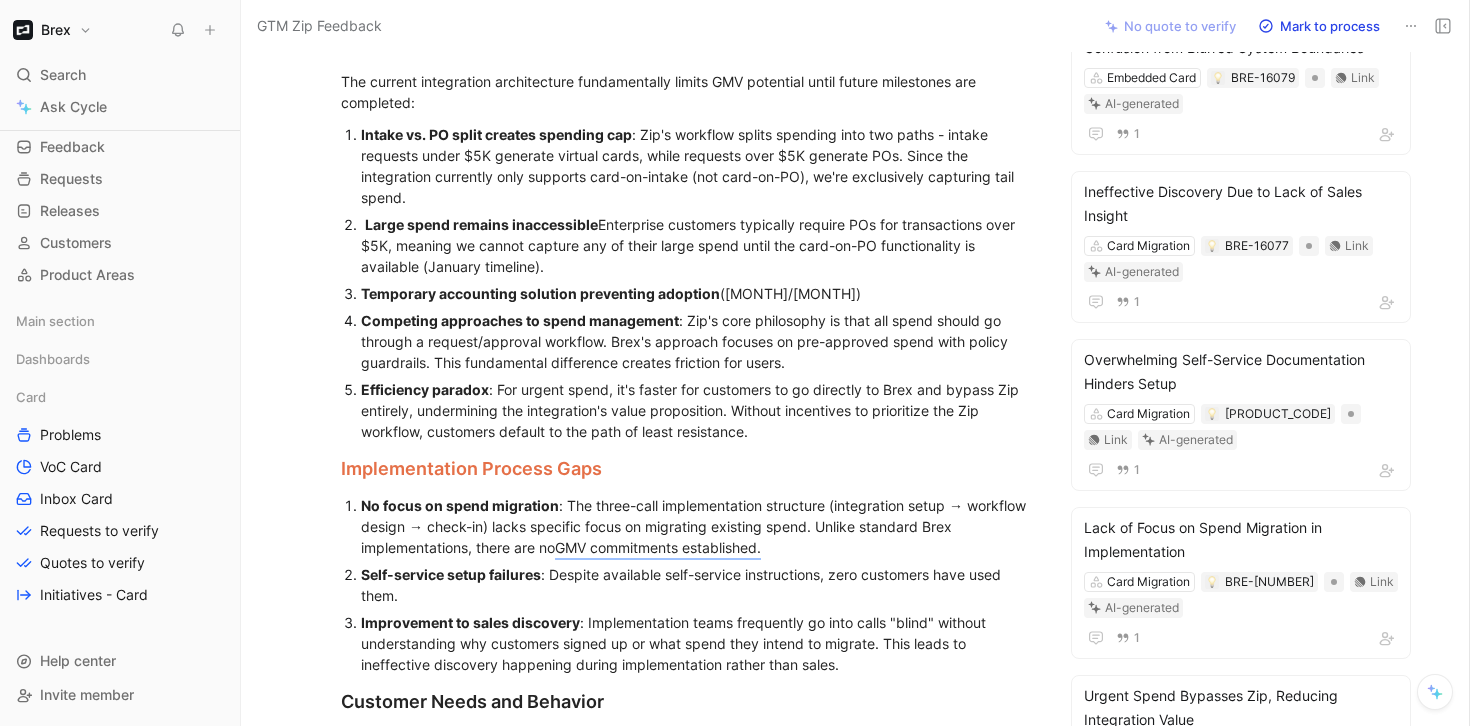 scroll, scrollTop: 468, scrollLeft: 0, axis: vertical 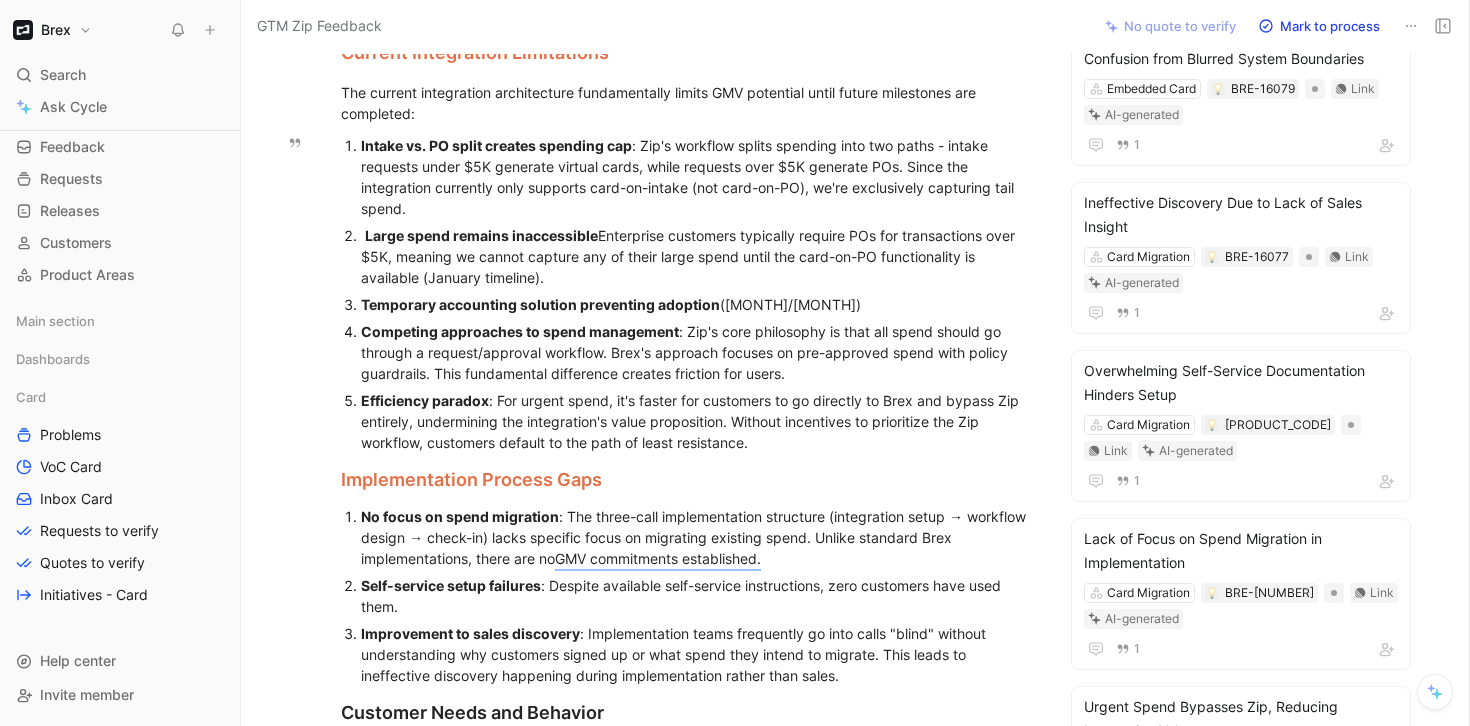 click on "Intake vs. PO split creates spending cap : Zip's workflow splits spending into two paths - intake requests under $5K generate virtual cards, while requests over $5K generate POs. Since the integration currently only supports card-on-intake (not card-on-PO), we're exclusively capturing tail spend." at bounding box center [697, 177] 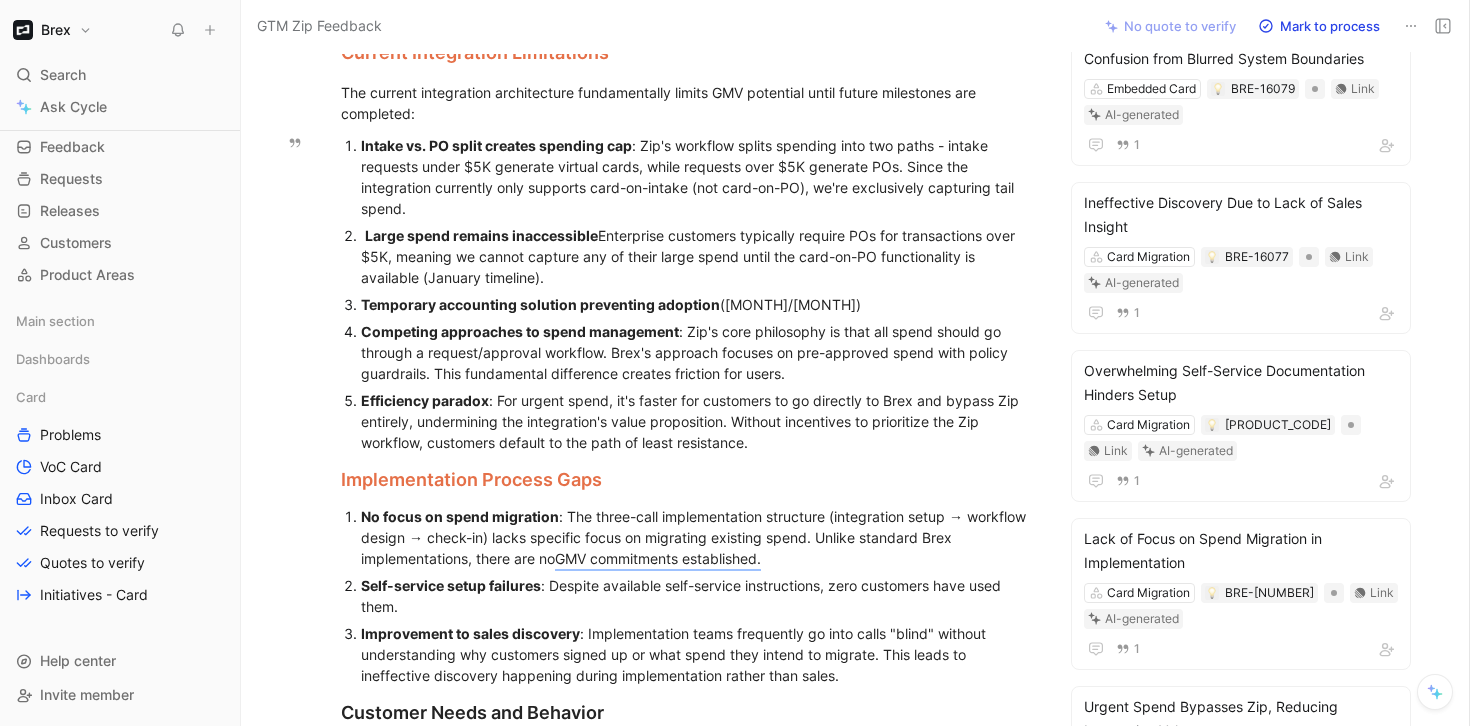 click on "Large spend remains inaccessible : Enterprise customers typically require POs for transactions over $5K, meaning we cannot capture any of their large spend until the card-on-PO functionality is available (January timeline)." at bounding box center (697, 256) 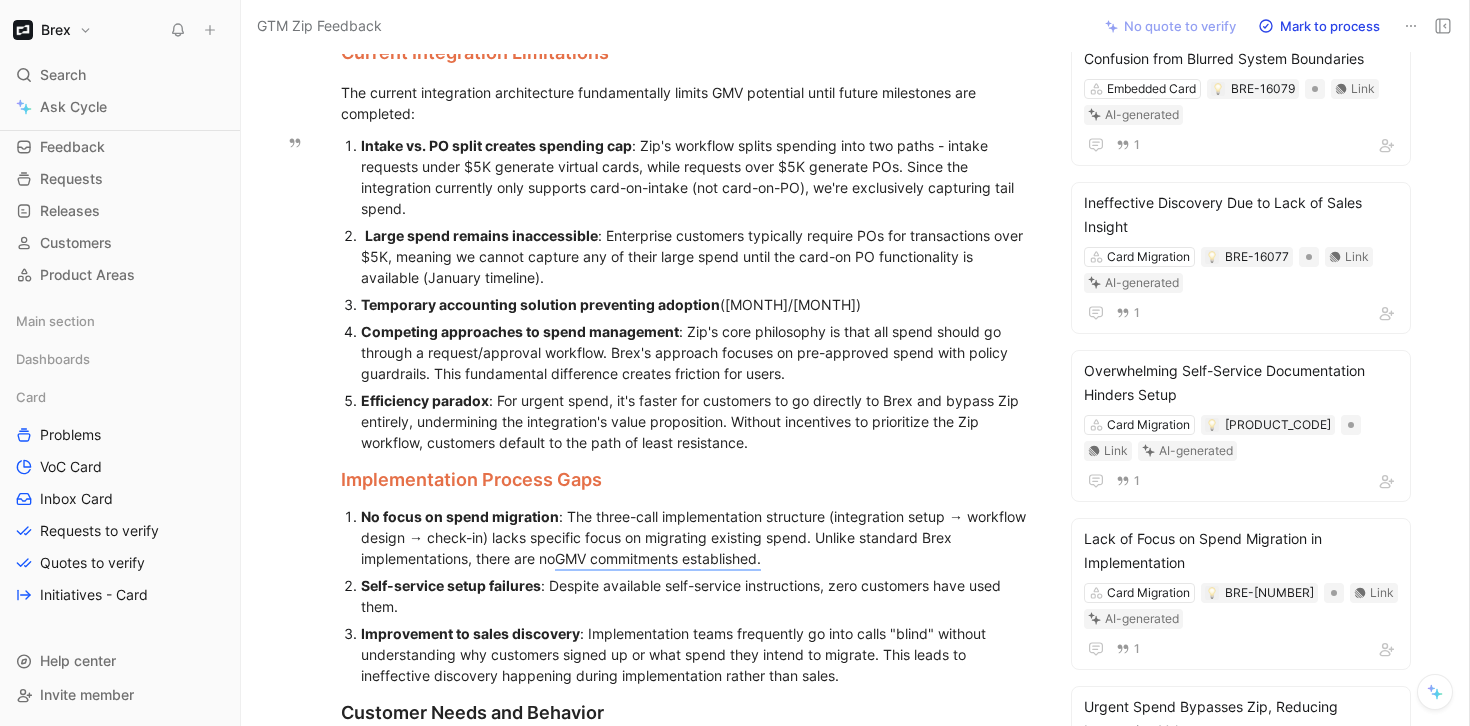 click on "Large spend remains inaccessible : Enterprise customers typically require POs for transactions over $5K, meaning we cannot capture any of their large spend until the card-on PO functionality is available (January timeline)." at bounding box center [697, 256] 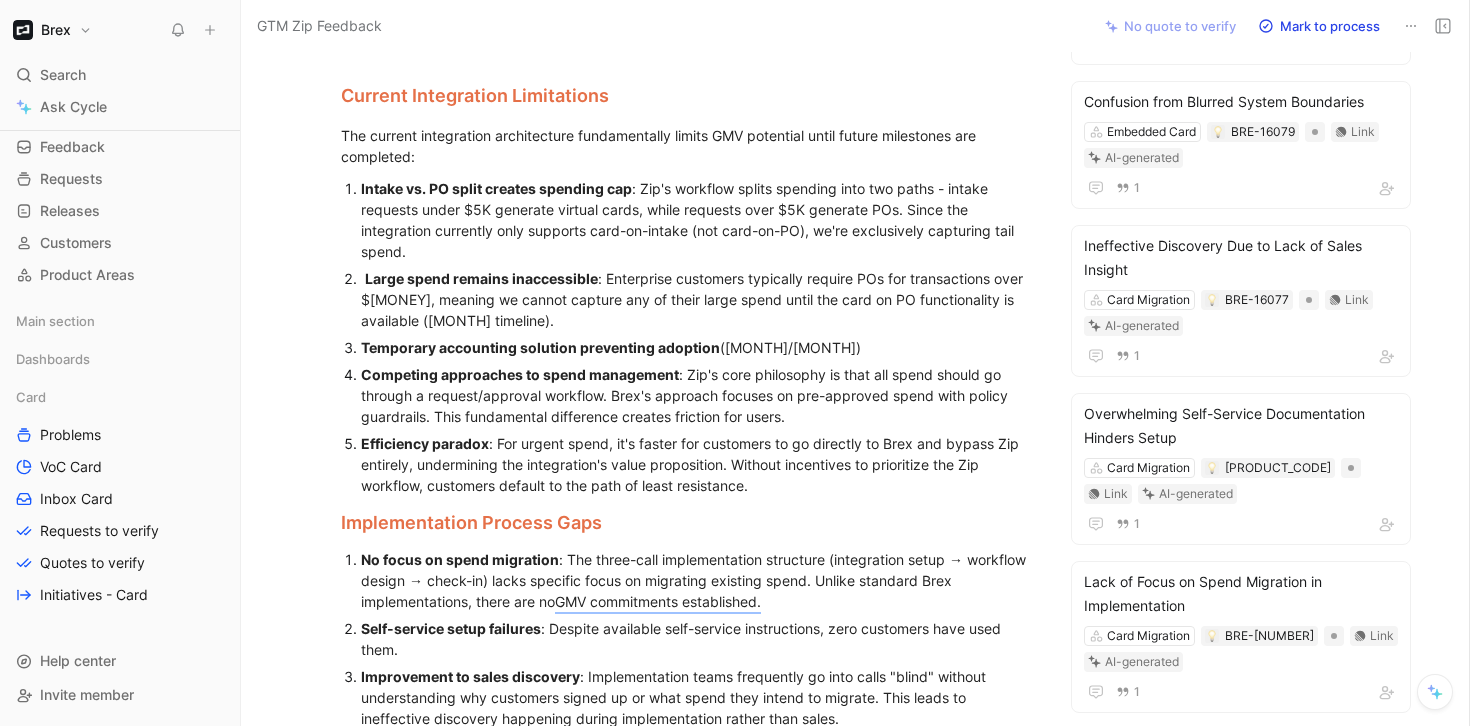scroll, scrollTop: 413, scrollLeft: 0, axis: vertical 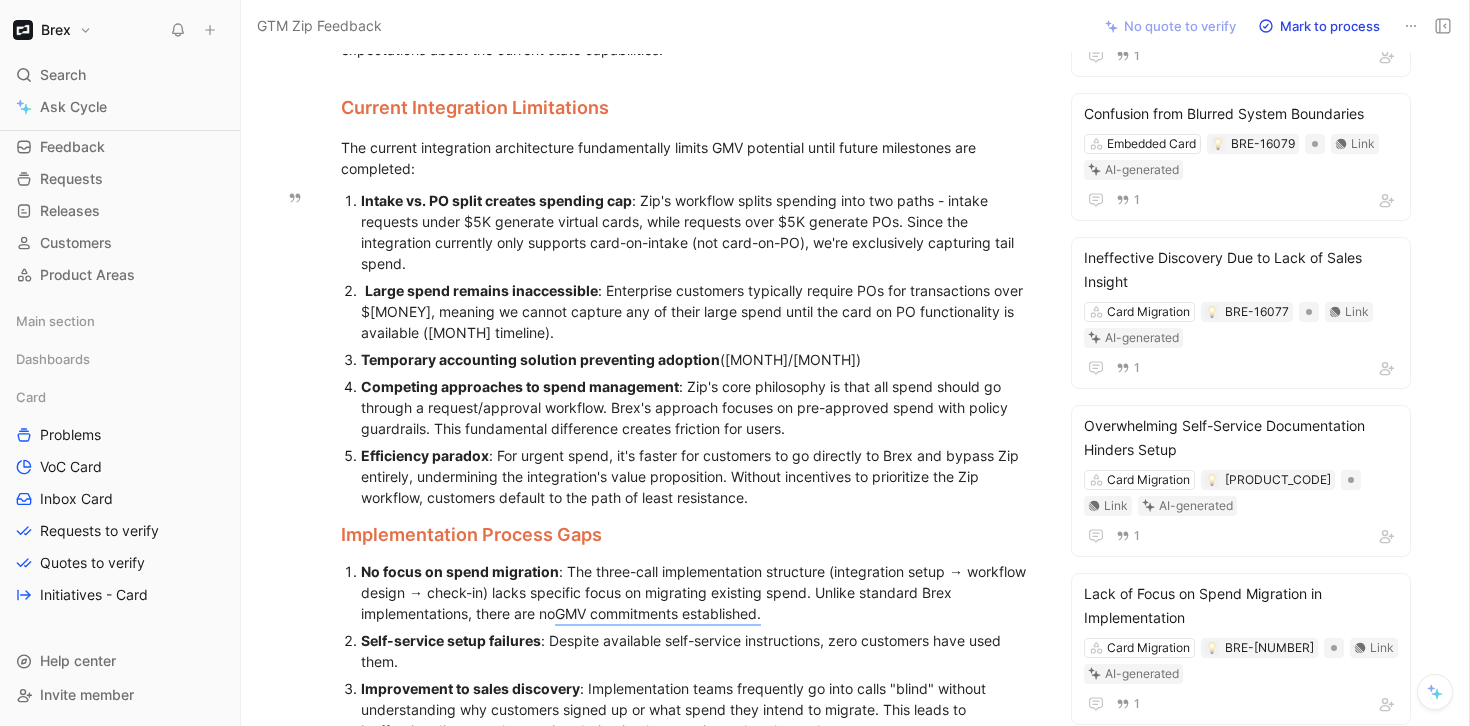 click on "Intake vs. PO split creates spending cap : Zip's workflow splits spending into two paths - intake requests under $5K generate virtual cards, while requests over $5K generate POs. Since the integration currently only supports card-on-intake (not card-on-PO), we're exclusively capturing tail spend." at bounding box center [697, 232] 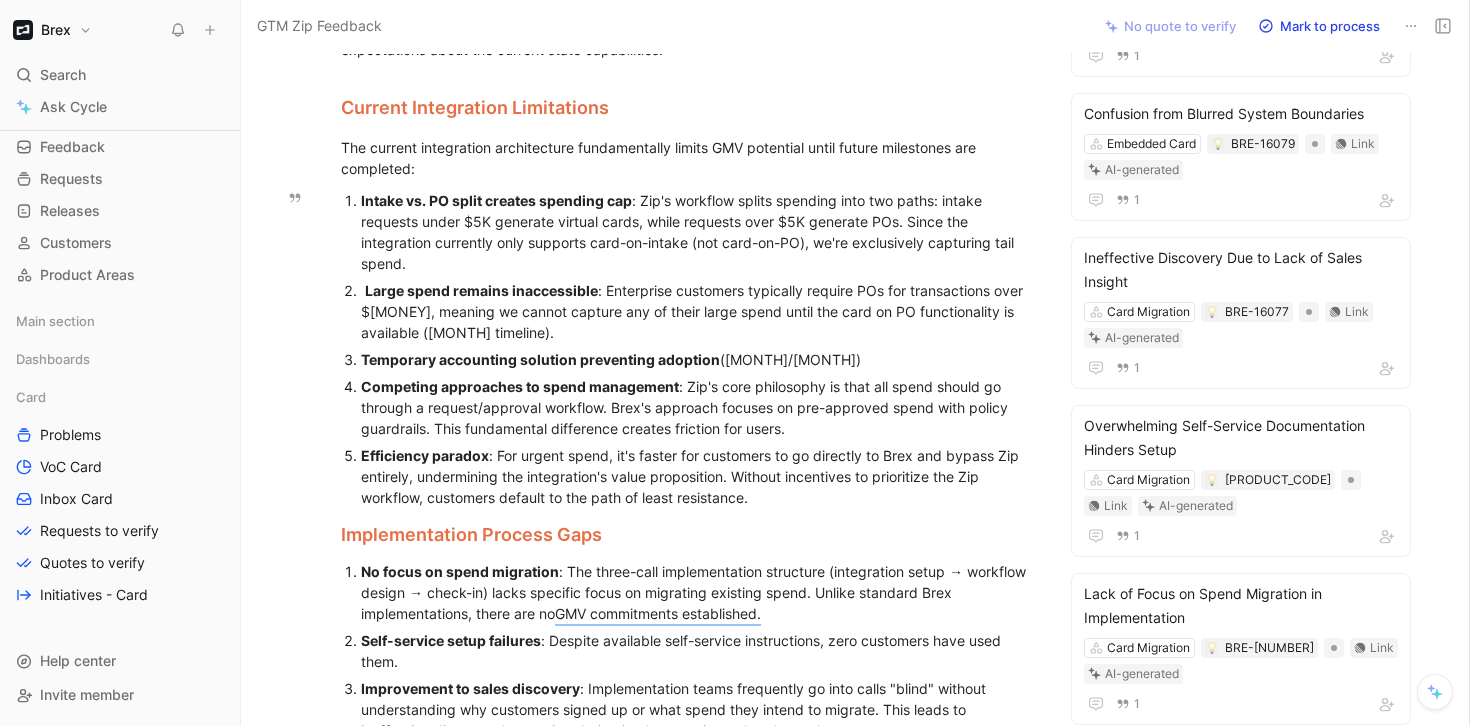 click on "Intake vs. PO split creates spending cap : Zip's workflow splits spending into two paths: intake requests under $5K generate virtual cards, while requests over $5K generate POs. Since the integration currently only supports card-on-intake (not card-on-PO), we're exclusively capturing tail spend." at bounding box center (697, 232) 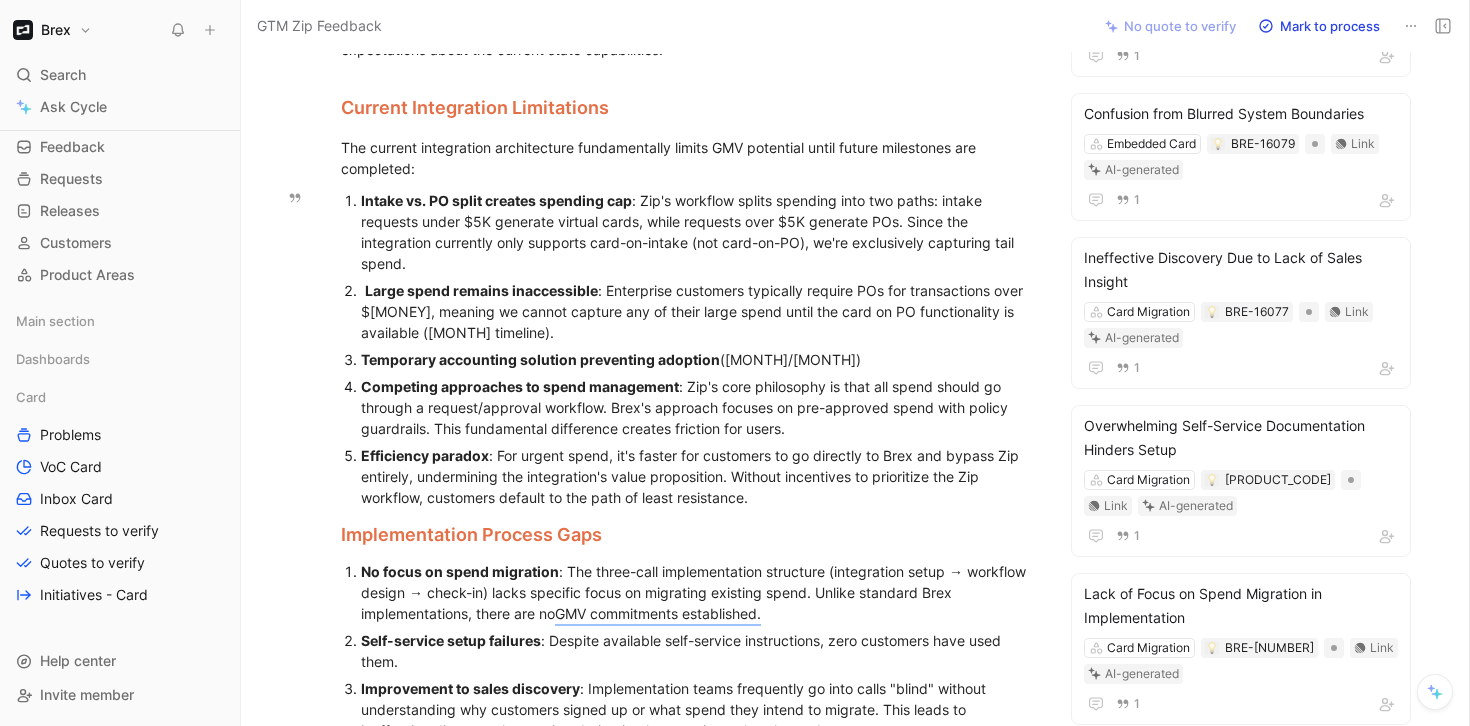 click on "Intake vs. PO split creates spending cap : Zip's workflow splits spending into two paths: intake requests under $5K generate virtual cards, while requests over $5K generate POs. Since the integration currently only supports card-on-intake (not card-on-PO), we're exclusively capturing tail spend." at bounding box center (697, 232) 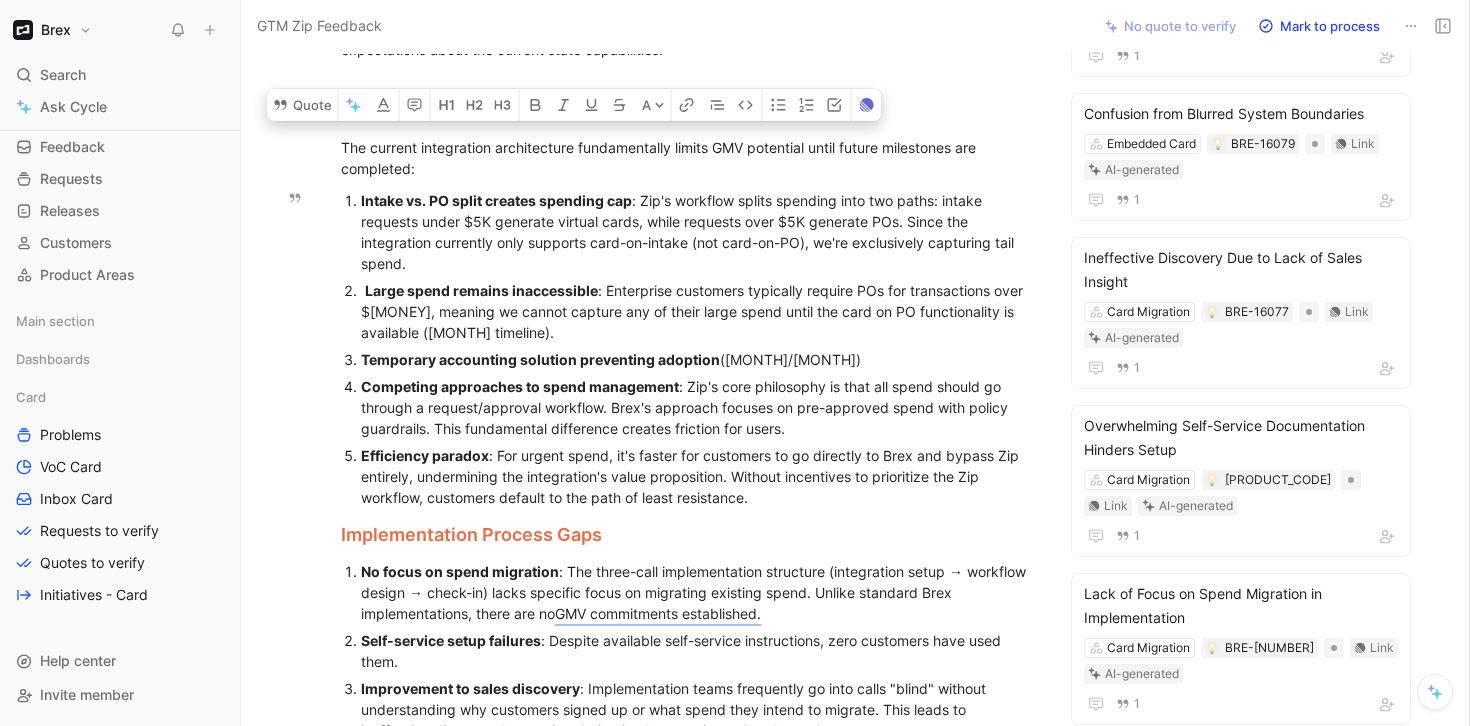 click on "Intake vs. PO split creates spending cap : Zip's workflow splits spending into two paths: intake requests under $5K generate virtual cards, while requests over $5K generate POs. Since the integration currently only supports card-on-intake (not card-on-PO), we're exclusively capturing tail spend." at bounding box center [697, 232] 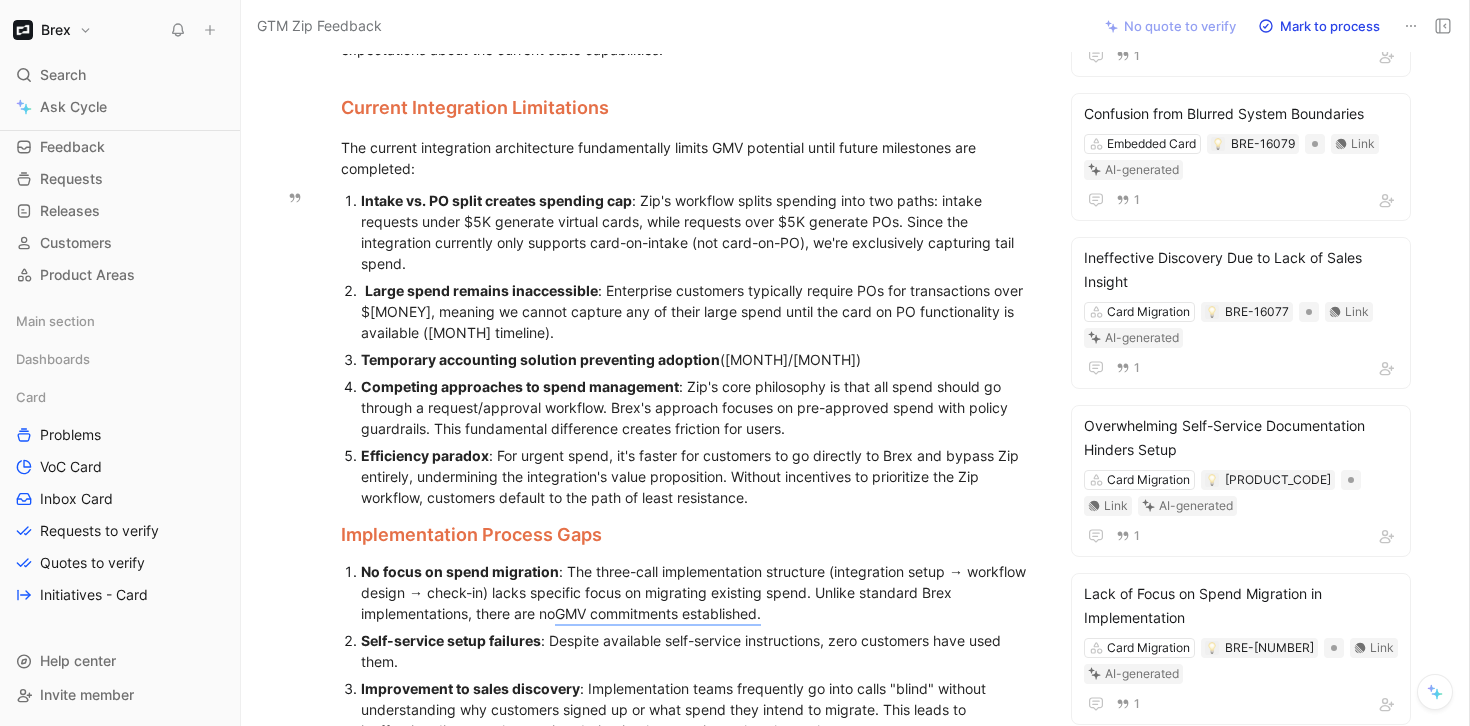 click on "Intake vs. PO split creates spending cap : Zip's workflow splits spending into two paths: intake requests under $5K generate virtual cards, while requests over $5K generate POs. Since the integration currently only supports card-on-intake (not card-on-PO), we're exclusively capturing tail spend." at bounding box center [697, 232] 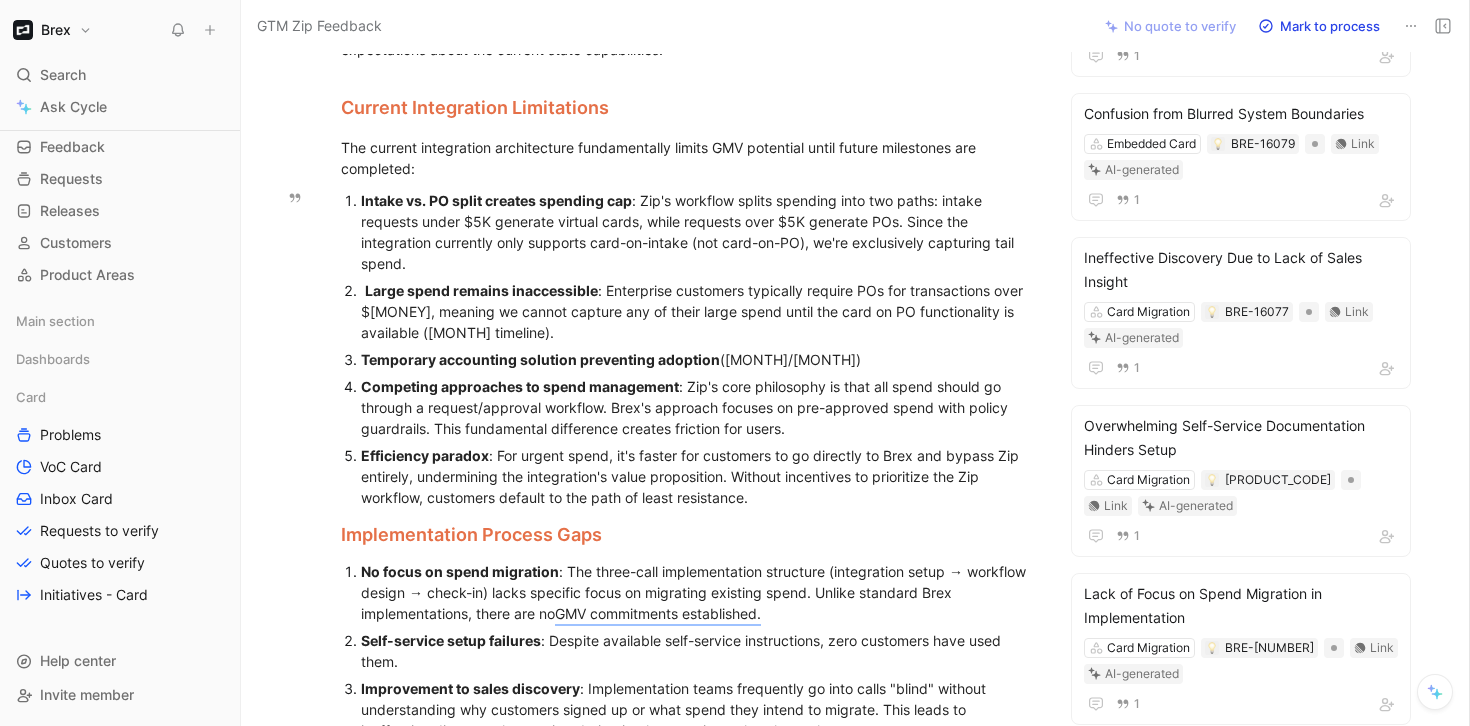 click on "Intake vs. PO split creates spending cap : Zip's workflow splits spending into two paths: intake requests under $5K generate virtual cards, while requests over $5K generate POs. Since the integration currently only supports card-on-intake (not card-on-PO), we're exclusively capturing tail spend." at bounding box center (697, 232) 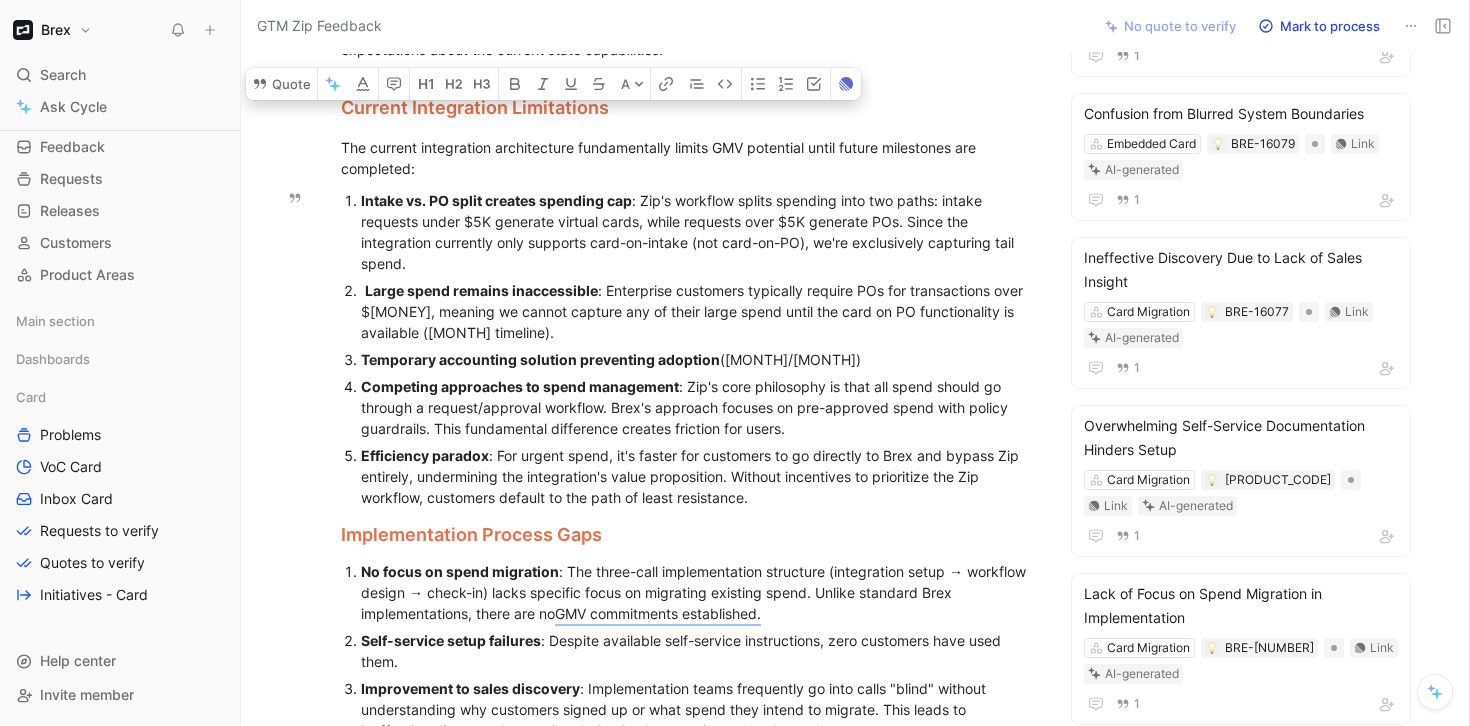 click on "Intake vs. PO split creates spending cap : Zip's workflow splits spending into two paths: intake requests under $5K generate virtual cards, while requests over $5K generate POs. Since the integration currently only supports card-on-intake (not card-on-PO), we're exclusively capturing tail spend." at bounding box center [697, 232] 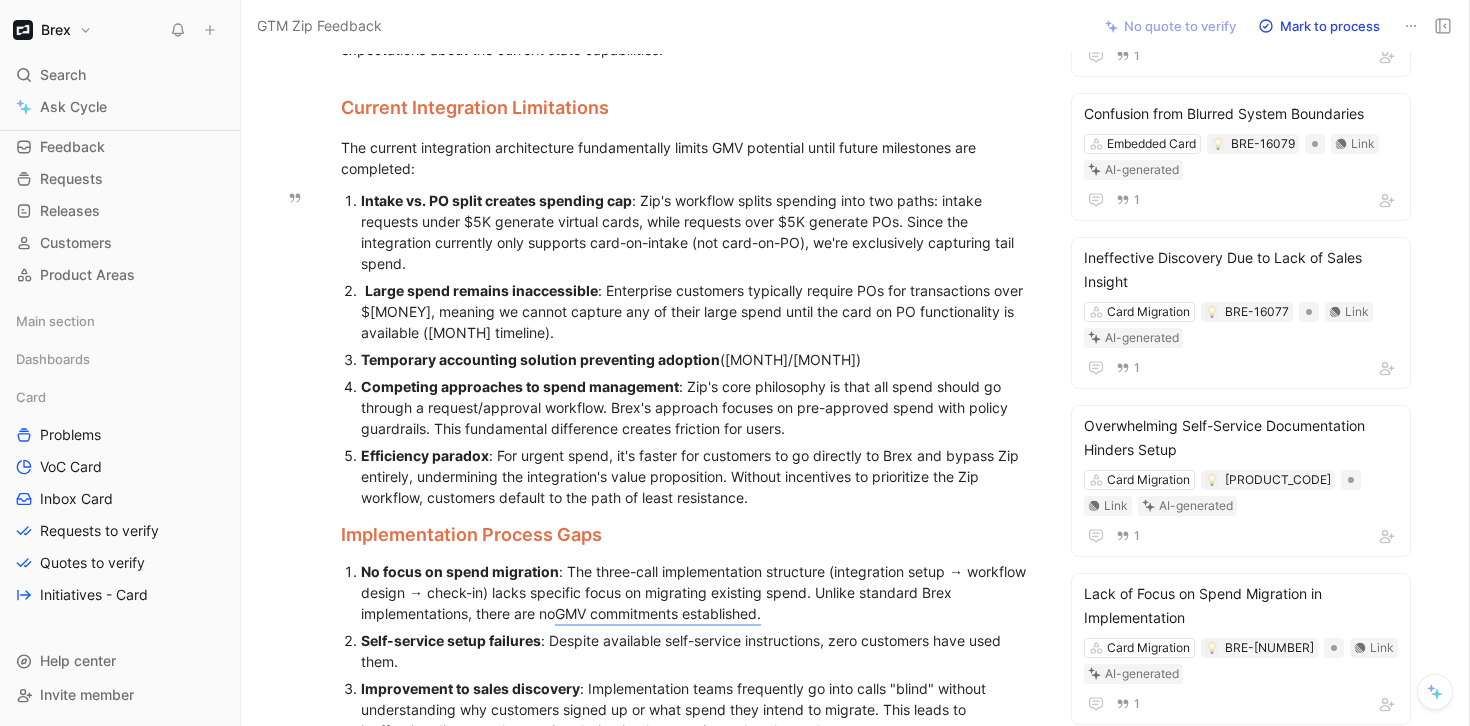 click on "Large spend remains inaccessible : Enterprise customers typically require POs for transactions over $5K, meaning we cannot capture any of their large spend until the card on PO functionality is available (January timeline)." at bounding box center (697, 311) 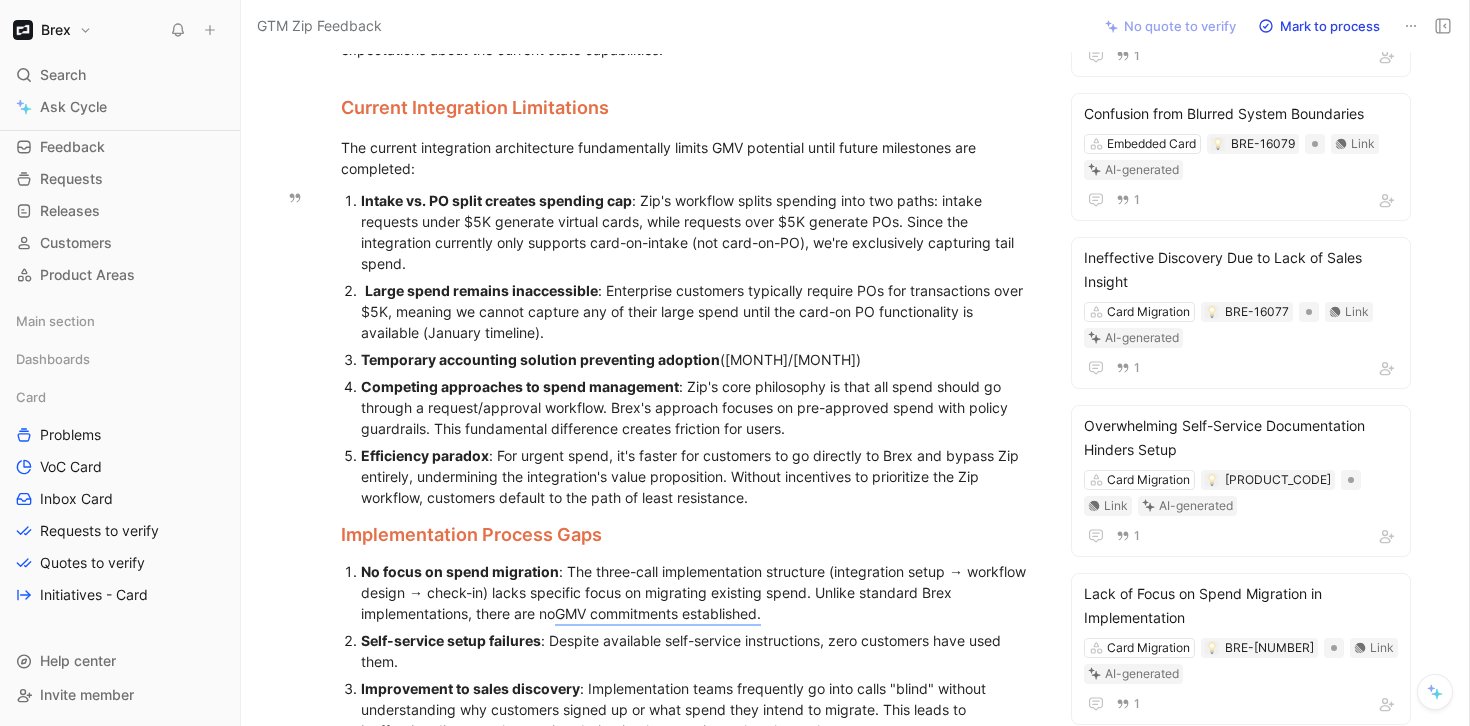 click on "Large spend remains inaccessible : Enterprise customers typically require POs for transactions over $5K, meaning we cannot capture any of their large spend until the card-on PO functionality is available (January timeline)." at bounding box center (697, 311) 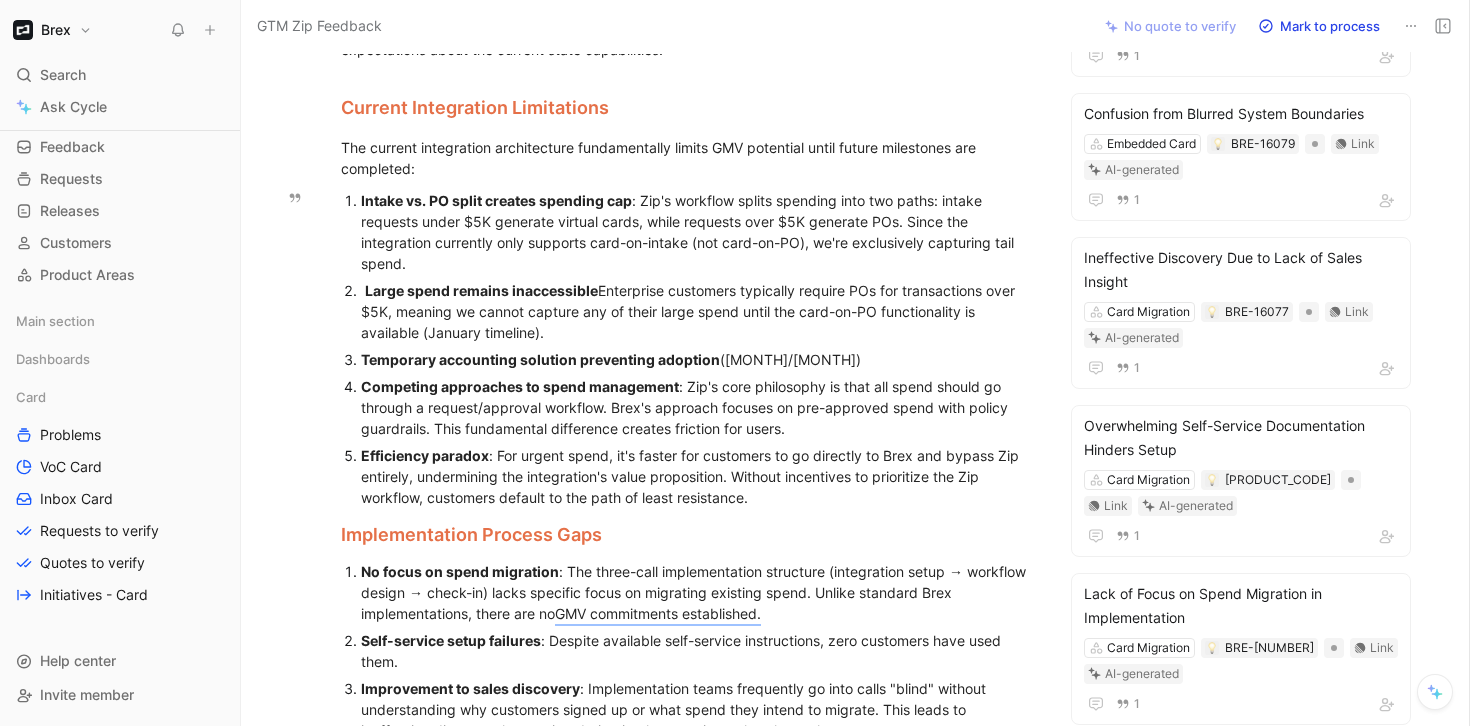 click on "Intake vs. PO split creates spending cap : Zip's workflow splits spending into two paths: intake requests under $5K generate virtual cards, while requests over $5K generate POs. Since the integration currently only supports card-on-intake (not card-on-PO), we're exclusively capturing tail spend." at bounding box center [697, 232] 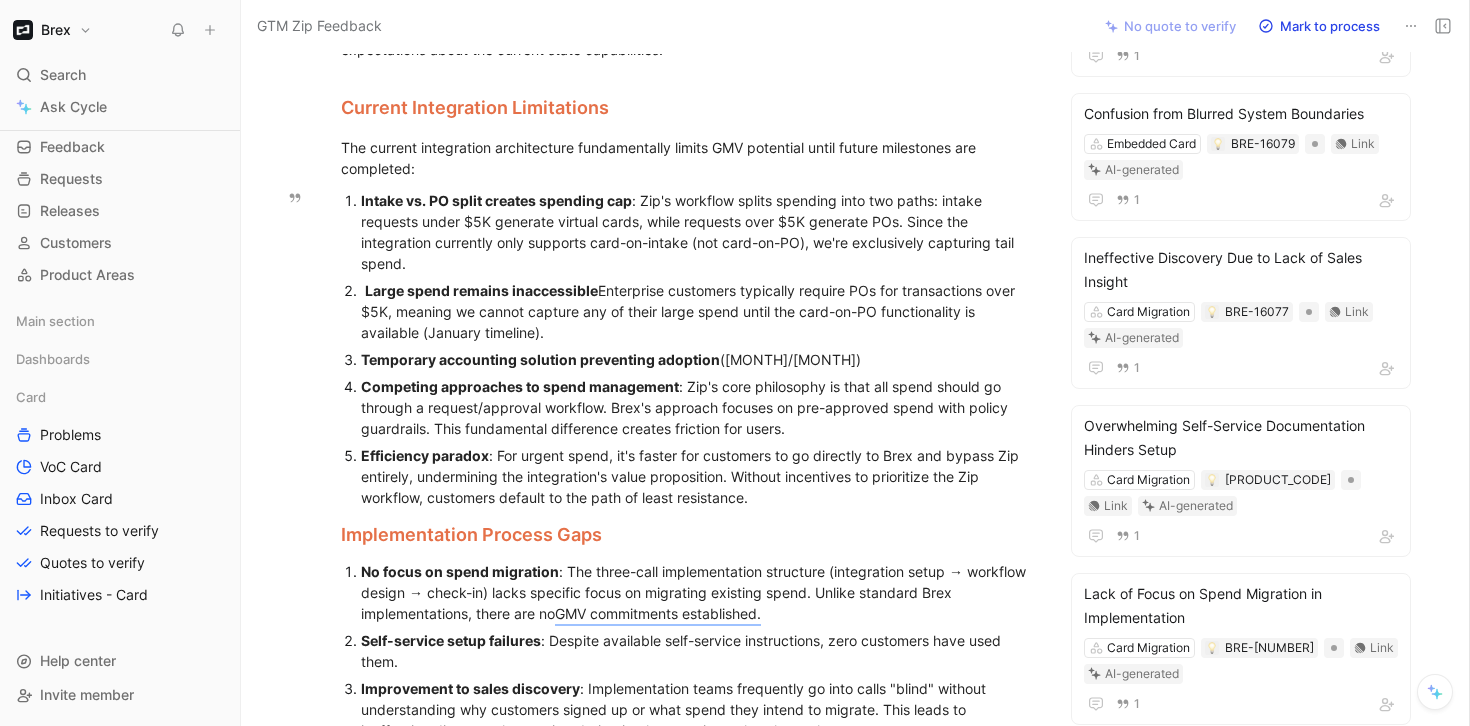 click on "Intake vs. PO split creates spending cap : Zip's workflow splits spending into two paths: intake requests under $5K generate virtual cards, while requests over $5K generate POs. Since the integration currently only supports card-on-intake (not card-on-PO), we're exclusively capturing tail spend." at bounding box center (697, 232) 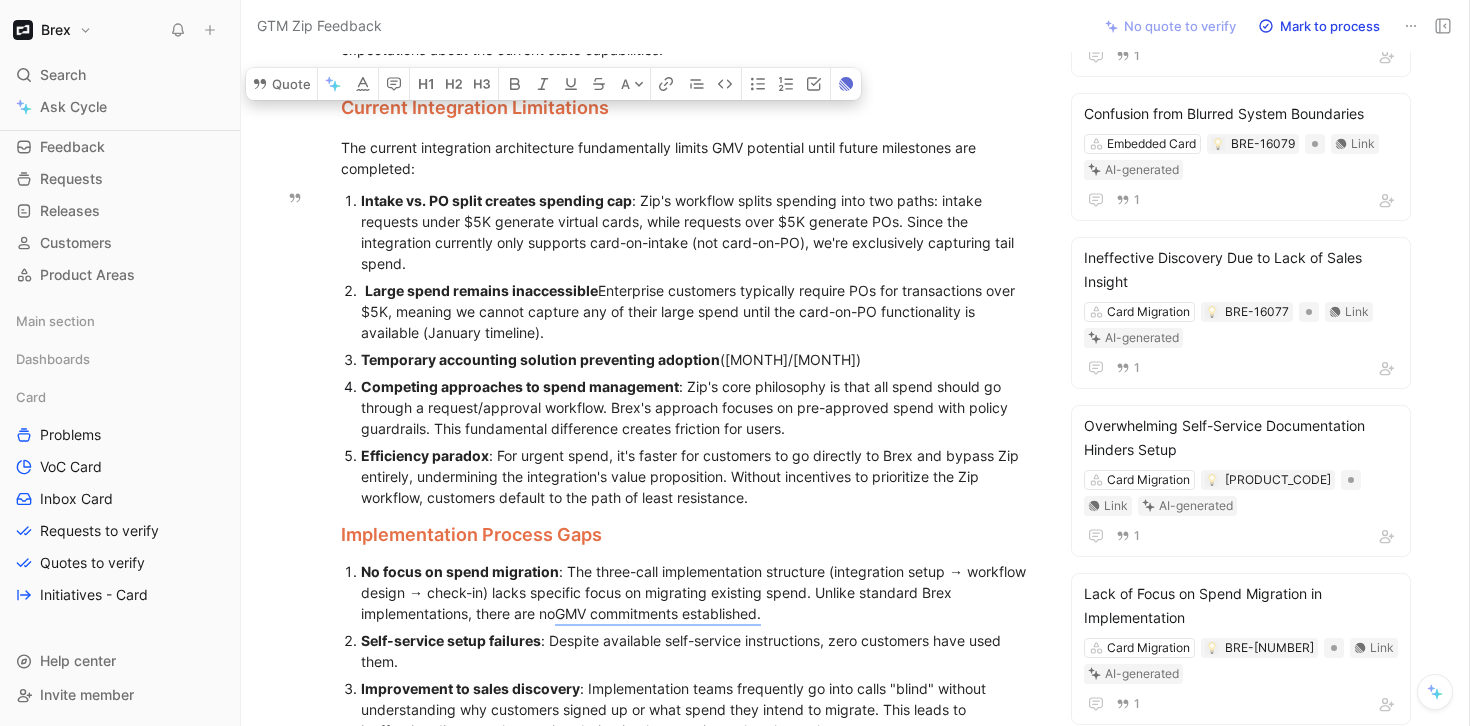 click on "Intake vs. PO split creates spending cap : Zip's workflow splits spending into two paths: intake requests under $5K generate virtual cards, while requests over $5K generate POs. Since the integration currently only supports card-on-intake (not card-on-PO), we're exclusively capturing tail spend." at bounding box center (697, 232) 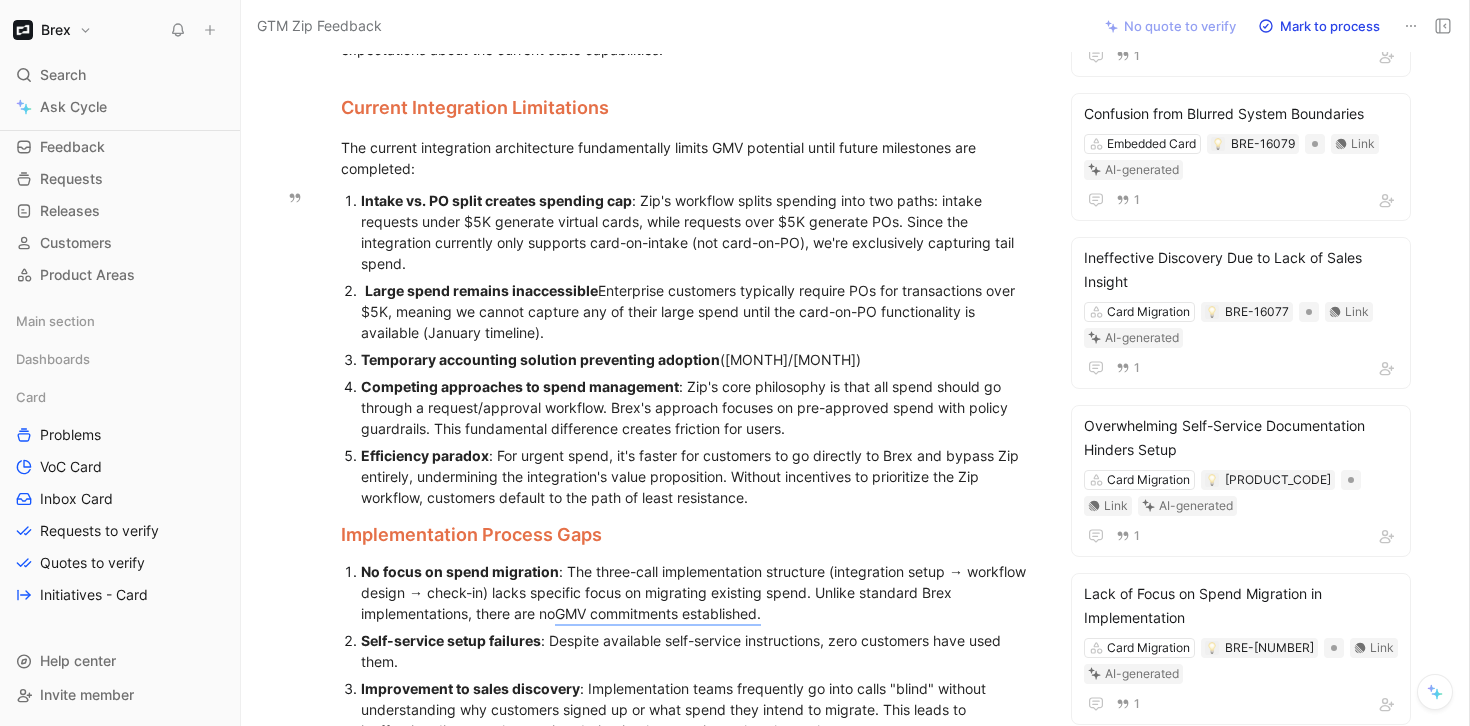 click on "Intake vs. PO split creates spending cap : Zip's workflow splits spending into two paths: intake requests under $5K generate virtual cards, while requests over $5K generate POs. Since the integration currently only supports card-on-intake (not card-on-PO), we're exclusively capturing tail spend." at bounding box center (697, 232) 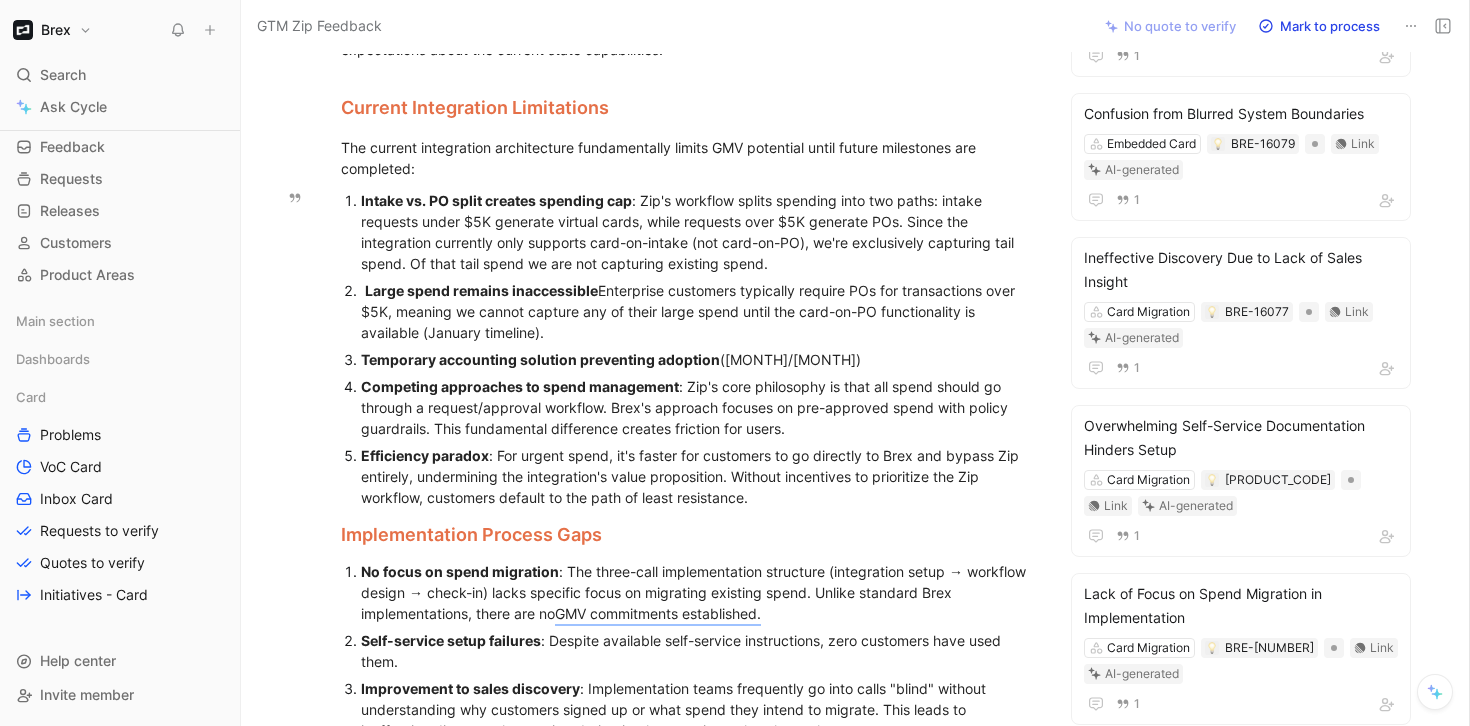 click on "Large spend remains inaccessible : Enterprise customers typically require POs for transactions over $5K, meaning we cannot capture any of their large spend until the card-on-PO functionality is available (January timeline)." at bounding box center [697, 311] 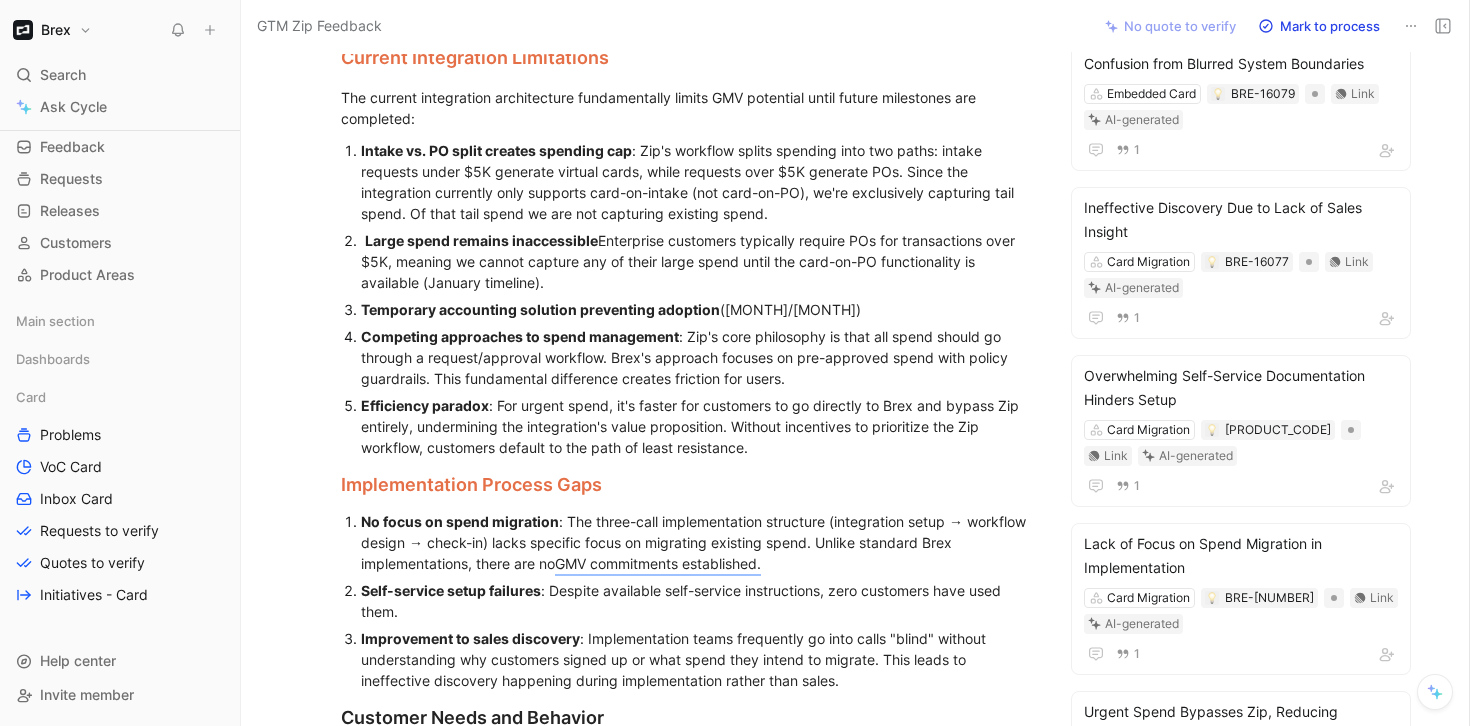 scroll, scrollTop: 470, scrollLeft: 0, axis: vertical 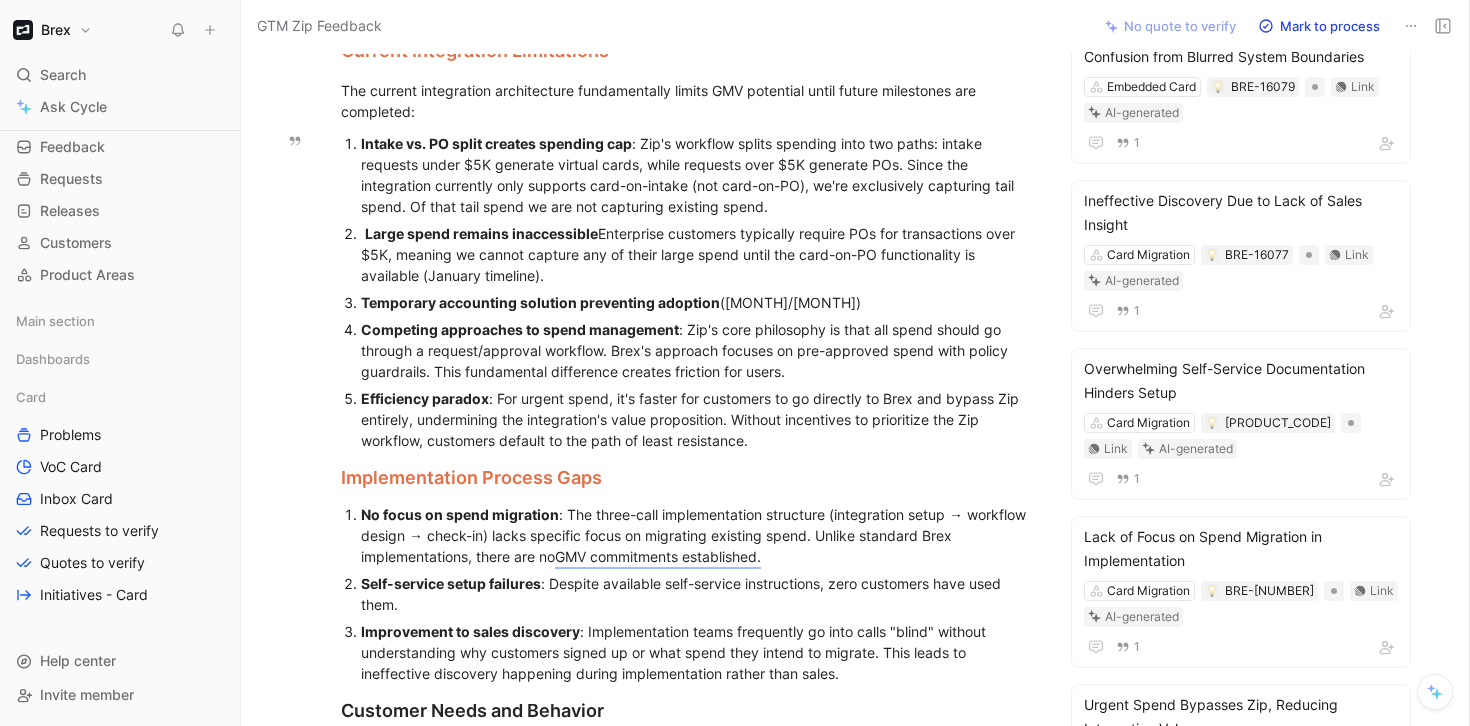click on "Temporary accounting solution preventing adoption : Most customers prefer to wait for Zip accounting (October/November) rather than implementing the interim Brex accounting solution. The current setup requires customers to maintain dual user profiles and creates confusion about where to request spend (Betterment, Product Philosophy Misalignment" at bounding box center (697, 302) 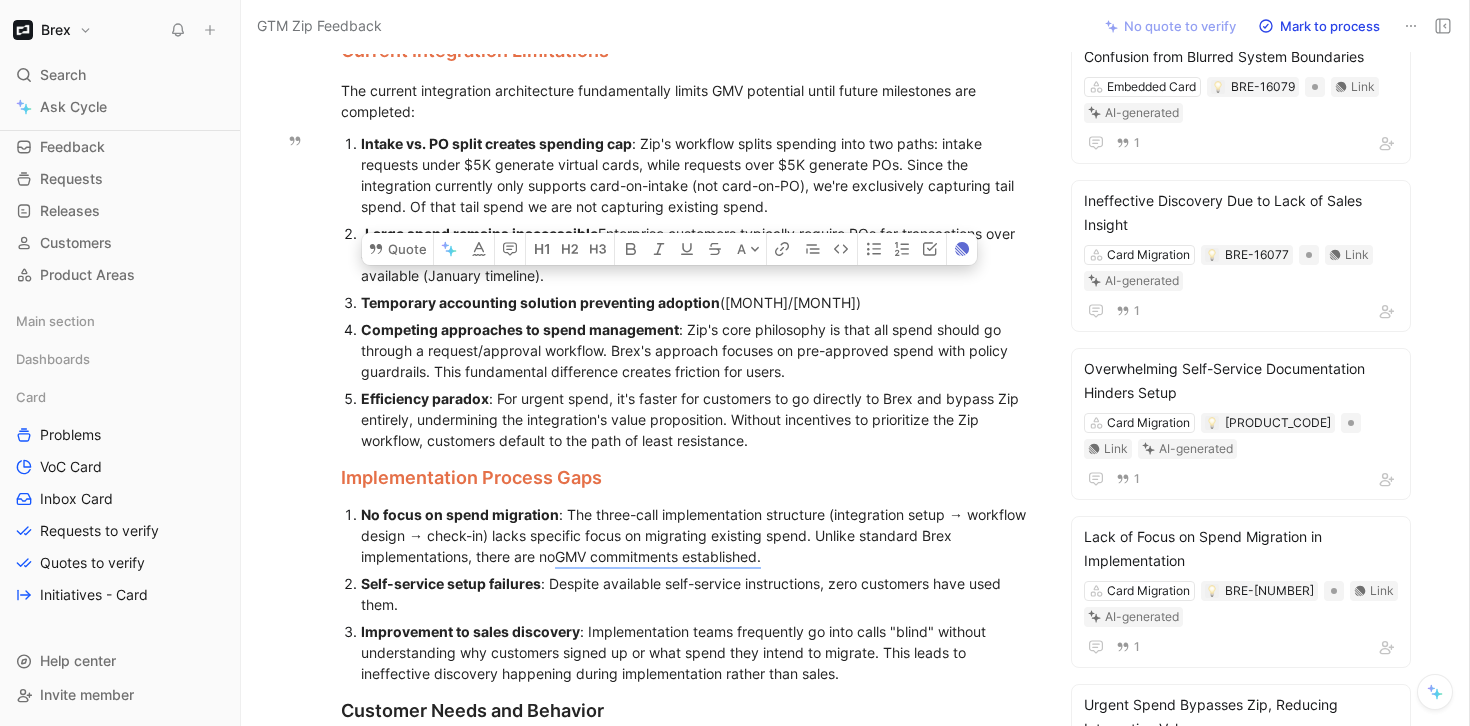 drag, startPoint x: 805, startPoint y: 360, endPoint x: 558, endPoint y: 364, distance: 247.03238 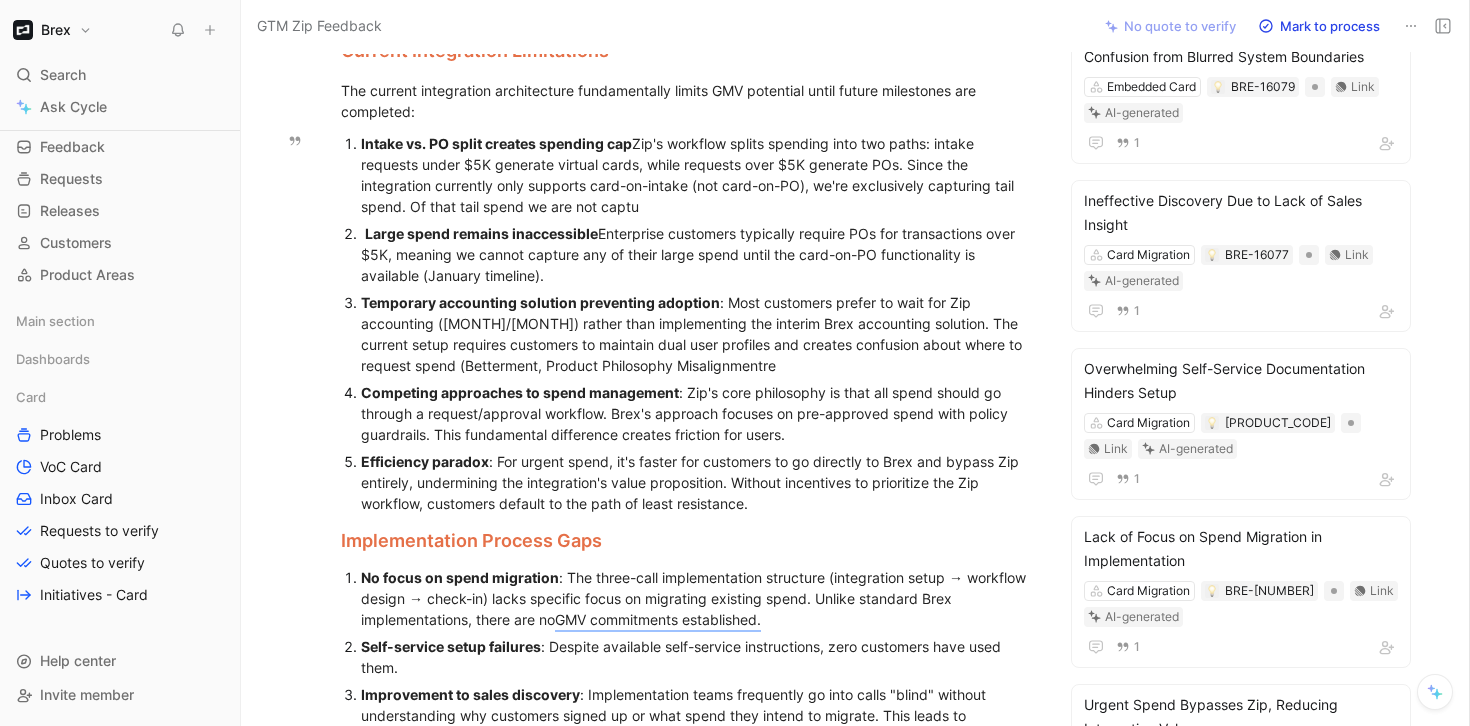 click on "Intake vs. PO split creates spending cap : Zip's workflow splits spending into two paths: intake requests under $5K generate virtual cards, while requests over $5K generate POs. Since the integration currently only supports card-on-intake (not card-on-PO), we're exclusively capturing tail spend. Of that tail spend we are not captu" at bounding box center (697, 175) 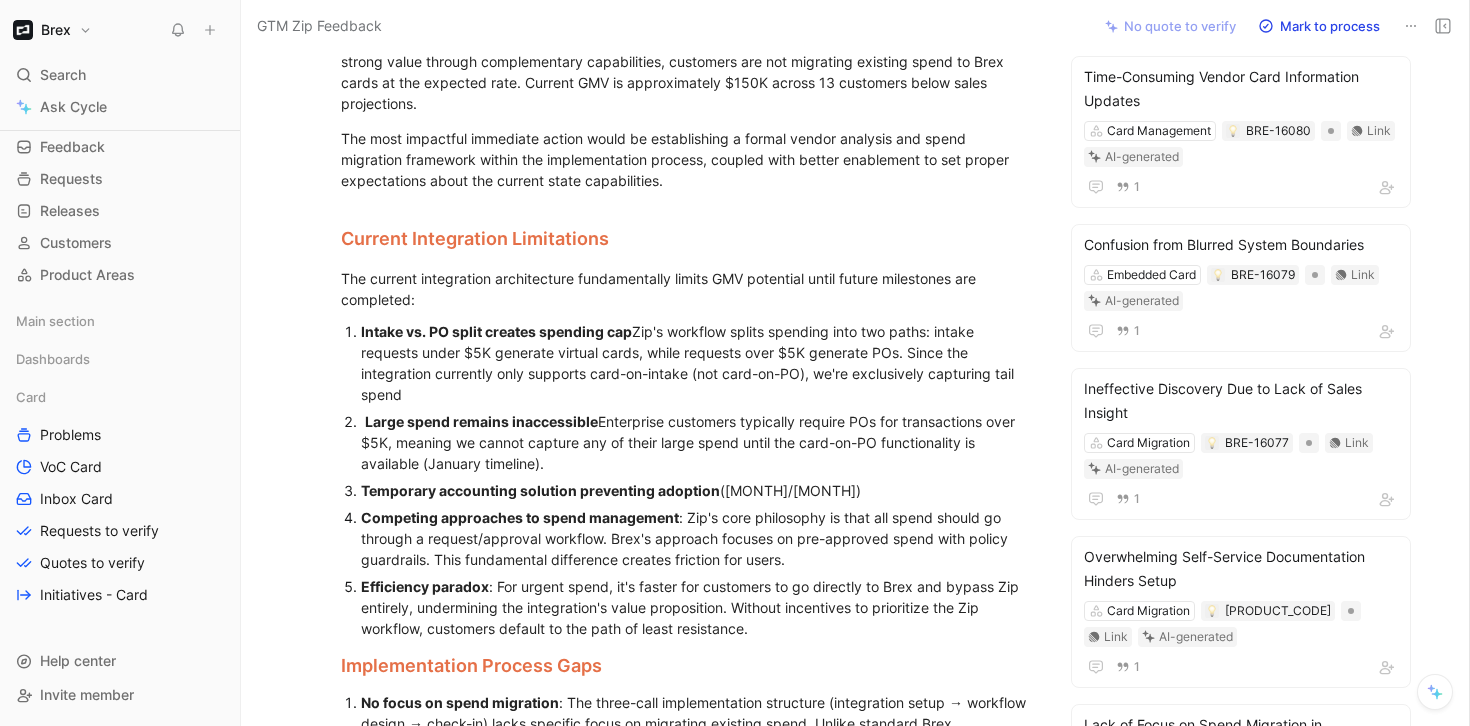scroll, scrollTop: 394, scrollLeft: 0, axis: vertical 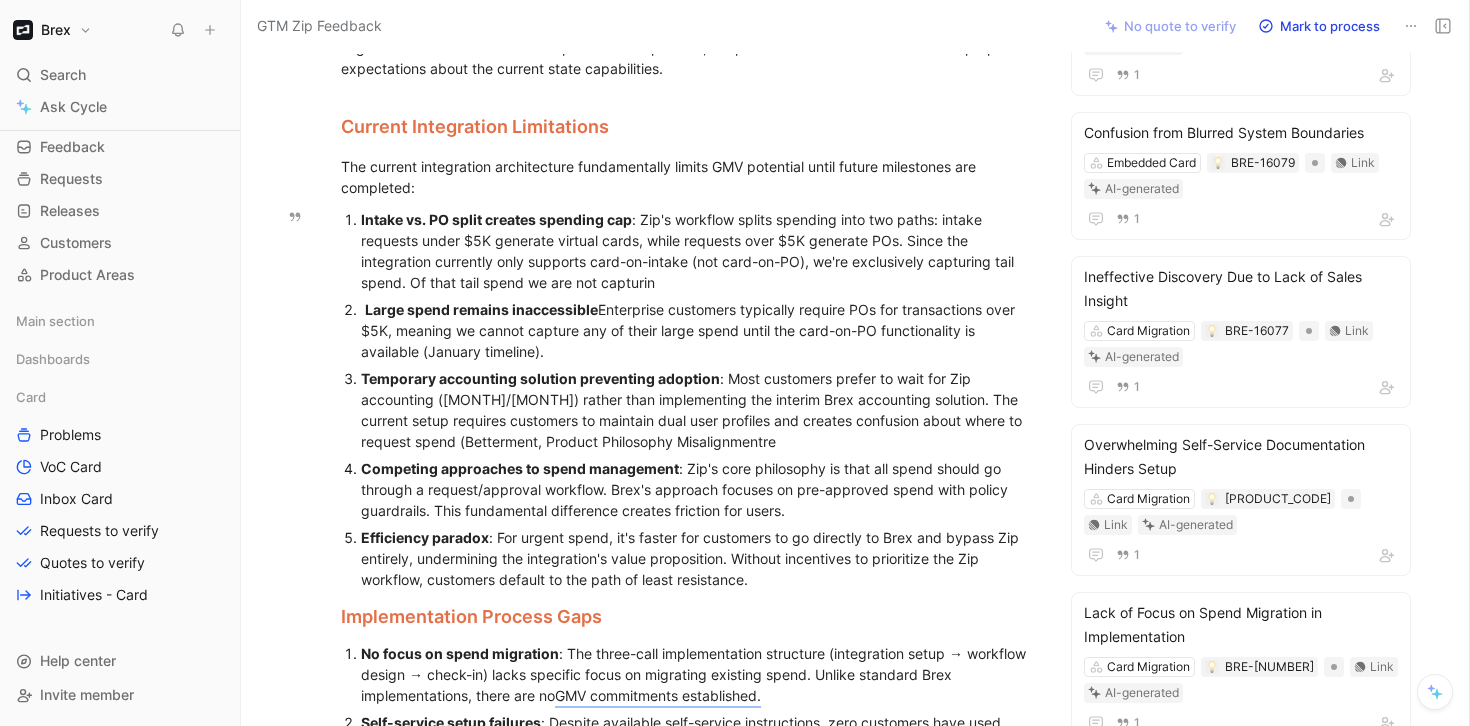click on "Intake vs. PO split creates spending cap : Zip's workflow splits spending into two paths: intake requests under $5K generate virtual cards, while requests over $5K generate POs. Since the integration currently only supports card-on-intake (not card-on-PO), we're exclusively capturing tail spend. Of that tail spend we are not capturin" at bounding box center (697, 251) 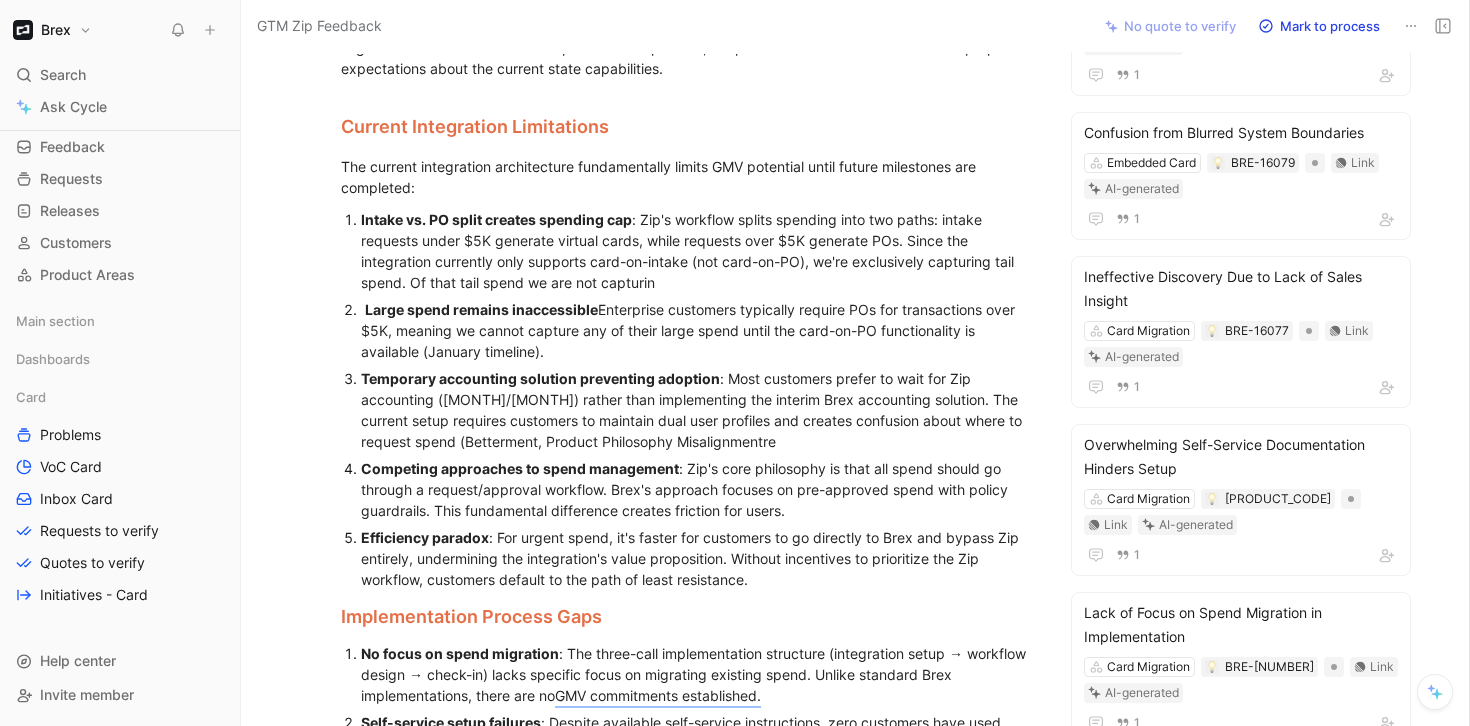 scroll, scrollTop: 395, scrollLeft: 0, axis: vertical 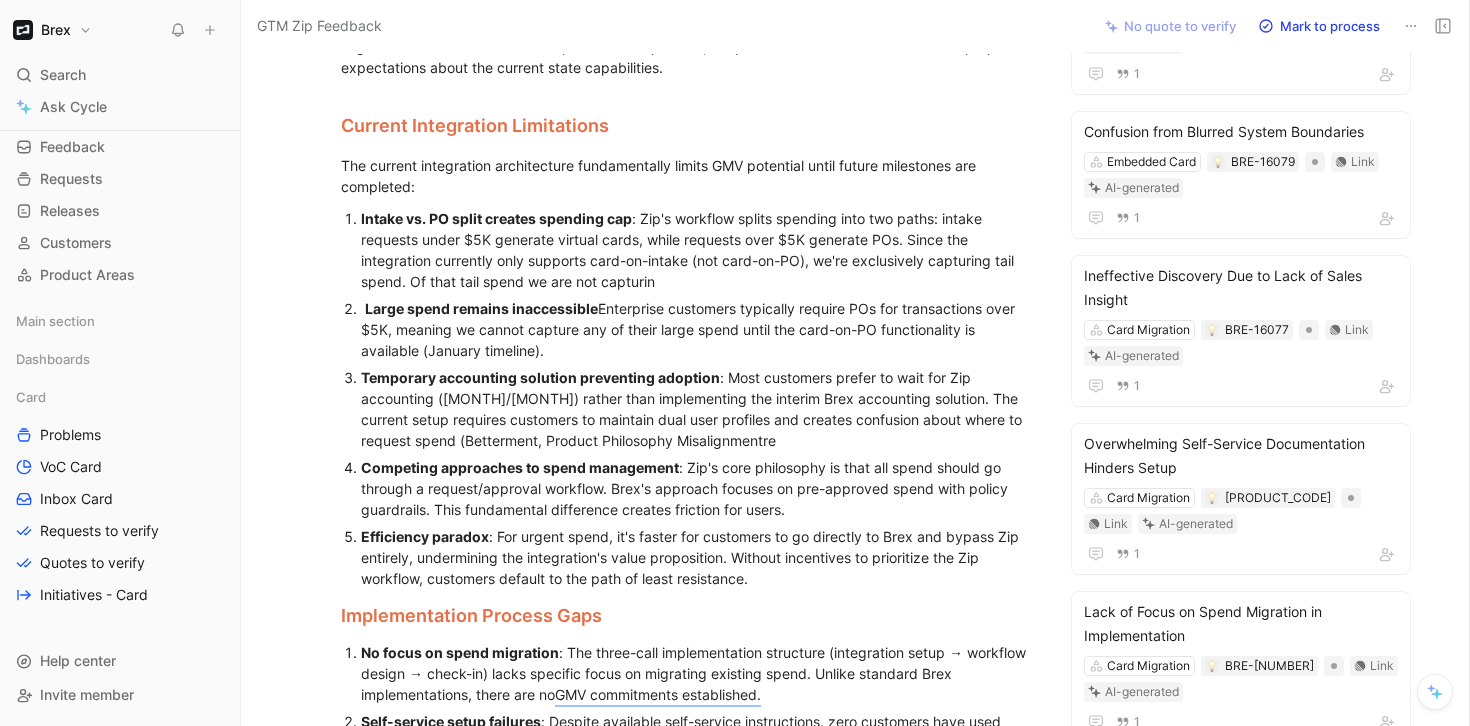 click on "Intake vs. PO split creates spending cap : Zip's workflow splits spending into two paths: intake requests under $5K generate virtual cards, while requests over $5K generate POs. Since the integration currently only supports card-on-intake (not card-on-PO), we're exclusively capturing tail spend. Of that tail spend we are not capturin" at bounding box center (697, 250) 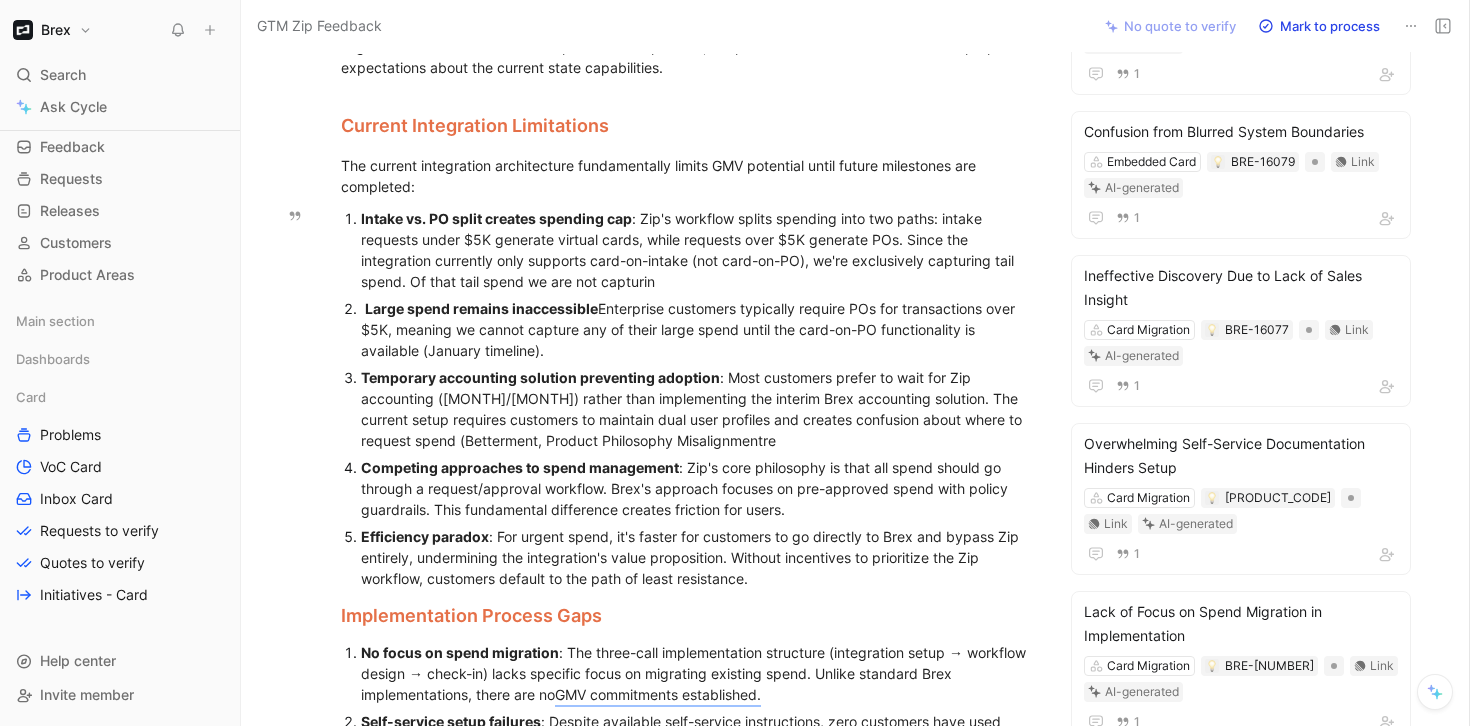 click on "Intake vs. PO split creates spending cap : Zip's workflow splits spending into two paths: intake requests under $5K generate virtual cards, while requests over $5K generate POs. Since the integration currently only supports card-on-intake (not card-on-PO), we're exclusively capturing tail spend. Of that tail spend we are not capturin" at bounding box center (697, 250) 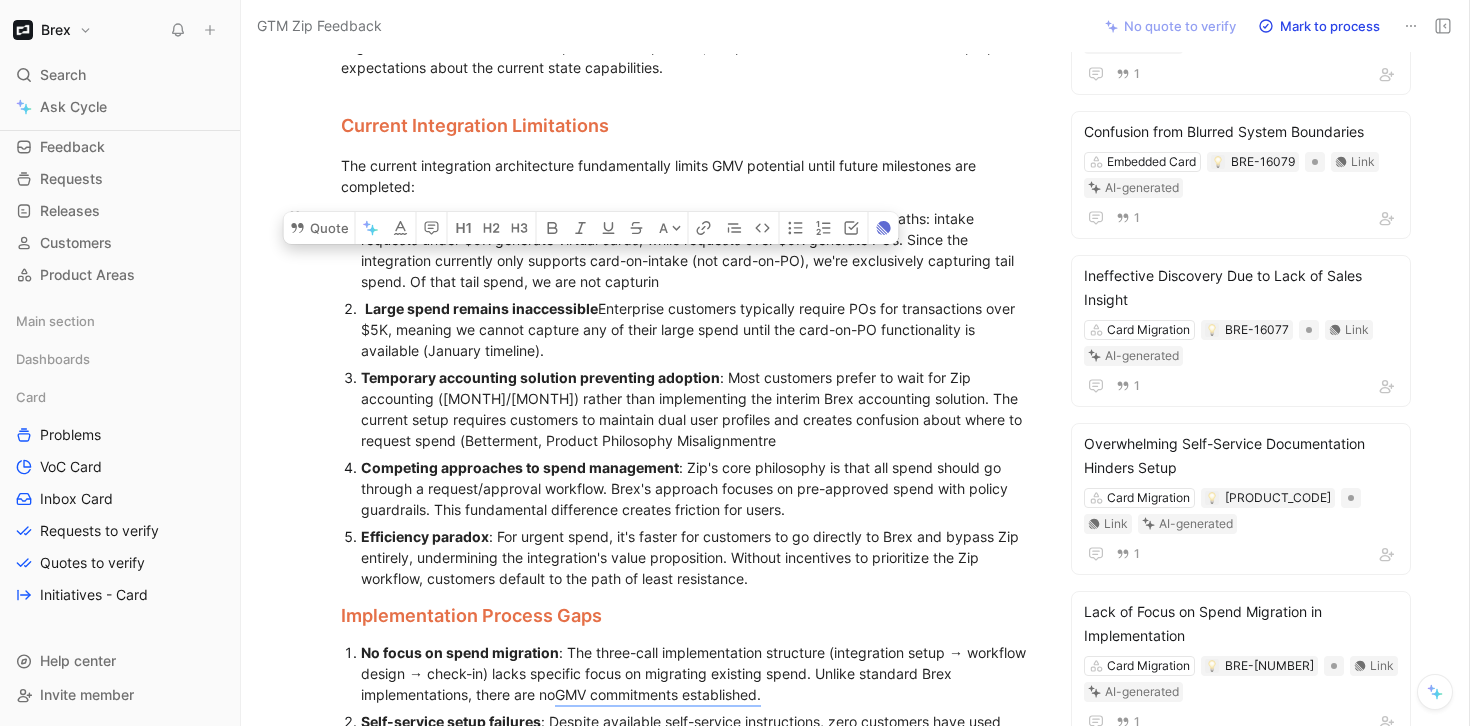 drag, startPoint x: 531, startPoint y: 283, endPoint x: 683, endPoint y: 281, distance: 152.01315 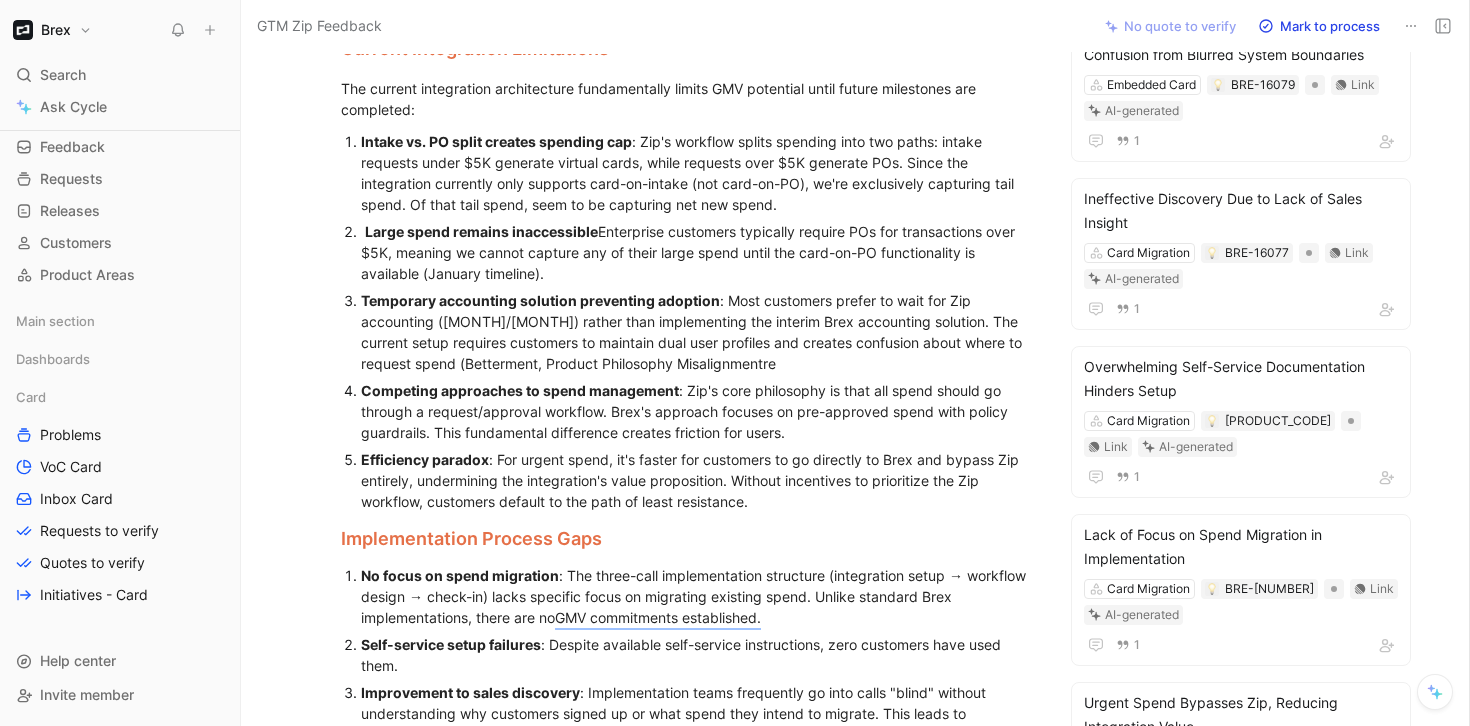 scroll, scrollTop: 504, scrollLeft: 0, axis: vertical 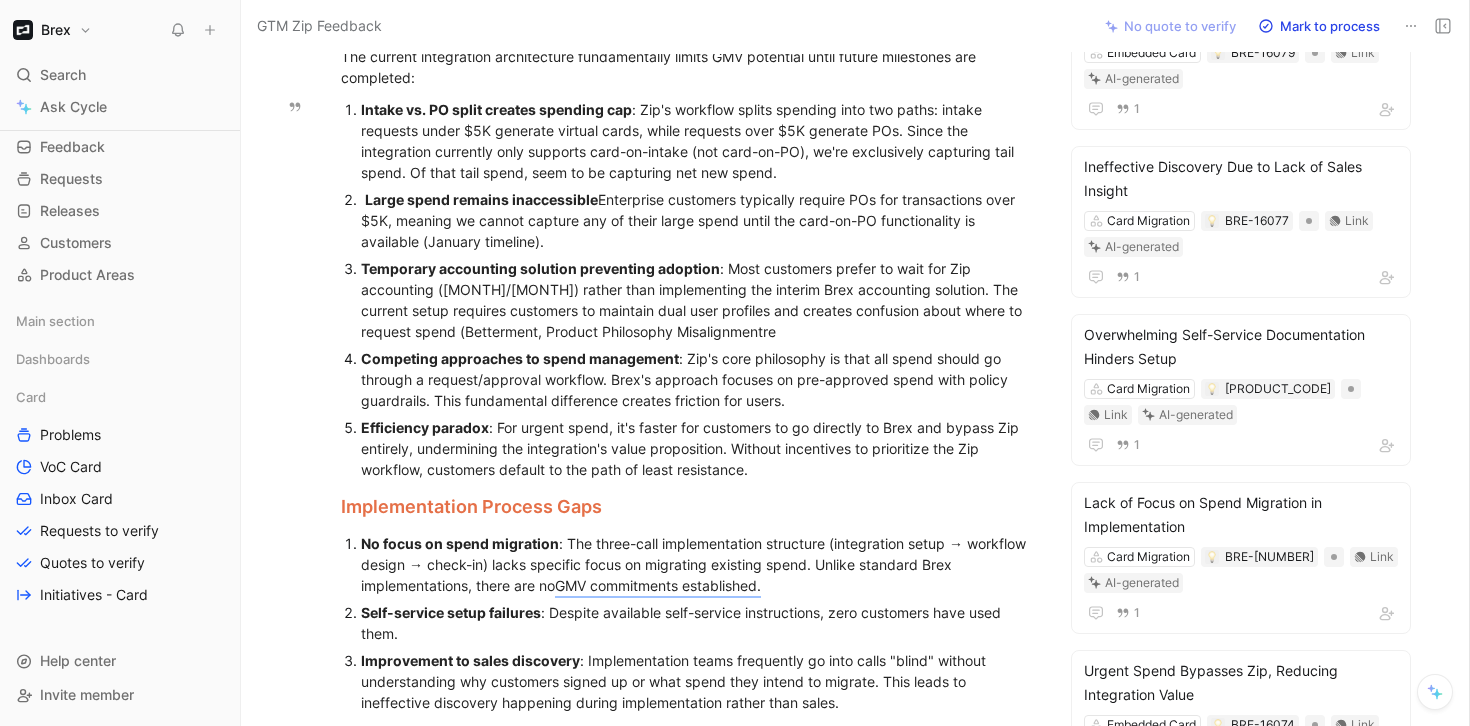 click on "Competing approaches to spend management : Zip's core philosophy is that all spend should go through a request/approval workflow. Brex's approach focuses on pre-approved spend with policy guardrails. This fundamental difference creates friction for users." at bounding box center [697, 379] 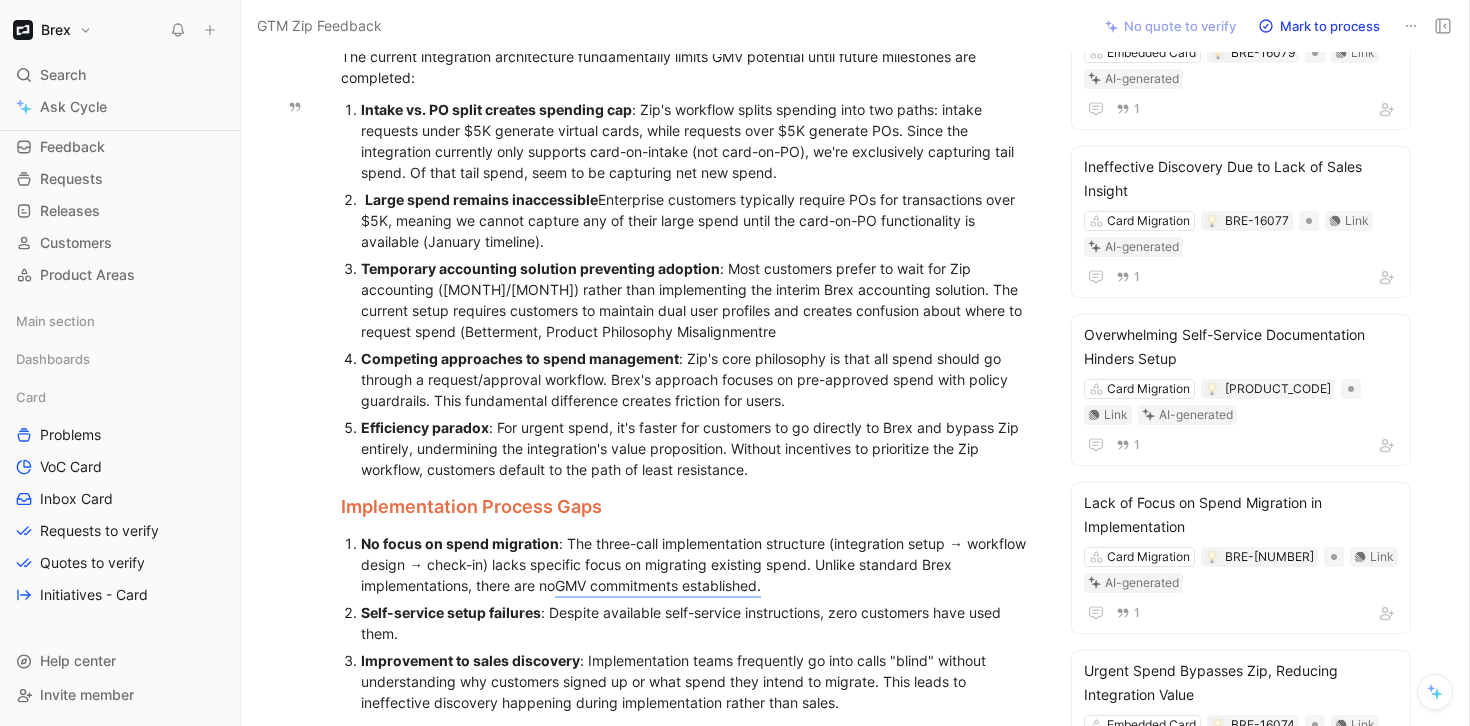 click on "Competing approaches to spend management : Zip's core philosophy is that all spend should go through a request/approval workflow. Brex's approach focuses on pre-approved spend with policy guardrails. This fundamental difference creates friction for users." at bounding box center (697, 379) 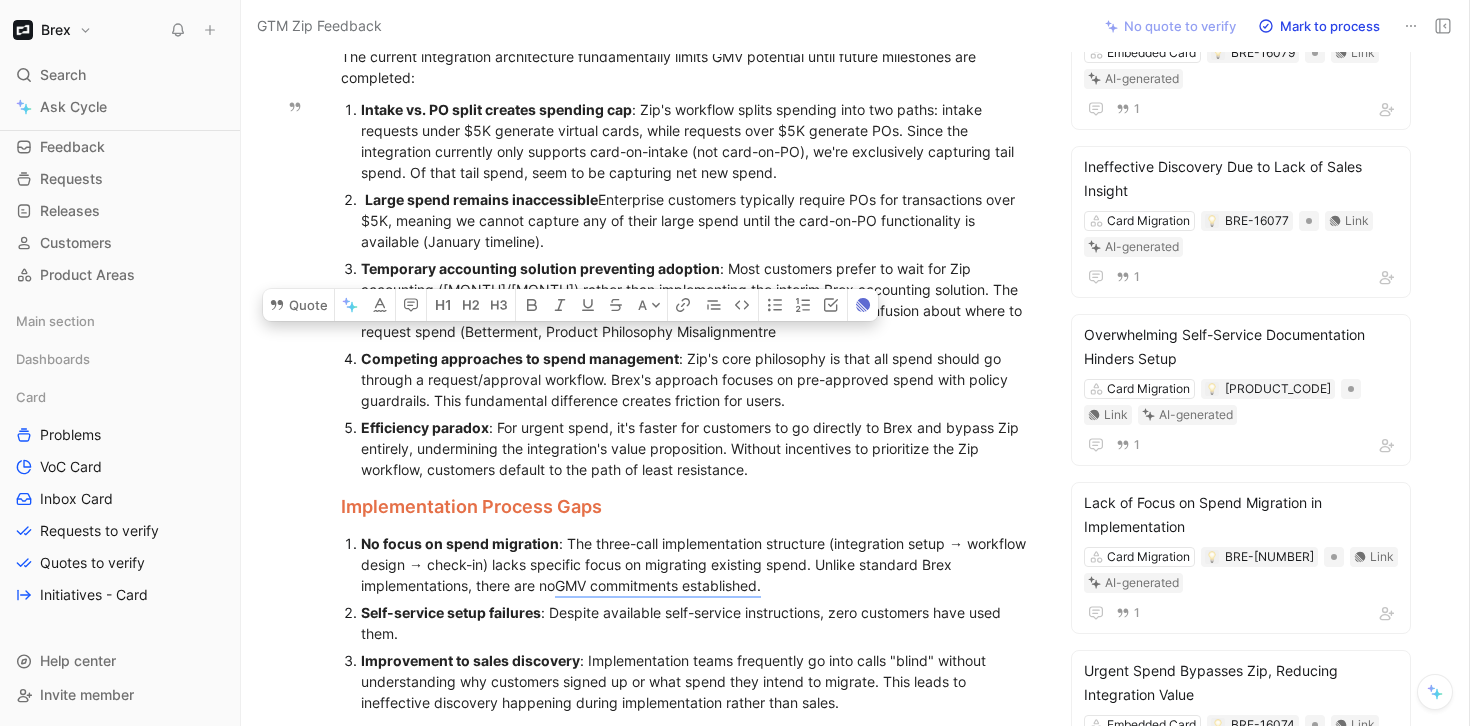 click on "Competing approaches to spend management : Zip's core philosophy is that all spend should go through a request/approval workflow. Brex's approach focuses on pre-approved spend with policy guardrails. This fundamental difference creates friction for users." at bounding box center (697, 379) 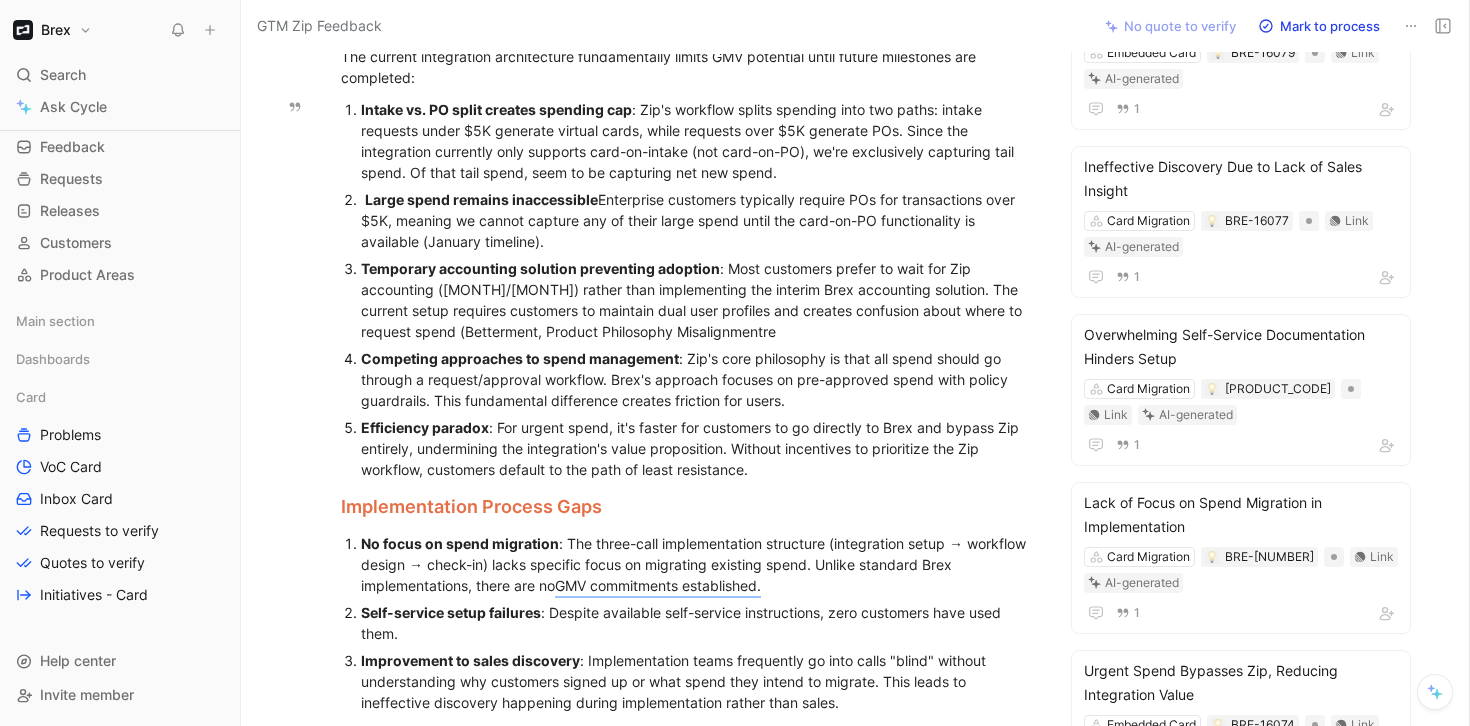 click on "Competing approaches to spend management : Zip's core philosophy is that all spend should go through a request/approval workflow. Brex's approach focuses on pre-approved spend with policy guardrails. This fundamental difference creates friction for users." at bounding box center (697, 379) 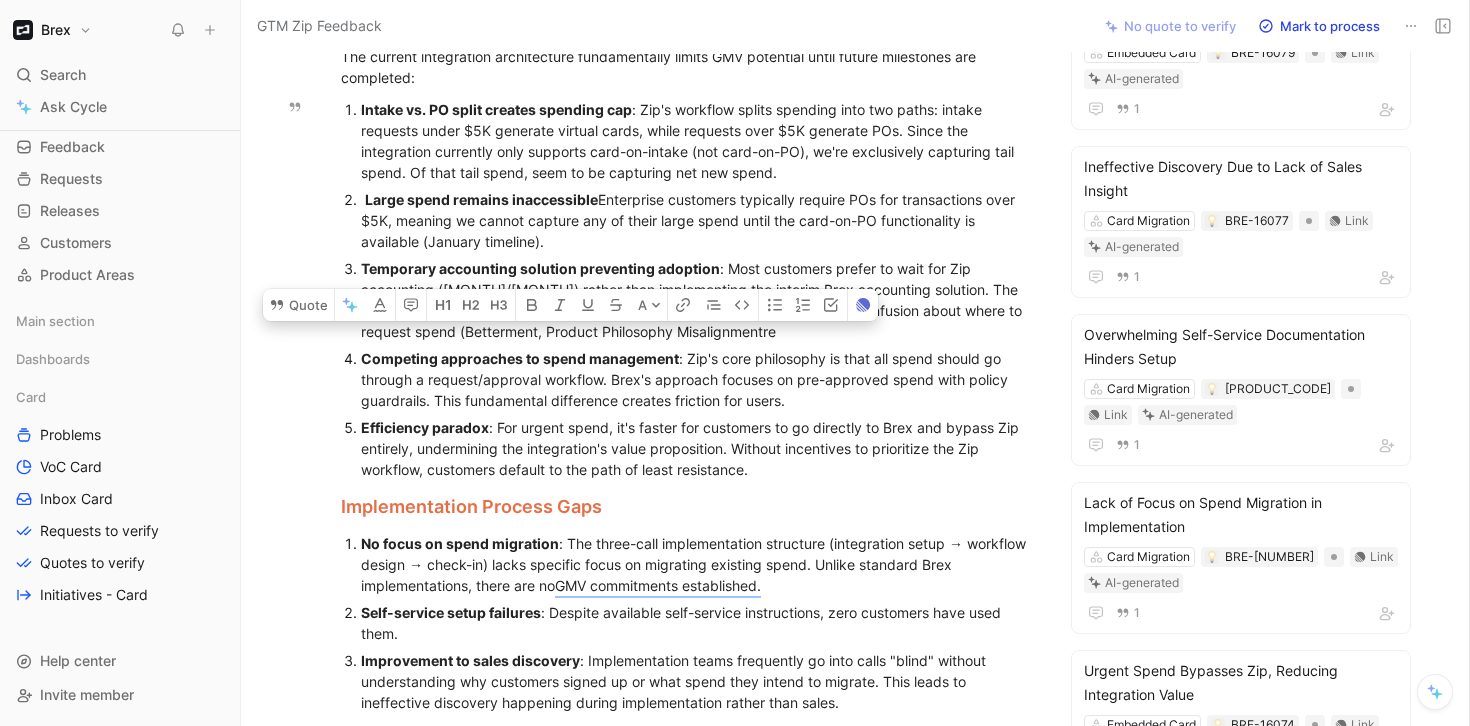 click on "Competing approaches to spend management : Zip's core philosophy is that all spend should go through a request/approval workflow. Brex's approach focuses on pre-approved spend with policy guardrails. This fundamental difference creates friction for users." at bounding box center (697, 379) 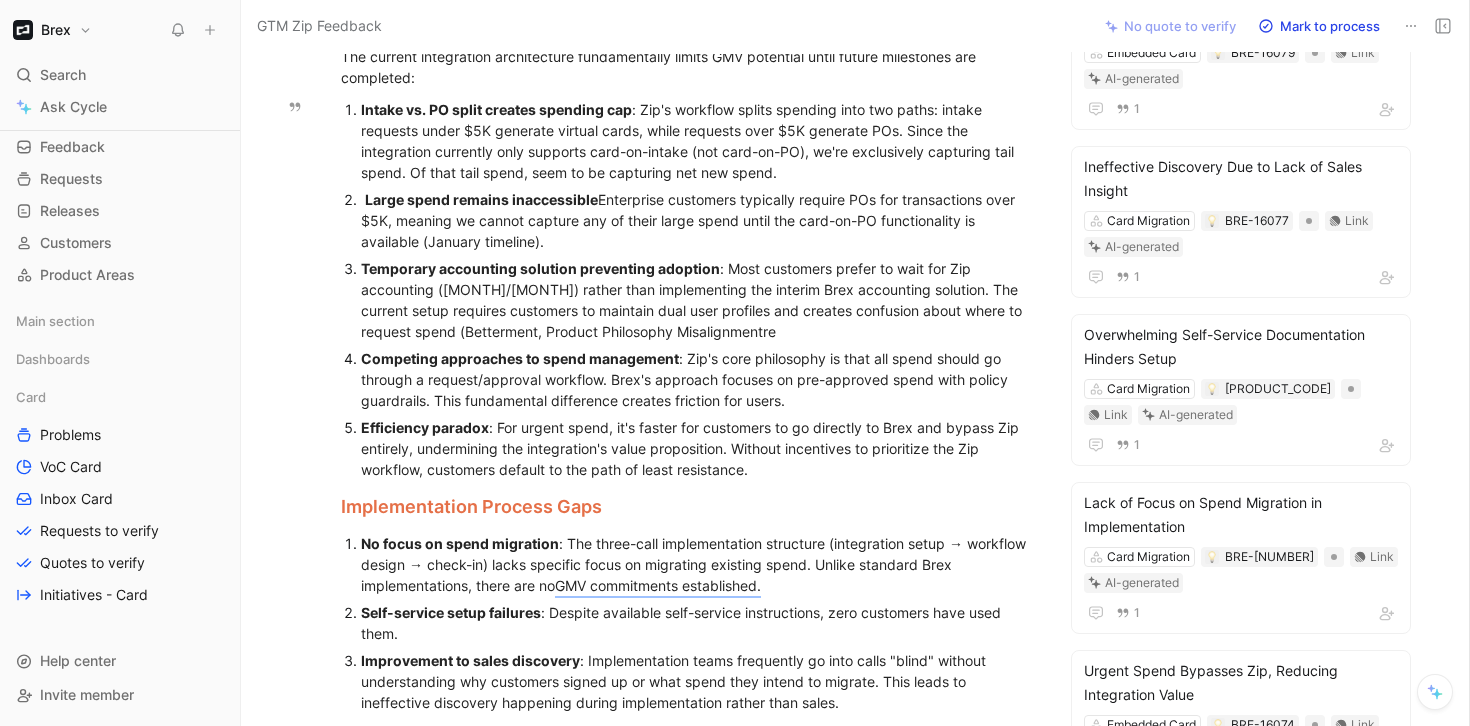 click on "Competing approaches to spend management : Zip's core philosophy is that all spend should go through a request/approval workflow. Brex's approach focuses on pre-approved spend with policy guardrails. This fundamental difference creates friction for users." at bounding box center (697, 379) 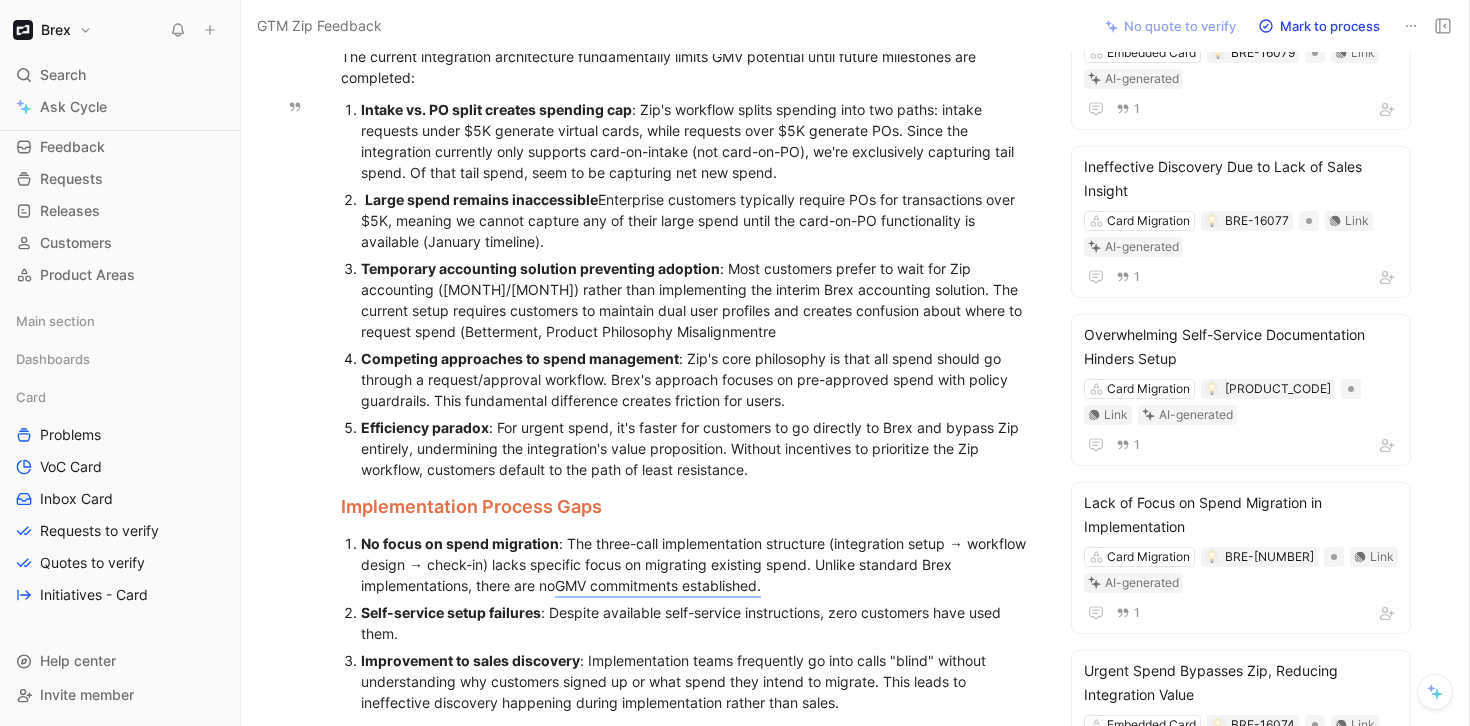 click on "Competing approaches to spend management : Zip's core philosophy is that all spend should go through a request/approval workflow. Brex's approach focuses on pre-approved spend with policy guardrails. This fundamental difference creates friction for users." at bounding box center (697, 379) 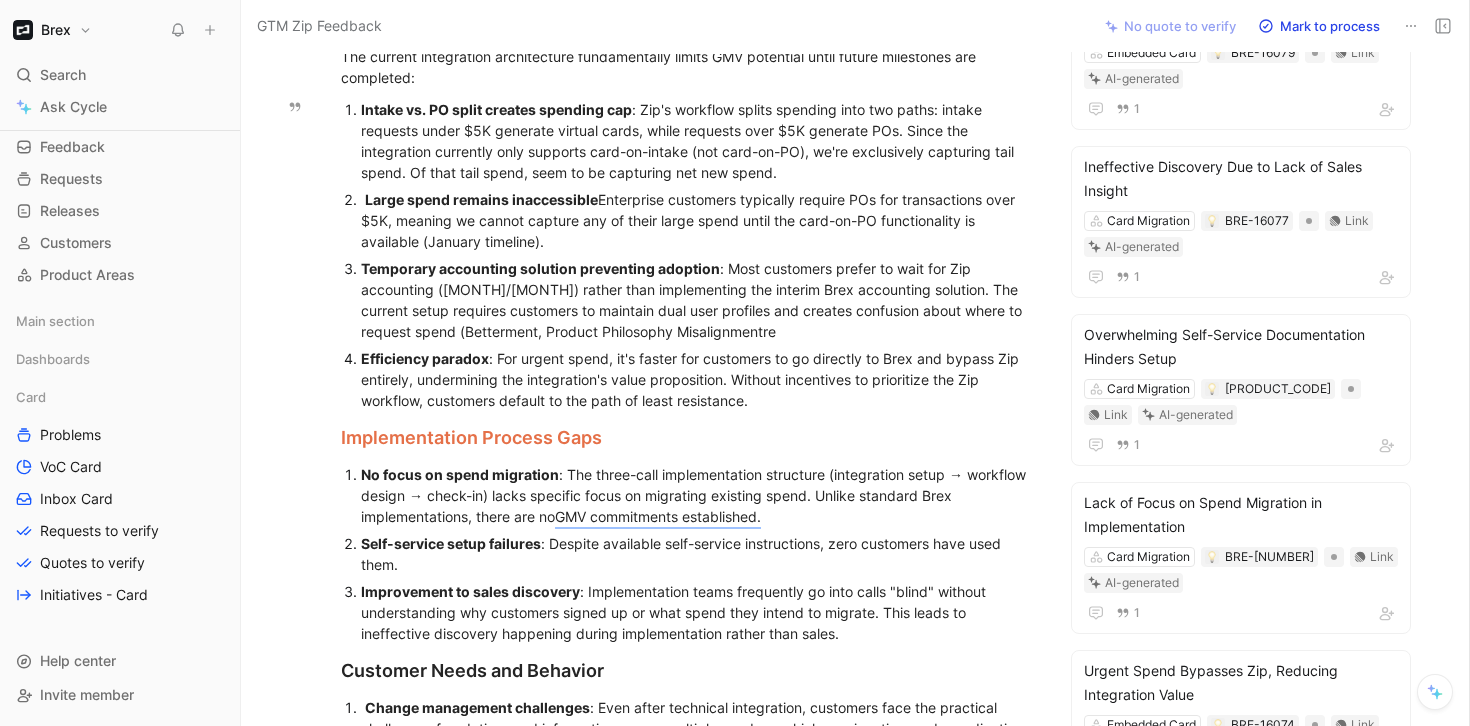 click on "Temporary accounting solution preventing adoption : Most customers prefer to wait for Zip accounting (October/November) rather than implementing the interim Brex accounting solution. The current setup requires customers to maintain dual user profiles and creates confusion about where to request spend (Betterment, Product Philosophy Misalignmentre" at bounding box center (697, 300) 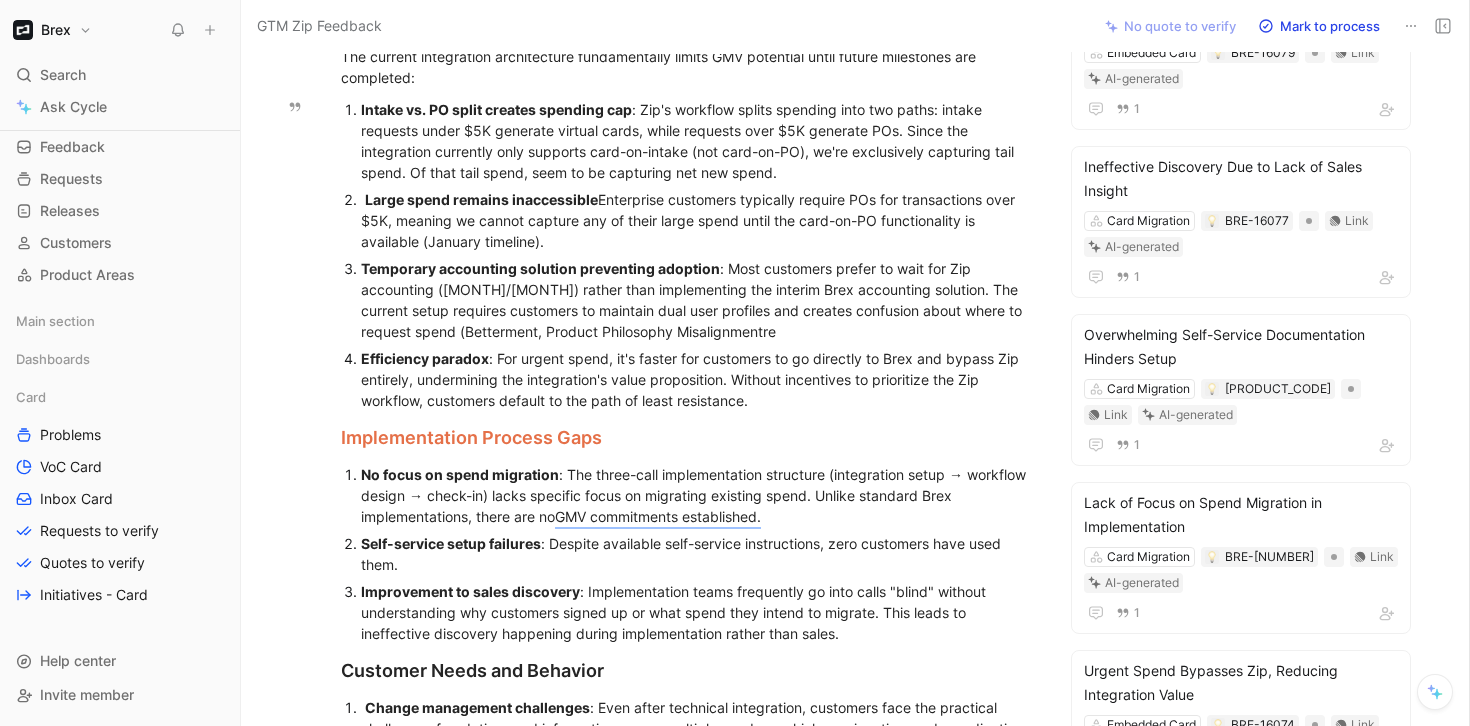 click on "Temporary accounting solution preventing adoption : Most customers prefer to wait for Zip accounting (October/November) rather than implementing the interim Brex accounting solution. The current setup requires customers to maintain dual user profiles and creates confusion about where to request spend (Betterment, Product Philosophy Misalignmentre" at bounding box center [697, 300] 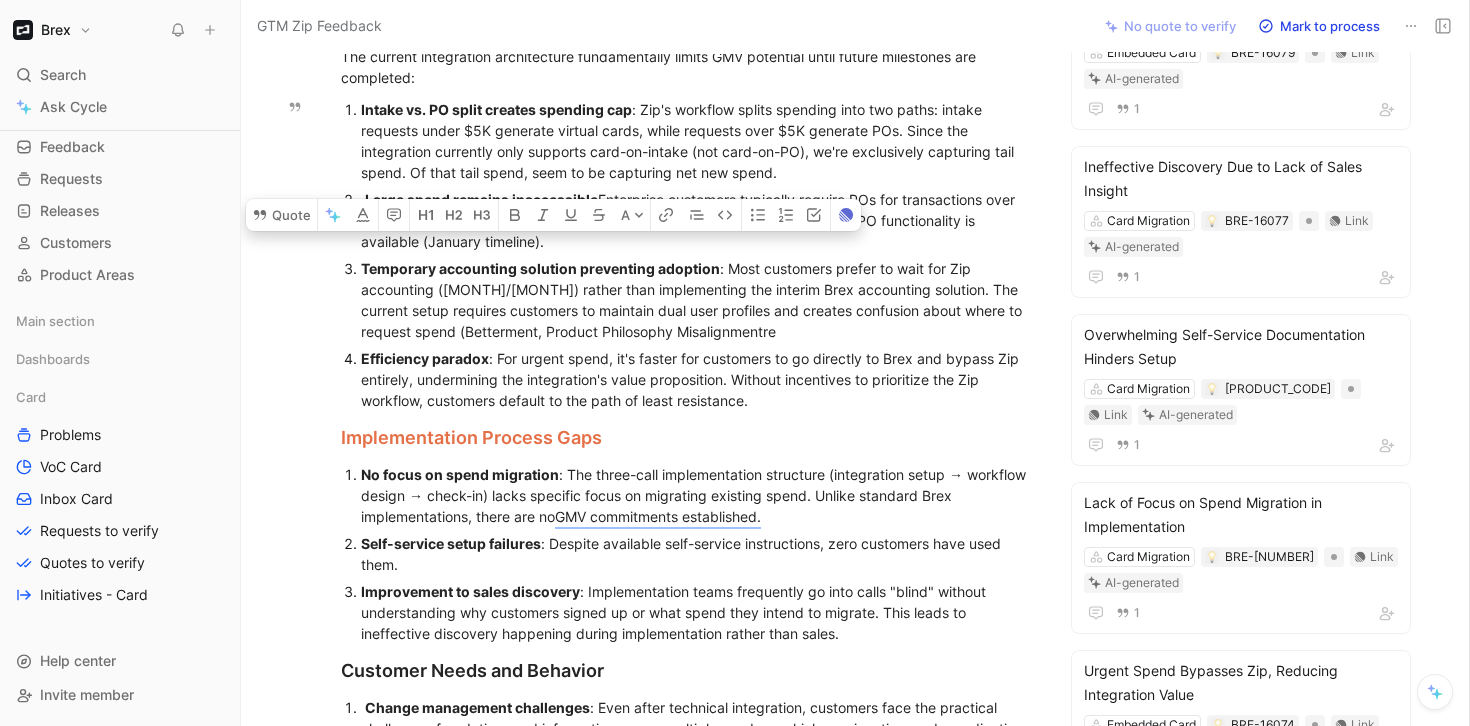 click on "Temporary accounting solution preventing adoption : Most customers prefer to wait for Zip accounting (October/November) rather than implementing the interim Brex accounting solution. The current setup requires customers to maintain dual user profiles and creates confusion about where to request spend (Betterment, Product Philosophy Misalignmentre" at bounding box center (697, 300) 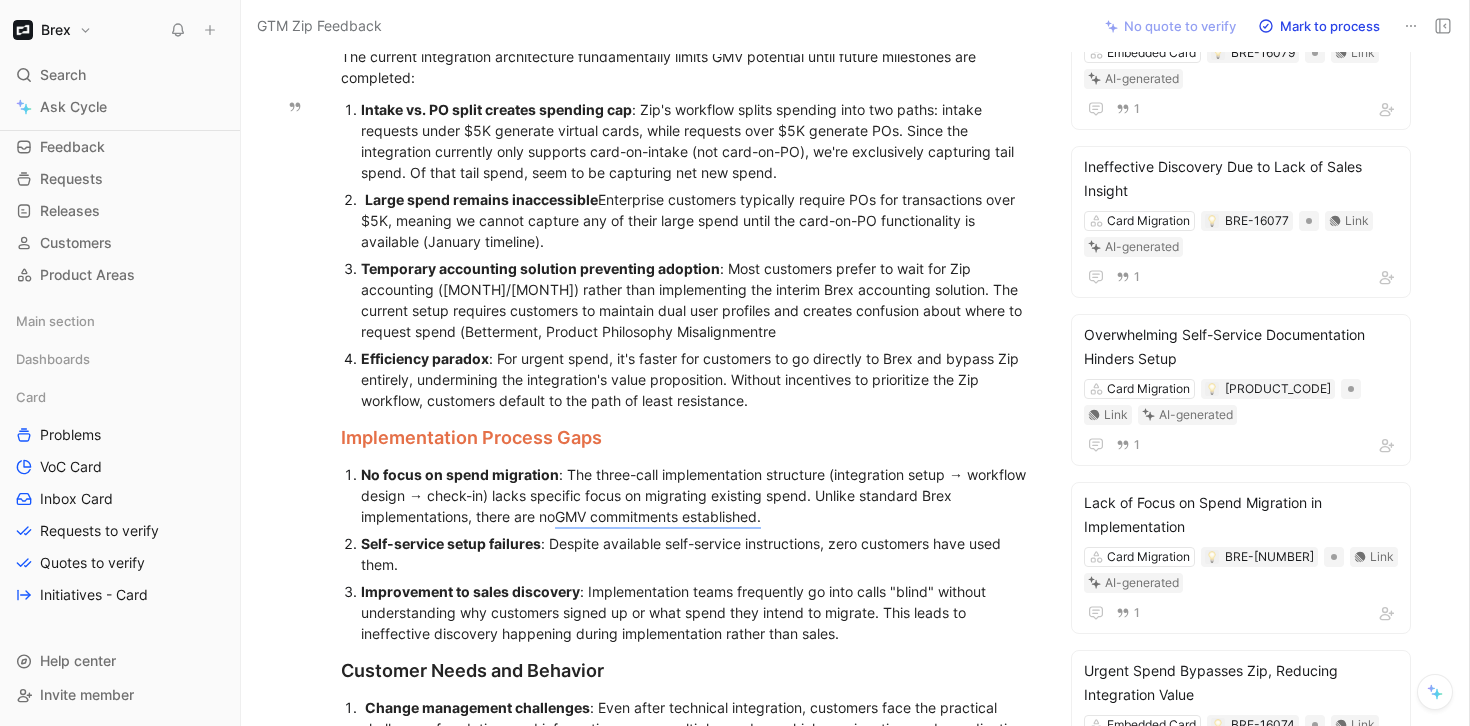 click on "Temporary accounting solution preventing adoption : Most customers prefer to wait for Zip accounting (October/November) rather than implementing the interim Brex accounting solution. The current setup requires customers to maintain dual user profiles and creates confusion about where to request spend (Betterment, Product Philosophy Misalignmentre" at bounding box center [697, 300] 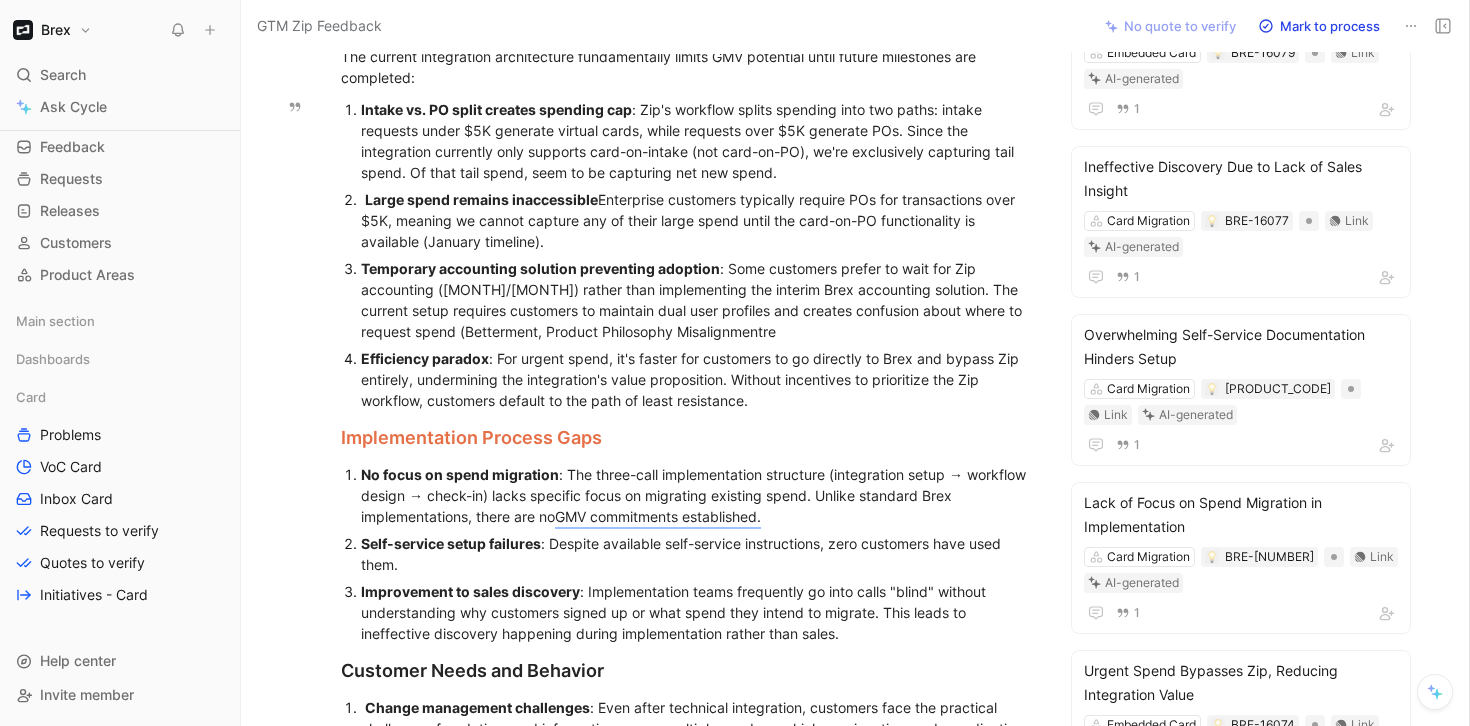 click on "Temporary accounting solution preventing adoption : Some customers prefer to wait for Zip accounting (October/November) rather than implementing the interim Brex accounting solution. The current setup requires customers to maintain dual user profiles and creates confusion about where to request spend (Betterment, Product Philosophy Misalignmentre" at bounding box center [697, 300] 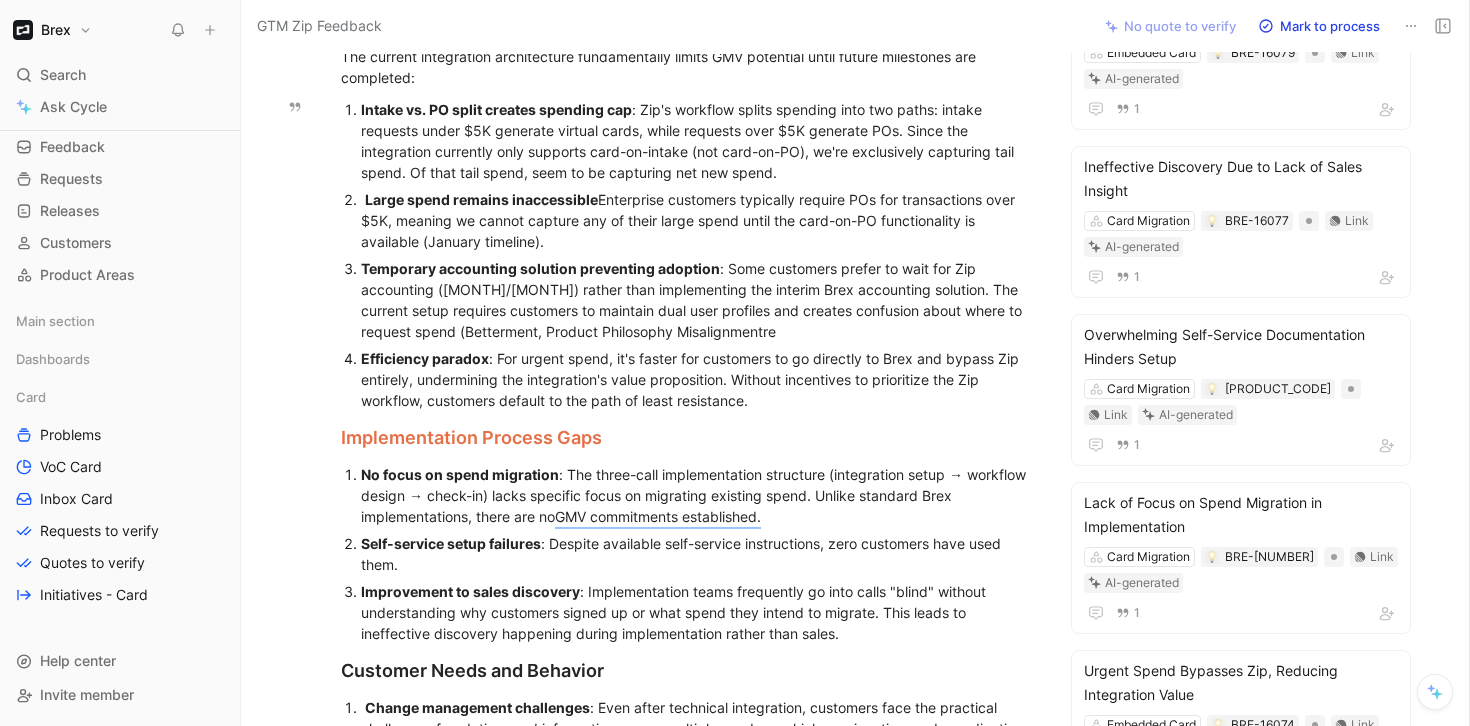 click on "Temporary accounting solution preventing adoption : Some customers prefer to wait for Zip accounting (October/November) rather than implementing the interim Brex accounting solution. The current setup requires customers to maintain dual user profiles and creates confusion about where to request spend (Betterment, Product Philosophy Misalignmentre" at bounding box center [697, 300] 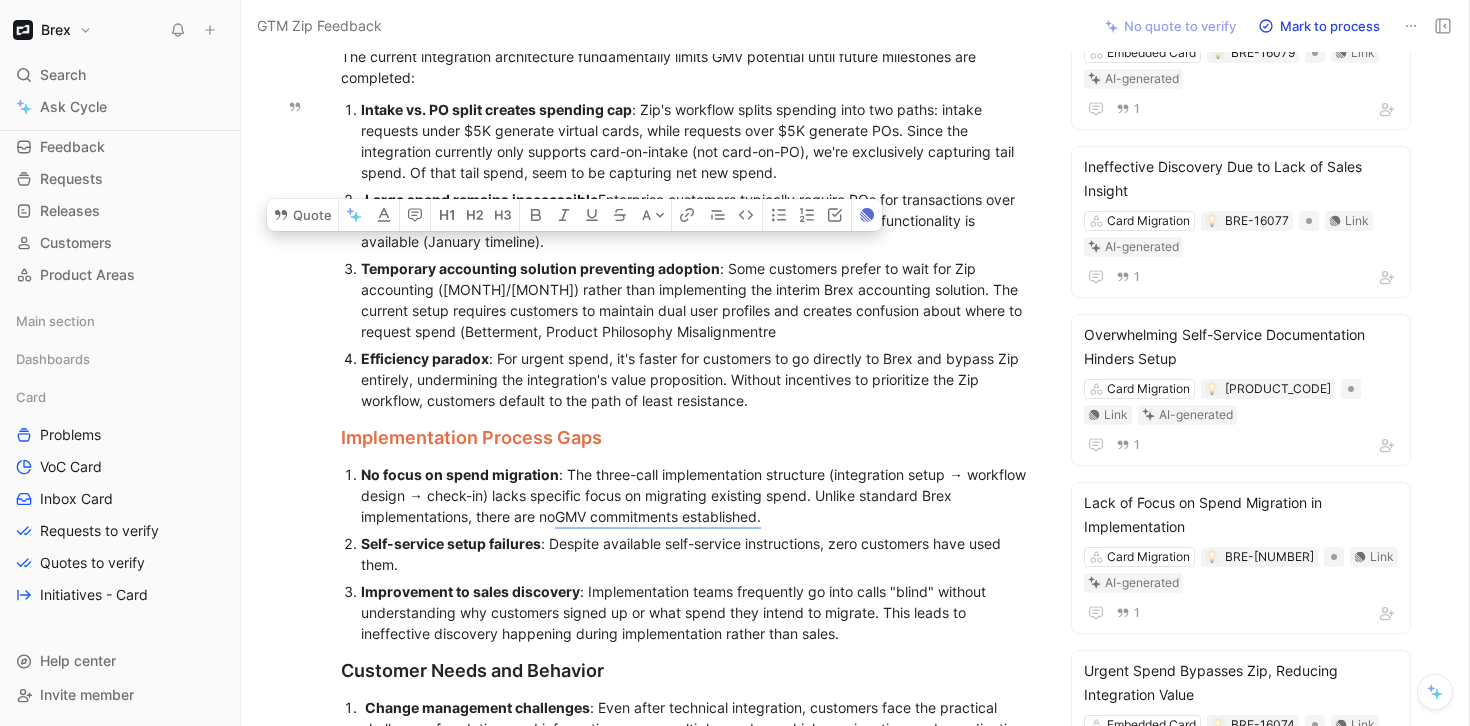 click on "Temporary accounting solution preventing adoption : Some customers prefer to wait for Zip accounting (October/November) rather than implementing the interim Brex accounting solution. The current setup requires customers to maintain dual user profiles and creates confusion about where to request spend (Betterment, Product Philosophy Misalignmentre" at bounding box center [697, 300] 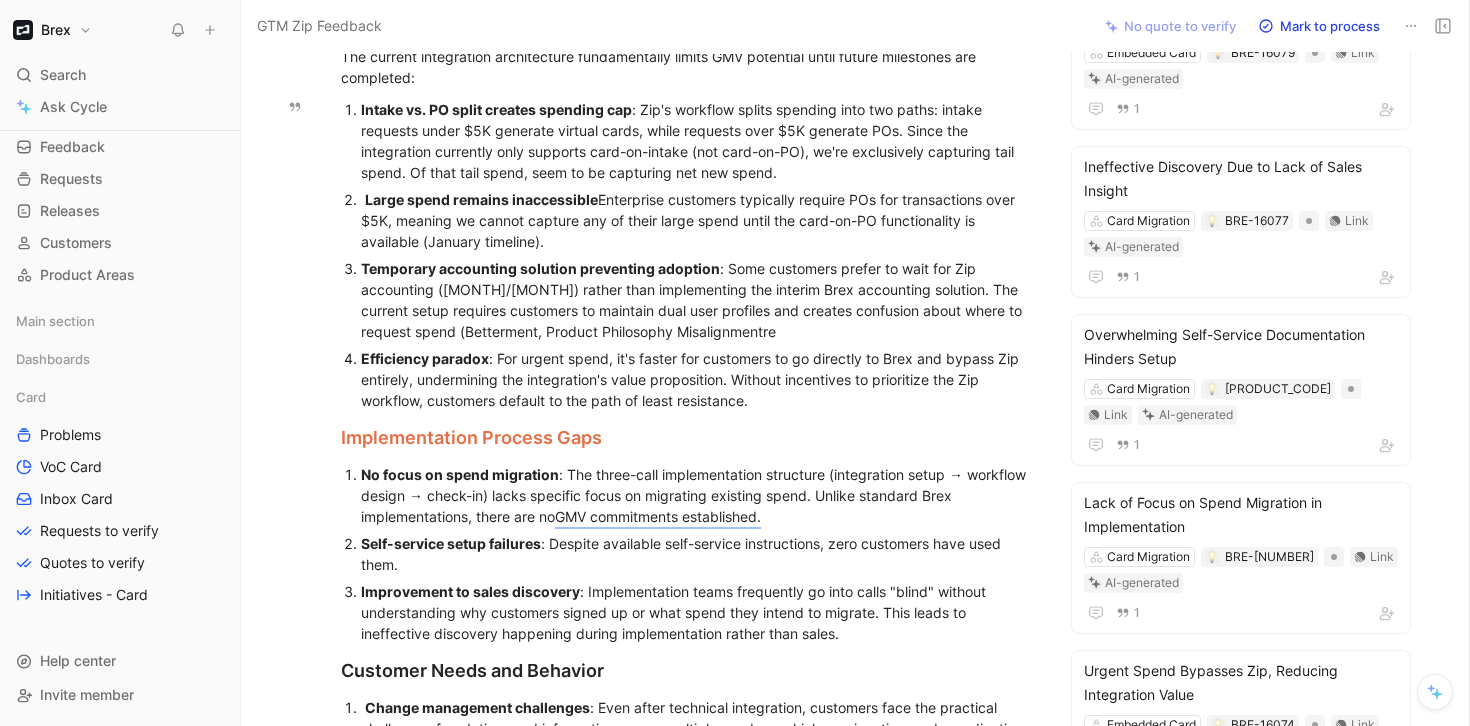 click on "Temporary accounting solution preventing adoption : Some customers prefer to wait for Zip accounting (October/November) rather than implementing the interim Brex accounting solution. The current setup requires customers to maintain dual user profiles and creates confusion about where to request spend (Betterment, Product Philosophy Misalignmentre" at bounding box center [697, 300] 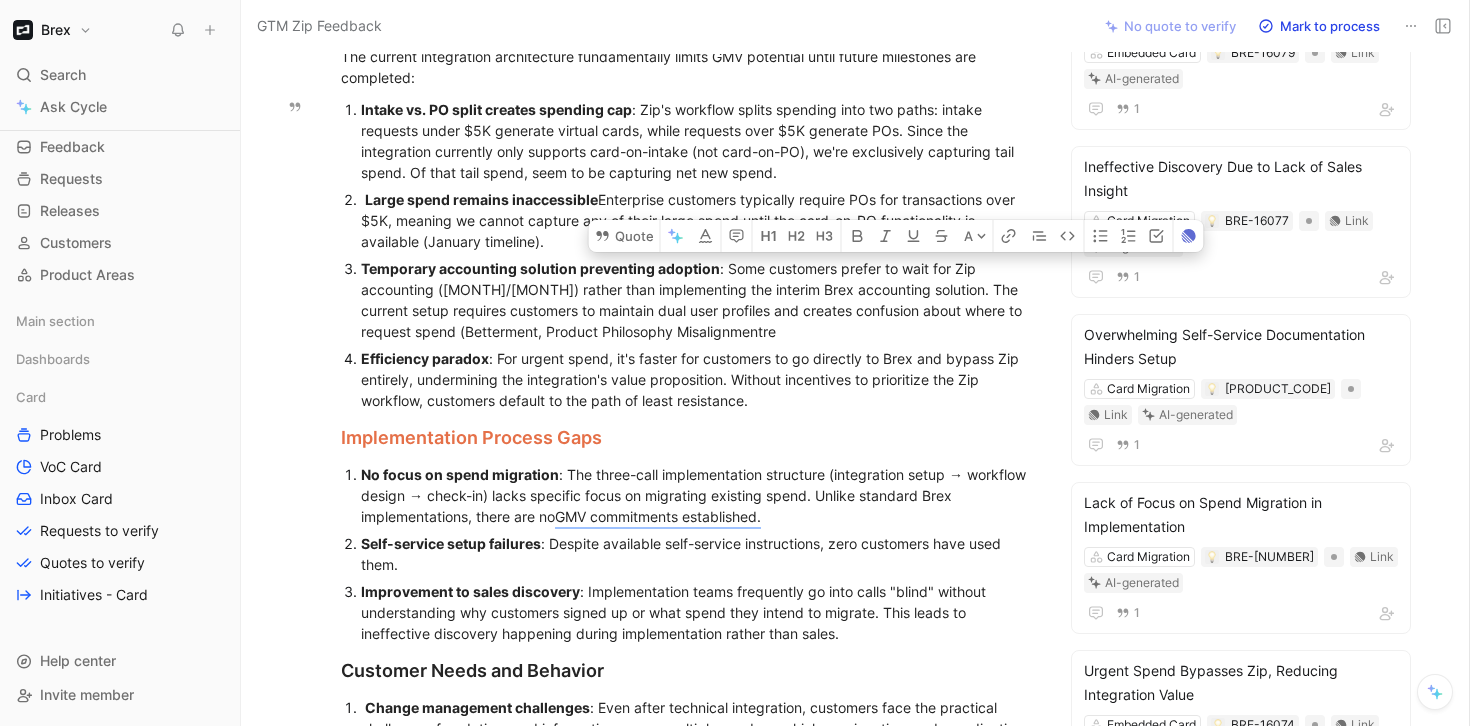 drag, startPoint x: 995, startPoint y: 285, endPoint x: 991, endPoint y: 327, distance: 42.190044 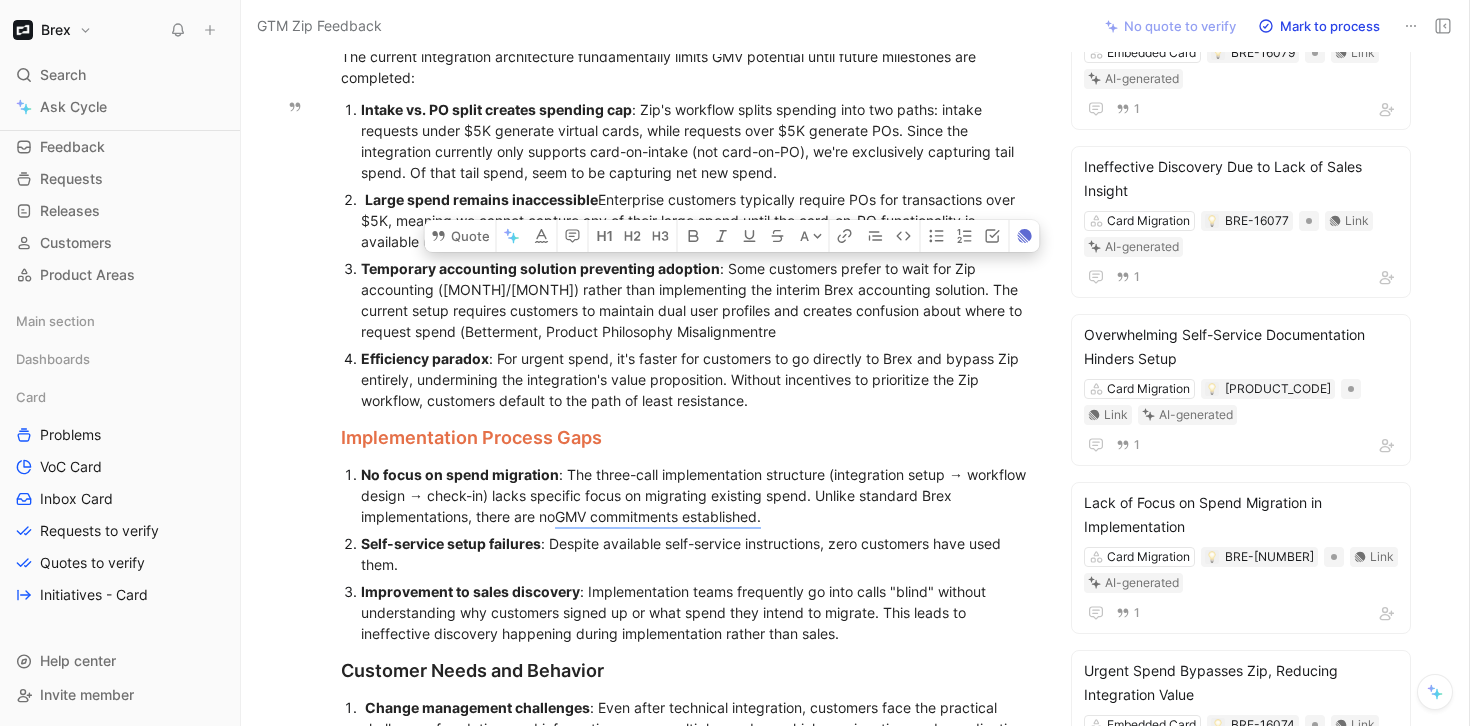 drag, startPoint x: 476, startPoint y: 329, endPoint x: 985, endPoint y: 298, distance: 509.94315 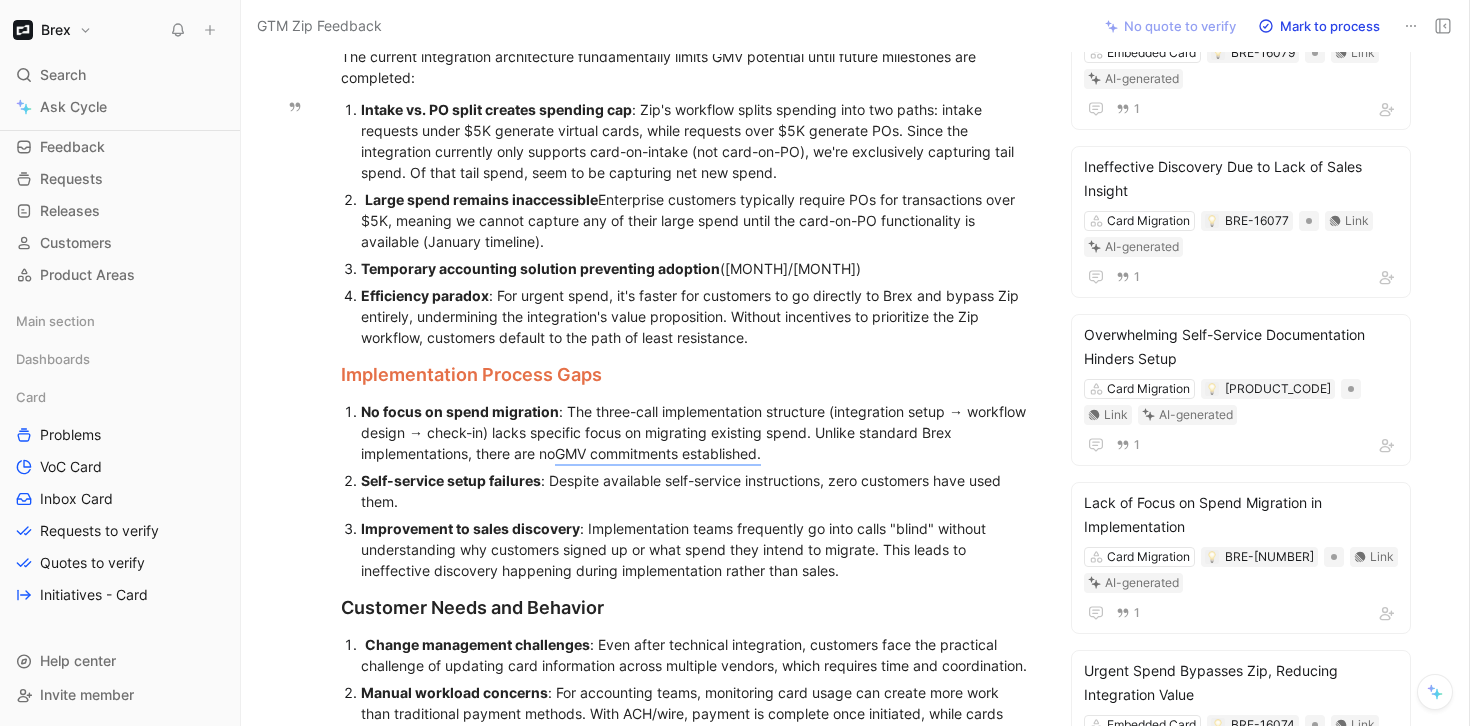 drag, startPoint x: 431, startPoint y: 311, endPoint x: 765, endPoint y: 312, distance: 334.0015 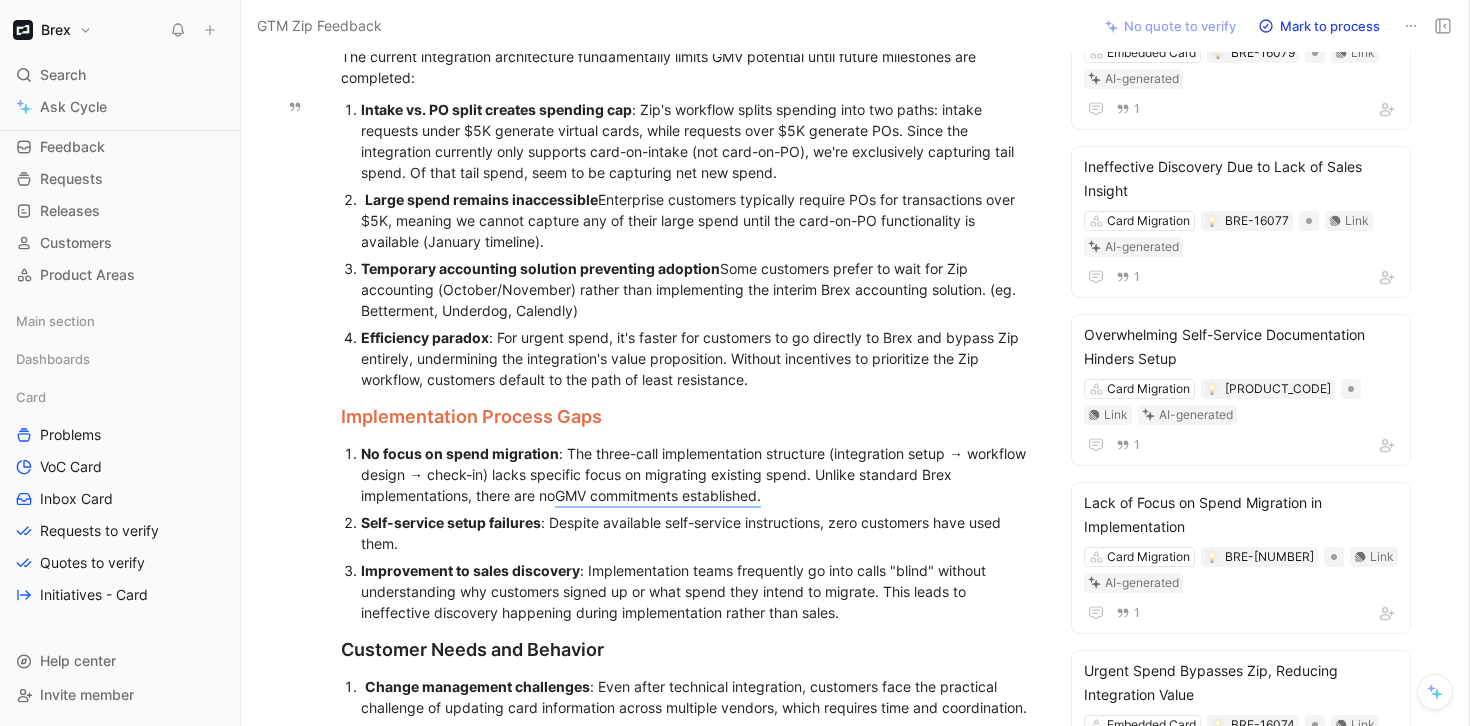 drag, startPoint x: 483, startPoint y: 336, endPoint x: 328, endPoint y: 338, distance: 155.01291 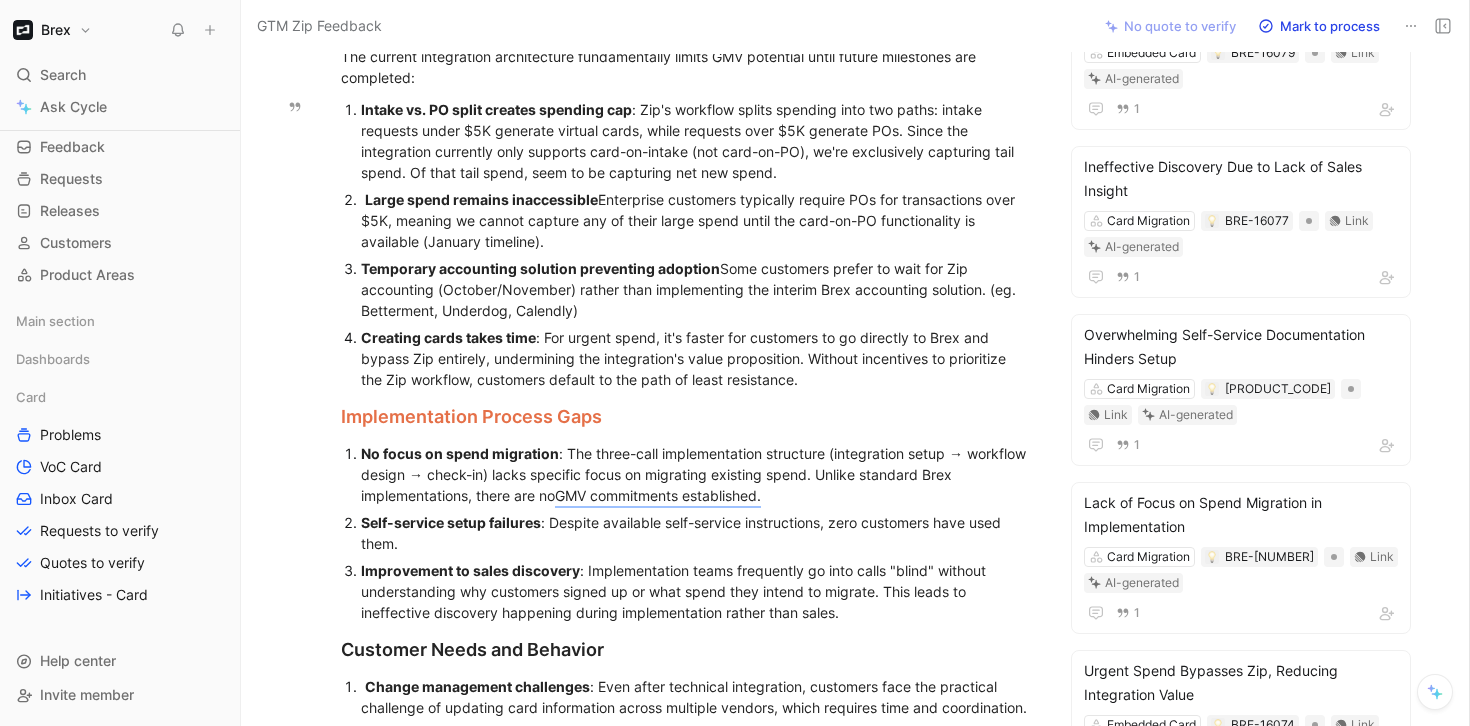 click on "Creating cards takes time : For urgent spend, it's faster for customers to go directly to Brex and bypass Zip entirely, undermining the integration's value proposition. Without incentives to prioritize the Zip workflow, customers default to the path of least resistance." at bounding box center (697, 358) 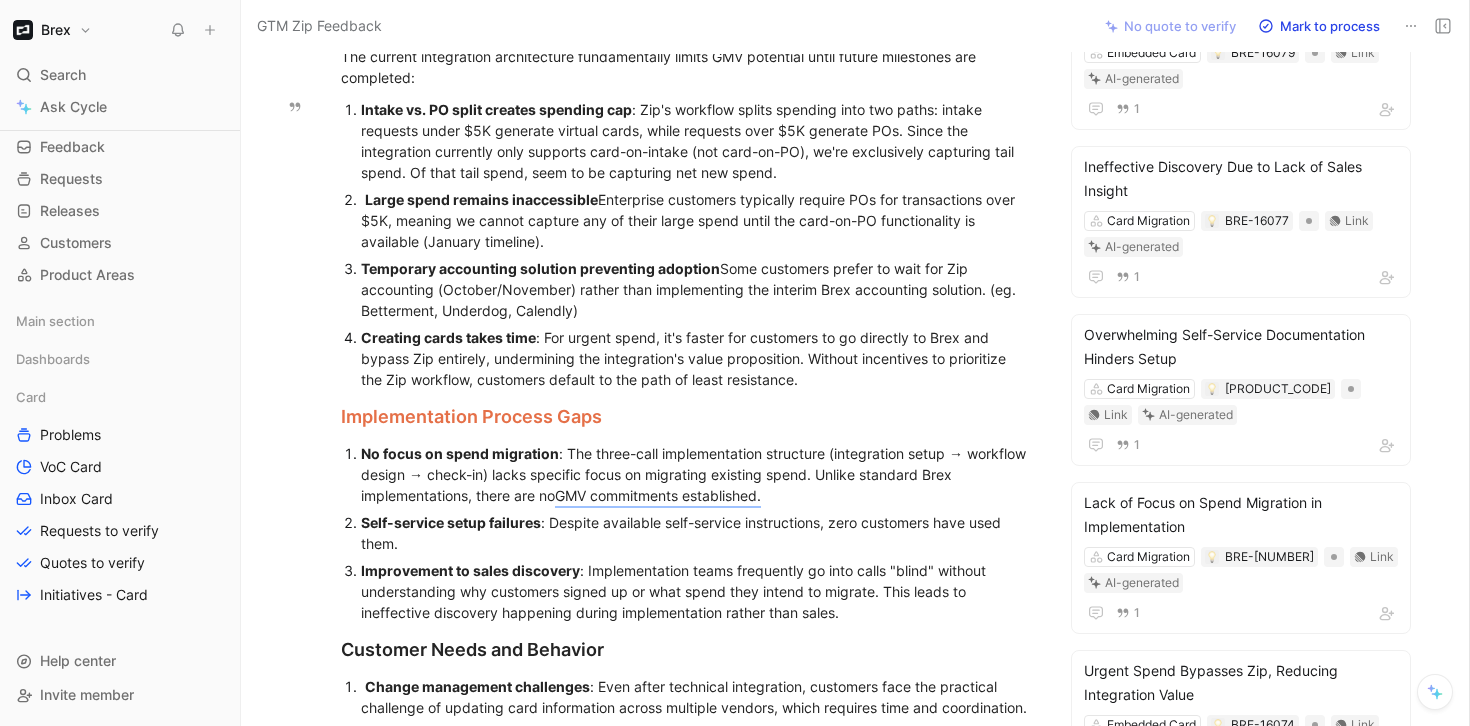 click on "Creating cards takes time : For urgent spend, it's faster for customers to go directly to Brex and bypass Zip entirely, undermining the integration's value proposition. Without incentives to prioritize the Zip workflow, customers default to the path of least resistance." at bounding box center (697, 358) 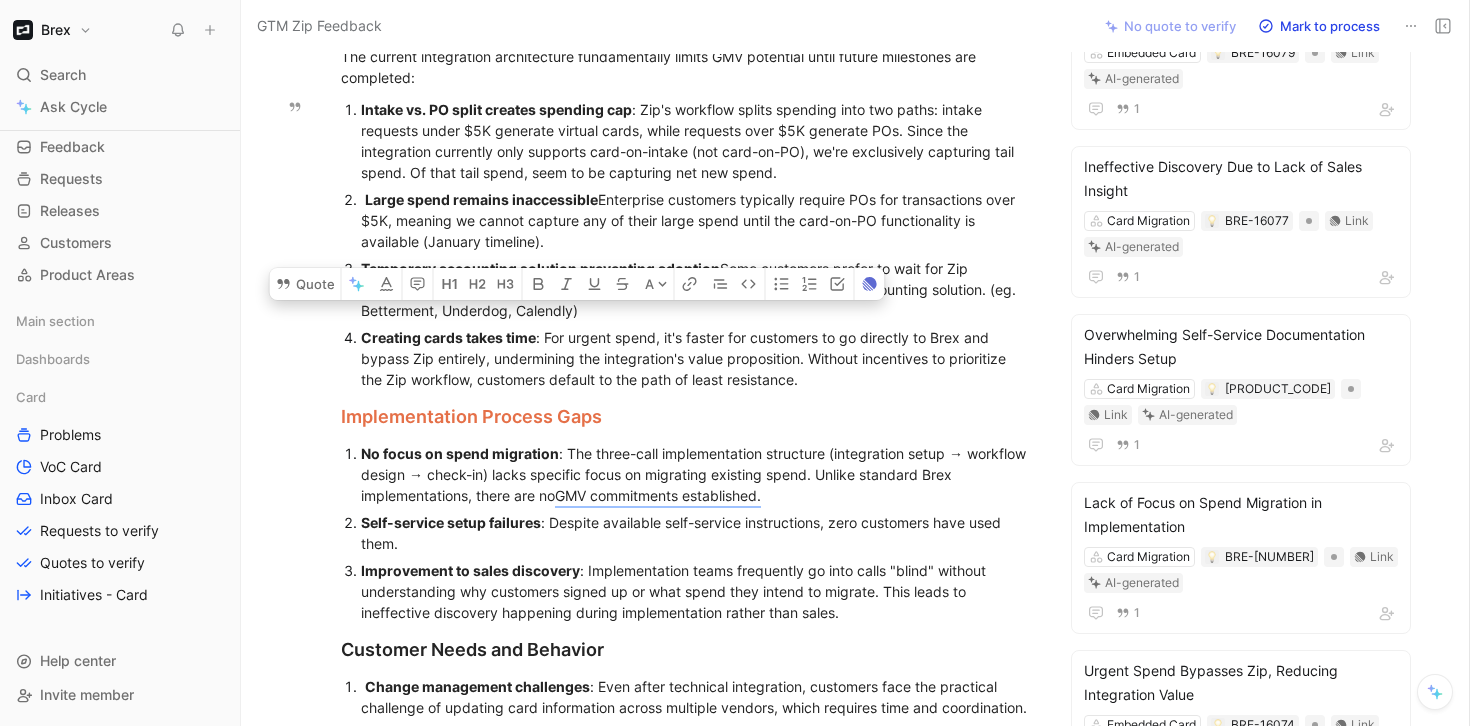 click on "Creating cards takes time : For urgent spend, it's faster for customers to go directly to Brex and bypass Zip entirely, undermining the integration's value proposition. Without incentives to prioritize the Zip workflow, customers default to the path of least resistance." at bounding box center [697, 358] 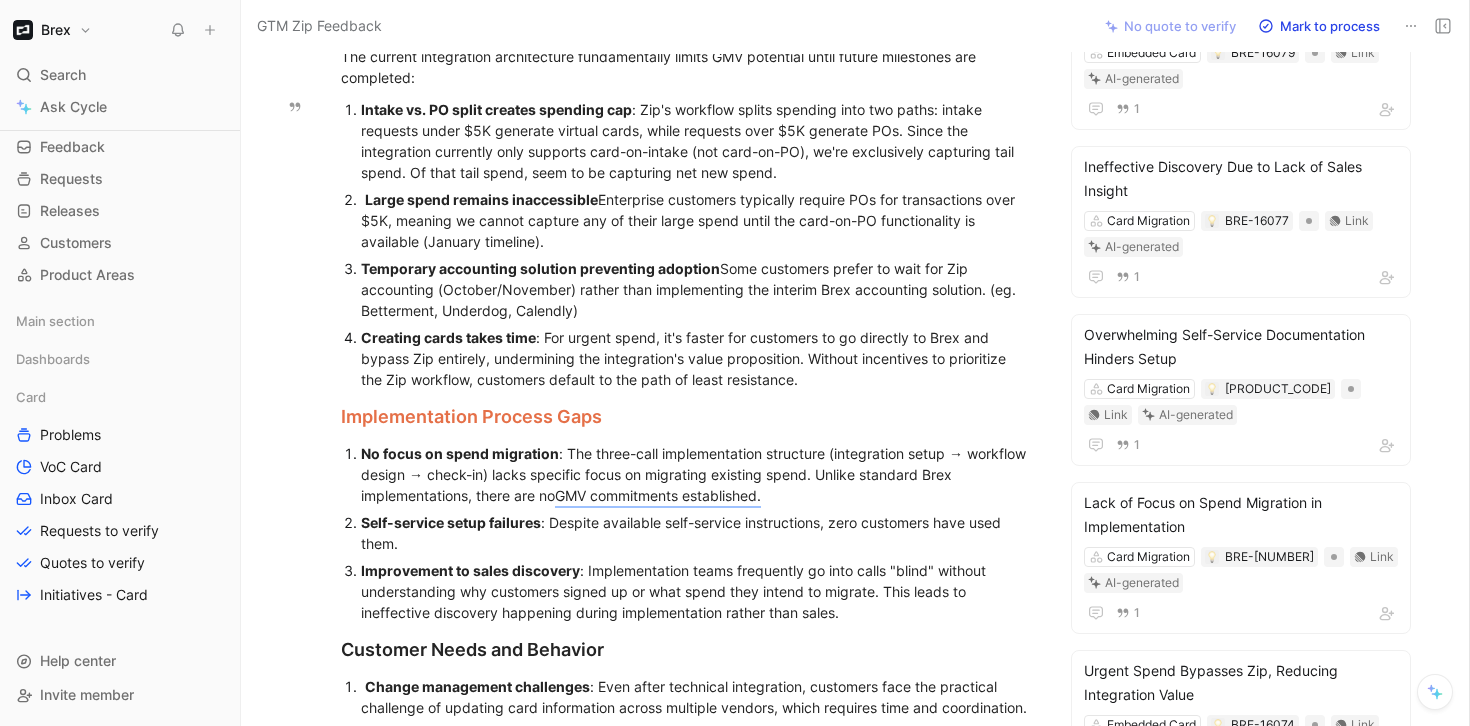 click on "Creating cards takes time : For urgent spend, it's faster for customers to go directly to Brex and bypass Zip entirely, undermining the integration's value proposition. Without incentives to prioritize the Zip workflow, customers default to the path of least resistance." at bounding box center [697, 358] 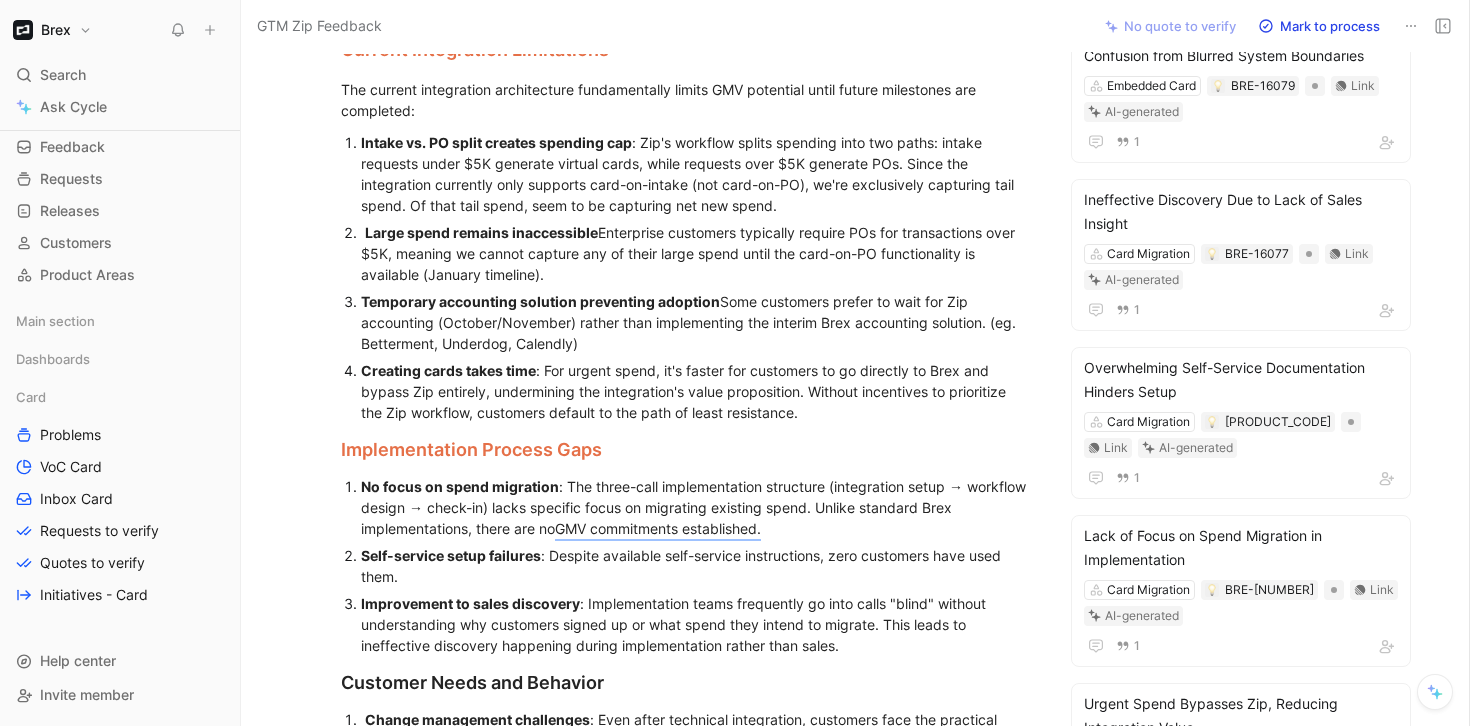 scroll, scrollTop: 467, scrollLeft: 0, axis: vertical 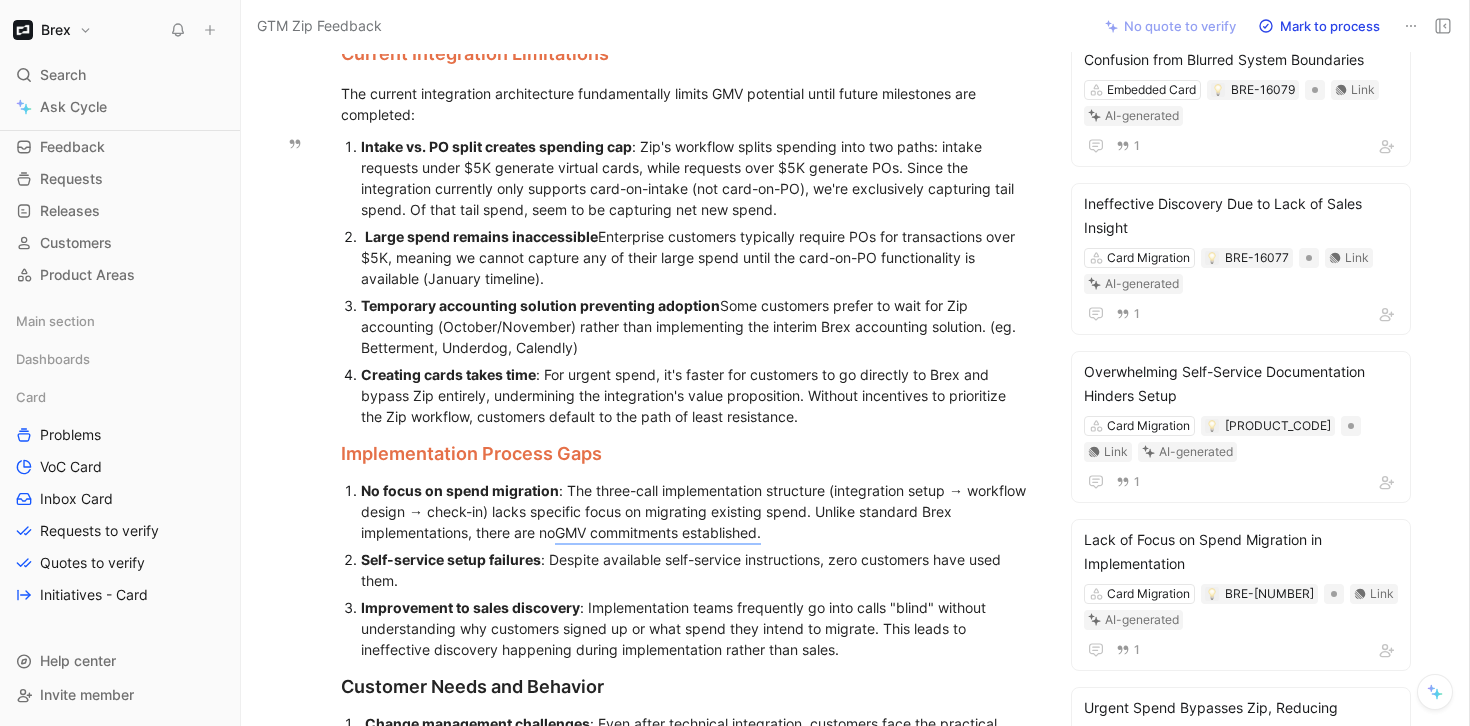 click on "Creating cards takes time" at bounding box center [448, 374] 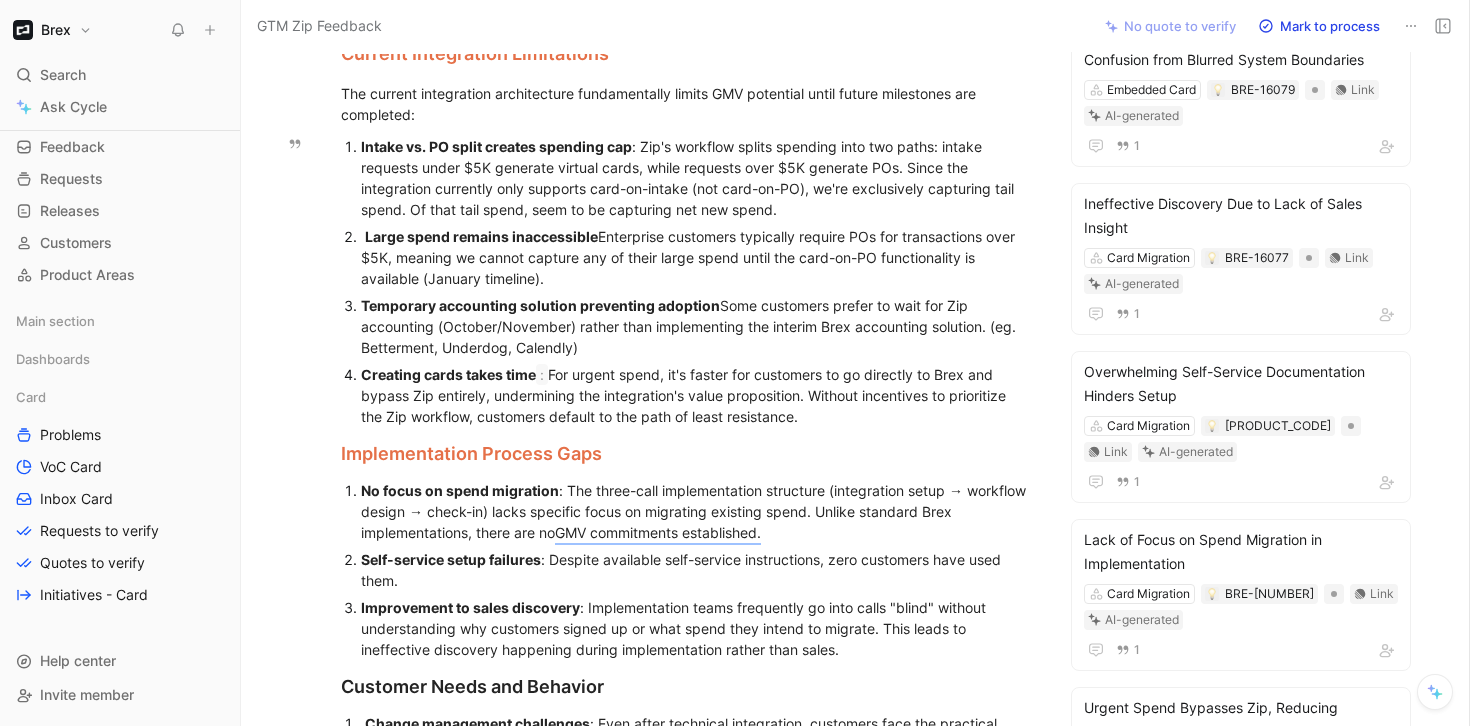 click on "Creating cards takes time :  For urgent spend, it's faster for customers to go directly to Brex and bypass Zip entirely, undermining the integration's value proposition. Without incentives to prioritize the Zip workflow, customers default to the path of least resistance." at bounding box center (697, 395) 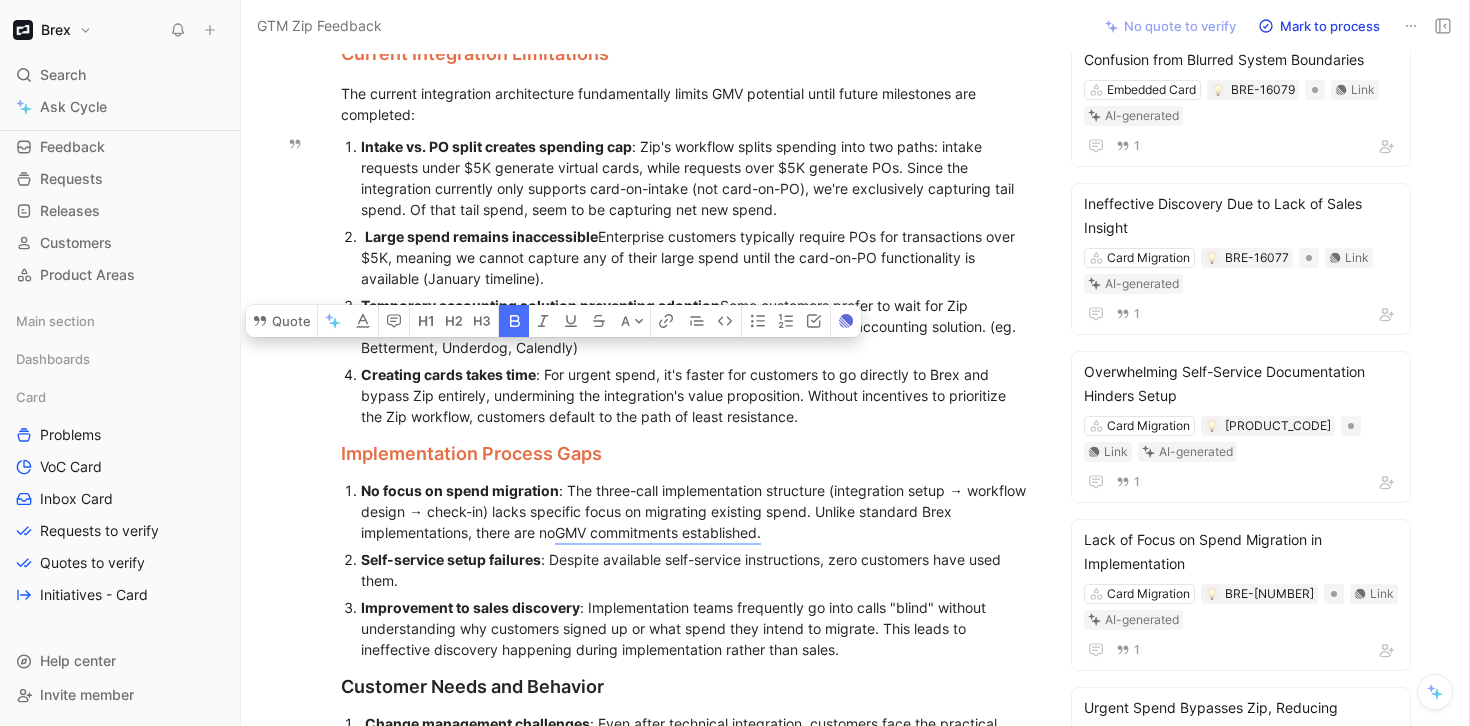 drag, startPoint x: 529, startPoint y: 376, endPoint x: 359, endPoint y: 376, distance: 170 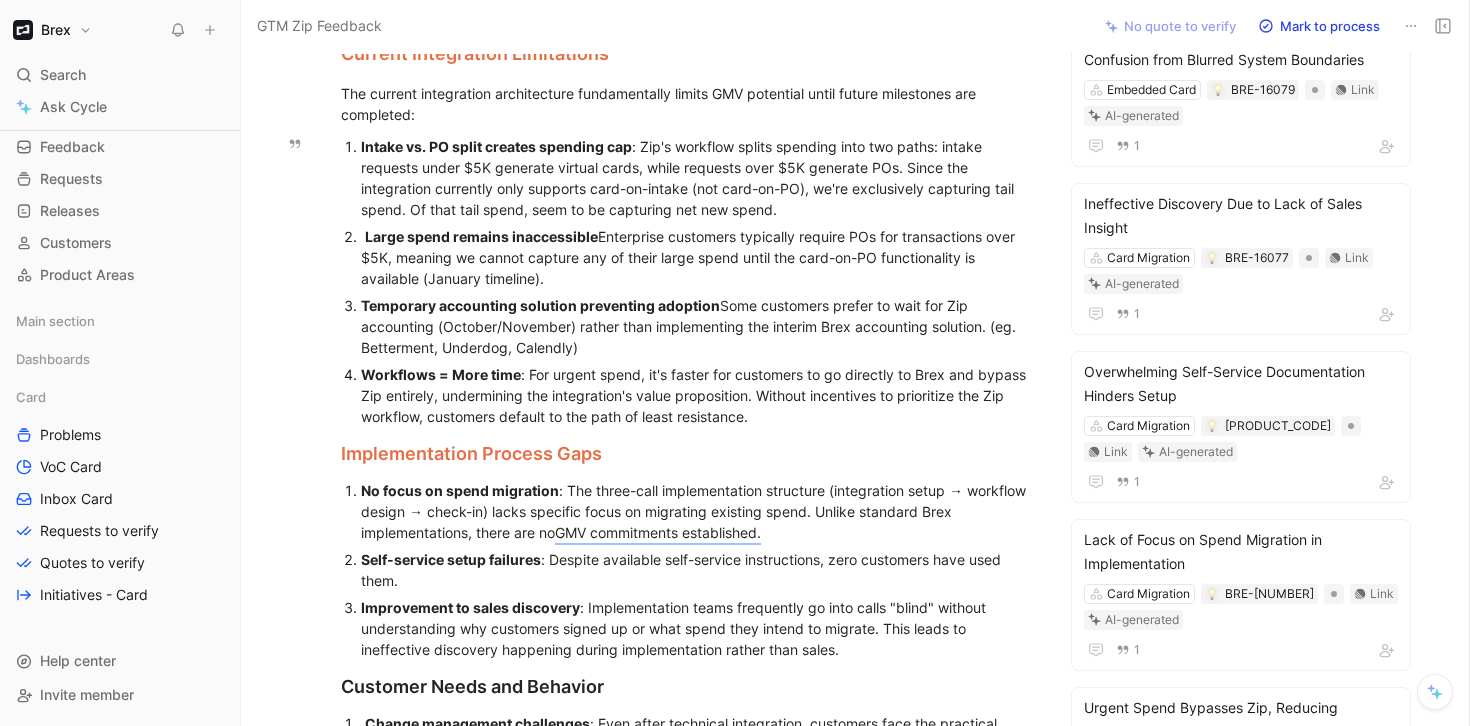 click on "Temporary accounting solution preventing adoption : Some customers prefer to wait for Zip accounting (October/November) rather than implementing the interim Brex accounting solution. (eg. Betterment, Underdog, Calendly)" at bounding box center (697, 326) 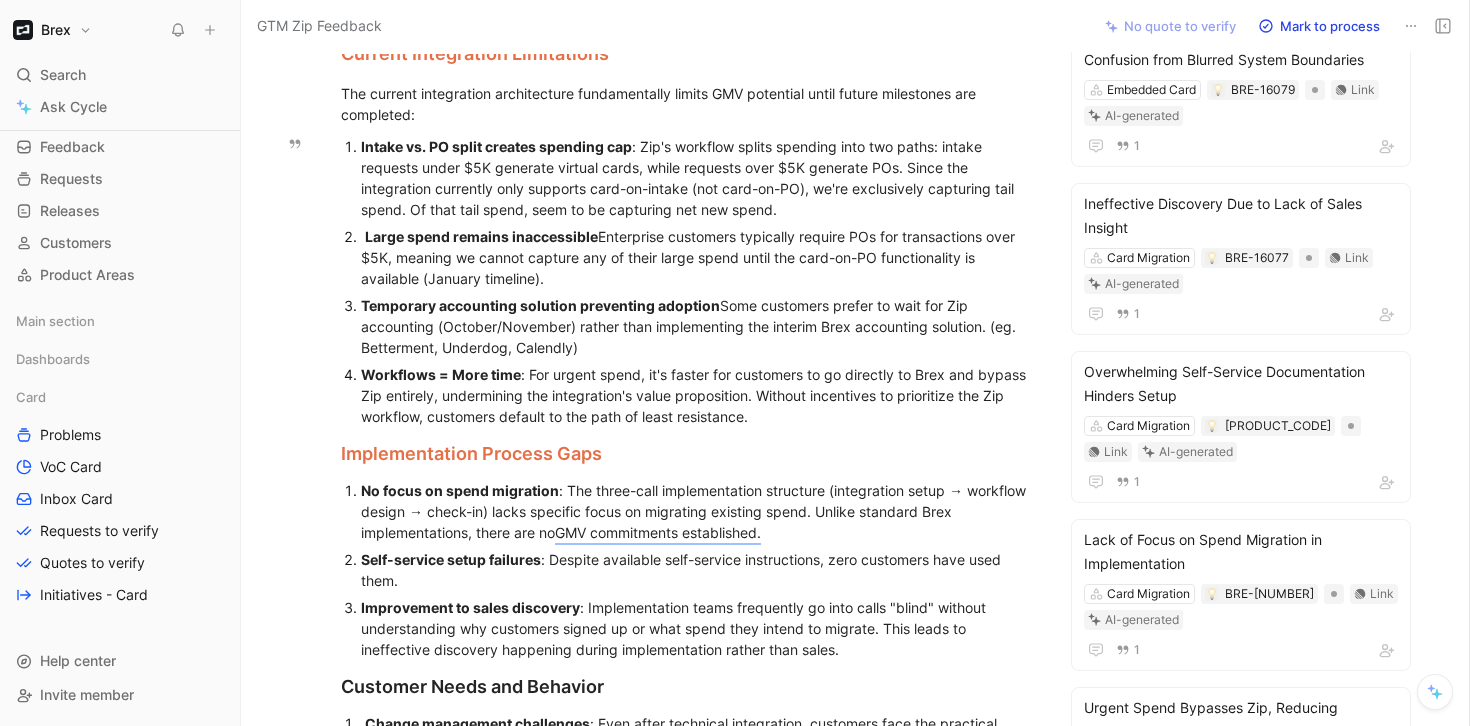 click on "Temporary accounting solution preventing adoption : Some customers prefer to wait for Zip accounting (October/November) rather than implementing the interim Brex accounting solution. (eg. Betterment, Underdog, Calendly)" at bounding box center (697, 326) 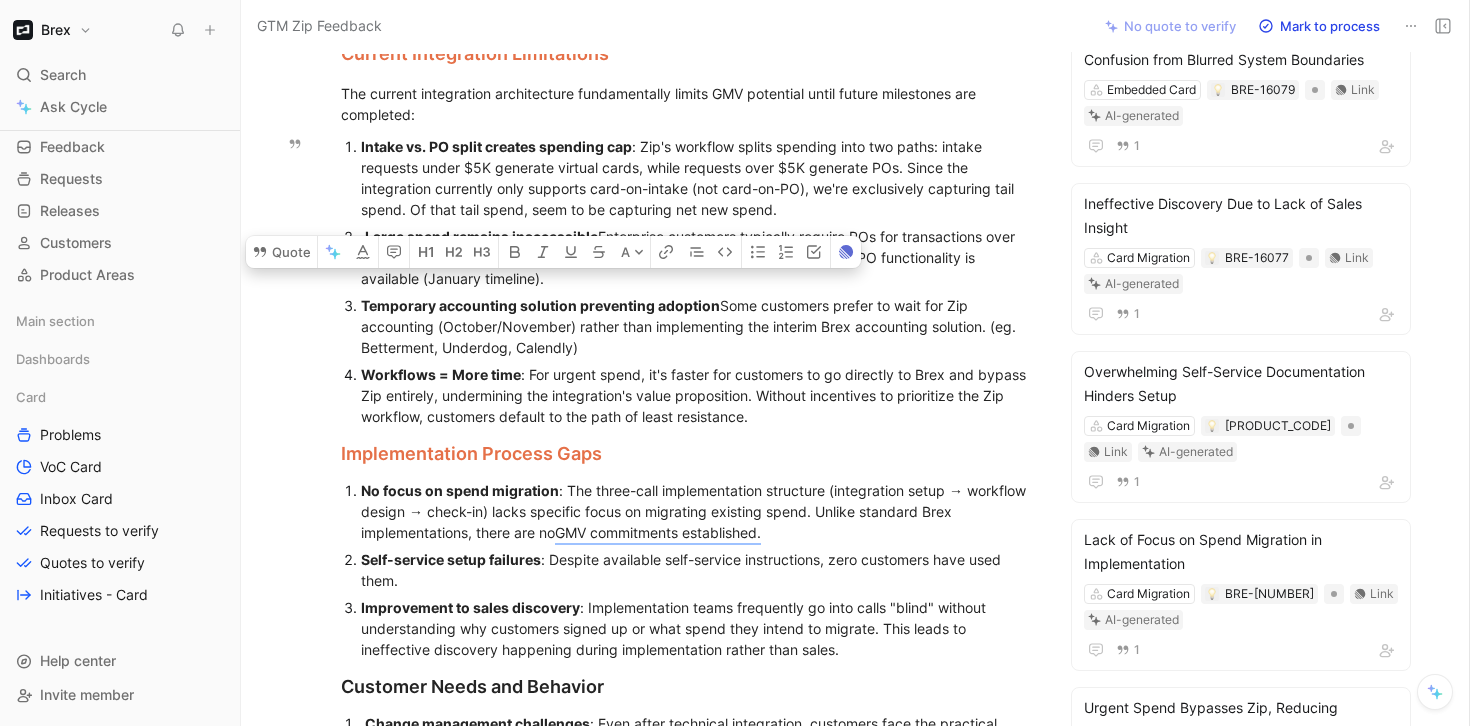 click on "Temporary accounting solution preventing adoption : Some customers prefer to wait for Zip accounting (October/November) rather than implementing the interim Brex accounting solution. (eg. Betterment, Underdog, Calendly)" at bounding box center (697, 326) 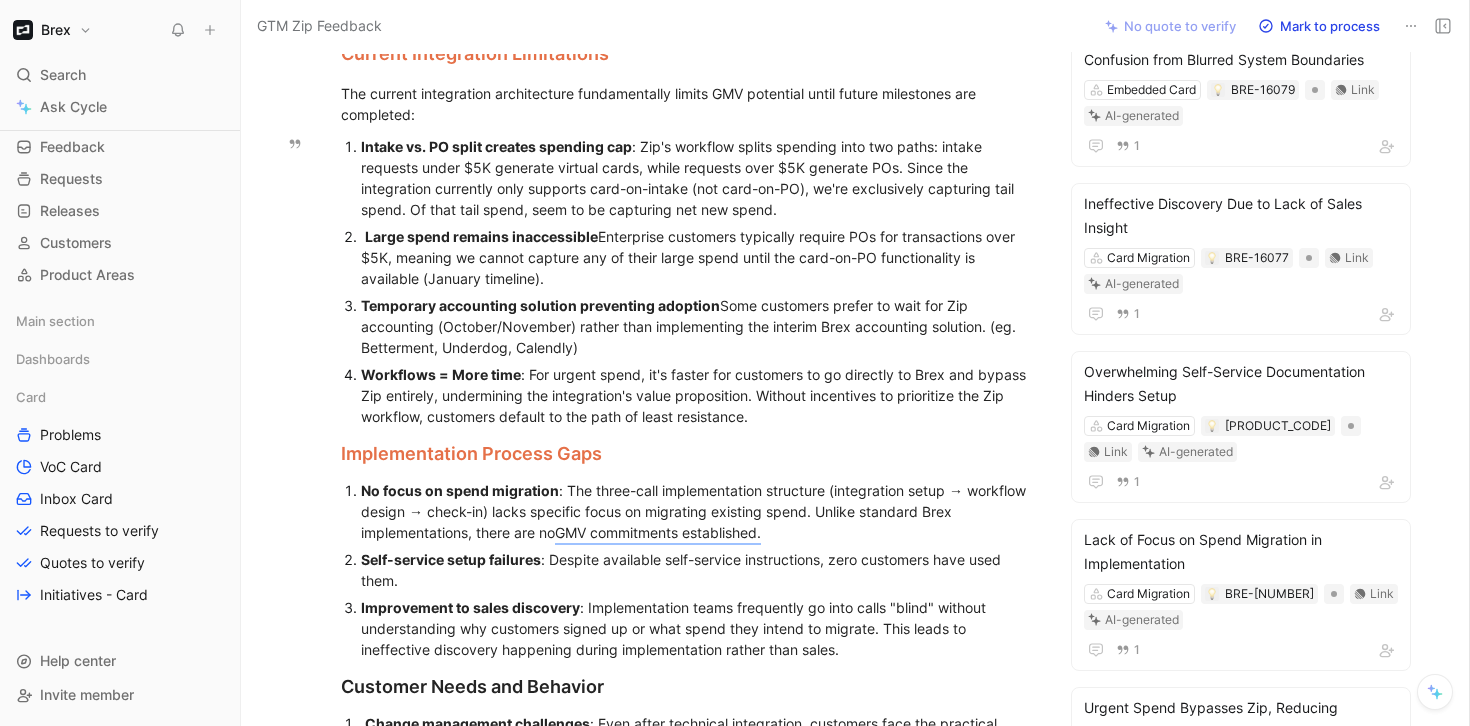 click on "Temporary accounting solution preventing adoption : Some customers prefer to wait for Zip accounting (October/November) rather than implementing the interim Brex accounting solution. (eg. Betterment, Underdog, Calendly)" at bounding box center [697, 326] 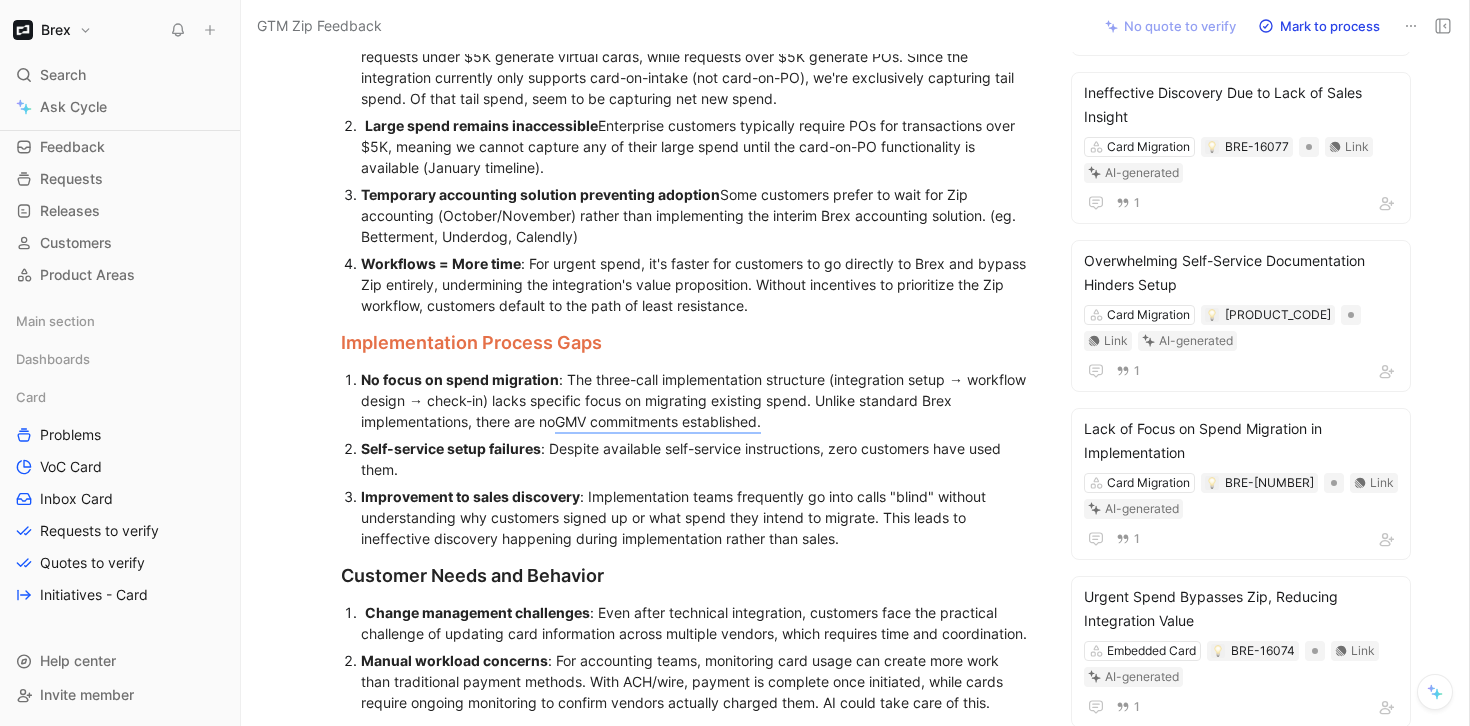 scroll, scrollTop: 580, scrollLeft: 0, axis: vertical 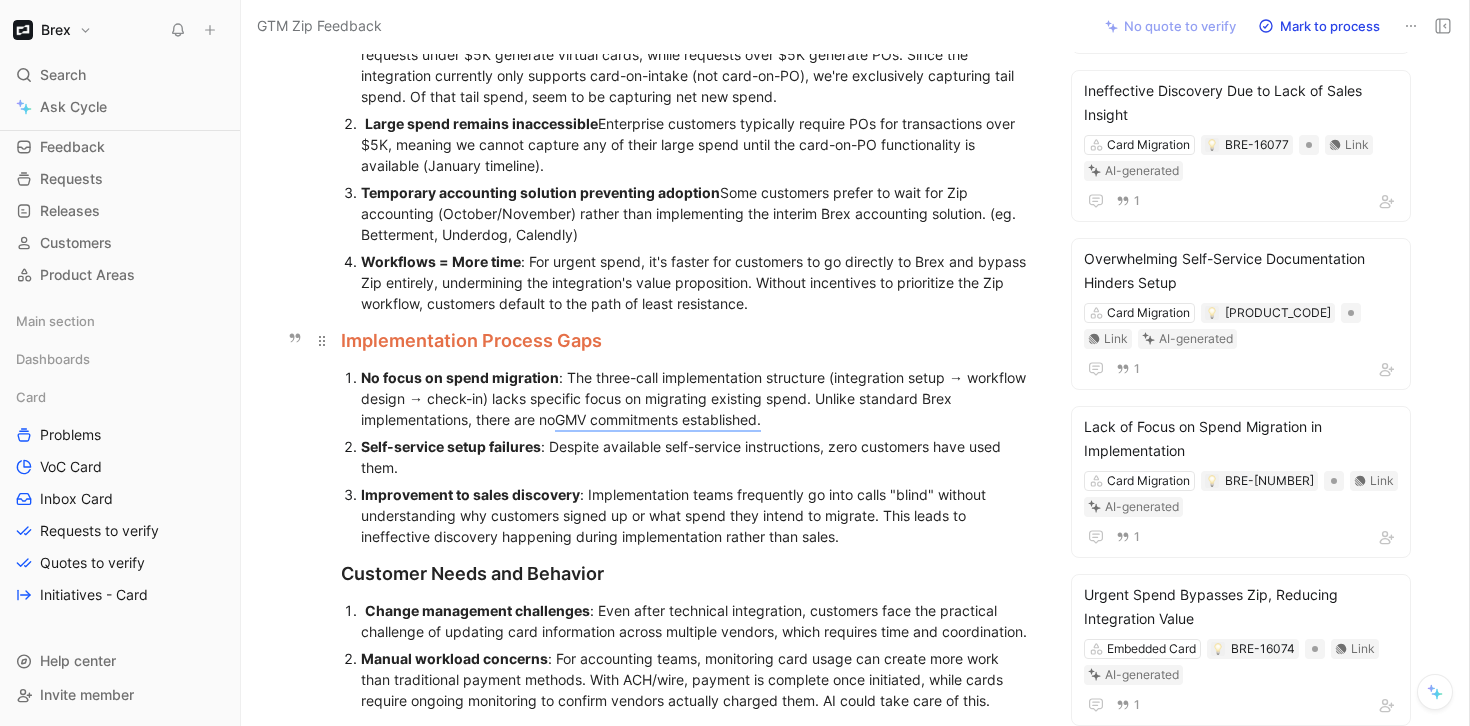 click on "Implementation Process Gaps" at bounding box center [471, 340] 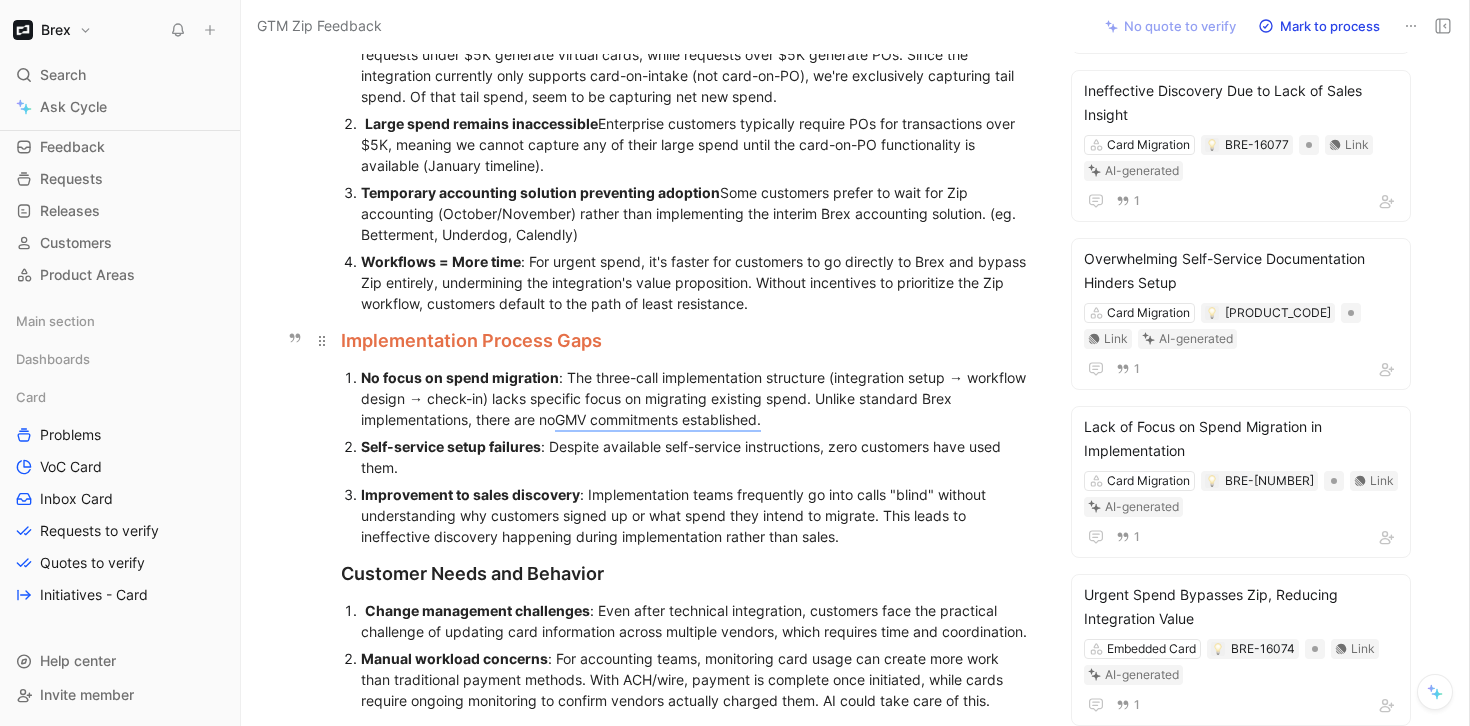 click on "Implementation Process Gaps" at bounding box center [471, 340] 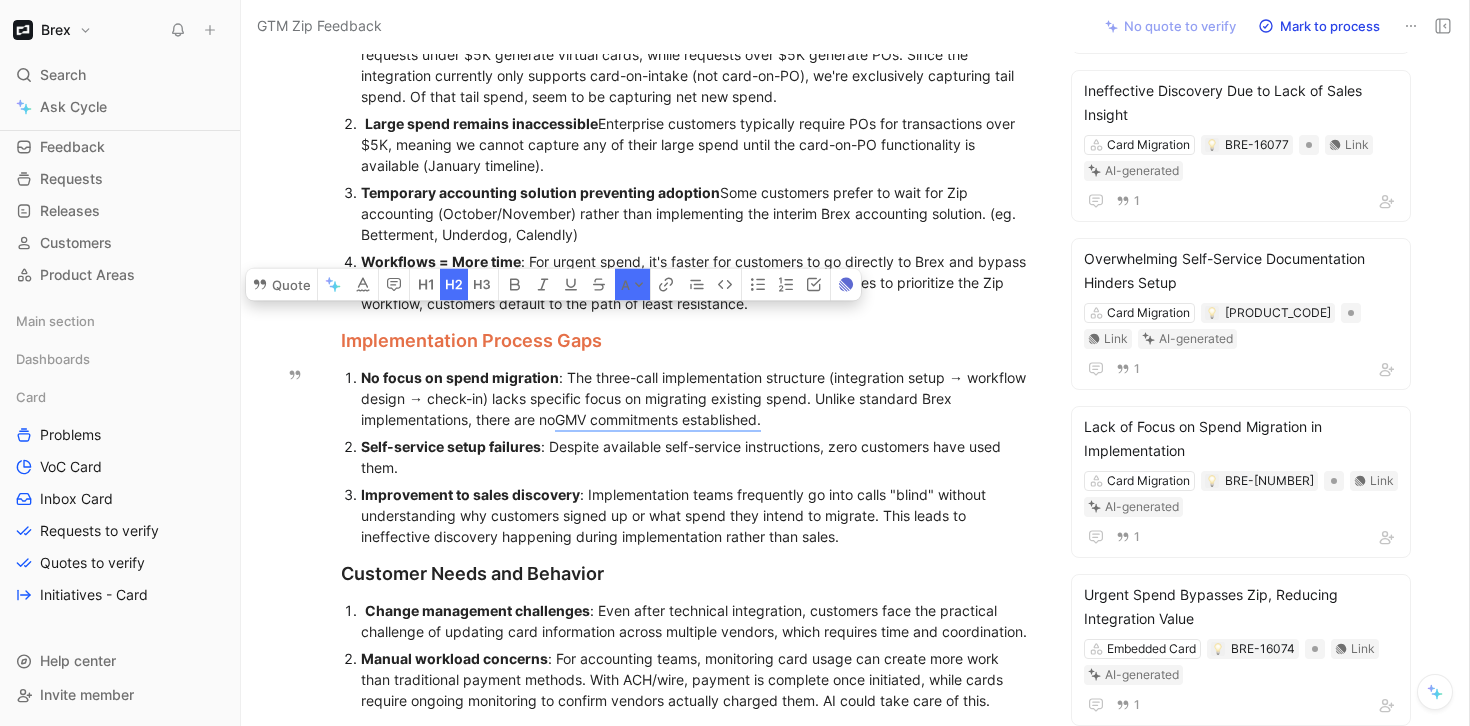 click on "No focus on spend migration : The three-call implementation structure (integration setup → workflow design → check-in) lacks specific focus on migrating existing spend. Unlike standard Brex implementations, there are no  GMV commitments established." at bounding box center (697, 398) 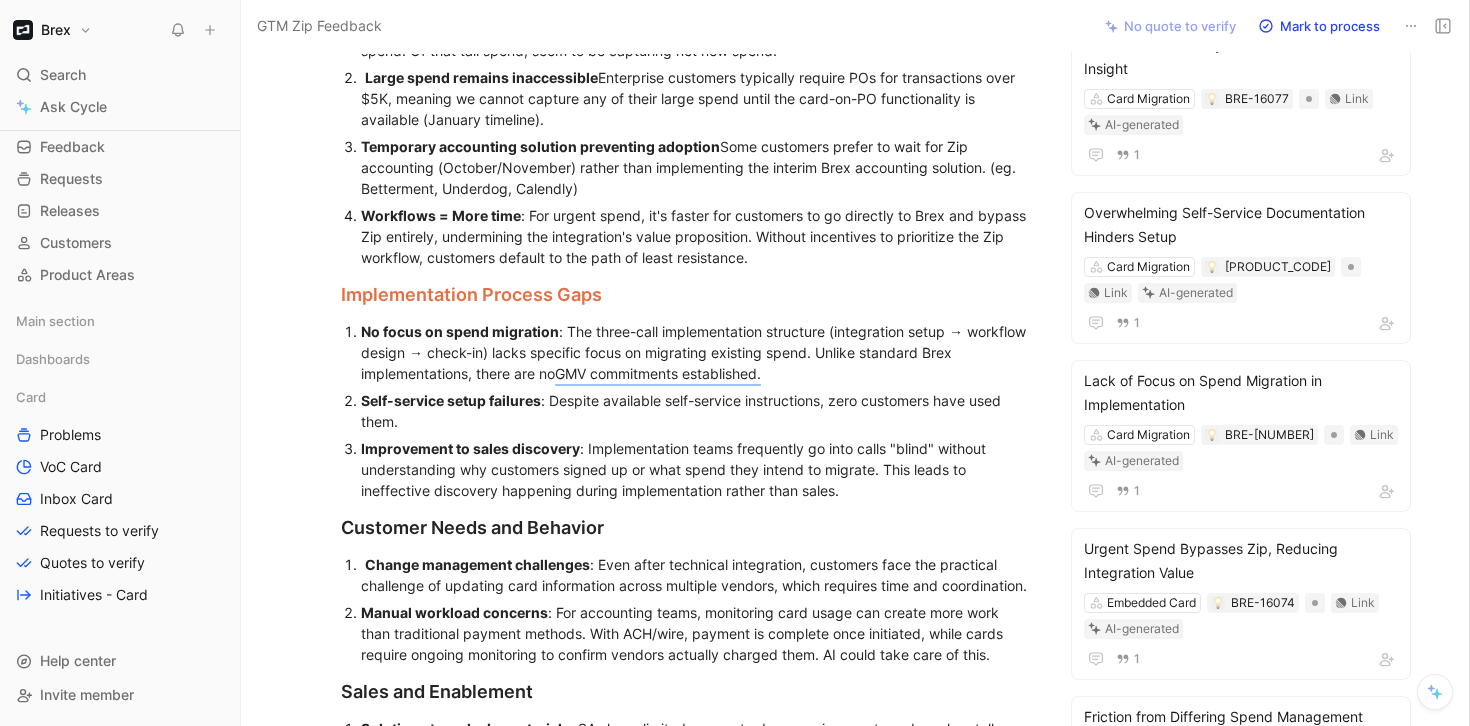 scroll, scrollTop: 629, scrollLeft: 0, axis: vertical 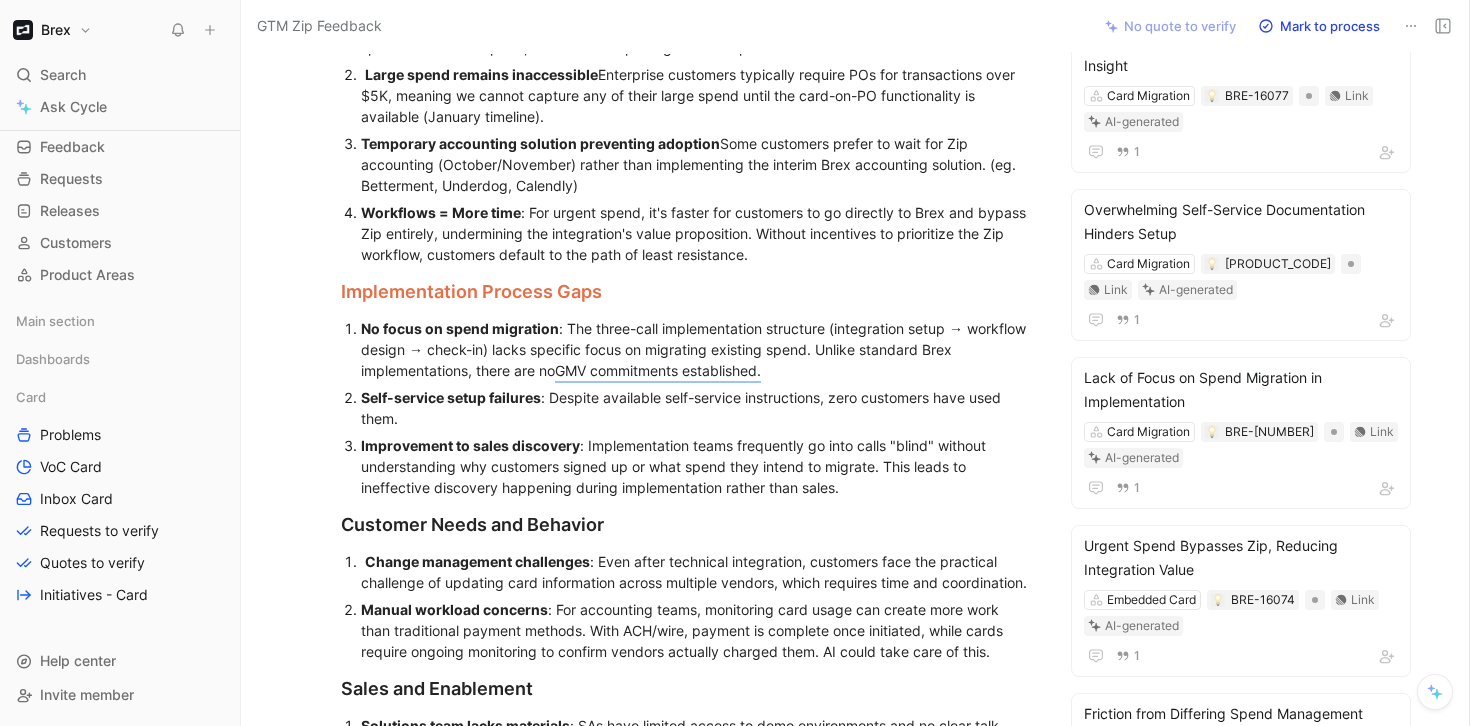 click on "No focus on spend migration : The three-call implementation structure (integration setup → workflow design → check-in) lacks specific focus on migrating existing spend. Unlike standard Brex implementations, there are no  GMV commitments established." at bounding box center (697, 349) 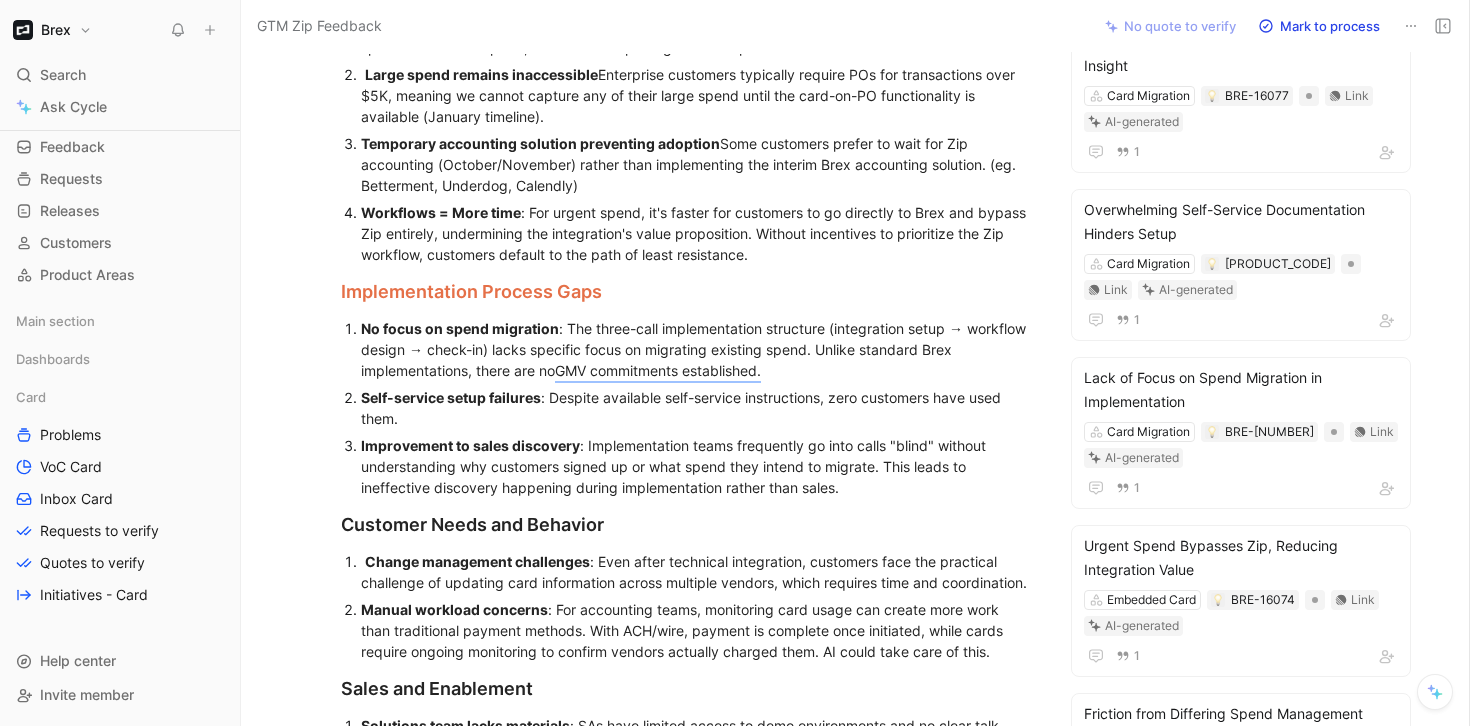 click on "No focus on spend migration : The three-call implementation structure (integration setup → workflow design → check-in) lacks specific focus on migrating existing spend. Unlike standard Brex implementations, there are no  GMV commitments established." at bounding box center (697, 349) 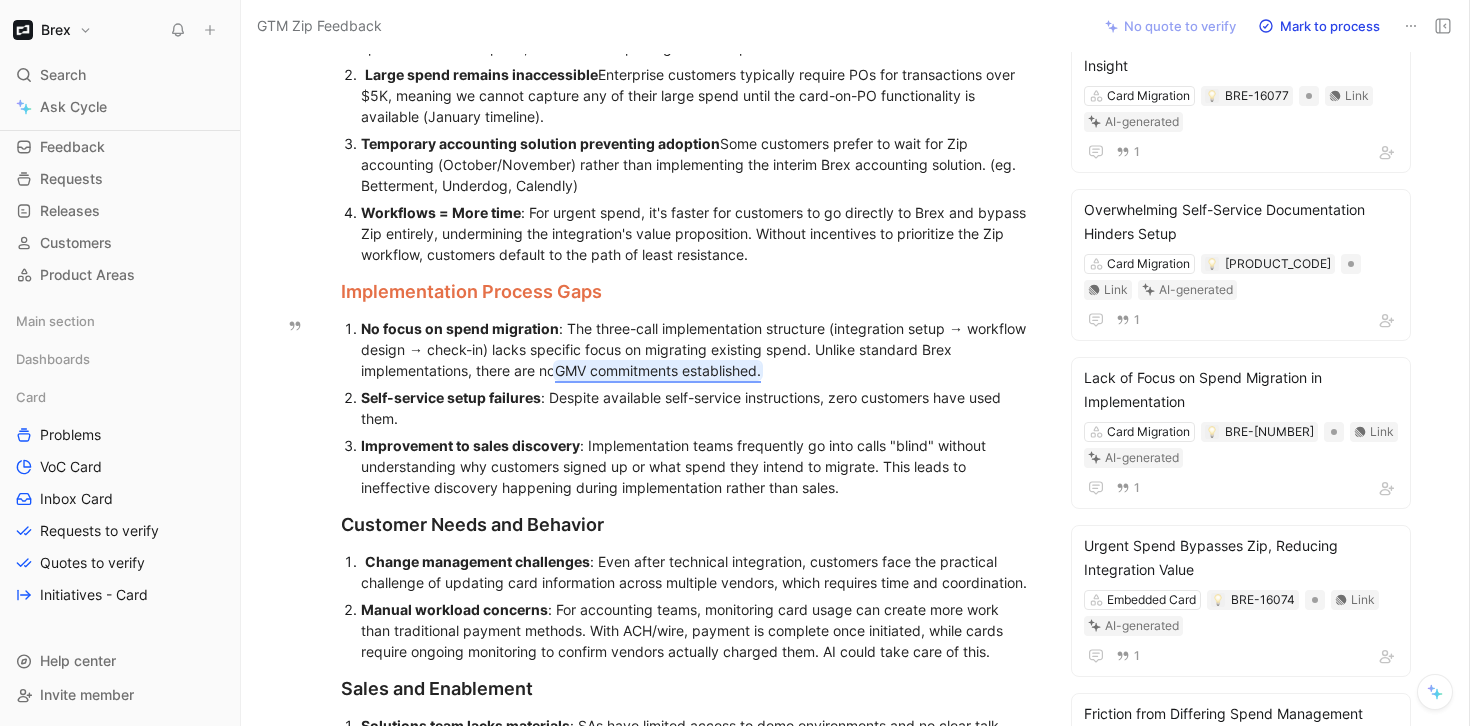 click on "GMV commitments established." at bounding box center (658, 370) 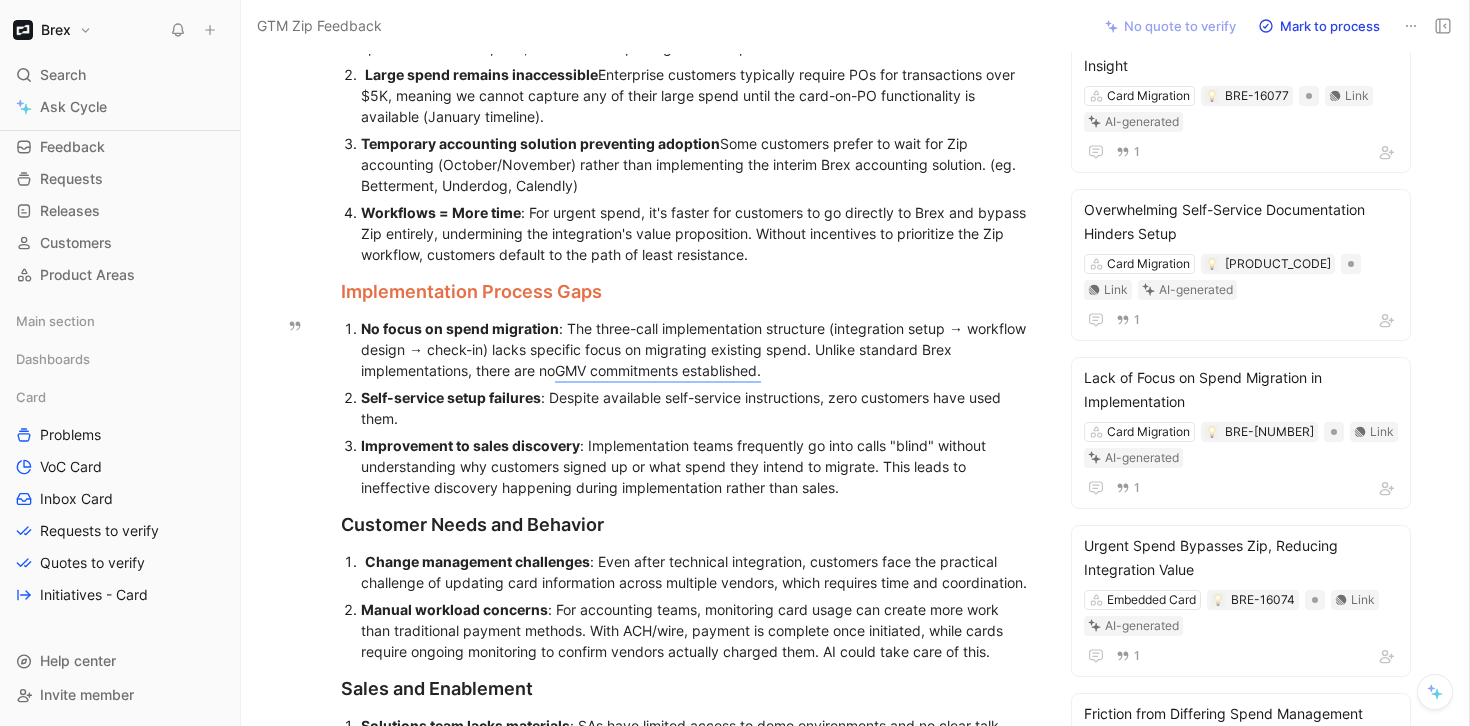 click on "Self-service setup failures : Despite available self-service instructions, zero customers have used them." at bounding box center (697, 408) 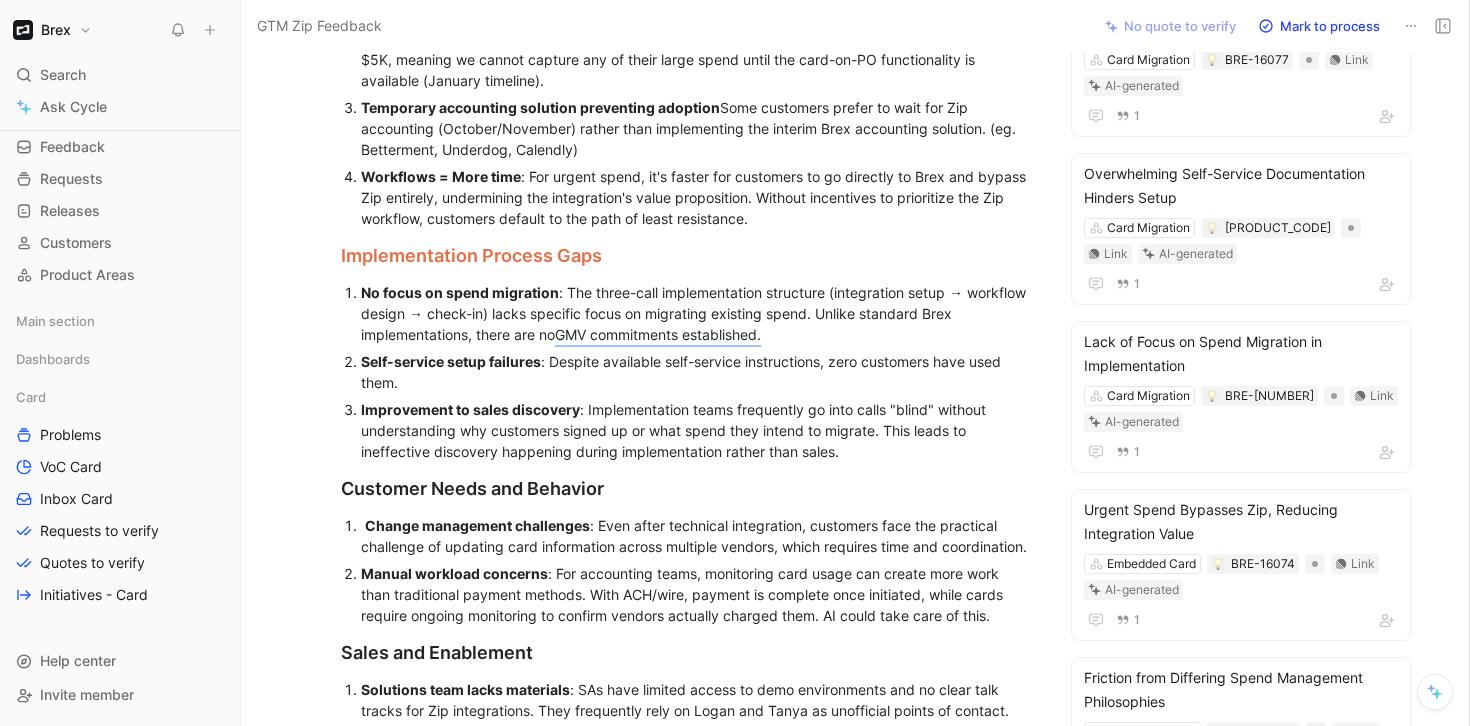 scroll, scrollTop: 688, scrollLeft: 0, axis: vertical 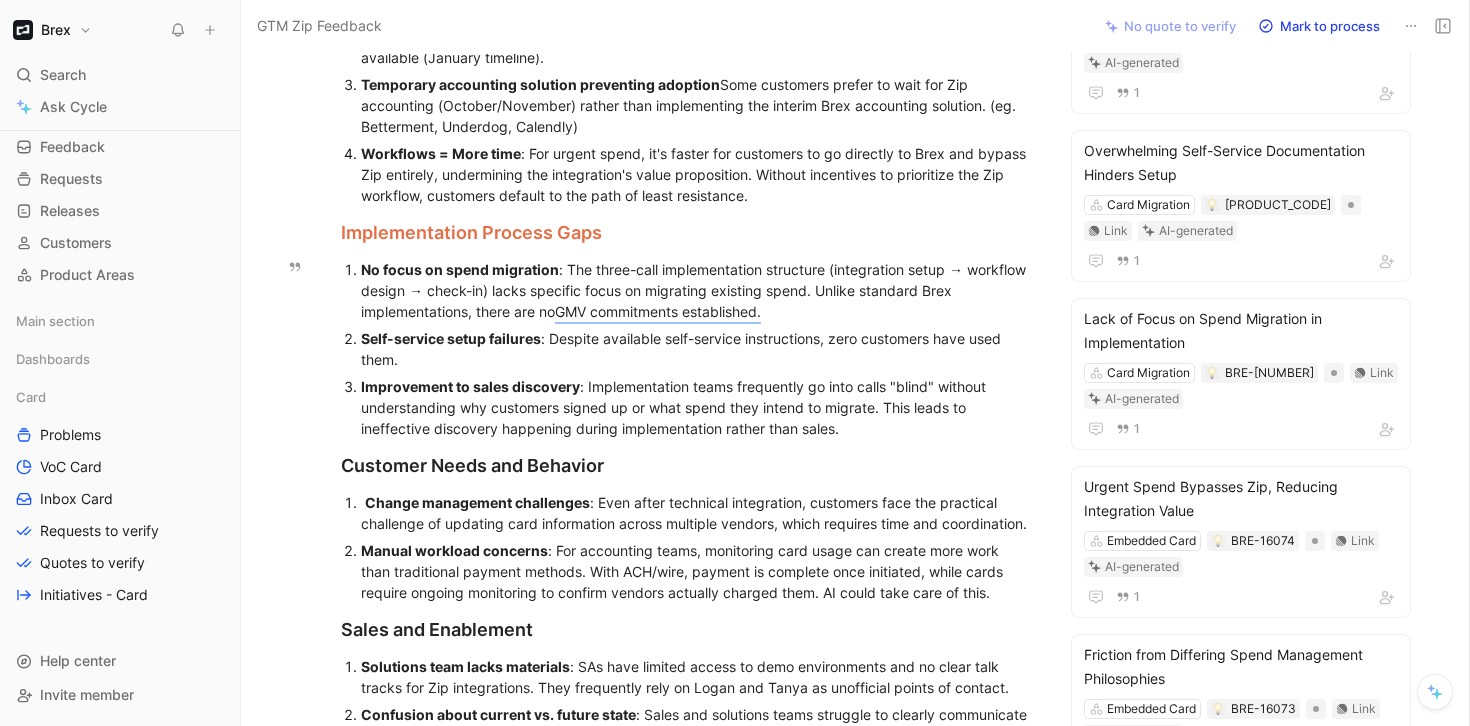 click on "Self-service setup failures" at bounding box center (451, 338) 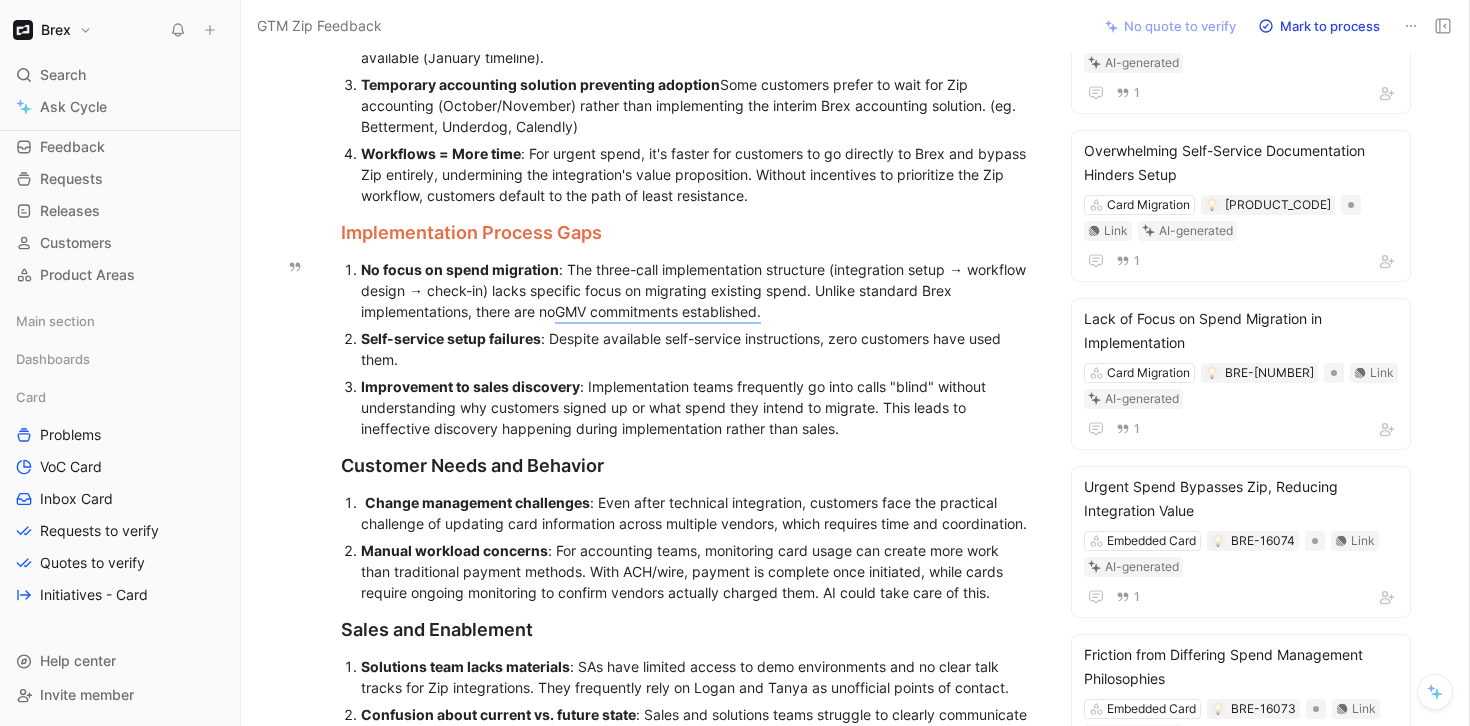 click on "Self-service setup failures" at bounding box center [451, 338] 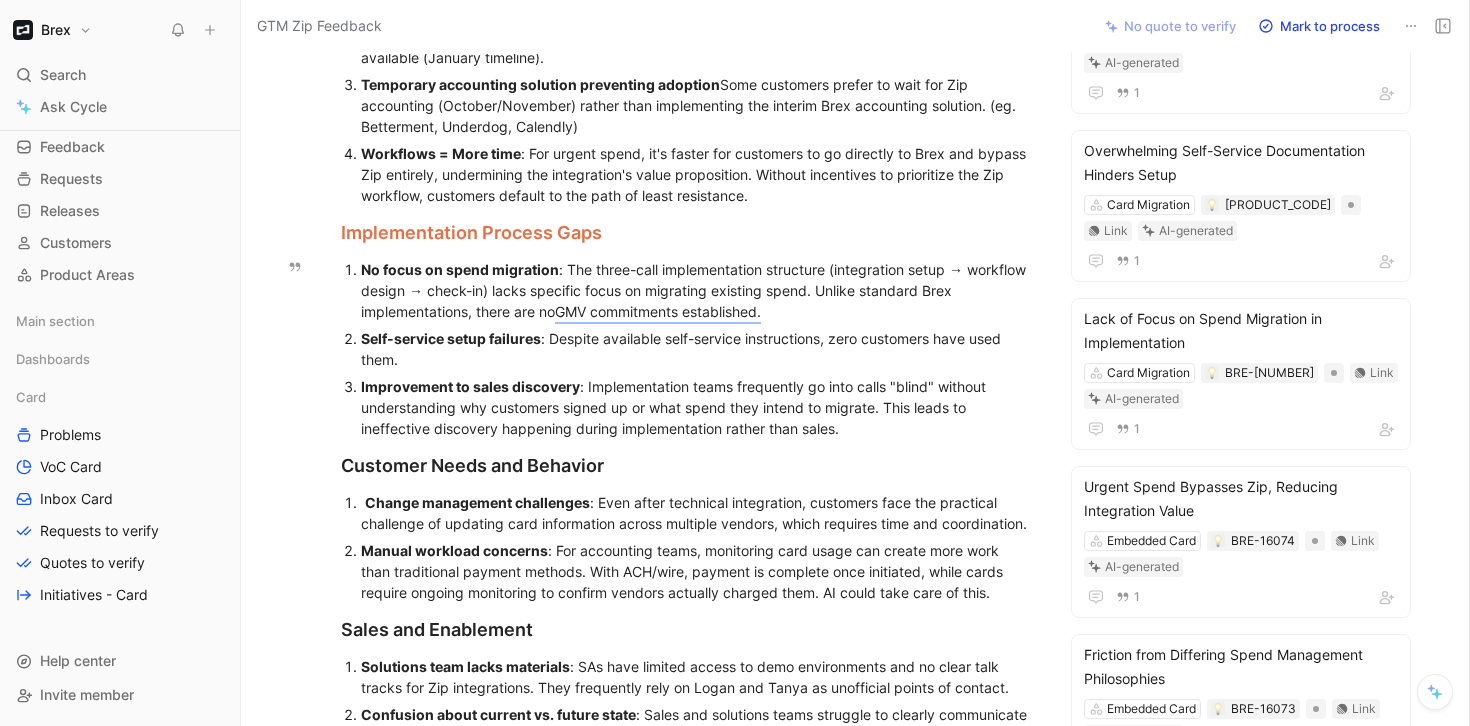click on "Self-service setup failures : Despite available self-service instructions, zero customers have used them." at bounding box center (697, 349) 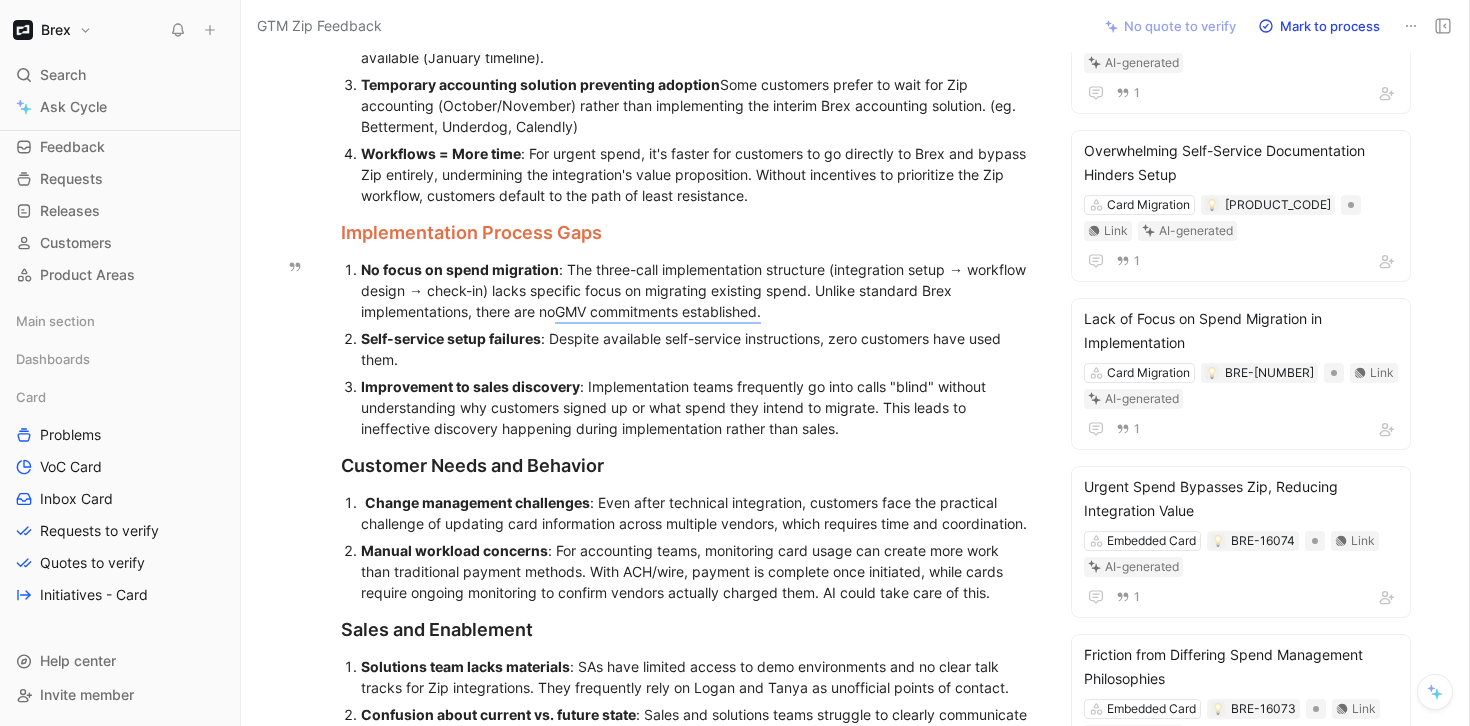 click on "Self-service setup failures" at bounding box center (451, 338) 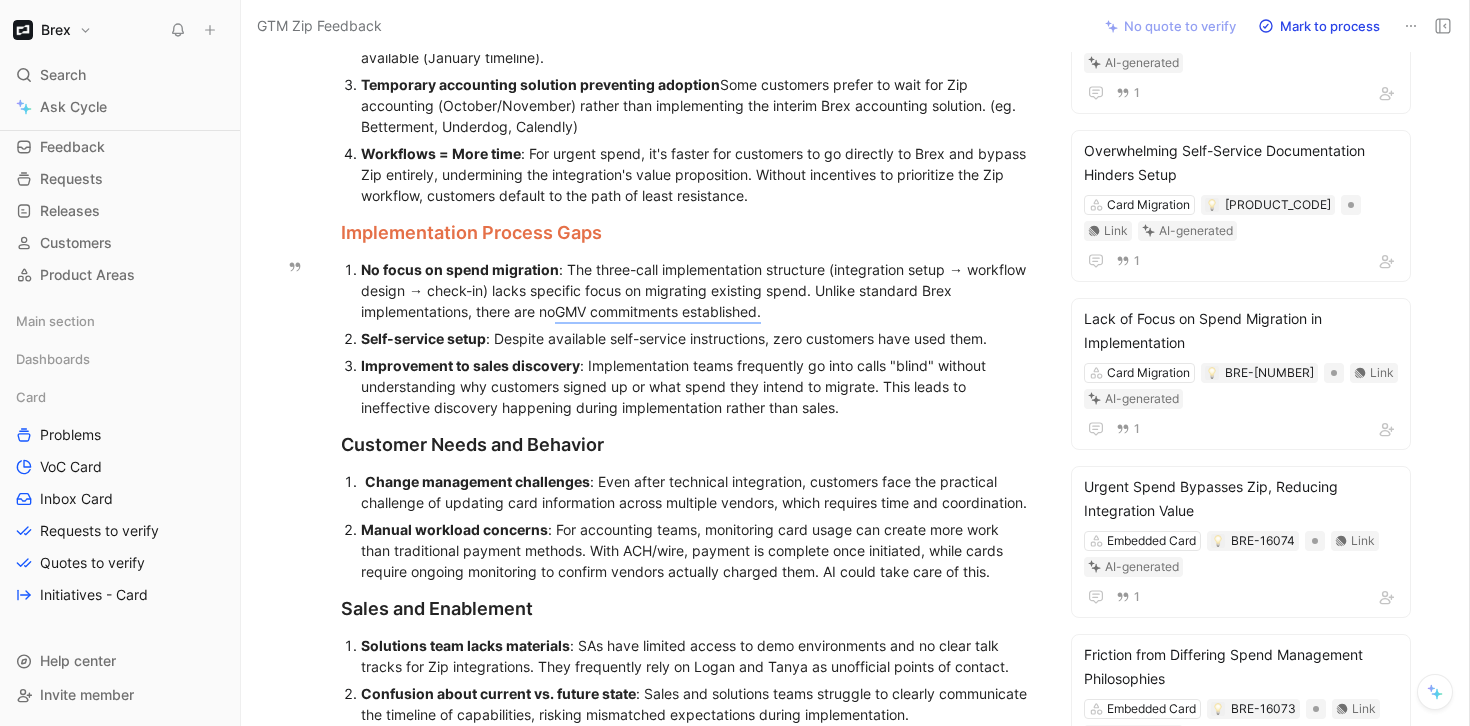 click on "Improvement to sales discovery : Implementation teams frequently go into calls "blind" without understanding why customers signed up or what spend they intend to migrate. This leads to ineffective discovery happening during implementation rather than sales." at bounding box center (697, 386) 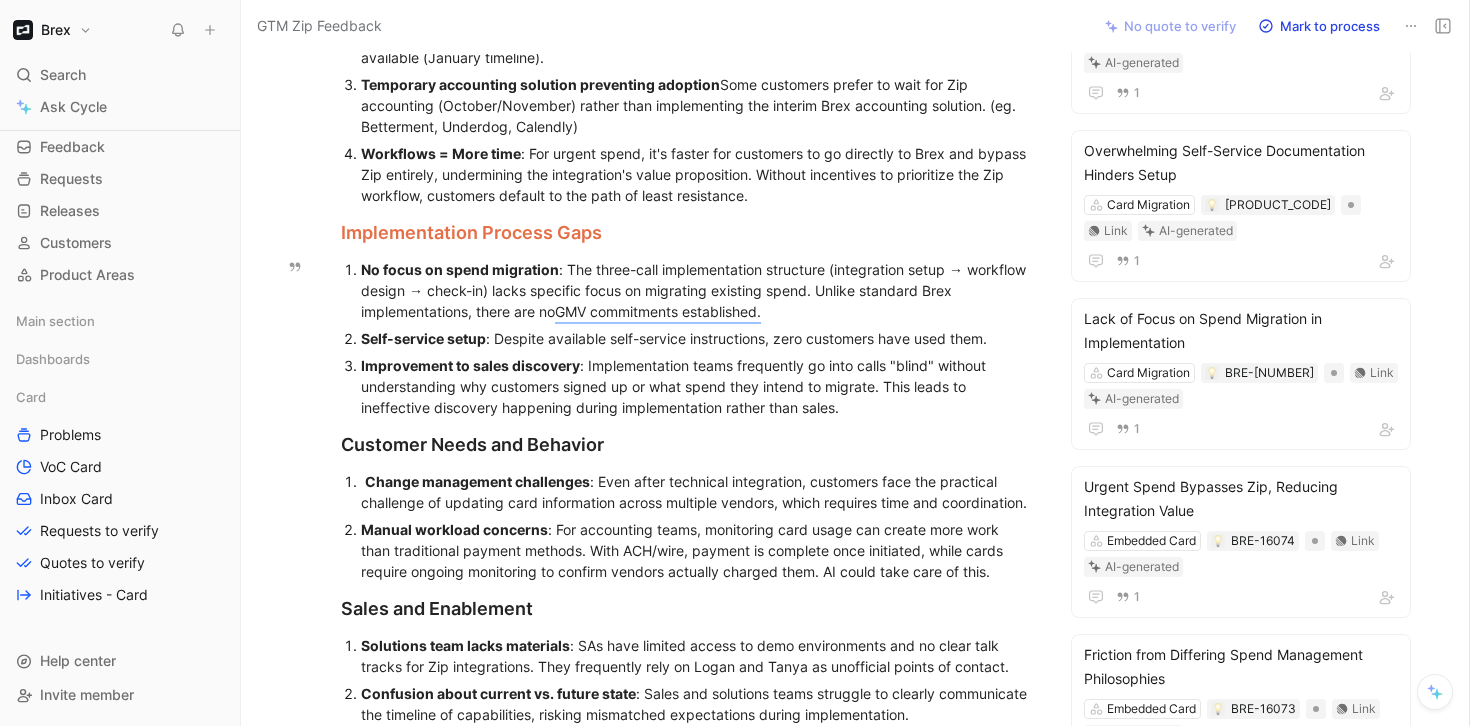click on "Self-service setup : Despite available self-service instructions, zero customers have used them." at bounding box center [697, 338] 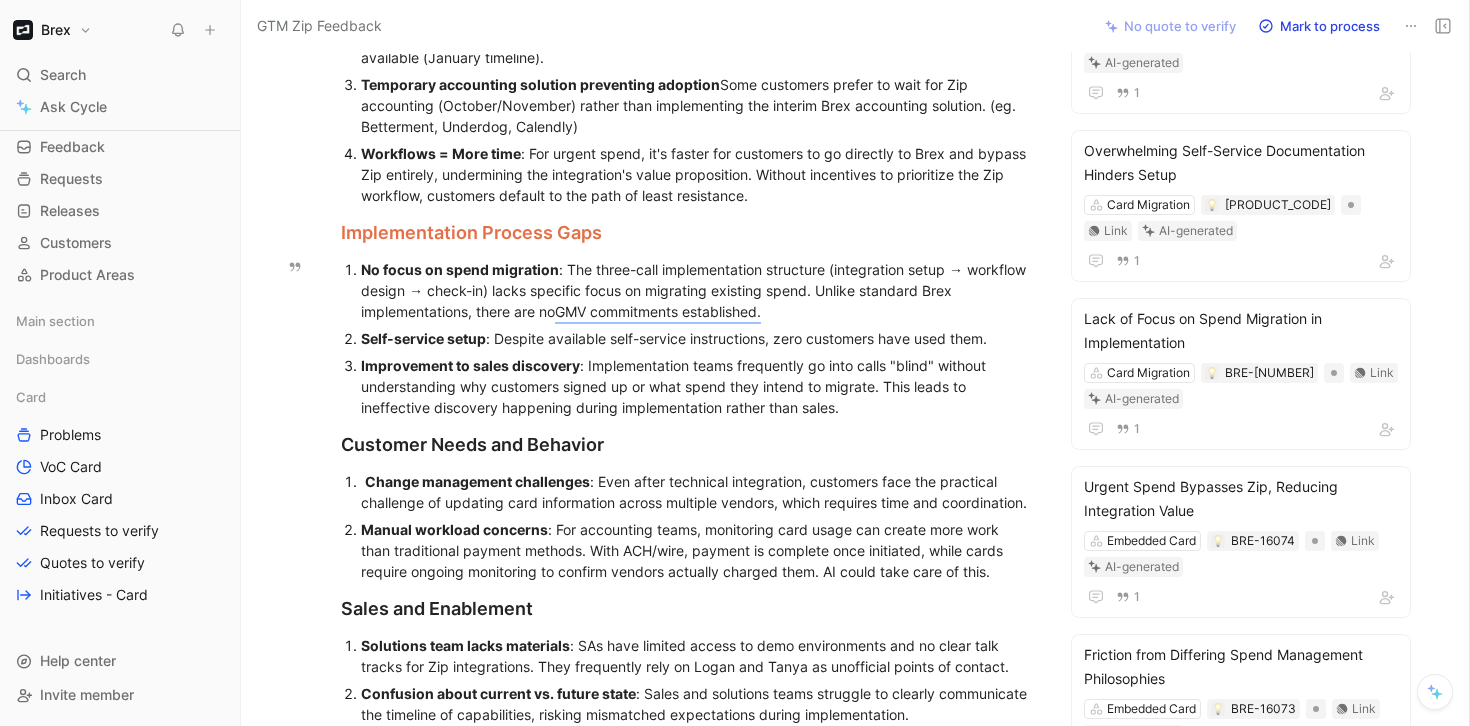 click on "Self-service setup : Despite available self-service instructions, zero customers have used them." at bounding box center [697, 338] 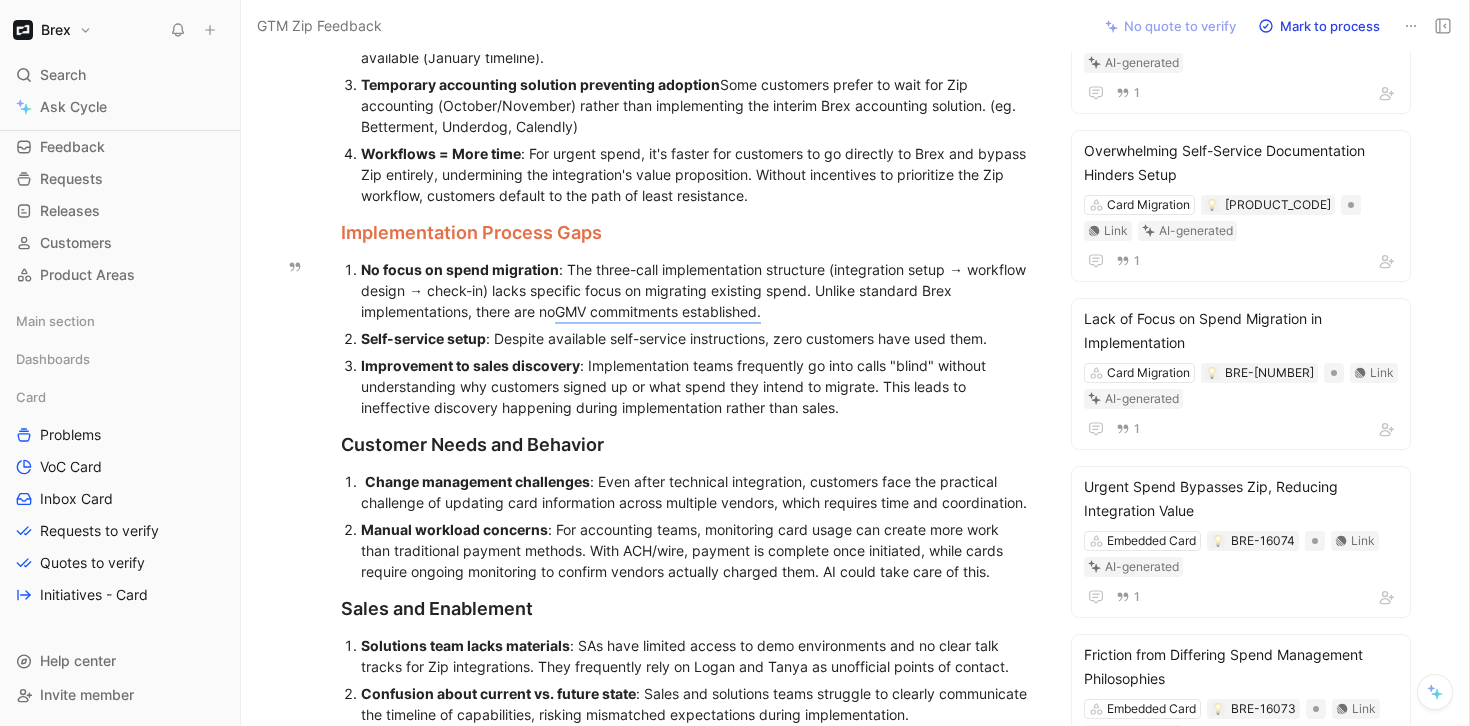 click on "Self-service setup : Despite available self-service instructions, zero customers have used them." at bounding box center [697, 338] 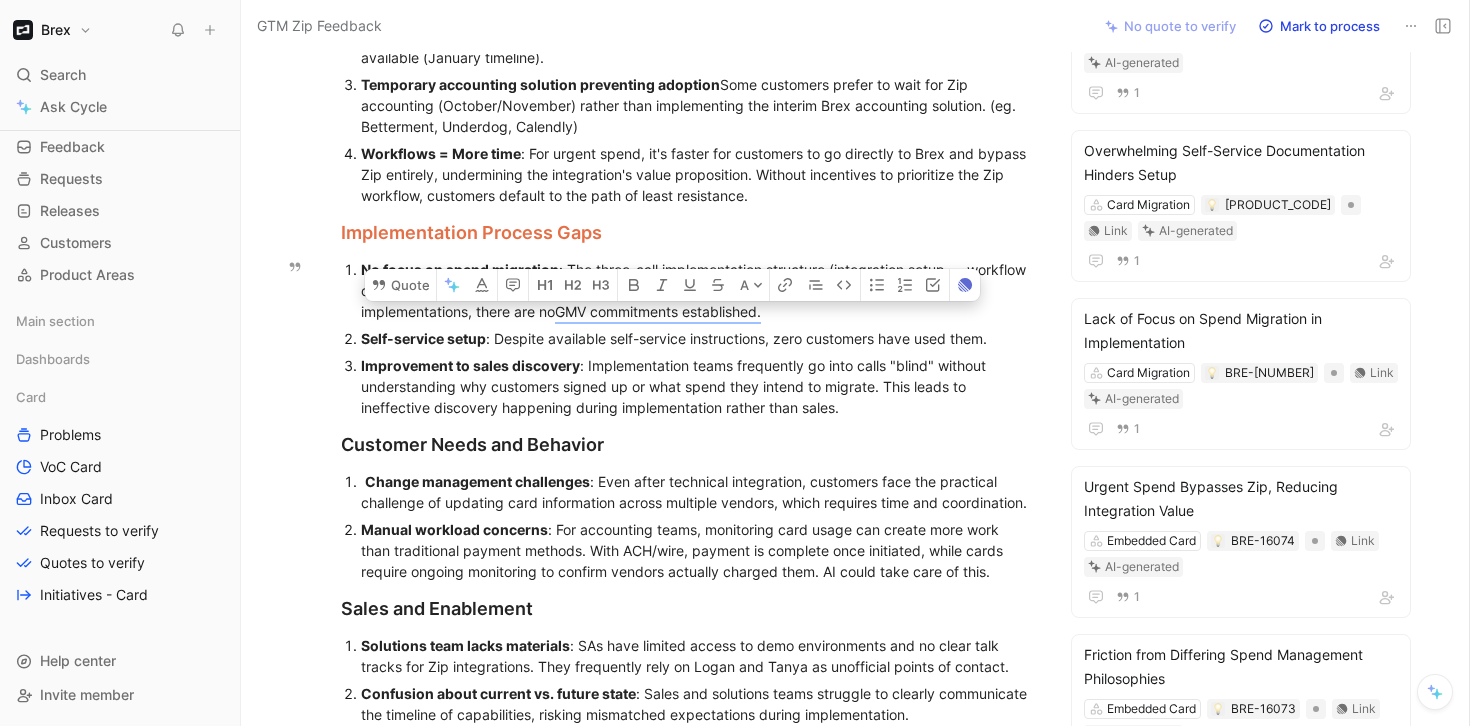 click on "Self-service setup : Despite available self-service instructions, zero customers have used them." at bounding box center [697, 338] 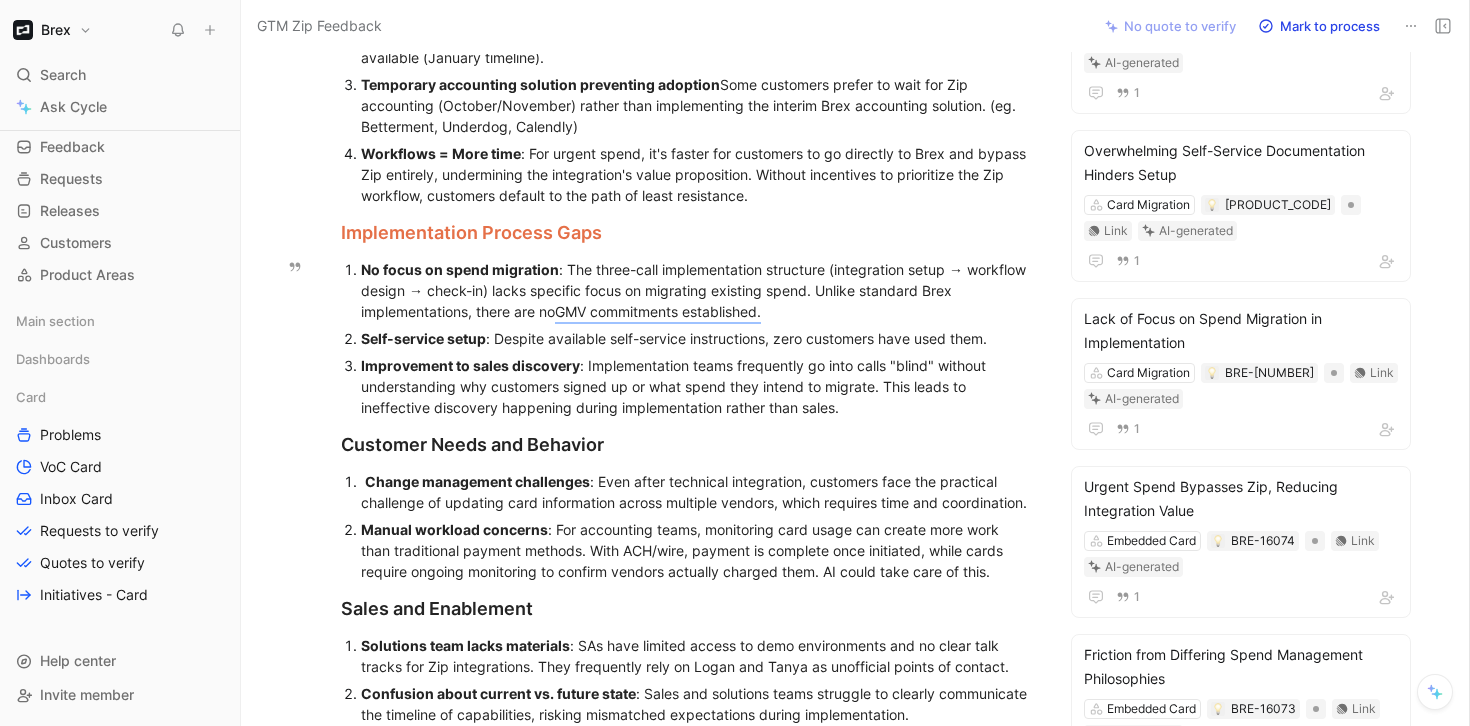 click on "Self-service setup : Despite available self-service instructions, zero customers have used them." at bounding box center (697, 338) 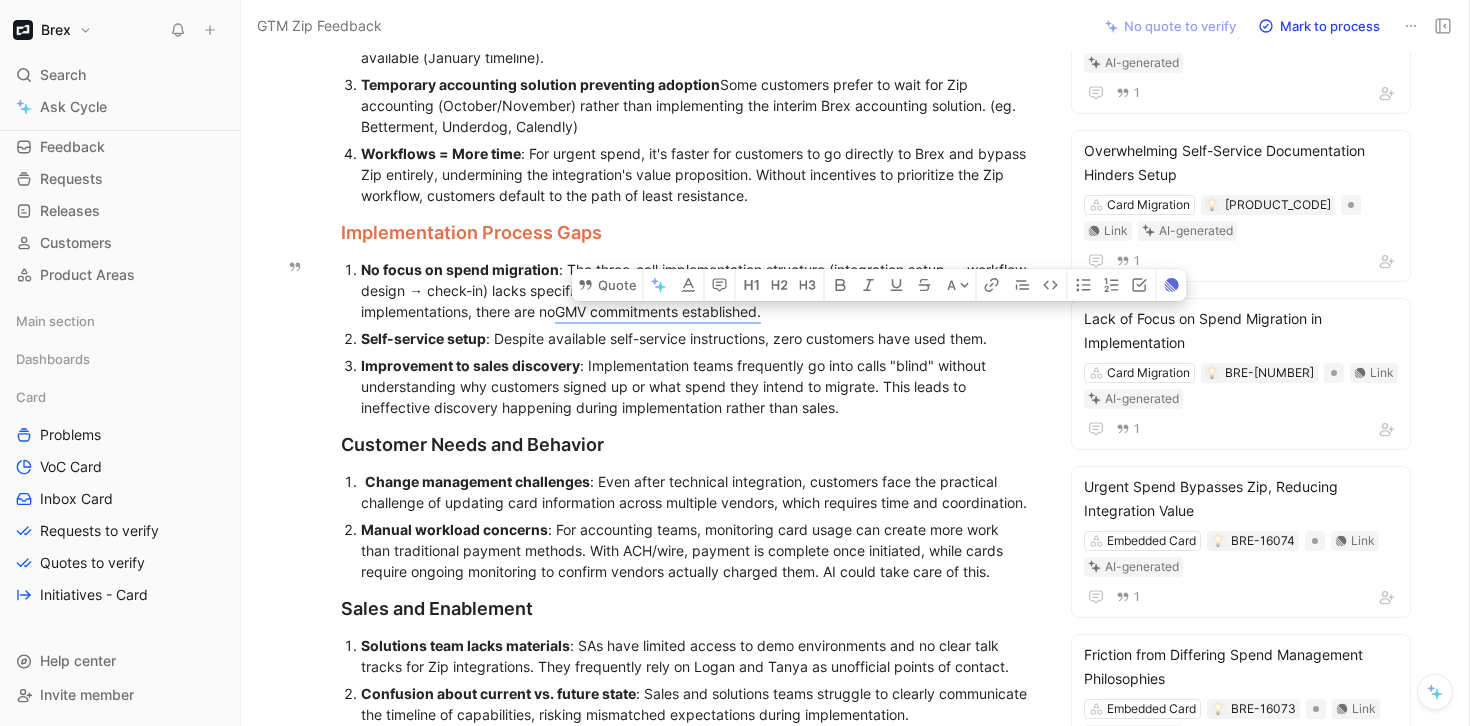 drag, startPoint x: 984, startPoint y: 342, endPoint x: 773, endPoint y: 341, distance: 211.00237 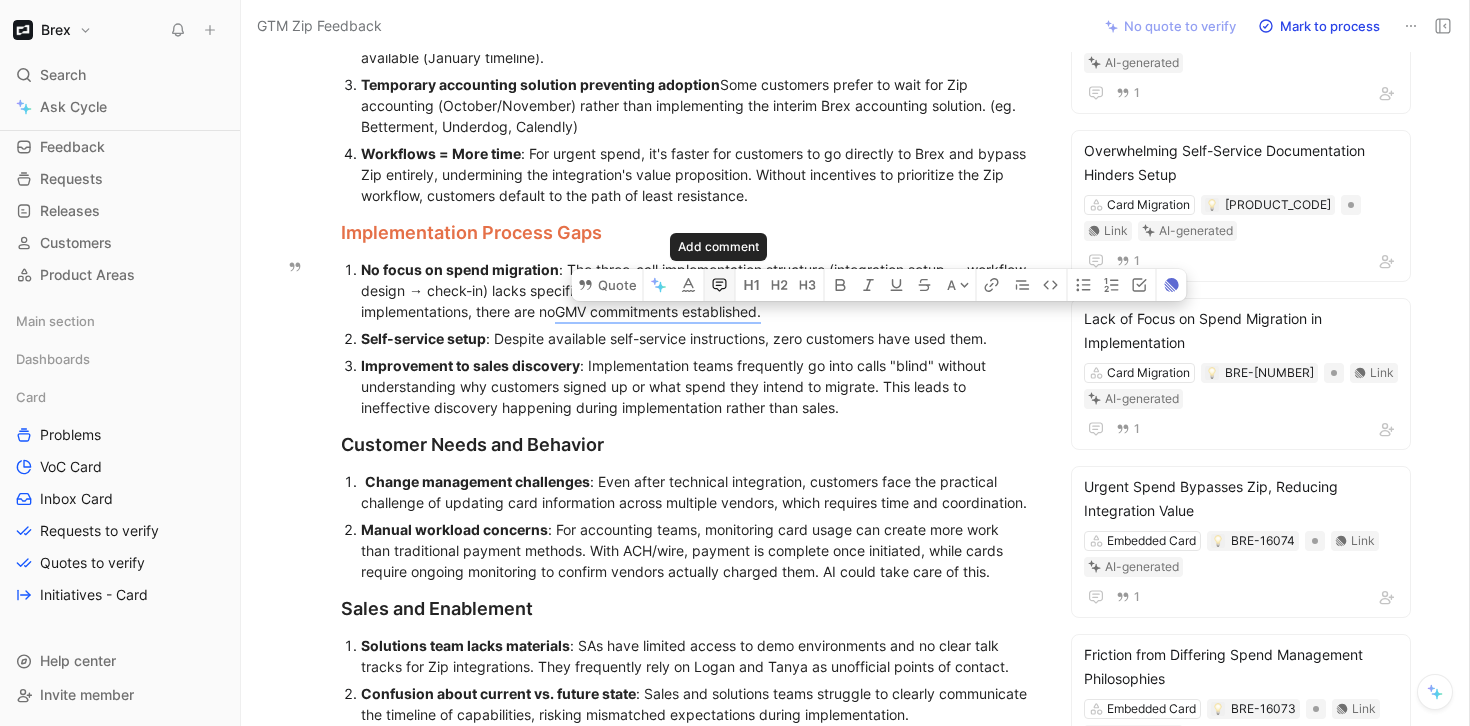click 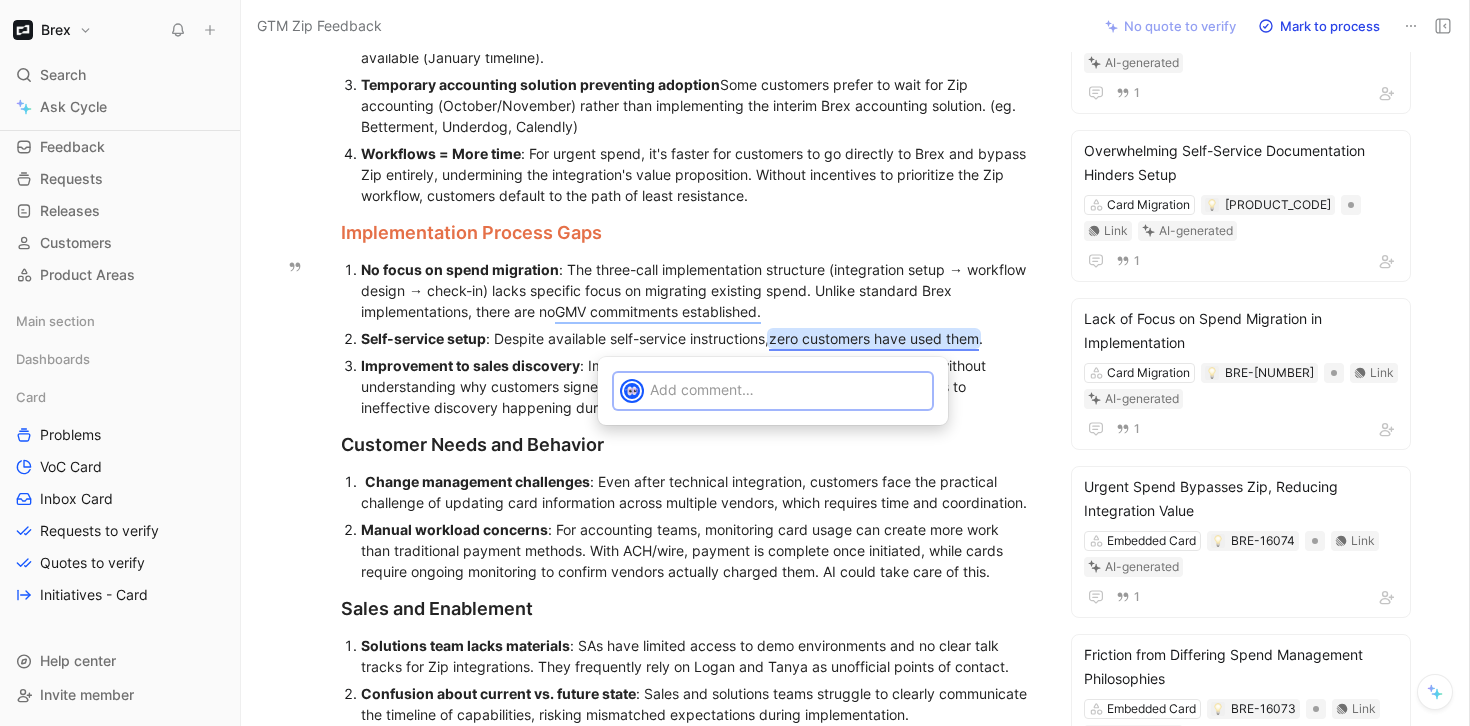 type 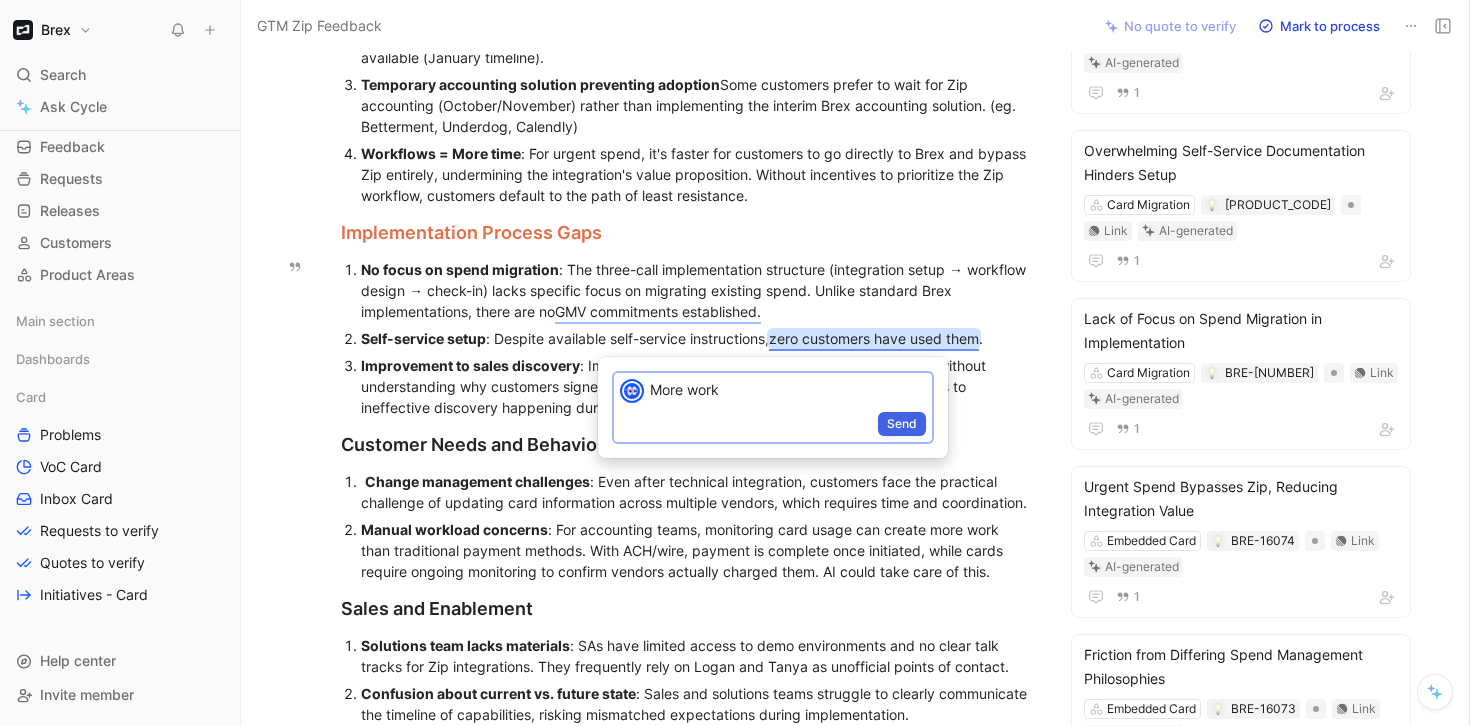 click on "Send" at bounding box center [902, 424] 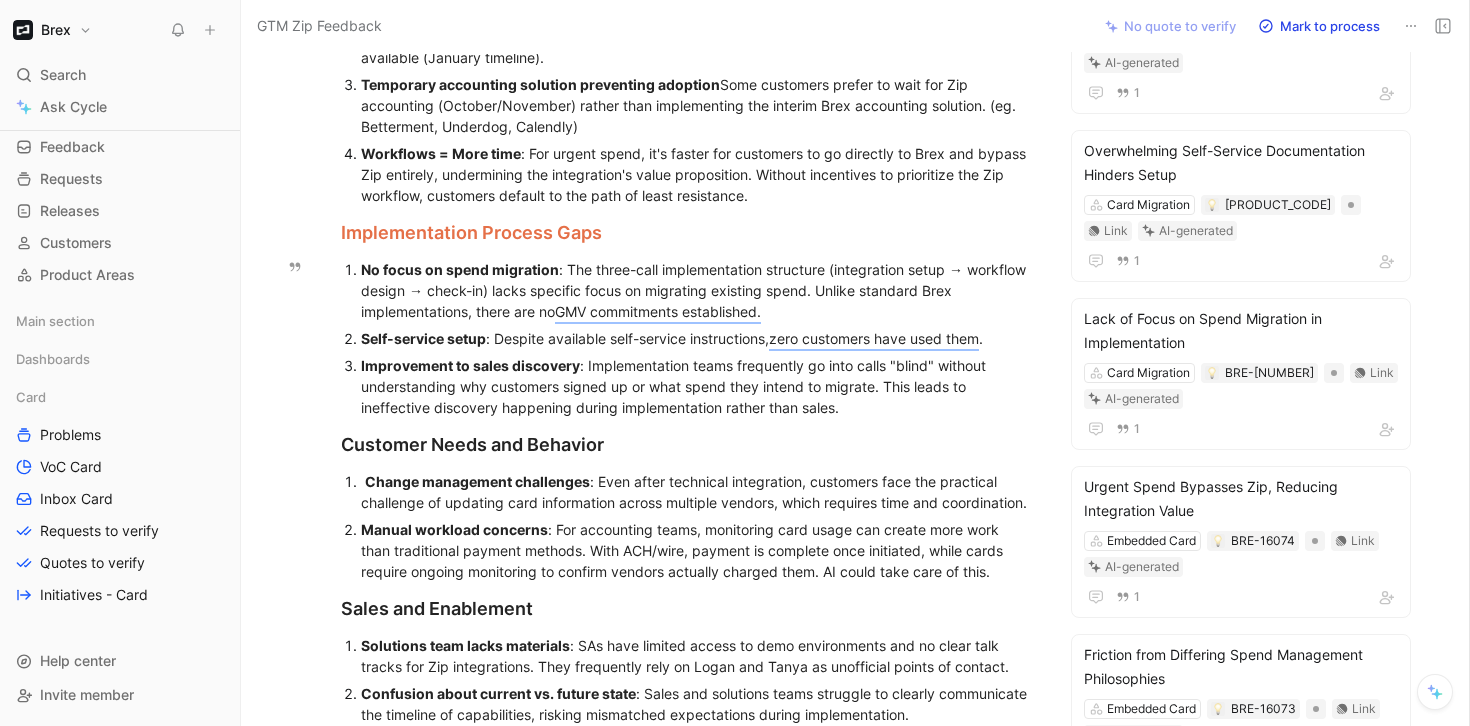click on "Improvement to sales discovery : Implementation teams frequently go into calls "blind" without understanding why customers signed up or what spend they intend to migrate. This leads to ineffective discovery happening during implementation rather than sales." at bounding box center [697, 386] 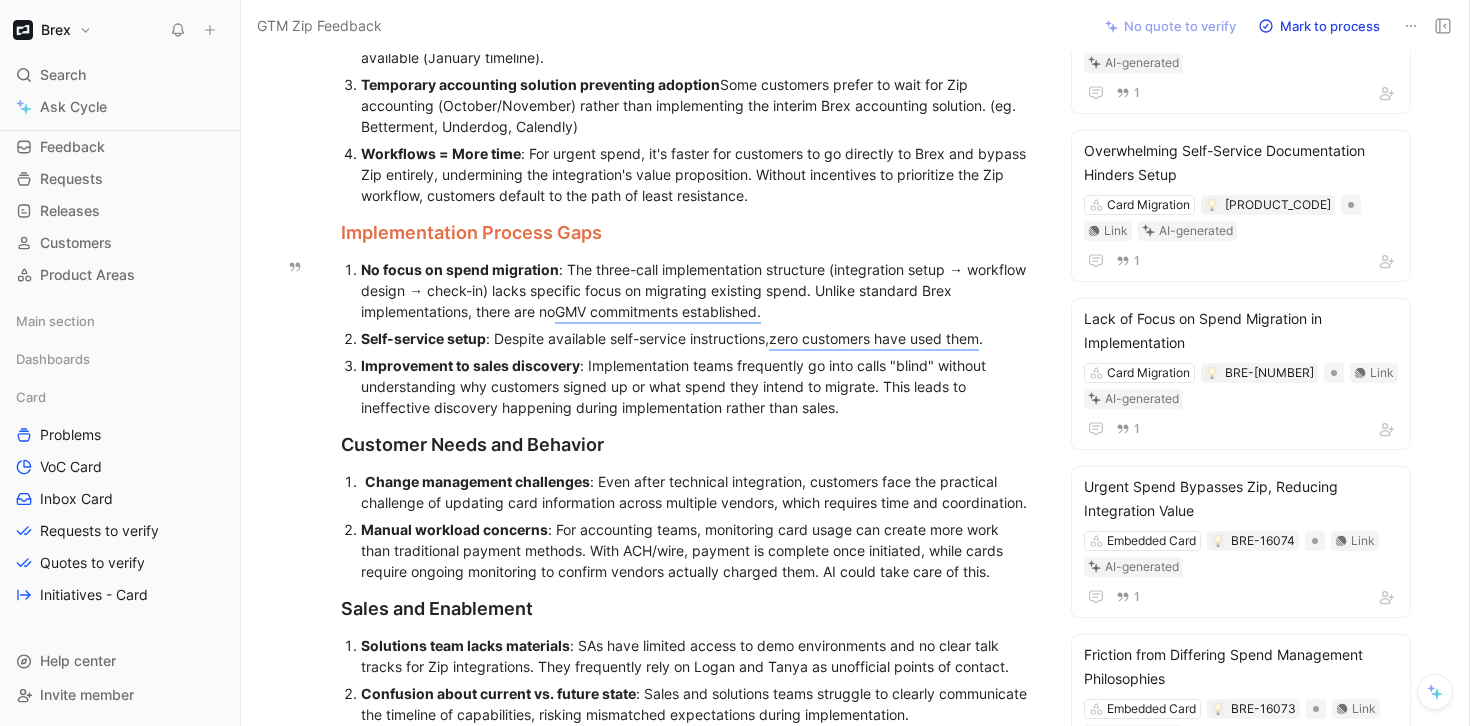 click on "Improvement to sales discovery : Implementation teams frequently go into calls "blind" without understanding why customers signed up or what spend they intend to migrate. This leads to ineffective discovery happening during implementation rather than sales." at bounding box center (697, 386) 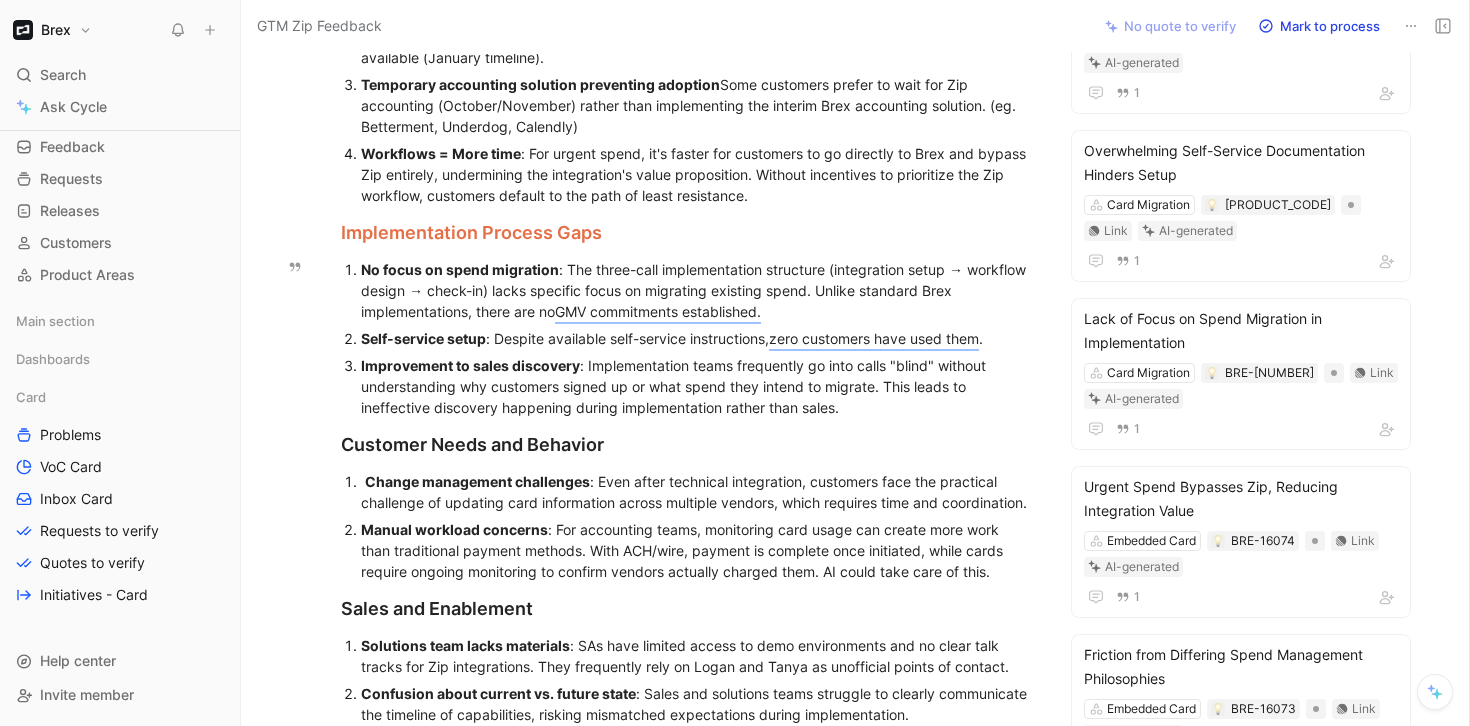 drag, startPoint x: 460, startPoint y: 387, endPoint x: 829, endPoint y: 380, distance: 369.06638 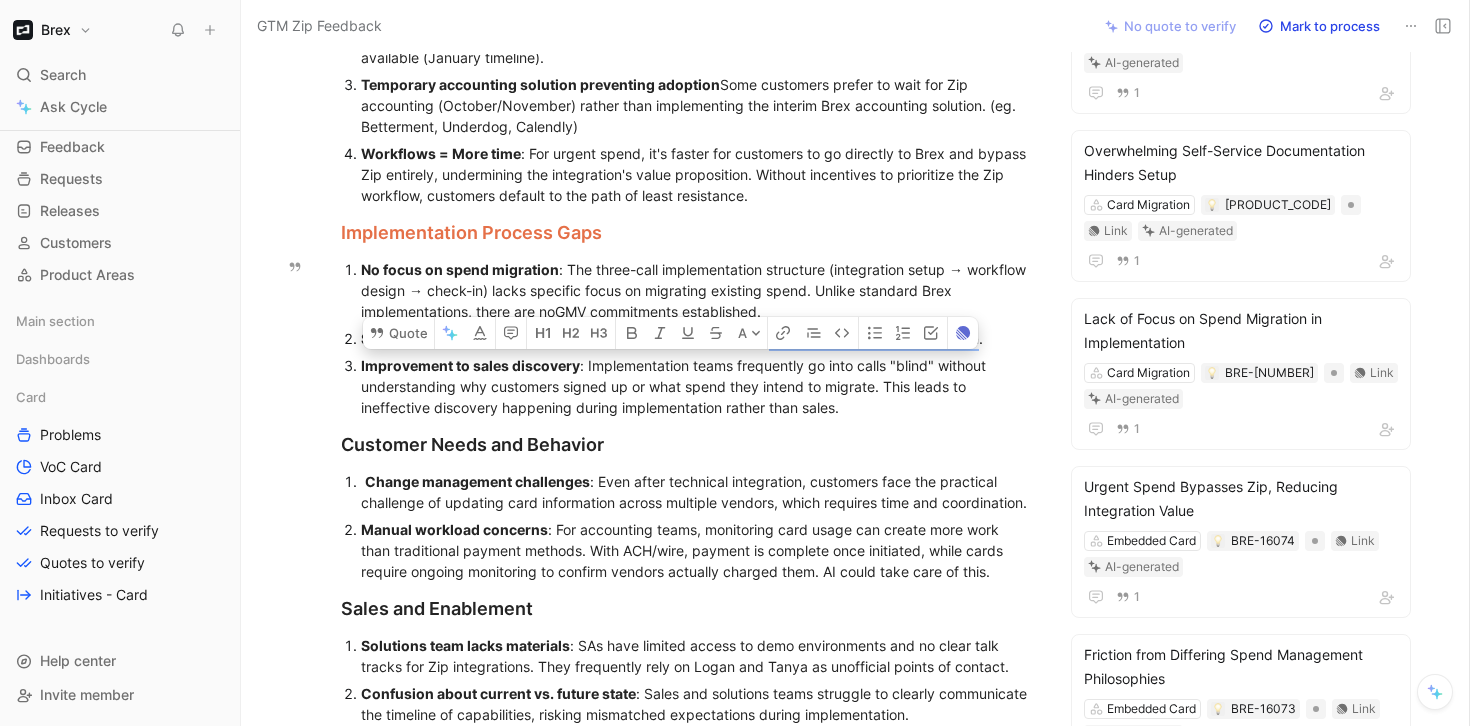 drag, startPoint x: 873, startPoint y: 385, endPoint x: 463, endPoint y: 385, distance: 410 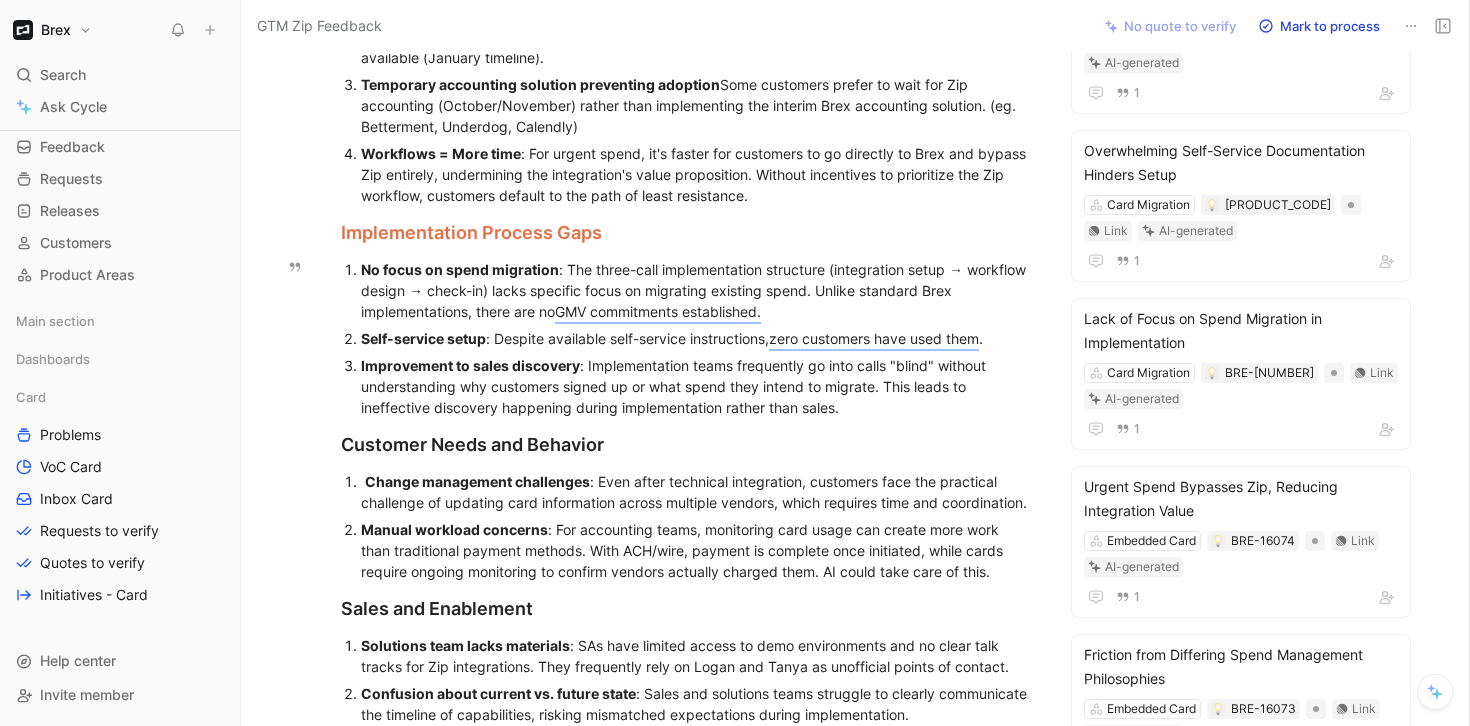 click on "Improvement to sales discovery : Implementation teams frequently go into calls "blind" without understanding why customers signed up or what spend they intend to migrate. This leads to ineffective discovery happening during implementation rather than sales." at bounding box center [697, 386] 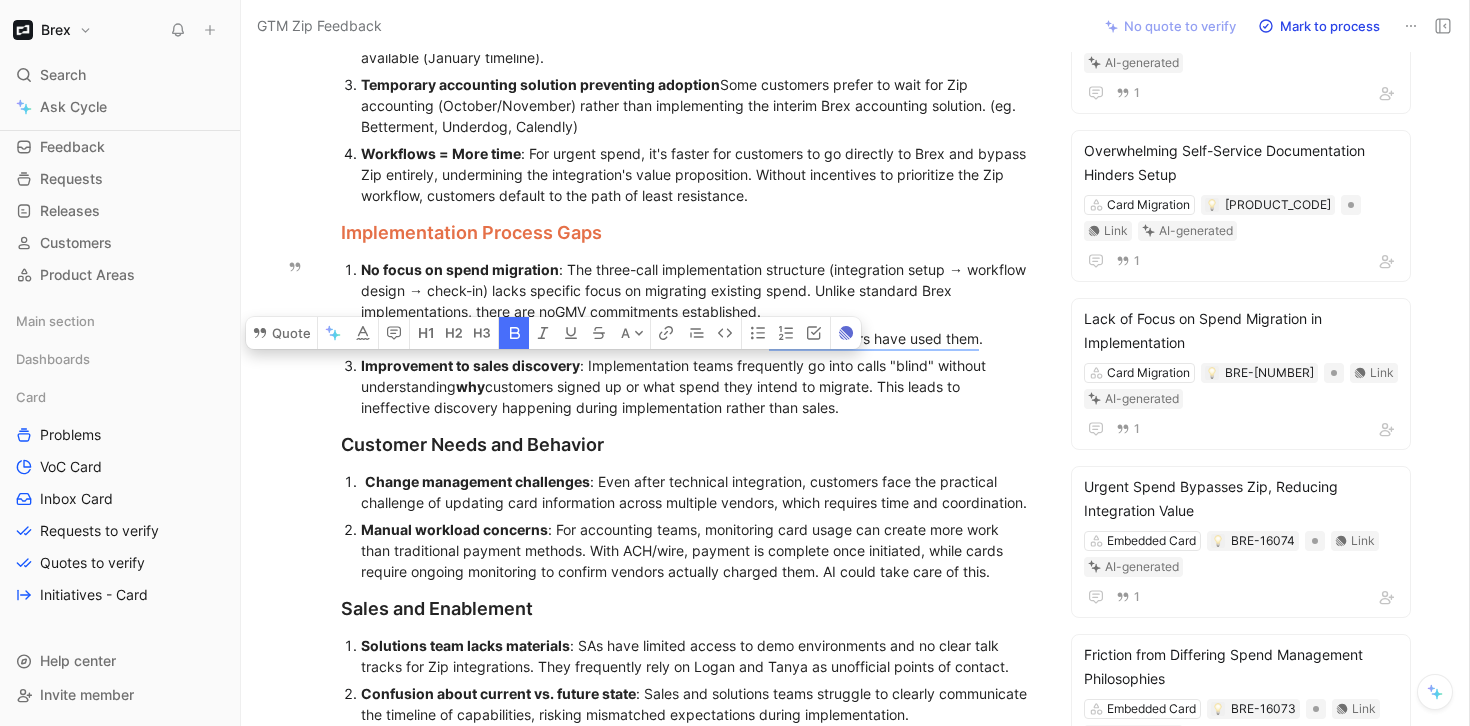 click on "Improvement to sales discovery : Implementation teams frequently go into calls "blind" without understanding  why  customers signed up or what spend they intend to migrate. This leads to ineffective discovery happening during implementation rather than sales." at bounding box center (697, 386) 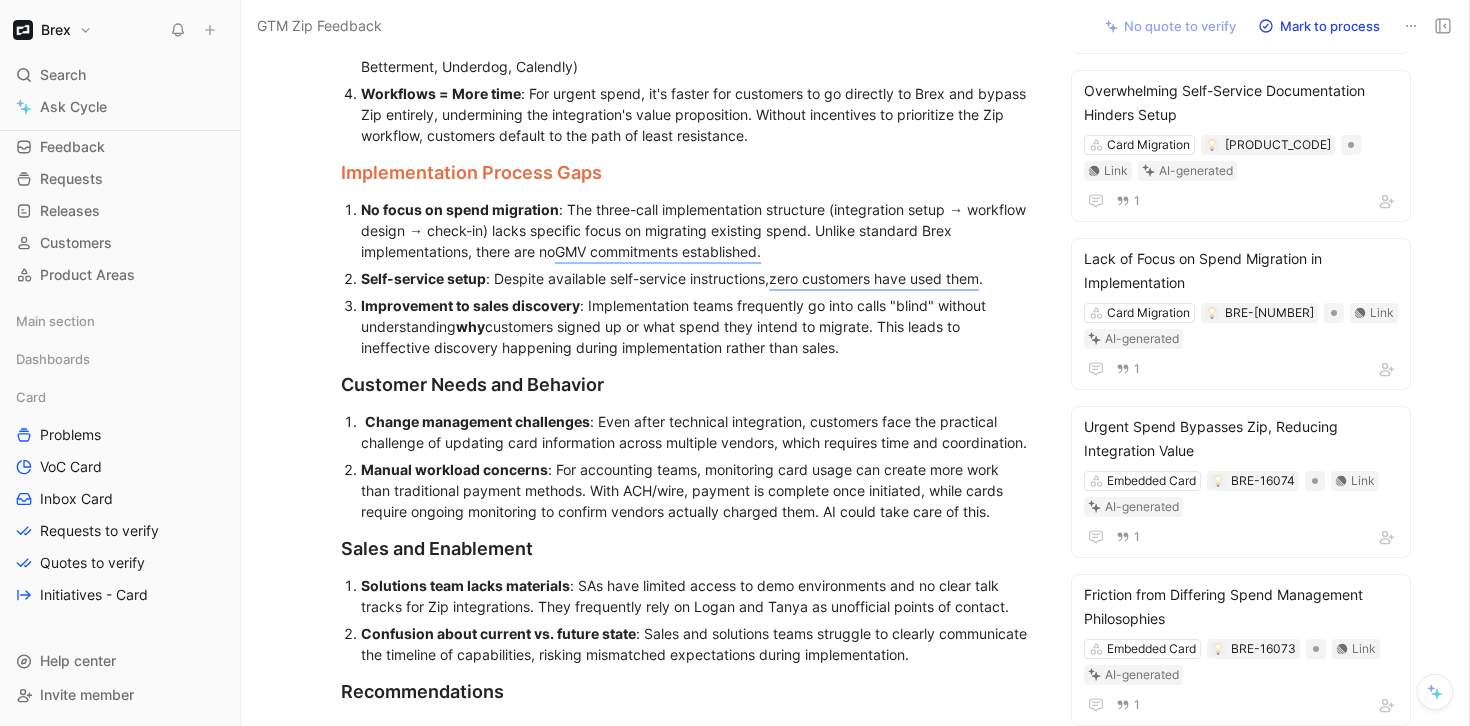 scroll, scrollTop: 758, scrollLeft: 0, axis: vertical 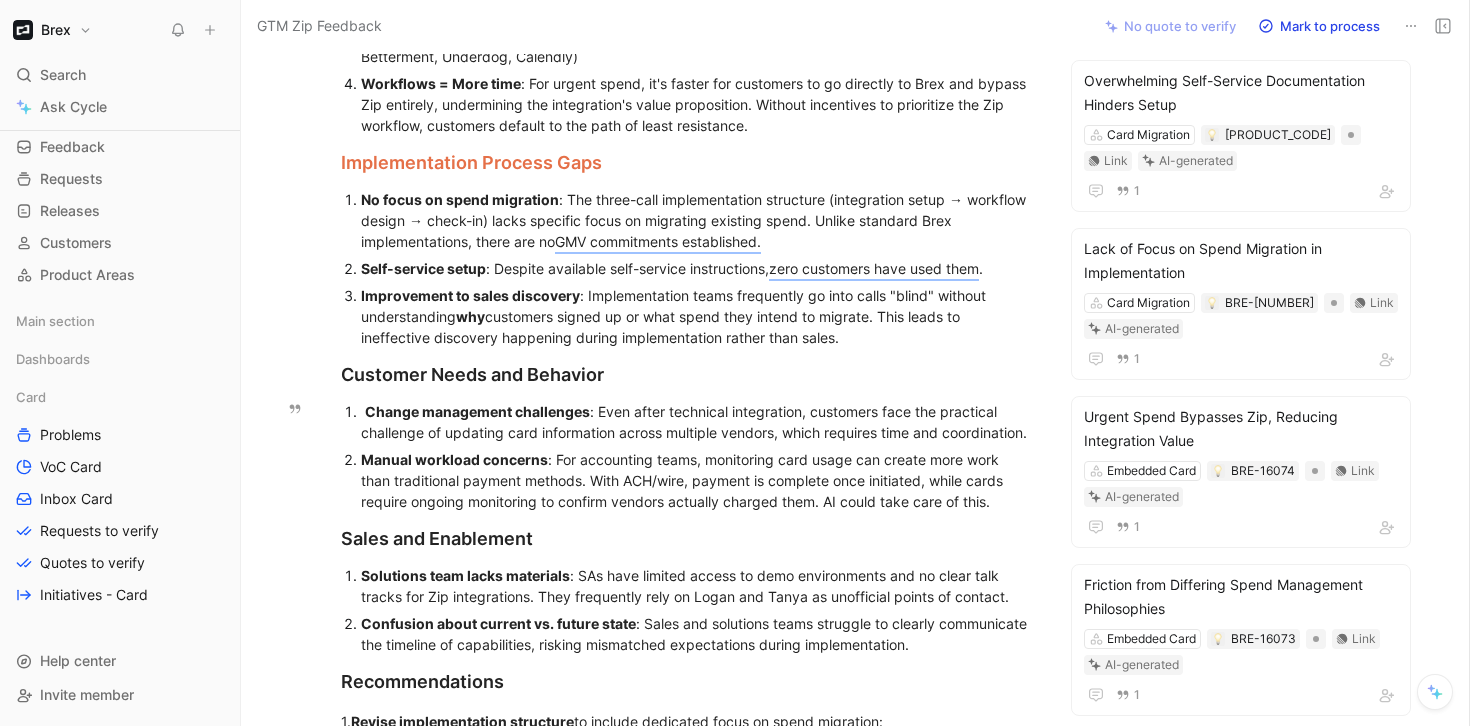 click on "Change management challenges : Even after technical integration, customers face the practical challenge of updating card information across multiple vendors, which requires time and coordination." at bounding box center (697, 422) 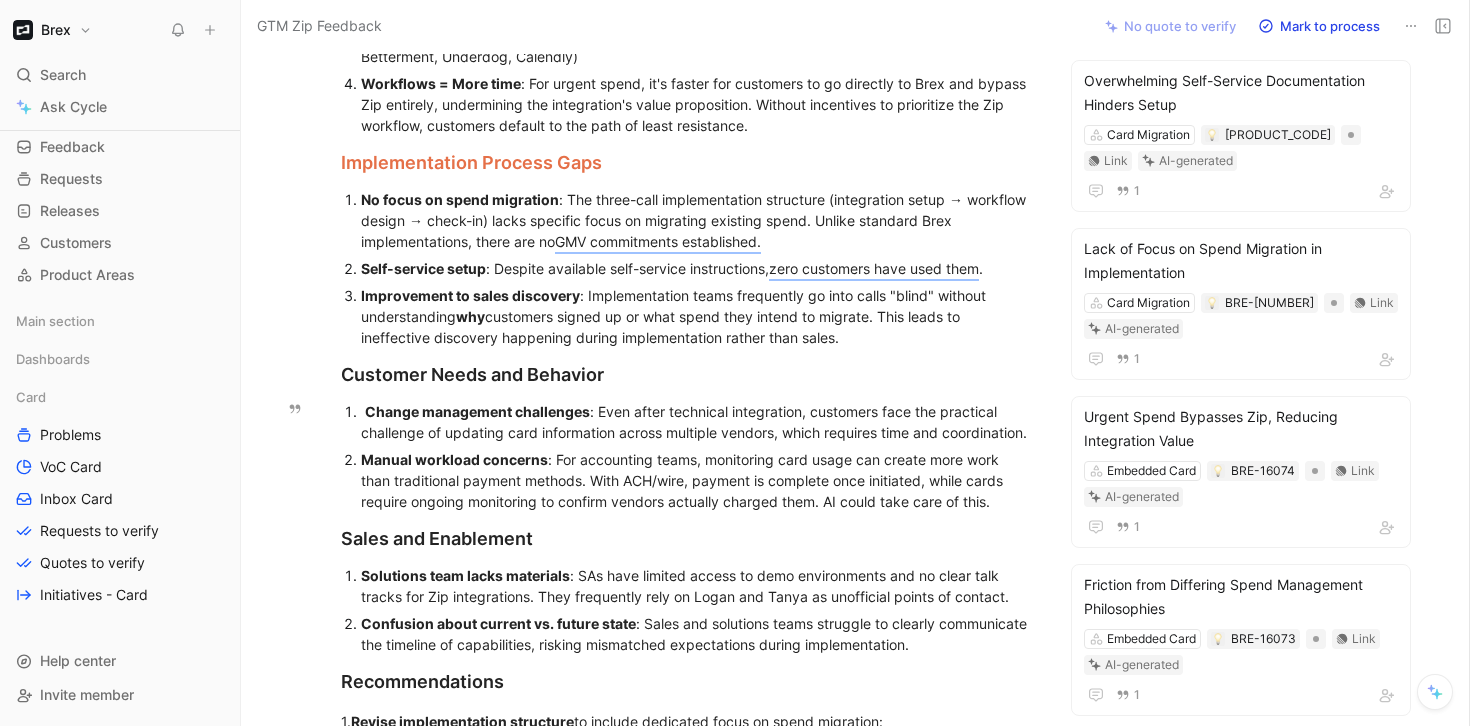 click on "Change management challenges : Even after technical integration, customers face the practical challenge of updating card information across multiple vendors, which requires time and coordination." at bounding box center (697, 422) 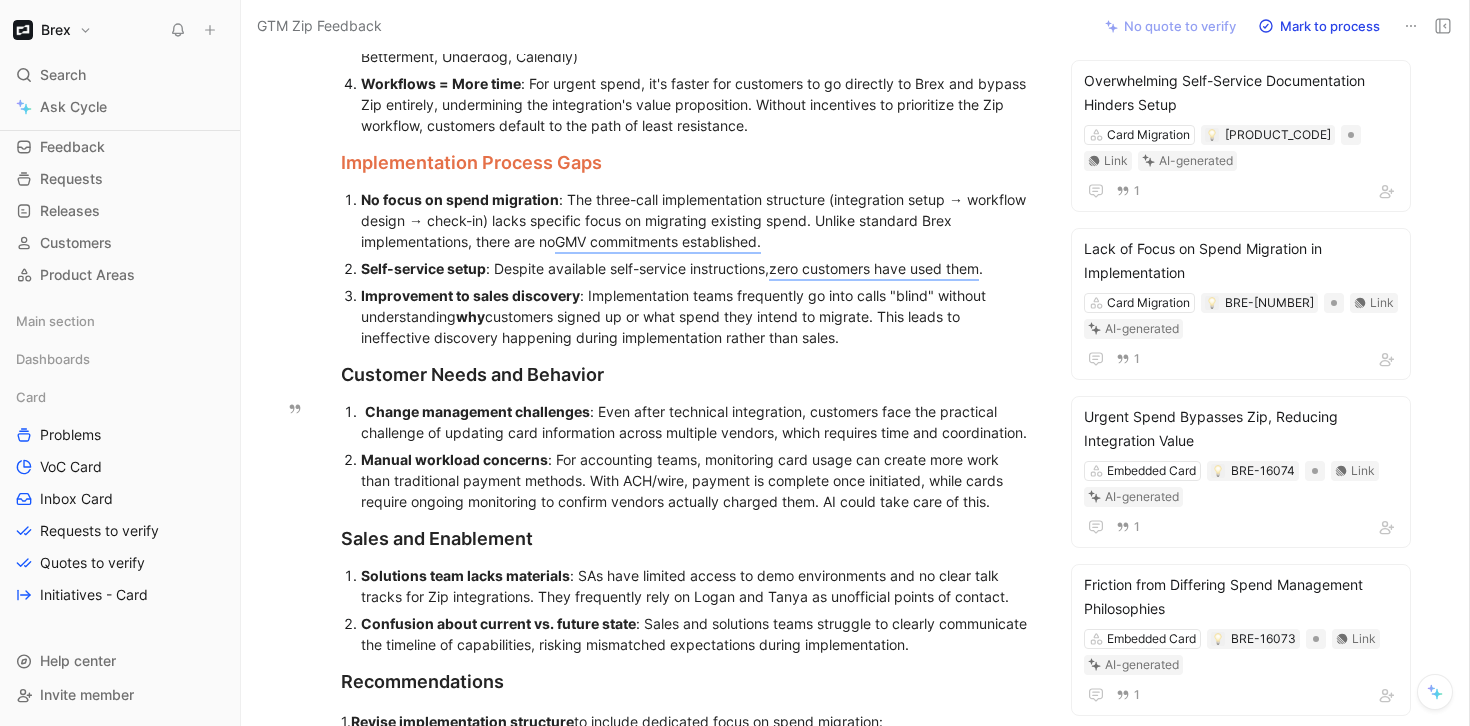 click on "Change management challenges : Even after technical integration, customers face the practical challenge of updating card information across multiple vendors, which requires time and coordination." at bounding box center (697, 422) 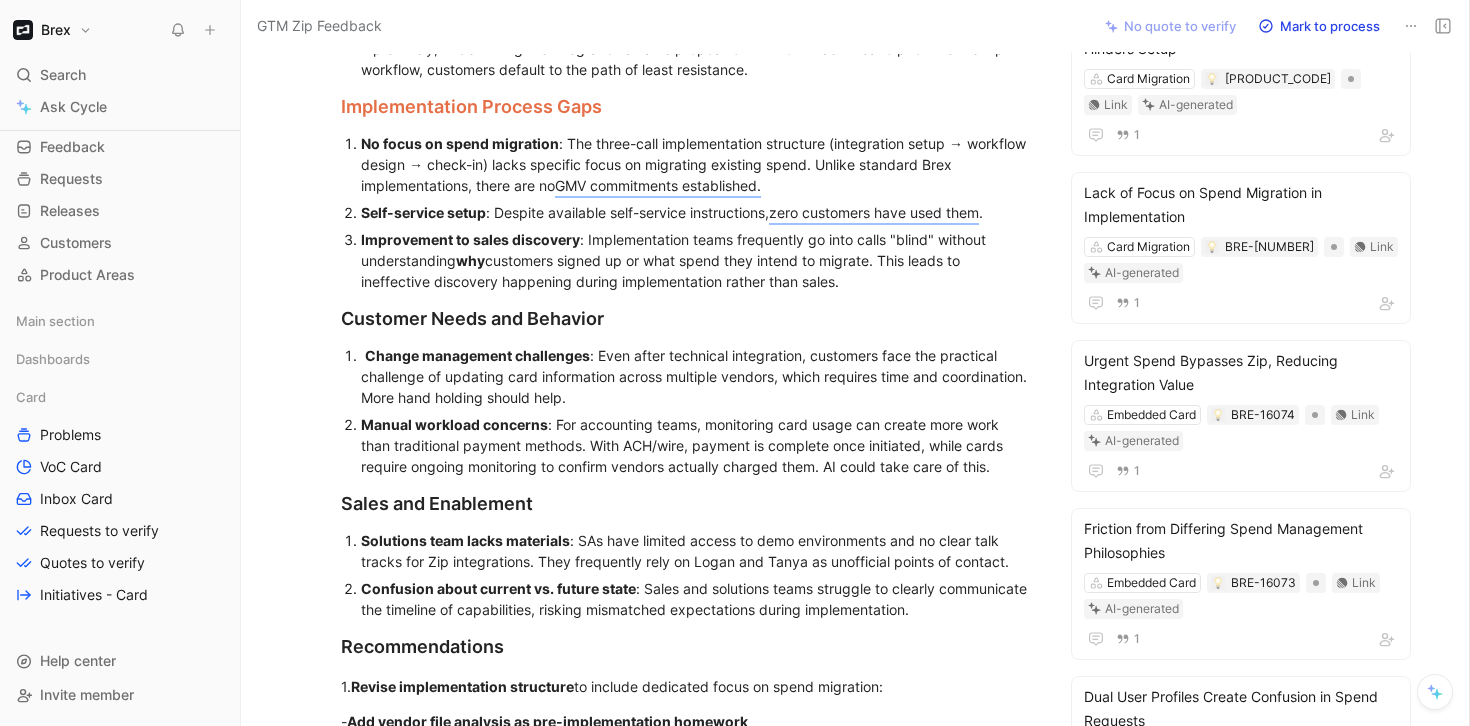 scroll, scrollTop: 833, scrollLeft: 0, axis: vertical 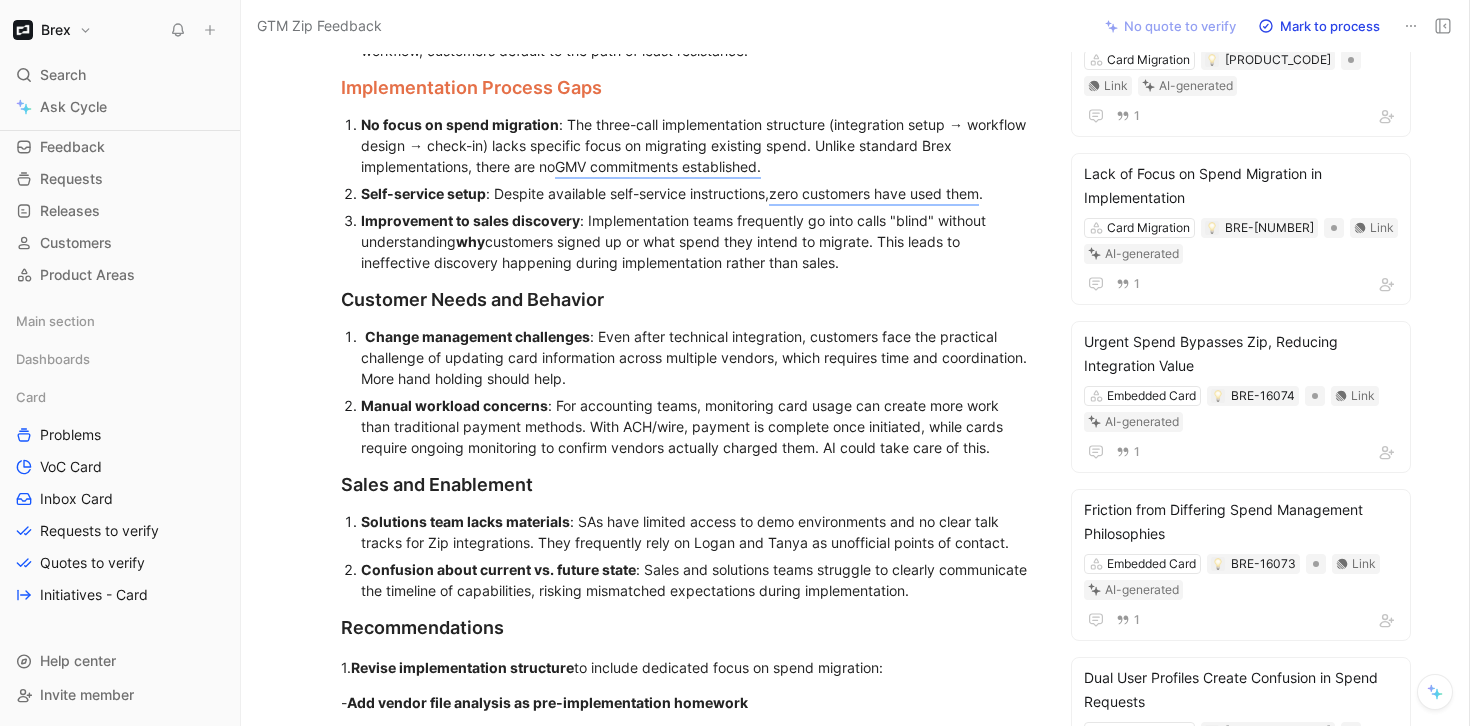 click on "Manual workload concerns : For accounting teams, monitoring card usage can create more work than traditional payment methods. With ACH/wire, payment is complete once initiated, while cards require ongoing monitoring to confirm vendors actually charged them. AI could take care of this." at bounding box center (697, 426) 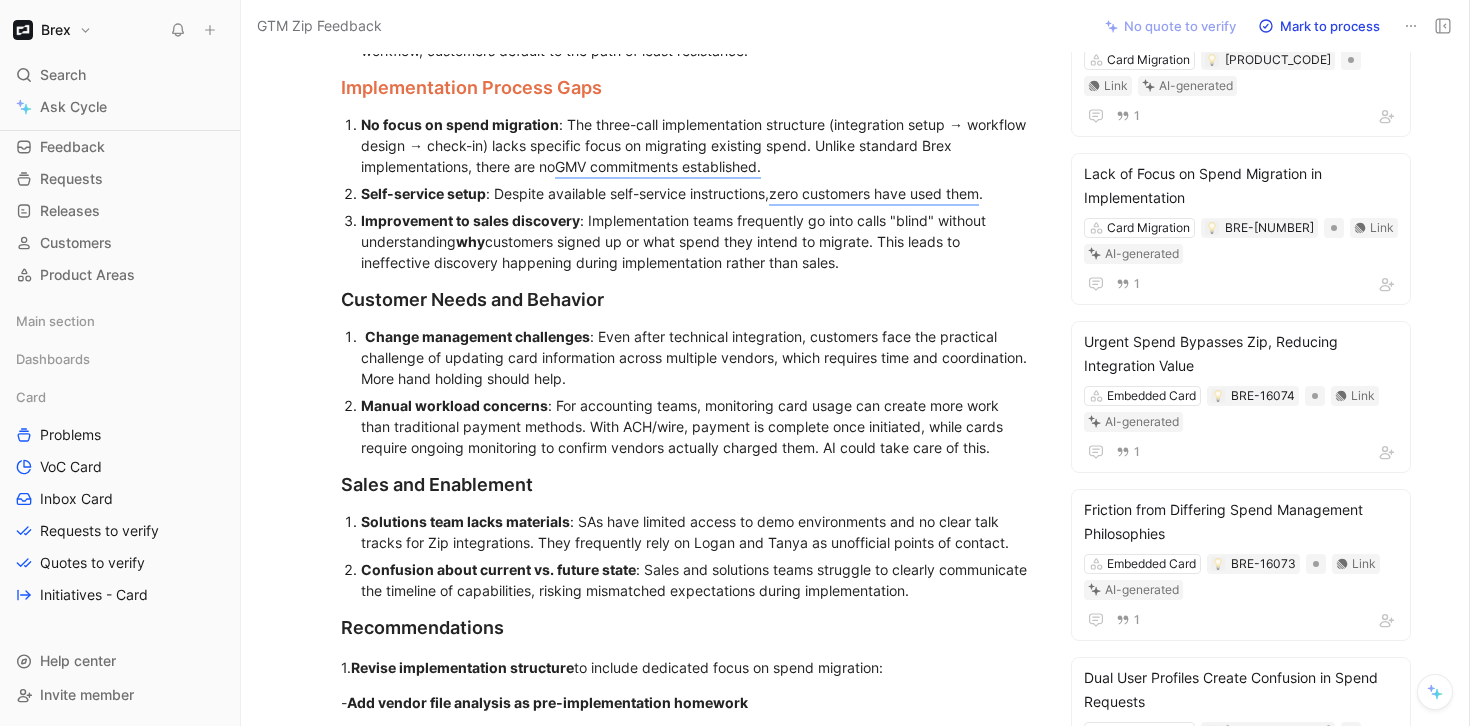 click on "Manual workload concerns : For accounting teams, monitoring card usage can create more work than traditional payment methods. With ACH/wire, payment is complete once initiated, while cards require ongoing monitoring to confirm vendors actually charged them. AI could take care of this." at bounding box center (697, 426) 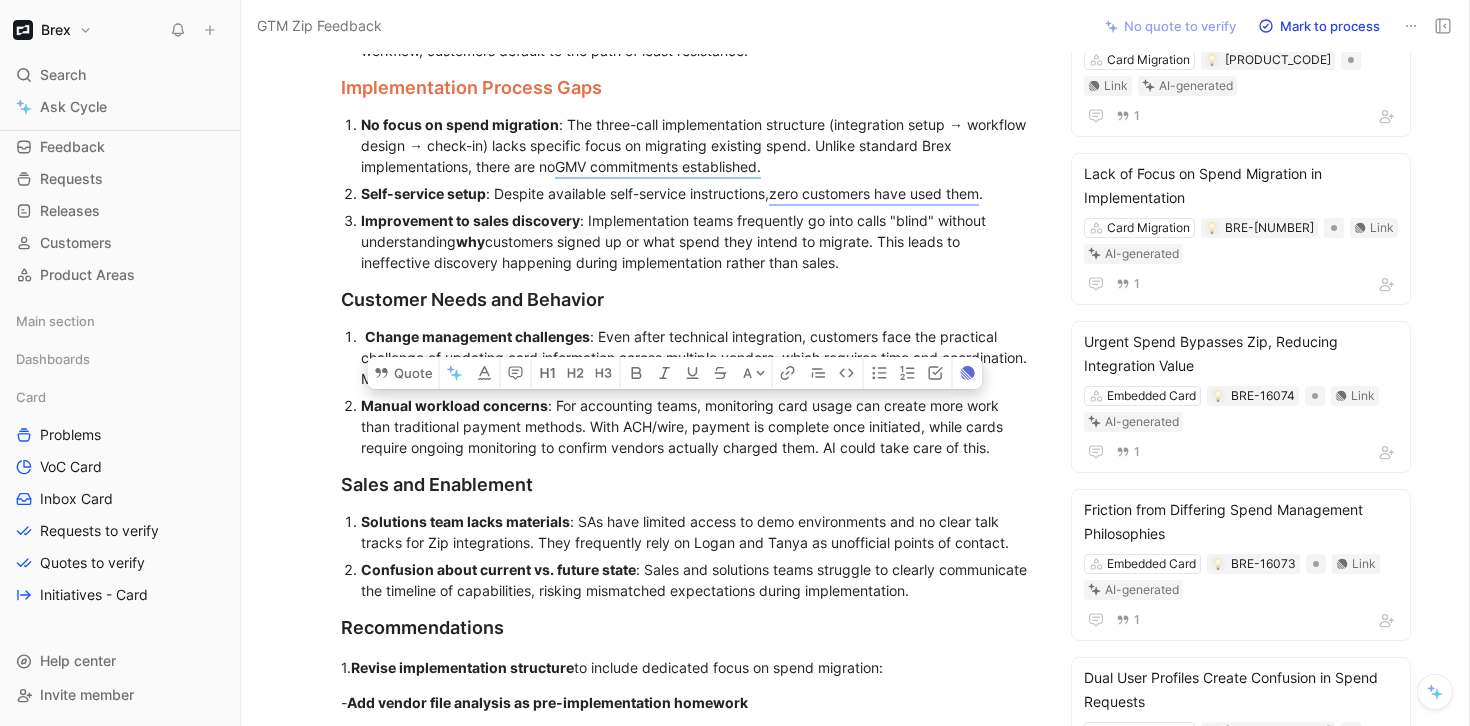 click on "Manual workload concerns : For accounting teams, monitoring card usage can create more work than traditional payment methods. With ACH/wire, payment is complete once initiated, while cards require ongoing monitoring to confirm vendors actually charged them. AI could take care of this." at bounding box center [697, 426] 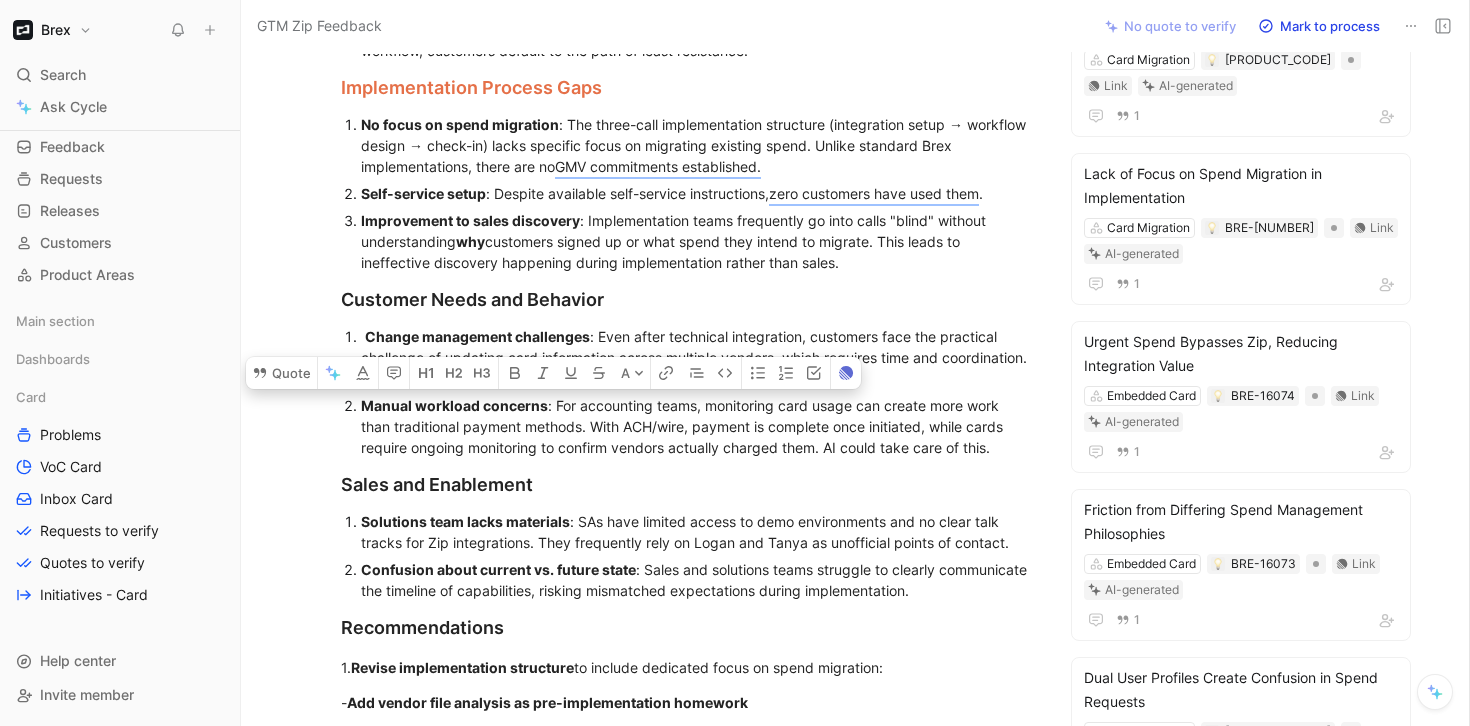 click on "Manual workload concerns : For accounting teams, monitoring card usage can create more work than traditional payment methods. With ACH/wire, payment is complete once initiated, while cards require ongoing monitoring to confirm vendors actually charged them. AI could take care of this." at bounding box center [697, 426] 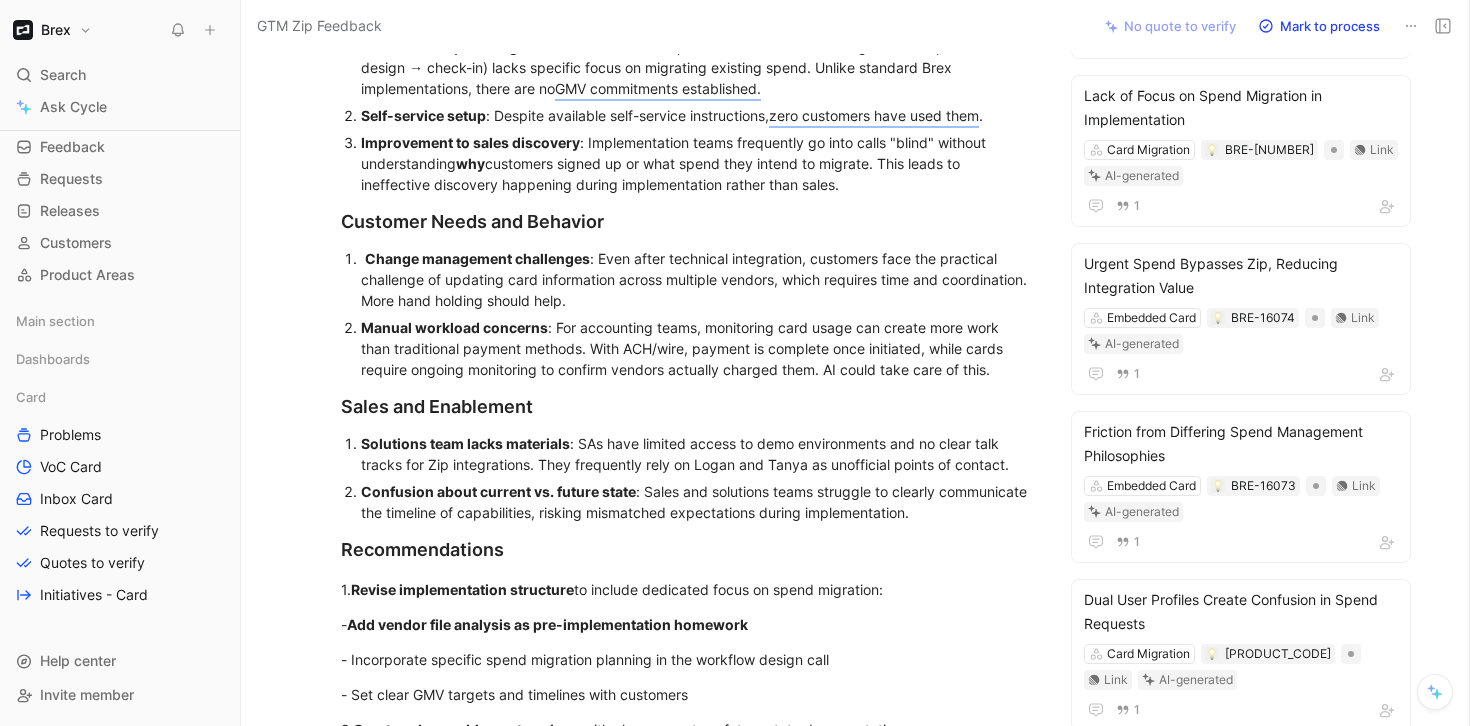 scroll, scrollTop: 908, scrollLeft: 0, axis: vertical 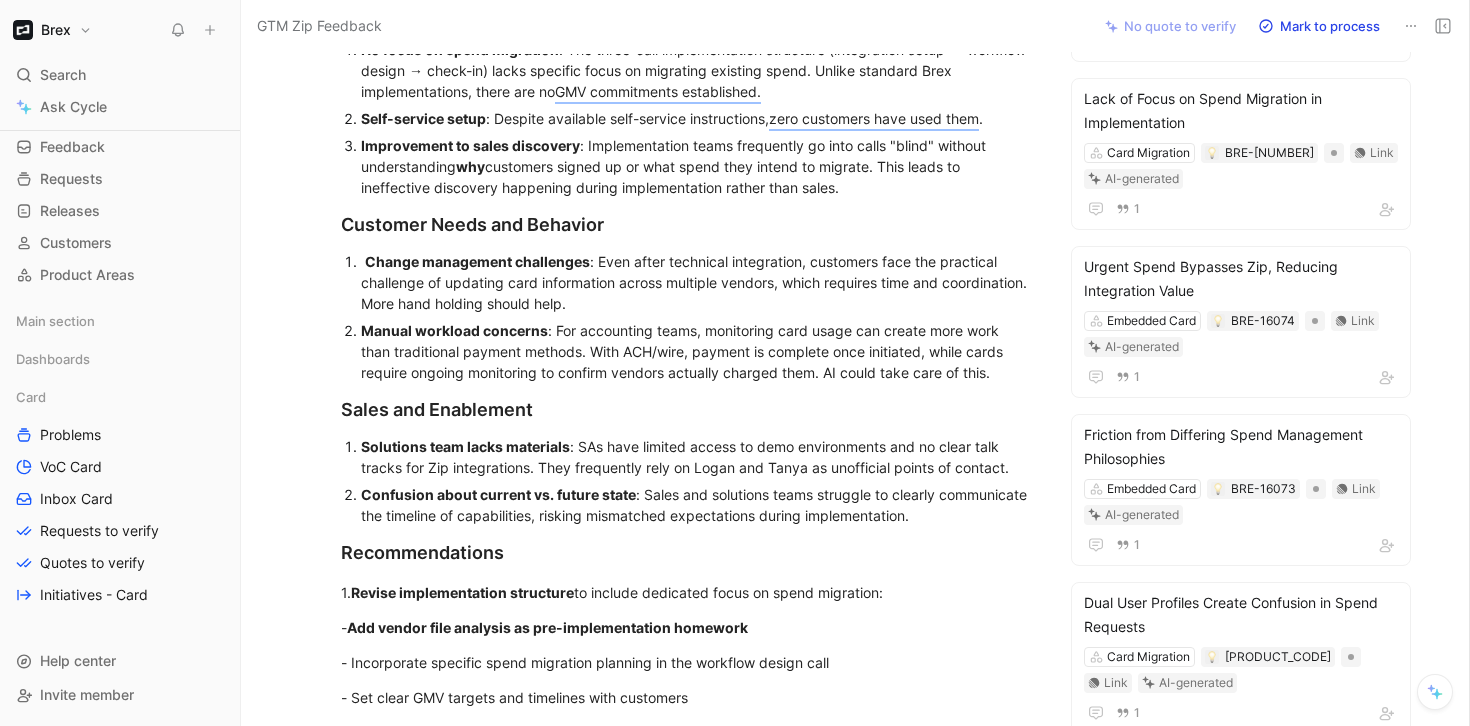 click on "Manual workload concerns : For accounting teams, monitoring card usage can create more work than traditional payment methods. With ACH/wire, payment is complete once initiated, while cards require ongoing monitoring to confirm vendors actually charged them. AI could take care of this." at bounding box center (697, 351) 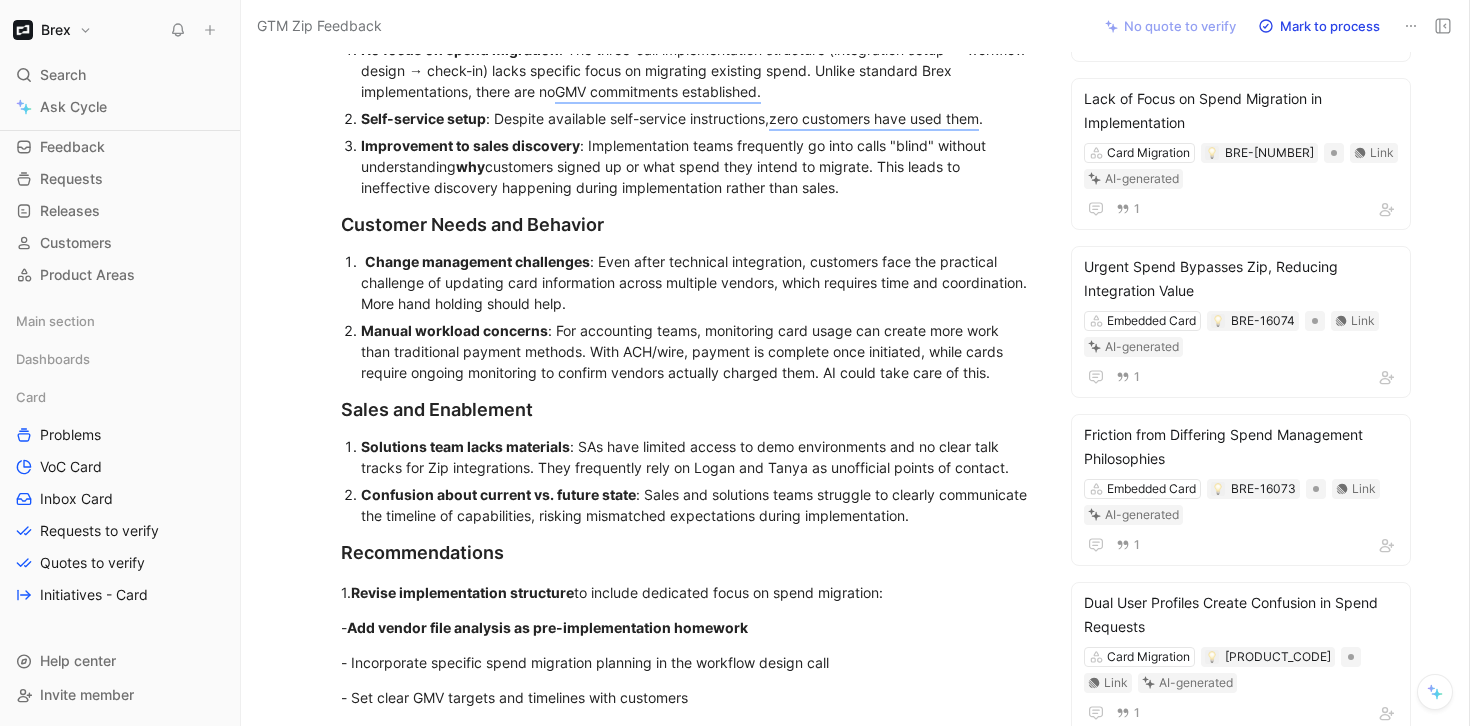click on "Manual workload concerns : For accounting teams, monitoring card usage can create more work than traditional payment methods. With ACH/wire, payment is complete once initiated, while cards require ongoing monitoring to confirm vendors actually charged them. AI could take care of this." at bounding box center [697, 351] 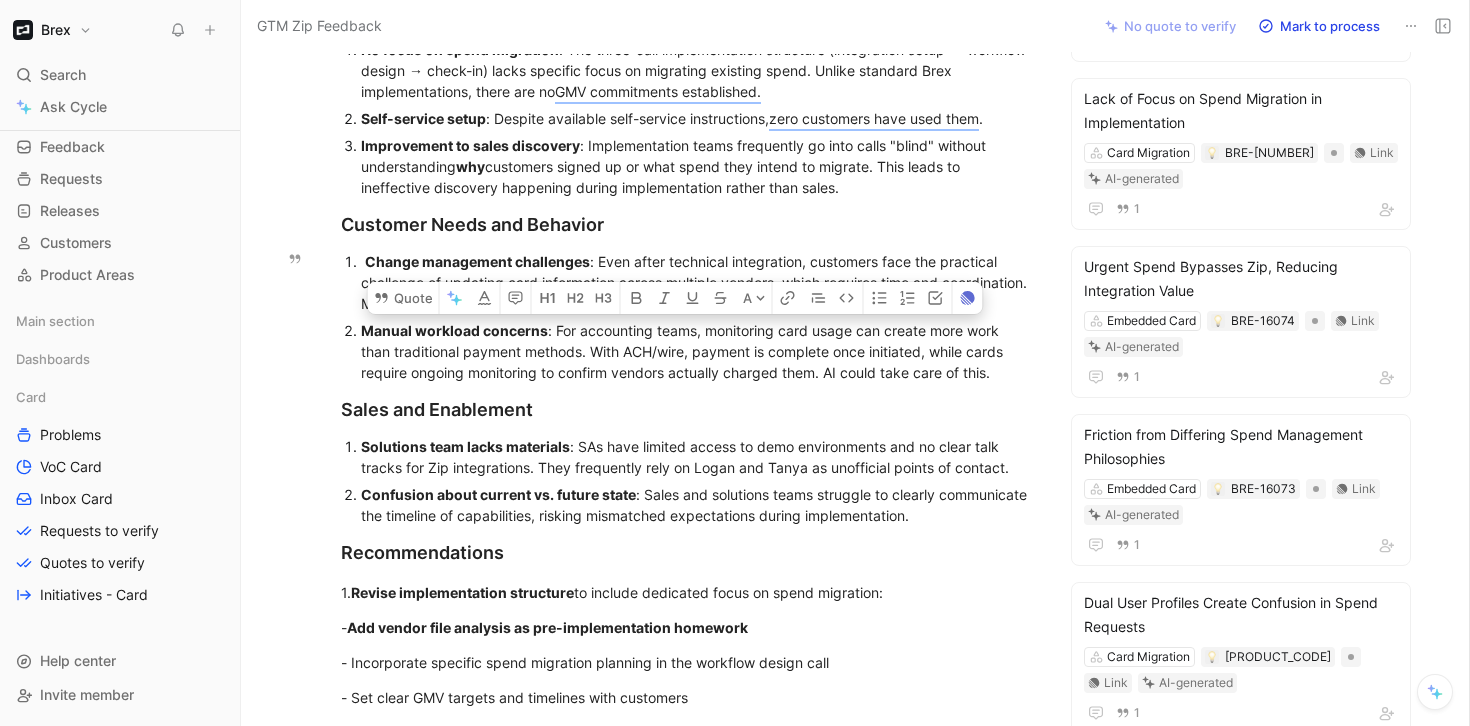 click on "Manual workload concerns : For accounting teams, monitoring card usage can create more work than traditional payment methods. With ACH/wire, payment is complete once initiated, while cards require ongoing monitoring to confirm vendors actually charged them. AI could take care of this." at bounding box center (697, 351) 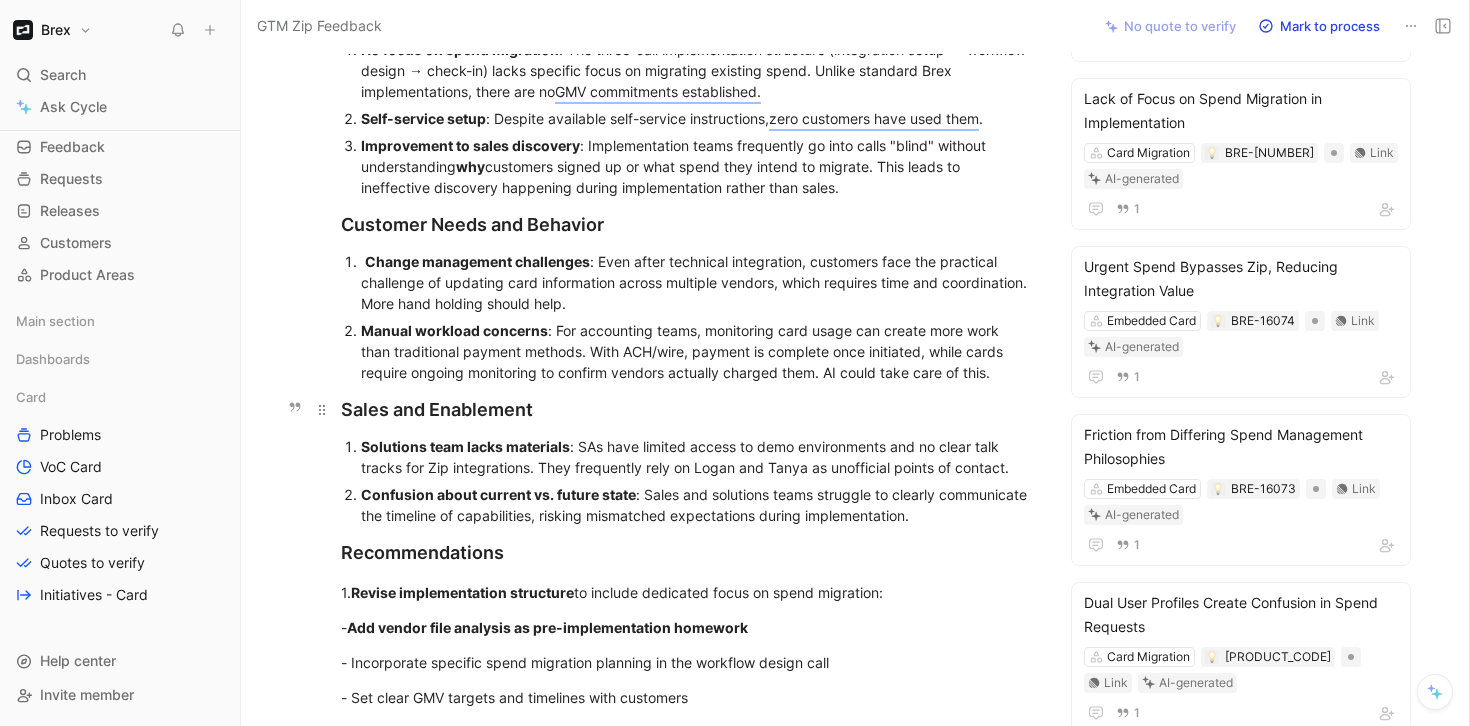 click on "Sales and Enablement" at bounding box center (687, 409) 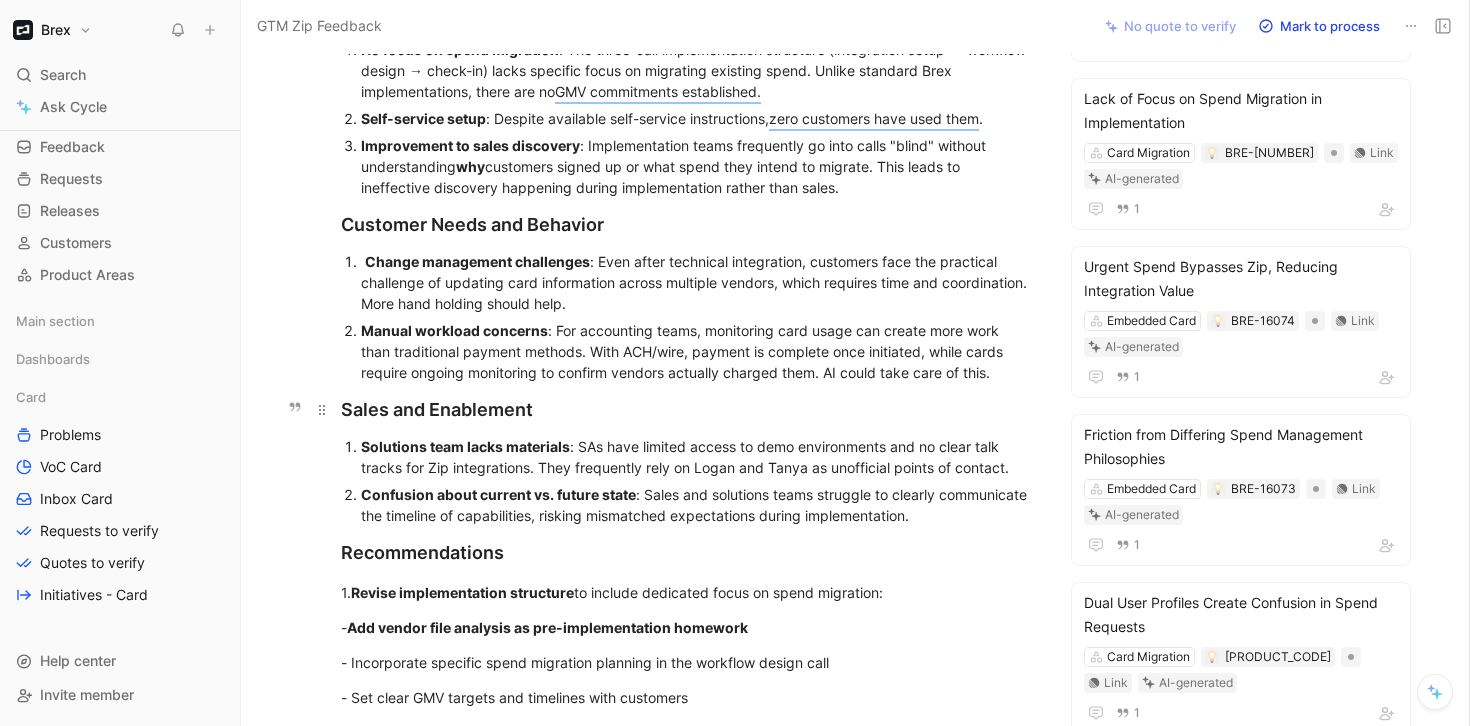click on "Sales and Enablement" at bounding box center [687, 409] 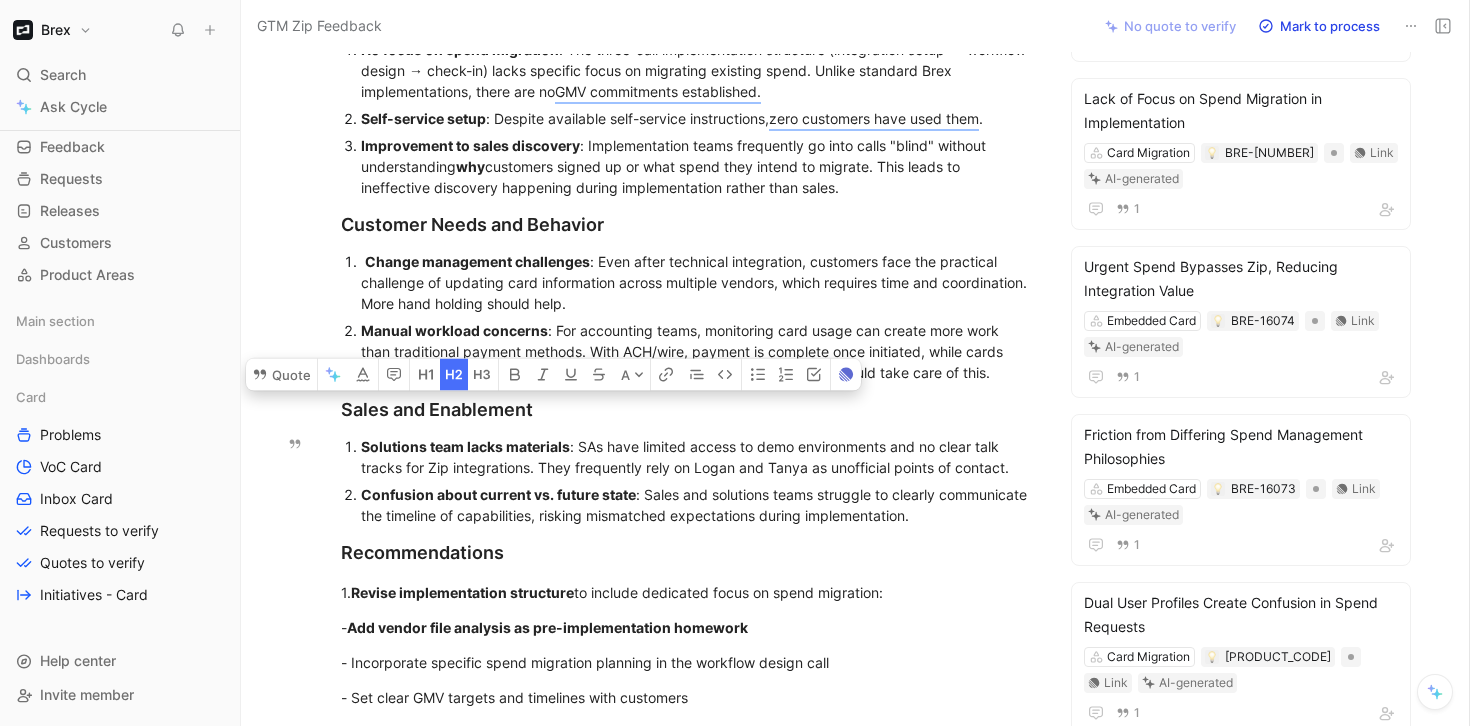 click on "Solutions team lacks materials" at bounding box center [465, 446] 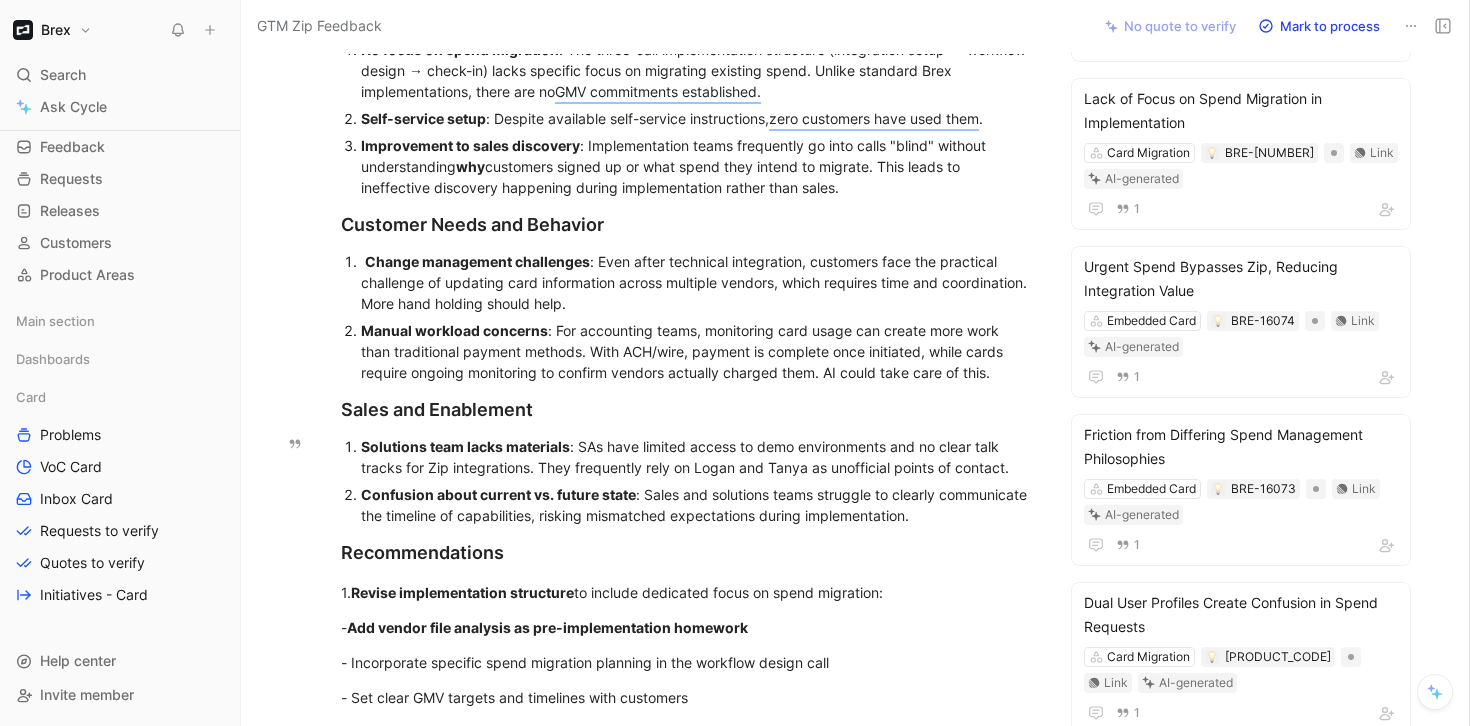 click on "Solutions team lacks materials" at bounding box center [465, 446] 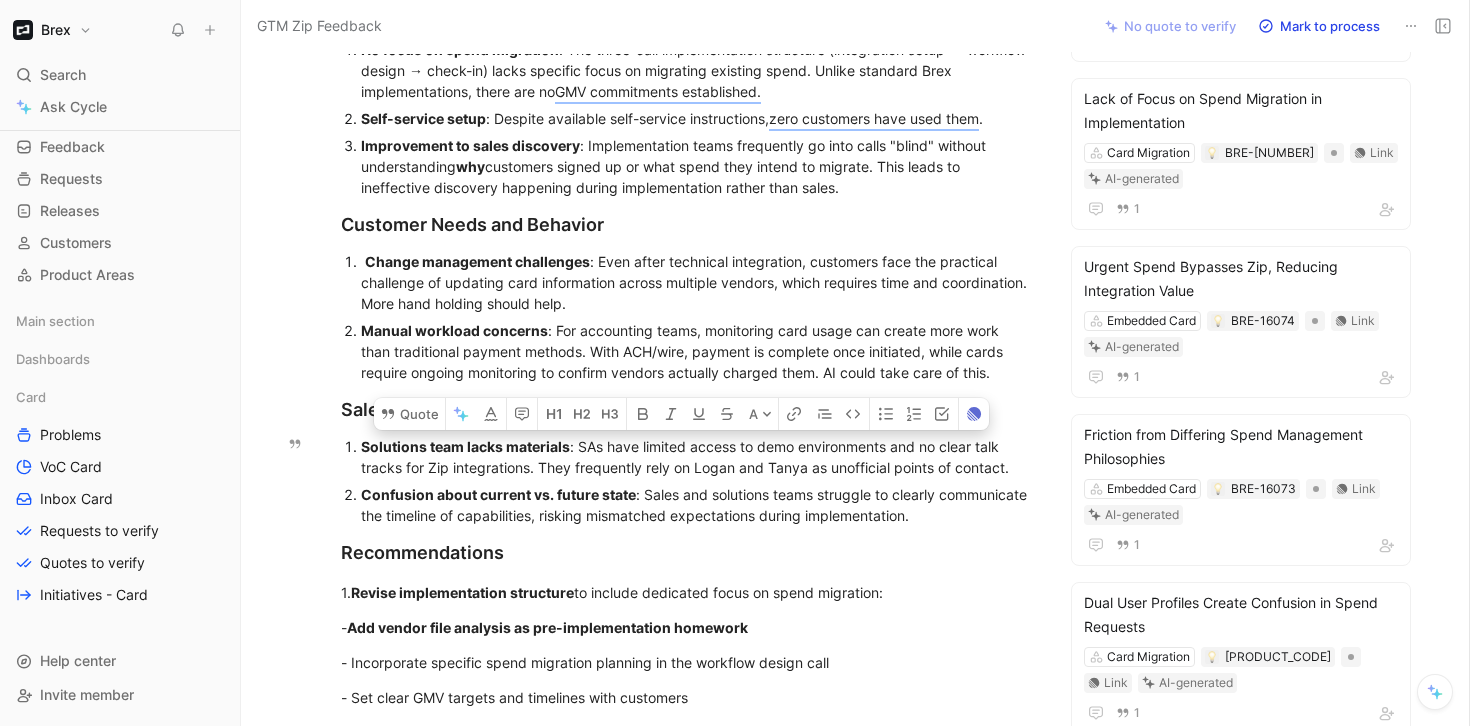 click on "Solutions team lacks materials : SAs have limited access to demo environments and no clear talk tracks for Zip integrations. They frequently rely on Logan and Tanya as unofficial points of contact." at bounding box center (697, 457) 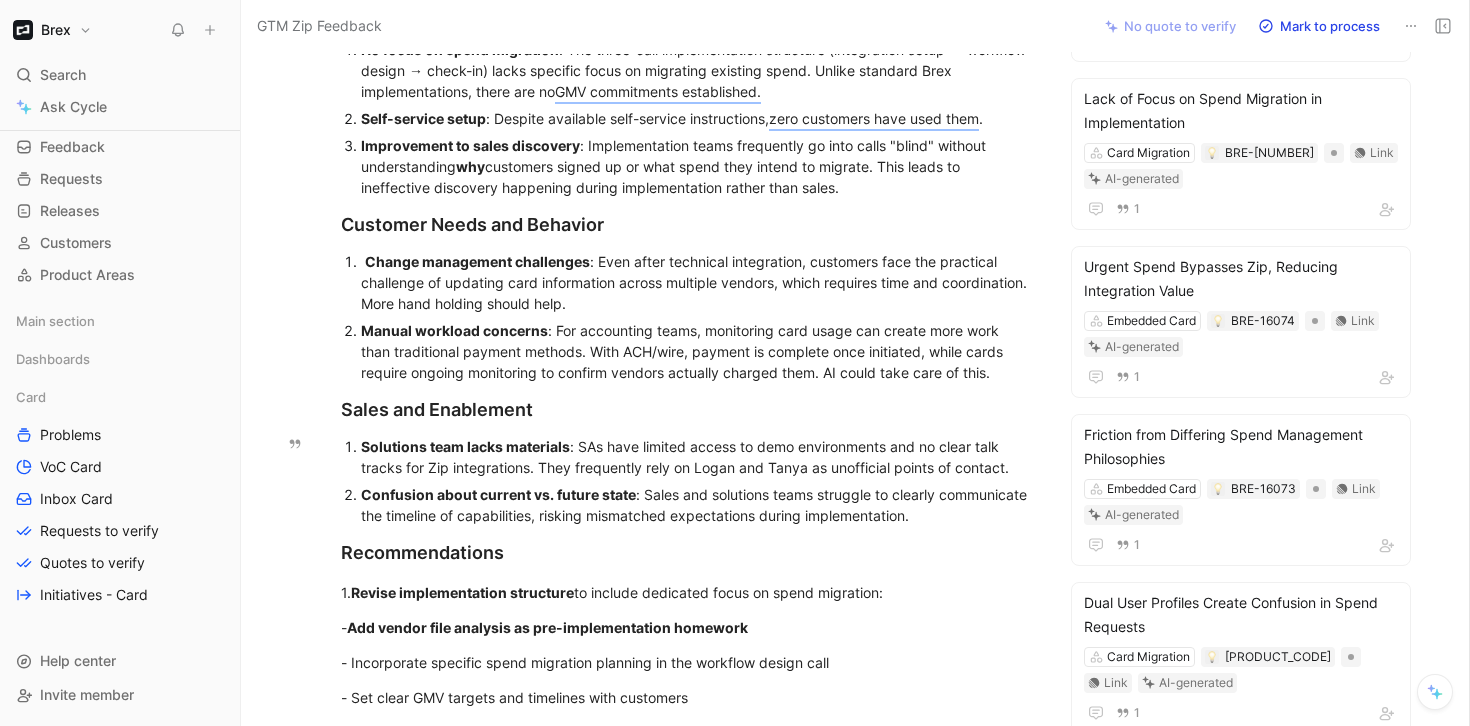 click on "Solutions team lacks materials : SAs have limited access to demo environments and no clear talk tracks for Zip integrations. They frequently rely on Logan and Tanya as unofficial points of contact." at bounding box center [697, 457] 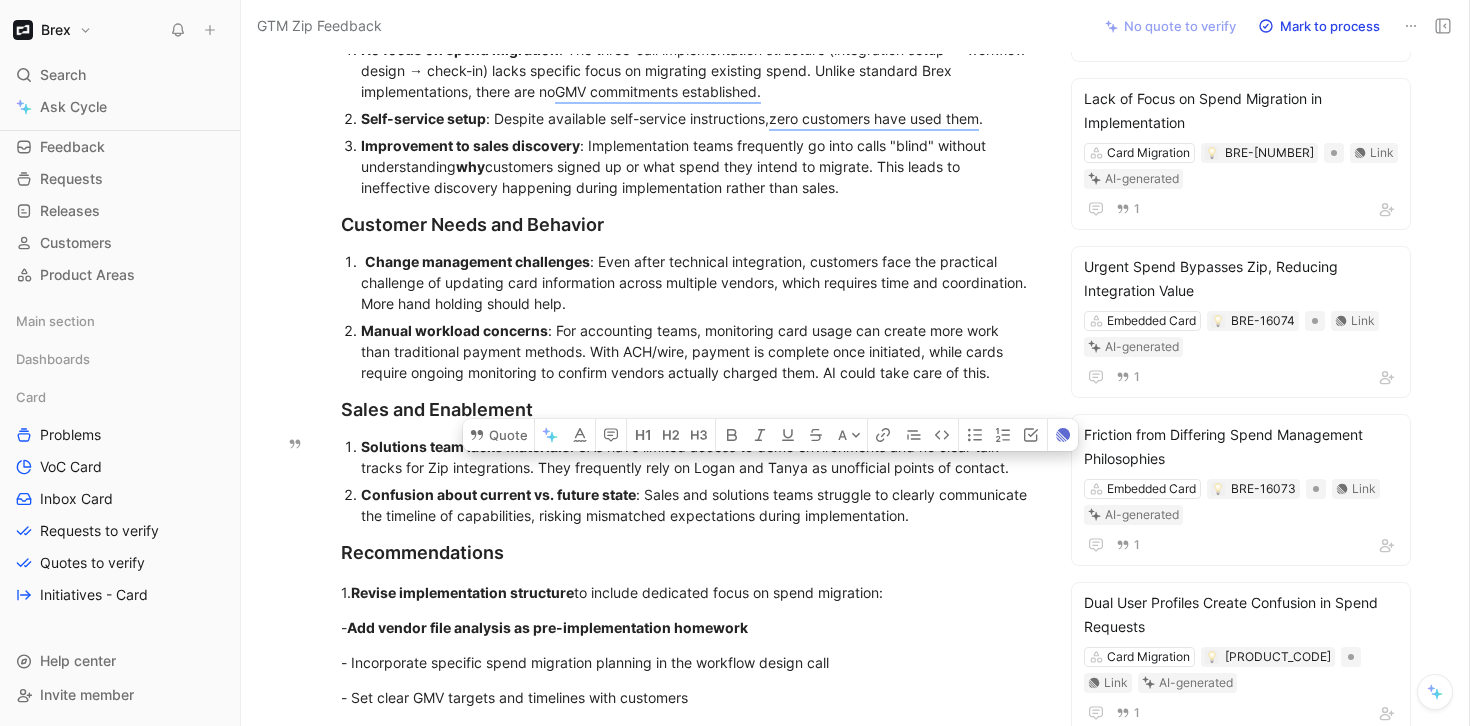 drag, startPoint x: 535, startPoint y: 474, endPoint x: 1007, endPoint y: 471, distance: 472.00952 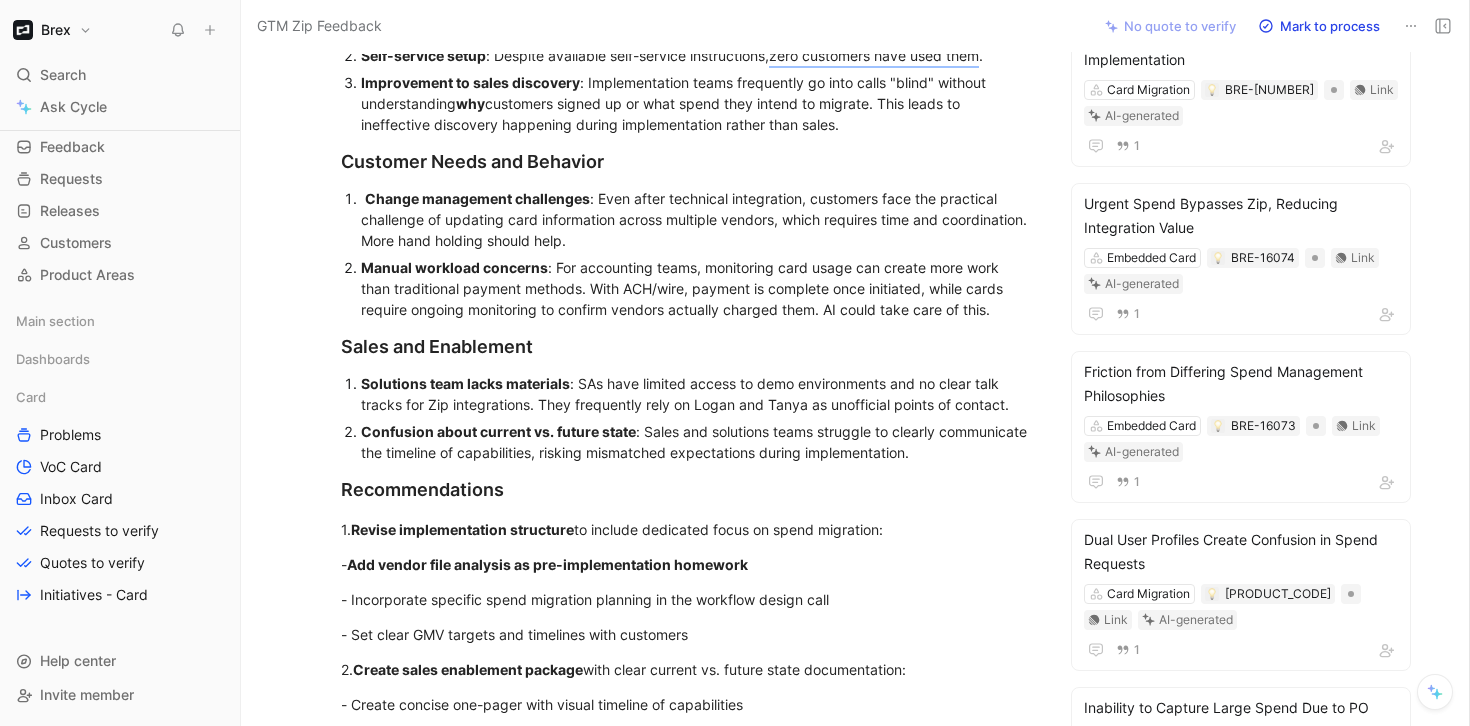 scroll, scrollTop: 975, scrollLeft: 0, axis: vertical 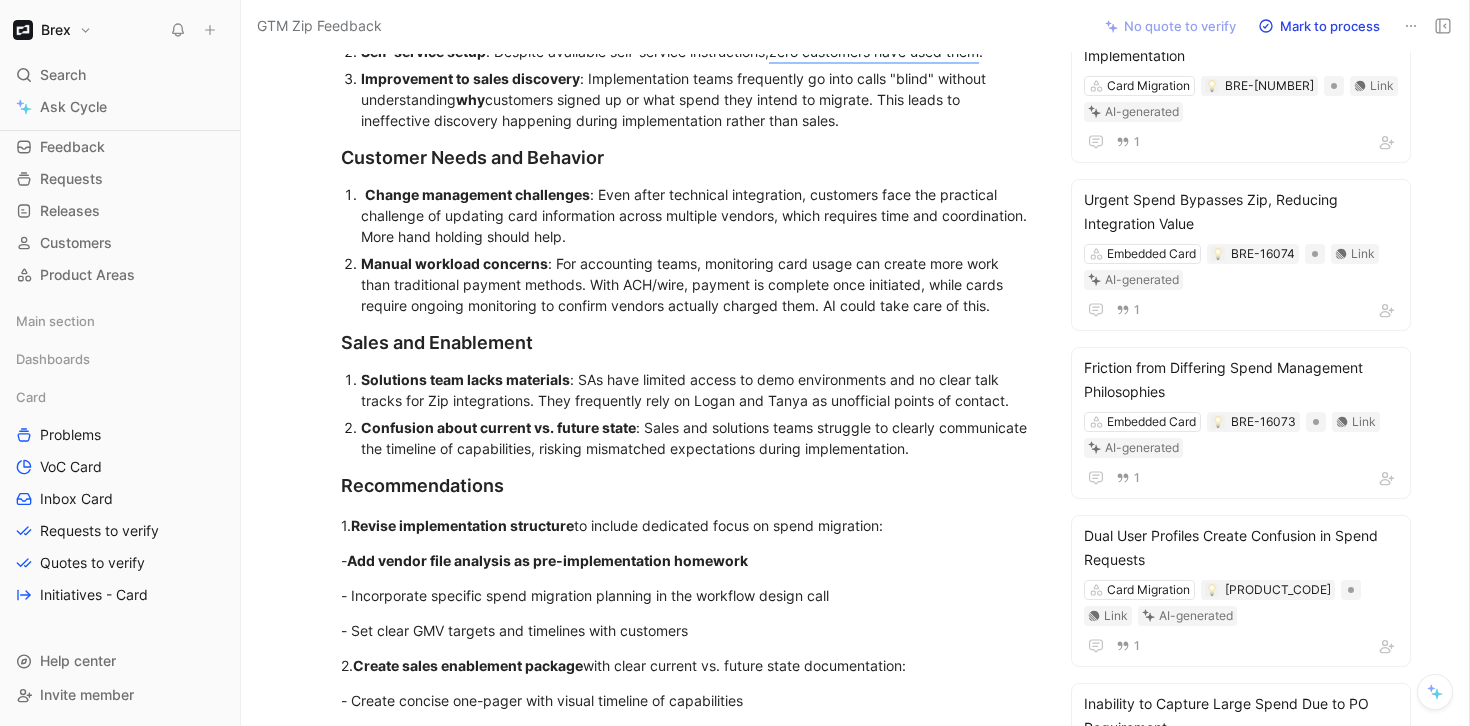 click on "Confusion about current vs. future state : Sales and solutions teams struggle to clearly communicate the timeline of capabilities, risking mismatched expectations during implementation." at bounding box center [697, 438] 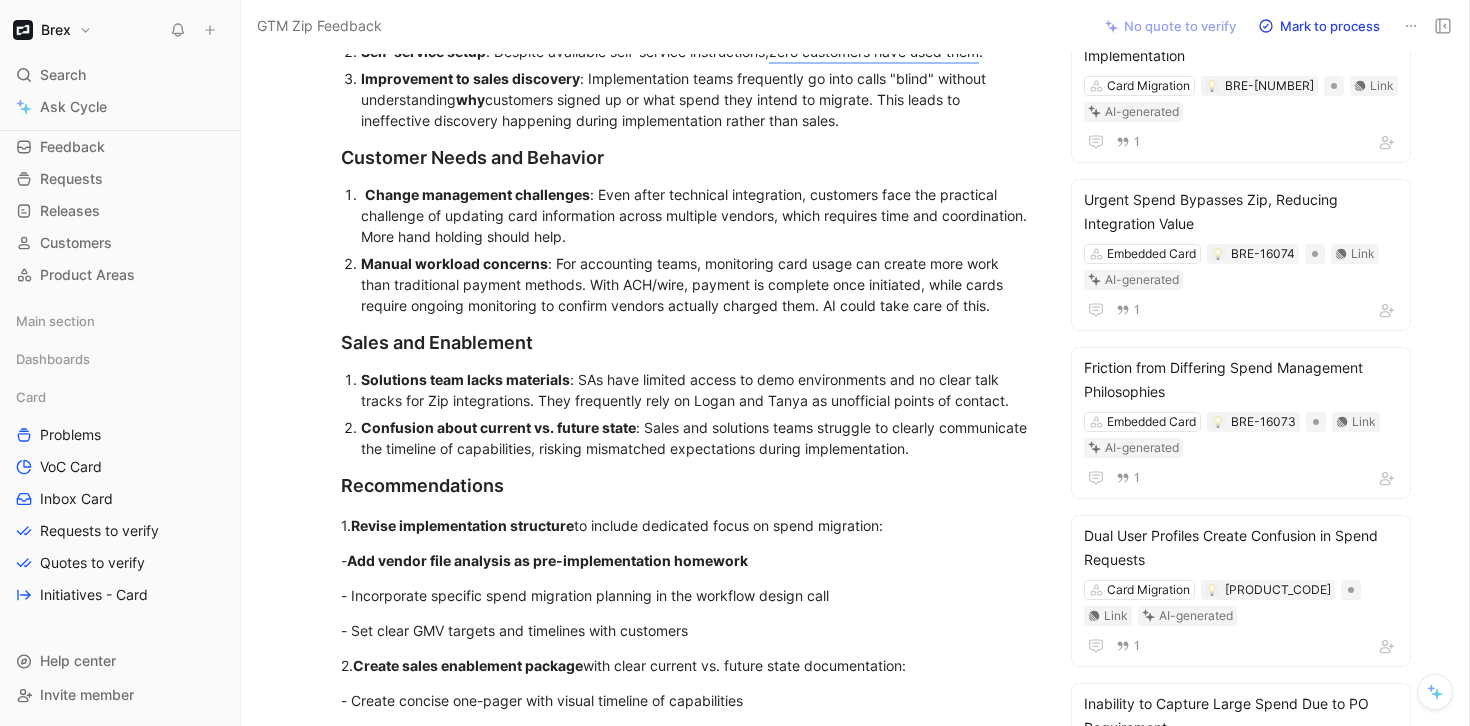 click on "Confusion about current vs. future state : Sales and solutions teams struggle to clearly communicate the timeline of capabilities, risking mismatched expectations during implementation." at bounding box center [697, 438] 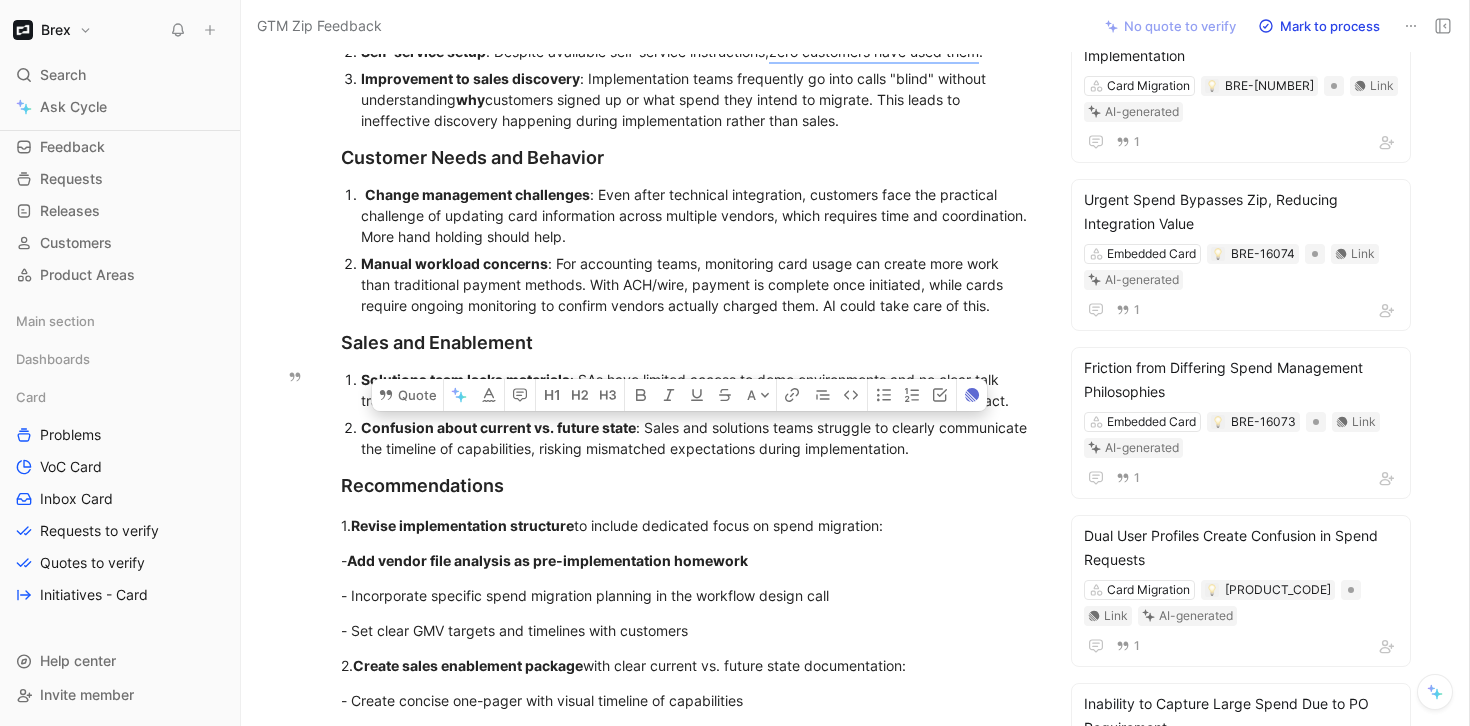 click on "Confusion about current vs. future state : Sales and solutions teams struggle to clearly communicate the timeline of capabilities, risking mismatched expectations during implementation." at bounding box center (697, 438) 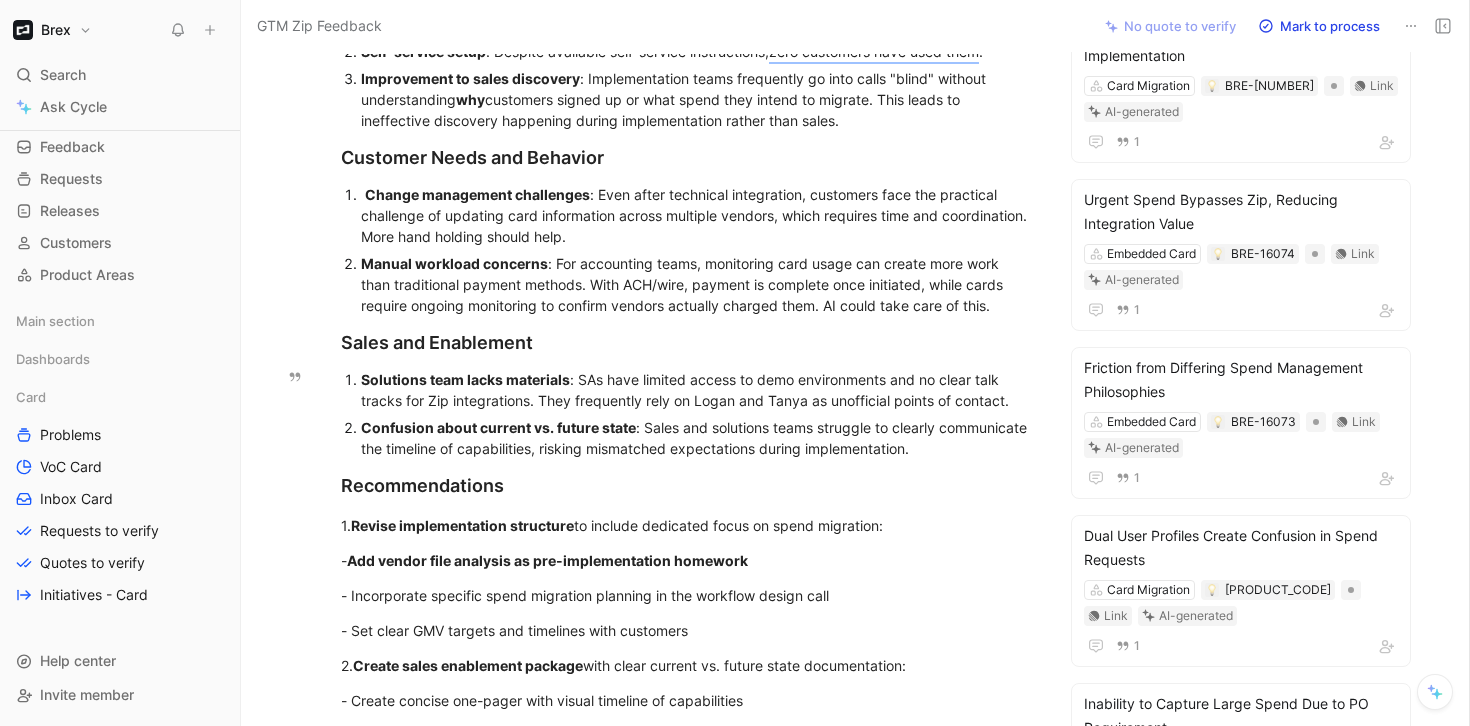 click on "Confusion about current vs. future state" at bounding box center (498, 427) 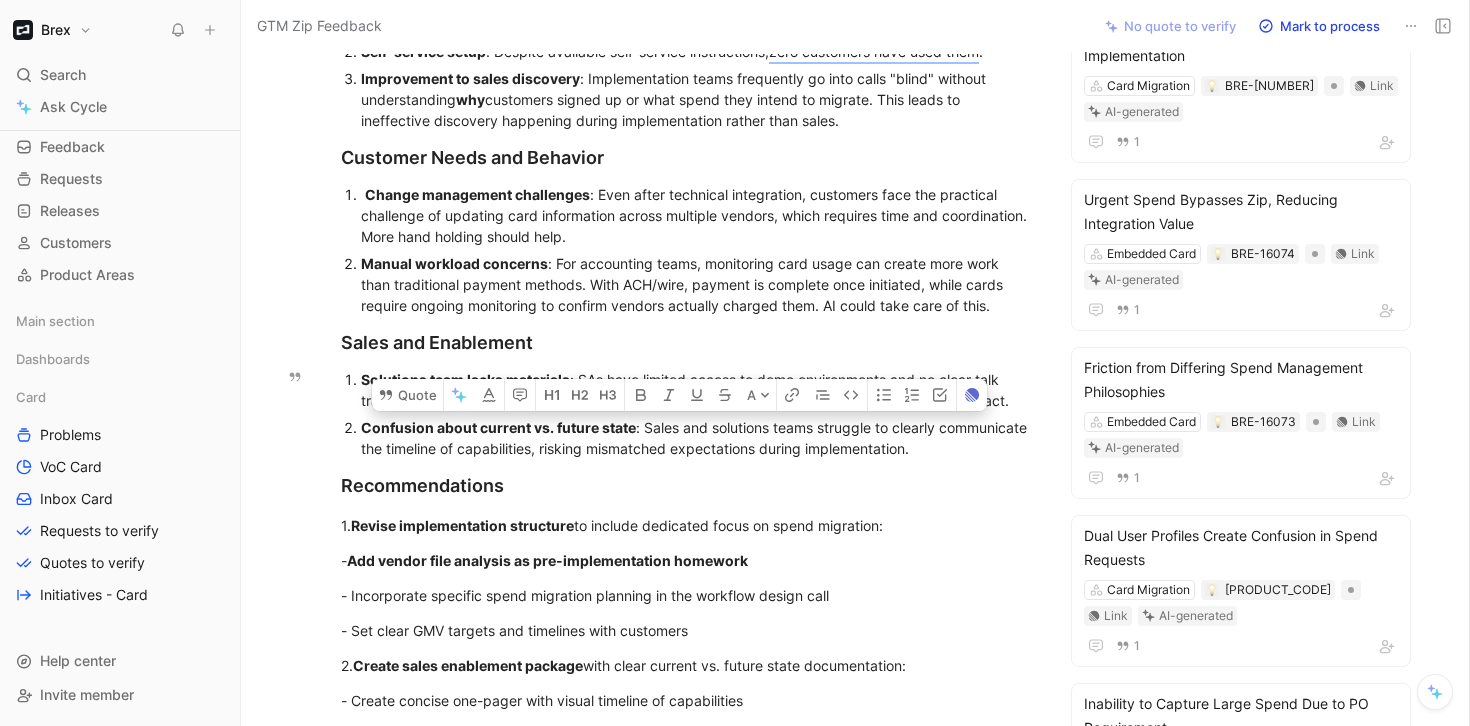 click on "Confusion about current vs. future state : Sales and solutions teams struggle to clearly communicate the timeline of capabilities, risking mismatched expectations during implementation." at bounding box center [697, 438] 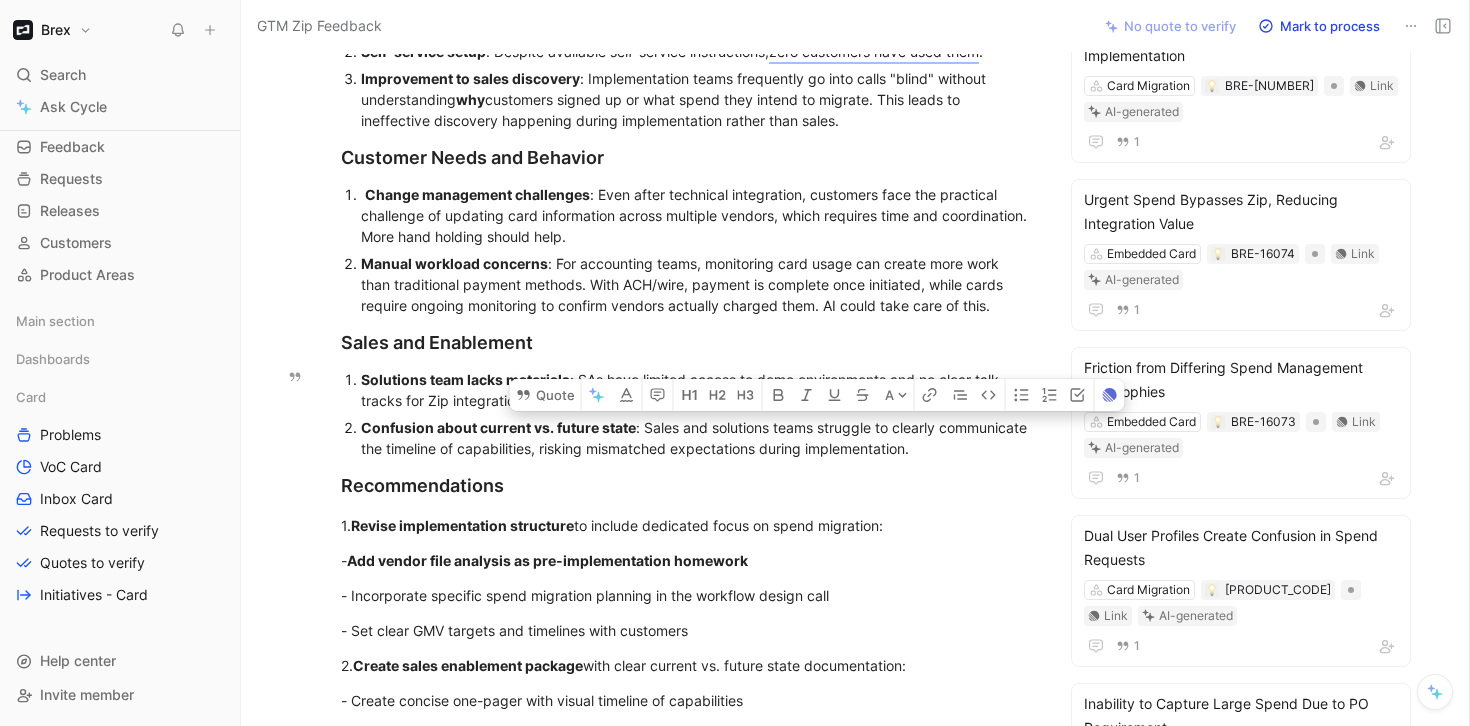 drag, startPoint x: 630, startPoint y: 430, endPoint x: 1016, endPoint y: 451, distance: 386.57083 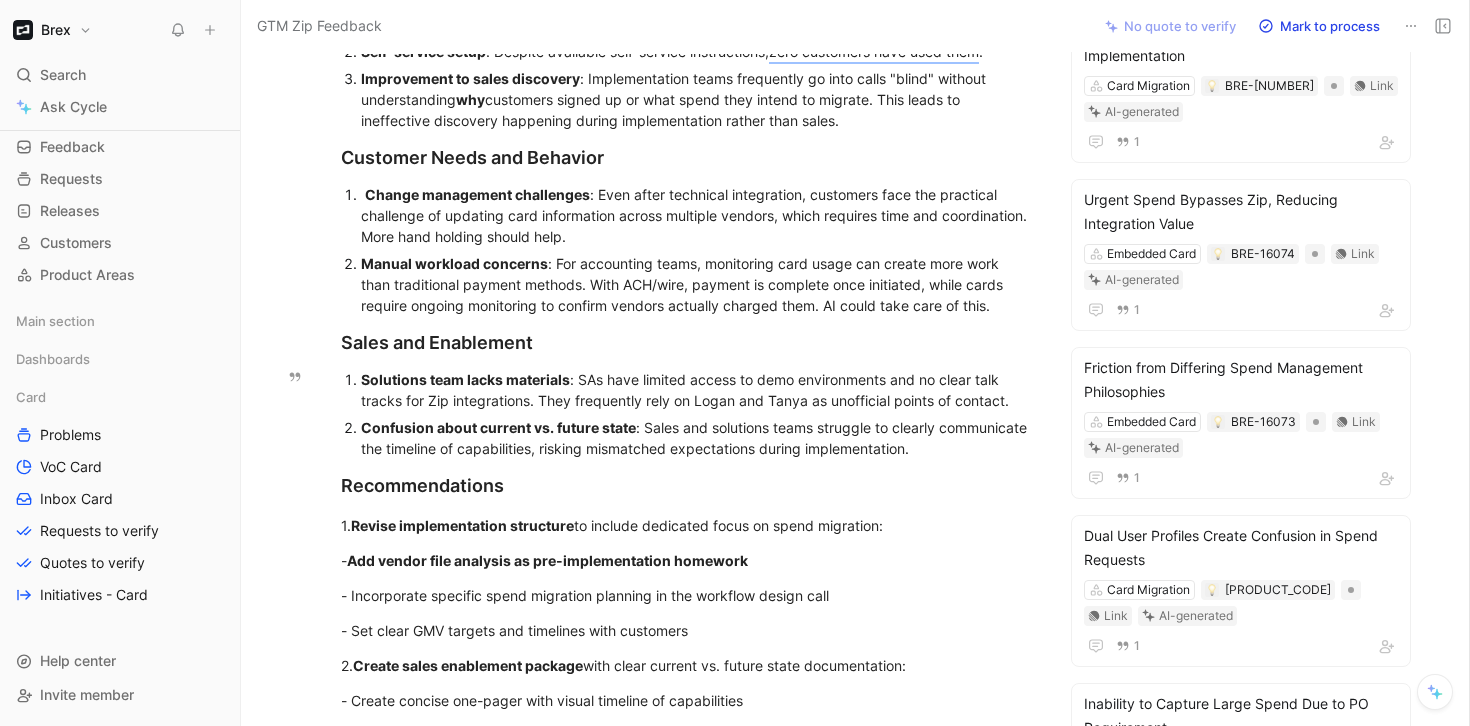 click on "Confusion about current vs. future state : Sales and solutions teams struggle to clearly communicate the timeline of capabilities, risking mismatched expectations during implementation." at bounding box center (697, 438) 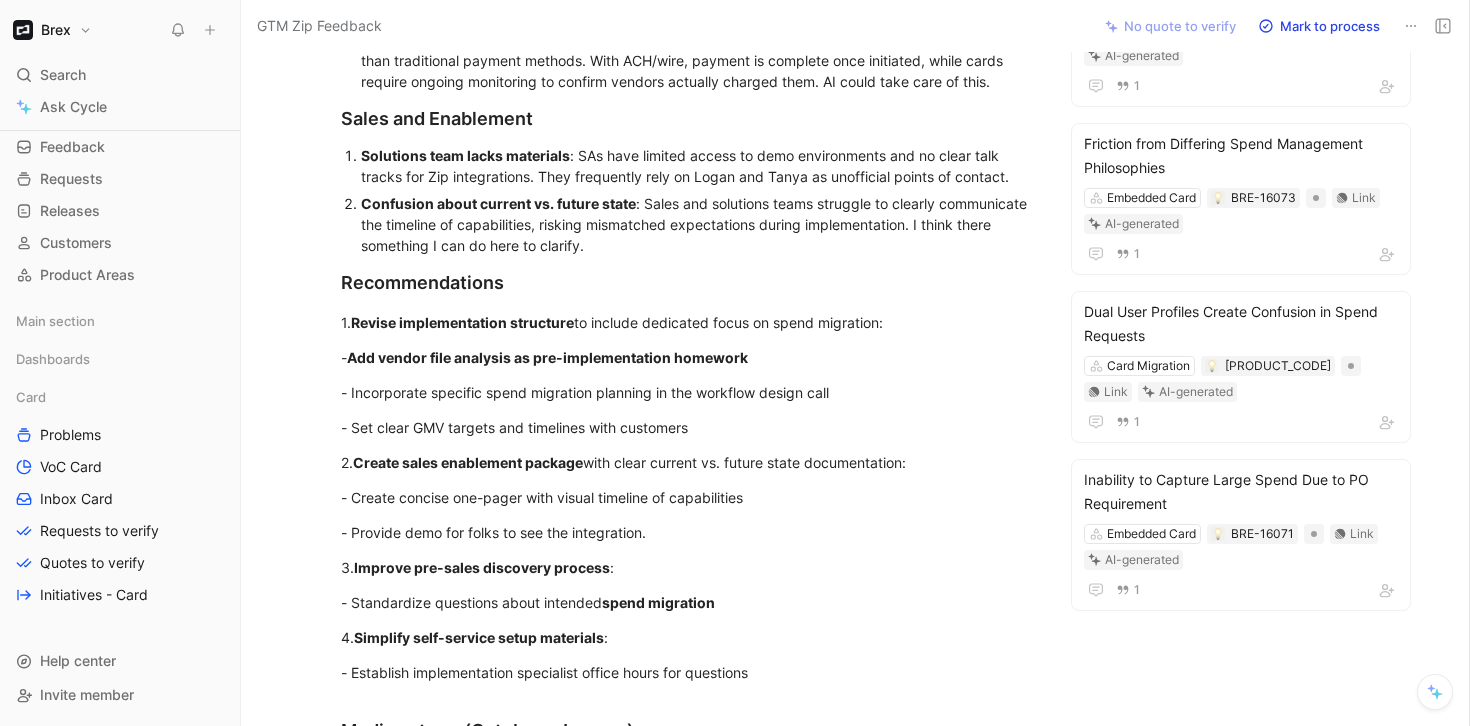 scroll, scrollTop: 1201, scrollLeft: 0, axis: vertical 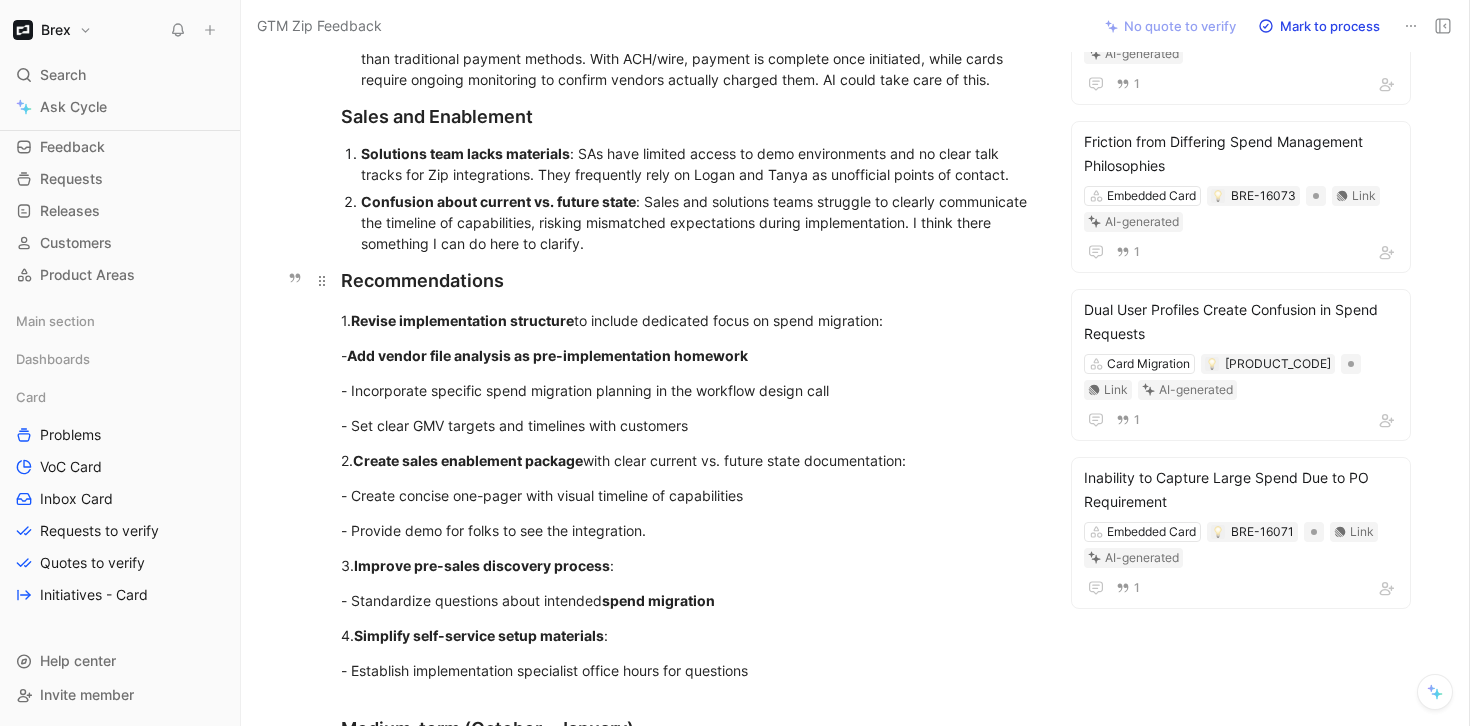 click on "Recommendations" at bounding box center (687, 280) 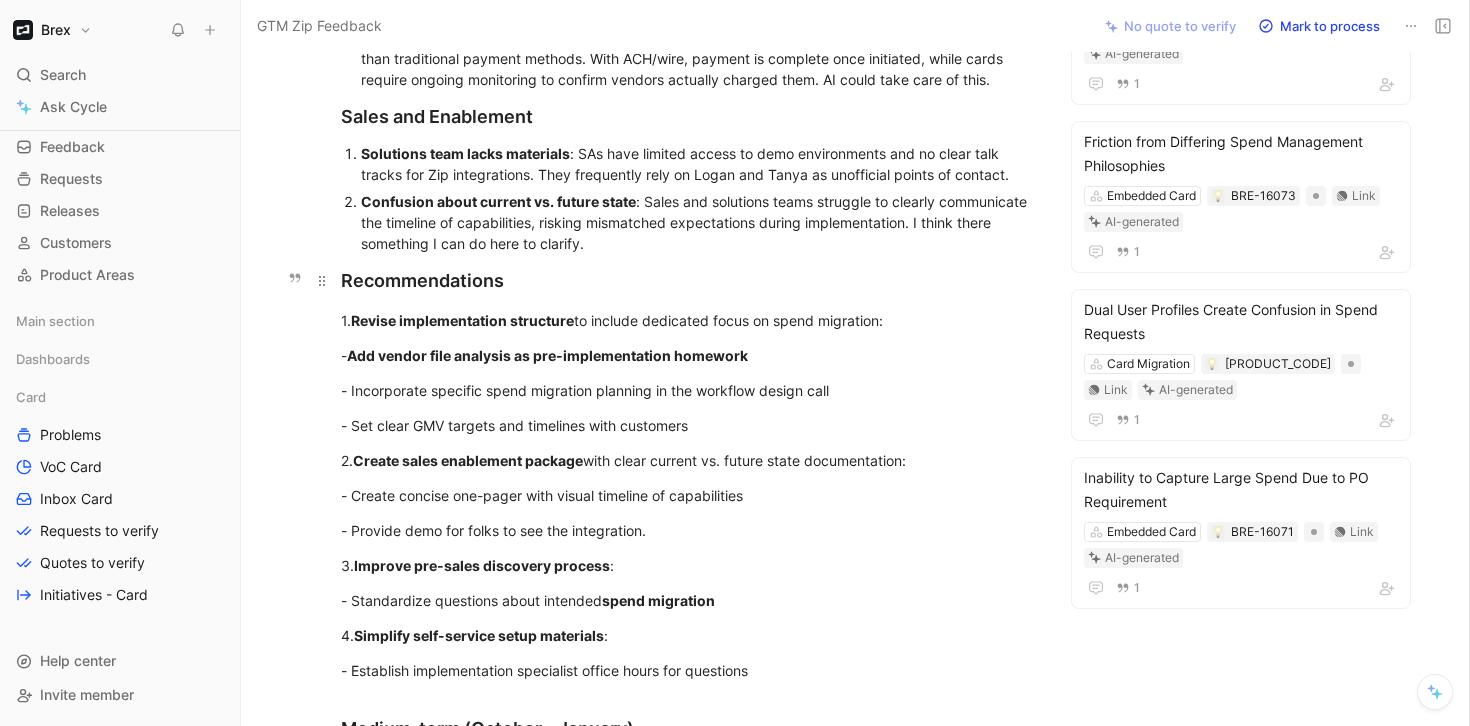 click on "Recommendations" at bounding box center [687, 280] 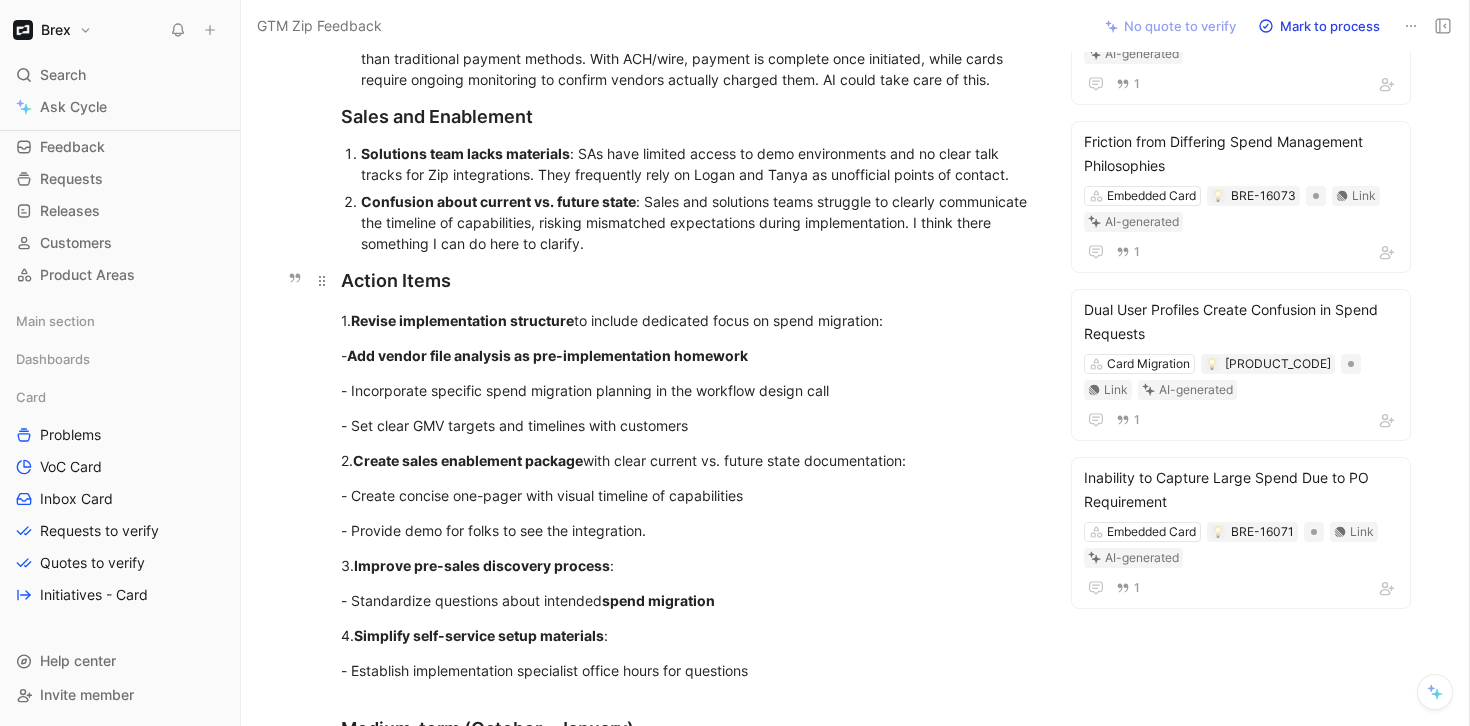 click on "Action Items" at bounding box center (687, 280) 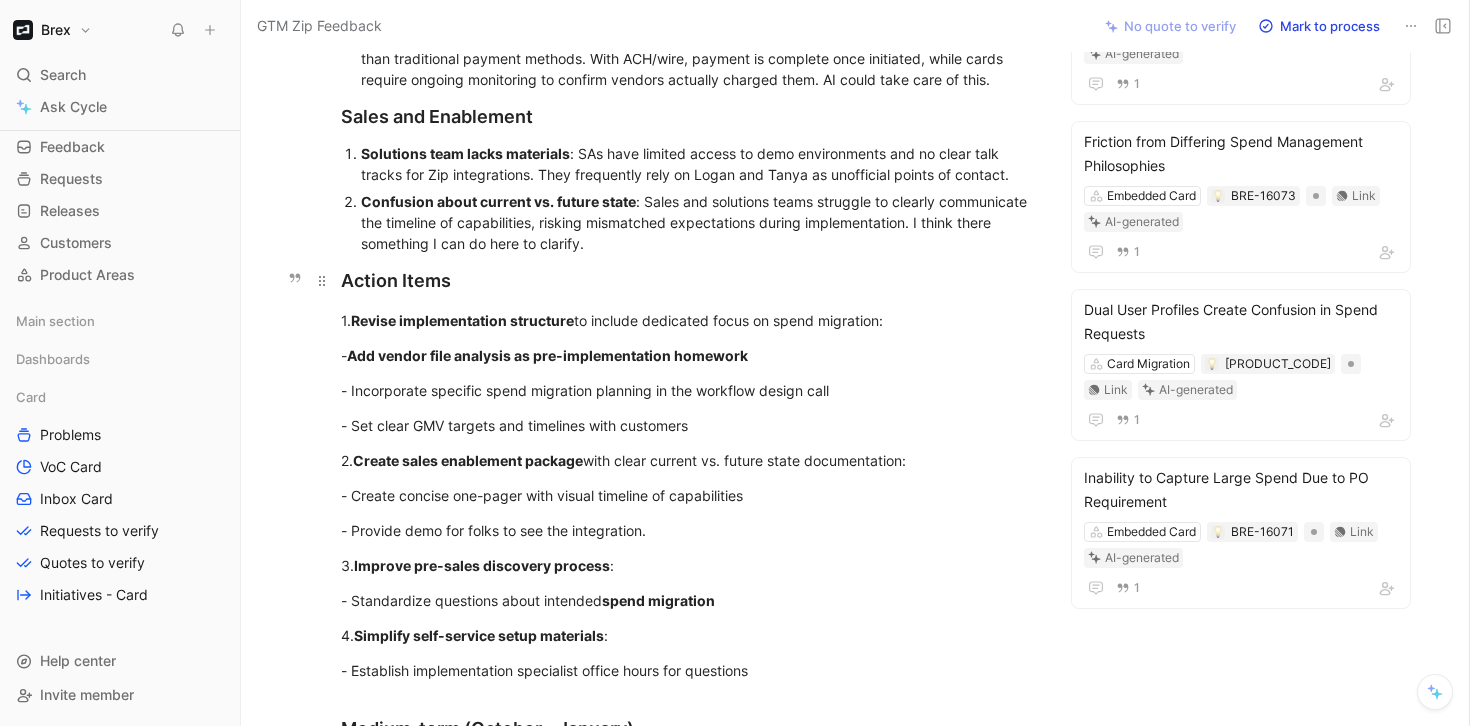 click on "Action Items" at bounding box center (687, 280) 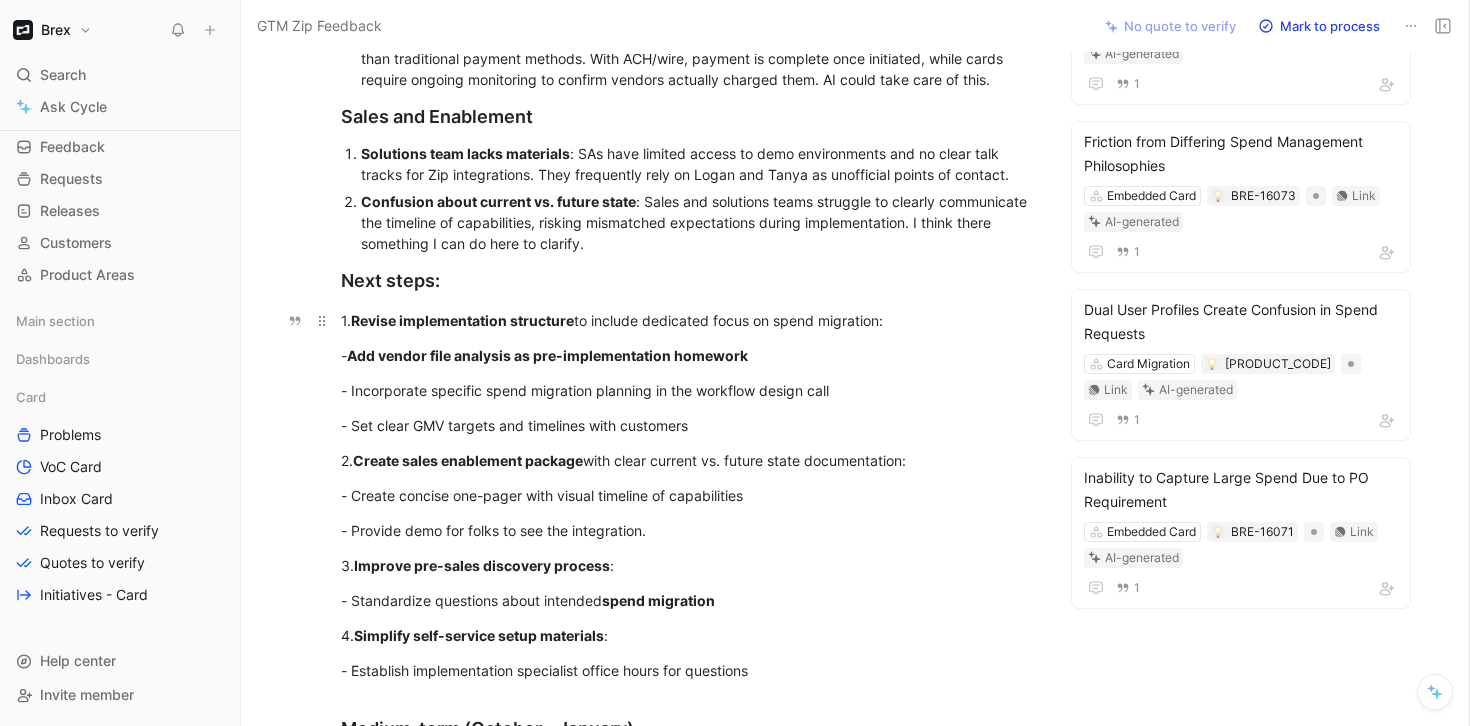 click on "1.  Revise implementation structure  to include dedicated focus on spend migration:" at bounding box center [687, 320] 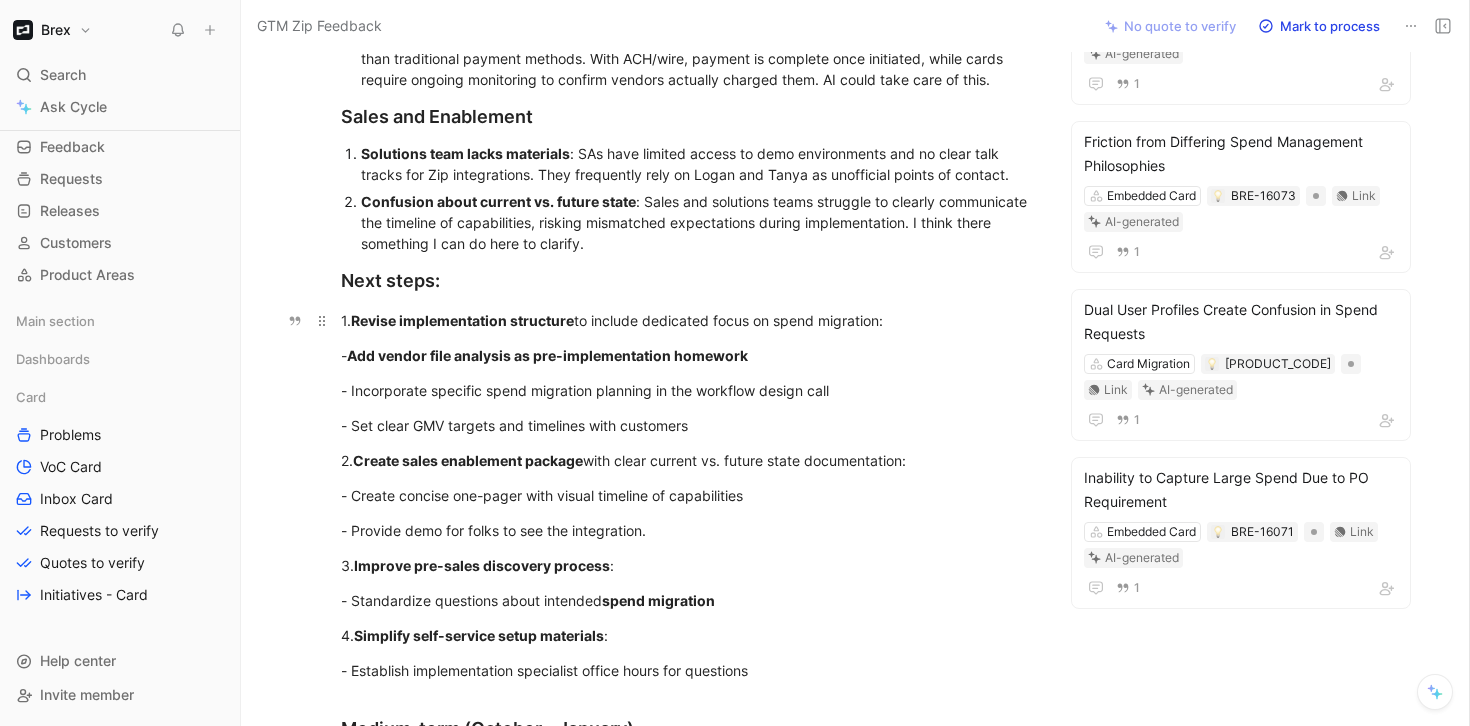 click on "1.  Revise implementation structure  to include dedicated focus on spend migration:" at bounding box center [687, 320] 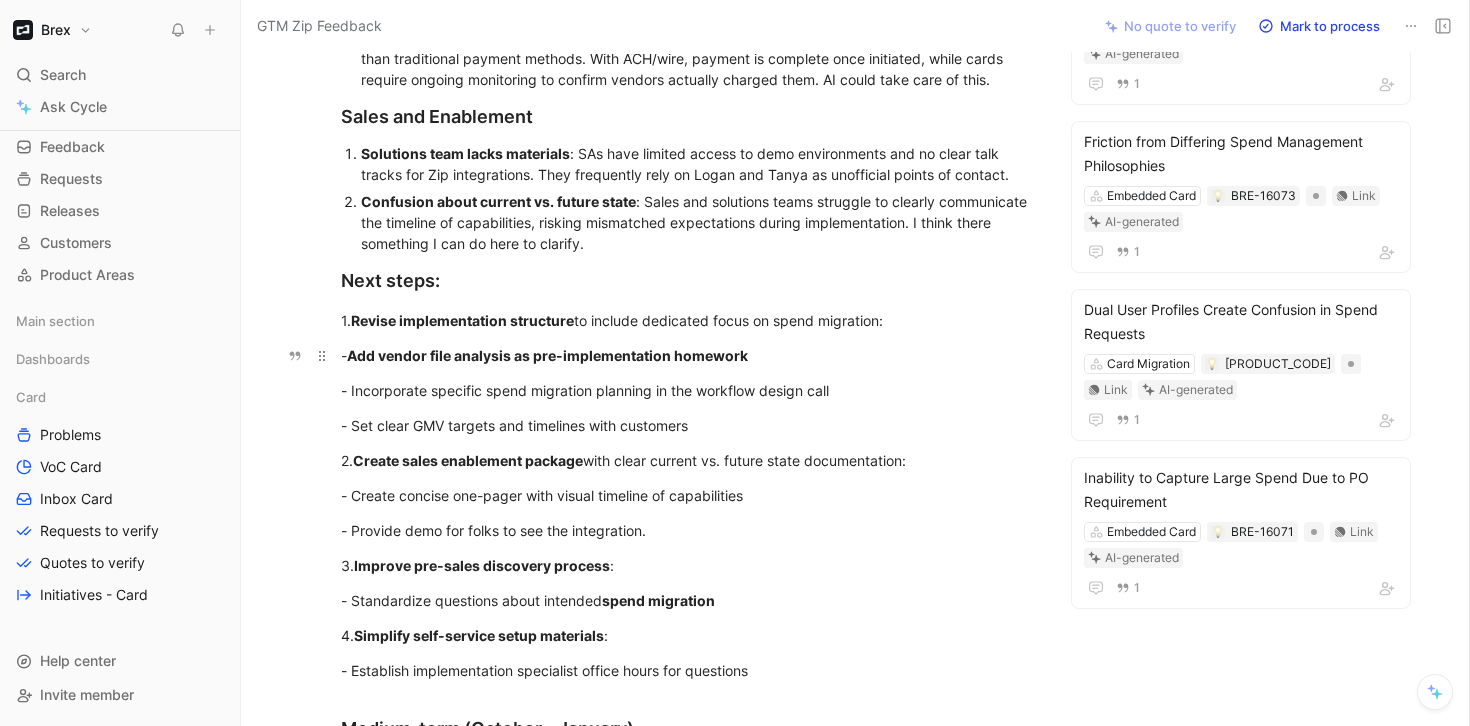 click on "-  Add vendor file analysis as pre-implementation homework" at bounding box center (687, 355) 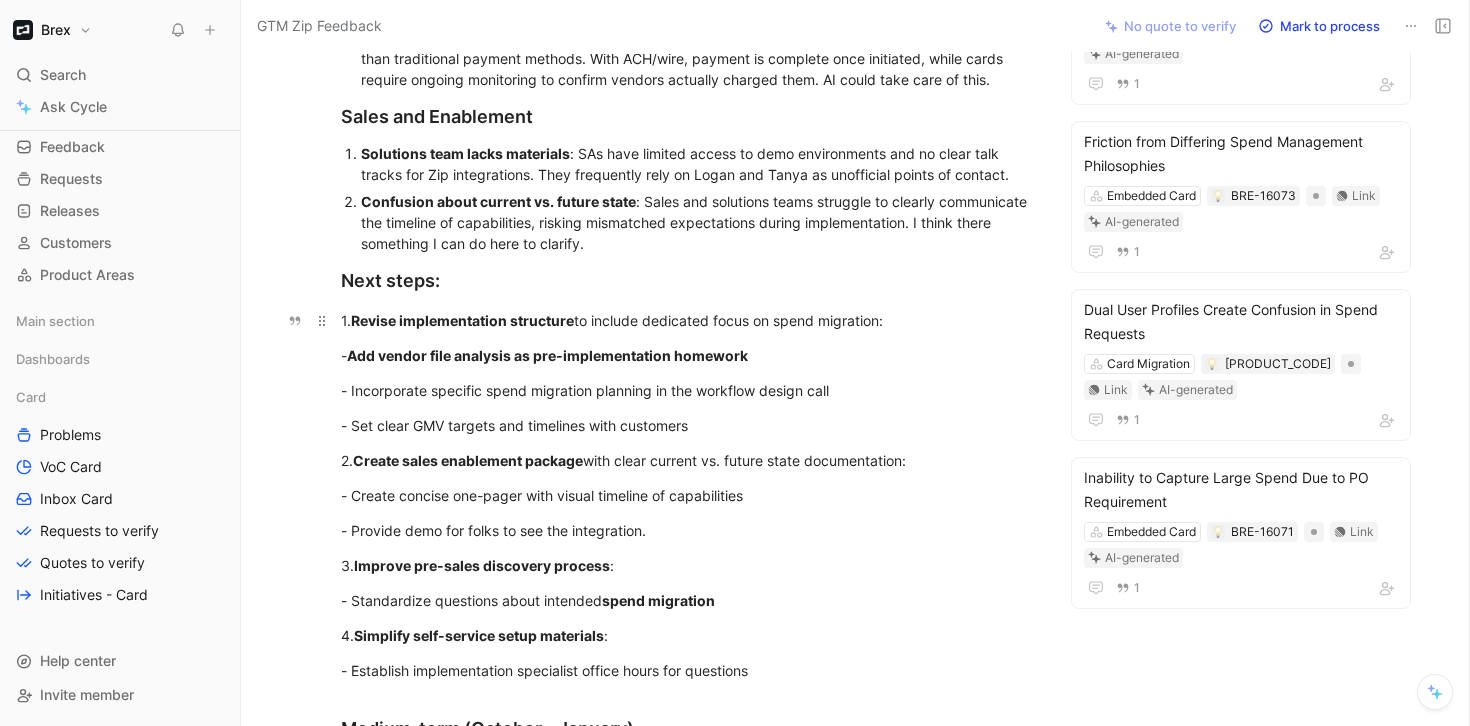 click on "1.  Revise implementation structure  to include dedicated focus on spend migration:" at bounding box center (687, 320) 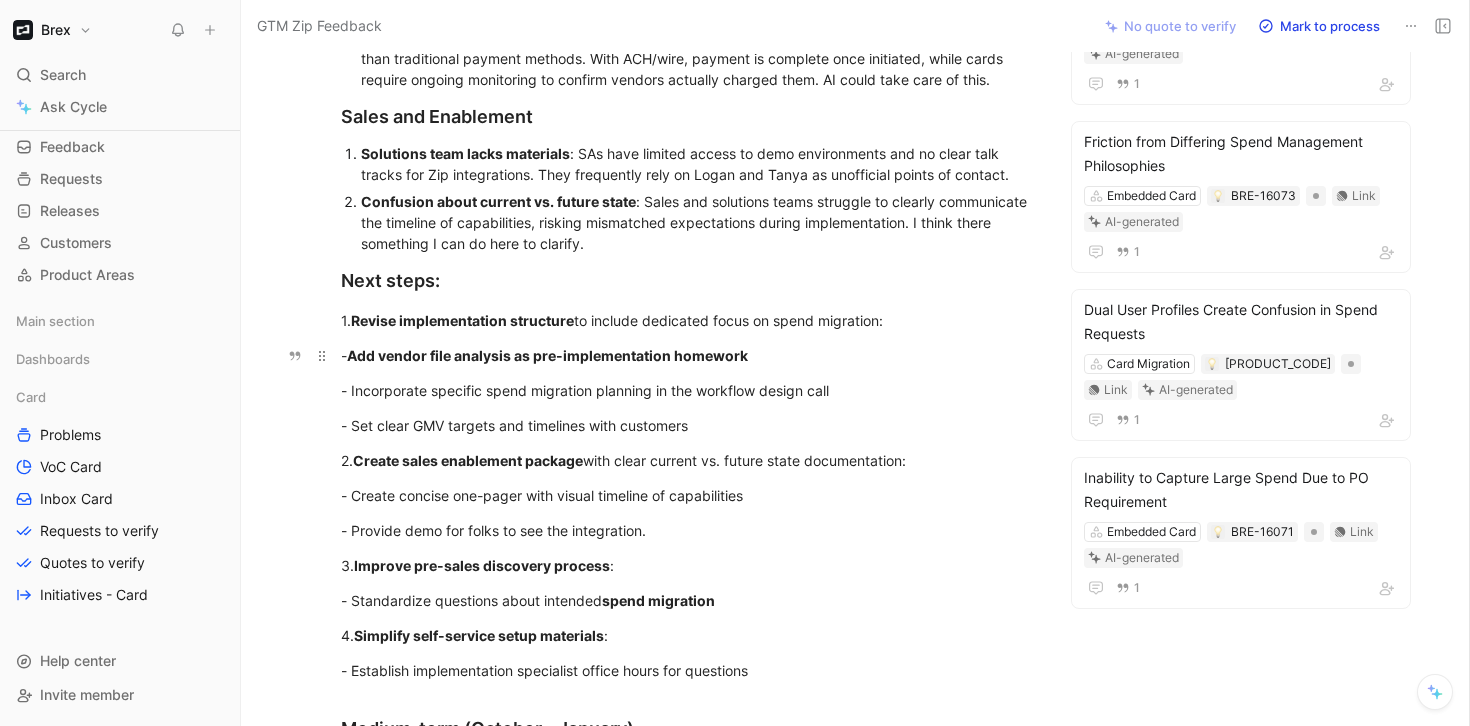 click on "Add vendor file analysis as pre-implementation homework" at bounding box center (547, 355) 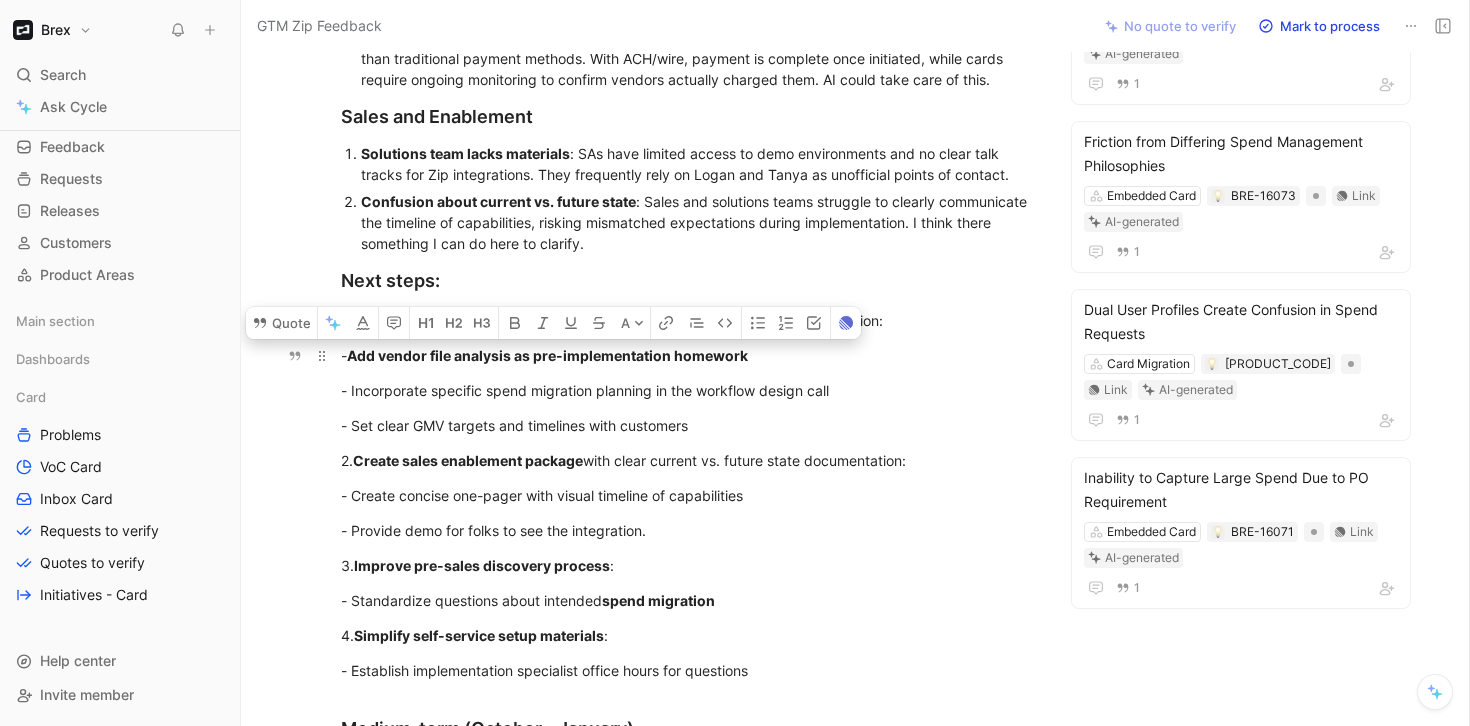 click on "Add vendor file analysis as pre-implementation homework" at bounding box center [547, 355] 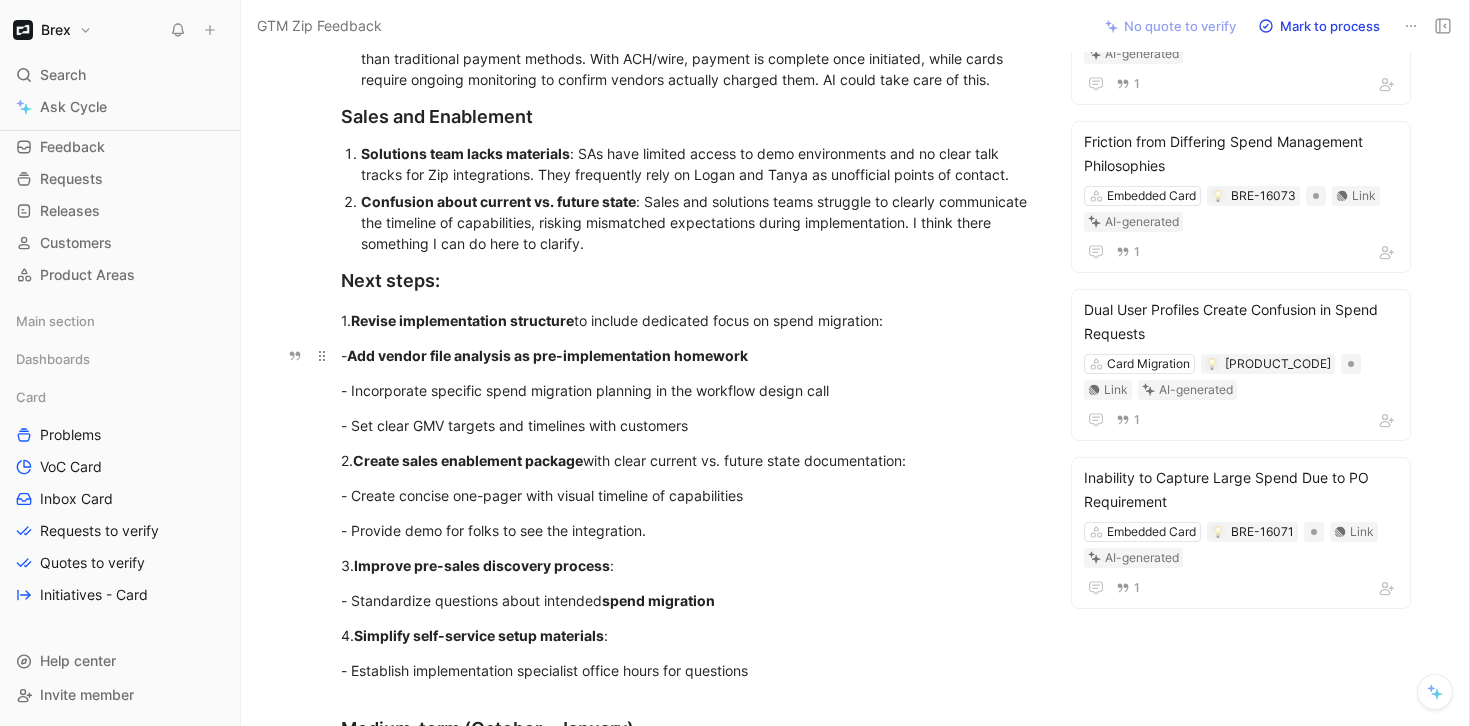 click on "-  Add vendor file analysis as pre-implementation homework" at bounding box center [687, 355] 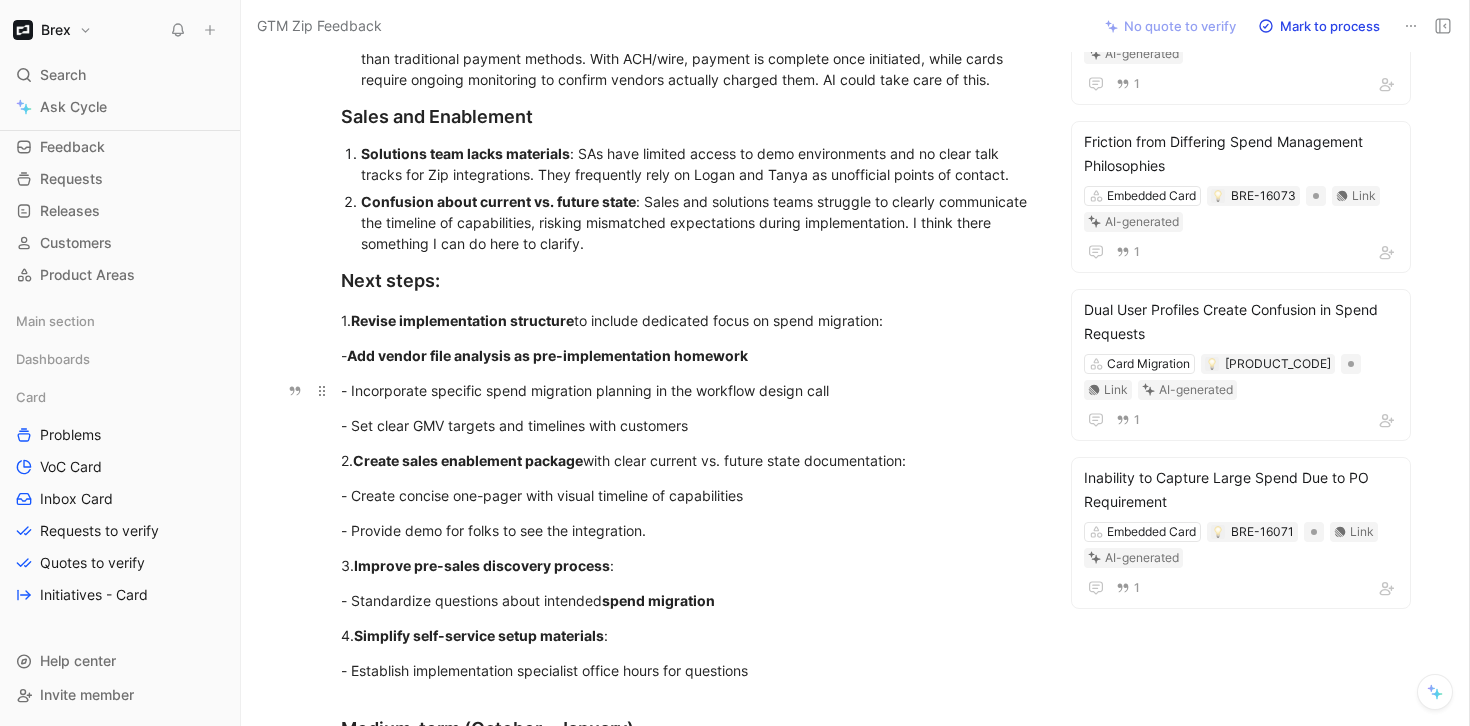 click on "- Incorporate specific spend migration planning in the workflow design call" at bounding box center [687, 390] 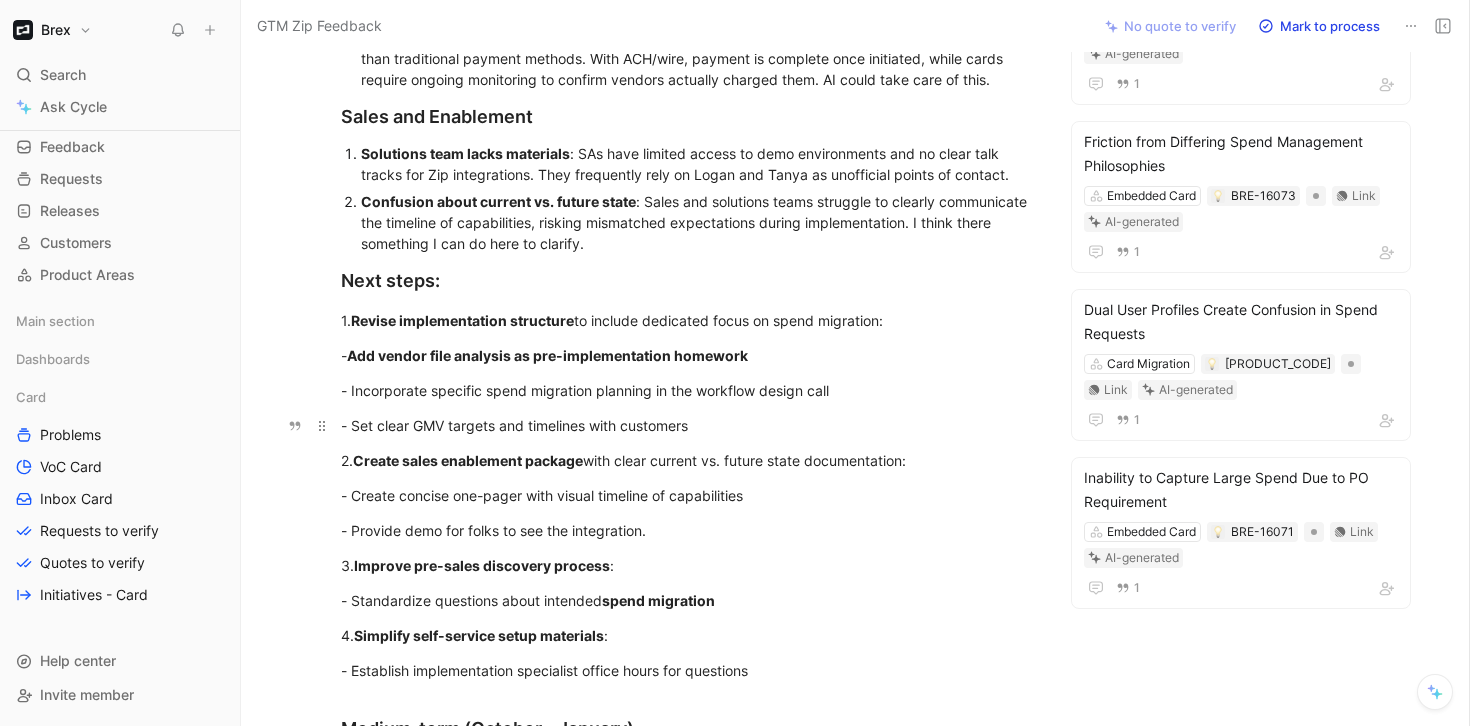 click on "- Set clear GMV targets and timelines with customers" at bounding box center (687, 425) 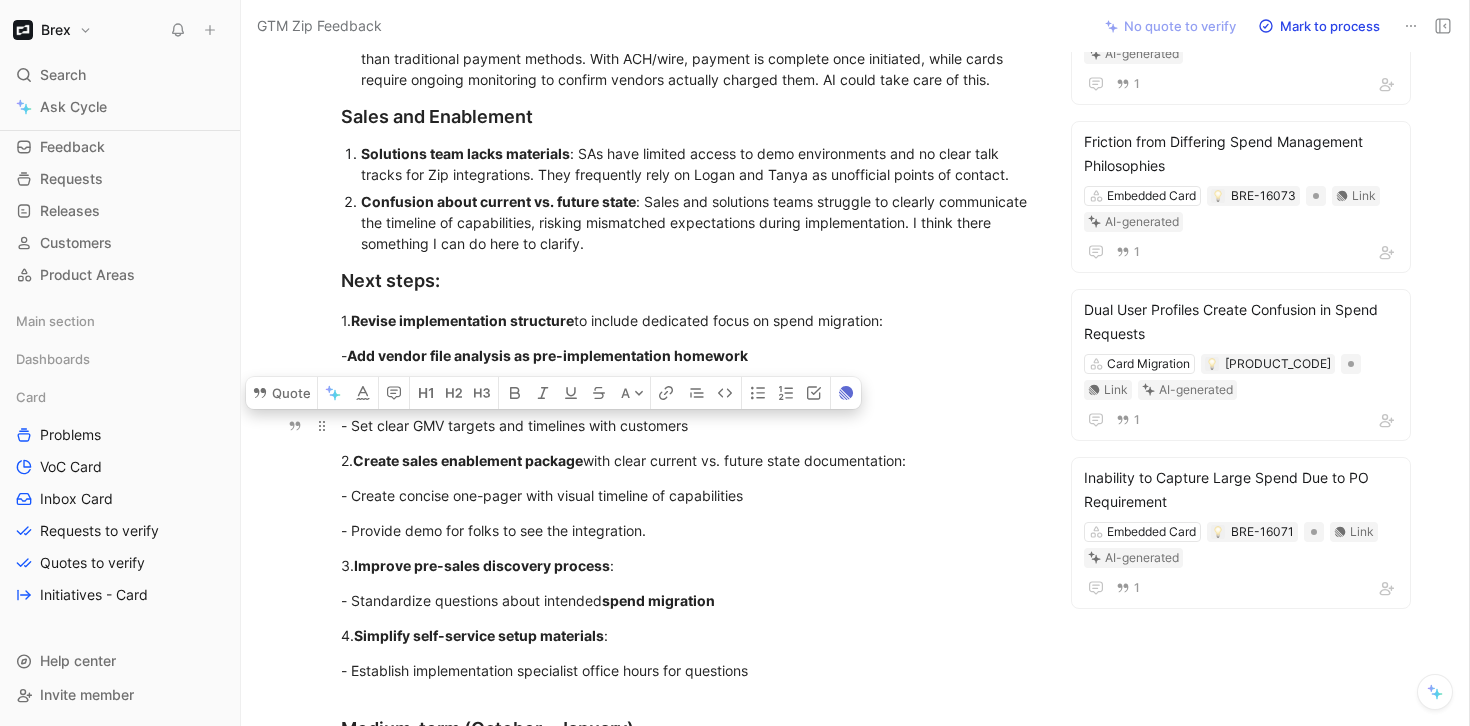 click on "- Set clear GMV targets and timelines with customers" at bounding box center (687, 425) 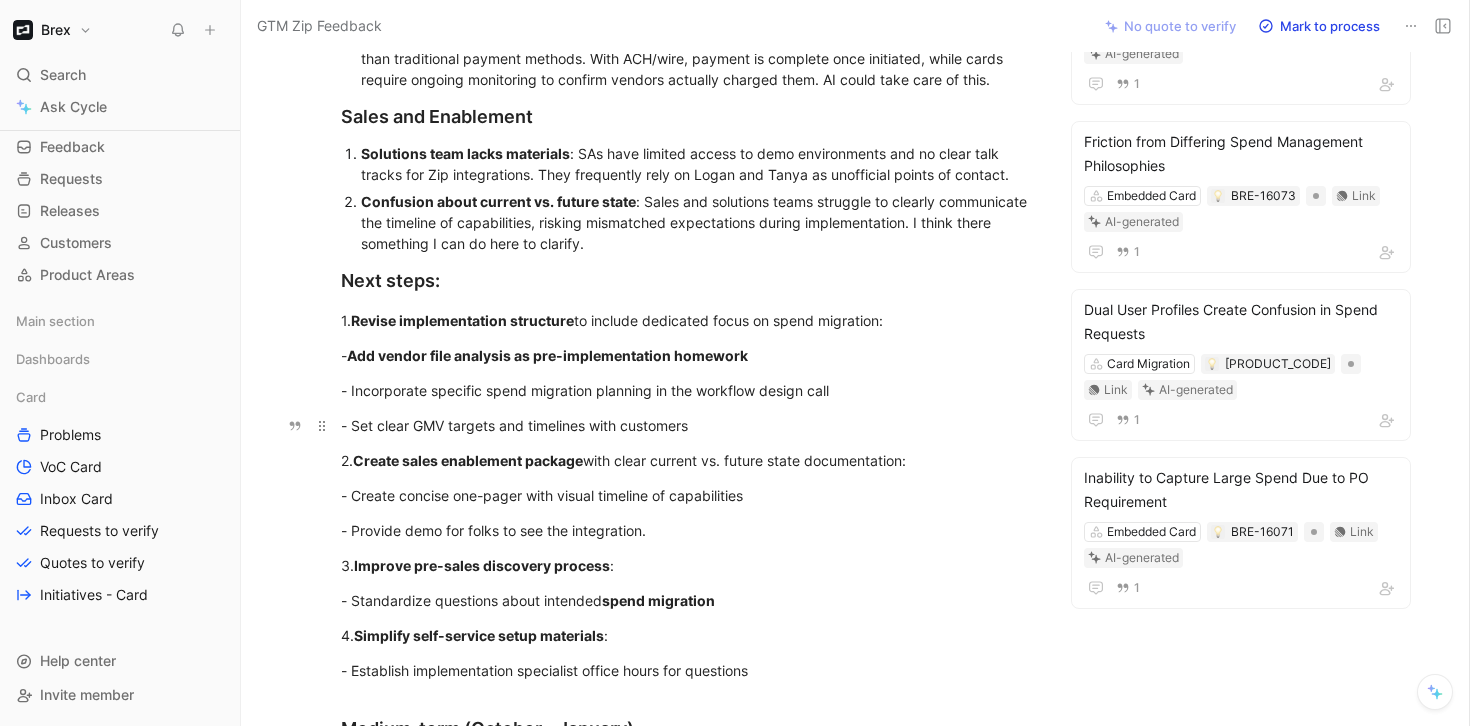 scroll, scrollTop: 1273, scrollLeft: 0, axis: vertical 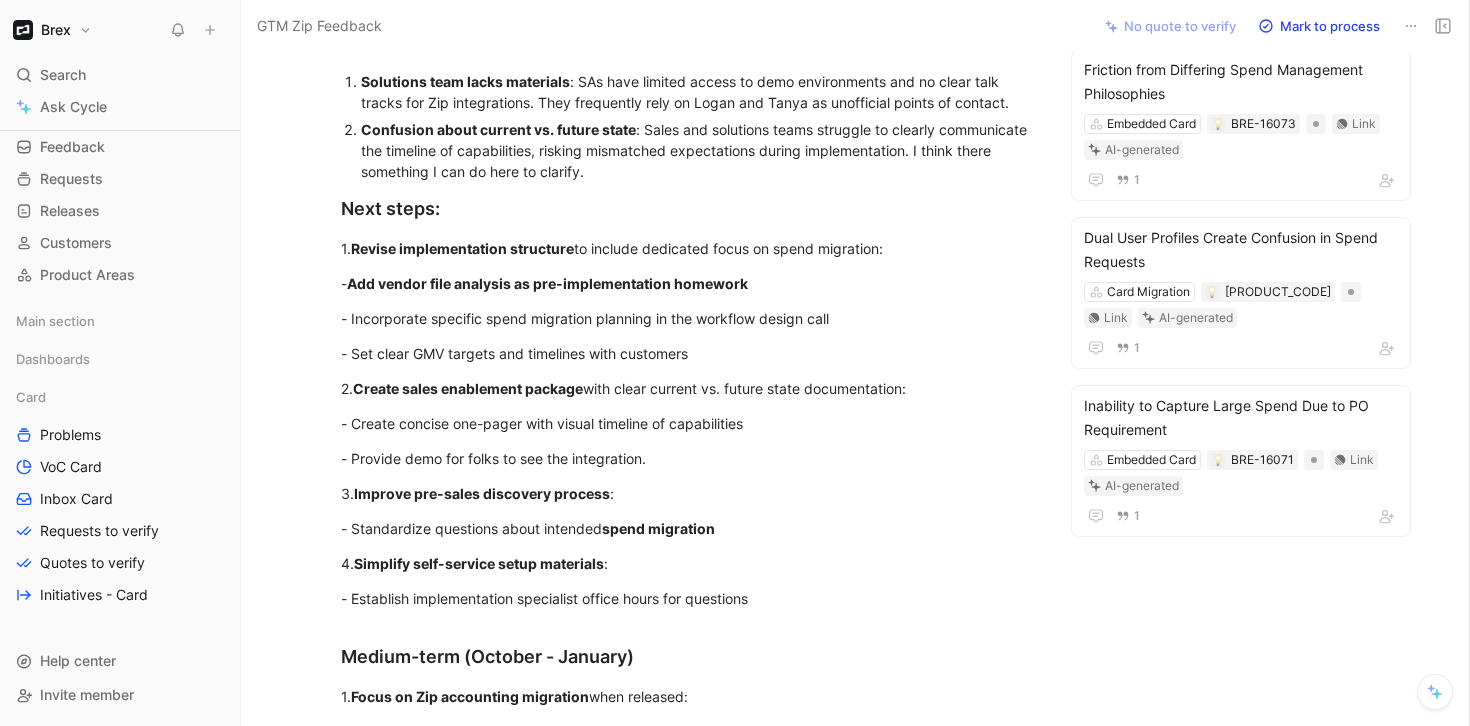 click on "2.  Create sales enablement package  with clear current vs. future state documentation:" at bounding box center (687, 388) 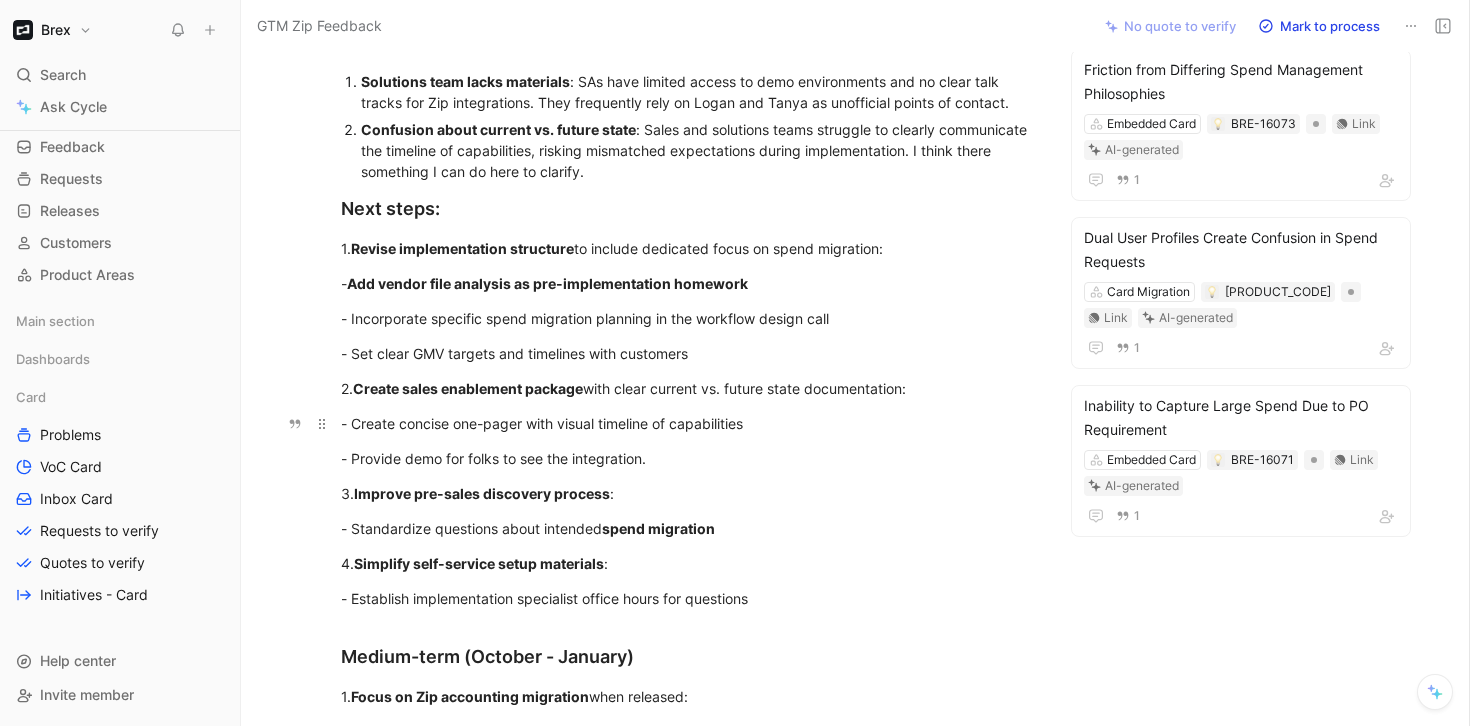 click on "- Create concise one-pager with visual timeline of capabilities" at bounding box center (687, 423) 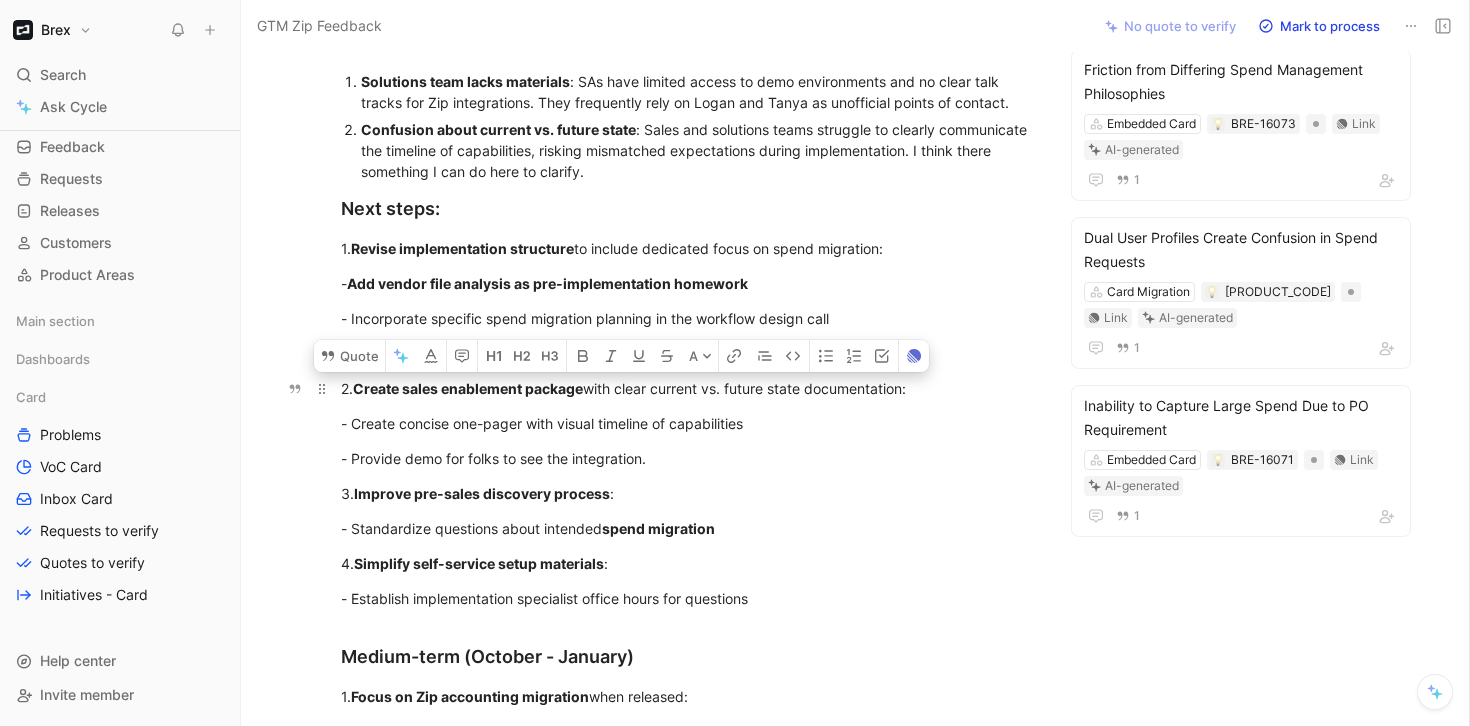 drag, startPoint x: 348, startPoint y: 392, endPoint x: 896, endPoint y: 391, distance: 548.0009 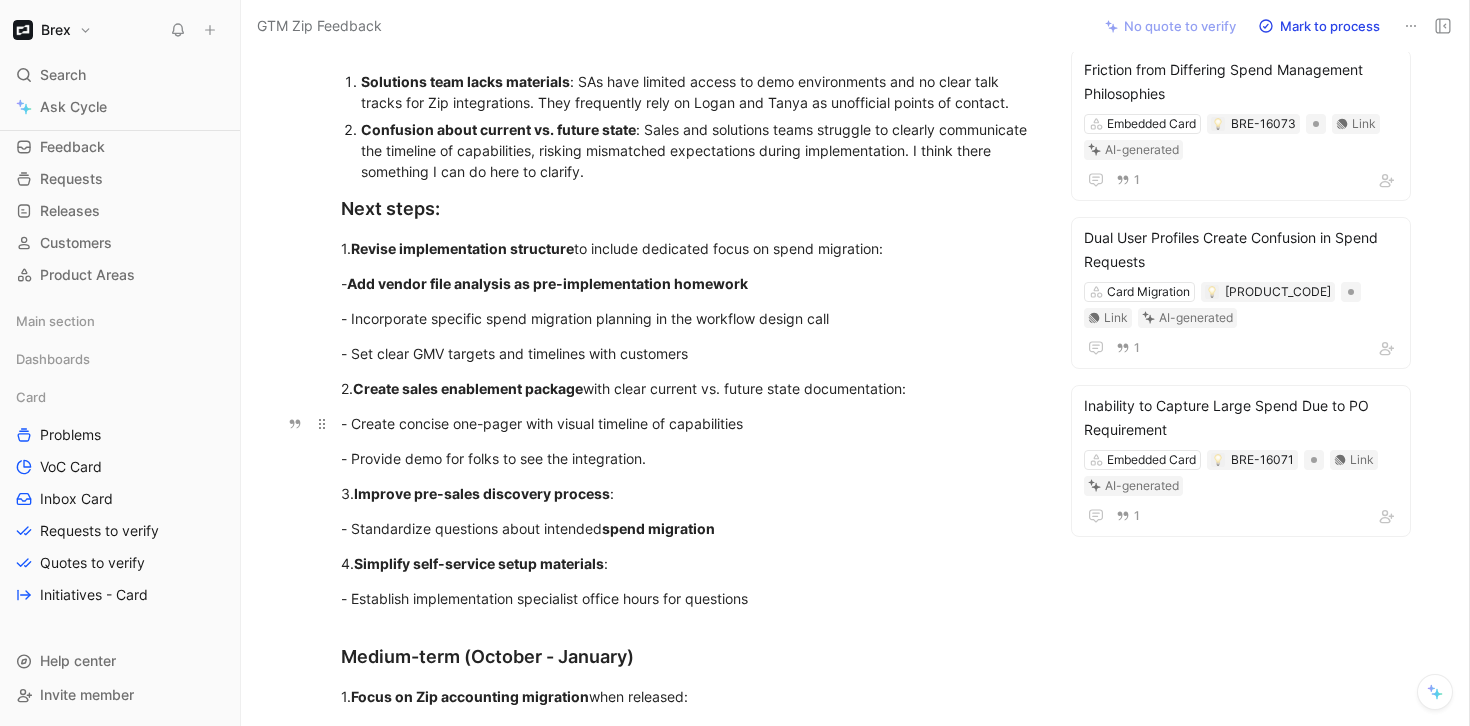click on "- Create concise one-pager with visual timeline of capabilities" at bounding box center (687, 423) 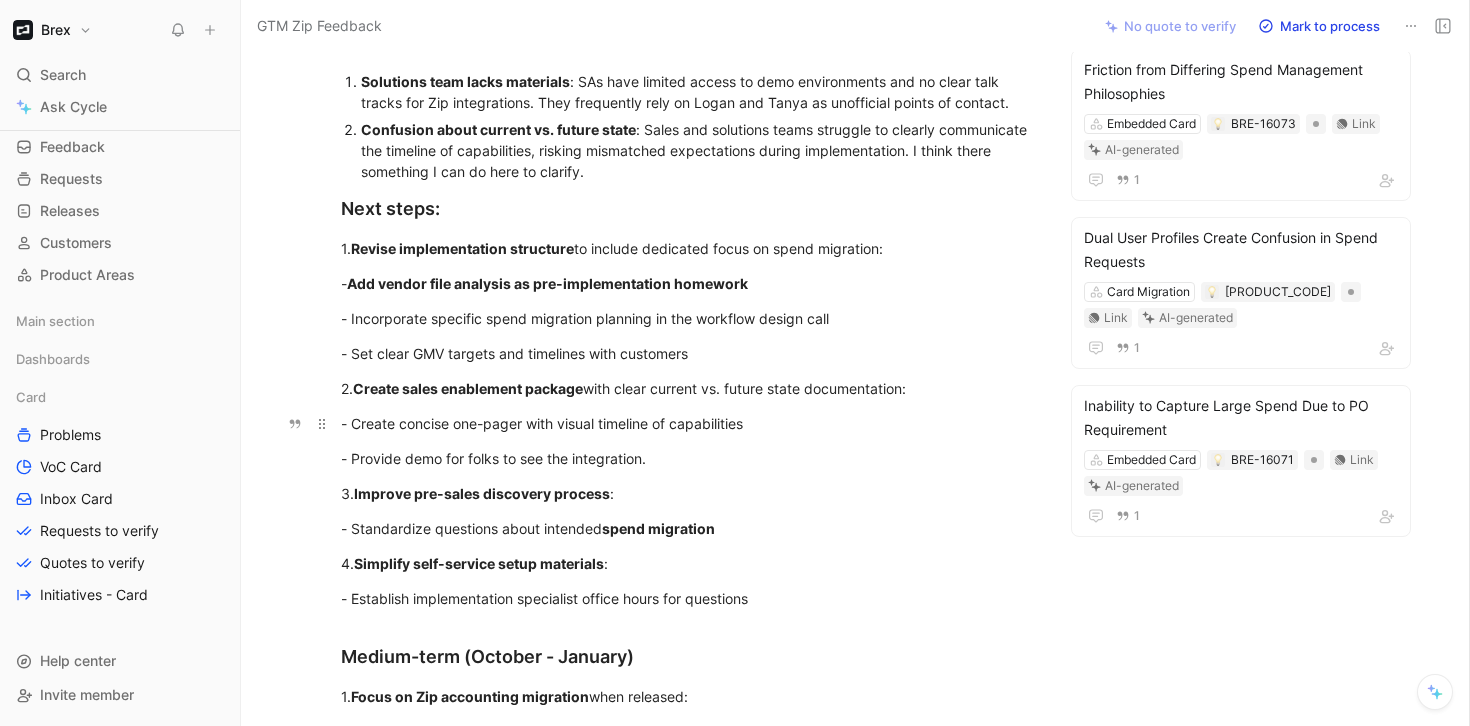 click on "- Create concise one-pager with visual timeline of capabilities" at bounding box center (687, 423) 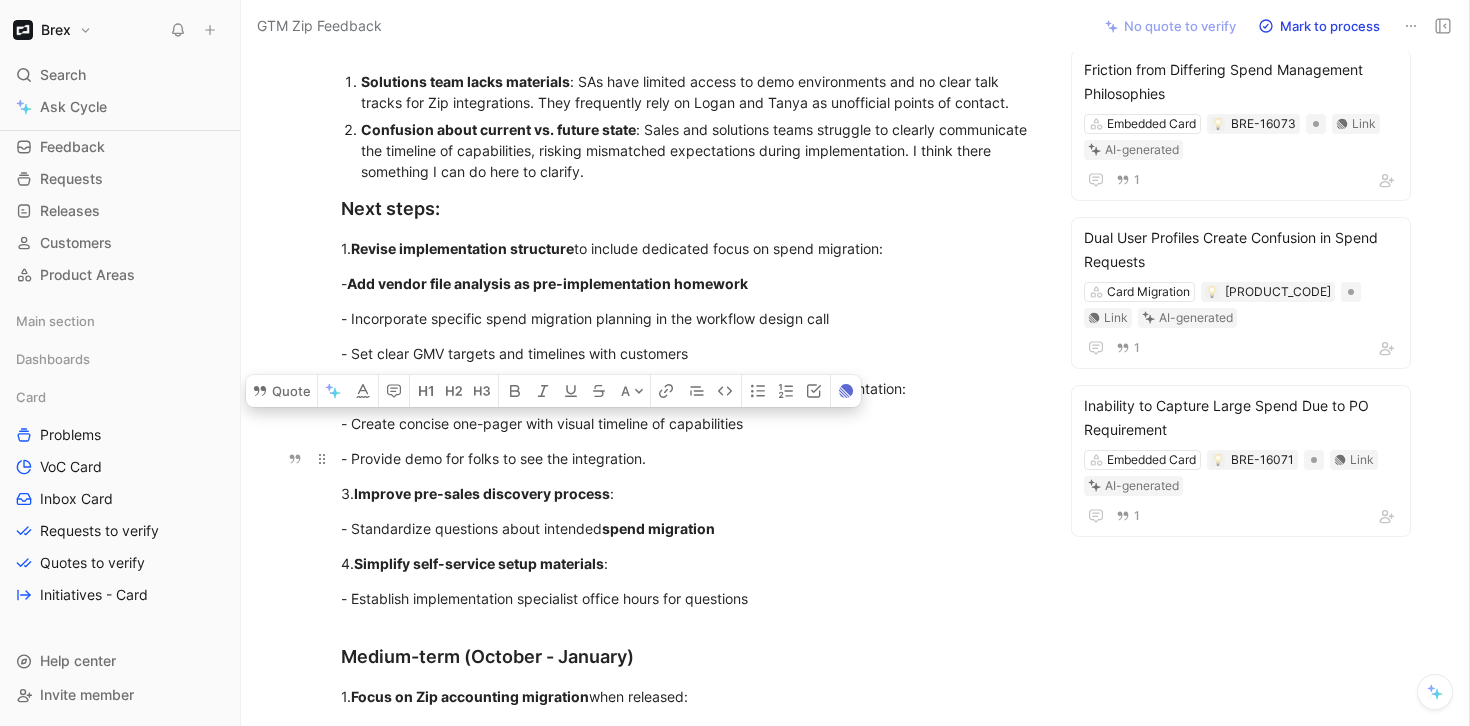 click on "- Provide demo for folks to see the integration." at bounding box center (687, 458) 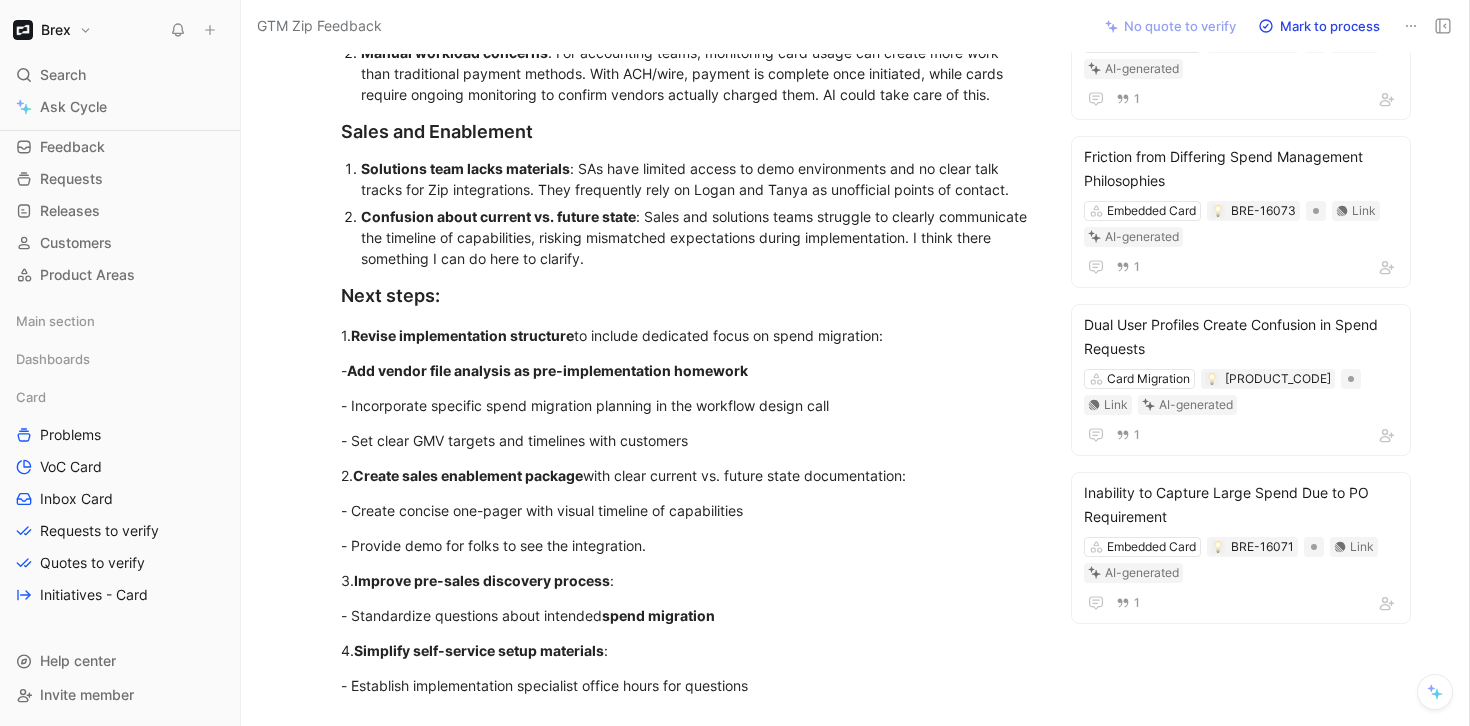 scroll, scrollTop: 1283, scrollLeft: 0, axis: vertical 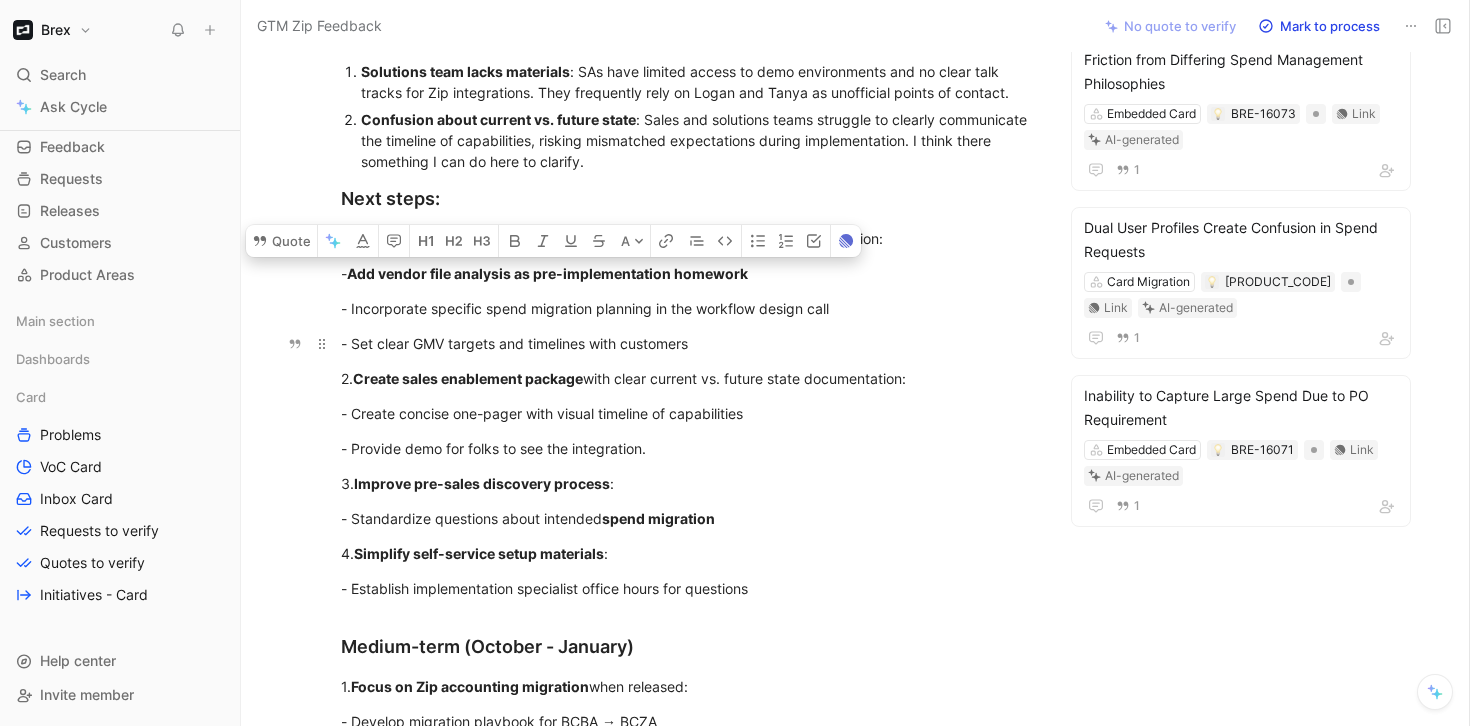 drag, startPoint x: 353, startPoint y: 265, endPoint x: 784, endPoint y: 350, distance: 439.30173 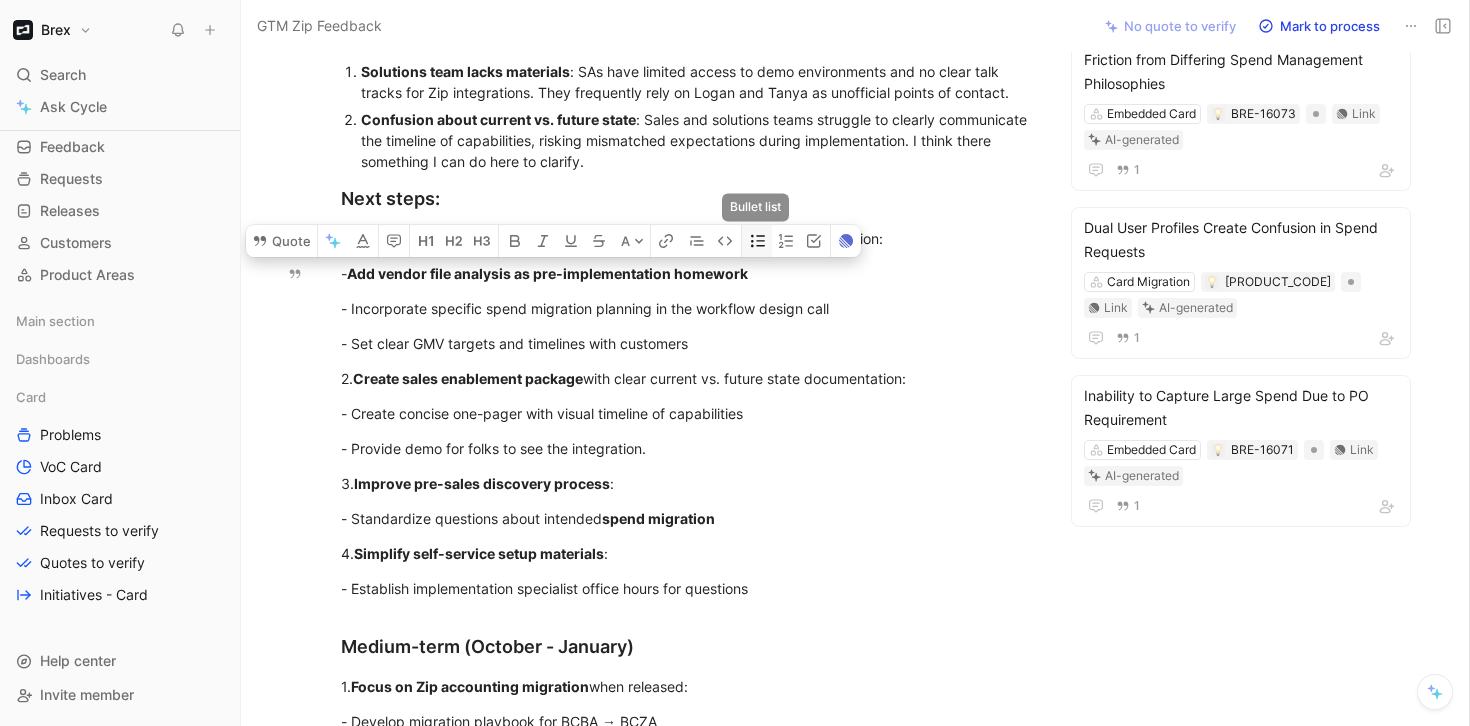 click 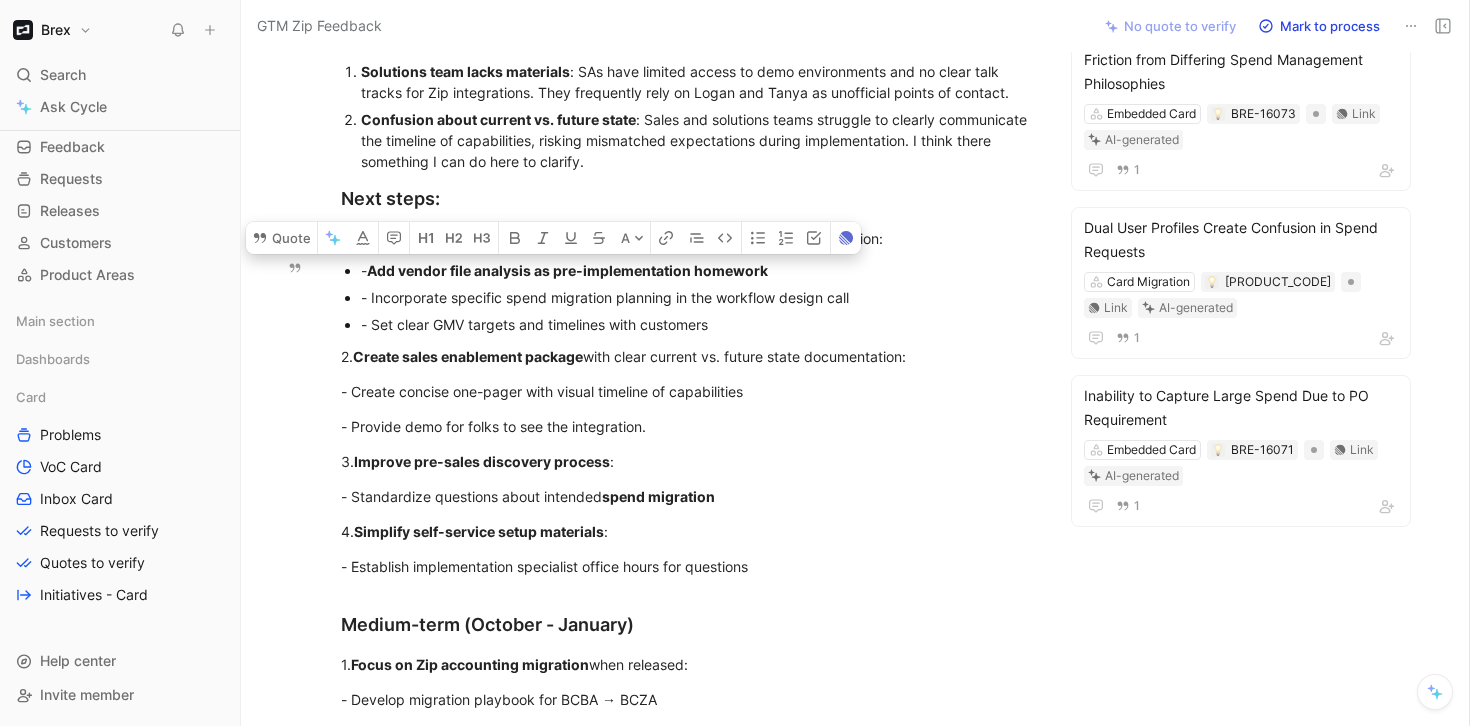 click on "- Set clear GMV targets and timelines with customers" at bounding box center (697, 324) 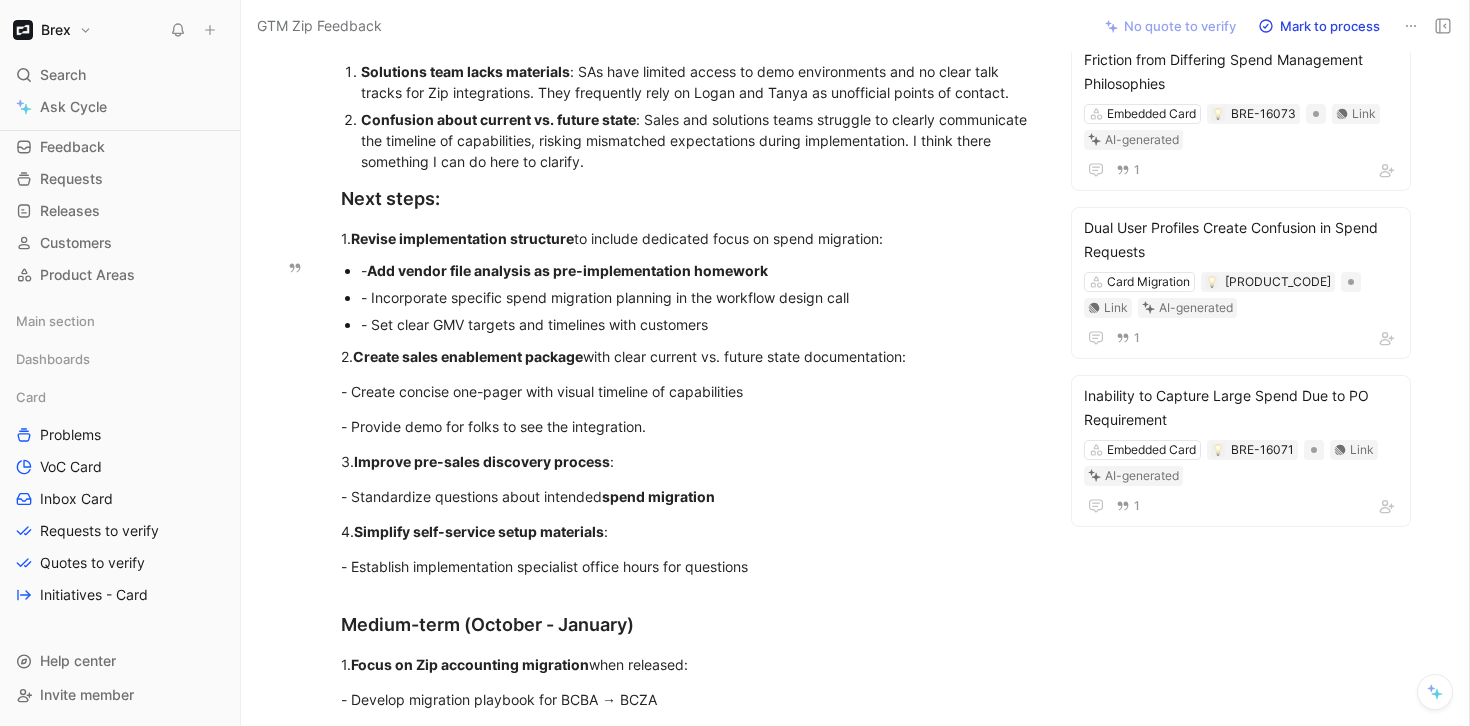 click on "- Incorporate specific spend migration planning in the workflow design call" at bounding box center (697, 297) 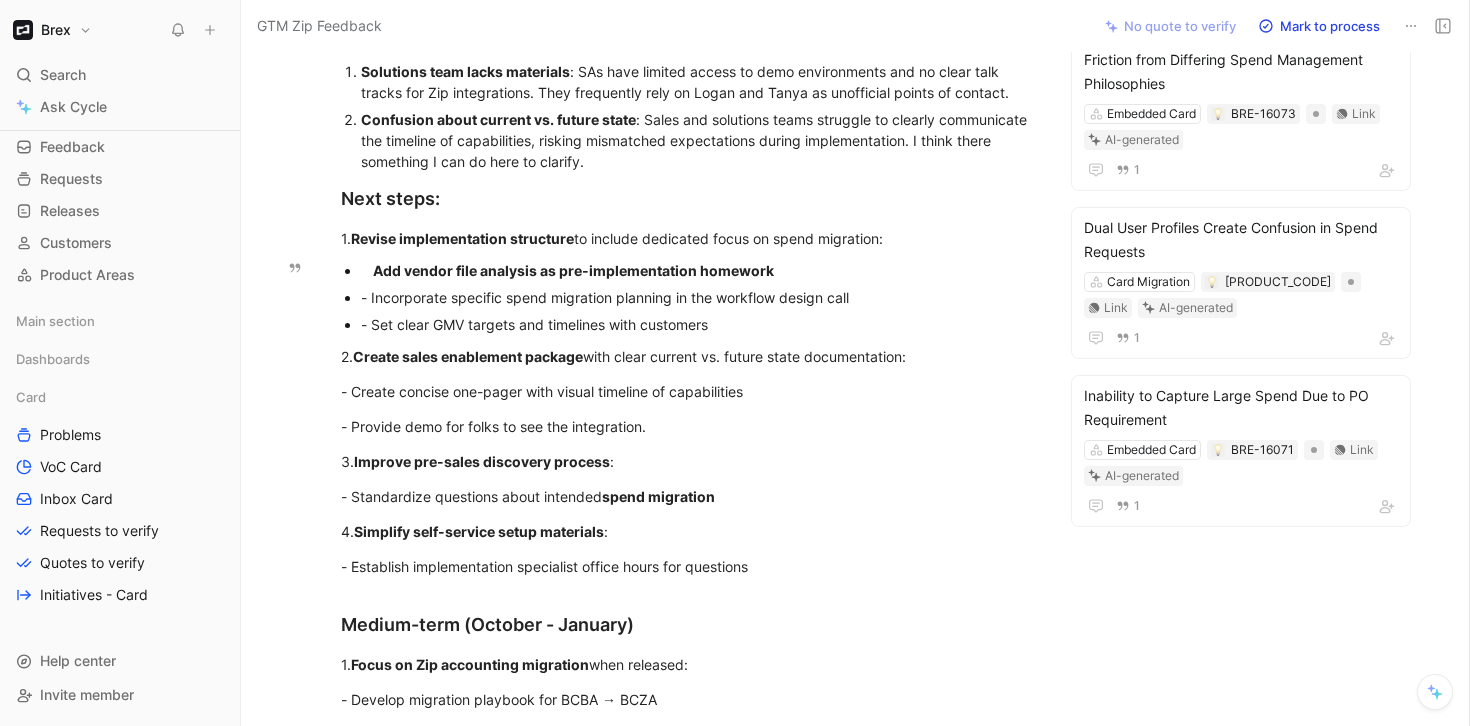 click on "- Incorporate specific spend migration planning in the workflow design call" at bounding box center (697, 297) 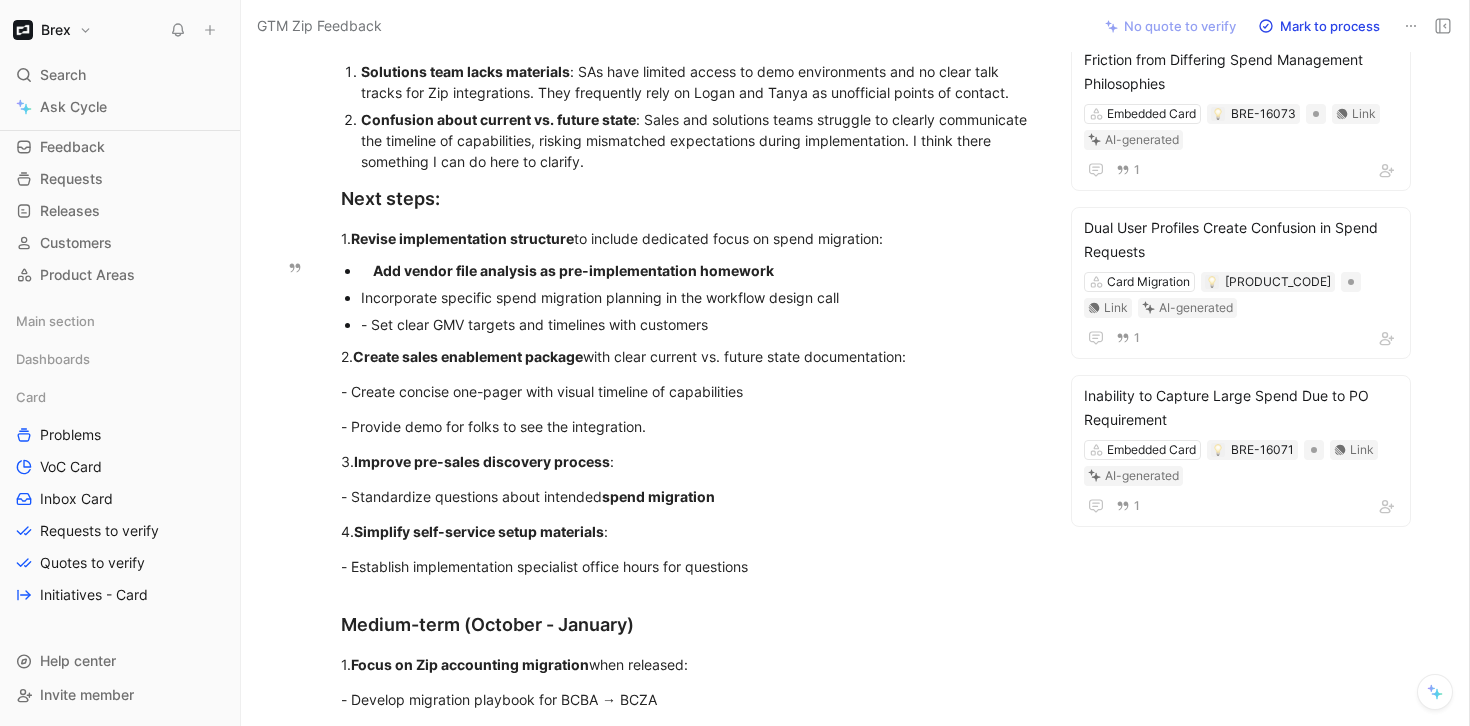 click on "- Set clear GMV targets and timelines with customers" at bounding box center (697, 324) 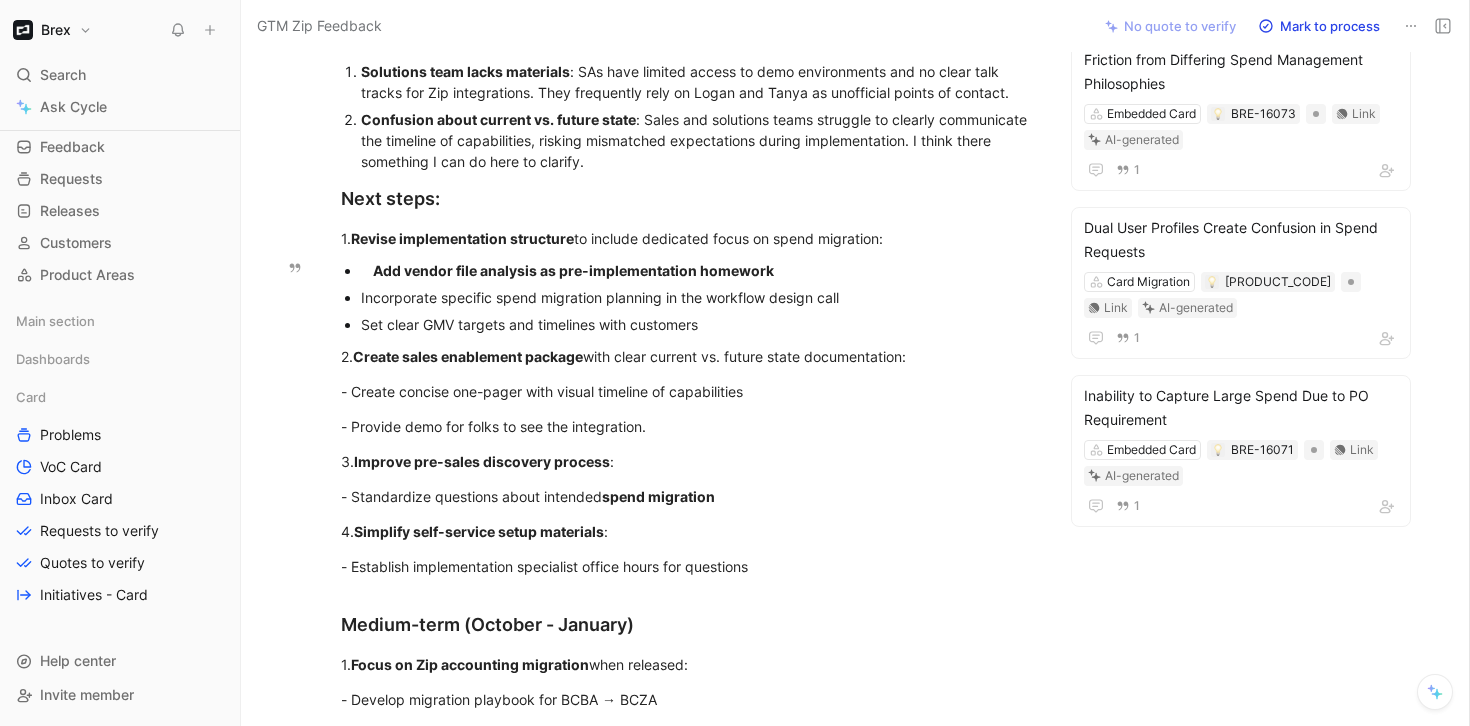 click on "Add vendor file analysis as pre-implementation homework" at bounding box center (573, 270) 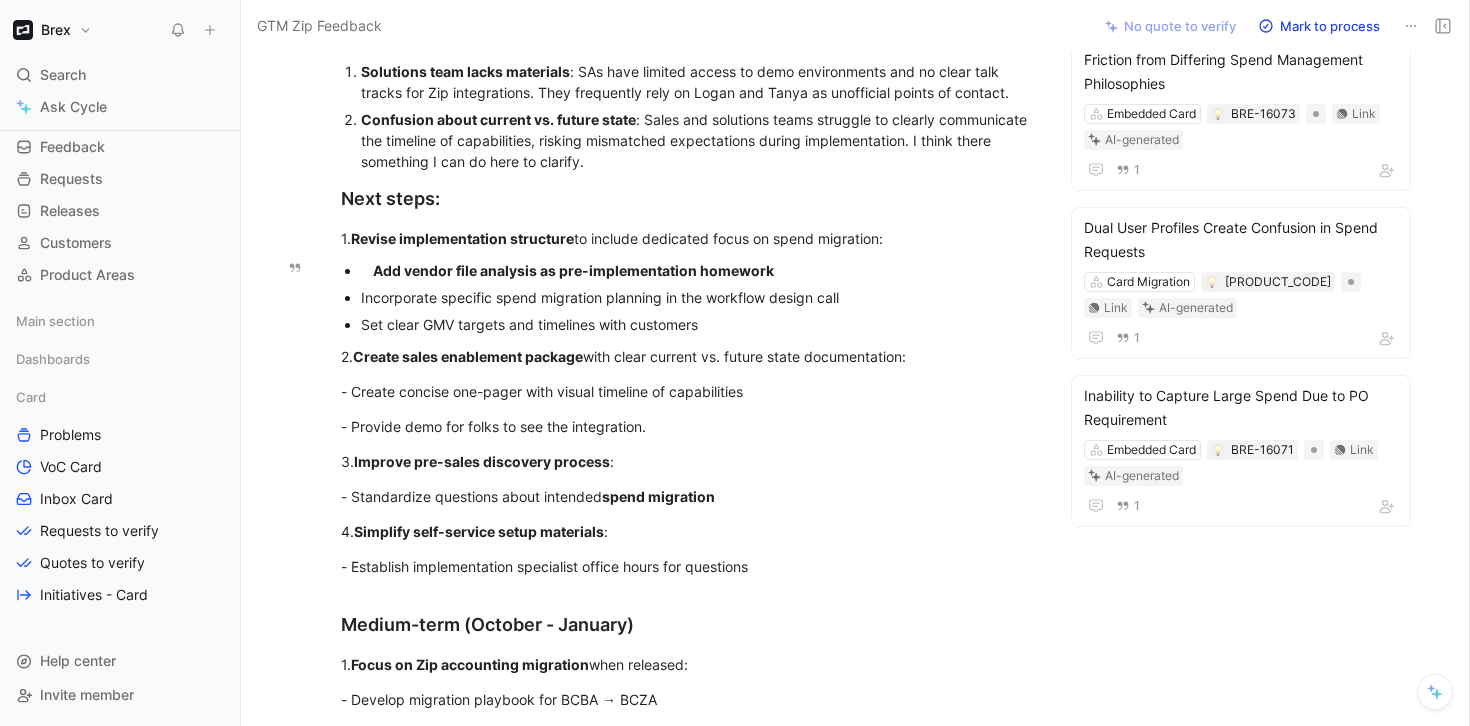 click on "Add vendor file analysis as pre-implementation homework" at bounding box center (697, 270) 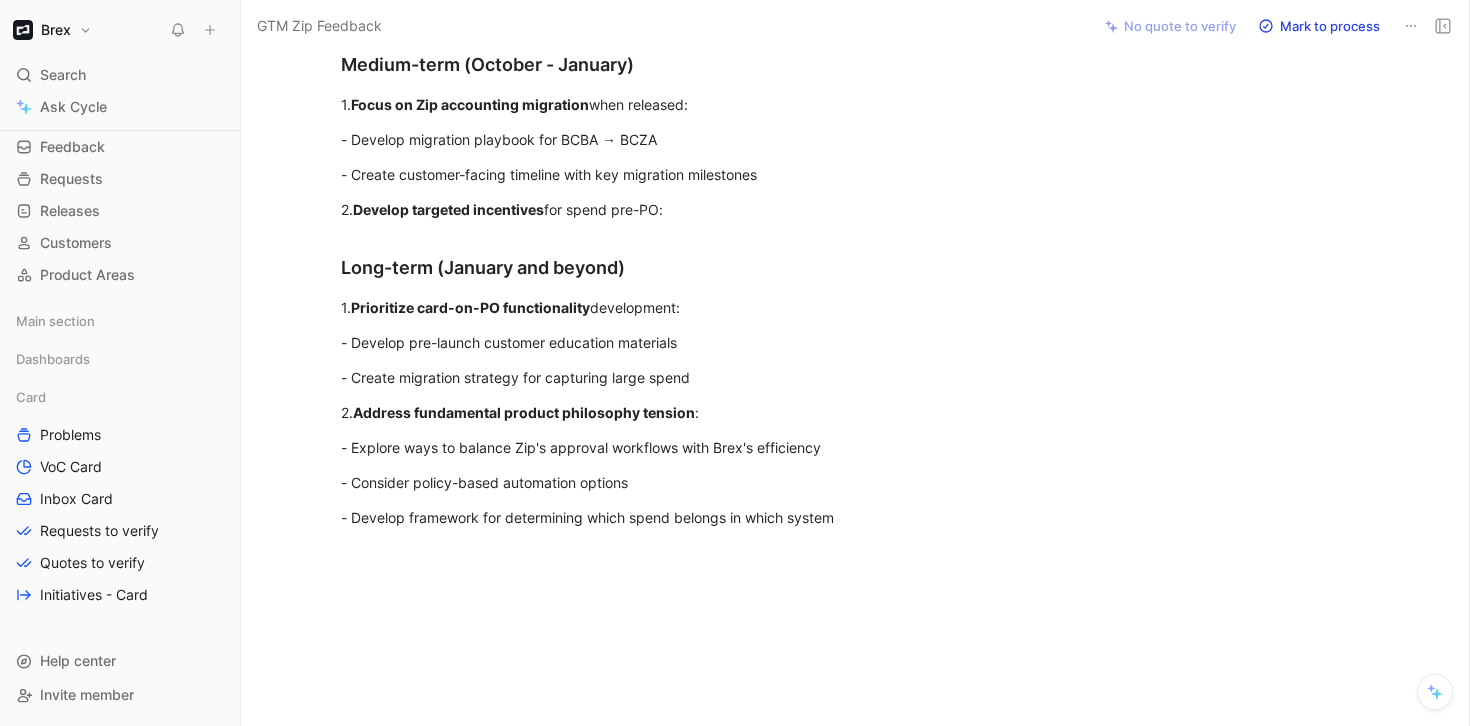 scroll, scrollTop: 1983, scrollLeft: 0, axis: vertical 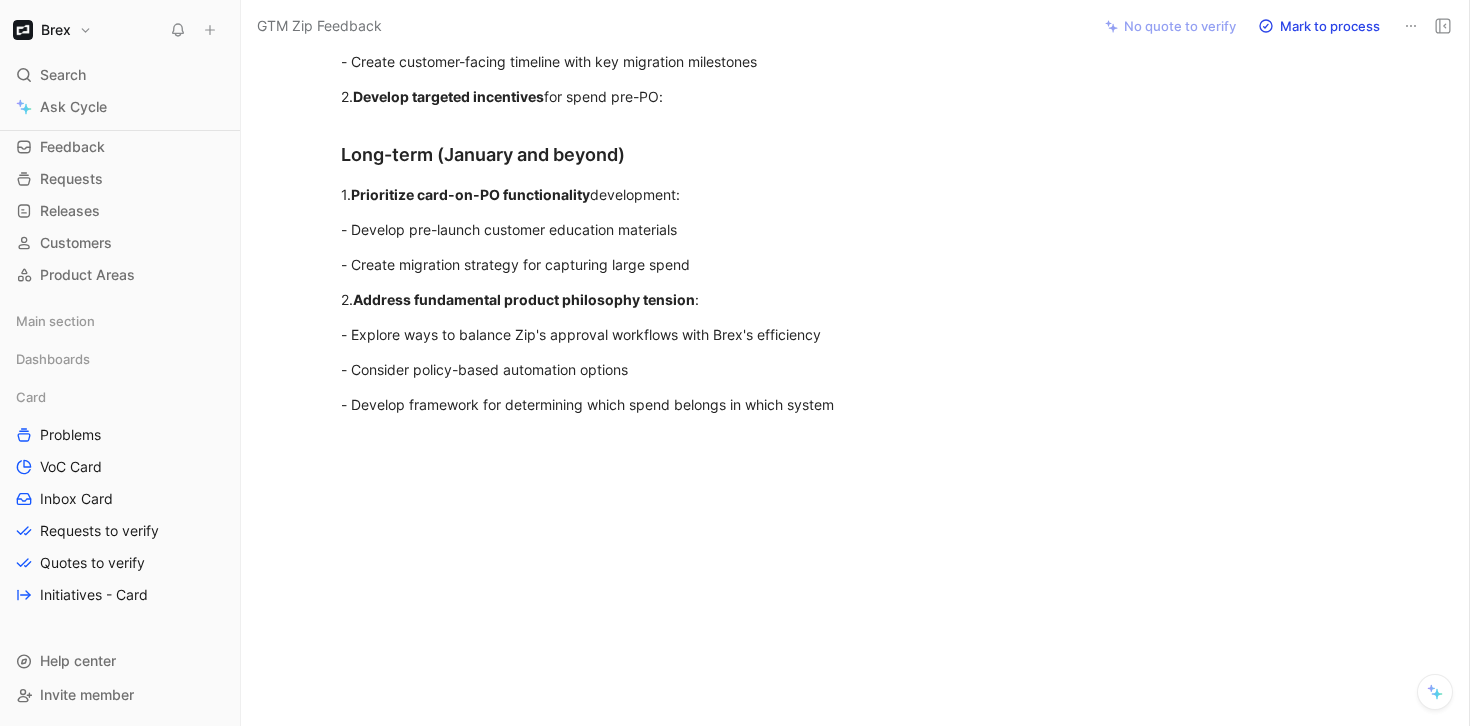 click at bounding box center (687, 618) 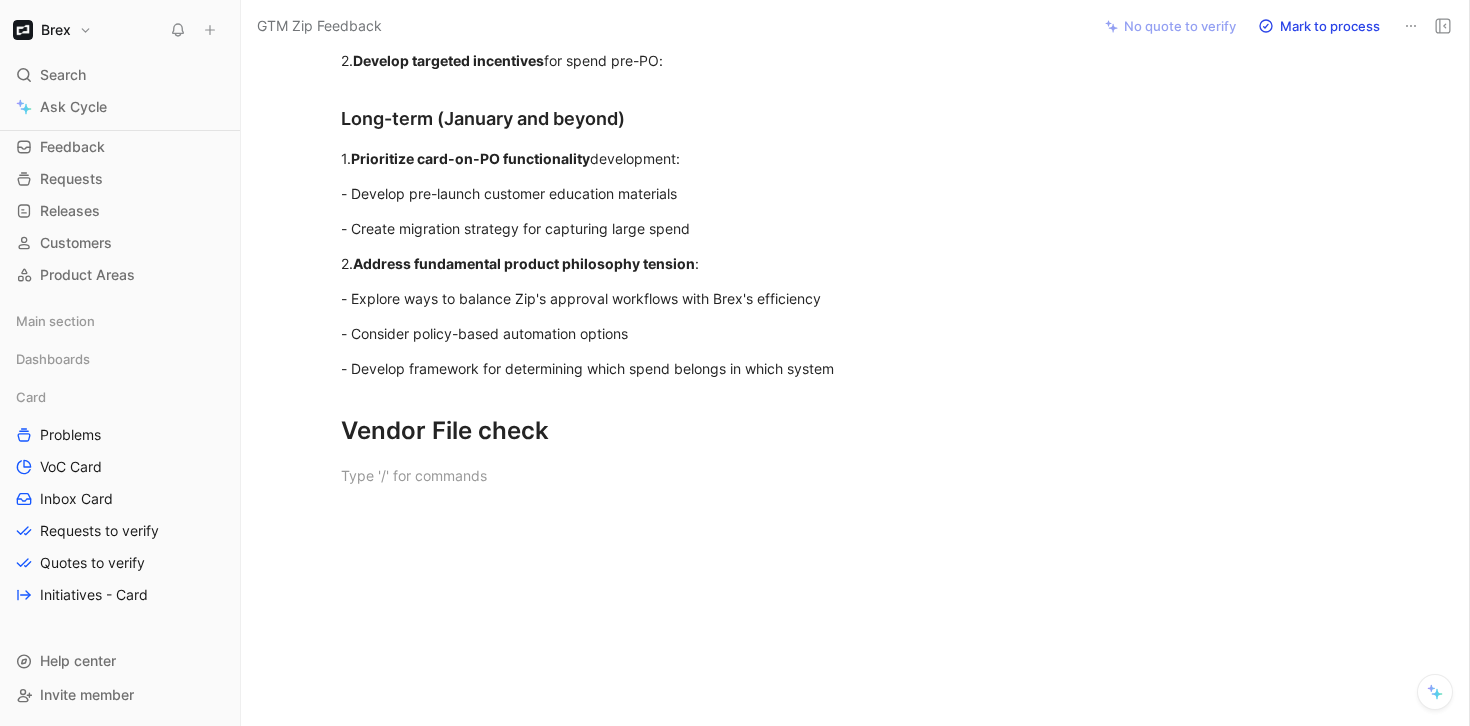 scroll, scrollTop: 2019, scrollLeft: 0, axis: vertical 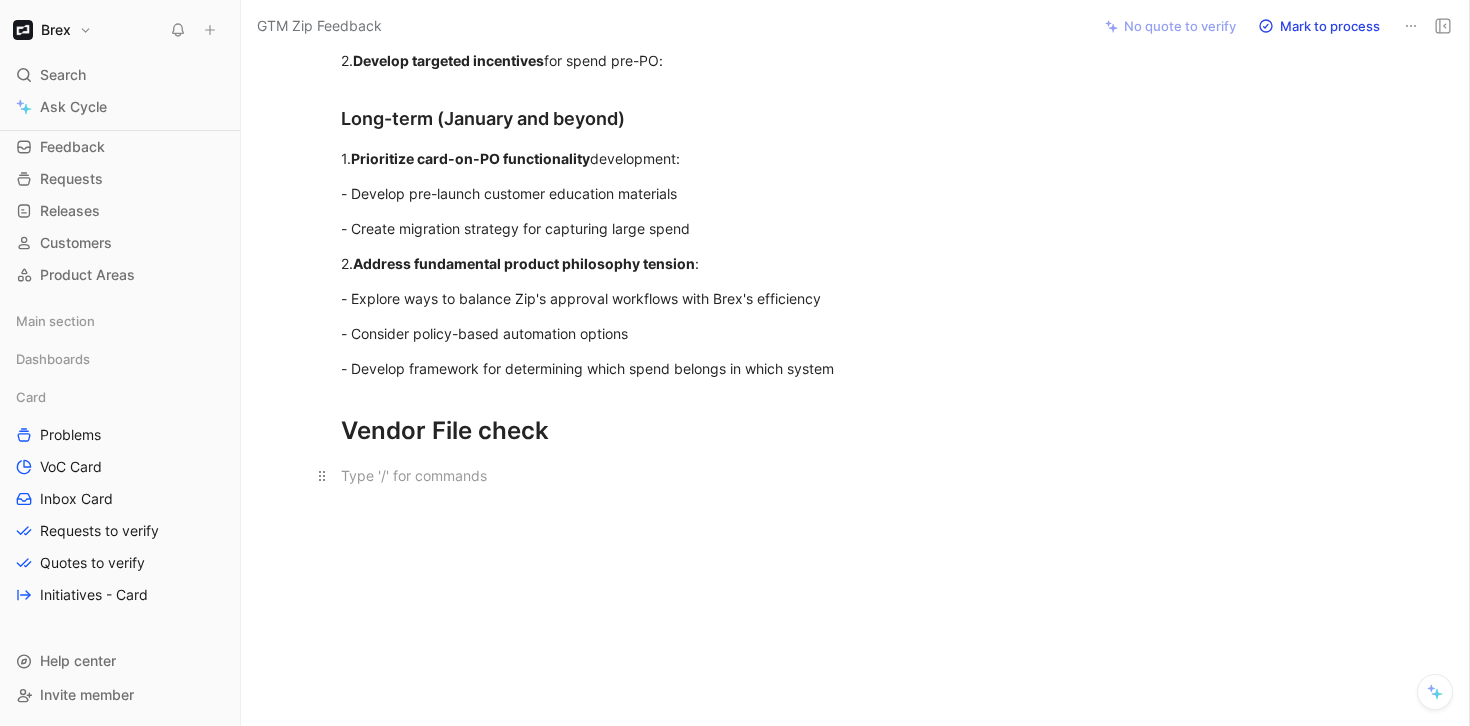 click at bounding box center (687, 475) 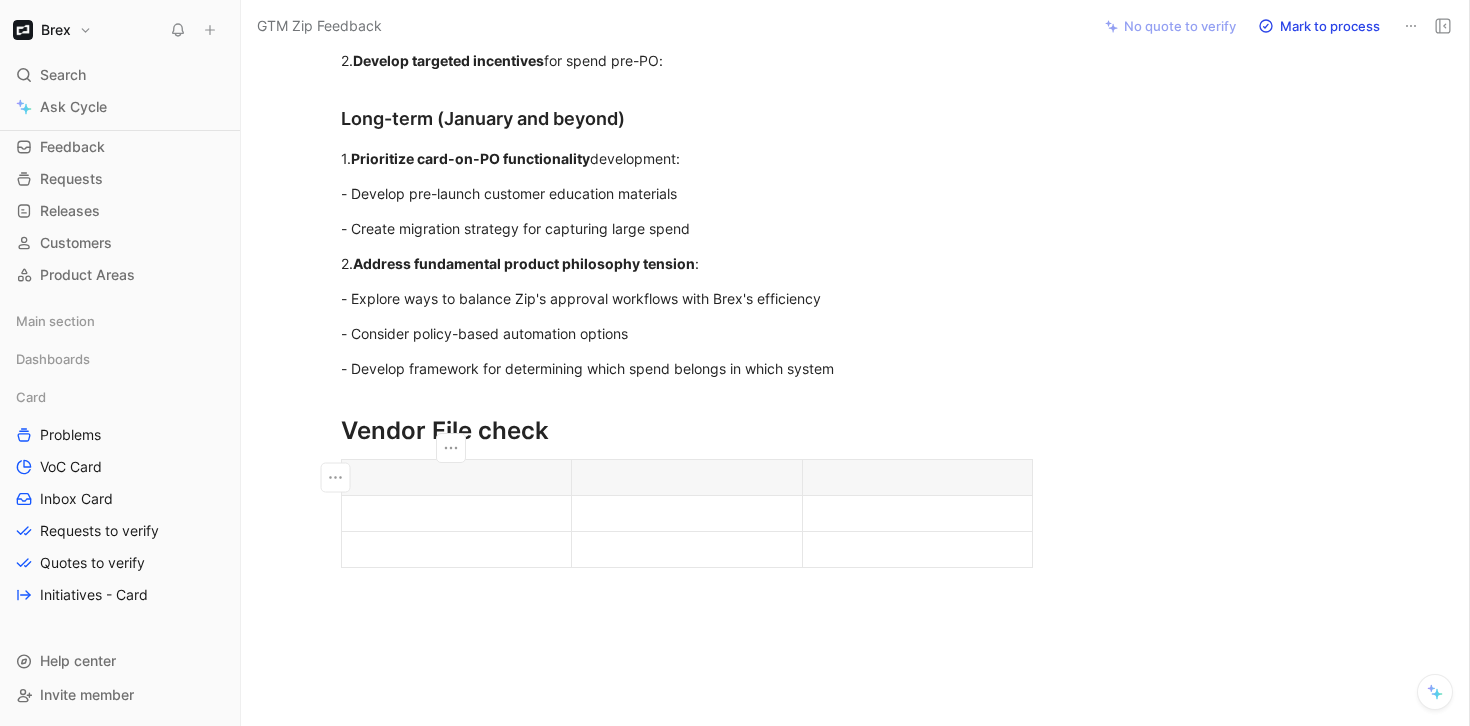 scroll, scrollTop: 2095, scrollLeft: 0, axis: vertical 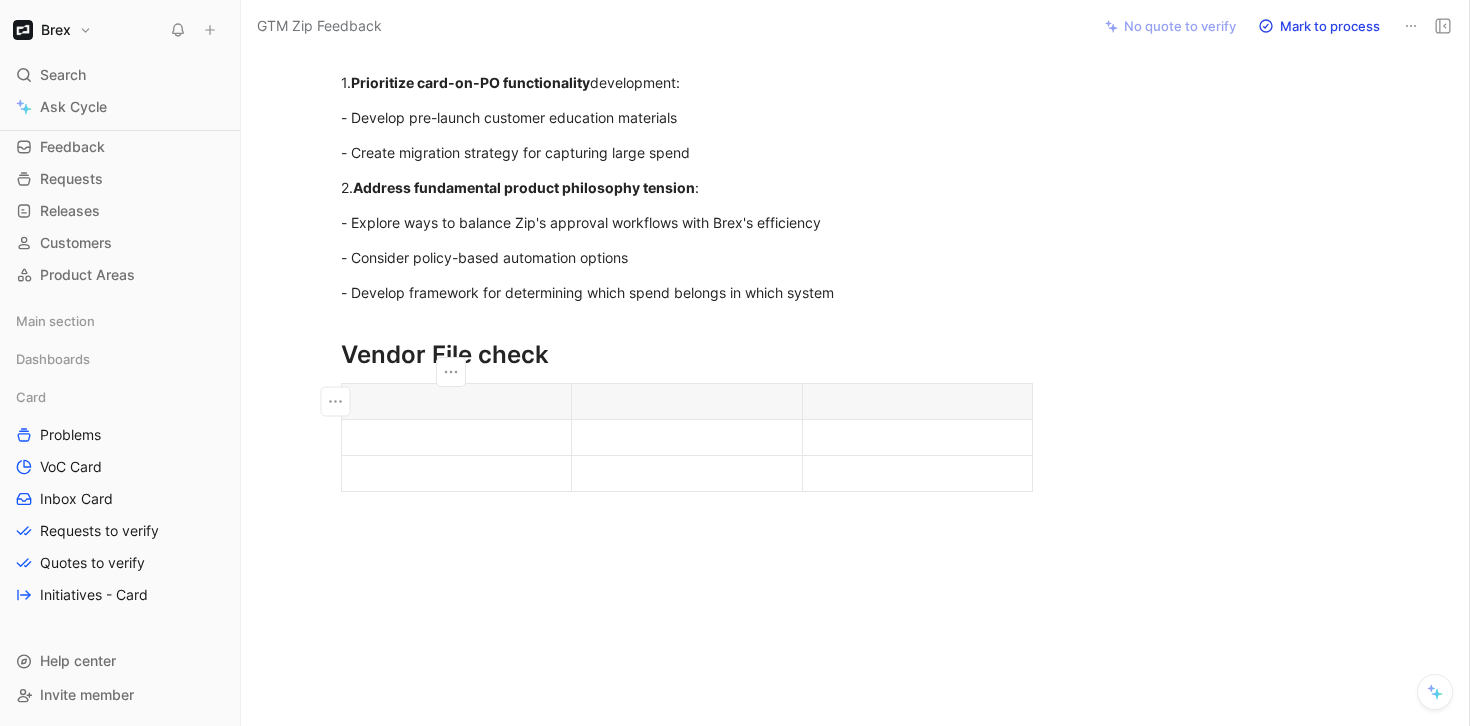 click at bounding box center [456, 401] 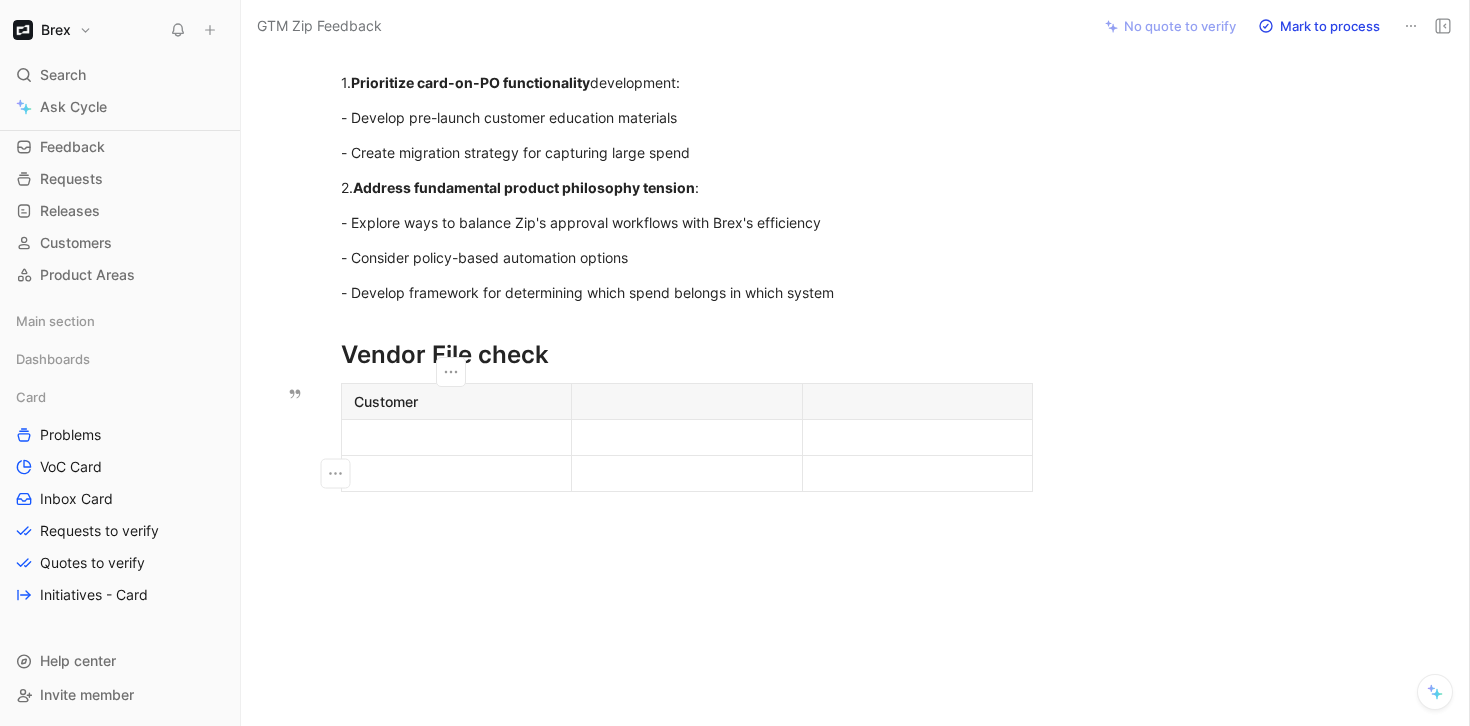 click at bounding box center (456, 473) 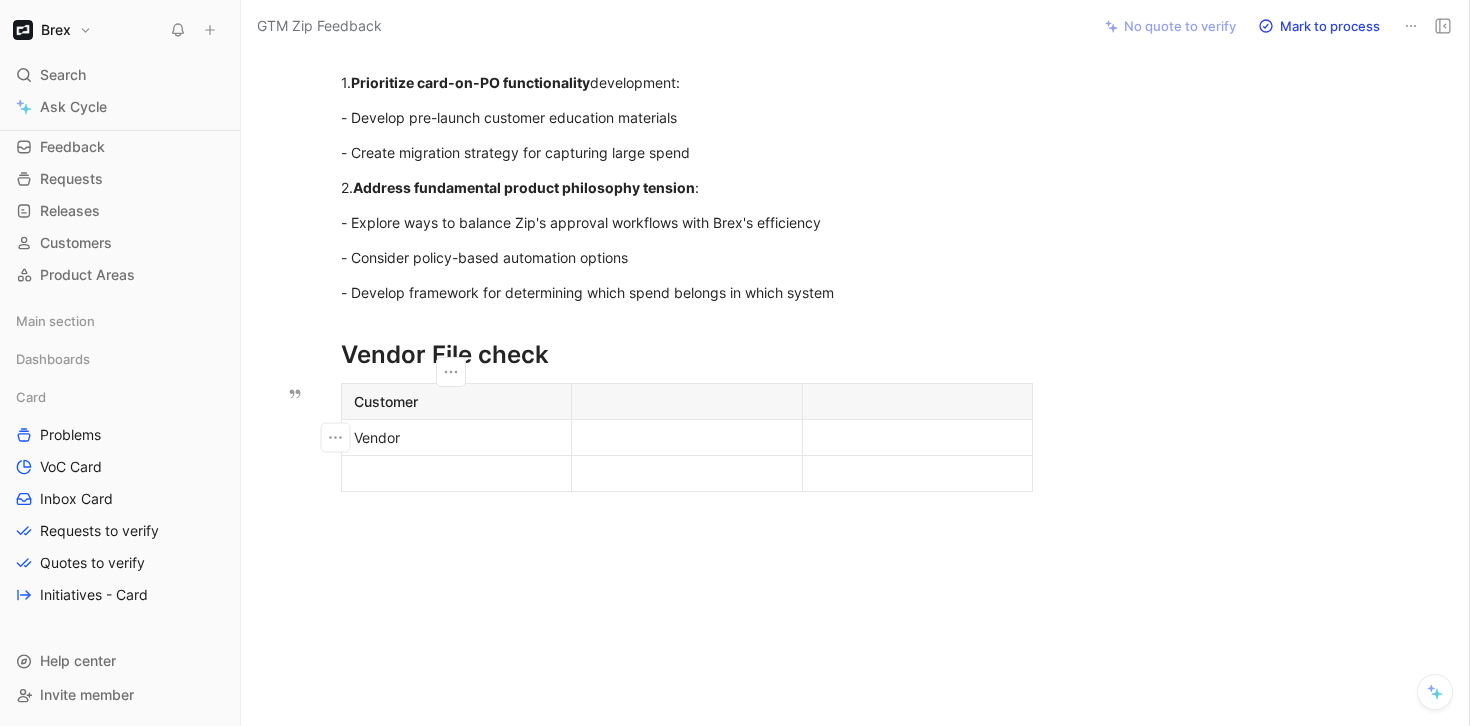 click on "Vendor" at bounding box center (456, 437) 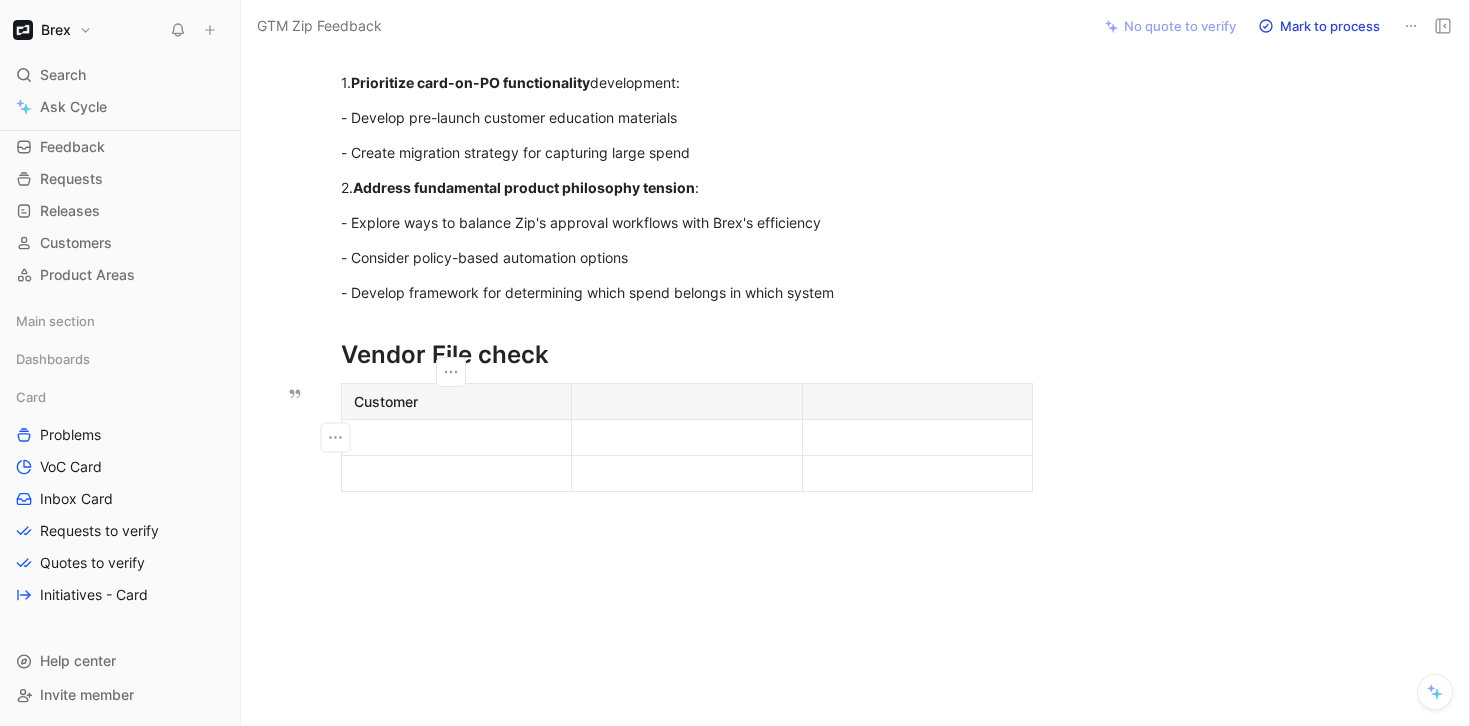 click at bounding box center (686, 401) 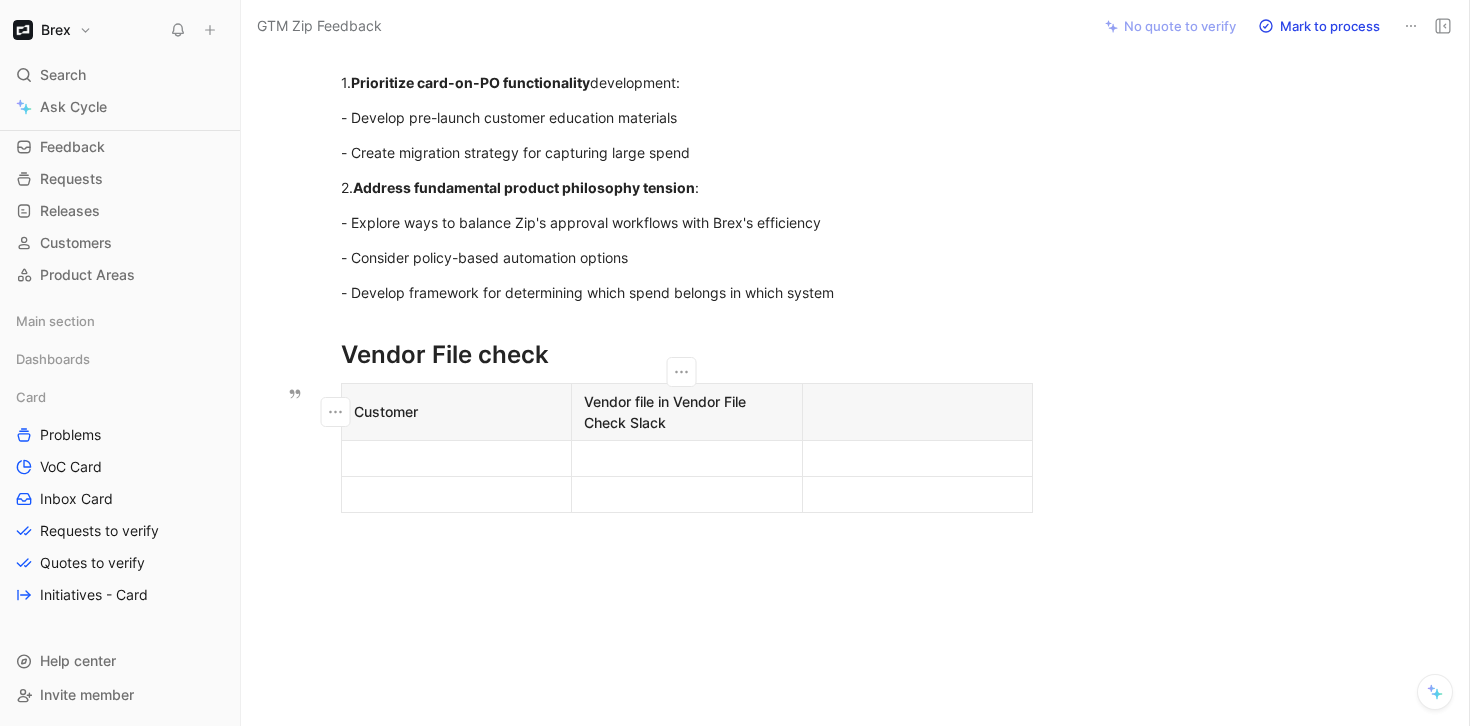 click at bounding box center (456, 458) 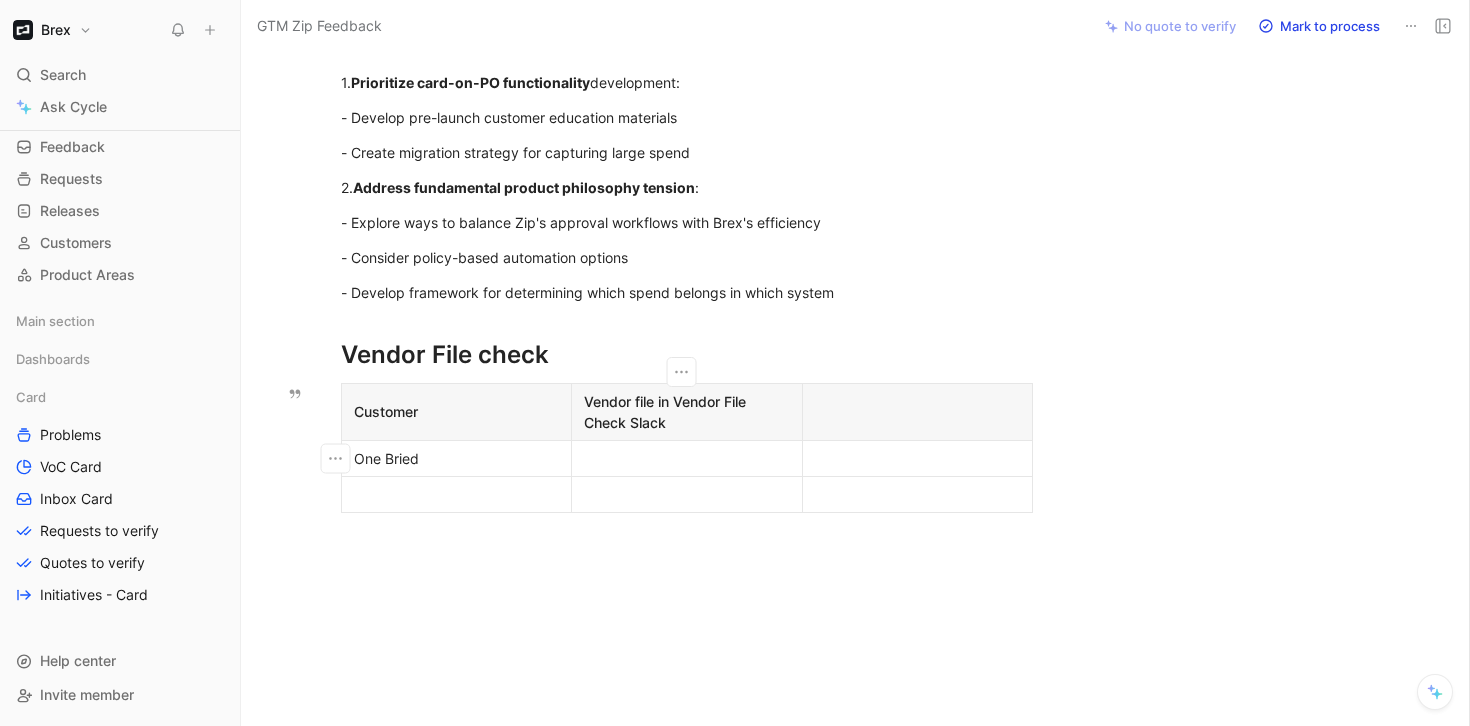 click on "One Bried" at bounding box center [456, 458] 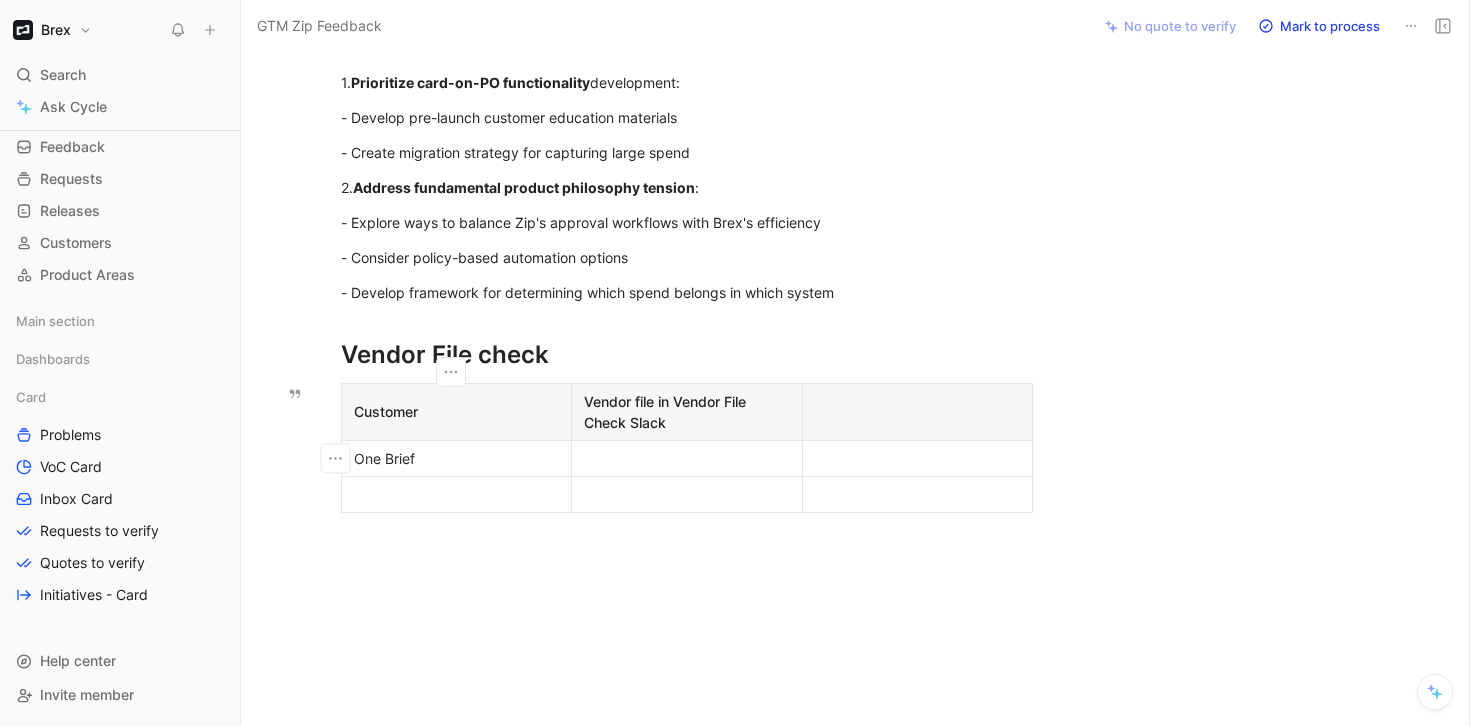 click at bounding box center [686, 458] 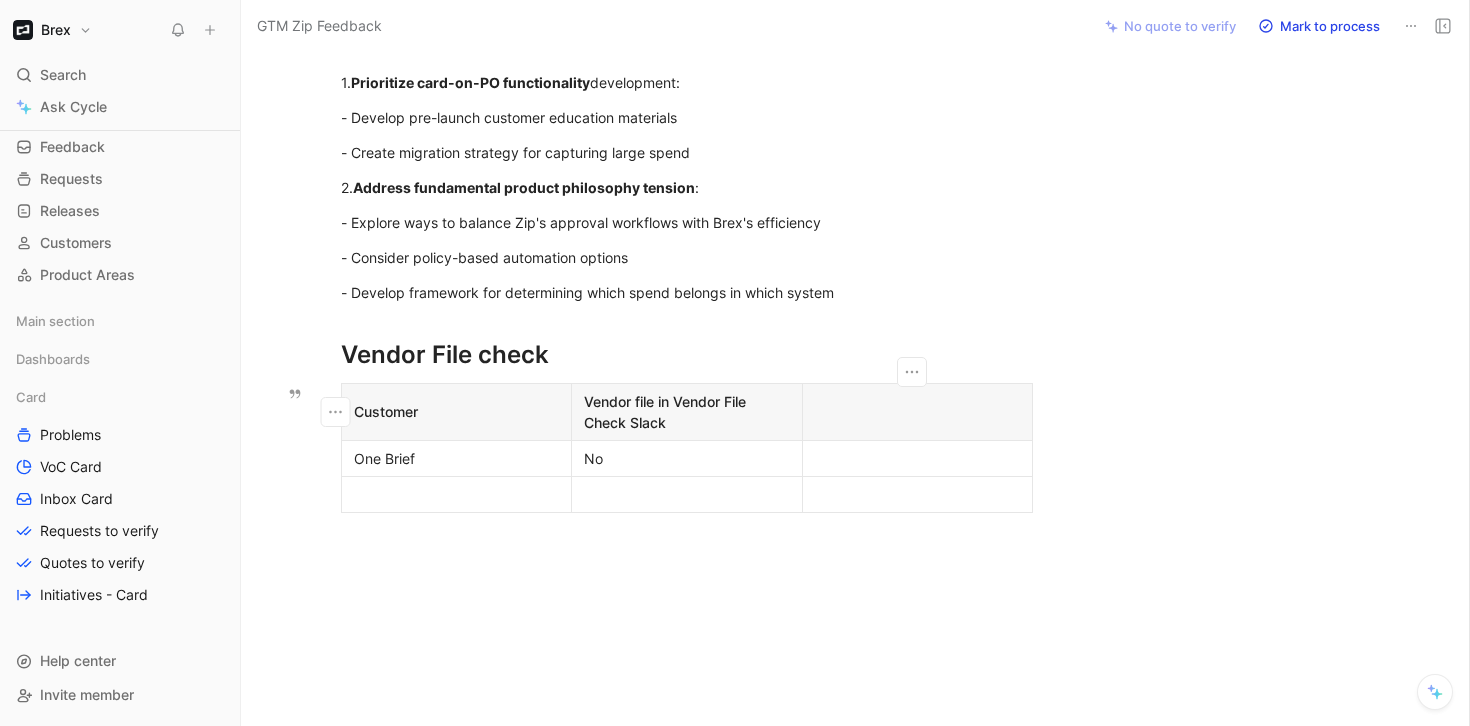 click at bounding box center (917, 411) 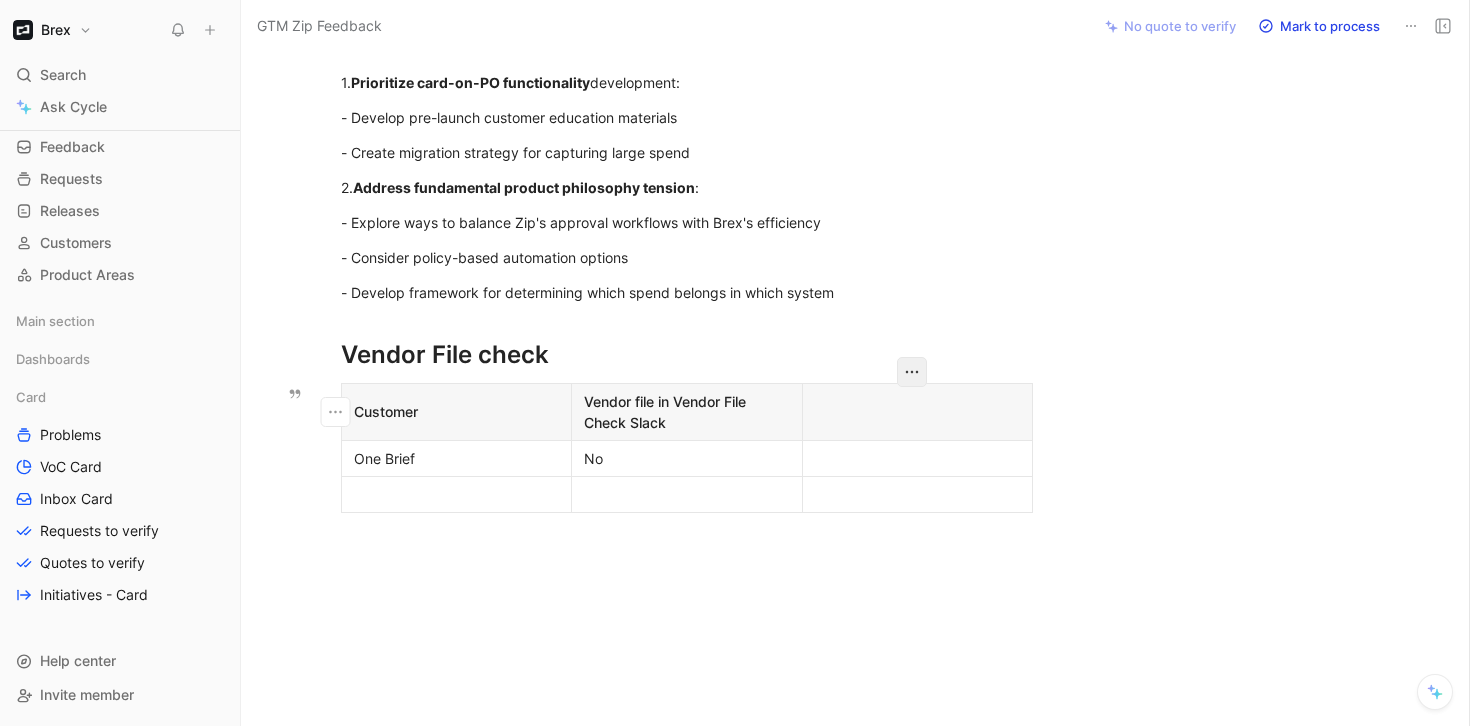 click 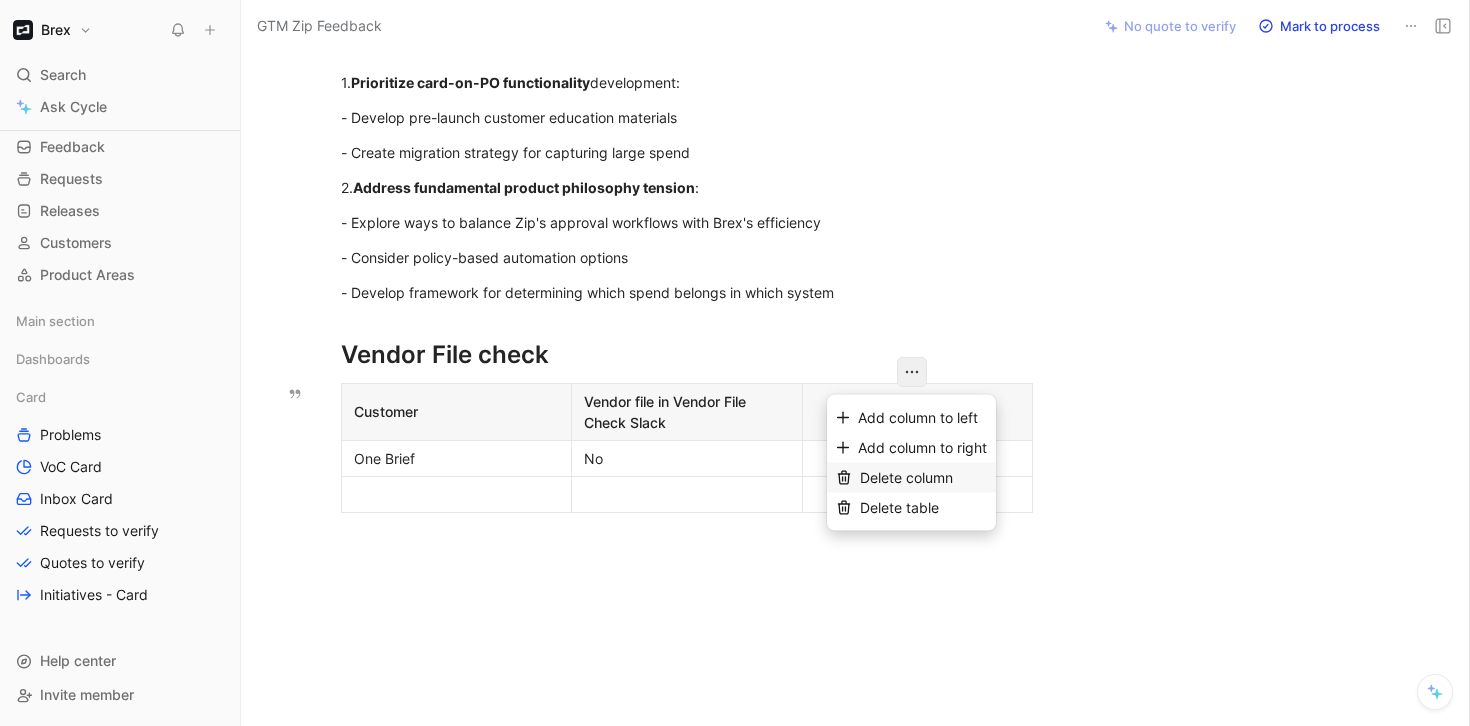 click on "Delete column" at bounding box center [906, 477] 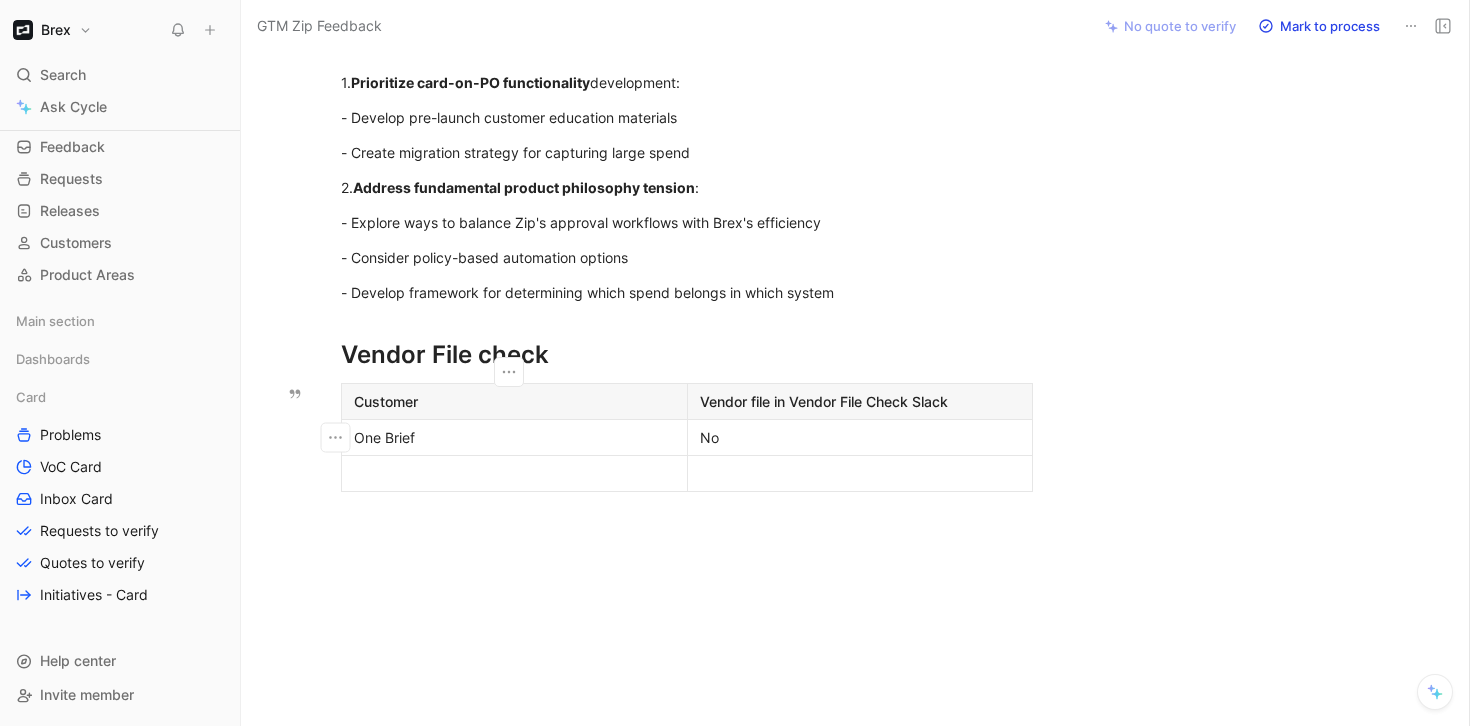 click at bounding box center [514, 473] 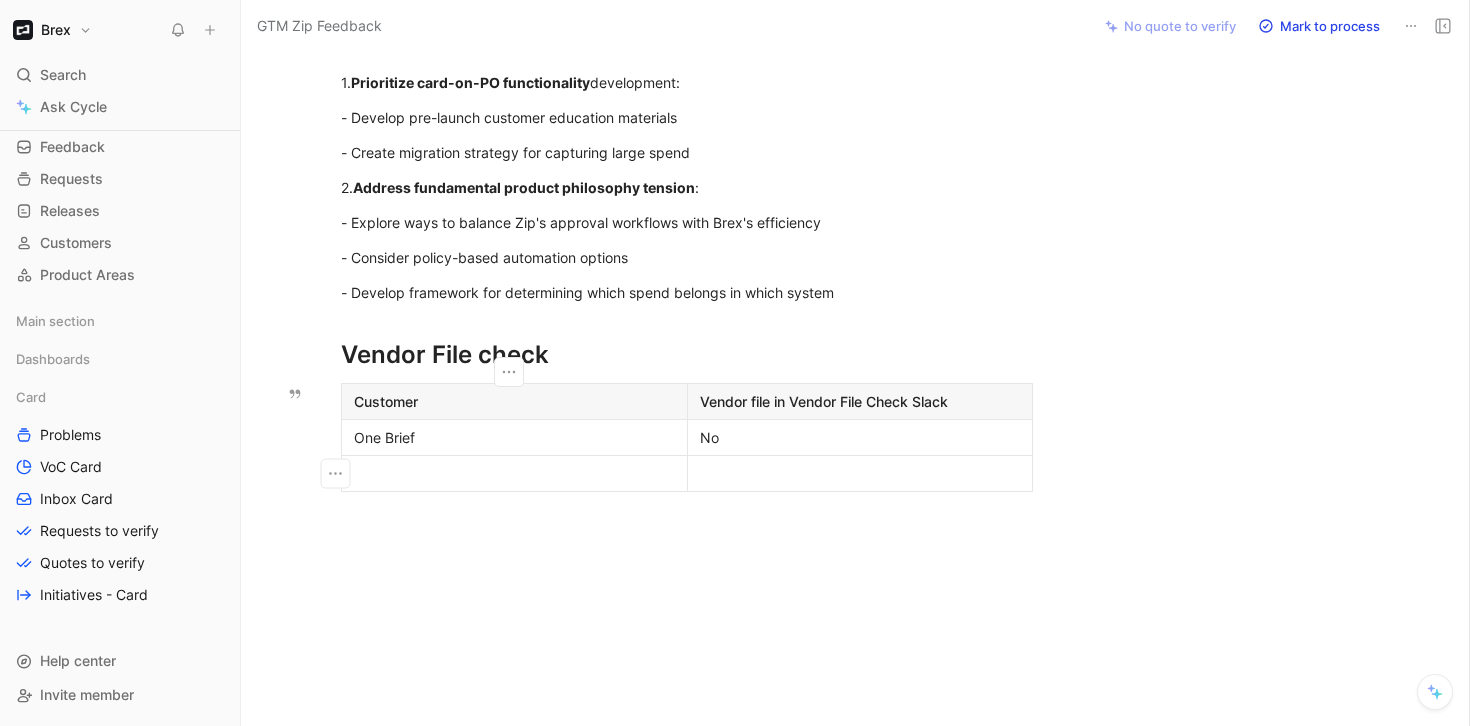 click on "One Brief" at bounding box center [514, 437] 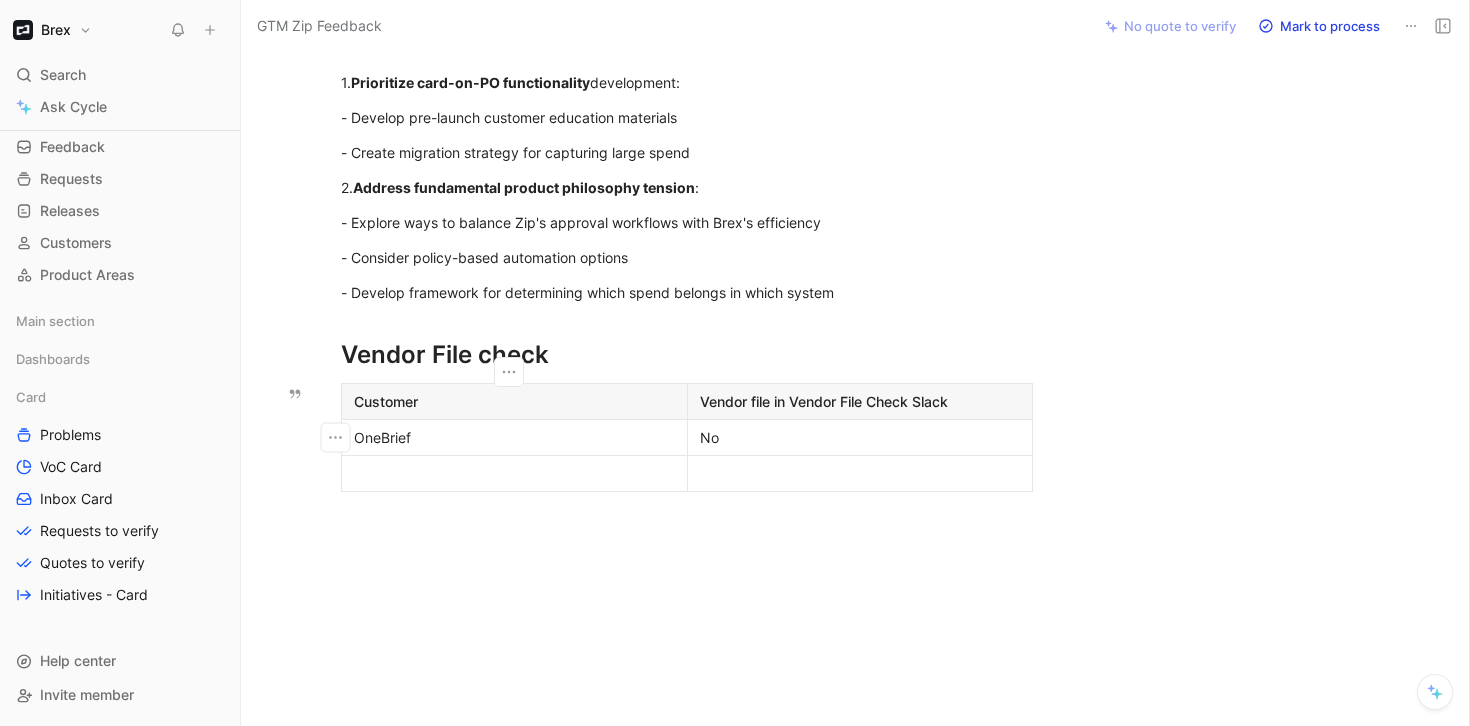 click at bounding box center [514, 473] 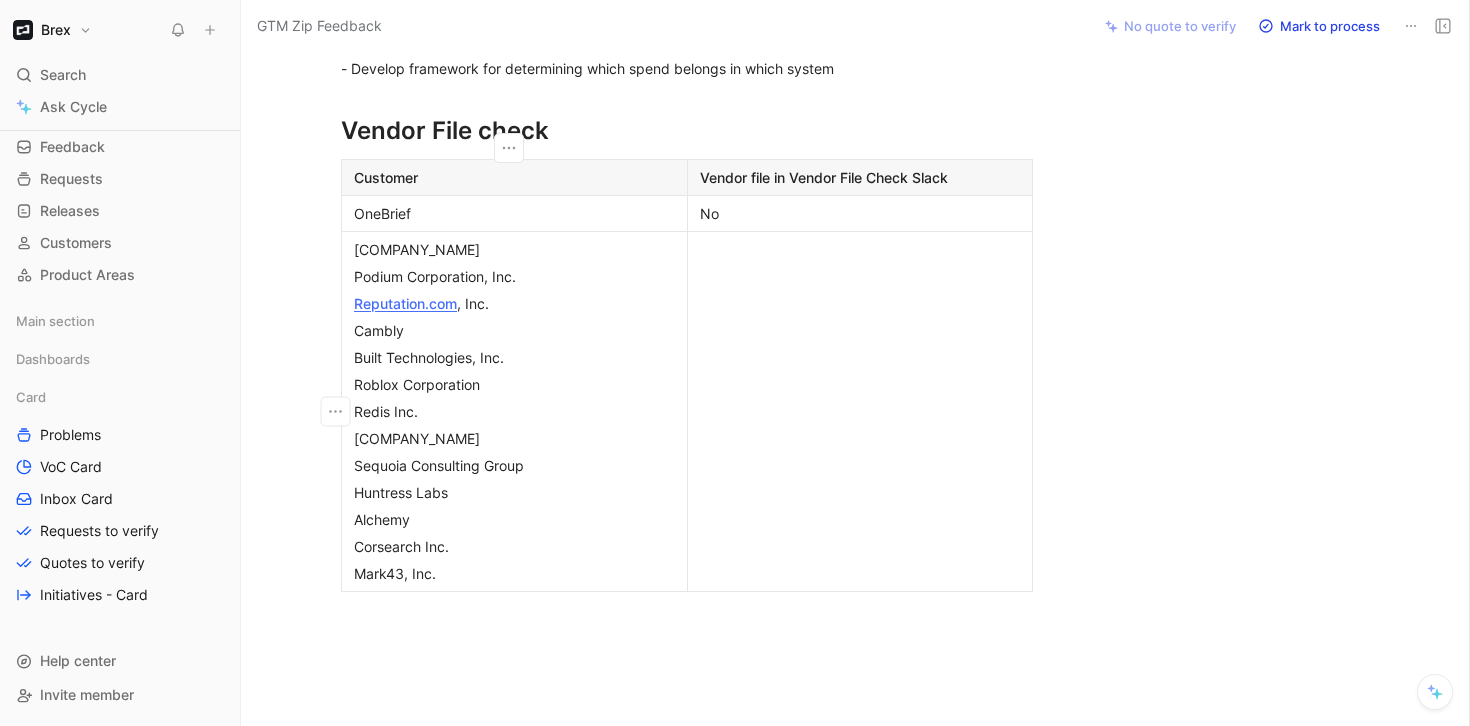 scroll, scrollTop: 2370, scrollLeft: 0, axis: vertical 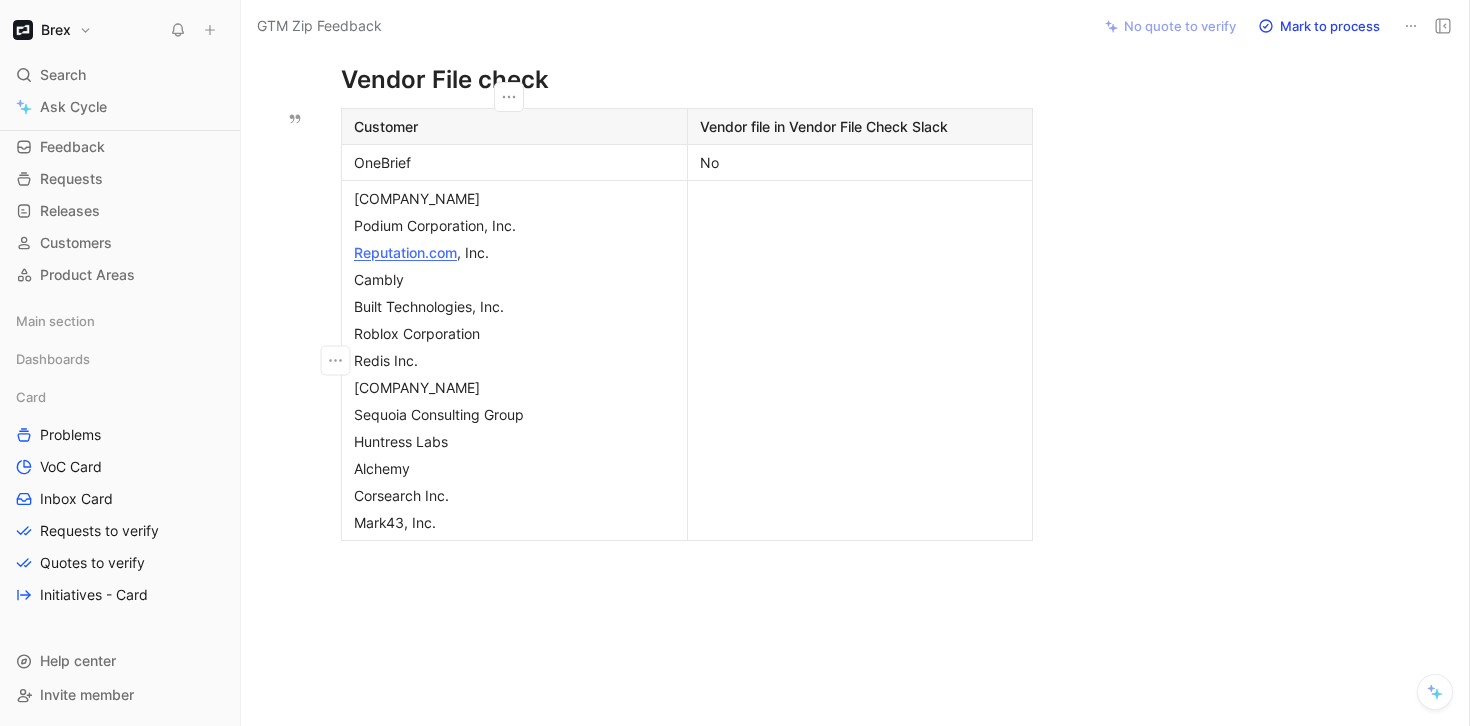 click on "Onebrief, Inc." at bounding box center (514, 198) 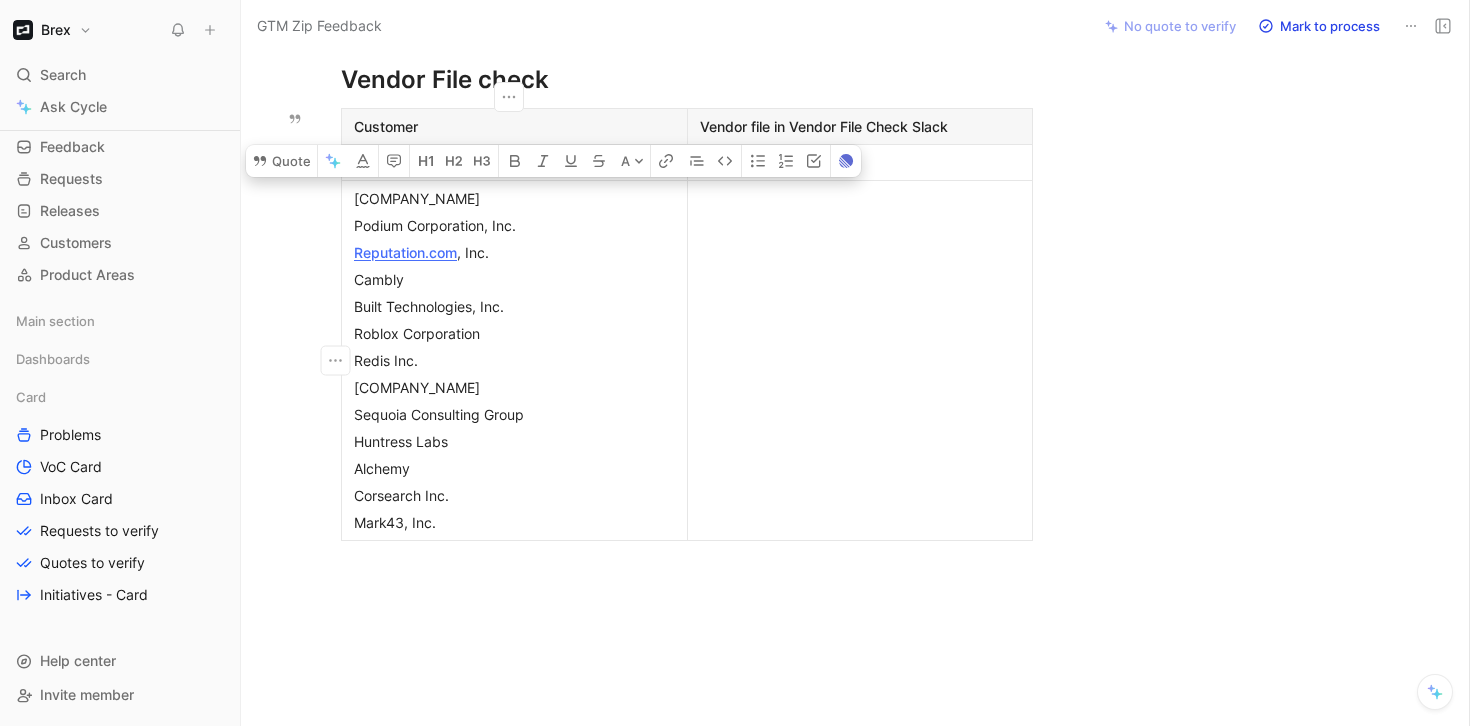 click on "Podium Corporation, Inc." at bounding box center (514, 225) 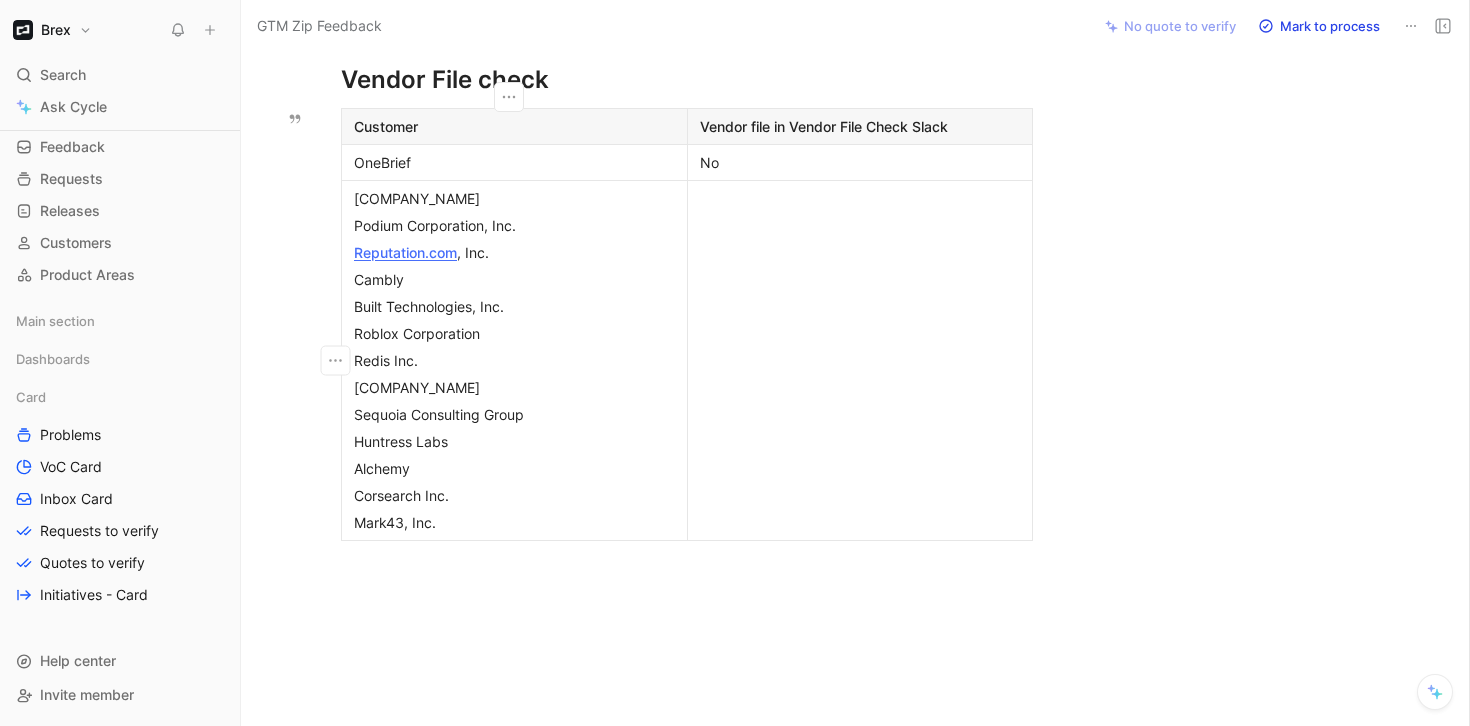 click on "OneBrief" at bounding box center [514, 162] 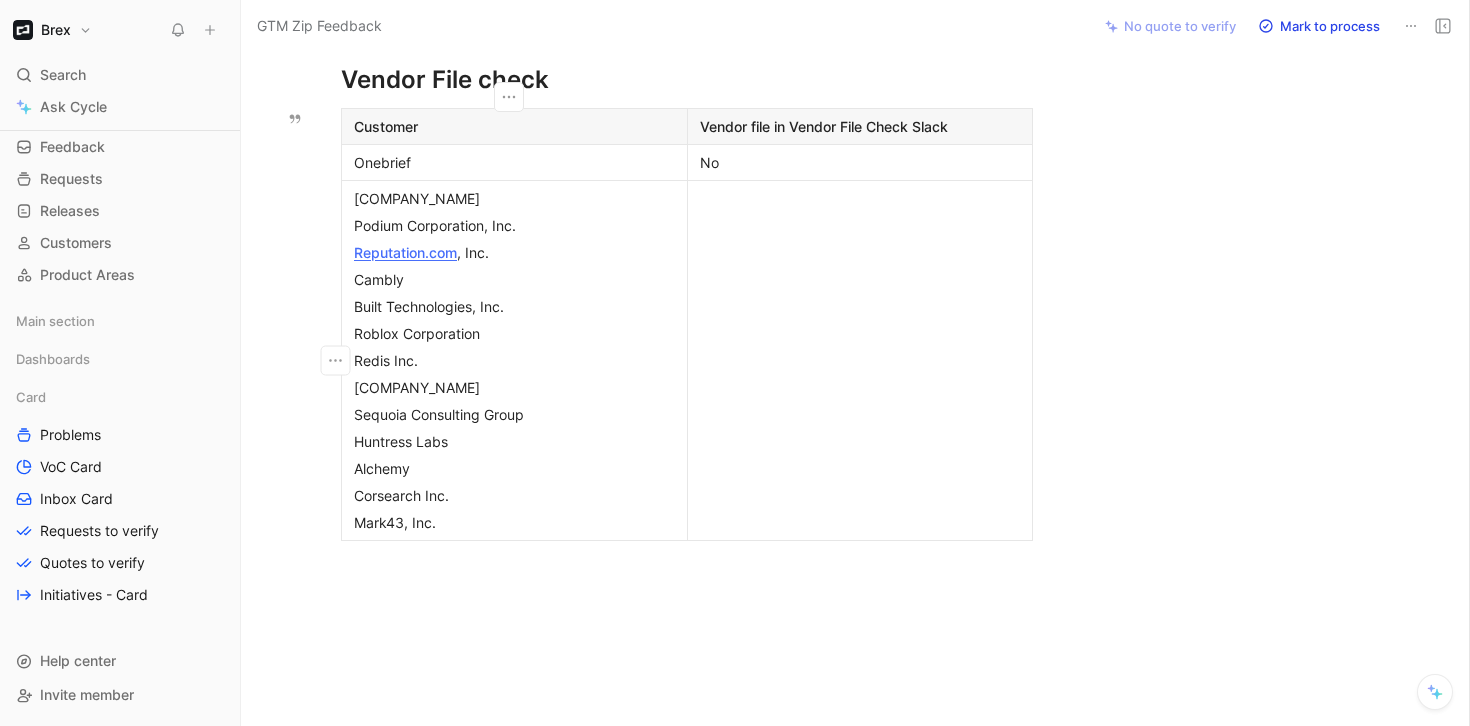 click on "Podium Corporation, Inc." at bounding box center (514, 225) 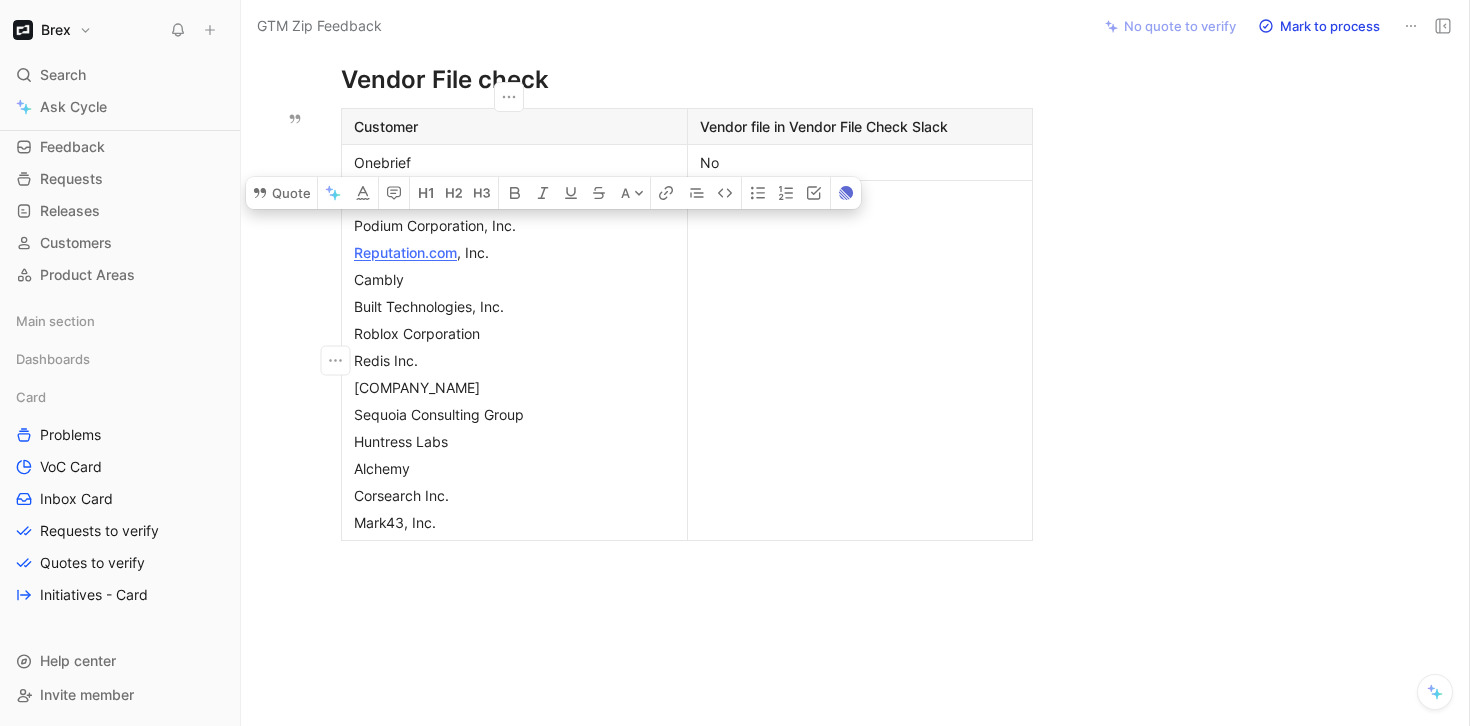 drag, startPoint x: 446, startPoint y: 521, endPoint x: 341, endPoint y: 233, distance: 306.54364 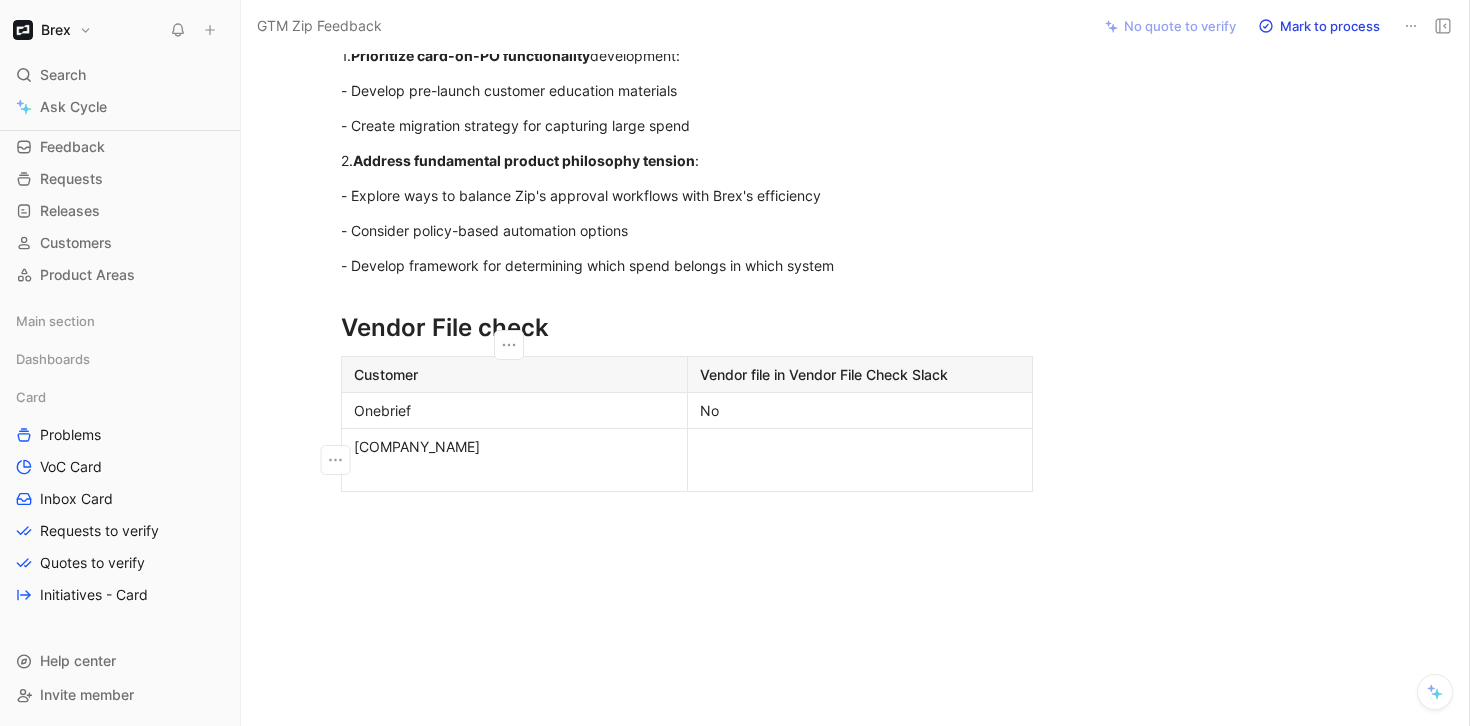 scroll, scrollTop: 2095, scrollLeft: 0, axis: vertical 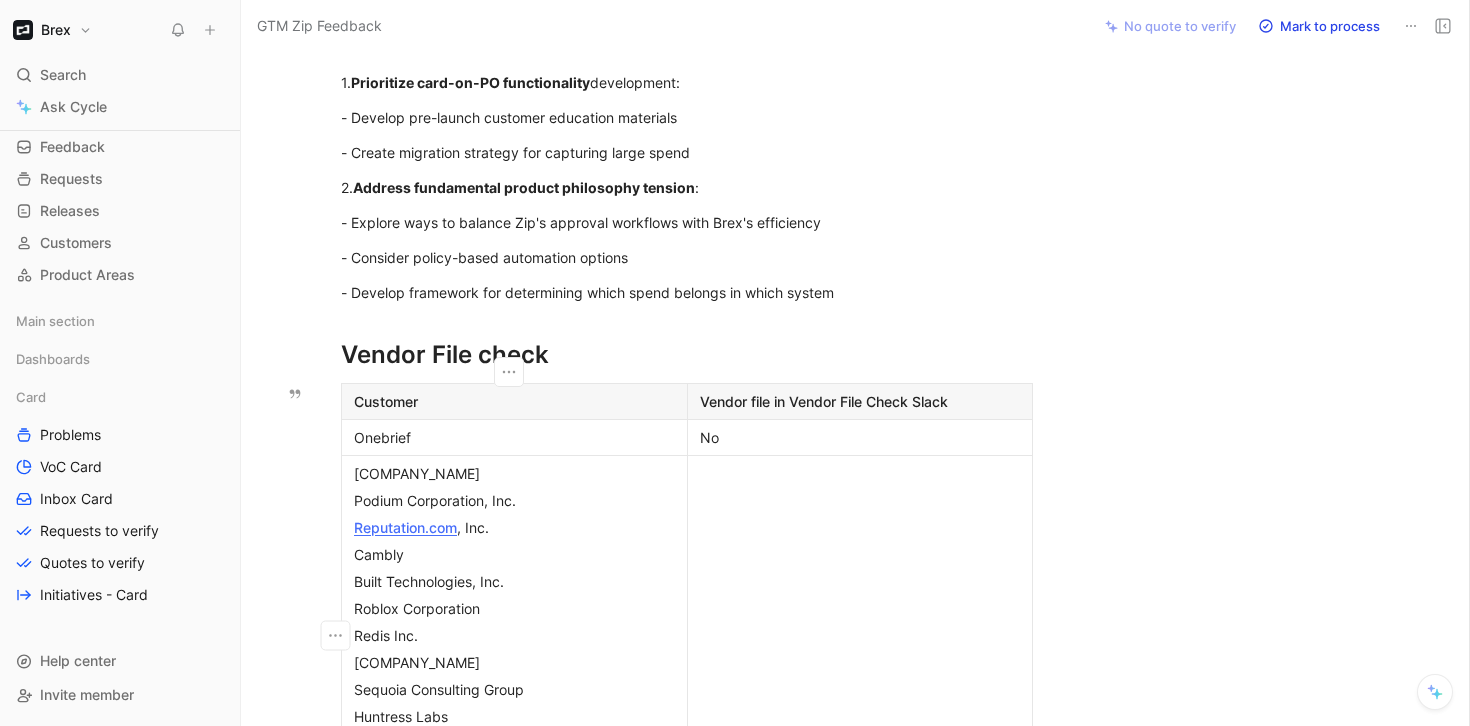 drag, startPoint x: 348, startPoint y: 473, endPoint x: 571, endPoint y: 473, distance: 223 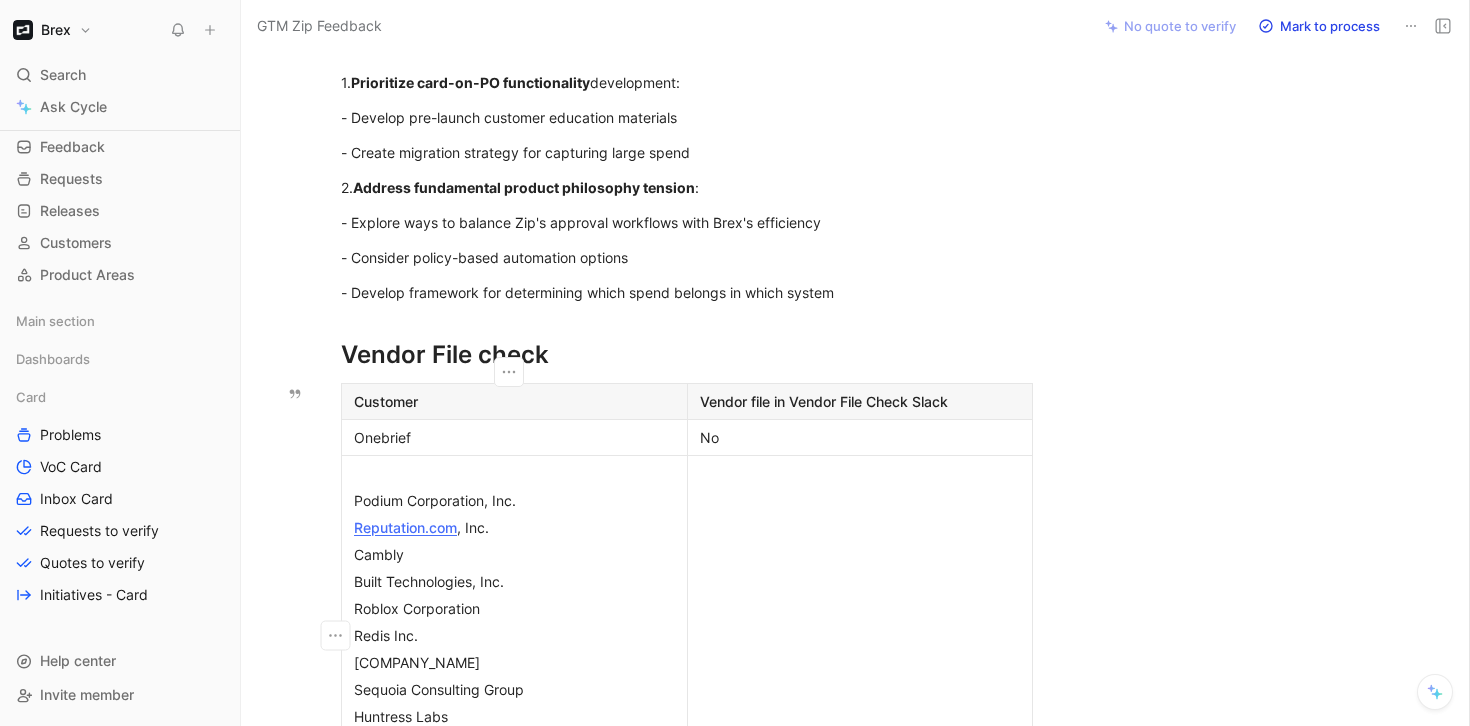 click on "Podium Corporation, Inc." at bounding box center [514, 500] 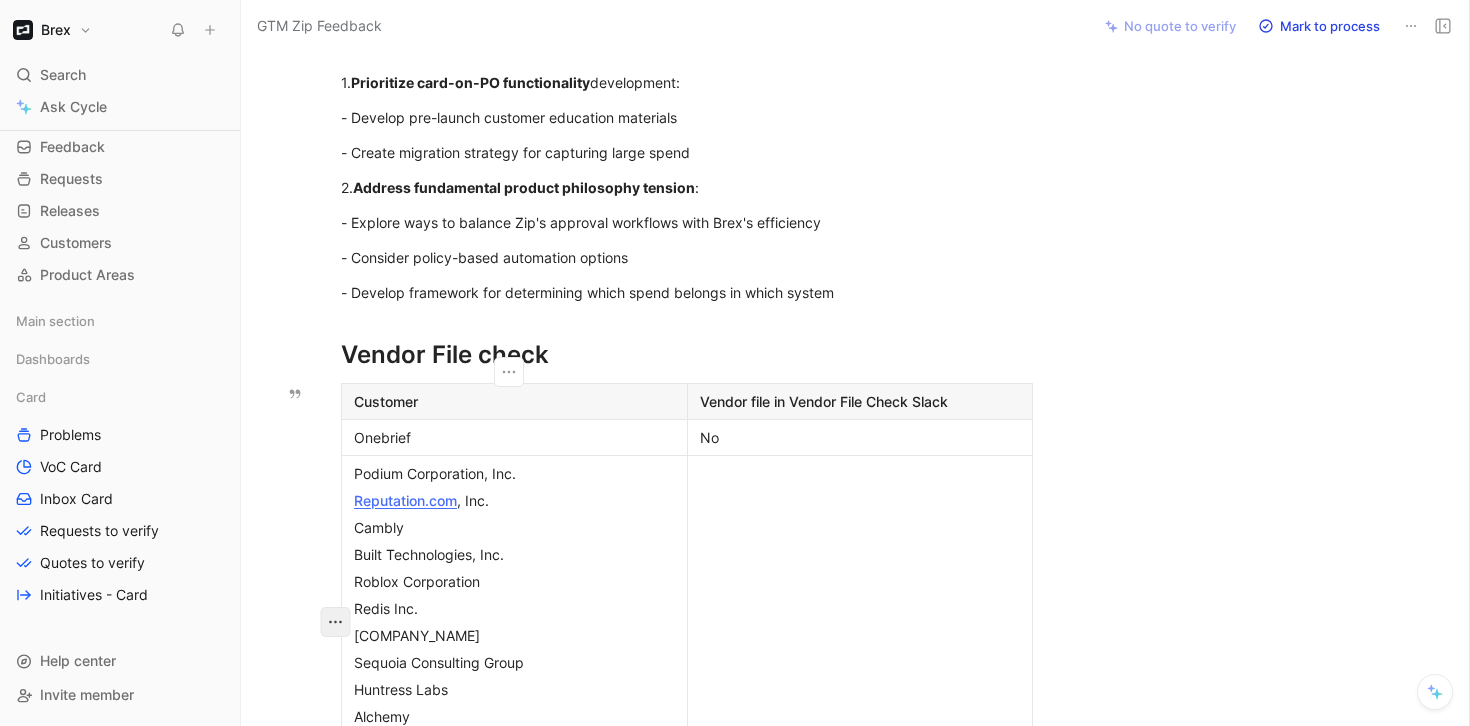 click 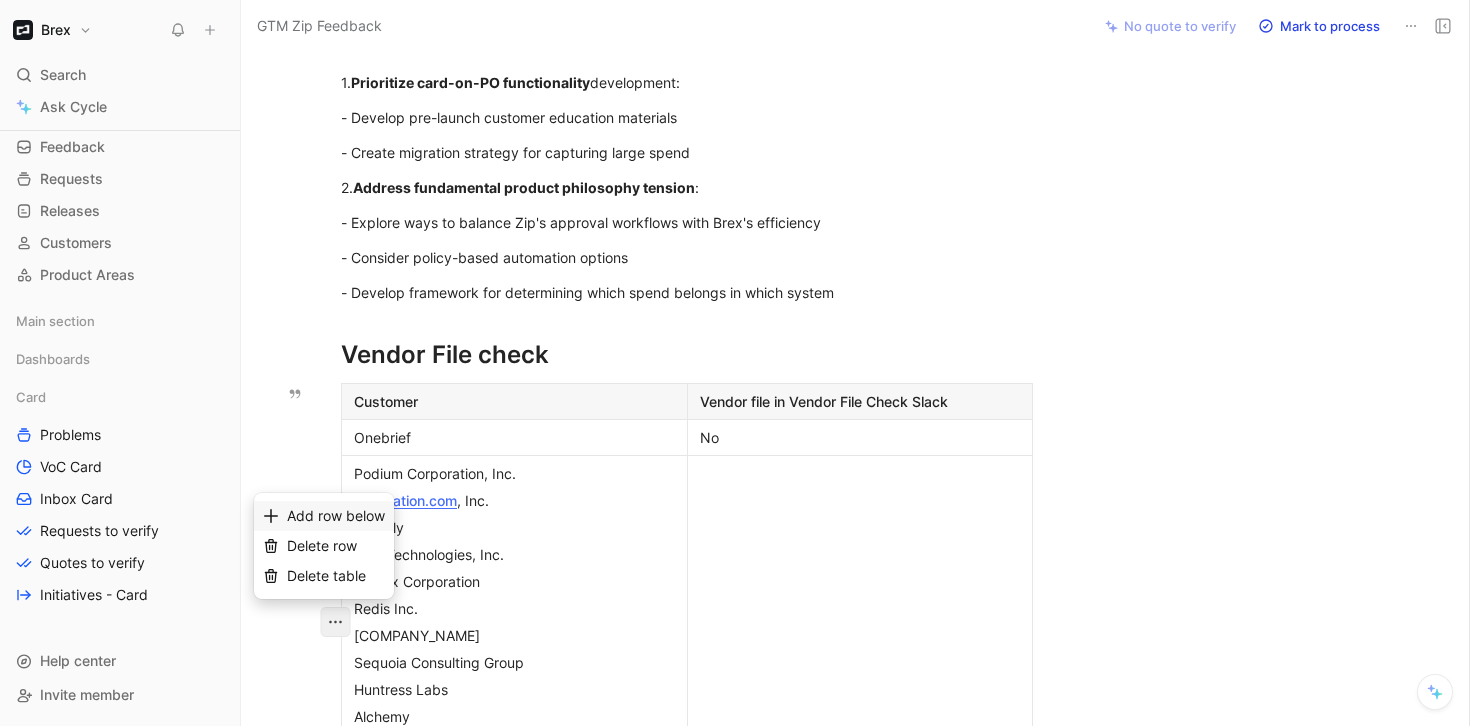 click on "Add row below" at bounding box center [336, 515] 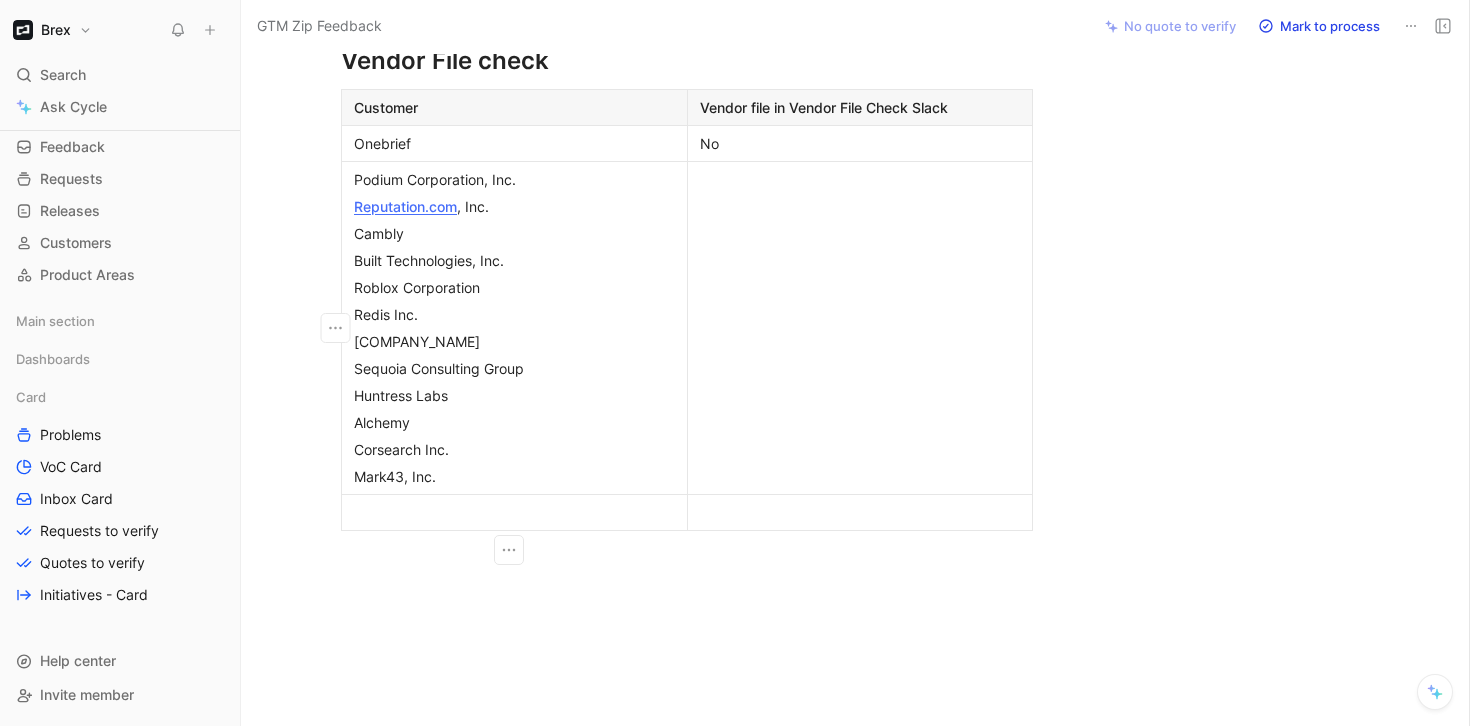 scroll, scrollTop: 2398, scrollLeft: 0, axis: vertical 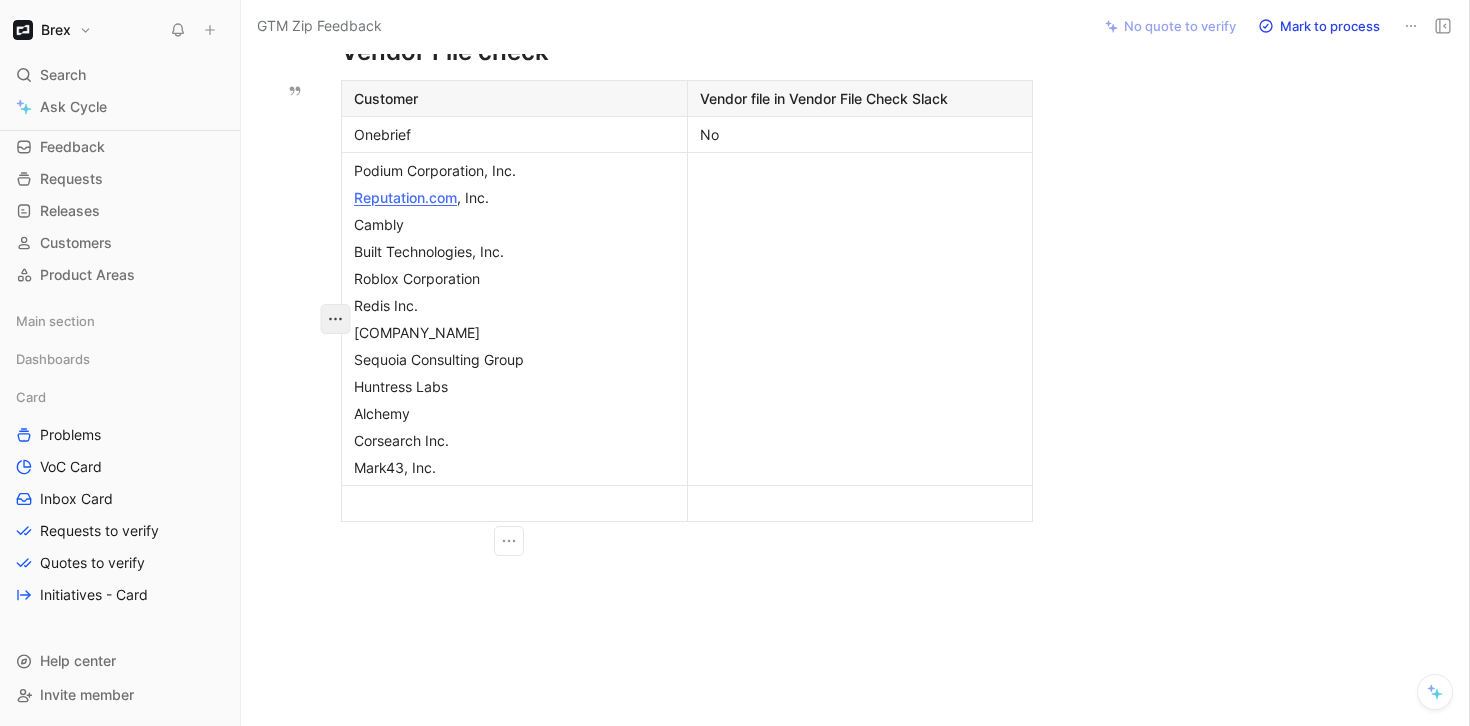 click 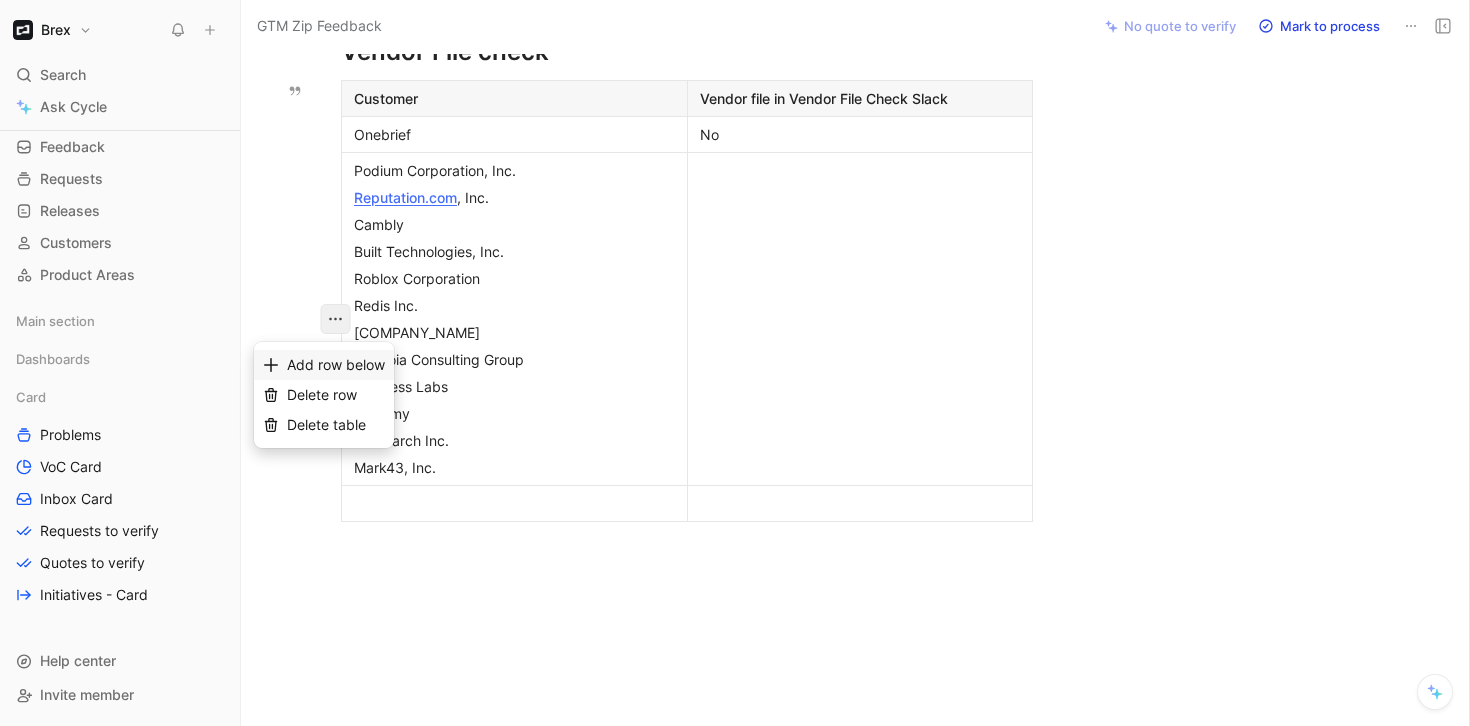 click on "Add row below" at bounding box center [336, 364] 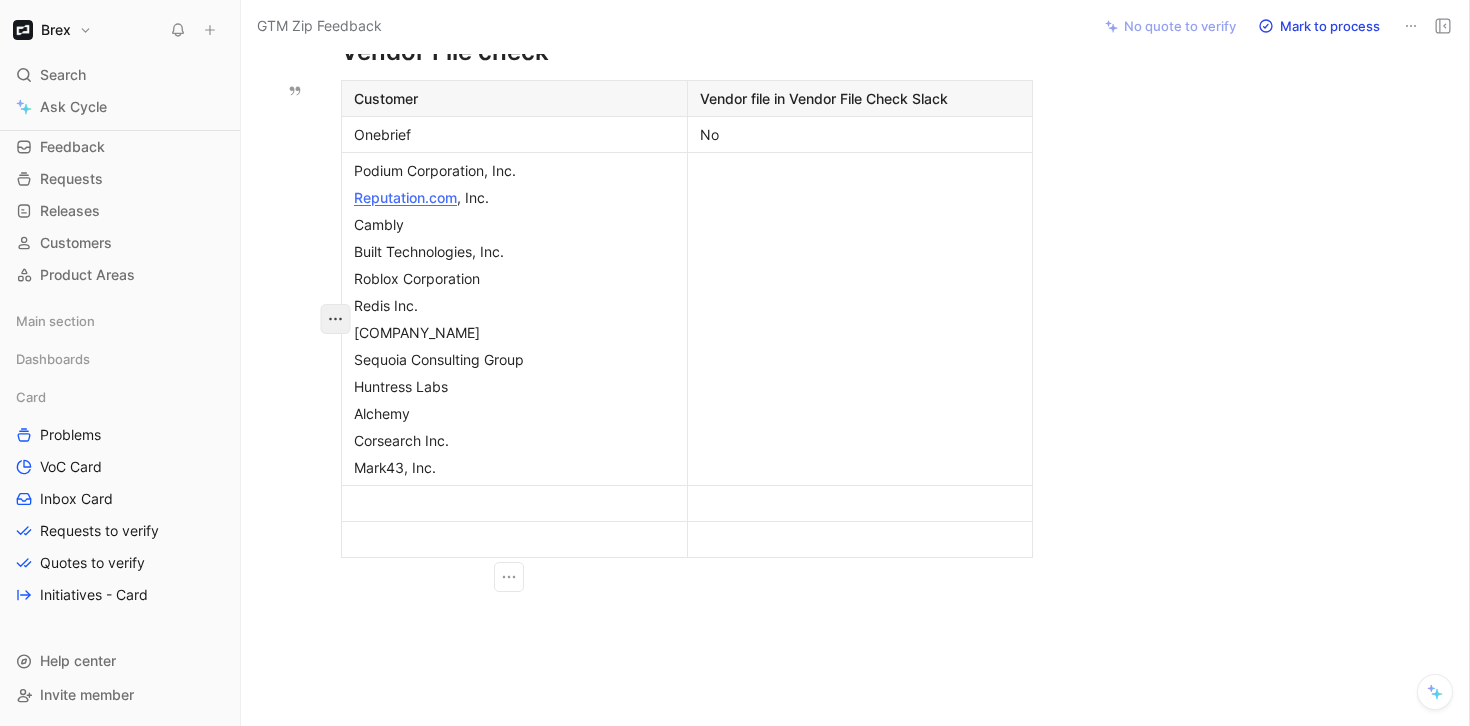 click 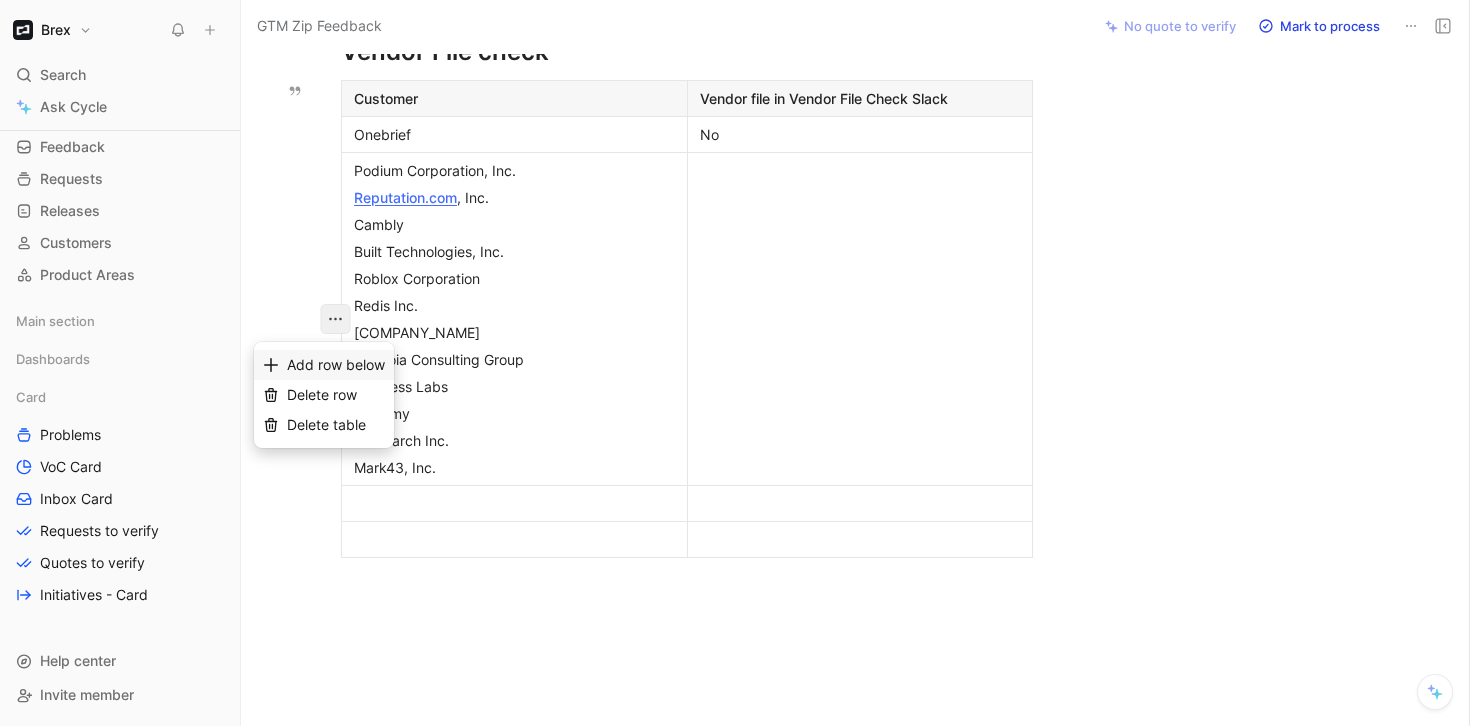 click on "Add row below" at bounding box center [336, 364] 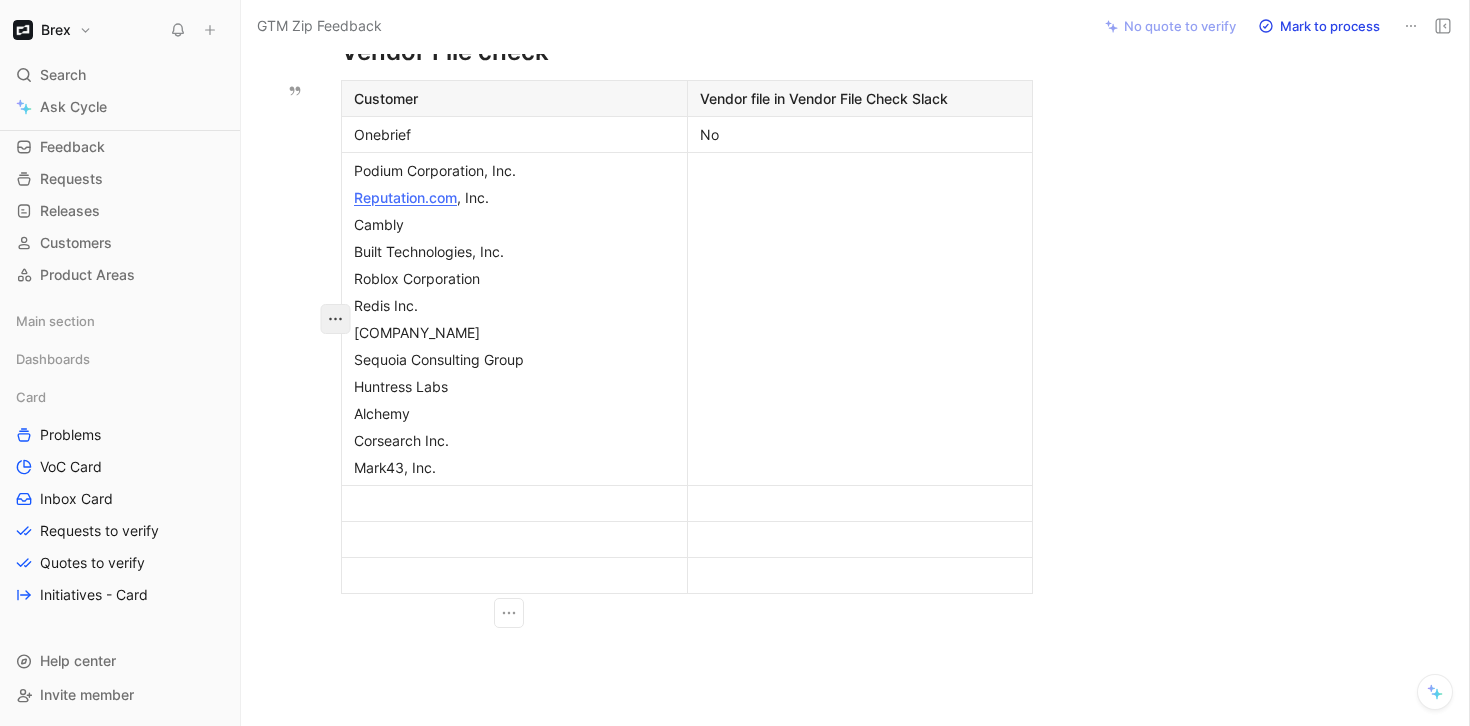 click at bounding box center [336, 319] 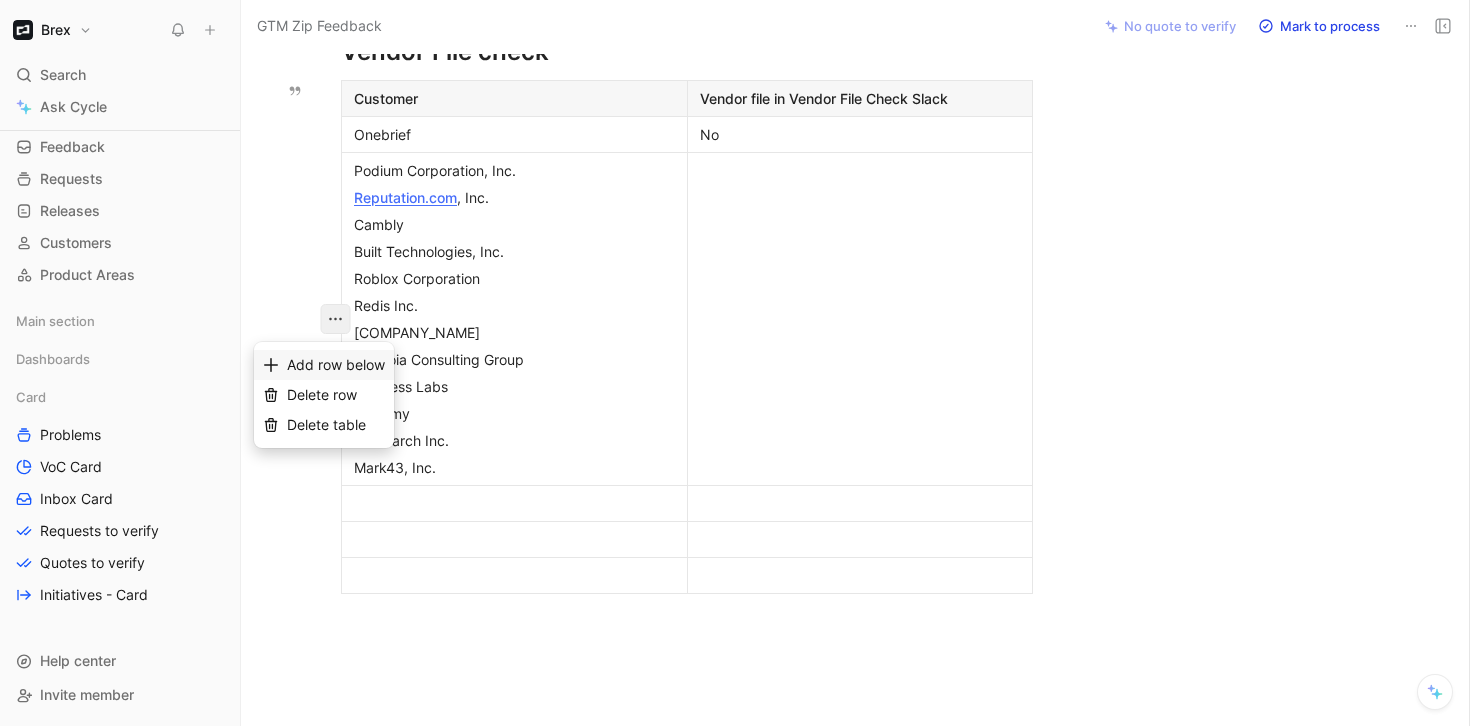 click on "Add row below" at bounding box center [336, 364] 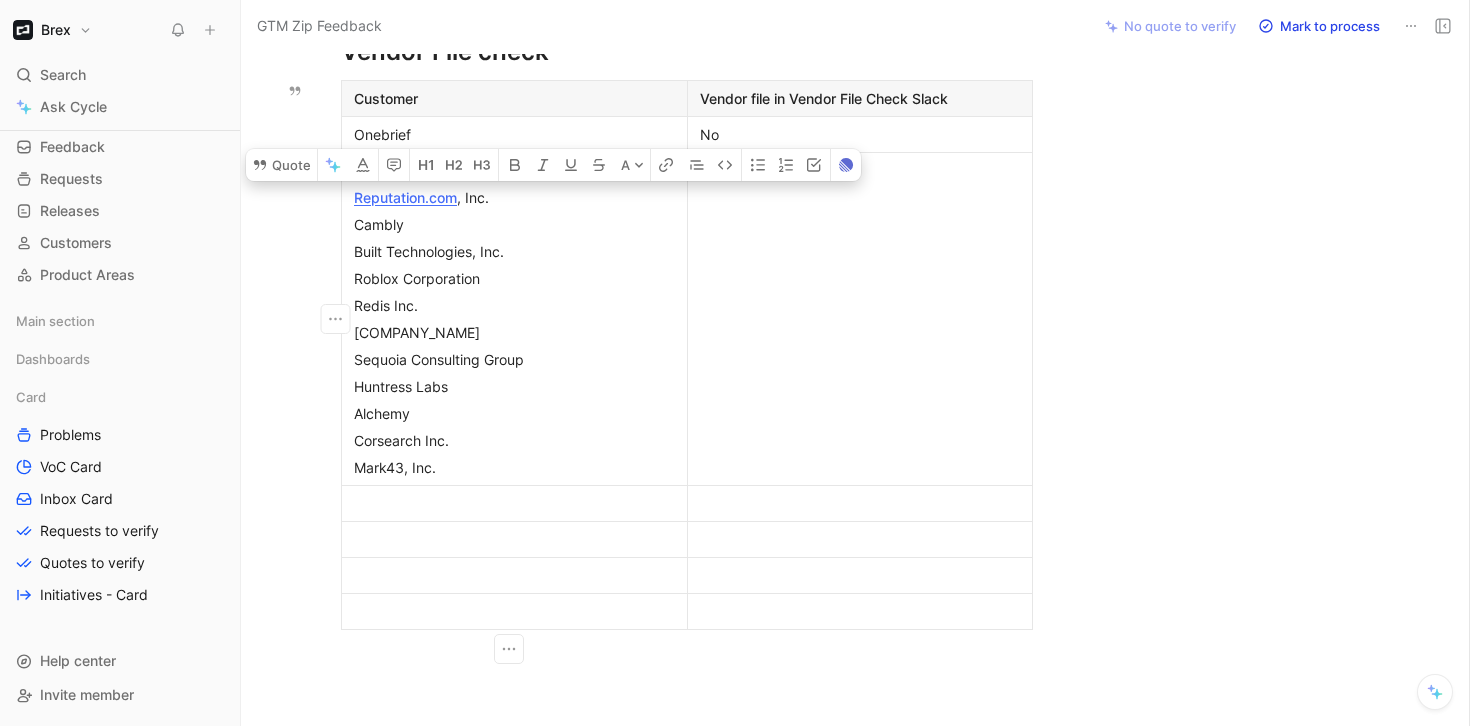 drag, startPoint x: 440, startPoint y: 466, endPoint x: 345, endPoint y: 201, distance: 281.51376 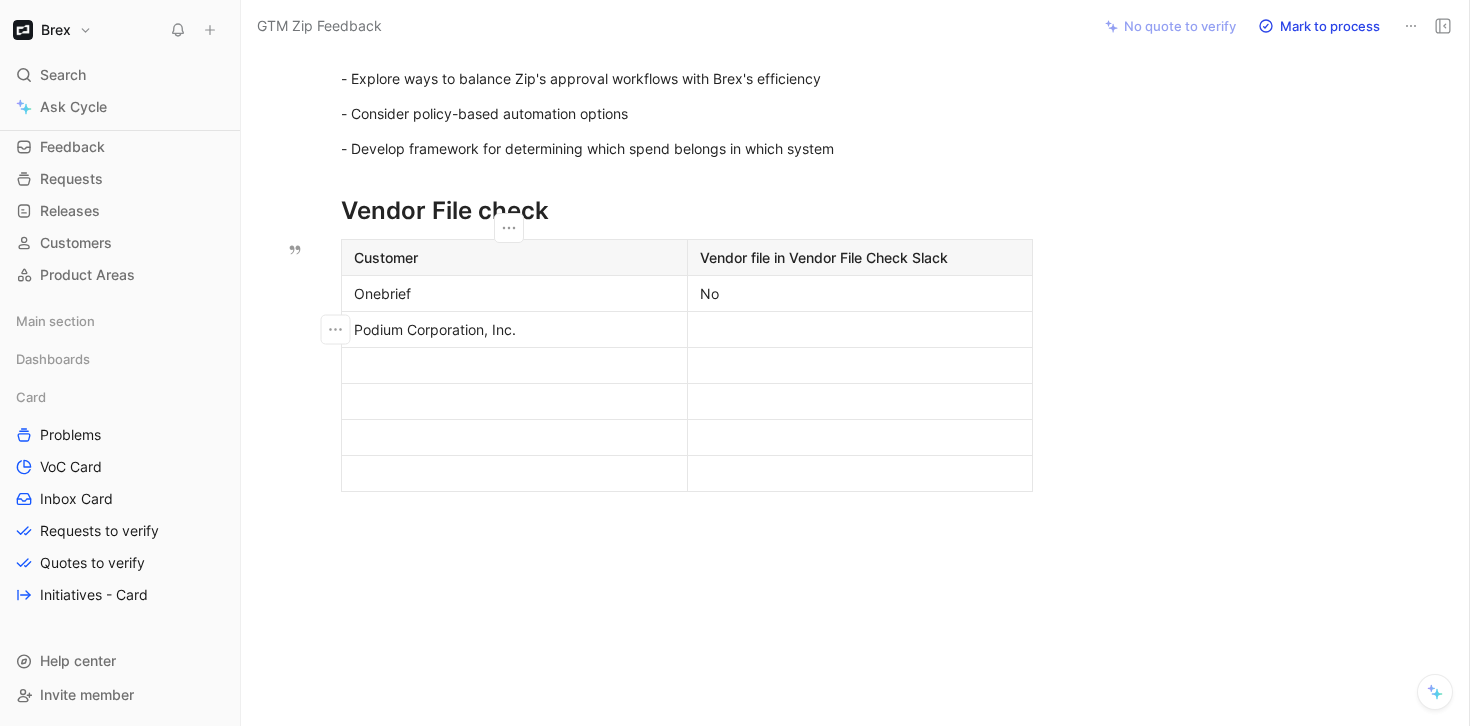 scroll, scrollTop: 2239, scrollLeft: 0, axis: vertical 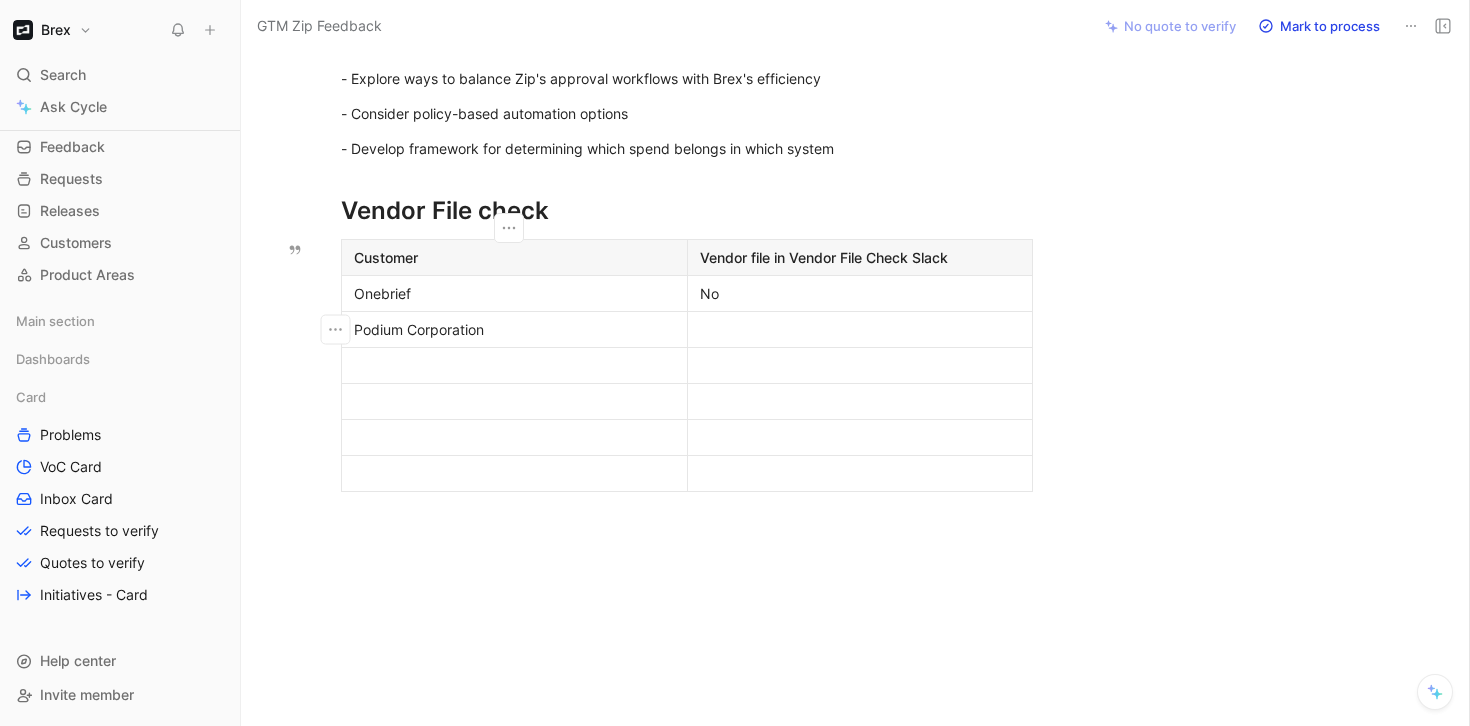 click at bounding box center (514, 365) 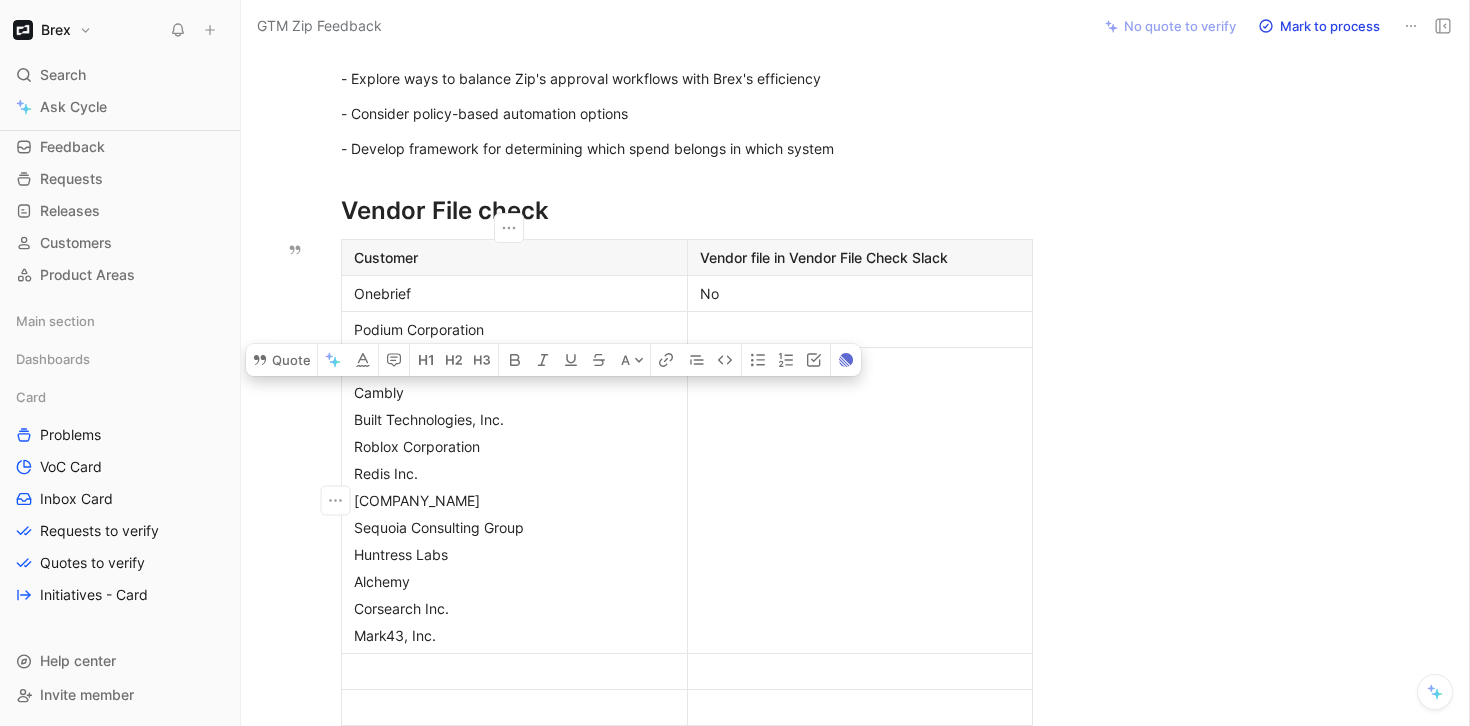 drag, startPoint x: 443, startPoint y: 644, endPoint x: 347, endPoint y: 388, distance: 273.4081 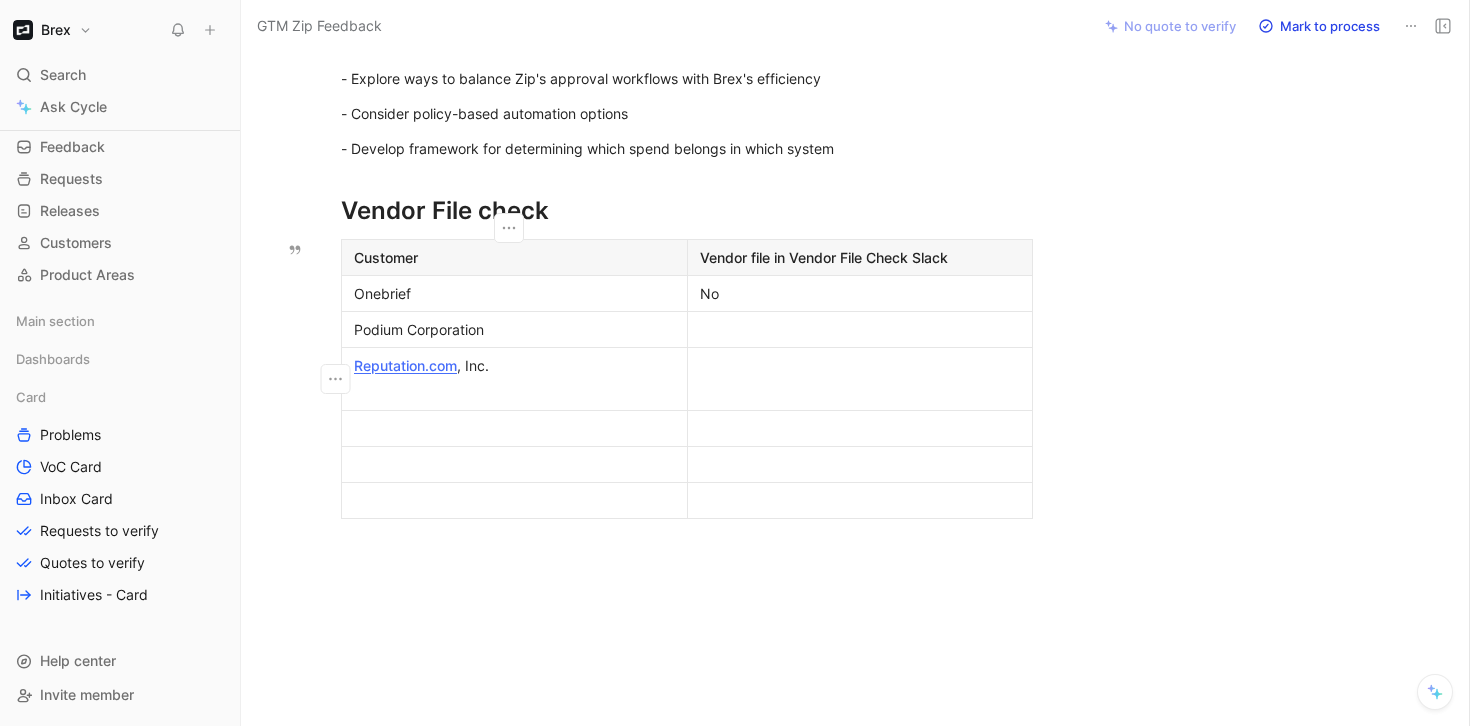 click at bounding box center [514, 428] 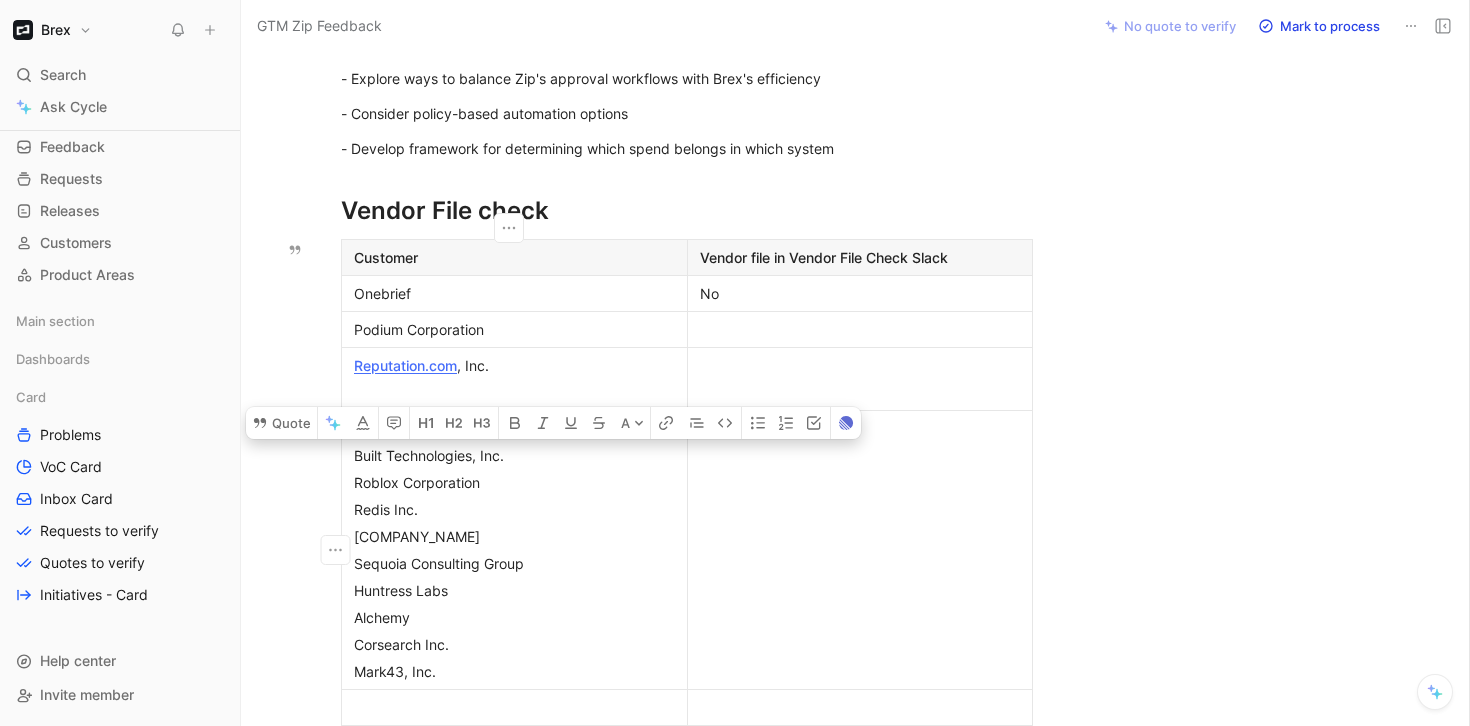 drag, startPoint x: 437, startPoint y: 673, endPoint x: 346, endPoint y: 462, distance: 229.78687 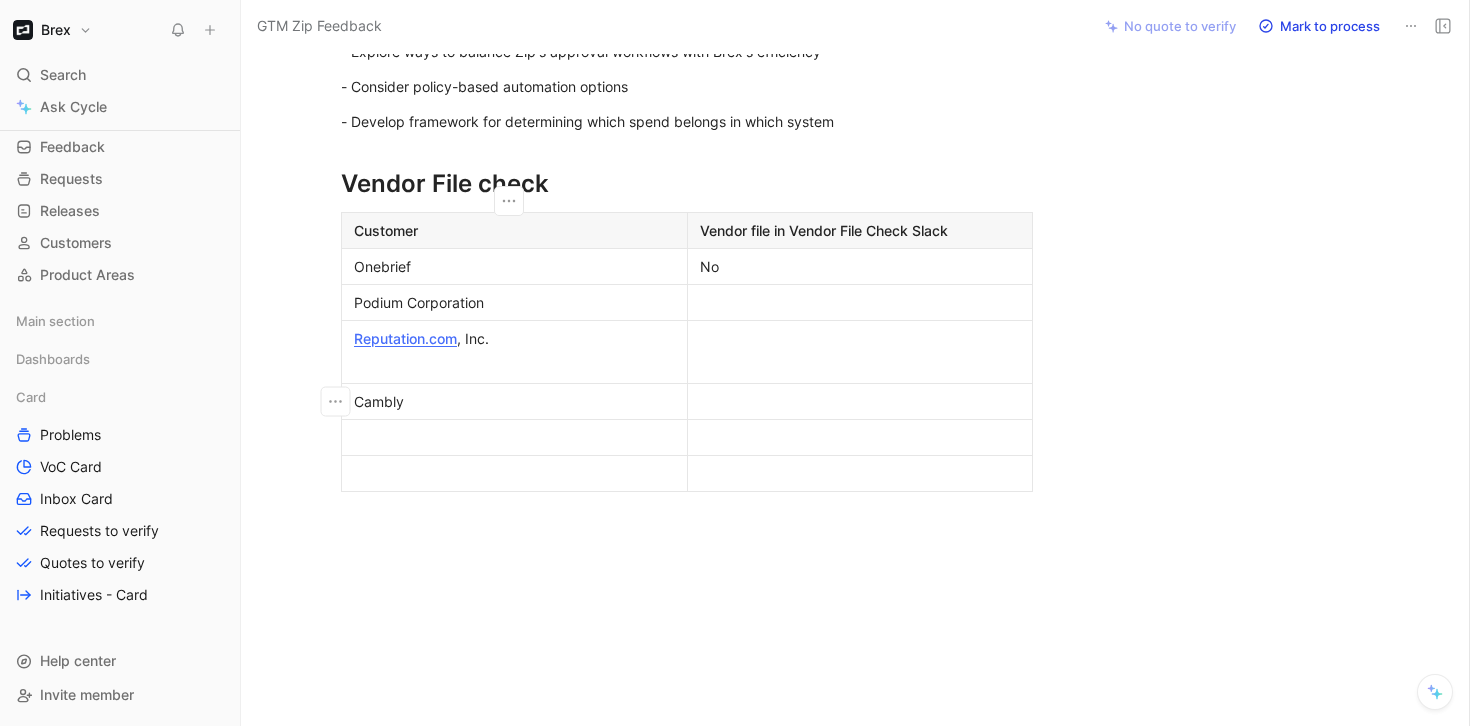 scroll, scrollTop: 2266, scrollLeft: 0, axis: vertical 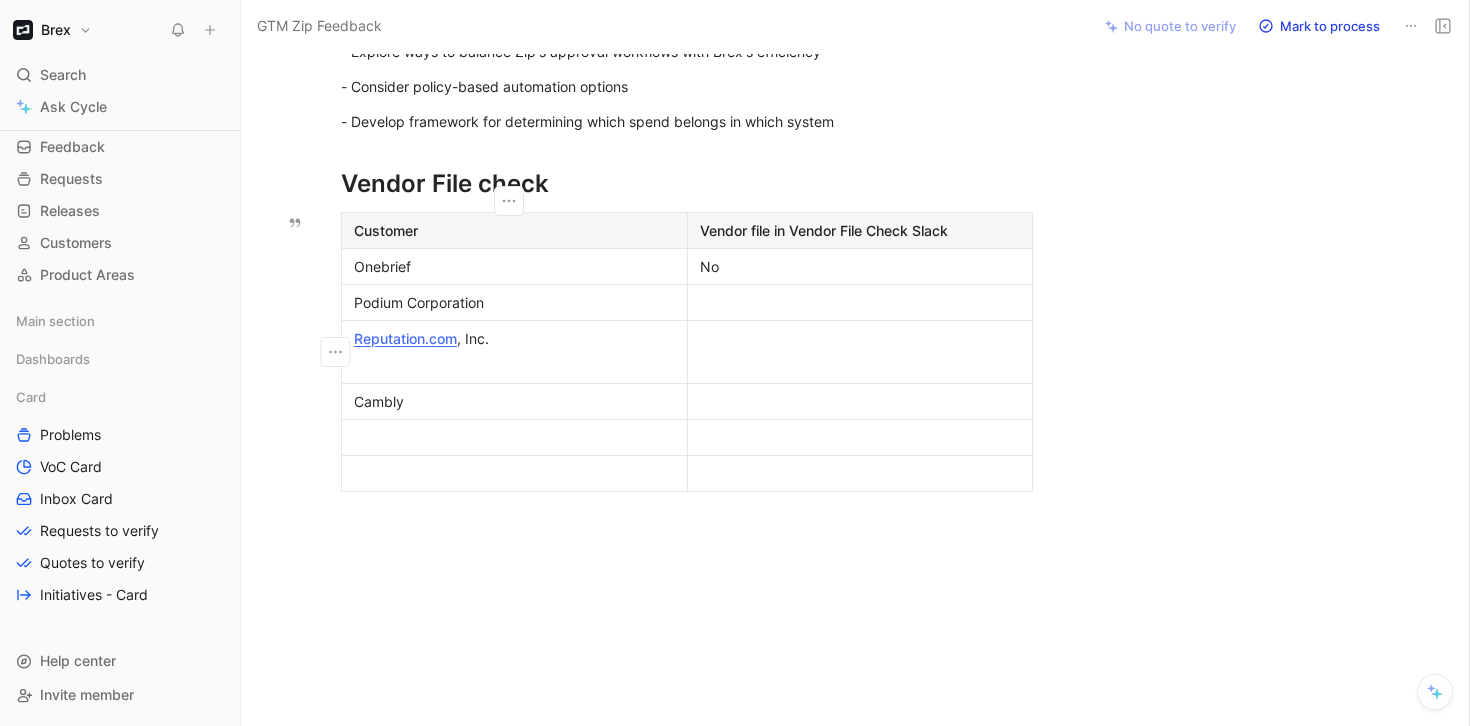 click at bounding box center (514, 365) 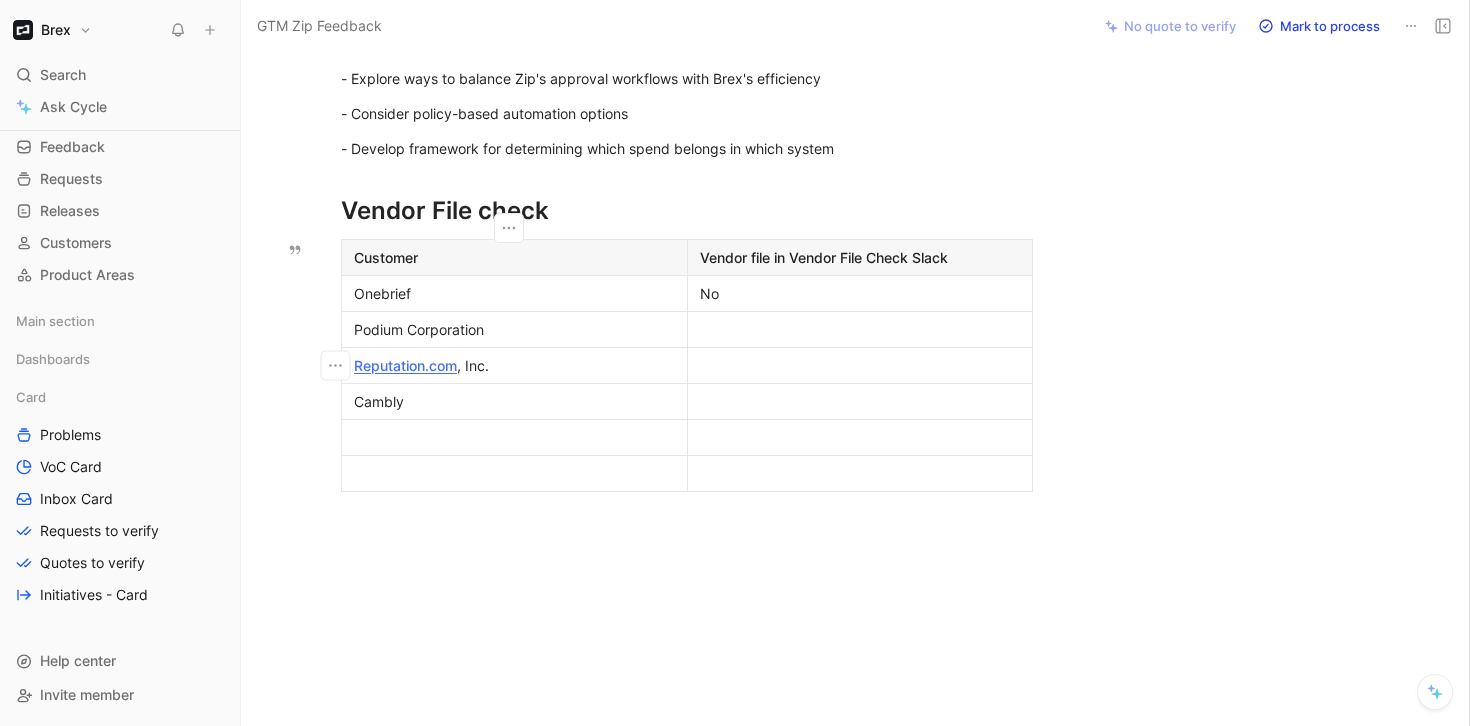 click at bounding box center (514, 437) 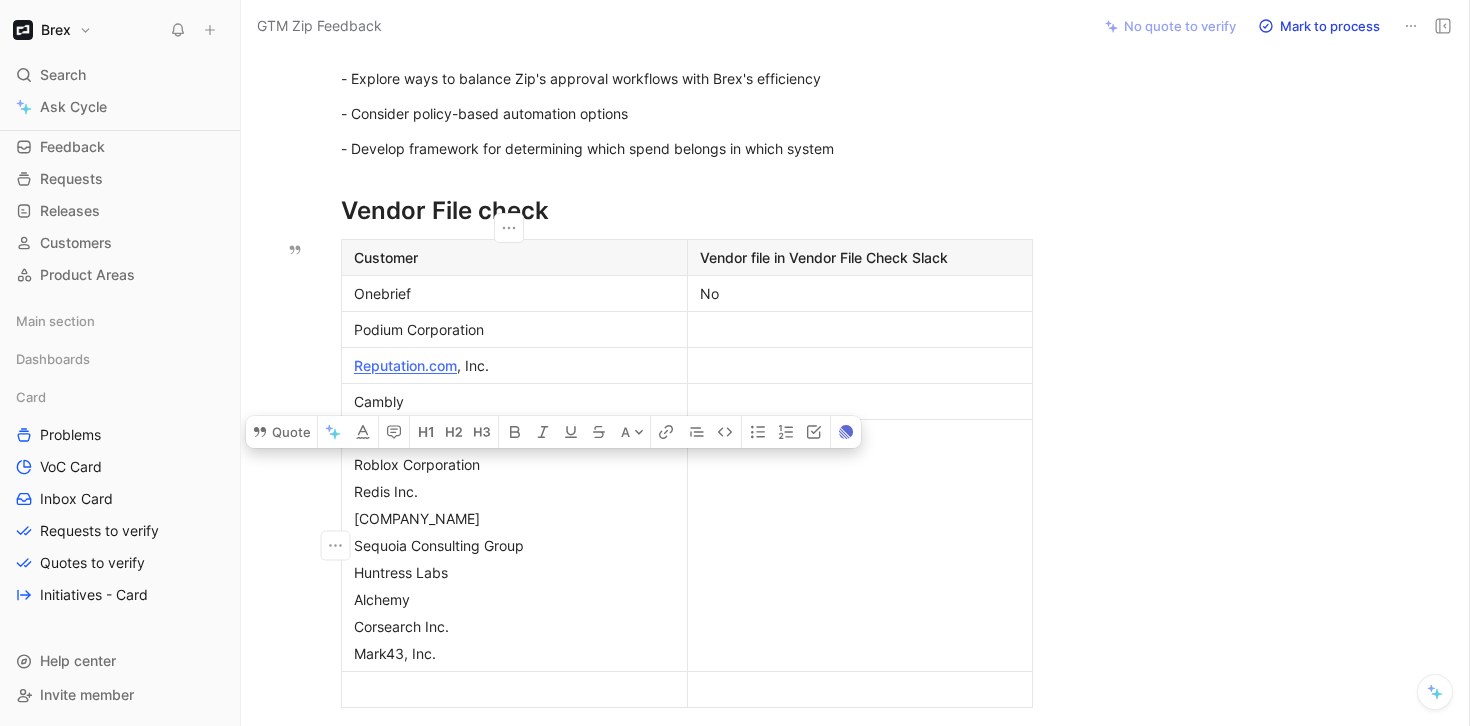 drag, startPoint x: 434, startPoint y: 655, endPoint x: 346, endPoint y: 471, distance: 203.96078 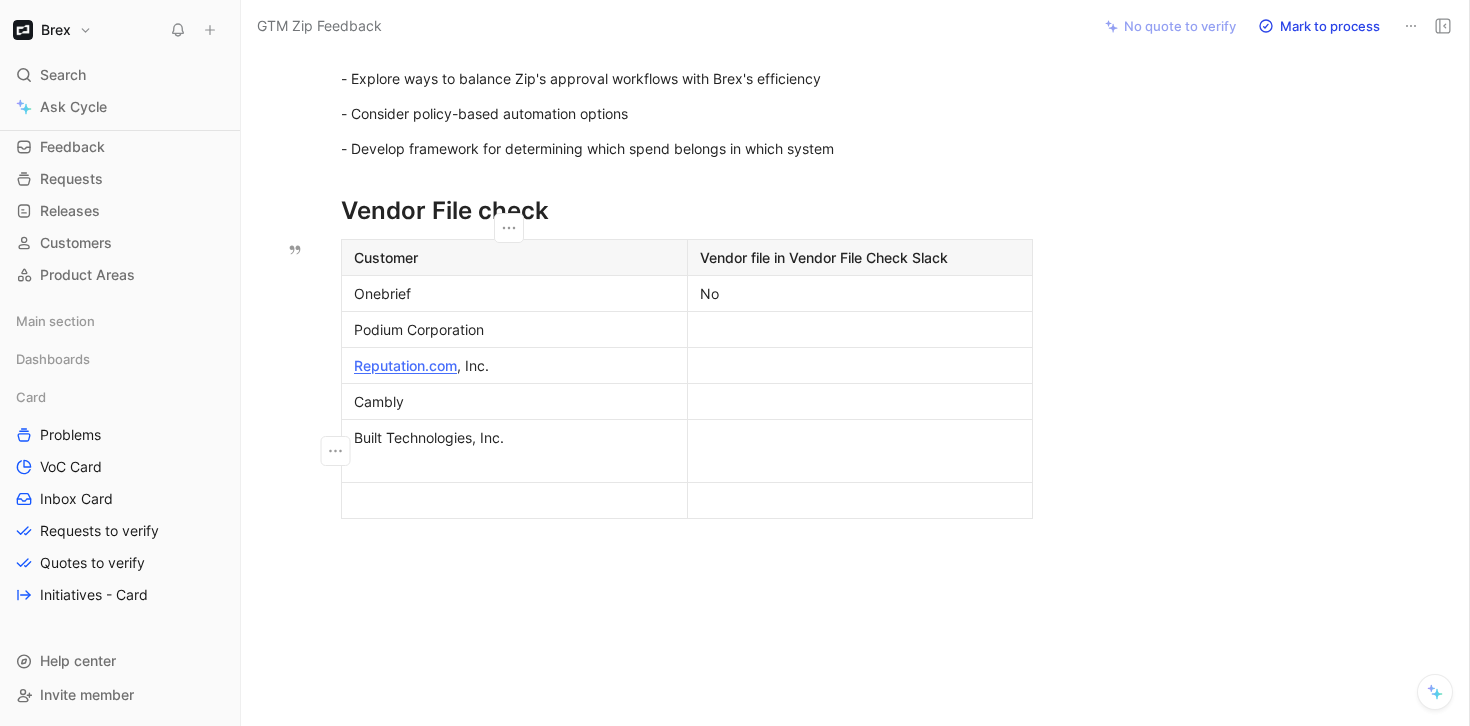click at bounding box center [514, 500] 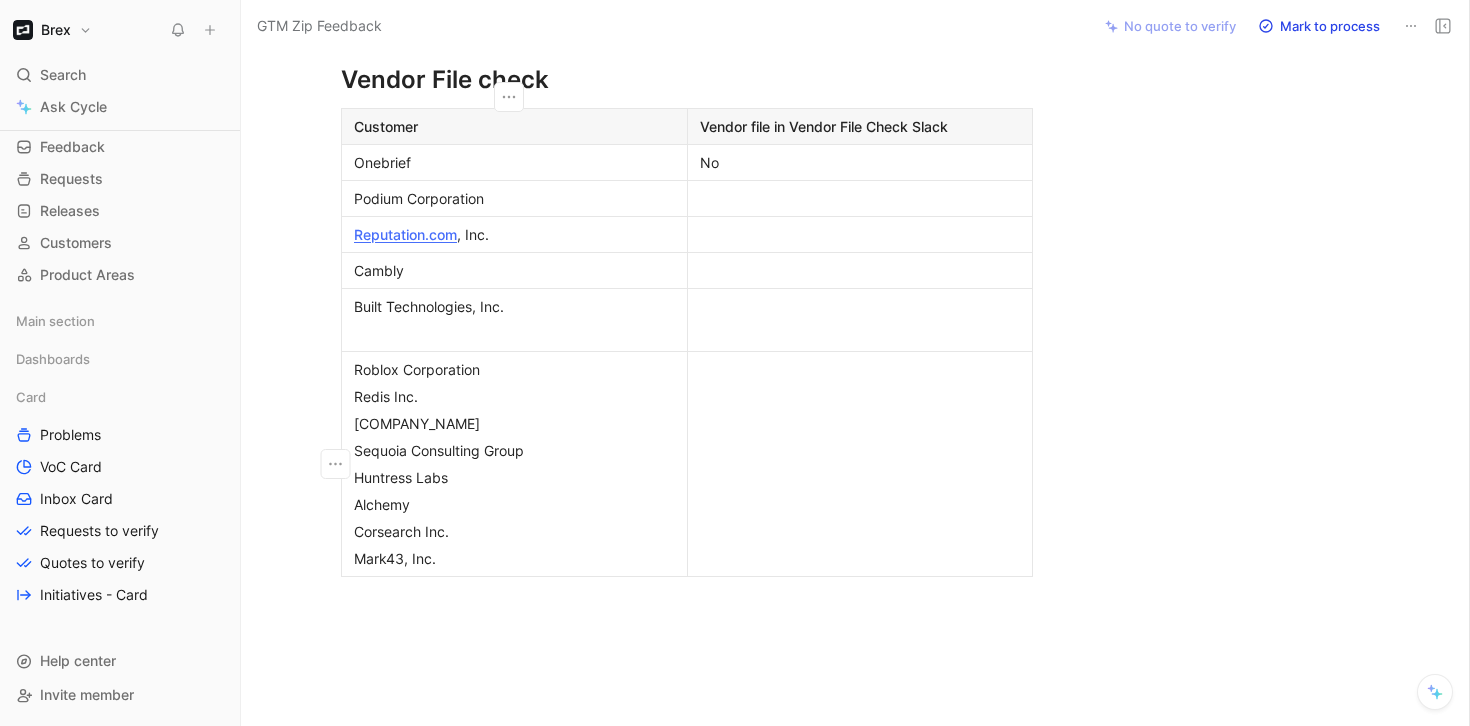 scroll, scrollTop: 2386, scrollLeft: 0, axis: vertical 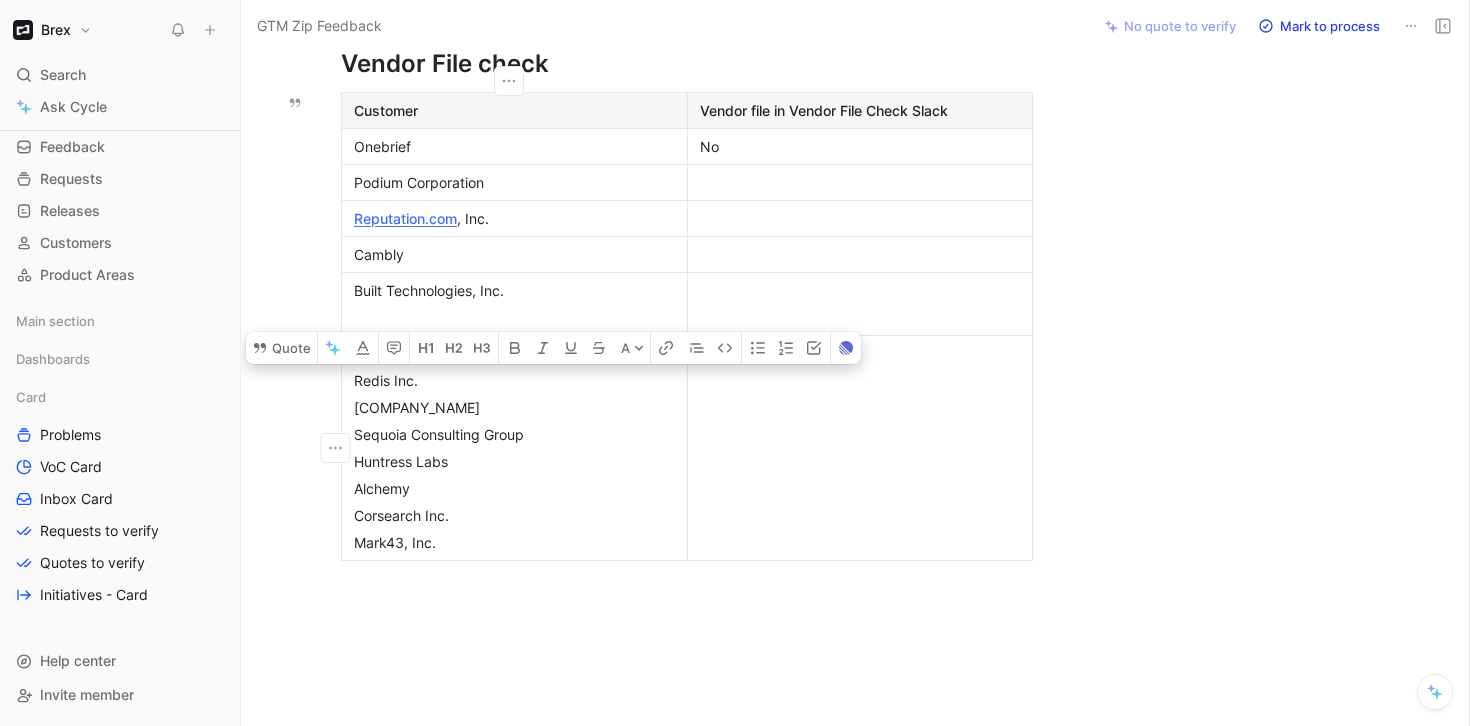 drag, startPoint x: 443, startPoint y: 547, endPoint x: 349, endPoint y: 378, distance: 193.38304 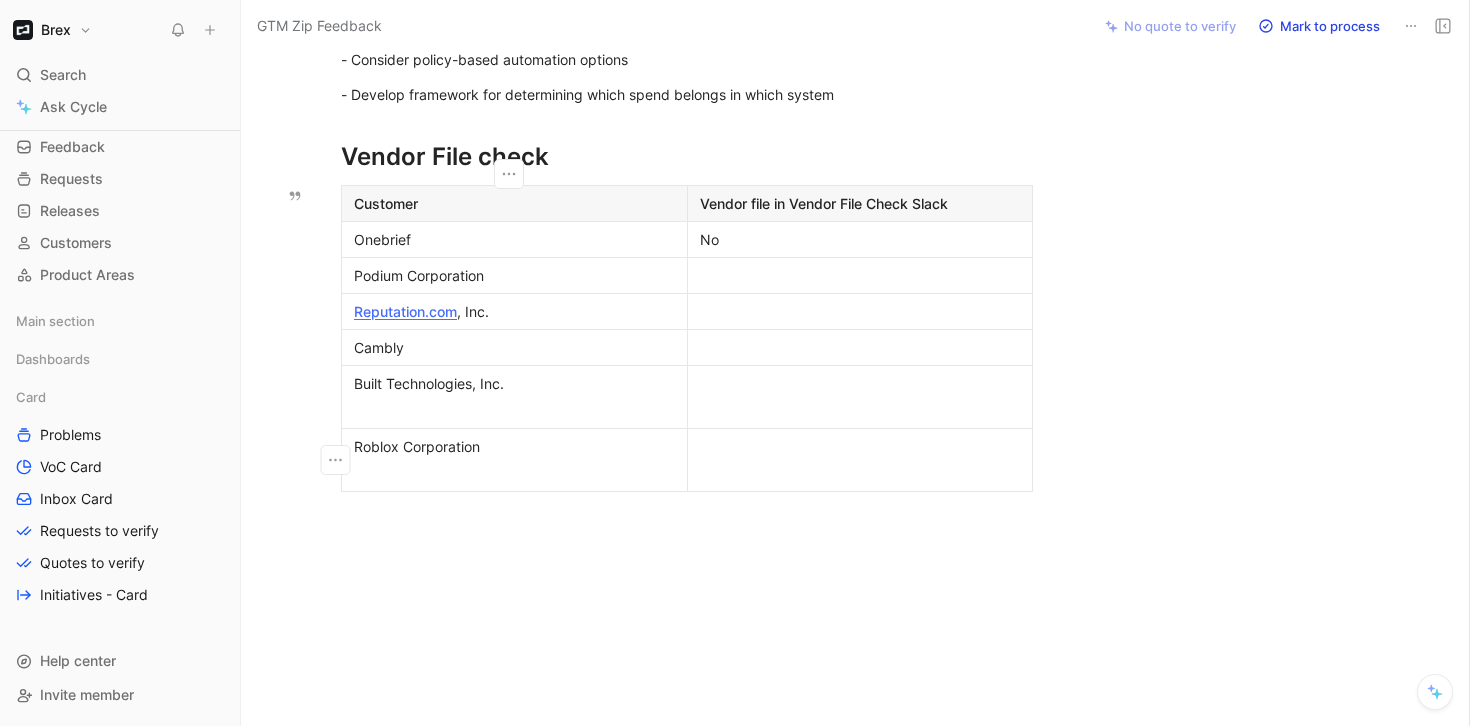 scroll, scrollTop: 2293, scrollLeft: 0, axis: vertical 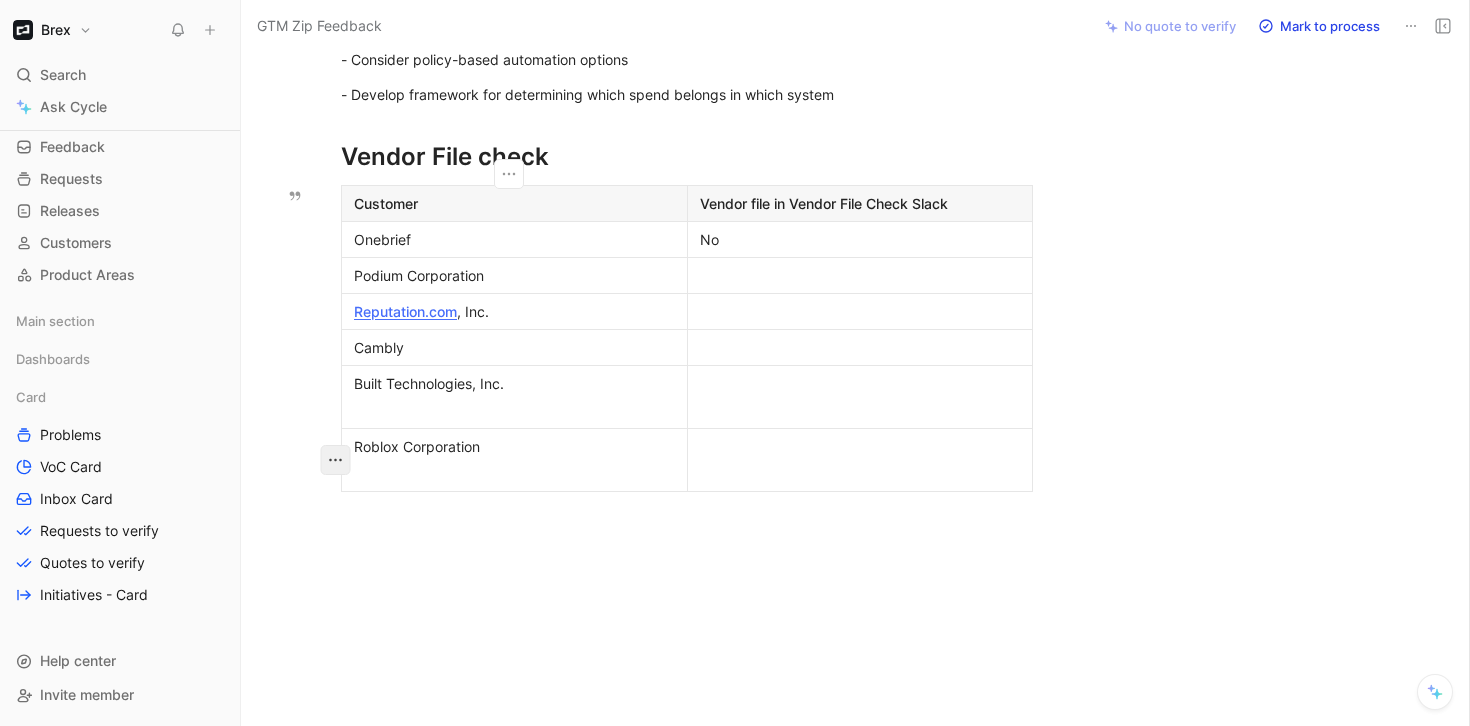 click 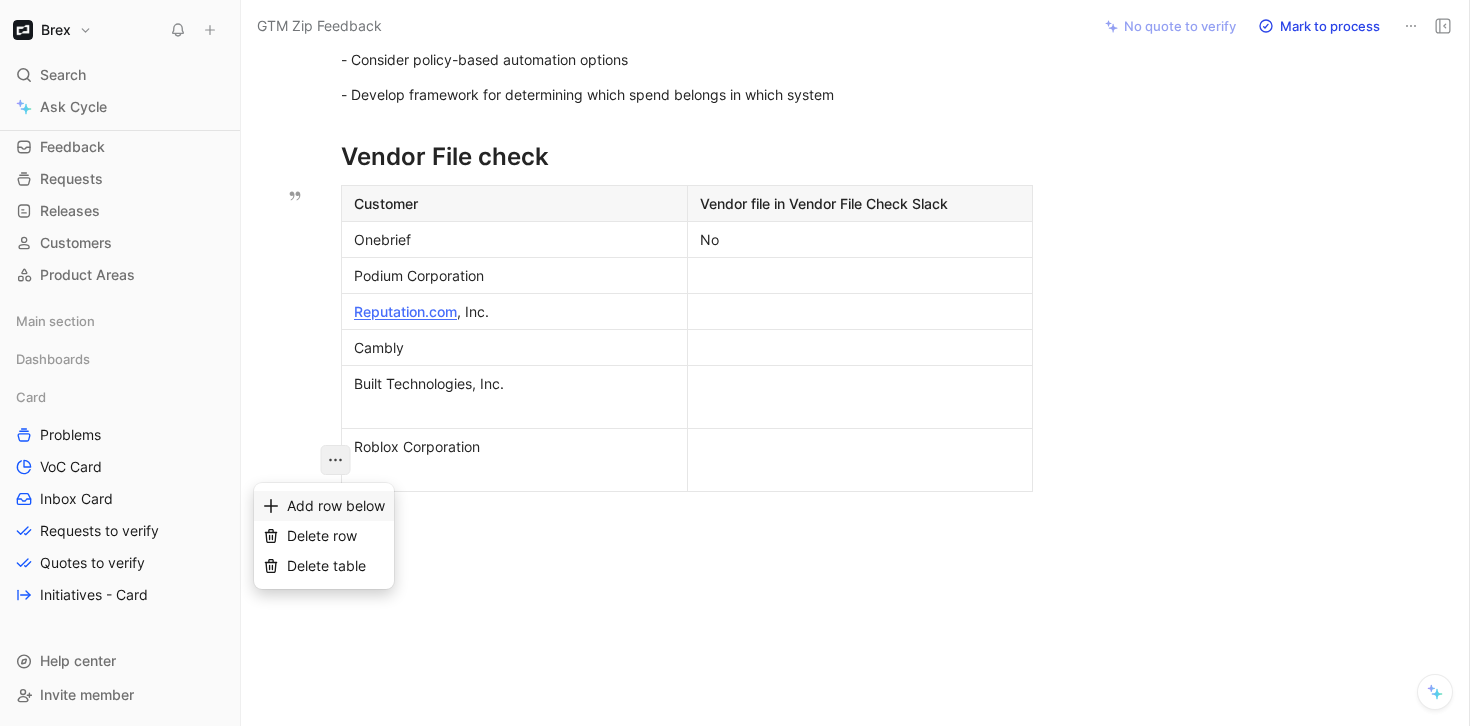 click on "Add row below" at bounding box center [336, 505] 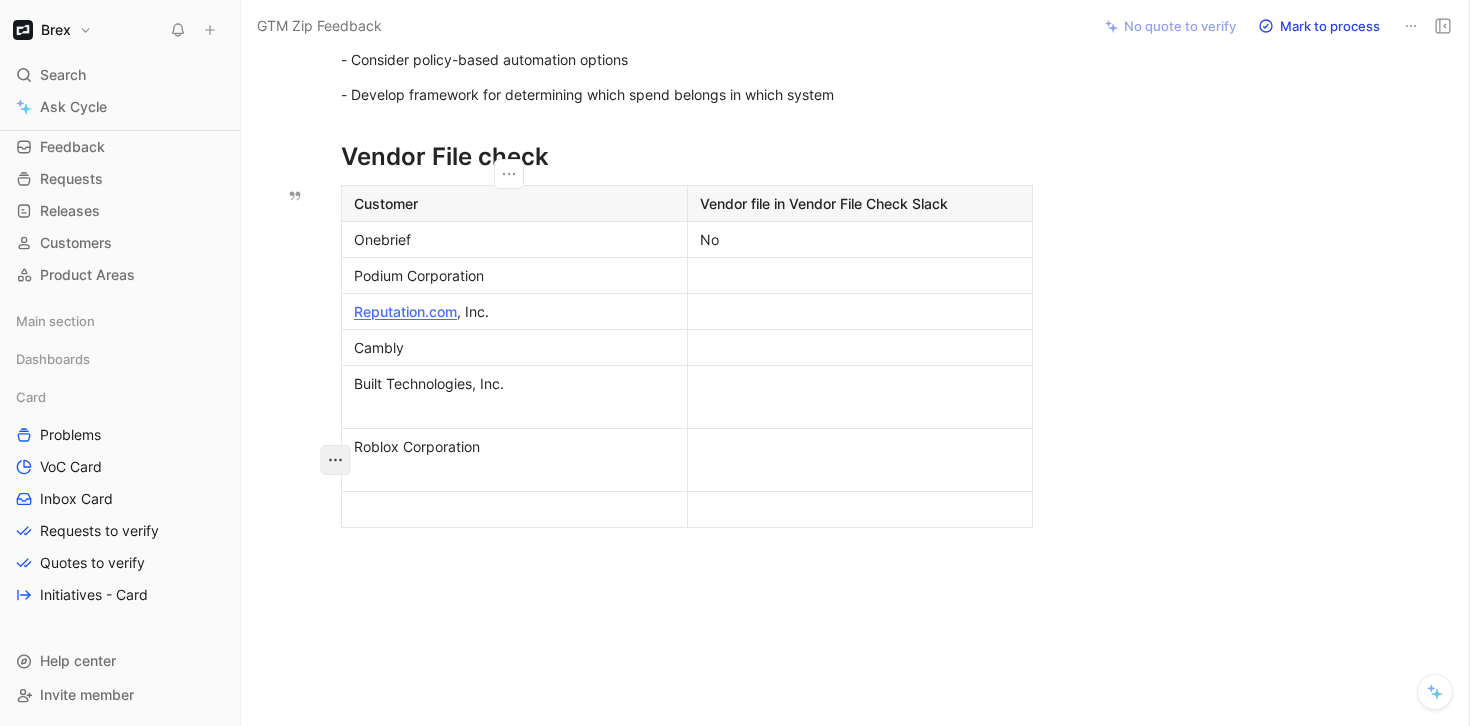 click 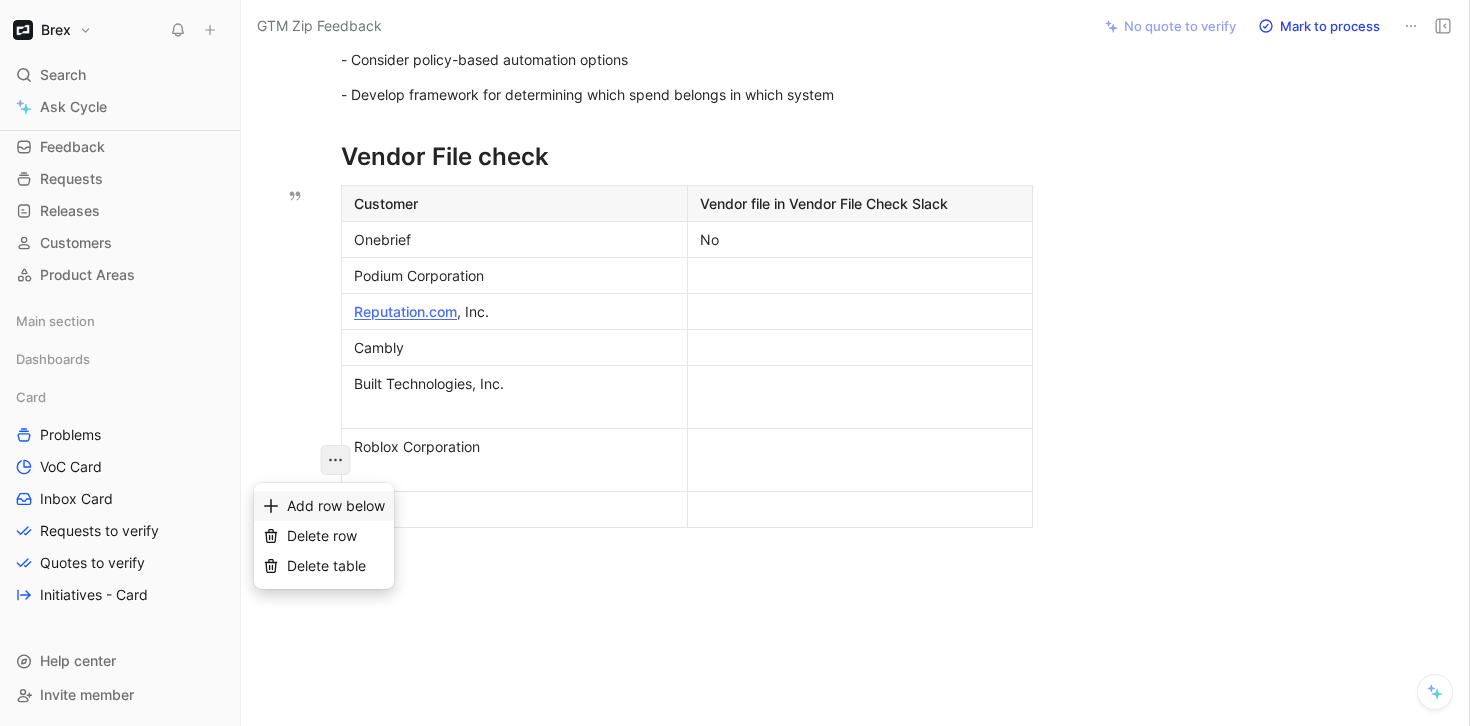 click on "Add row below" at bounding box center (336, 505) 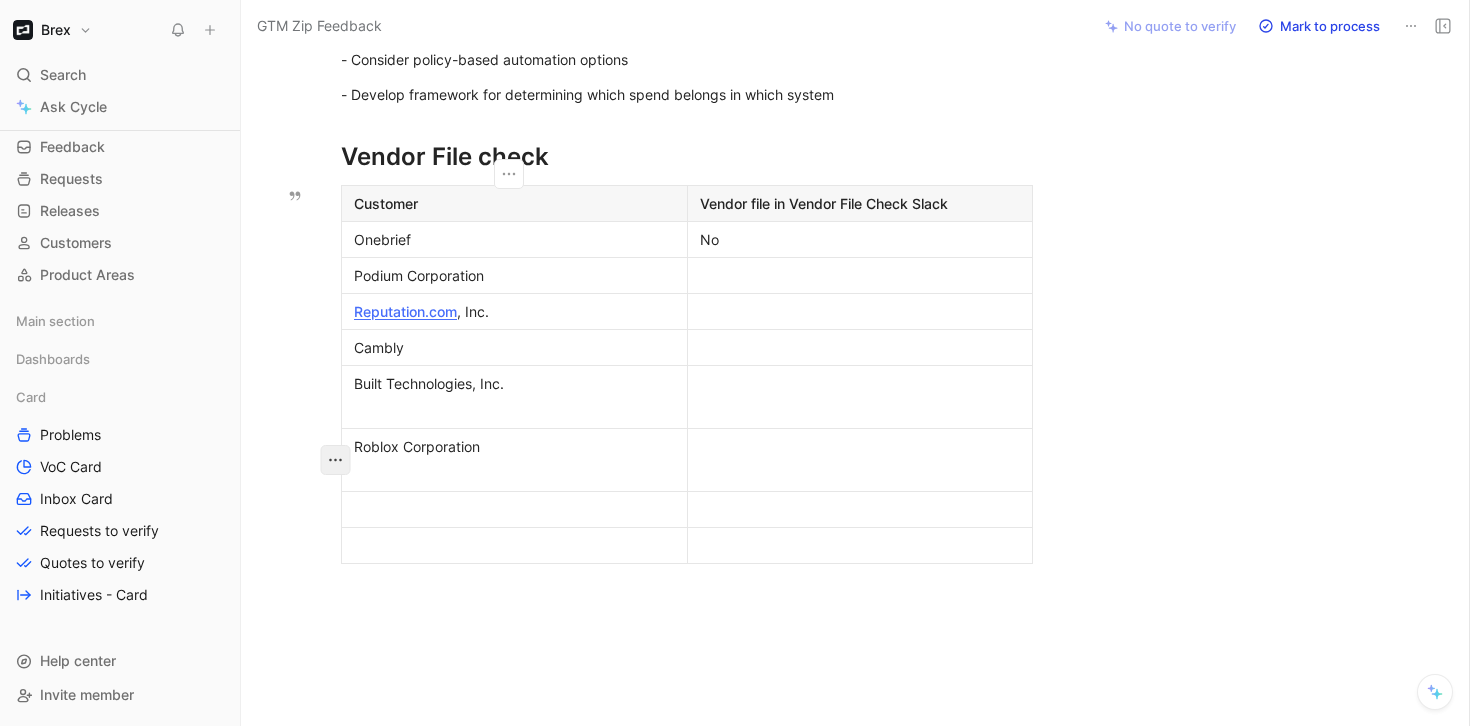 click 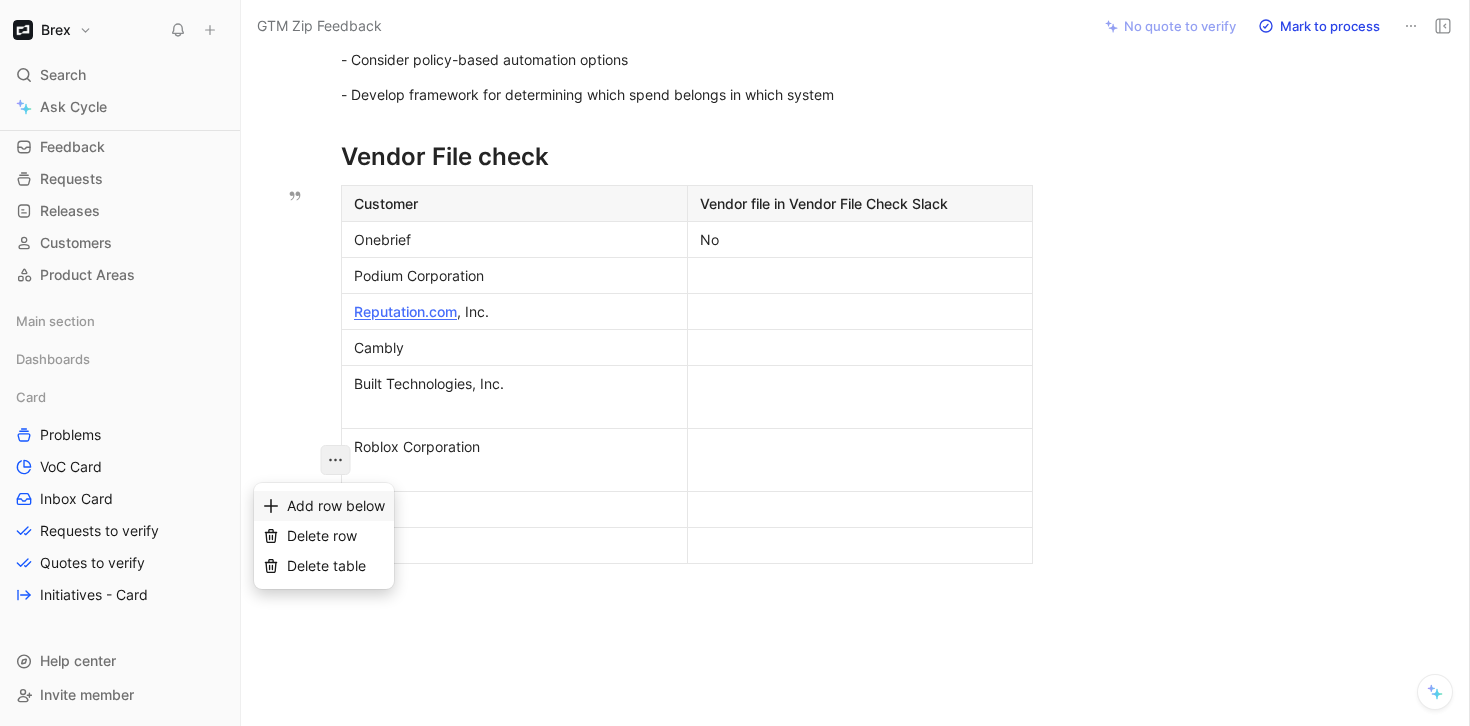 click on "Add row below" at bounding box center (336, 505) 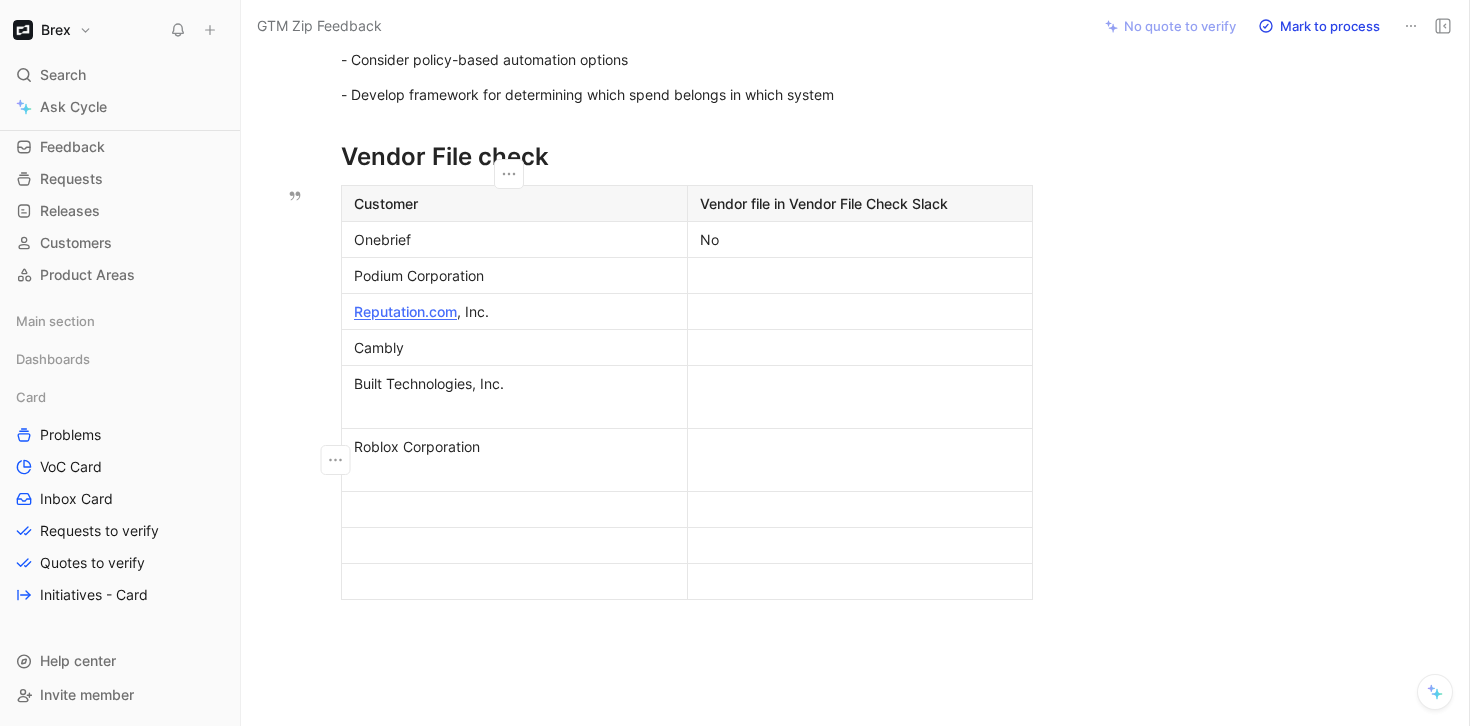 click at bounding box center (514, 509) 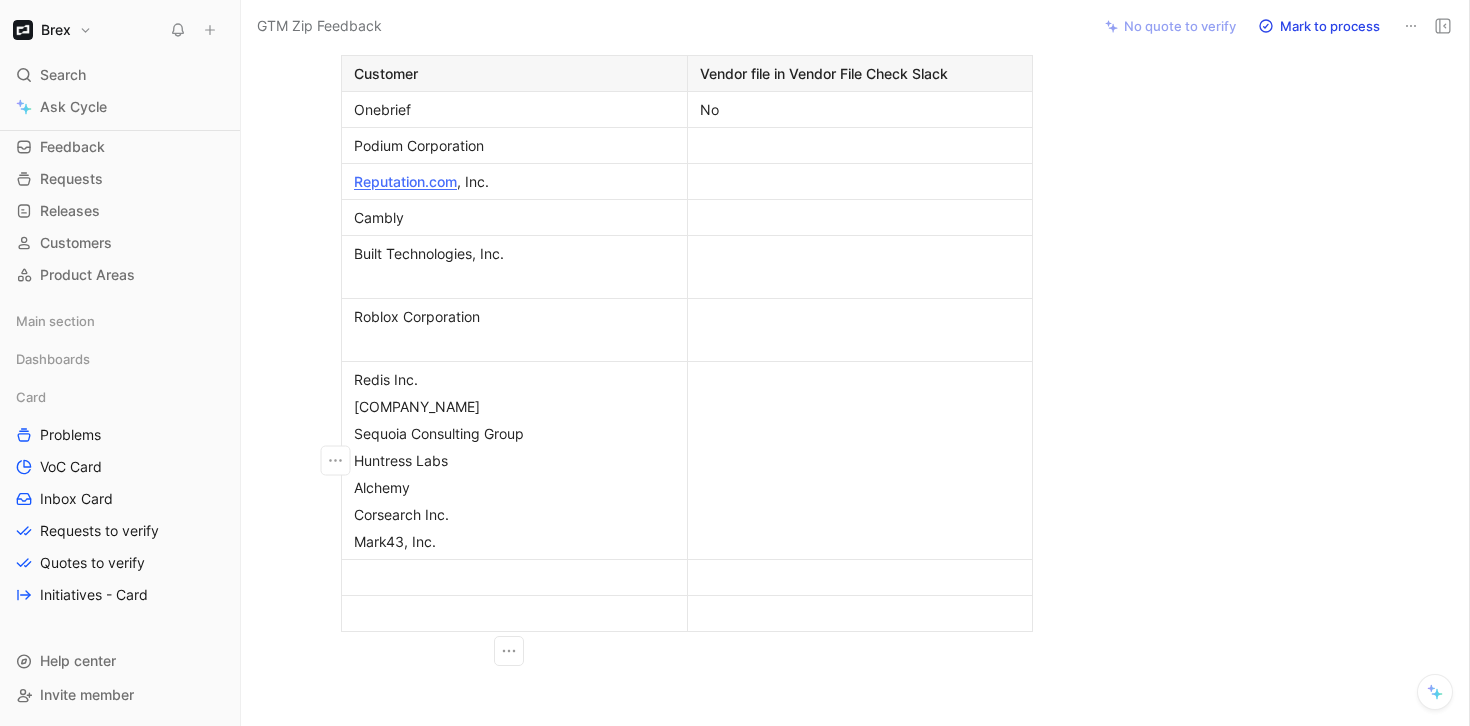 scroll, scrollTop: 2435, scrollLeft: 0, axis: vertical 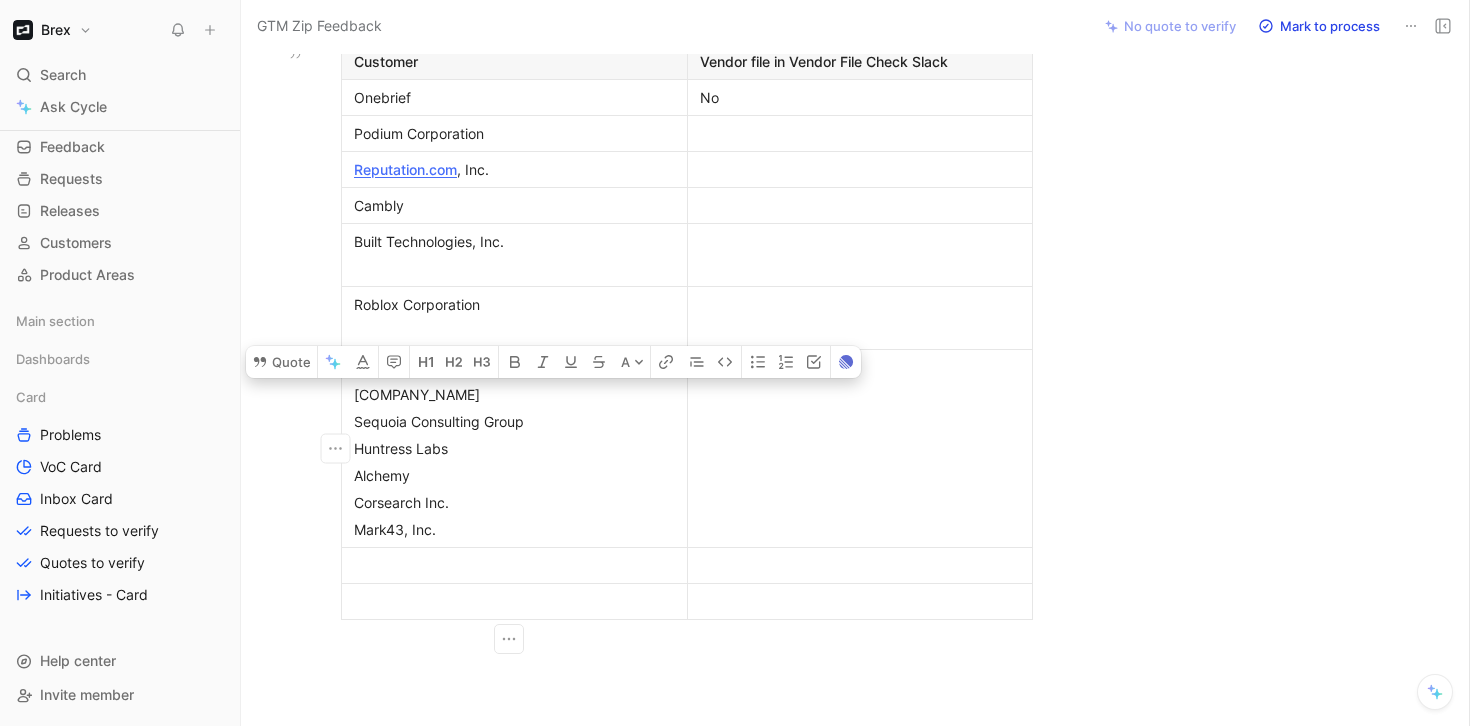 drag, startPoint x: 455, startPoint y: 538, endPoint x: 347, endPoint y: 402, distance: 173.66635 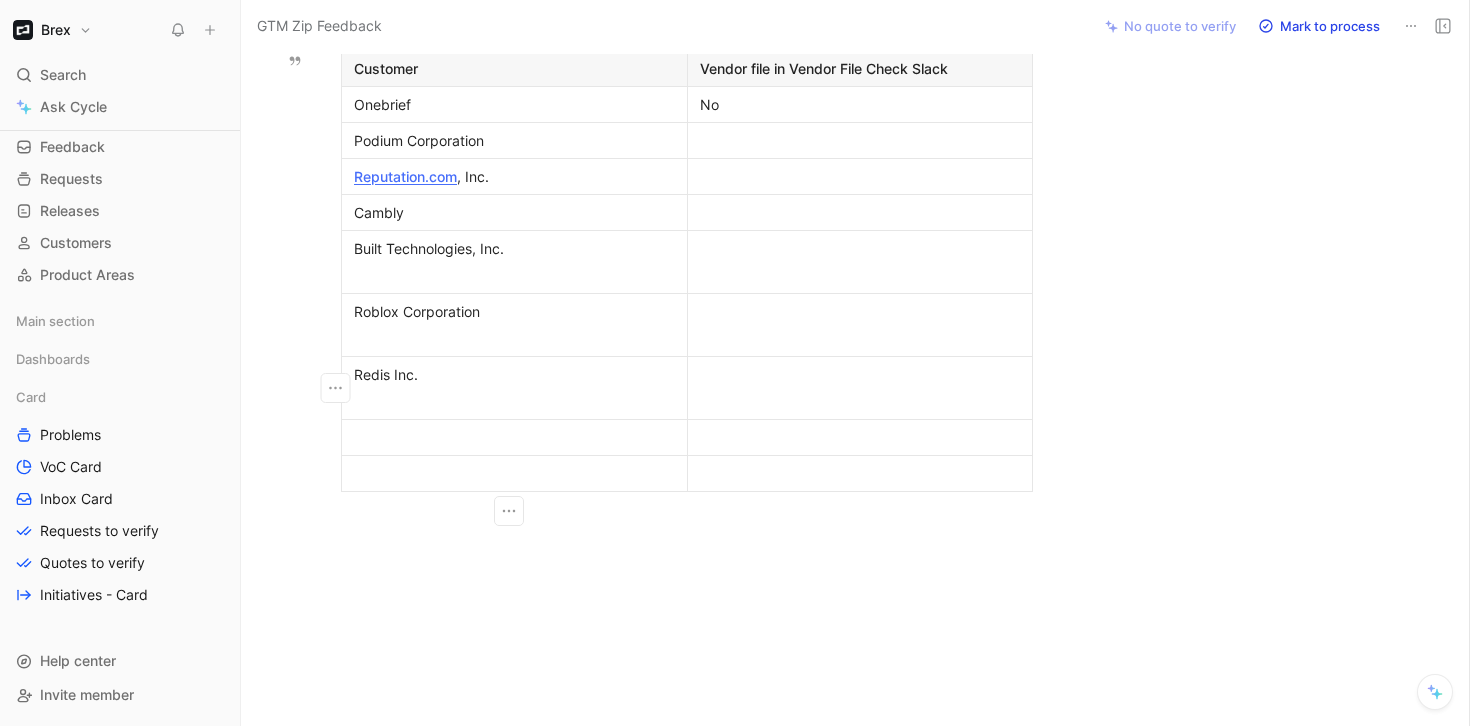 click on "Redis Inc." at bounding box center [515, 387] 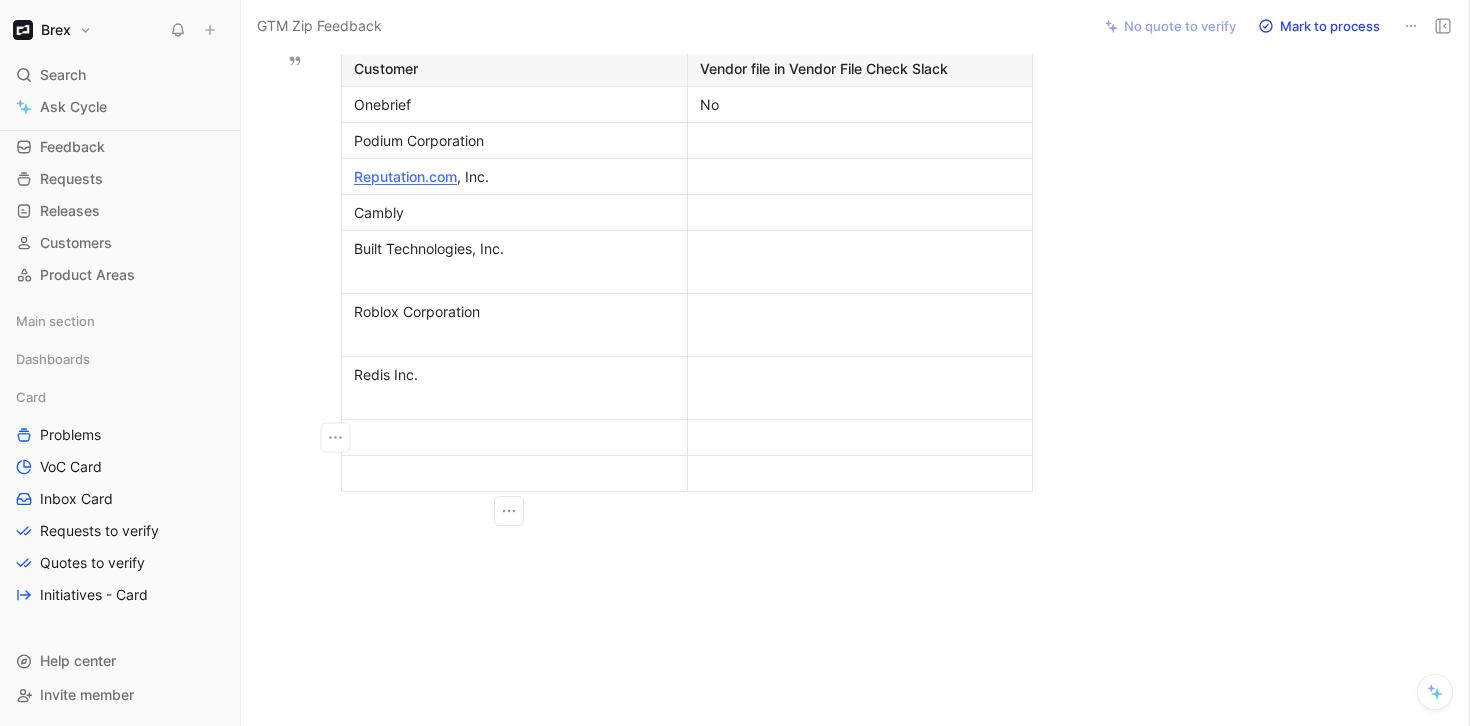click at bounding box center [514, 437] 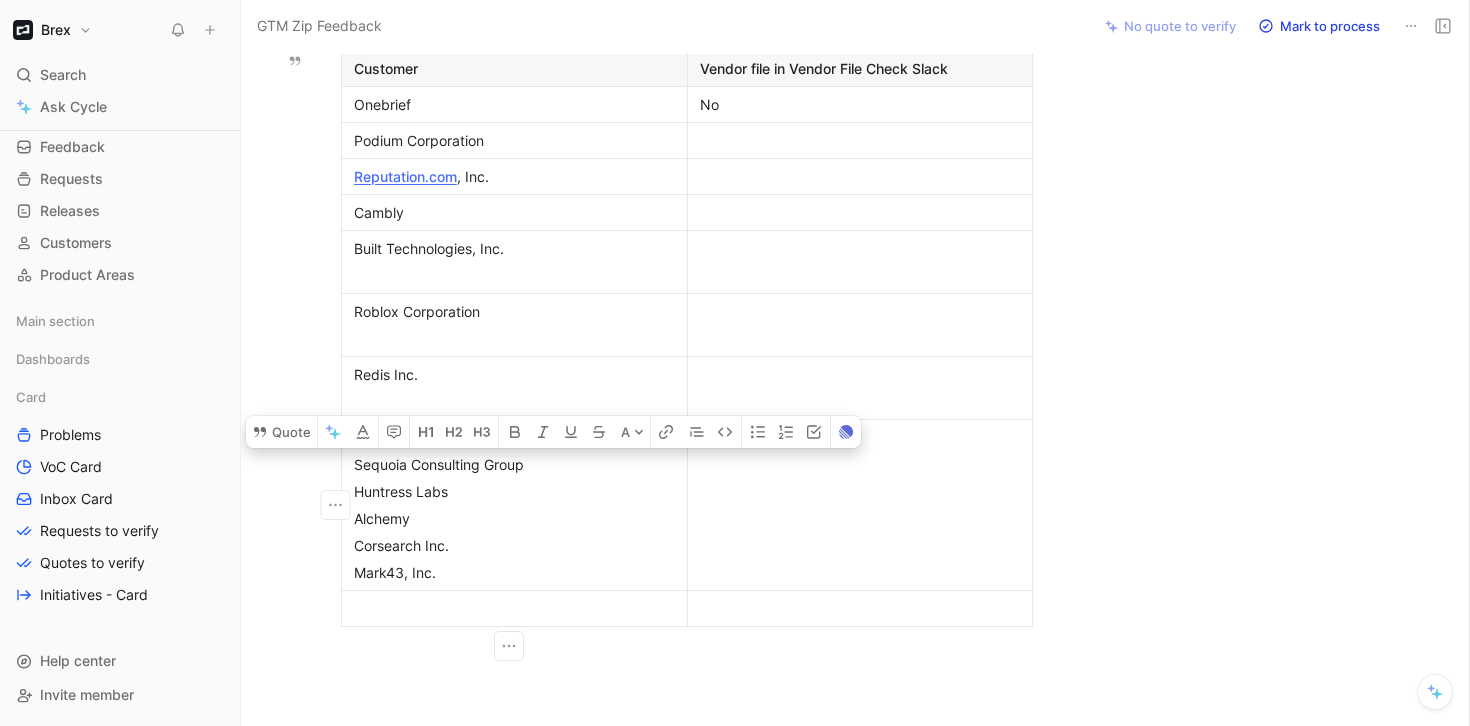 drag, startPoint x: 436, startPoint y: 580, endPoint x: 344, endPoint y: 470, distance: 143.40154 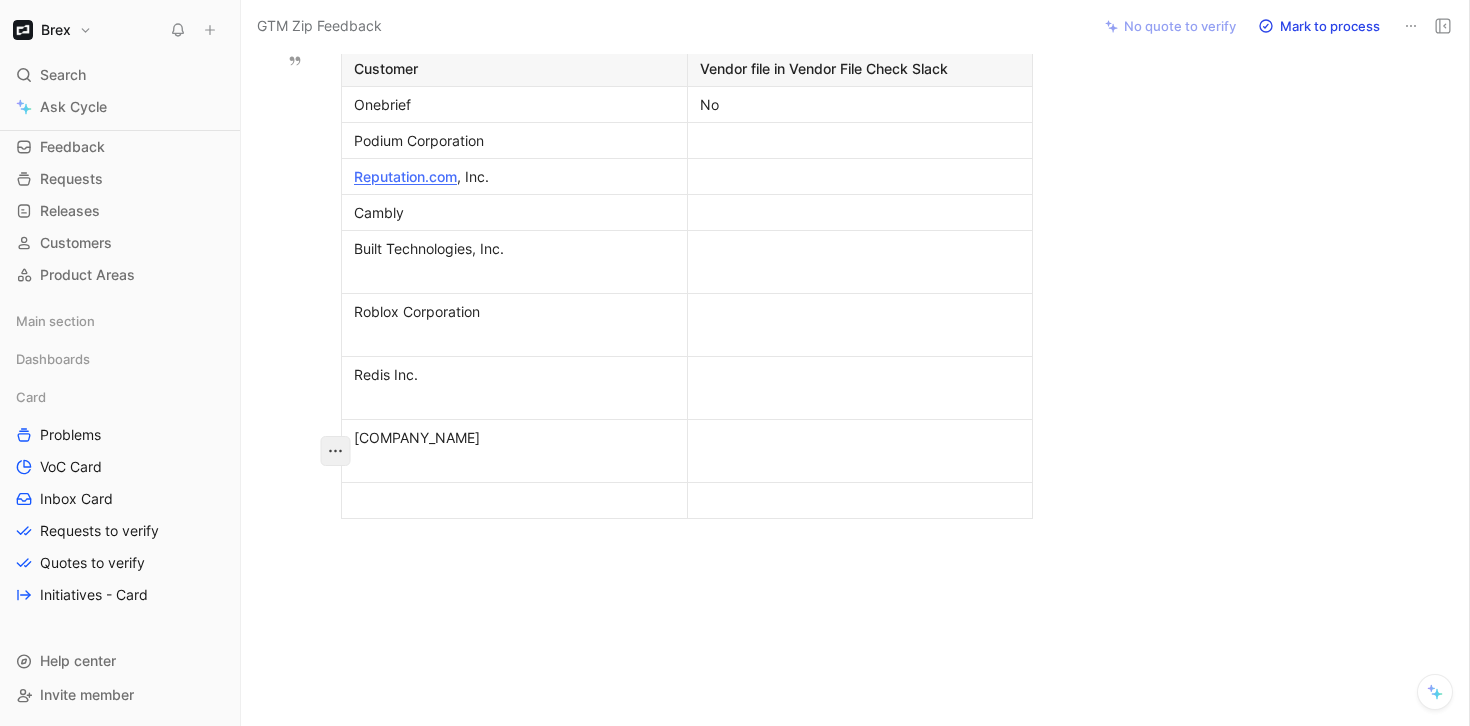 click 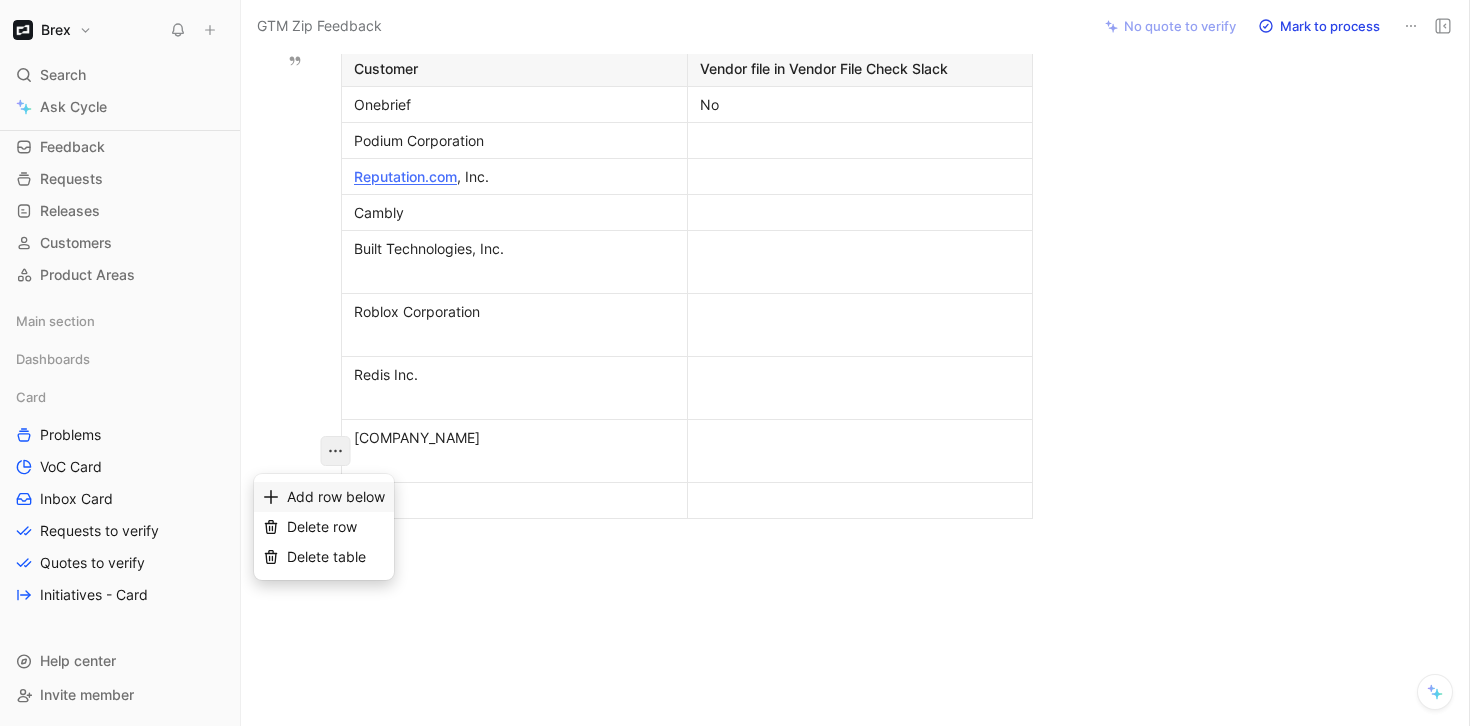 click on "Add row below" at bounding box center [336, 496] 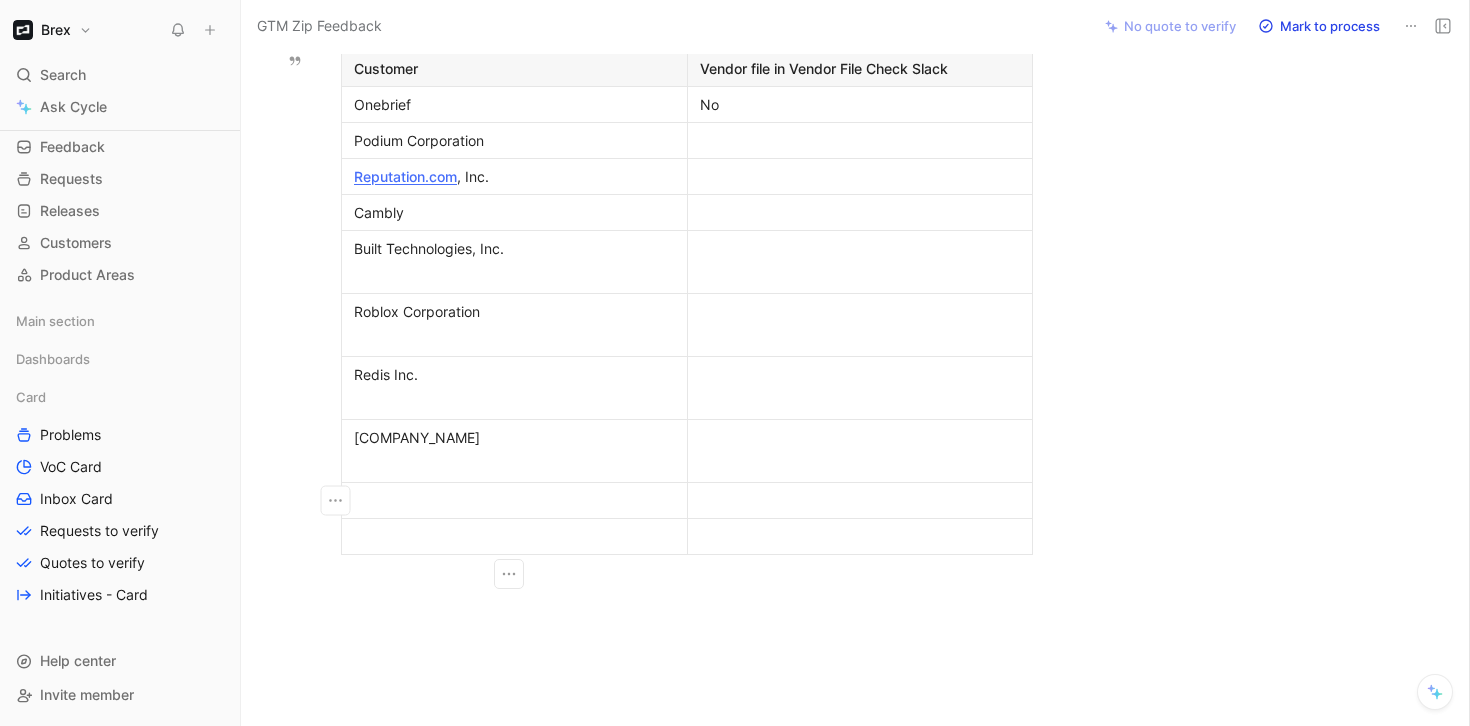 click at bounding box center [514, 500] 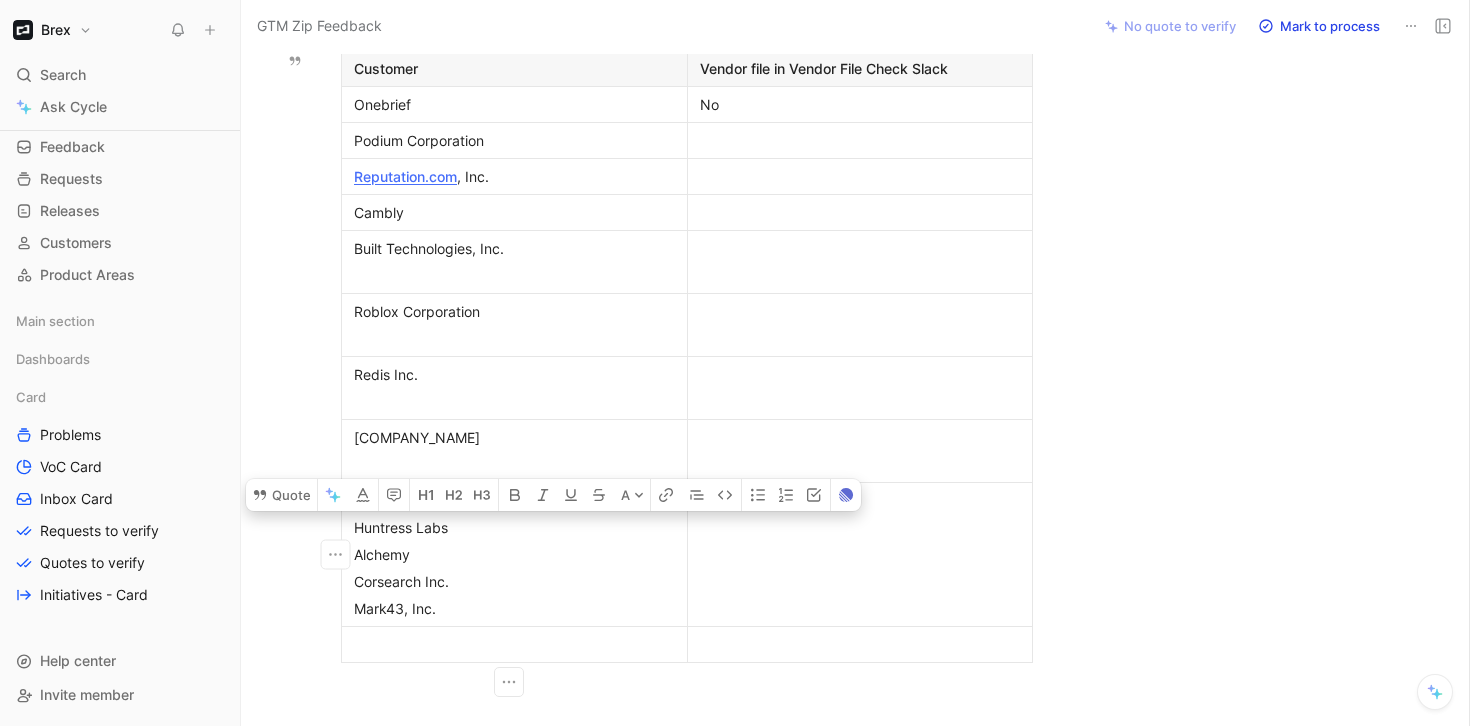 drag, startPoint x: 443, startPoint y: 613, endPoint x: 350, endPoint y: 532, distance: 123.32883 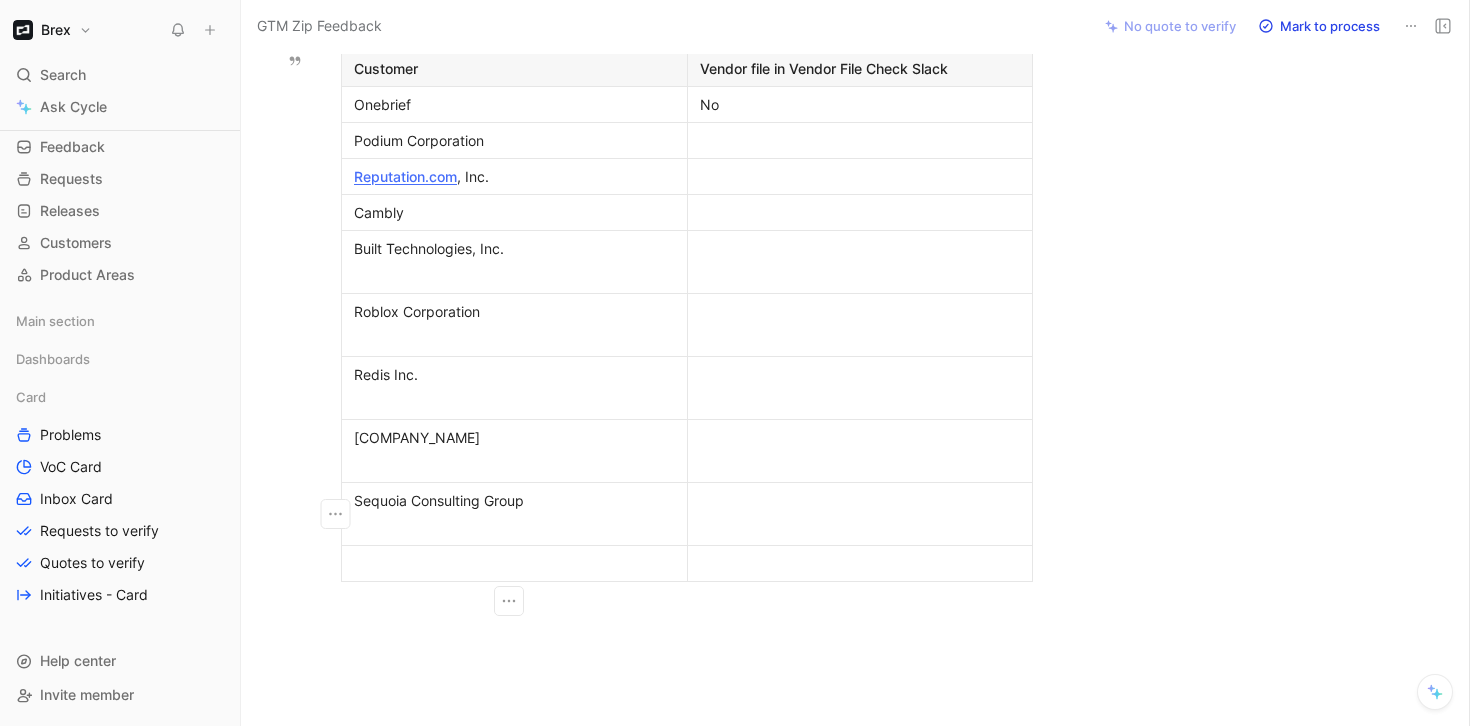 click at bounding box center [514, 563] 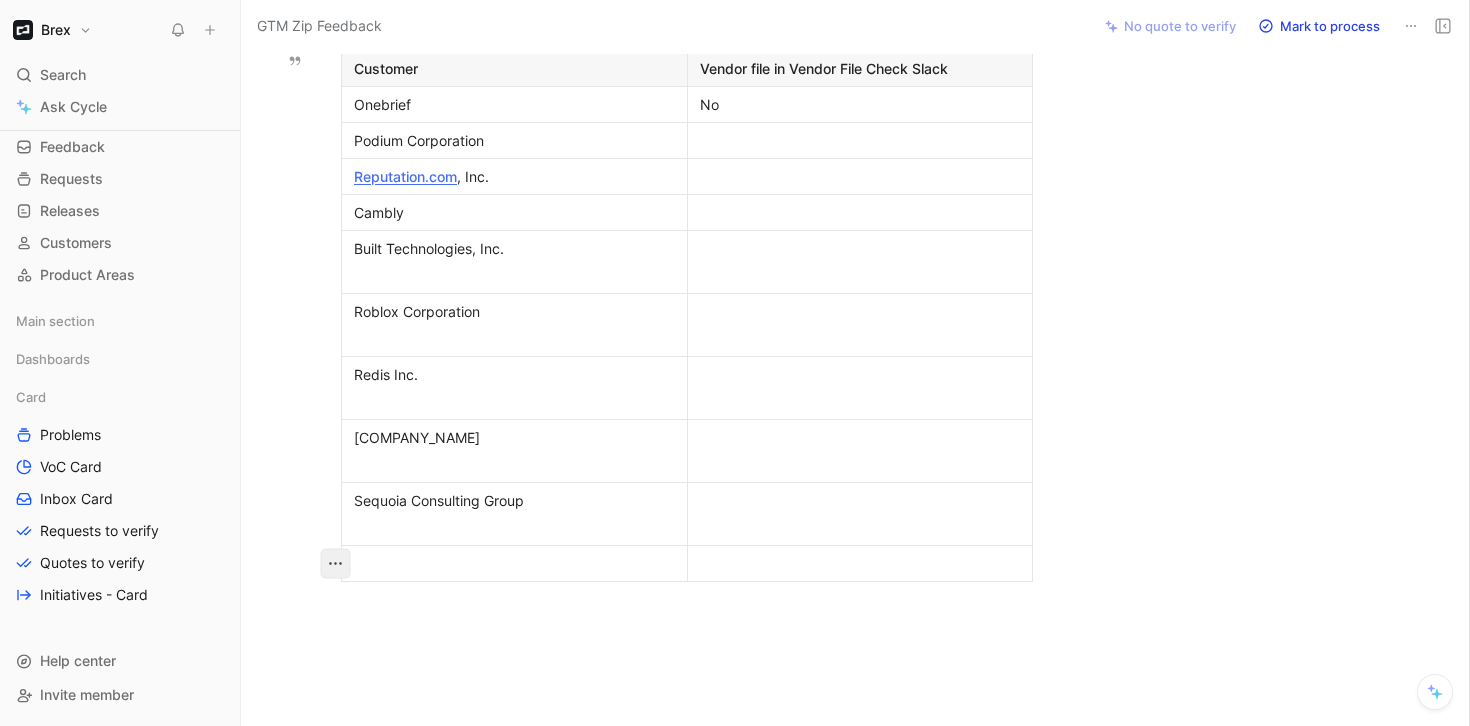 click 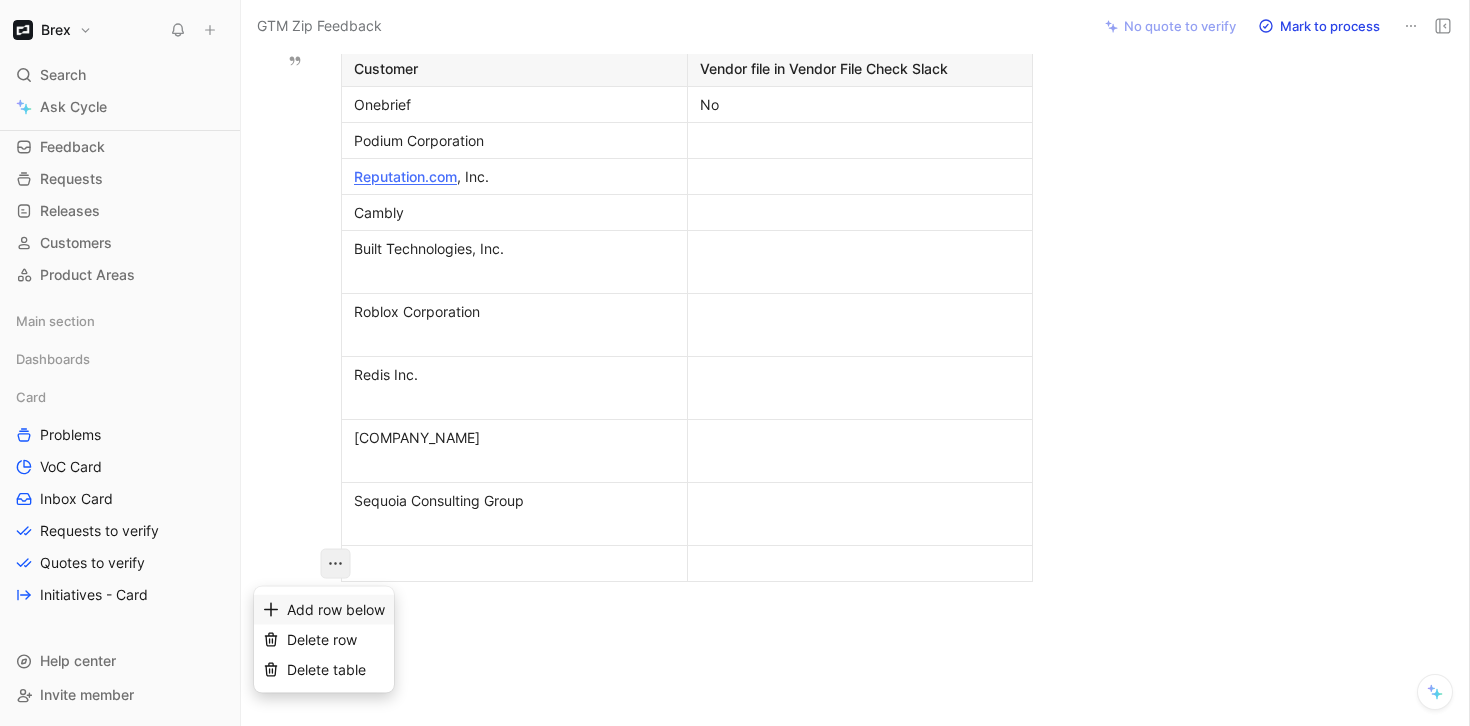 click on "Add row below" at bounding box center (336, 609) 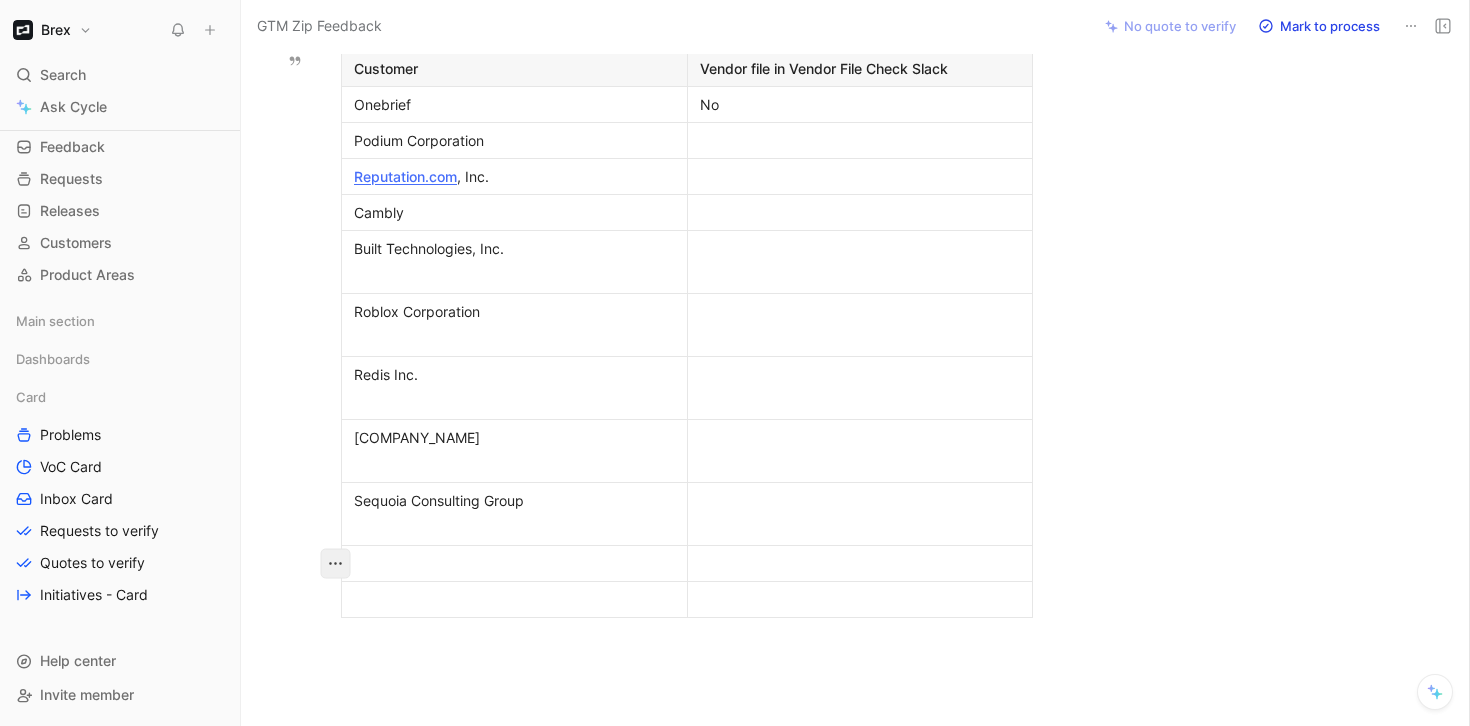 click 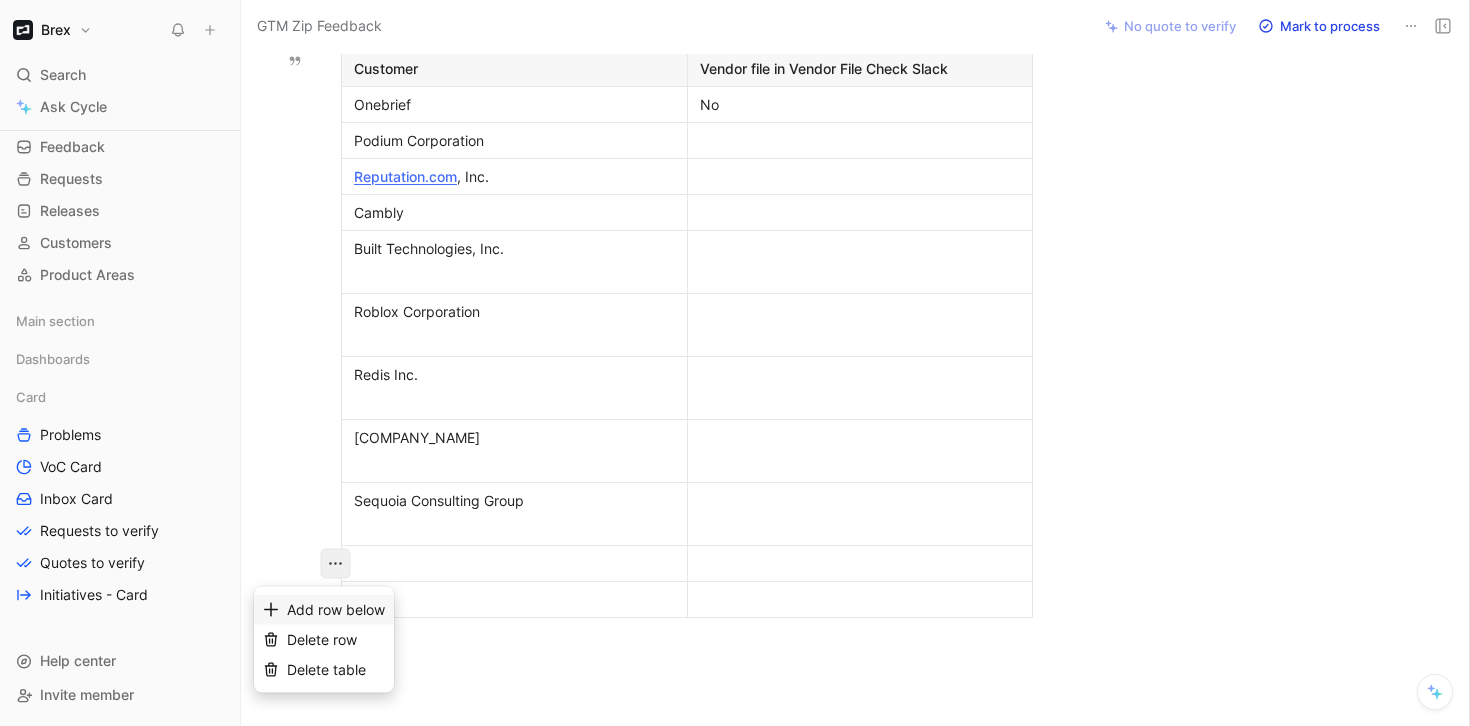 click on "Add row below" at bounding box center [336, 609] 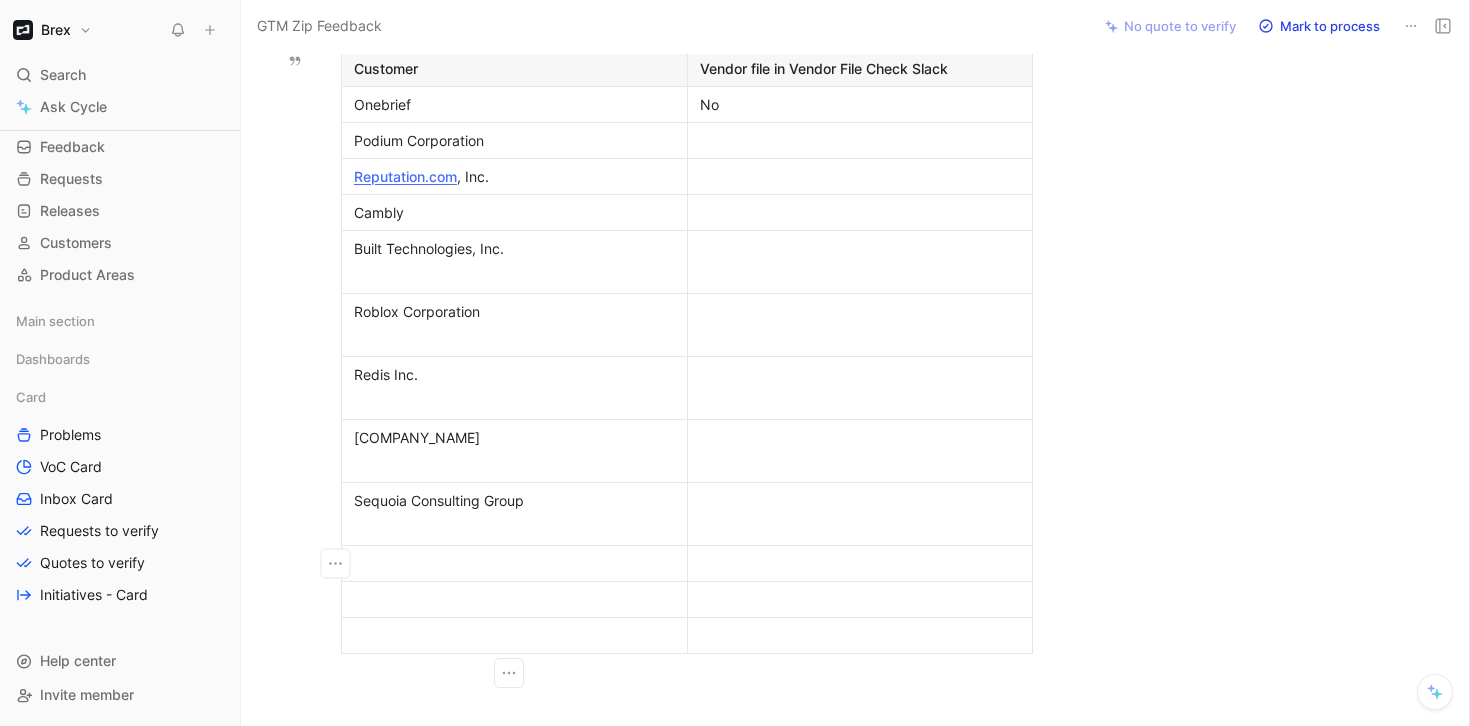 click at bounding box center (514, 563) 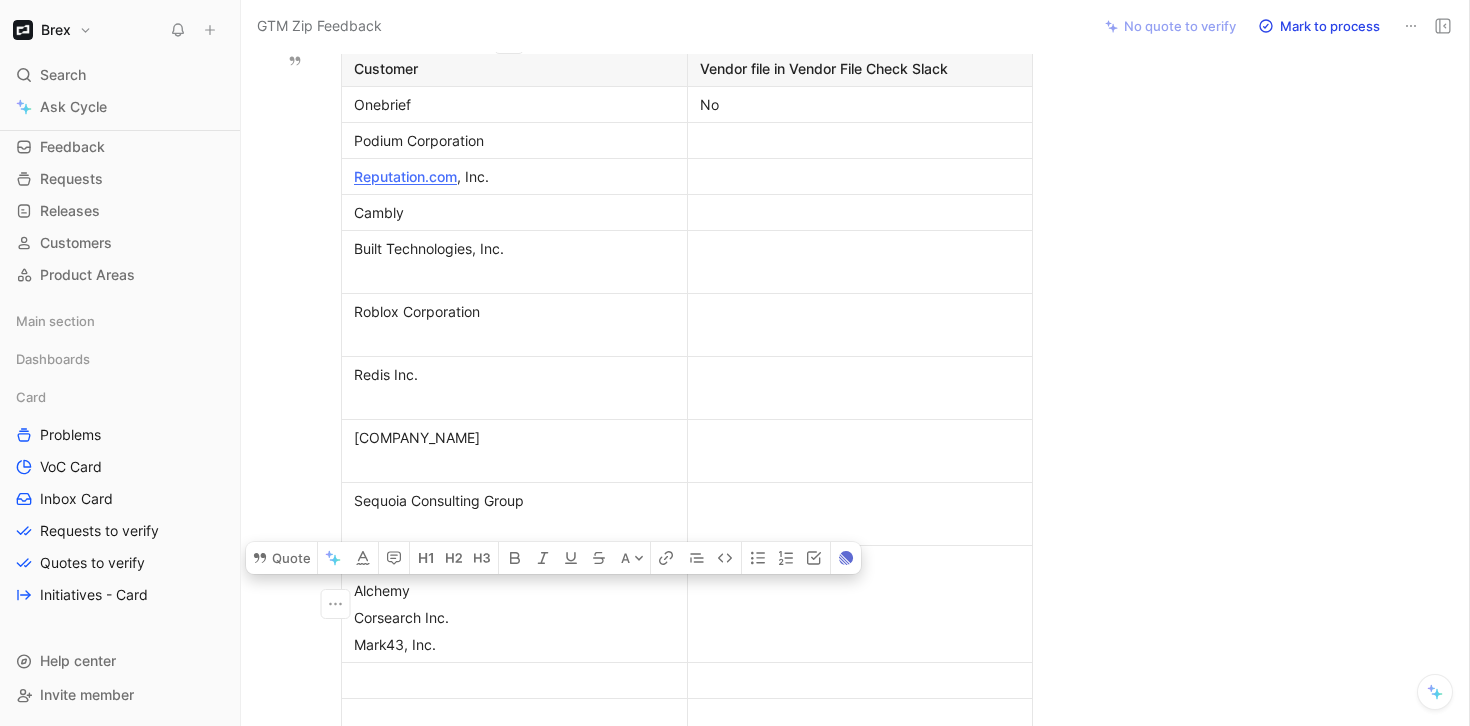 drag, startPoint x: 431, startPoint y: 653, endPoint x: 349, endPoint y: 590, distance: 103.40696 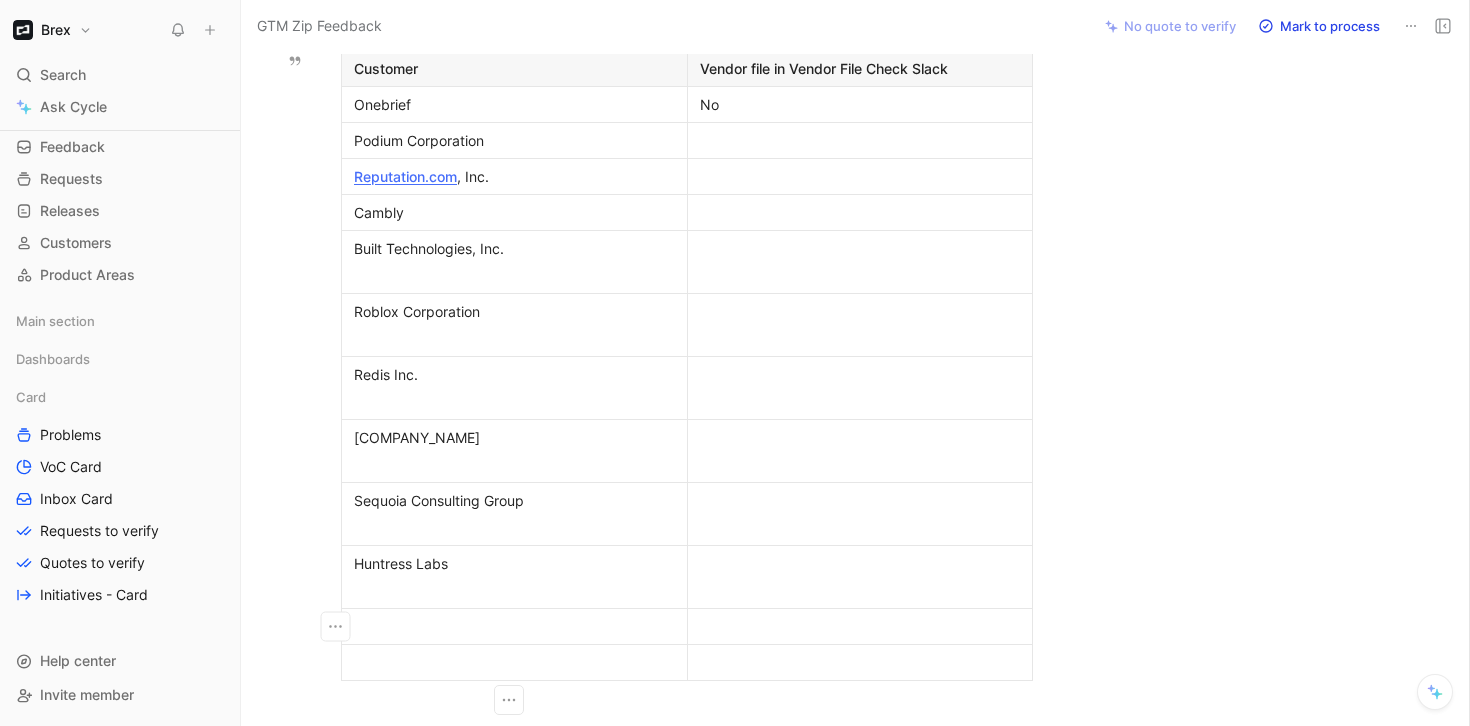 click at bounding box center (514, 626) 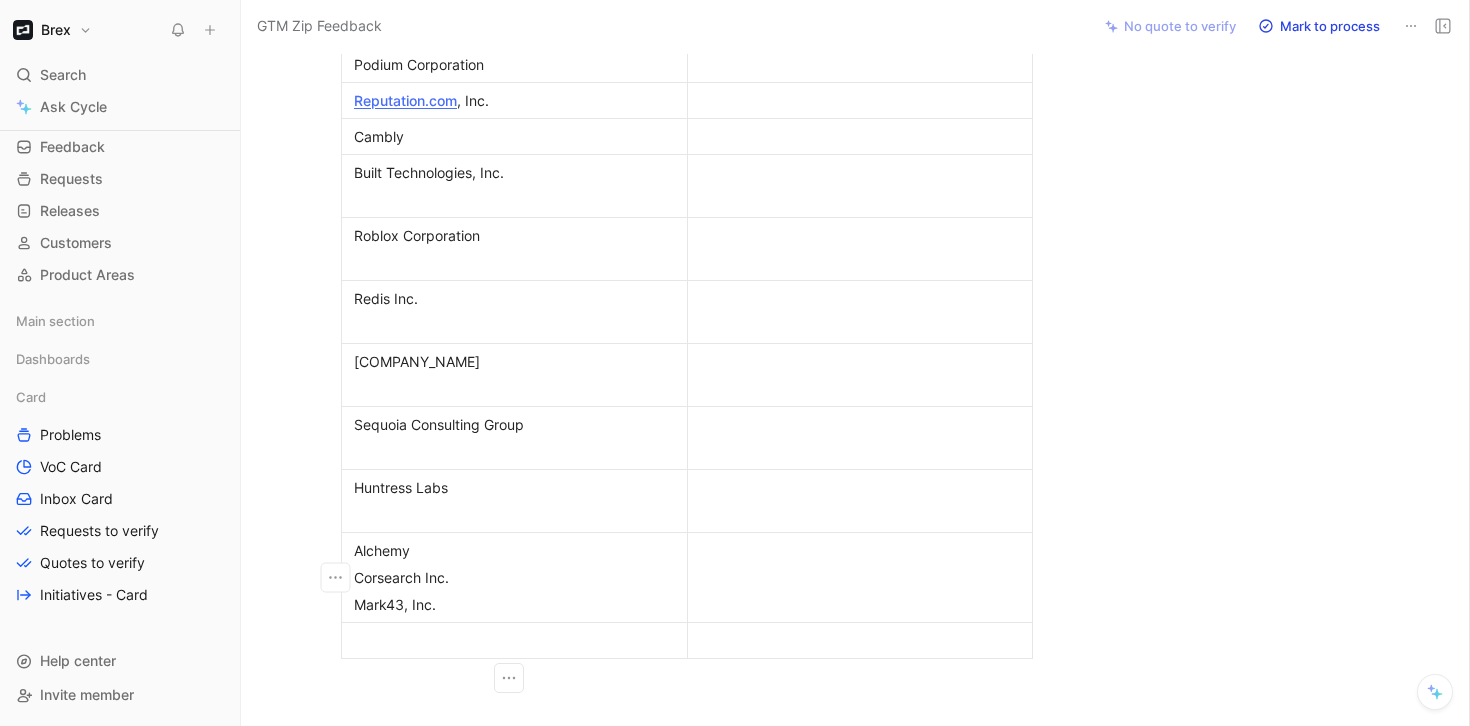 scroll, scrollTop: 2513, scrollLeft: 0, axis: vertical 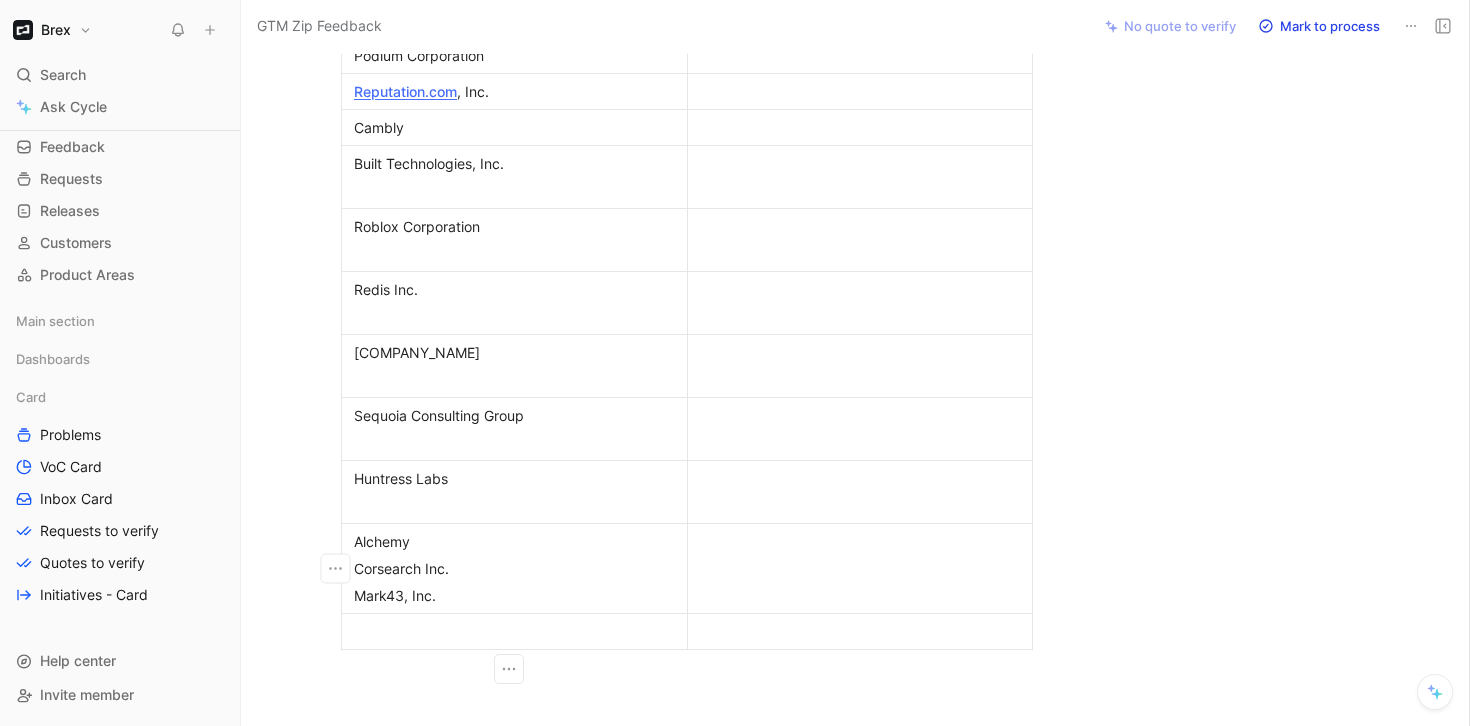 drag, startPoint x: 448, startPoint y: 601, endPoint x: 343, endPoint y: 573, distance: 108.66922 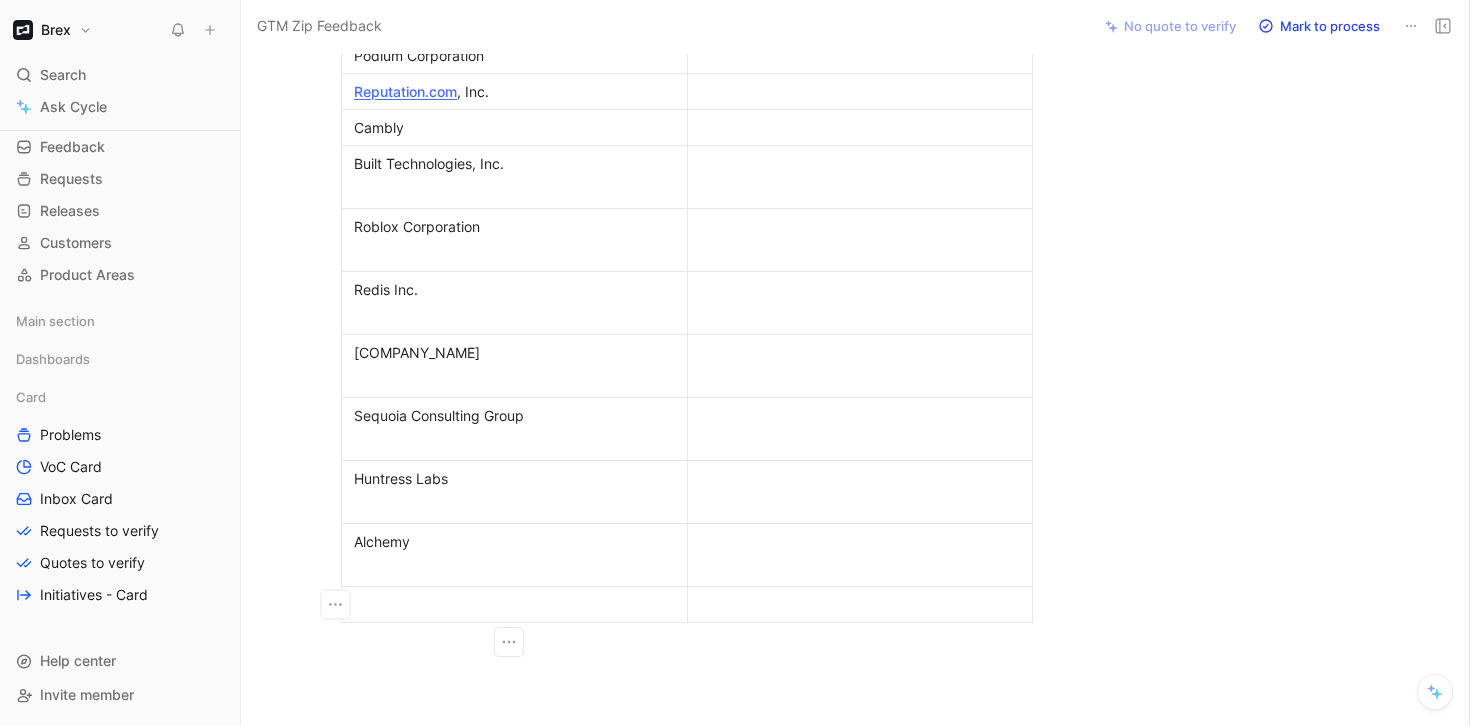 click at bounding box center (515, 604) 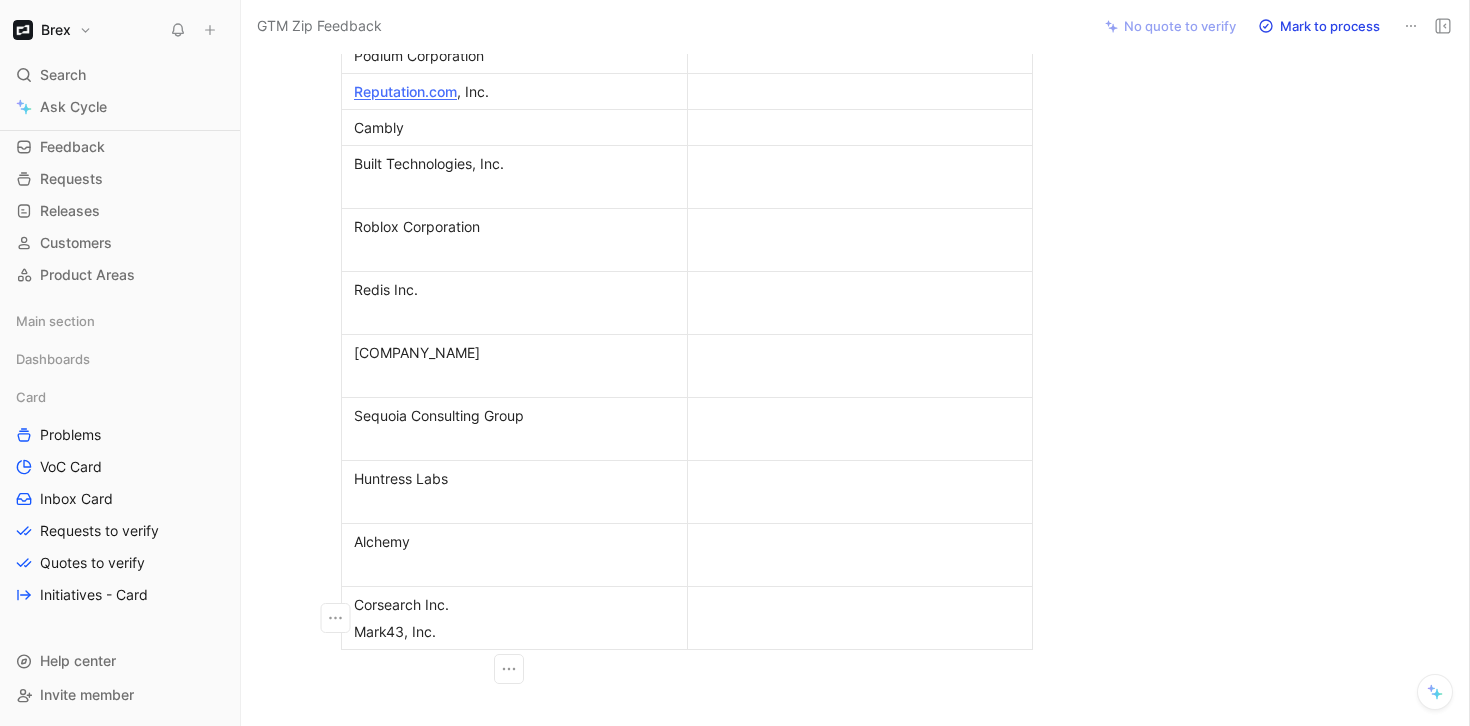 drag, startPoint x: 444, startPoint y: 638, endPoint x: 347, endPoint y: 638, distance: 97 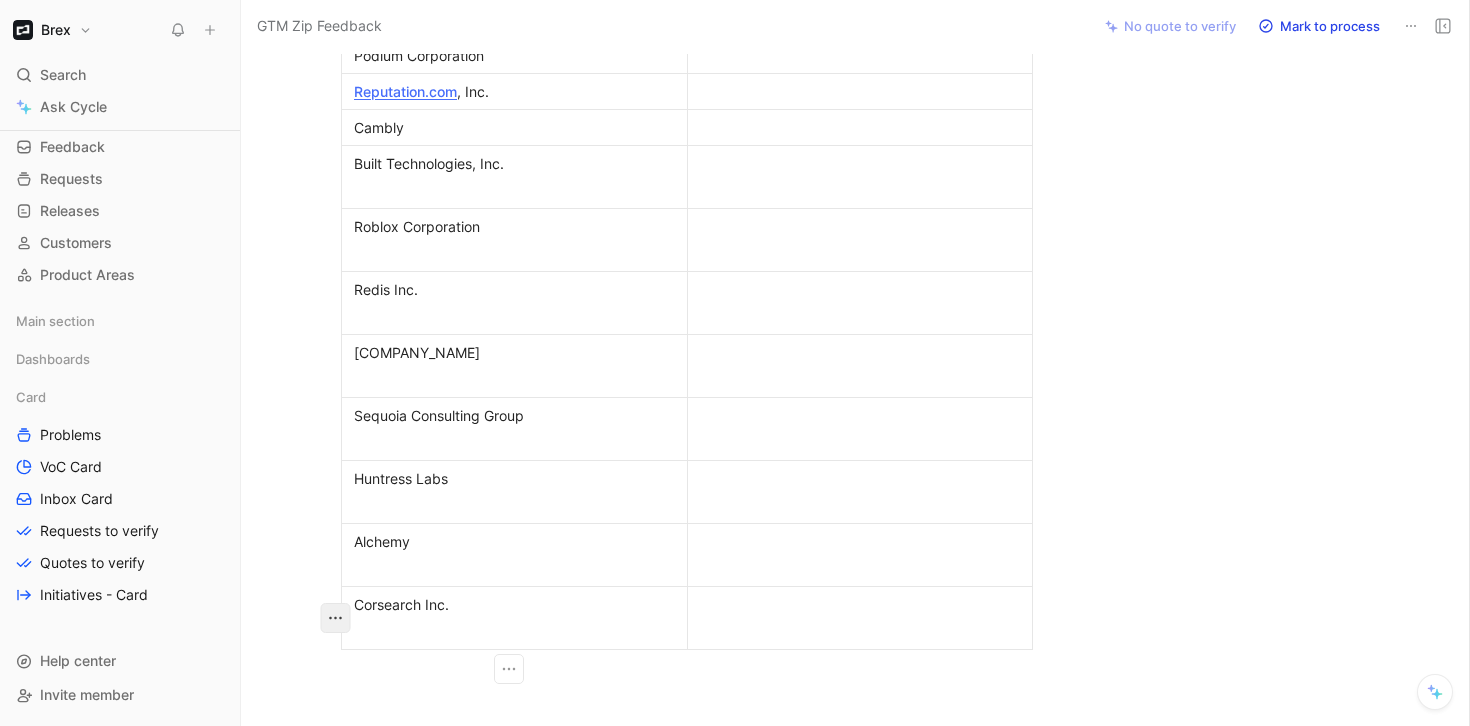 click 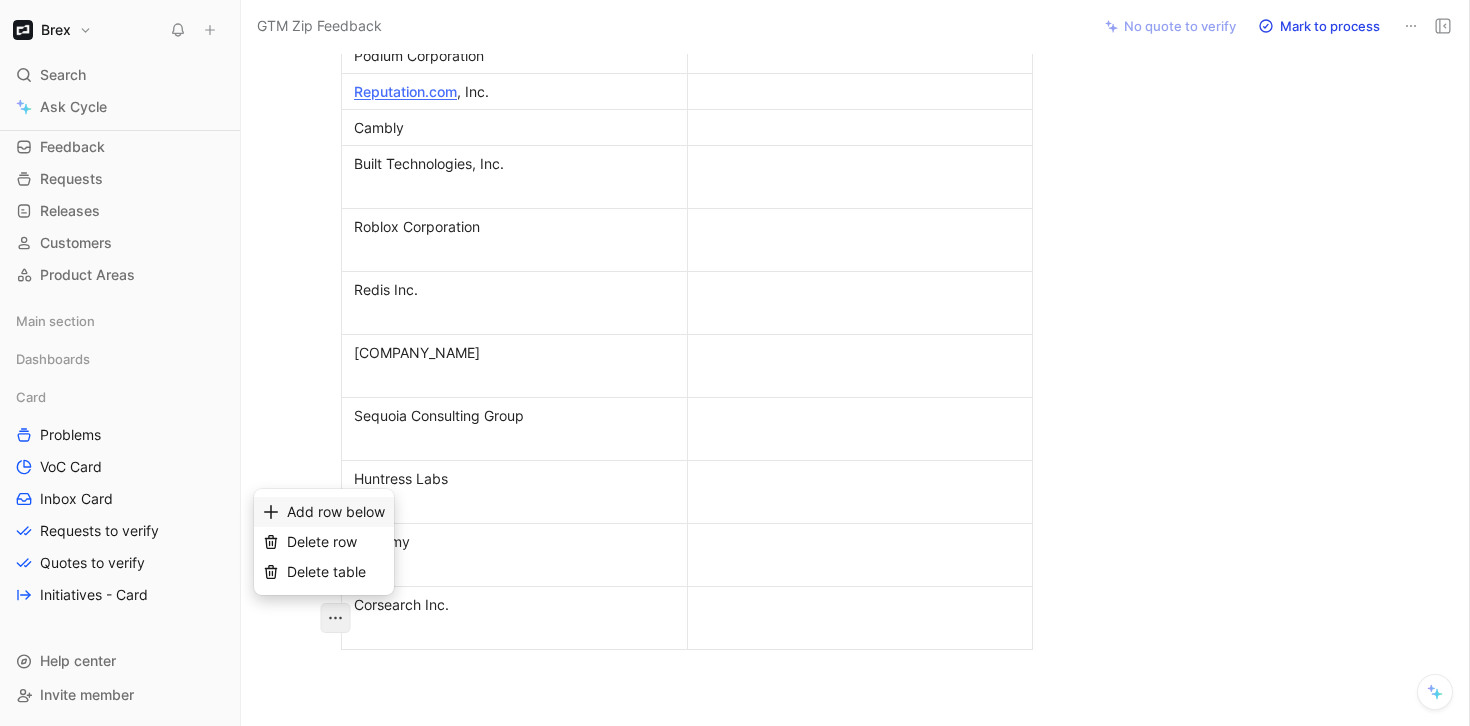click on "Add row below" at bounding box center [336, 511] 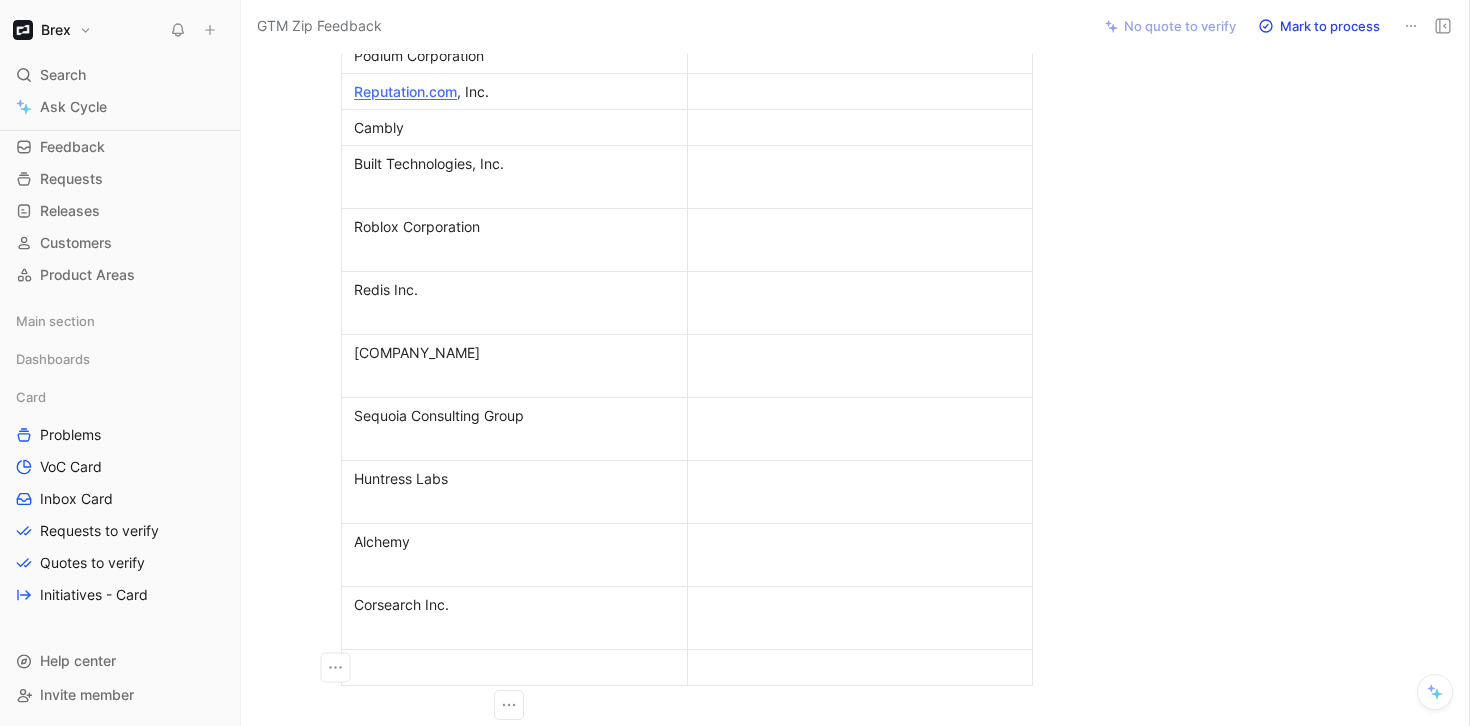 click at bounding box center (514, 667) 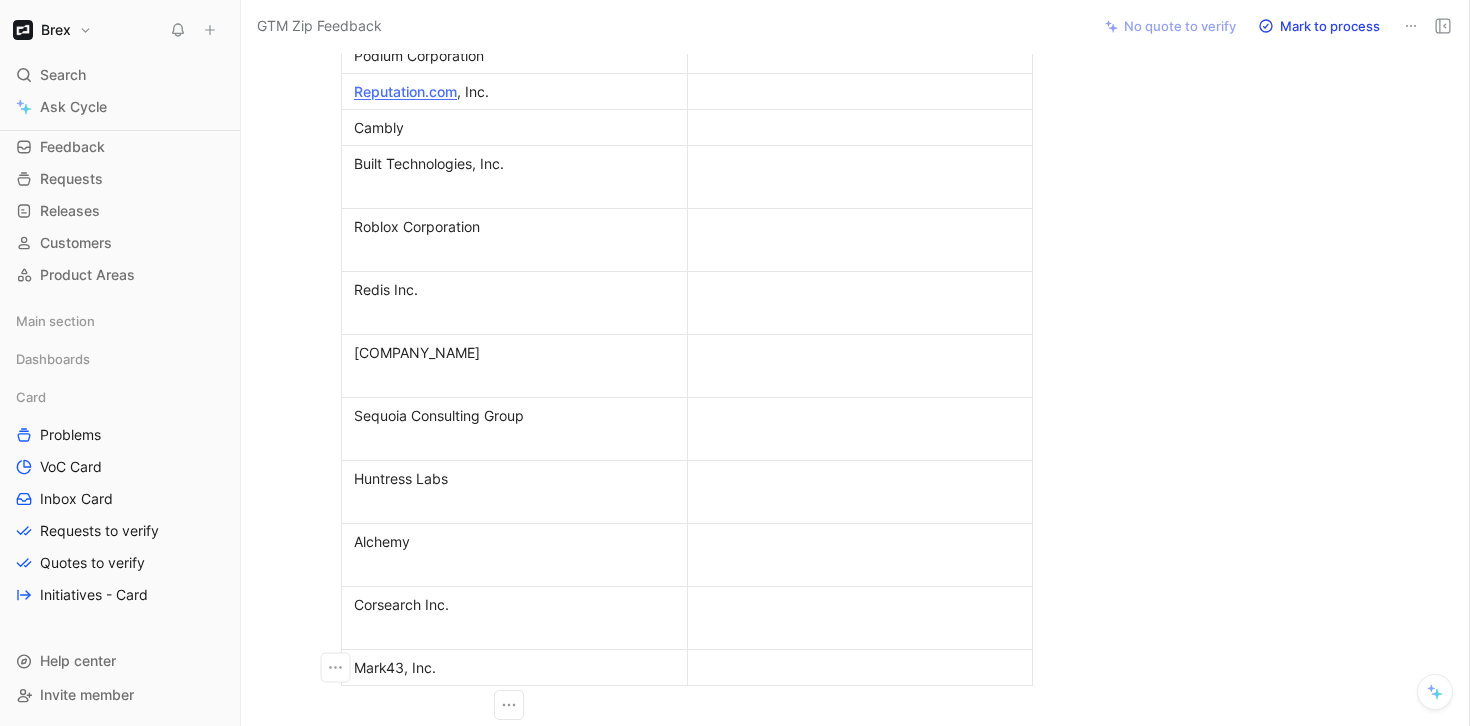 click at bounding box center [514, 631] 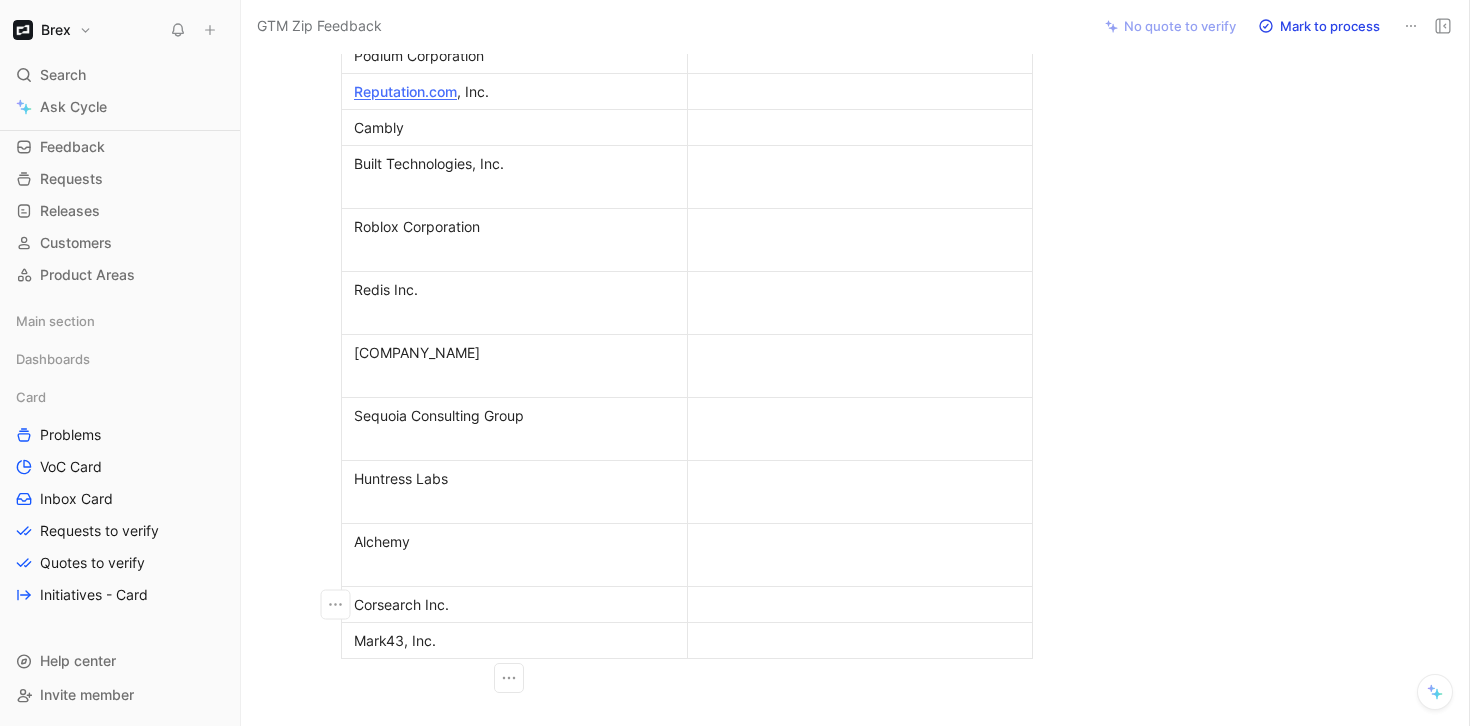 click at bounding box center [514, 568] 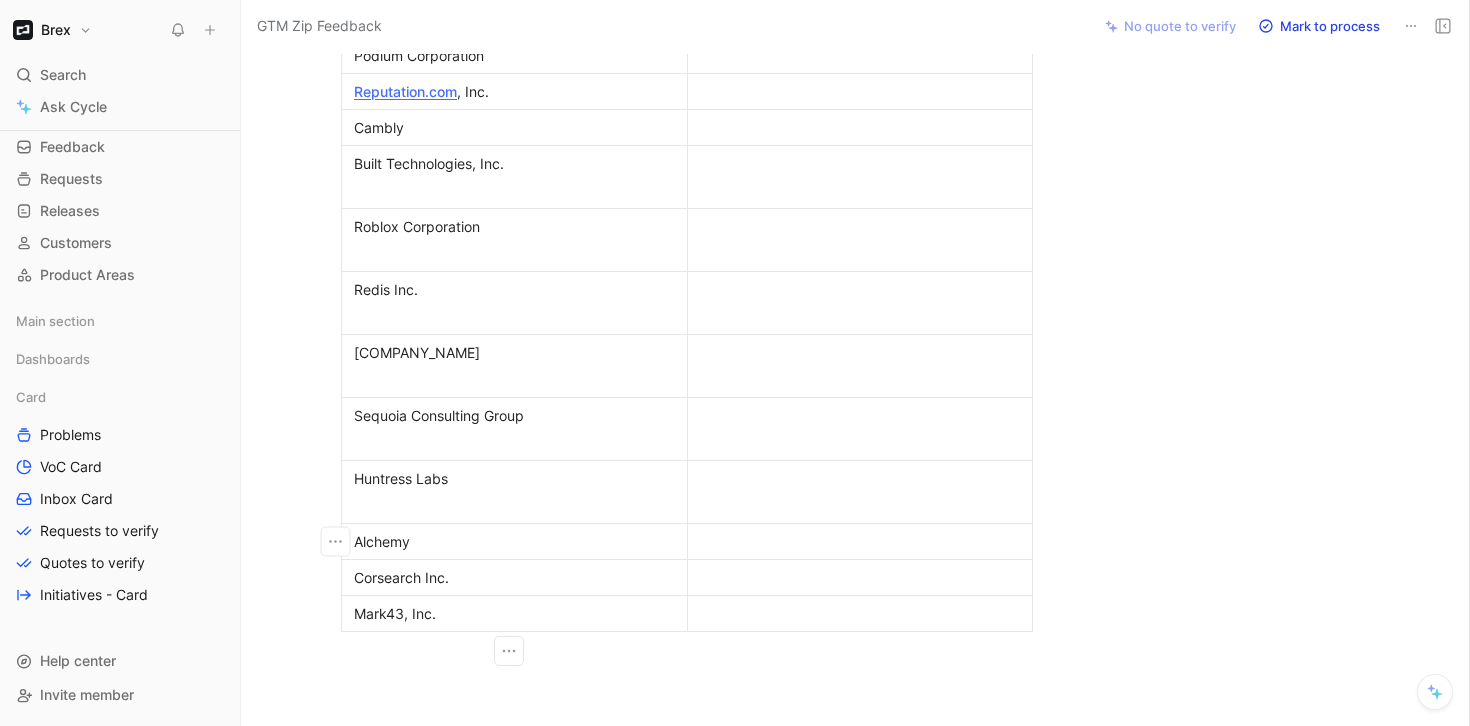 click at bounding box center [514, 505] 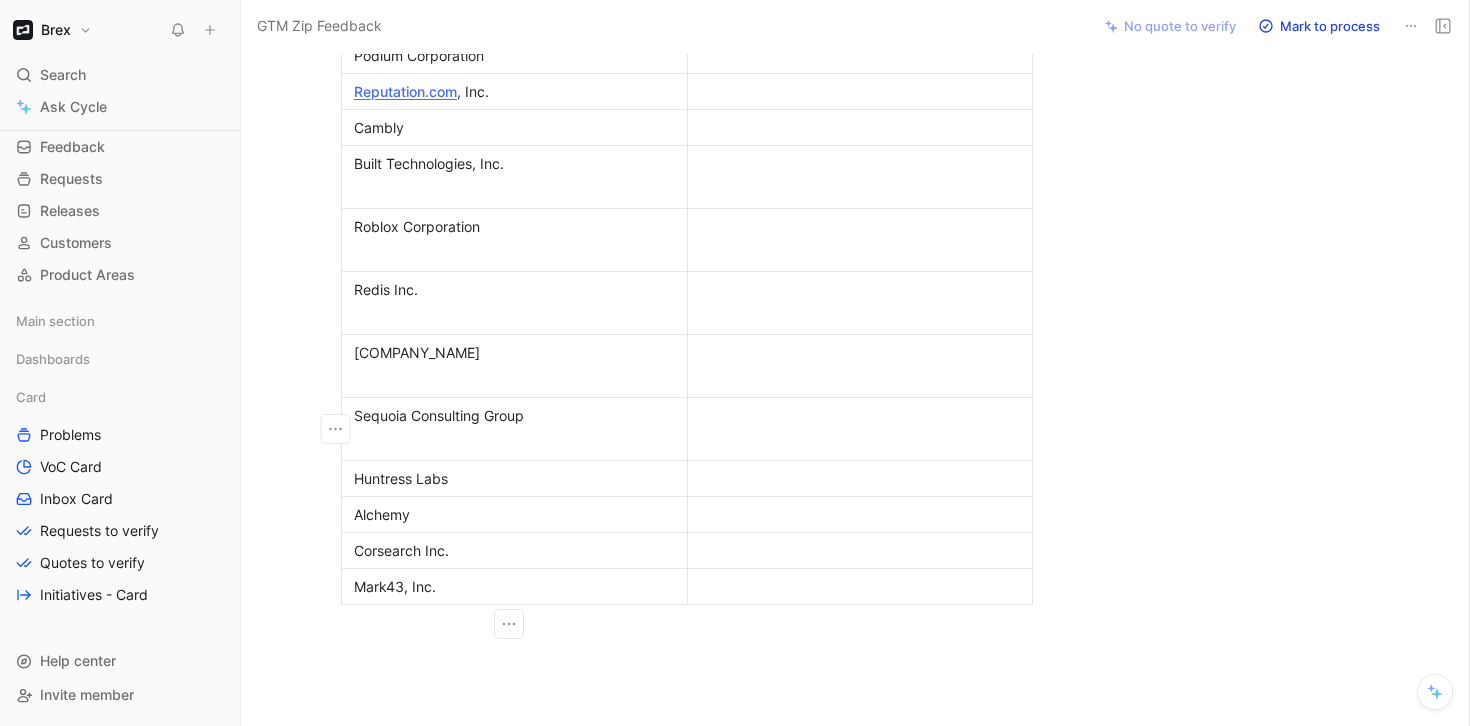 click at bounding box center (514, 442) 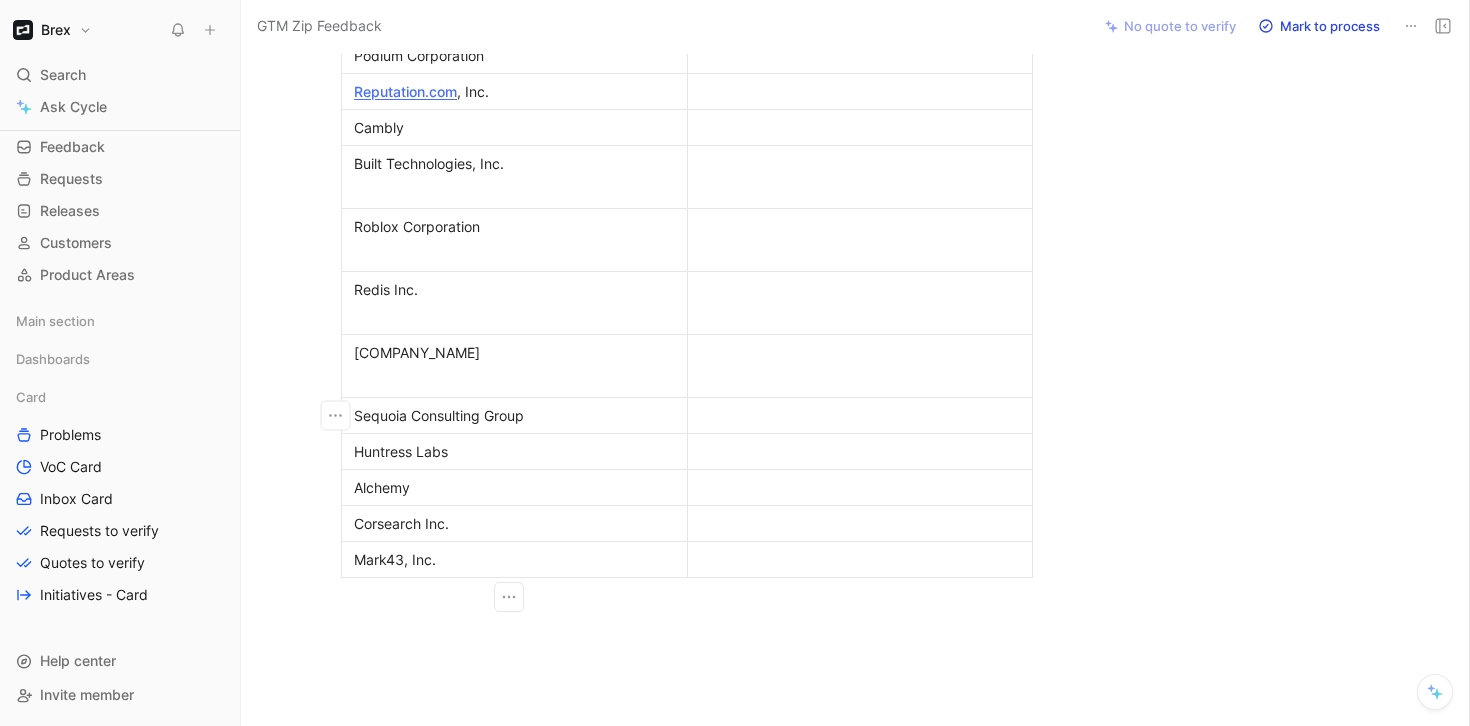 click at bounding box center (514, 379) 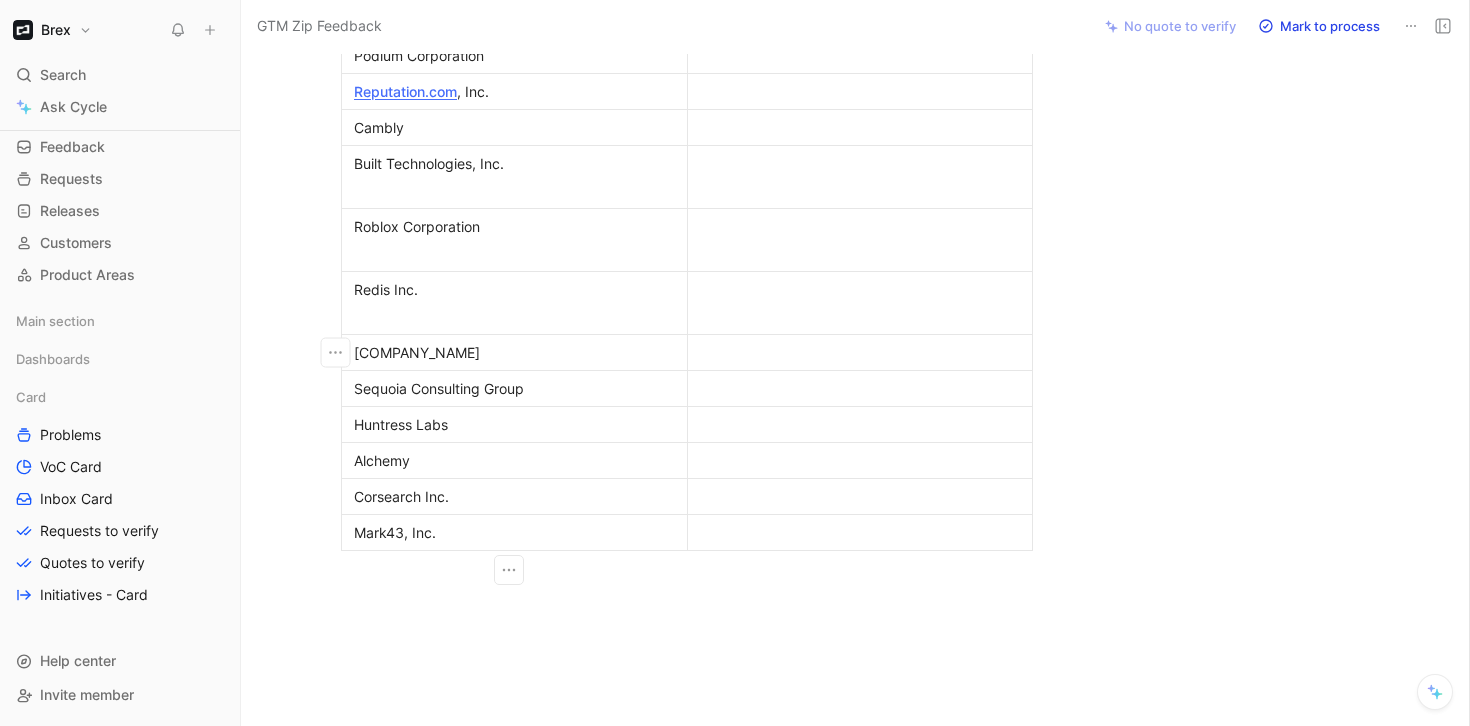 click at bounding box center (514, 316) 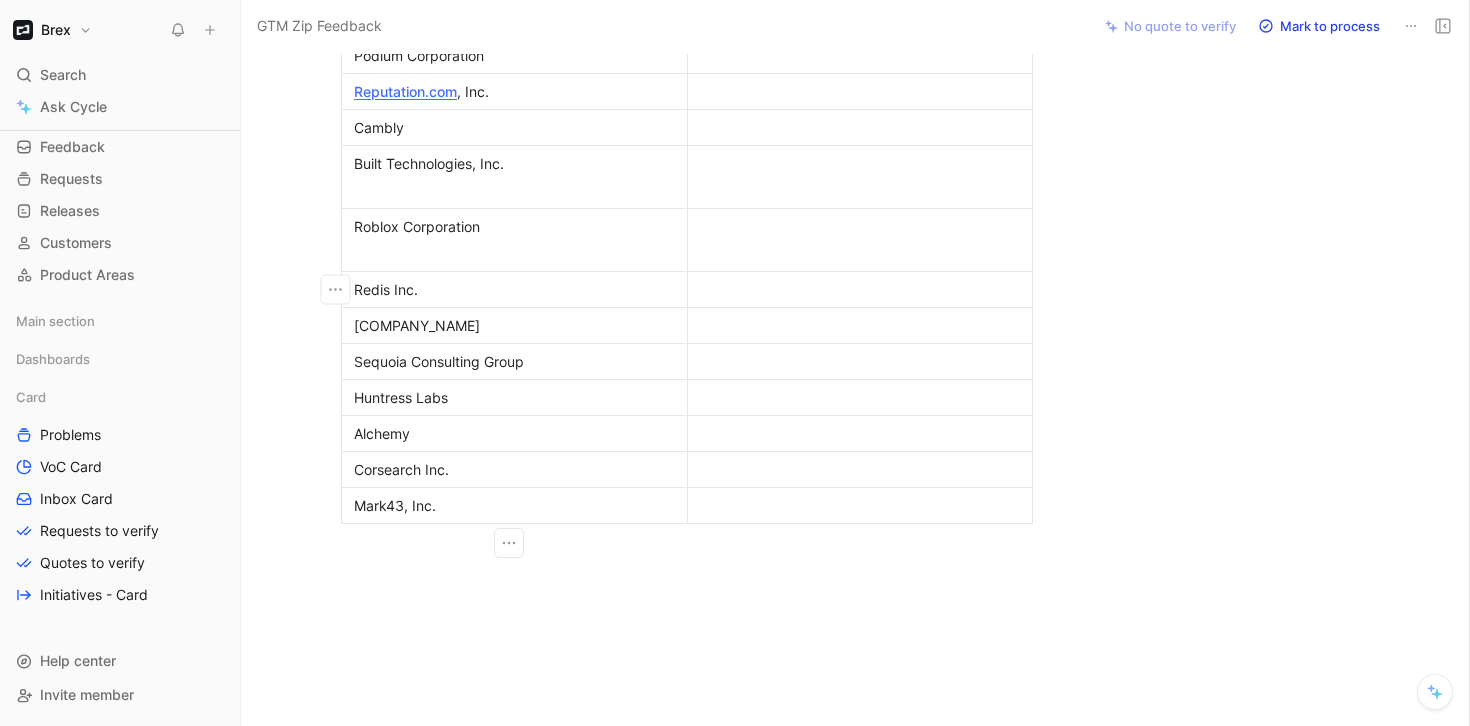 click at bounding box center (514, 253) 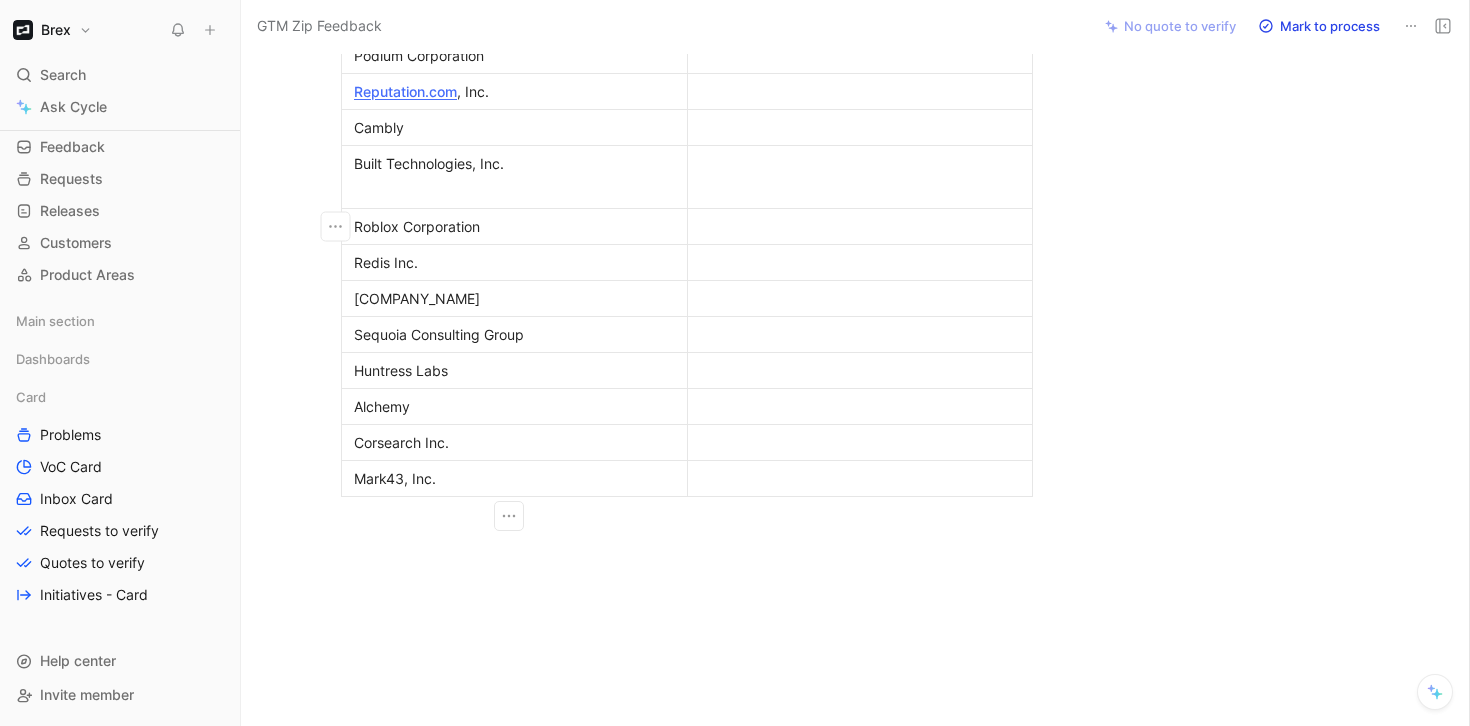 click on "Roblox Corporation" at bounding box center (515, 226) 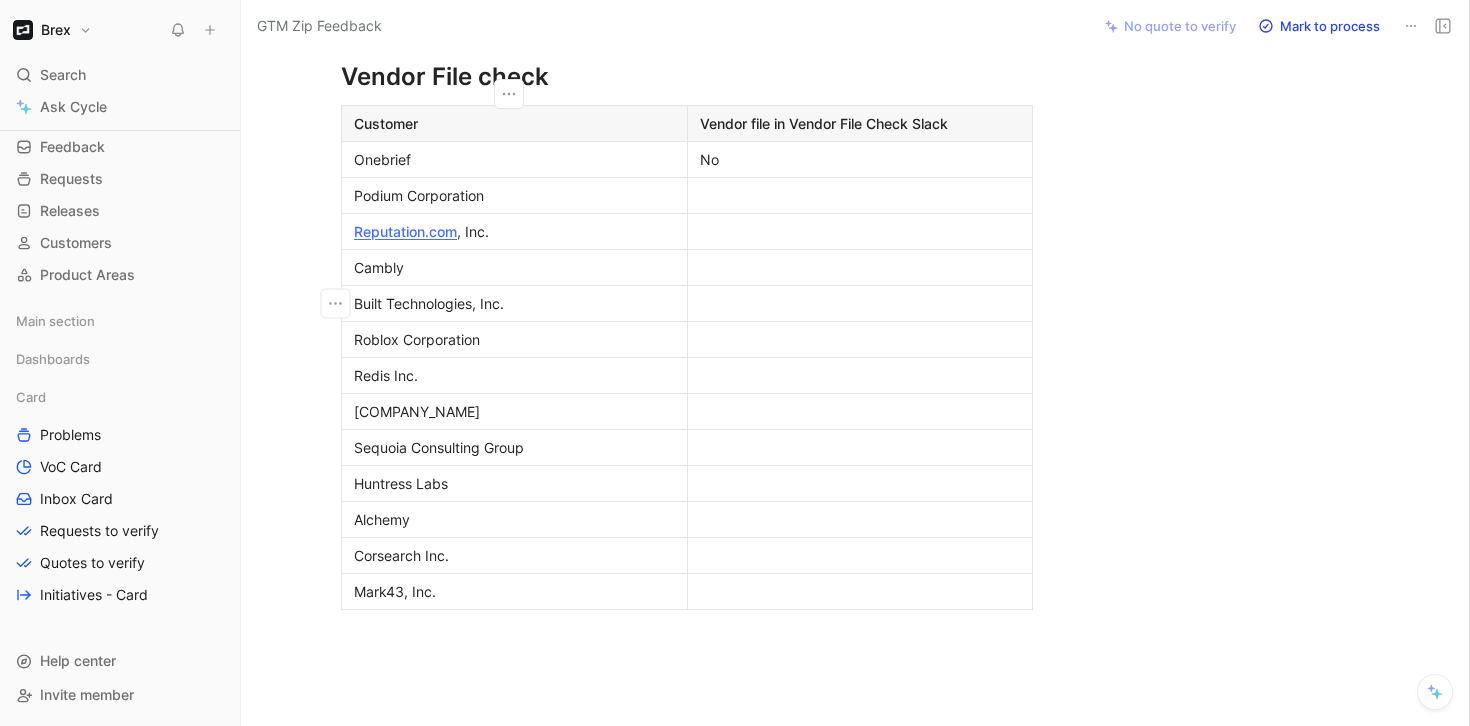 scroll, scrollTop: 2365, scrollLeft: 0, axis: vertical 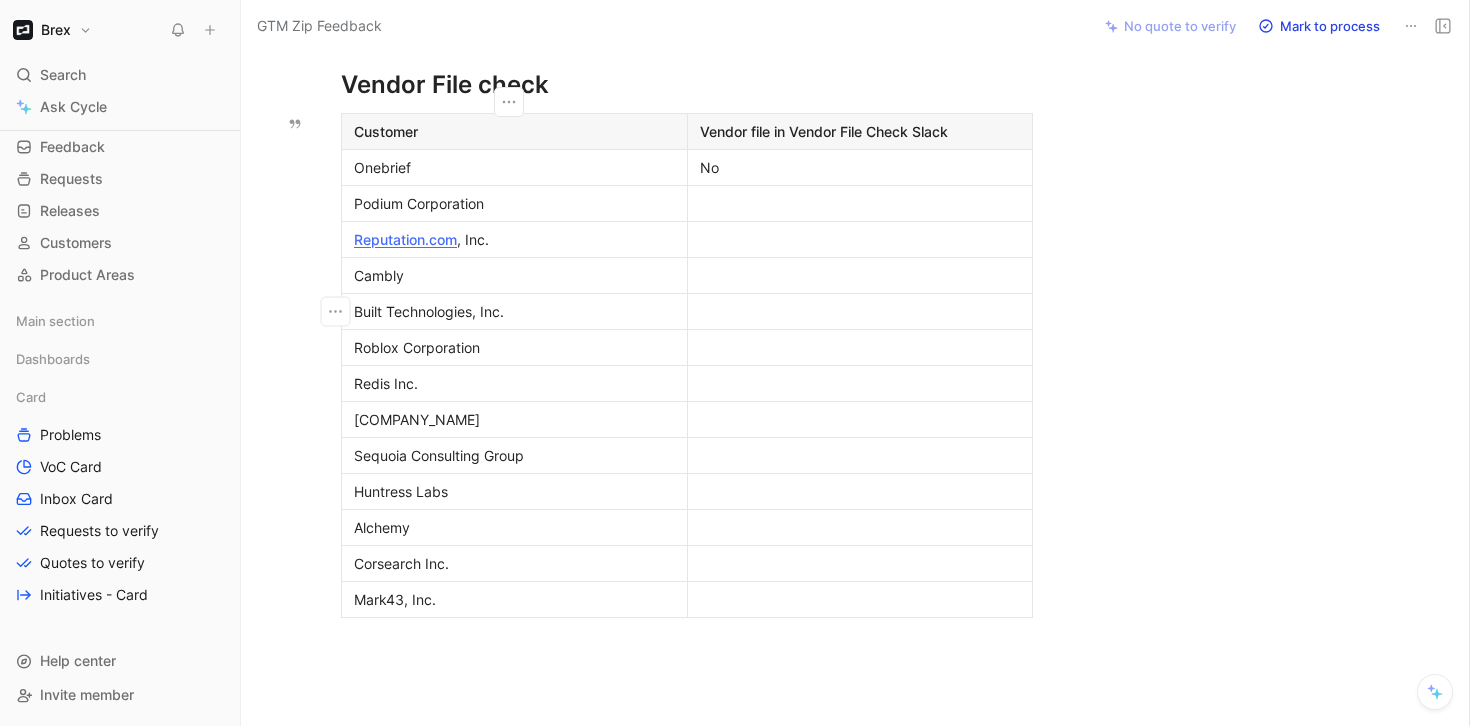click on "No" at bounding box center [860, 167] 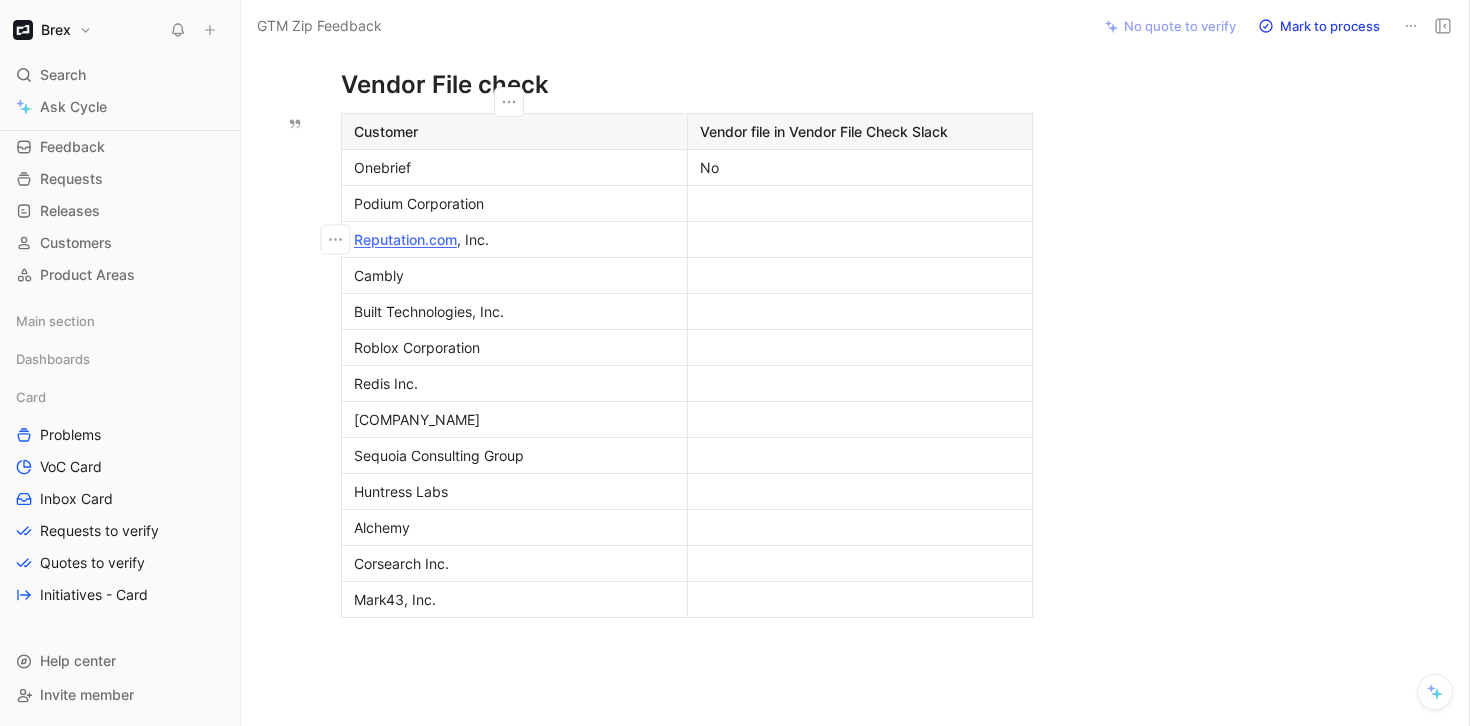 drag, startPoint x: 510, startPoint y: 251, endPoint x: 347, endPoint y: 246, distance: 163.07668 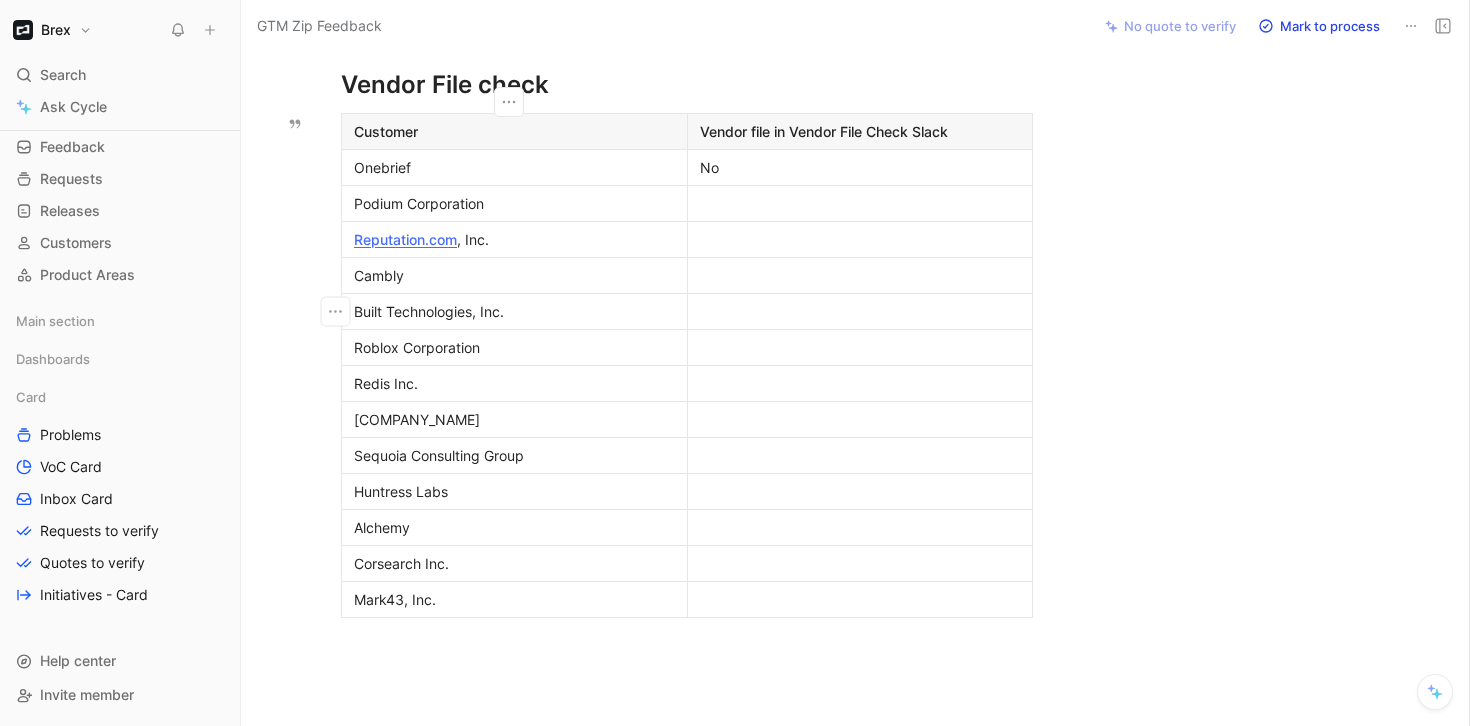 click on "Reputation.com , Inc." at bounding box center (514, 239) 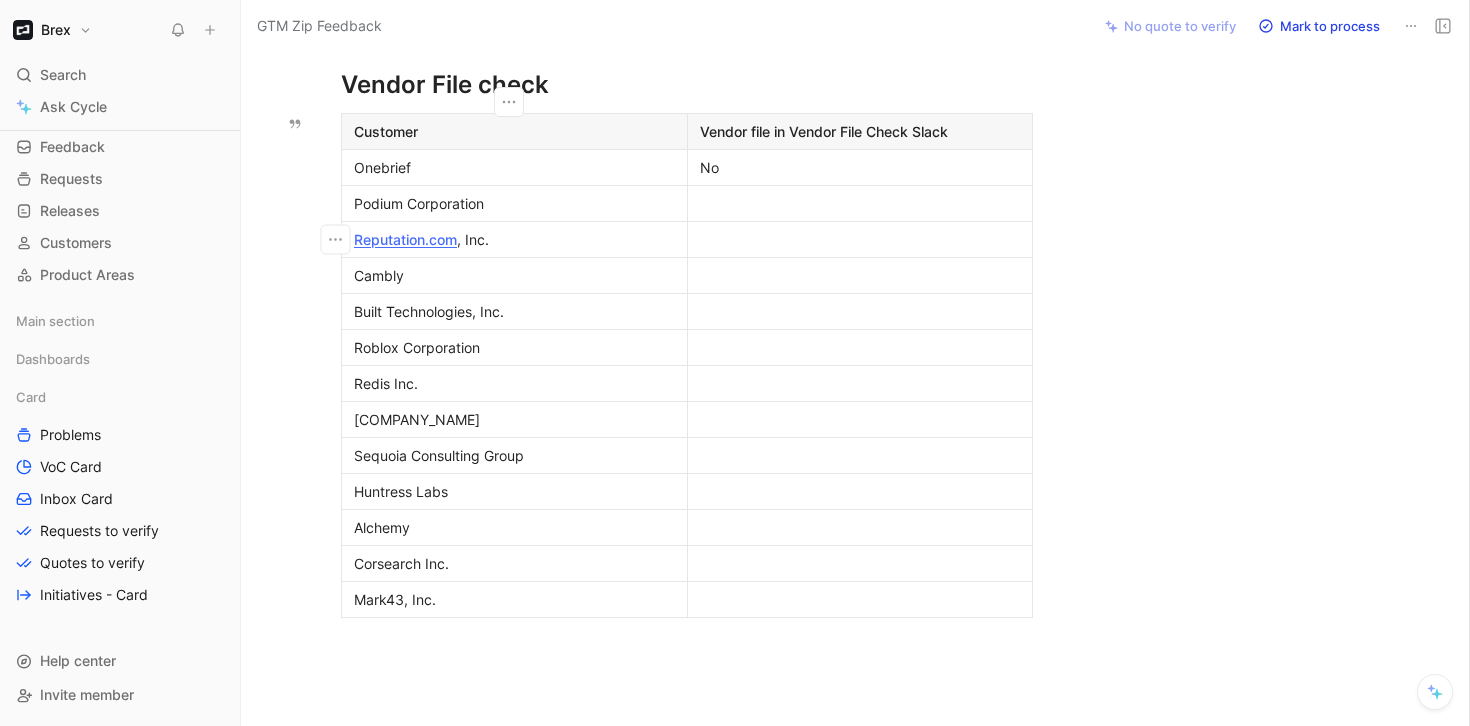 click on "Reputation.com , Inc." at bounding box center [514, 239] 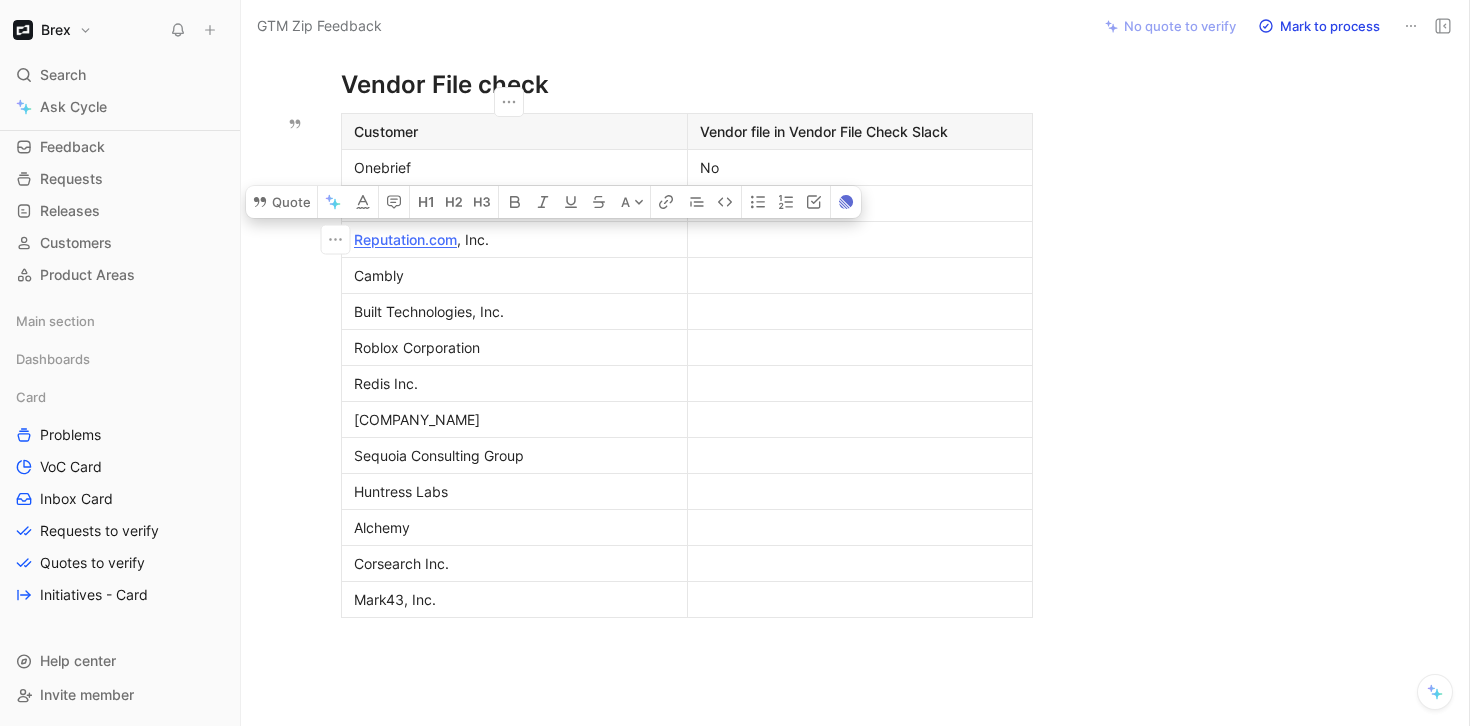 click on "Reputation.com , Inc." at bounding box center [514, 239] 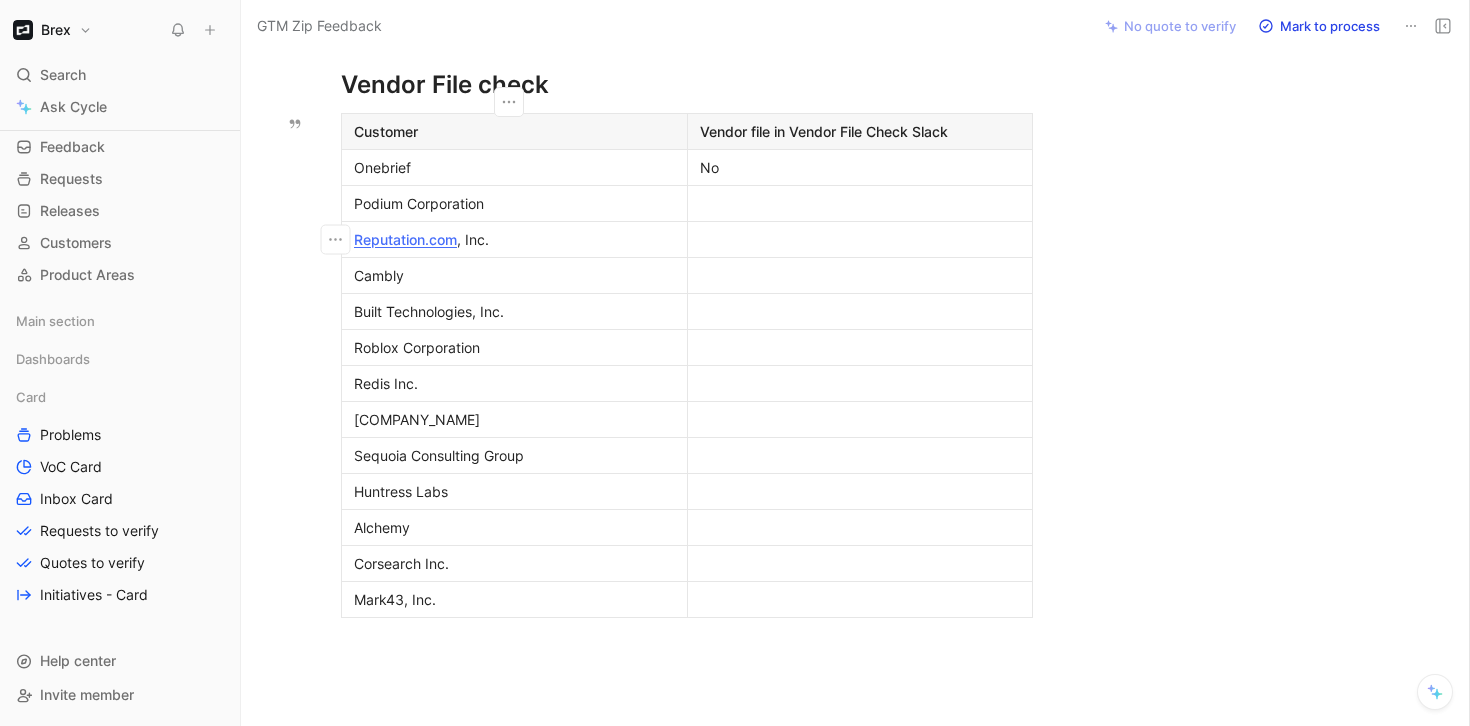 click on "Reputation.com , Inc." at bounding box center [514, 239] 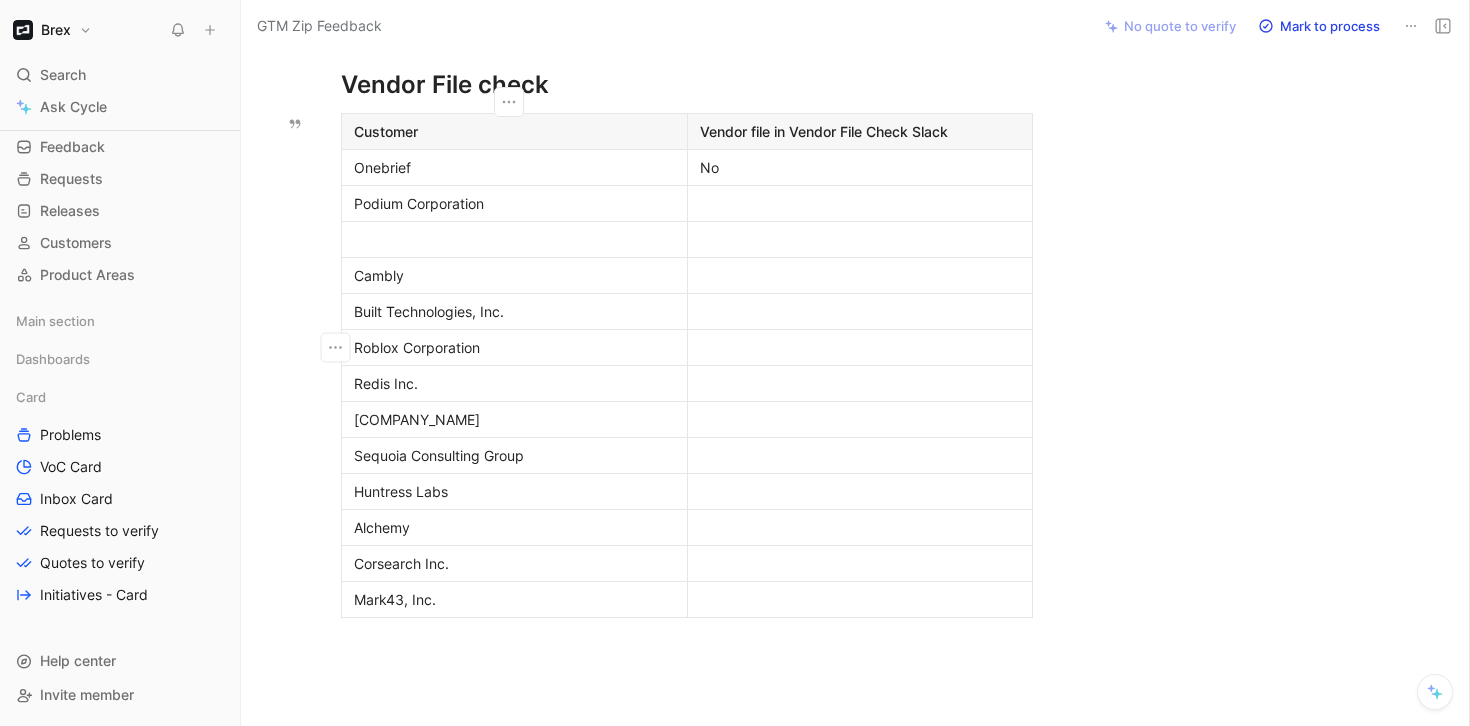 click on "Roblox Corporation" at bounding box center (514, 347) 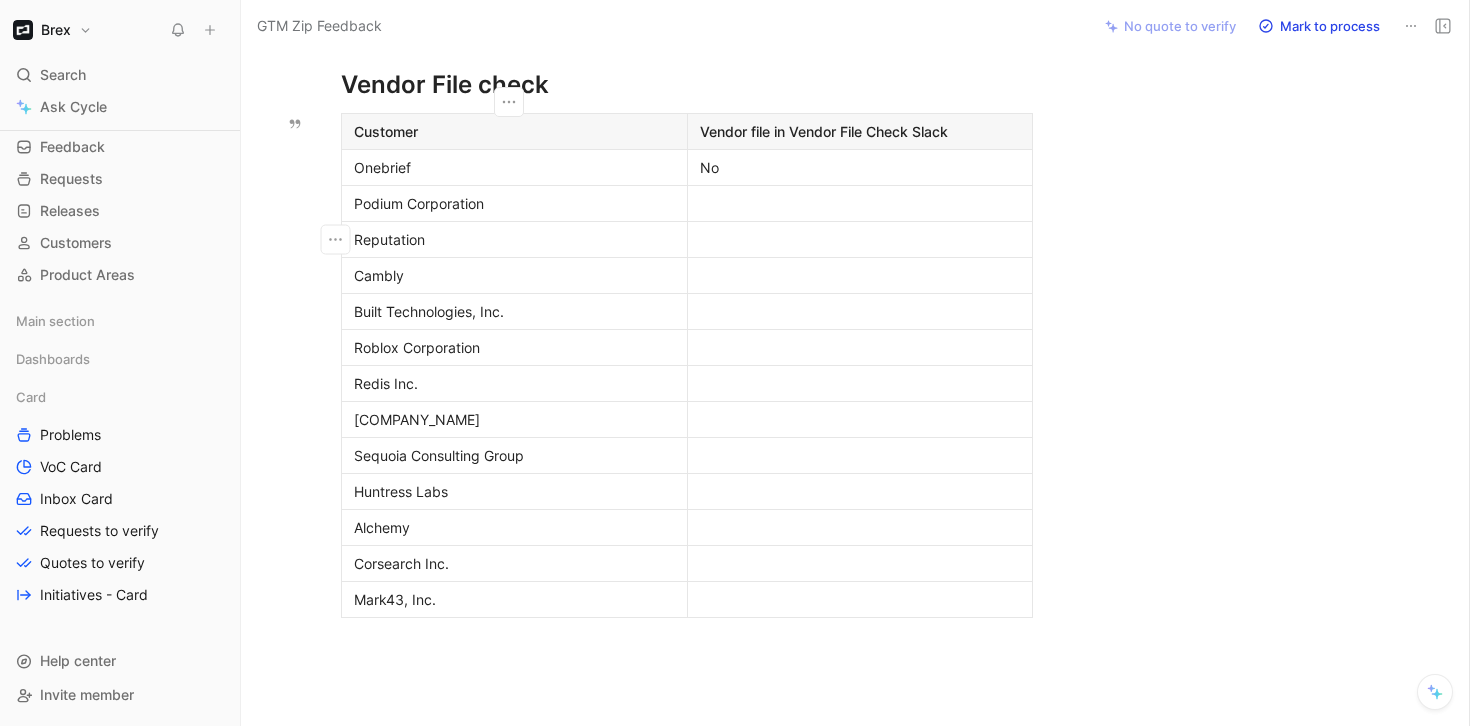 click on "Cambly" at bounding box center [514, 275] 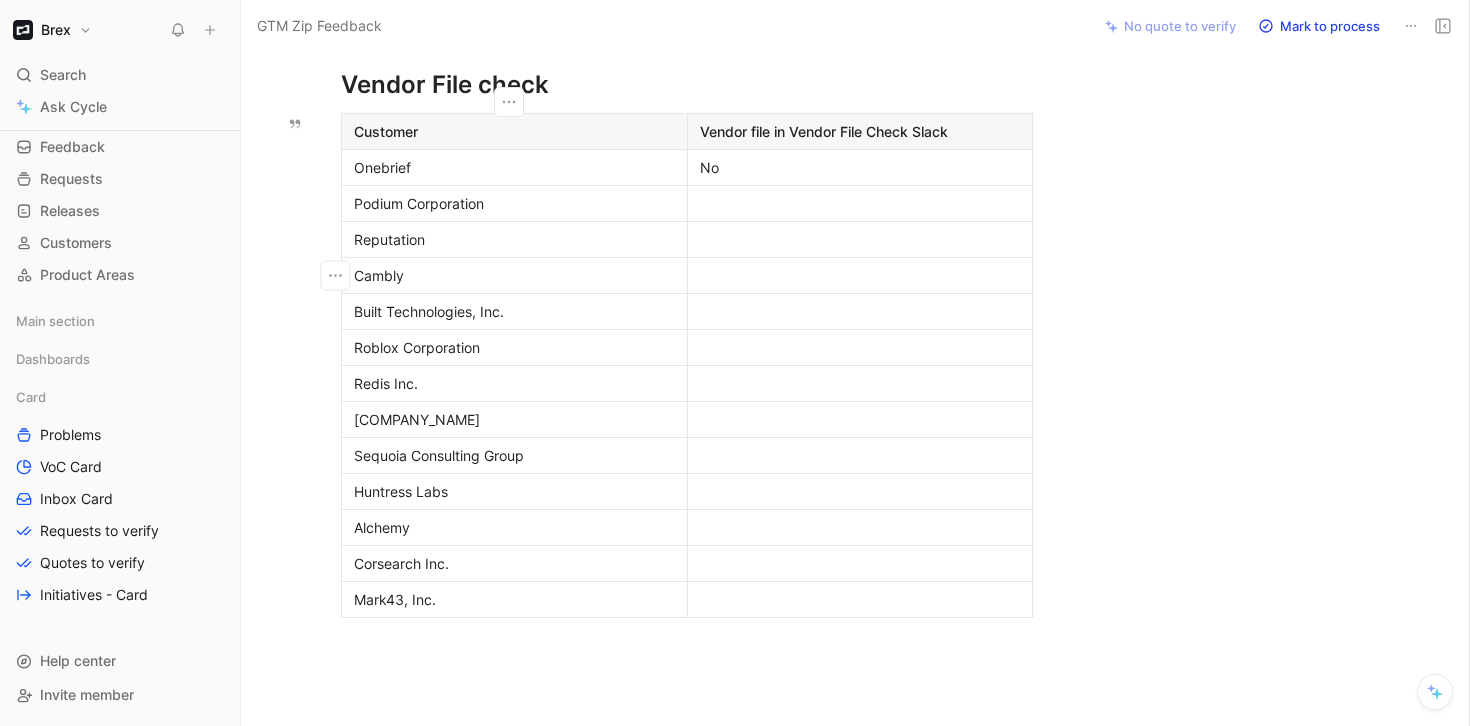 click on "Reputation" at bounding box center [514, 239] 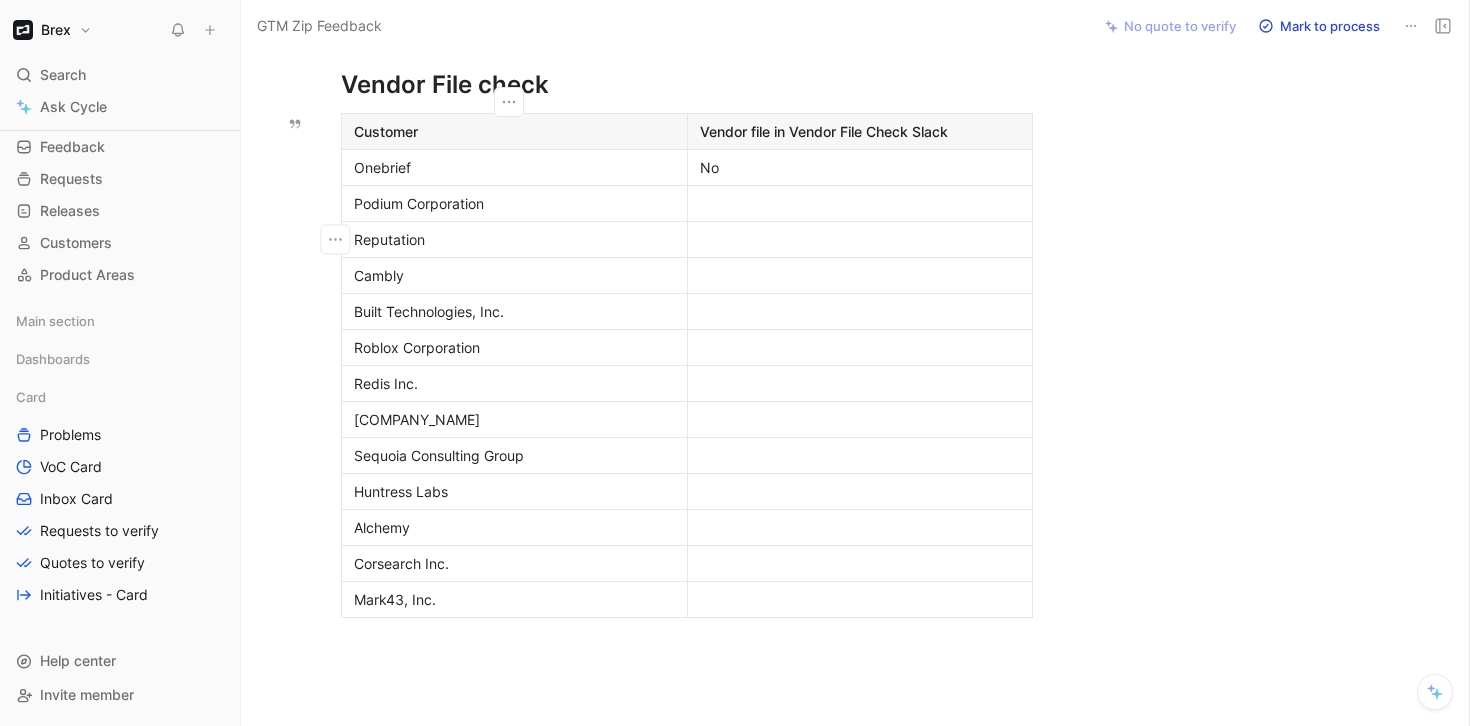 click at bounding box center [860, 203] 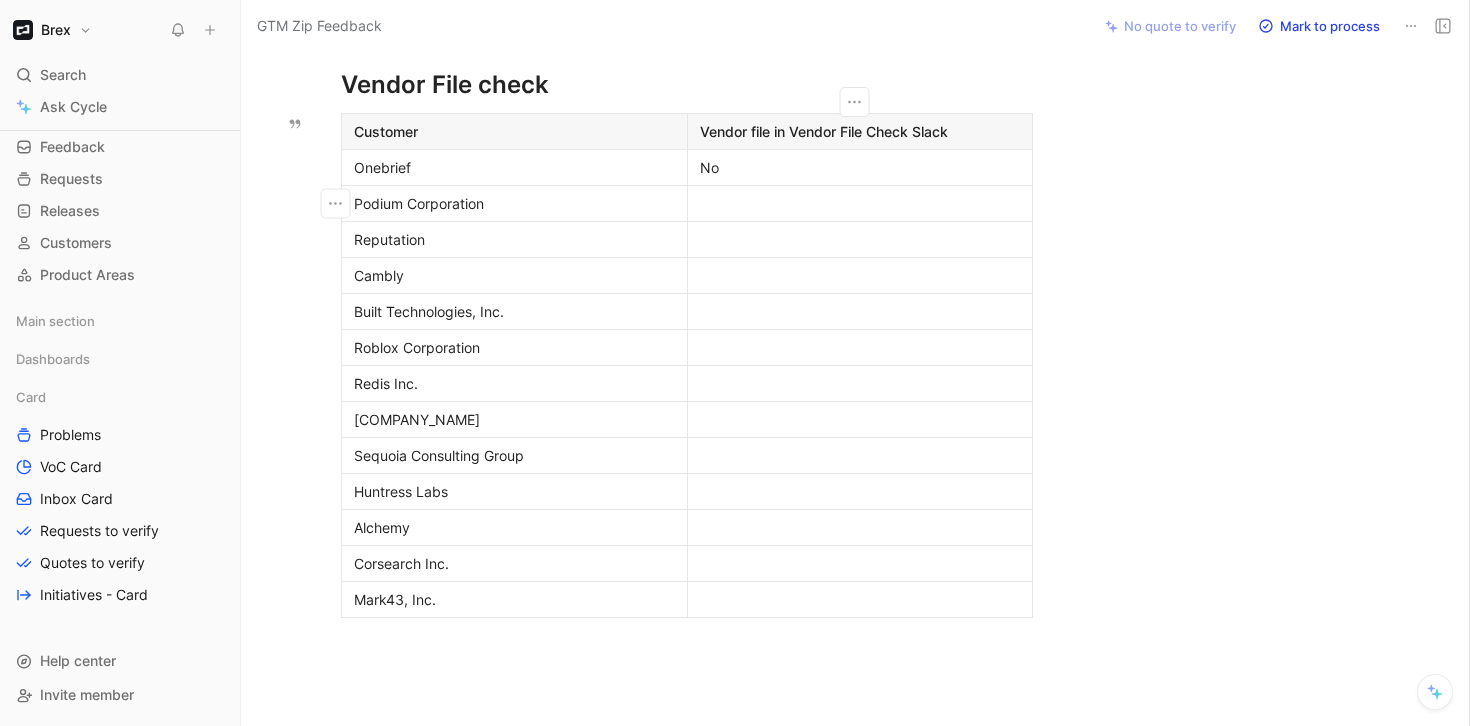 click on "Cambly" at bounding box center [514, 275] 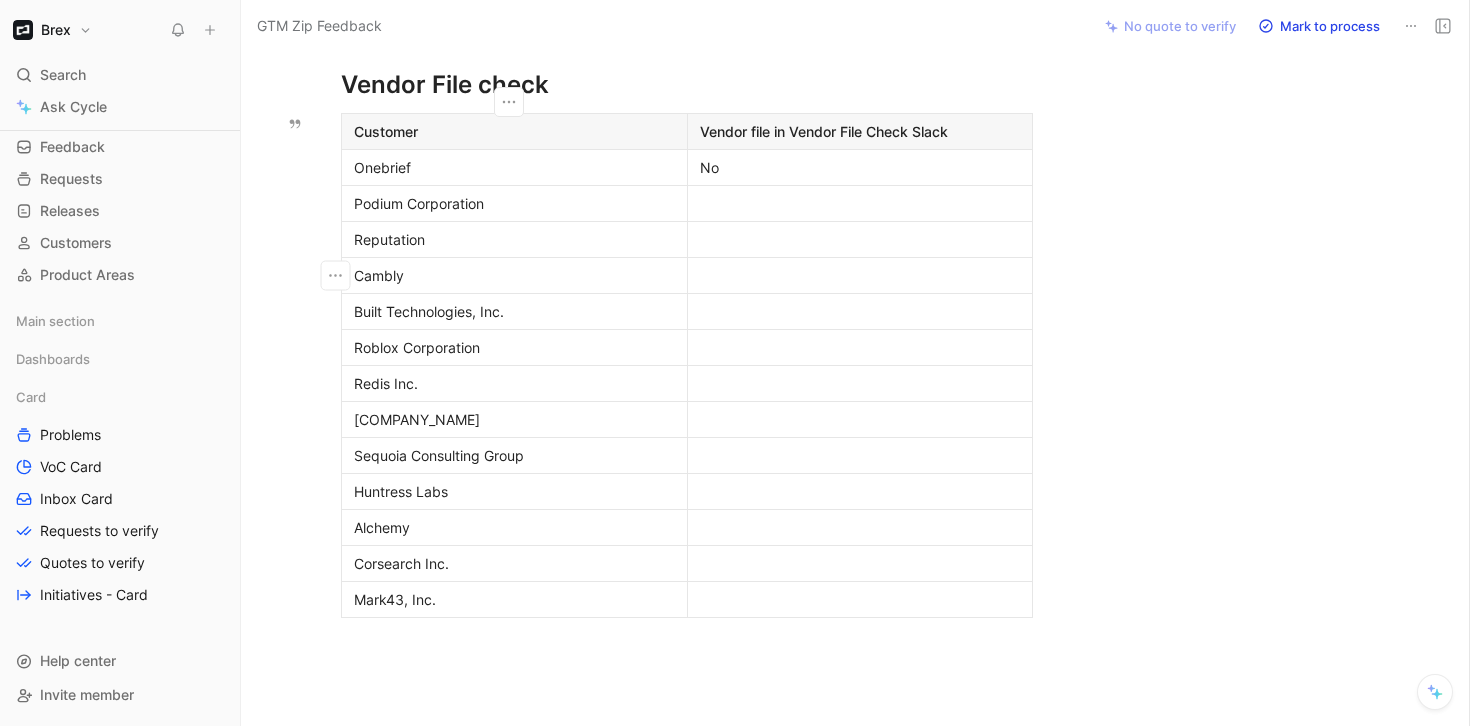 click on "Cambly" at bounding box center [514, 275] 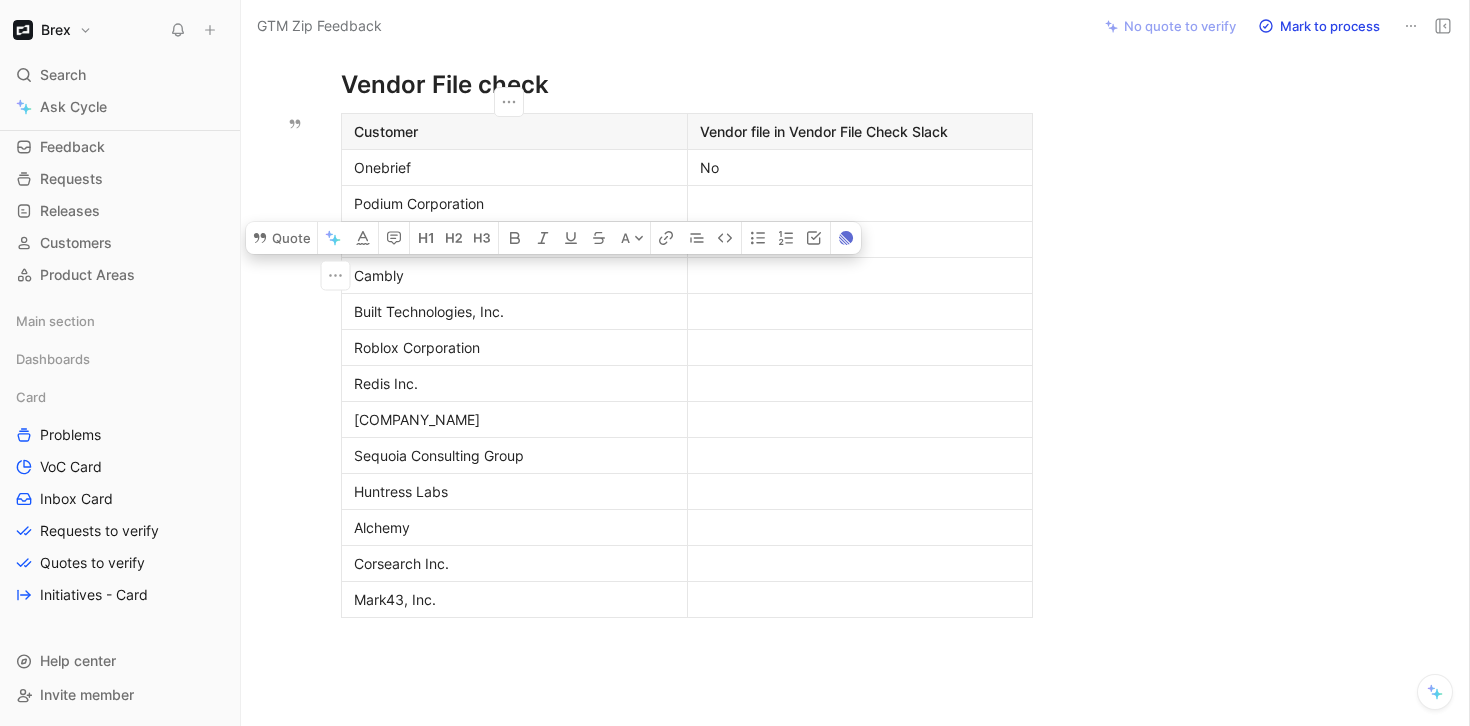 copy on "Cambly" 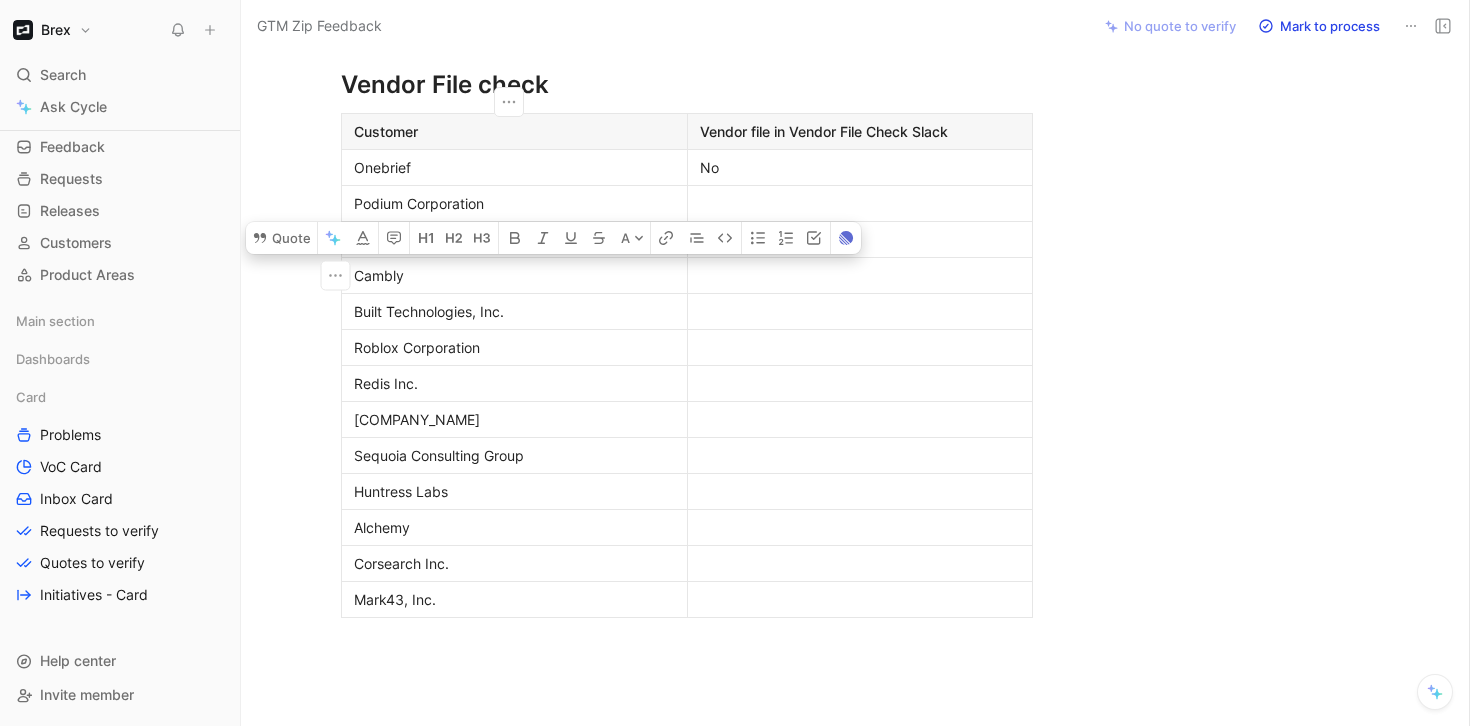 click on "Cambly" at bounding box center (514, 275) 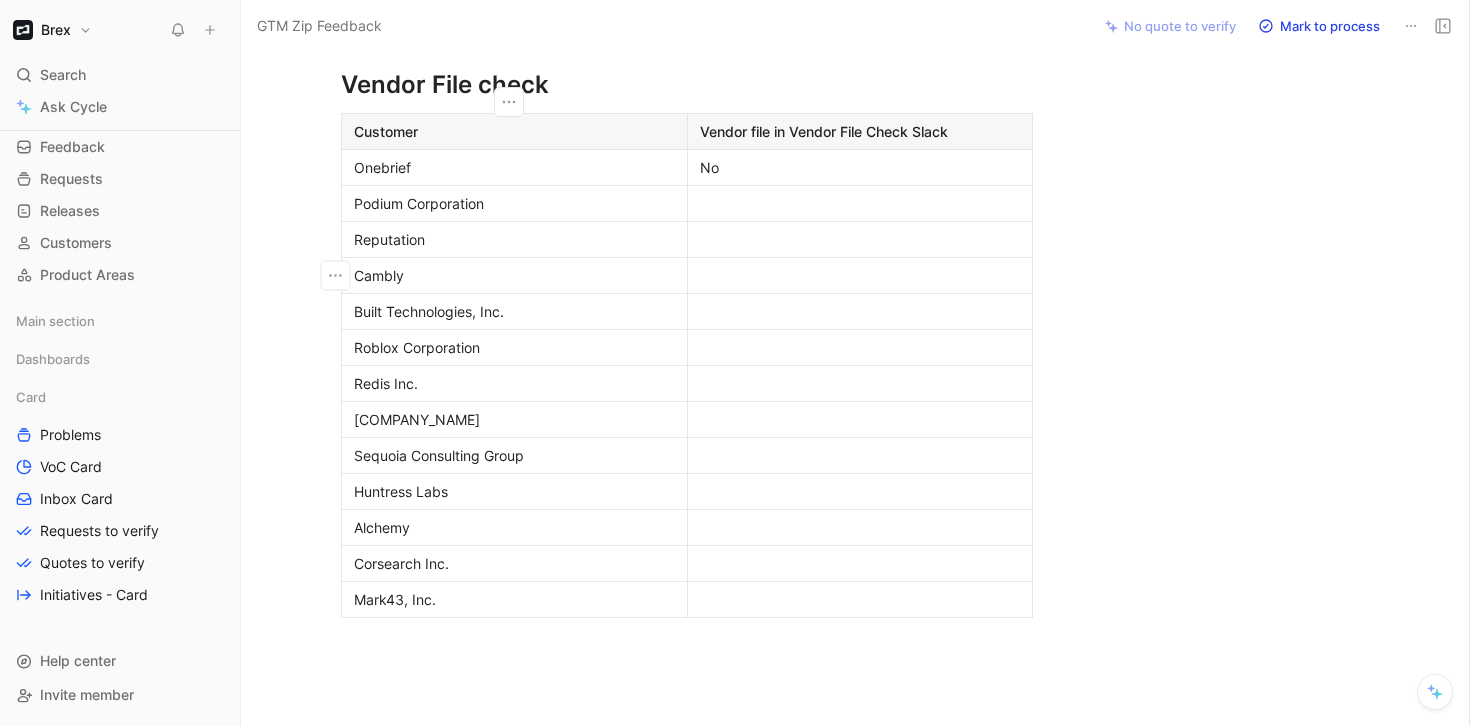 click on "Cambly" at bounding box center (514, 275) 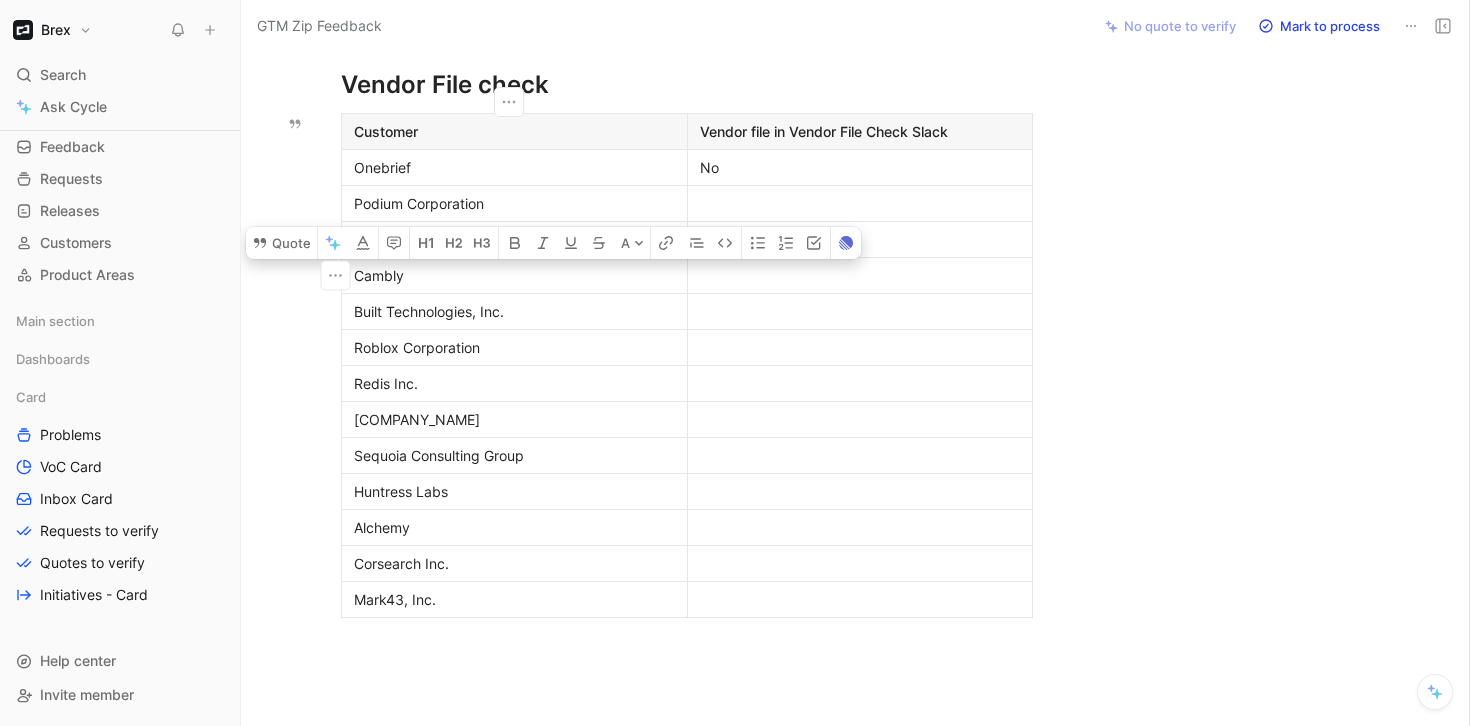 click on "Roblox Corporation" at bounding box center [514, 347] 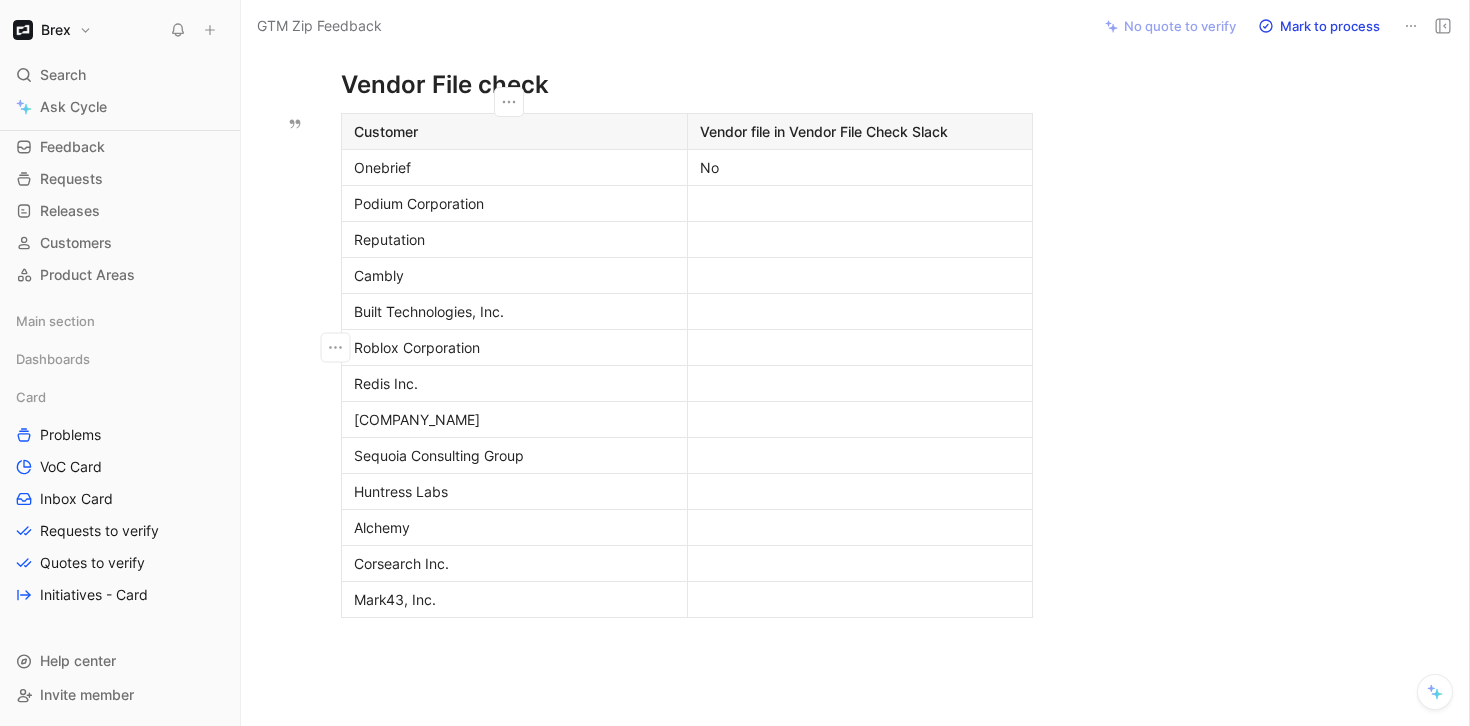 click at bounding box center (860, 311) 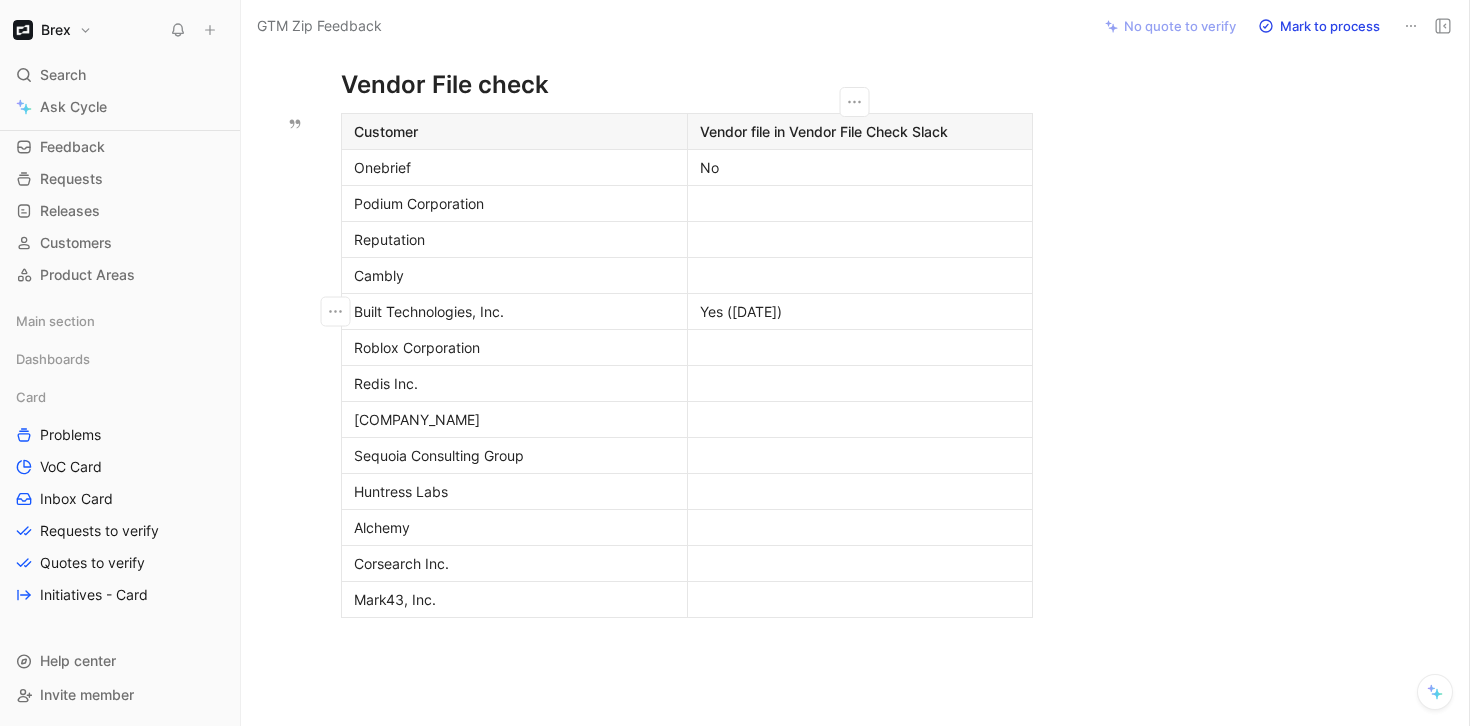 click on "Yes (November 24)" at bounding box center [860, 311] 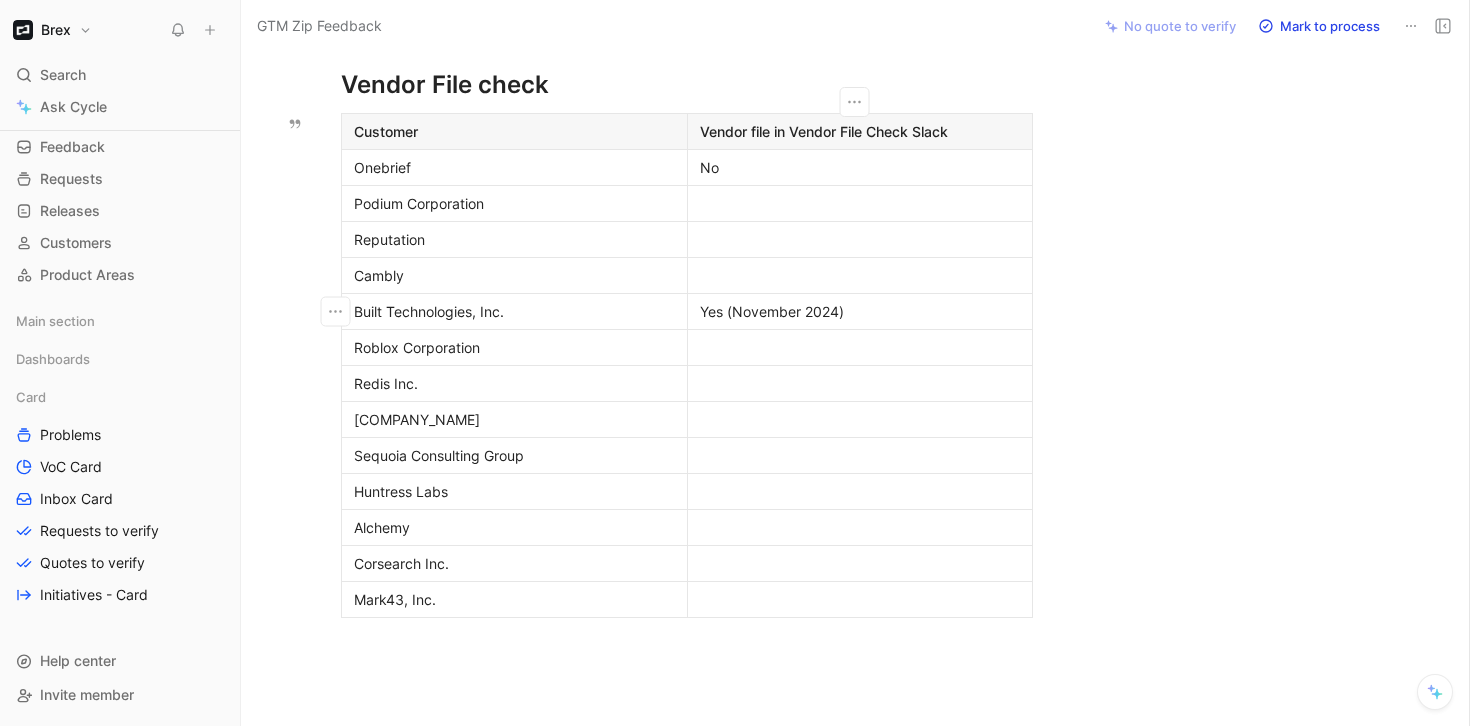 click at bounding box center (860, 239) 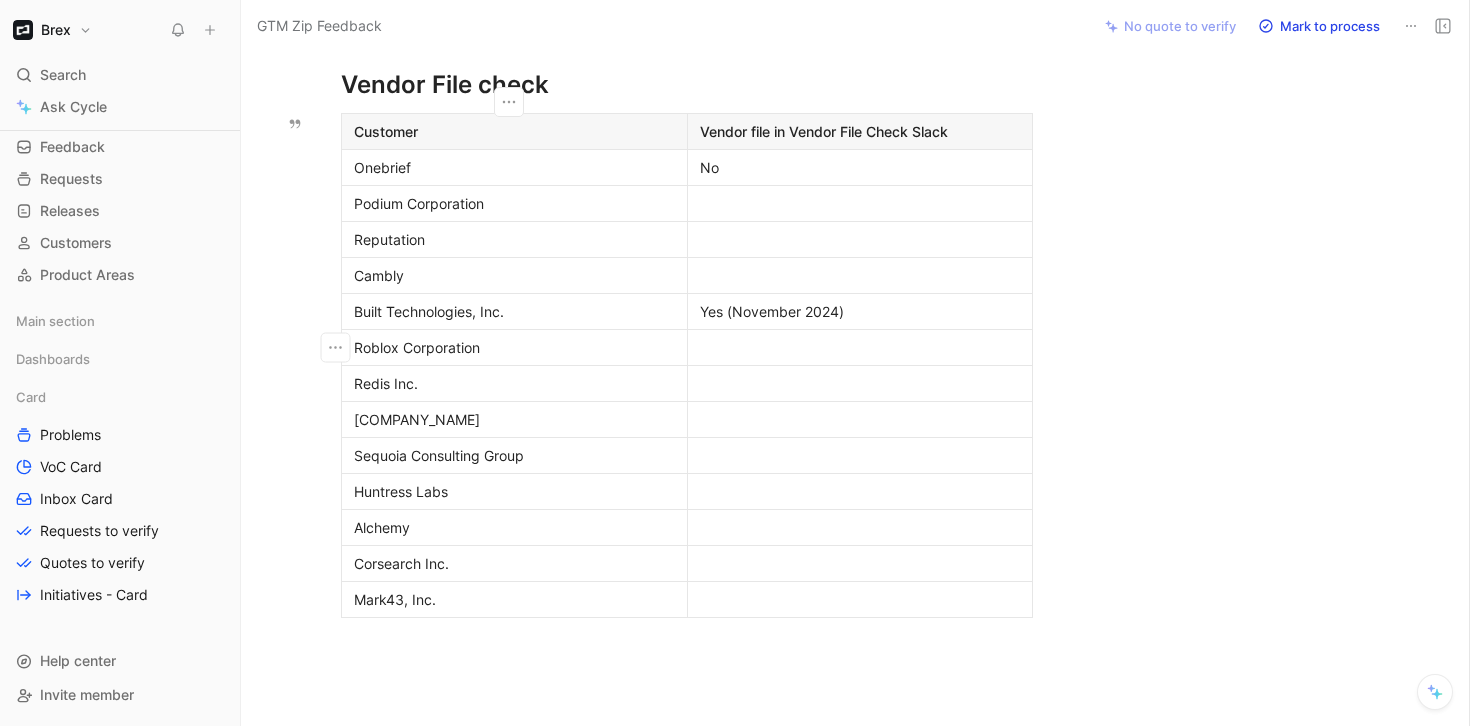 click on "Roblox Corporation" at bounding box center [514, 347] 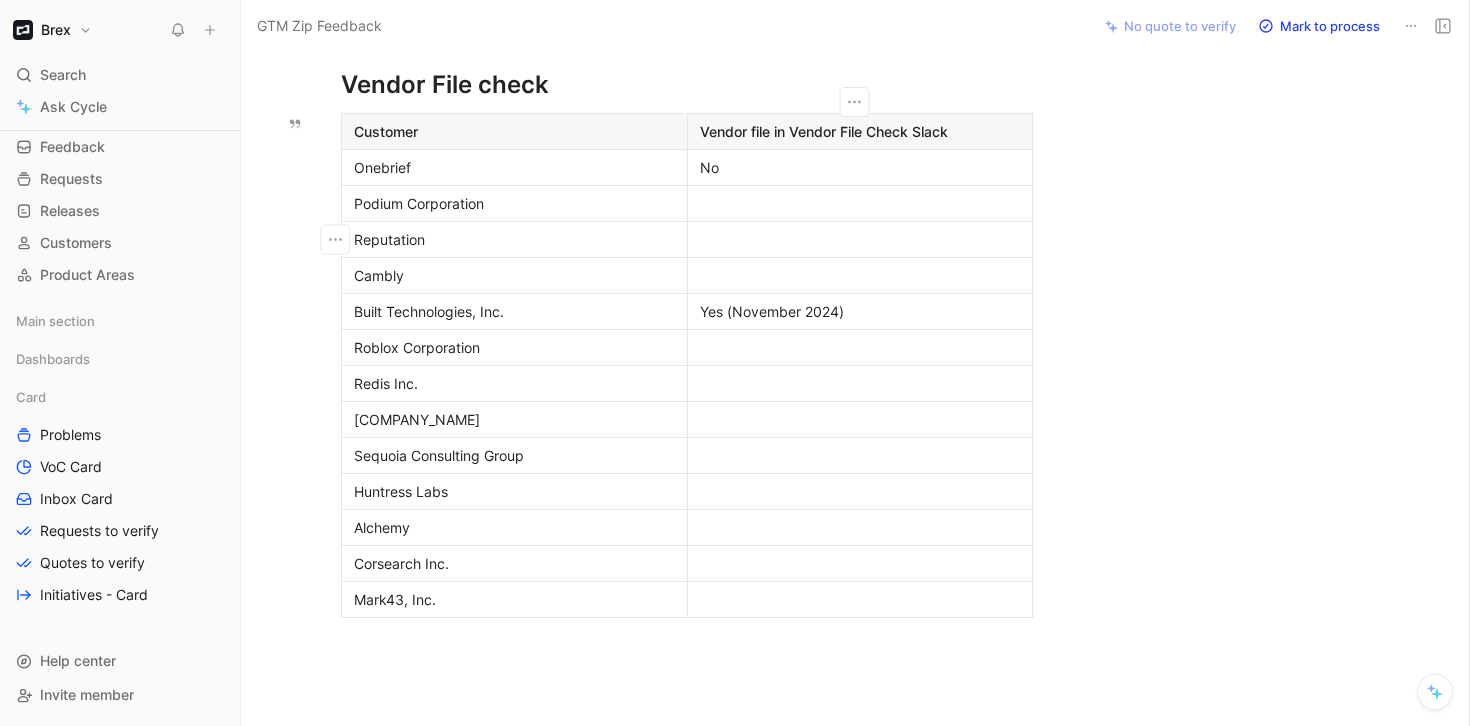 click at bounding box center (860, 203) 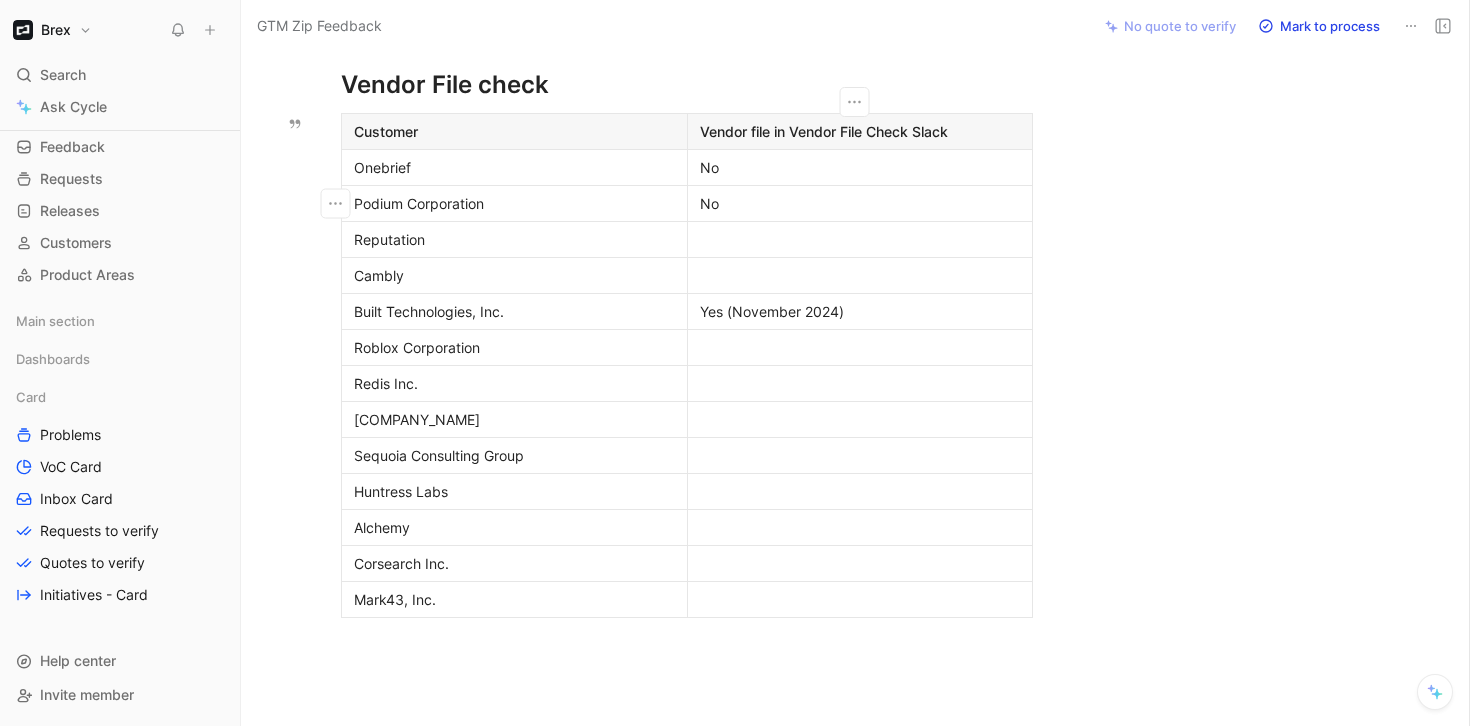 click at bounding box center (860, 239) 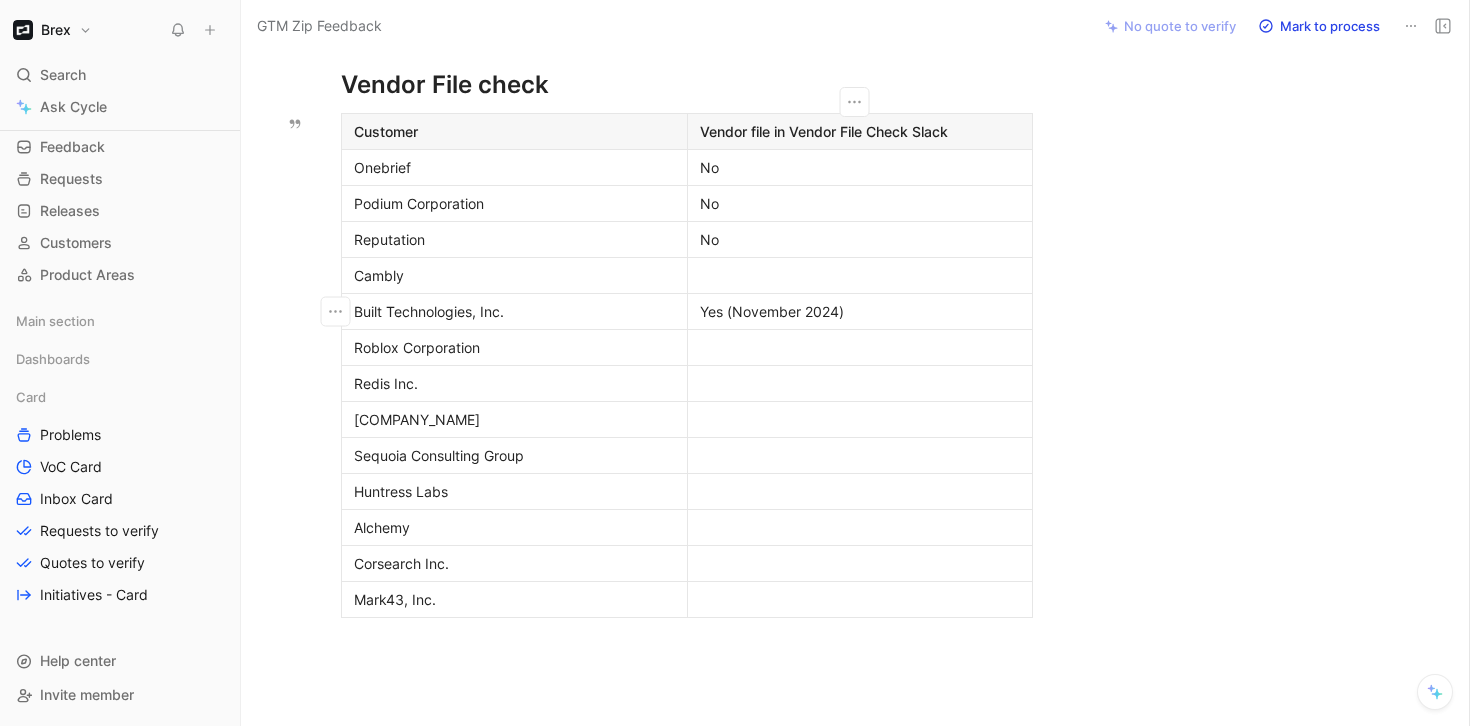 click on "Yes (November 2024)" at bounding box center (860, 311) 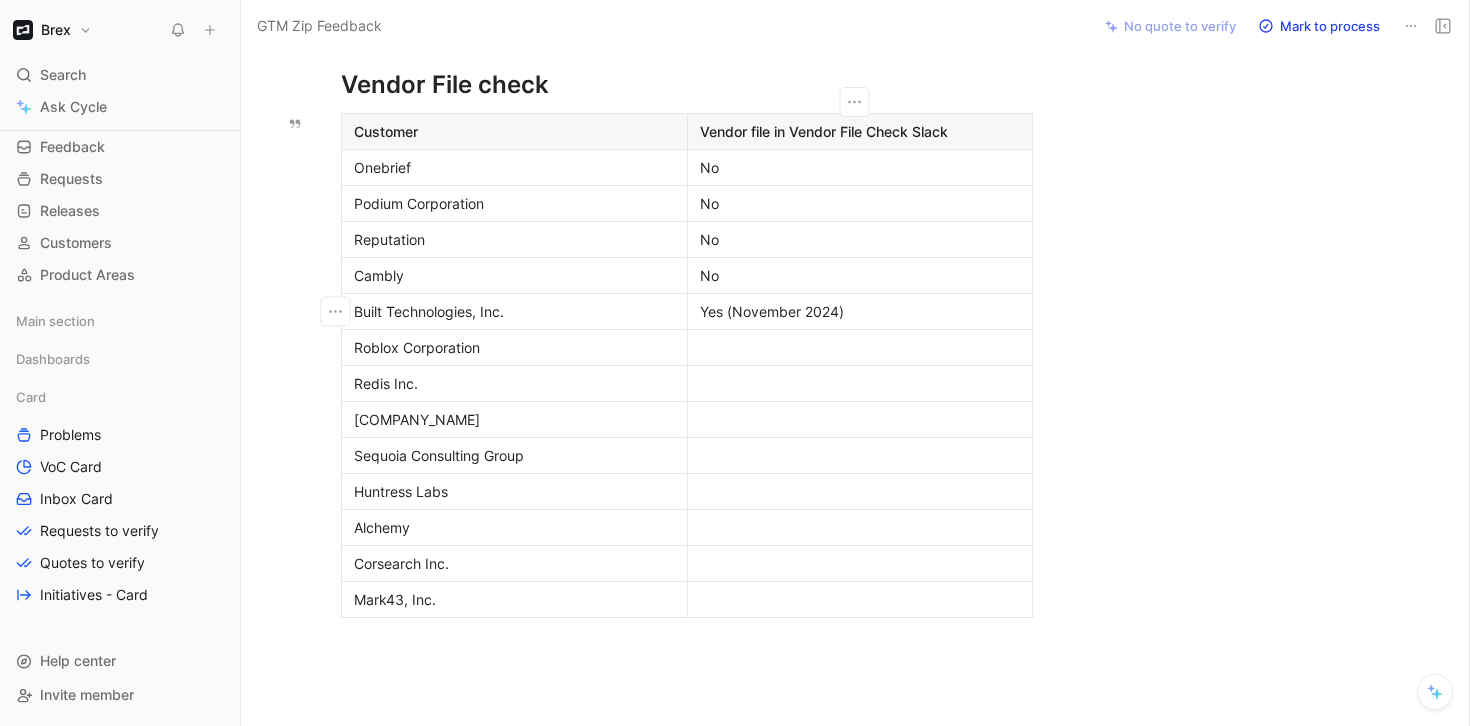 click on "Yes (November 2024)" at bounding box center (860, 311) 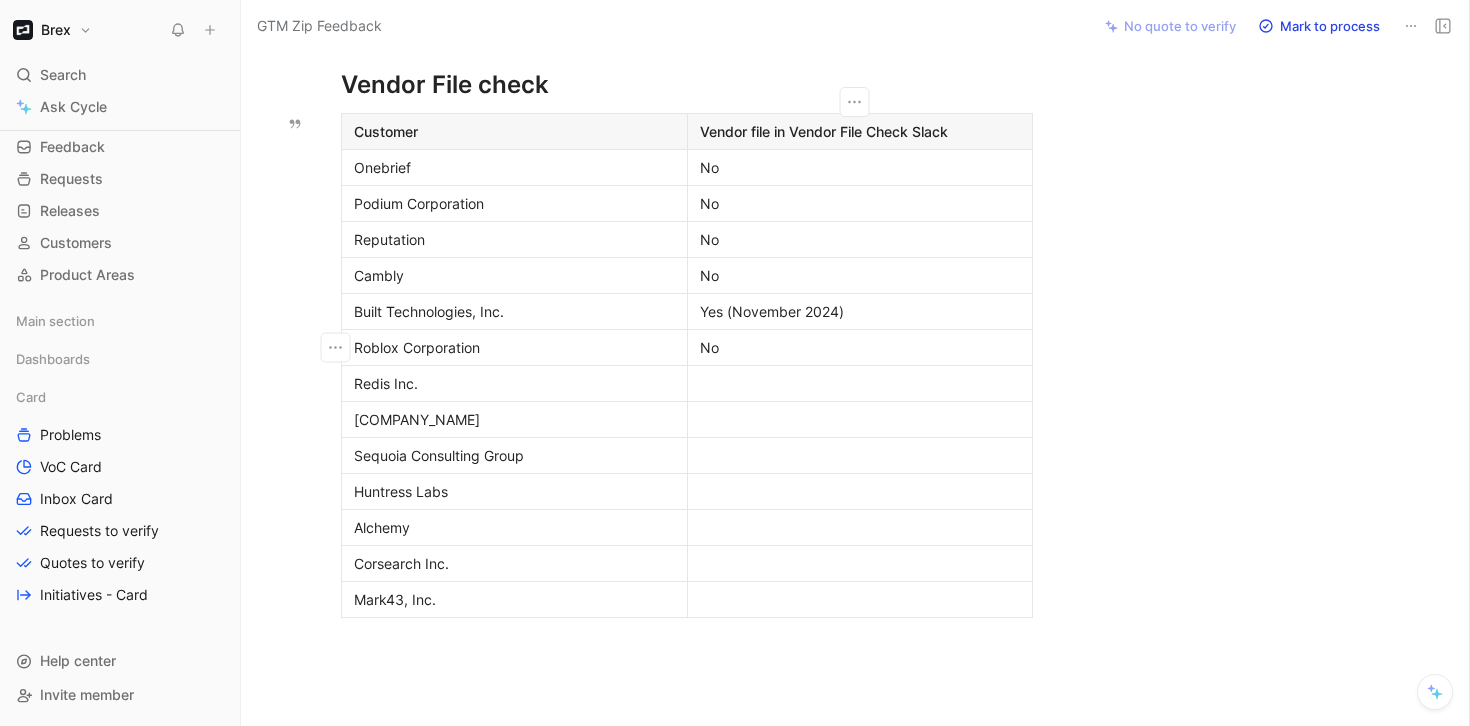 click on "Redis Inc." at bounding box center (514, 383) 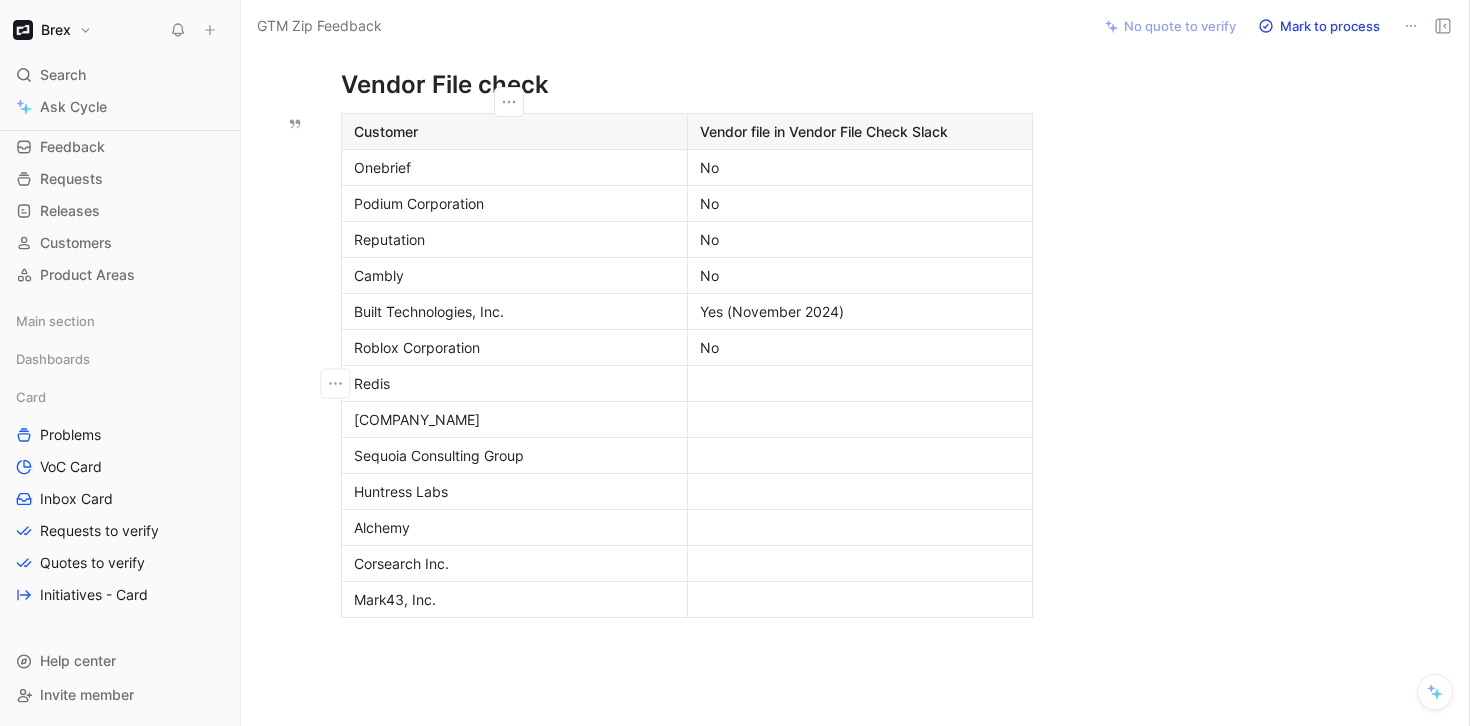 click at bounding box center (860, 383) 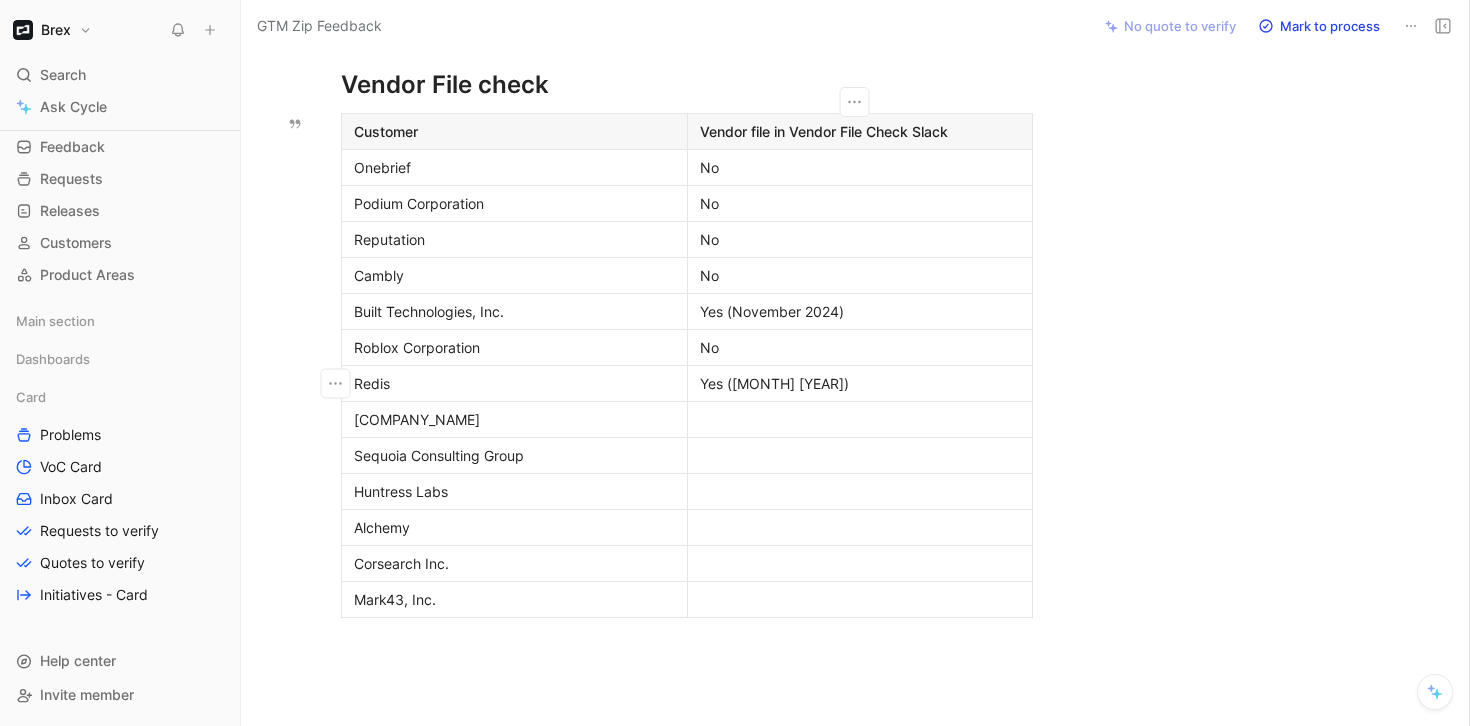 click on "Yes (Jun 2025)" at bounding box center [860, 383] 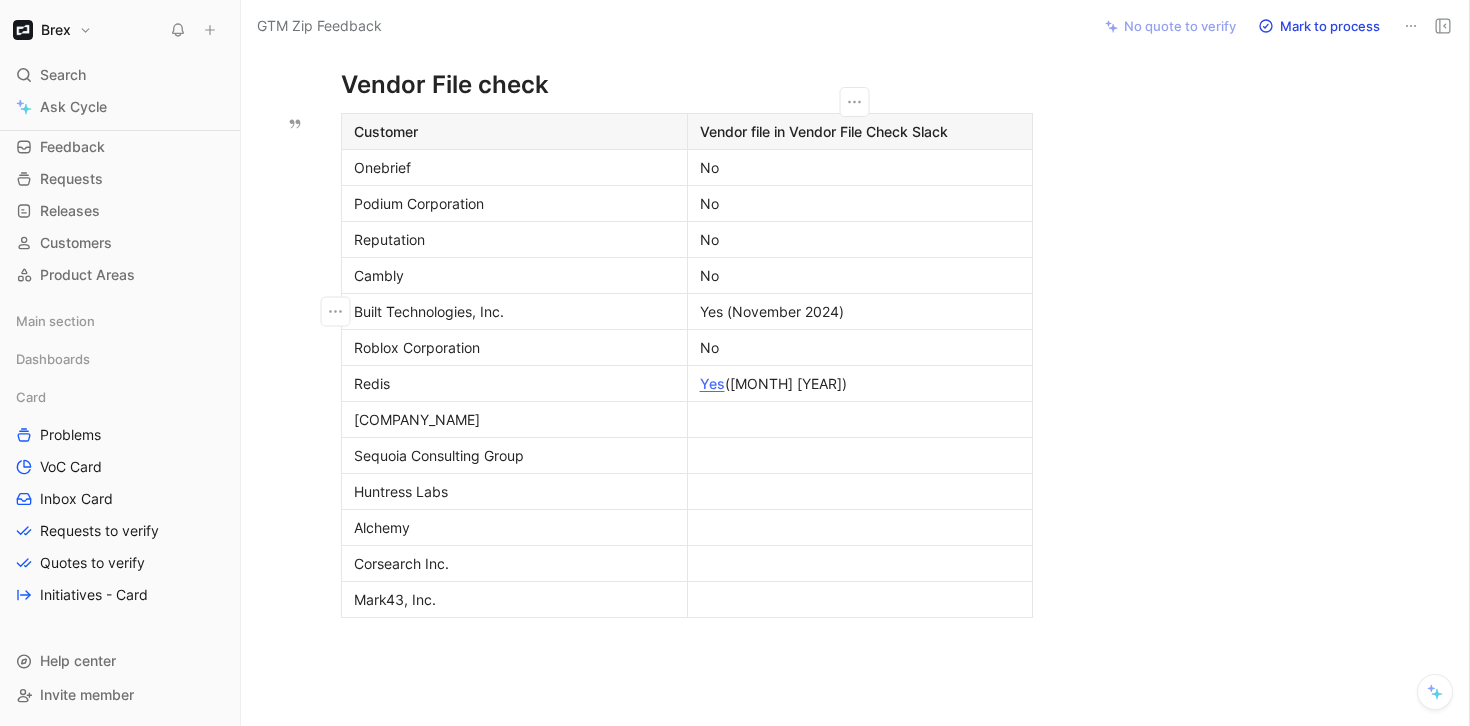 click on "Yes (November 2024)" at bounding box center (860, 311) 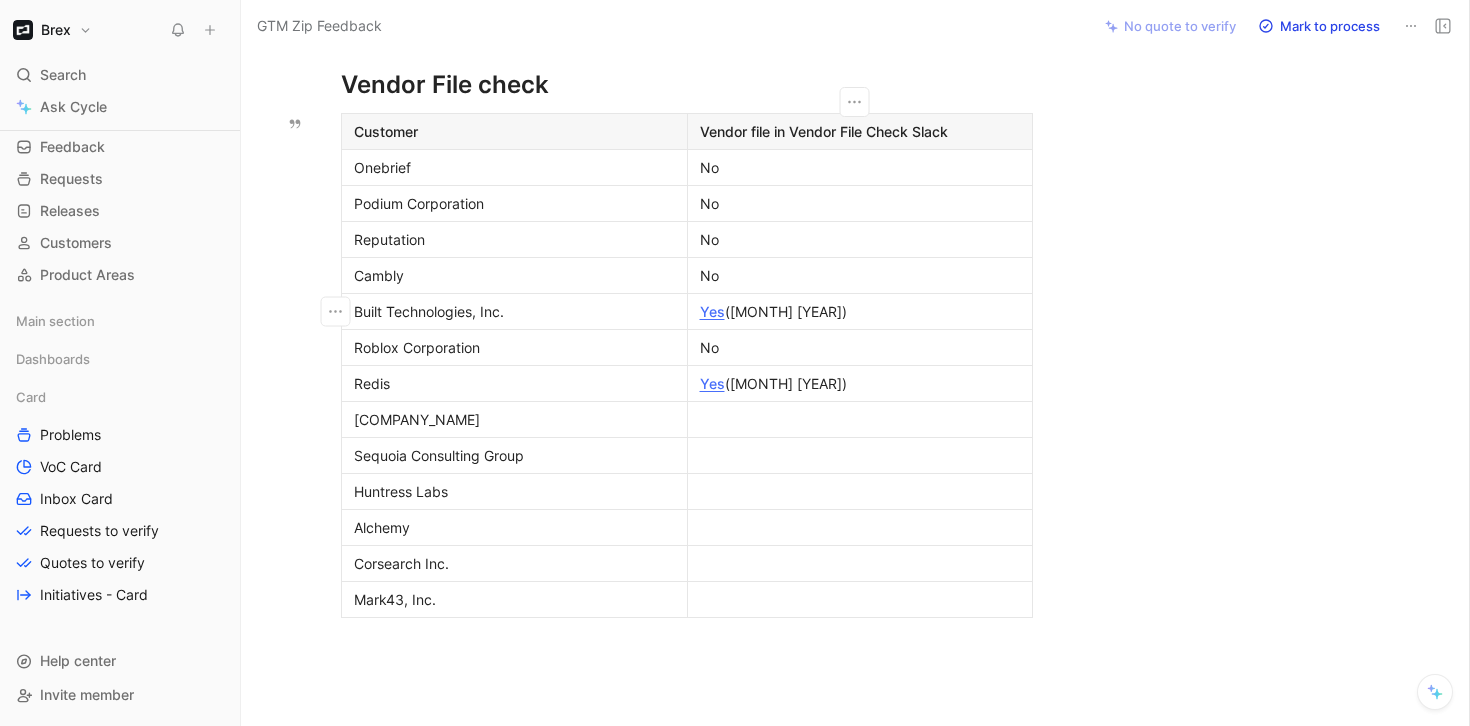 click on "Yes  (November 2024)" at bounding box center (860, 311) 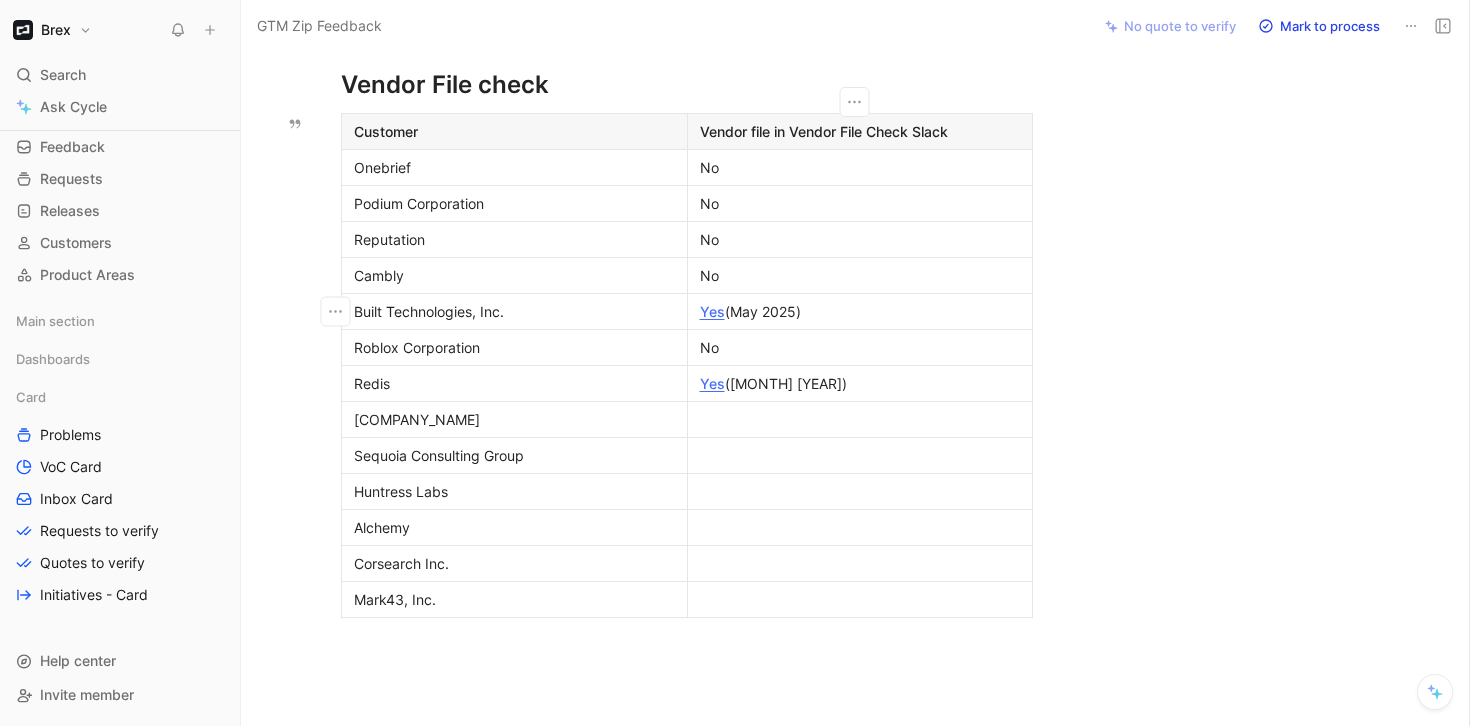 click at bounding box center [860, 419] 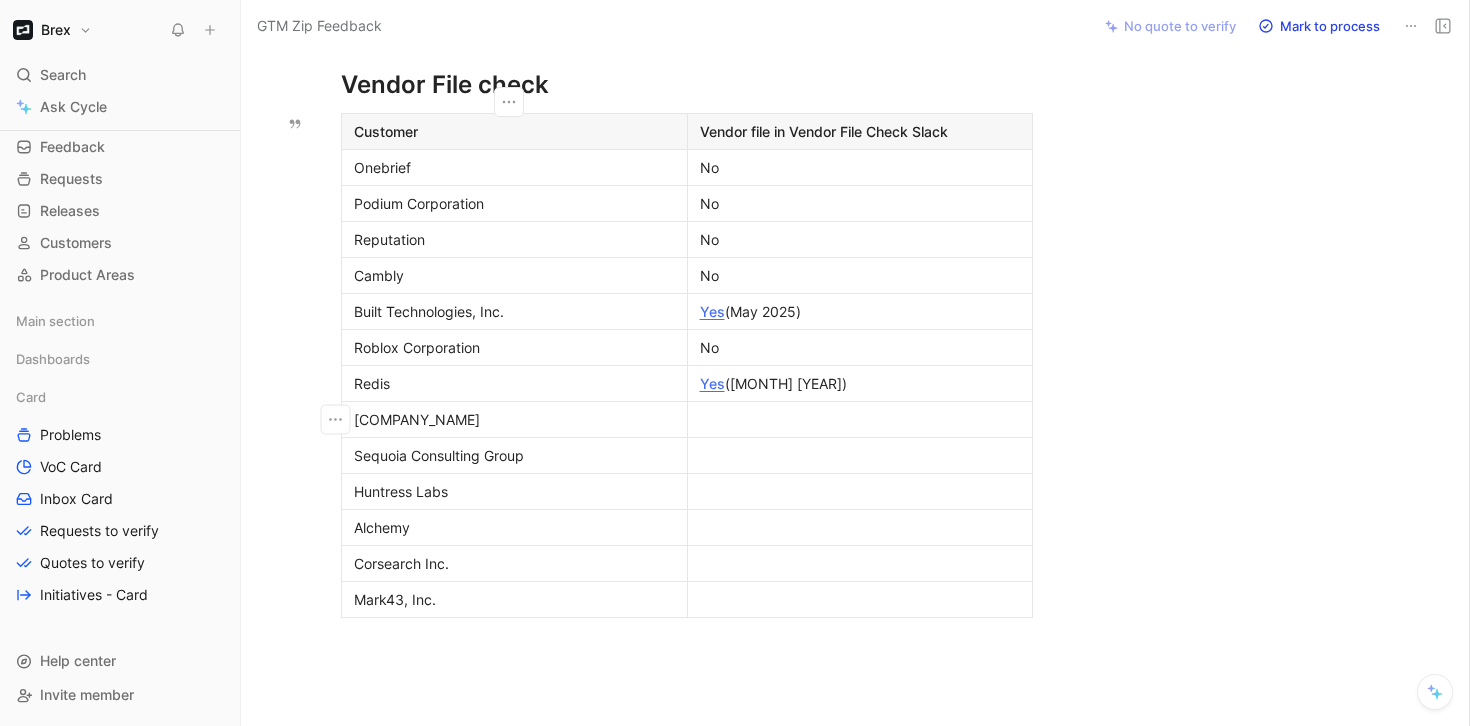 click on "OPTO INVESTMENTS, INC" at bounding box center (514, 419) 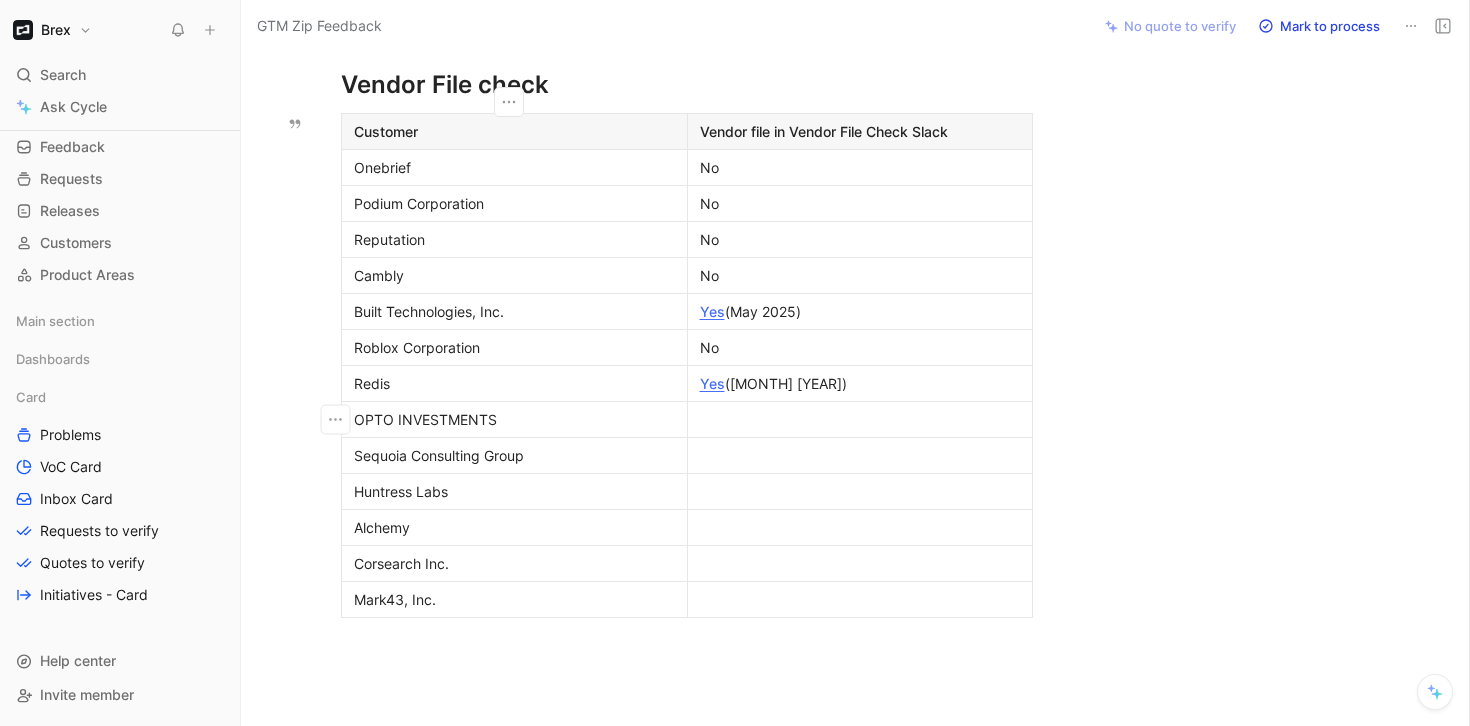 click on "OPTO INVESTMENTS" at bounding box center [514, 419] 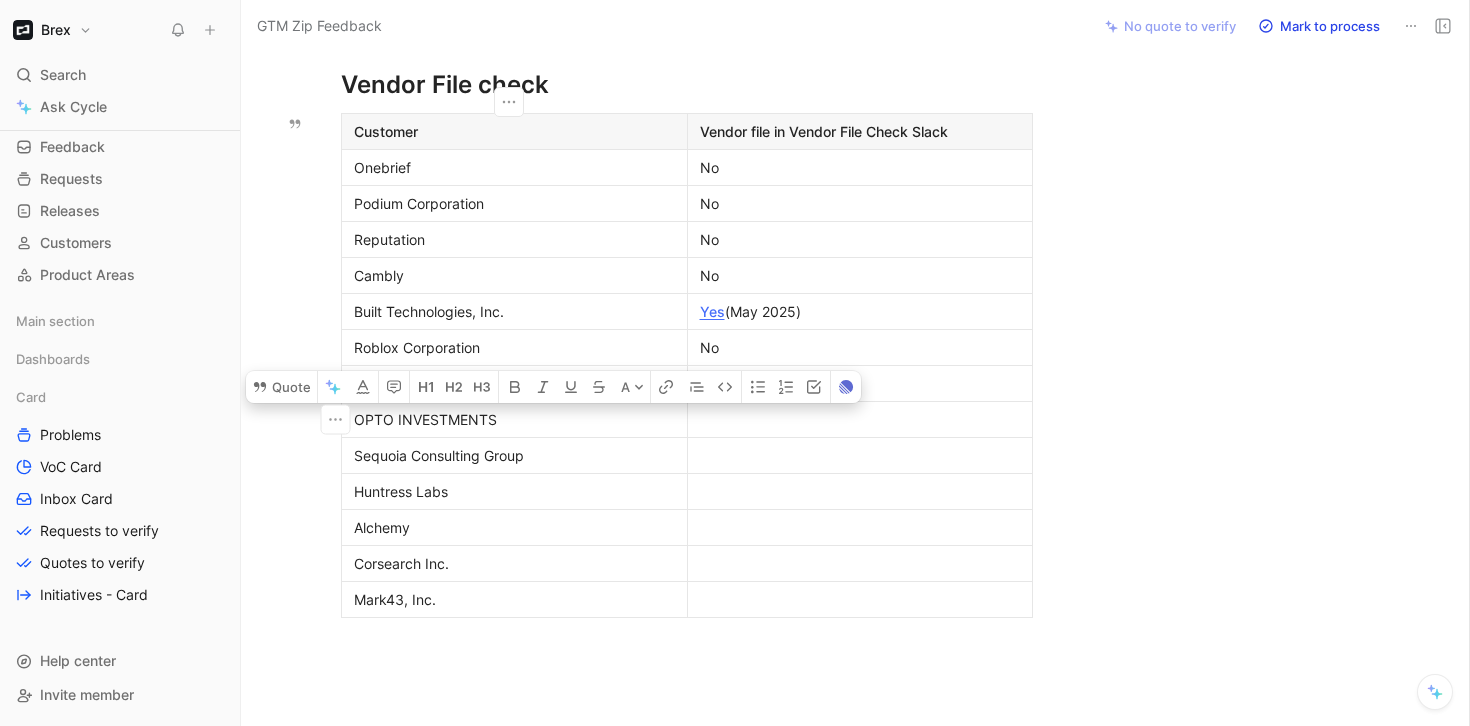 click on "Sequoia Consulting Group" at bounding box center [514, 455] 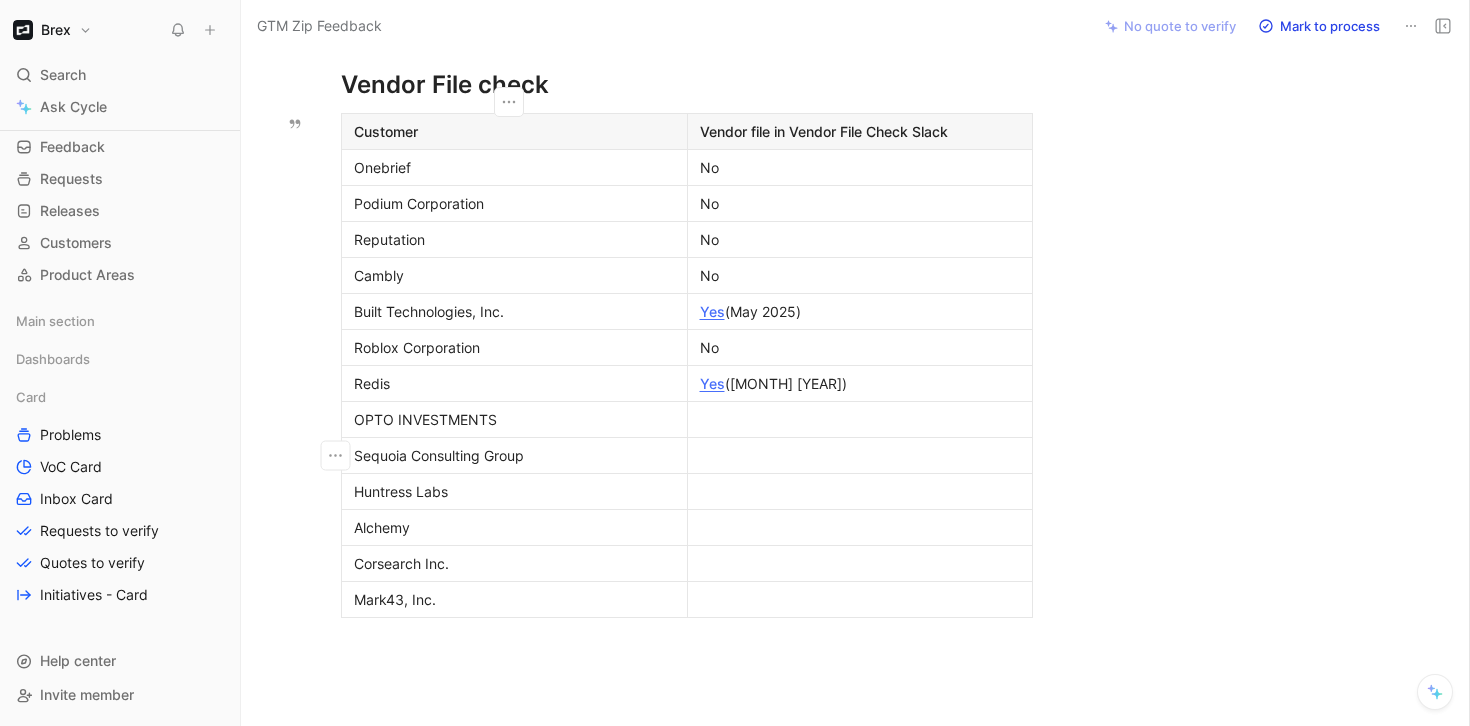 click on "Sequoia Consulting Group" at bounding box center [514, 455] 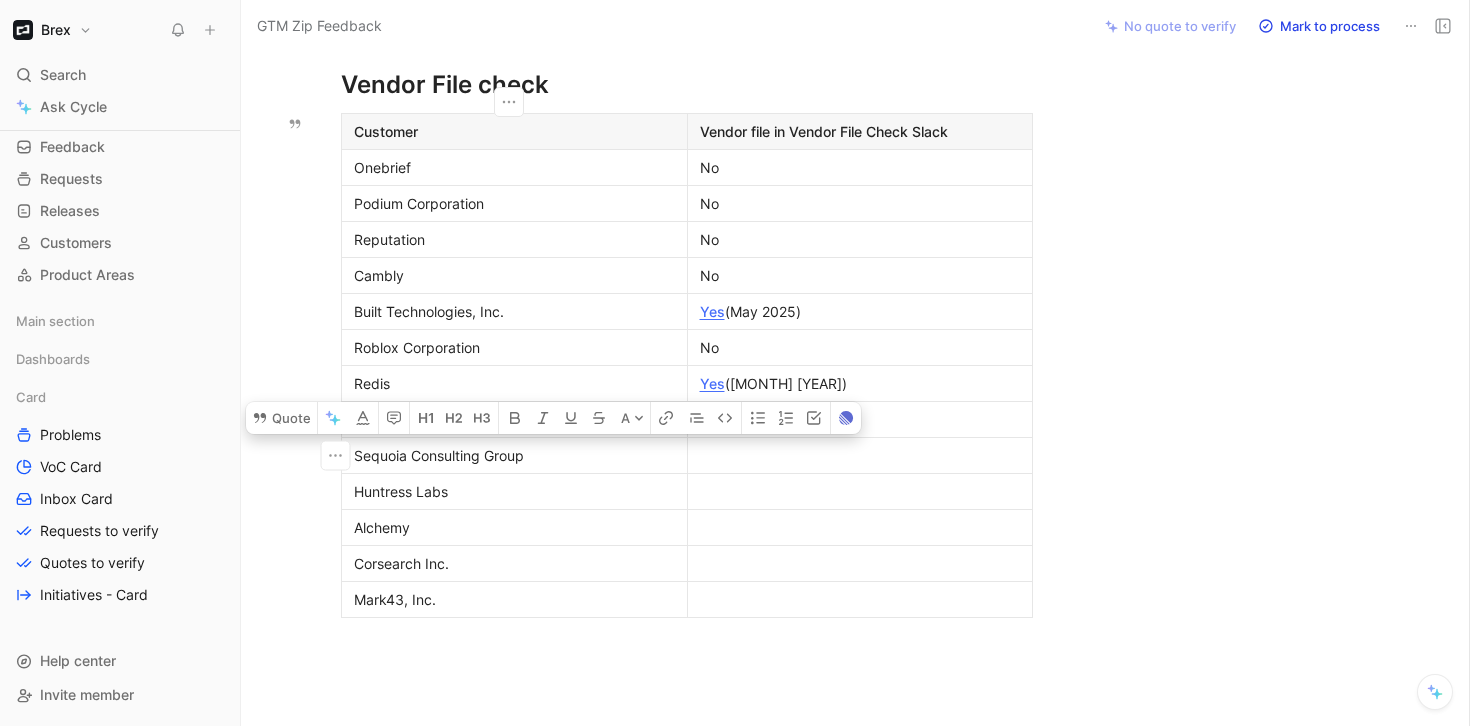 click on "Huntress Labs" at bounding box center [514, 491] 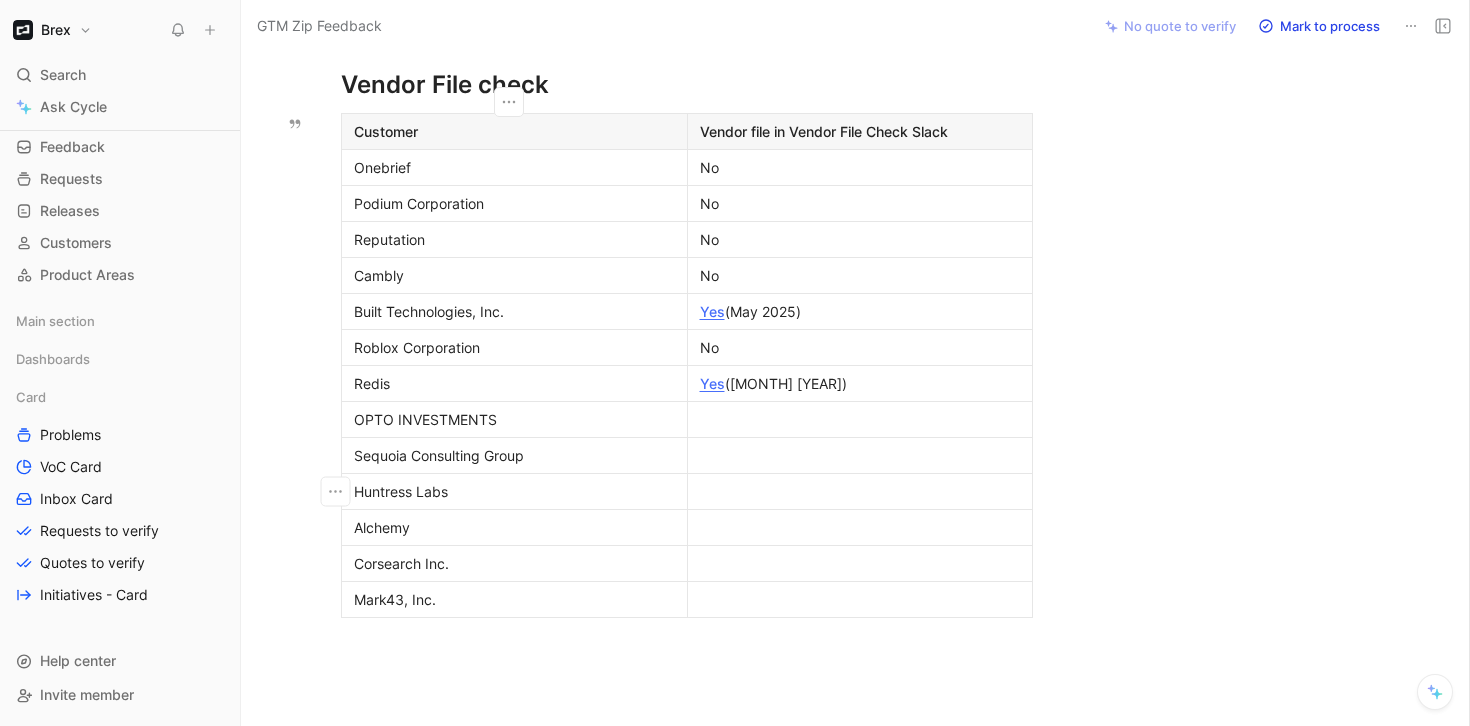 click on "Huntress Labs" at bounding box center [514, 491] 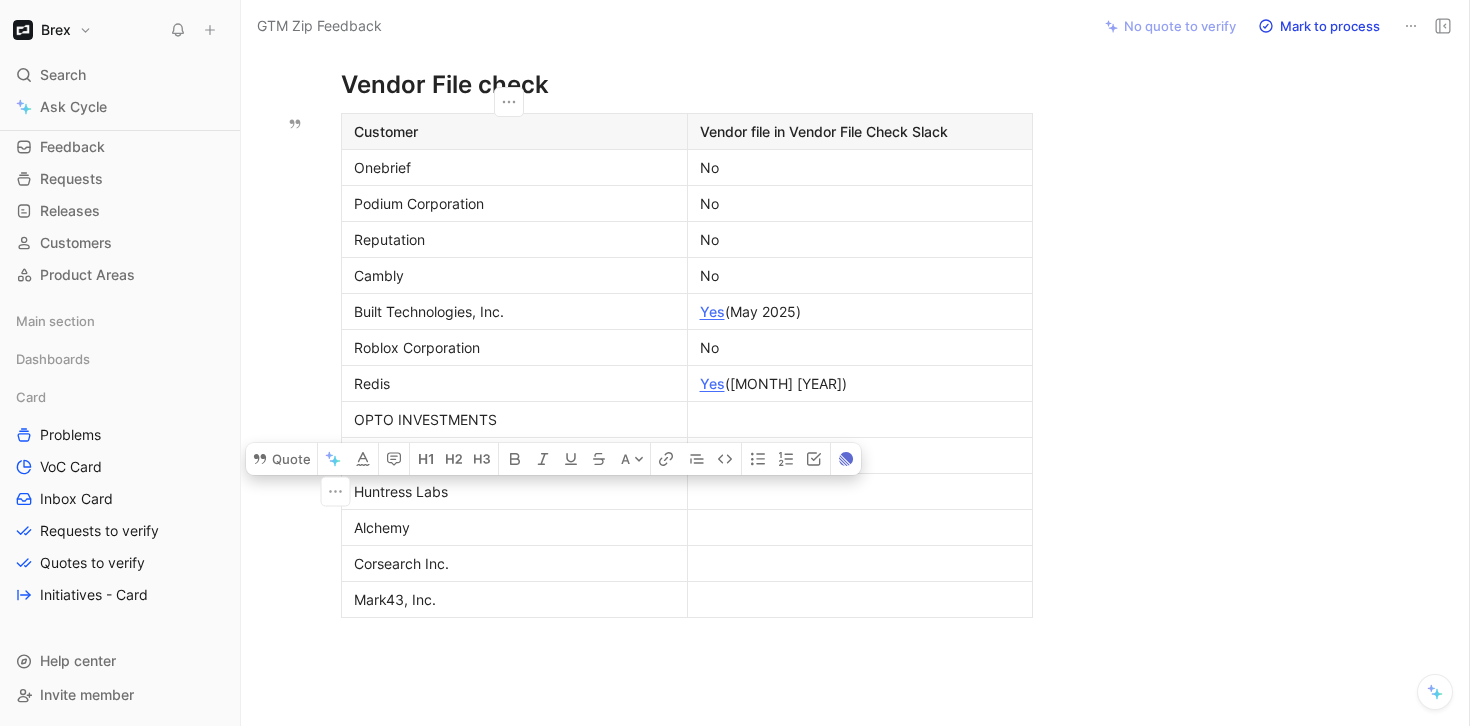 click on "Huntress Labs" at bounding box center (514, 491) 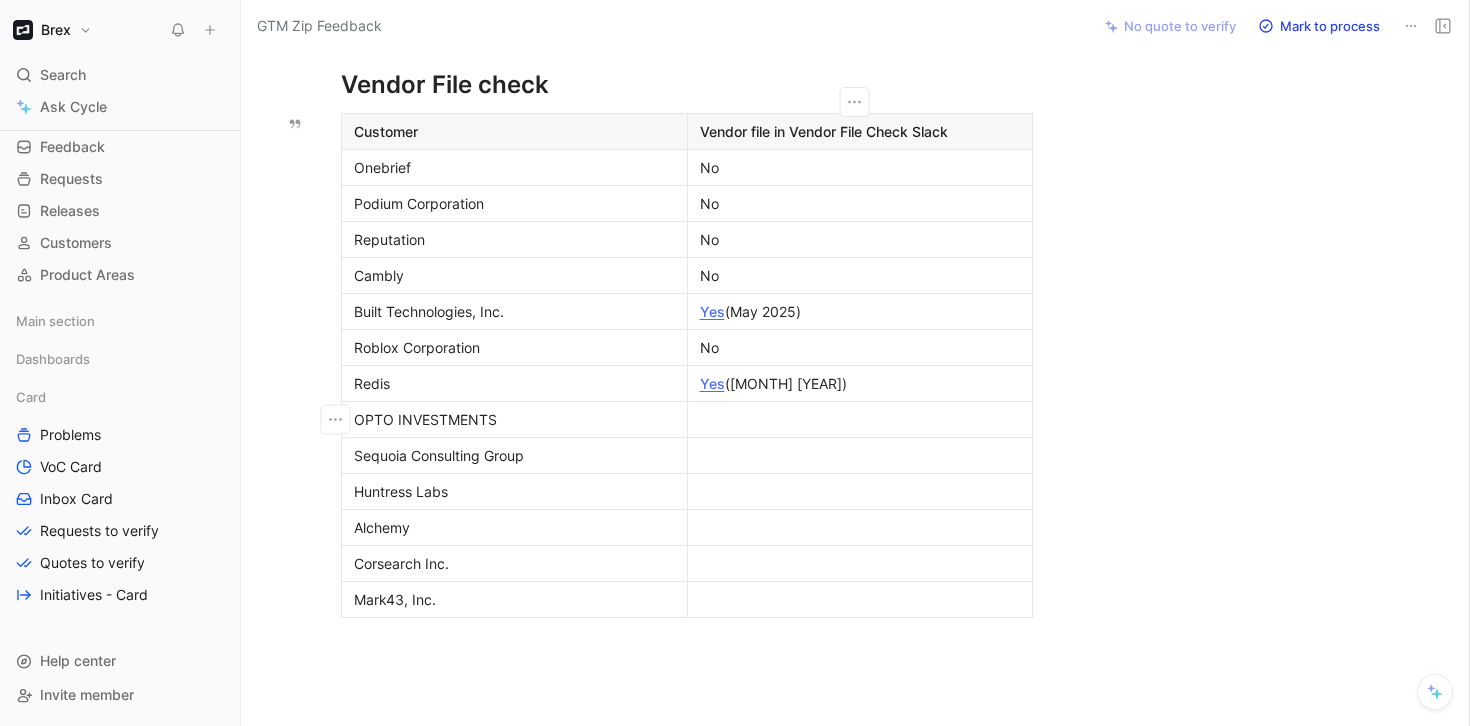click at bounding box center (860, 419) 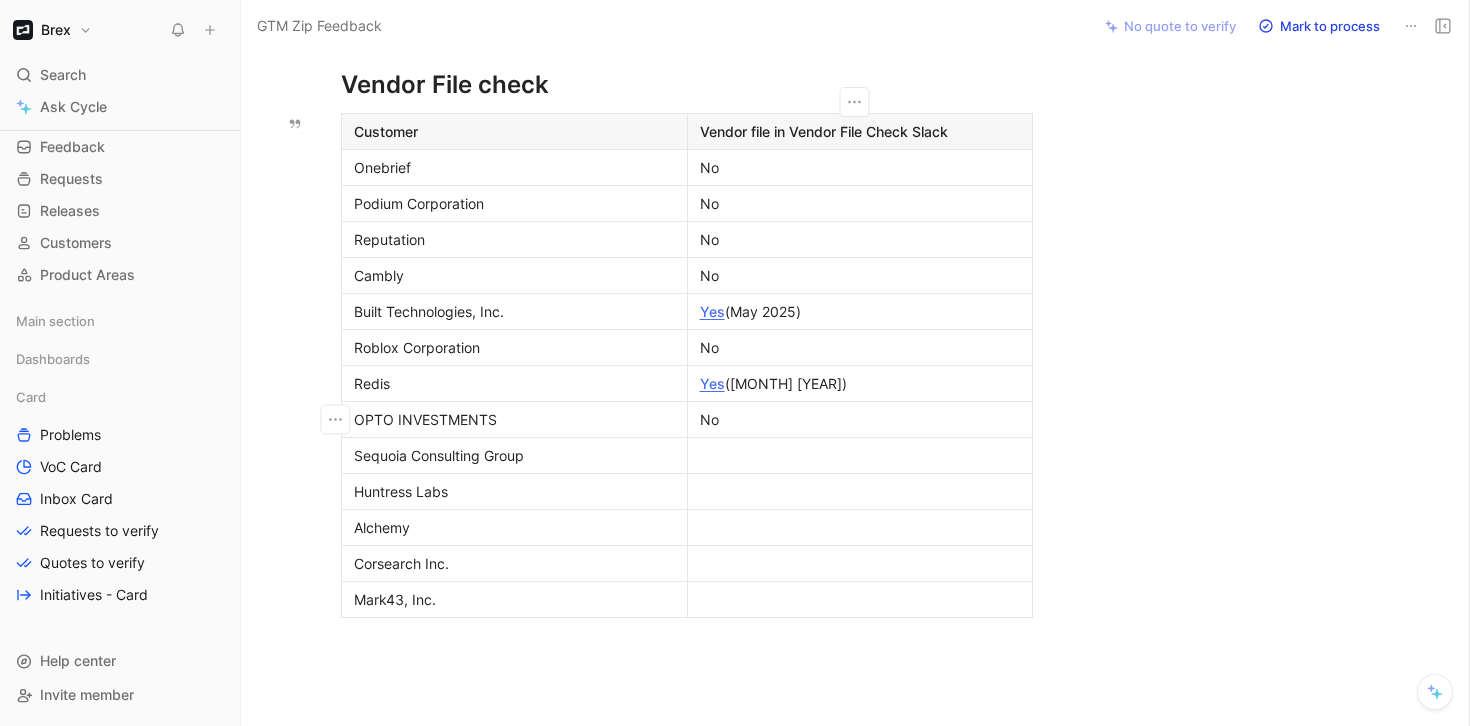 click at bounding box center [860, 455] 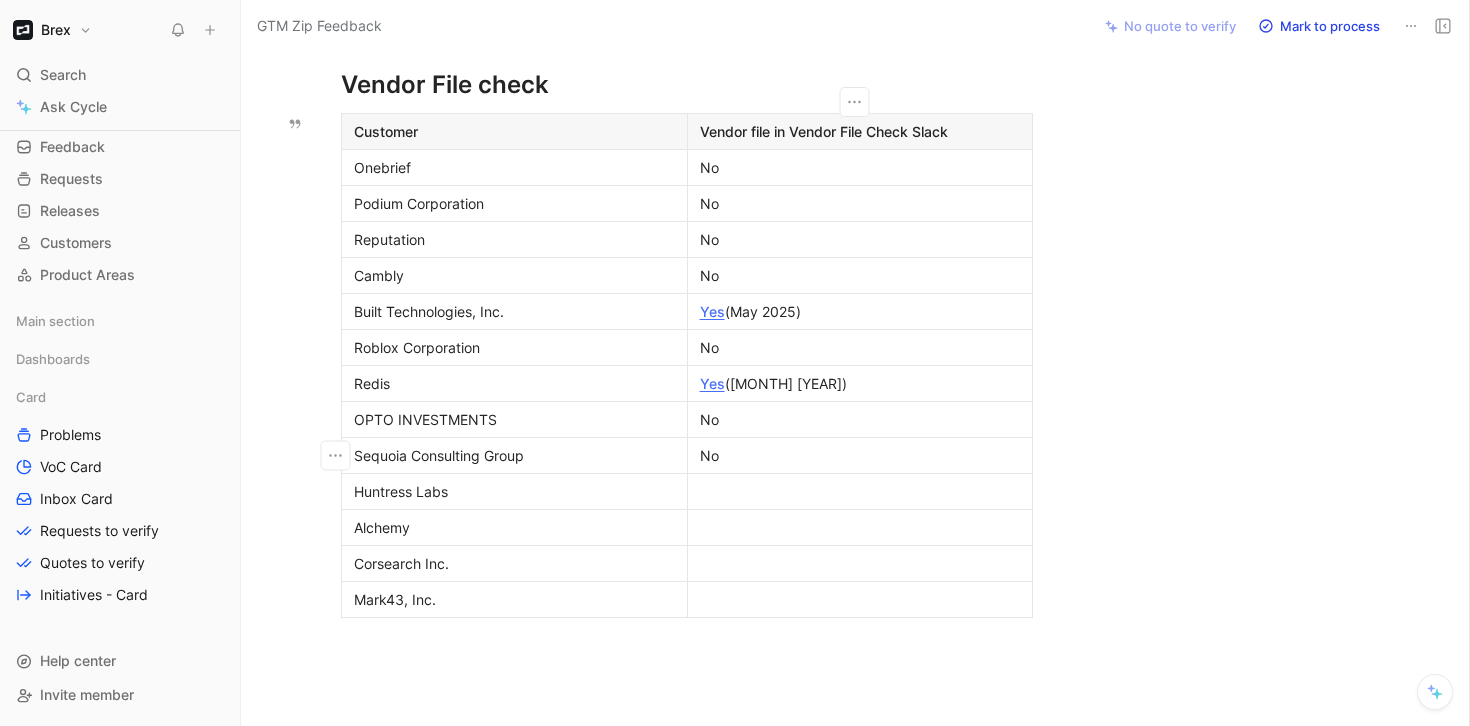 click at bounding box center [860, 491] 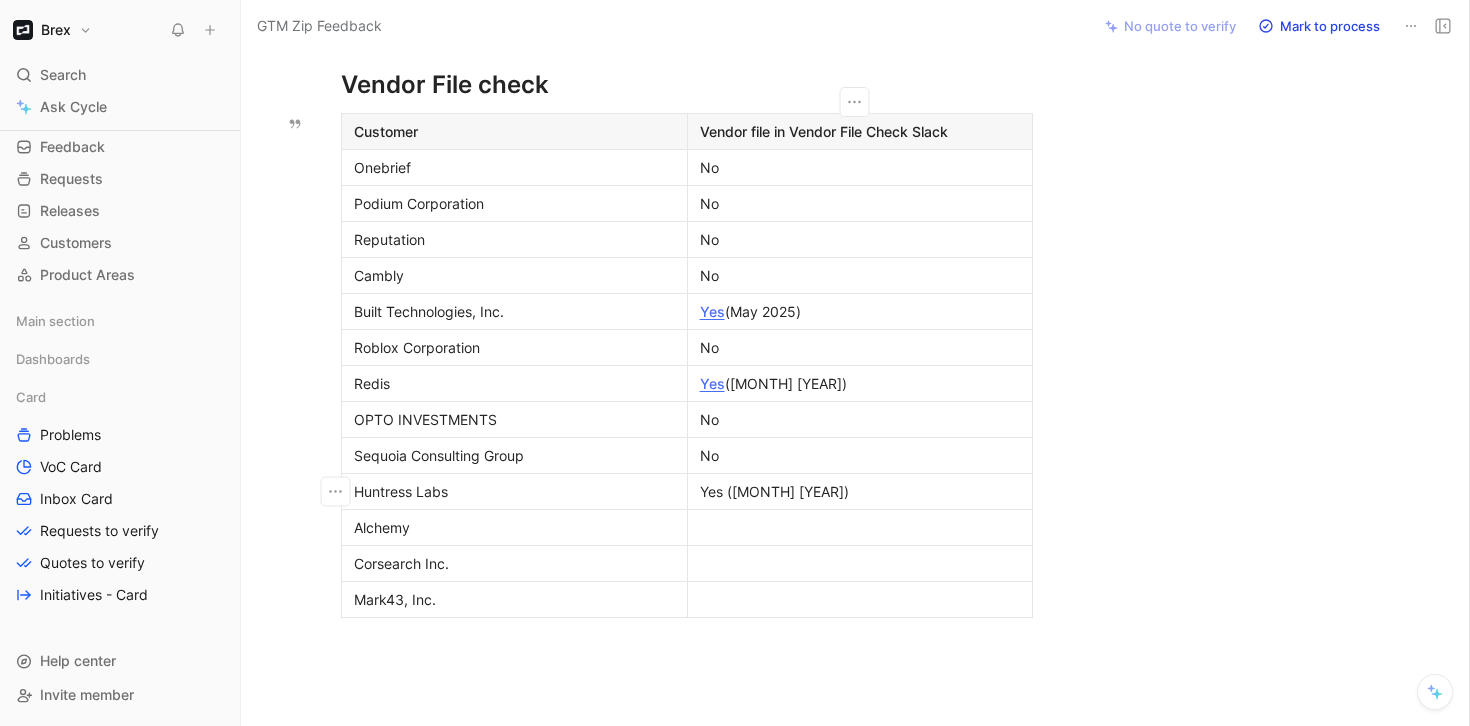 click on "Yes (Jun 2025)" at bounding box center [860, 491] 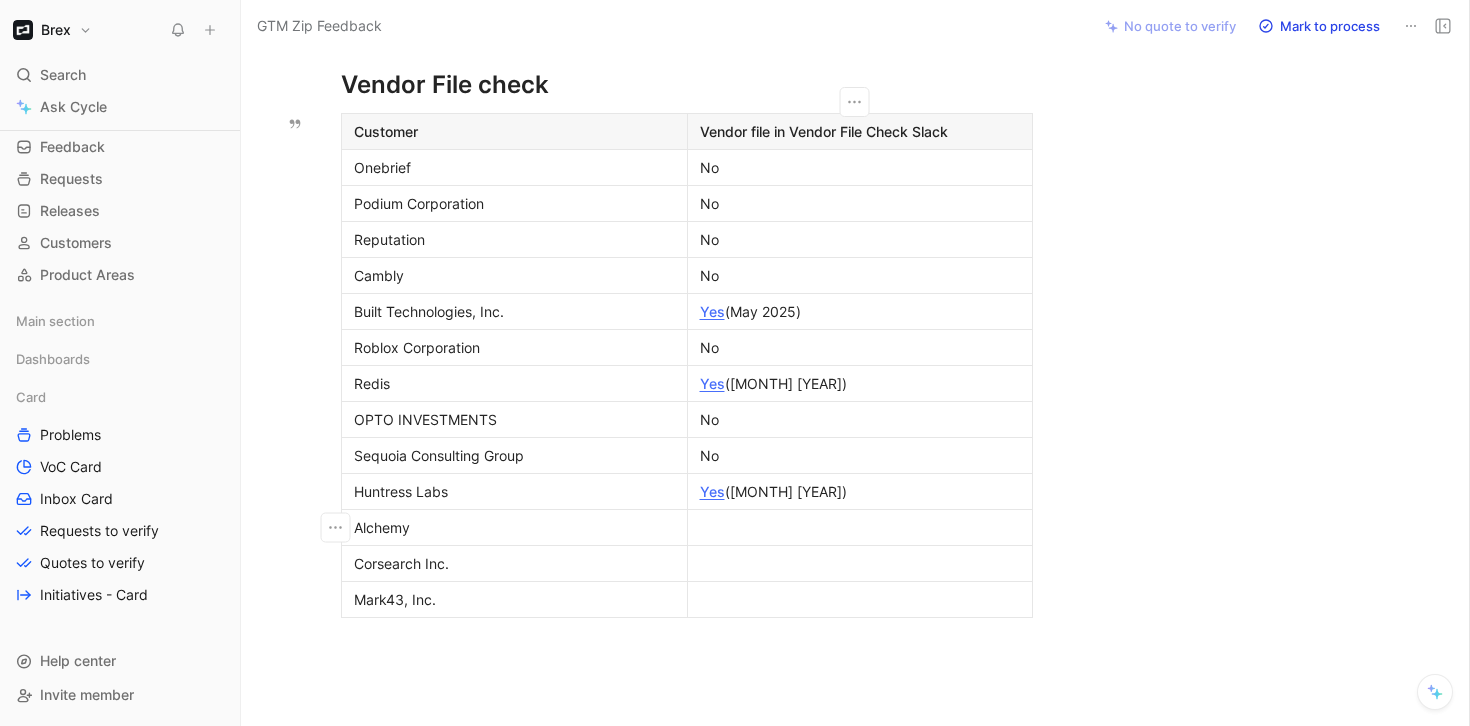 click at bounding box center [860, 527] 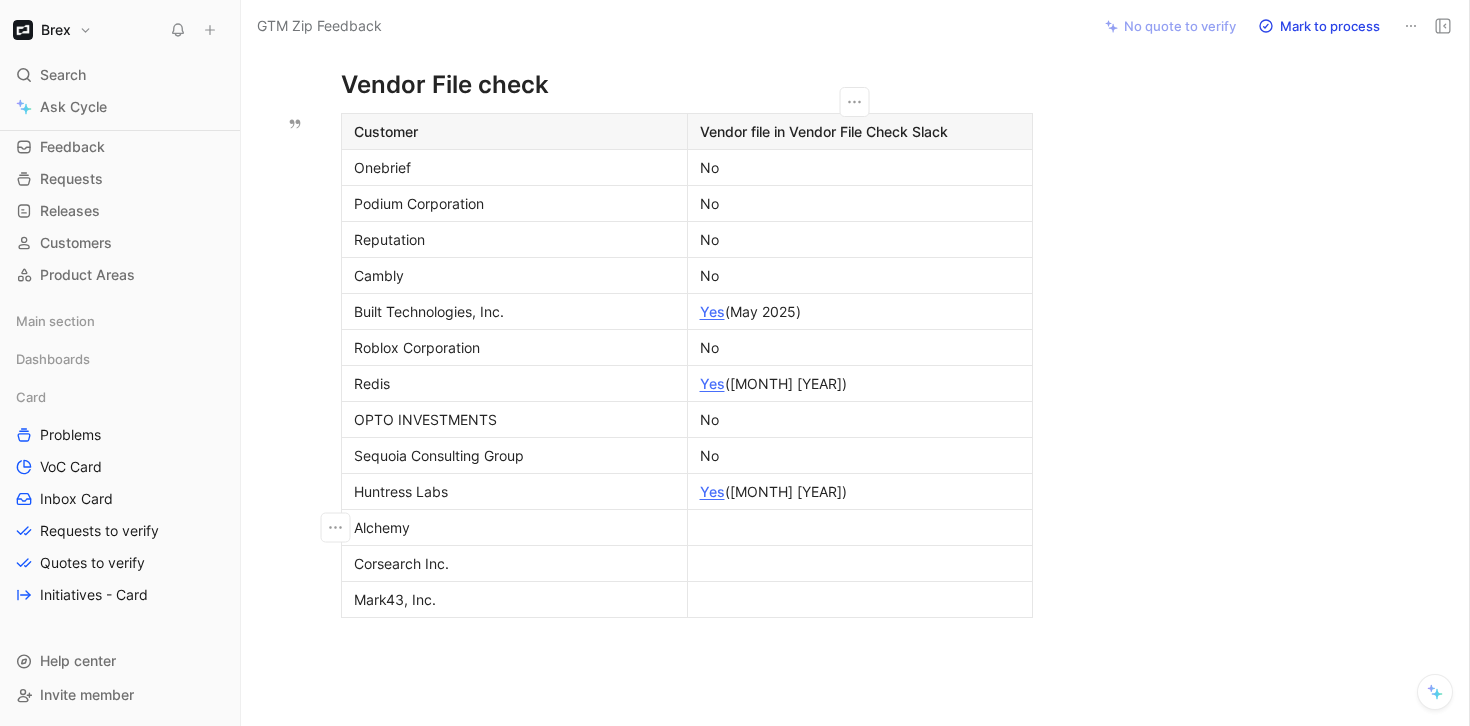 click on "Yes  (Jun 2025)" at bounding box center [860, 491] 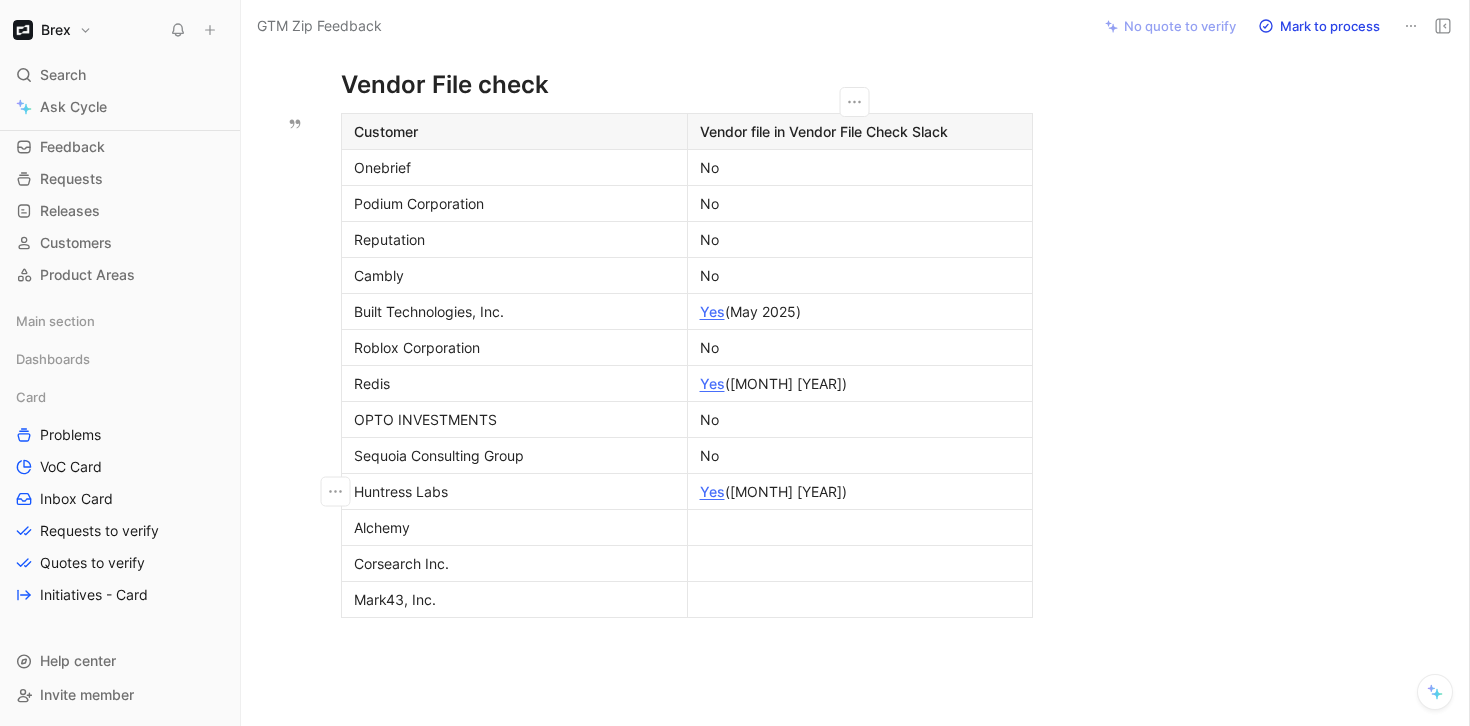 click at bounding box center (860, 527) 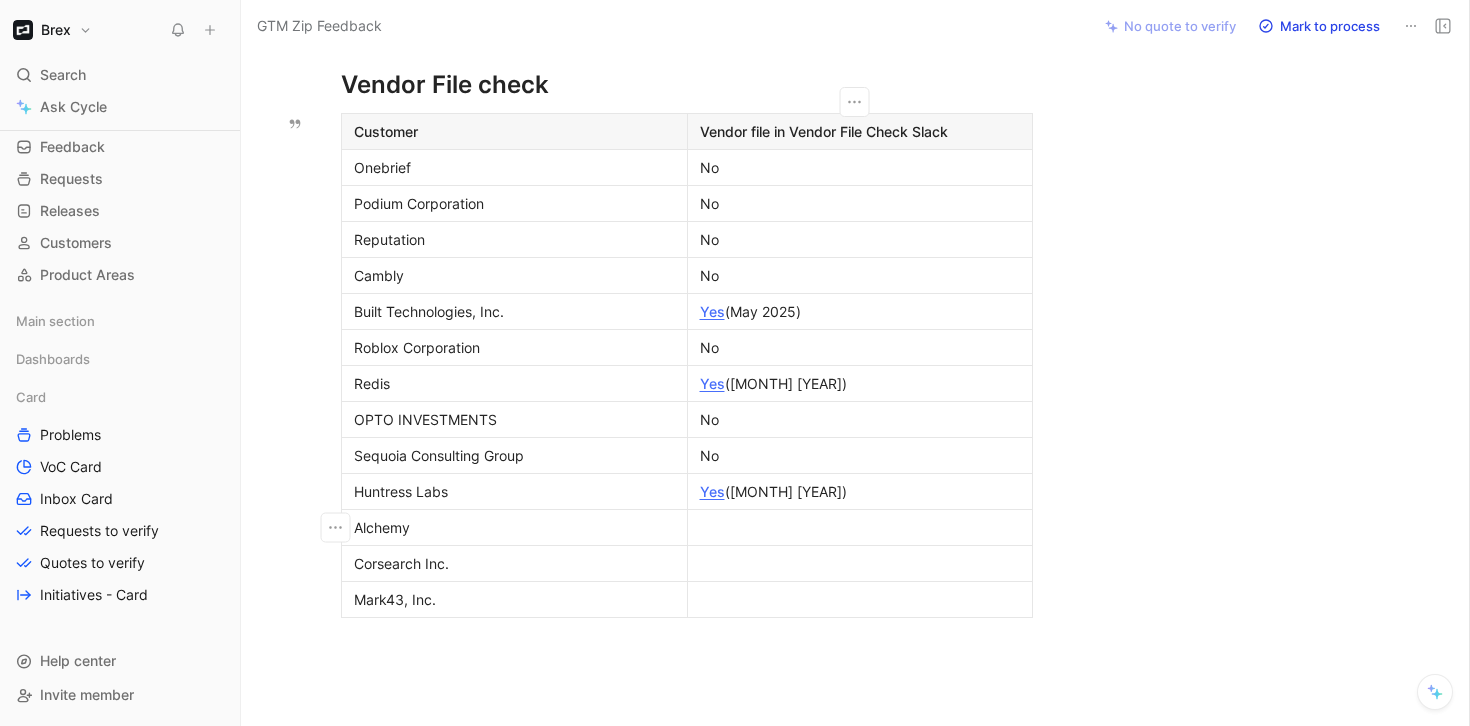 click on "Alchemy" at bounding box center [514, 527] 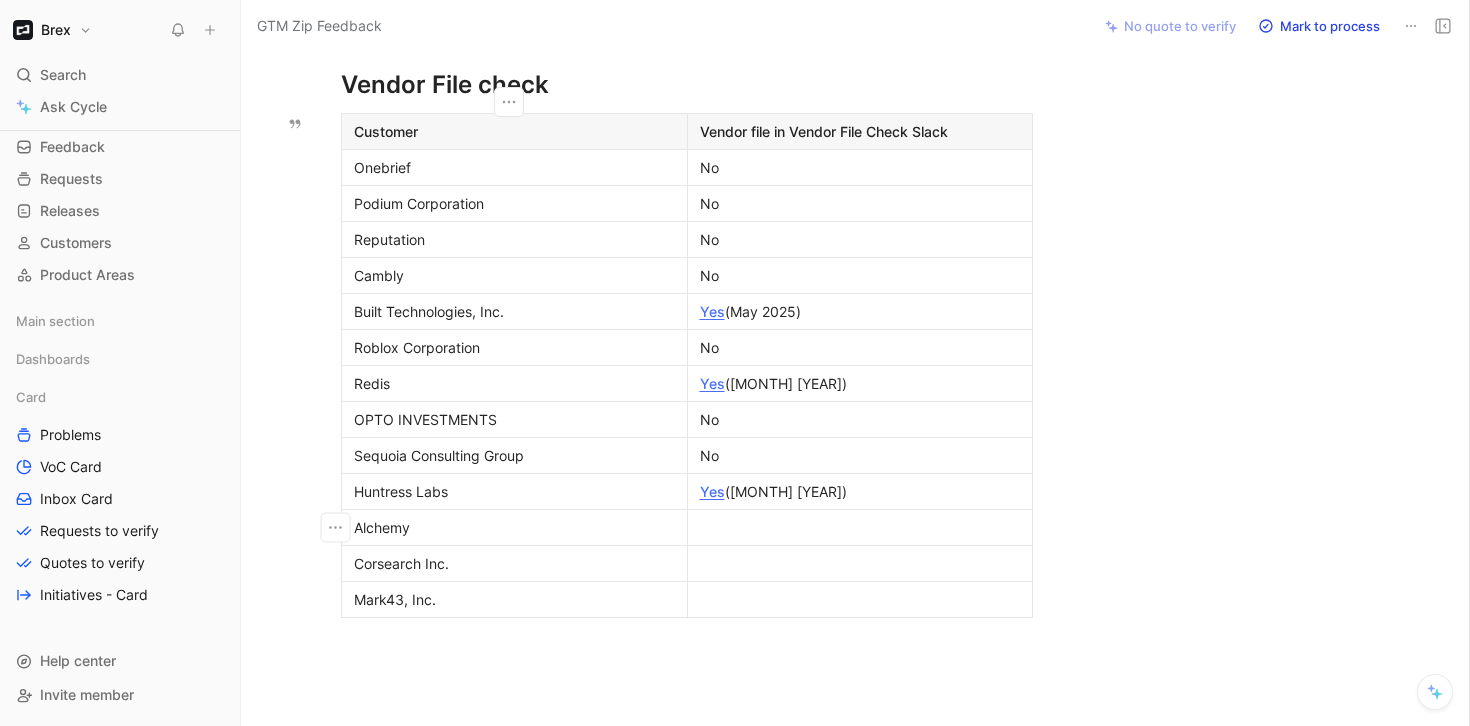 click on "Alchemy" at bounding box center (514, 527) 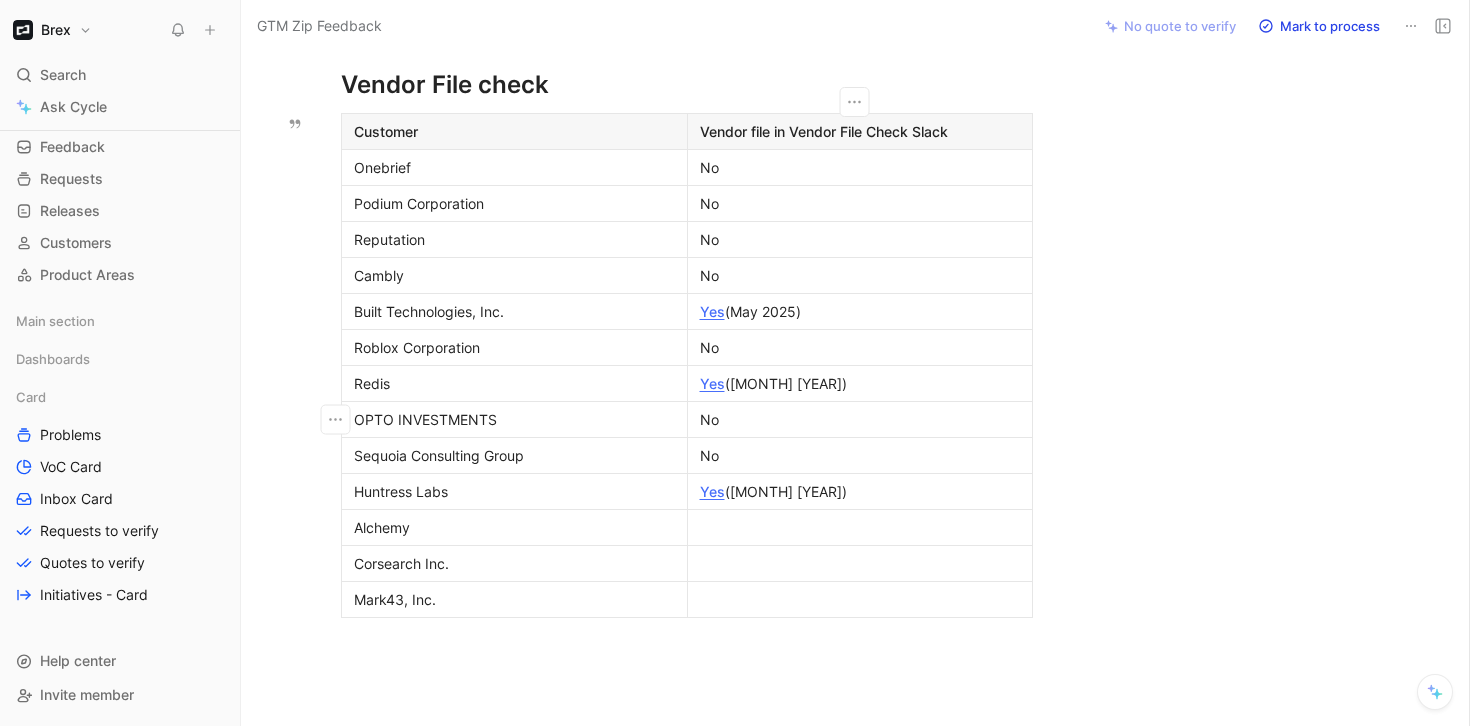 click on "No" at bounding box center (860, 419) 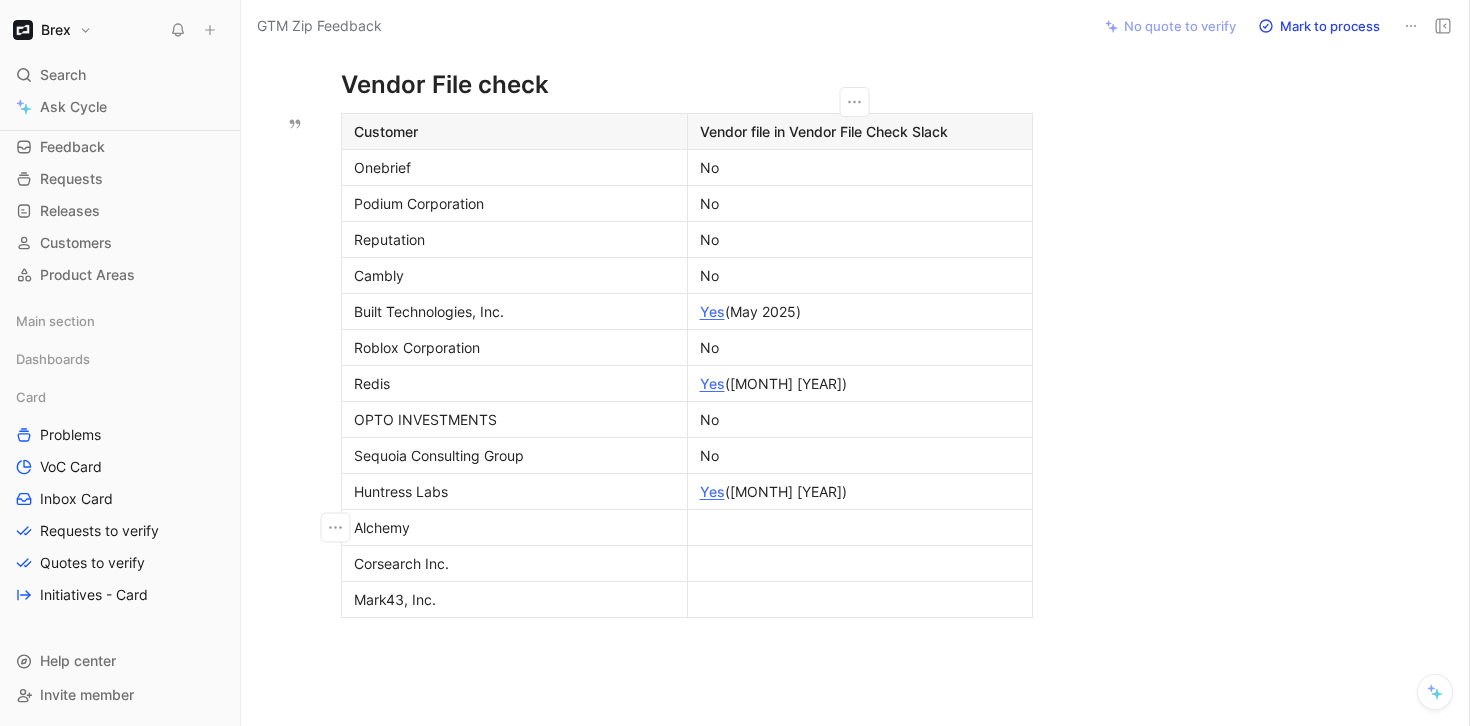 click at bounding box center (860, 527) 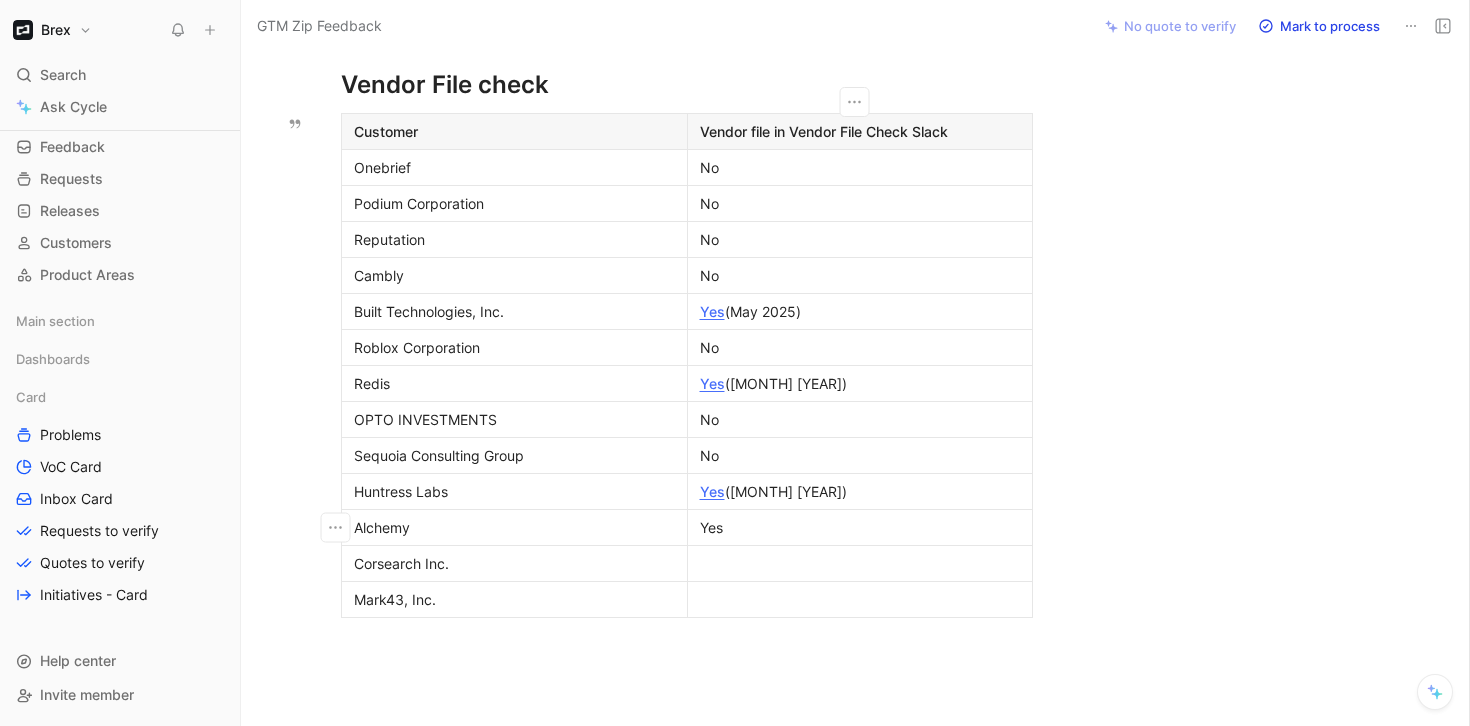 click on "Yes  (Jul 2025)" at bounding box center (860, 491) 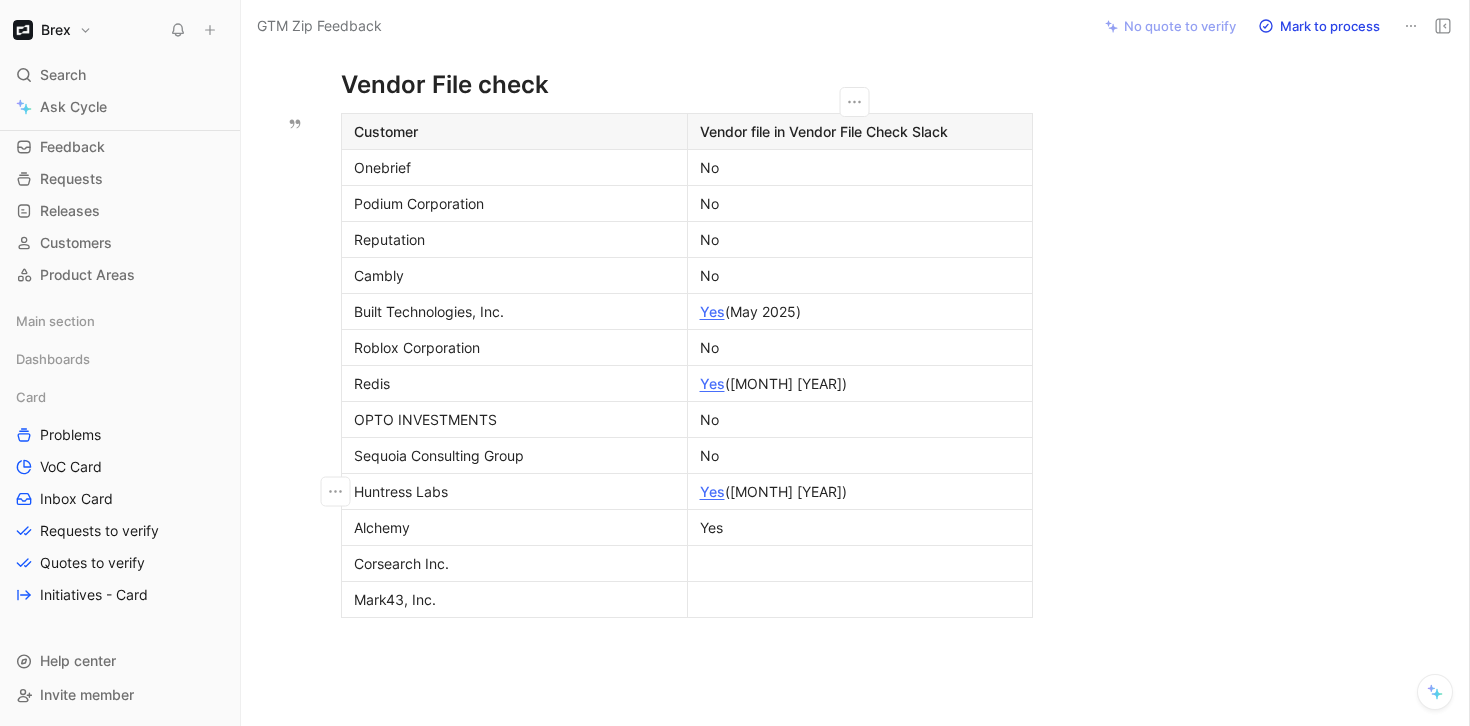 click on "Yes" at bounding box center [860, 527] 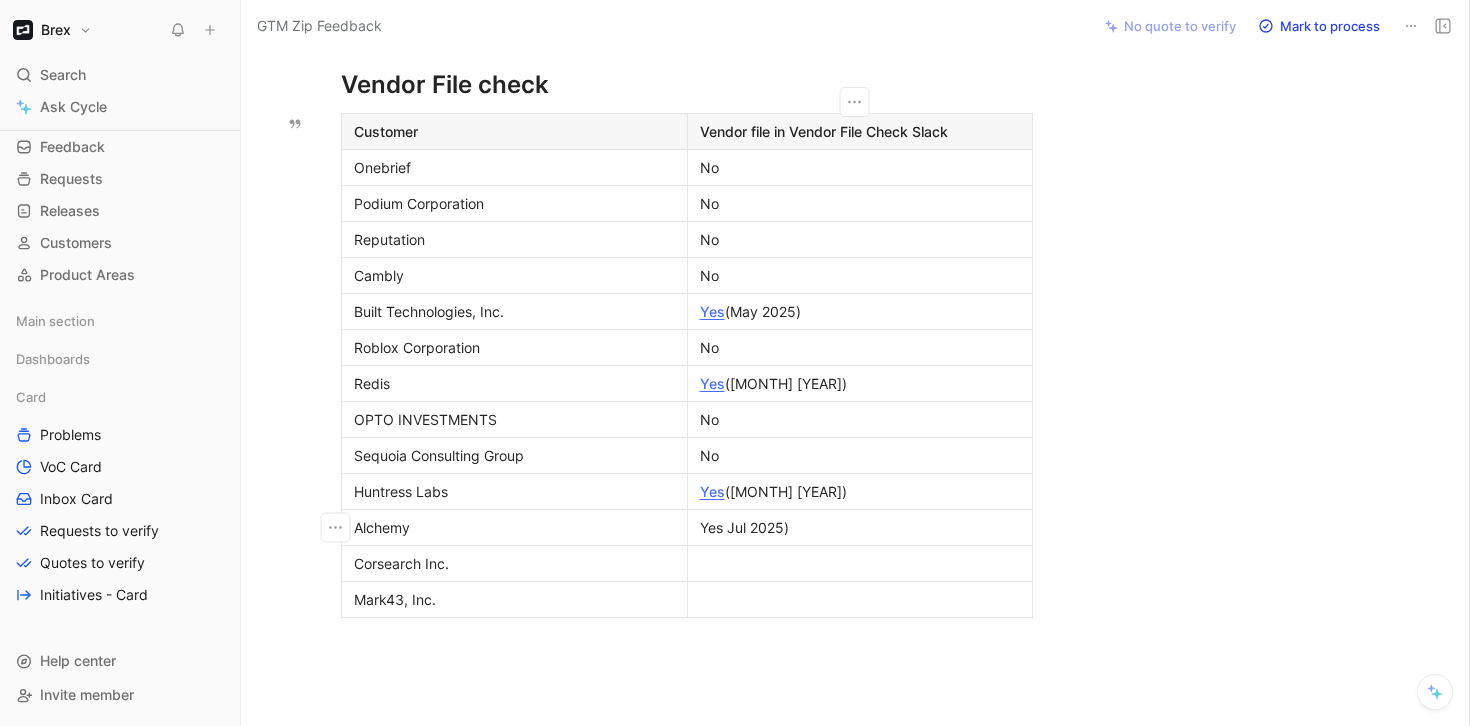 click on "Yes Jul 2025)" at bounding box center [860, 527] 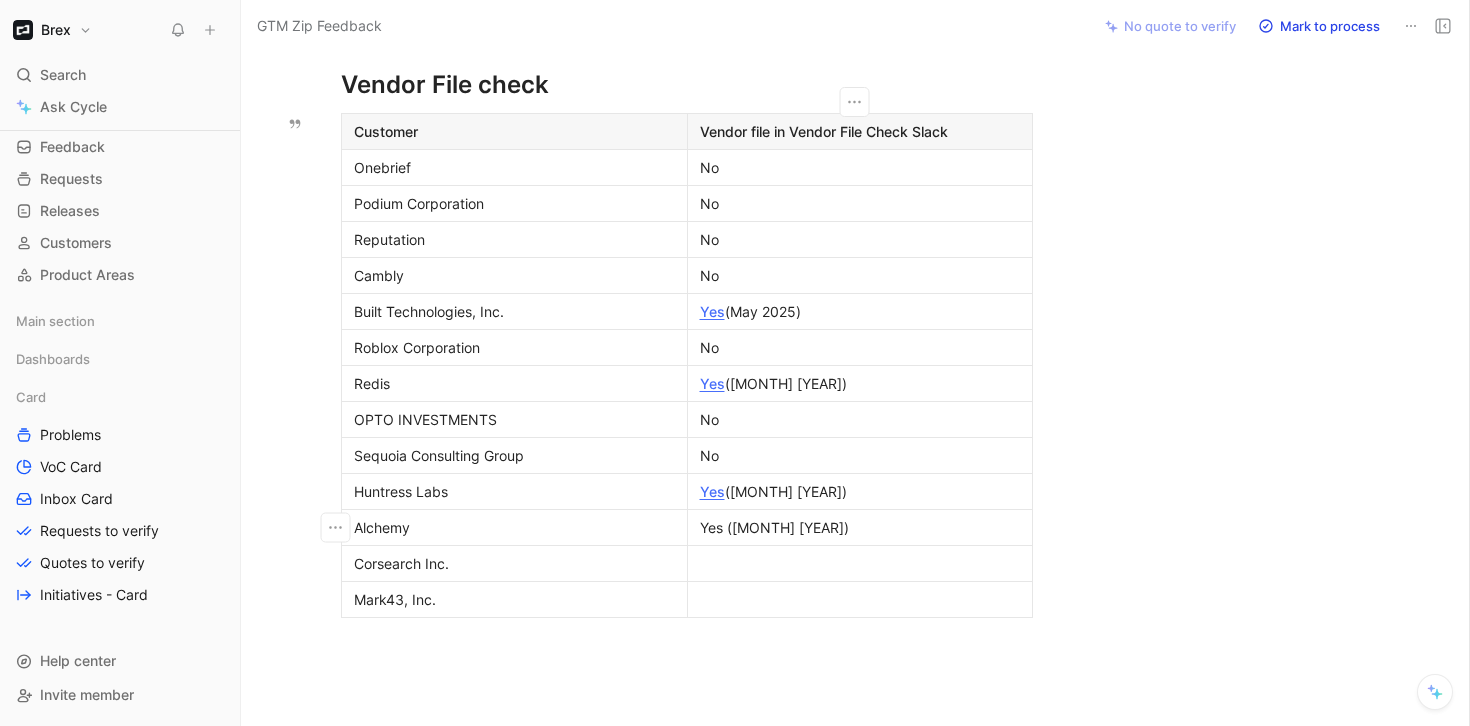 click on "Yes (Jul 2025)" at bounding box center [860, 527] 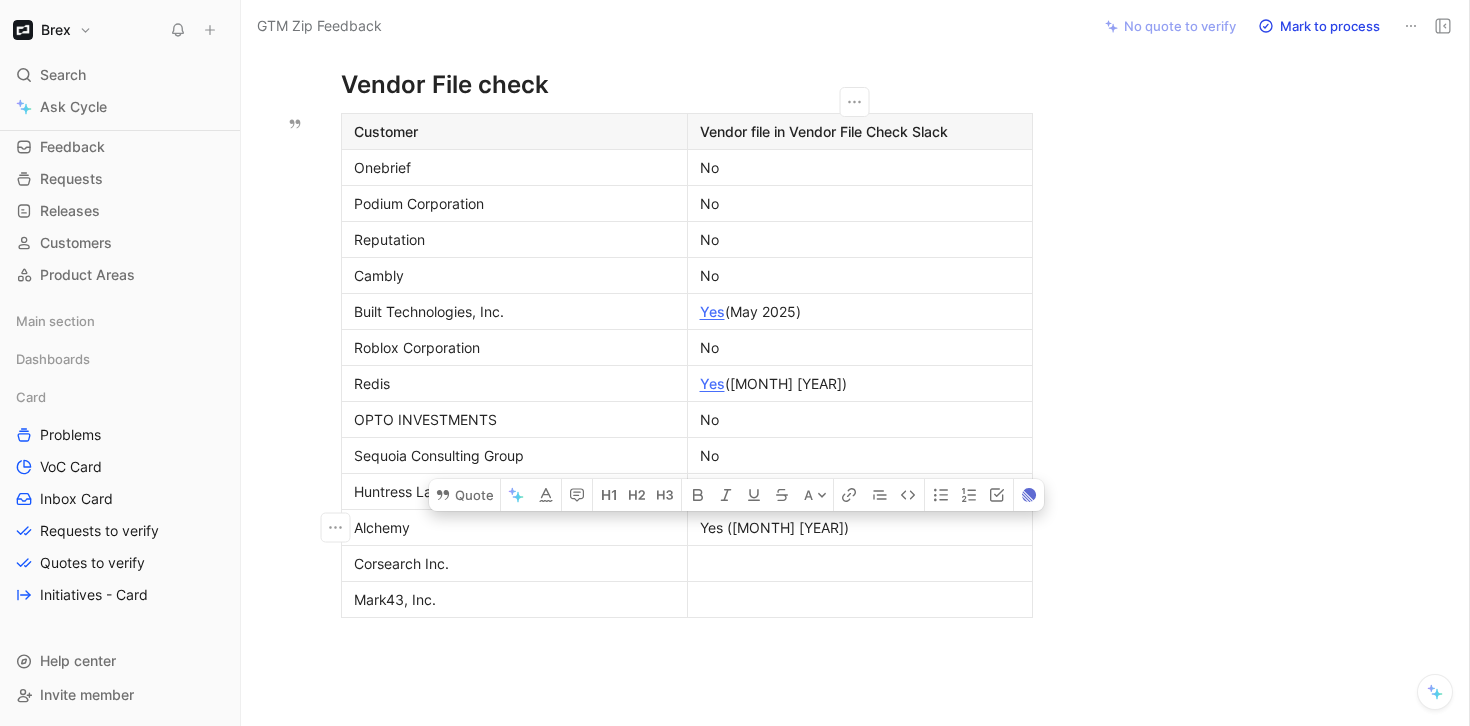 click on "Yes (Jul 2025)" at bounding box center [860, 527] 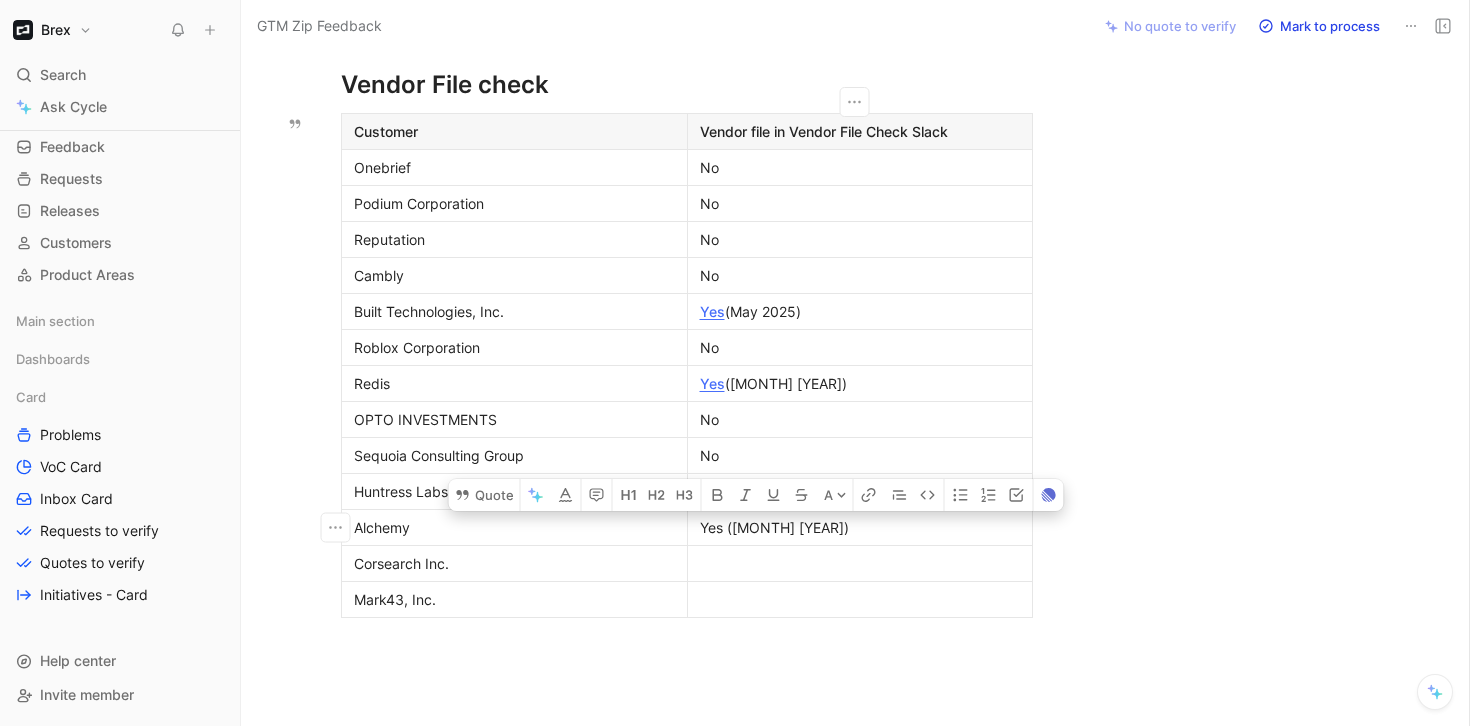 drag, startPoint x: 784, startPoint y: 526, endPoint x: 727, endPoint y: 527, distance: 57.00877 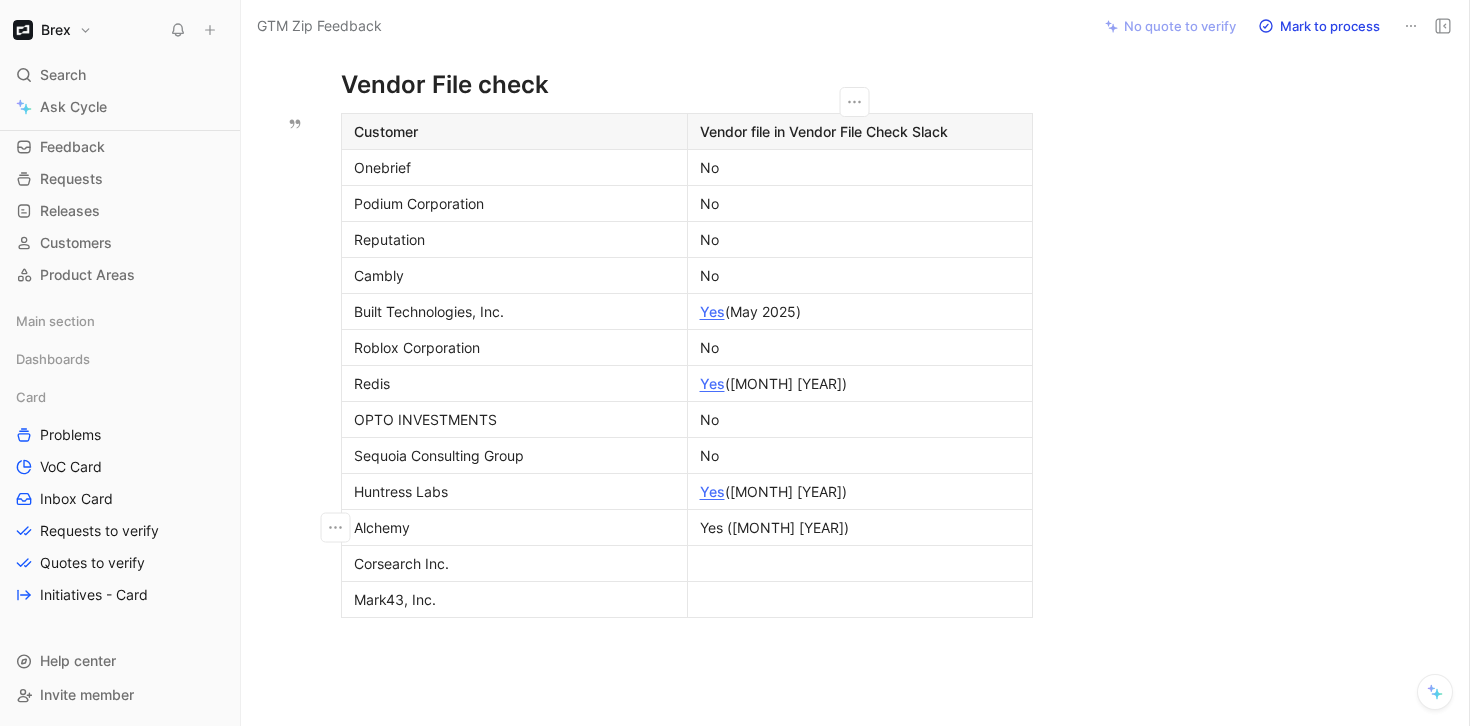 click on "Yes (Jul 2025)" at bounding box center [860, 527] 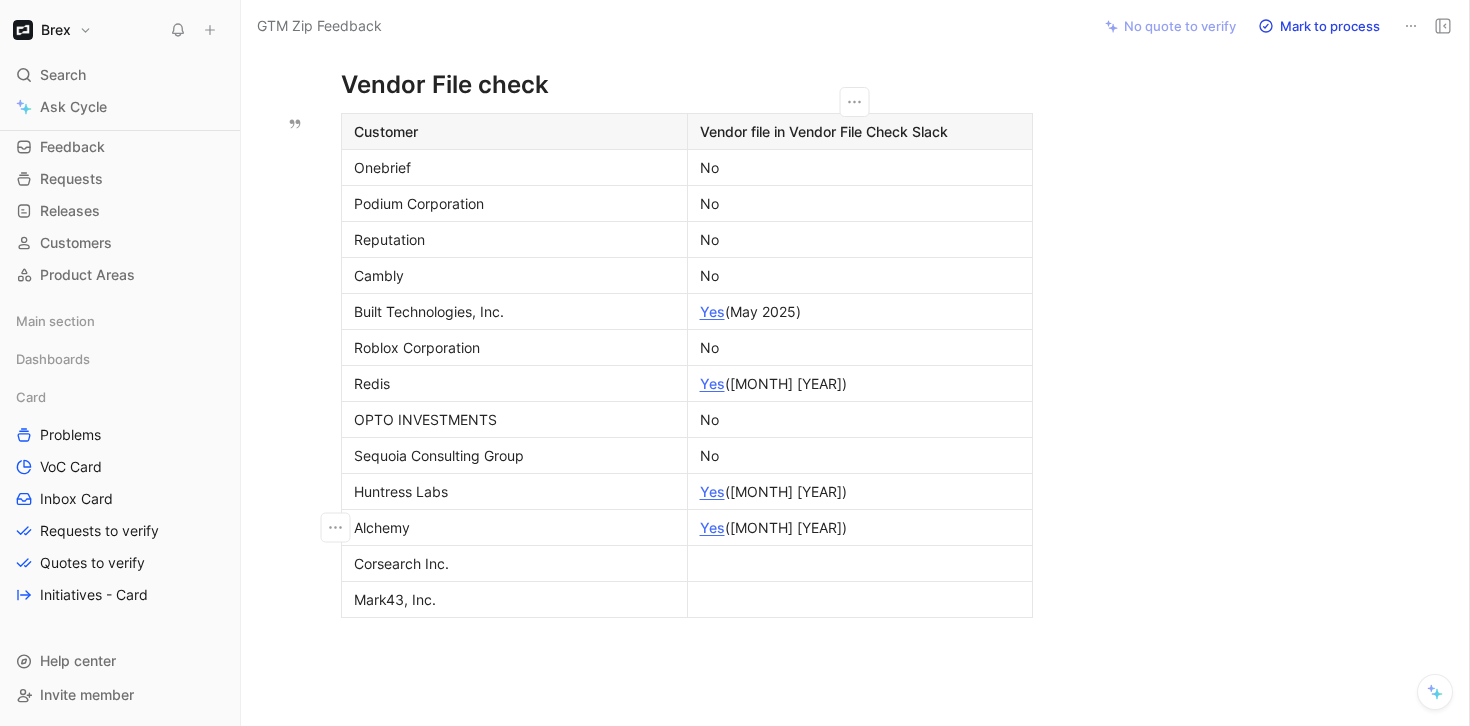 click at bounding box center (860, 563) 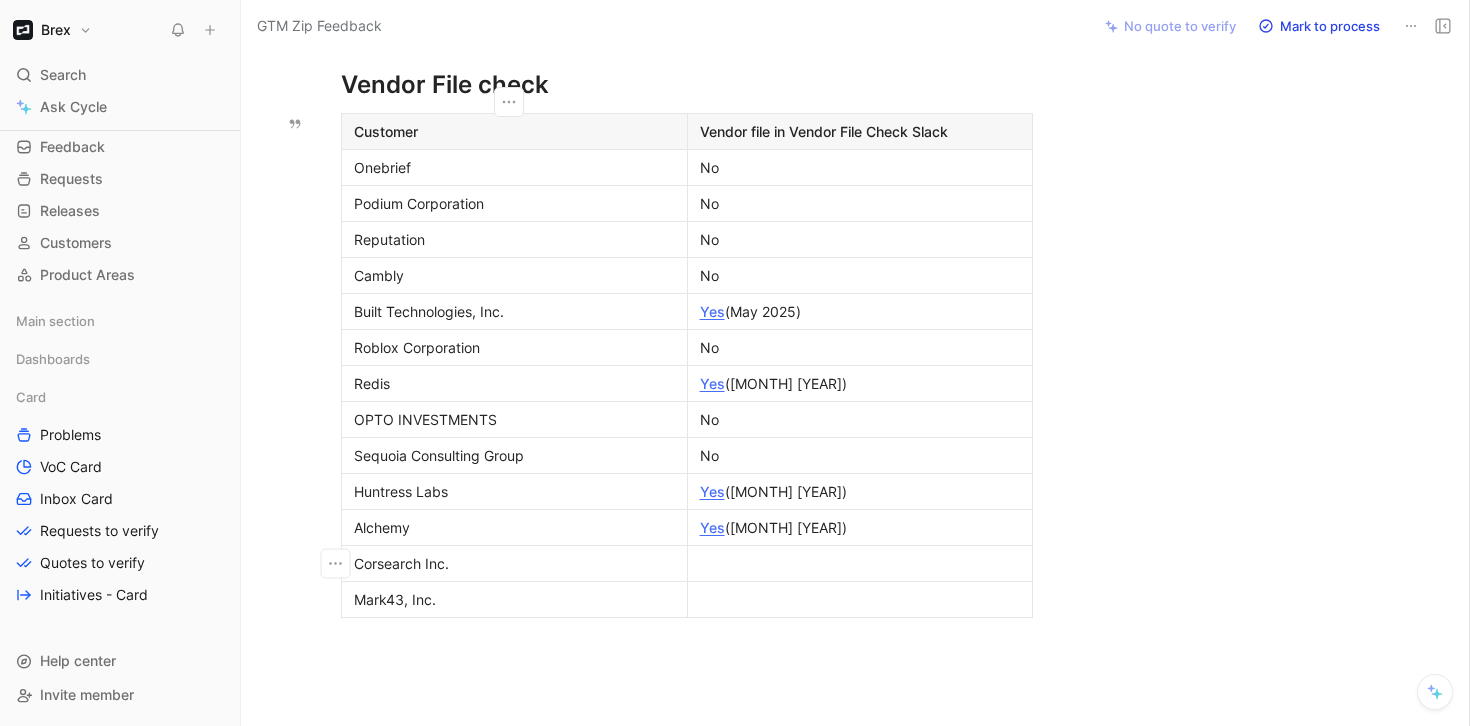 click on "Corsearch Inc." at bounding box center (514, 563) 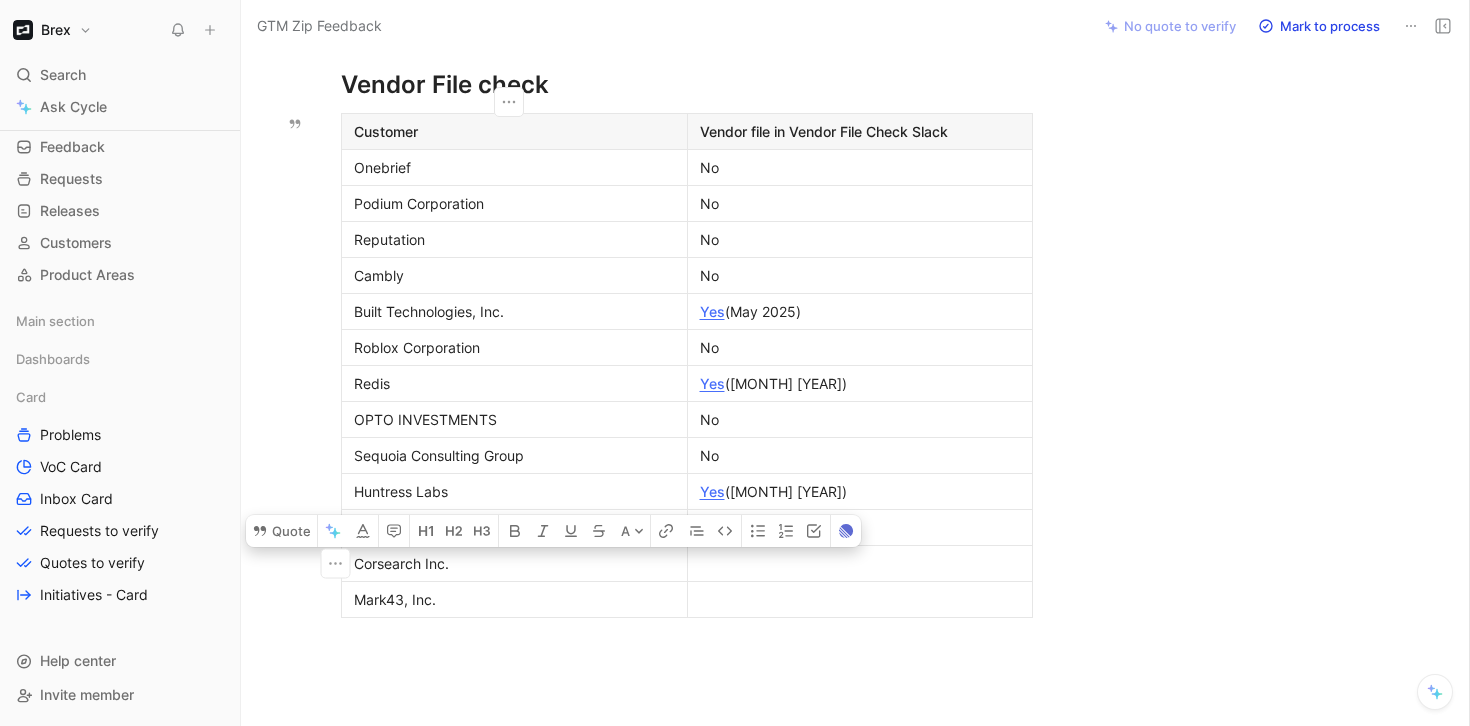 click on "Corsearch Inc." at bounding box center (514, 563) 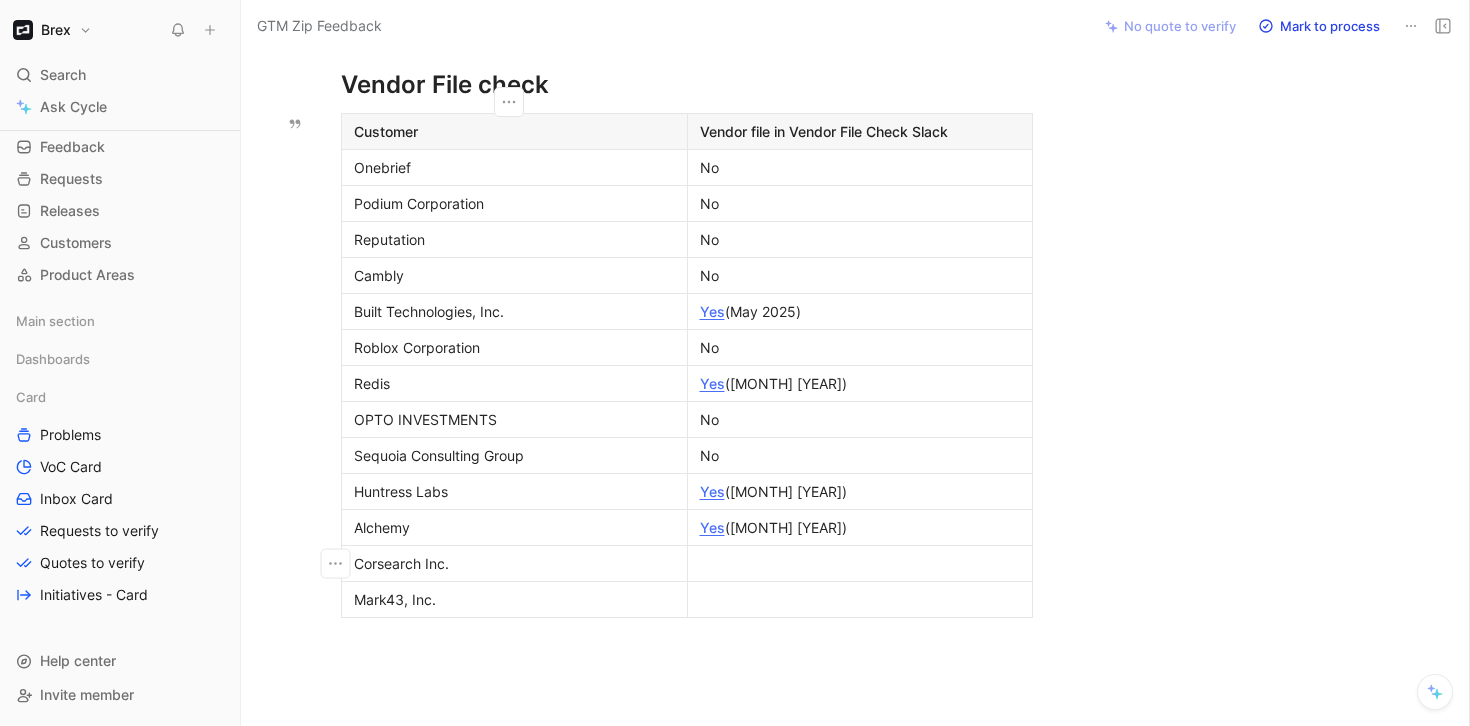 click on "Corsearch Inc." at bounding box center [514, 563] 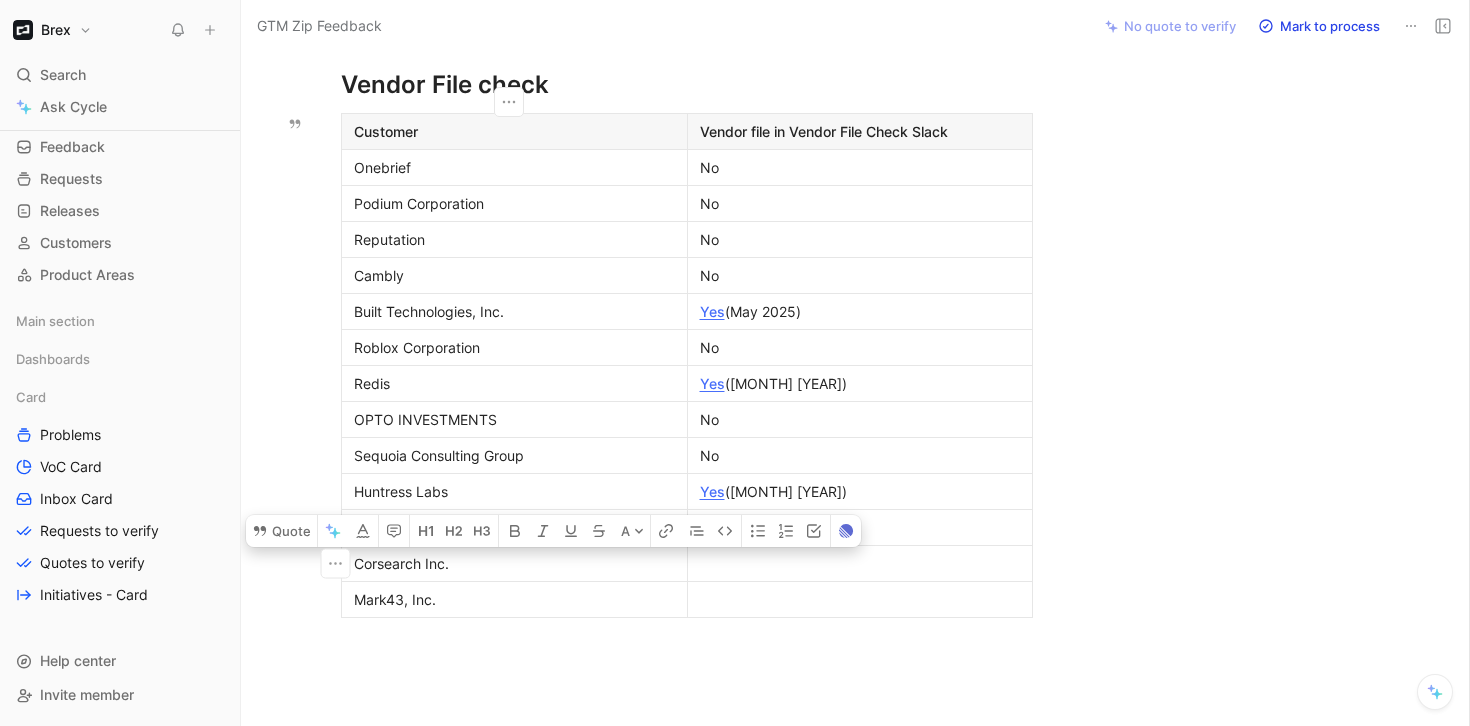 click on "Mark43, Inc." at bounding box center (514, 599) 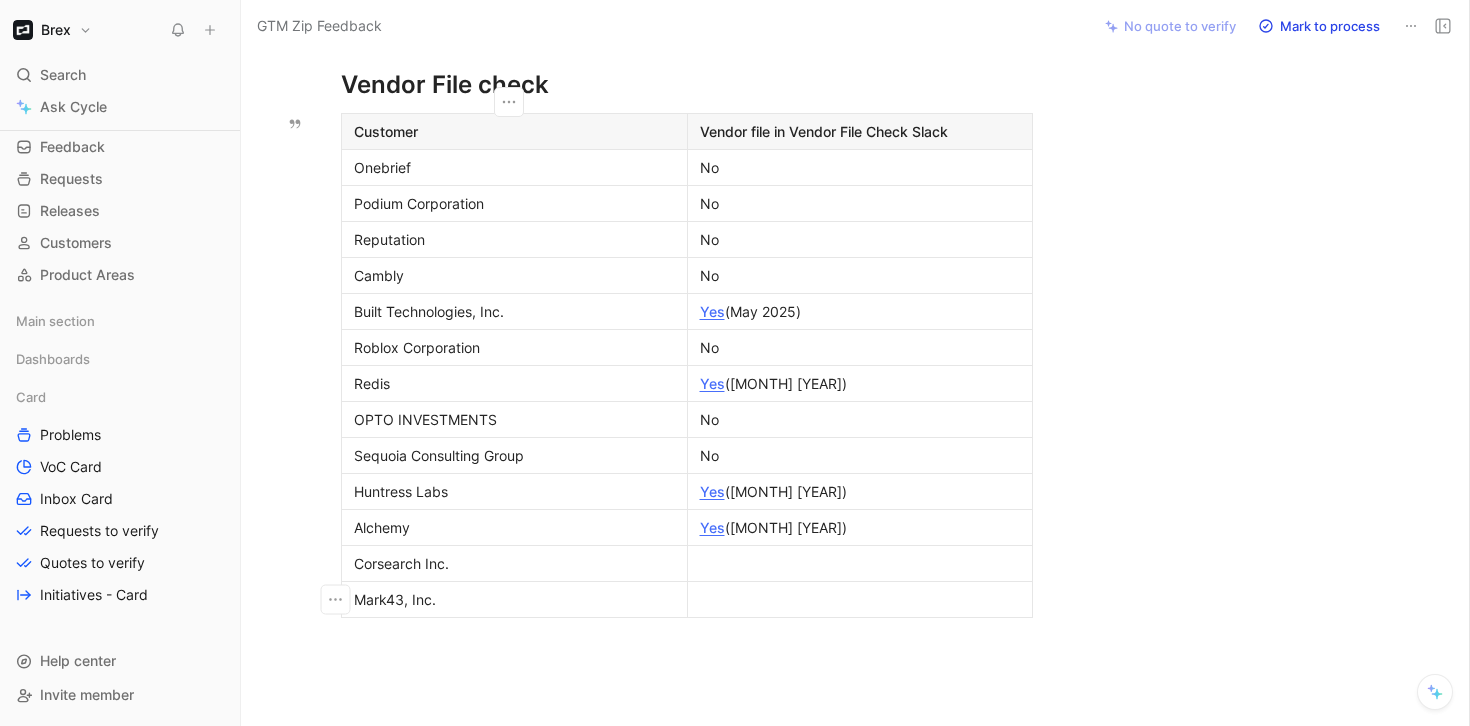click on "Mark43, Inc." at bounding box center [514, 599] 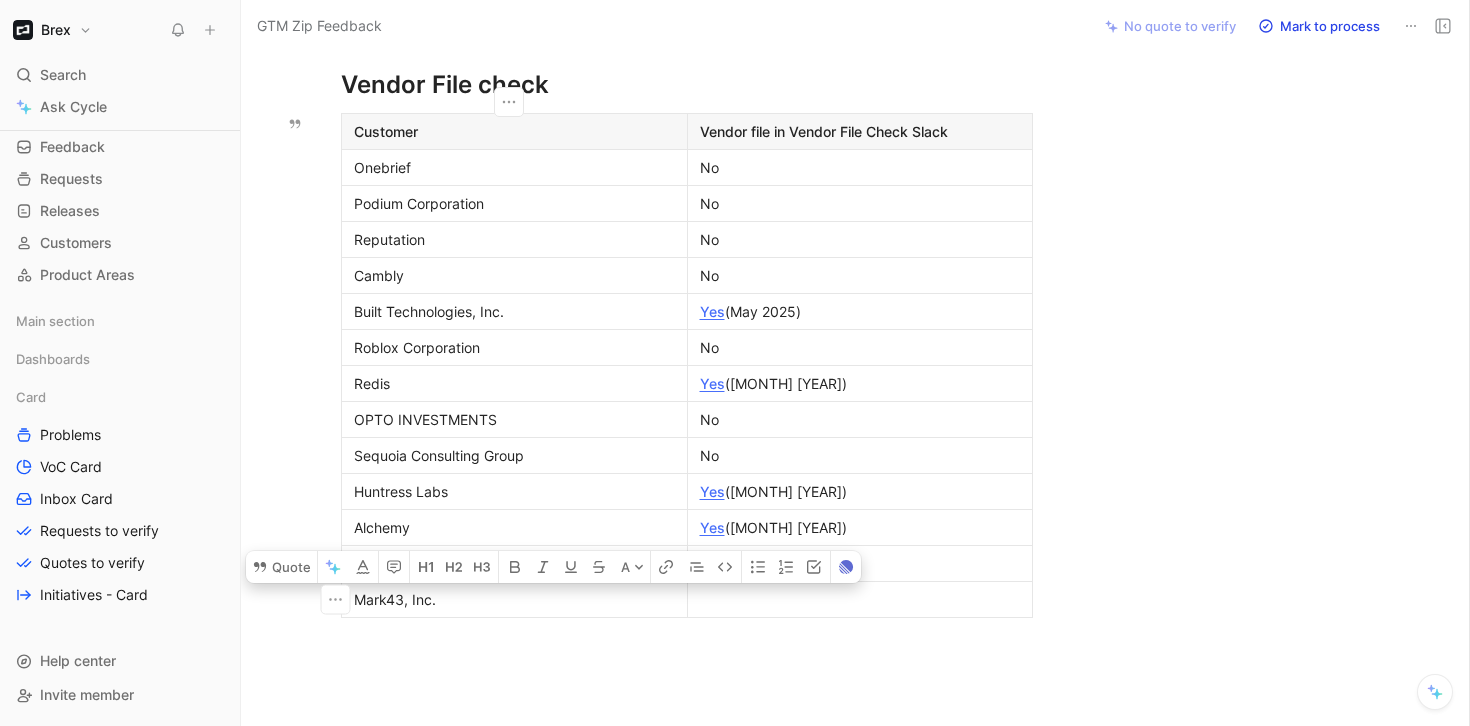 click at bounding box center [860, 599] 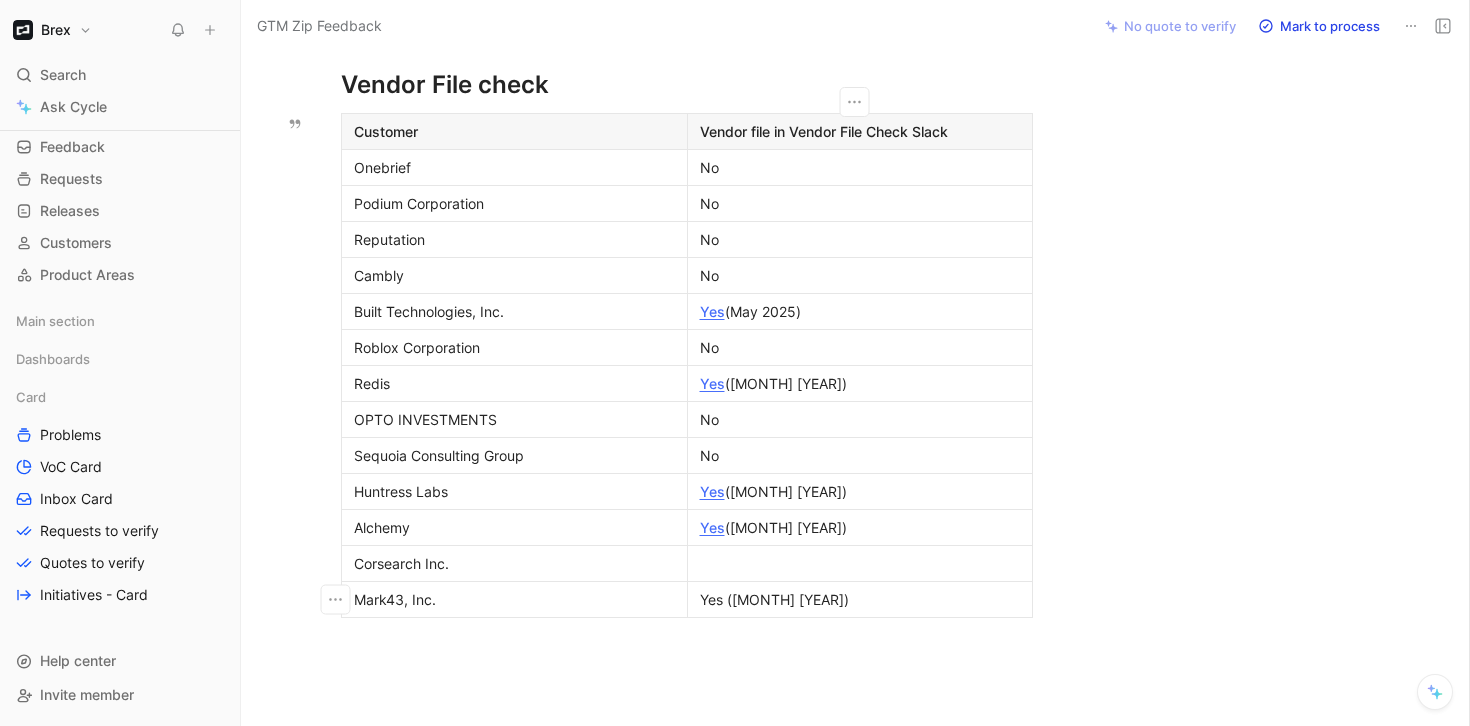 click on "Yes (Jul 2025)" at bounding box center (860, 599) 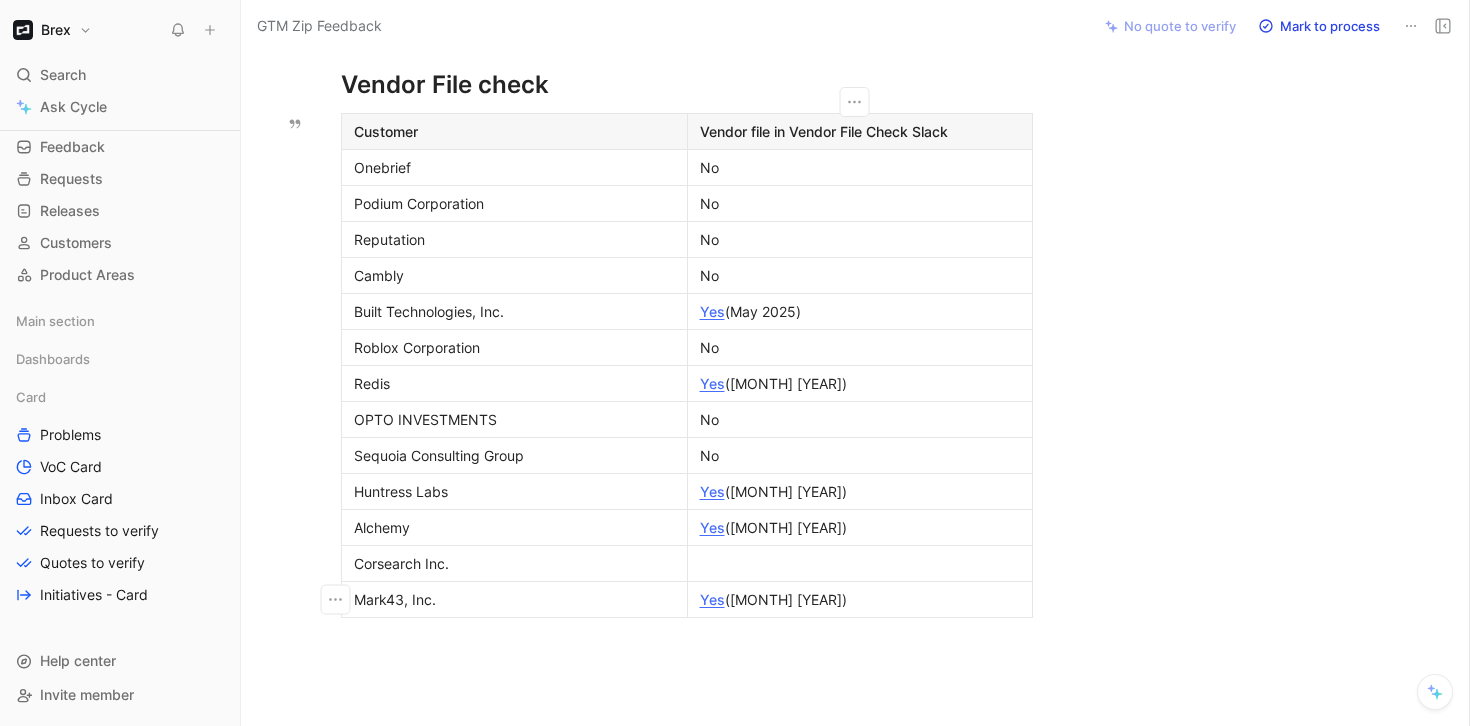 click on "Dismiss" at bounding box center [718, 565] 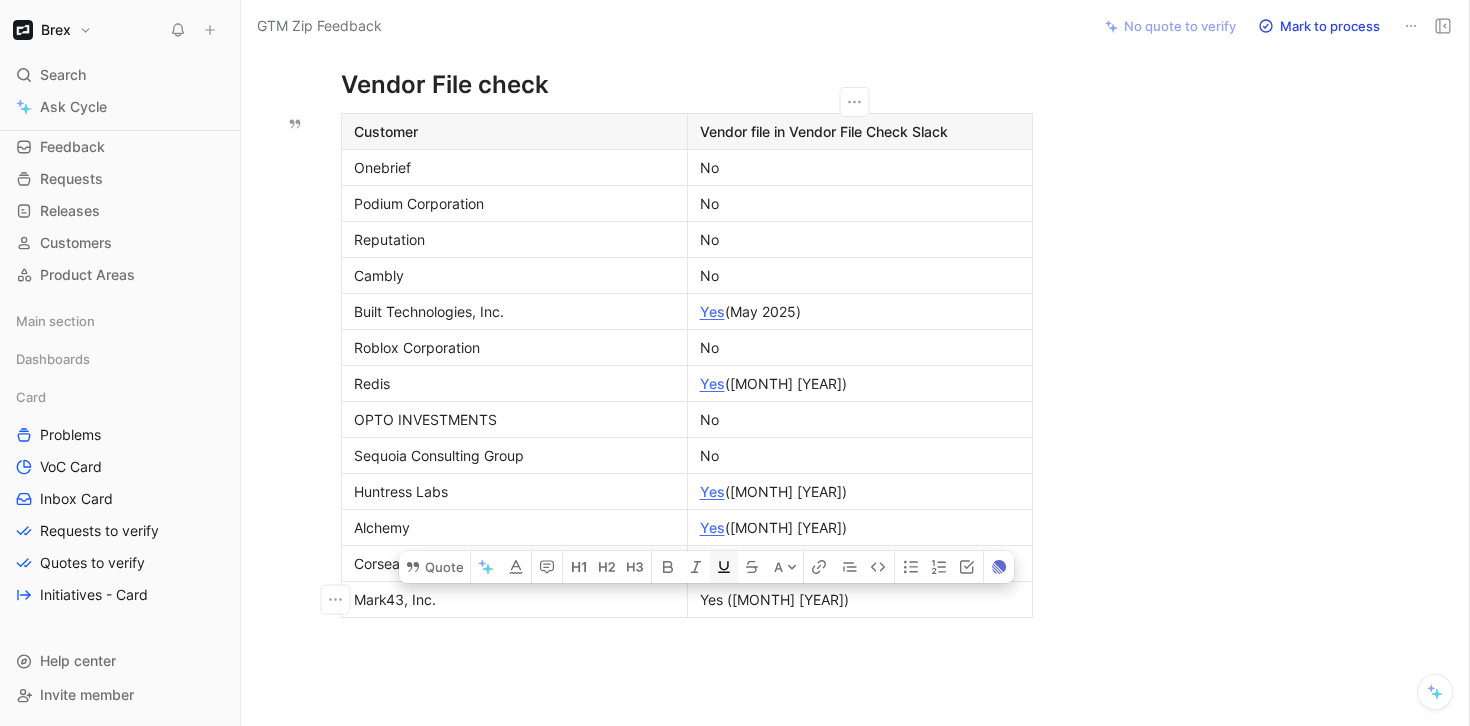 click at bounding box center [724, 567] 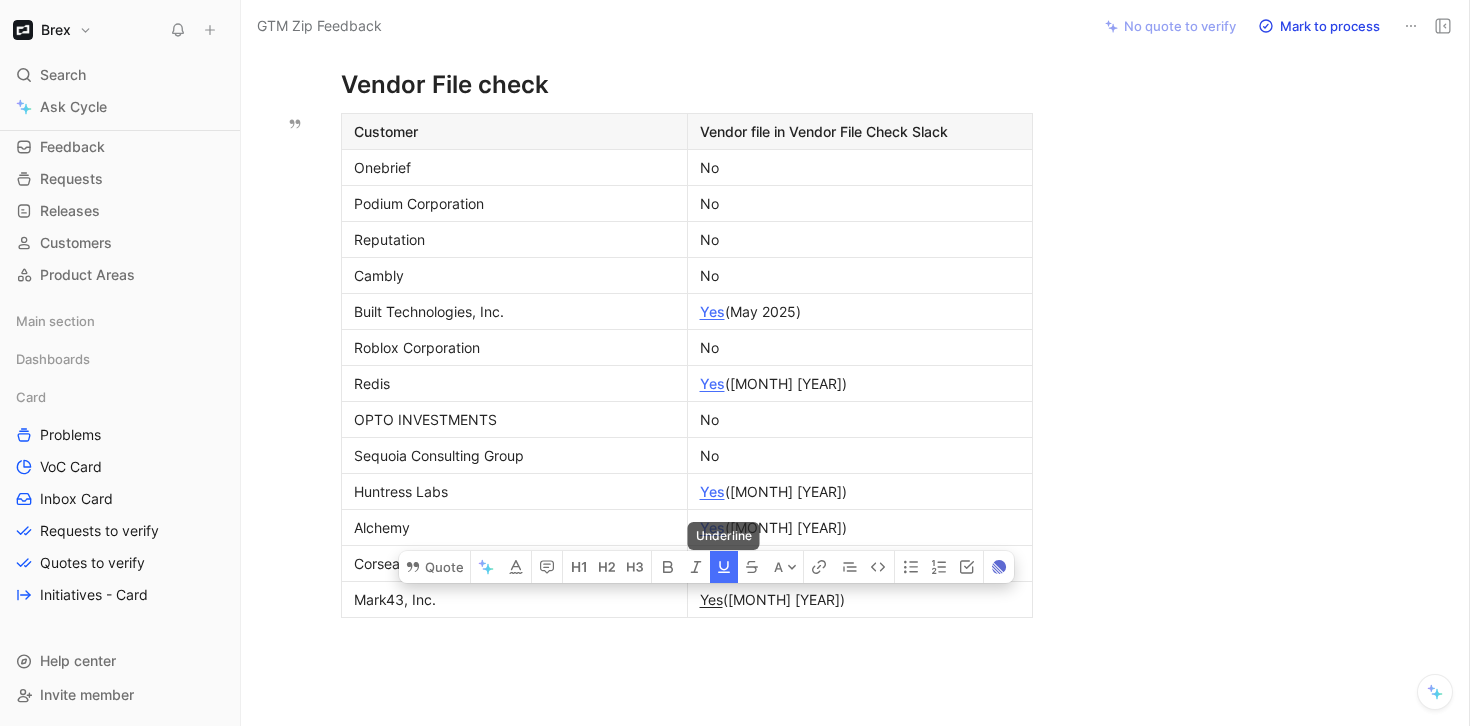 click 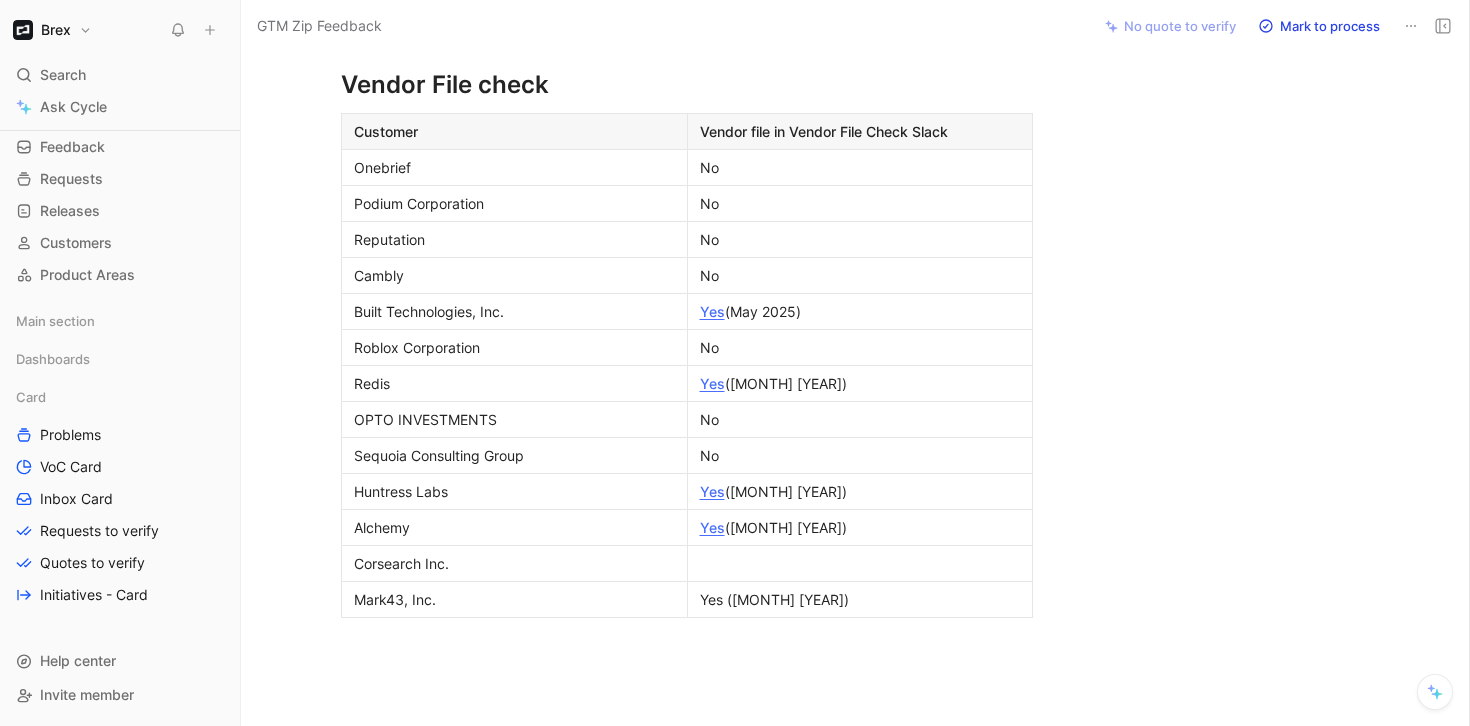 click at bounding box center [687, 743] 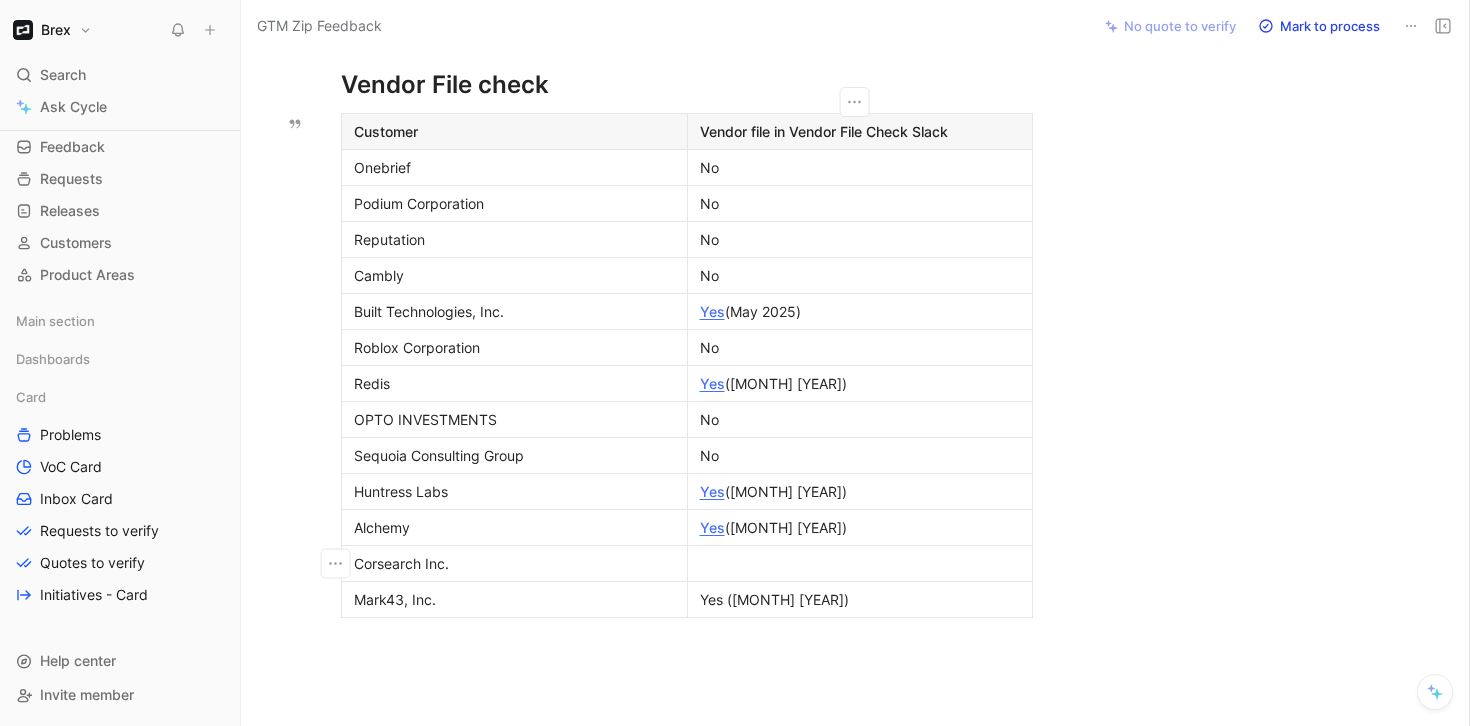 click at bounding box center (860, 563) 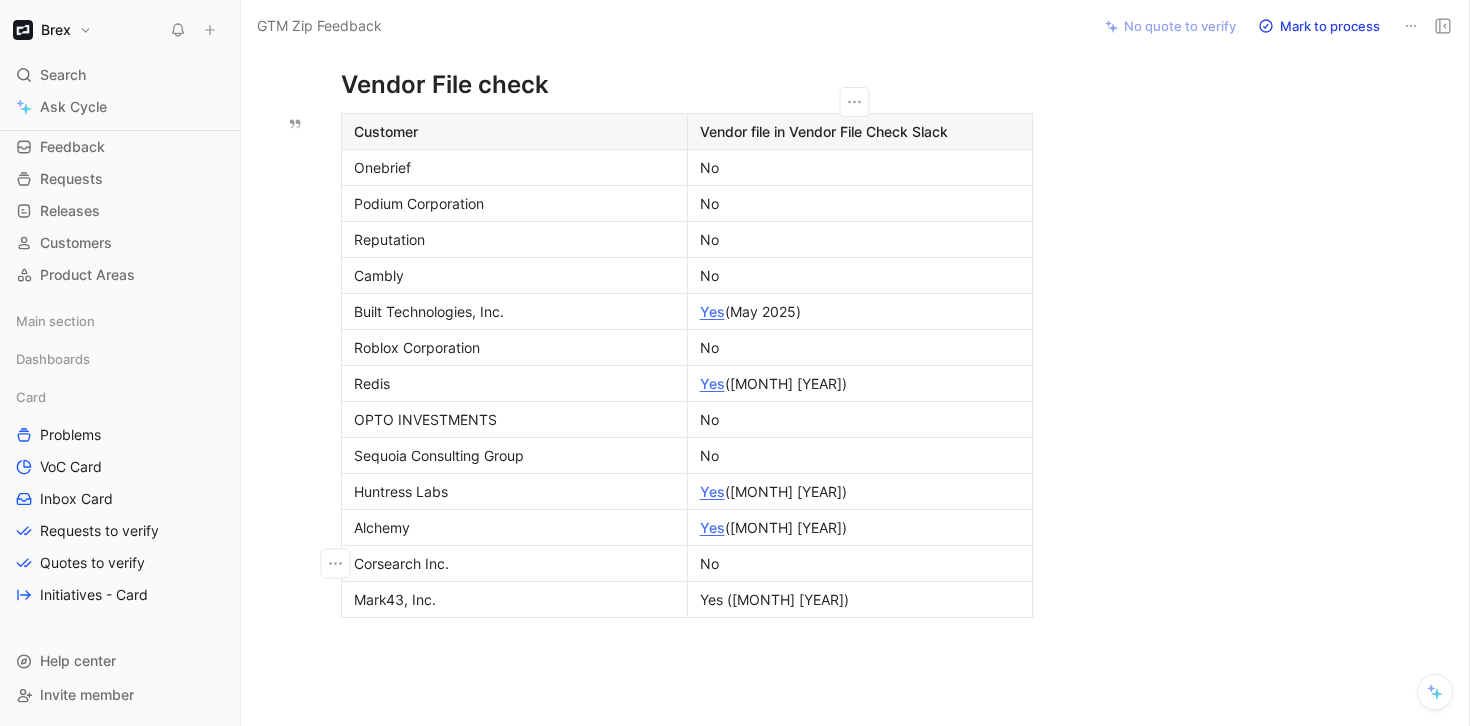click on "Yes (Jul 2025)" at bounding box center (860, 599) 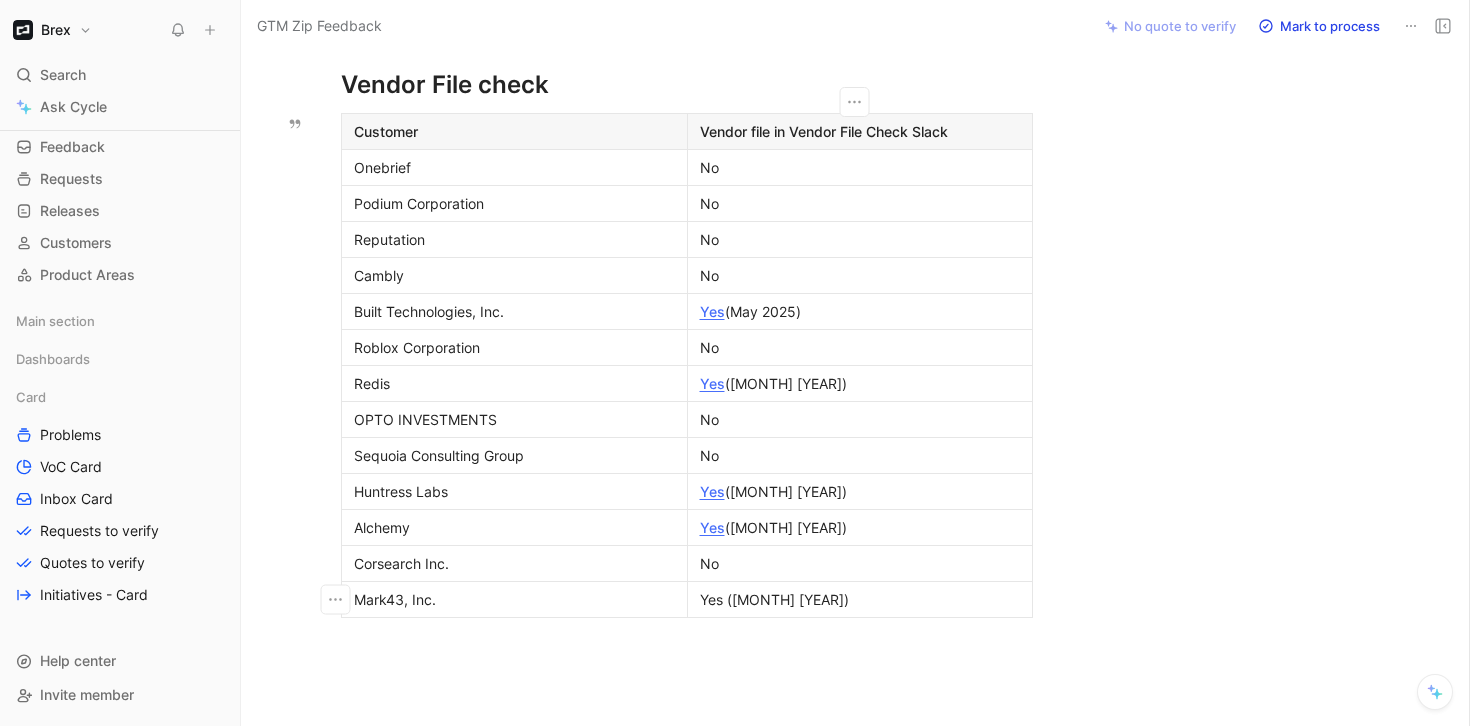 click on "Yes (Jul 2025)" at bounding box center (860, 599) 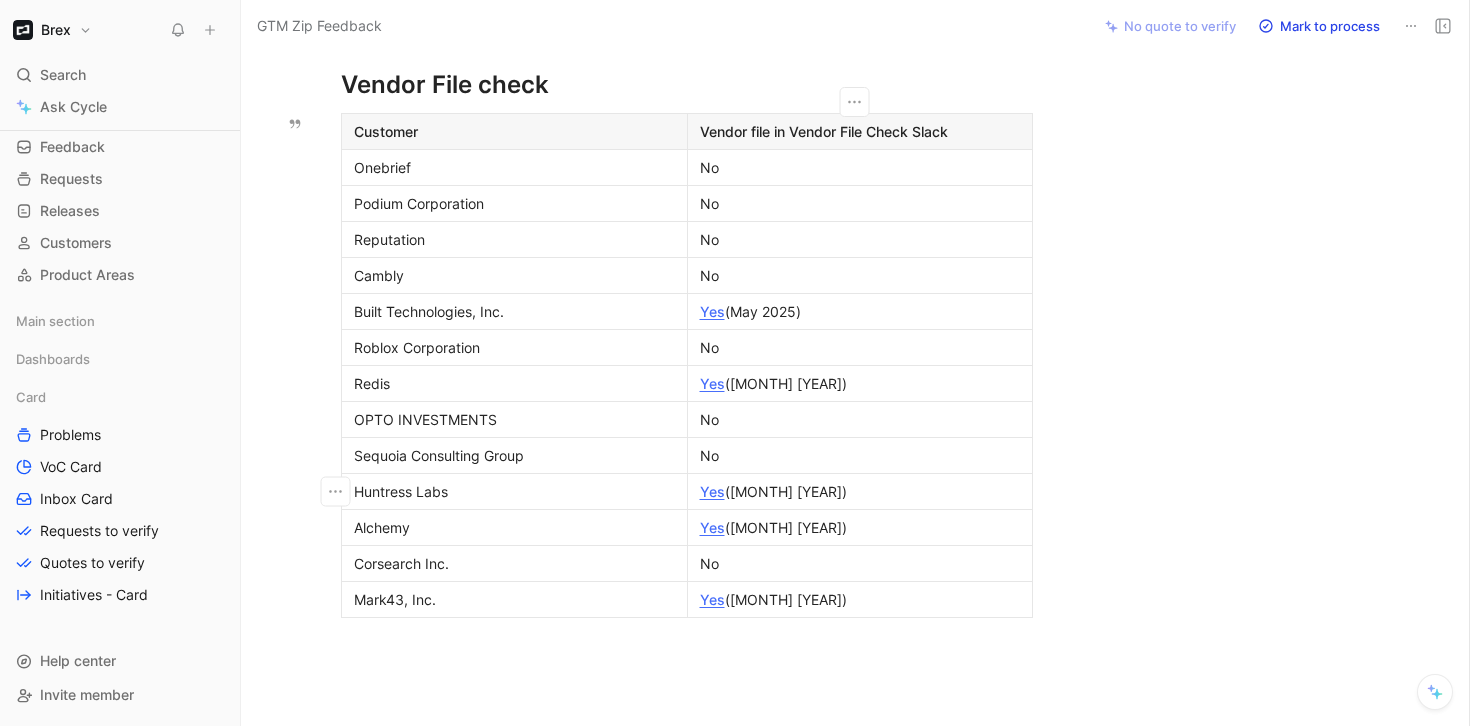 click on "Yes  (Jul 2024)" at bounding box center (860, 491) 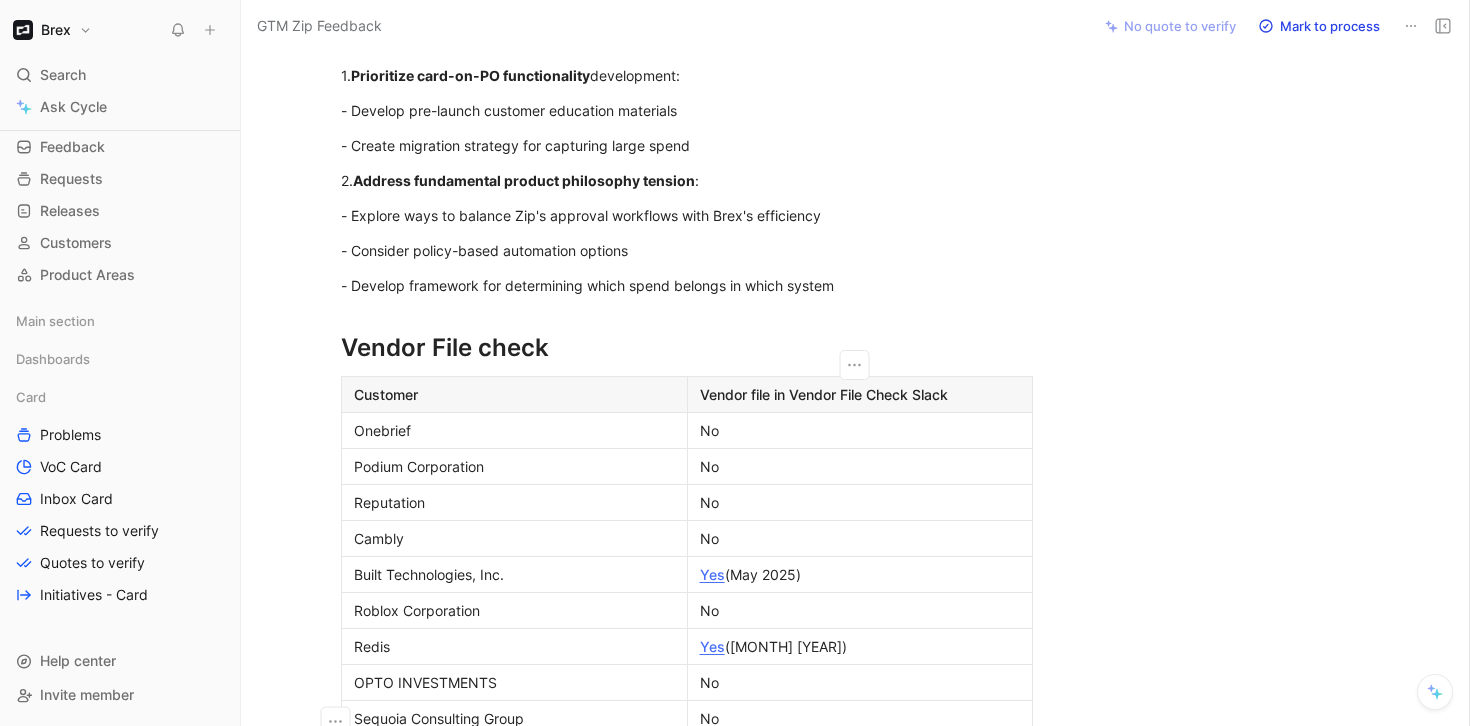 scroll, scrollTop: 2097, scrollLeft: 0, axis: vertical 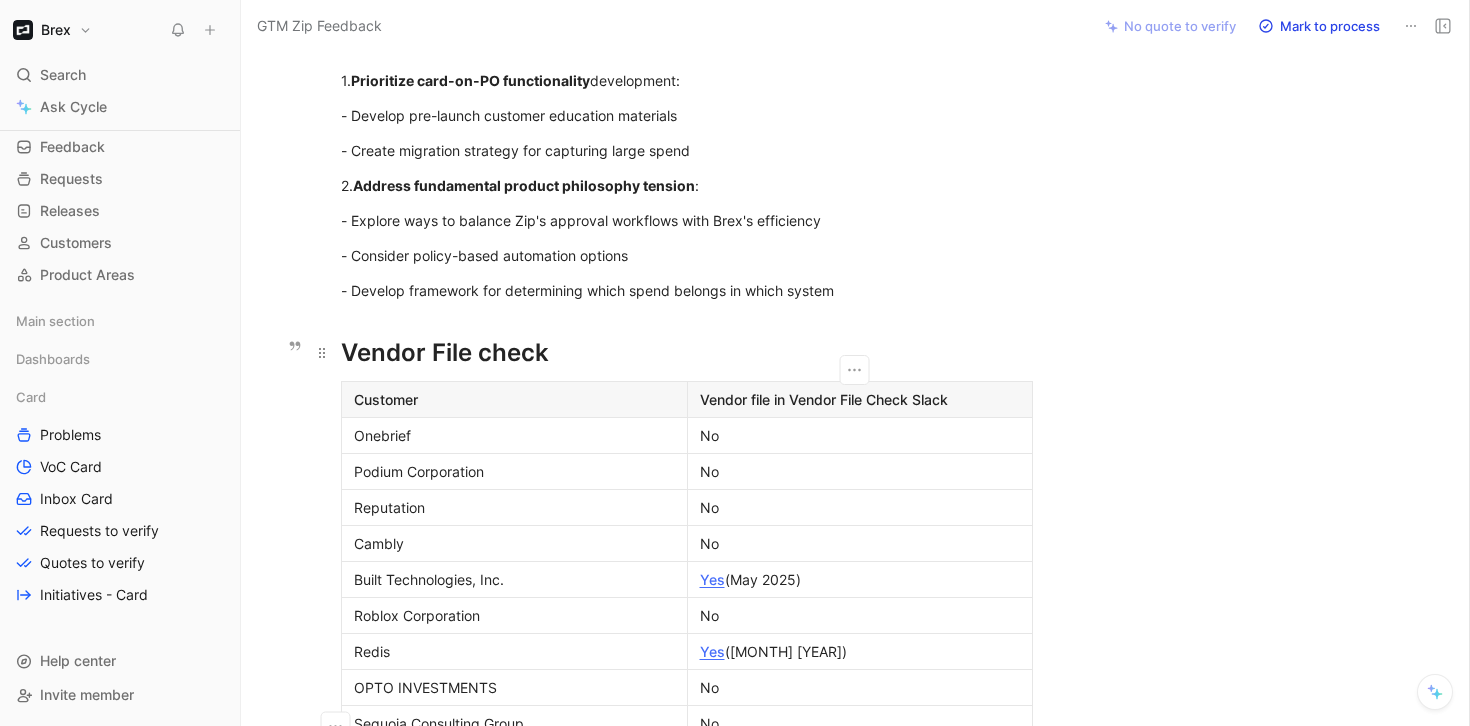 click on "Vendor File check" at bounding box center (687, 353) 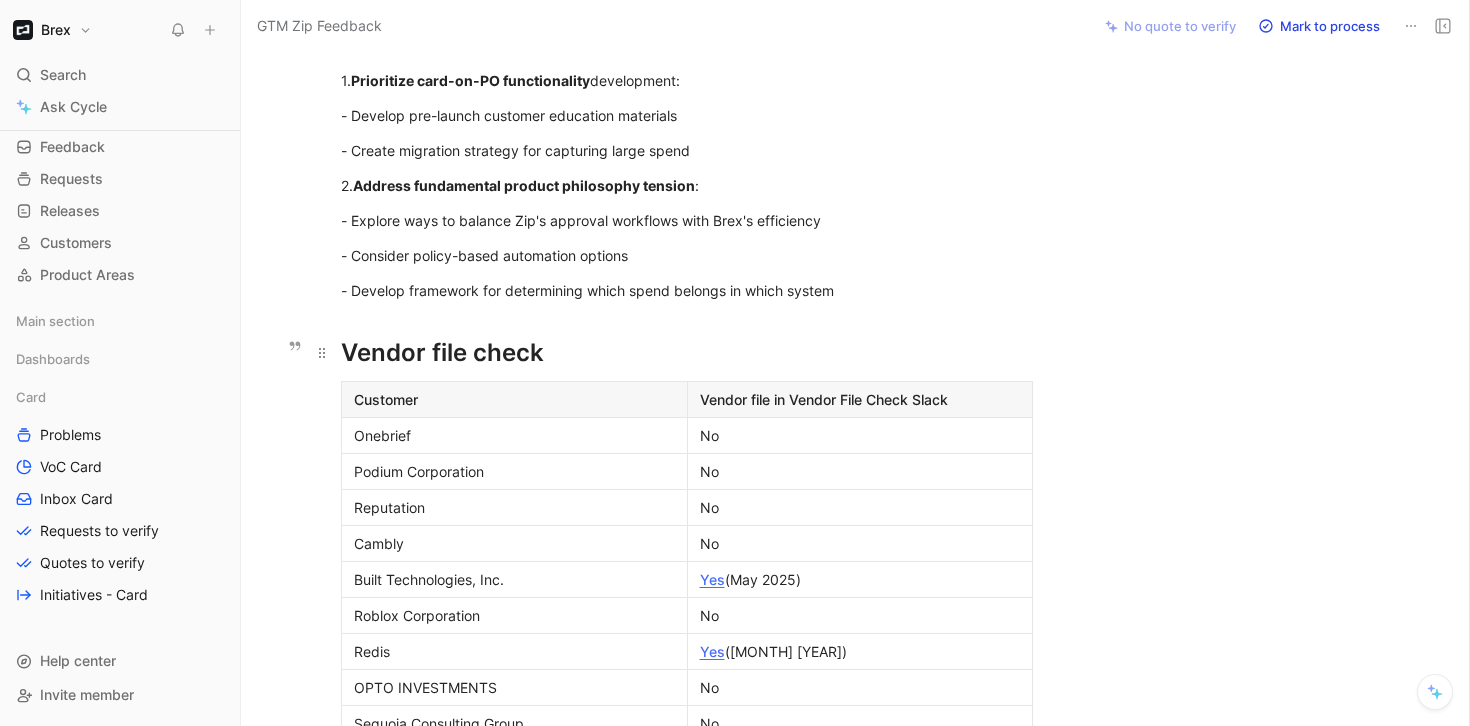click on "Vendor file check" at bounding box center (687, 353) 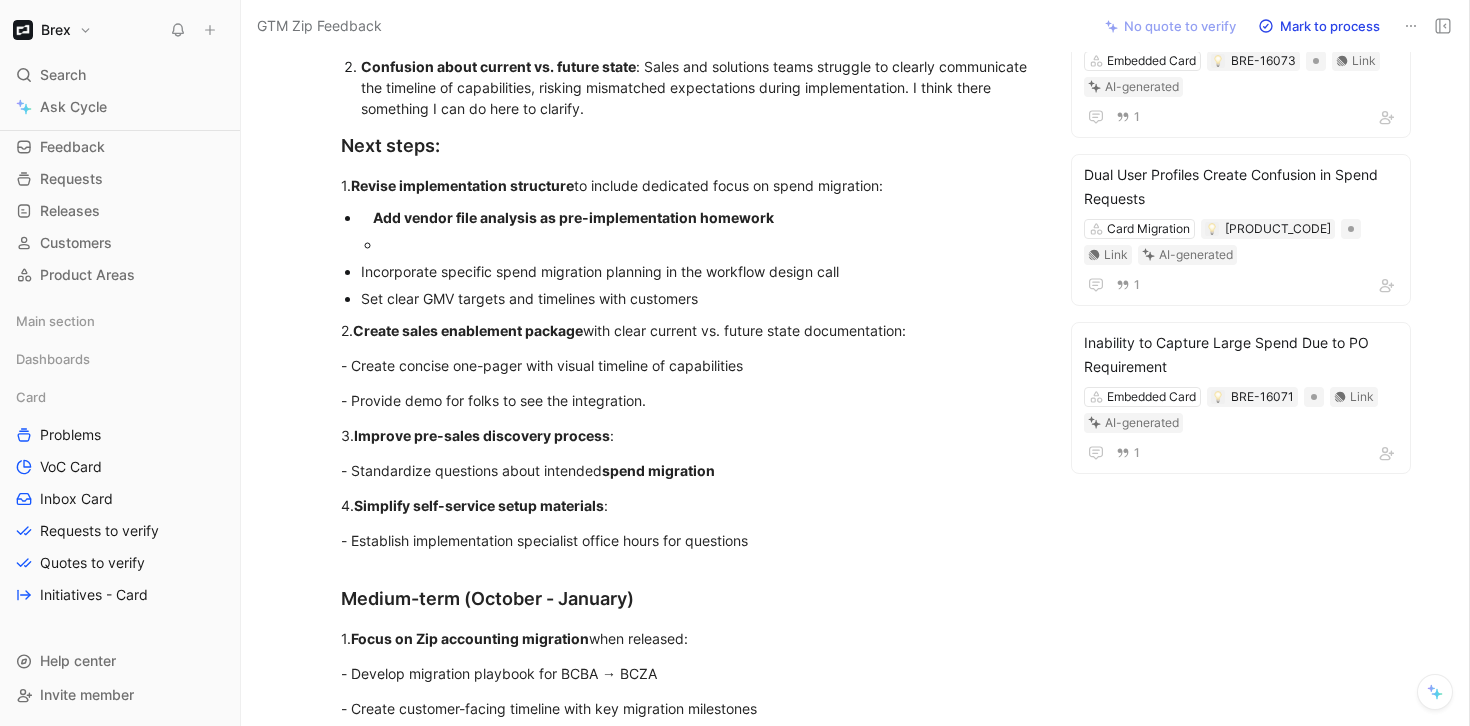 scroll, scrollTop: 1365, scrollLeft: 0, axis: vertical 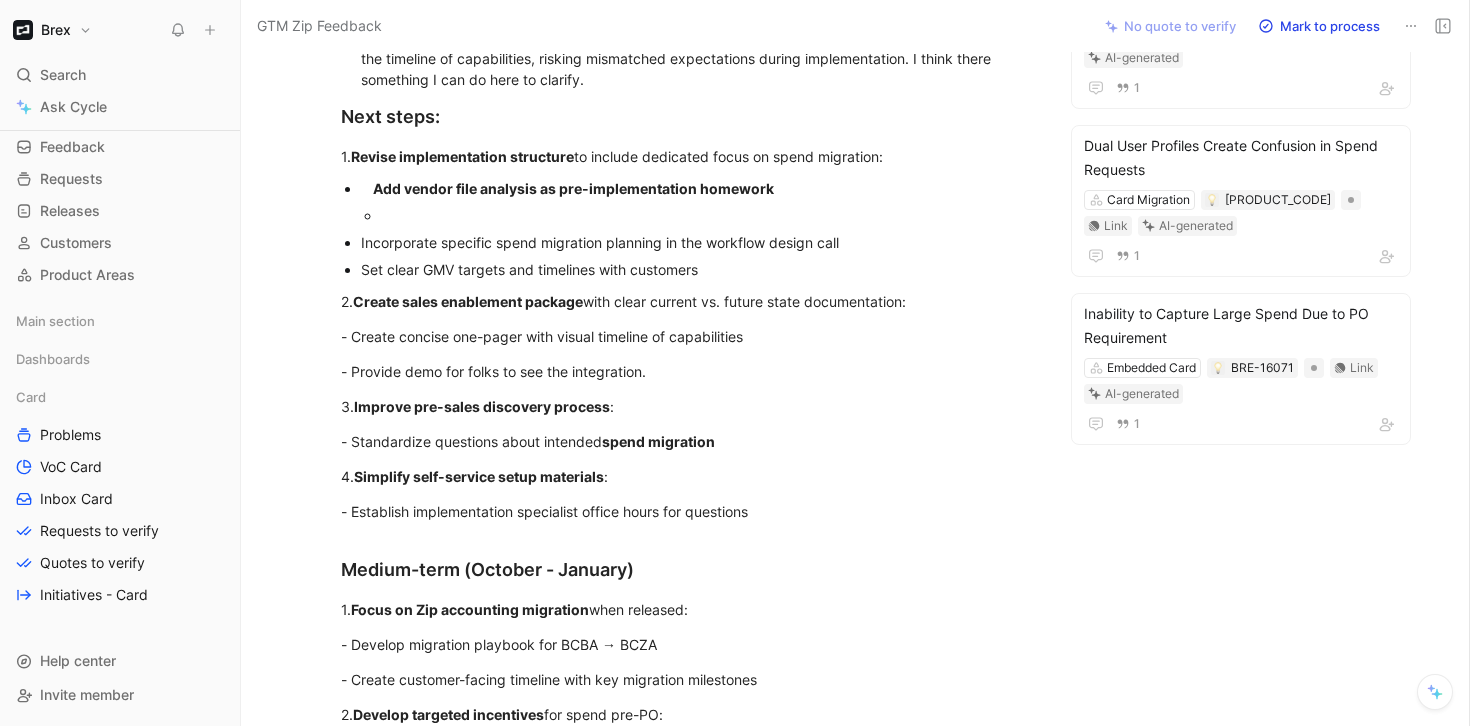 click at bounding box center (707, 215) 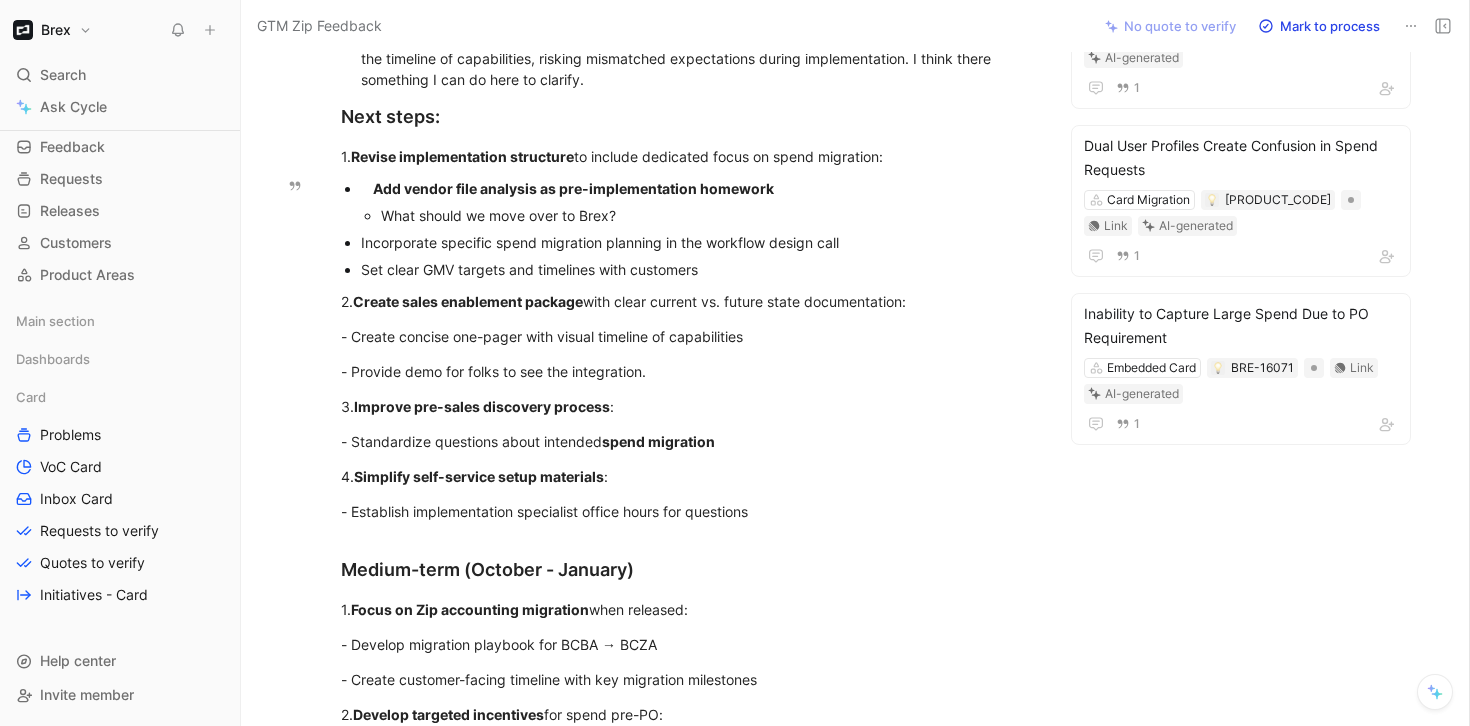 click on "Incorporate specific spend migration planning in the workflow design call" at bounding box center (697, 242) 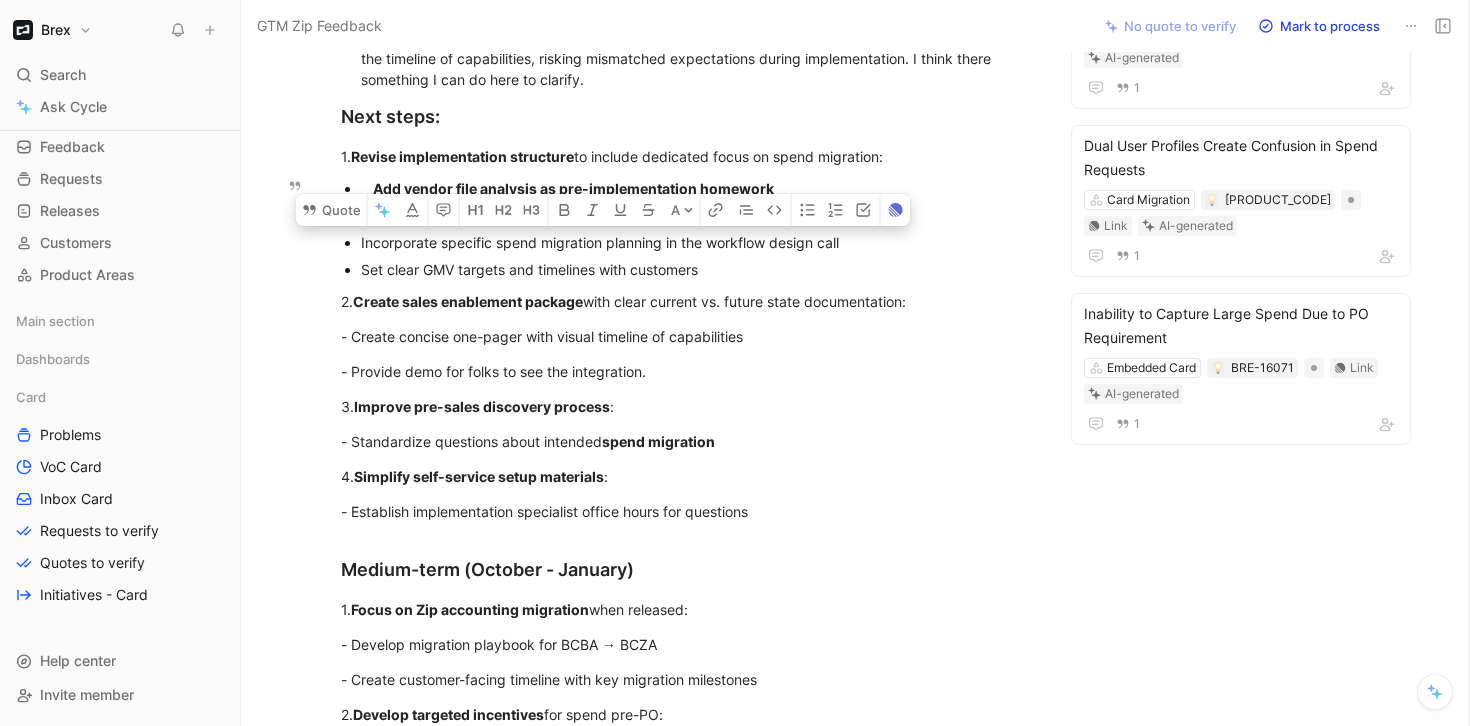 click on "Incorporate specific spend migration planning in the workflow design call" at bounding box center [697, 242] 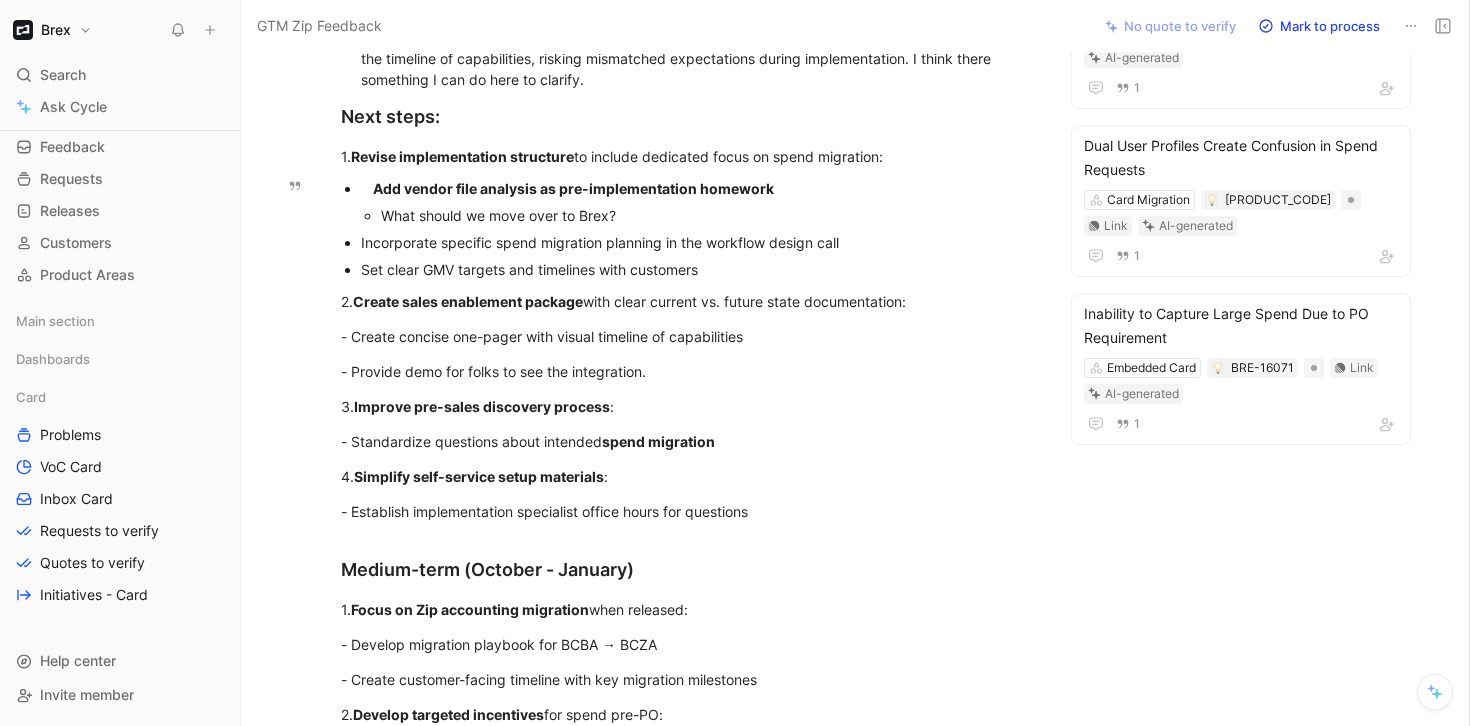 click on "Incorporate specific spend migration planning in the workflow design call" at bounding box center (697, 242) 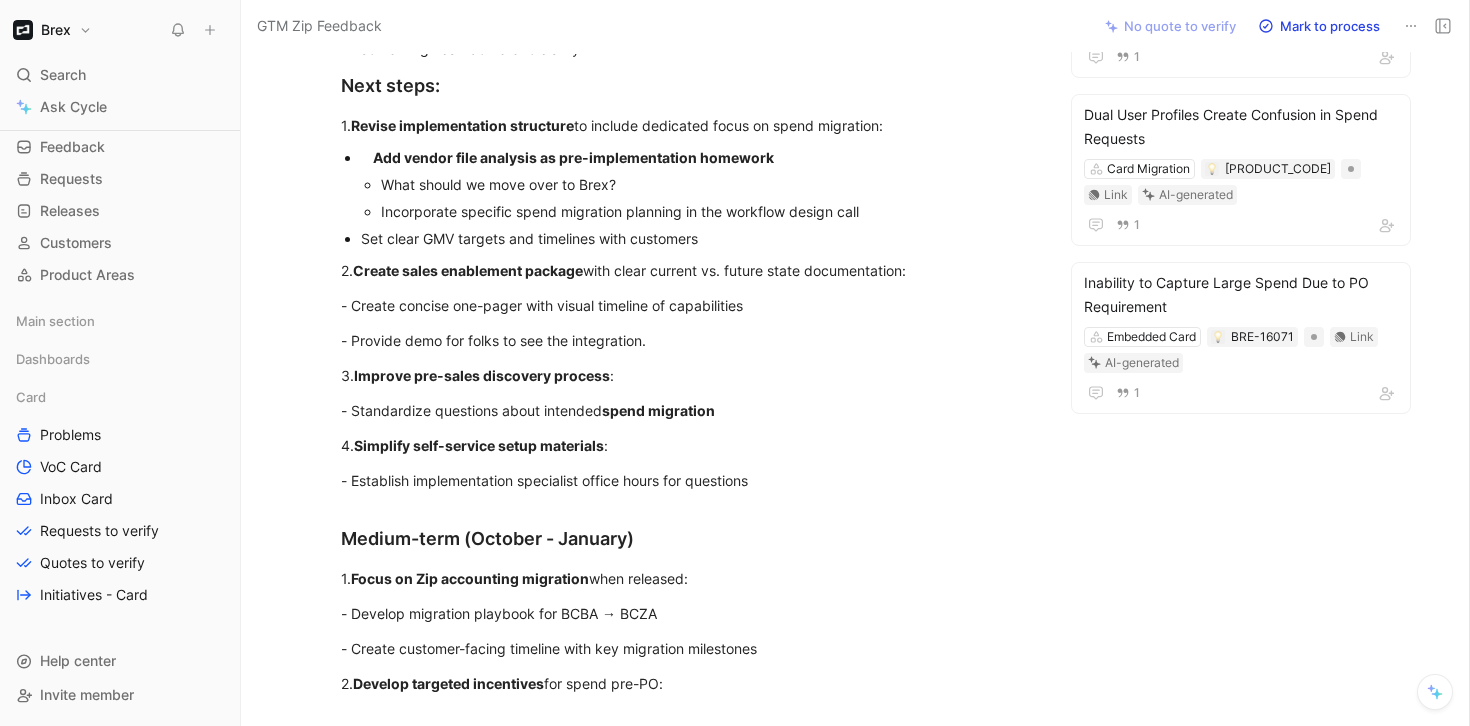scroll, scrollTop: 1401, scrollLeft: 0, axis: vertical 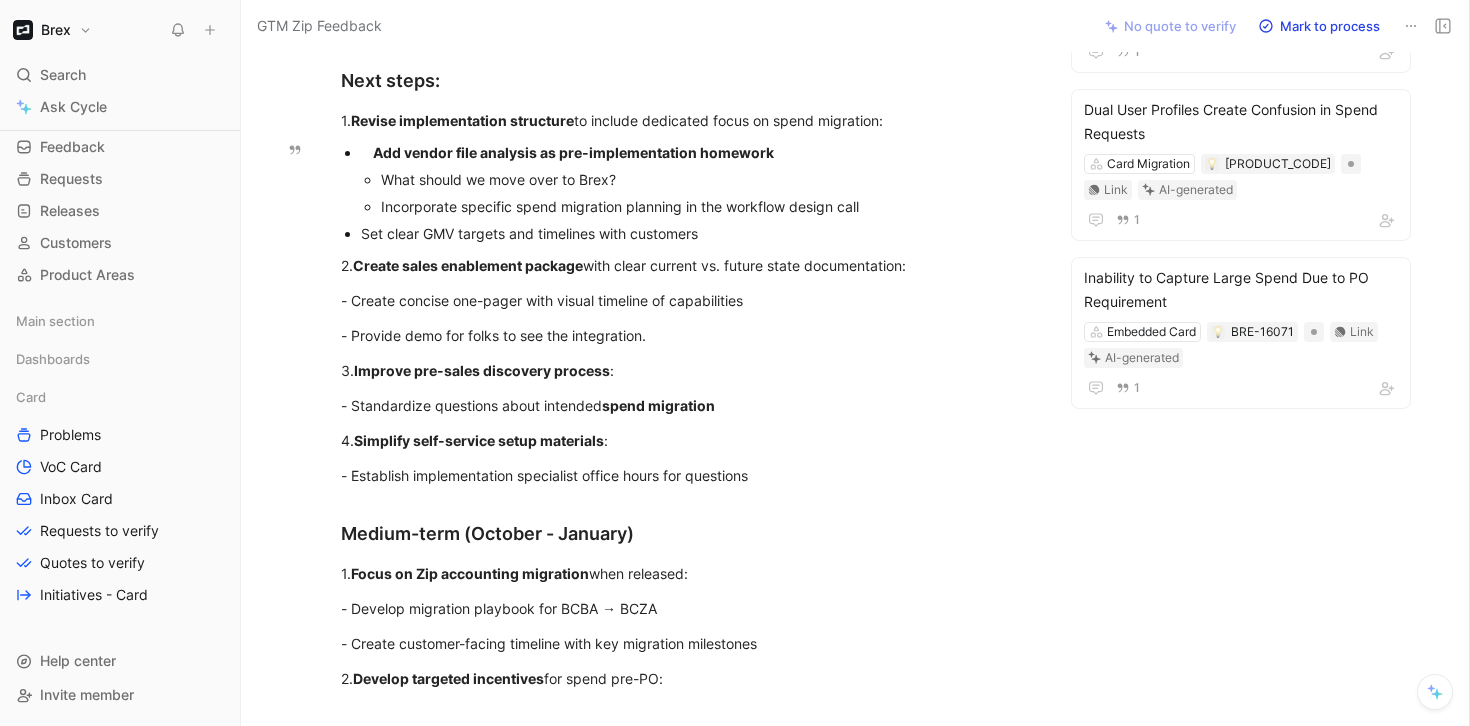 click on "Set clear GMV targets and timelines with customers" at bounding box center (697, 233) 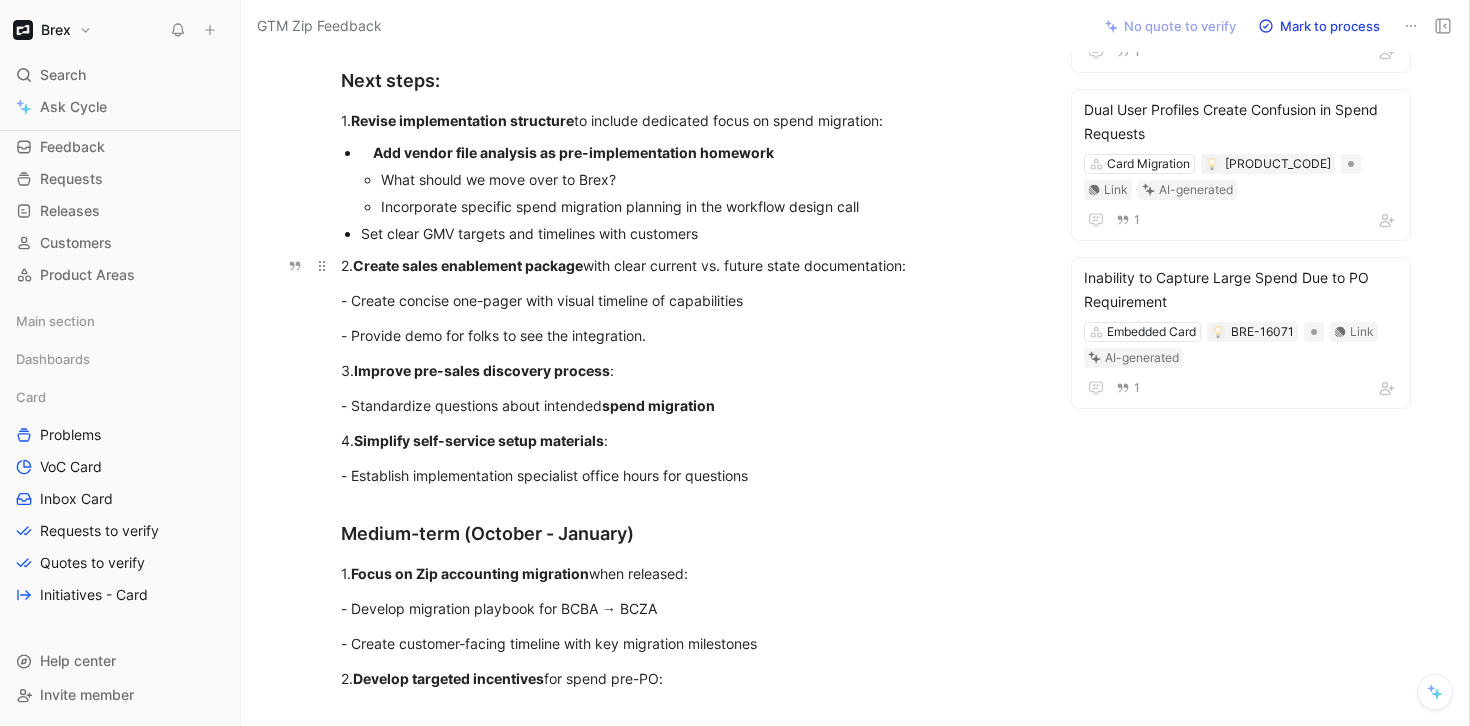 click on "Create sales enablement package" at bounding box center (468, 265) 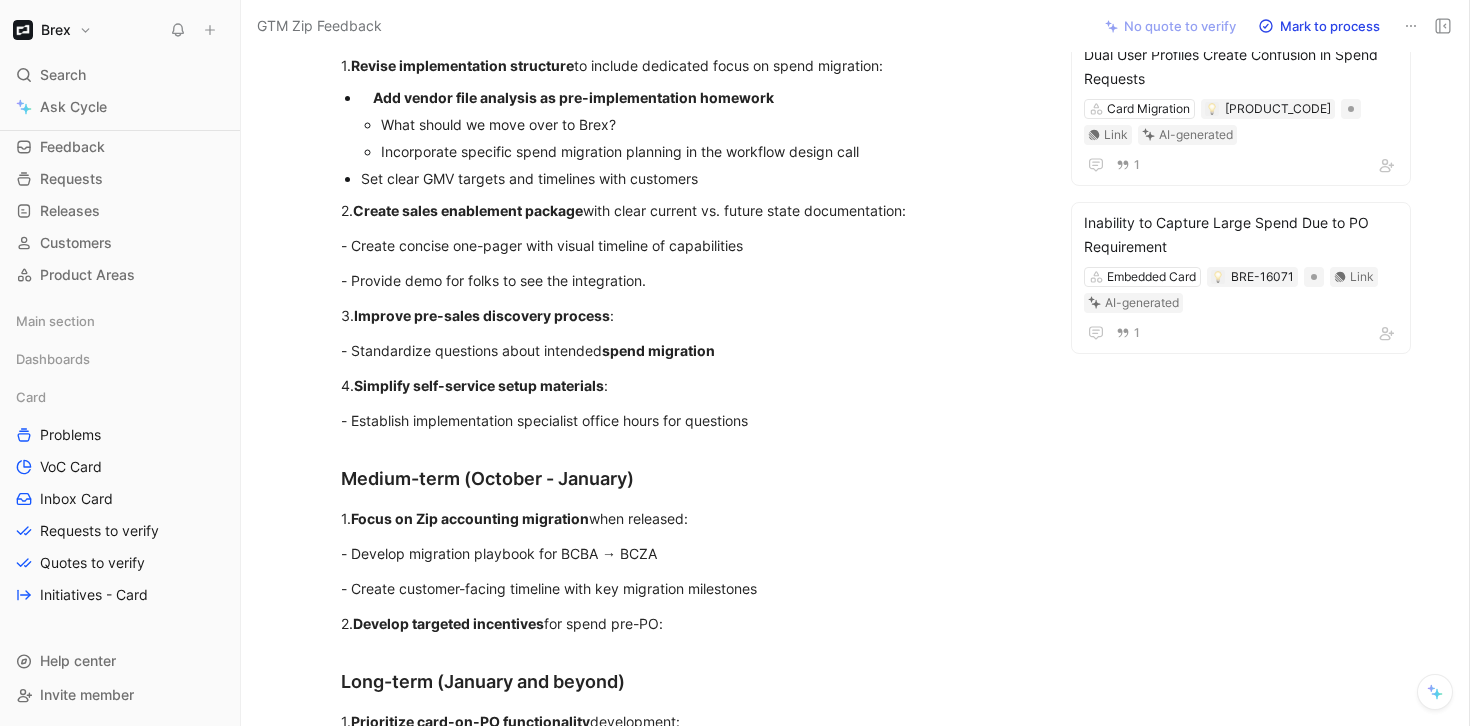 scroll, scrollTop: 1474, scrollLeft: 0, axis: vertical 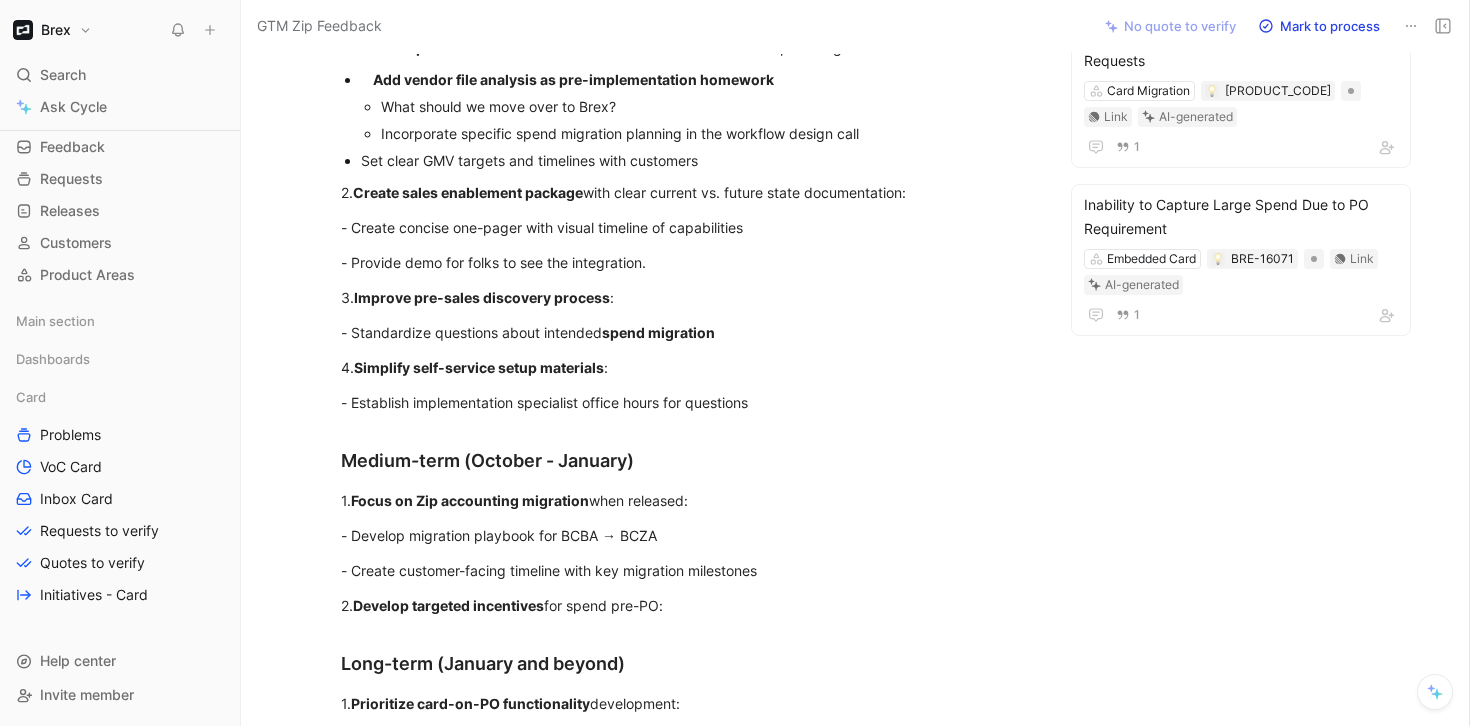 click on "- Create concise one-pager with visual timeline of capabilities" at bounding box center (687, 227) 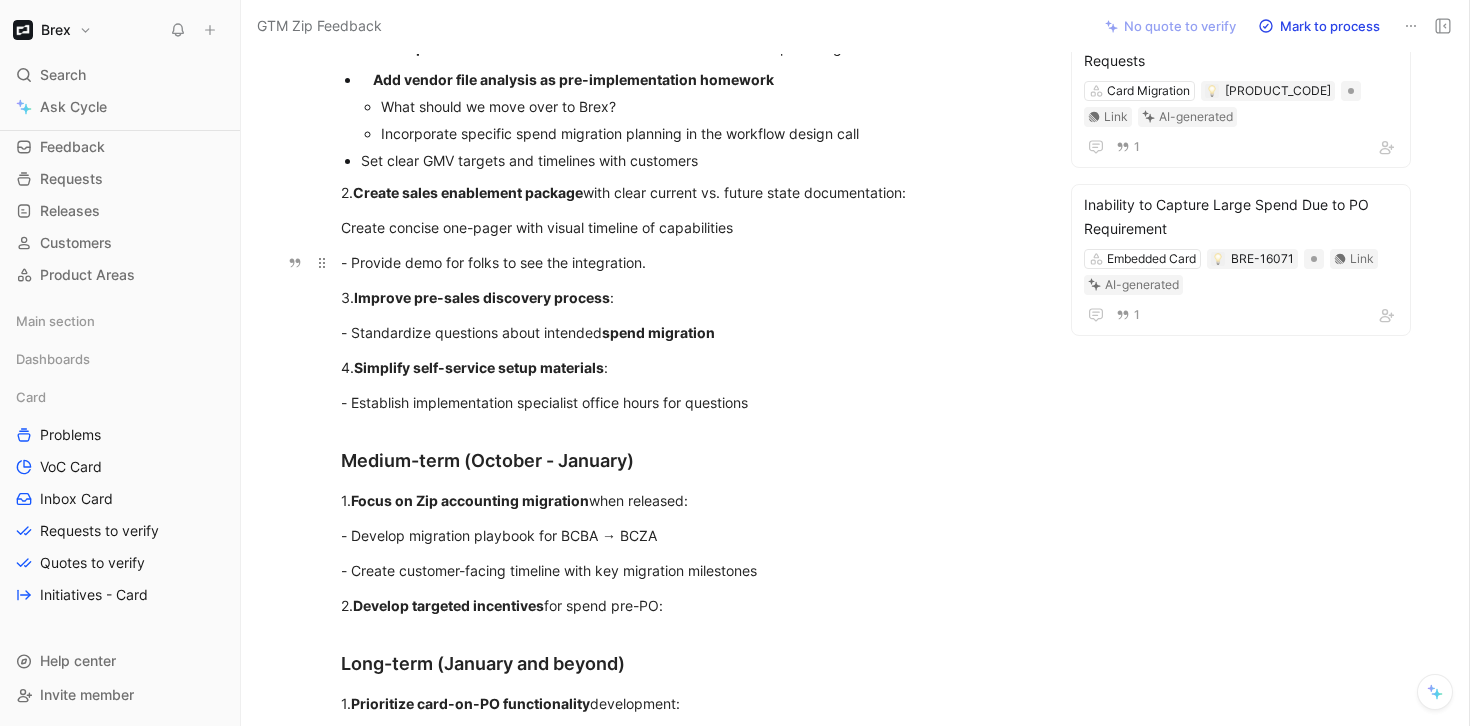 click on "- Provide demo for folks to see the integration." at bounding box center (687, 262) 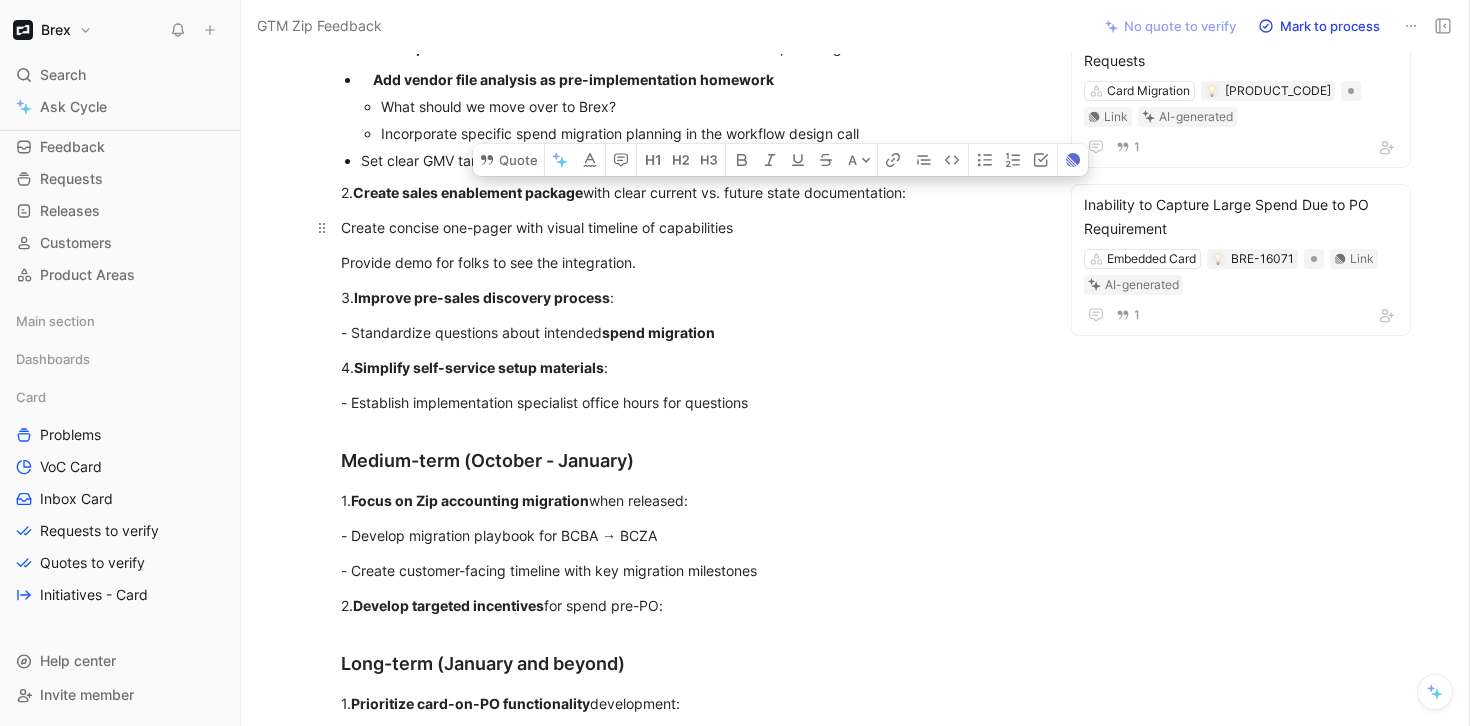 drag, startPoint x: 662, startPoint y: 255, endPoint x: 334, endPoint y: 213, distance: 330.6781 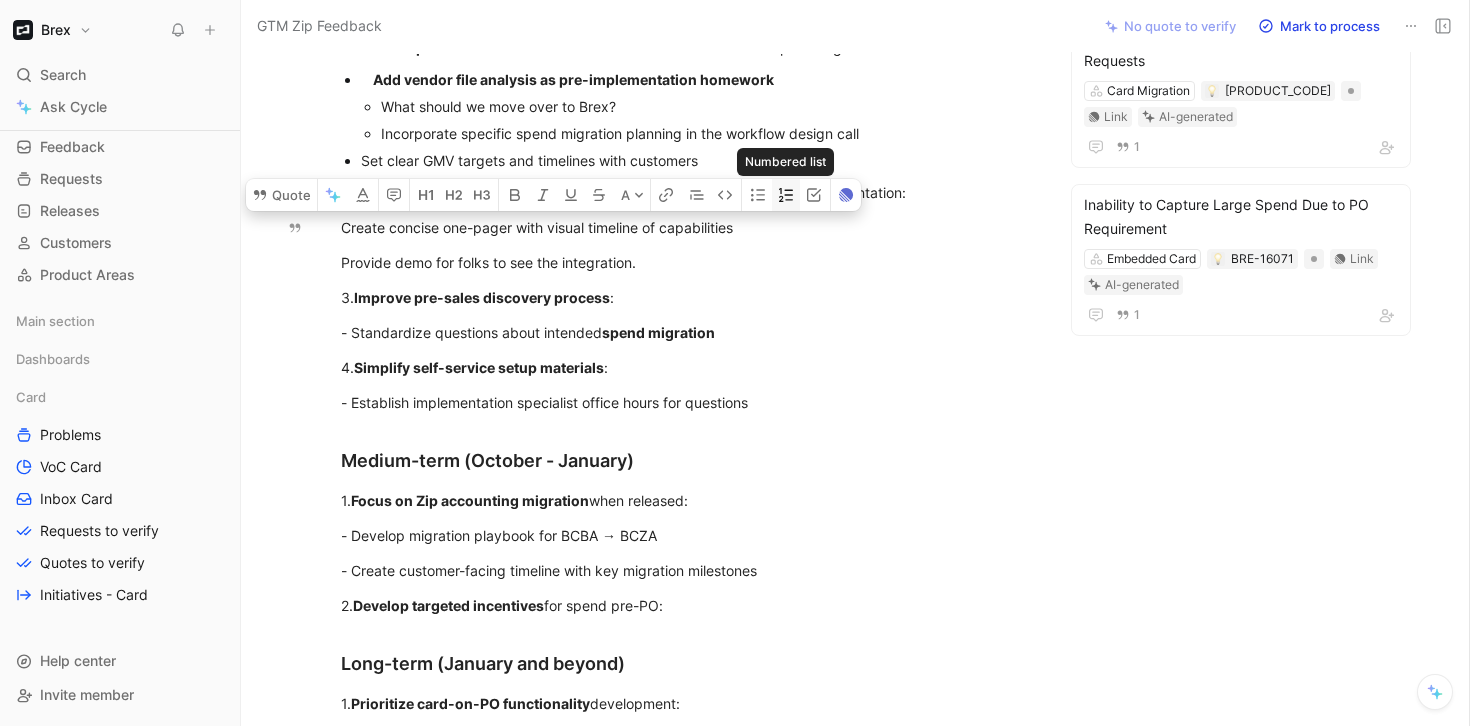 click 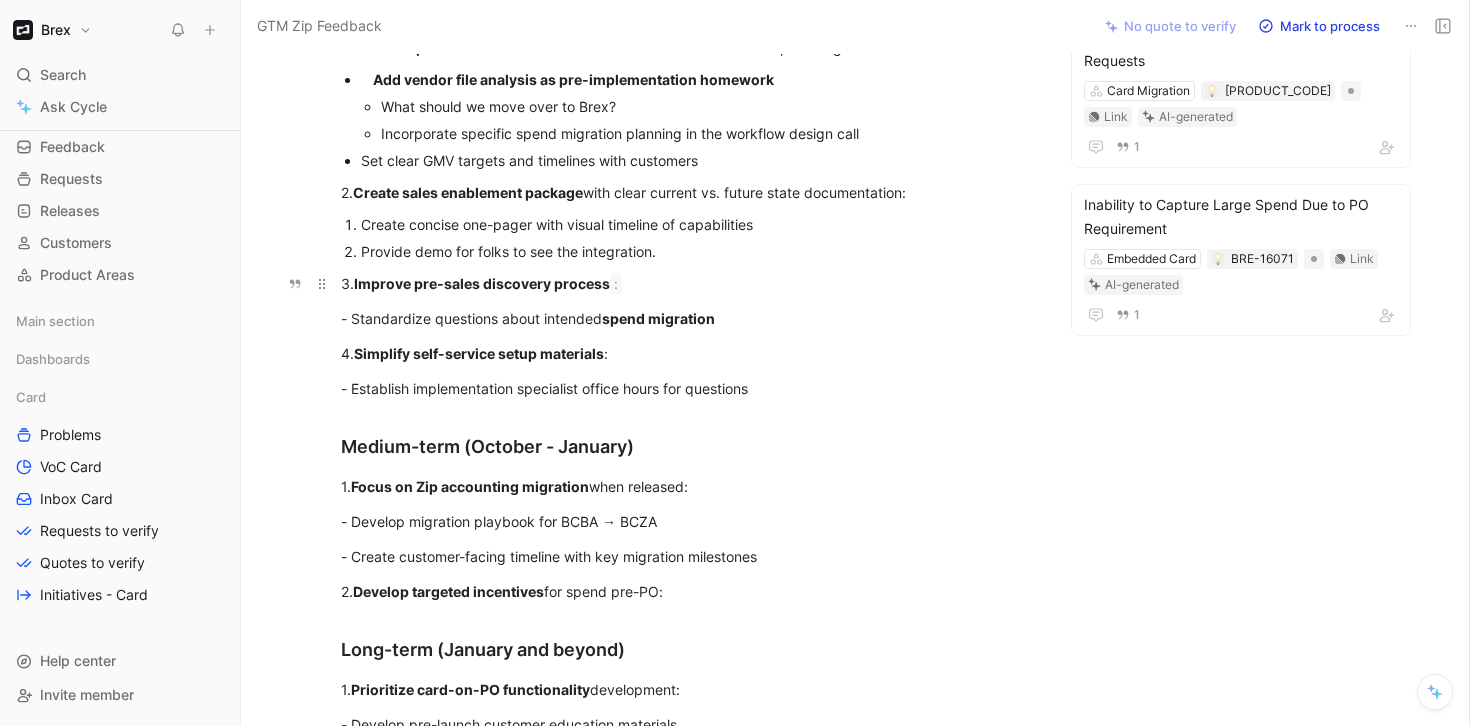 click on "3.  Improve pre-sales discovery process :" at bounding box center (687, 283) 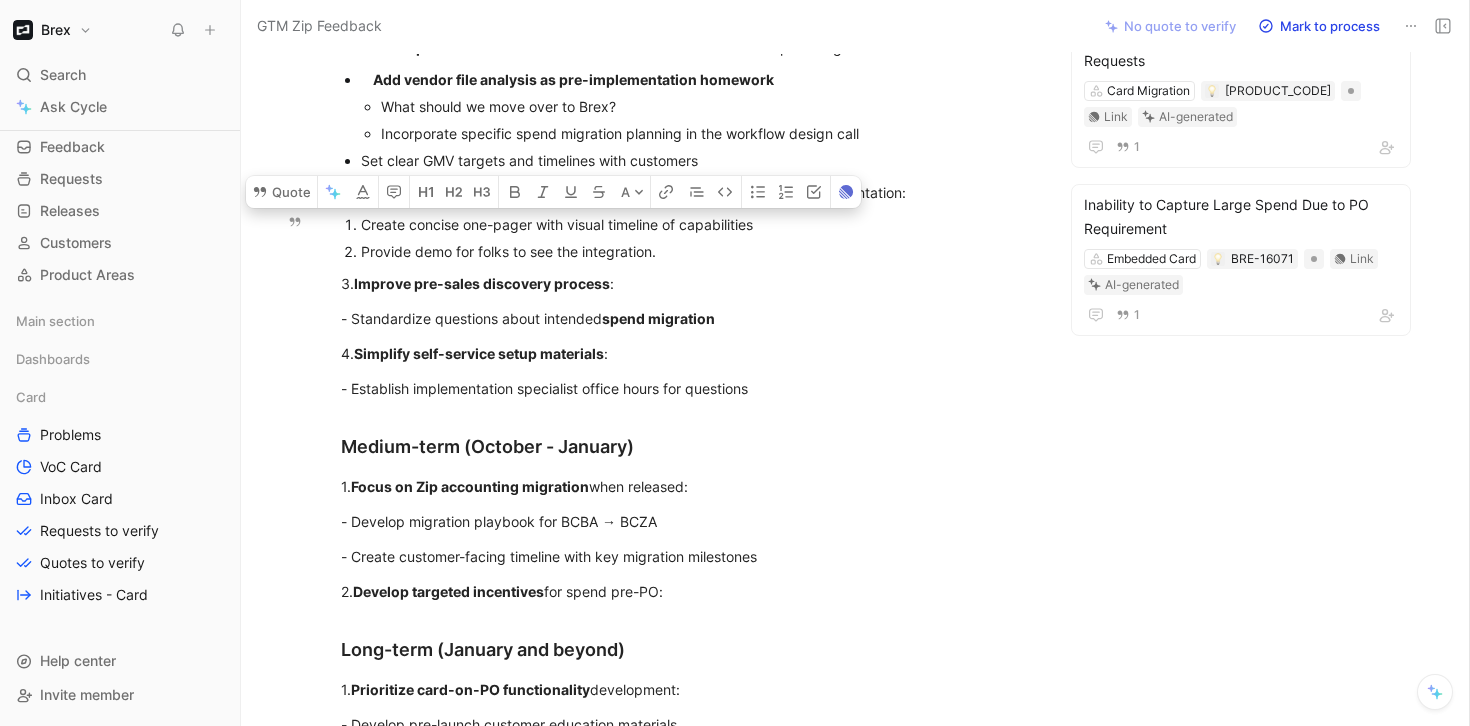 drag, startPoint x: 352, startPoint y: 217, endPoint x: 682, endPoint y: 260, distance: 332.78973 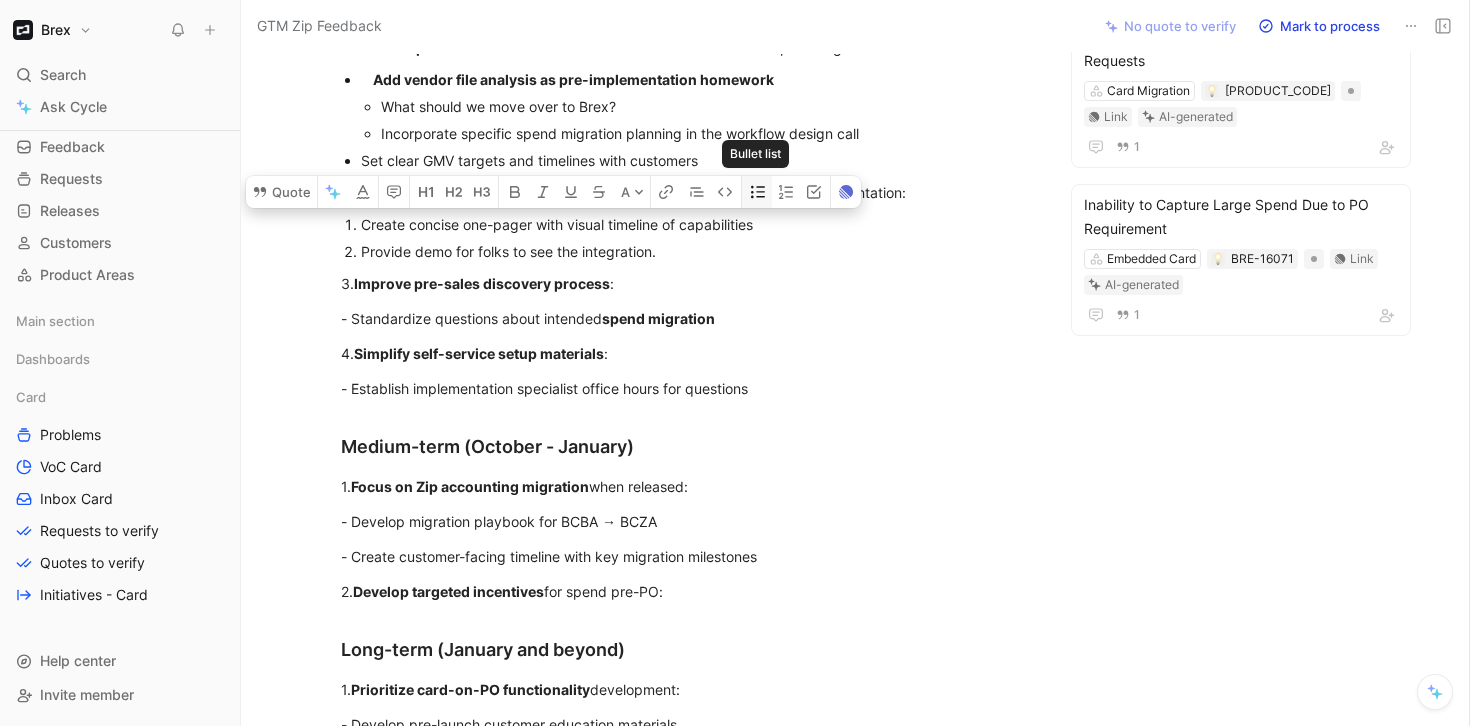 click 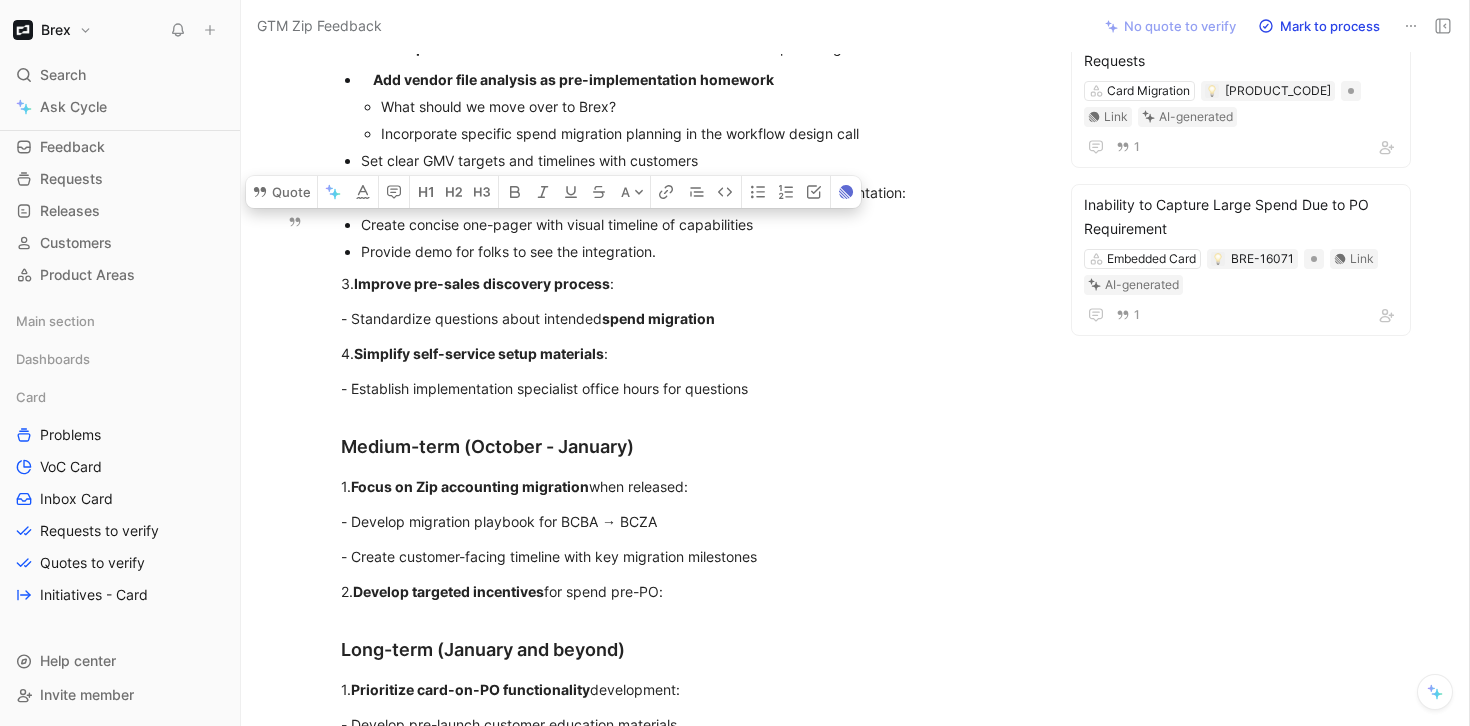 click on "Provide demo for folks to see the integration." at bounding box center [697, 251] 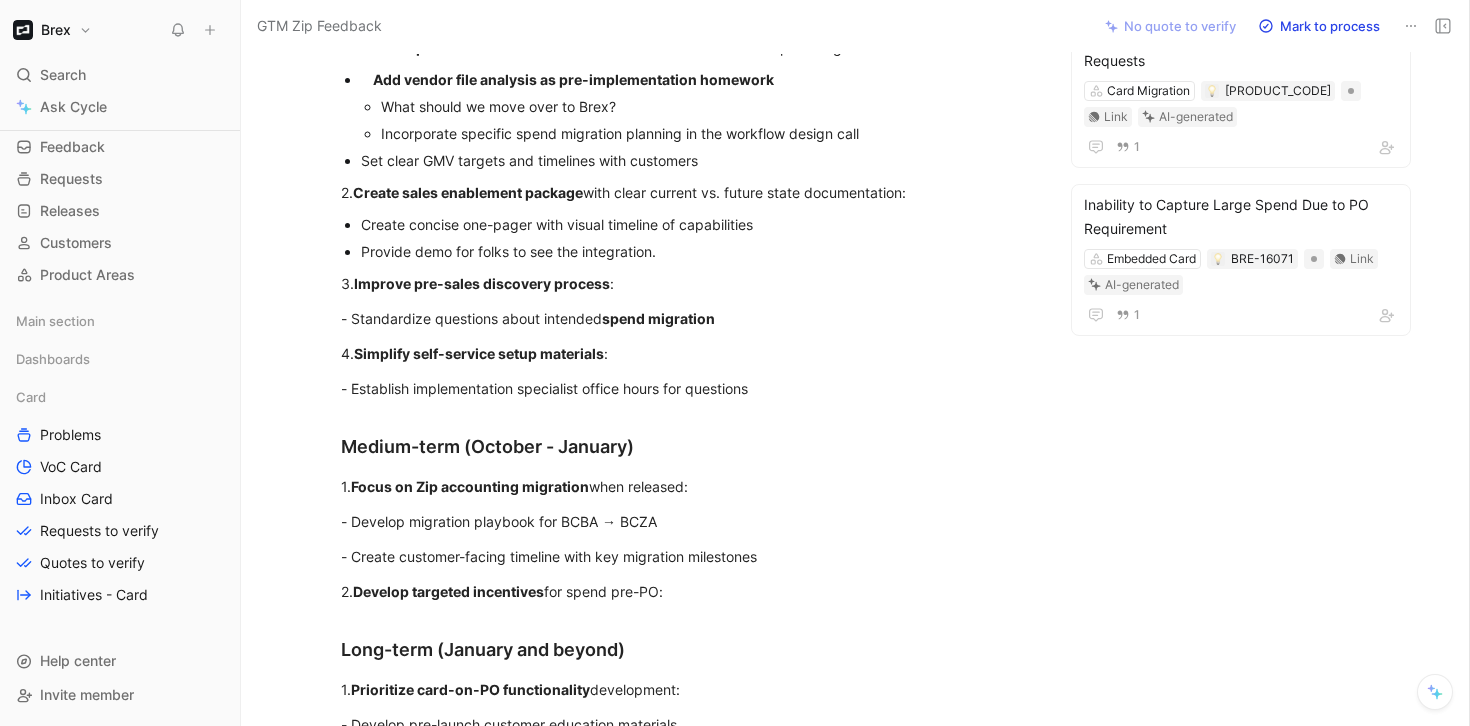 scroll, scrollTop: 1530, scrollLeft: 0, axis: vertical 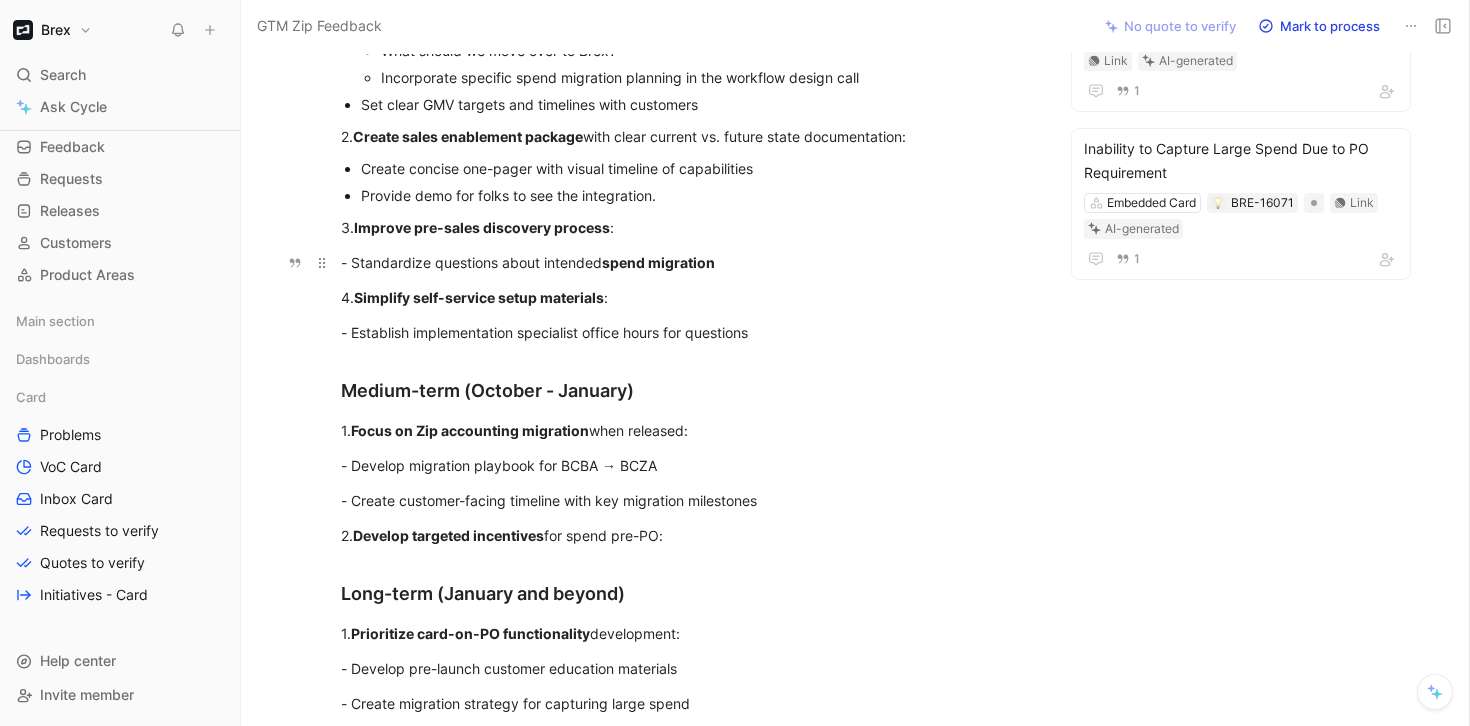 click on "- Standardize questions about intended  spend migration" at bounding box center [687, 262] 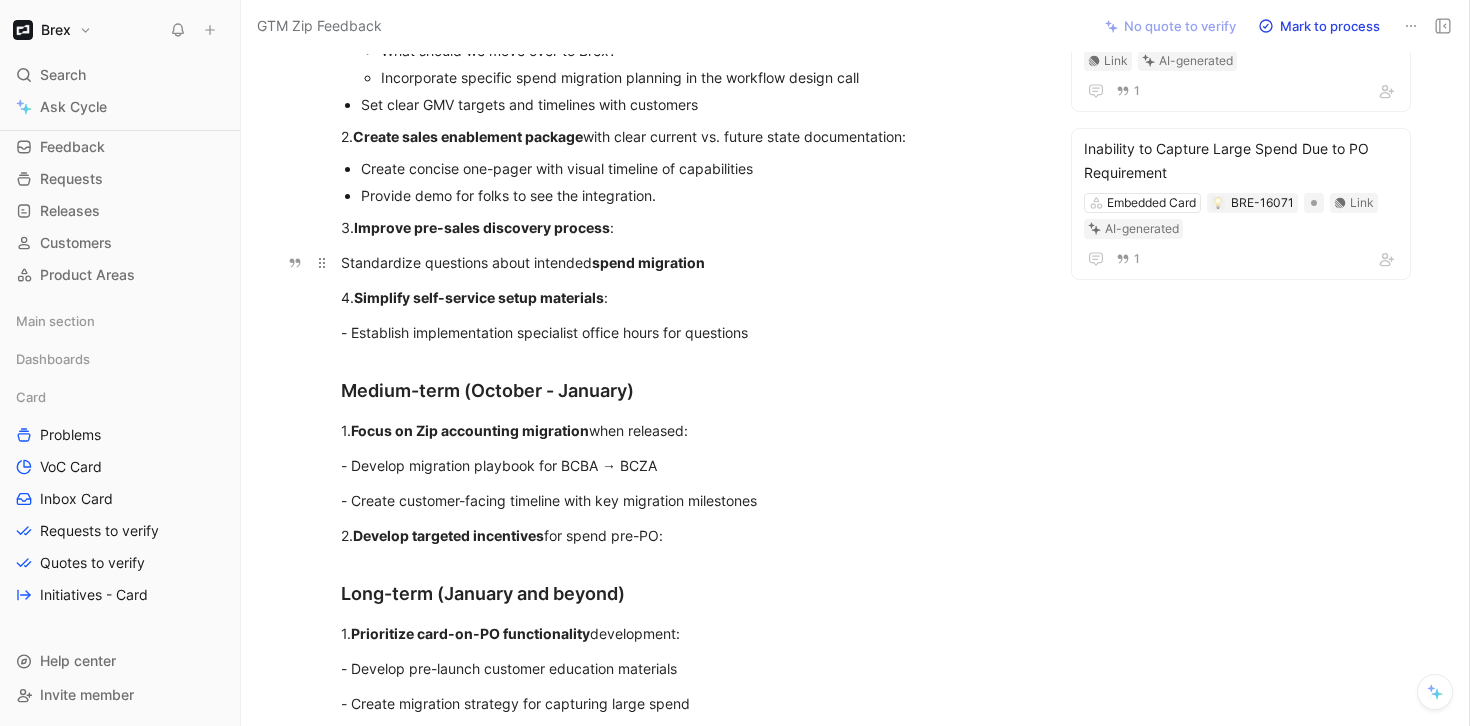 click on "Standardize questions about intended  spend migration" at bounding box center [687, 262] 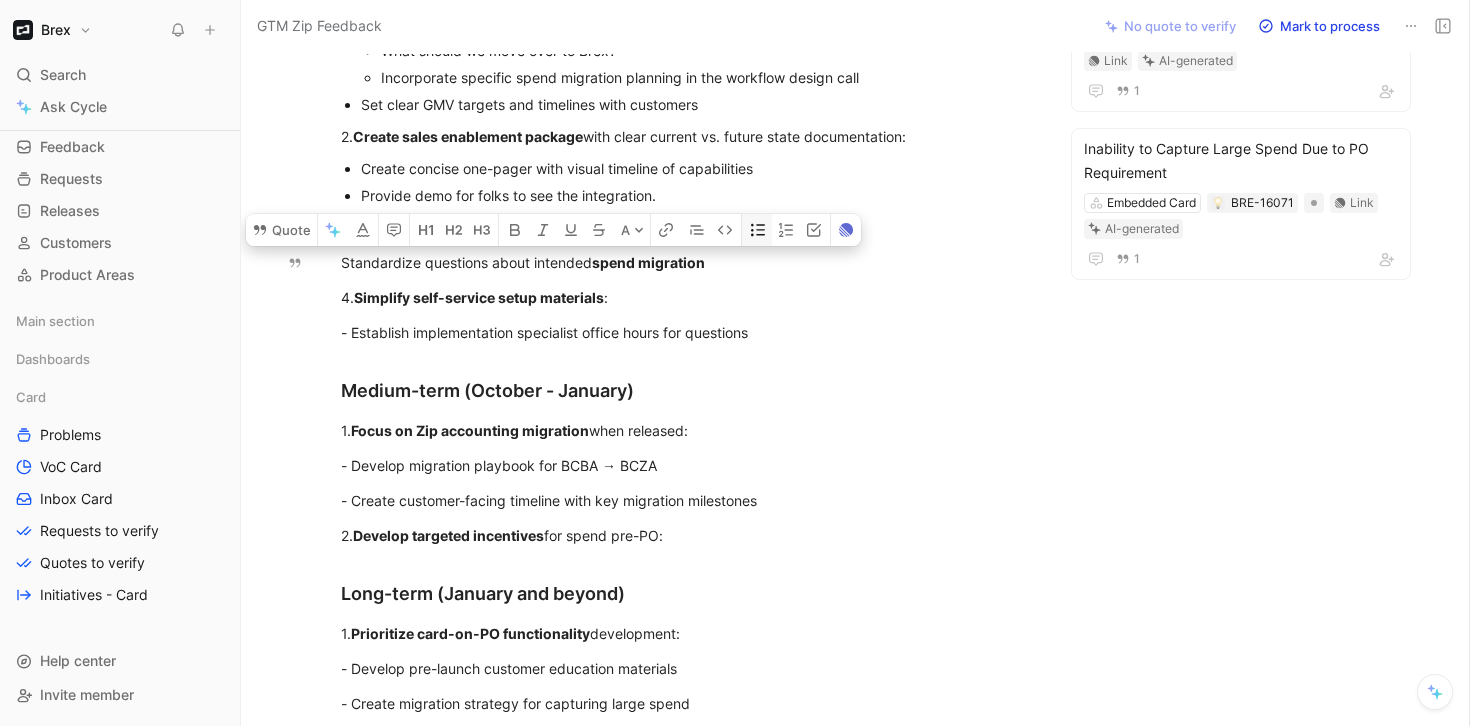 click 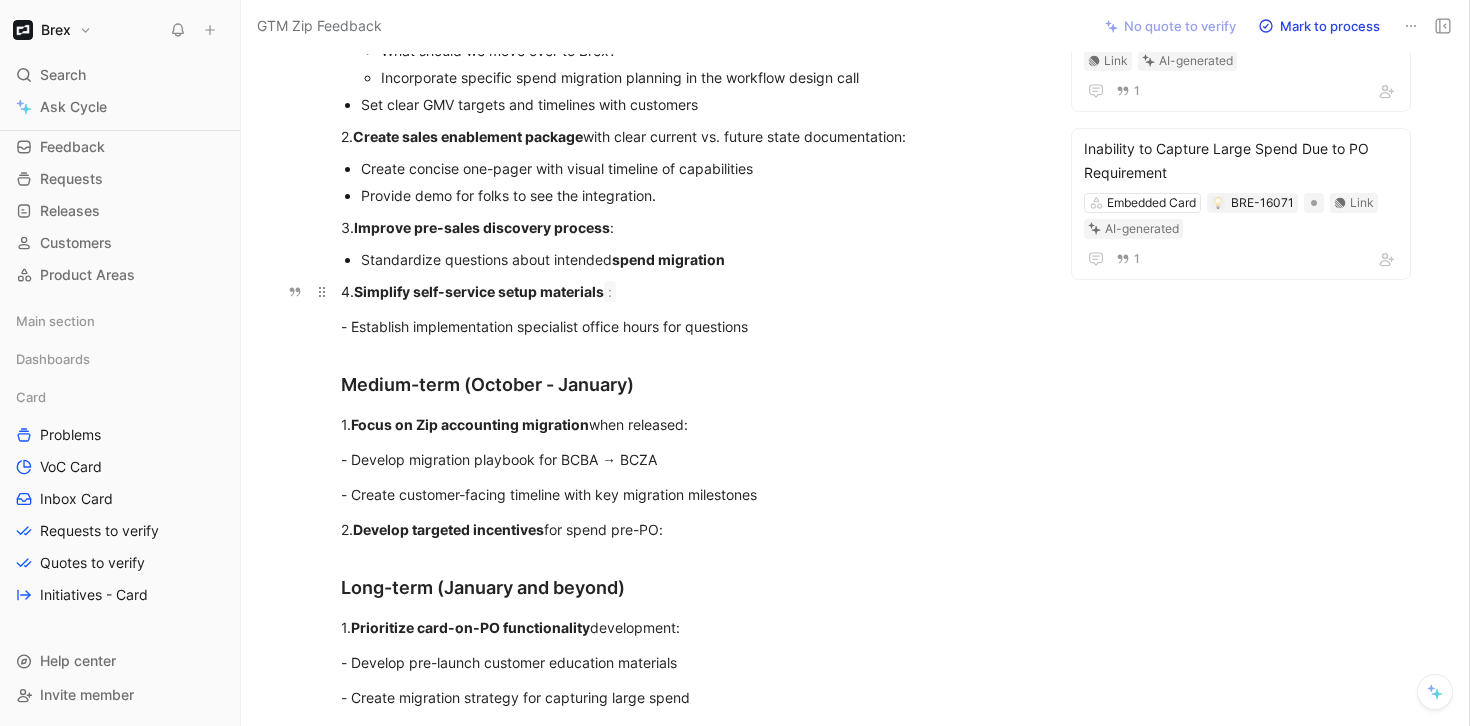 click on "4.  Simplify self-service setup materials :" at bounding box center [687, 291] 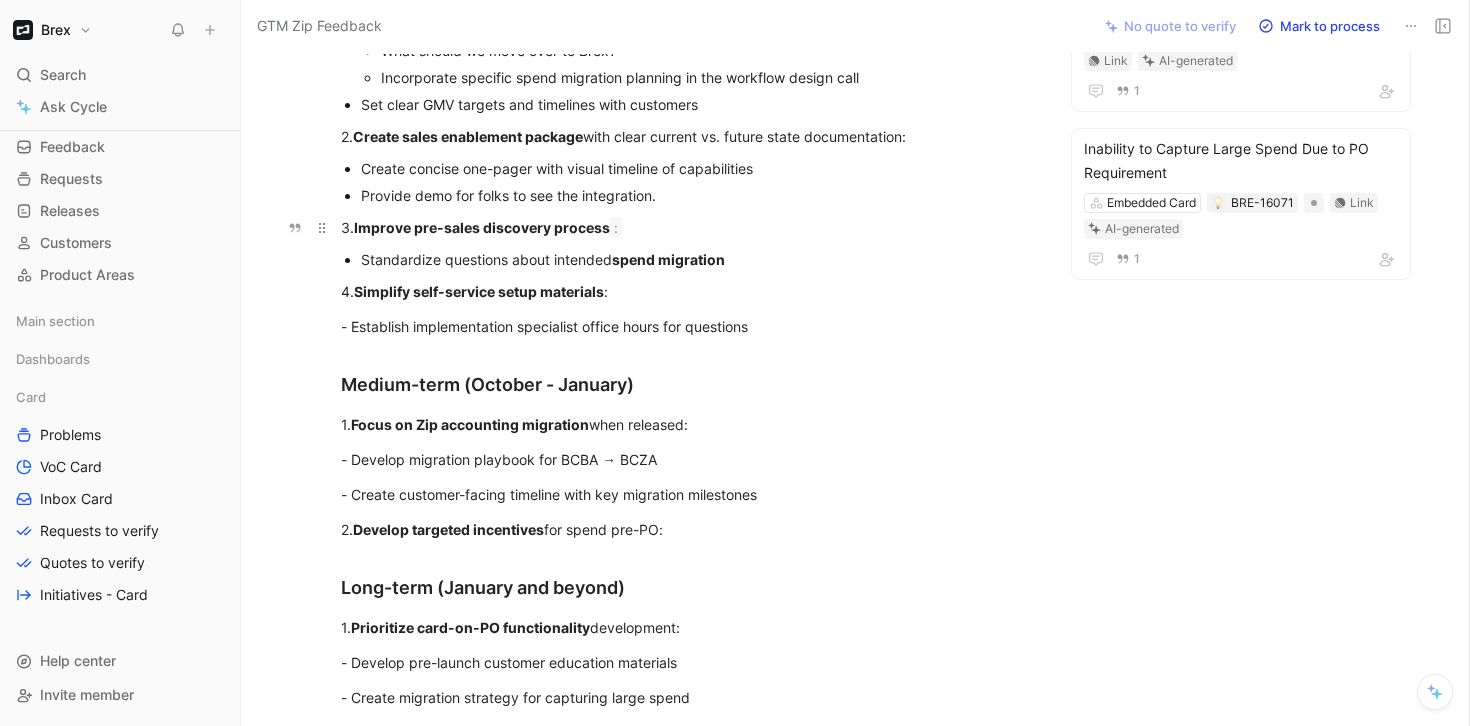 click on "3.  Improve pre-sales discovery process :" at bounding box center (687, 227) 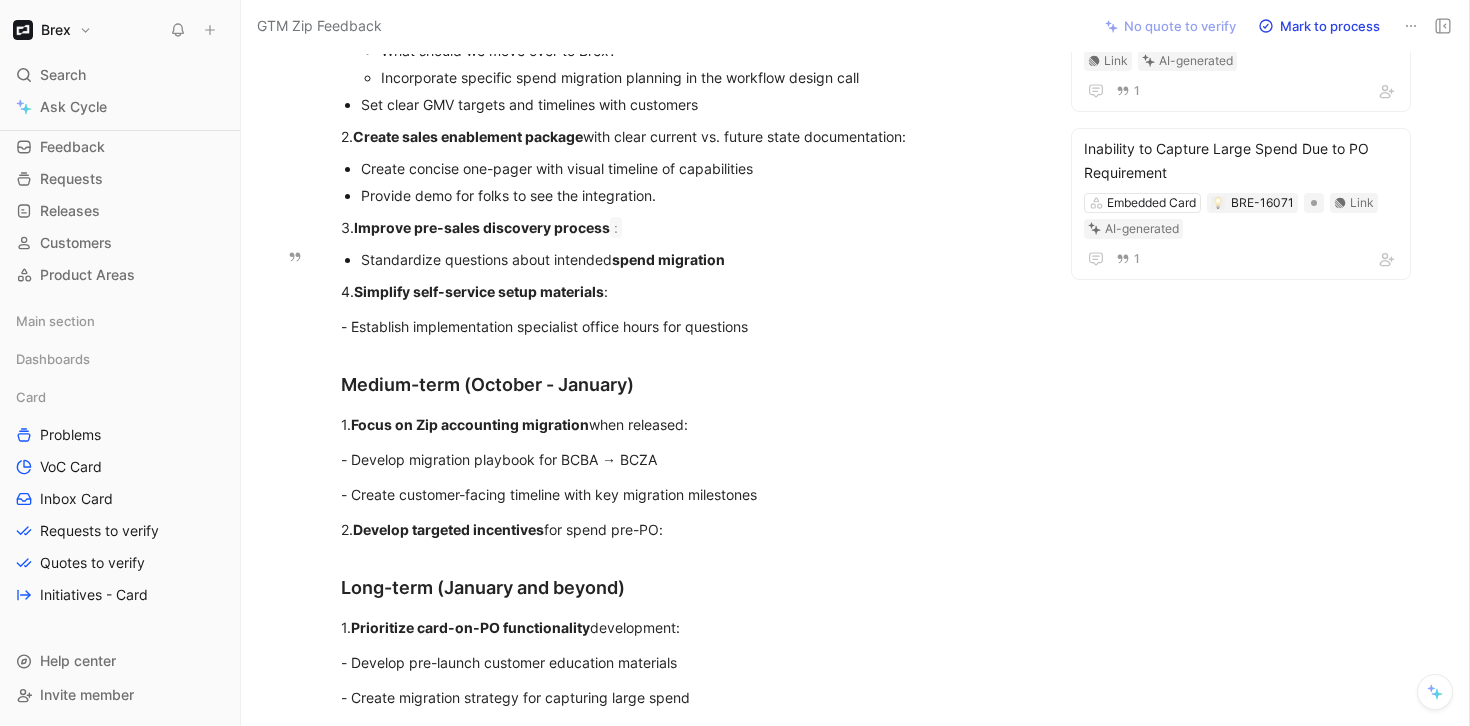 click on "Standardize questions about intended  spend migration" at bounding box center (697, 259) 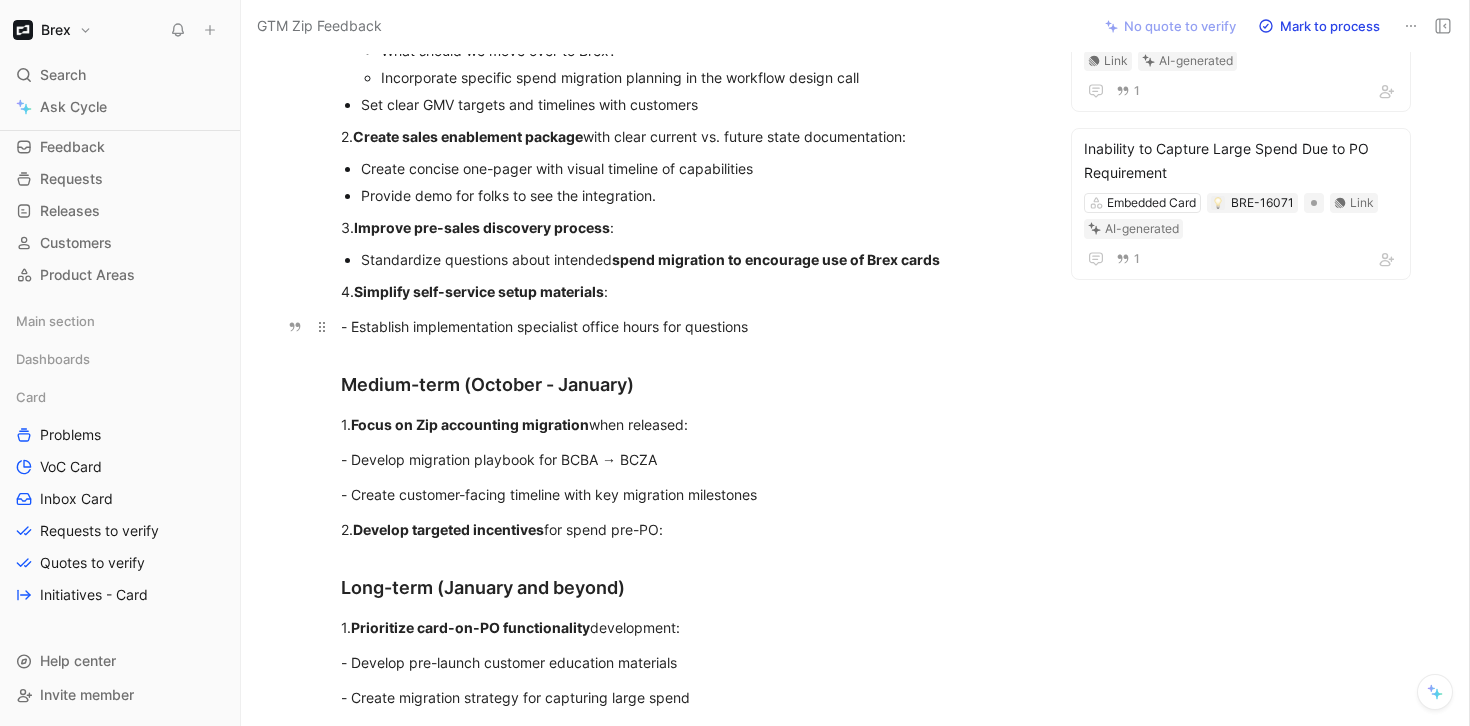 click on "- Establish implementation specialist office hours for questions" at bounding box center (687, 326) 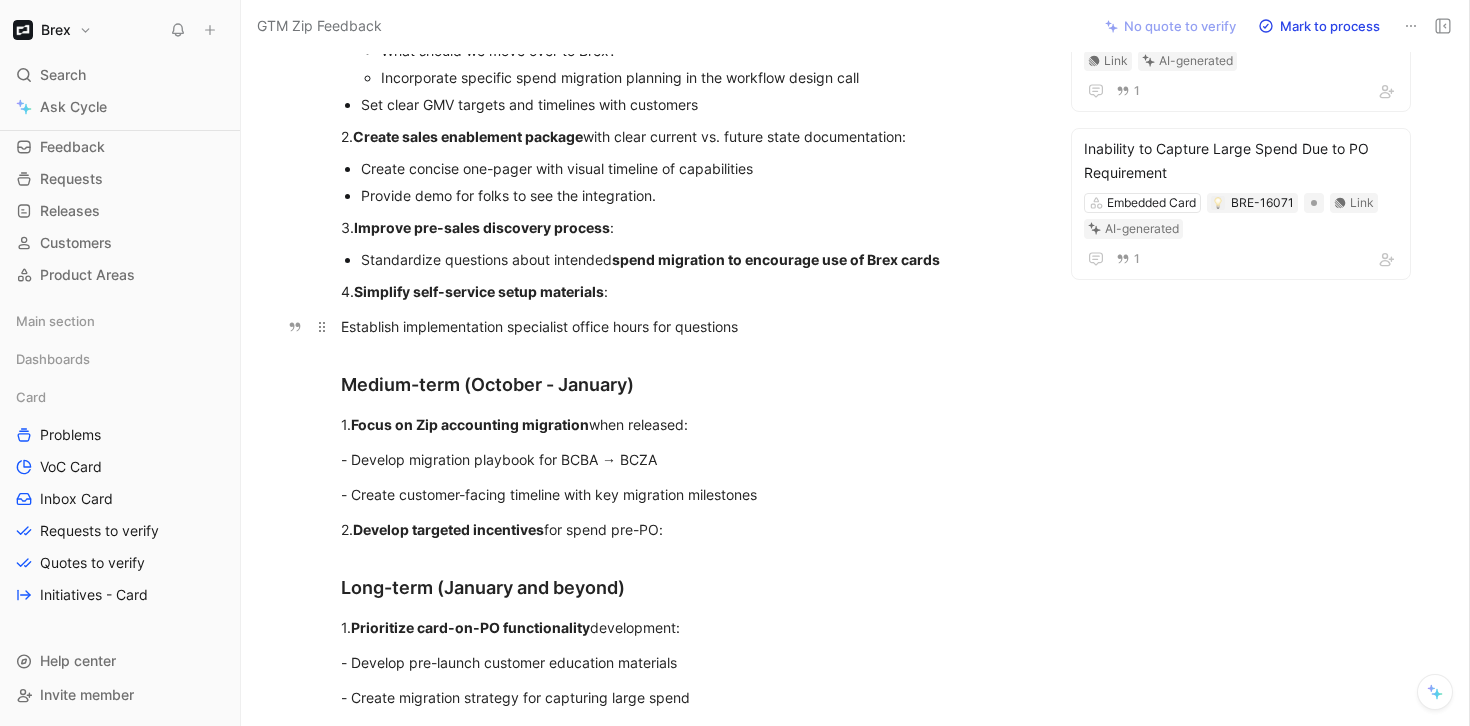 click on "Establish implementation specialist office hours for questions" at bounding box center (687, 326) 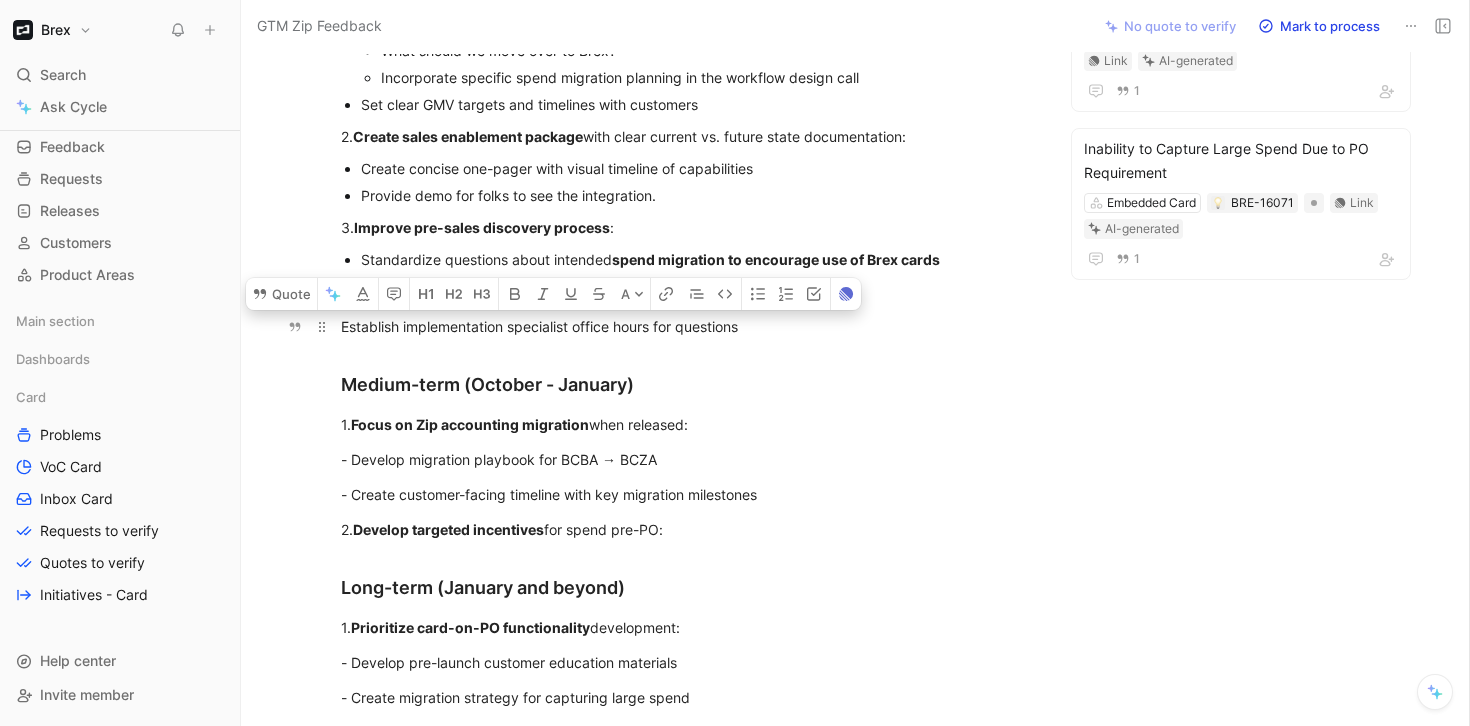 click on "Establish implementation specialist office hours for questions" at bounding box center [687, 326] 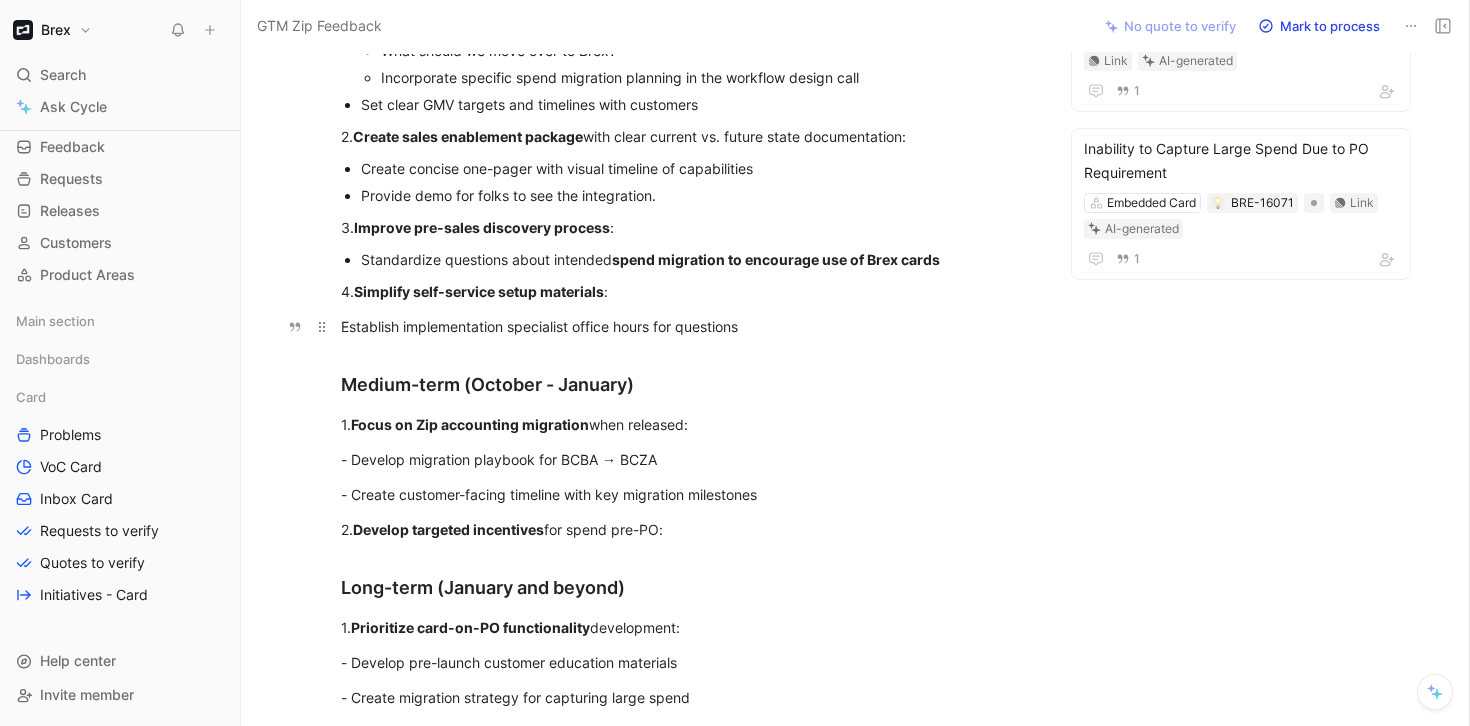 click on "Establish implementation specialist office hours for questions" at bounding box center [687, 326] 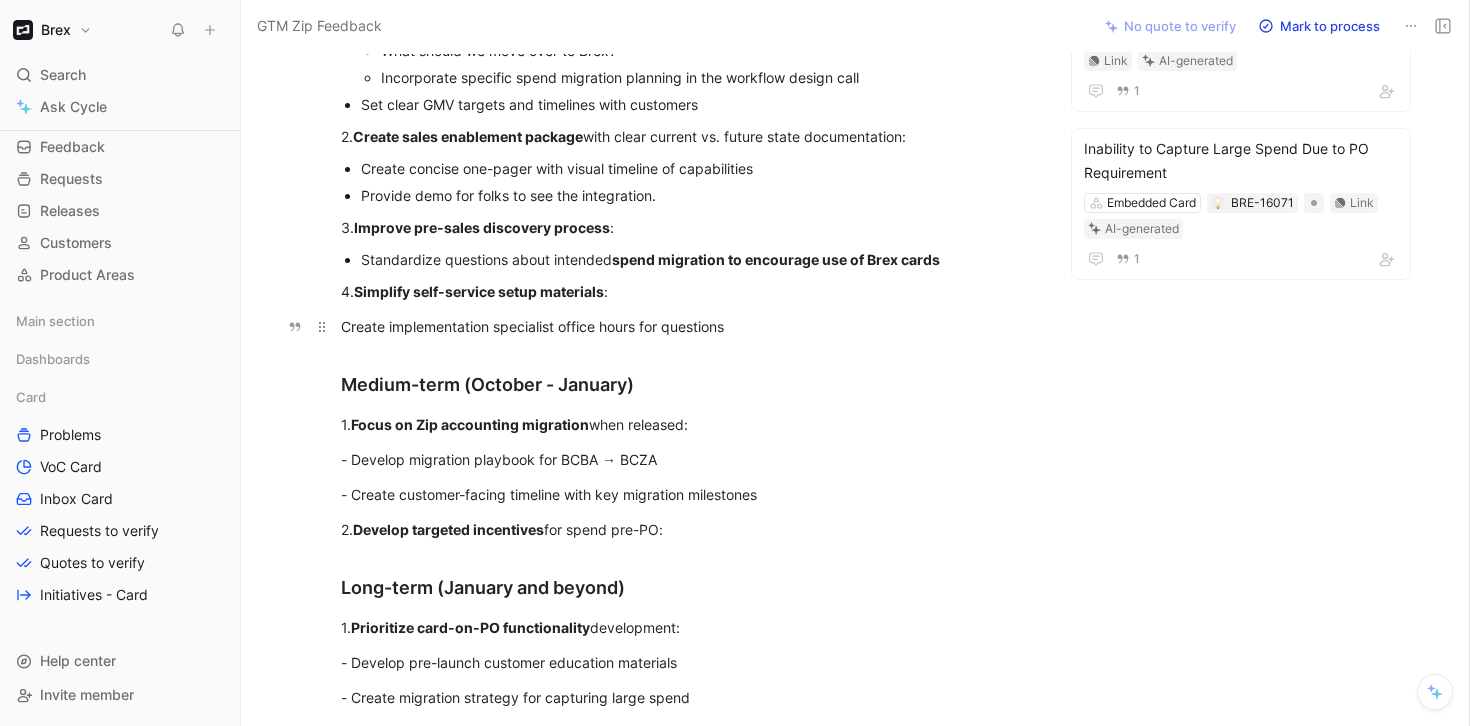 click on "Create implementation specialist office hours for questions" at bounding box center [687, 326] 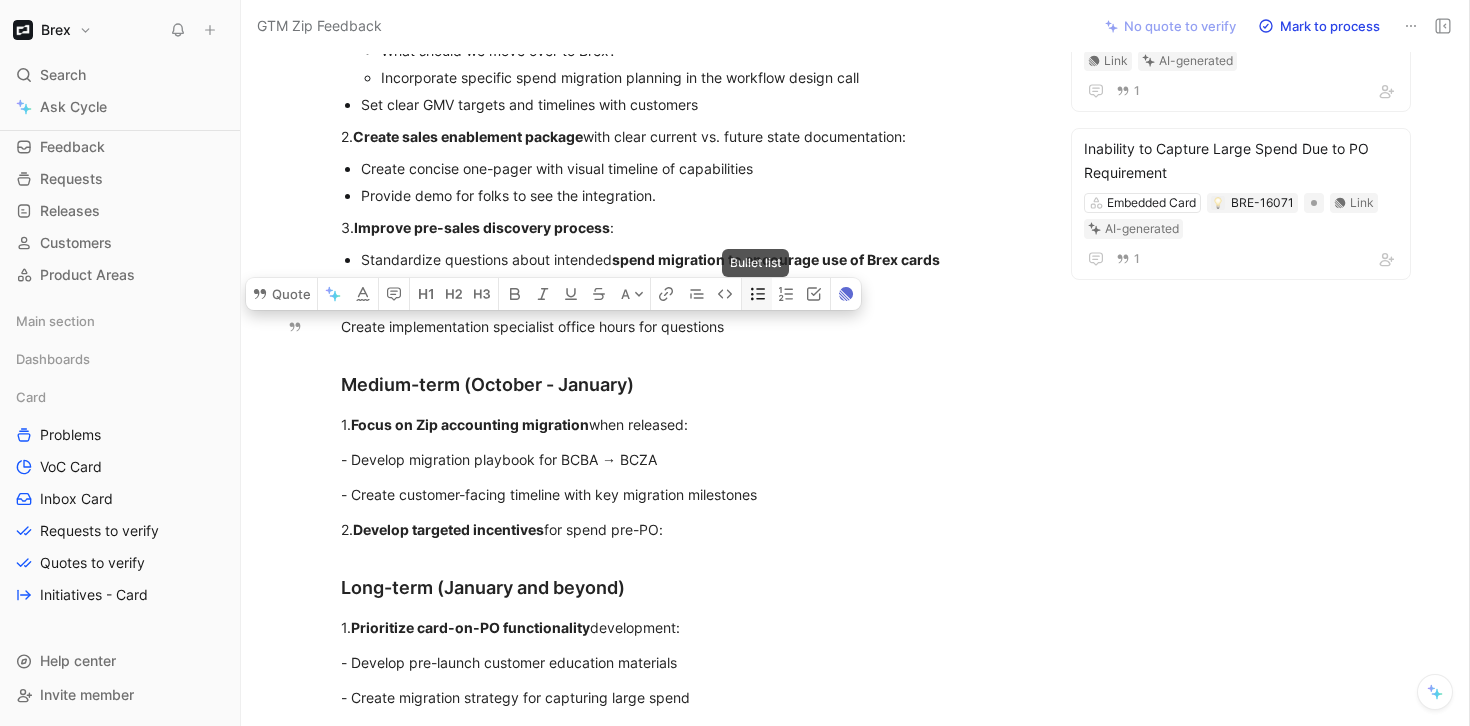 click 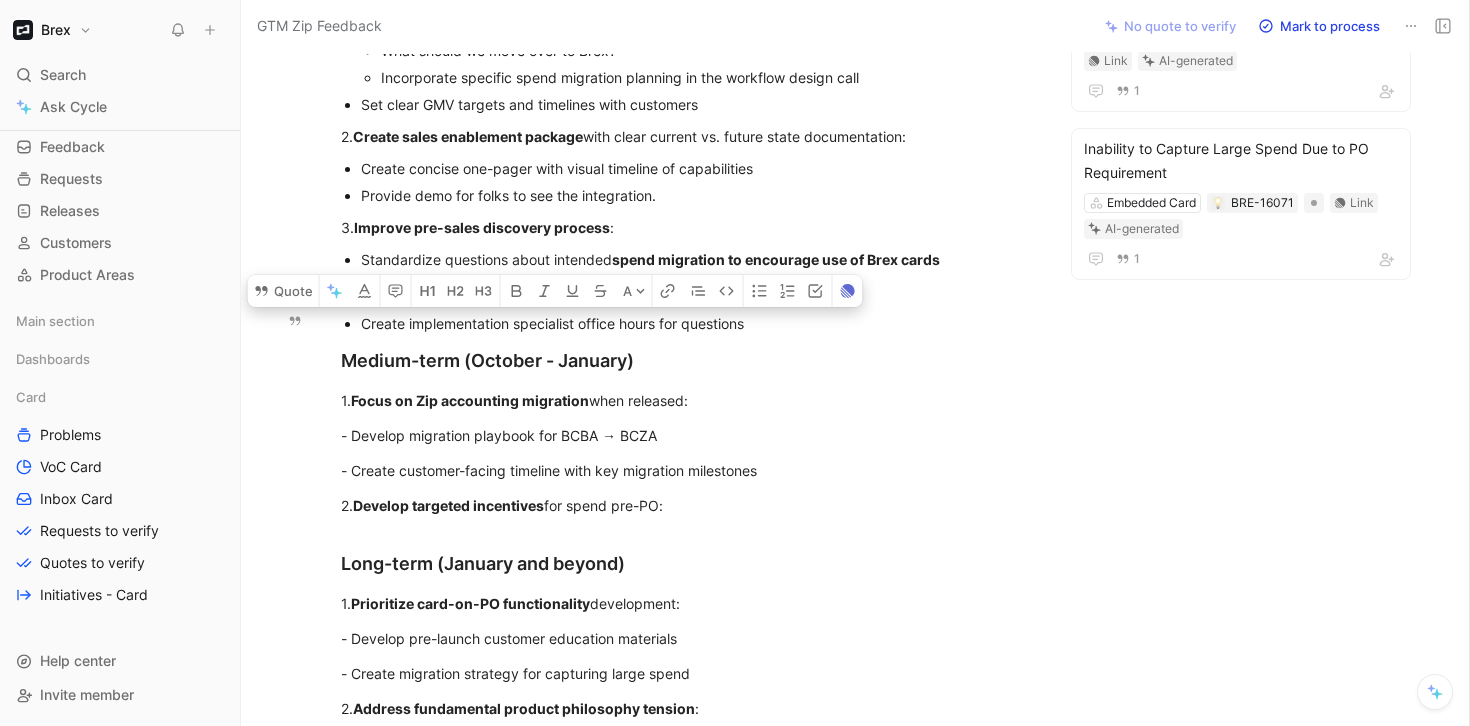 click on "Create implementation specialist office hours for questions" at bounding box center (697, 323) 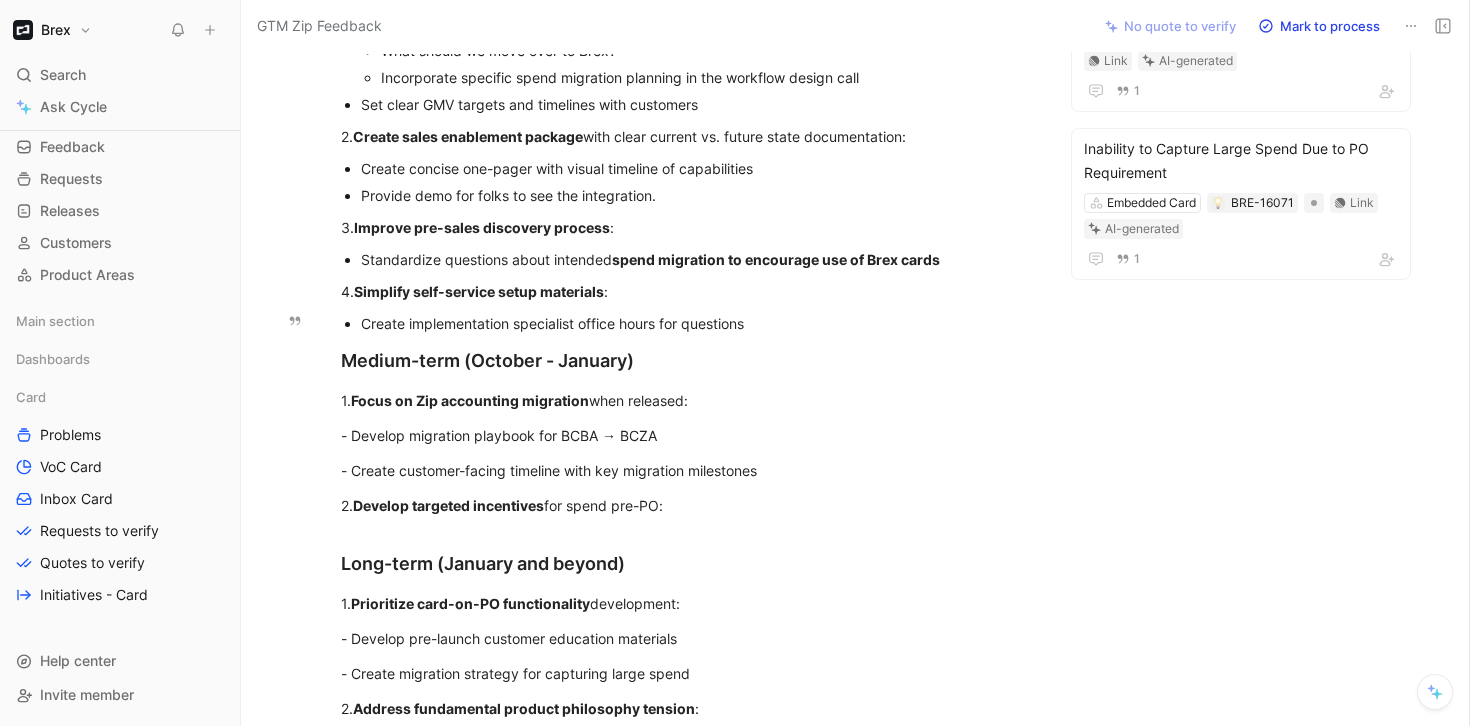 click on "Create implementation specialist office hours for questions" at bounding box center [697, 323] 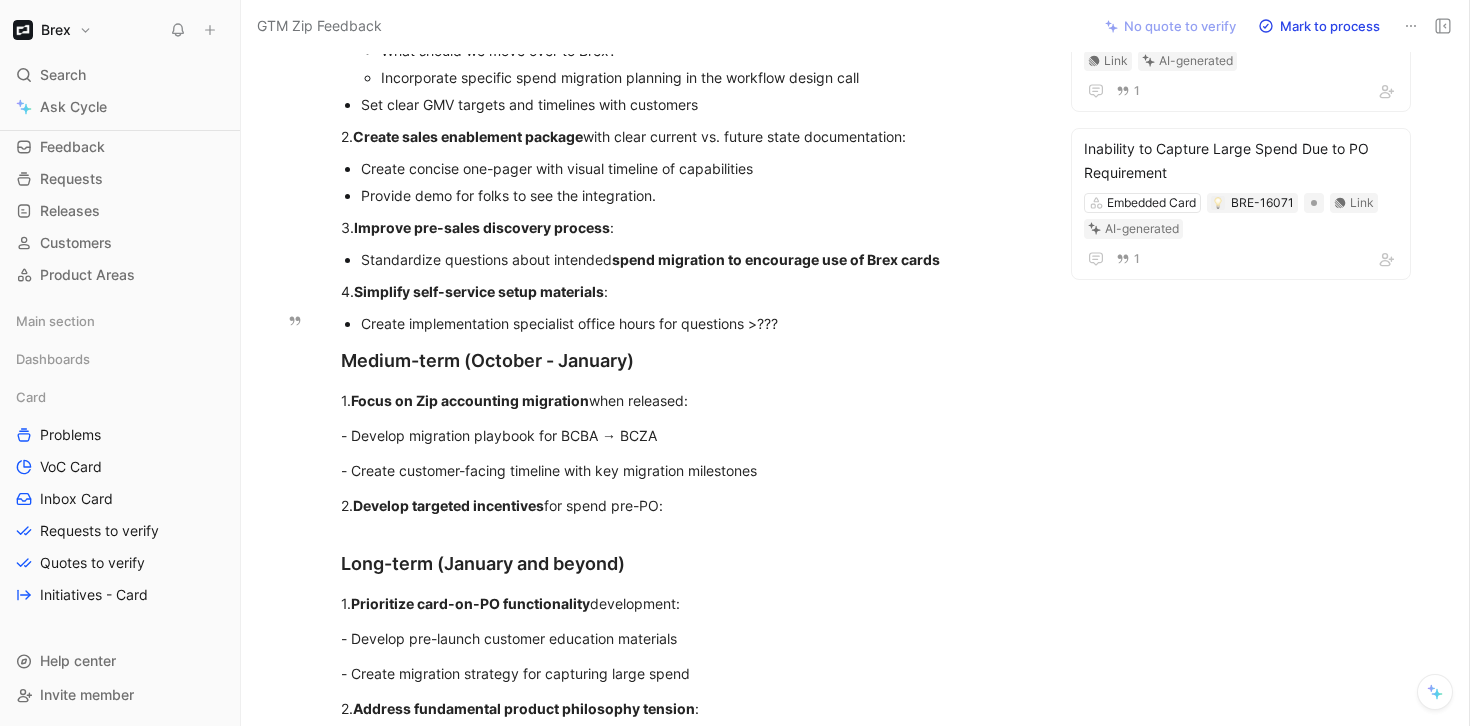 click on "Create implementation specialist office hours for questions >???" at bounding box center (697, 323) 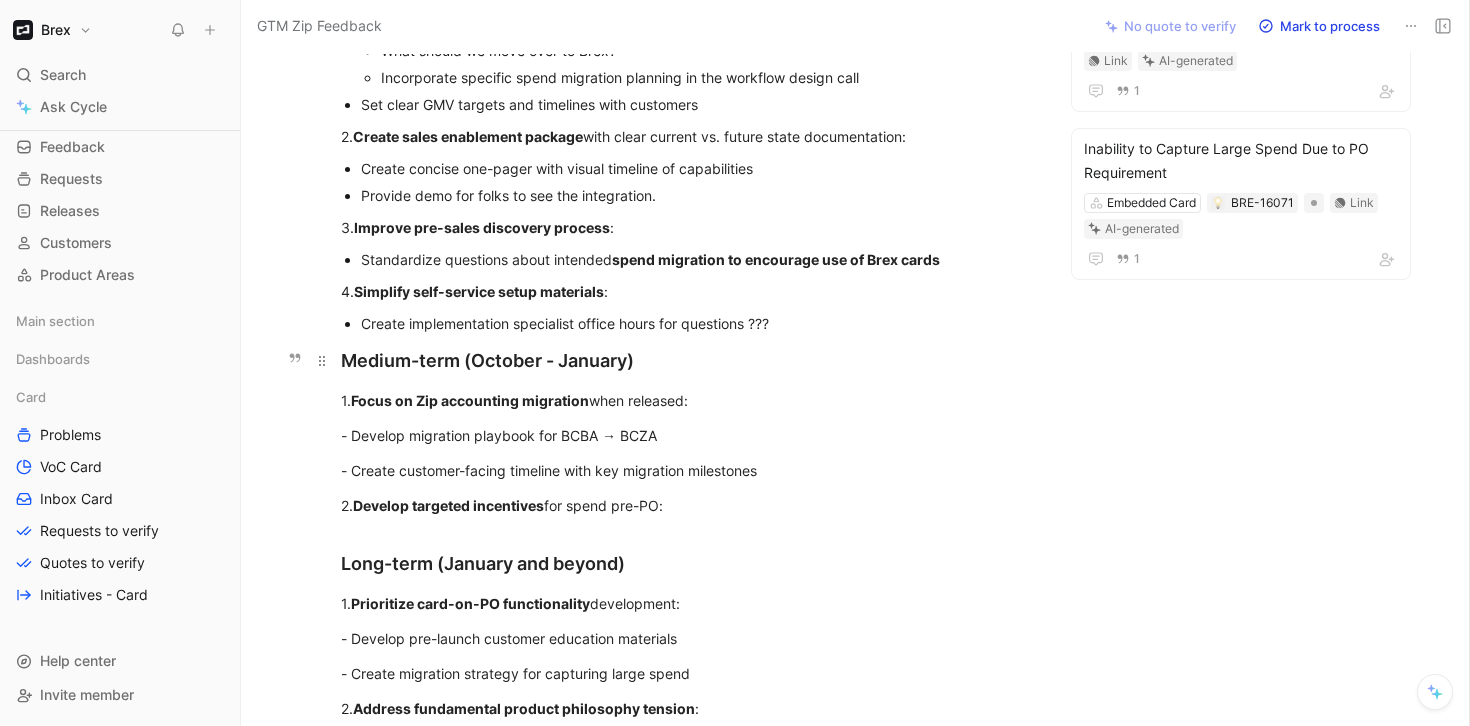 click on "Medium-term (October - January)" at bounding box center [687, 360] 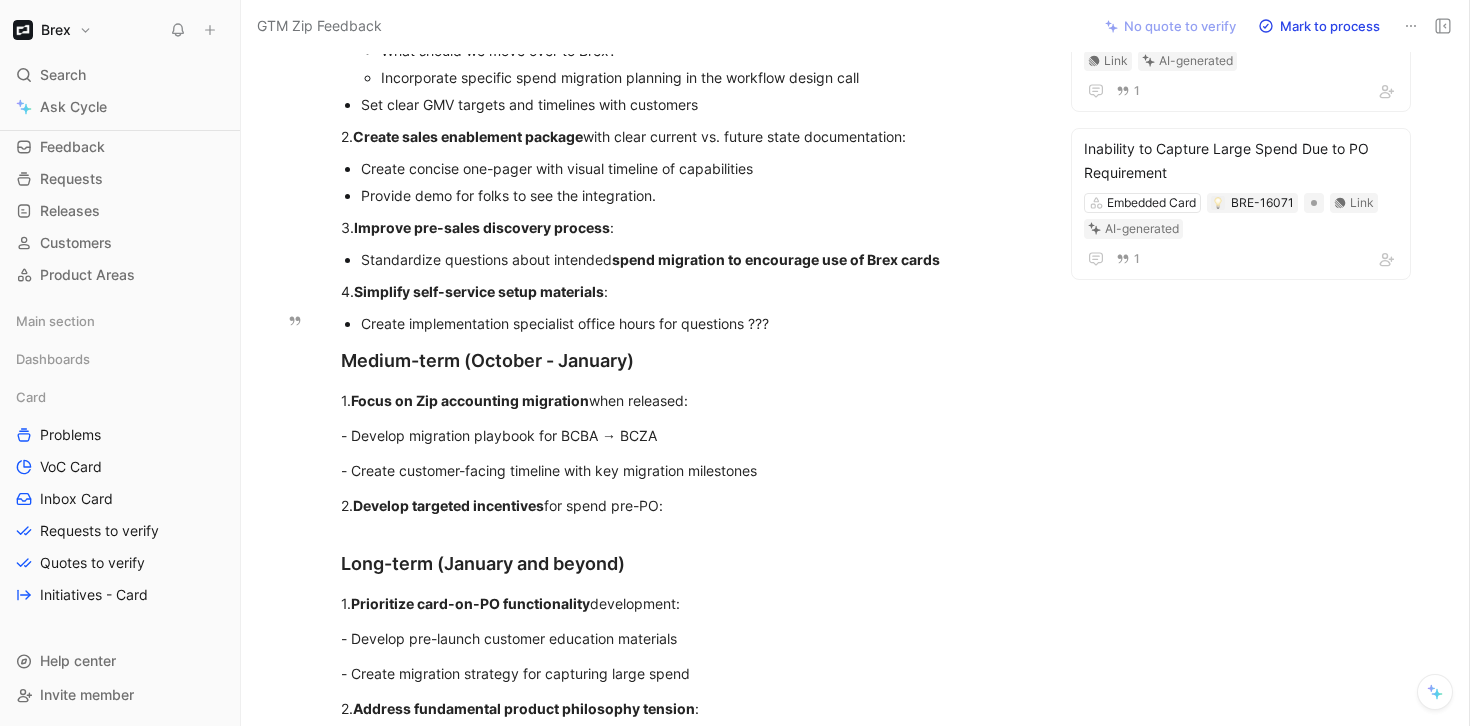 click on "Create implementation specialist office hours for questions ???" at bounding box center (697, 323) 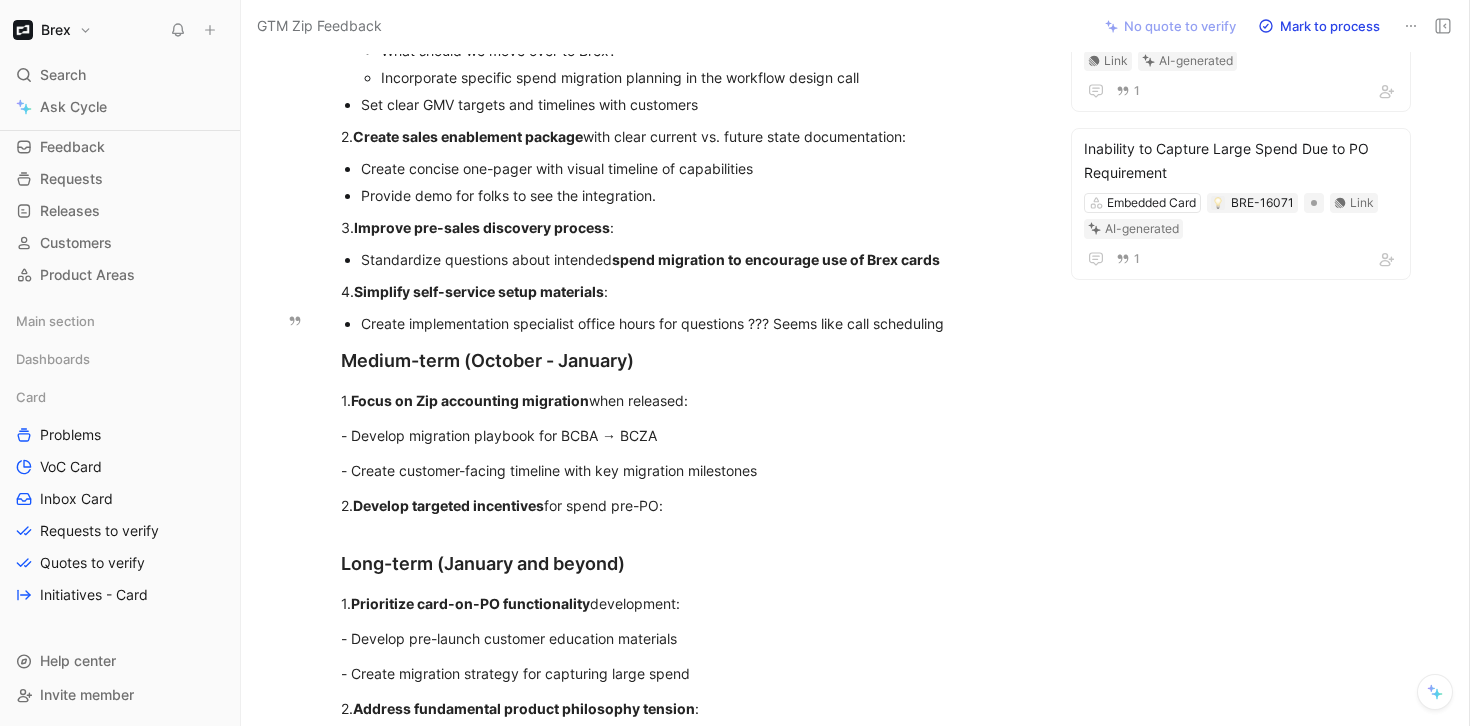 drag, startPoint x: 779, startPoint y: 316, endPoint x: 972, endPoint y: 317, distance: 193.0026 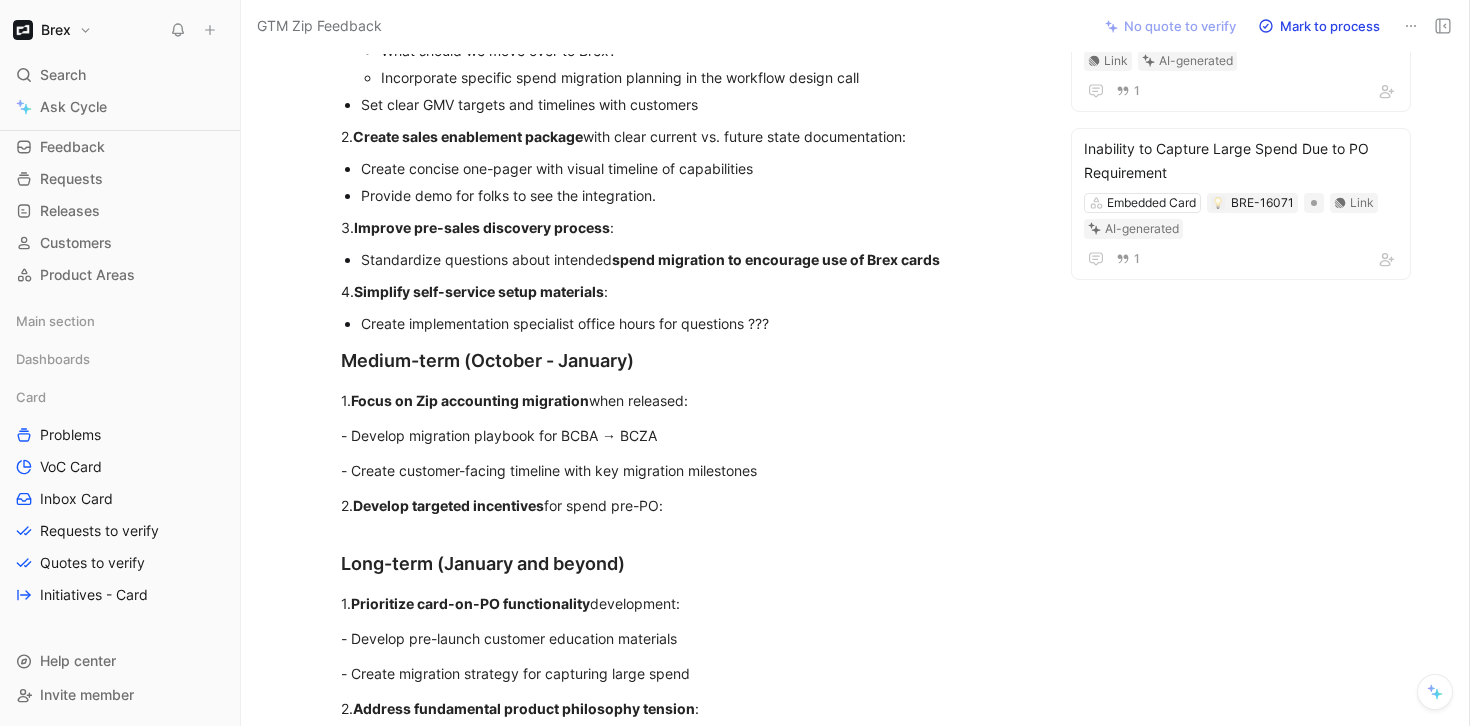 scroll, scrollTop: 1620, scrollLeft: 0, axis: vertical 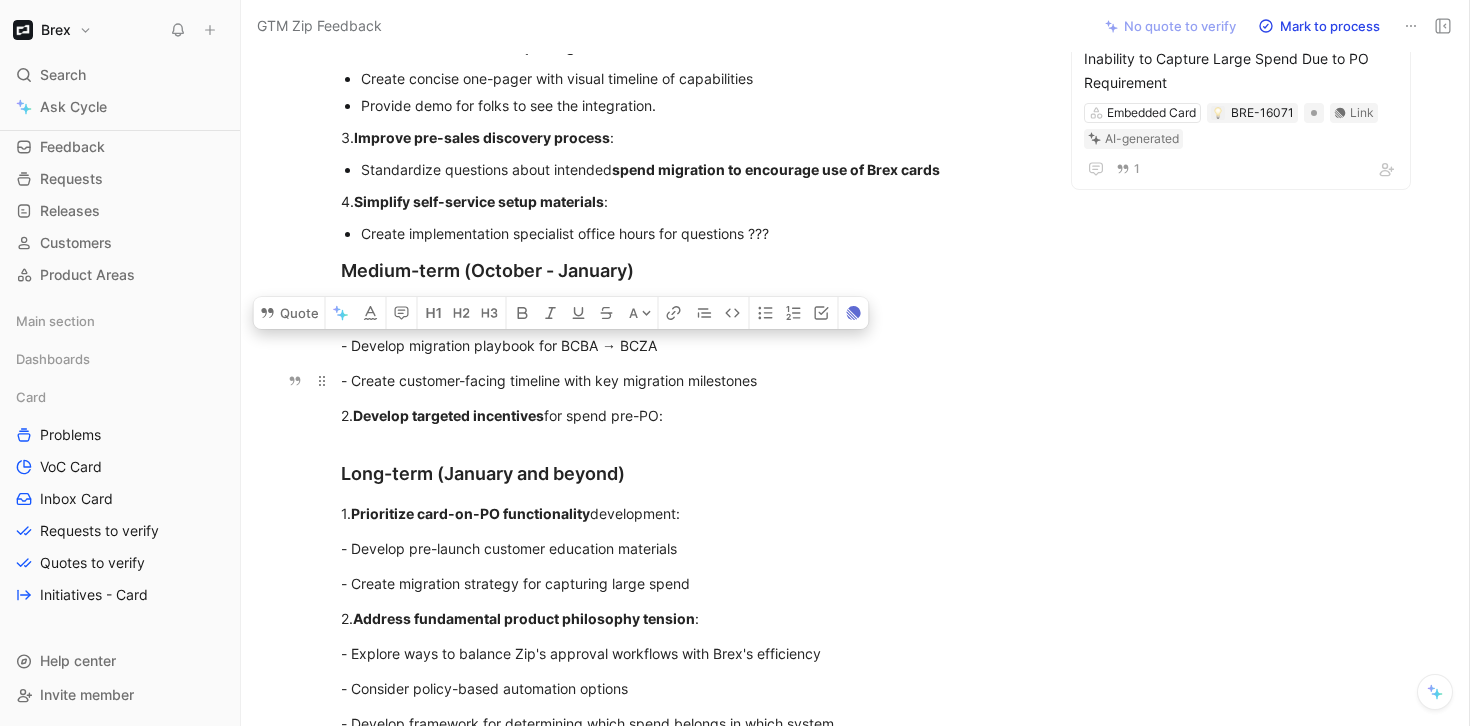drag, startPoint x: 360, startPoint y: 343, endPoint x: 767, endPoint y: 380, distance: 408.67834 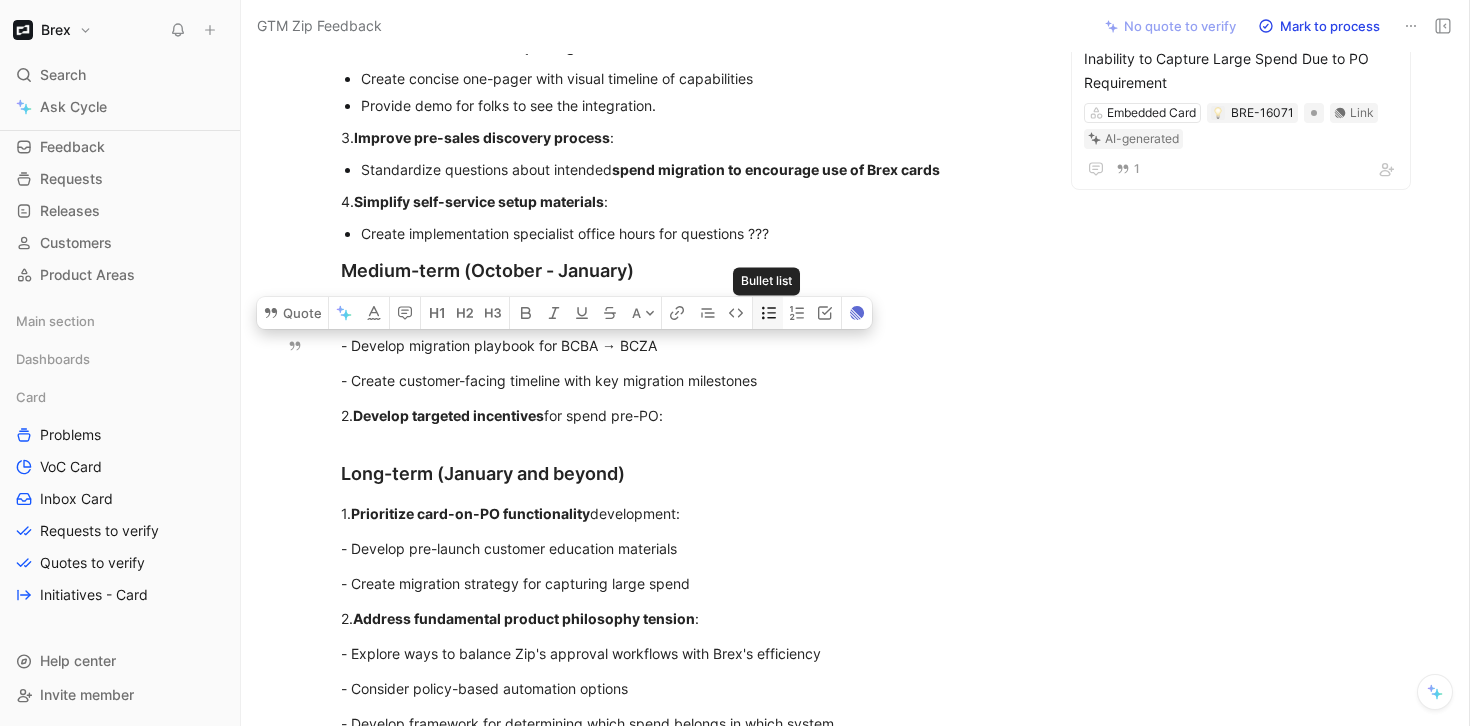 click 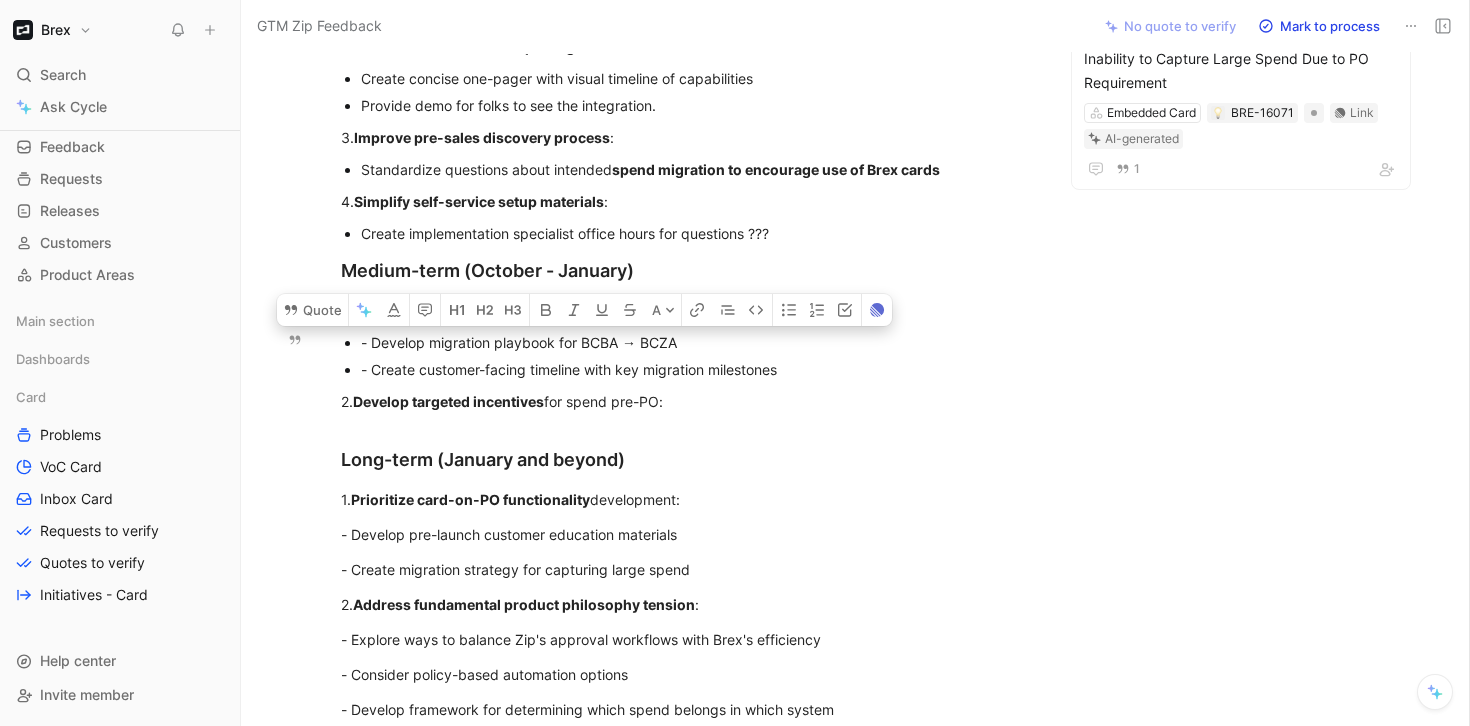 click on "- Develop migration playbook for BCBA → BCZA" at bounding box center [697, 342] 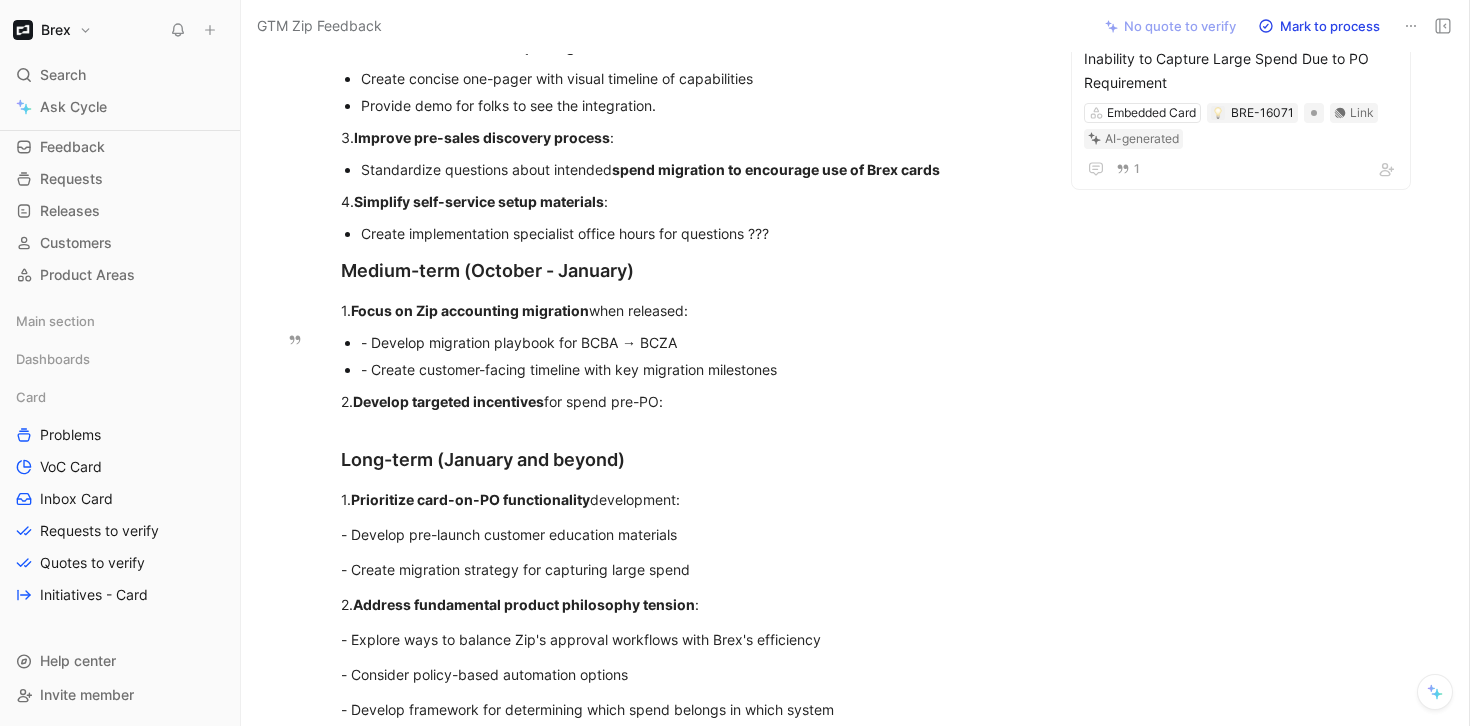 click on "- Develop migration playbook for BCBA → BCZA" at bounding box center [697, 342] 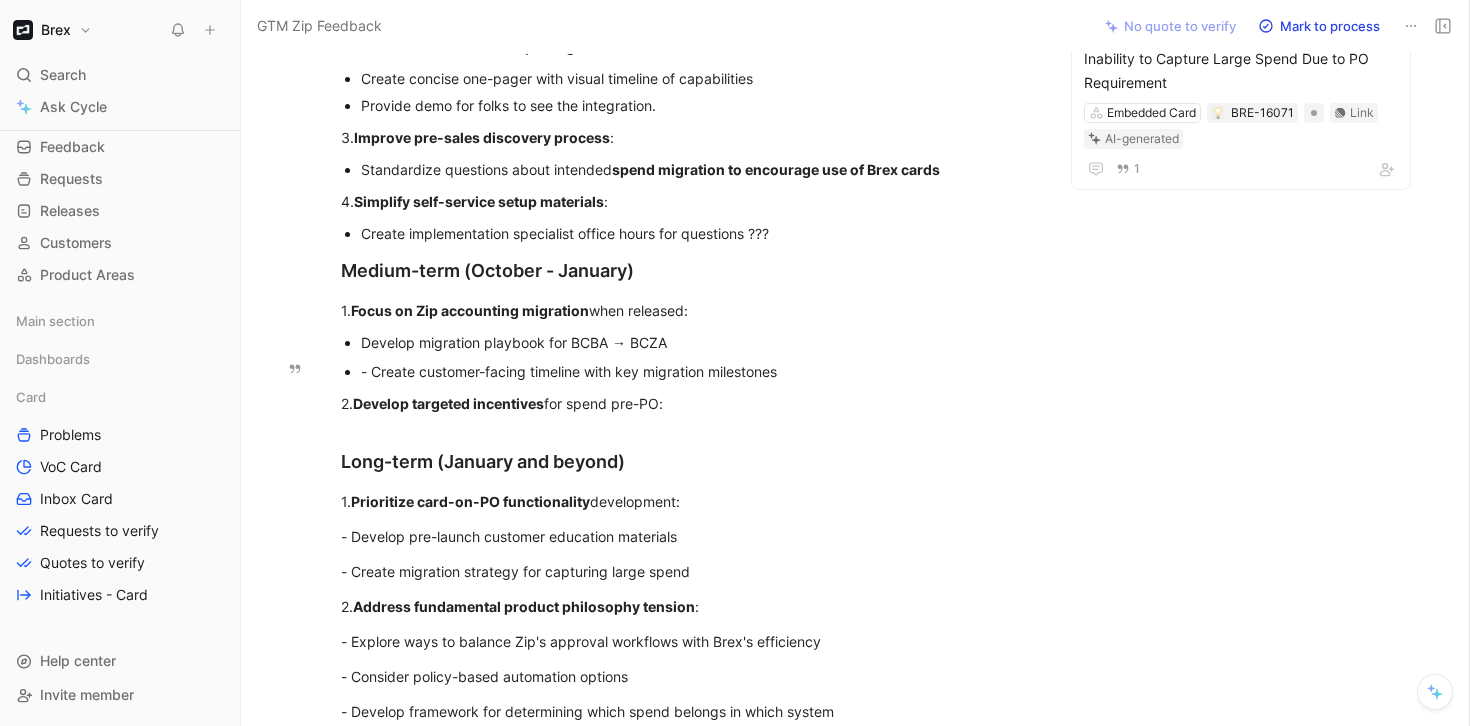 drag, startPoint x: 377, startPoint y: 367, endPoint x: 344, endPoint y: 372, distance: 33.37664 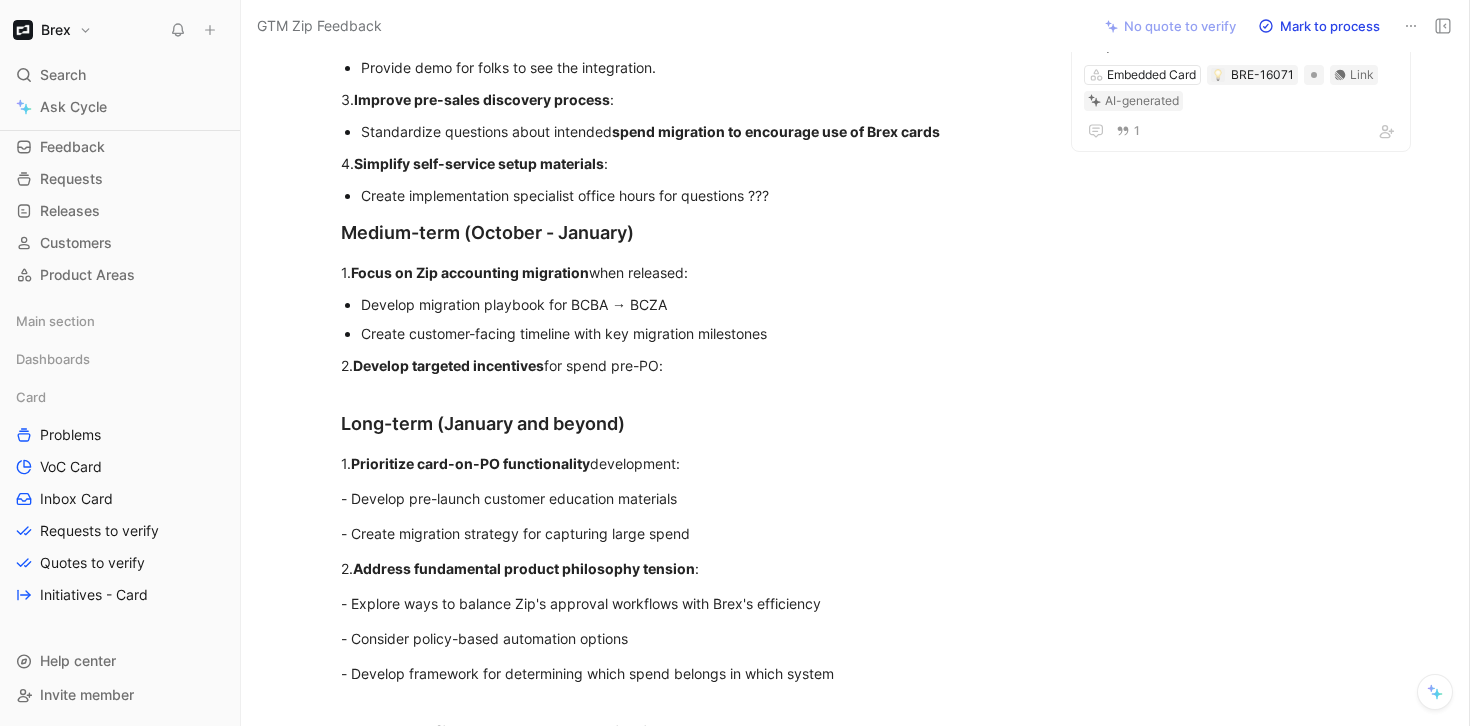 scroll, scrollTop: 1659, scrollLeft: 0, axis: vertical 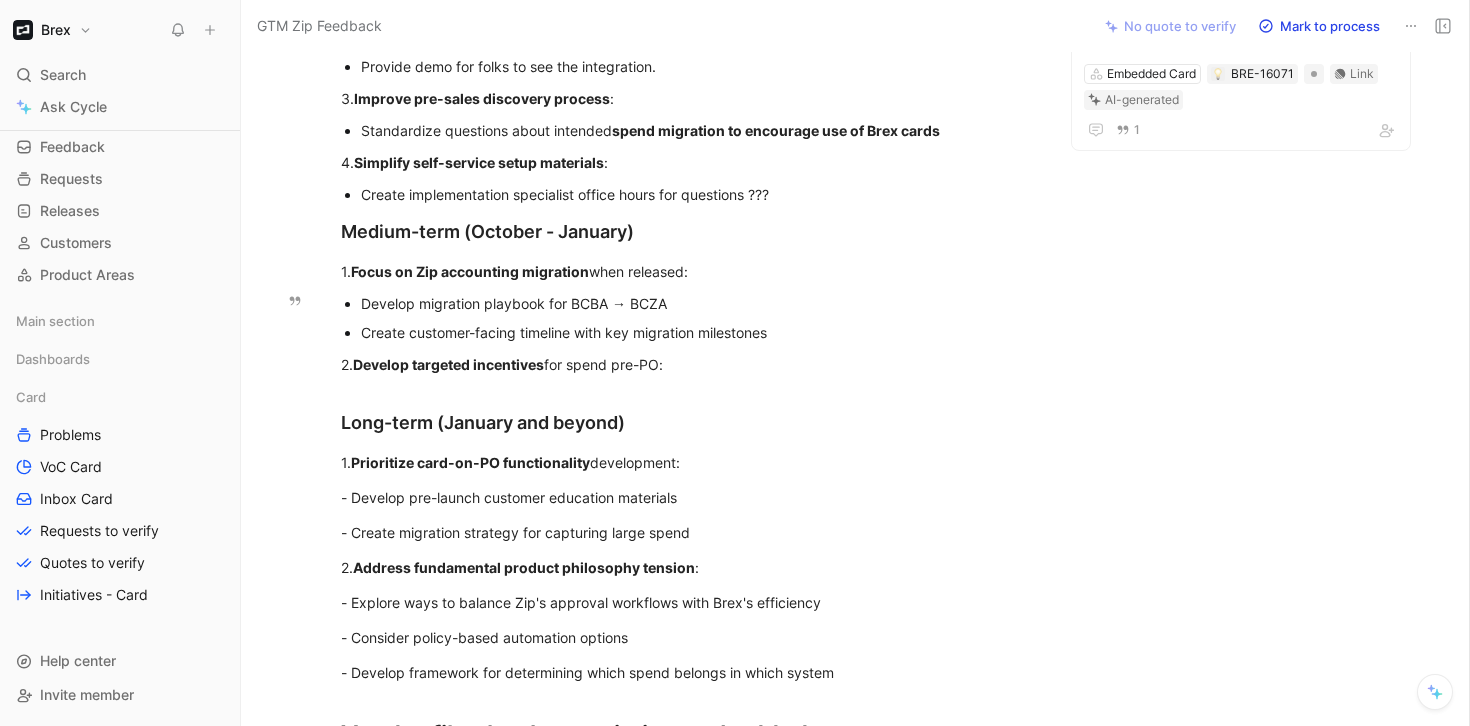 click on "Develop migration playbook for BCBA → BCZA" at bounding box center (697, 303) 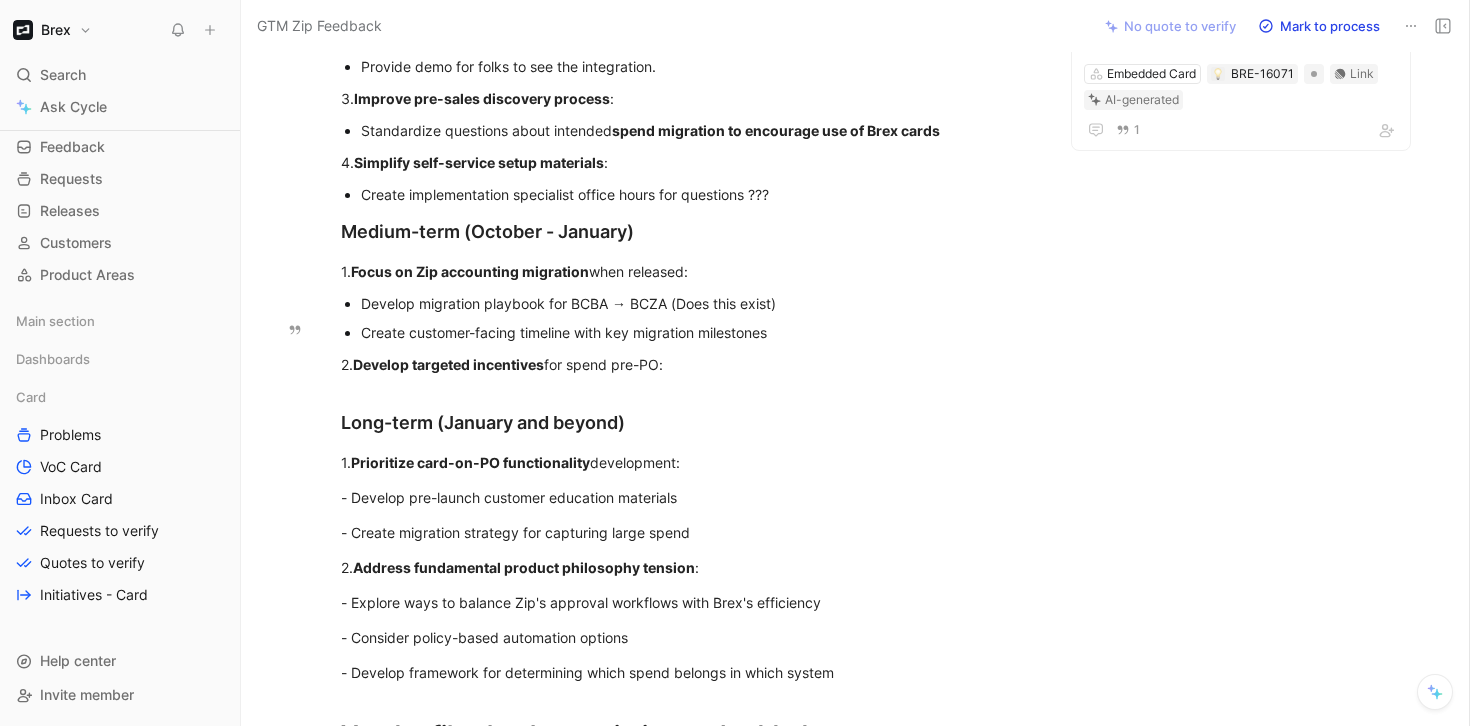 click on "Create customer-facing timeline with key migration milestones" at bounding box center (697, 332) 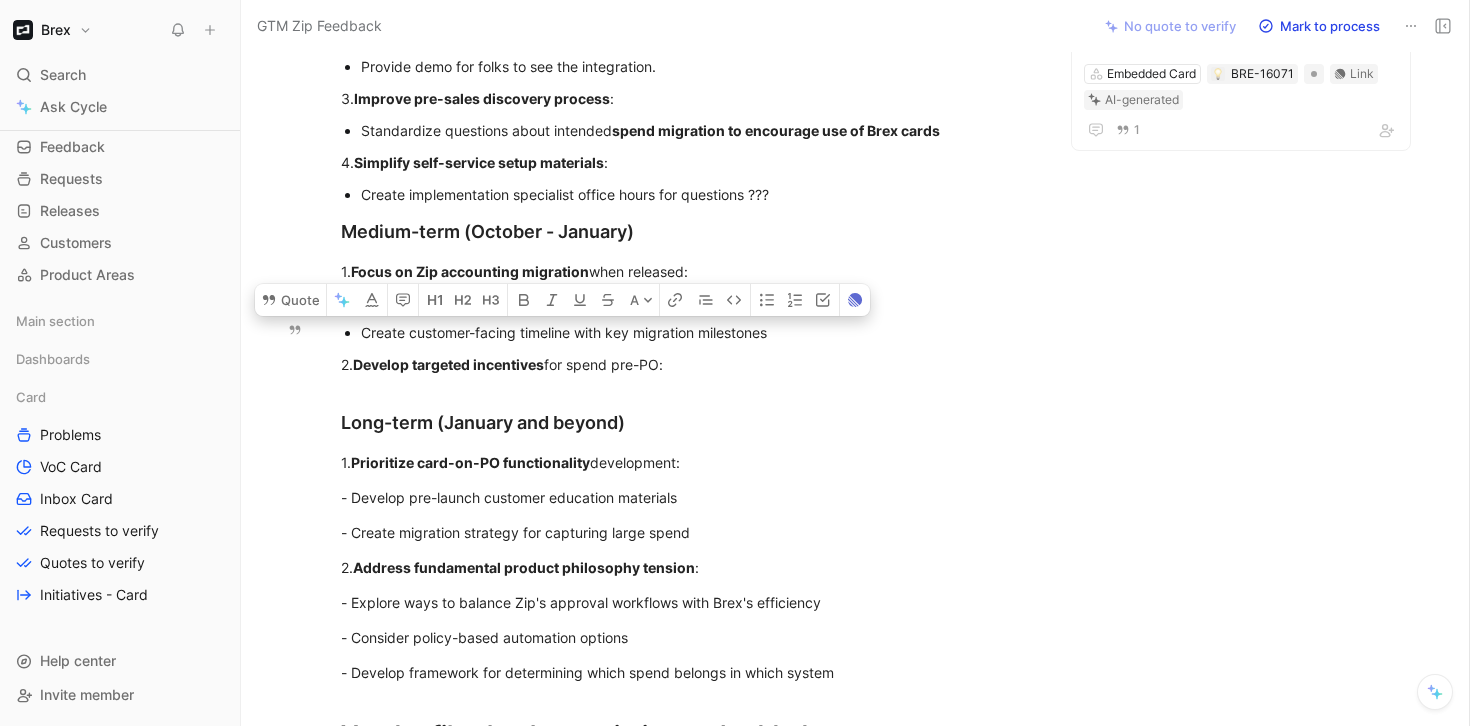 click on "Create customer-facing timeline with key migration milestones" at bounding box center (697, 332) 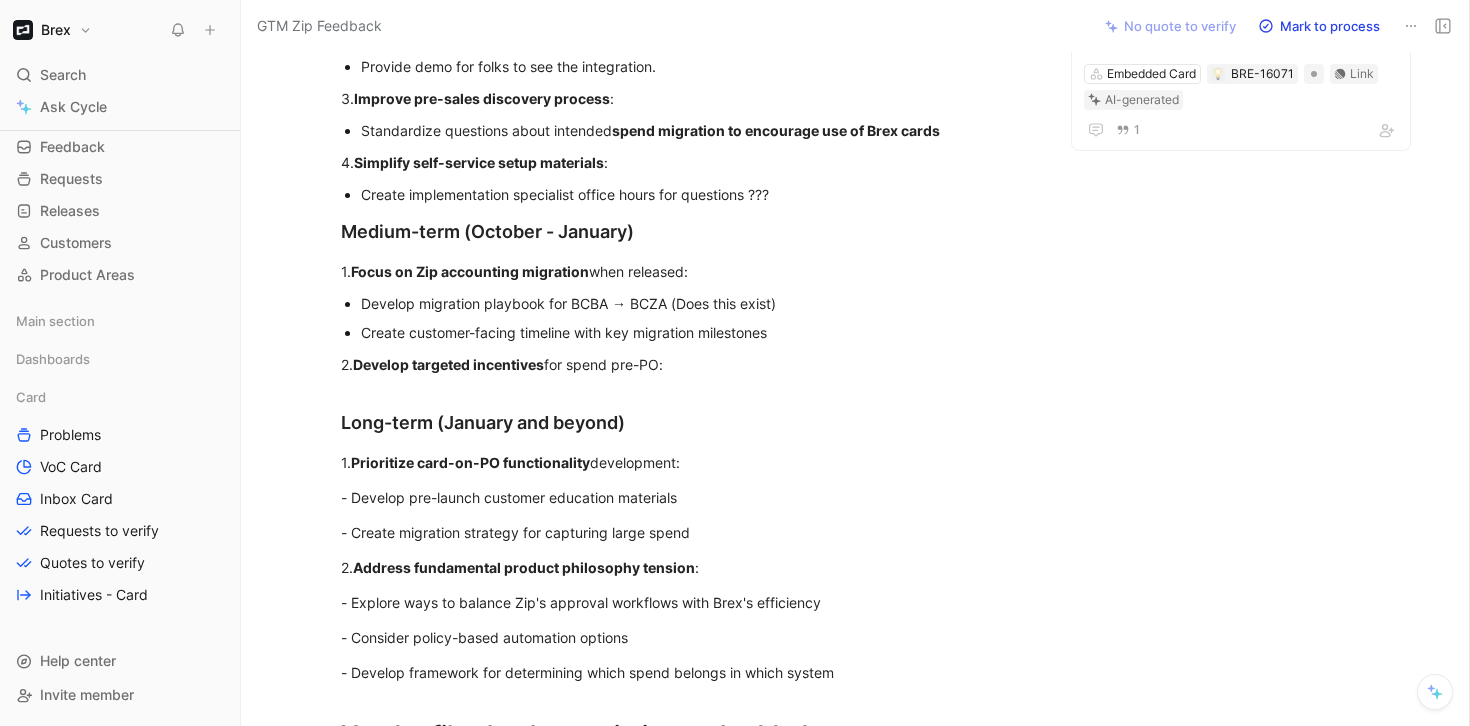scroll, scrollTop: 1684, scrollLeft: 0, axis: vertical 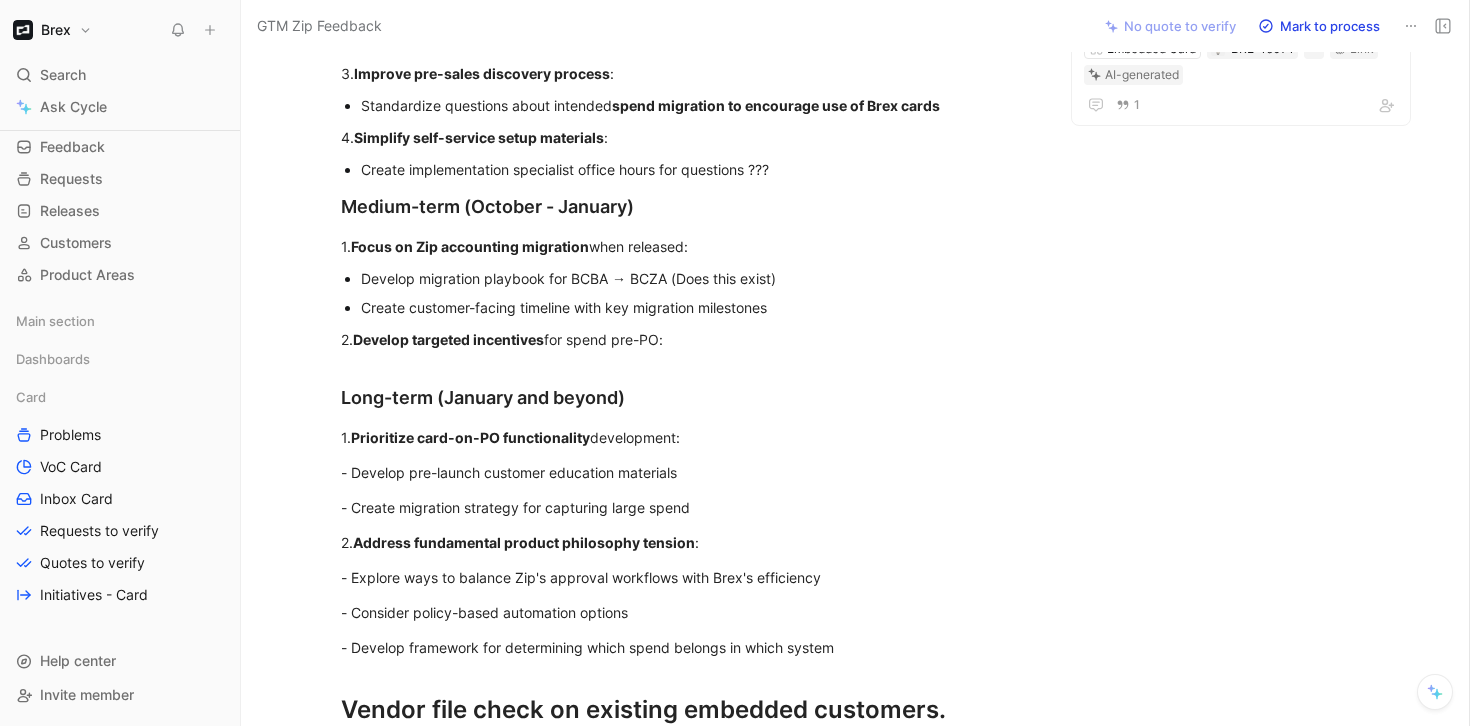 click on "Develop targeted incentives" at bounding box center (448, 339) 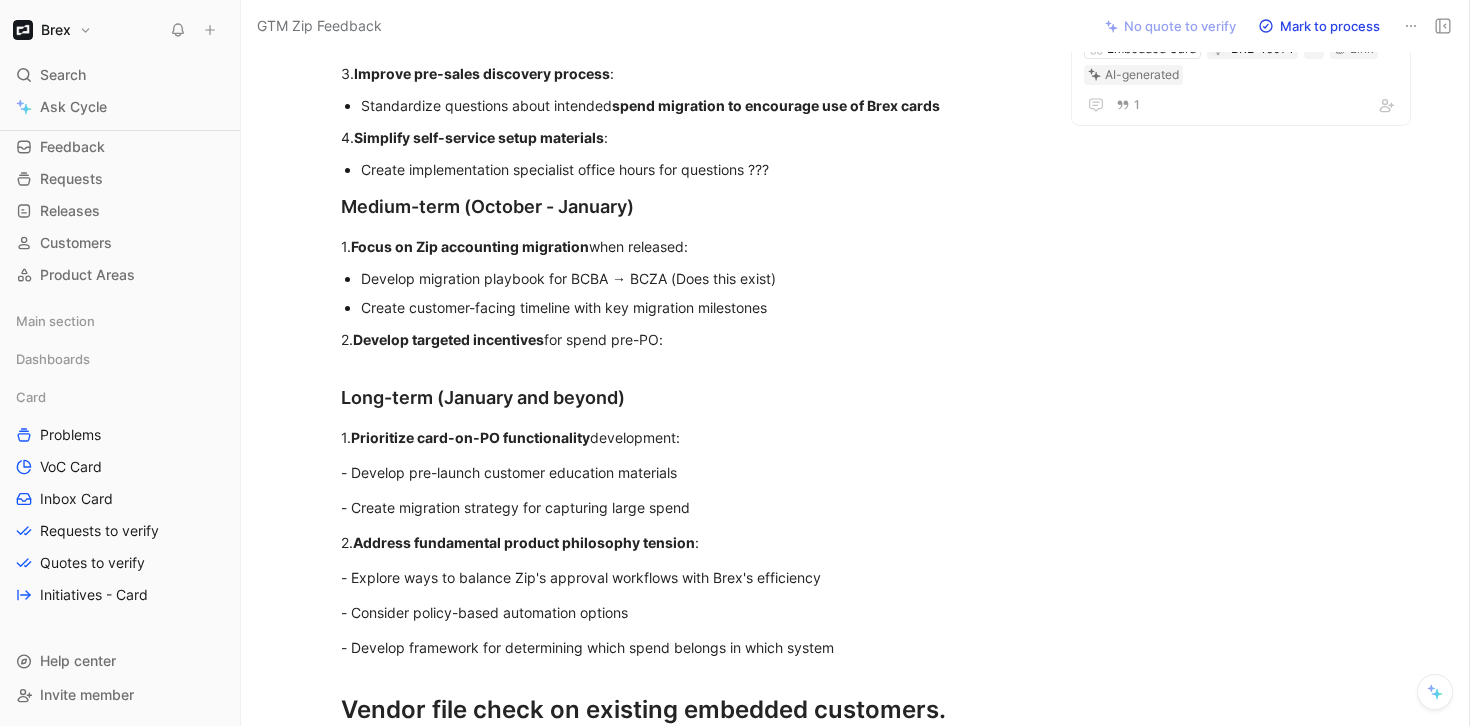 click on "Develop targeted incentives" at bounding box center [448, 339] 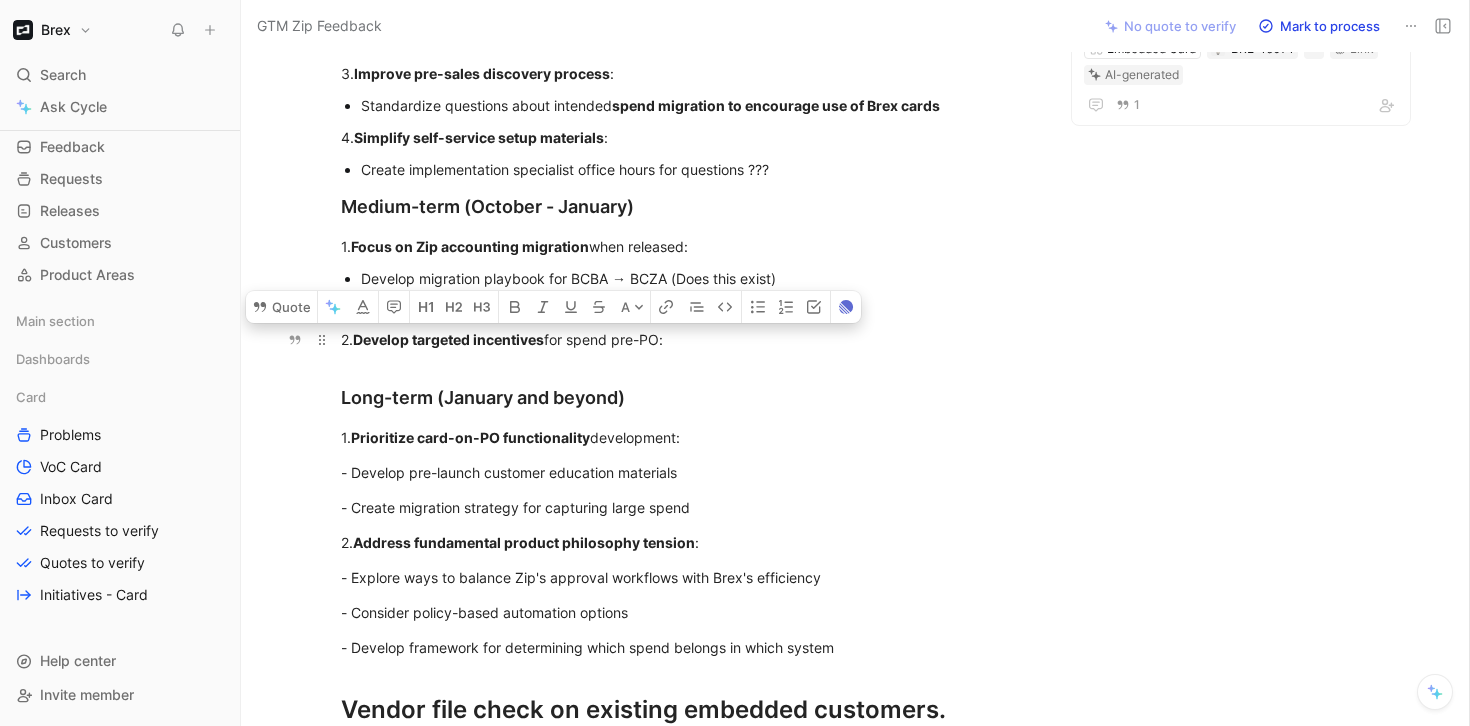 click on "2.  Develop targeted incentives  for spend pre-PO:" at bounding box center [687, 339] 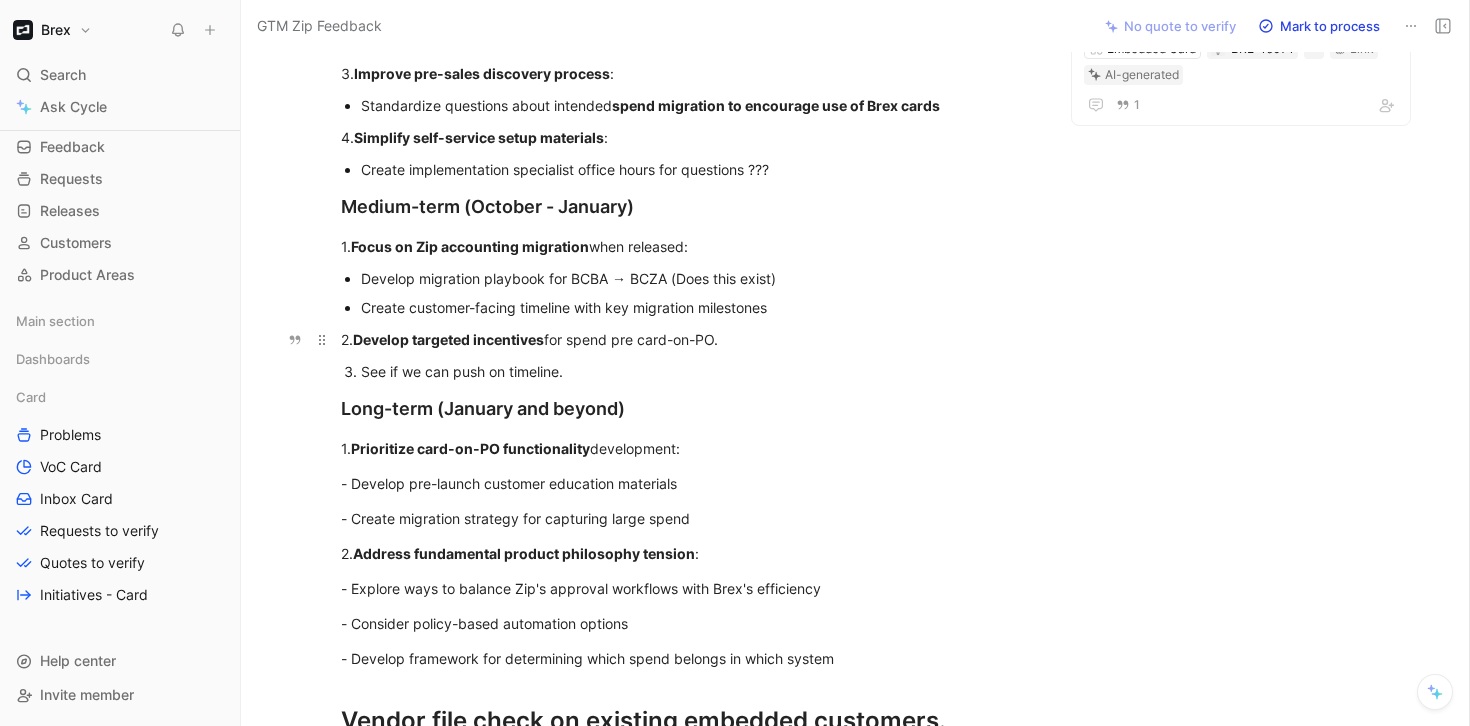 click on "2.  Develop targeted incentives  for spend pre card-on-PO." at bounding box center (687, 339) 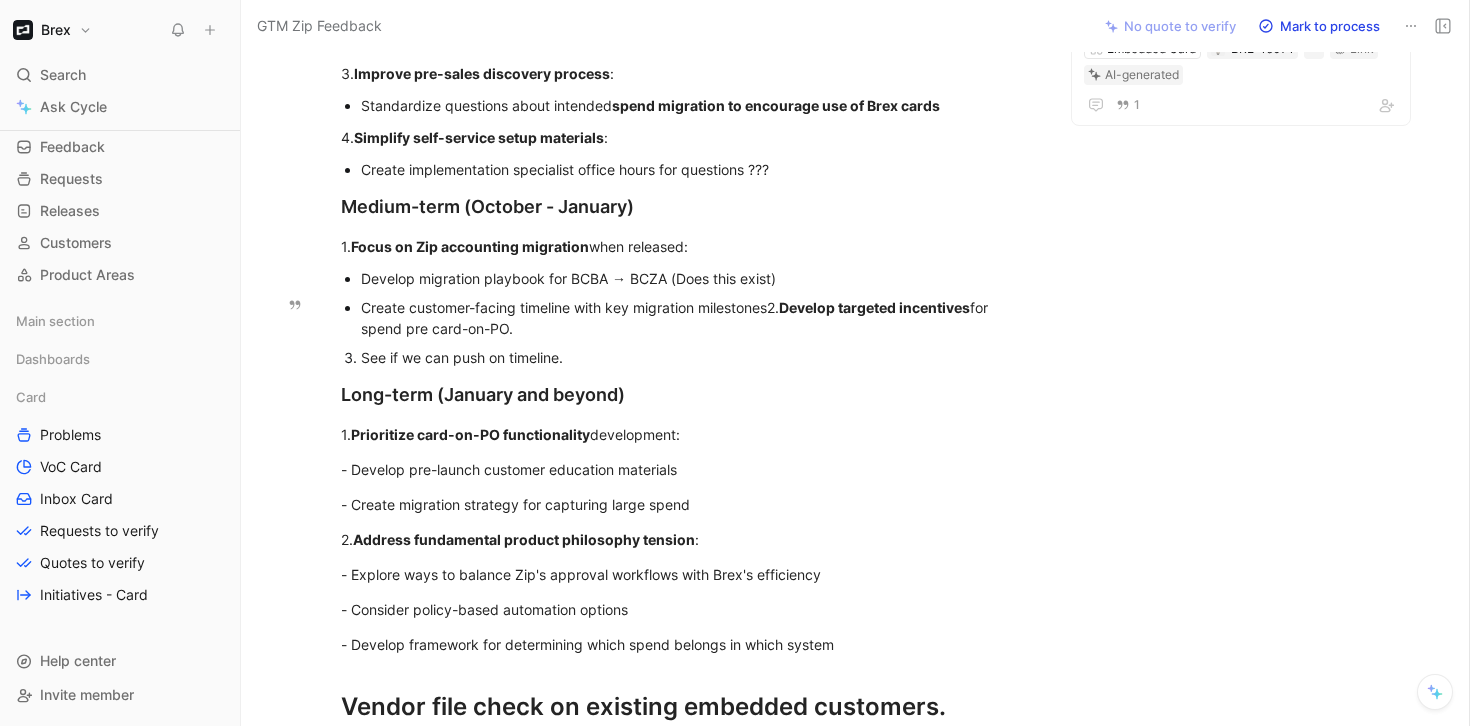 click on "Create customer-facing timeline with key migration milestones2.  Develop targeted incentives  for spend pre card-on-PO." at bounding box center [697, 318] 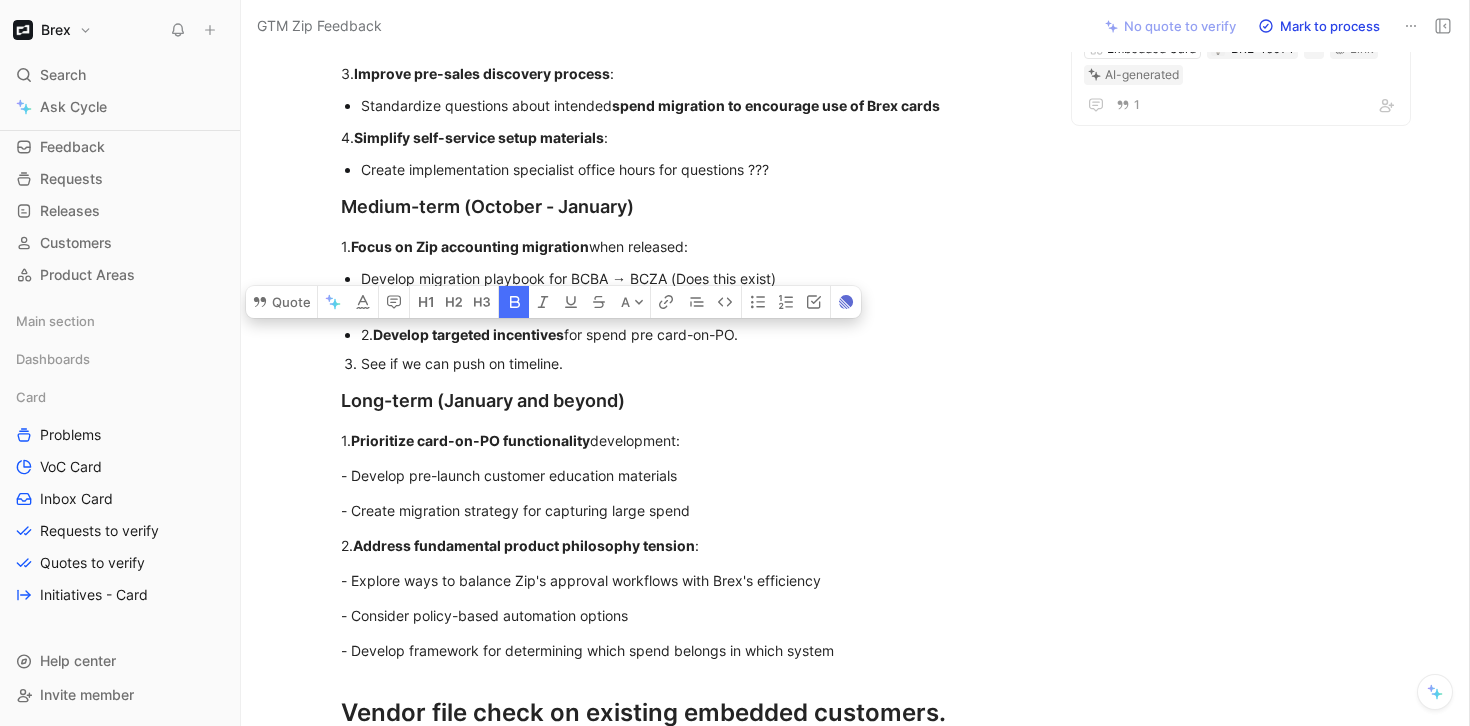 click on "Create customer-facing timeline with key migration milestones" at bounding box center (697, 307) 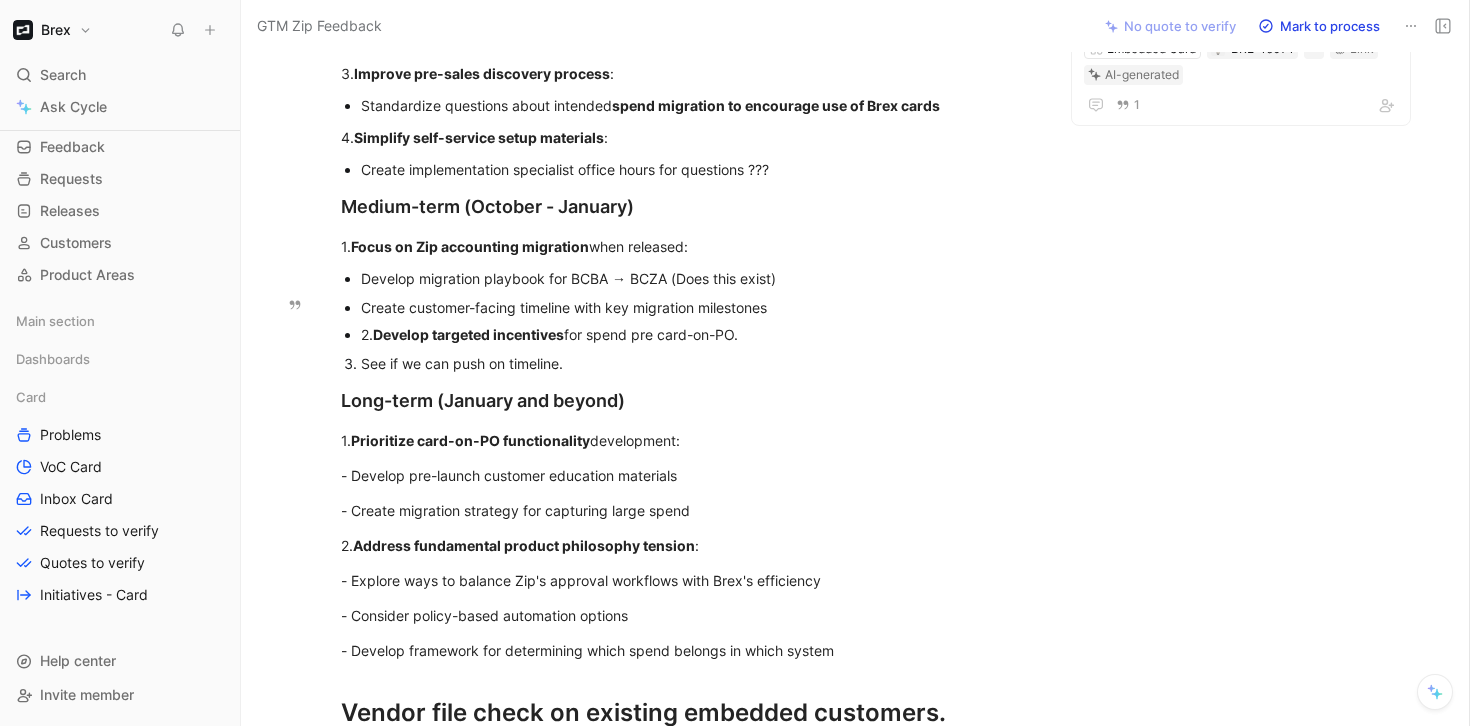click on "2.  Develop targeted incentives  for spend pre card-on-PO." at bounding box center [697, 334] 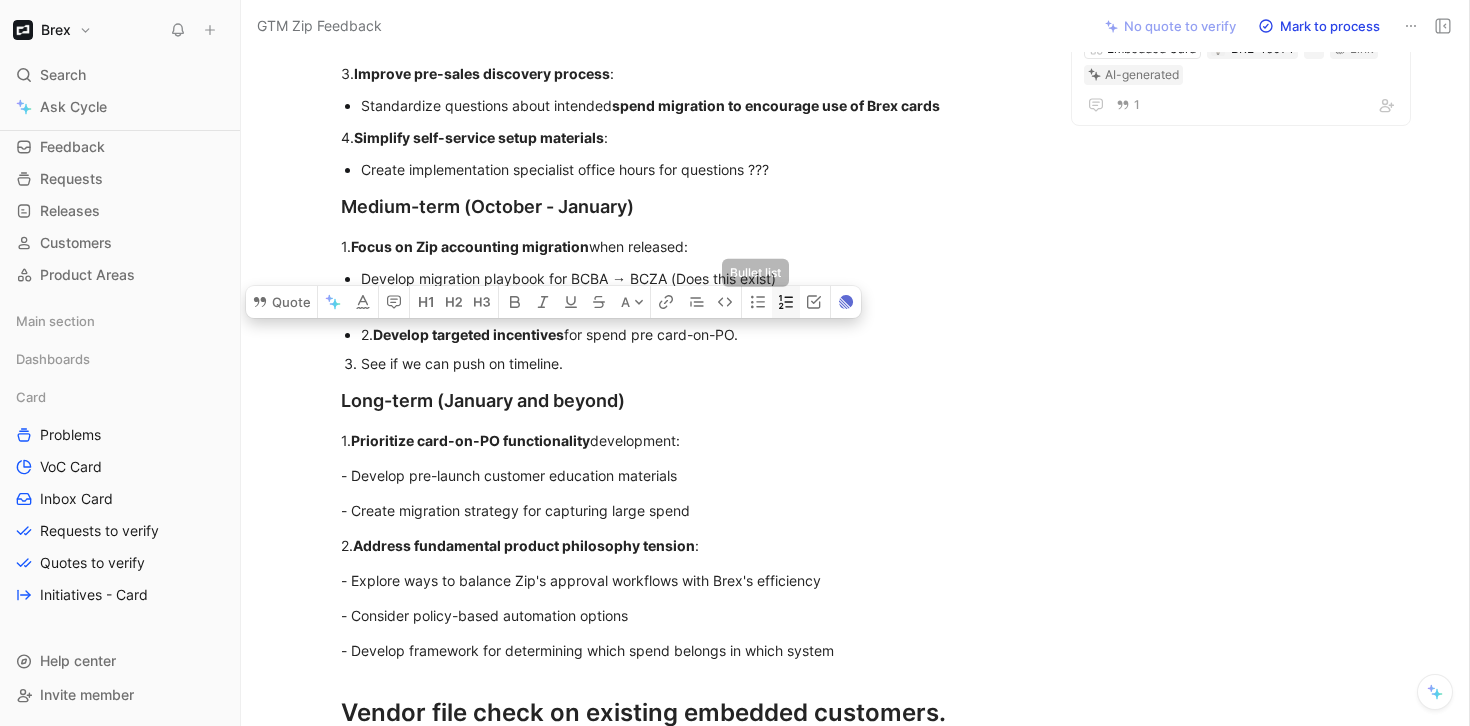 click 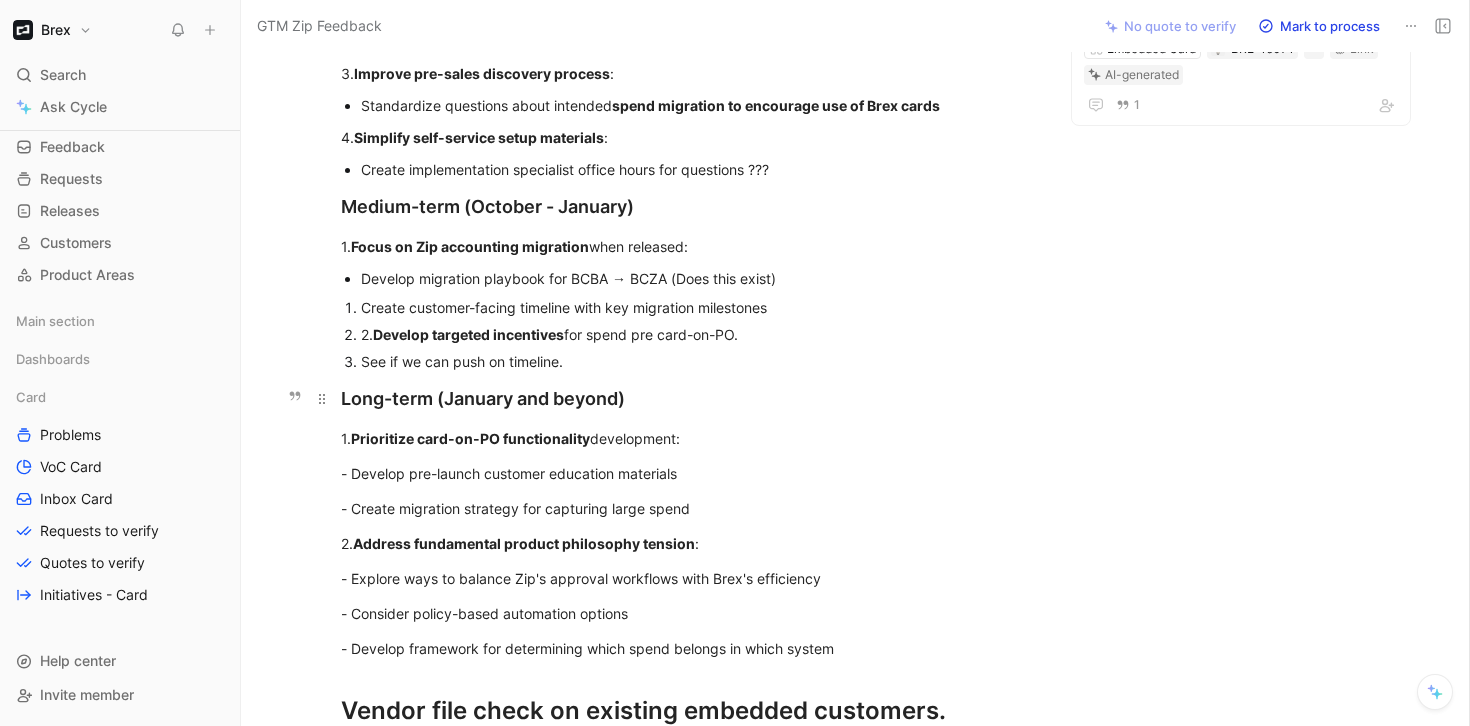 click on "Long-term (January and beyond)" at bounding box center [687, 398] 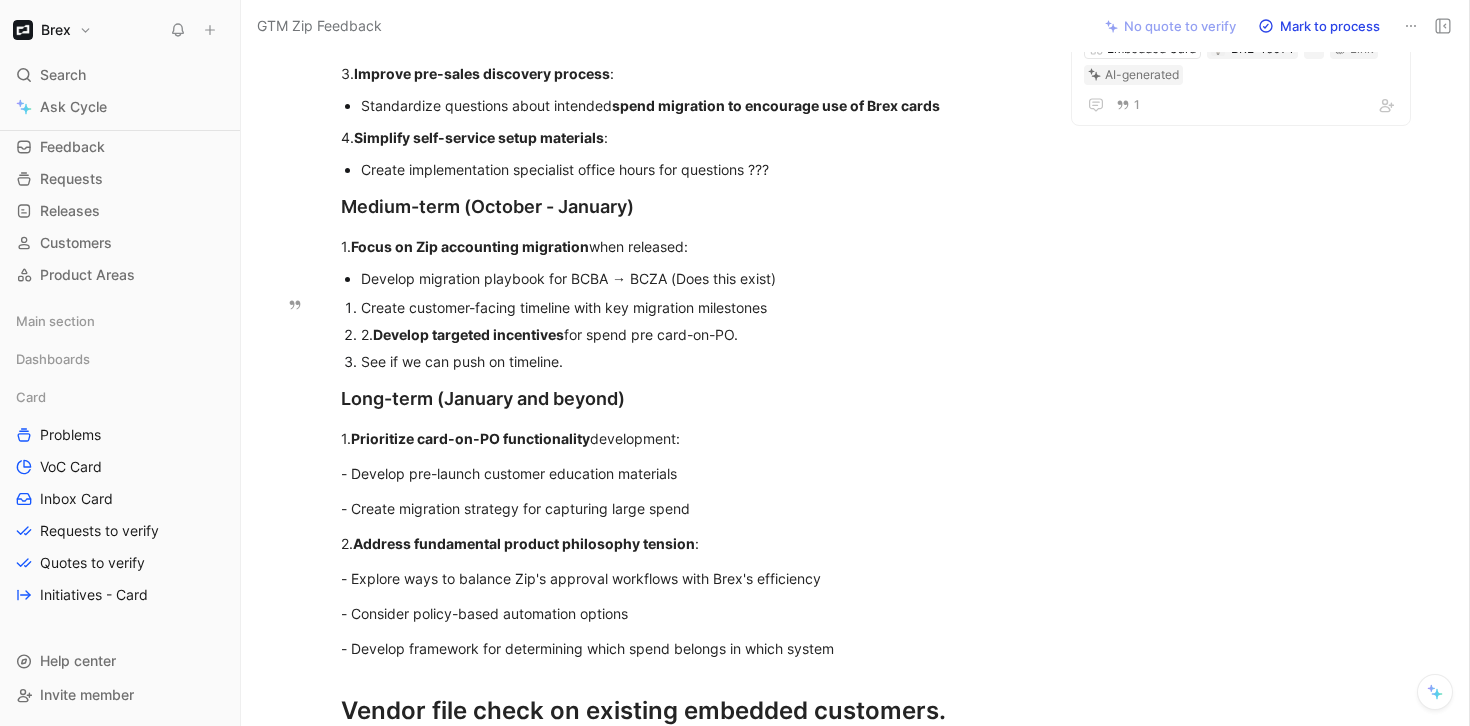 click on "Develop targeted incentives" at bounding box center (468, 334) 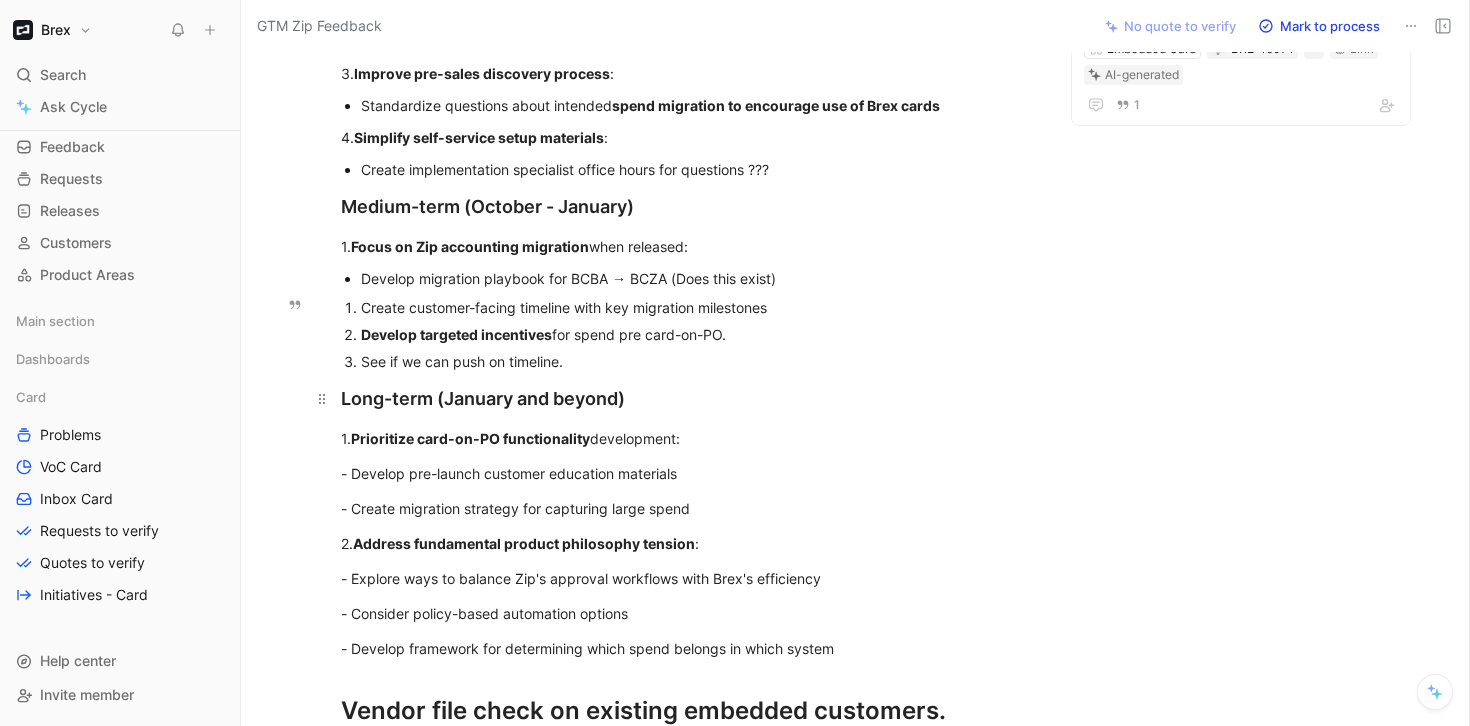 click on "Long-term (January and beyond)" at bounding box center (687, 398) 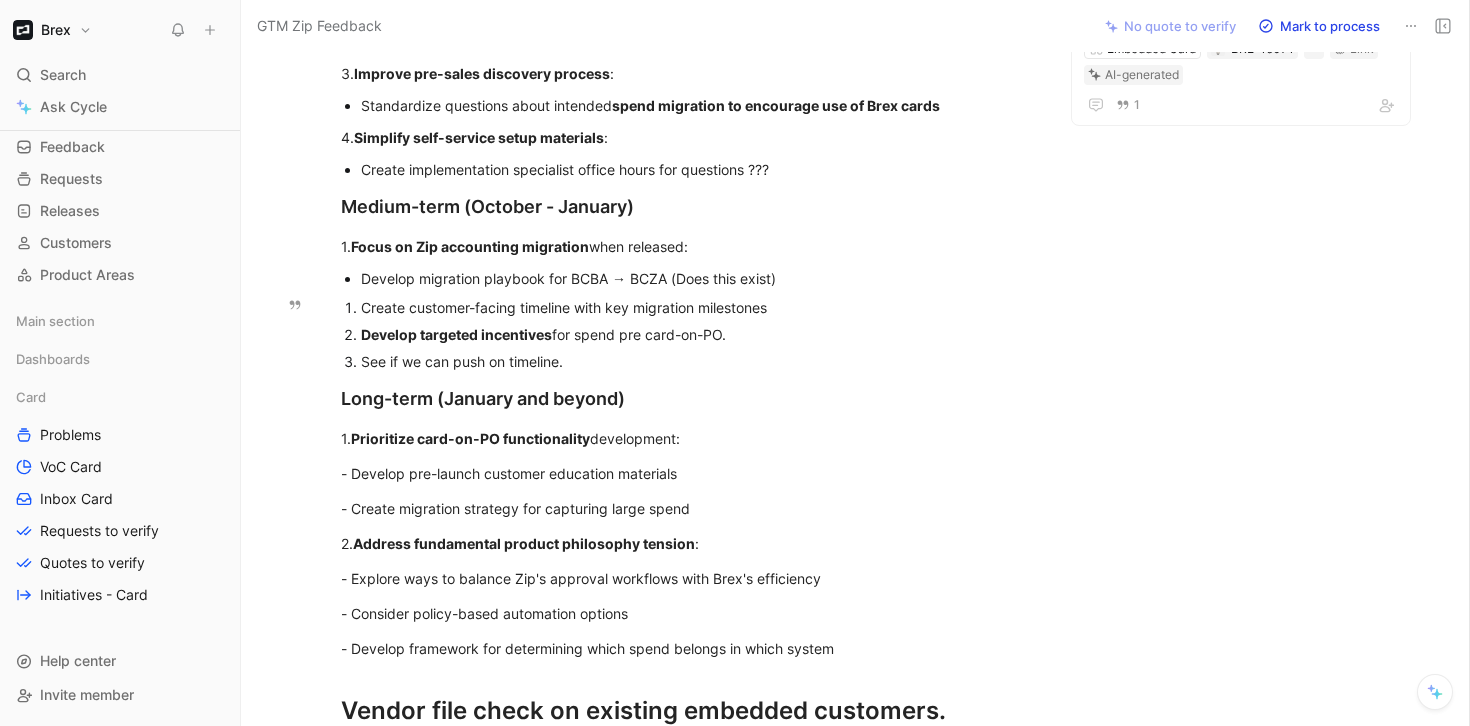 click on "See if we can push on timeline." at bounding box center [697, 361] 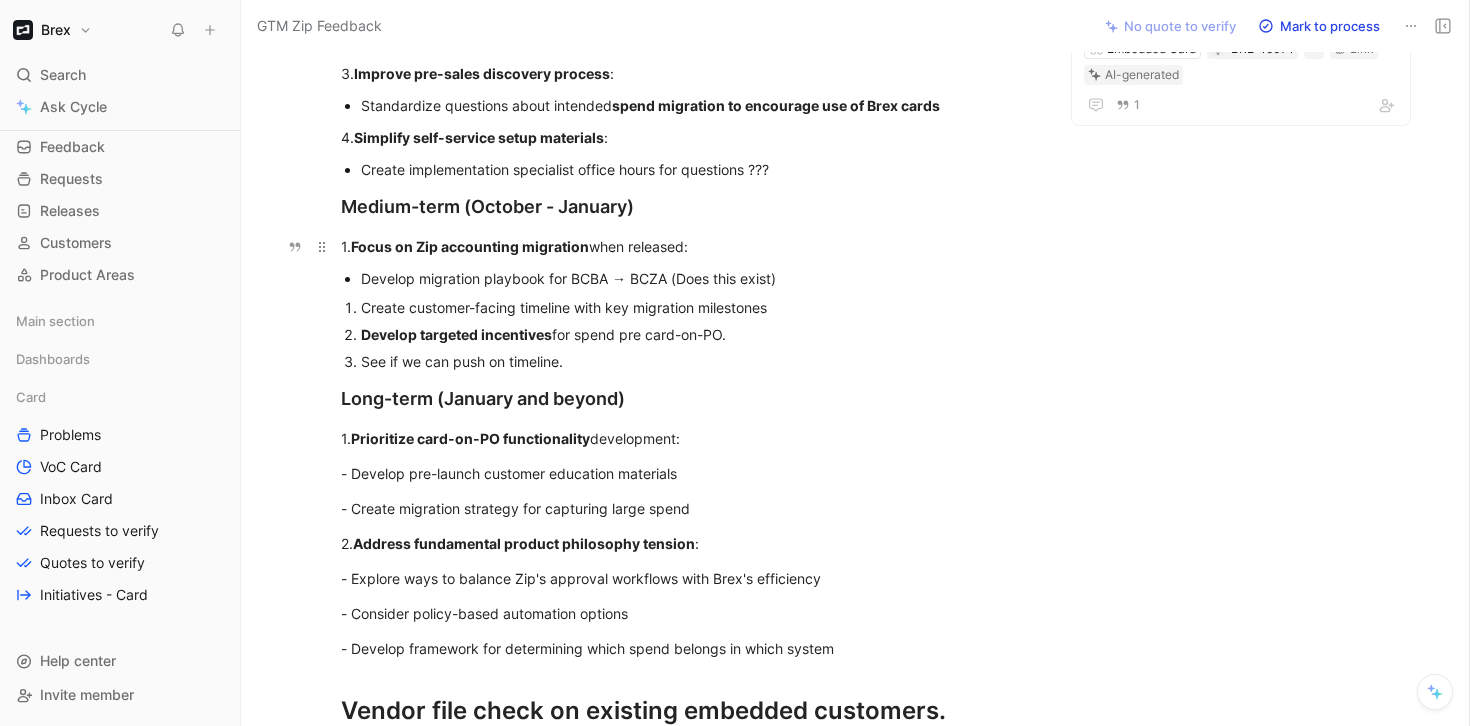 click on "Focus on Zip accounting migration" at bounding box center (470, 246) 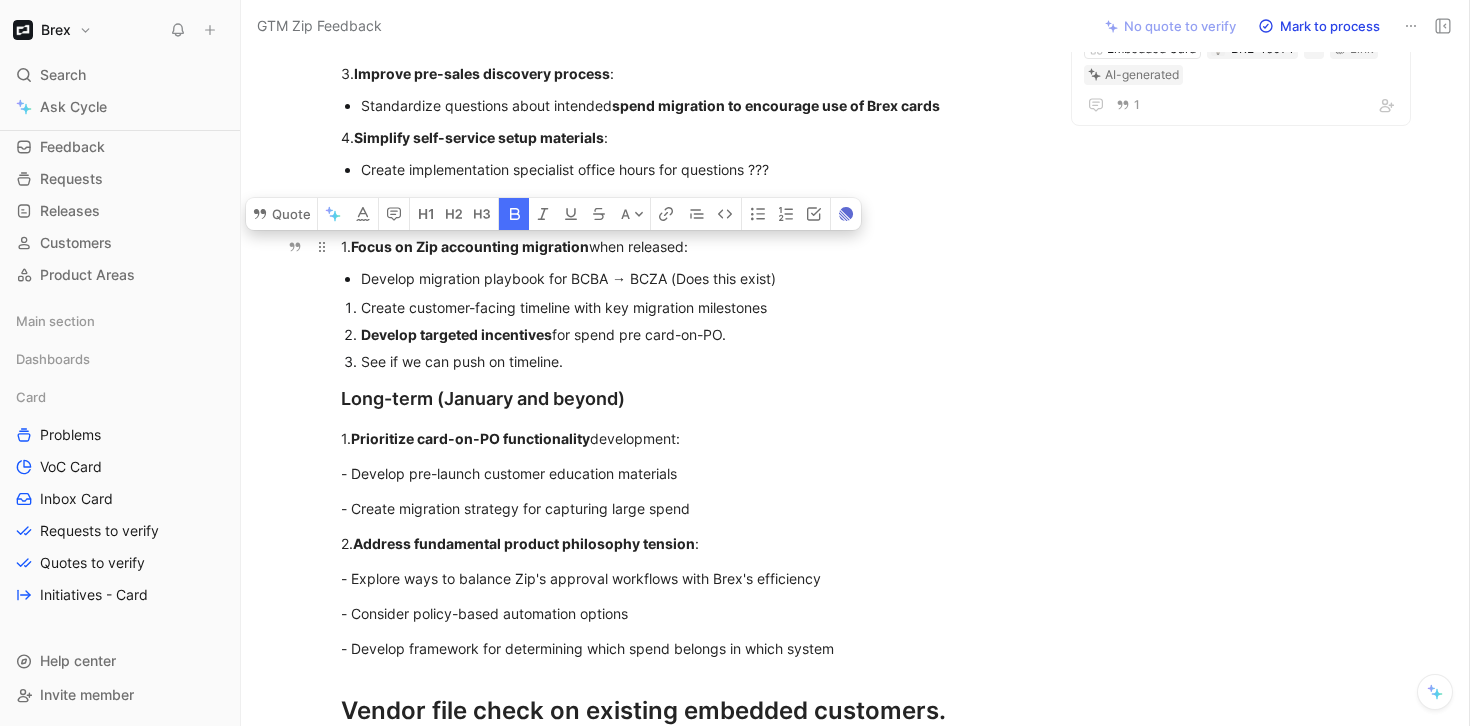 click on "Focus on Zip accounting migration" at bounding box center (470, 246) 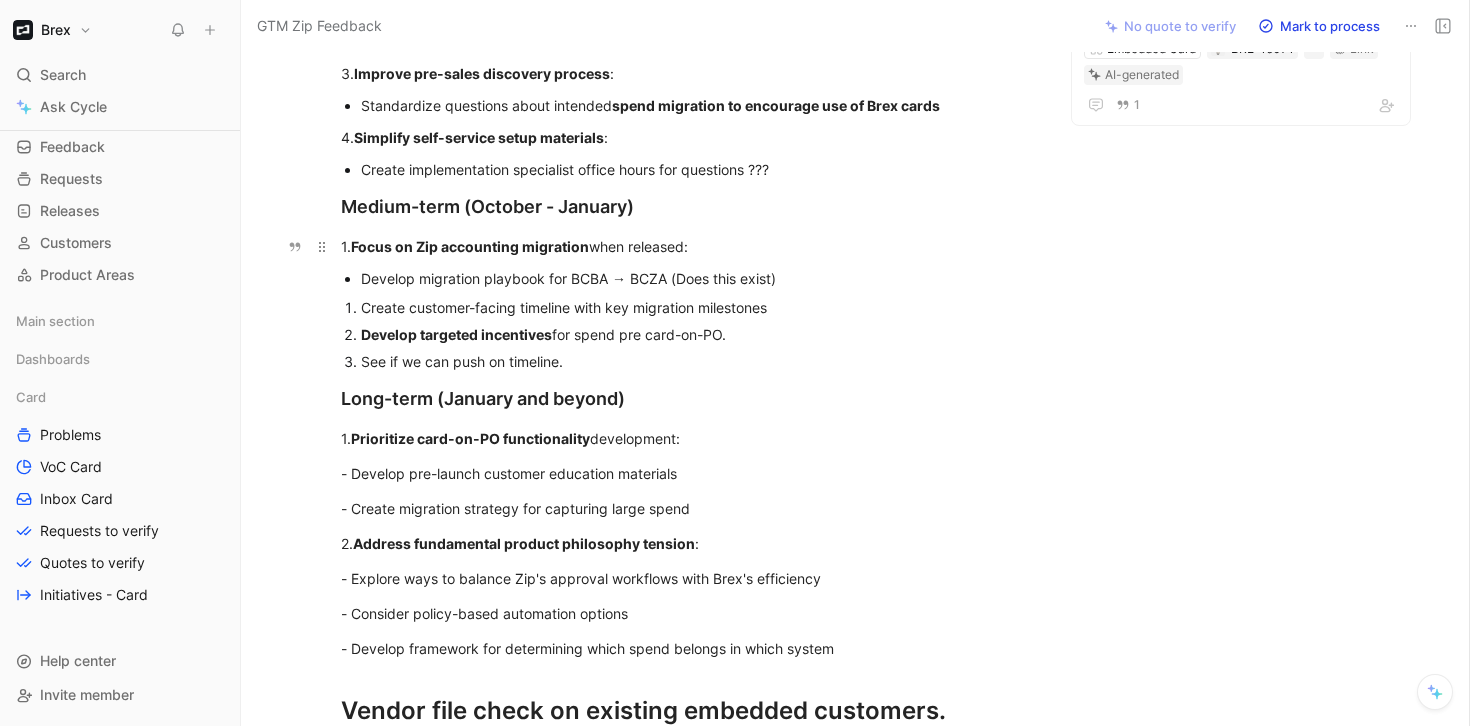 click on "Focus on Zip accounting migration" at bounding box center [470, 246] 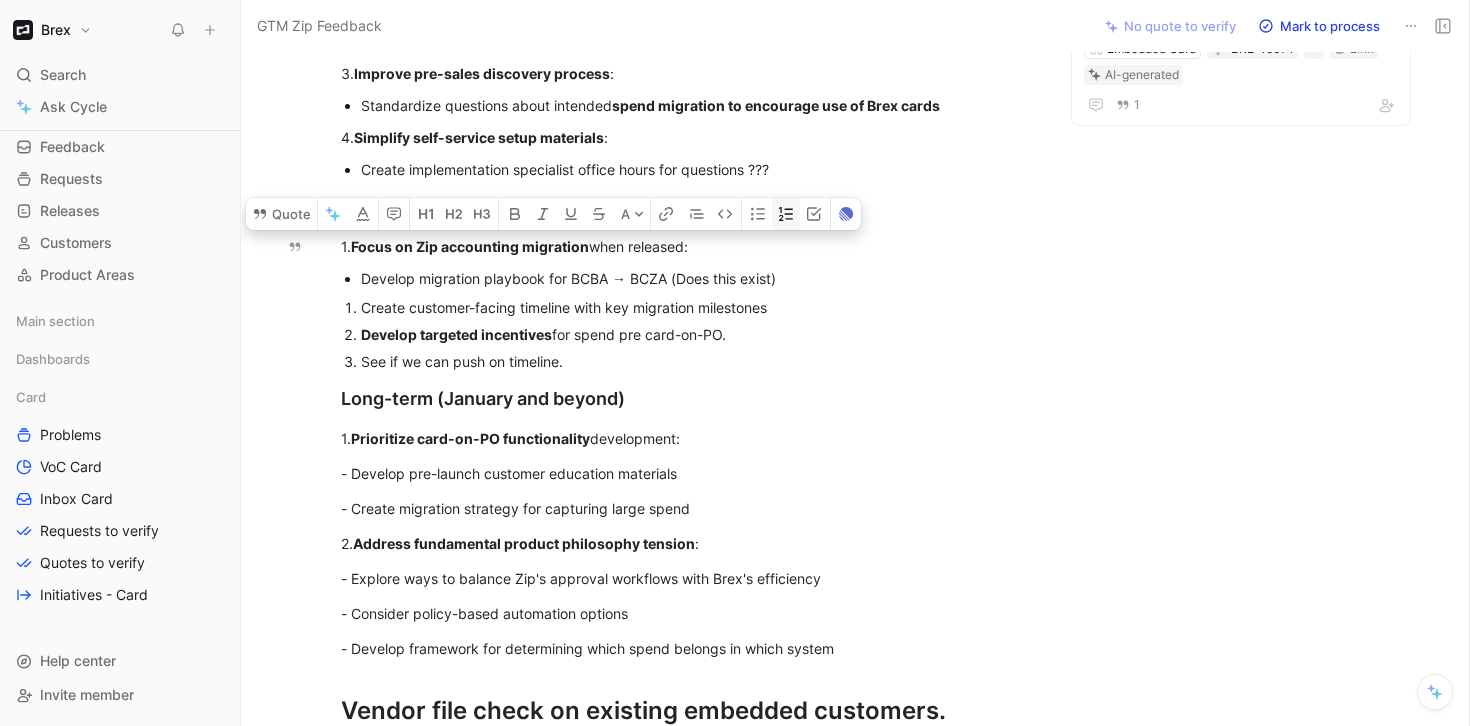 click 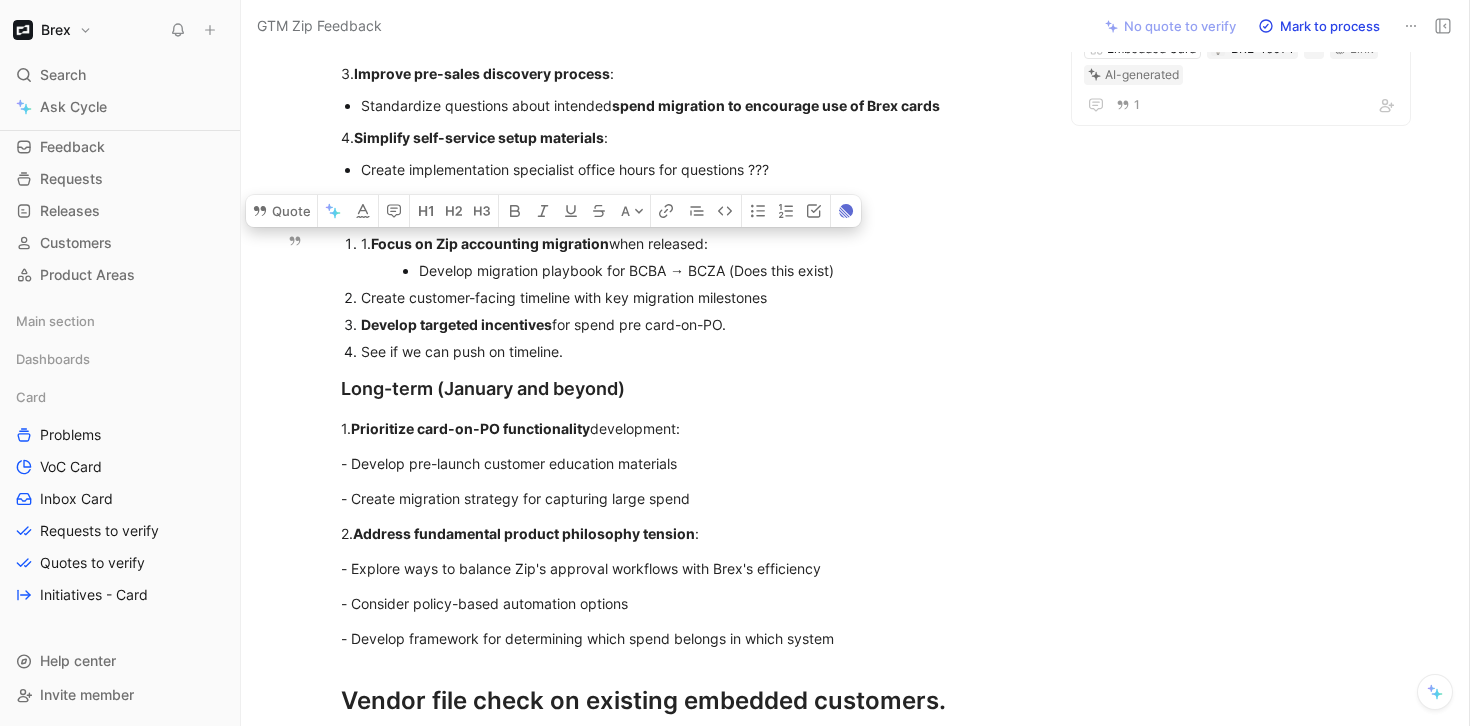click on "Focus on Zip accounting migration" at bounding box center (490, 243) 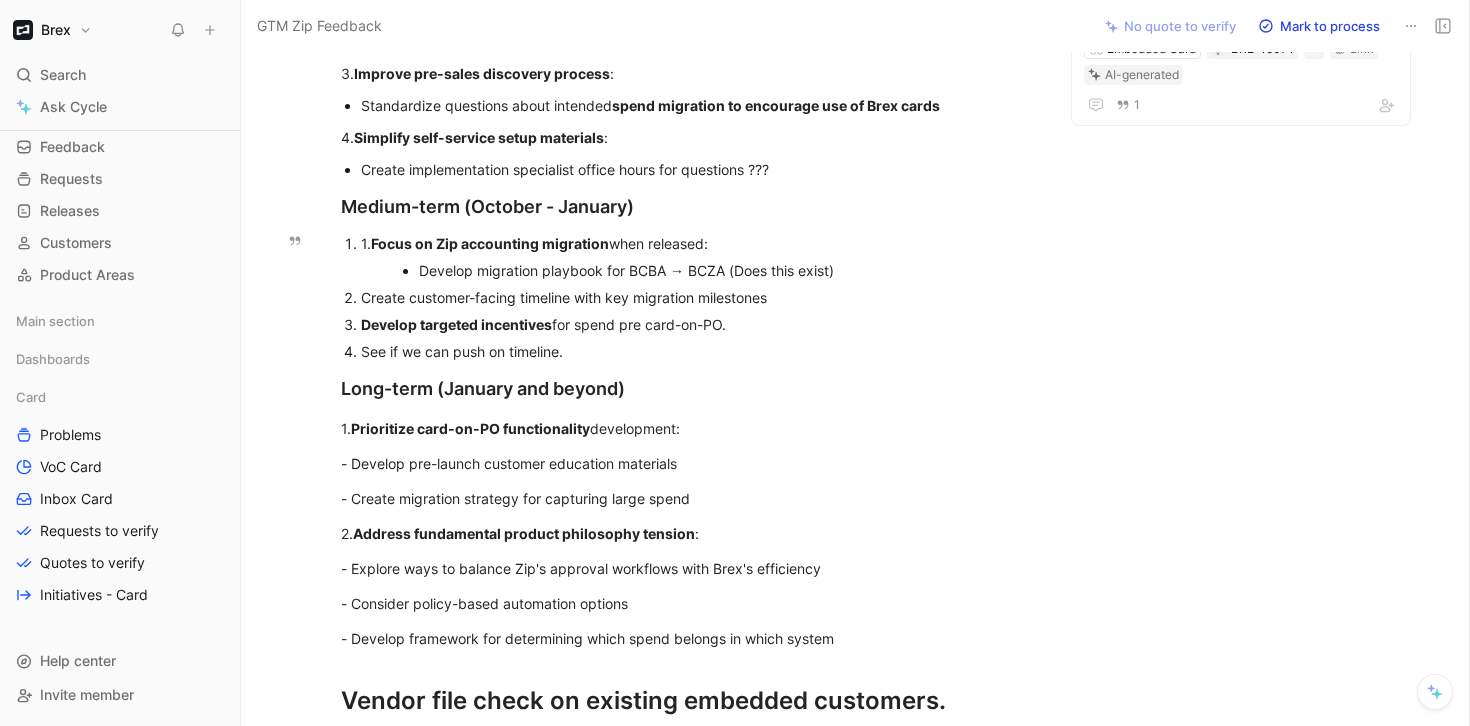 click on "Focus on Zip accounting migration" at bounding box center (490, 243) 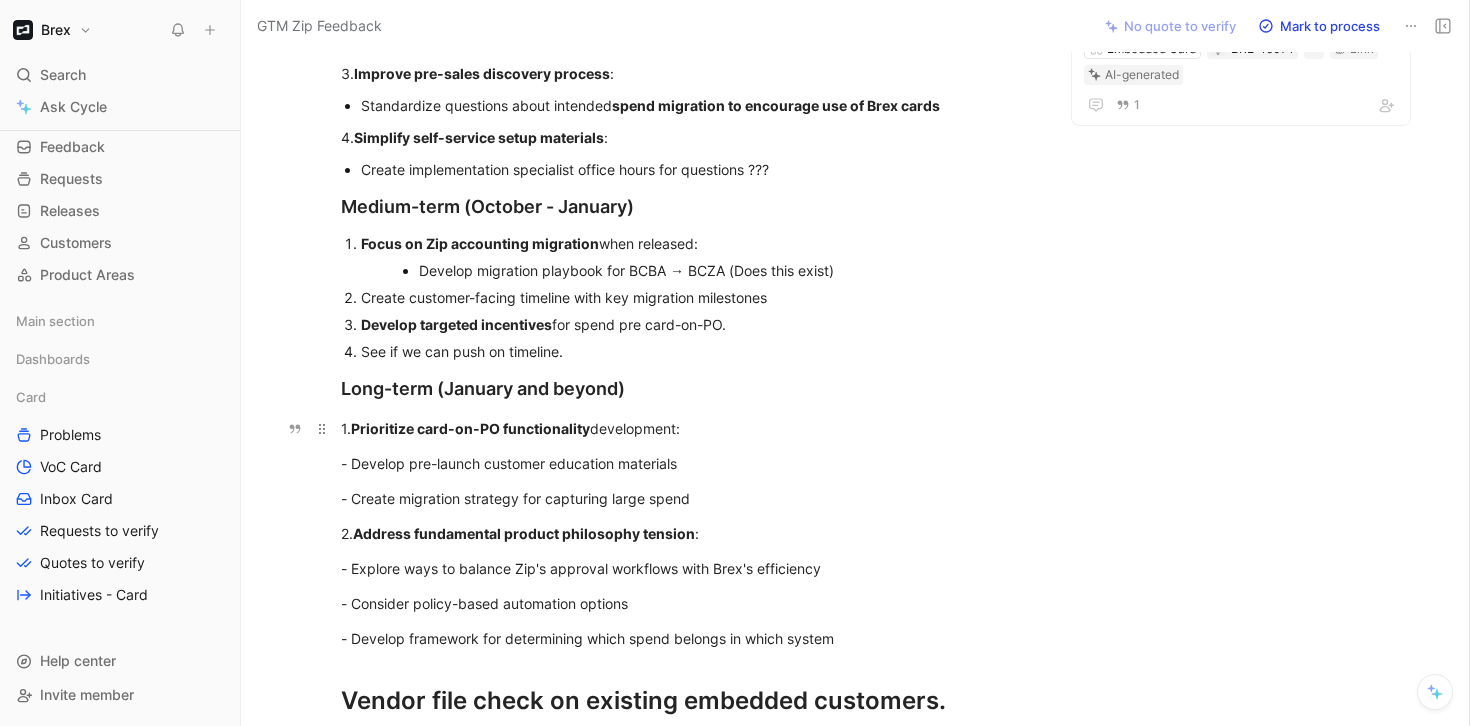 click on "Prioritize card-on-PO functionality" at bounding box center [470, 428] 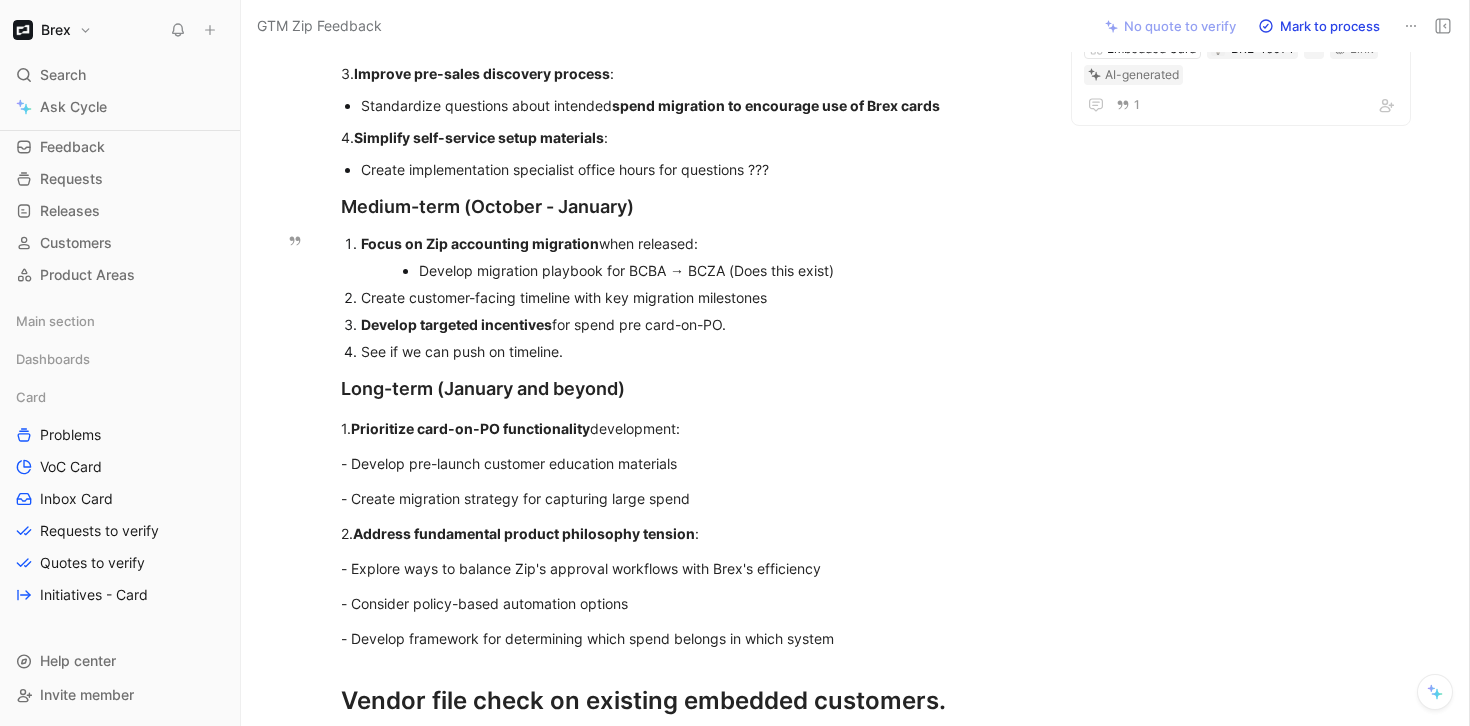 click on "Develop migration playbook for BCBA → BCZA (Does this exist)" at bounding box center (697, 270) 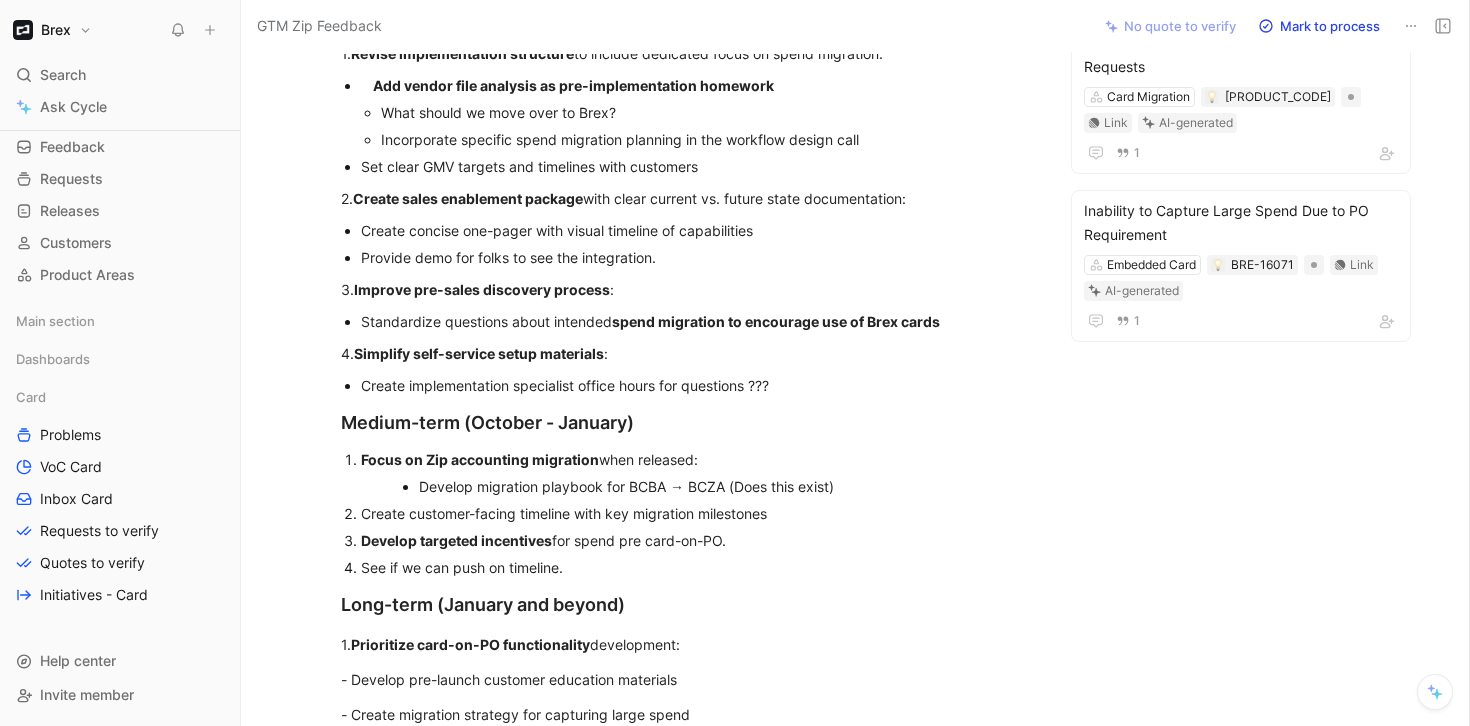 scroll, scrollTop: 1462, scrollLeft: 0, axis: vertical 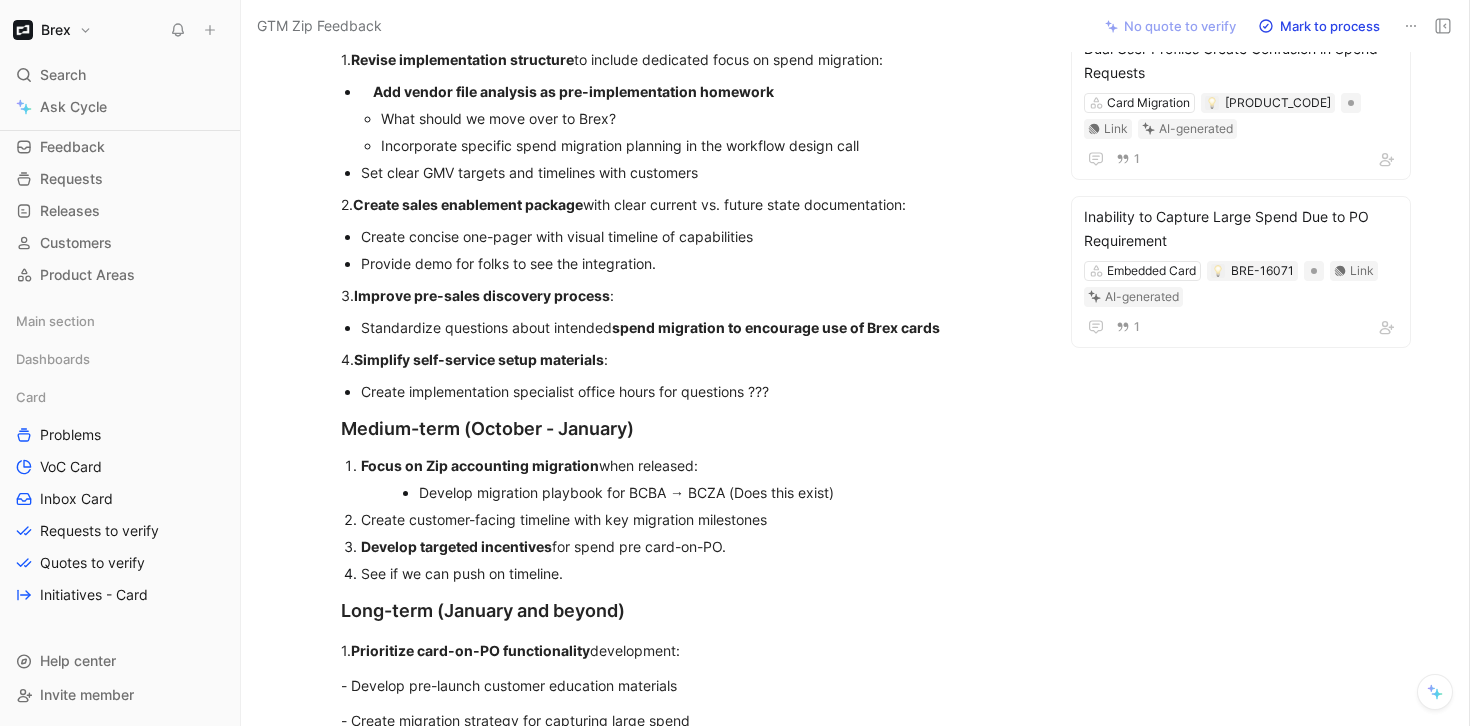 click on "Create concise one-pager with visual timeline of capabilities" at bounding box center (697, 236) 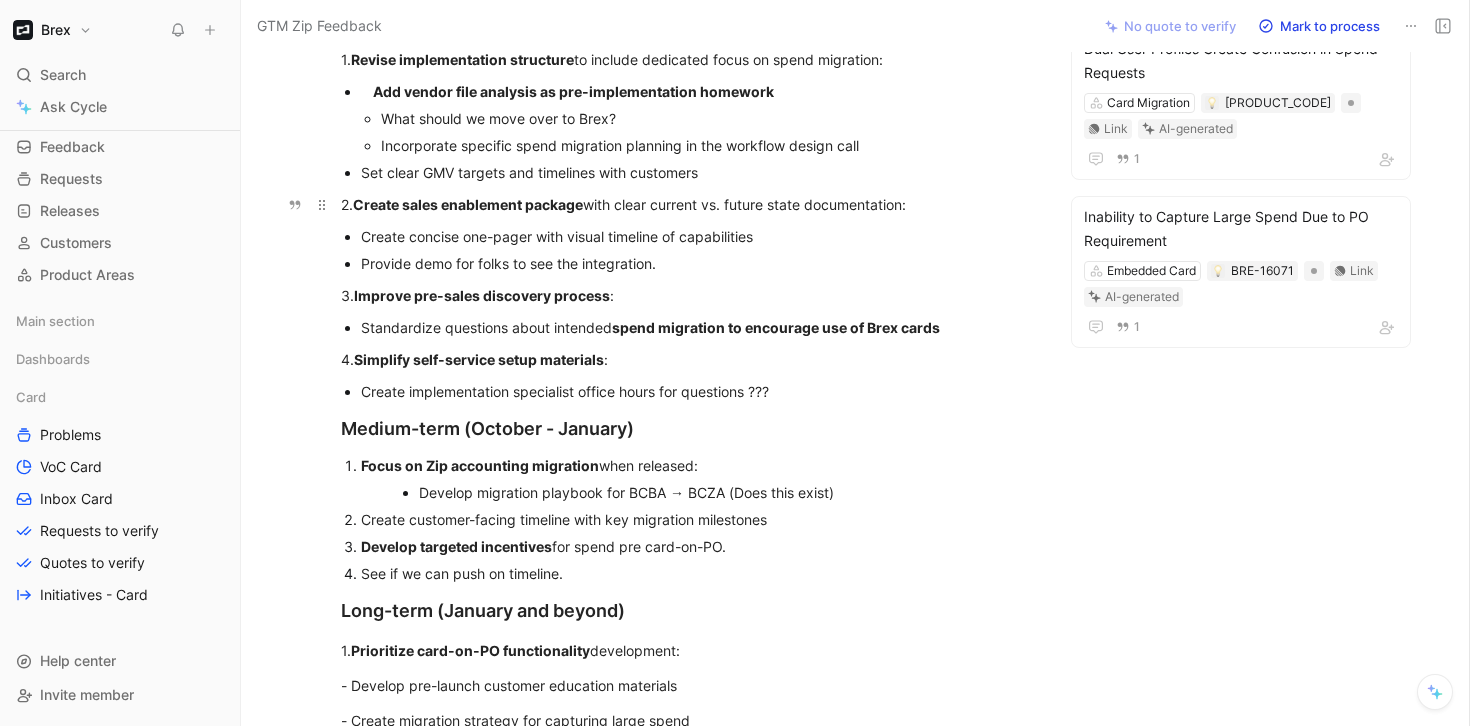 click on "Create sales enablement package" at bounding box center [468, 204] 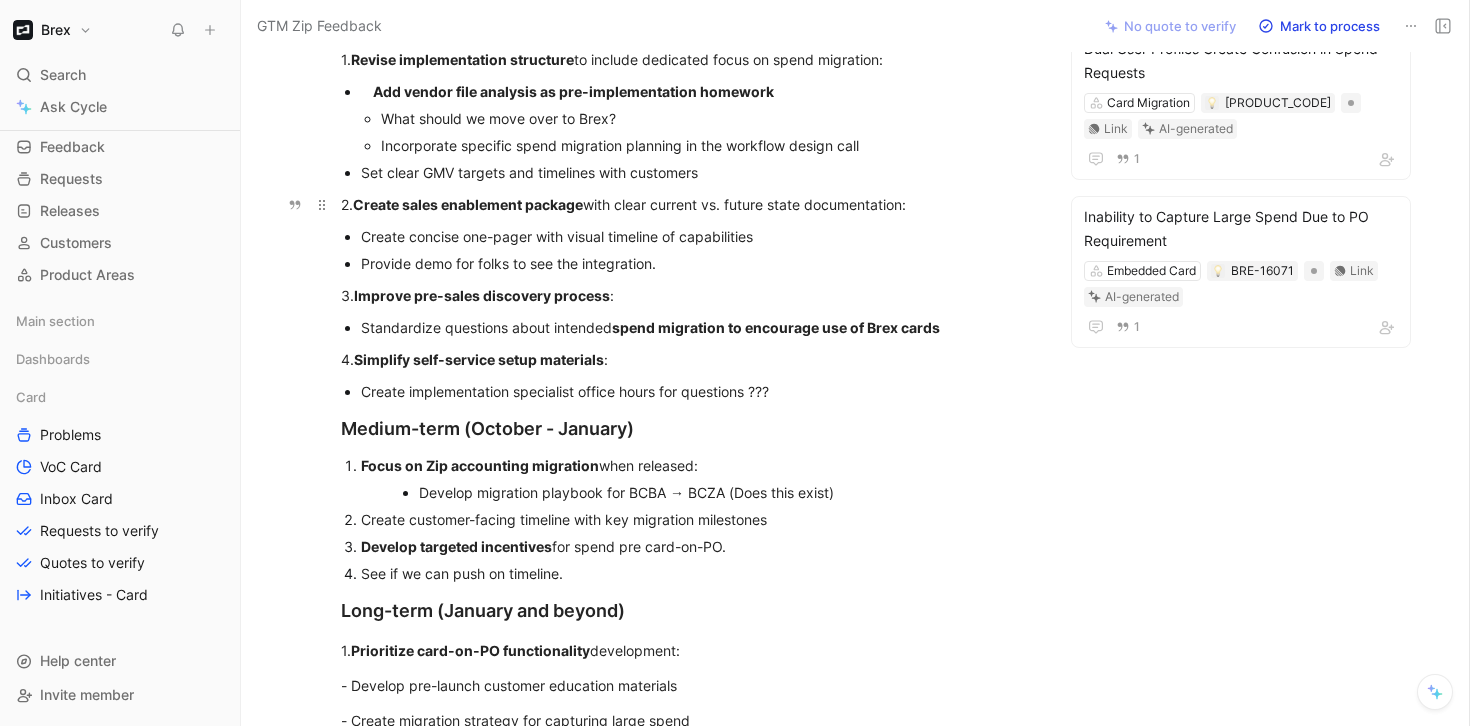 click on "Create sales enablement package" at bounding box center [468, 204] 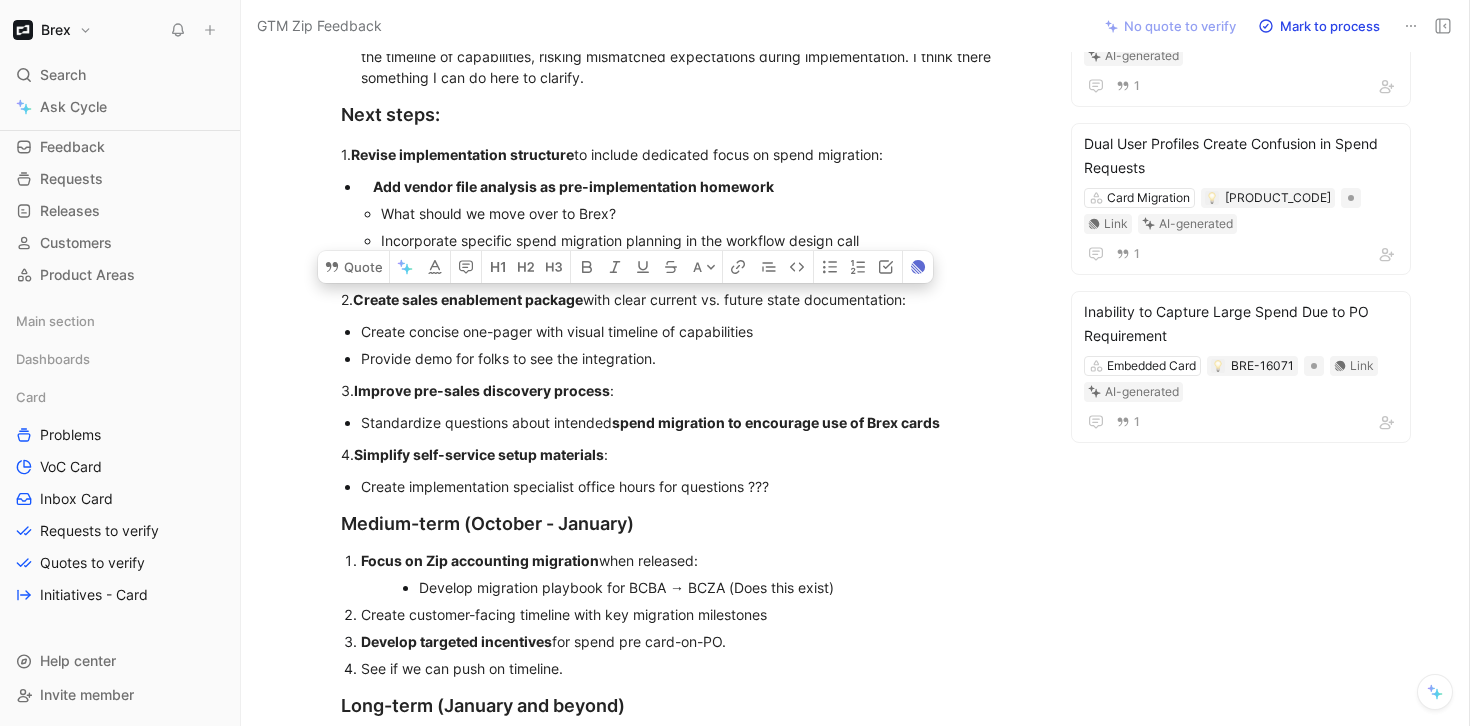 scroll, scrollTop: 1310, scrollLeft: 0, axis: vertical 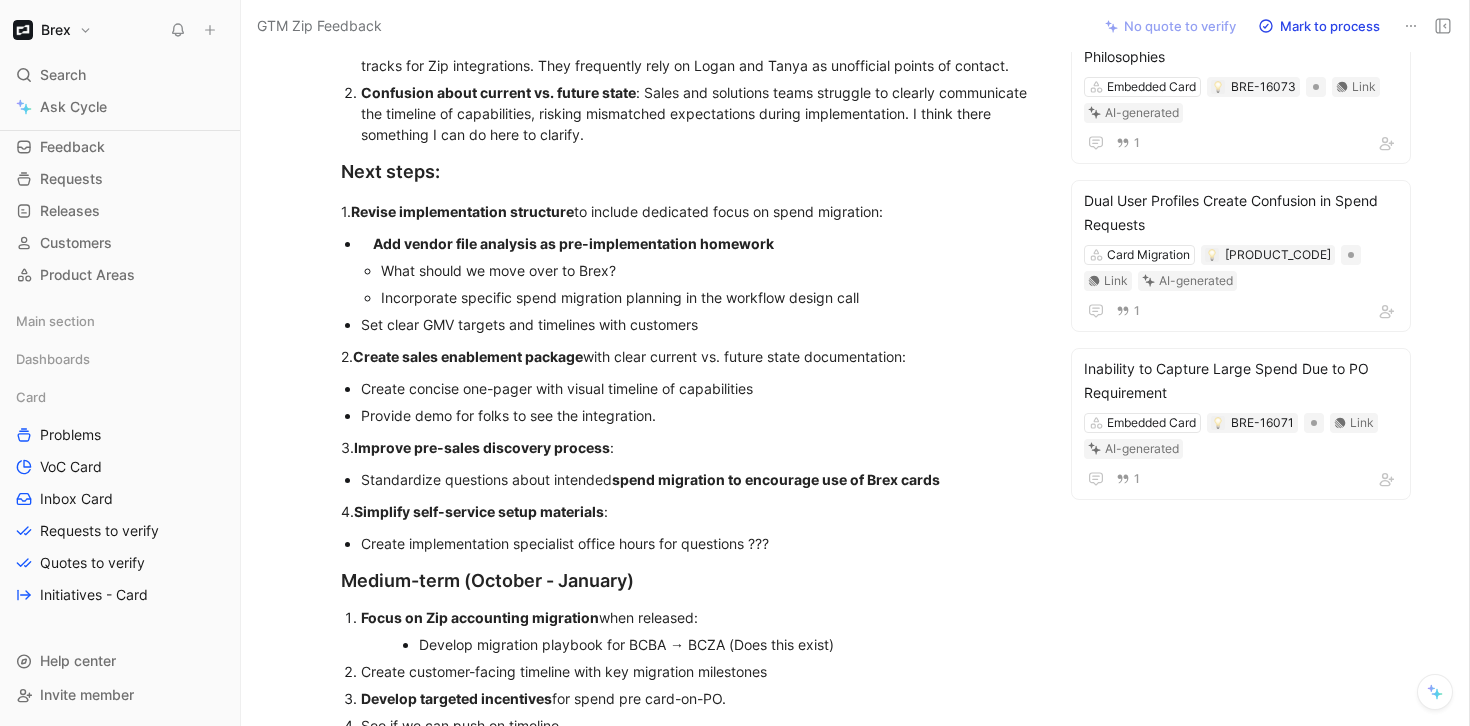 click on "Revise implementation structure" at bounding box center (462, 211) 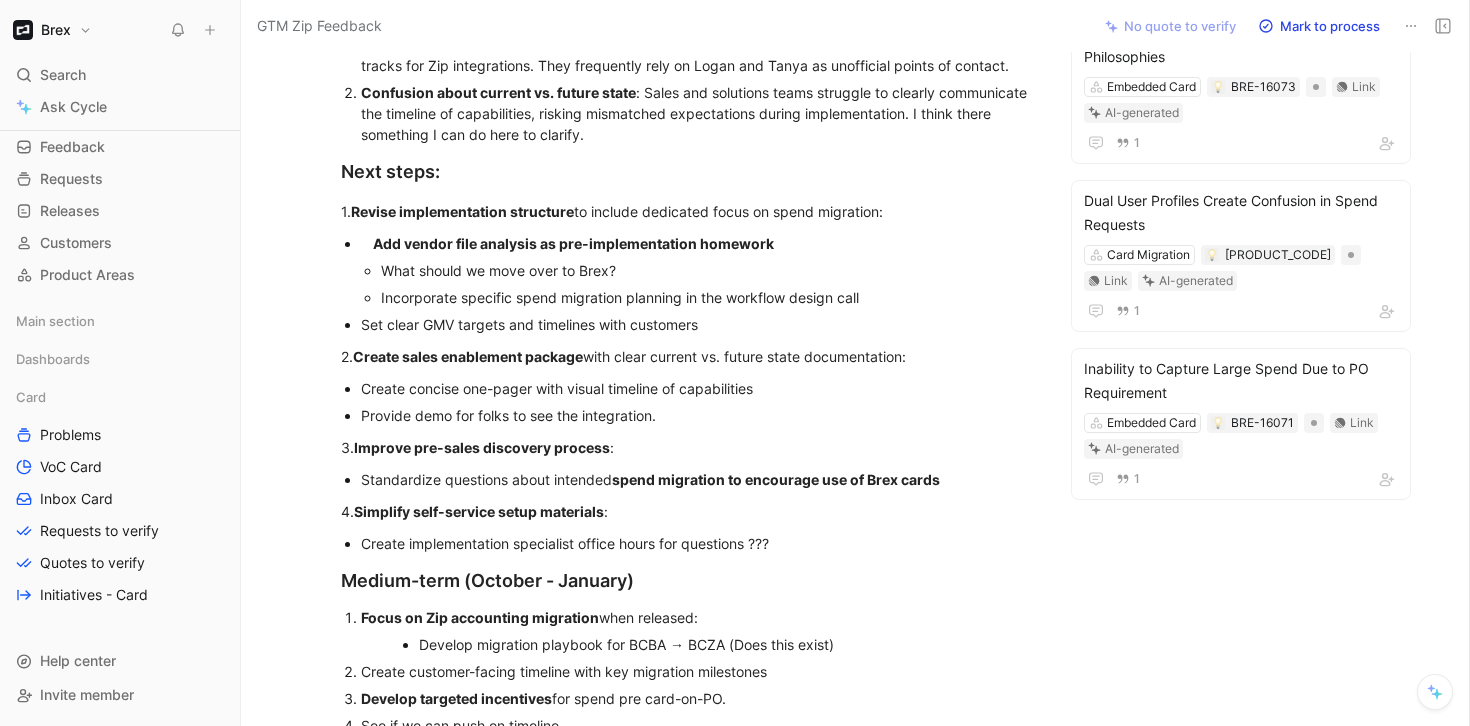 click on "Revise implementation structure" at bounding box center (462, 211) 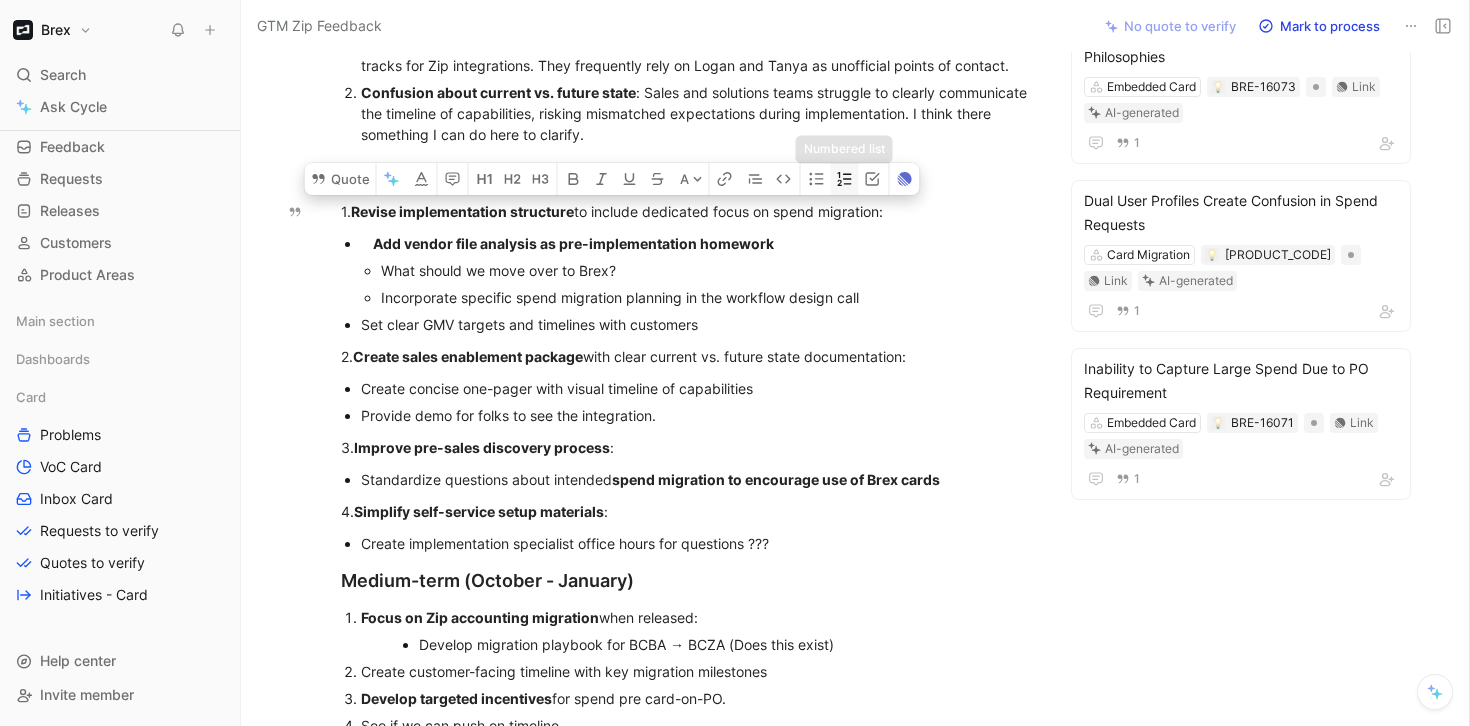 click 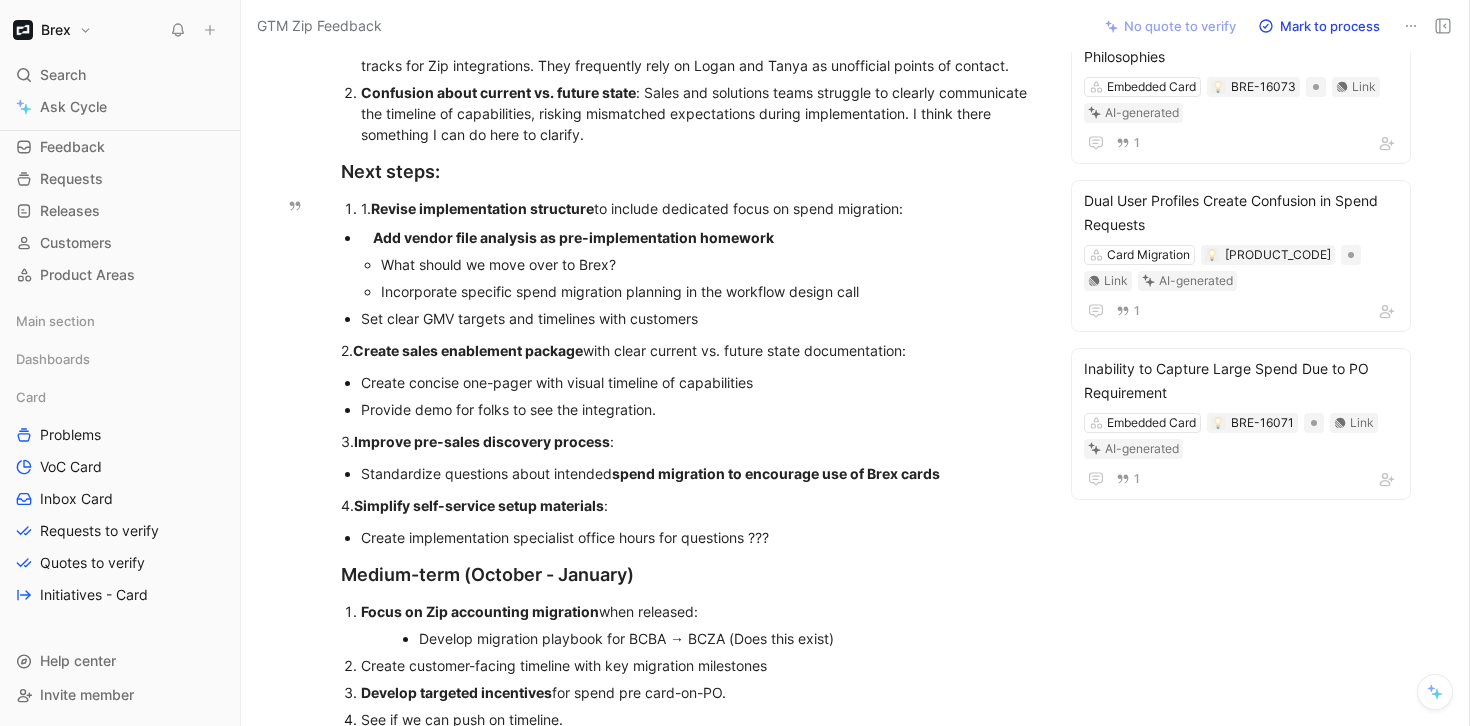 click on "Revise implementation structure" at bounding box center (482, 208) 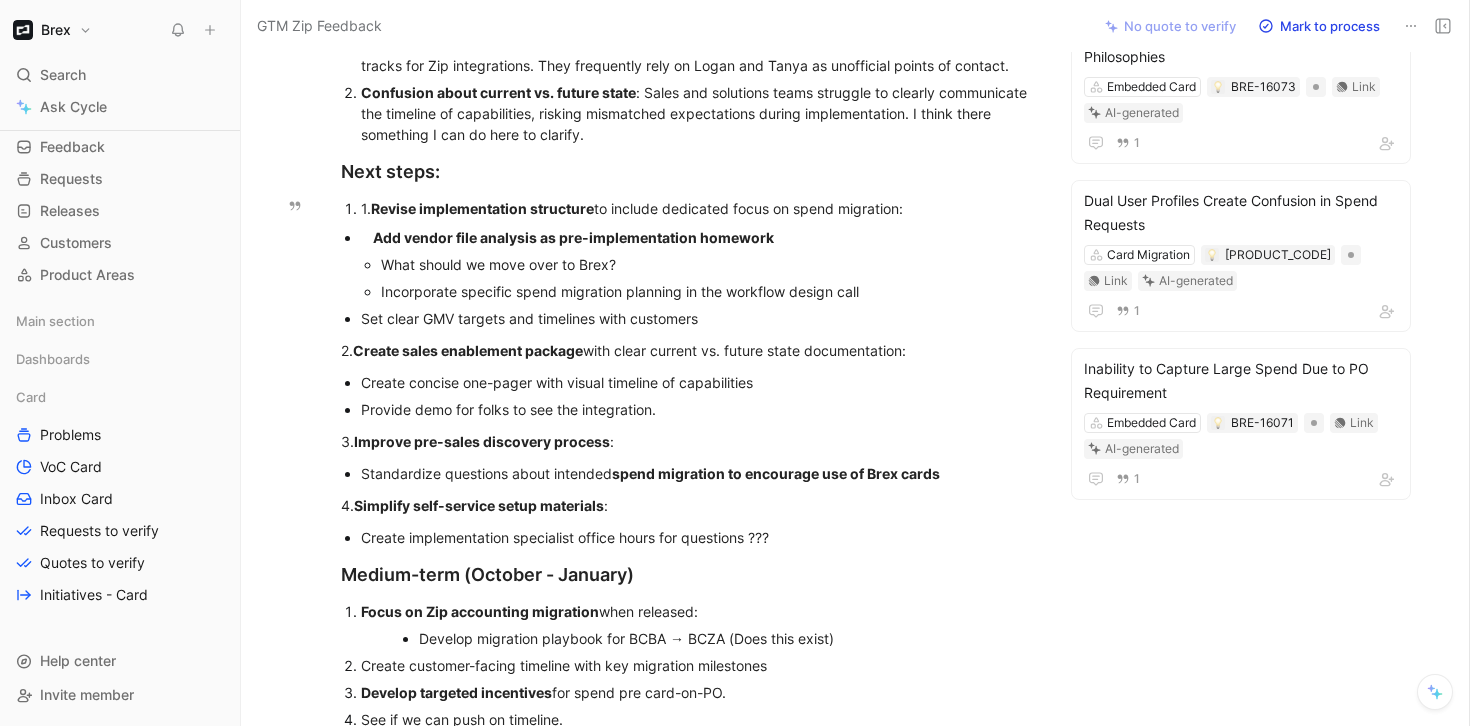 click on "1.  Revise implementation structure  to include dedicated focus on spend migration:" at bounding box center (697, 208) 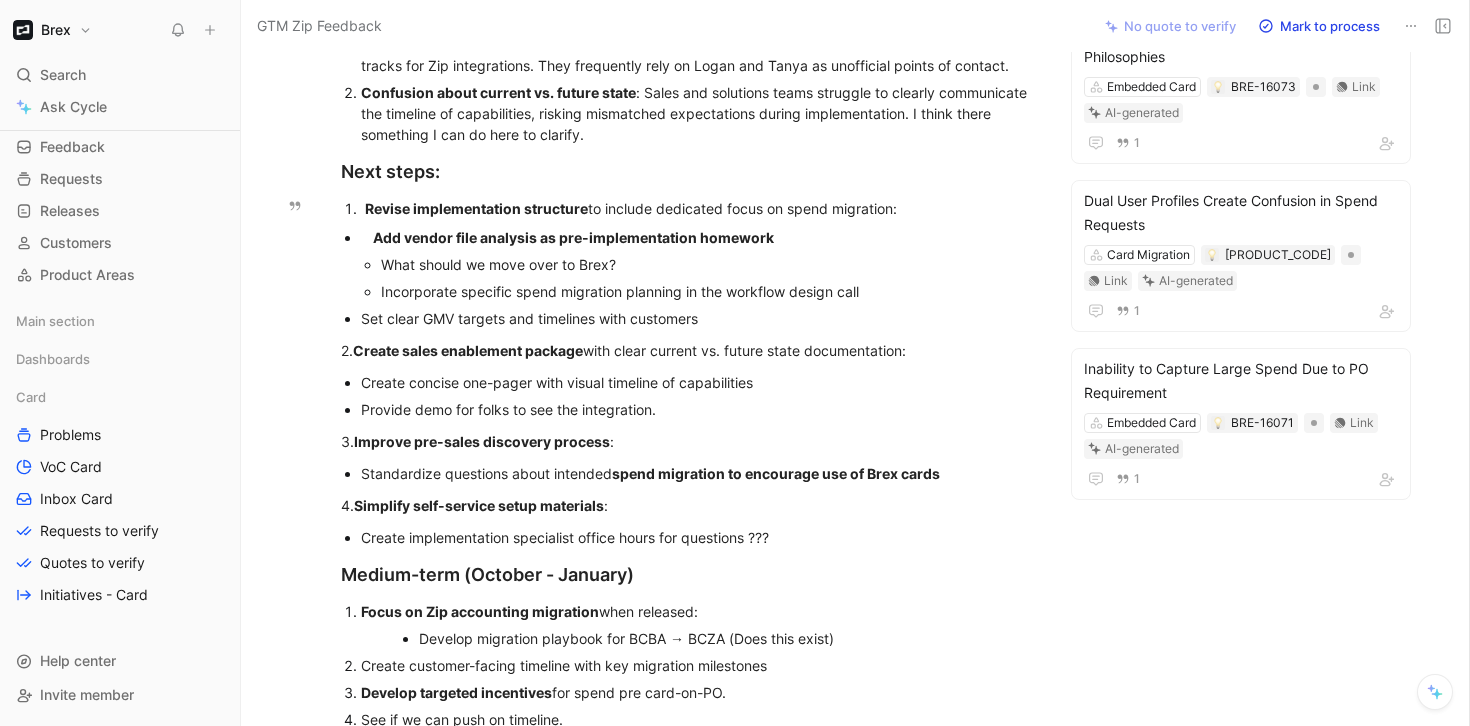 click on "Revise implementation structure" at bounding box center [476, 208] 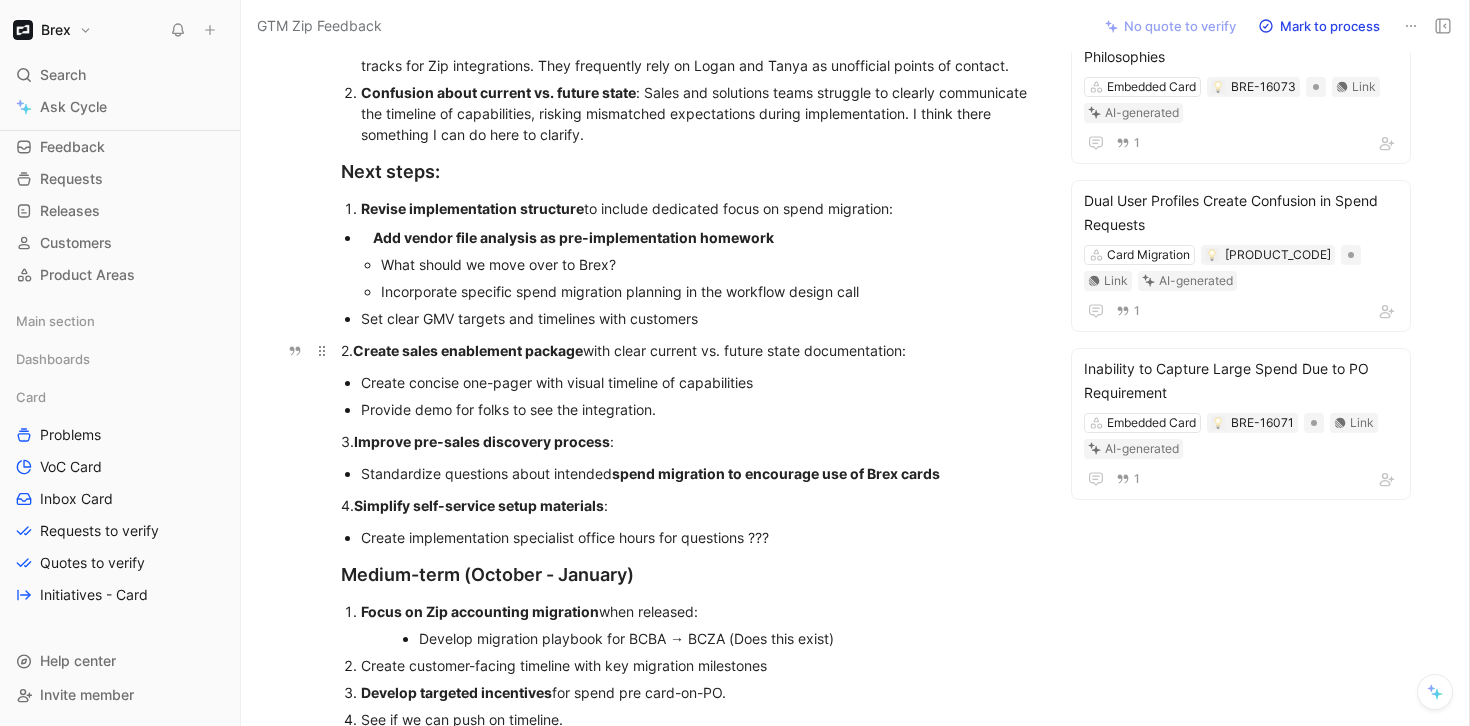 click on "Create sales enablement package" at bounding box center [468, 350] 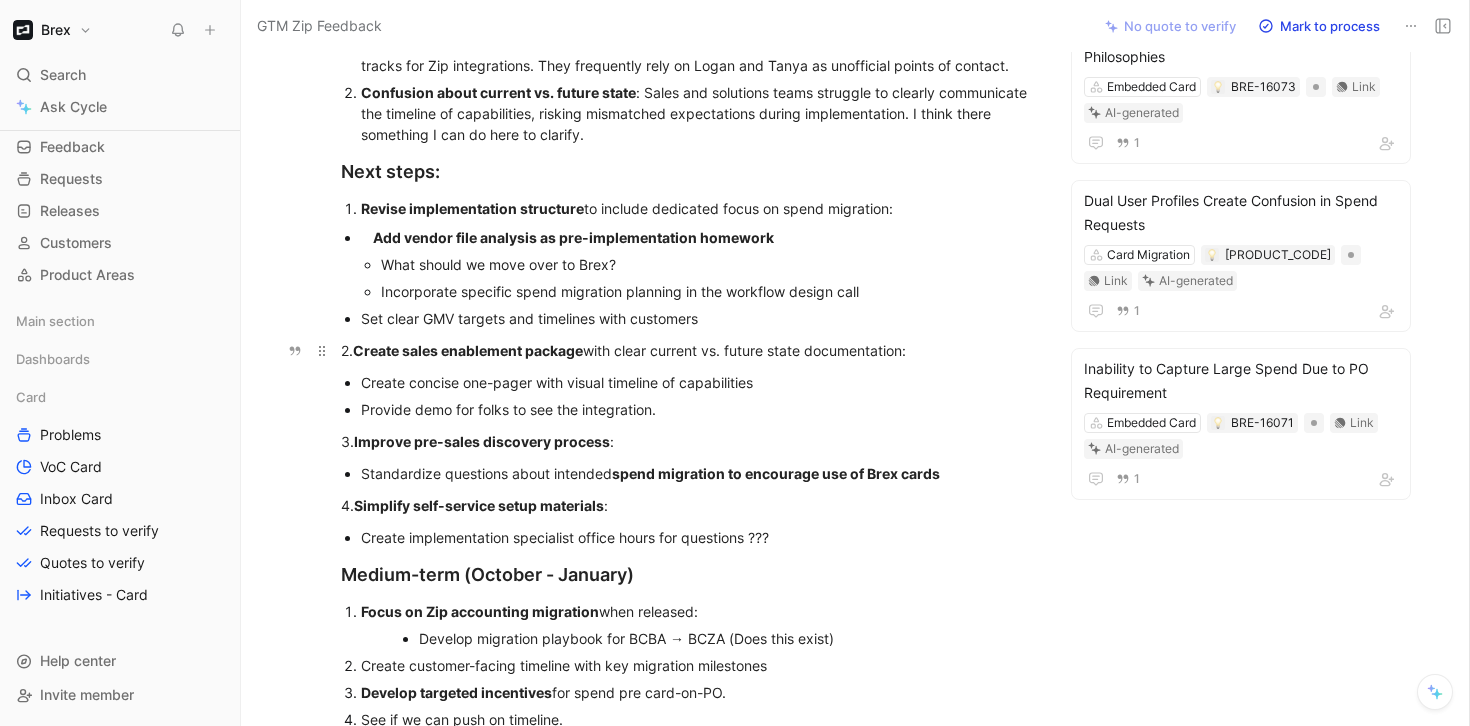 click on "Create sales enablement package" at bounding box center [468, 350] 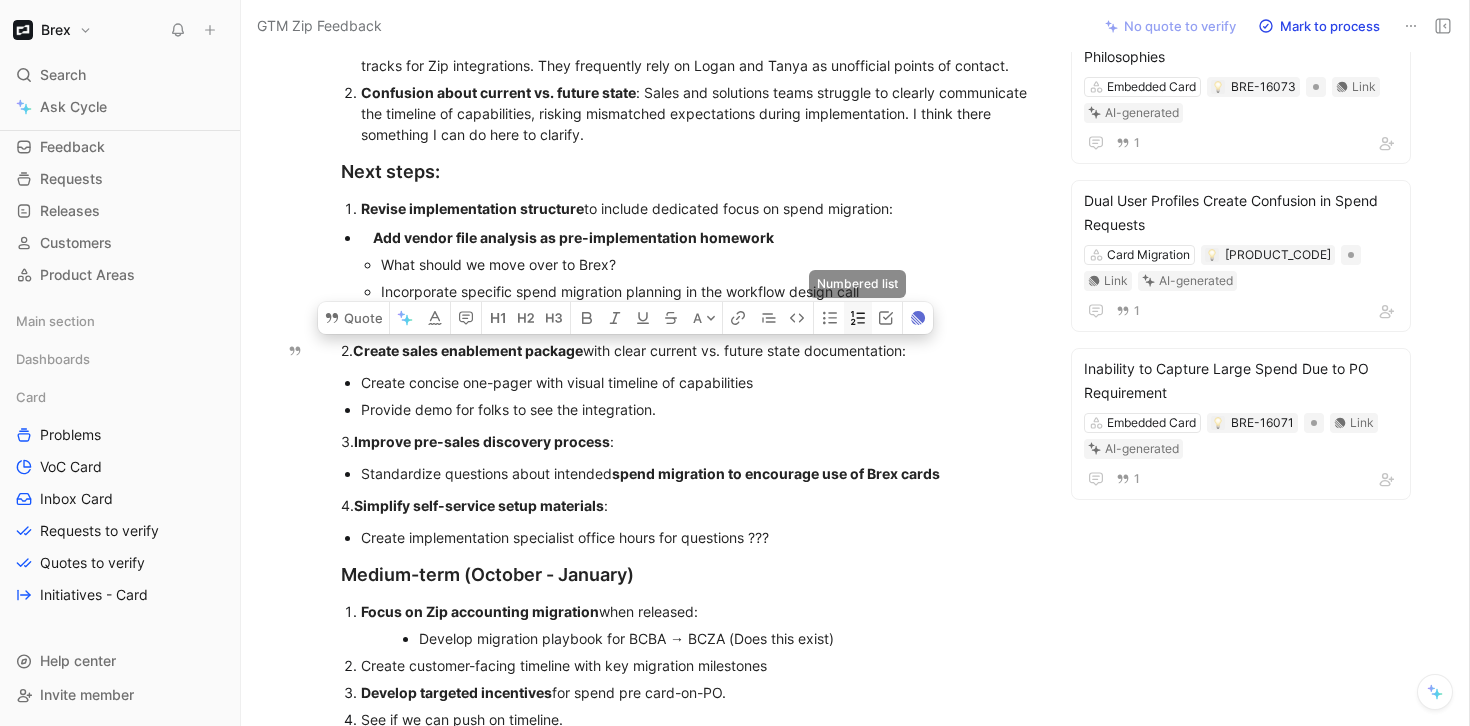 click 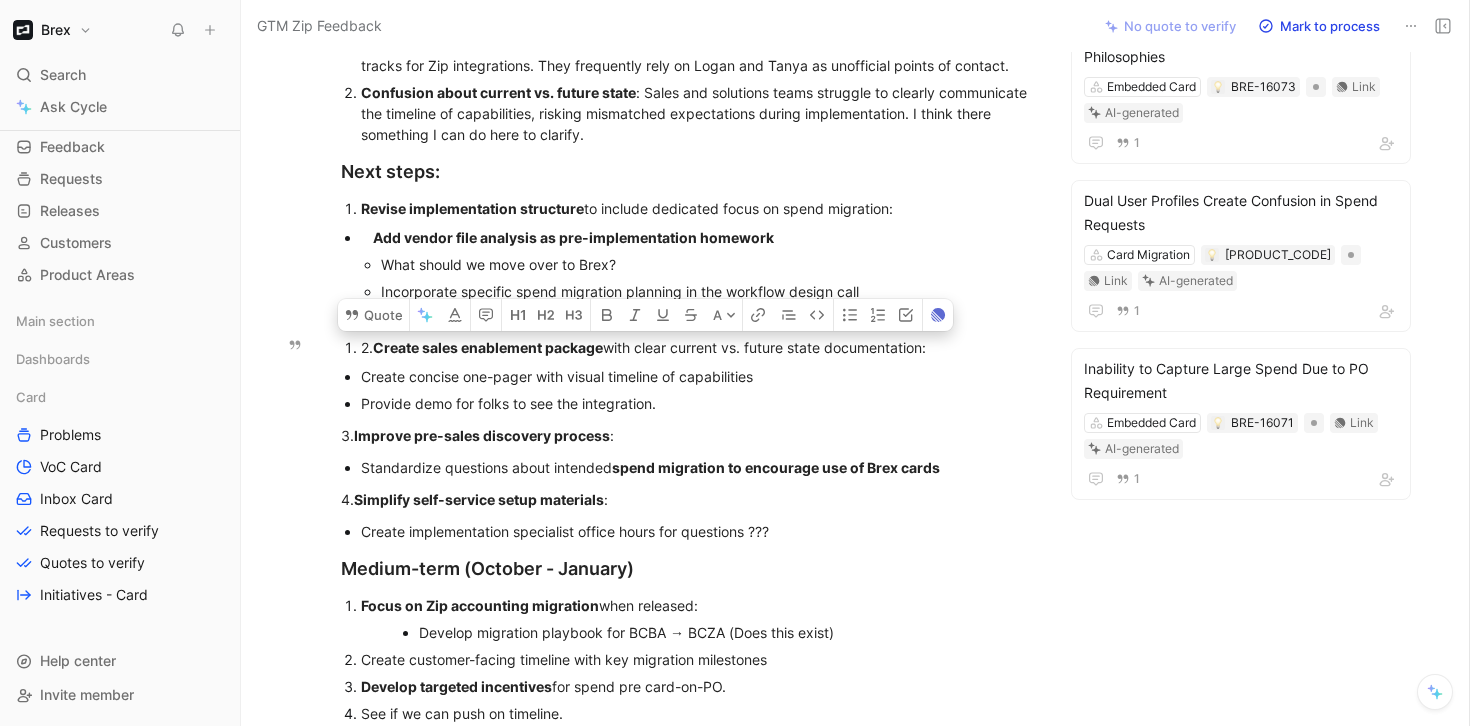 click on "2.  Create sales enablement package  with clear current vs. future state documentation:" at bounding box center (697, 347) 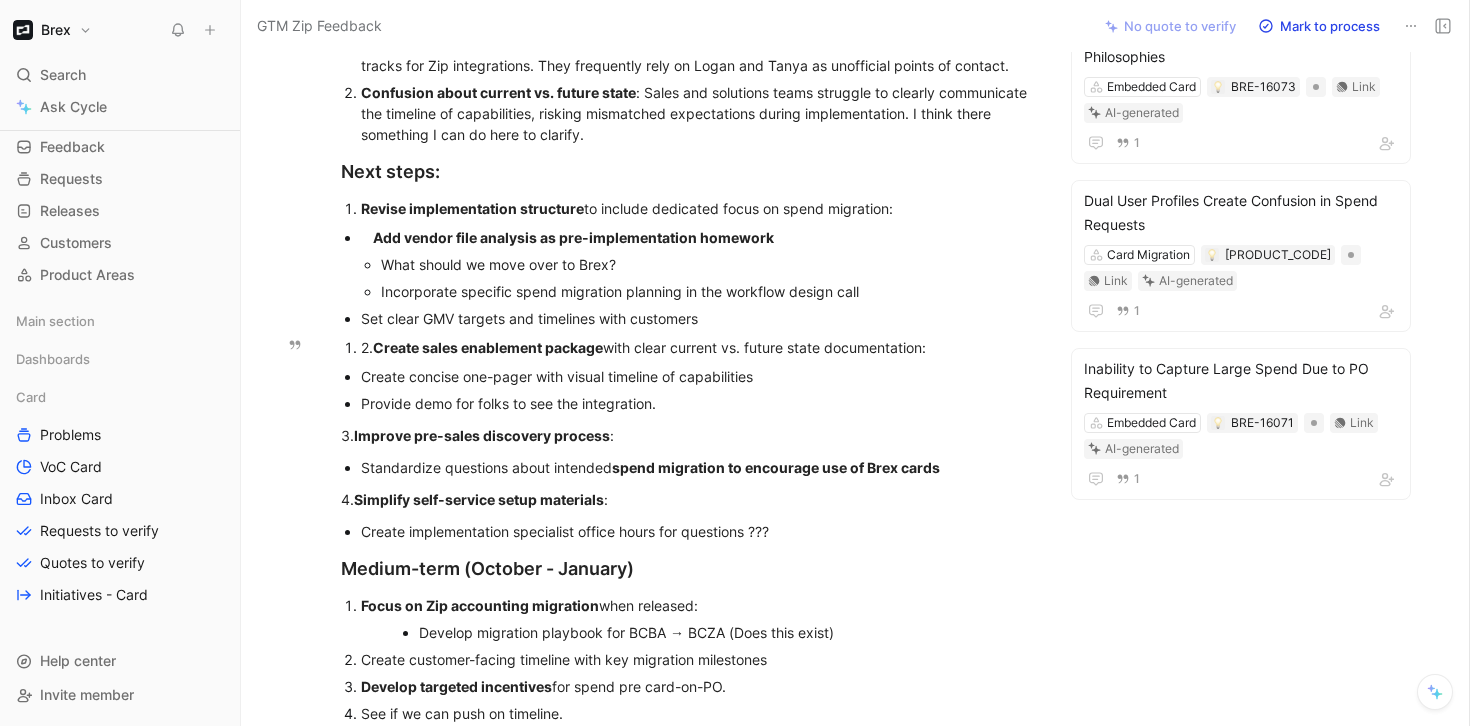click on "Create sales enablement package" at bounding box center [488, 347] 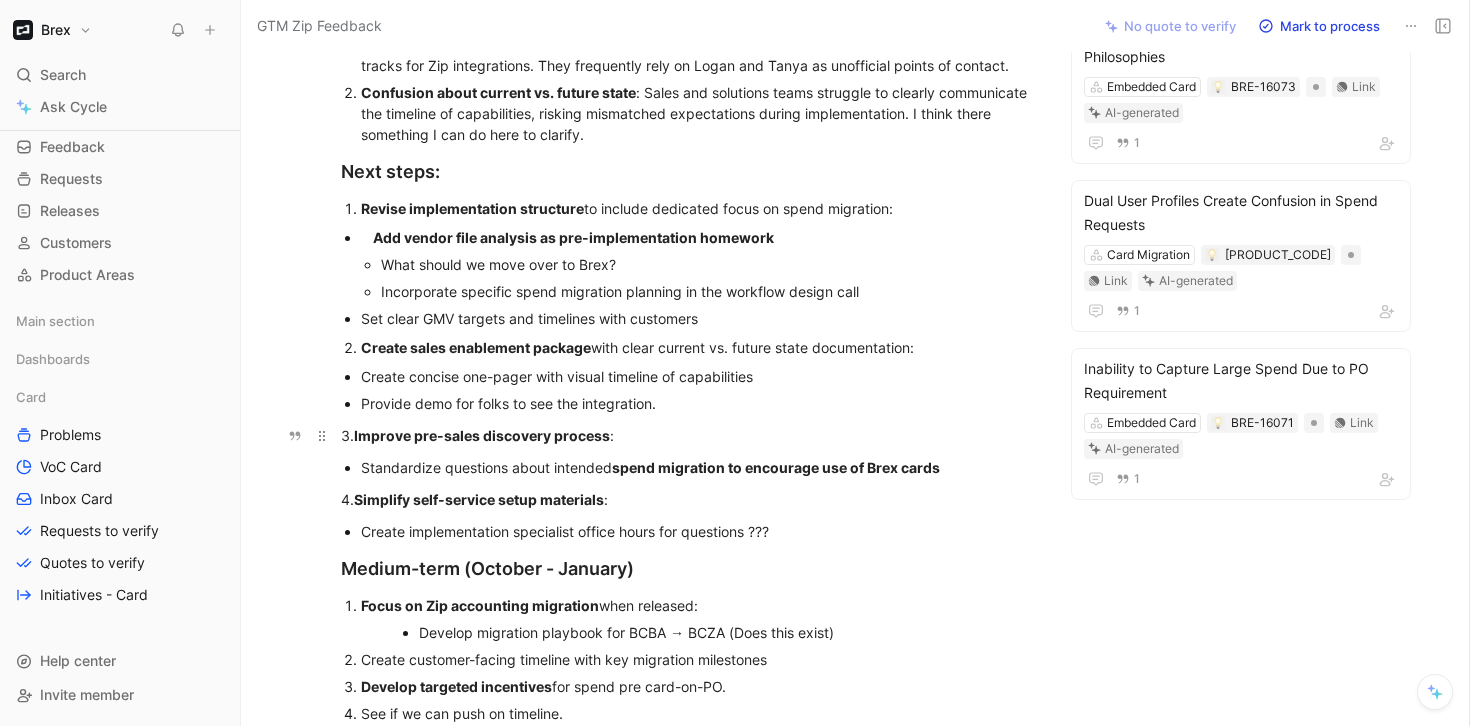 click on "3.  Improve pre-sales discovery process :" at bounding box center (687, 435) 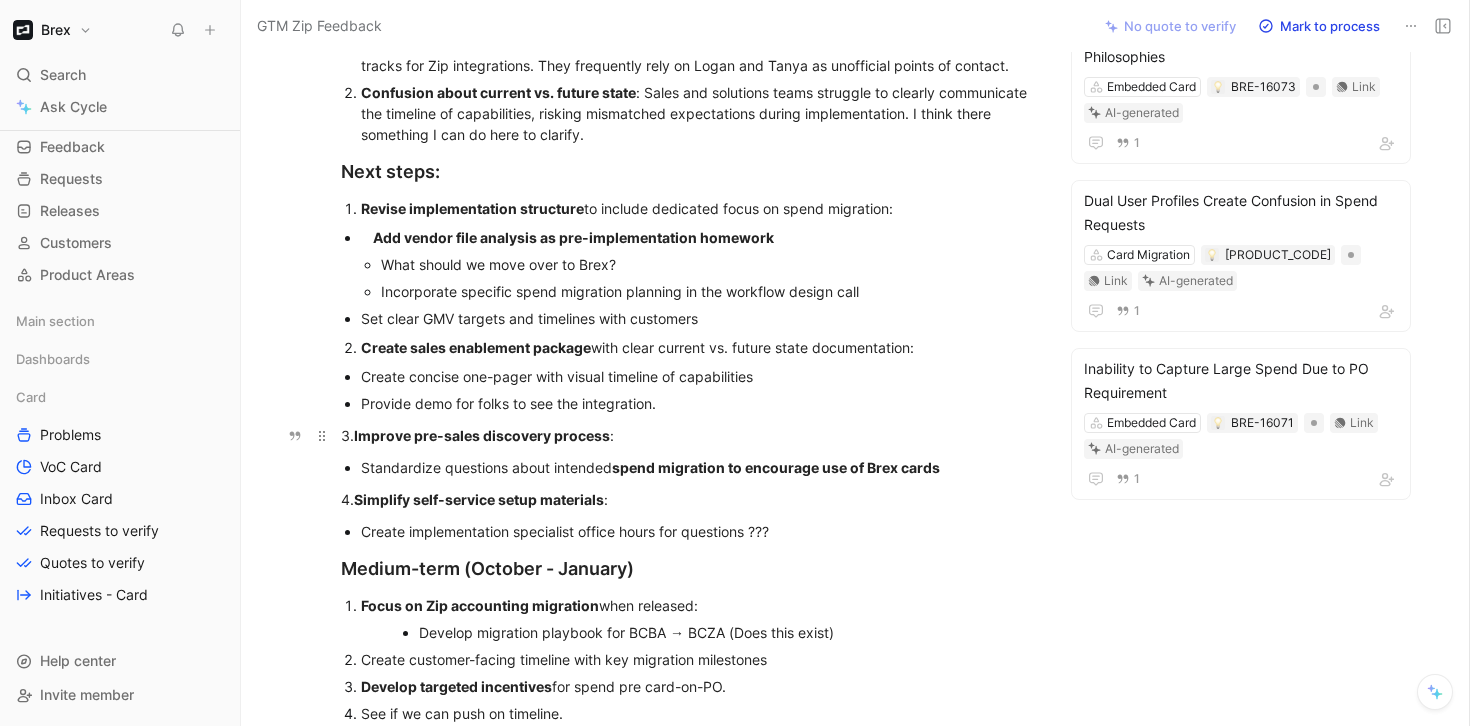 click on "3.  Improve pre-sales discovery process :" at bounding box center (687, 435) 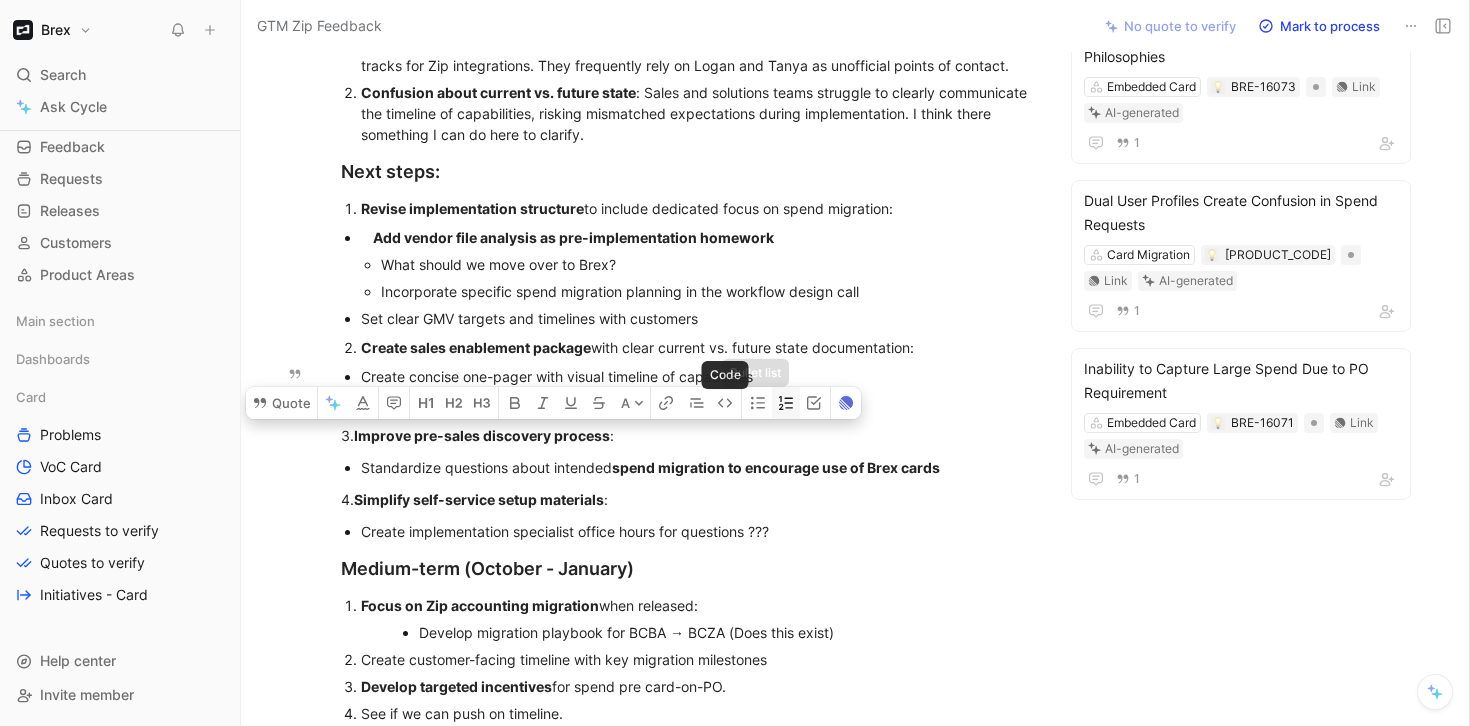 click 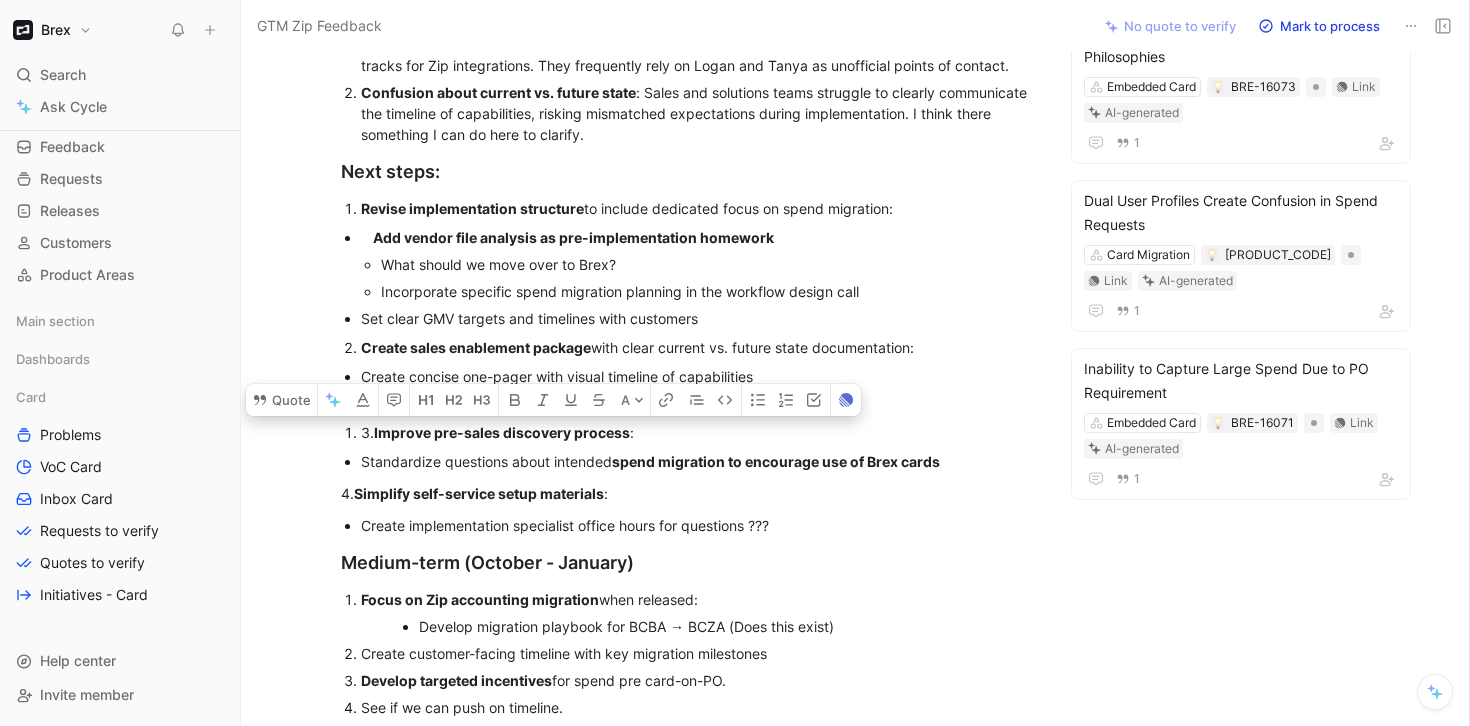 click on "Zip-Brex Integration Team Insights Report TLDR The core challenge isn't implementation quality or customer interest, but structural limitations in the current integration capabilities combined with misaligned expectations. While the partnership creates strong value through complementary capabilities, customers are not migrating existing spend to Brex cards at the expected rate. Current GMV is approximately $150K across 13 customers below sales projections. The most impactful immediate action would be establishing a formal vendor analysis and spend migration framework within the implementation process, coupled with better enablement to set proper expectations about the current state capabilities.  Current Integration Limitations The current integration architecture fundamentally limits GMV potential until future milestones are completed: Intake vs. PO split creates spending cap   Large spend remains inaccessible Temporary accounting solution preventing adoption Workflows = More time Implementation Process Gaps" at bounding box center [687, 233] 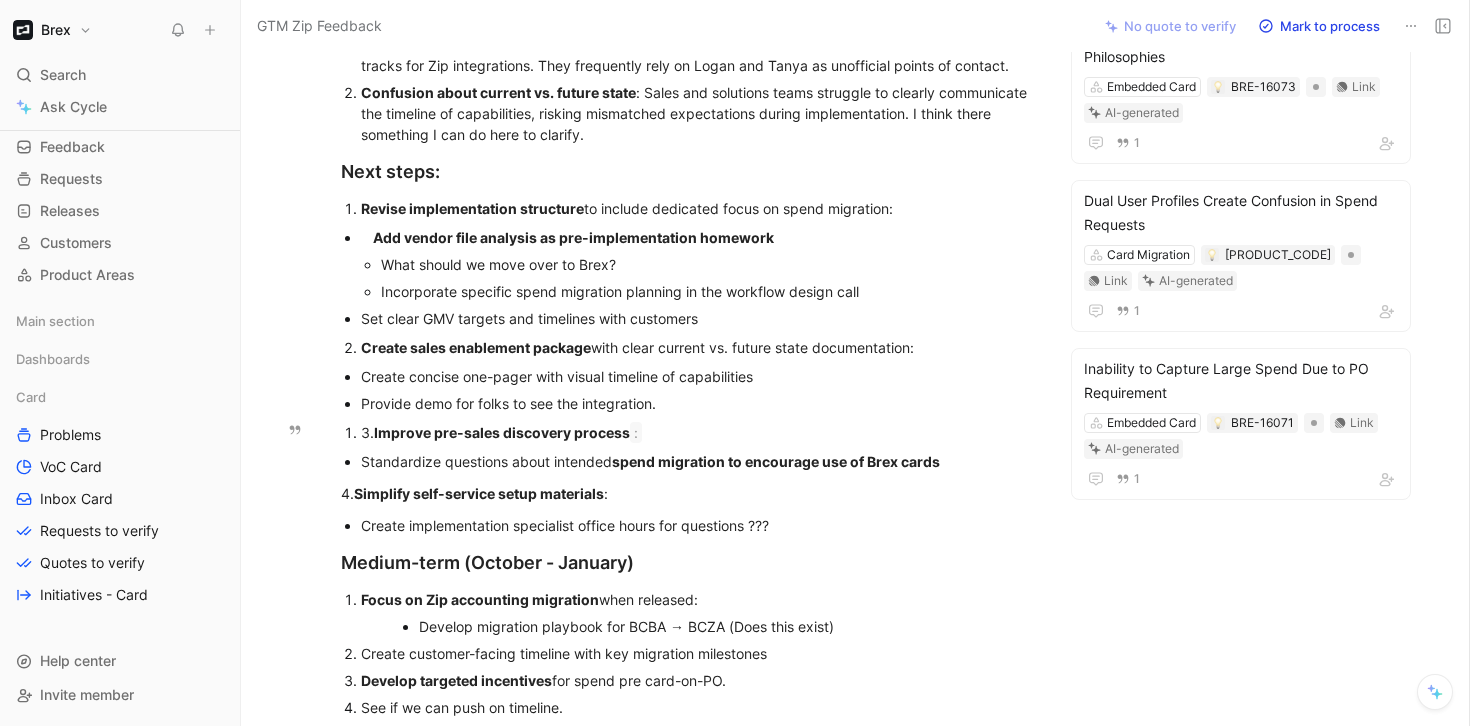click on "3.  Improve pre-sales discovery process :" at bounding box center (697, 432) 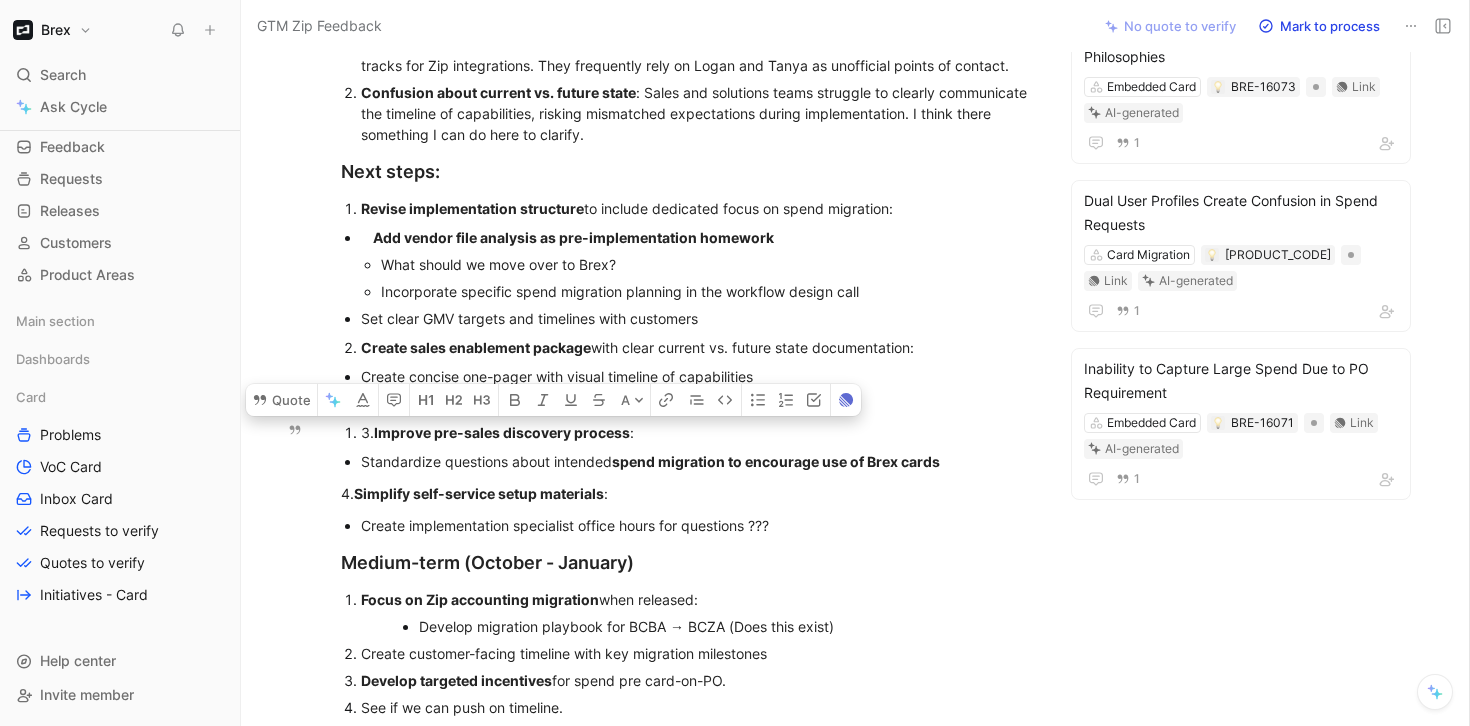 drag, startPoint x: 370, startPoint y: 430, endPoint x: 341, endPoint y: 430, distance: 29 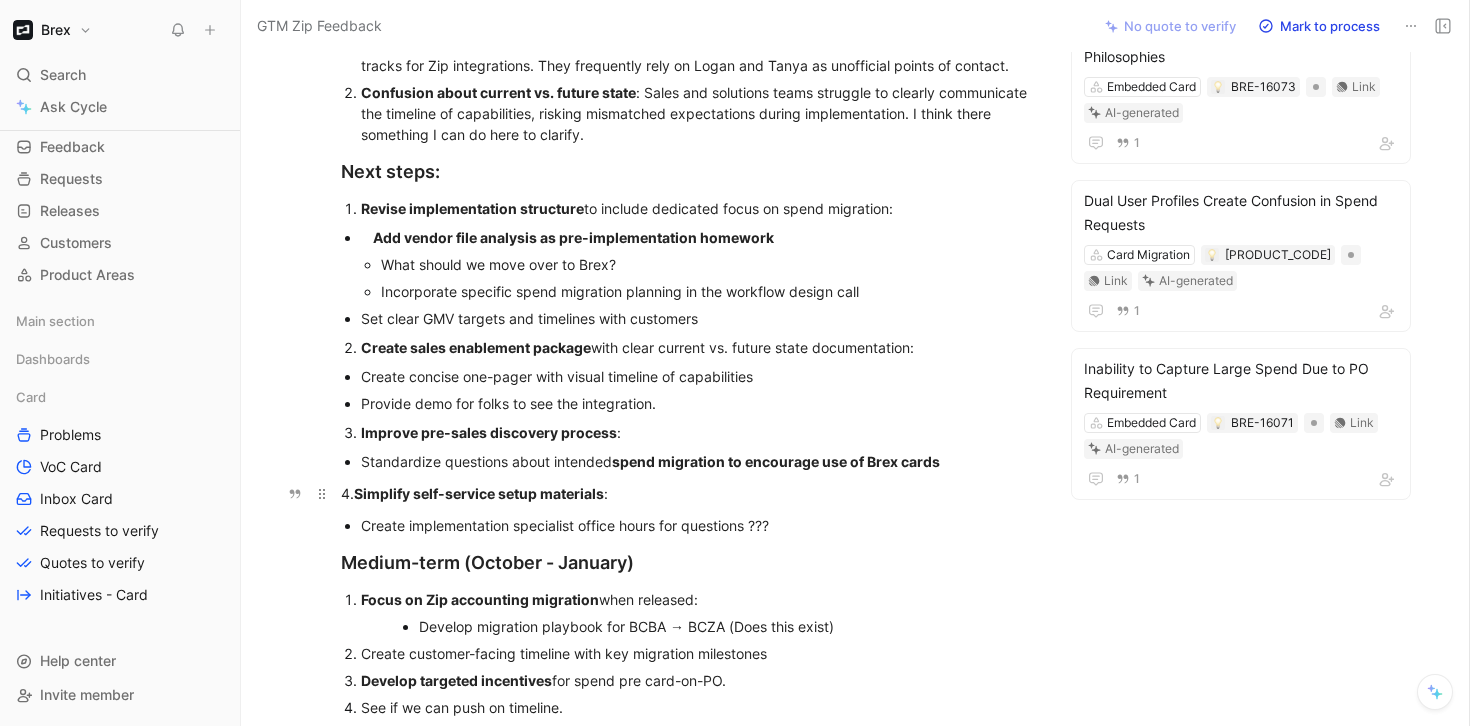click on "4.  Simplify self-service setup materials :" at bounding box center (687, 493) 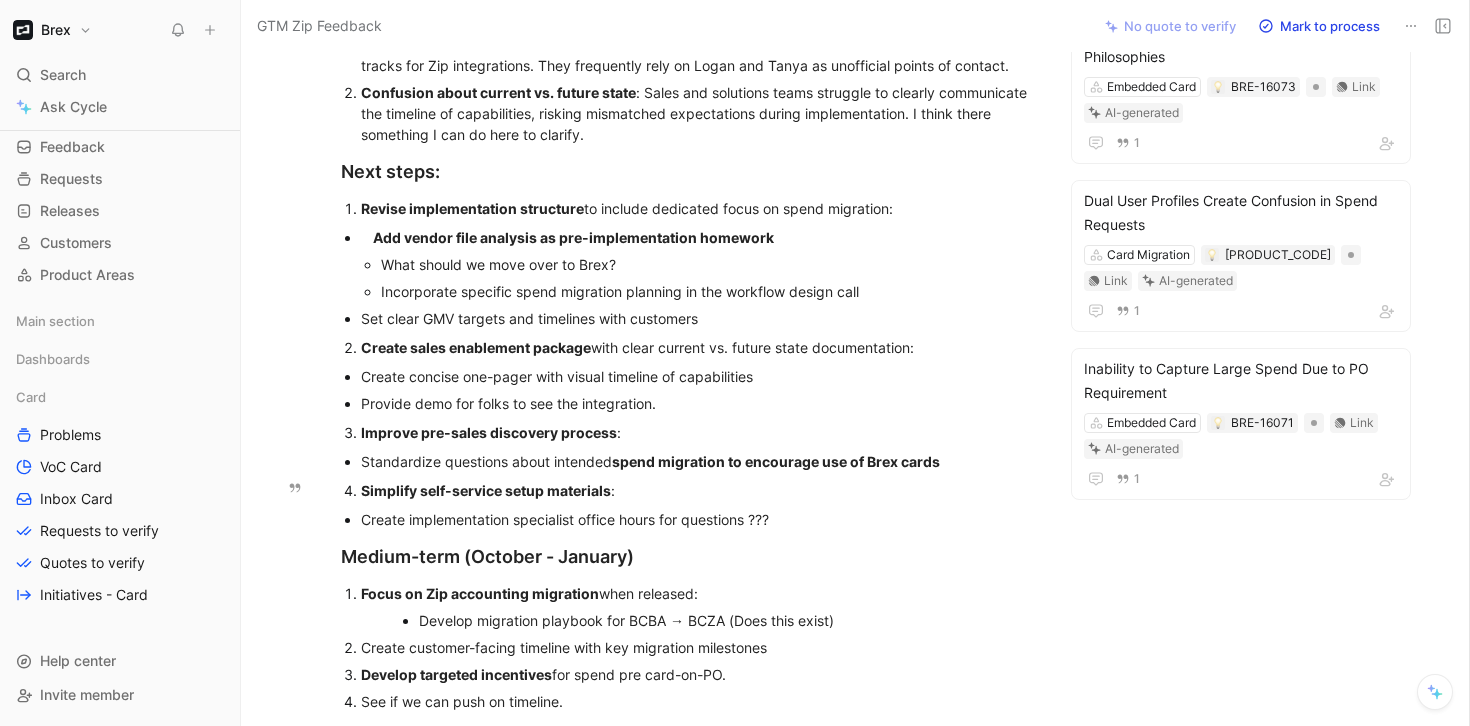 click on "Simplify self-service setup materials" at bounding box center [486, 490] 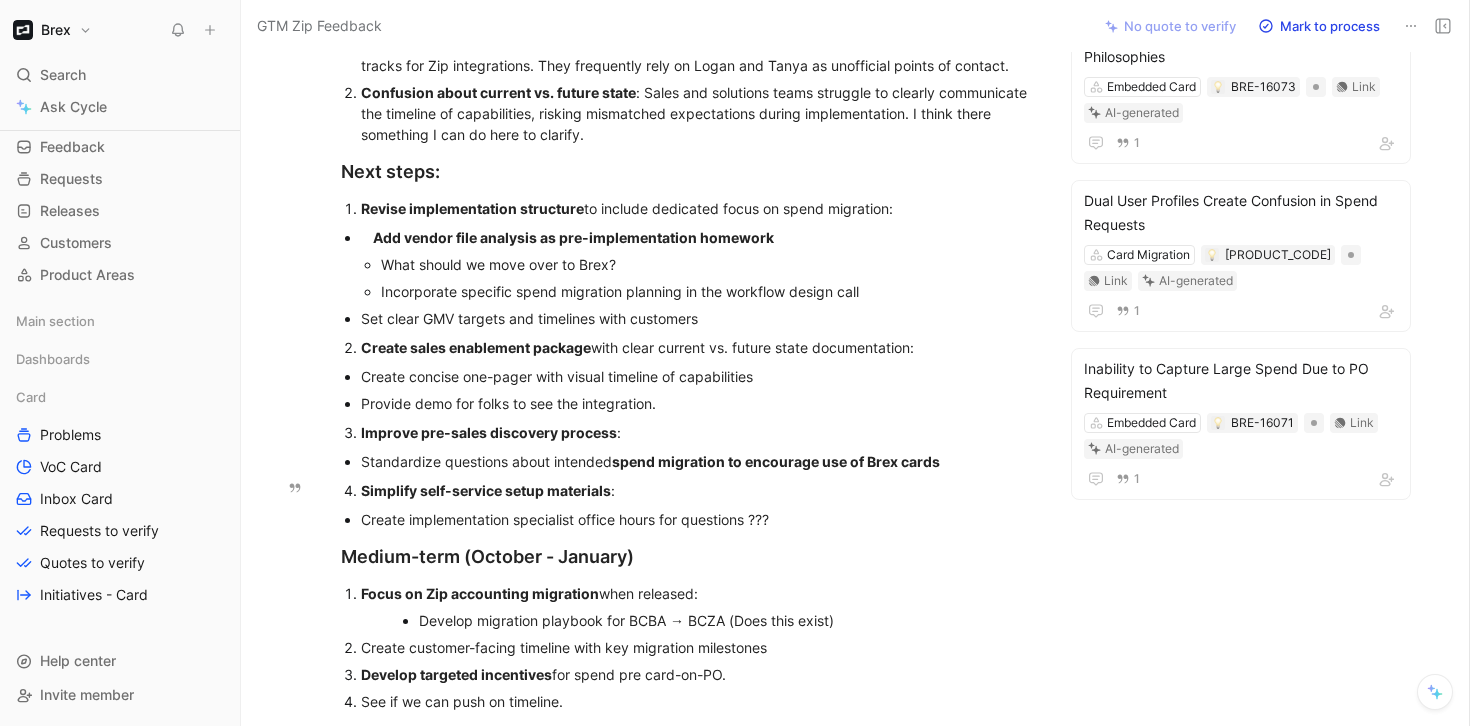 click on "Simplify self-service setup materials" at bounding box center (486, 490) 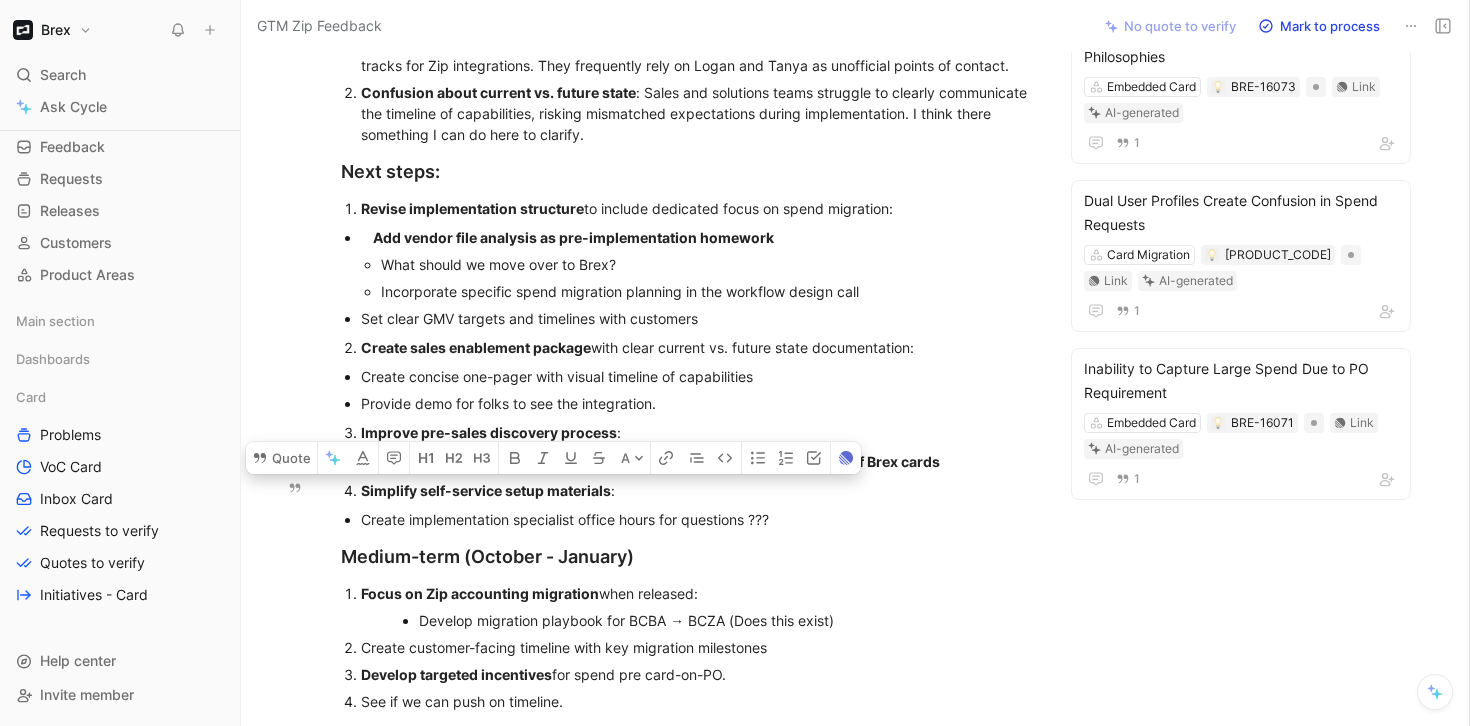 click on "Simplify self-service setup materials :" at bounding box center [697, 490] 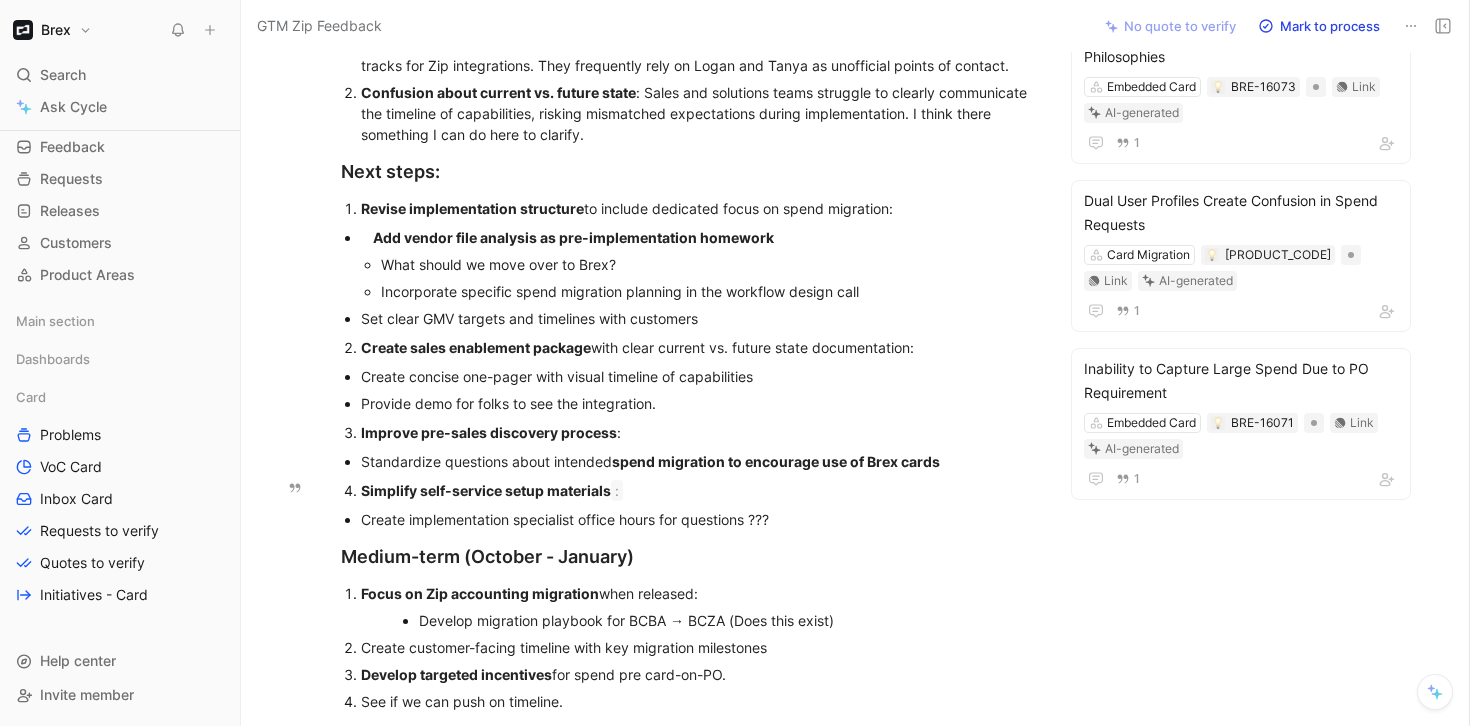 click on ":" at bounding box center [617, 490] 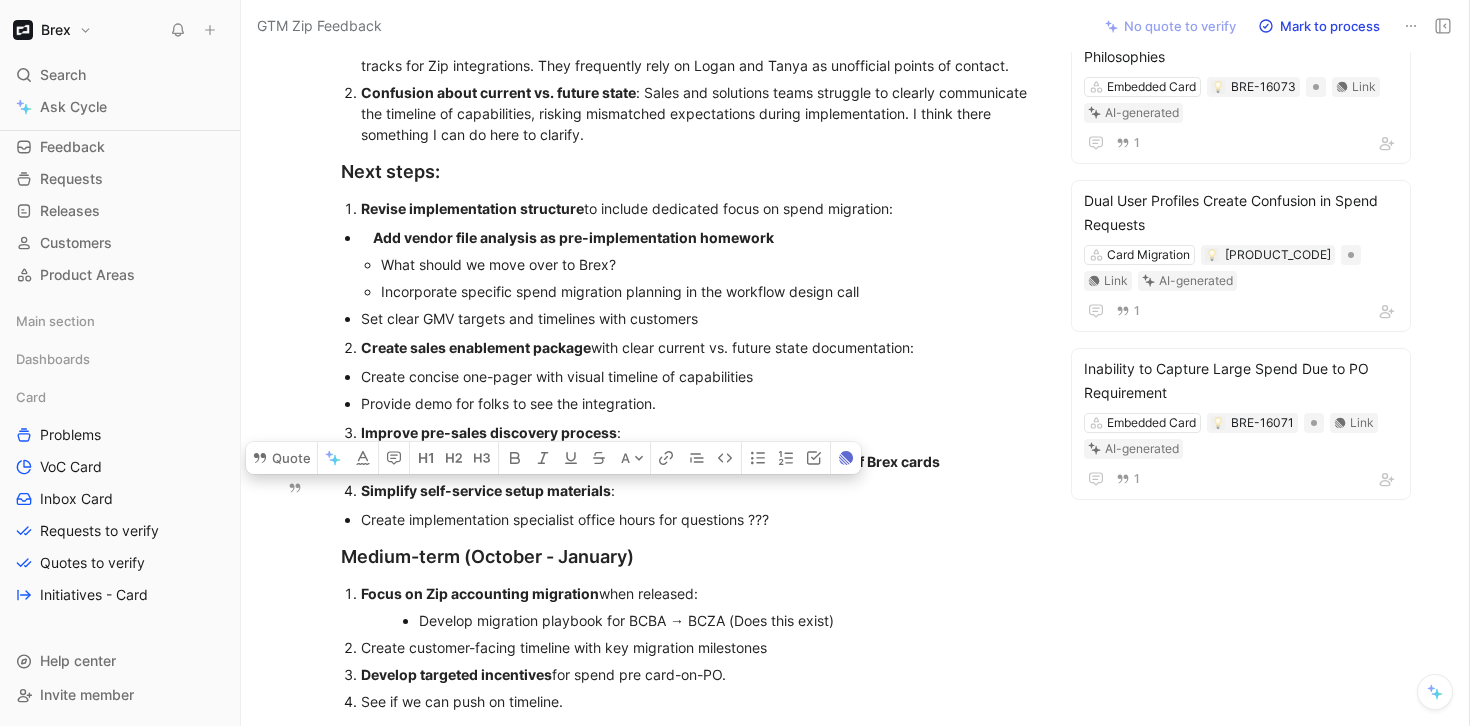 drag, startPoint x: 354, startPoint y: 494, endPoint x: 643, endPoint y: 494, distance: 289 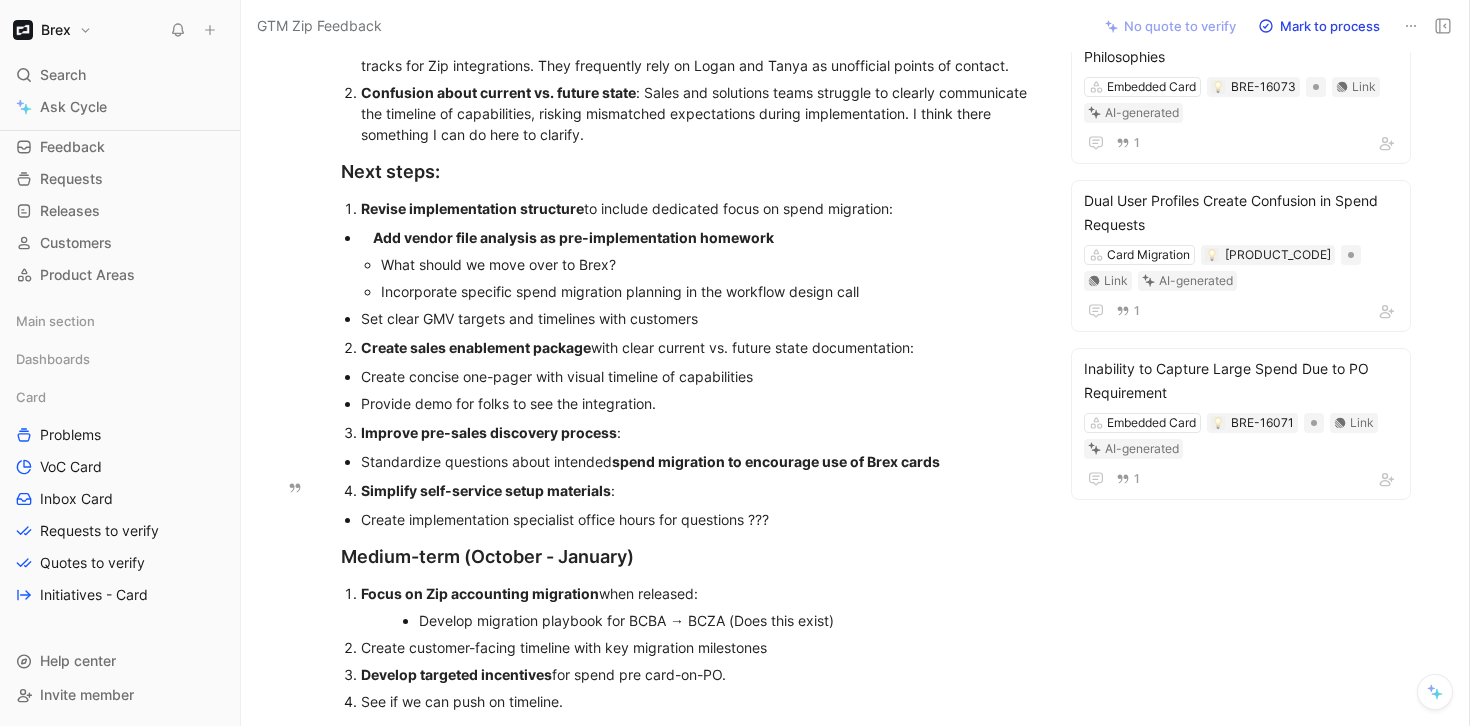 click on "Simplify self-service setup materials" at bounding box center (486, 490) 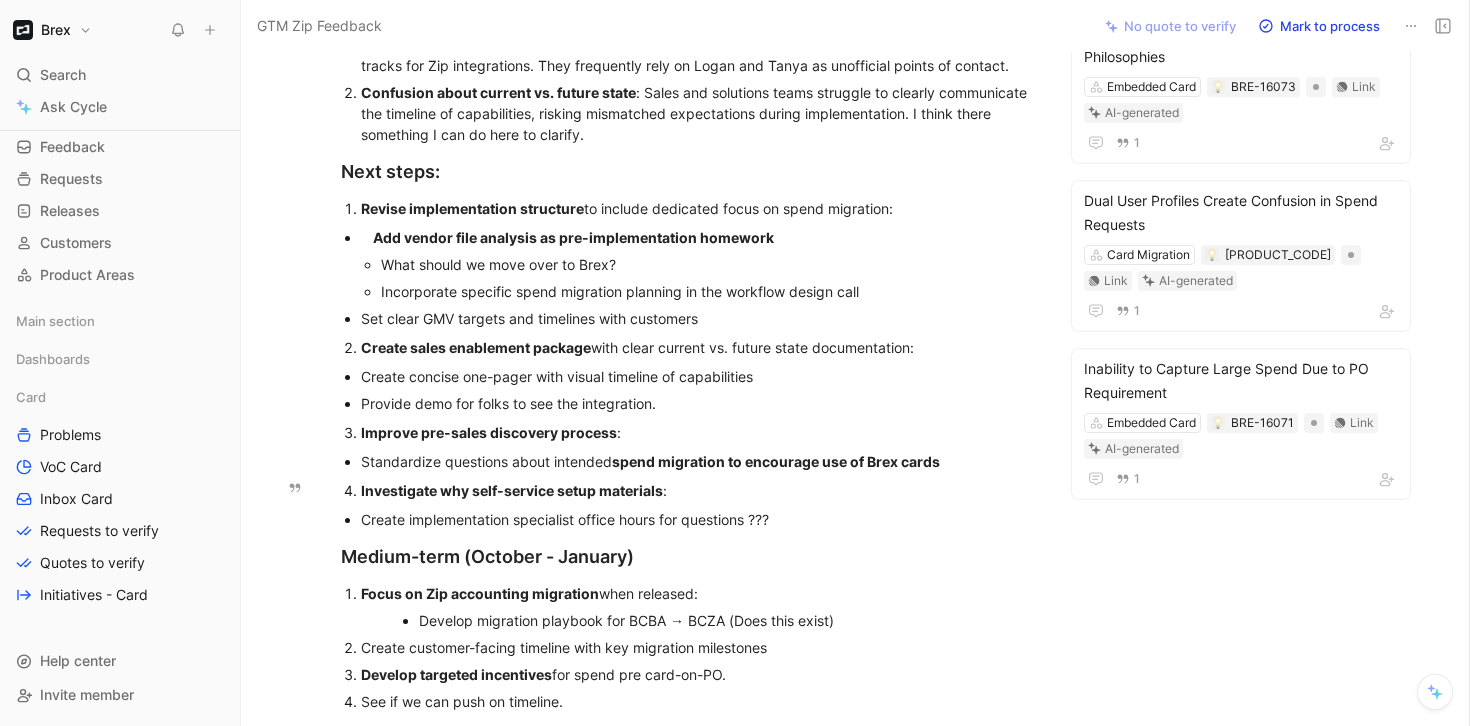 click on "Investigate why self-service setup materials" at bounding box center [512, 490] 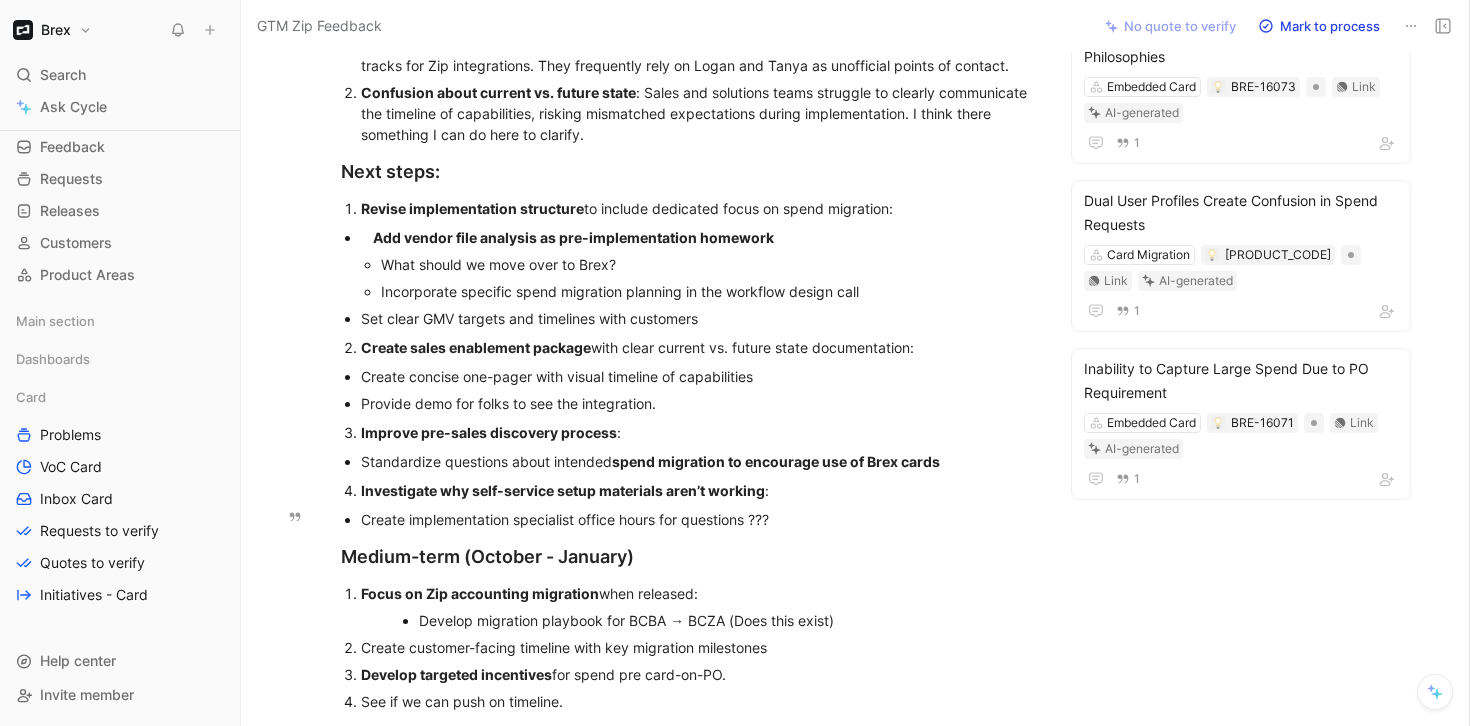 click on "Create implementation specialist office hours for questions ???" at bounding box center [697, 519] 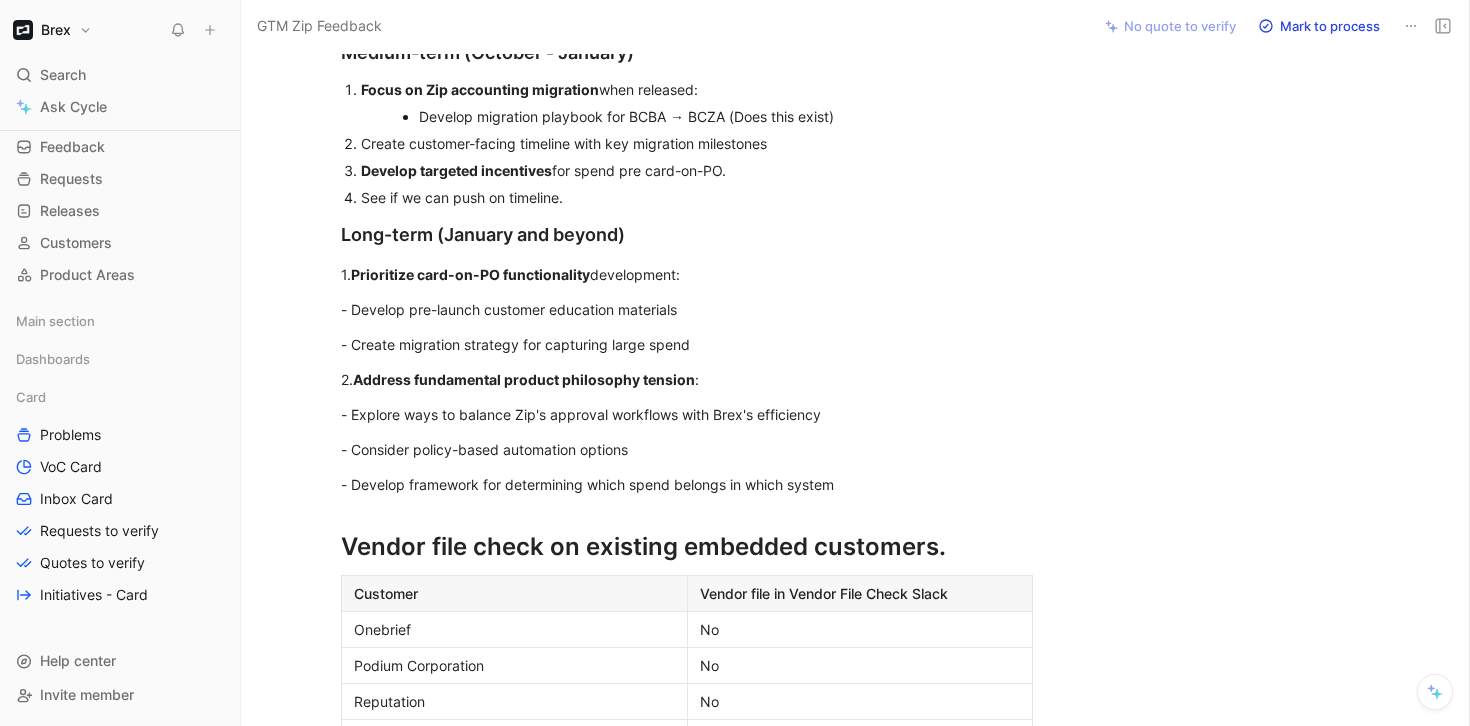 scroll, scrollTop: 1819, scrollLeft: 0, axis: vertical 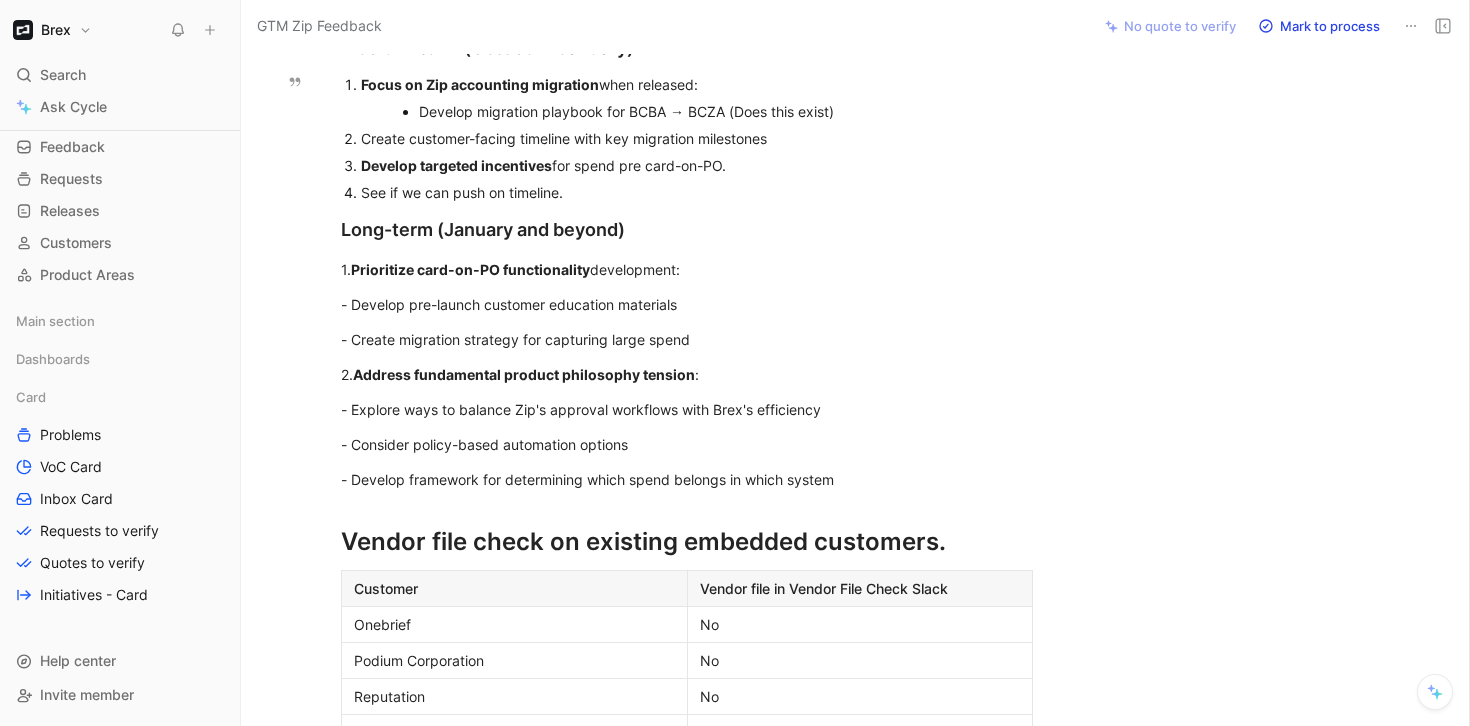 click on "See if we can push on timeline." at bounding box center (697, 192) 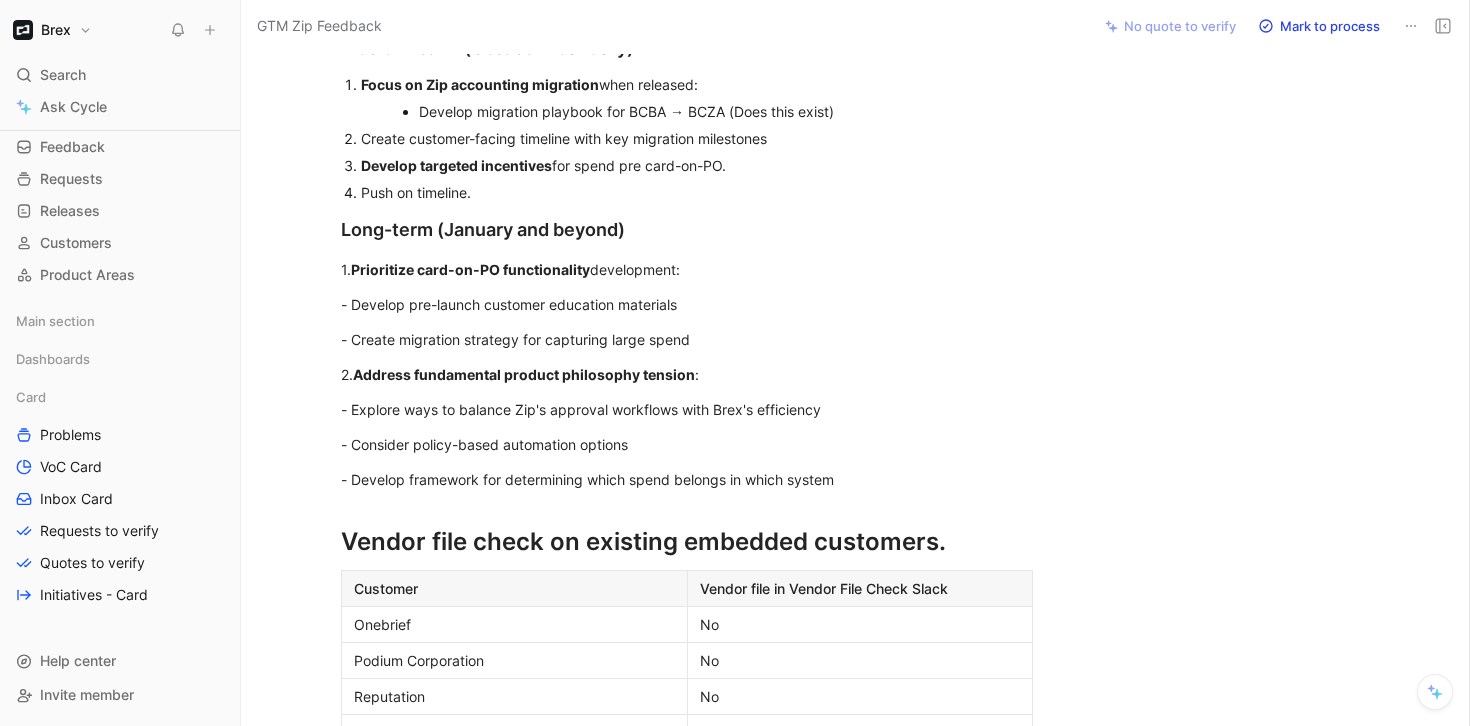 click on "Push on timeline." at bounding box center [697, 192] 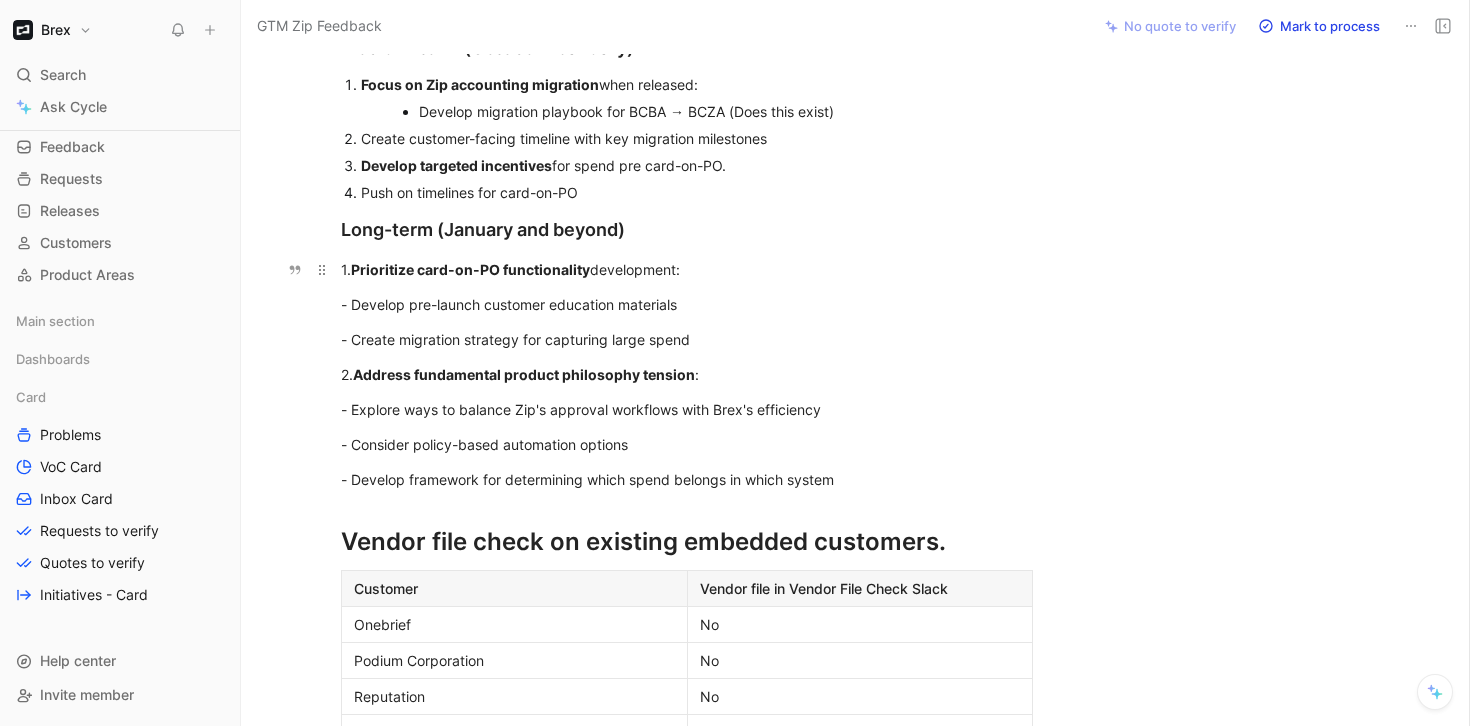 click on "Prioritize card-on-PO functionality" at bounding box center [470, 269] 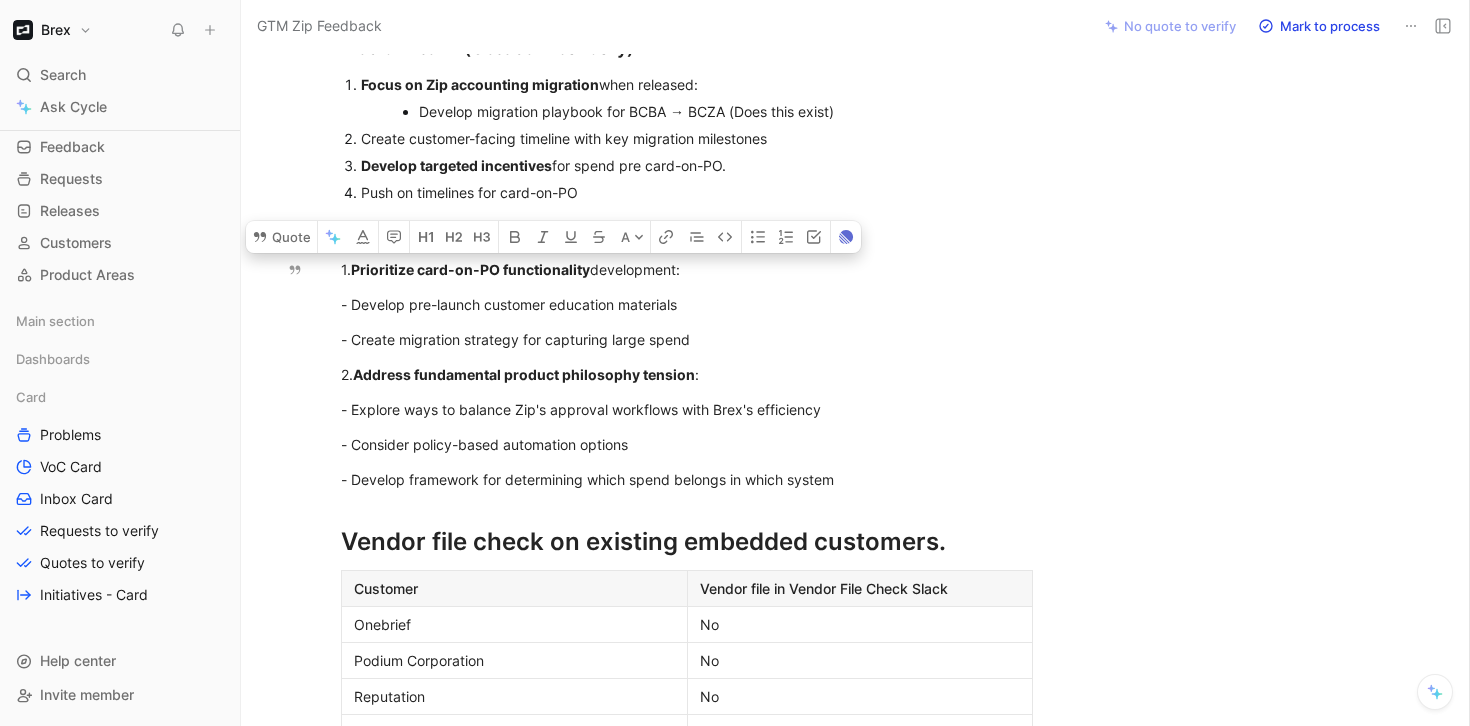click on "Zip-Brex Integration Team Insights Report TLDR The core challenge isn't implementation quality or customer interest, but structural limitations in the current integration capabilities combined with misaligned expectations. While the partnership creates strong value through complementary capabilities, customers are not migrating existing spend to Brex cards at the expected rate. Current GMV is approximately $150K across 13 customers below sales projections. The most impactful immediate action would be establishing a formal vendor analysis and spend migration framework within the implementation process, coupled with better enablement to set proper expectations about the current state capabilities.  Current Integration Limitations The current integration architecture fundamentally limits GMV potential until future milestones are completed: Intake vs. PO split creates spending cap   Large spend remains inaccessible Temporary accounting solution preventing adoption Workflows = More time Implementation Process Gaps" at bounding box center (687, -279) 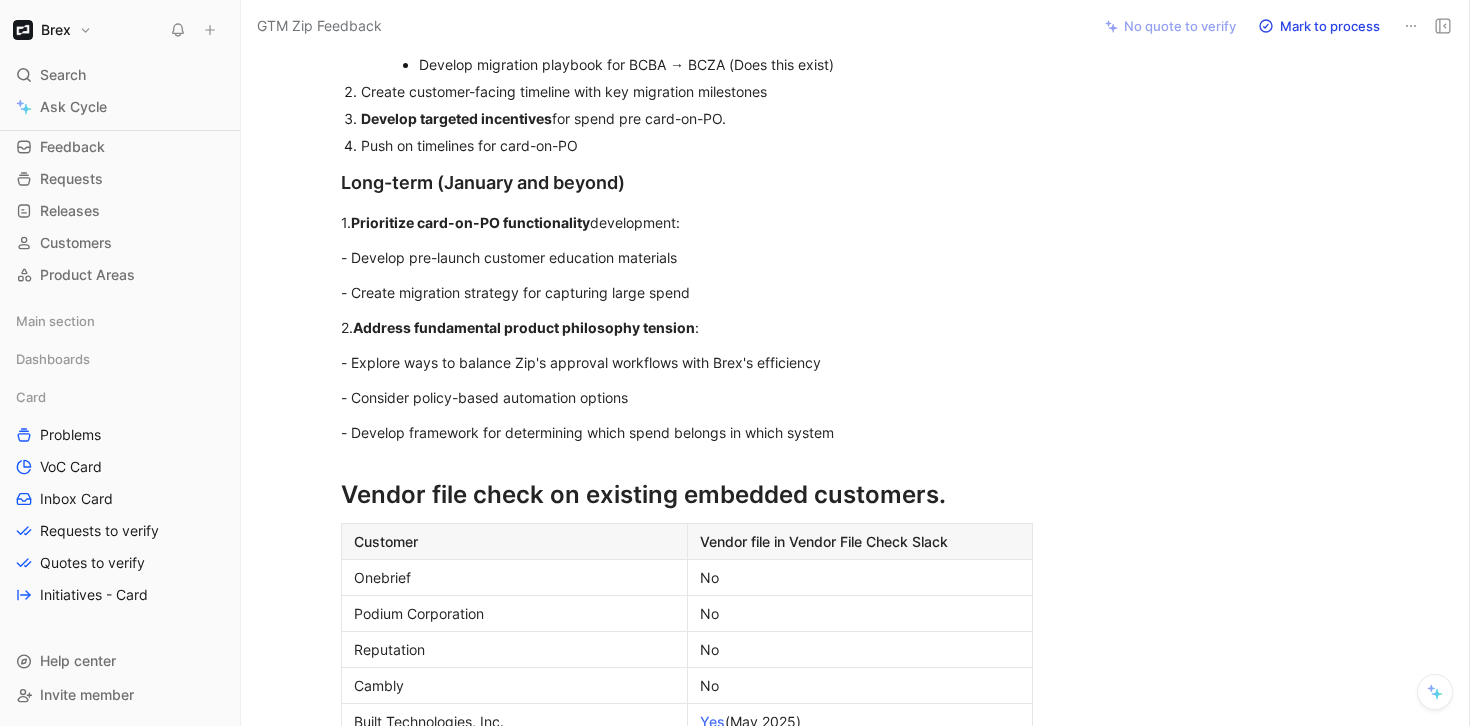 scroll, scrollTop: 1874, scrollLeft: 0, axis: vertical 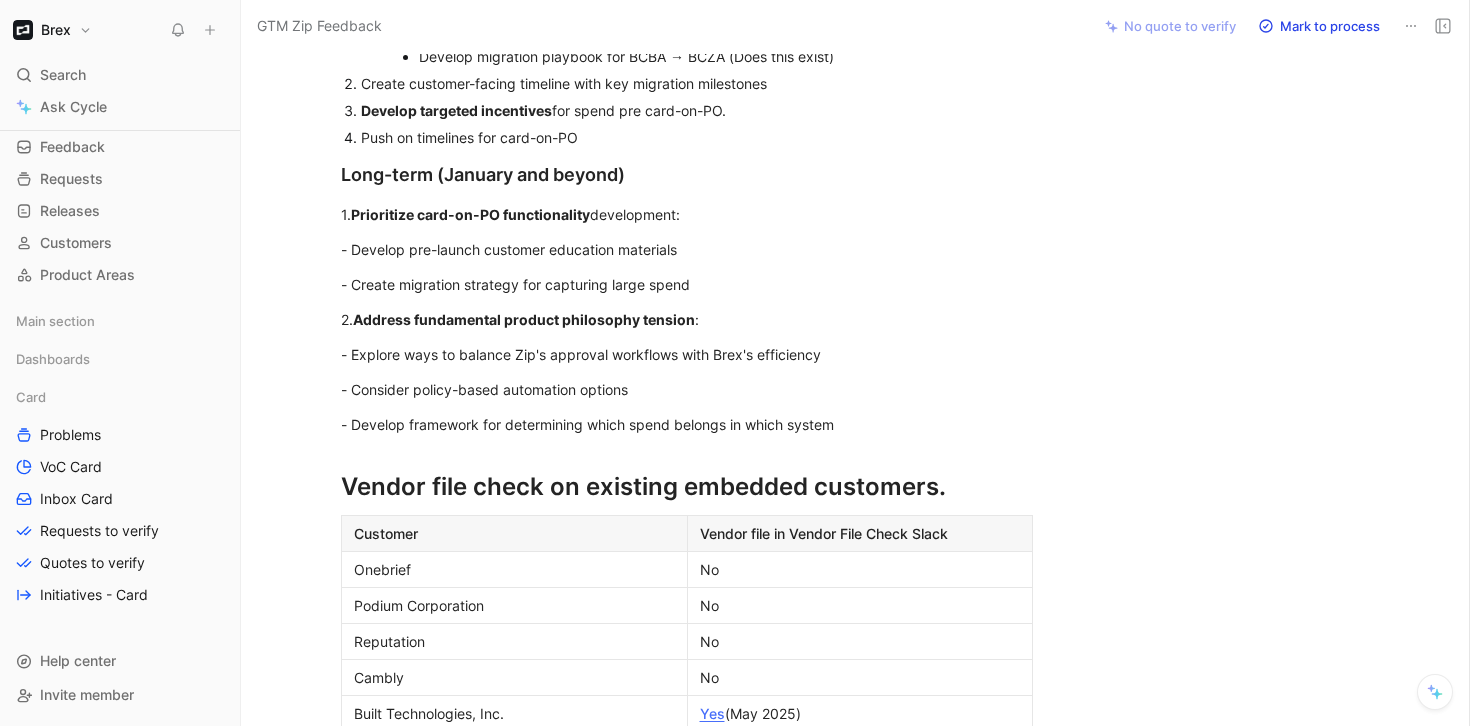 click on "- Develop pre-launch customer education materials" at bounding box center [687, 249] 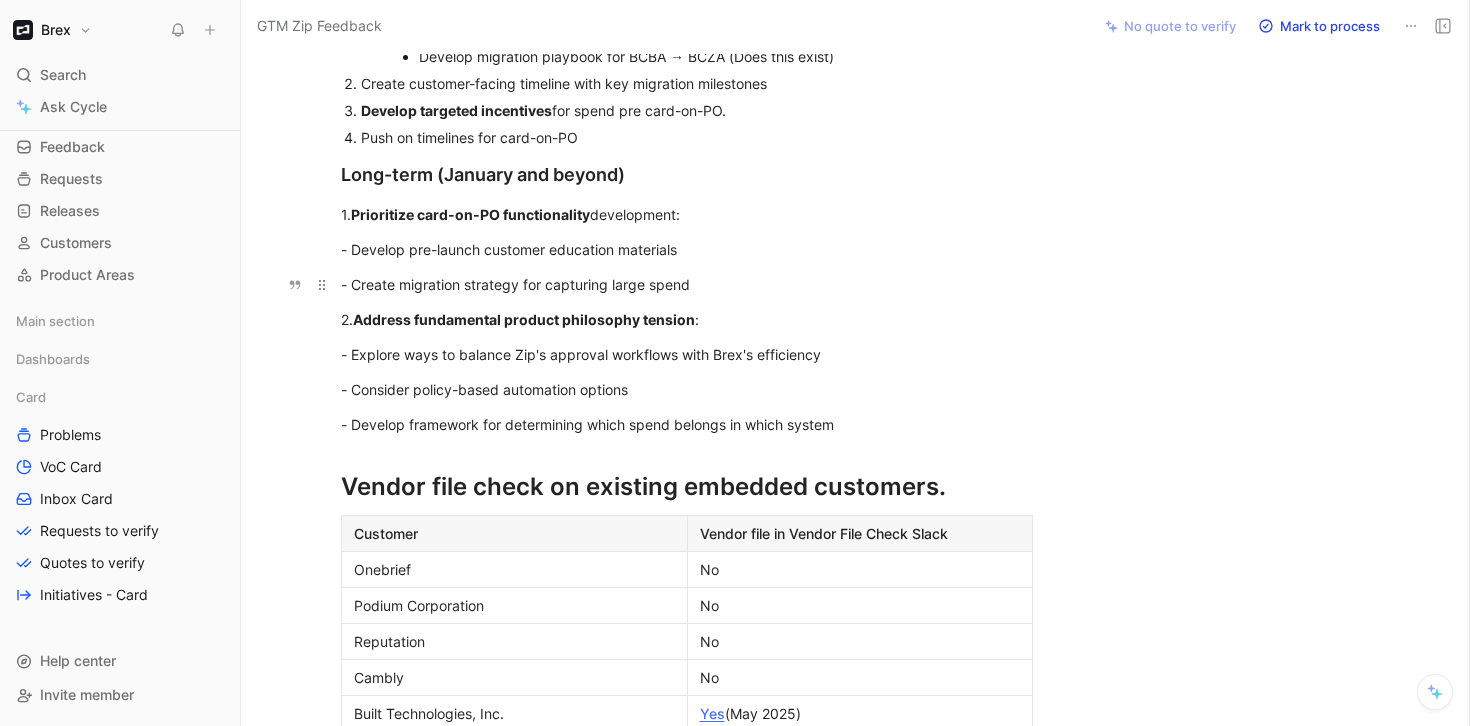 drag, startPoint x: 356, startPoint y: 249, endPoint x: 770, endPoint y: 281, distance: 415.23486 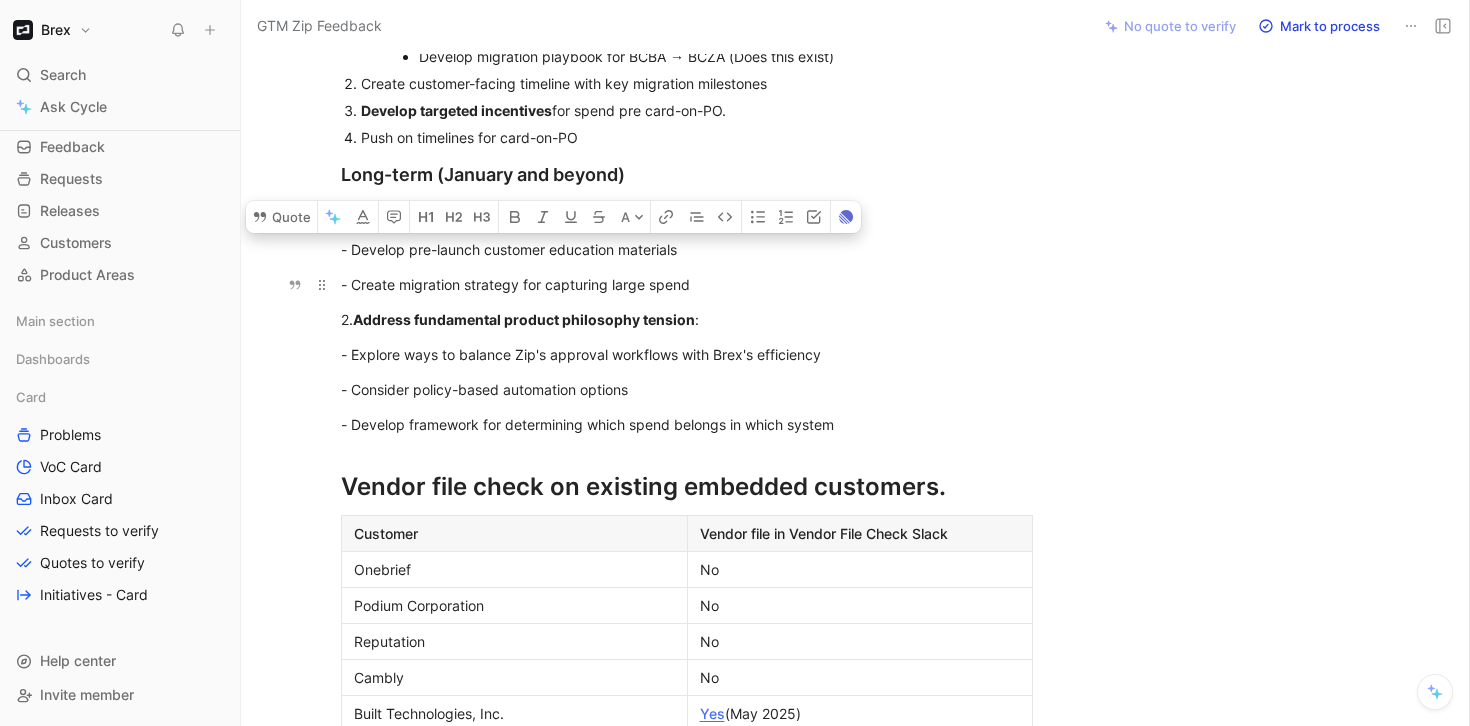 click on "- Create migration strategy for capturing large spend" at bounding box center [687, 284] 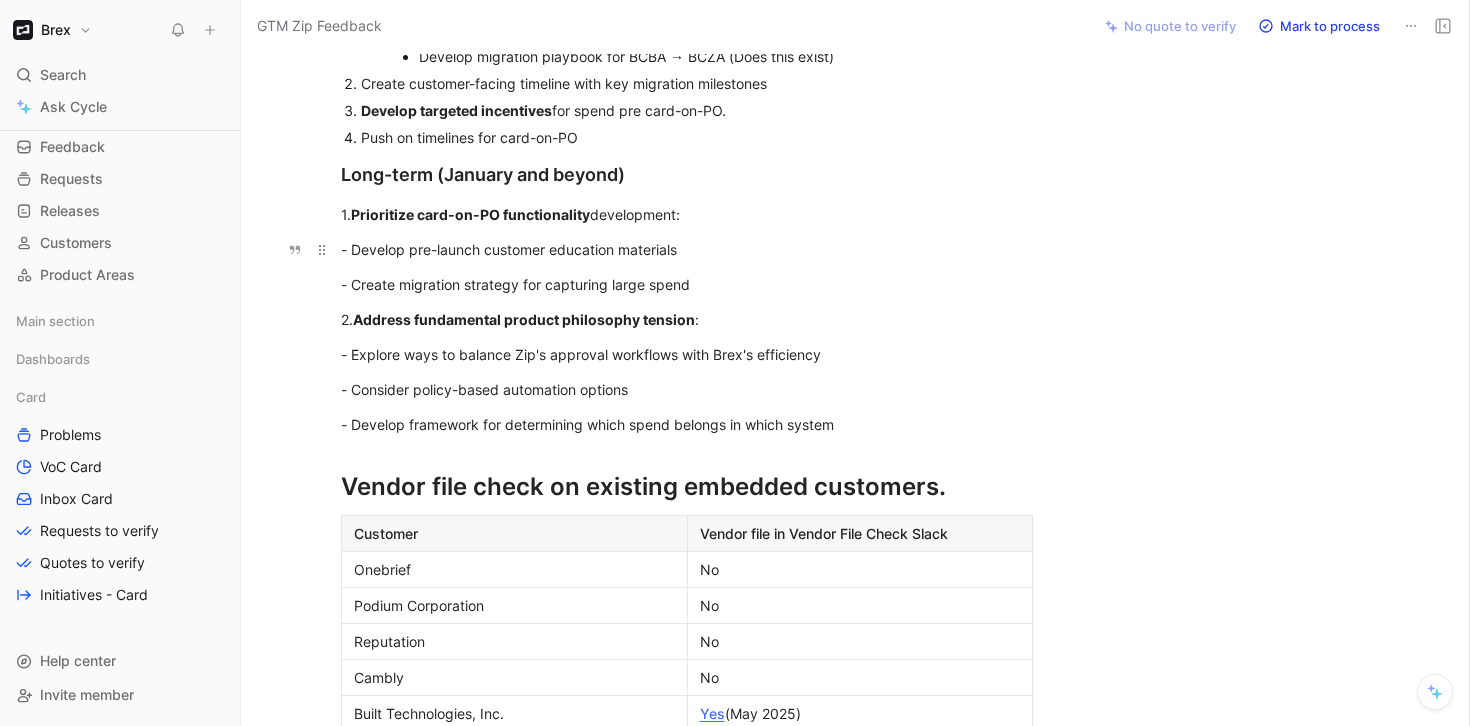 click on "- Develop pre-launch customer education materials" at bounding box center (687, 249) 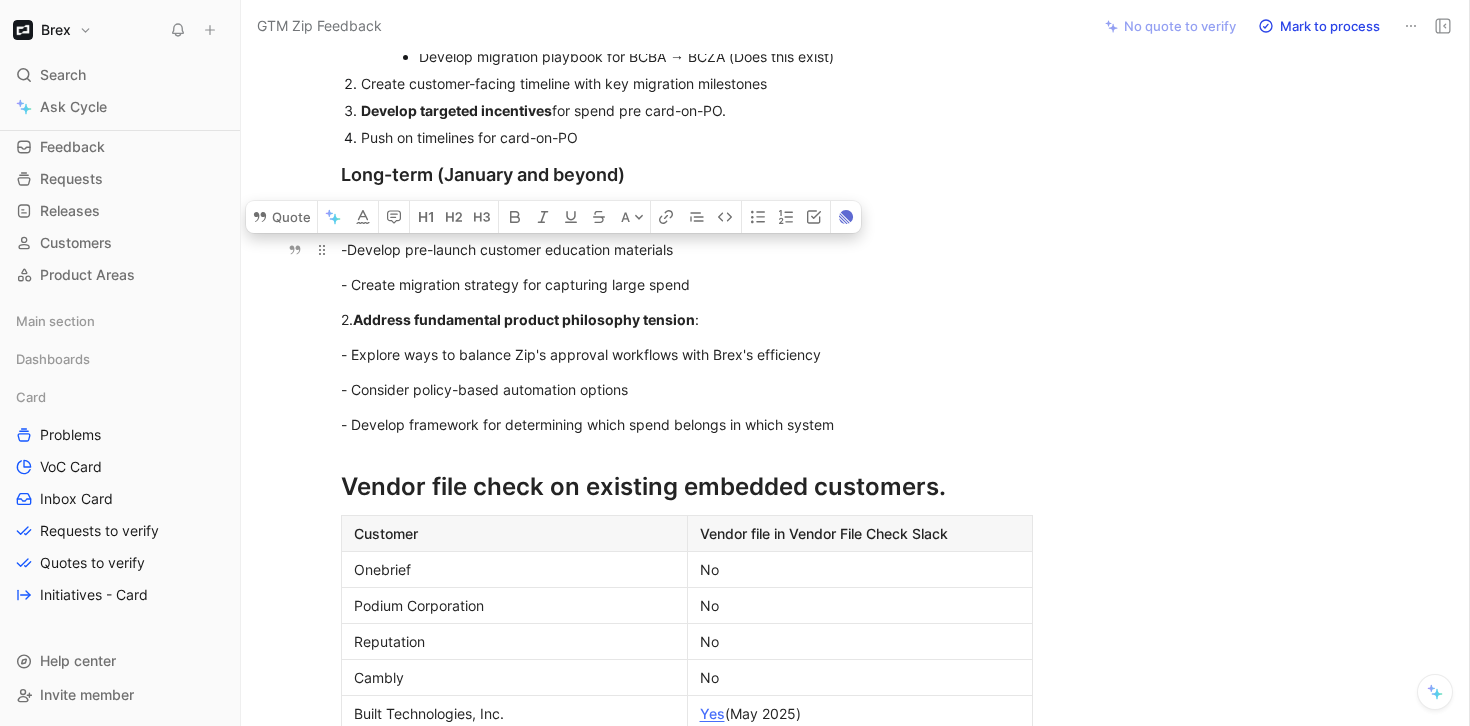 drag, startPoint x: 715, startPoint y: 286, endPoint x: 346, endPoint y: 241, distance: 371.73376 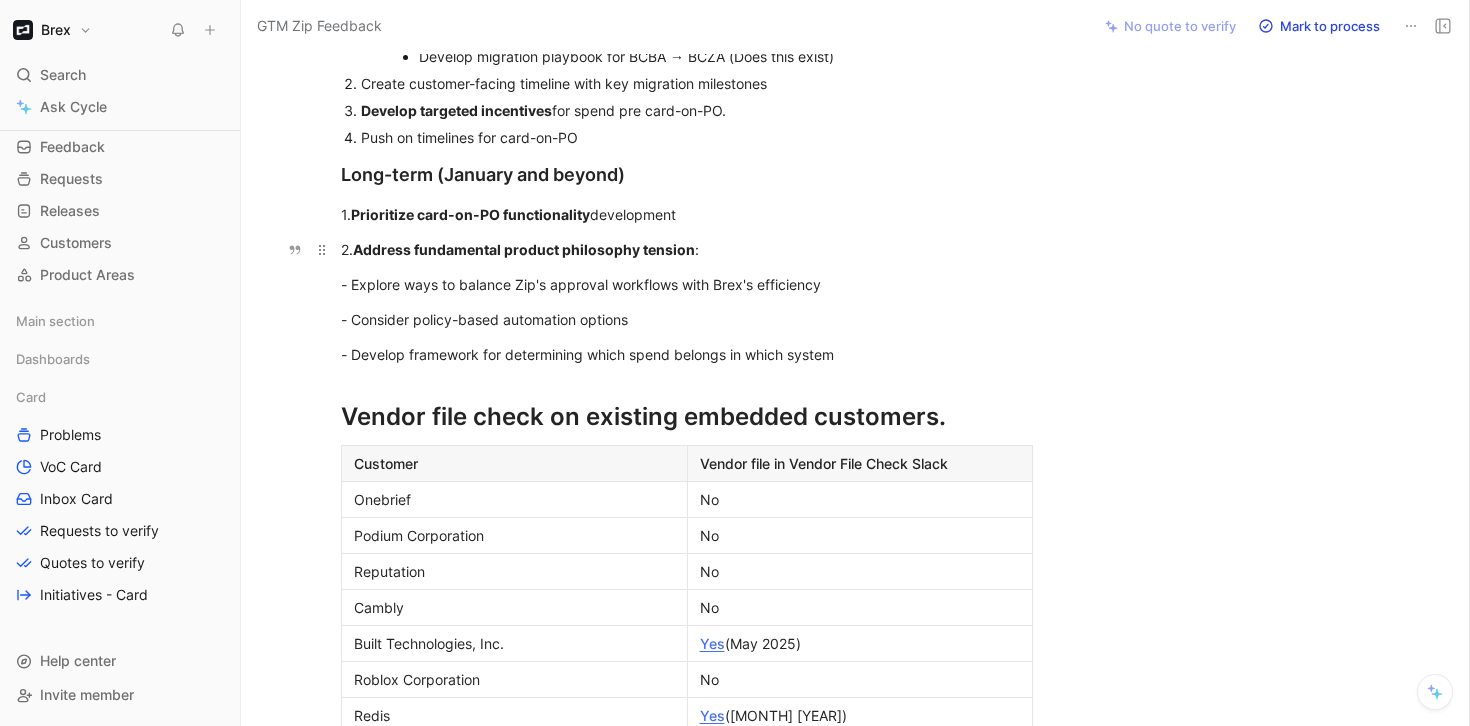 click on "Address fundamental product philosophy tension" at bounding box center (524, 249) 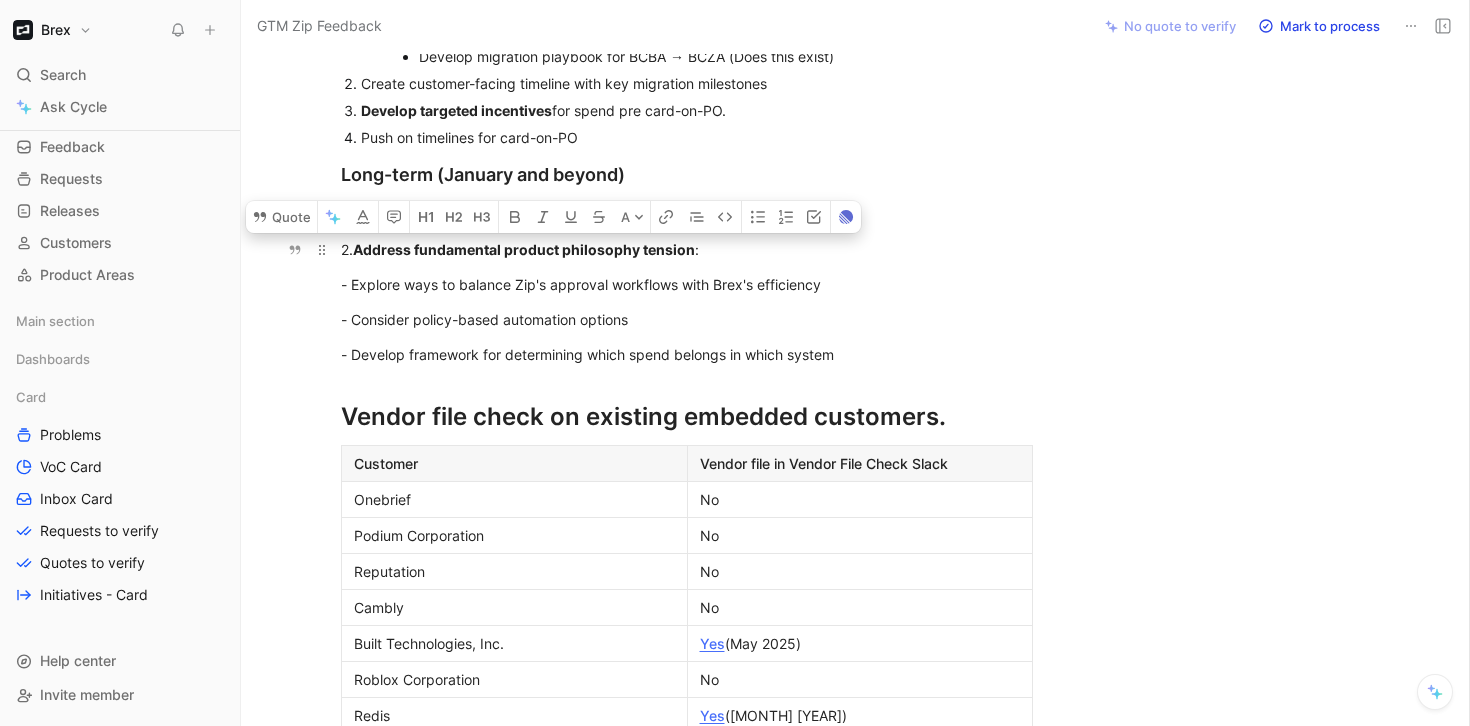 click on "Address fundamental product philosophy tension" at bounding box center (524, 249) 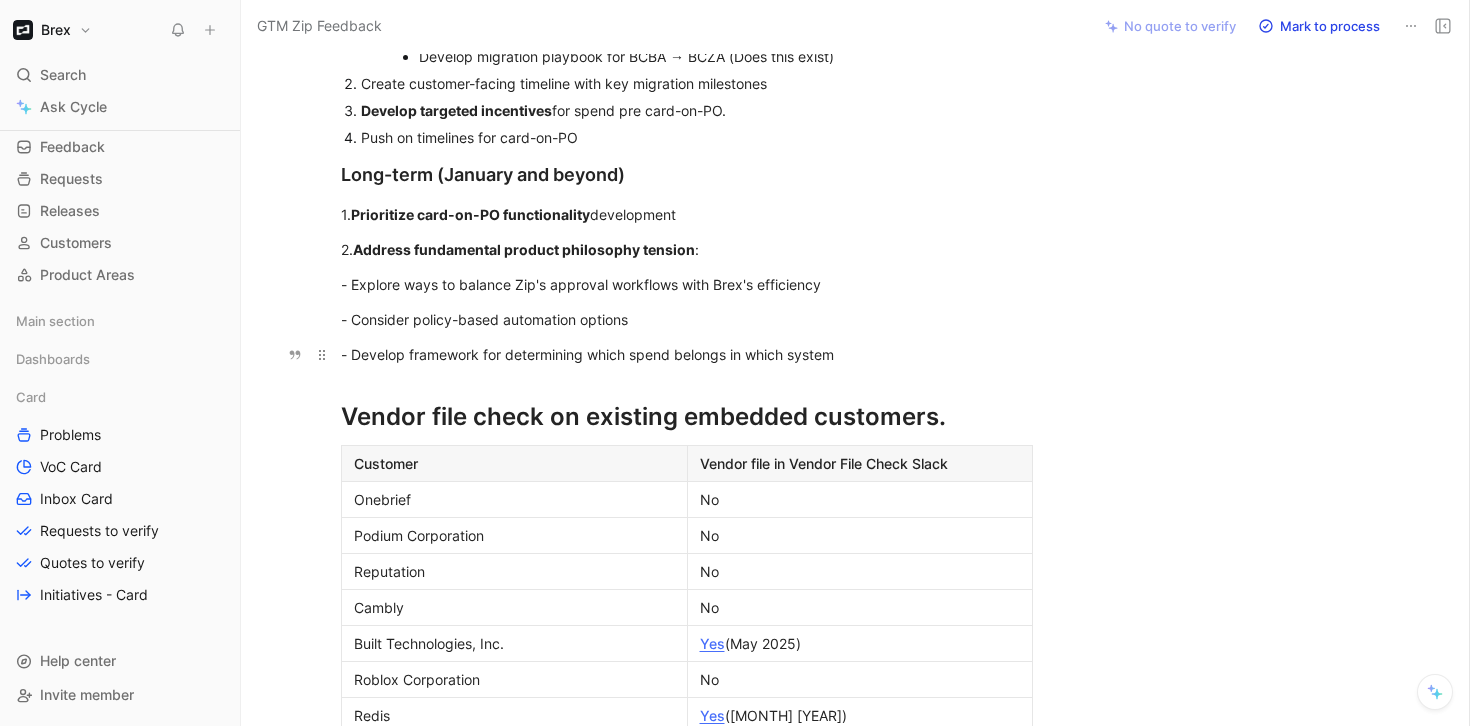 drag, startPoint x: 354, startPoint y: 274, endPoint x: 766, endPoint y: 342, distance: 417.57394 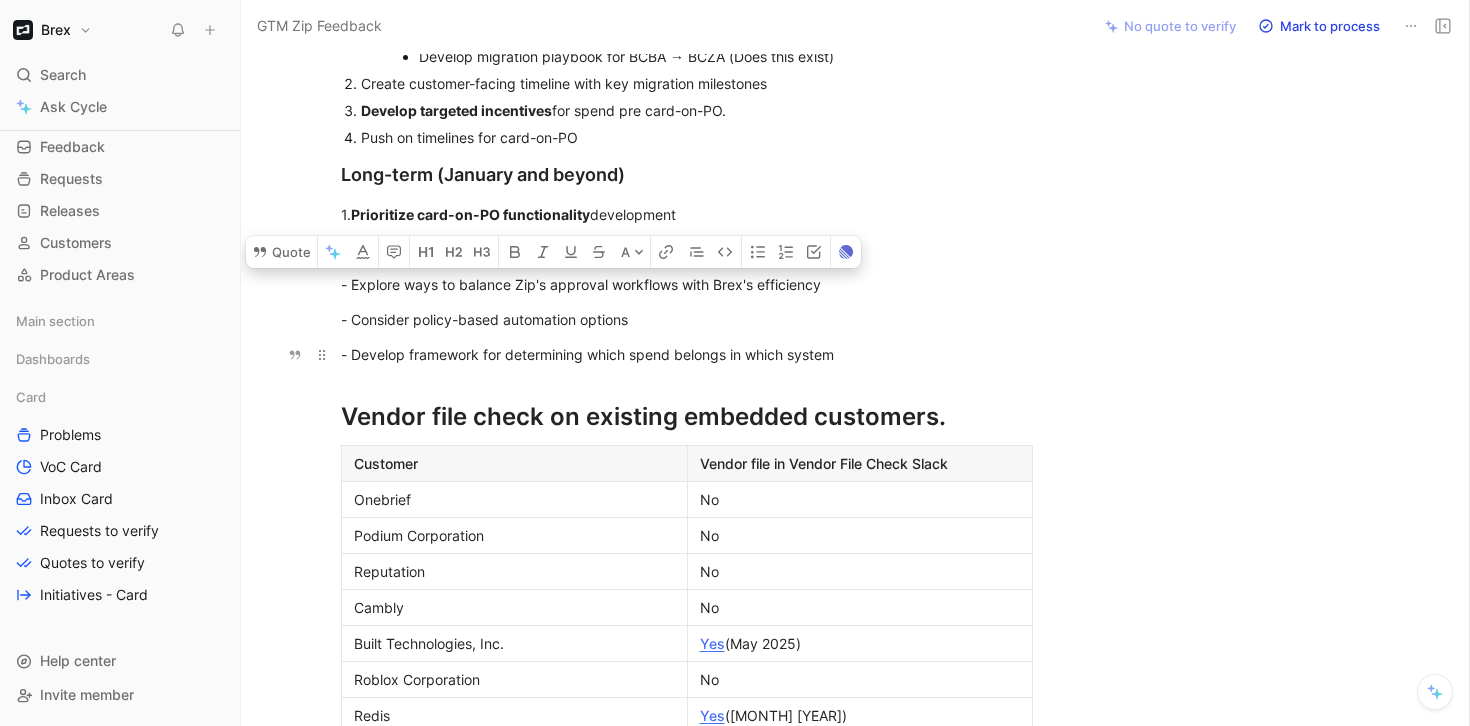 click on "- Develop framework for determining which spend belongs in which system" at bounding box center (687, 354) 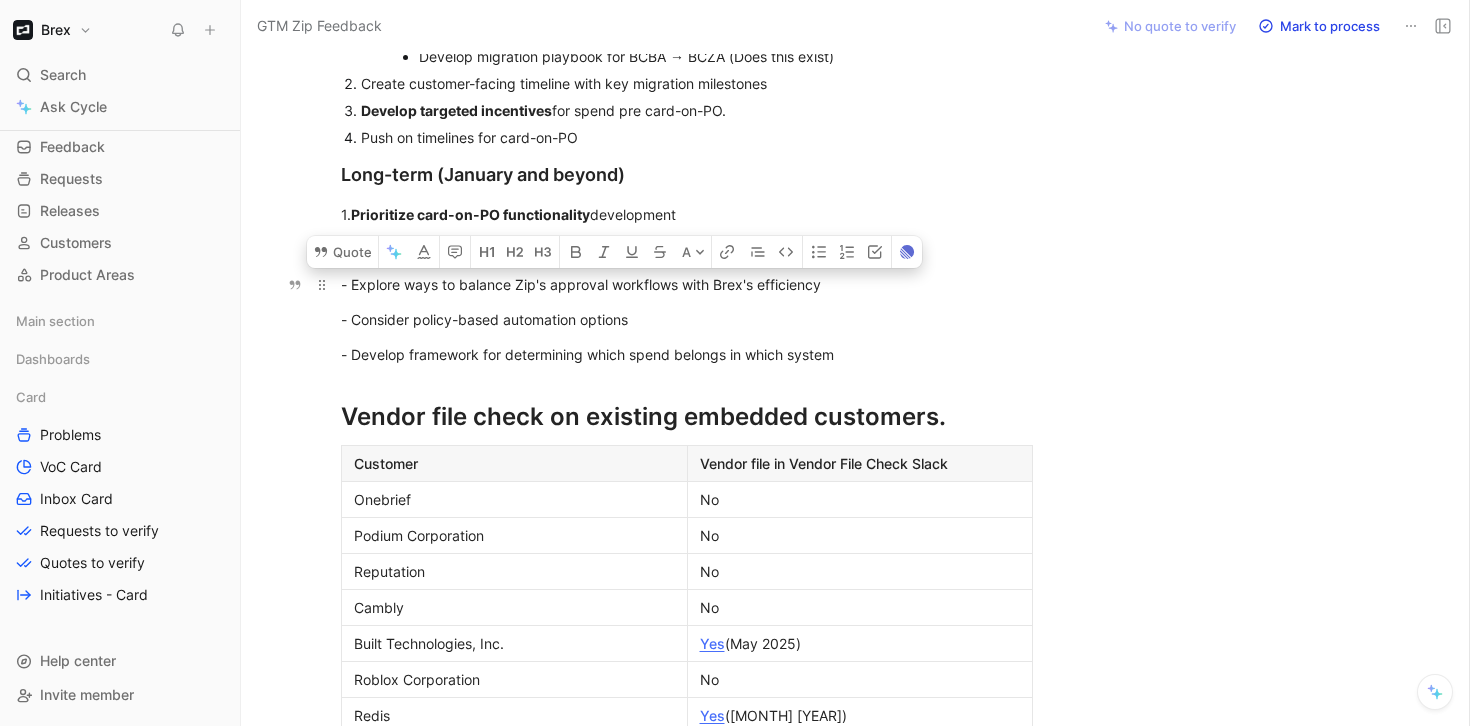 drag, startPoint x: 856, startPoint y: 370, endPoint x: 378, endPoint y: 281, distance: 486.21497 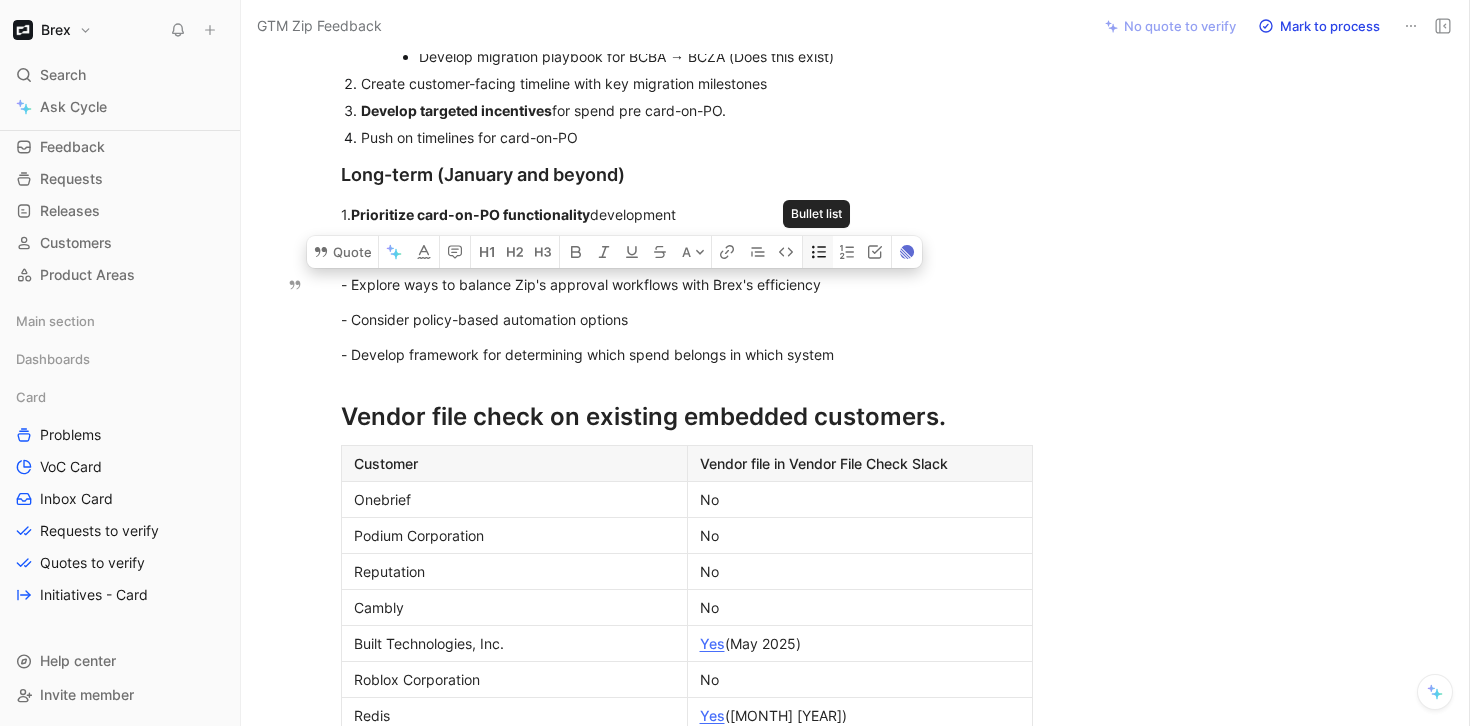 click 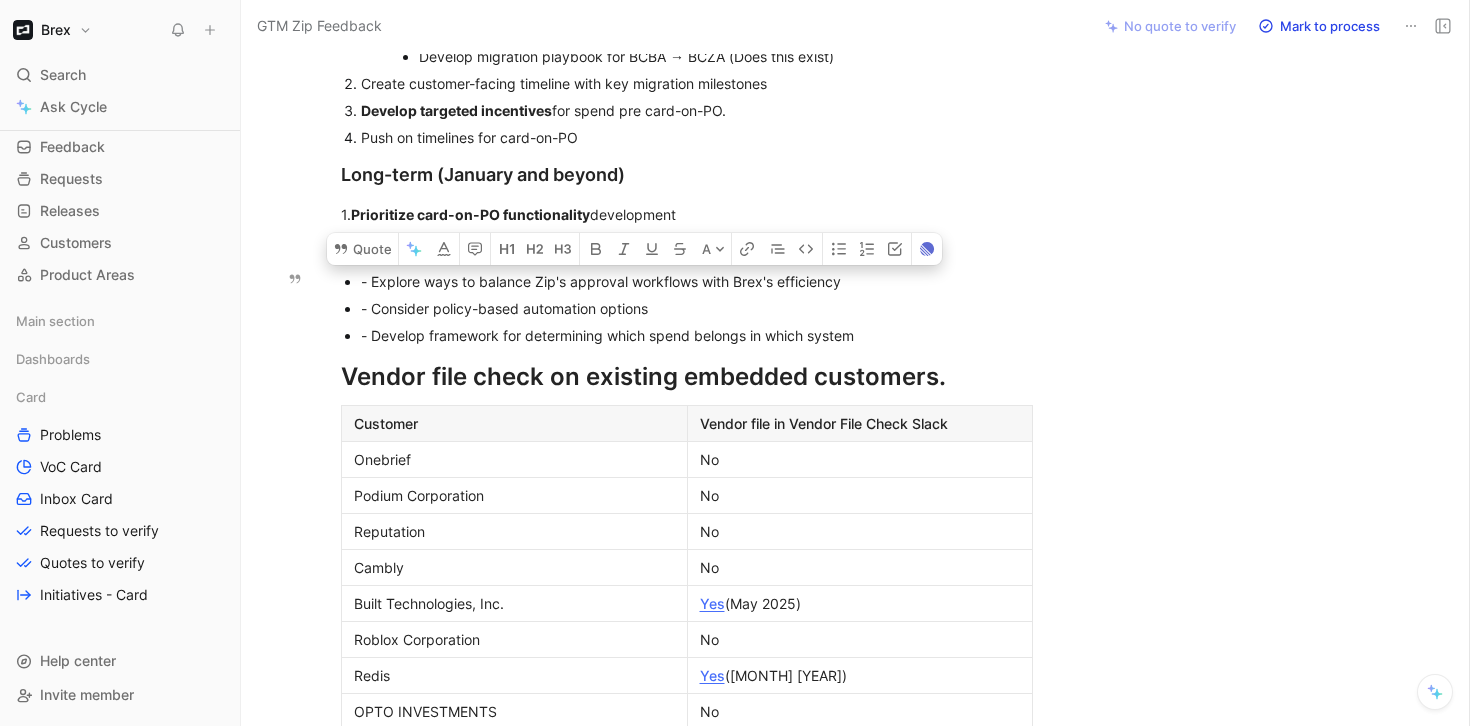 click on "- Consider policy-based automation options" at bounding box center (697, 308) 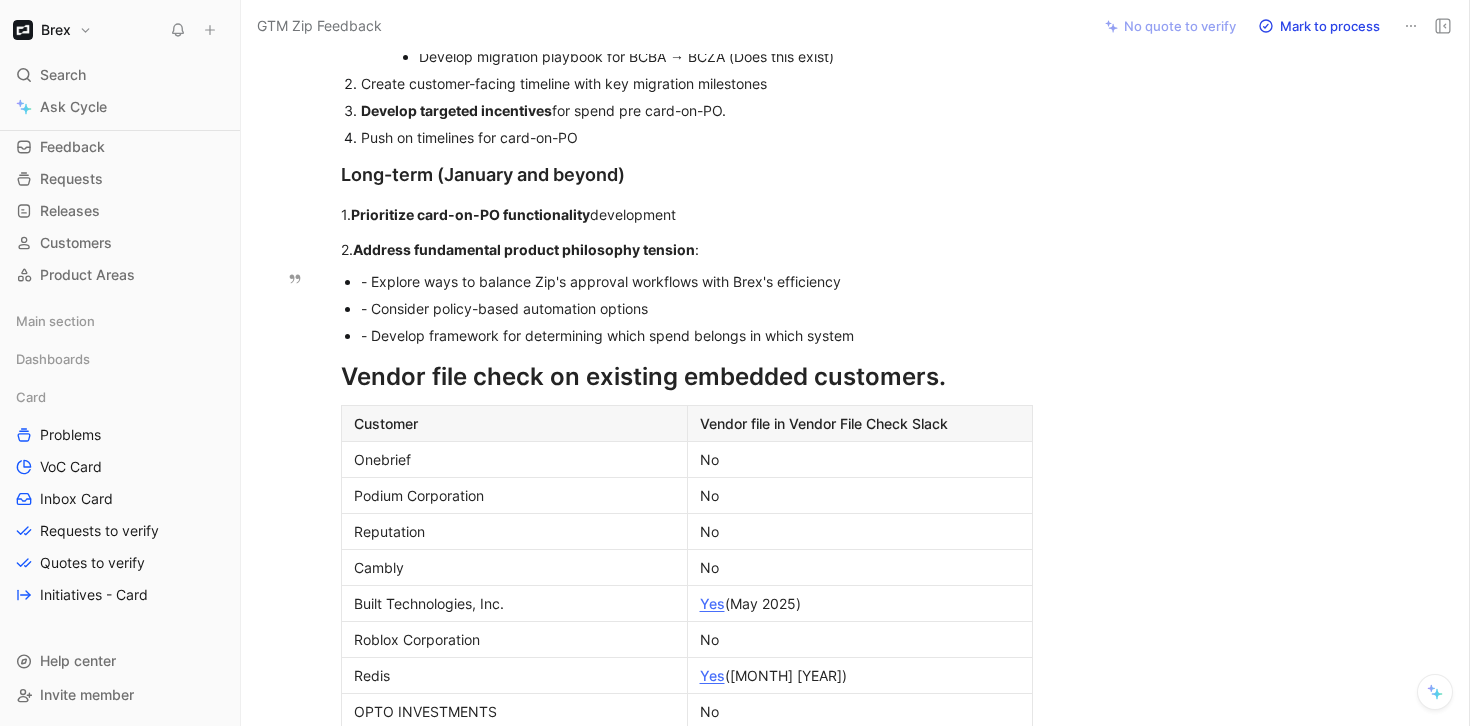 click on "- Explore ways to balance Zip's approval workflows with Brex's efficiency" at bounding box center (697, 281) 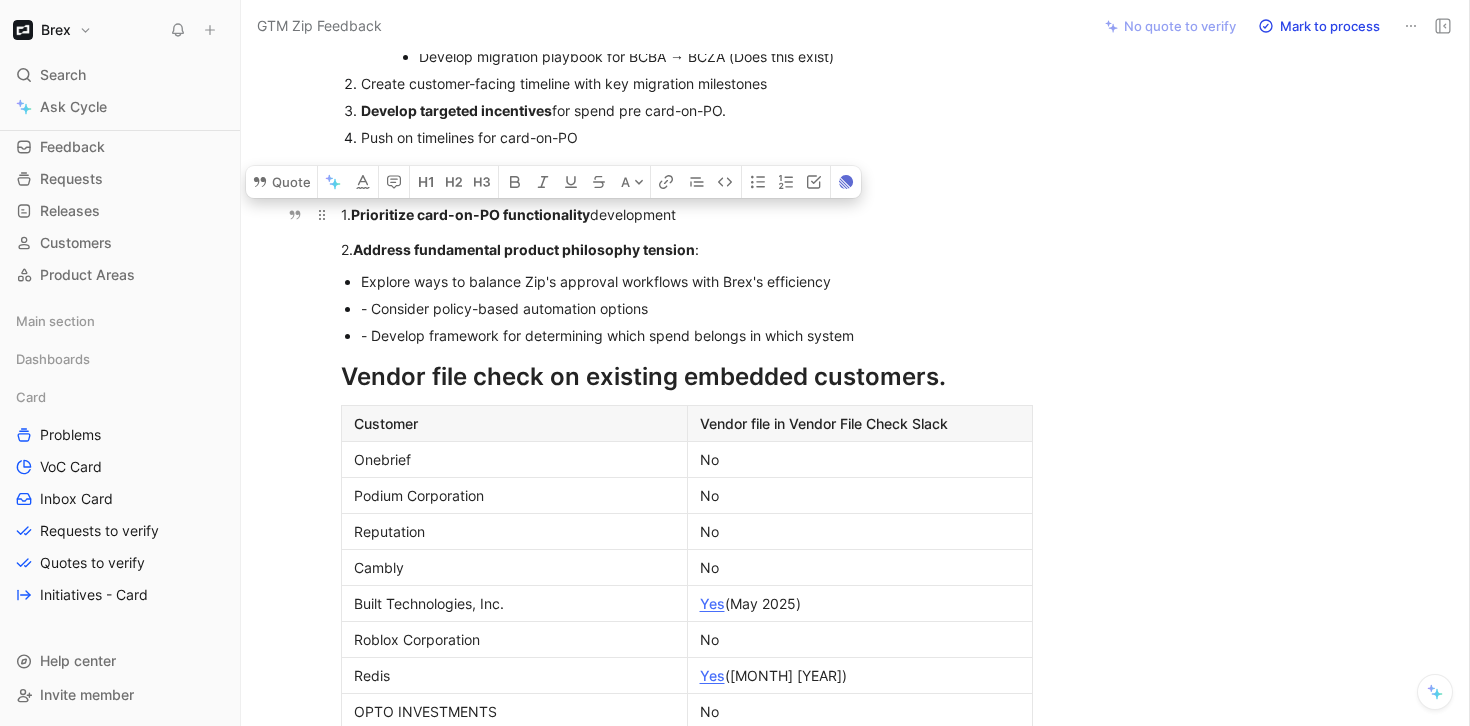 drag, startPoint x: 717, startPoint y: 261, endPoint x: 341, endPoint y: 211, distance: 379.3099 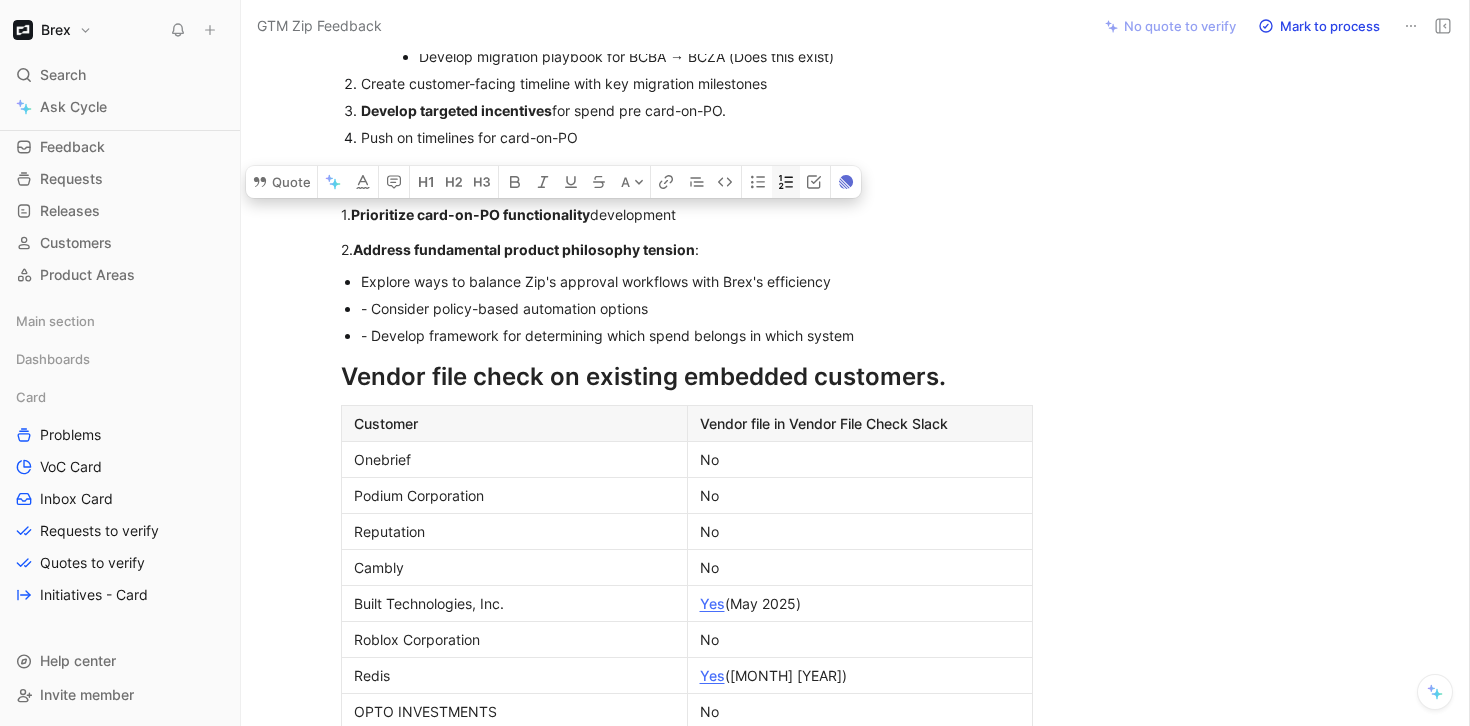 click 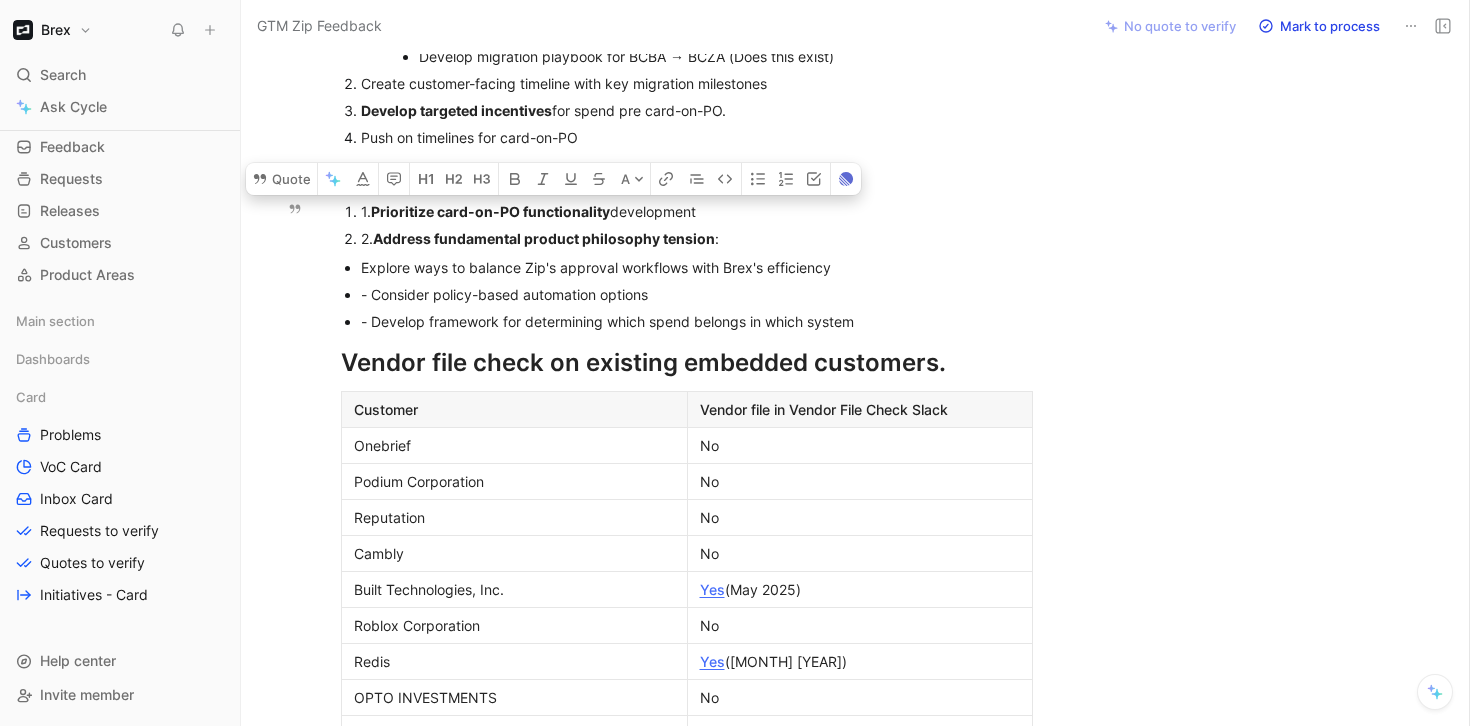 click on "1.  Prioritize card-on-PO functionality  development" at bounding box center (697, 211) 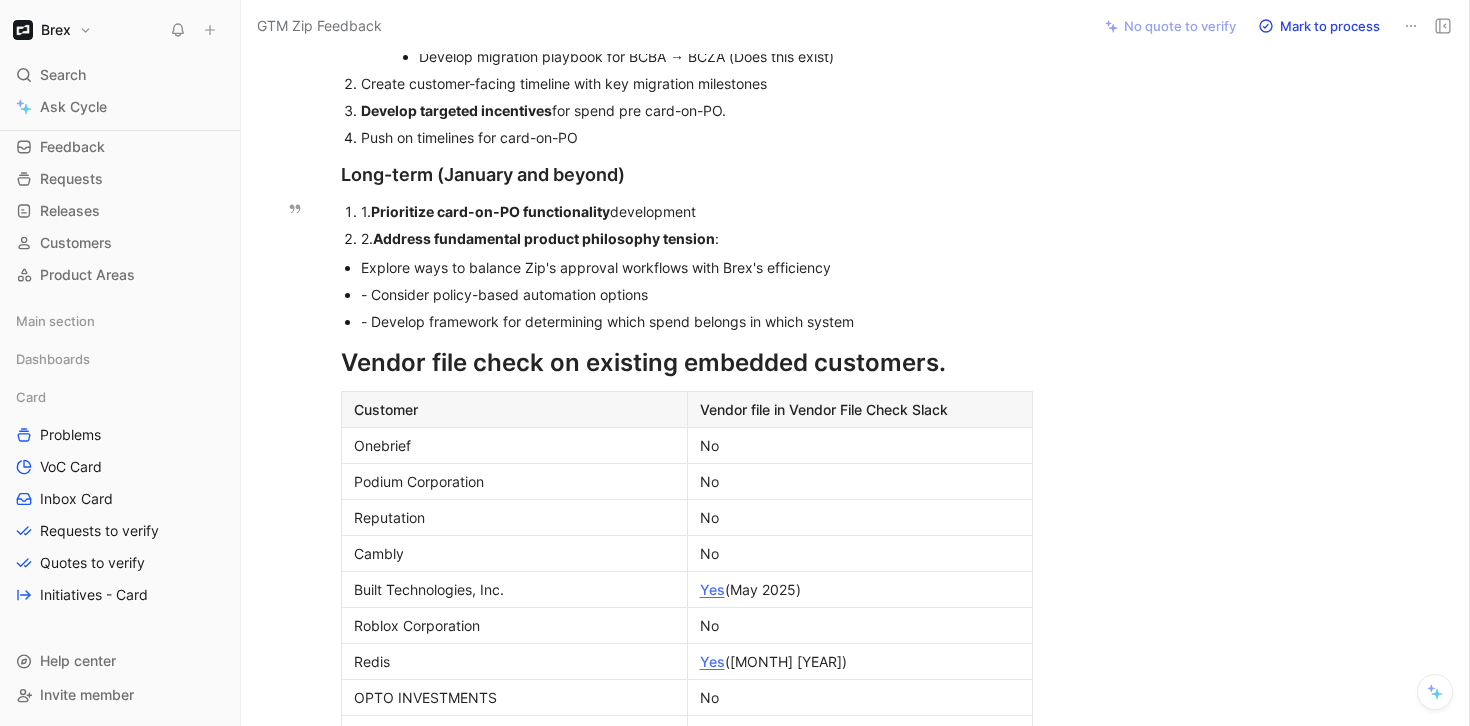 click on "1.  Prioritize card-on-PO functionality  development" at bounding box center [697, 211] 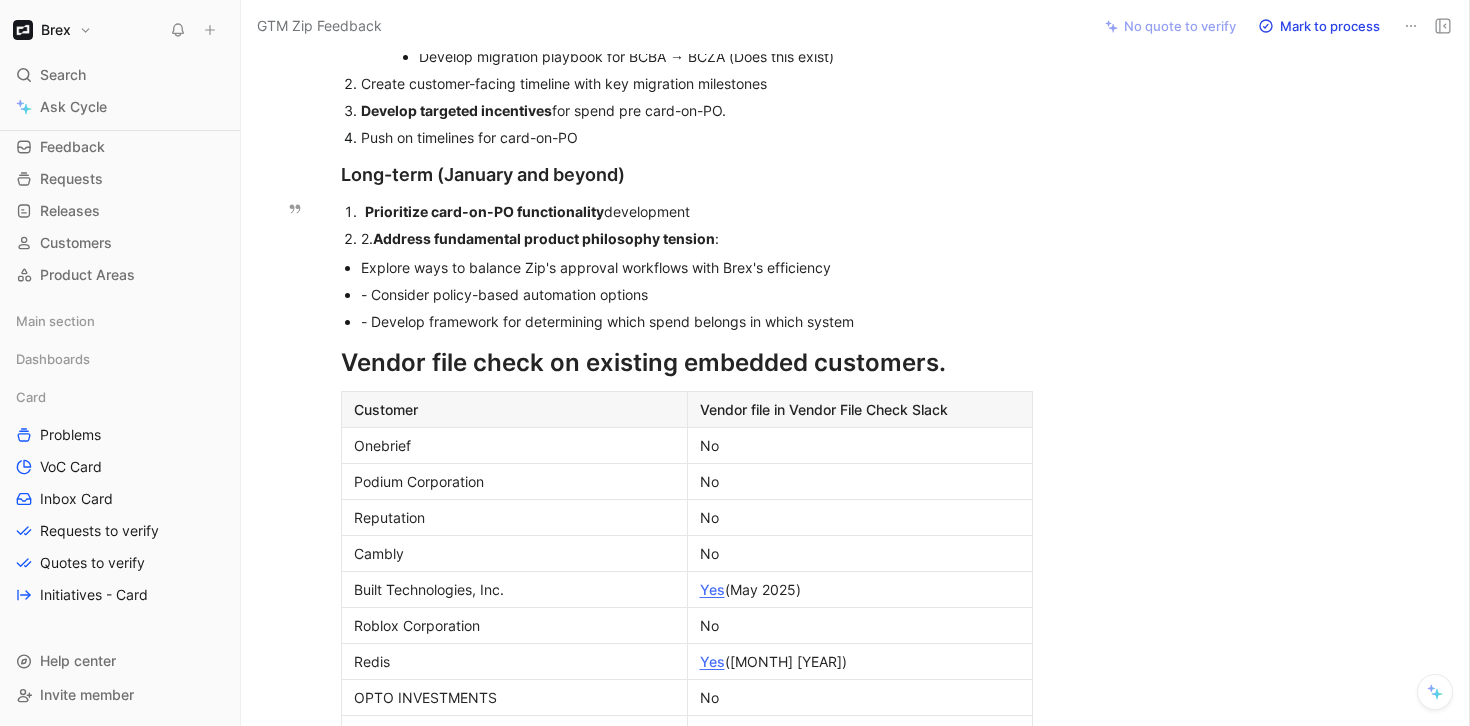 click on "Address fundamental product philosophy tension" at bounding box center (544, 238) 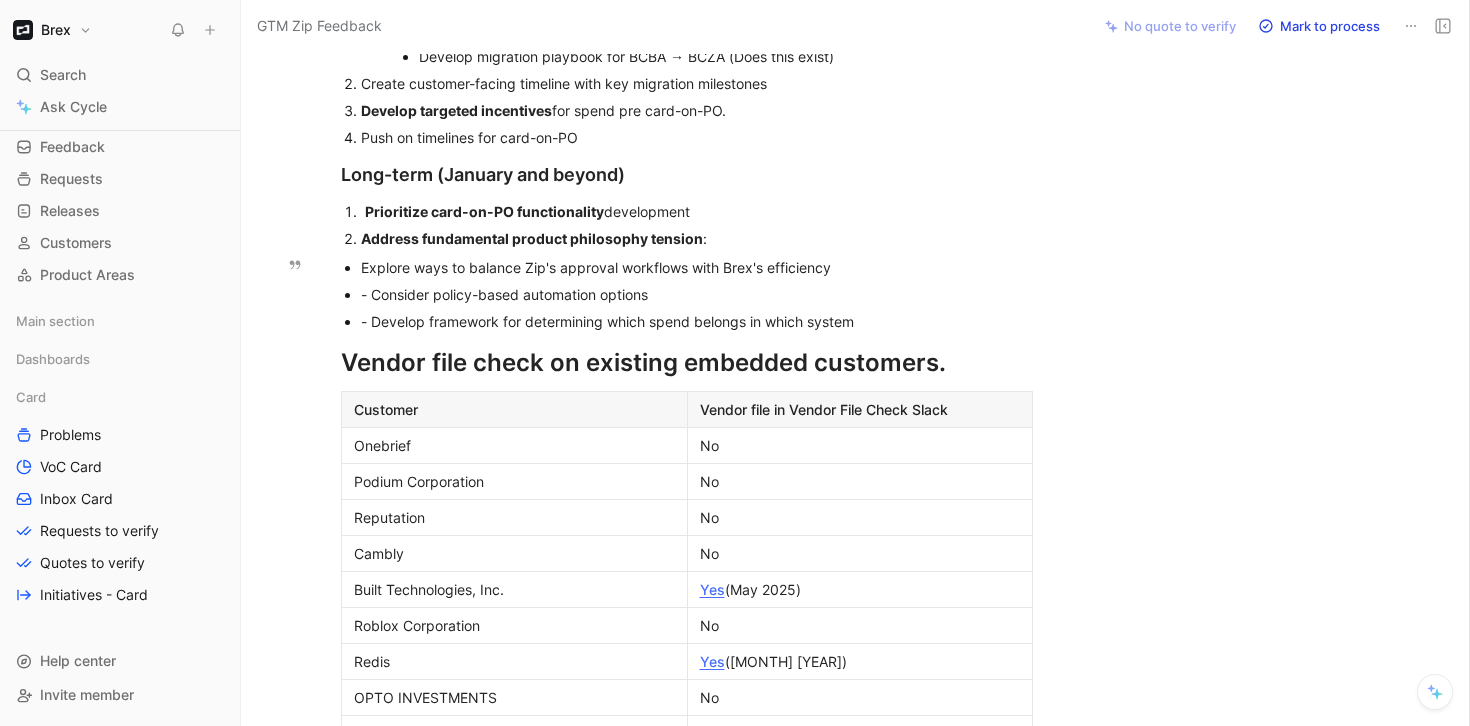 click on "Explore ways to balance Zip's approval workflows with Brex's efficiency" at bounding box center [697, 267] 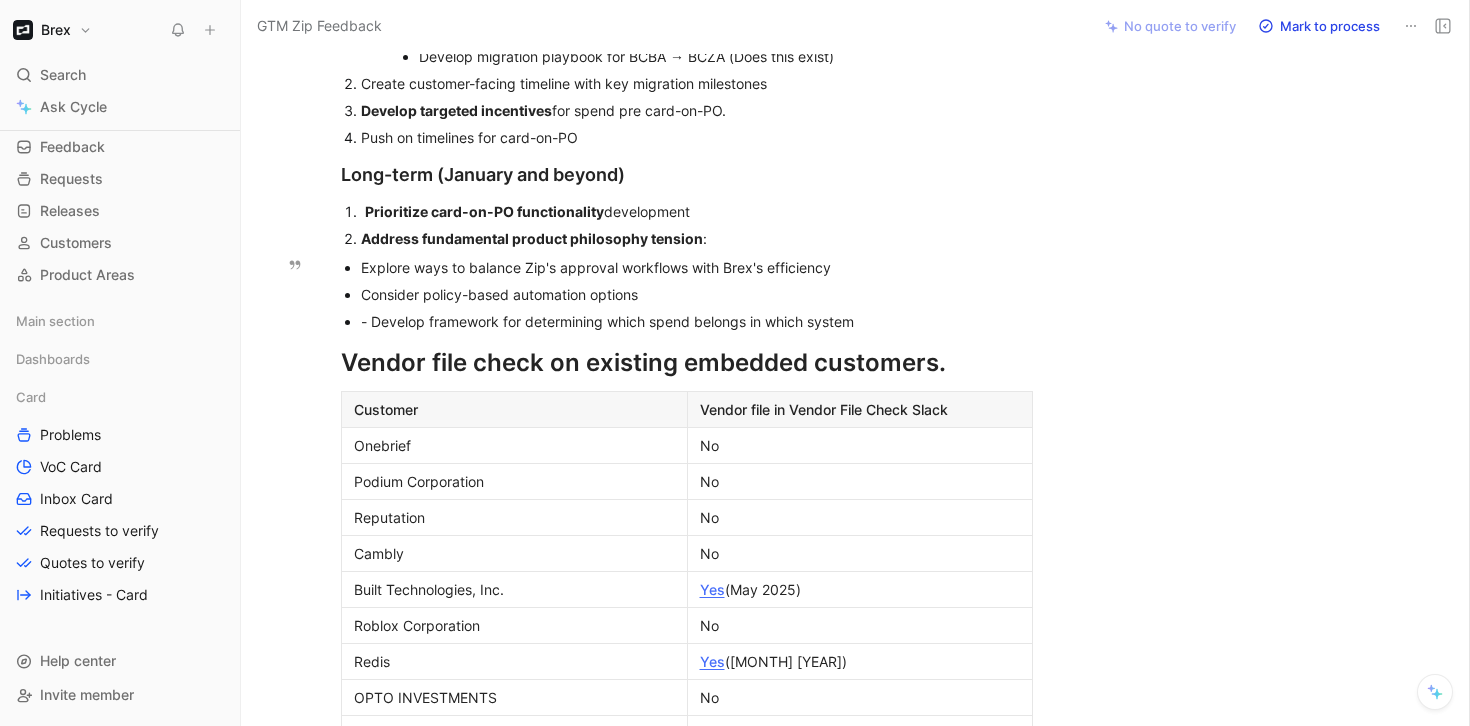 drag, startPoint x: 378, startPoint y: 325, endPoint x: 337, endPoint y: 325, distance: 41 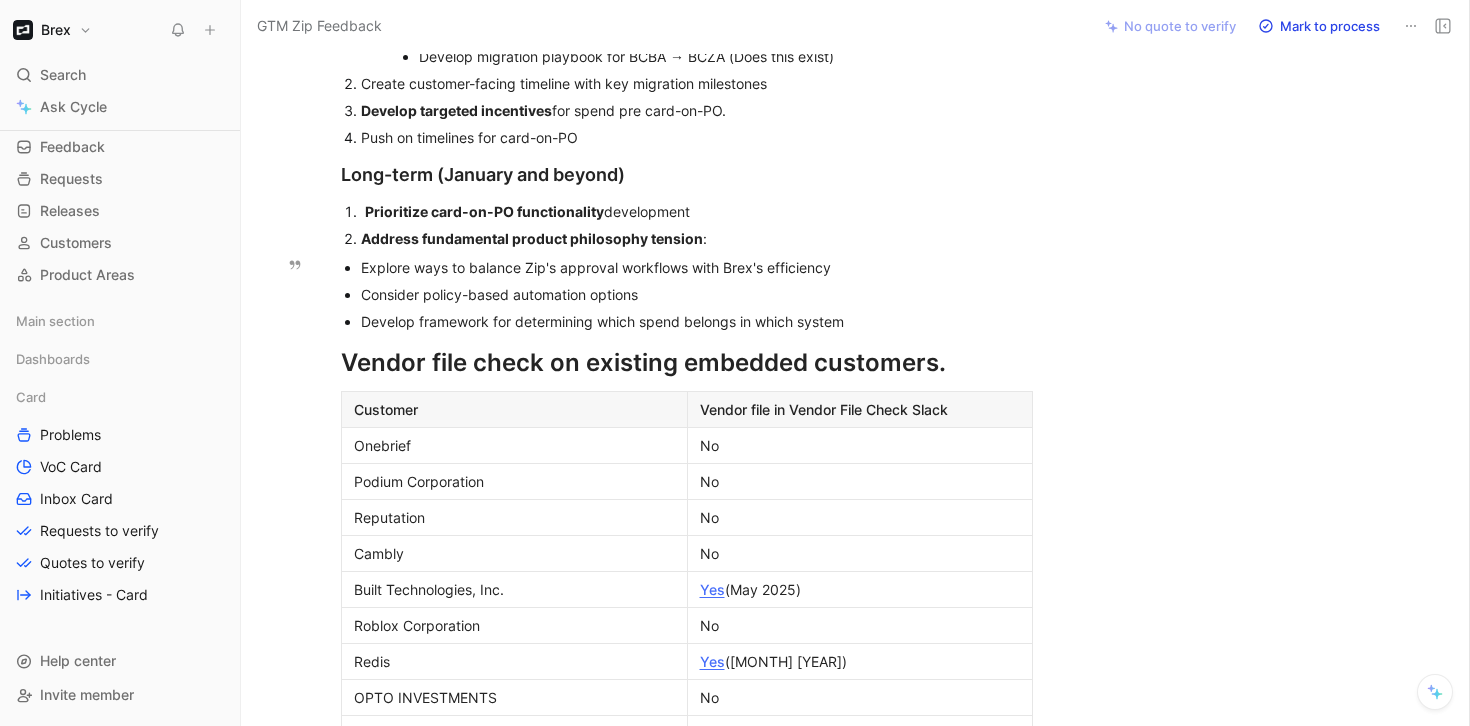 click on "Consider policy-based automation options" at bounding box center [697, 294] 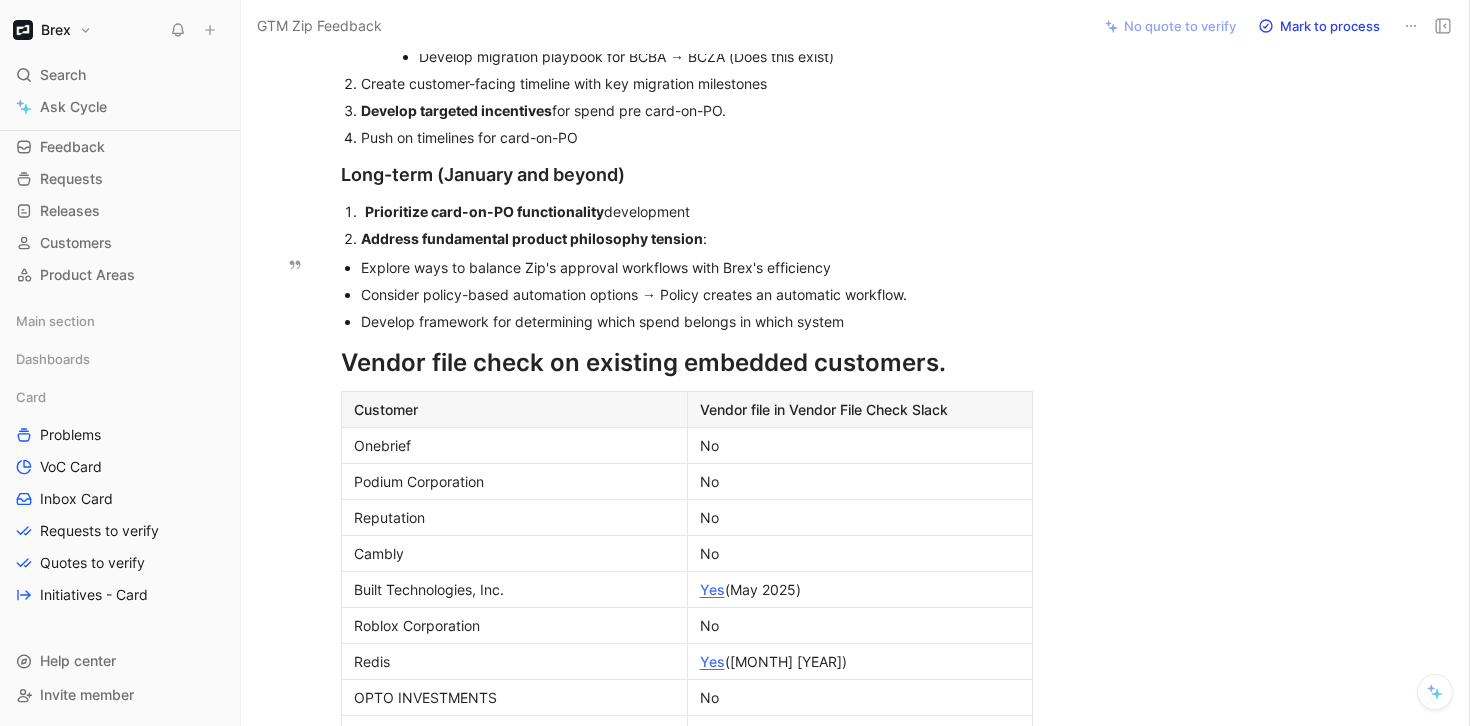 click on "Consider policy-based automation options → Policy creates an automatic workflow." at bounding box center (697, 294) 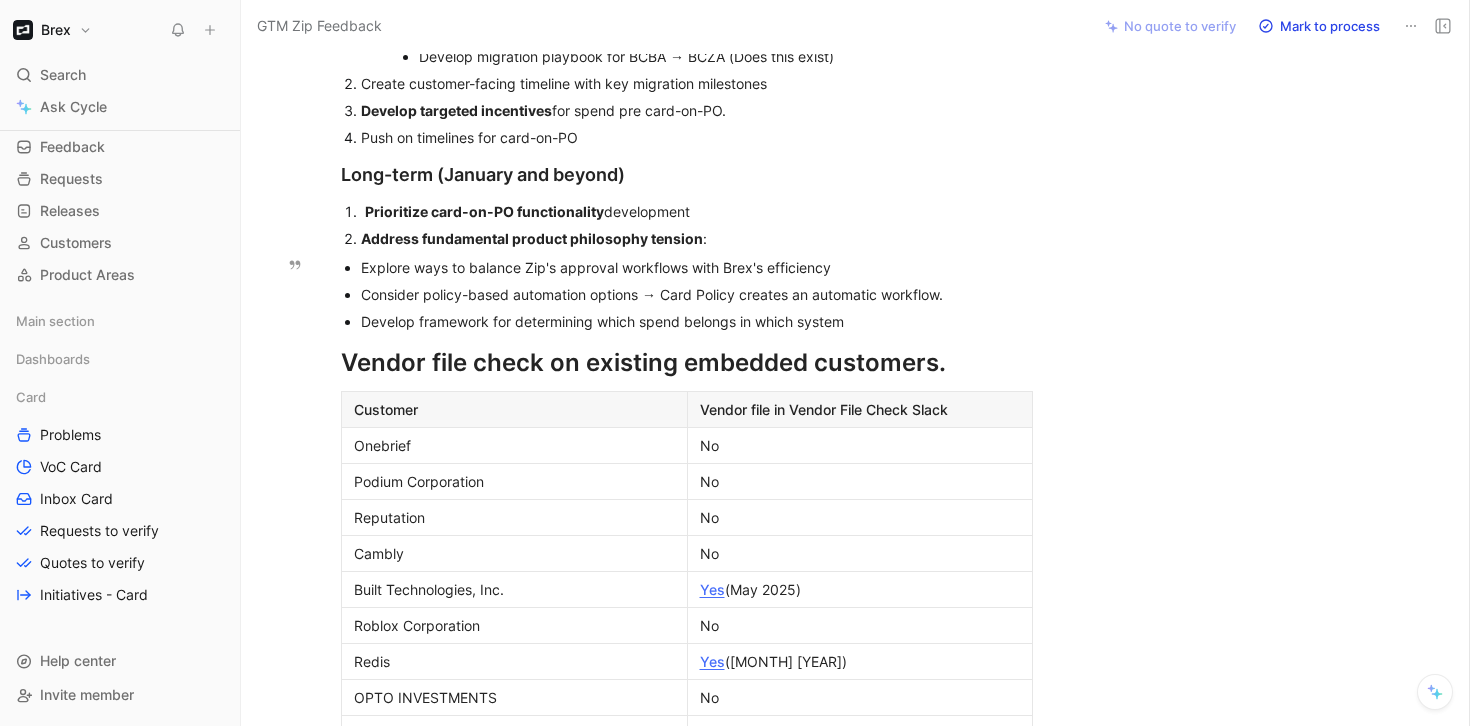 click on "Develop framework for determining which spend belongs in which system" at bounding box center [697, 321] 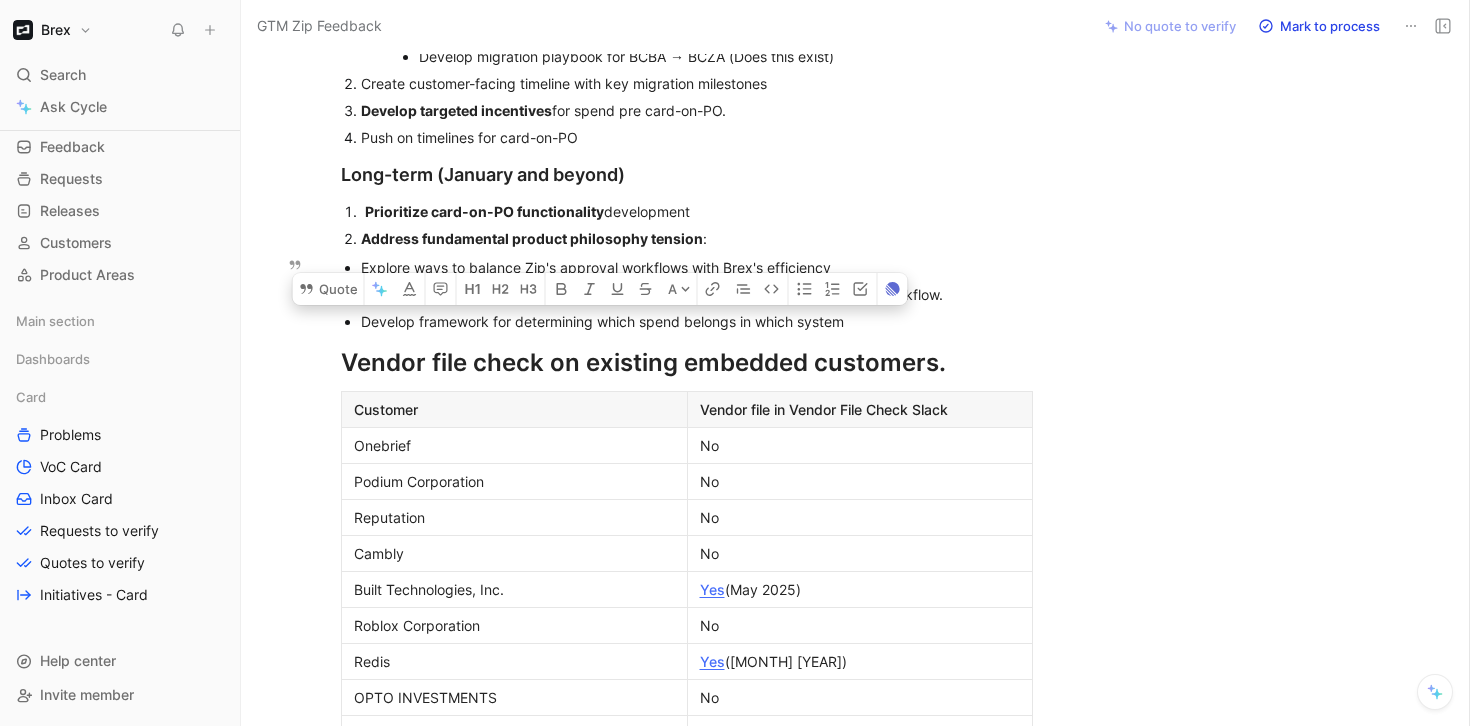 click on "Develop framework for determining which spend belongs in which system" at bounding box center (697, 321) 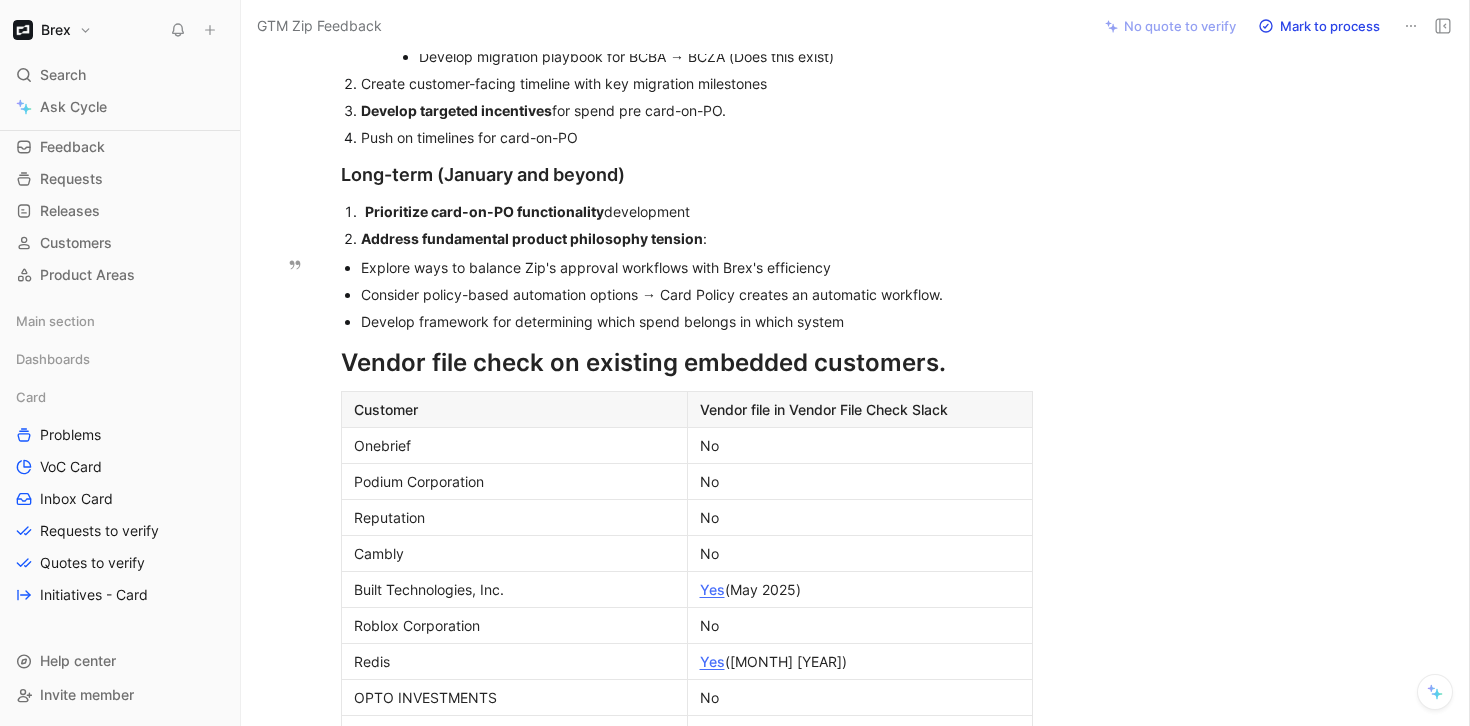 click on "Develop framework for determining which spend belongs in which system" at bounding box center (697, 321) 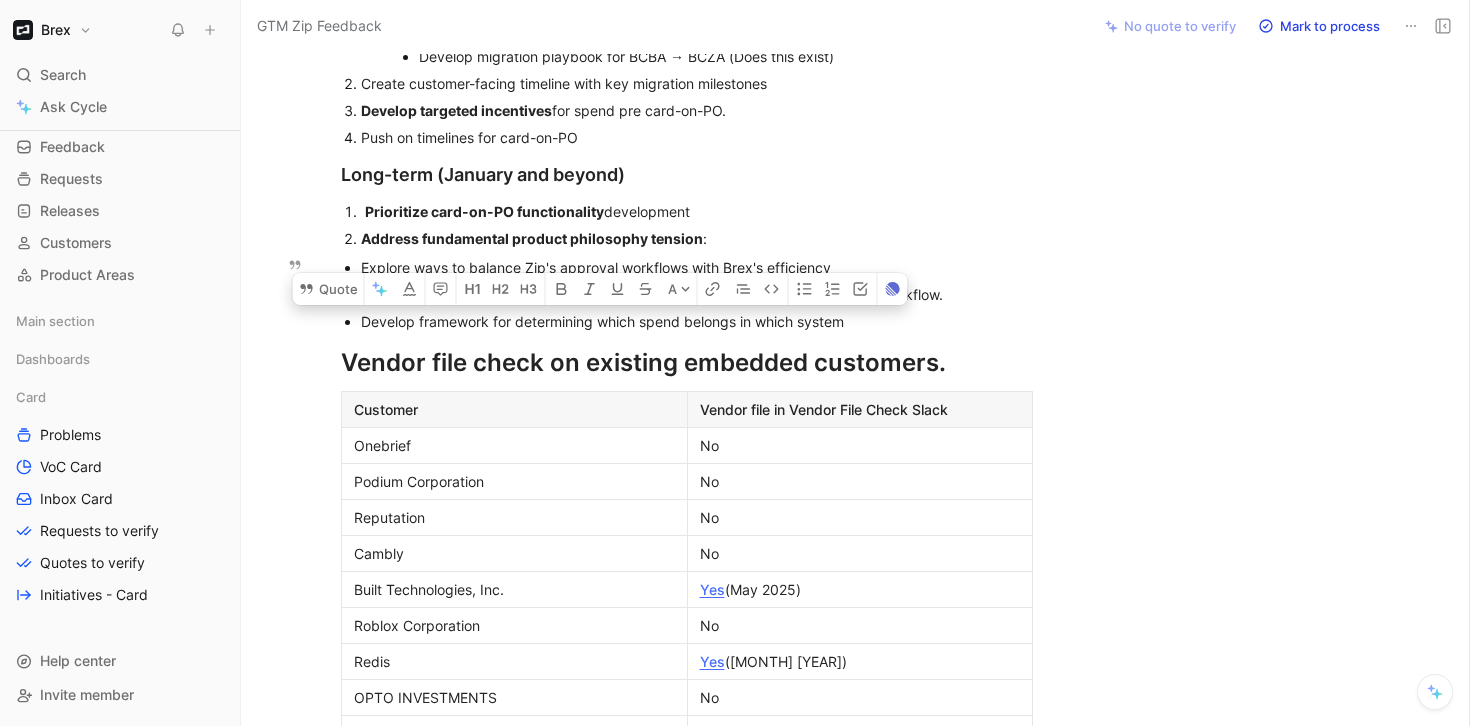 click on "Develop framework for determining which spend belongs in which system" at bounding box center [697, 321] 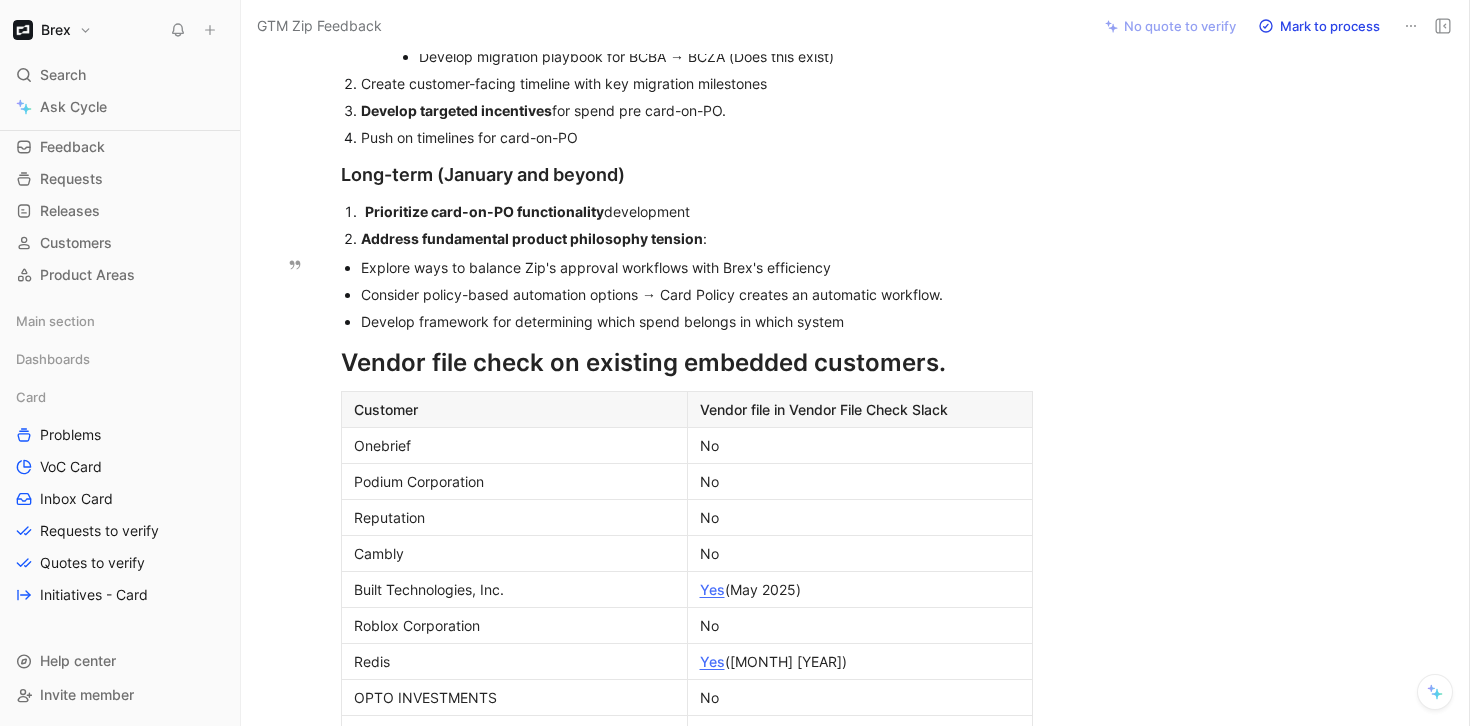 click on "Develop framework for determining which spend belongs in which system" at bounding box center [697, 321] 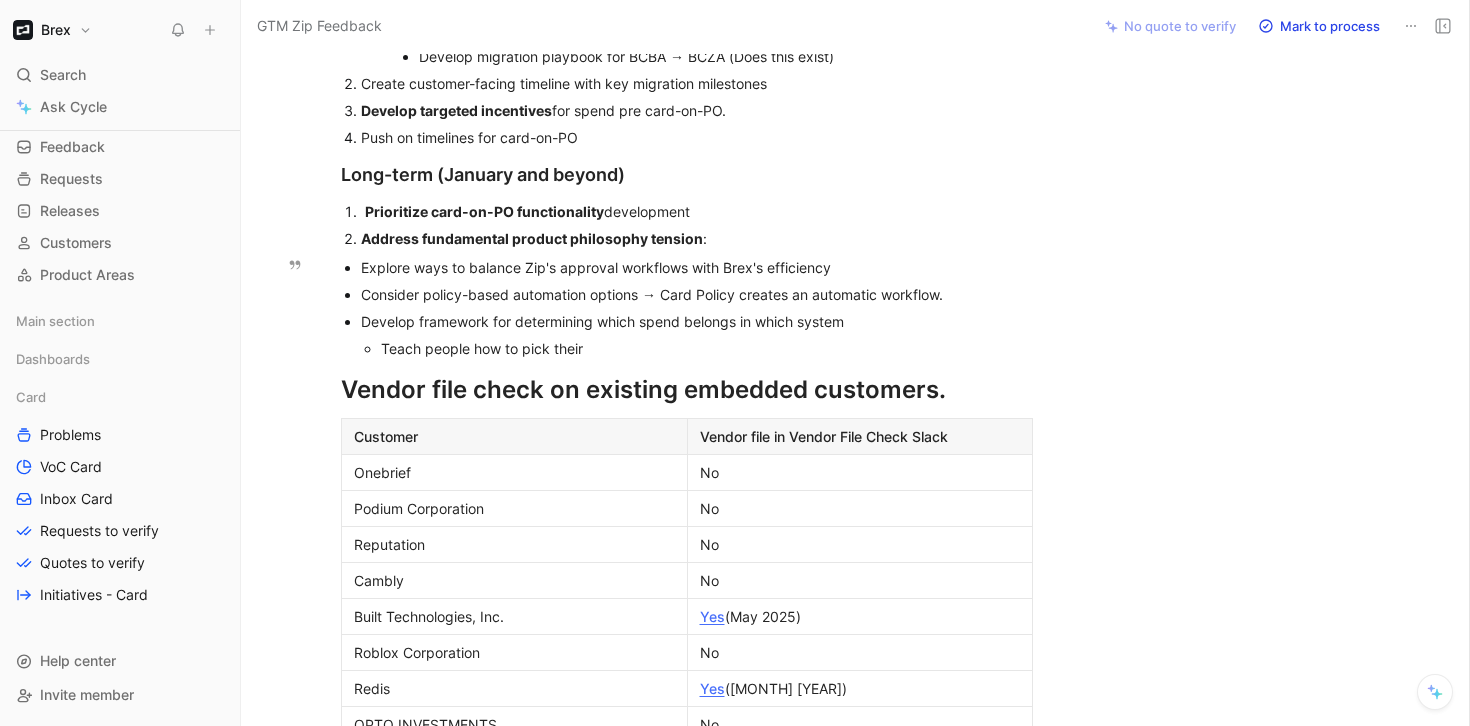 click on "Teach people how to pick their" at bounding box center [707, 348] 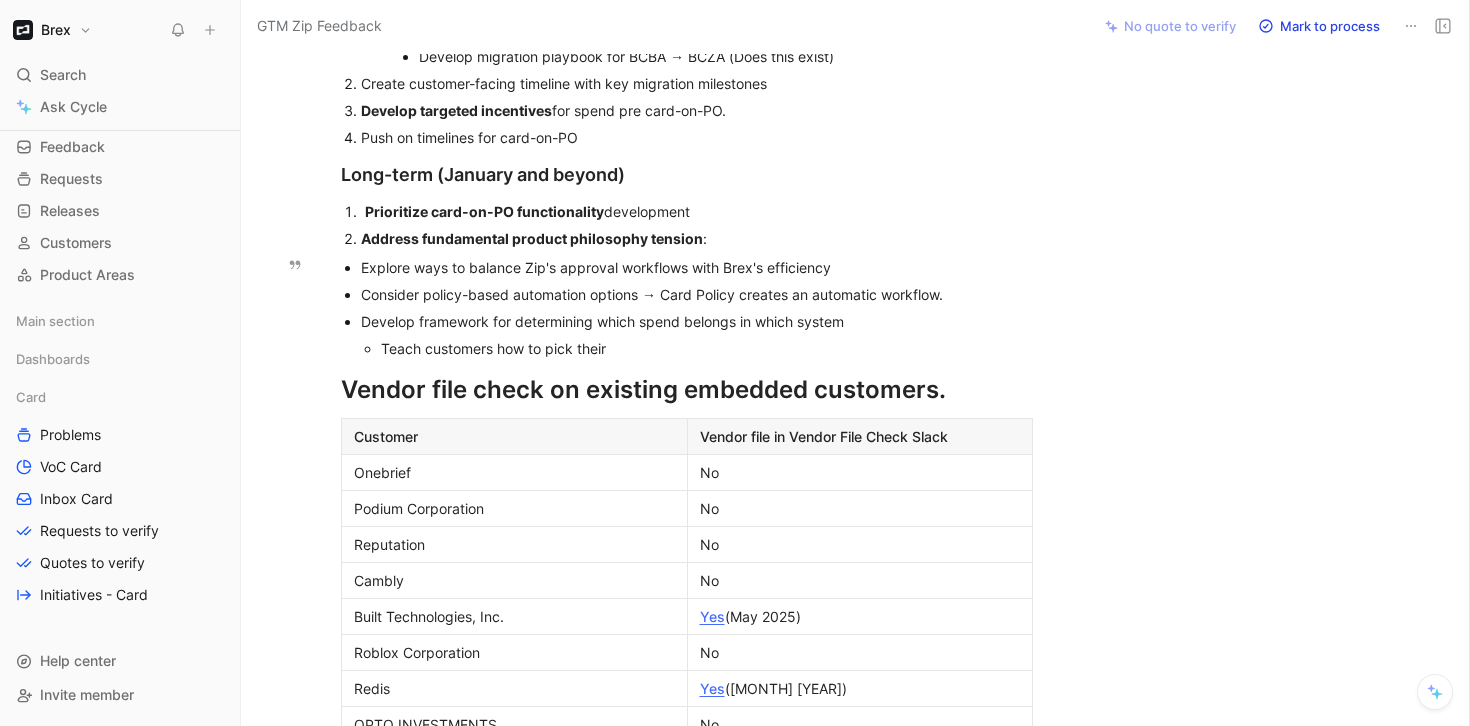 click on "Teach customers how to pick their" at bounding box center (707, 348) 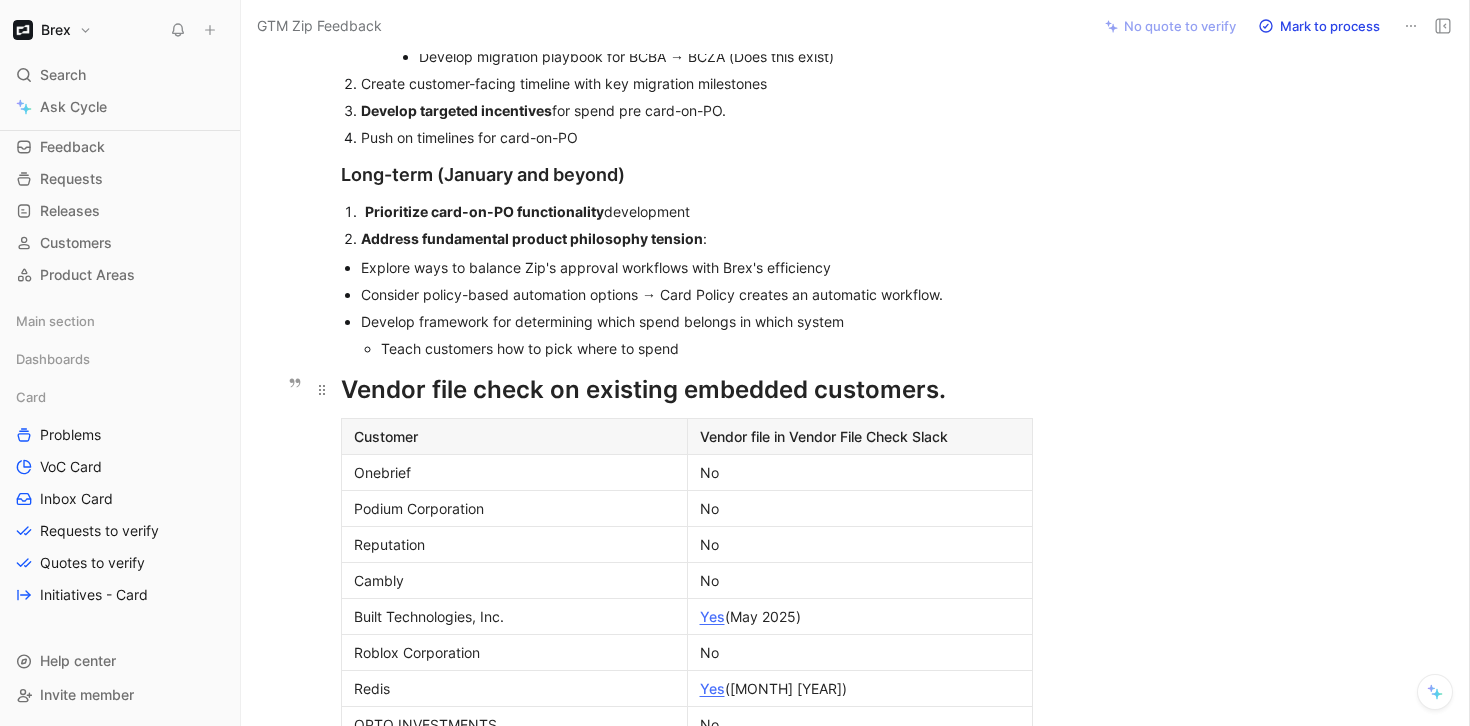 click on "Vendor file check on existing embedded customers." at bounding box center (687, 390) 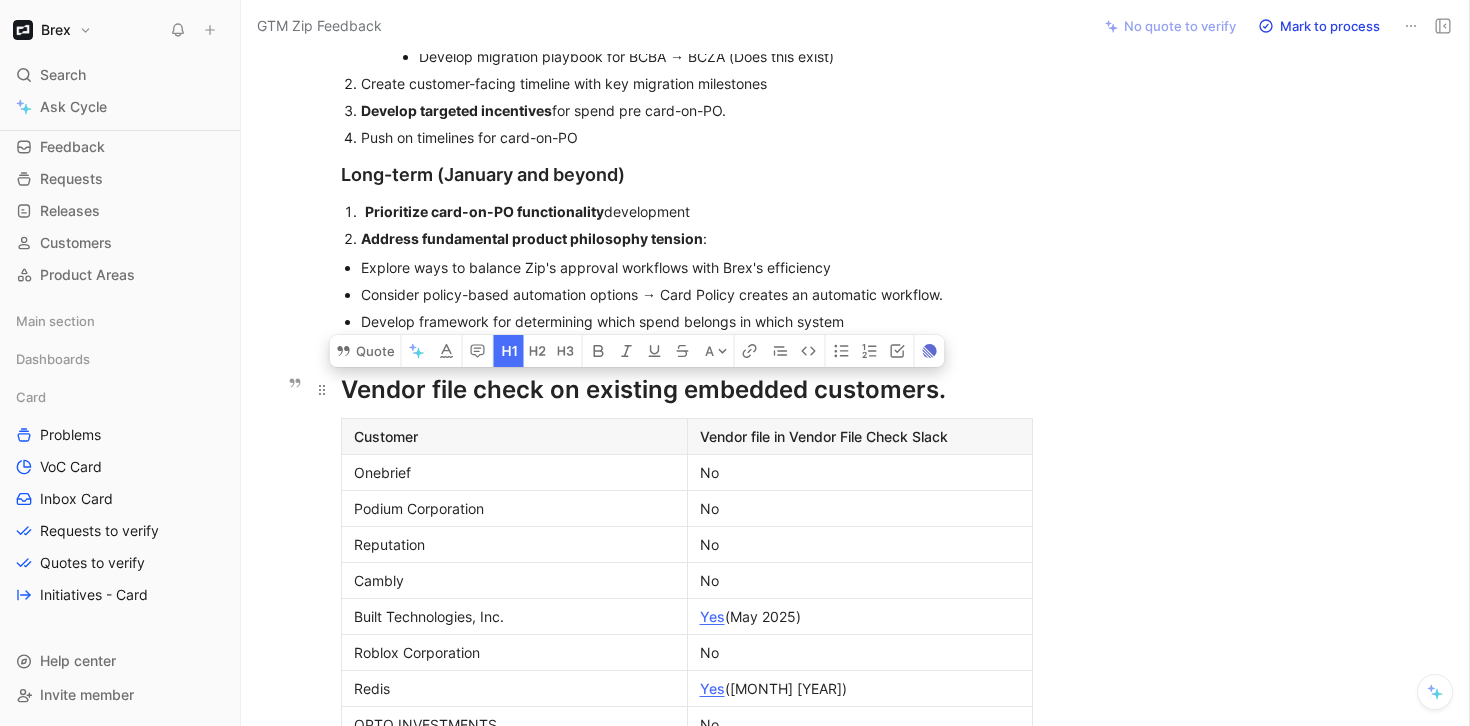 click on "Vendor file check on existing embedded customers." at bounding box center (687, 390) 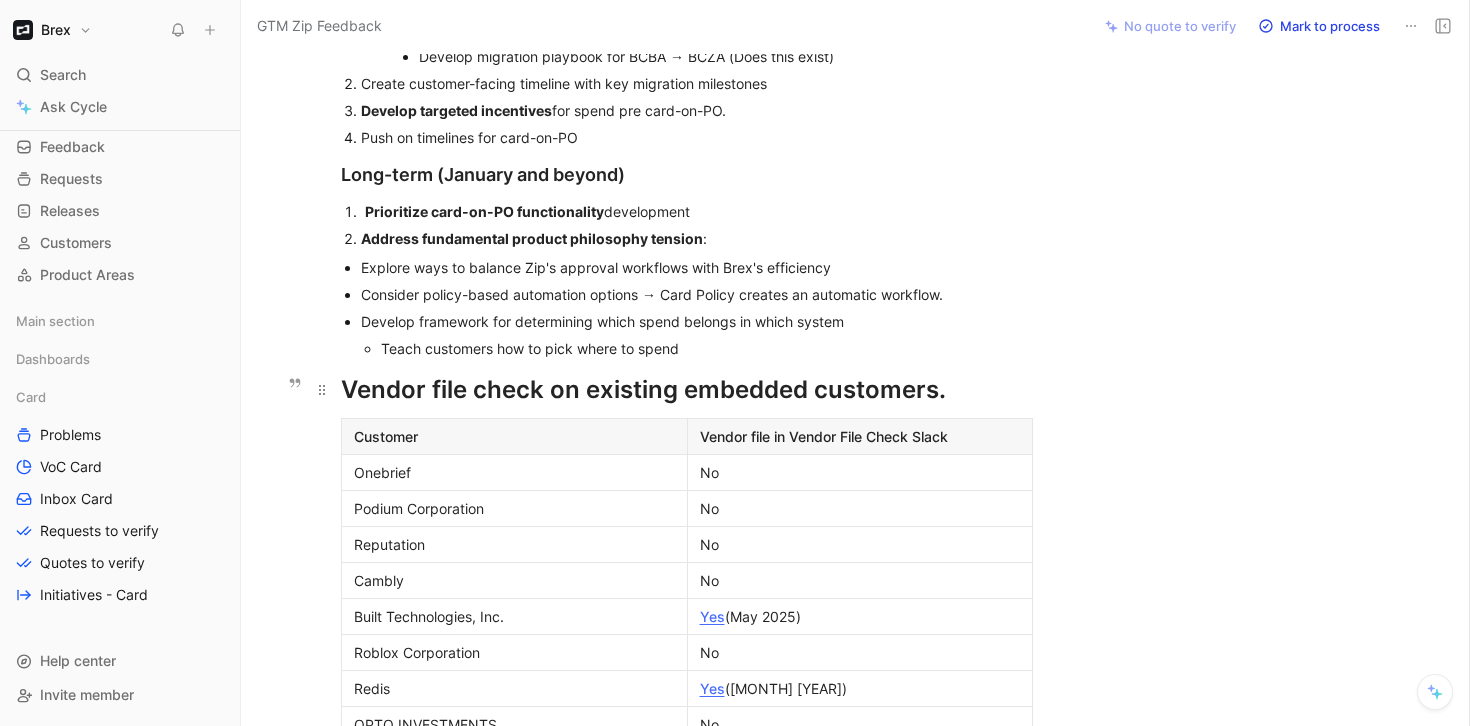 click on "Vendor file check on existing embedded customers." at bounding box center (687, 390) 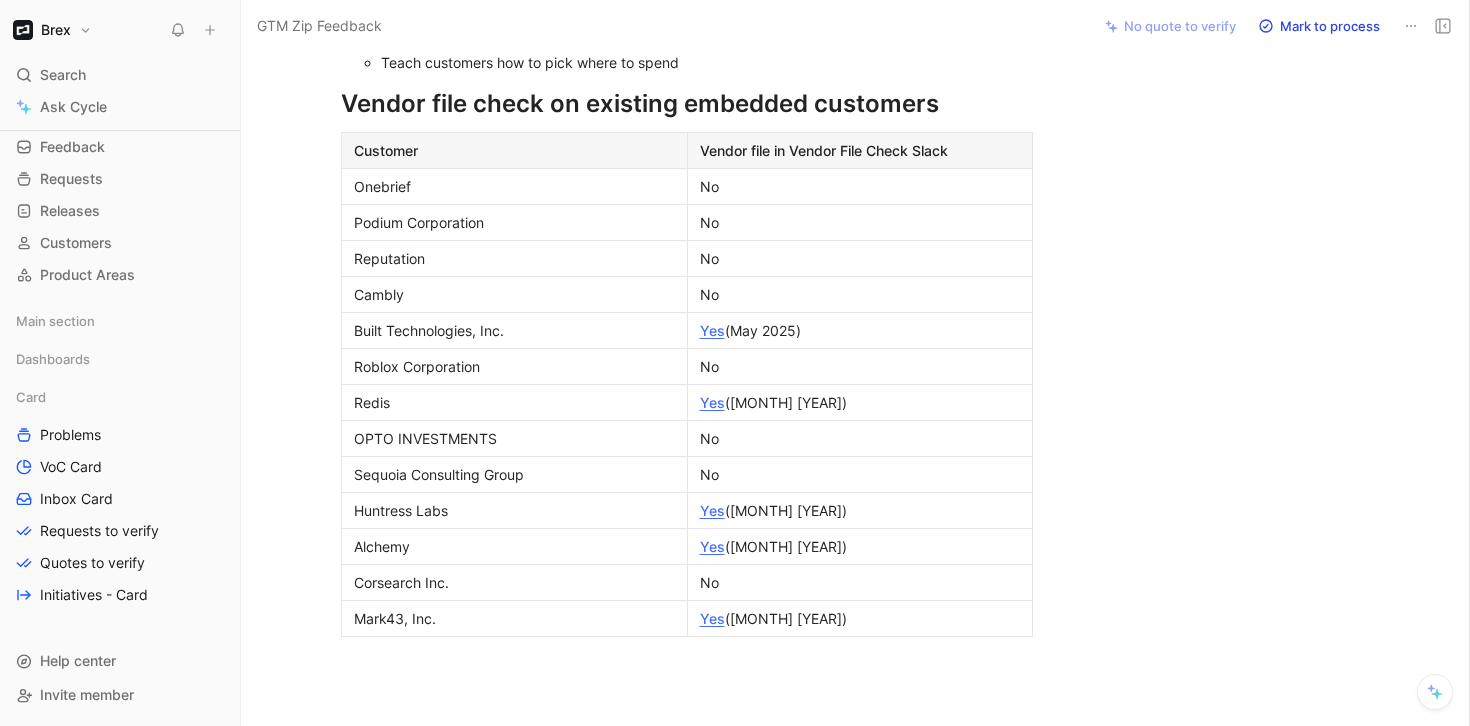 scroll, scrollTop: 2151, scrollLeft: 0, axis: vertical 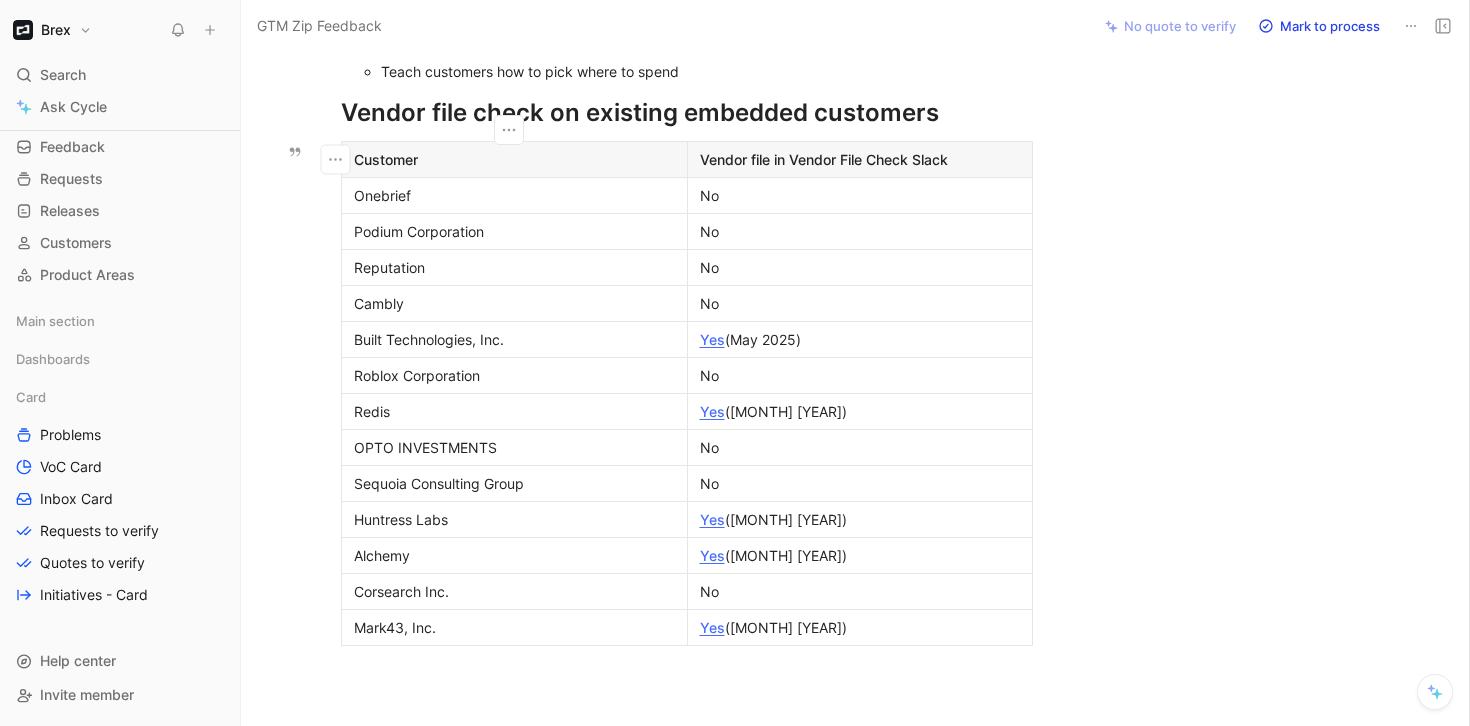 click on "Customer Vendor file in Vendor File Check Slack Onebrief No Podium Corporation No Reputation No Cambly No Built Technologies, Inc. Yes  (May 2025) Roblox Corporation No Redis Yes  (Jun 2025) OPTO INVESTMENTS No  Sequoia Consulting Group No Huntress Labs Yes  (Jul 2024) Alchemy Yes  (Jul 2025) Corsearch Inc. No Mark43, Inc. Yes  (Jul 2025)" at bounding box center (687, 393) 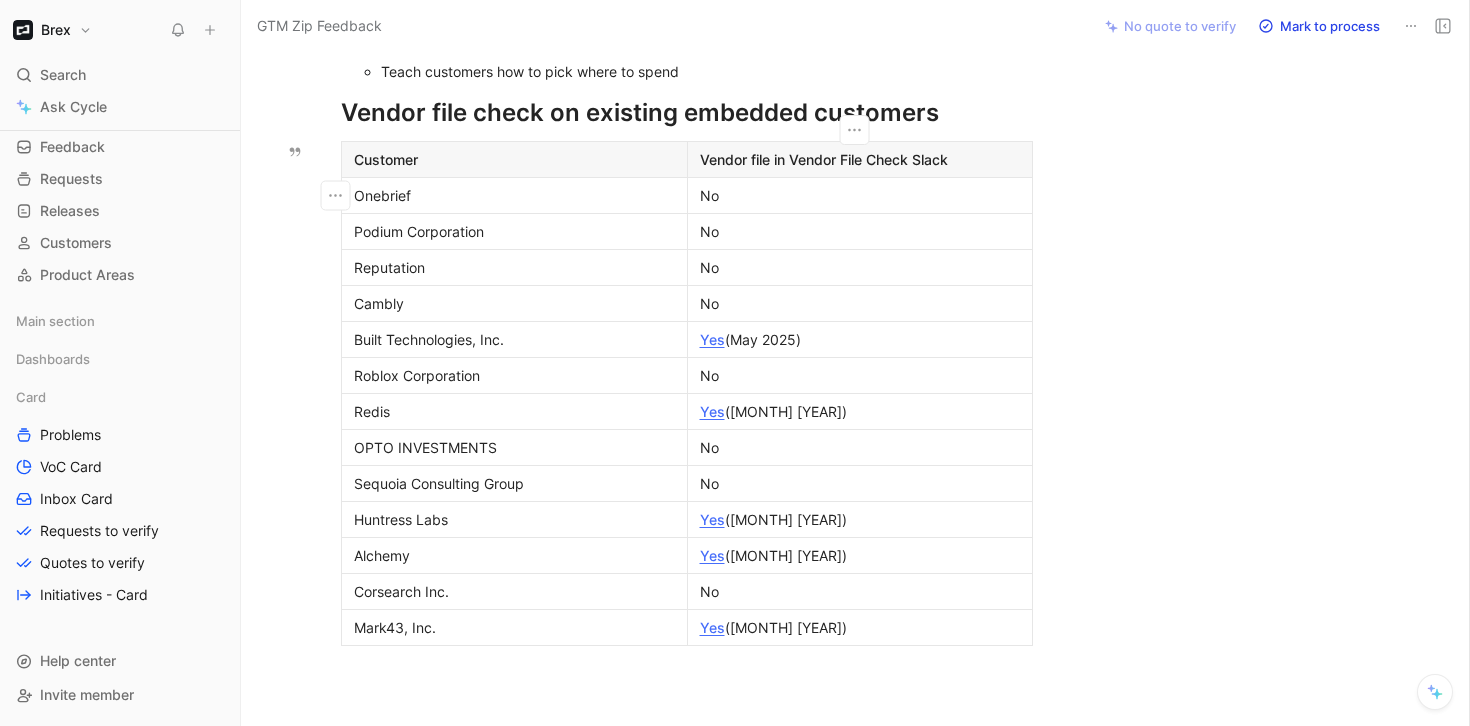 click on "No" at bounding box center (860, 195) 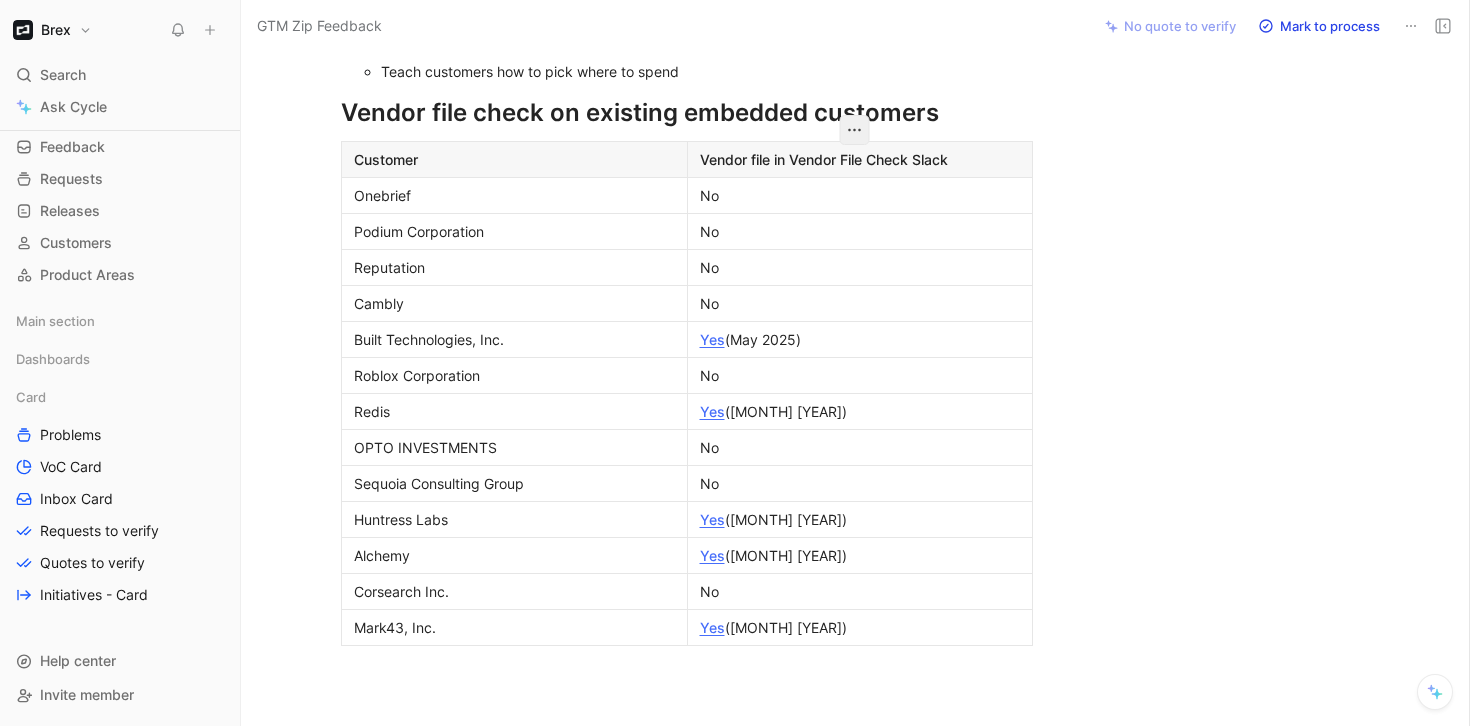 click 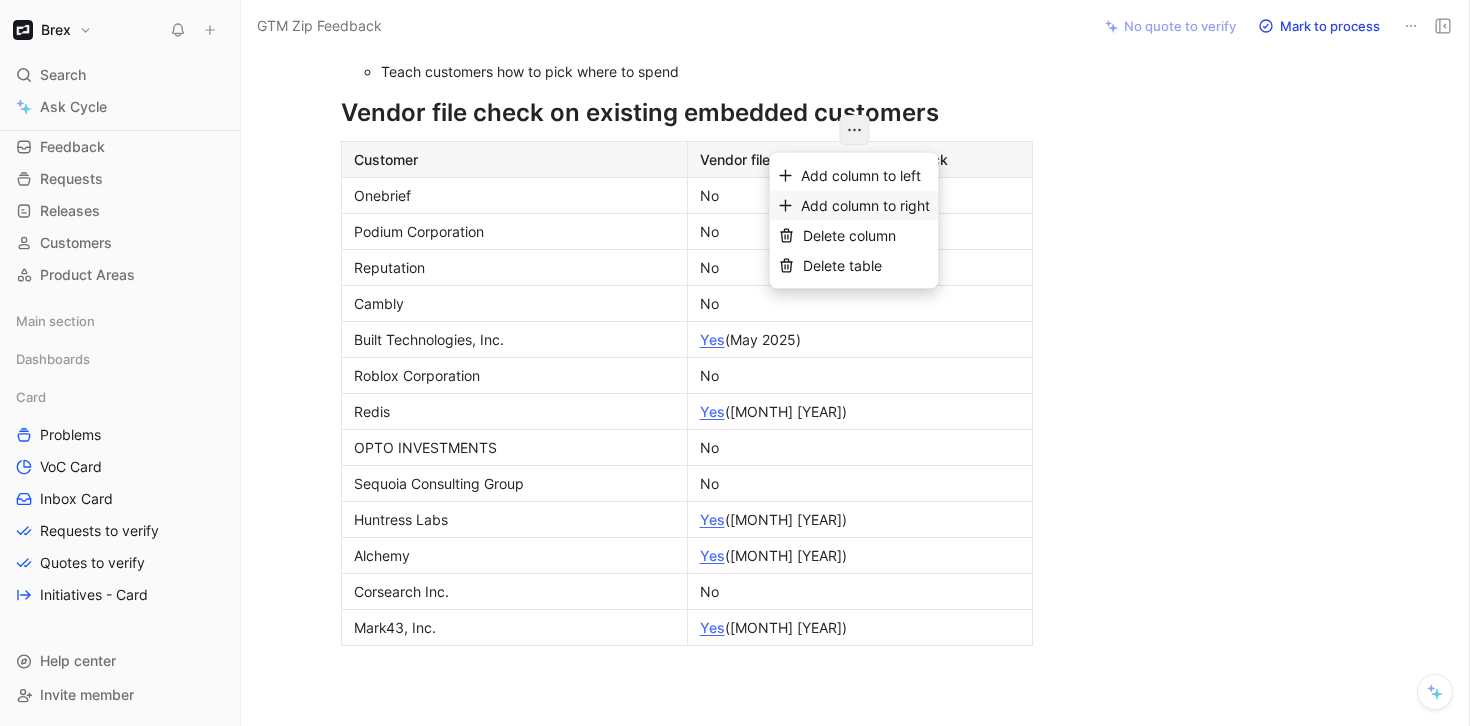 click on "Add column to right" at bounding box center (865, 205) 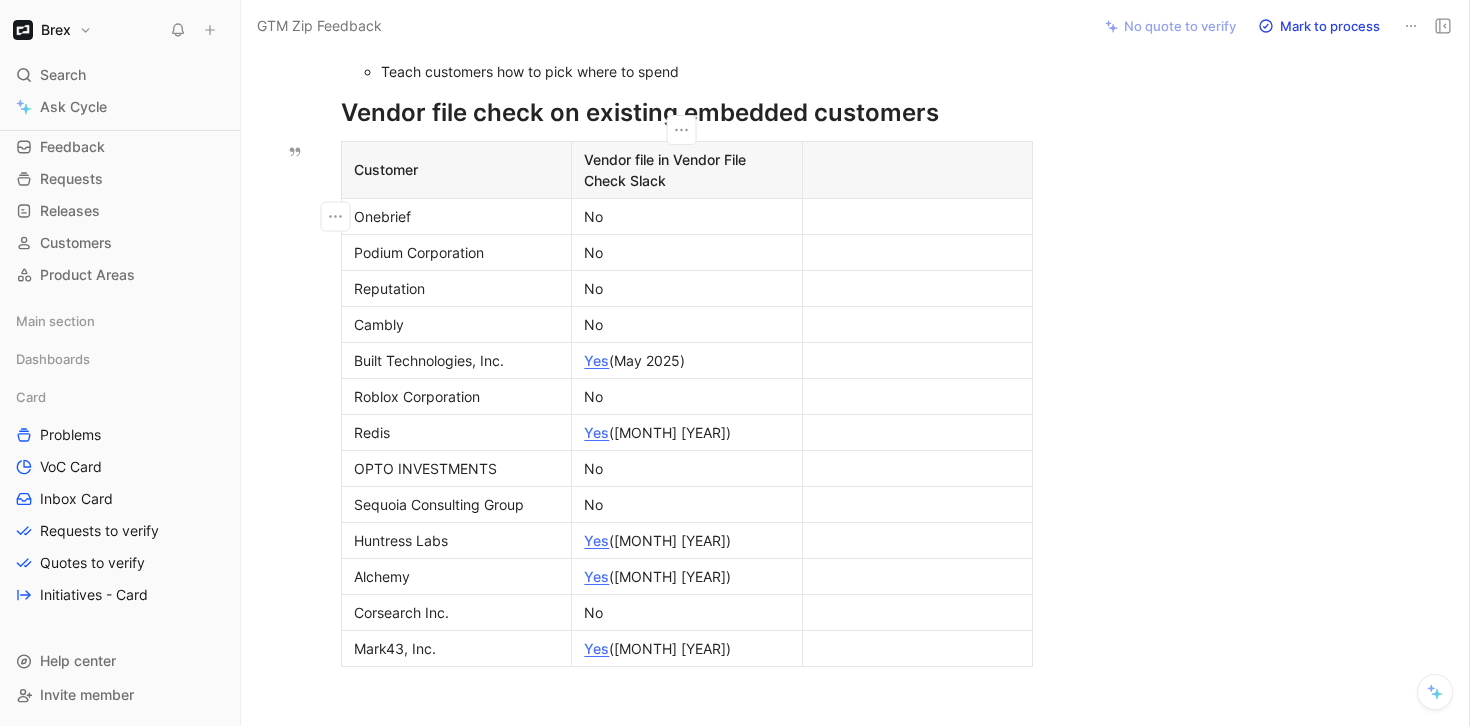 click at bounding box center (917, 169) 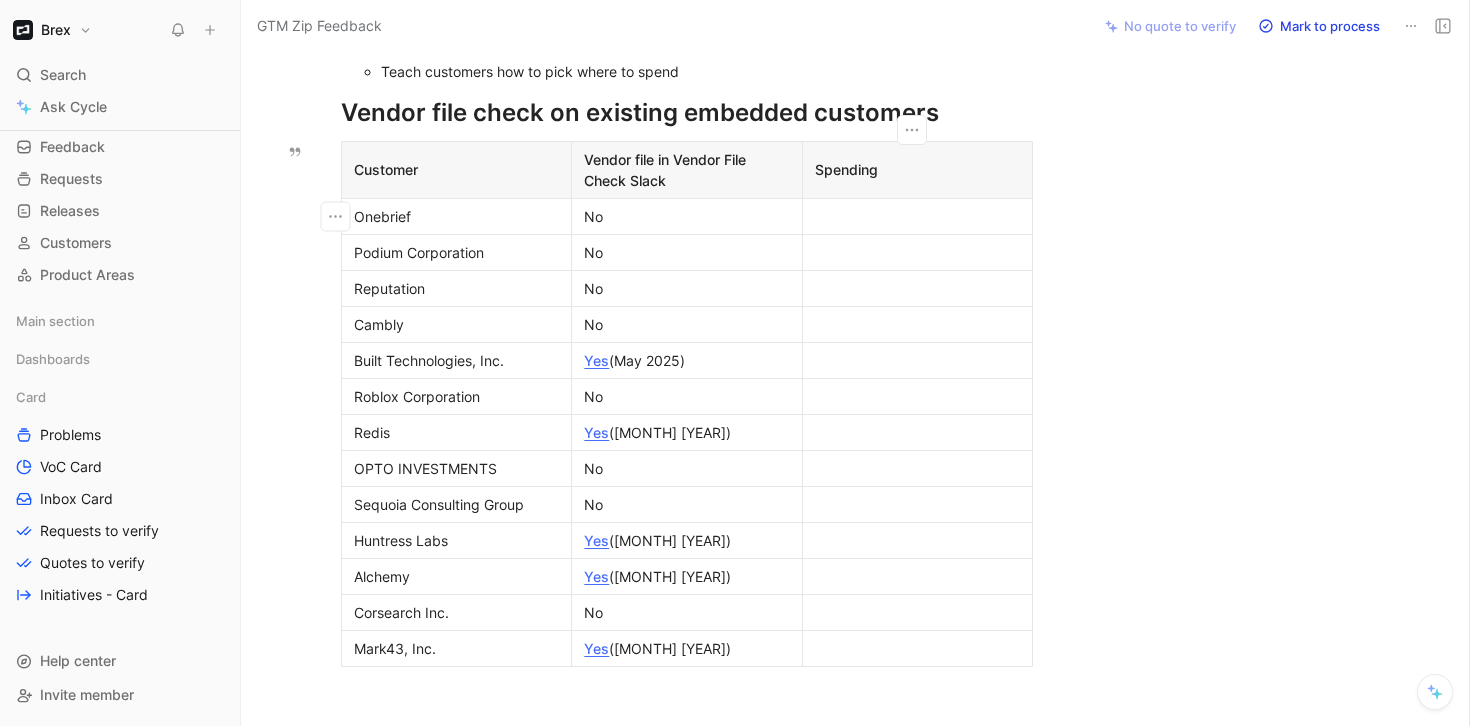 click at bounding box center (917, 216) 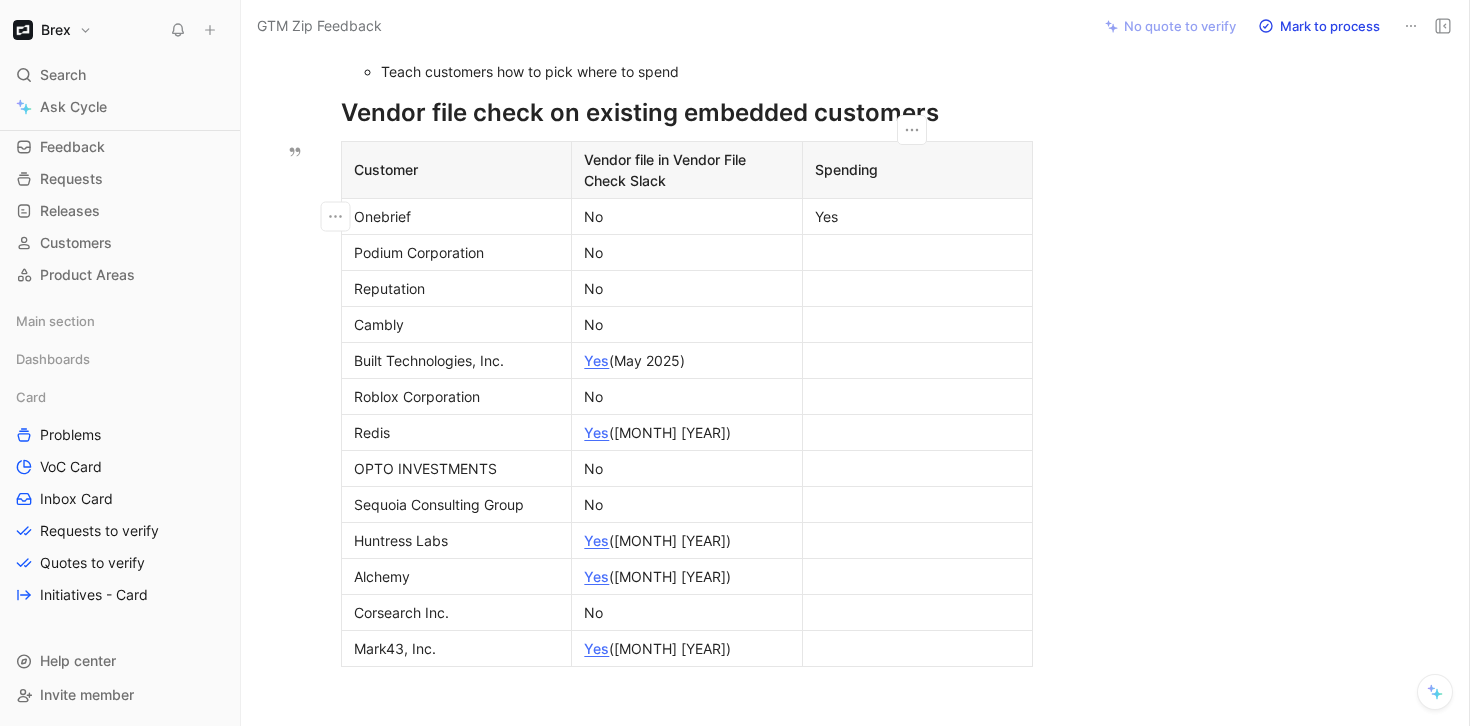 click at bounding box center [917, 252] 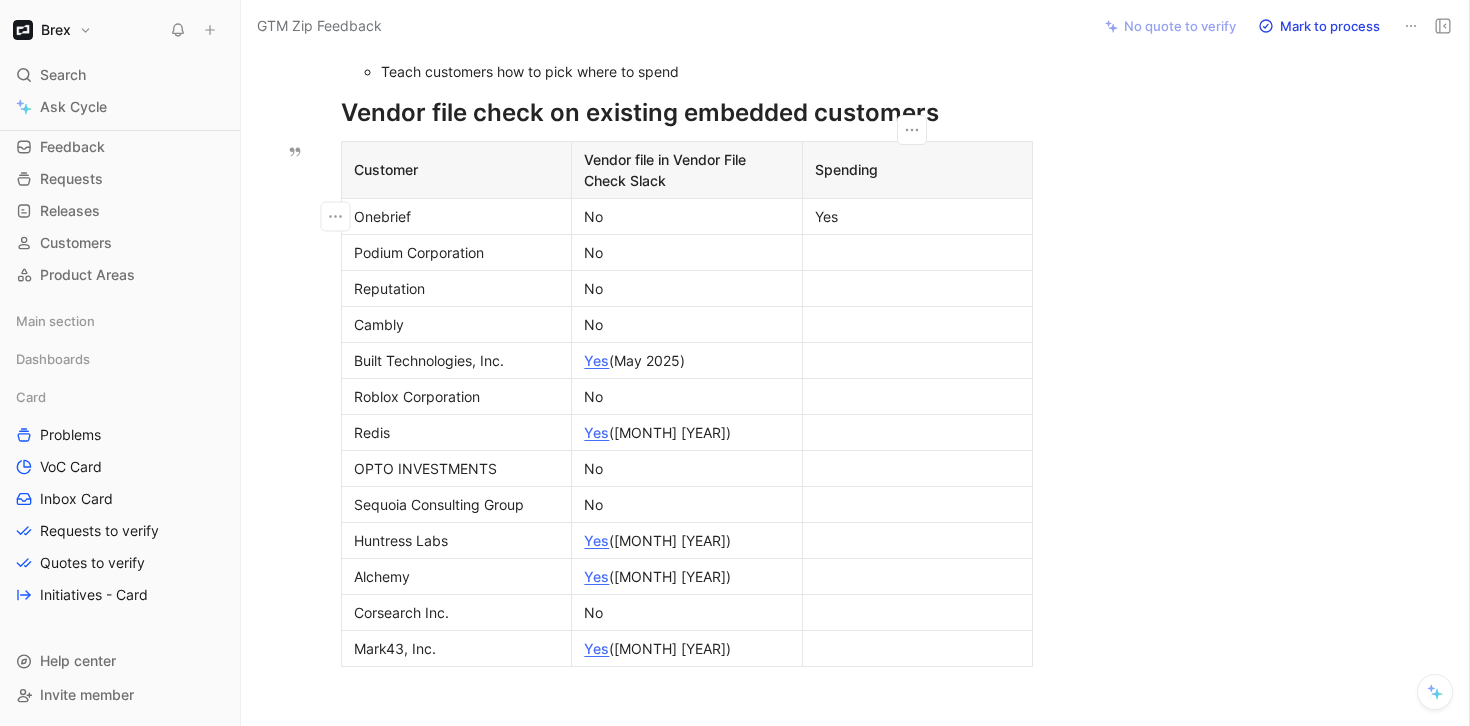 drag, startPoint x: 814, startPoint y: 215, endPoint x: 839, endPoint y: 216, distance: 25.019993 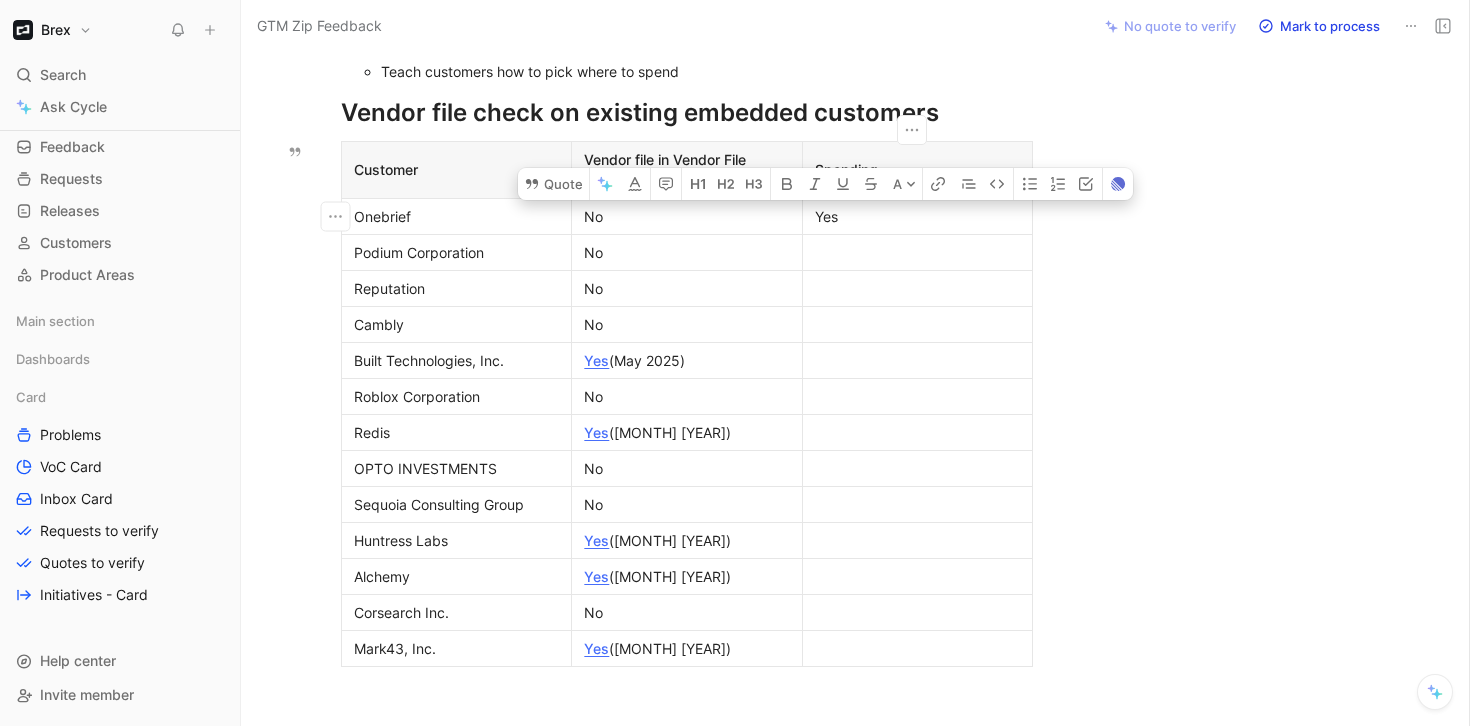 click on "Yes" at bounding box center (917, 216) 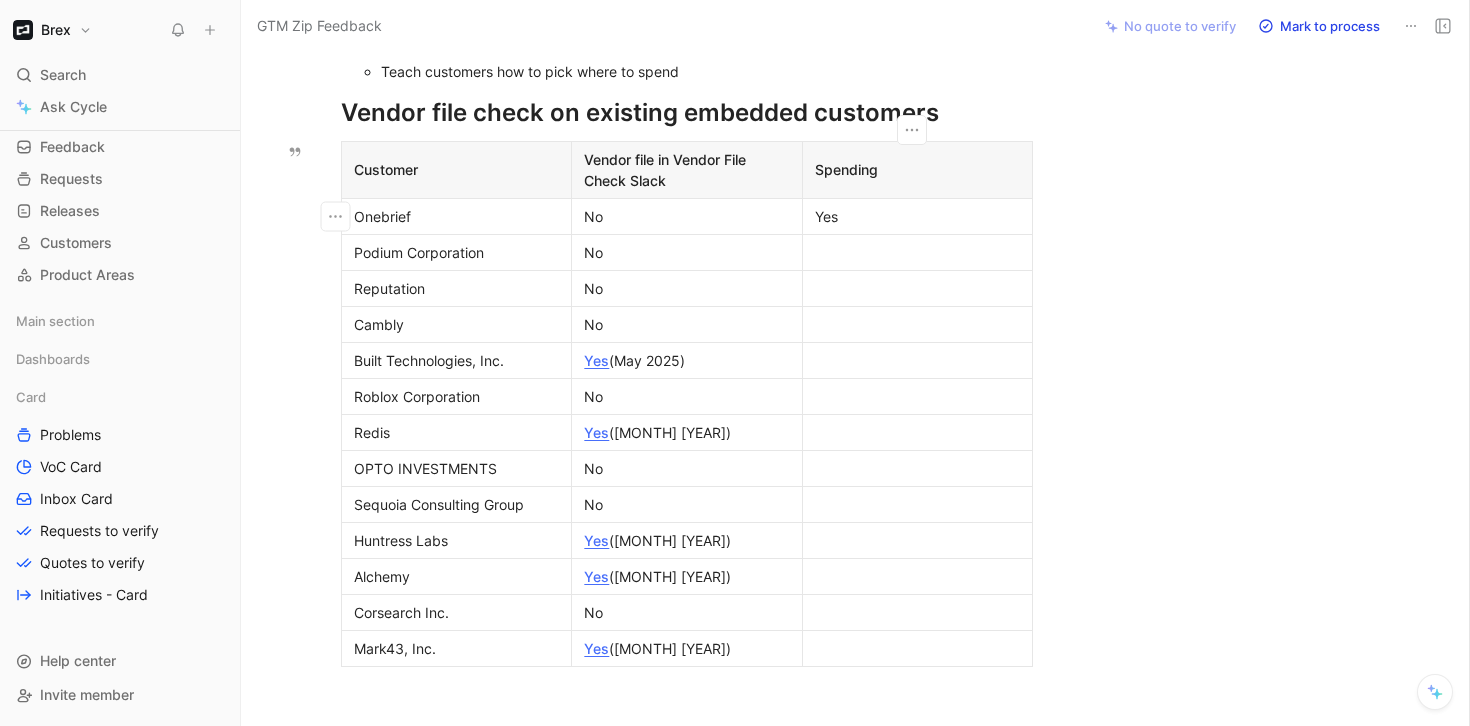 click on "Yes" at bounding box center [917, 216] 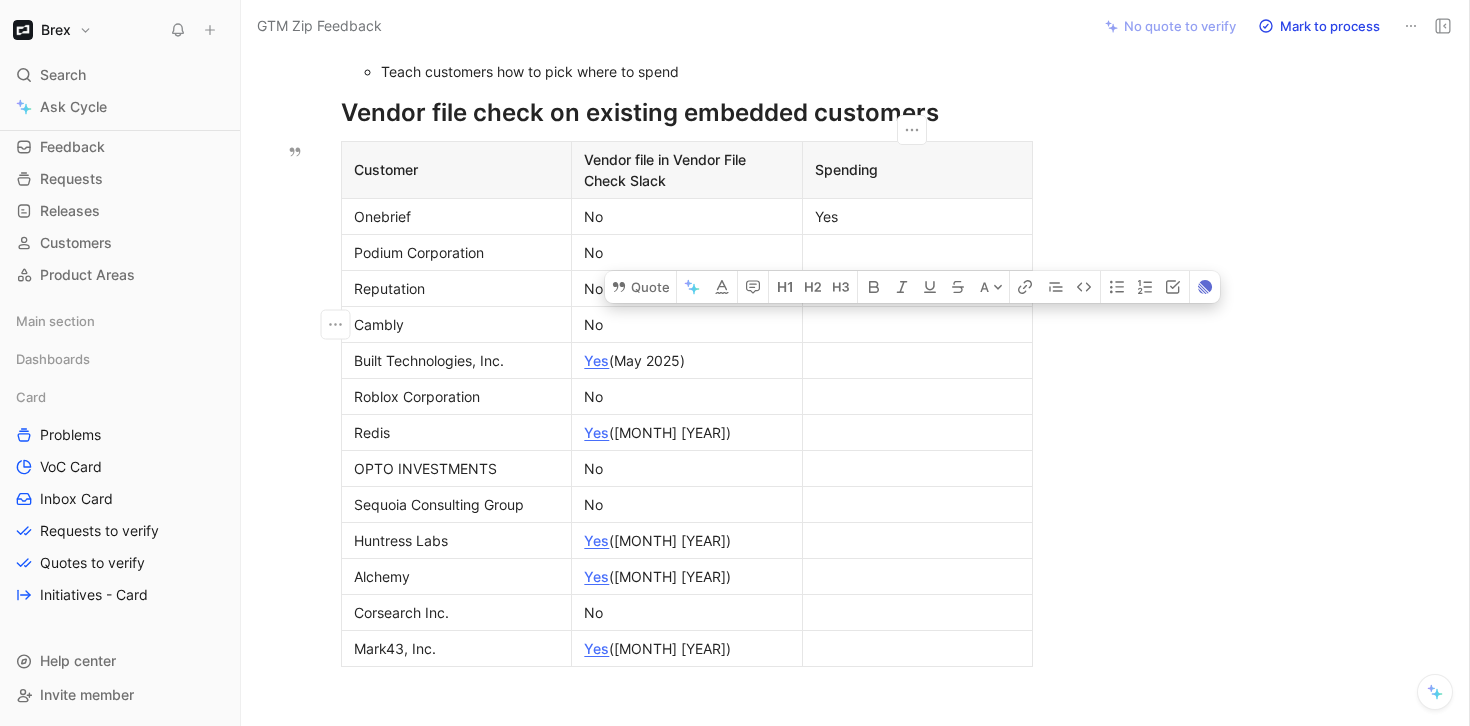 drag, startPoint x: 818, startPoint y: 252, endPoint x: 839, endPoint y: 313, distance: 64.513565 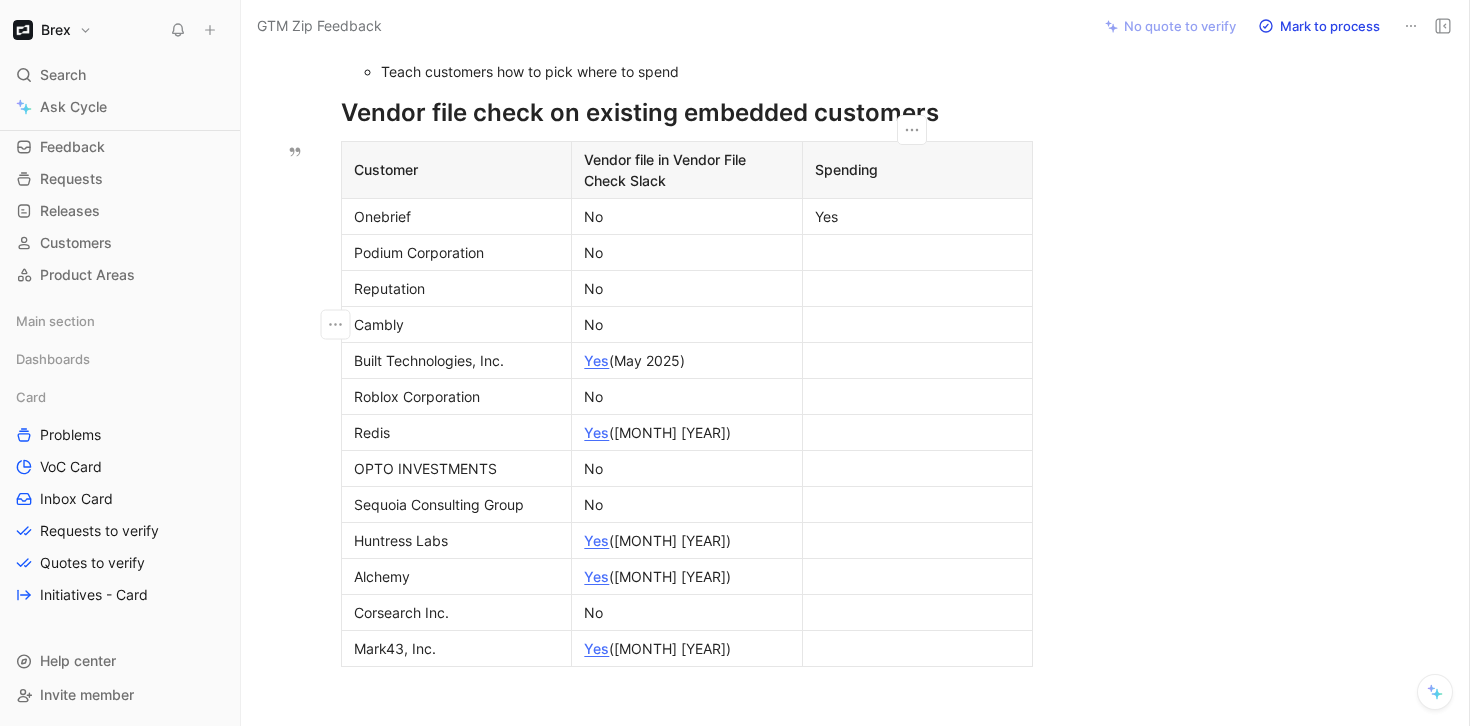 click at bounding box center [917, 324] 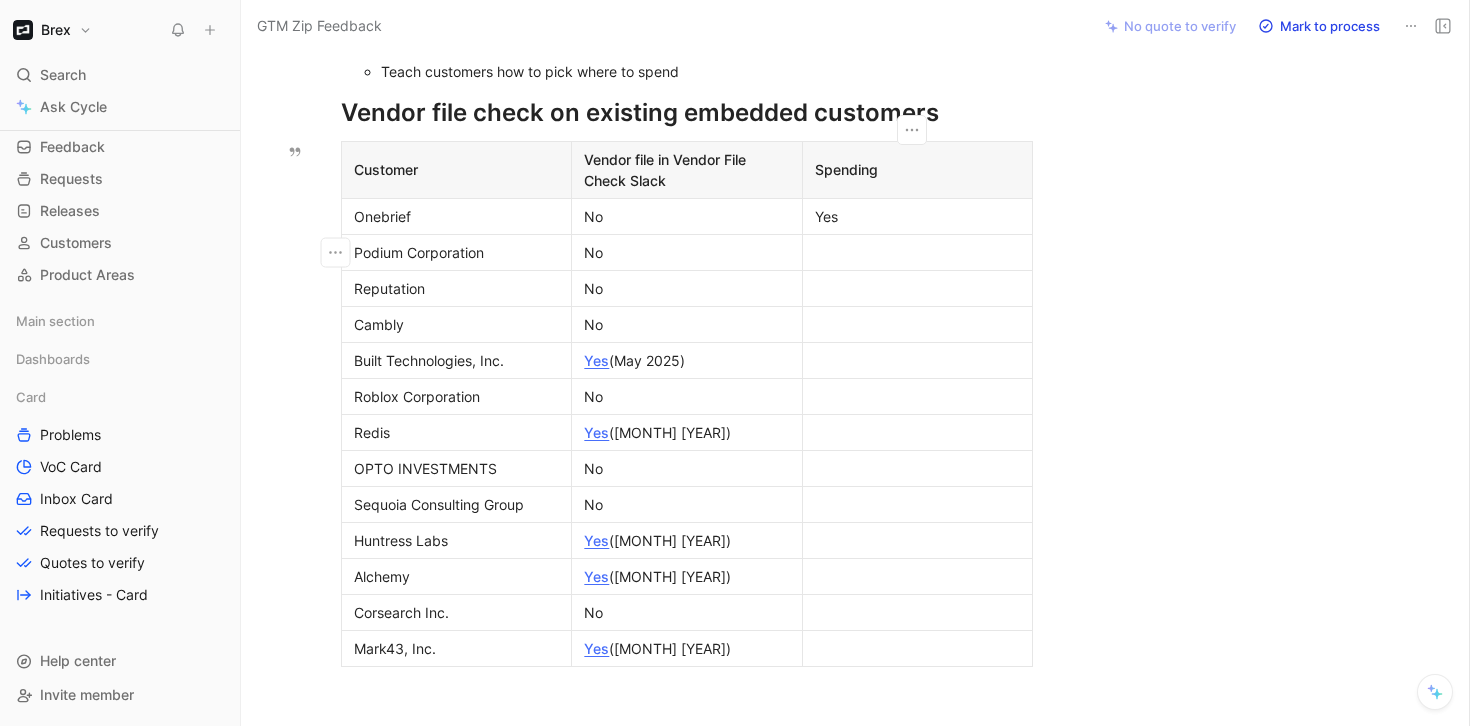 click at bounding box center (917, 252) 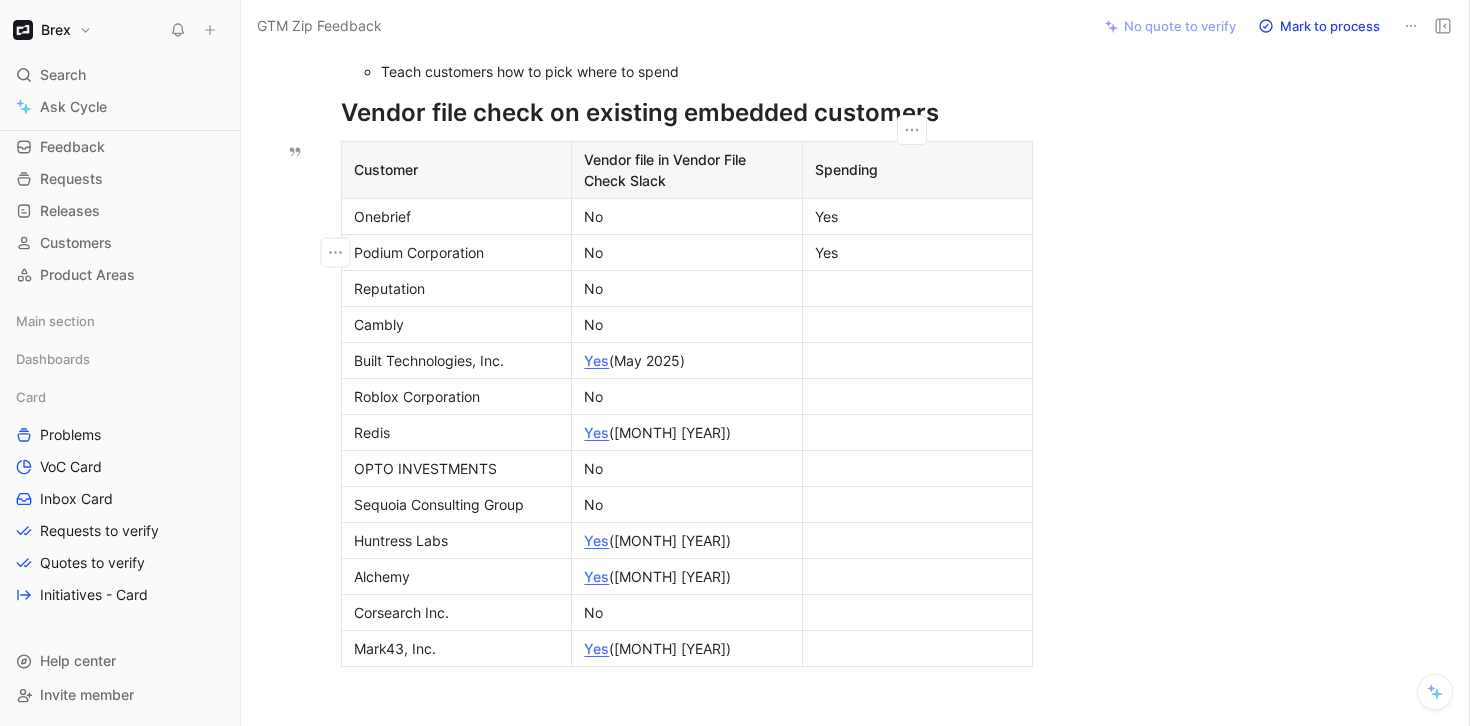 click at bounding box center [917, 288] 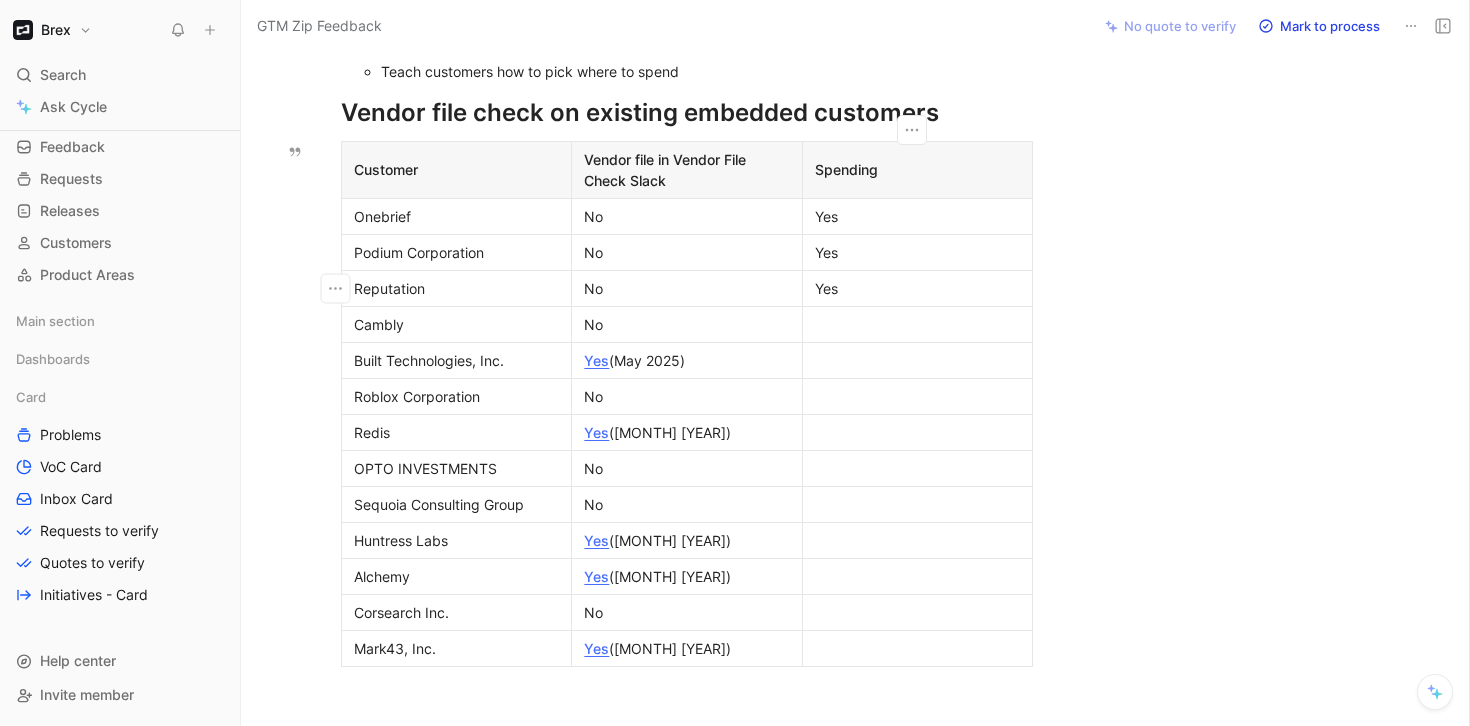 click at bounding box center (917, 324) 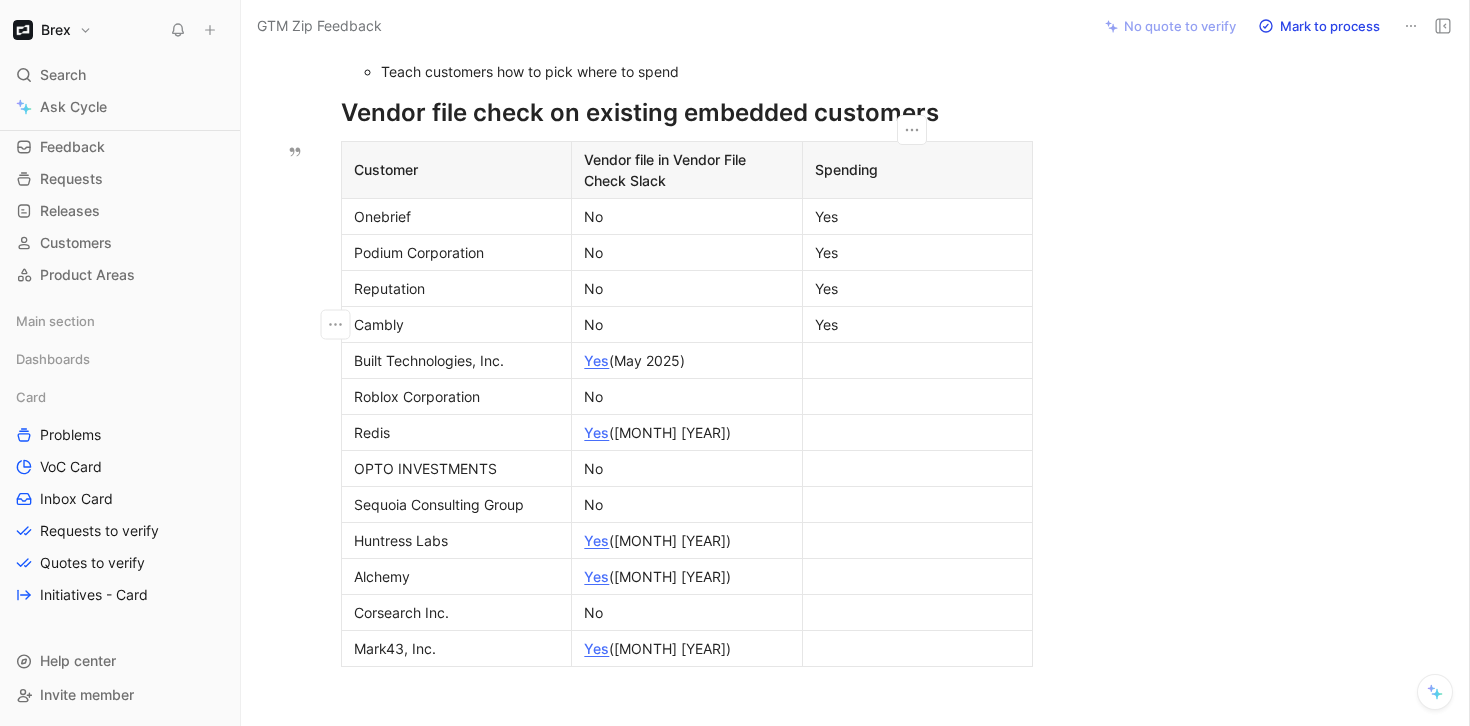 click at bounding box center (917, 360) 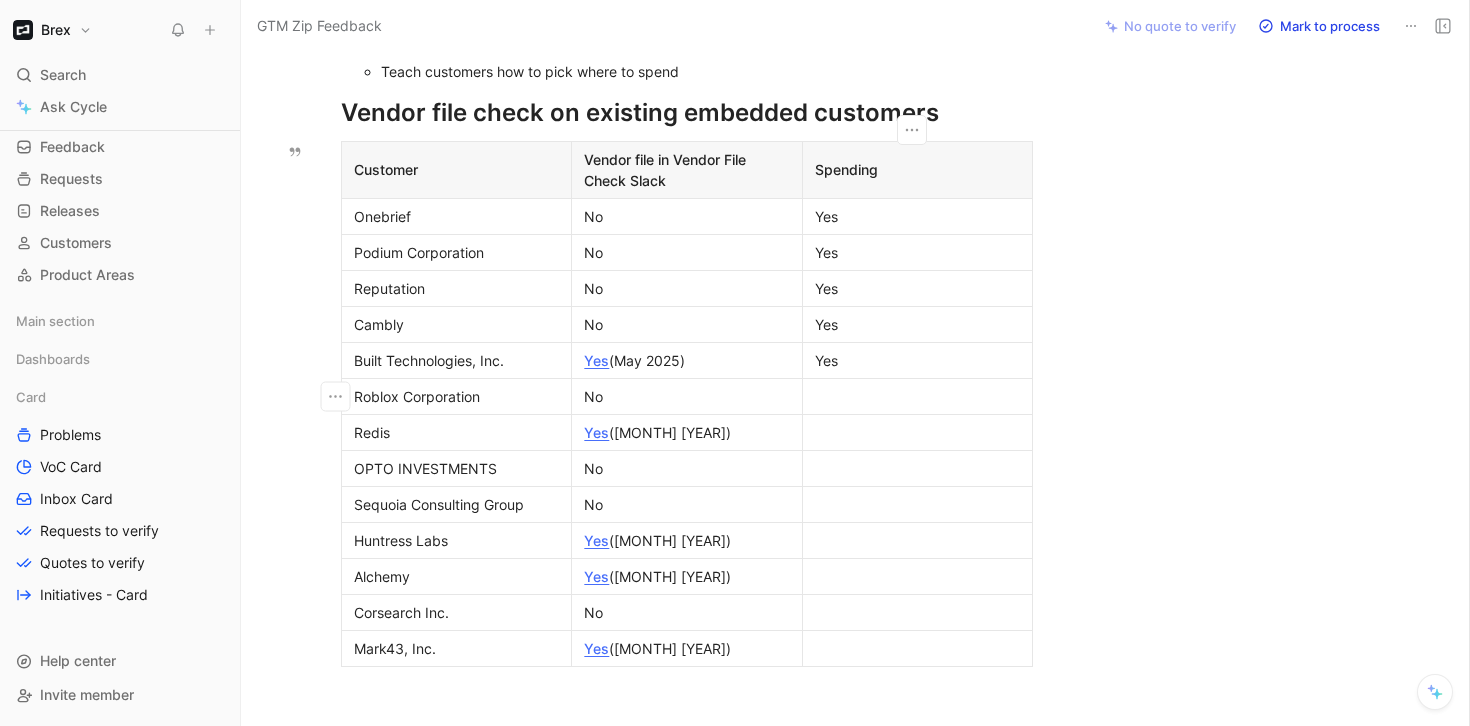 click at bounding box center [917, 396] 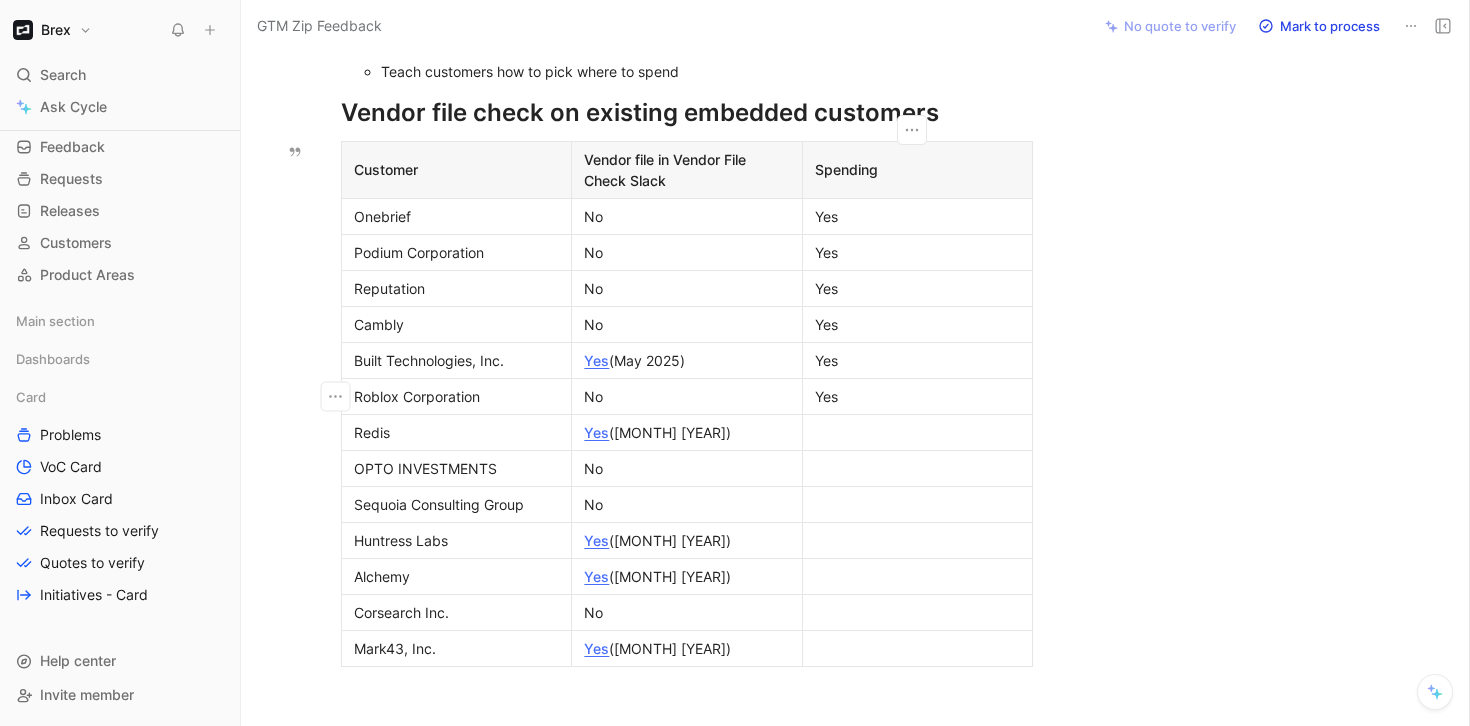 click at bounding box center (917, 432) 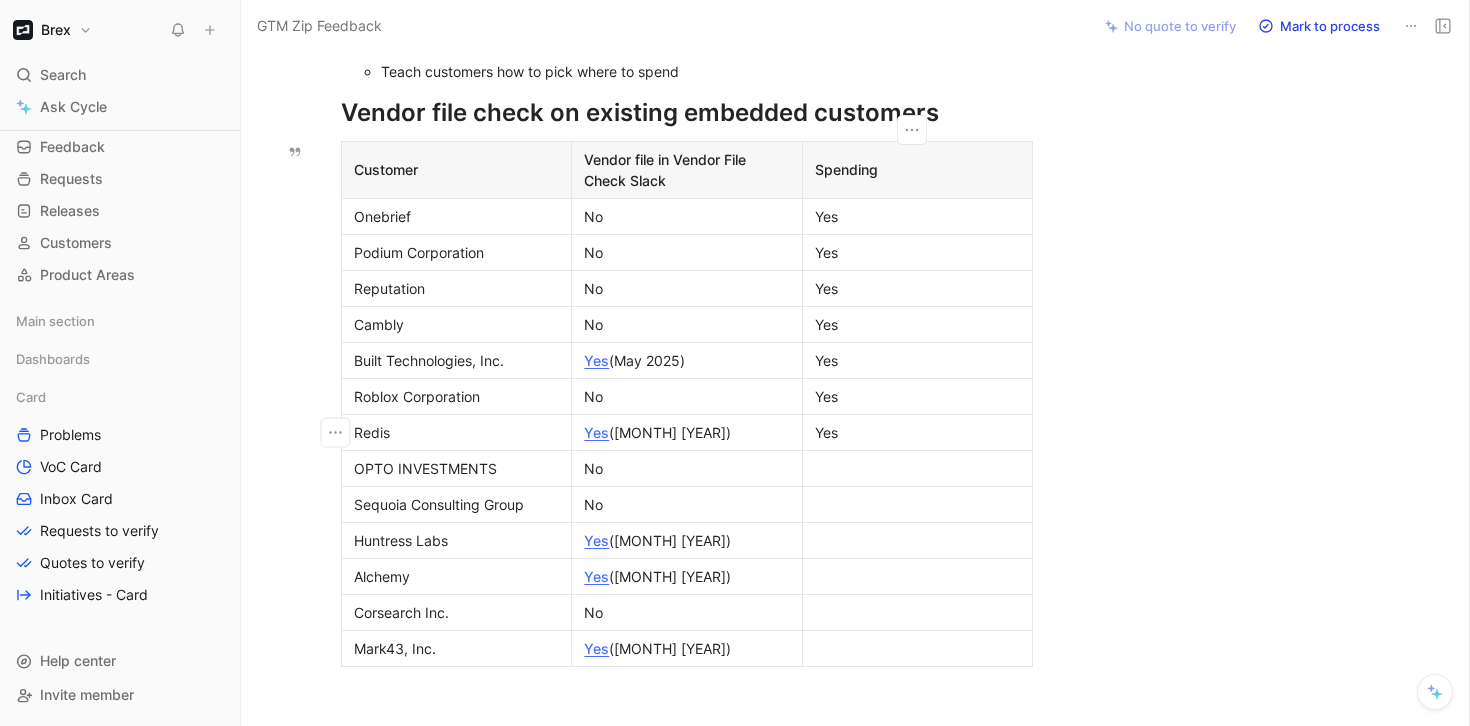 click at bounding box center [917, 468] 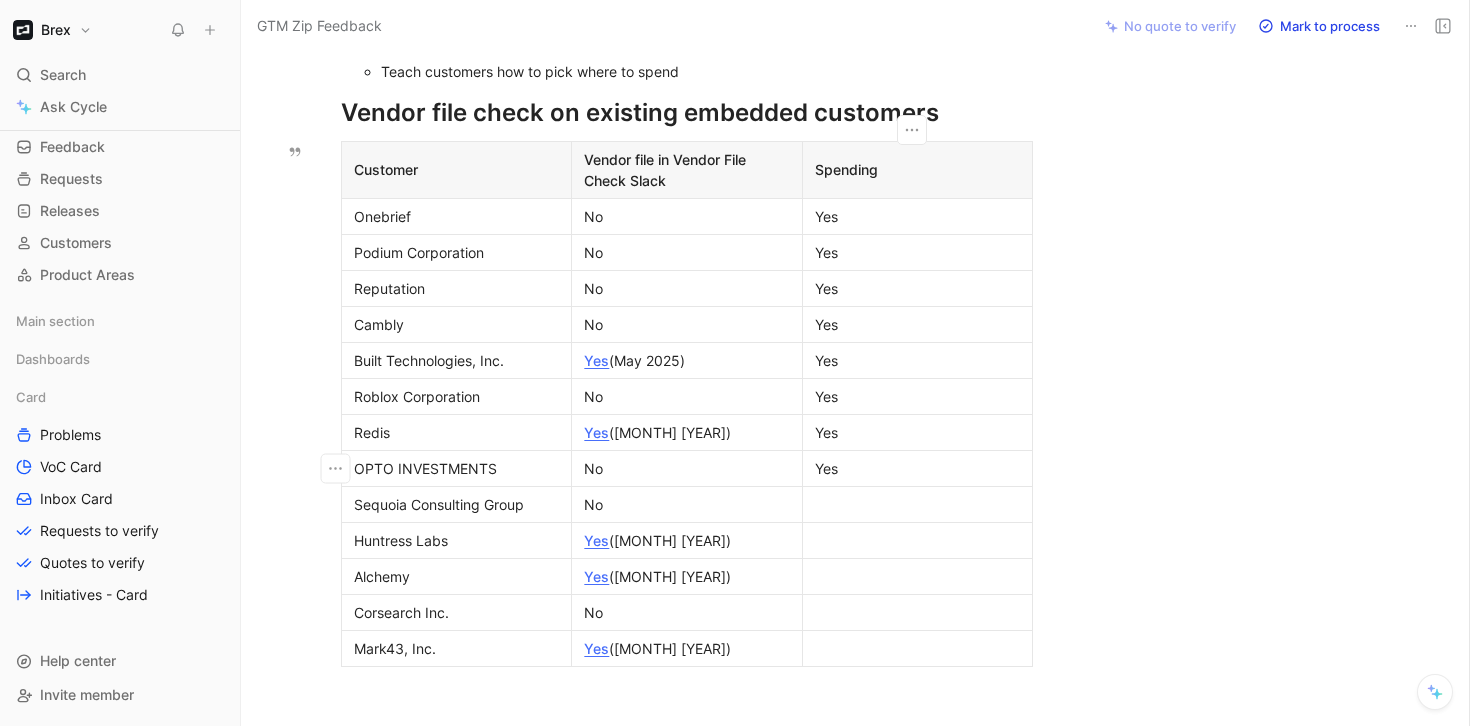click at bounding box center [917, 540] 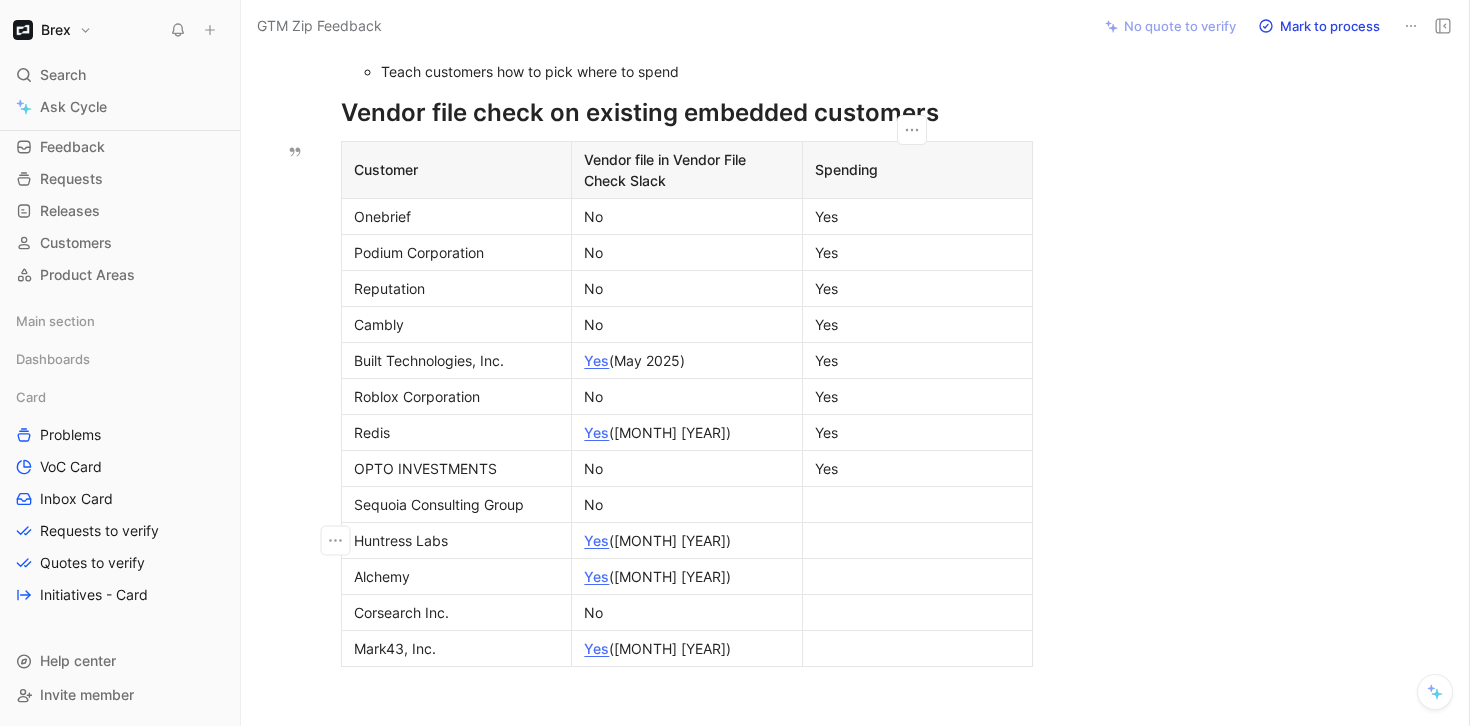 click at bounding box center (917, 504) 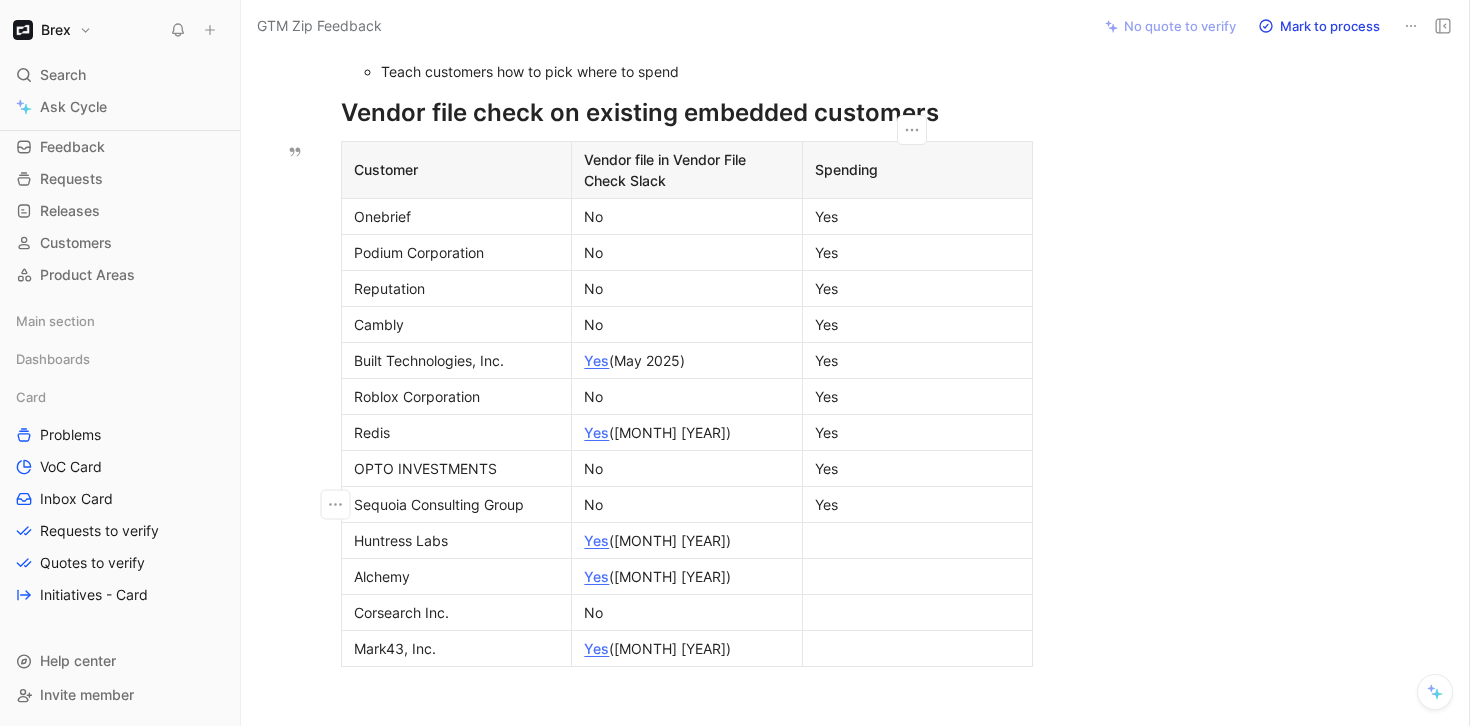 click at bounding box center [917, 540] 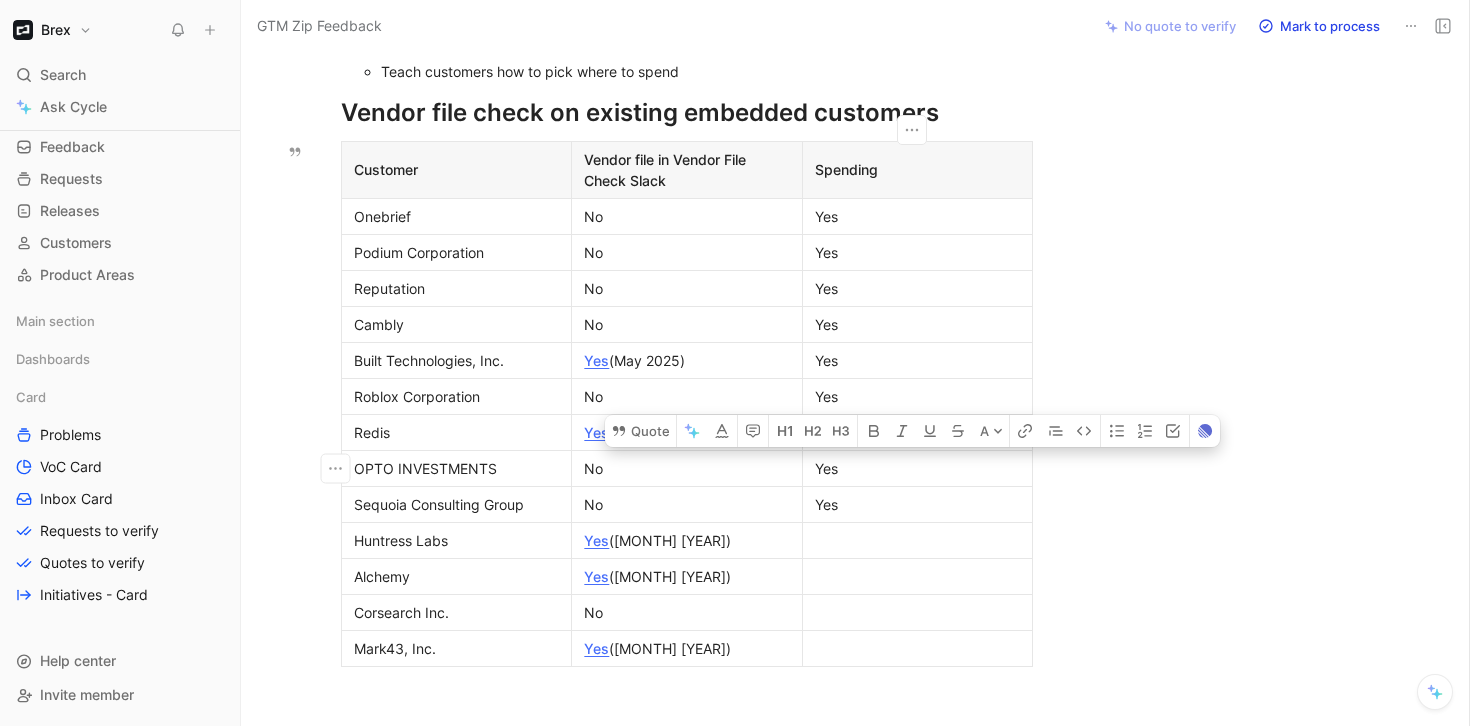 drag, startPoint x: 809, startPoint y: 215, endPoint x: 859, endPoint y: 485, distance: 274.5906 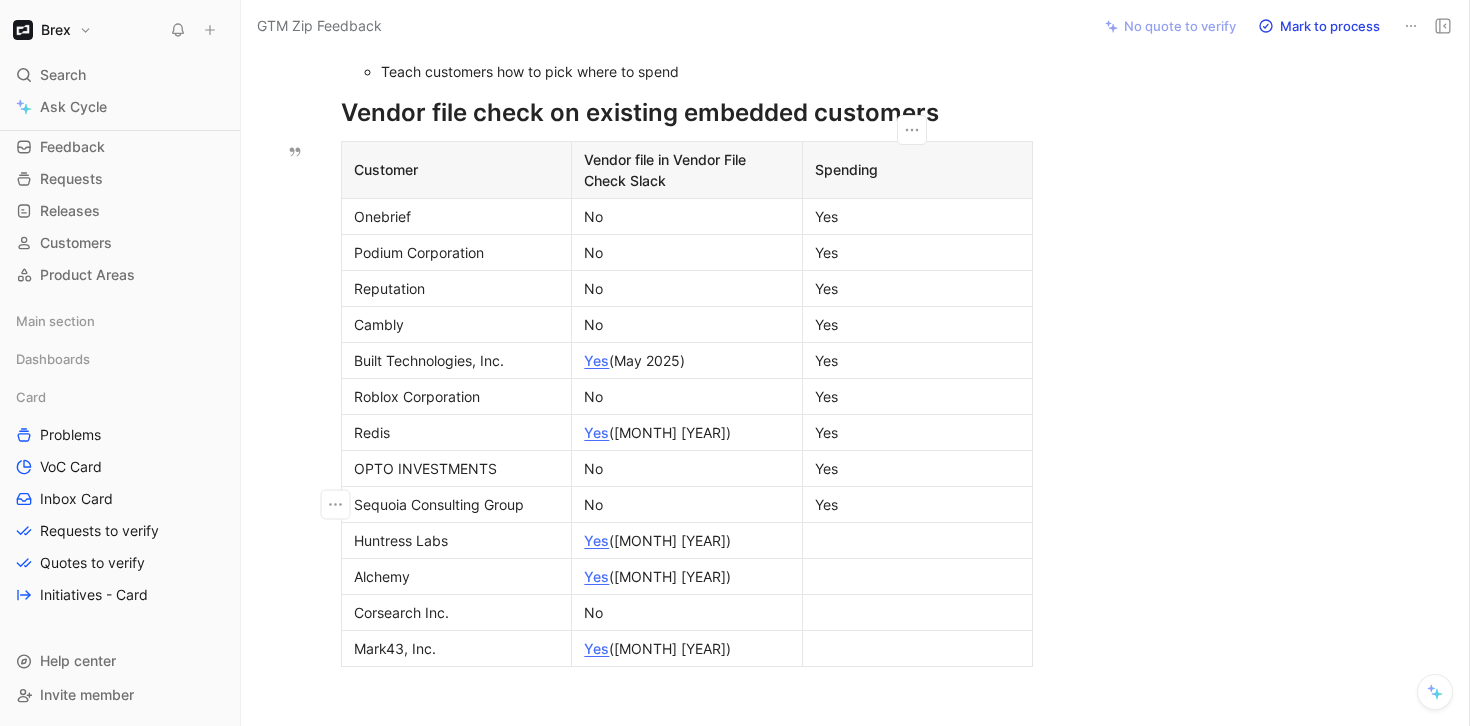 click on "Yes" at bounding box center (917, 504) 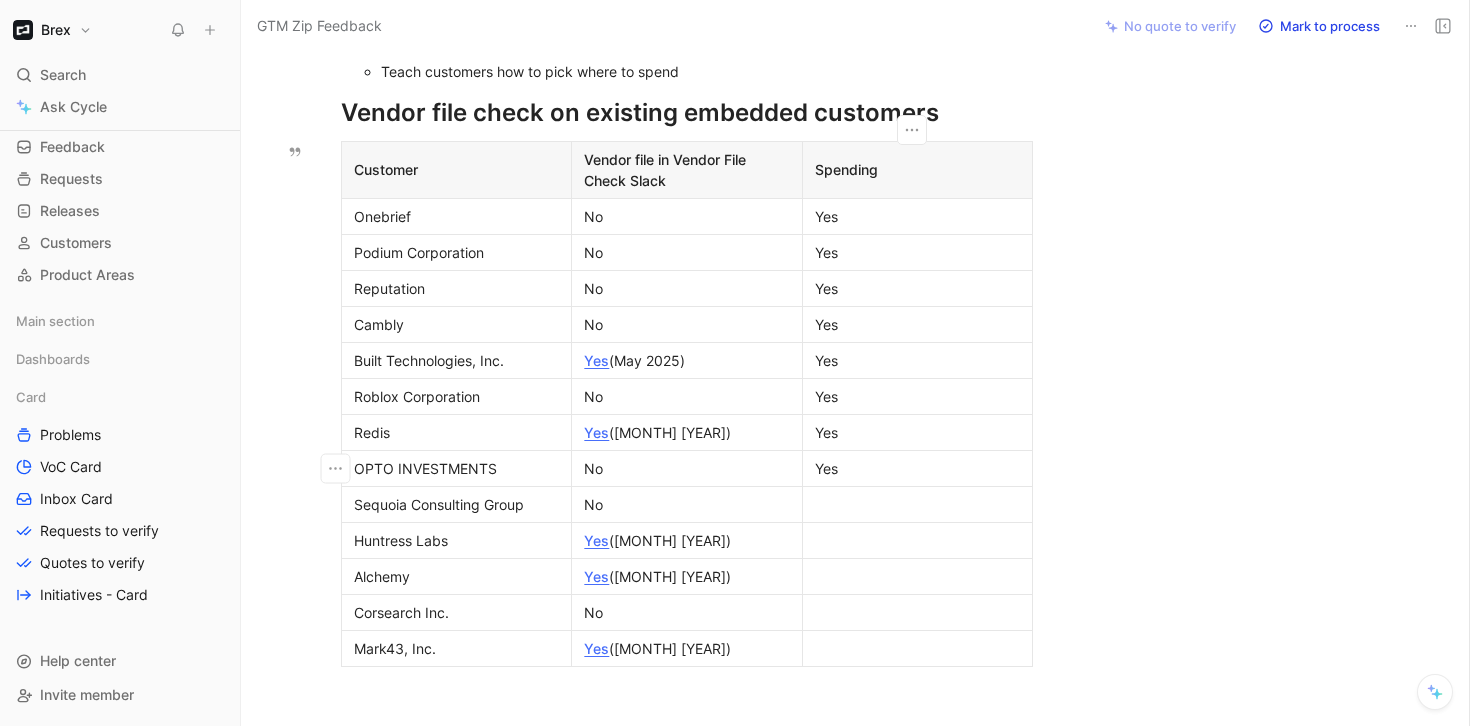 click on "Yes" at bounding box center (917, 468) 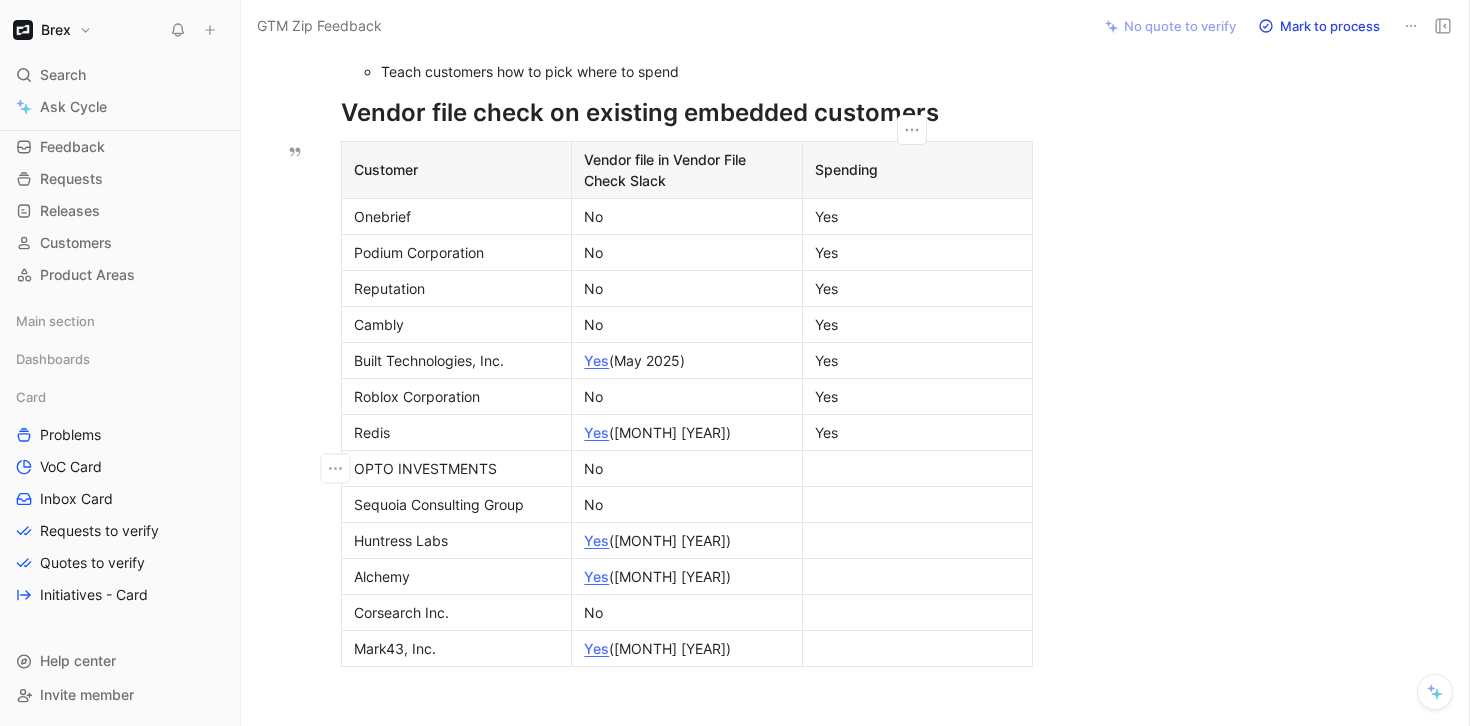 click on "Yes" at bounding box center [917, 432] 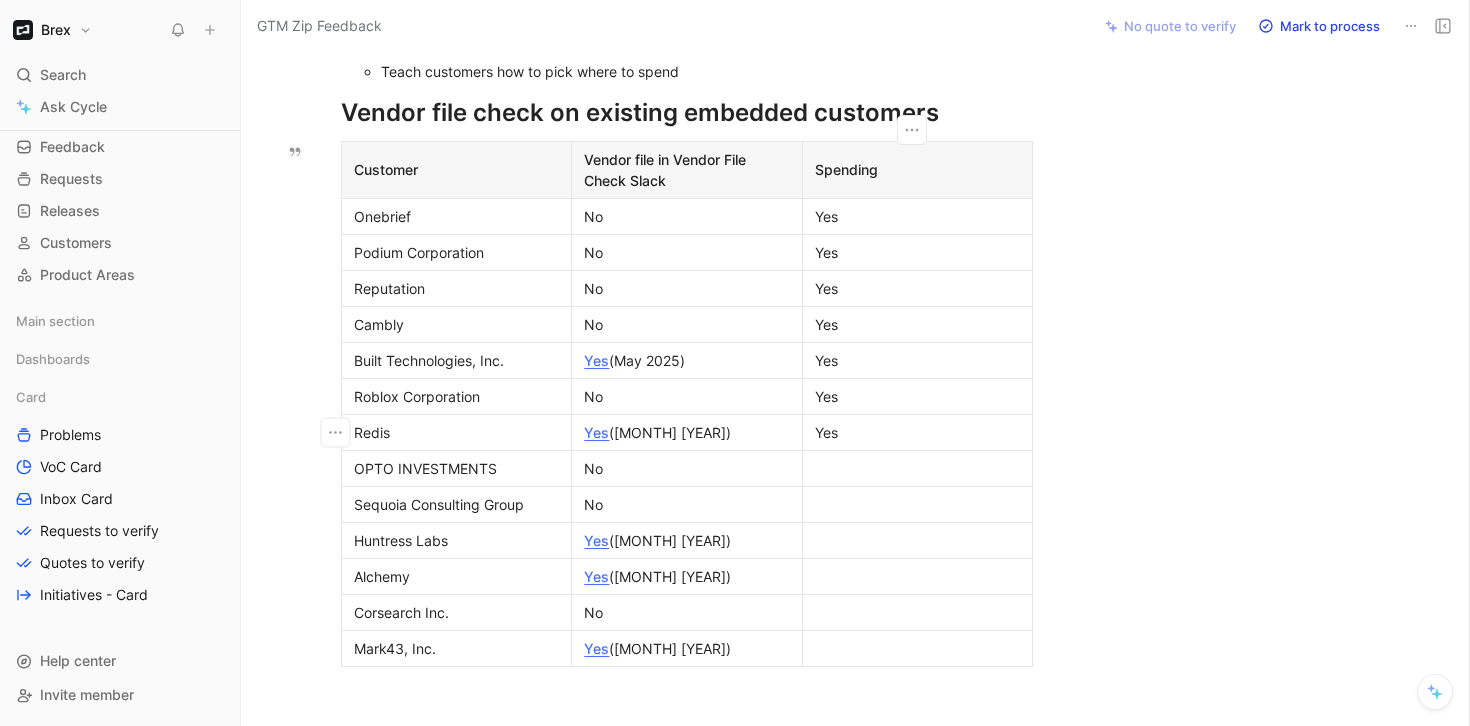 click on "Yes" at bounding box center [917, 432] 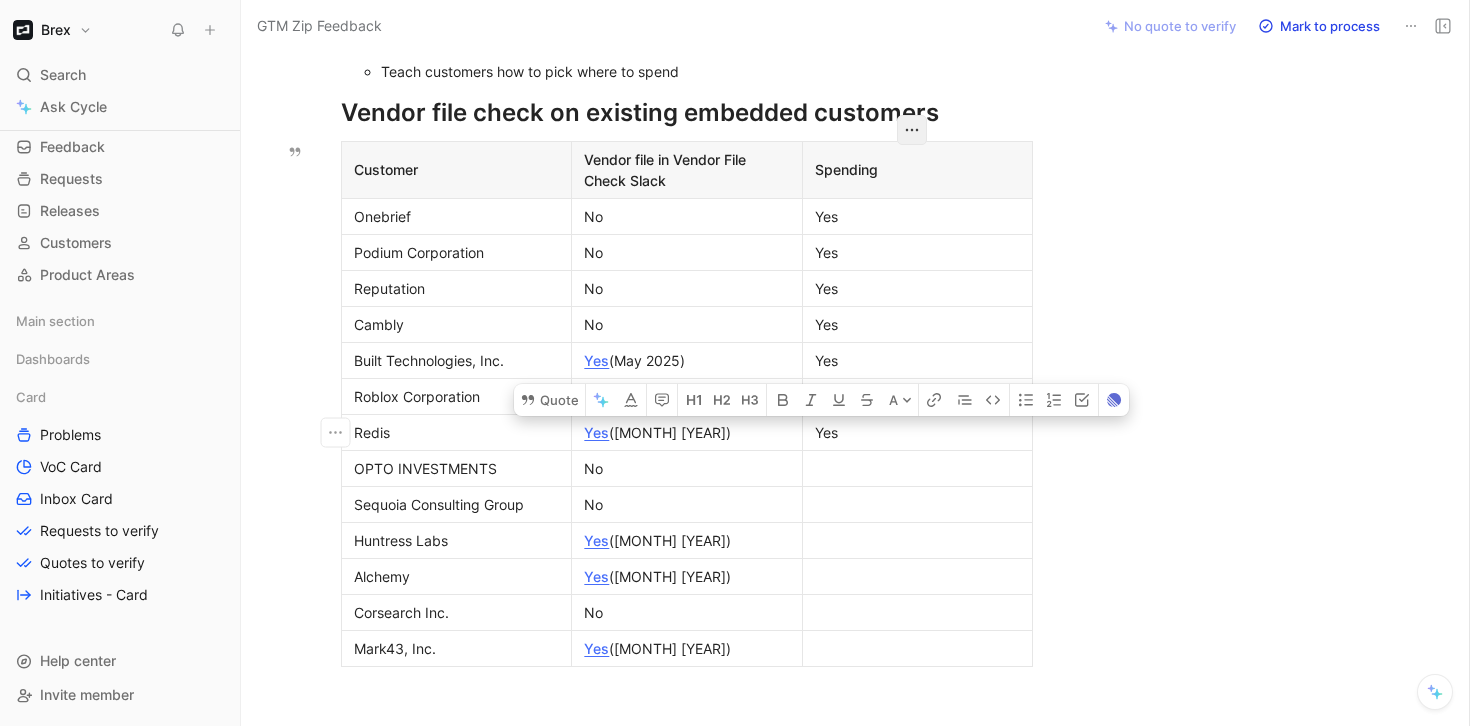 click 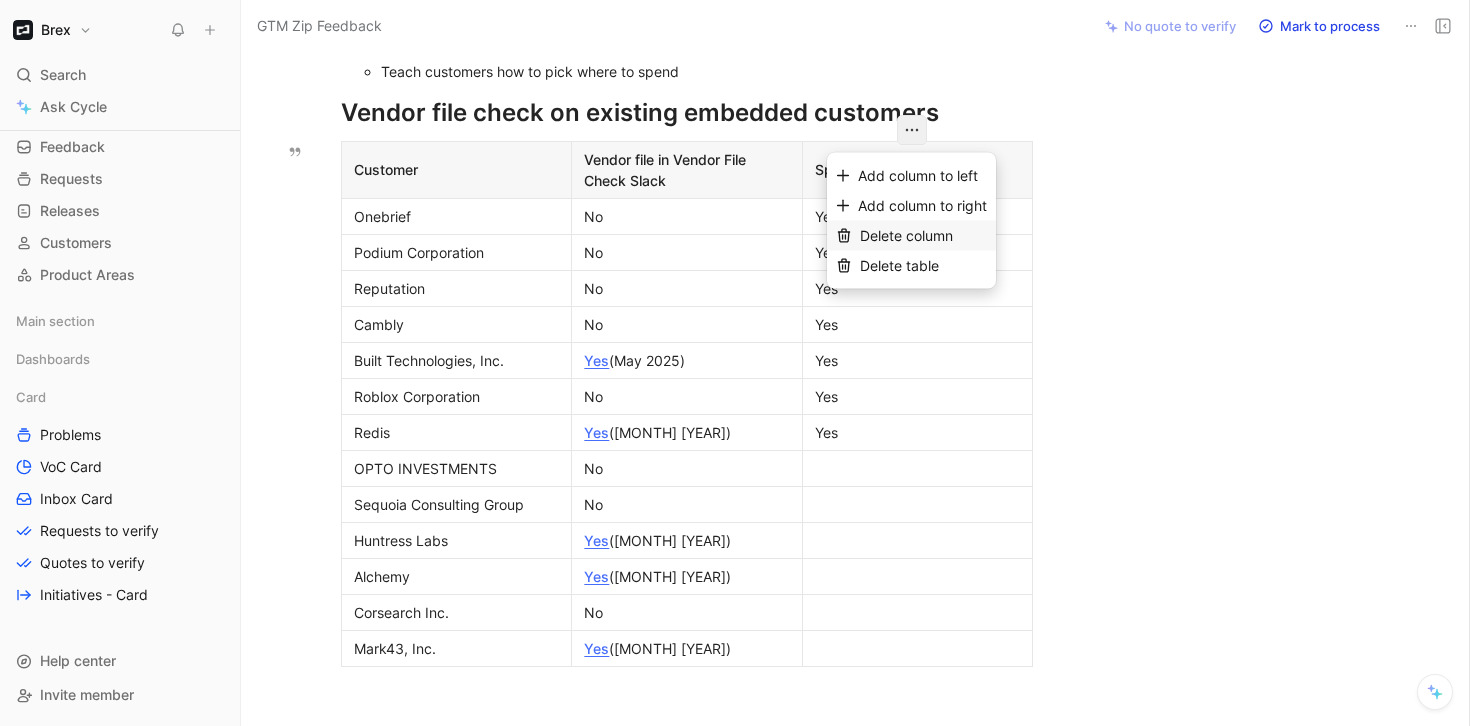 click on "Delete column" at bounding box center (906, 235) 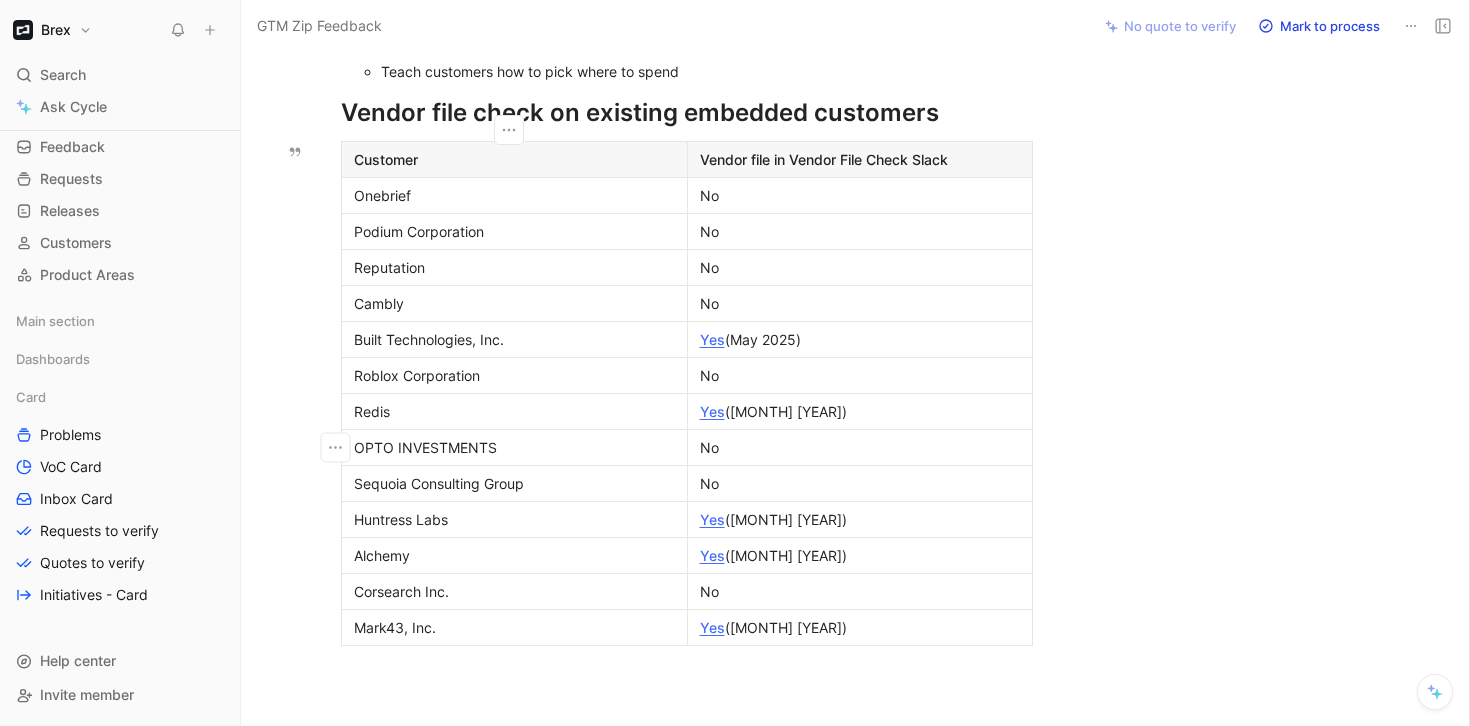 click on "Customer Vendor file in Vendor File Check Slack Onebrief No Podium Corporation No Reputation No Cambly No Built Technologies, Inc. Yes  (May 2025) Roblox Corporation No Redis Yes  (Jun 2025) OPTO INVESTMENTS No  Sequoia Consulting Group No Huntress Labs Yes  (Jul 2024) Alchemy Yes  (Jul 2025) Corsearch Inc. No Mark43, Inc. Yes  (Jul 2025)" at bounding box center [687, 393] 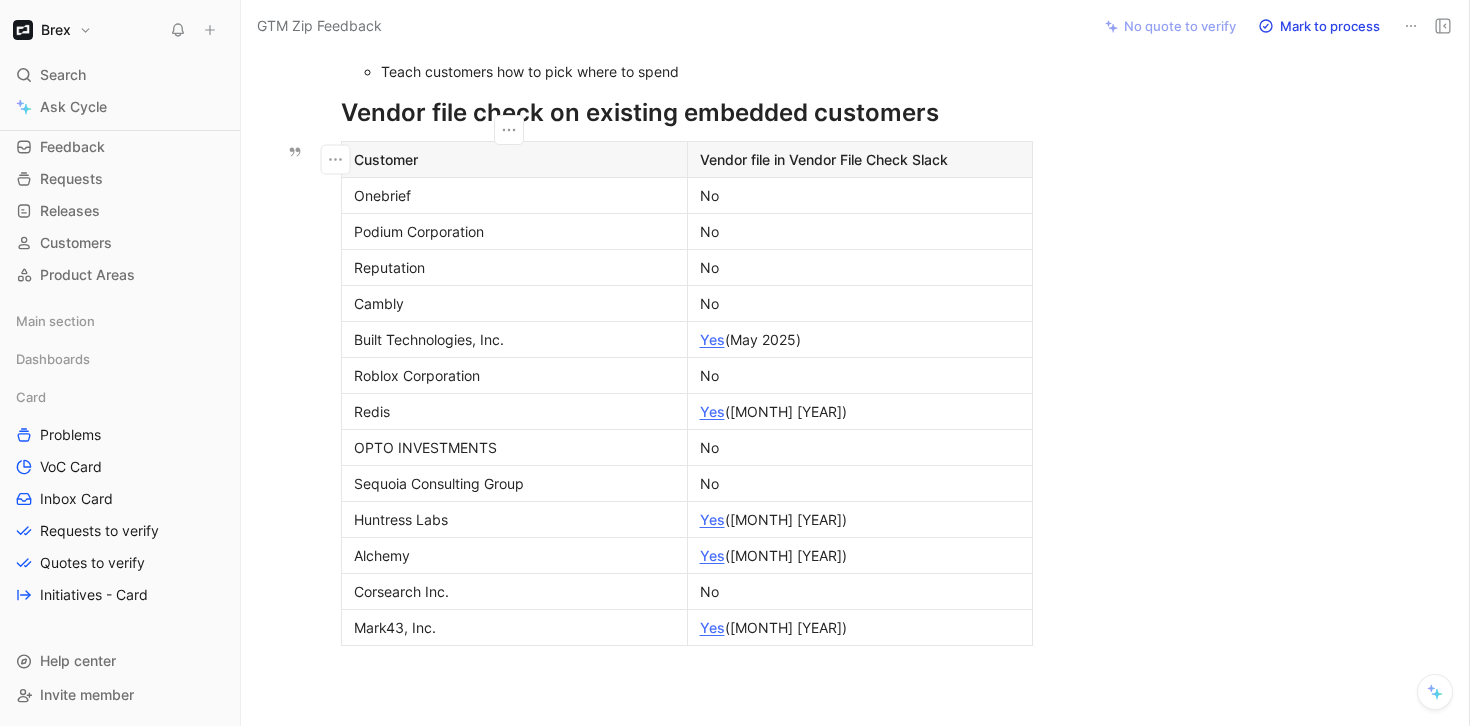 click on "Yes  (Jul 2025)" at bounding box center [860, 627] 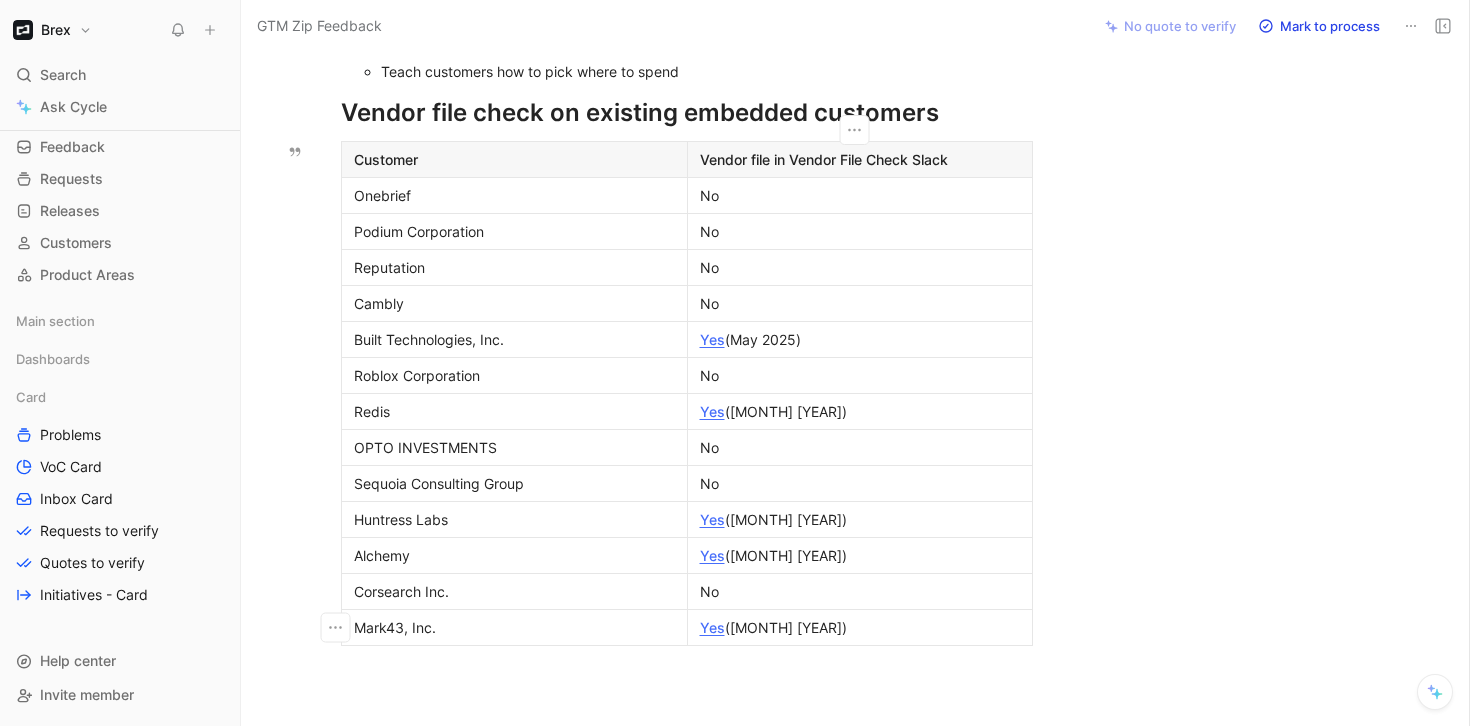 click on "No" at bounding box center (860, 195) 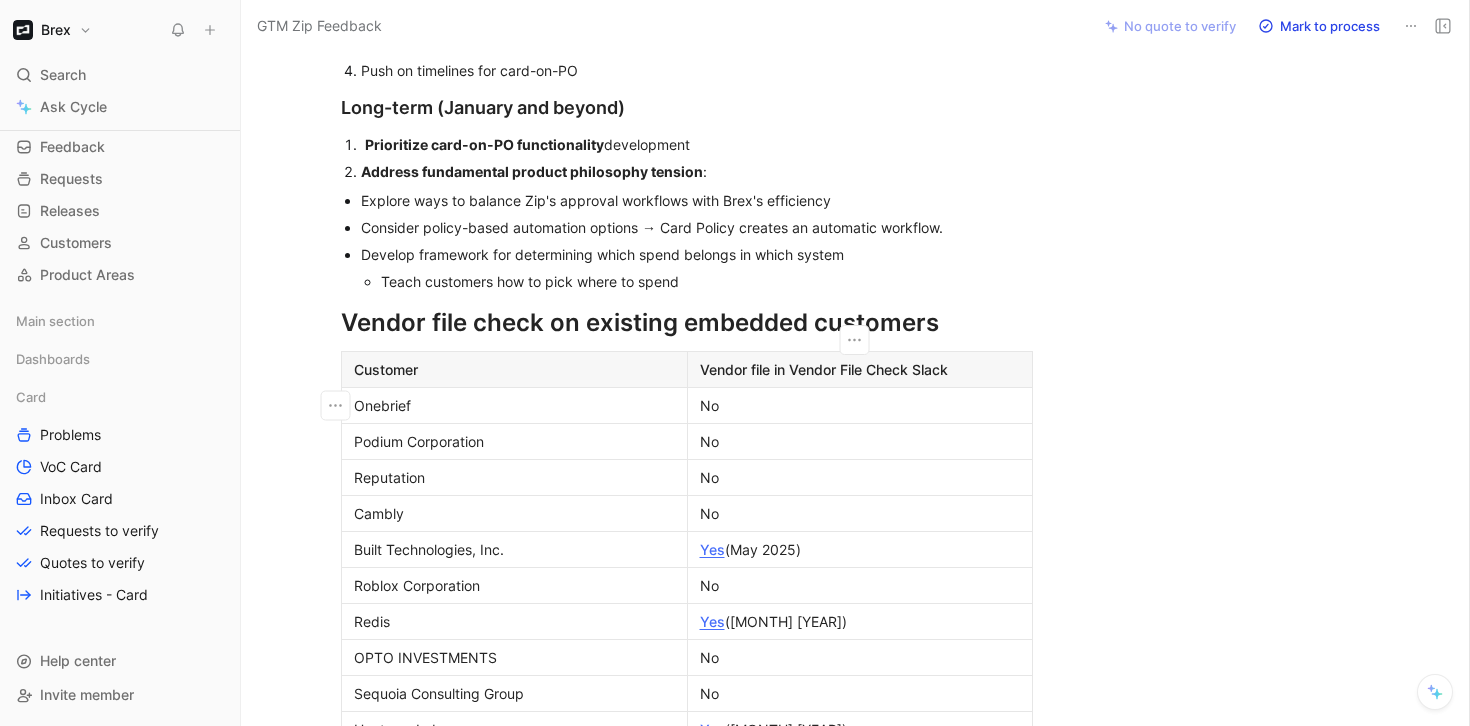 scroll, scrollTop: 1932, scrollLeft: 0, axis: vertical 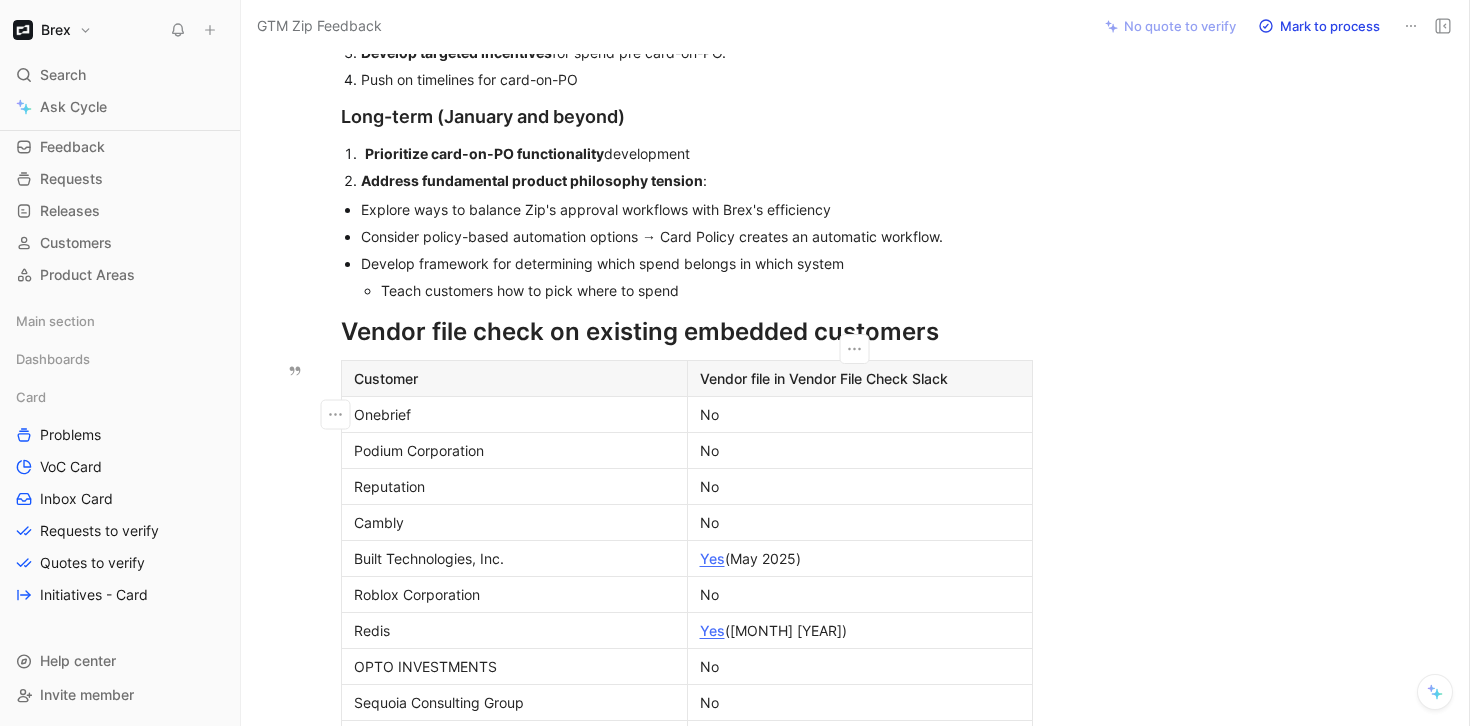 click on "Vendor file in Vendor File Check Slack" at bounding box center (860, 378) 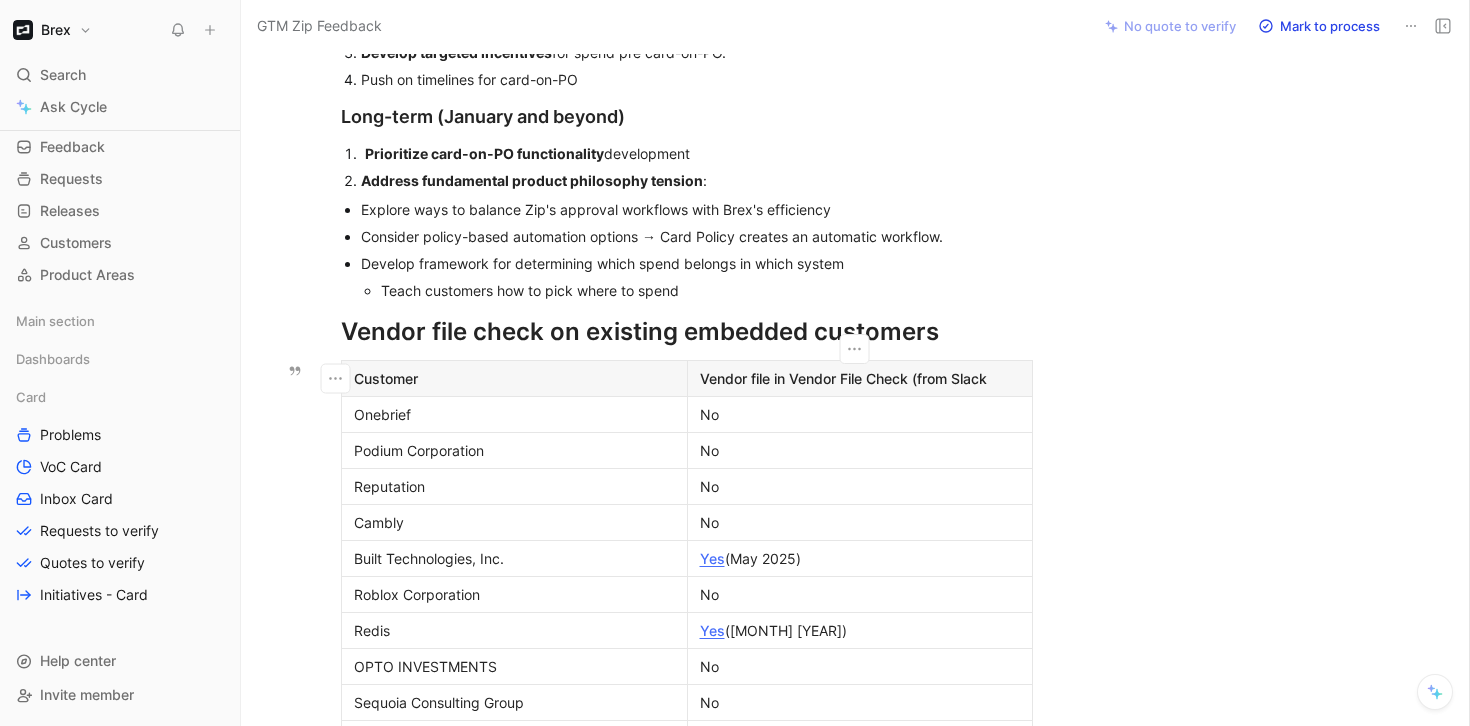 click on "Vendor file in Vendor File Check (from Slack" at bounding box center (860, 378) 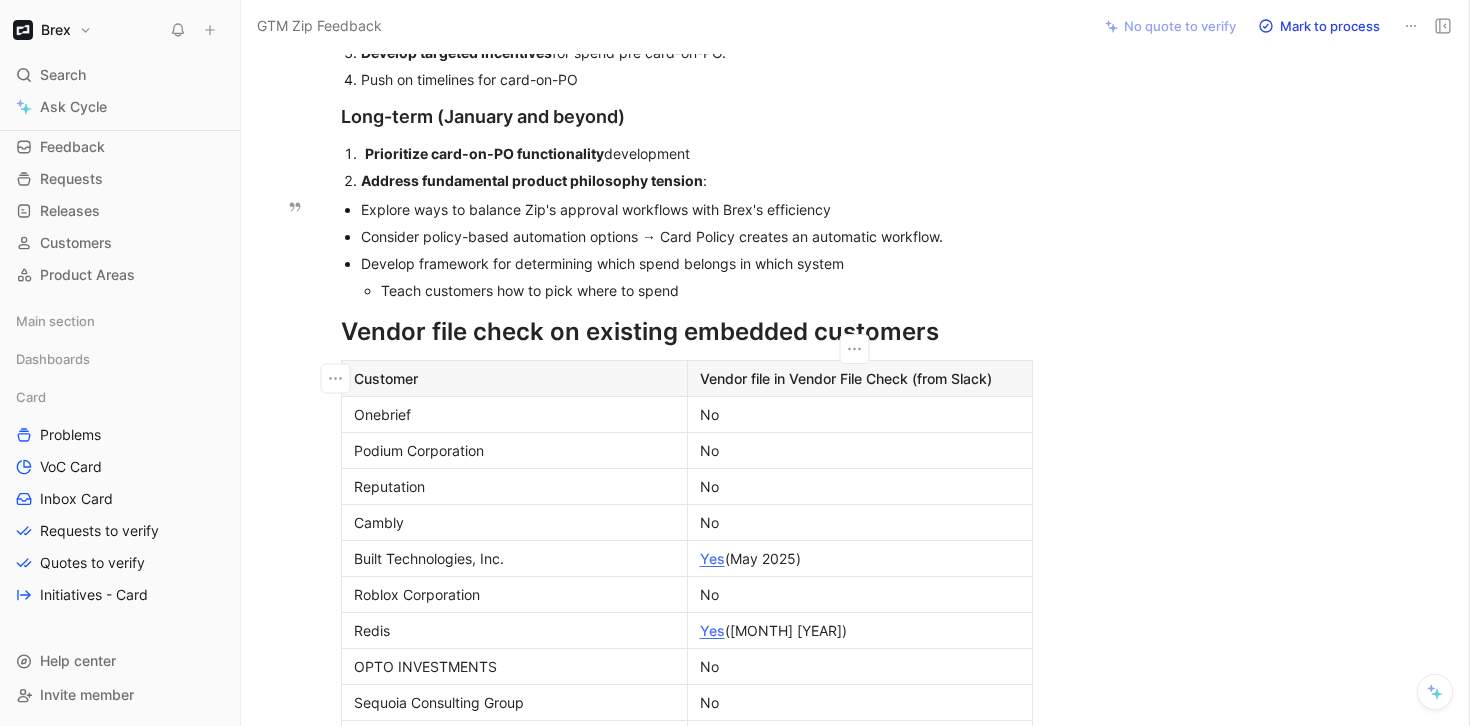 click on "Consider policy-based automation options → Card Policy creates an automatic workflow." at bounding box center (697, 236) 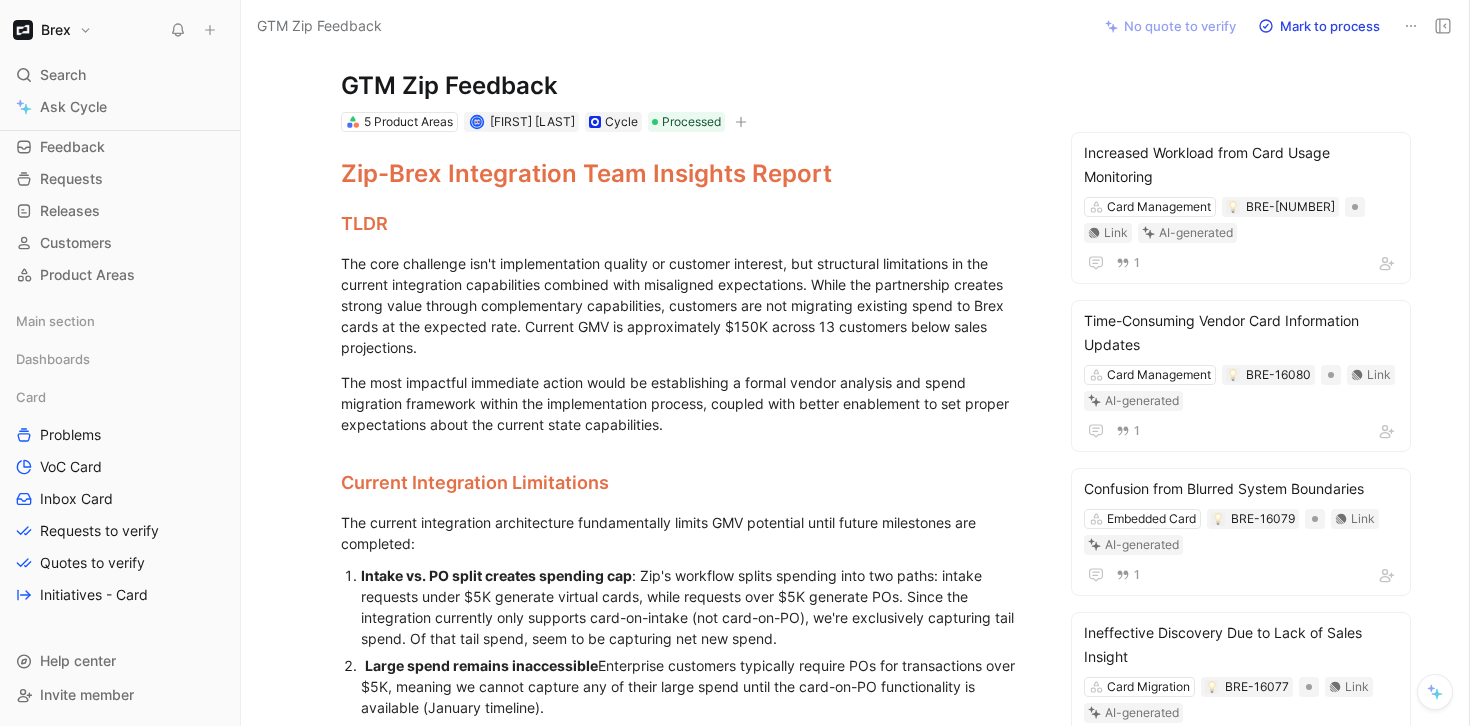 scroll, scrollTop: 0, scrollLeft: 0, axis: both 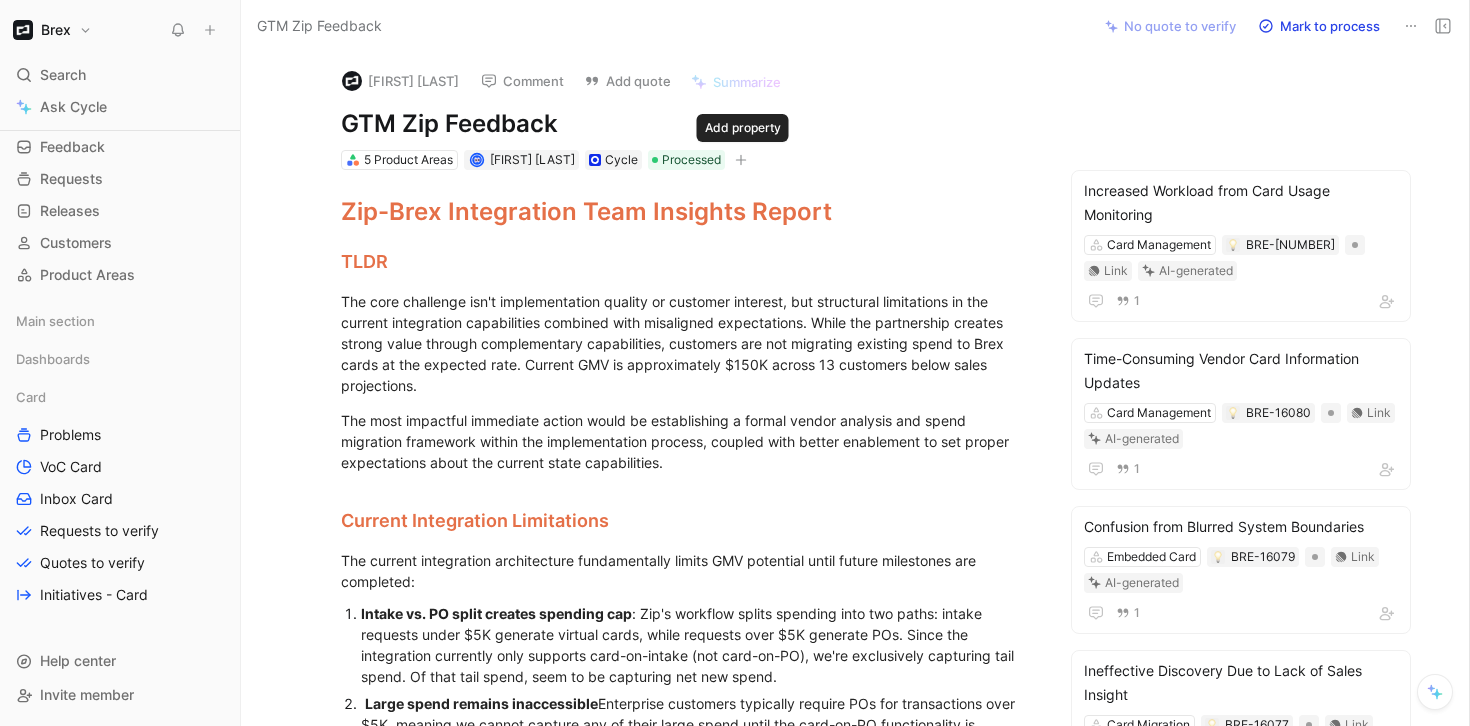 click 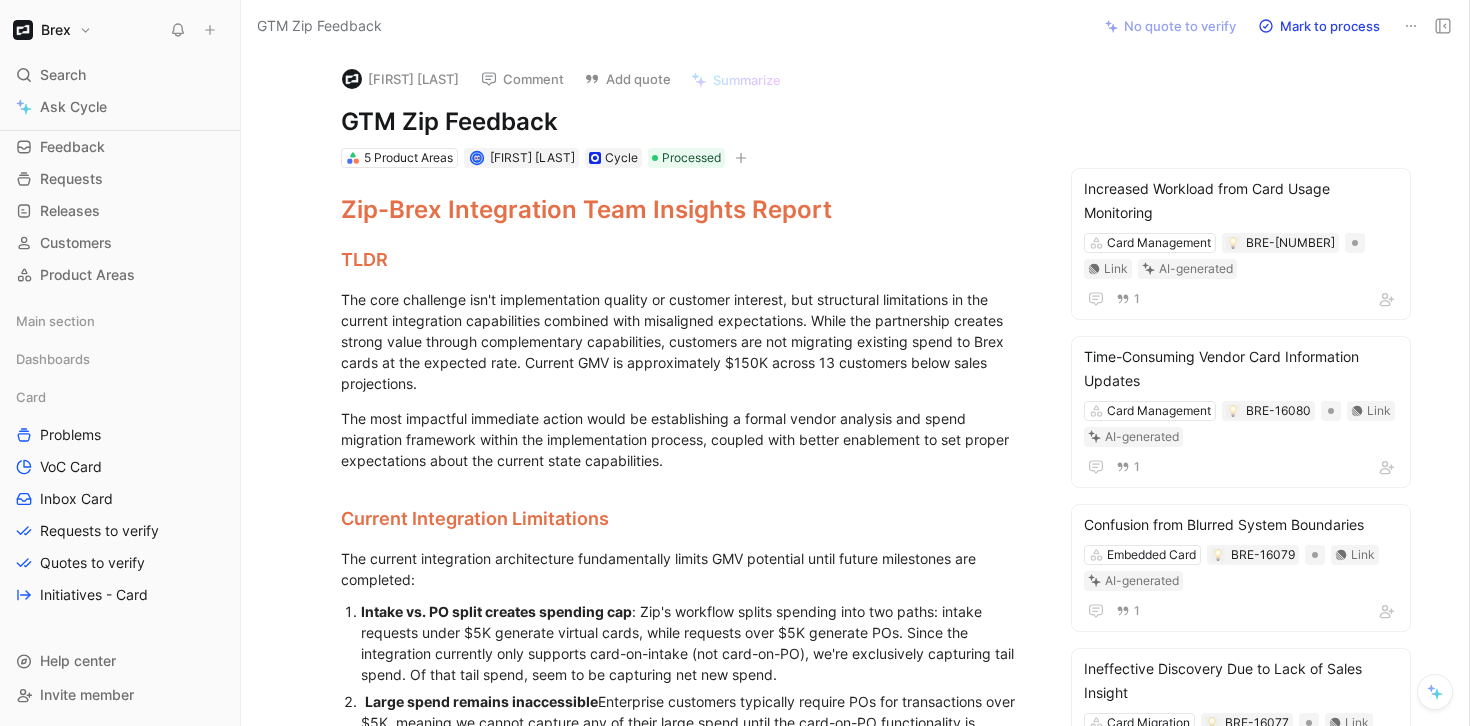 scroll, scrollTop: 0, scrollLeft: 0, axis: both 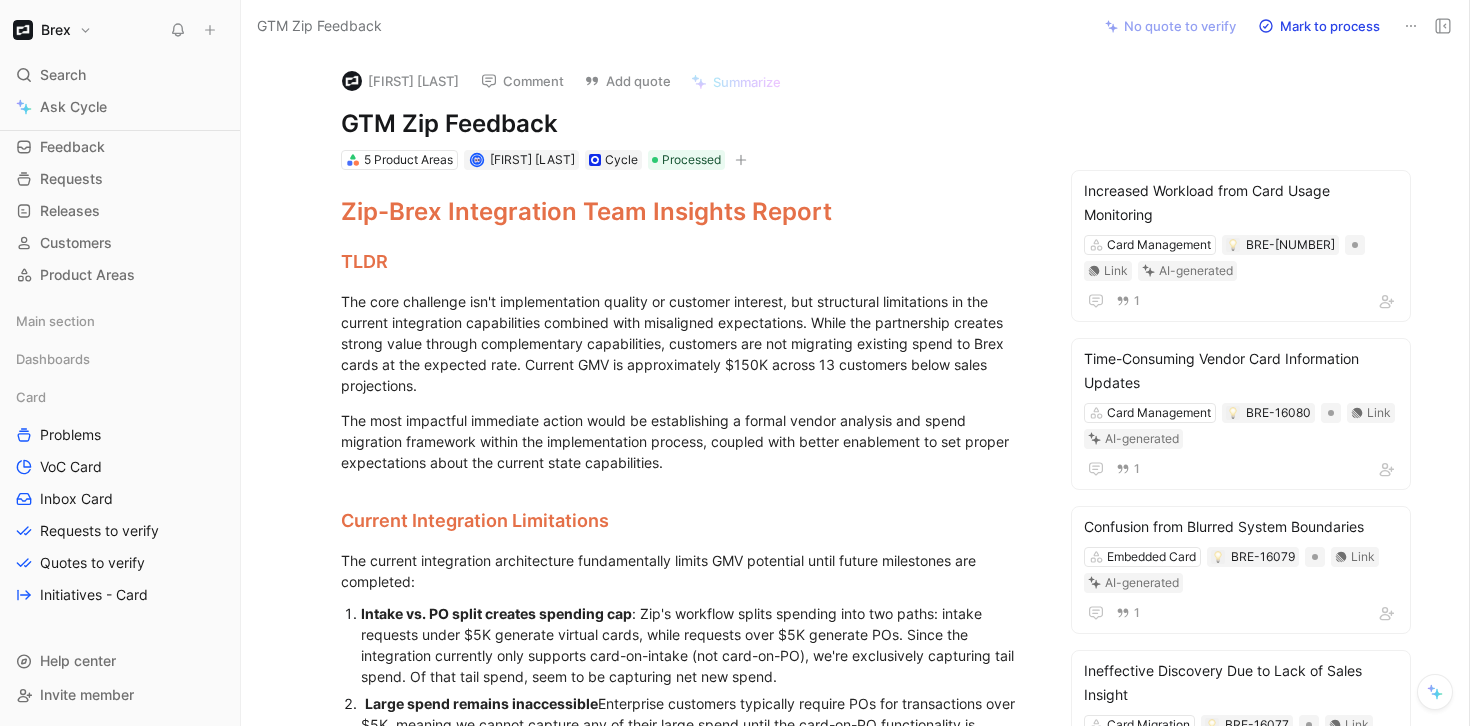 click on "GTM Zip Feedback" at bounding box center (687, 124) 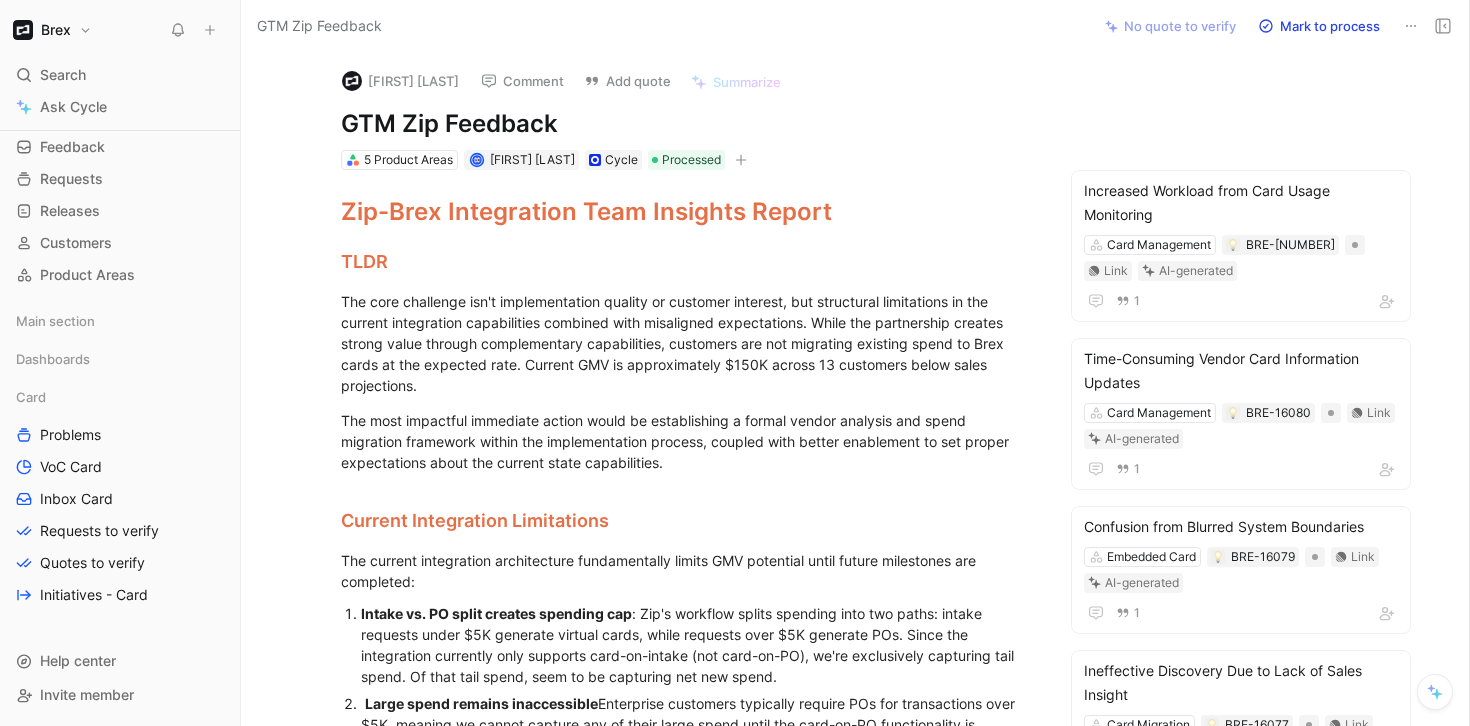 click at bounding box center (741, 160) 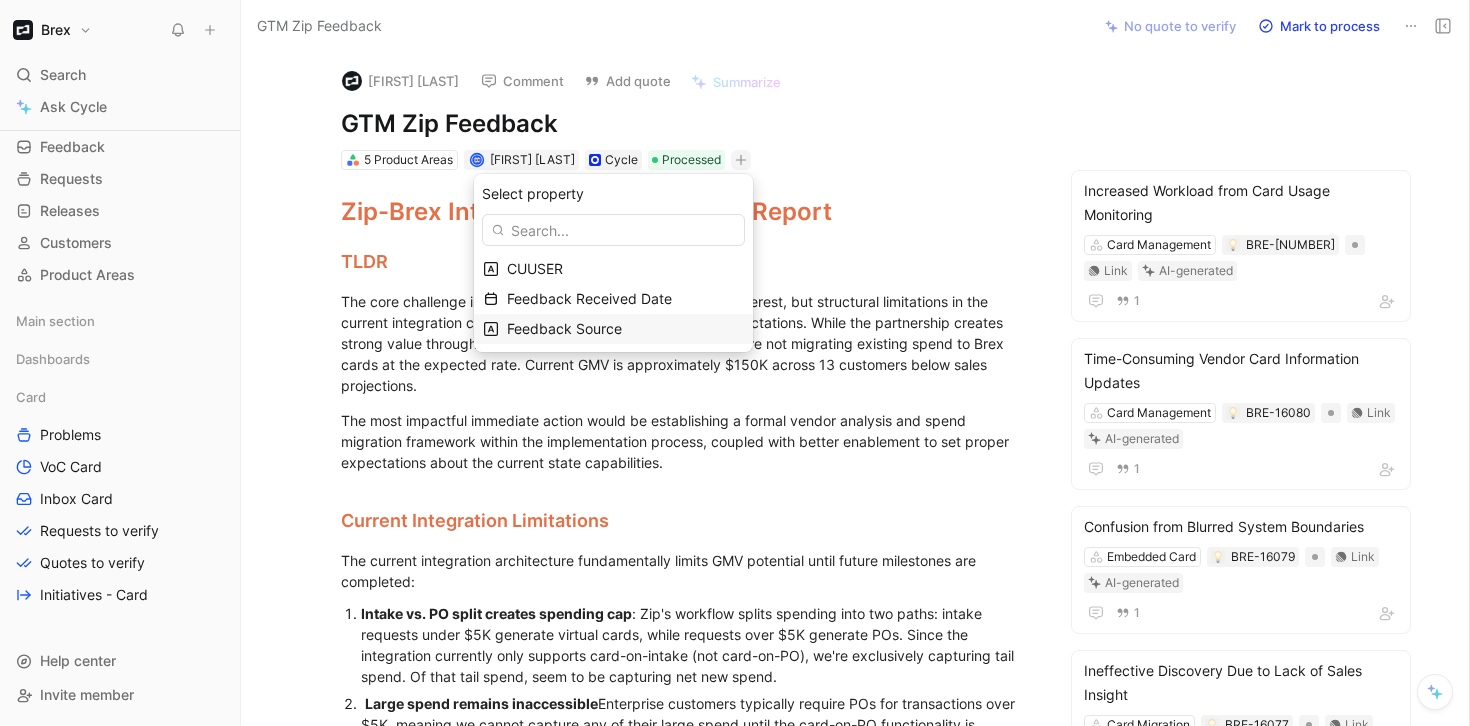 click on "Feedback Source" at bounding box center [625, 329] 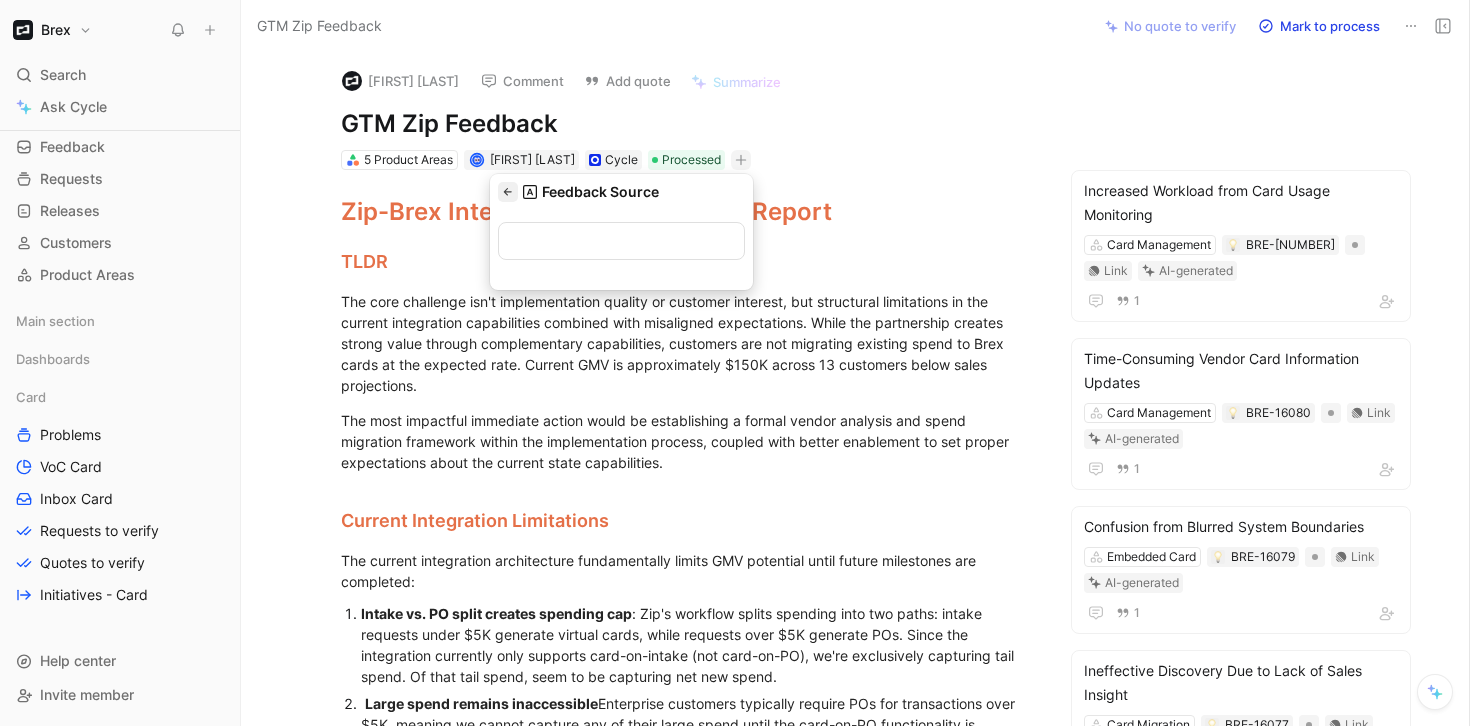 click 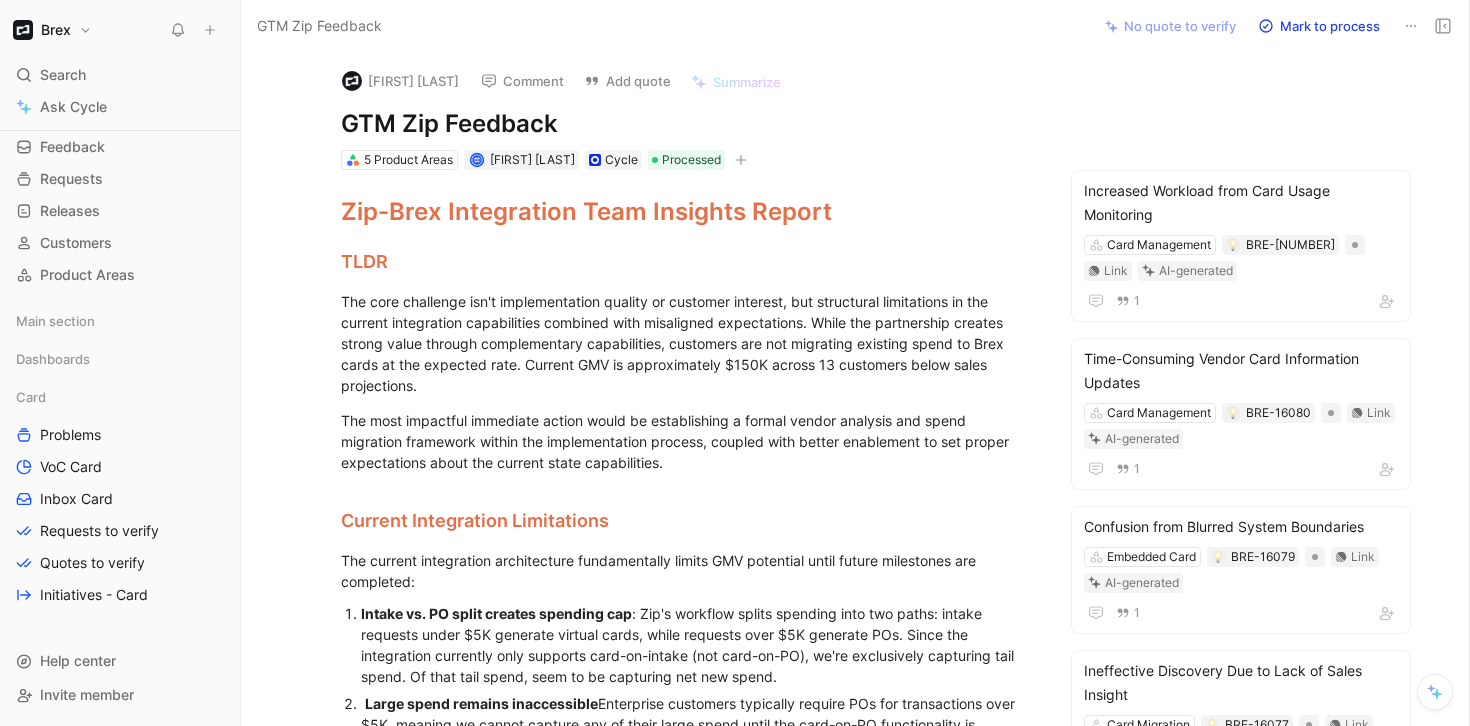 click on "GTM Zip Feedback" at bounding box center (687, 124) 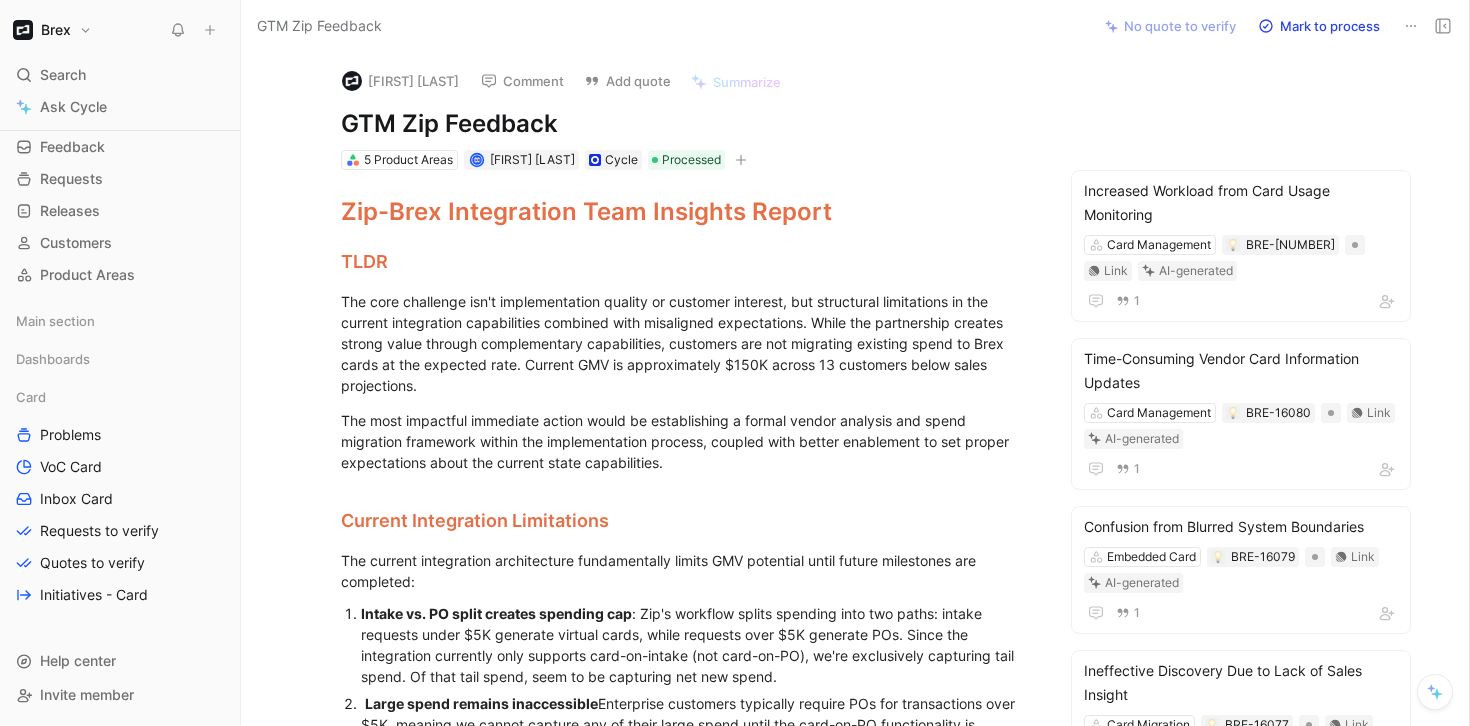 type 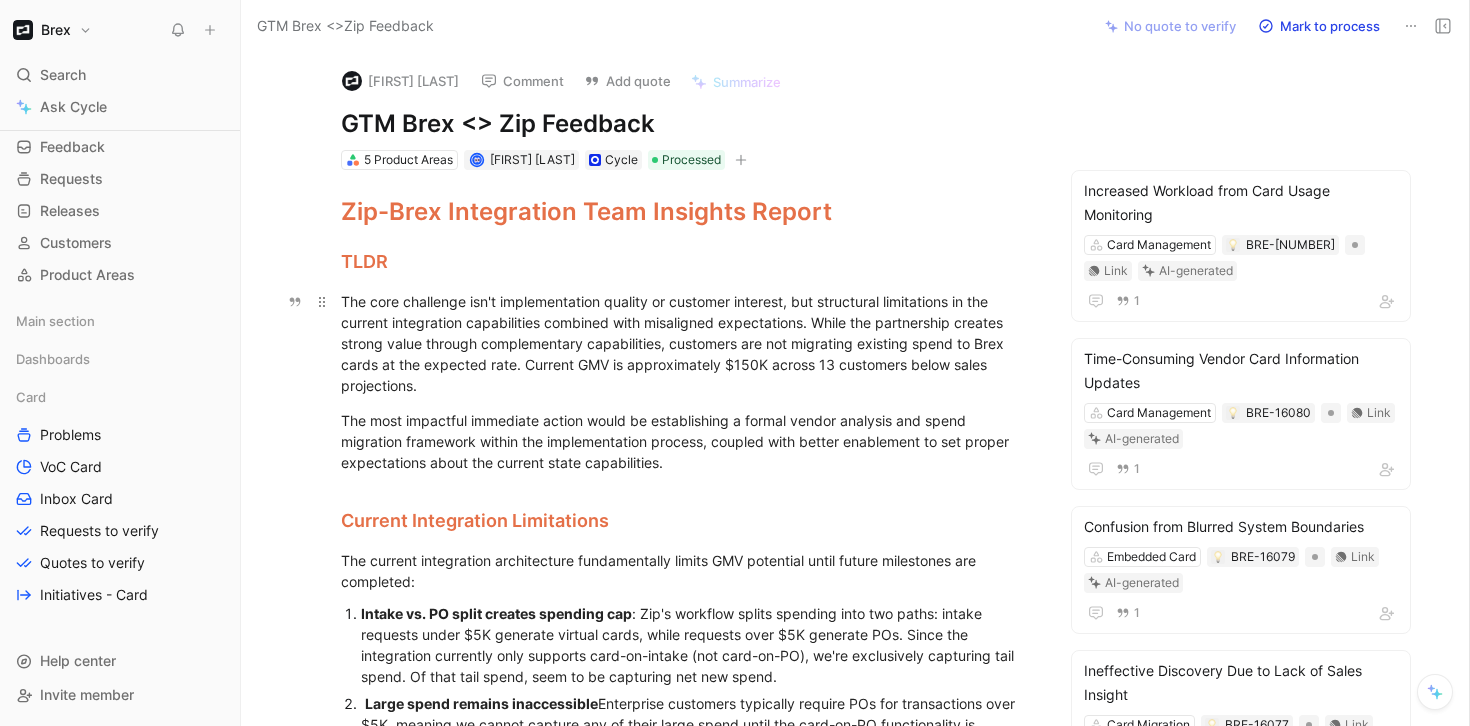 click on "The core challenge isn't implementation quality or customer interest, but structural limitations in the current integration capabilities combined with misaligned expectations. While the partnership creates strong value through complementary capabilities, customers are not migrating existing spend to Brex cards at the expected rate. Current GMV is approximately $150K across 13 customers below sales projections." at bounding box center (687, 343) 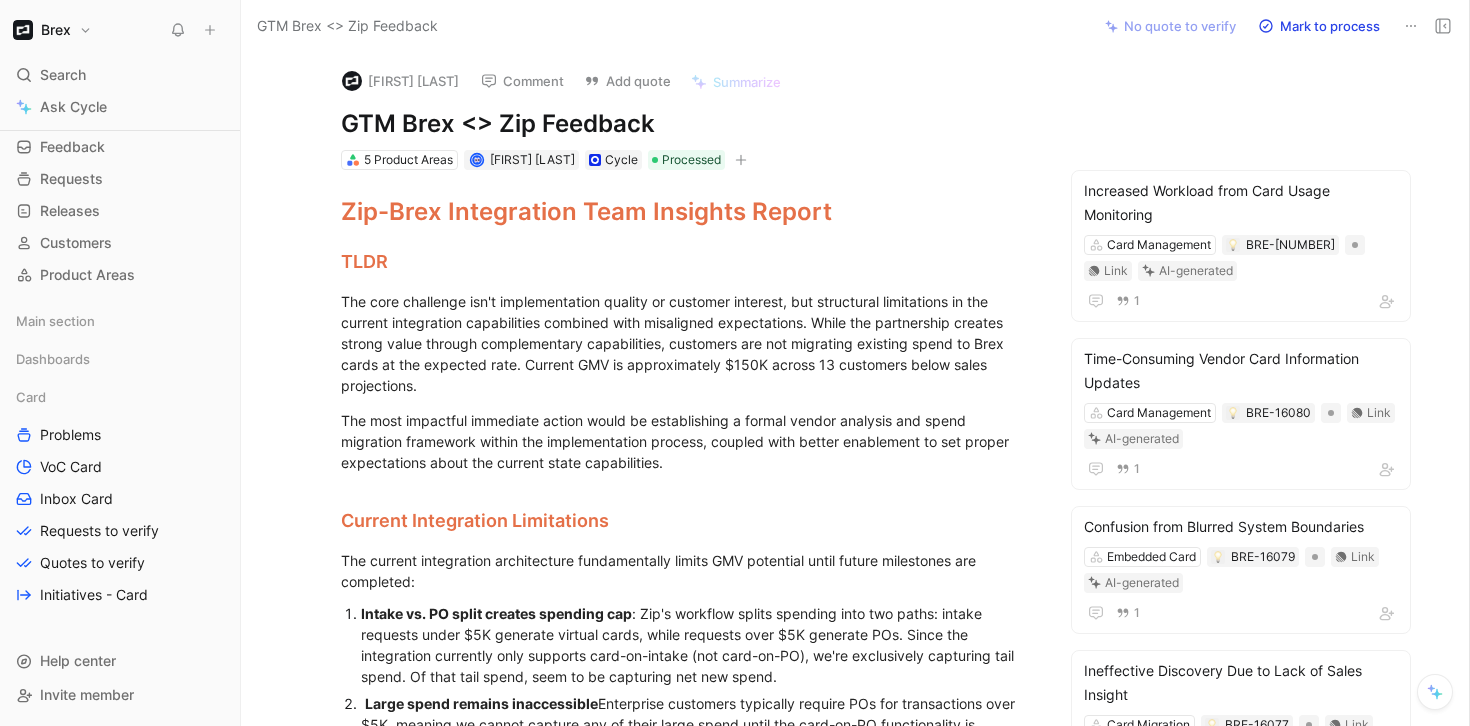 click on "GTM Brex <> Zip Feedback" at bounding box center [687, 124] 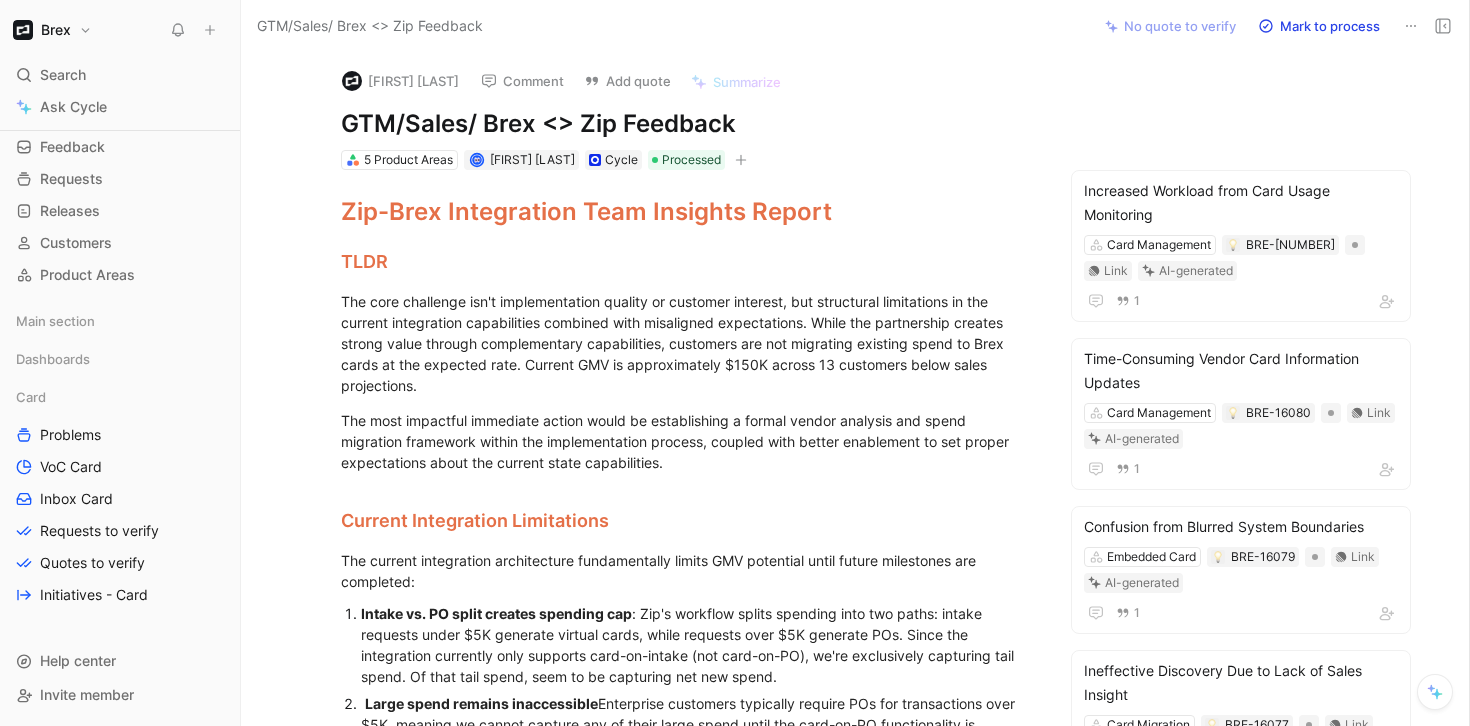 click on "GTM/Sales/ Brex <> Zip Feedback" at bounding box center (687, 124) 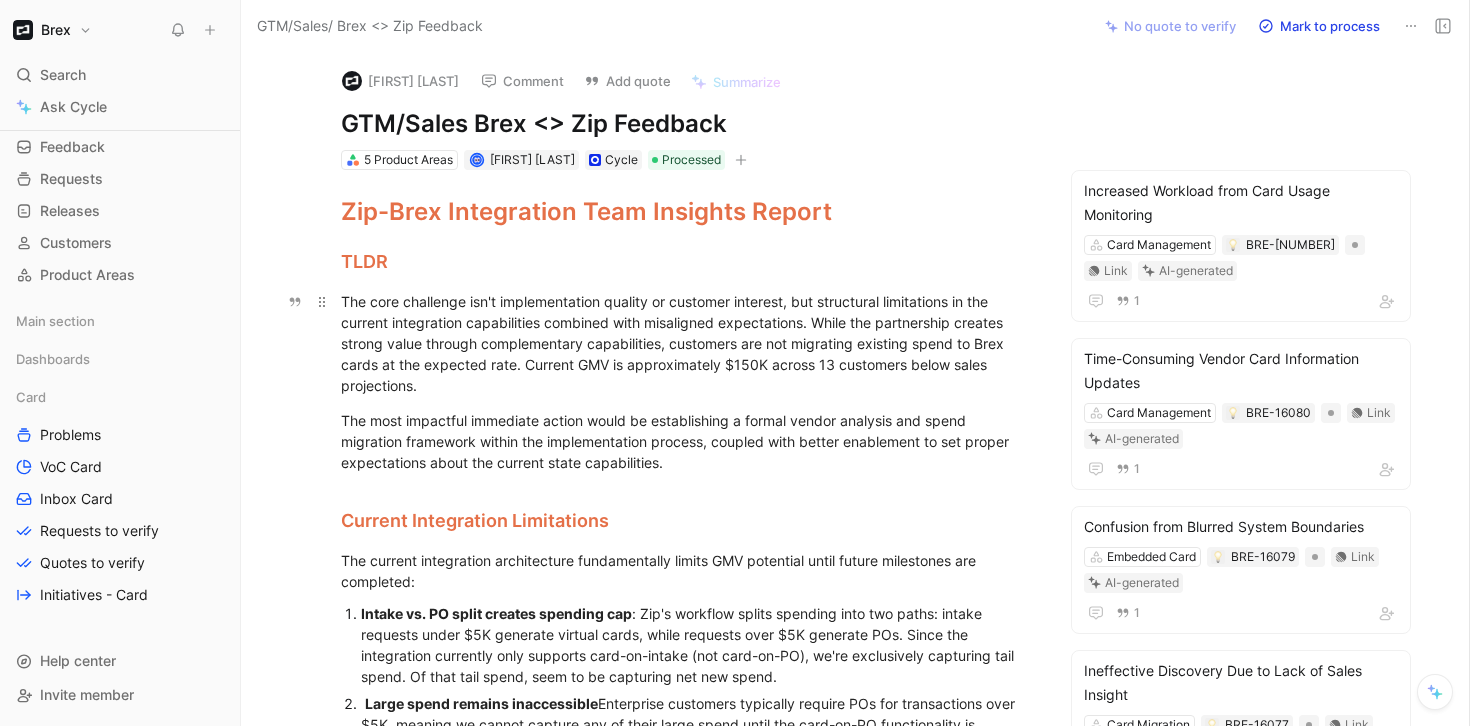 click on "The core challenge isn't implementation quality or customer interest, but structural limitations in the current integration capabilities combined with misaligned expectations. While the partnership creates strong value through complementary capabilities, customers are not migrating existing spend to Brex cards at the expected rate. Current GMV is approximately $150K across 13 customers below sales projections." at bounding box center (687, 343) 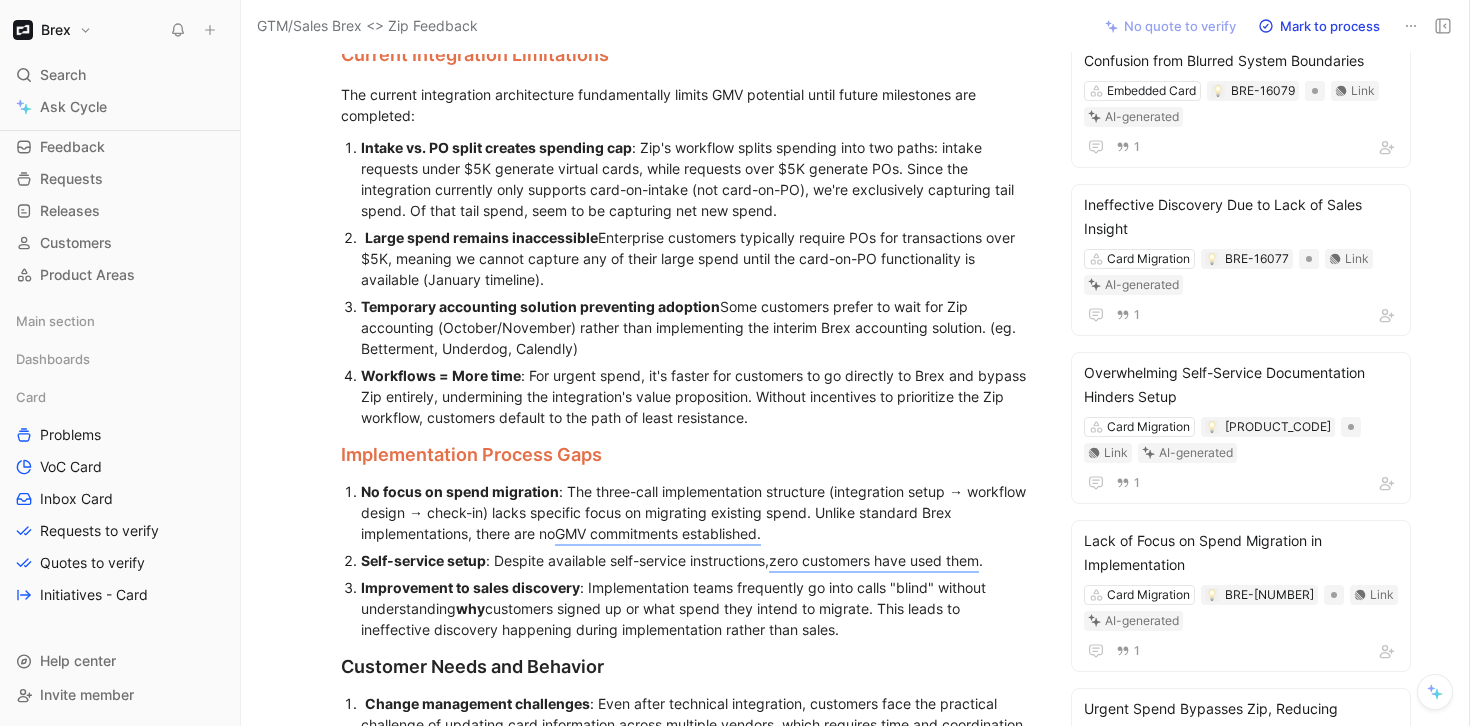 scroll, scrollTop: 0, scrollLeft: 0, axis: both 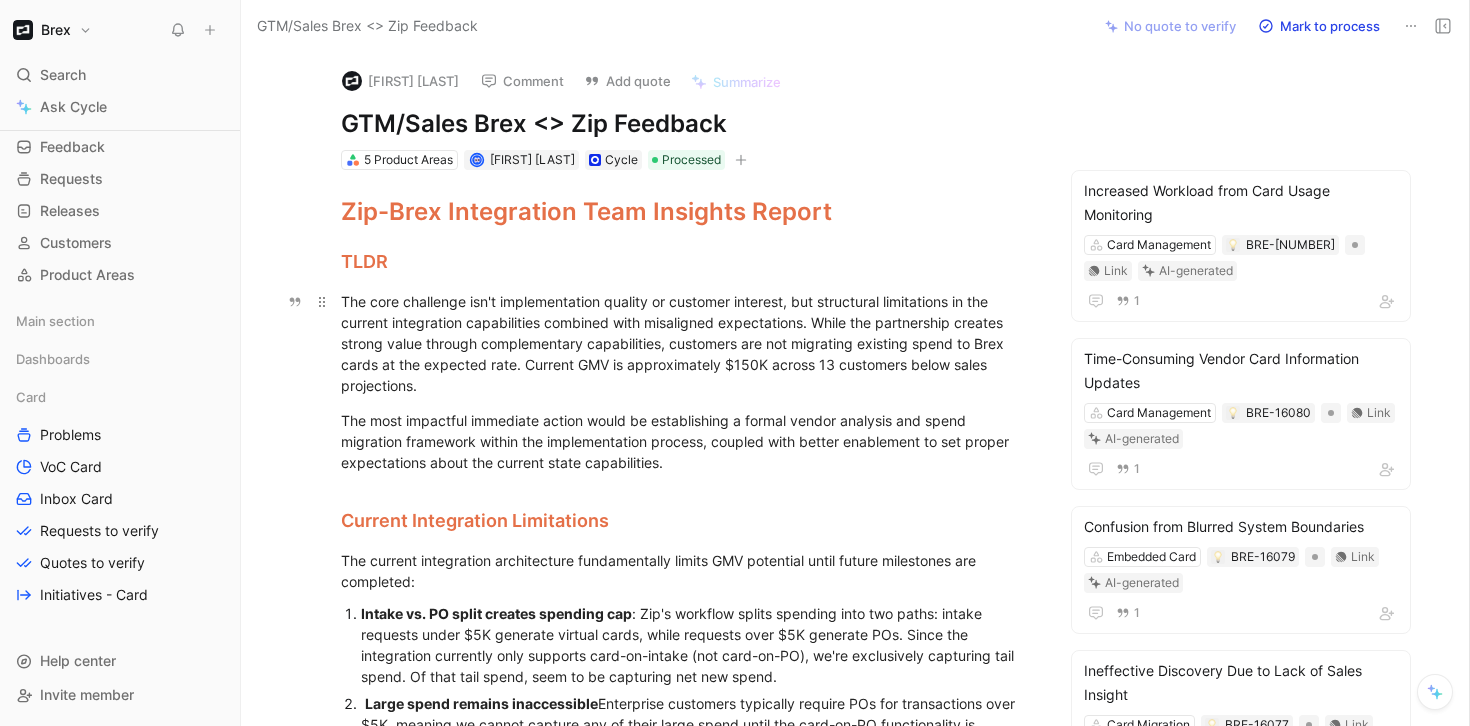 click on "The core challenge isn't implementation quality or customer interest, but structural limitations in the current integration capabilities combined with misaligned expectations. While the partnership creates strong value through complementary capabilities, customers are not migrating existing spend to Brex cards at the expected rate. Current GMV is approximately $150K across 13 customers below sales projections." at bounding box center (687, 343) 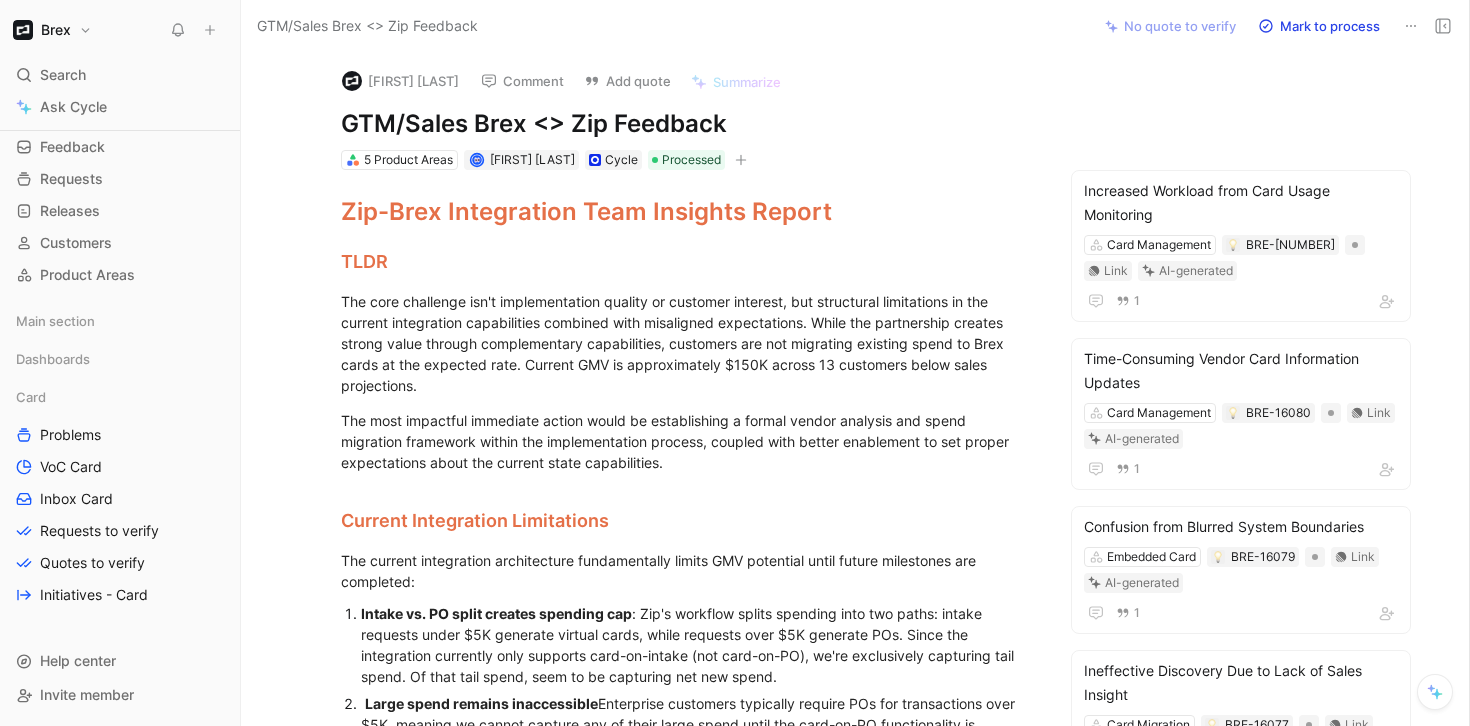 click 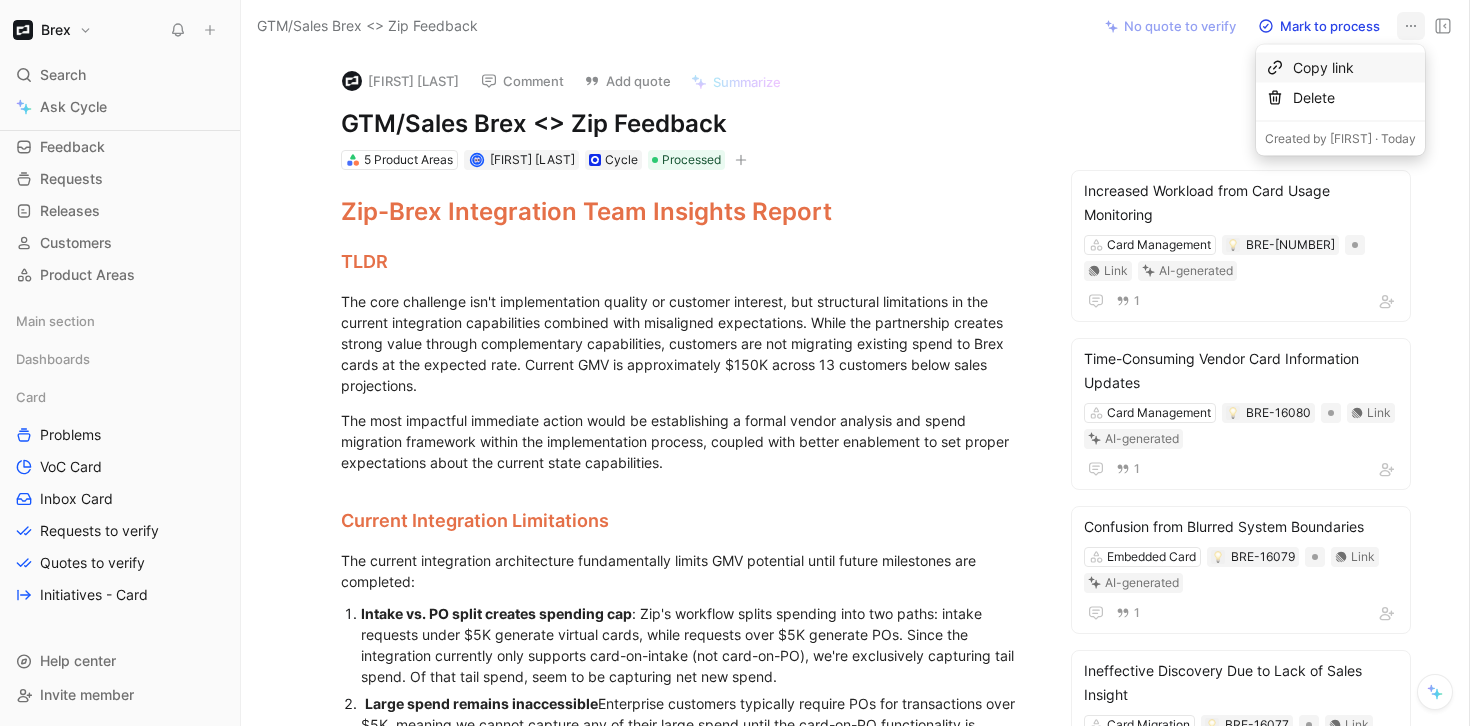 click on "Copy link" at bounding box center [1354, 68] 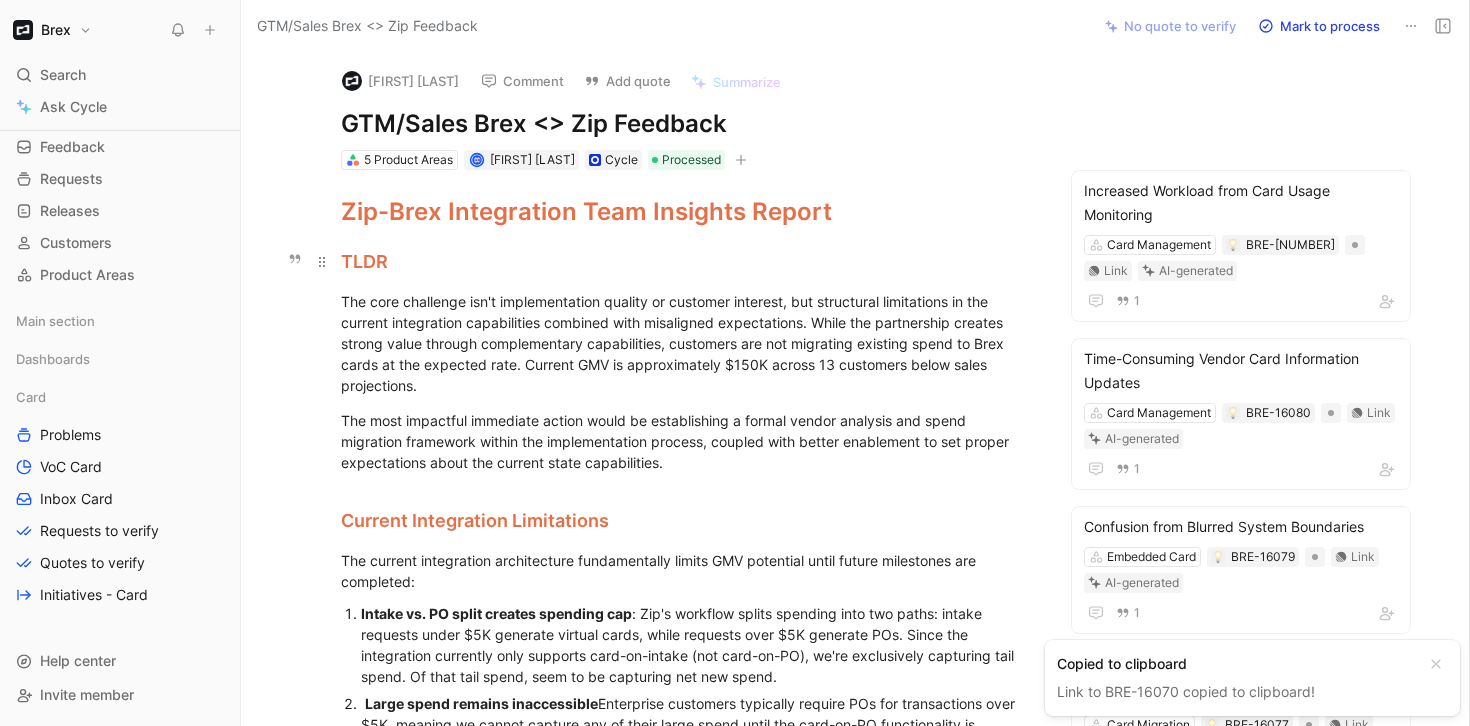 click on "TLDR" at bounding box center (687, 261) 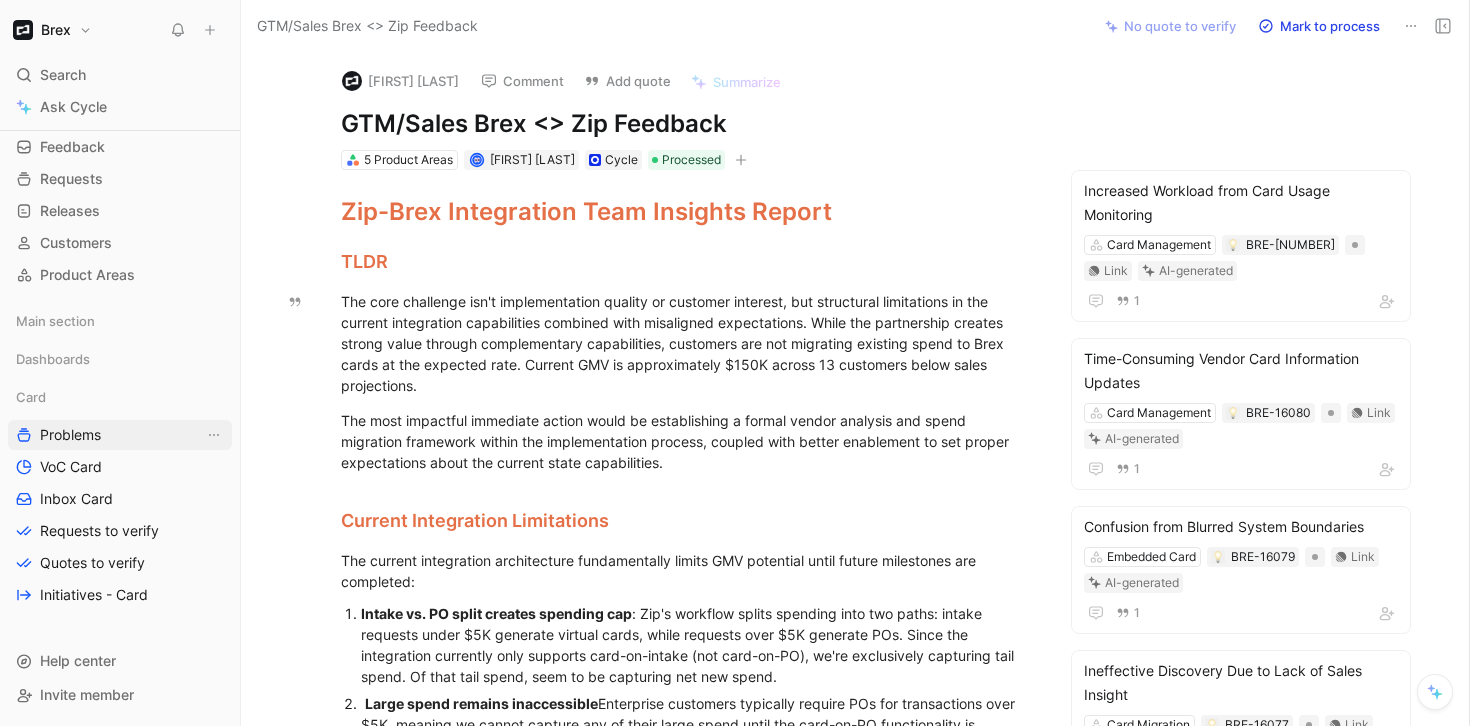 click on "Problems" at bounding box center [70, 435] 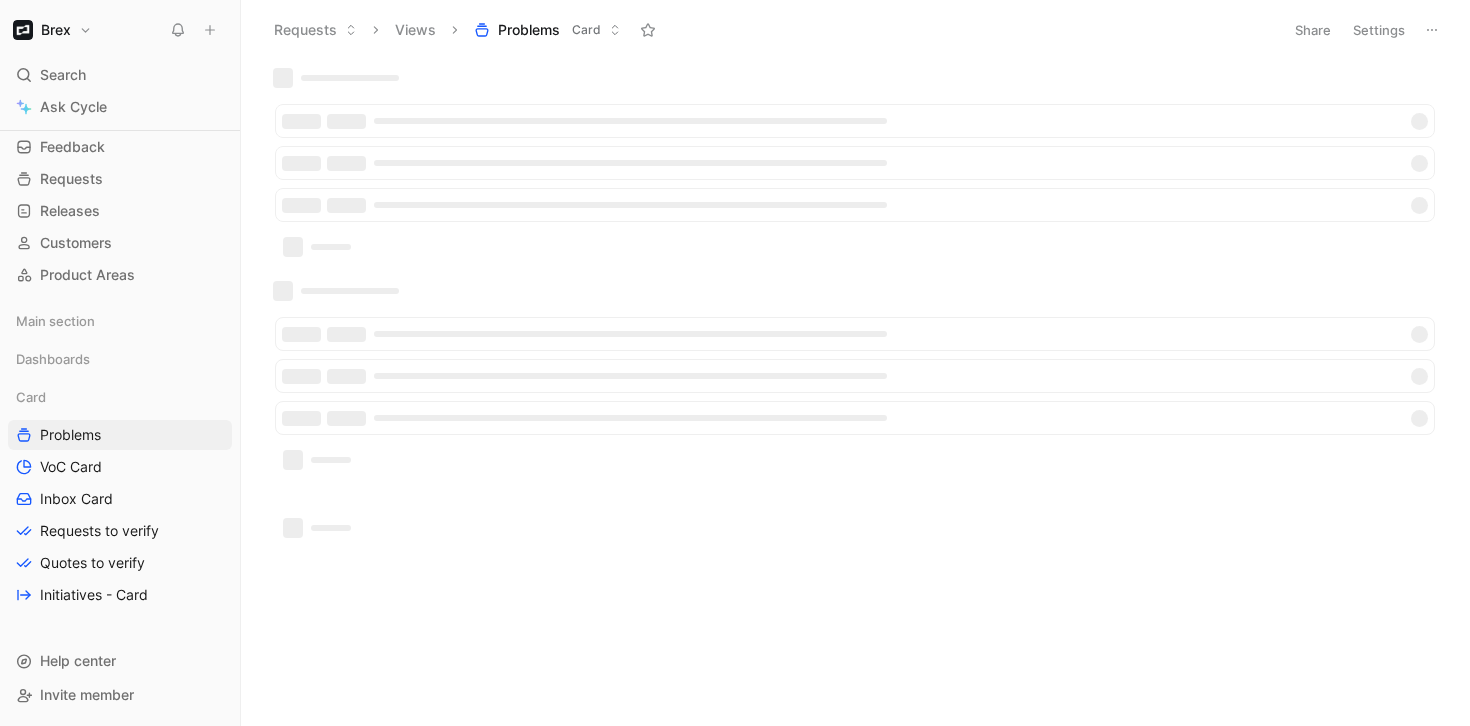 click 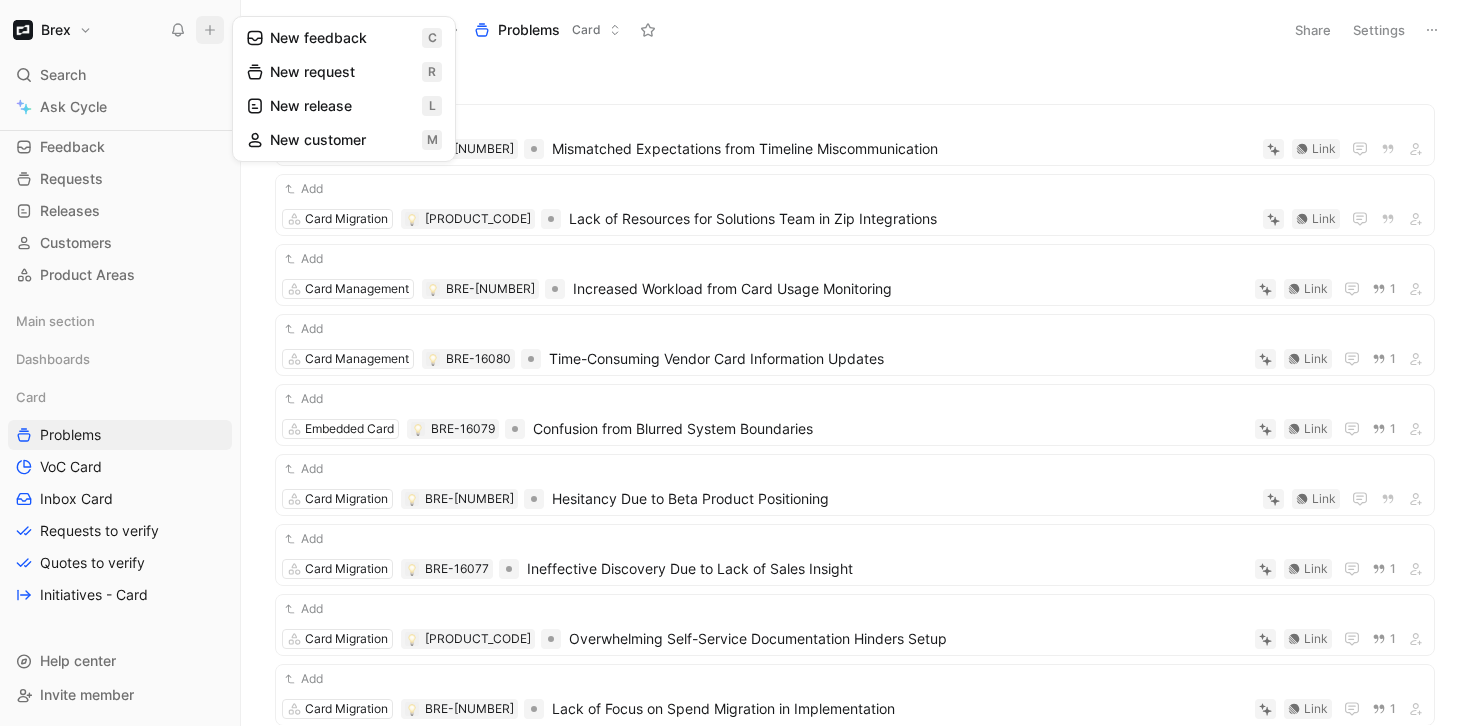 click on "New request r" at bounding box center (344, 72) 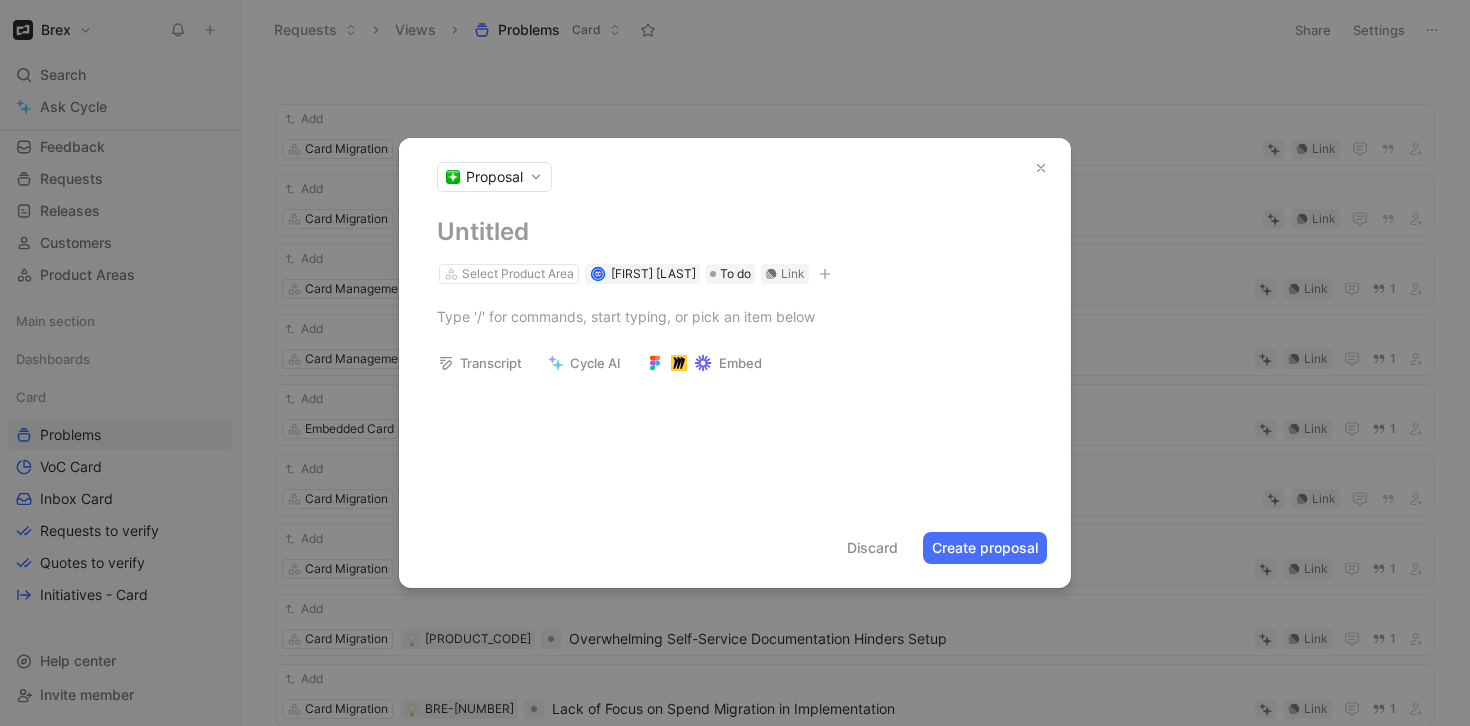 click on "Proposal" at bounding box center (494, 177) 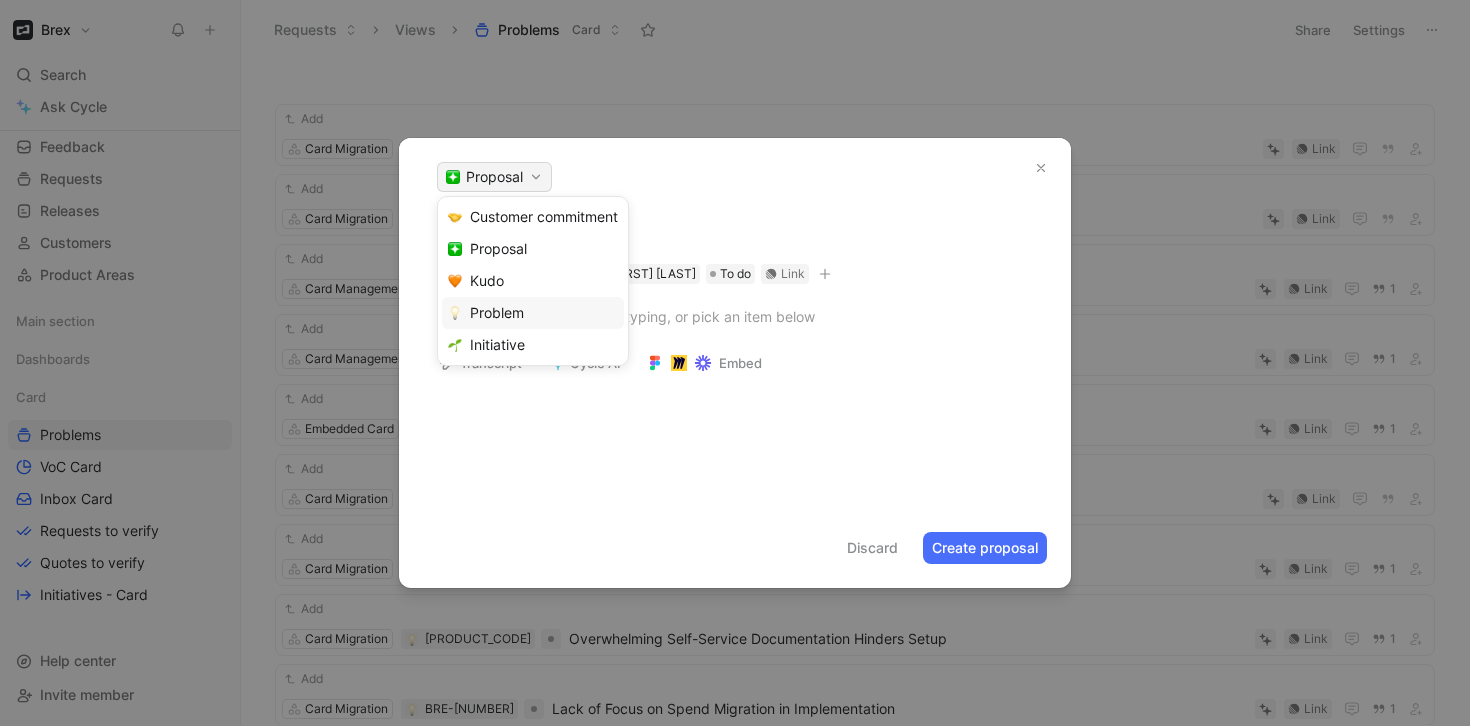 click on "Problem" at bounding box center (497, 312) 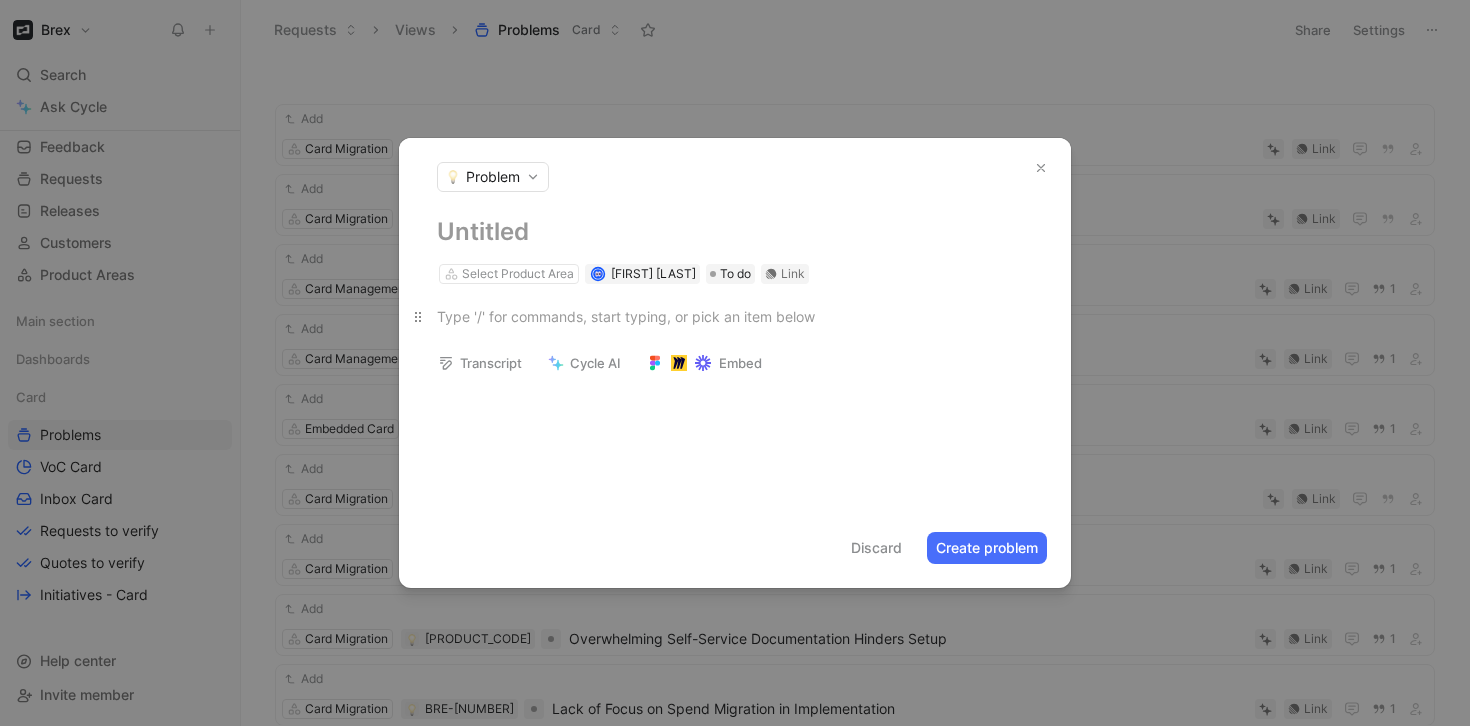 click at bounding box center [735, 316] 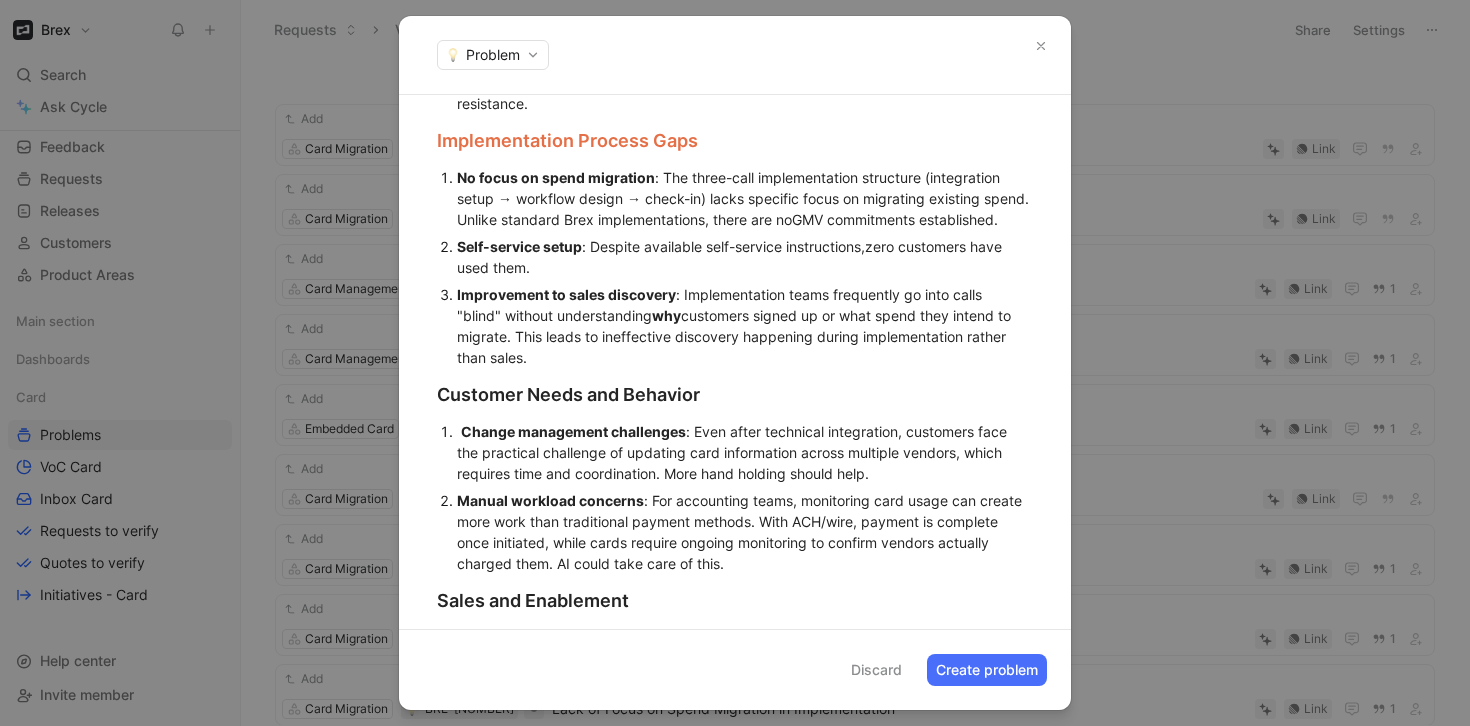 scroll, scrollTop: 984, scrollLeft: 0, axis: vertical 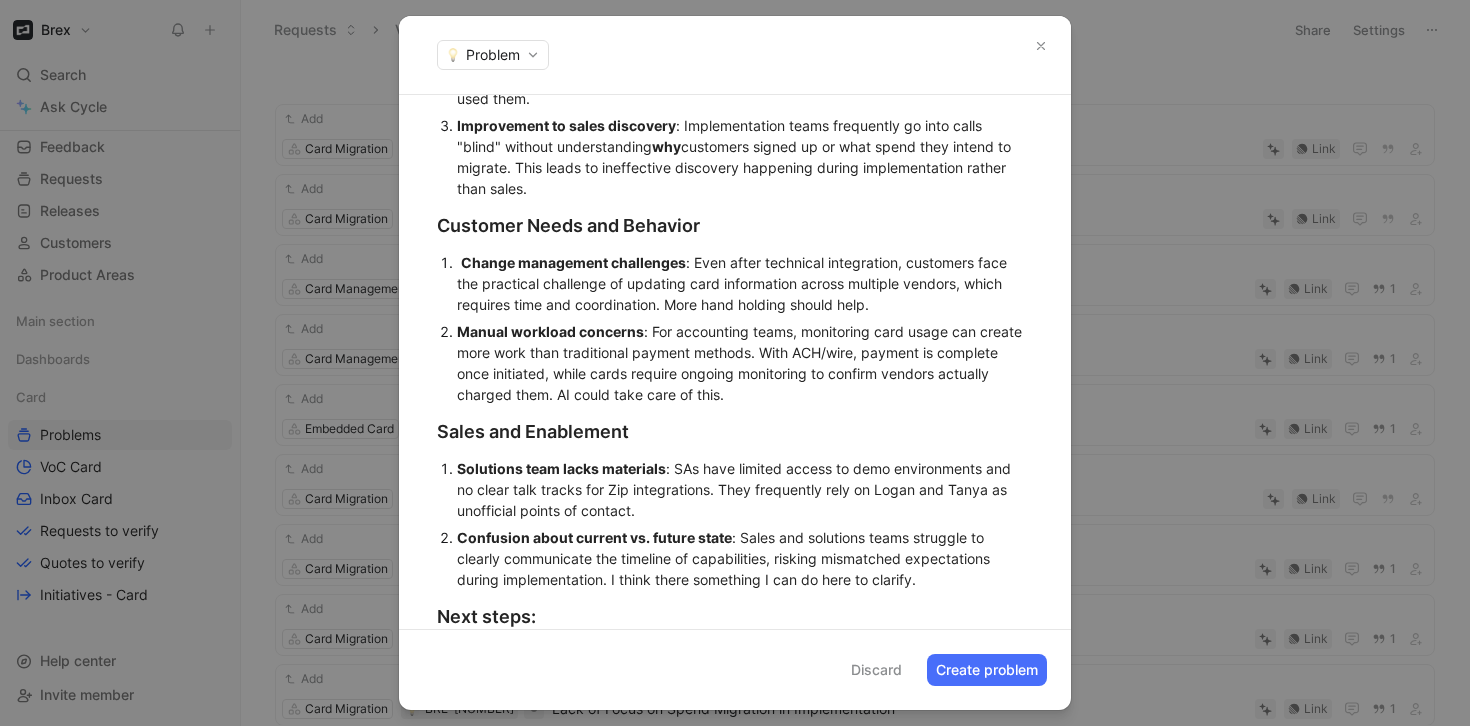 click on "Zip-Brex Integration Team Insights Report TLDR The core challenge isn't implementation quality or customer interest, but structural limitations in the current integration capabilities combined with misaligned expectations. While the partnership creates strong value through complementary capabilities, customers are not migrating existing spend to Brex cards at the expected rate. Current GMV is approximately $150K across 13 customers below sales projections. The most impactful immediate action would be establishing a formal vendor analysis and spend migration framework within the implementation process, coupled with better enablement to set proper expectations about the current state capabilities.  Current Integration Limitations The current integration architecture fundamentally limits GMV potential until future milestones are completed: Intake vs. PO split creates spending cap   Large spend remains inaccessible Temporary accounting solution preventing adoption Workflows = More time Implementation Process Gaps" at bounding box center [735, 613] 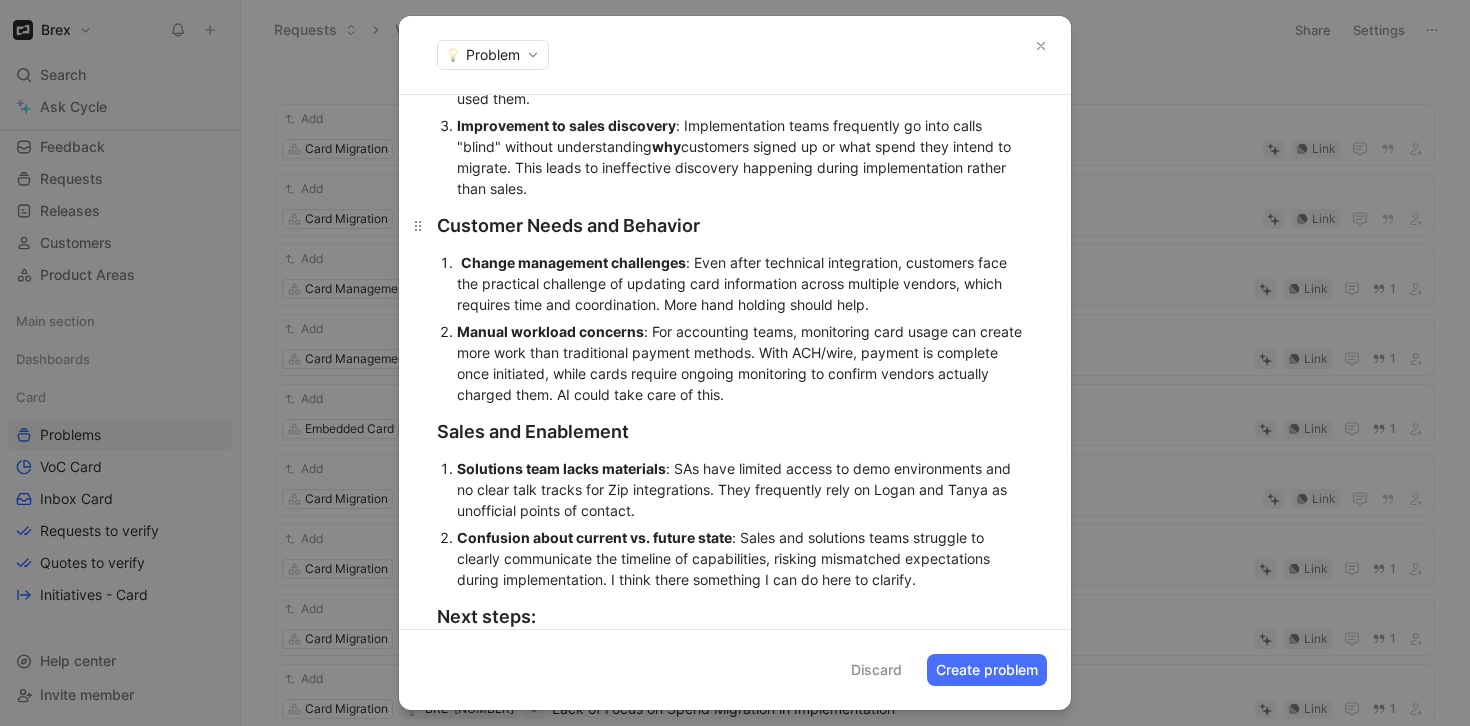 click on "Customer Needs and Behavior" at bounding box center [735, 225] 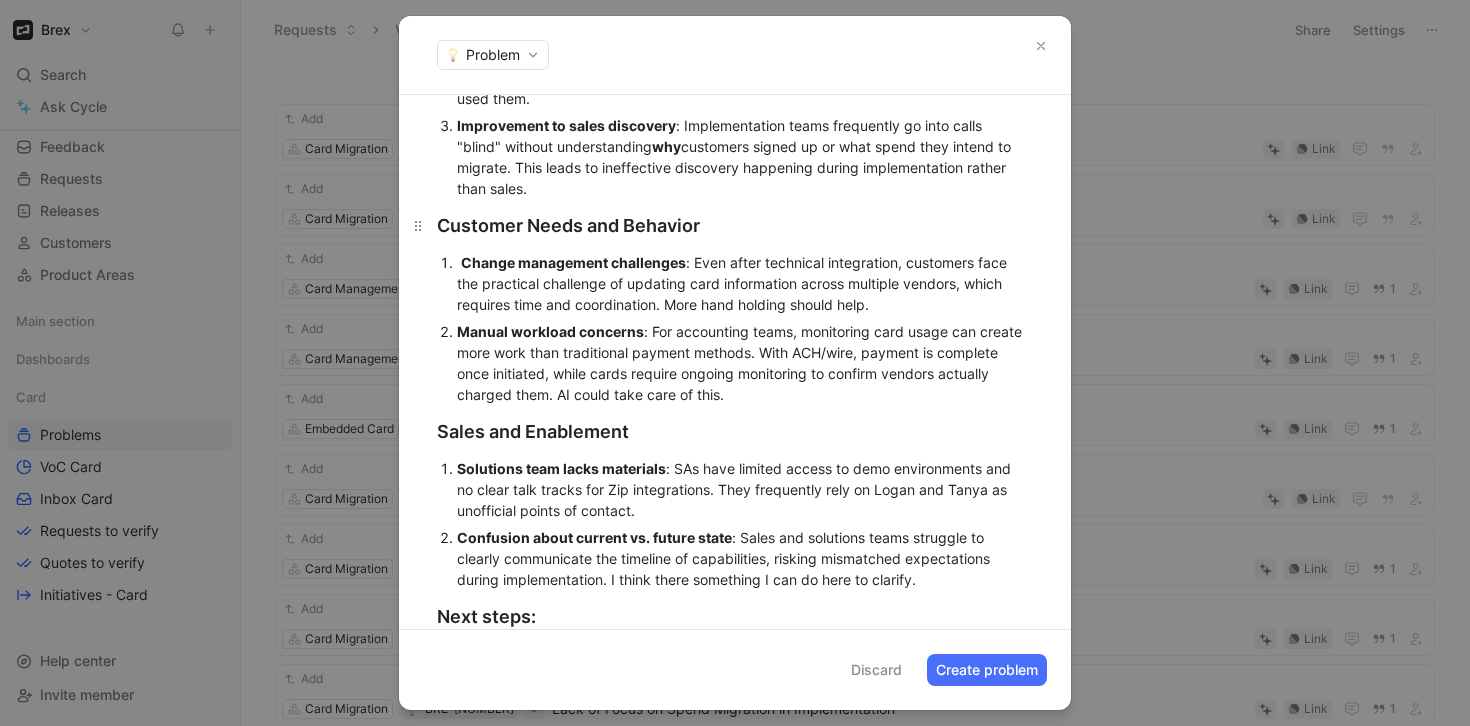 click on "Customer Needs and Behavior" at bounding box center (735, 225) 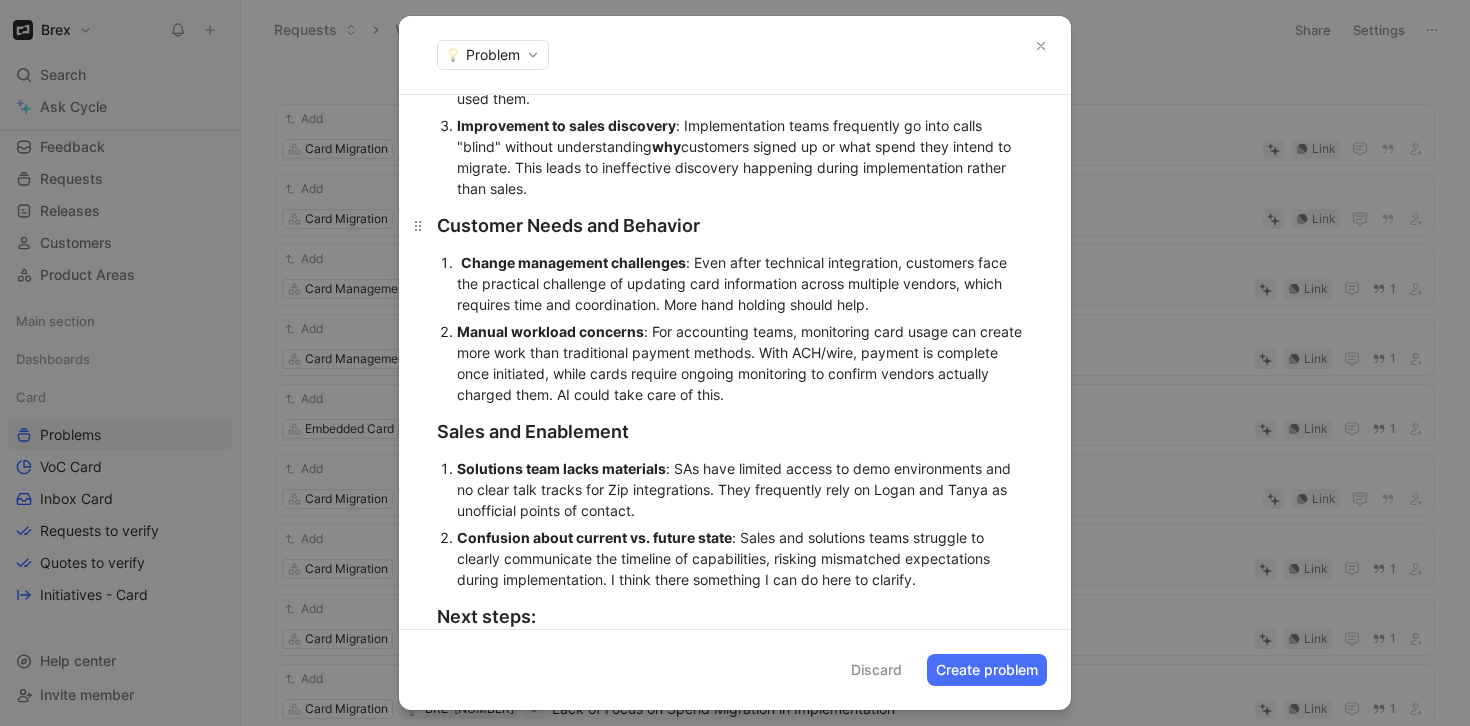 click on "Customer Needs and Behavior" at bounding box center (735, 225) 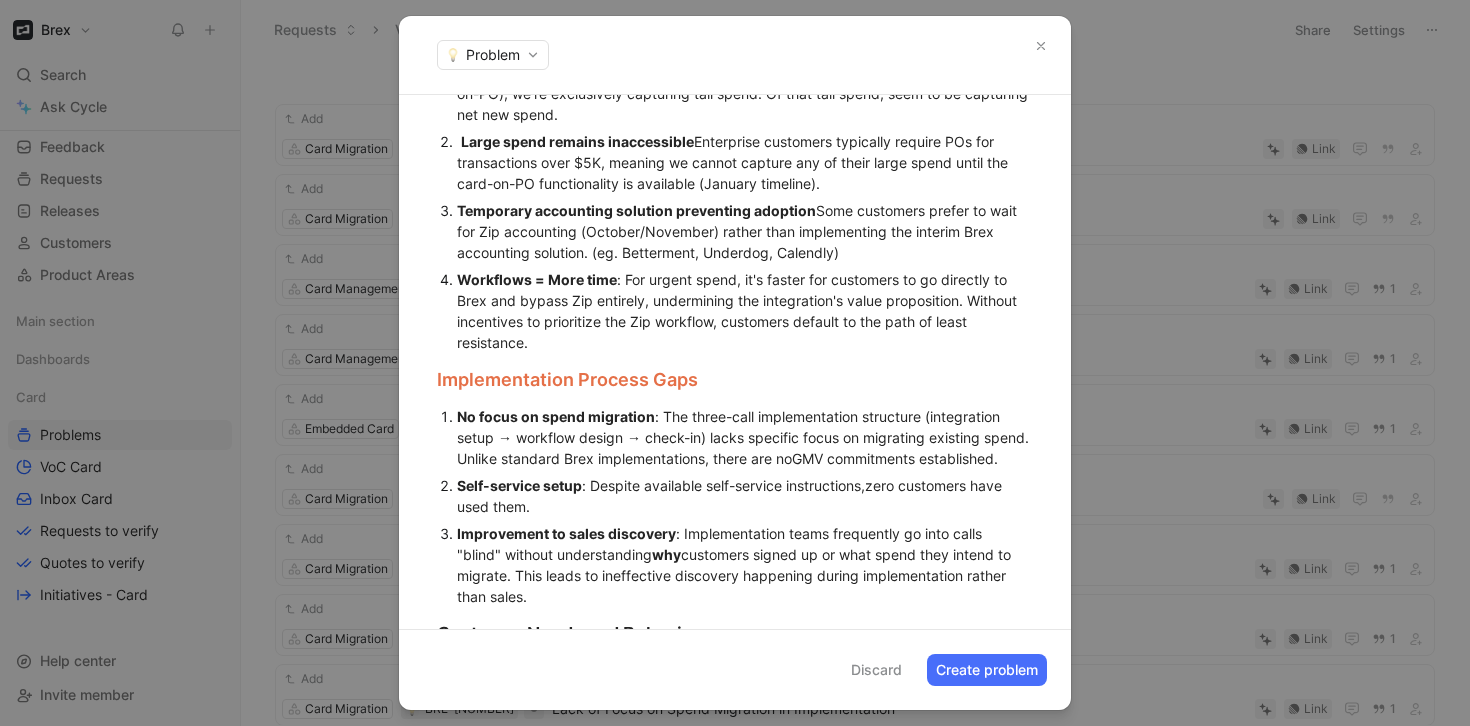 scroll, scrollTop: 0, scrollLeft: 0, axis: both 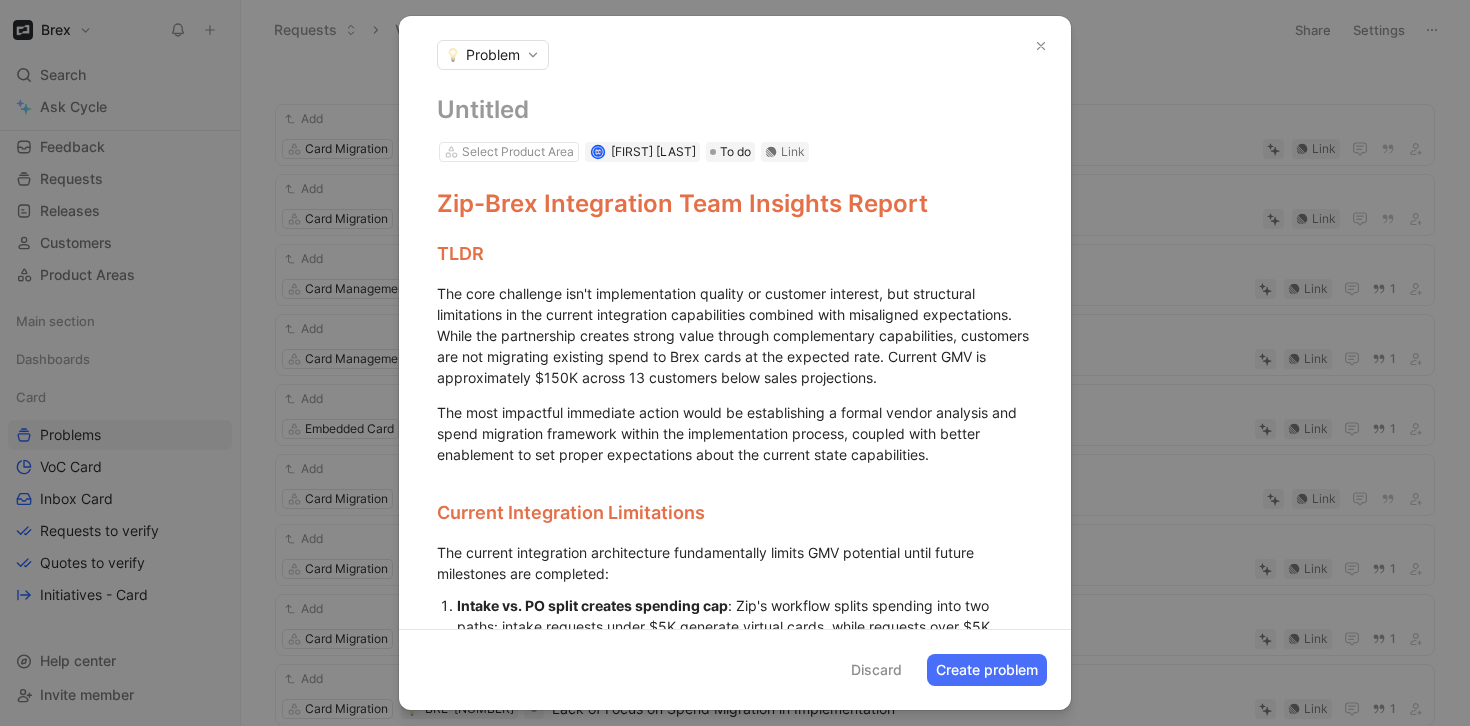 click at bounding box center (735, 110) 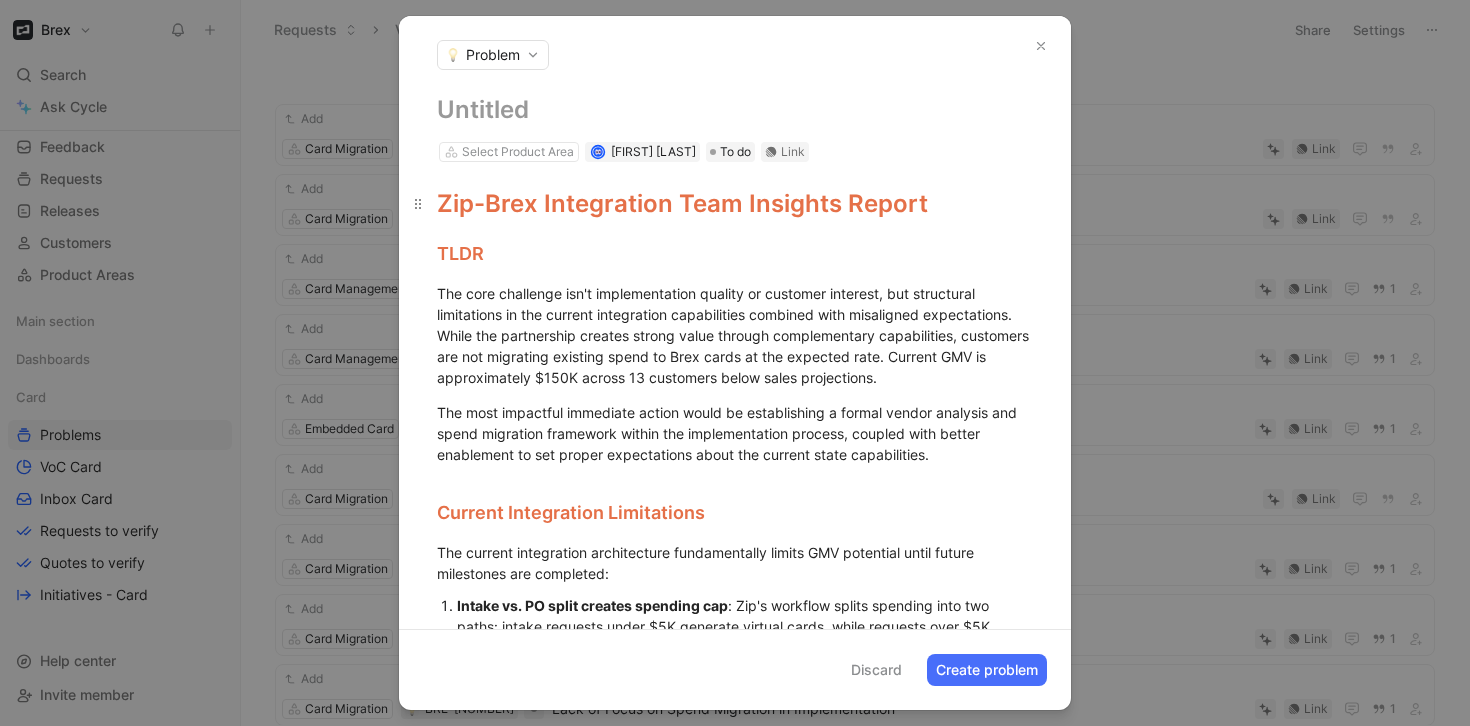 click on "Zip-Brex Integration Team Insights Report" at bounding box center [682, 203] 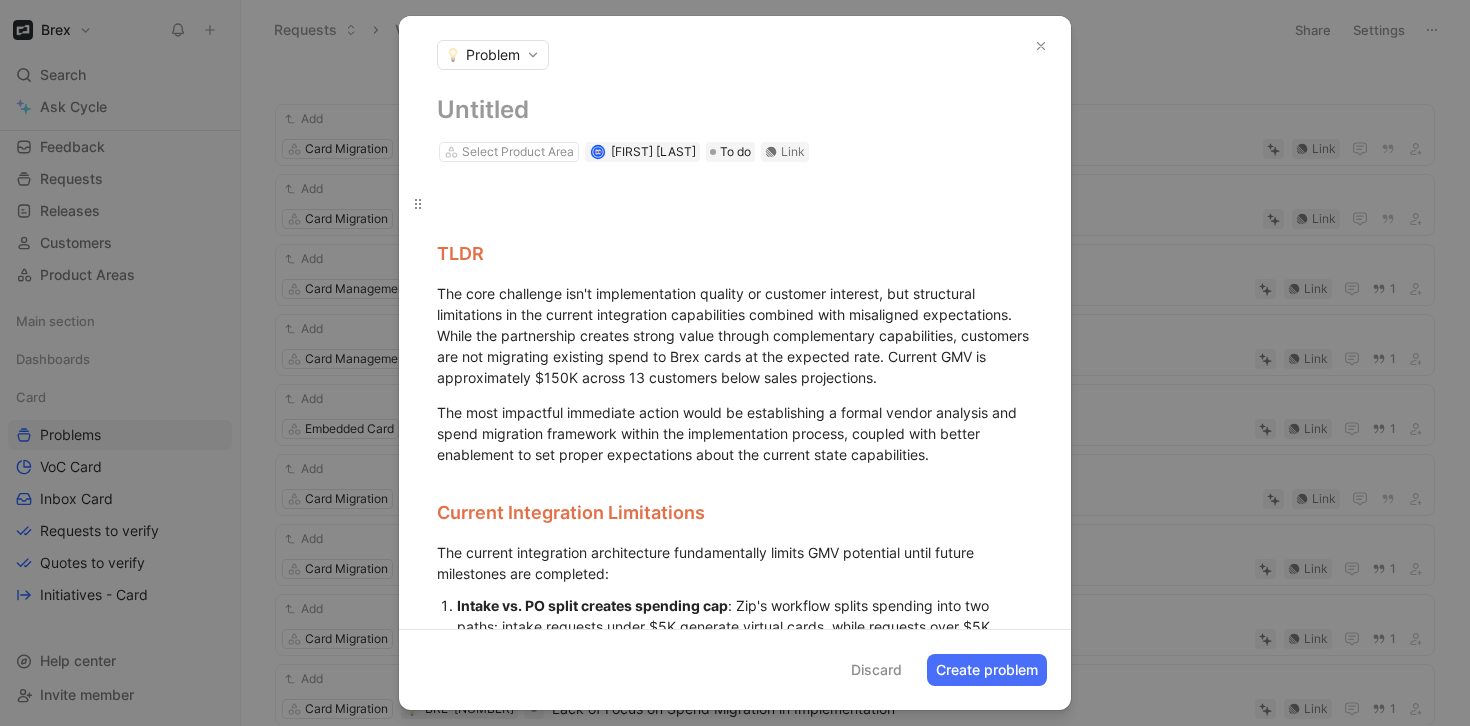 click at bounding box center [735, 110] 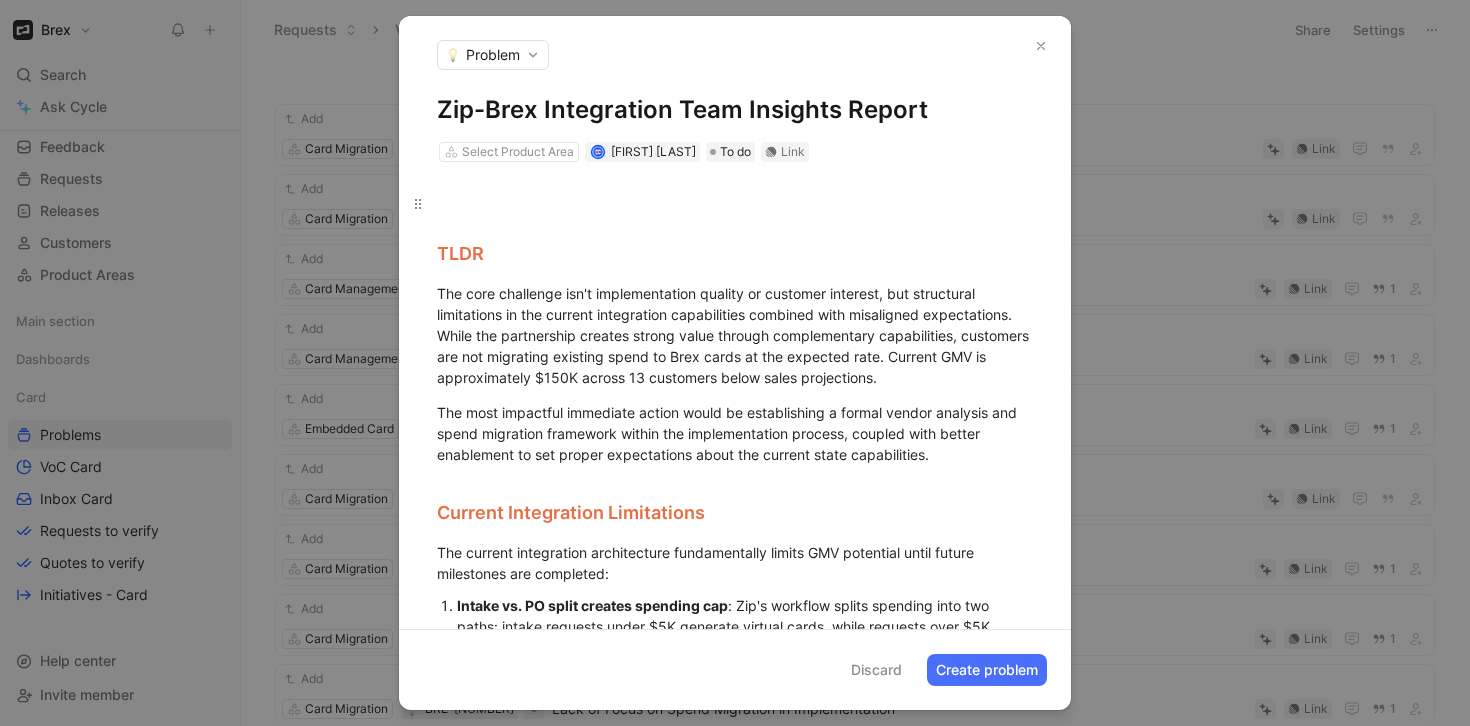 click at bounding box center [735, 204] 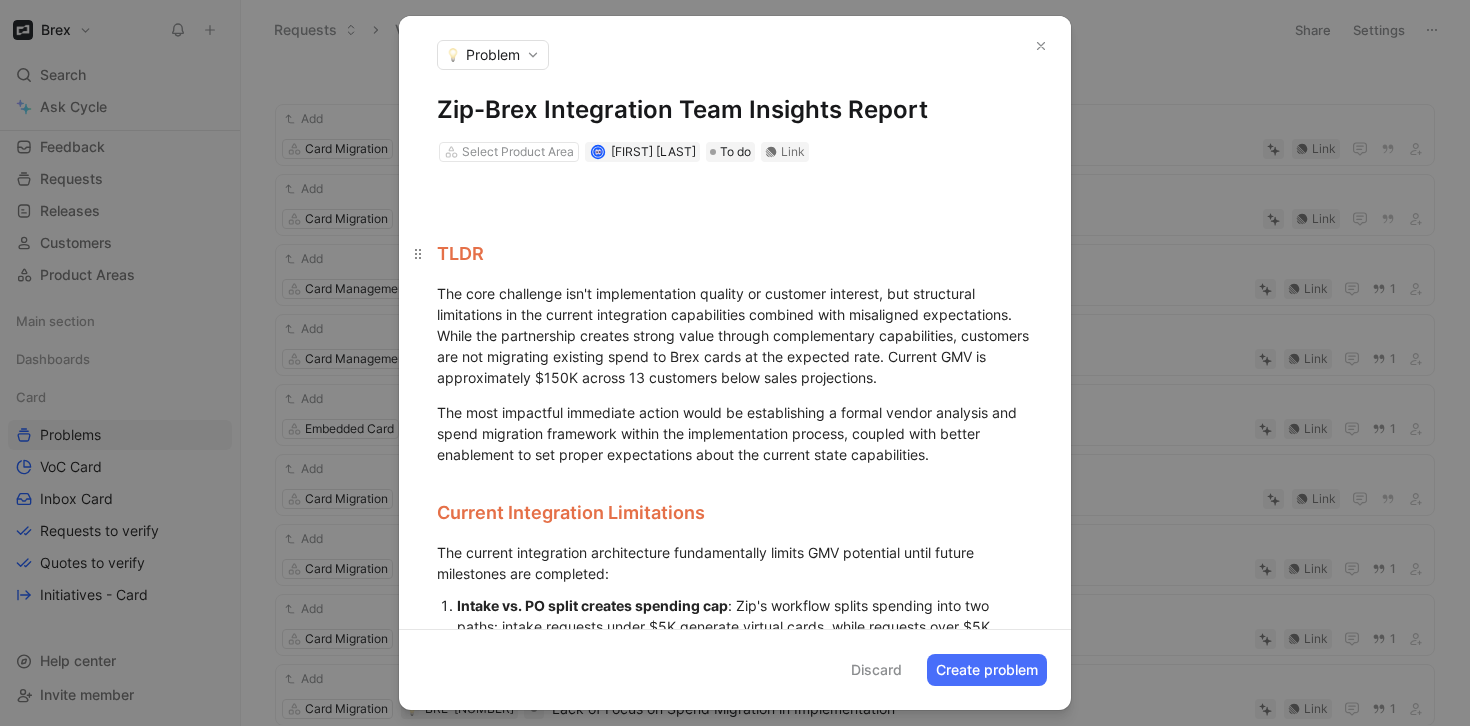 click on "TLDR" at bounding box center [735, 253] 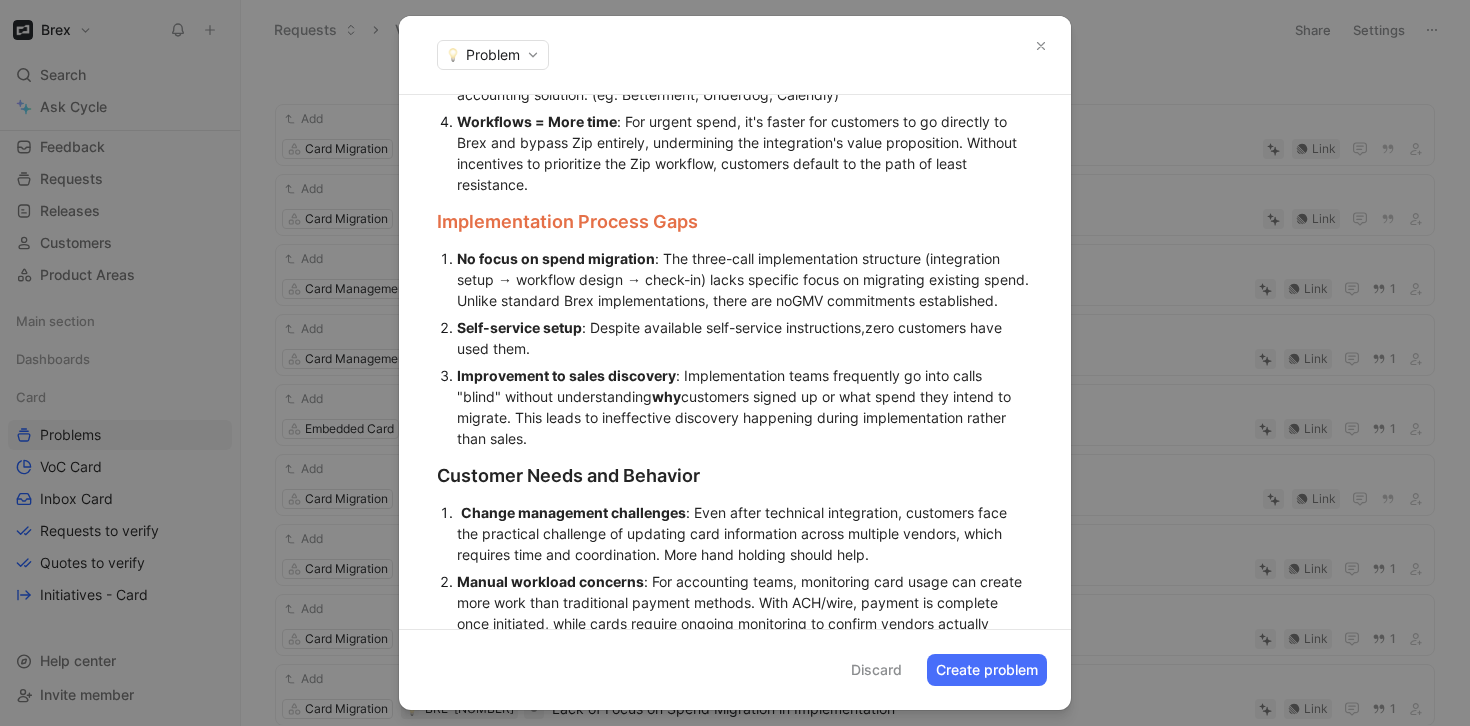 scroll, scrollTop: 797, scrollLeft: 0, axis: vertical 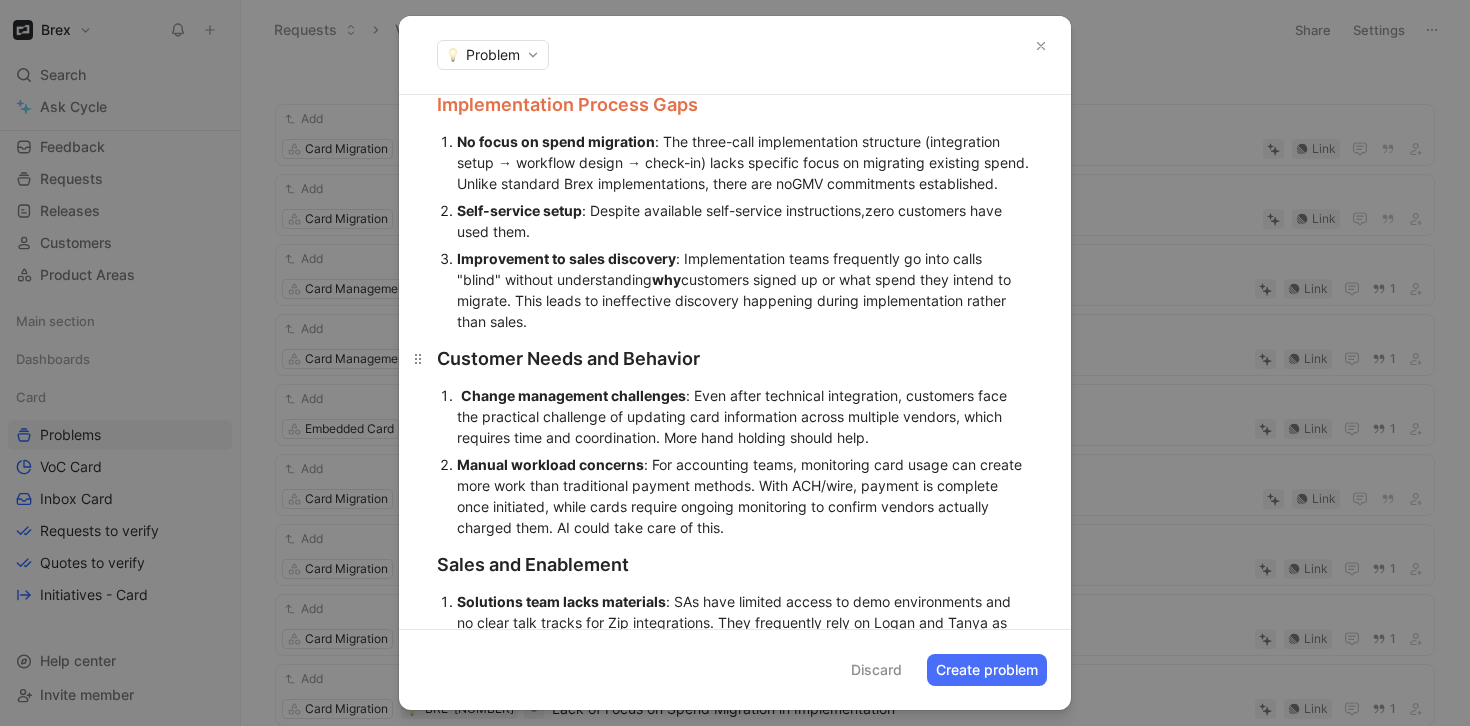 click on "Customer Needs and Behavior" at bounding box center [735, 358] 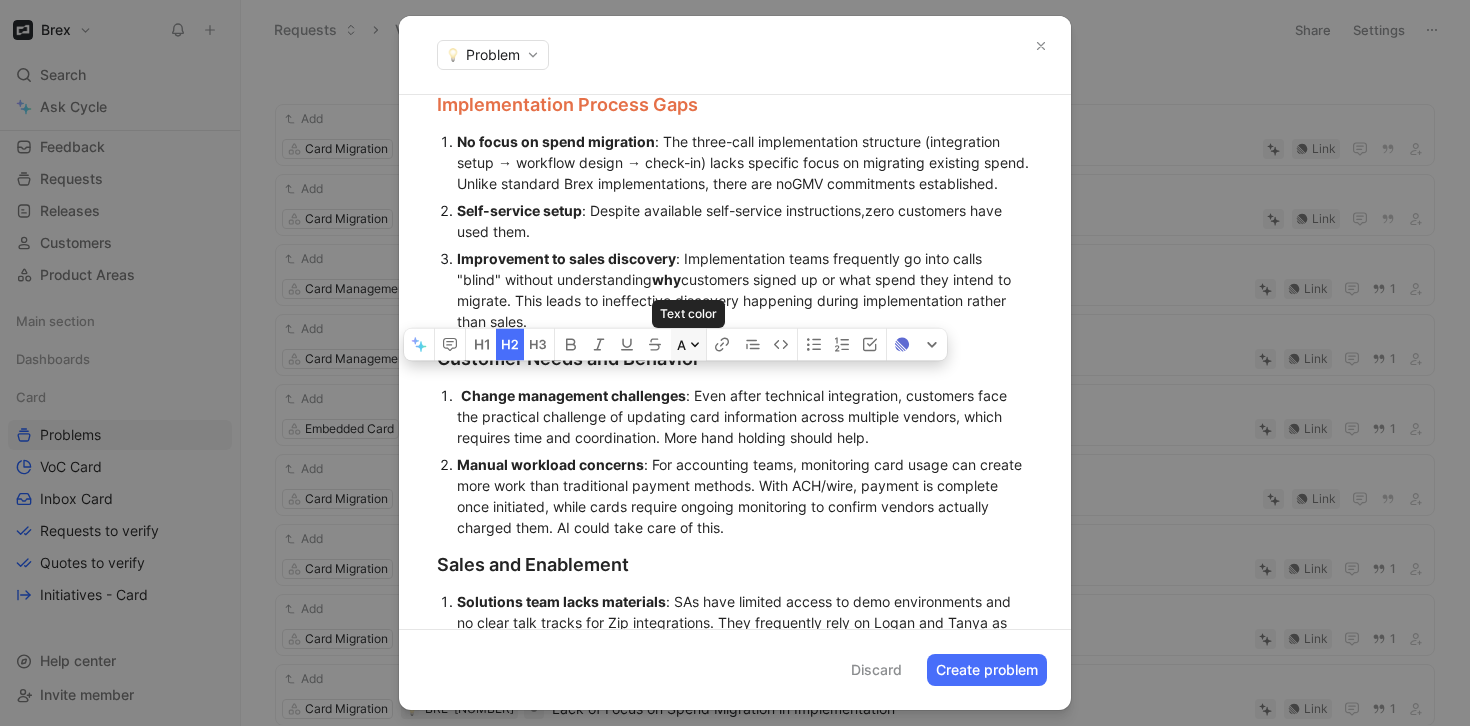 click on "A" at bounding box center (688, 345) 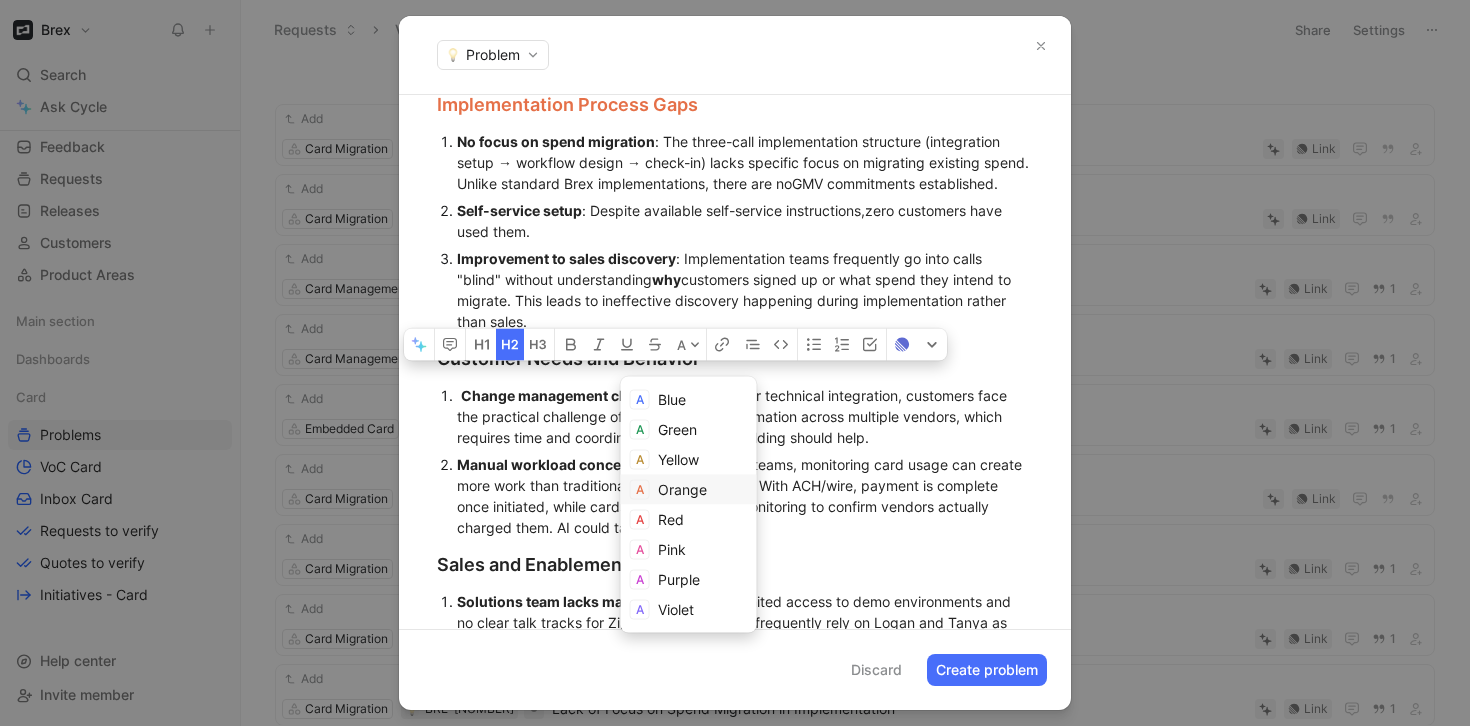 click on "Orange" at bounding box center (682, 489) 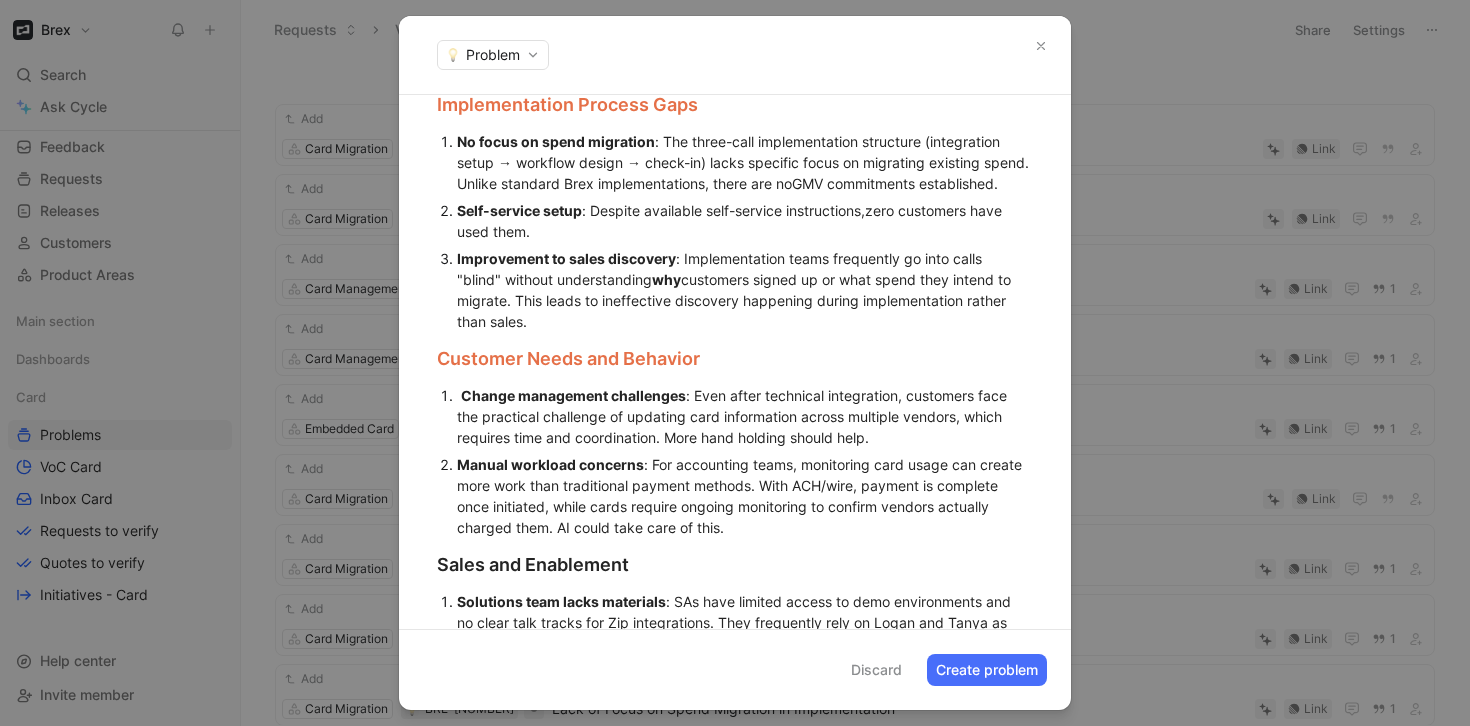scroll, scrollTop: 919, scrollLeft: 0, axis: vertical 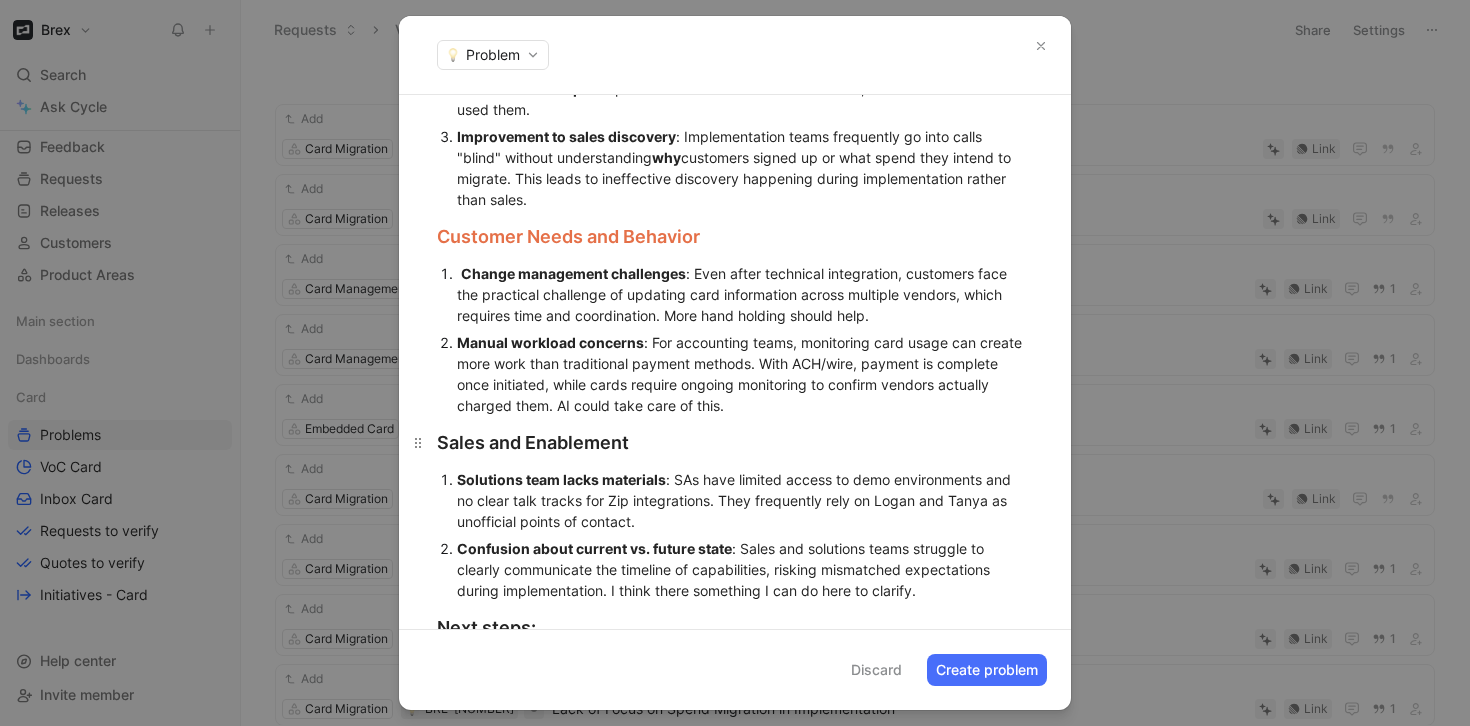 click on "Sales and Enablement" at bounding box center [735, 442] 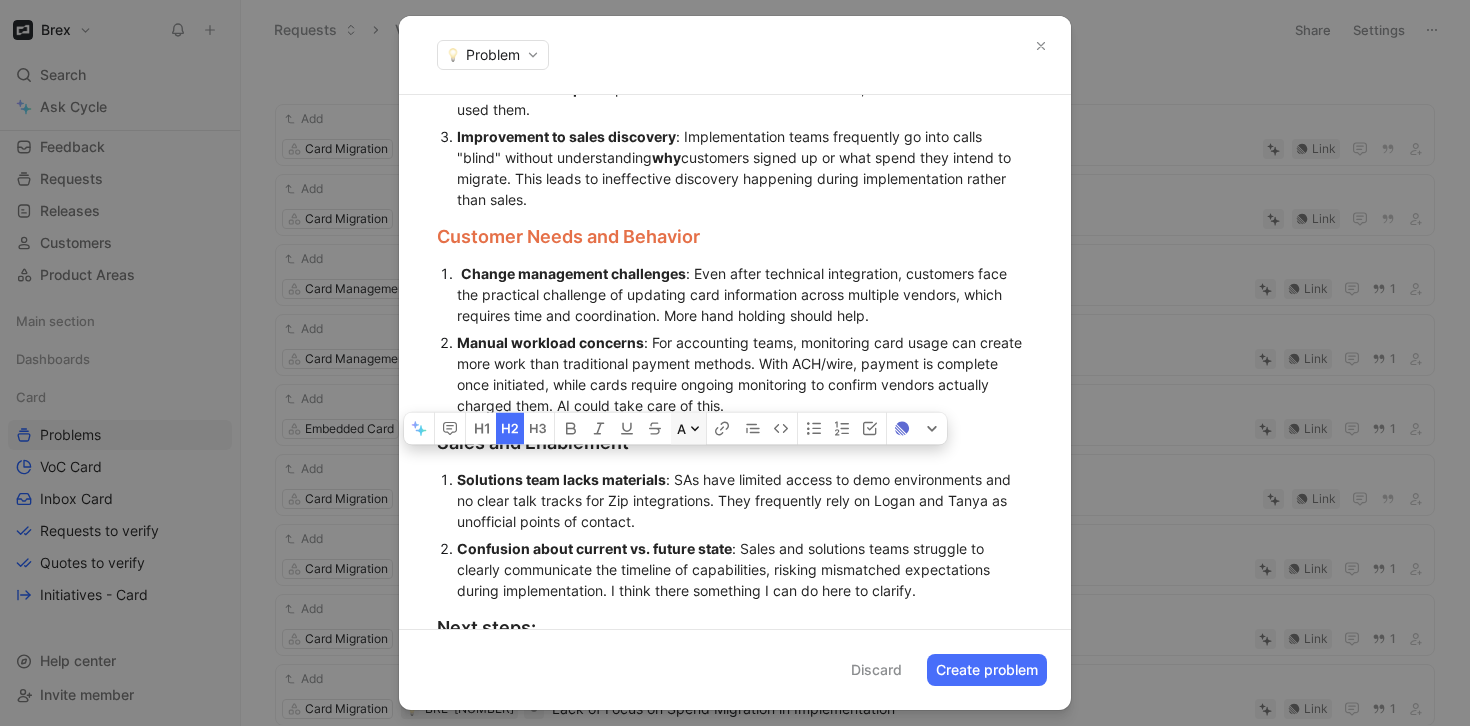 click on "A" at bounding box center (688, 429) 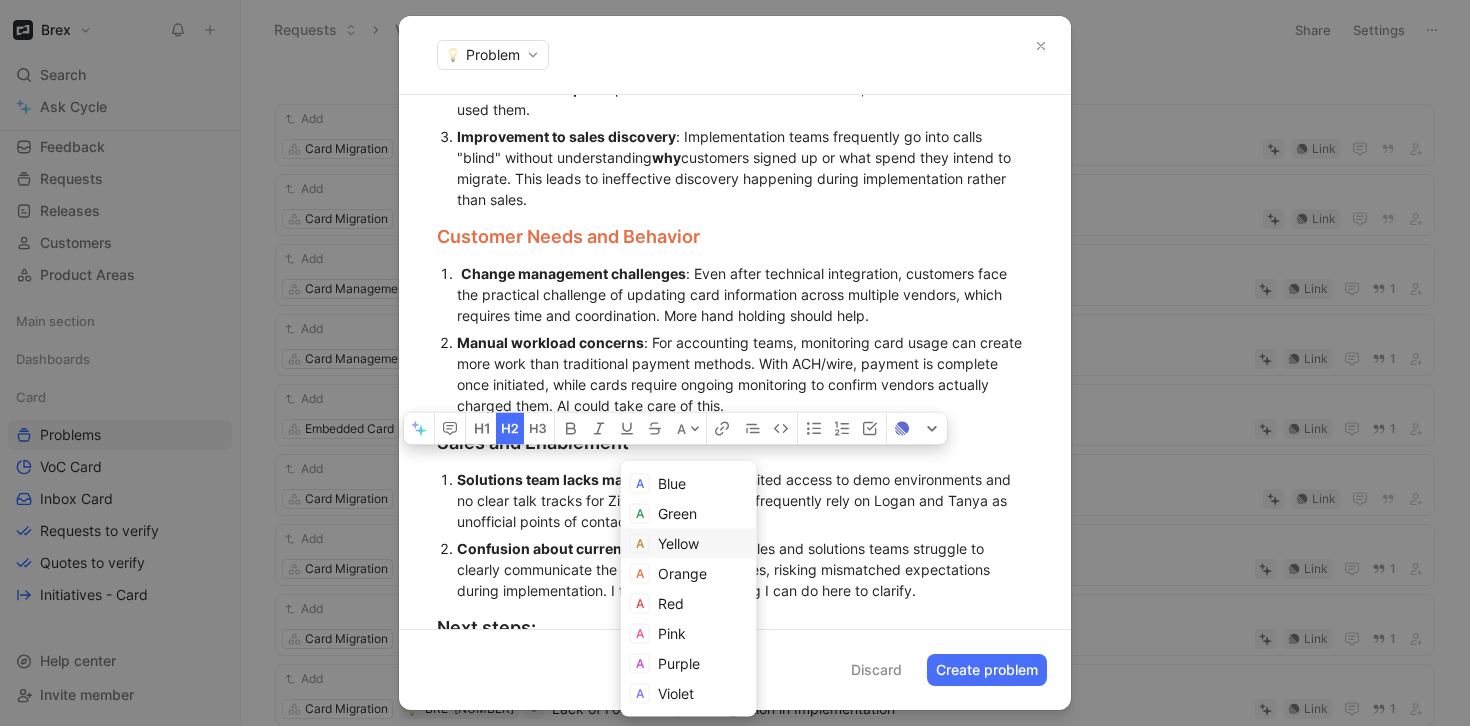 click on "Yellow" at bounding box center [678, 543] 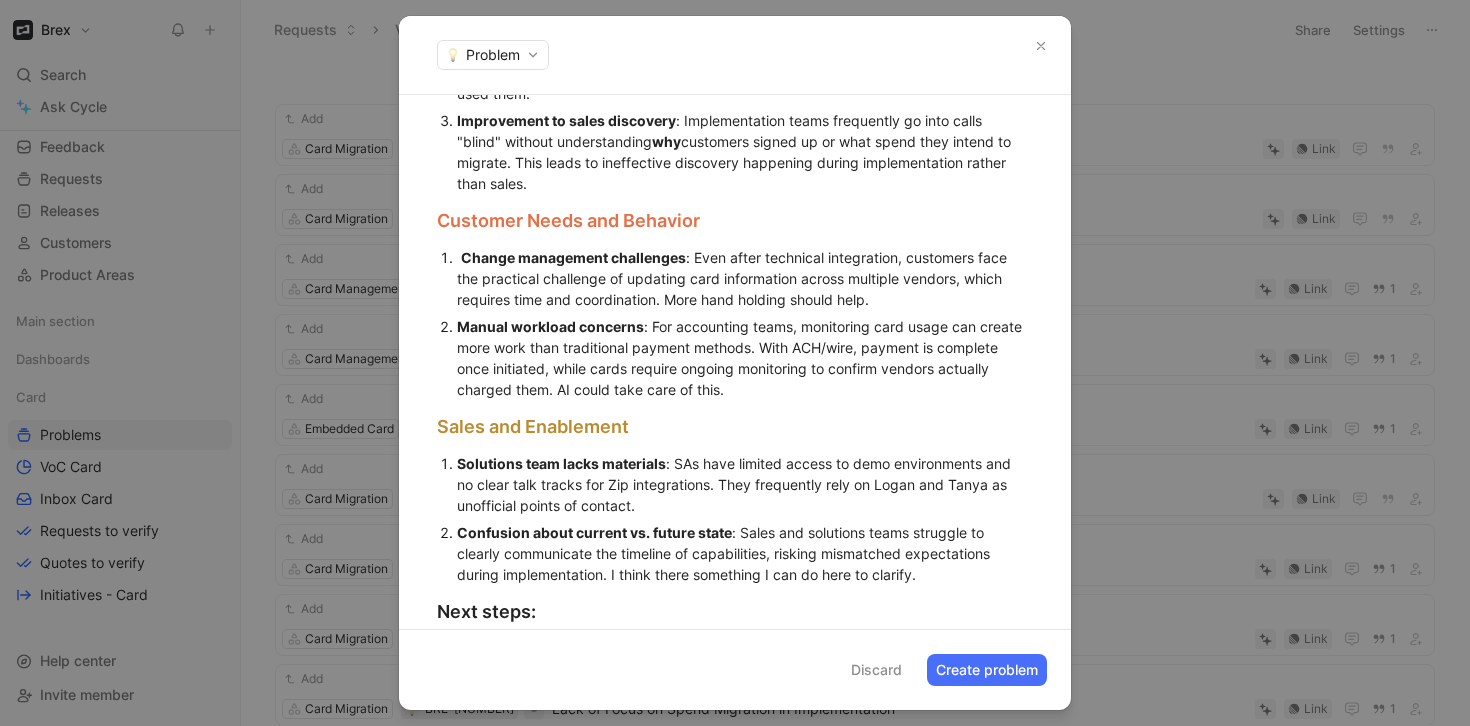scroll, scrollTop: 937, scrollLeft: 0, axis: vertical 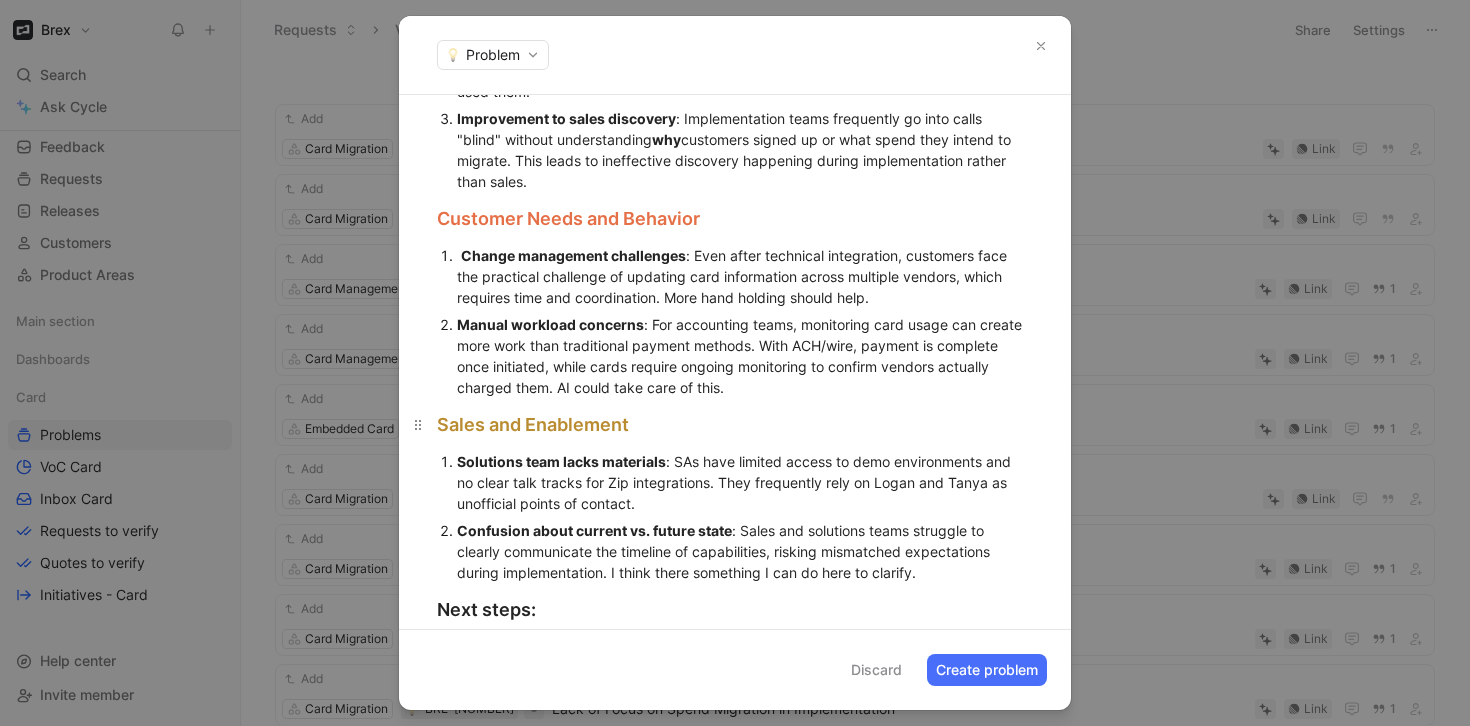 drag, startPoint x: 587, startPoint y: 445, endPoint x: 546, endPoint y: 446, distance: 41.01219 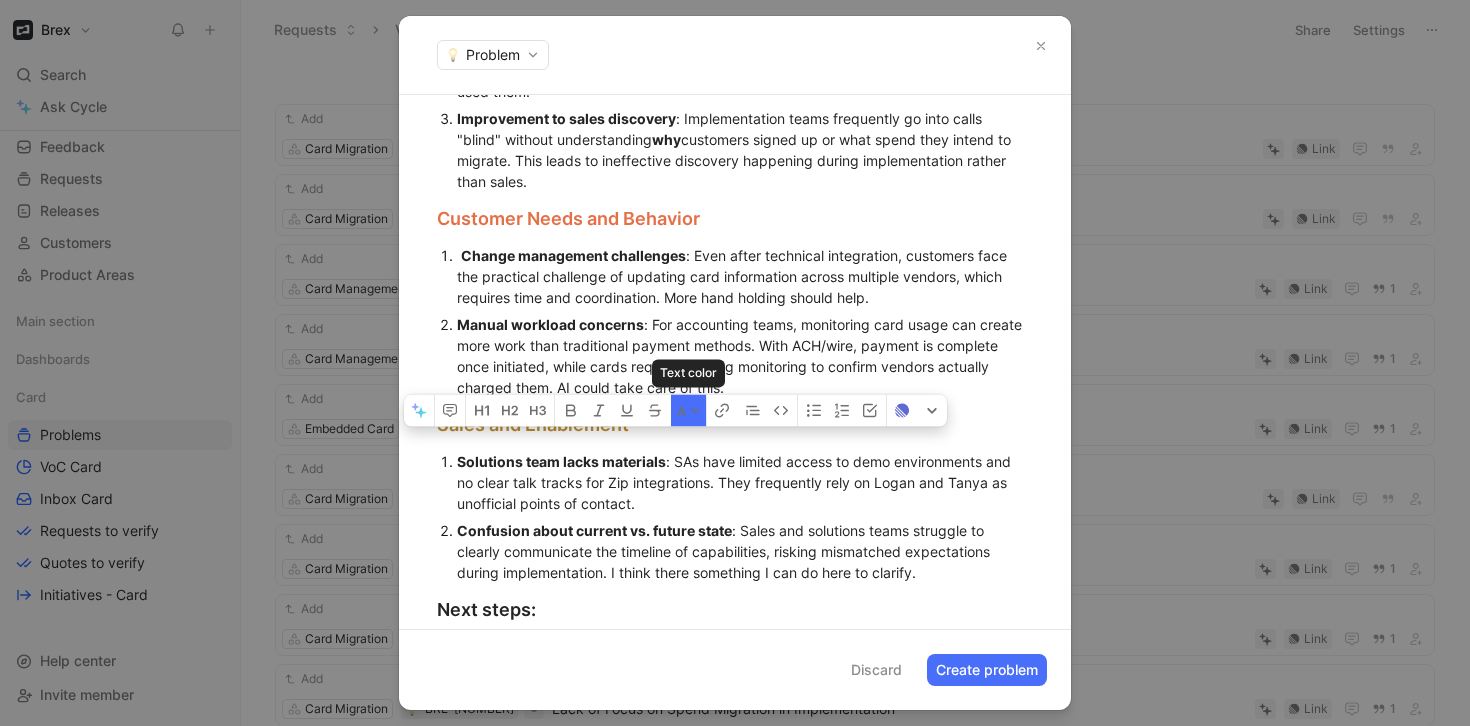click 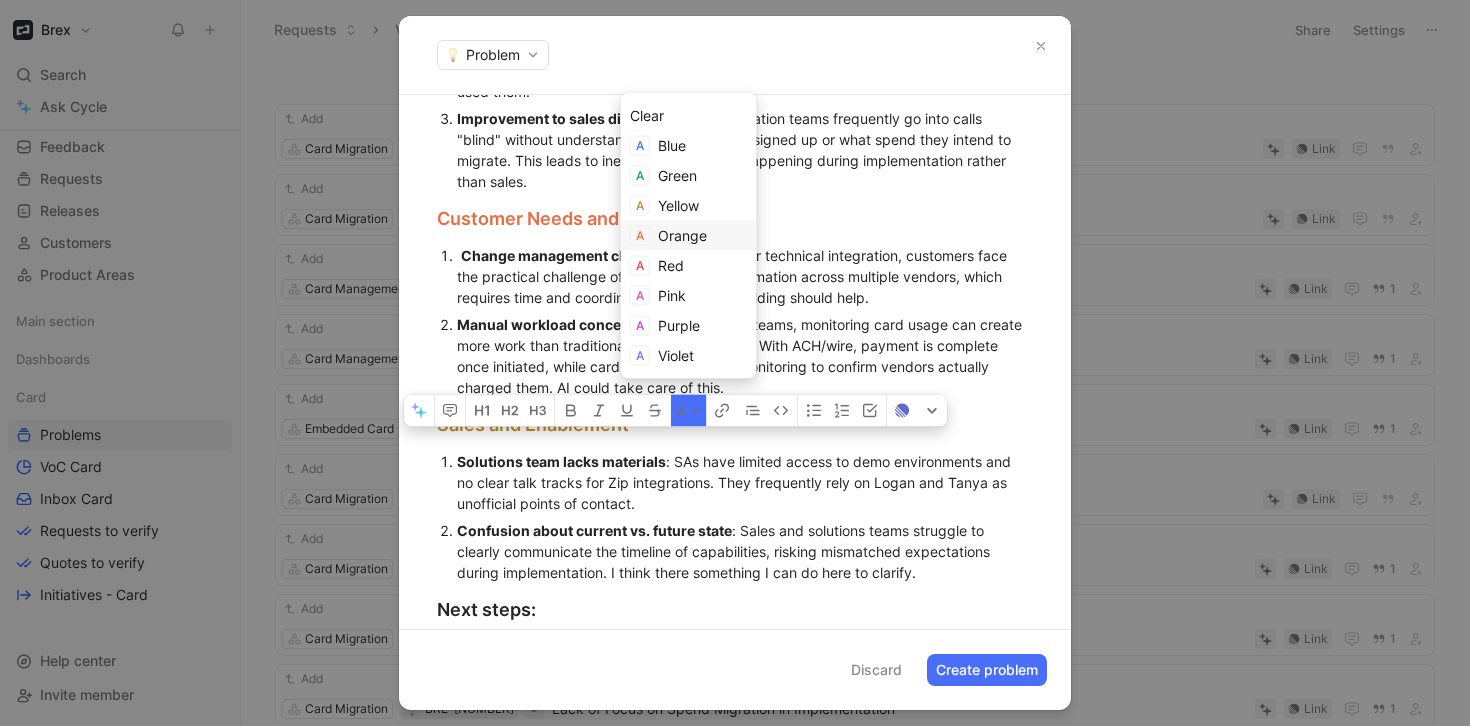click on "Orange" at bounding box center [682, 235] 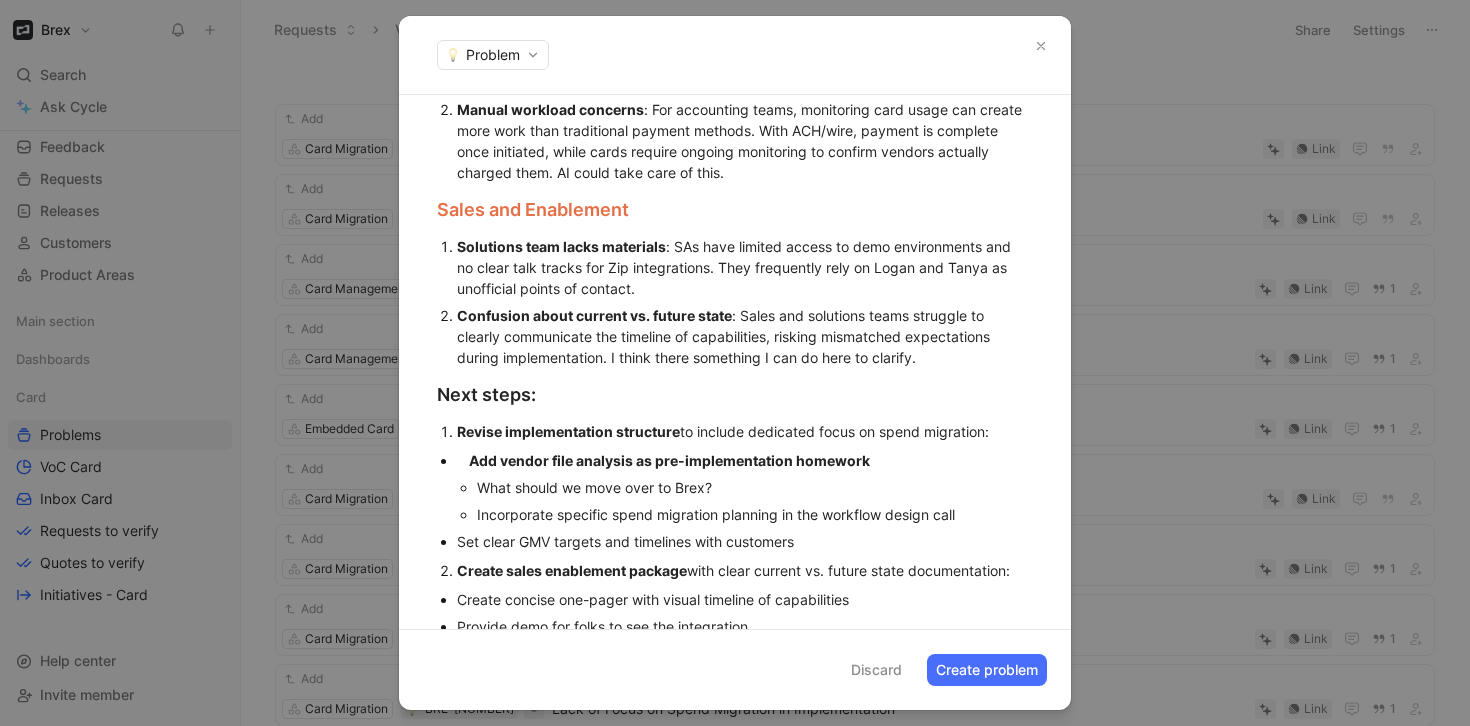 scroll, scrollTop: 1210, scrollLeft: 0, axis: vertical 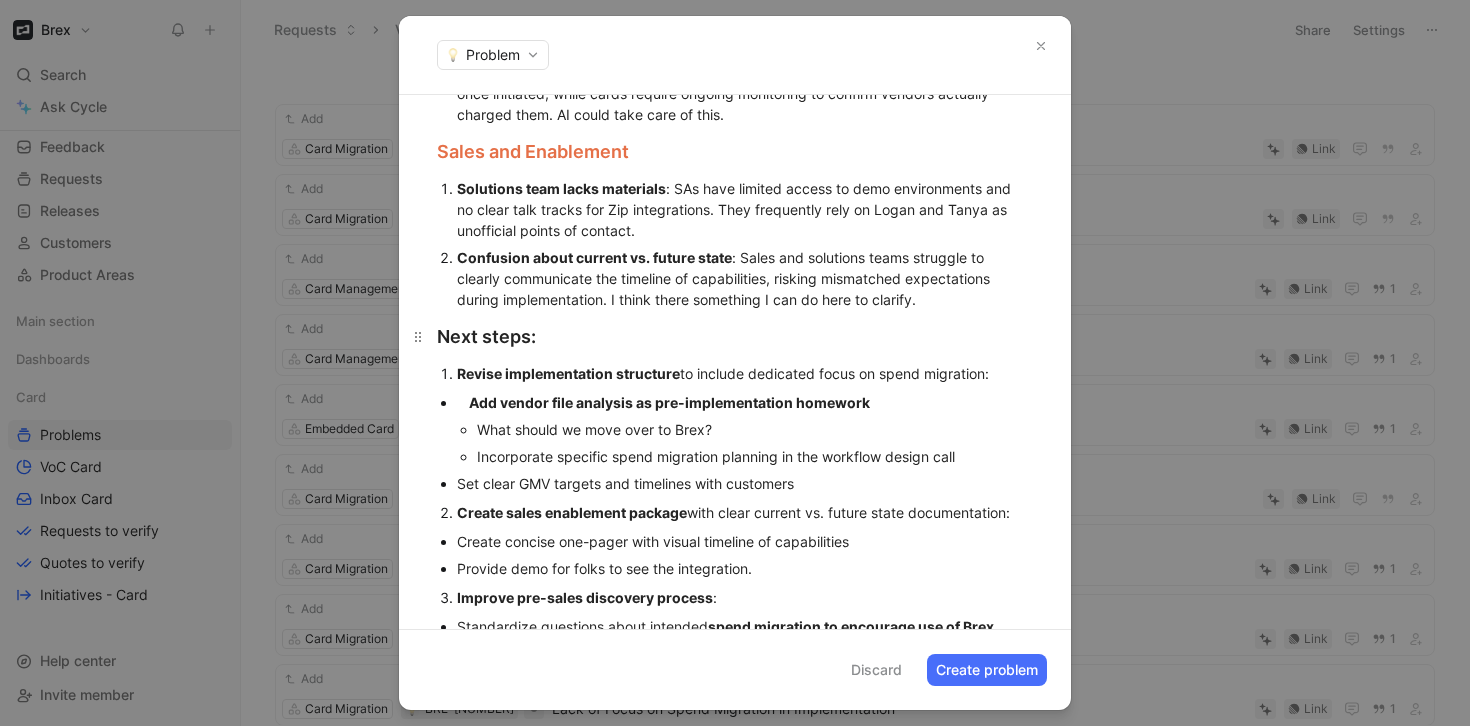 click on "Next steps:" at bounding box center [735, 336] 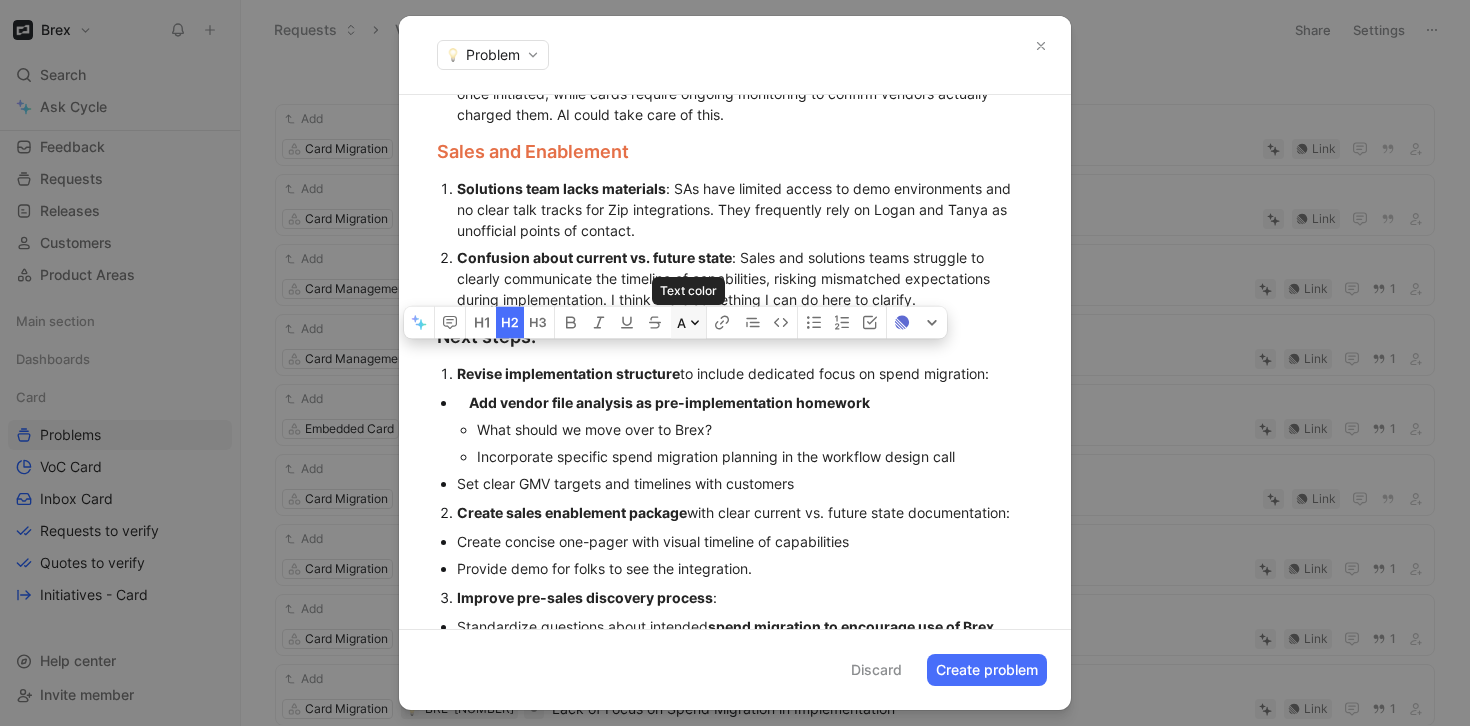 click 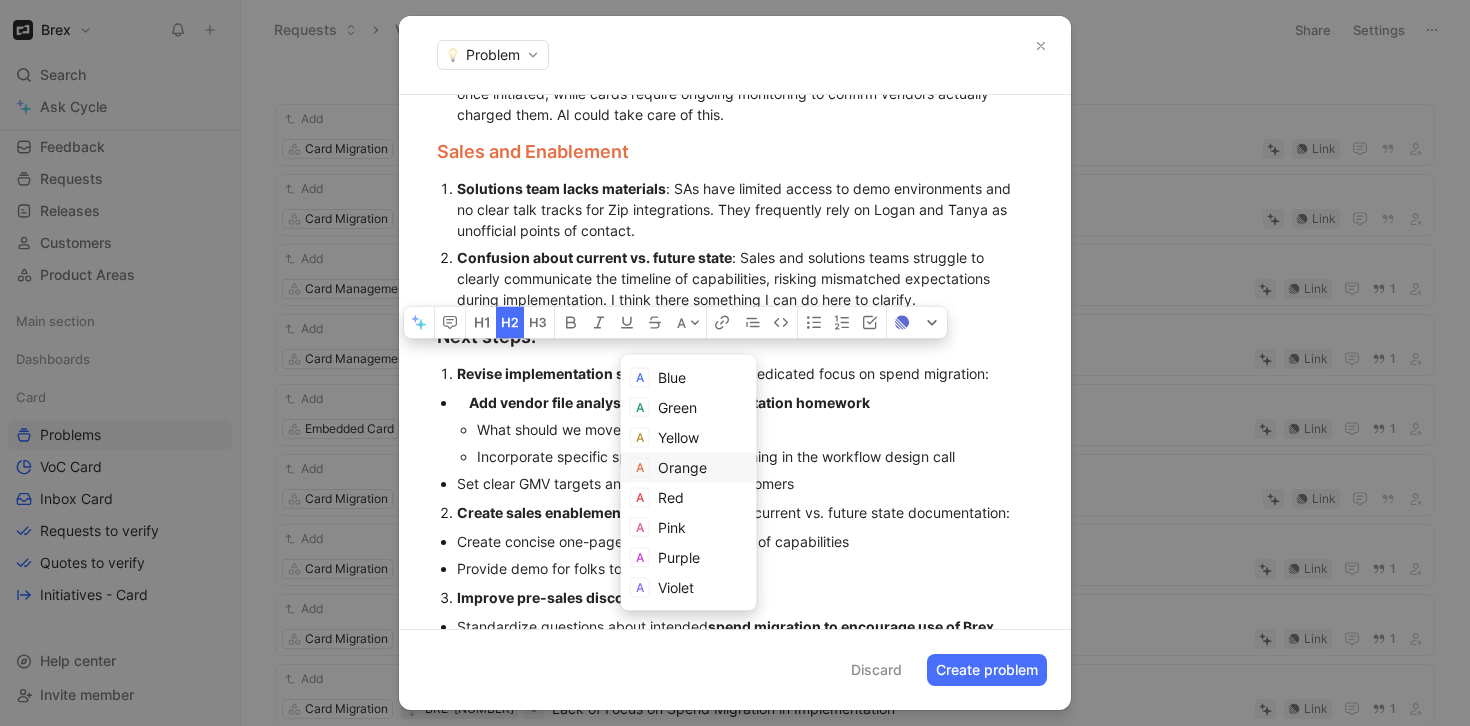 click on "Orange" at bounding box center [682, 467] 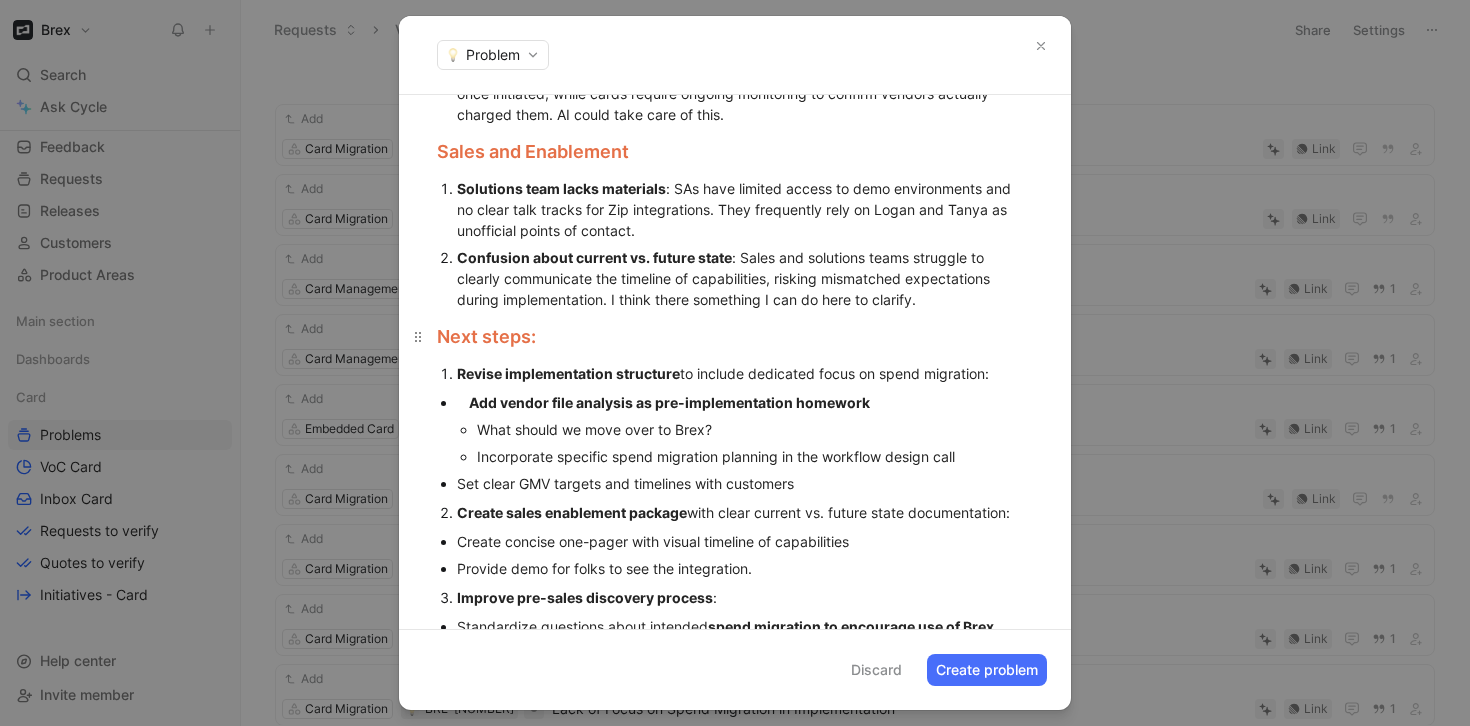 click on "Next steps:" at bounding box center [735, 336] 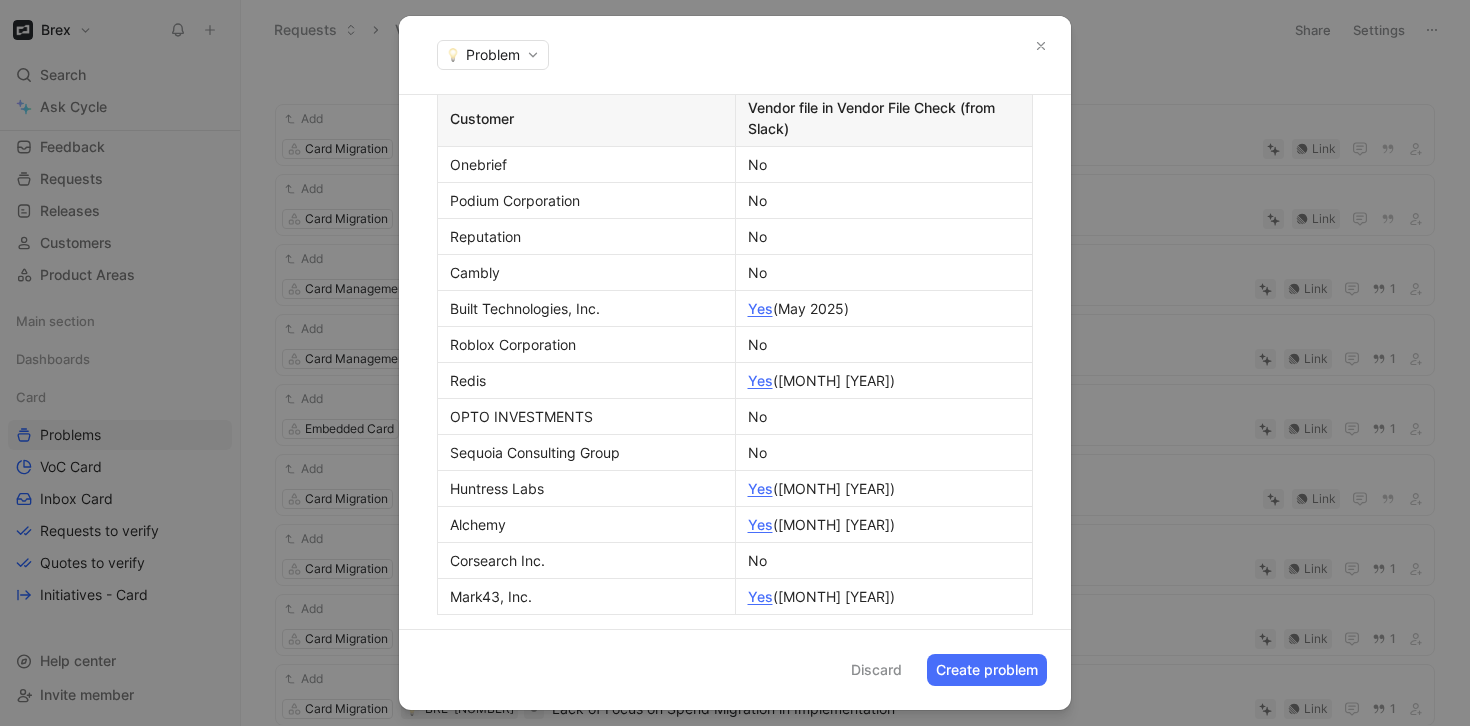 scroll, scrollTop: 2392, scrollLeft: 0, axis: vertical 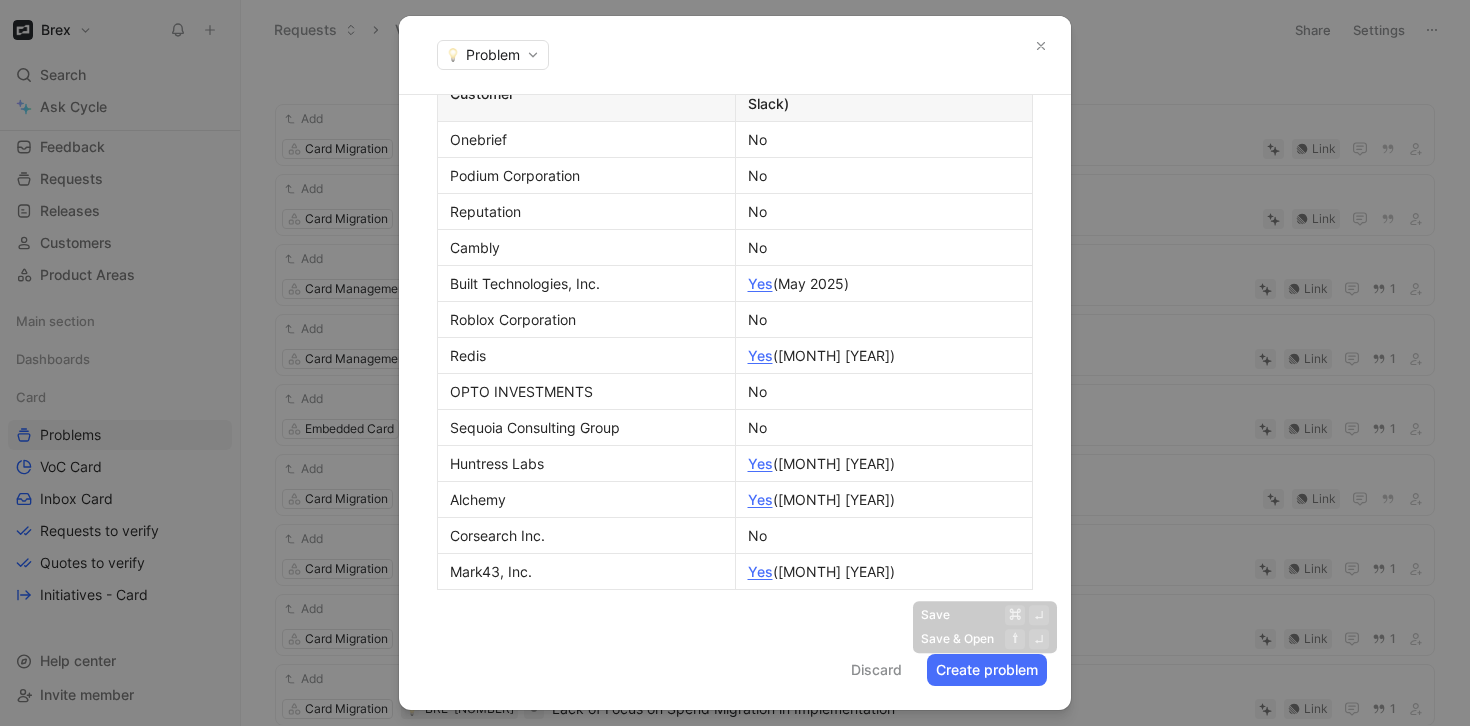 click on "Create problem" at bounding box center (987, 670) 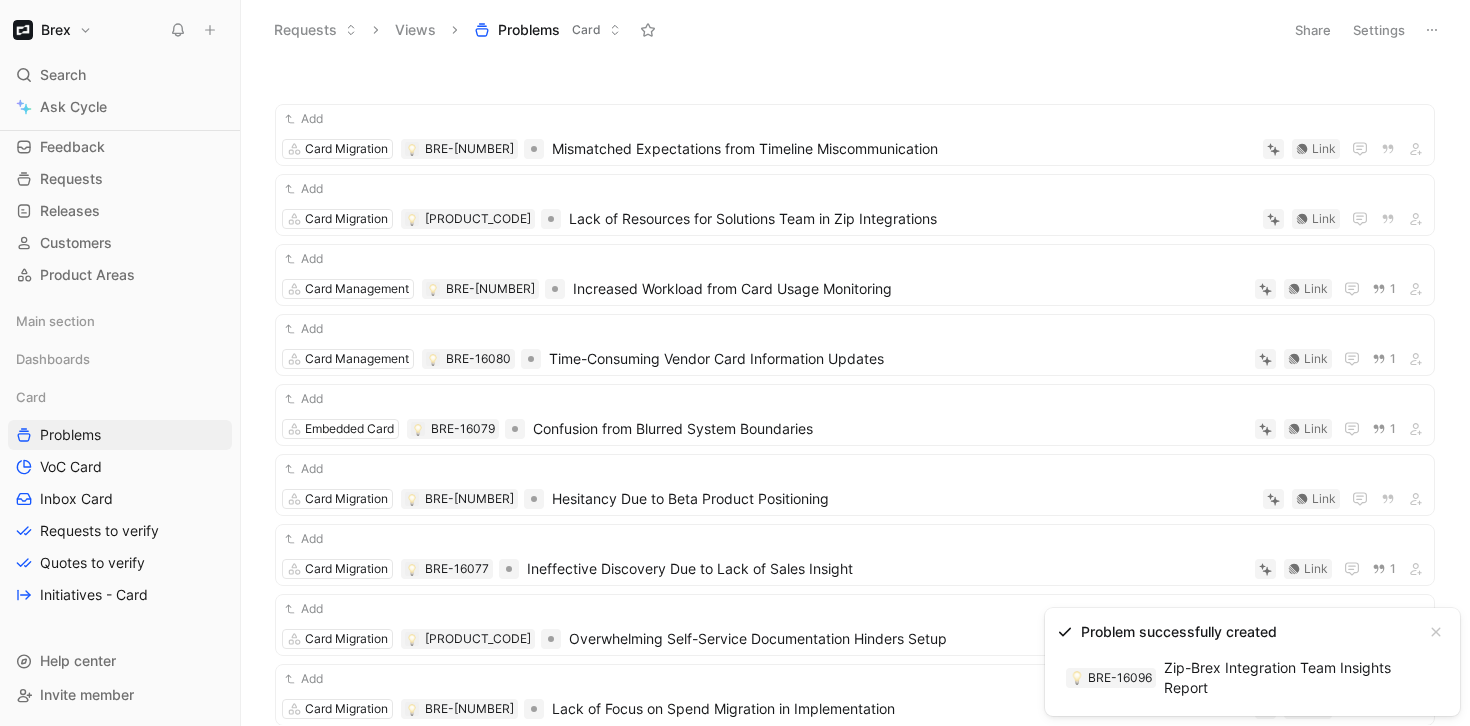 click on "BRE-16096" at bounding box center (1120, 678) 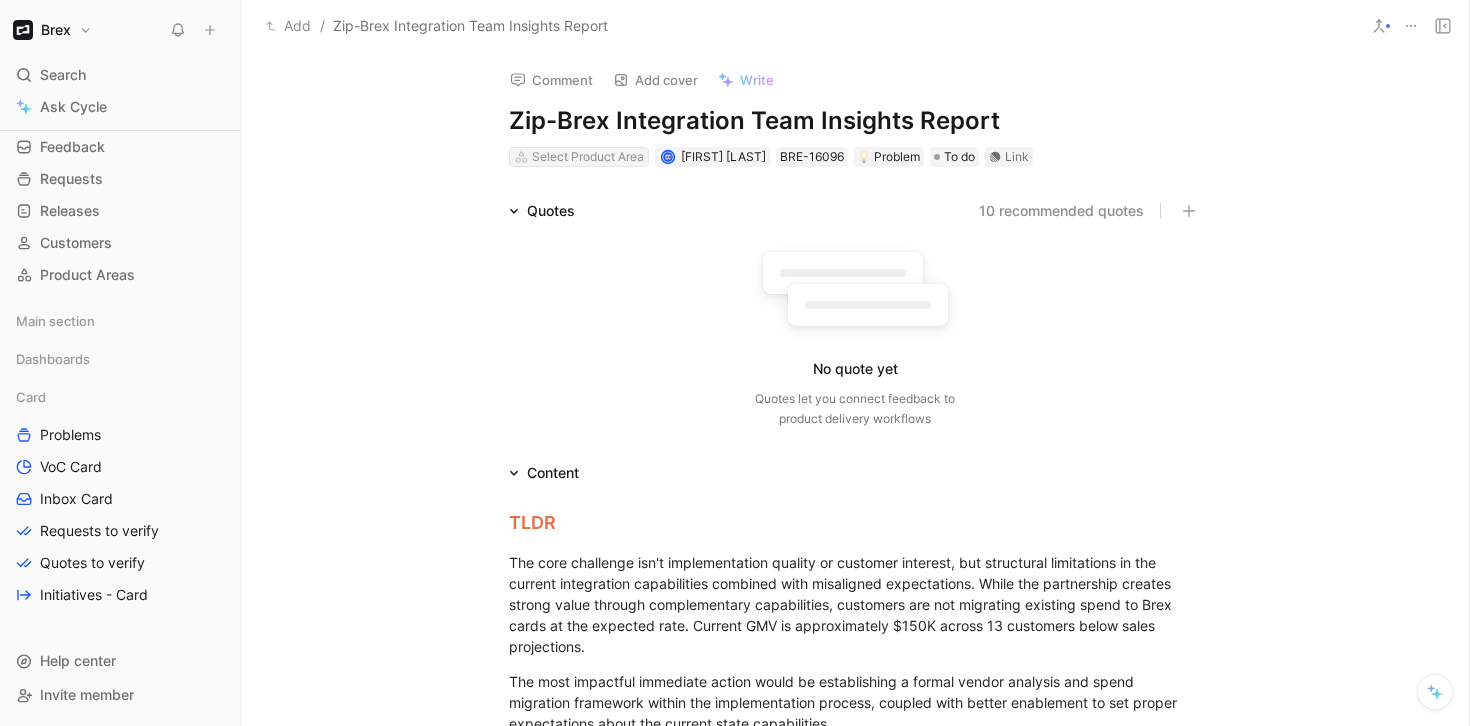click on "Select Product Area" at bounding box center (588, 157) 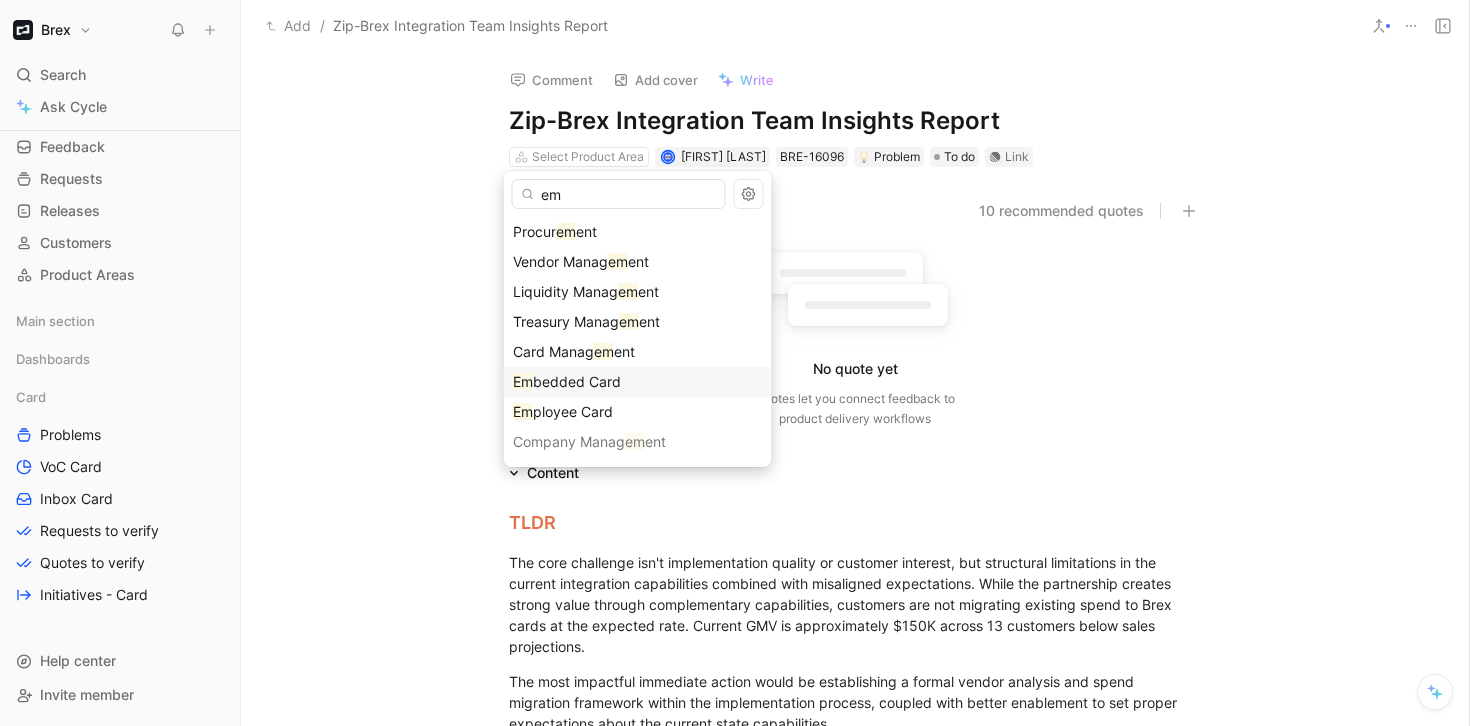 type on "em" 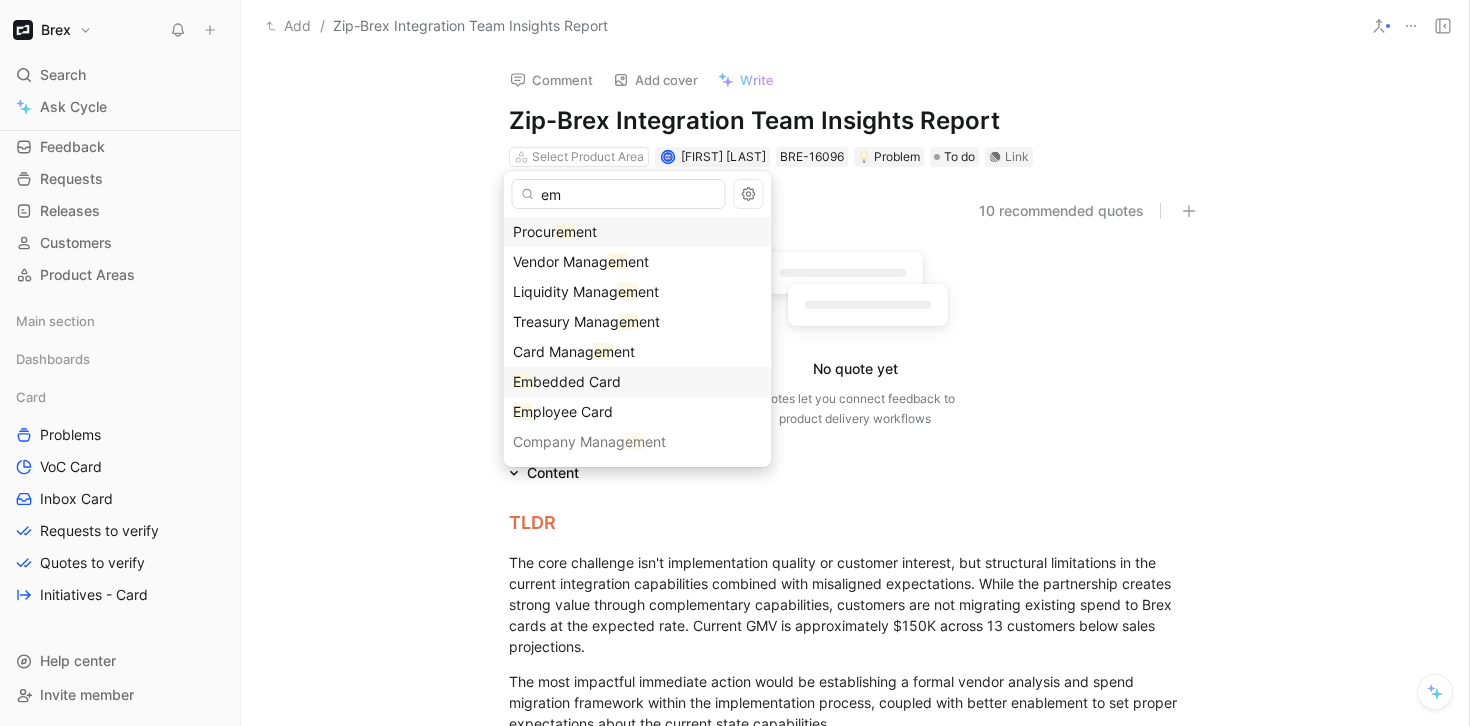 click on "bedded Card" at bounding box center [577, 381] 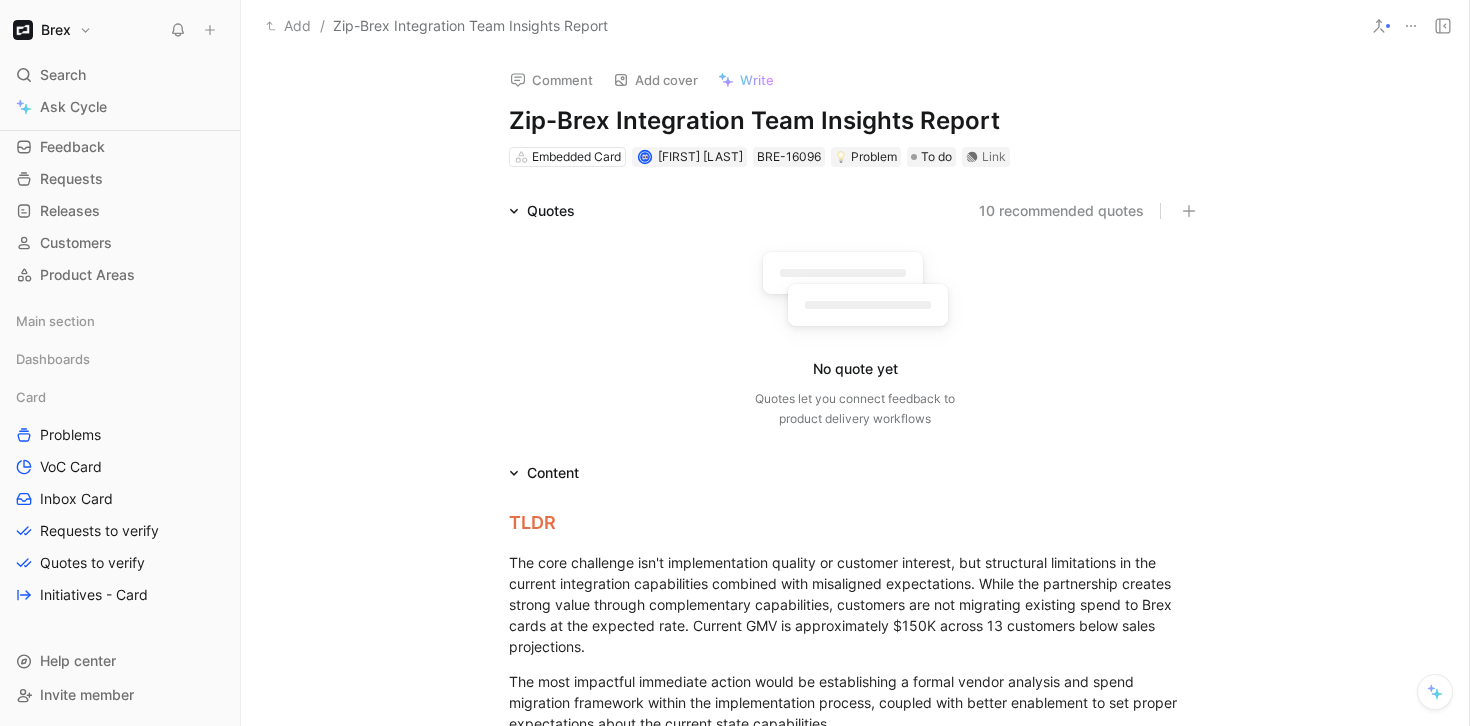 click on "10 recommended quotes" at bounding box center (1061, 211) 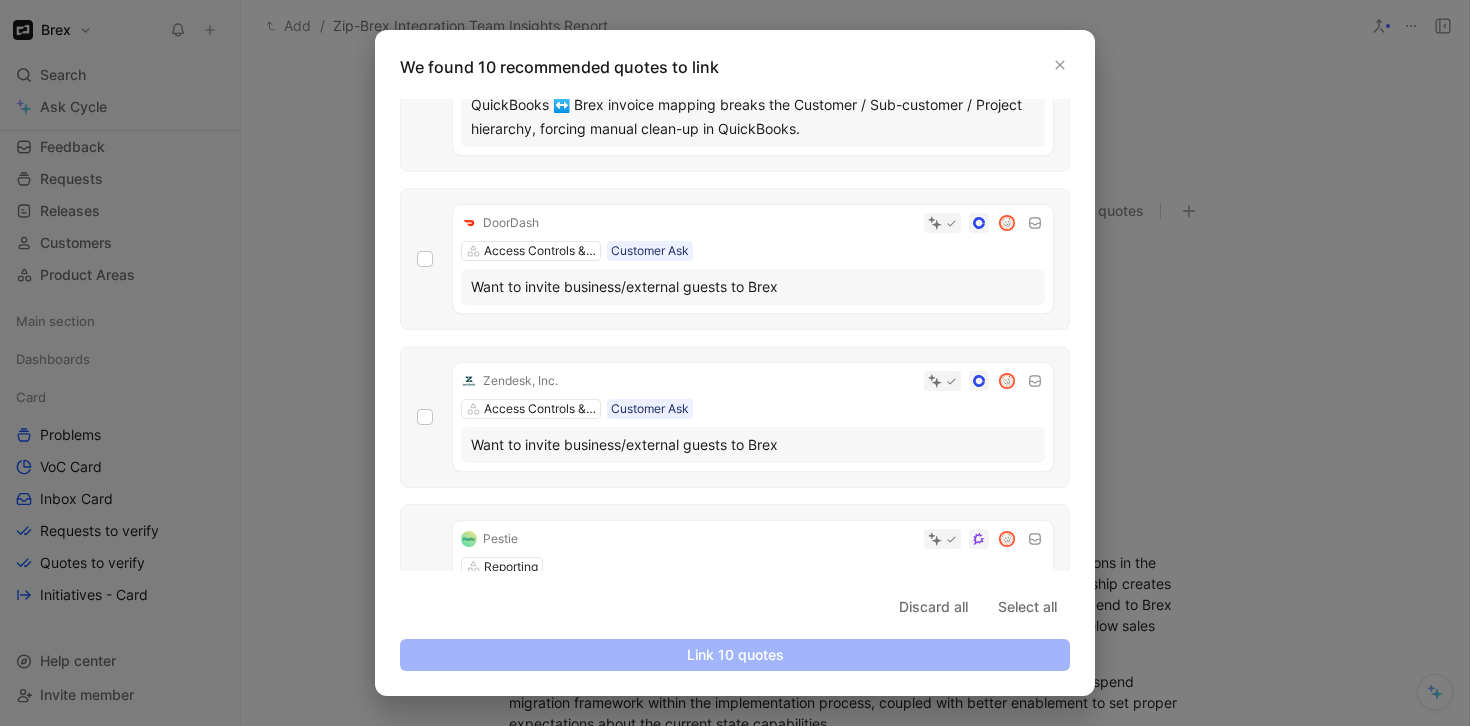 scroll, scrollTop: 1308, scrollLeft: 0, axis: vertical 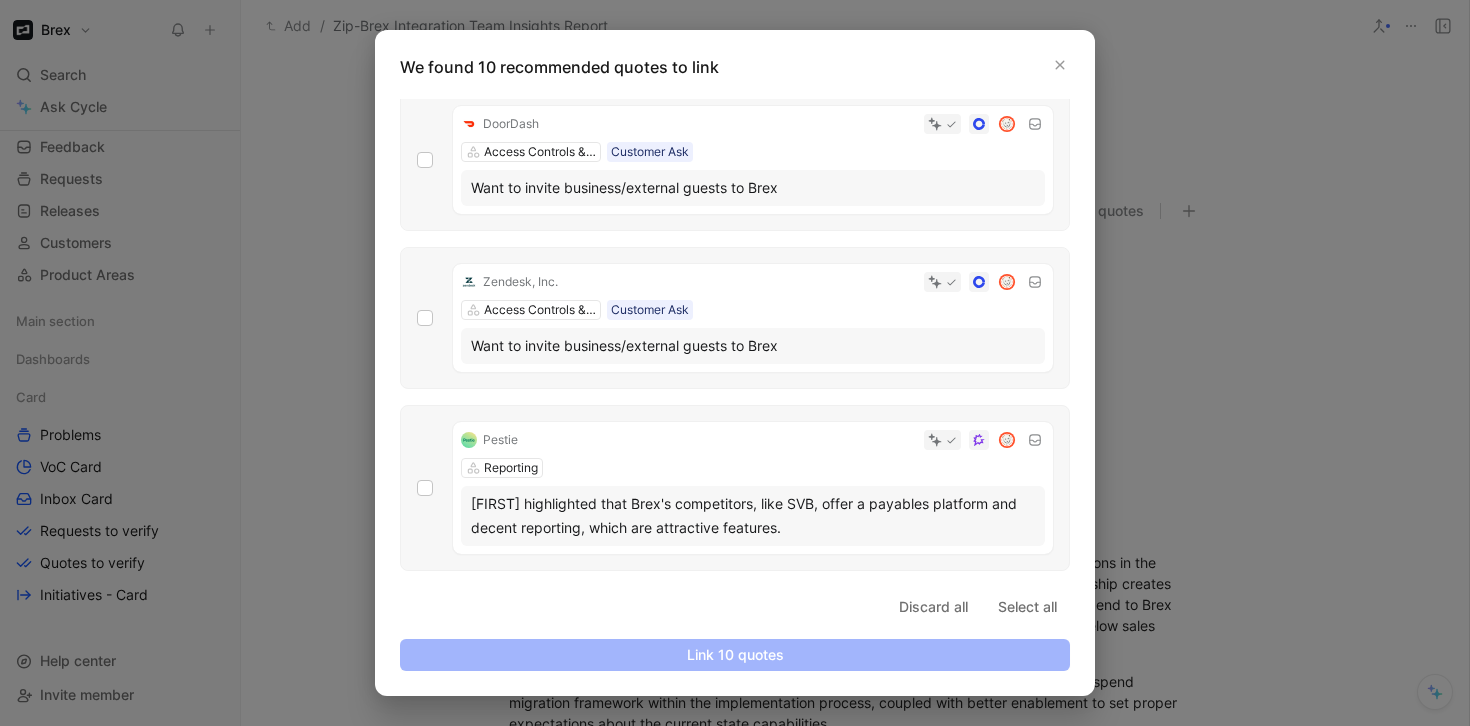 click at bounding box center [735, 363] 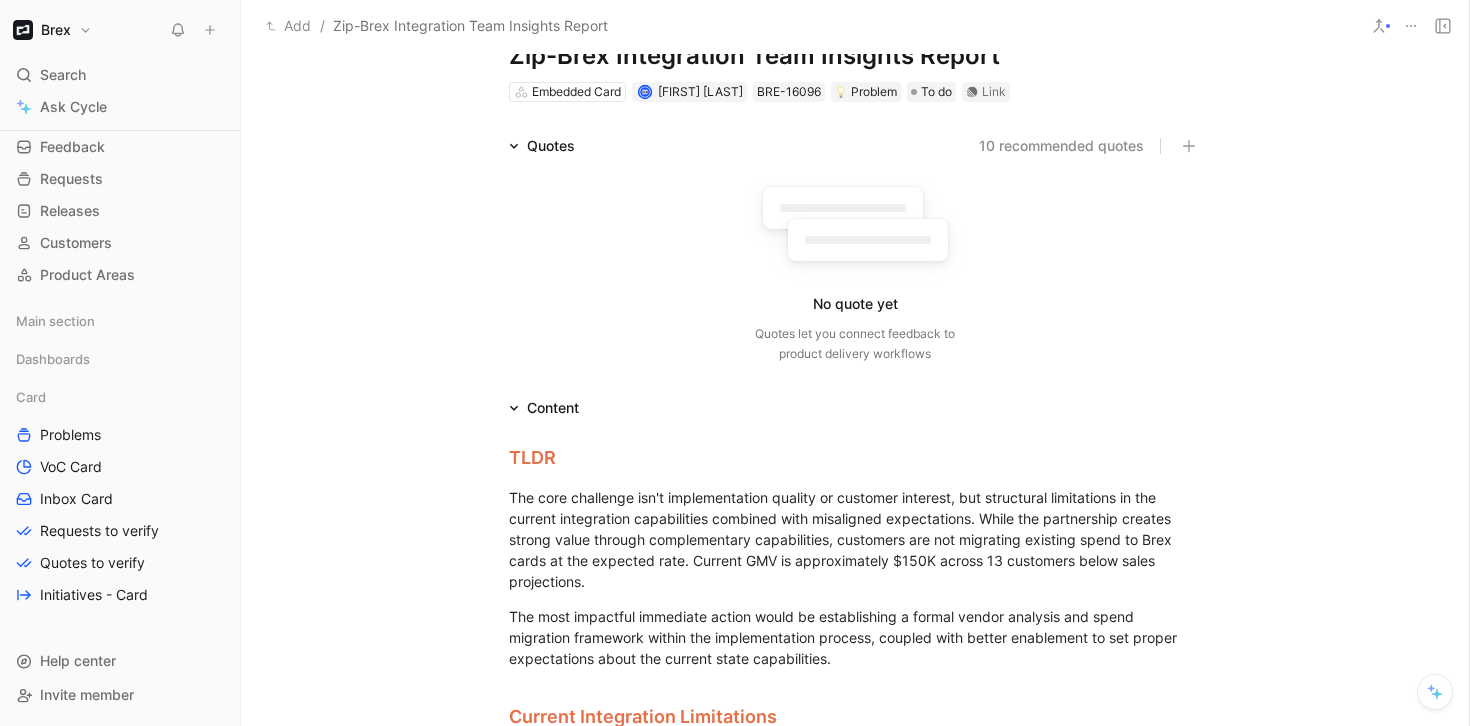 scroll, scrollTop: 0, scrollLeft: 0, axis: both 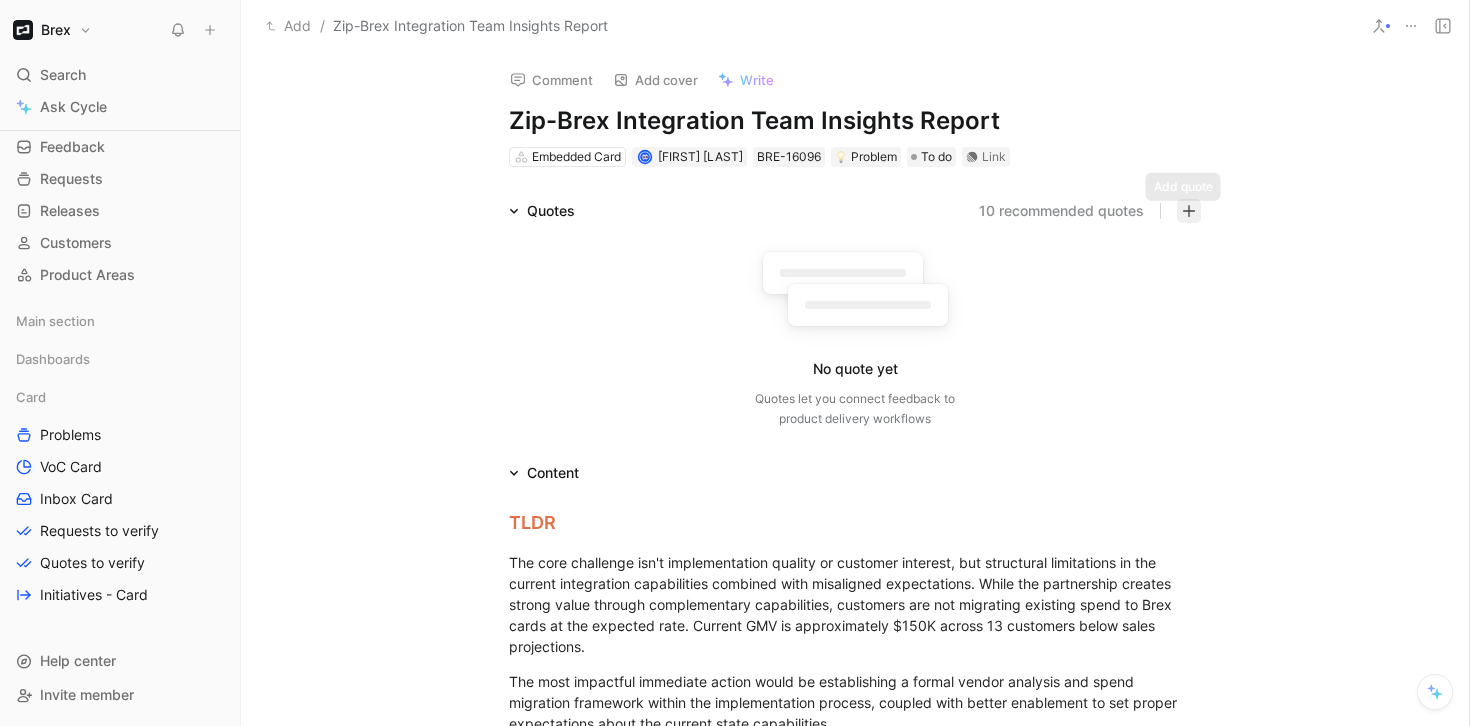 click 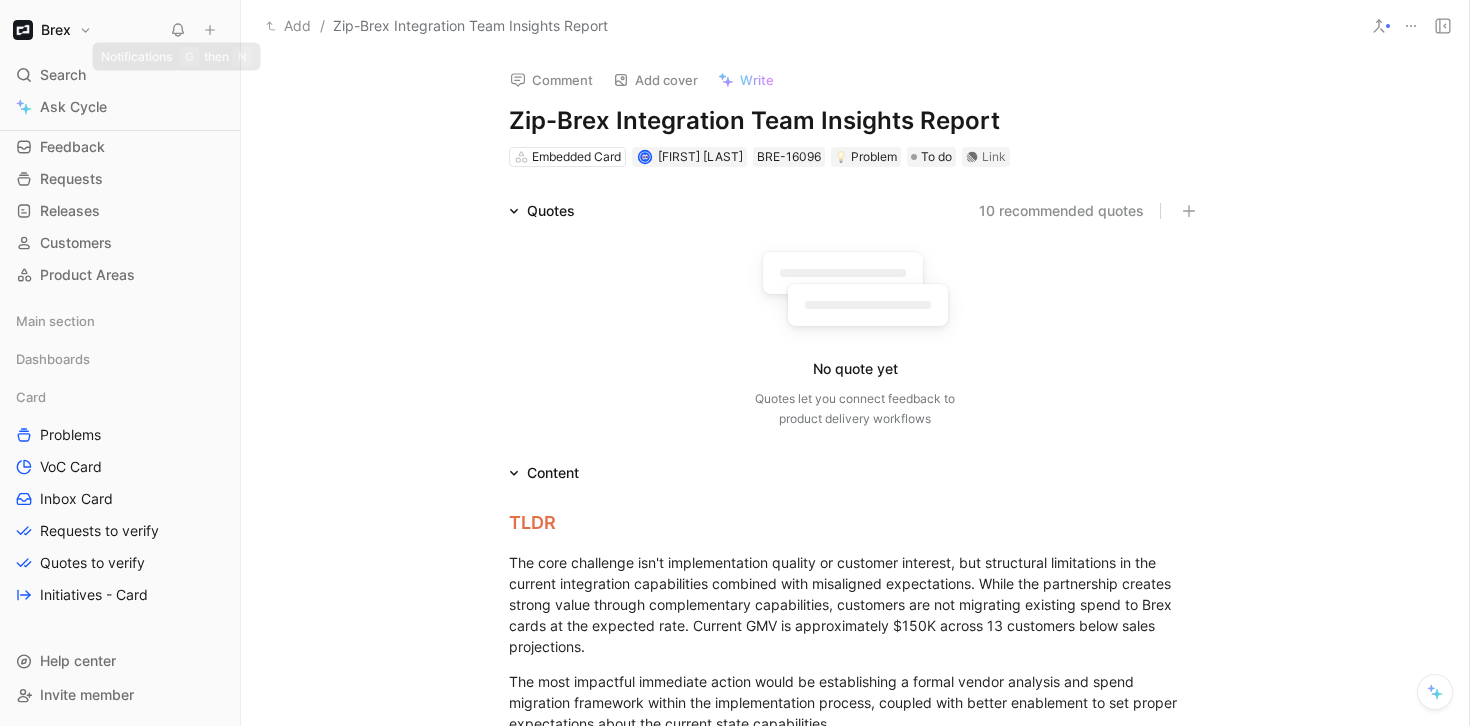 click at bounding box center [210, 30] 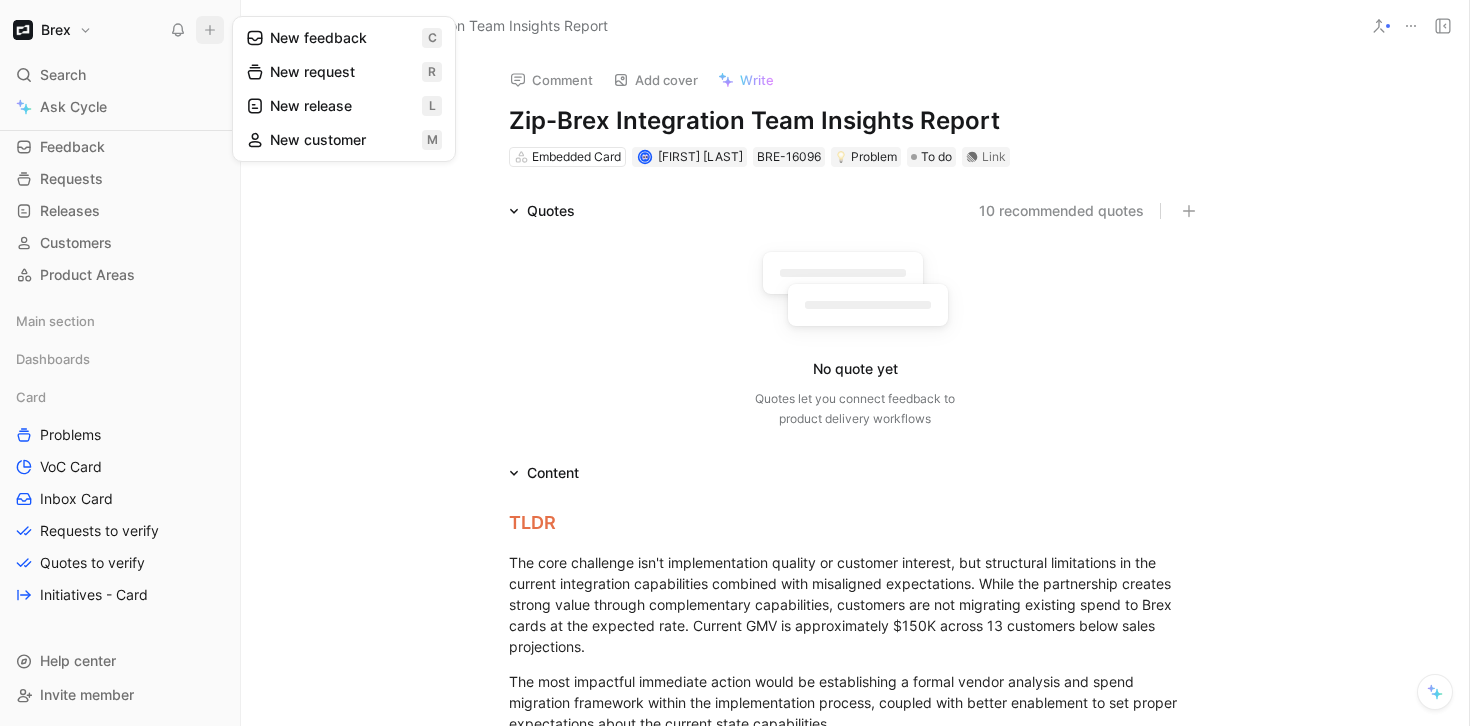 click on "New feedback c" at bounding box center (344, 38) 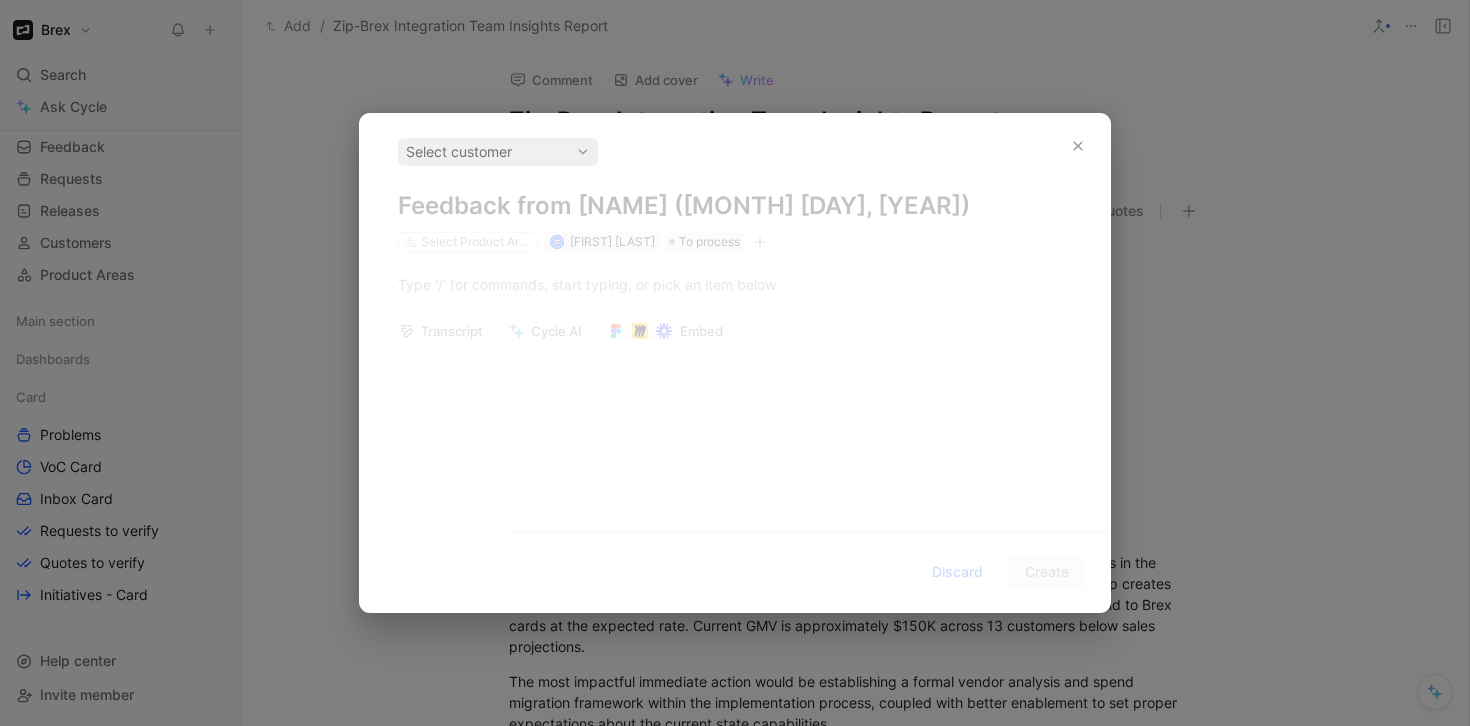 click on "Select customer Feedback from Alexis Villalobos (Aug 05, 2025) Select Product Areas Alexis Villalobos To process Transcript Cycle AI Embed" at bounding box center [735, 314] 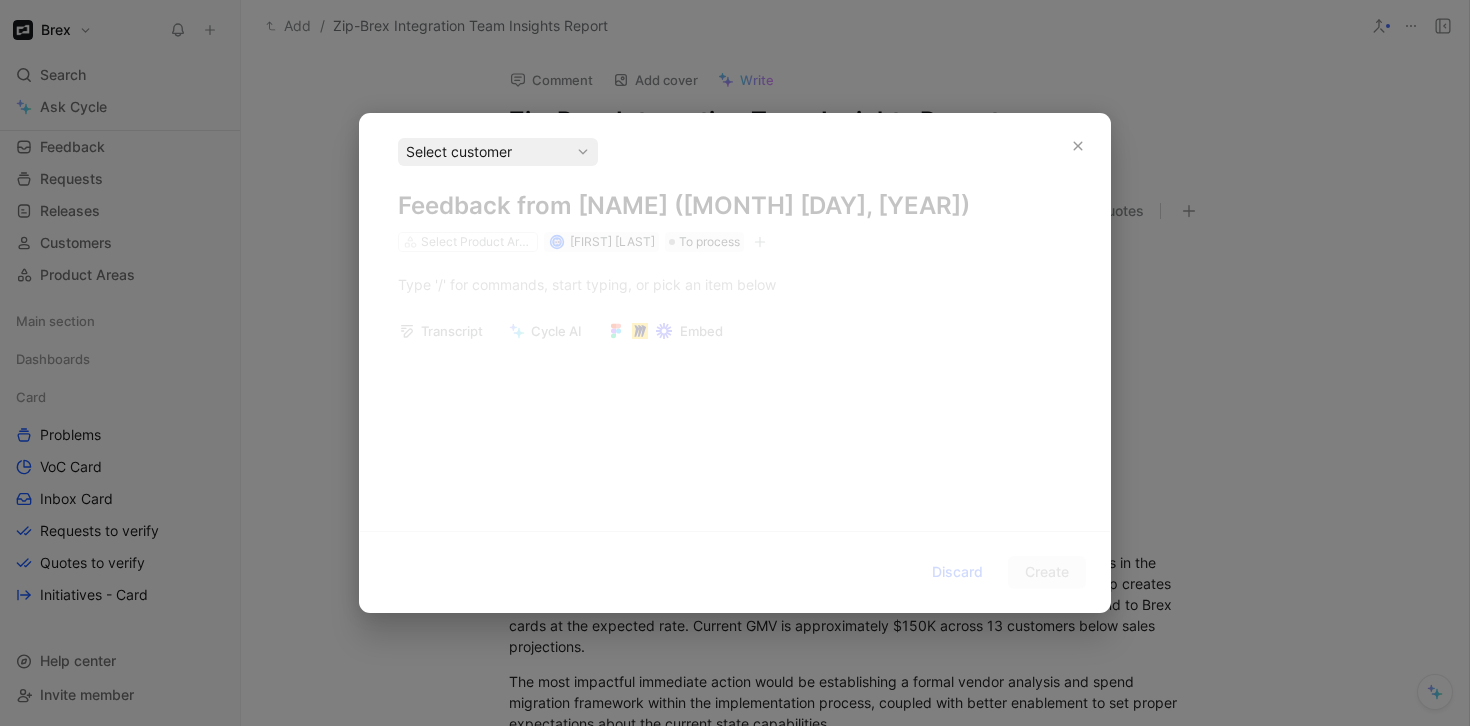 click on "Select customer" at bounding box center [498, 152] 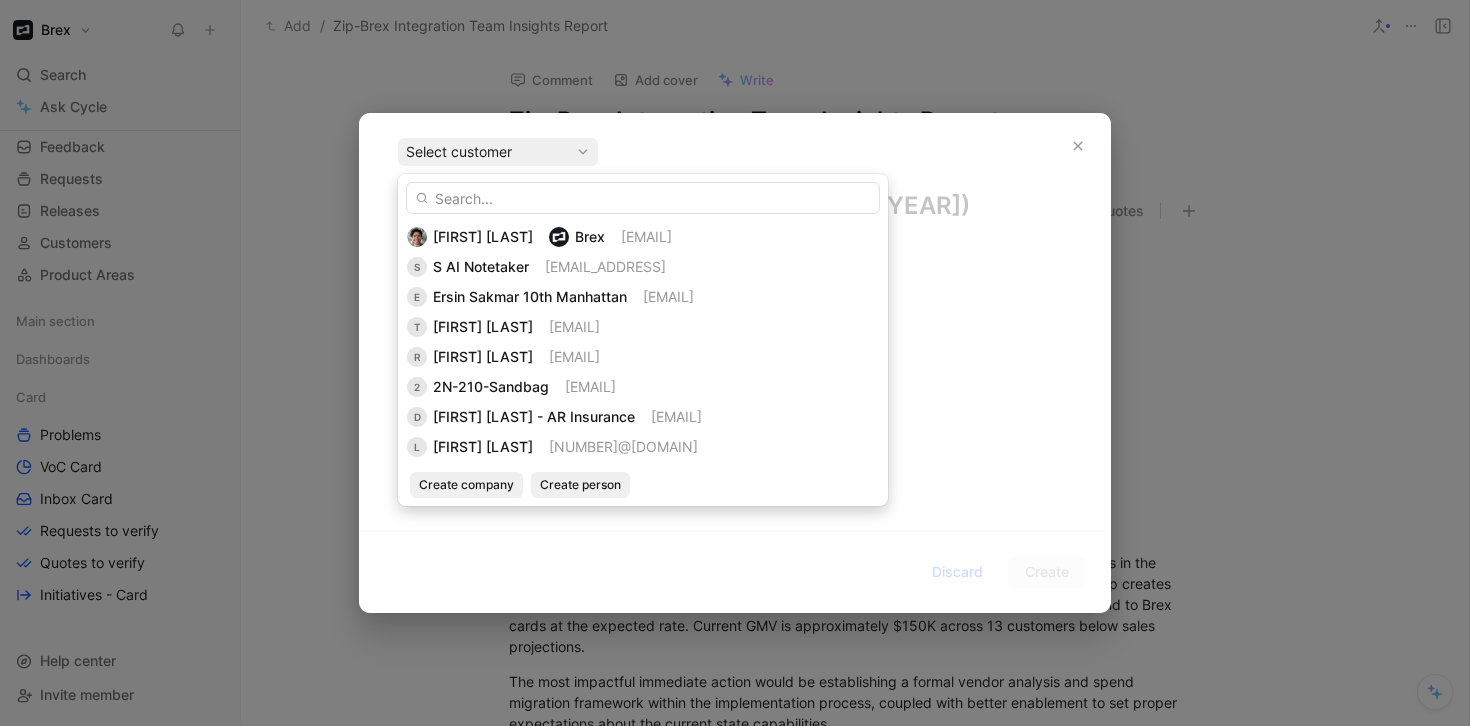 click at bounding box center [643, 198] 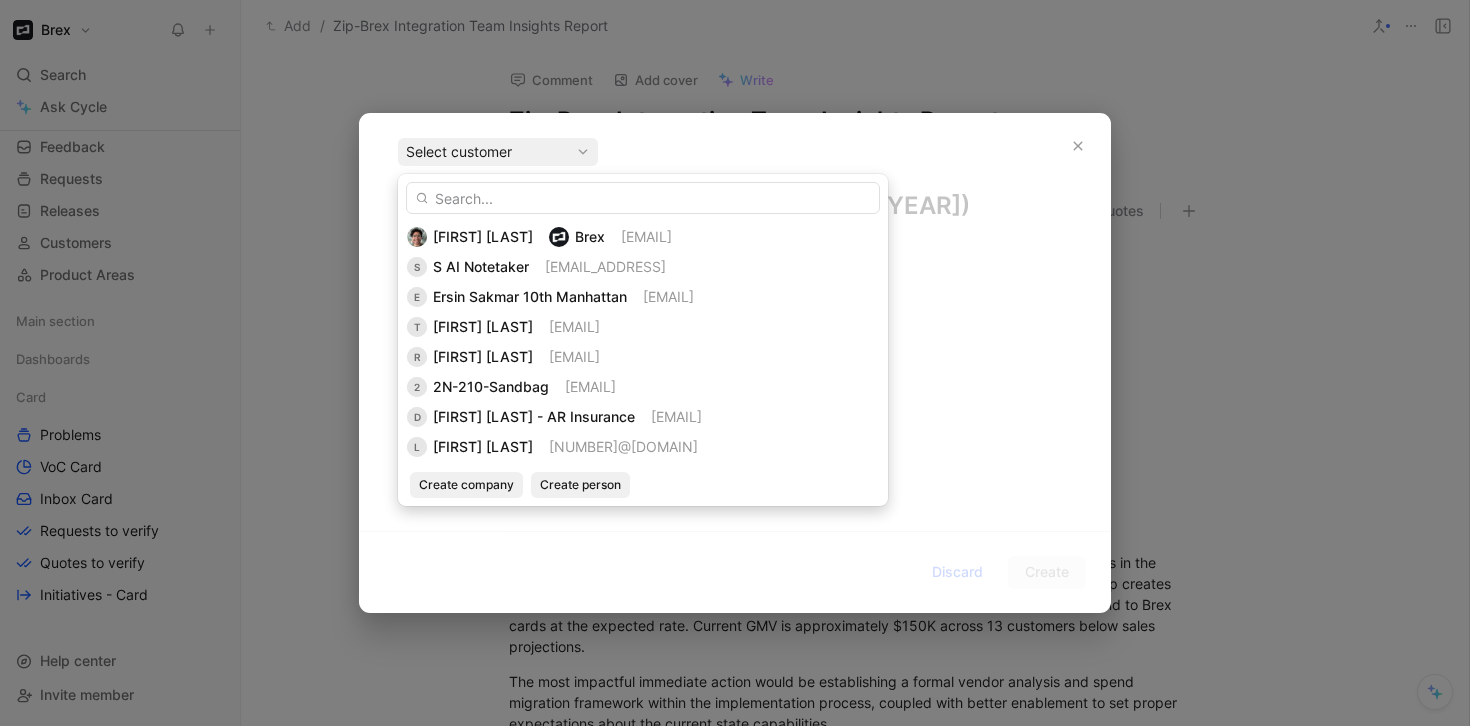 click on "Alexis Villalobos Brex avillalobos@brex.com S S AI Notetaker 10545579@gmail.com E Ersin Sakmar 10th Manhattan 11013174@gmail.com T Tom Myers 19708656@gmail.com R Rohan Khatu 24023155@gmail.com 2 2N-210-Sandbag 27544143@gmail.com D David Wojo - AR Insurance 43630513@gmail.com L Louis Dubuc 50298461@gmail.com D David Wojo - AR Insurance 55962998@gmail.com F Fireflies.Ai Notetaker Zachary 63393607@gmail.com P Phone Caller #1 74409810@gmail.com 1 17865564035 75720848@gmail.com P Phone Caller #2 91896965@gmail.com R Richard Mashiko 99749342@gmail.com Arty Akhtenberg Brex aakhtenberg@brex.com 1 18362756 abdulmalekali17@gmail.com Untuckit accountspayable+marketing@untuckit.com Aerial Chen Brex achen@brex.com Alison Cowie Brex acowie@brex.com T Tmgre adamfarbman@tmgre.com Anaisha Hushedar Divwala Brex adivwala@brex.com Aaron Doyle Brex adoyle@brex.com L LuminaData Inc afrozy@luminadata.ai Adam Gagnon Brex agagnon@brex.com Andrew Goessling Brex agoessling@brex.com Anne Gottwalt Brex agottwalt@brex.com Brex Brex Brex A" at bounding box center [643, 340] 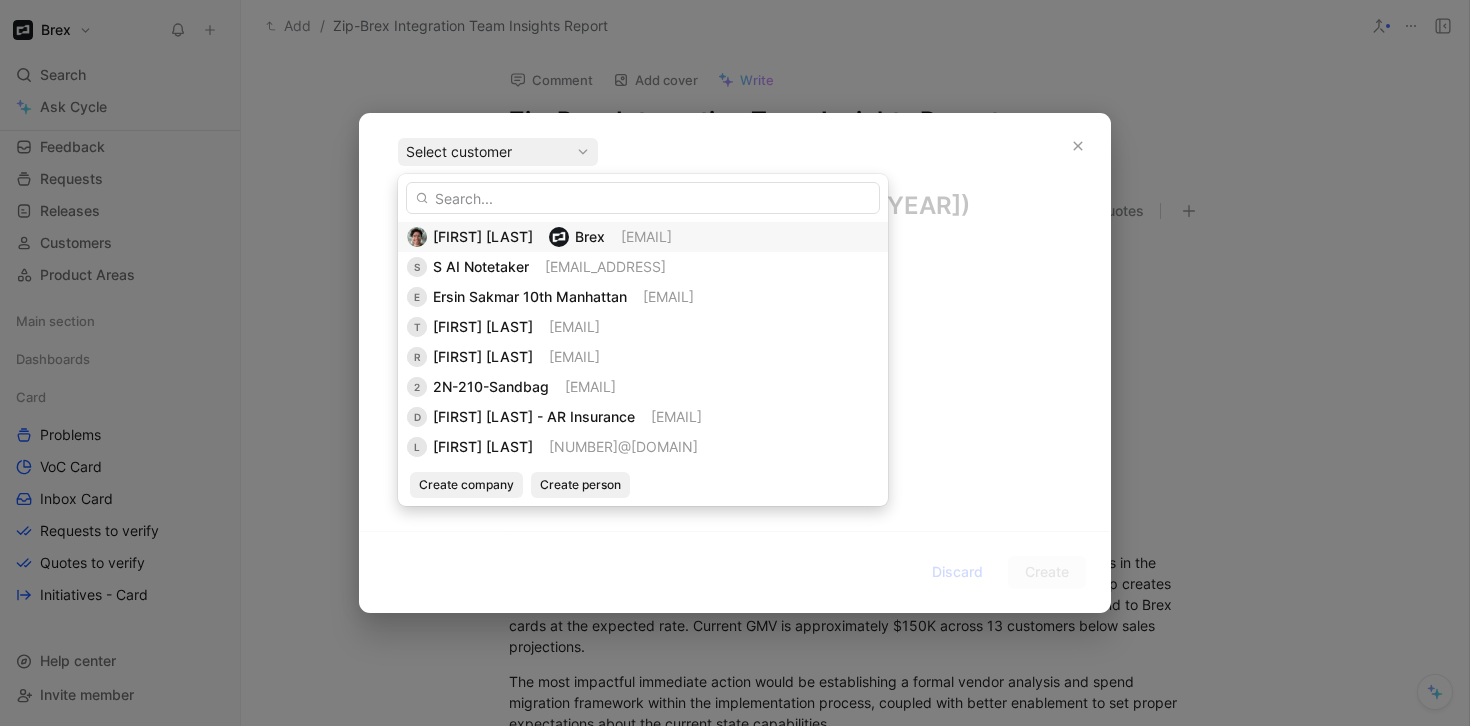 click on "Alexis Villalobos Brex avillalobos@brex.com" at bounding box center [643, 237] 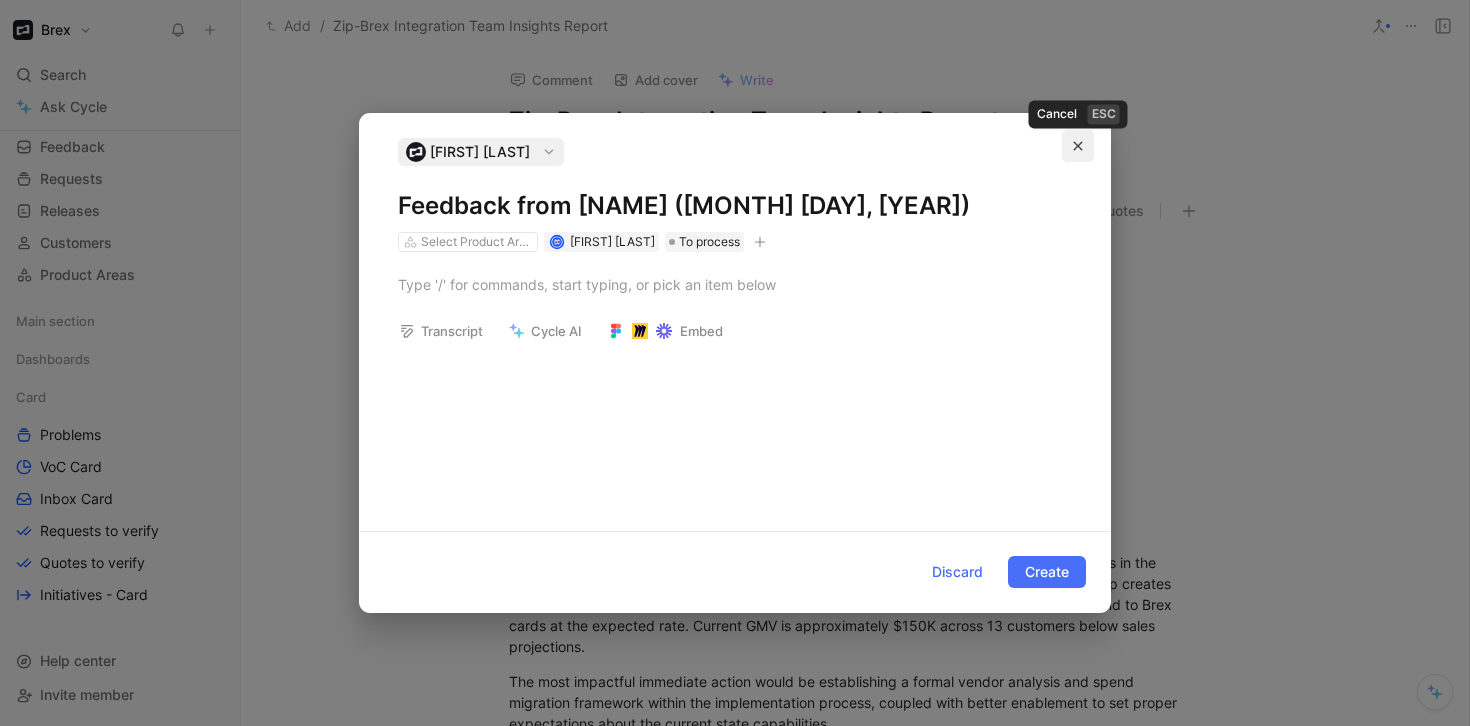 click 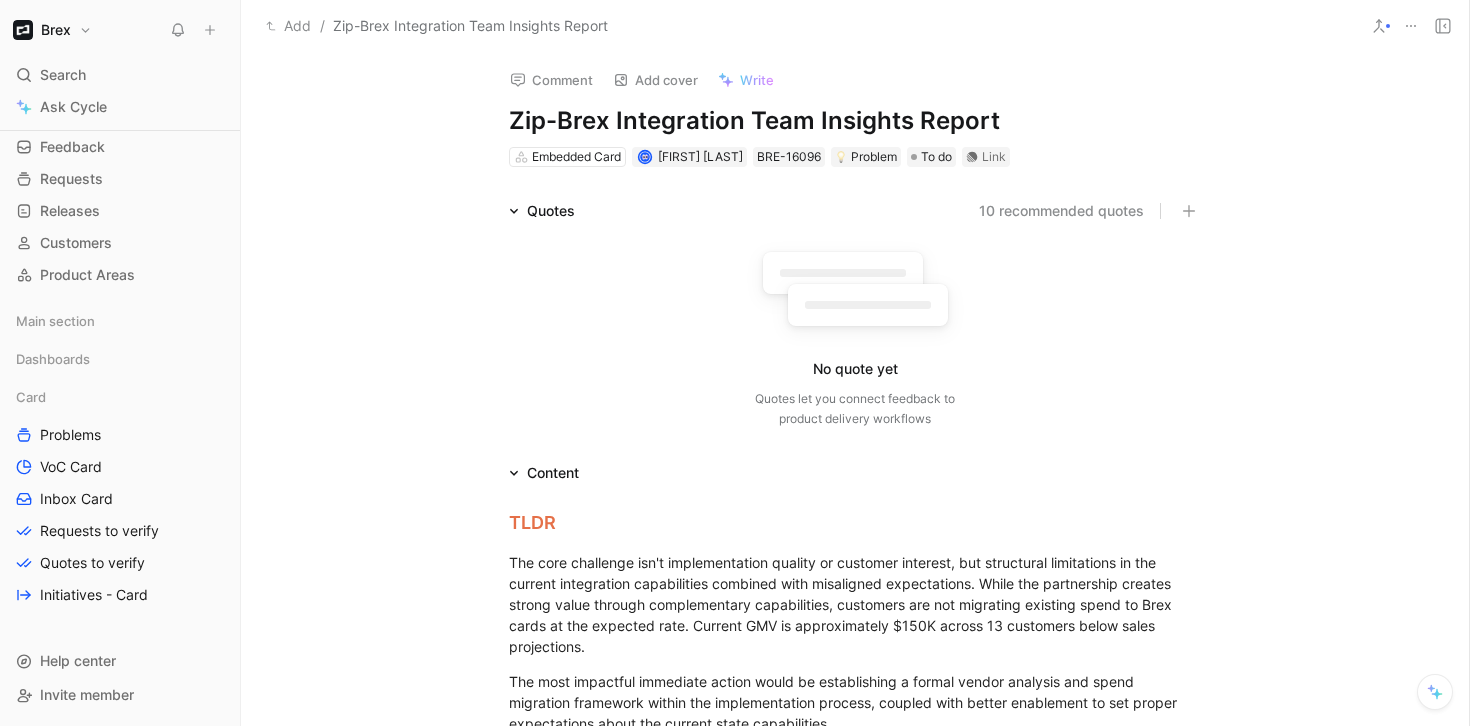 click 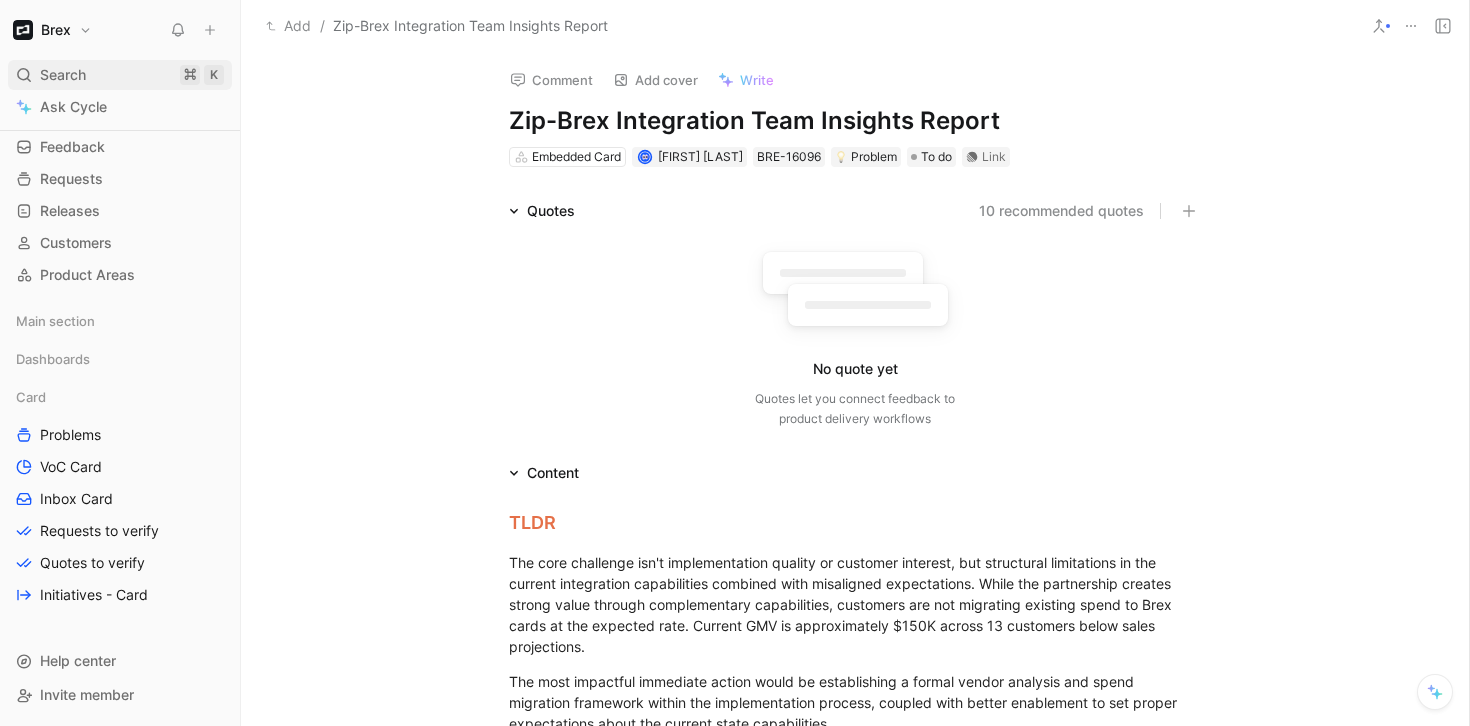 click on "Search" at bounding box center [63, 75] 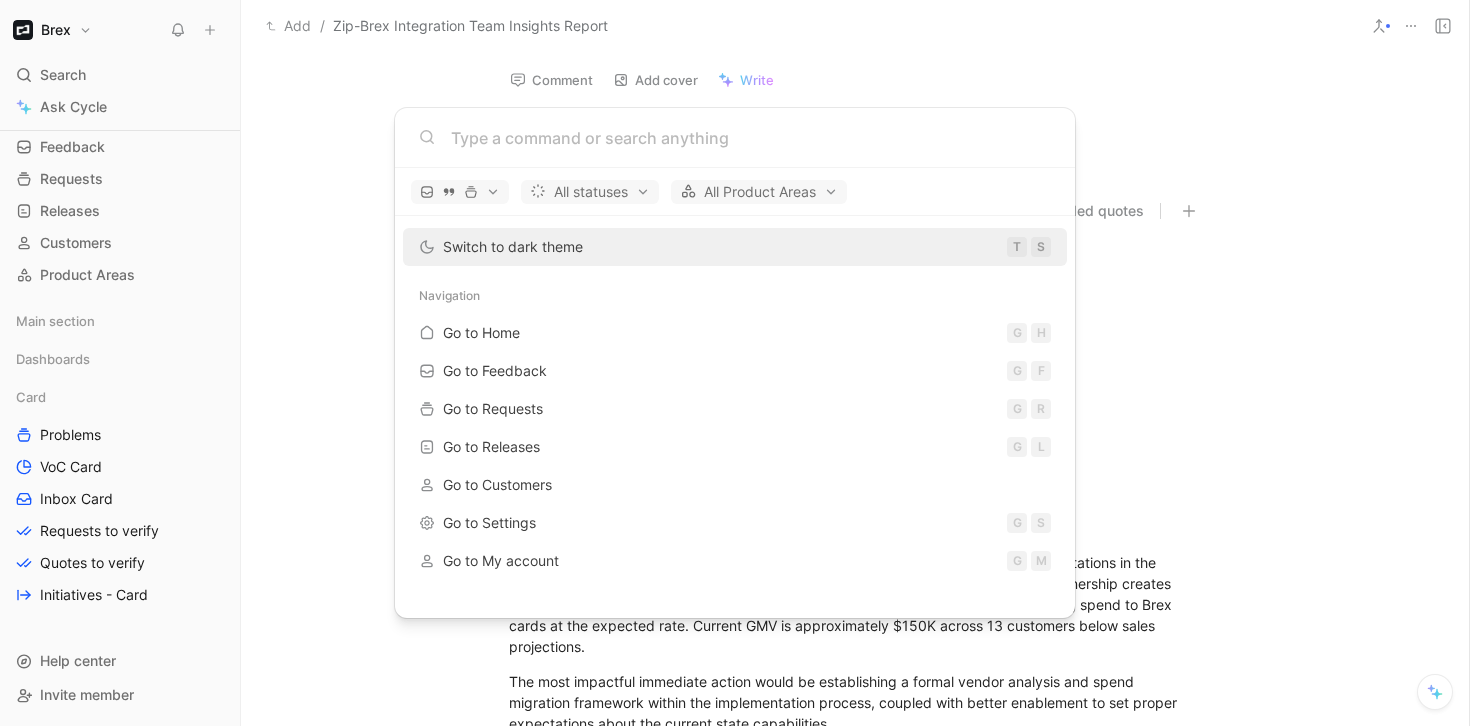 click on "Brex Search ⌘ K Ask Cycle Workspace Home G then H Feedback G then F Requests G then R Releases G then L Customers Product Areas Main section Dashboards Card Problems VoC Card Inbox Card Requests to verify Quotes to verify Initiatives - Card
To pick up a draggable item, press the space bar.
While dragging, use the arrow keys to move the item.
Press space again to drop the item in its new position, or press escape to cancel.
Help center Invite member Add / Zip-Brex Integration Team Insights Report Comment Add cover Write Zip-Brex Integration Team Insights Report Embedded Card Alexis Villalobos BRE-16096 Problem To do Link Quotes 10 recommended quotes No quote yet Quotes let you connect feedback to product delivery workflows Content TLDR The most impactful immediate action would be establishing a formal vendor analysis and spend migration framework within the implementation process, coupled with better enablement to set proper expectations about the current state capabilities." at bounding box center (735, 363) 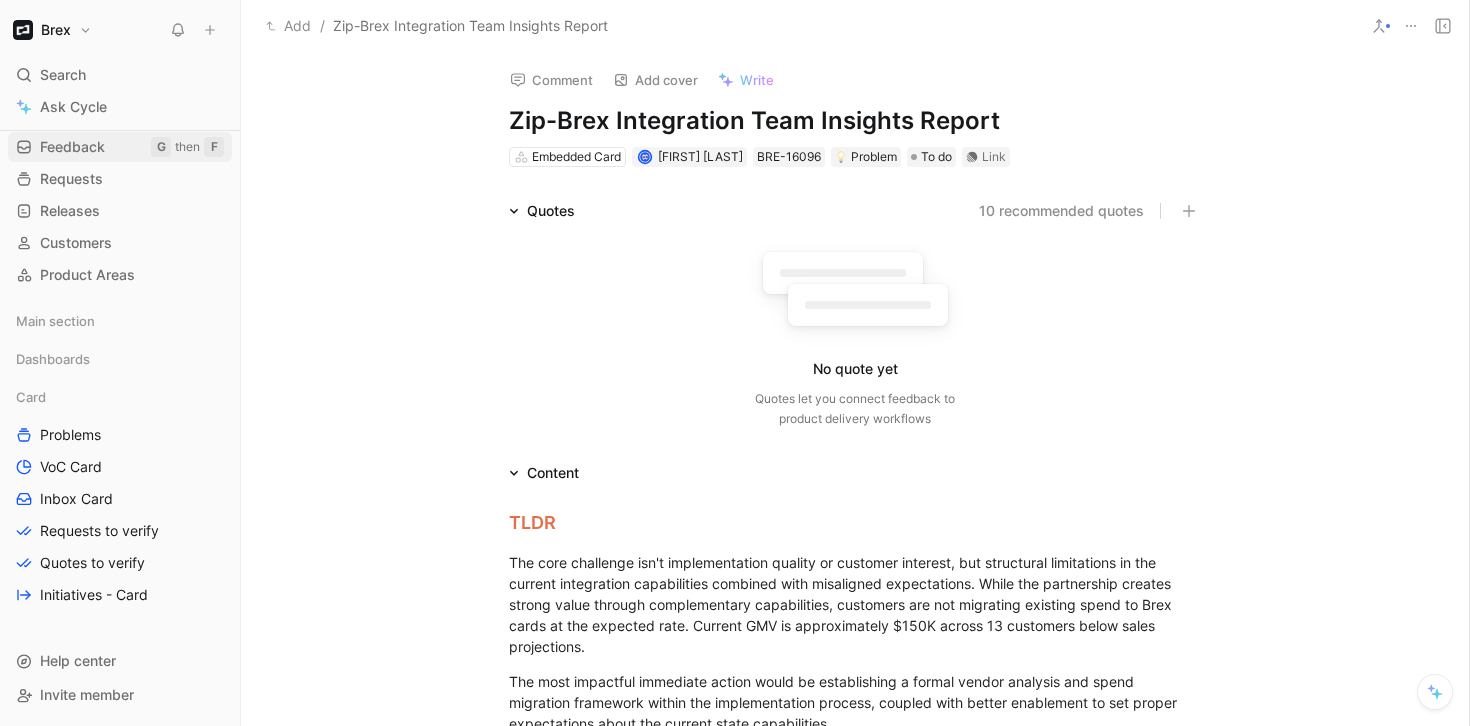 click on "Feedback" at bounding box center (72, 147) 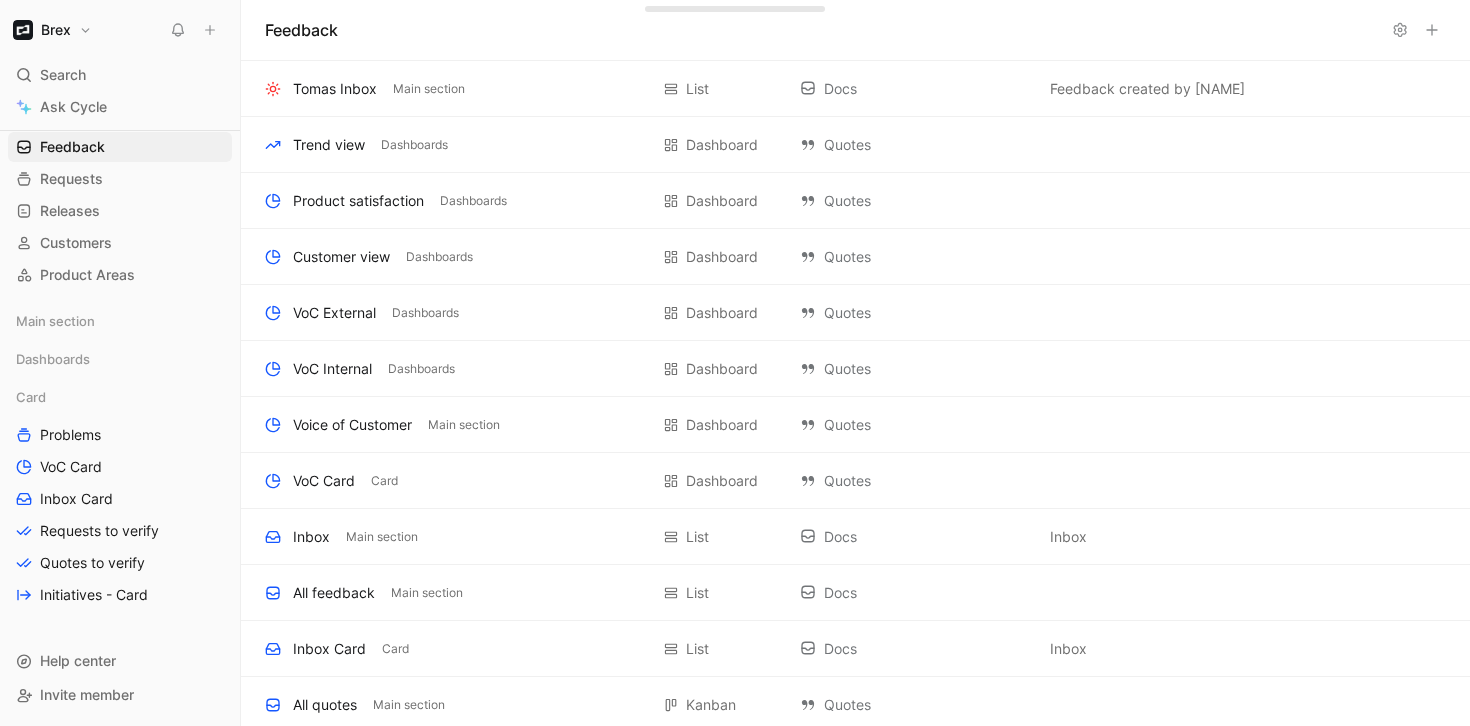 click 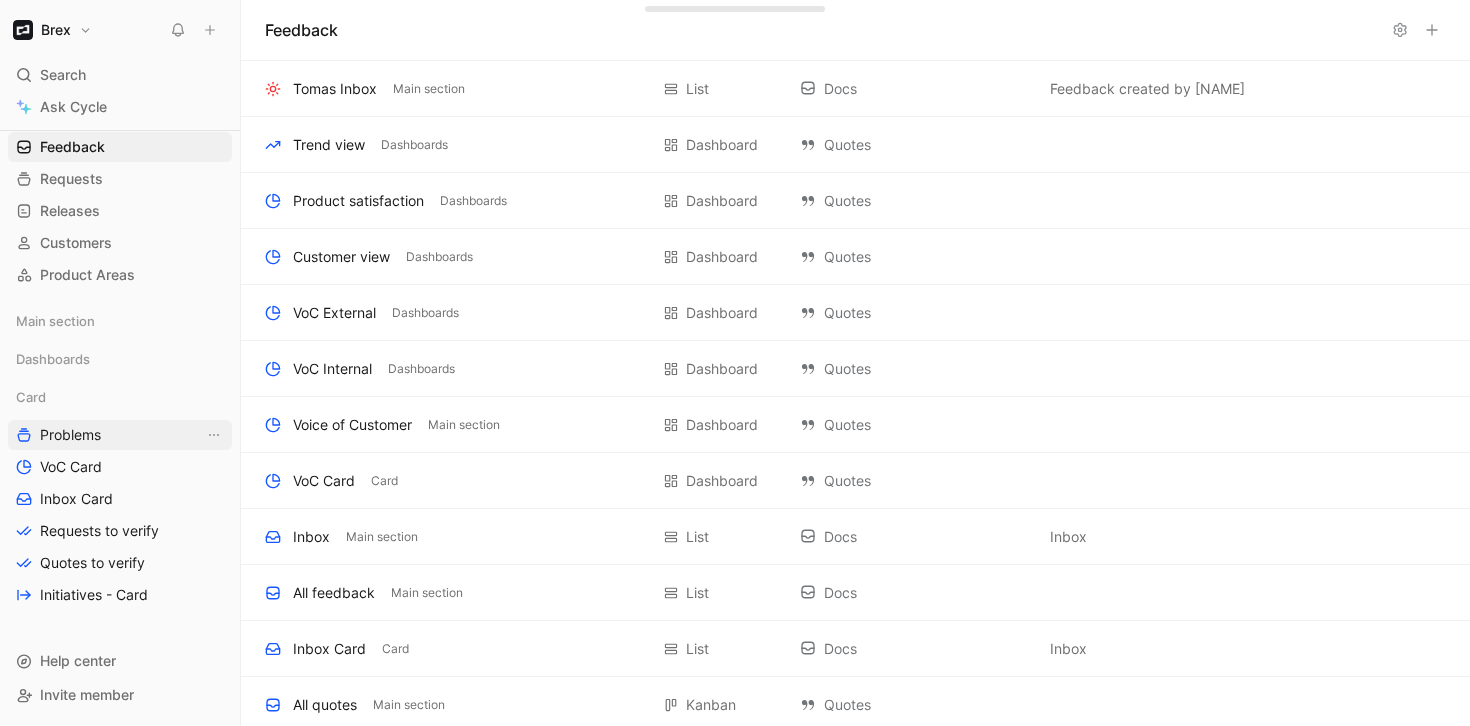 click on "Problems" at bounding box center [120, 435] 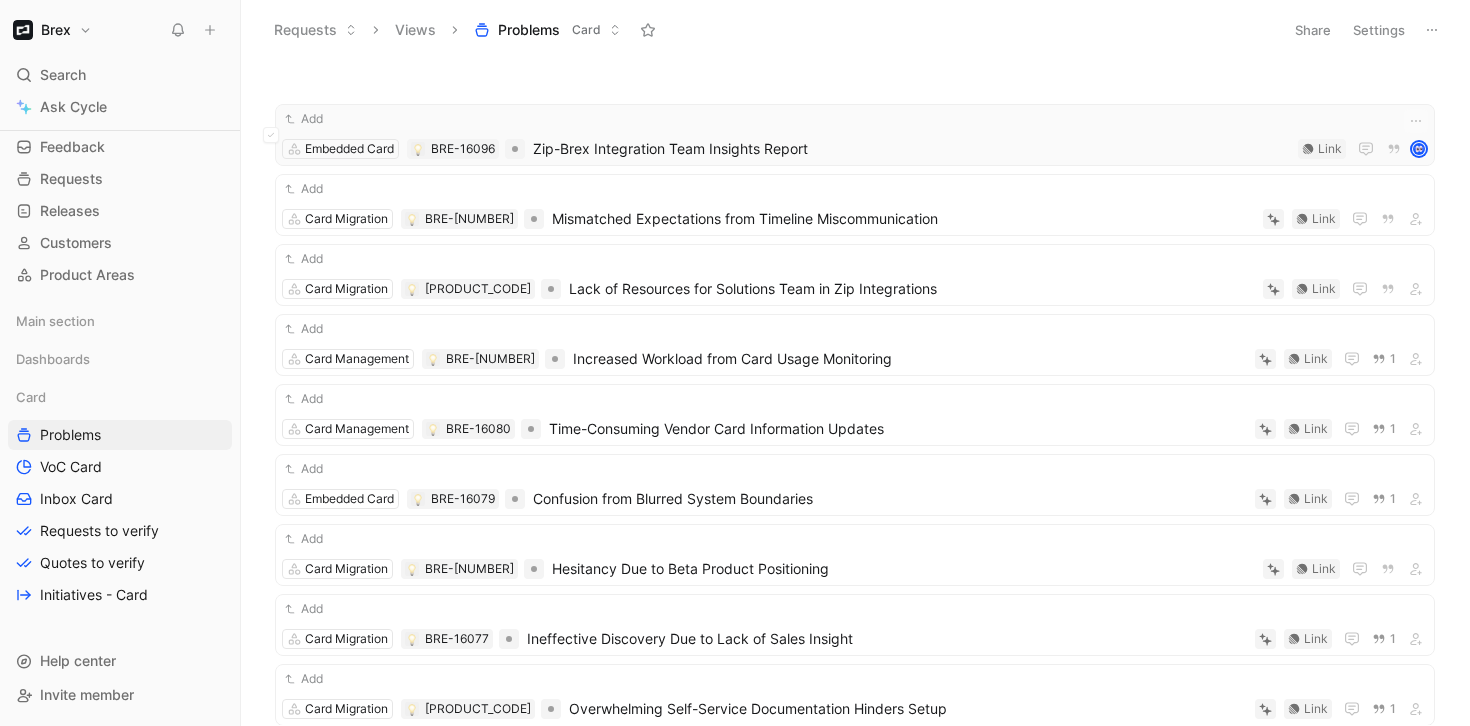 click on "Add" at bounding box center (855, 119) 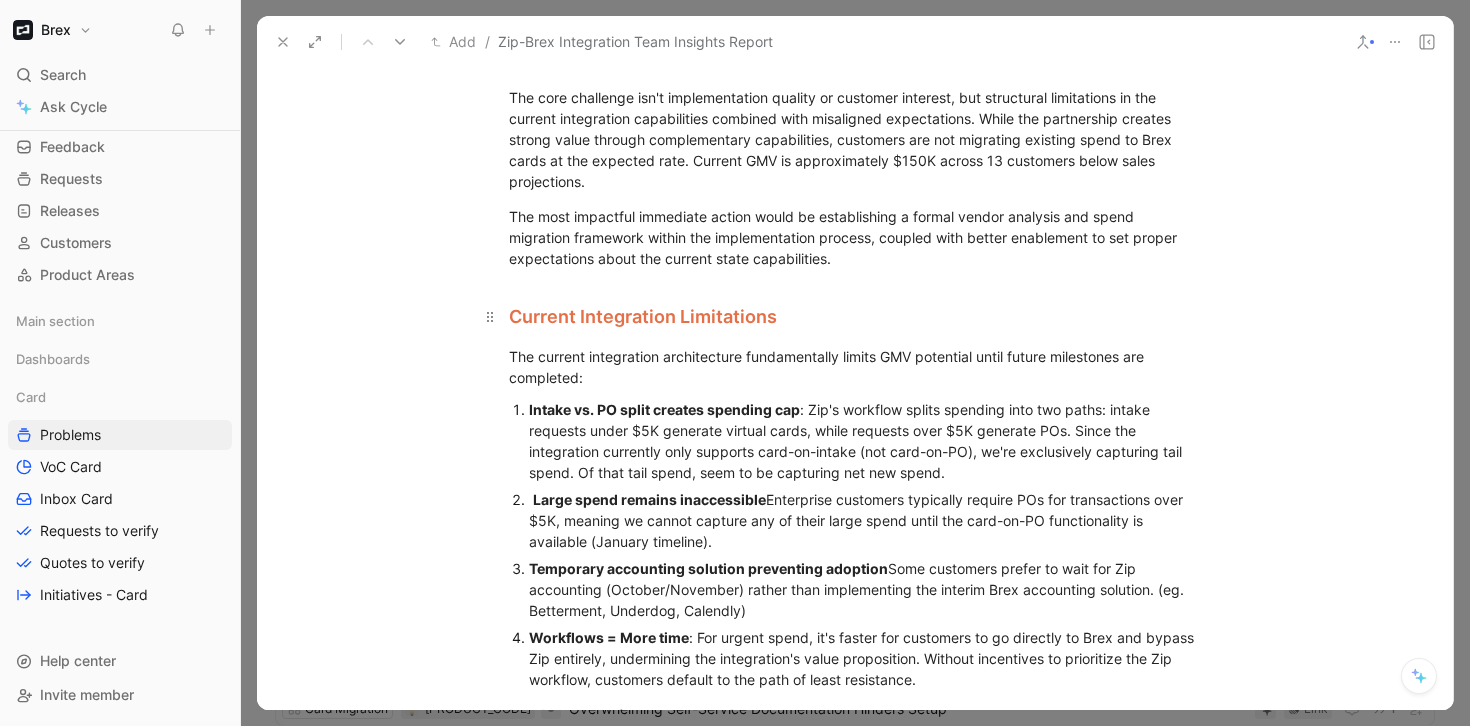 click on "Current Integration Limitations" at bounding box center [855, 307] 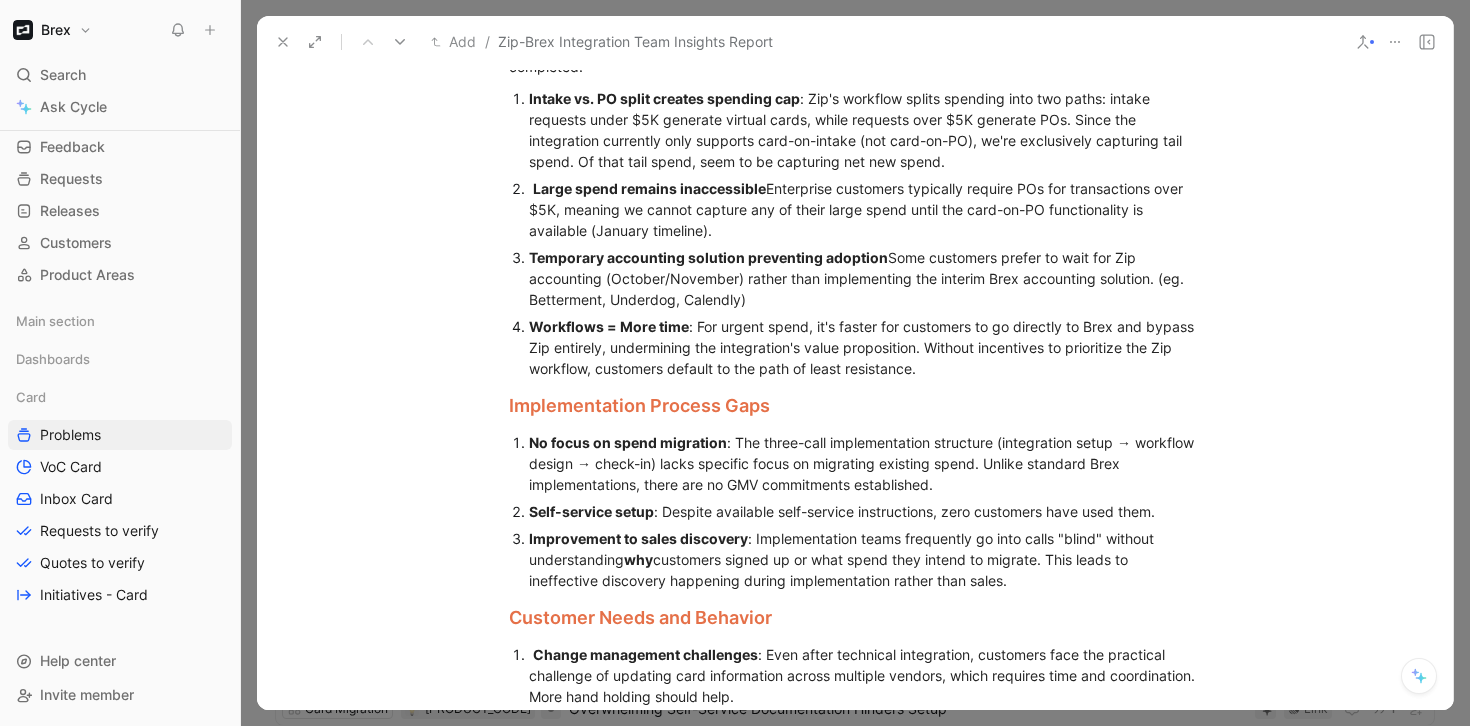 click on "Workflows = More time : For urgent spend, it's faster for customers to go directly to Brex and bypass Zip entirely, undermining the integration's value proposition. Without incentives to prioritize the Zip workflow, customers default to the path of least resistance." at bounding box center [865, 347] 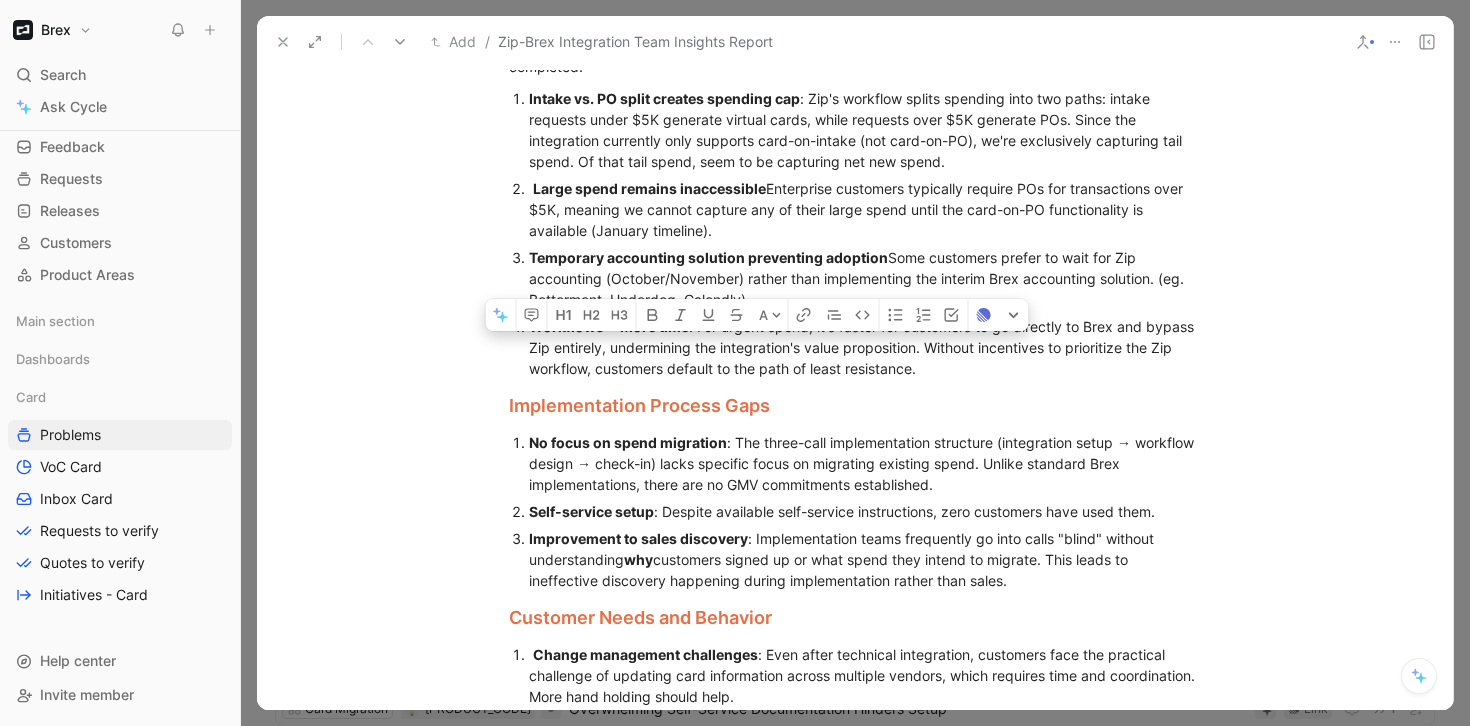 click on "Workflows = More time : For urgent spend, it's faster for customers to go directly to Brex and bypass Zip entirely, undermining the integration's value proposition. Without incentives to prioritize the Zip workflow, customers default to the path of least resistance." at bounding box center [865, 347] 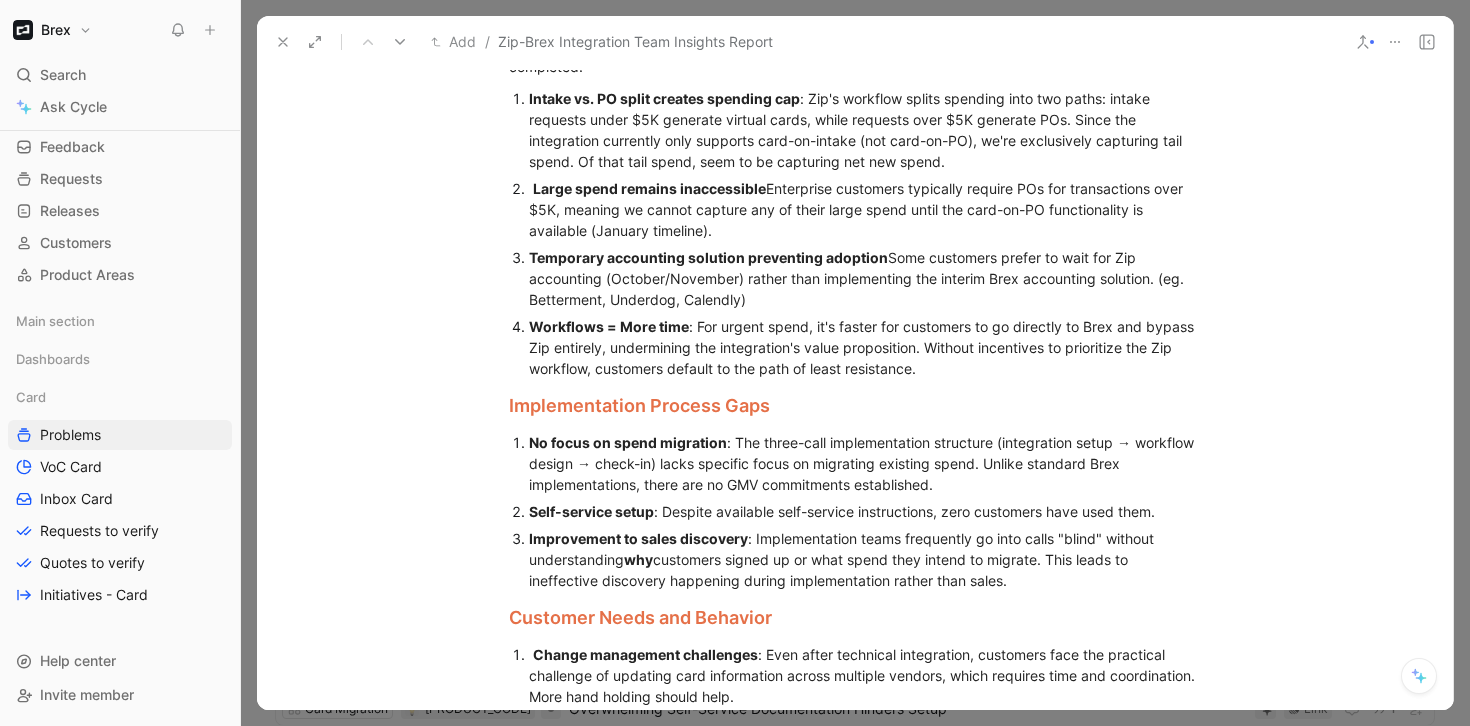 click on "Workflows = More time : For urgent spend, it's faster for customers to go directly to Brex and bypass Zip entirely, undermining the integration's value proposition. Without incentives to prioritize the Zip workflow, customers default to the path of least resistance." at bounding box center [865, 347] 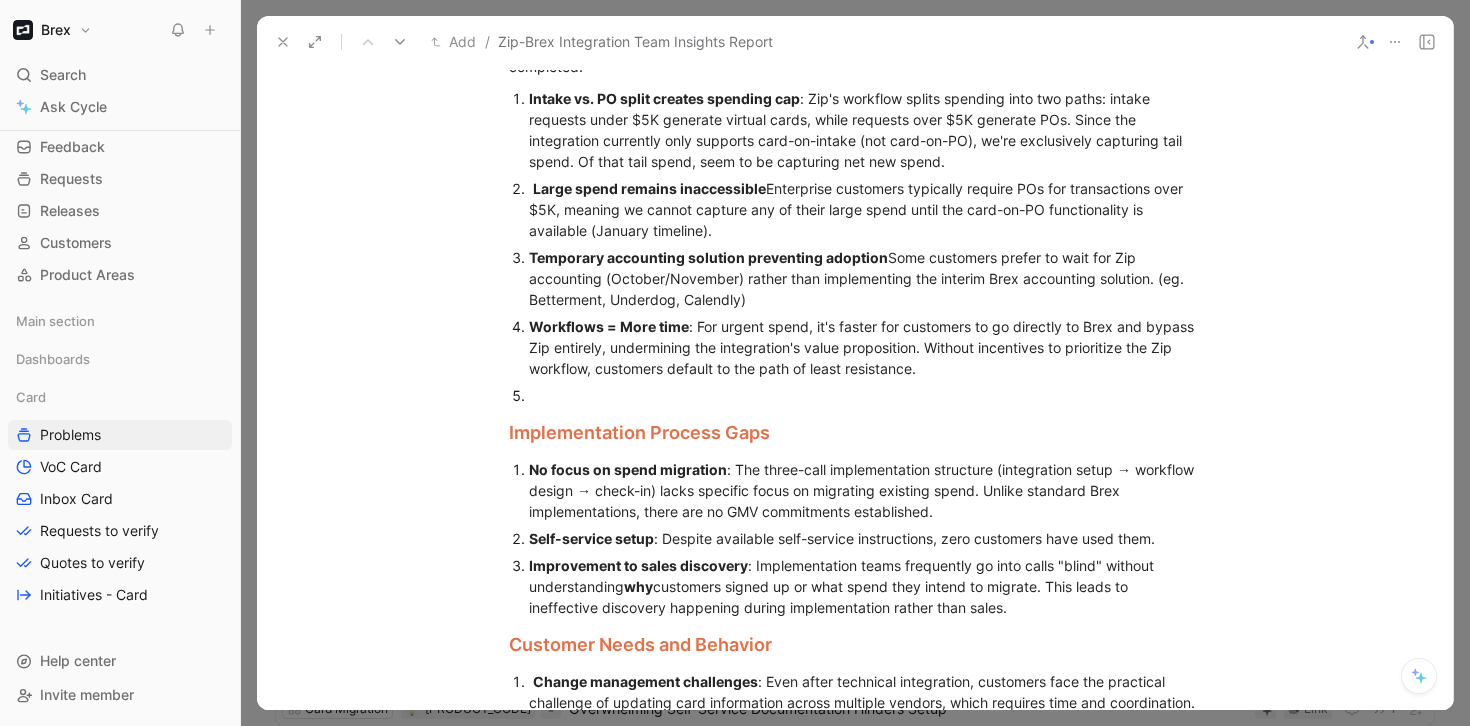 type 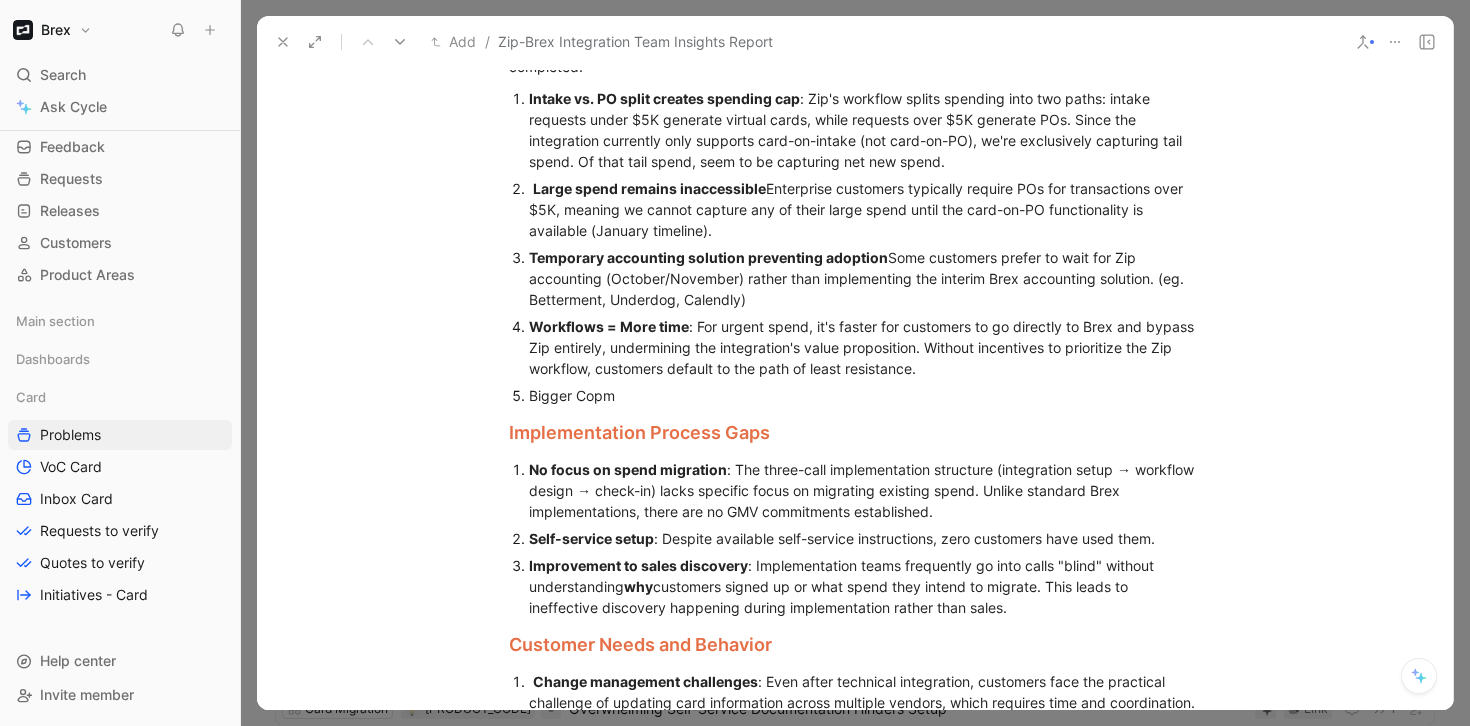 click on "Bigger Copm" at bounding box center (865, 395) 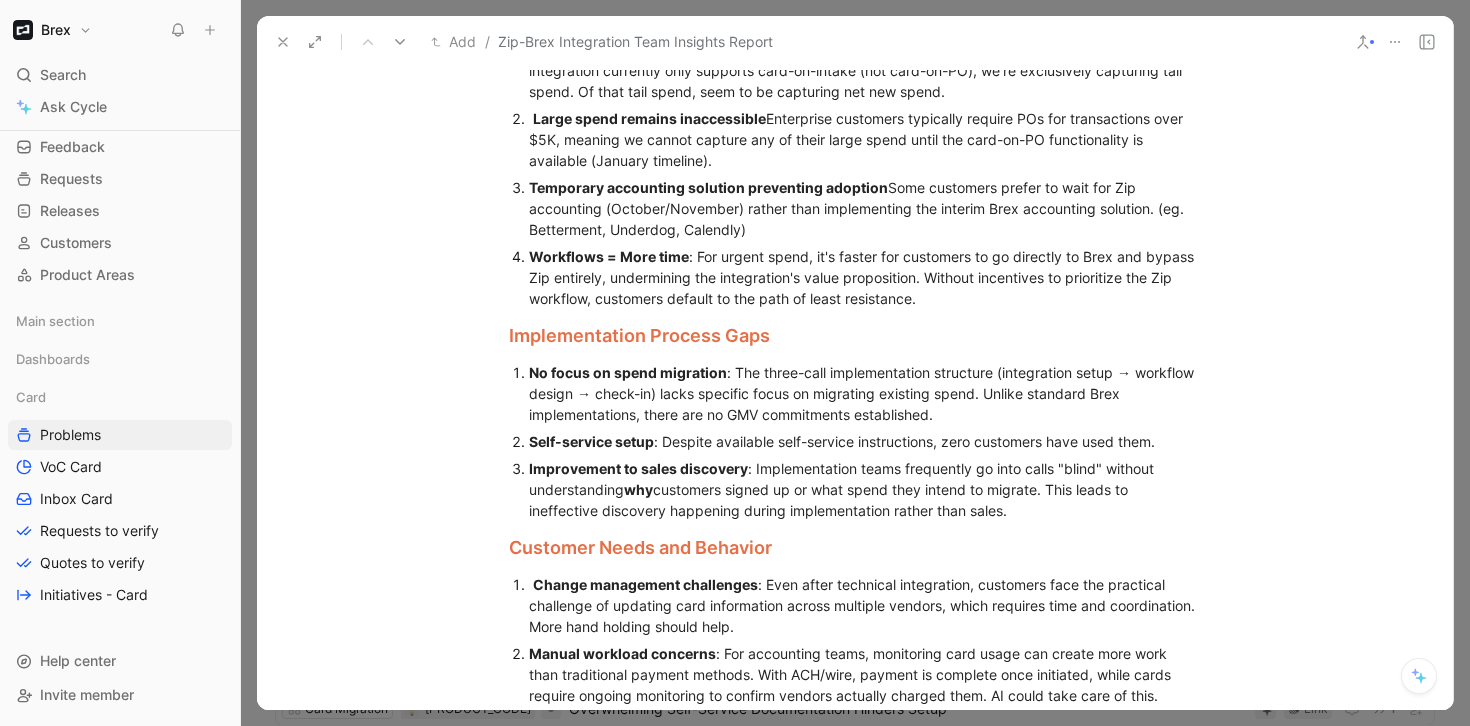 scroll, scrollTop: 878, scrollLeft: 0, axis: vertical 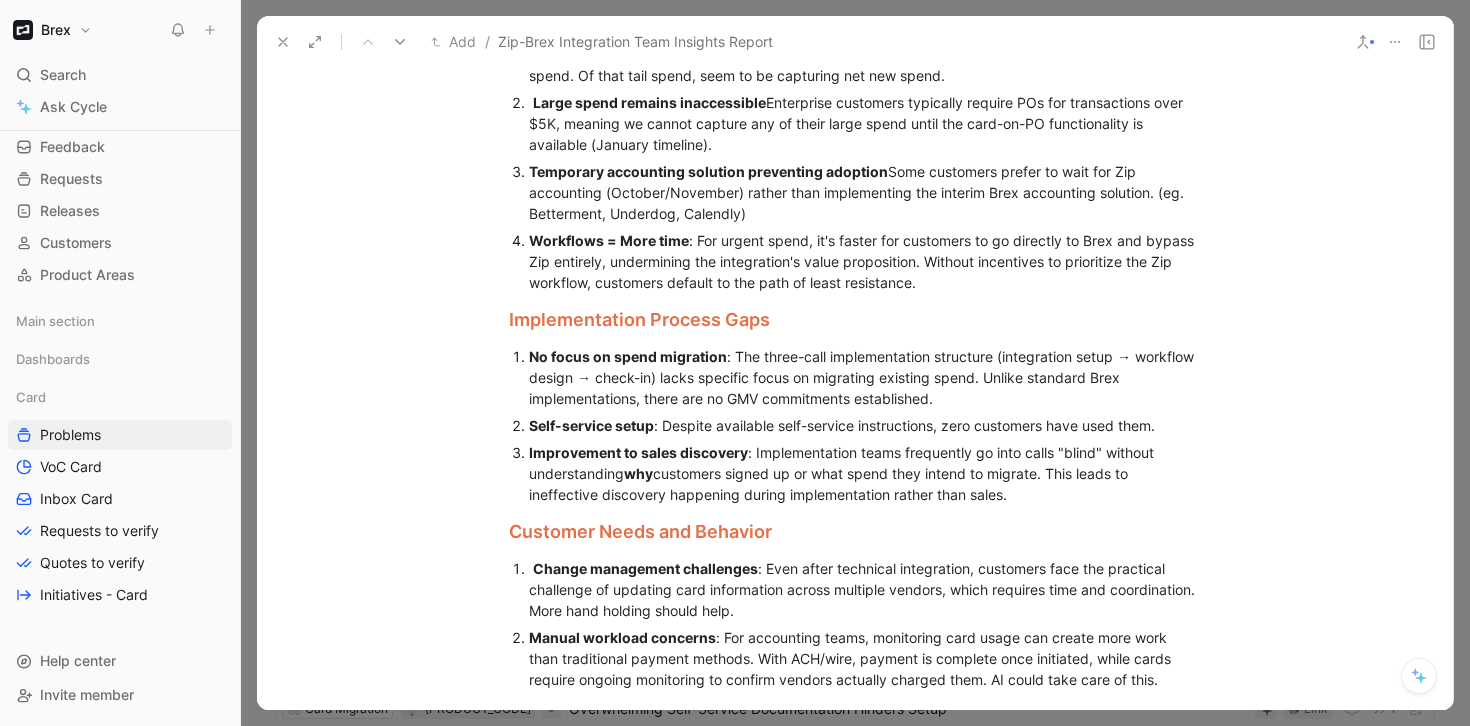 click on "Improvement to sales discovery : Implementation teams frequently go into calls "blind" without understanding  why  customers signed up or what spend they intend to migrate. This leads to ineffective discovery happening during implementation rather than sales." at bounding box center [865, 473] 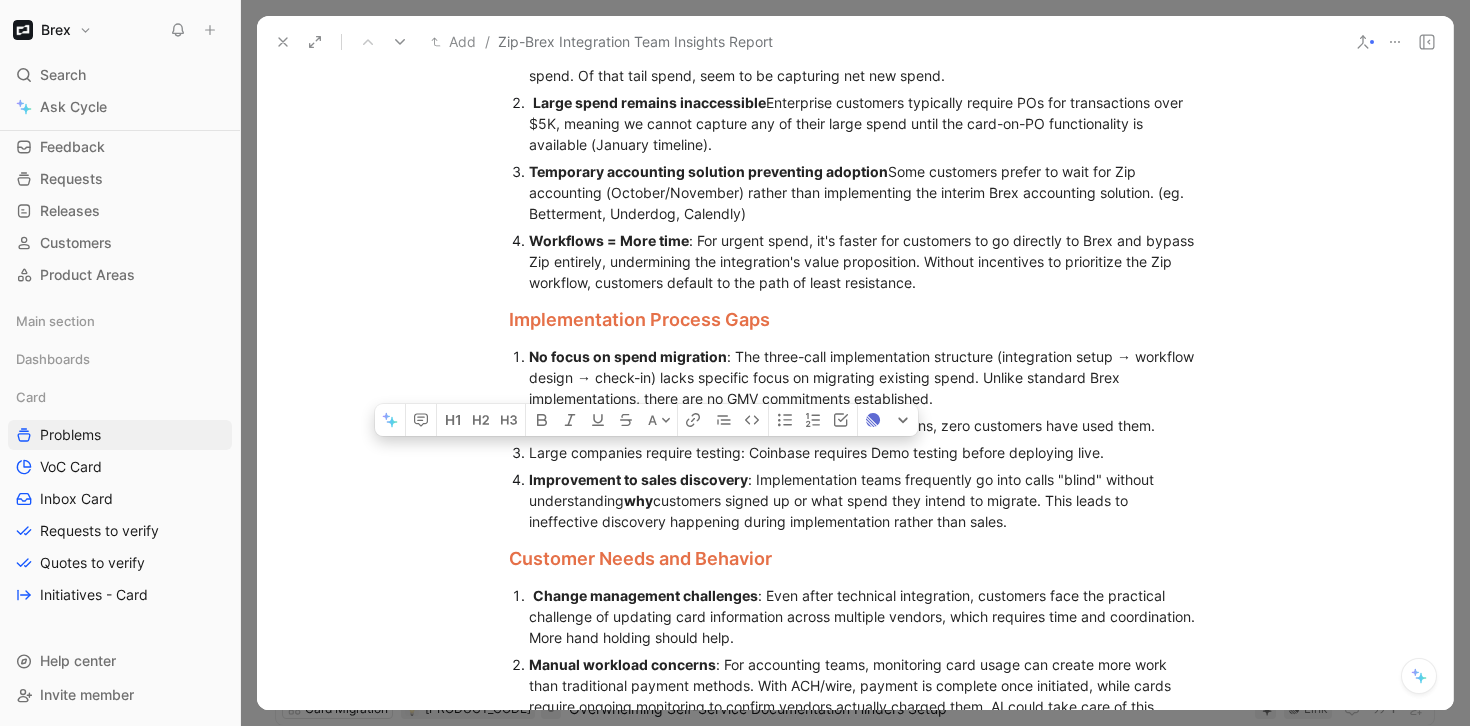 drag, startPoint x: 746, startPoint y: 450, endPoint x: 548, endPoint y: 469, distance: 198.90953 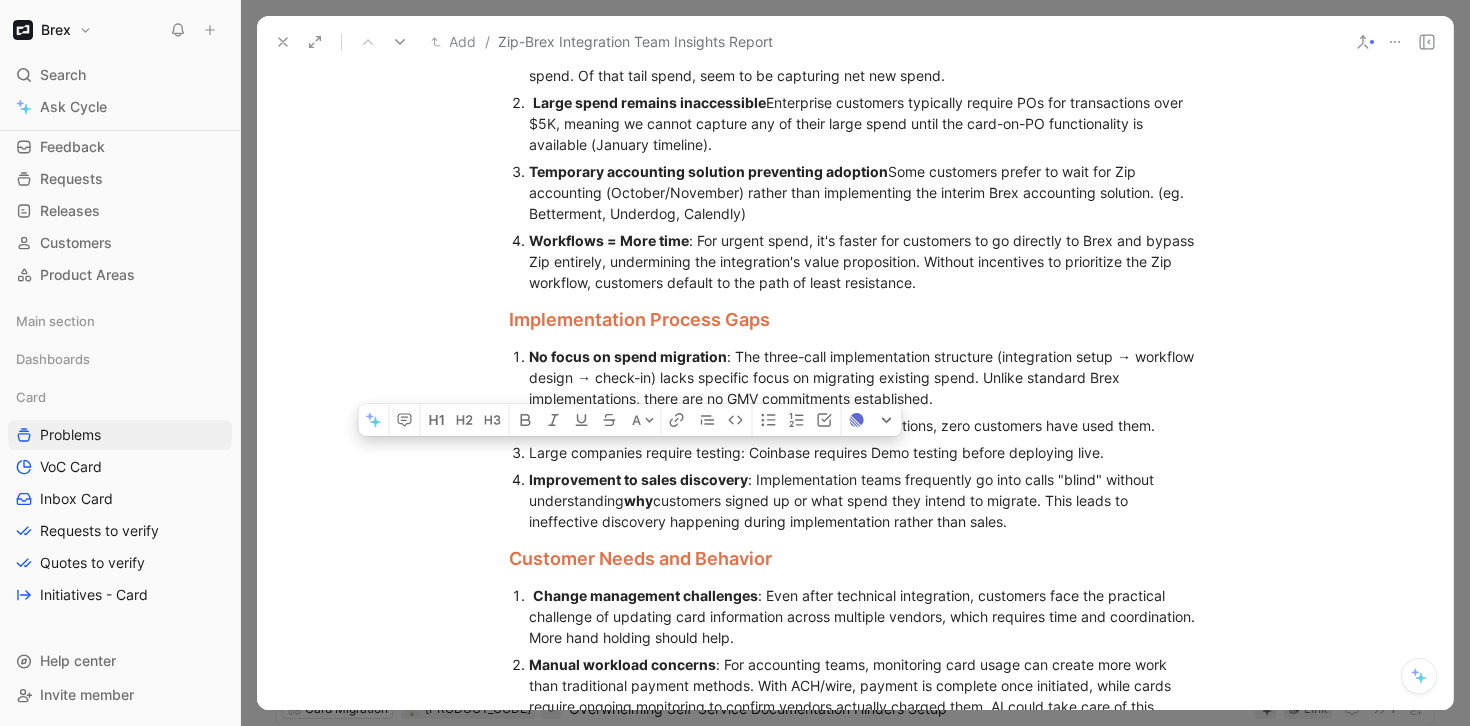drag, startPoint x: 734, startPoint y: 454, endPoint x: 508, endPoint y: 452, distance: 226.00885 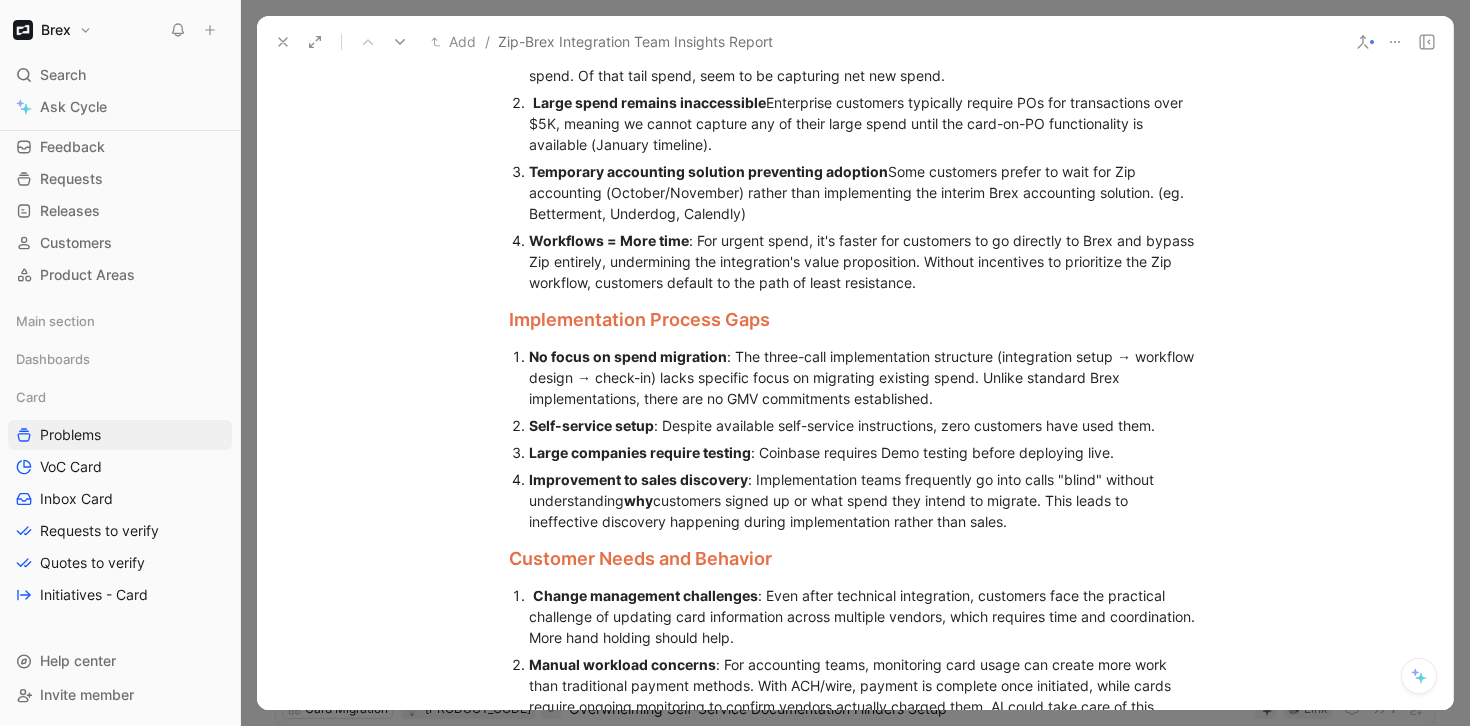 click on "Improvement to sales discovery : Implementation teams frequently go into calls "blind" without understanding  why  customers signed up or what spend they intend to migrate. This leads to ineffective discovery happening during implementation rather than sales." at bounding box center (865, 500) 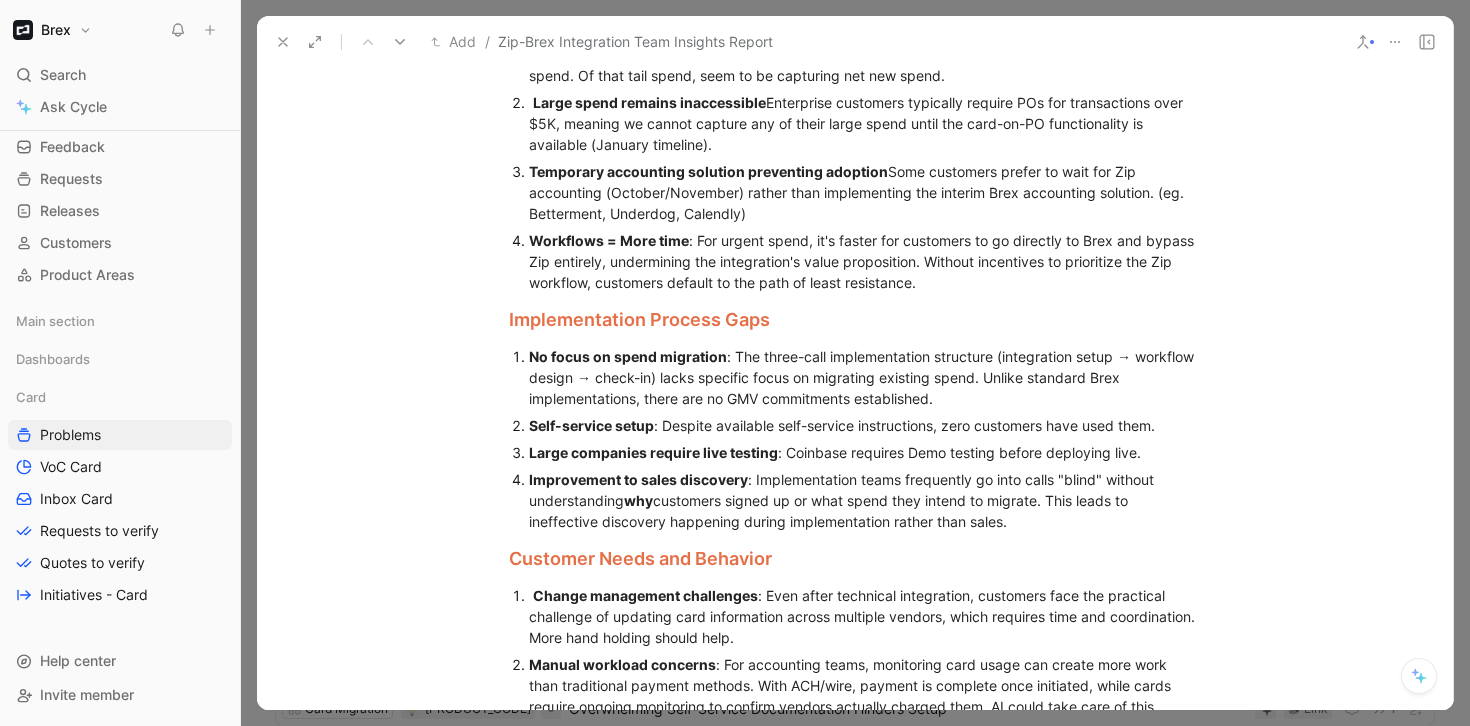 click on "Improvement to sales discovery : Implementation teams frequently go into calls "blind" without understanding  why  customers signed up or what spend they intend to migrate. This leads to ineffective discovery happening during implementation rather than sales." at bounding box center [865, 500] 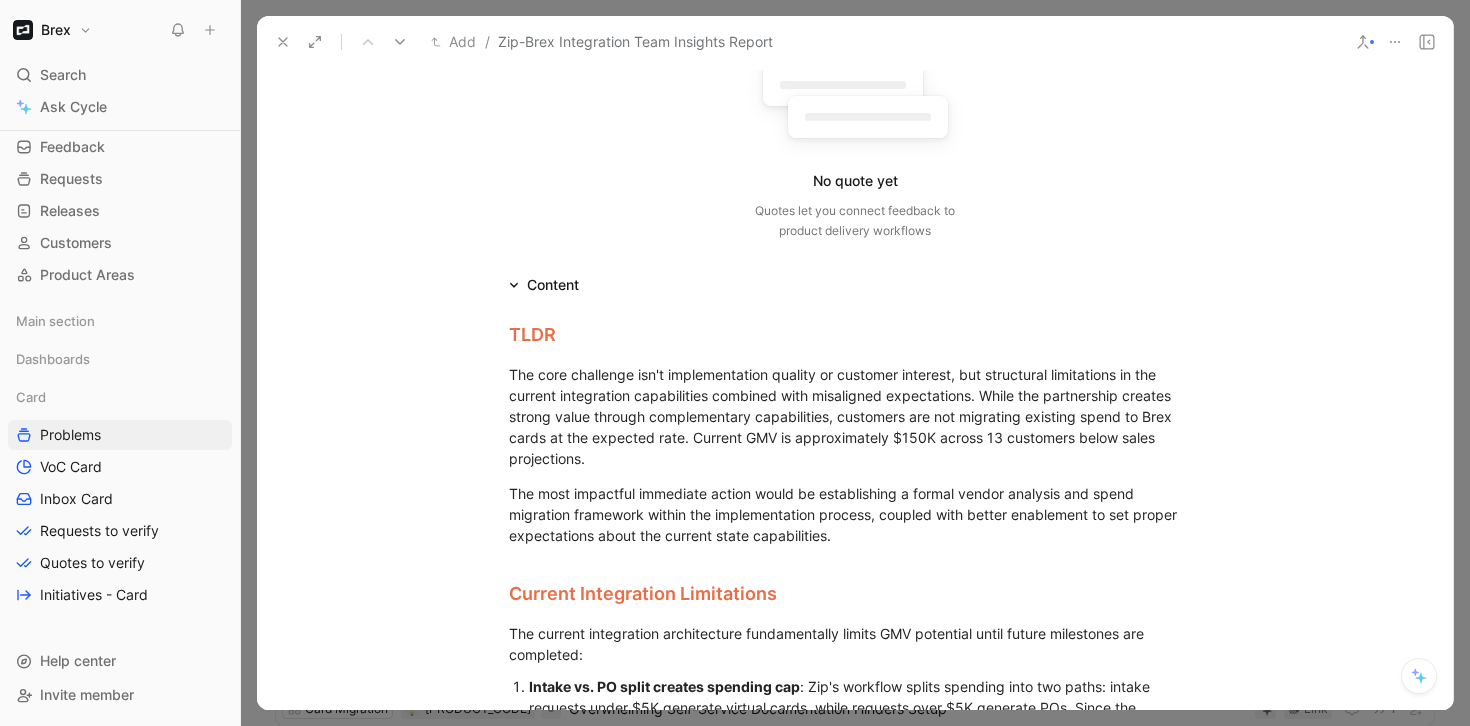 scroll, scrollTop: 0, scrollLeft: 0, axis: both 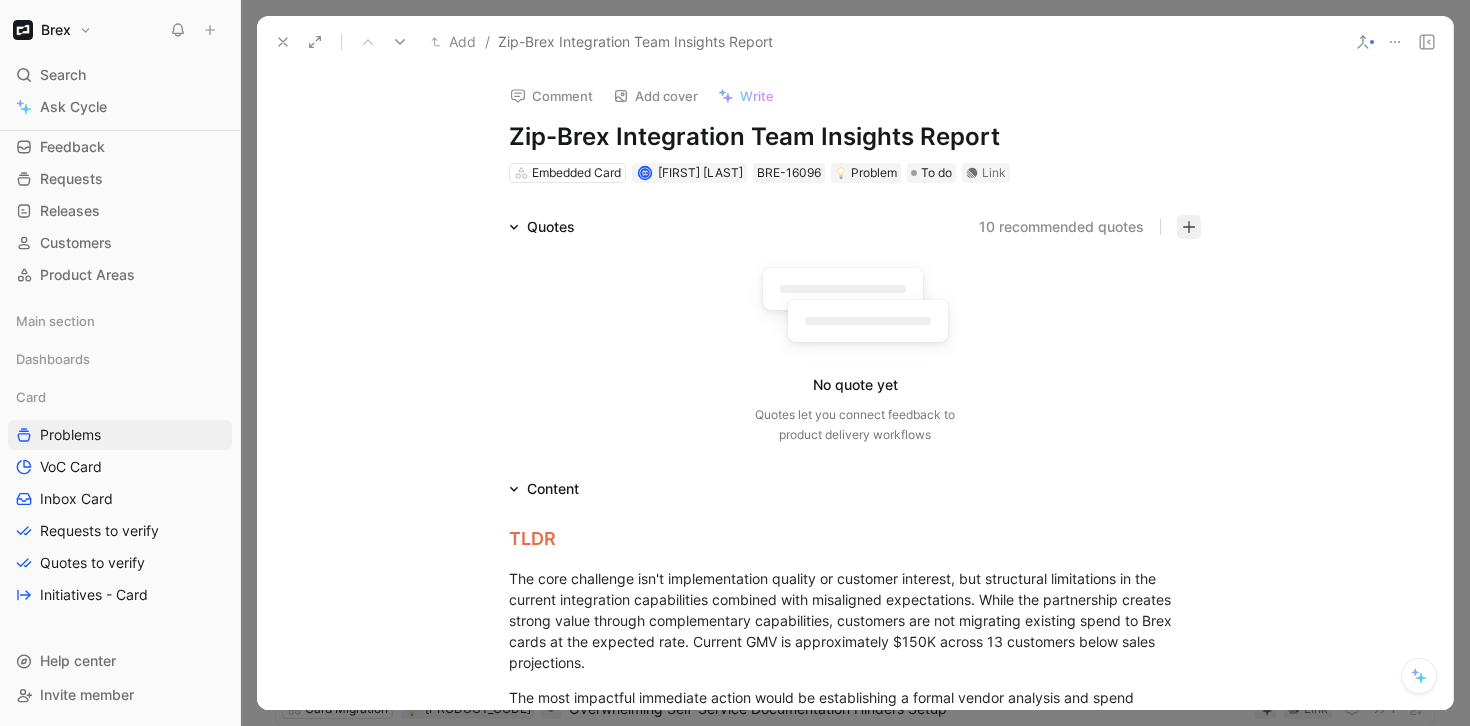 click at bounding box center (1189, 227) 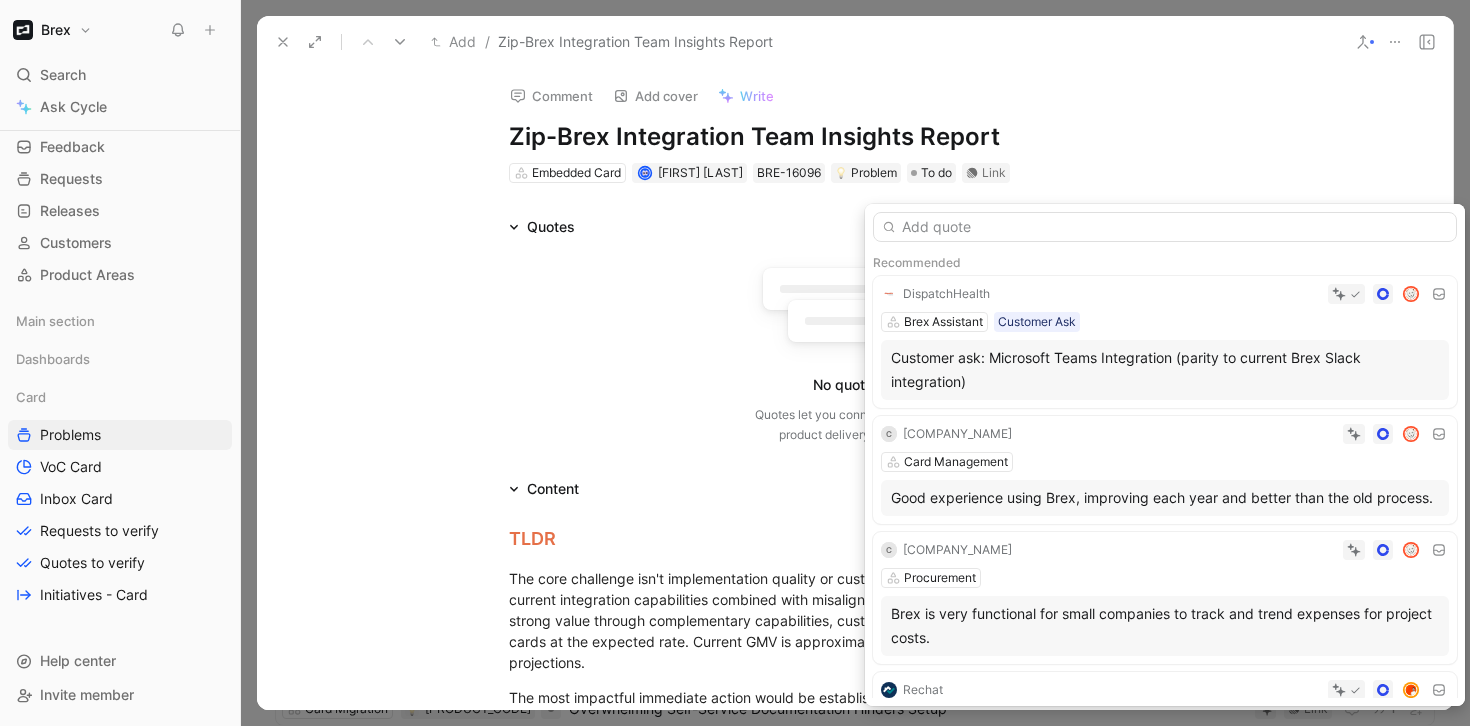 type on "https://brex.slack.com/archives/C08DDU92JP5/p1753723451662539" 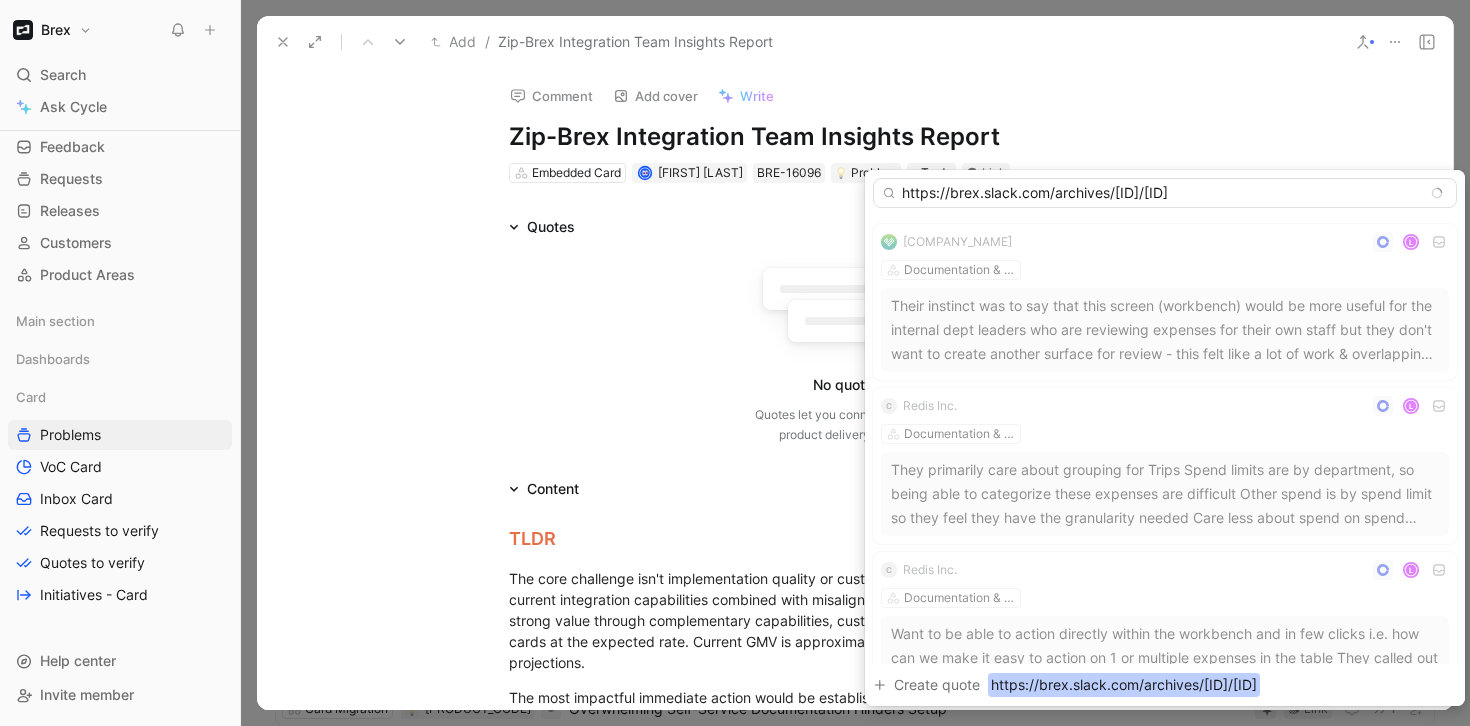 type 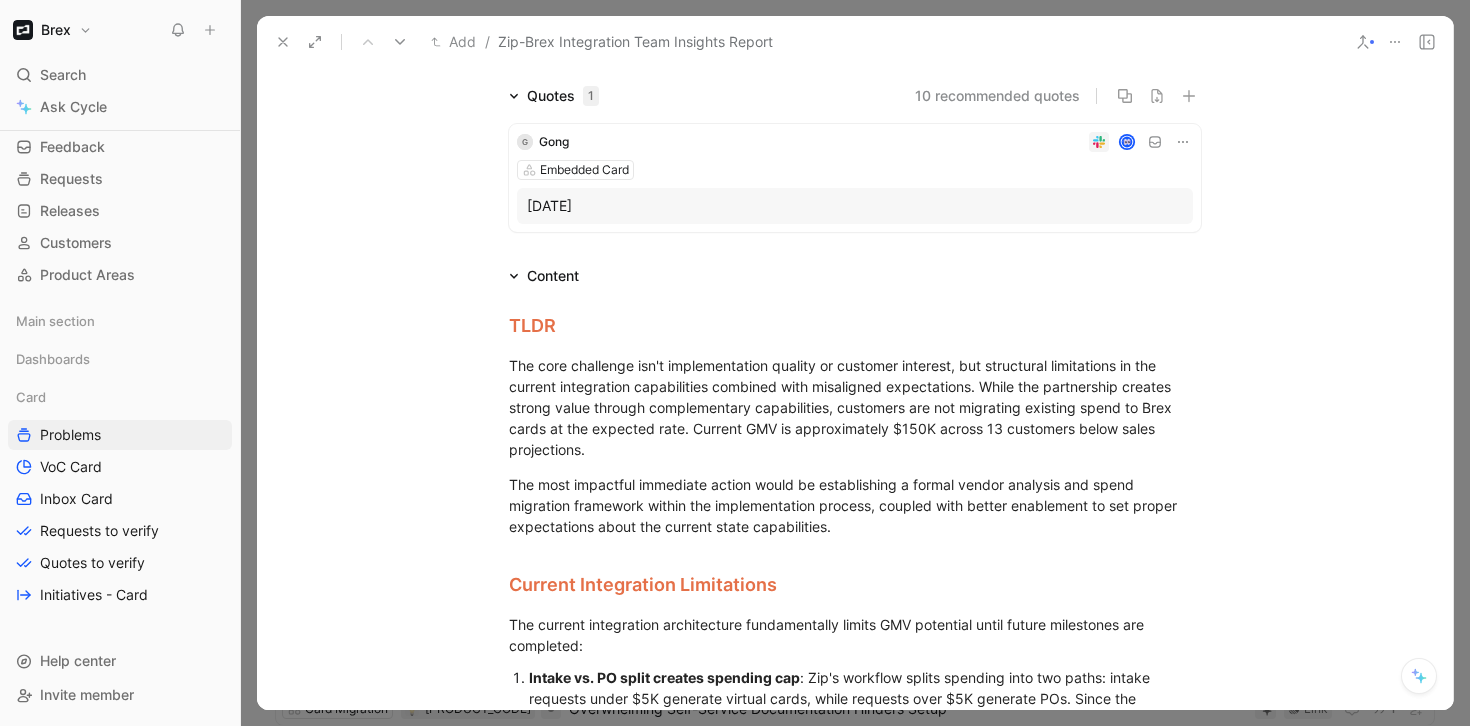 scroll, scrollTop: 134, scrollLeft: 0, axis: vertical 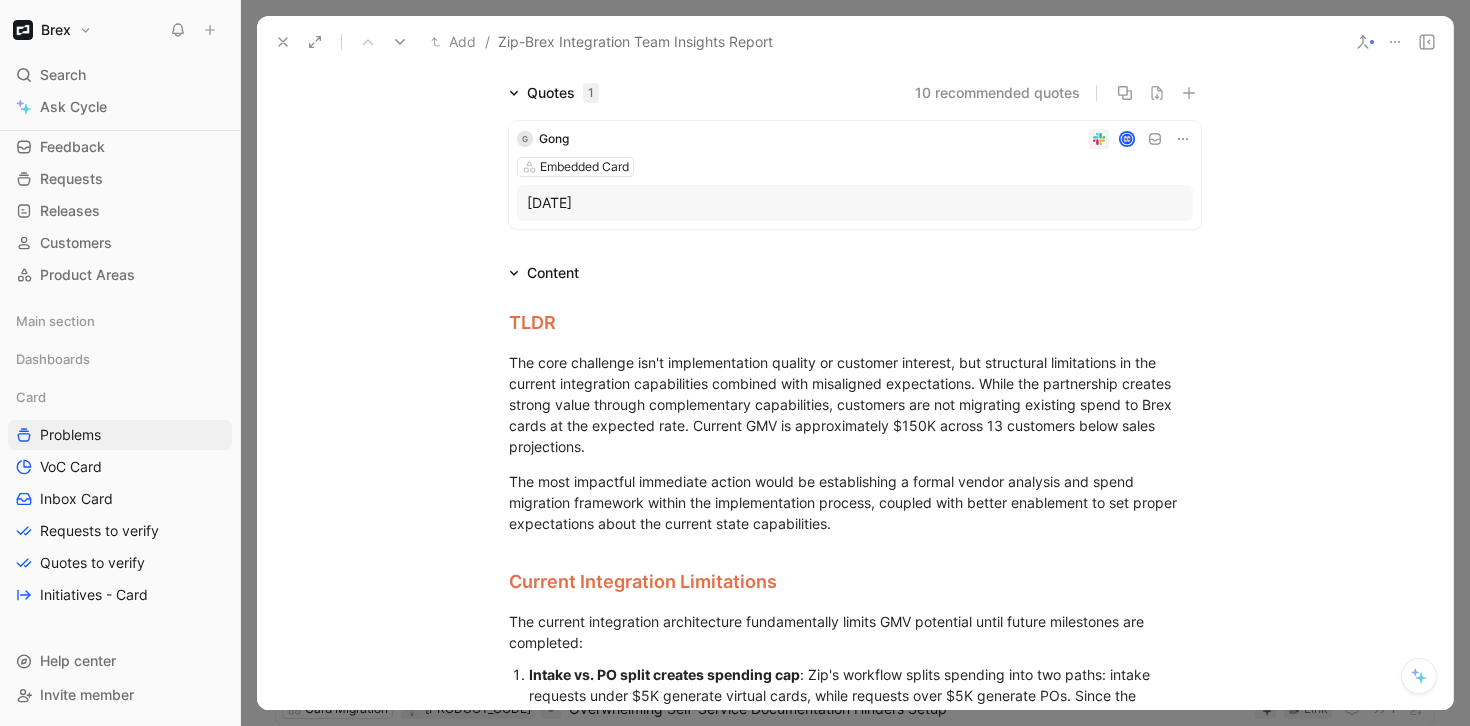 click 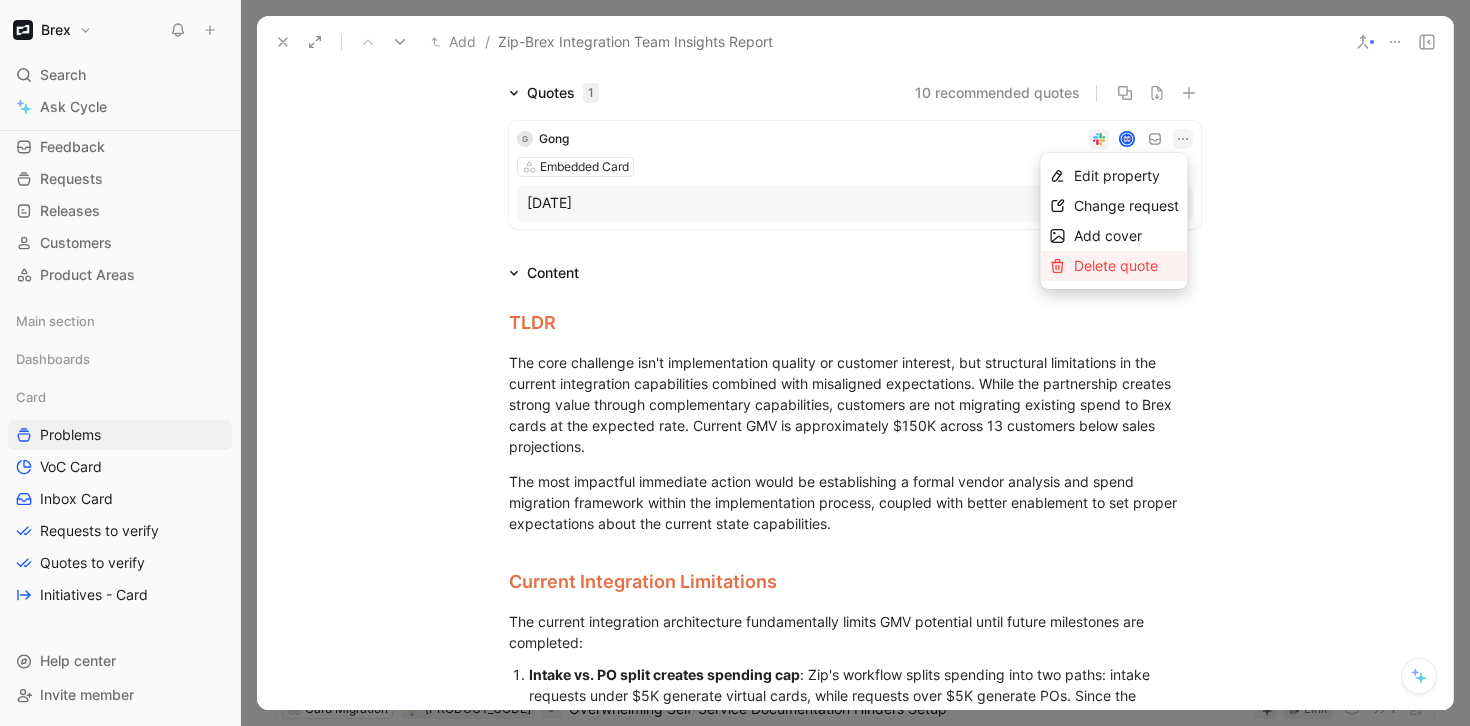 click on "Delete quote" at bounding box center [1116, 265] 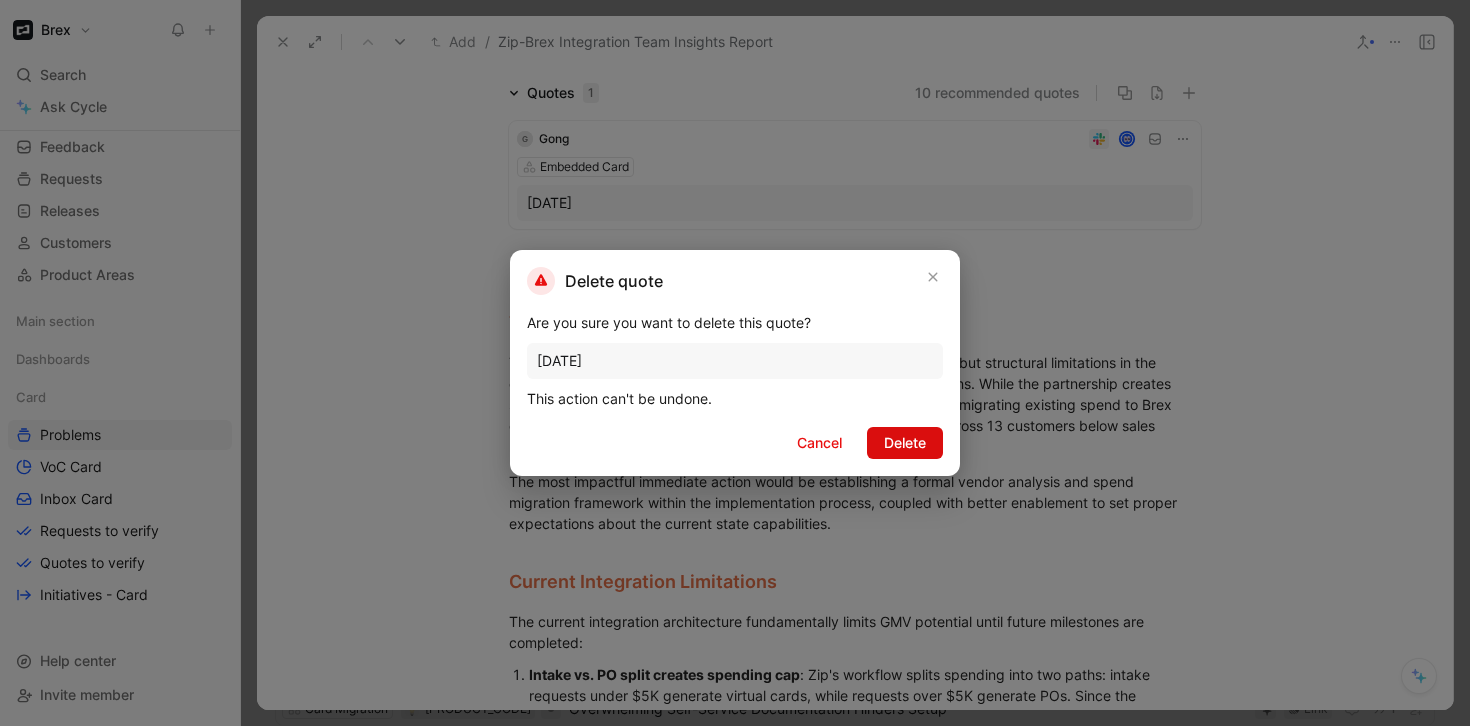 click on "Delete" at bounding box center [905, 443] 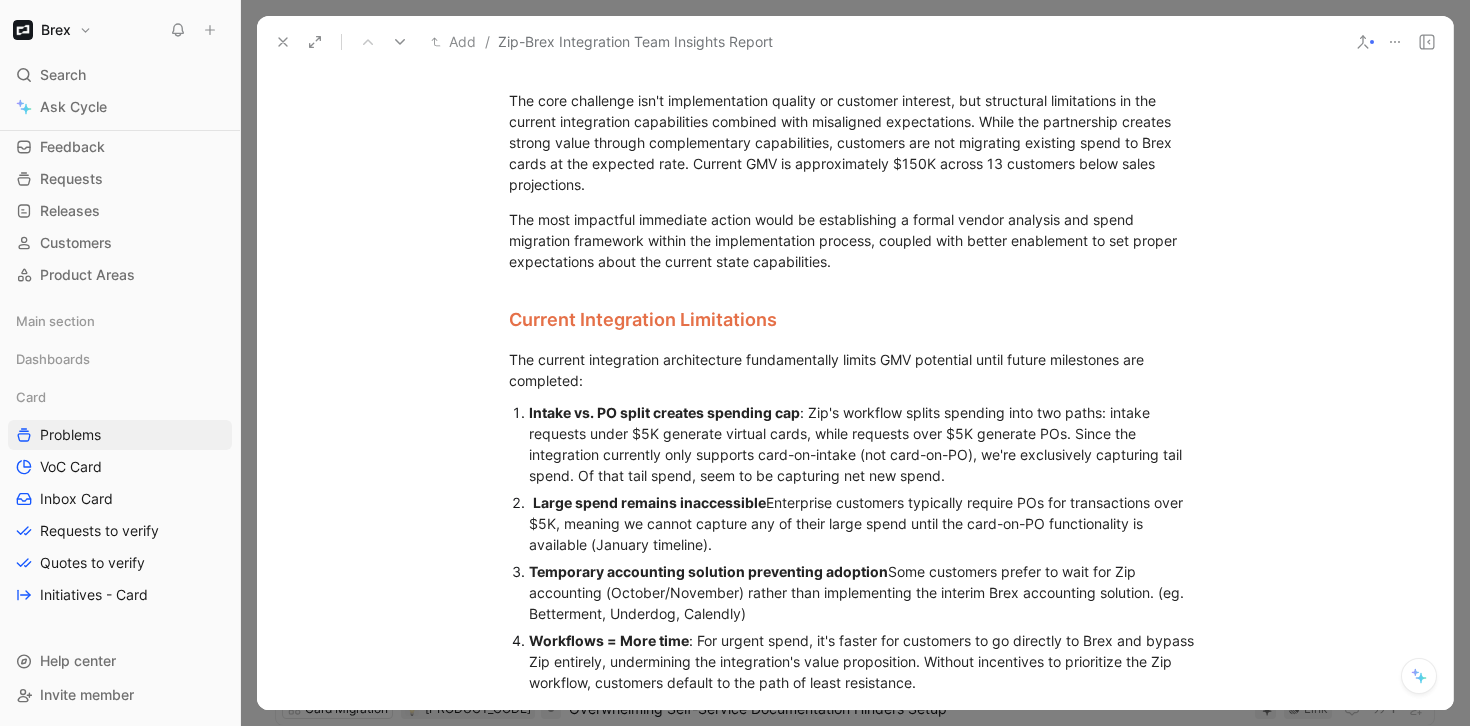 scroll, scrollTop: 0, scrollLeft: 0, axis: both 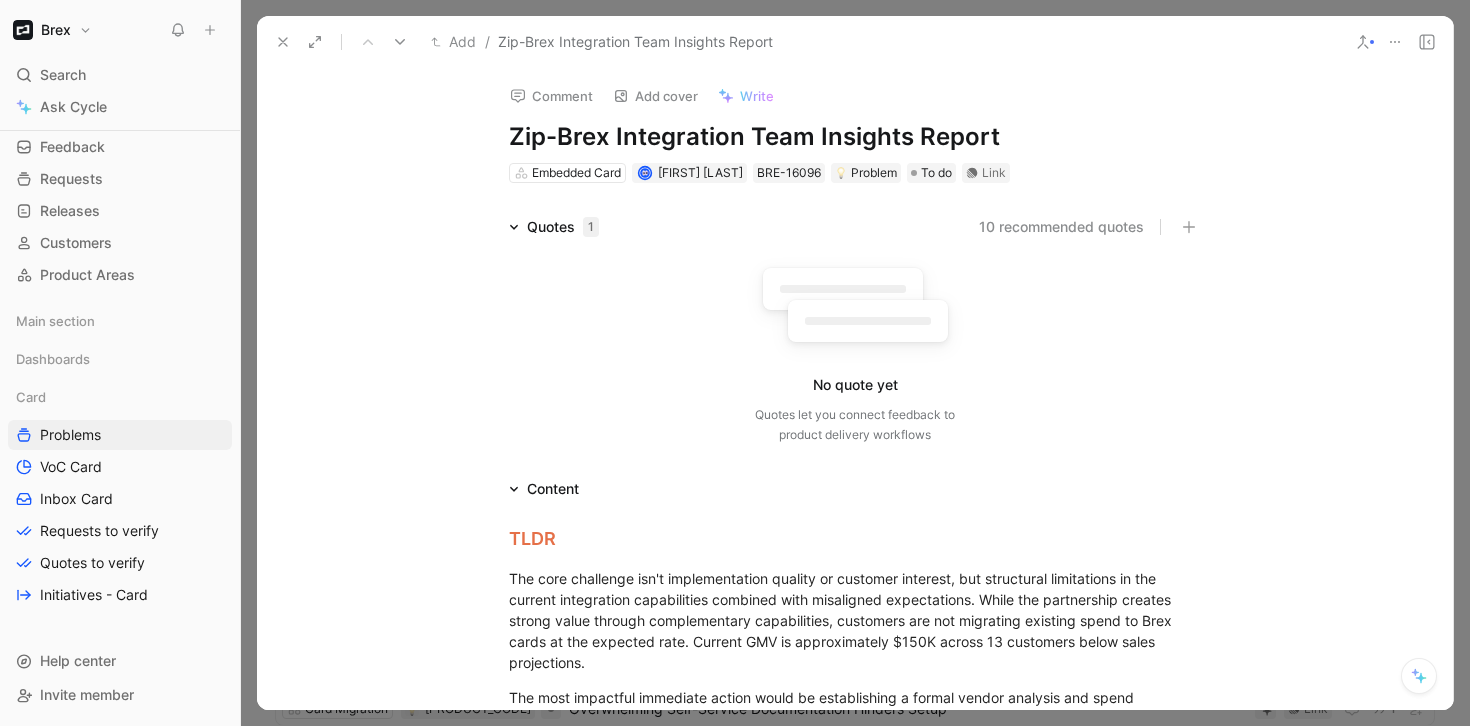 click on "No quote yet Quotes let you connect feedback to product delivery workflows" at bounding box center [855, 350] 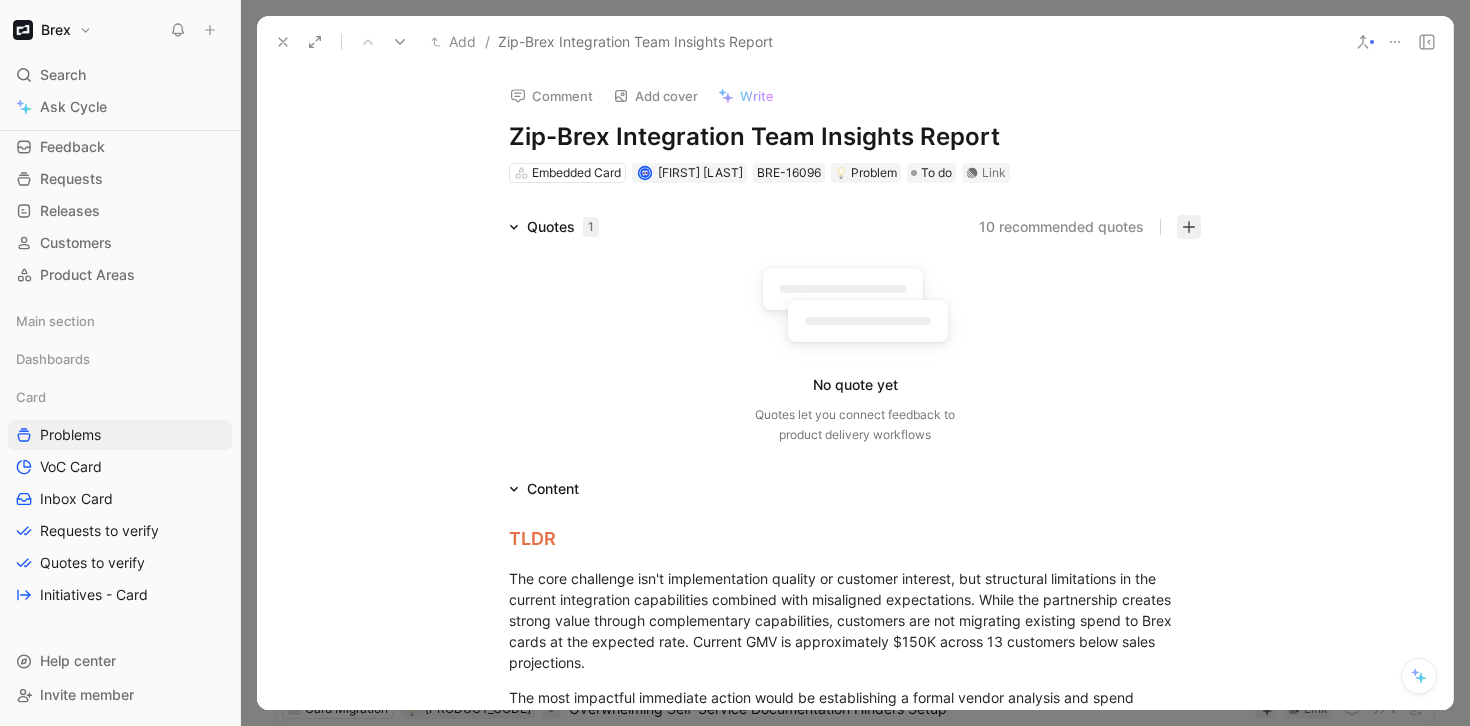 click 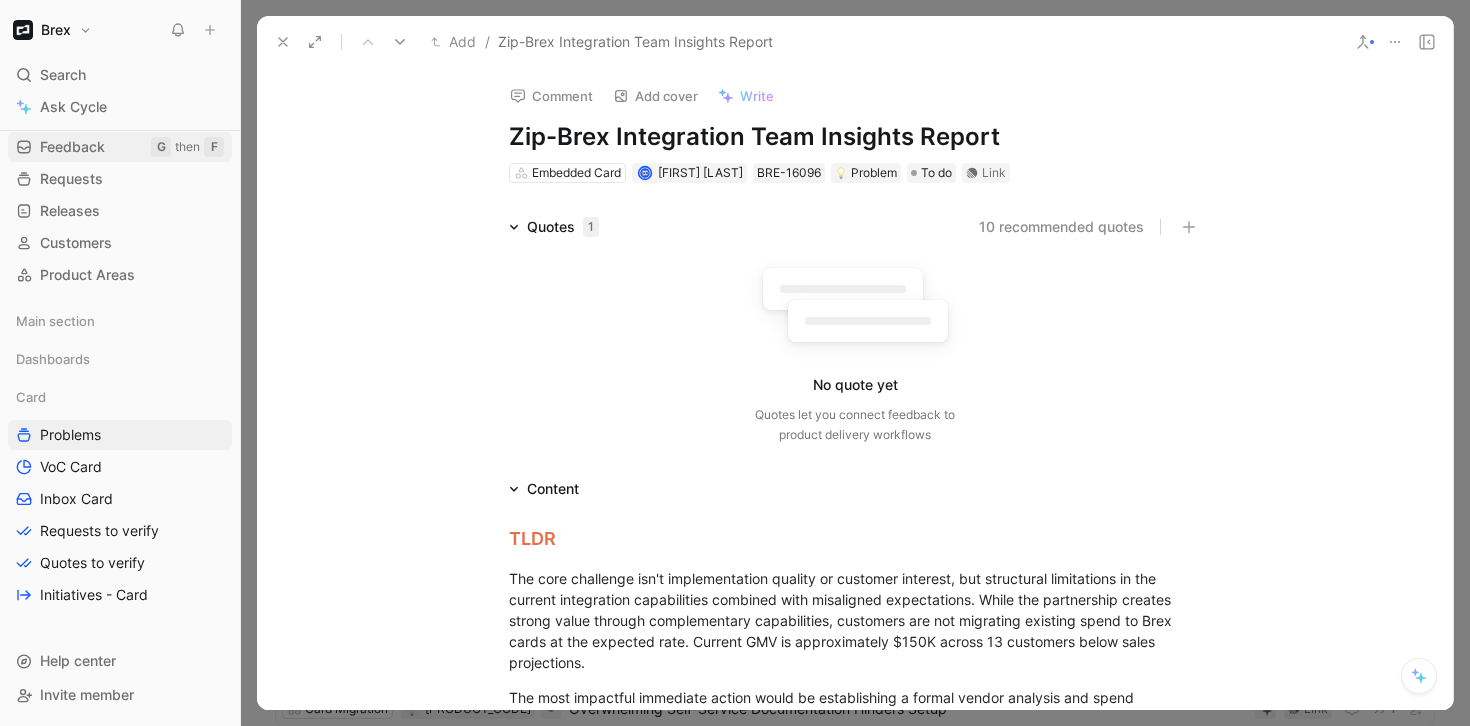 click on "Feedback G then F" at bounding box center (120, 147) 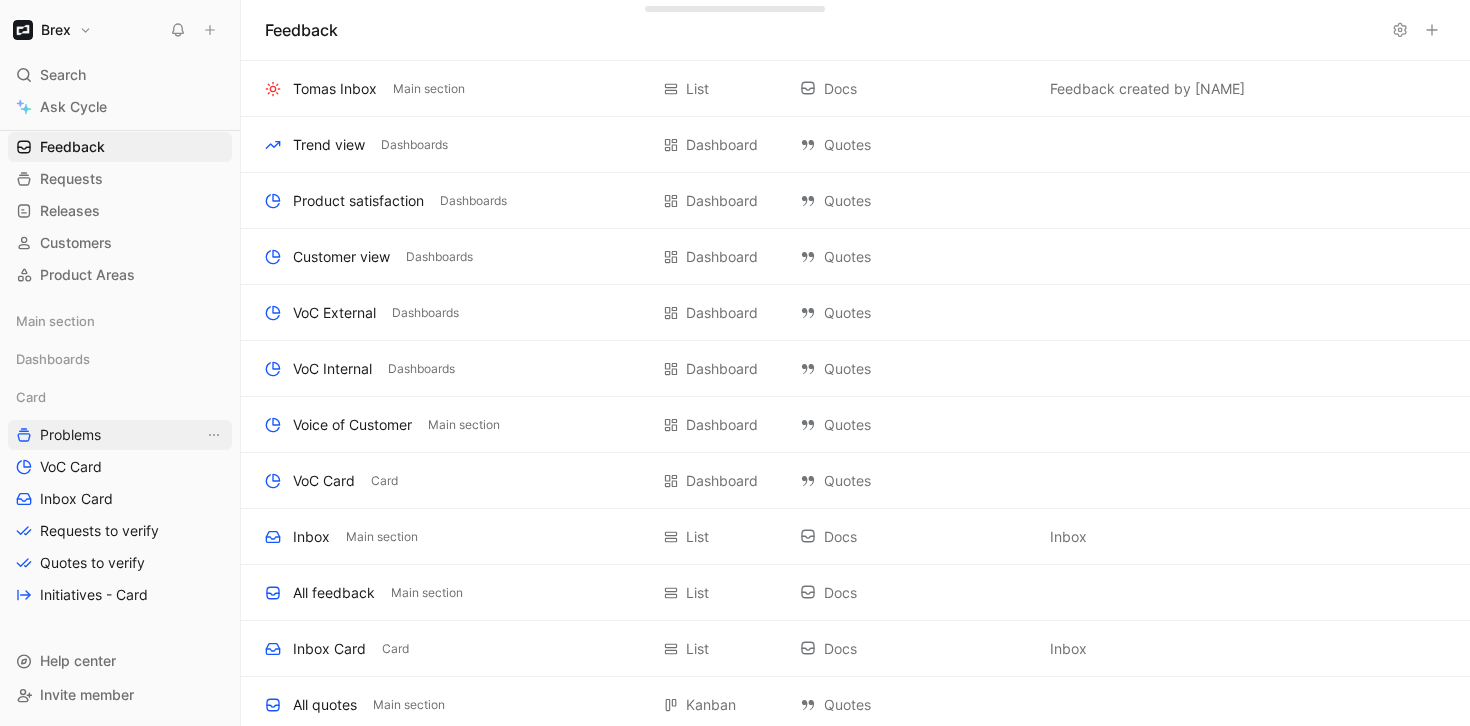 click on "Problems" at bounding box center (120, 435) 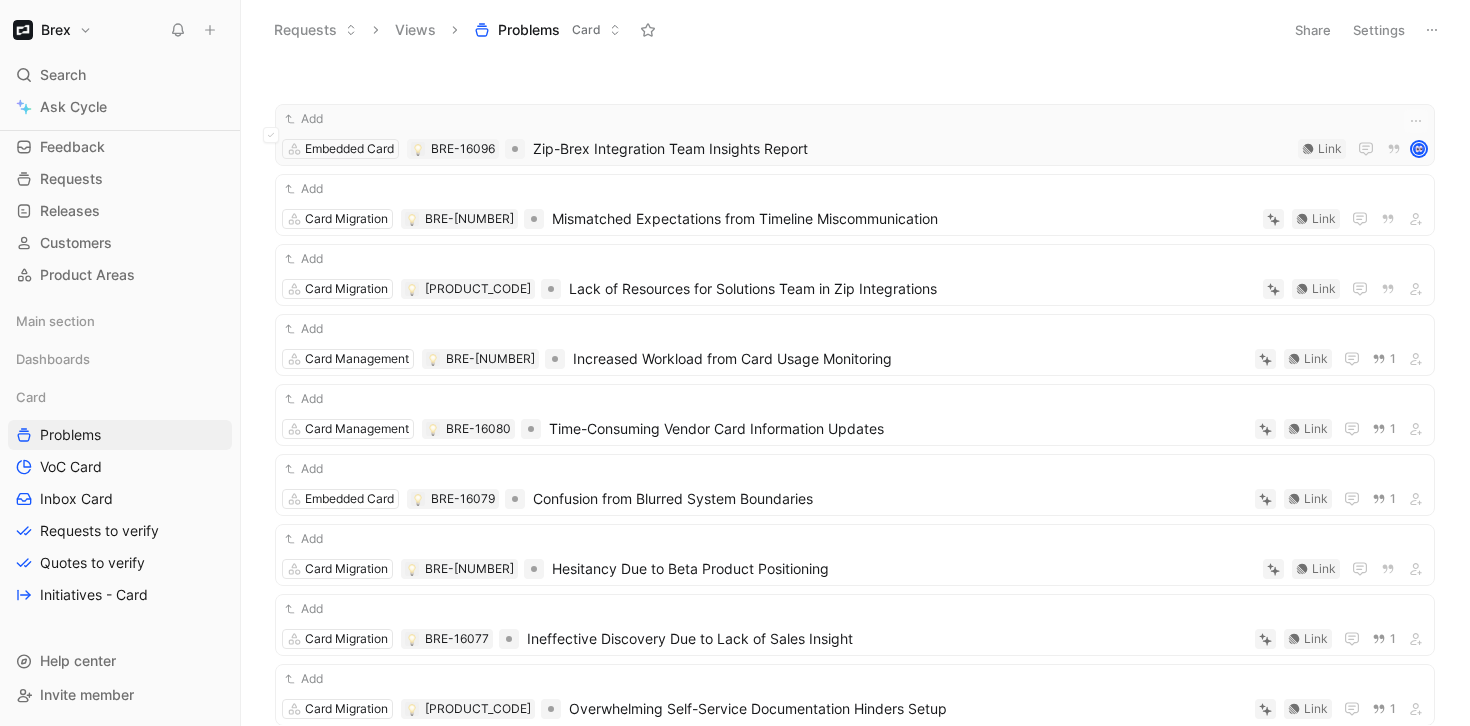 click on "Add" at bounding box center (855, 119) 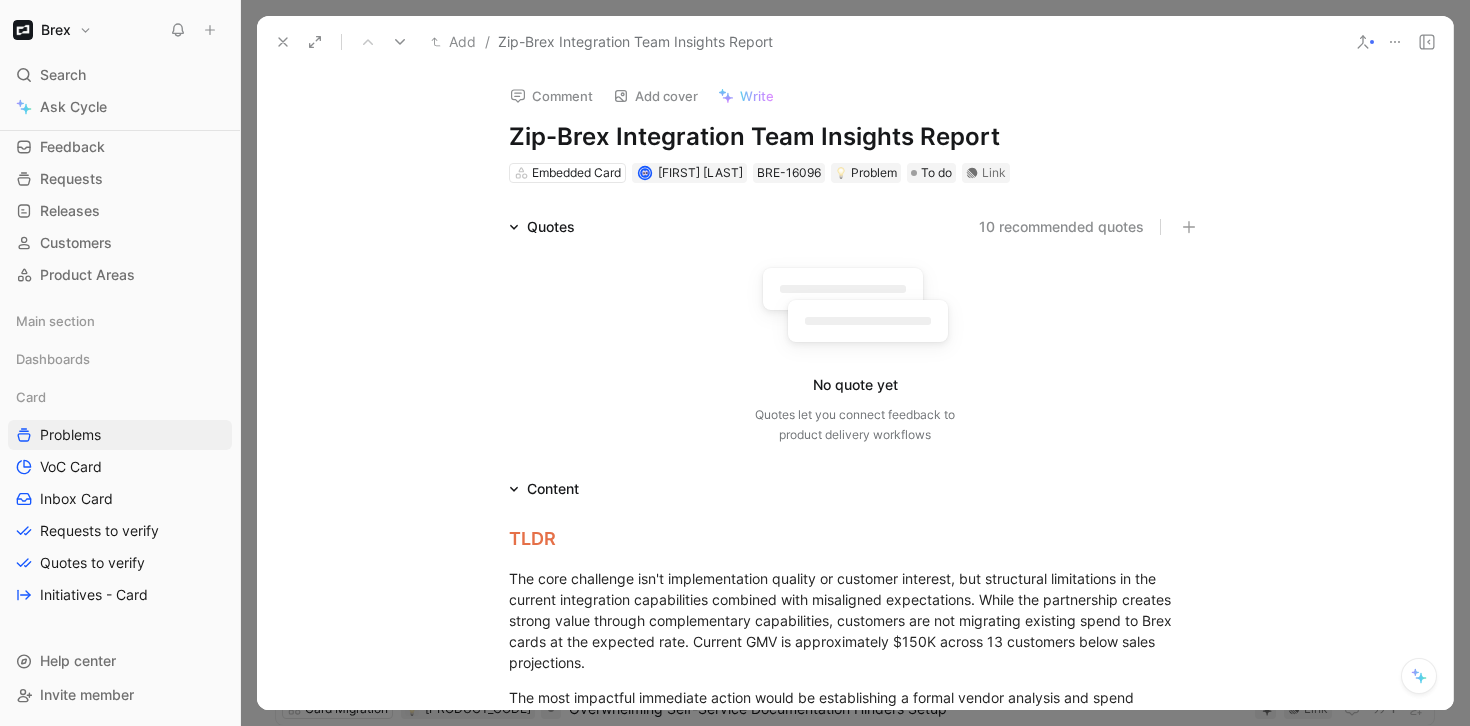 click on "Zip-Brex Integration Team Insights Report" at bounding box center (855, 137) 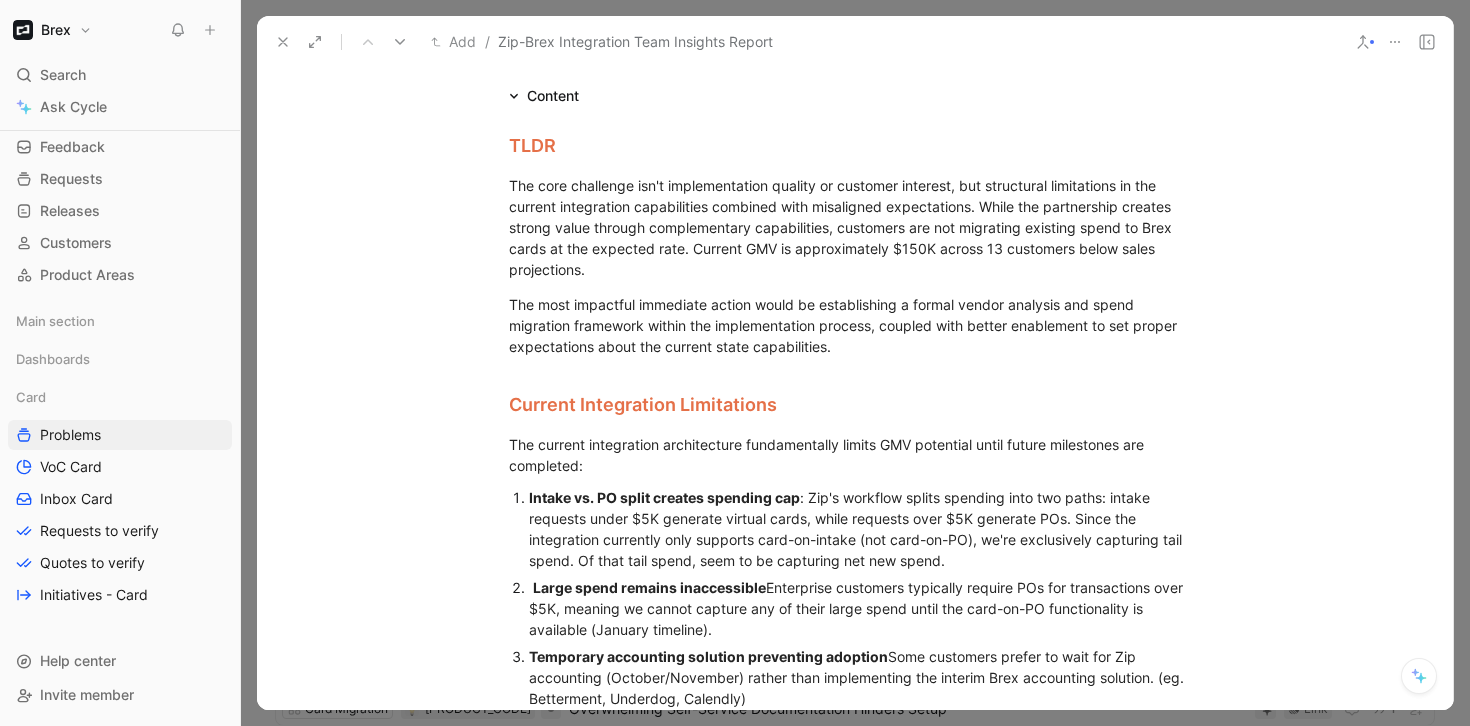 scroll, scrollTop: 0, scrollLeft: 0, axis: both 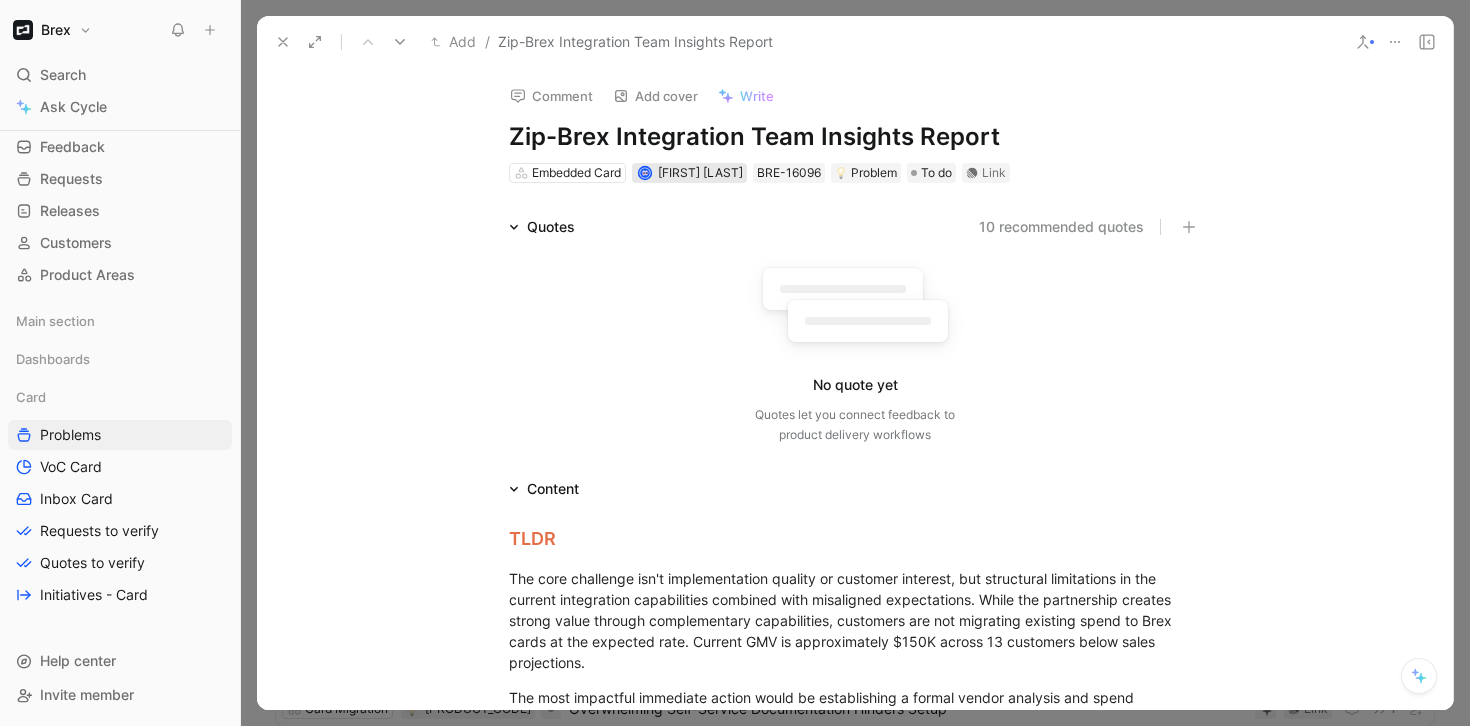 click on "[FIRST] [LAST]" at bounding box center [700, 172] 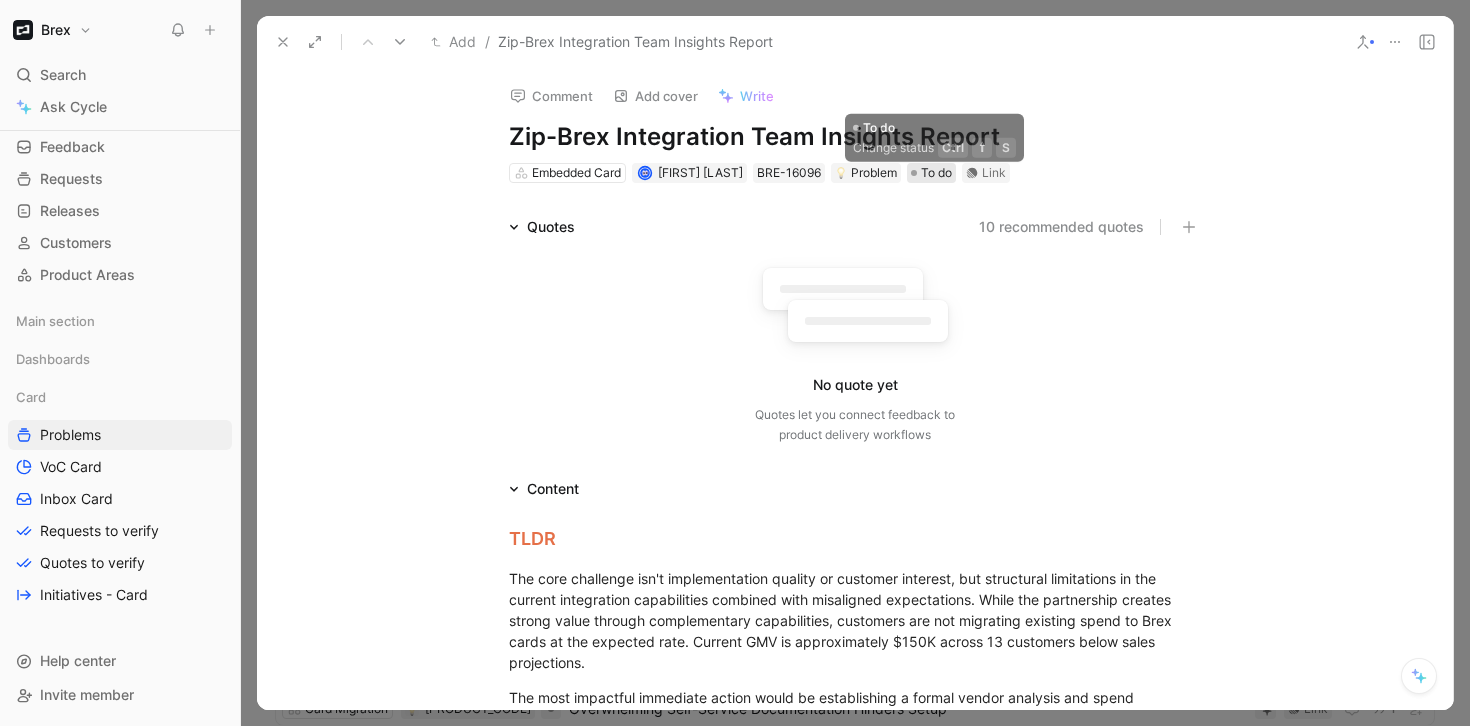click on "To do" at bounding box center (936, 173) 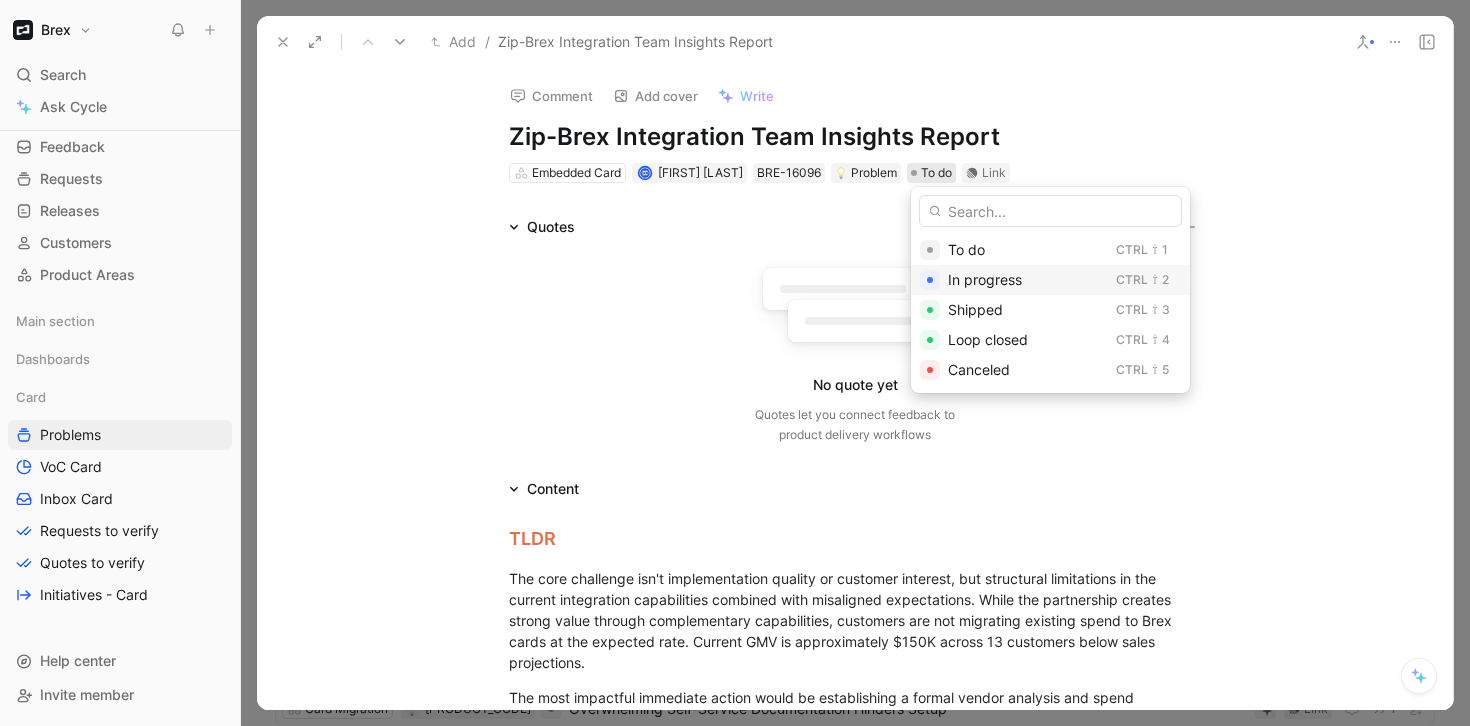 click on "In progress" at bounding box center (985, 279) 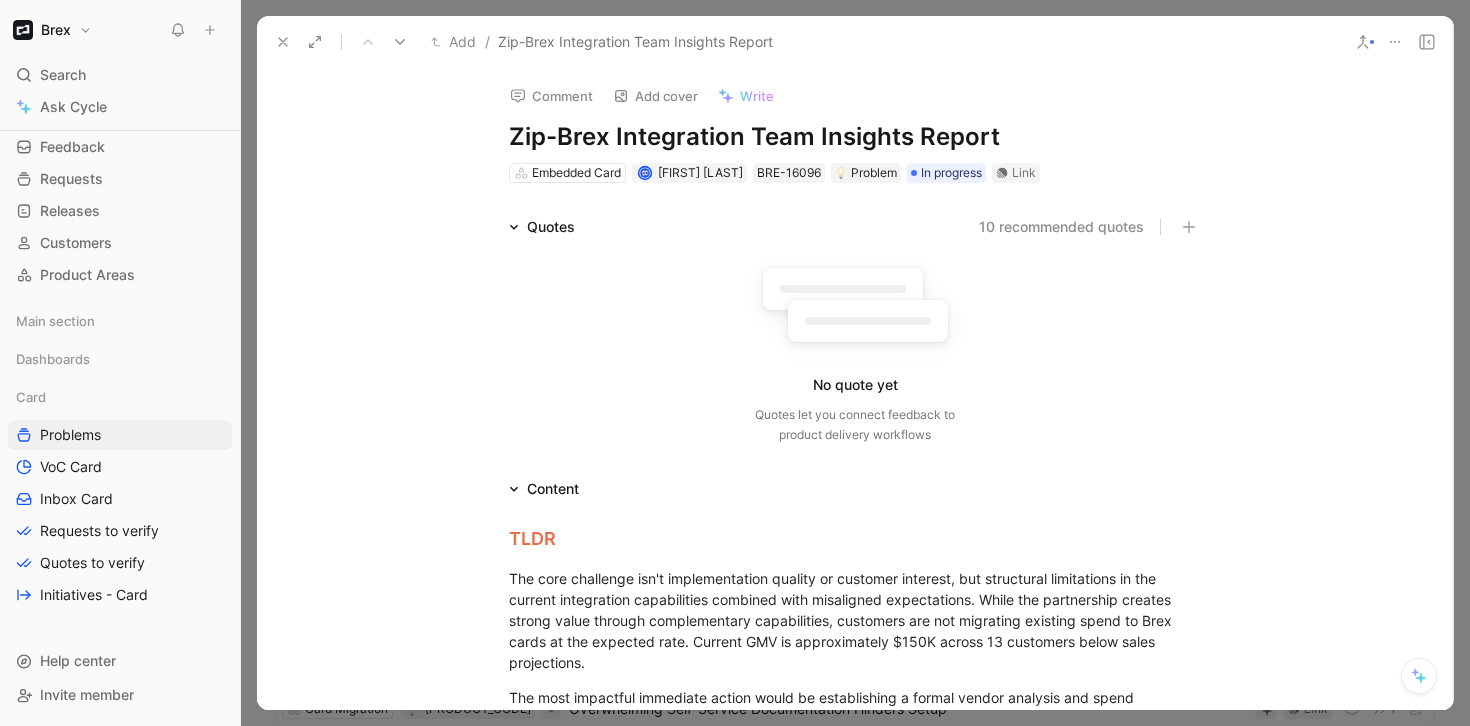 click 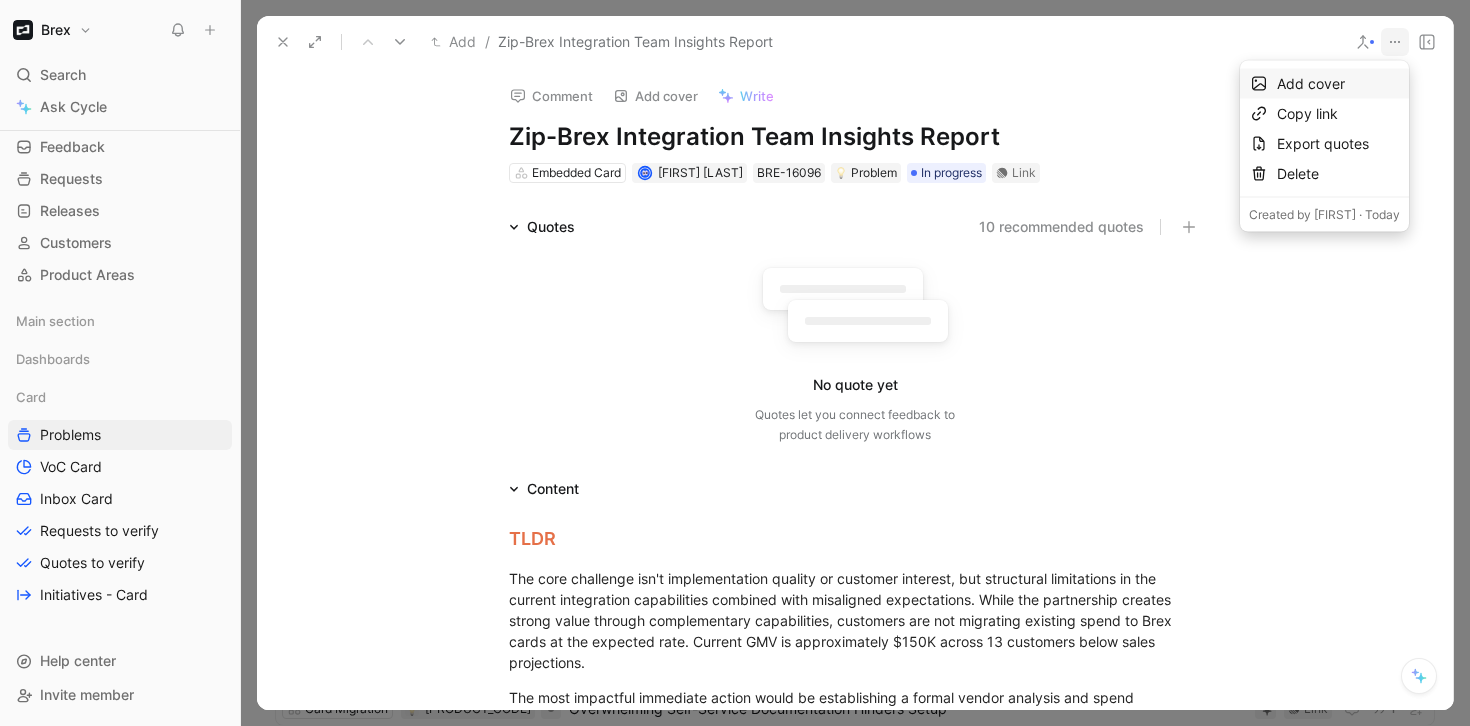 click on "Add cover" at bounding box center [1338, 84] 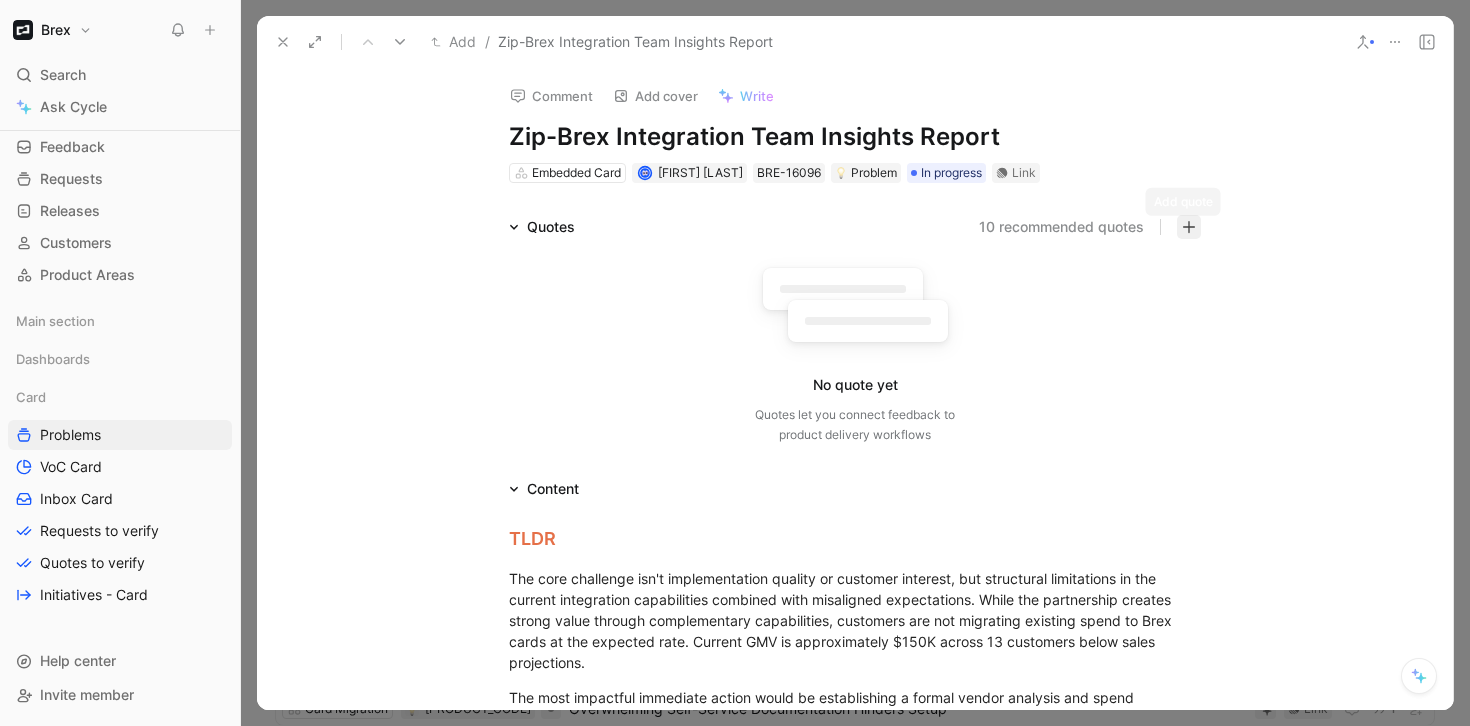 click 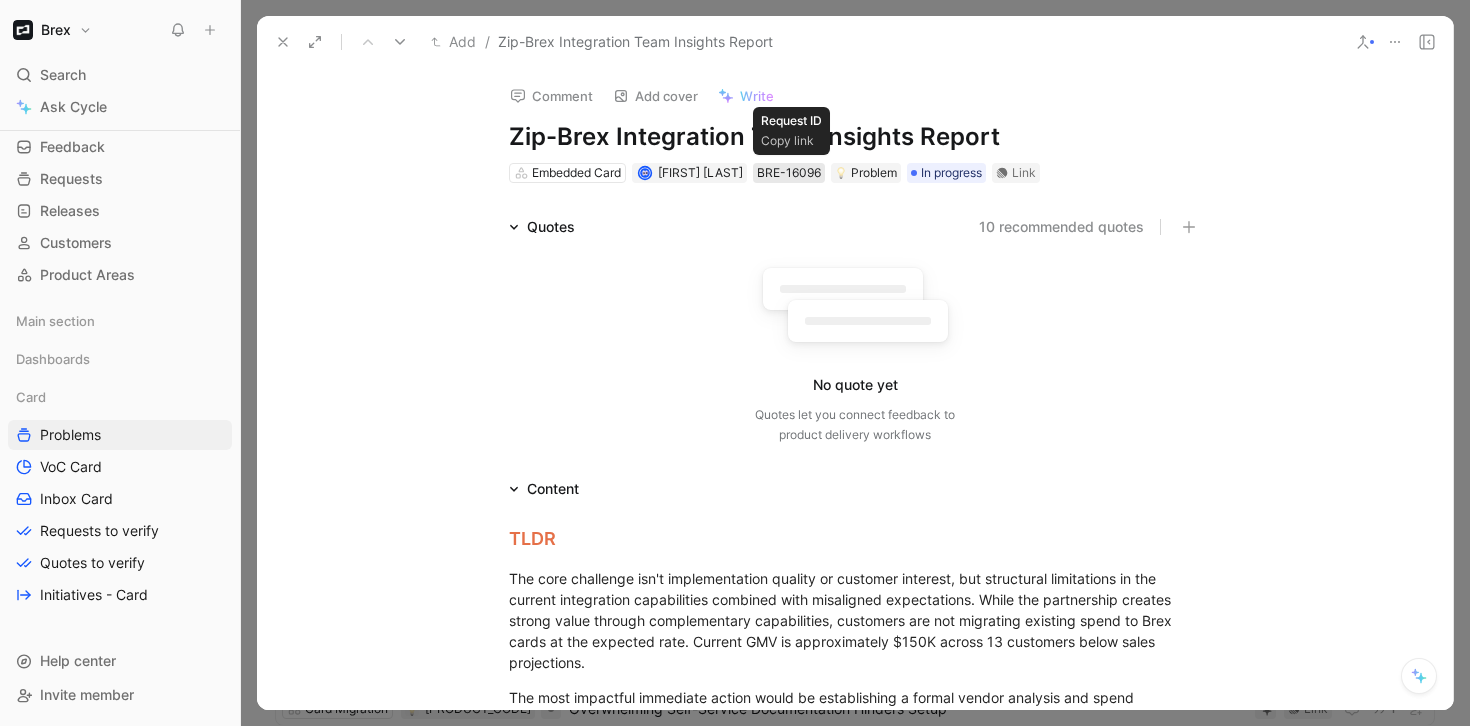 click on "BRE-16096" at bounding box center [789, 173] 